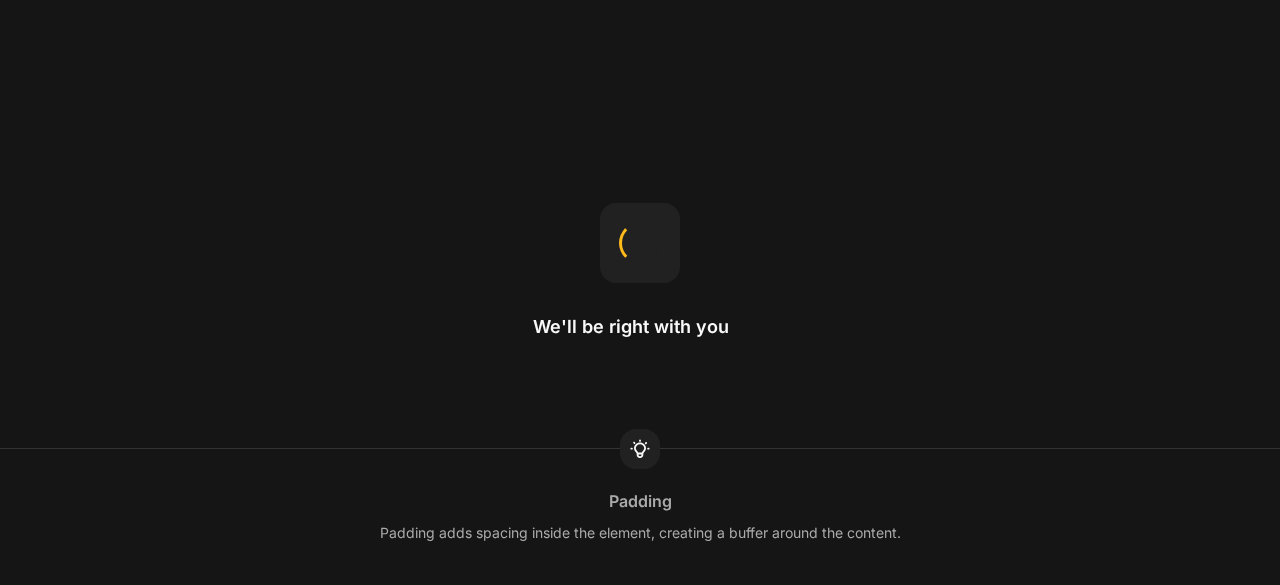 scroll, scrollTop: 0, scrollLeft: 0, axis: both 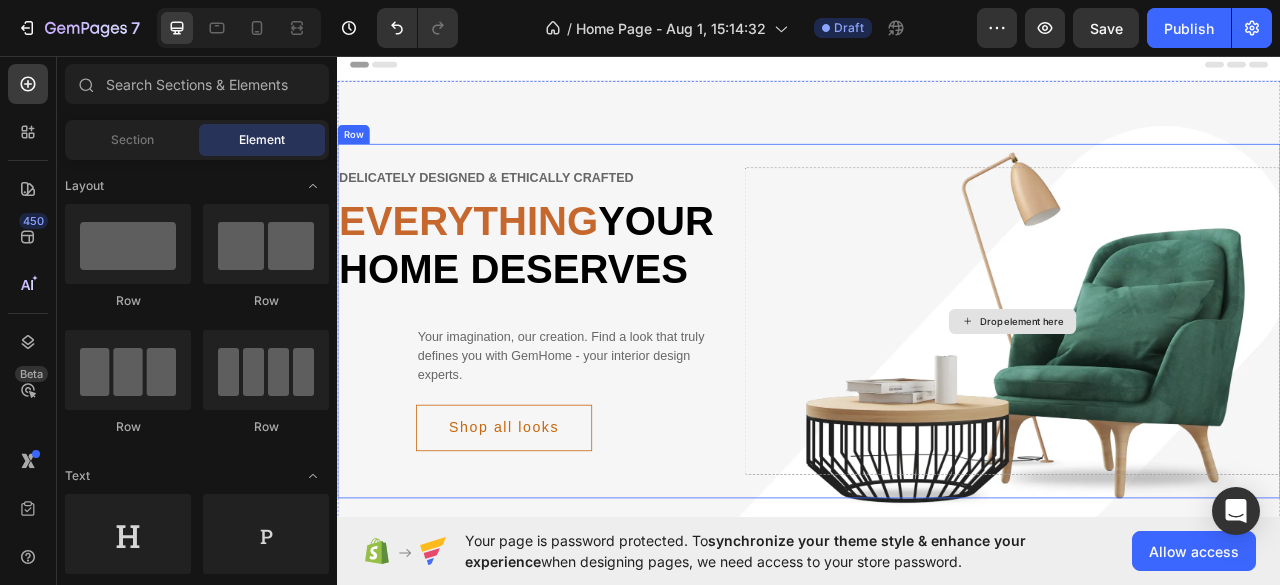 click on "Drop element here" at bounding box center (1196, 394) 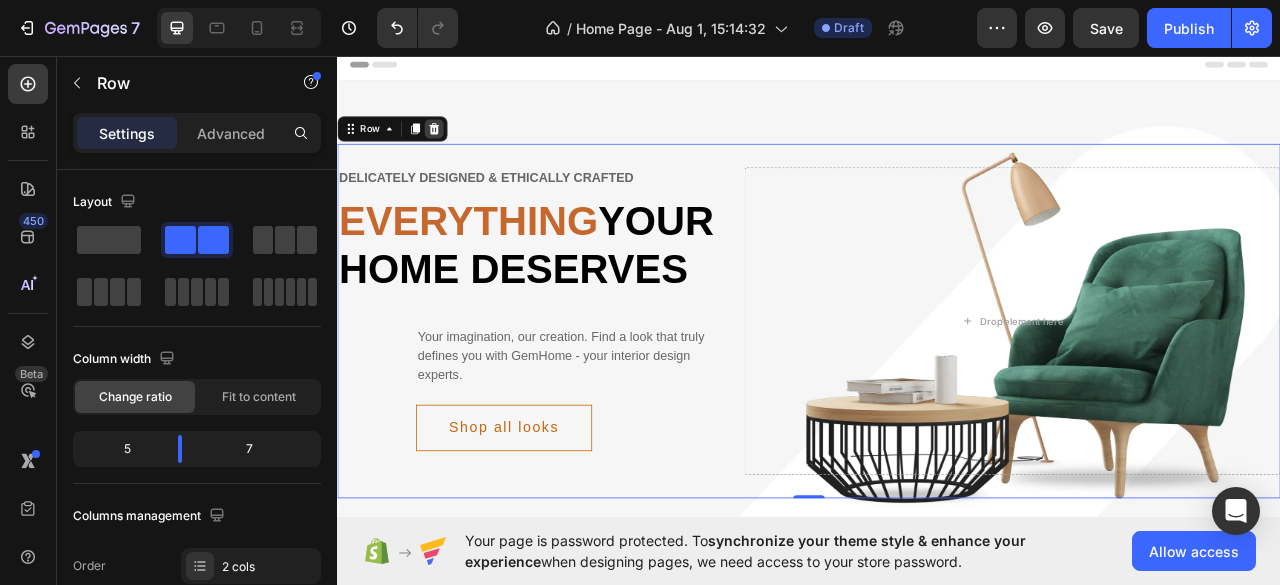 click 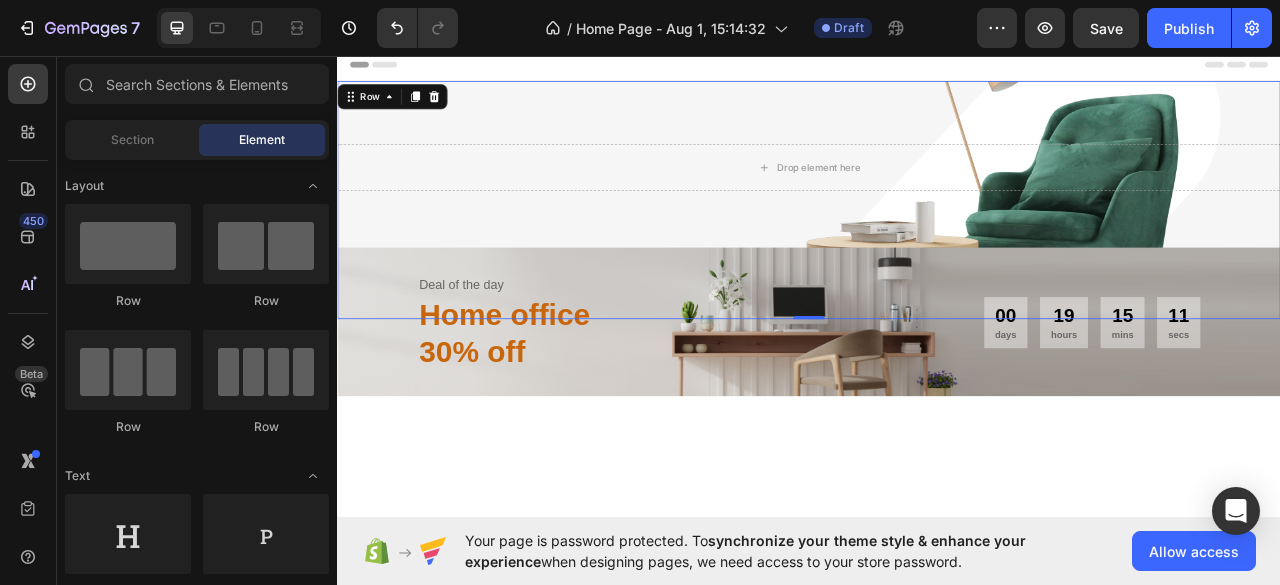 click on "Drop element here Row   0" at bounding box center (937, 240) 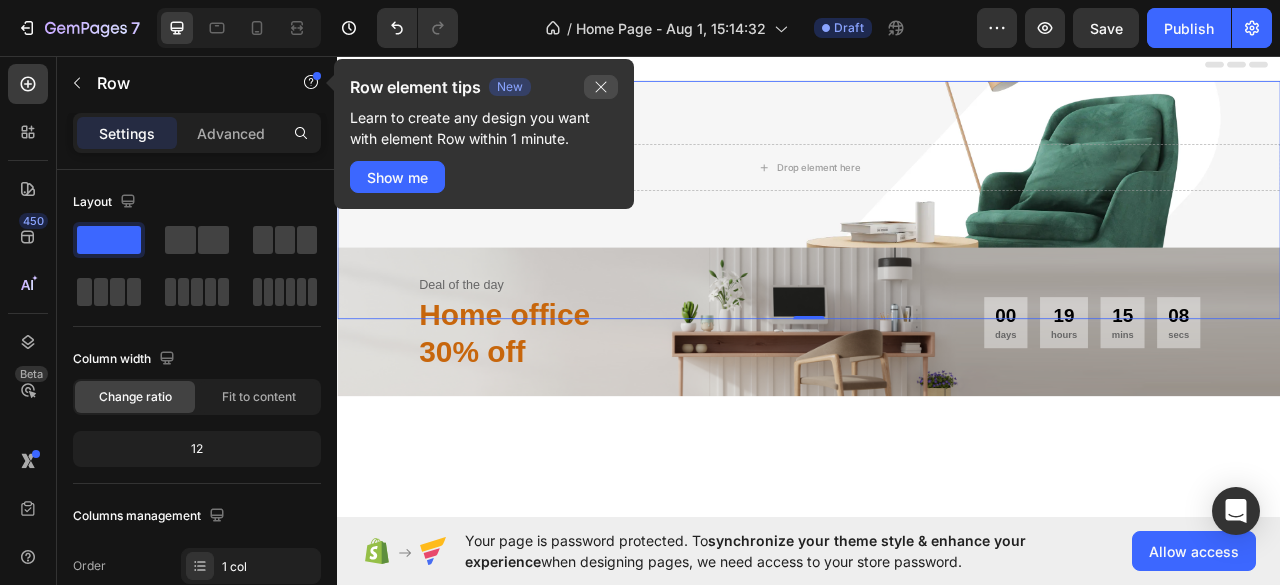 click at bounding box center (601, 87) 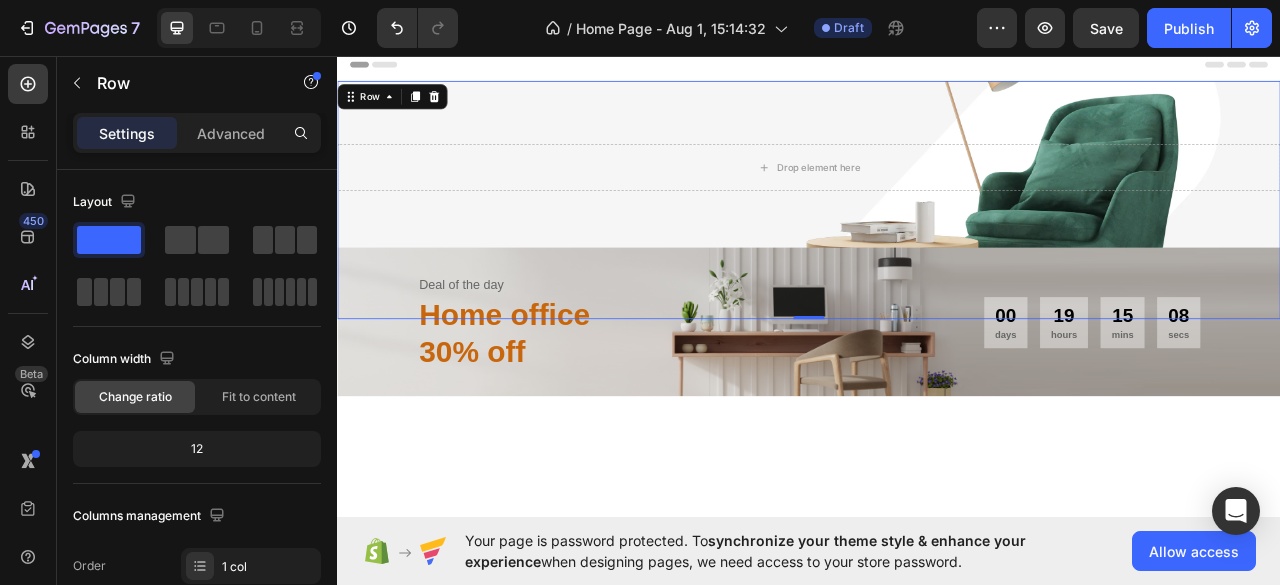 click on "Drop element here Row   0" at bounding box center [937, 240] 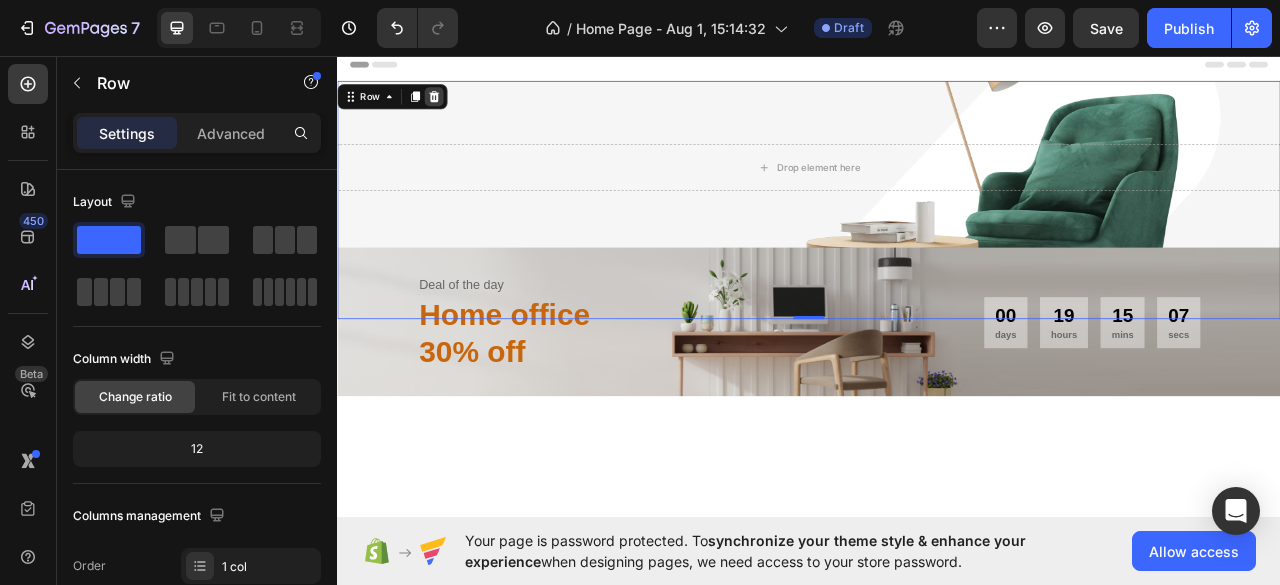 click at bounding box center [460, 109] 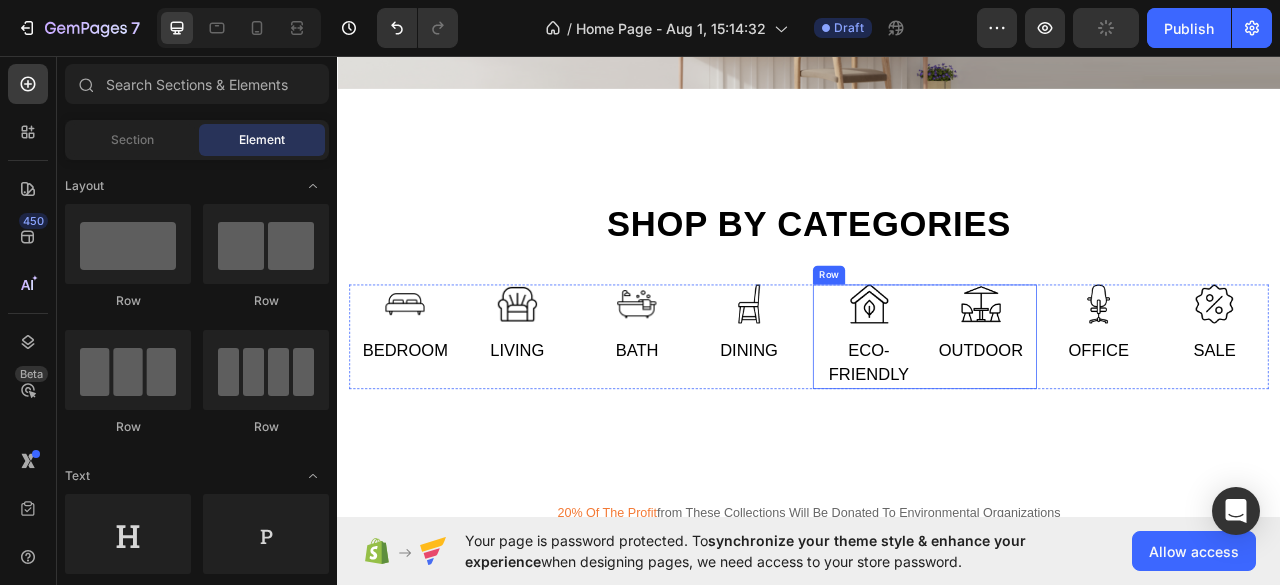 scroll, scrollTop: 0, scrollLeft: 0, axis: both 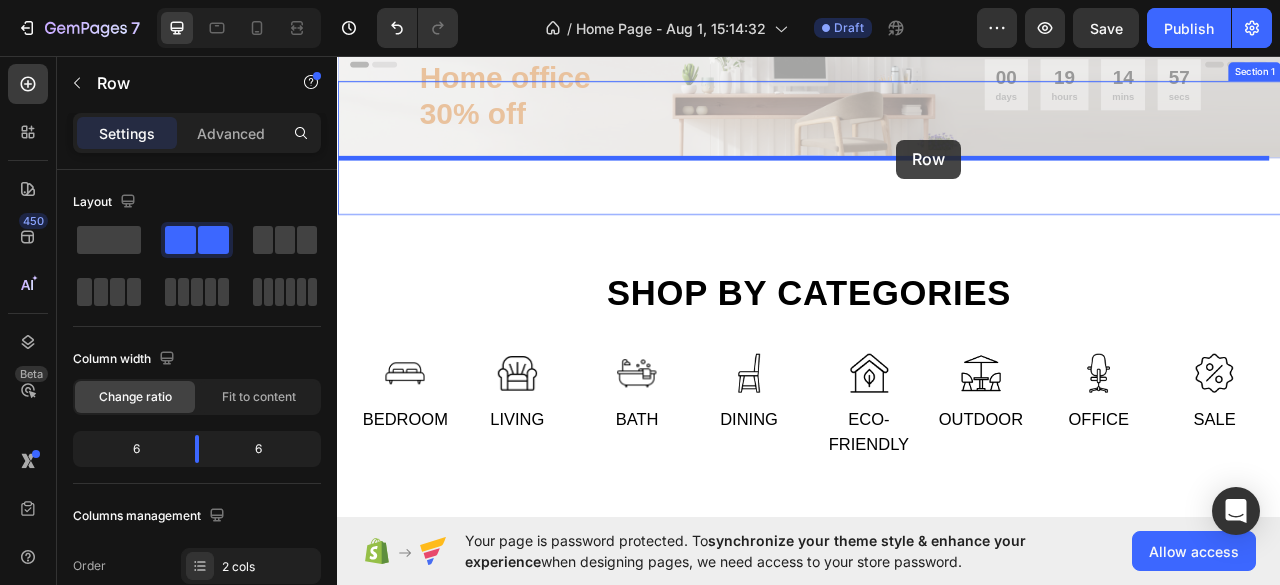 drag, startPoint x: 1048, startPoint y: 128, endPoint x: 1048, endPoint y: 165, distance: 37 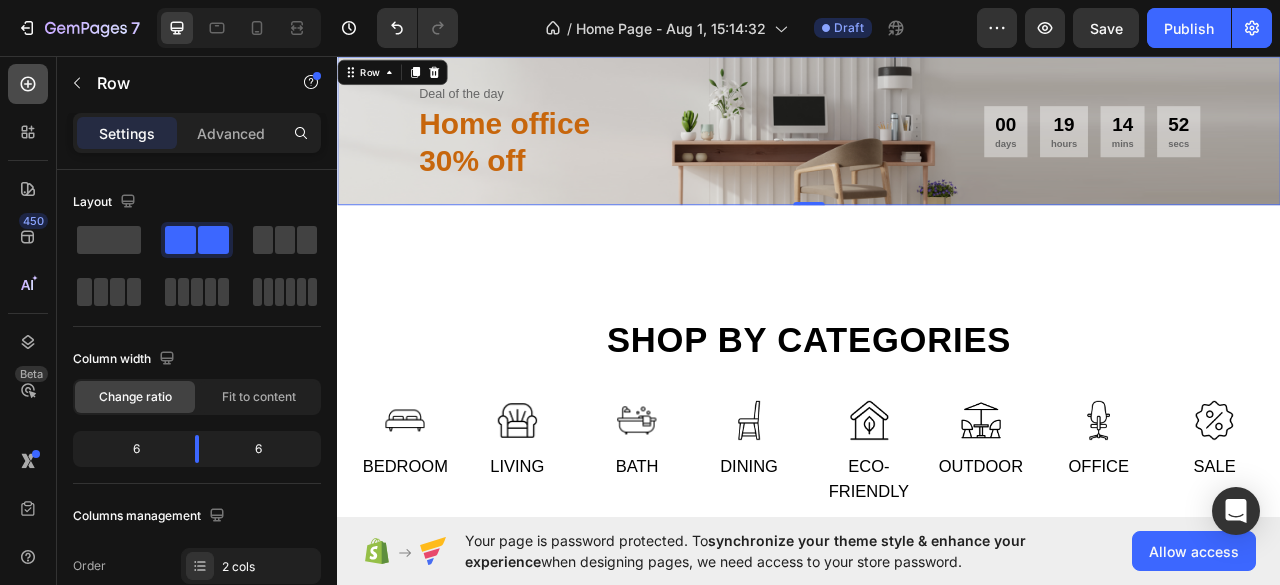 click 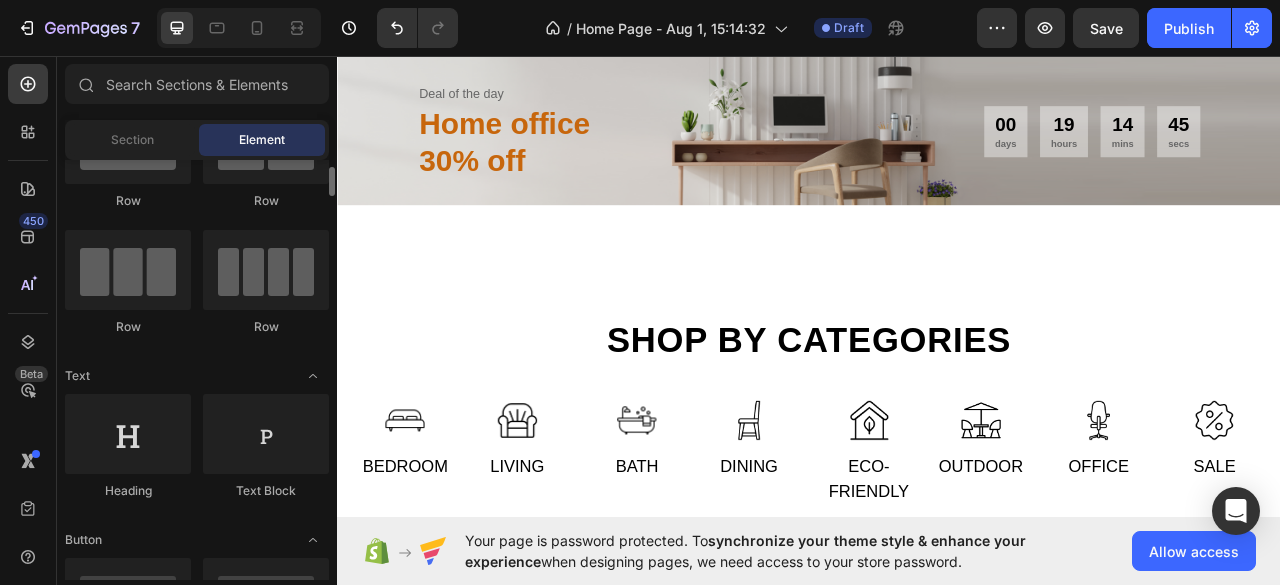 scroll, scrollTop: 0, scrollLeft: 0, axis: both 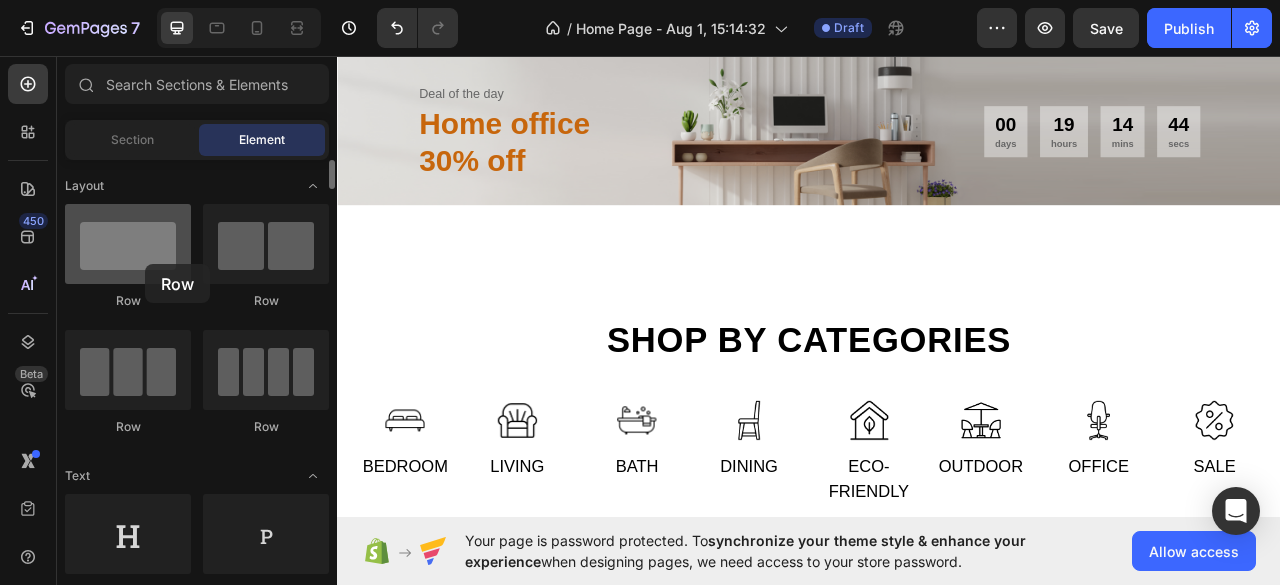 click at bounding box center [128, 244] 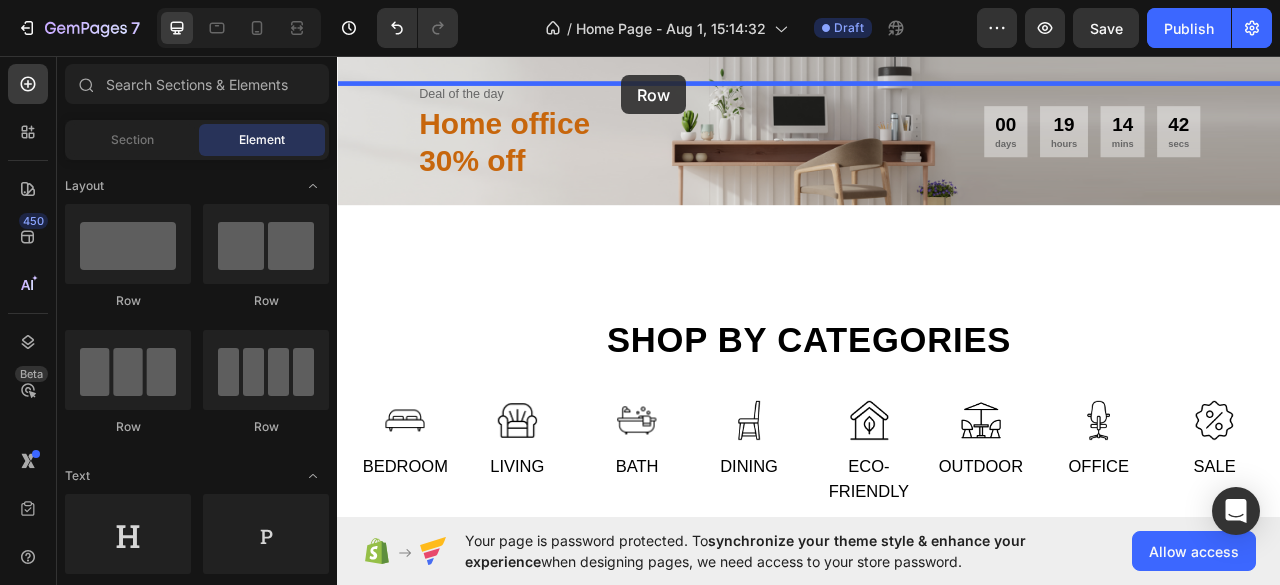 drag, startPoint x: 482, startPoint y: 312, endPoint x: 699, endPoint y: 82, distance: 316.2104 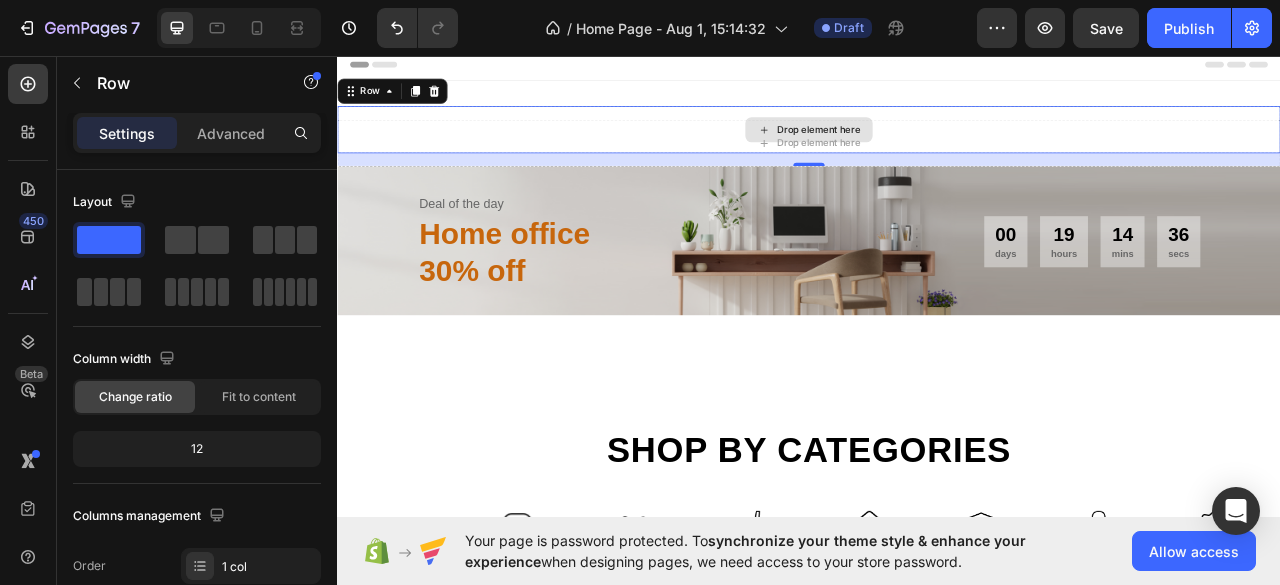 click on "Drop element here" at bounding box center (937, 151) 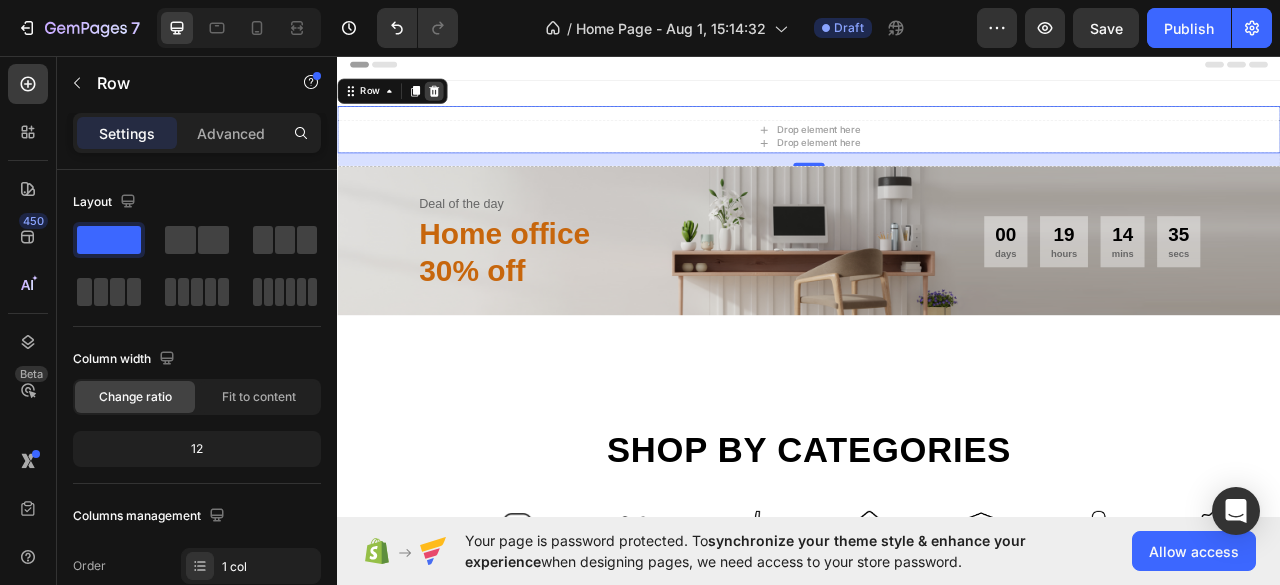 click at bounding box center (460, 102) 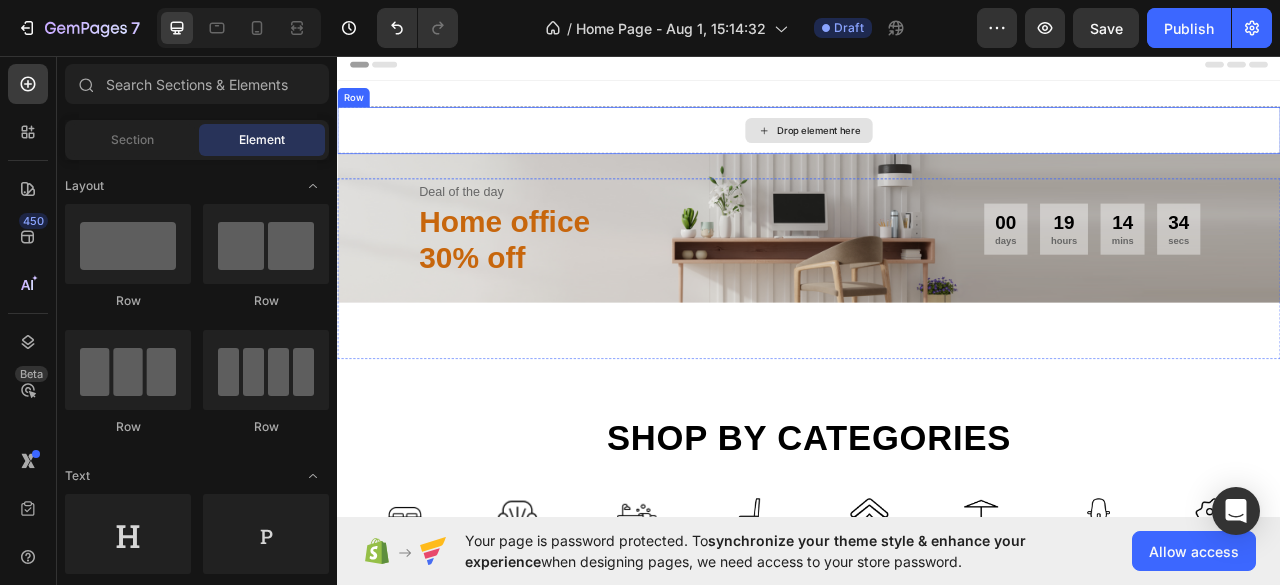 click on "Drop element here" at bounding box center (937, 152) 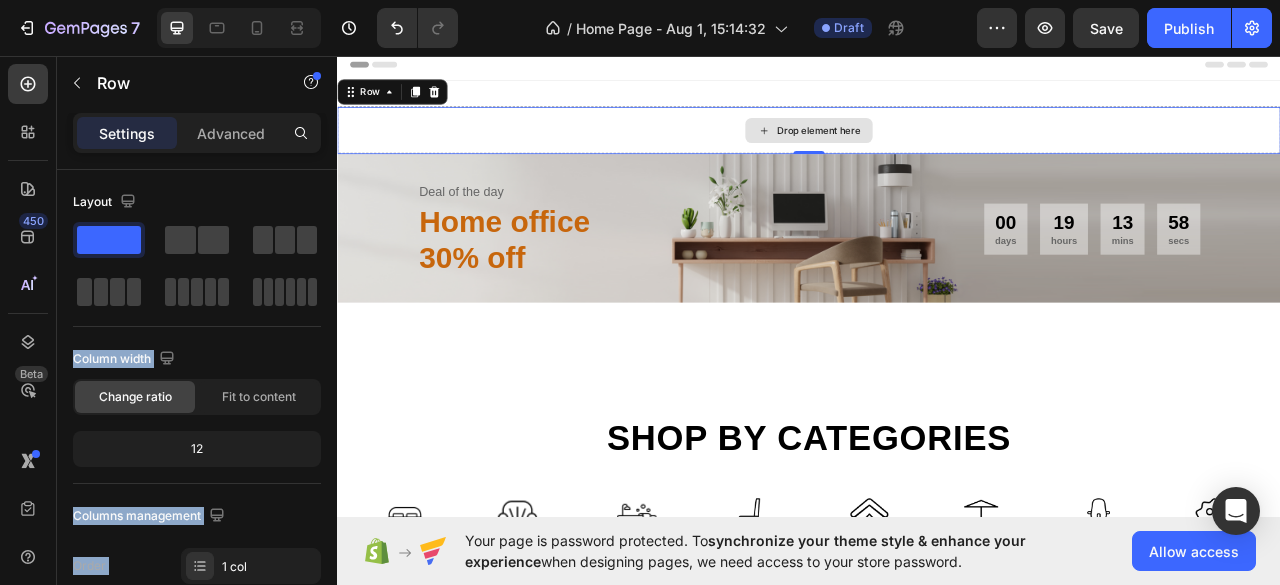 drag, startPoint x: 636, startPoint y: 291, endPoint x: 762, endPoint y: 138, distance: 198.20444 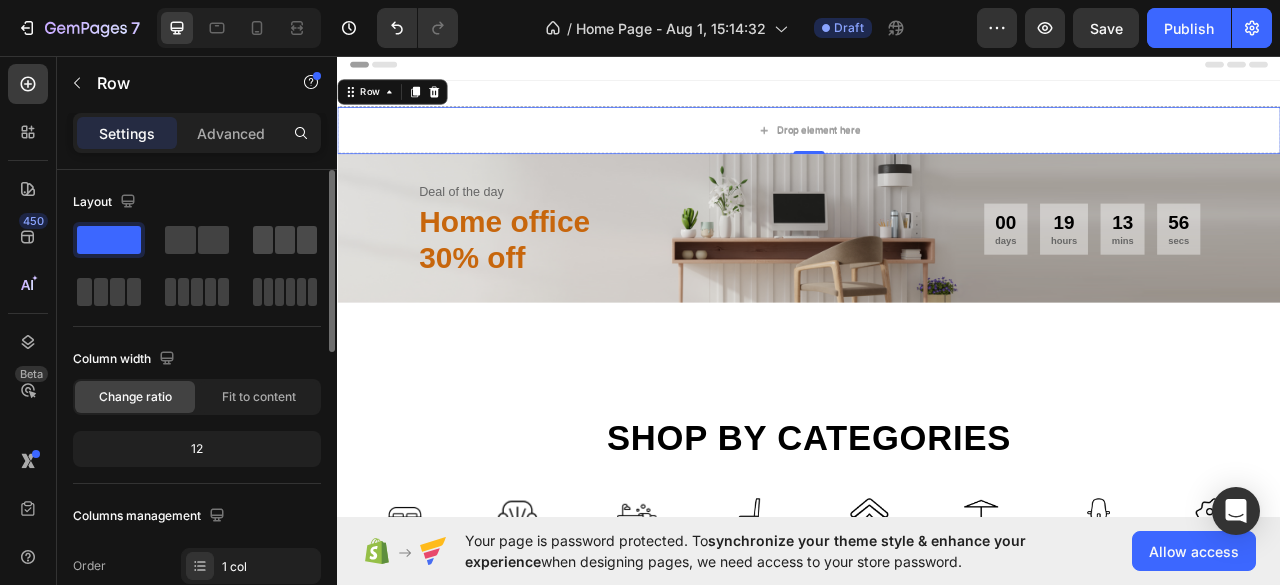 drag, startPoint x: 267, startPoint y: 245, endPoint x: 318, endPoint y: 231, distance: 52.886673 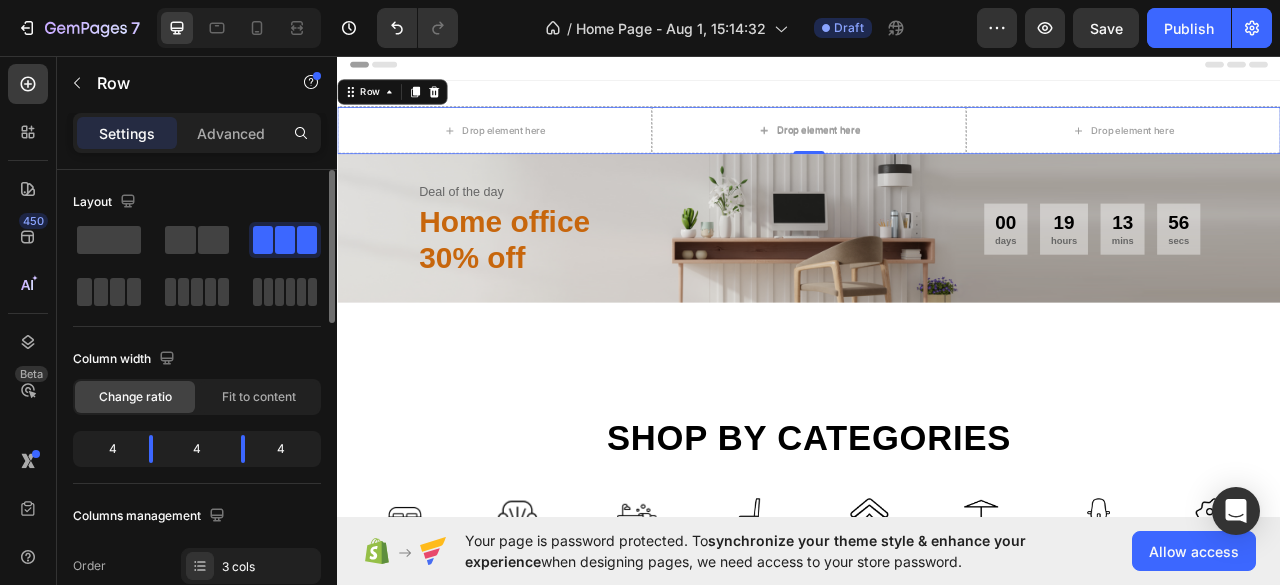 click 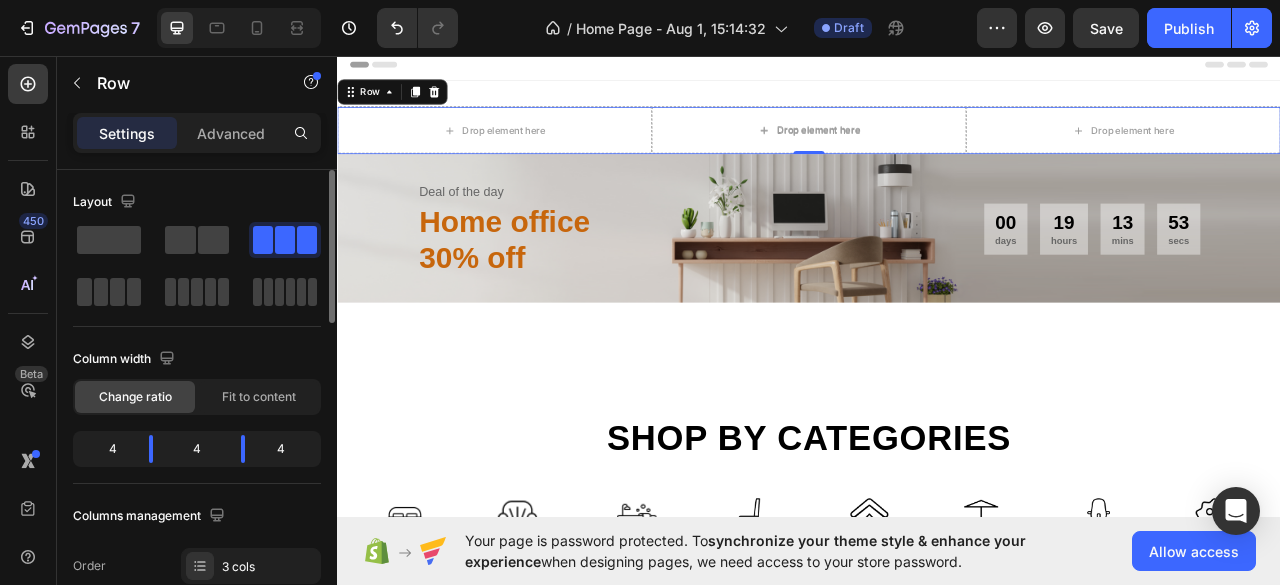 click 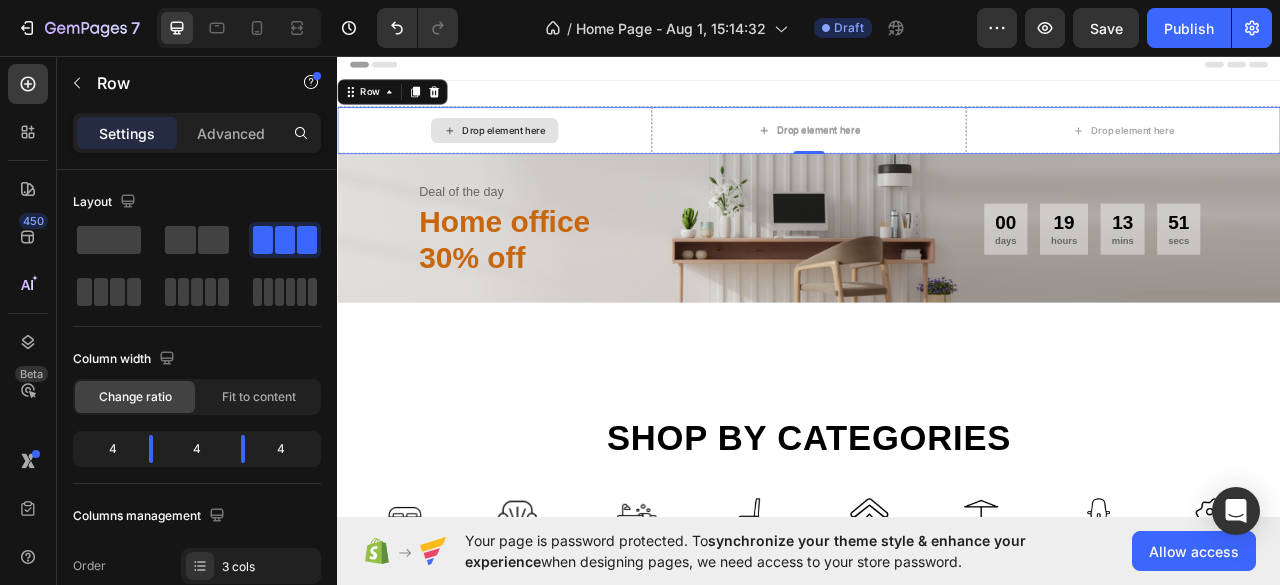 click on "Drop element here" at bounding box center [549, 152] 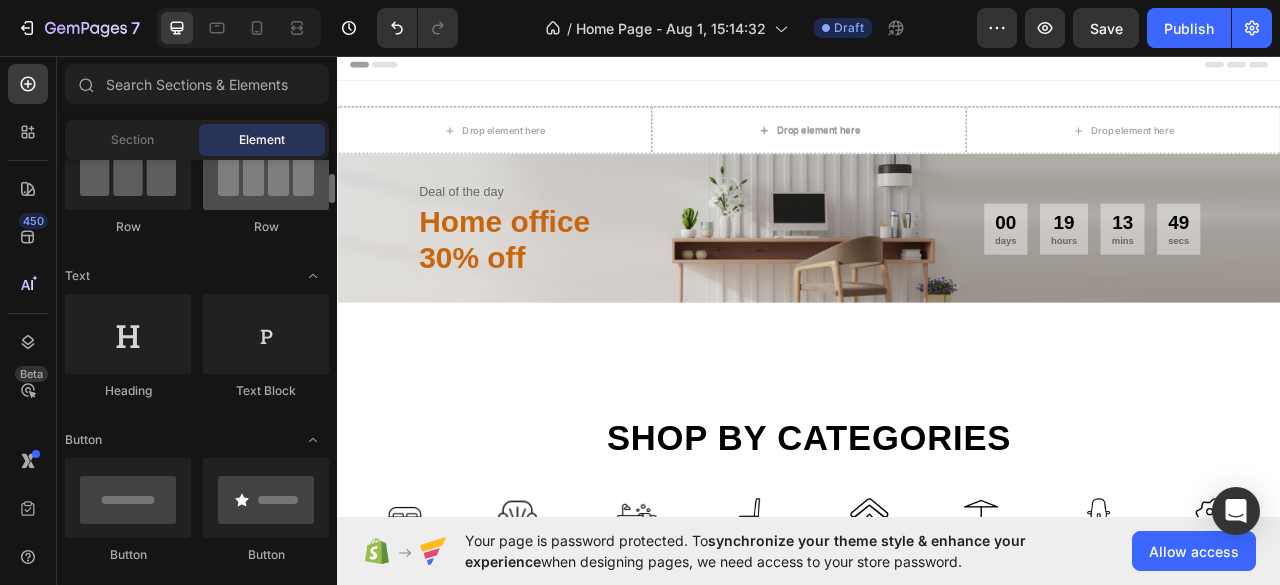 scroll, scrollTop: 0, scrollLeft: 0, axis: both 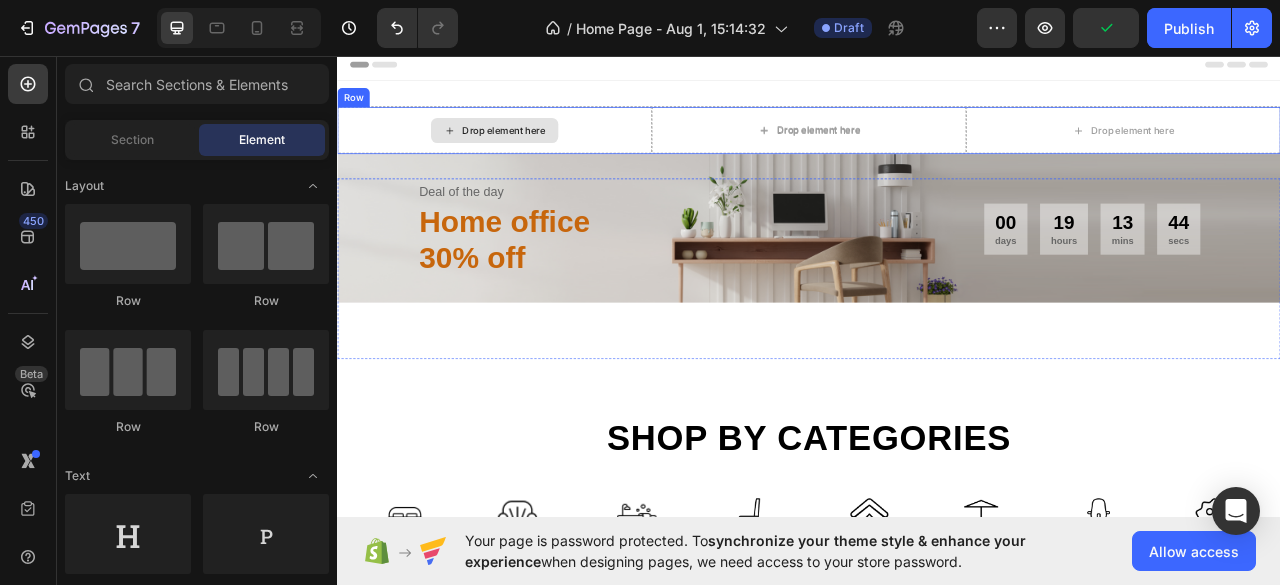 click 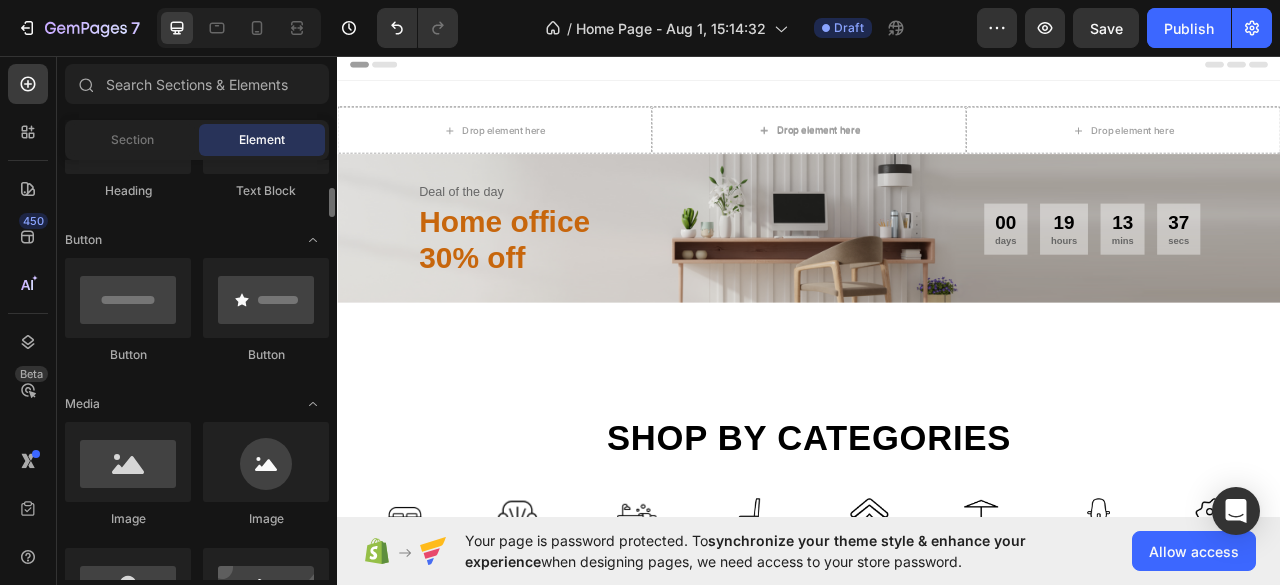 scroll, scrollTop: 0, scrollLeft: 0, axis: both 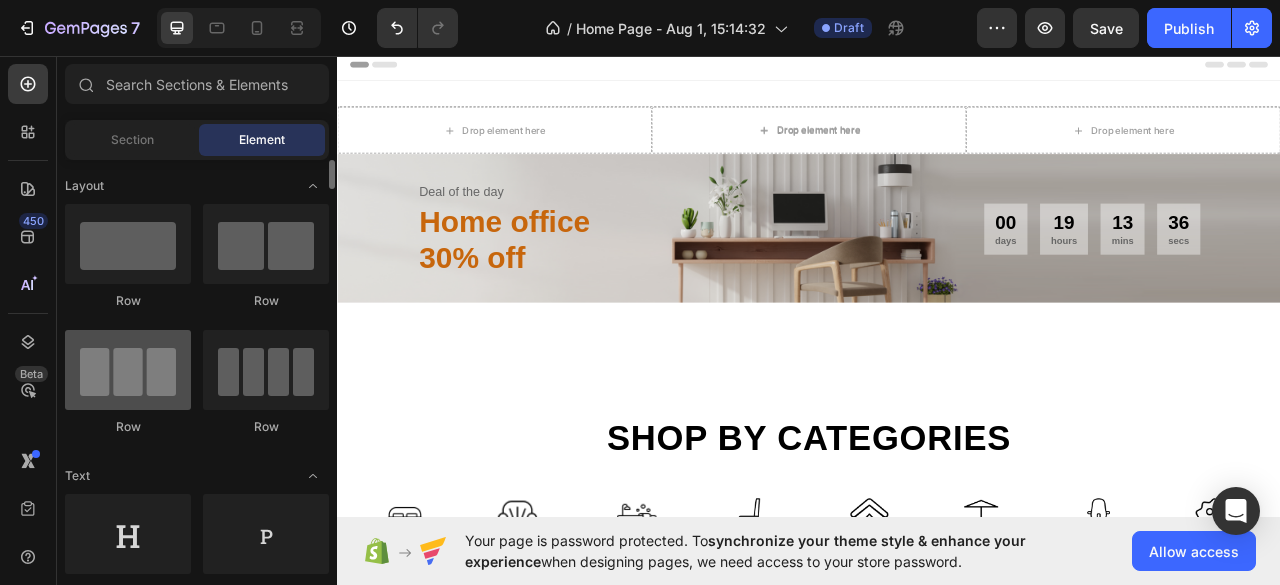 click at bounding box center [128, 370] 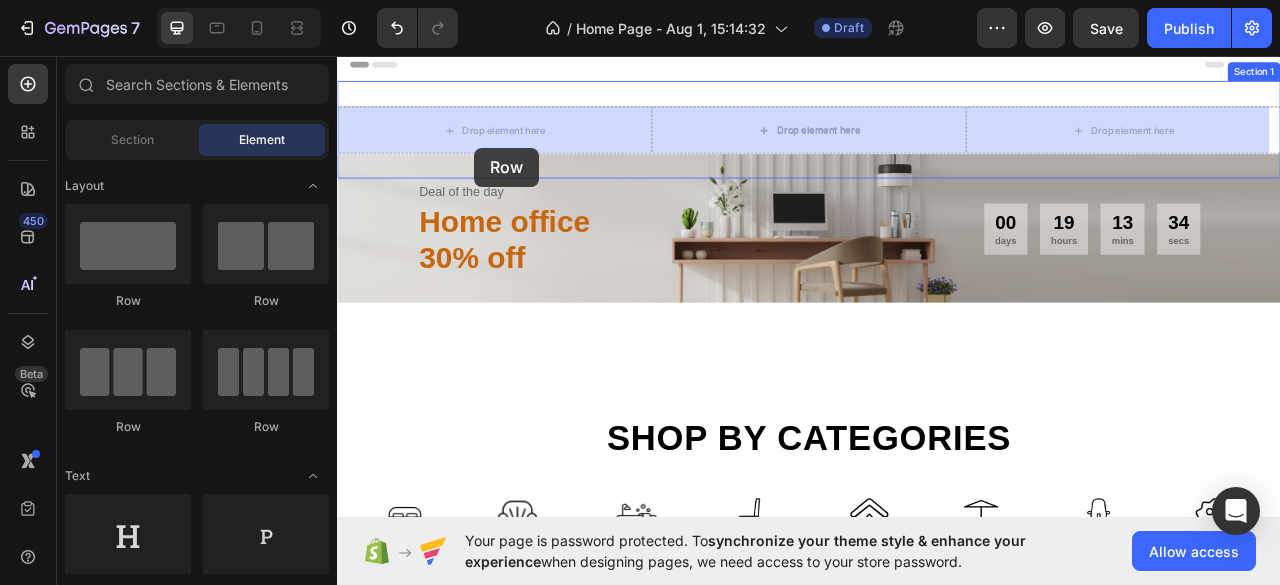 drag, startPoint x: 442, startPoint y: 430, endPoint x: 511, endPoint y: 173, distance: 266.10147 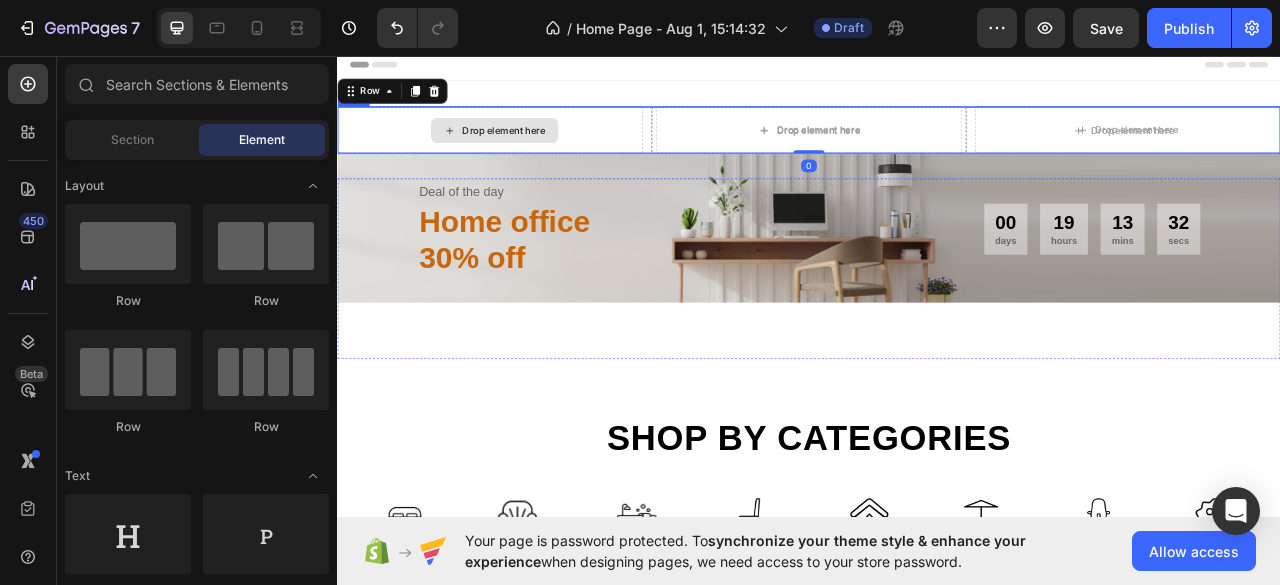 click on "Drop element here" at bounding box center [549, 152] 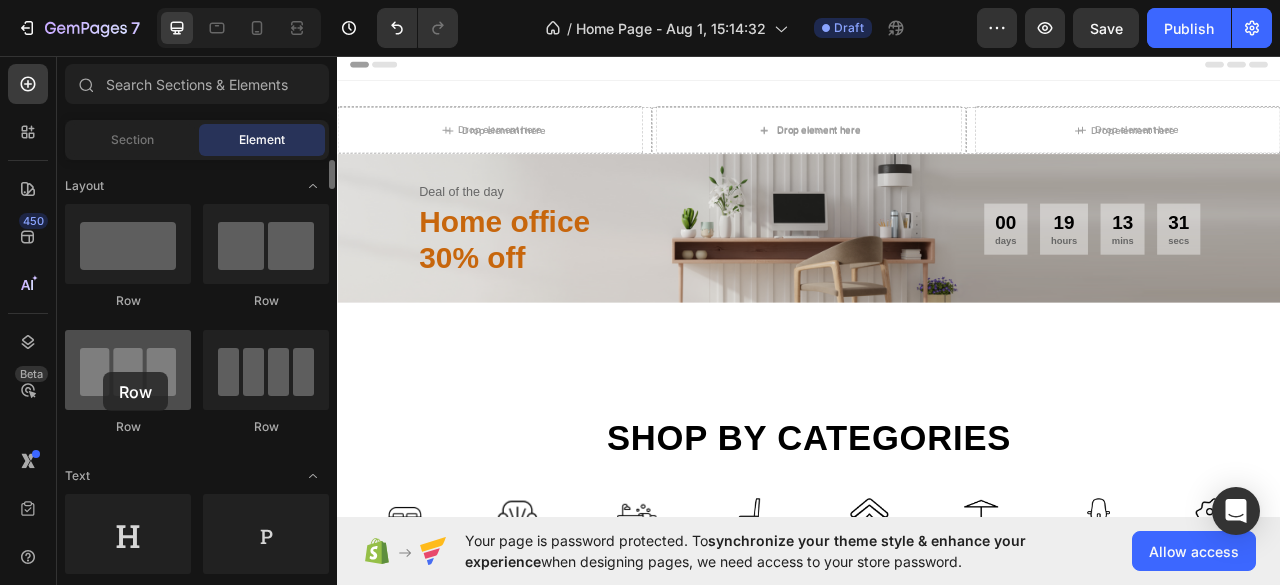 click at bounding box center [128, 370] 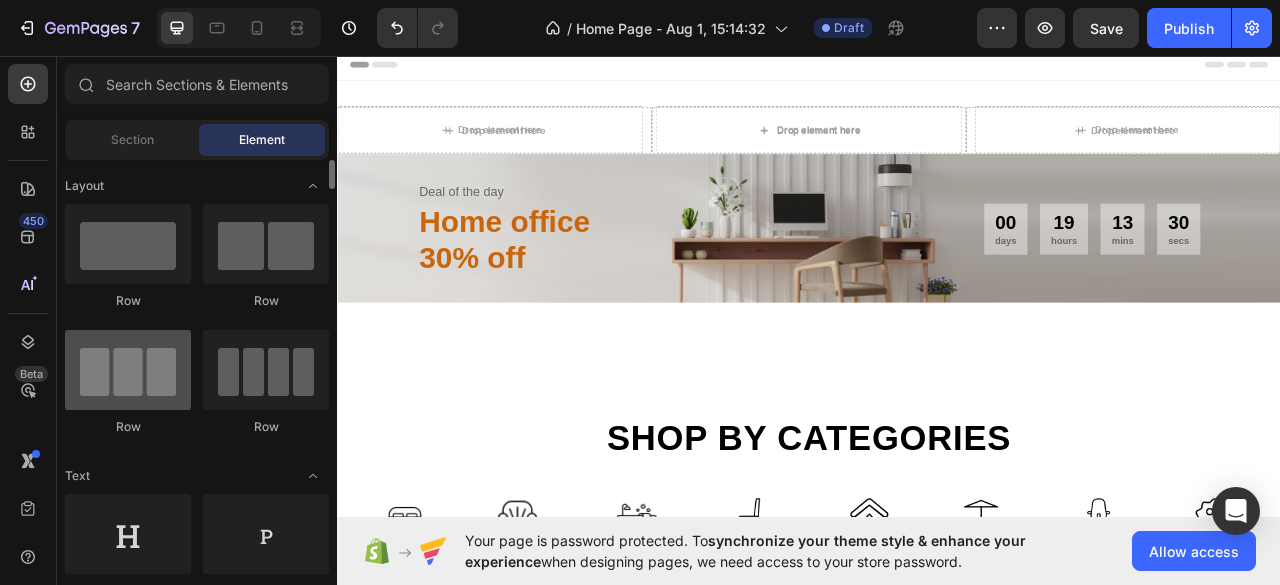 click at bounding box center (128, 370) 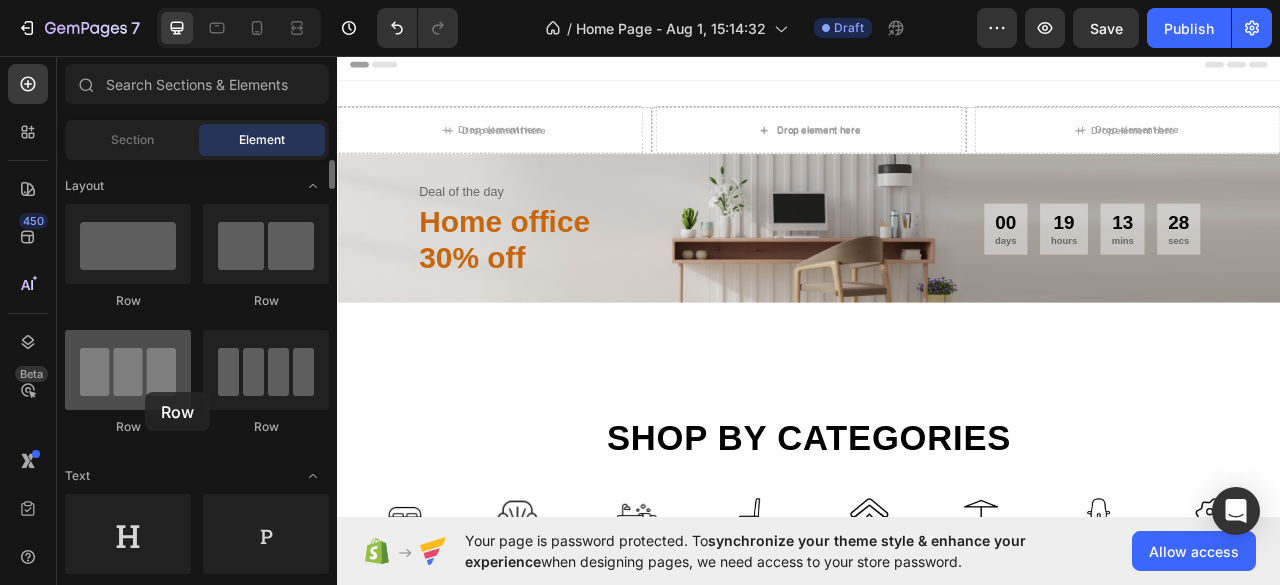 click at bounding box center [128, 370] 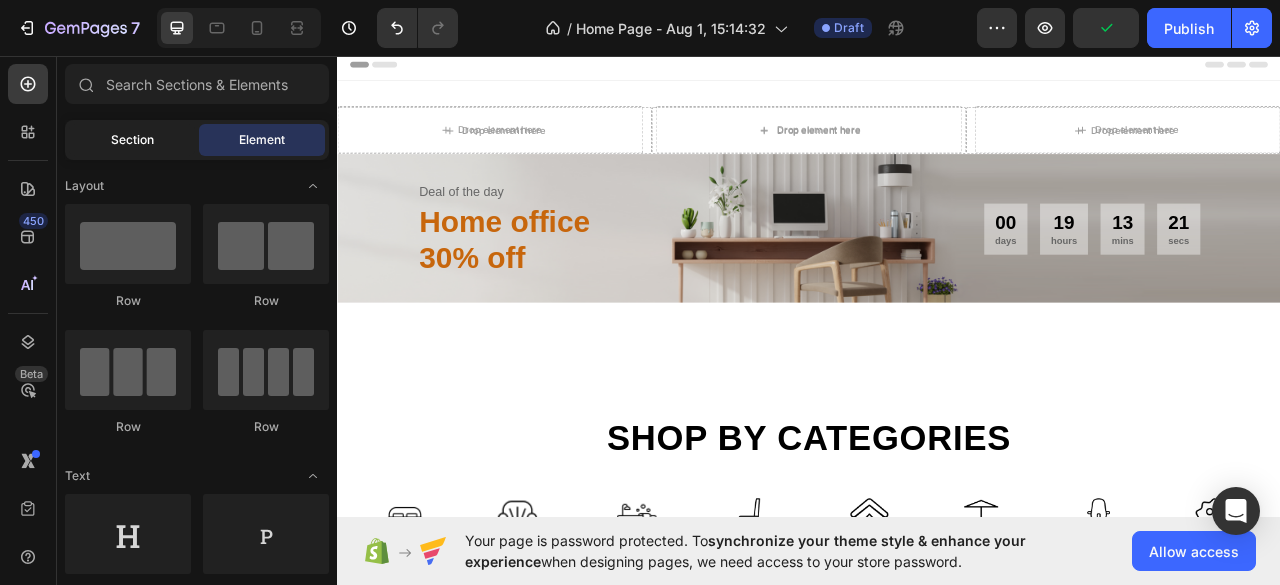 click on "Section" at bounding box center (132, 140) 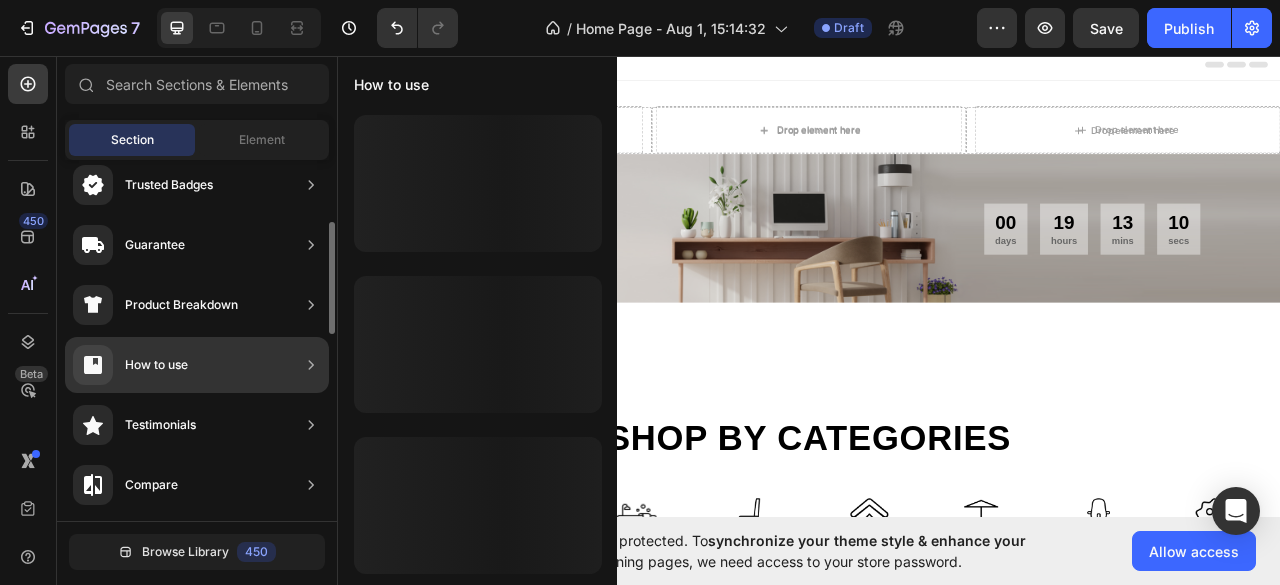 scroll, scrollTop: 0, scrollLeft: 0, axis: both 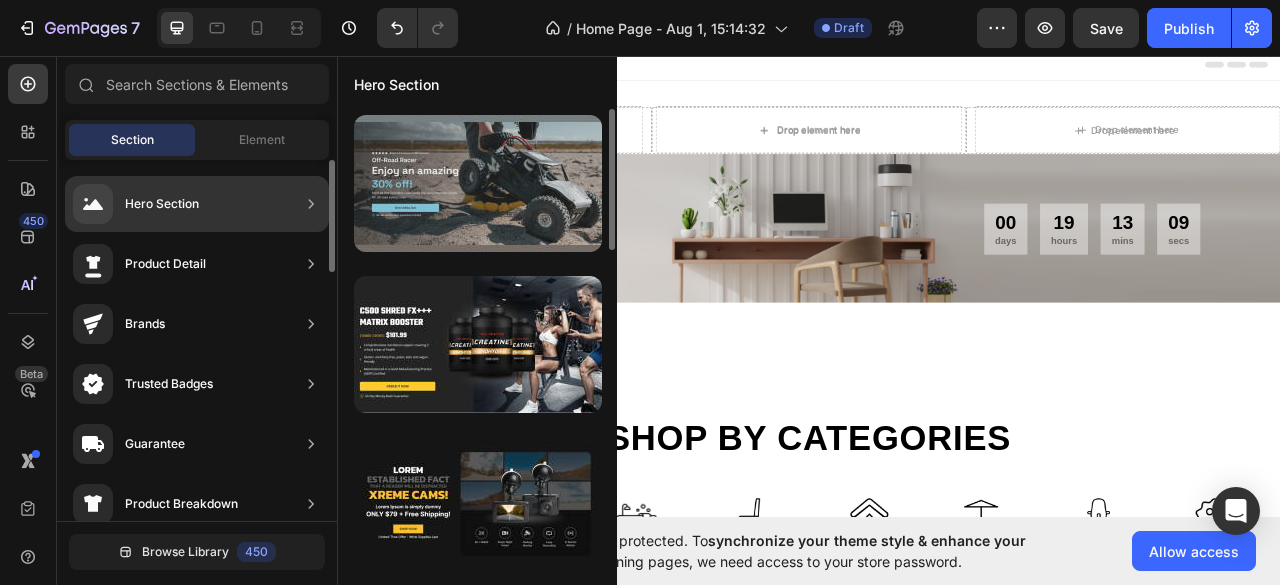 click at bounding box center (478, 183) 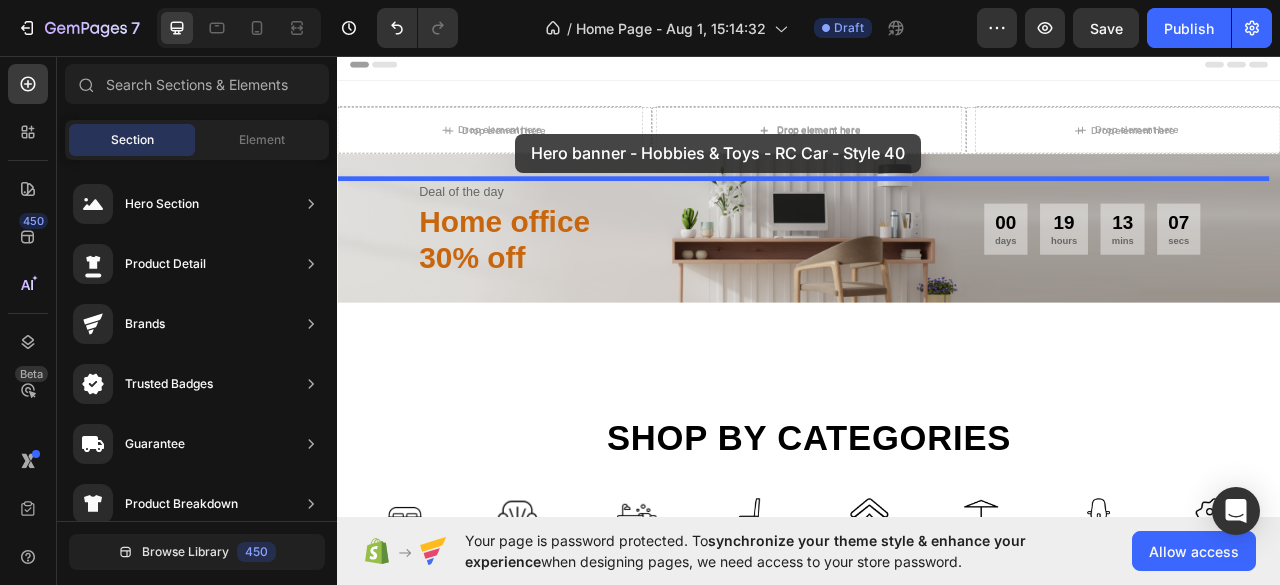 drag, startPoint x: 864, startPoint y: 257, endPoint x: 564, endPoint y: 156, distance: 316.5454 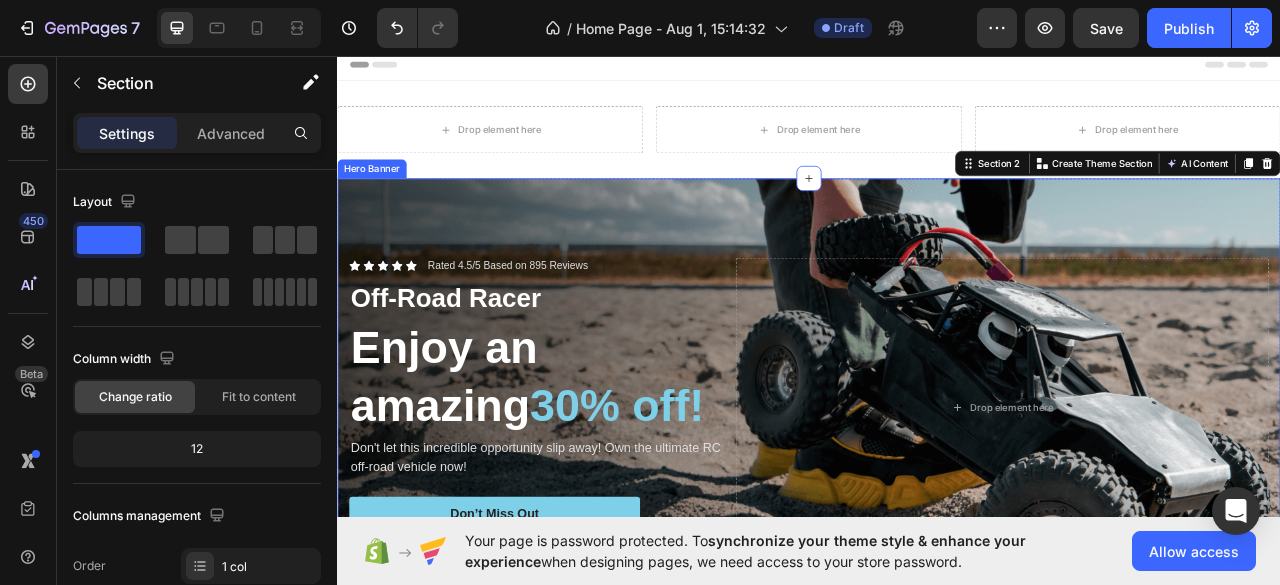 click at bounding box center (937, 504) 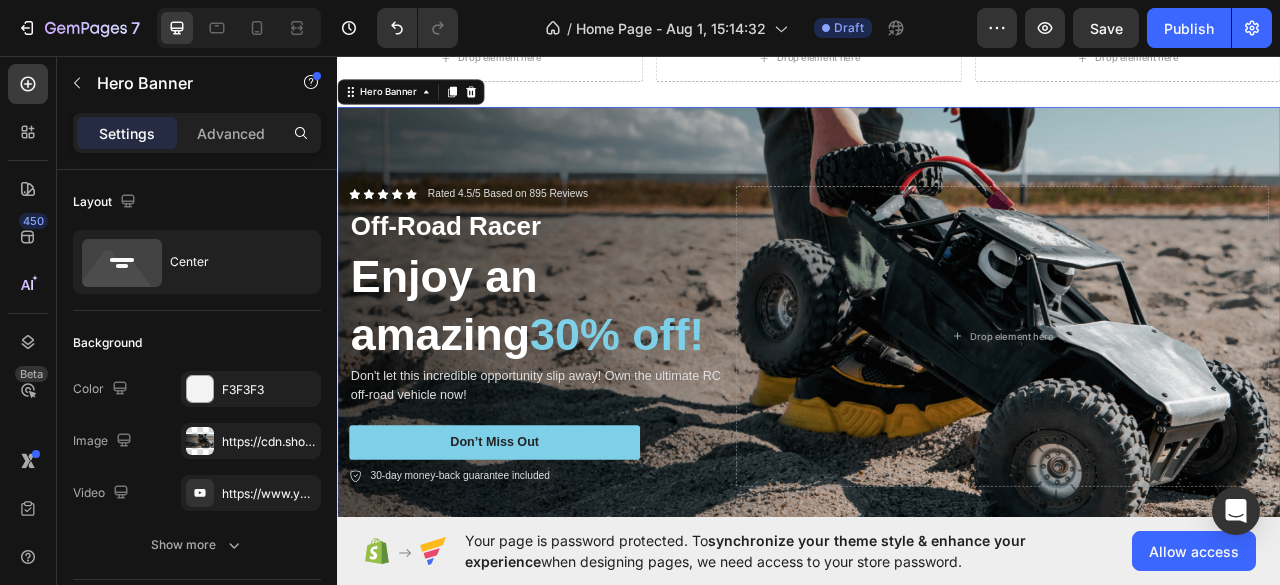 scroll, scrollTop: 100, scrollLeft: 0, axis: vertical 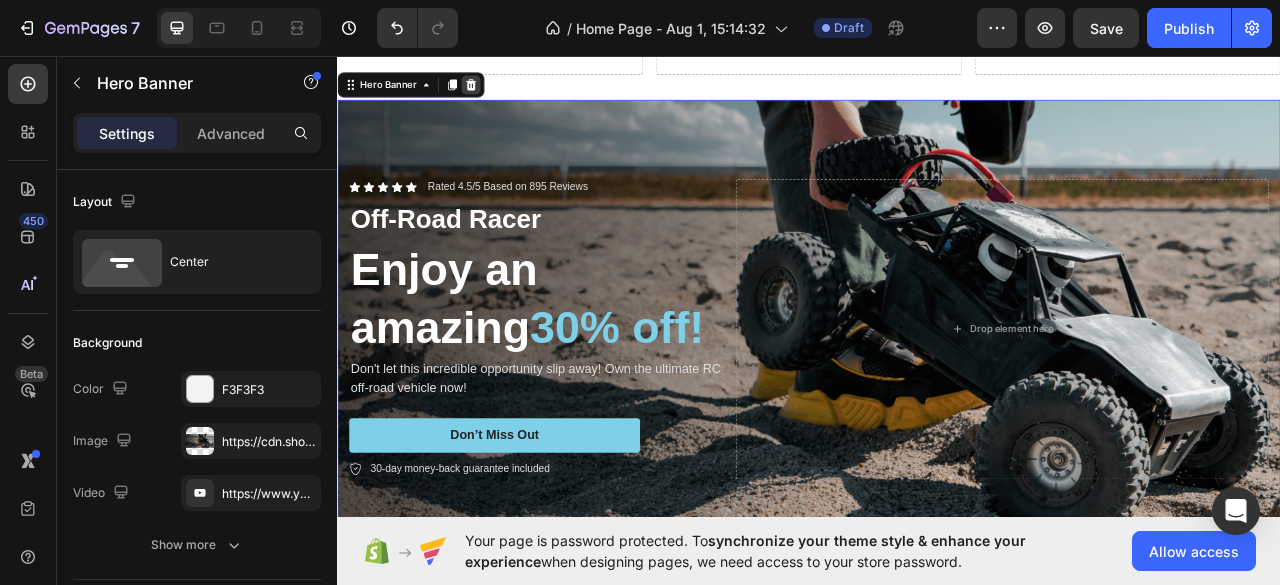 click 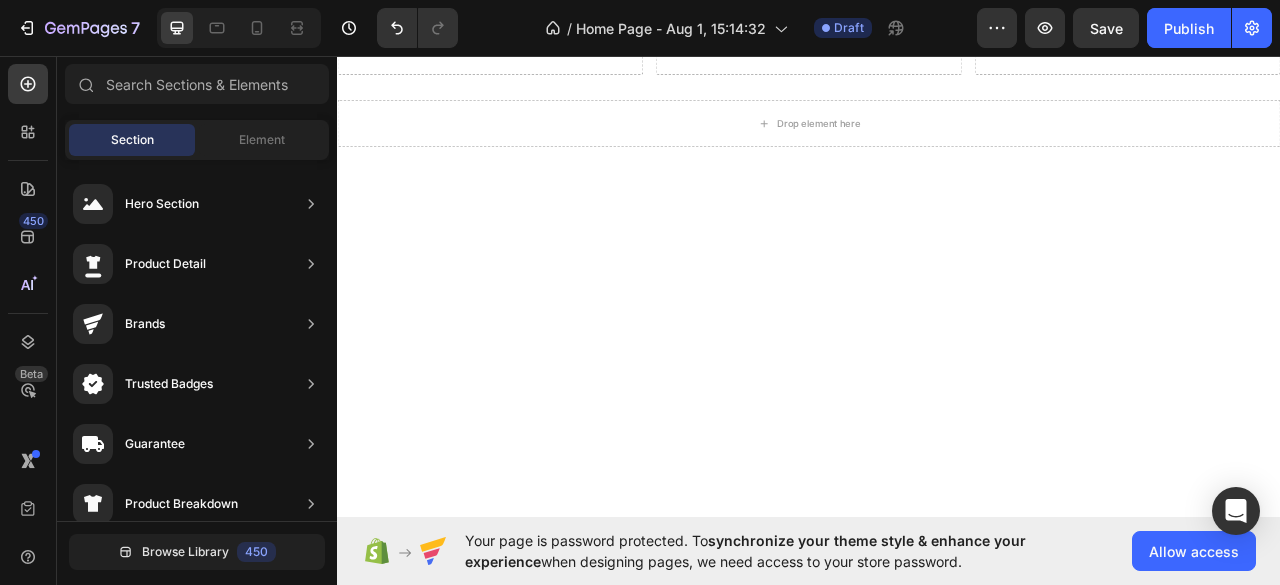 scroll, scrollTop: 0, scrollLeft: 0, axis: both 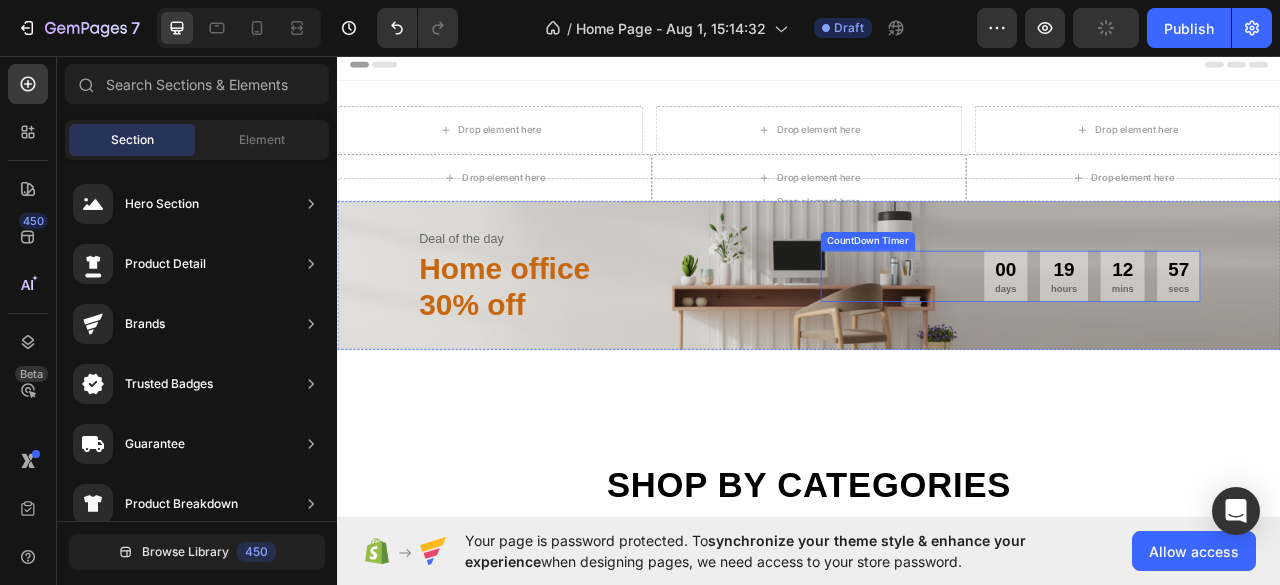 click on "00 days" at bounding box center [1187, 337] 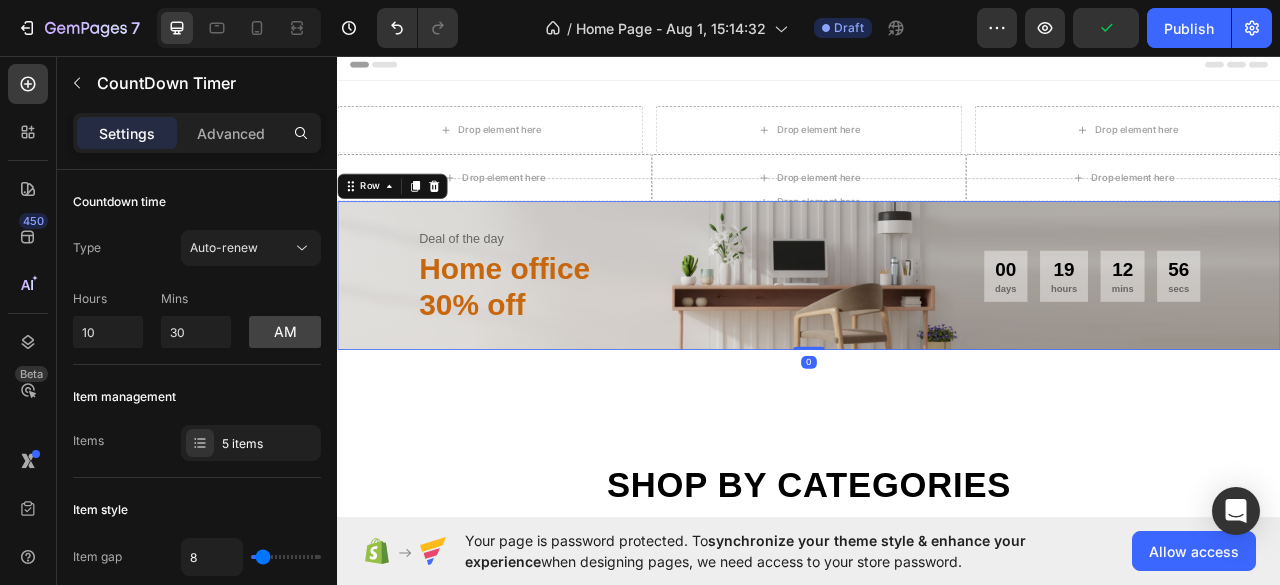 click on "Deal of the day Text Home office 30% off Heading 00 days 19 hours 12 mins 56 secs CountDown Timer Row   0" at bounding box center [937, 336] 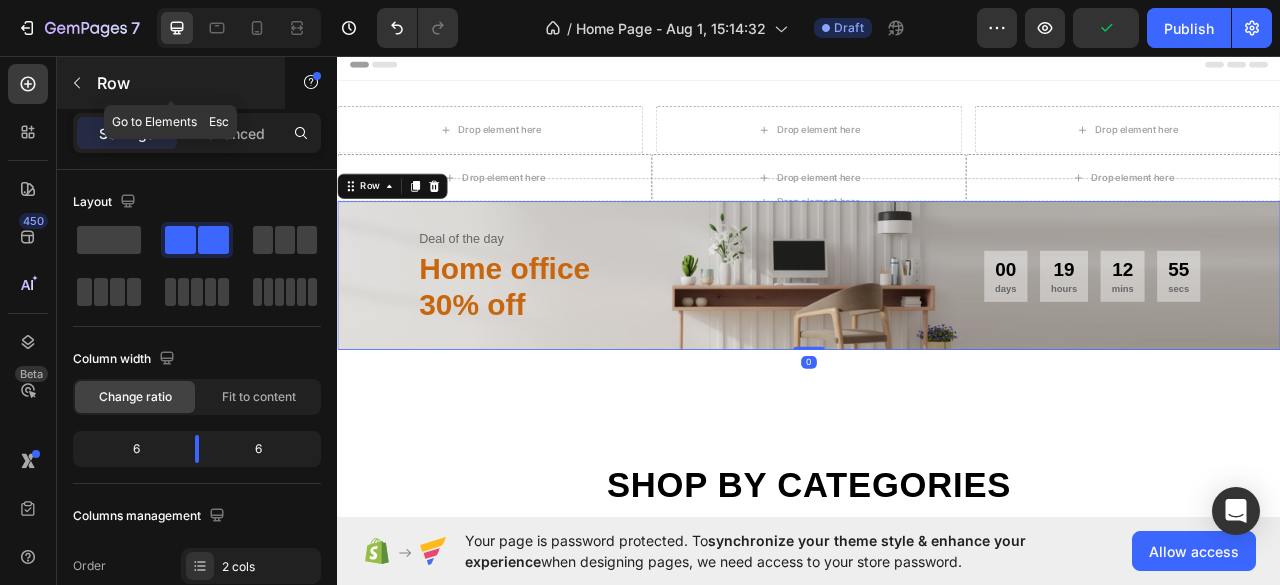 click 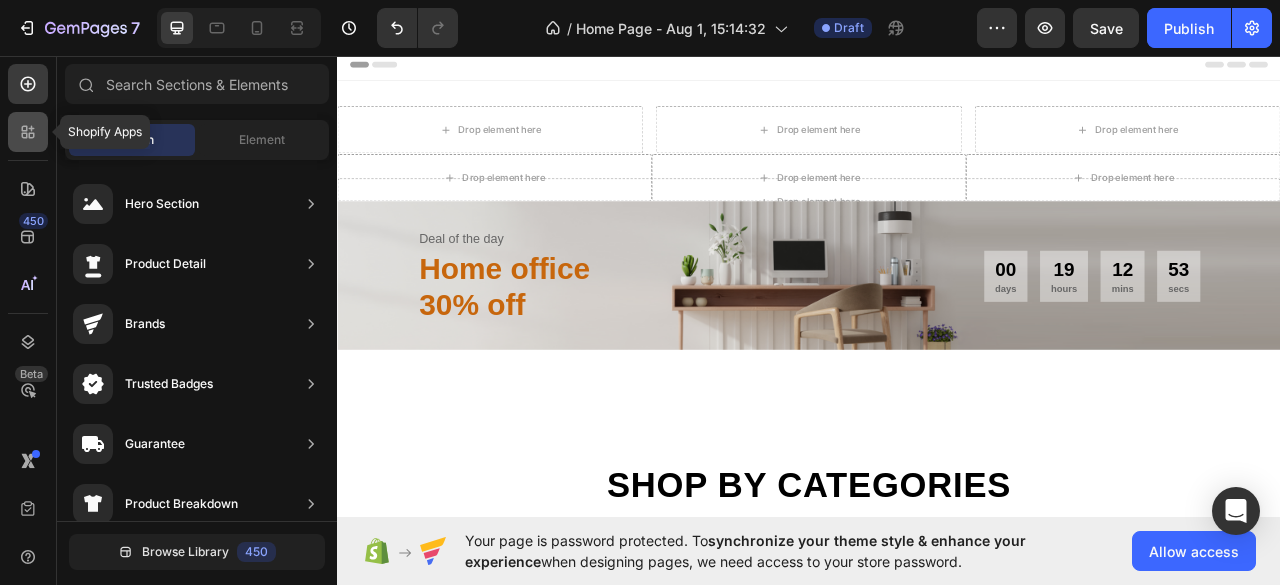 click 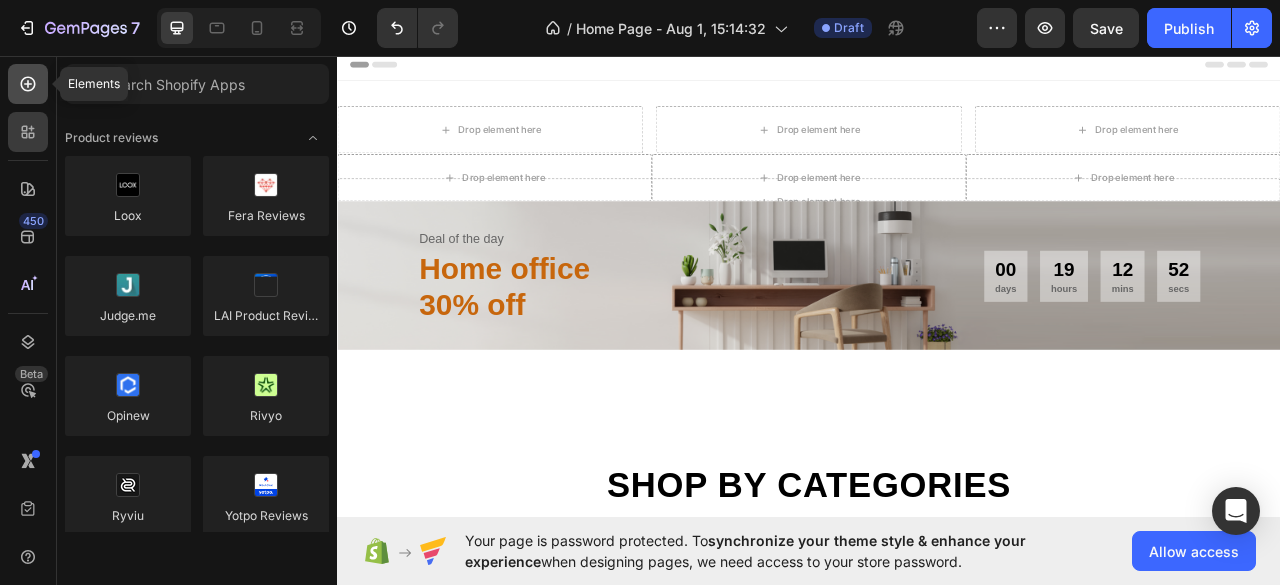 click 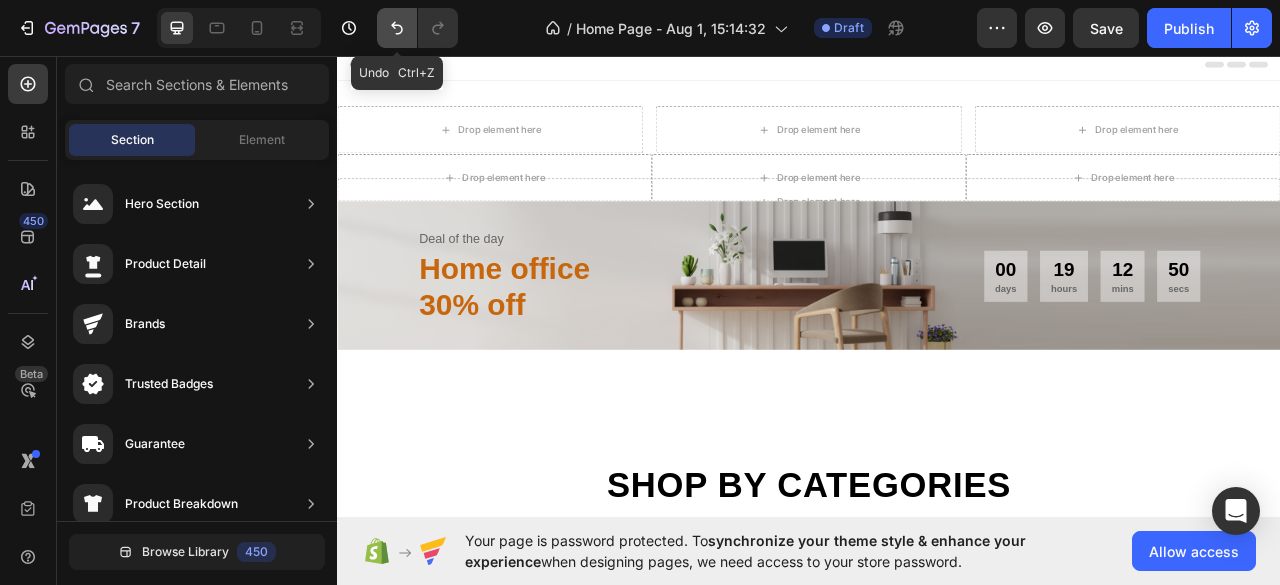 click 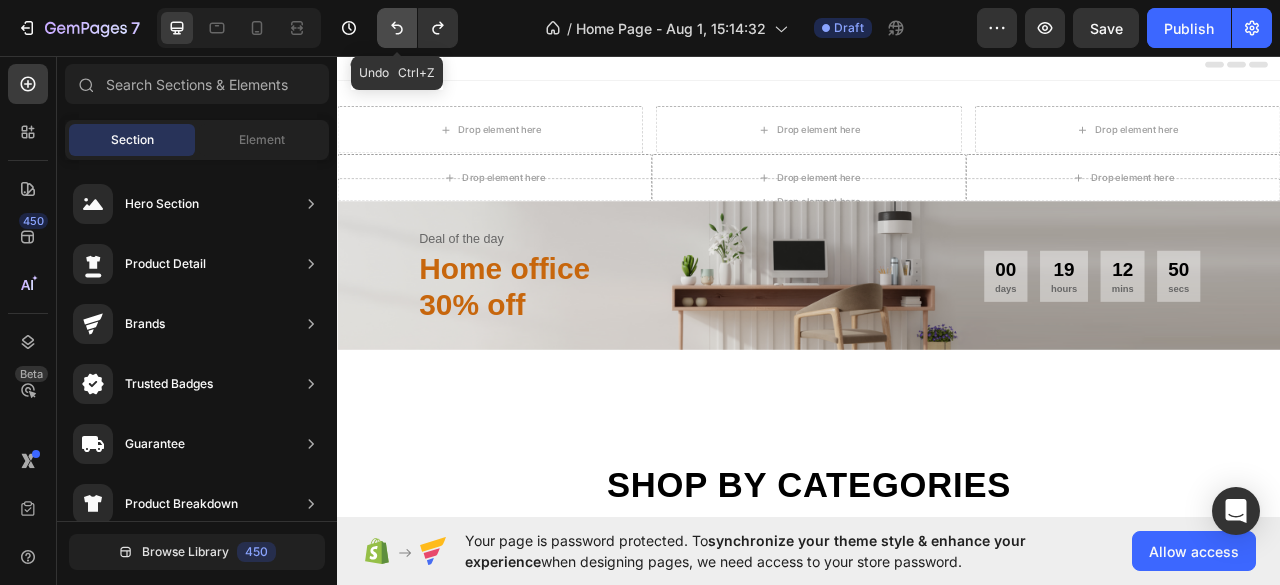 click 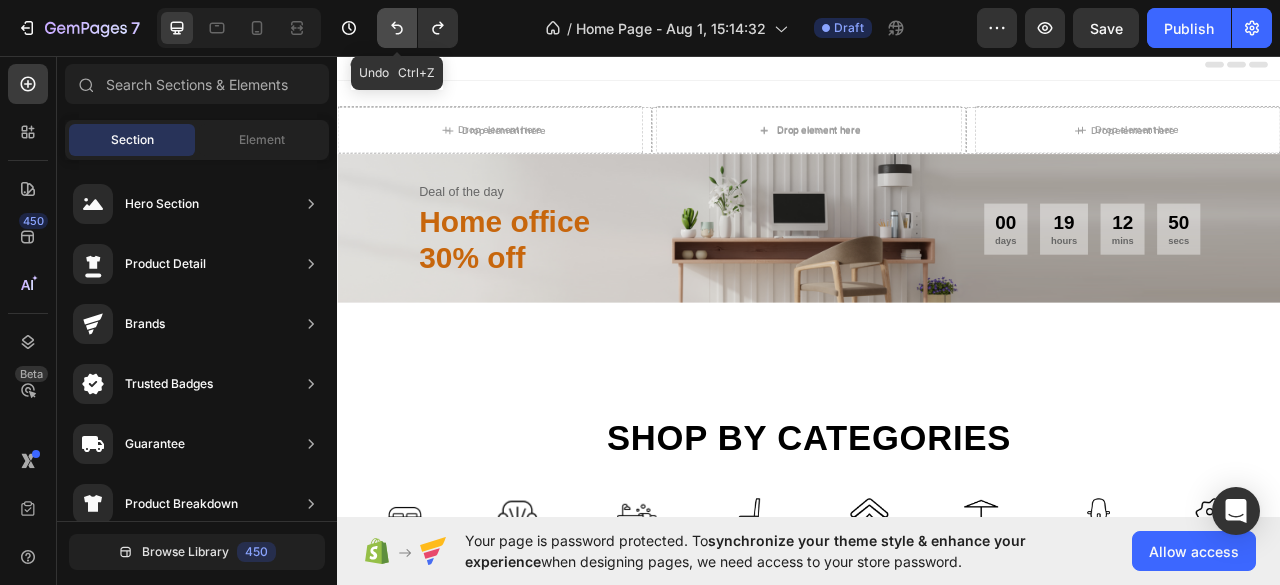click 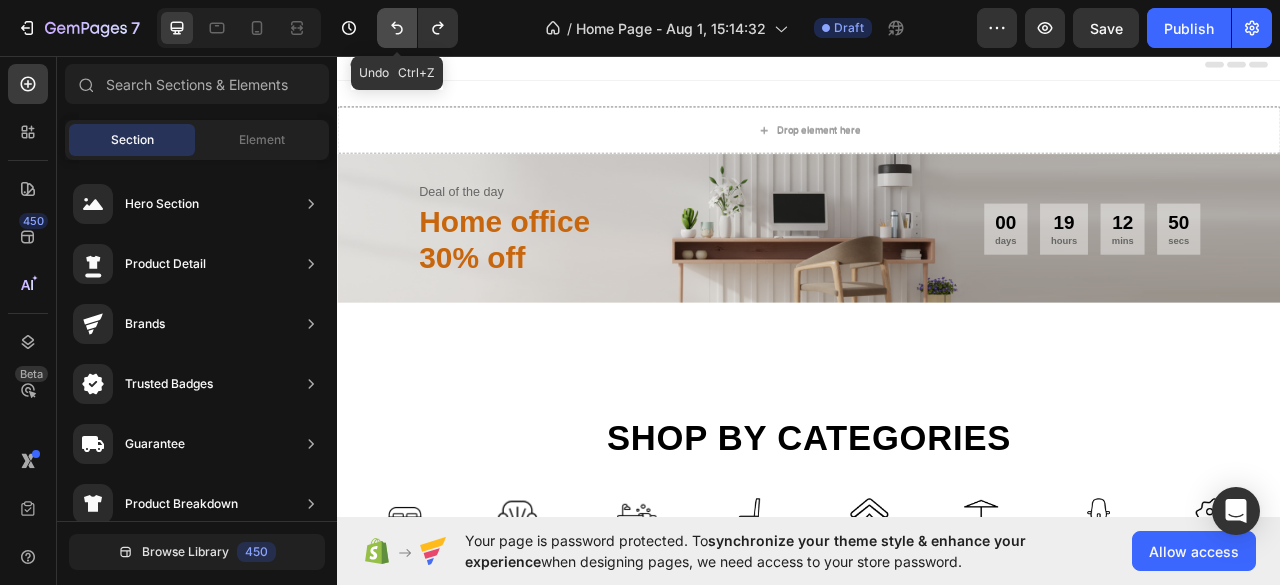 click 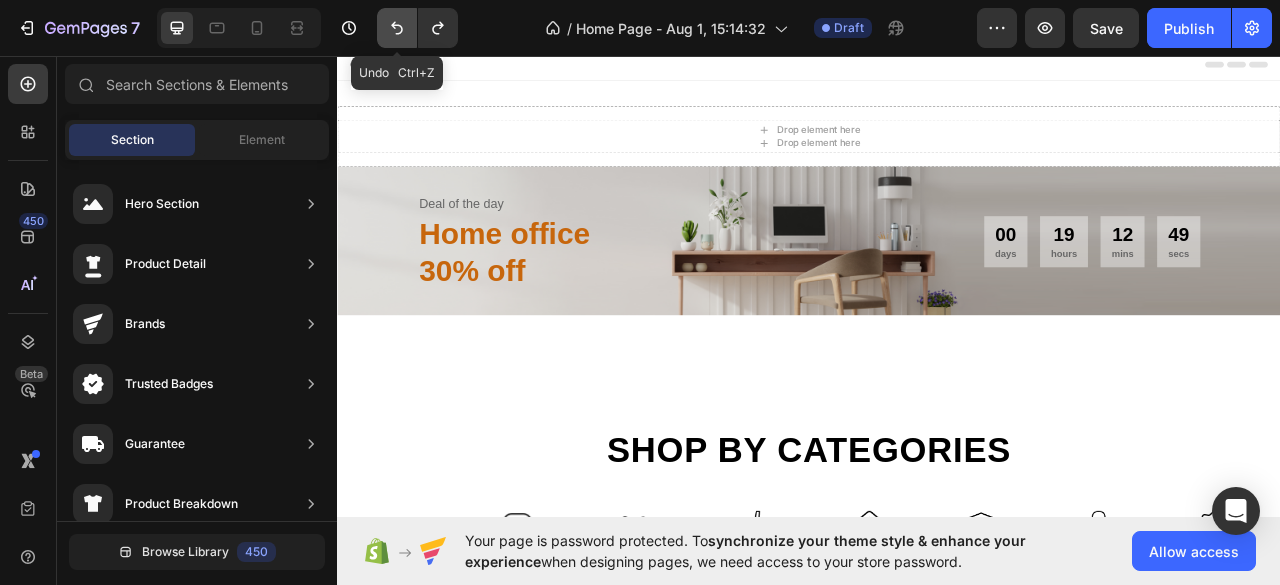 click 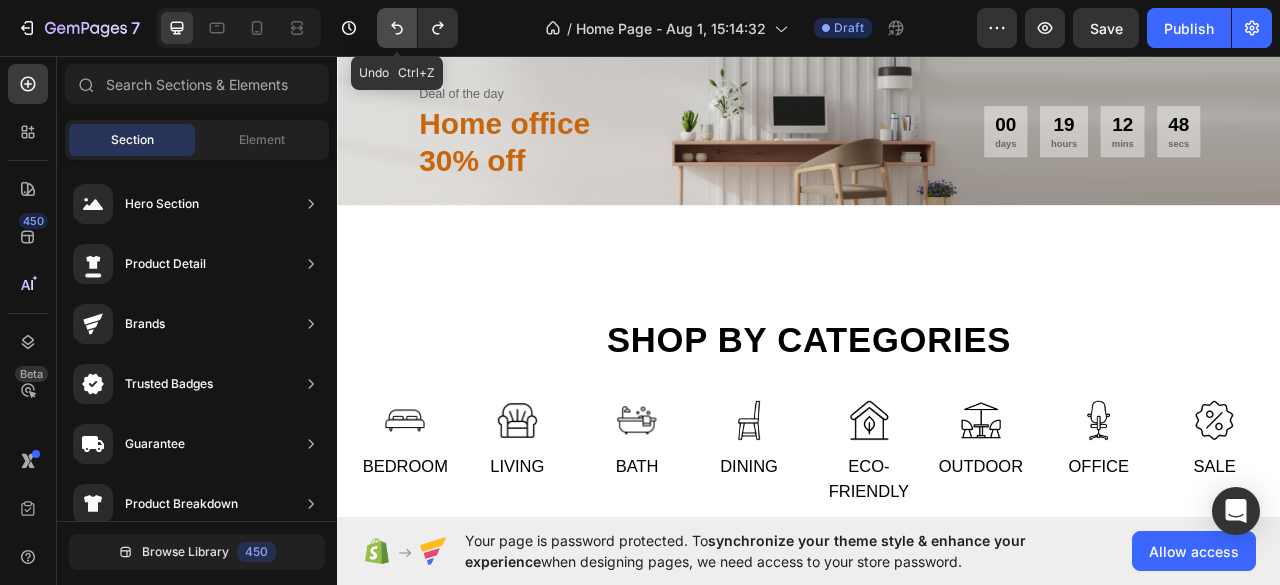 click 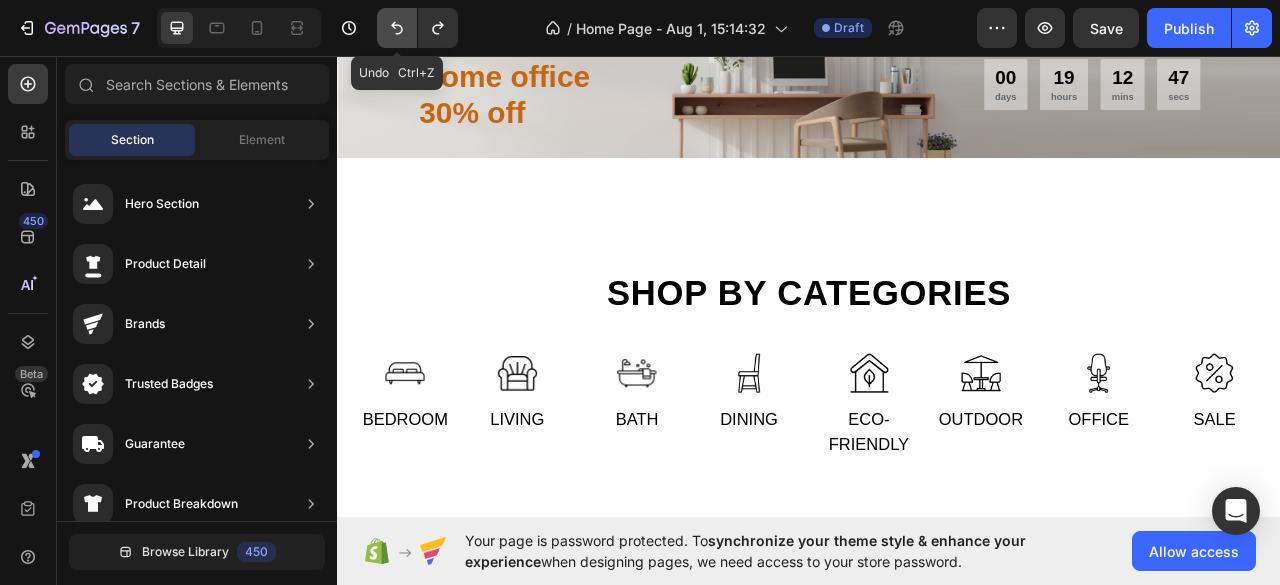click 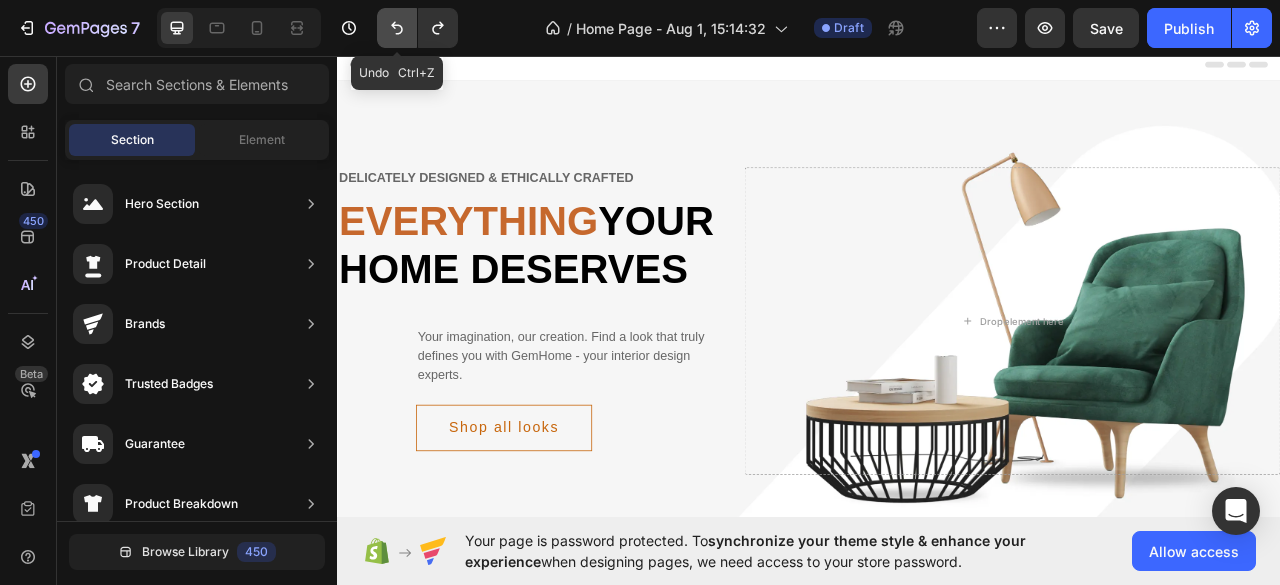 click 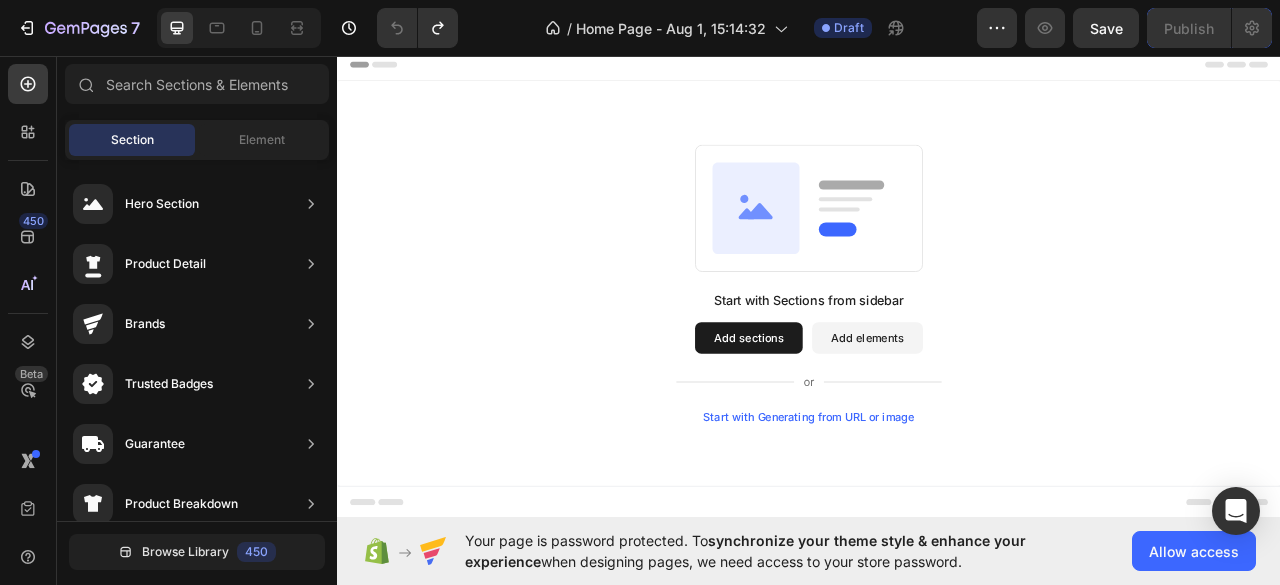 click on "Add sections" at bounding box center (860, 416) 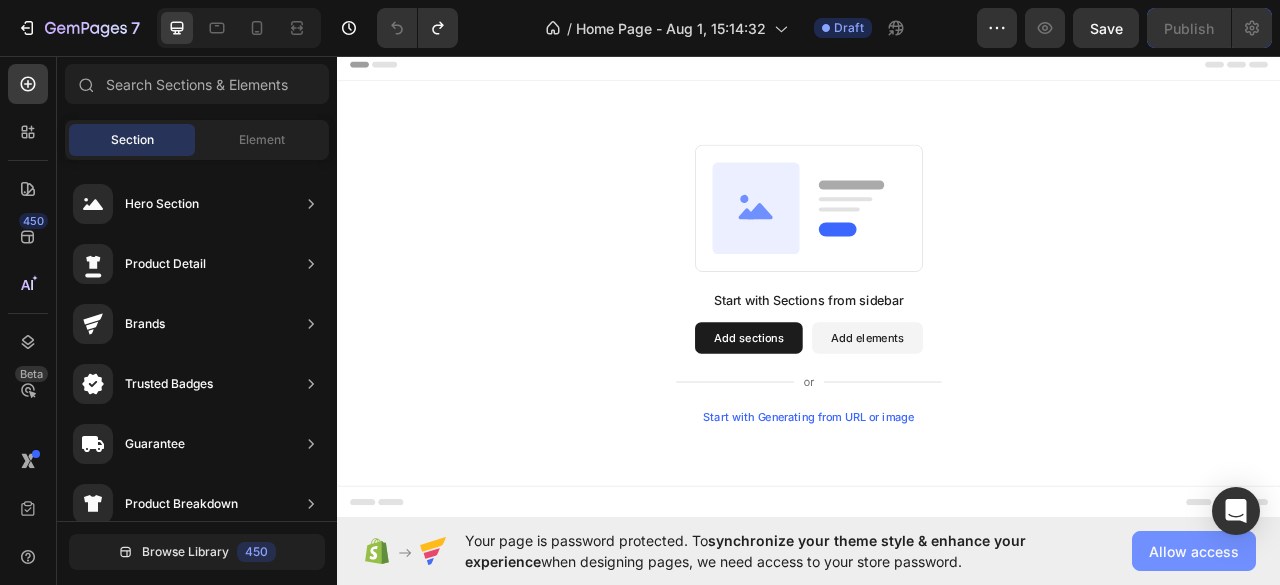 click on "Allow access" 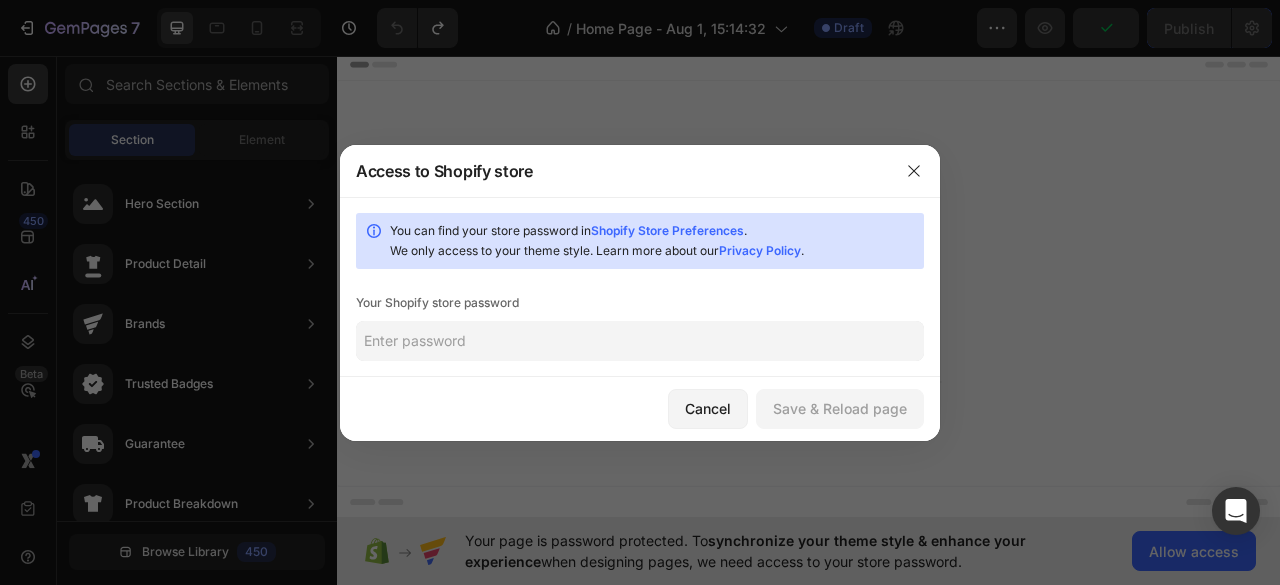 click 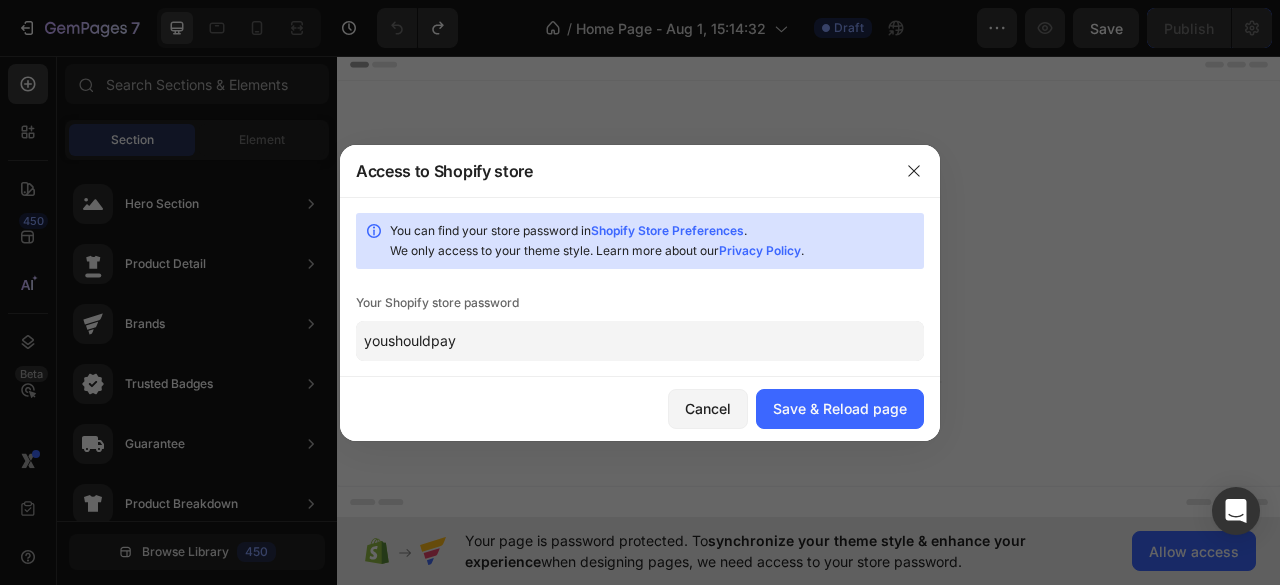 type on "youshouldpay" 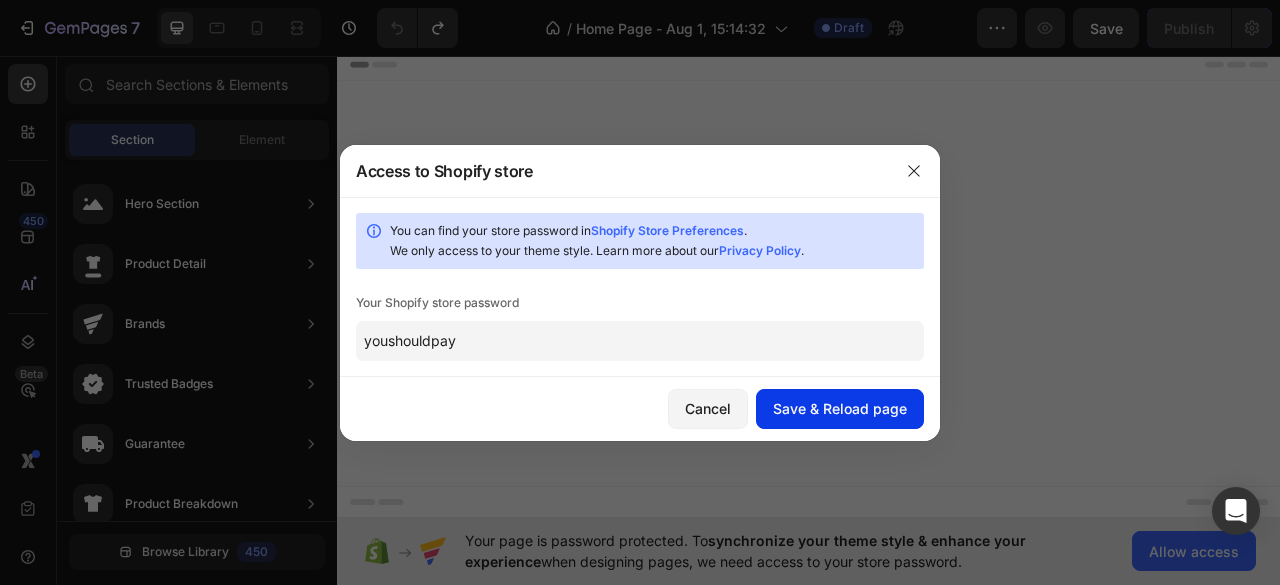 click on "Save & Reload page" at bounding box center [840, 408] 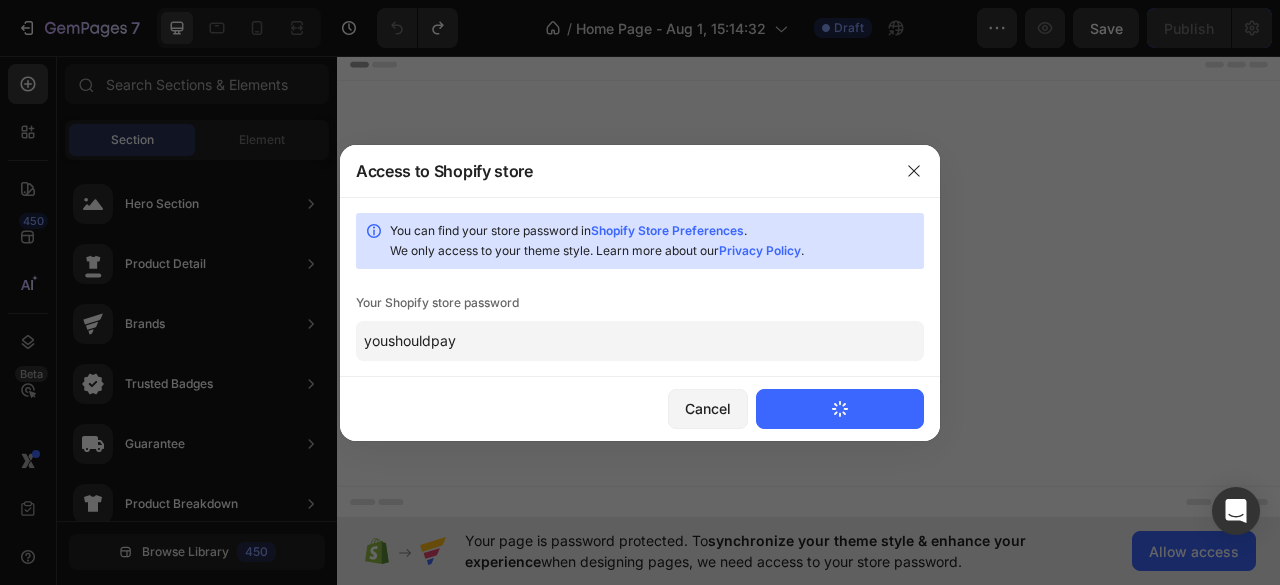 type 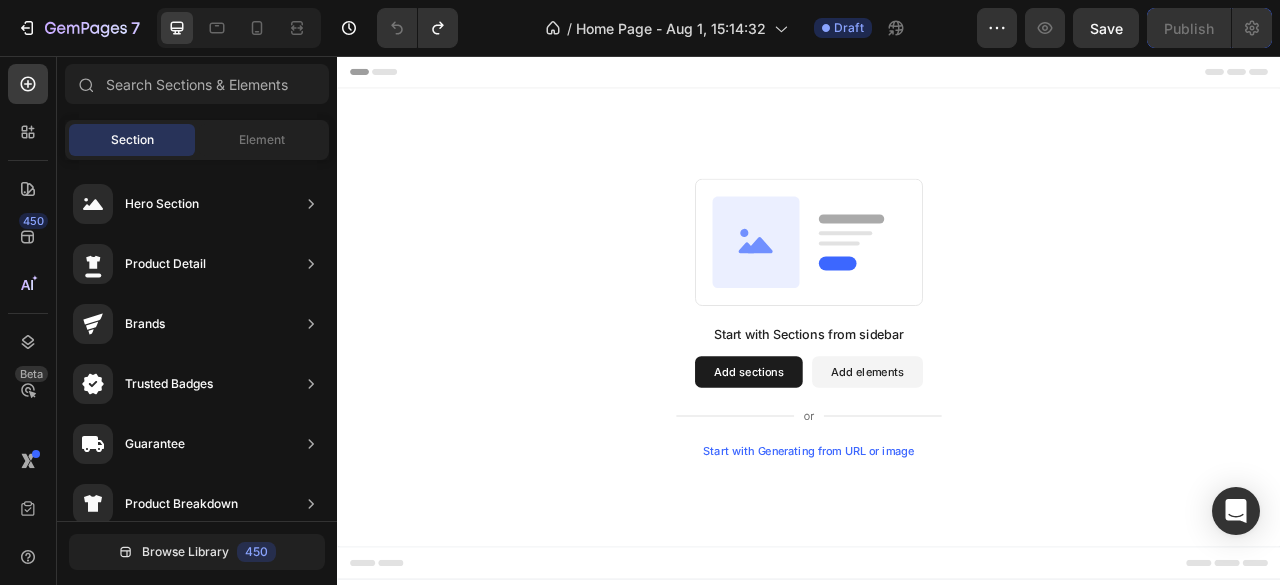 scroll, scrollTop: 0, scrollLeft: 0, axis: both 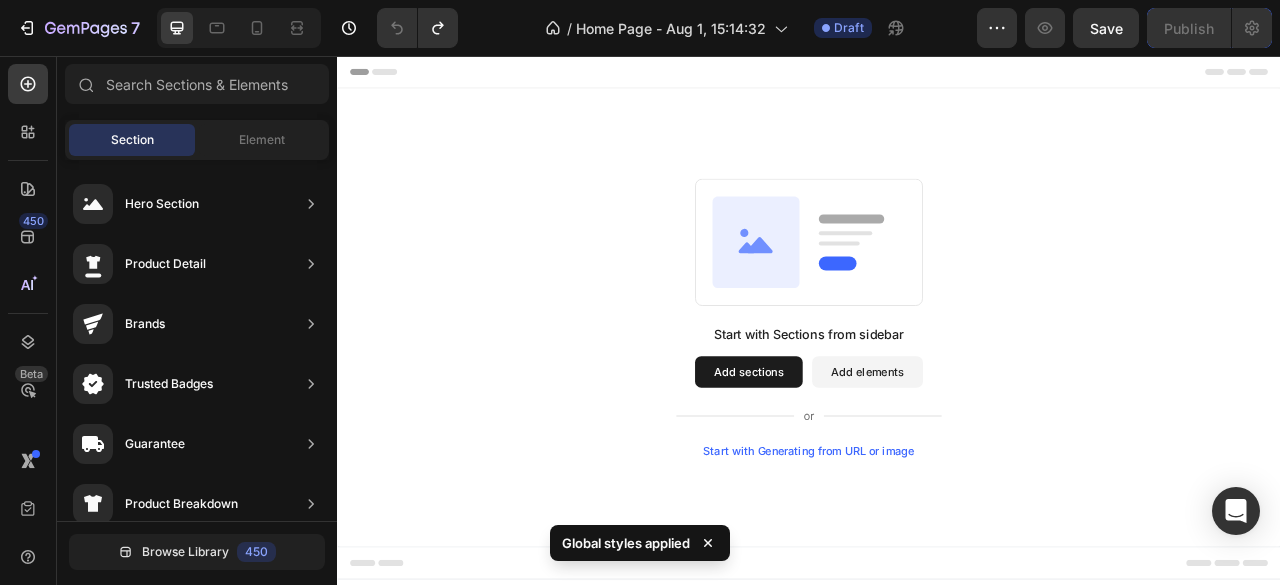 click on "Header" at bounding box center (383, 76) 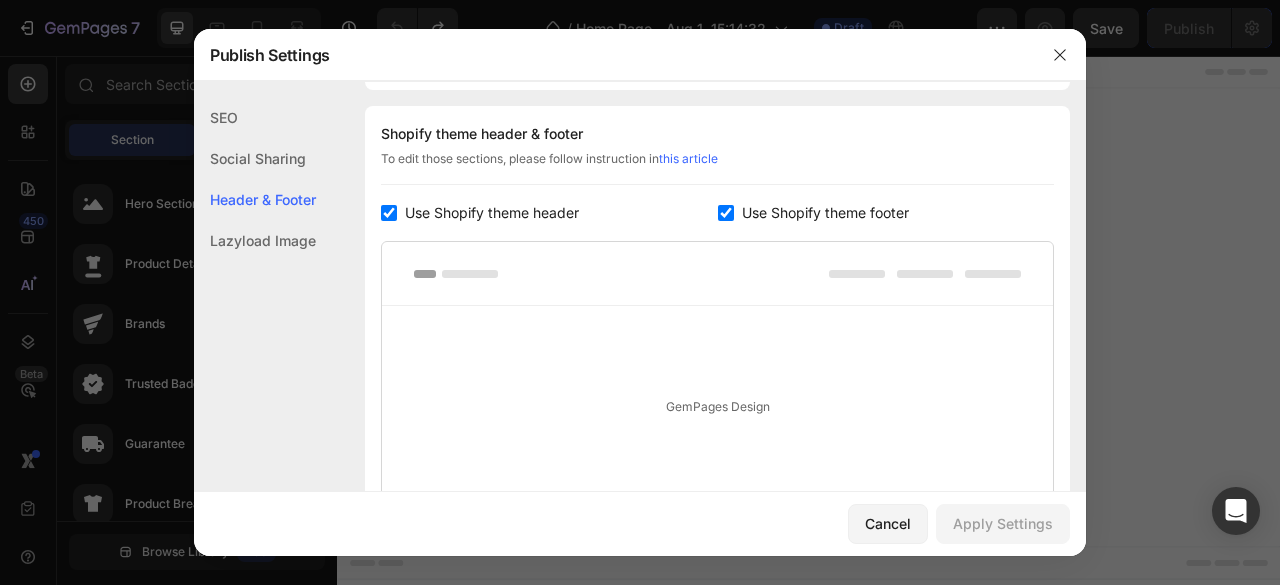 scroll, scrollTop: 270, scrollLeft: 0, axis: vertical 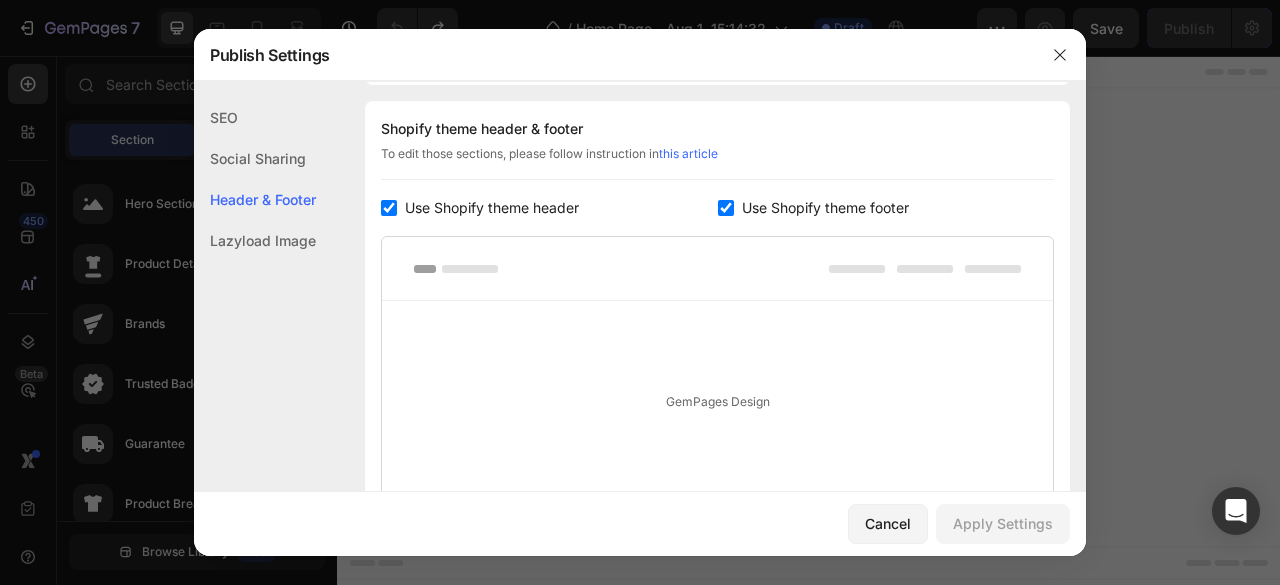 click at bounding box center [640, 292] 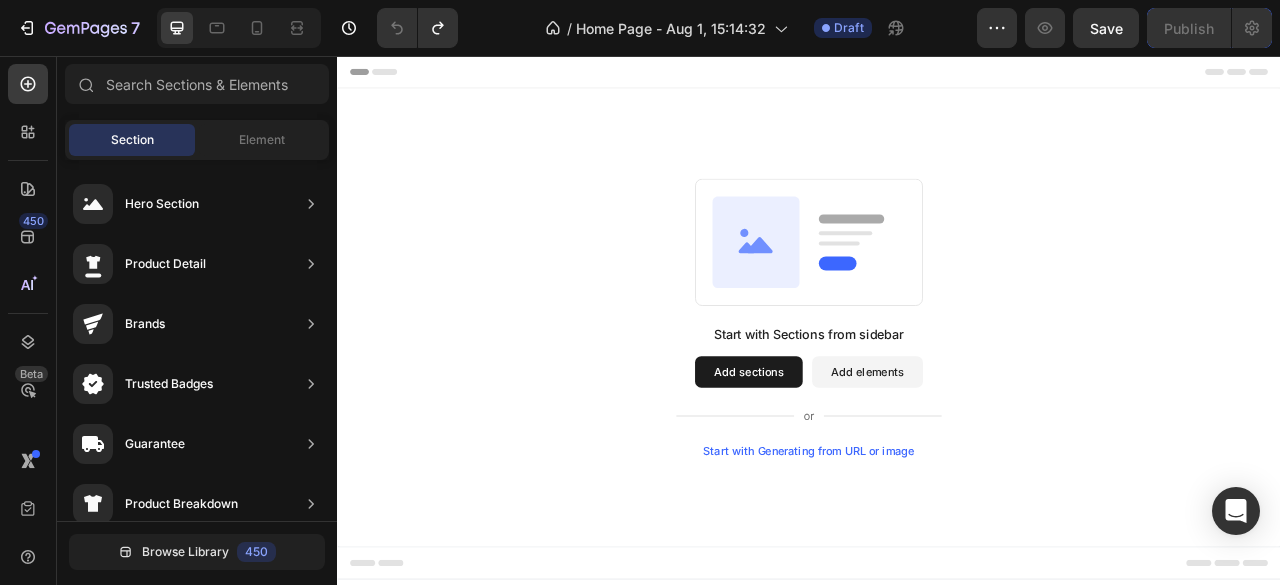 click on "Add elements" at bounding box center (1011, 458) 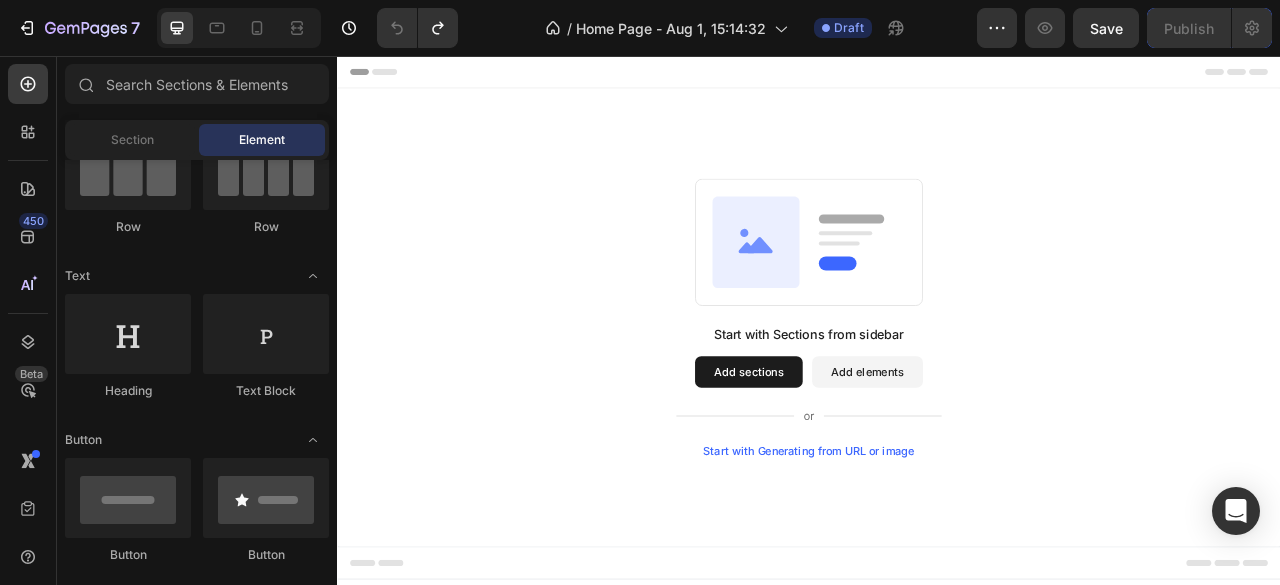 scroll, scrollTop: 0, scrollLeft: 0, axis: both 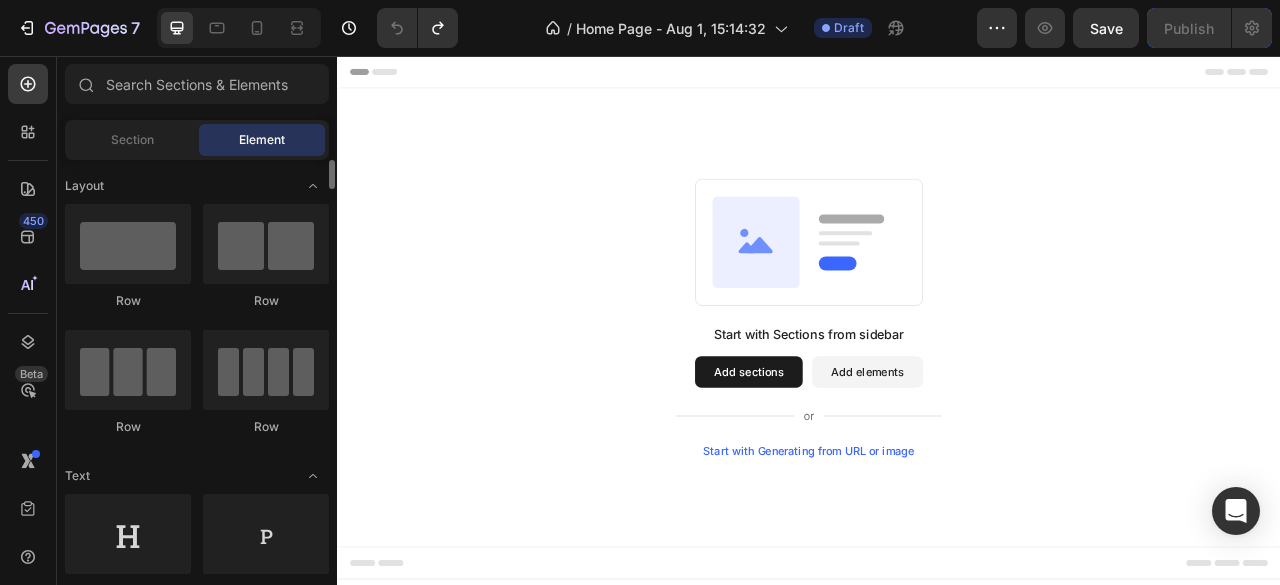 click on "Section Element" at bounding box center [197, 140] 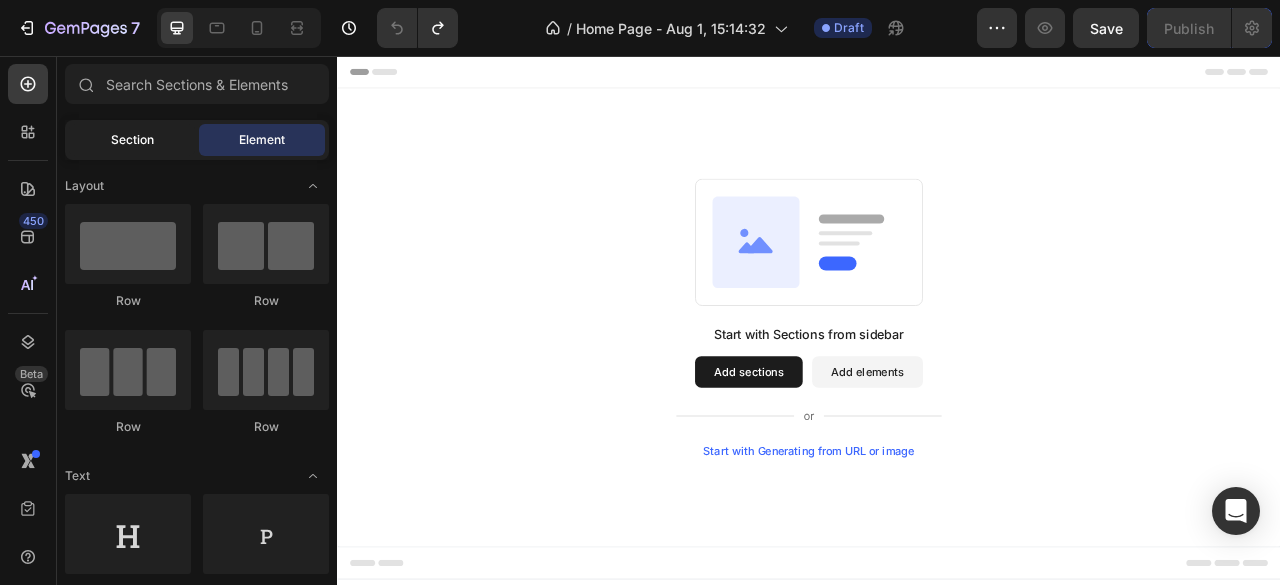 click on "Section" at bounding box center (132, 140) 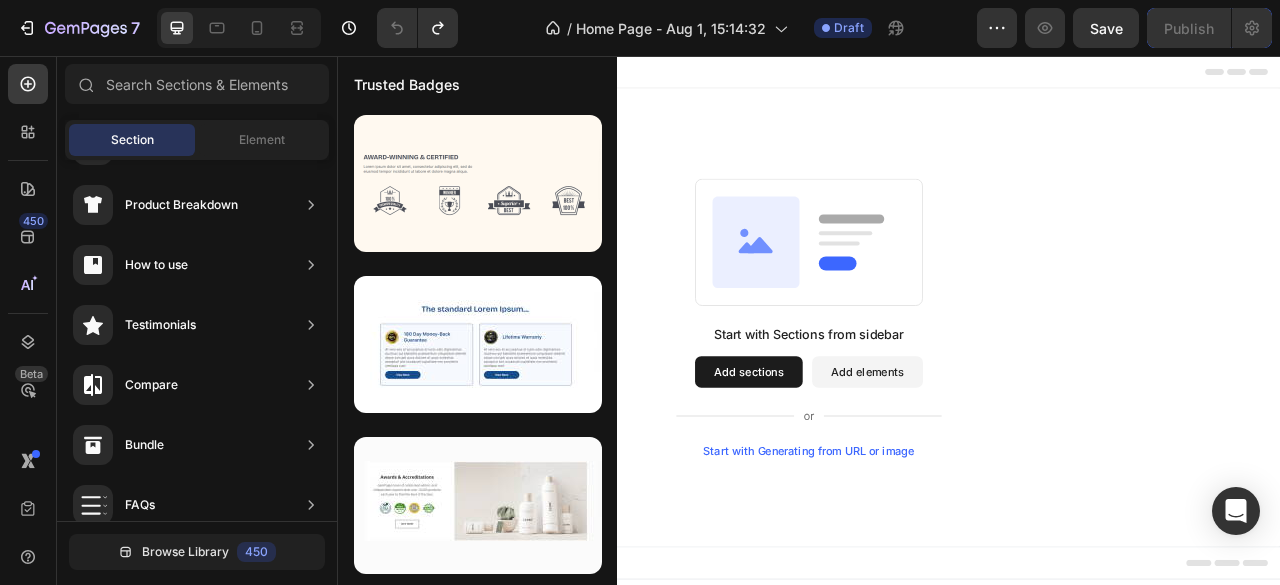 scroll, scrollTop: 0, scrollLeft: 0, axis: both 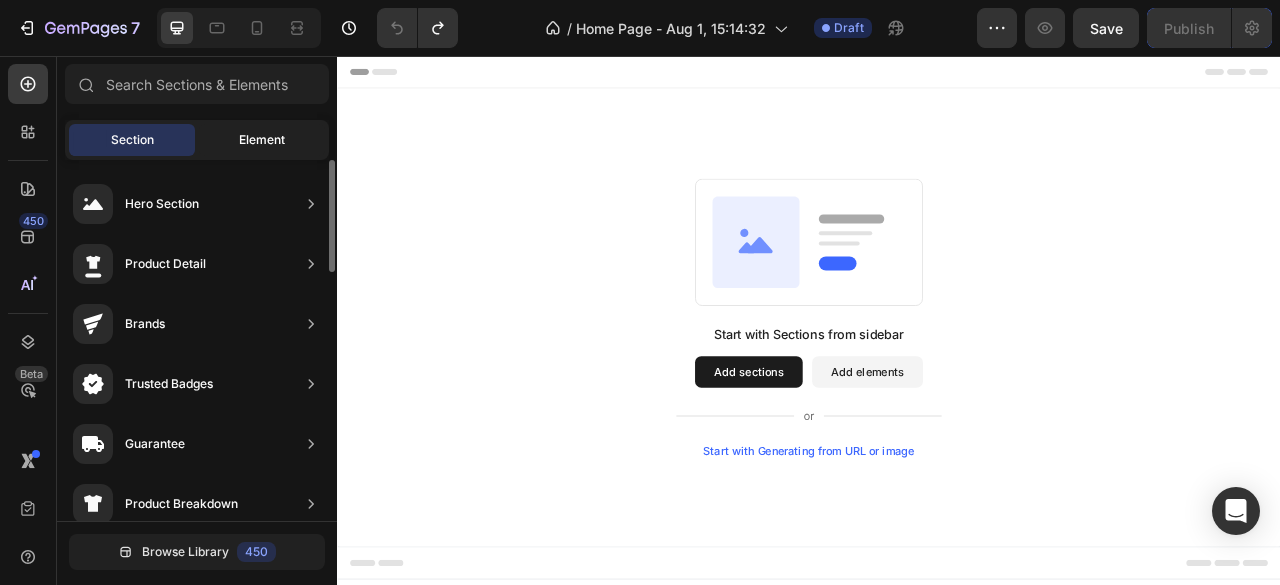 click on "Element" 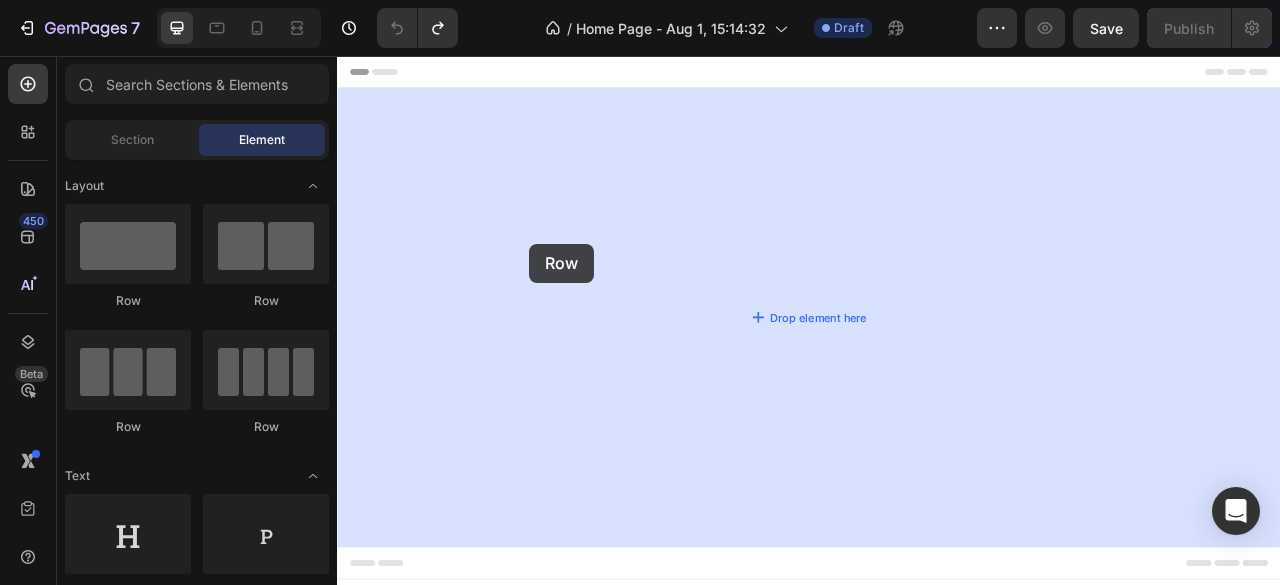 drag, startPoint x: 461, startPoint y: 304, endPoint x: 524, endPoint y: 297, distance: 63.387695 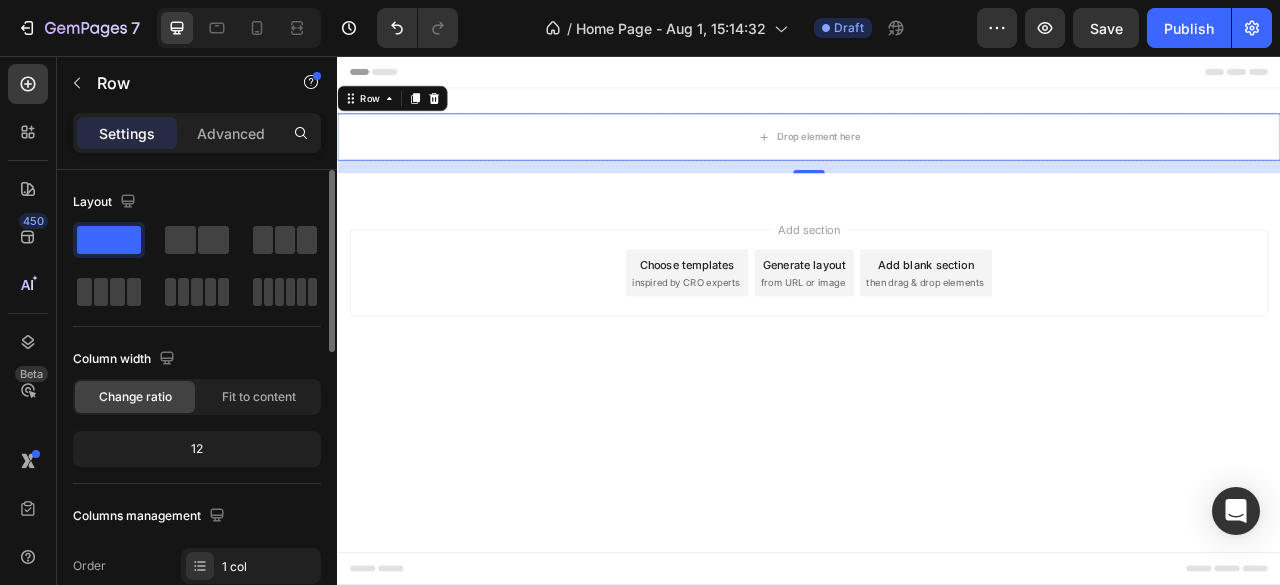 click on "Layout" at bounding box center [197, 202] 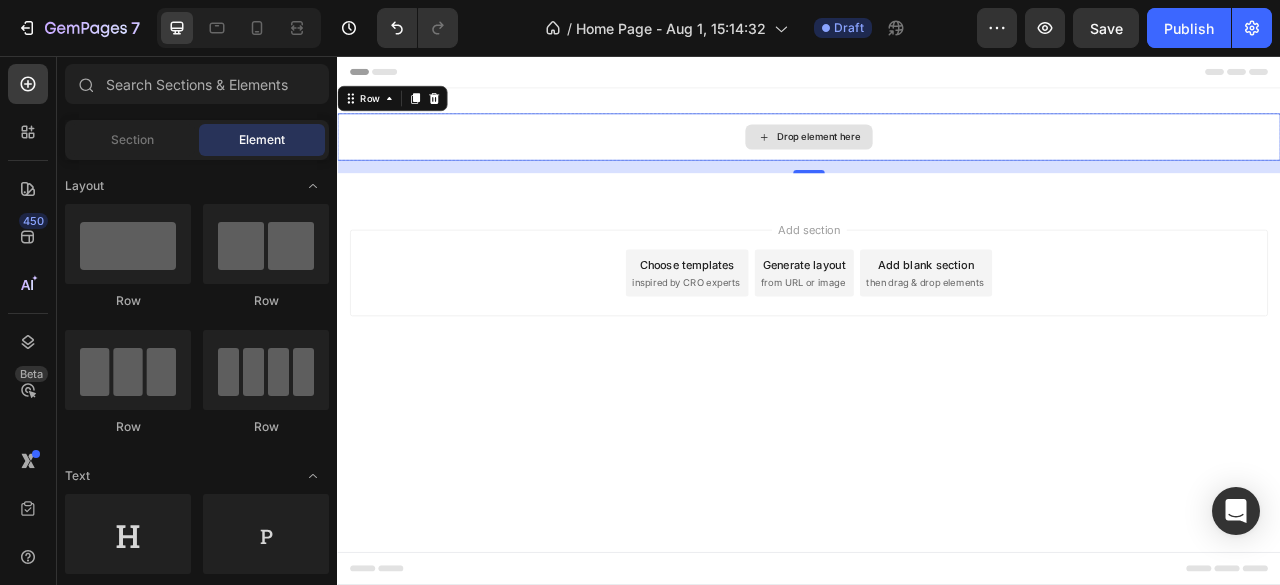 click on "Drop element here" at bounding box center [949, 159] 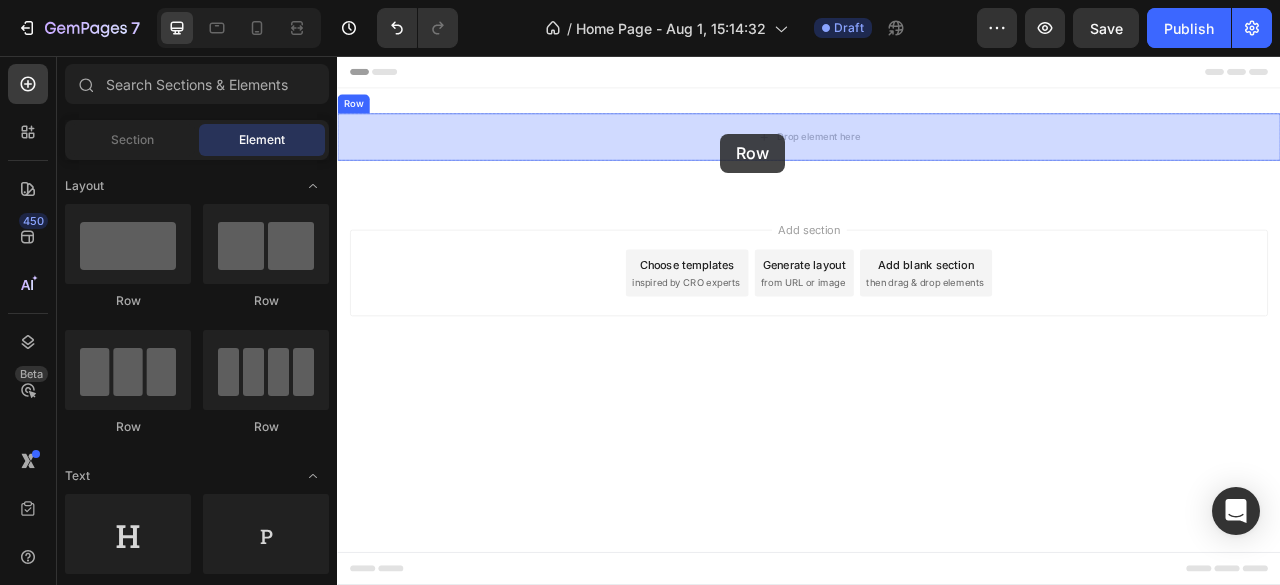 drag, startPoint x: 497, startPoint y: 438, endPoint x: 824, endPoint y: 155, distance: 432.45578 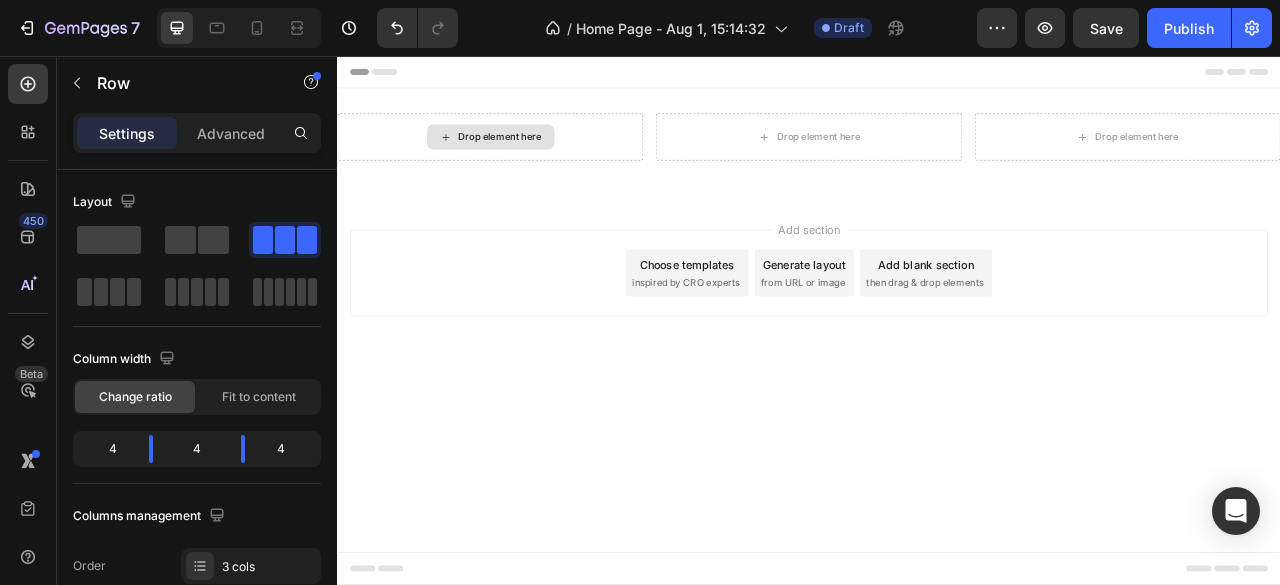 click on "Drop element here" at bounding box center [544, 159] 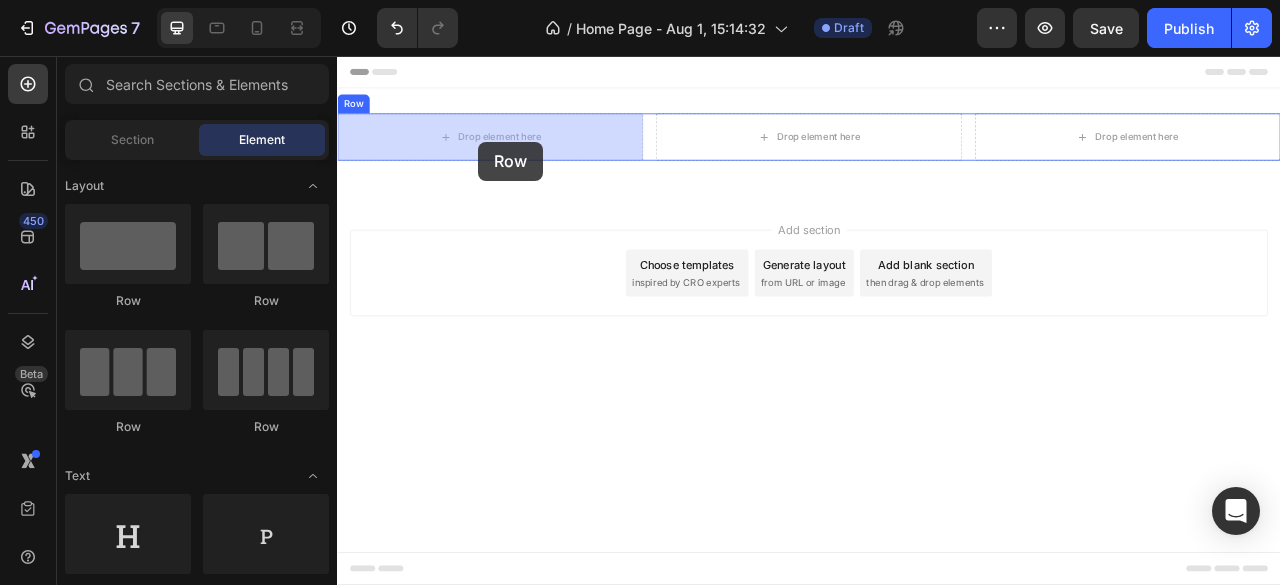 drag, startPoint x: 458, startPoint y: 444, endPoint x: 517, endPoint y: 165, distance: 285.17014 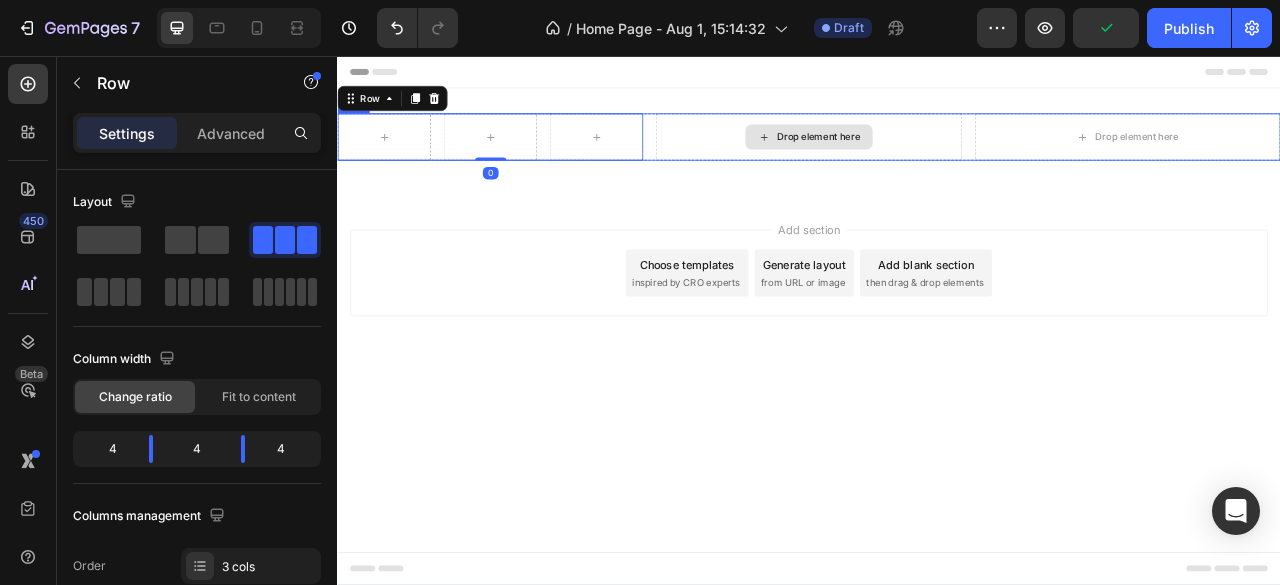 click 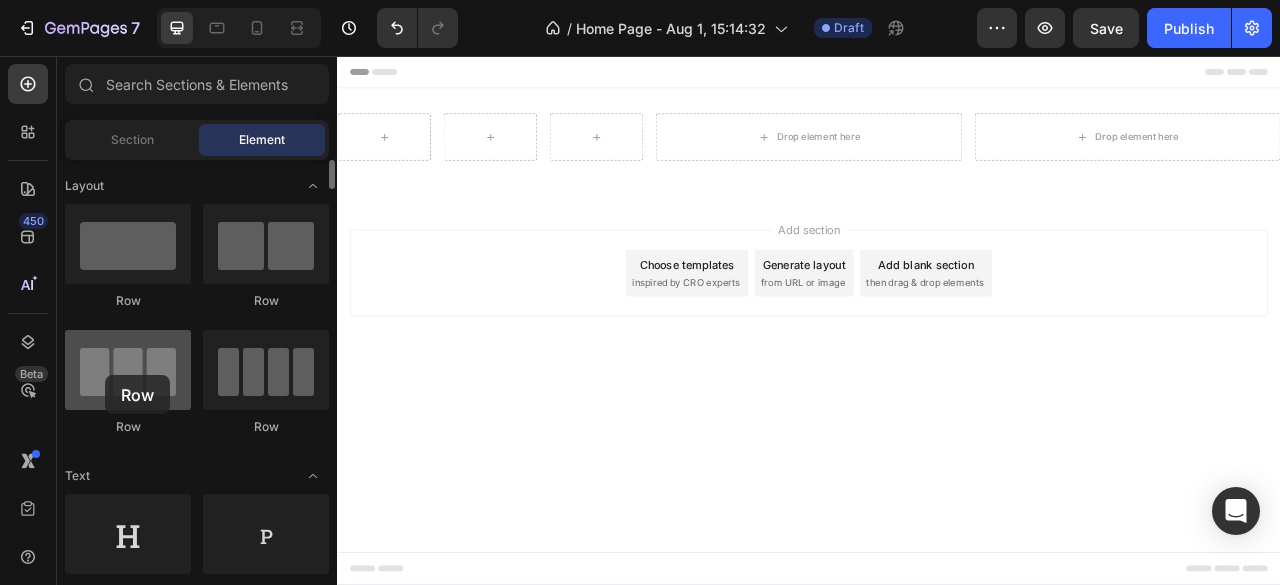 drag, startPoint x: 156, startPoint y: 372, endPoint x: 105, endPoint y: 375, distance: 51.088158 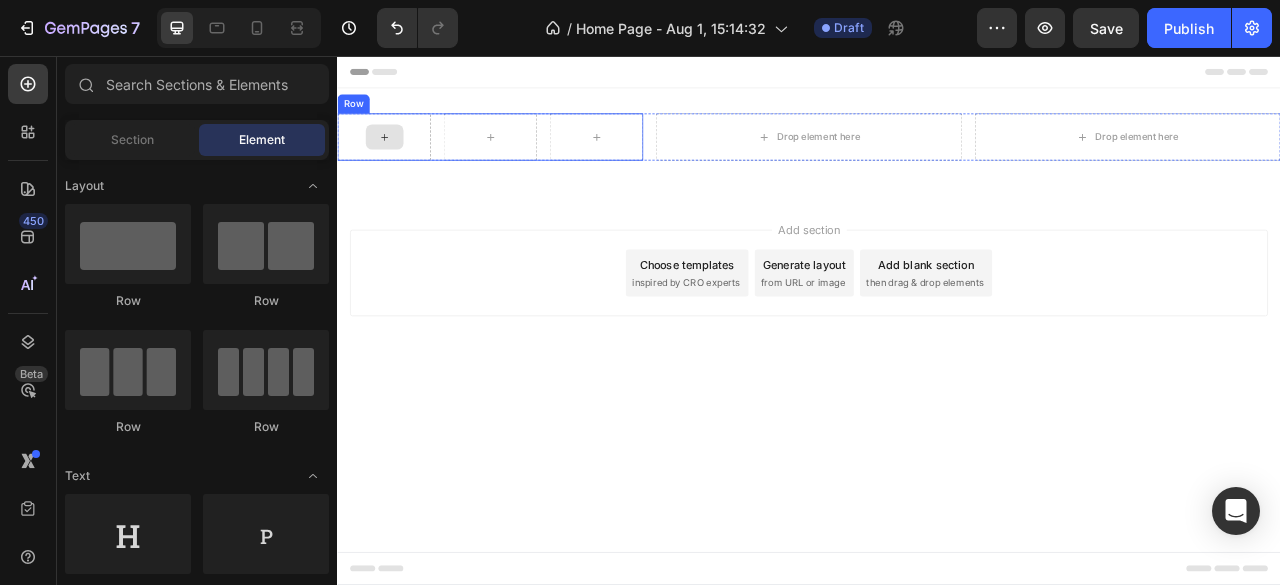 click 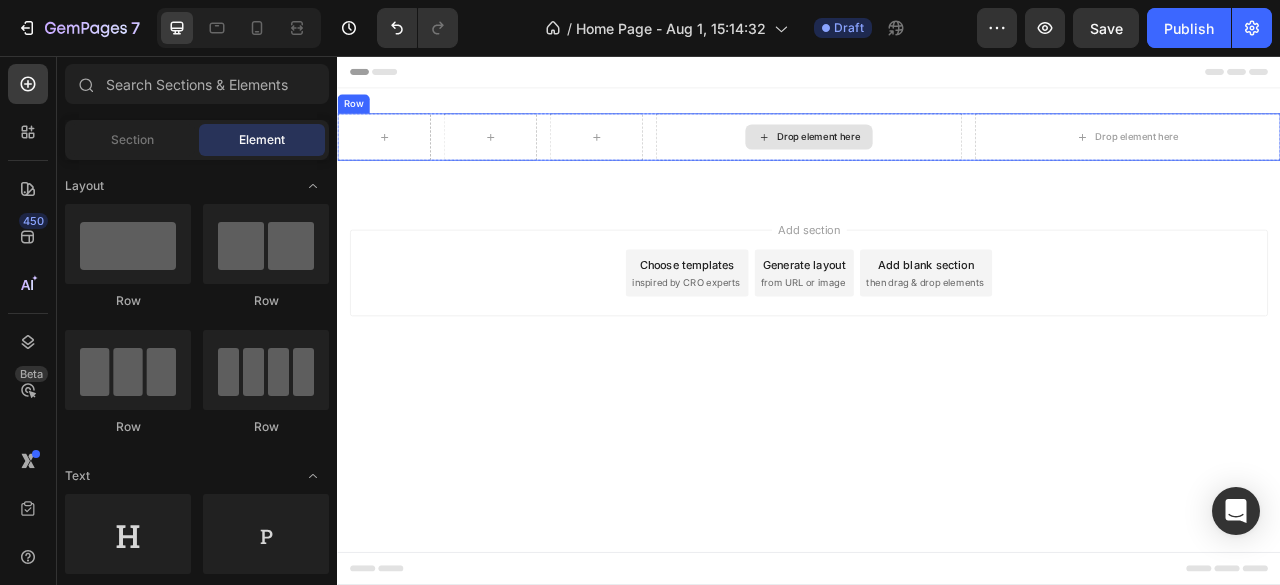 click on "Drop element here" at bounding box center (949, 159) 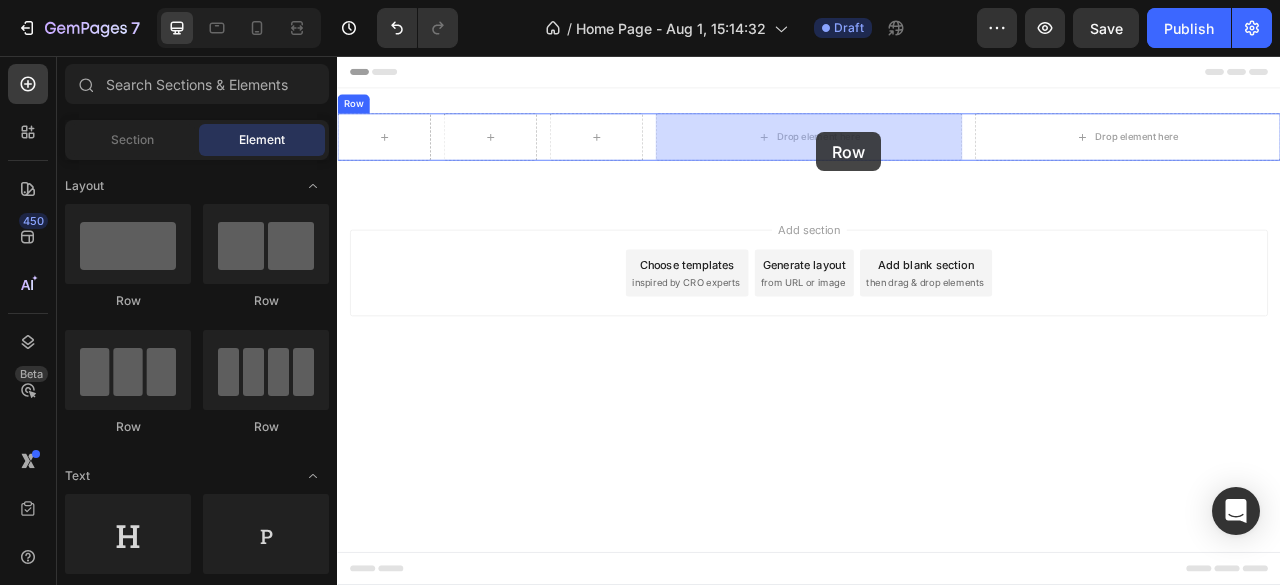 drag, startPoint x: 466, startPoint y: 427, endPoint x: 947, endPoint y: 153, distance: 553.5675 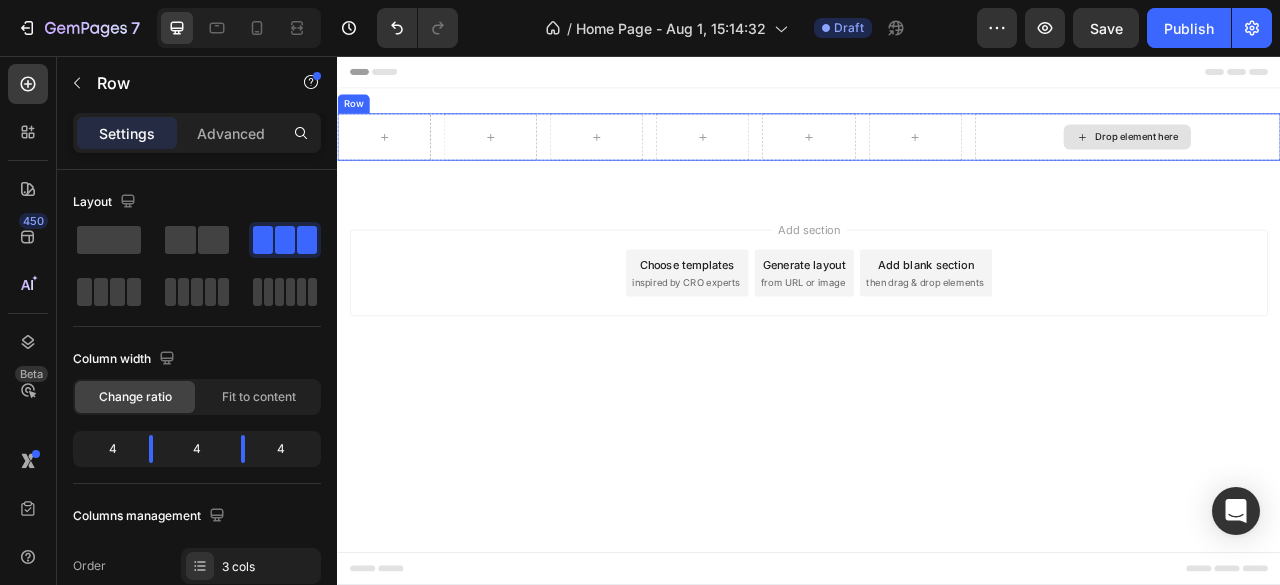click on "Drop element here" at bounding box center (1342, 159) 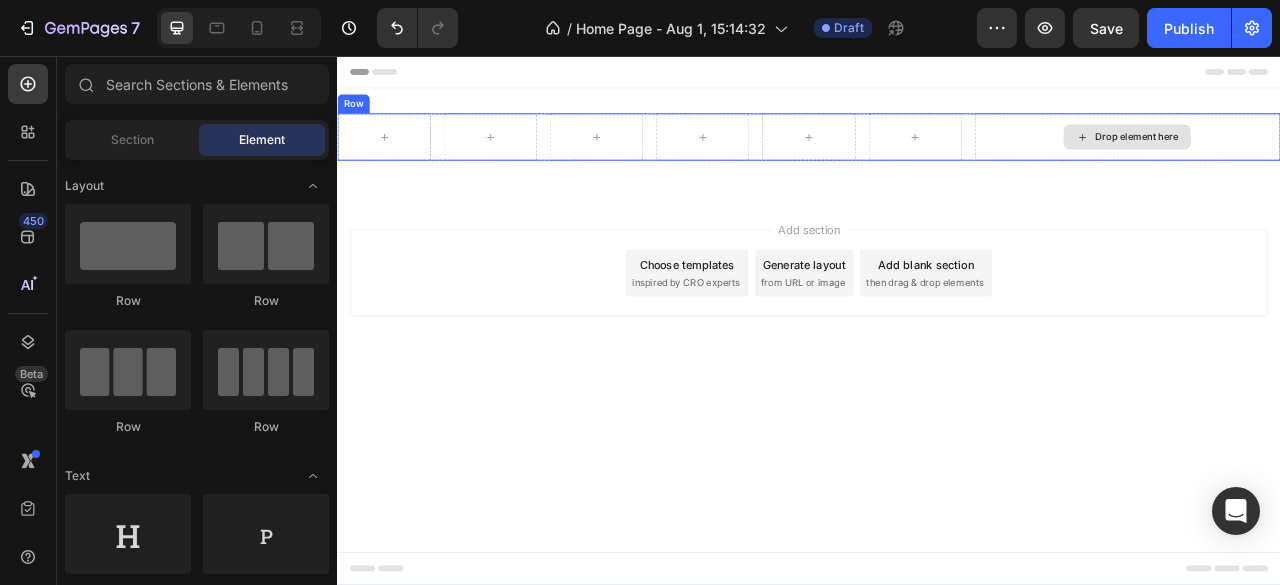 click on "Drop element here" at bounding box center (1342, 159) 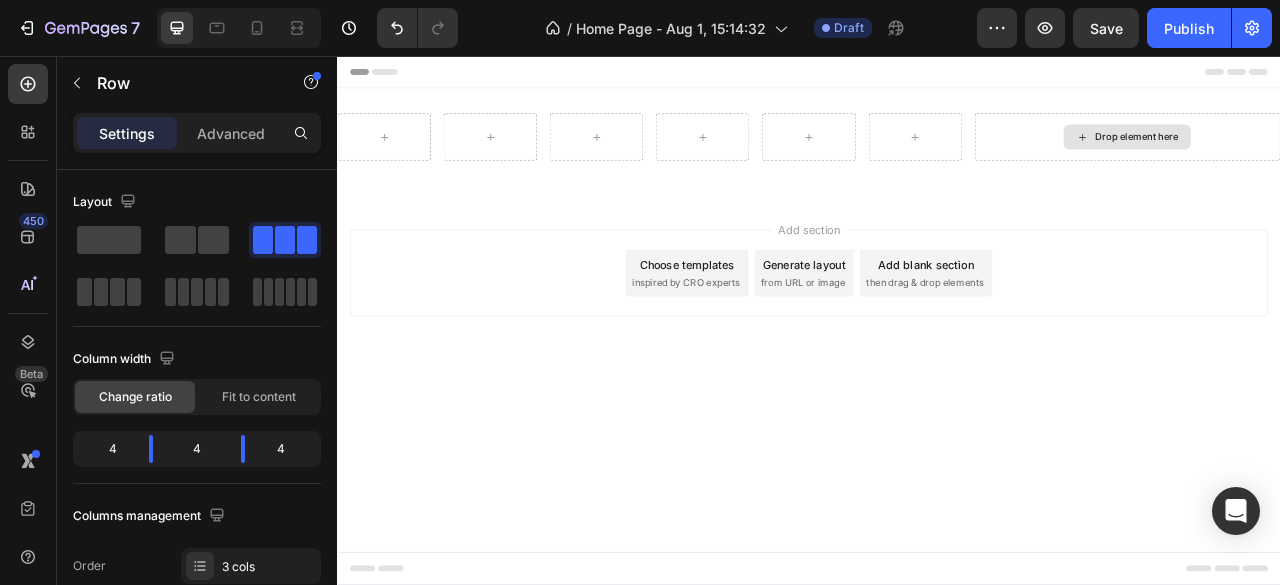 click on "Drop element here" at bounding box center [1342, 159] 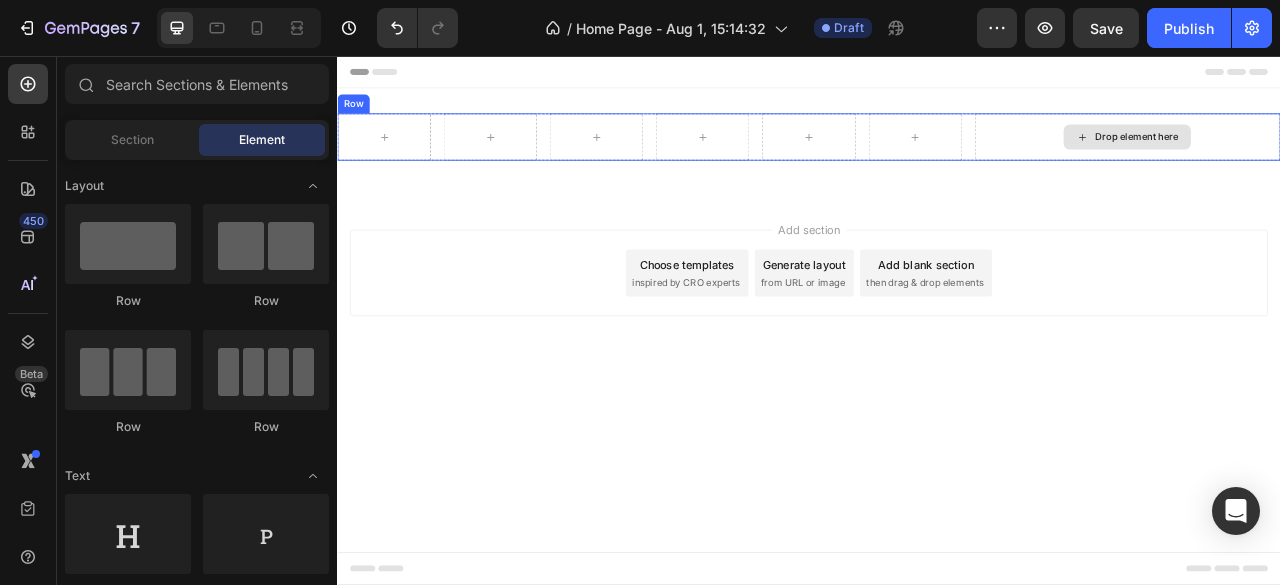 click on "Drop element here" at bounding box center (1354, 159) 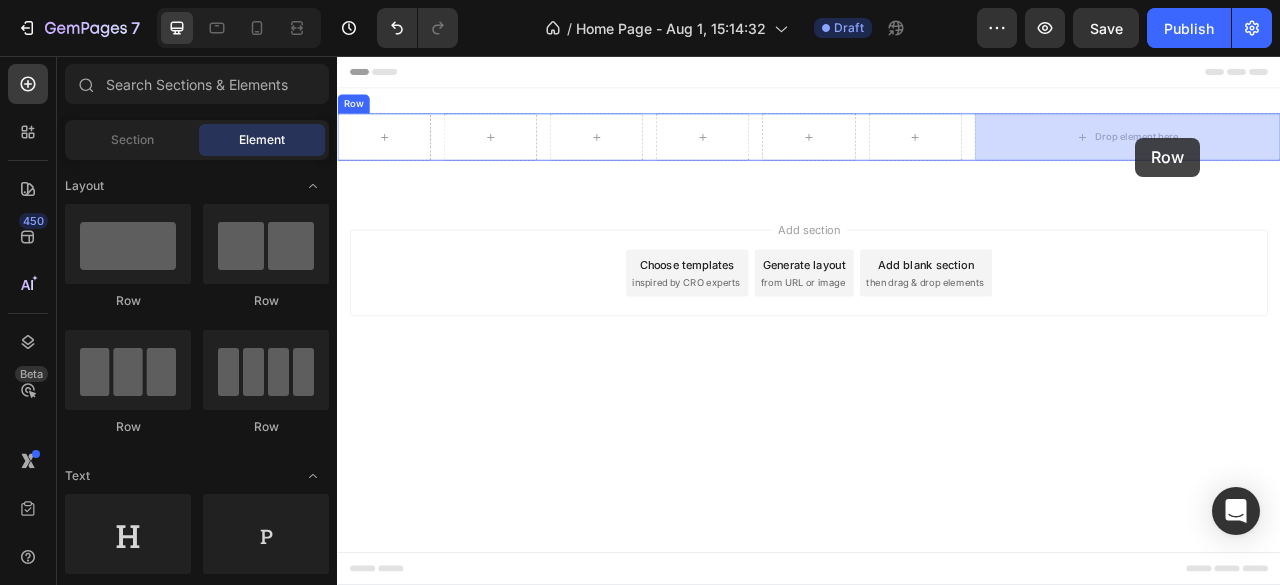 drag, startPoint x: 476, startPoint y: 456, endPoint x: 1352, endPoint y: 160, distance: 924.6578 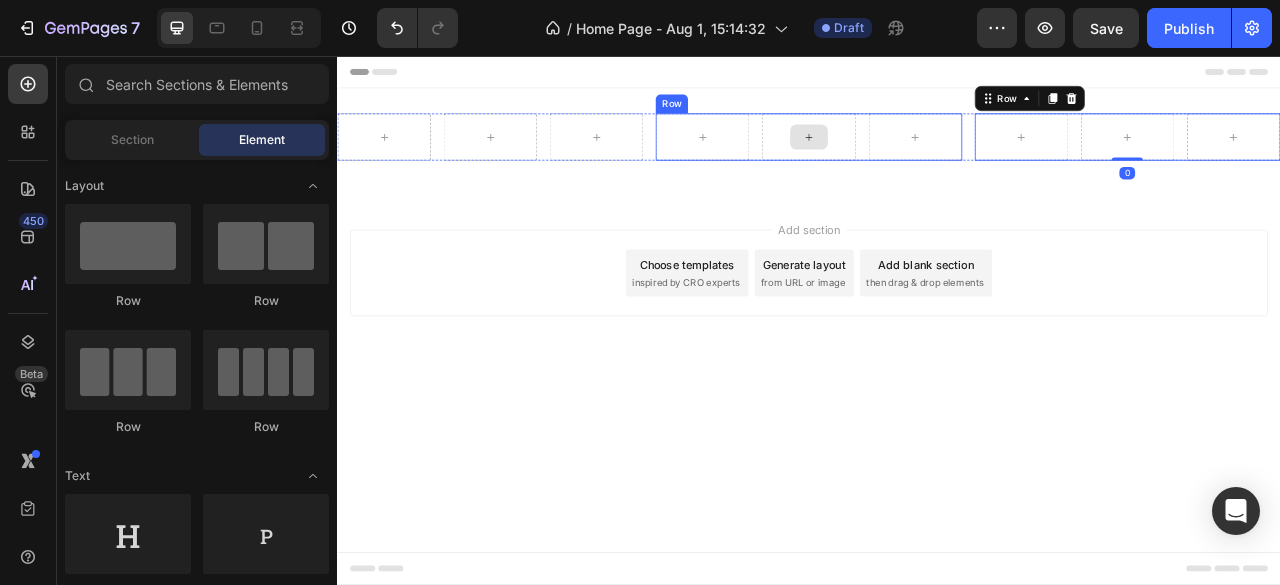 click 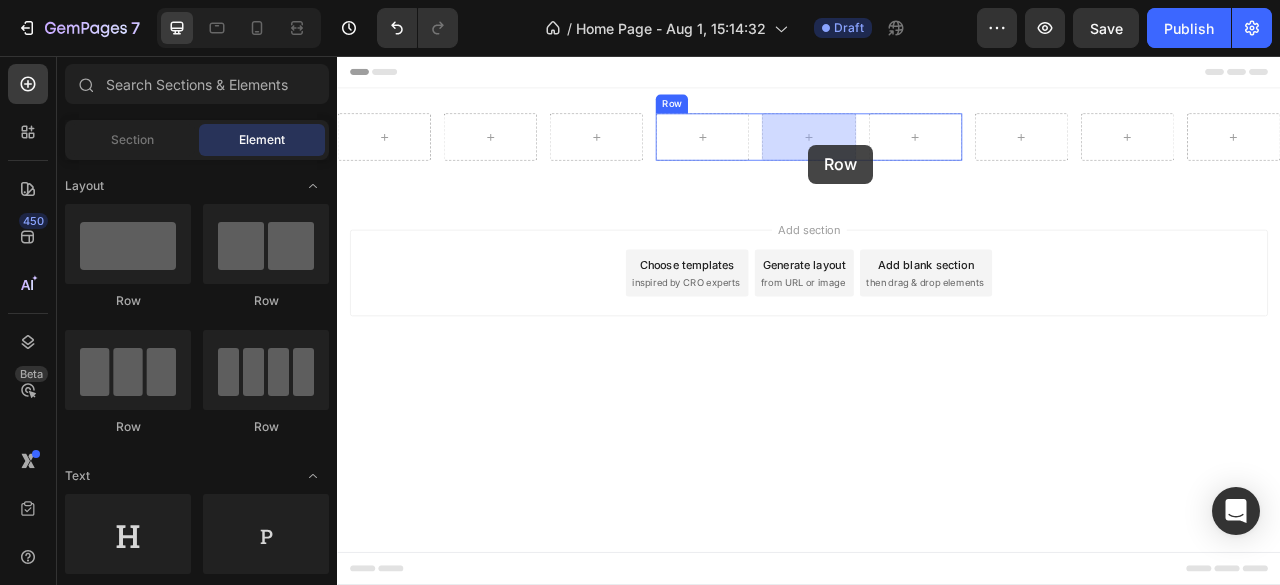 drag, startPoint x: 617, startPoint y: 309, endPoint x: 936, endPoint y: 169, distance: 348.36905 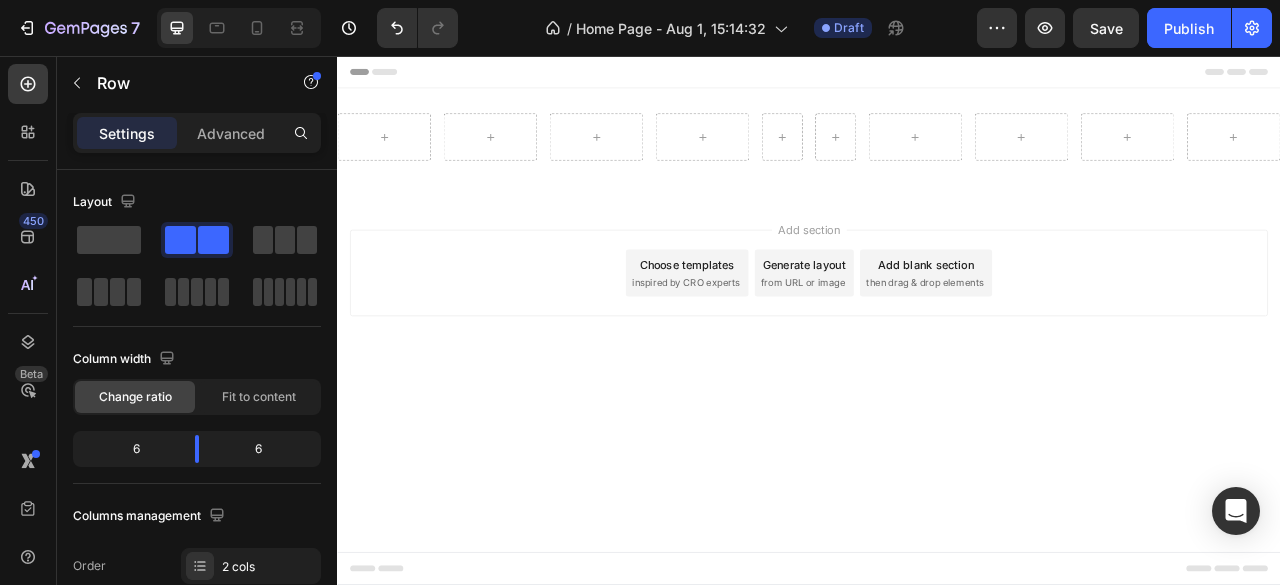 click on "Add section Choose templates inspired by CRO experts Generate layout from URL or image Add blank section then drag & drop elements" at bounding box center (937, 360) 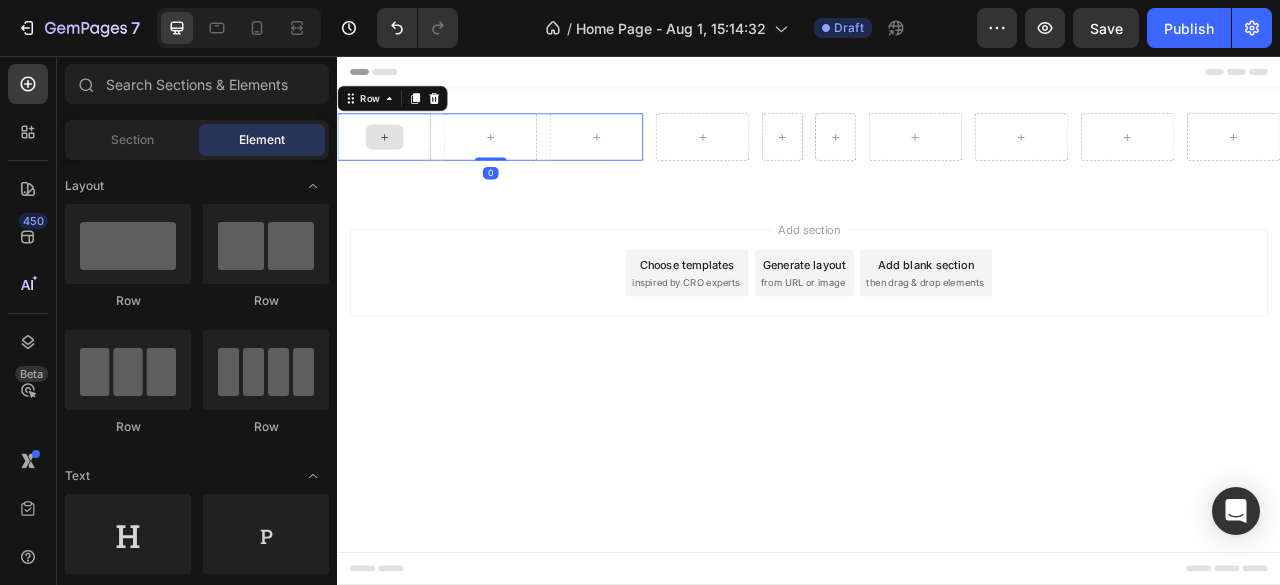 click at bounding box center [396, 159] 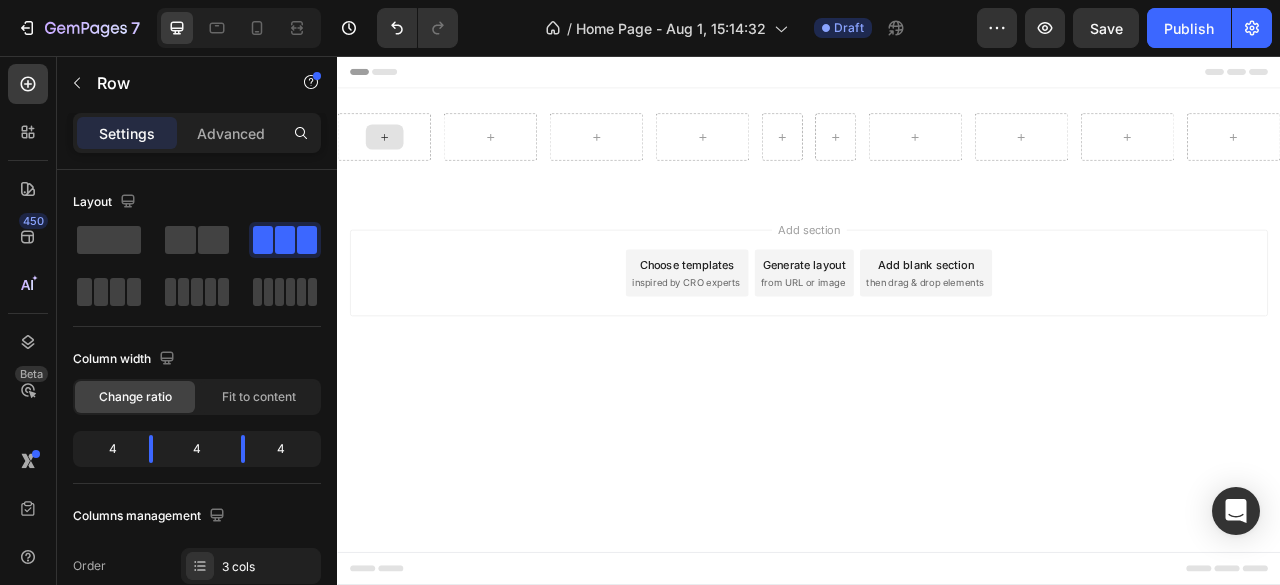 click 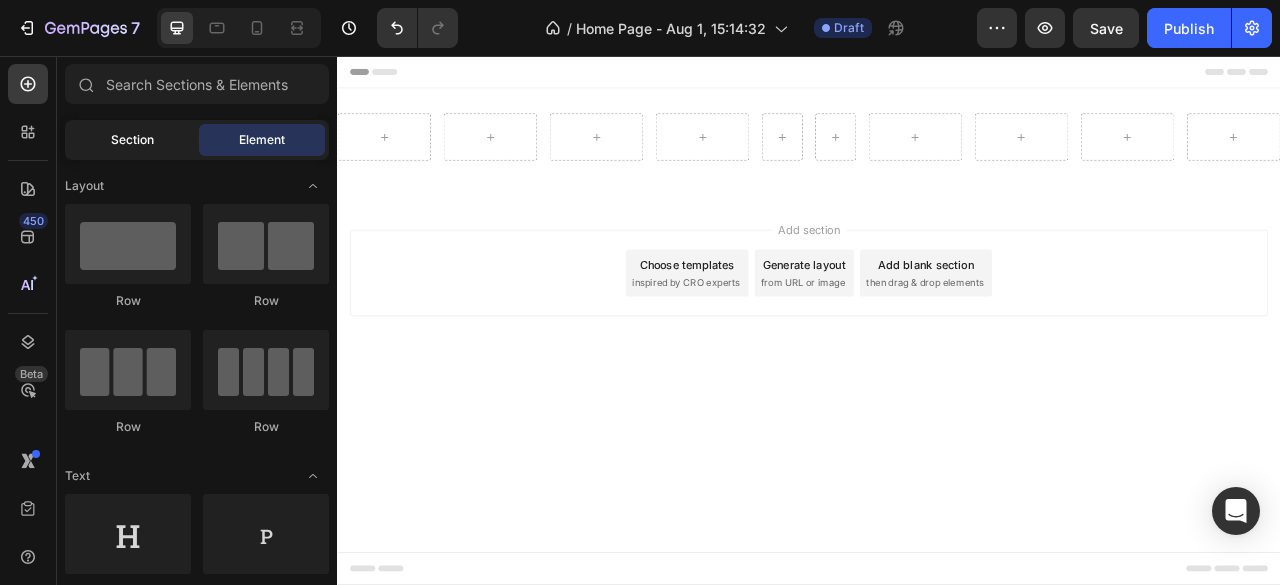 click on "Section" 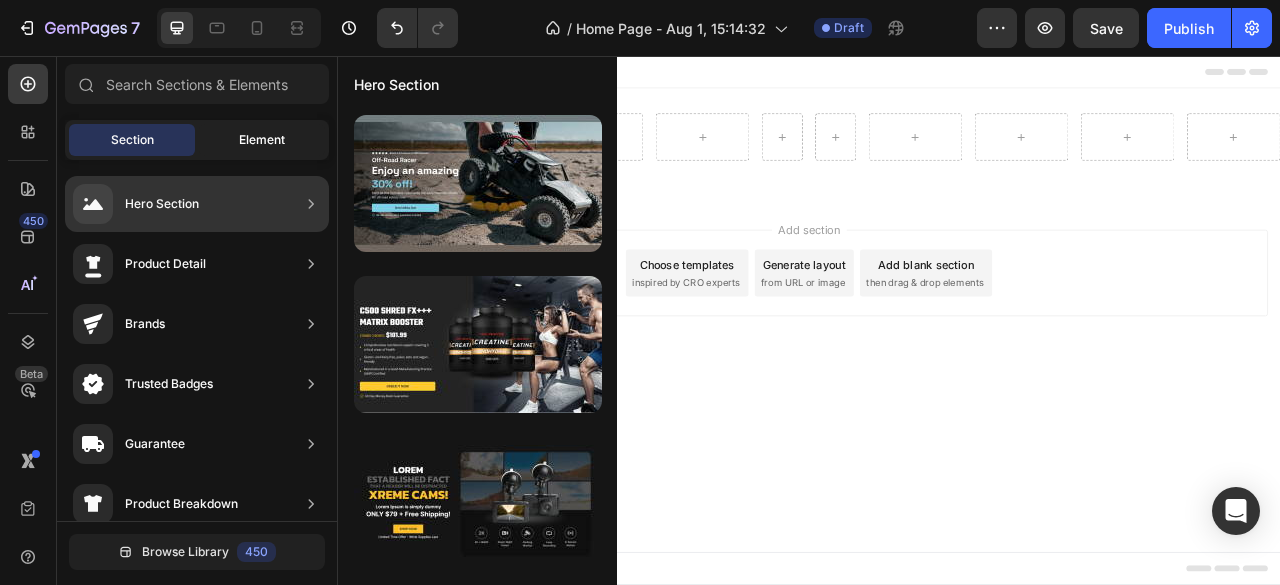 click on "Element" at bounding box center (262, 140) 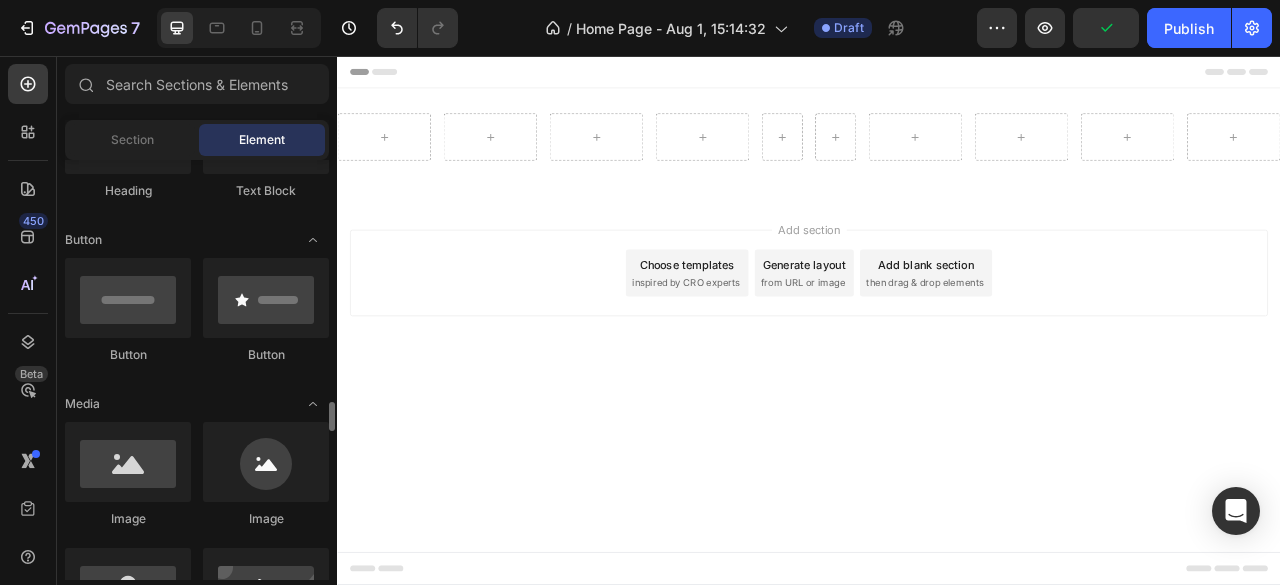 scroll, scrollTop: 600, scrollLeft: 0, axis: vertical 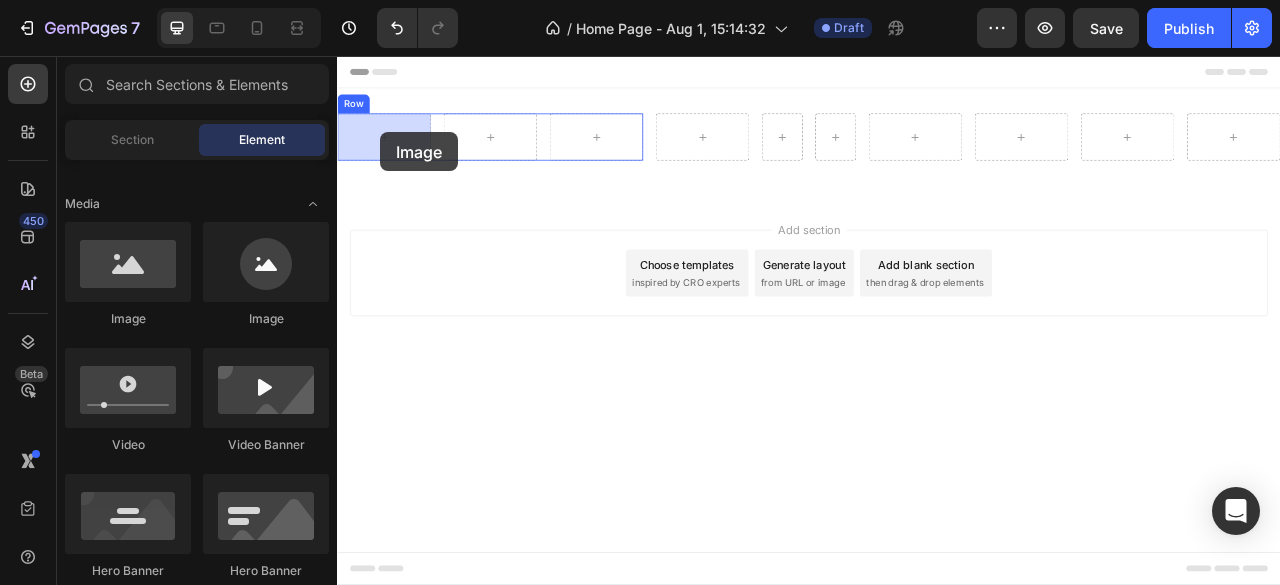 drag, startPoint x: 485, startPoint y: 336, endPoint x: 392, endPoint y: 153, distance: 205.27542 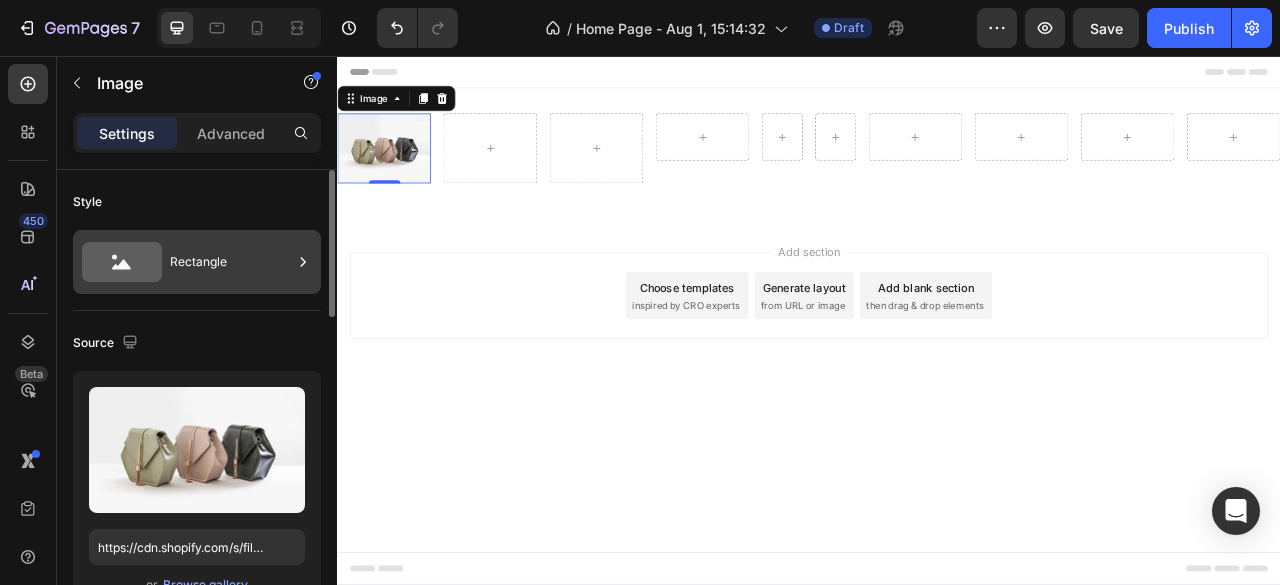 click on "Rectangle" at bounding box center [231, 262] 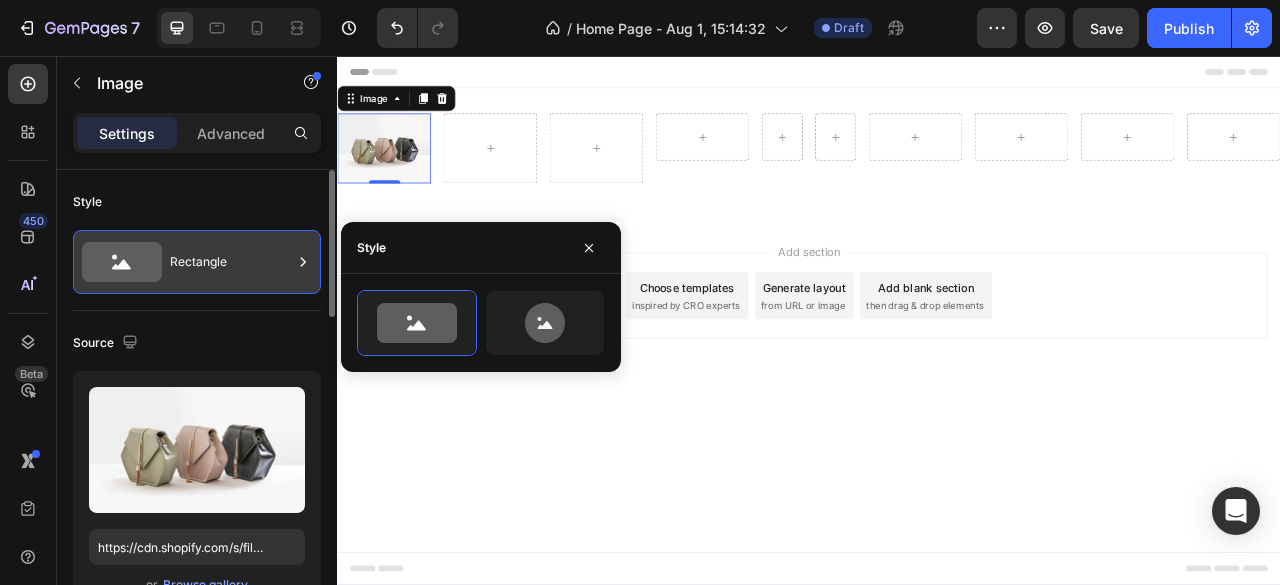click on "Rectangle" at bounding box center (231, 262) 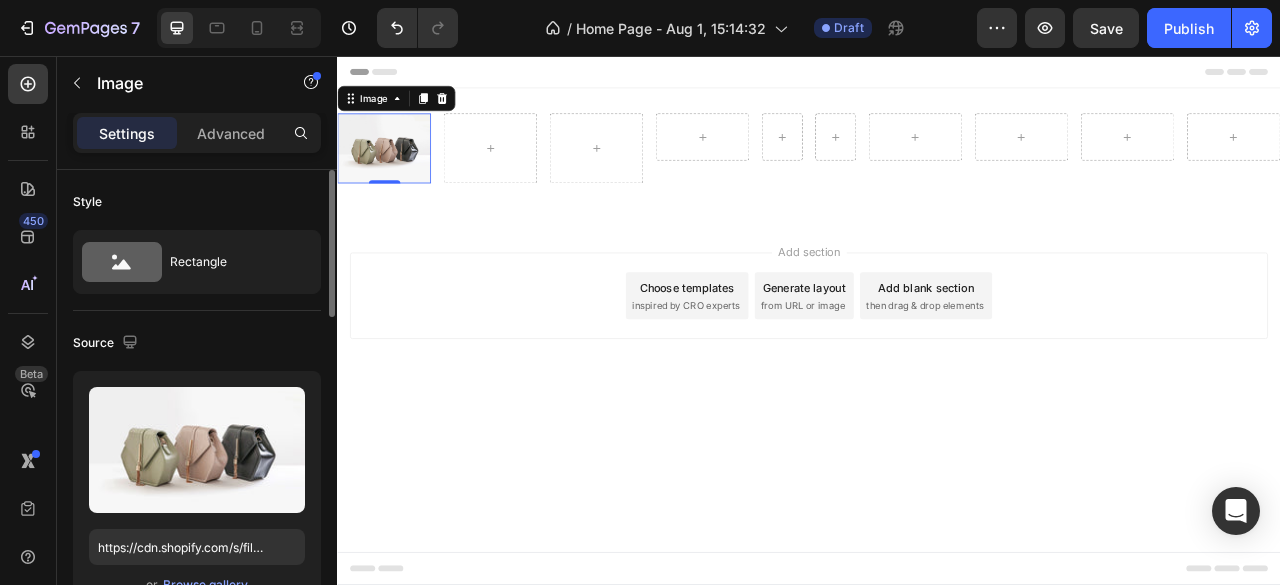 click on "Style" at bounding box center [197, 202] 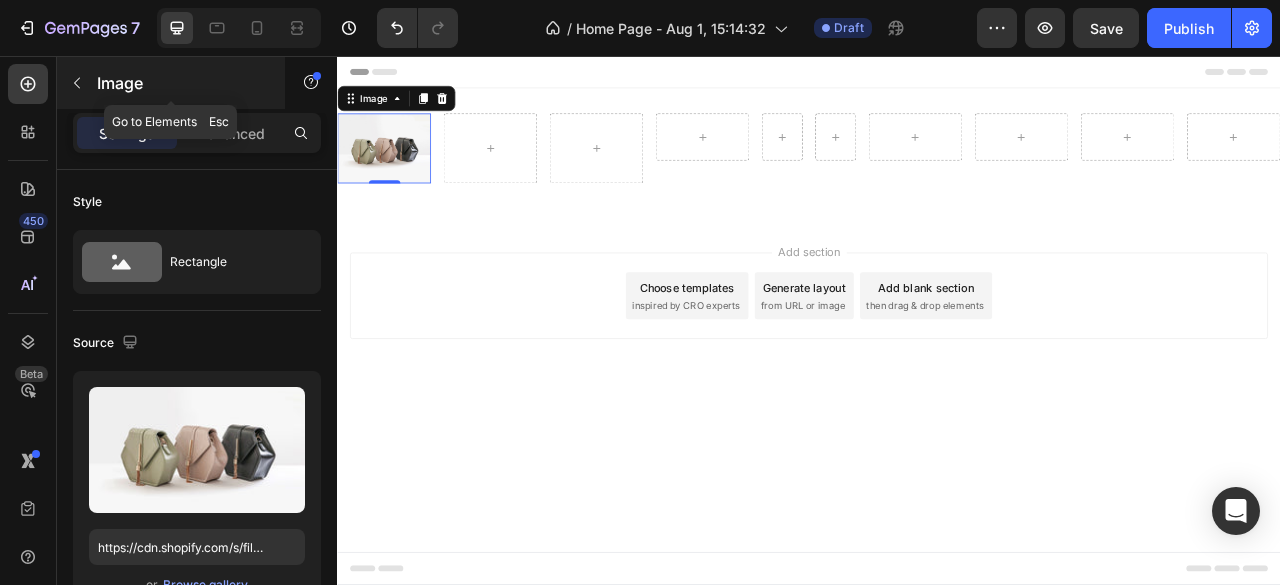 click 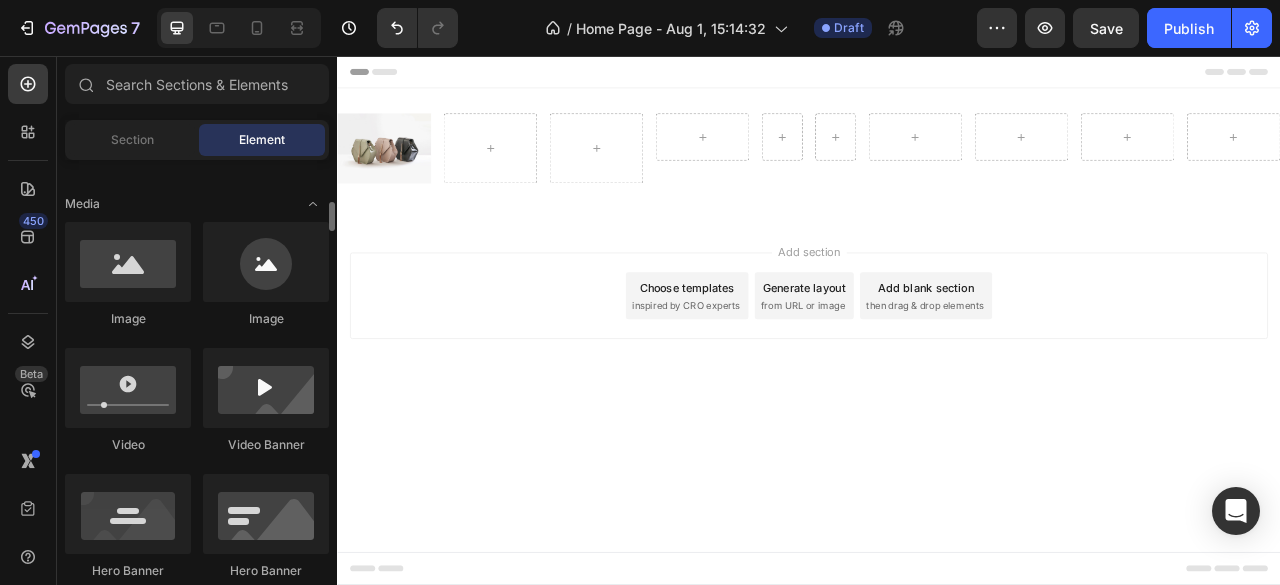 scroll, scrollTop: 500, scrollLeft: 0, axis: vertical 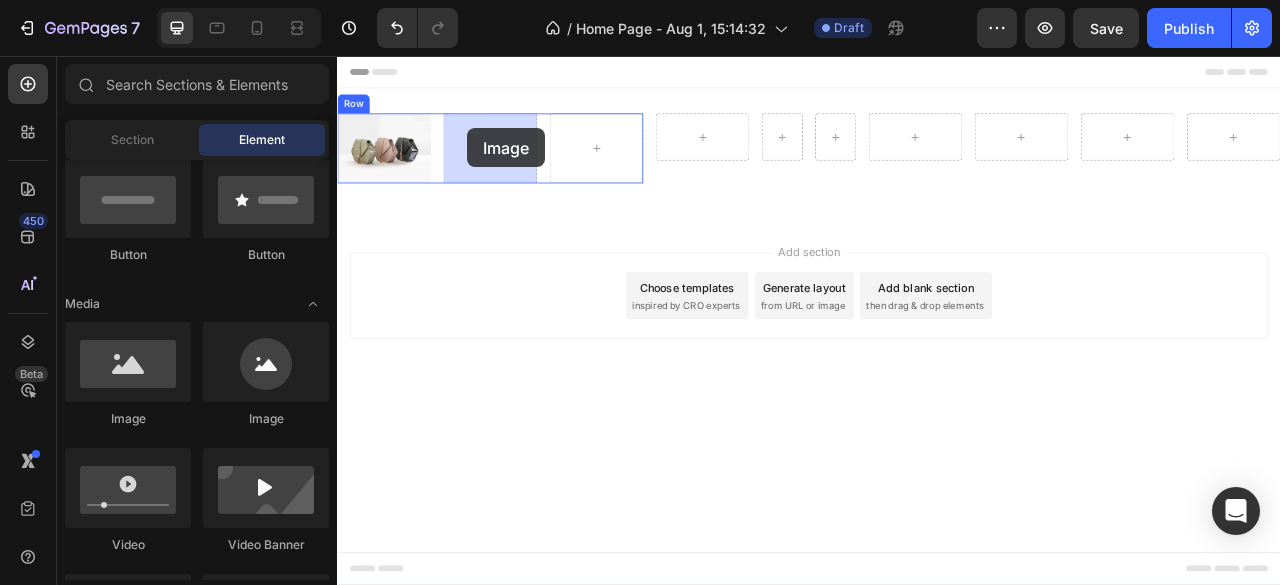 drag, startPoint x: 499, startPoint y: 435, endPoint x: 502, endPoint y: 148, distance: 287.0157 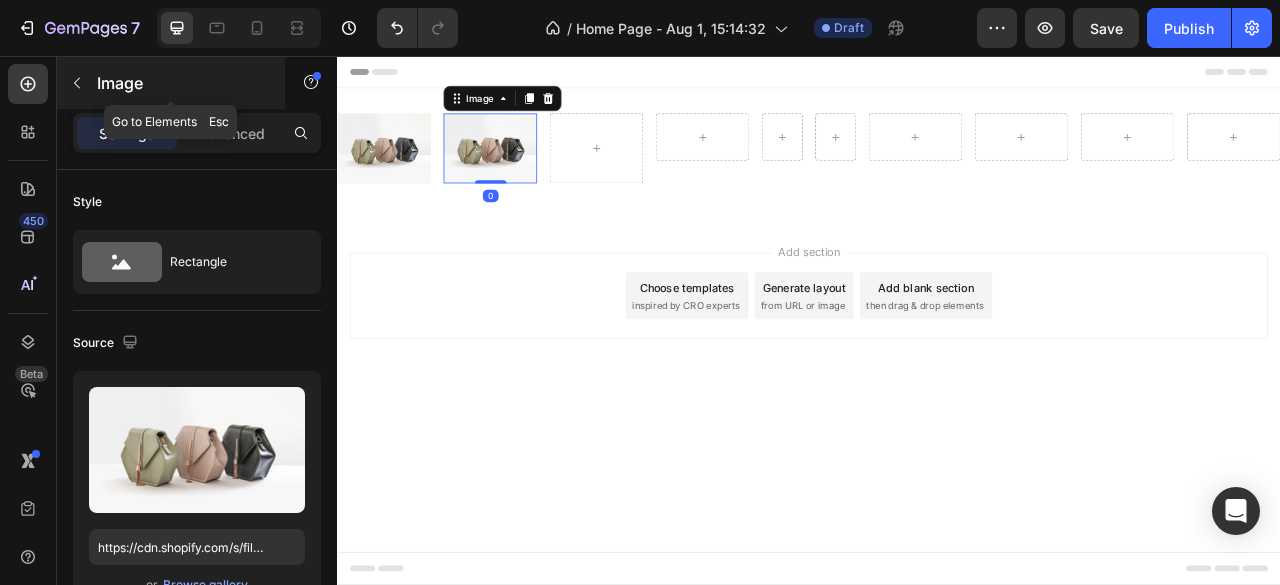 click 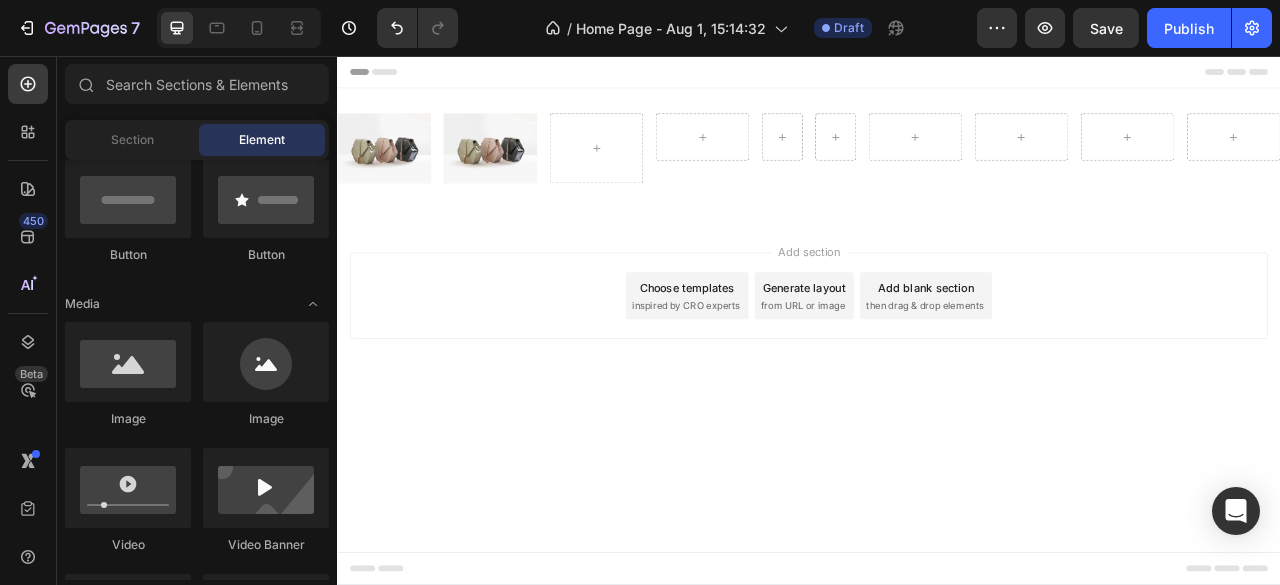 scroll, scrollTop: 600, scrollLeft: 0, axis: vertical 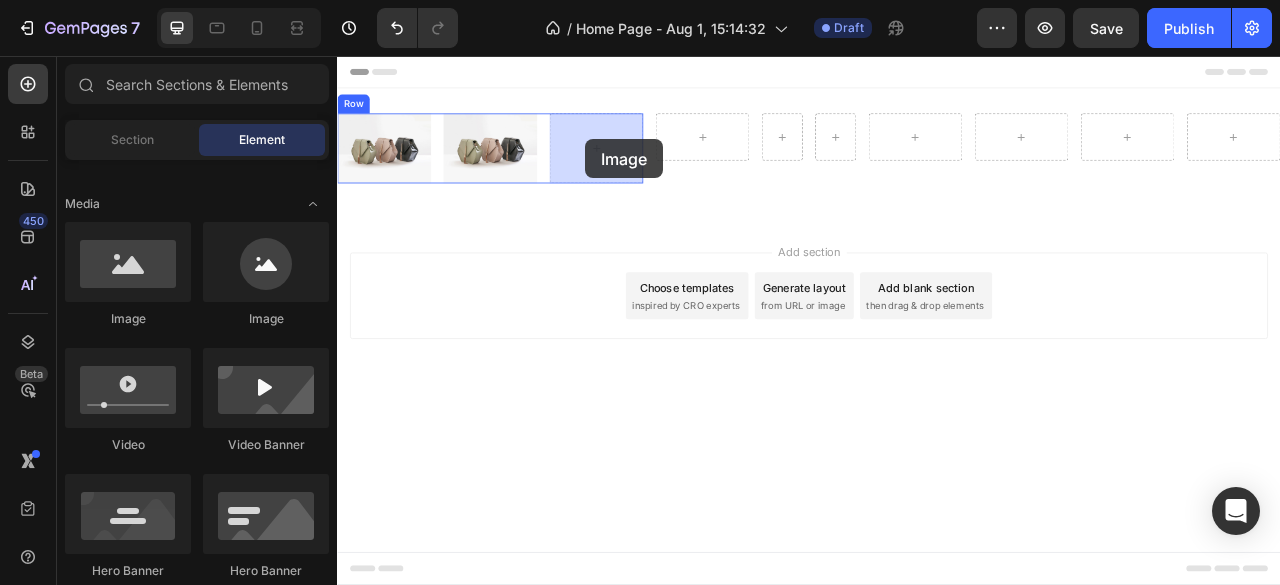 drag, startPoint x: 476, startPoint y: 345, endPoint x: 606, endPoint y: 185, distance: 206.15529 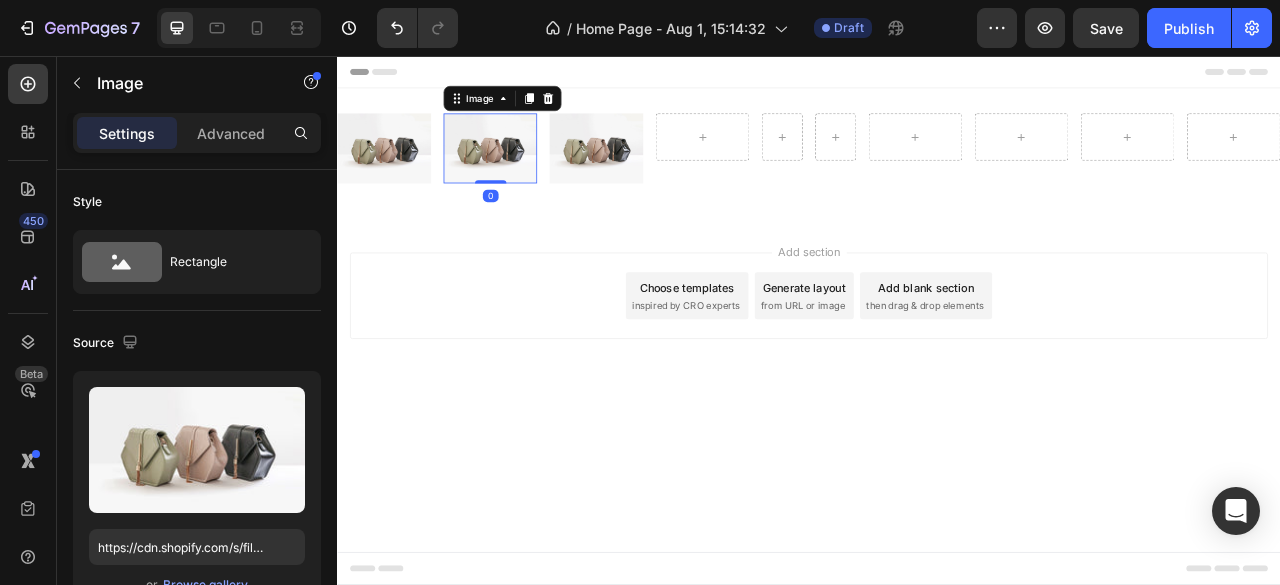 click at bounding box center (531, 173) 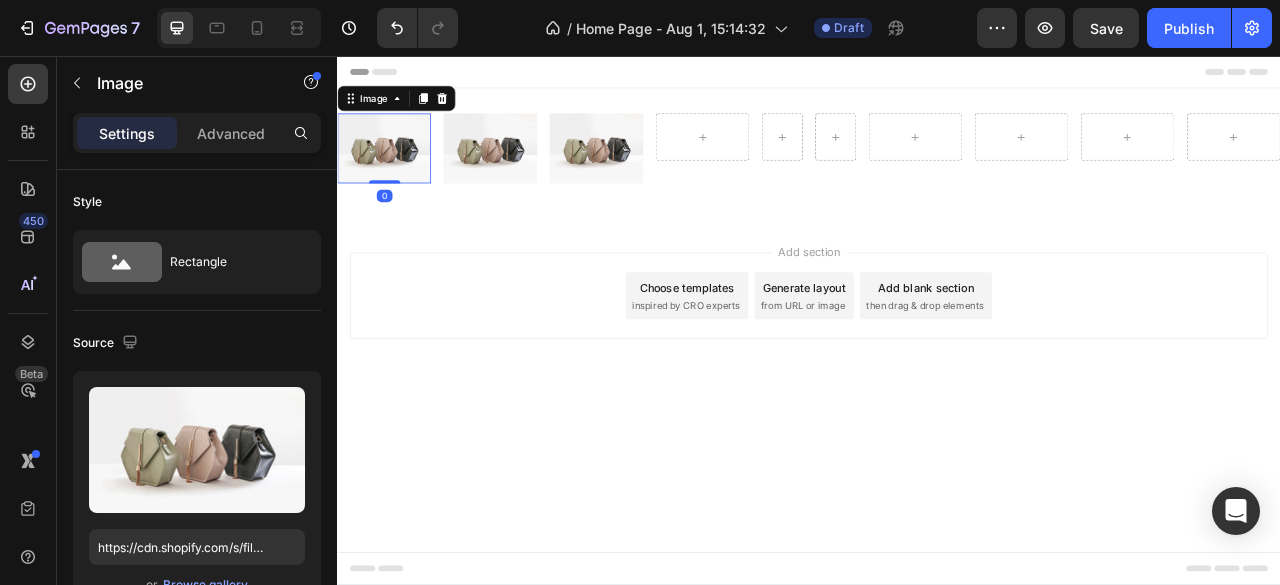 click at bounding box center (396, 173) 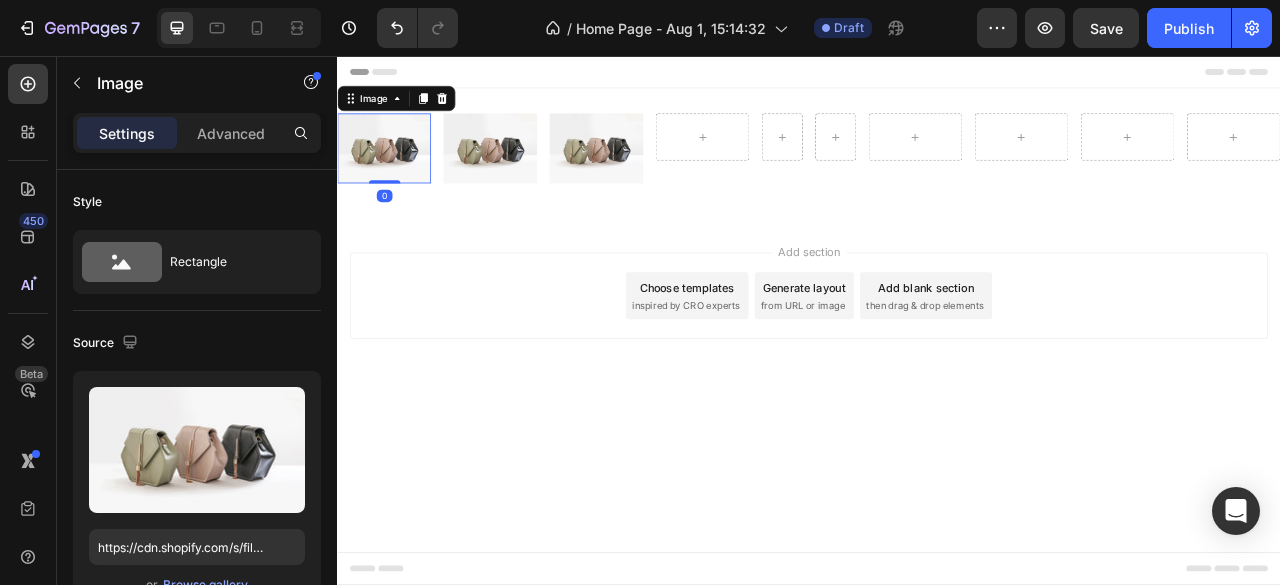 click at bounding box center [396, 173] 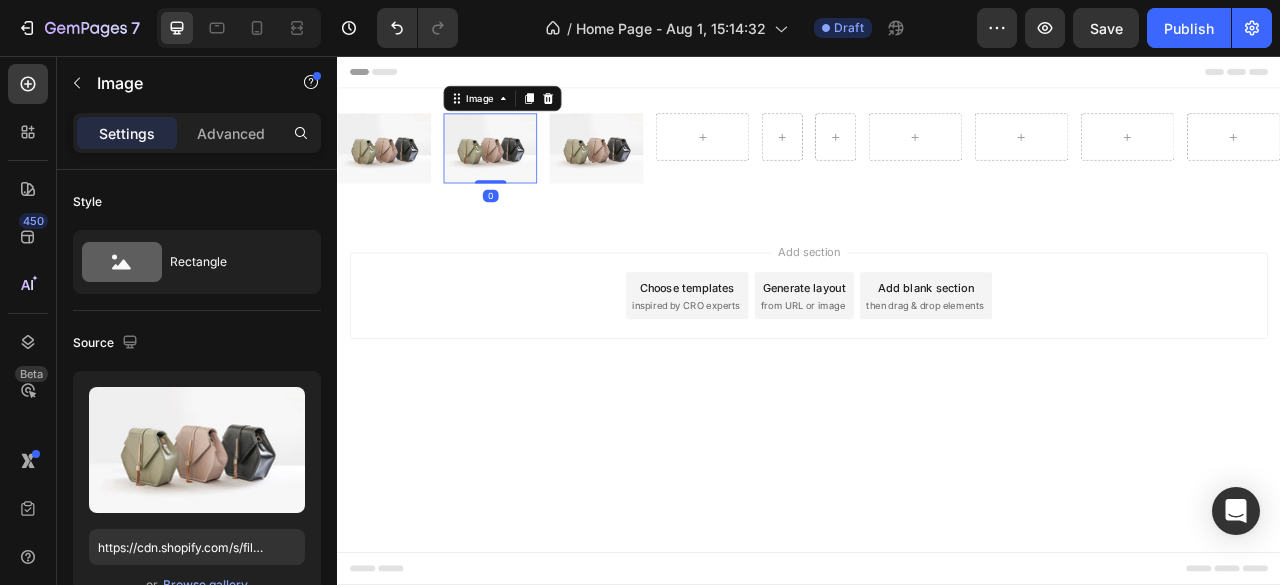 click at bounding box center (531, 173) 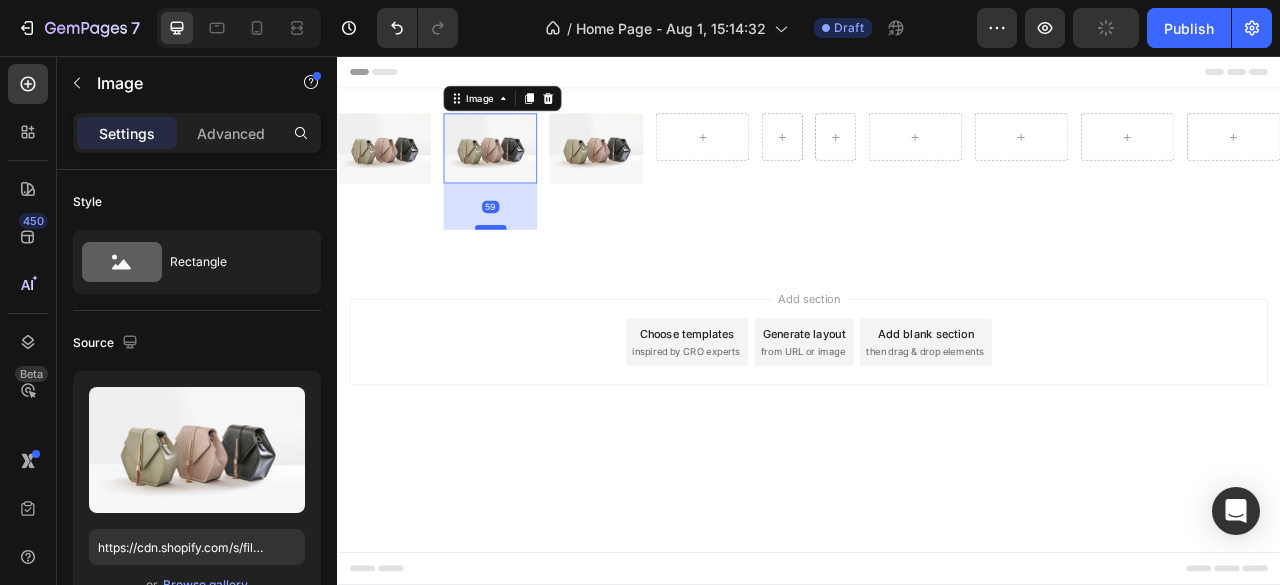 drag, startPoint x: 531, startPoint y: 217, endPoint x: 524, endPoint y: 277, distance: 60.40695 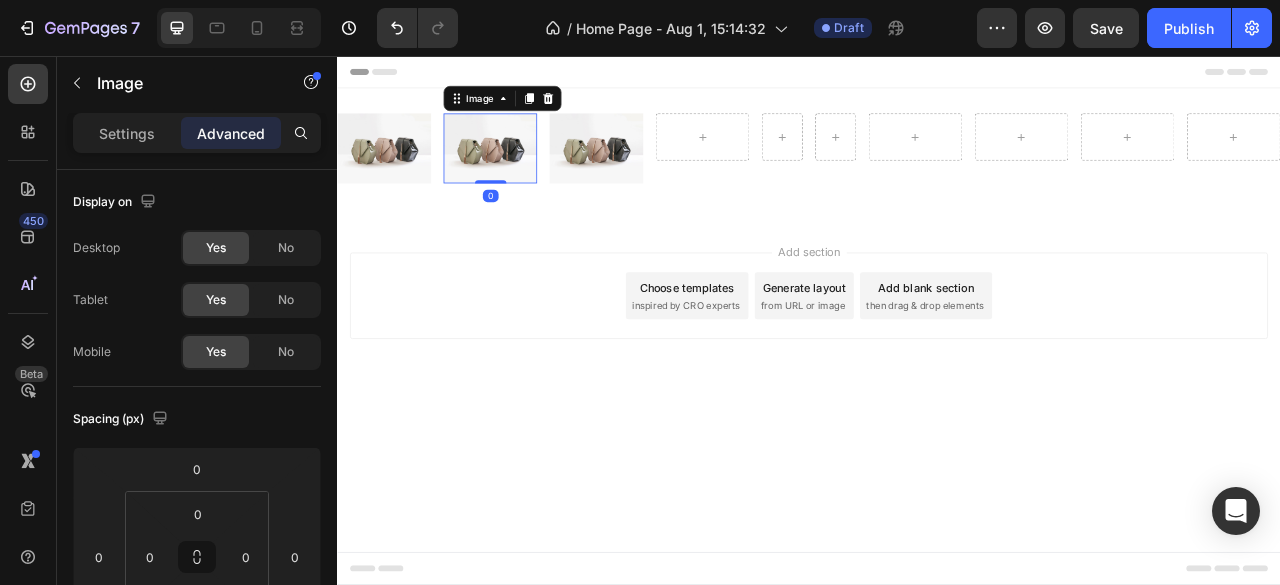 drag, startPoint x: 529, startPoint y: 274, endPoint x: 538, endPoint y: 208, distance: 66.61081 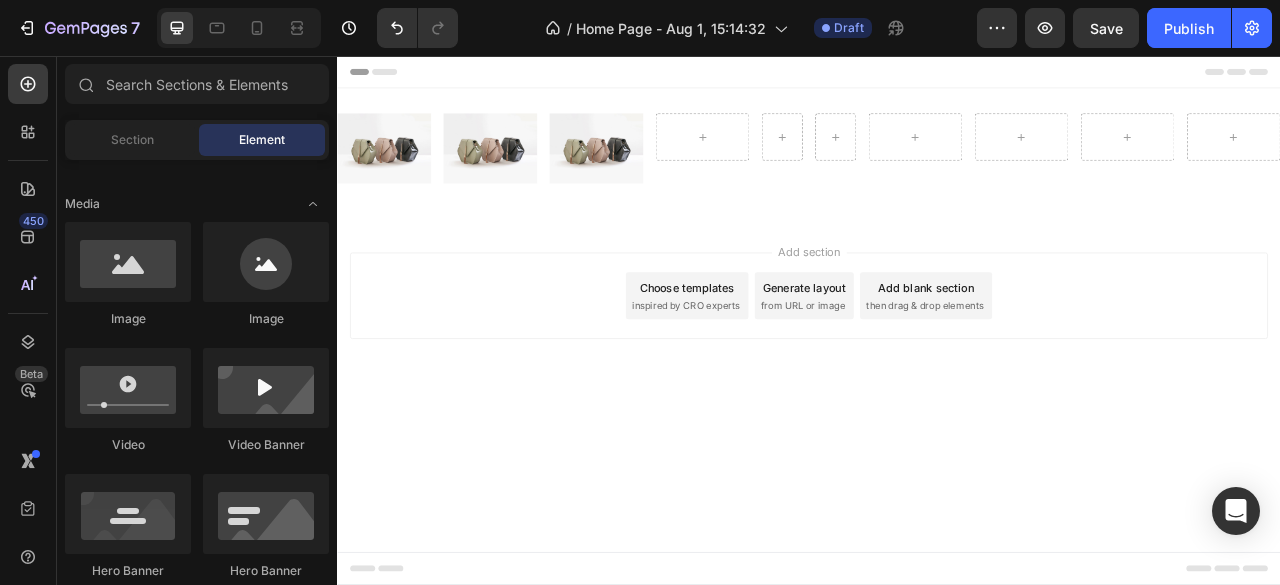 click at bounding box center (396, 173) 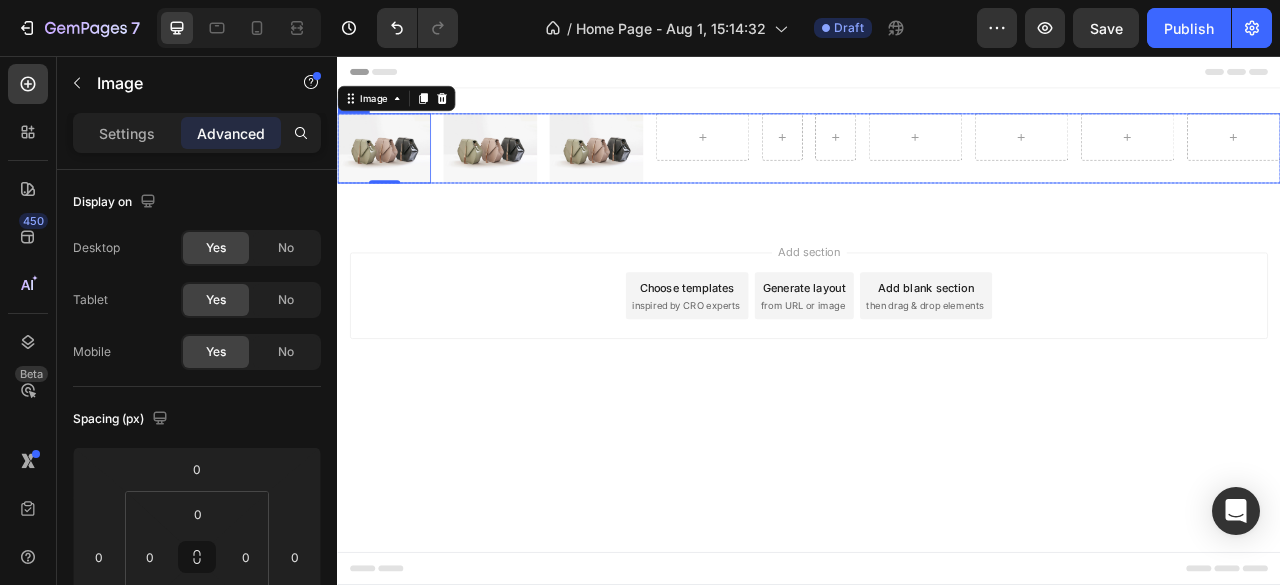 click at bounding box center (802, 159) 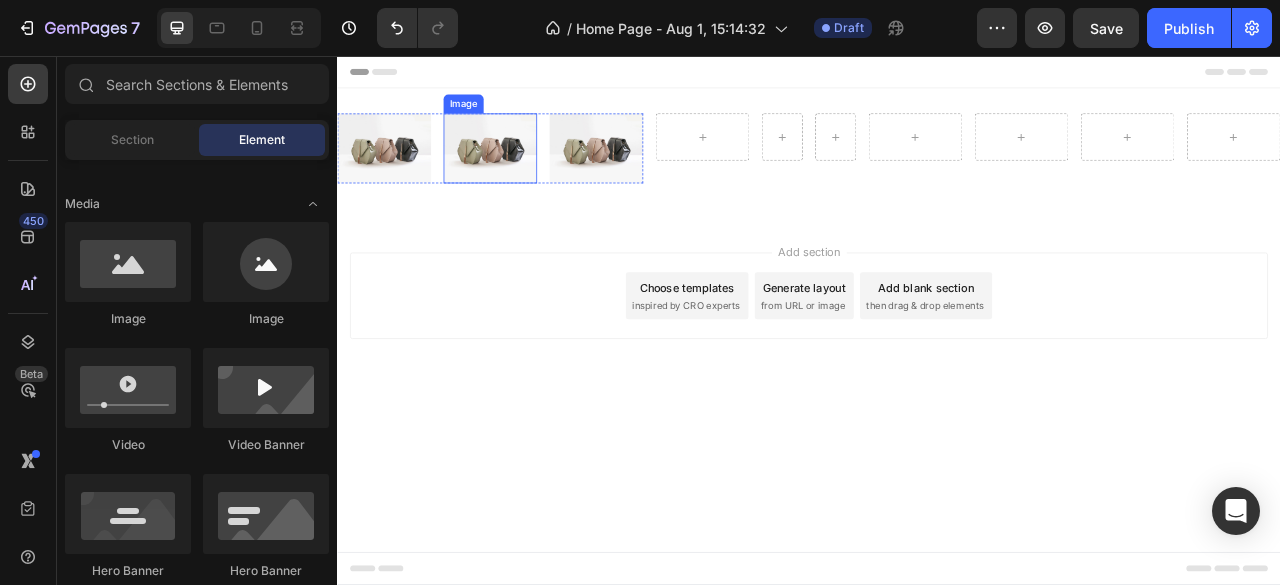 click at bounding box center (531, 173) 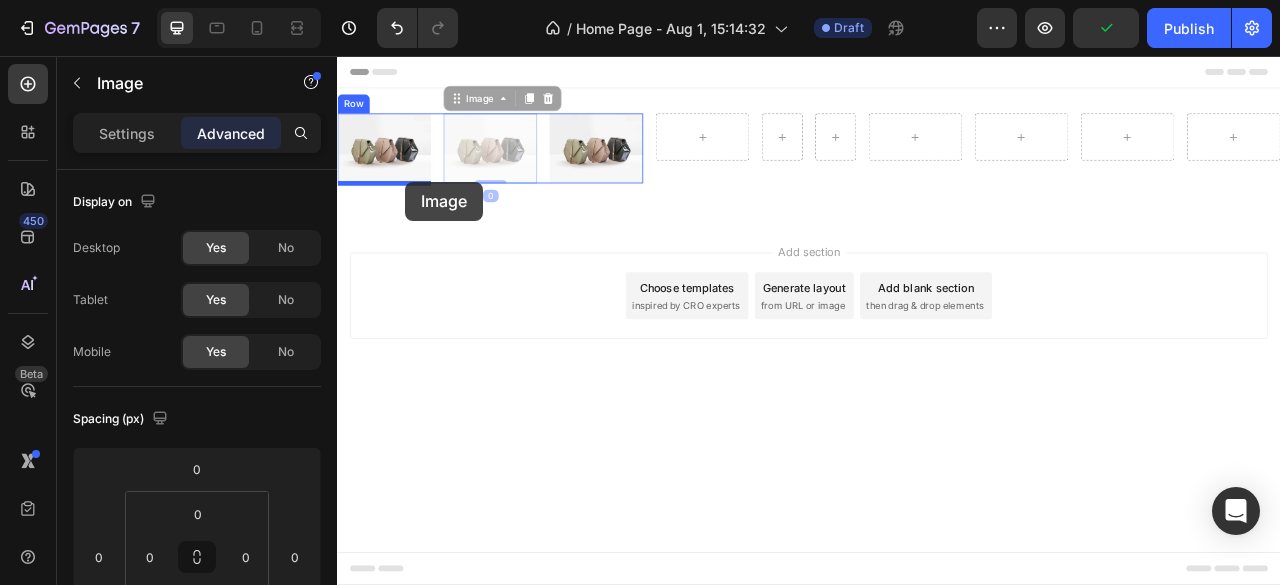 drag, startPoint x: 530, startPoint y: 160, endPoint x: 423, endPoint y: 216, distance: 120.76837 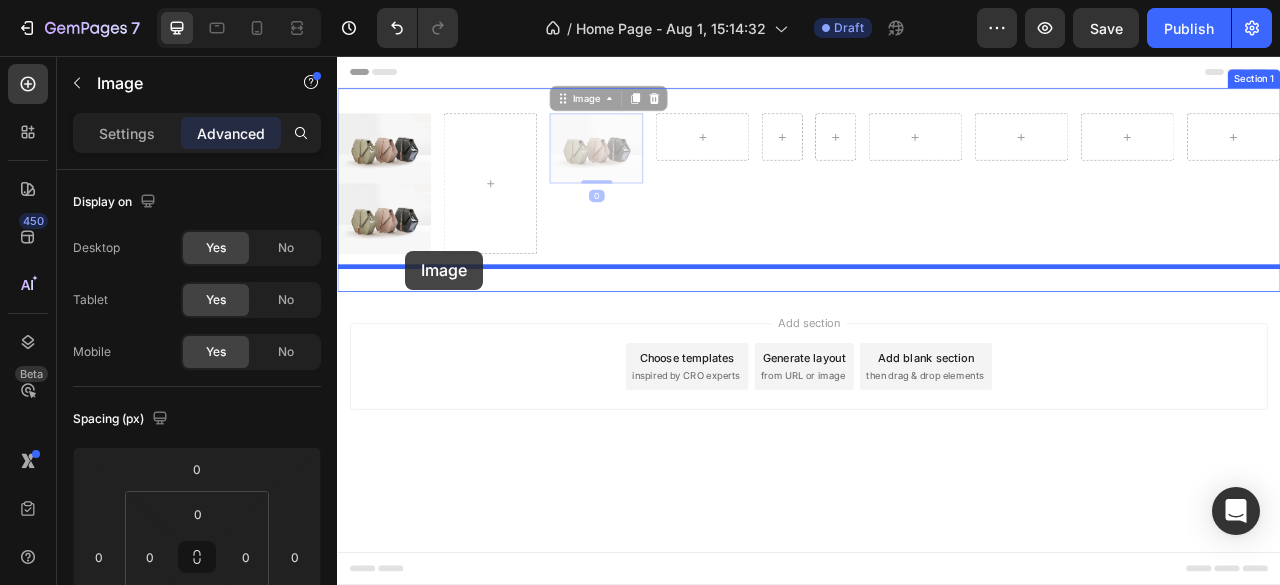 drag, startPoint x: 664, startPoint y: 178, endPoint x: 409, endPoint y: 325, distance: 294.33655 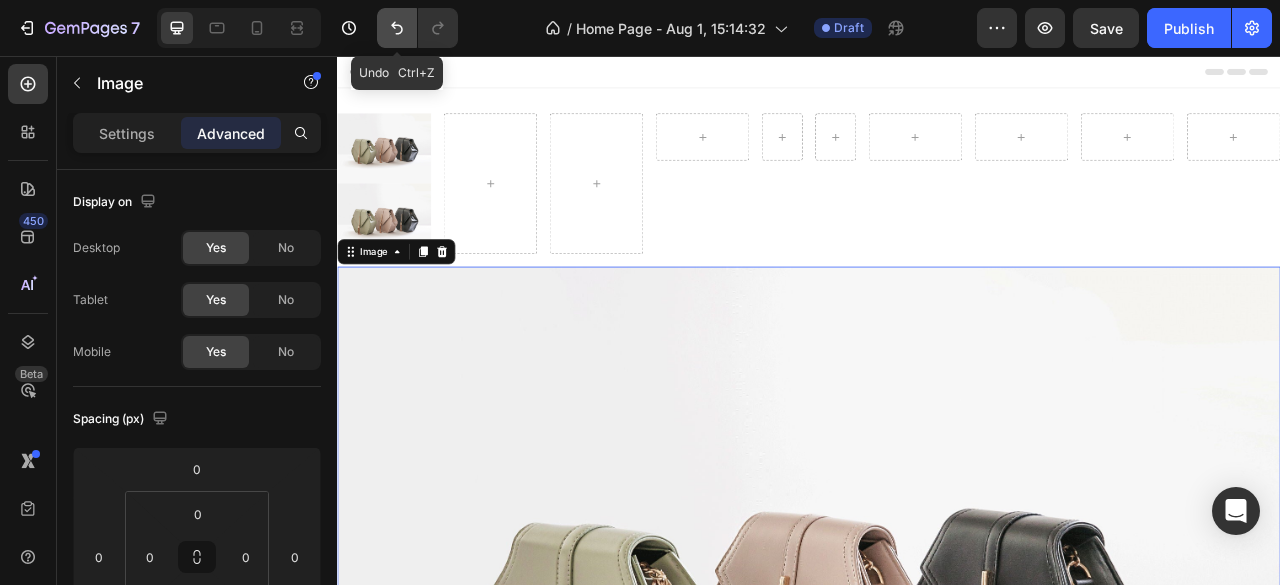 click 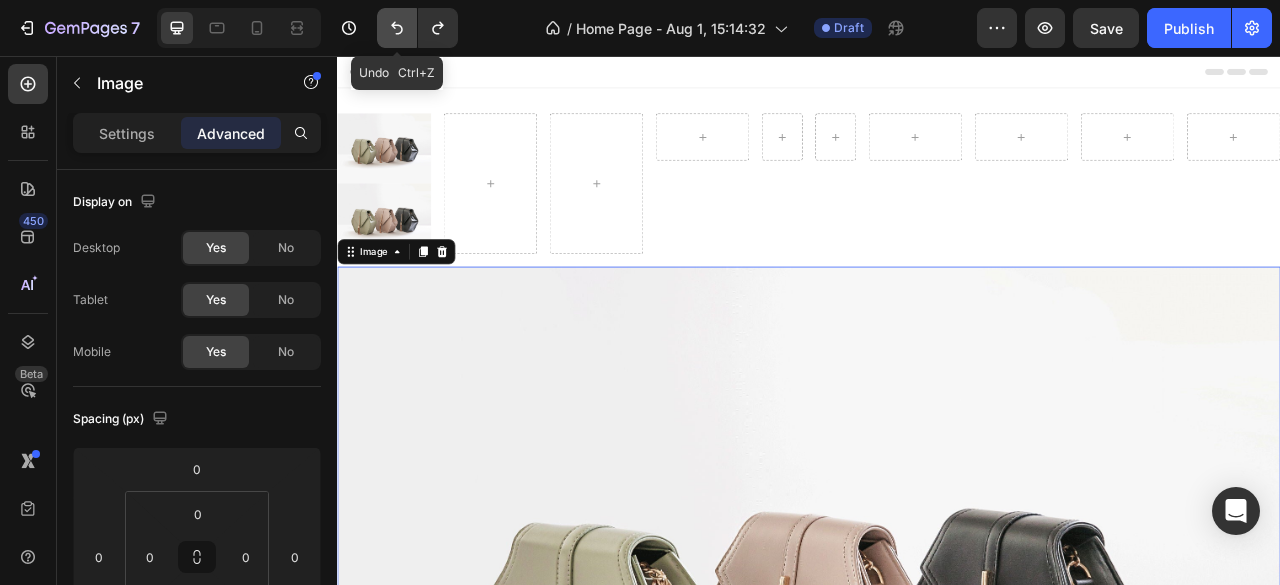 click 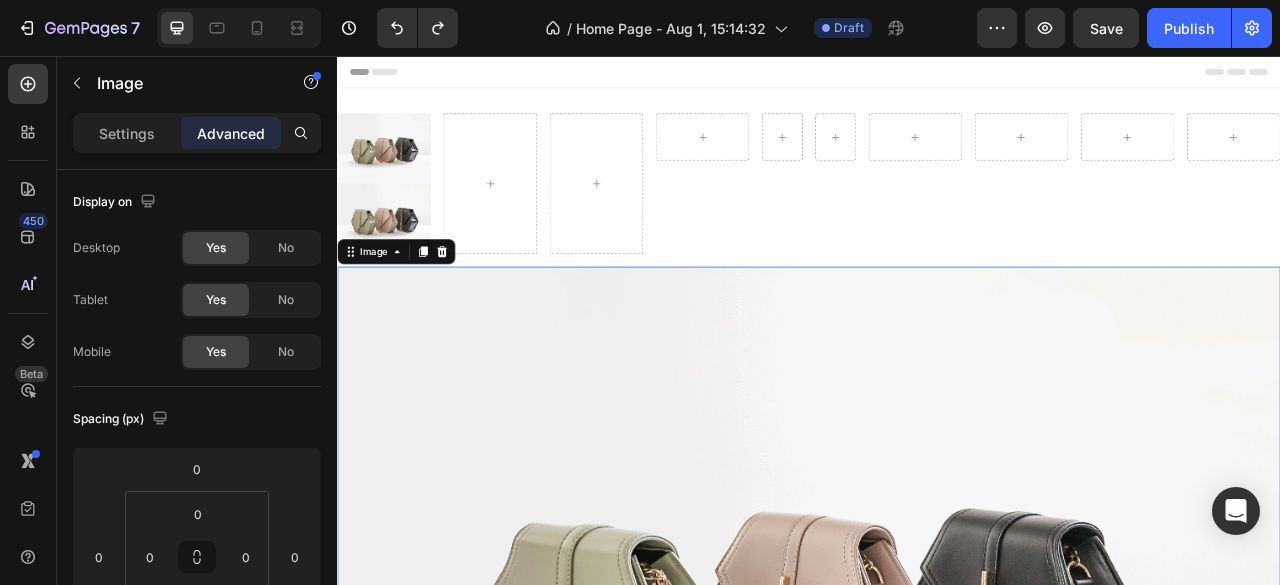 click on "/  Home Page - [DATE] [TIME] Draft" 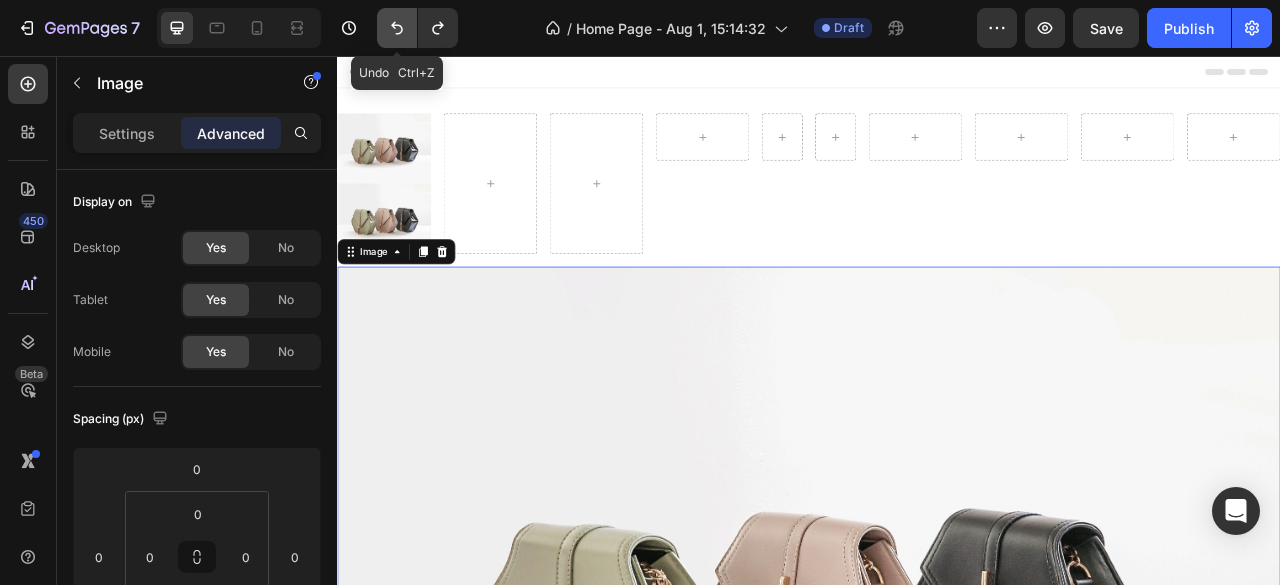 click 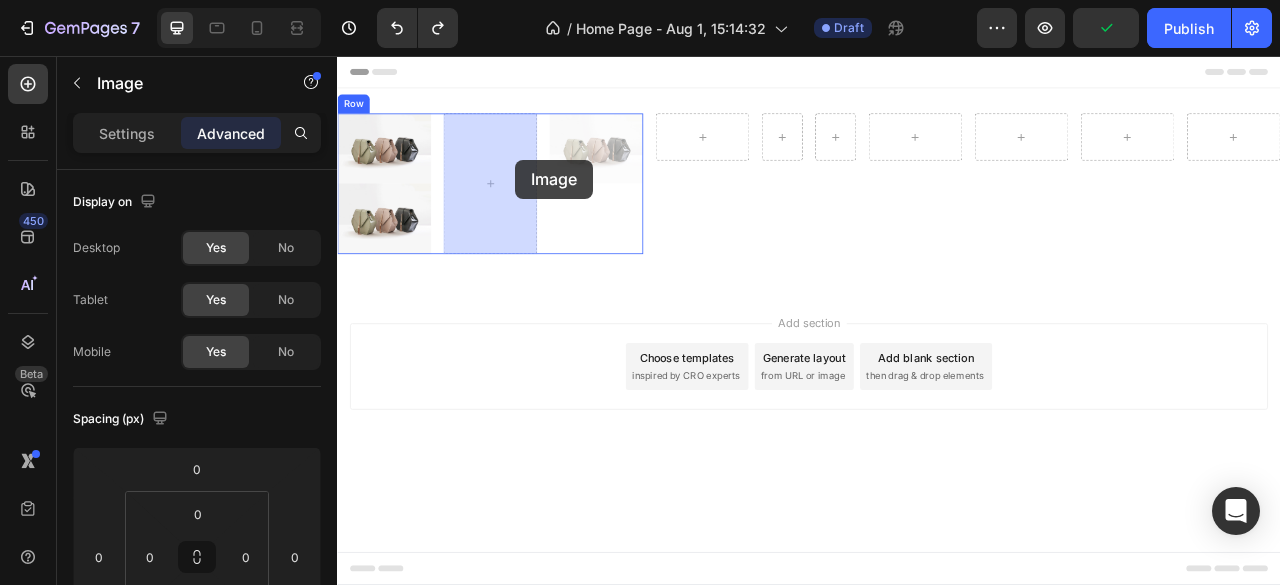 drag, startPoint x: 666, startPoint y: 173, endPoint x: 564, endPoint y: 188, distance: 103.09704 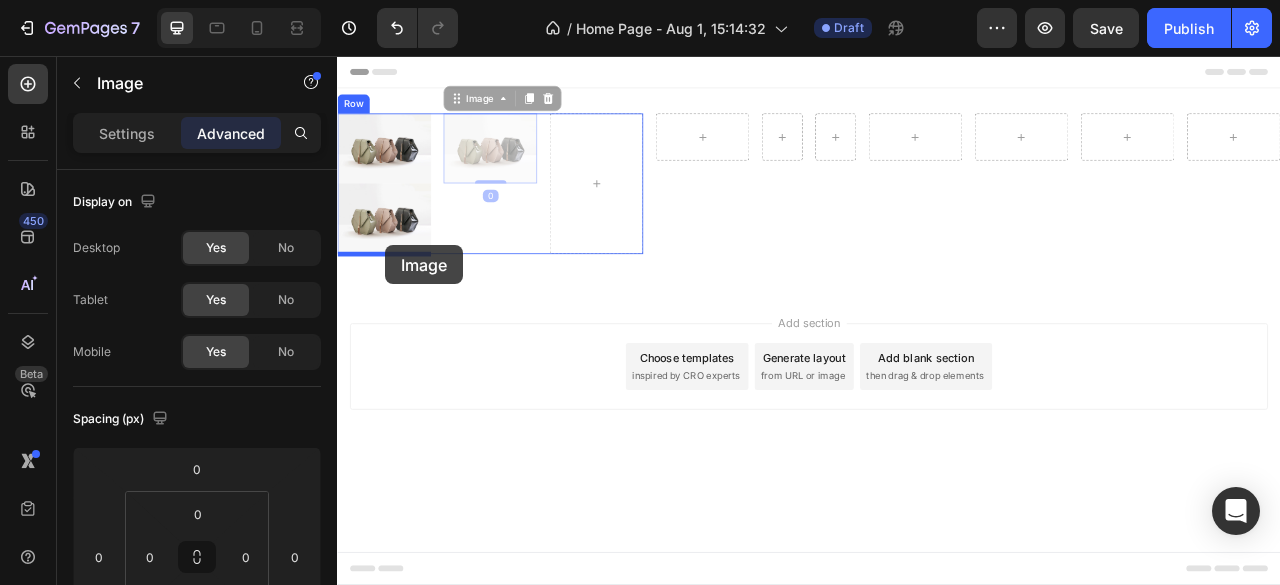 drag, startPoint x: 549, startPoint y: 179, endPoint x: 398, endPoint y: 297, distance: 191.63768 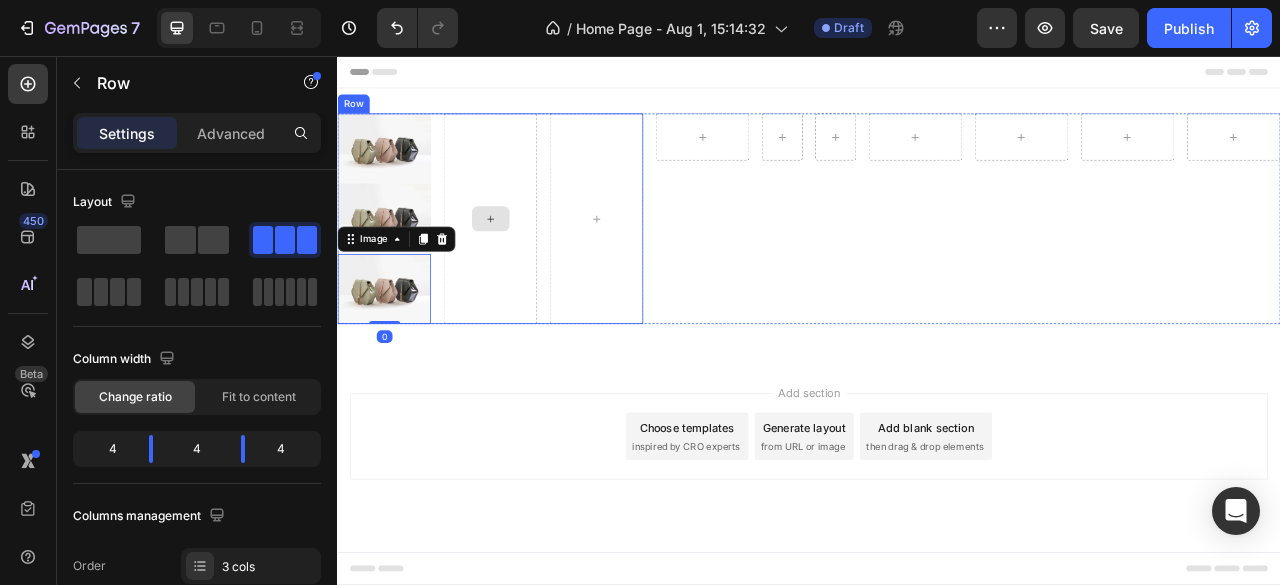 click at bounding box center (531, 263) 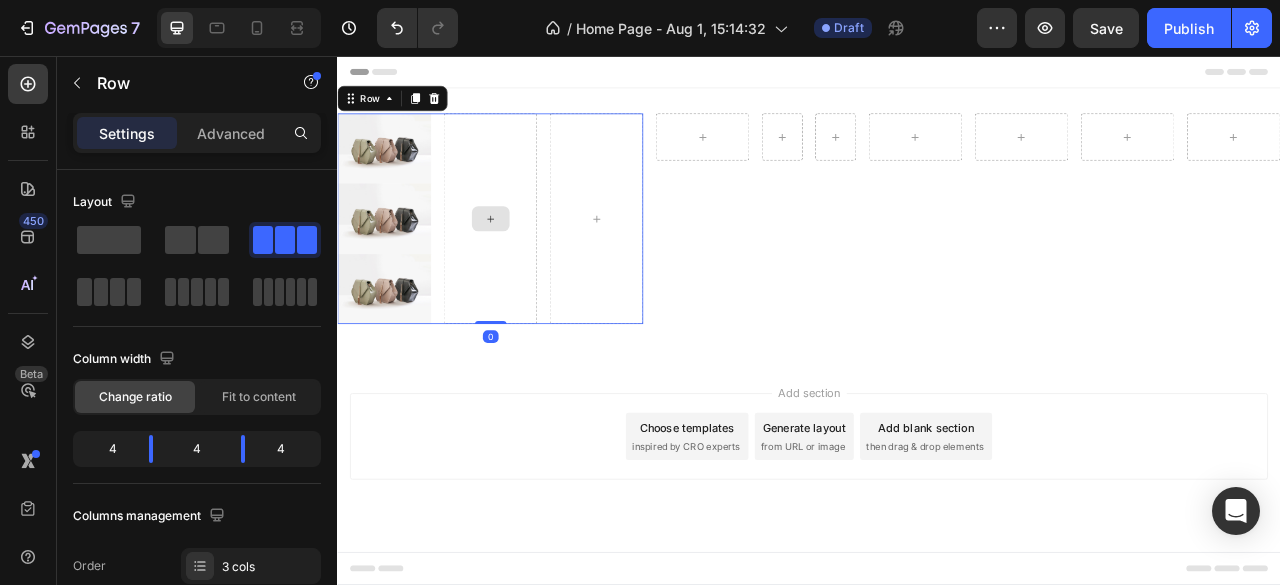 click at bounding box center [531, 263] 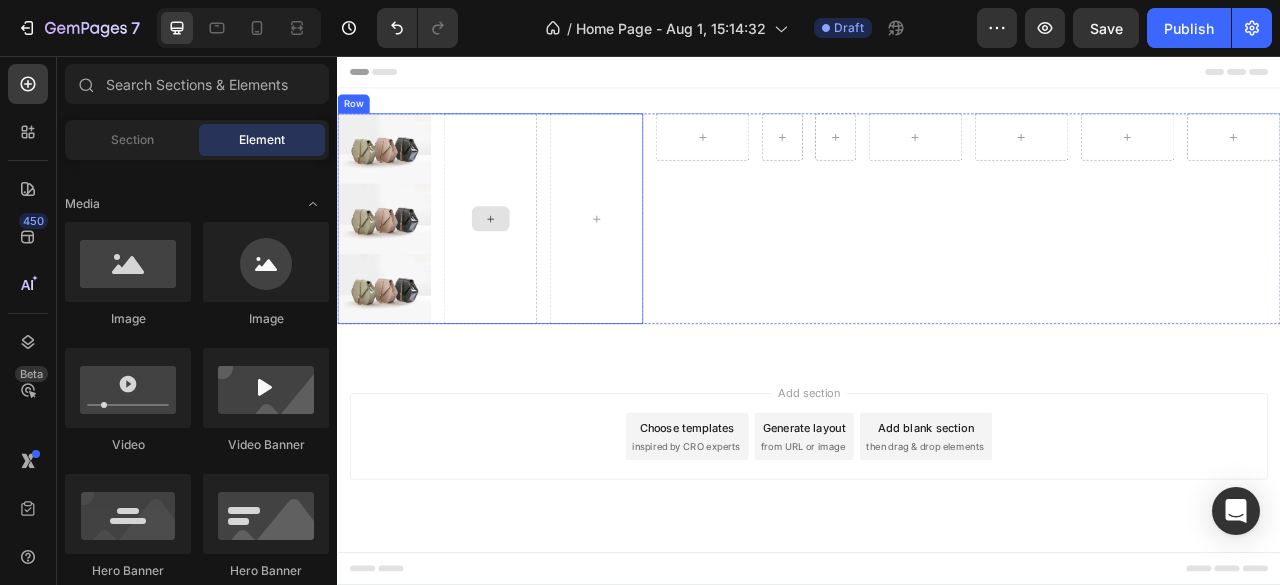 click at bounding box center (531, 263) 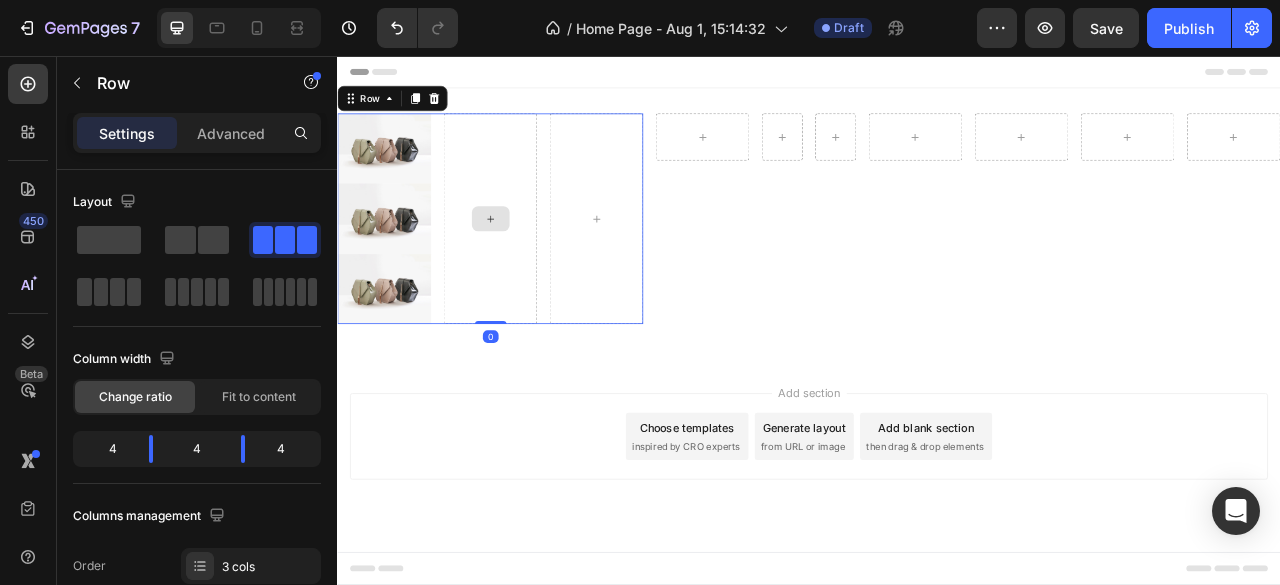 click at bounding box center [531, 263] 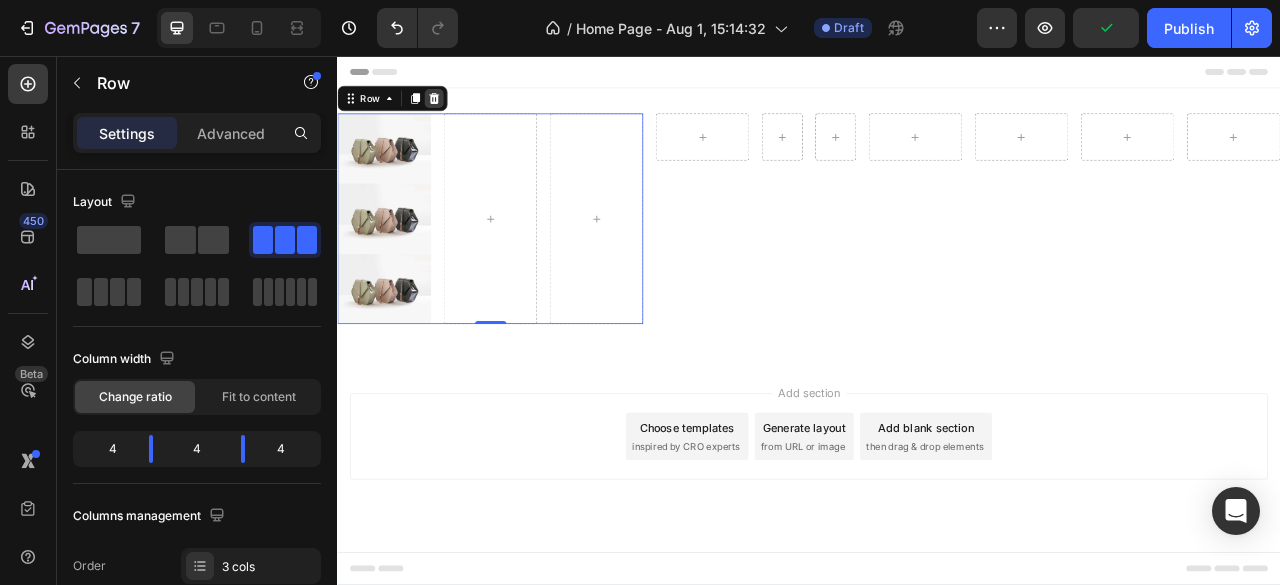 click at bounding box center [460, 110] 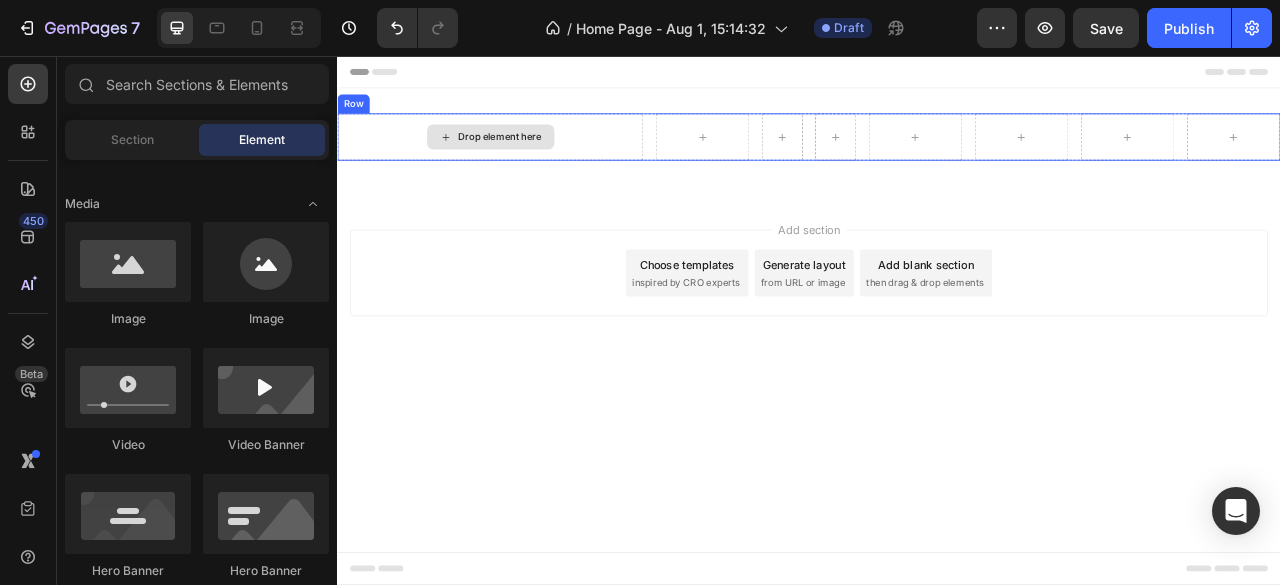 click on "Drop element here" at bounding box center (544, 159) 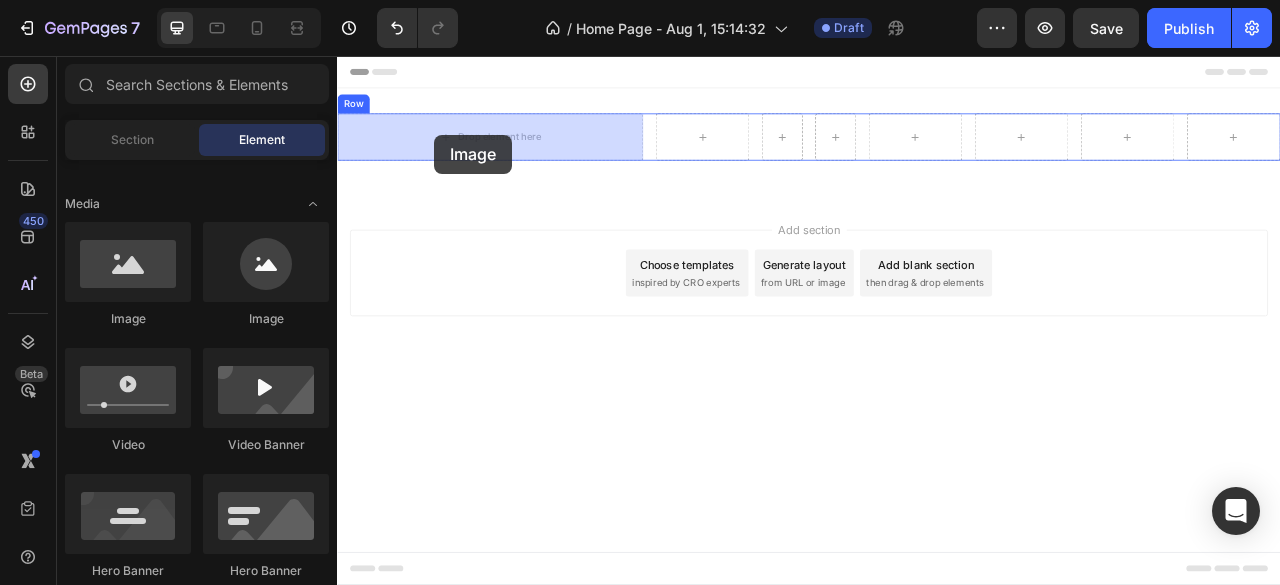 drag, startPoint x: 490, startPoint y: 334, endPoint x: 461, endPoint y: 156, distance: 180.3469 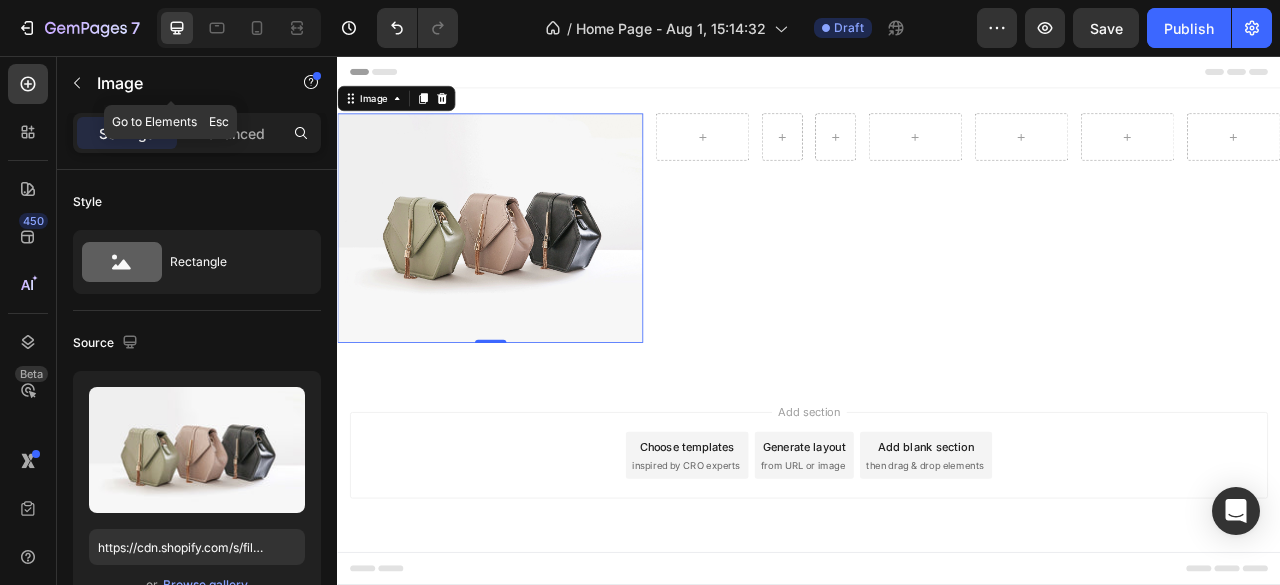 click on "Image" at bounding box center (171, 83) 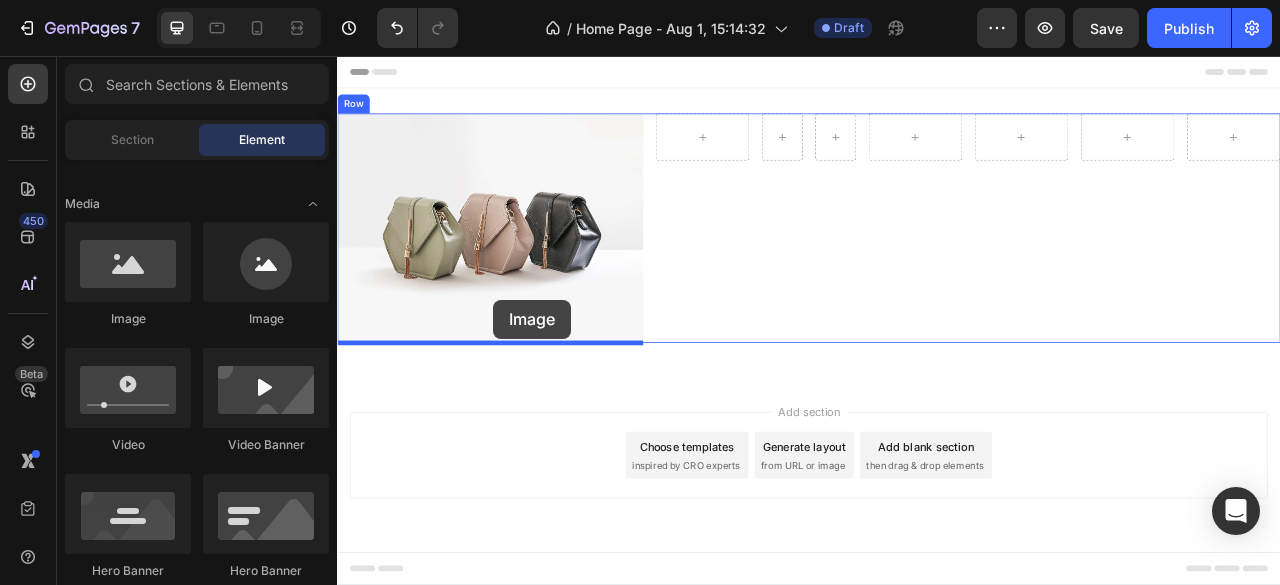 drag, startPoint x: 473, startPoint y: 313, endPoint x: 535, endPoint y: 366, distance: 81.565926 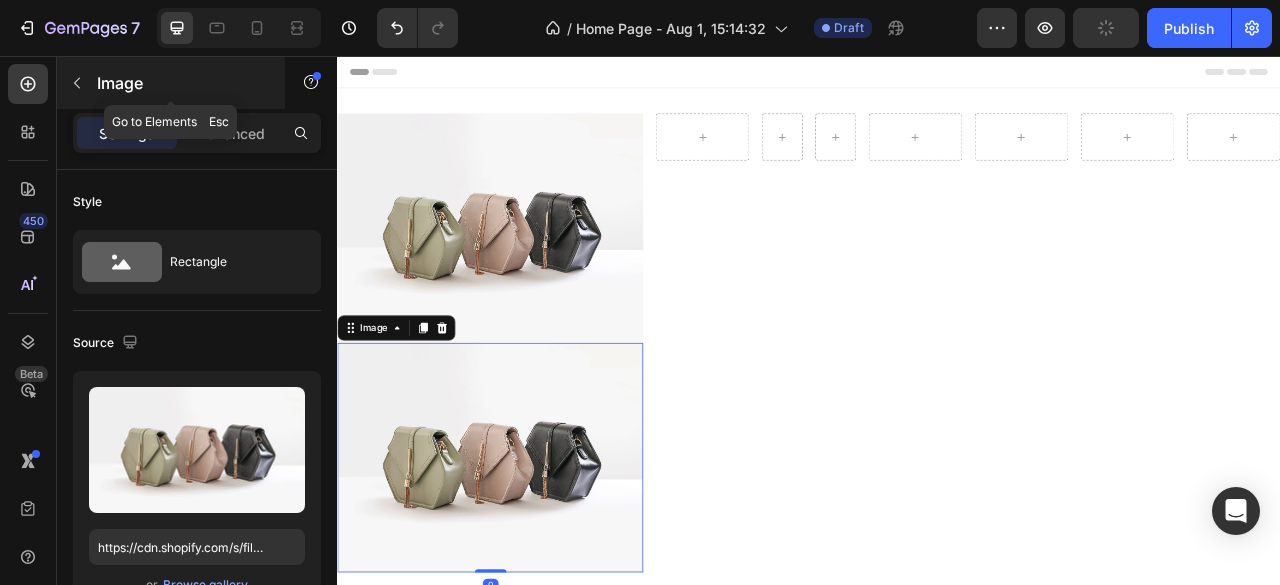 click 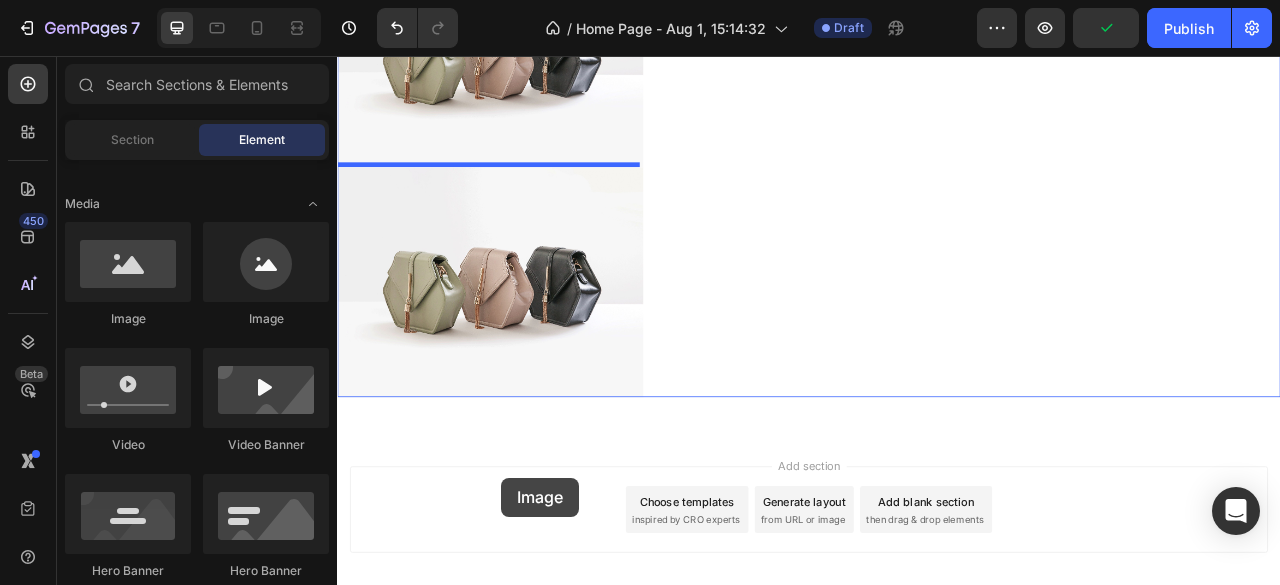 scroll, scrollTop: 313, scrollLeft: 0, axis: vertical 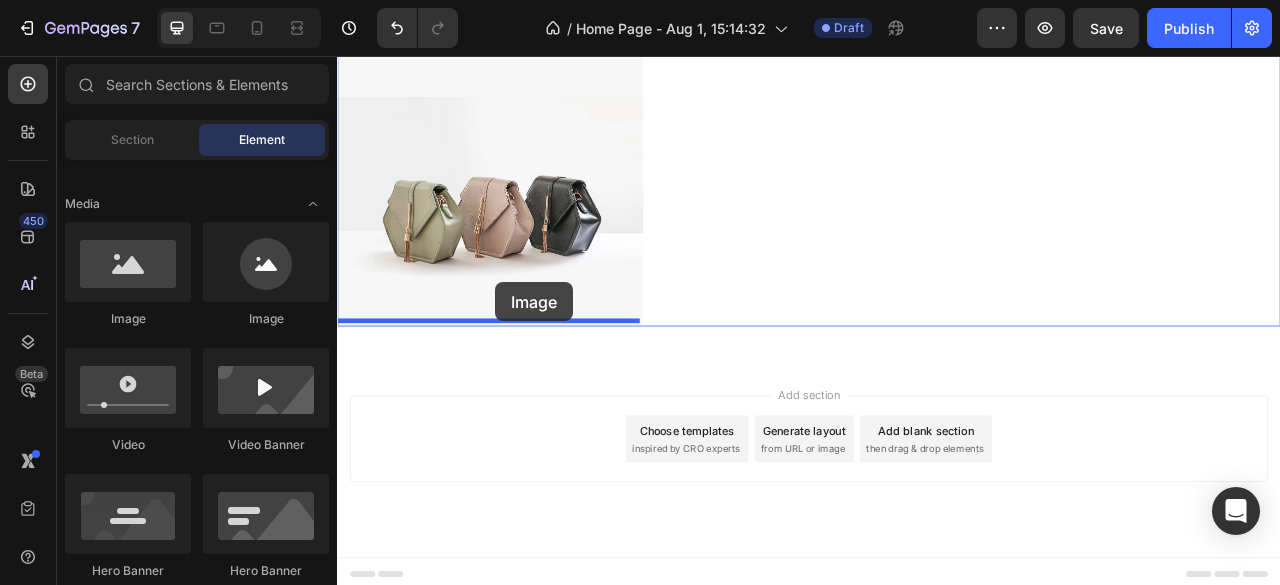 drag, startPoint x: 462, startPoint y: 326, endPoint x: 538, endPoint y: 344, distance: 78.10249 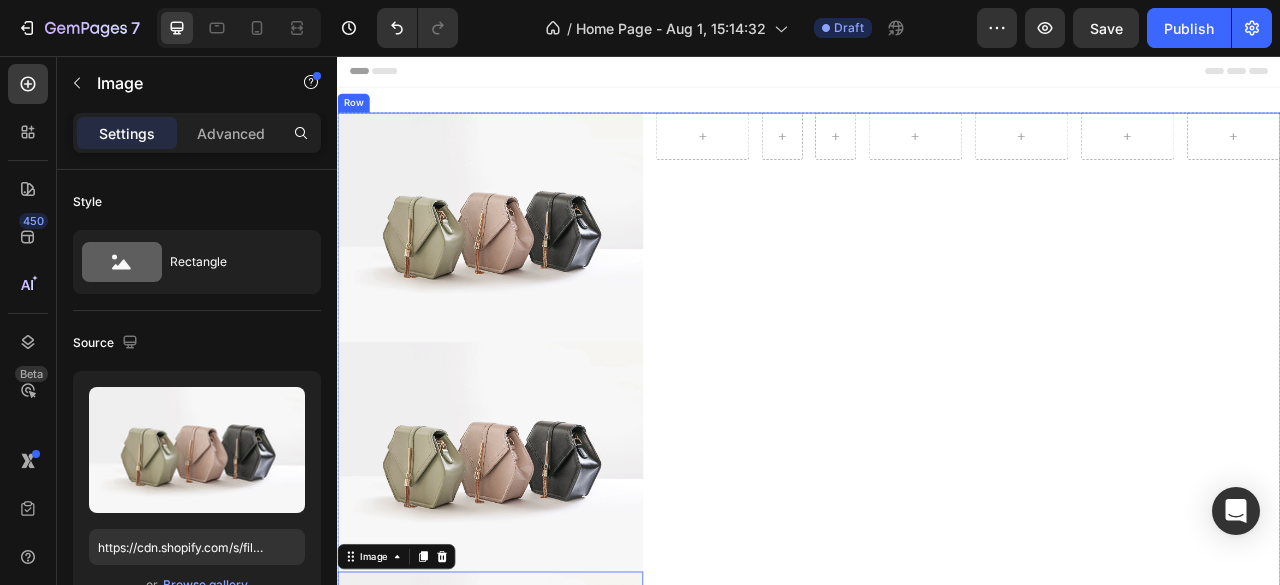 scroll, scrollTop: 0, scrollLeft: 0, axis: both 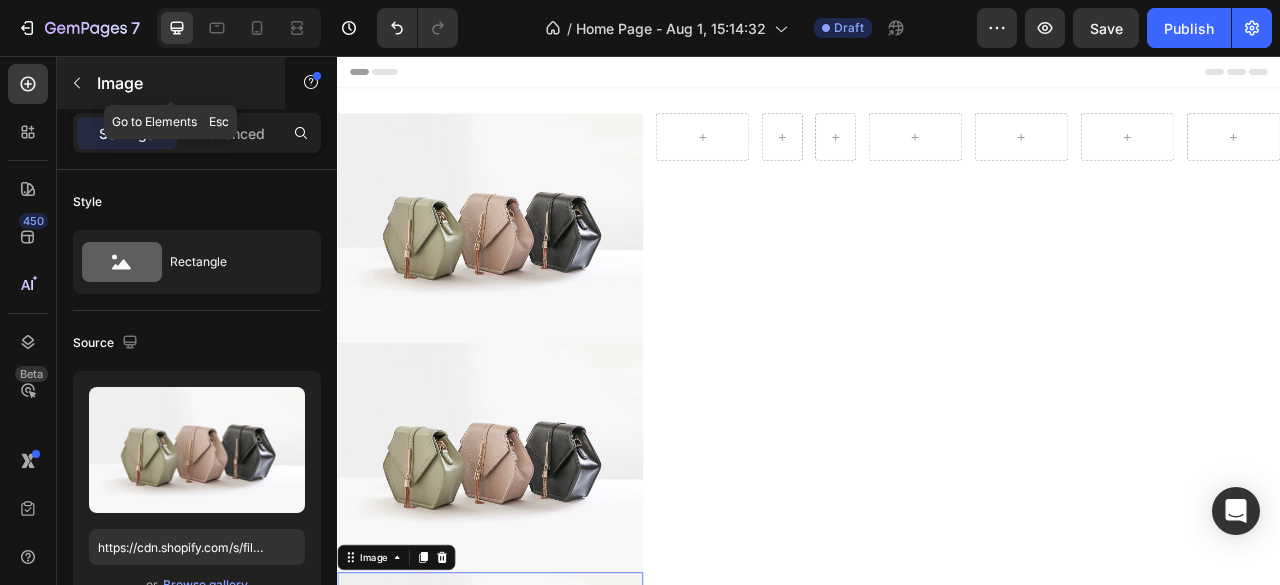 click at bounding box center [77, 83] 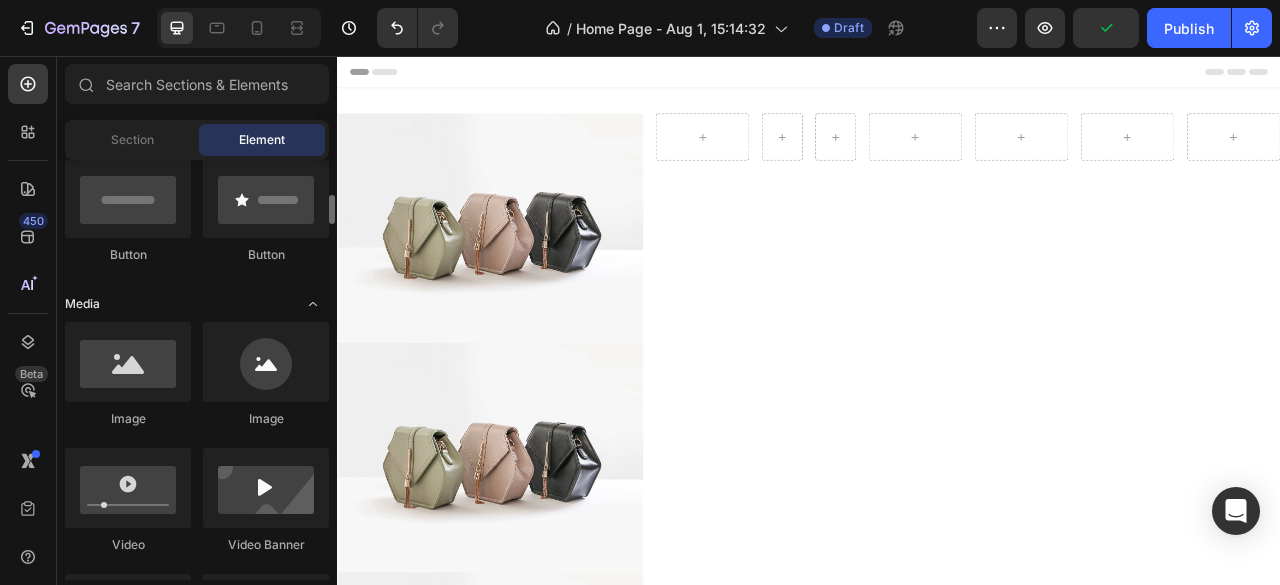 scroll, scrollTop: 400, scrollLeft: 0, axis: vertical 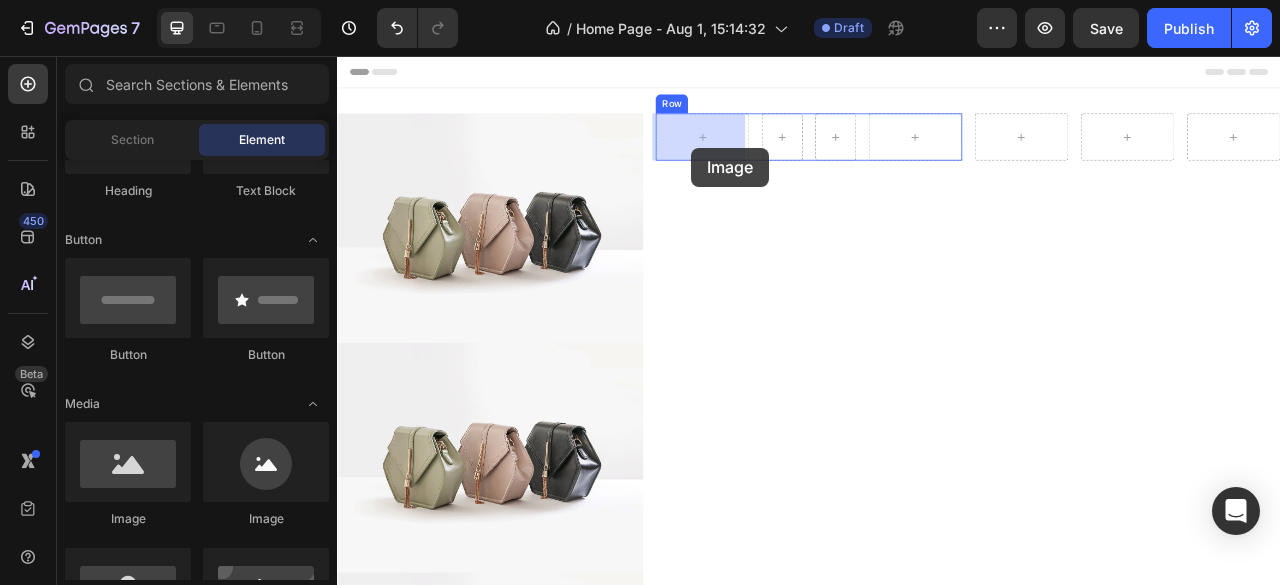 drag, startPoint x: 526, startPoint y: 504, endPoint x: 791, endPoint y: 169, distance: 427.14166 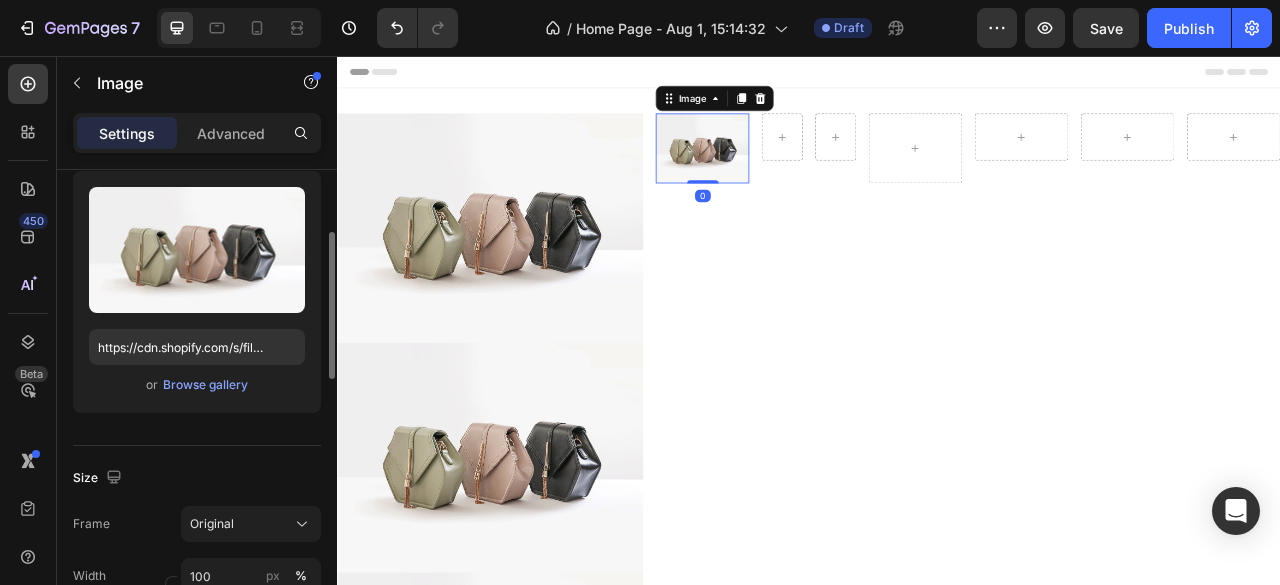 scroll, scrollTop: 0, scrollLeft: 0, axis: both 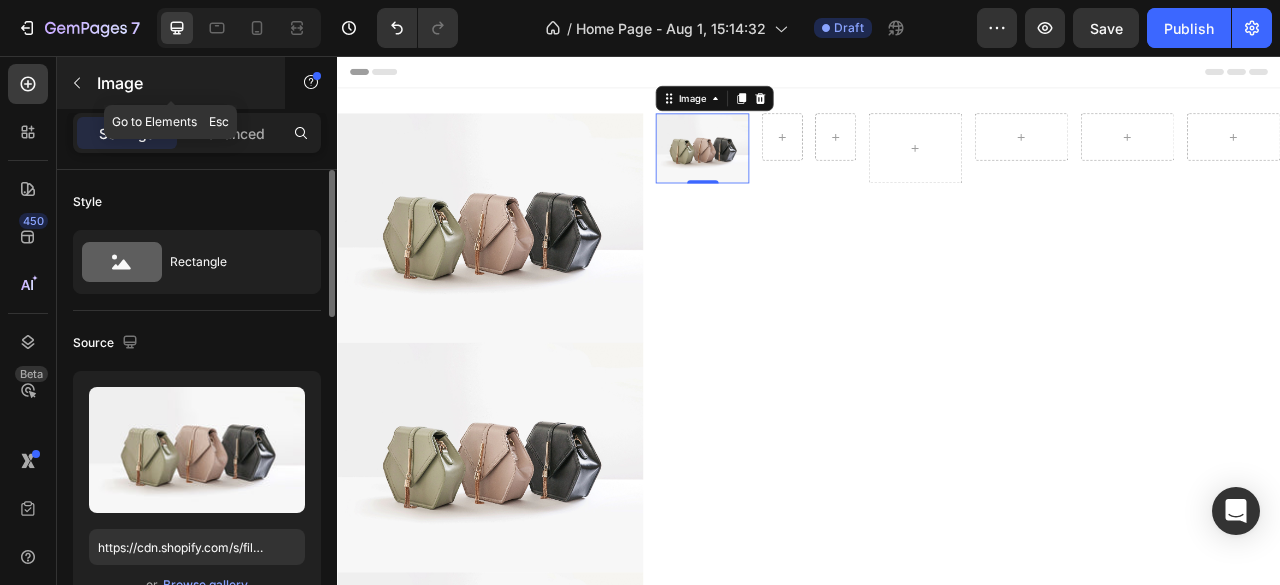 click 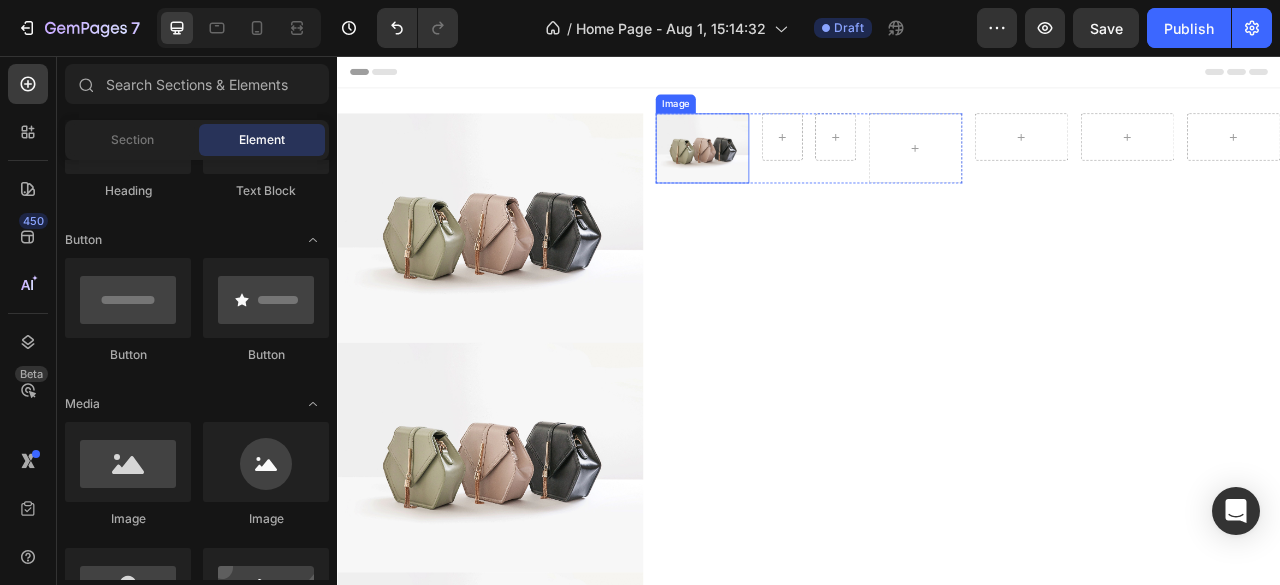 click at bounding box center [801, 173] 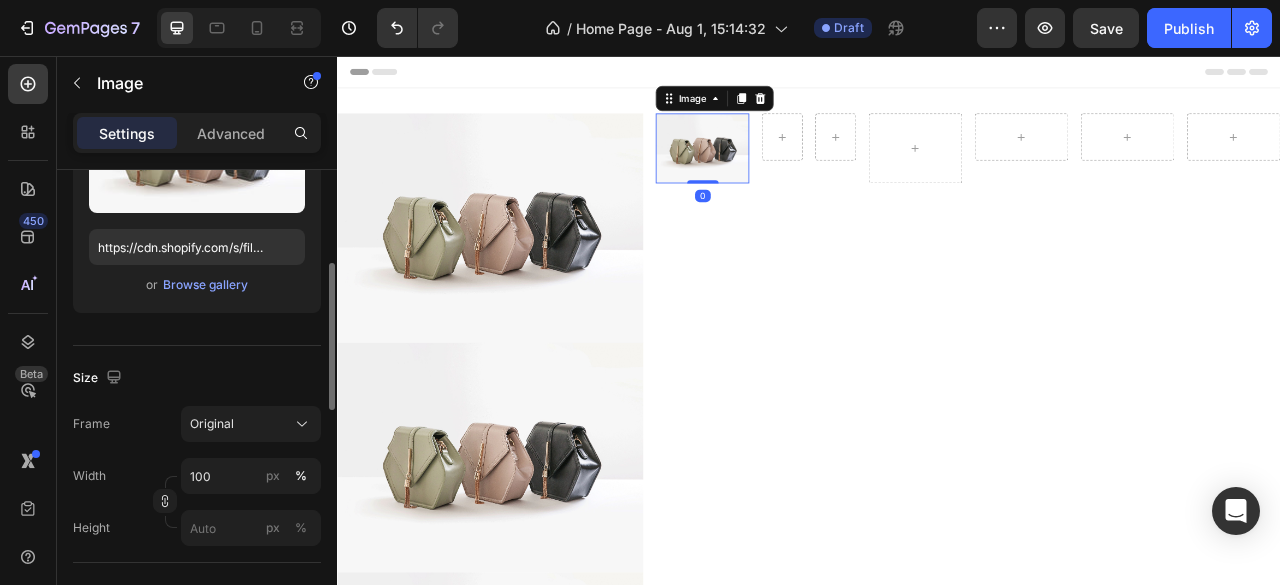 scroll, scrollTop: 400, scrollLeft: 0, axis: vertical 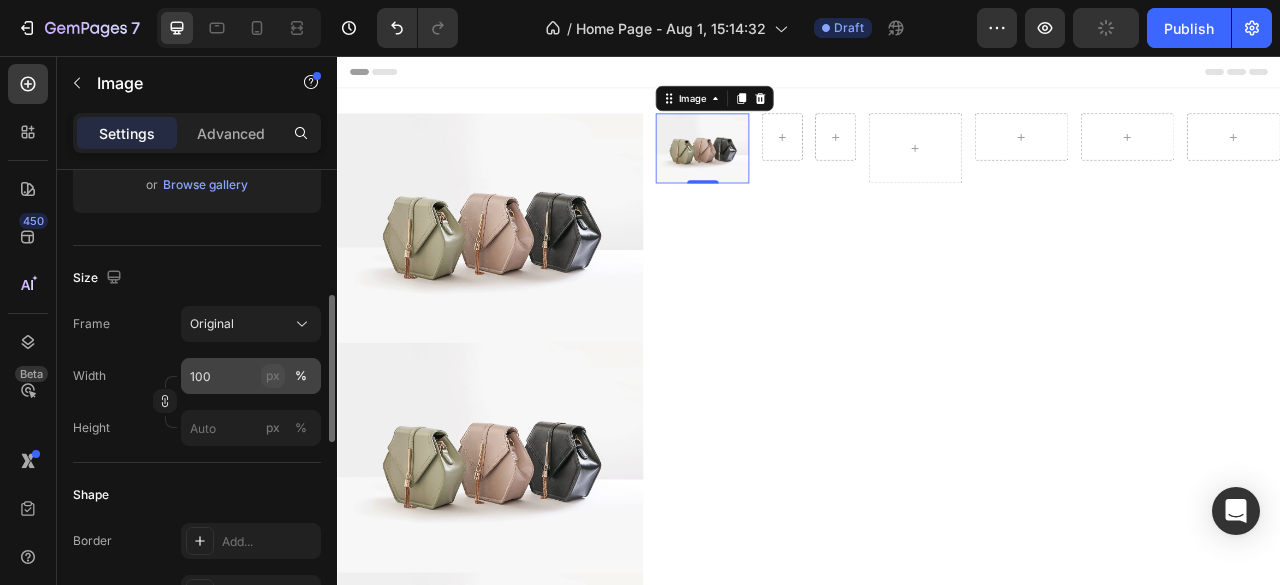 click on "px" at bounding box center [273, 376] 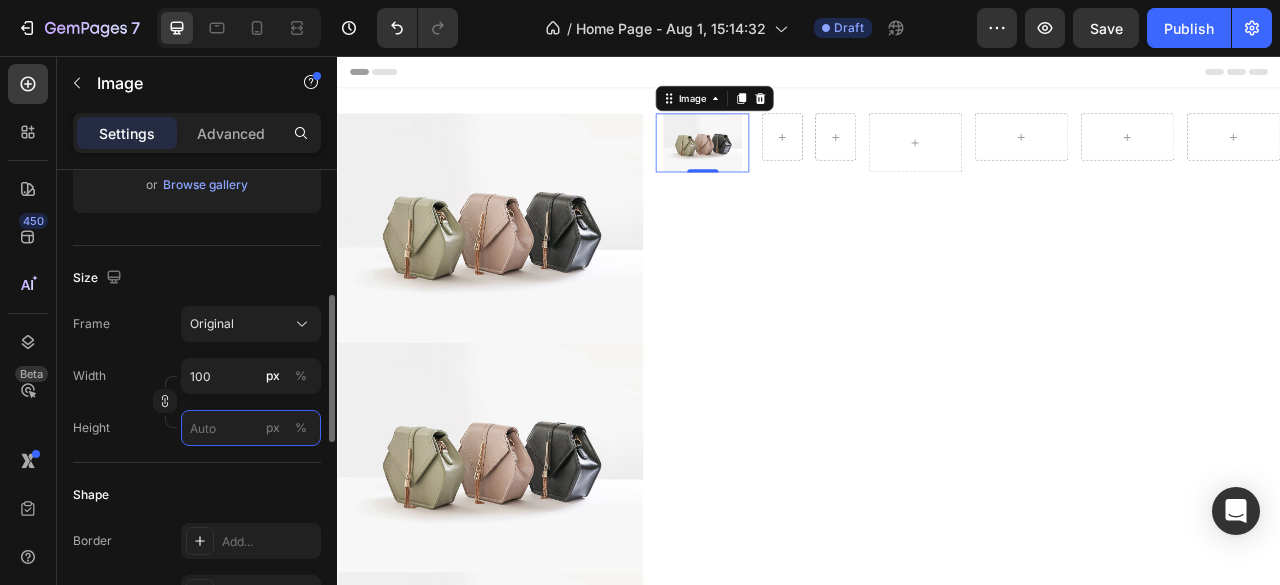 click on "px %" at bounding box center (251, 428) 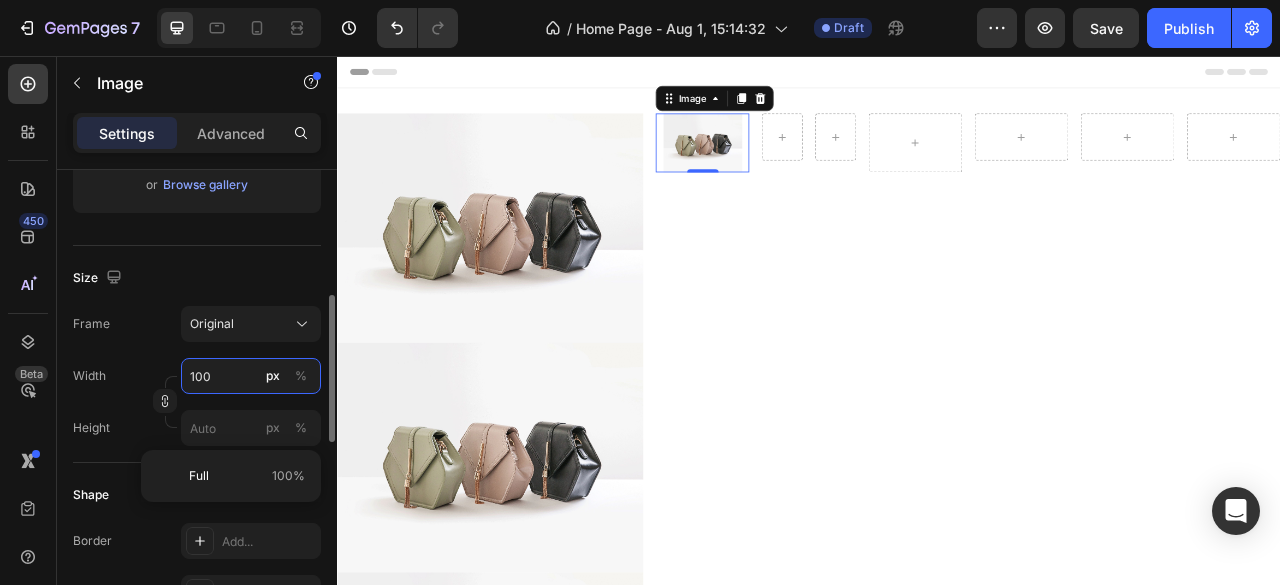 click on "100" at bounding box center [251, 376] 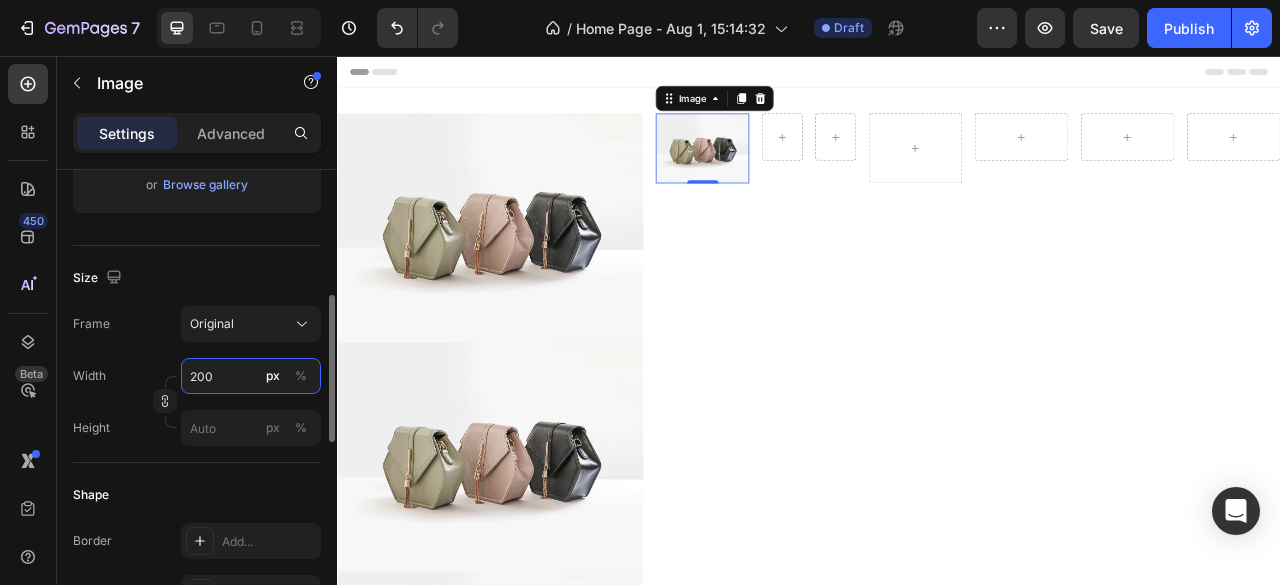 type on "200" 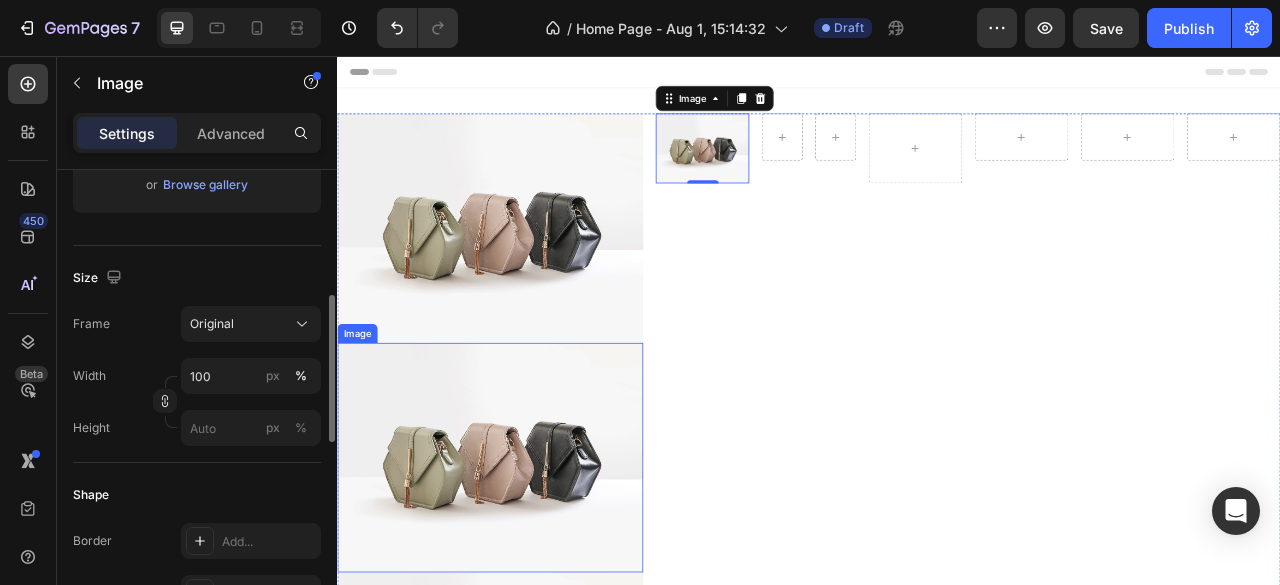 click at bounding box center [531, 567] 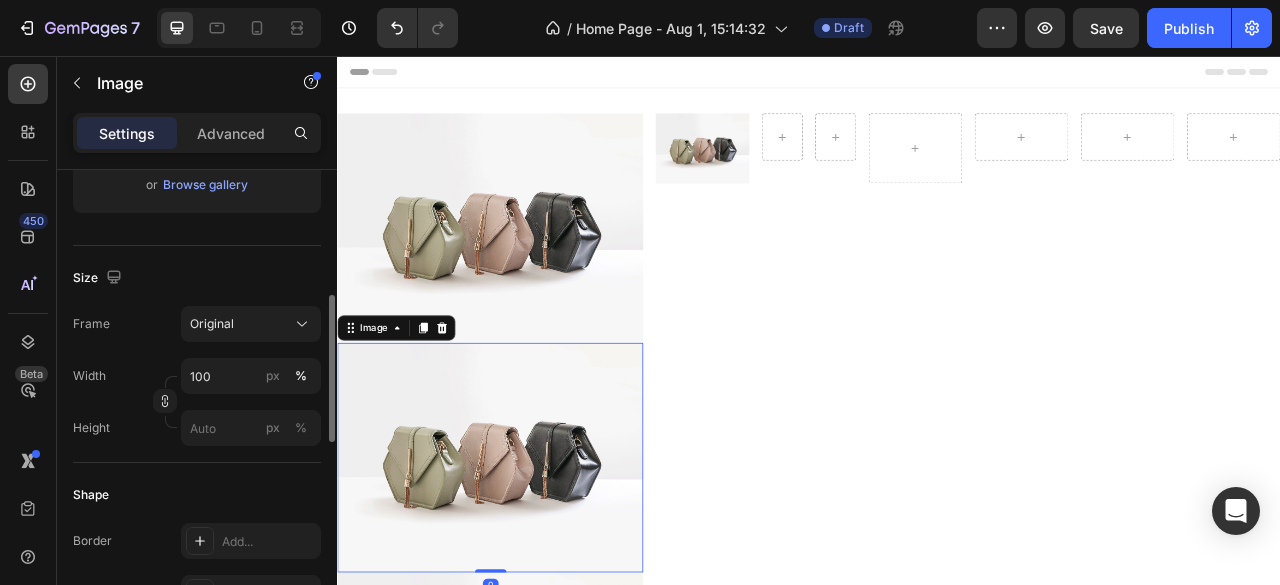 click on "Image
Row
Row" at bounding box center [936, 567] 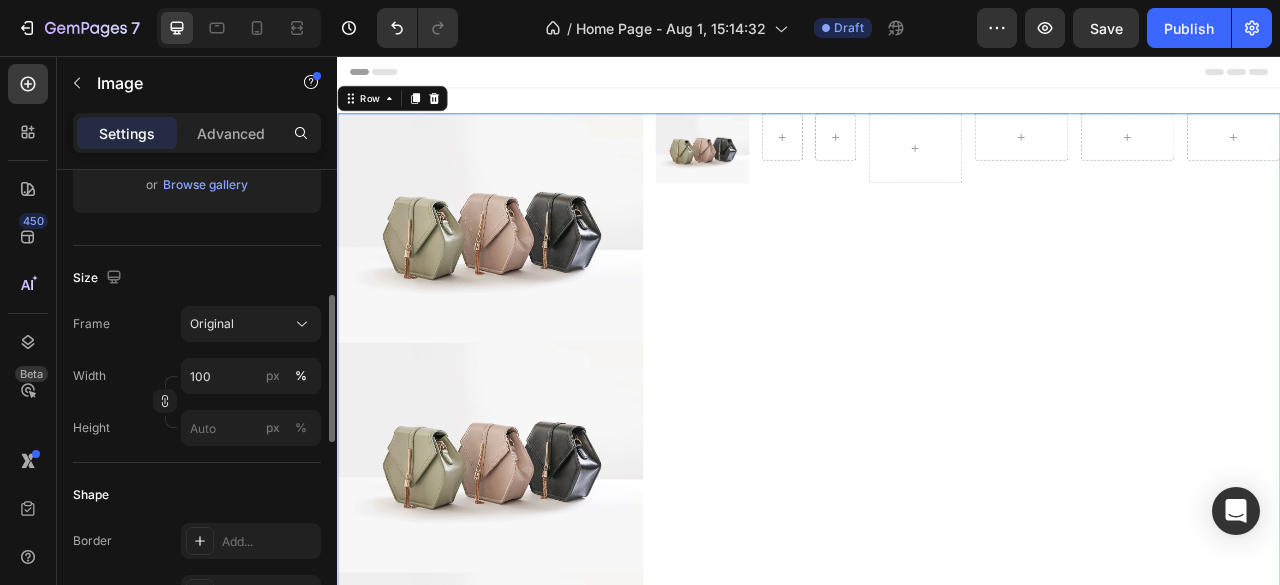 scroll, scrollTop: 0, scrollLeft: 0, axis: both 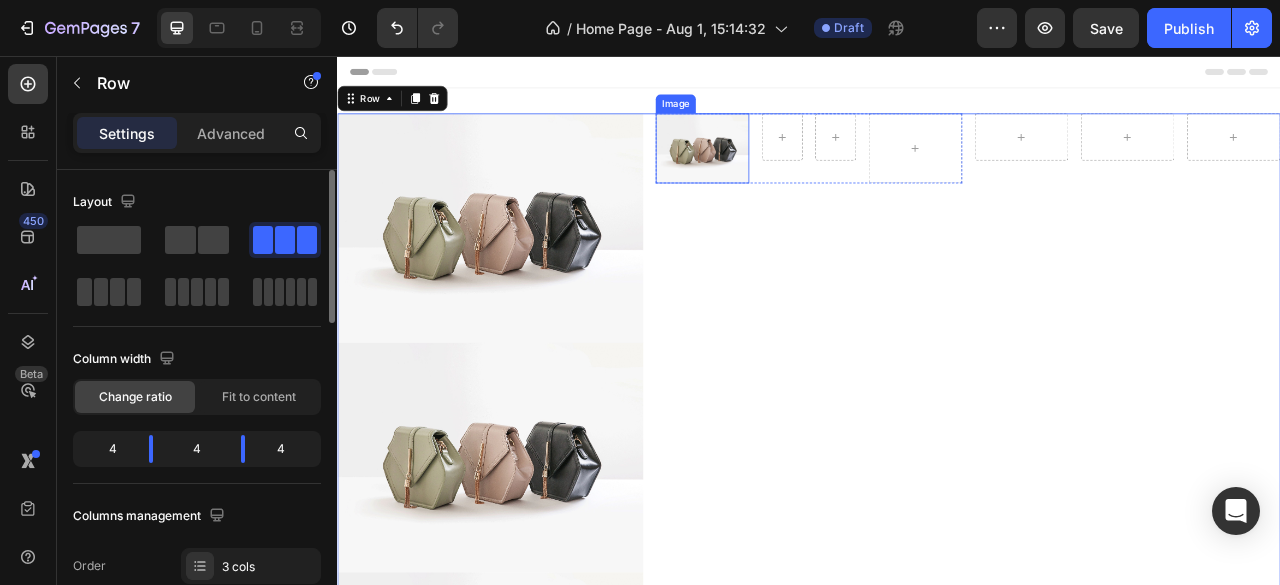click at bounding box center [801, 173] 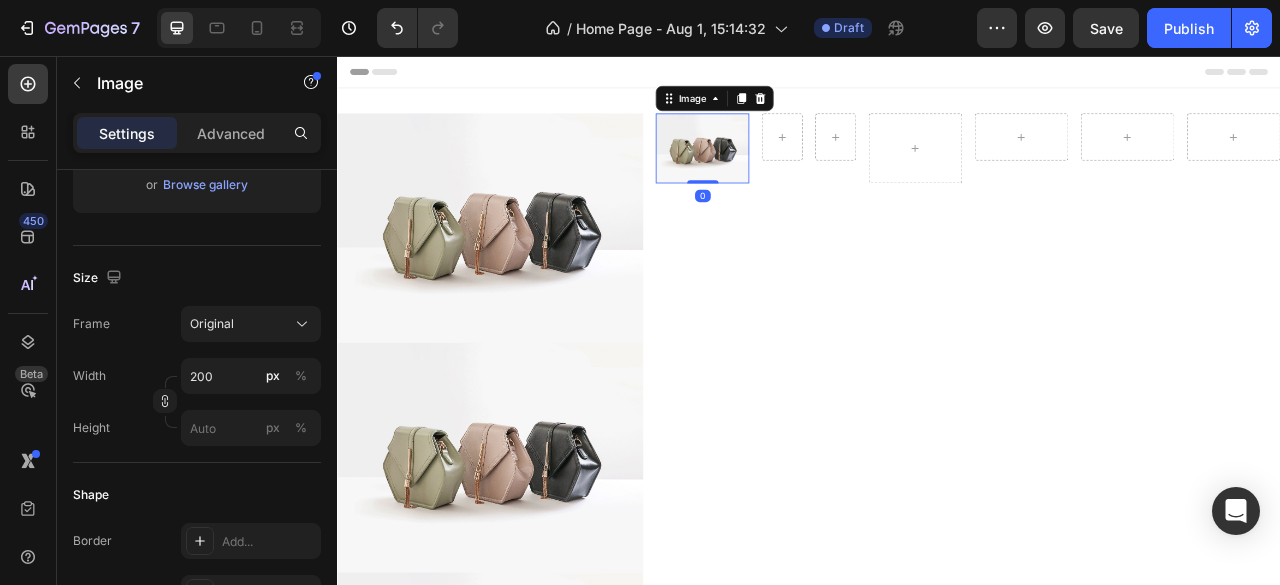 scroll, scrollTop: 500, scrollLeft: 0, axis: vertical 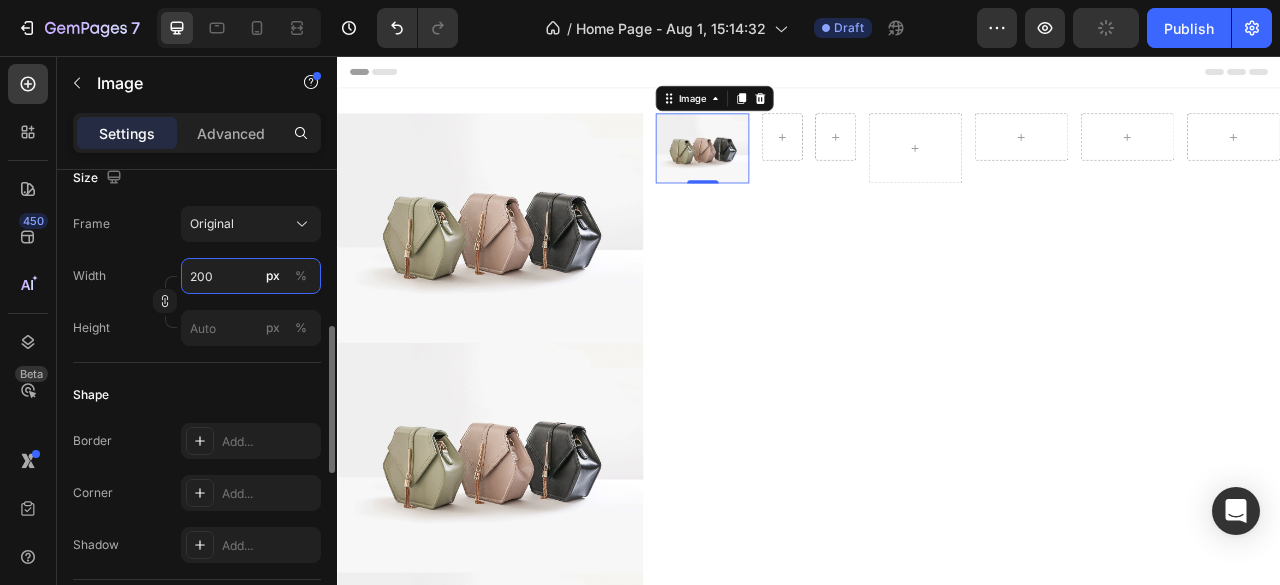 click on "200" at bounding box center [251, 276] 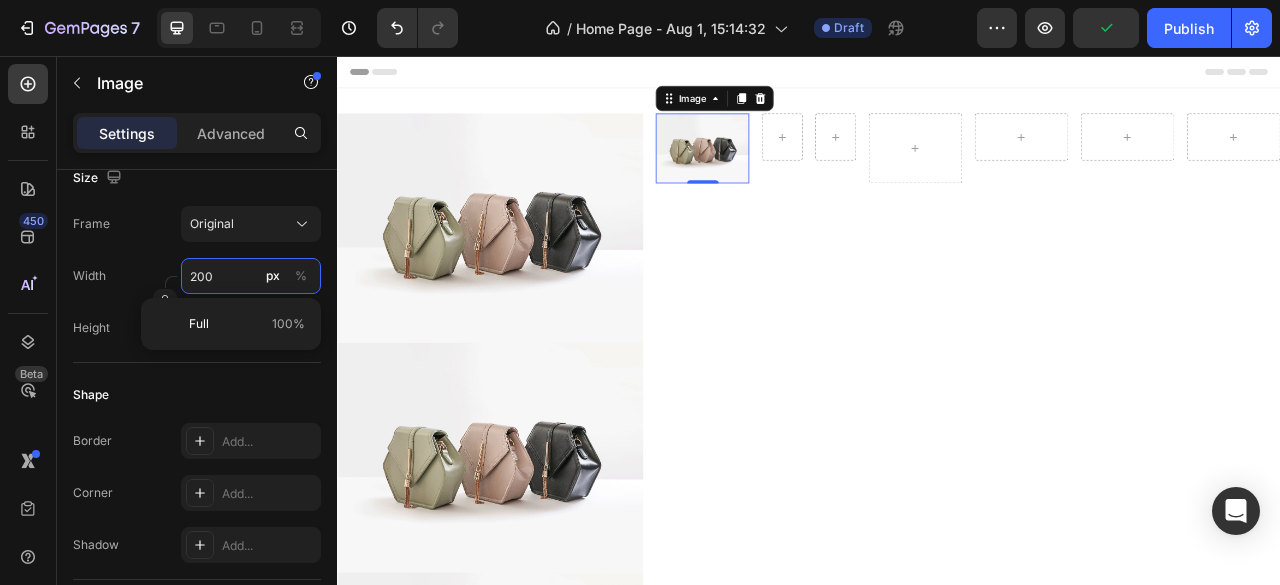 click on "200" at bounding box center (251, 276) 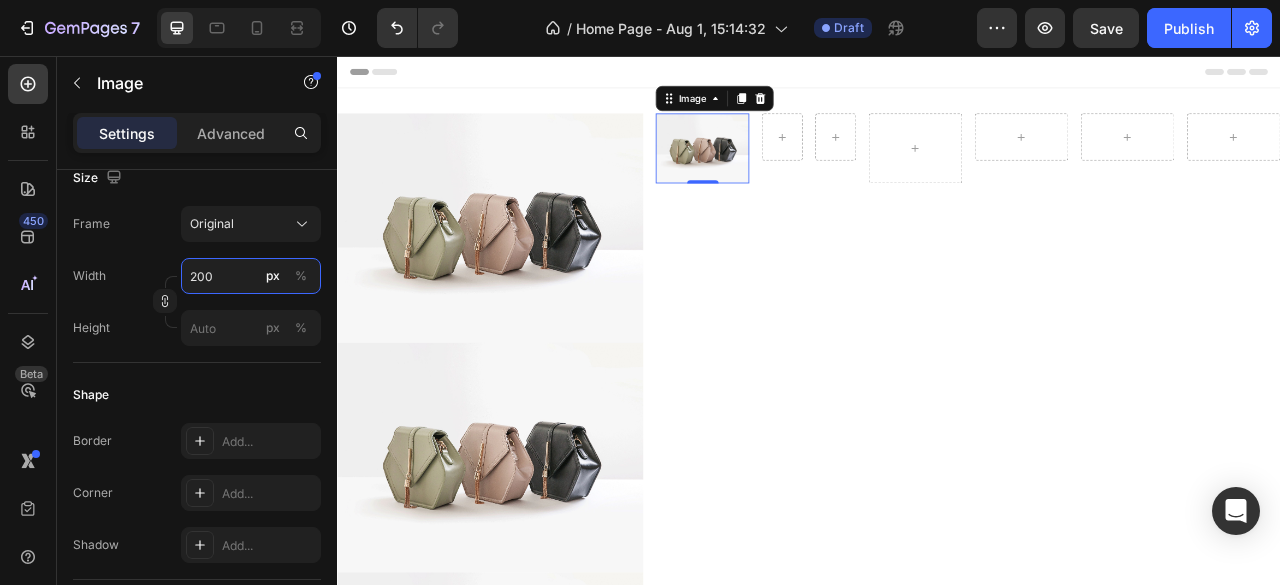 click on "200" at bounding box center (251, 276) 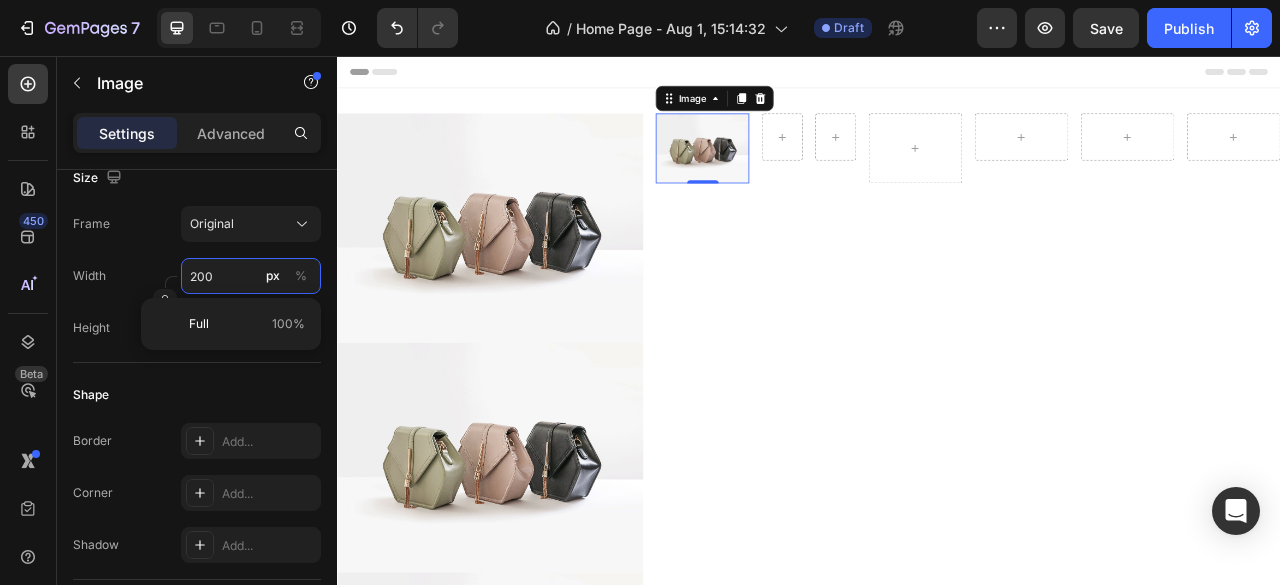 type on "1200" 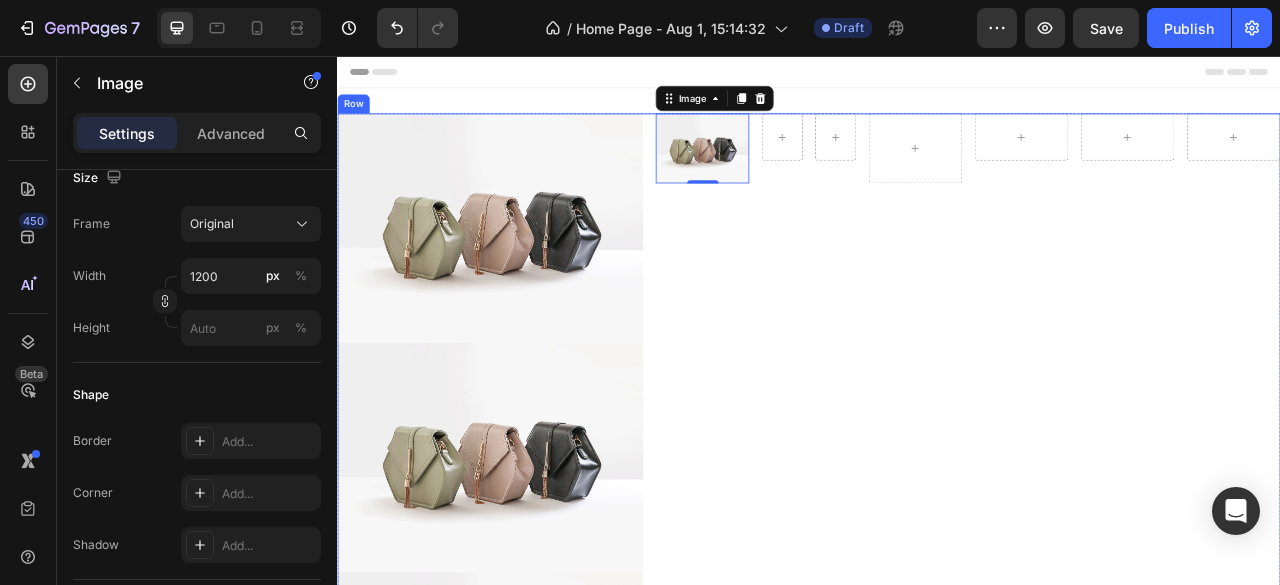 click on "Image   0
Row
Row" at bounding box center [936, 567] 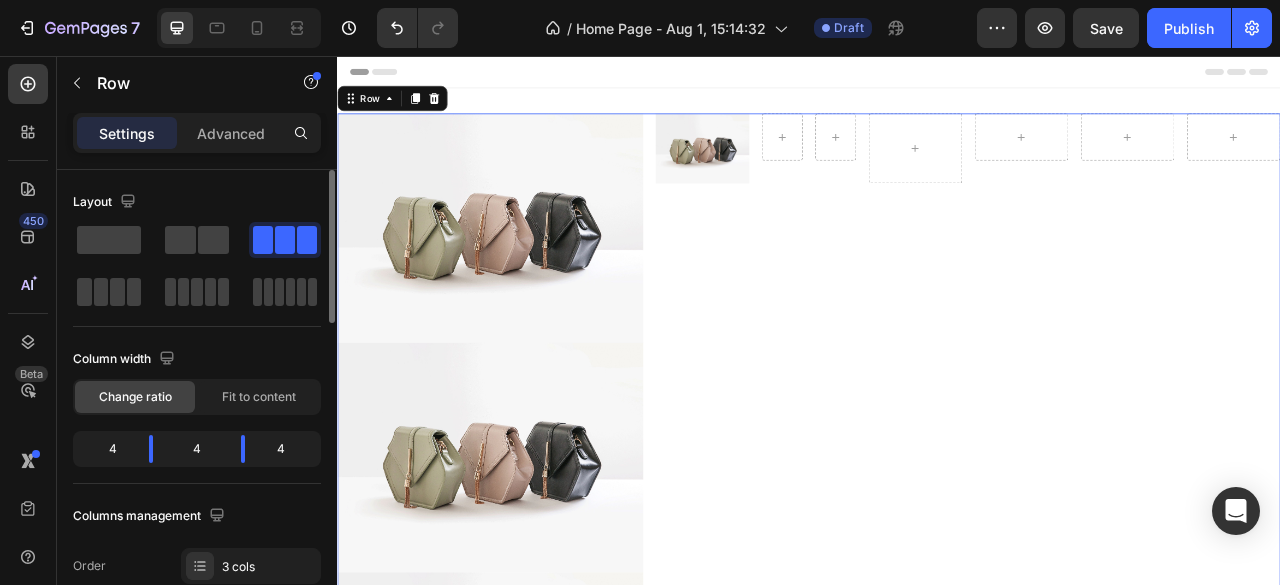 scroll, scrollTop: 200, scrollLeft: 0, axis: vertical 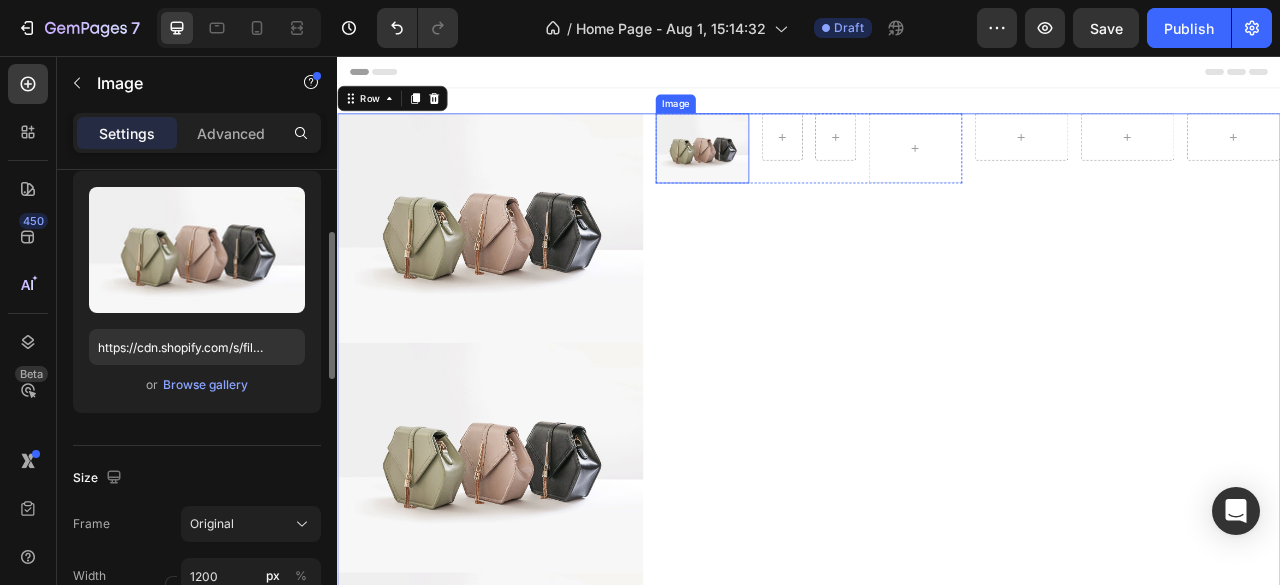 click at bounding box center [801, 173] 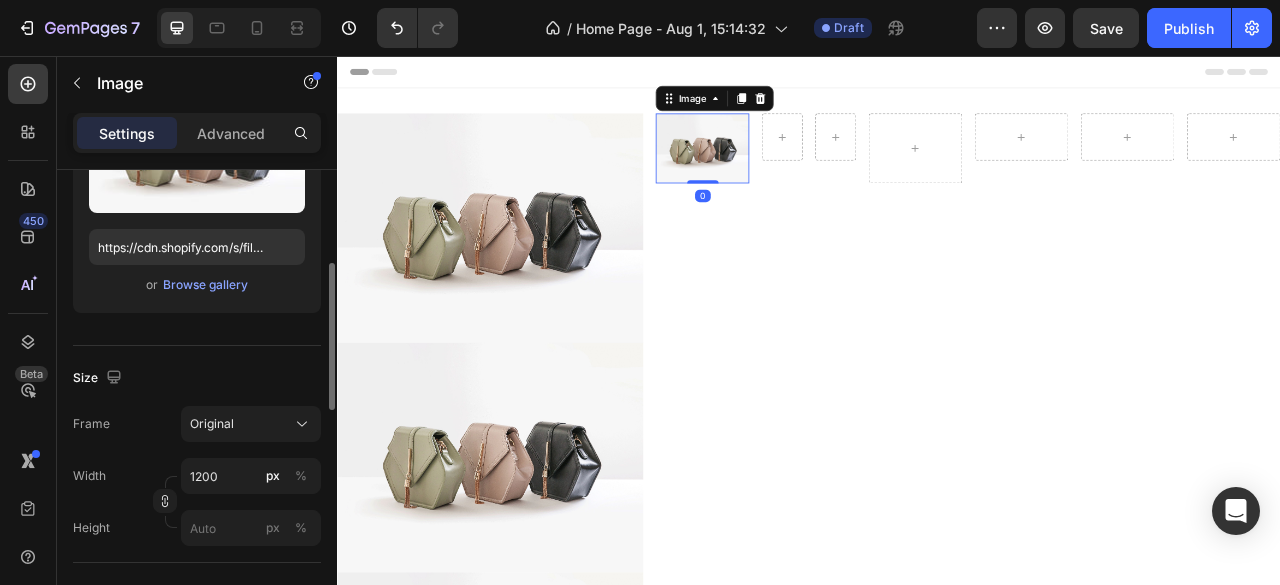 scroll, scrollTop: 400, scrollLeft: 0, axis: vertical 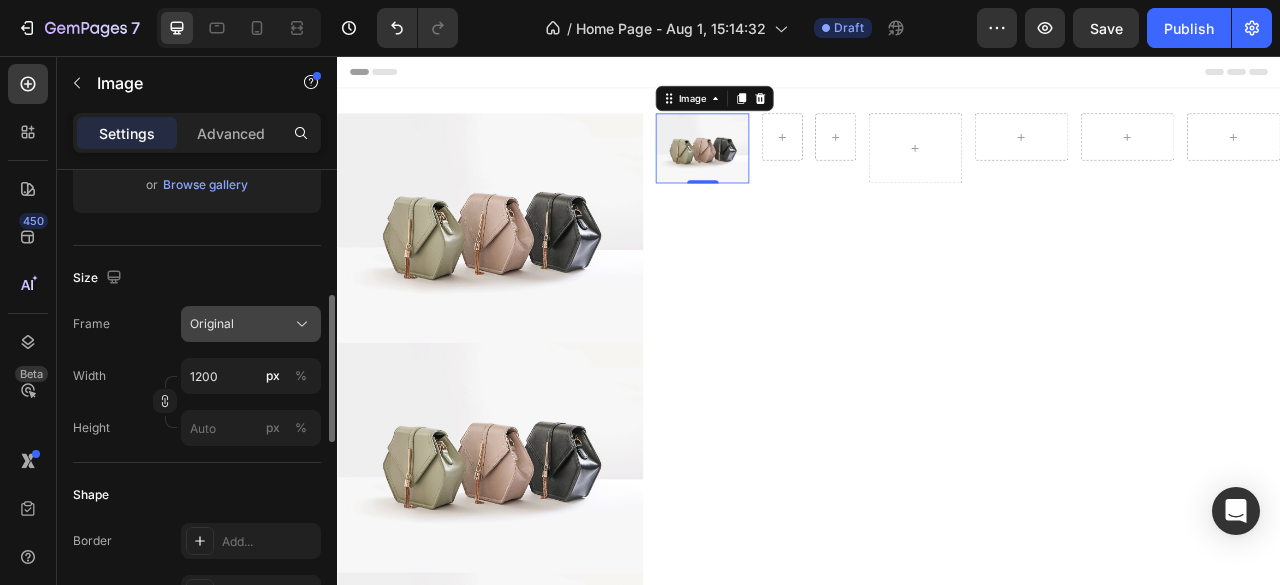 click on "Original" at bounding box center (251, 324) 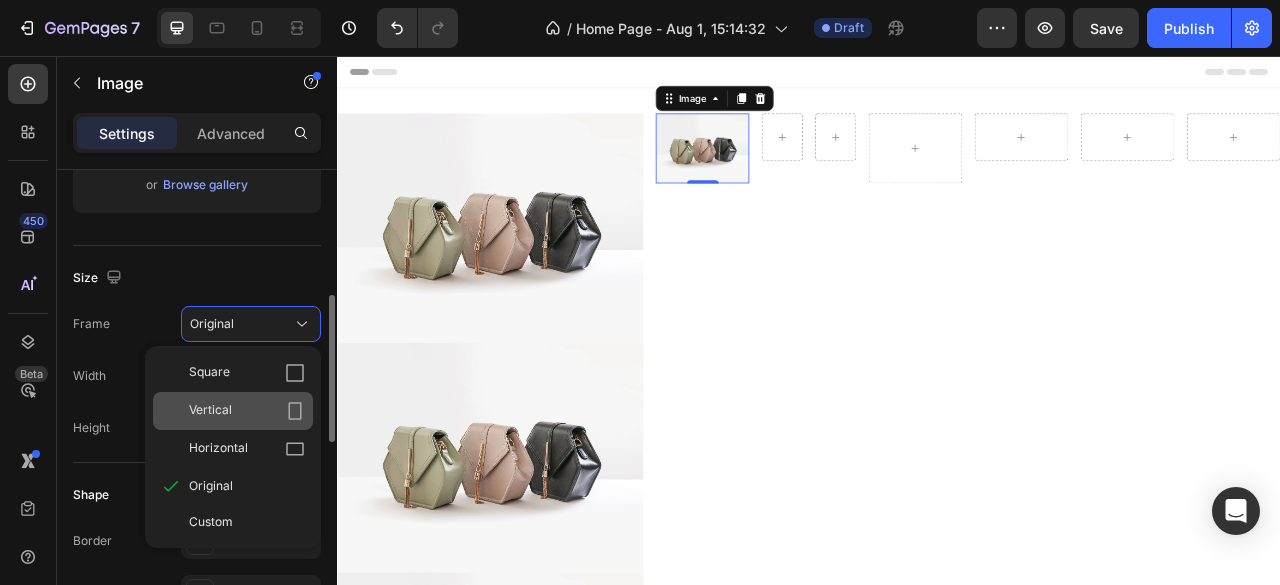 click on "Vertical" 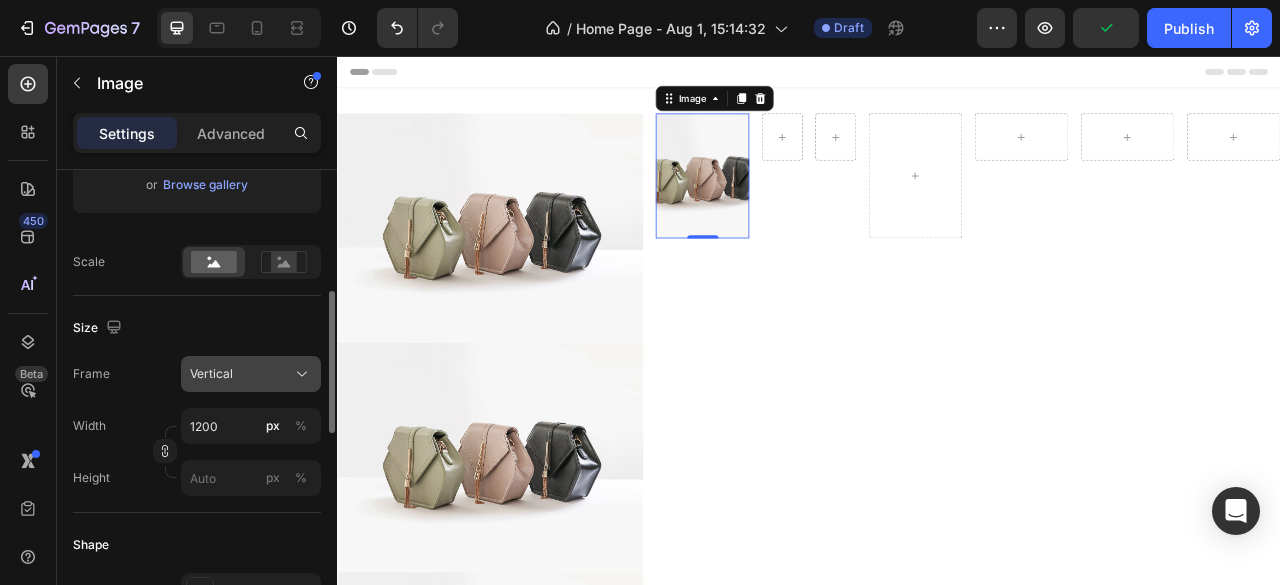 click on "Vertical" at bounding box center (251, 374) 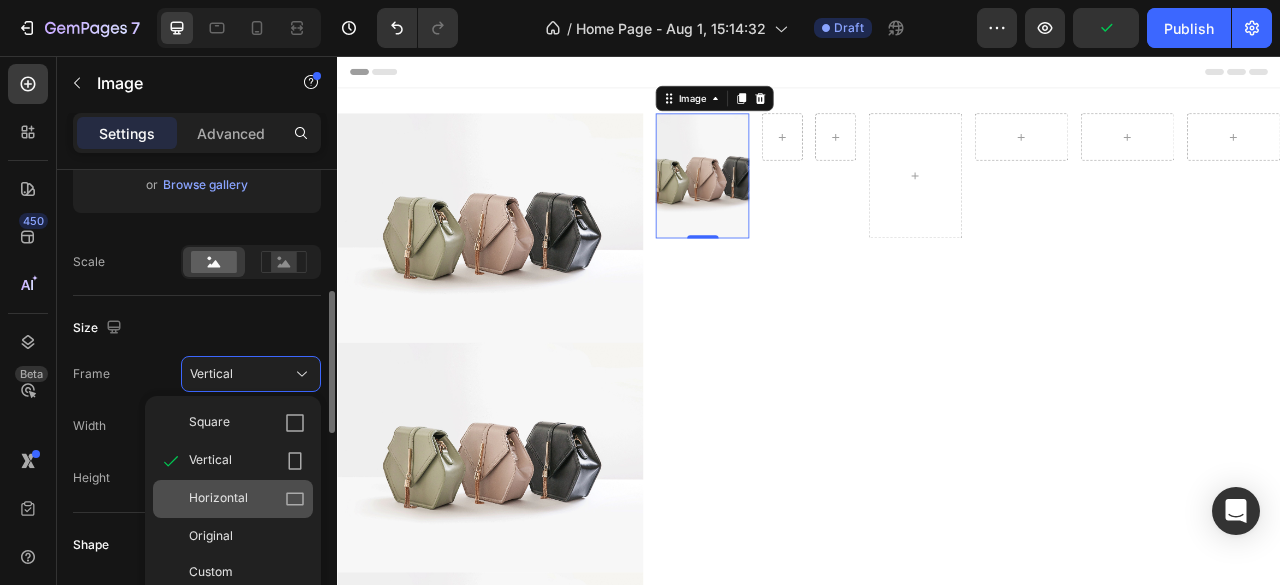 click on "Horizontal" at bounding box center [218, 499] 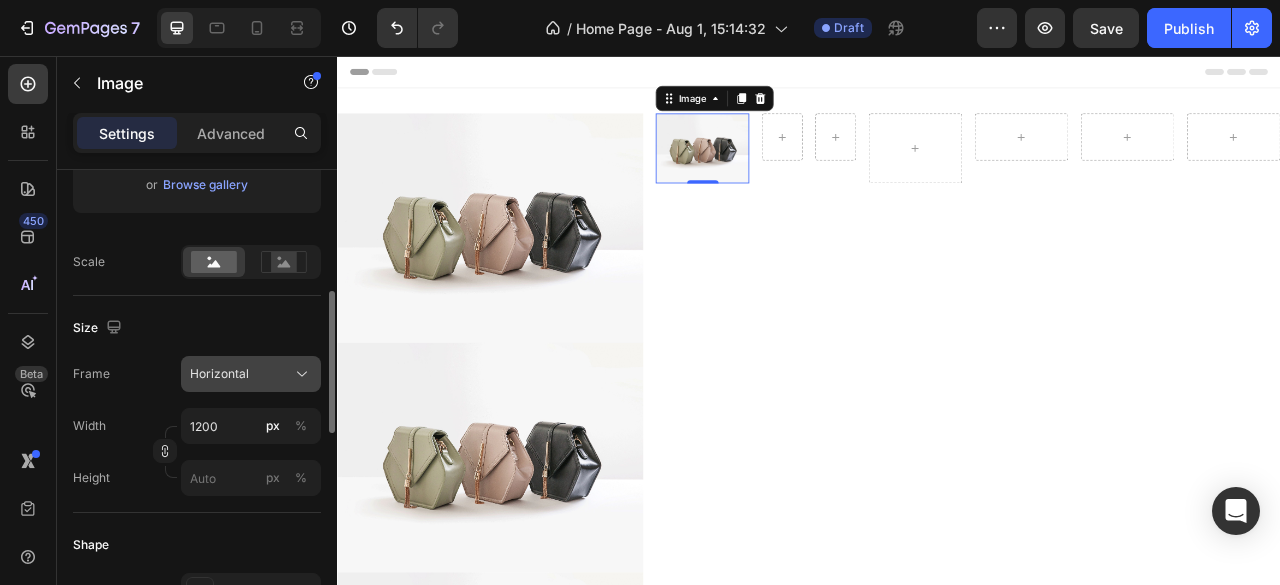click on "Horizontal" 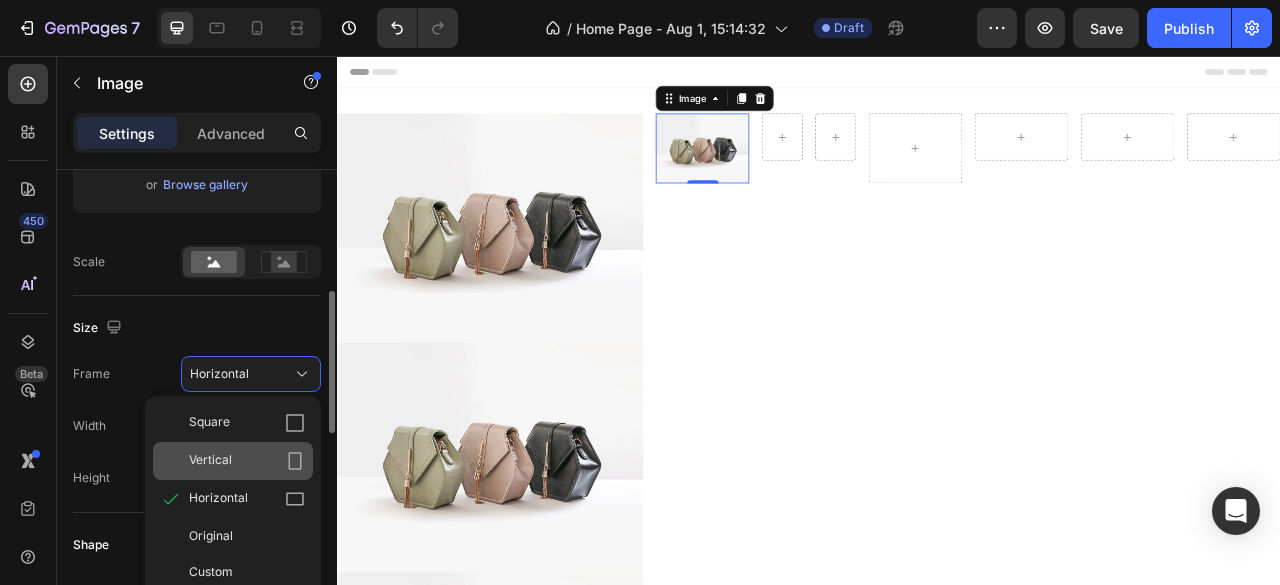 click on "Vertical" at bounding box center [247, 461] 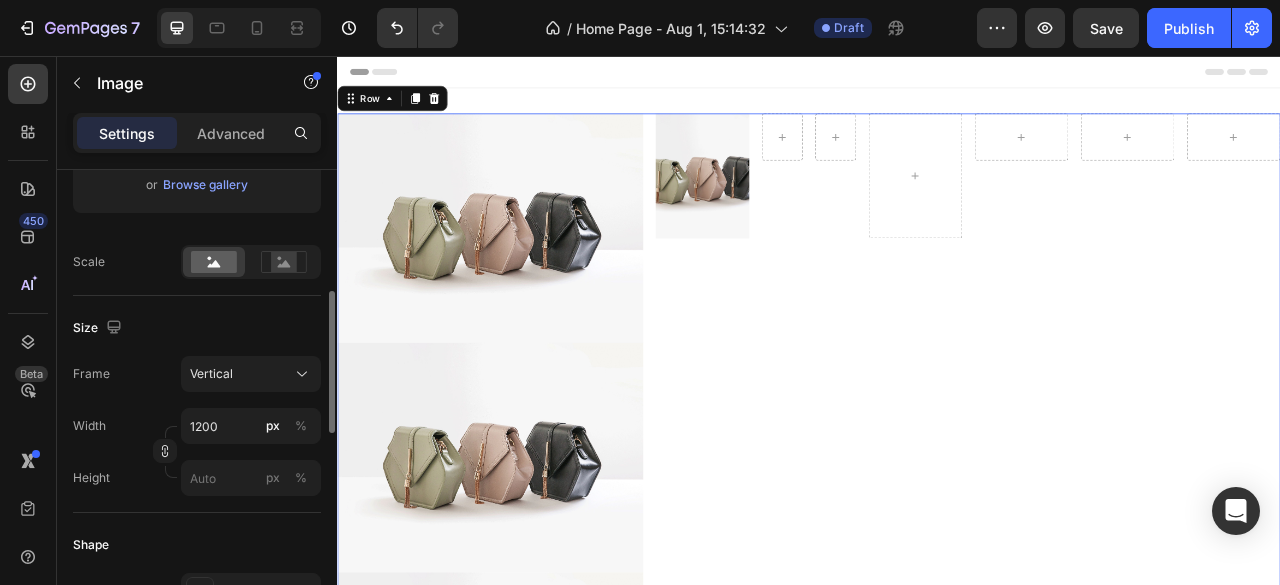 click on "Image
Row
Row" at bounding box center [936, 567] 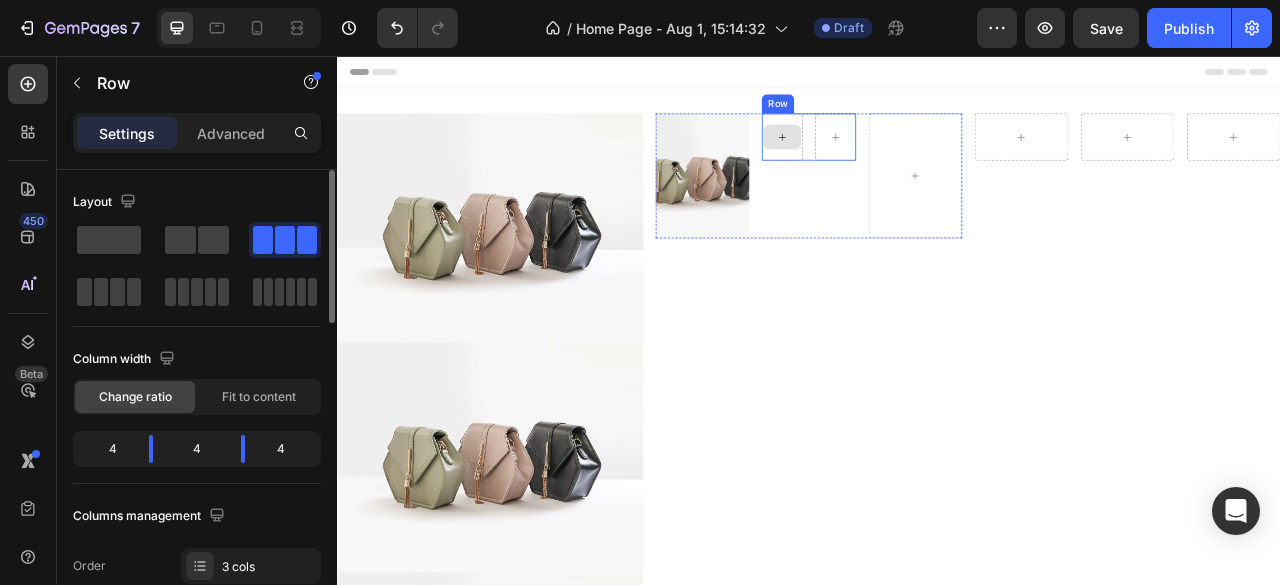 click at bounding box center (903, 159) 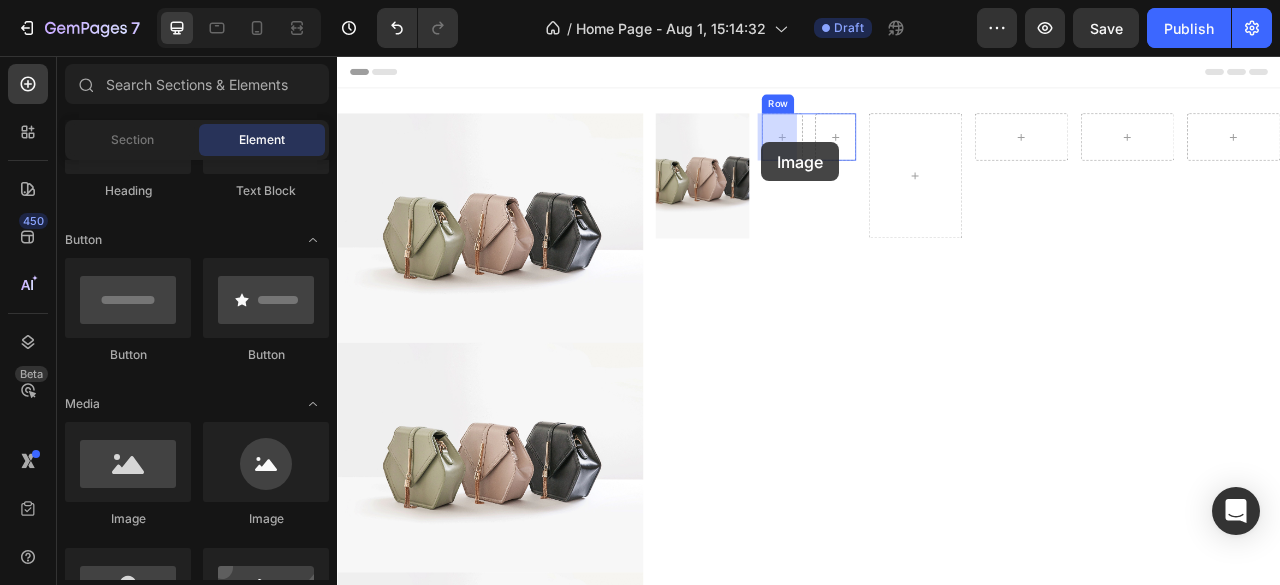 drag, startPoint x: 457, startPoint y: 518, endPoint x: 876, endPoint y: 166, distance: 547.23395 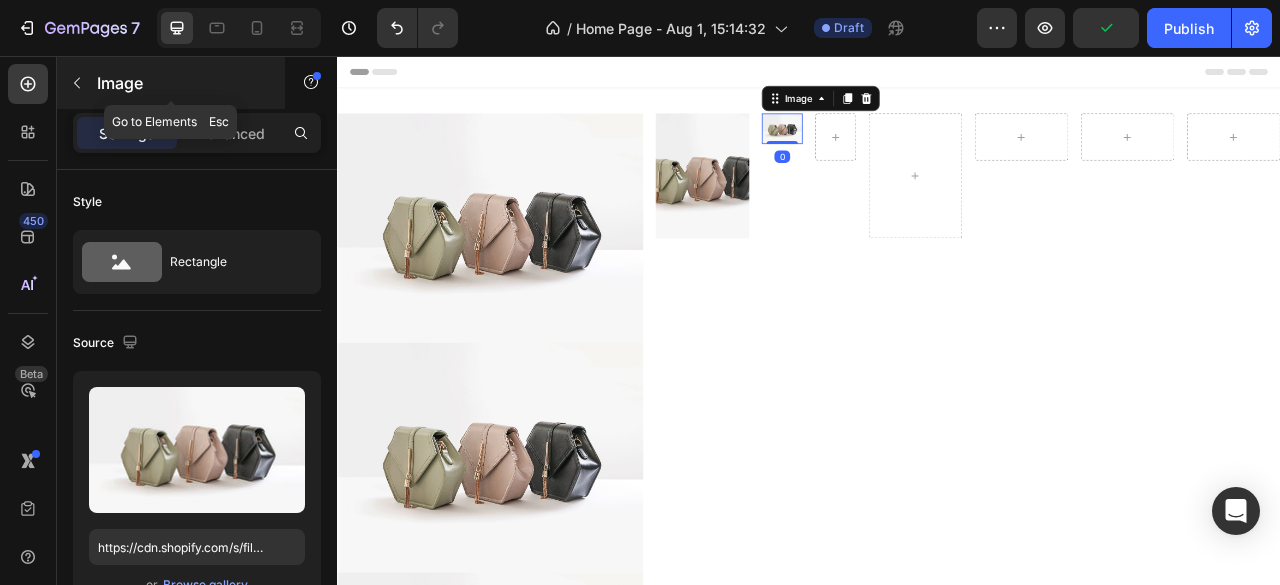 click on "Image" at bounding box center [182, 83] 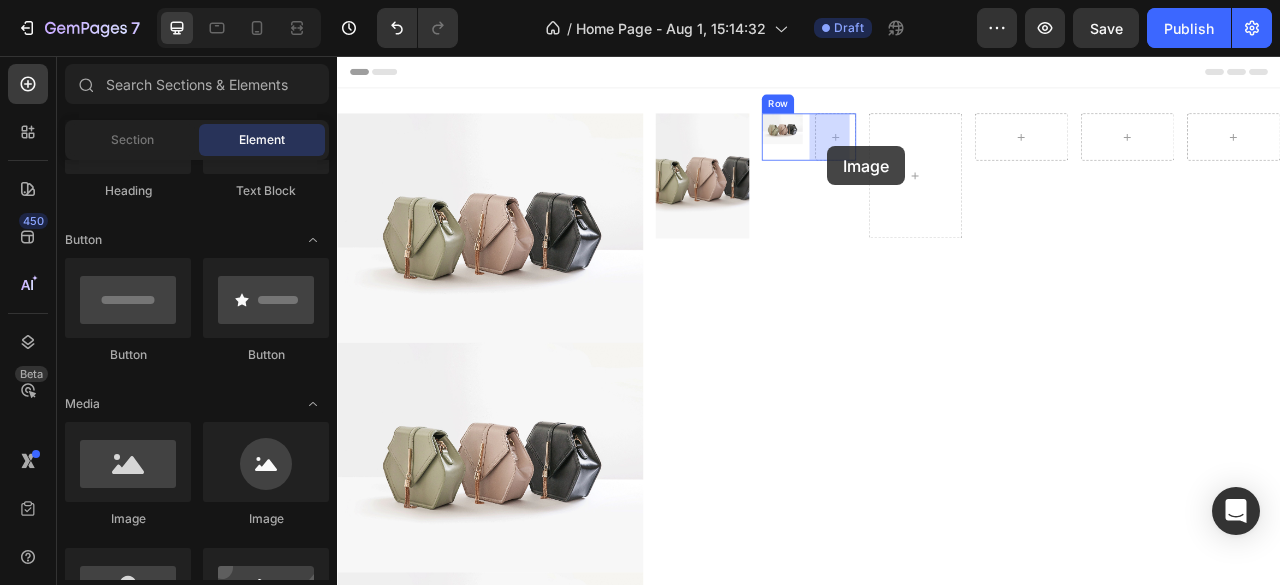 drag, startPoint x: 475, startPoint y: 541, endPoint x: 960, endPoint y: 171, distance: 610.0205 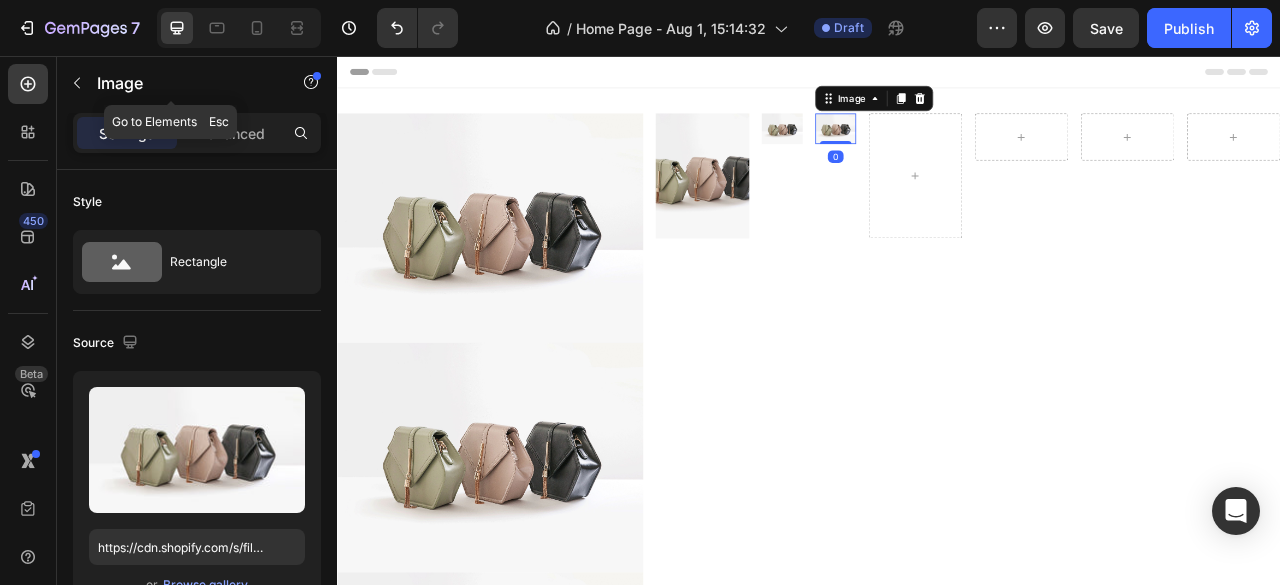 click on "Image" at bounding box center (182, 83) 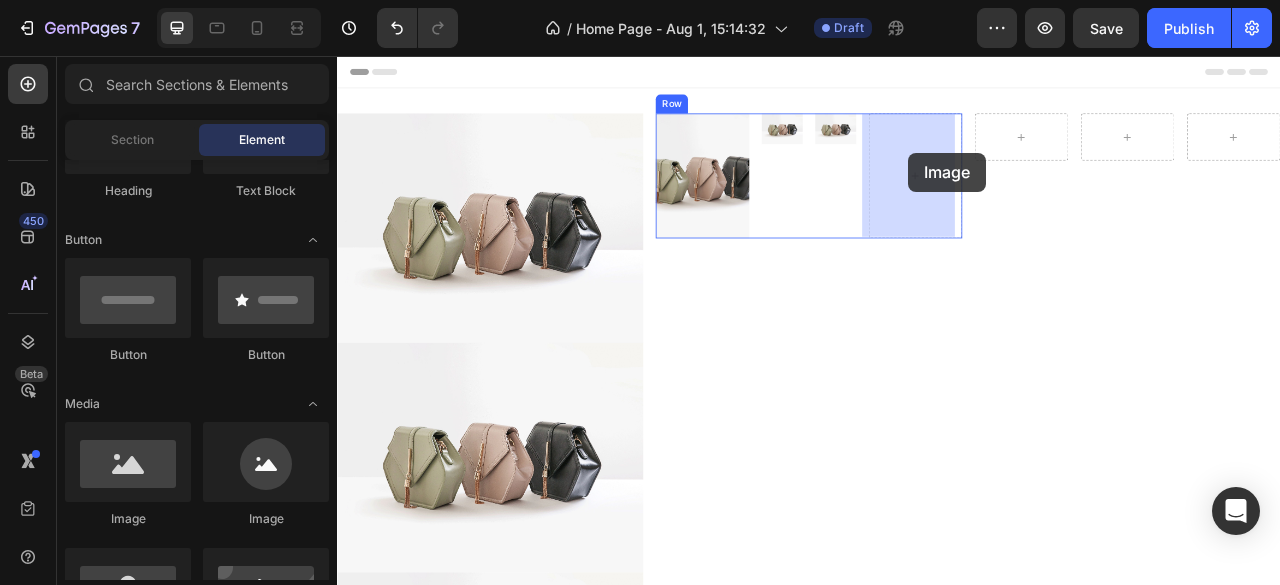 drag, startPoint x: 497, startPoint y: 536, endPoint x: 1064, endPoint y: 179, distance: 670.0284 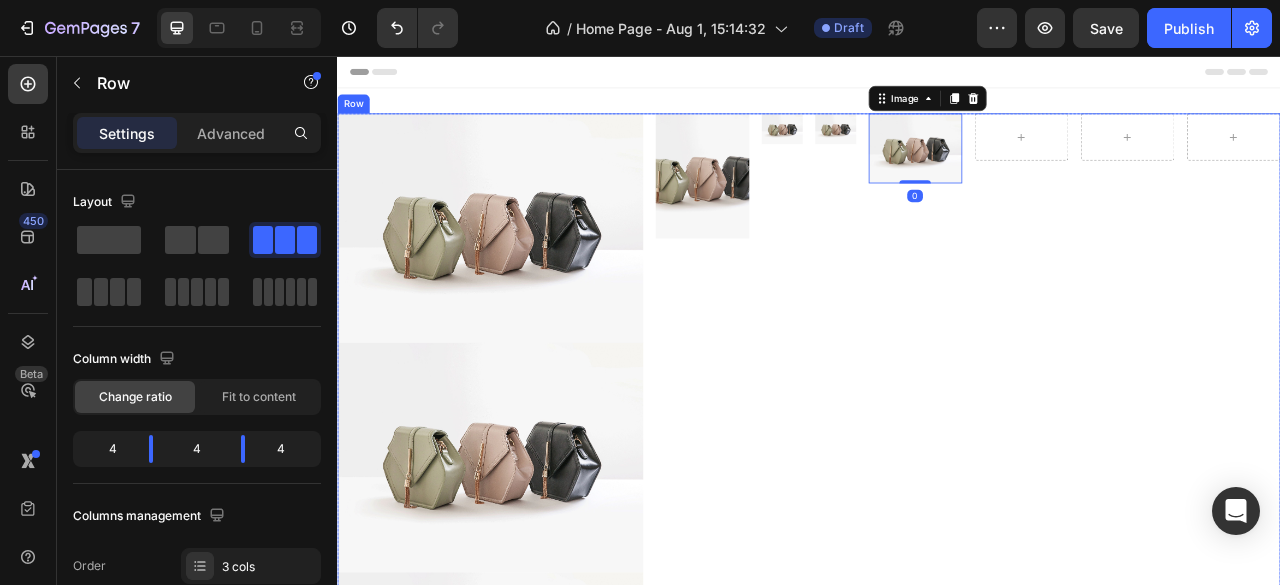 click on "Image Image Image Row Image   0 Row" at bounding box center (936, 567) 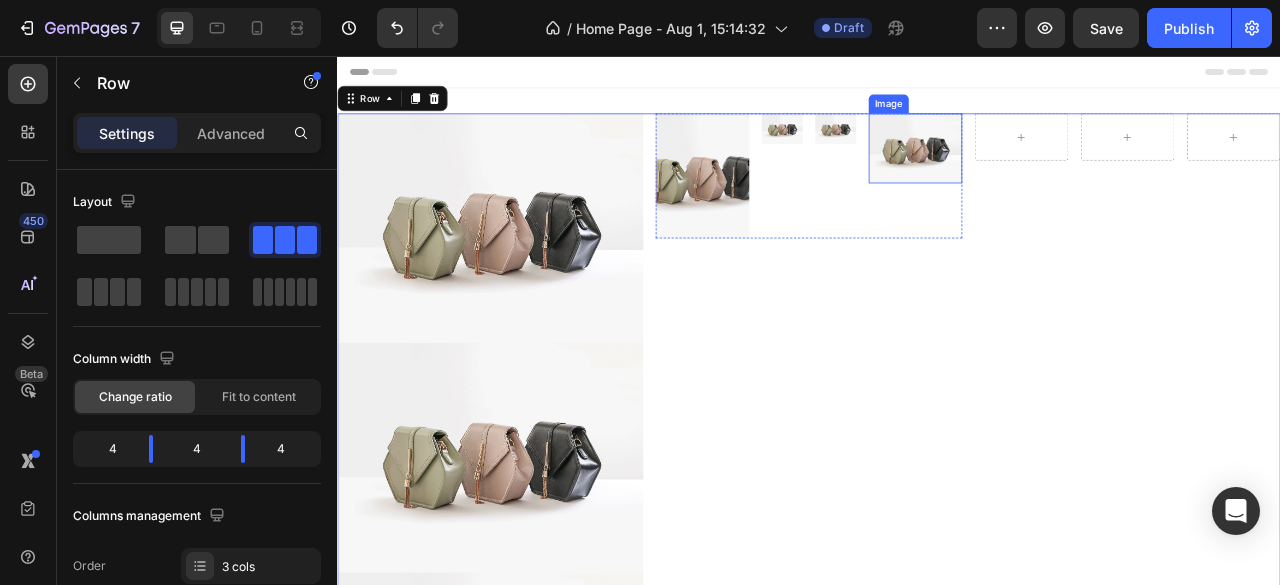 click at bounding box center (1072, 173) 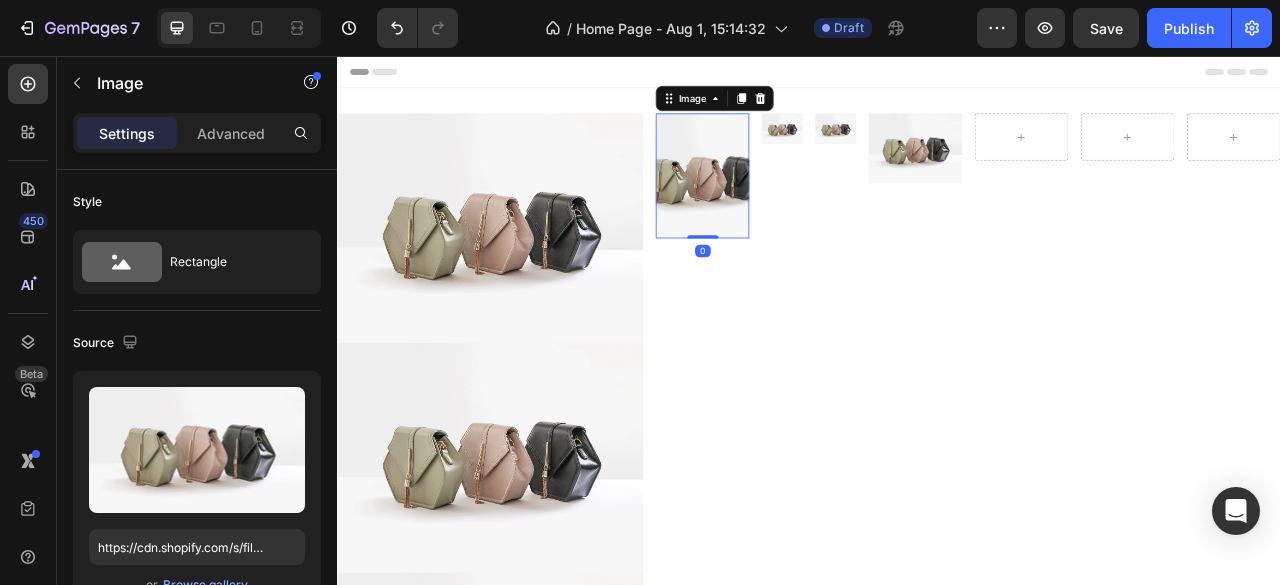 click at bounding box center (801, 208) 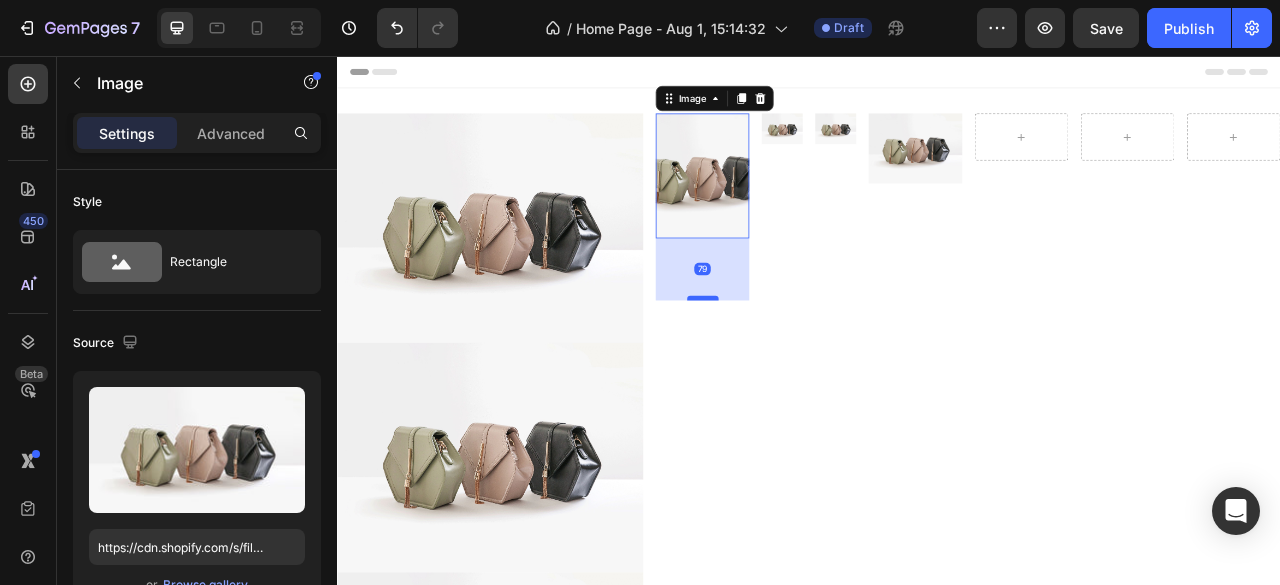 drag, startPoint x: 806, startPoint y: 283, endPoint x: 801, endPoint y: 363, distance: 80.1561 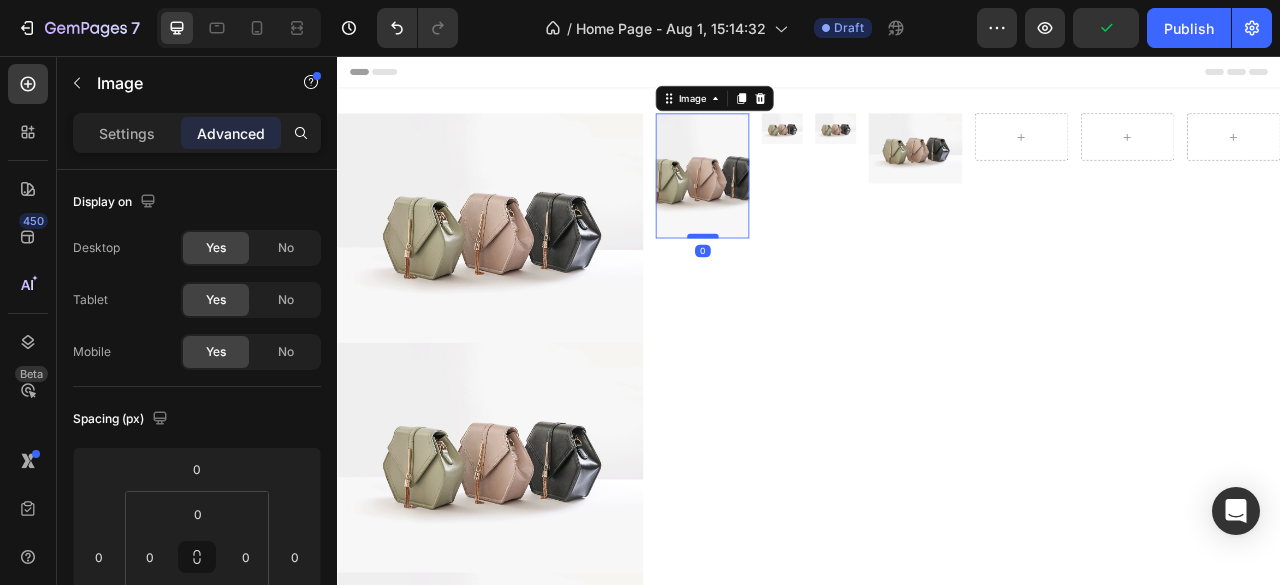 drag, startPoint x: 798, startPoint y: 360, endPoint x: 805, endPoint y: 279, distance: 81.3019 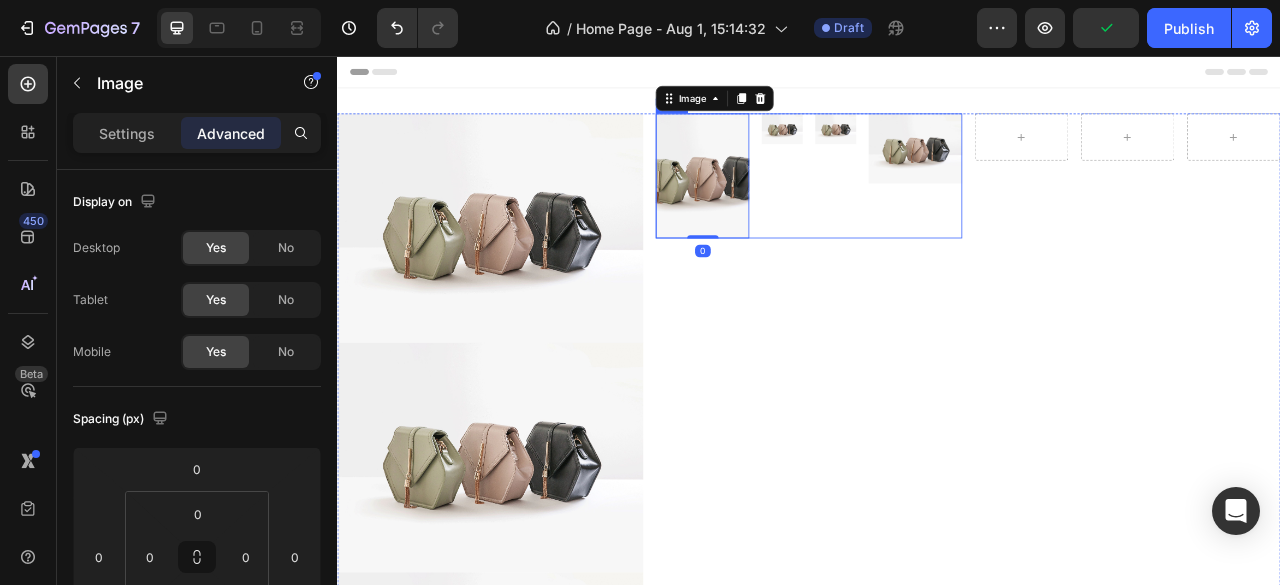 click on "Image   0 Image Image Row Image Row" at bounding box center [936, 208] 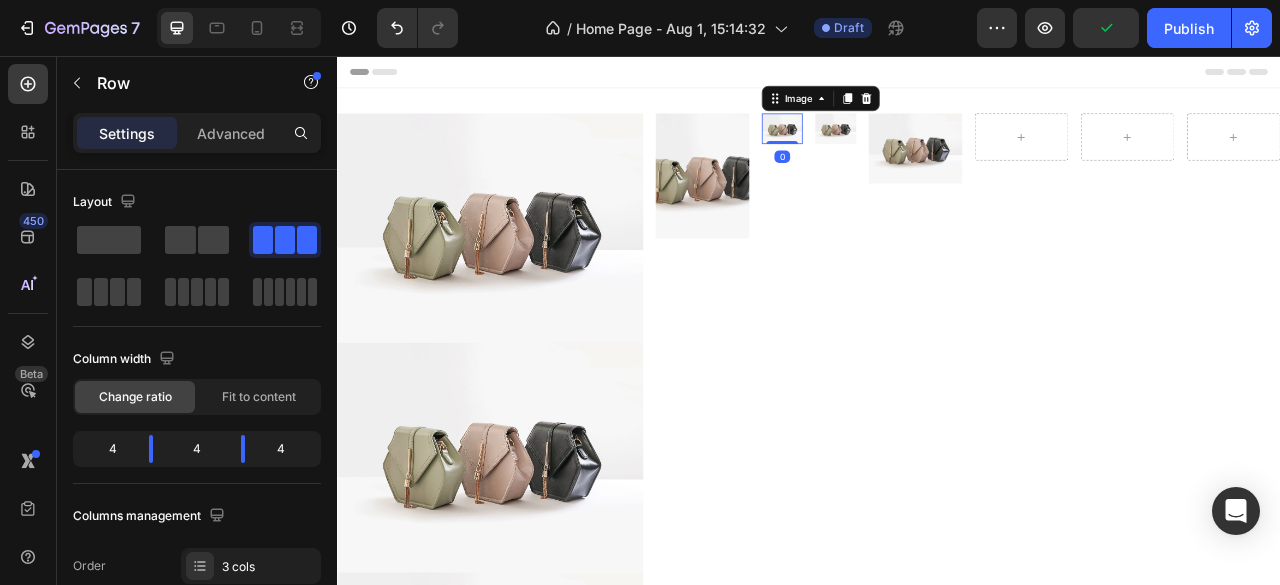 click at bounding box center [903, 148] 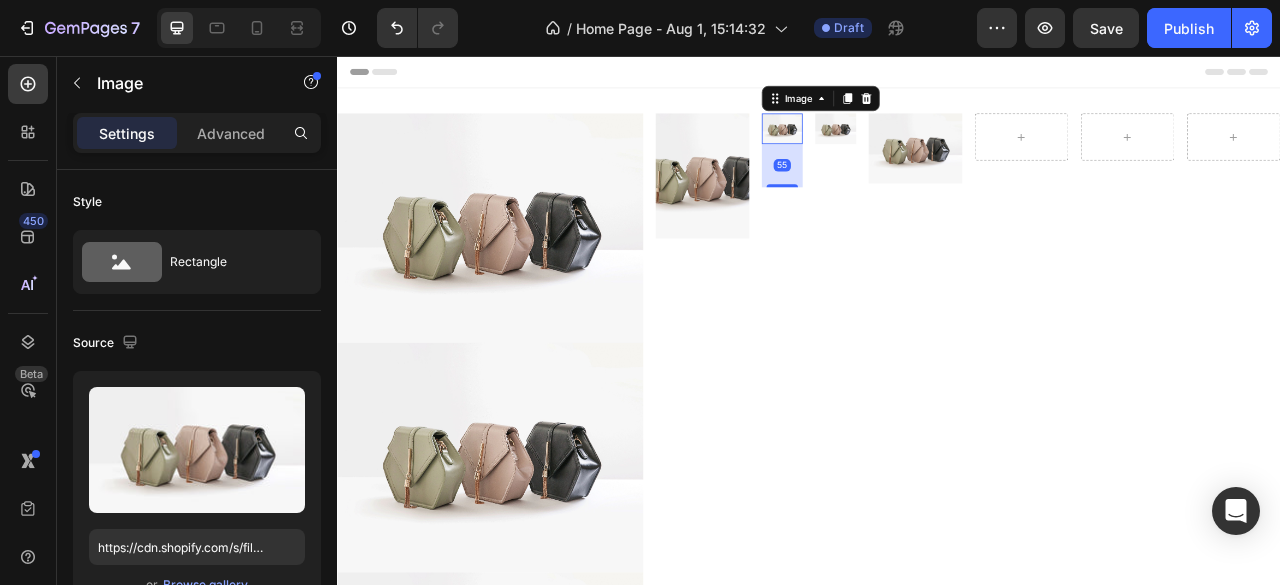 drag, startPoint x: 907, startPoint y: 166, endPoint x: 916, endPoint y: 221, distance: 55.7315 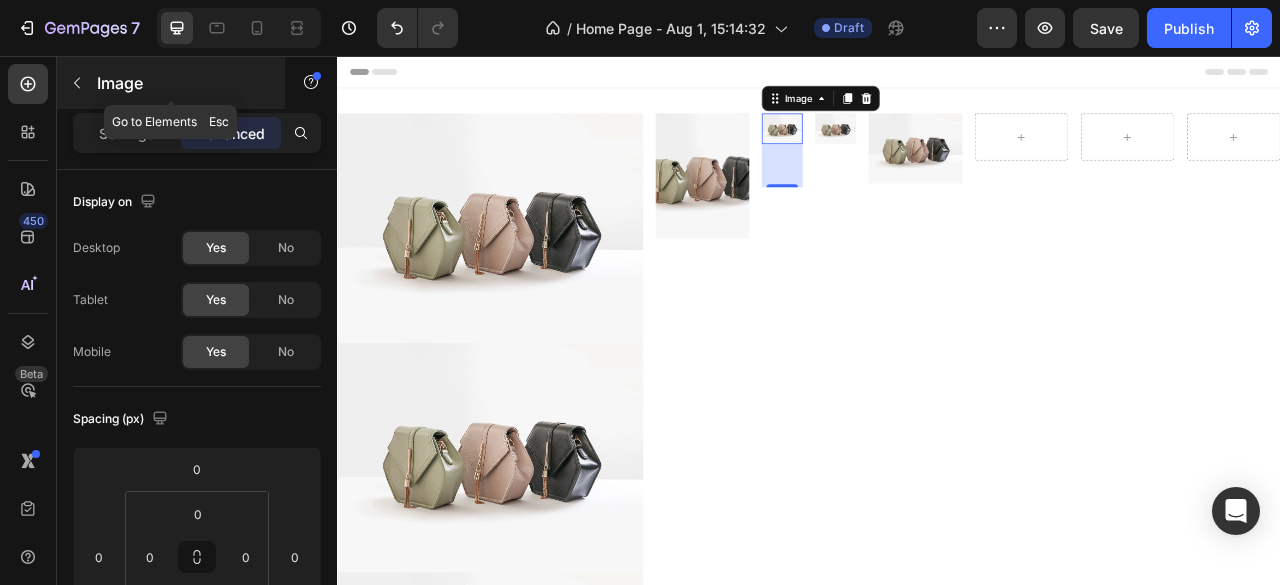 click at bounding box center [77, 83] 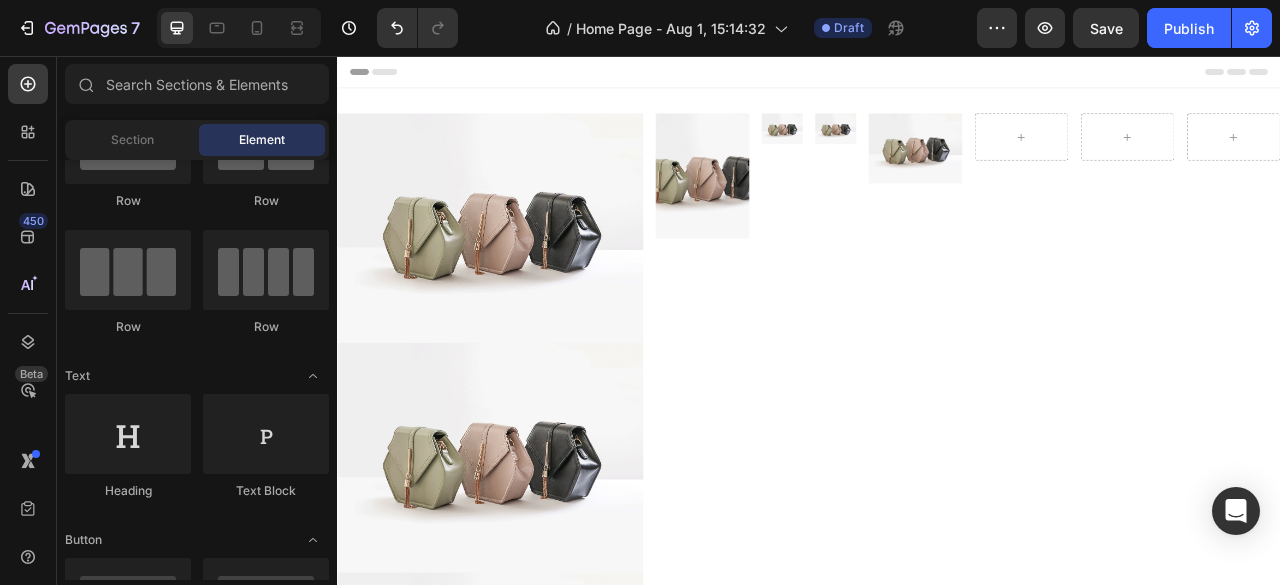 scroll, scrollTop: 0, scrollLeft: 0, axis: both 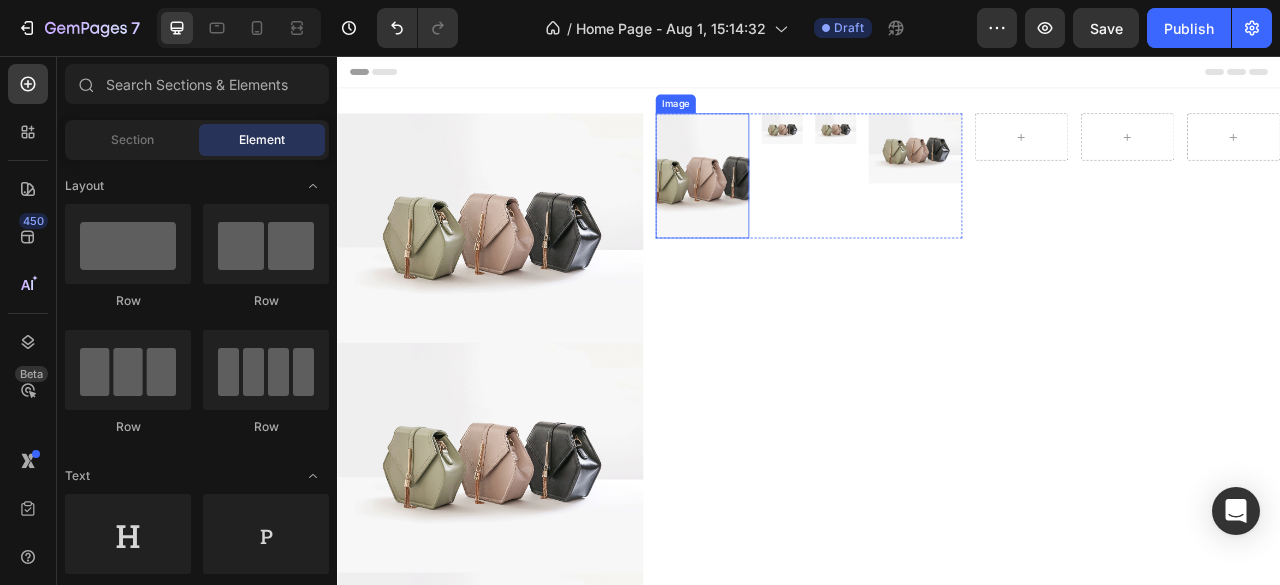 click at bounding box center [801, 208] 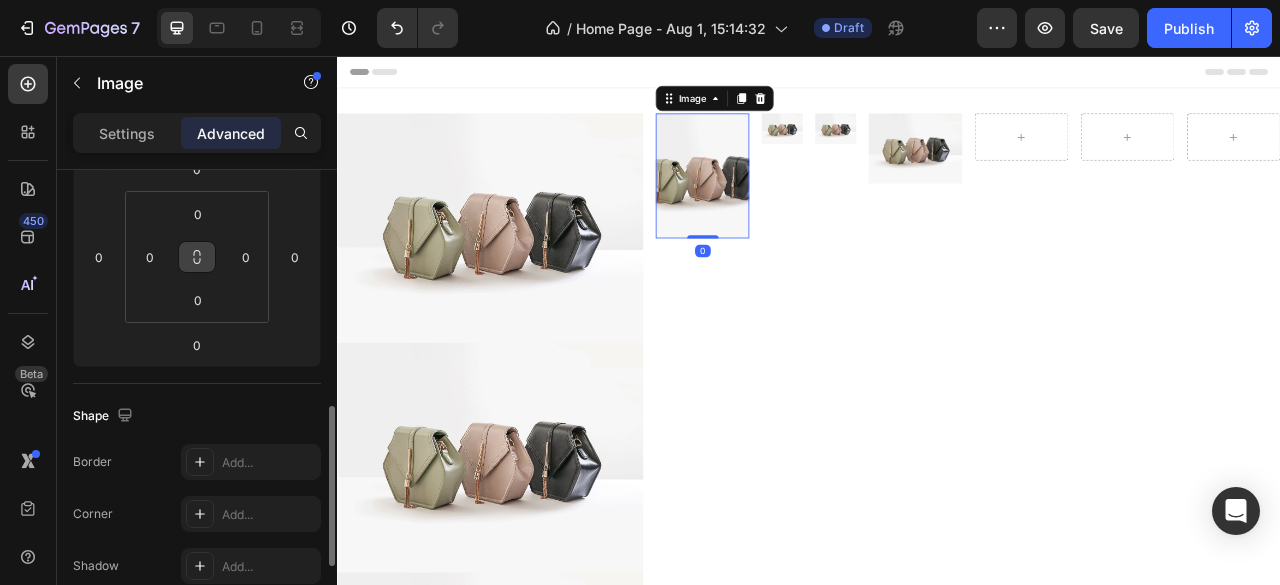 scroll, scrollTop: 200, scrollLeft: 0, axis: vertical 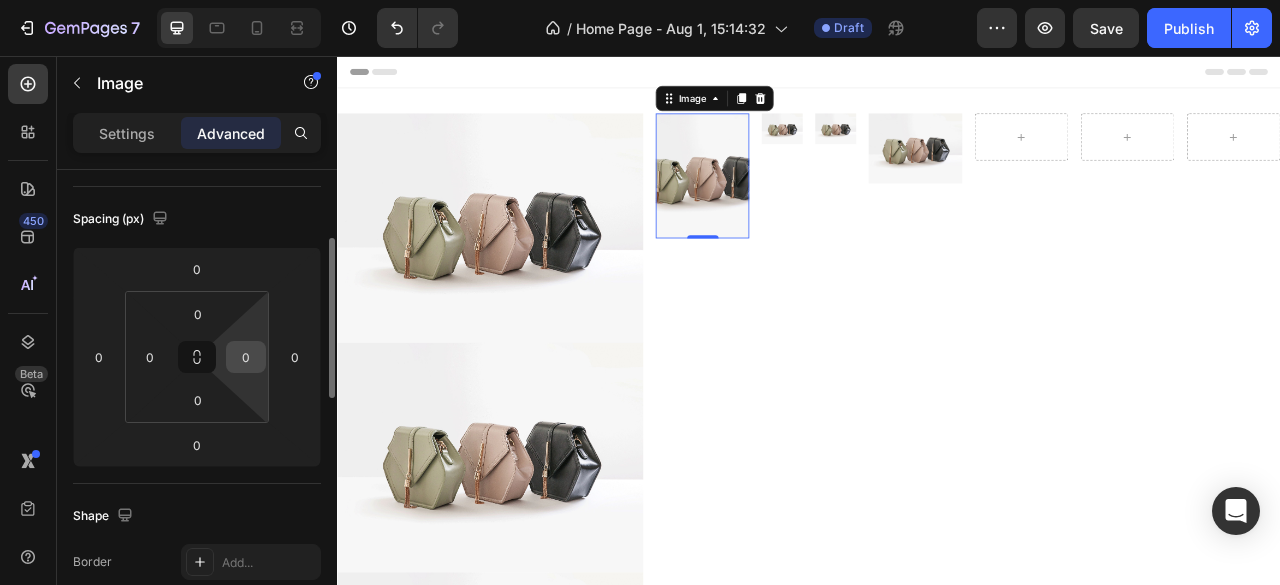 click on "0" at bounding box center (246, 357) 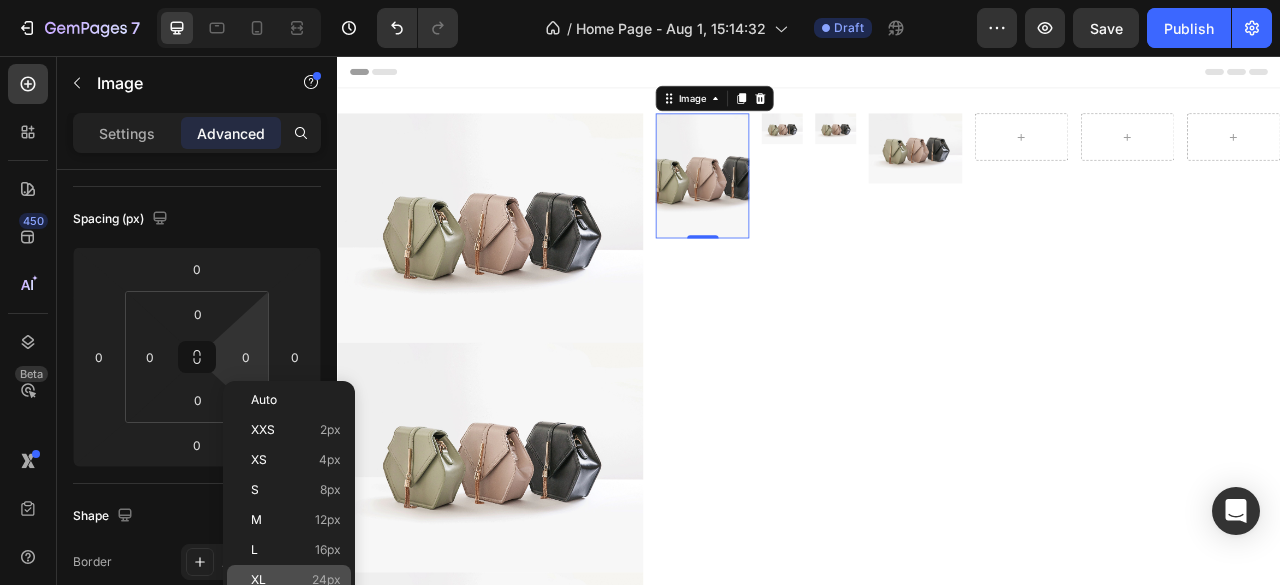 click on "XL 24px" 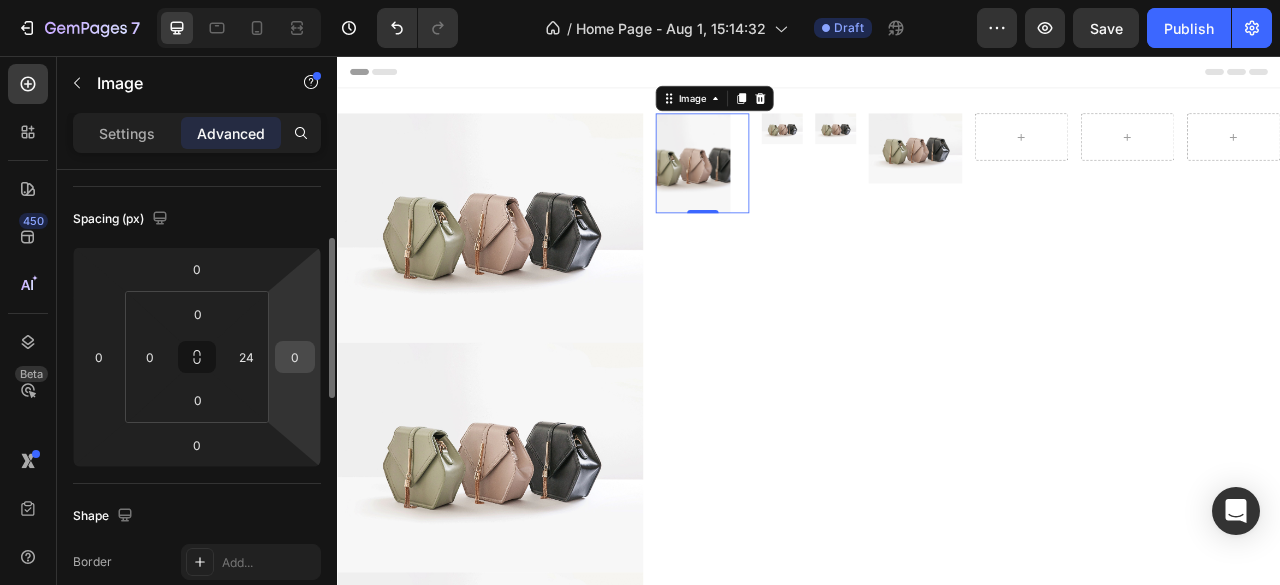 click on "0" at bounding box center (295, 357) 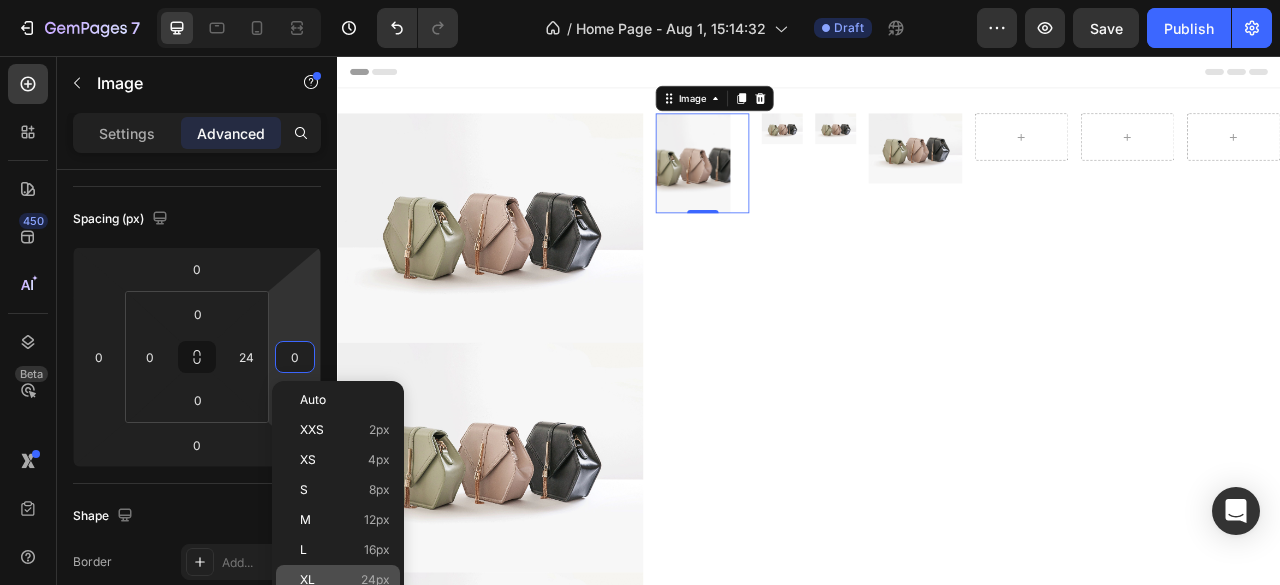 click on "XL" at bounding box center (307, 580) 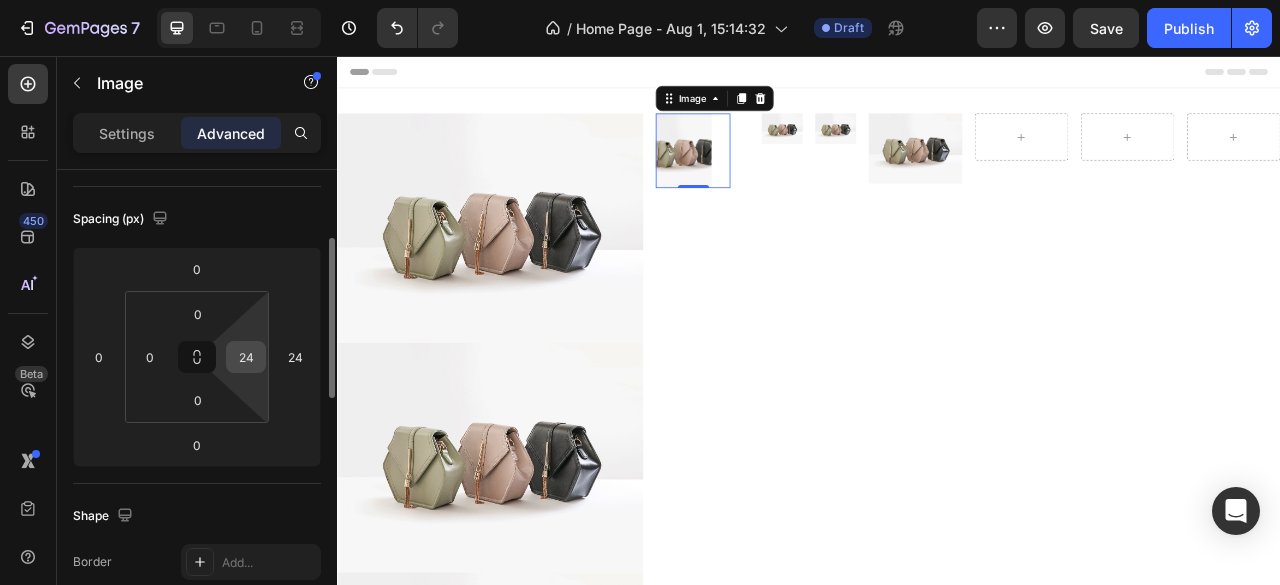 click on "24" at bounding box center [246, 357] 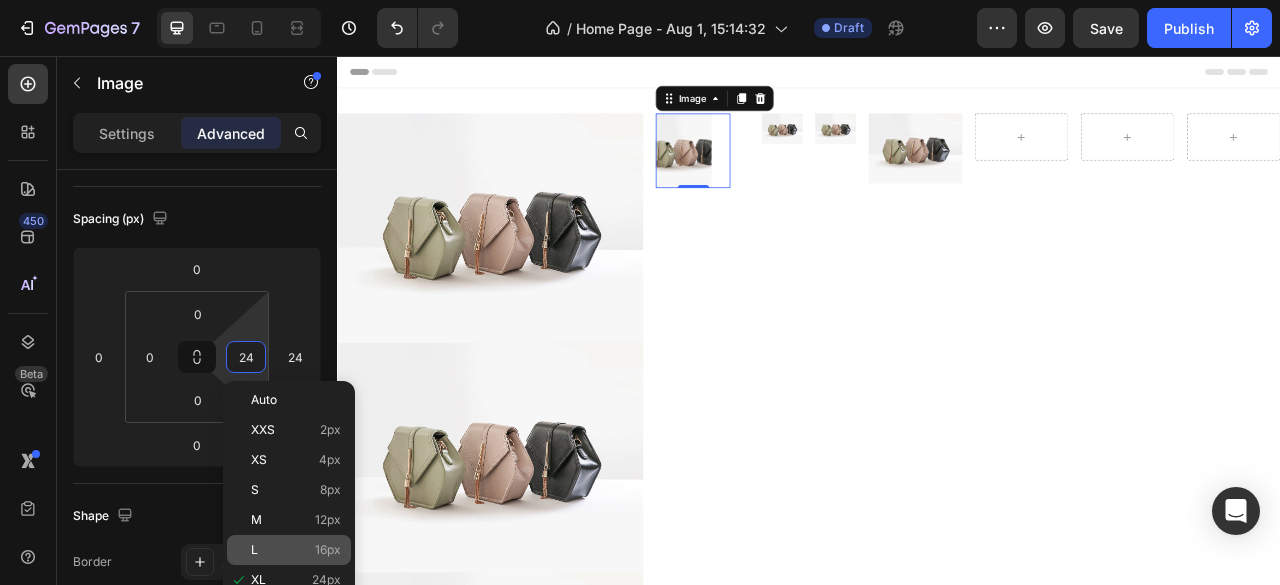 click on "L 16px" at bounding box center (296, 550) 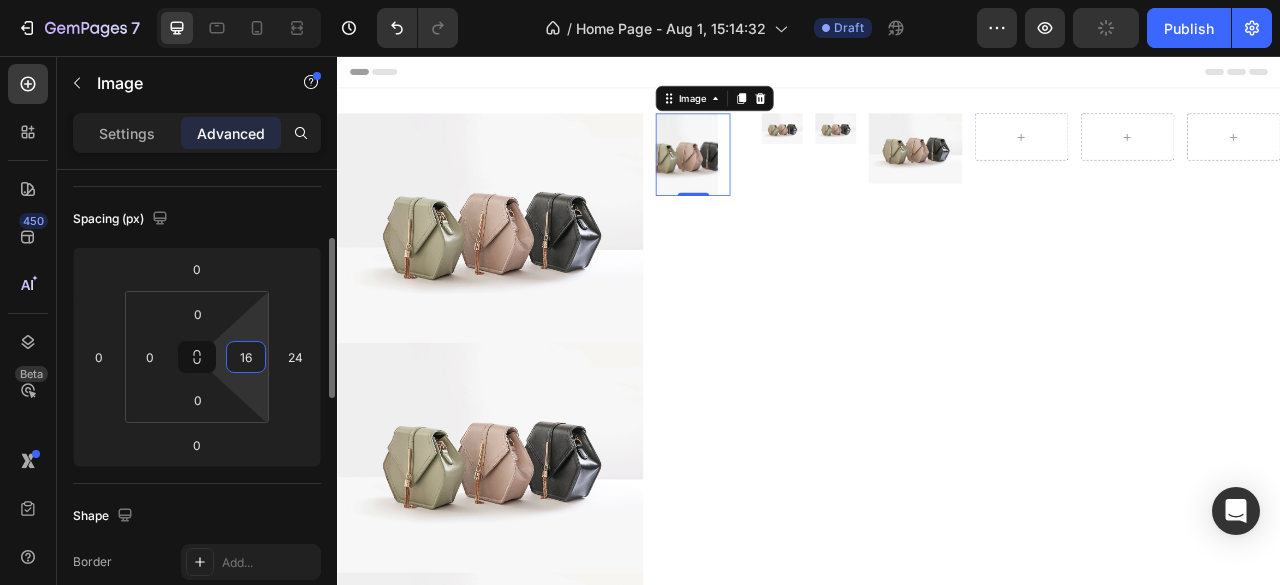 click on "16" at bounding box center [246, 357] 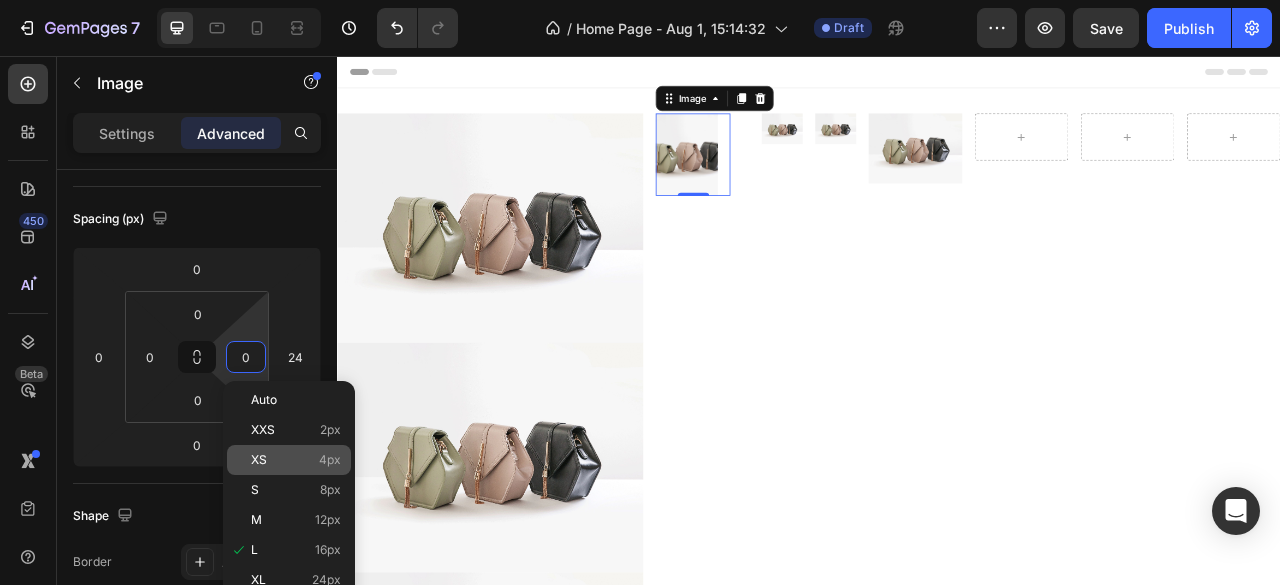 type on "0" 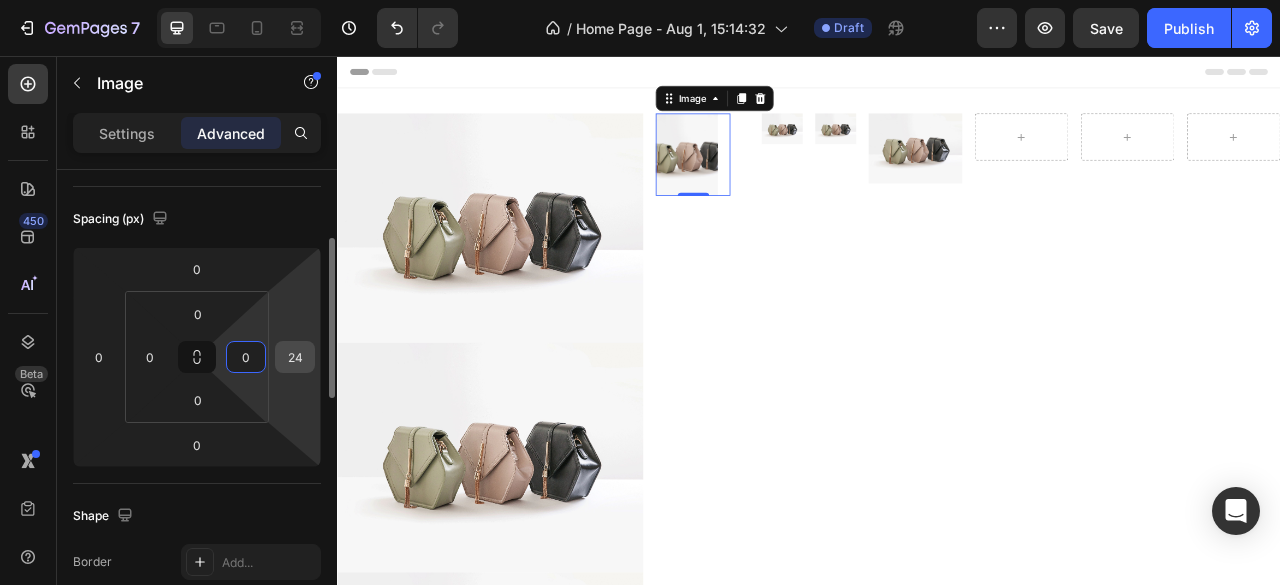 click on "24" at bounding box center (295, 357) 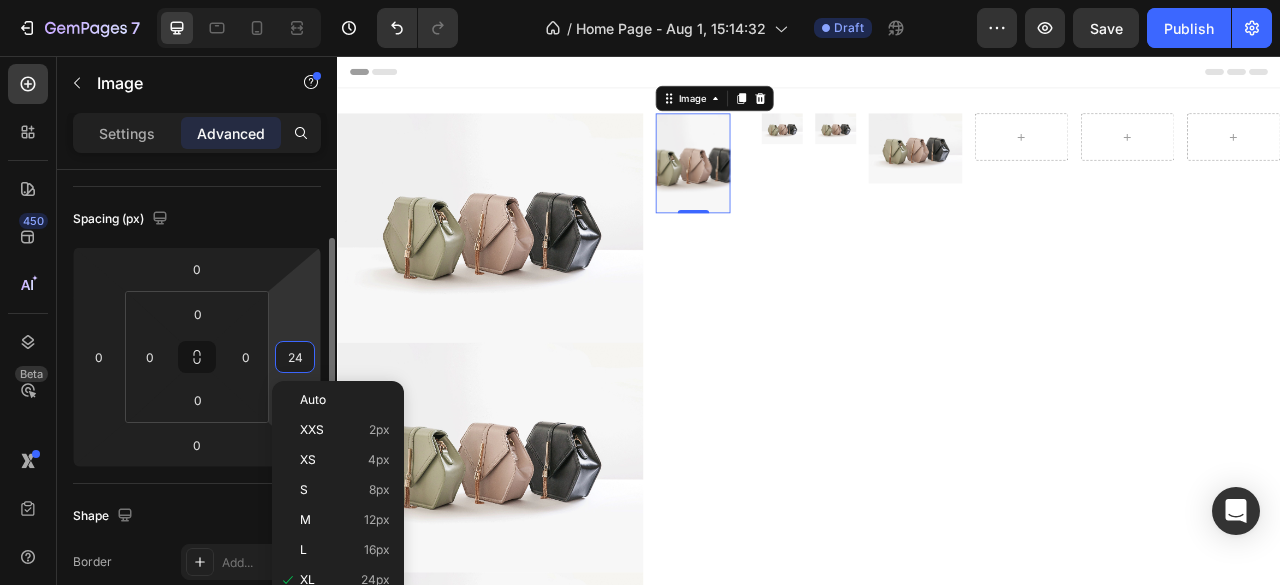 click on "24" at bounding box center (295, 357) 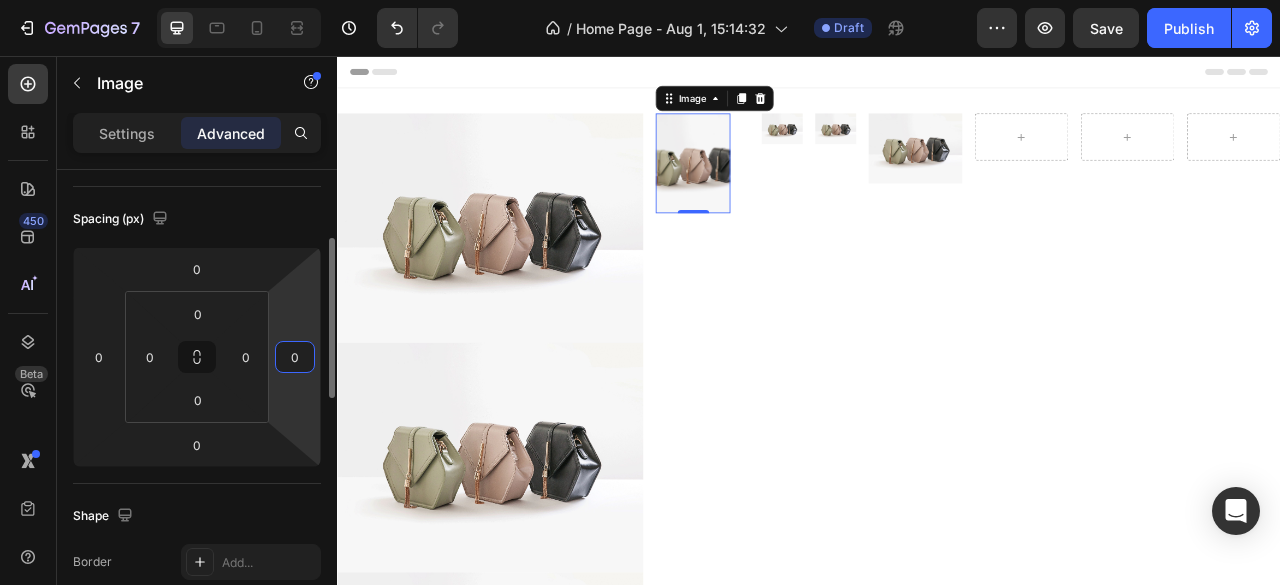 type on "0" 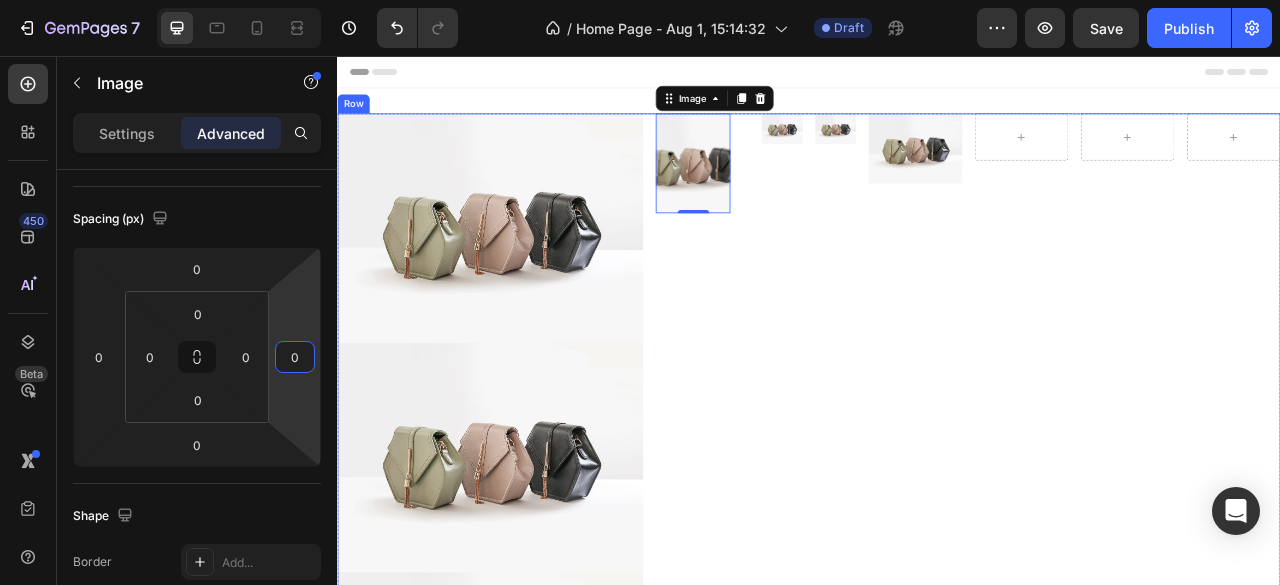 click on "Row" at bounding box center (1342, 567) 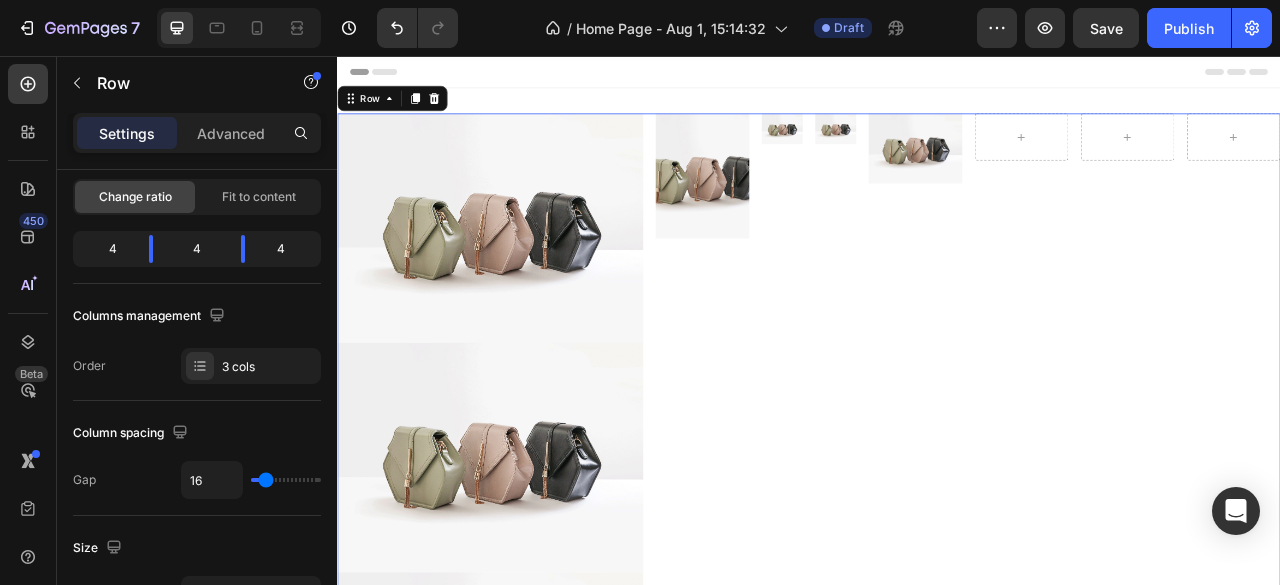 scroll, scrollTop: 0, scrollLeft: 0, axis: both 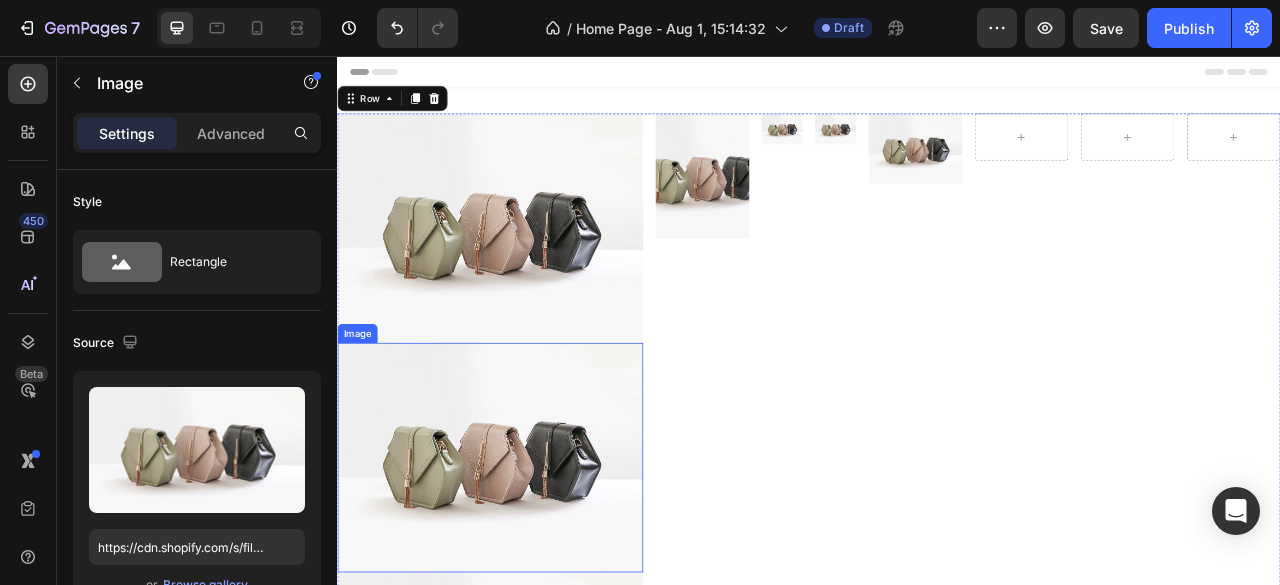 click at bounding box center [531, 567] 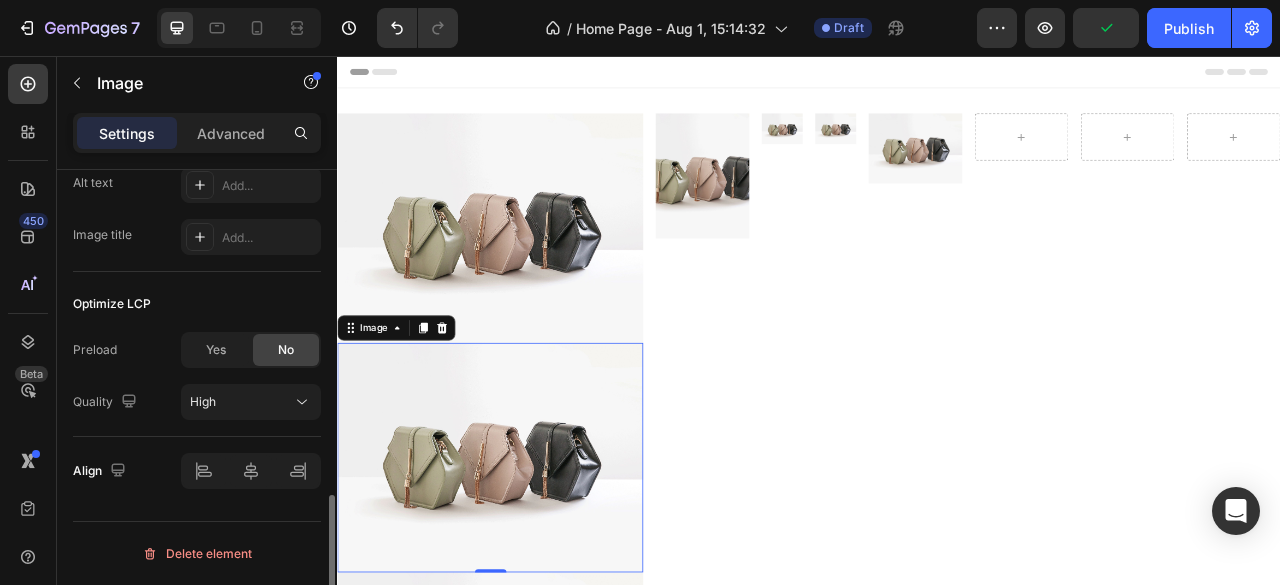 scroll, scrollTop: 838, scrollLeft: 0, axis: vertical 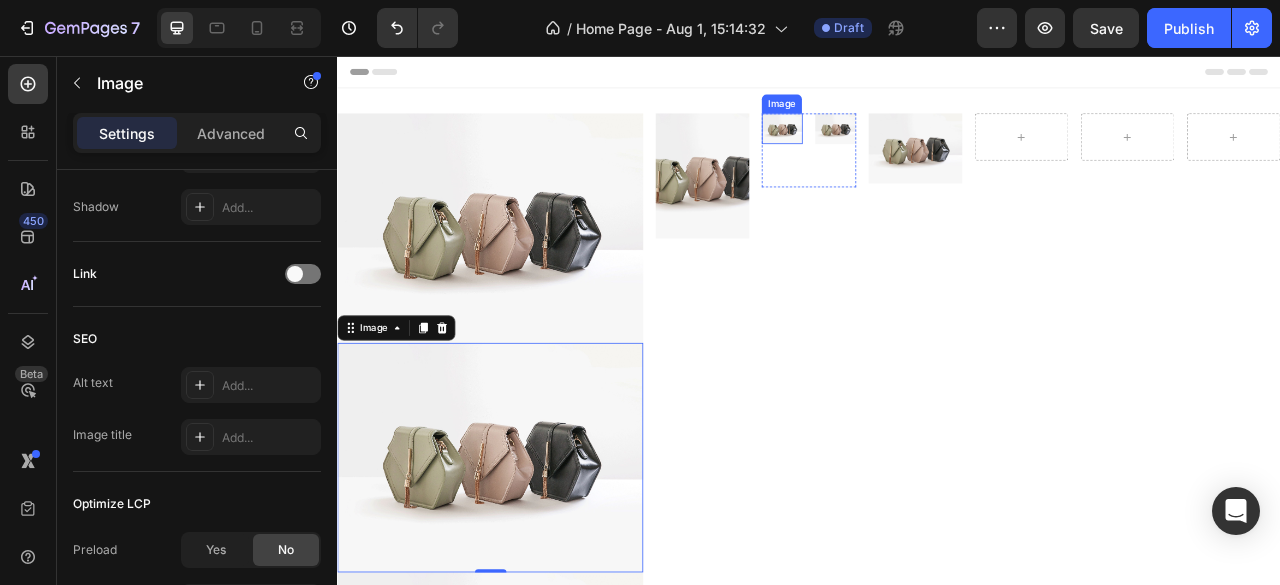click on "Image" at bounding box center (903, 148) 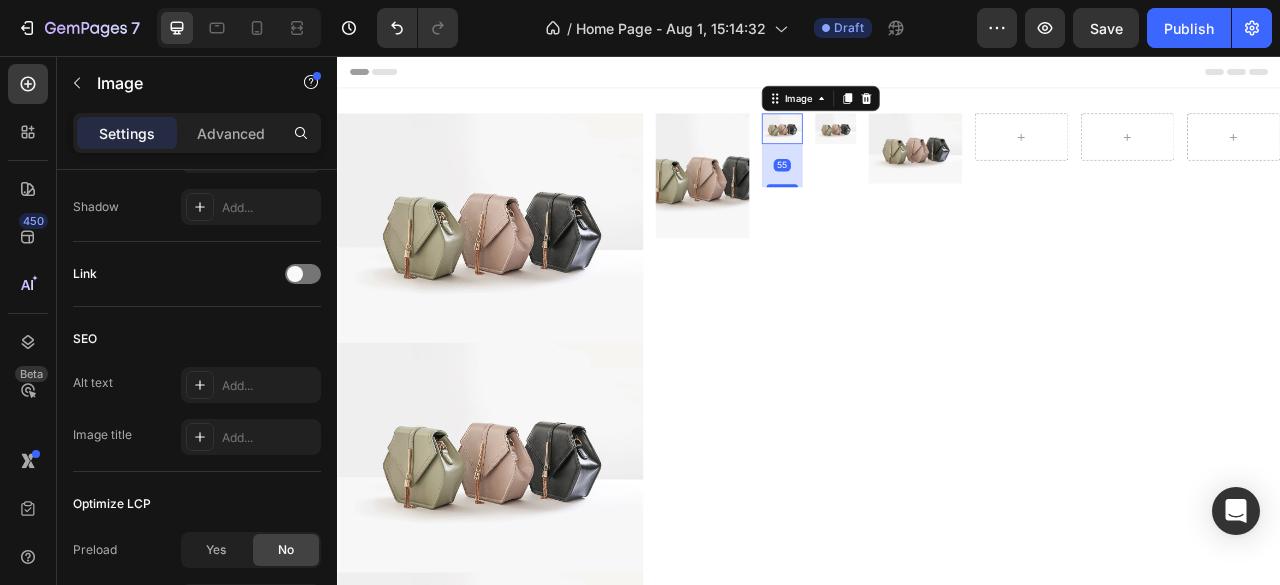 click on "55" at bounding box center [903, 195] 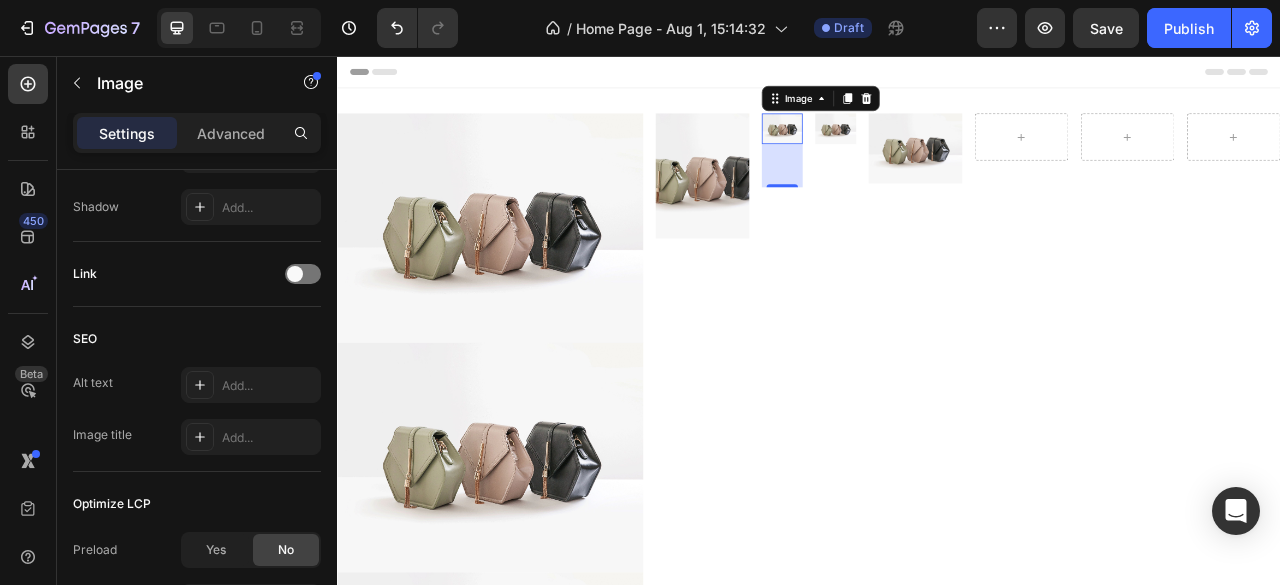 click on "55" at bounding box center [903, 195] 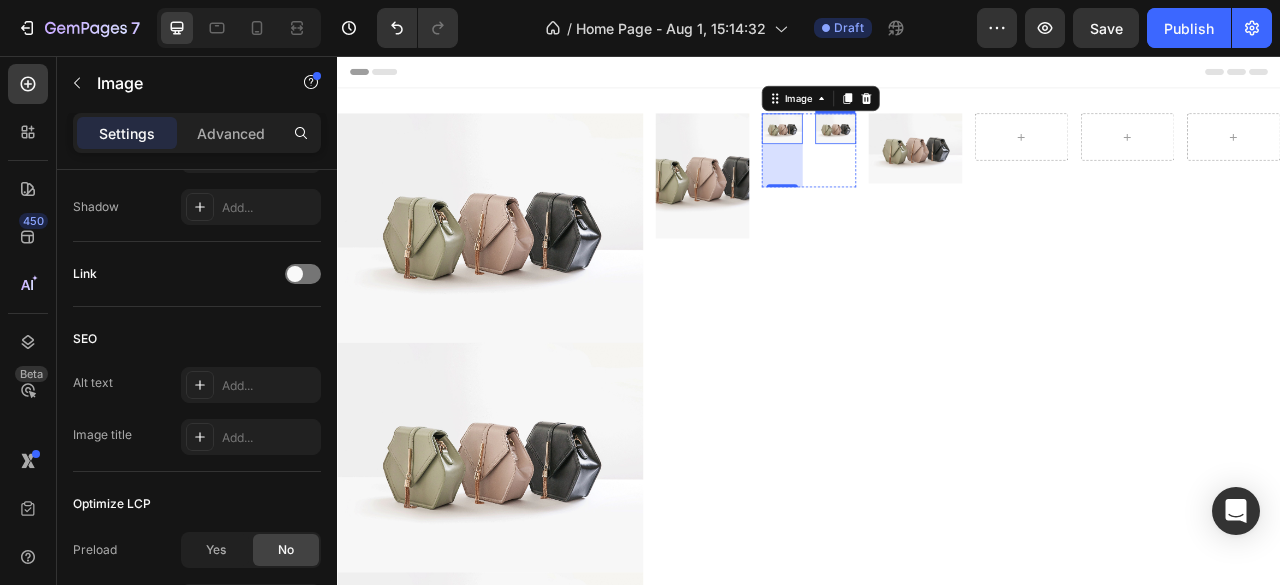 click at bounding box center [971, 148] 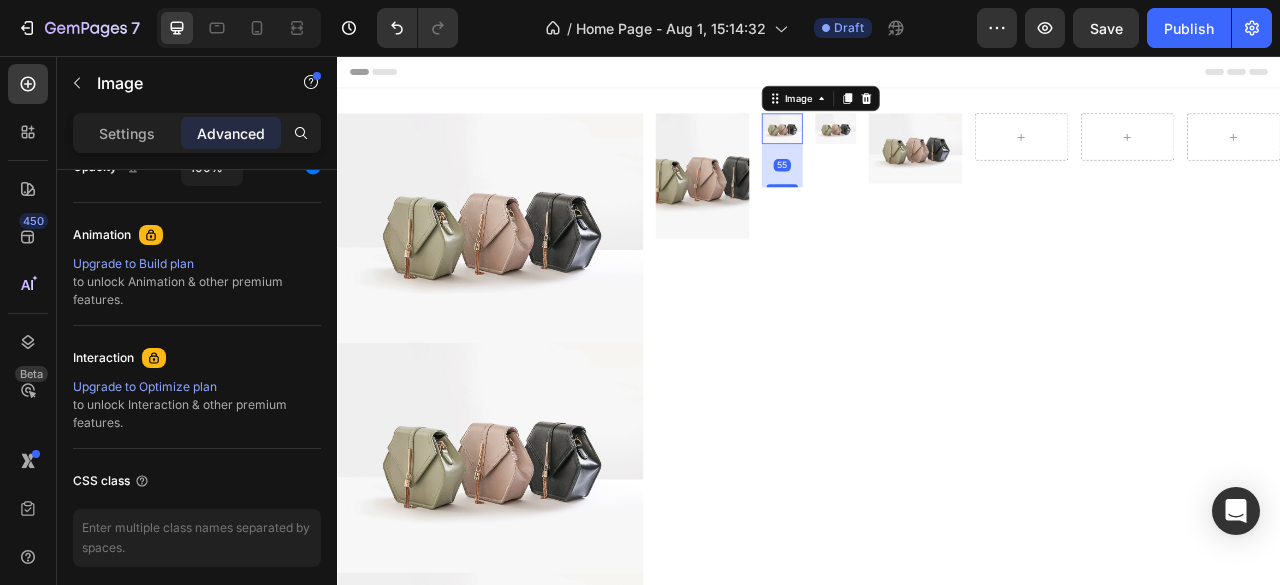 click at bounding box center [903, 148] 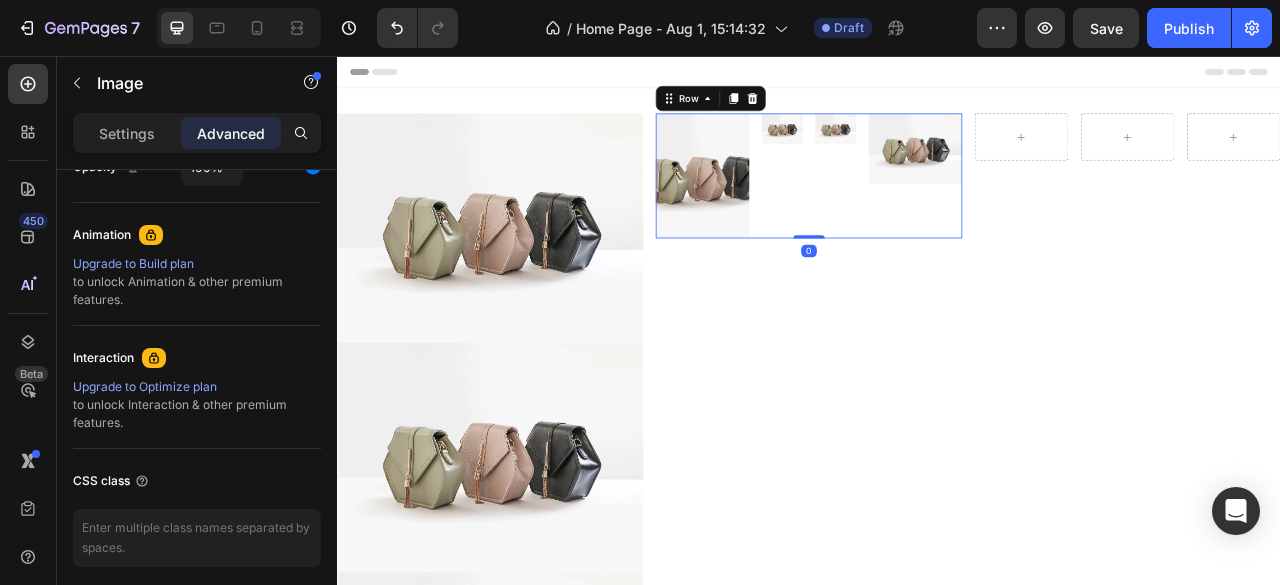 click on "Image Image Row" at bounding box center [936, 208] 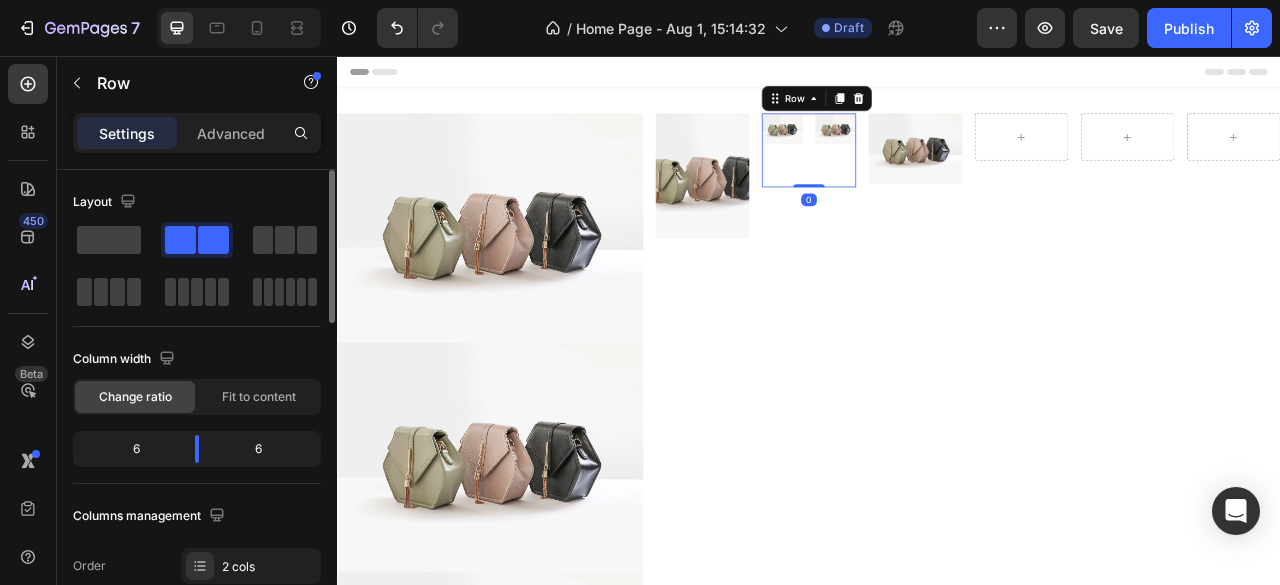 click on "Image" at bounding box center [971, 176] 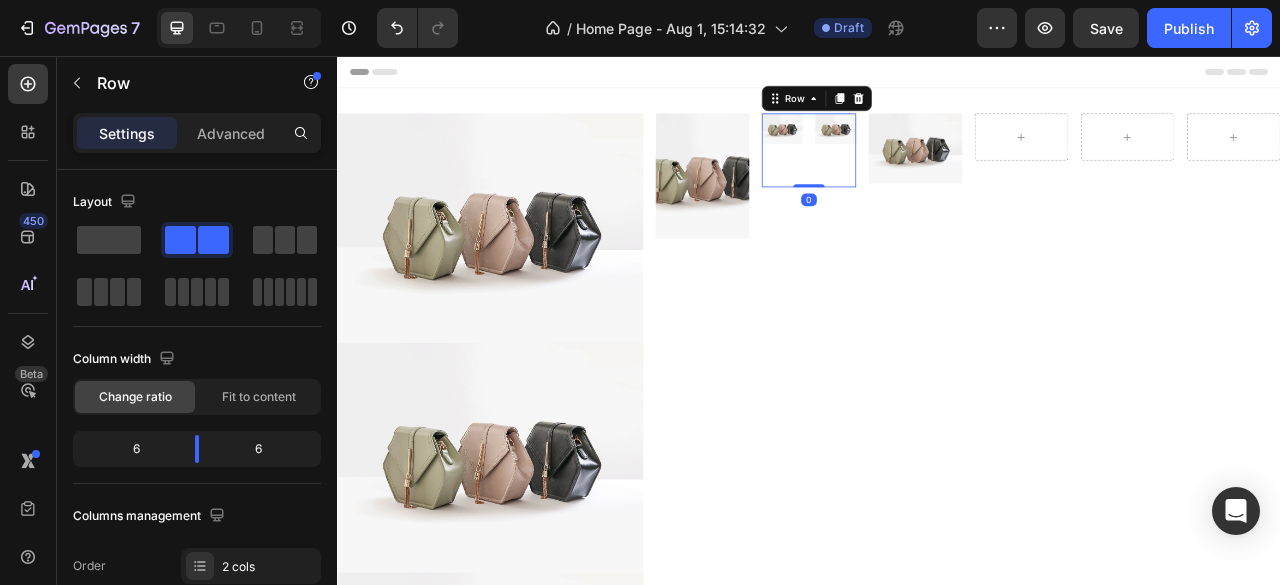drag, startPoint x: 935, startPoint y: 218, endPoint x: 936, endPoint y: 164, distance: 54.00926 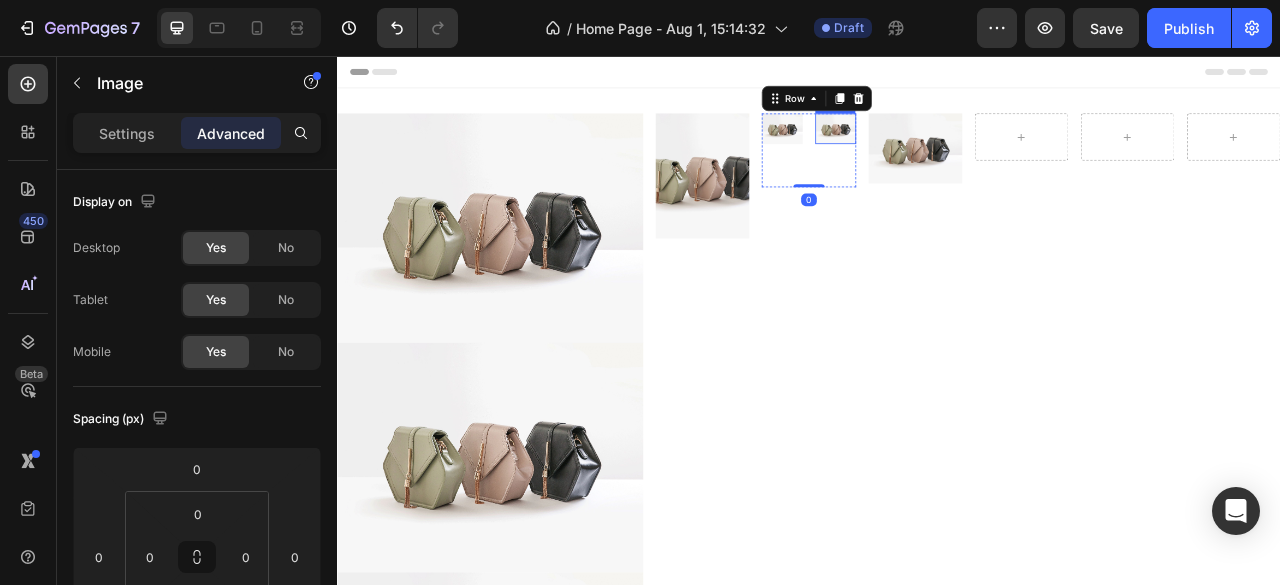 click at bounding box center [971, 148] 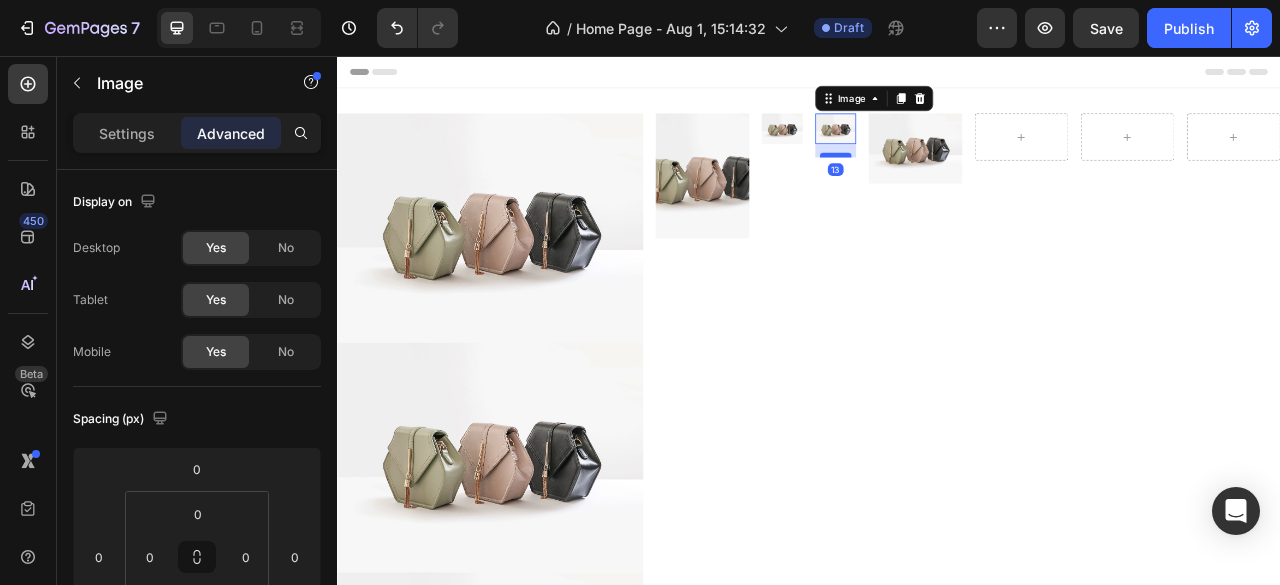 drag, startPoint x: 964, startPoint y: 162, endPoint x: 957, endPoint y: 212, distance: 50.48762 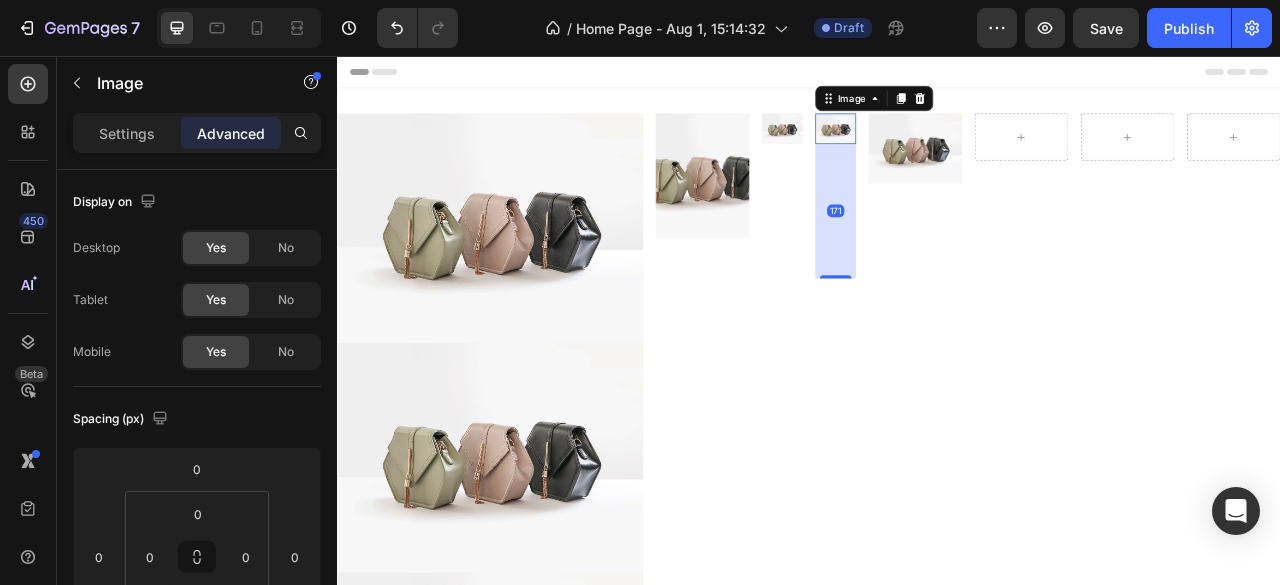 drag, startPoint x: 957, startPoint y: 213, endPoint x: 913, endPoint y: 687, distance: 476.0378 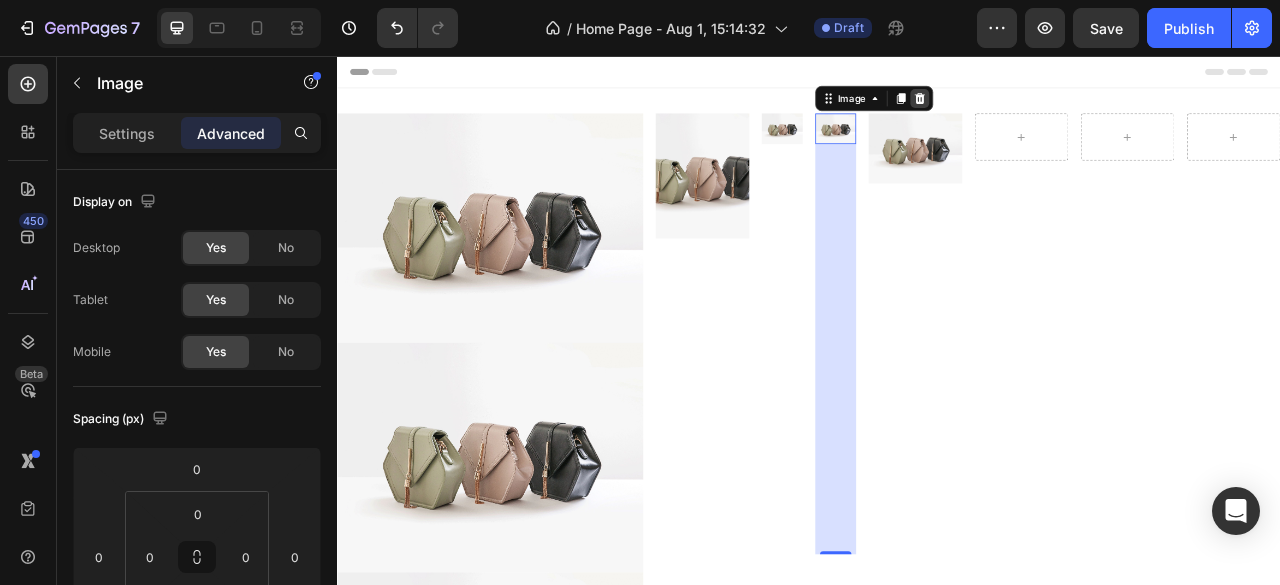 click 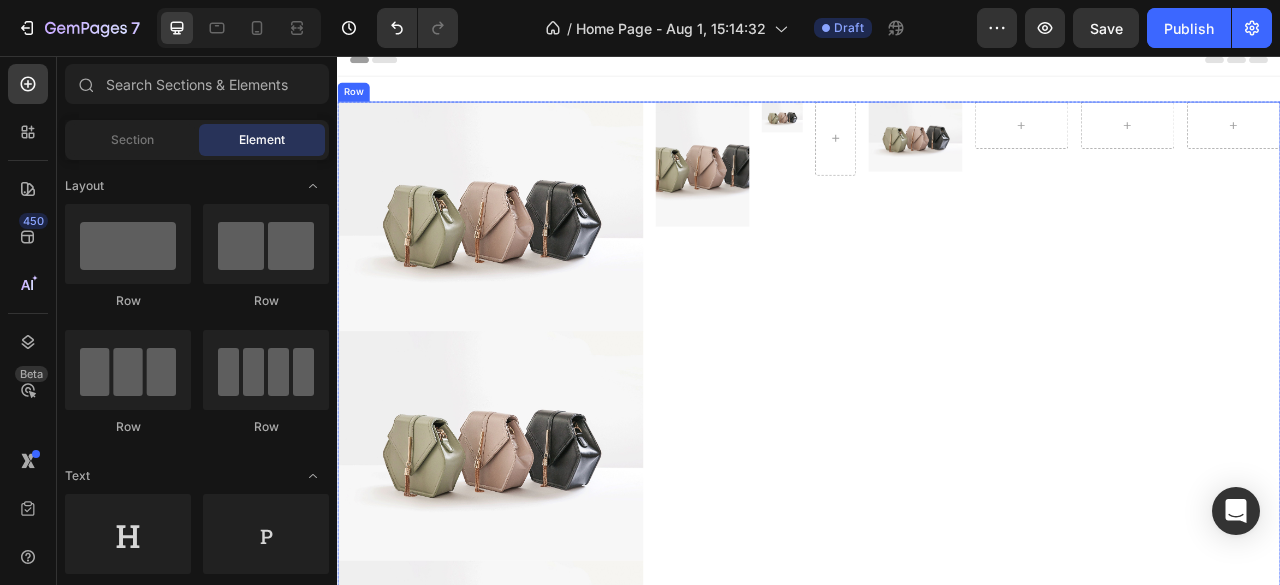scroll, scrollTop: 0, scrollLeft: 0, axis: both 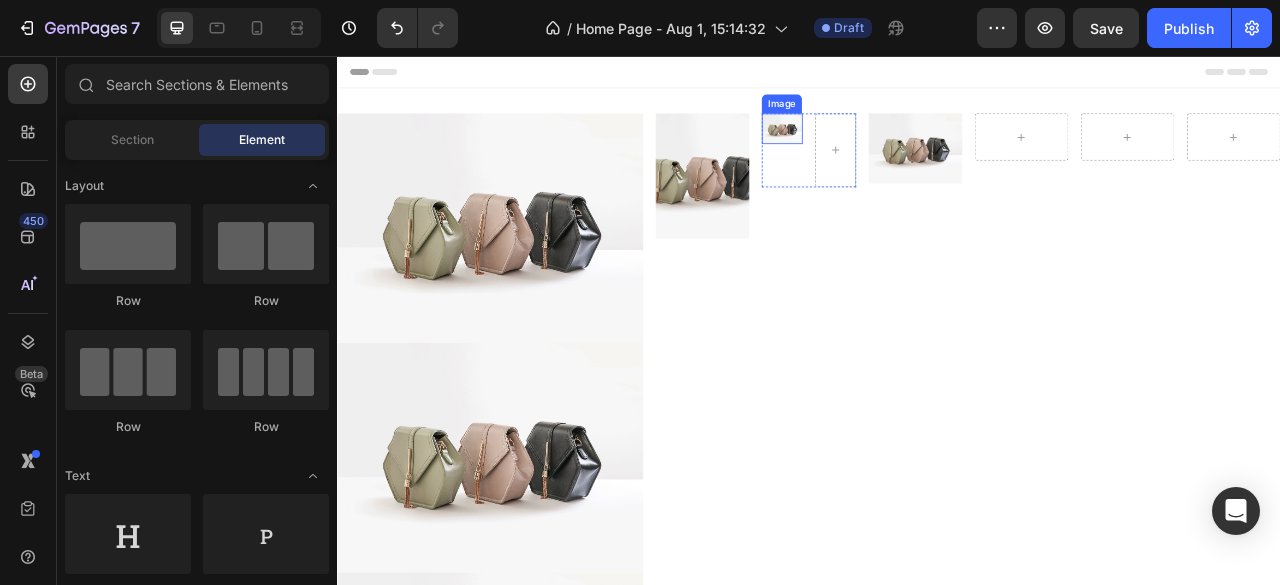 click at bounding box center [903, 148] 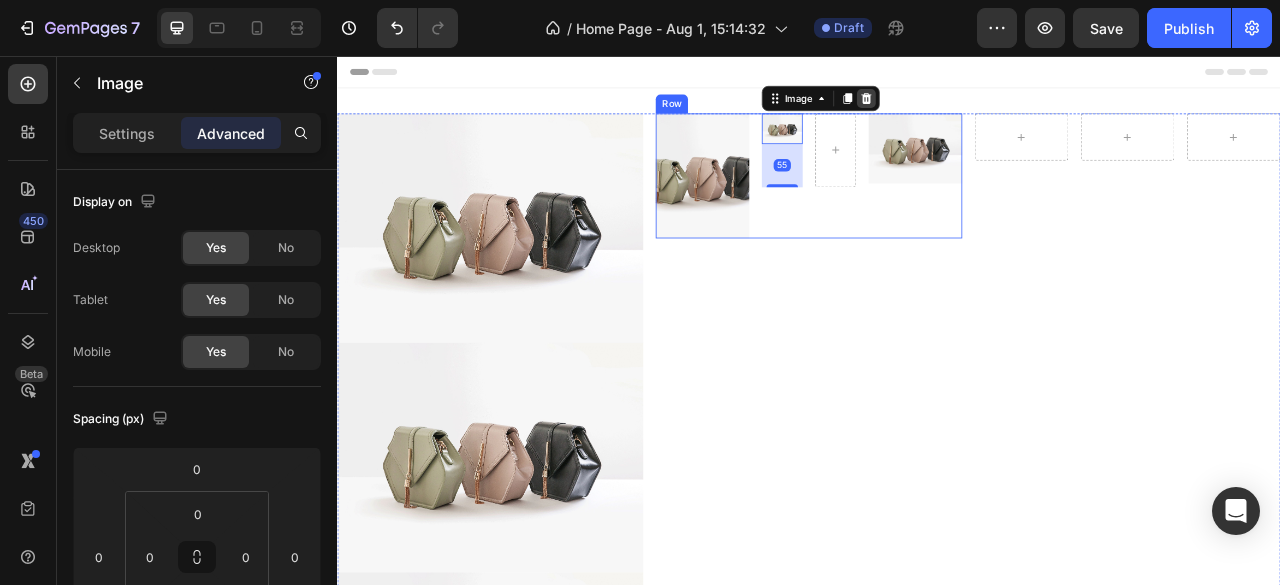 click 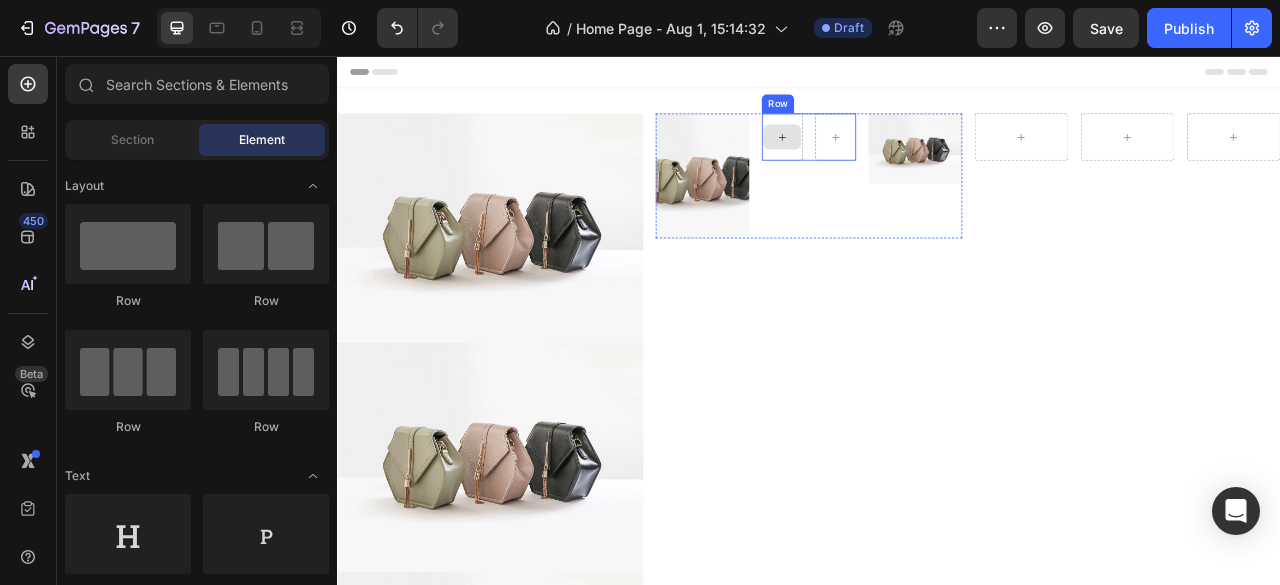 click at bounding box center (903, 159) 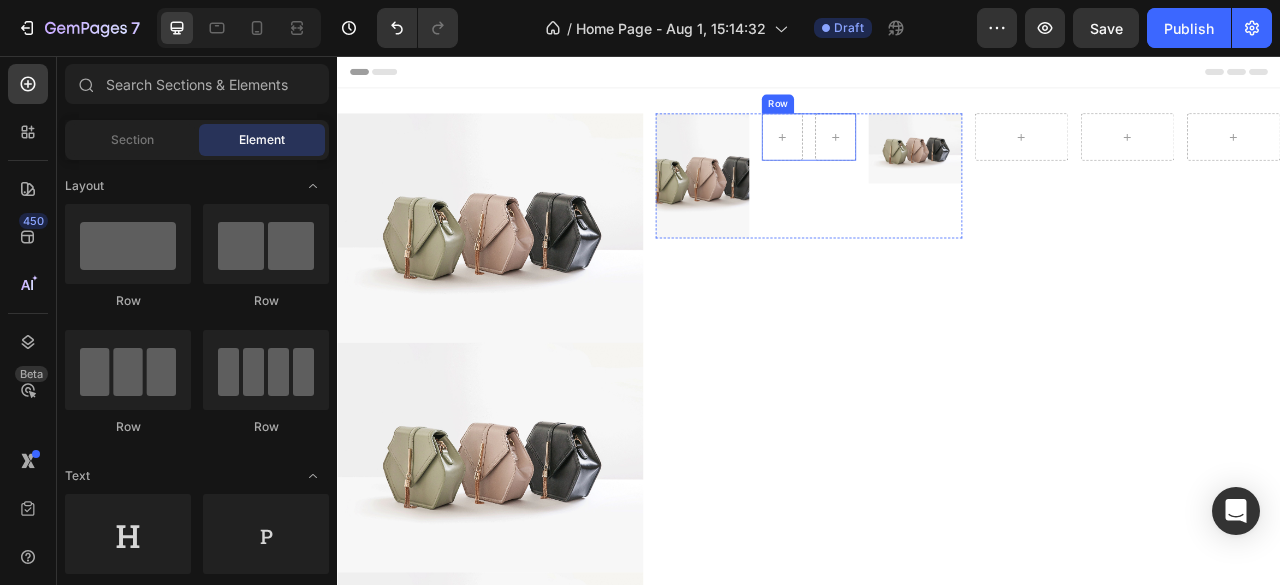 click on "Row" at bounding box center [936, 159] 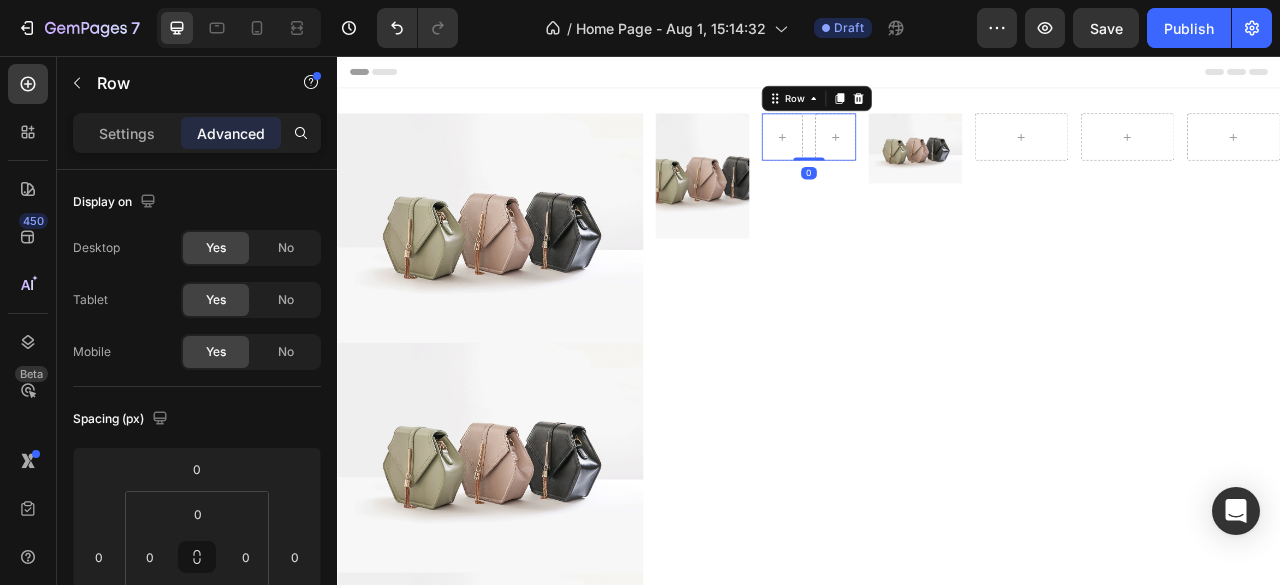 click on "Row   0" at bounding box center [936, 159] 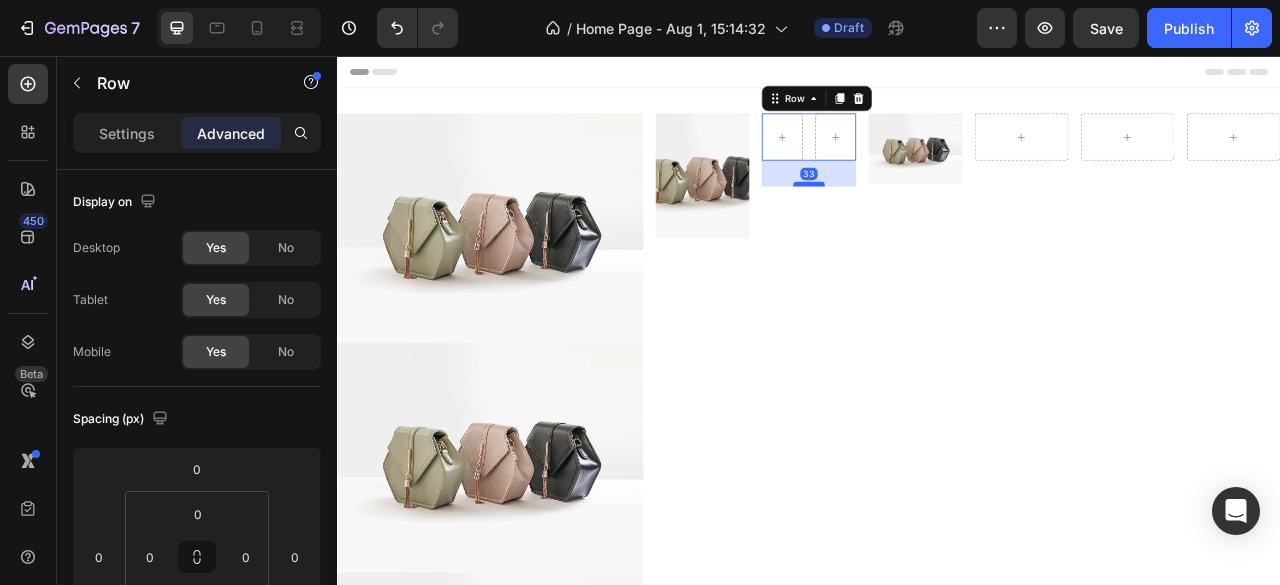 drag, startPoint x: 928, startPoint y: 187, endPoint x: 937, endPoint y: 269, distance: 82.492424 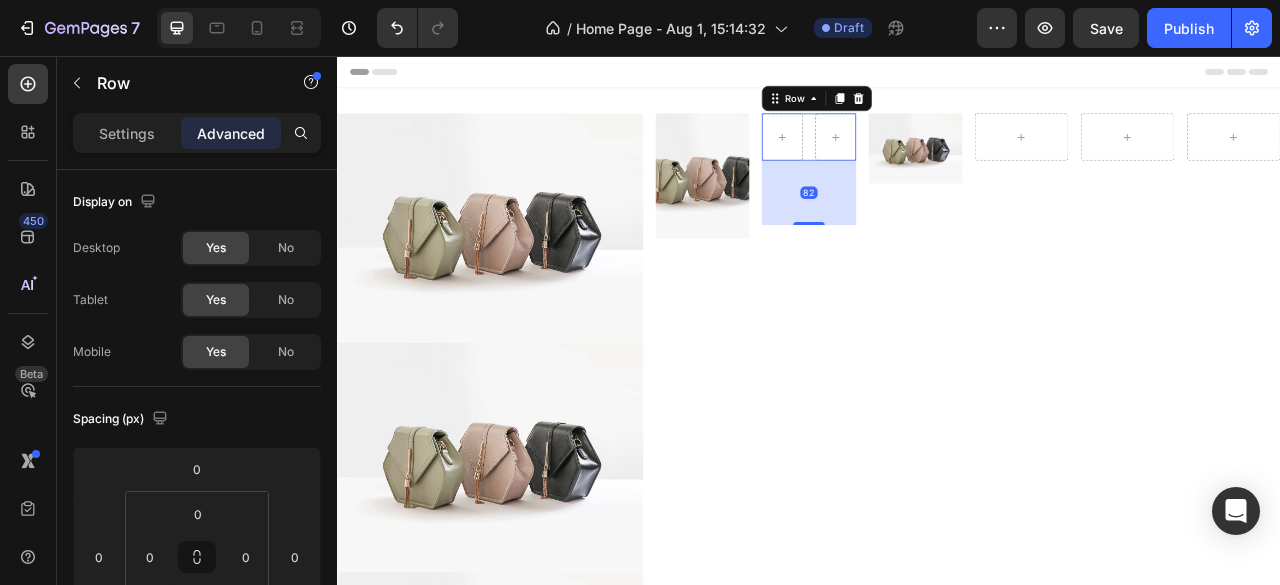 click on "82" at bounding box center [936, 230] 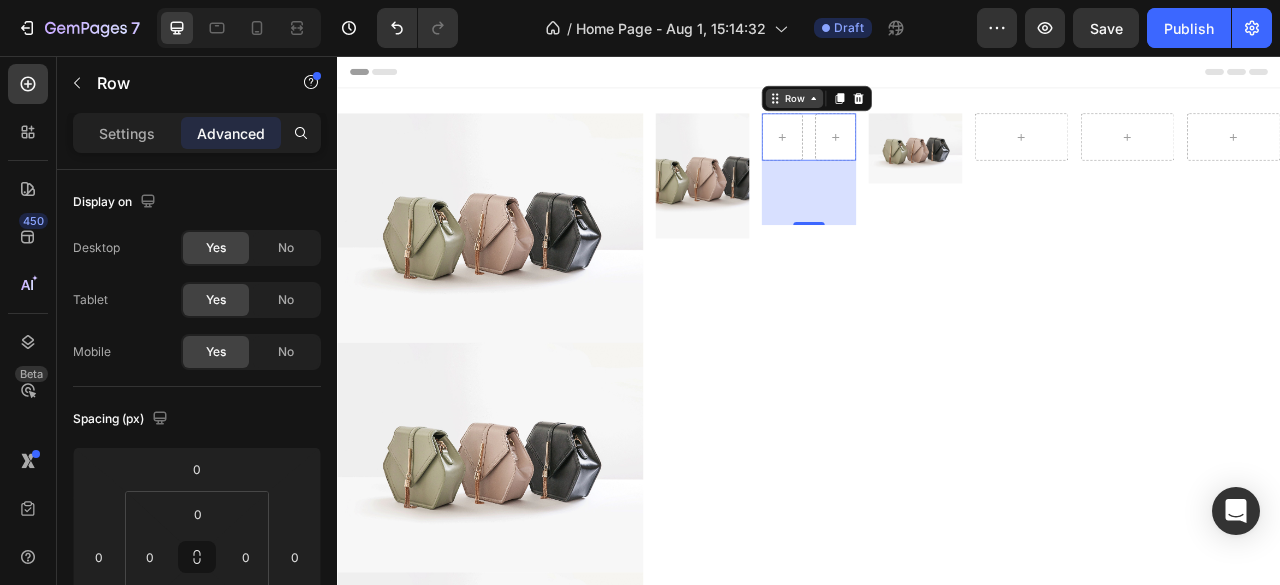 click 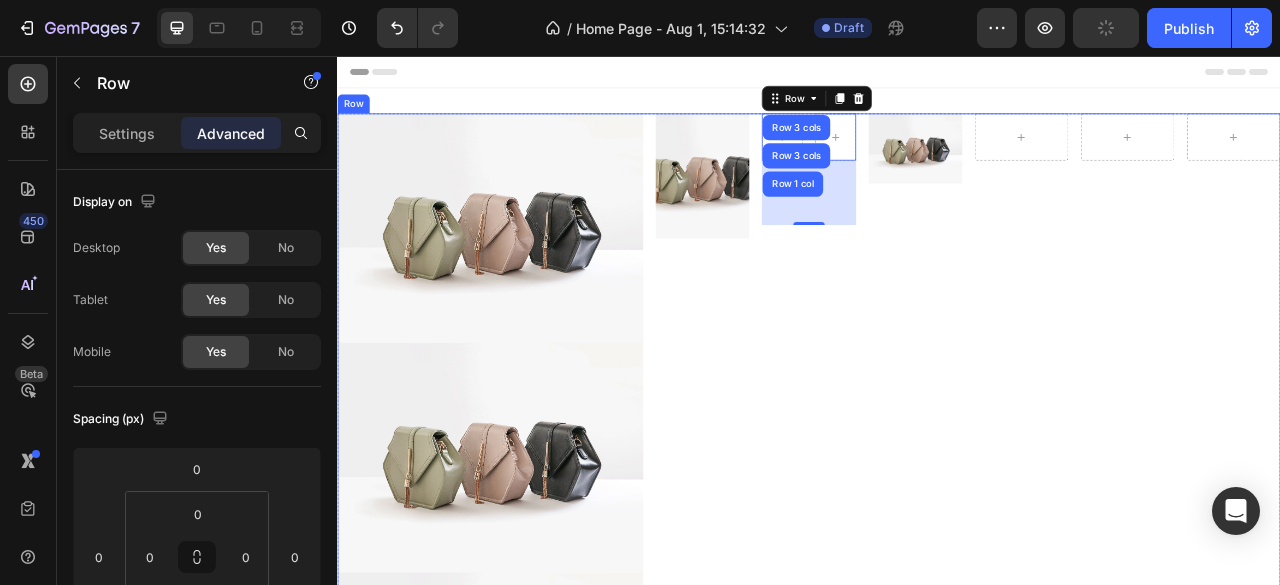click on "Image
Row Row 3 cols Row 3 cols Row 1 col   82 Image Row" at bounding box center [936, 567] 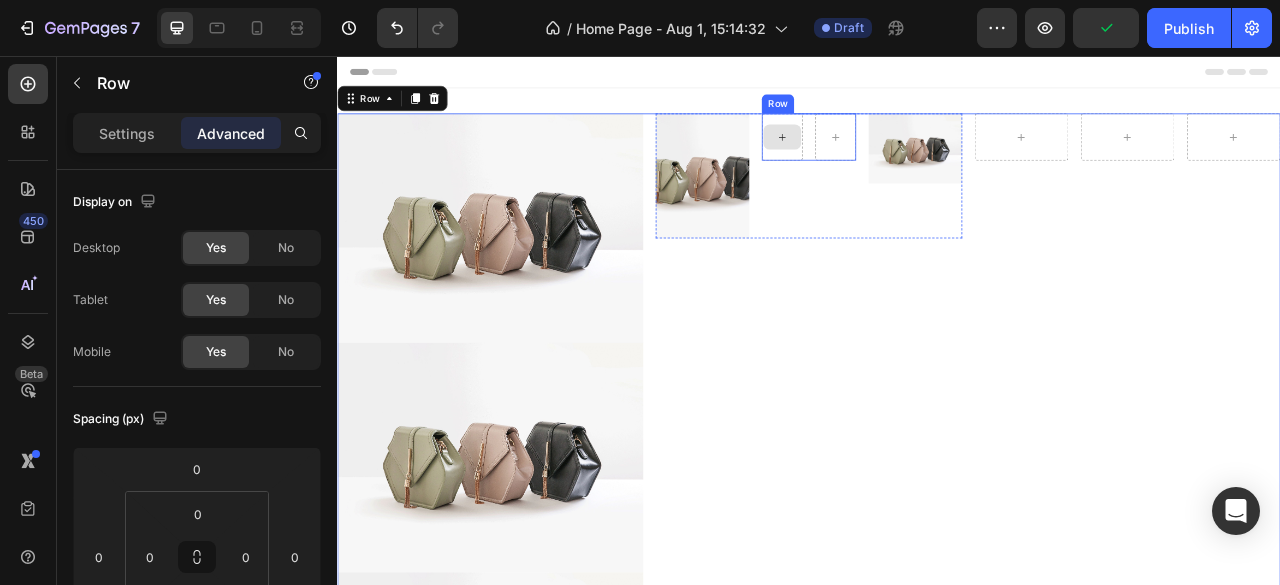 click at bounding box center (903, 159) 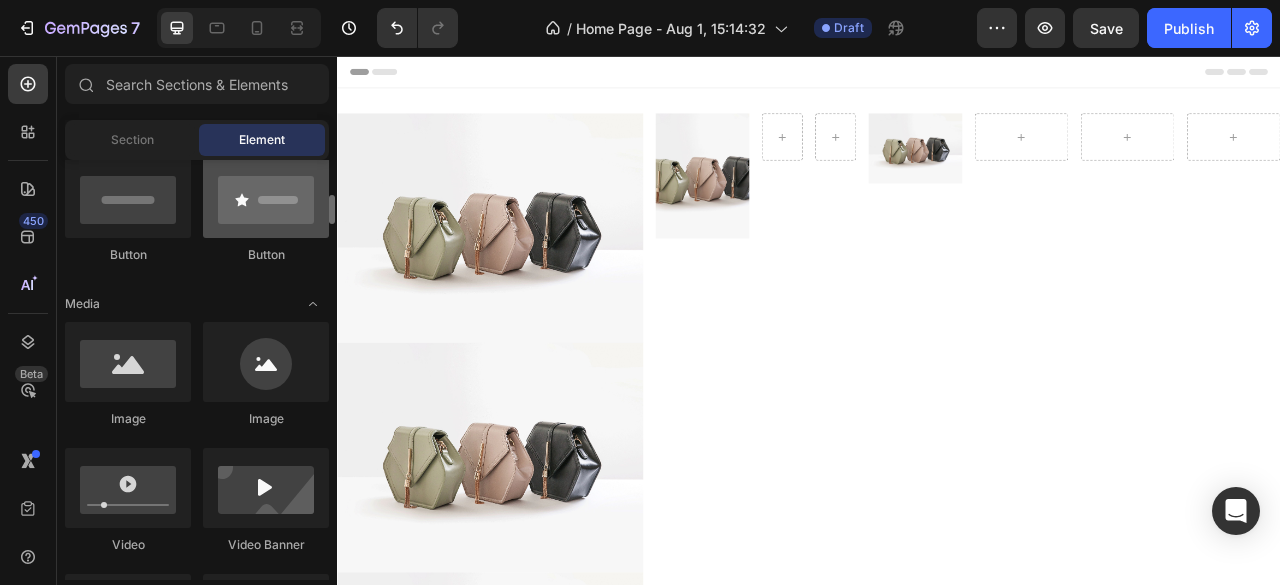 scroll, scrollTop: 700, scrollLeft: 0, axis: vertical 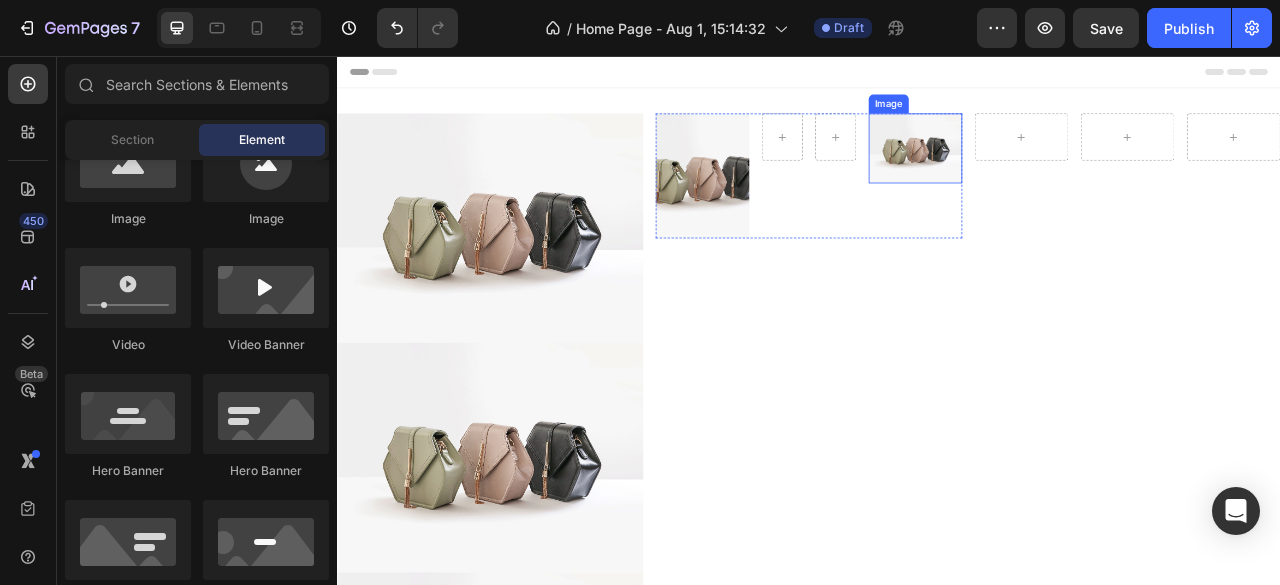 click at bounding box center [1072, 173] 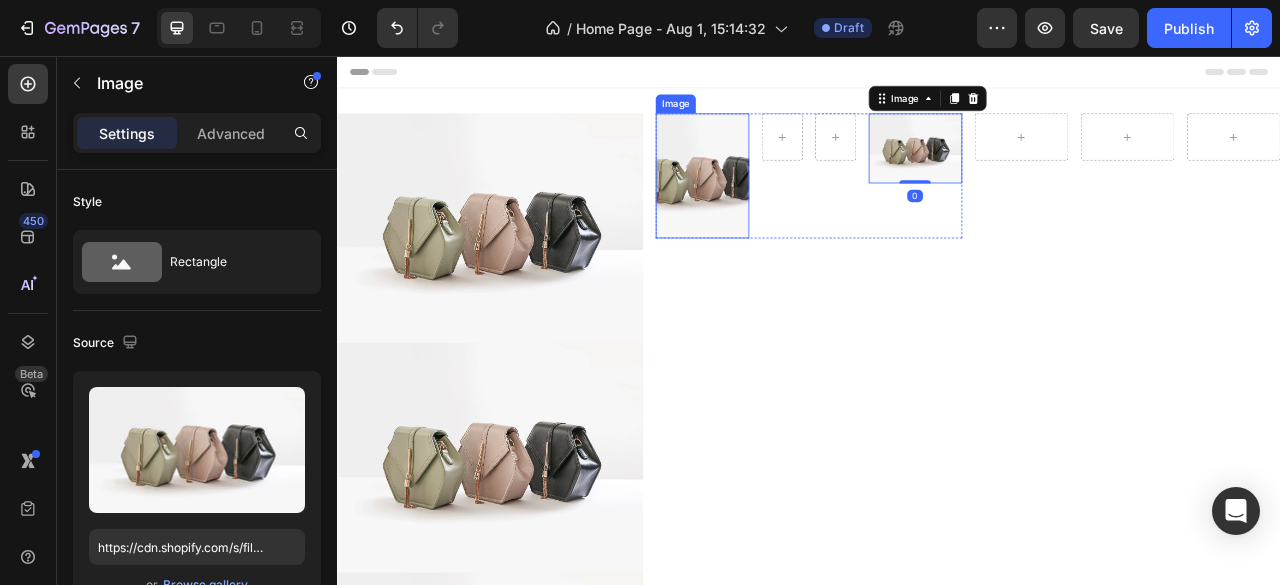 click at bounding box center [801, 208] 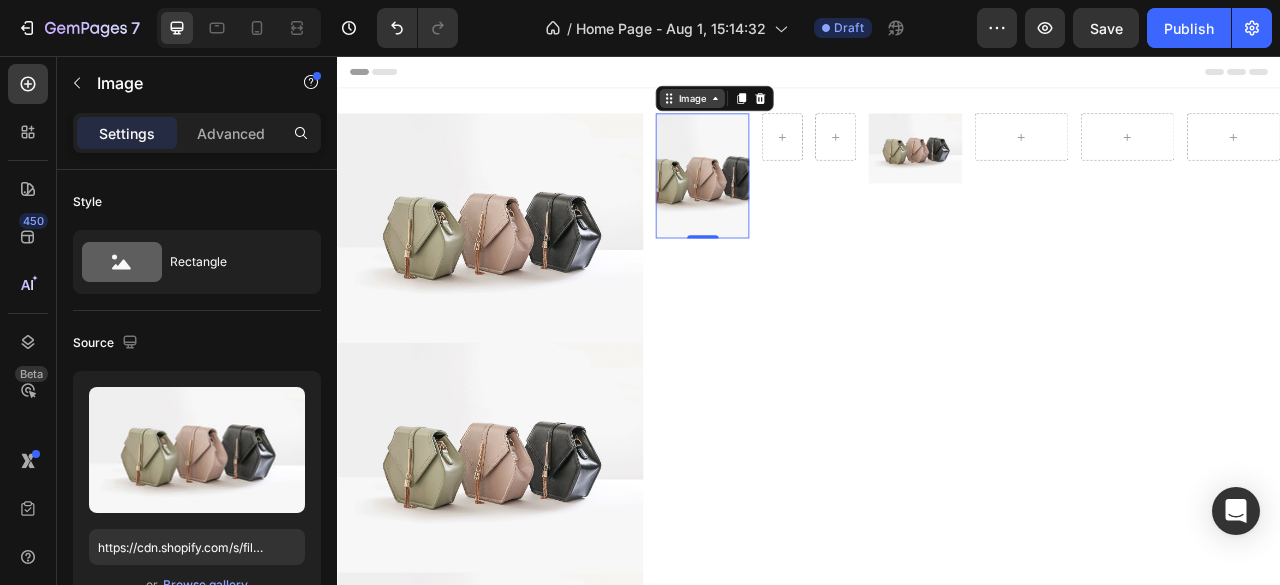 click 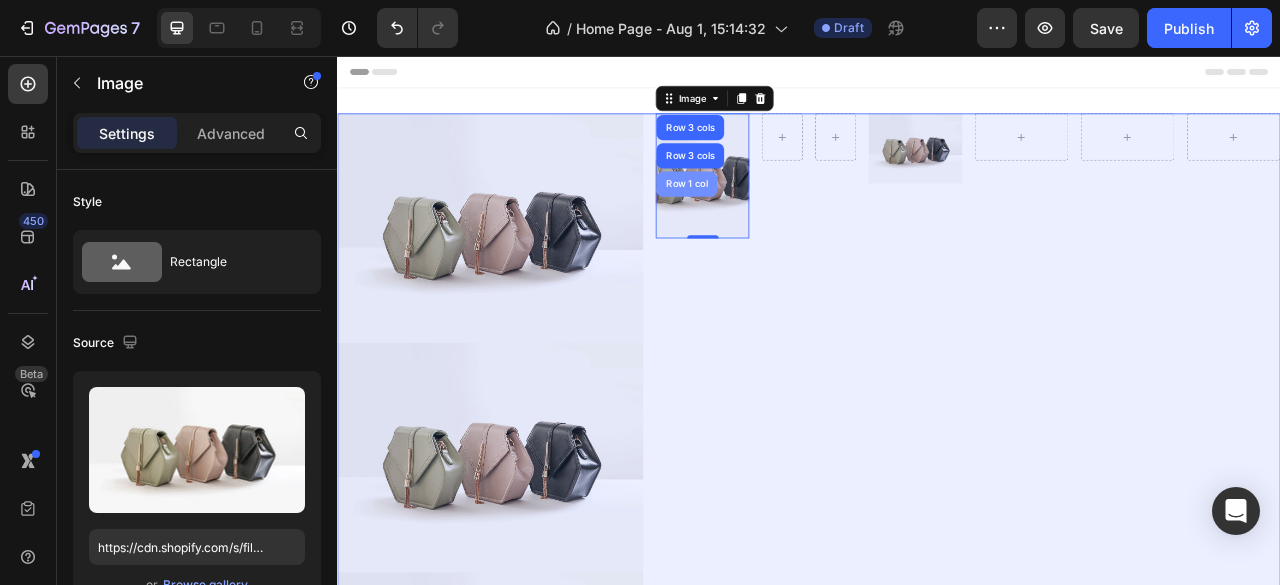 click on "Row 1 col" at bounding box center [781, 219] 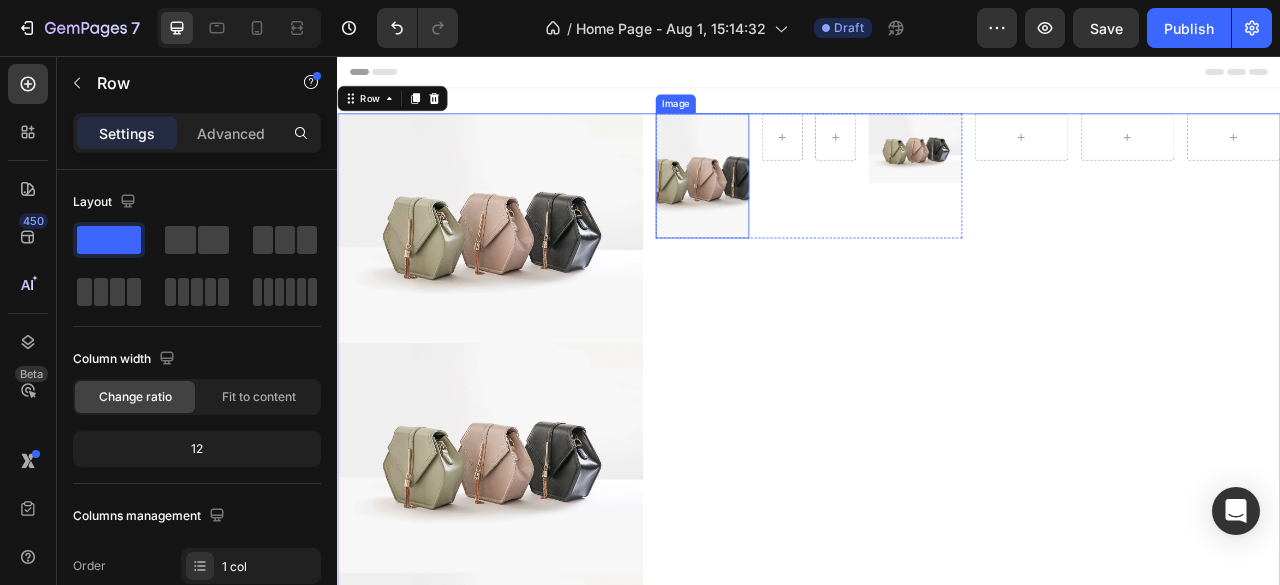 click at bounding box center [801, 208] 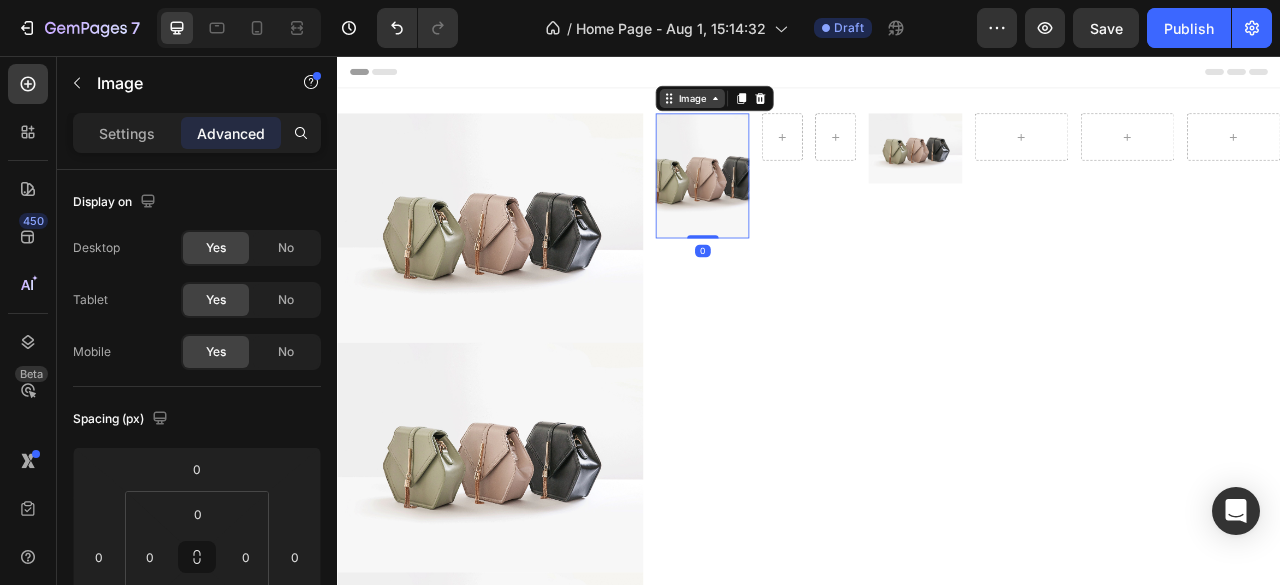click on "Image" at bounding box center [788, 110] 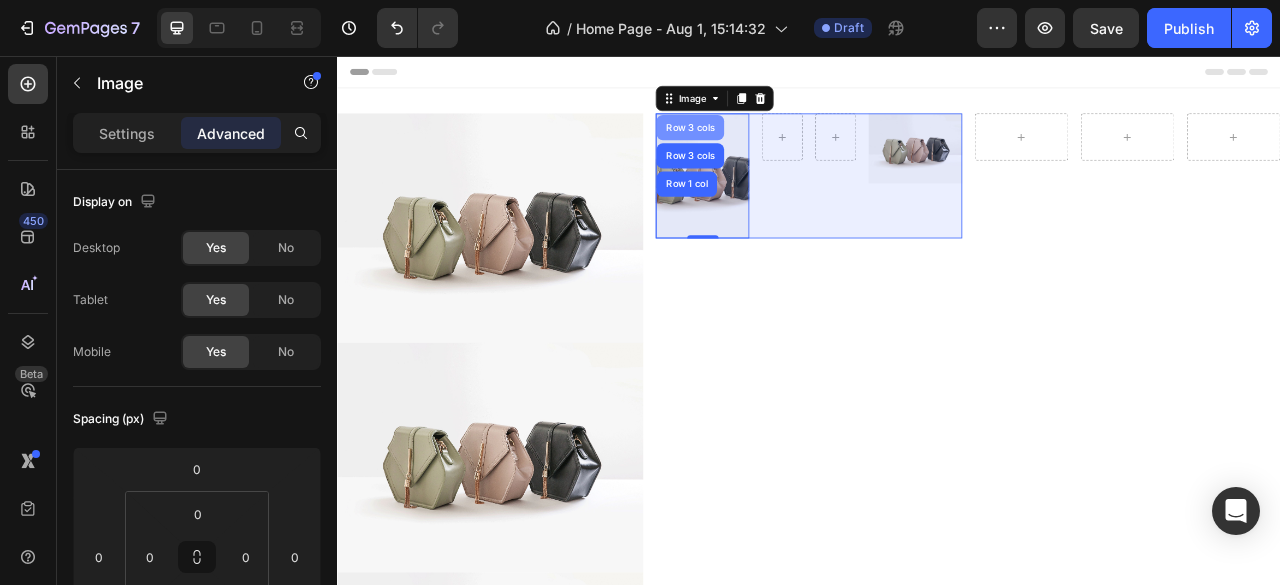 click on "Row 3 cols" at bounding box center [786, 147] 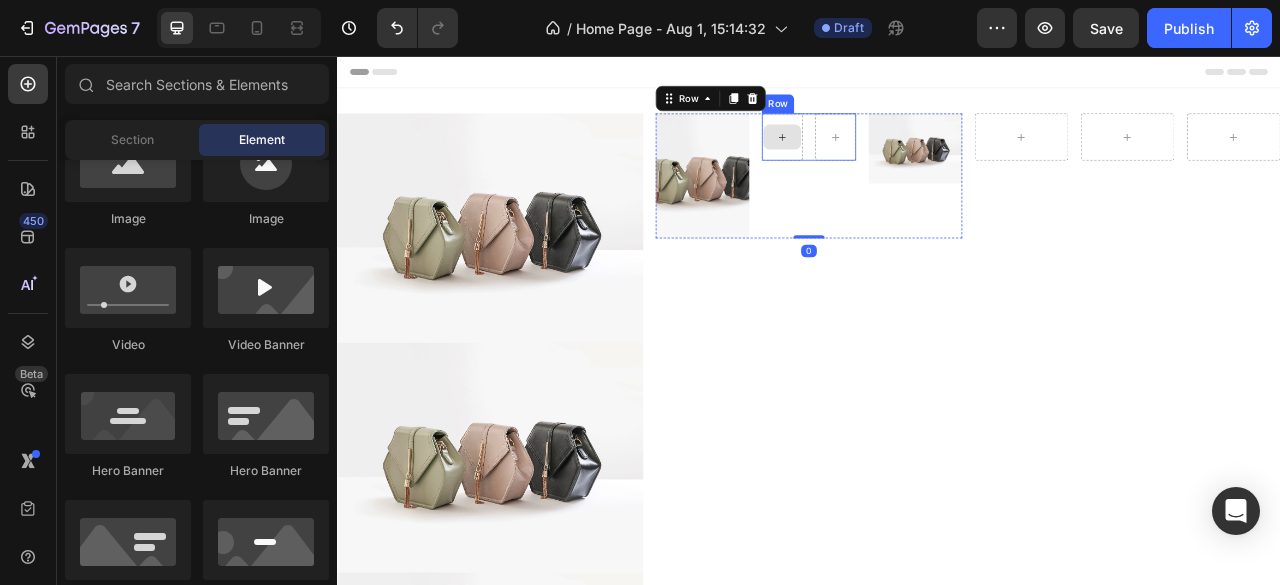 click 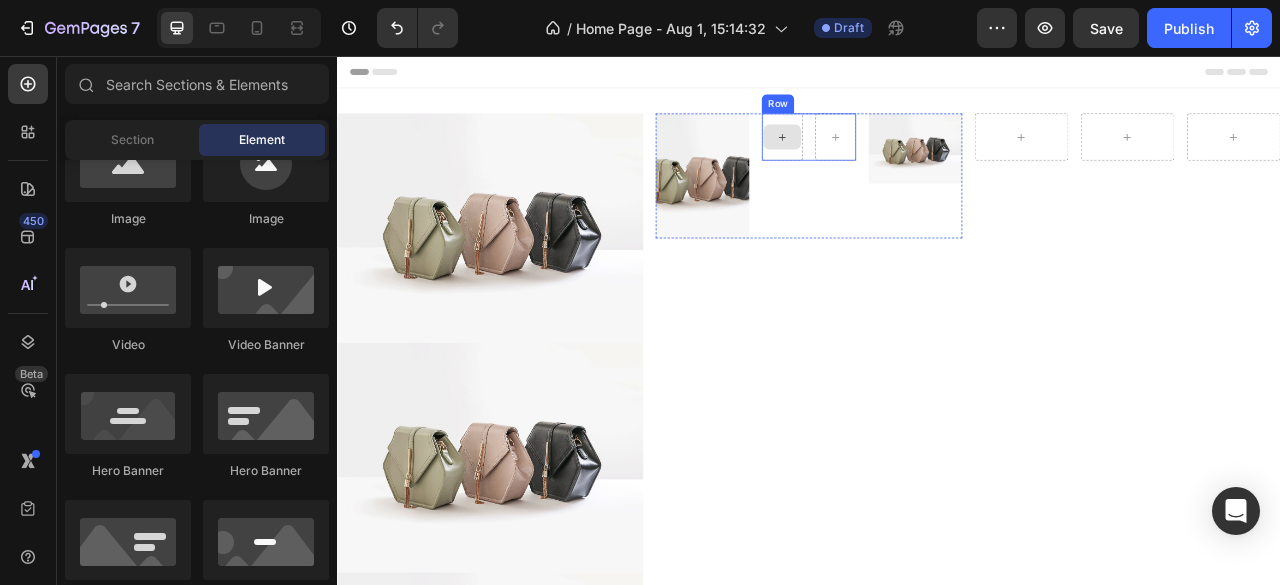 click 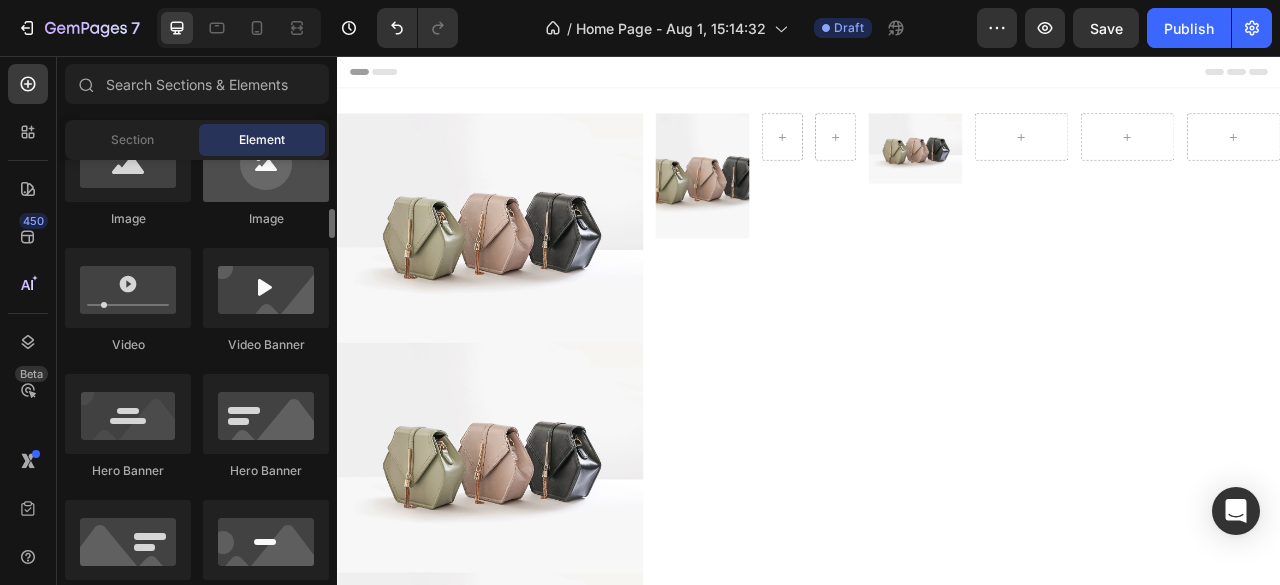 click at bounding box center (266, 162) 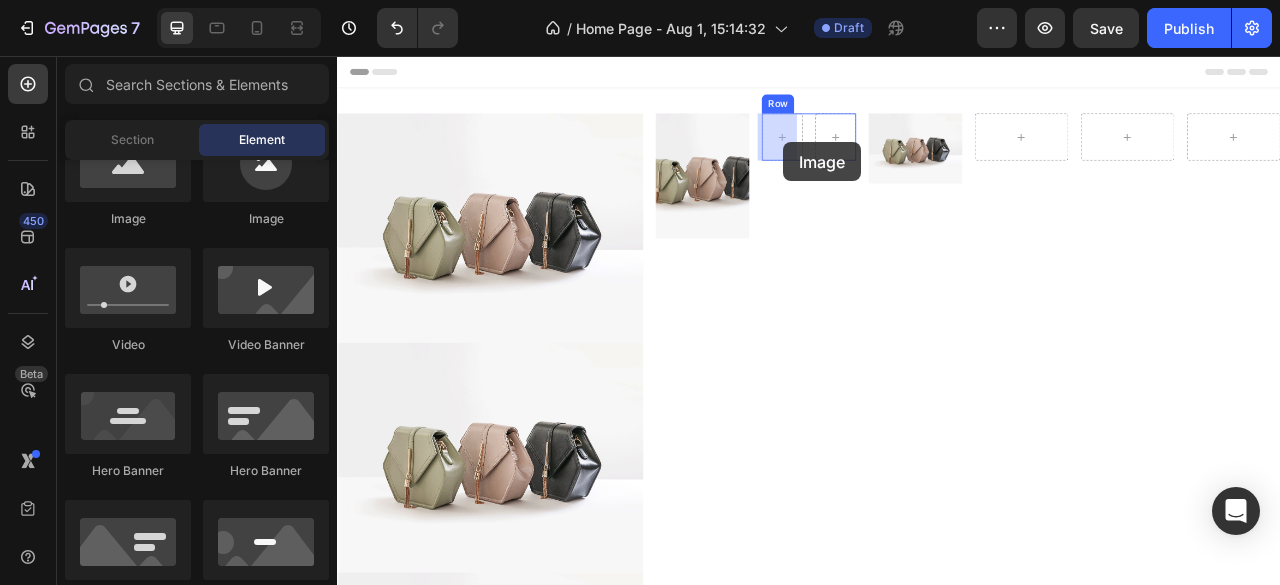 drag, startPoint x: 595, startPoint y: 247, endPoint x: 905, endPoint y: 166, distance: 320.40756 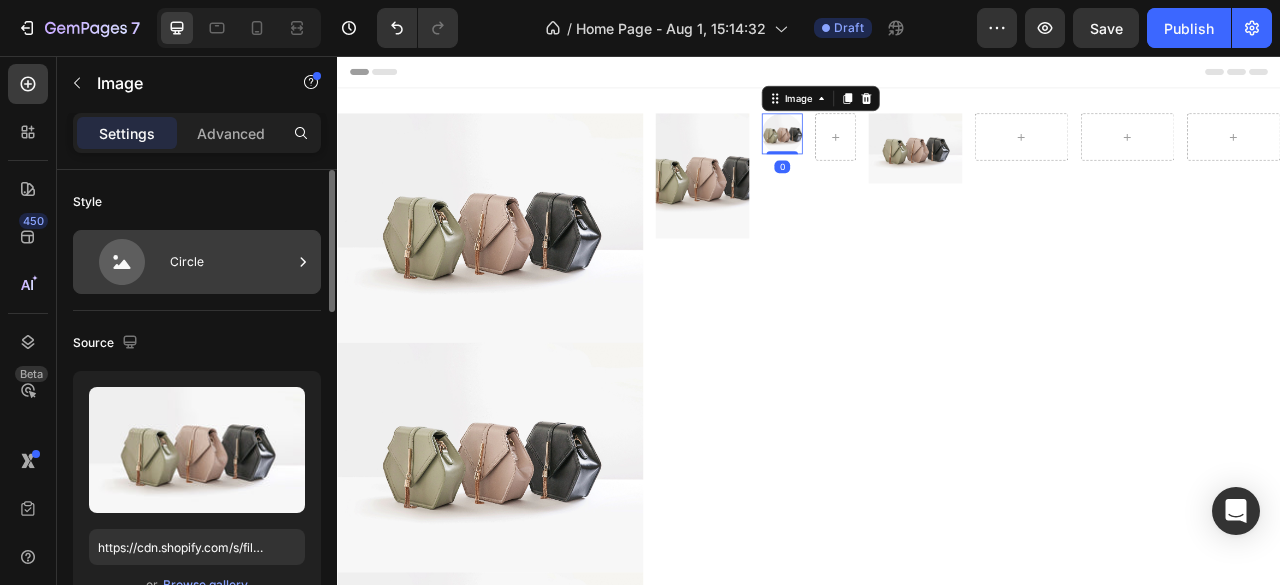 click on "Circle" at bounding box center [231, 262] 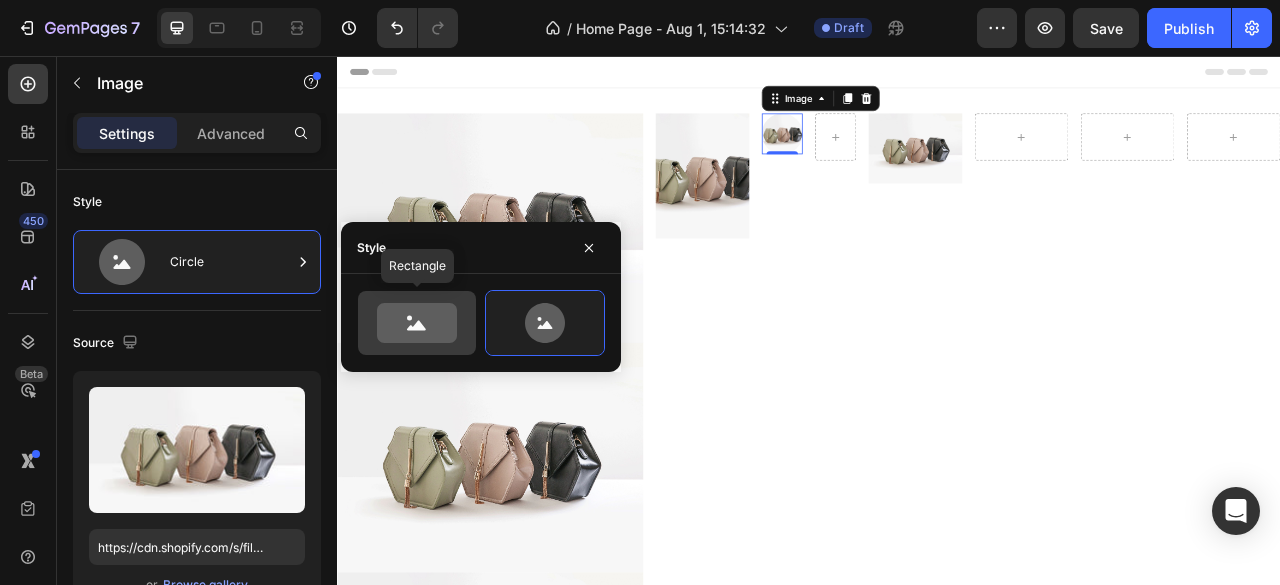 click 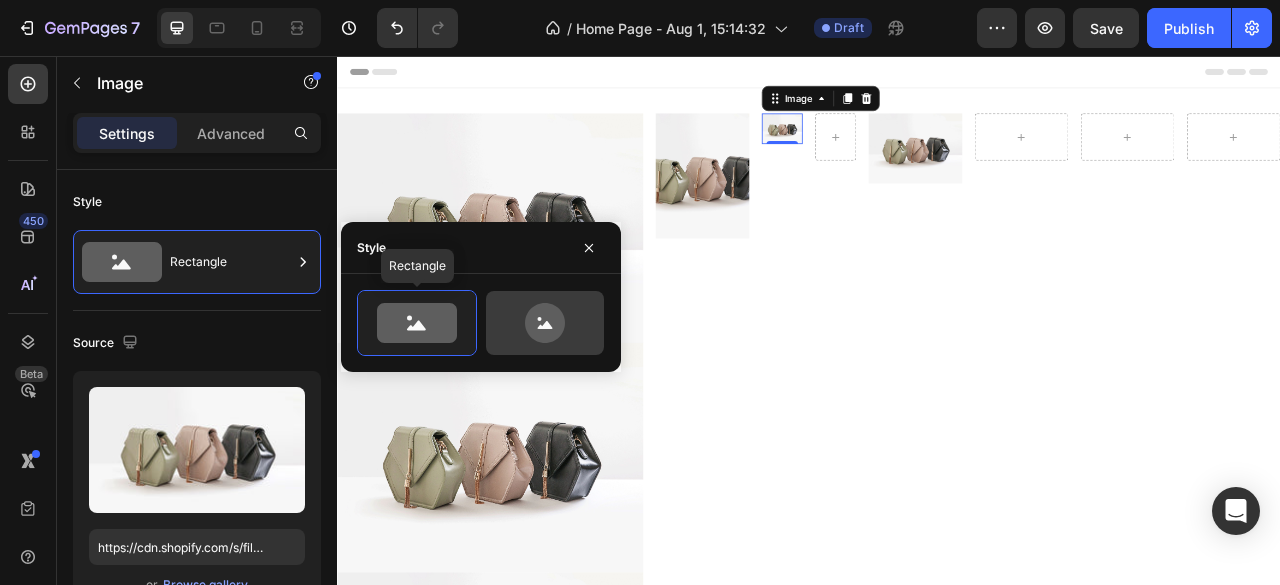 click 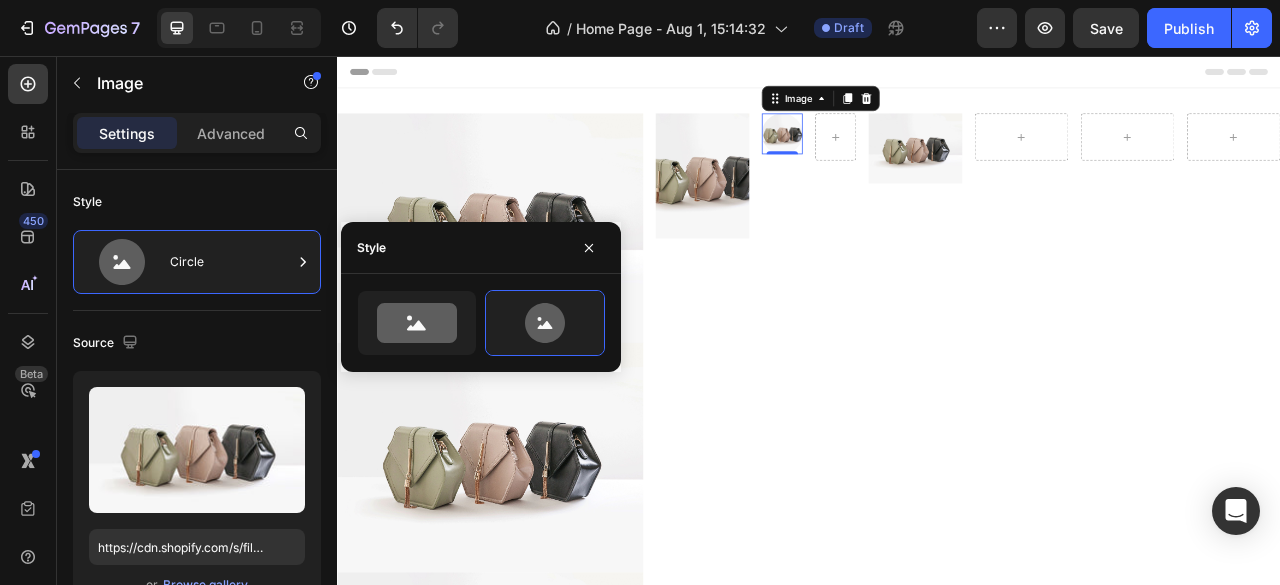 click on "Image Image Image Image Image   0
Row Image Row
Row Row" at bounding box center (937, 567) 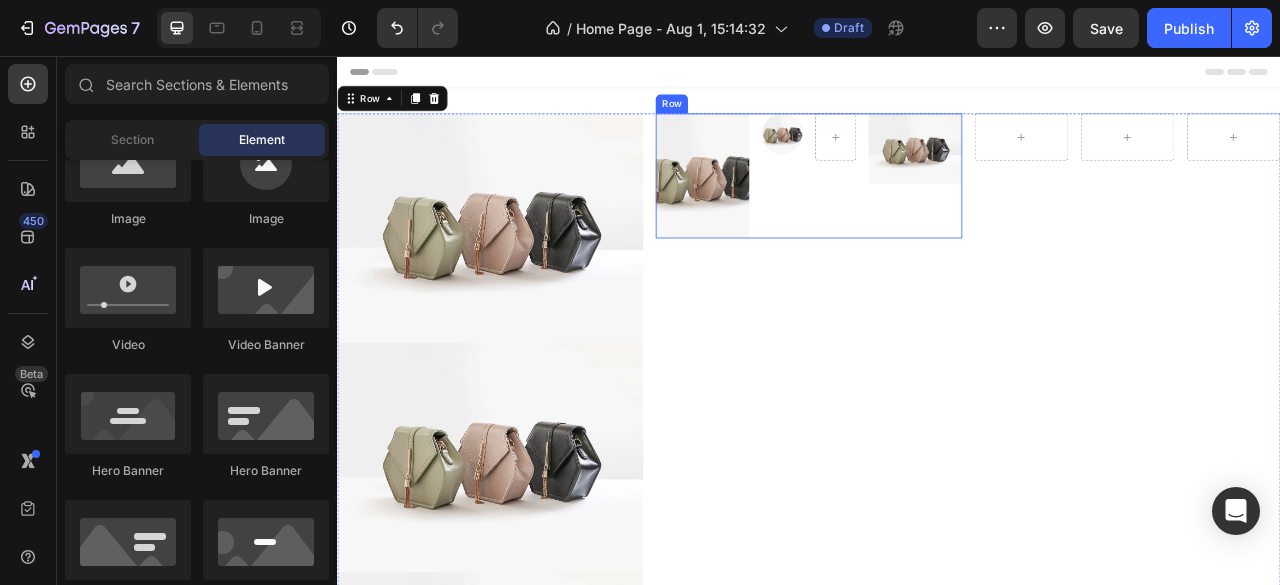 click at bounding box center (971, 159) 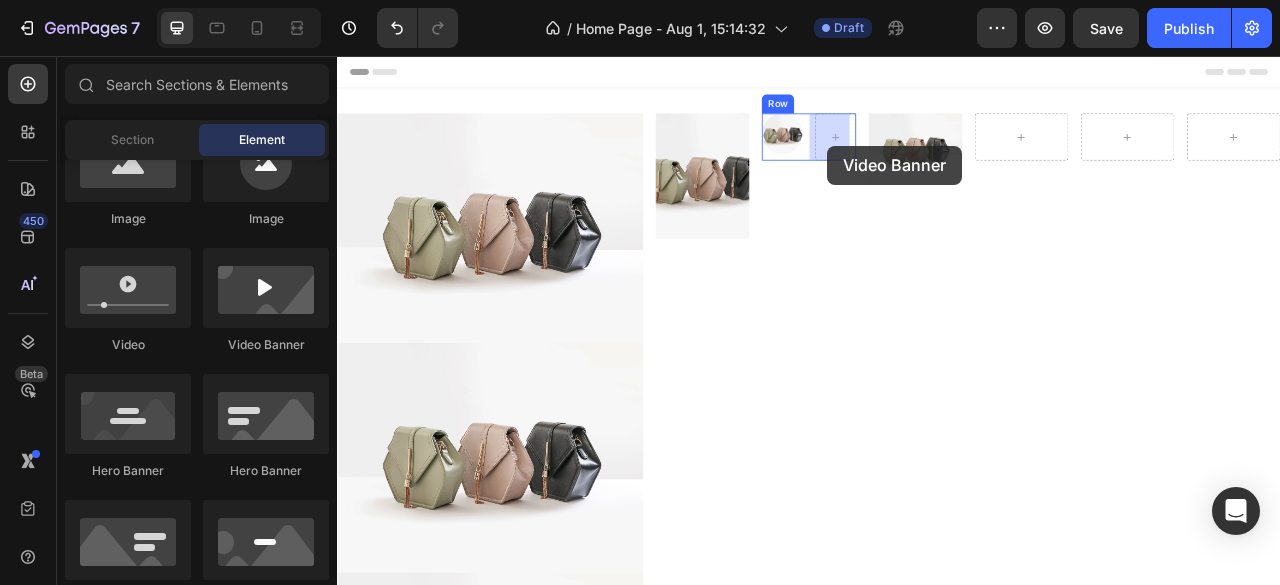 drag, startPoint x: 570, startPoint y: 368, endPoint x: 961, endPoint y: 170, distance: 438.27502 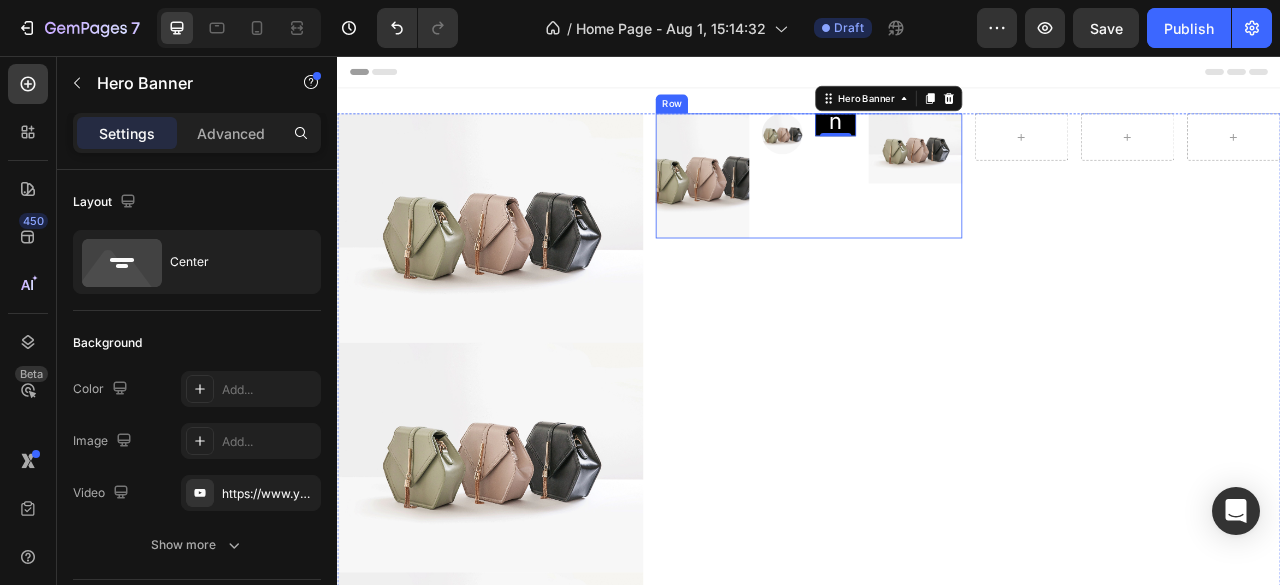 click on "Image Image Click here to edit heading Heading This is your text block. Click to edit and make it your own. Share your product's story                   or services offered. Get creative and make it yours! Text Block Get started Button Hero Banner   0 Row Image Row" at bounding box center (936, 567) 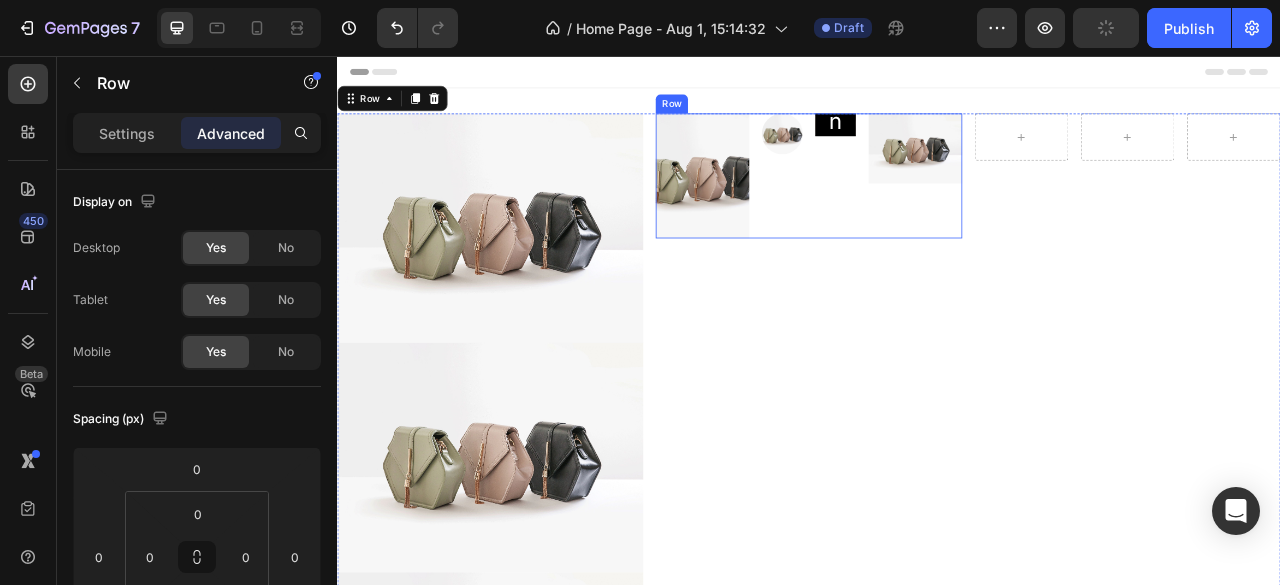 click on "Image" at bounding box center (1072, 208) 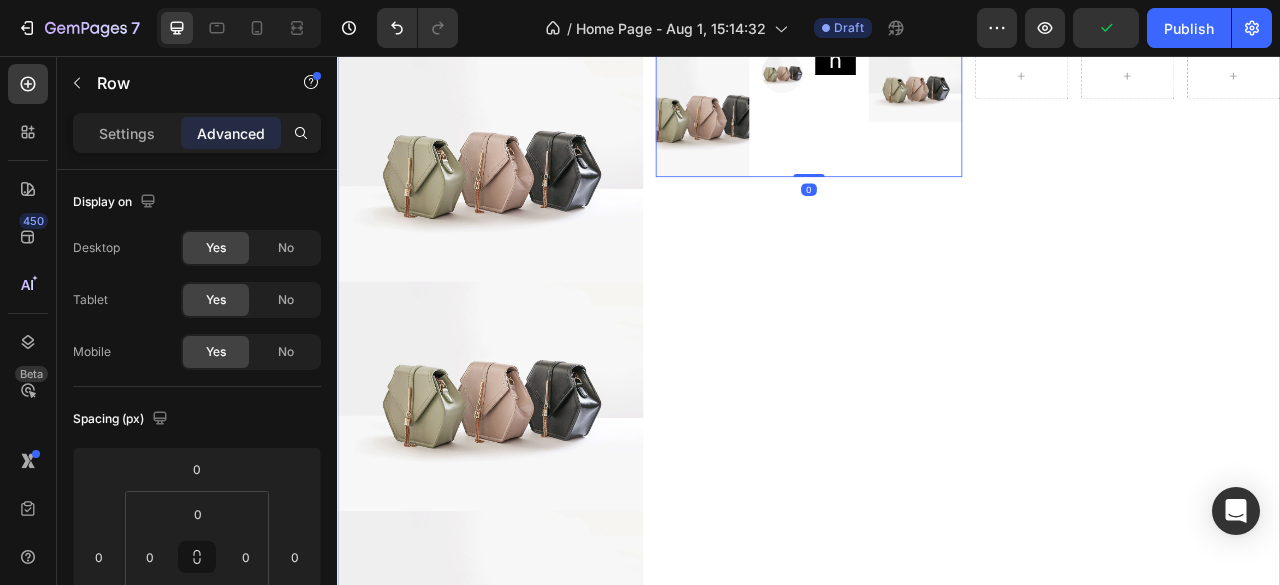 scroll, scrollTop: 0, scrollLeft: 0, axis: both 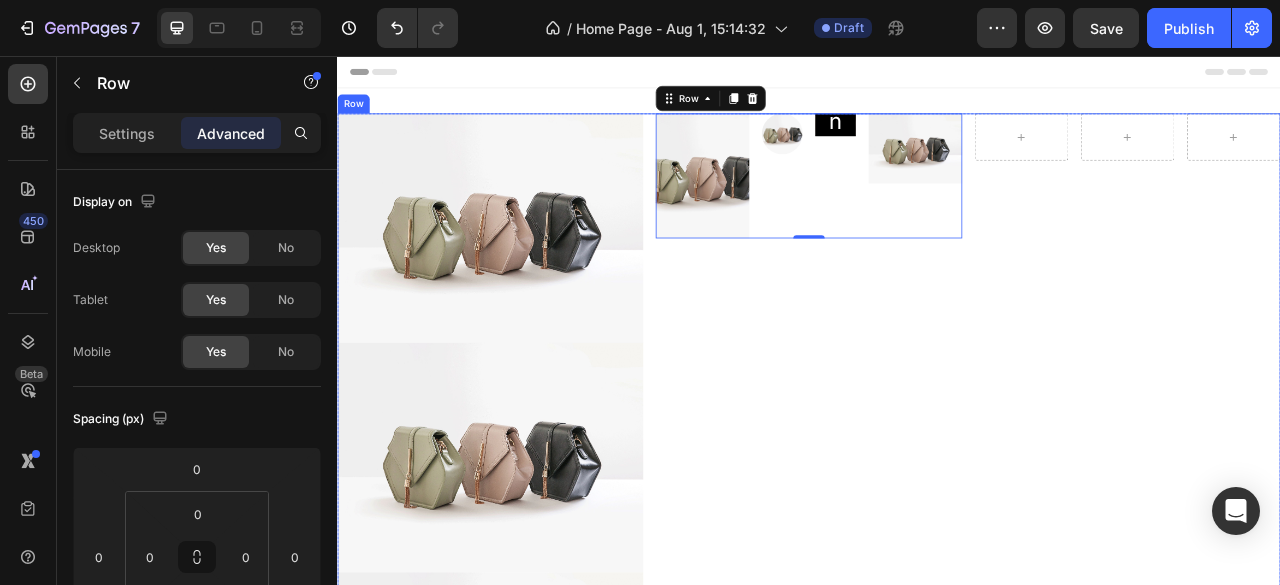 click on "Image Image Click here to edit heading Heading This is your text block. Click to edit and make it your own. Share your product's story                   or services offered. Get creative and make it yours! Text Block Get started Button Hero Banner Row Image Row   0" at bounding box center (936, 567) 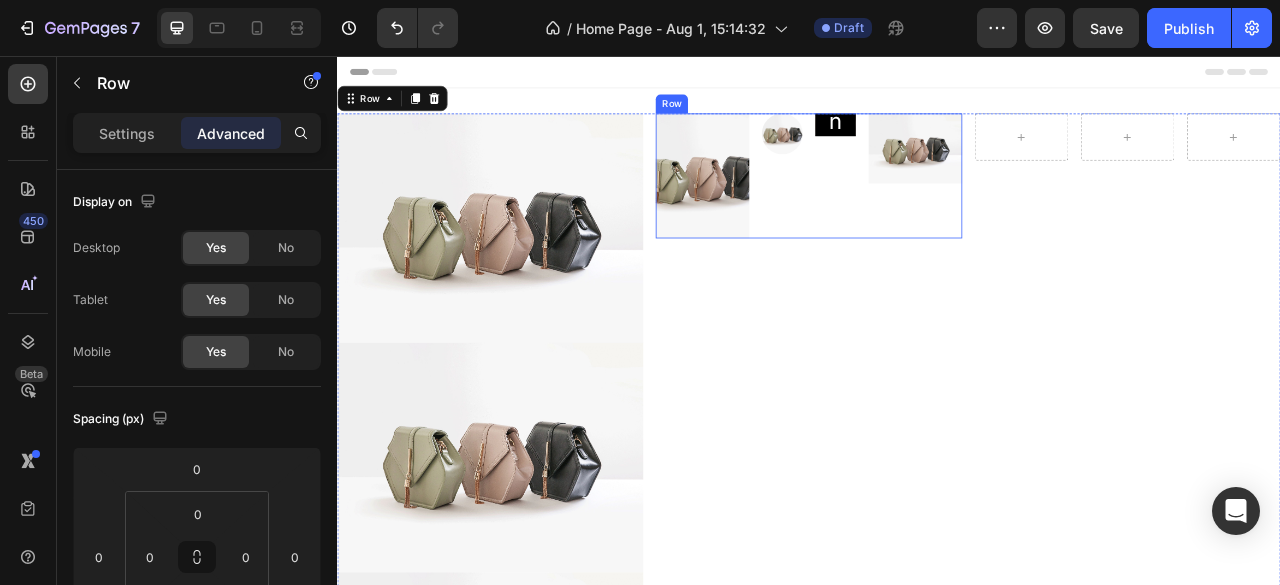 click on "Image Click here to edit heading Heading This is your text block. Click to edit and make it your own. Share your product's story                   or services offered. Get creative and make it yours! Text Block Get started Button Hero Banner Row" at bounding box center (936, 208) 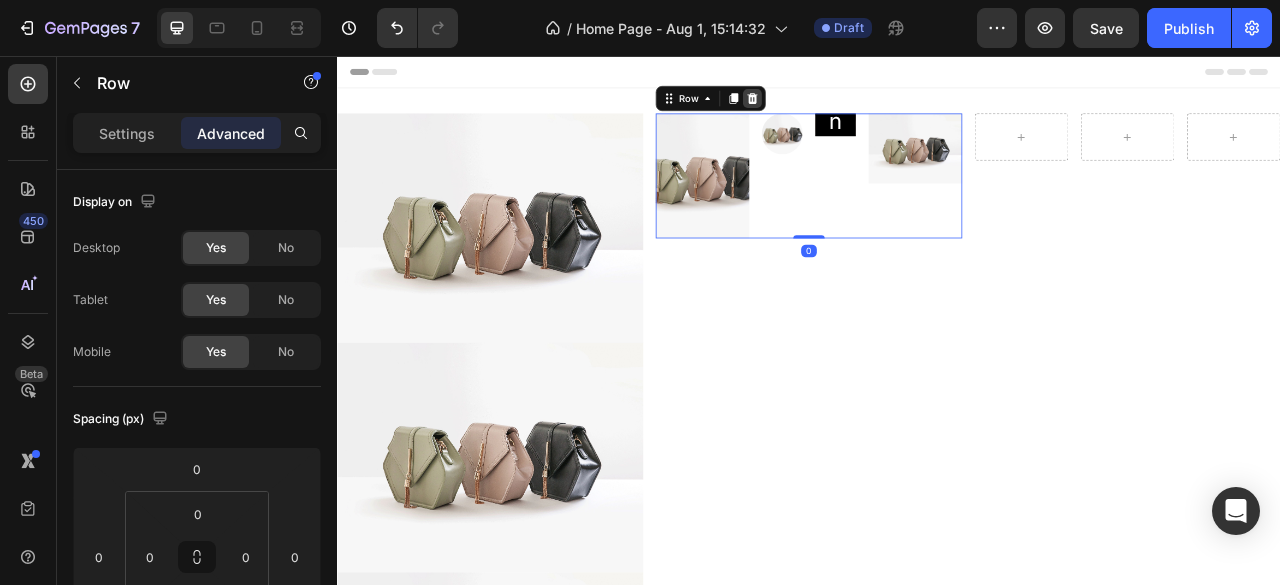 click 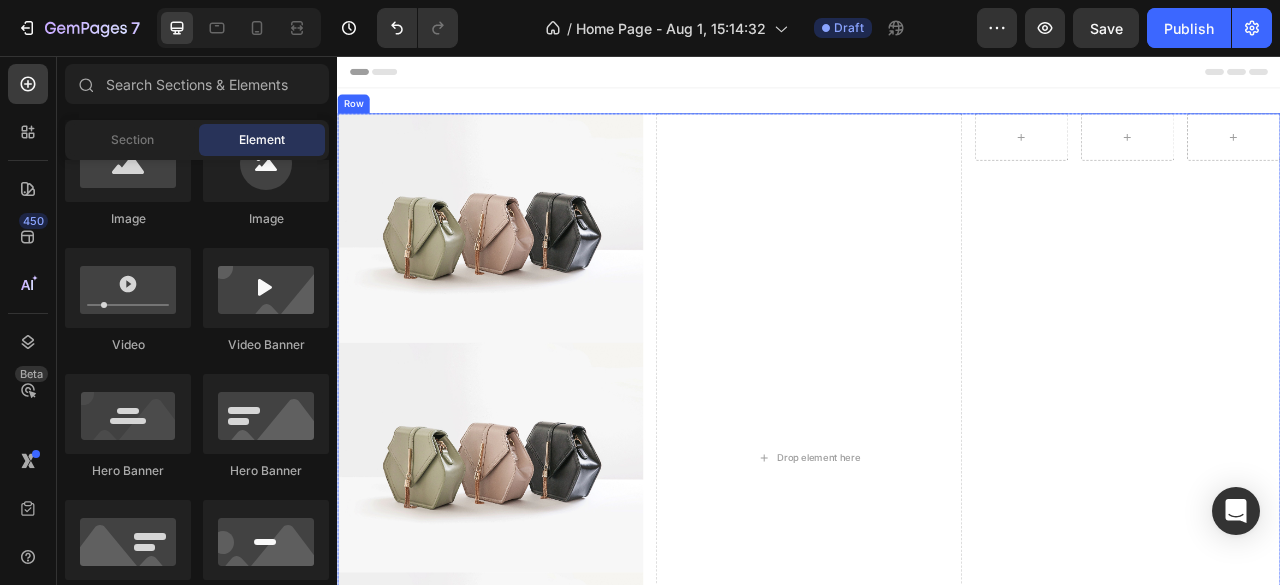 click on "Row" at bounding box center [1342, 567] 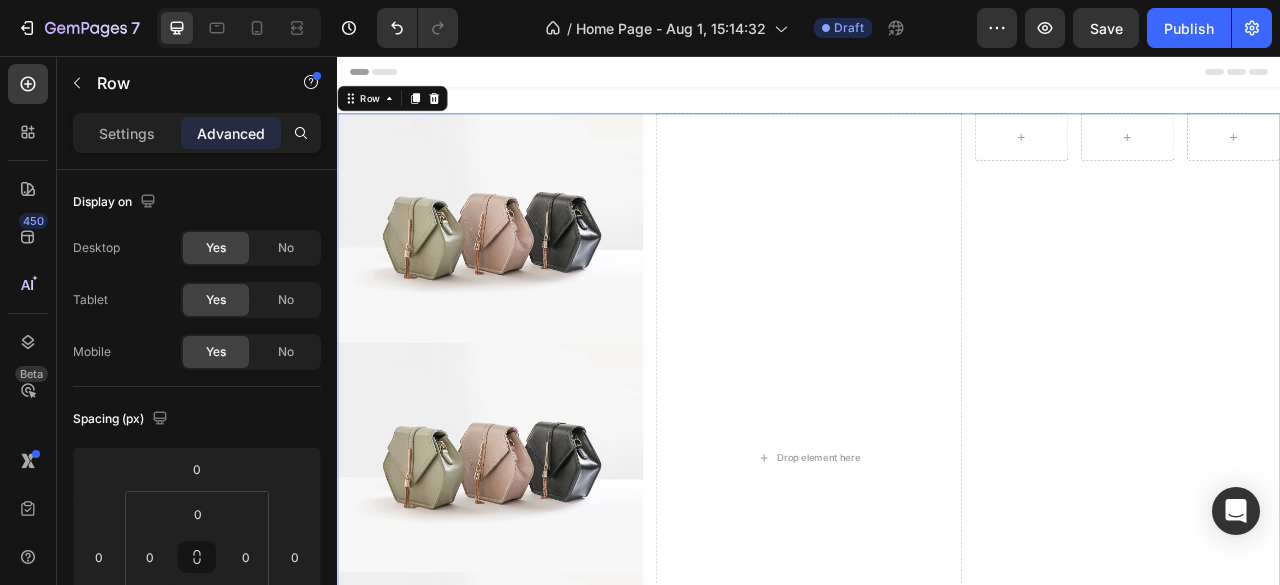 click on "Row" at bounding box center [1342, 567] 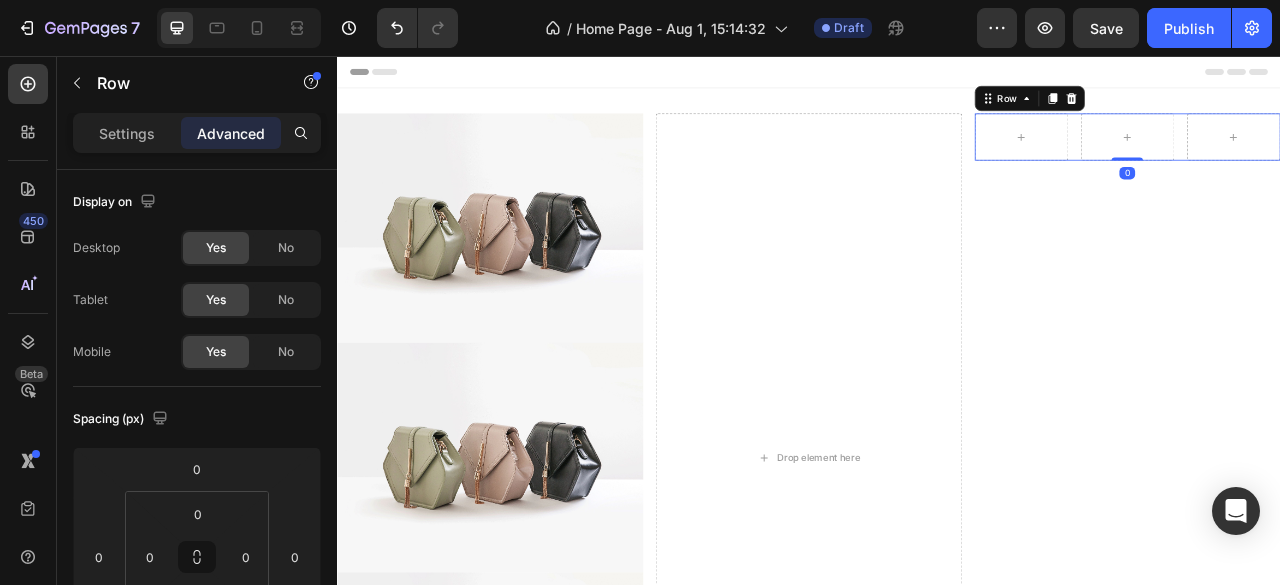 click on "Row" at bounding box center [1218, 110] 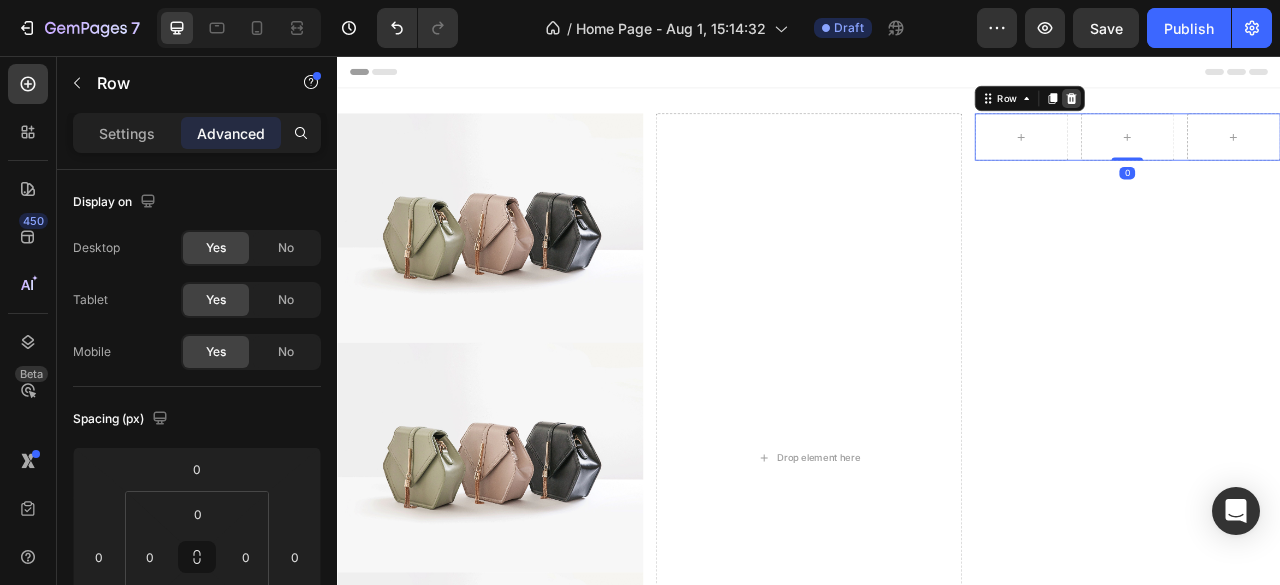 click at bounding box center [1271, 110] 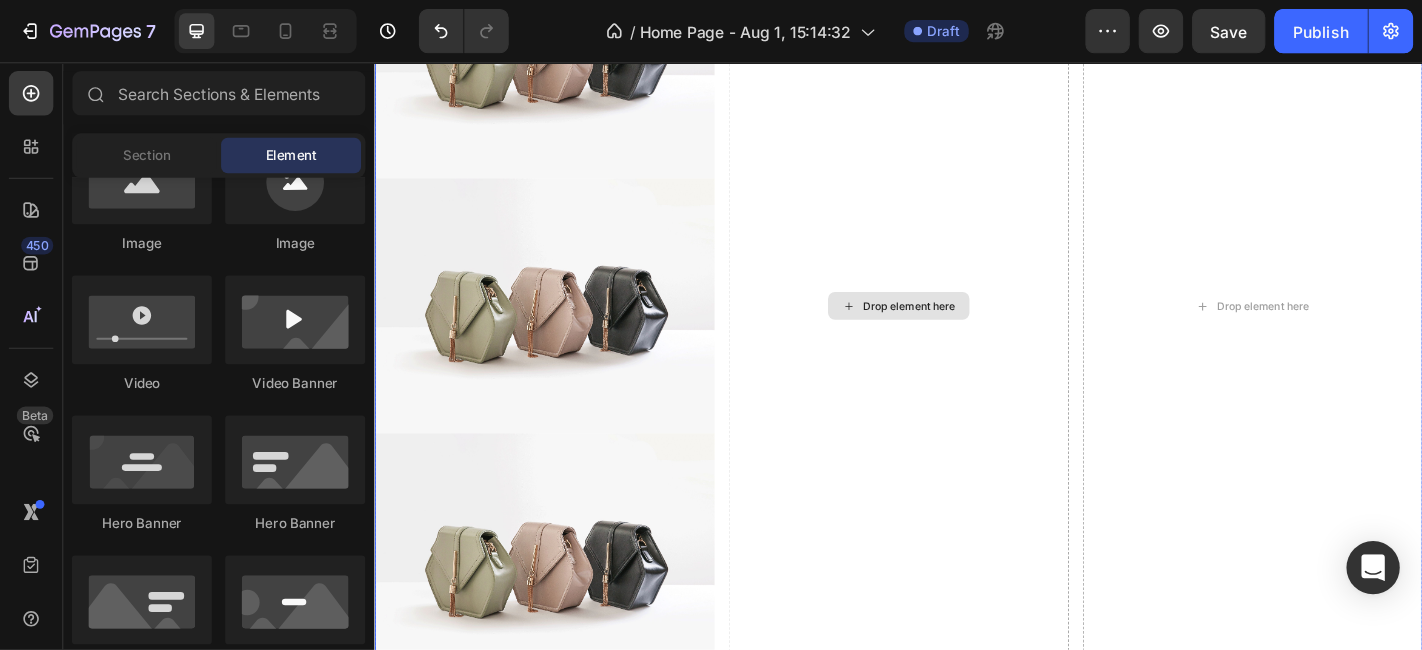 scroll, scrollTop: 288, scrollLeft: 0, axis: vertical 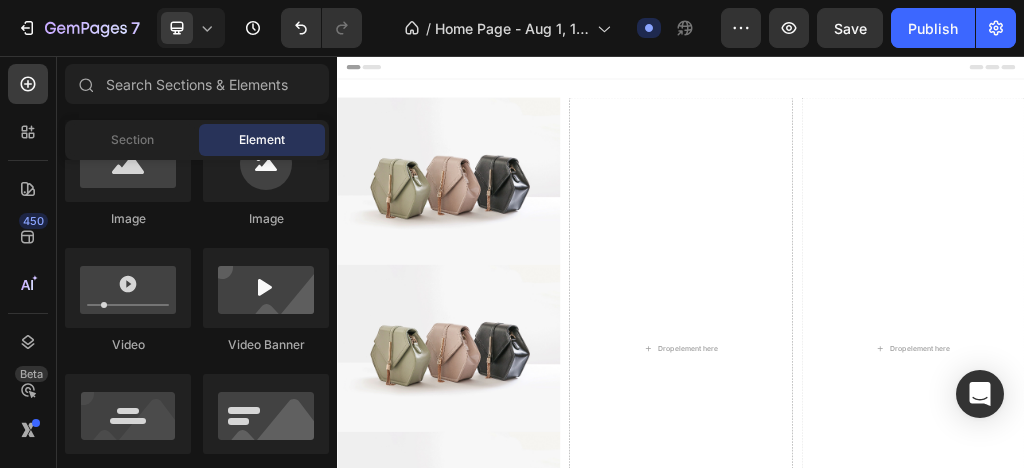 click on "Header" at bounding box center [937, 76] 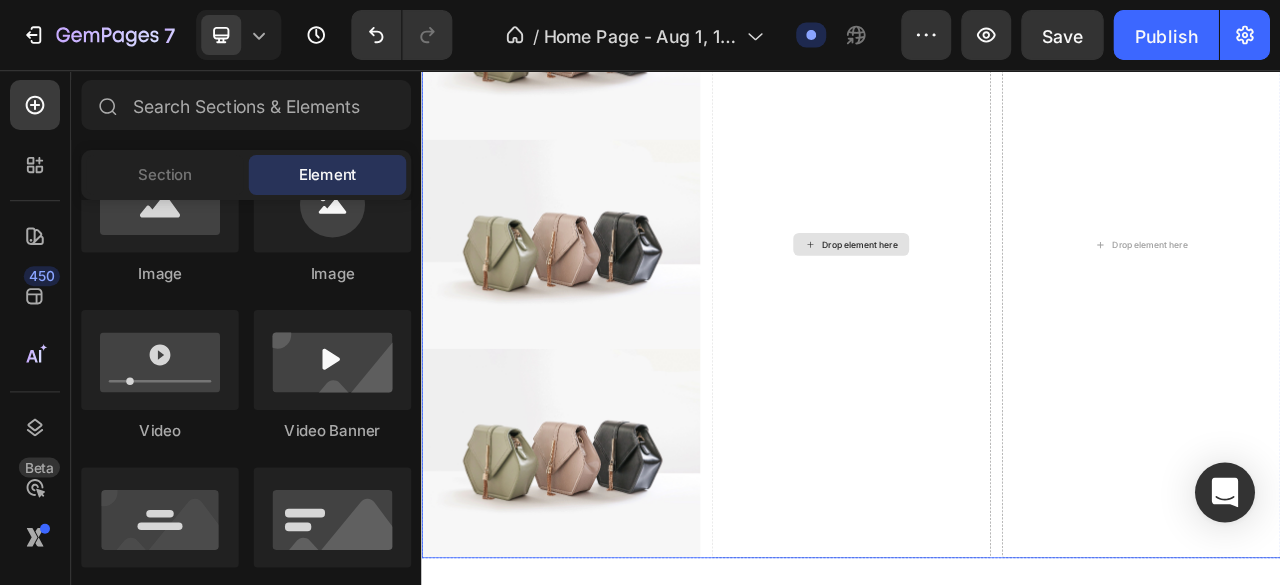 scroll, scrollTop: 480, scrollLeft: 0, axis: vertical 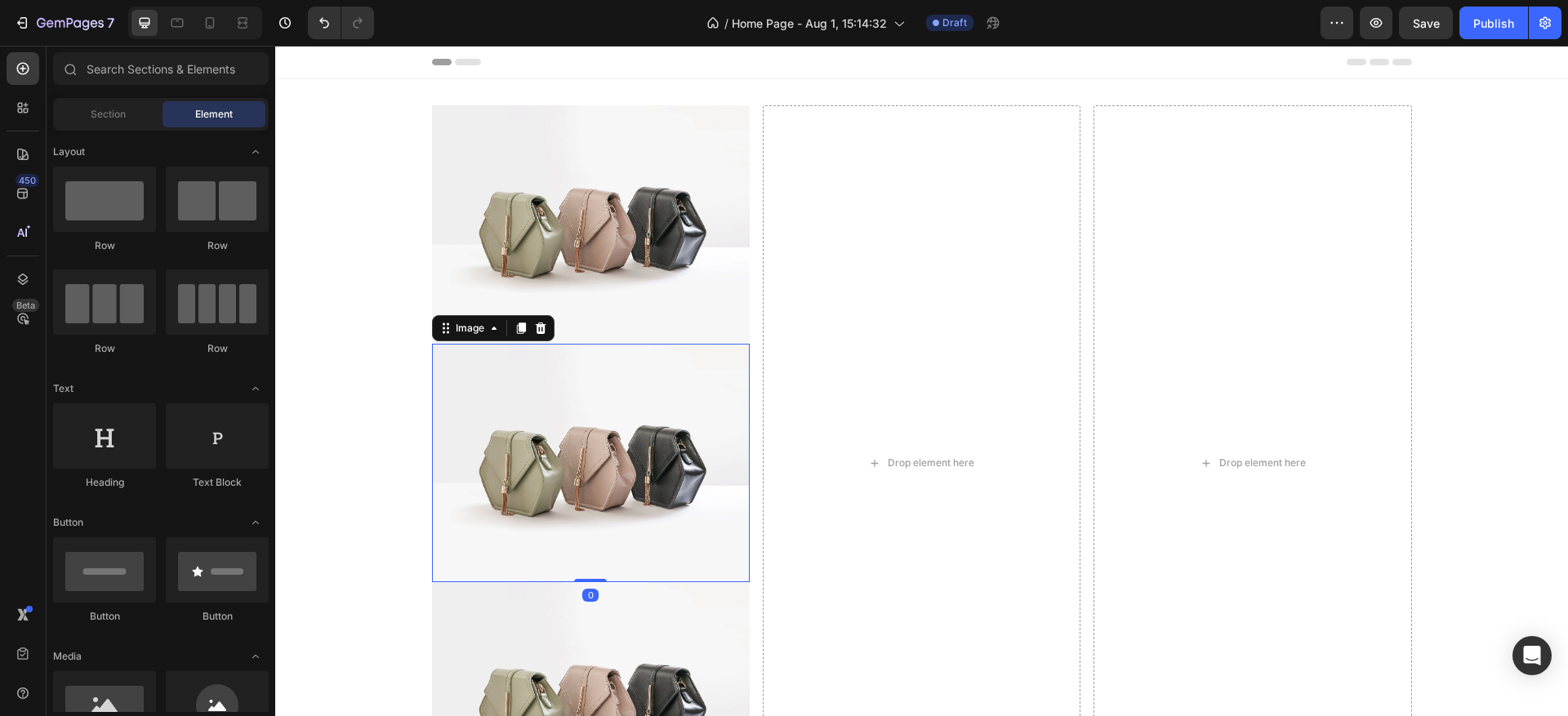 click at bounding box center (590, 463) 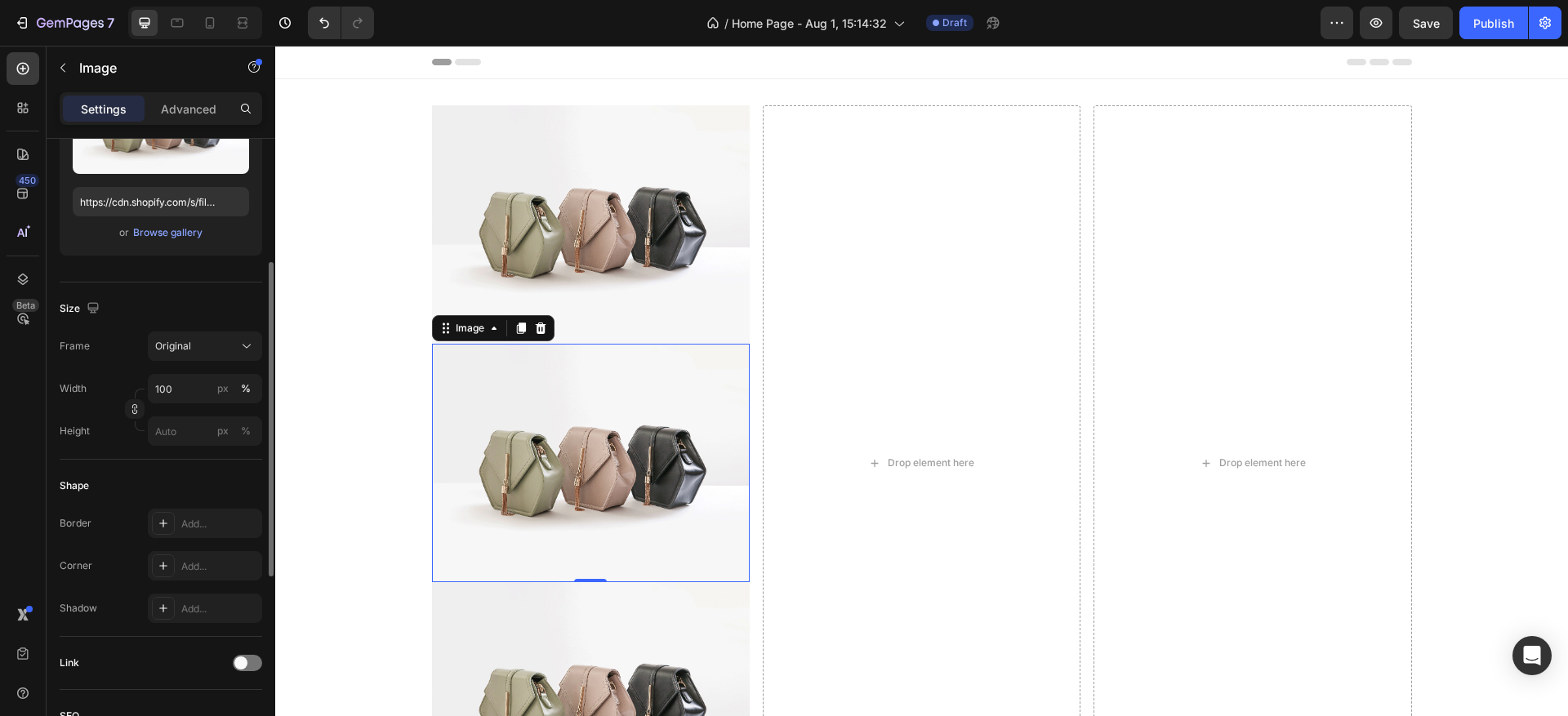 scroll, scrollTop: 0, scrollLeft: 0, axis: both 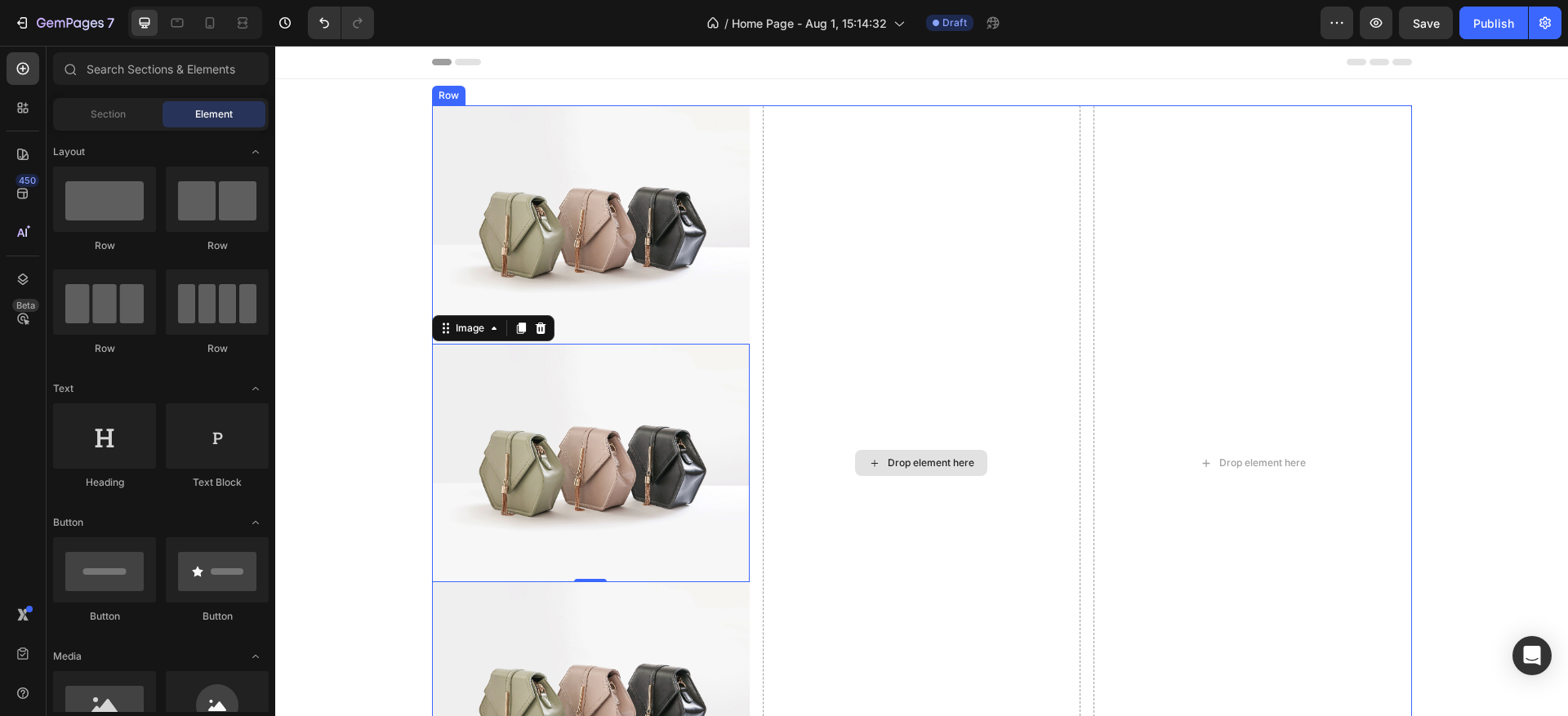click on "Drop element here" at bounding box center (921, 463) 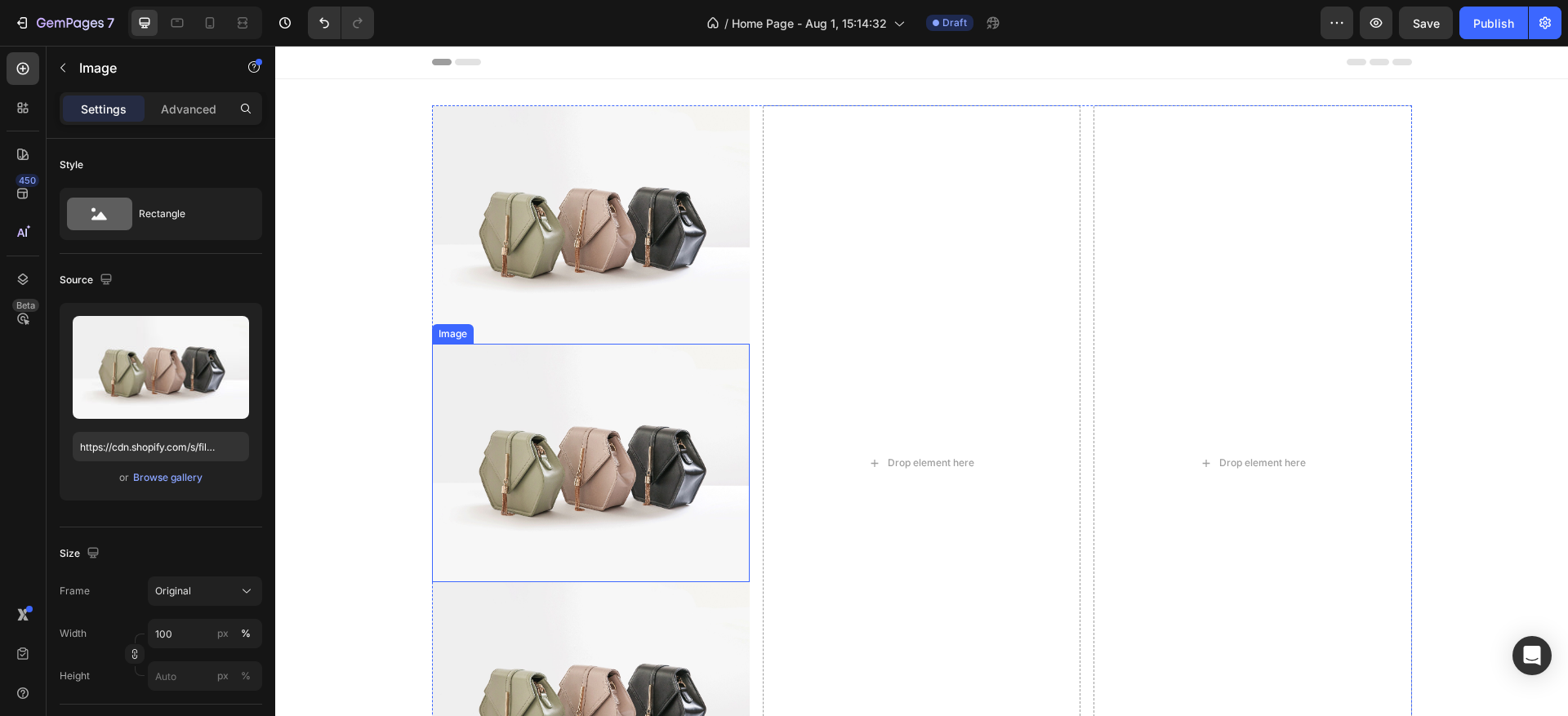 click at bounding box center (590, 463) 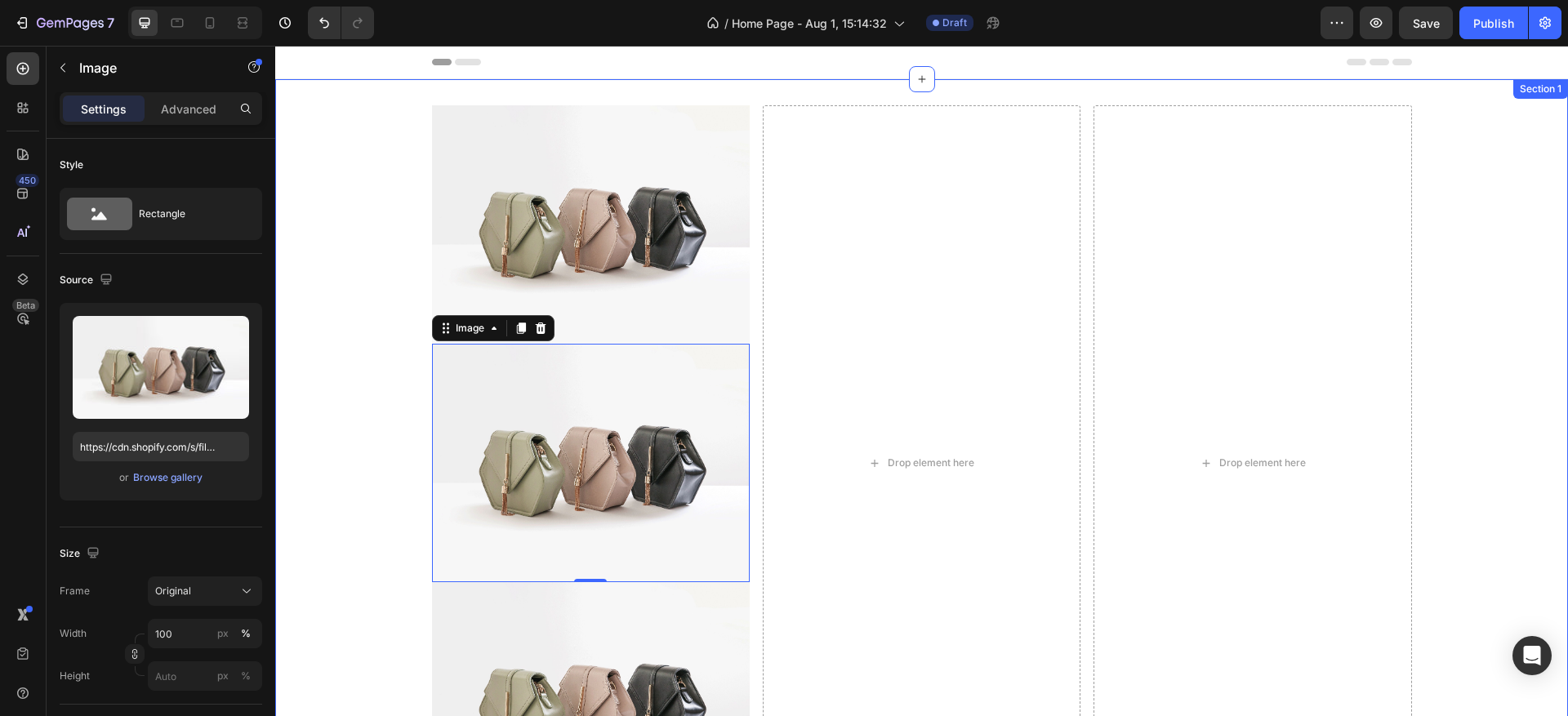 click on "Image Image   0 Image
Drop element here
Drop element here Row Row" at bounding box center [921, 469] 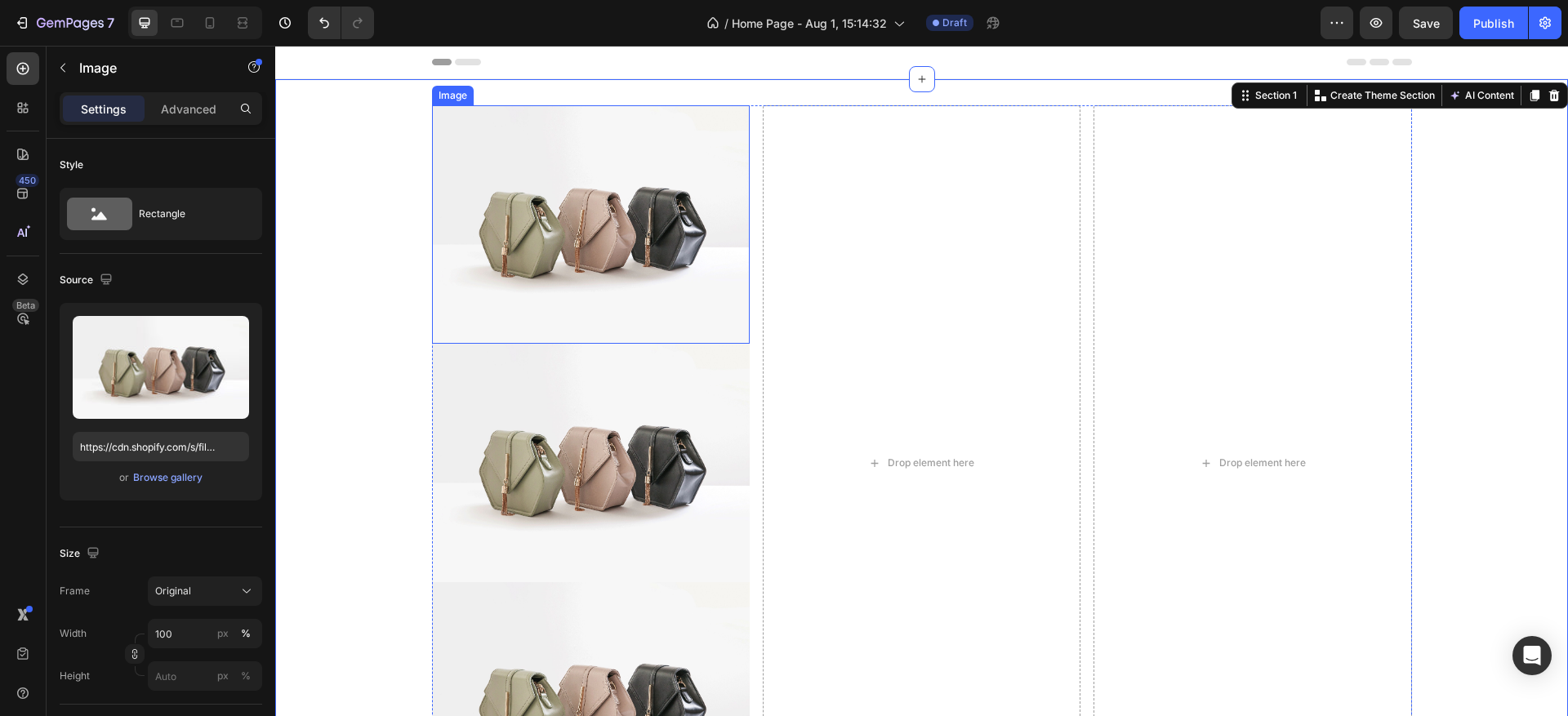 click at bounding box center [590, 225] 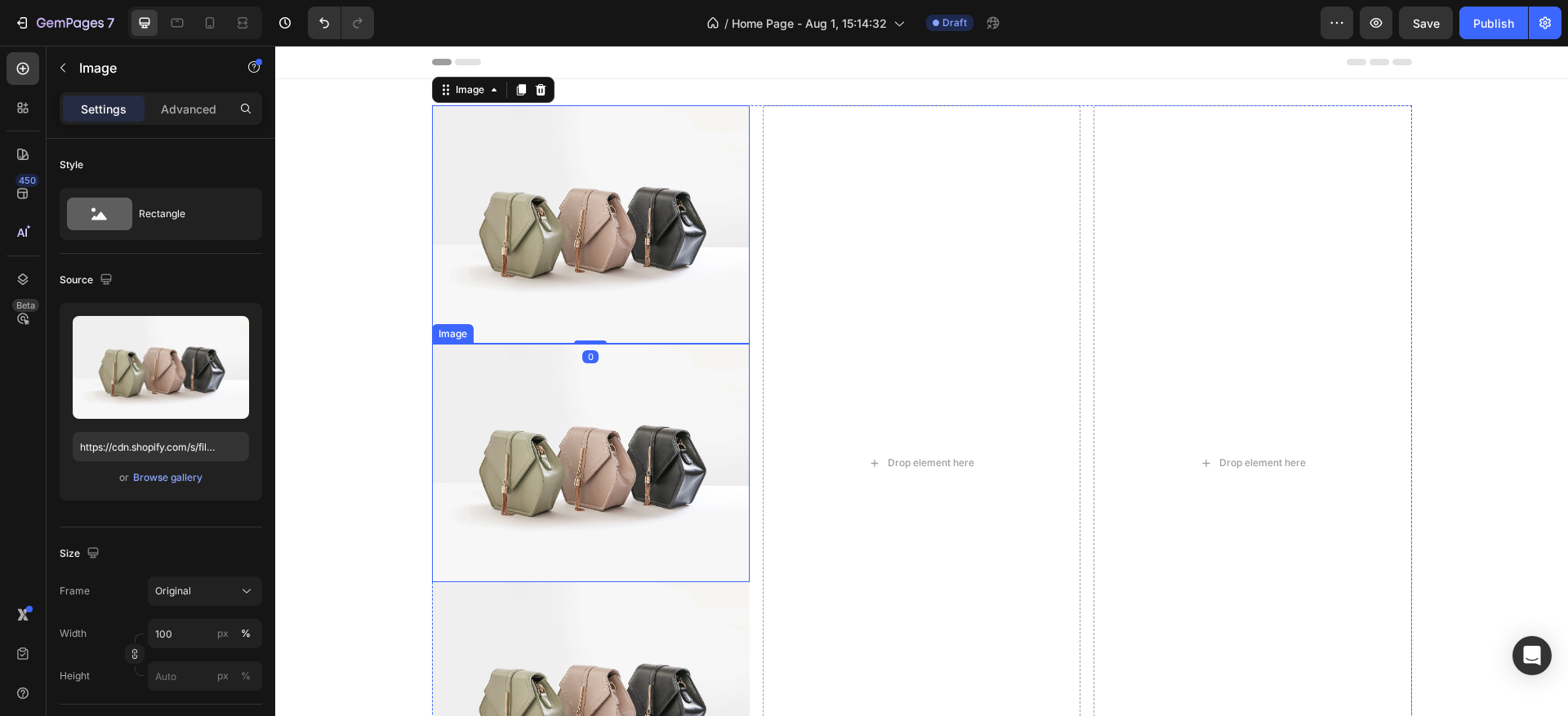 click at bounding box center (590, 463) 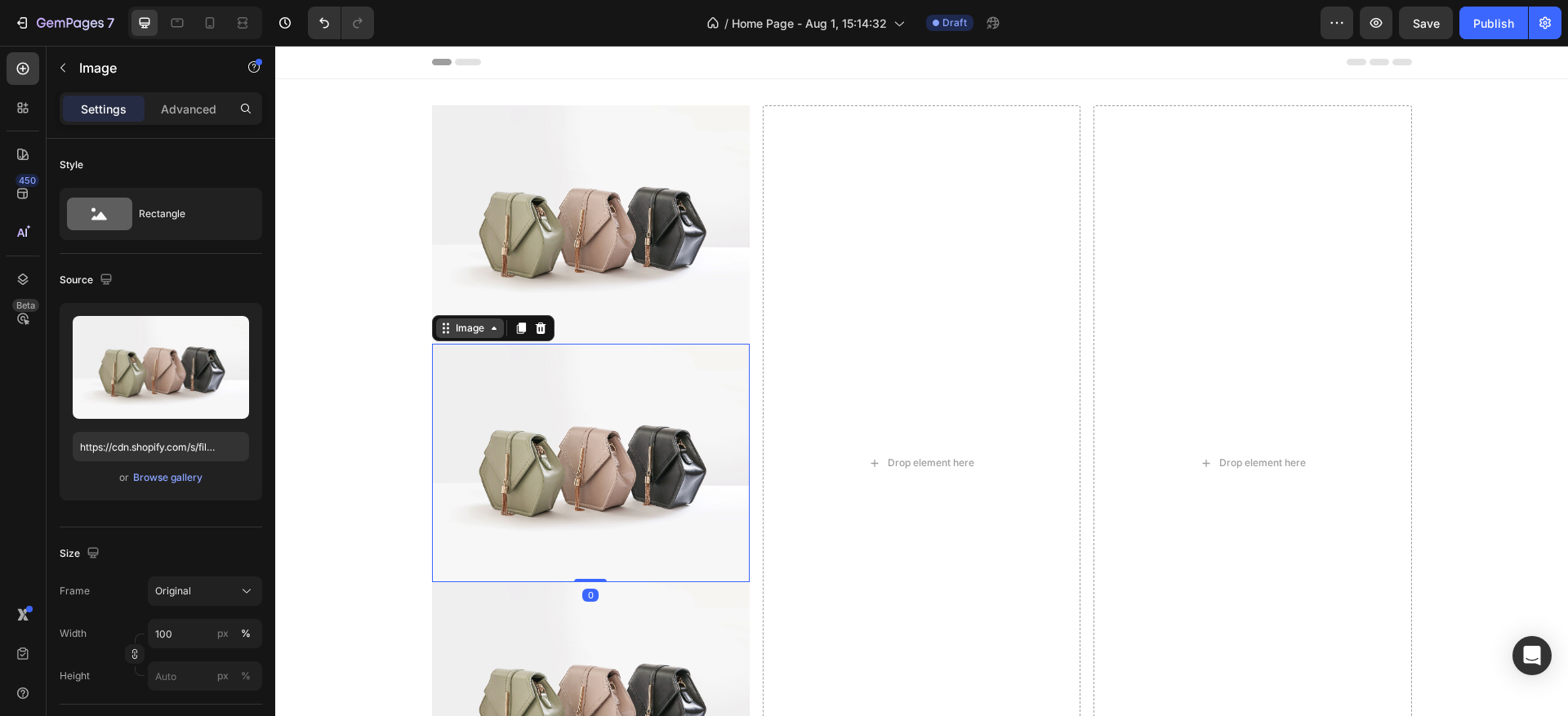 click on "Image" at bounding box center (470, 328) 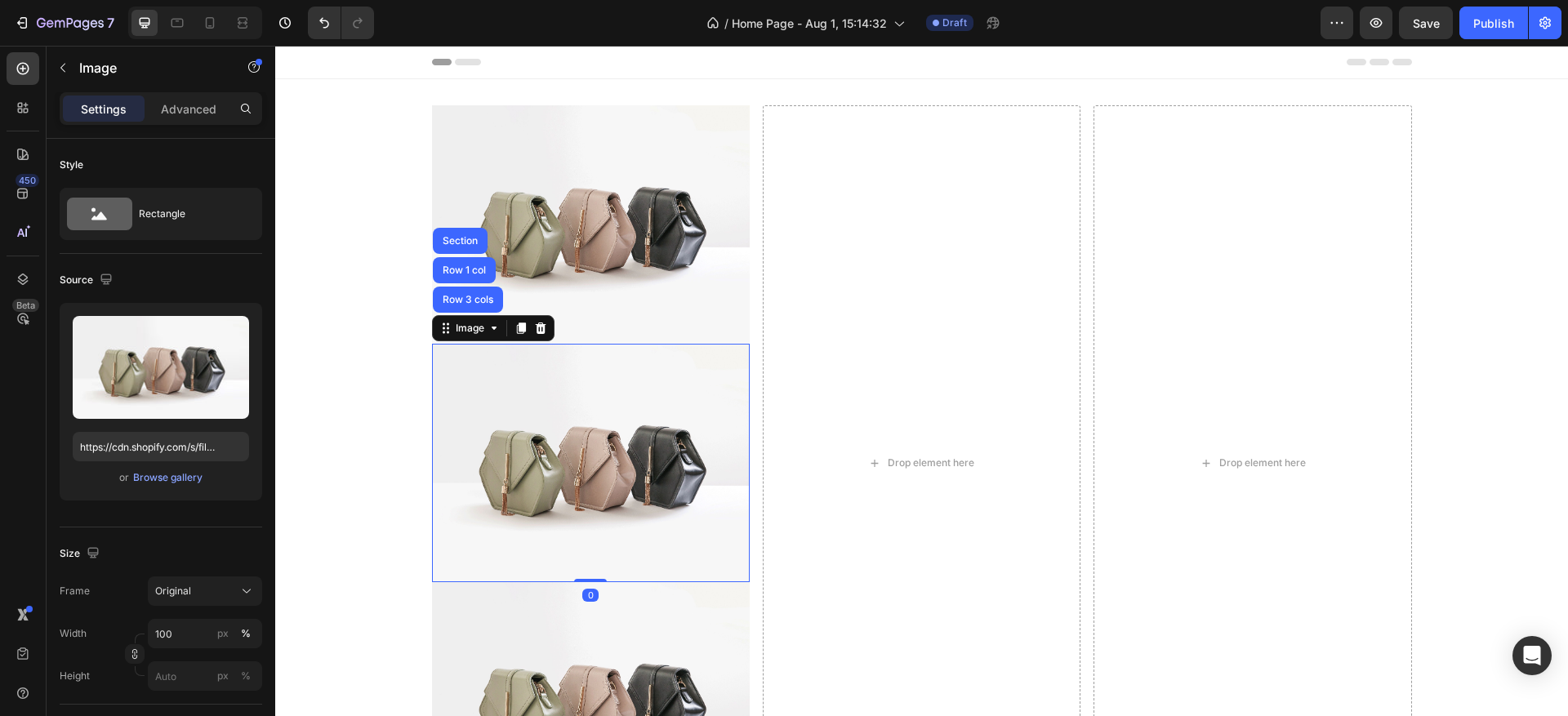 click at bounding box center [590, 463] 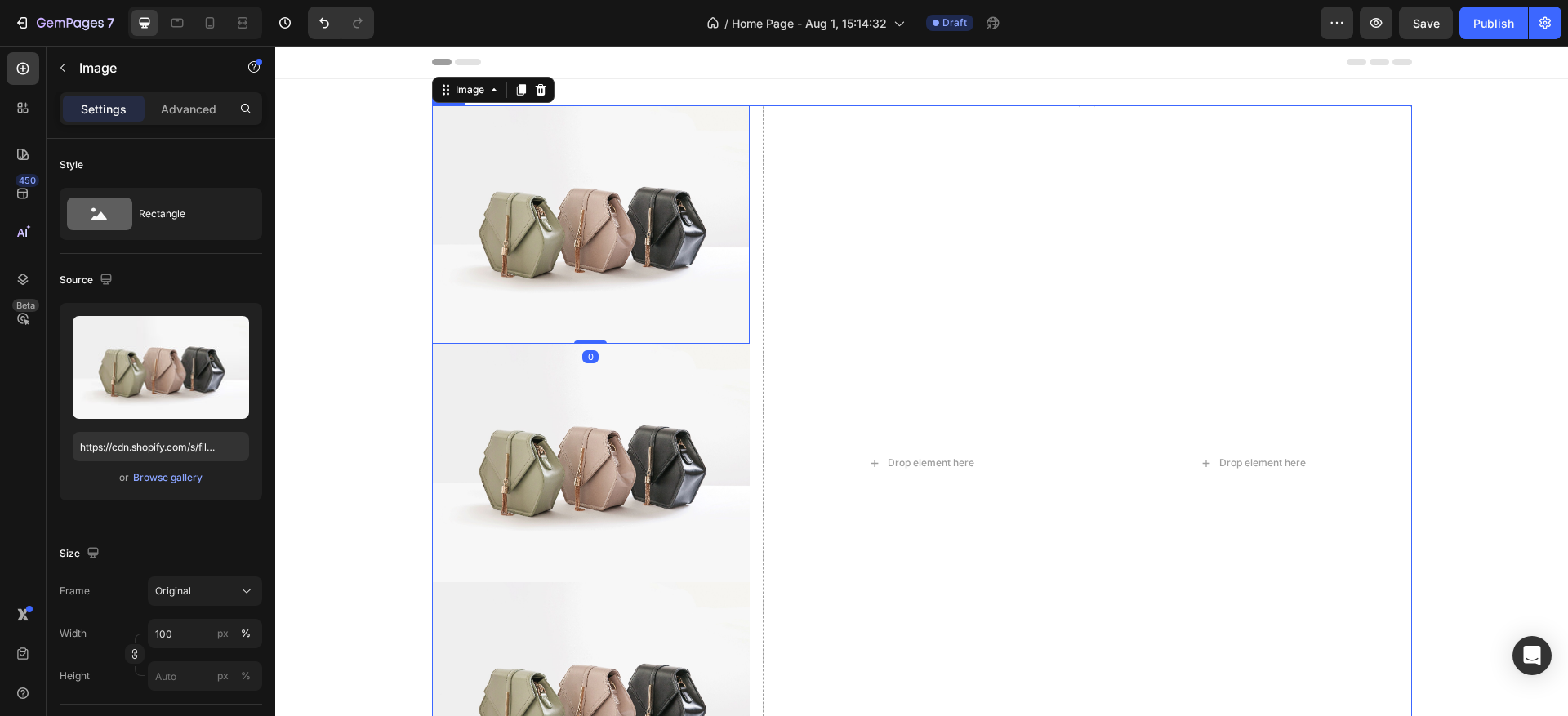 click on "Drop element here" at bounding box center (921, 463) 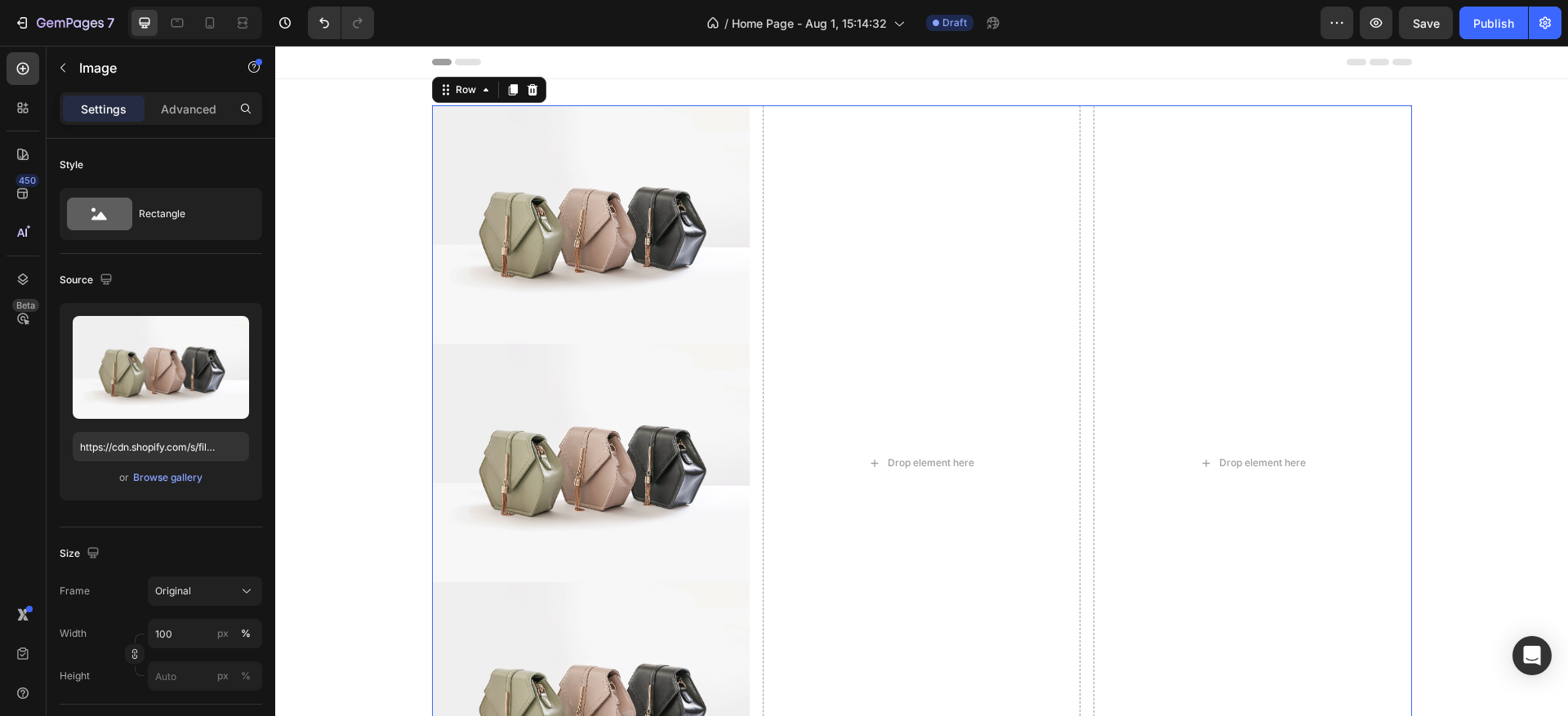 click at bounding box center (590, 463) 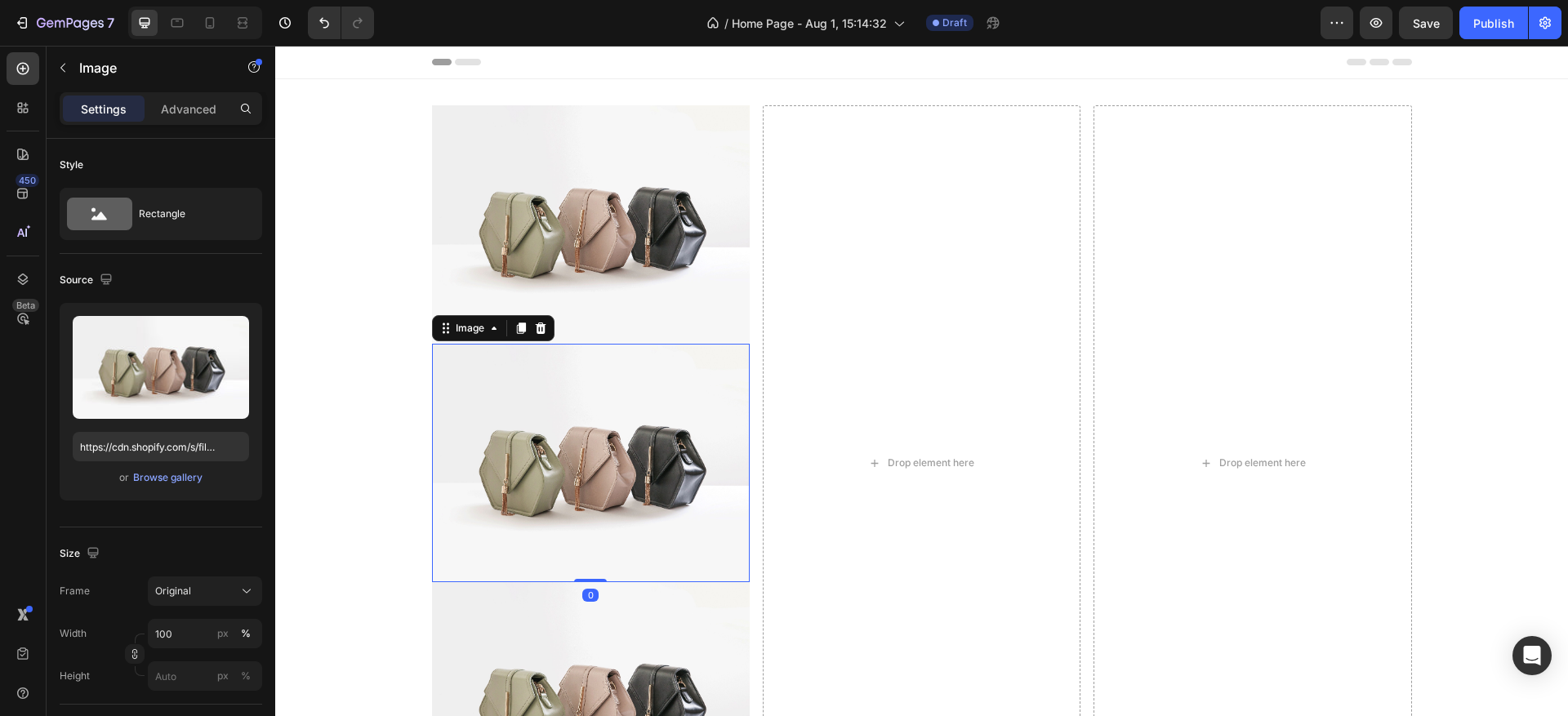 click at bounding box center [590, 225] 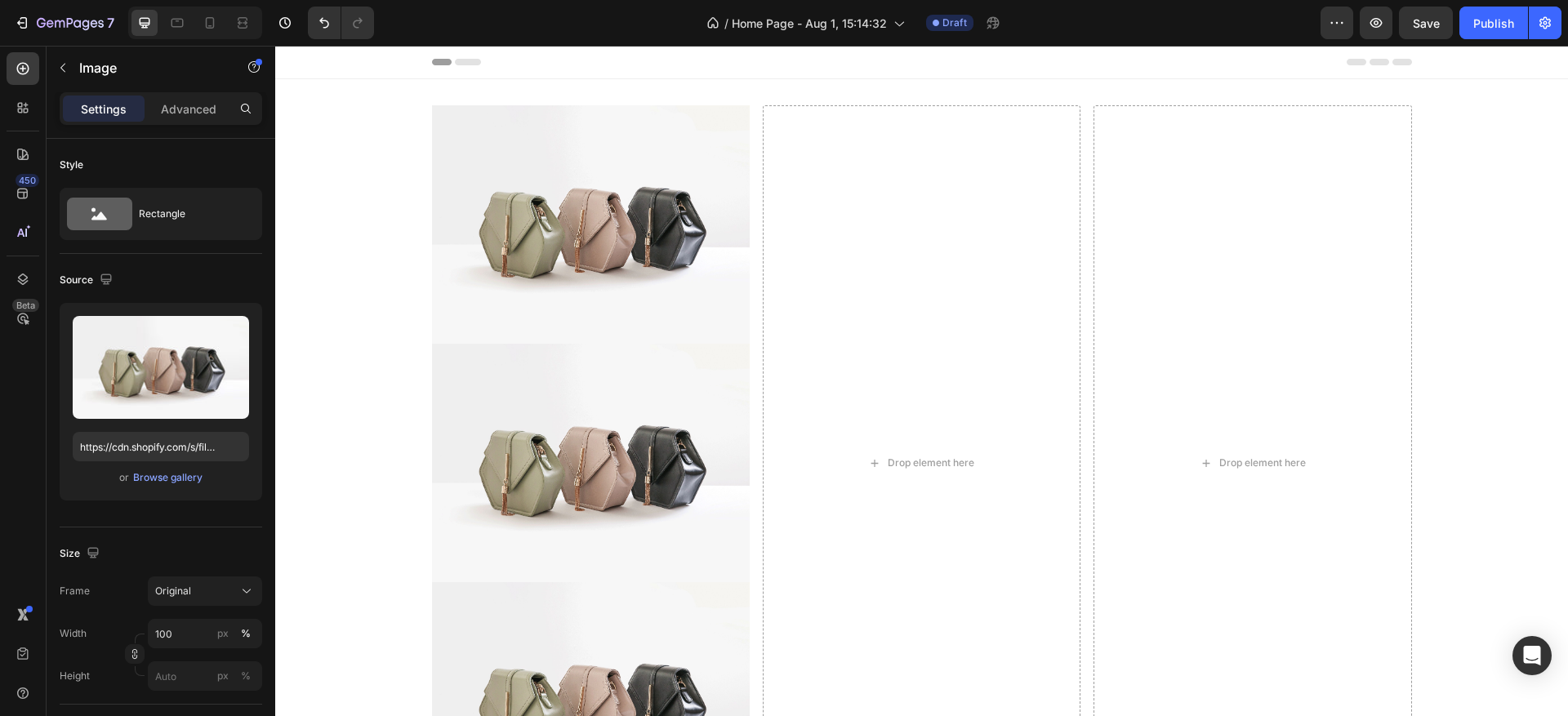 click 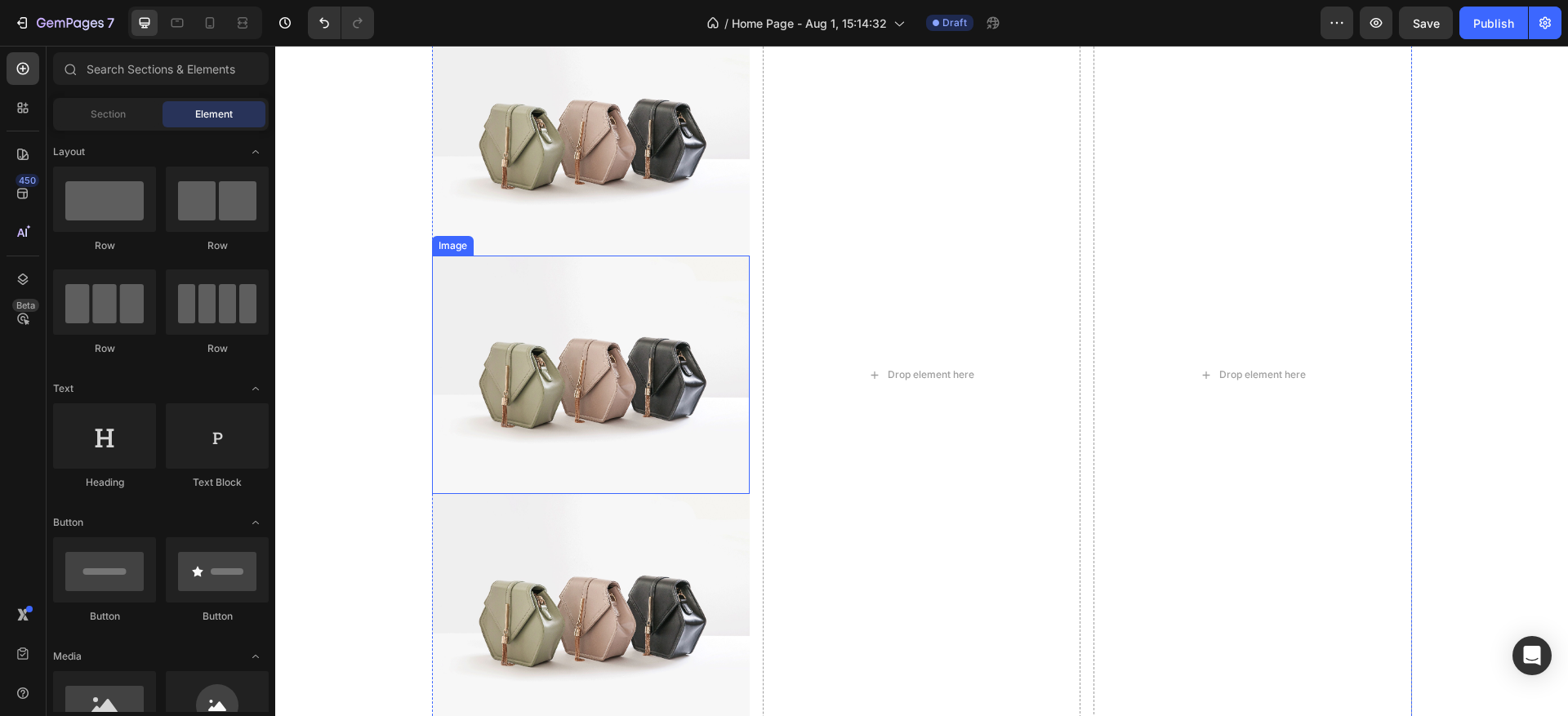 scroll, scrollTop: 12, scrollLeft: 0, axis: vertical 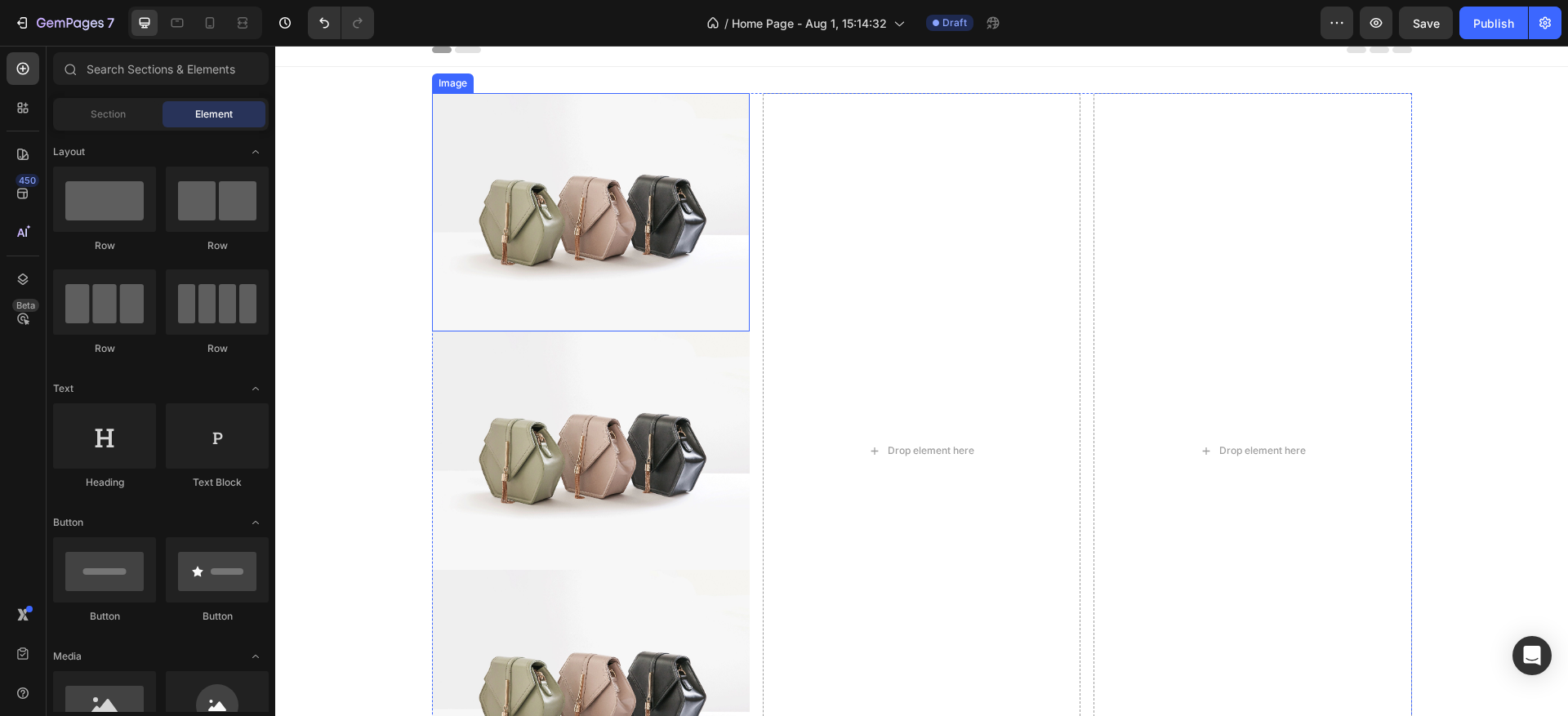 click at bounding box center [590, 212] 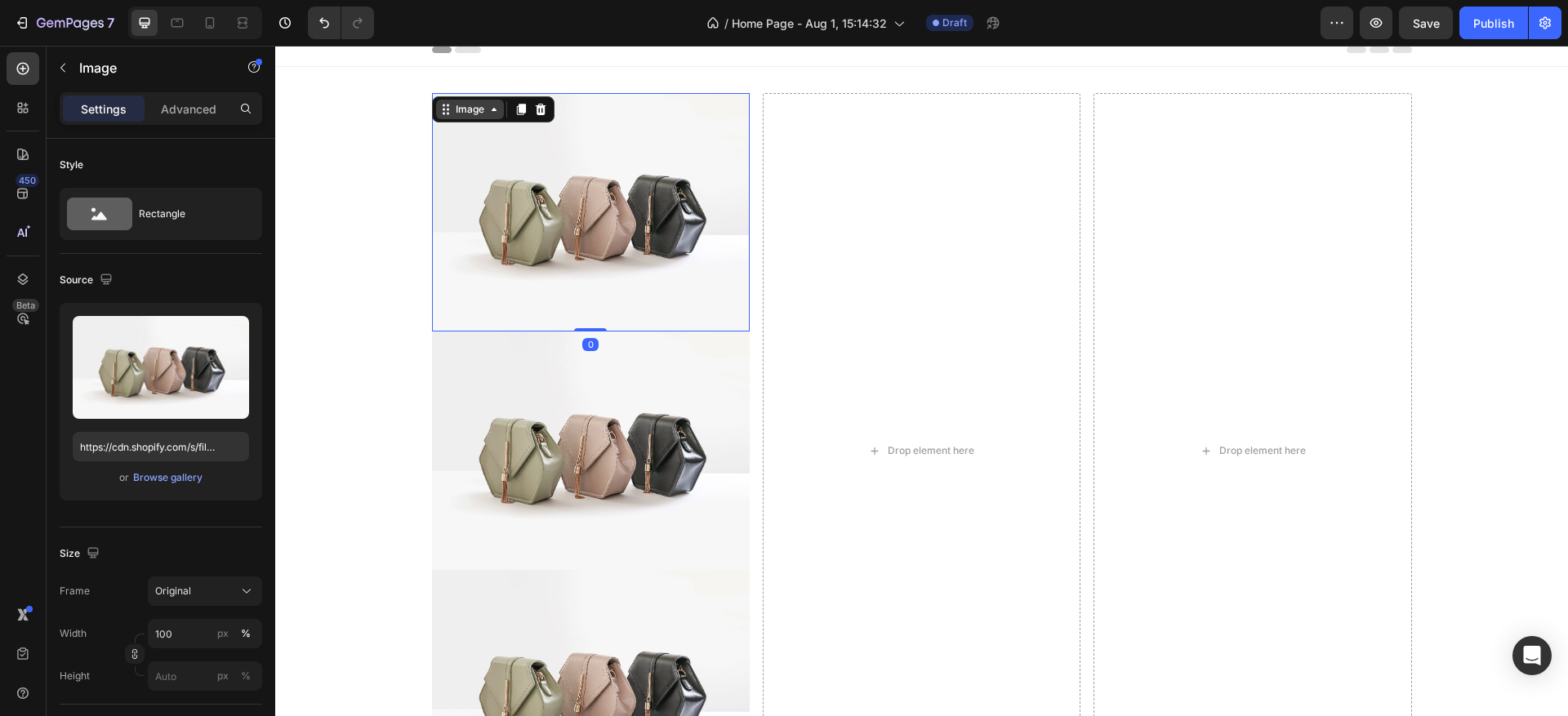 click 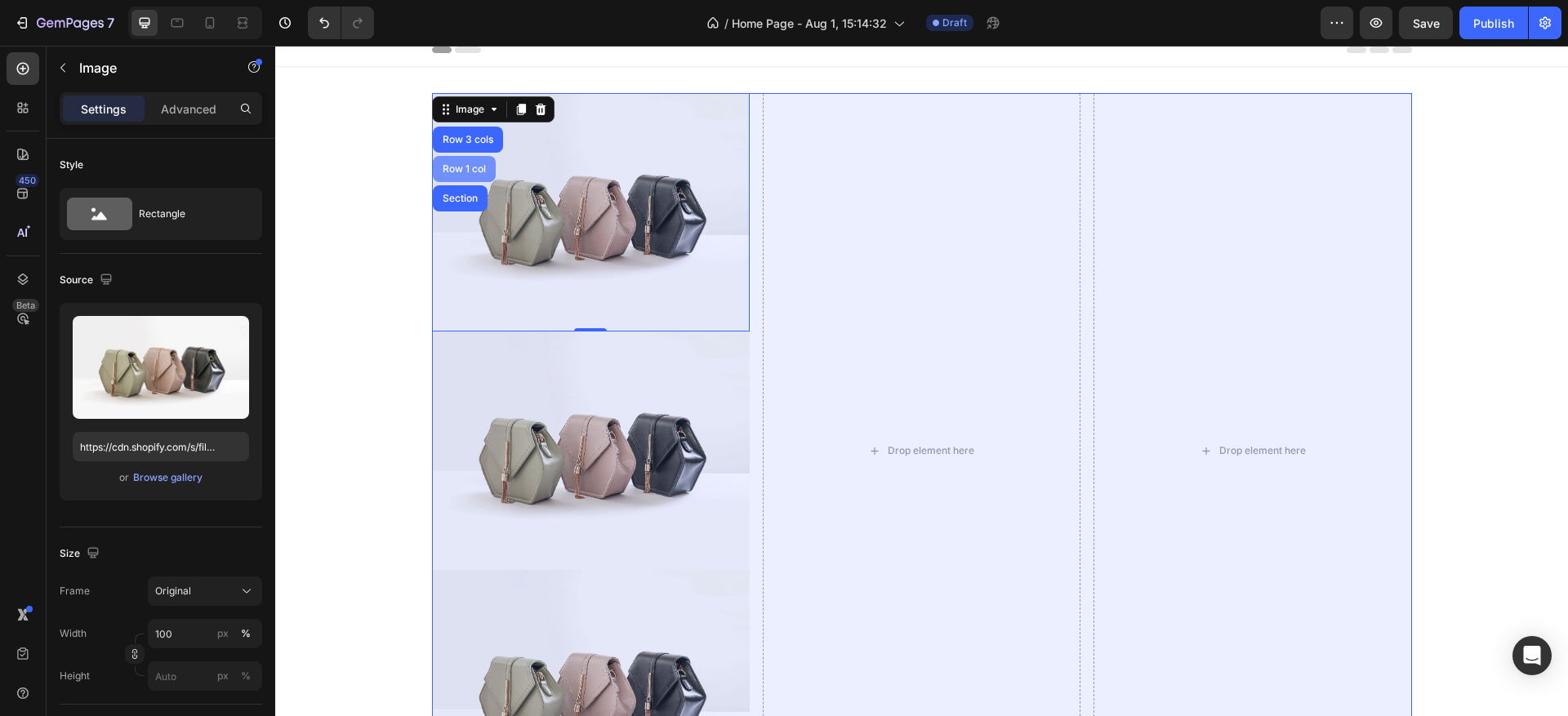 click on "Row 1 col" at bounding box center [464, 169] 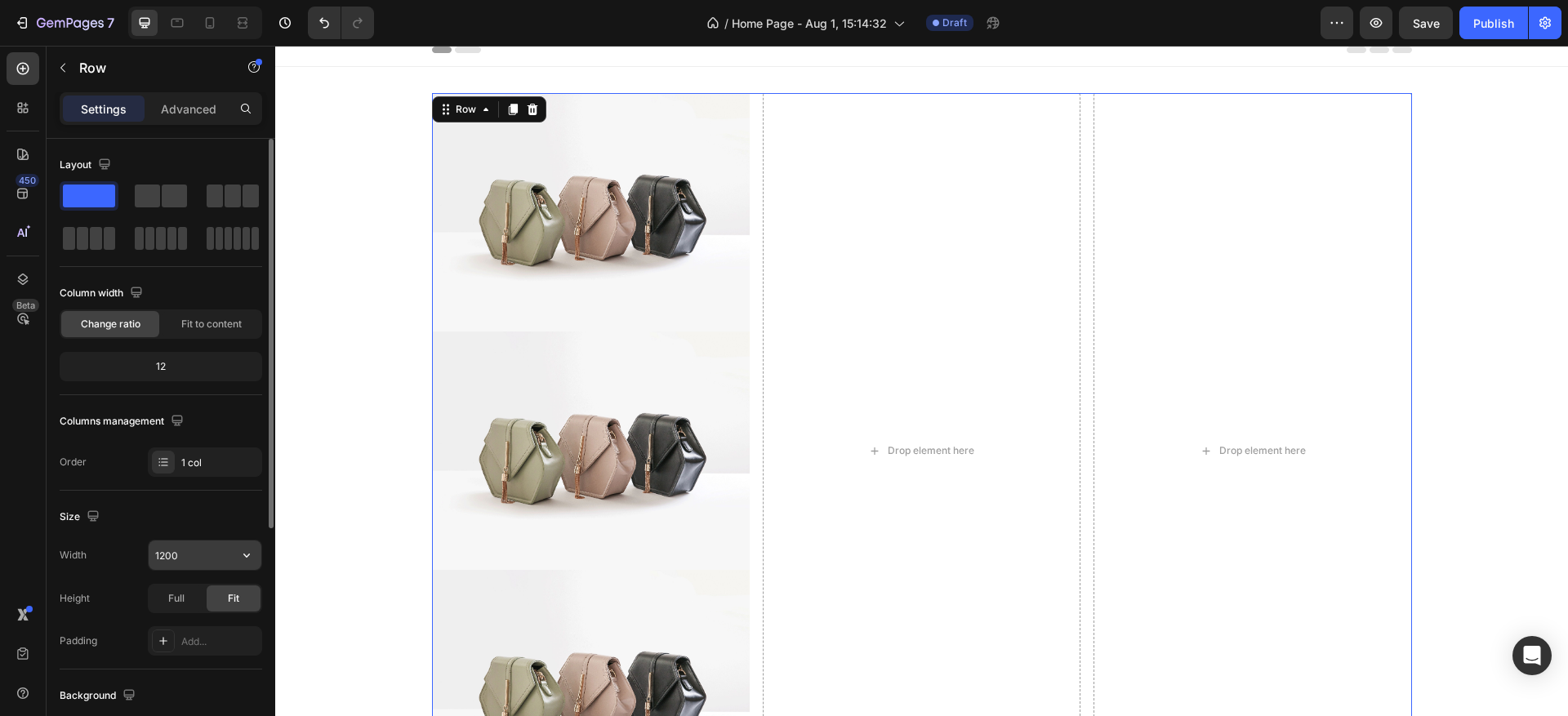 scroll, scrollTop: 122, scrollLeft: 0, axis: vertical 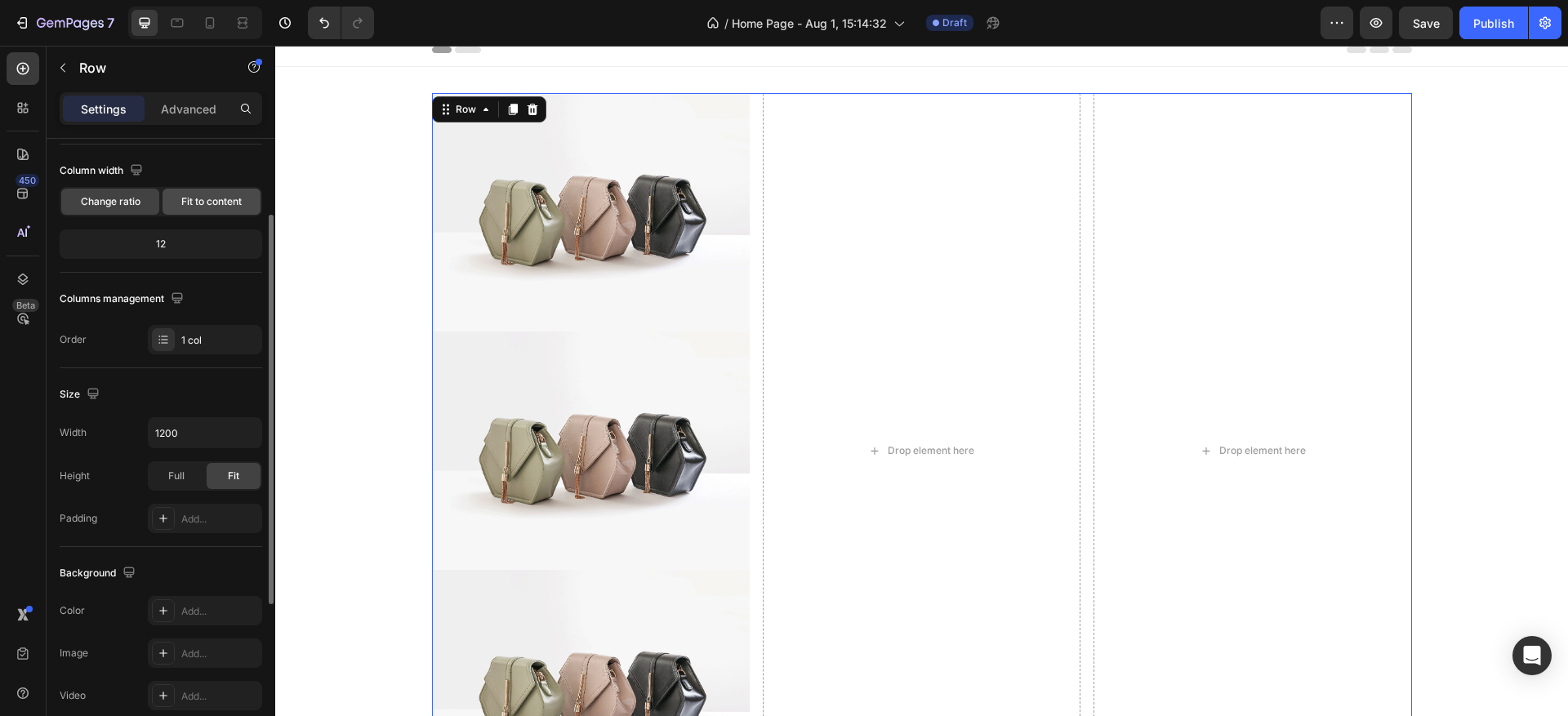 click on "Fit to content" 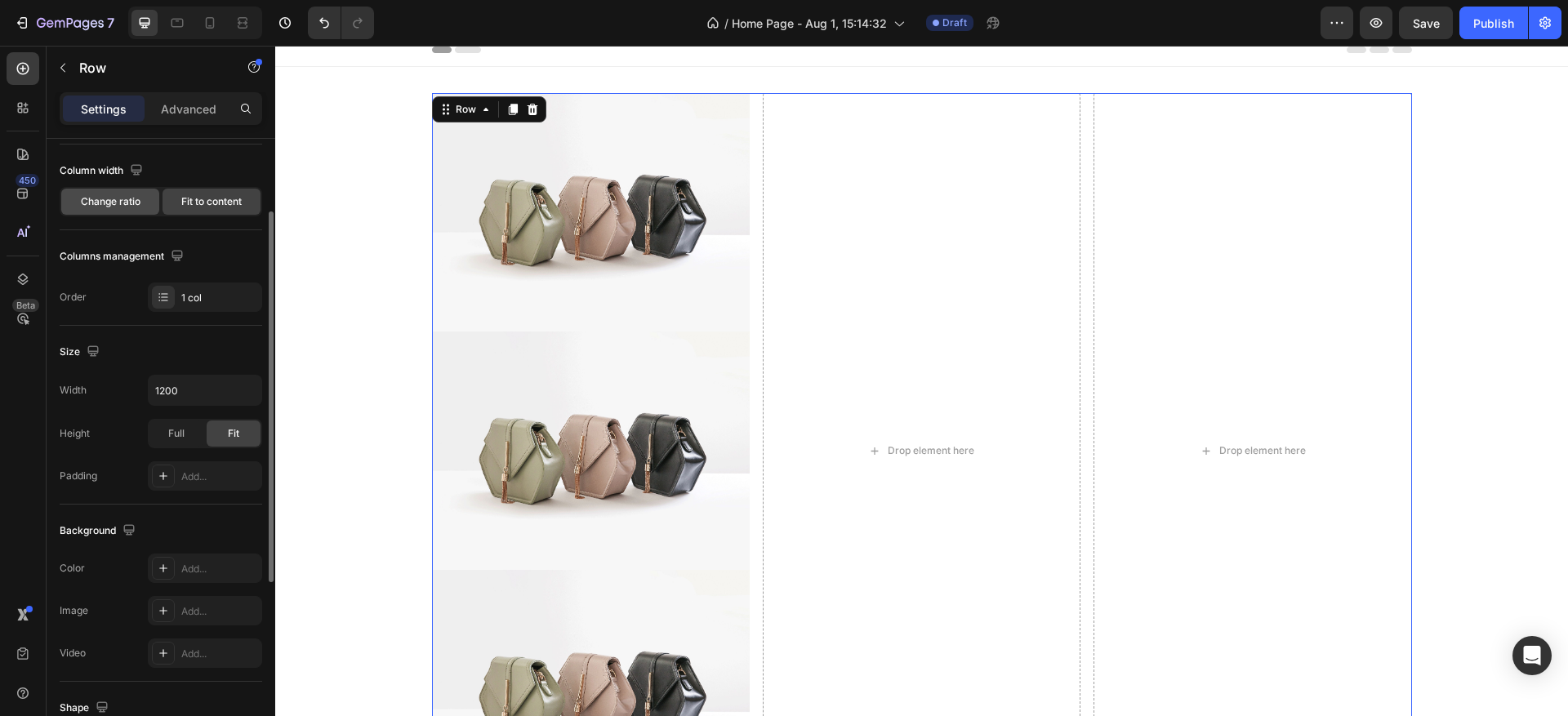 click on "Change ratio" 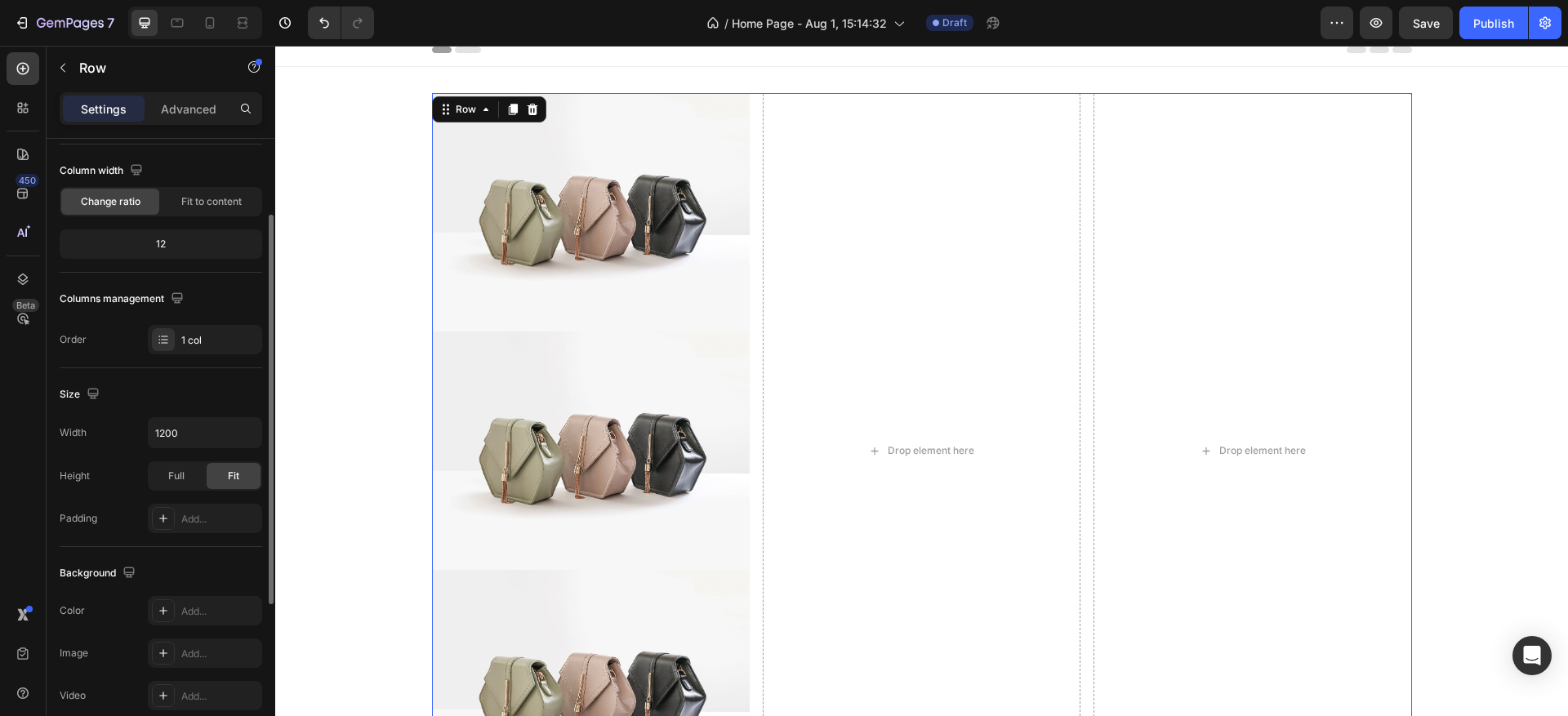 click on "Column width Change ratio Fit to content 12" at bounding box center (161, 215) 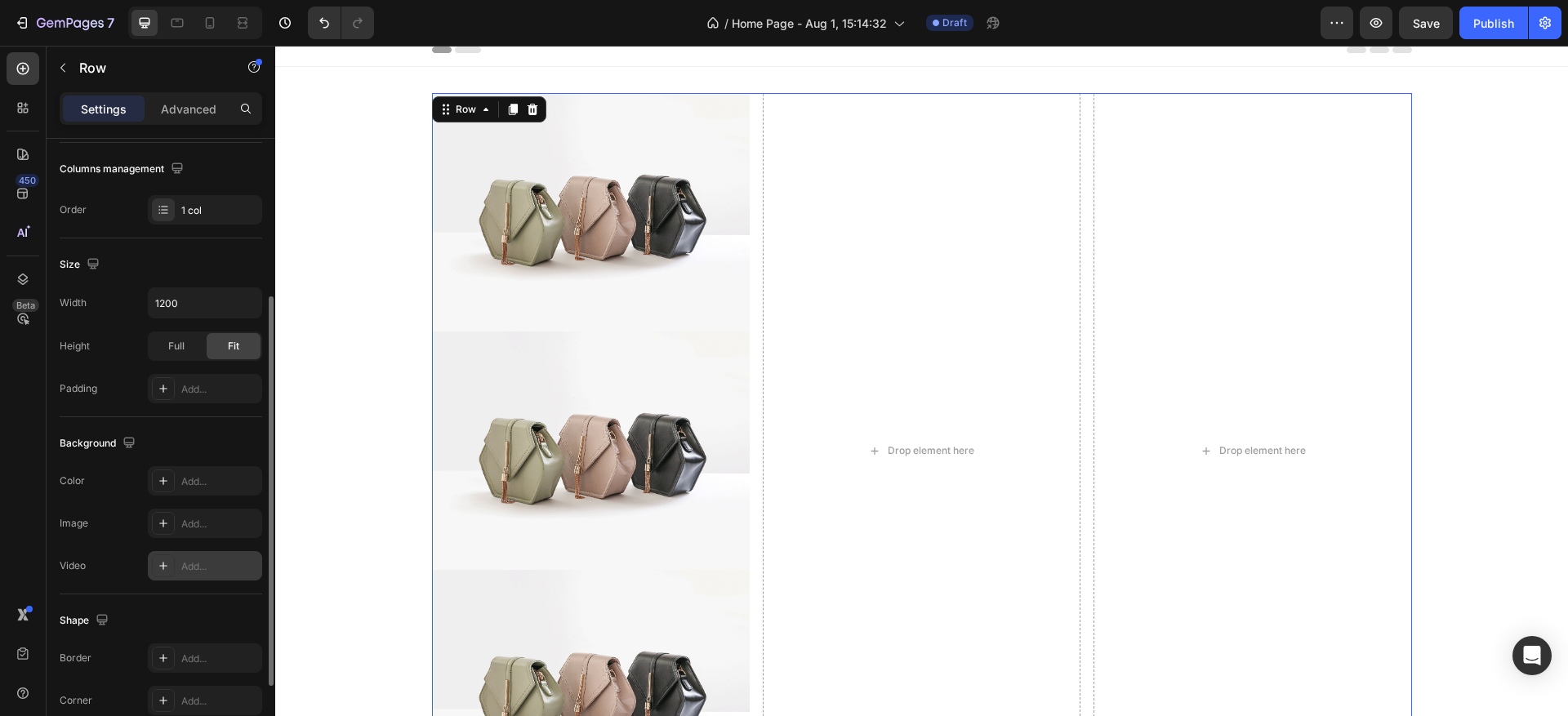 scroll, scrollTop: 130, scrollLeft: 0, axis: vertical 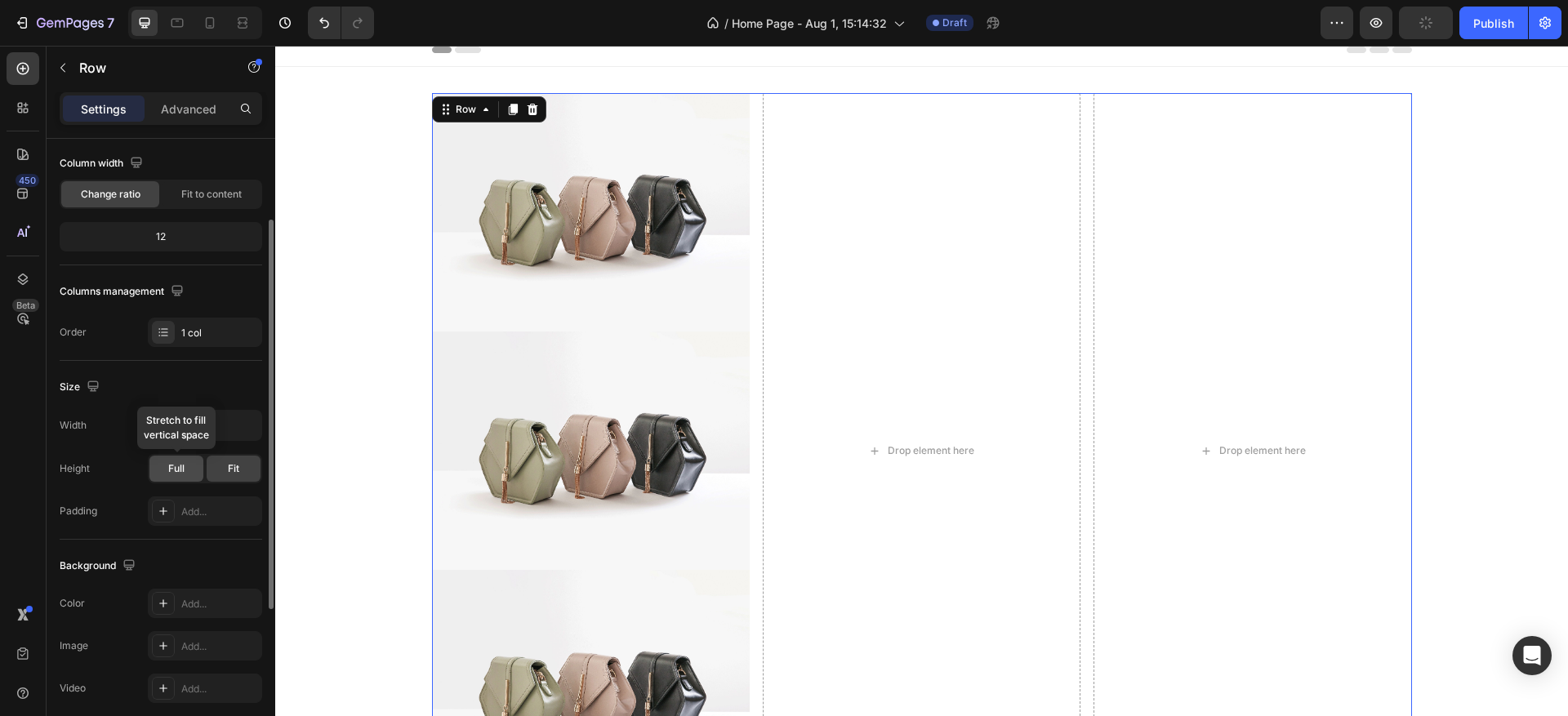 click on "Full" 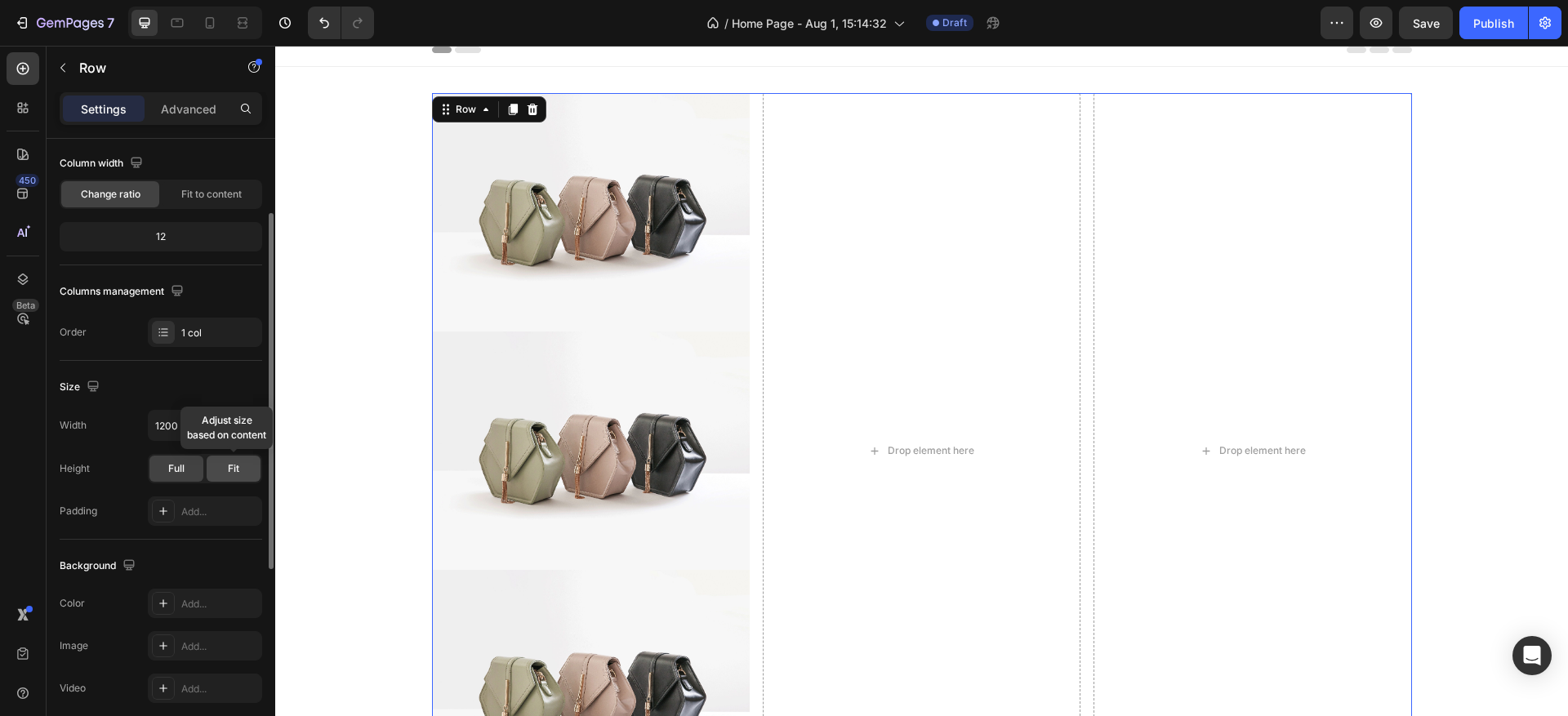 click on "Fit" 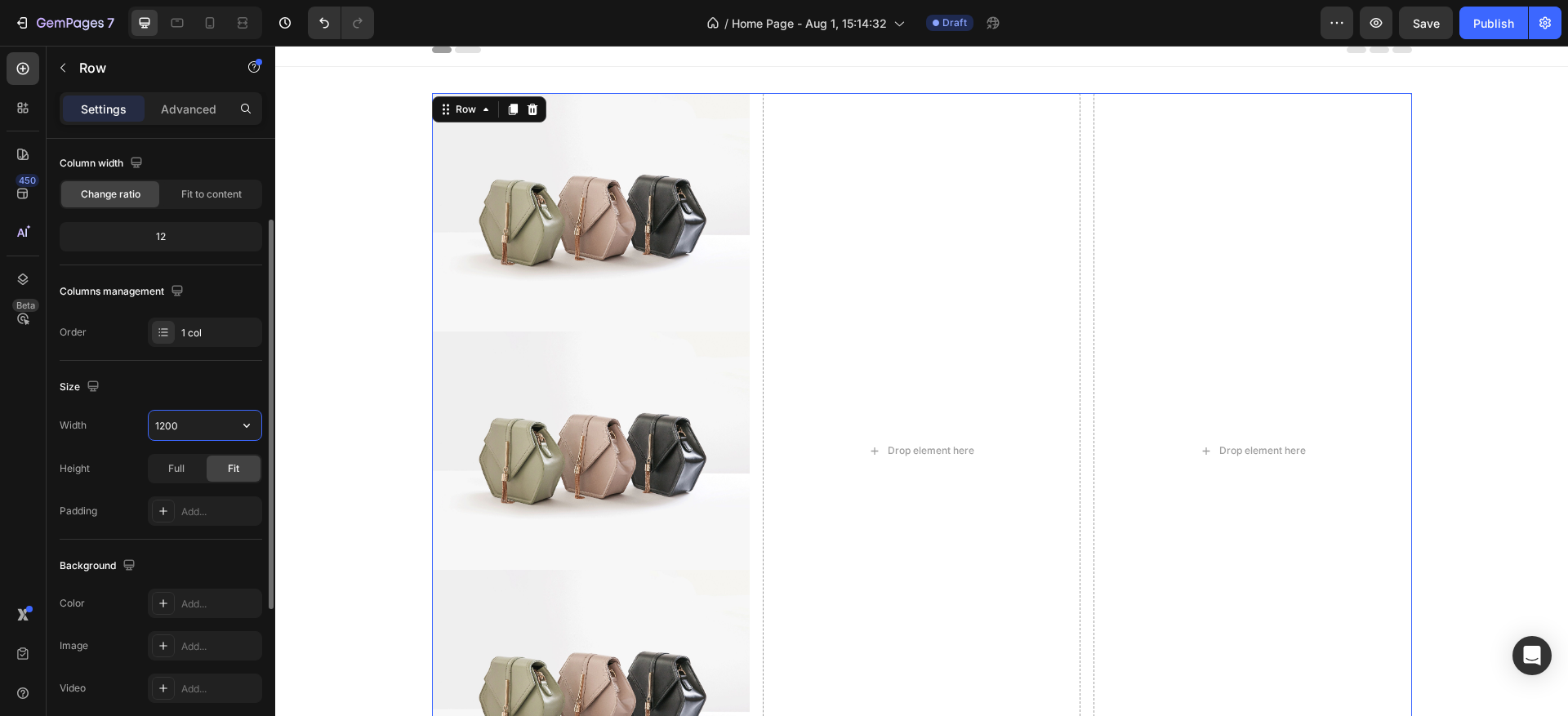 click on "1200" at bounding box center (205, 425) 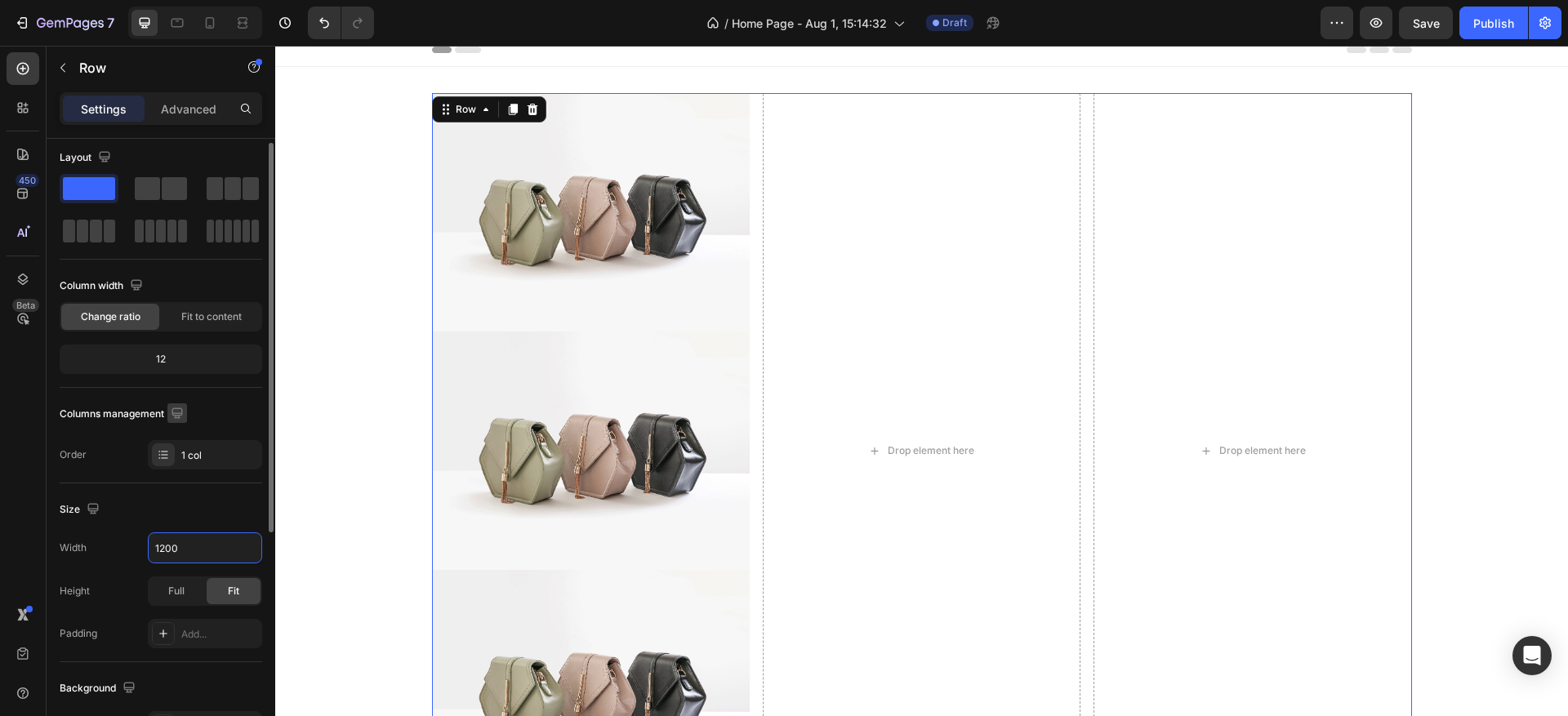 scroll, scrollTop: 0, scrollLeft: 0, axis: both 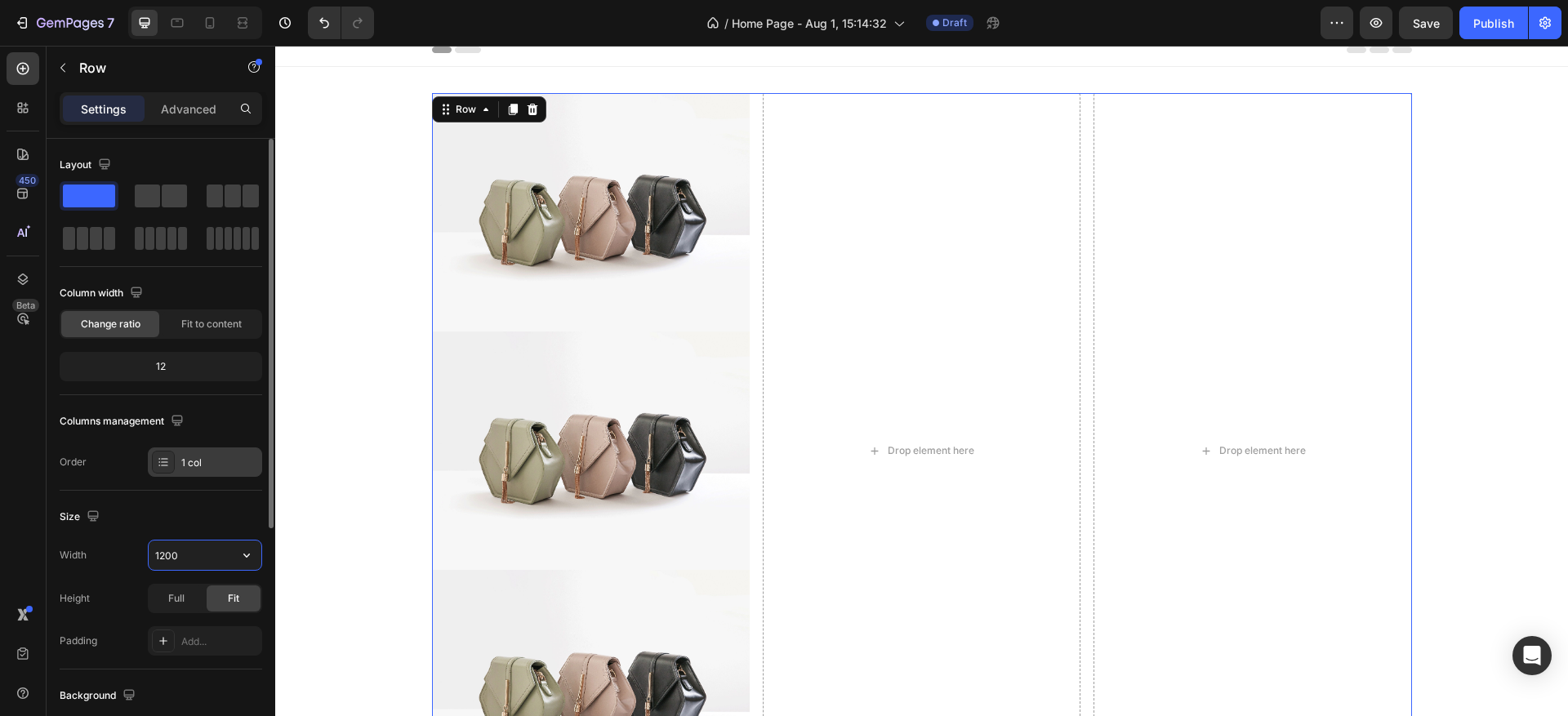 click on "1 col" at bounding box center [220, 463] 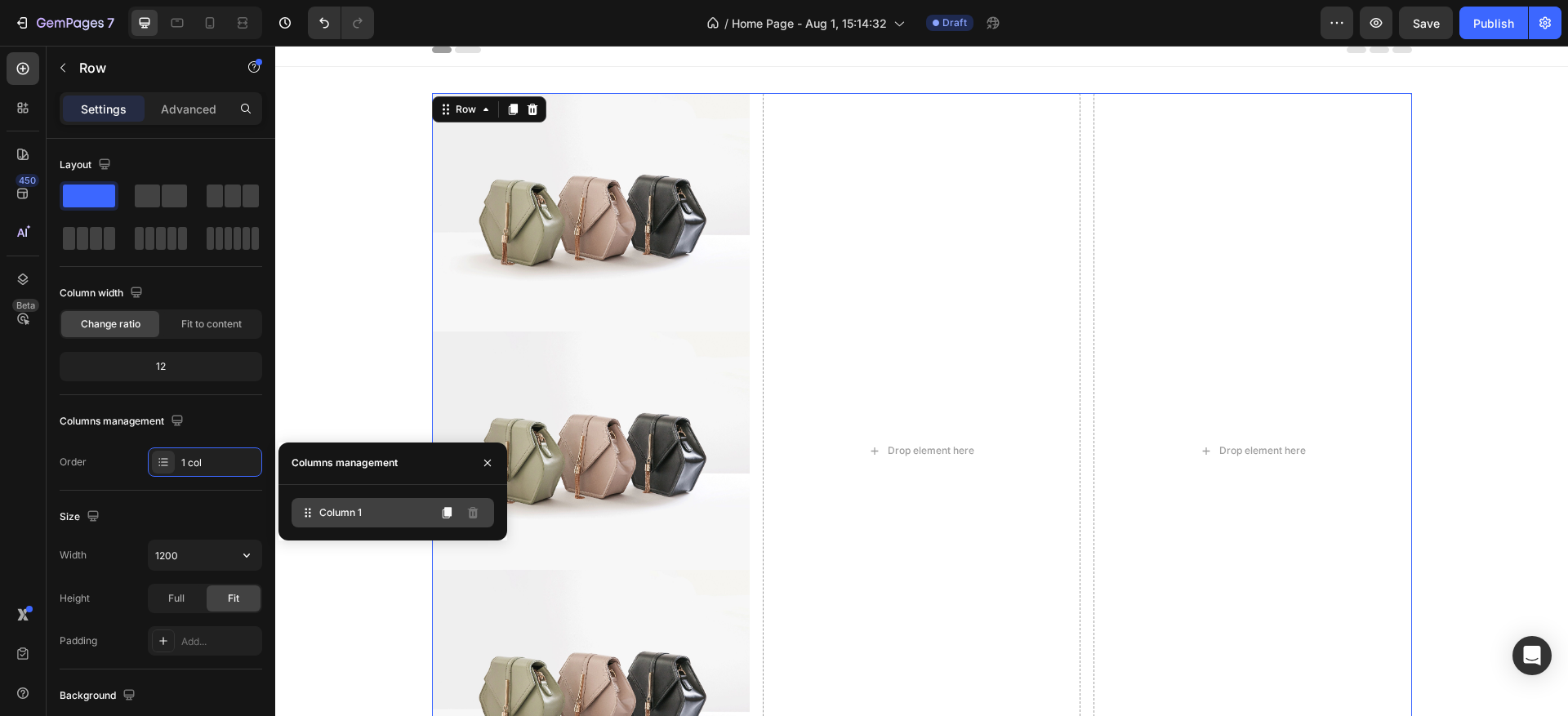 click on "Column 1" at bounding box center [341, 513] 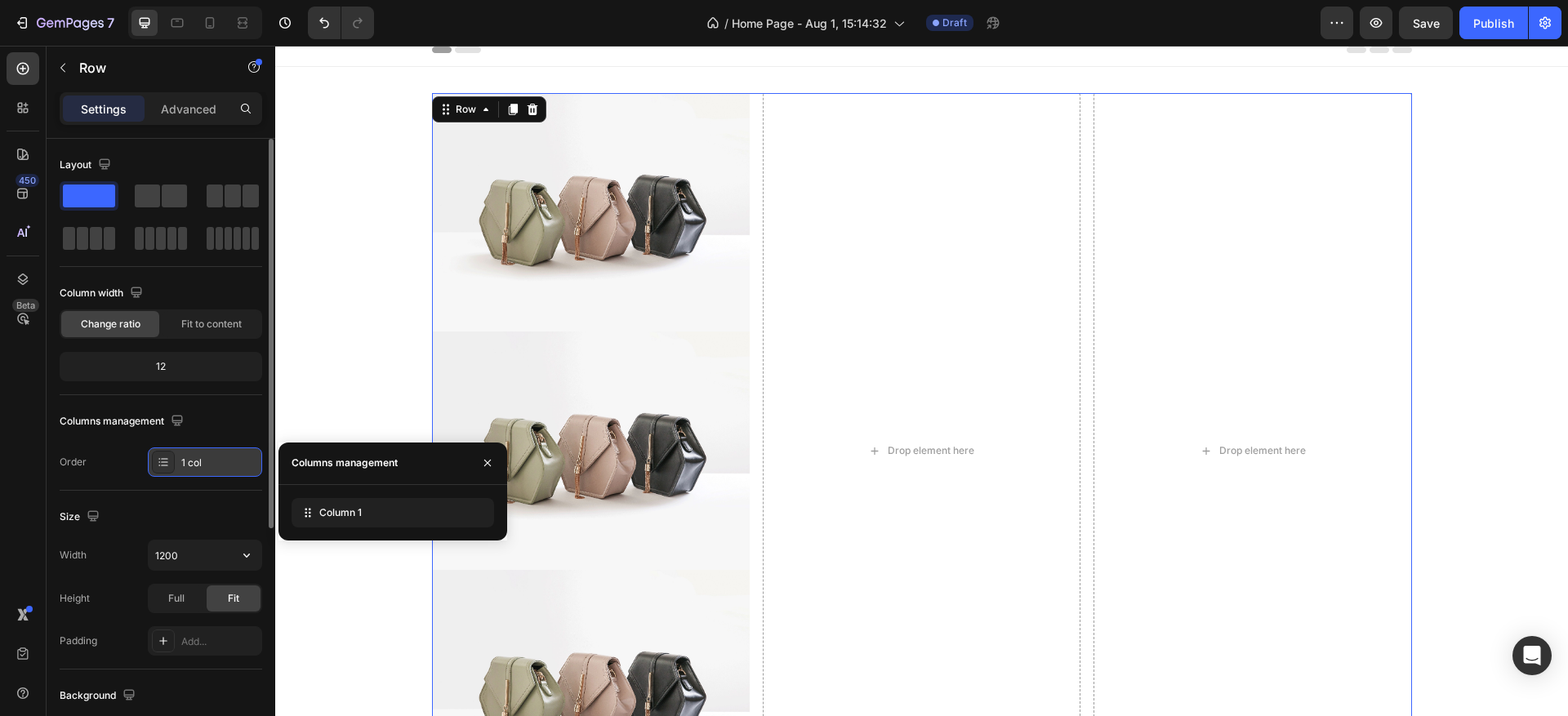 click on "1 col" at bounding box center (205, 462) 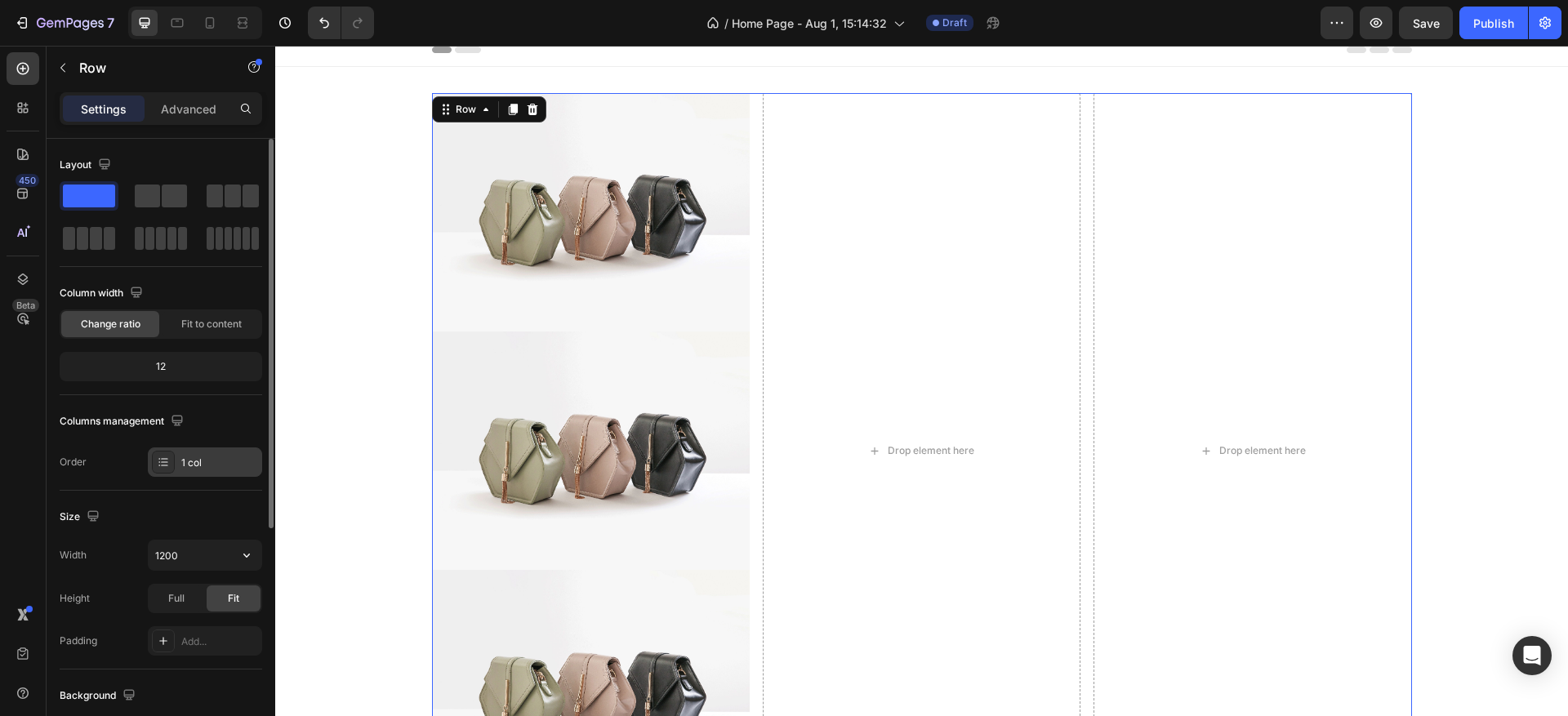 click 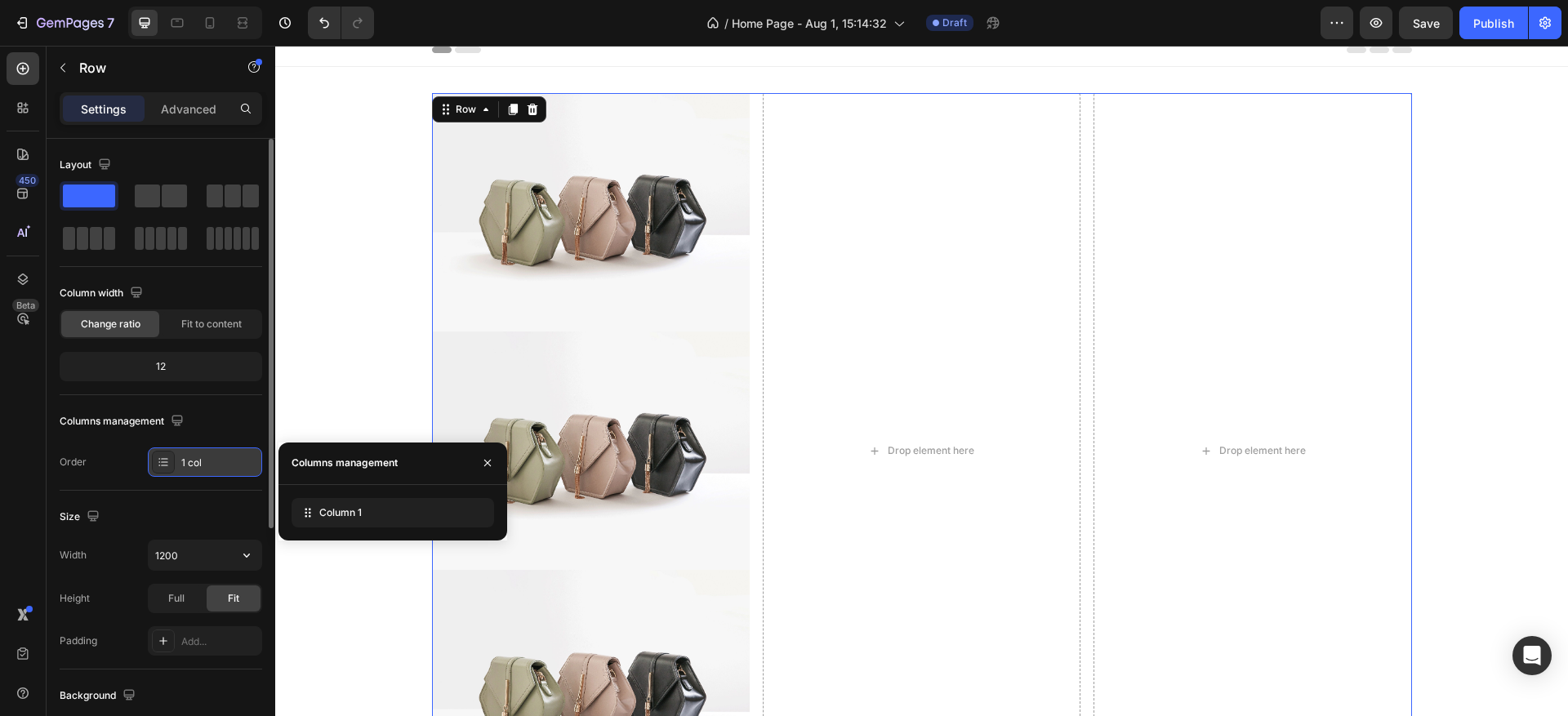 click 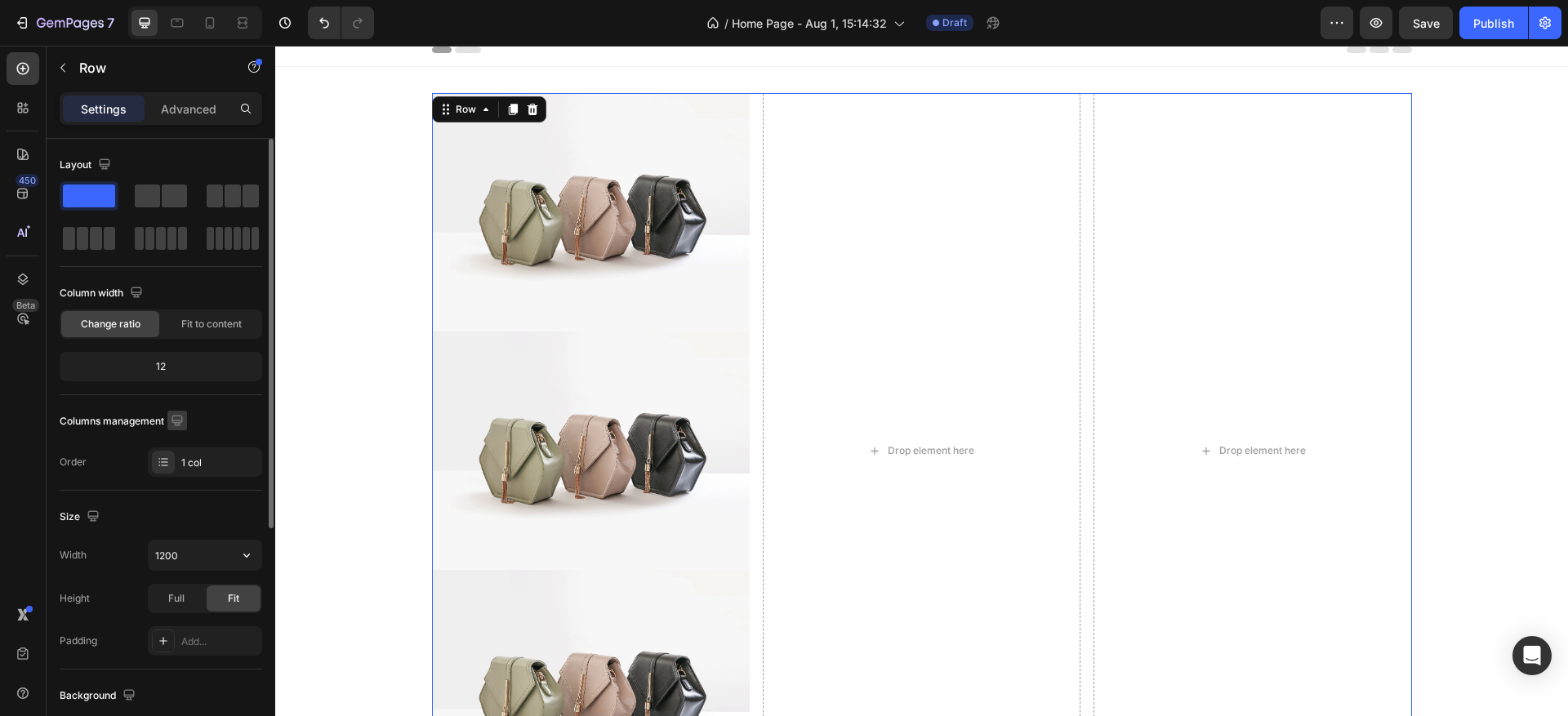 click 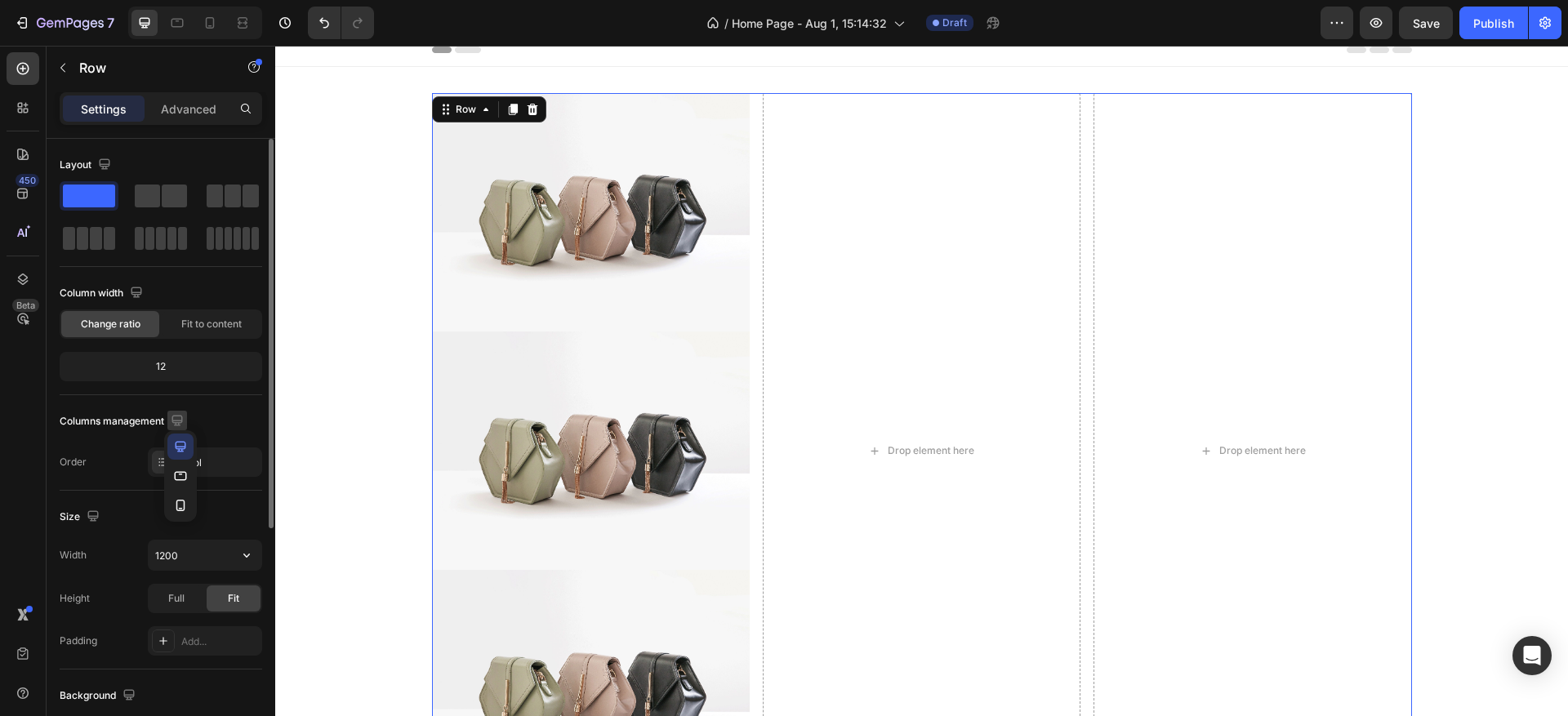 click 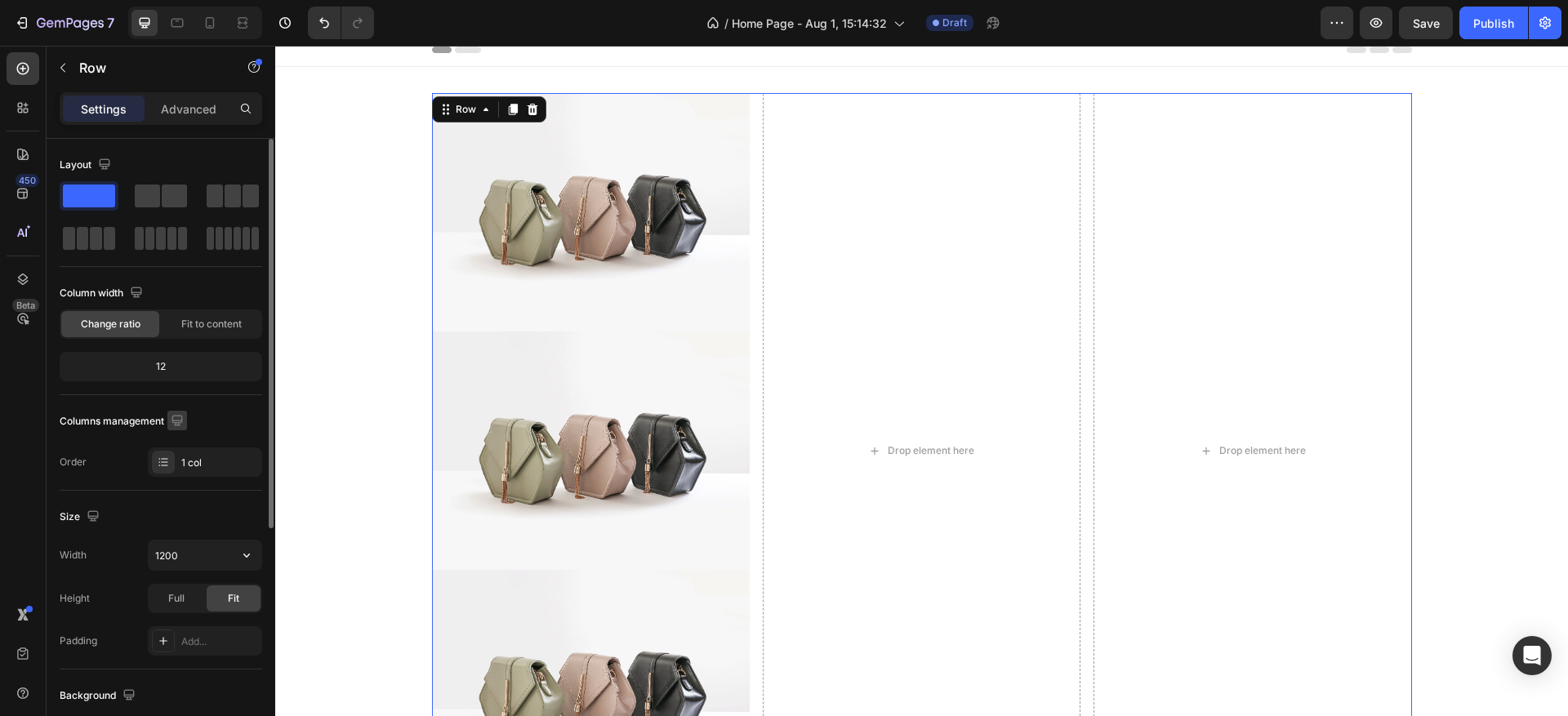 click 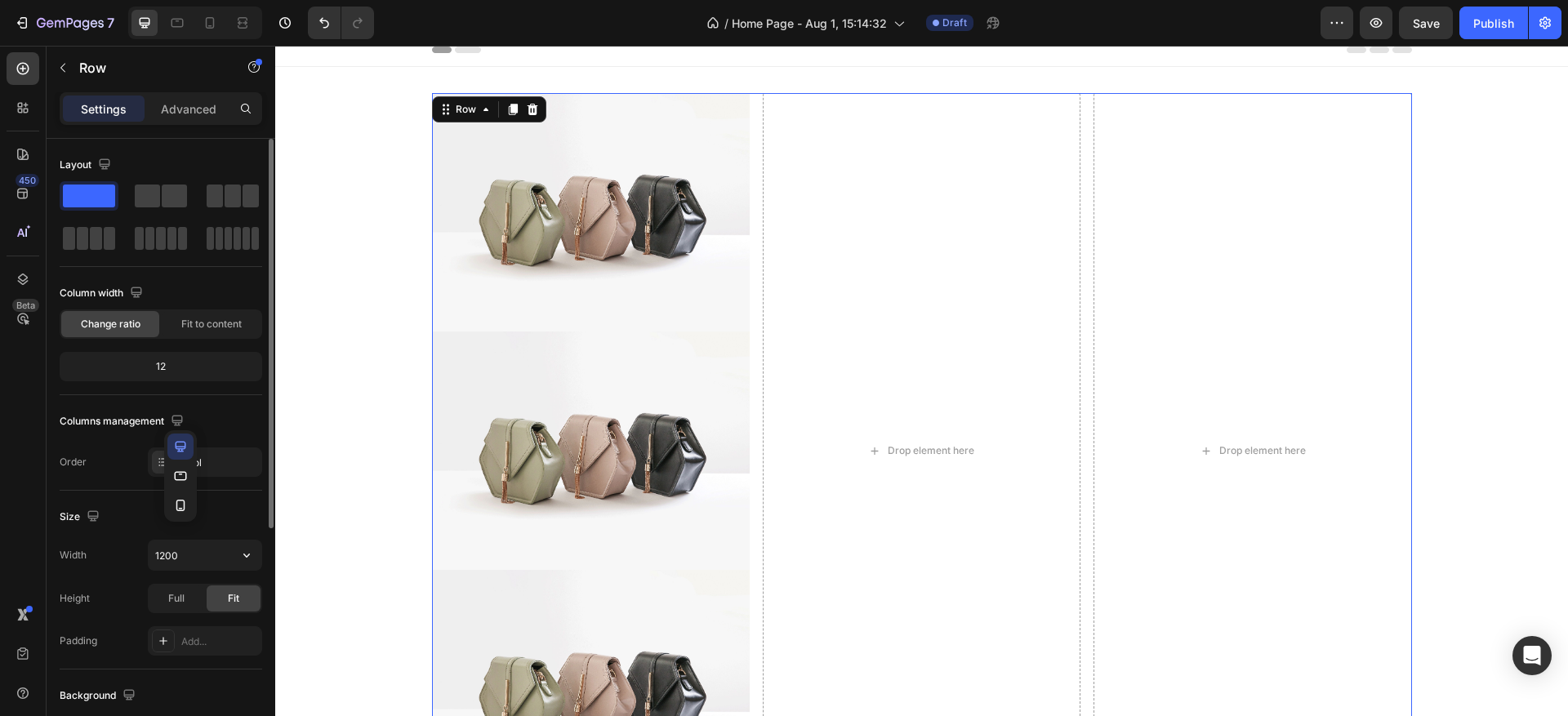 click on "Order 1 col" at bounding box center (161, 462) 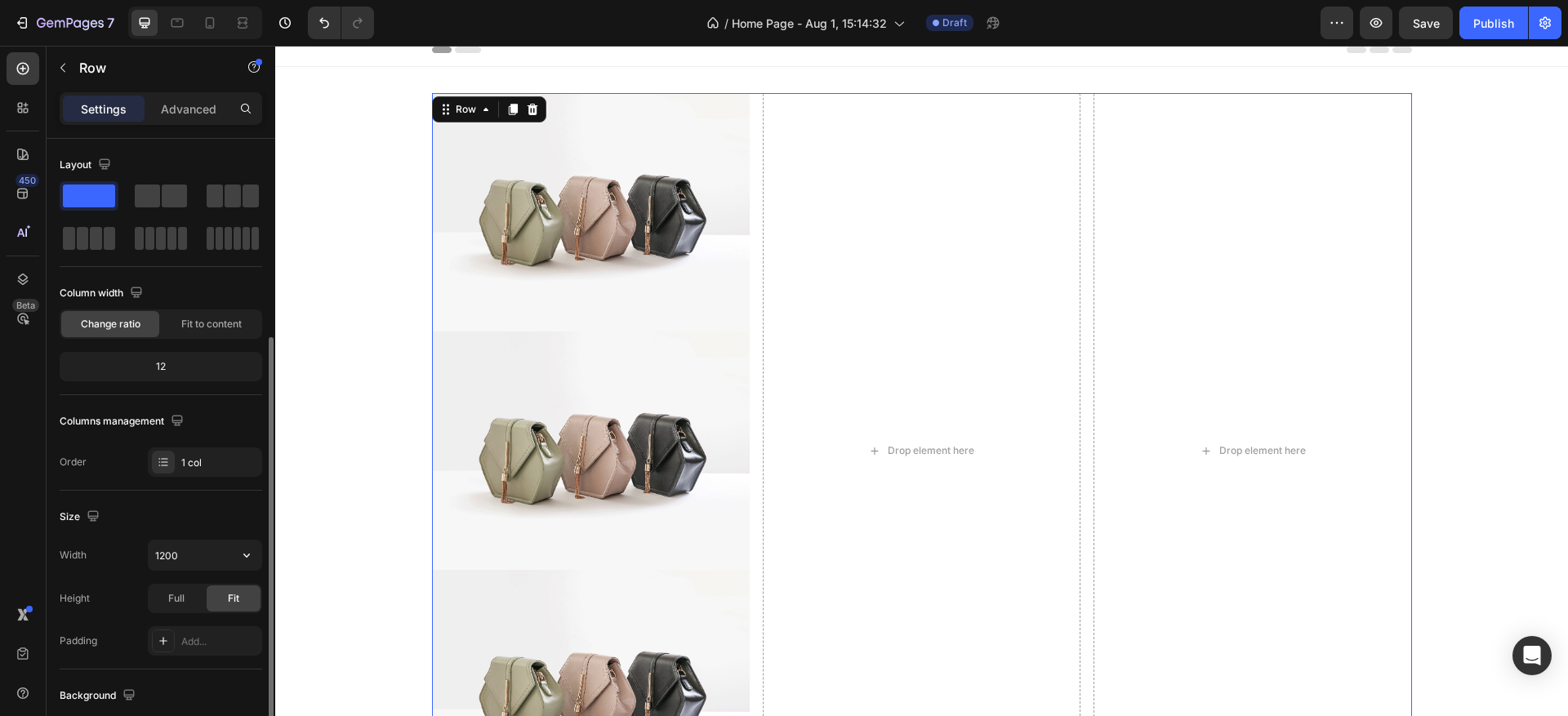 scroll, scrollTop: 245, scrollLeft: 0, axis: vertical 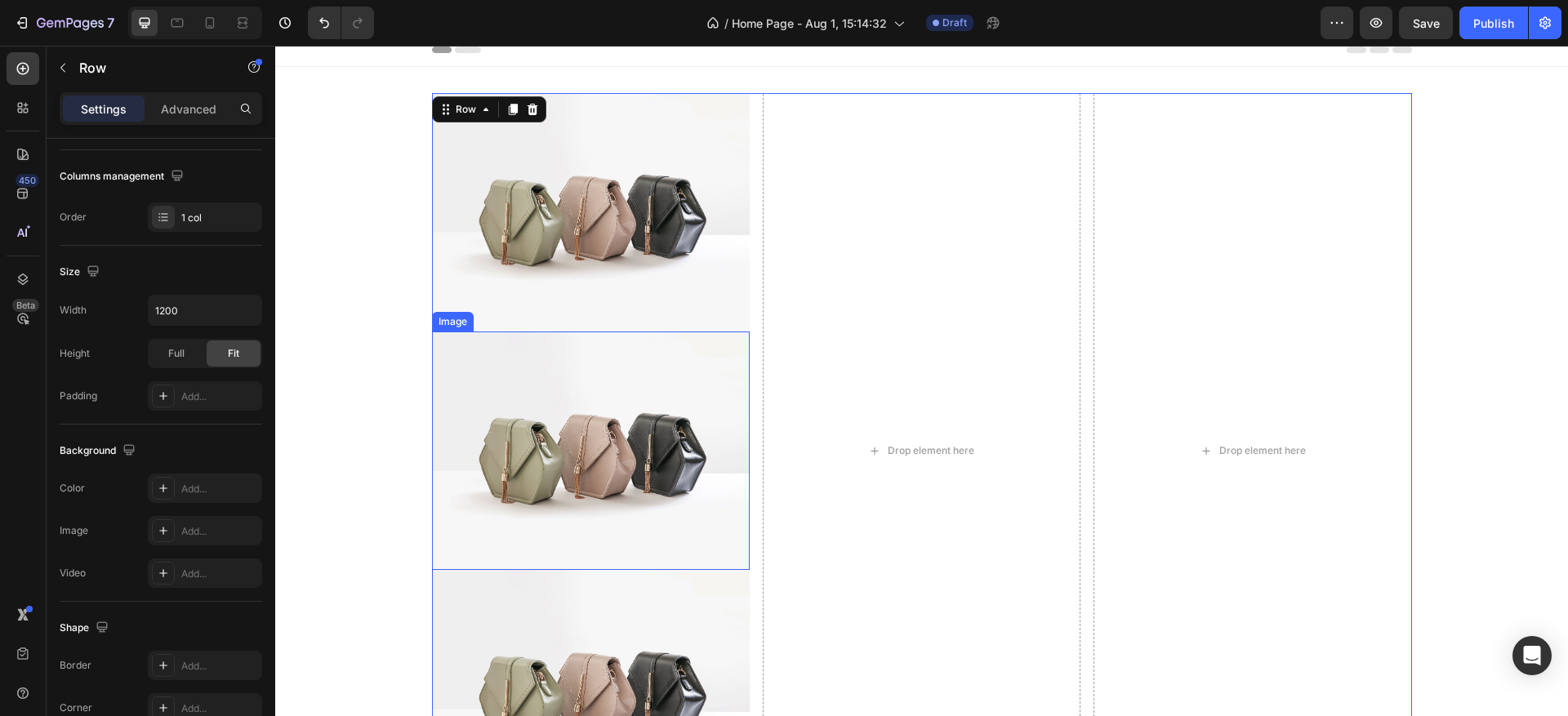 click at bounding box center (590, 451) 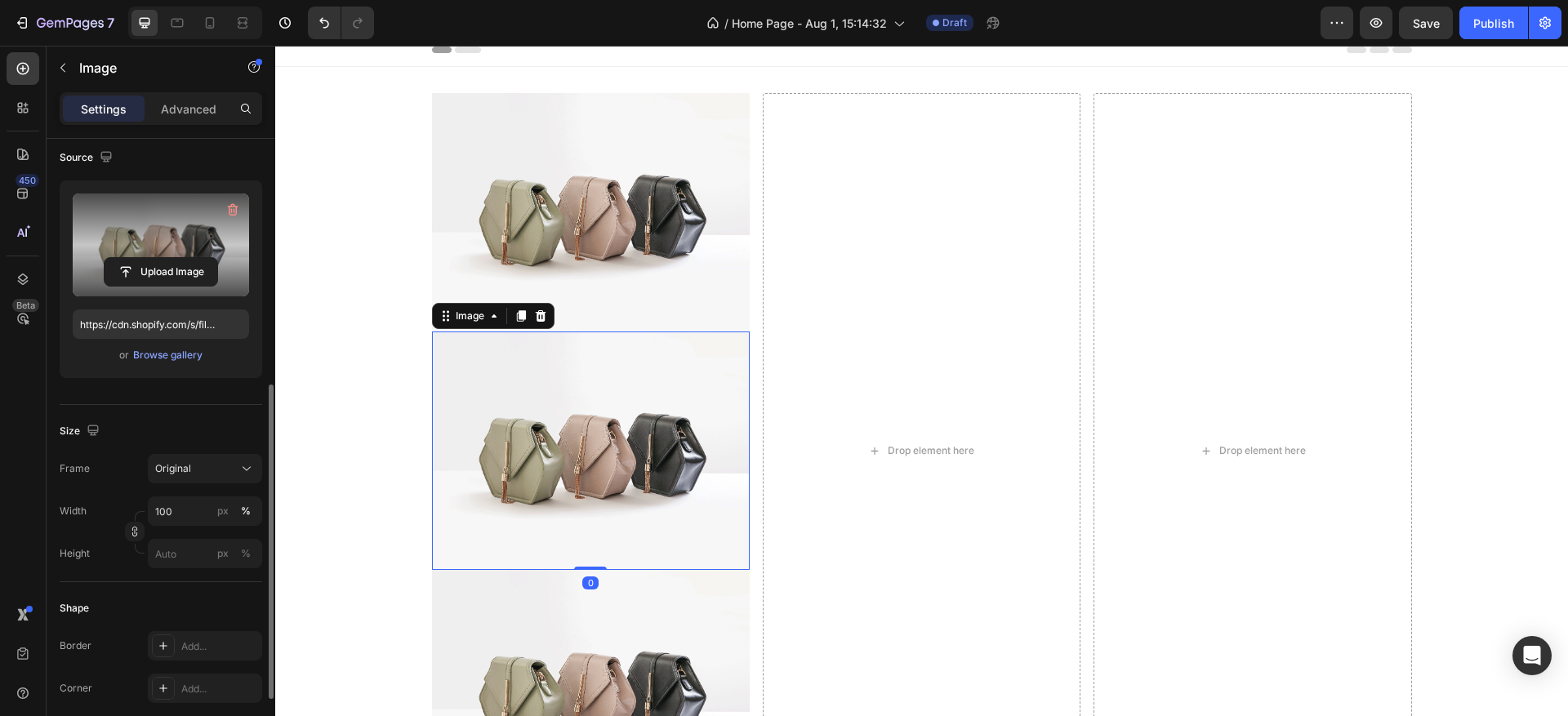 scroll, scrollTop: 245, scrollLeft: 0, axis: vertical 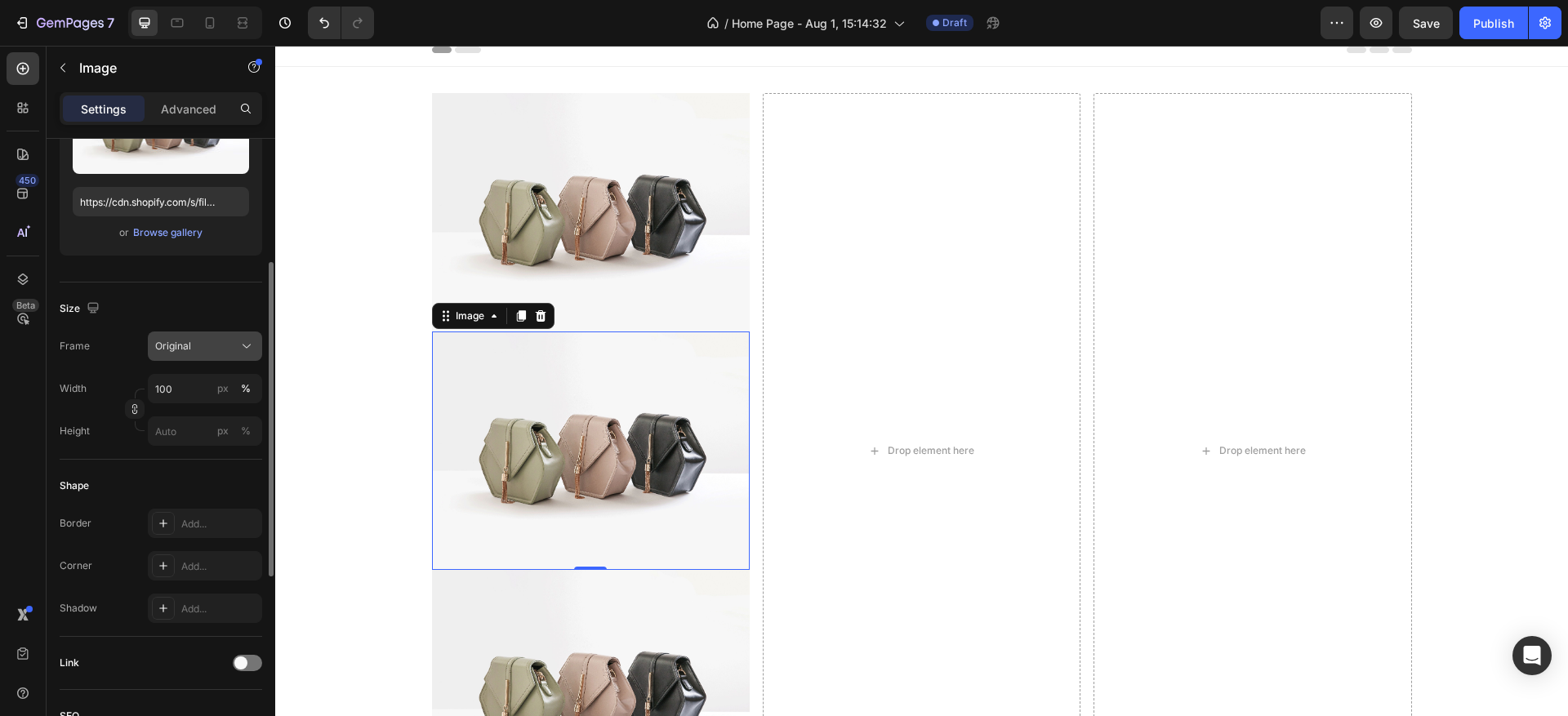 click on "Original" 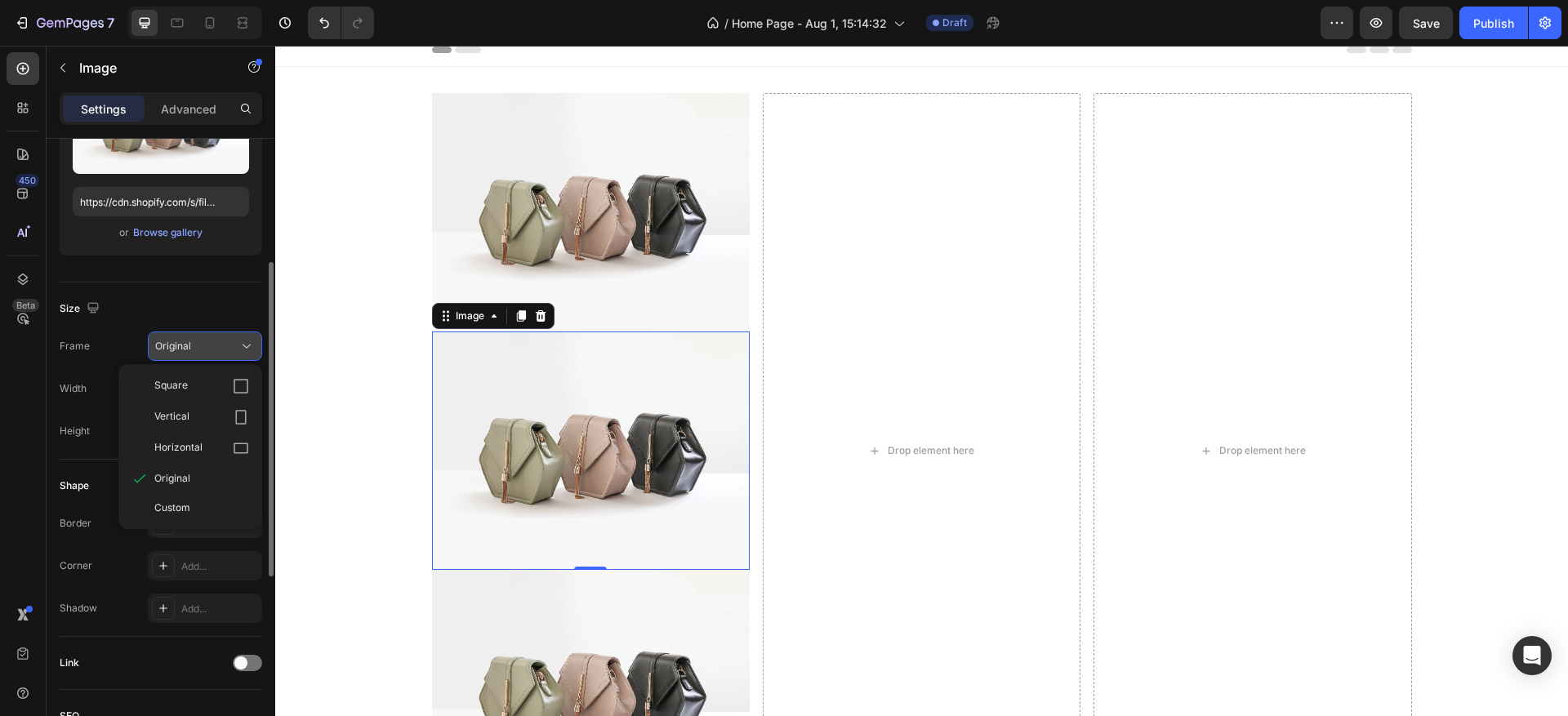 click on "Original" 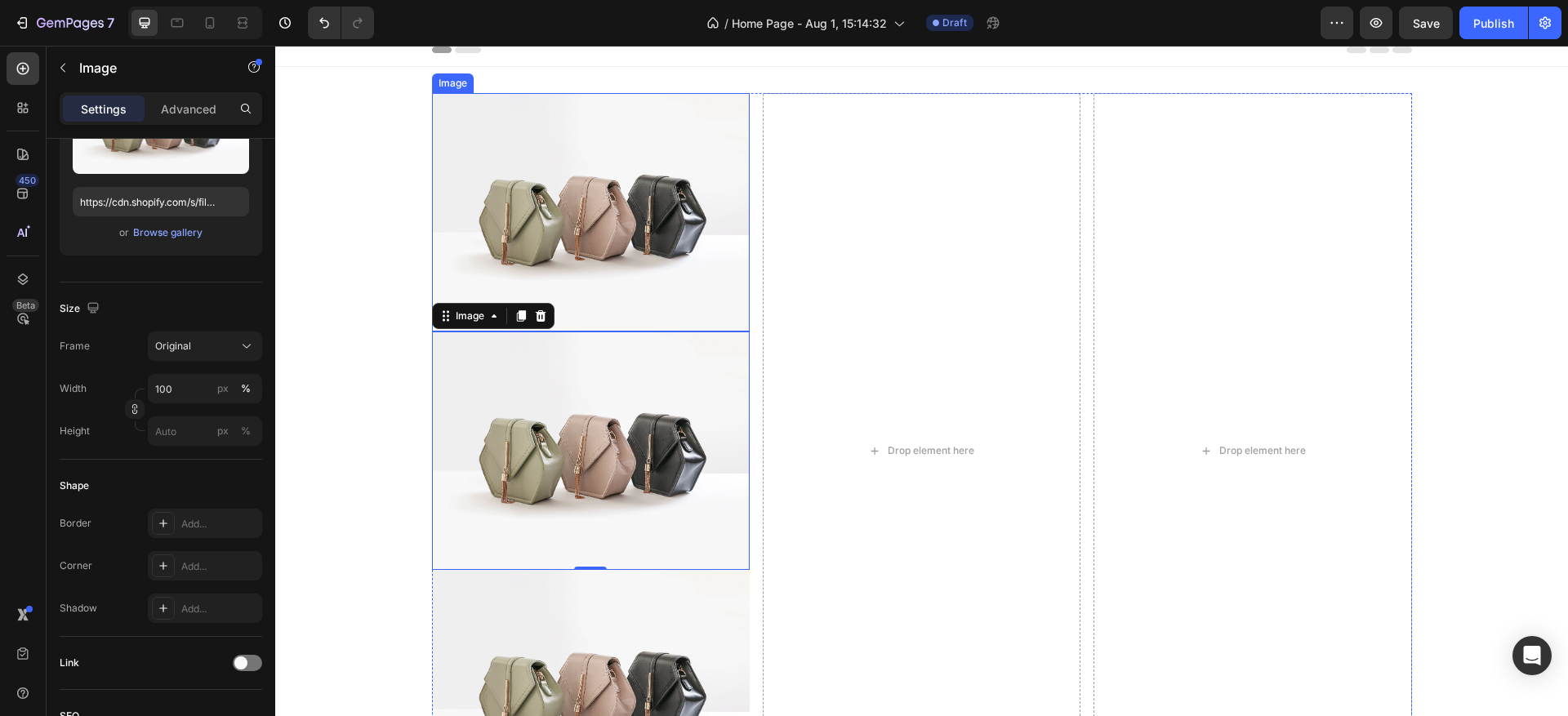 click at bounding box center (590, 212) 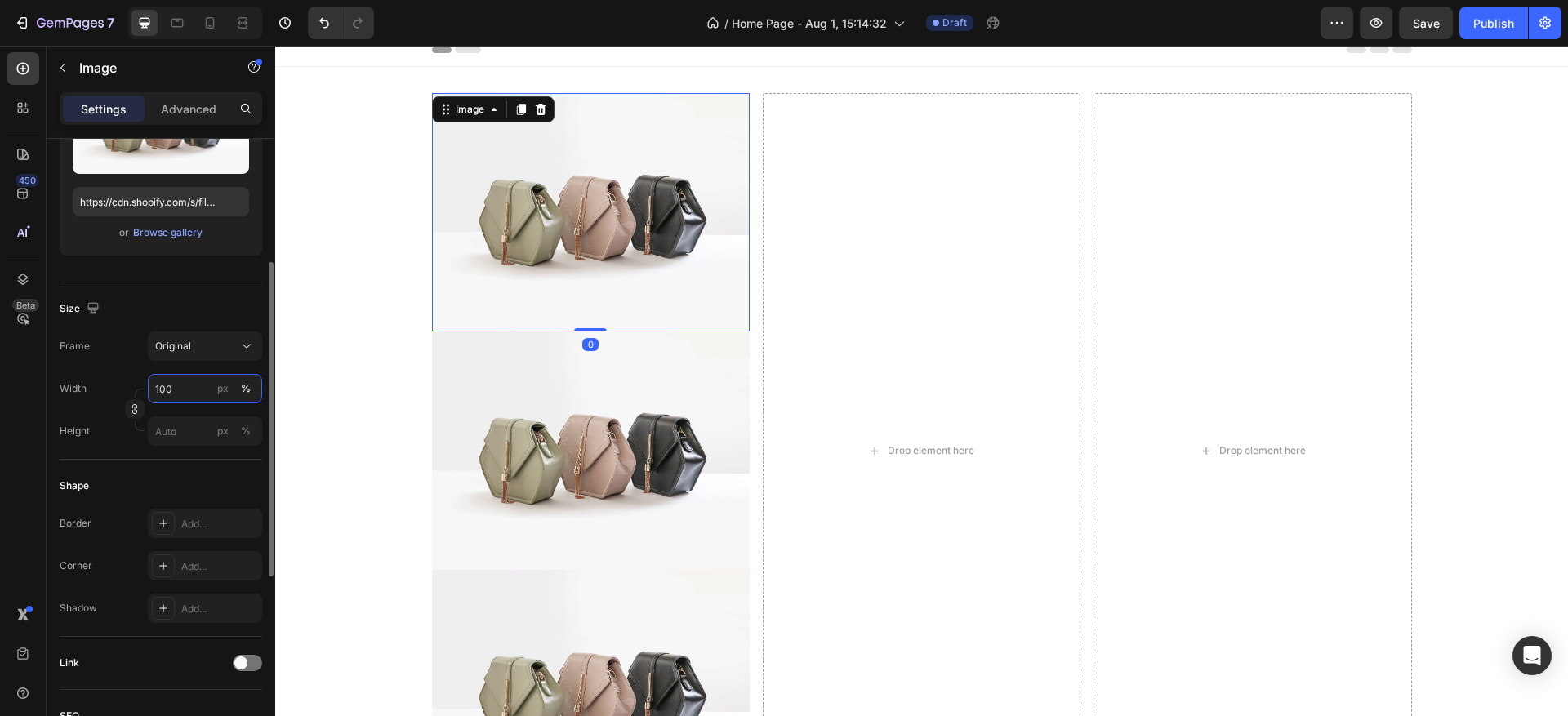 click on "100" at bounding box center (205, 389) 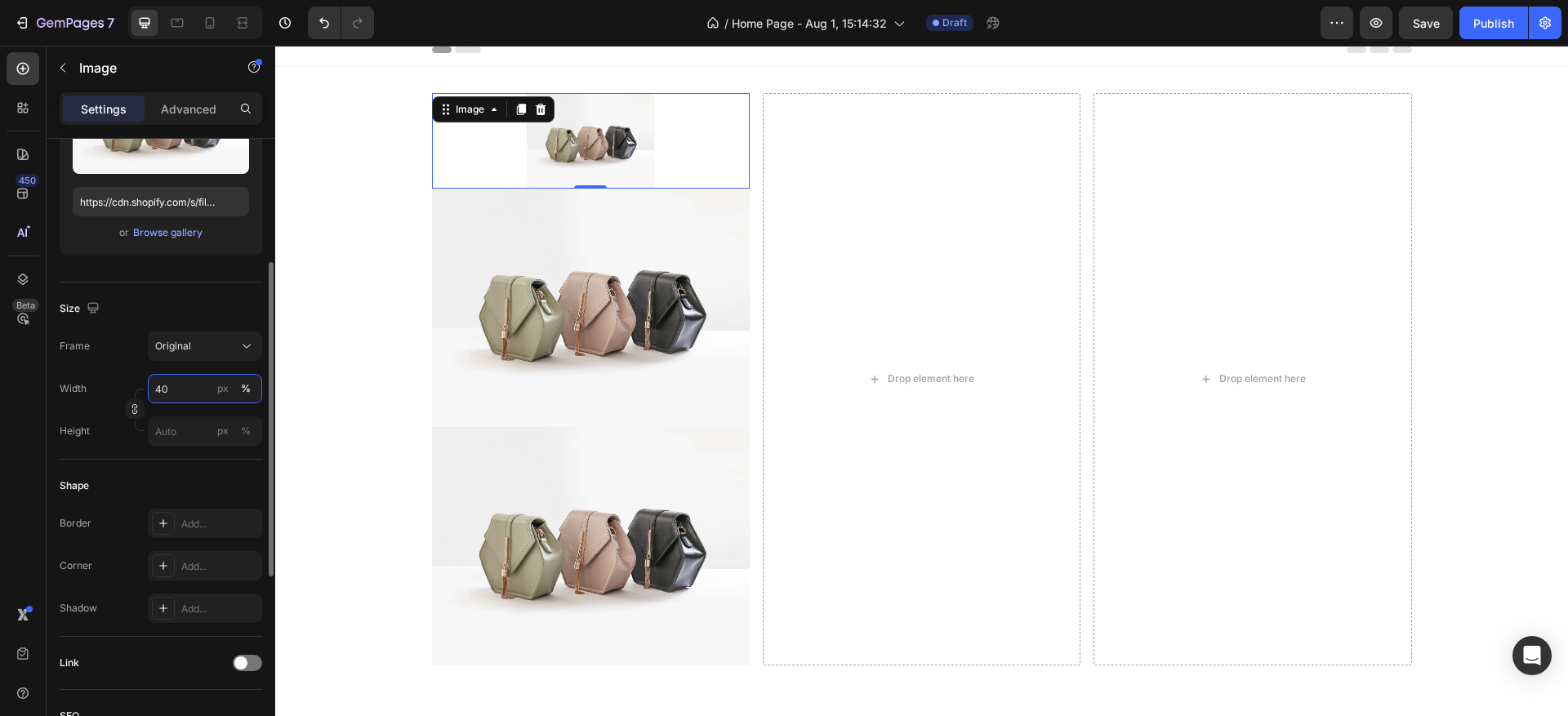 type on "4" 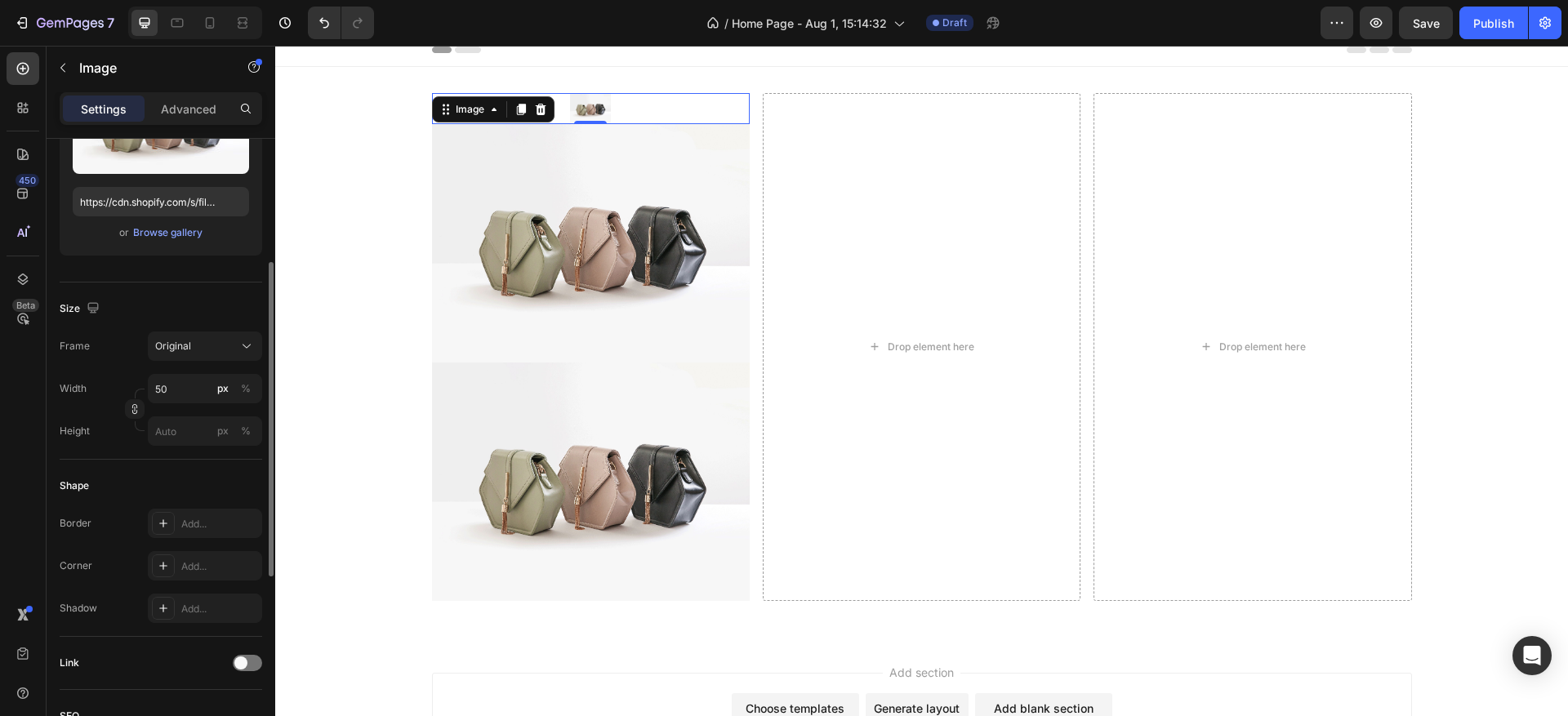 click on "Shape" at bounding box center [161, 486] 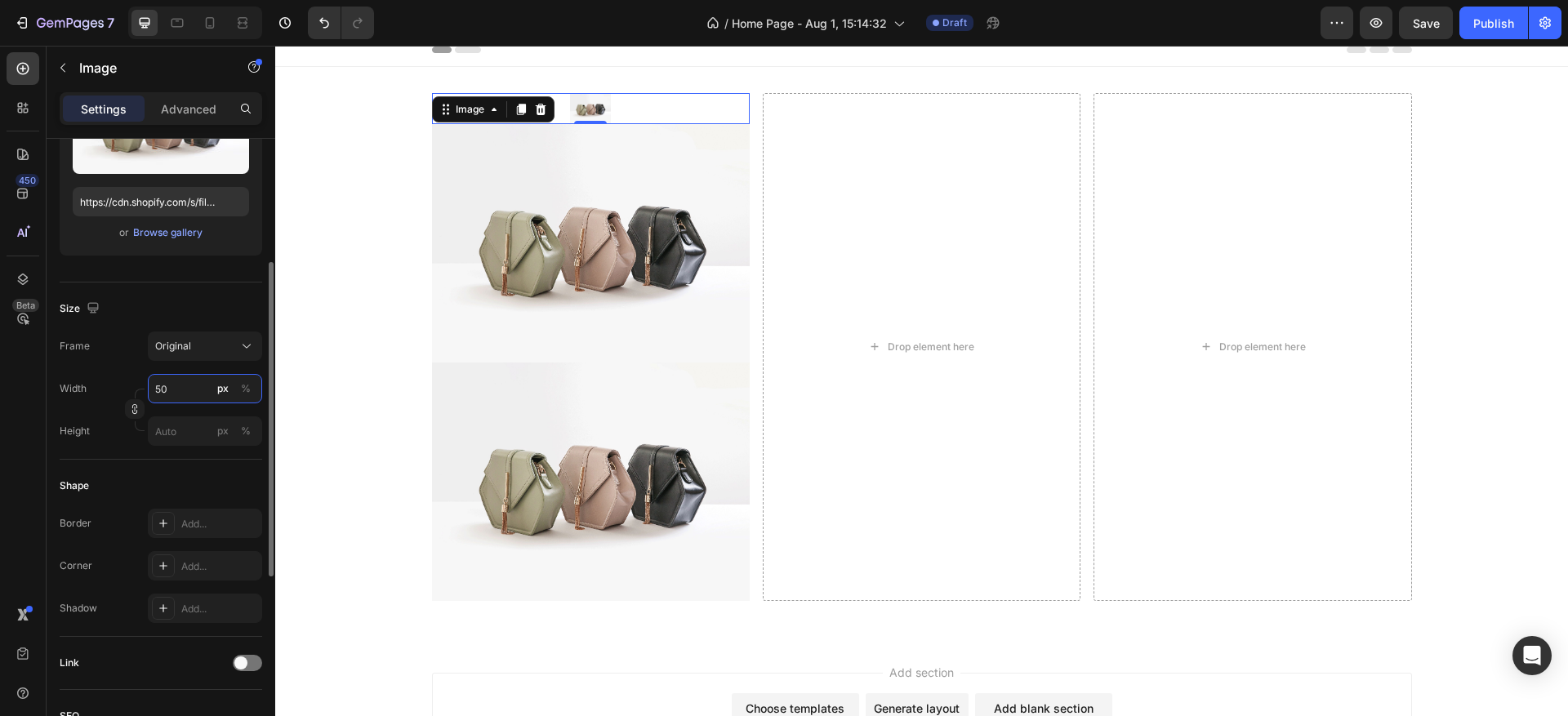 click on "50" at bounding box center [205, 389] 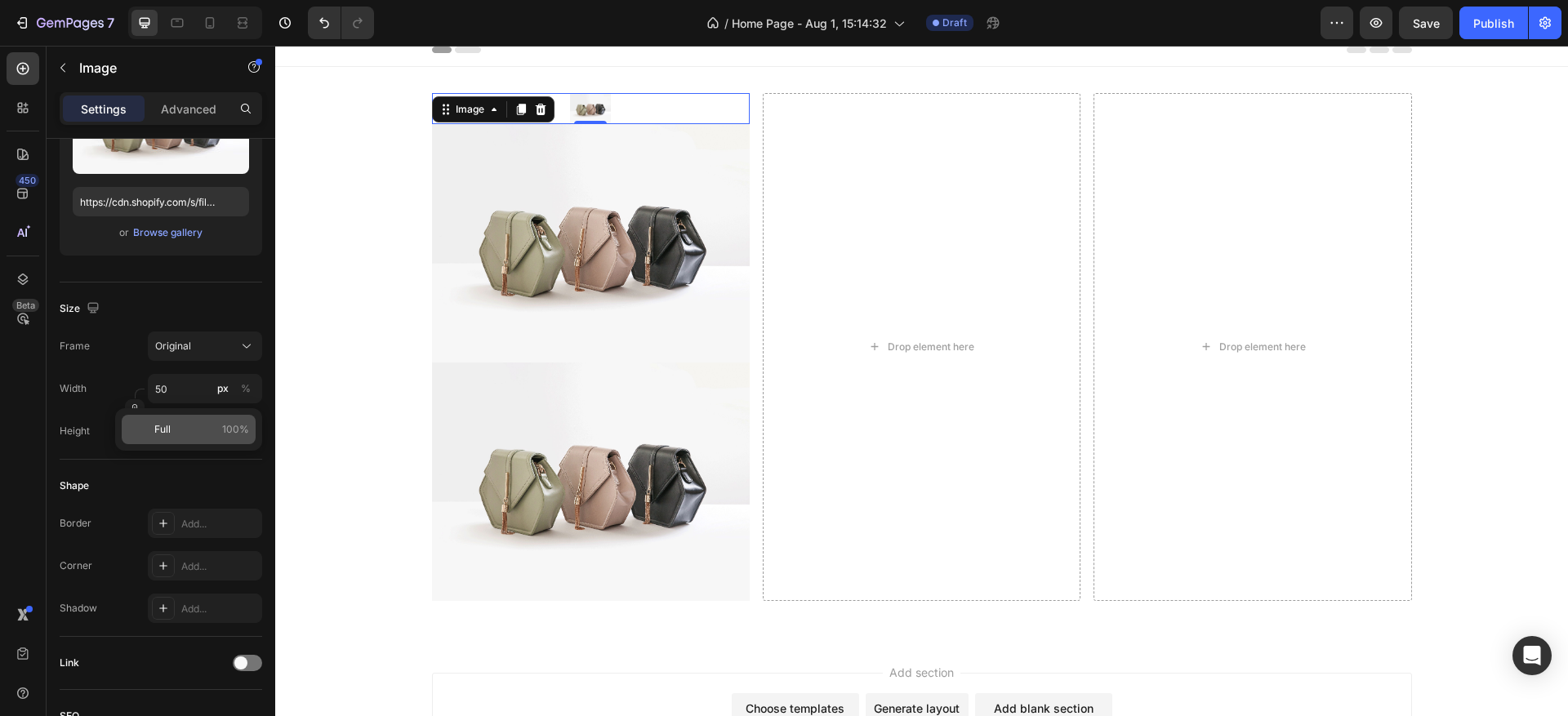 click on "Full 100%" at bounding box center (202, 429) 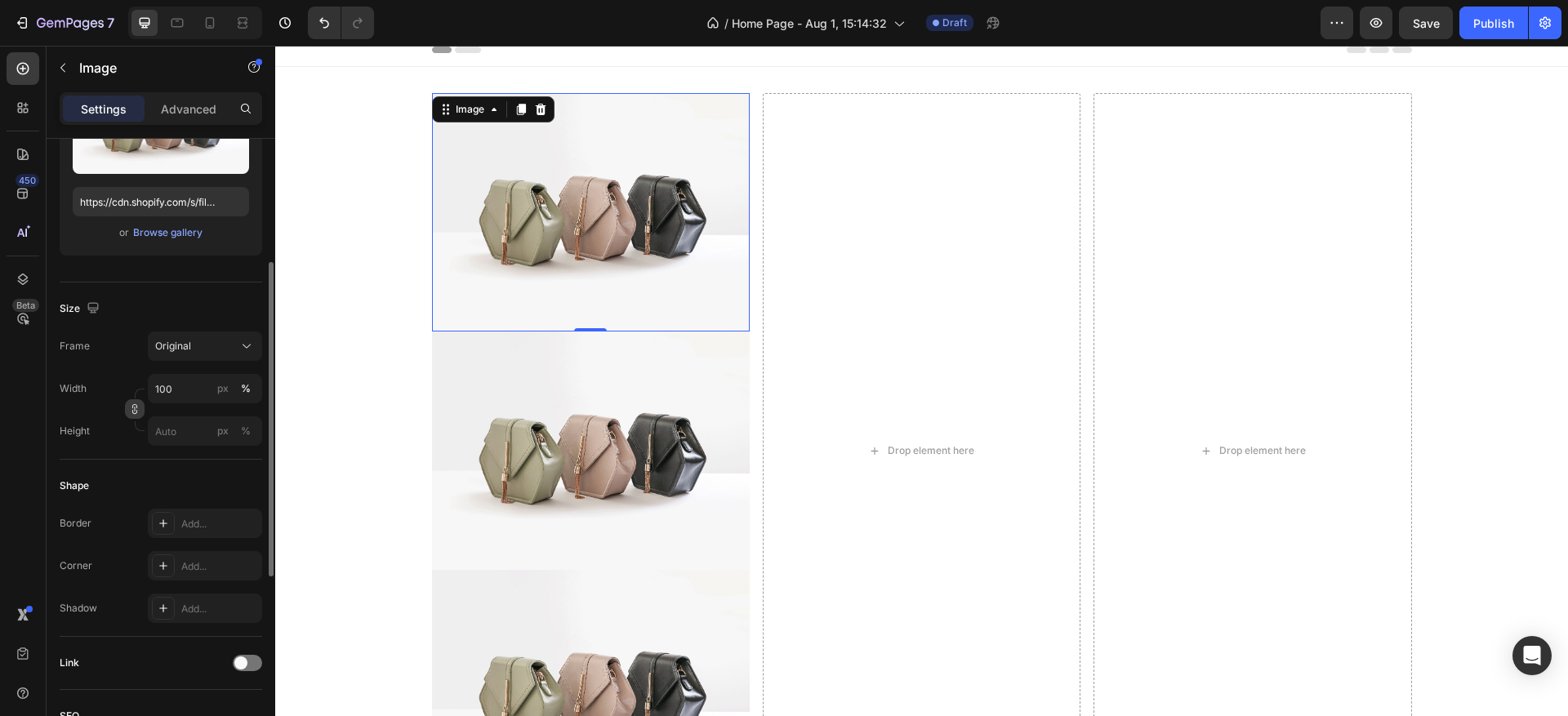 click 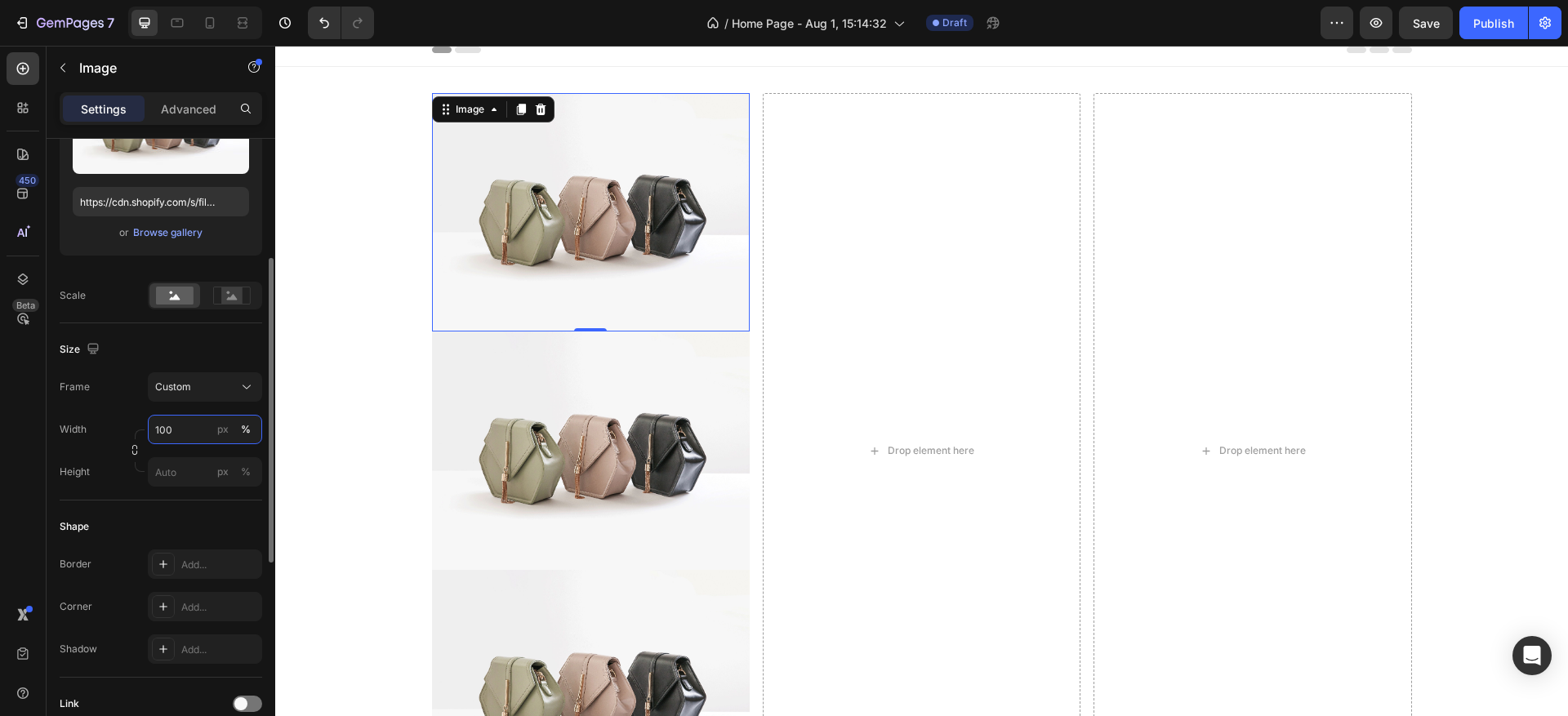 click on "100" at bounding box center (205, 429) 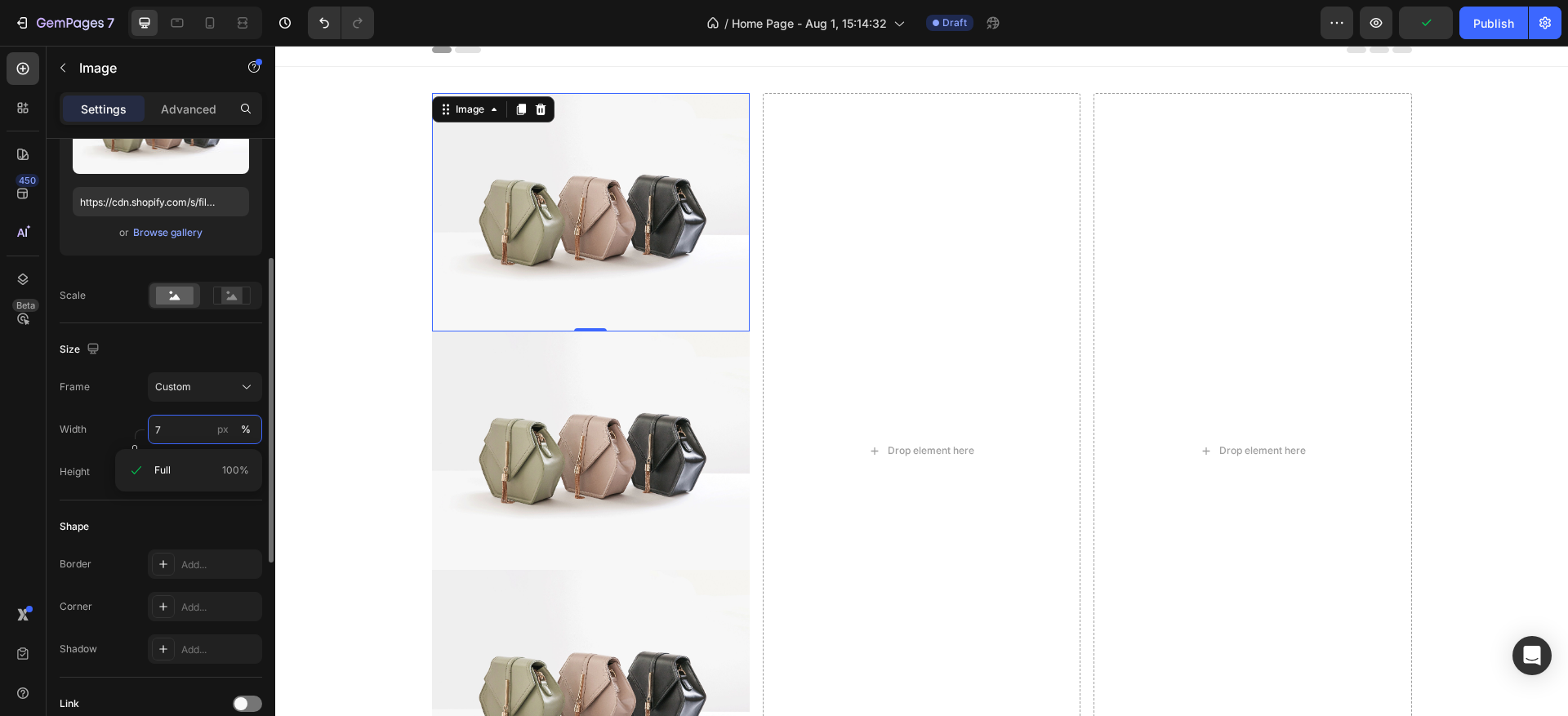 type on "70" 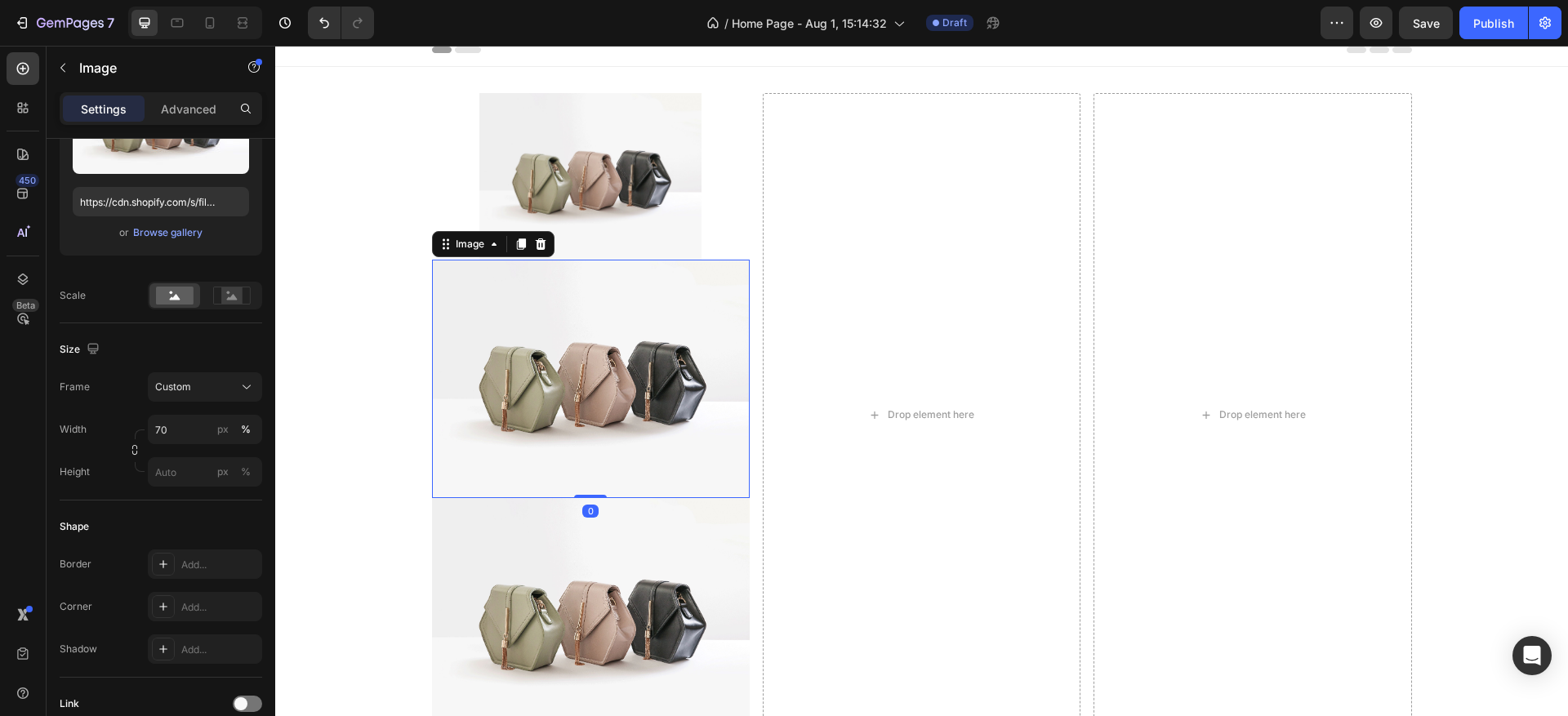 click at bounding box center [590, 379] 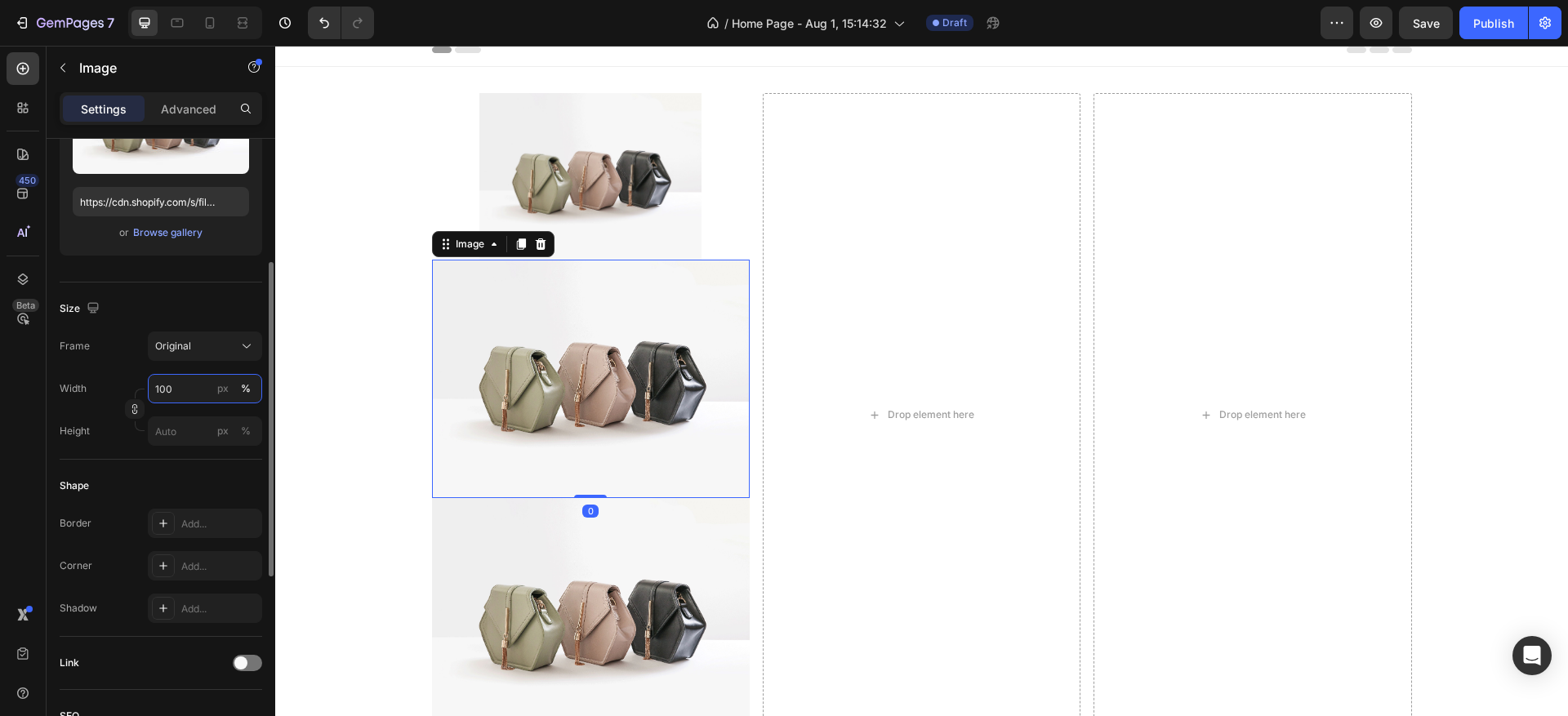 click on "100" at bounding box center (205, 389) 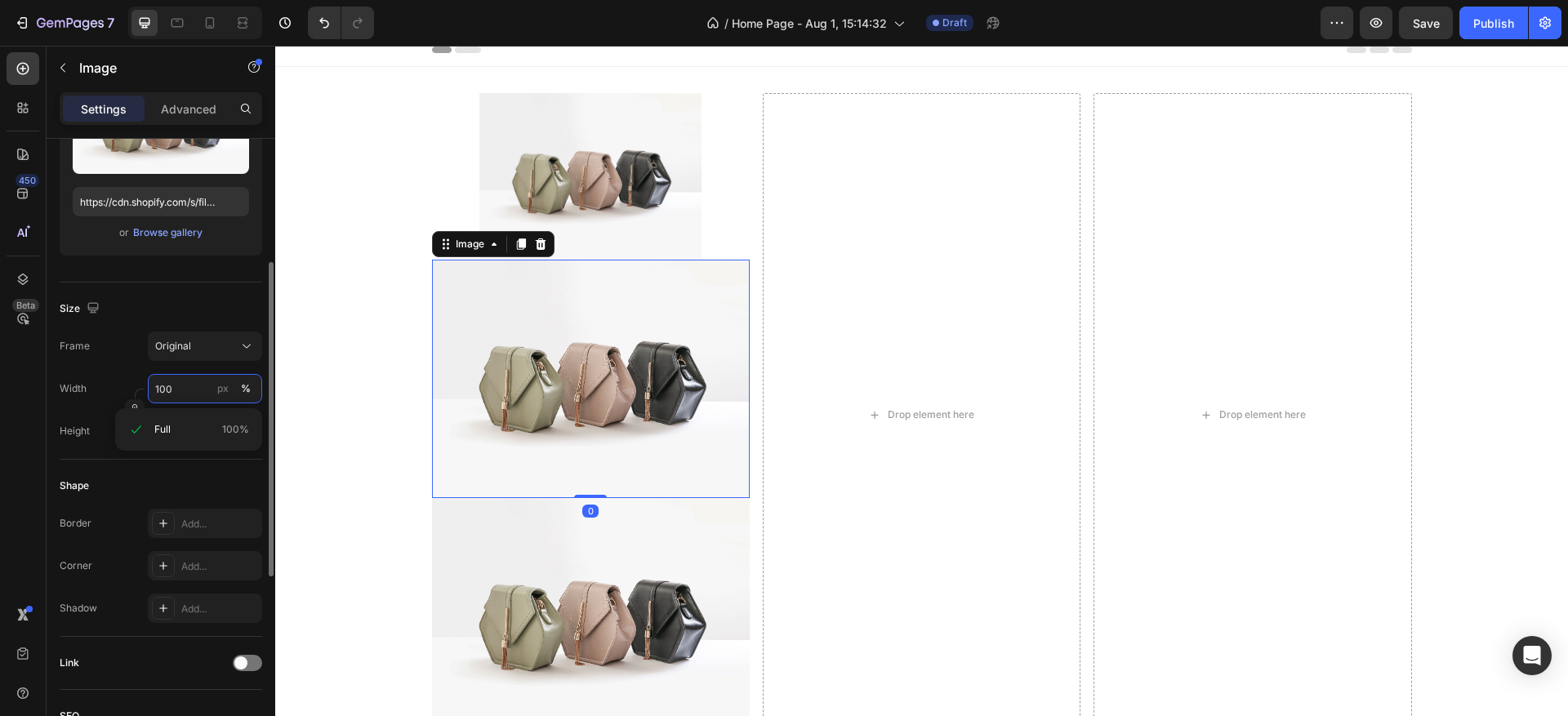click on "100" at bounding box center (205, 389) 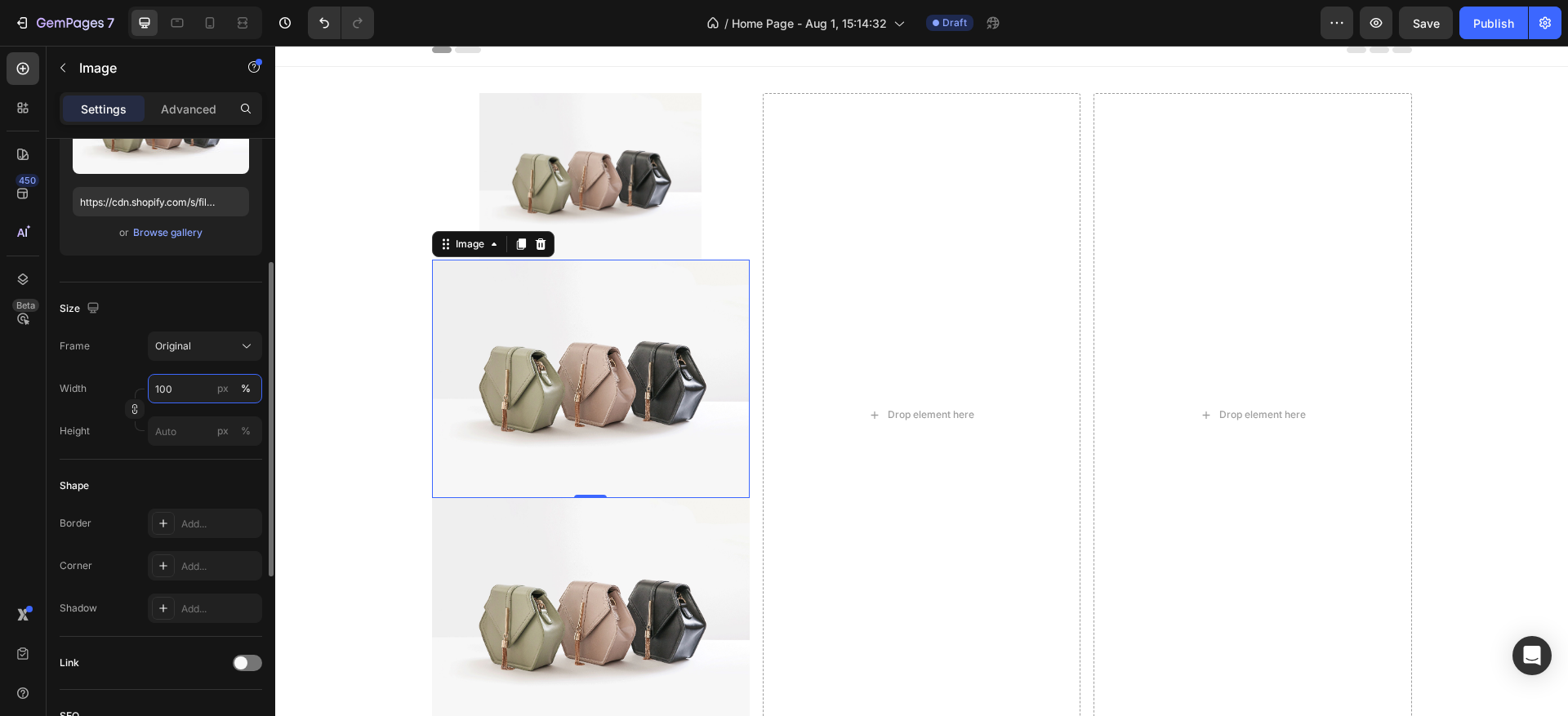 click on "100" at bounding box center [205, 389] 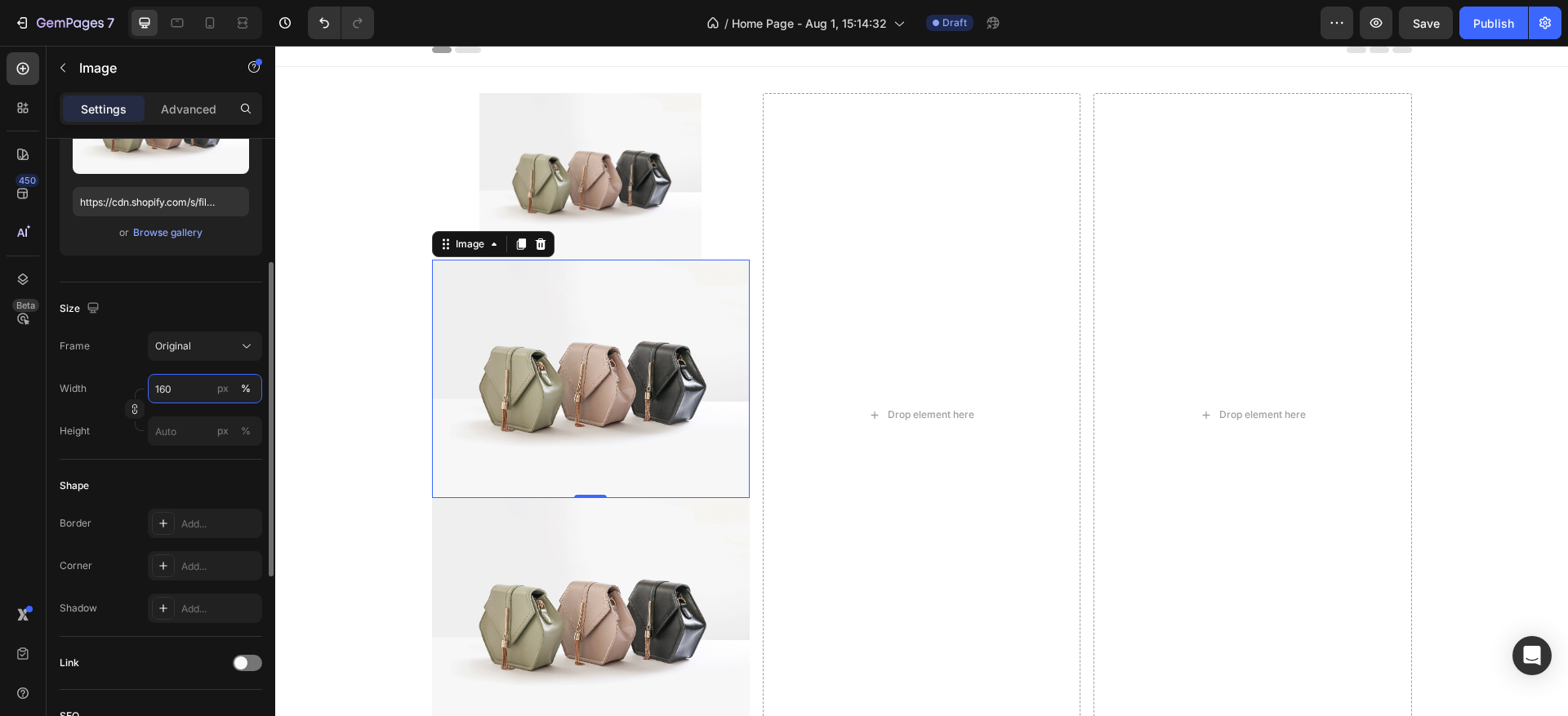 type on "160" 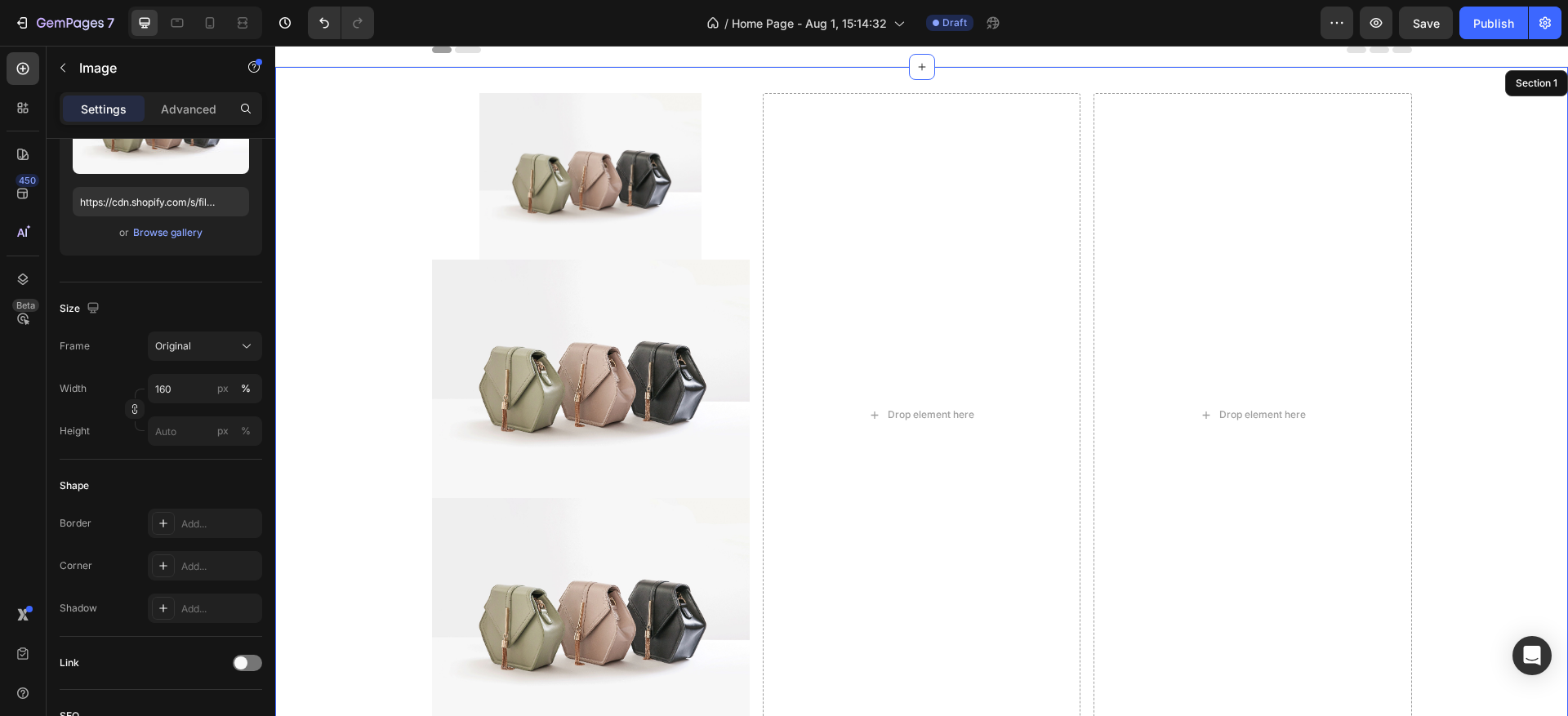 click on "Image Image   0 Image
Drop element here
Drop element here Row Row" at bounding box center (921, 421) 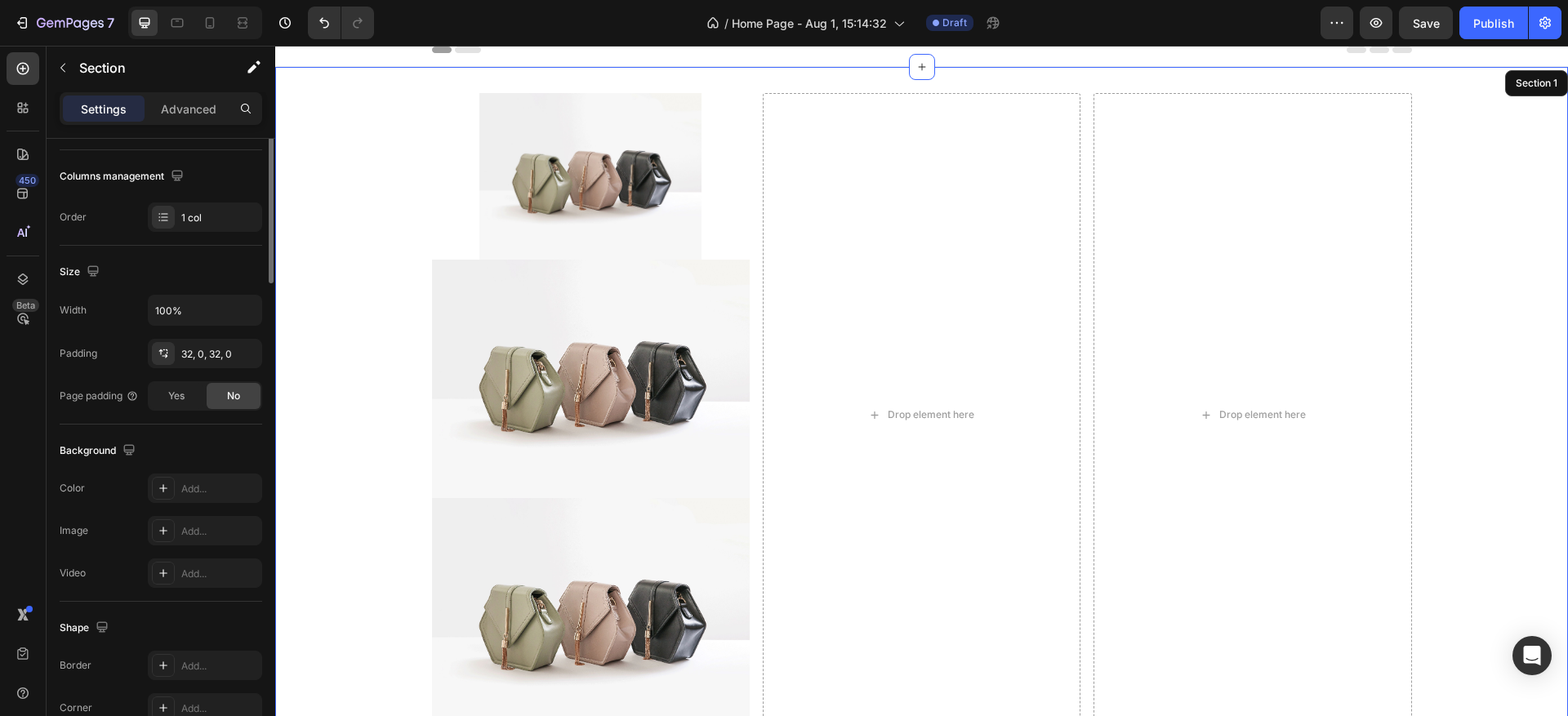 scroll, scrollTop: 0, scrollLeft: 0, axis: both 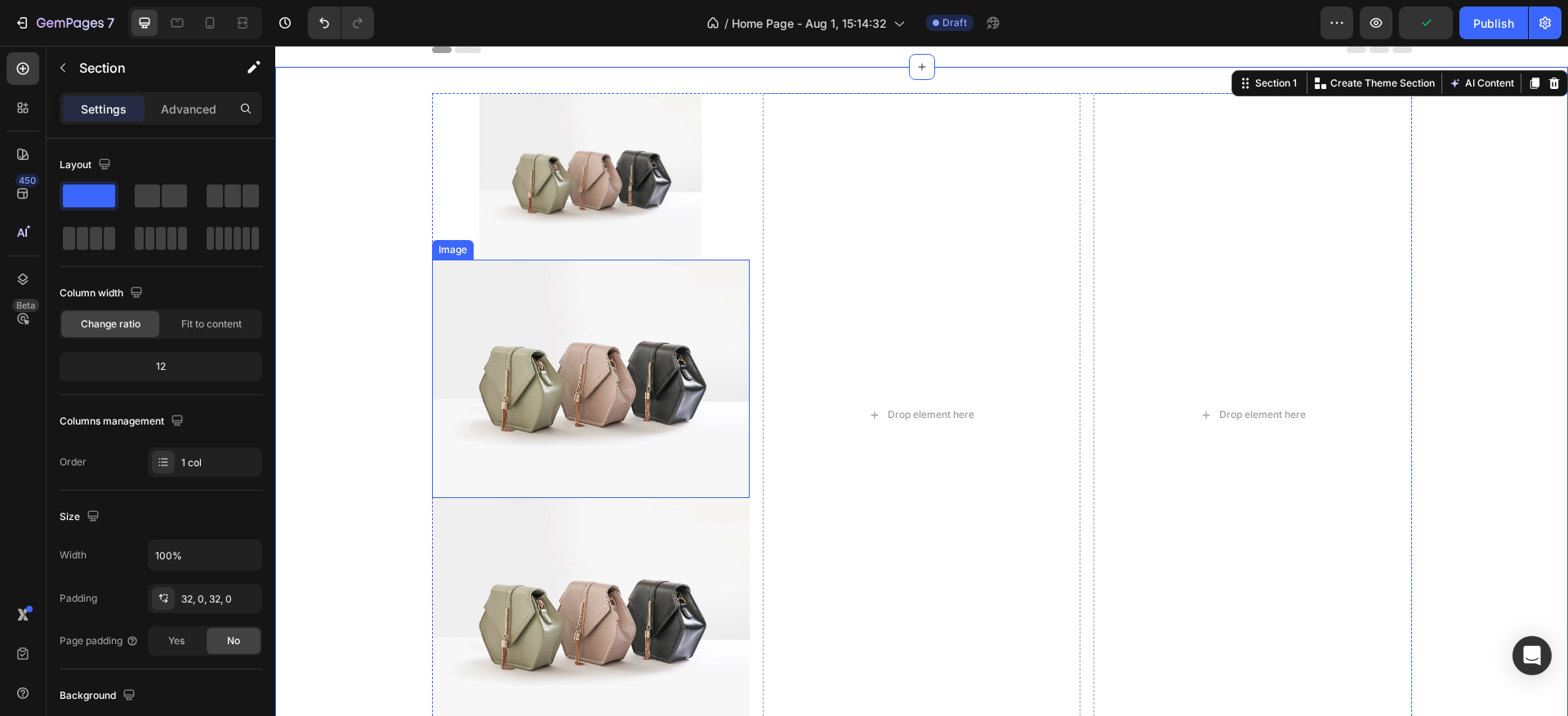 click at bounding box center (590, 379) 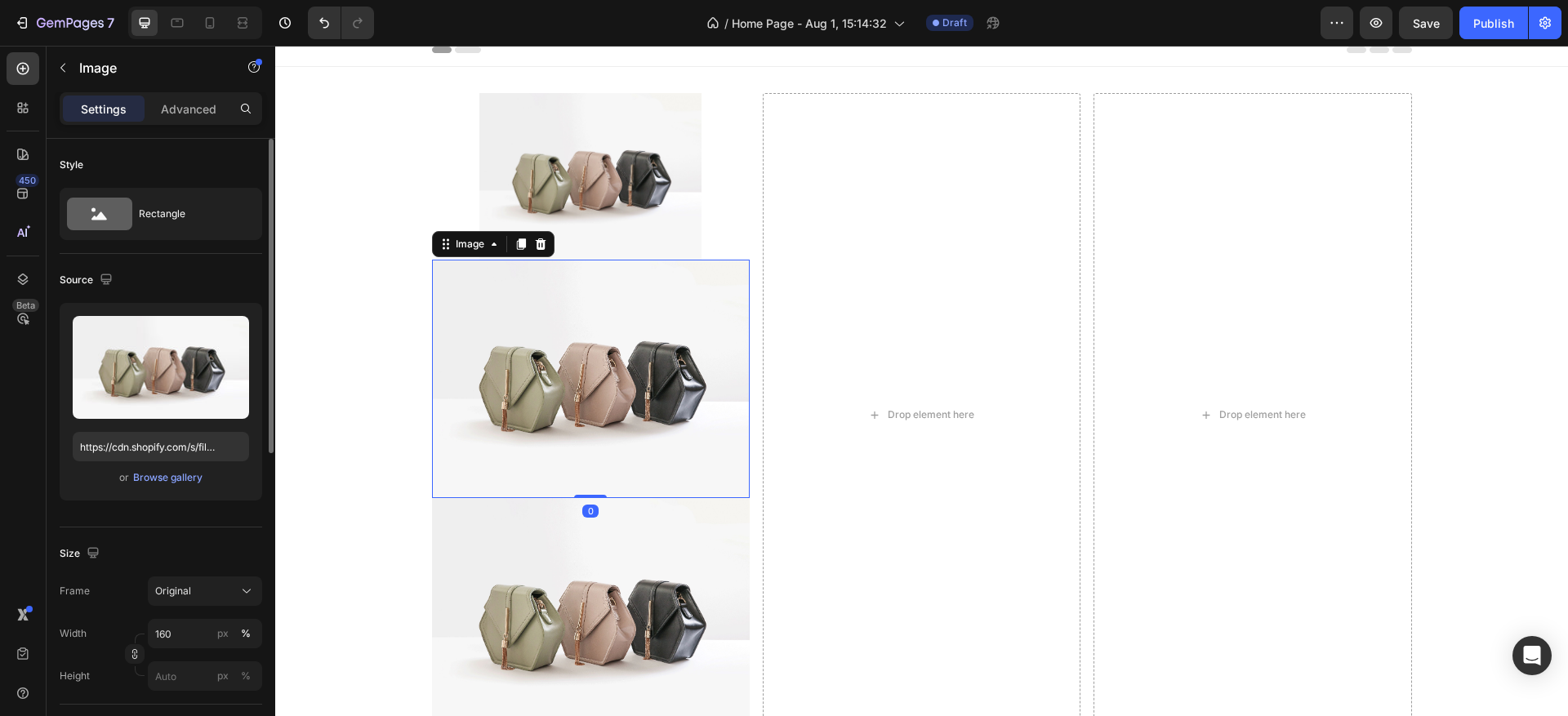 scroll, scrollTop: 122, scrollLeft: 0, axis: vertical 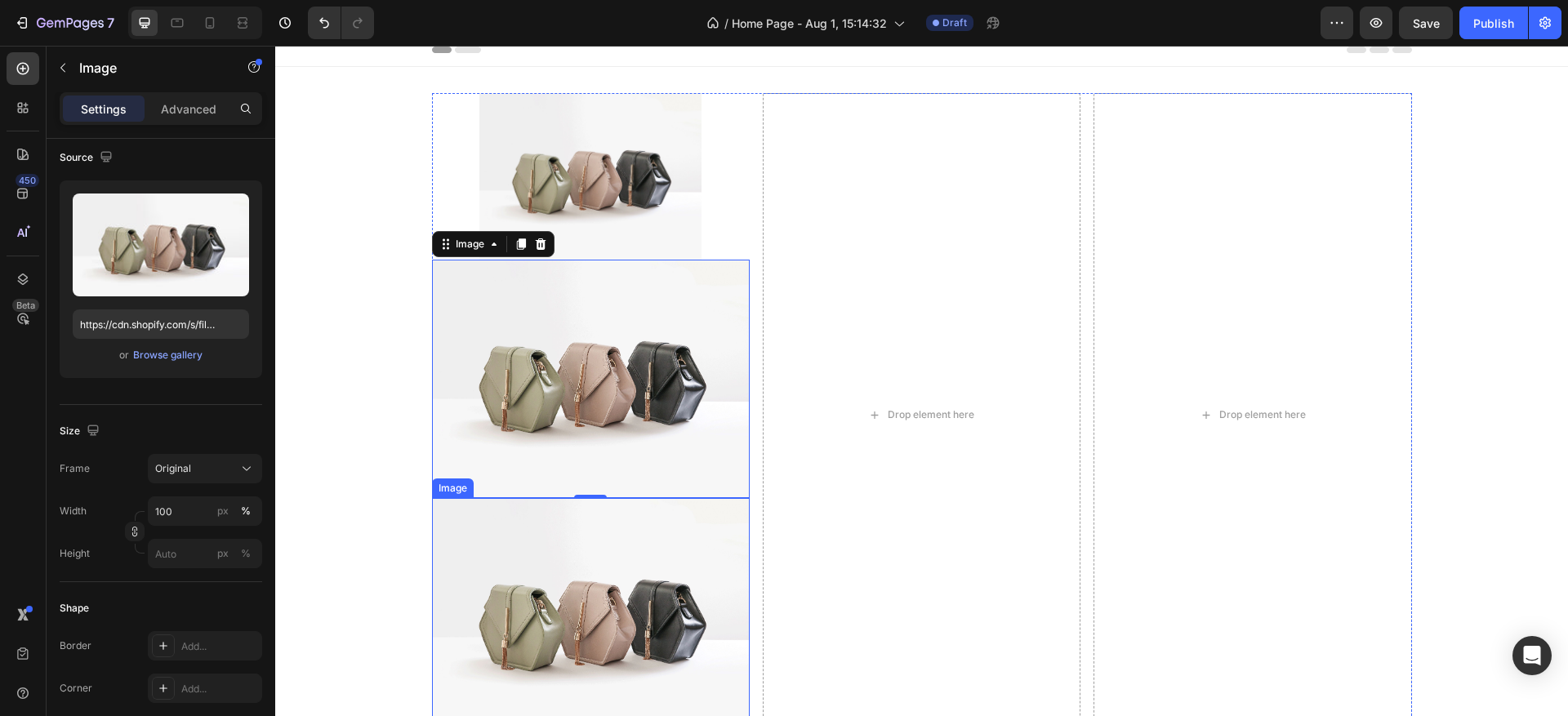 click at bounding box center (590, 617) 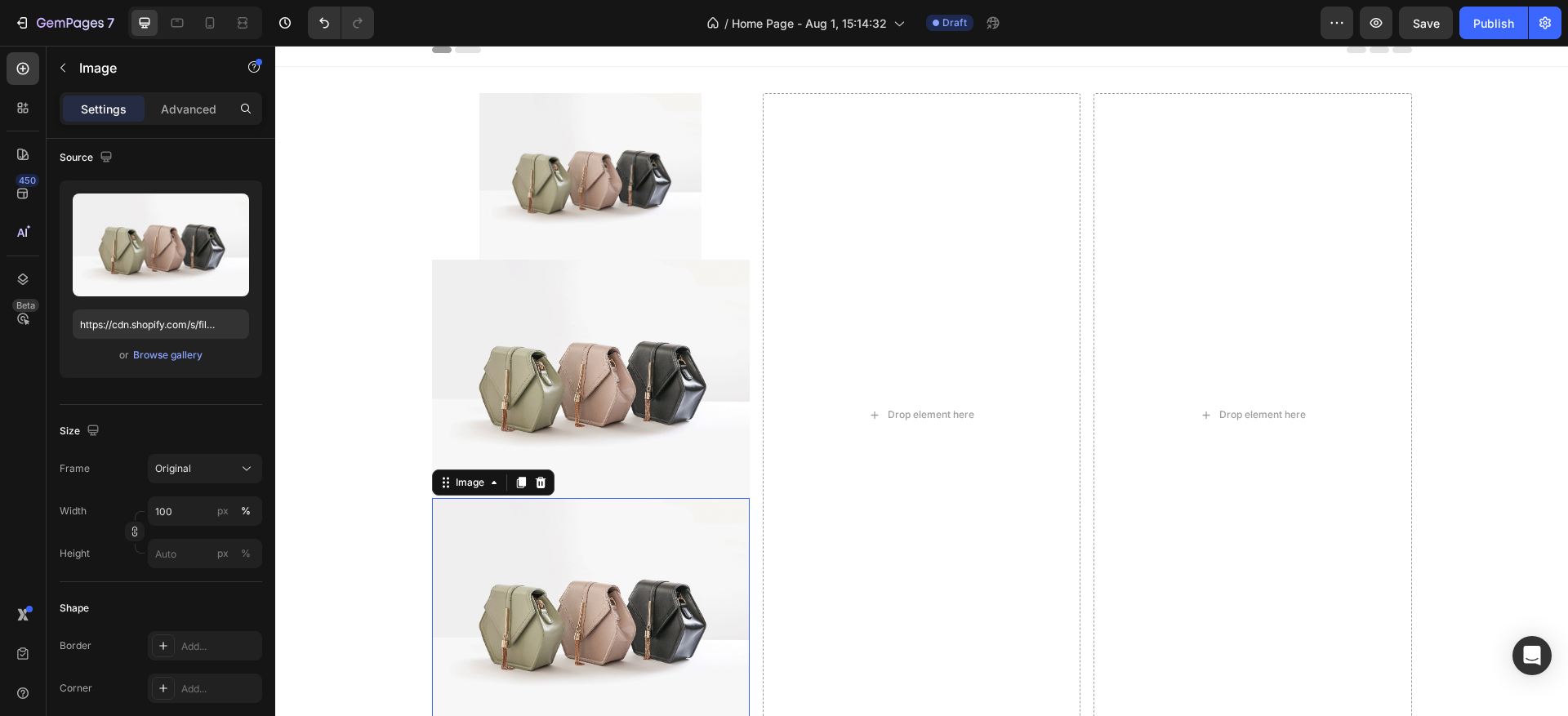 click at bounding box center (590, 617) 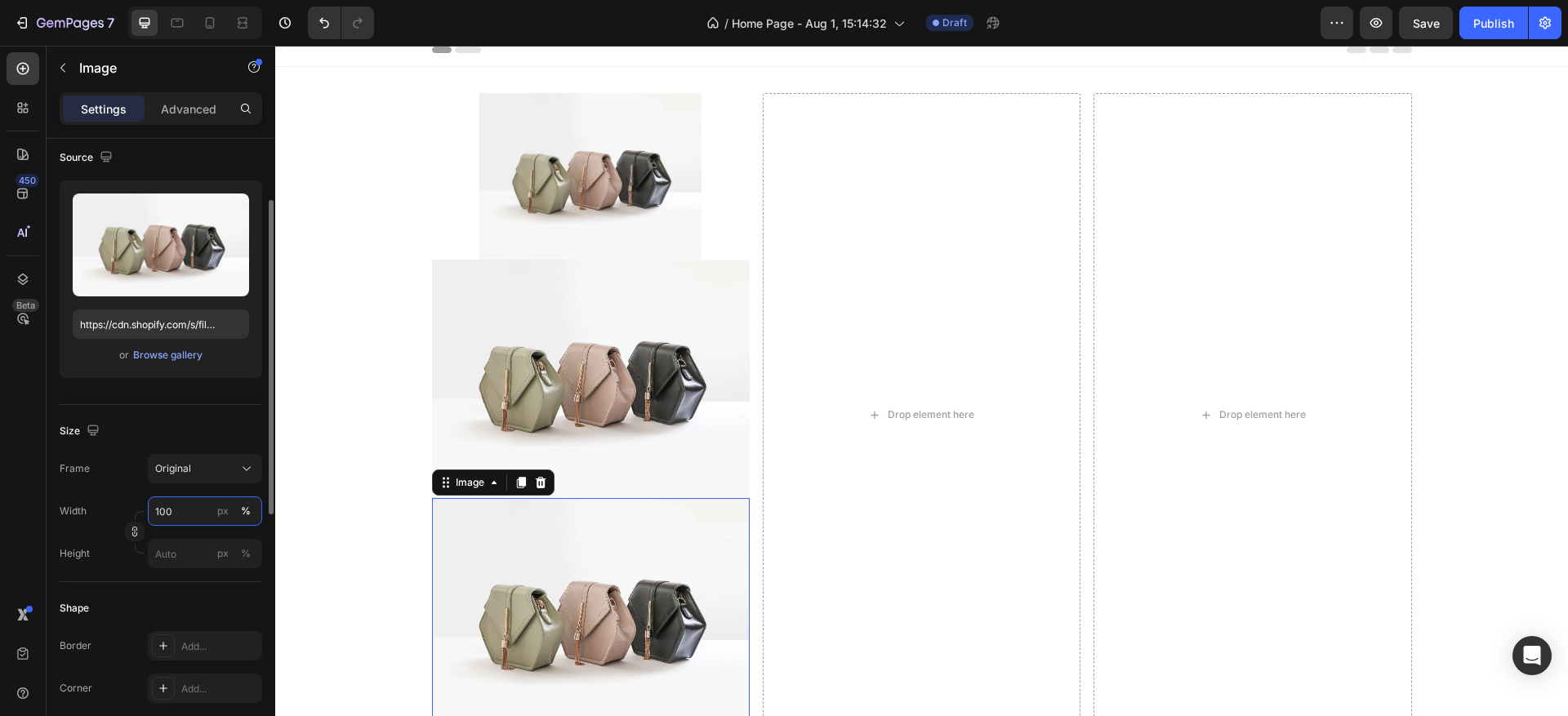click on "100" at bounding box center [205, 511] 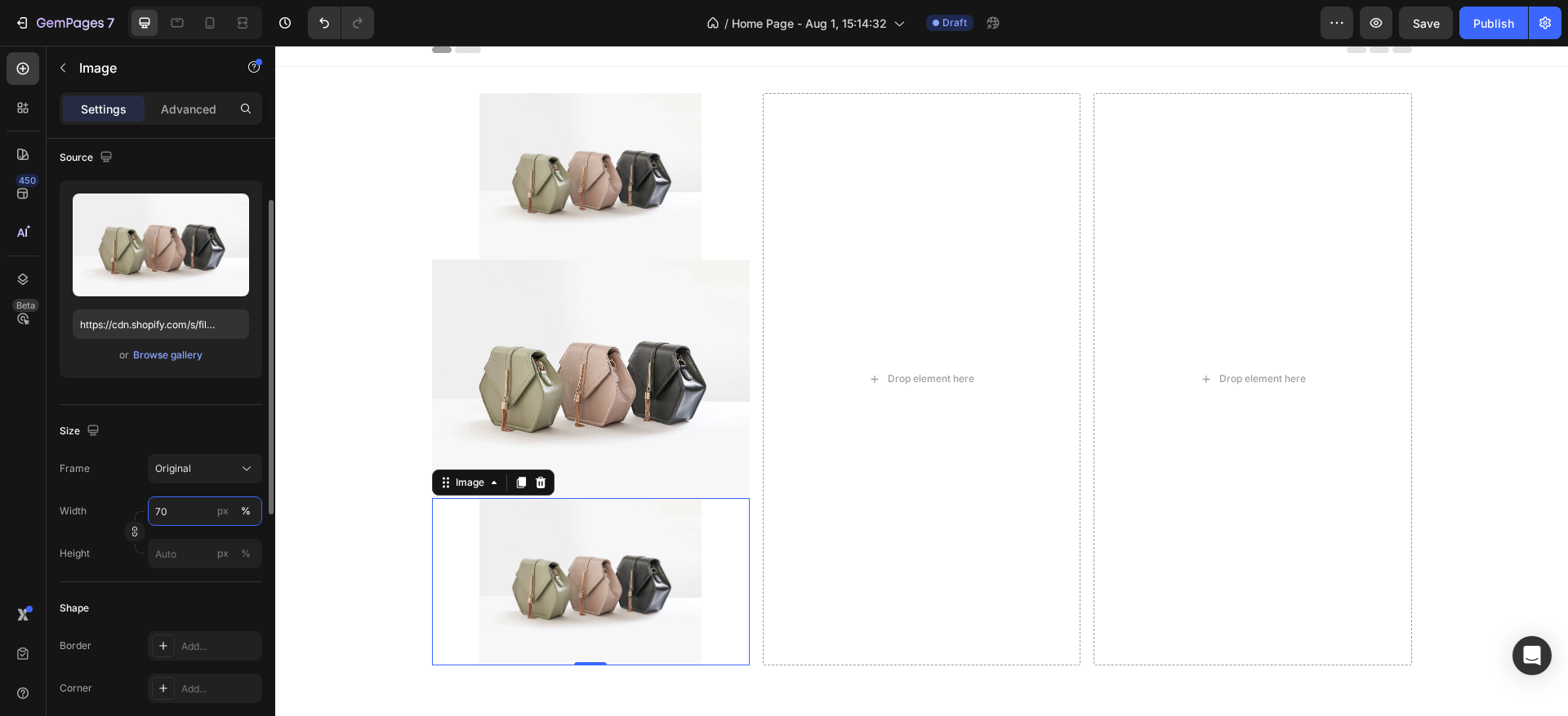 type on "70" 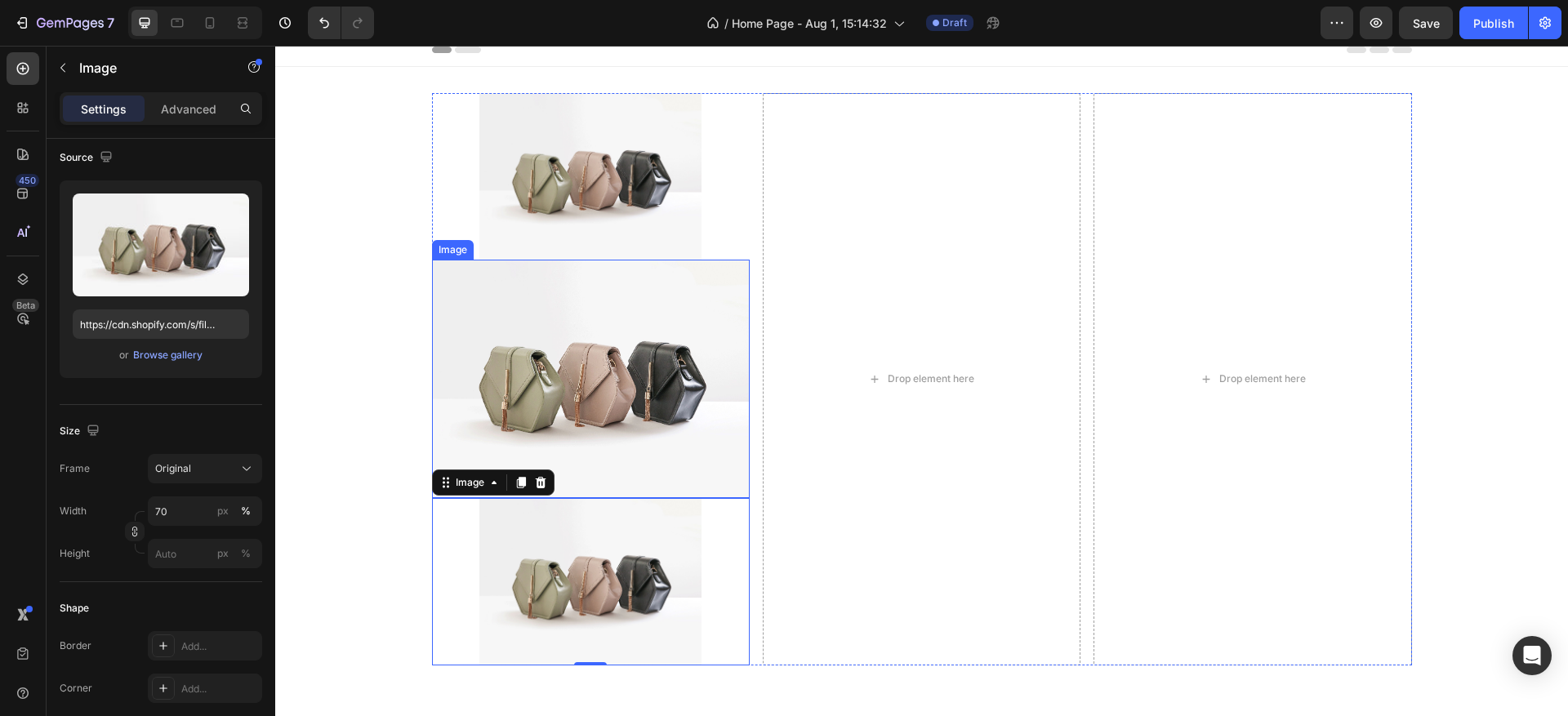 click at bounding box center (590, 379) 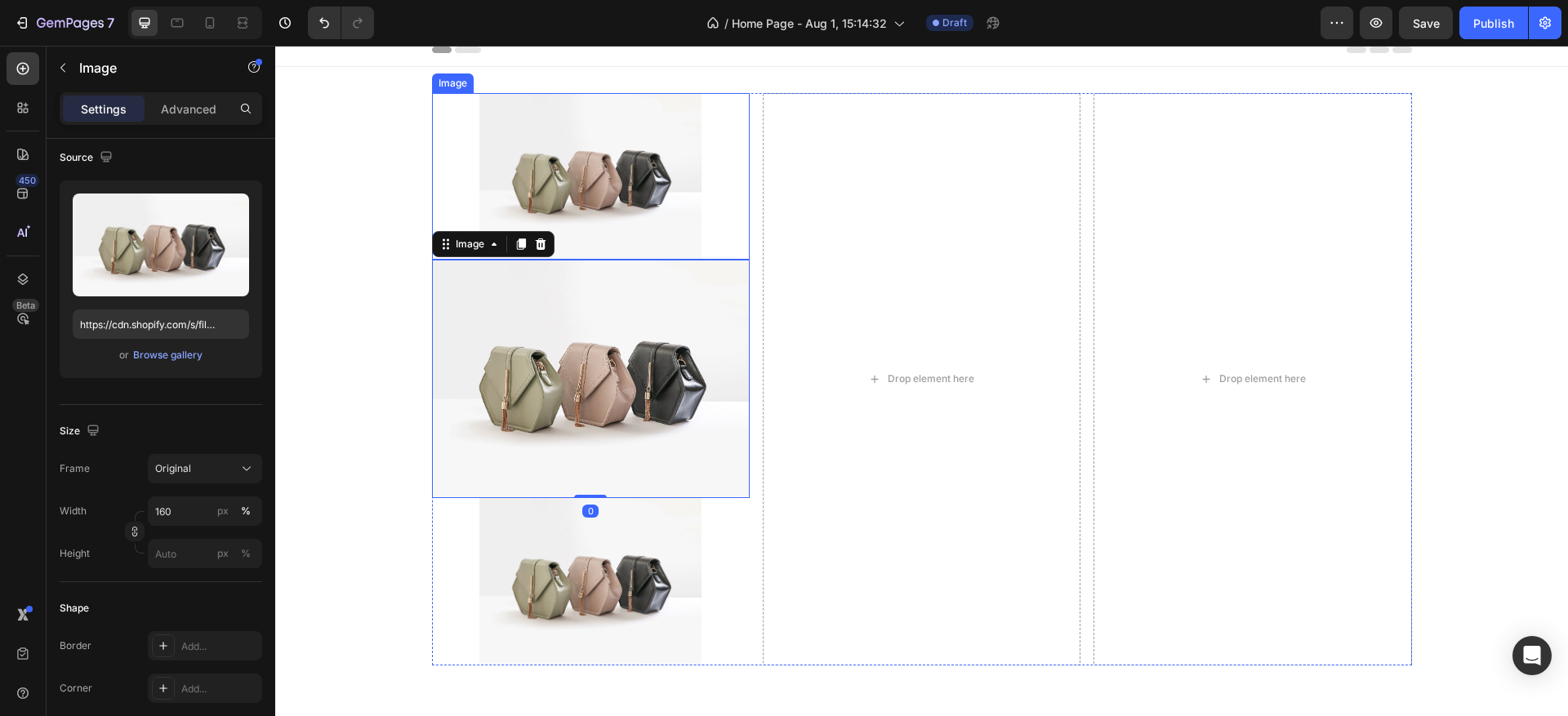 click at bounding box center (590, 176) 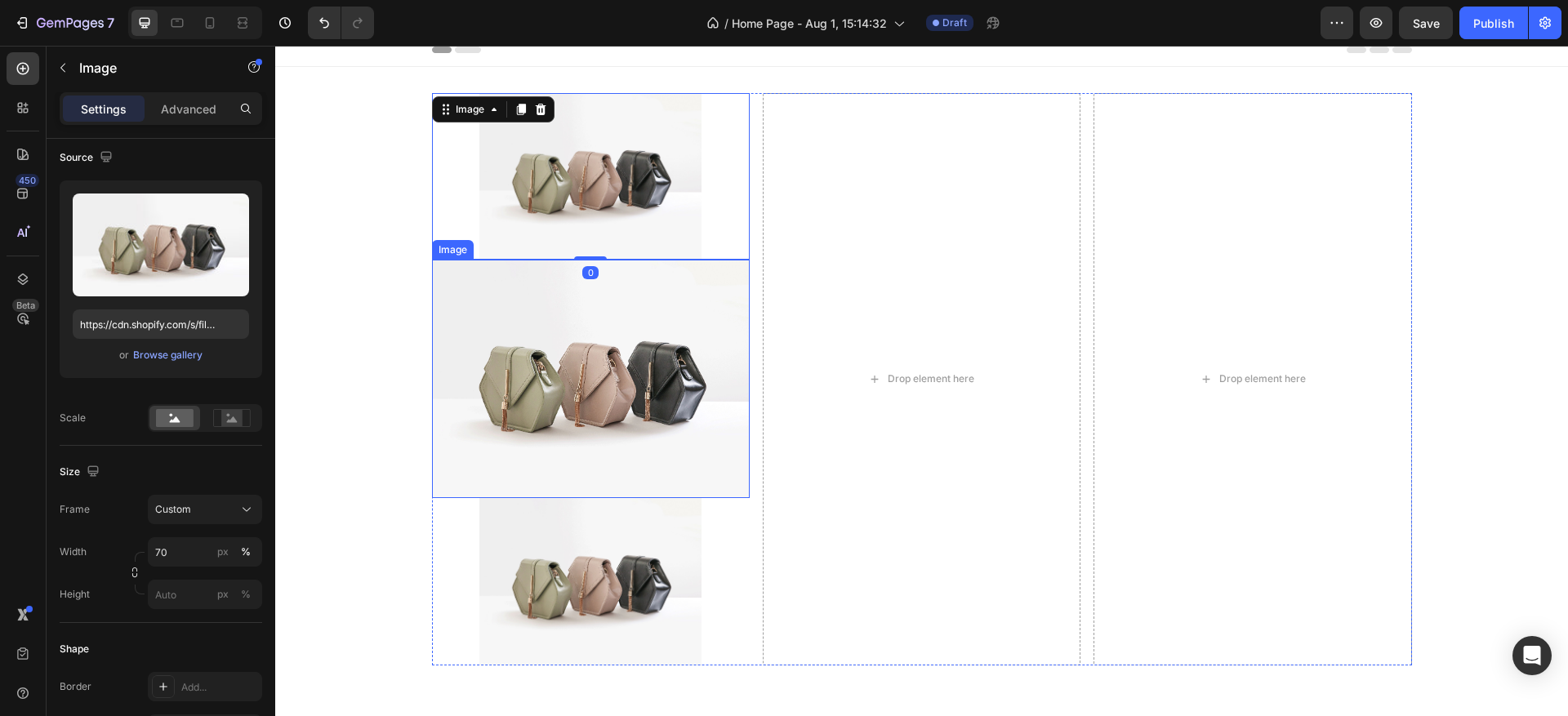 click at bounding box center [590, 379] 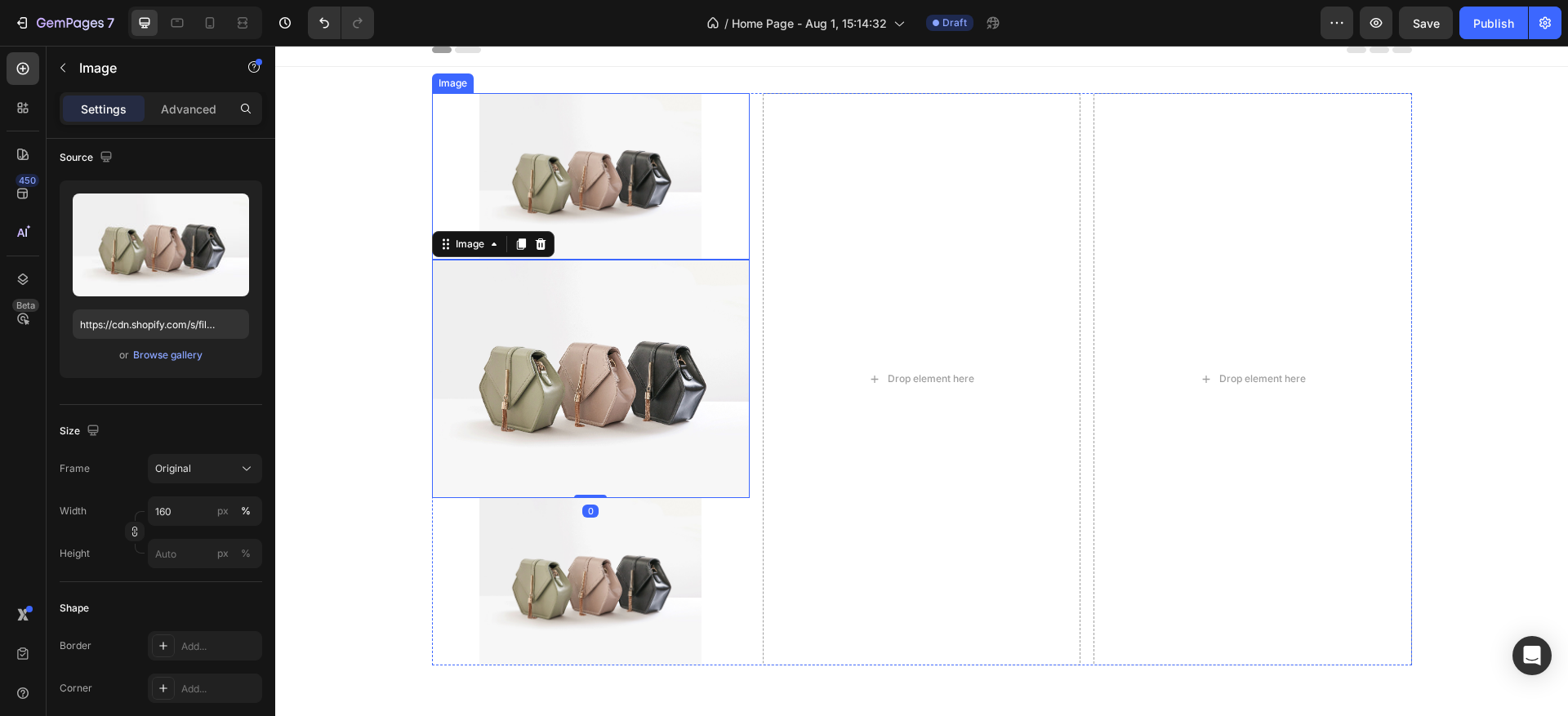 click at bounding box center [590, 176] 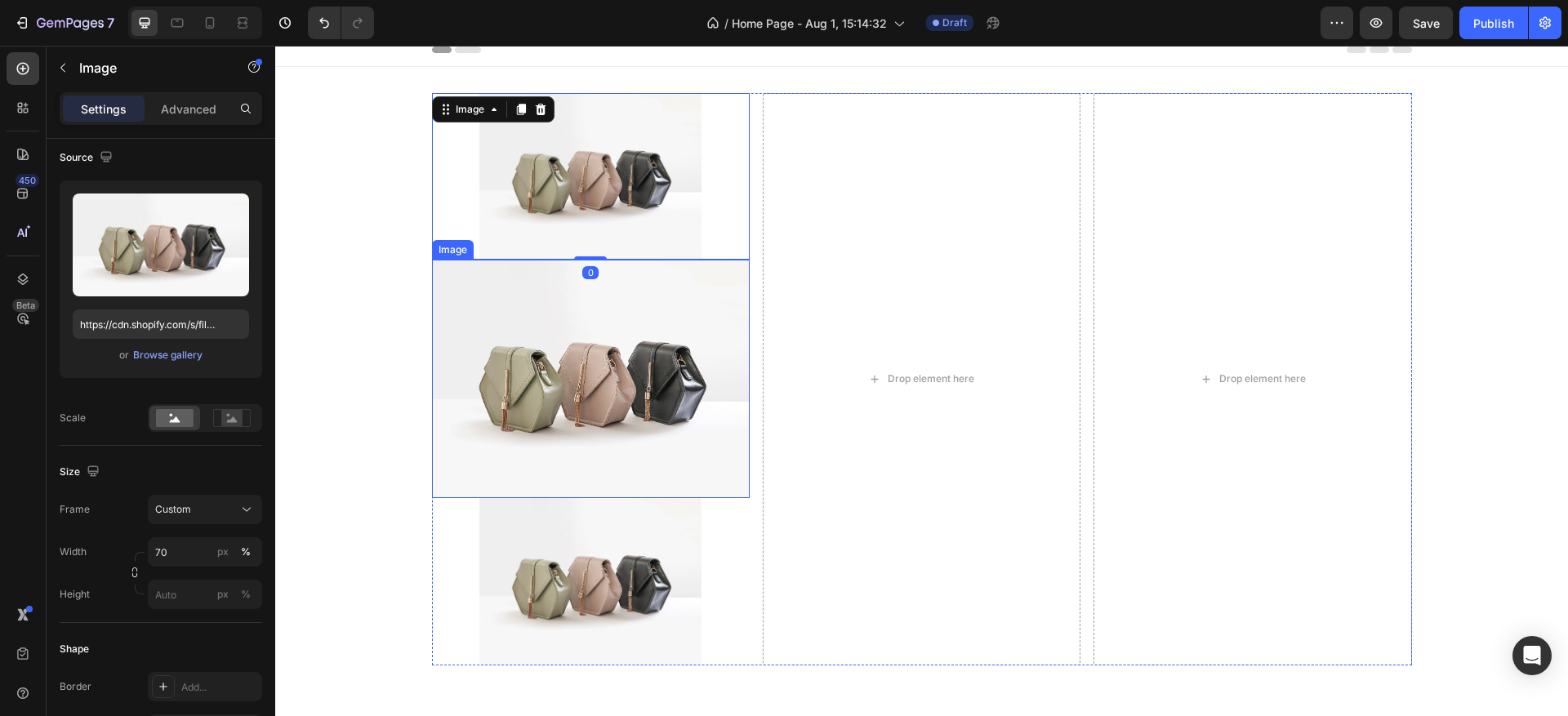 click at bounding box center [590, 379] 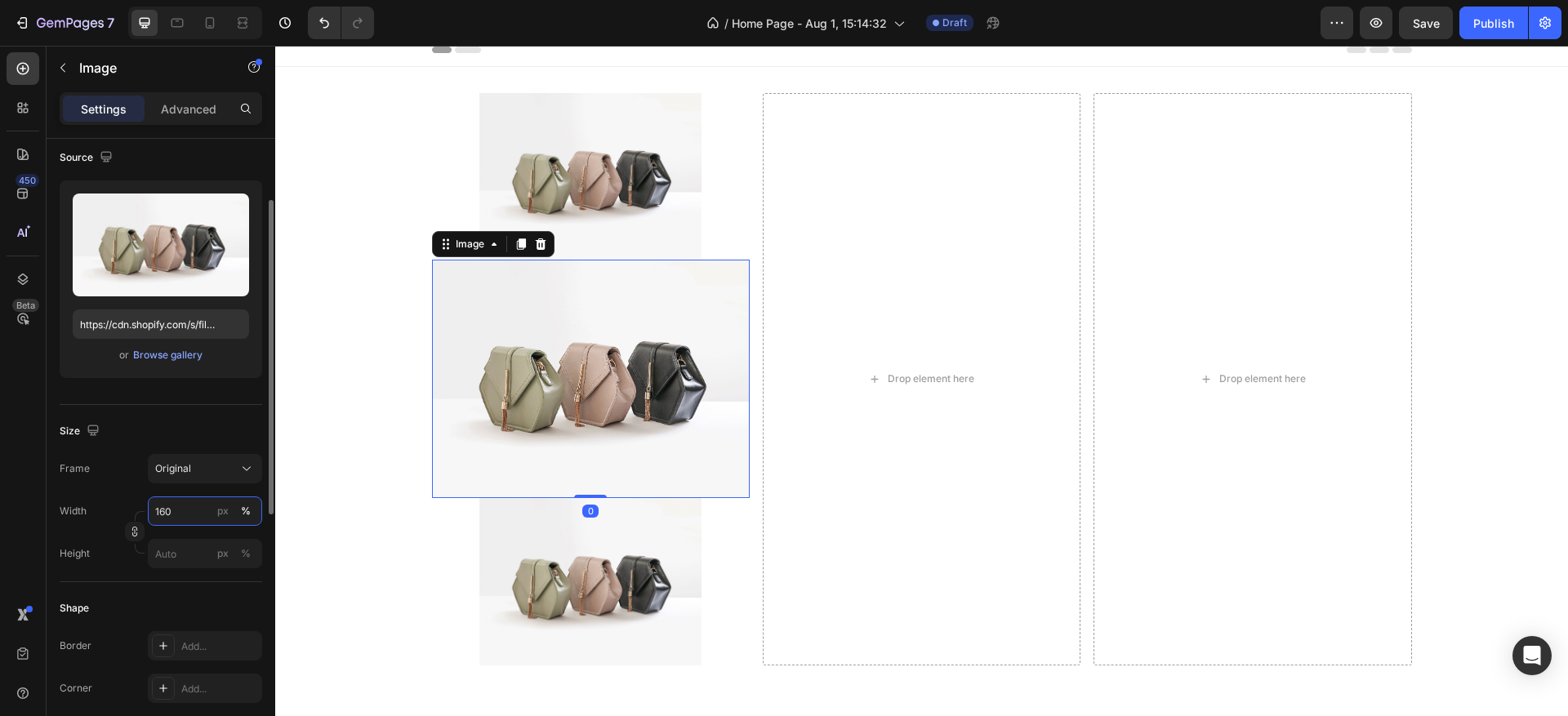click on "160" at bounding box center [205, 511] 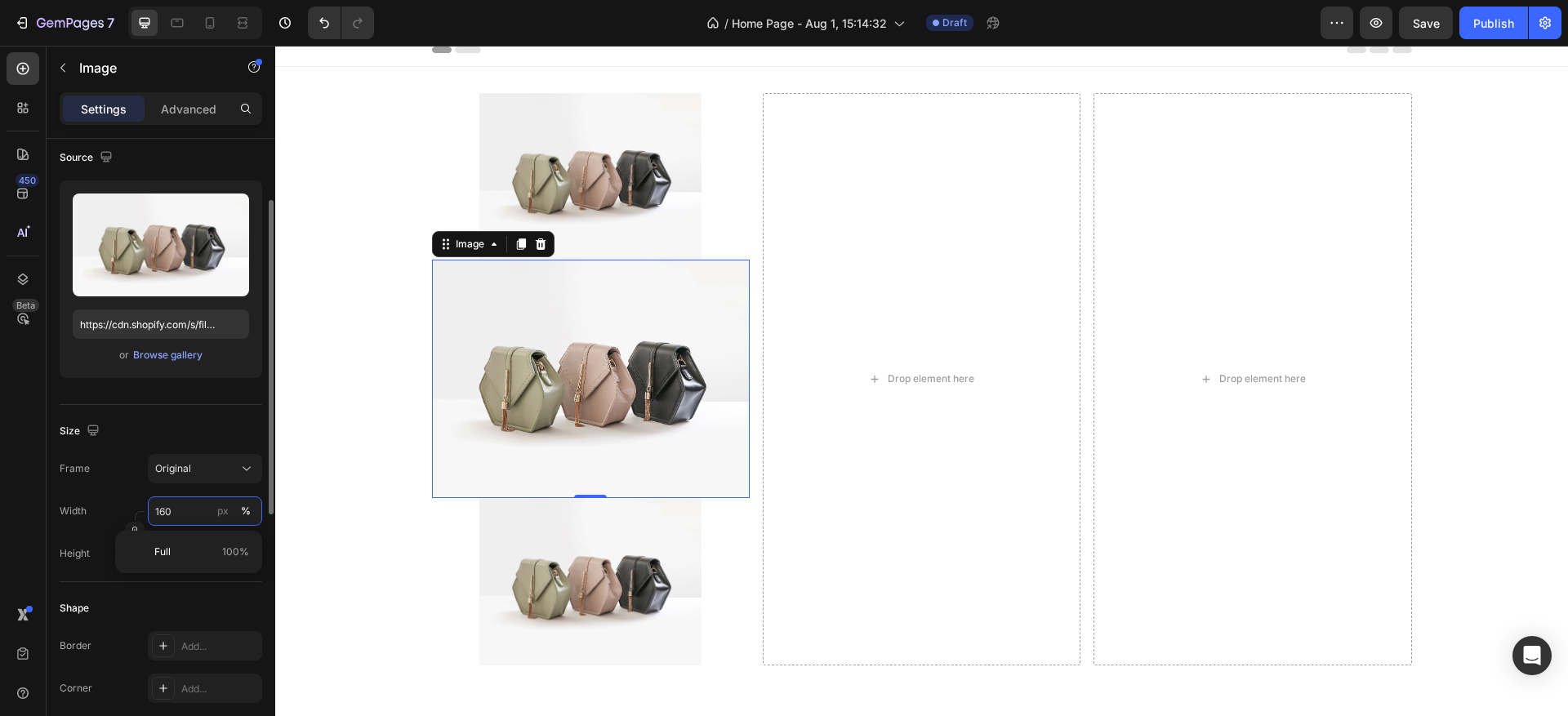 click on "160" at bounding box center [205, 511] 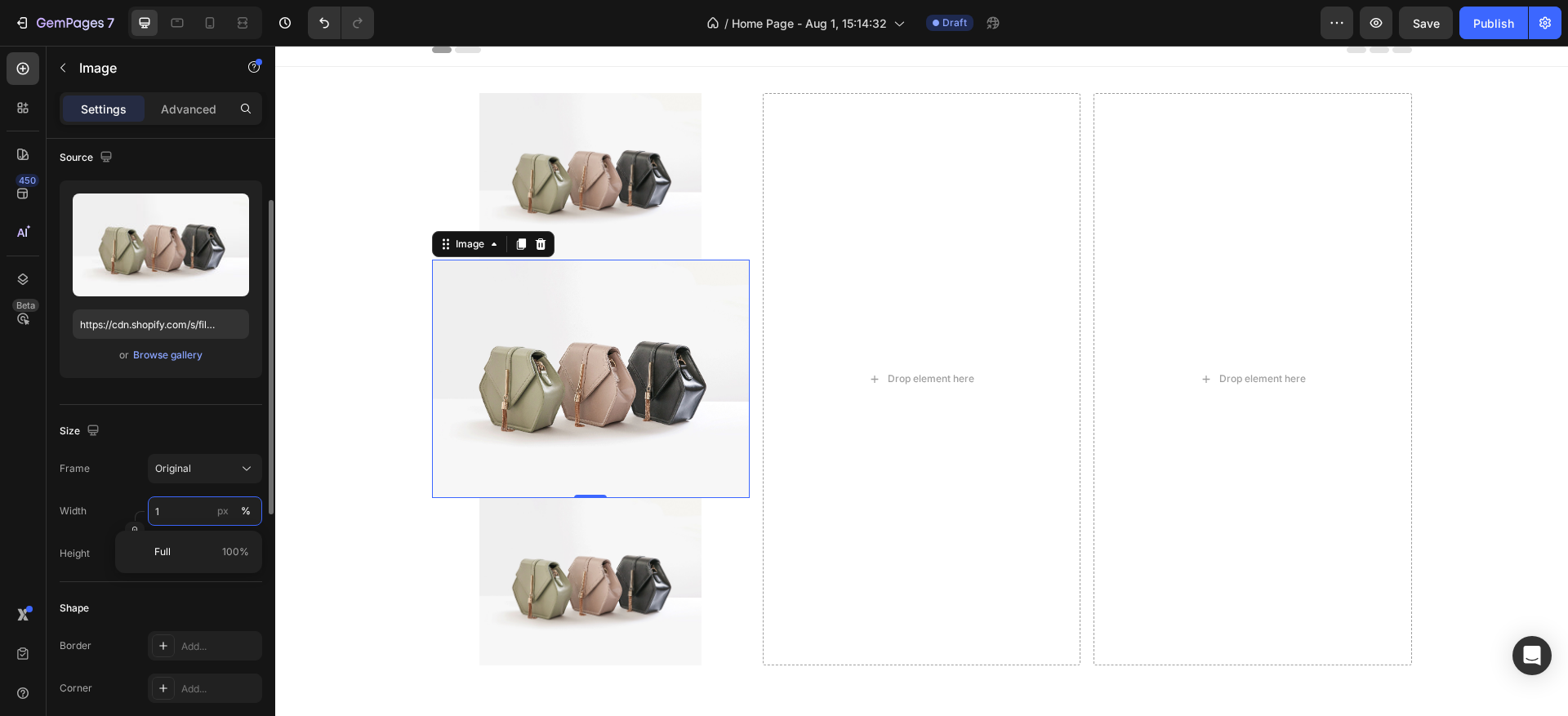 scroll, scrollTop: 0, scrollLeft: 0, axis: both 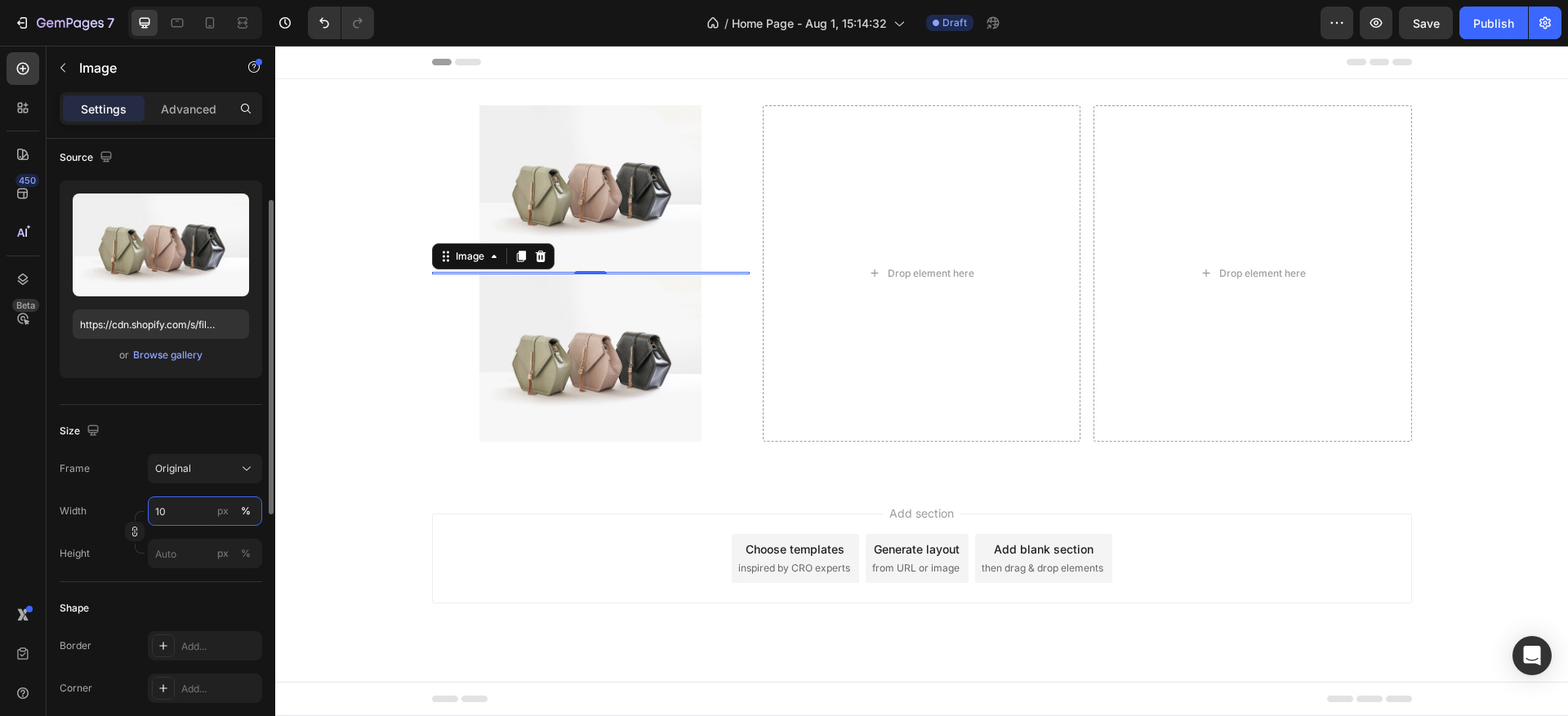 type on "100" 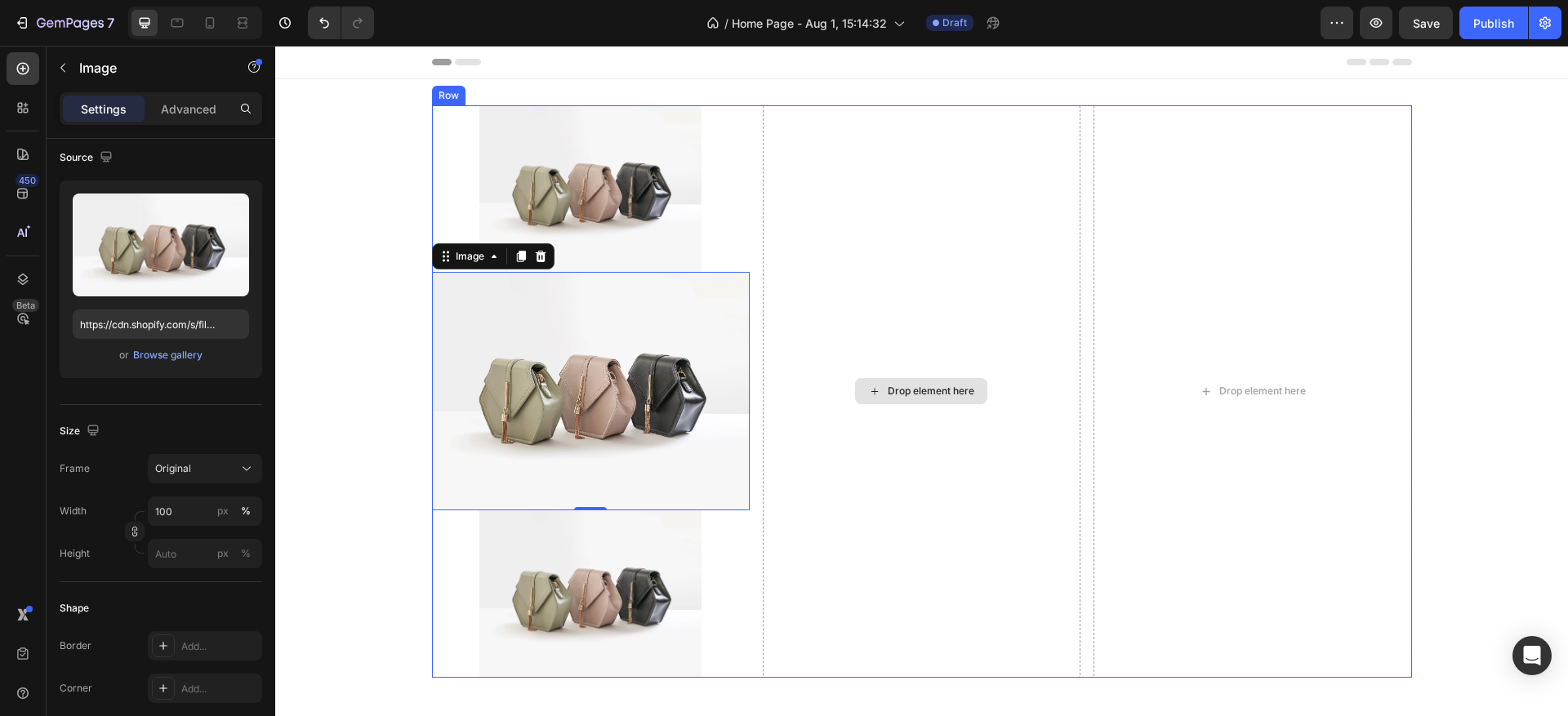 click on "Drop element here" at bounding box center [921, 391] 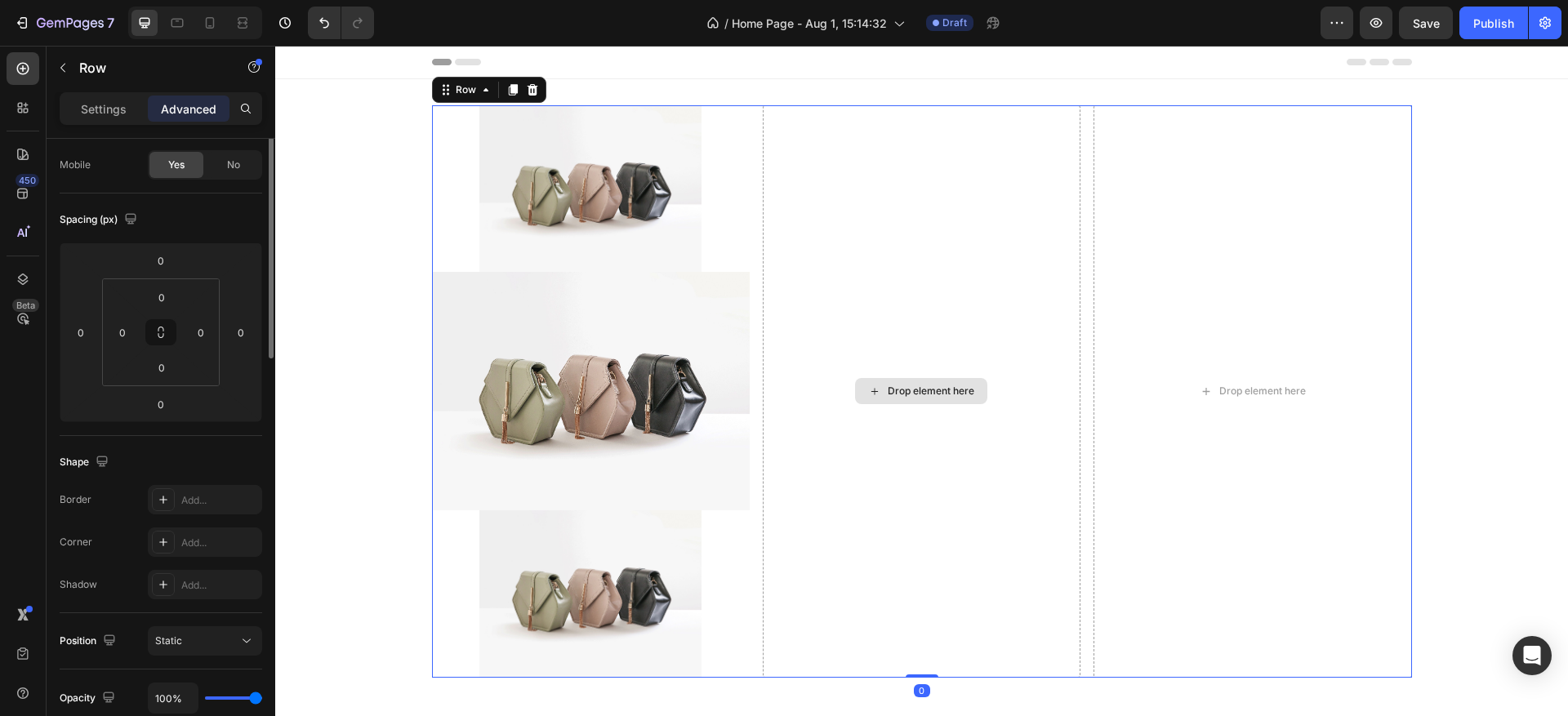 scroll, scrollTop: 0, scrollLeft: 0, axis: both 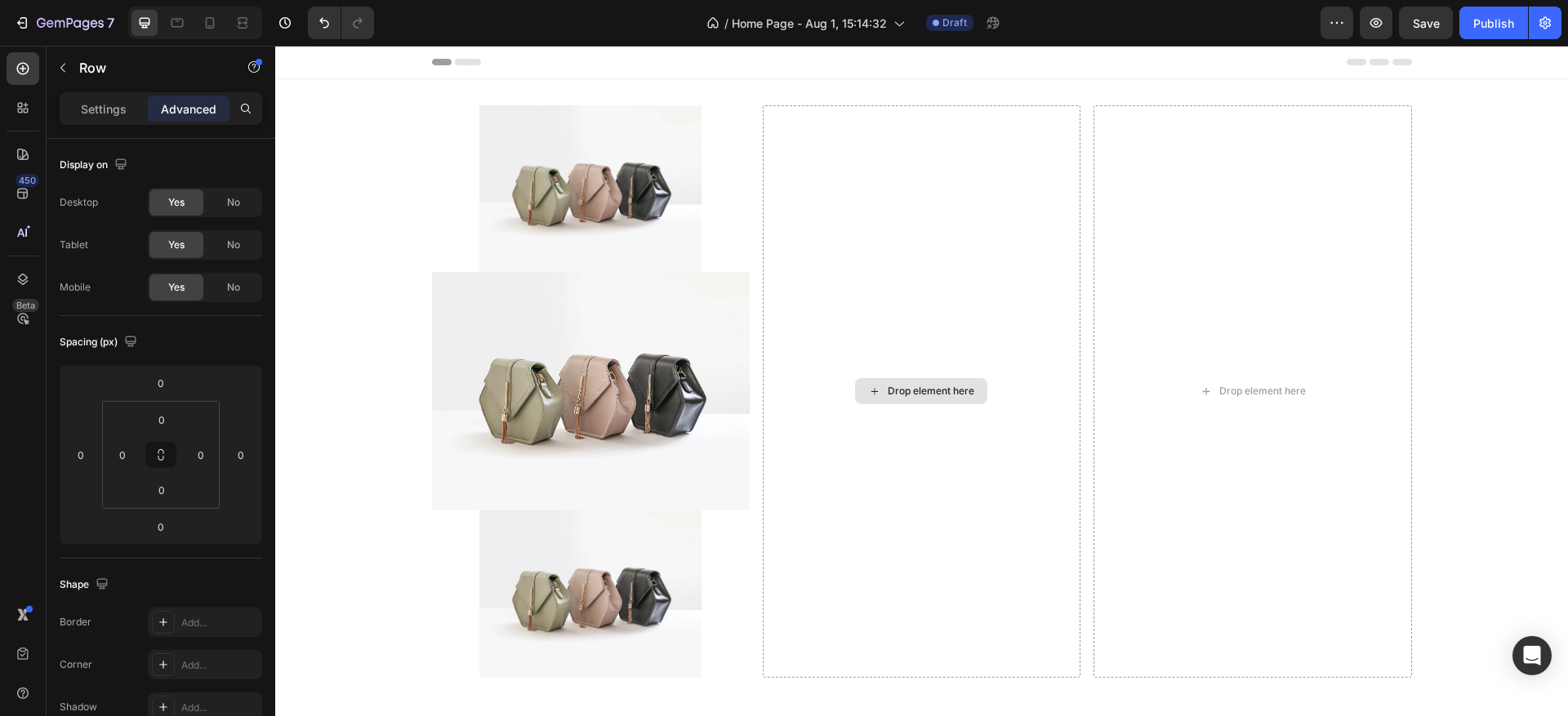 click on "Drop element here" at bounding box center (921, 391) 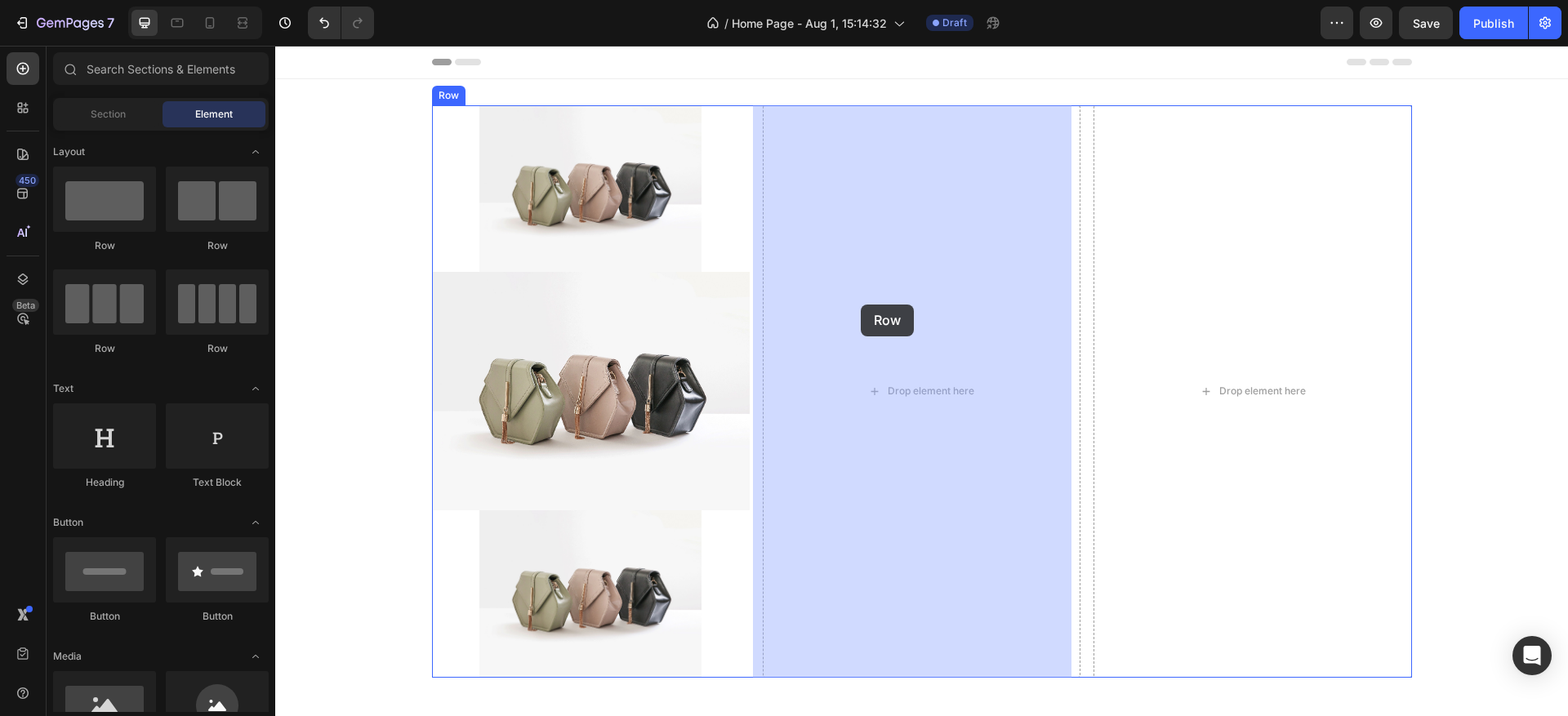 drag, startPoint x: 410, startPoint y: 352, endPoint x: 861, endPoint y: 305, distance: 453.44239 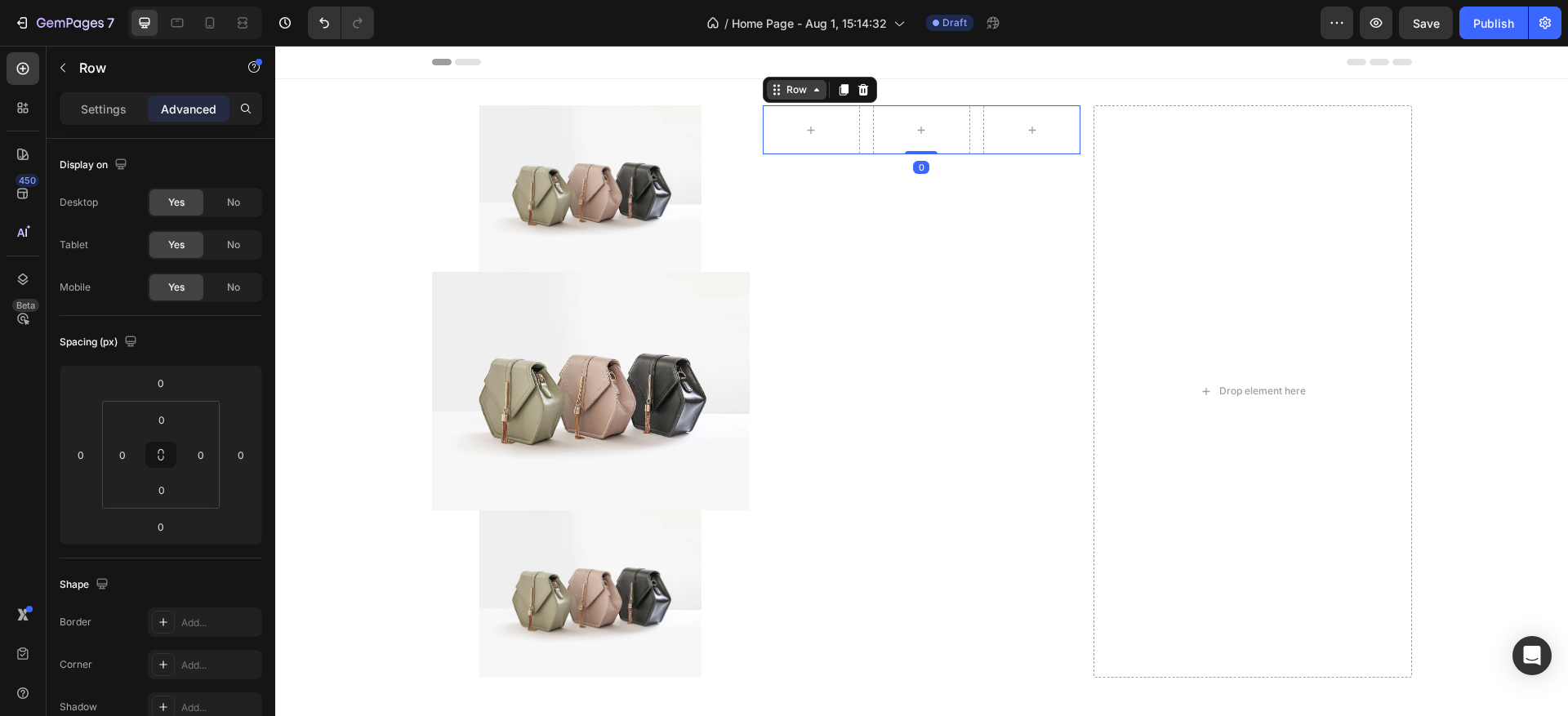 click on "Row" at bounding box center (796, 90) 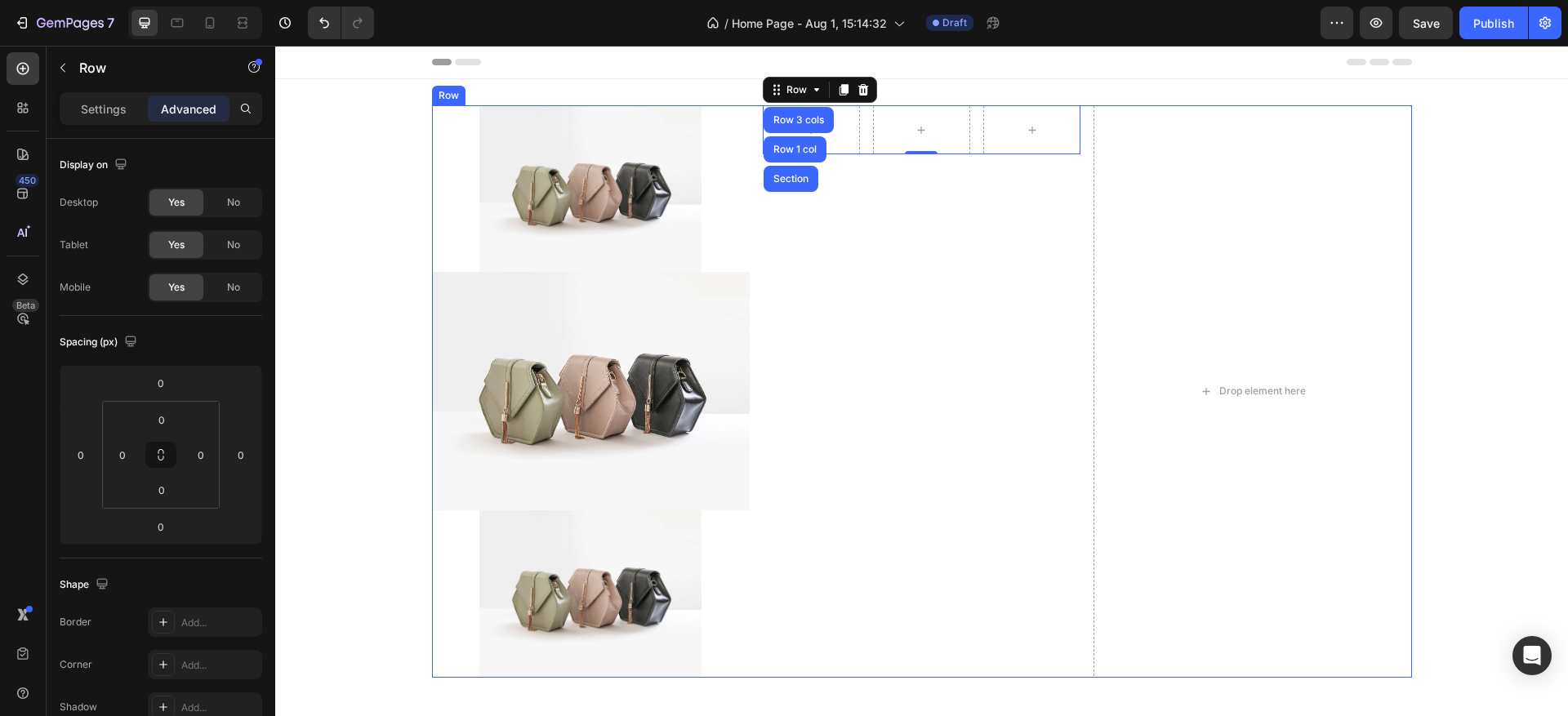 click on "Row Row 3 cols Row 1 col Section   0" at bounding box center (921, 391) 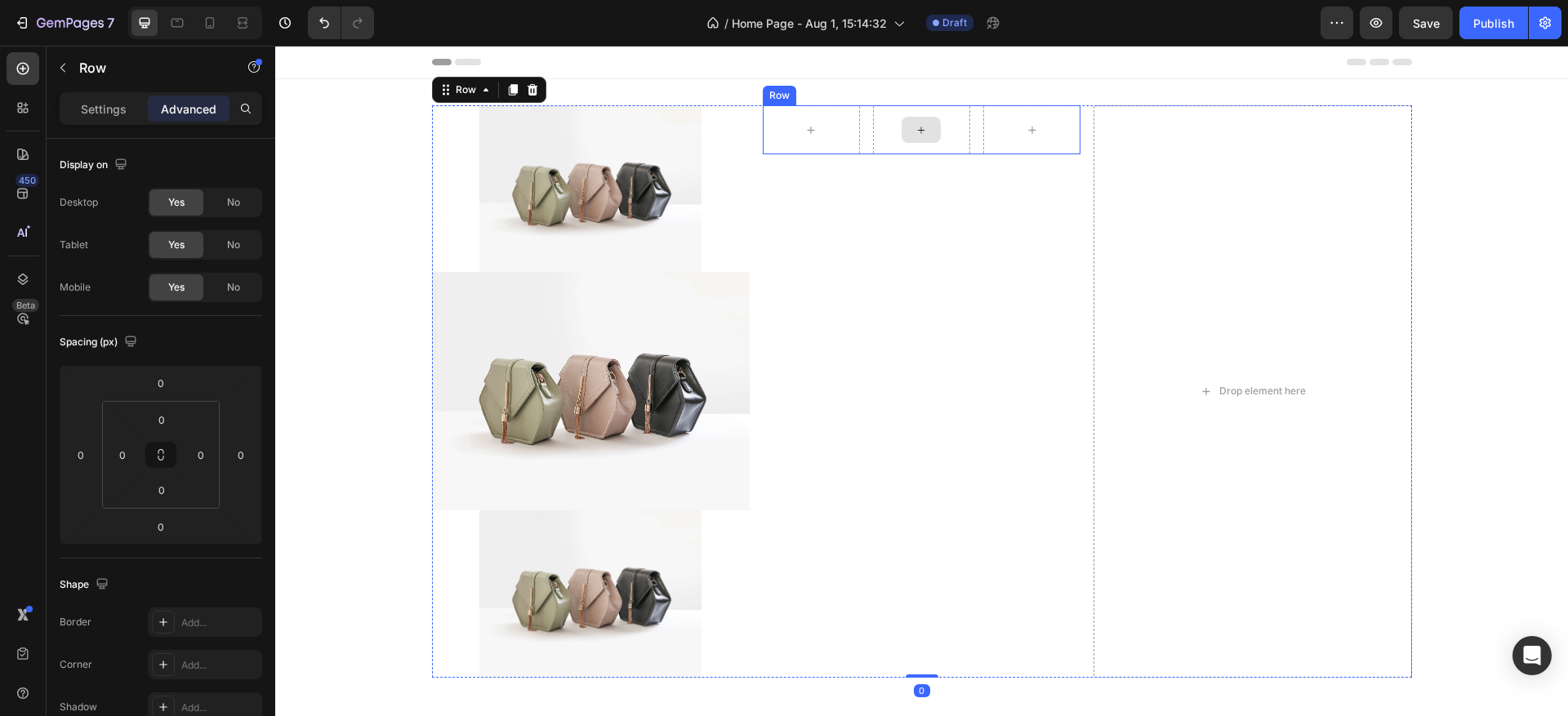 click at bounding box center (921, 130) 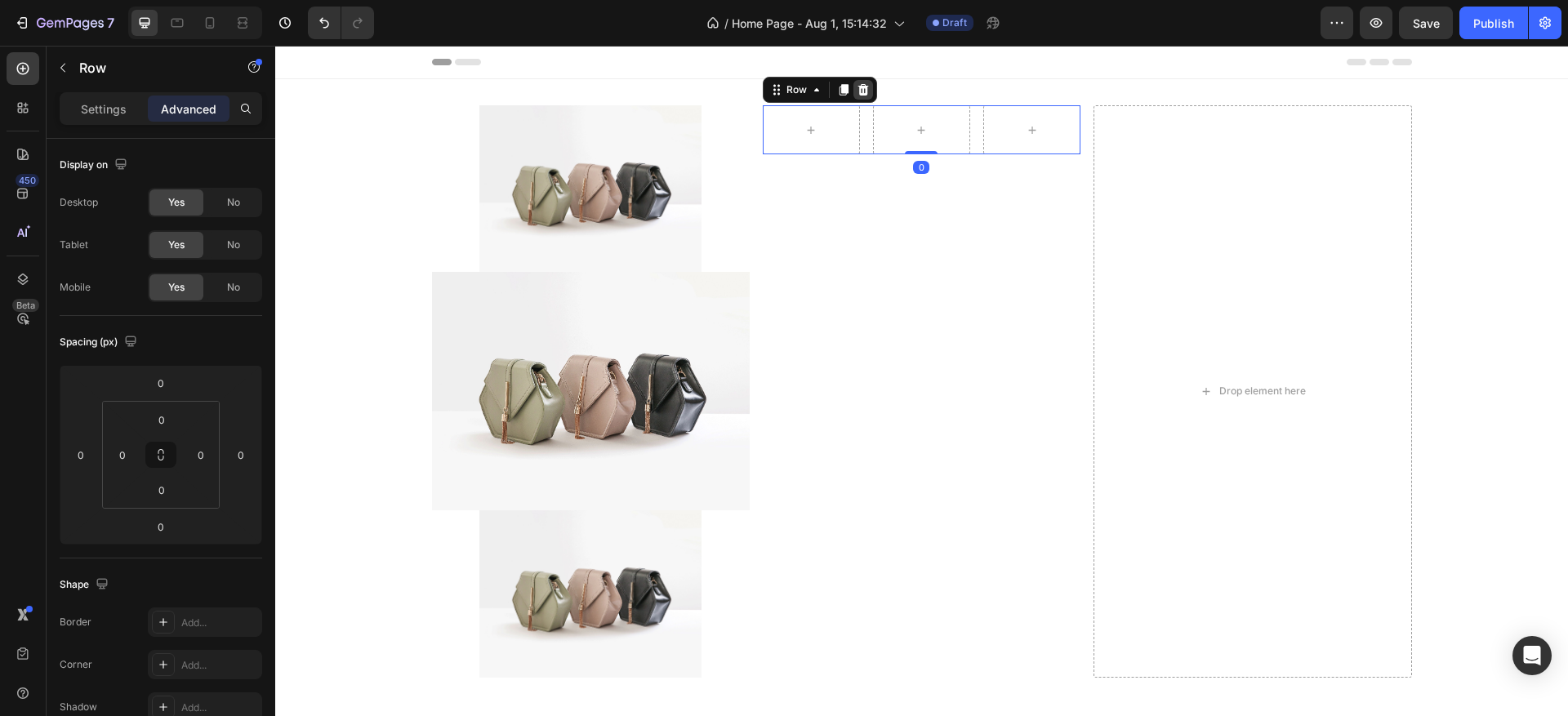 click 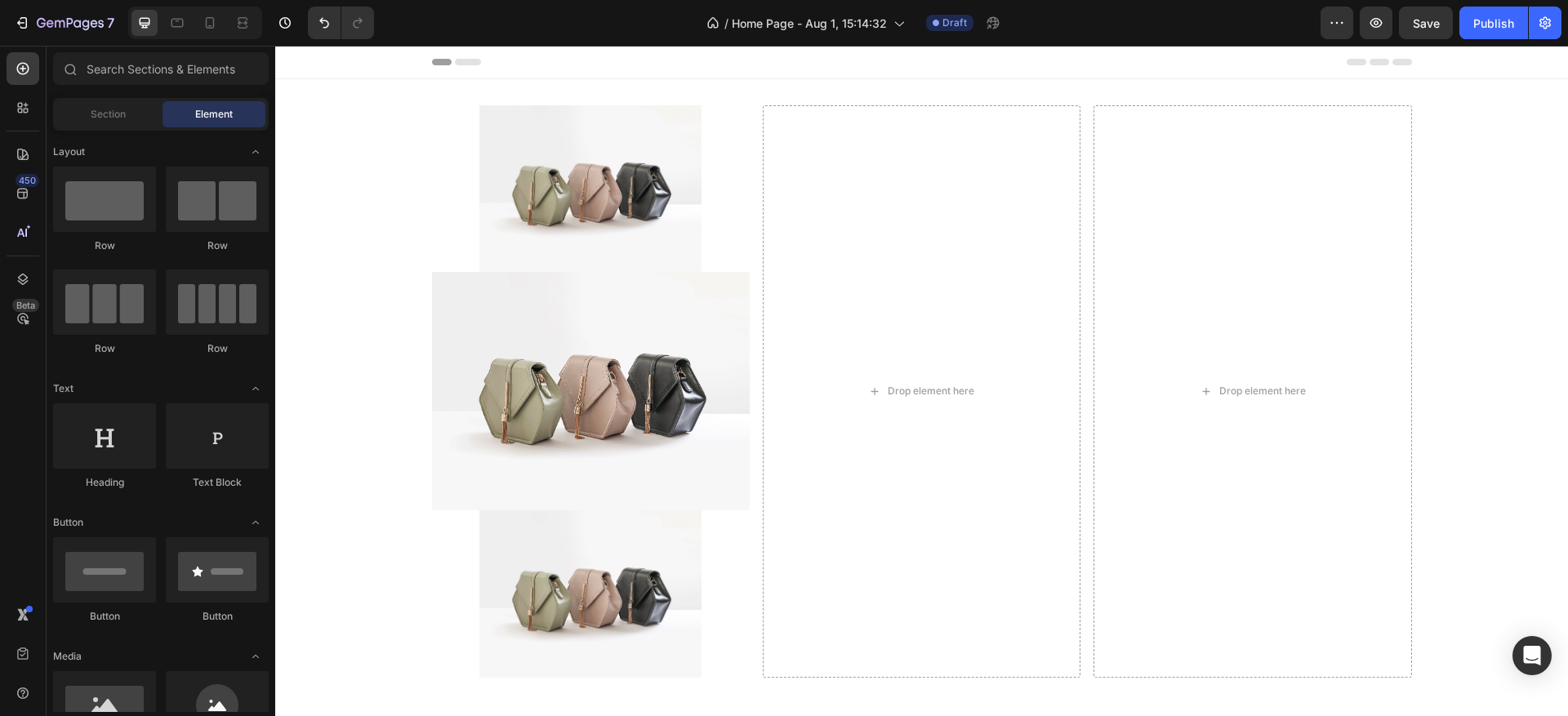 click at bounding box center [217, 199] 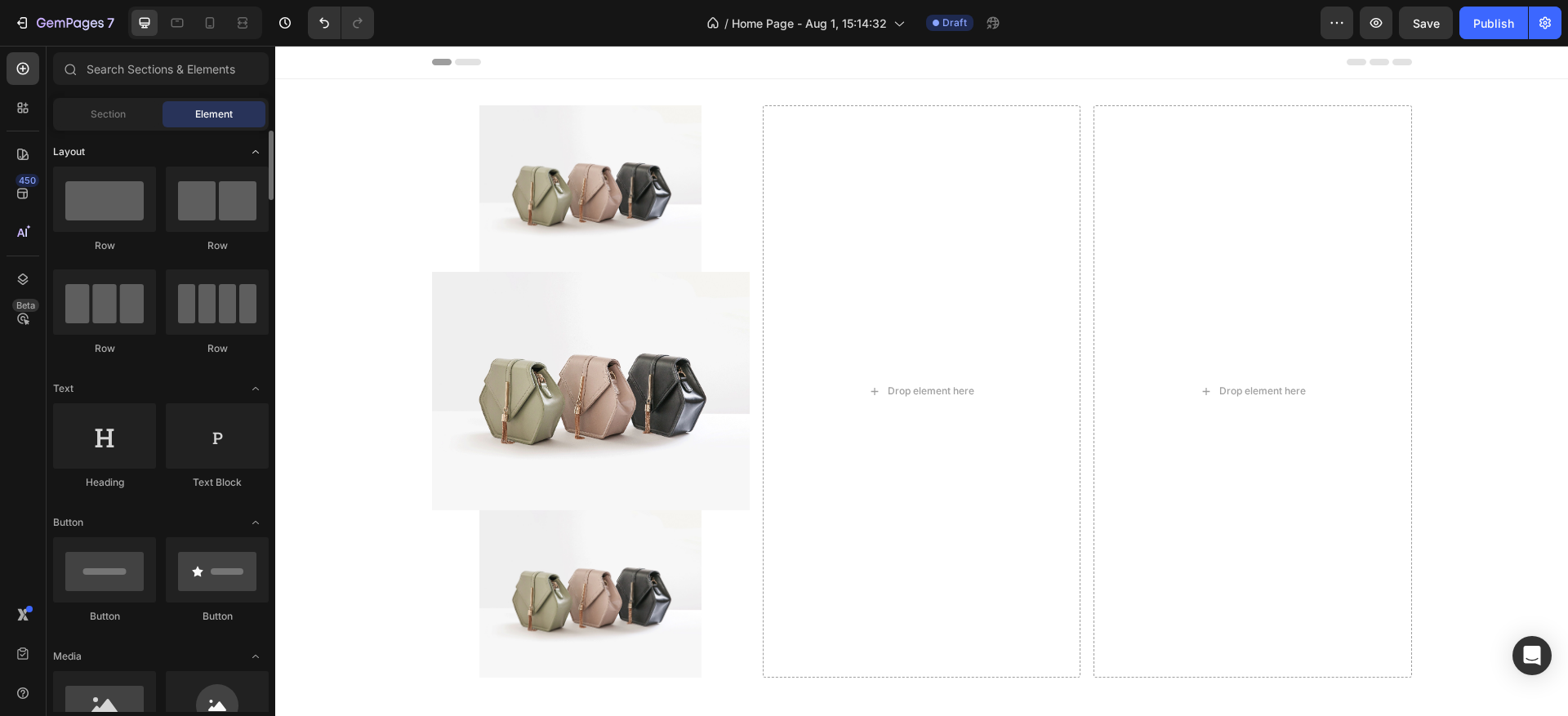 click 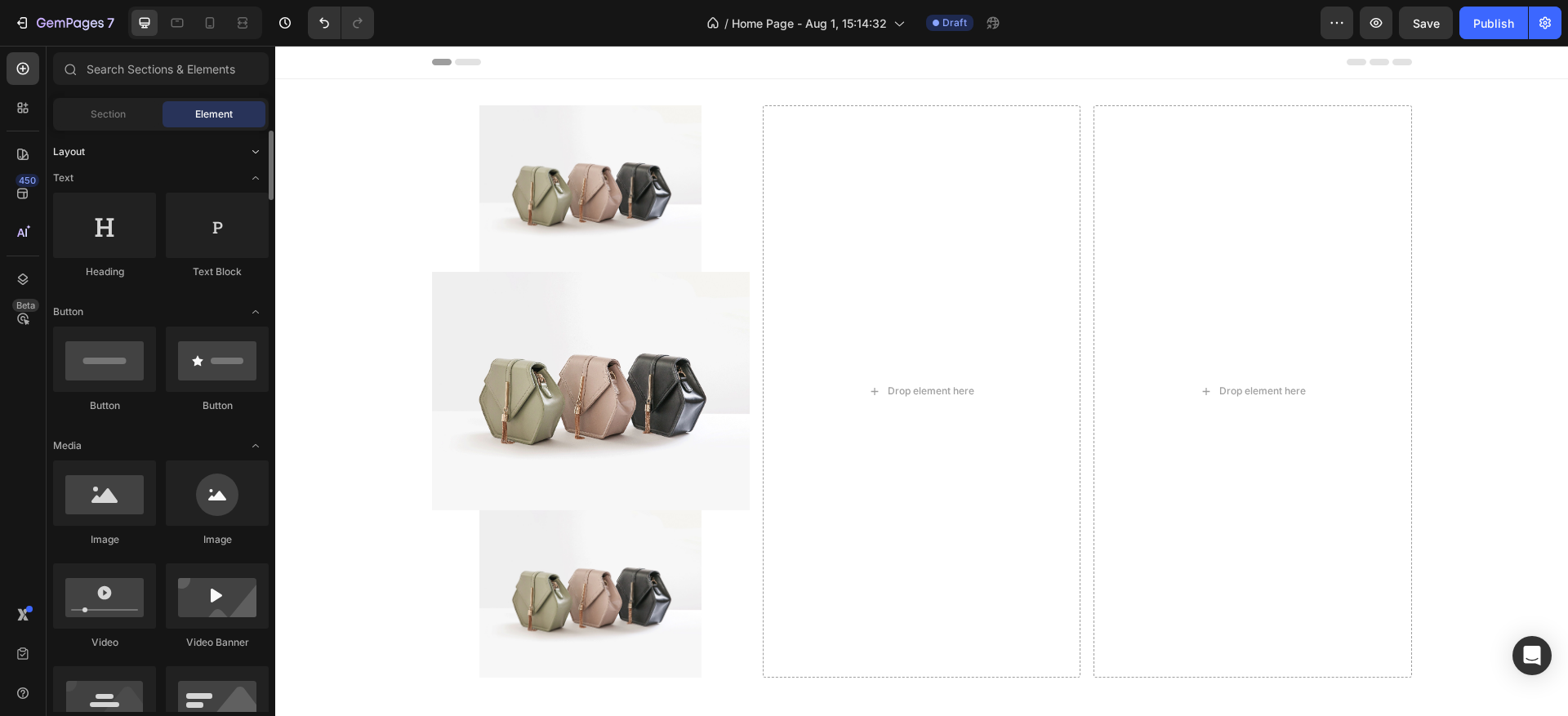 click 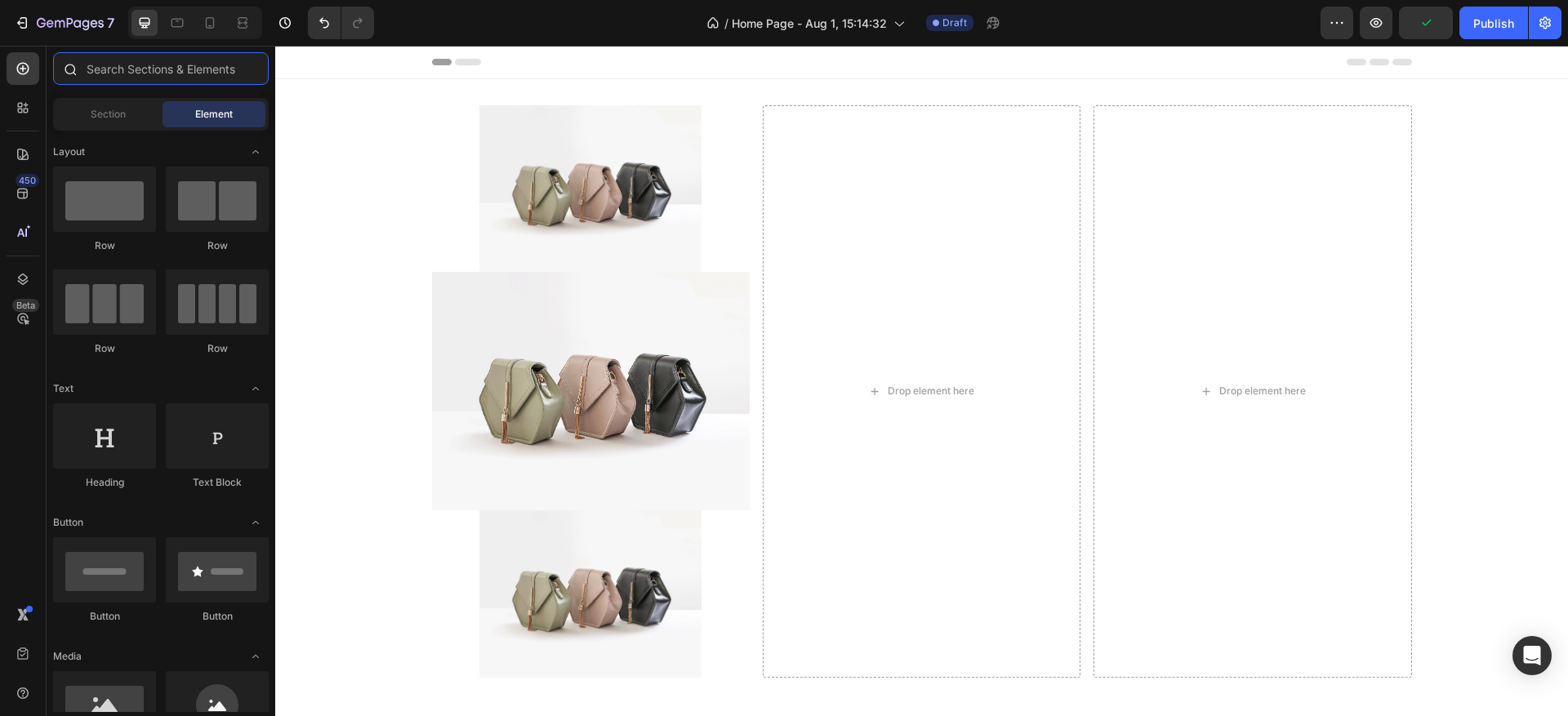 click at bounding box center [161, 69] 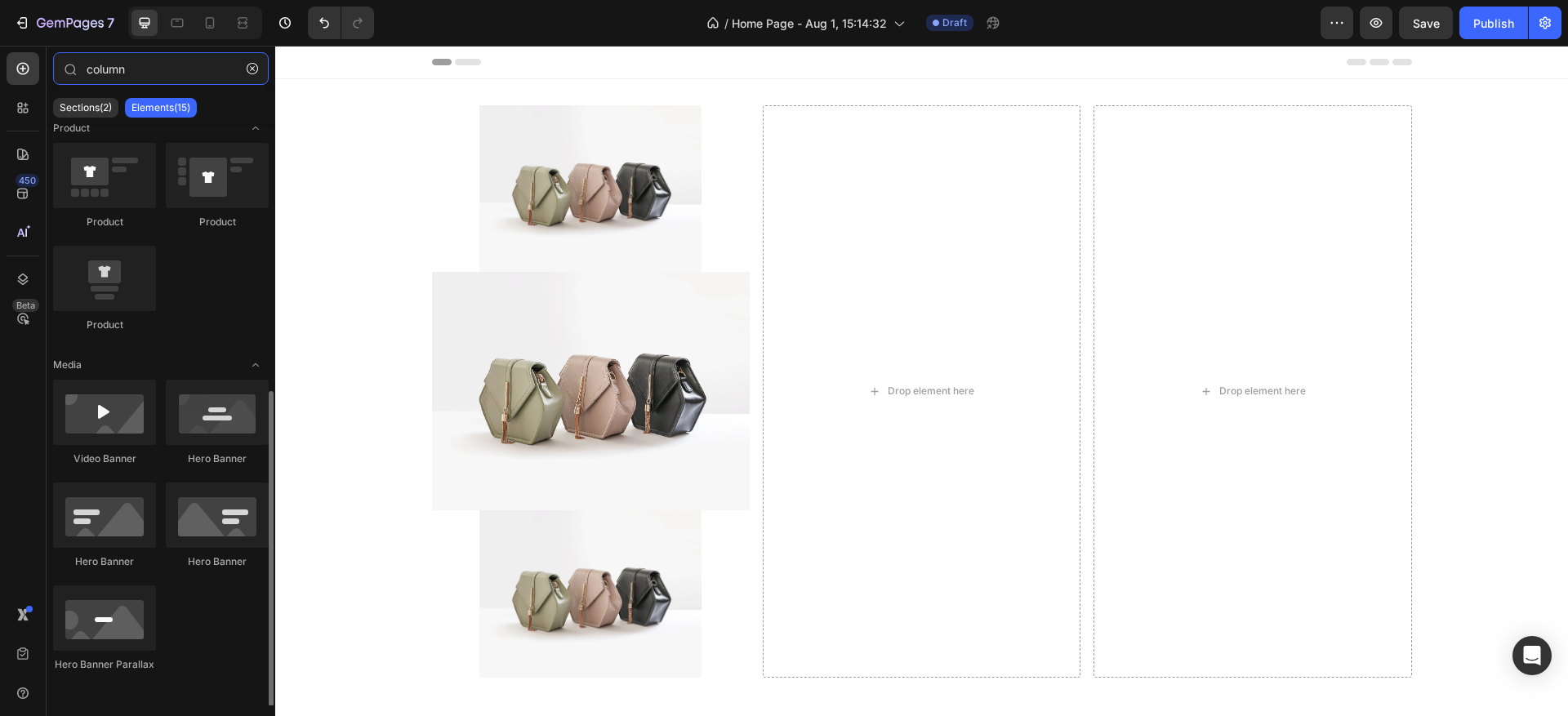 scroll, scrollTop: 0, scrollLeft: 0, axis: both 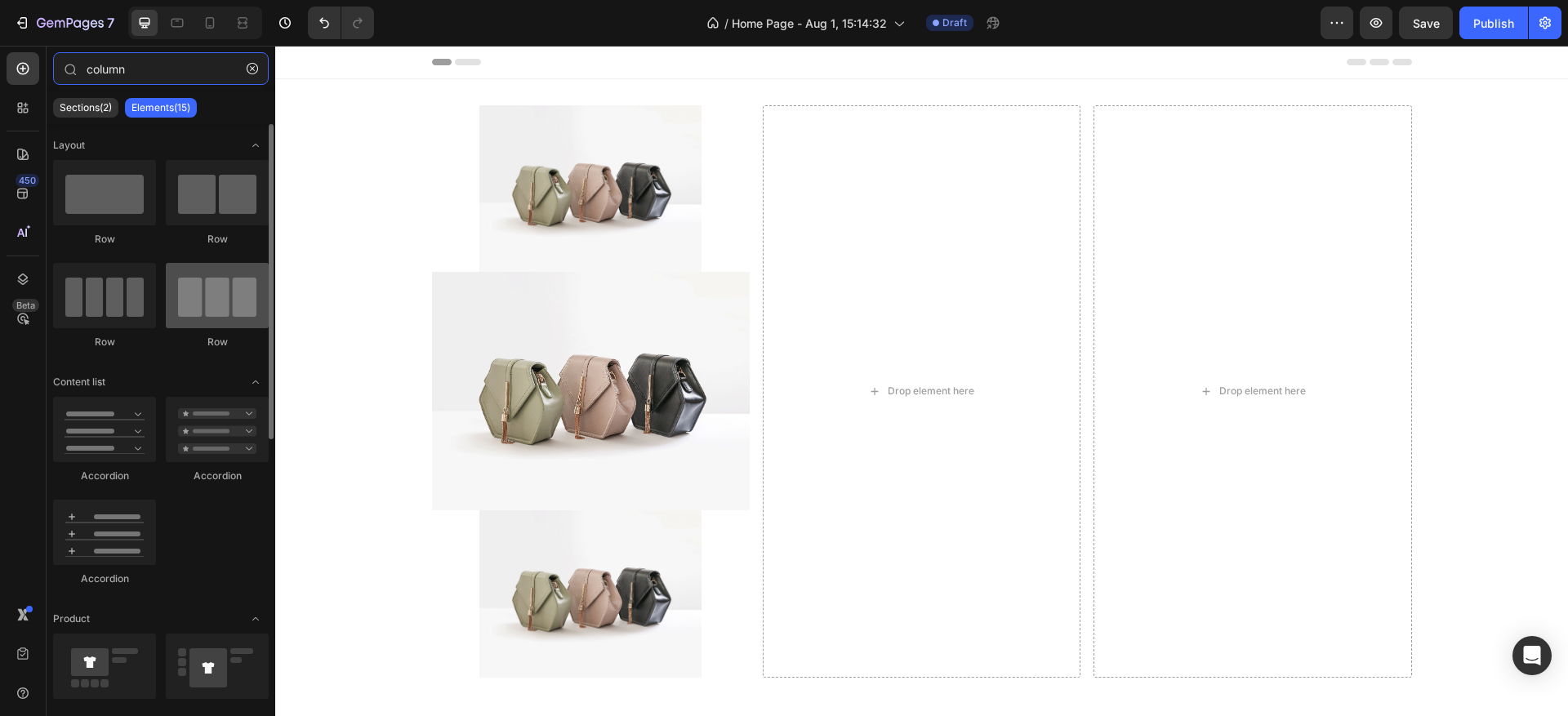 type on "column" 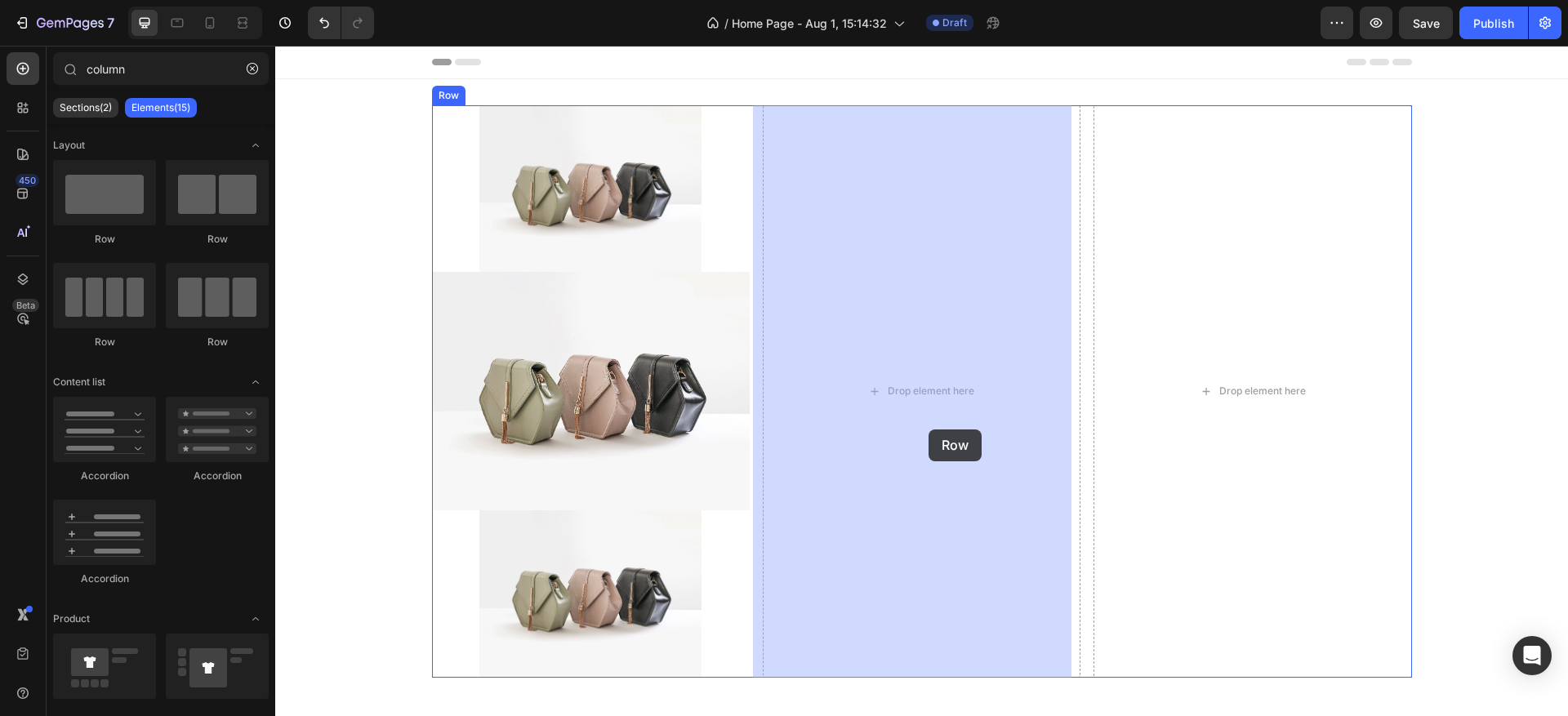 drag, startPoint x: 479, startPoint y: 367, endPoint x: 929, endPoint y: 429, distance: 454.251 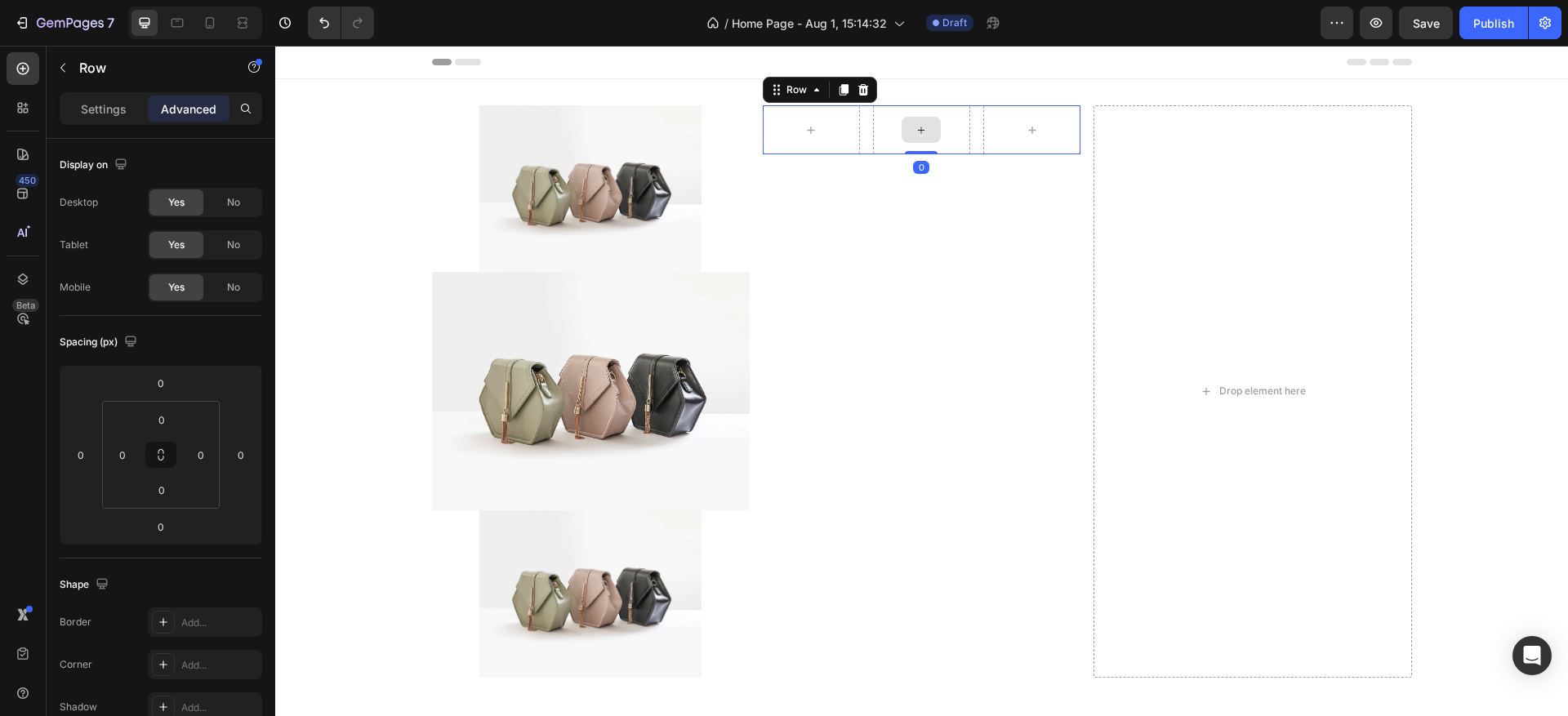 click at bounding box center (921, 130) 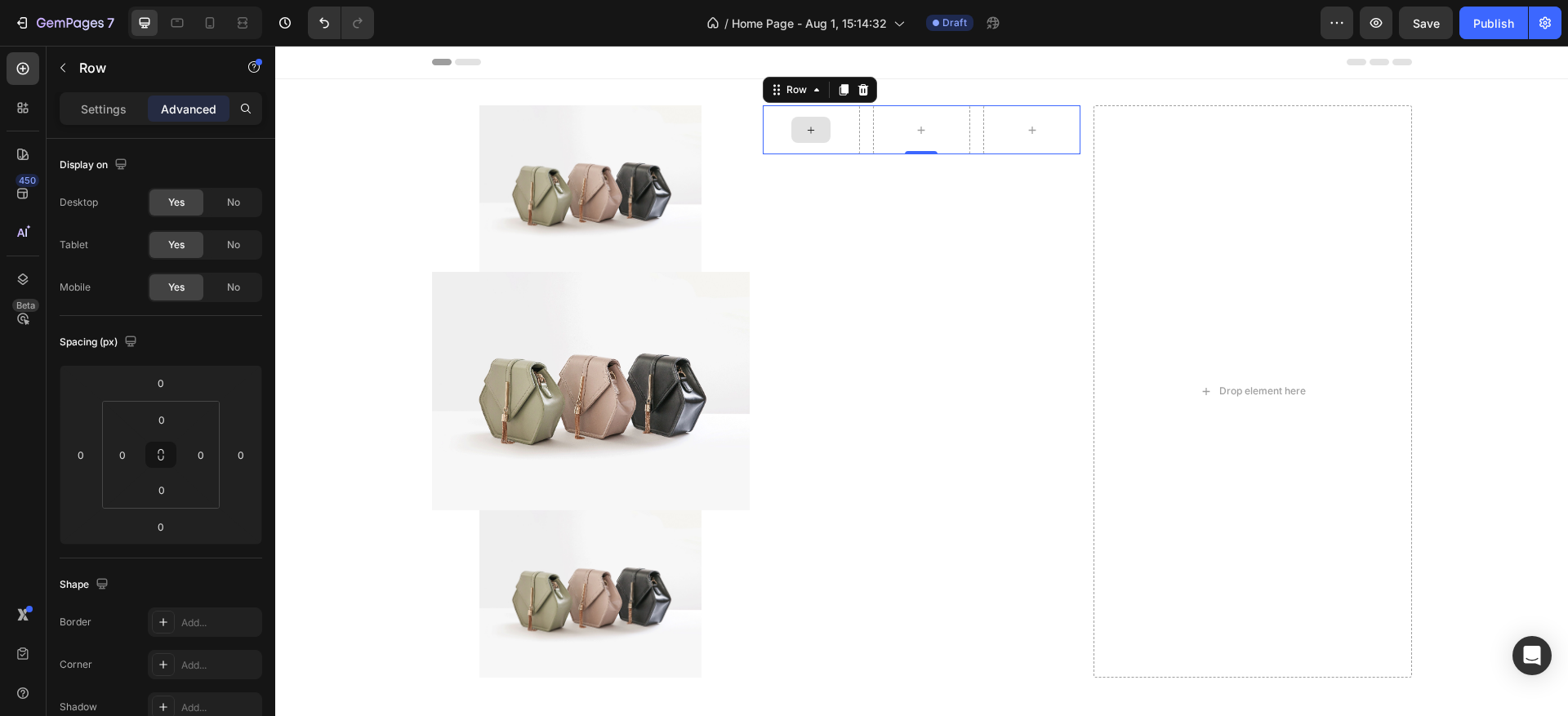 click at bounding box center (811, 130) 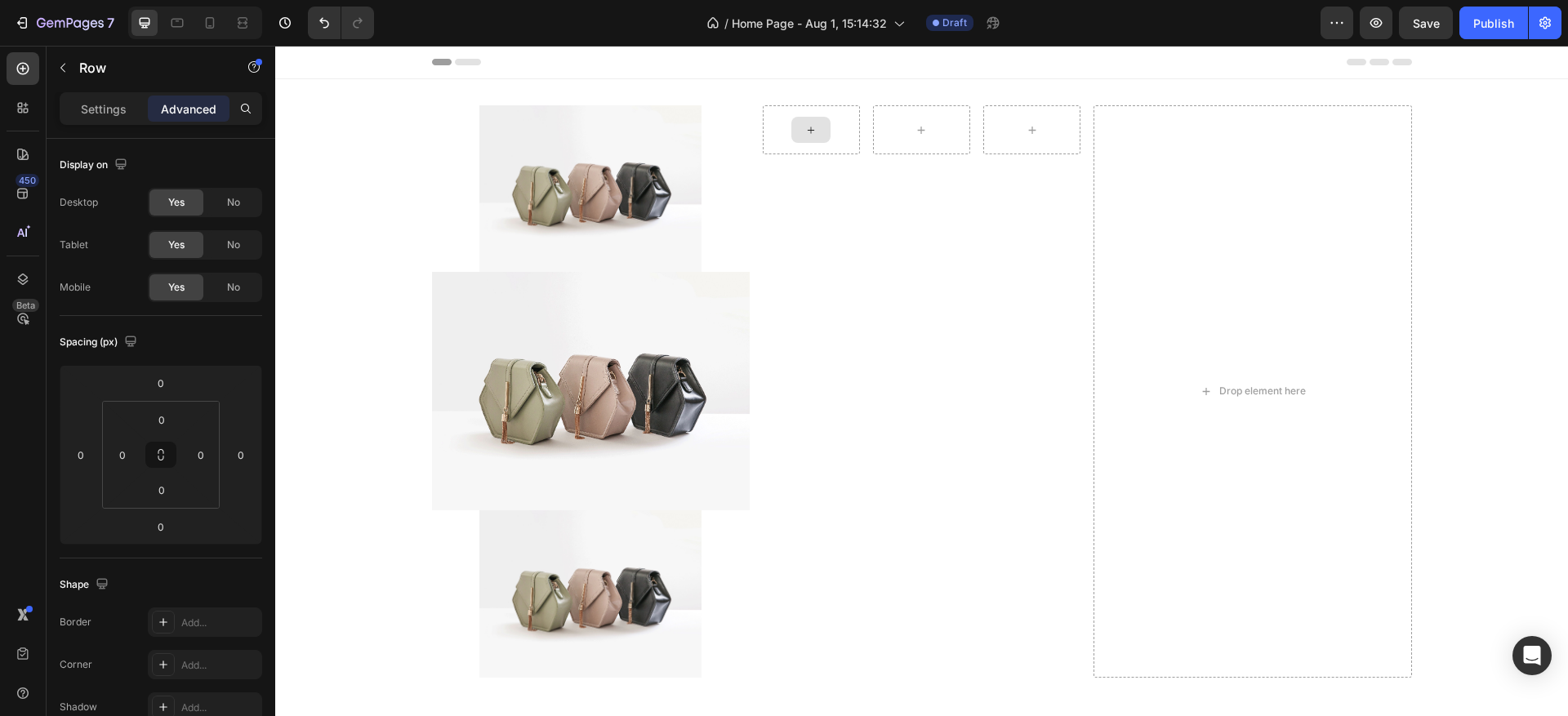 click at bounding box center [811, 130] 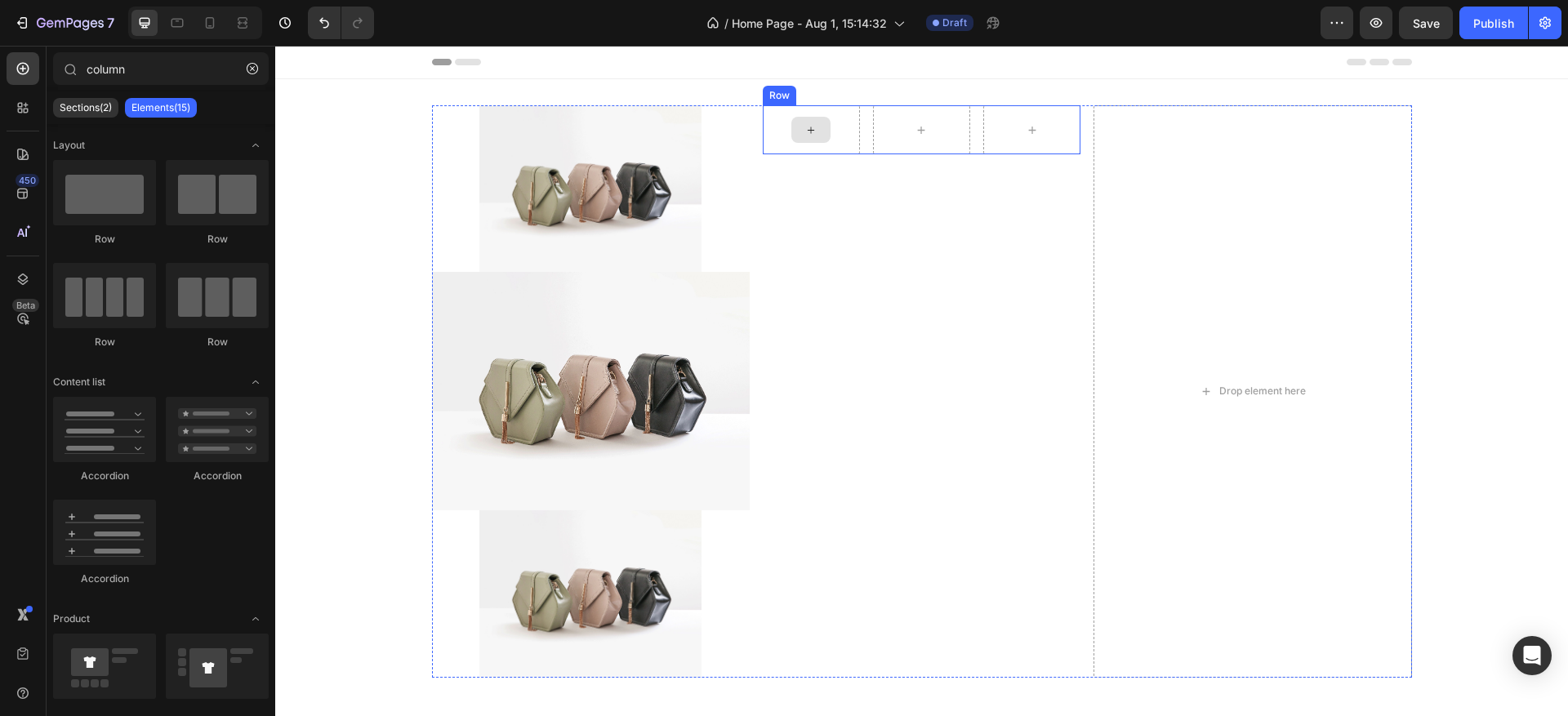 click at bounding box center [811, 130] 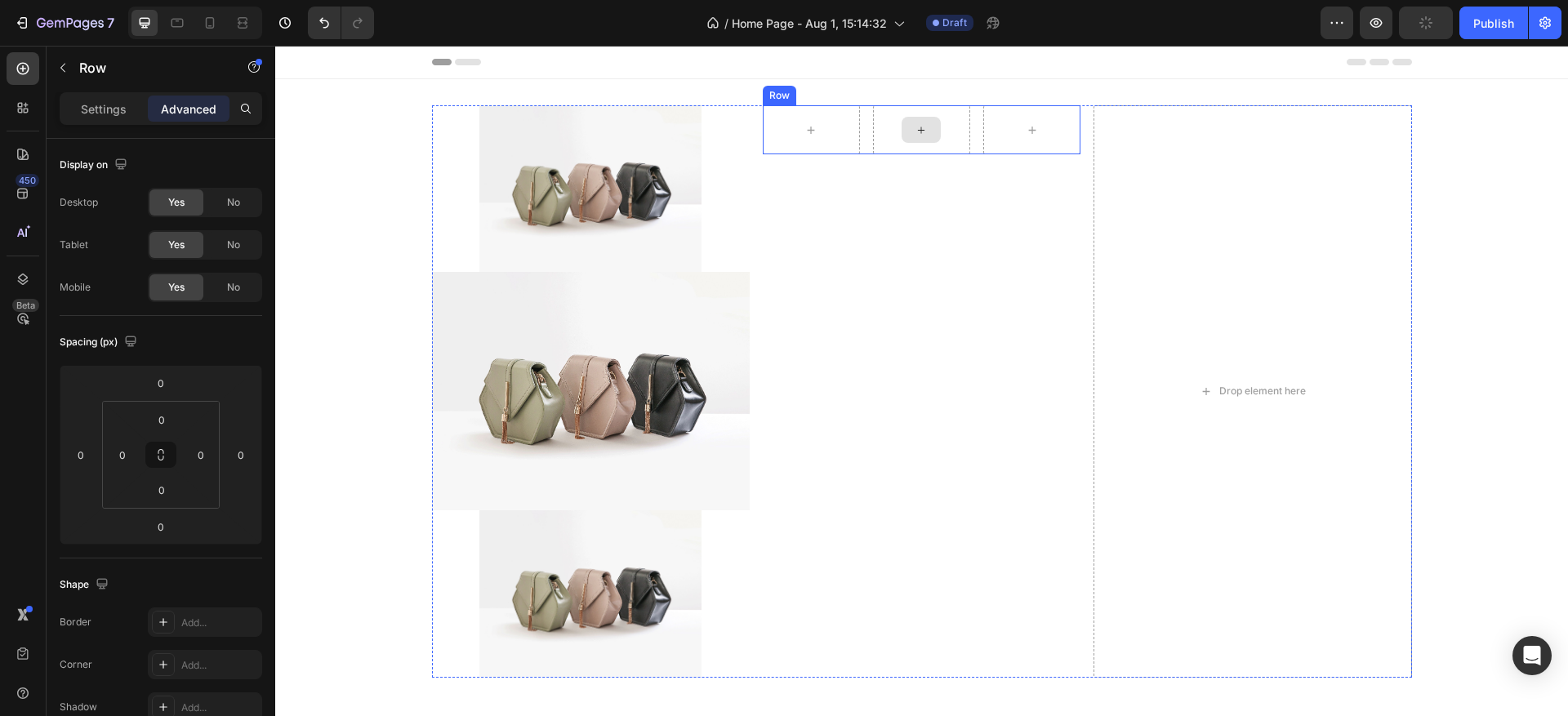 click on "Row" at bounding box center [921, 130] 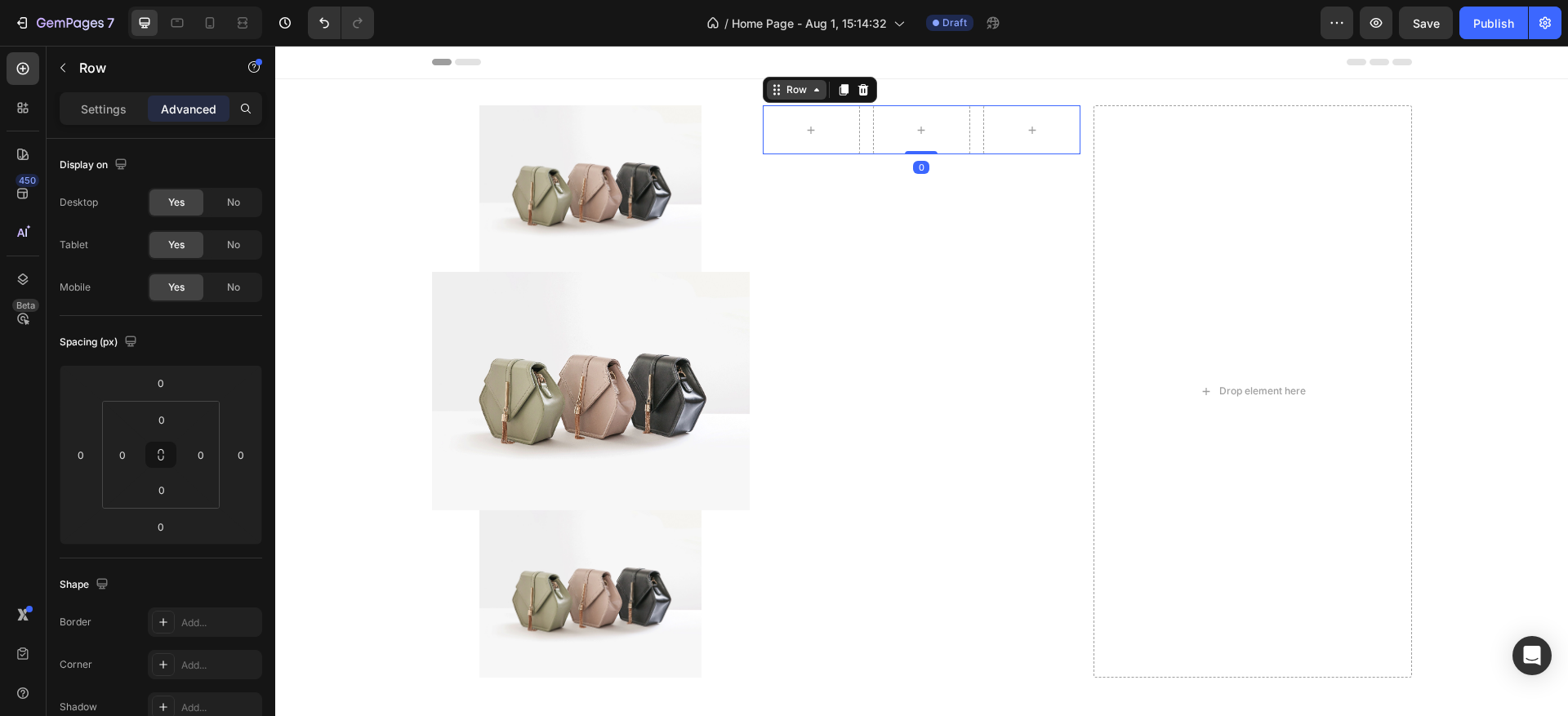 click on "Row" at bounding box center (796, 90) 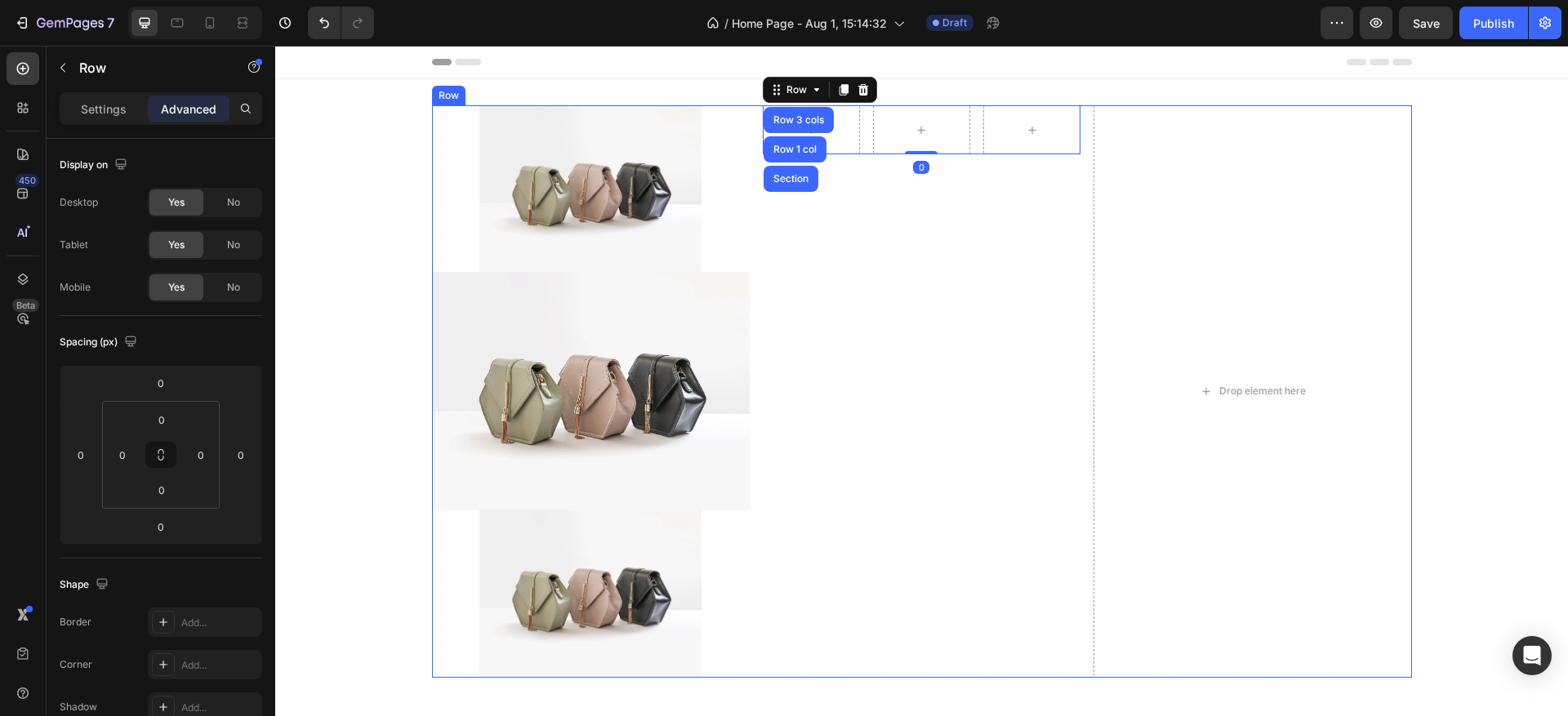 click on "Row Row 3 cols Row 1 col Section   0" at bounding box center [921, 391] 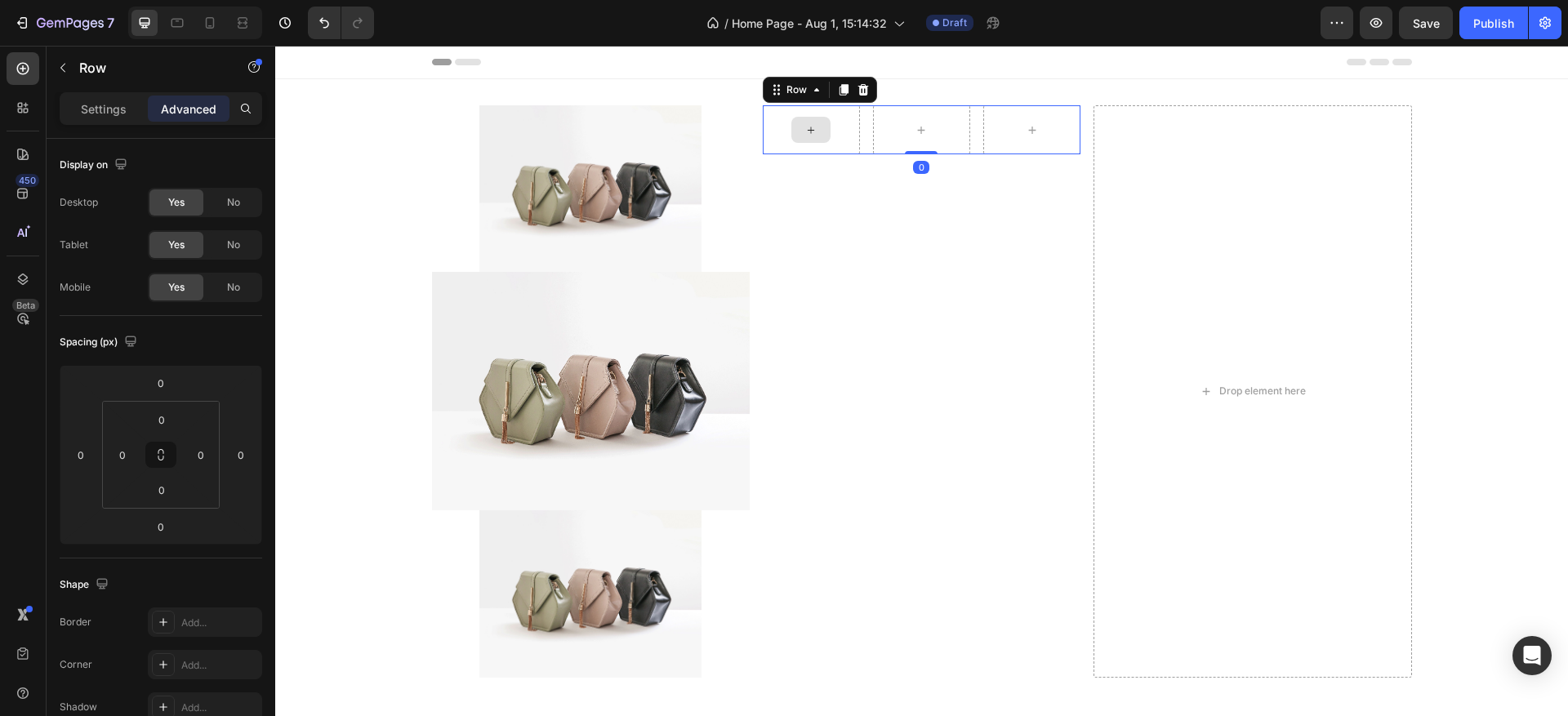 click at bounding box center [811, 130] 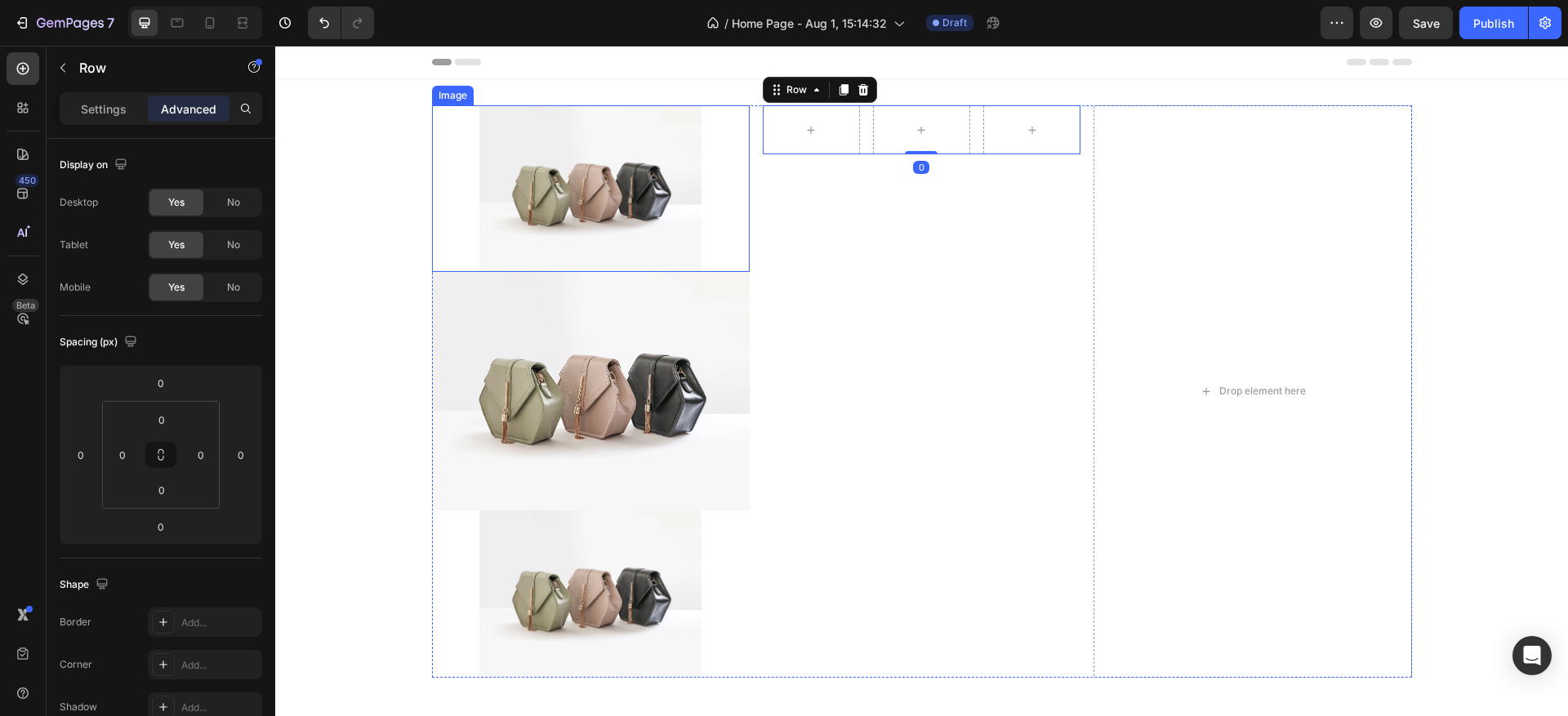 click at bounding box center (590, 189) 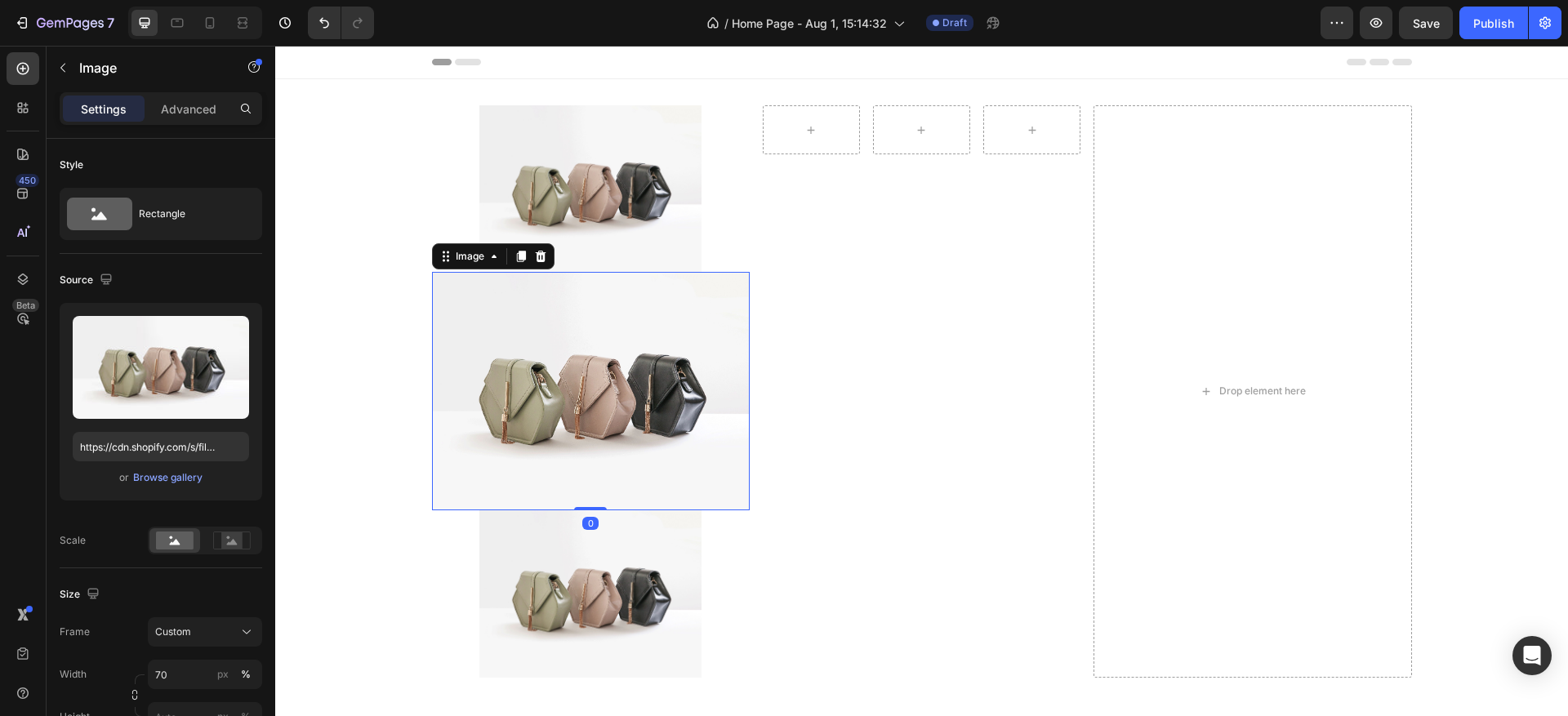 click at bounding box center [590, 391] 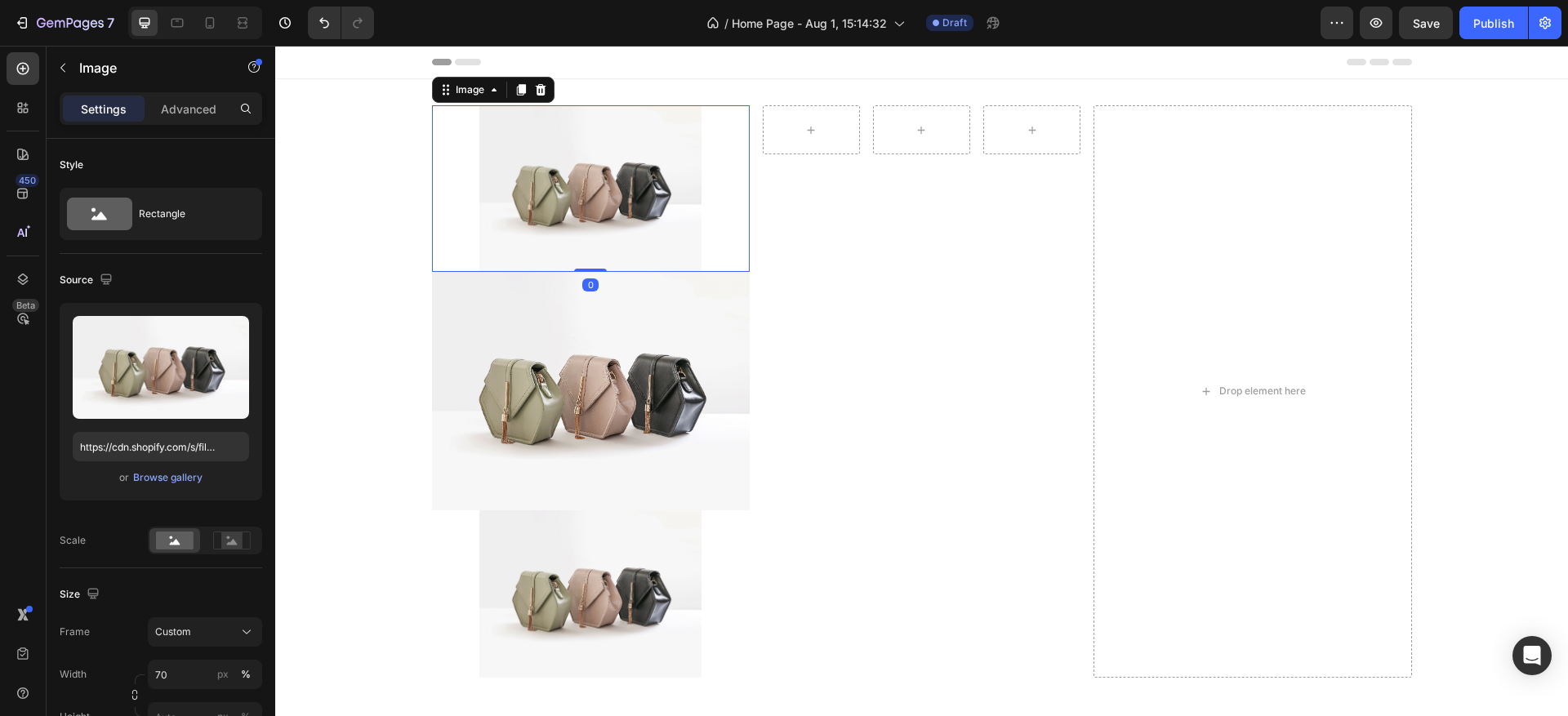 click at bounding box center (590, 189) 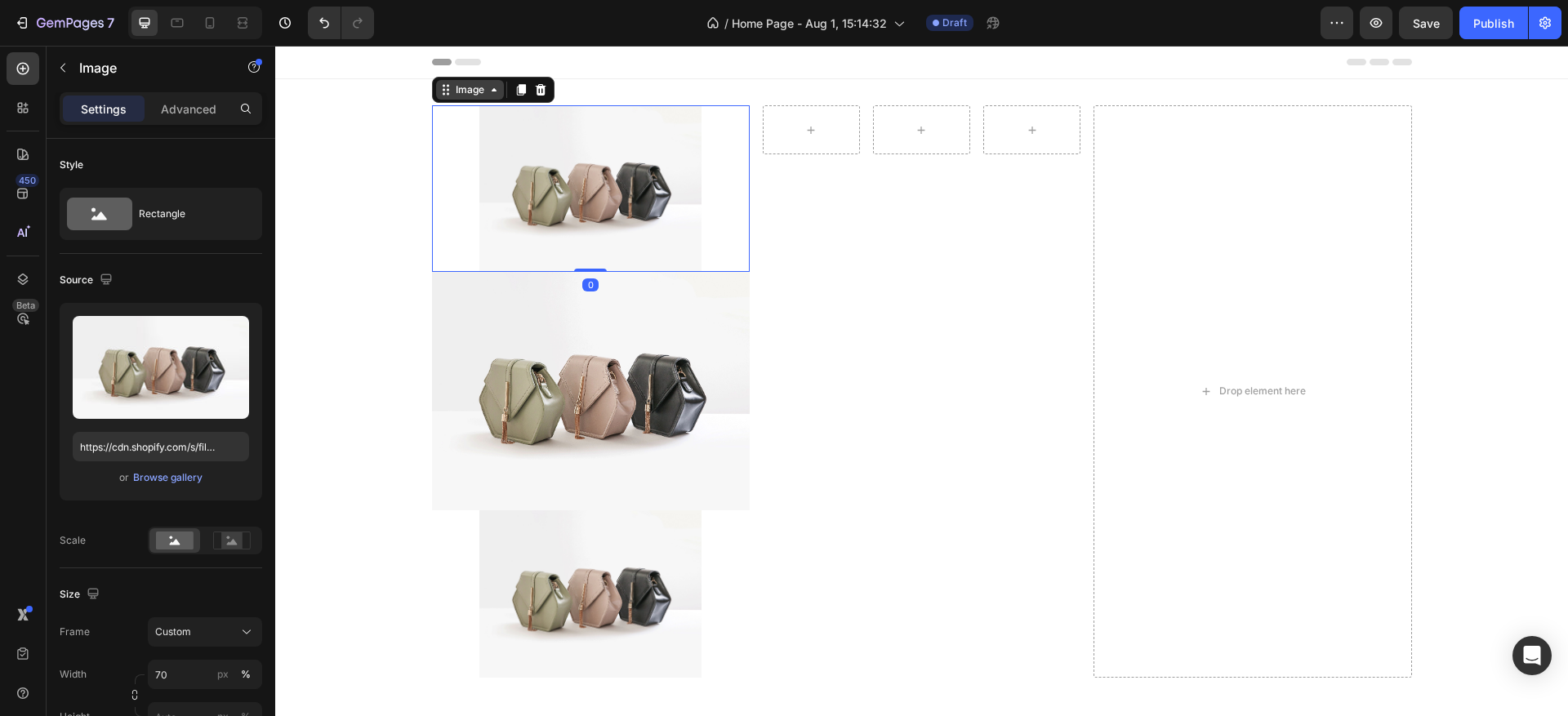 click on "Image" at bounding box center (470, 90) 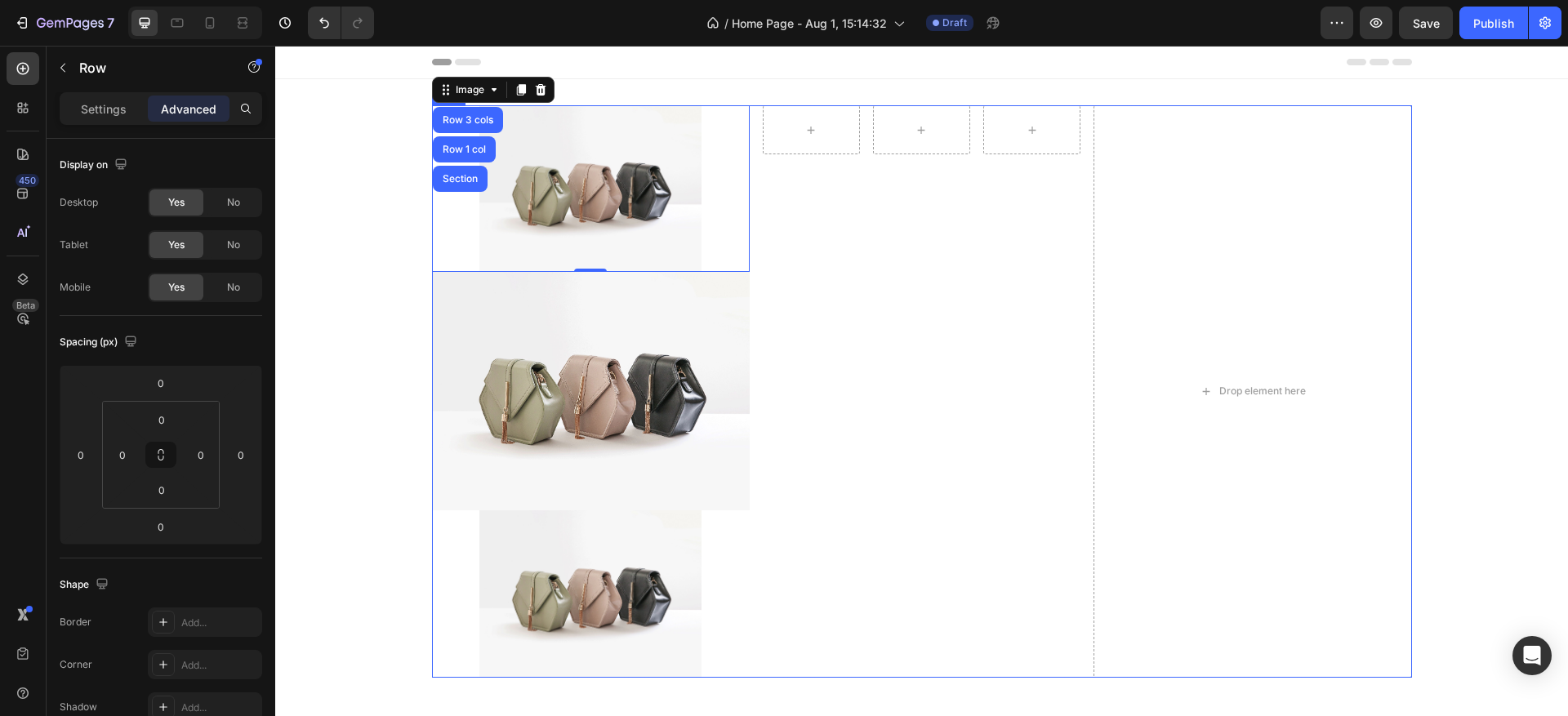 click on "Row" at bounding box center (921, 391) 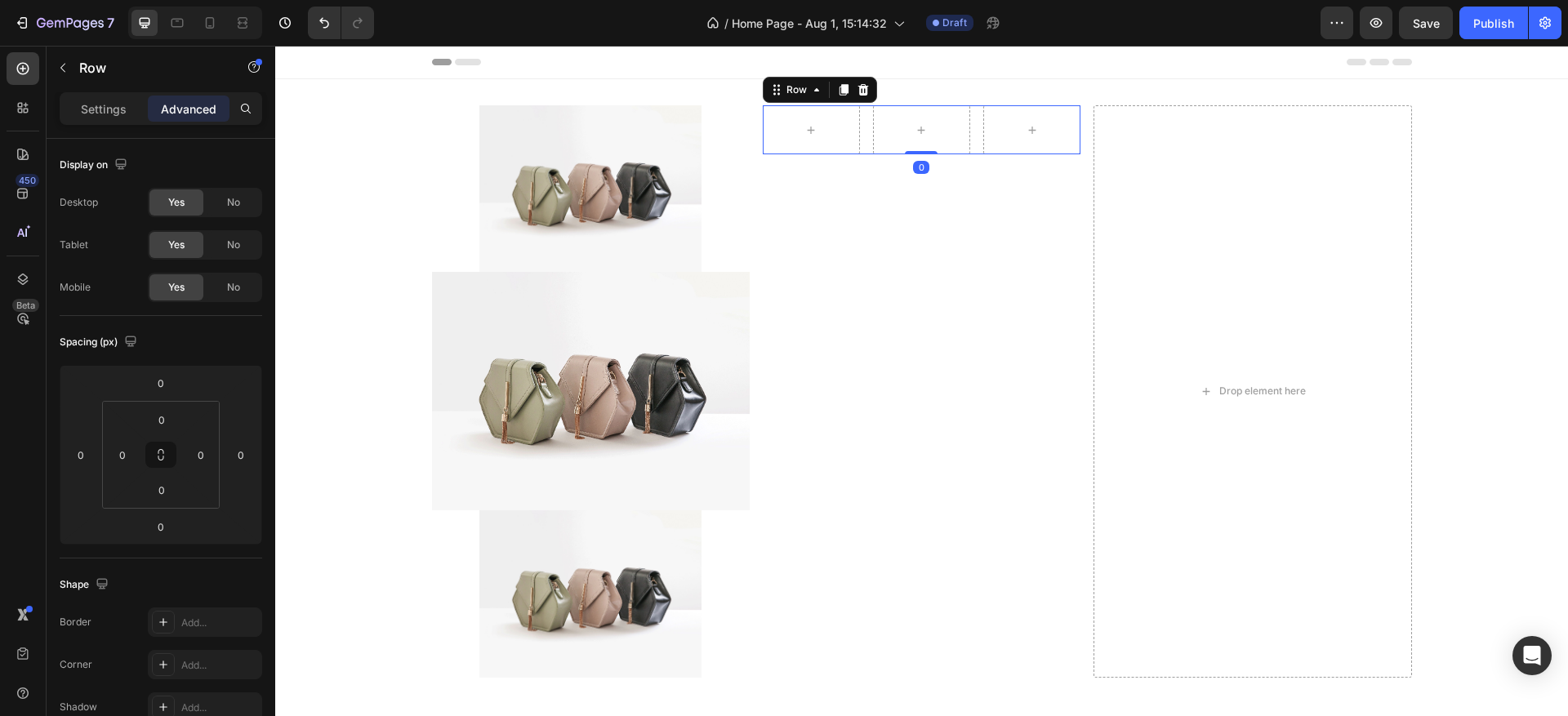 click on "Row   0" at bounding box center [921, 130] 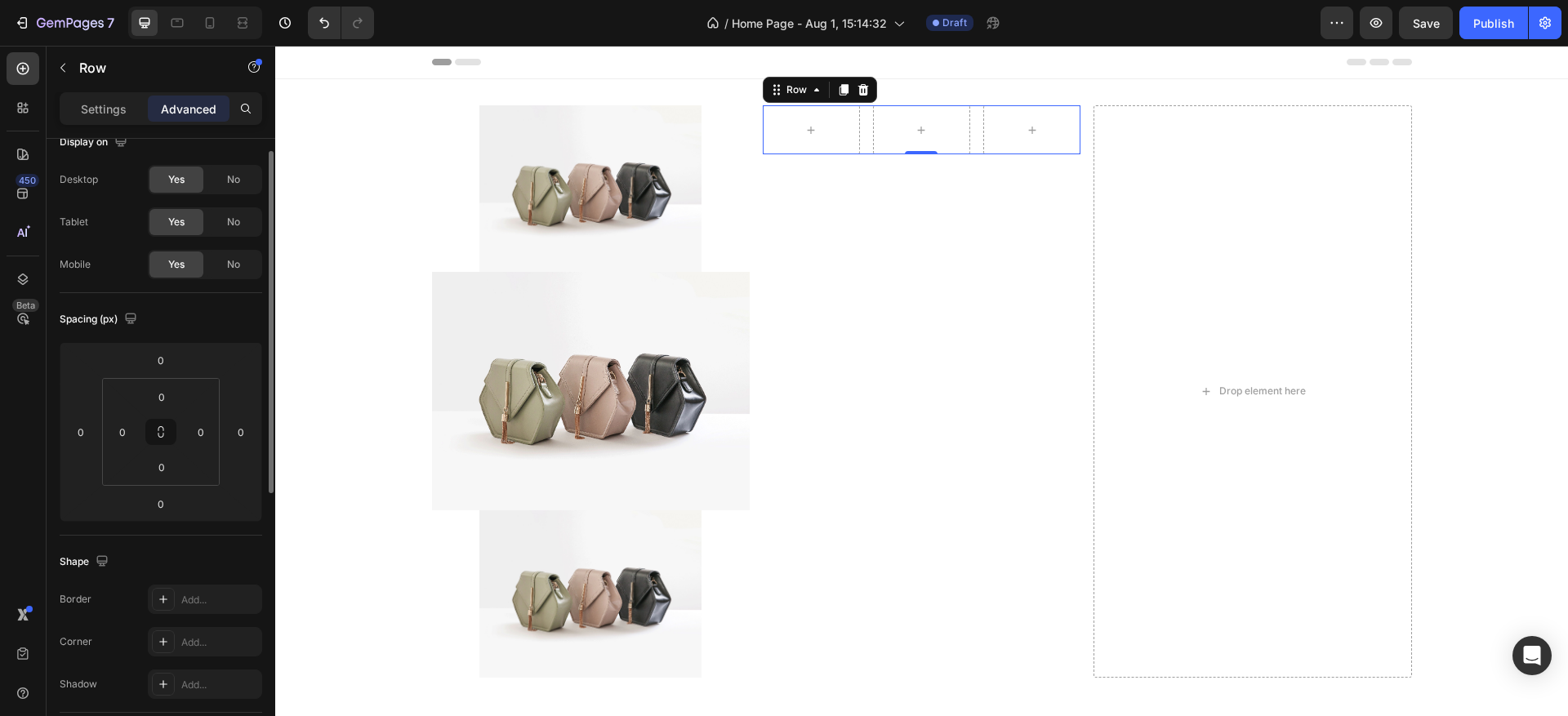 scroll, scrollTop: 0, scrollLeft: 0, axis: both 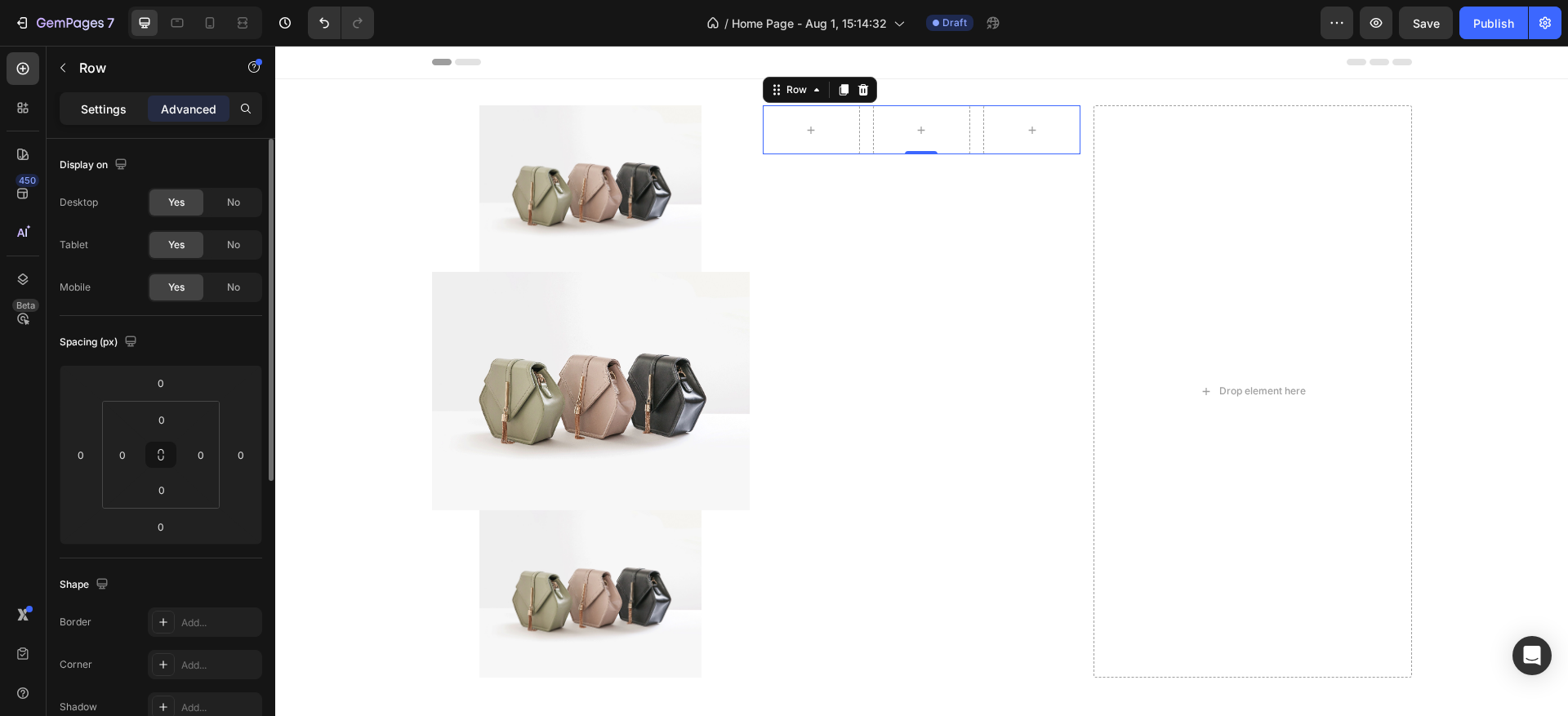 click on "Settings" 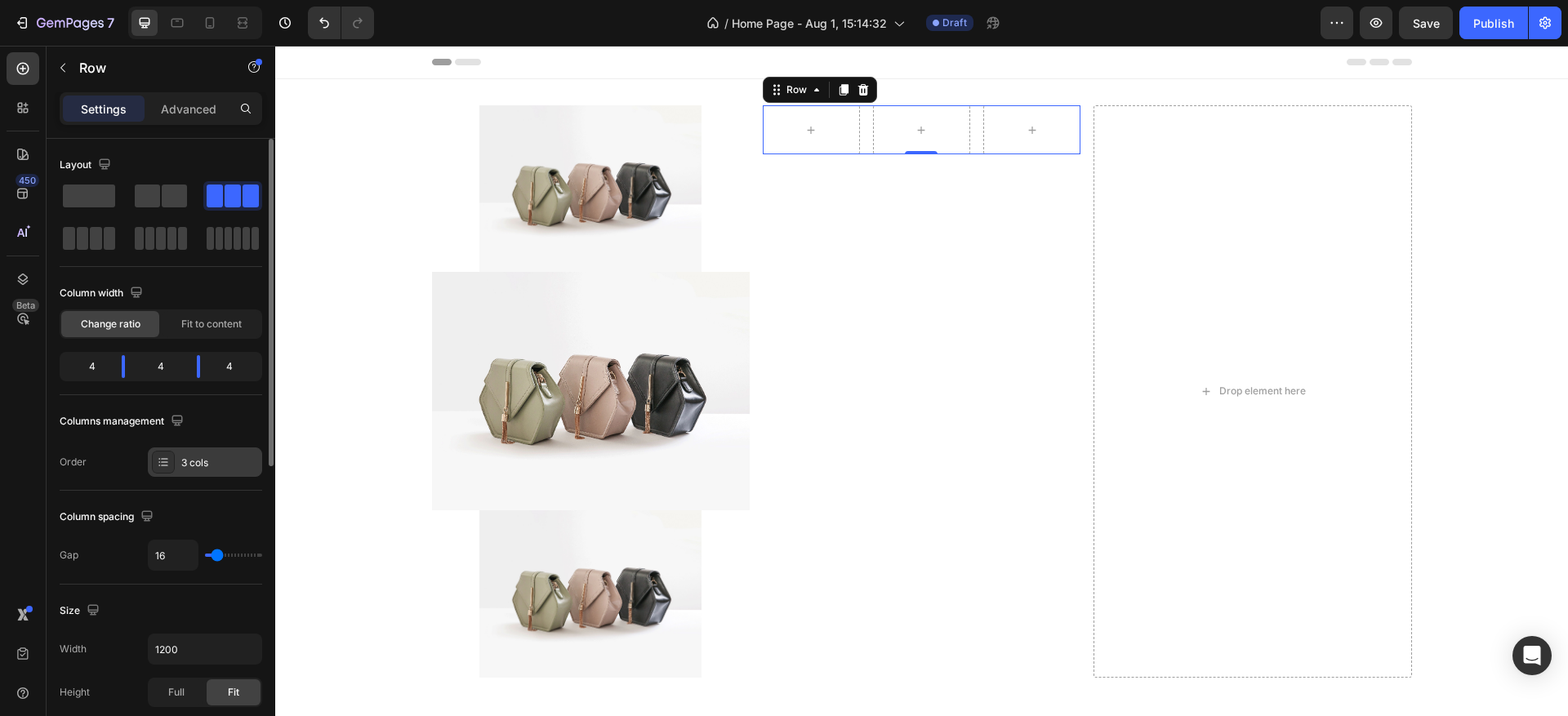 click on "3 cols" at bounding box center [220, 463] 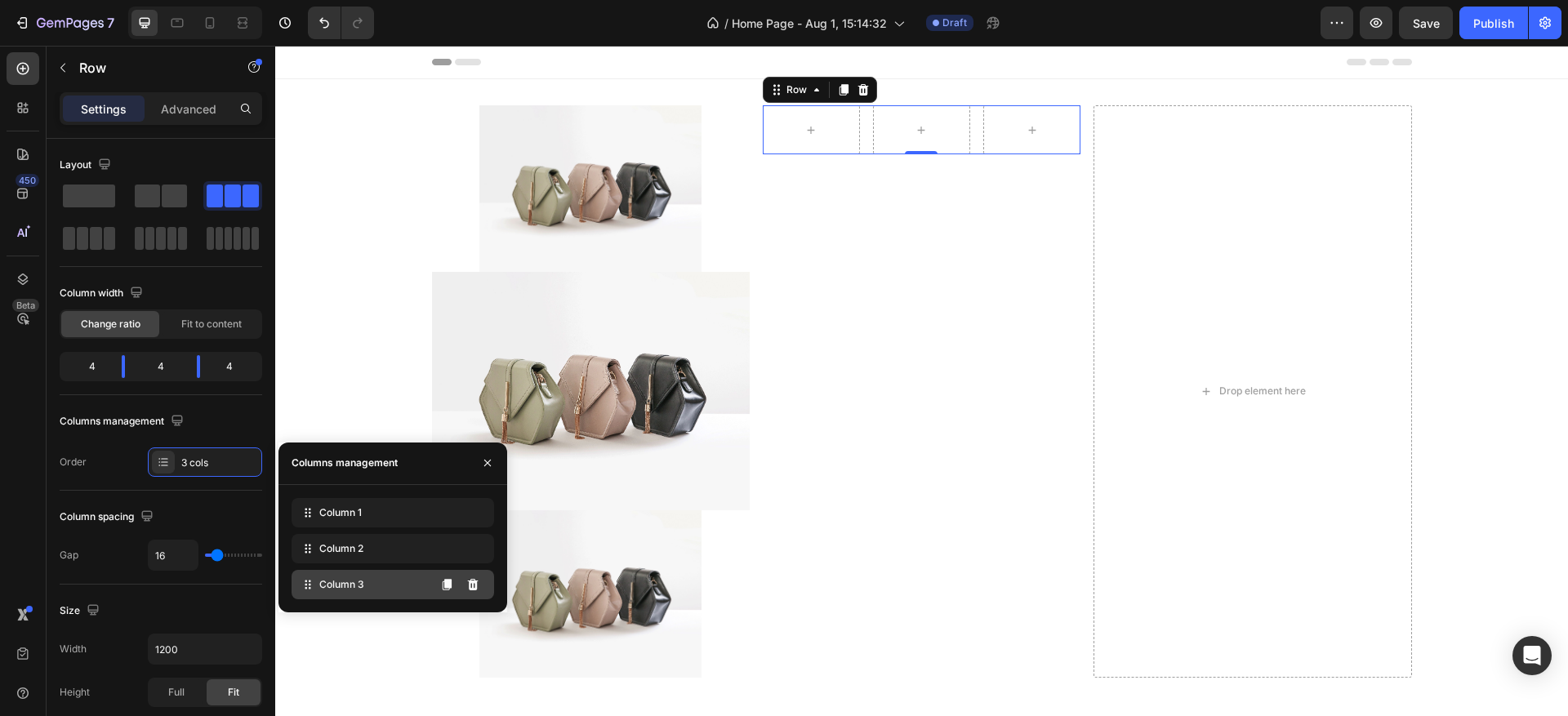 click on "Column 3" 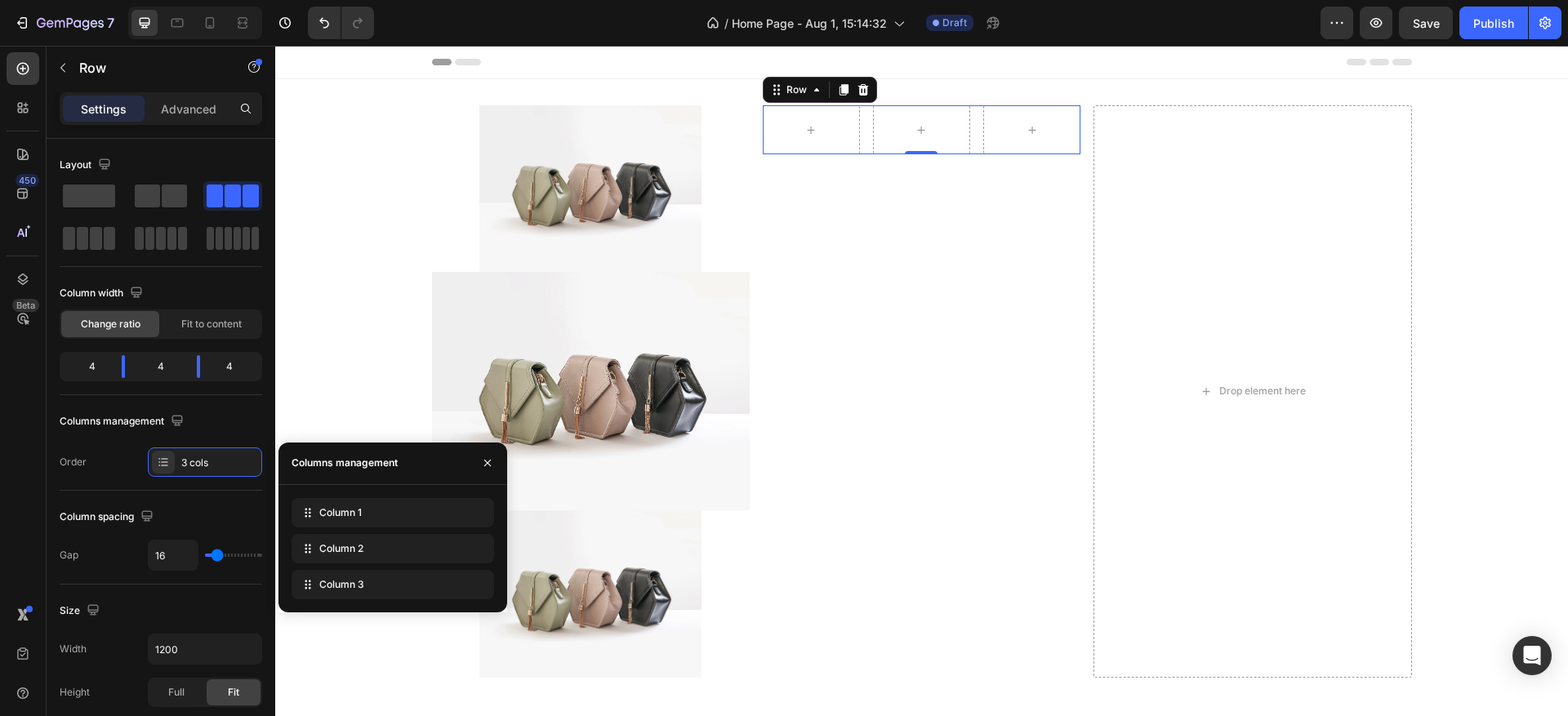 type 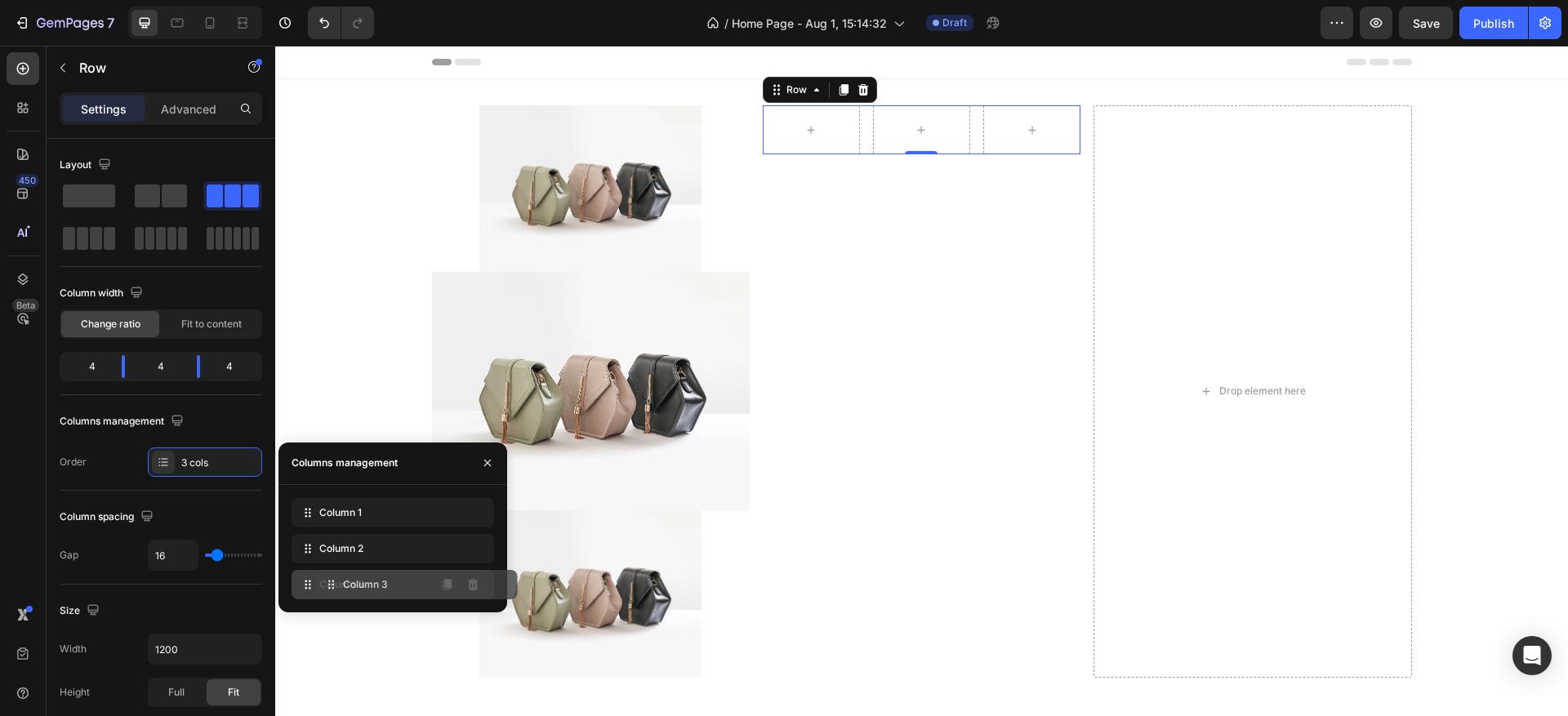 drag, startPoint x: 336, startPoint y: 590, endPoint x: 360, endPoint y: 590, distance: 24 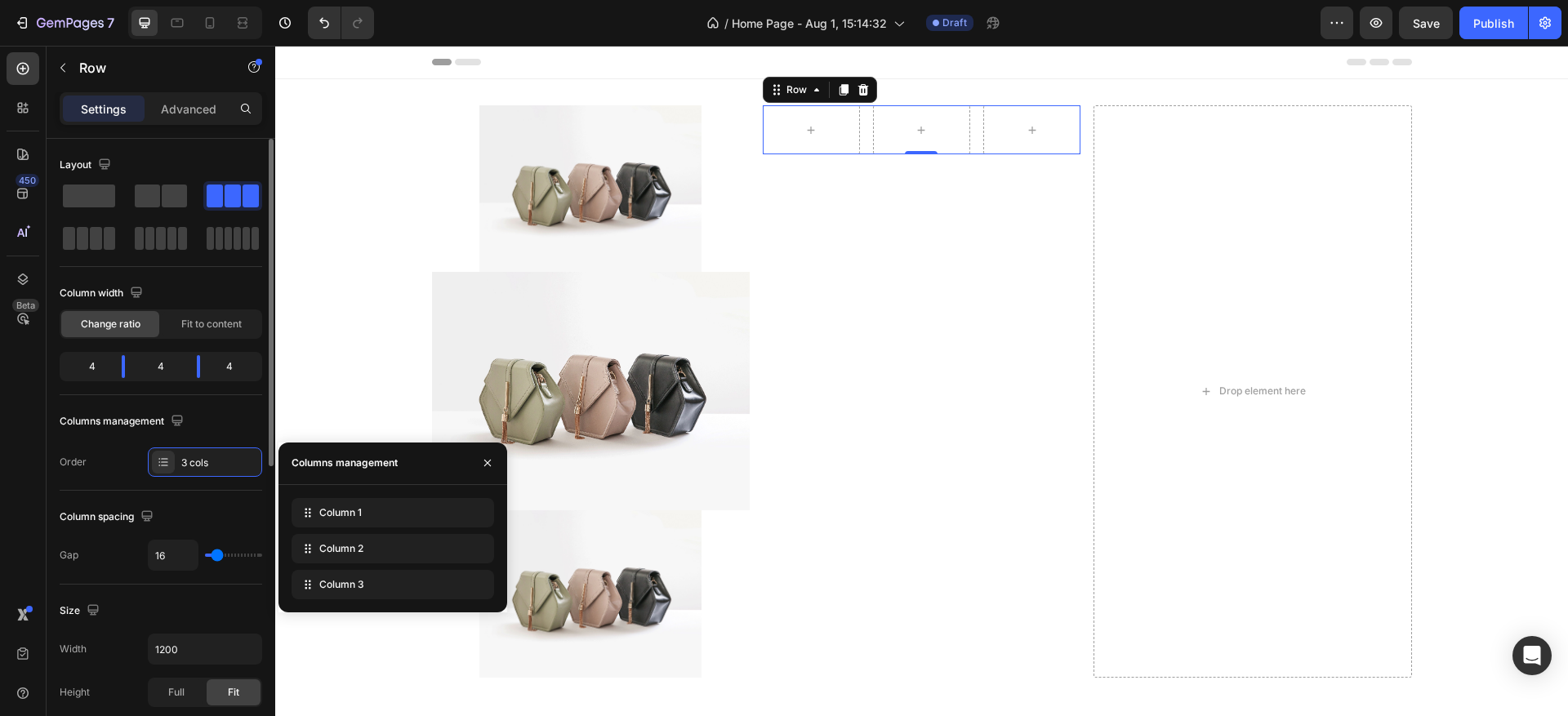click on "4 4 4" at bounding box center [161, 367] 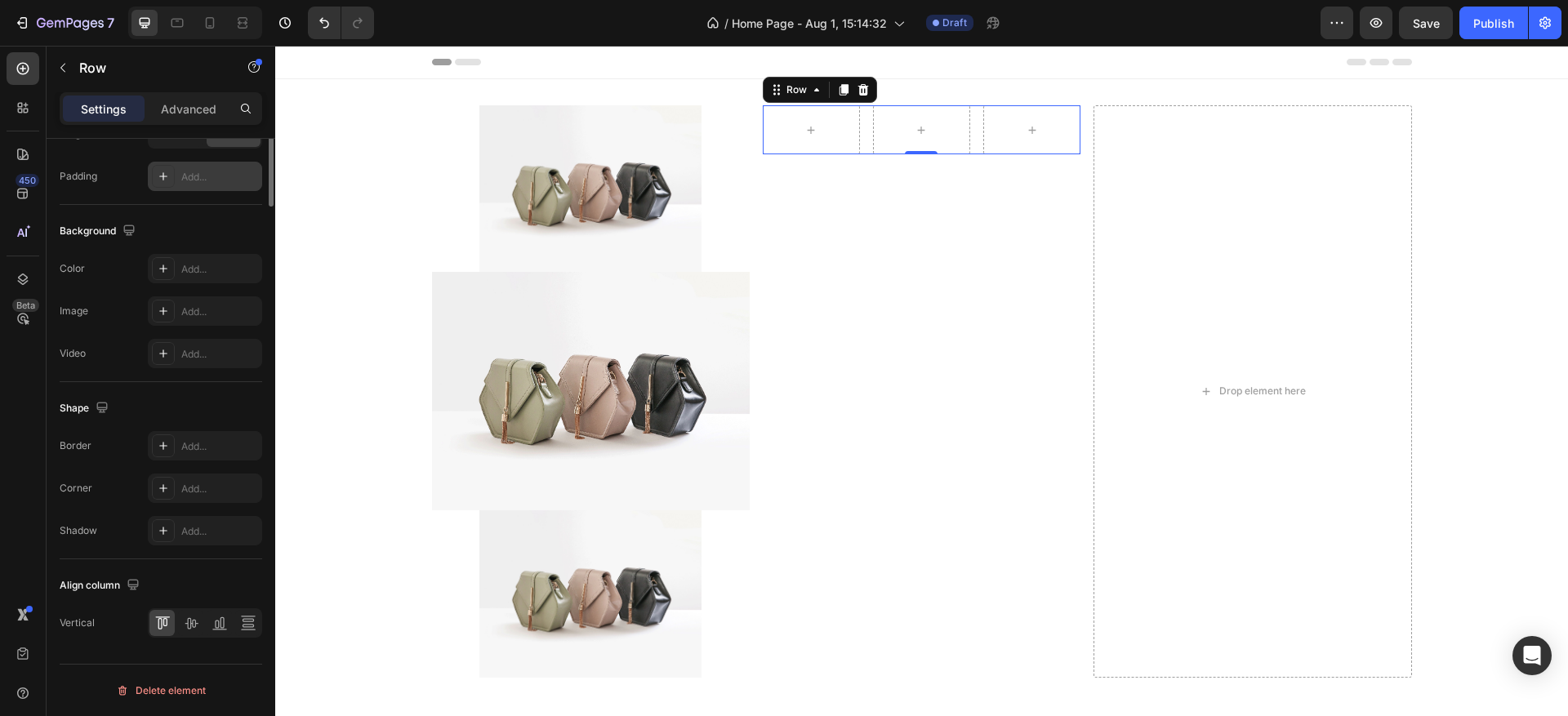 scroll, scrollTop: 0, scrollLeft: 0, axis: both 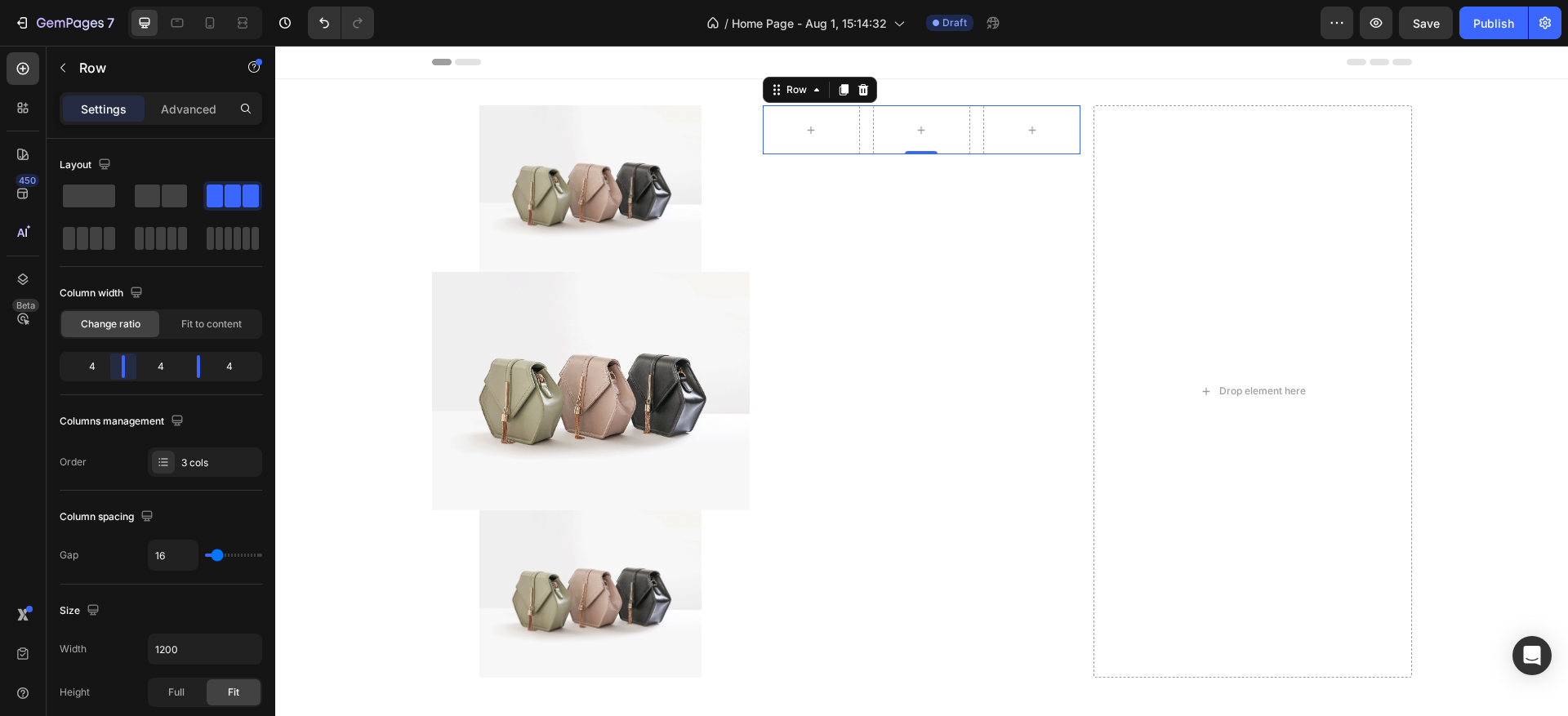 click on "7   /  Home Page - [DATE] [TIME] Draft Preview  Save   Publish  450 Beta column Sections(2) Elements(15) Layout
Row
Row
Row
Row Content list
Accordion
Accordion
Accordion Product
Product
Product
Product Media
Video Banner" at bounding box center (784, 0) 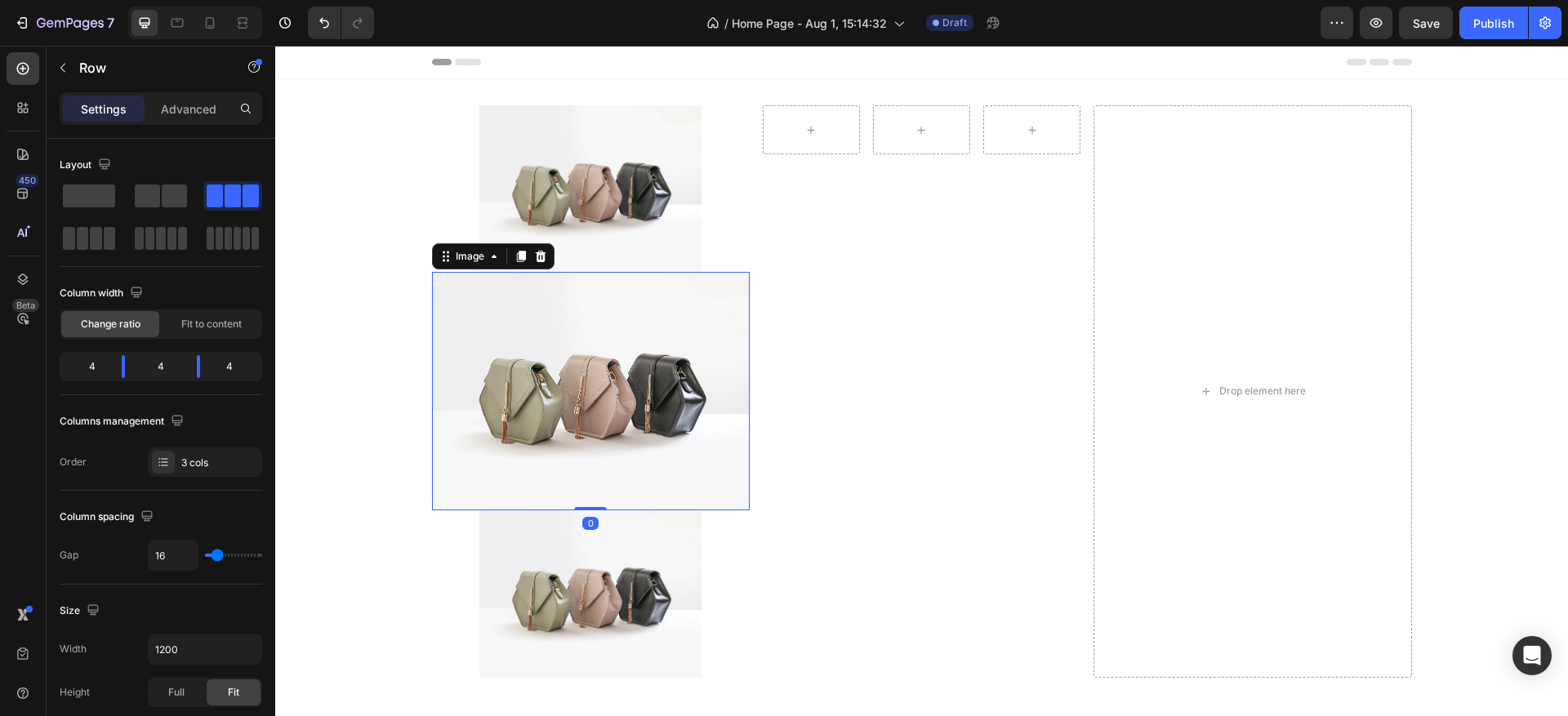 click at bounding box center (590, 391) 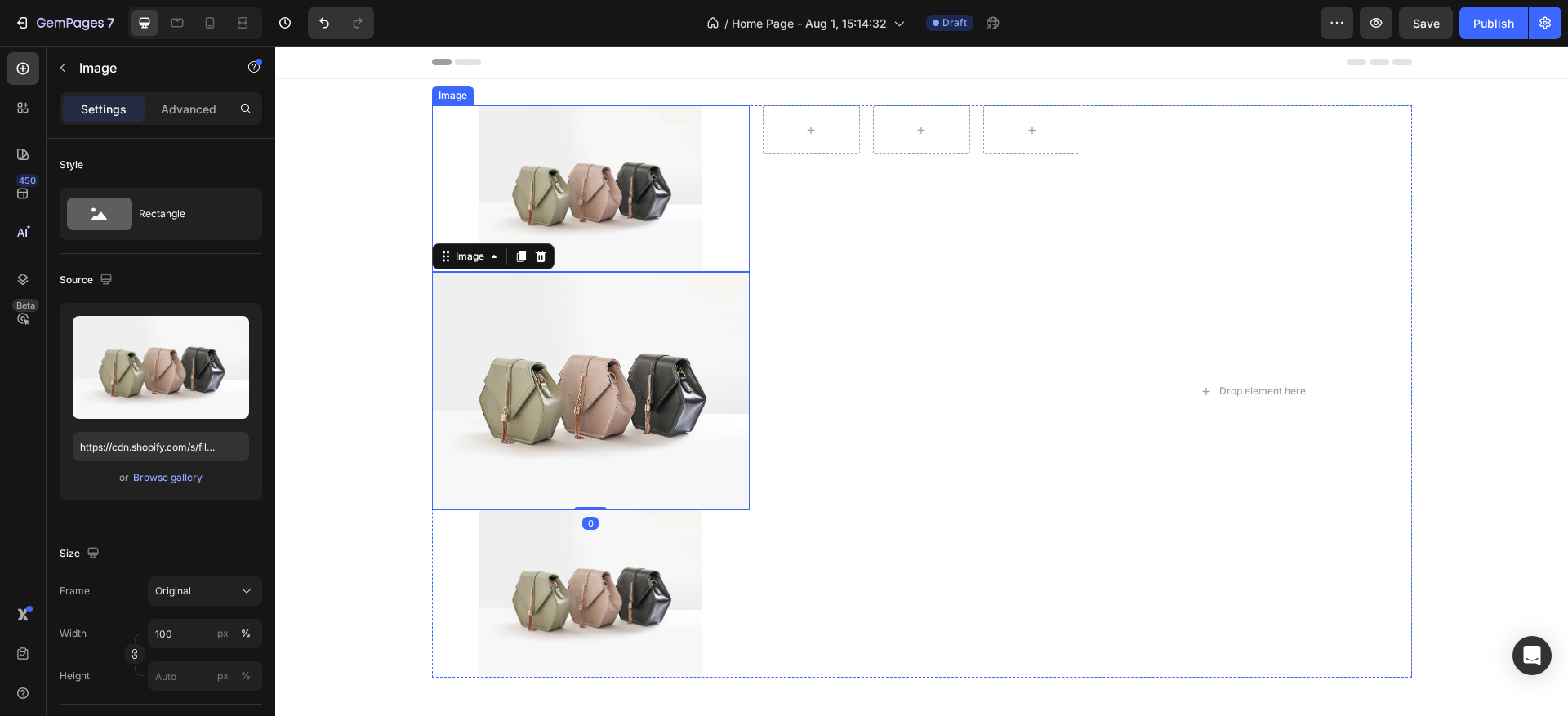 click at bounding box center (590, 189) 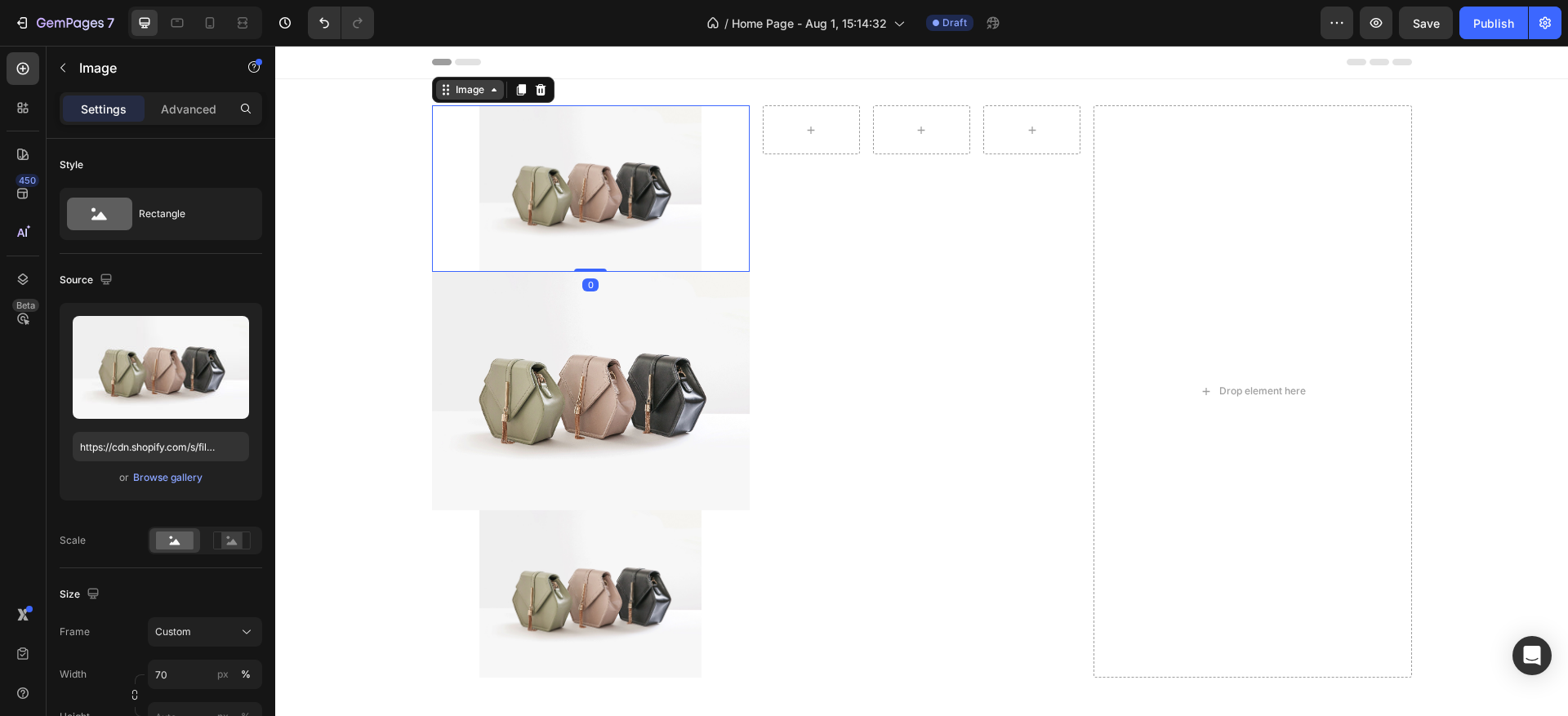 click on "Image" at bounding box center (470, 90) 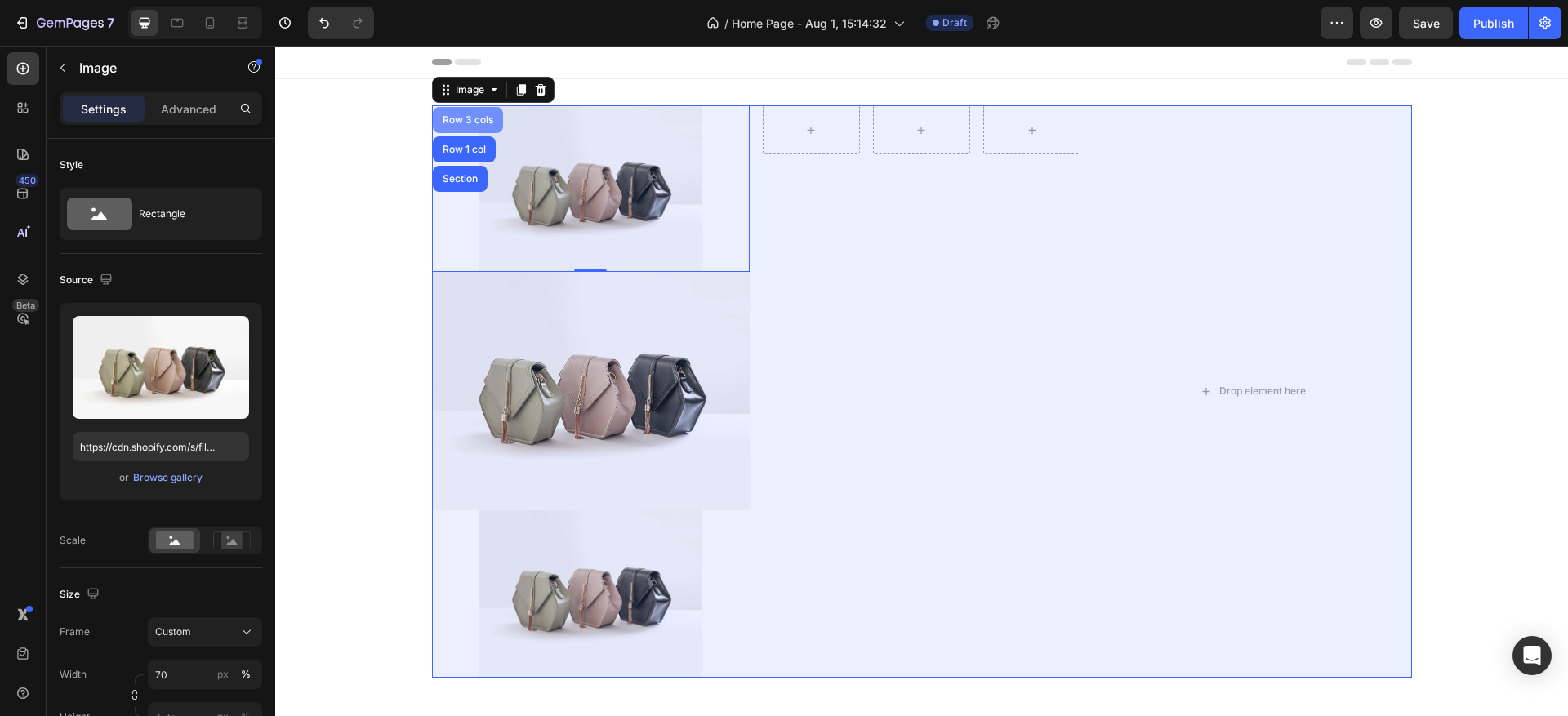 click on "Row 3 cols" at bounding box center [468, 120] 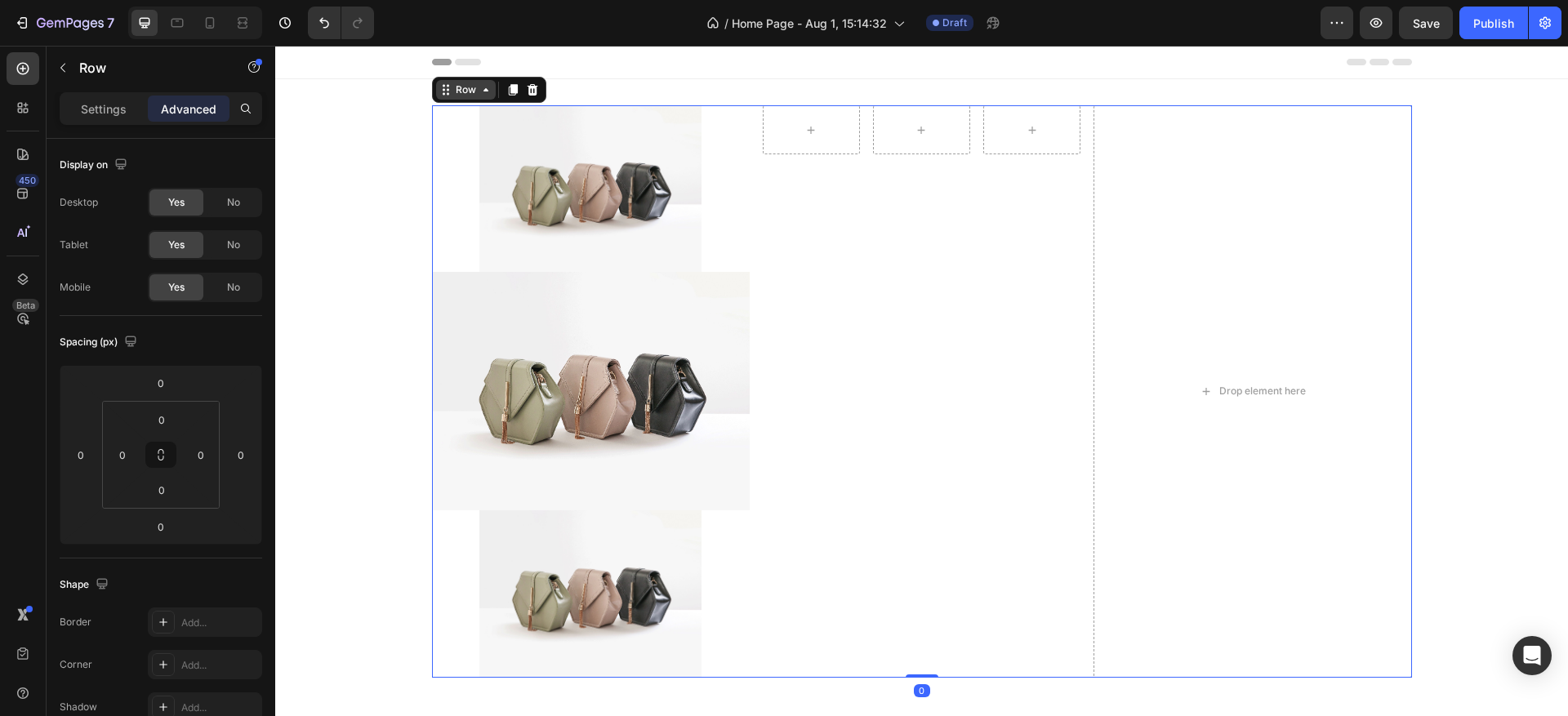click on "Row" at bounding box center (466, 90) 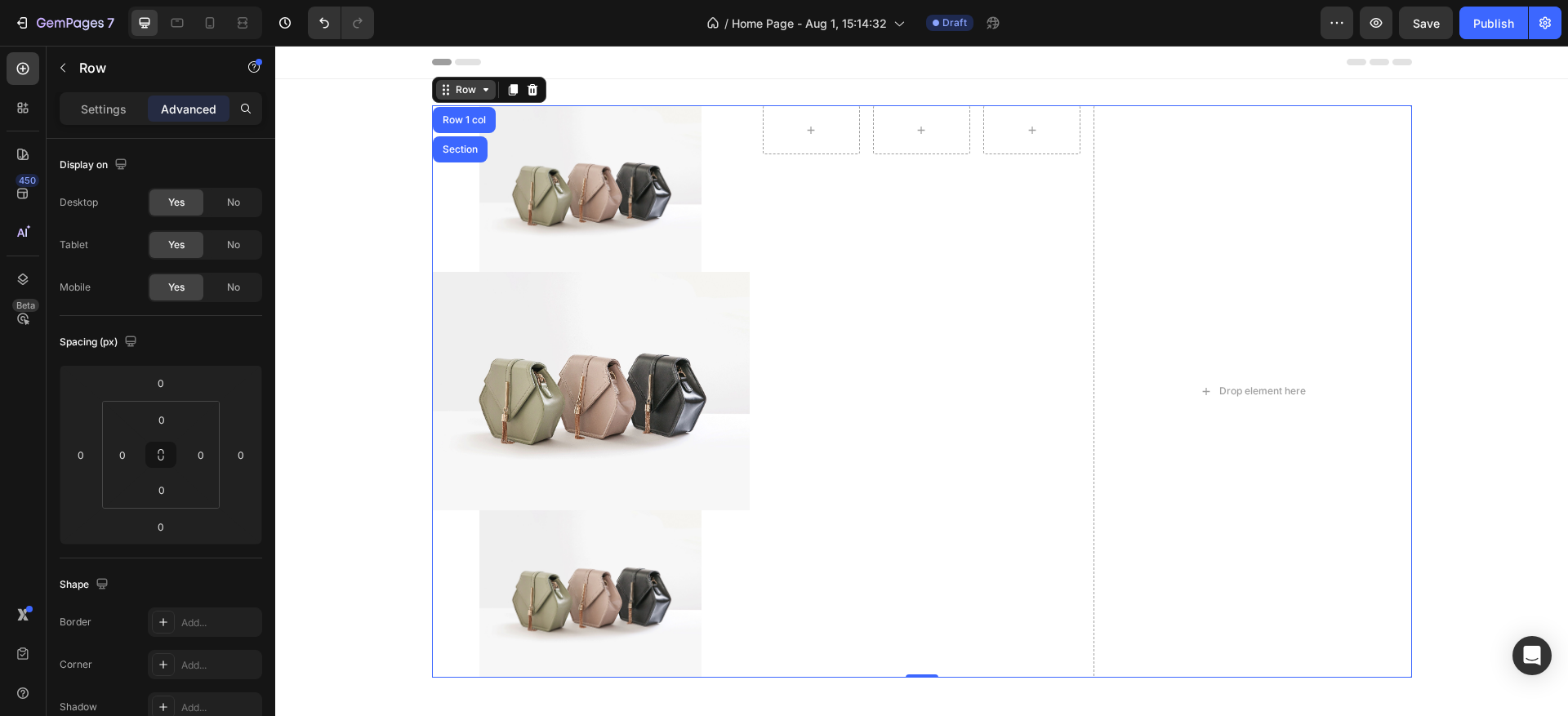click on "Row" at bounding box center (466, 90) 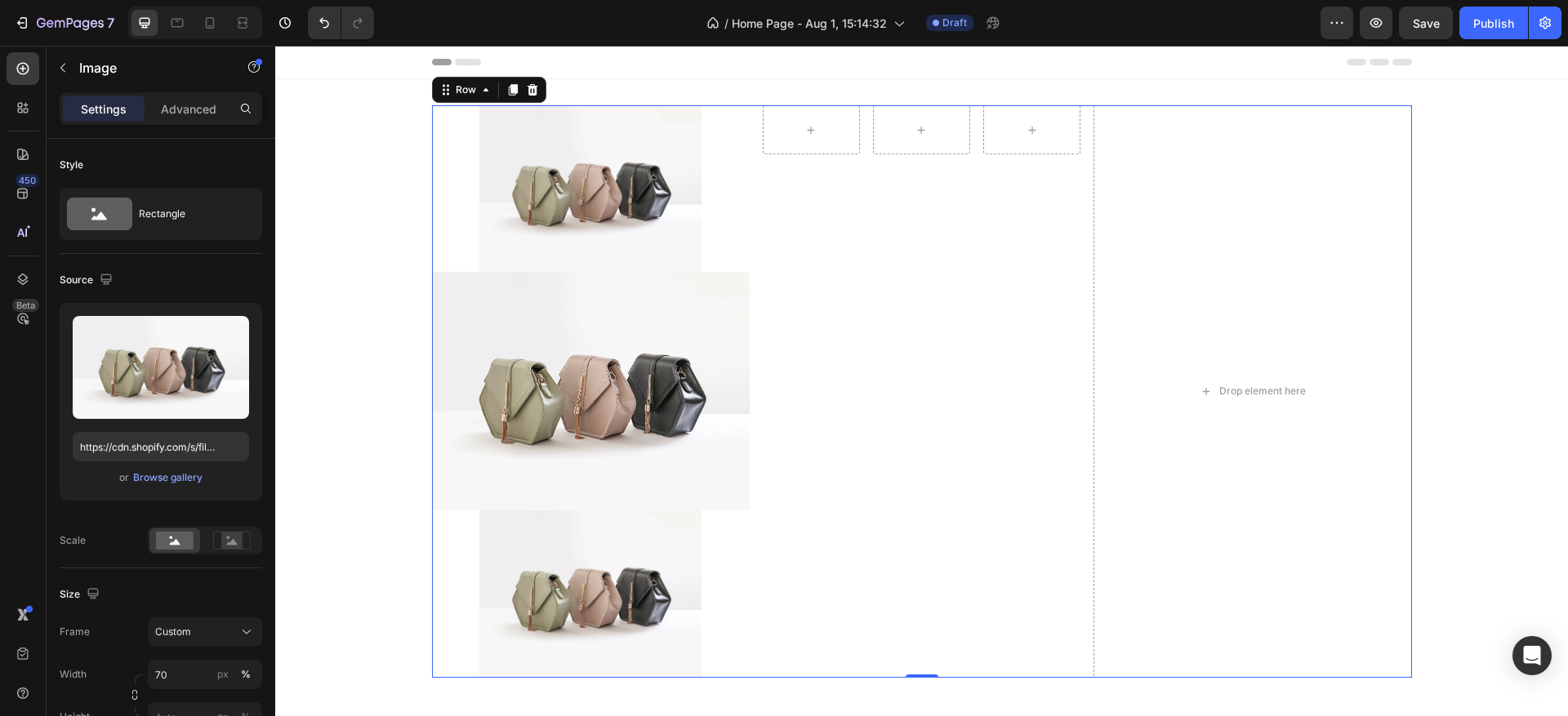 click at bounding box center [590, 189] 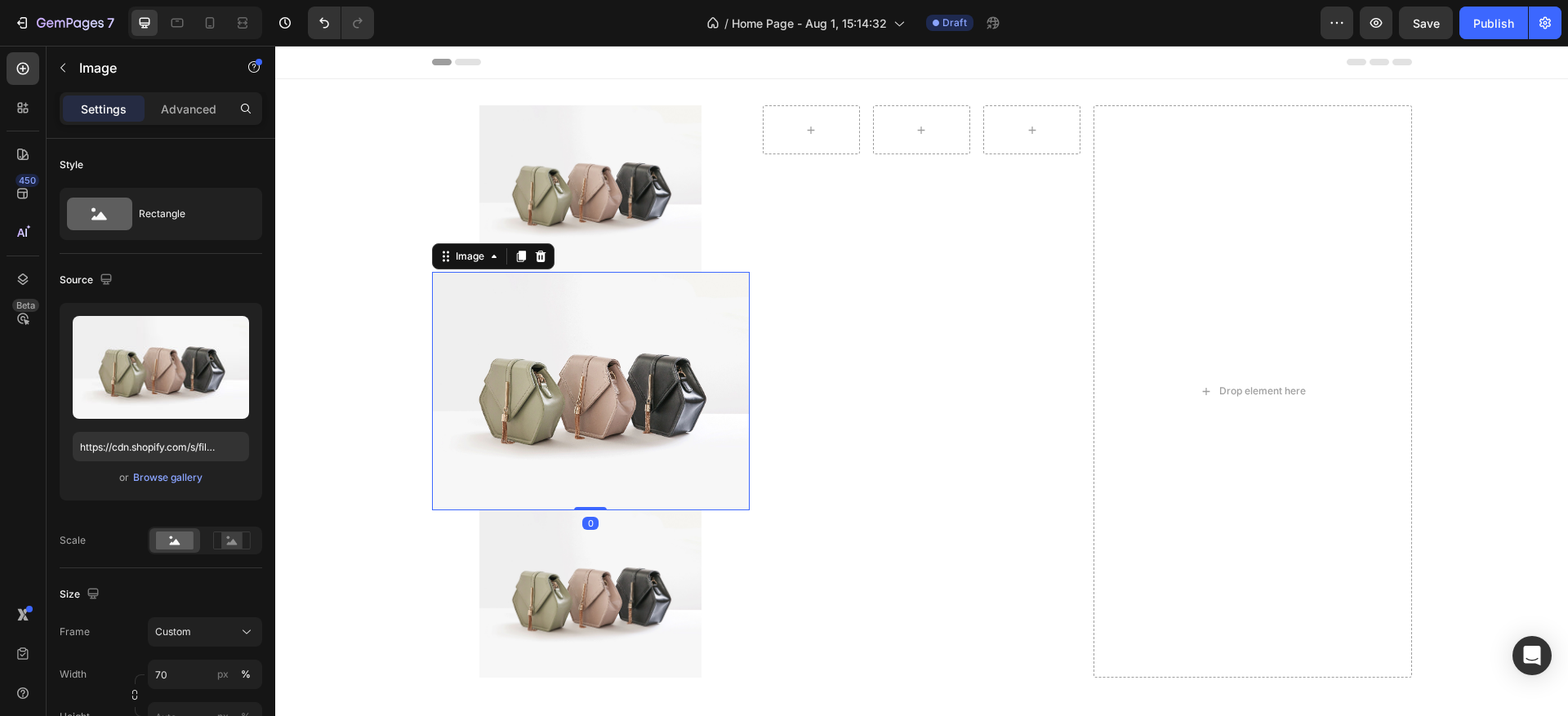 click at bounding box center (590, 391) 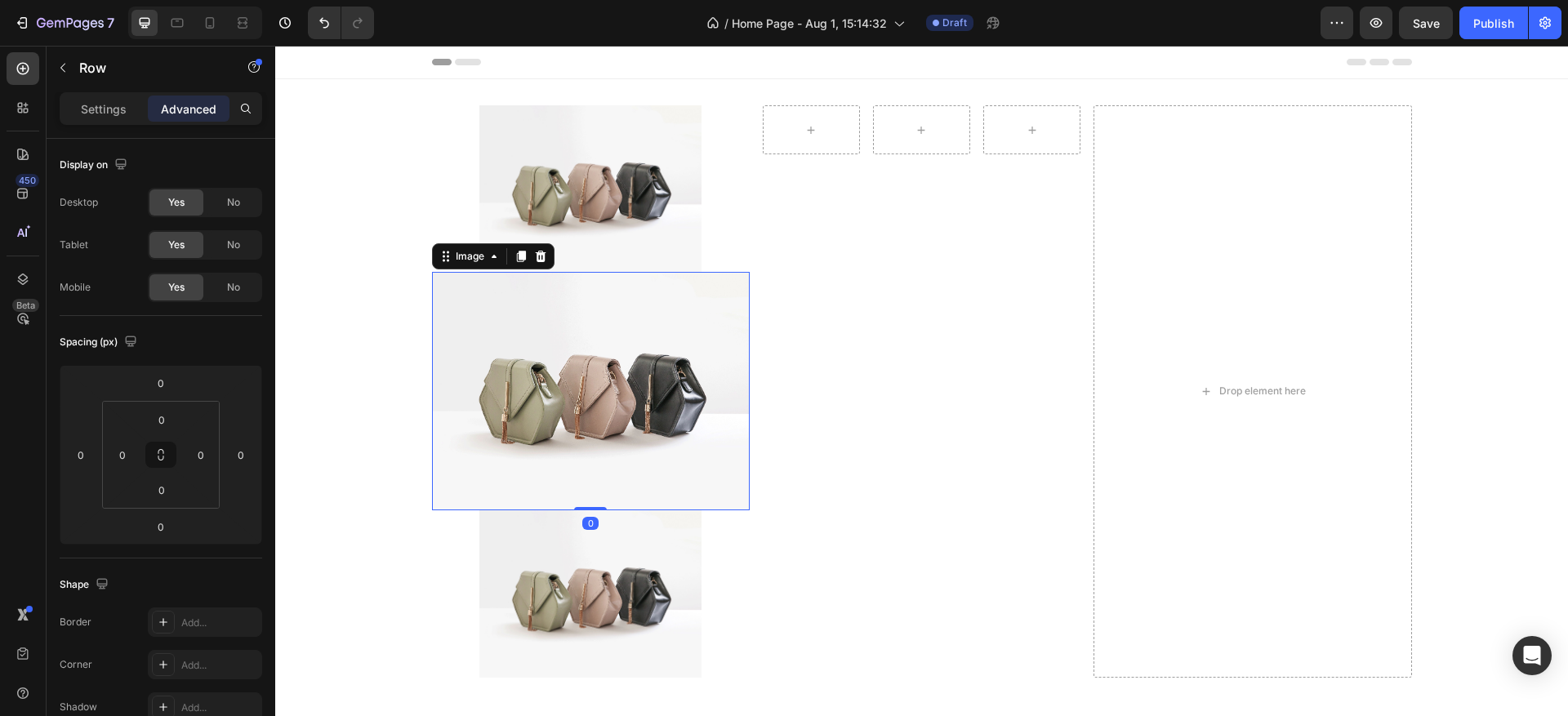 click on "Row" at bounding box center [921, 391] 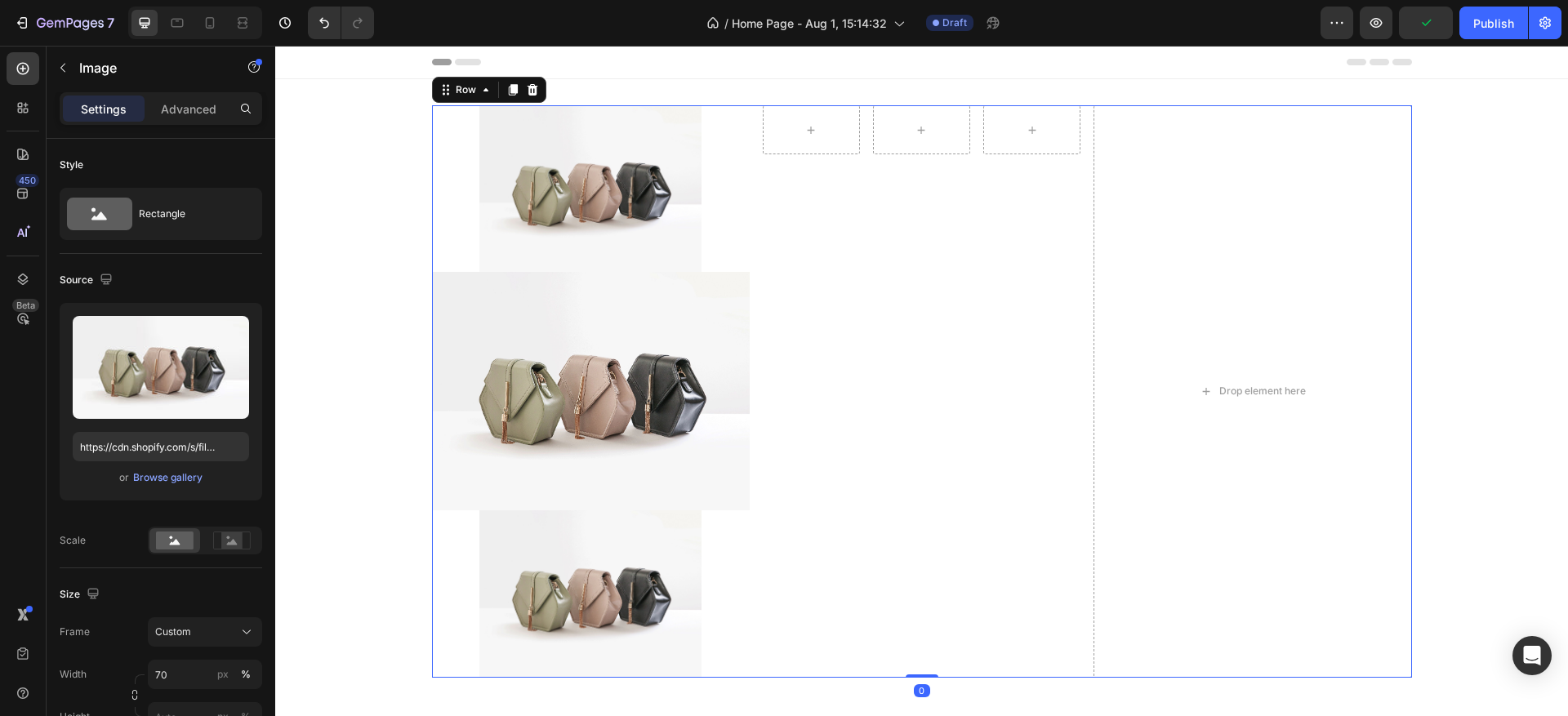 click at bounding box center (590, 189) 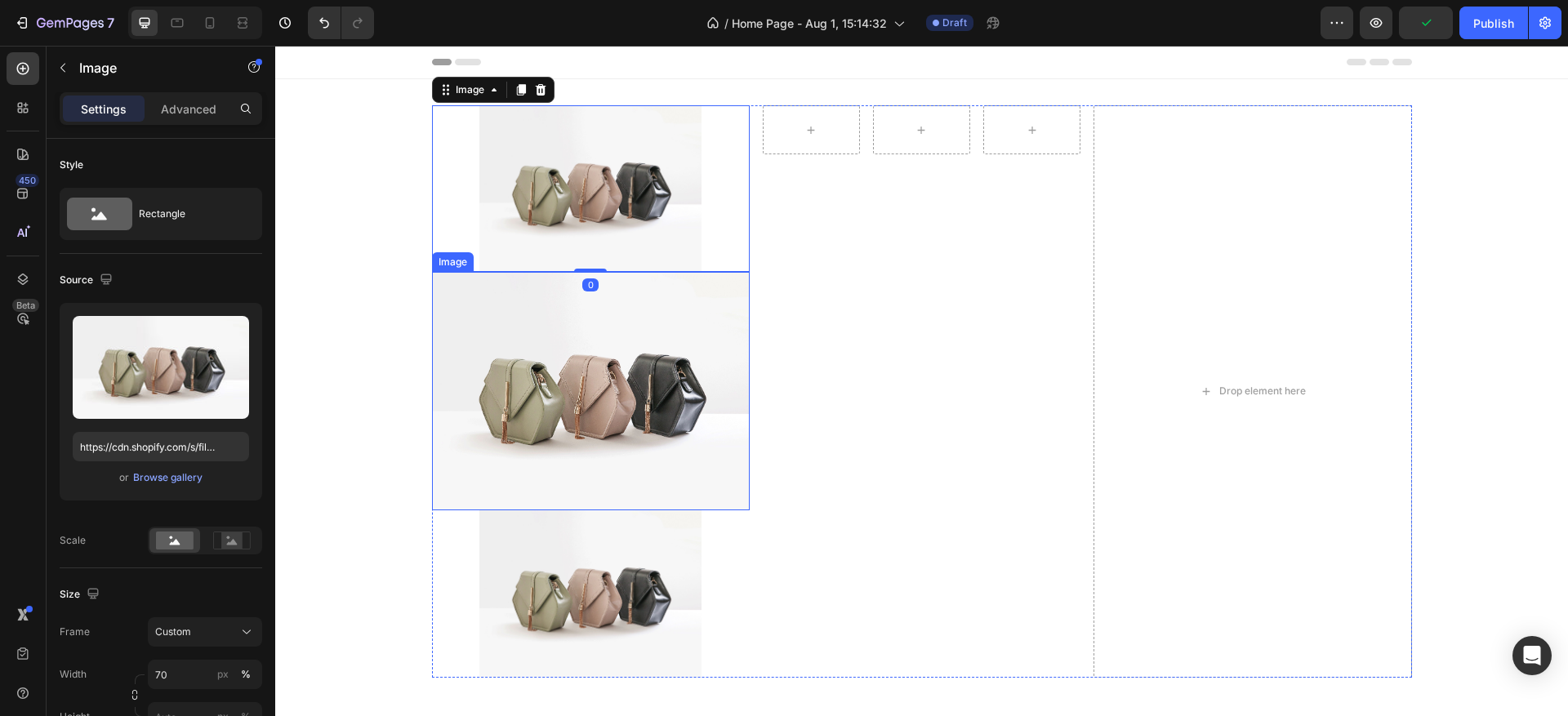 click at bounding box center [590, 391] 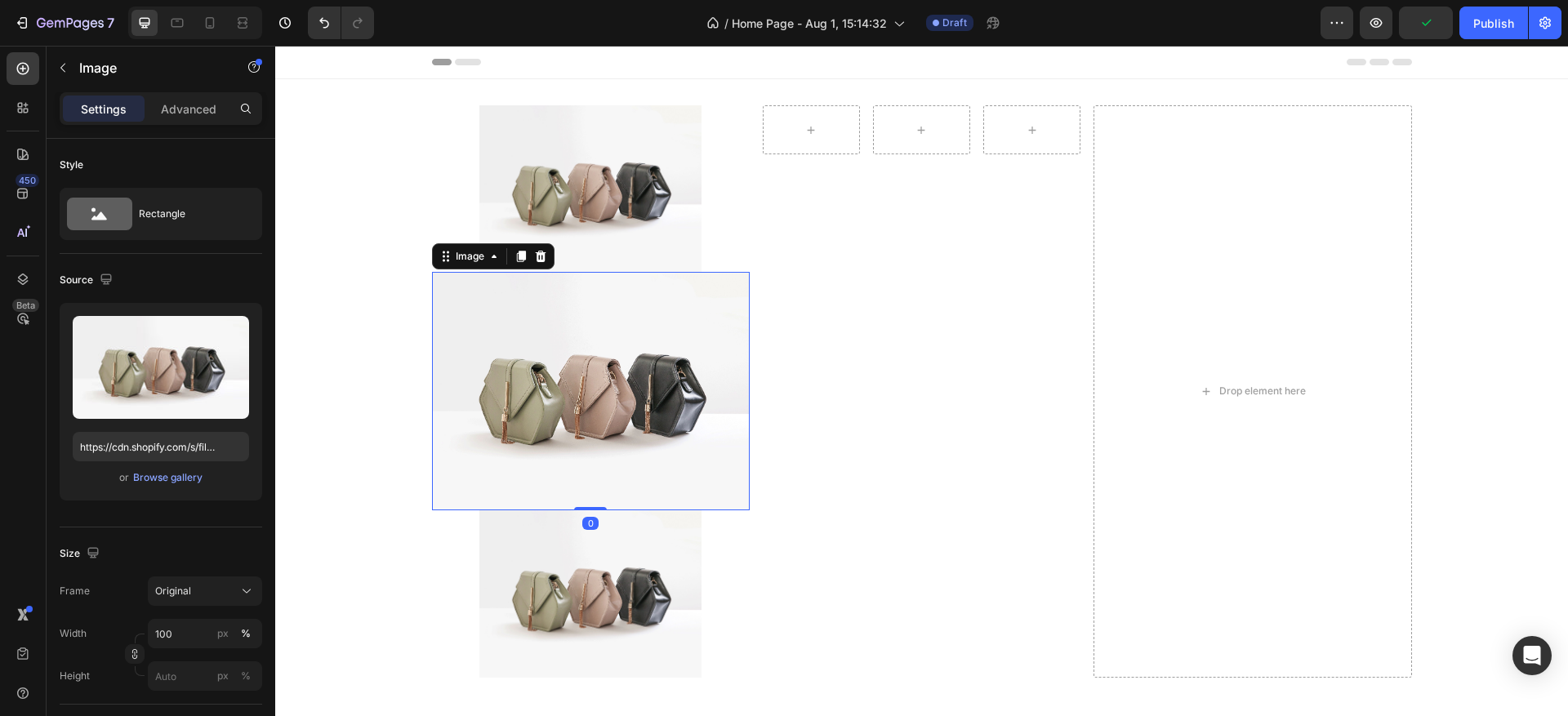 click 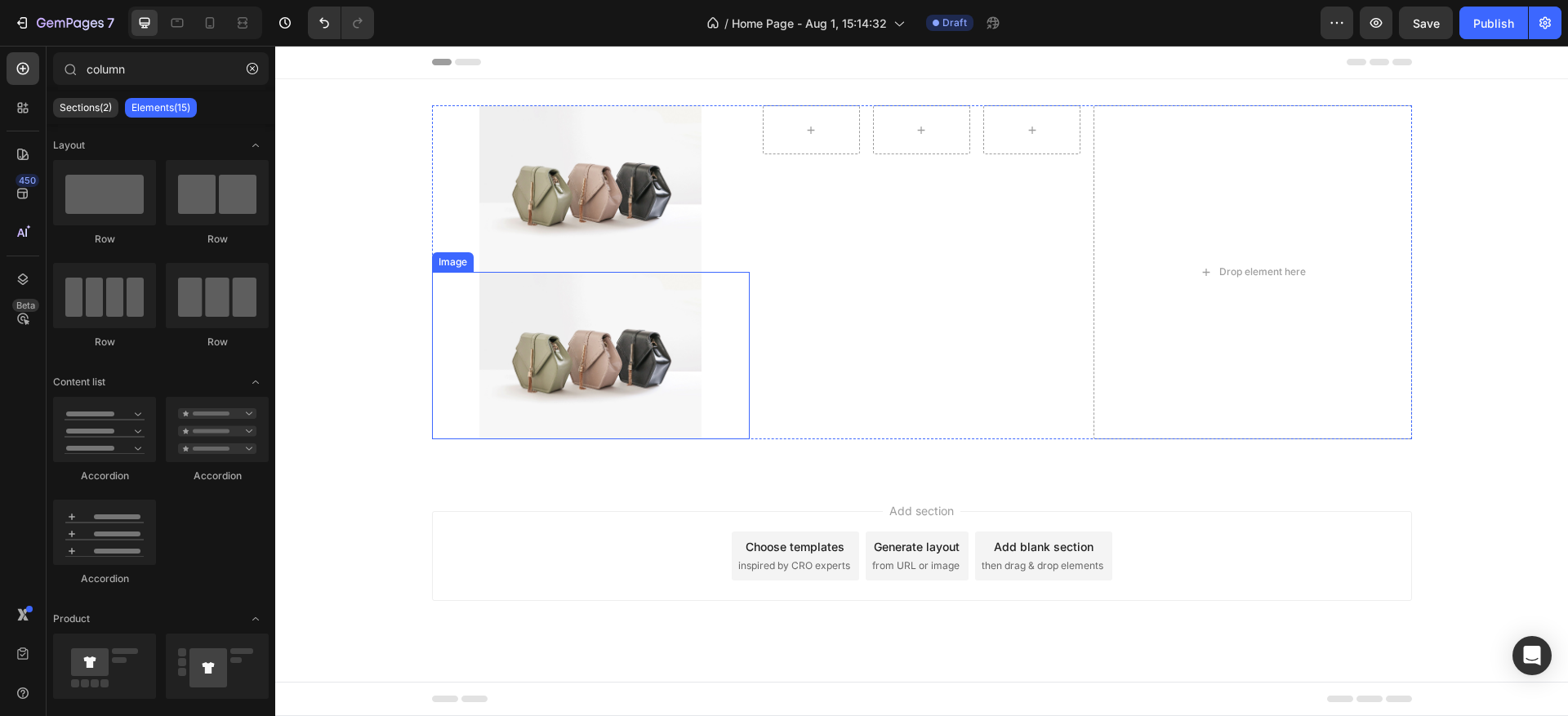 click at bounding box center [590, 355] 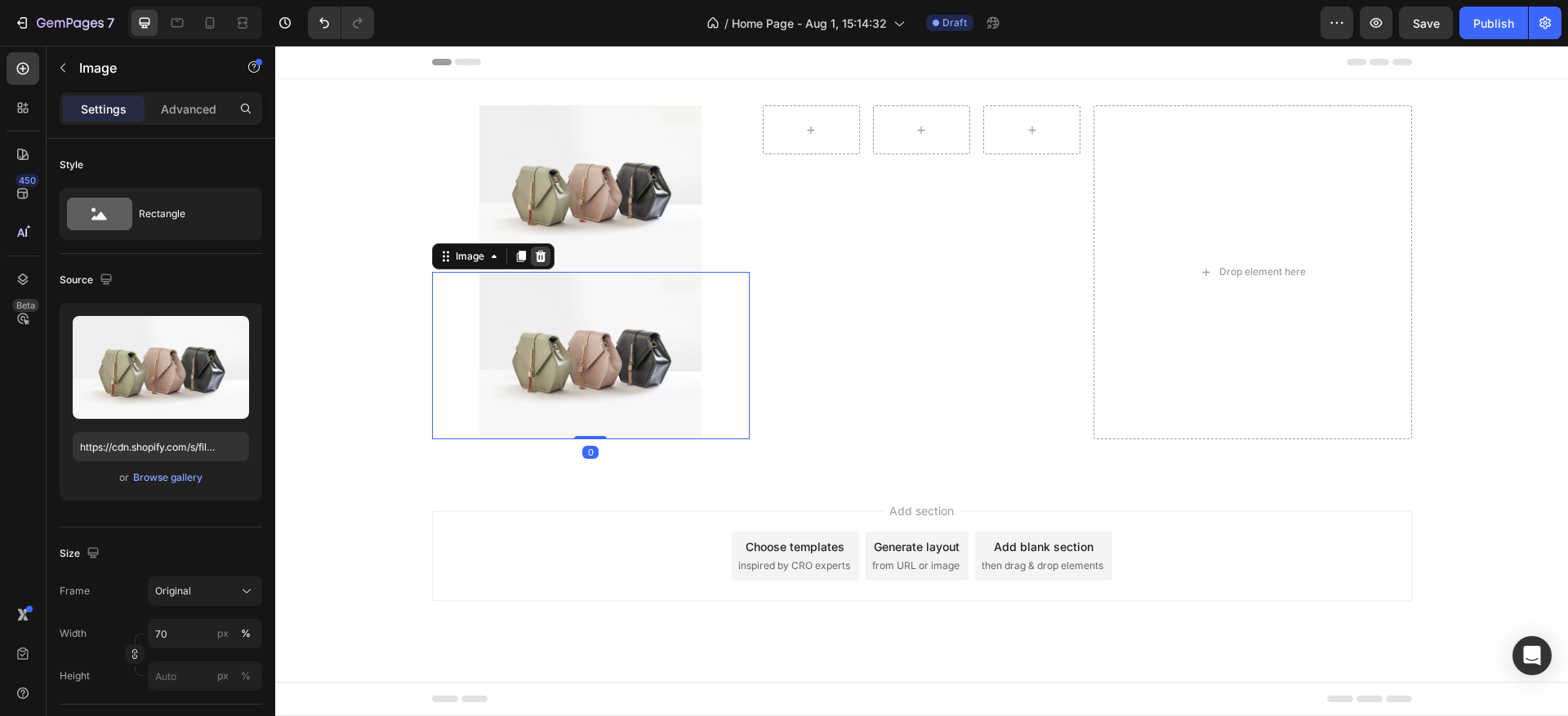 click at bounding box center [541, 256] 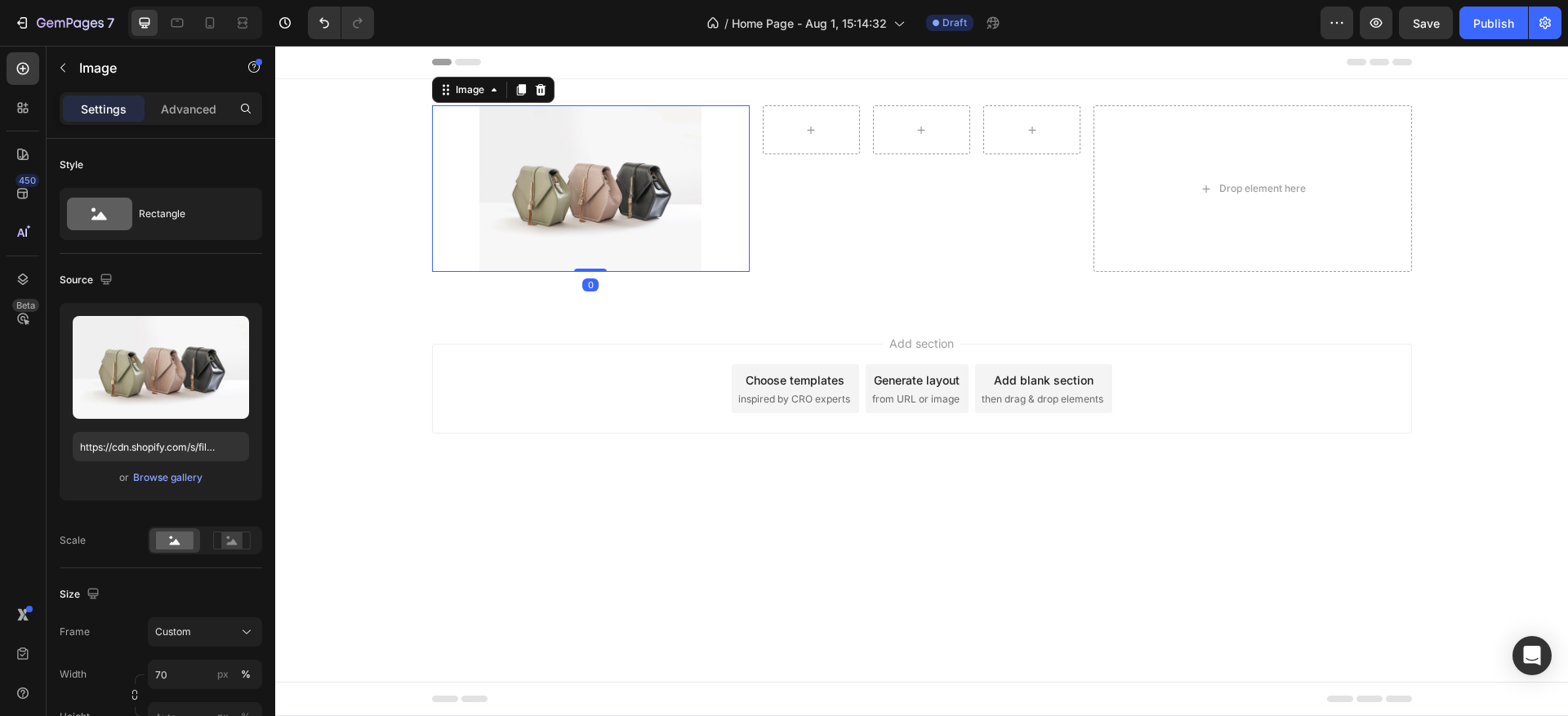 click at bounding box center [590, 189] 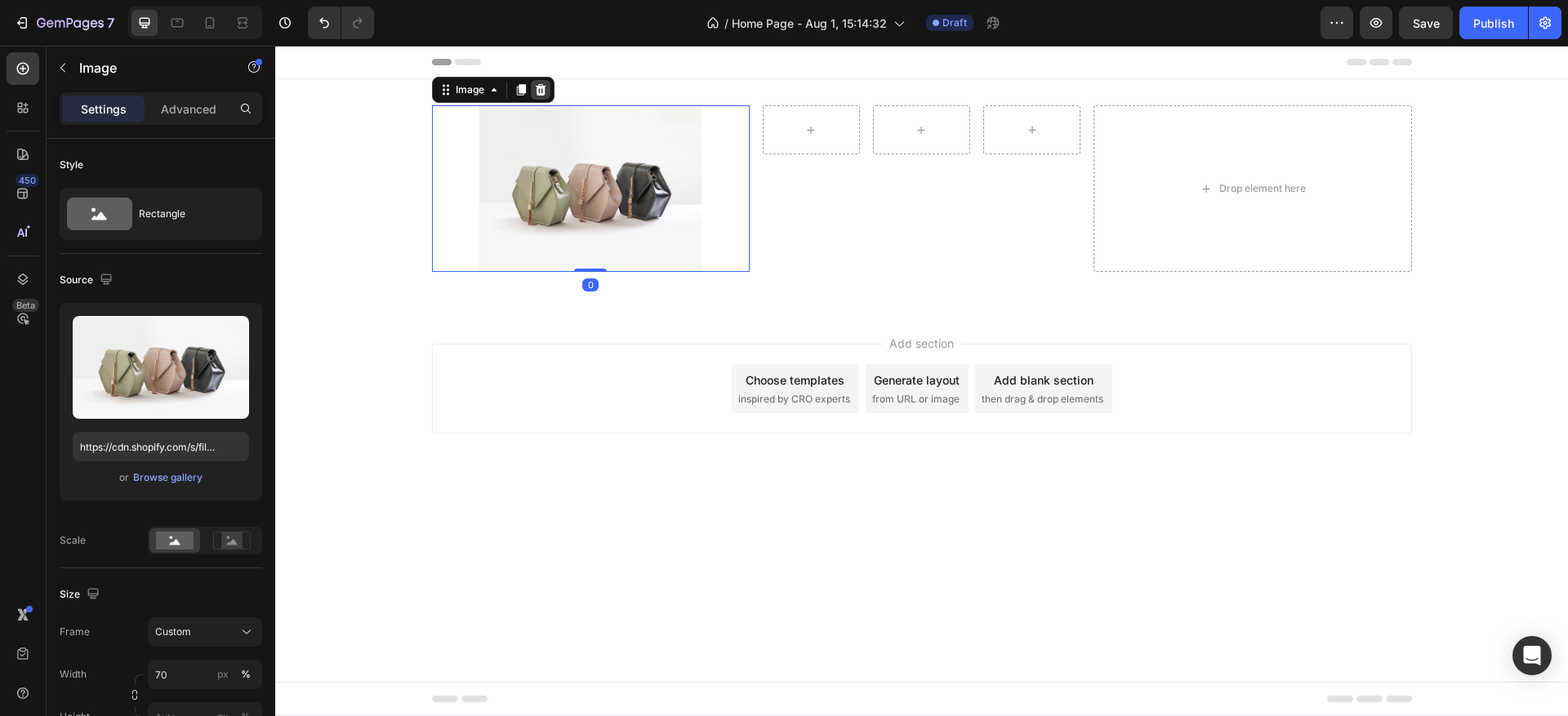click 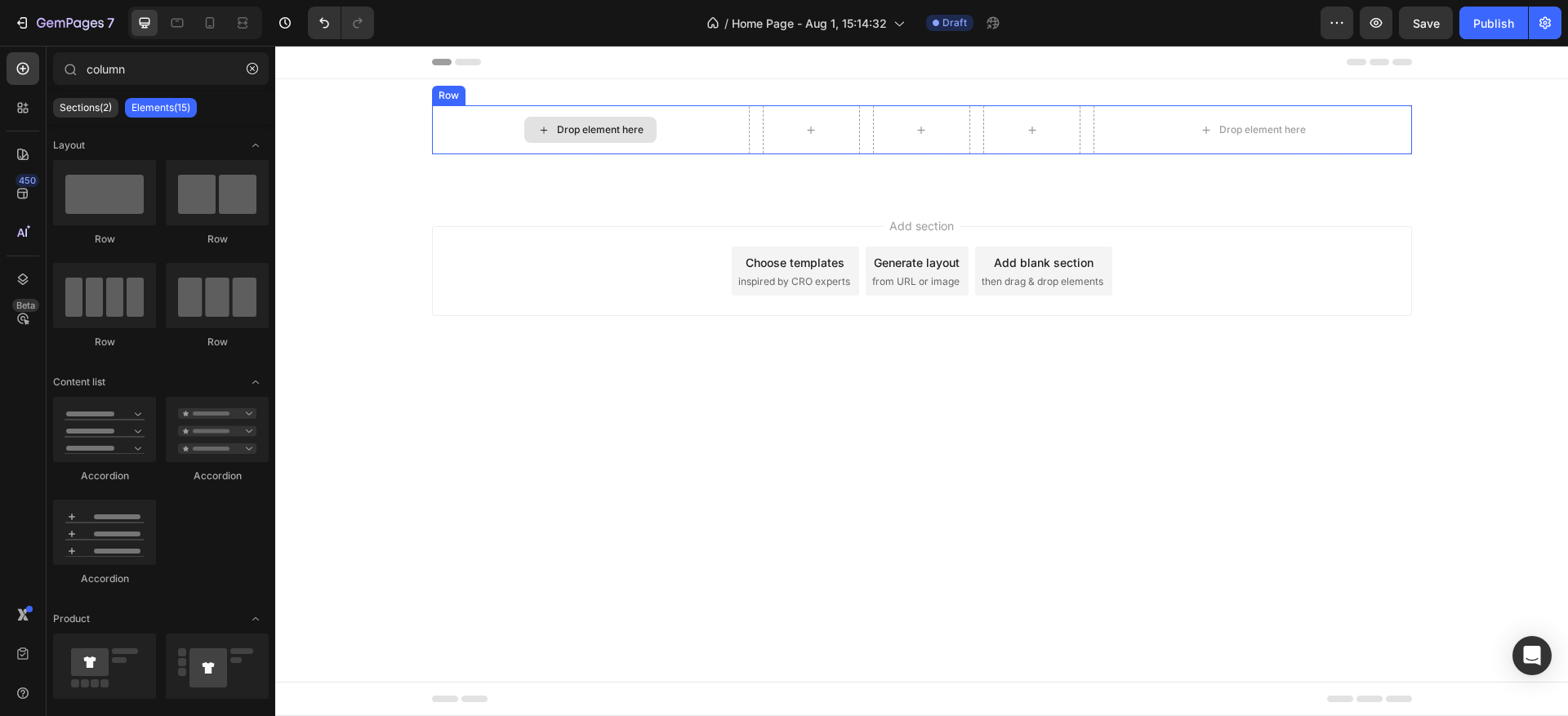 click on "Drop element here" at bounding box center (590, 130) 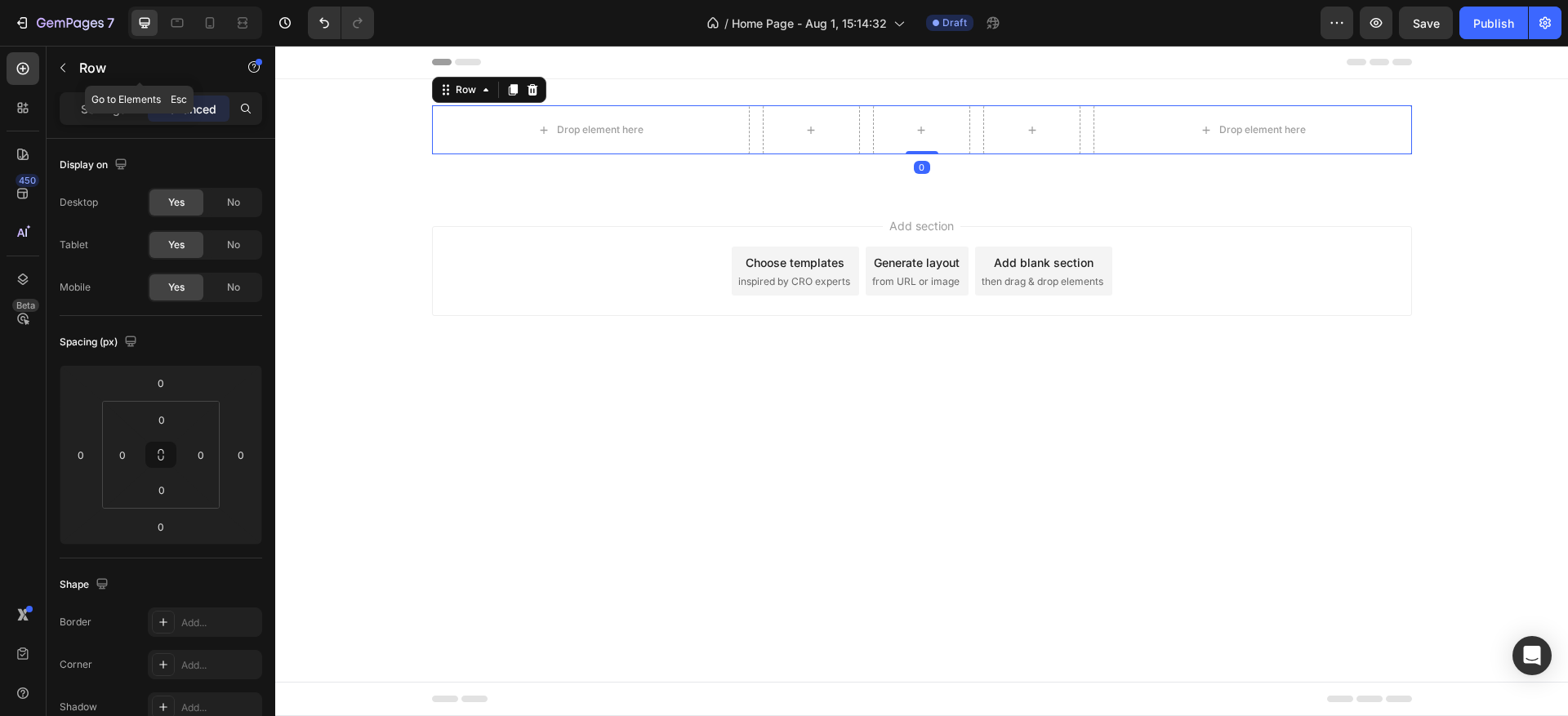 click at bounding box center (63, 68) 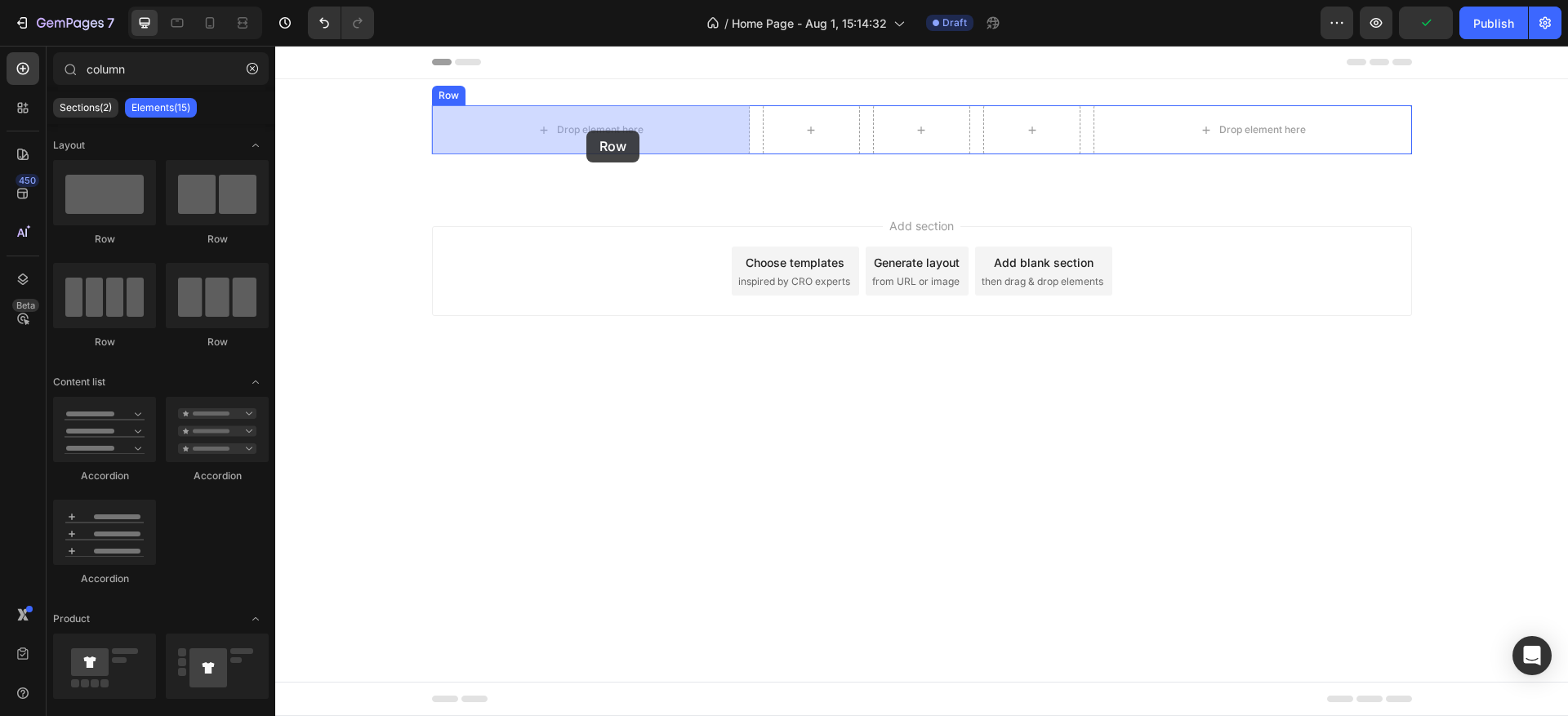 drag, startPoint x: 487, startPoint y: 340, endPoint x: 586, endPoint y: 131, distance: 231.26176 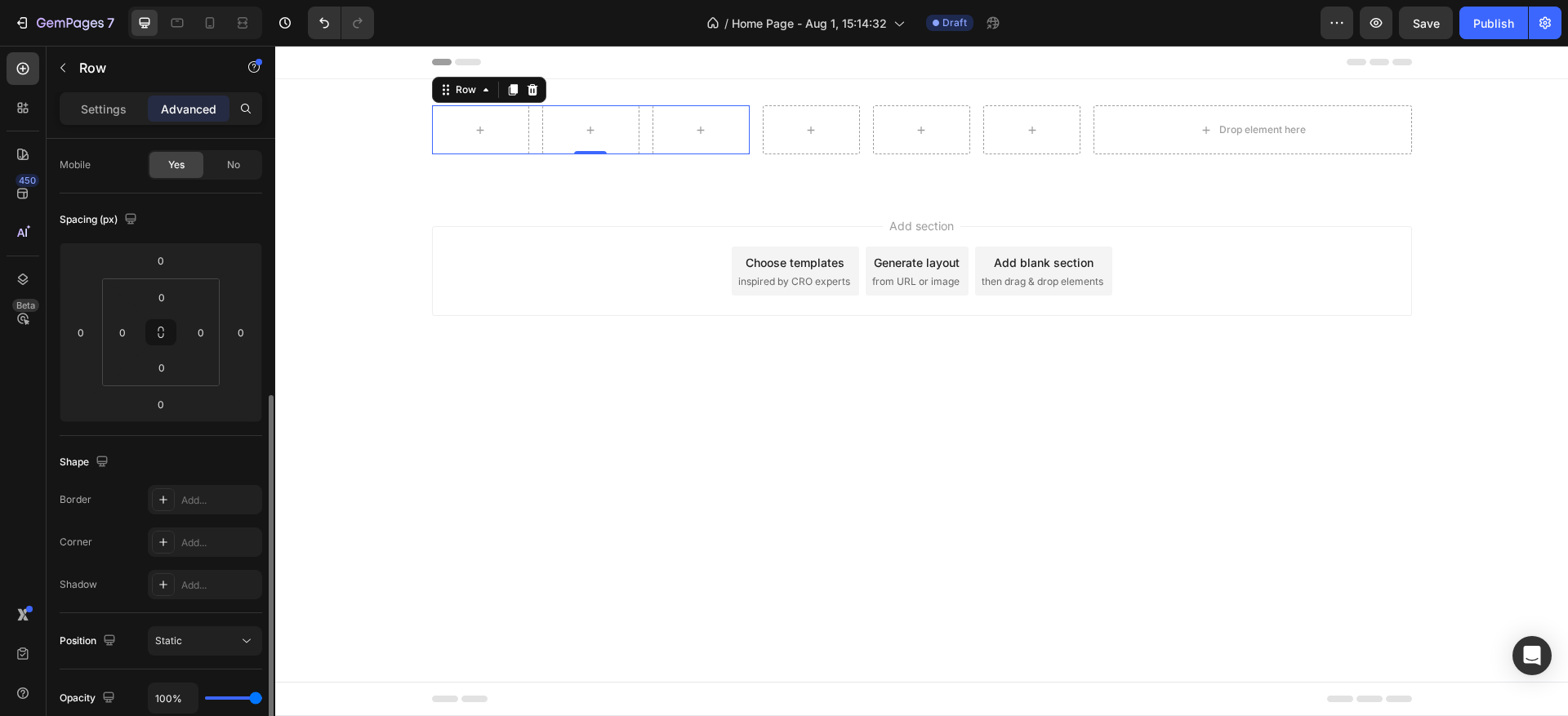 scroll, scrollTop: 0, scrollLeft: 0, axis: both 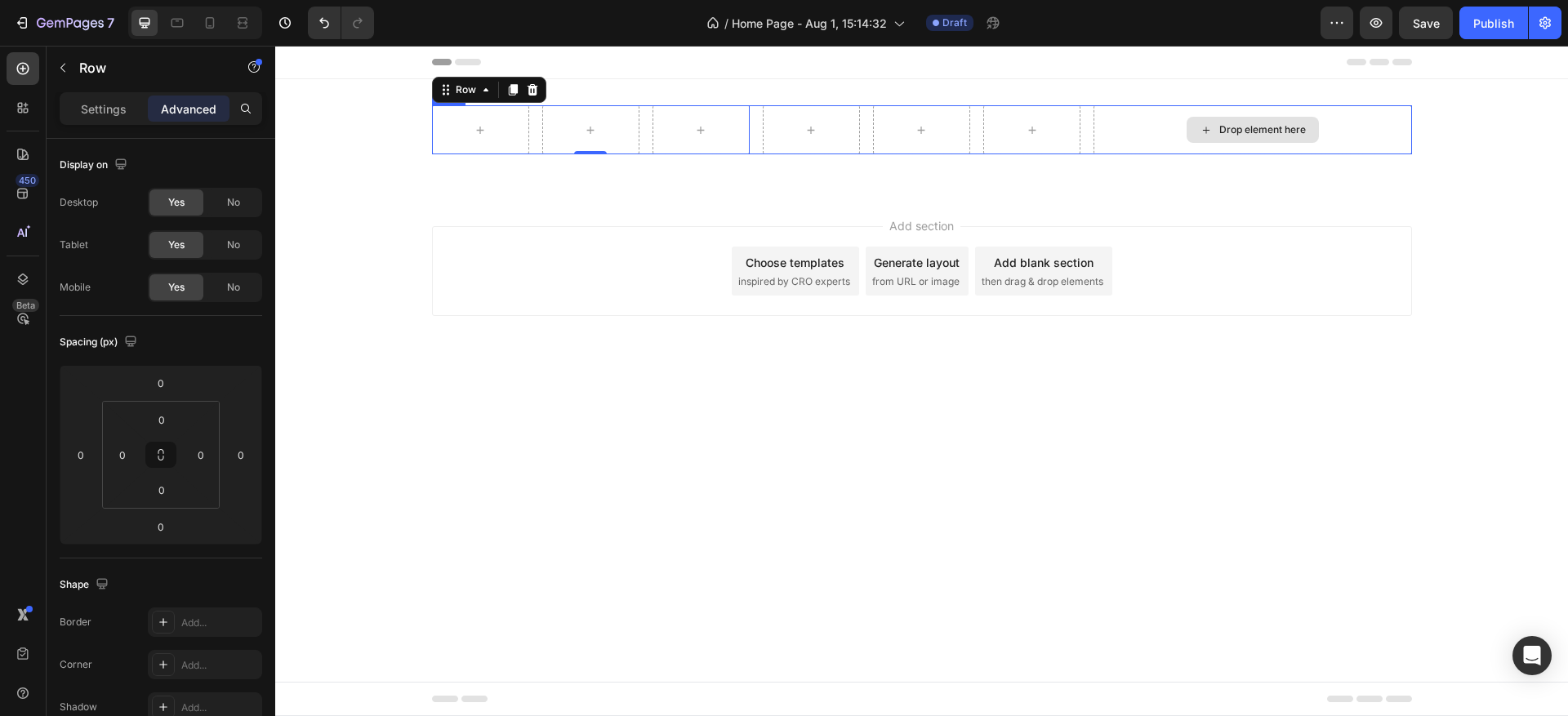 click on "Drop element here" at bounding box center (1253, 130) 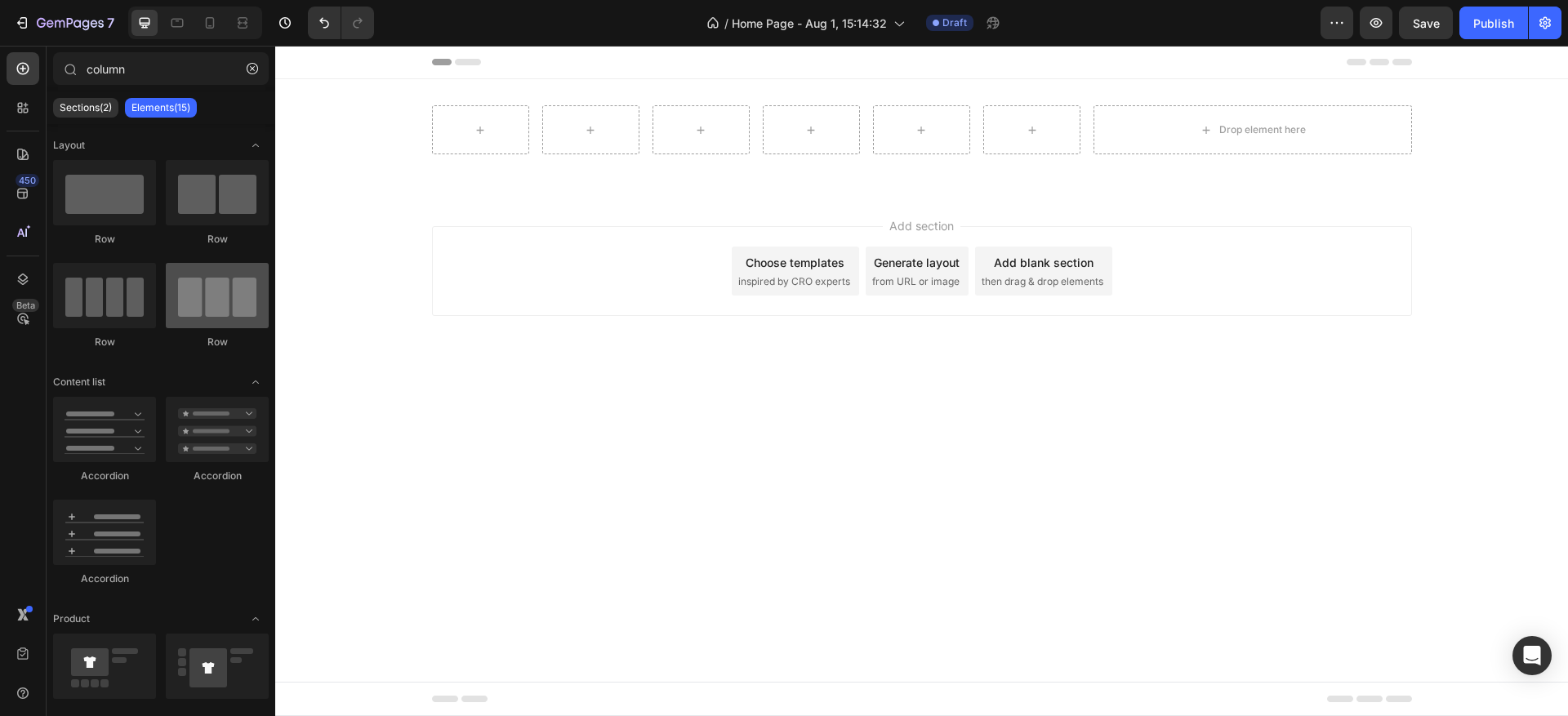 click at bounding box center [217, 296] 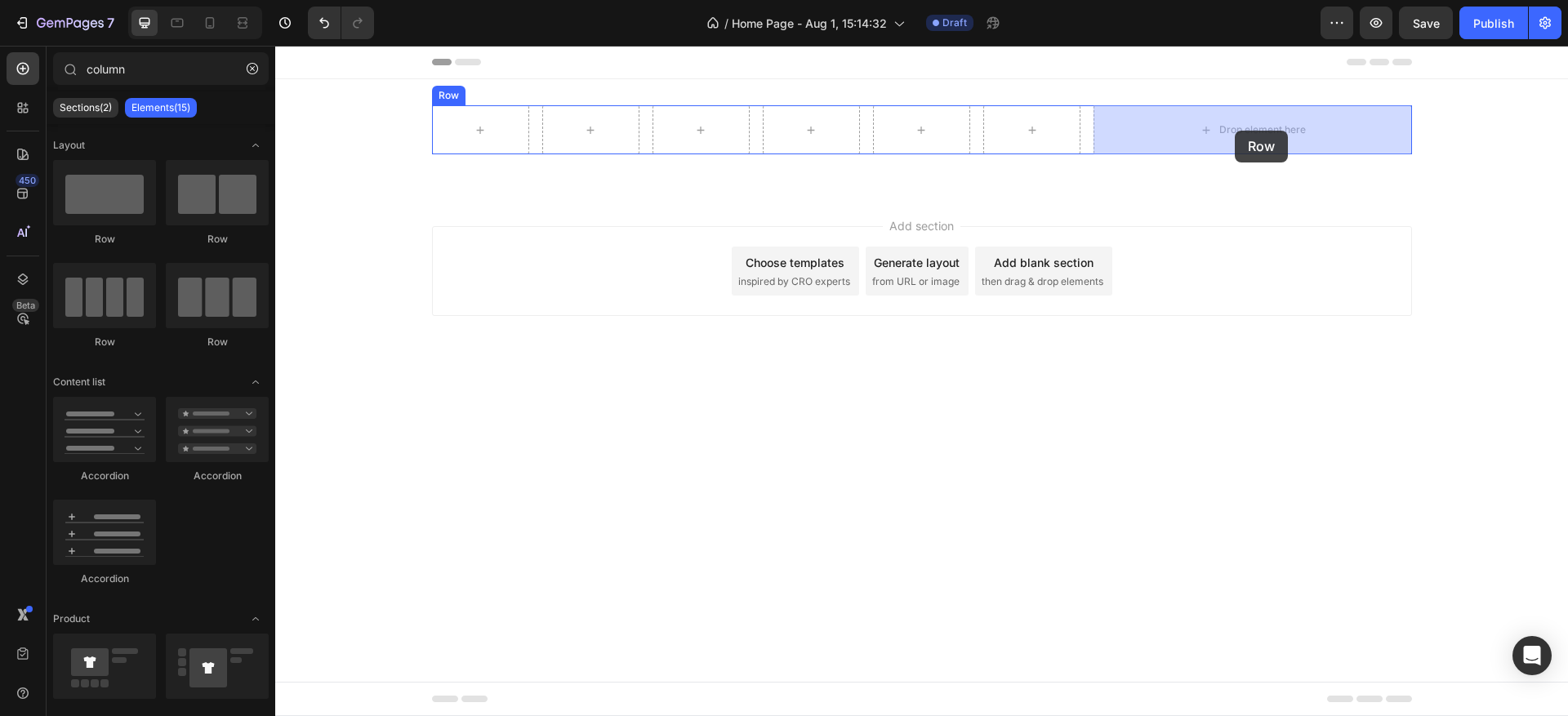 drag, startPoint x: 504, startPoint y: 358, endPoint x: 1235, endPoint y: 131, distance: 765.4345 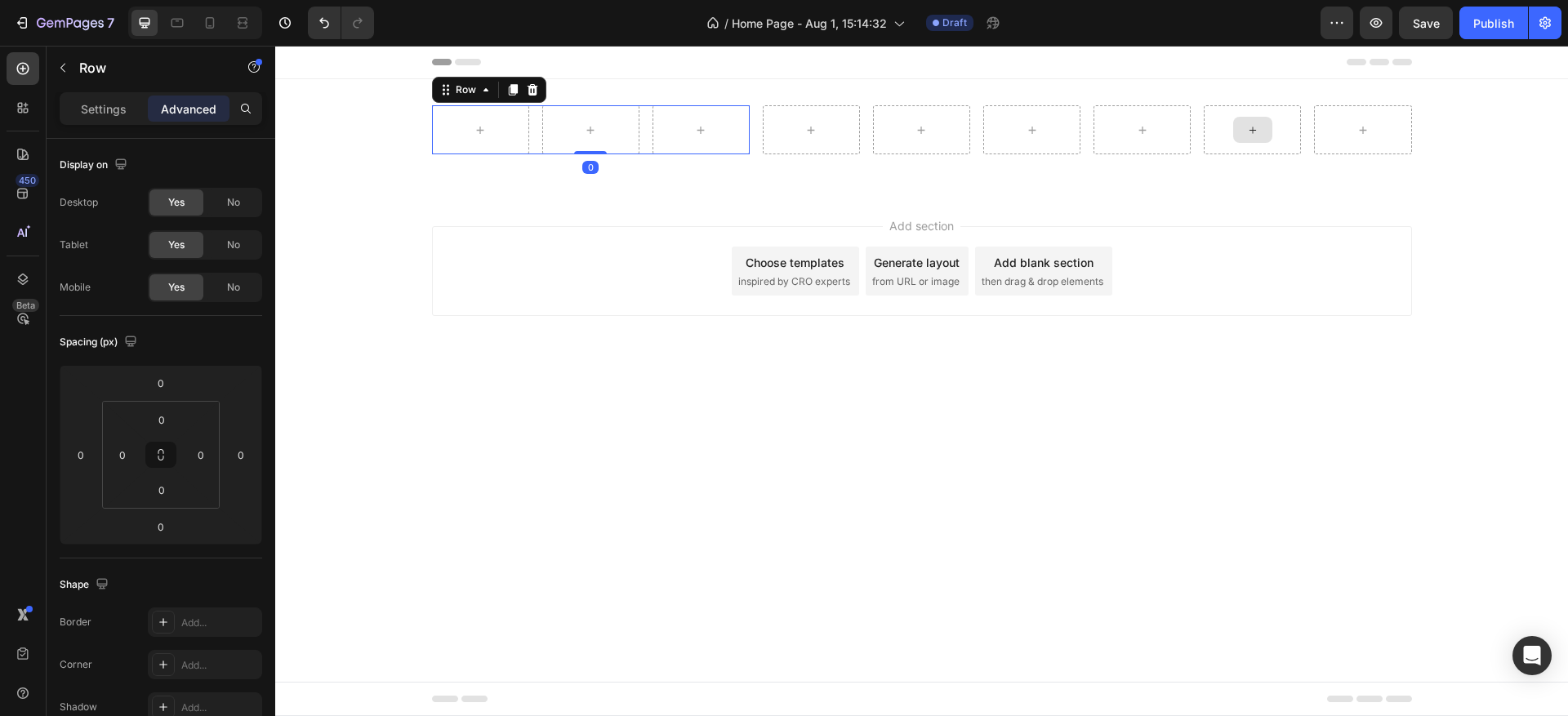 click on "Row   0" at bounding box center (590, 130) 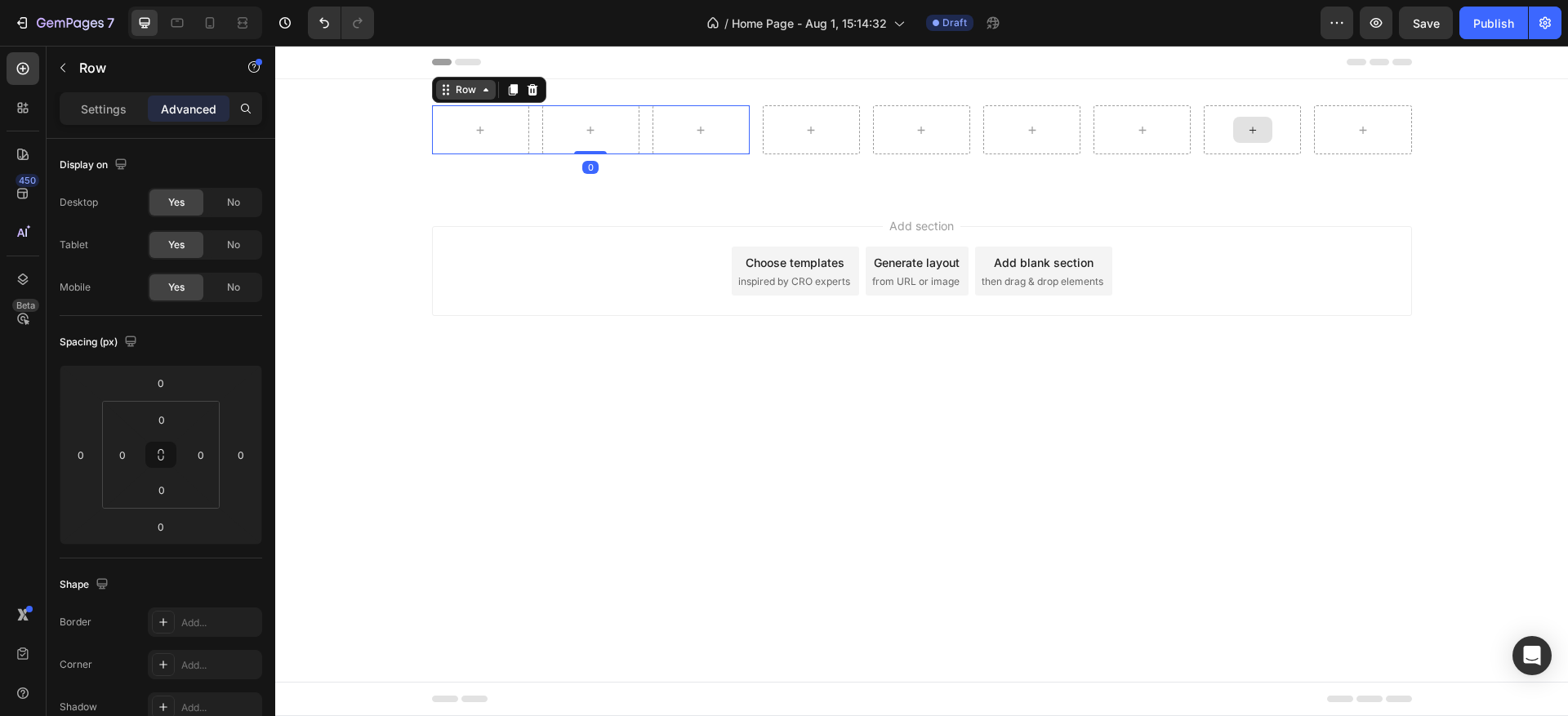 click on "Row" at bounding box center [466, 90] 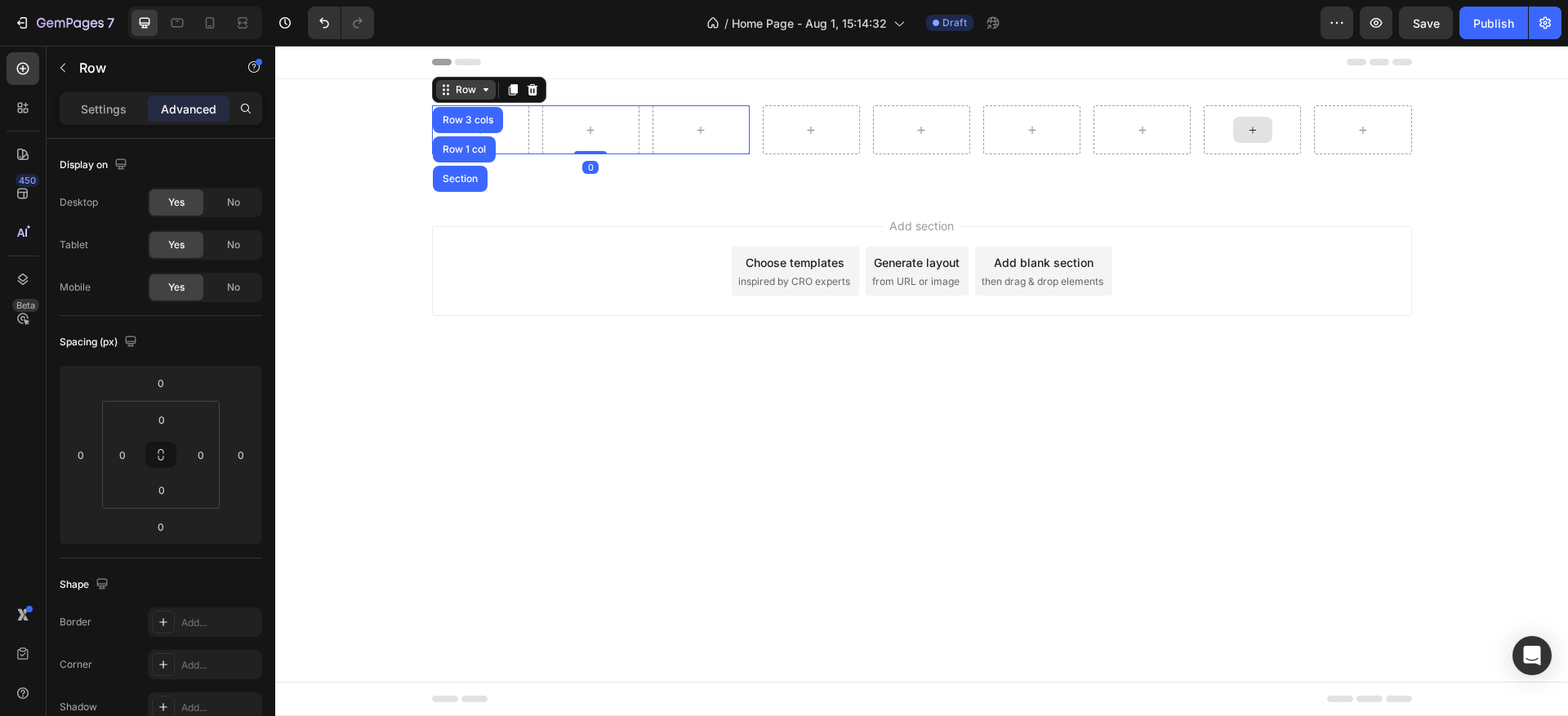 click on "Row" at bounding box center (466, 90) 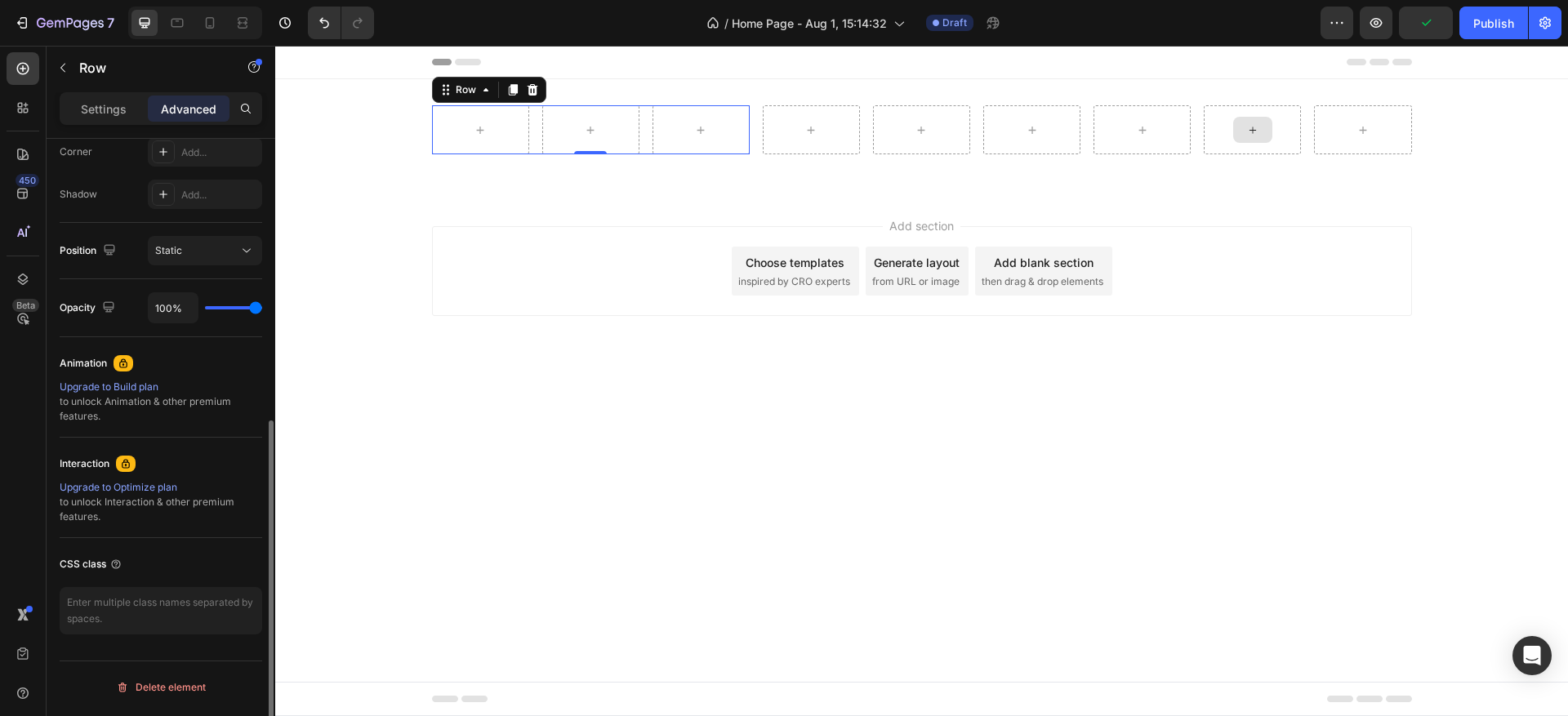 scroll, scrollTop: 0, scrollLeft: 0, axis: both 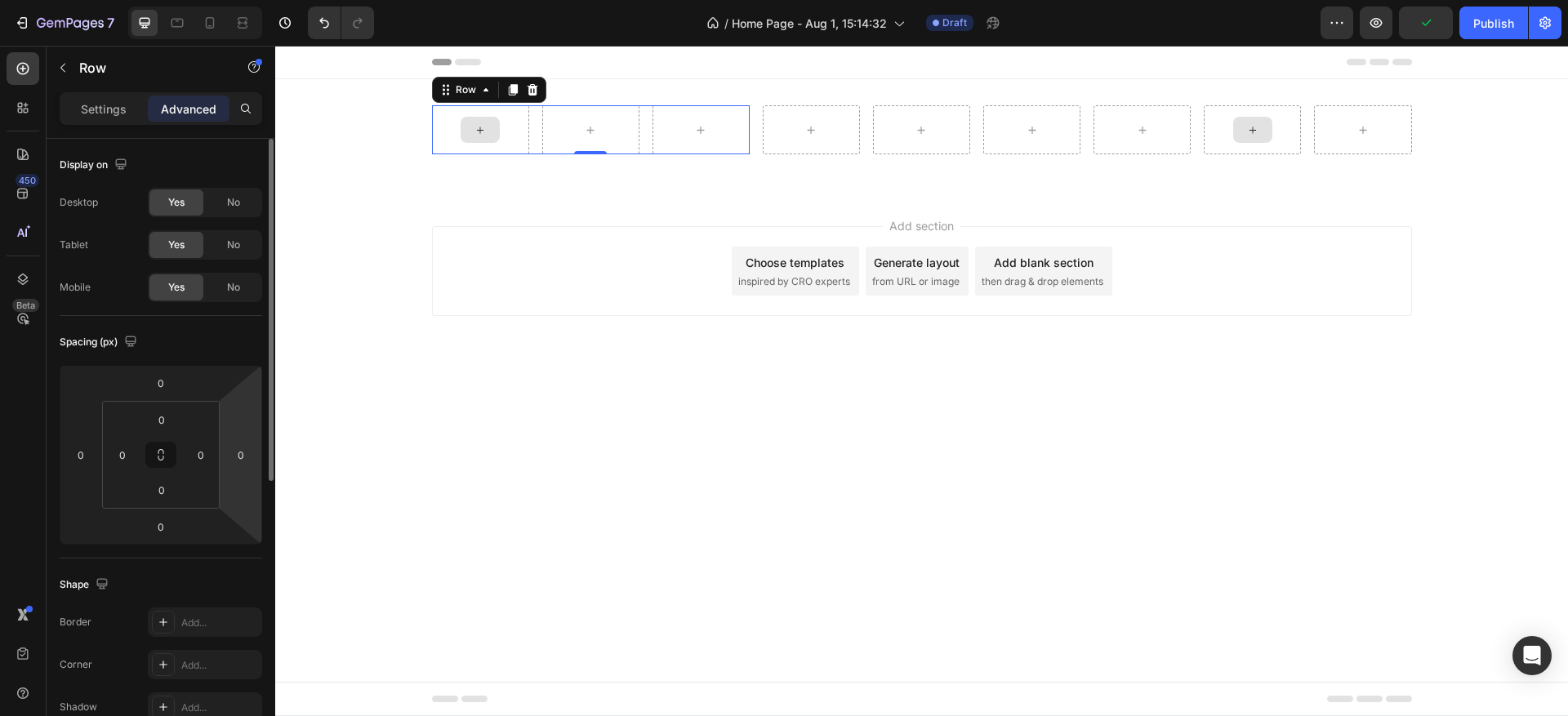 click at bounding box center (480, 130) 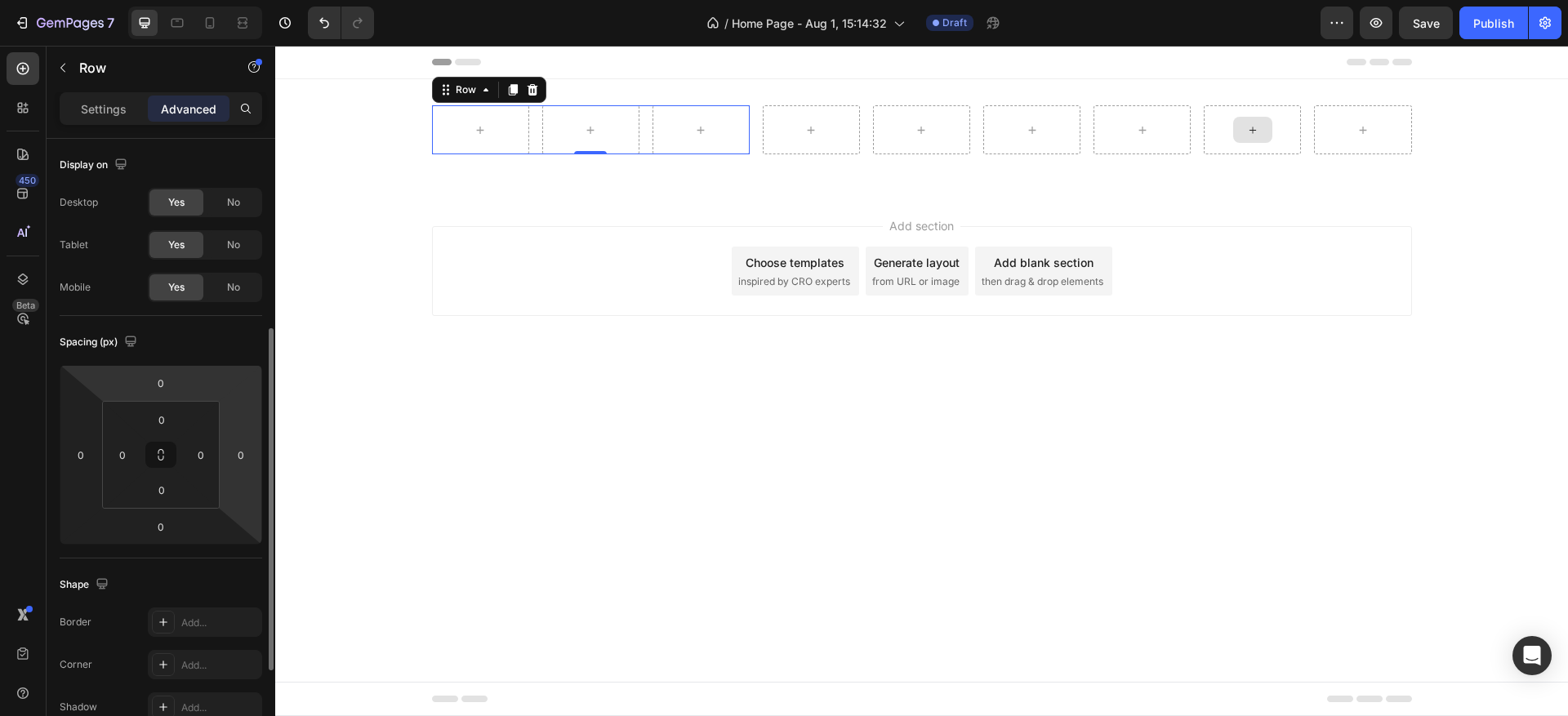 scroll, scrollTop: 245, scrollLeft: 0, axis: vertical 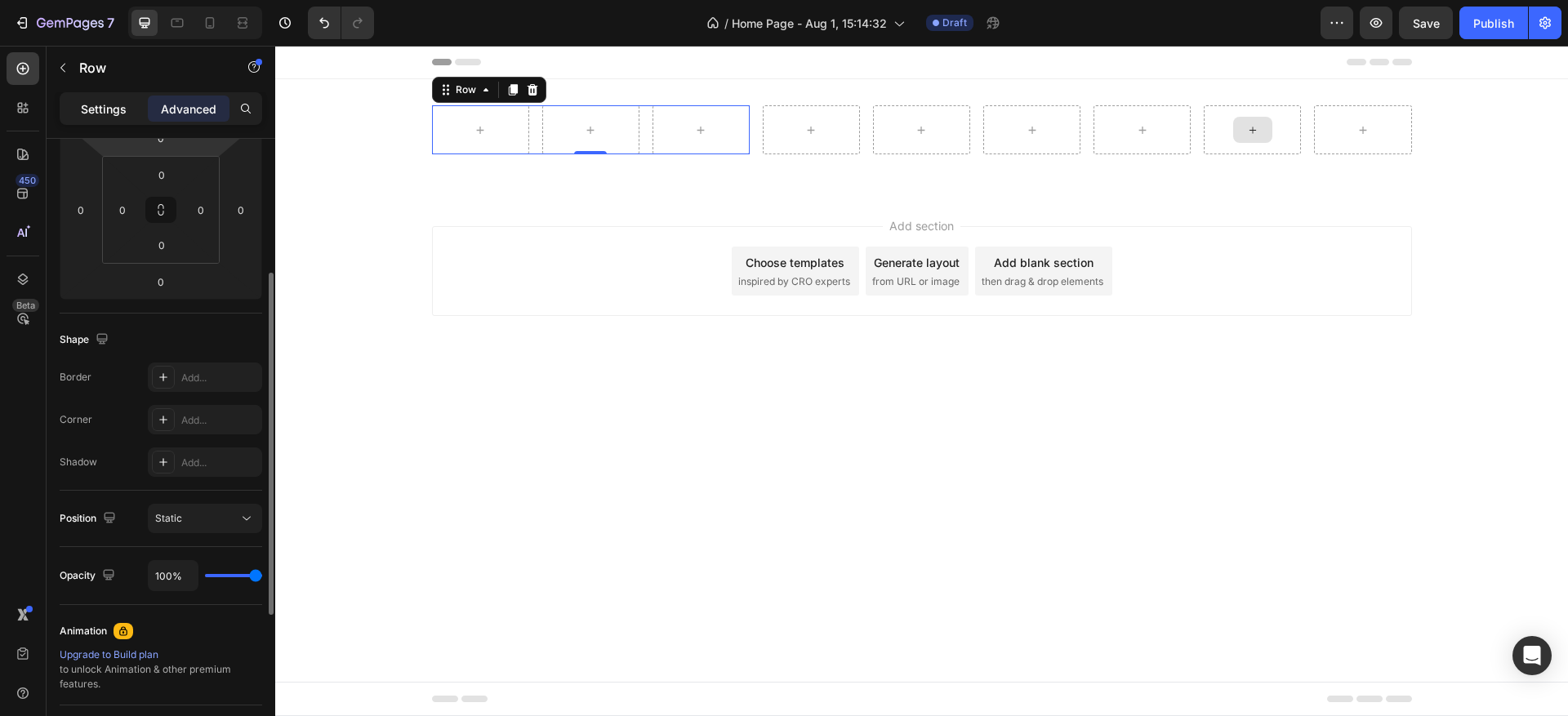 click on "Settings" 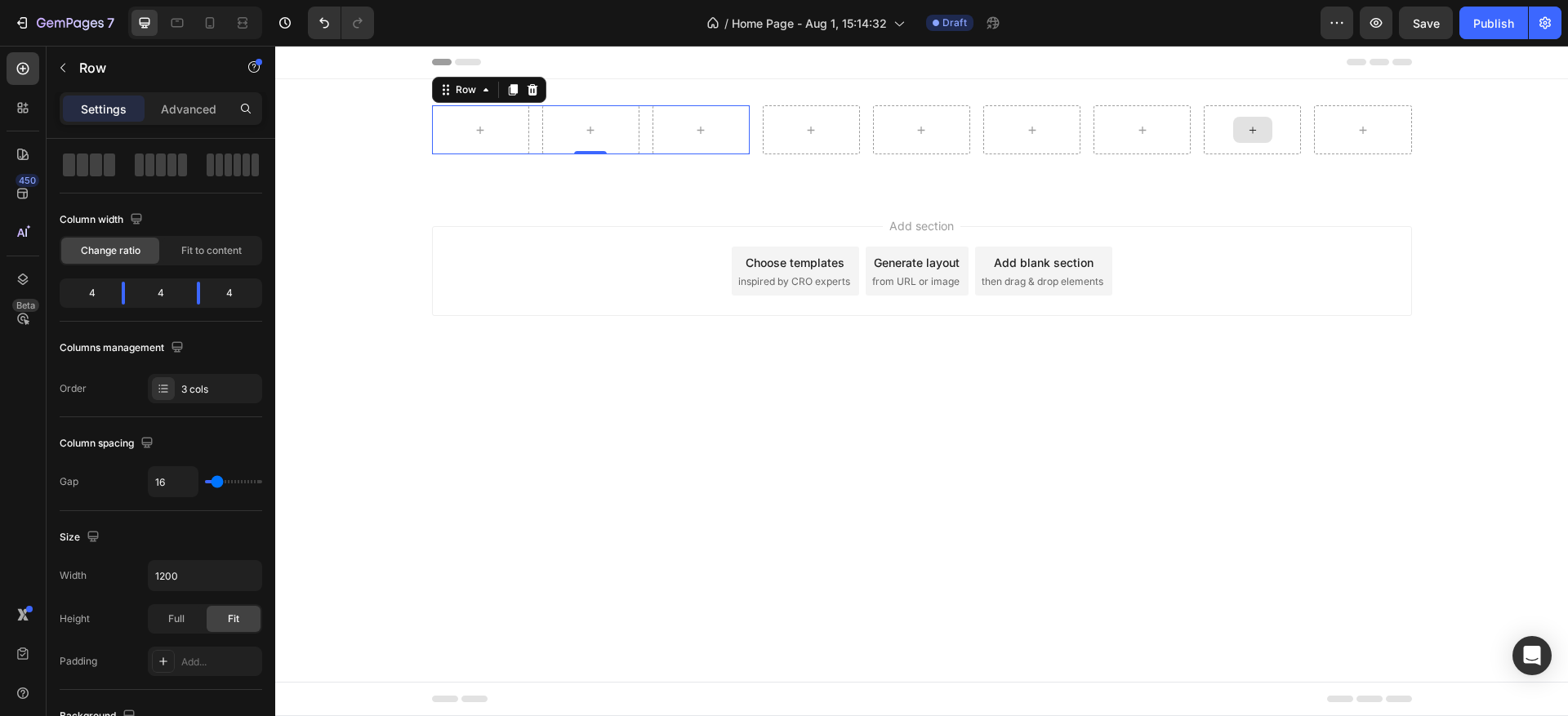 scroll, scrollTop: 0, scrollLeft: 0, axis: both 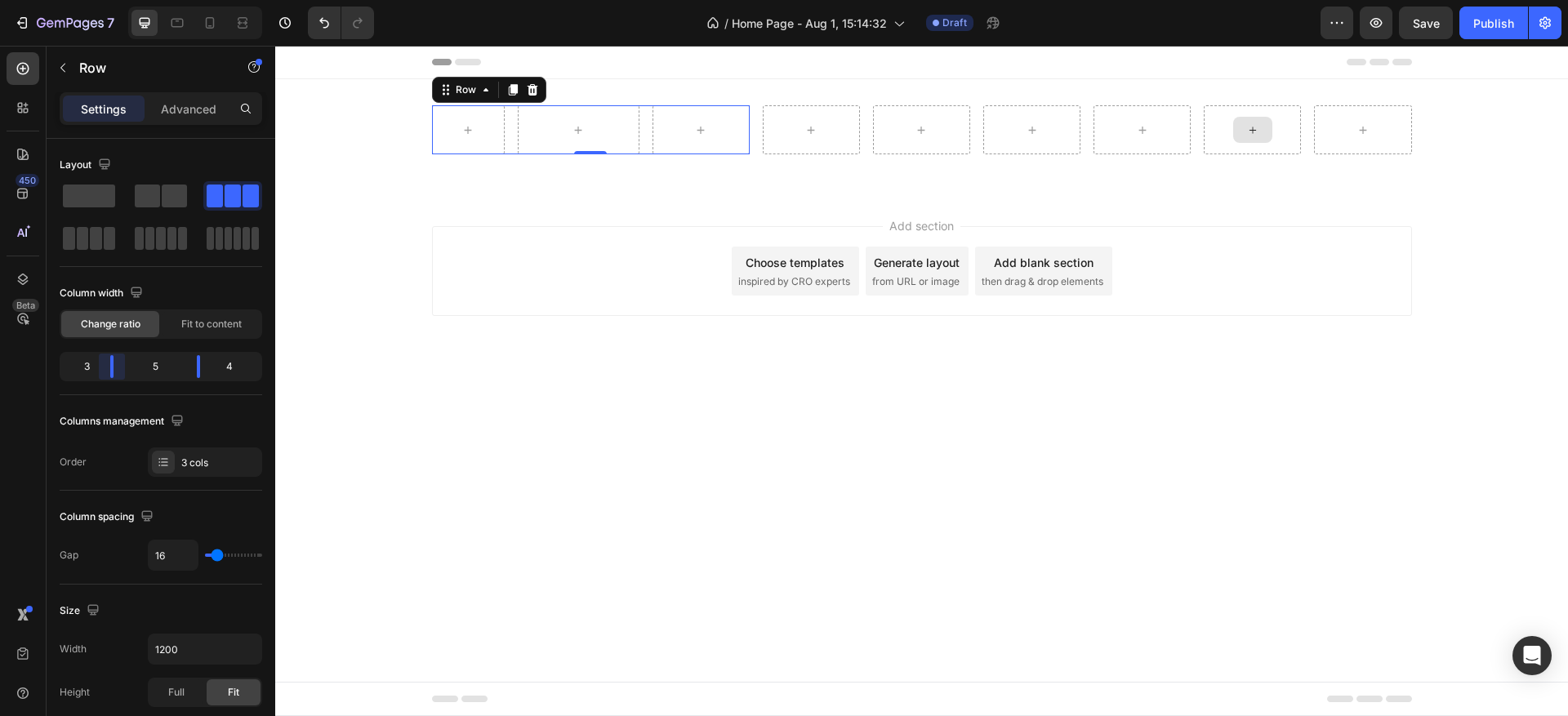 drag, startPoint x: 122, startPoint y: 373, endPoint x: 113, endPoint y: 375, distance: 9.219544 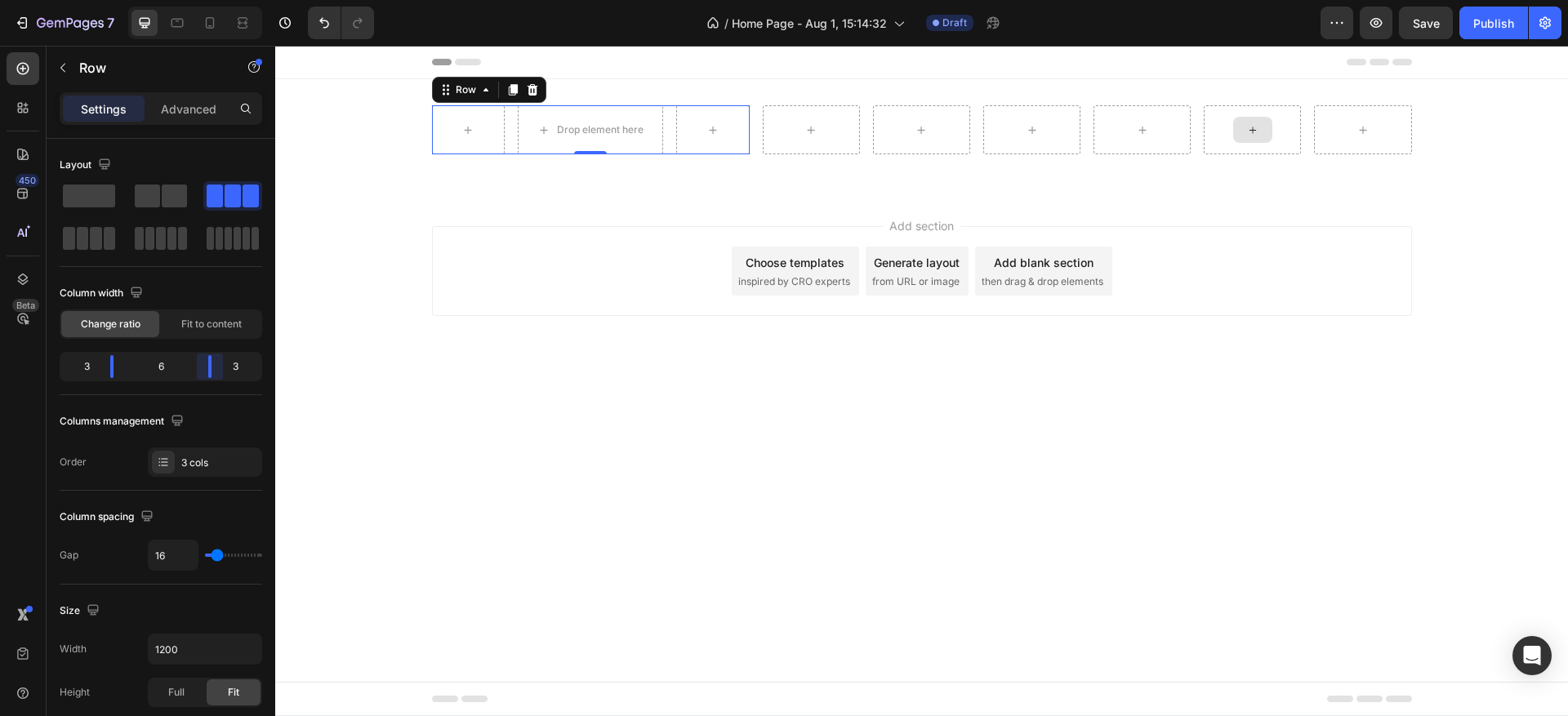 click on "7   /  Home Page - [DATE] [TIME] Draft Preview  Save   Publish  450 Beta column Sections(2) Elements(15) Layout
Row
Row
Row
Row Content list
Accordion
Accordion
Accordion Product
Product
Product
Product Media
Video Banner" at bounding box center (784, 0) 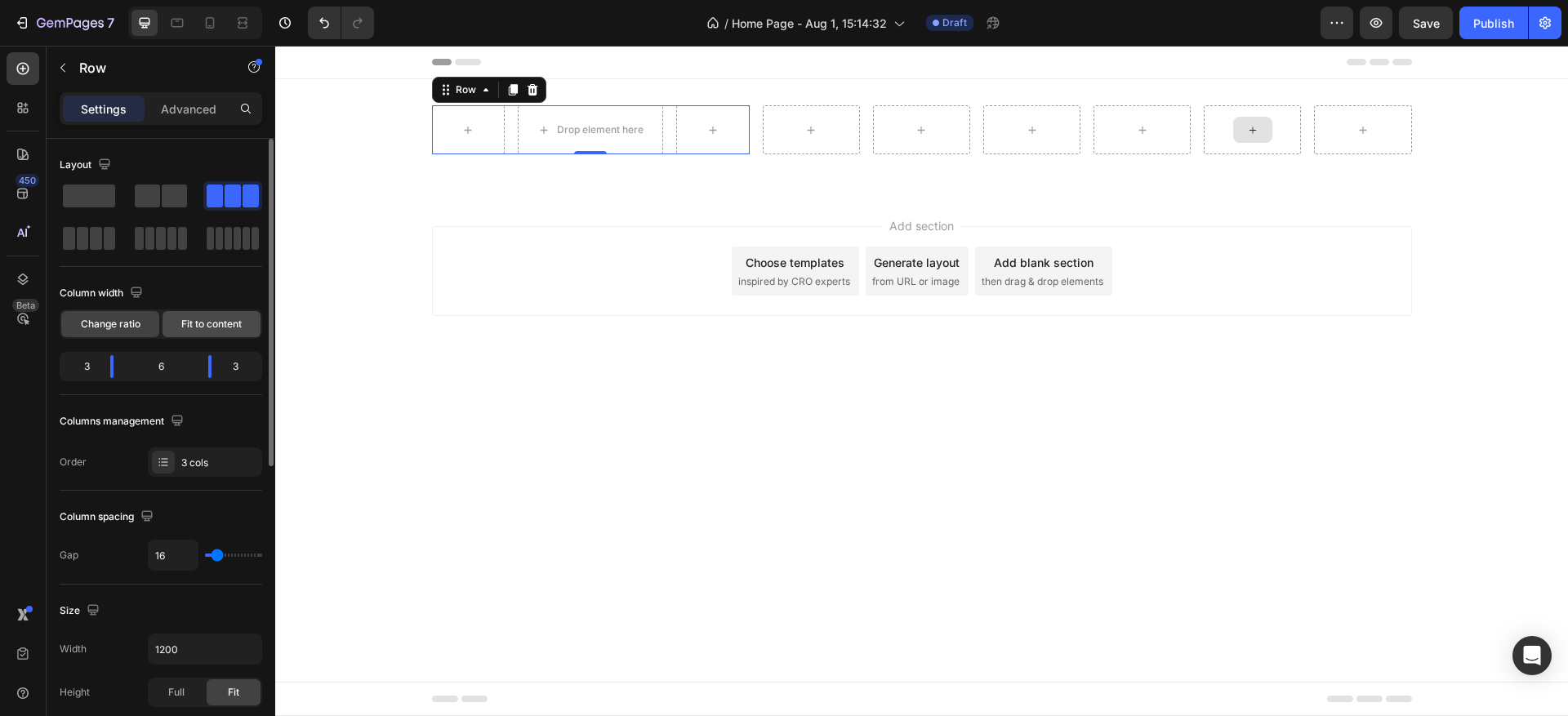click on "Fit to content" 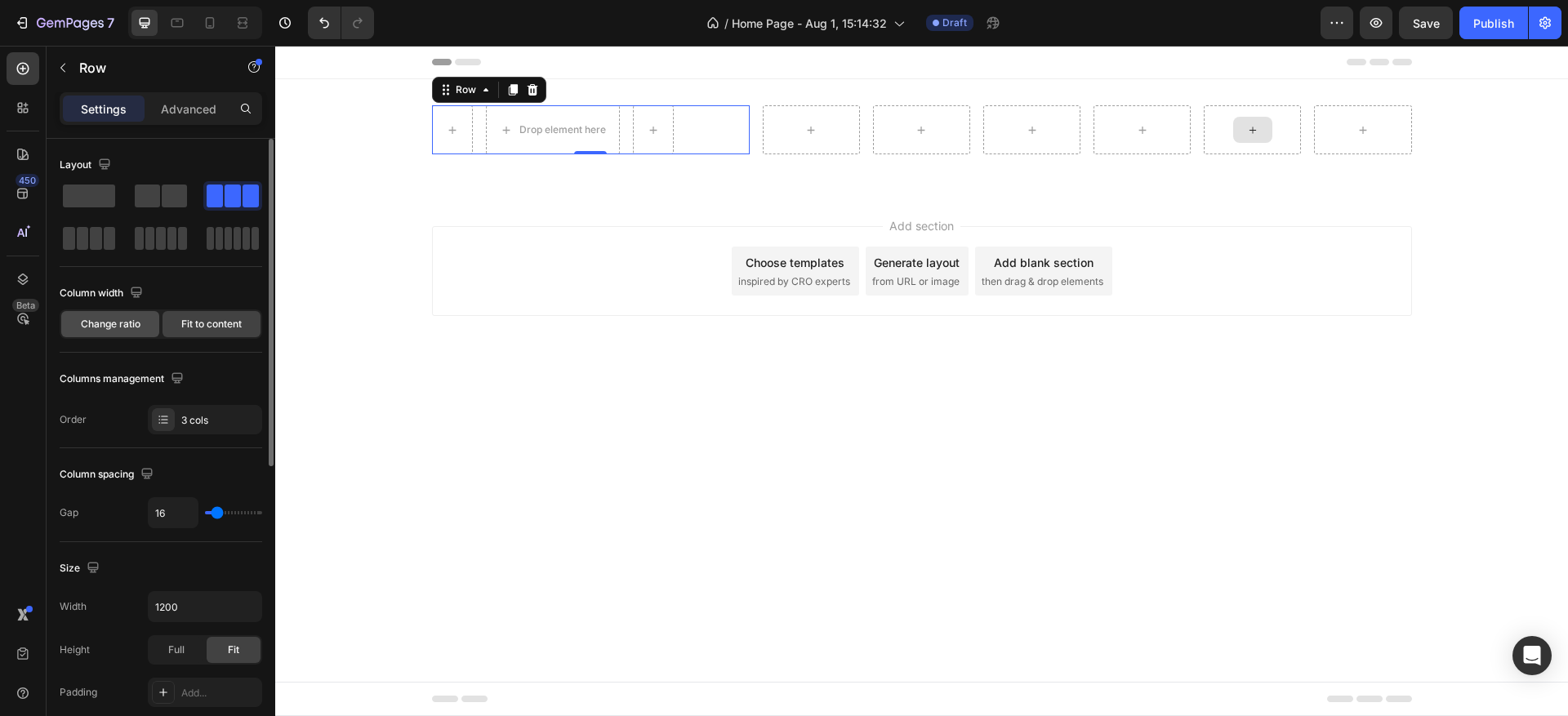 click on "Change ratio" 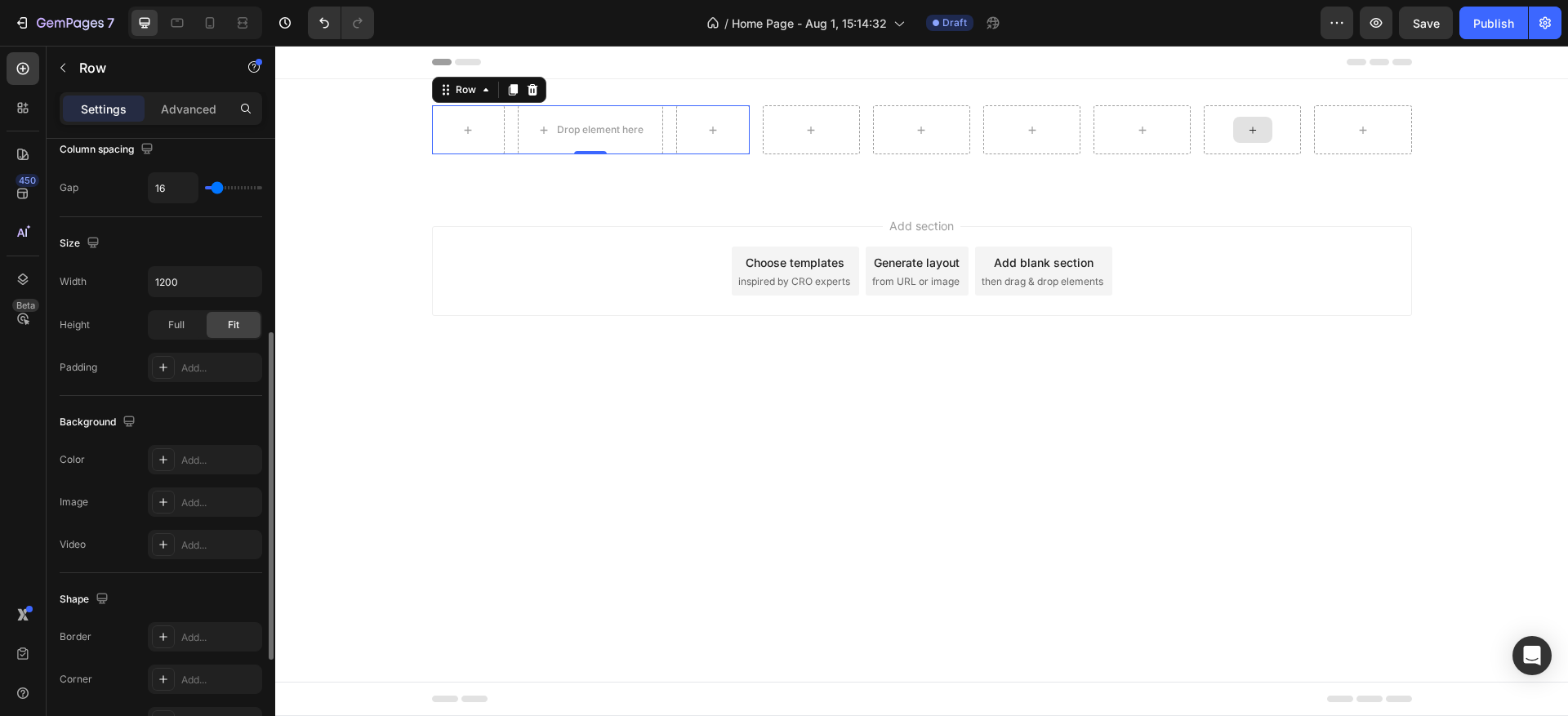 scroll, scrollTop: 563, scrollLeft: 0, axis: vertical 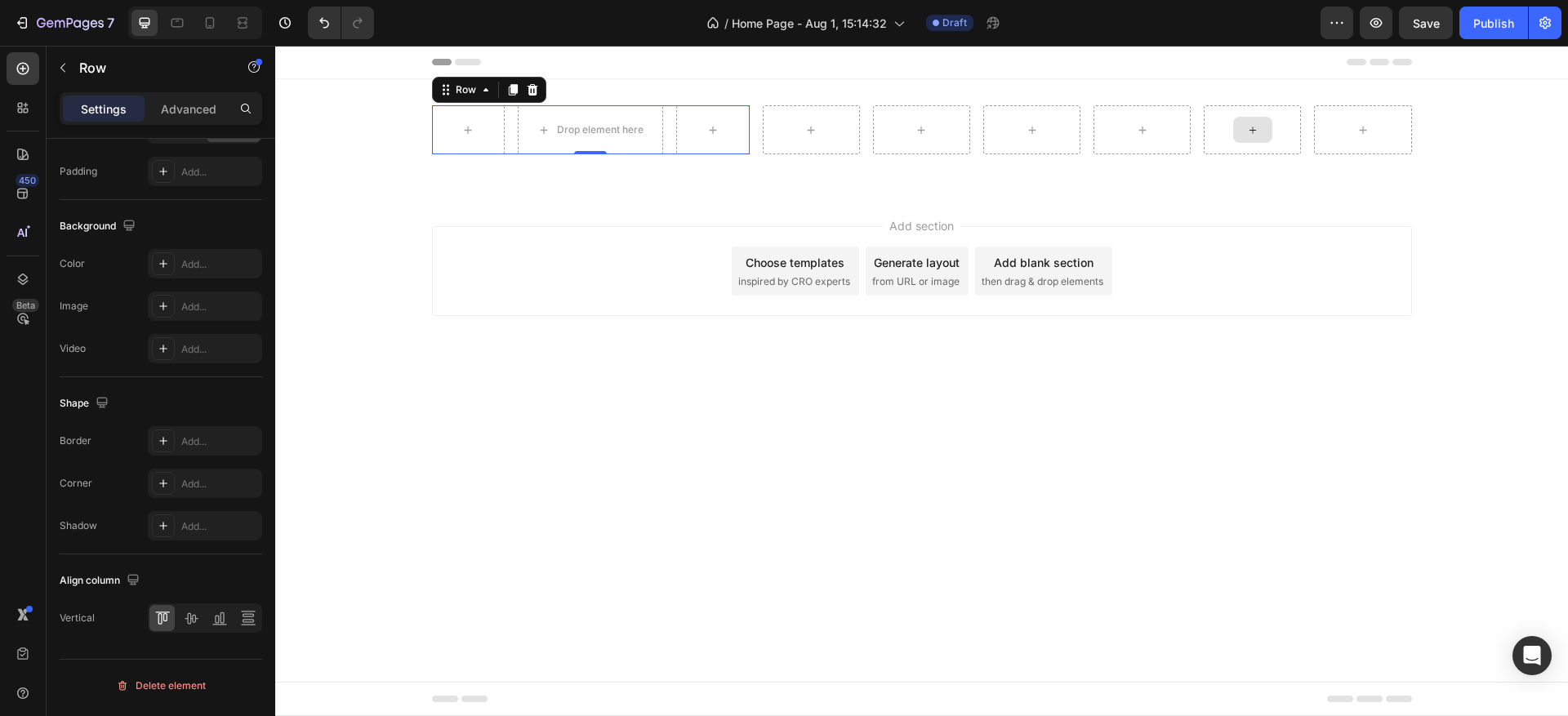 click 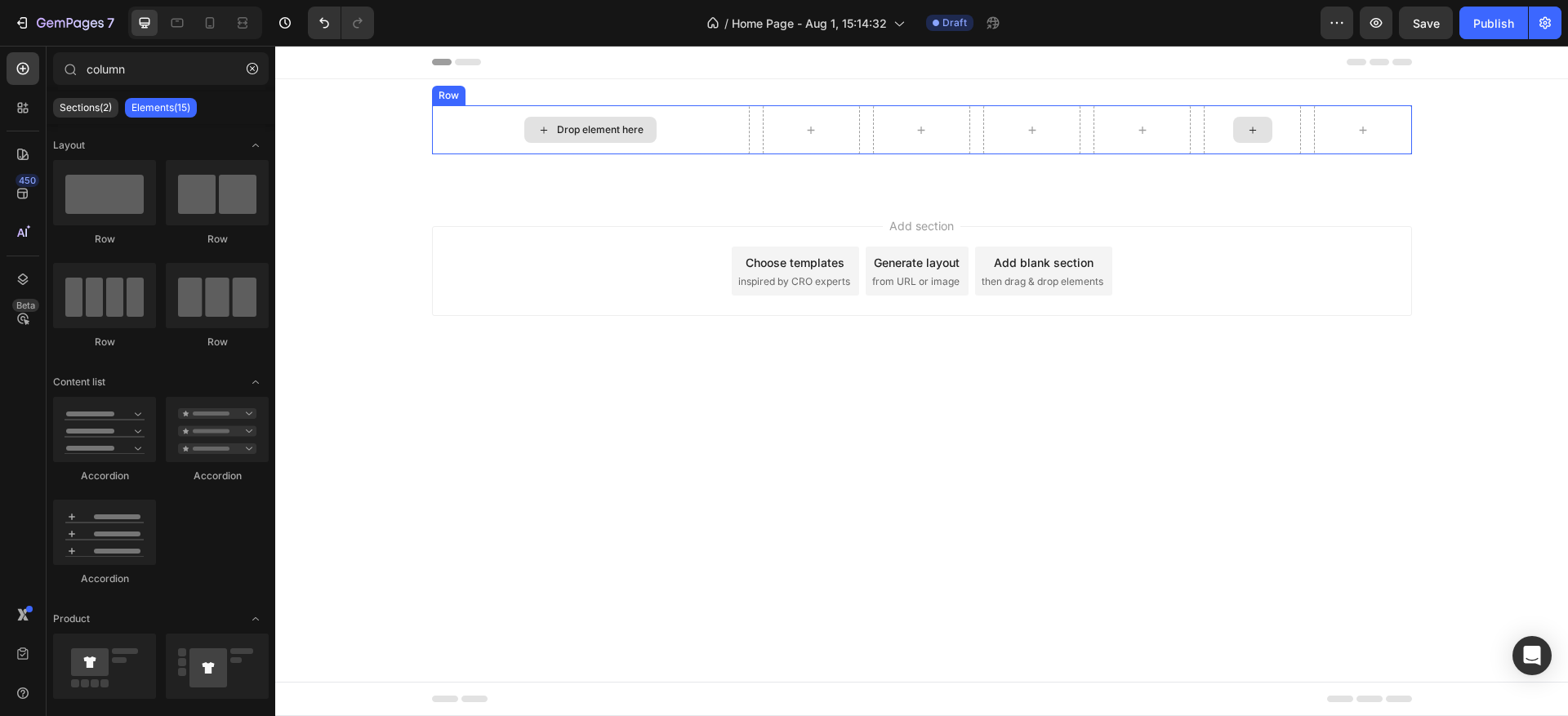 click on "Drop element here" at bounding box center (600, 130) 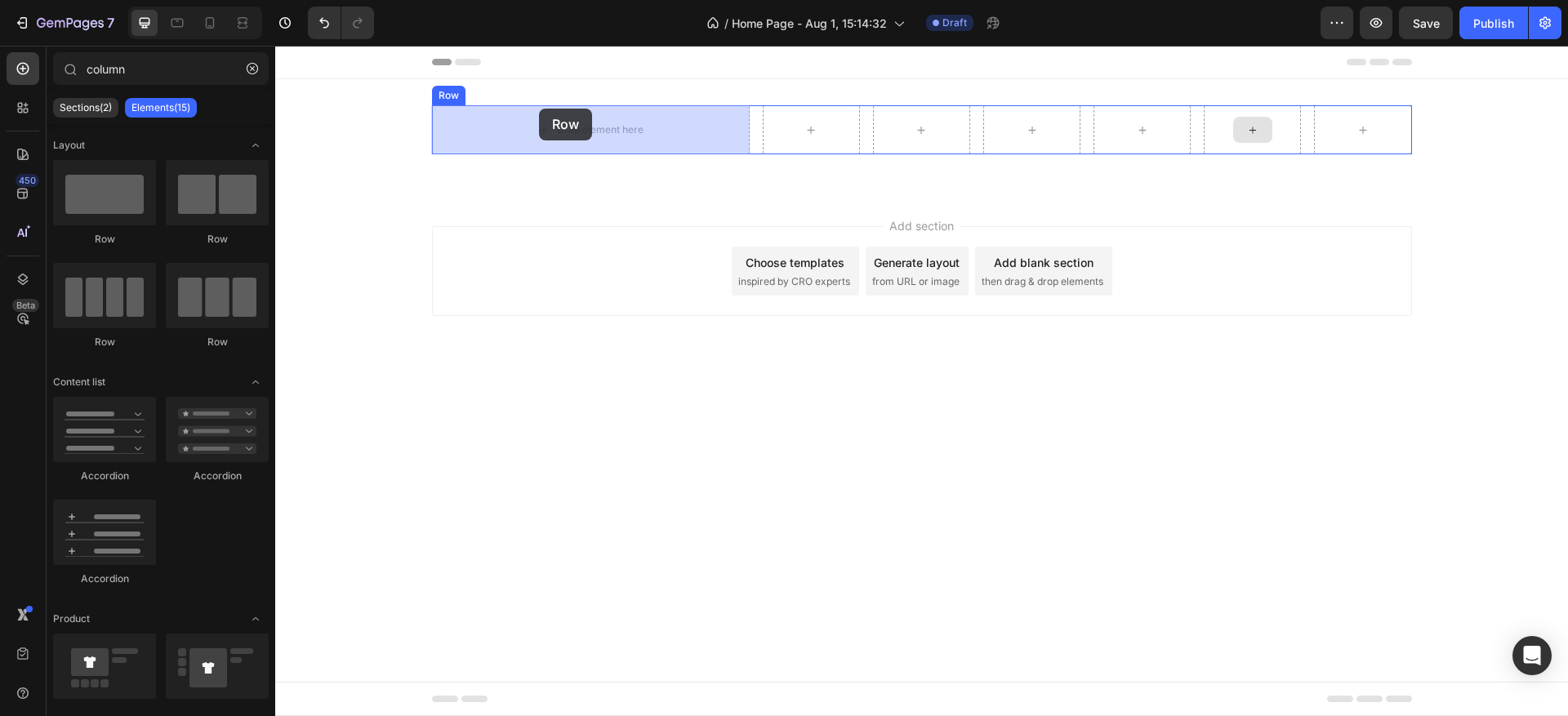 drag, startPoint x: 547, startPoint y: 223, endPoint x: 539, endPoint y: 109, distance: 114.28036 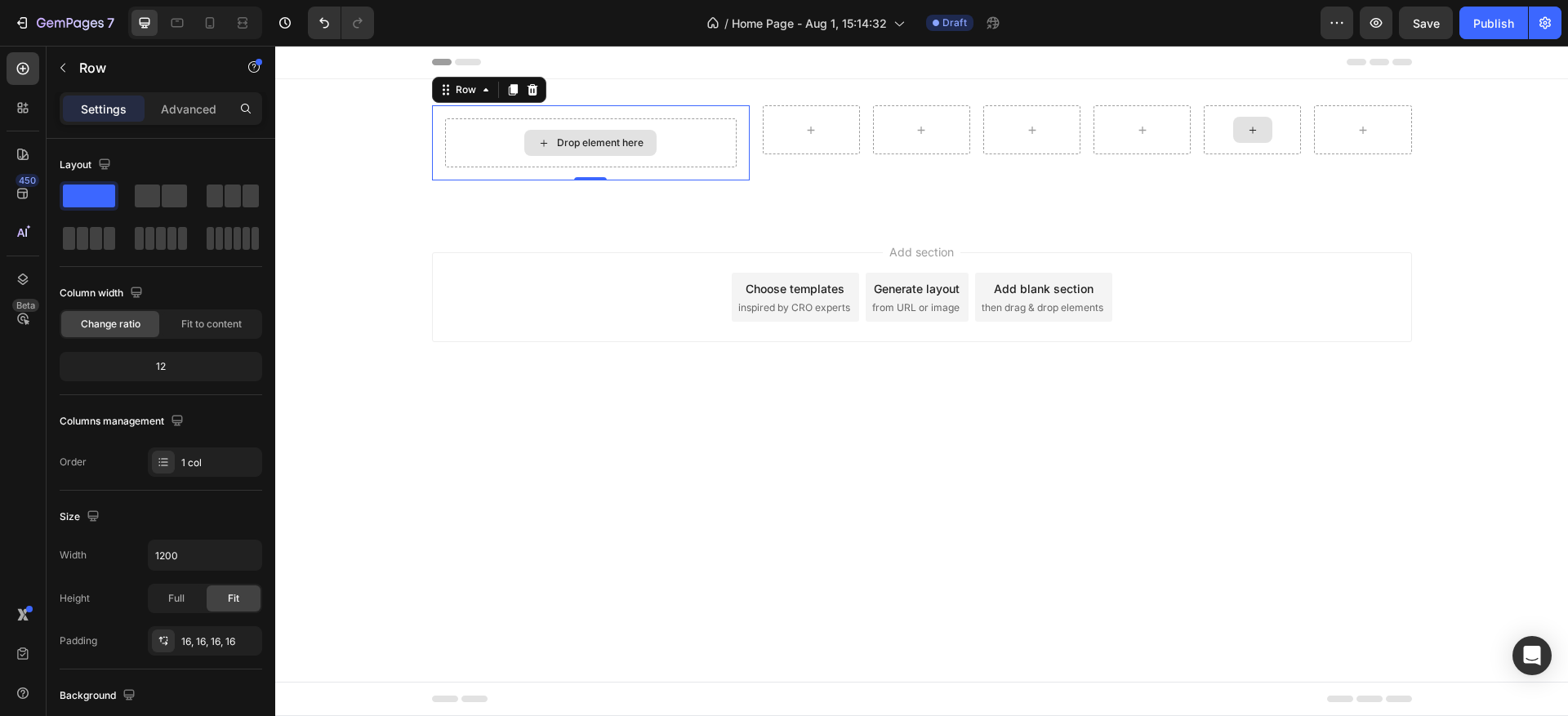 click on "Drop element here" at bounding box center [600, 143] 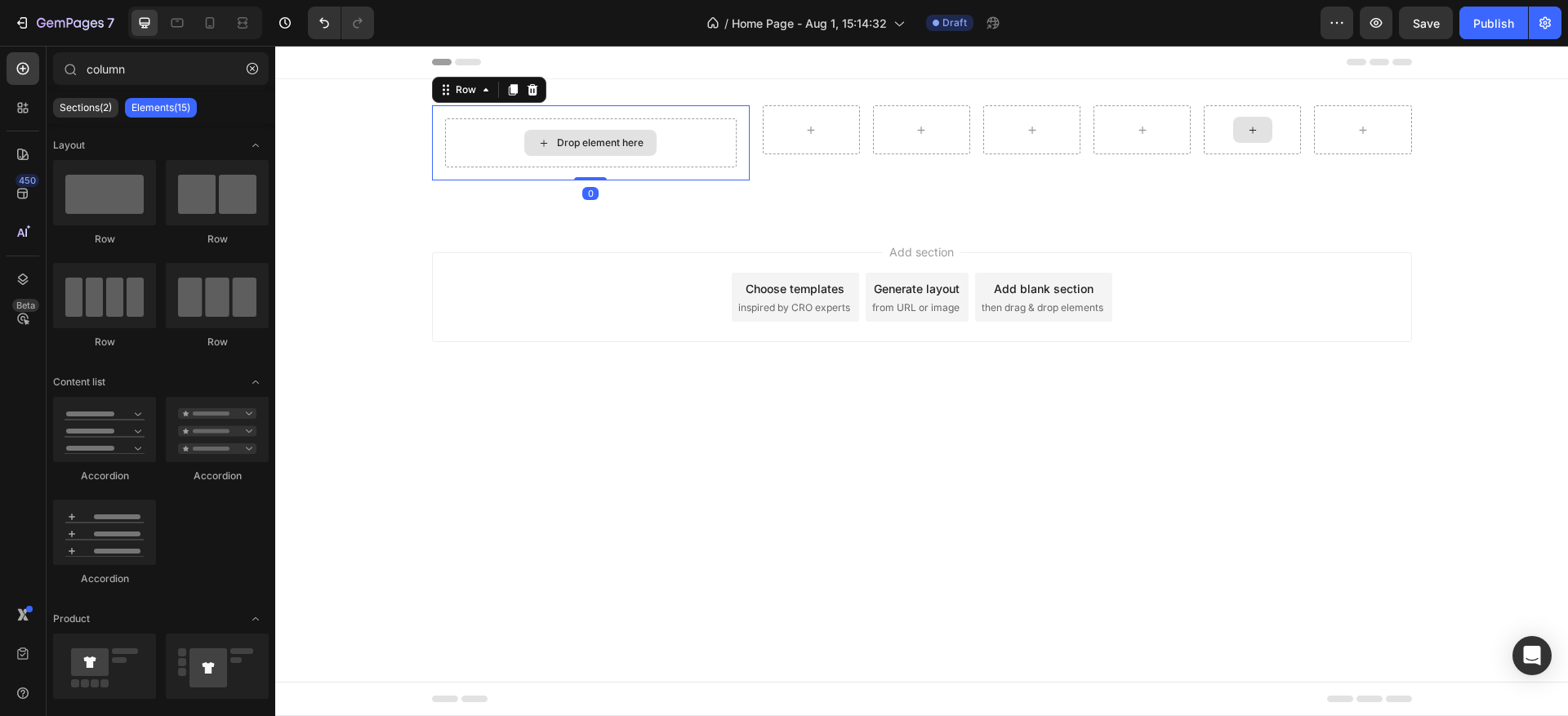 click on "Drop element here" at bounding box center (590, 143) 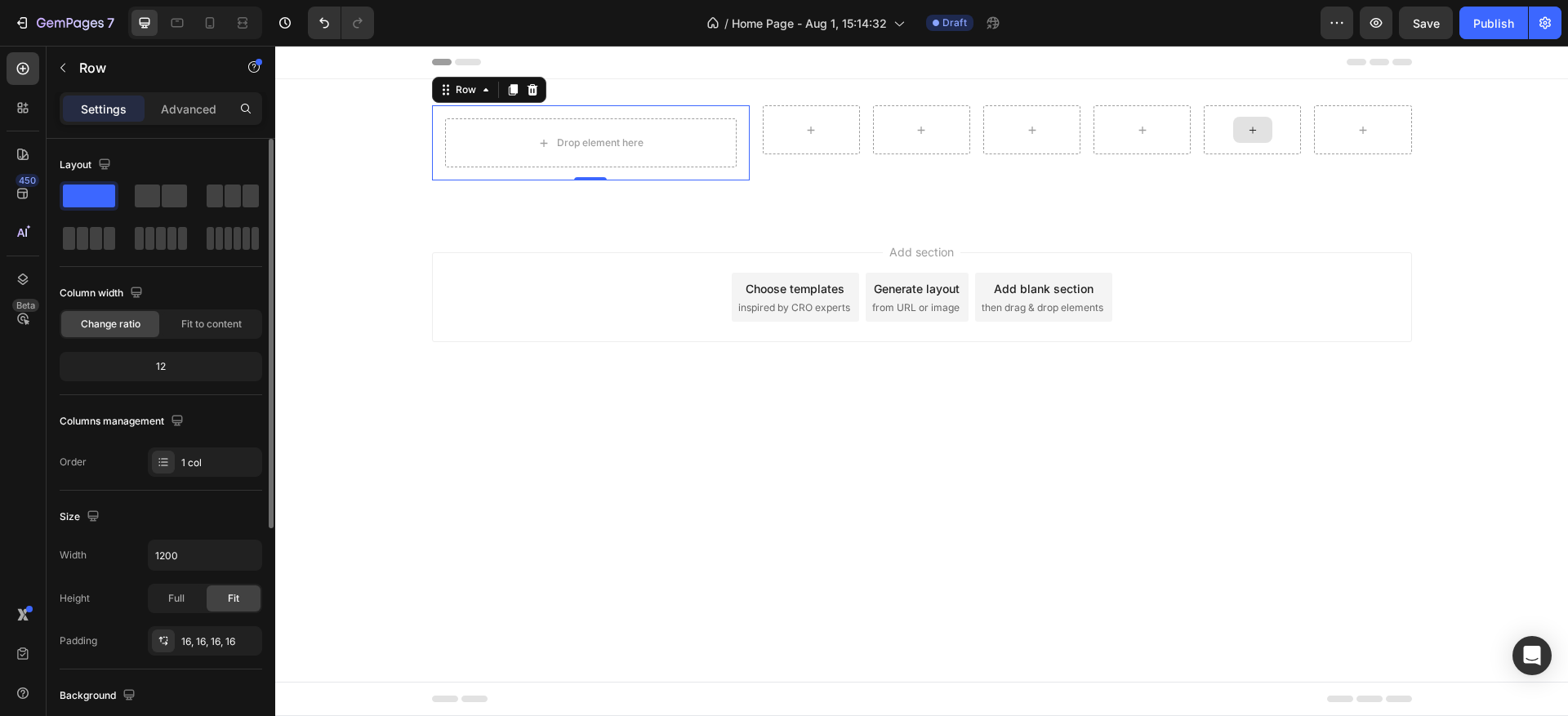 scroll, scrollTop: 122, scrollLeft: 0, axis: vertical 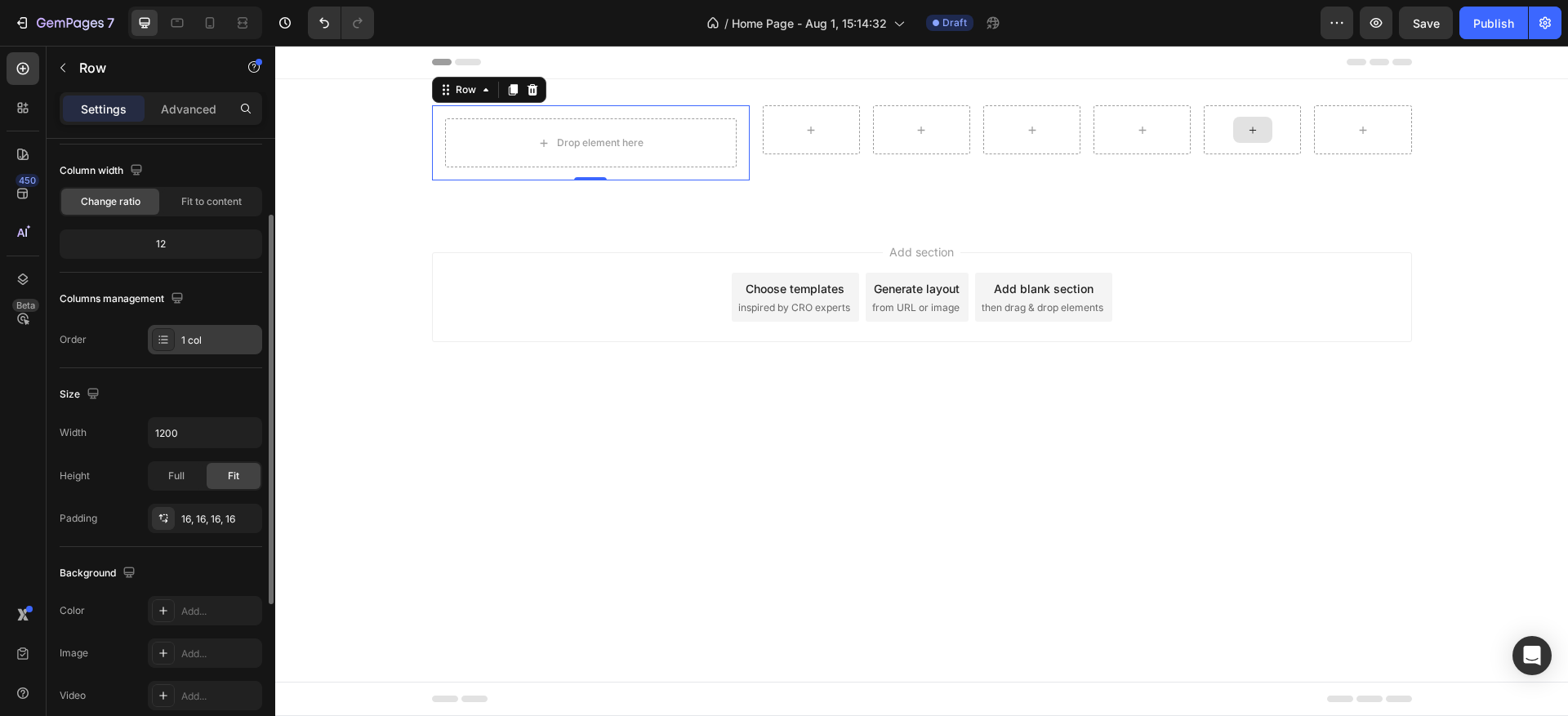 click on "1 col" at bounding box center (220, 340) 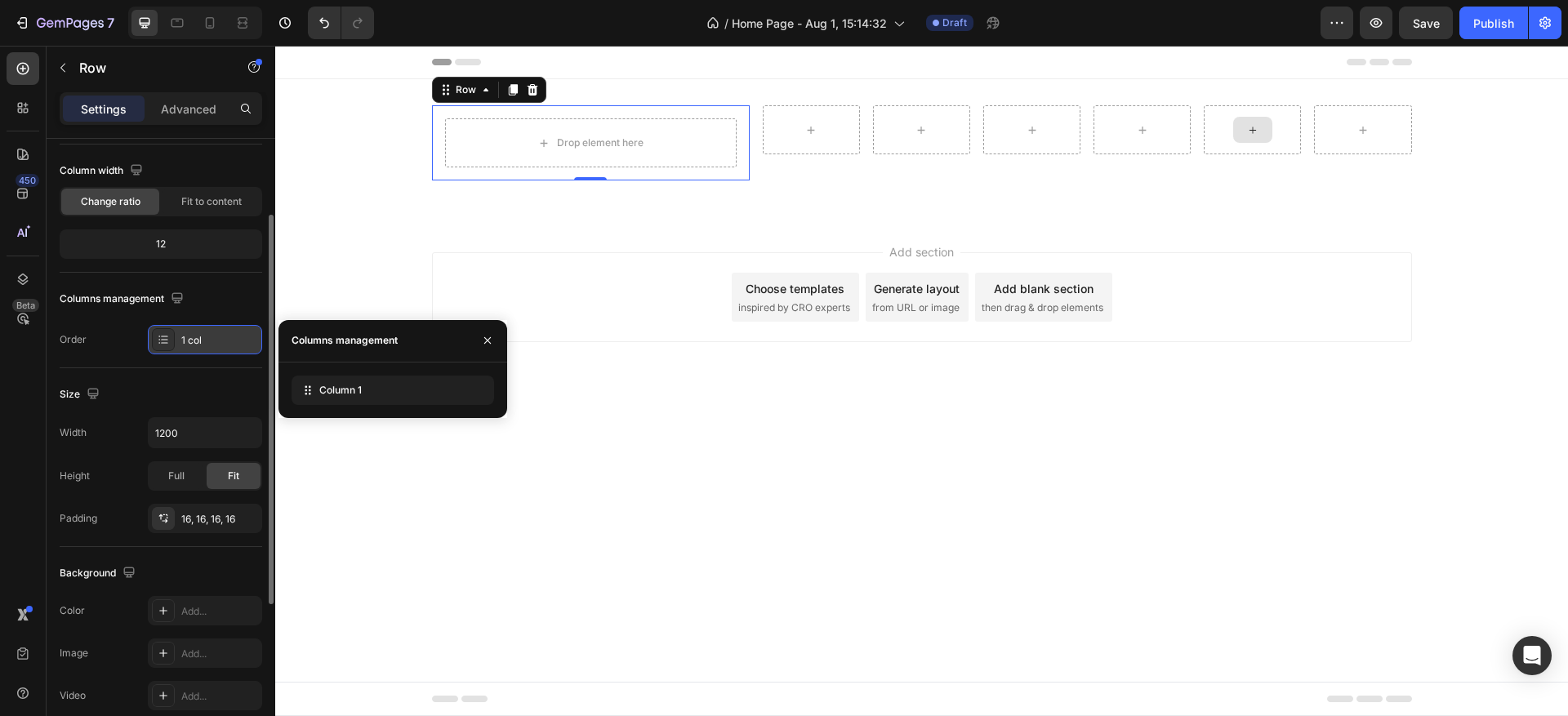 click 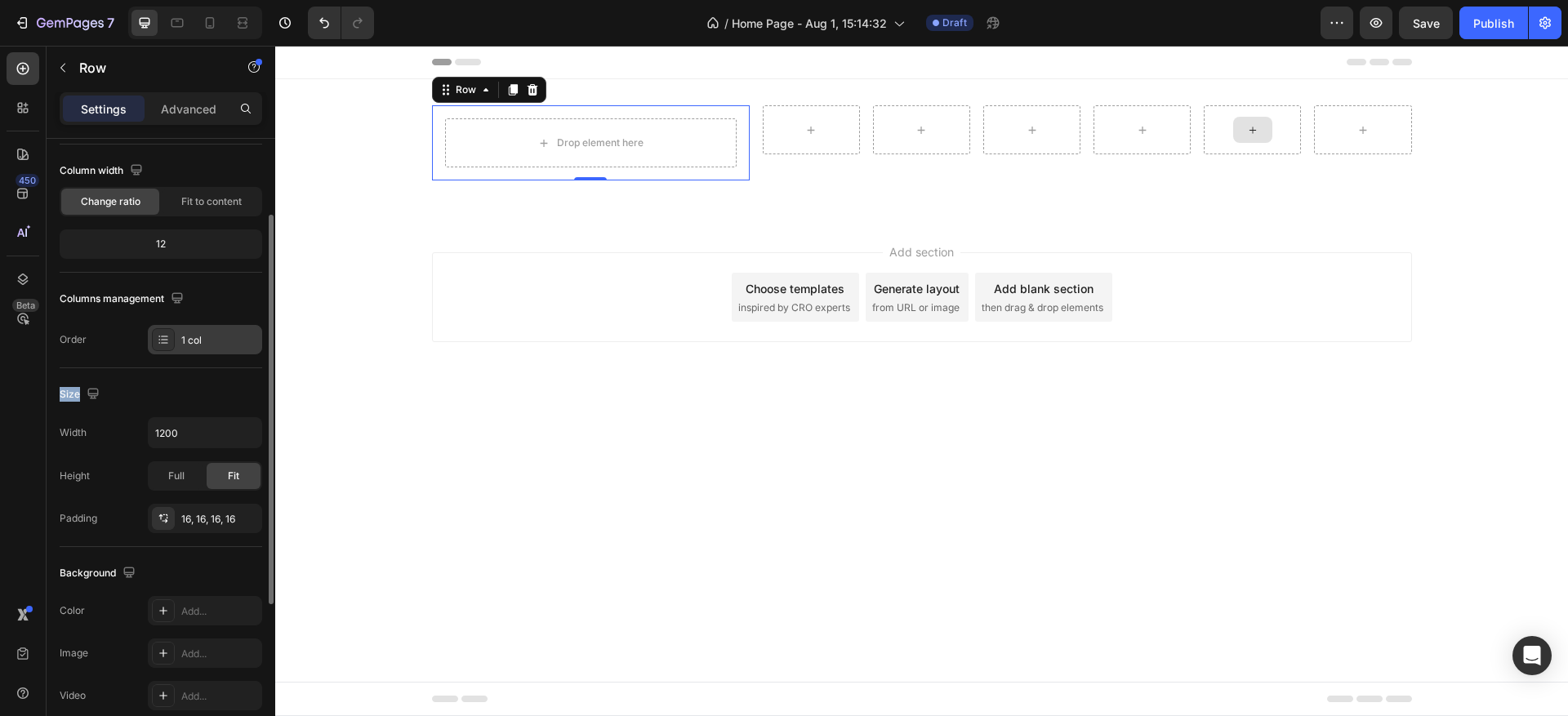 click 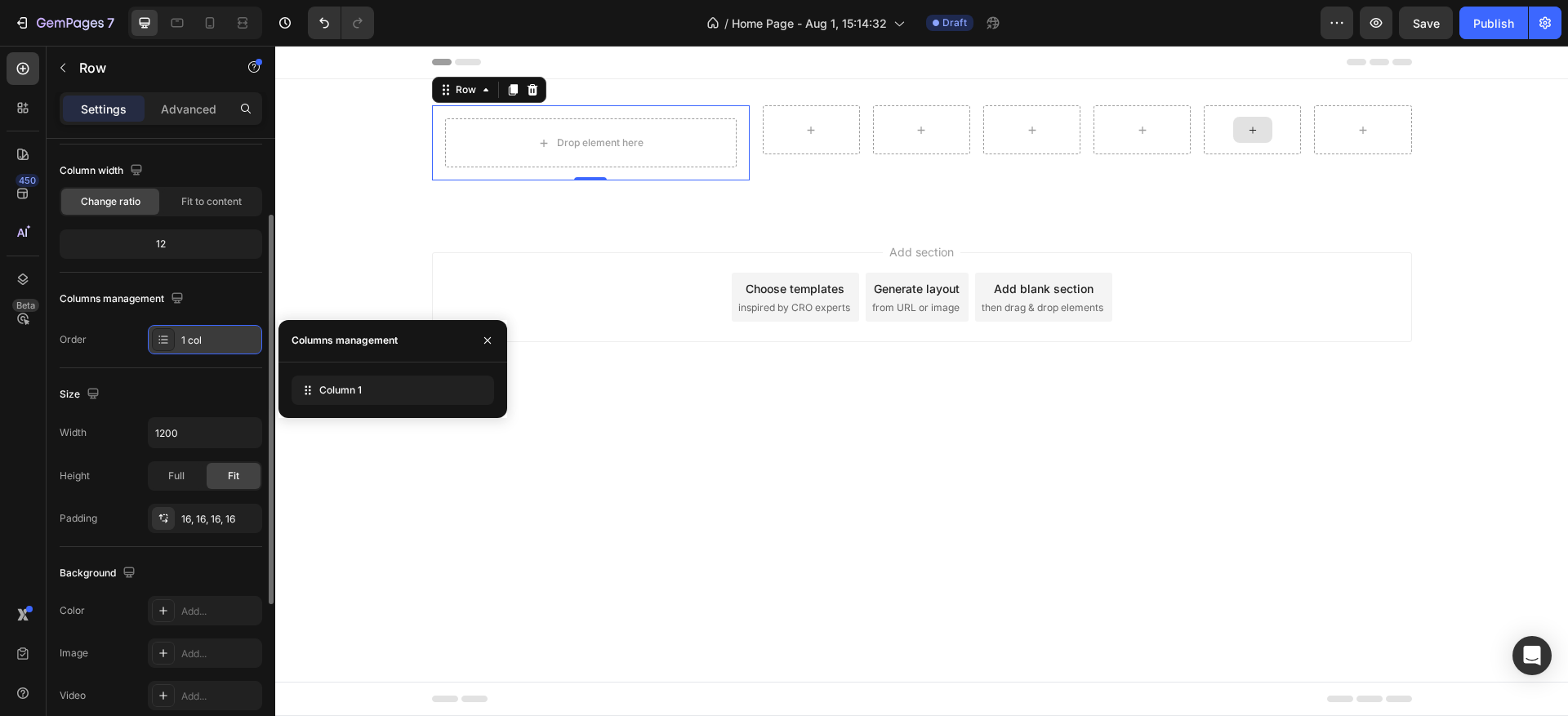 click 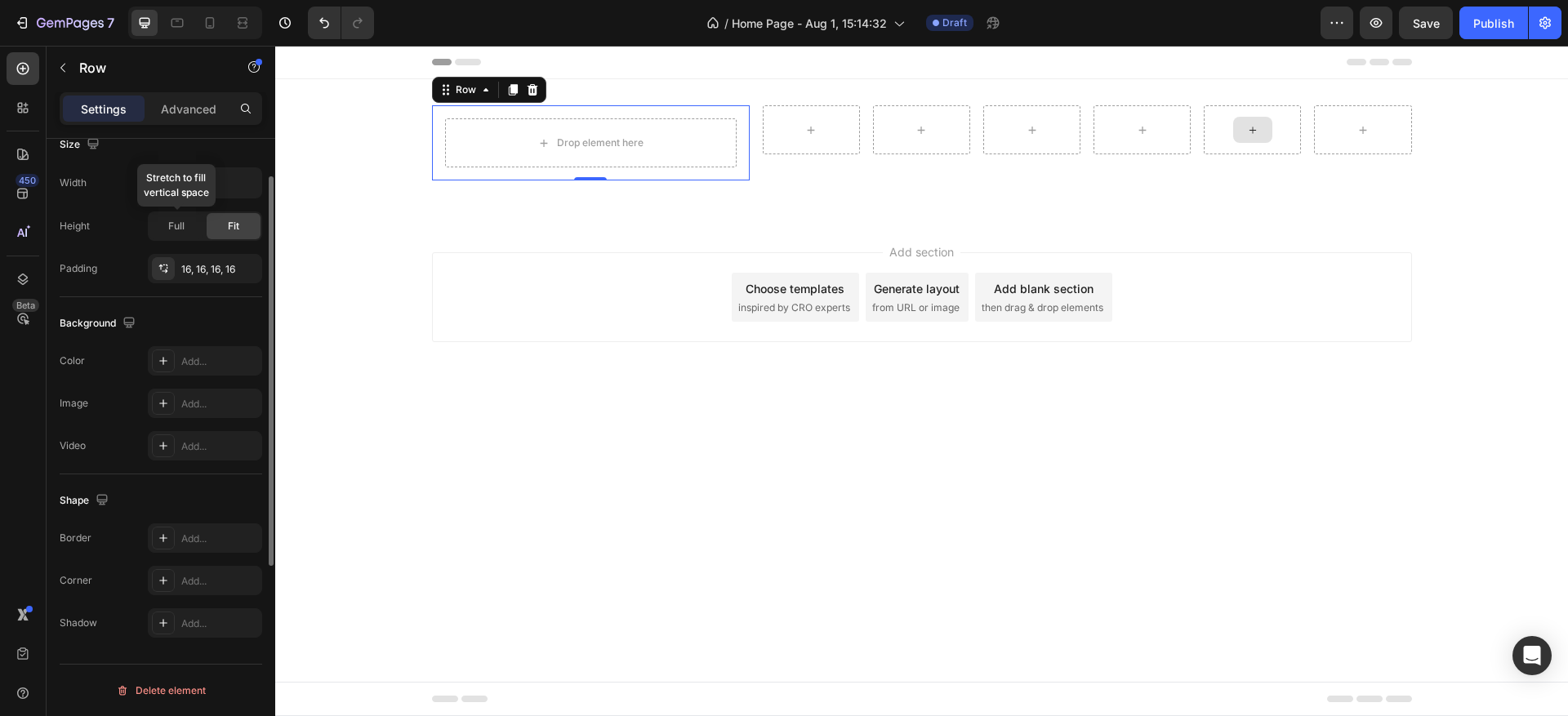 scroll, scrollTop: 7, scrollLeft: 0, axis: vertical 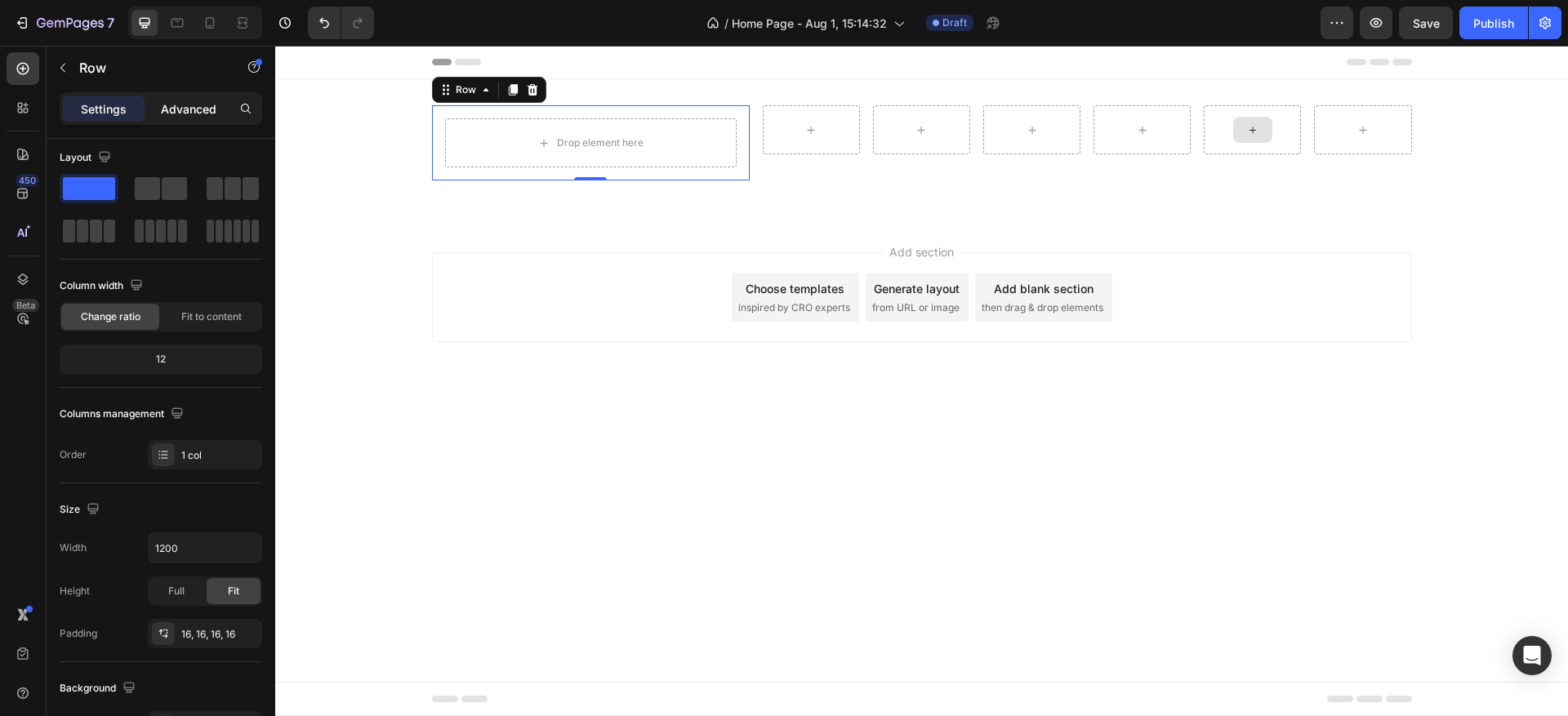 click on "Advanced" at bounding box center [189, 109] 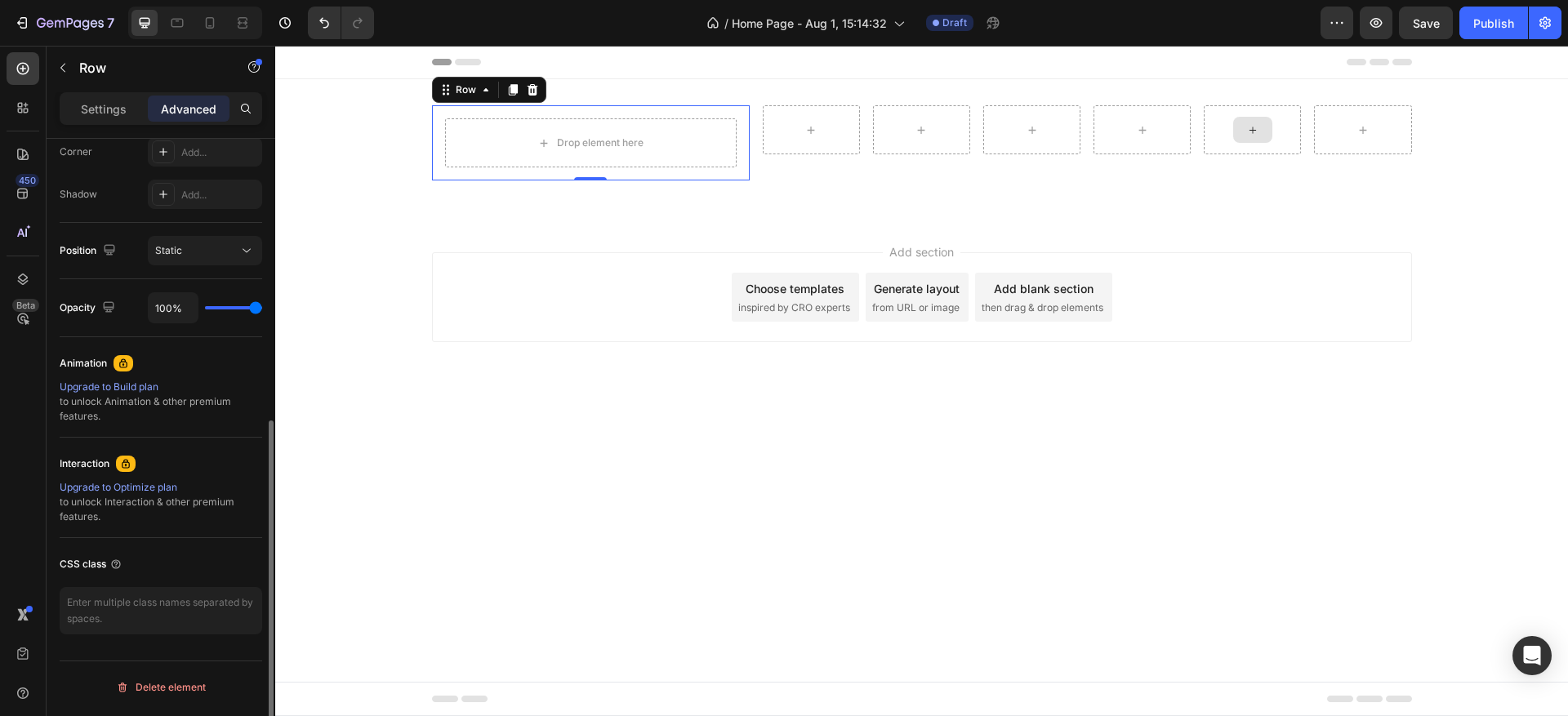 scroll, scrollTop: 0, scrollLeft: 0, axis: both 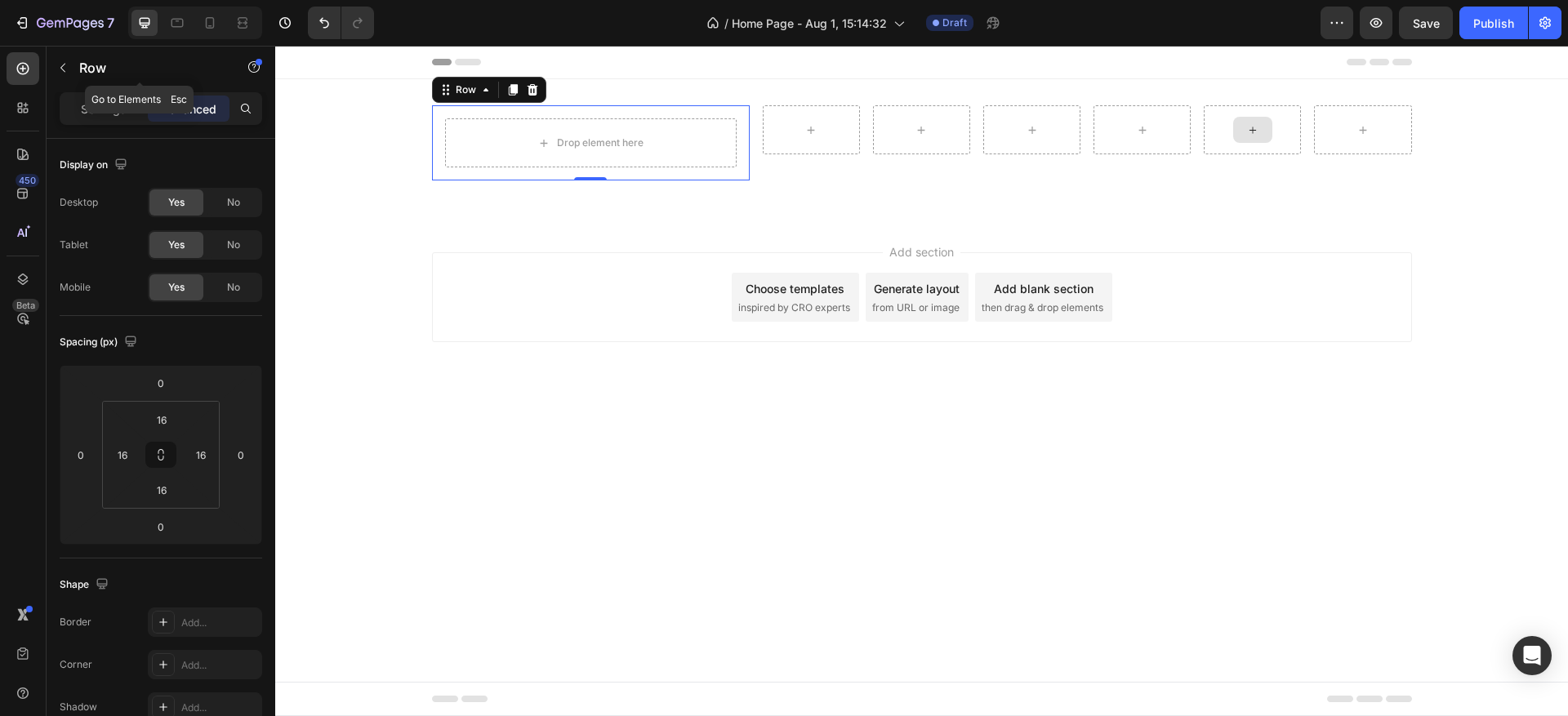 click on "Row" 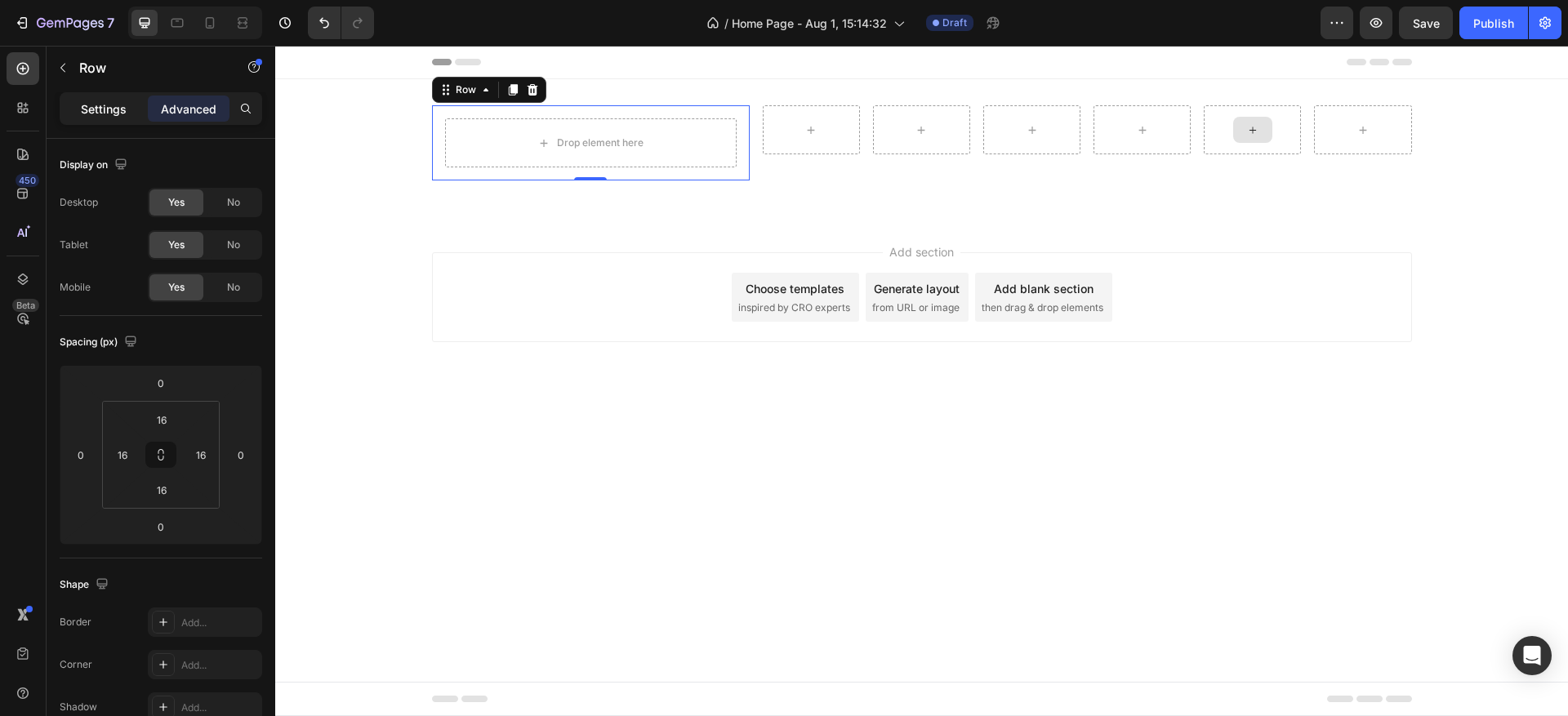 click on "Settings" at bounding box center (104, 109) 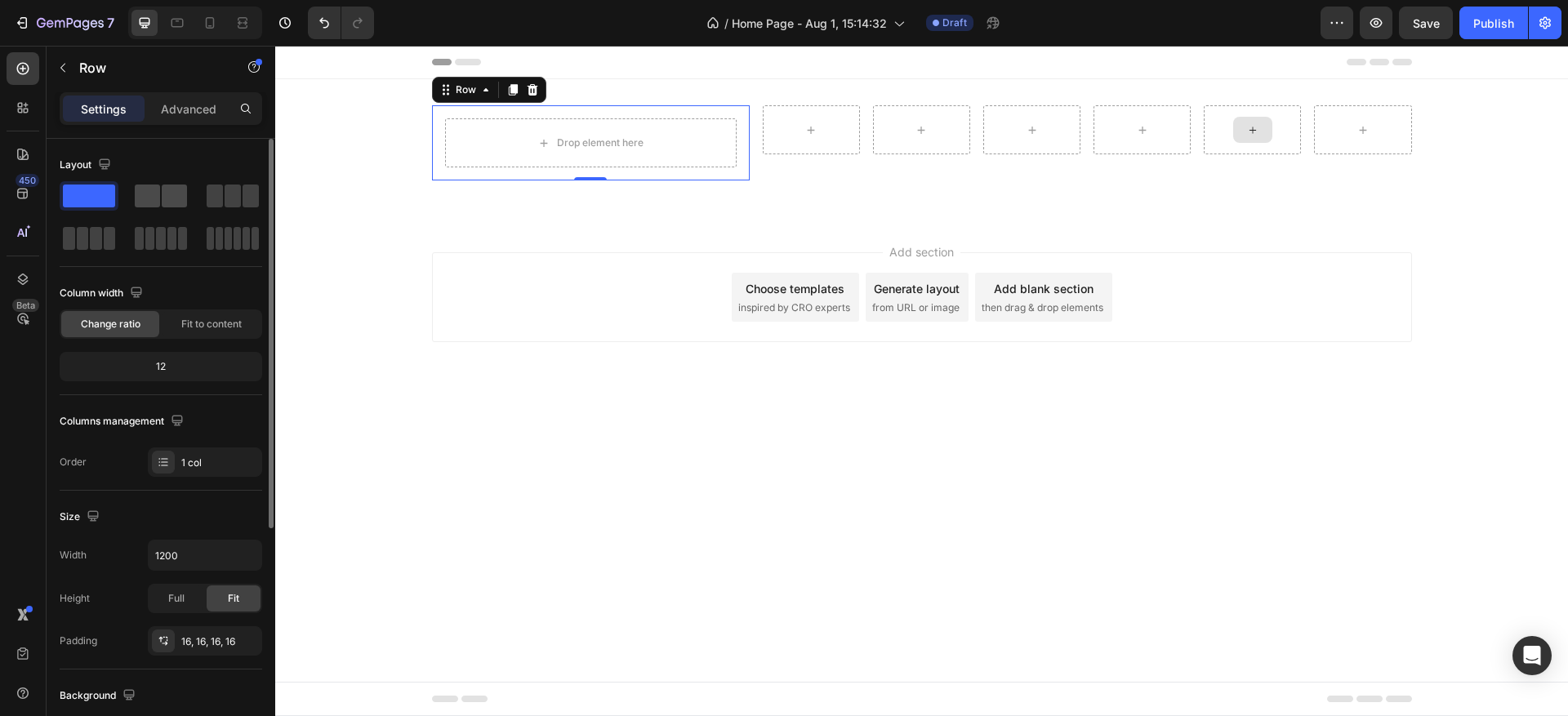 click 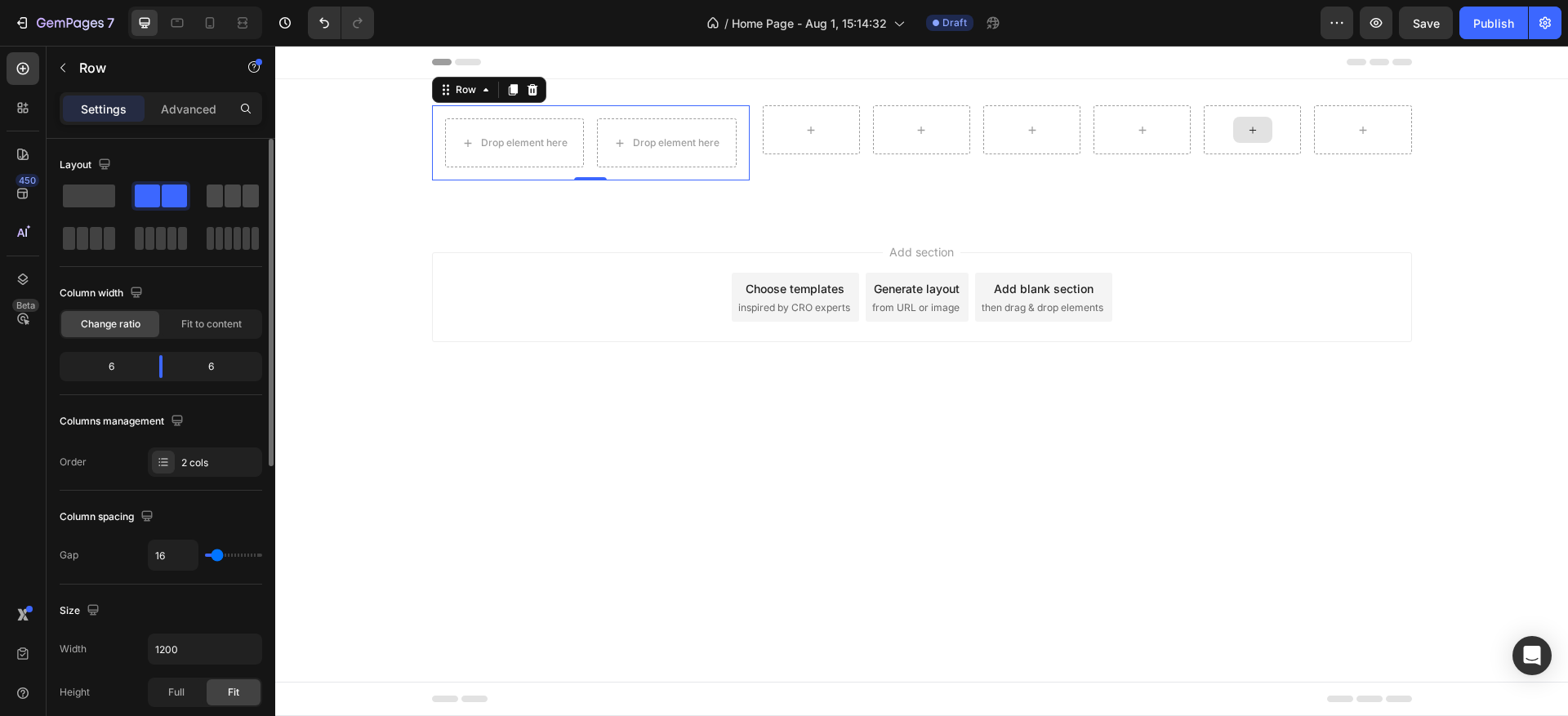 click 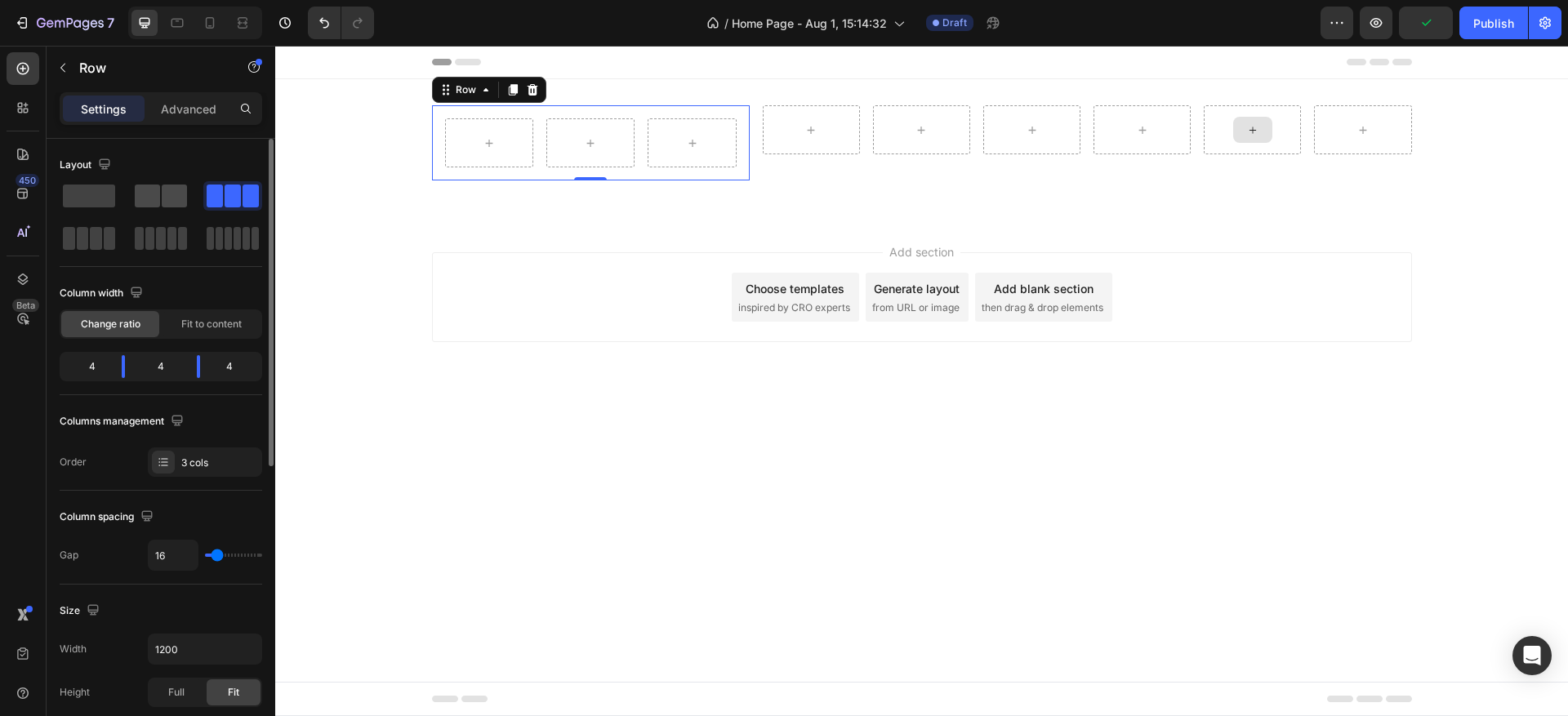 click 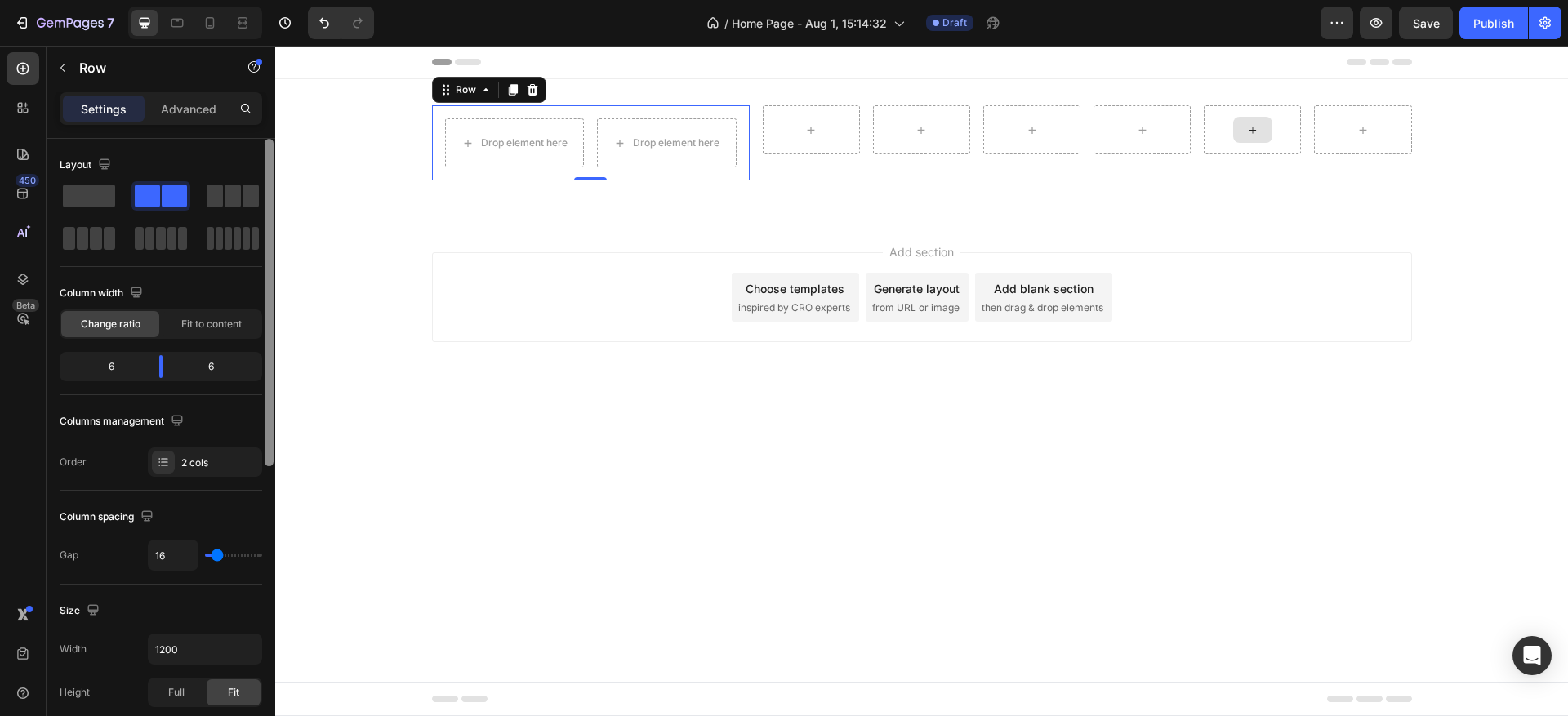 click at bounding box center [269, 302] 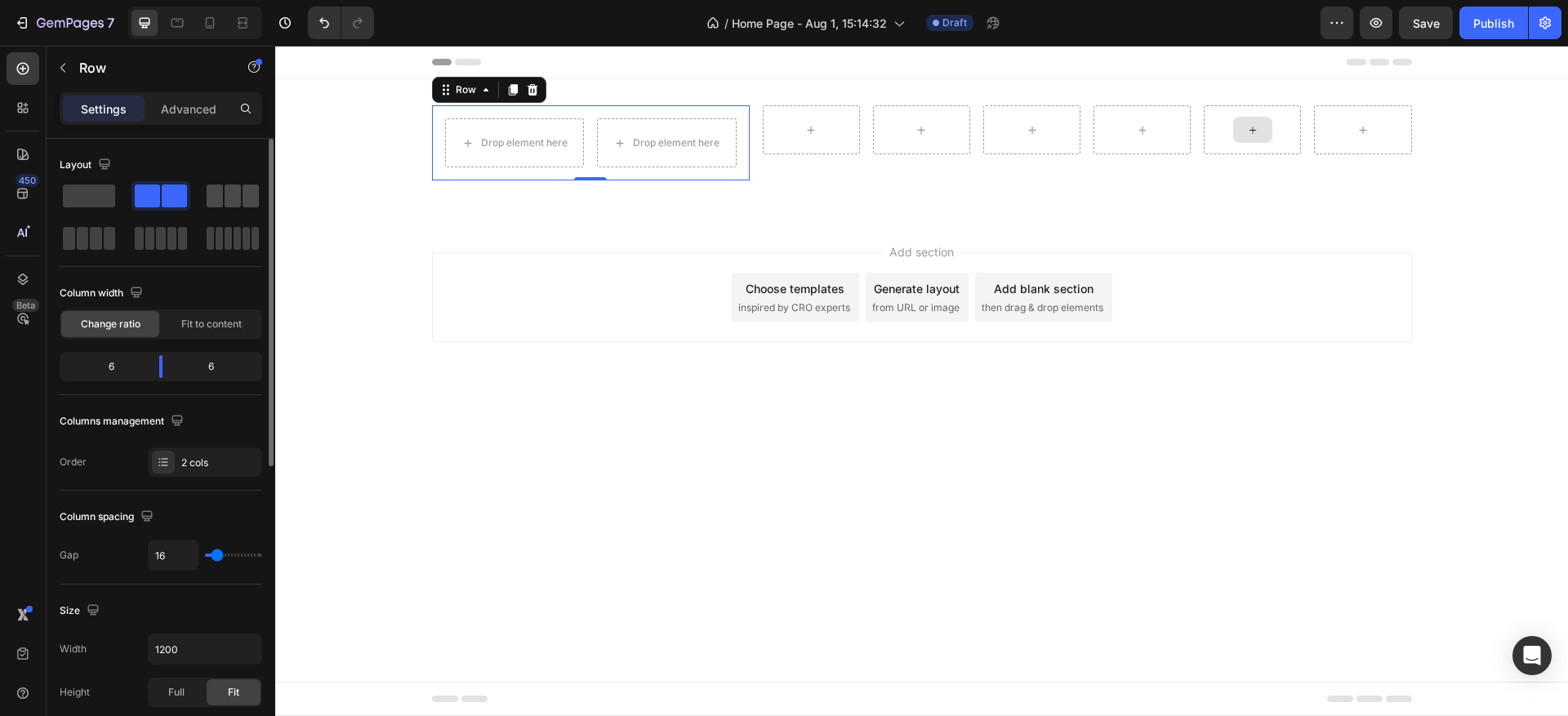 click 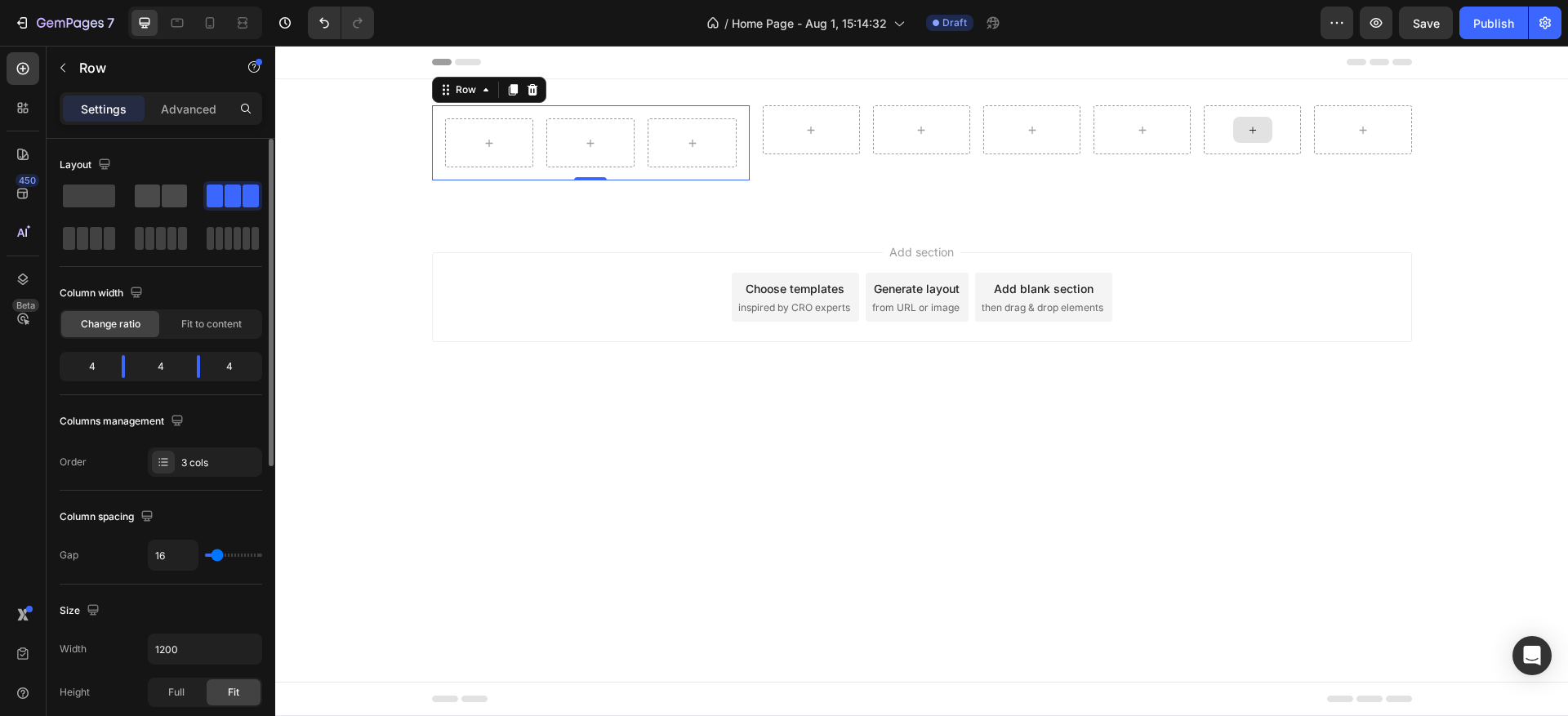 click 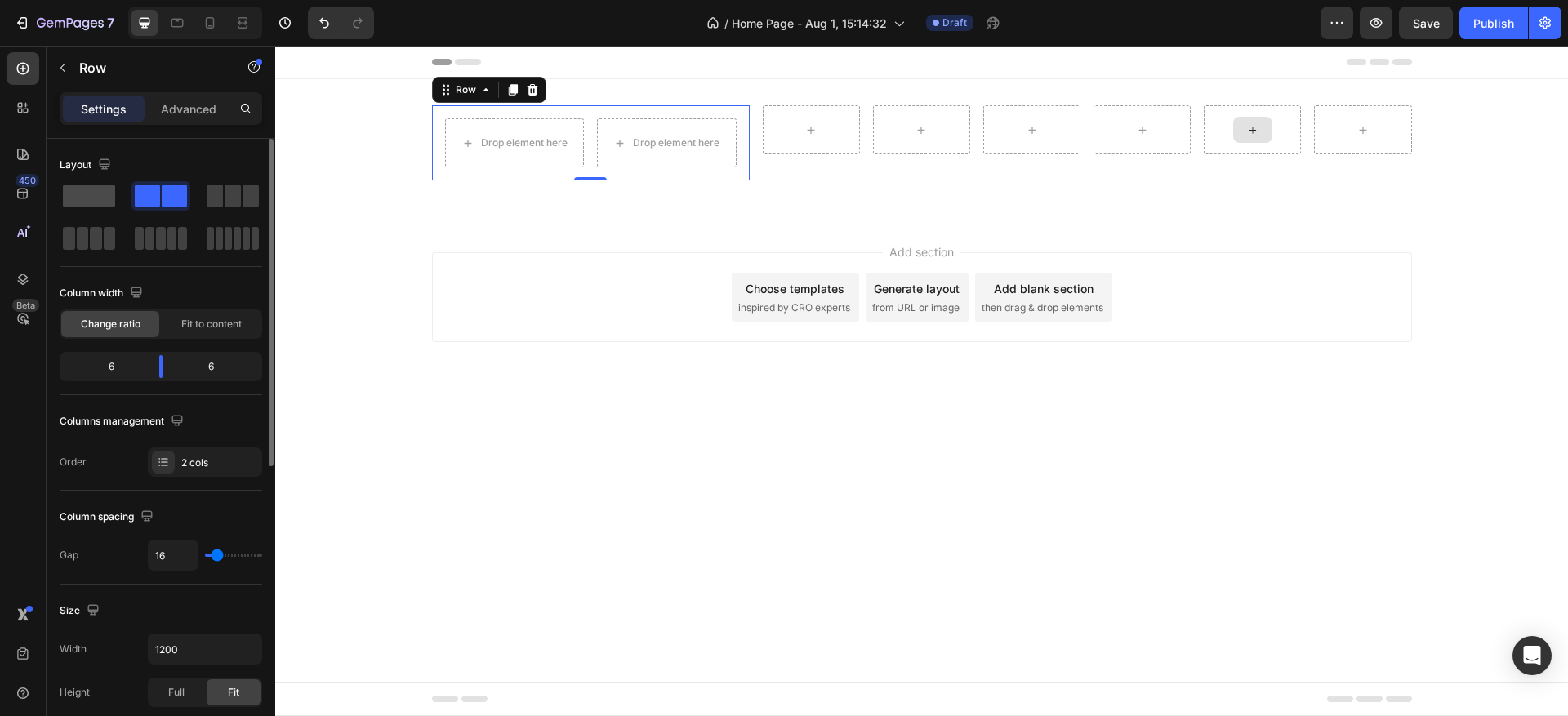 click 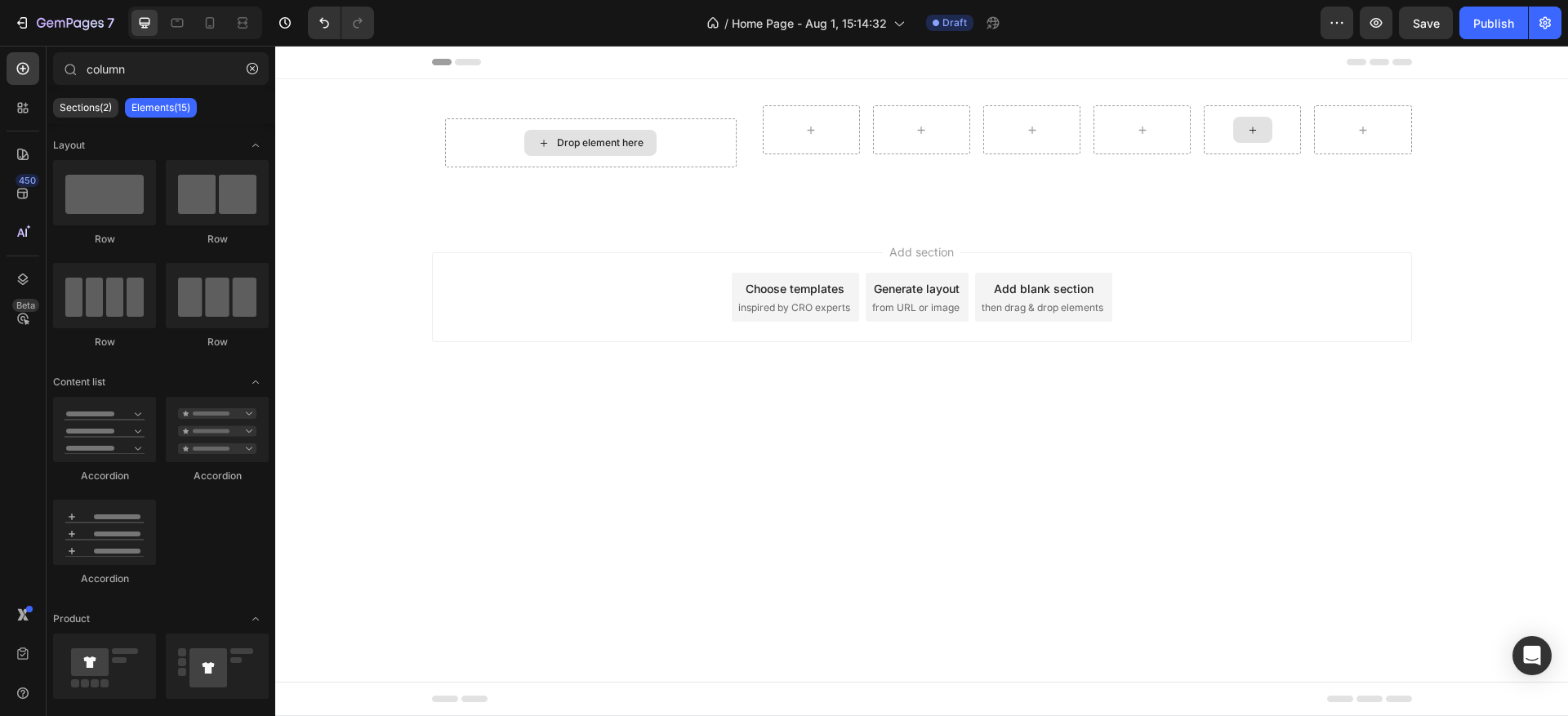 click on "Drop element here" at bounding box center [600, 143] 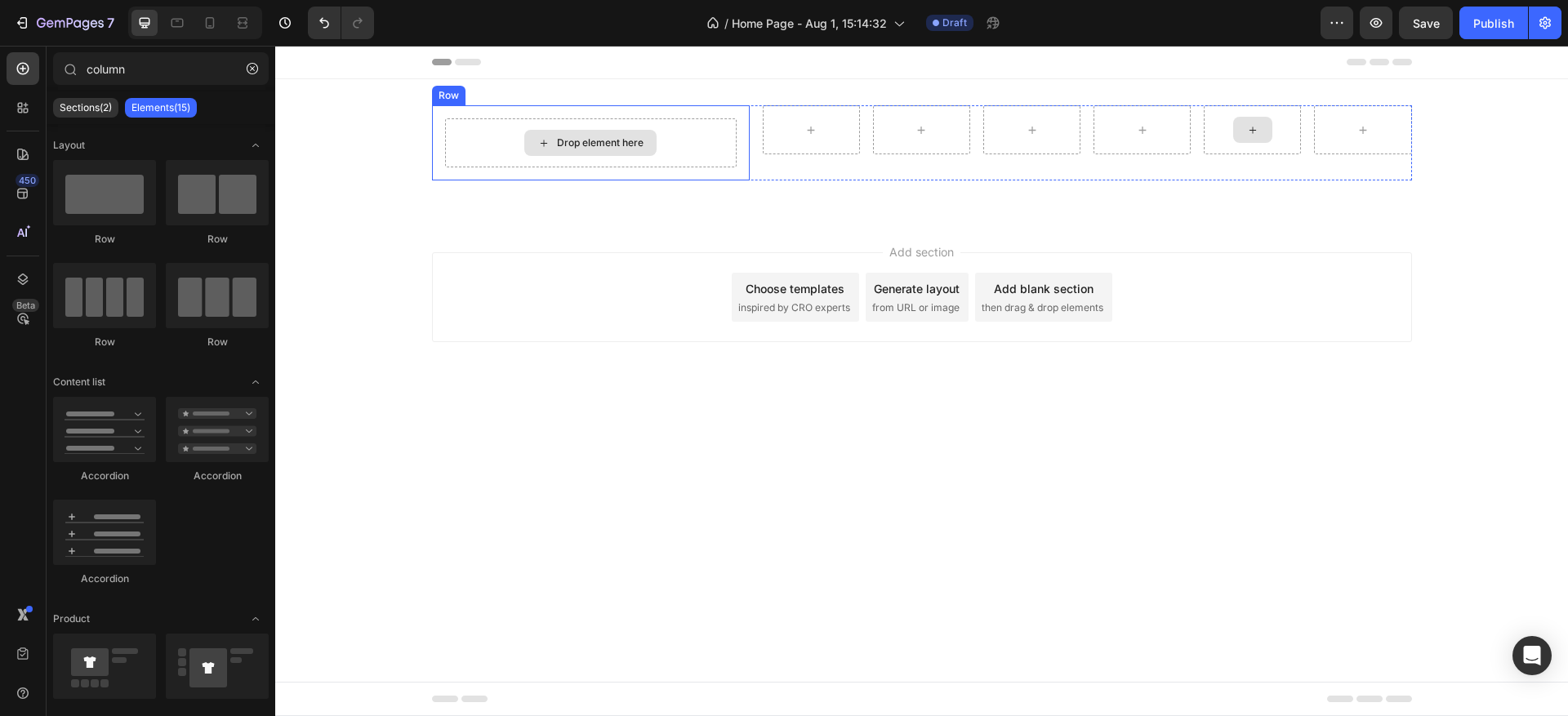 click on "Drop element here Row" at bounding box center (590, 143) 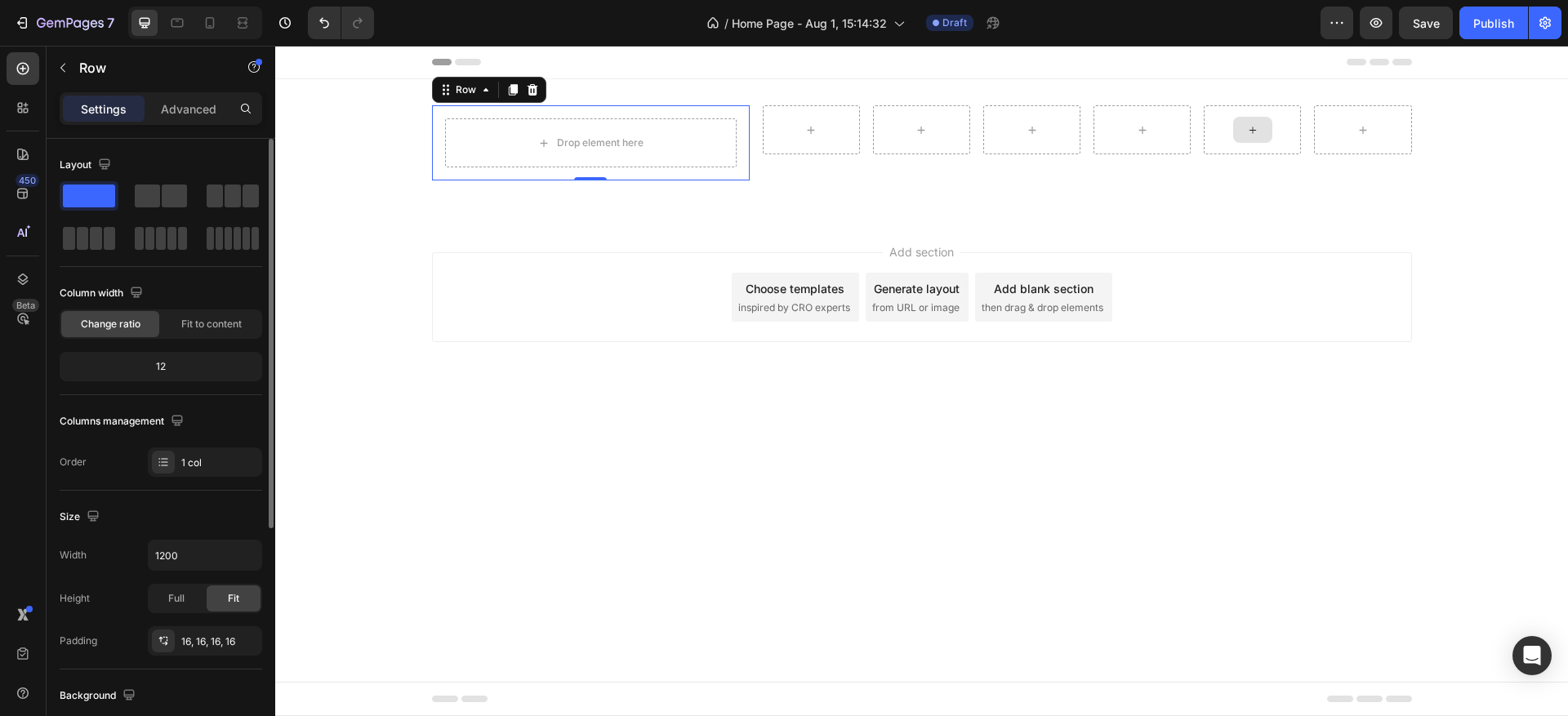 click on "12" 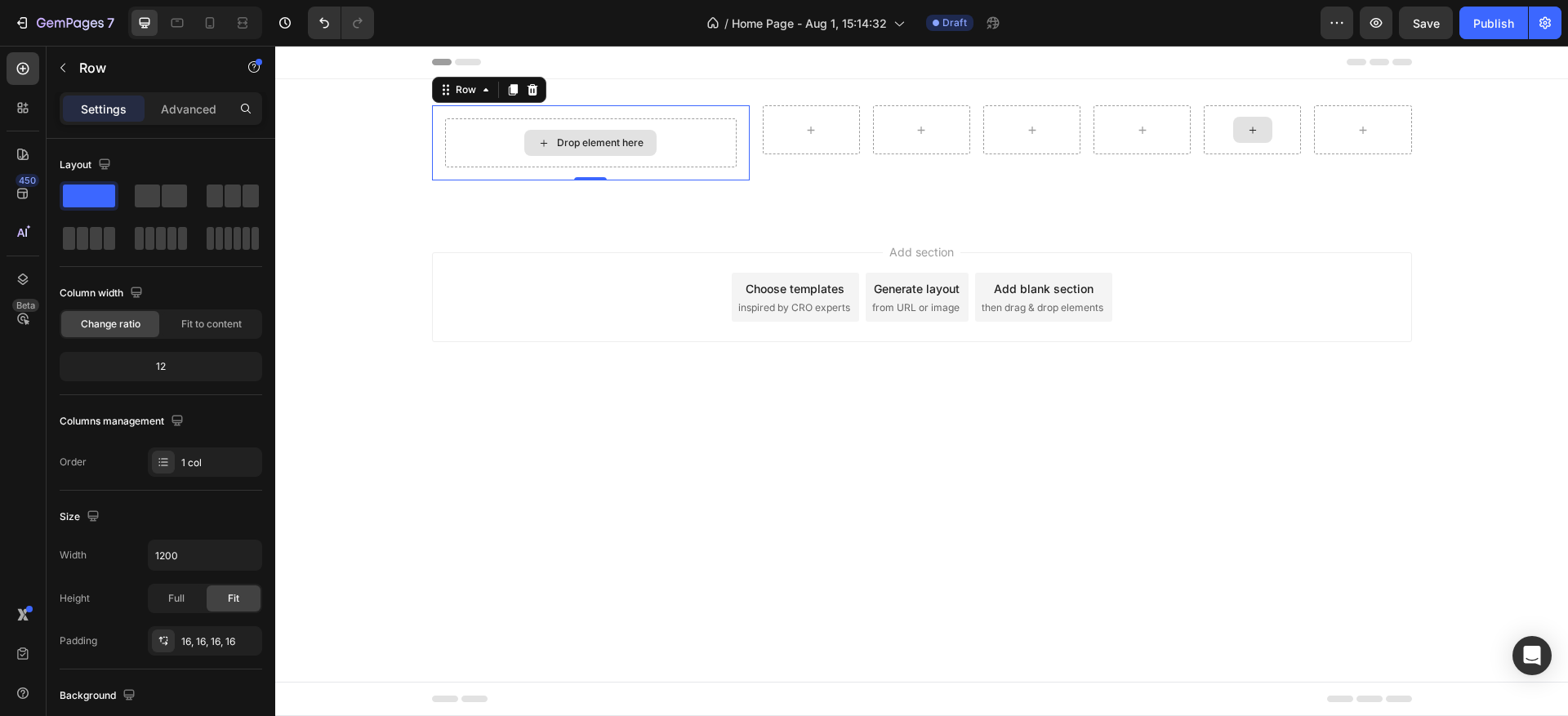 click on "Drop element here" at bounding box center [600, 143] 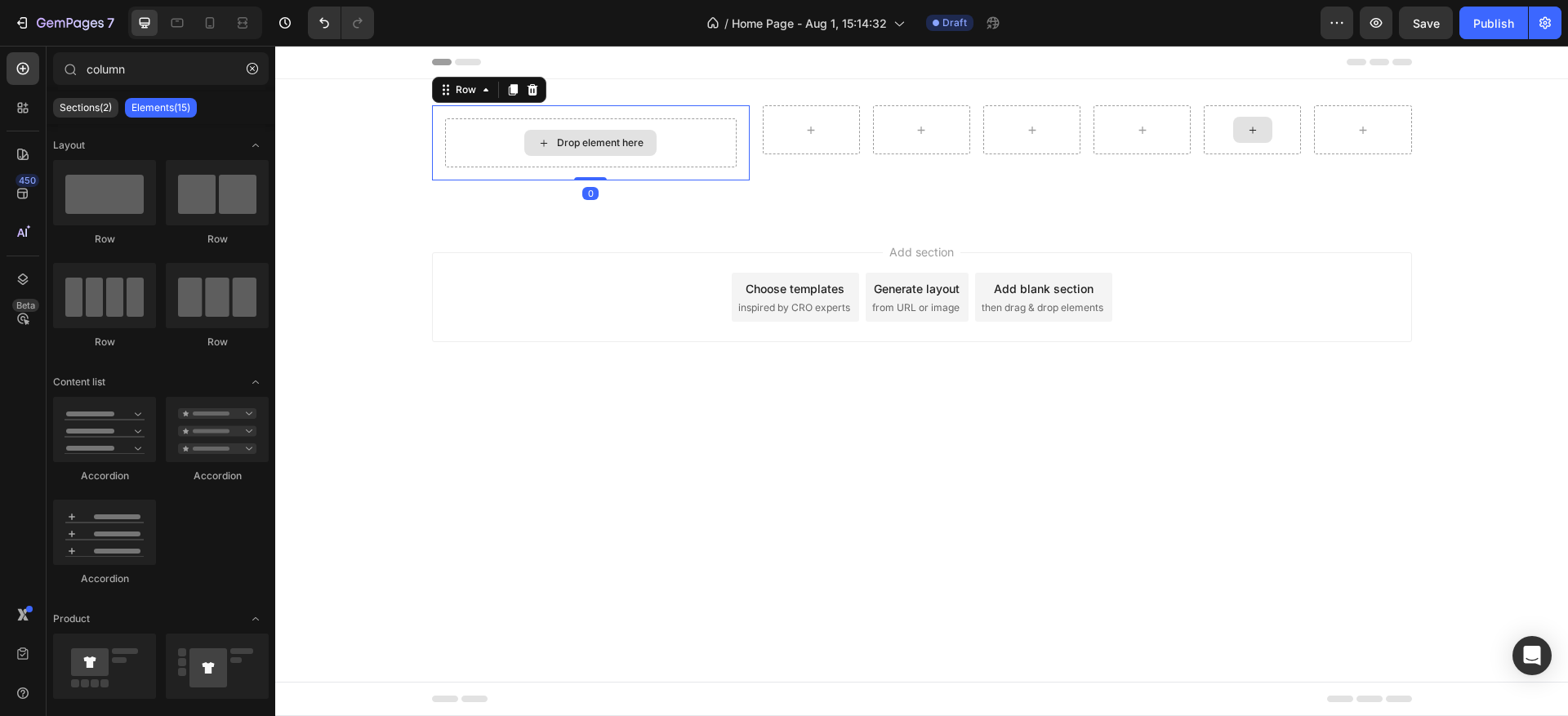 click on "Drop element here" at bounding box center (590, 143) 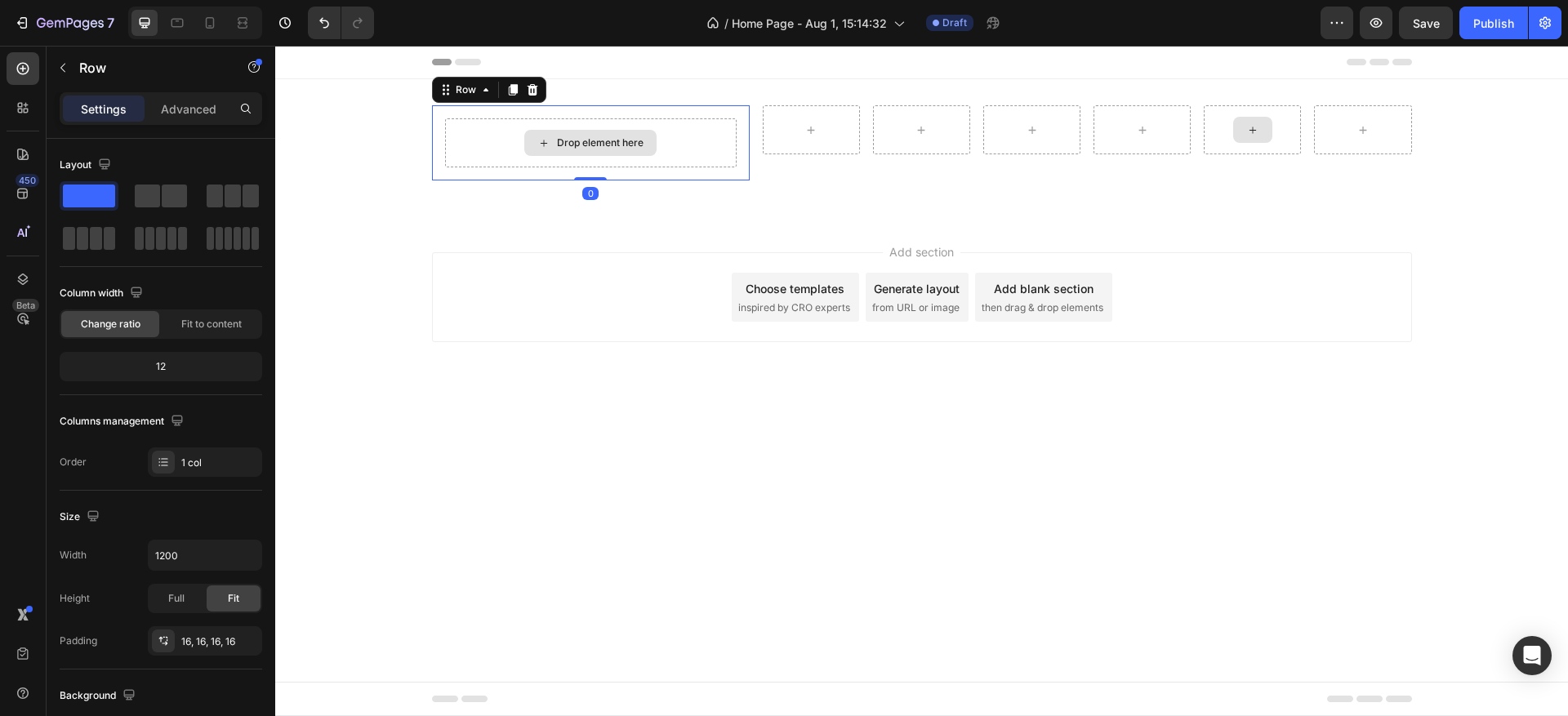 click on "Drop element here" at bounding box center [590, 143] 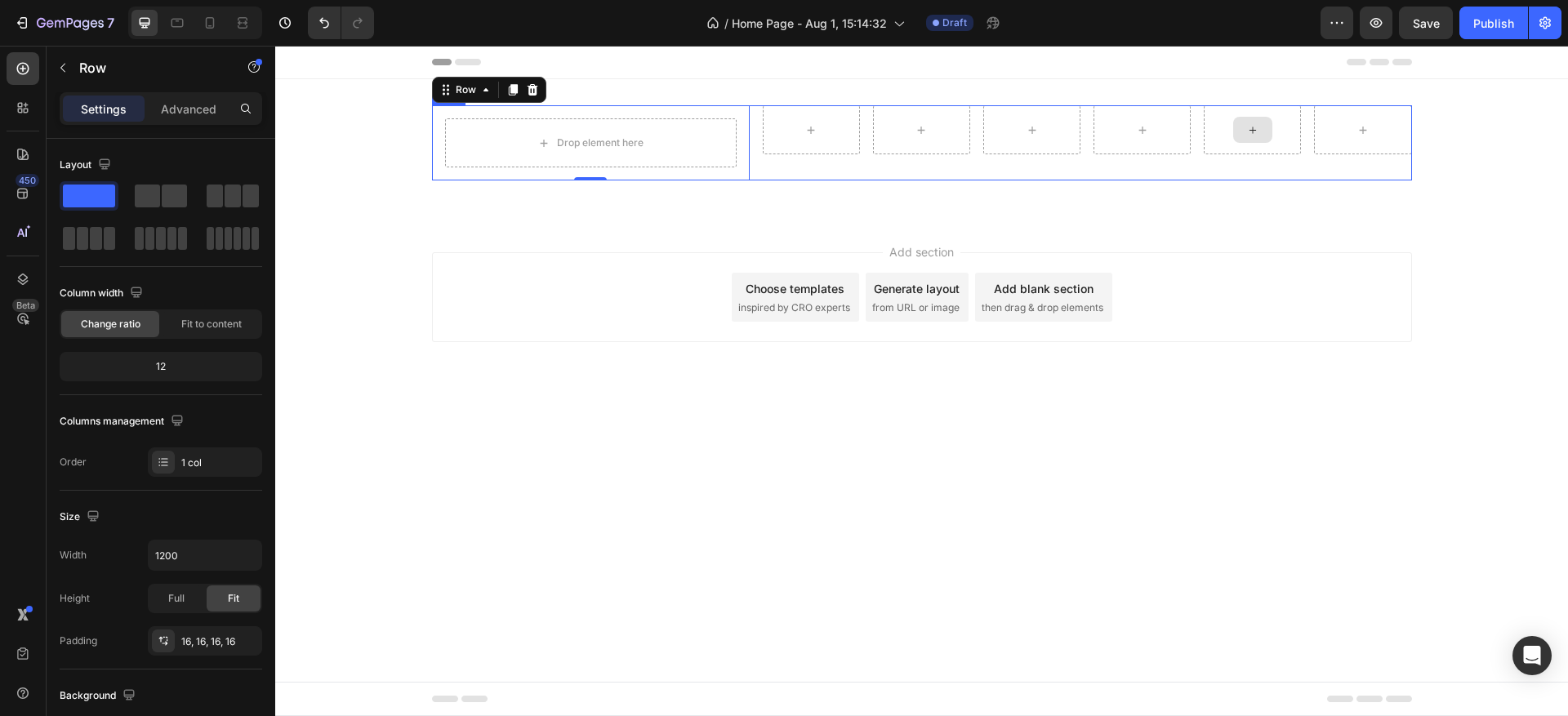 click on "Drop element here Row   0
Row
Row Row" at bounding box center [922, 143] 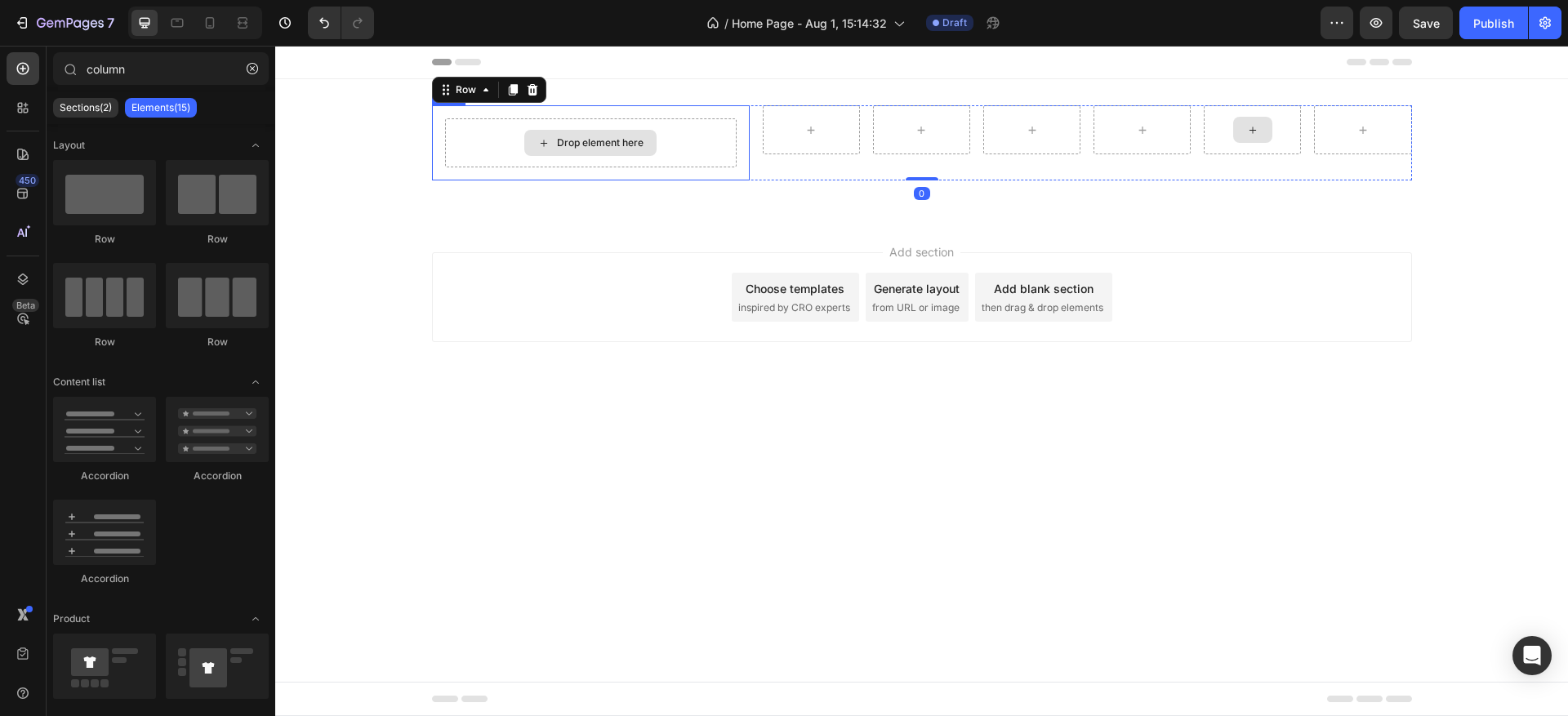 click on "Drop element here" at bounding box center [600, 143] 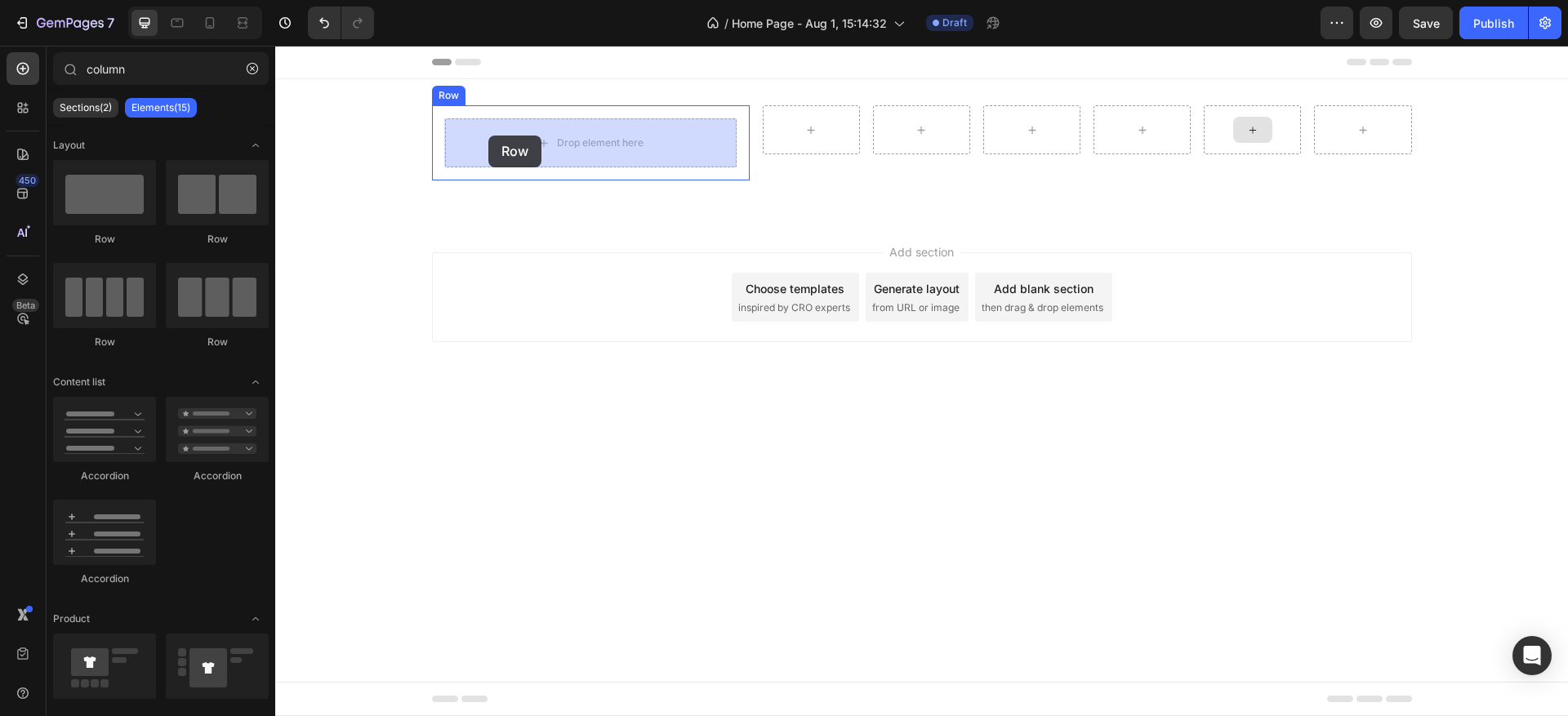 drag, startPoint x: 489, startPoint y: 364, endPoint x: 488, endPoint y: 136, distance: 228.0022 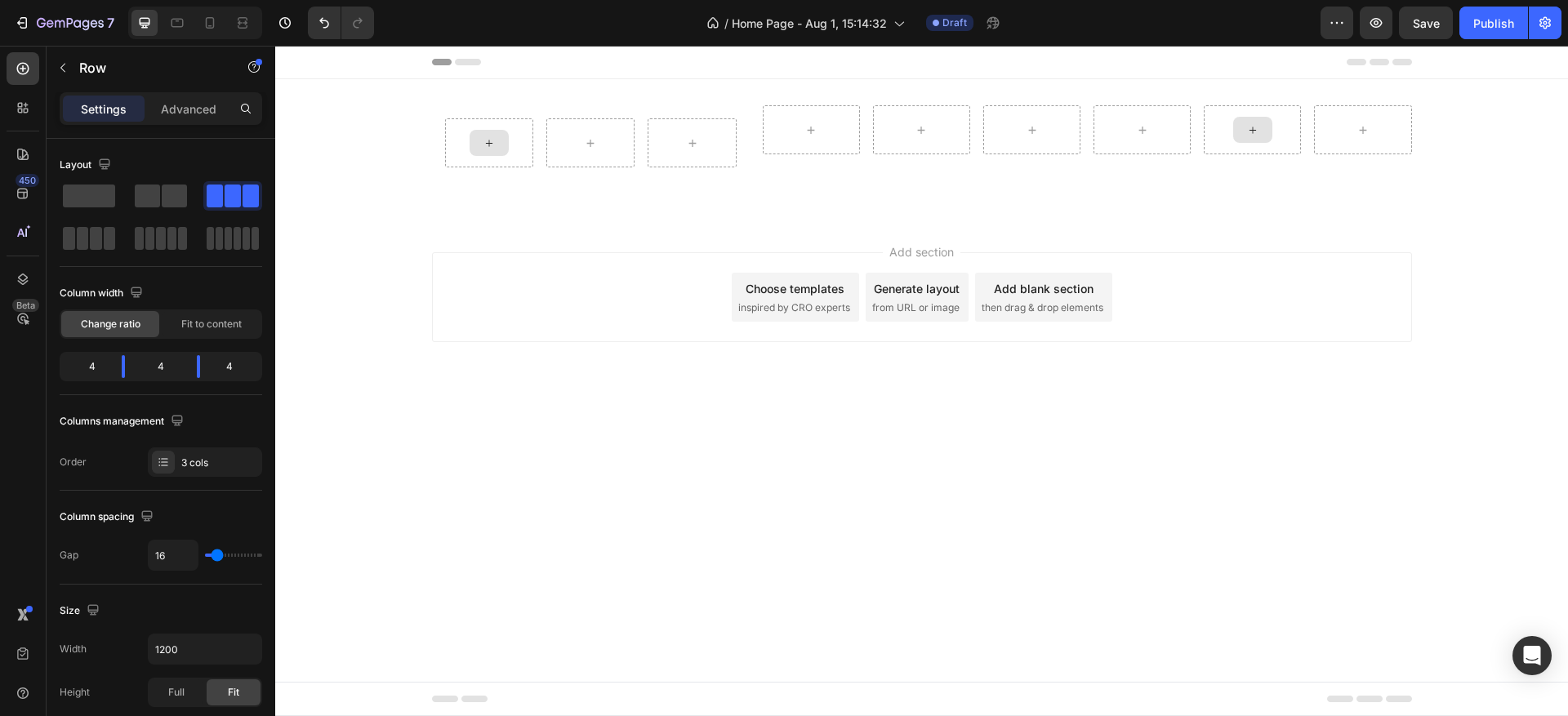 click 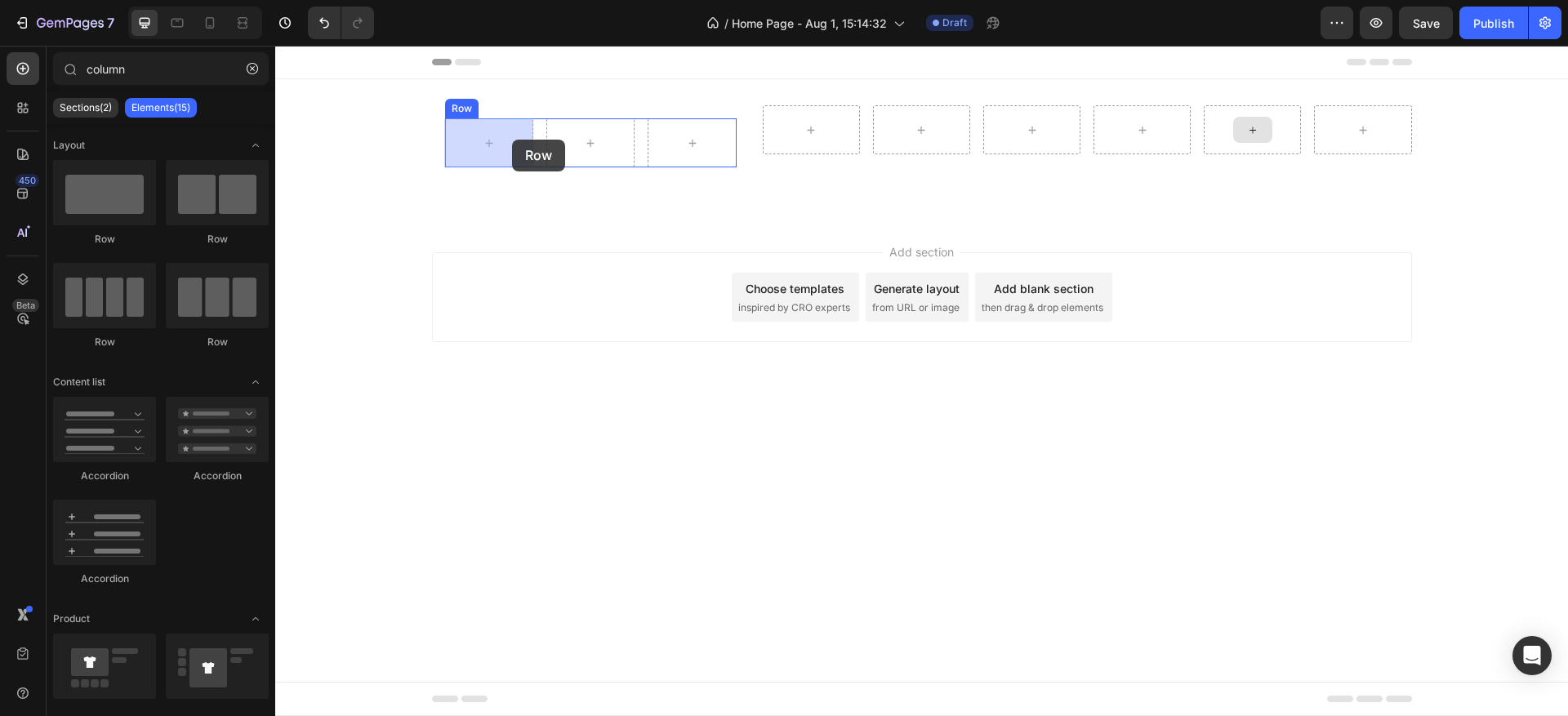 drag, startPoint x: 378, startPoint y: 262, endPoint x: 512, endPoint y: 140, distance: 181.2181 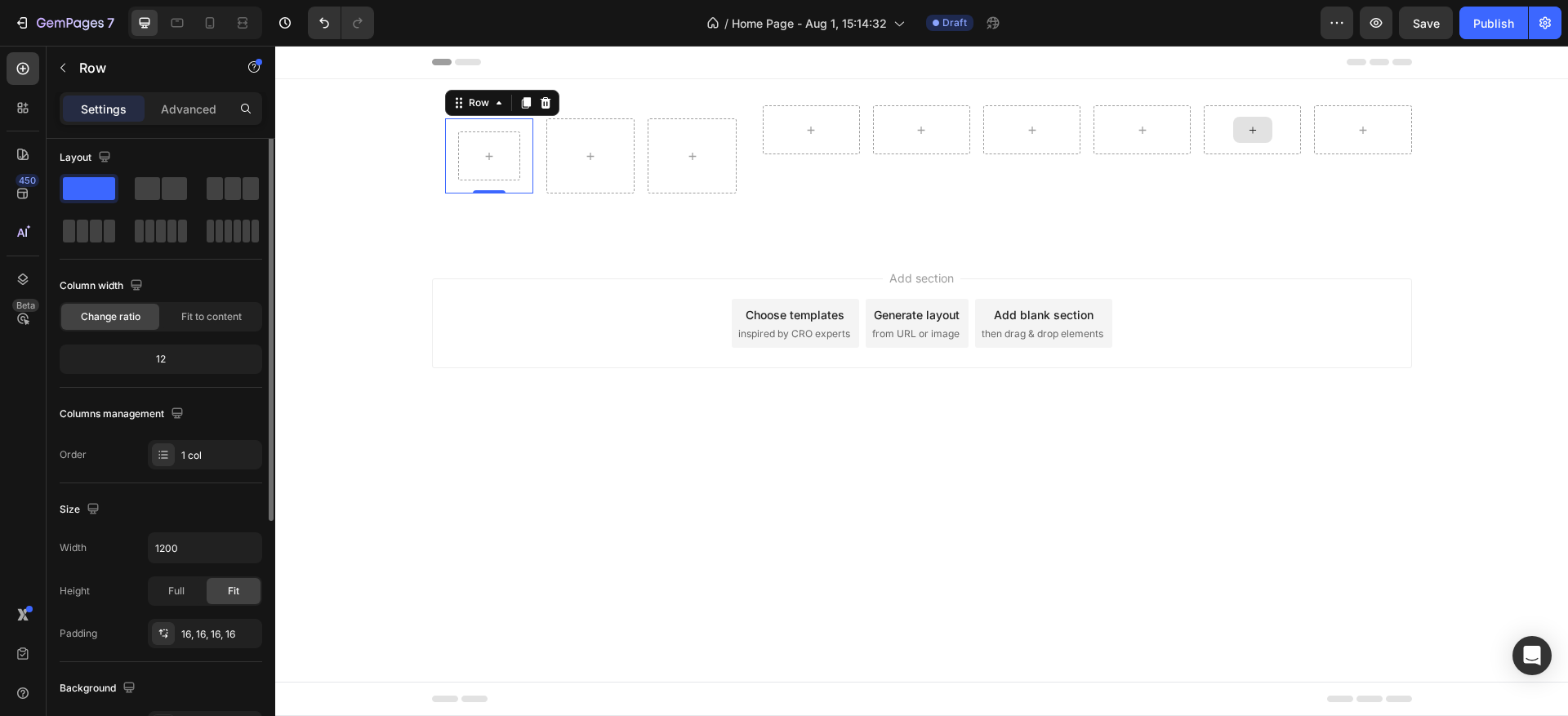 scroll, scrollTop: 0, scrollLeft: 0, axis: both 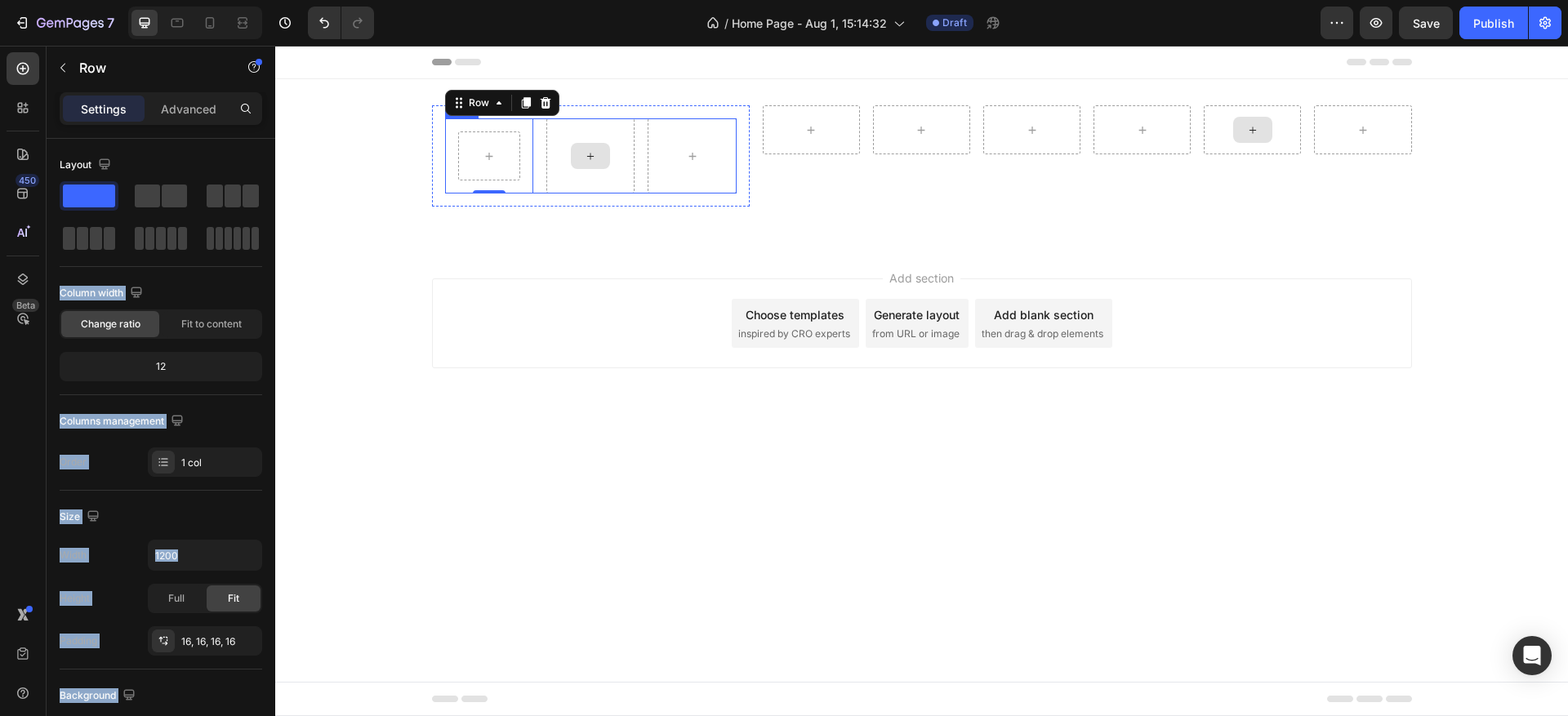 drag, startPoint x: 376, startPoint y: 240, endPoint x: 604, endPoint y: 149, distance: 245.48931 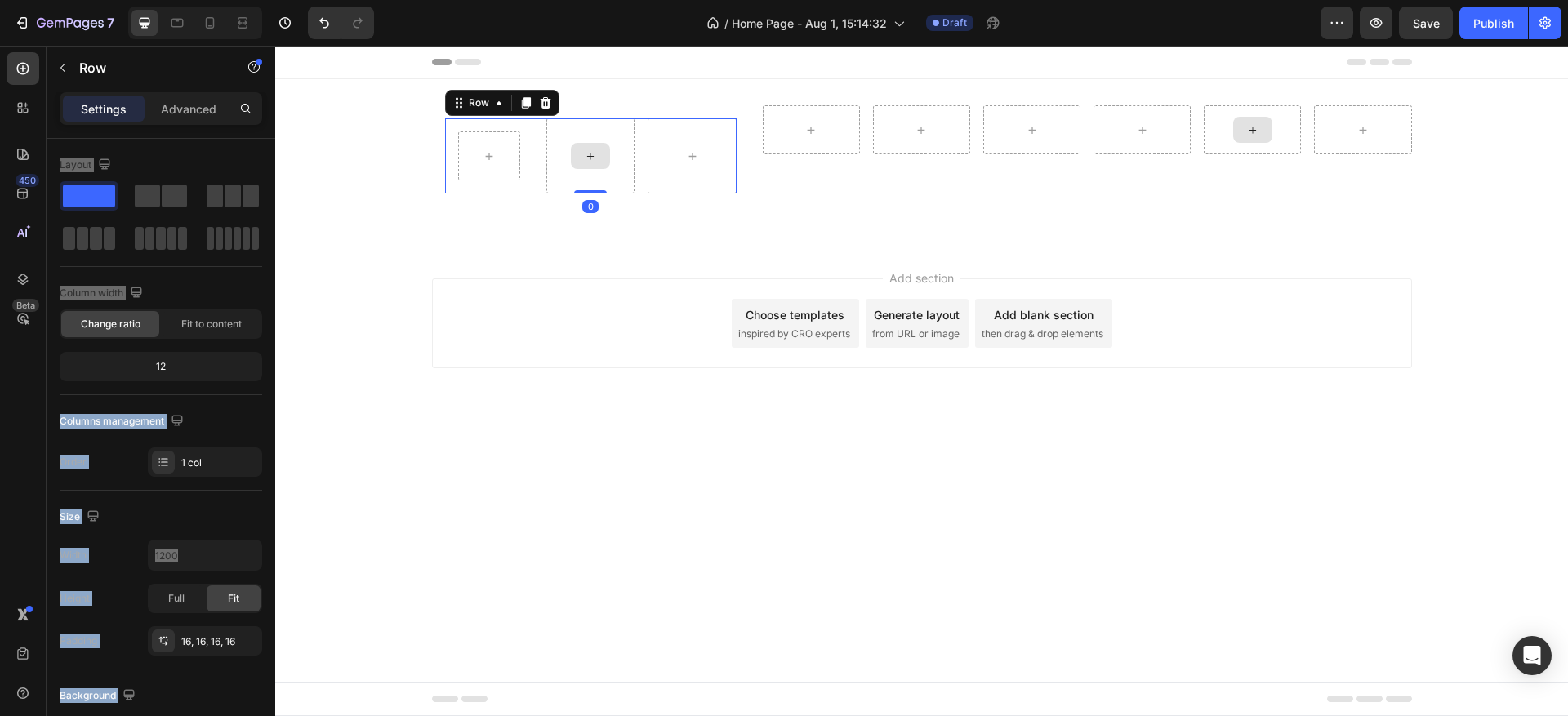 click at bounding box center (590, 156) 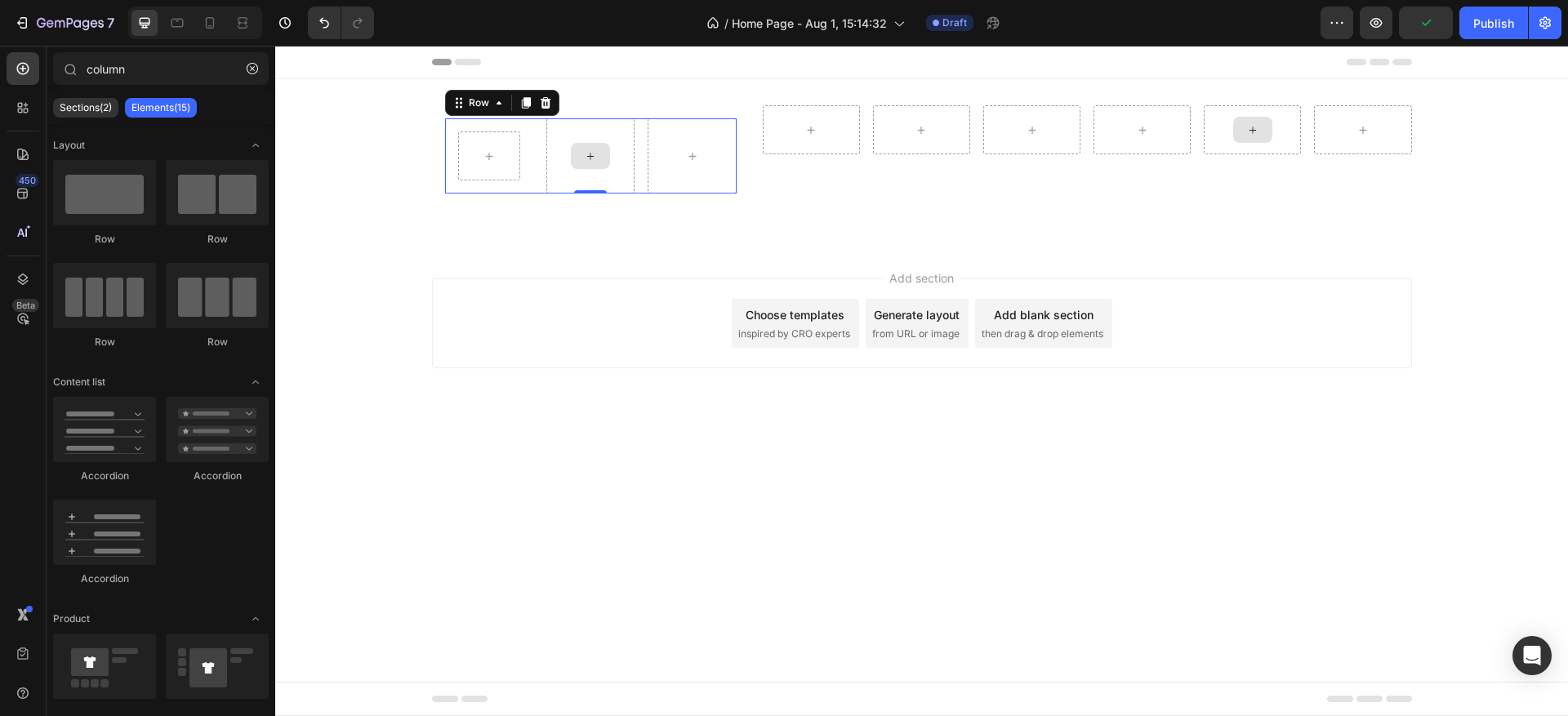 click at bounding box center [590, 156] 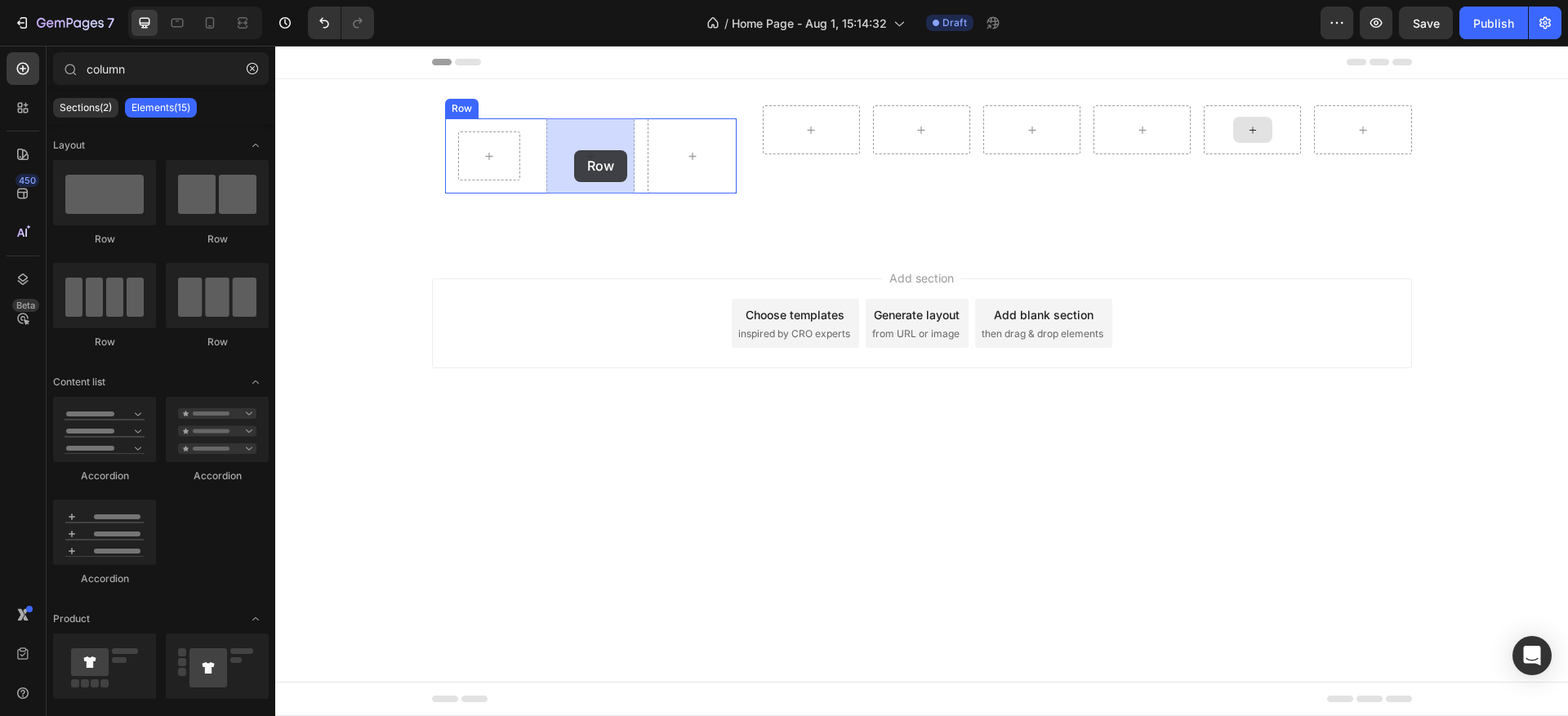 drag, startPoint x: 406, startPoint y: 255, endPoint x: 574, endPoint y: 150, distance: 198.1136 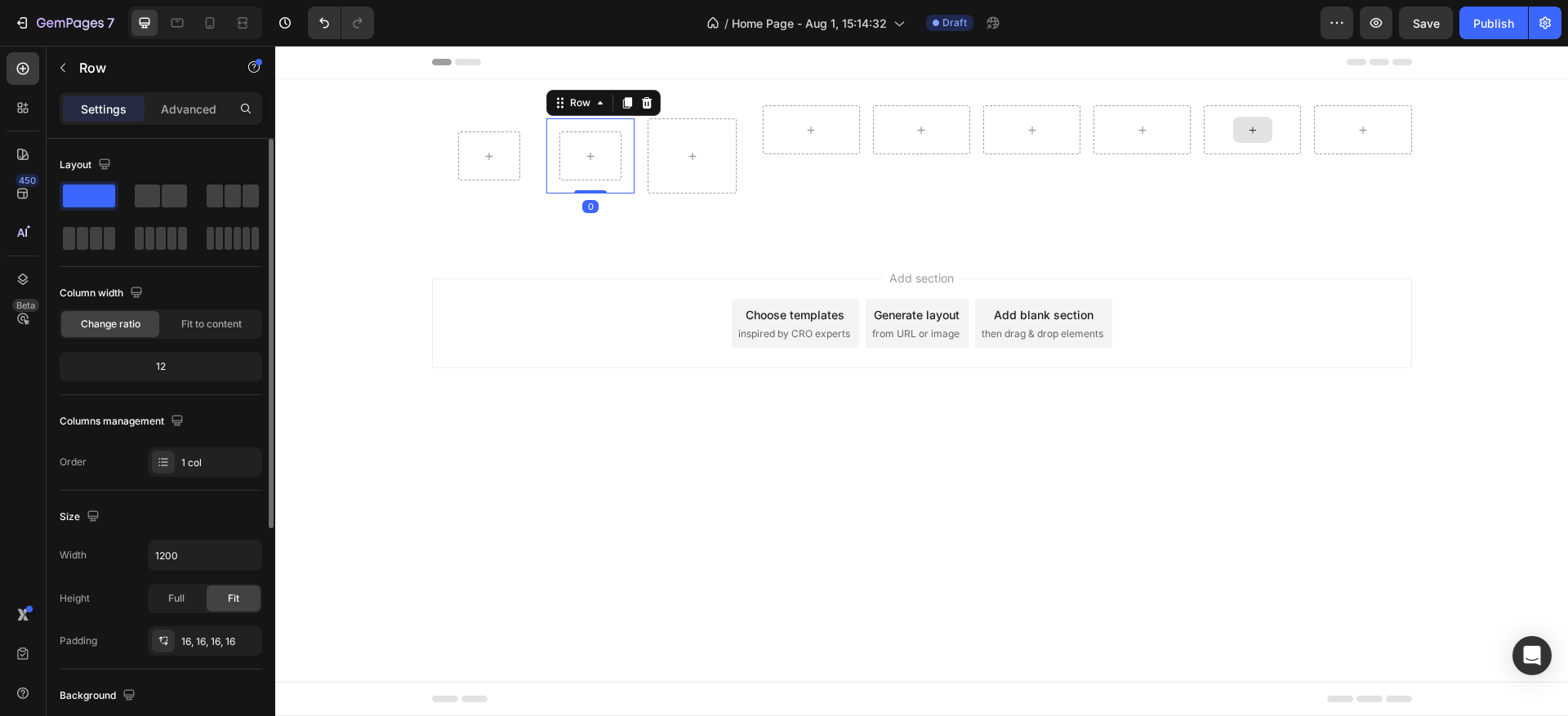 click on "Layout" at bounding box center [161, 165] 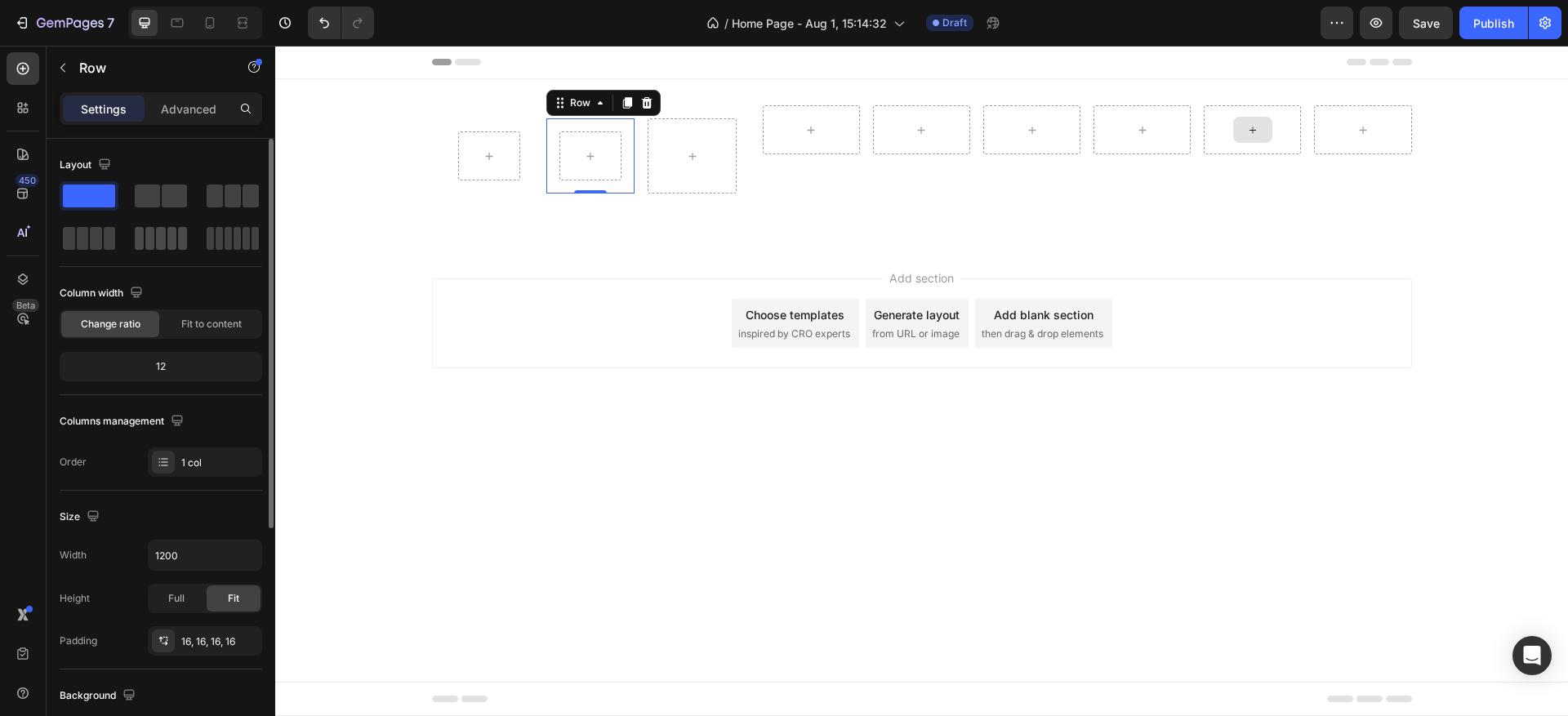 click 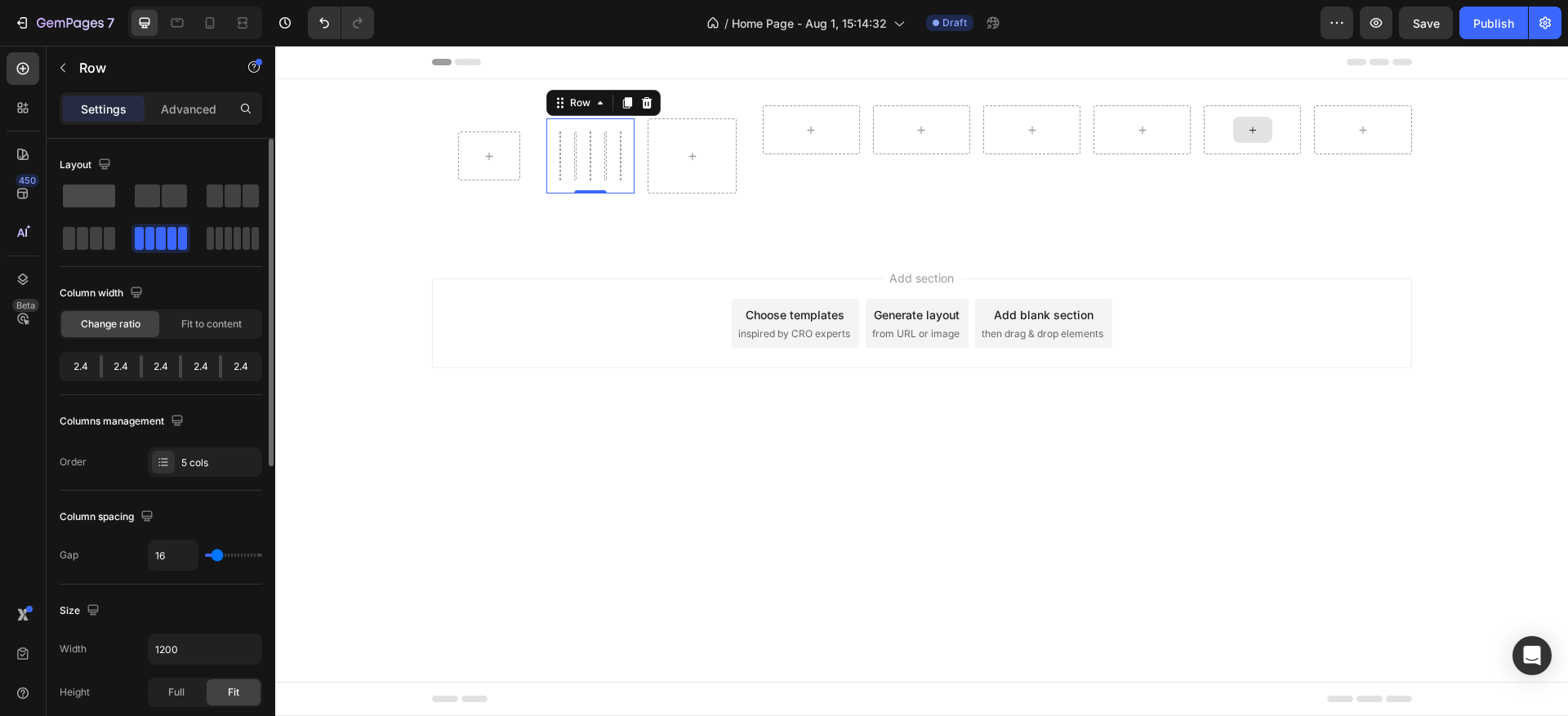 click 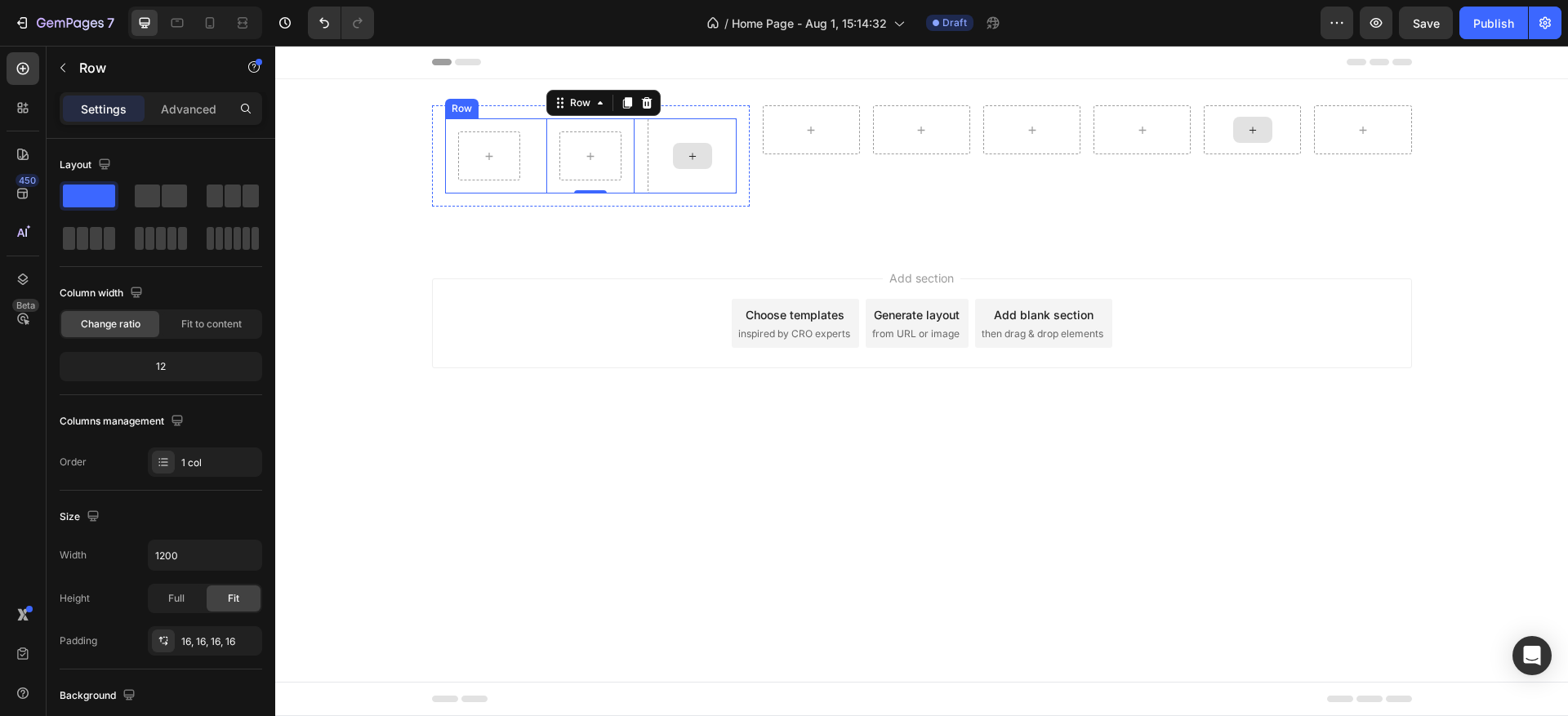 click at bounding box center [692, 156] 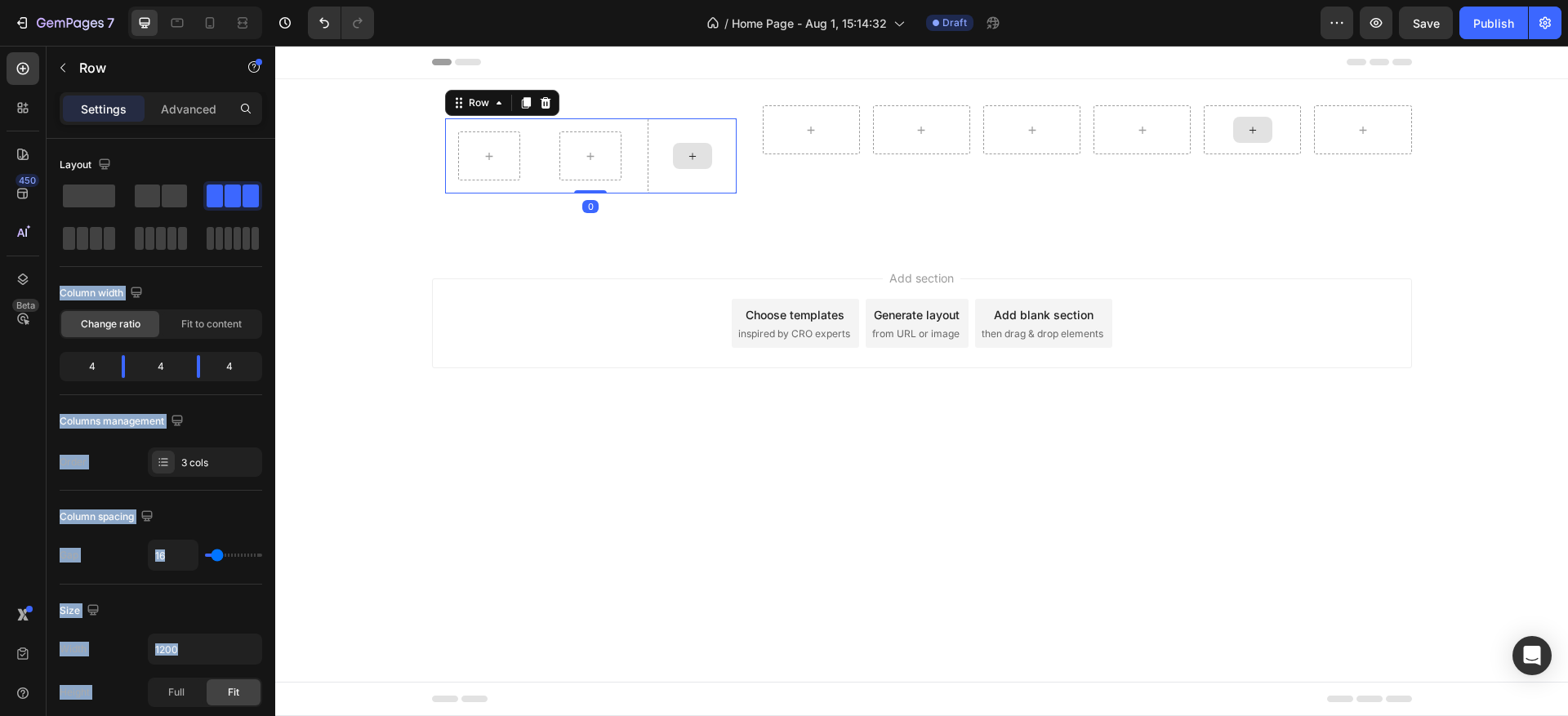 drag, startPoint x: 378, startPoint y: 239, endPoint x: 698, endPoint y: 147, distance: 332.962 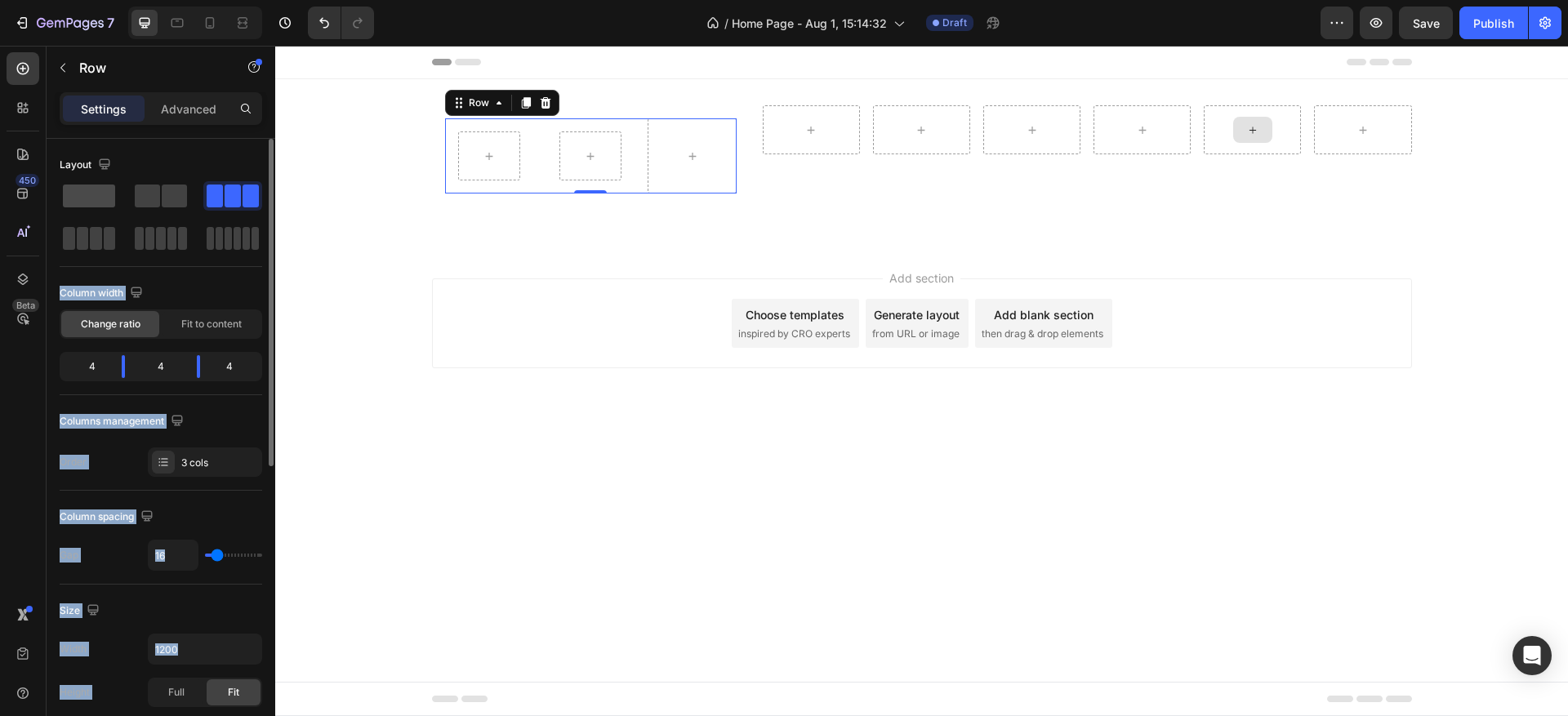 click 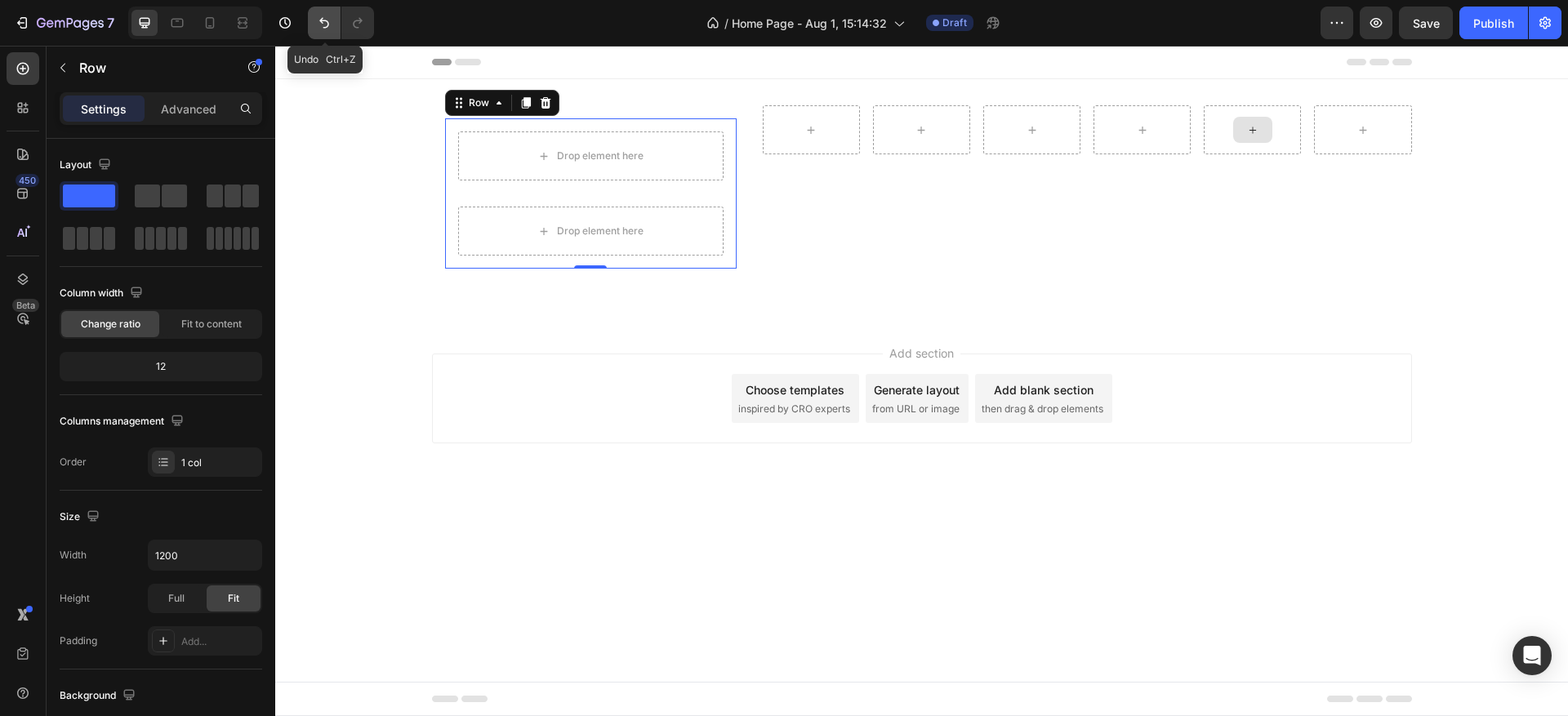 click 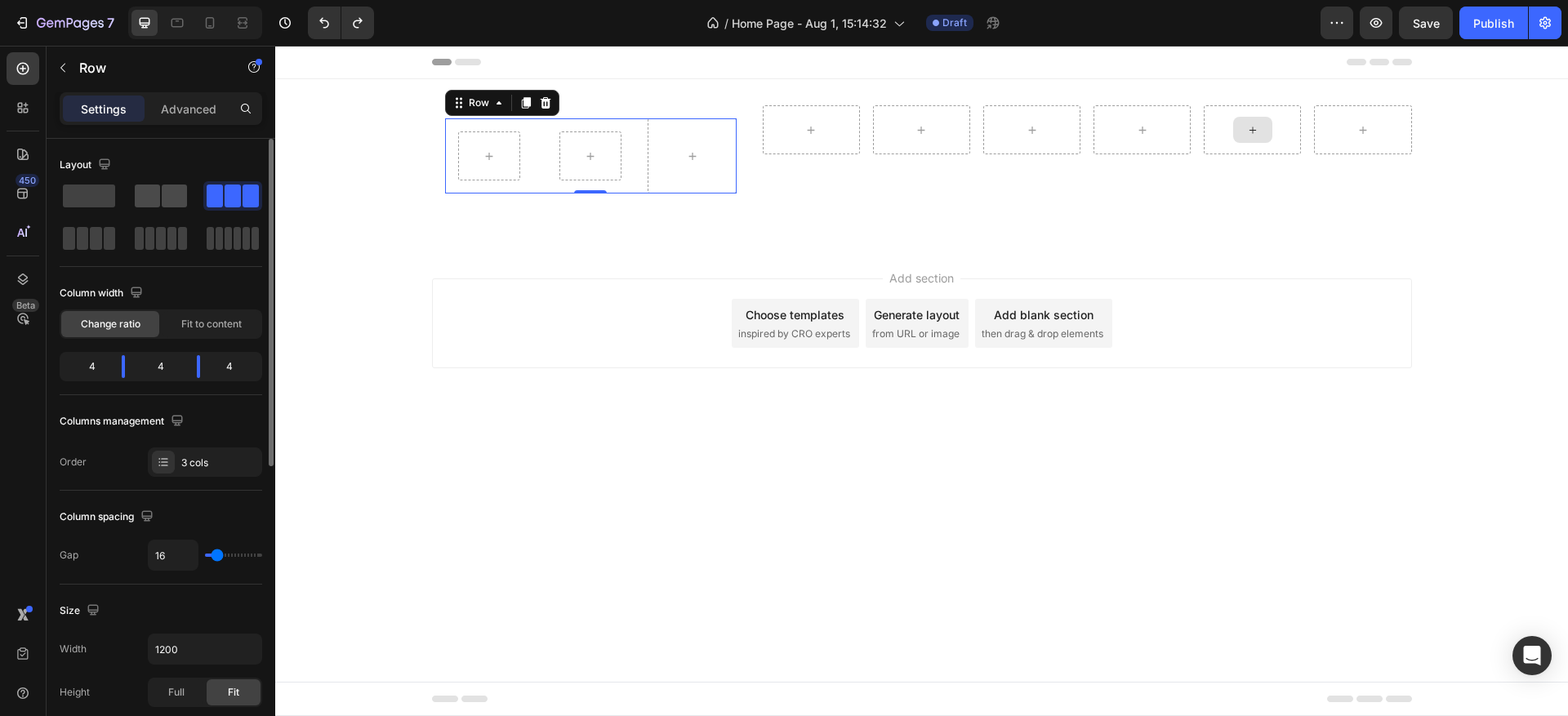 click 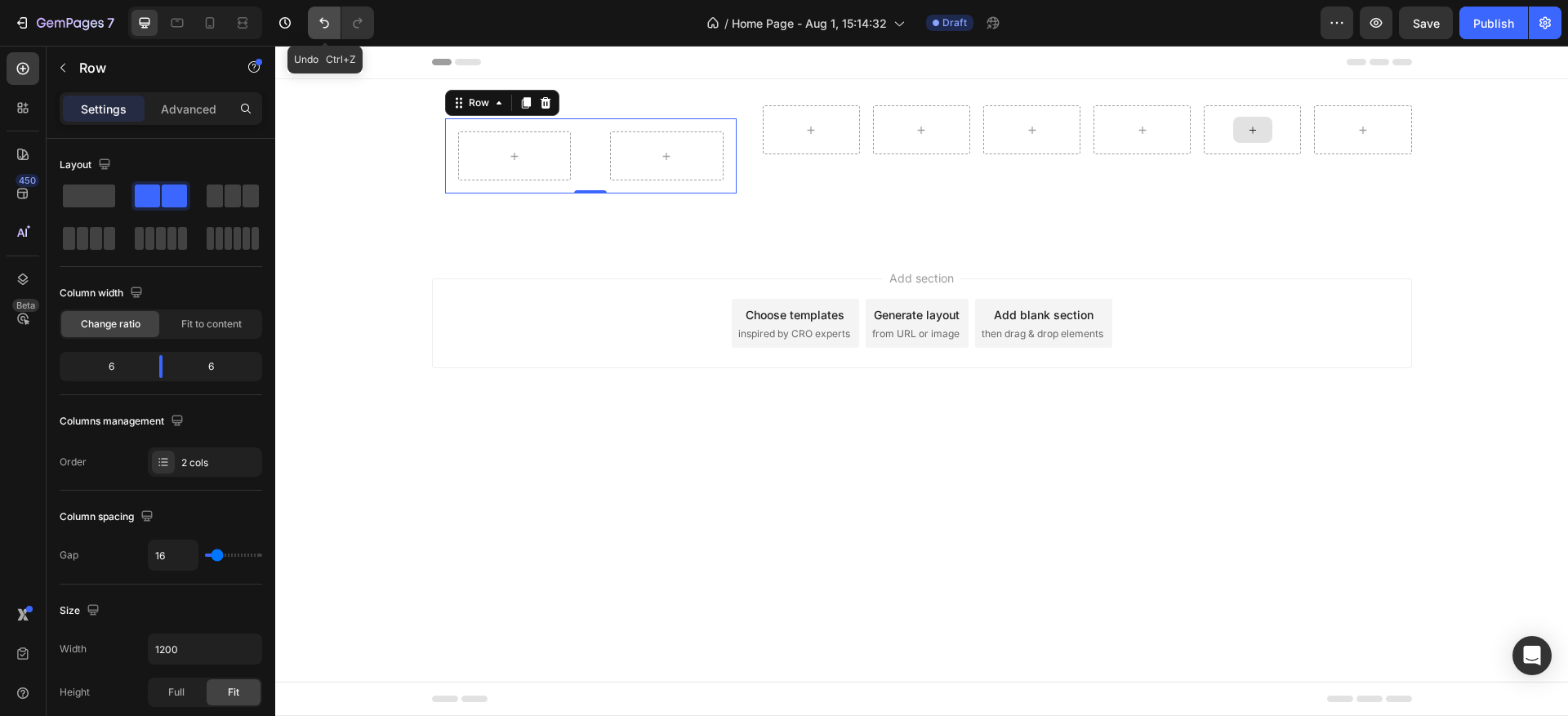 click 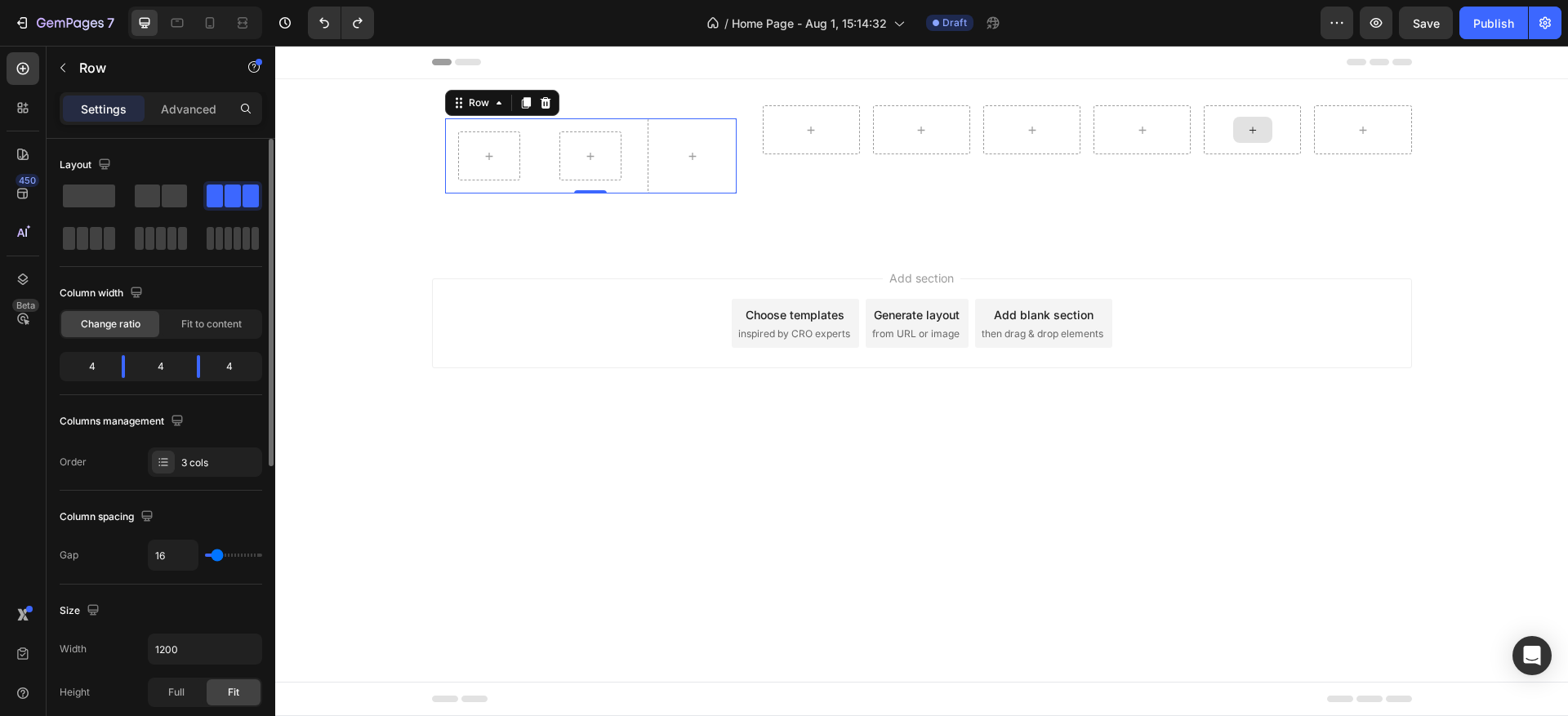 click 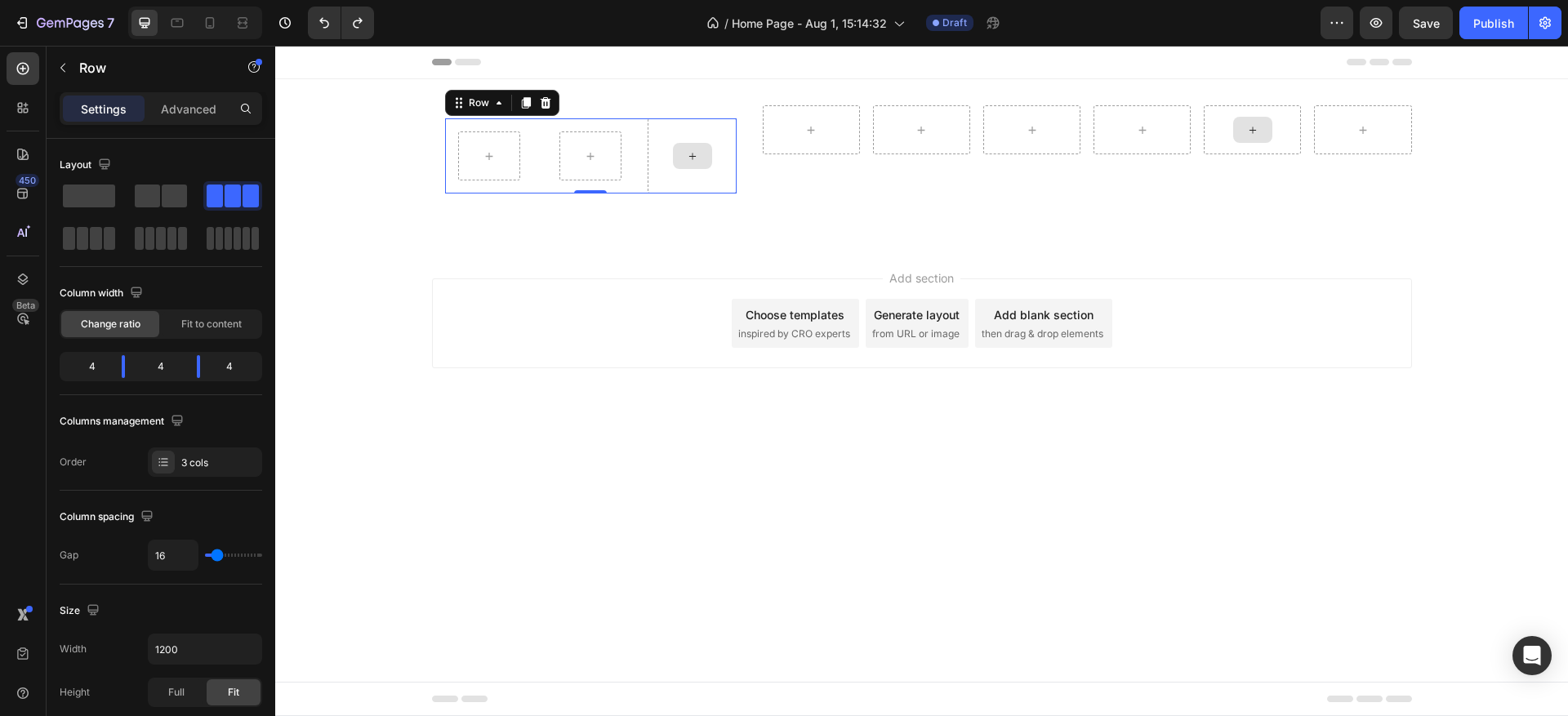 click 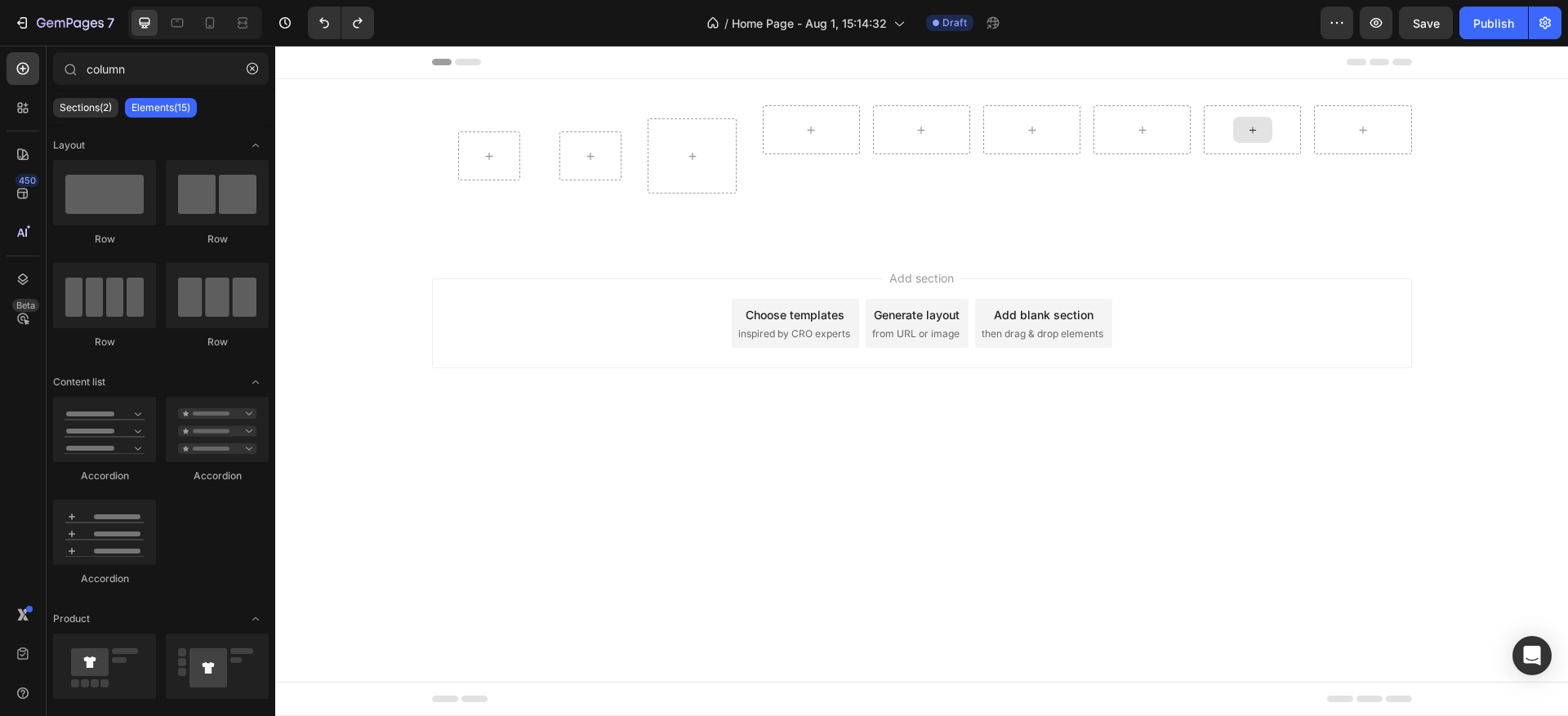 click on "Add section Choose templates inspired by CRO experts Generate layout from URL or image Add blank section then drag & drop elements" at bounding box center (922, 323) 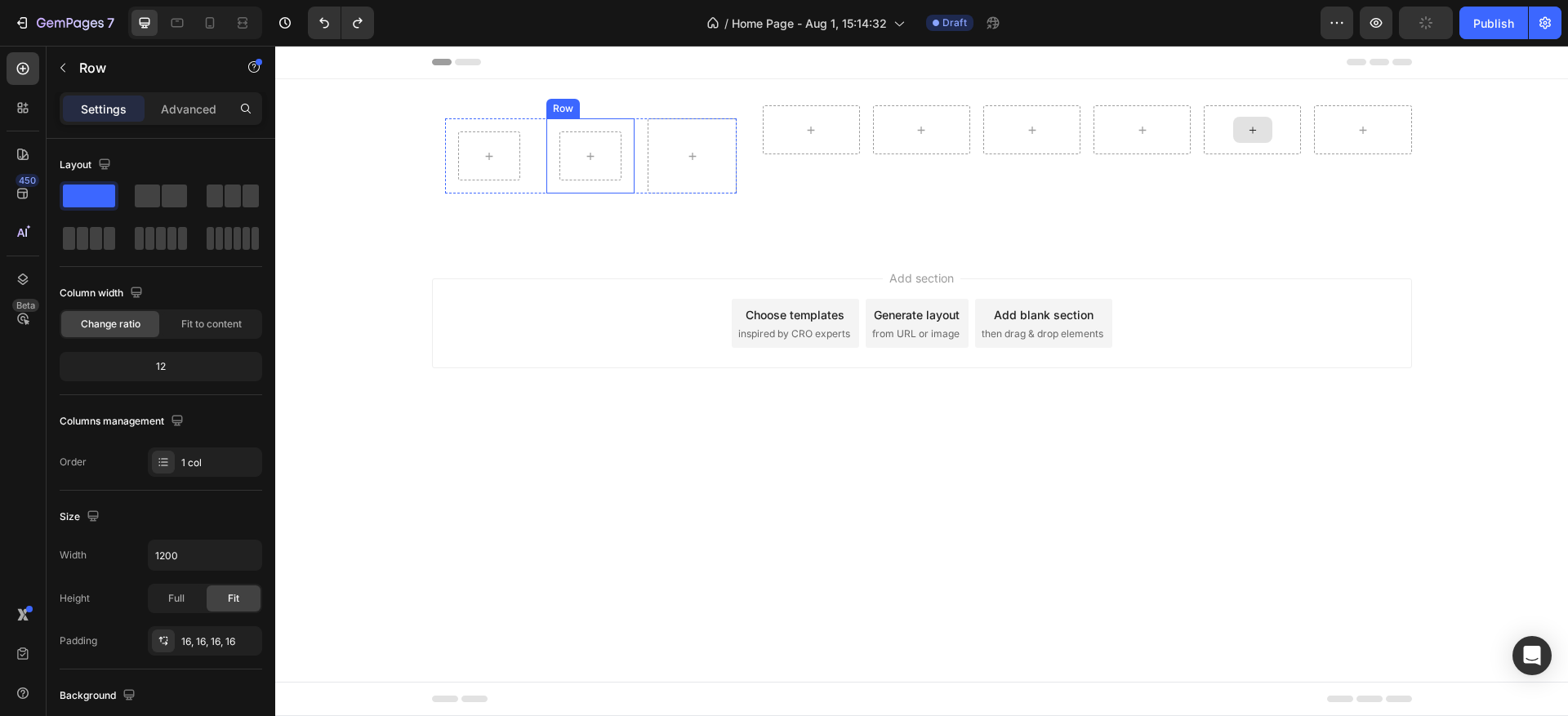 click on "Row" at bounding box center (590, 156) 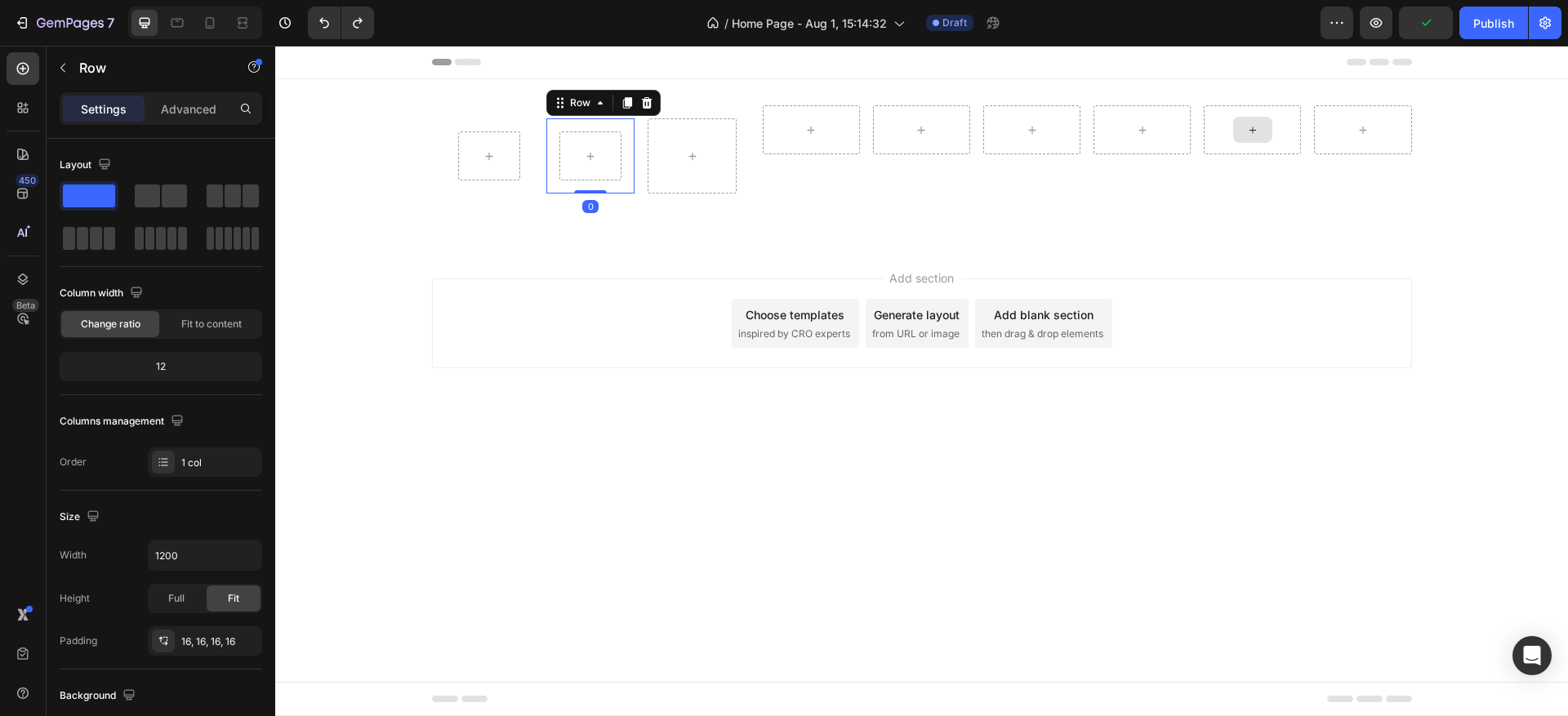 click on "Row" at bounding box center [489, 156] 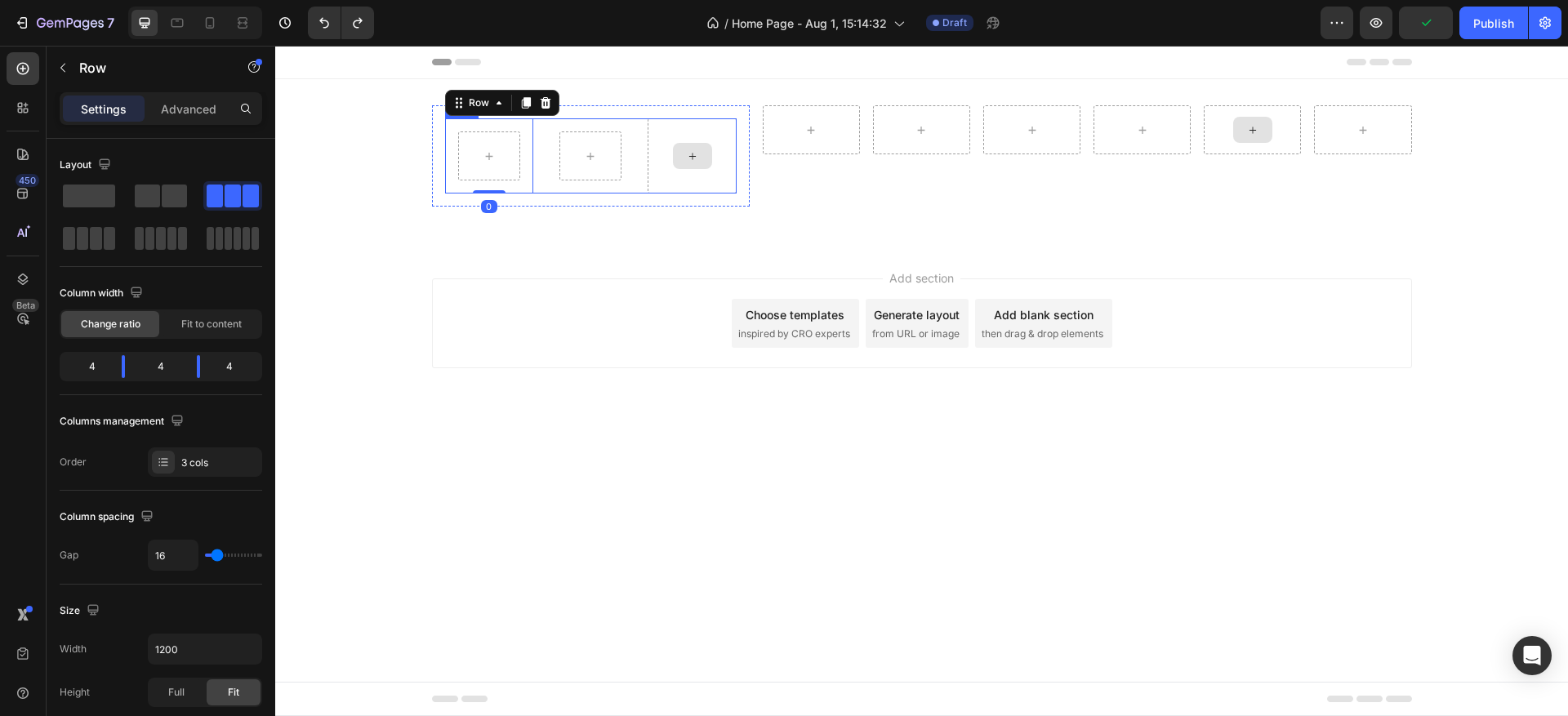 click at bounding box center [692, 156] 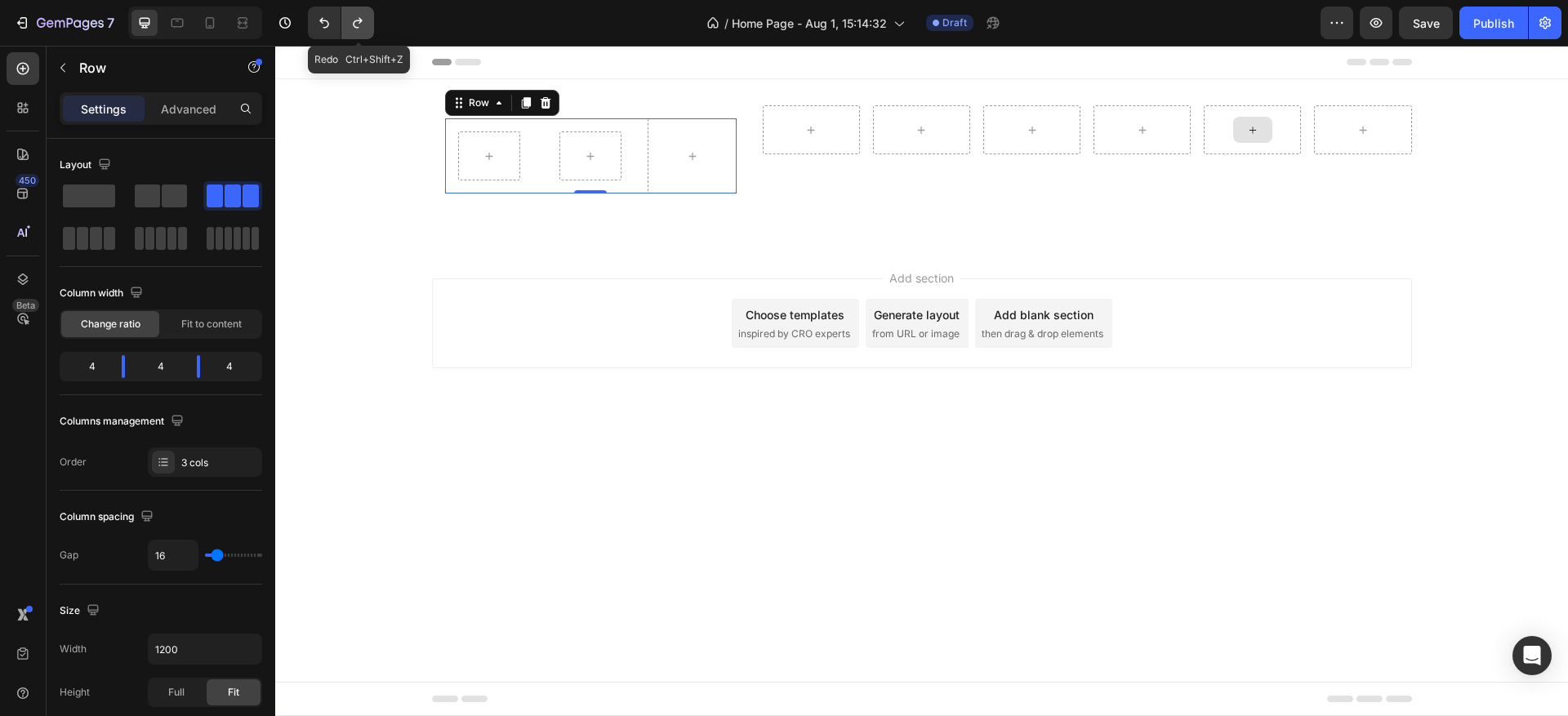 click 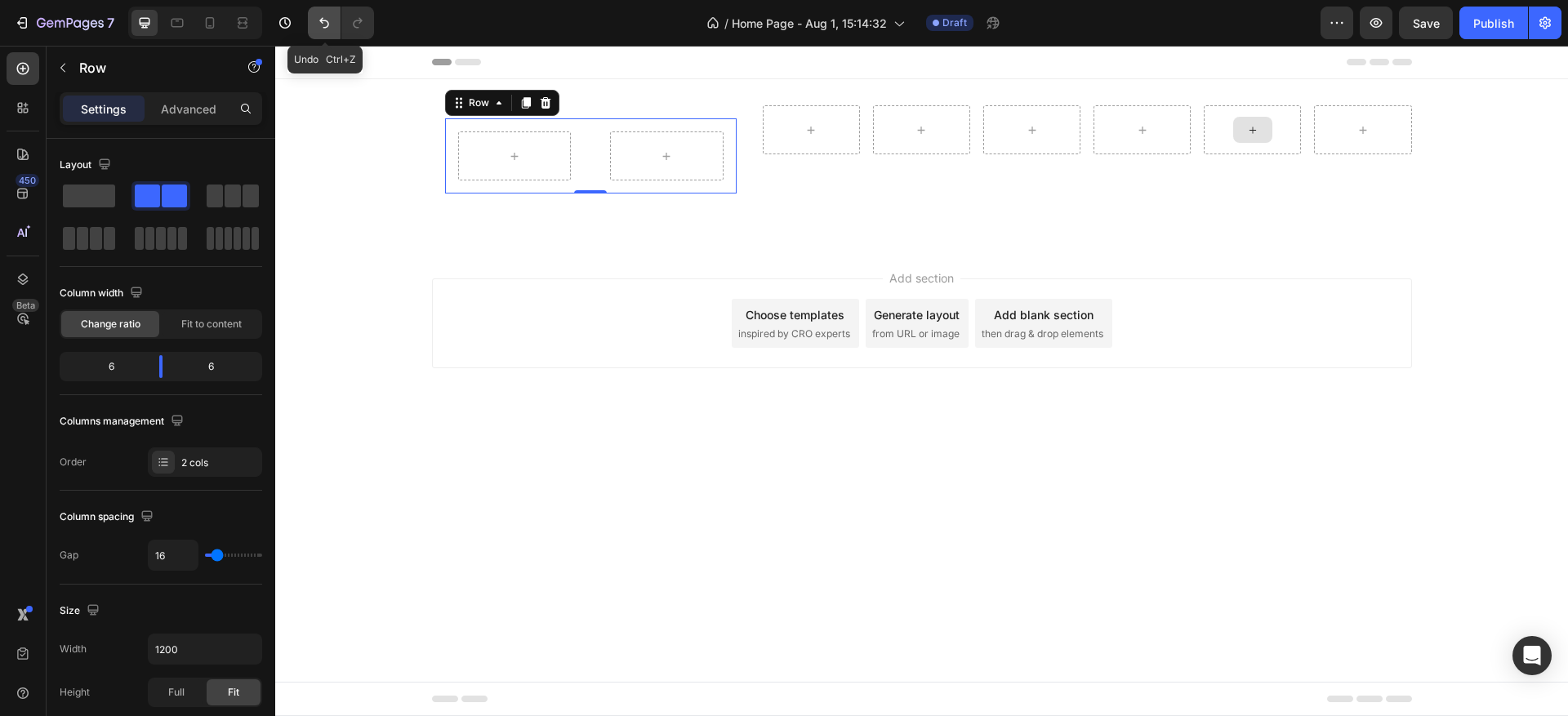 click 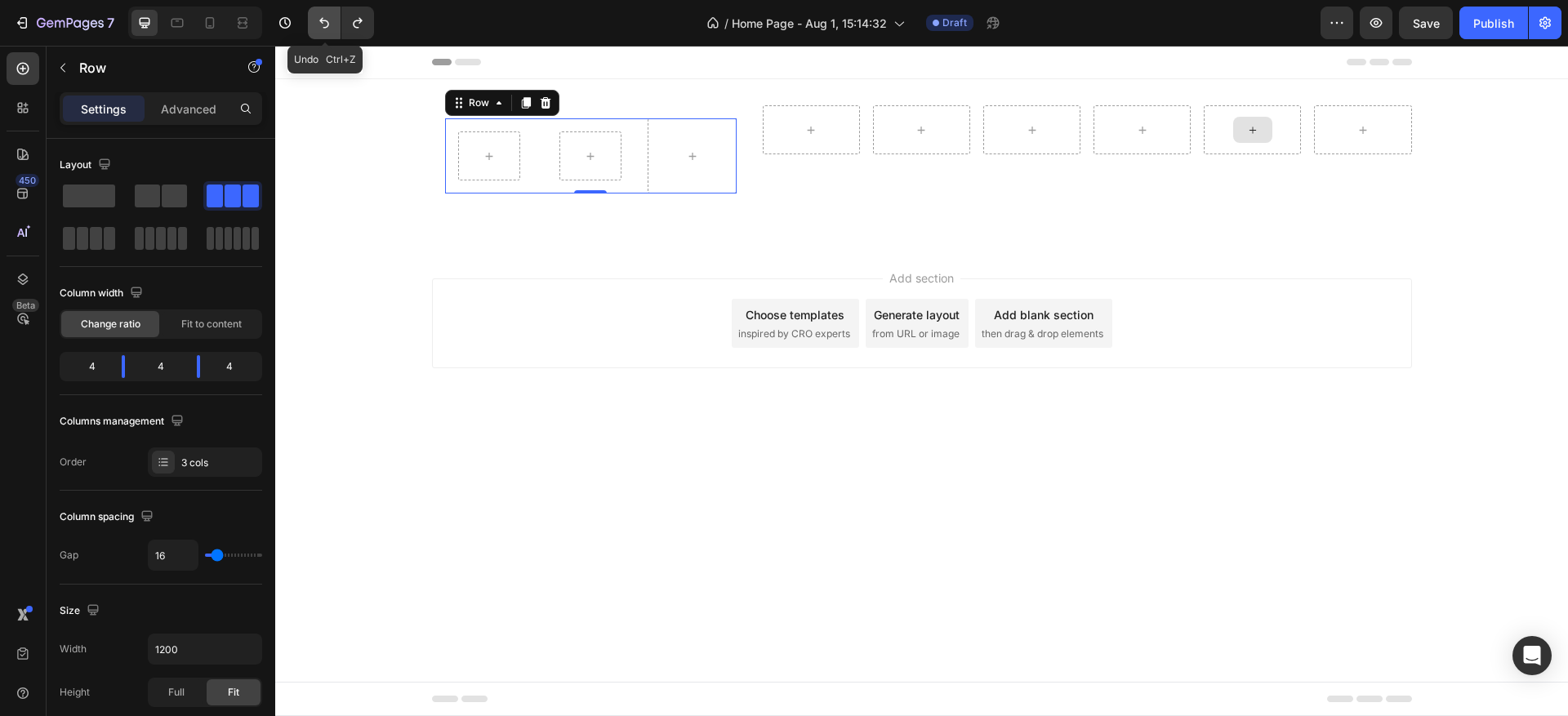click 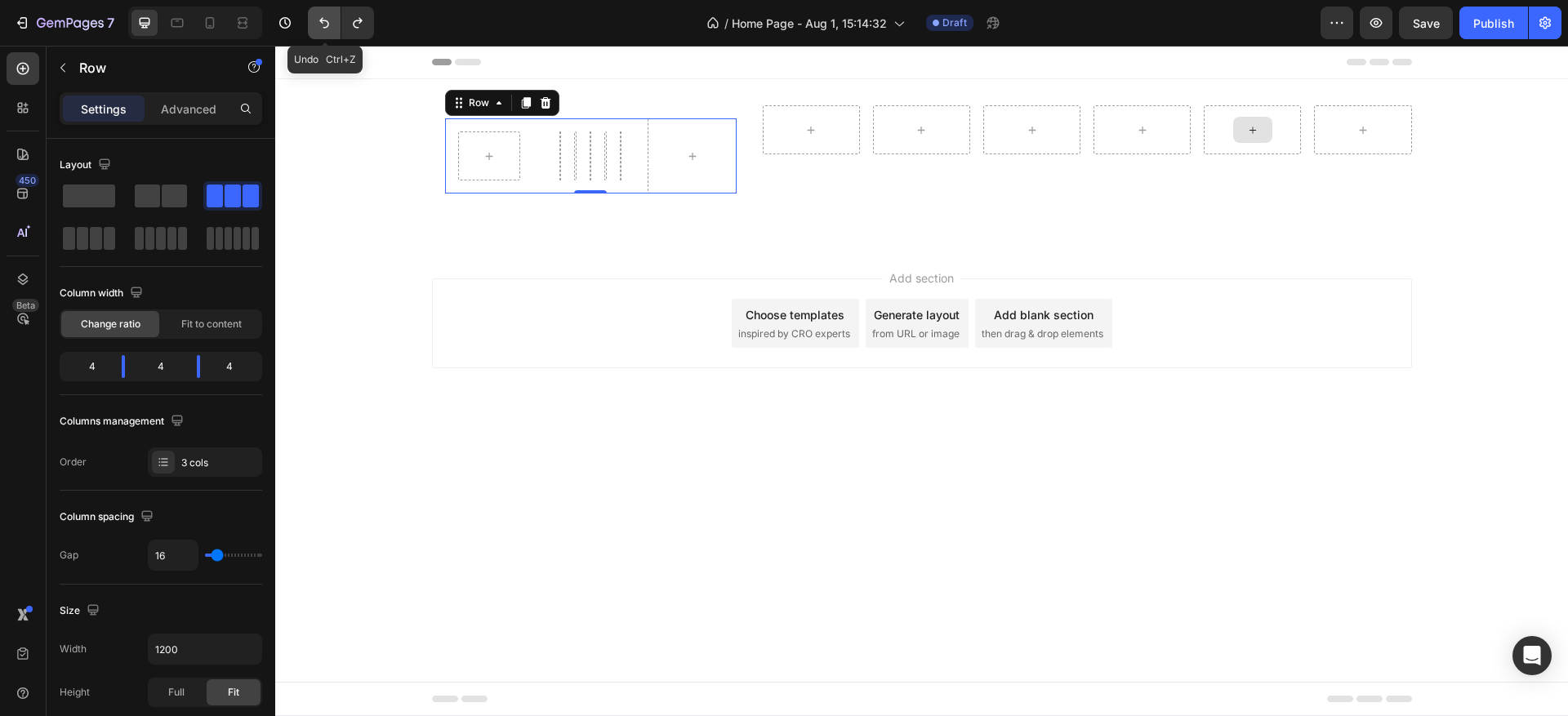 click 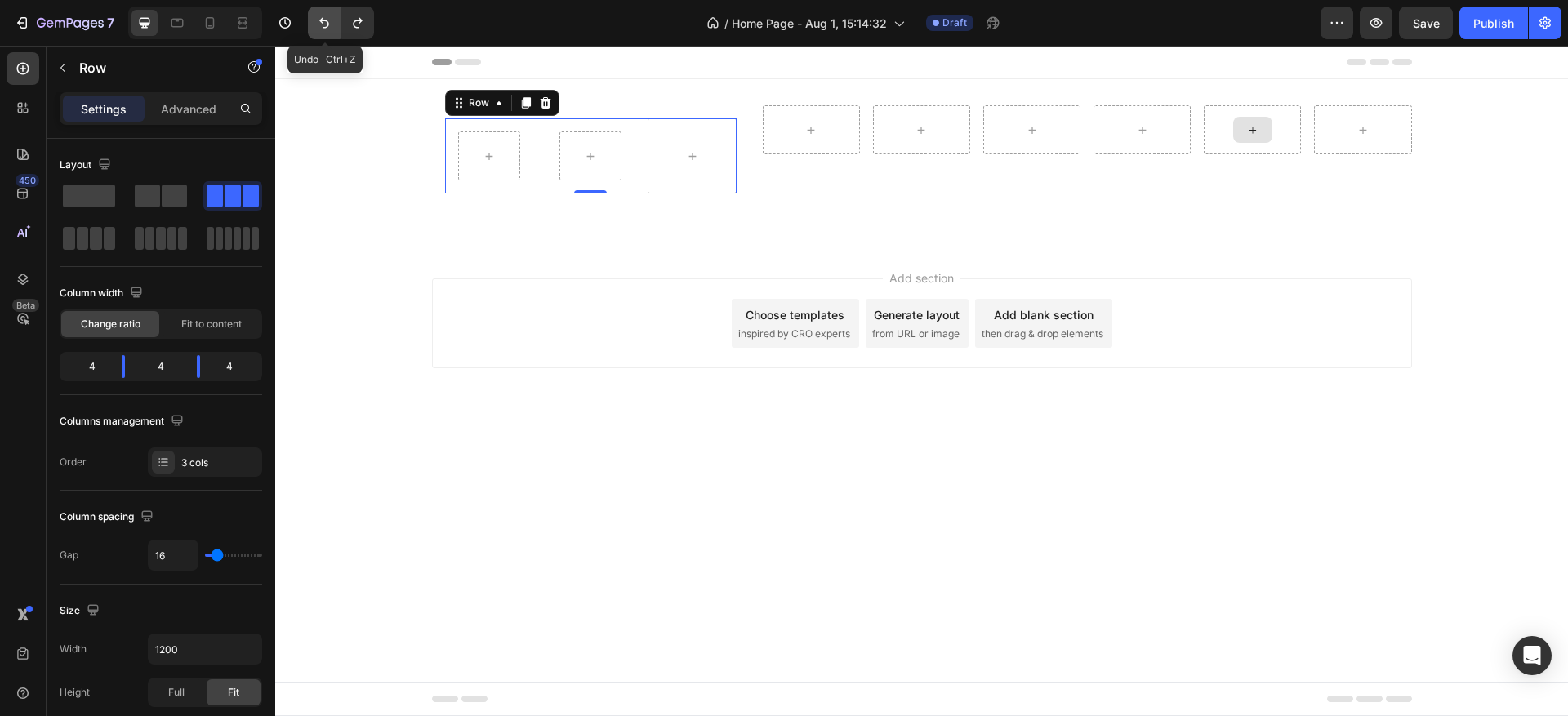 type 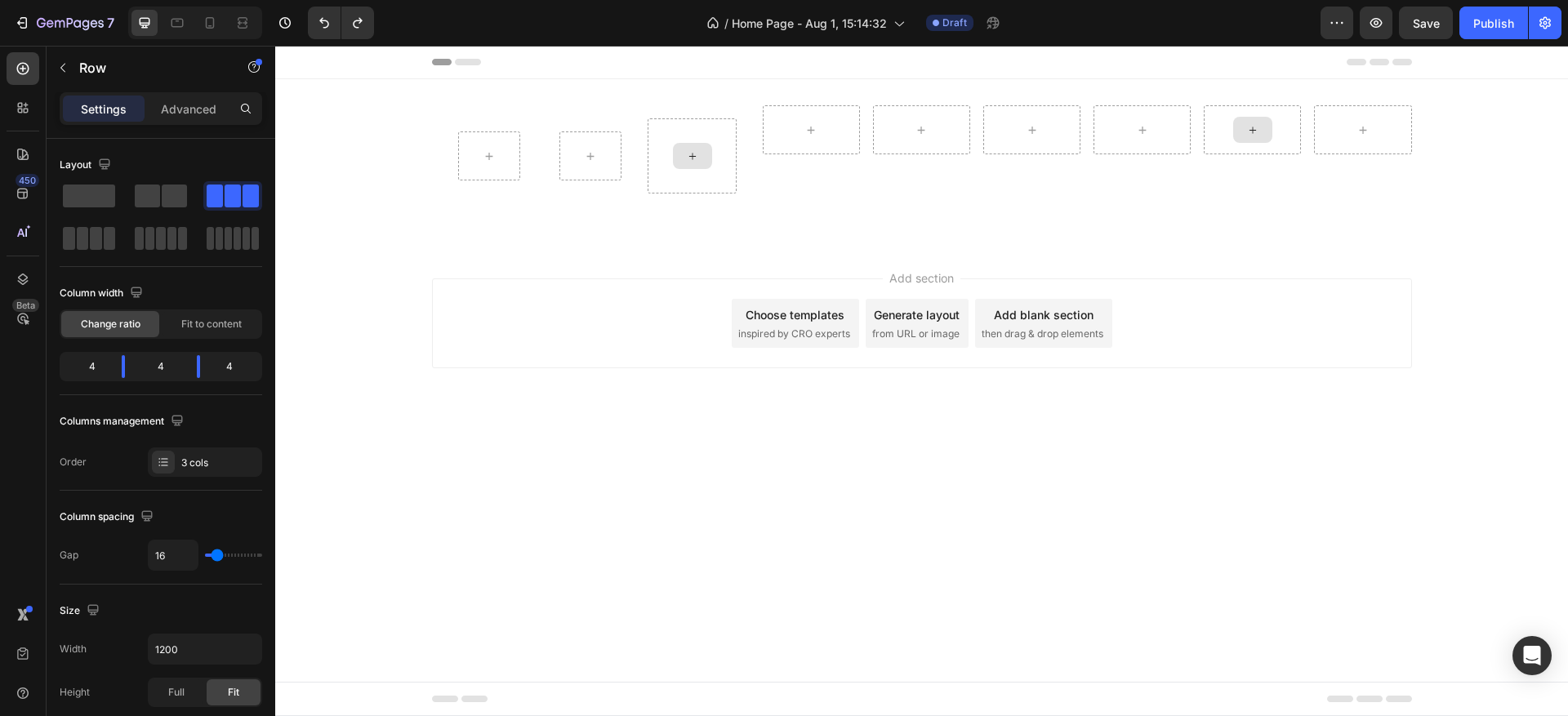 click at bounding box center (693, 156) 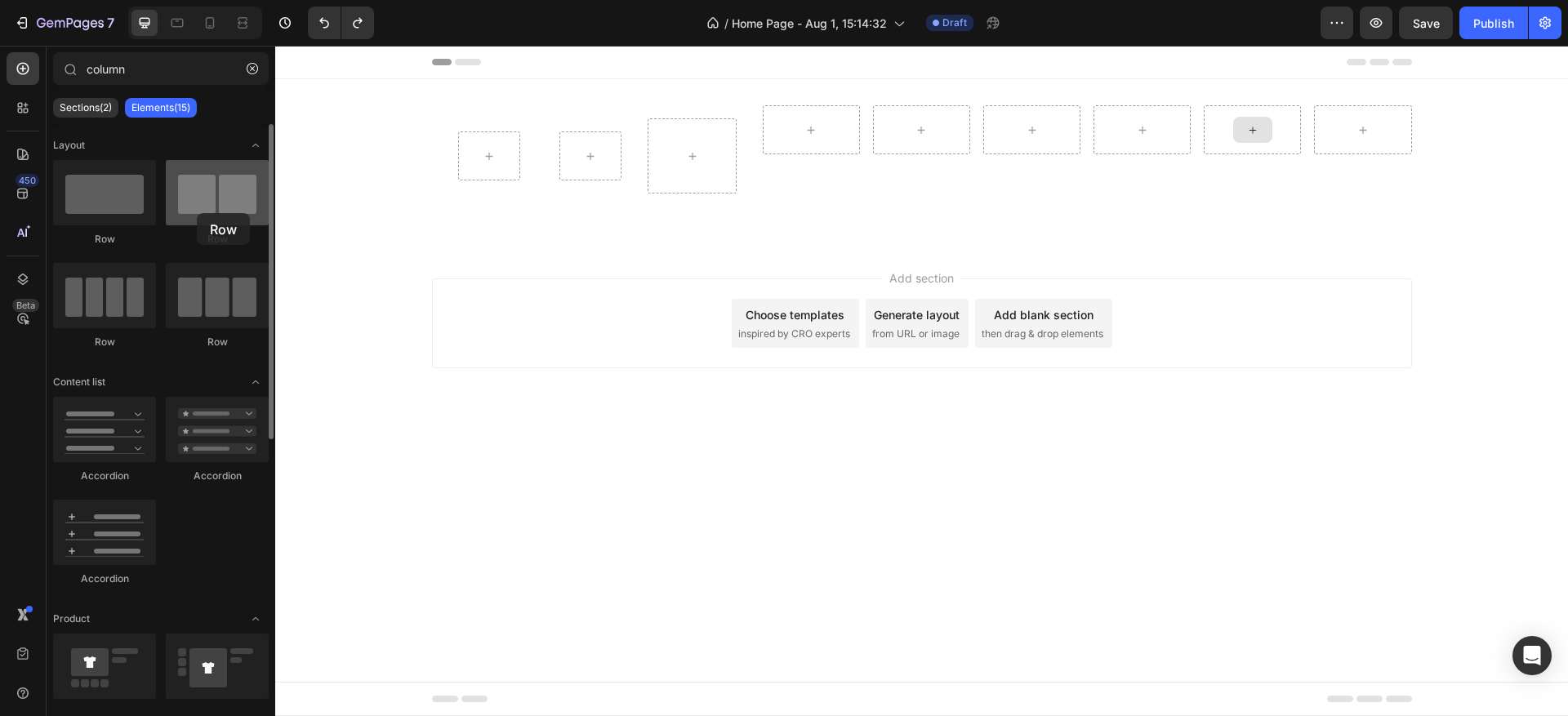 click at bounding box center (217, 193) 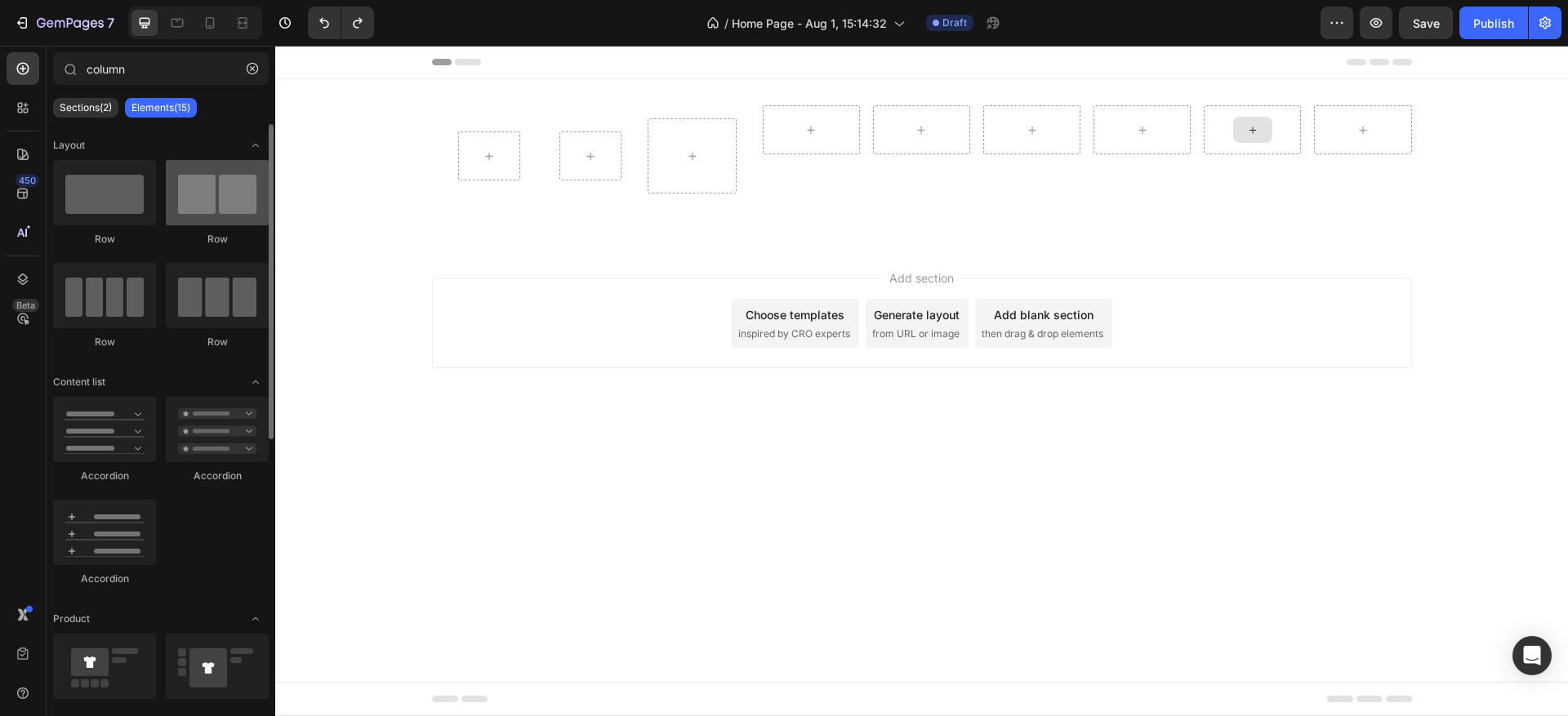 click at bounding box center (217, 193) 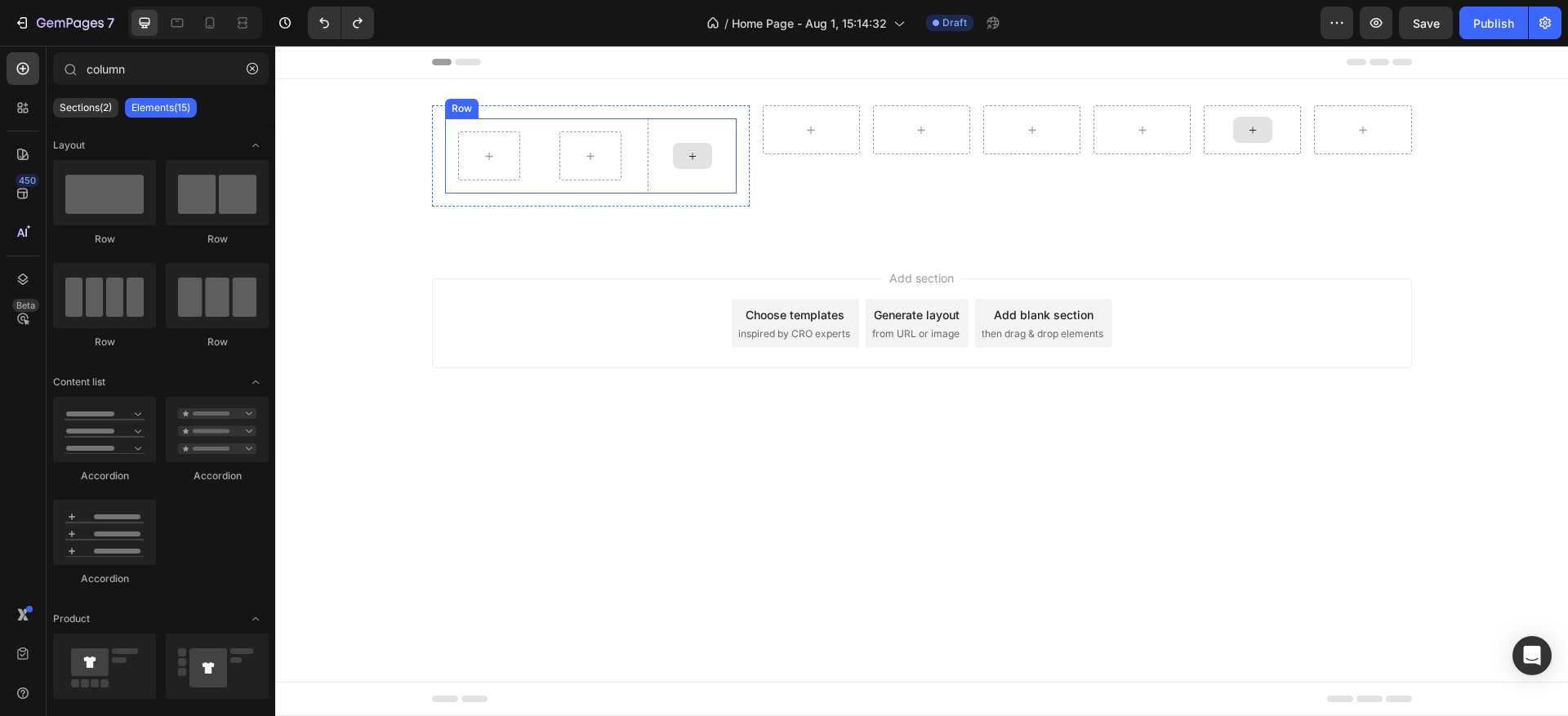 click at bounding box center (693, 156) 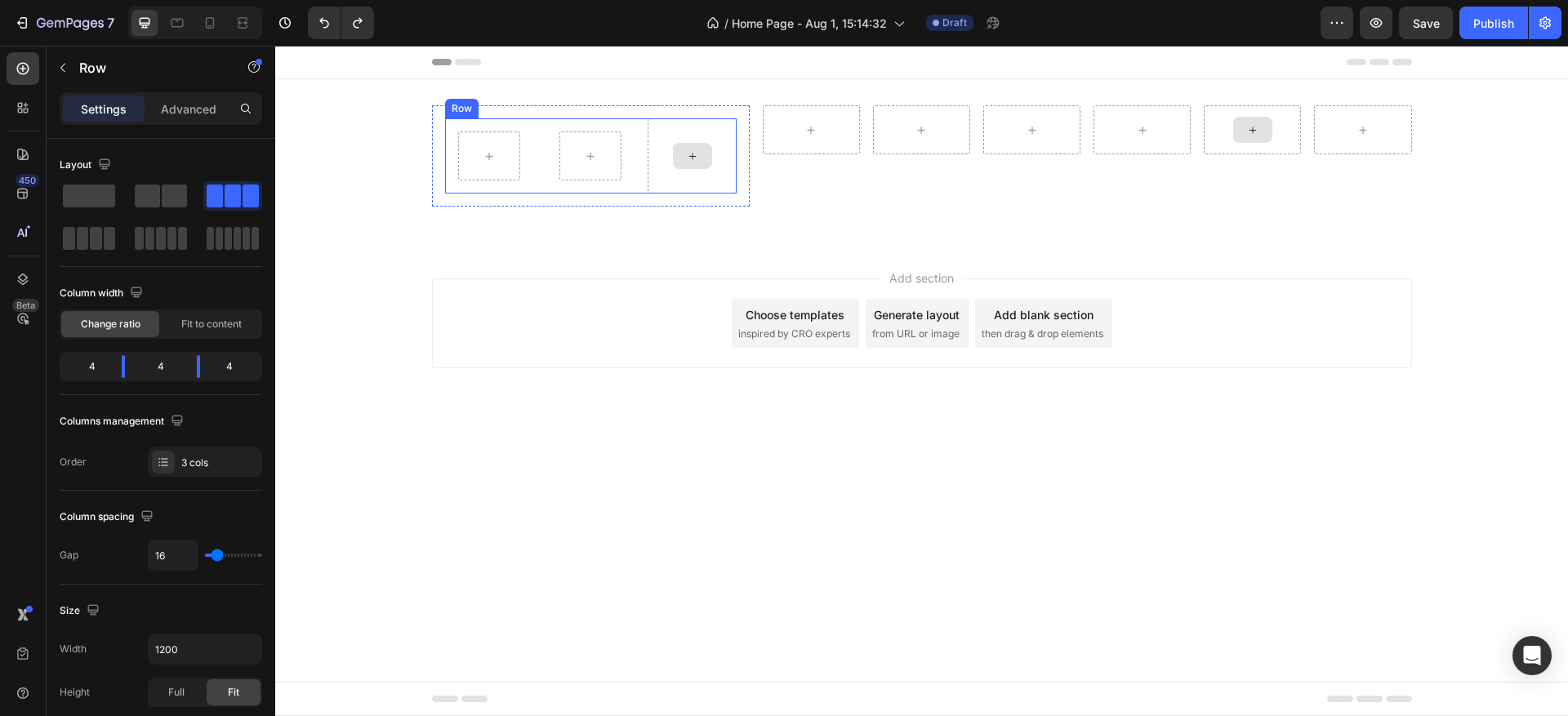 click at bounding box center [692, 156] 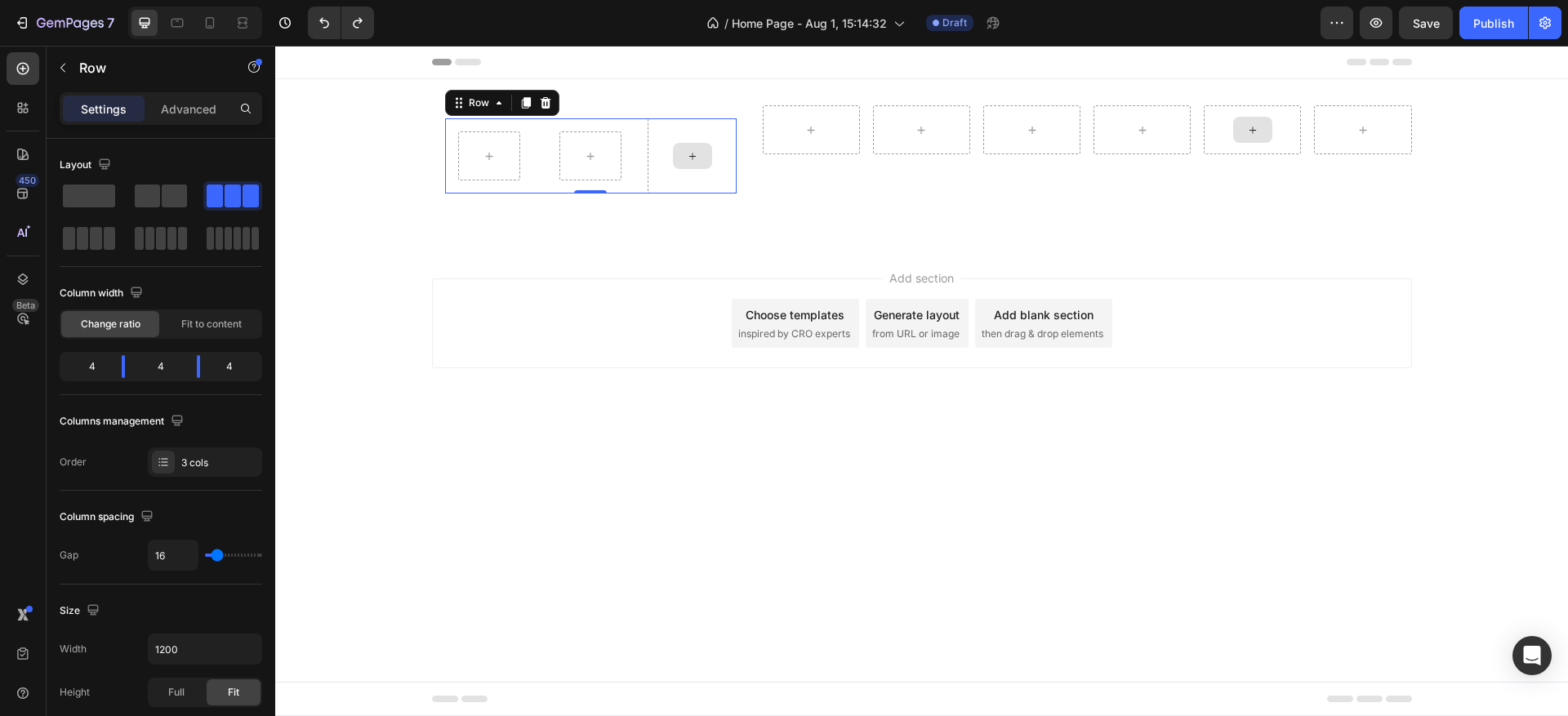drag, startPoint x: 359, startPoint y: 242, endPoint x: 679, endPoint y: 149, distance: 333.2402 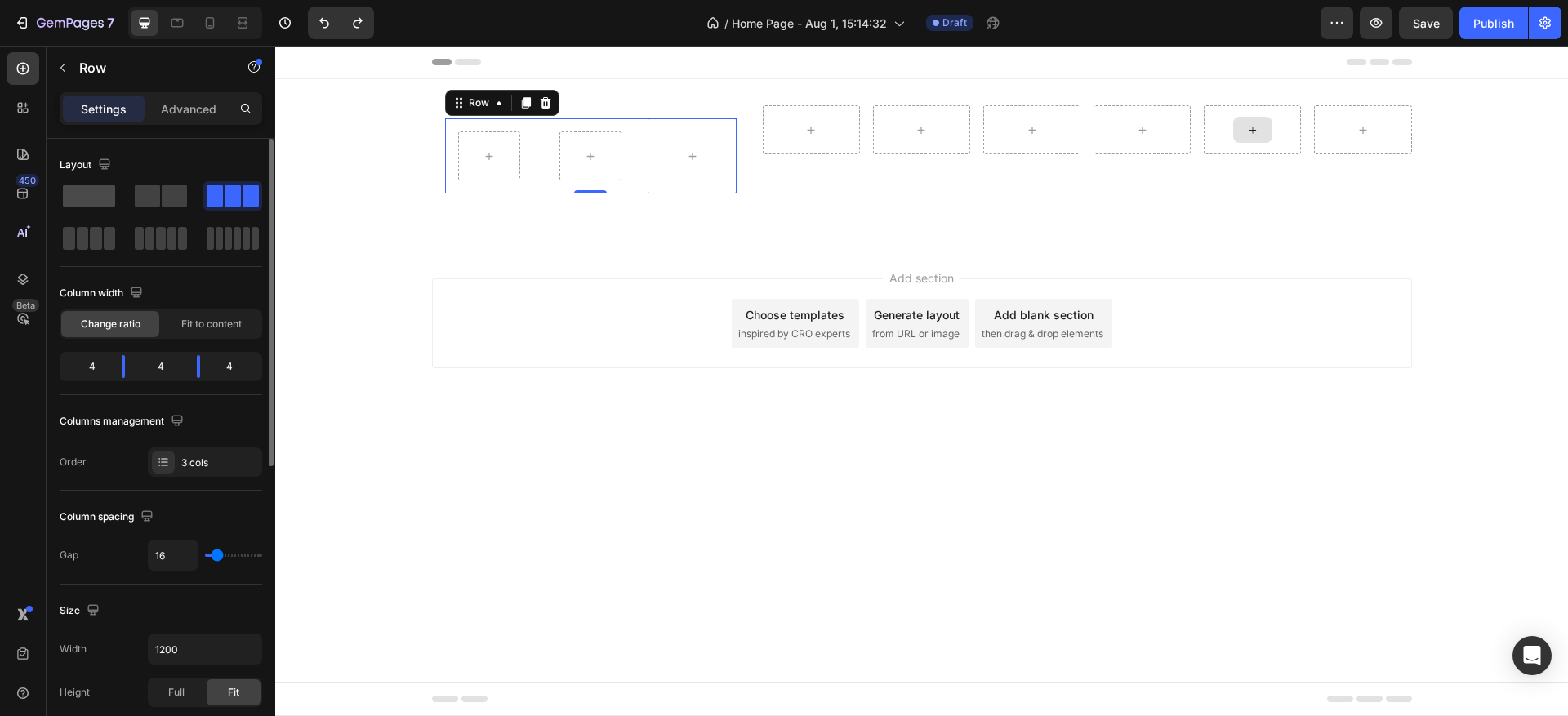click 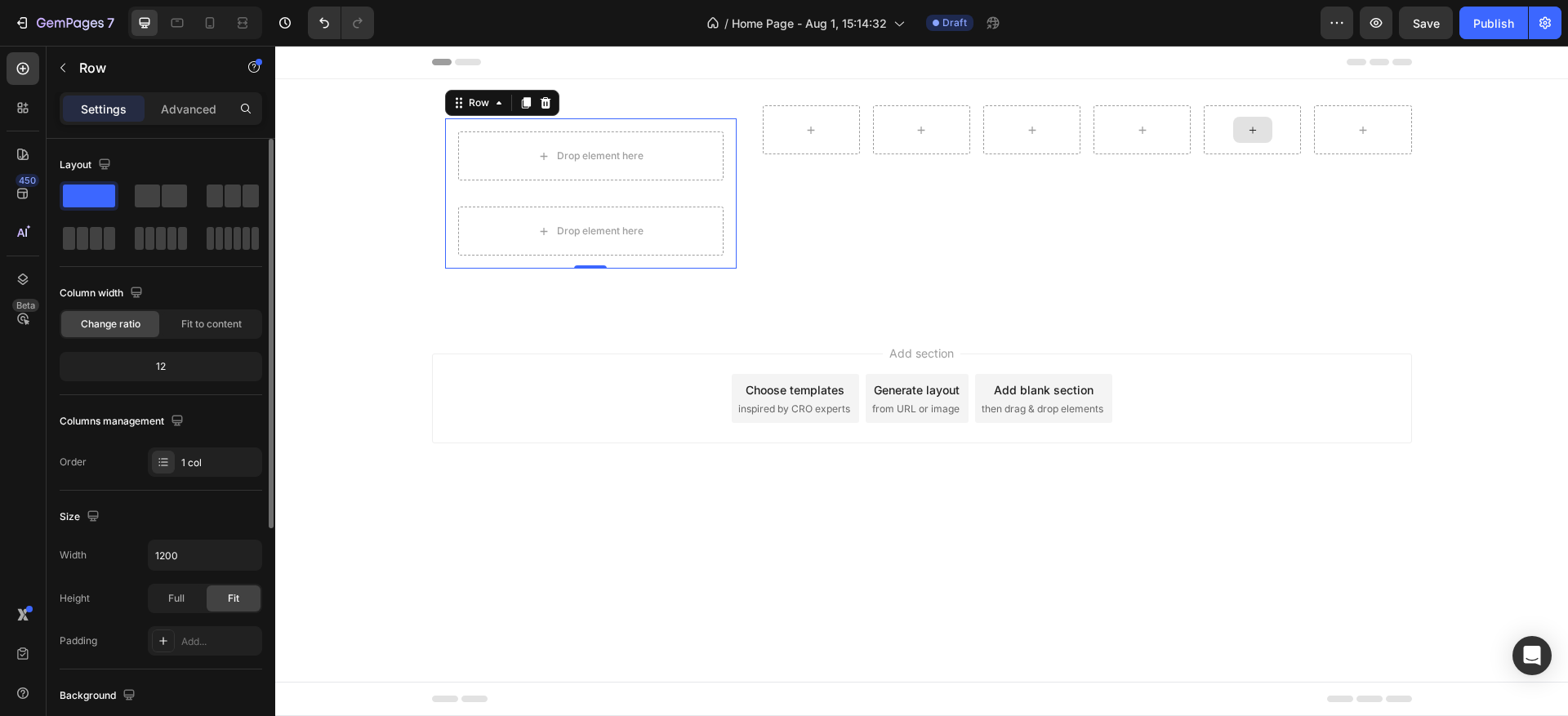 click 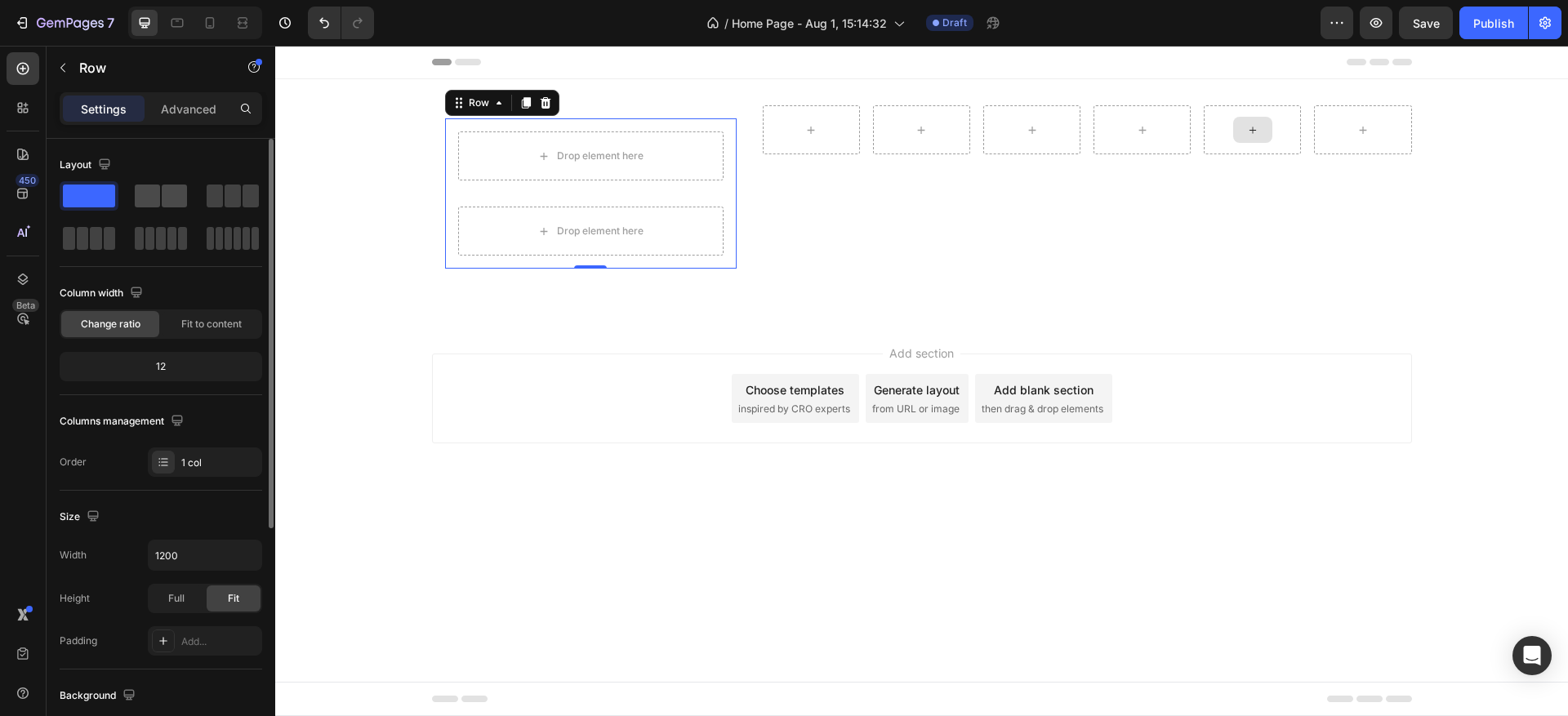 click 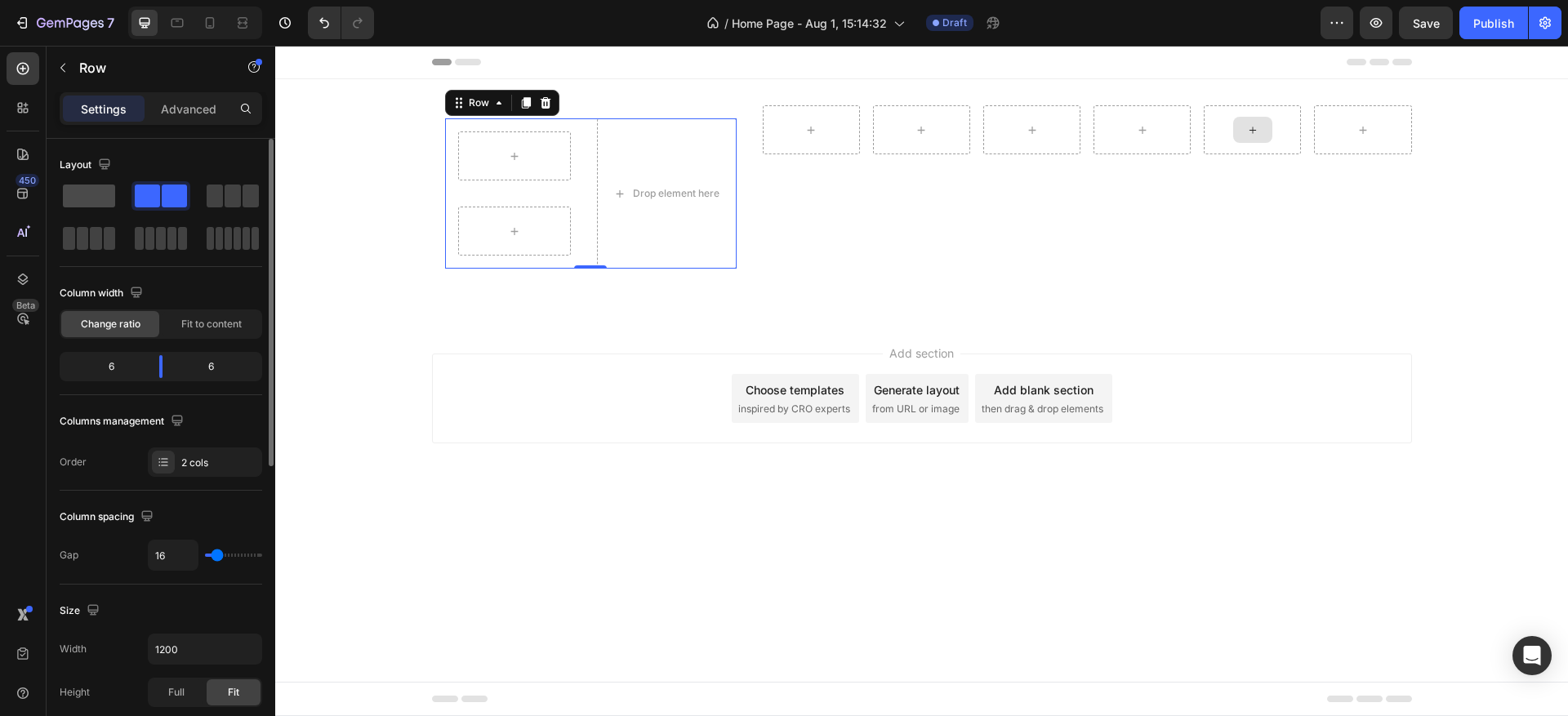 click 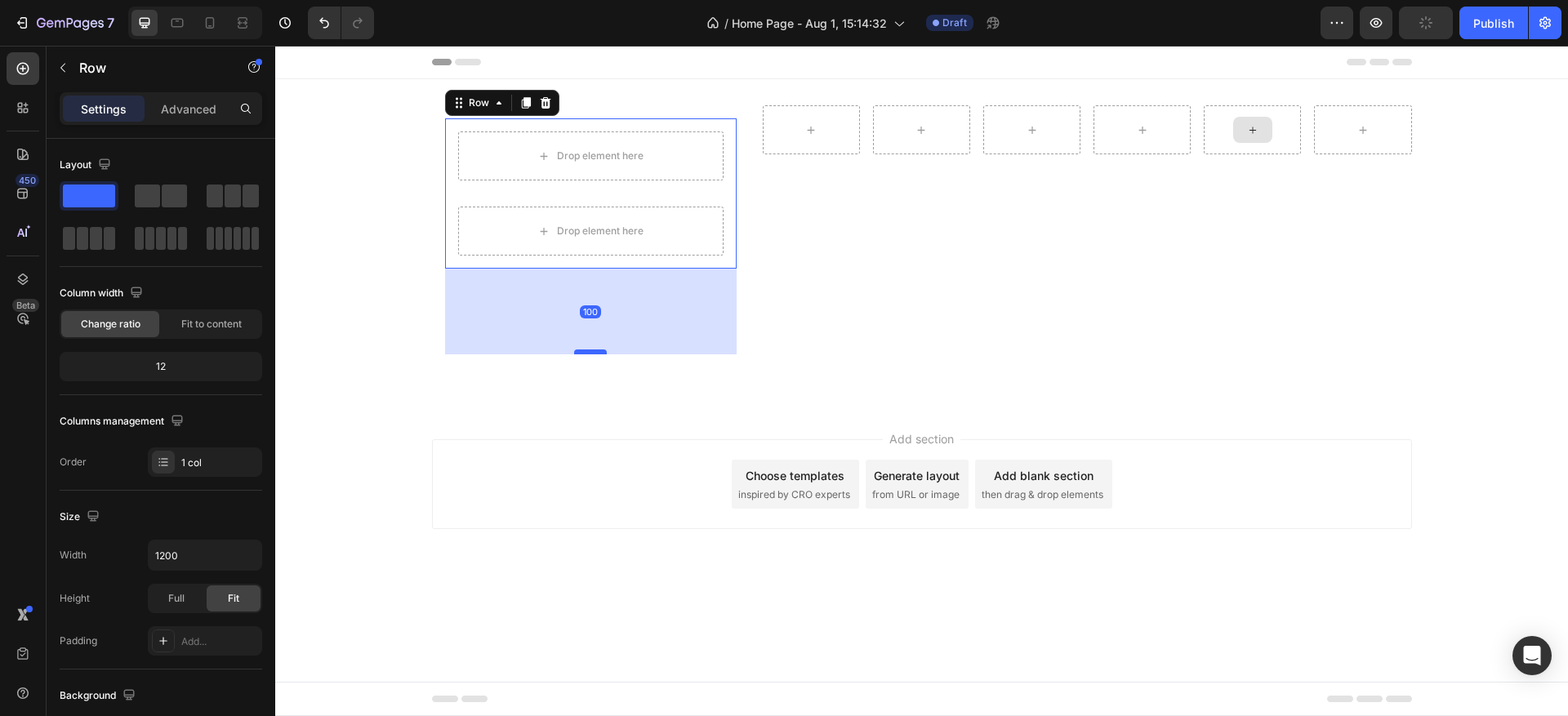 drag, startPoint x: 588, startPoint y: 265, endPoint x: 588, endPoint y: 368, distance: 103 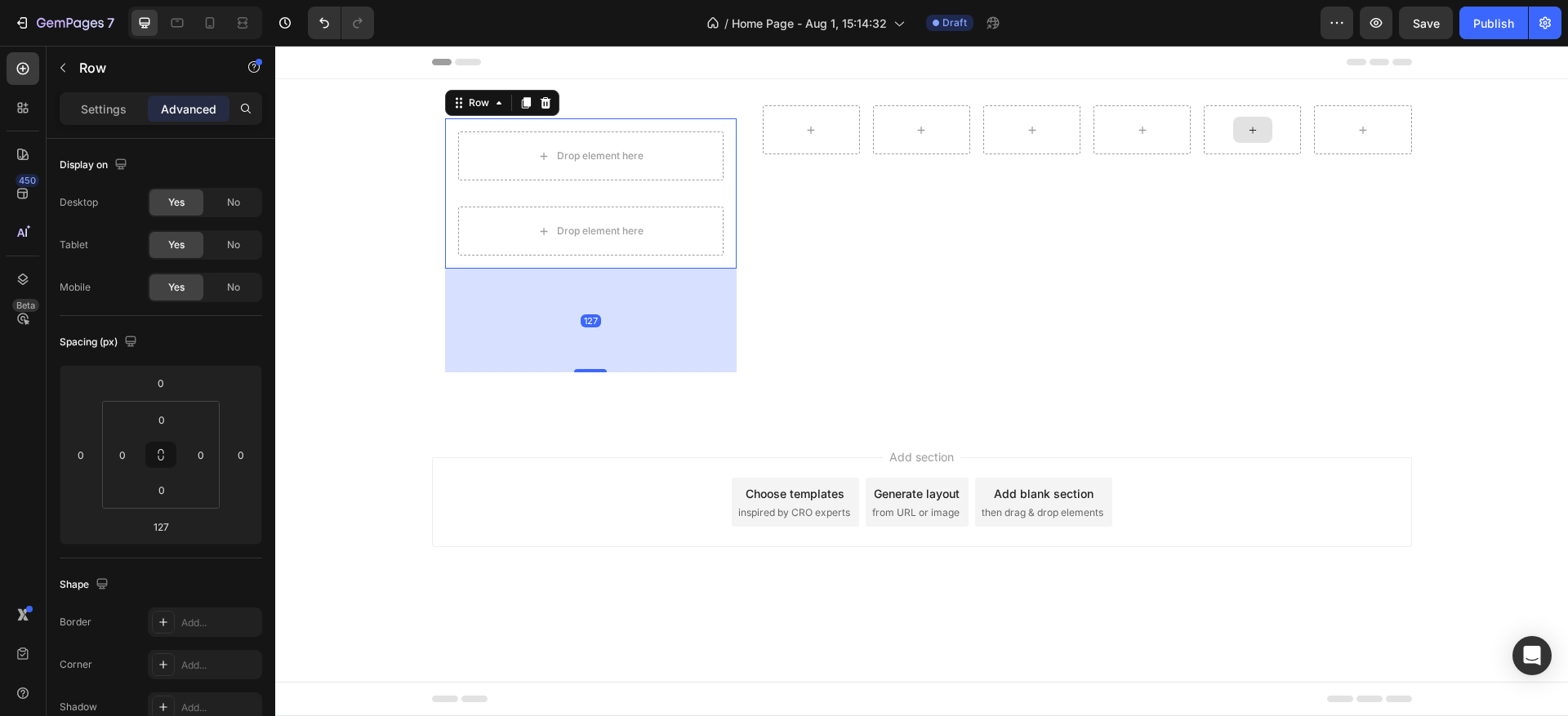 drag, startPoint x: 590, startPoint y: 366, endPoint x: 594, endPoint y: 294, distance: 72.11103 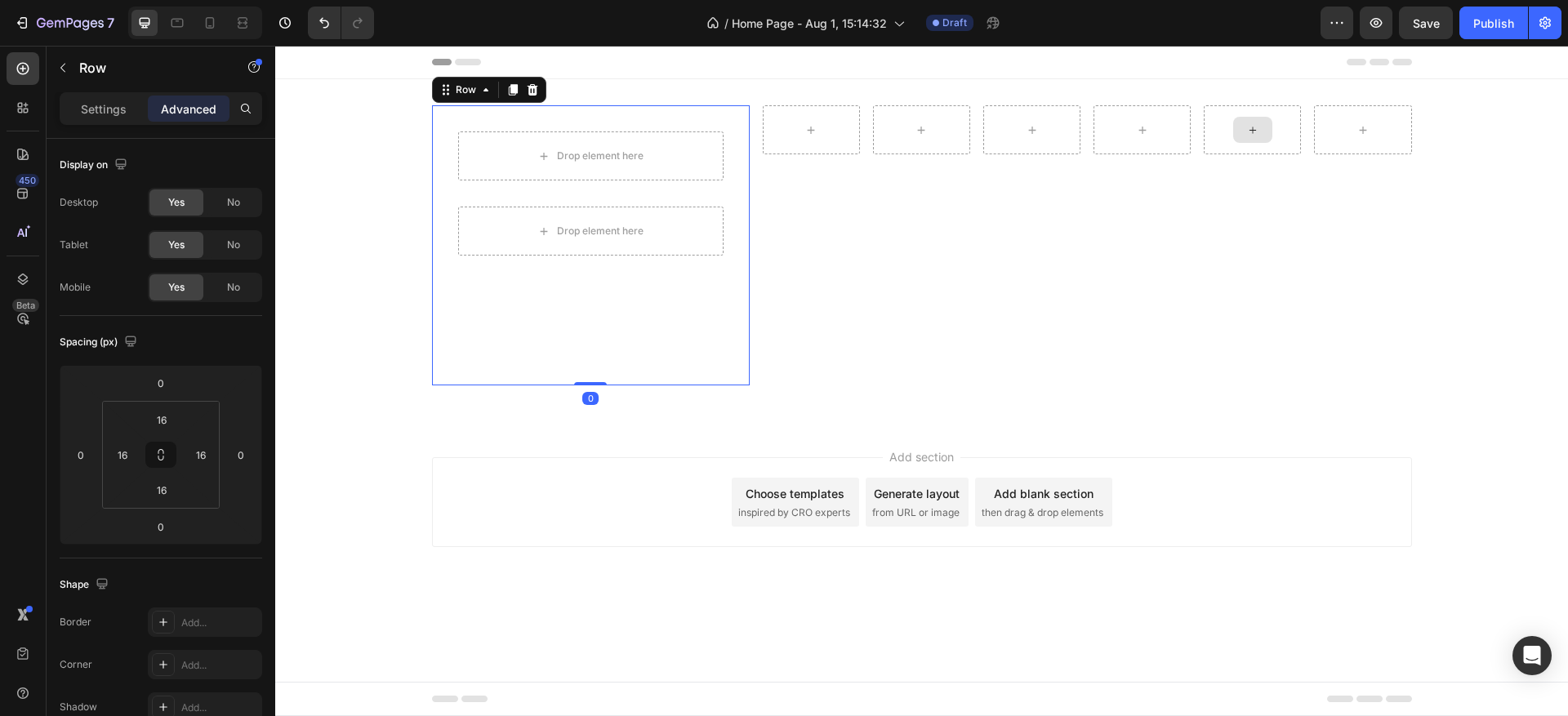click on "Drop element here Row
Drop element here Row Row" at bounding box center [590, 245] 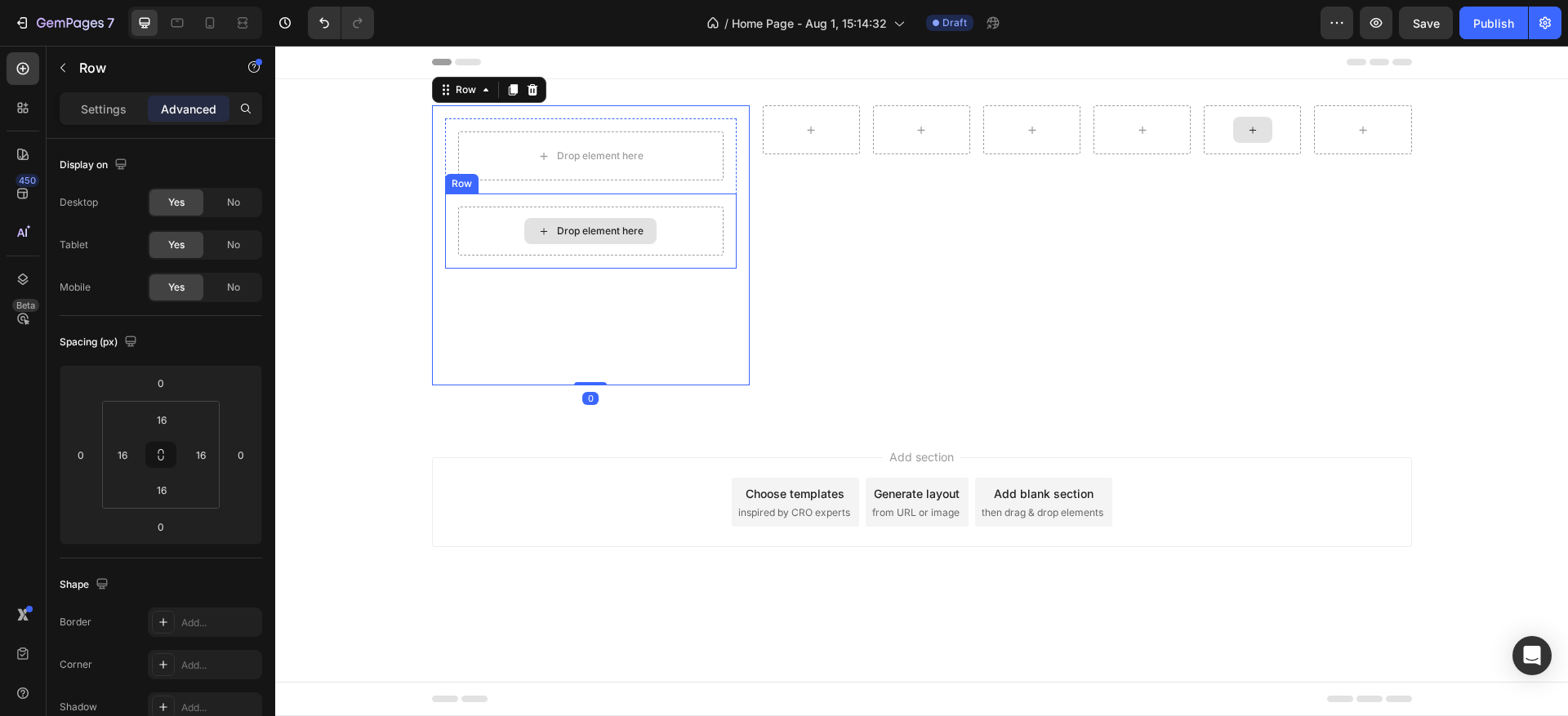click on "Drop element here" at bounding box center (590, 231) 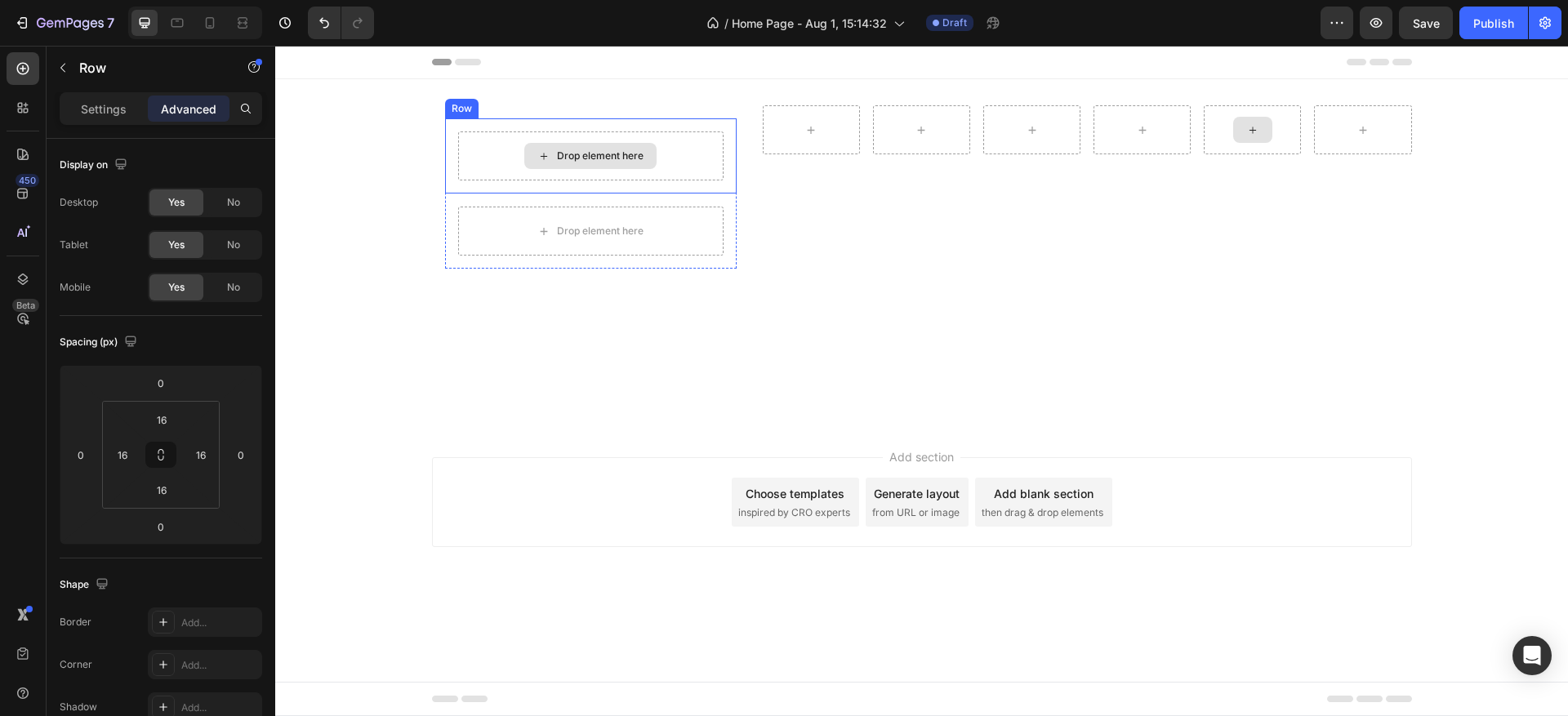 click on "Drop element here" at bounding box center (590, 156) 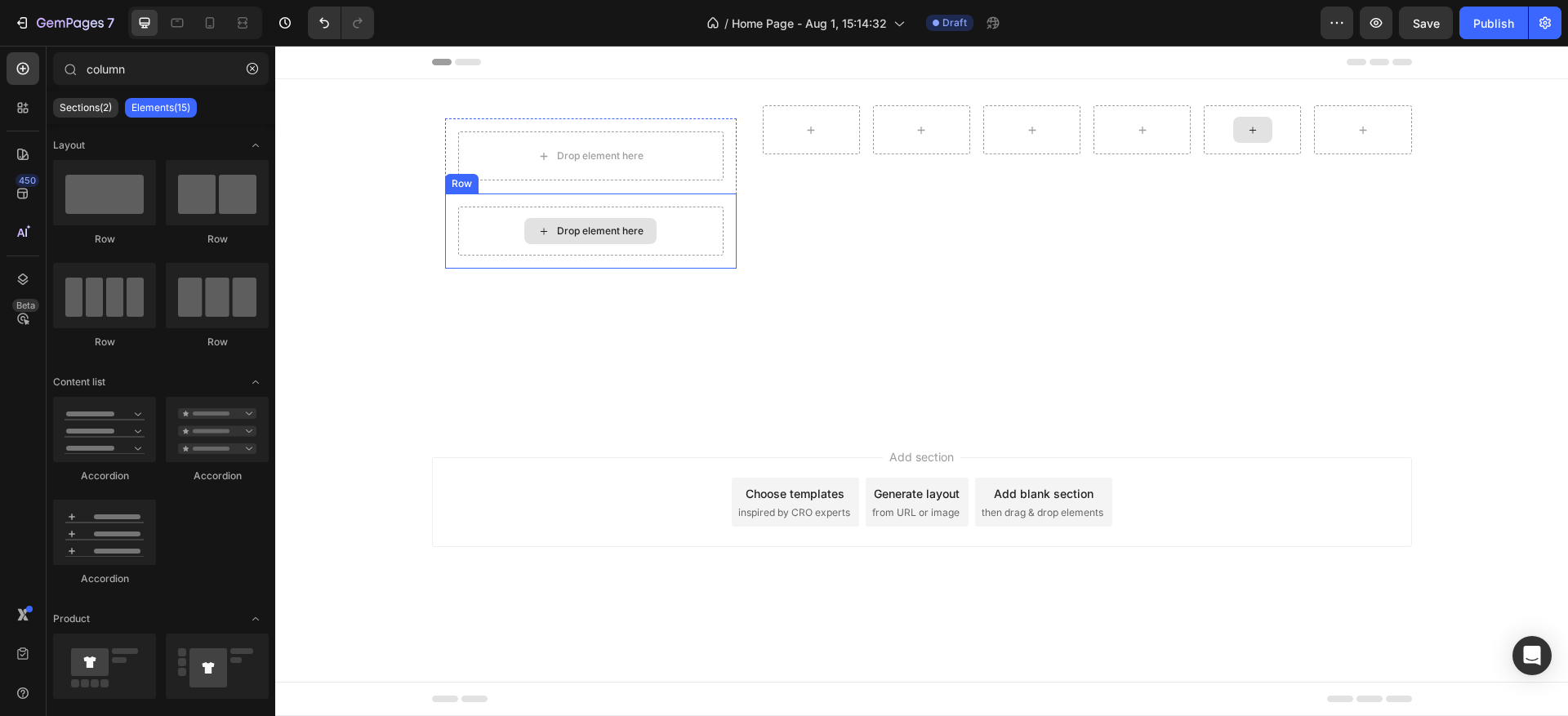 click on "Drop element here" at bounding box center [600, 231] 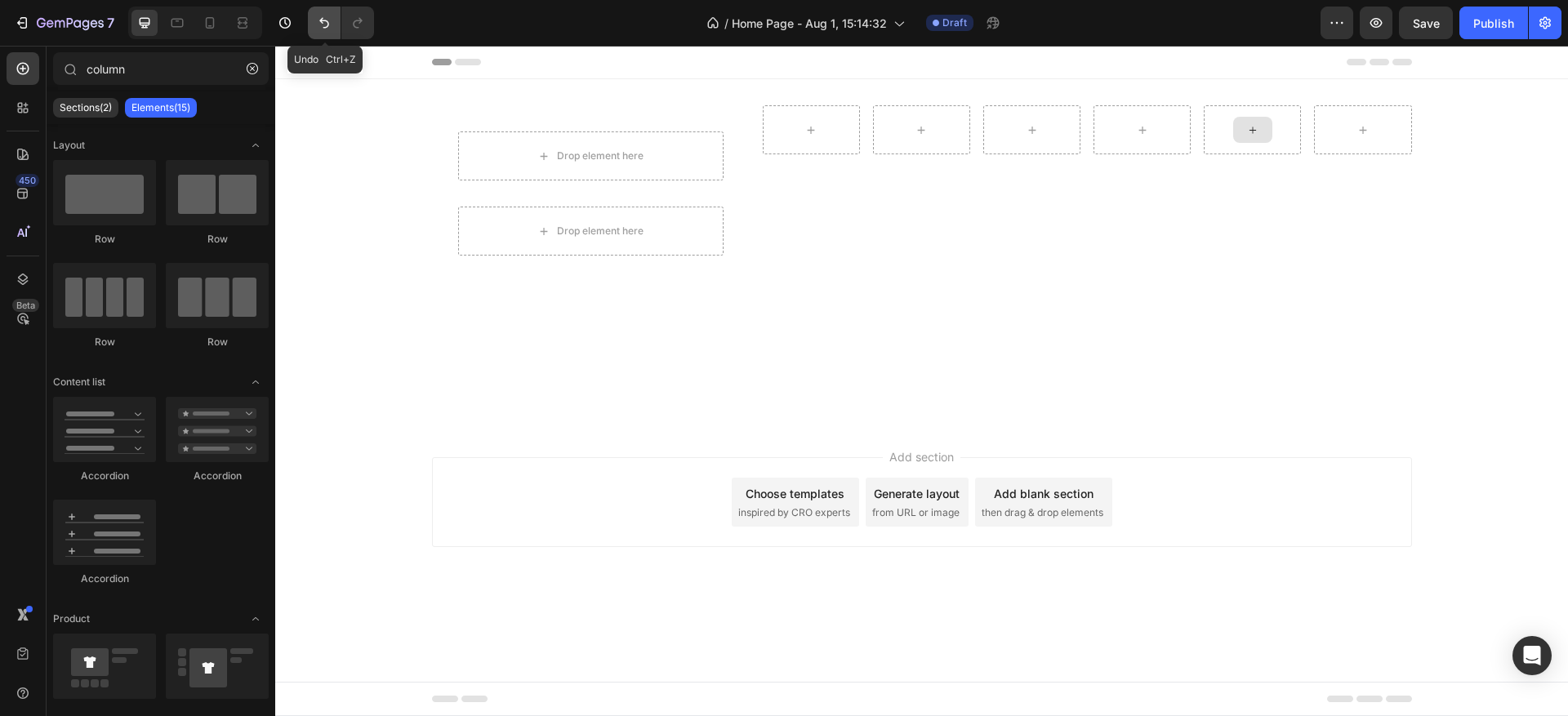 click 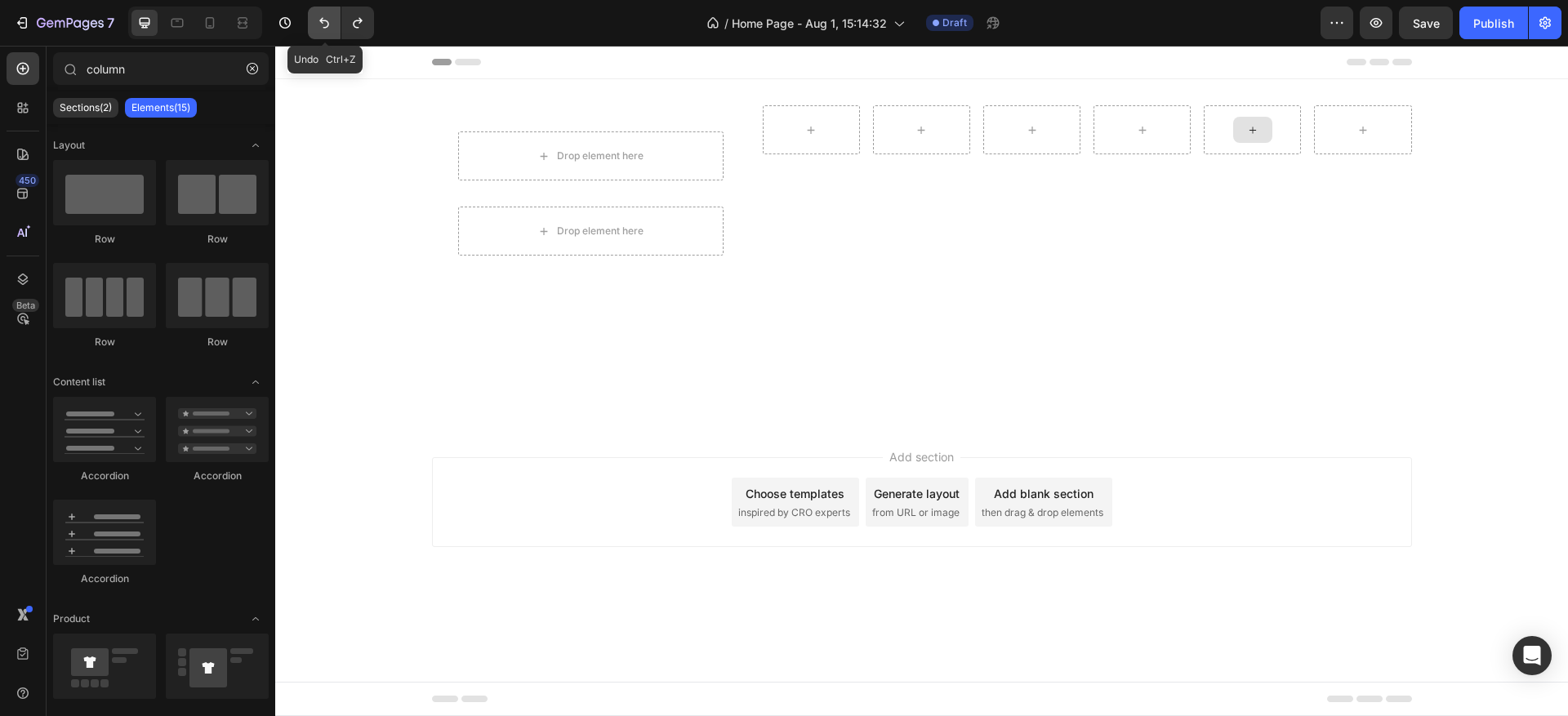 click 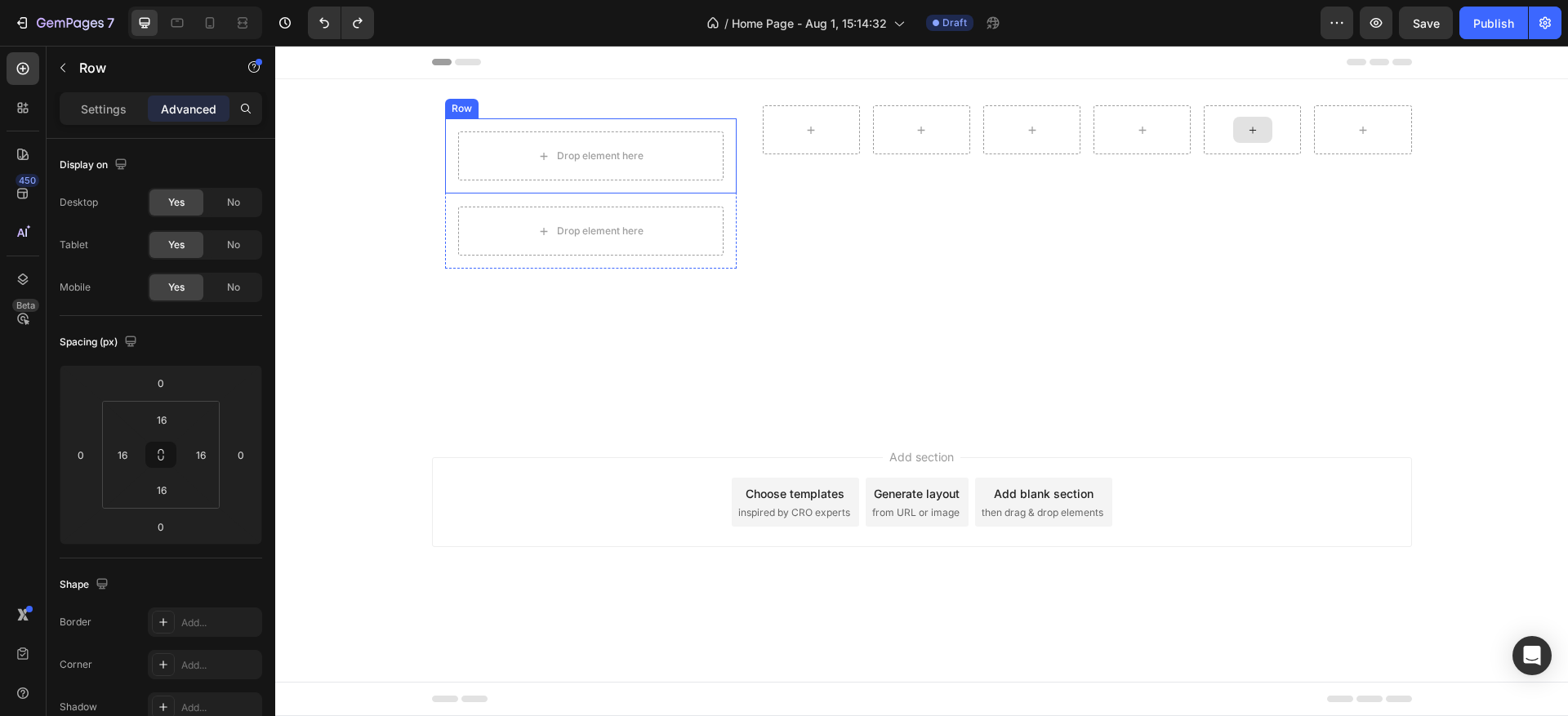 click on "Drop element here Row" at bounding box center (590, 231) 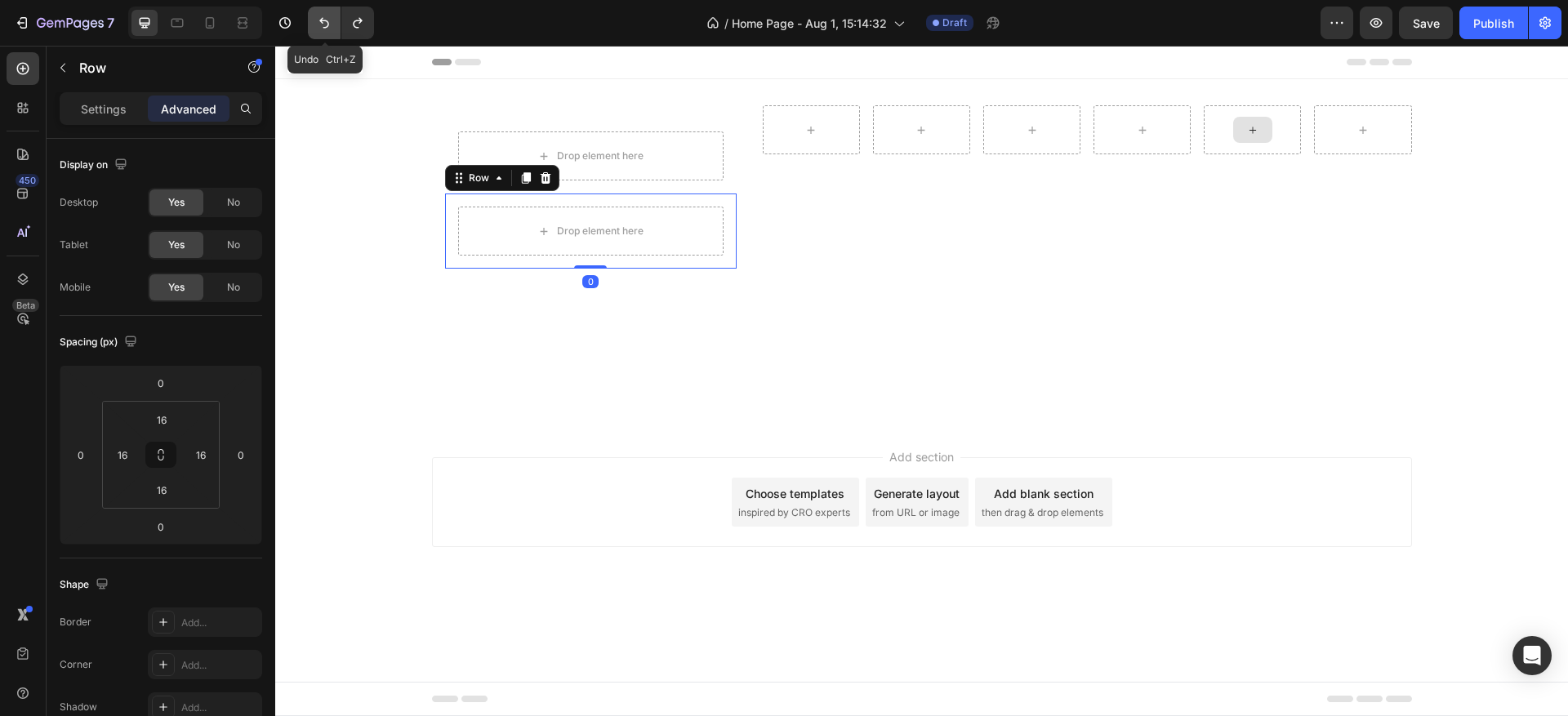 click 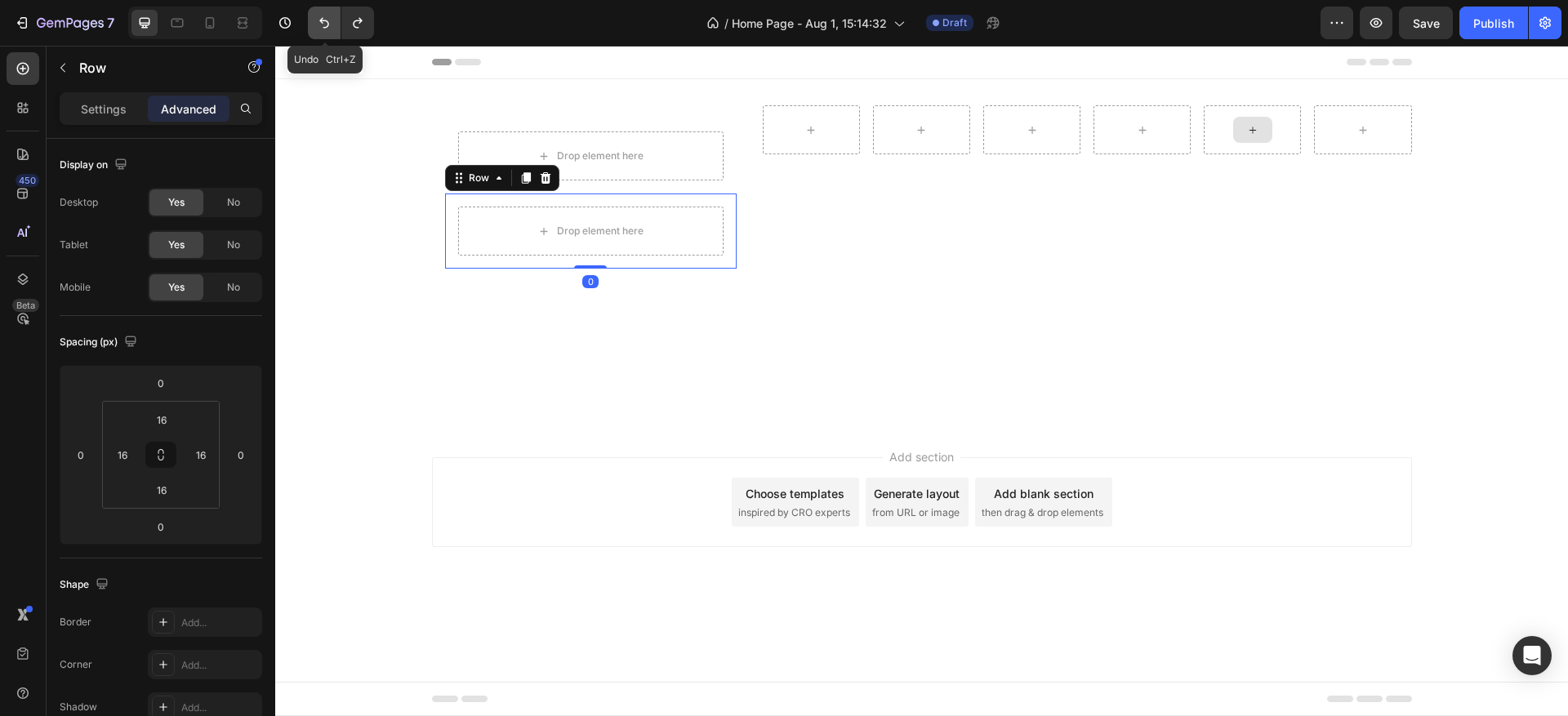click 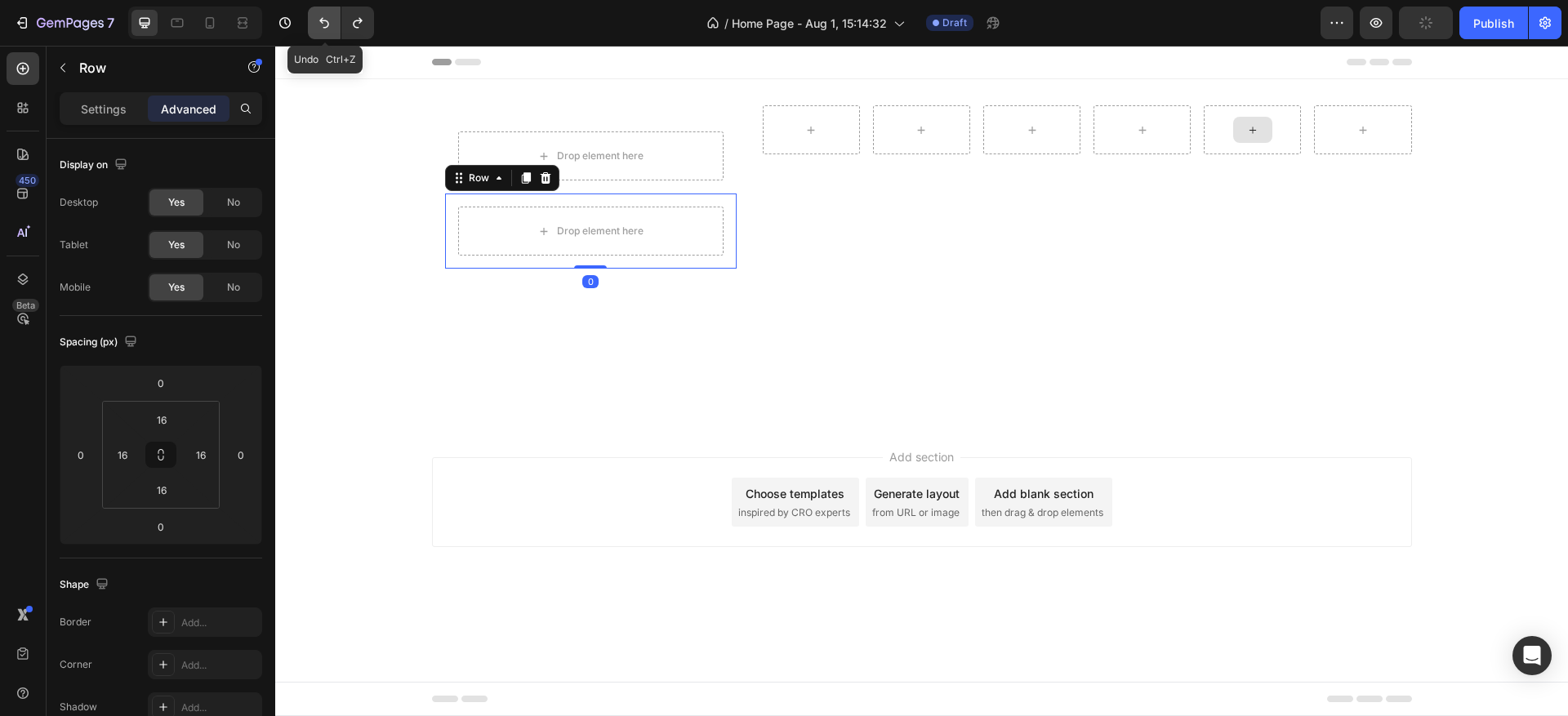 click 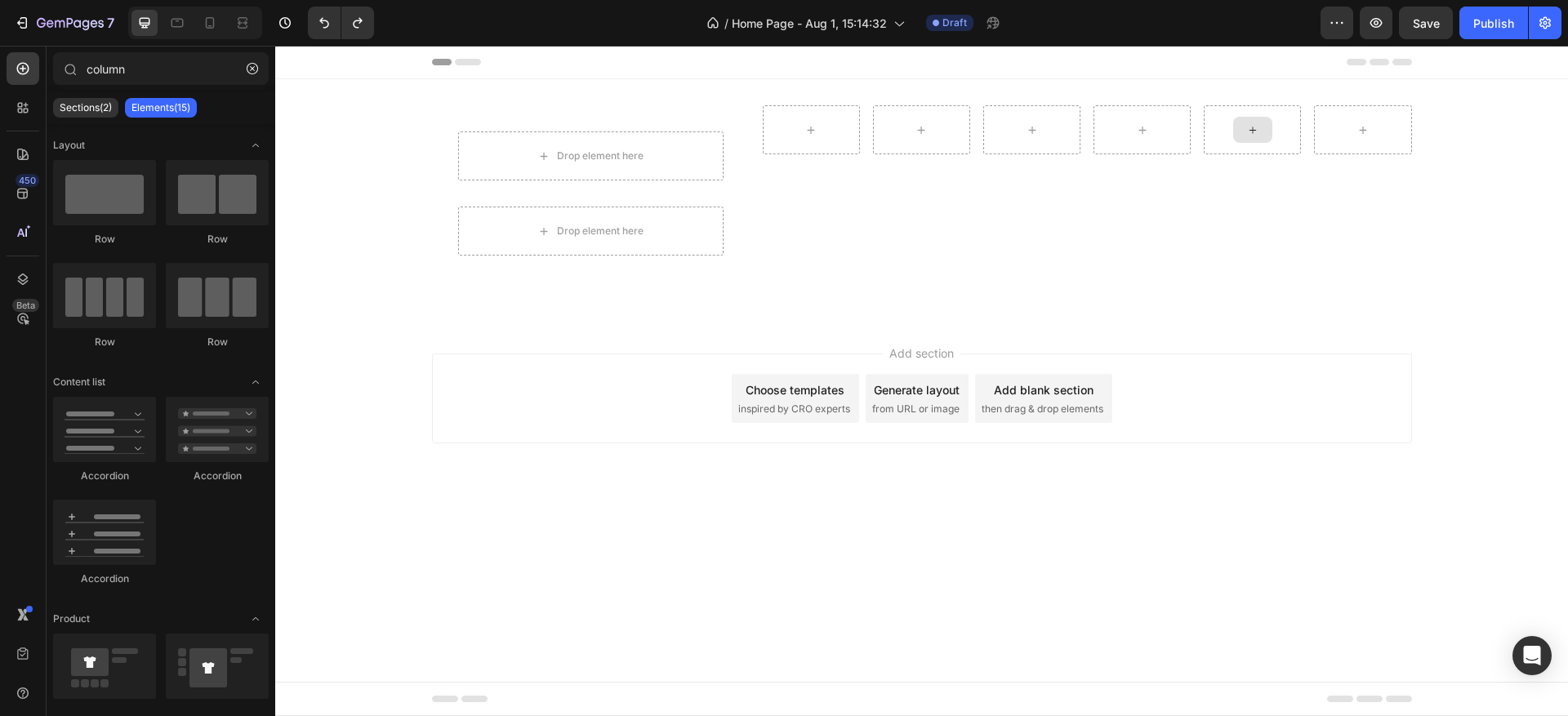 click on "Header" at bounding box center [921, 62] 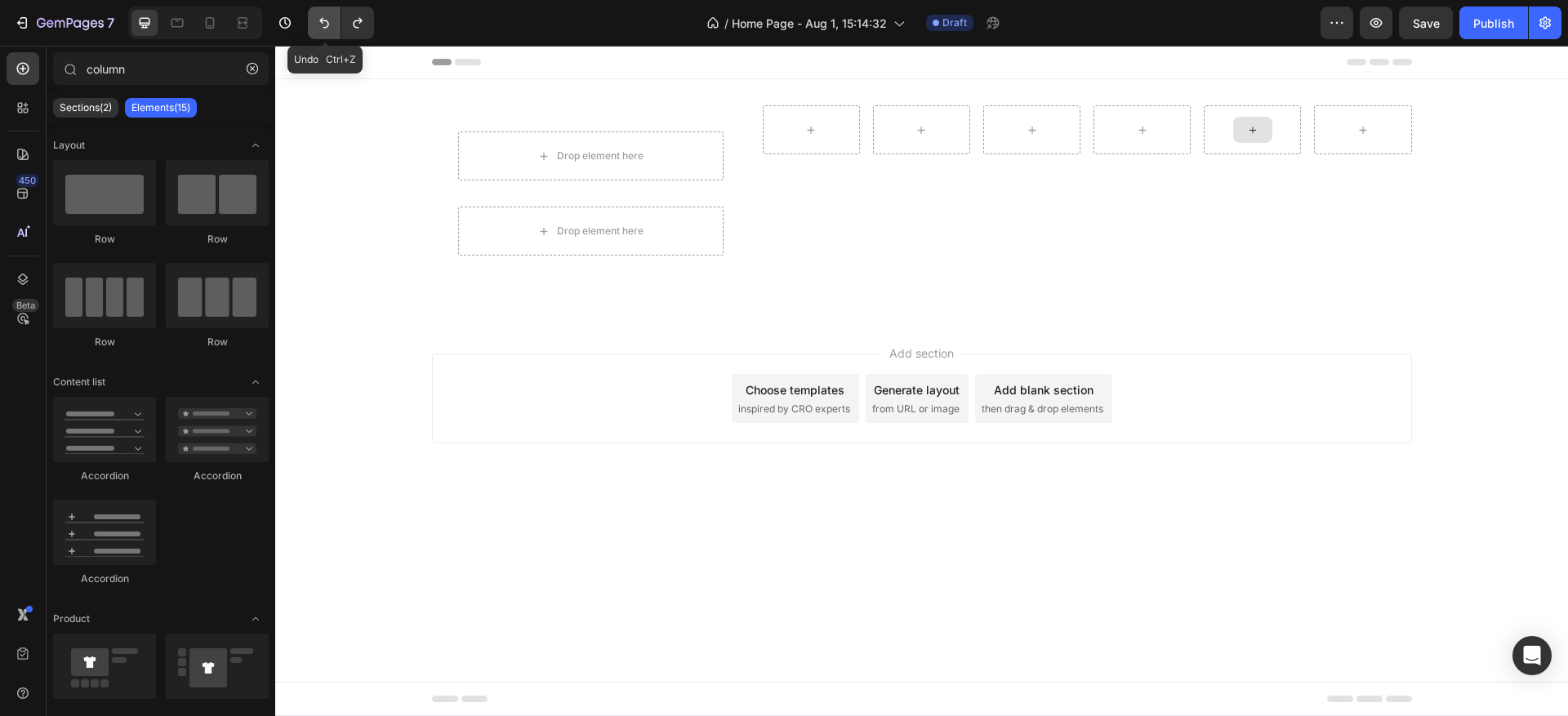 click 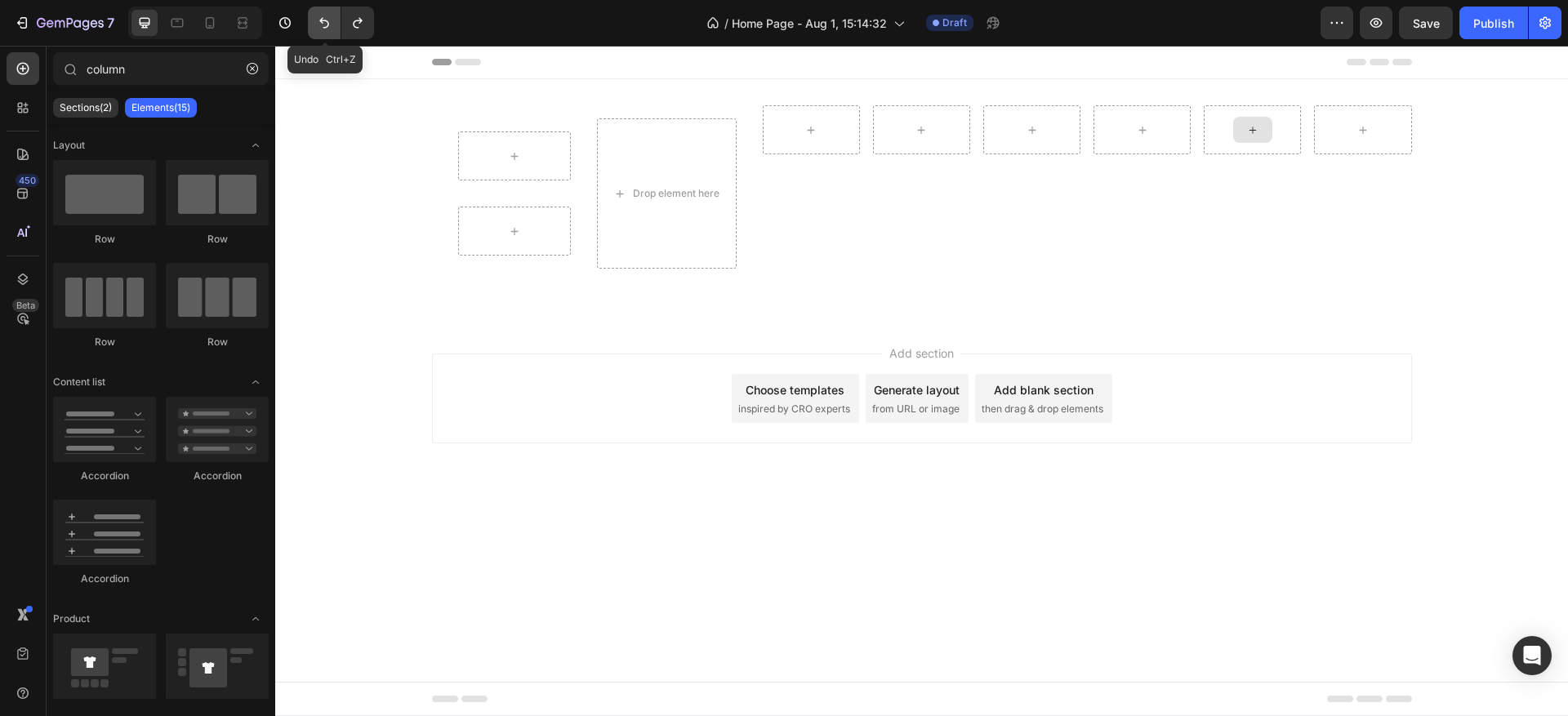 click 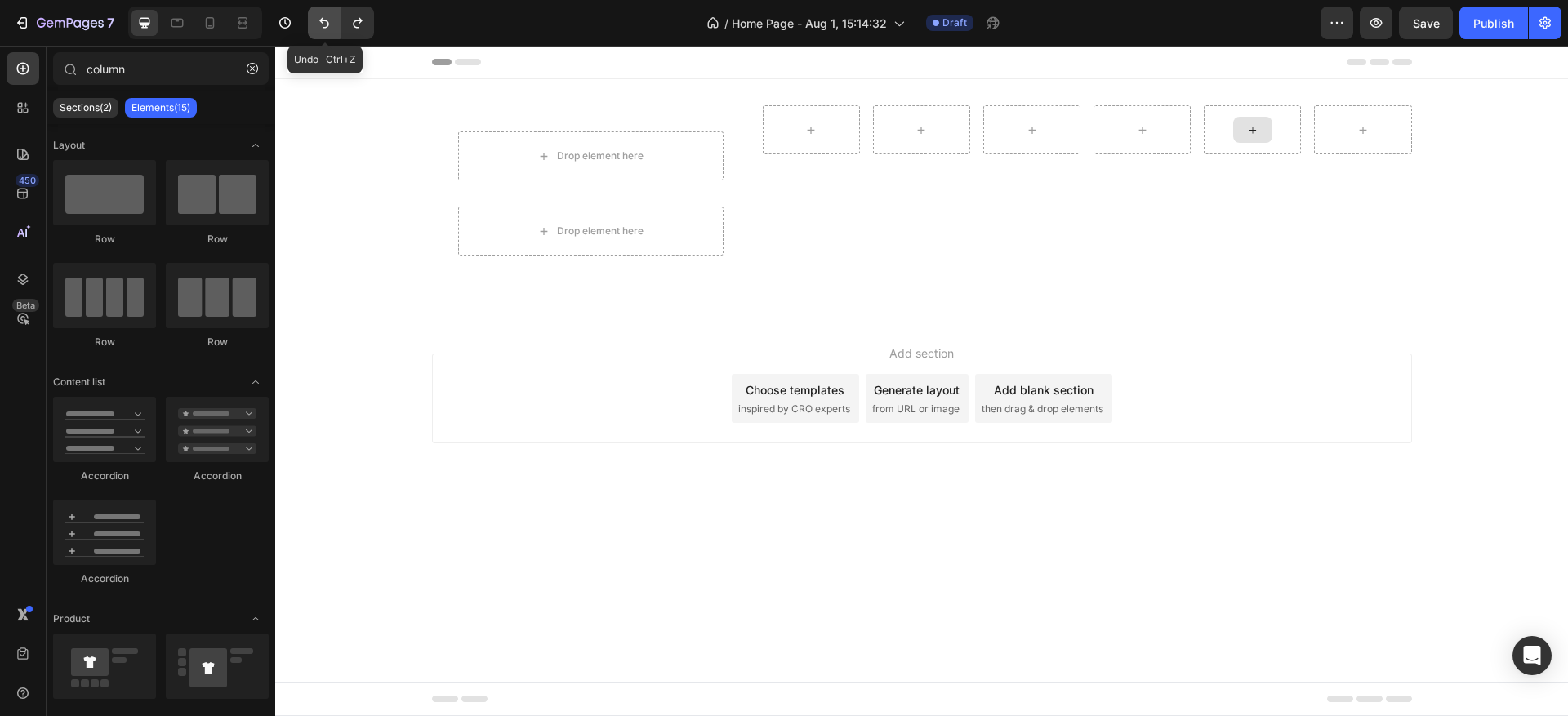 click 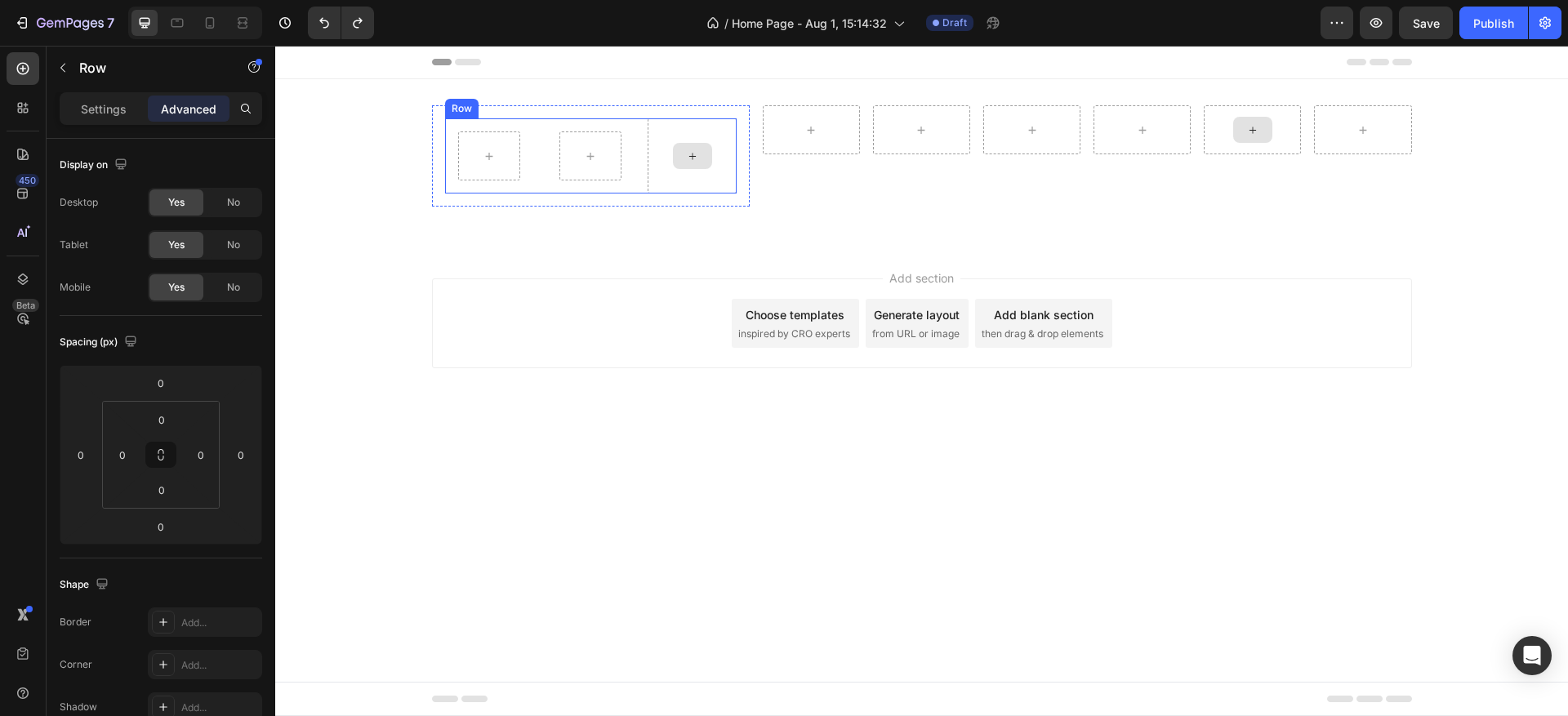 click at bounding box center (692, 156) 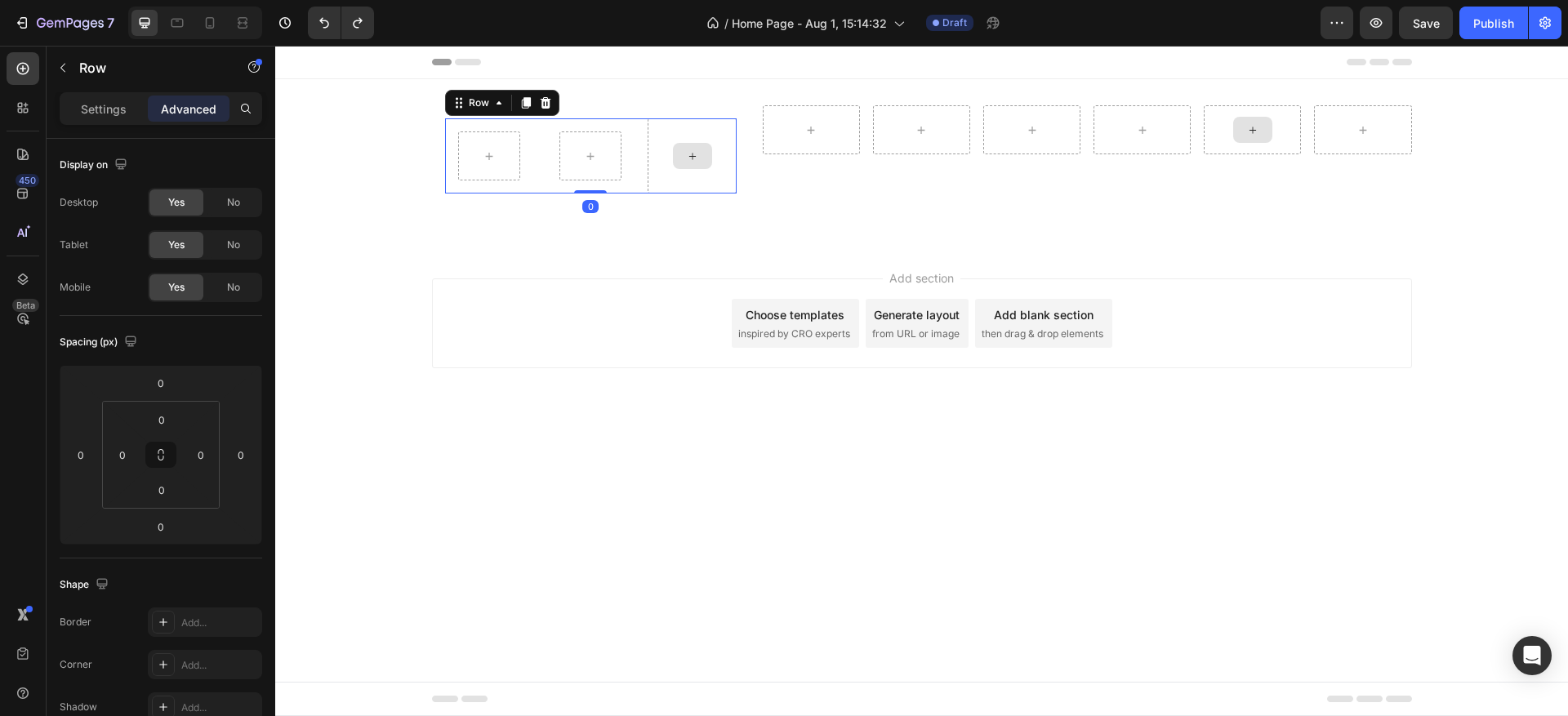 click 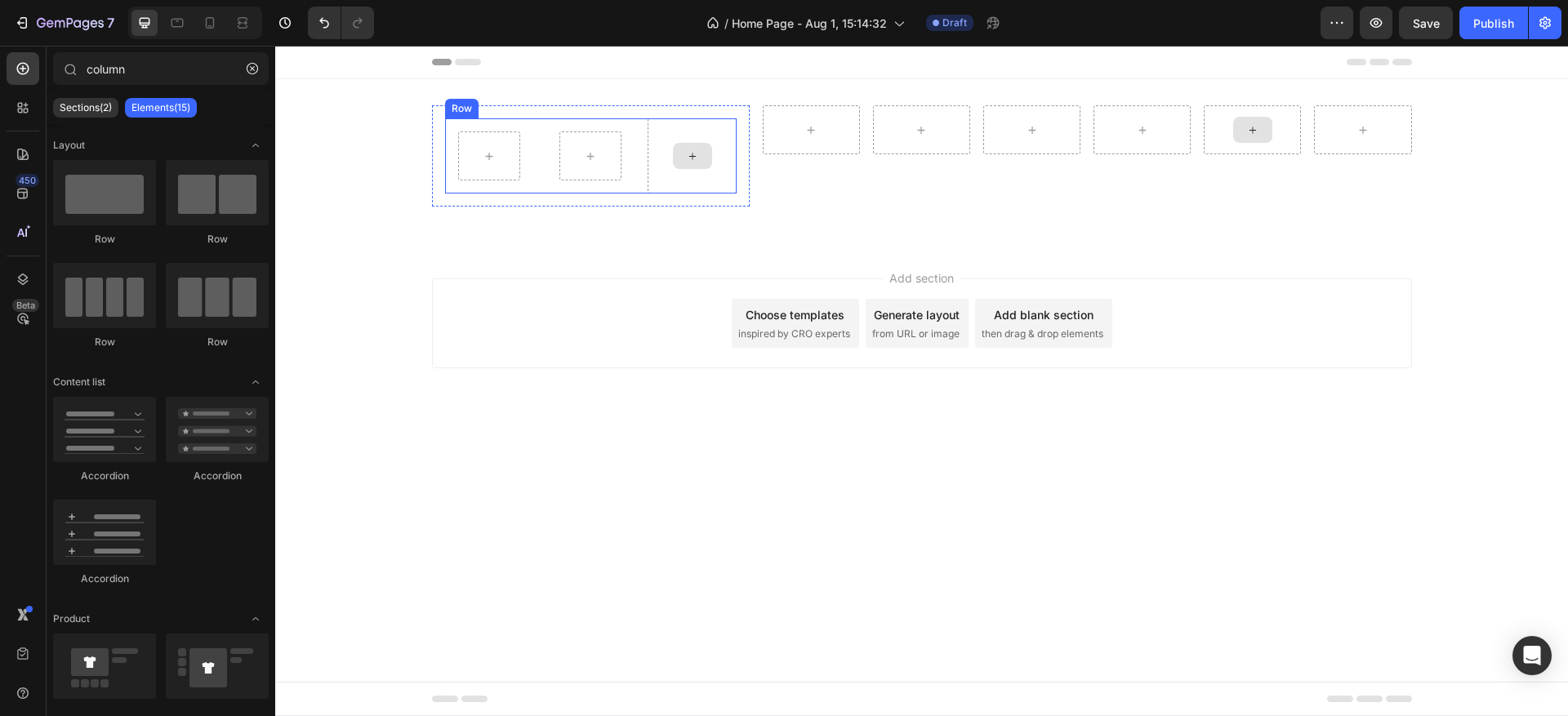 click at bounding box center [693, 156] 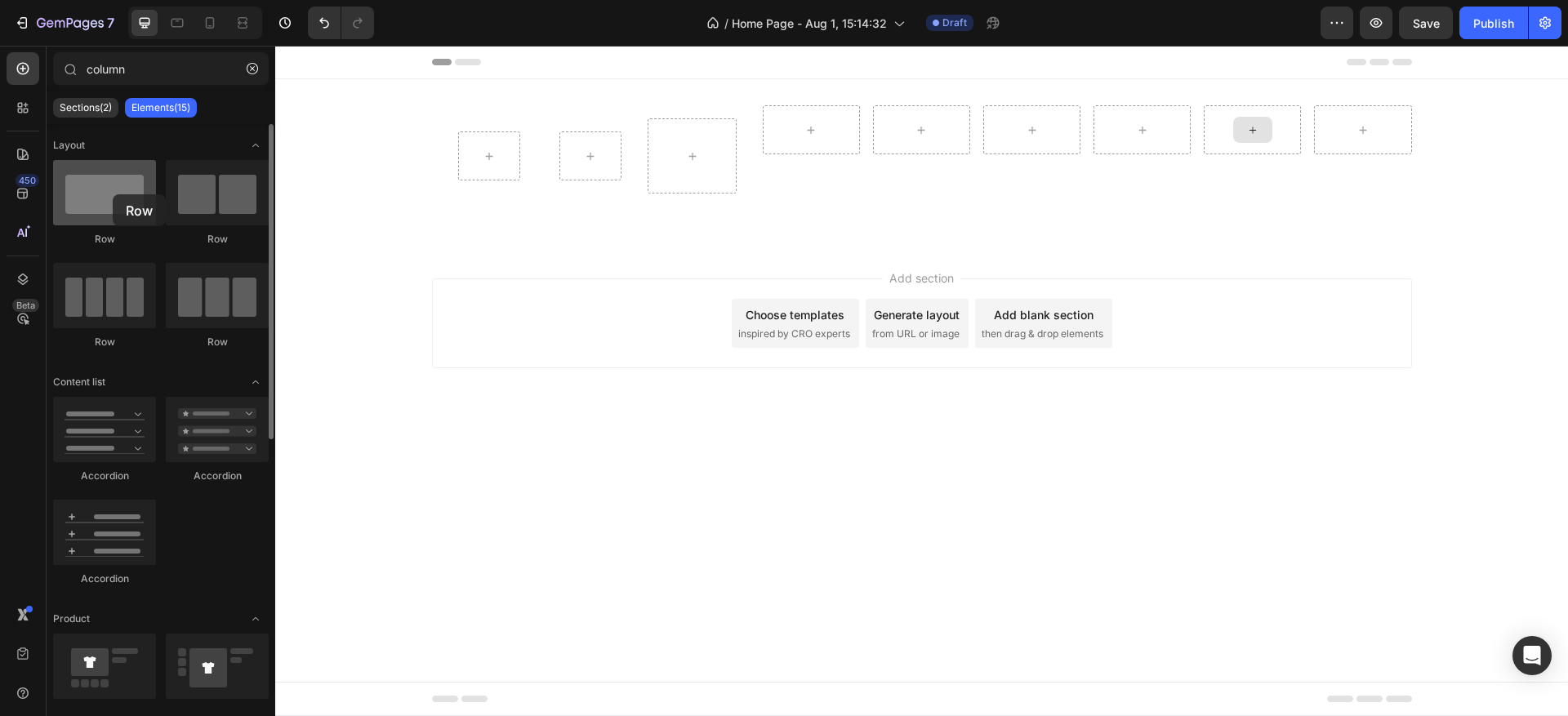 click at bounding box center (105, 193) 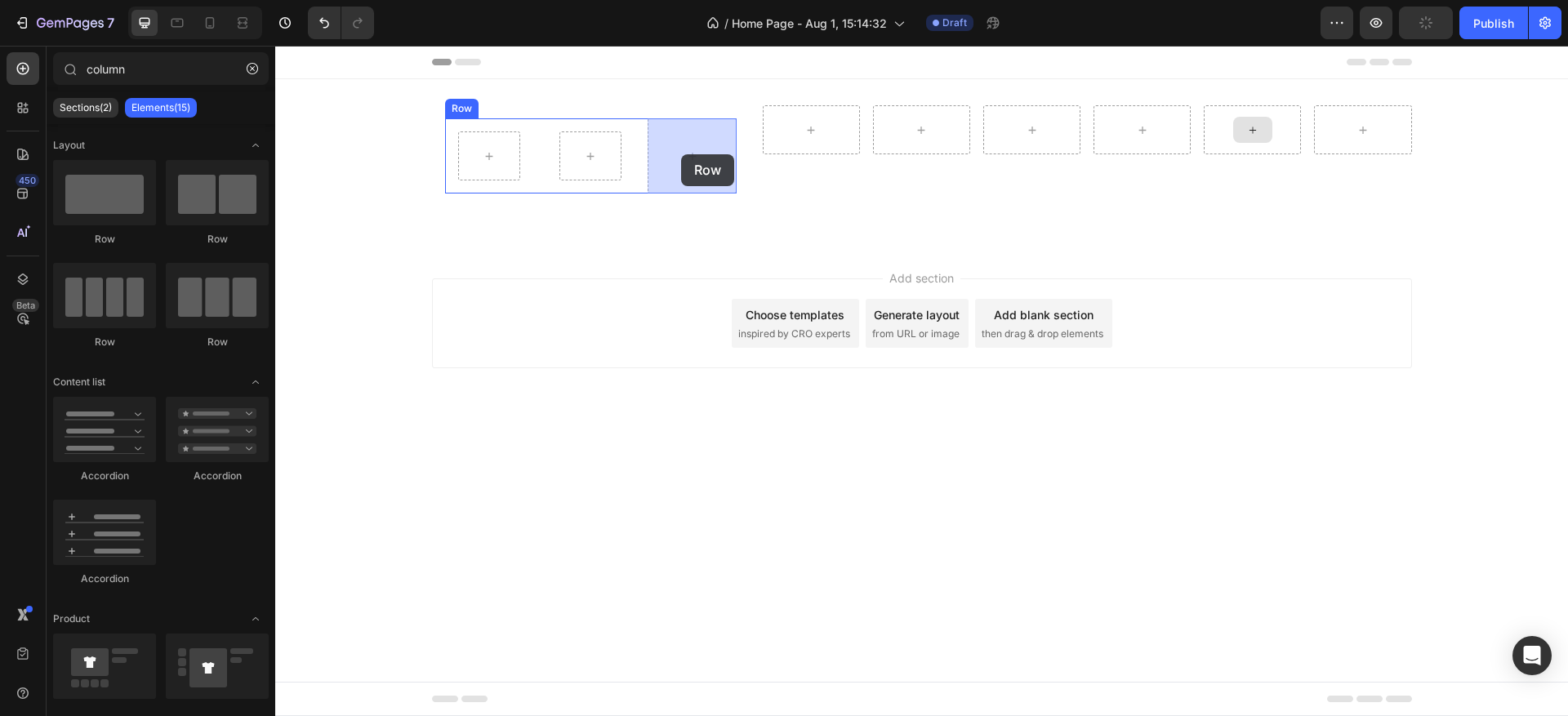 drag, startPoint x: 381, startPoint y: 247, endPoint x: 681, endPoint y: 154, distance: 314.08438 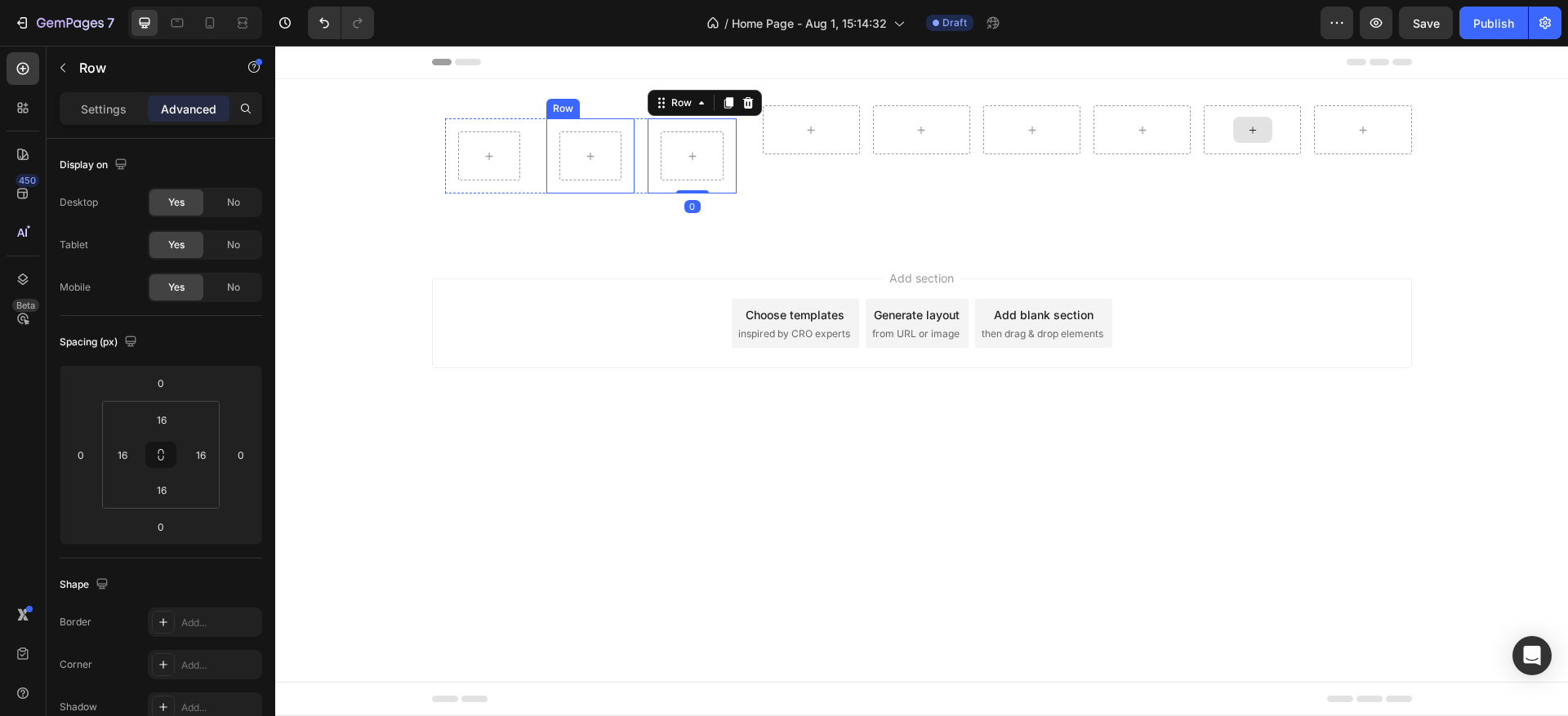 type 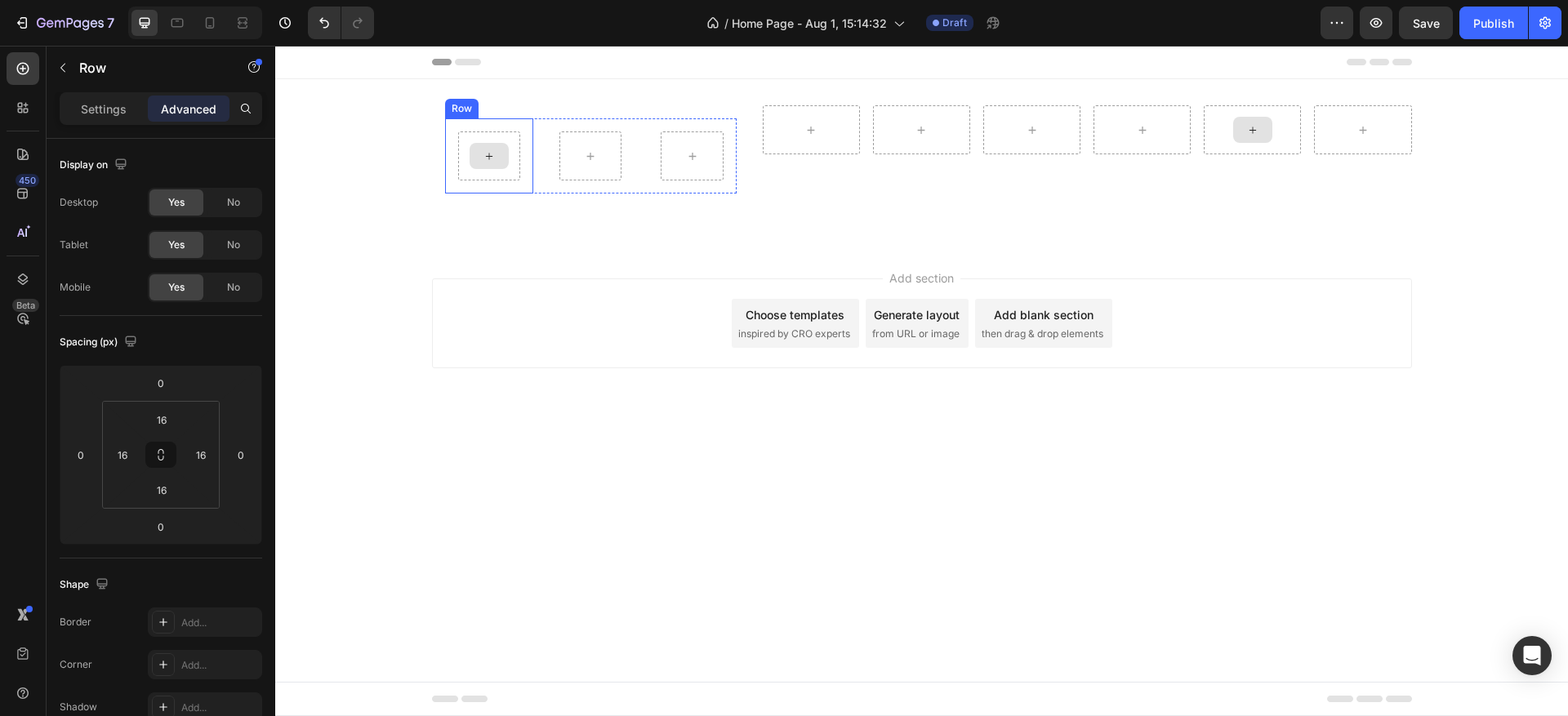 click at bounding box center [489, 156] 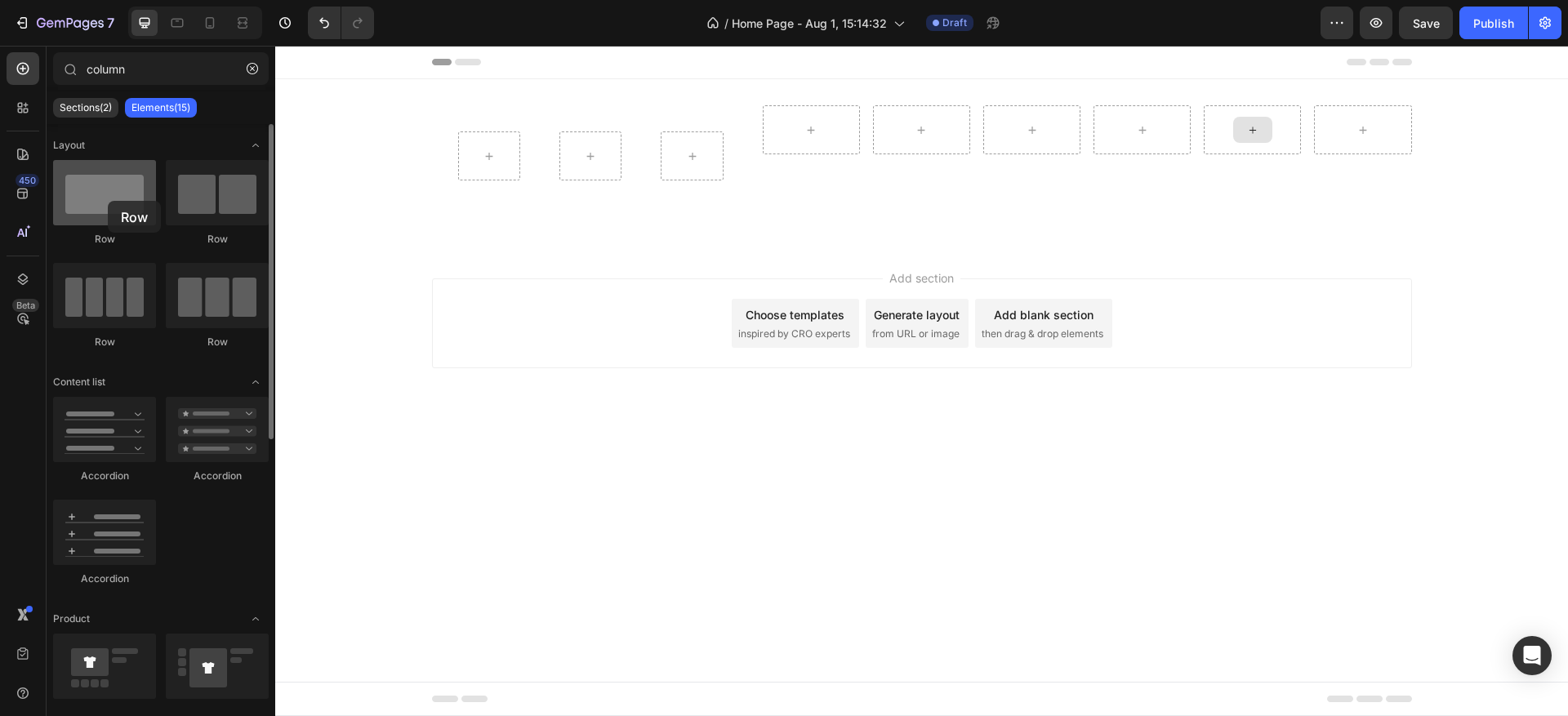drag, startPoint x: 140, startPoint y: 208, endPoint x: 103, endPoint y: 198, distance: 38.327536 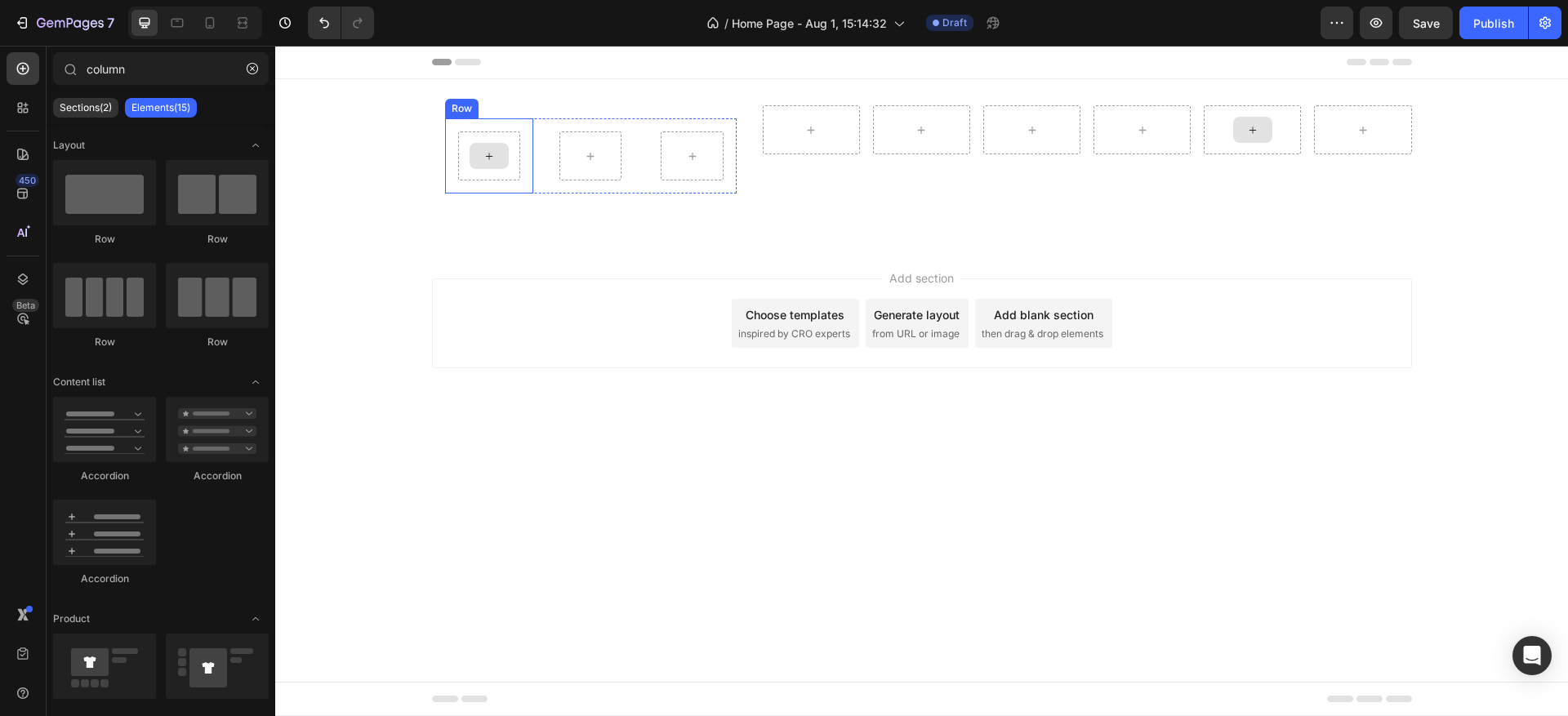click at bounding box center [489, 156] 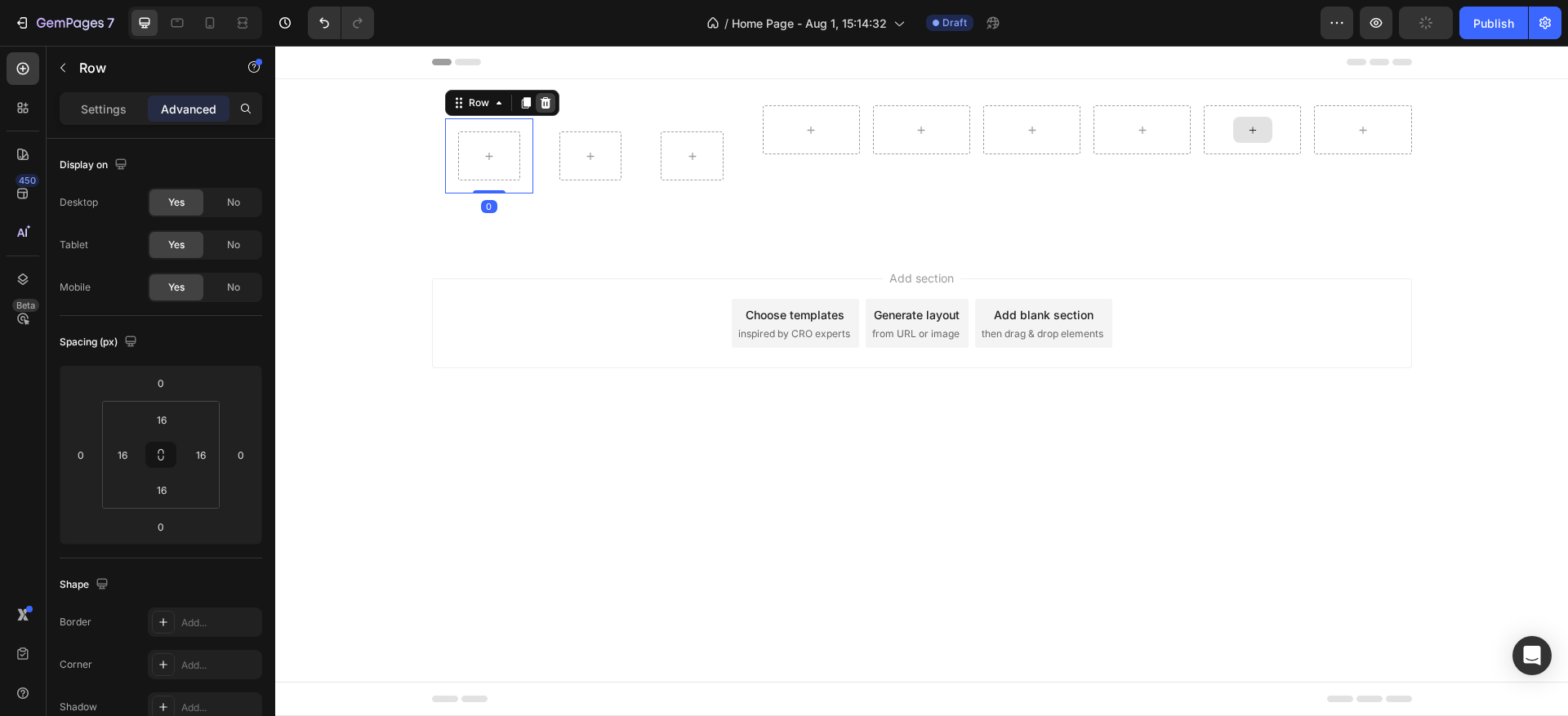 click 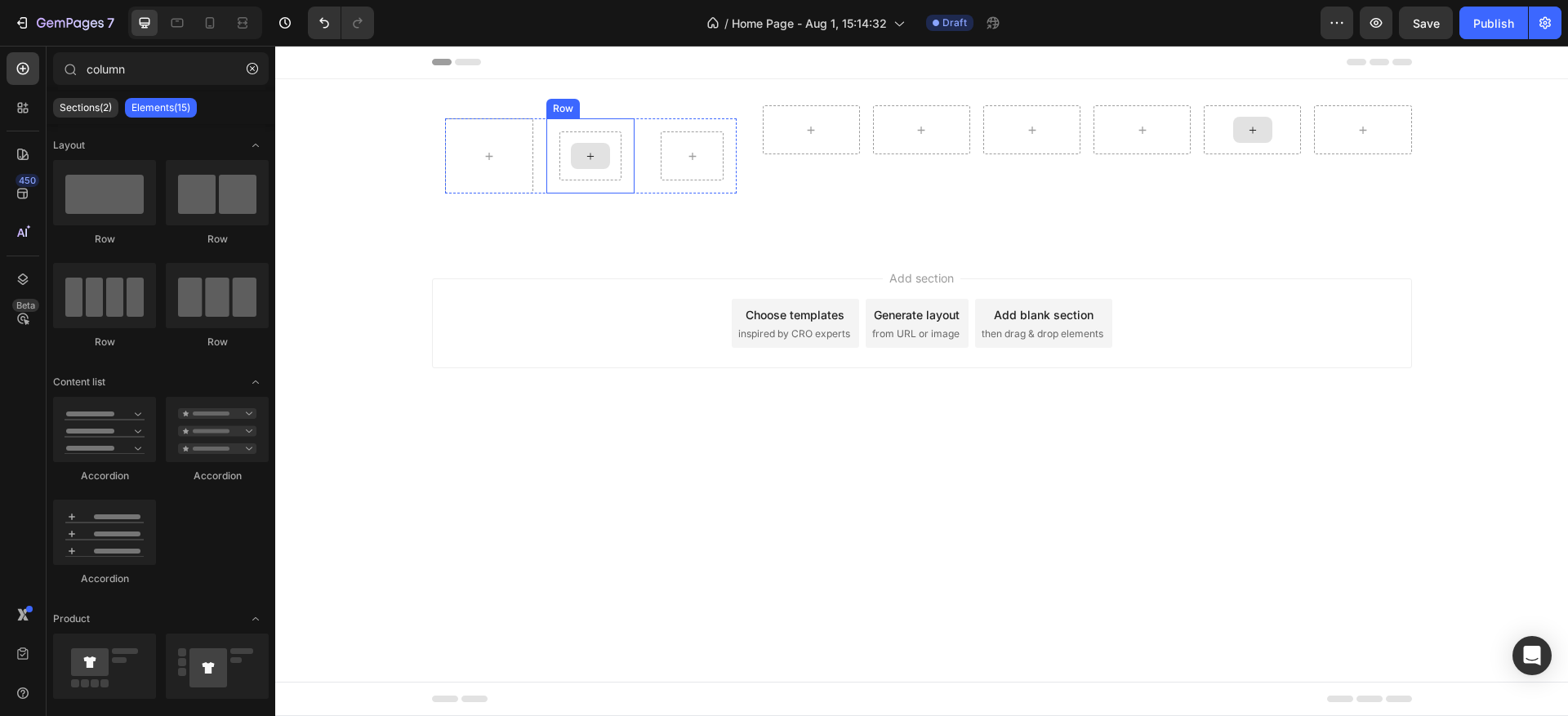 click at bounding box center [590, 156] 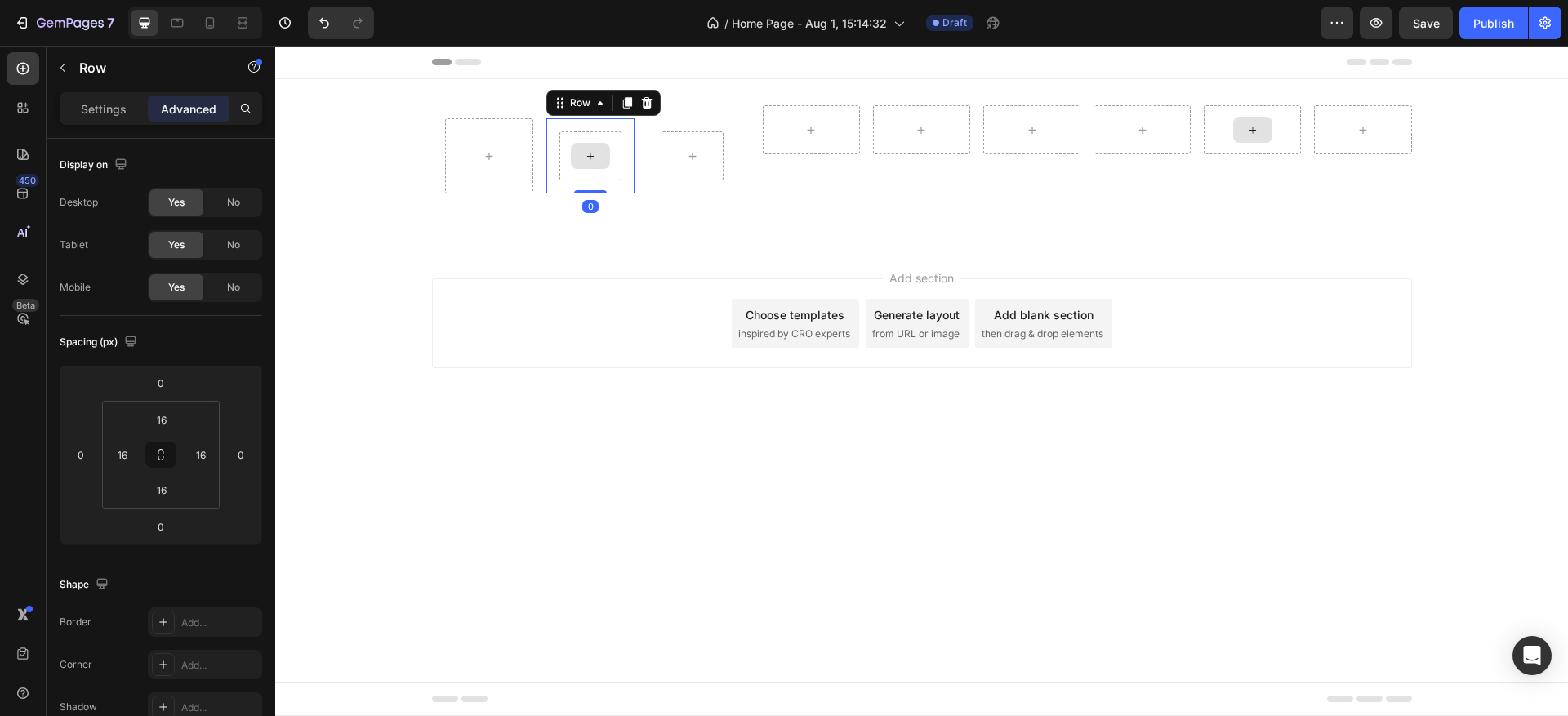 click at bounding box center [590, 156] 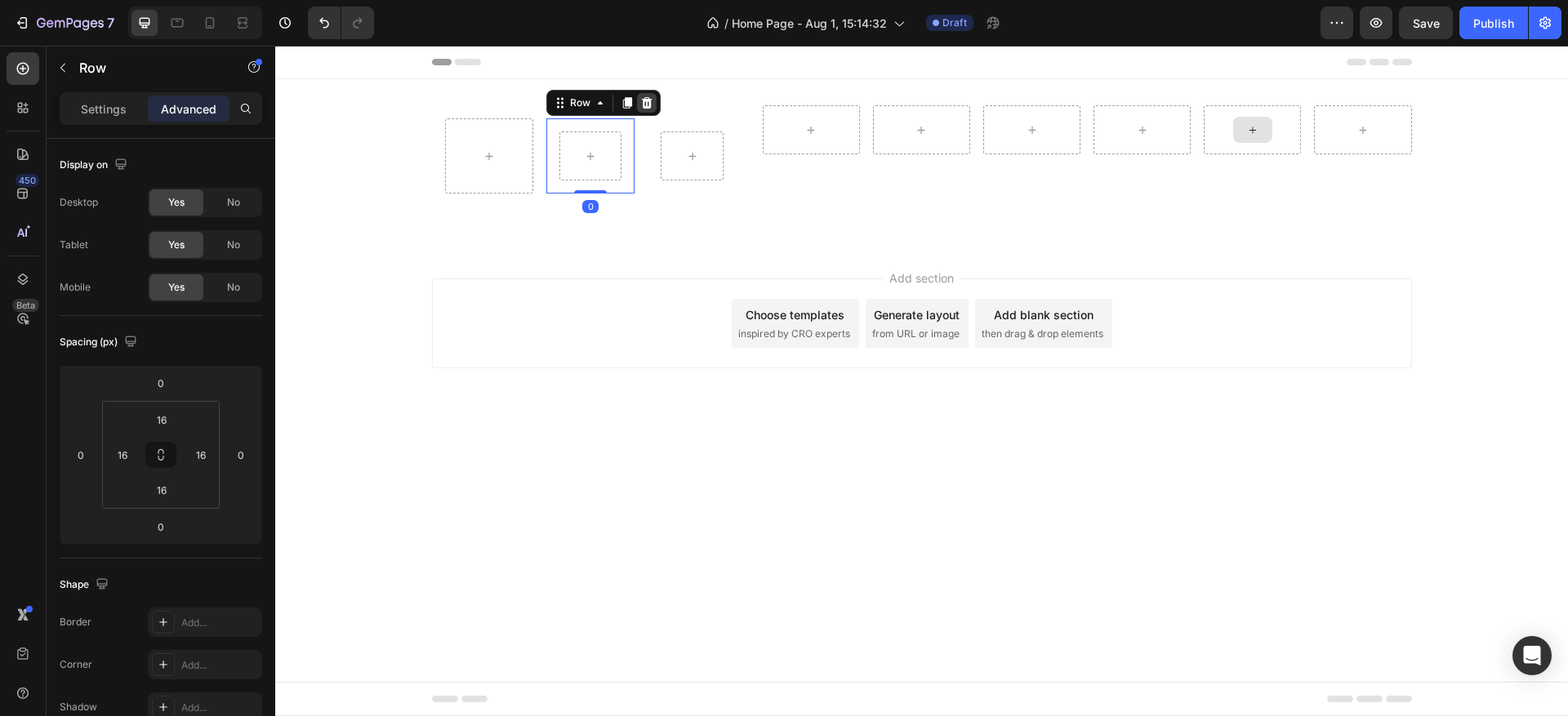 click 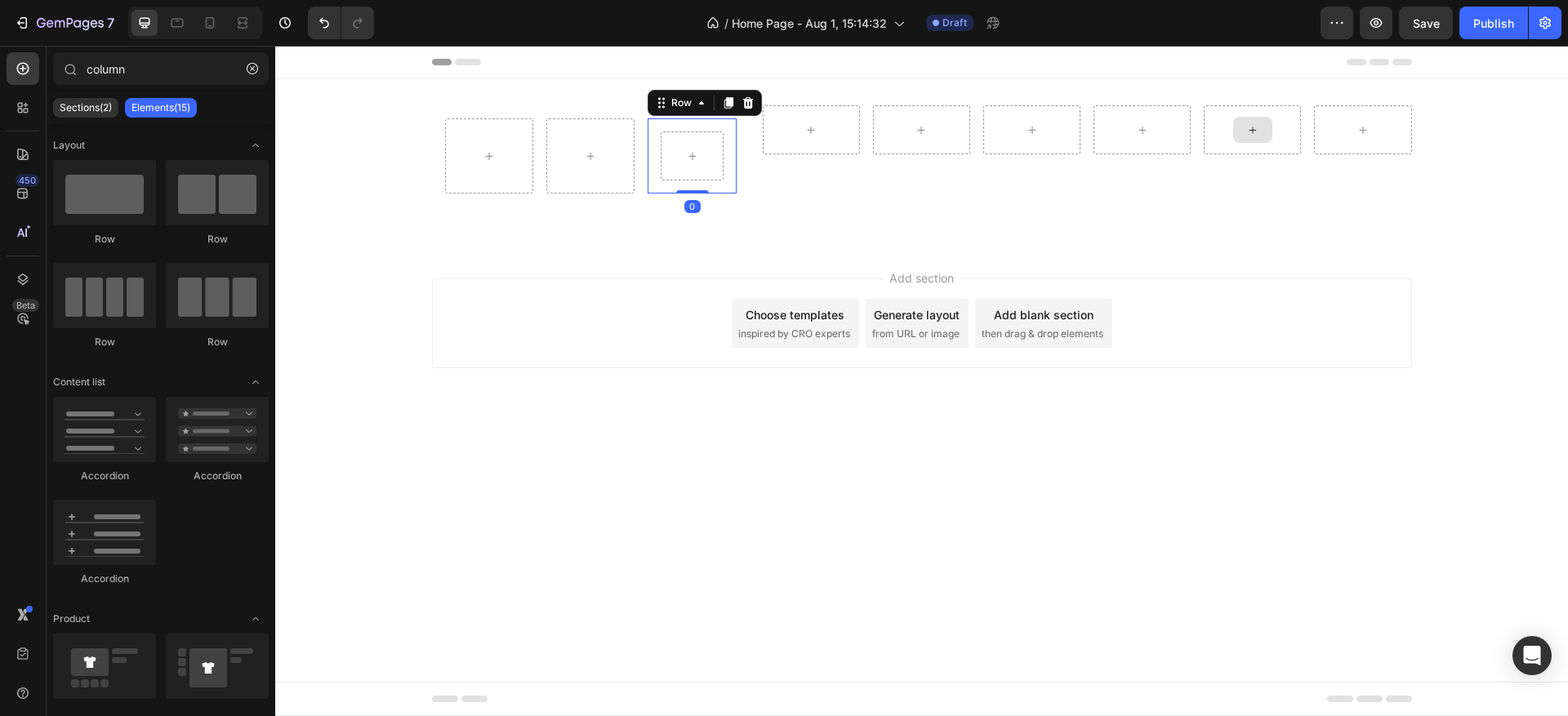 click on "Row   0" at bounding box center [692, 156] 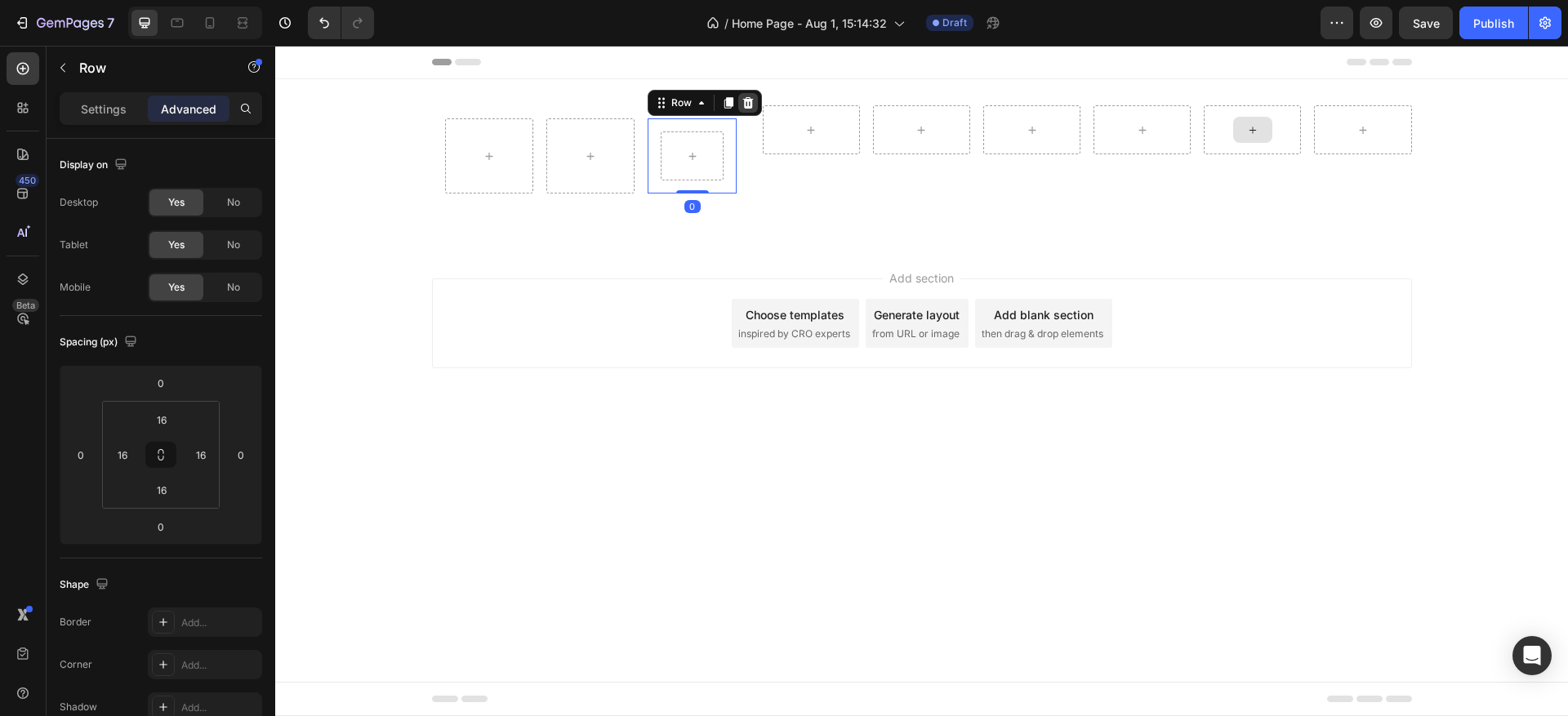 click 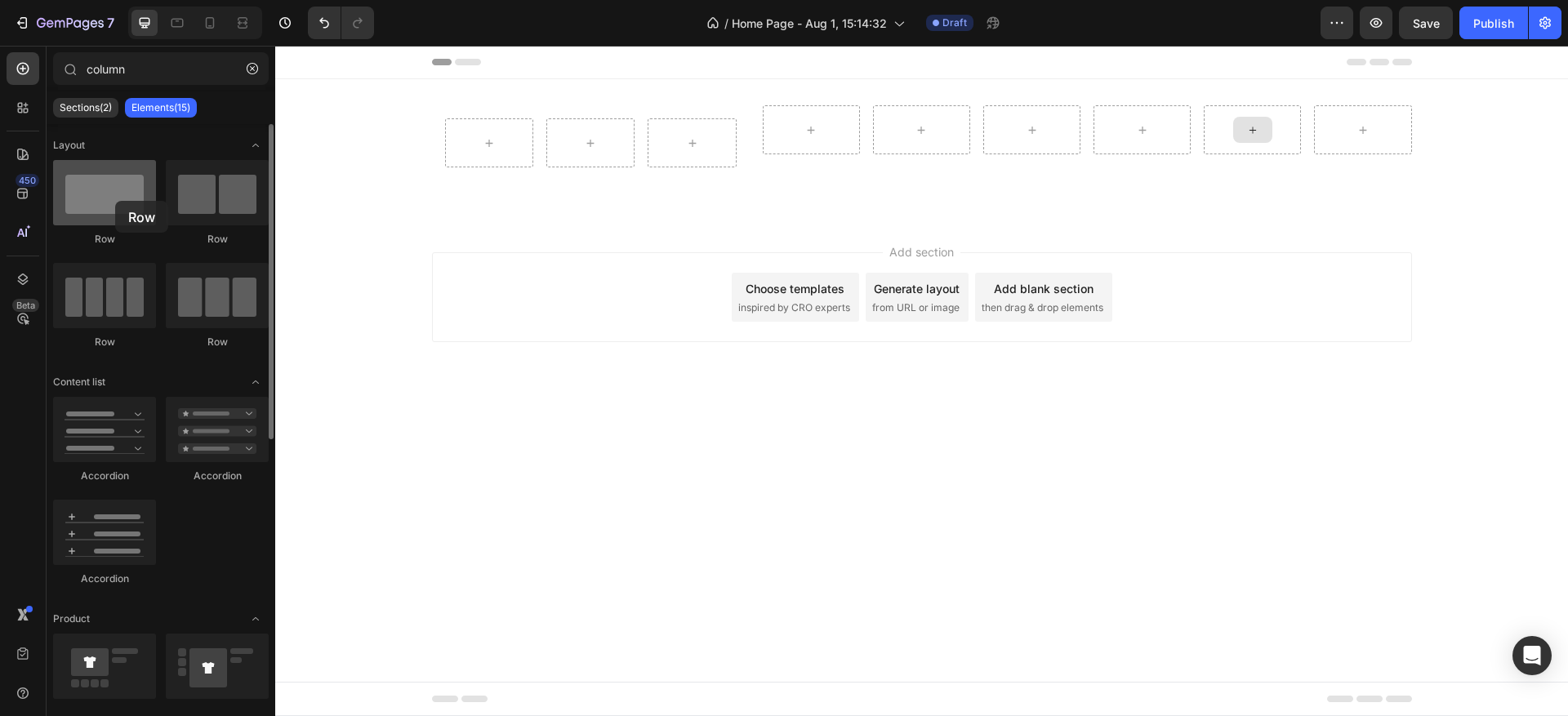 drag, startPoint x: 133, startPoint y: 216, endPoint x: 115, endPoint y: 201, distance: 23.43075 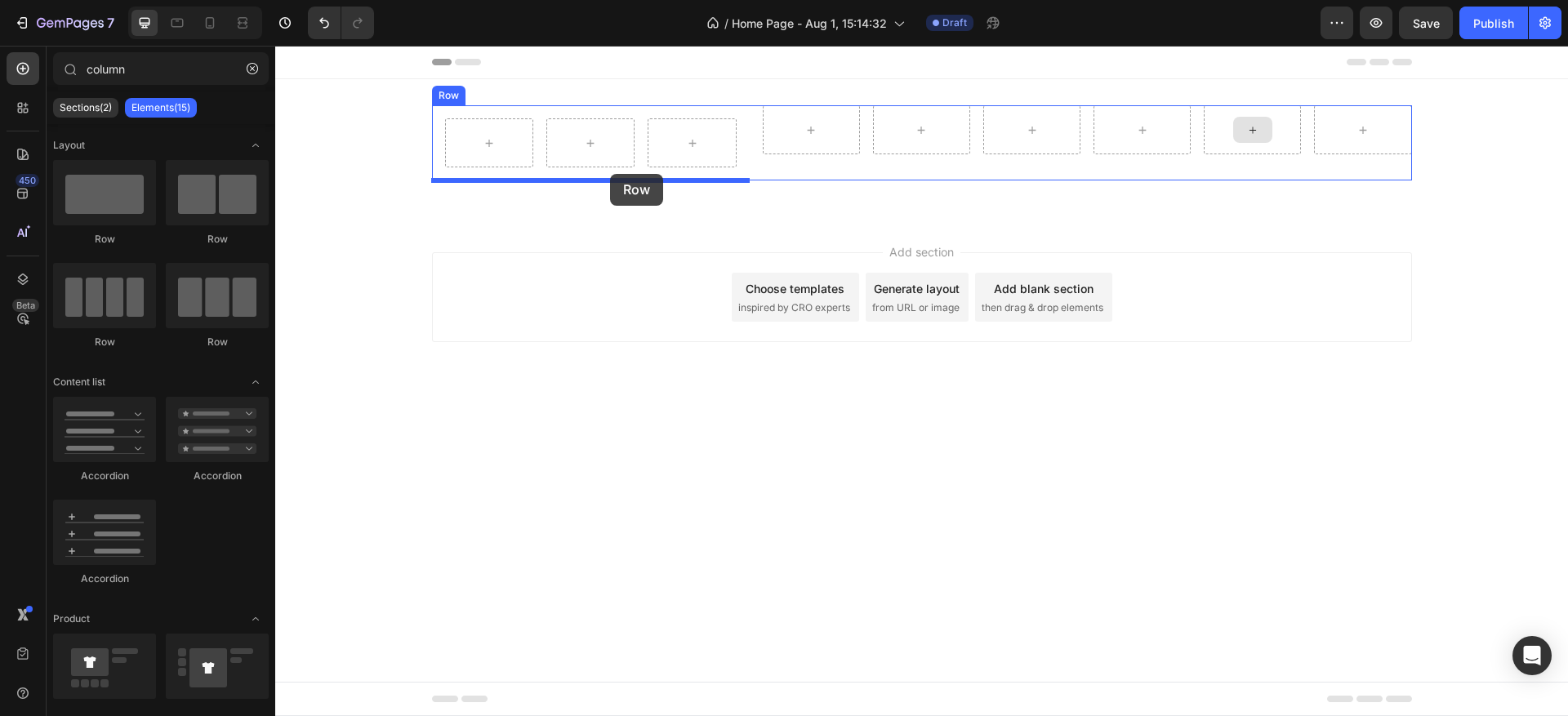 drag, startPoint x: 371, startPoint y: 261, endPoint x: 610, endPoint y: 174, distance: 254.34229 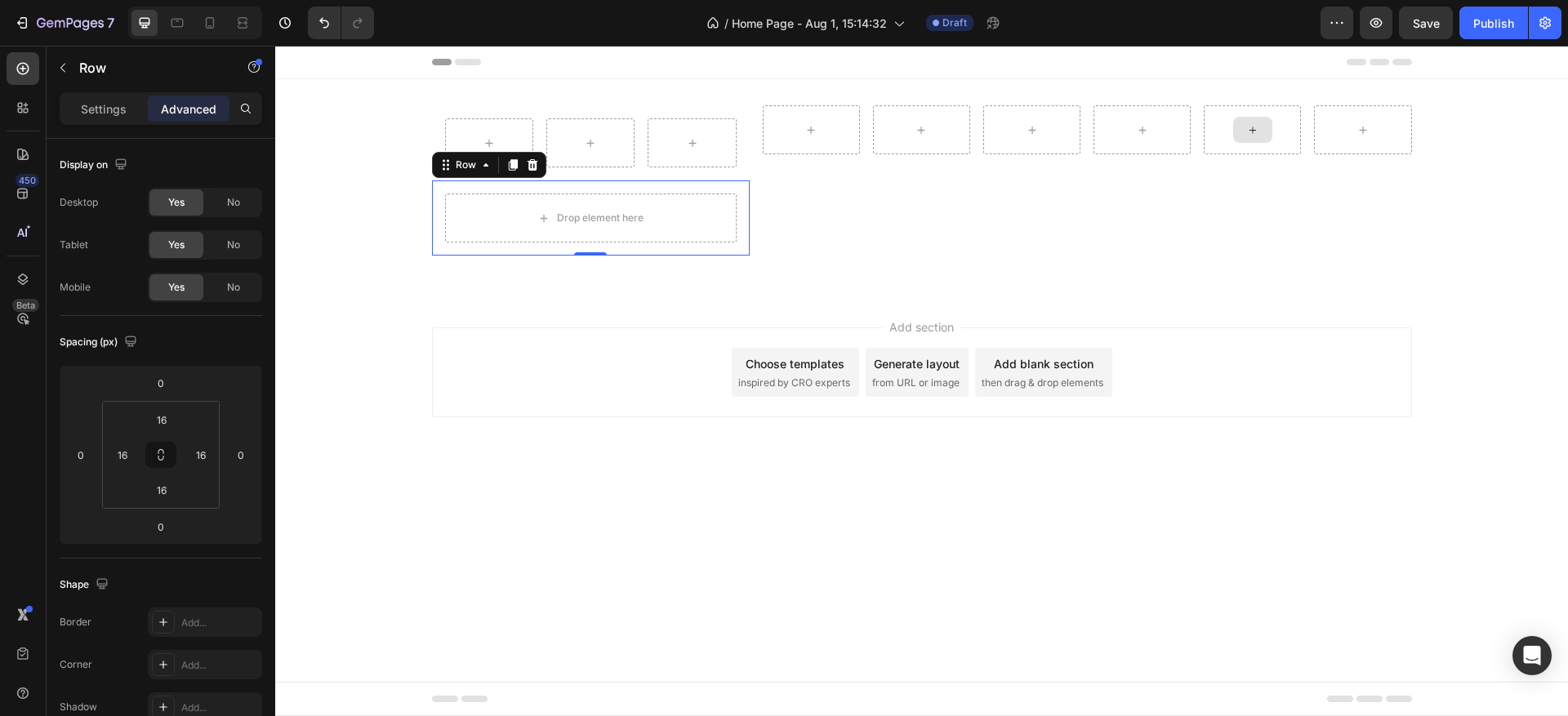 click on "Add section Choose templates inspired by CRO experts Generate layout from URL or image Add blank section then drag & drop elements" at bounding box center [921, 395] 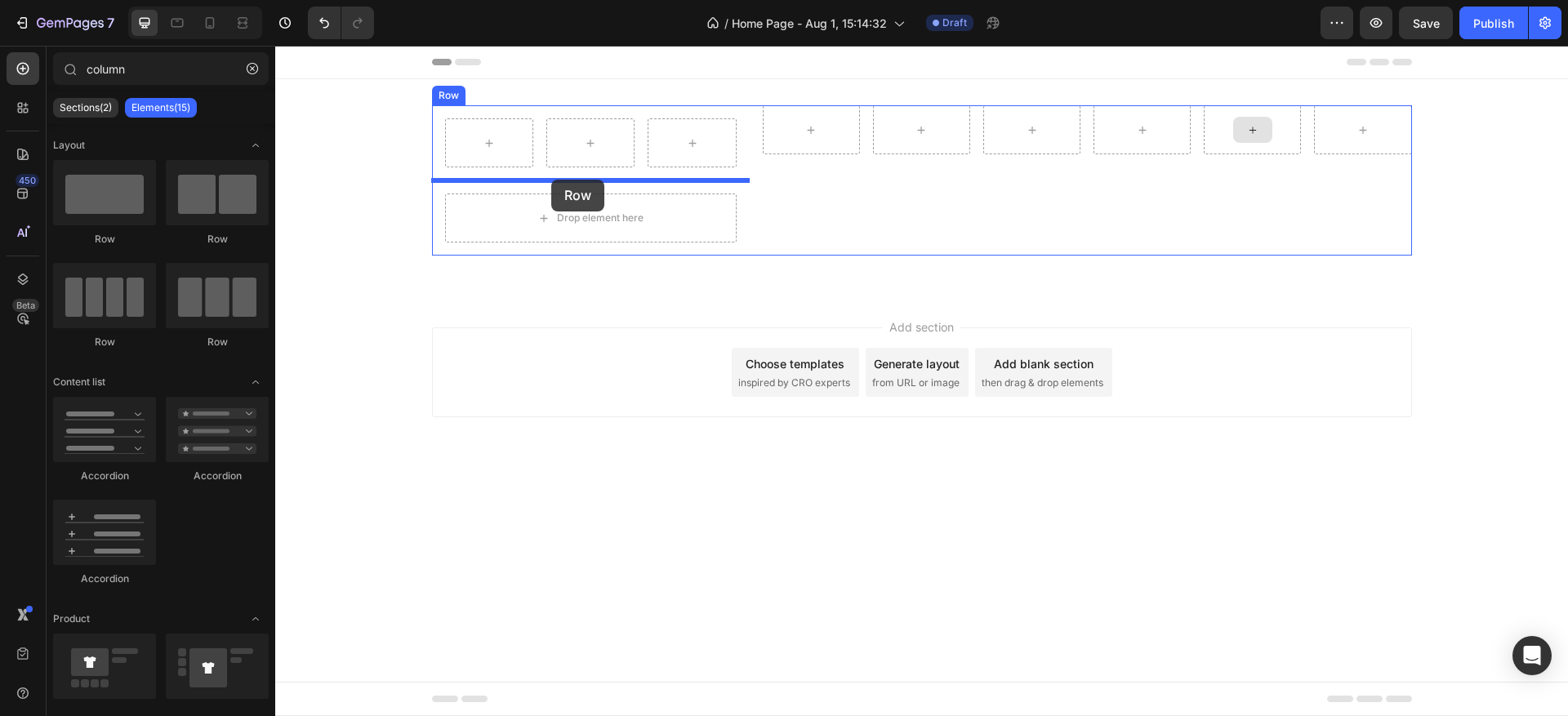 drag, startPoint x: 388, startPoint y: 260, endPoint x: 551, endPoint y: 180, distance: 181.57368 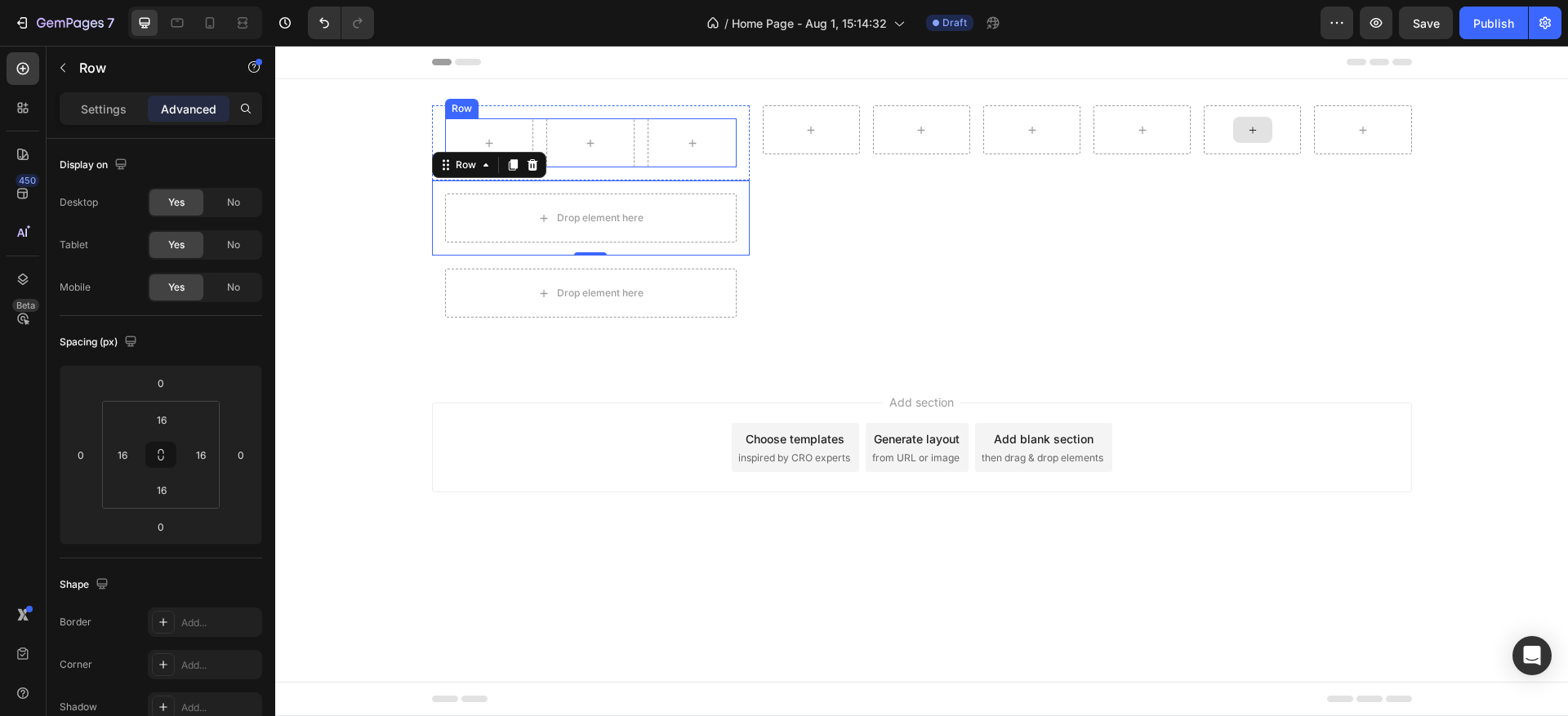 click on "Row" at bounding box center [590, 143] 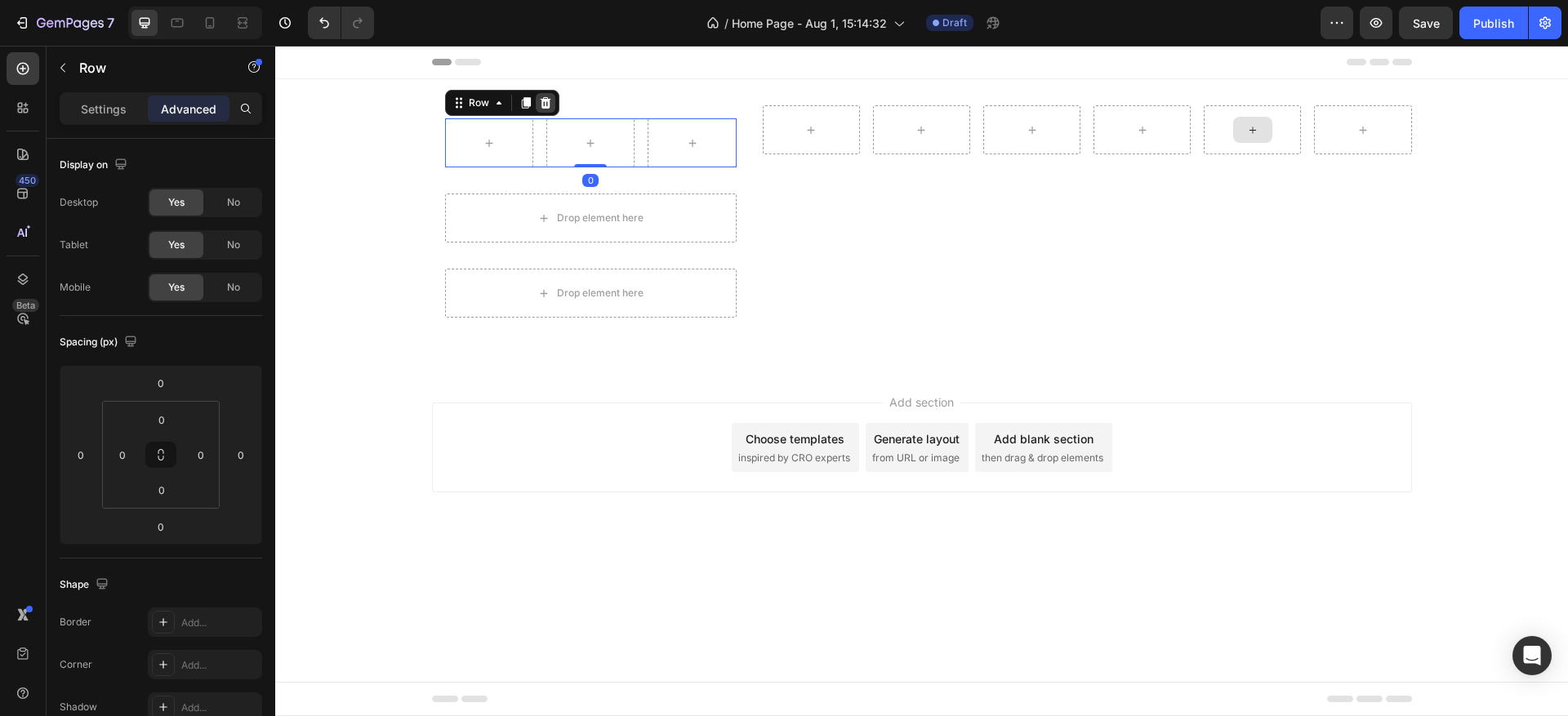 click 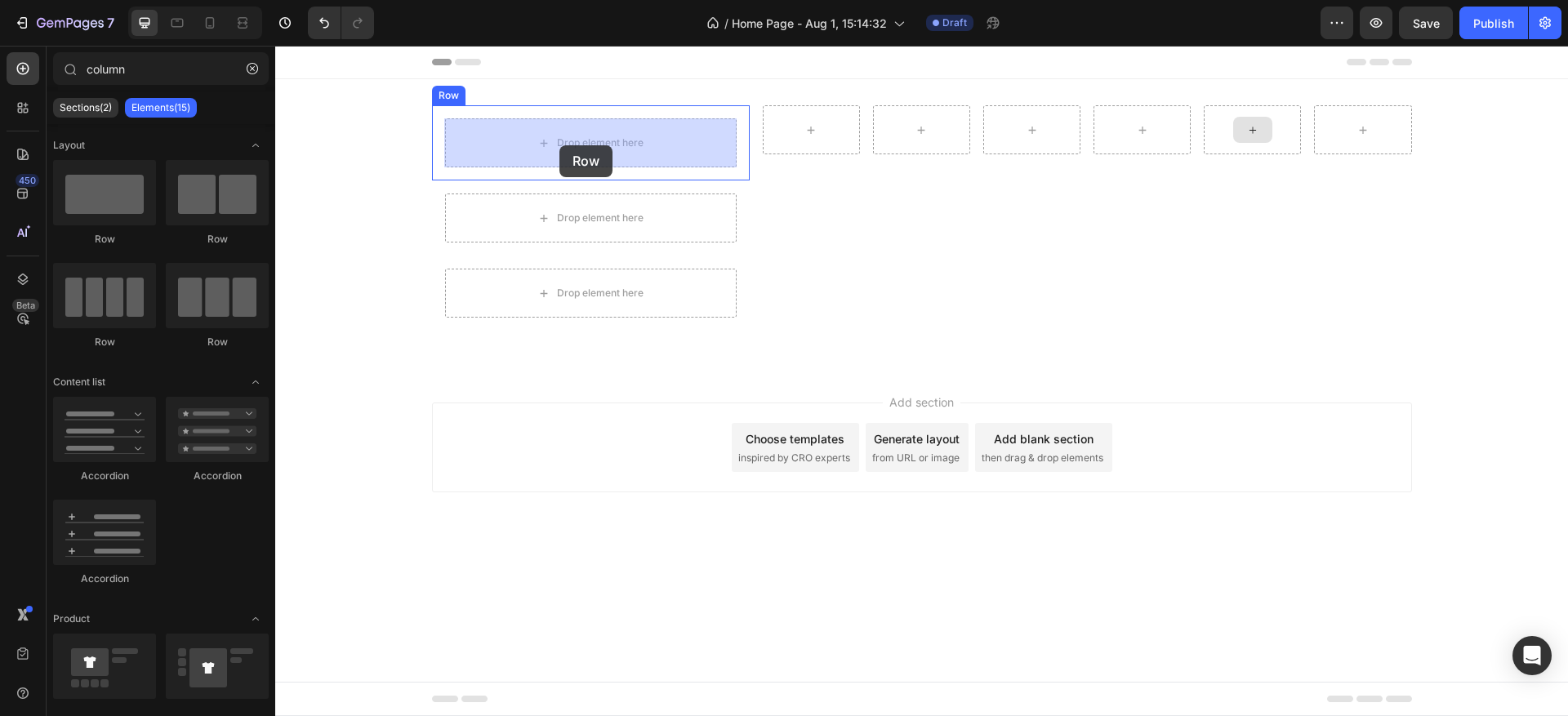 drag, startPoint x: 393, startPoint y: 242, endPoint x: 559, endPoint y: 145, distance: 192.26284 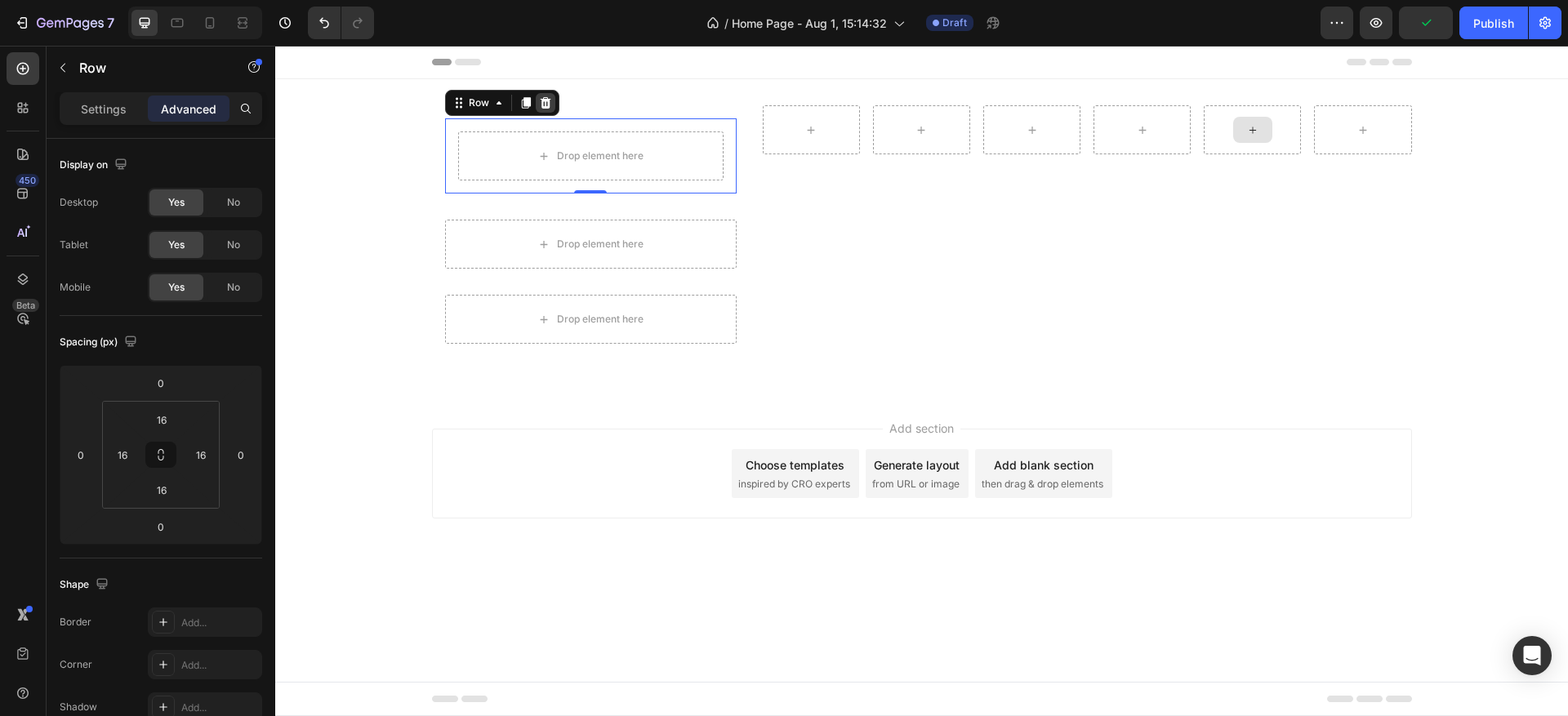 click 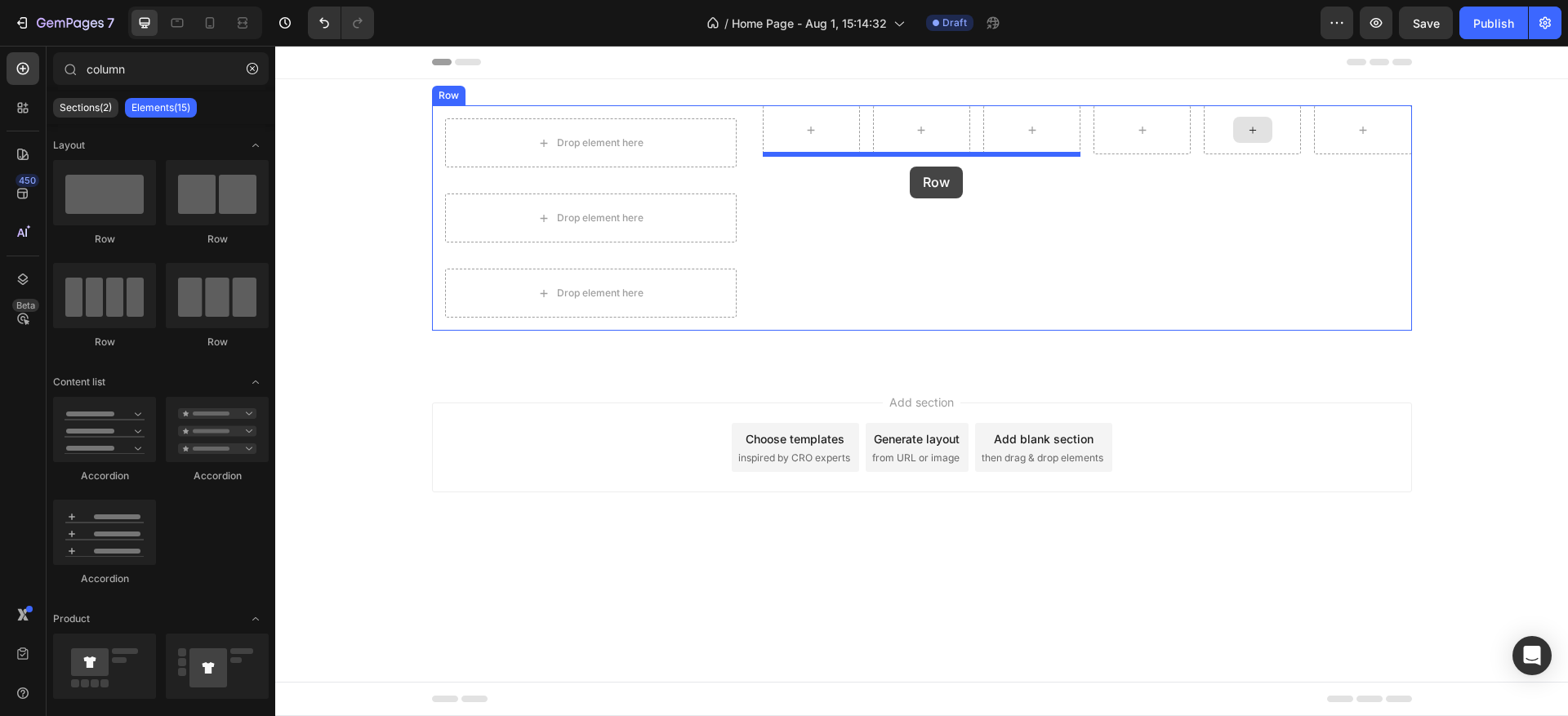 drag, startPoint x: 401, startPoint y: 247, endPoint x: 910, endPoint y: 167, distance: 515.24848 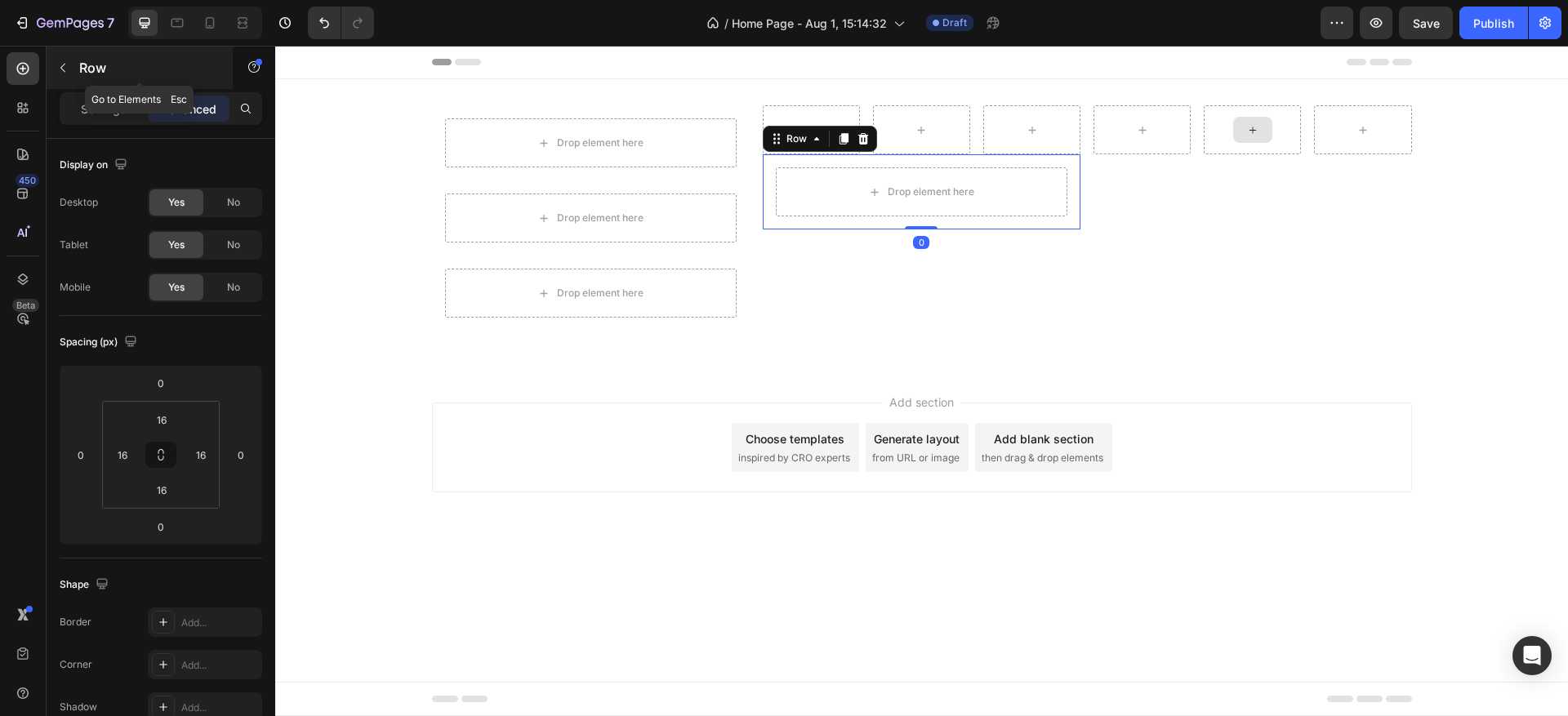 click 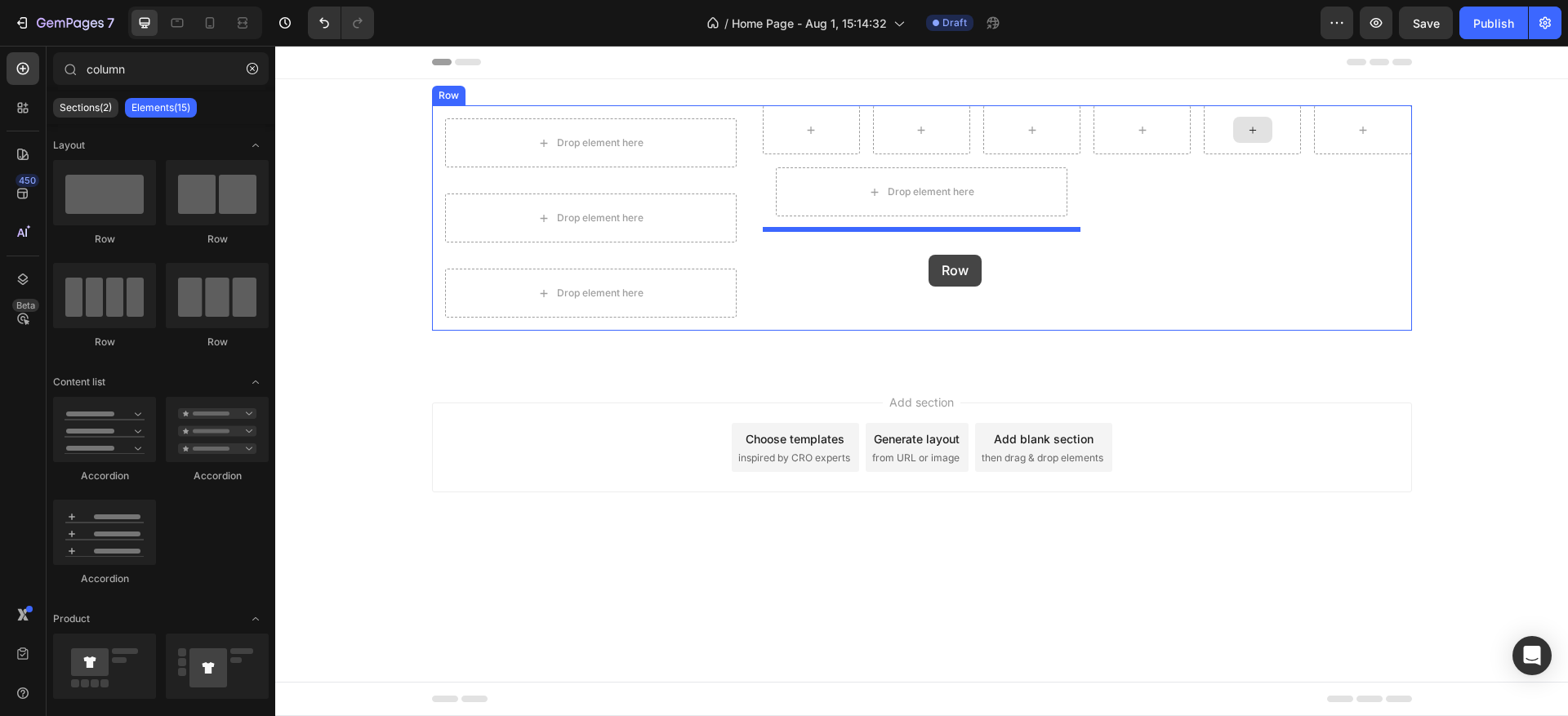drag, startPoint x: 372, startPoint y: 252, endPoint x: 929, endPoint y: 243, distance: 557.0727 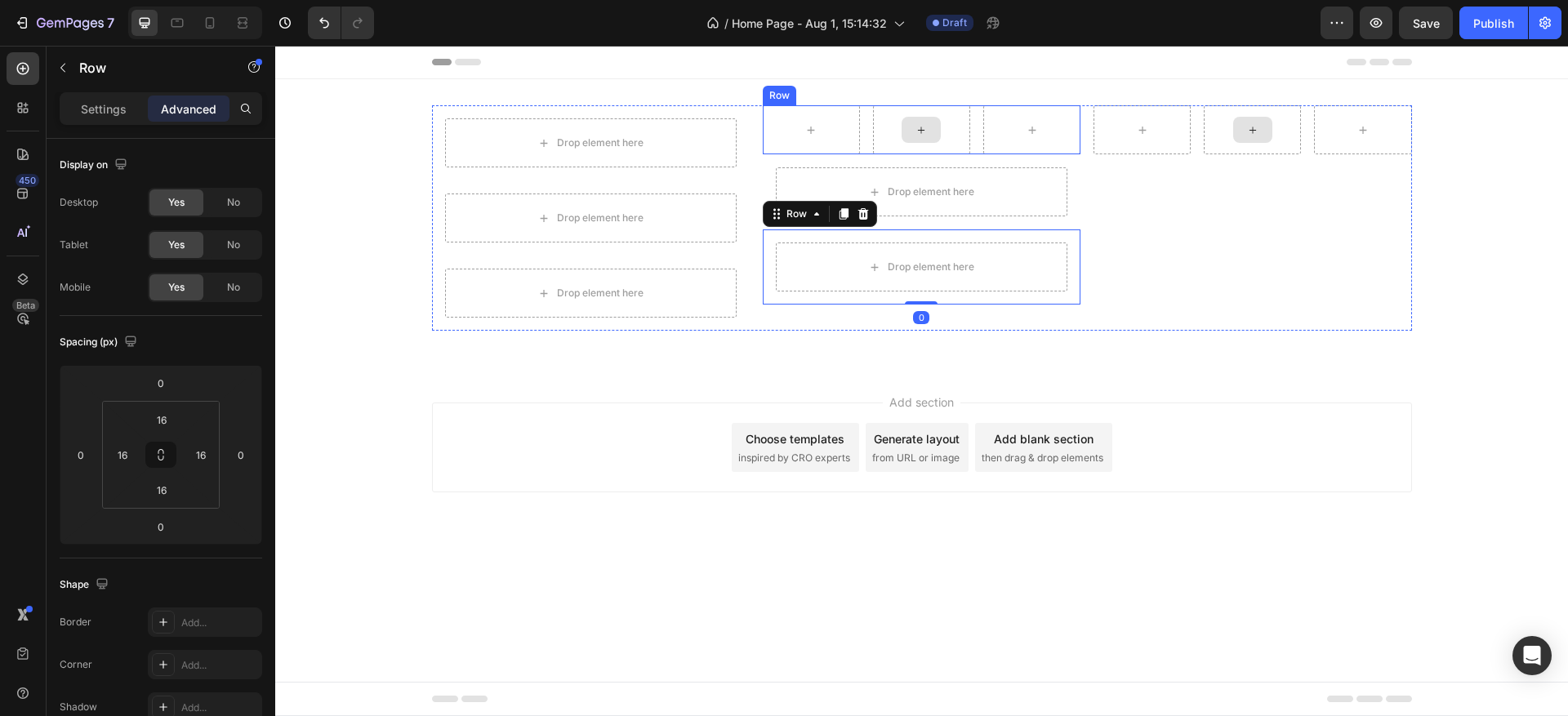 click at bounding box center (921, 130) 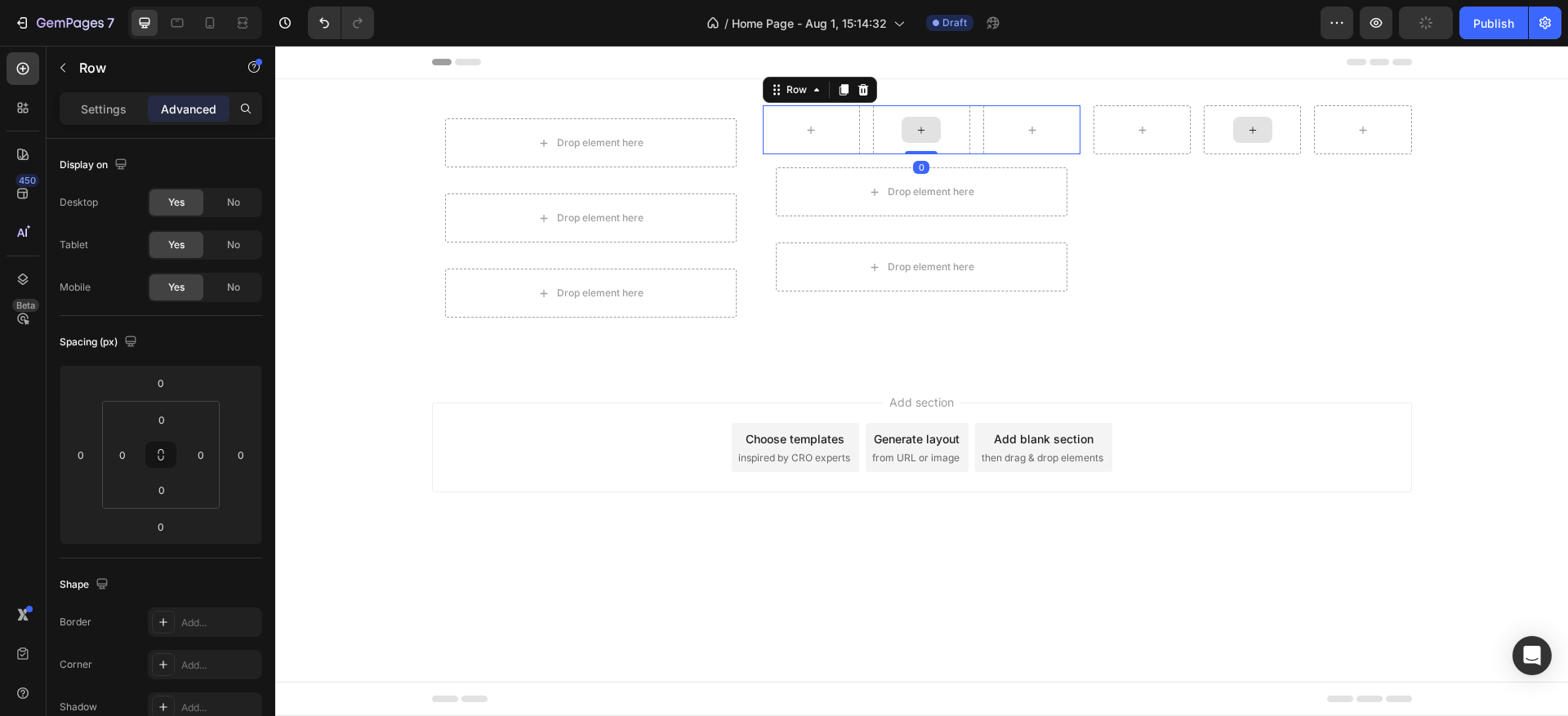 click at bounding box center (921, 130) 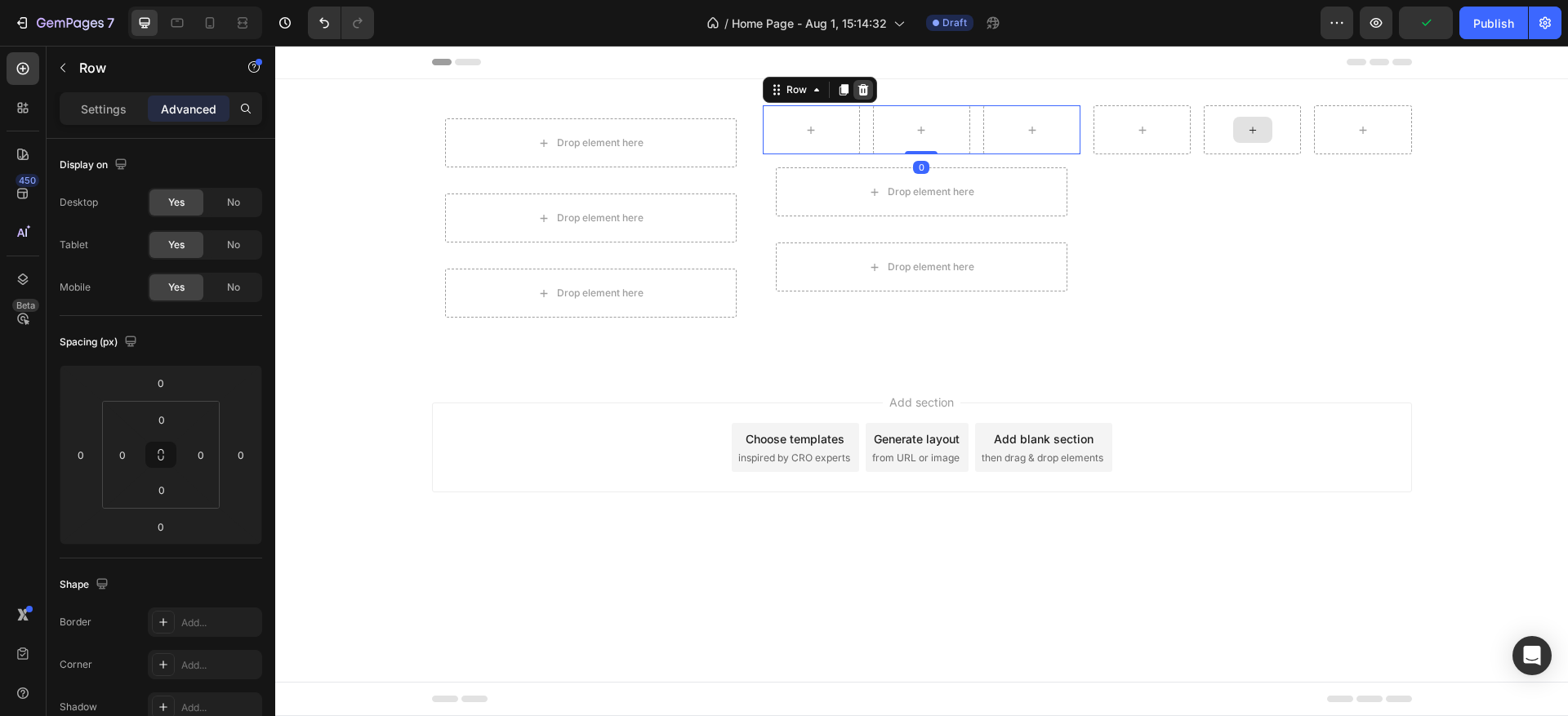 click 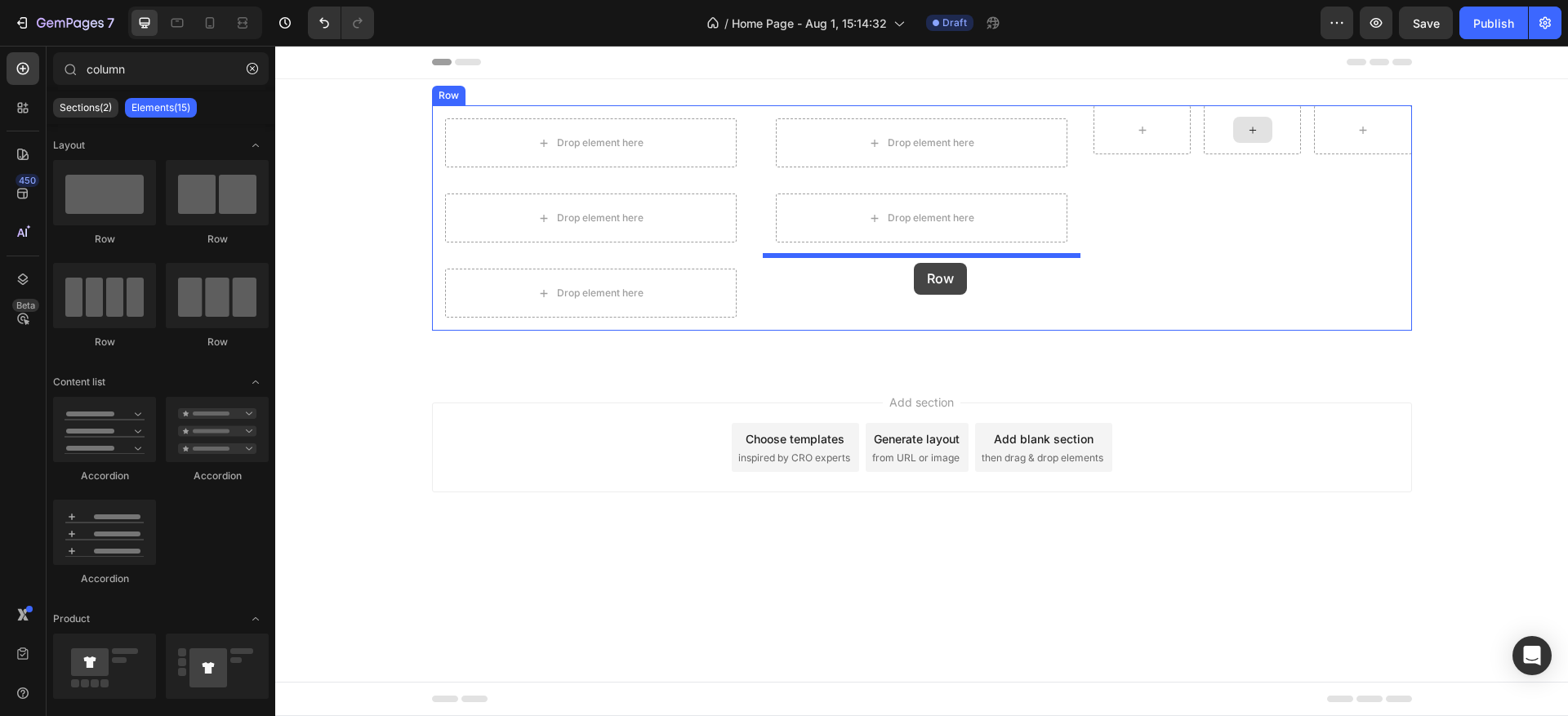drag, startPoint x: 362, startPoint y: 249, endPoint x: 914, endPoint y: 263, distance: 552.17751 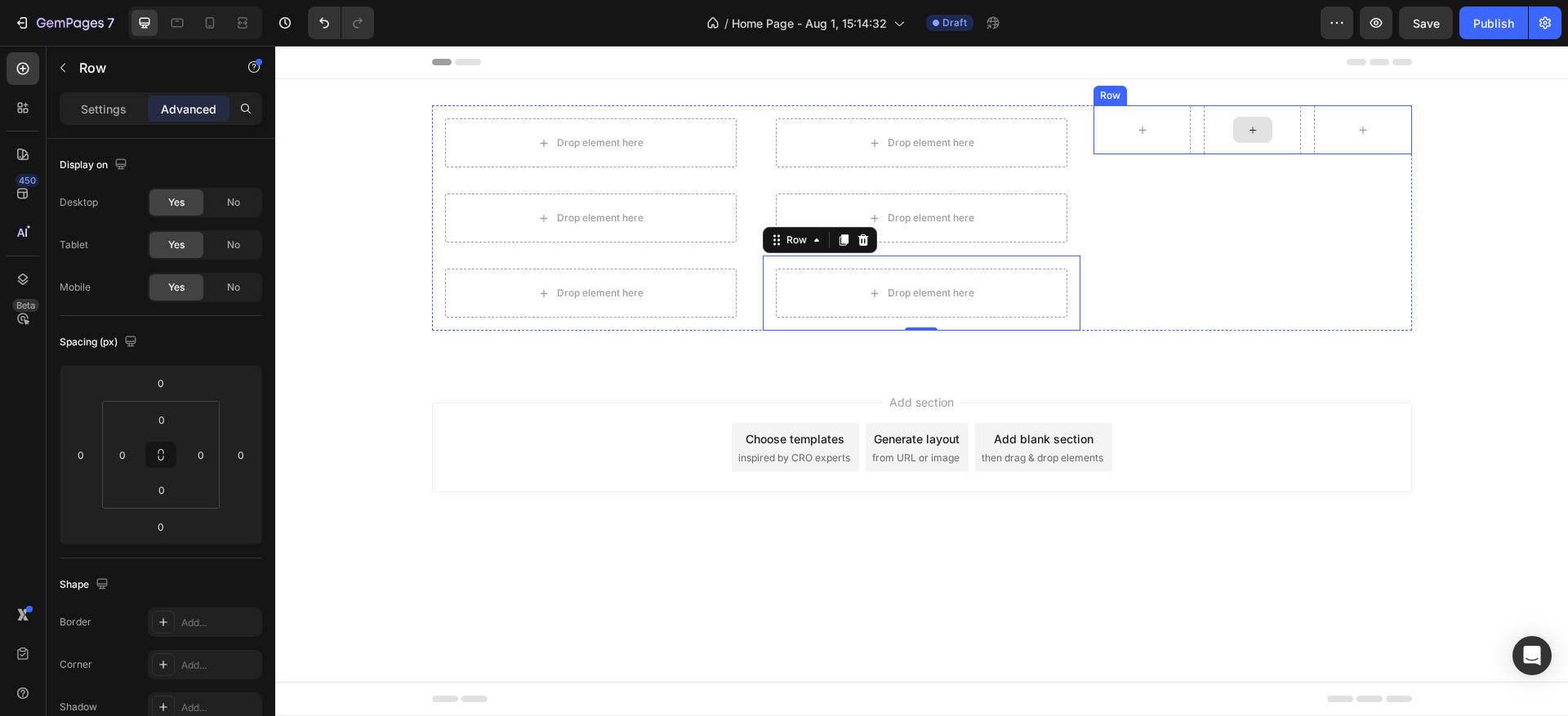 click at bounding box center [1252, 130] 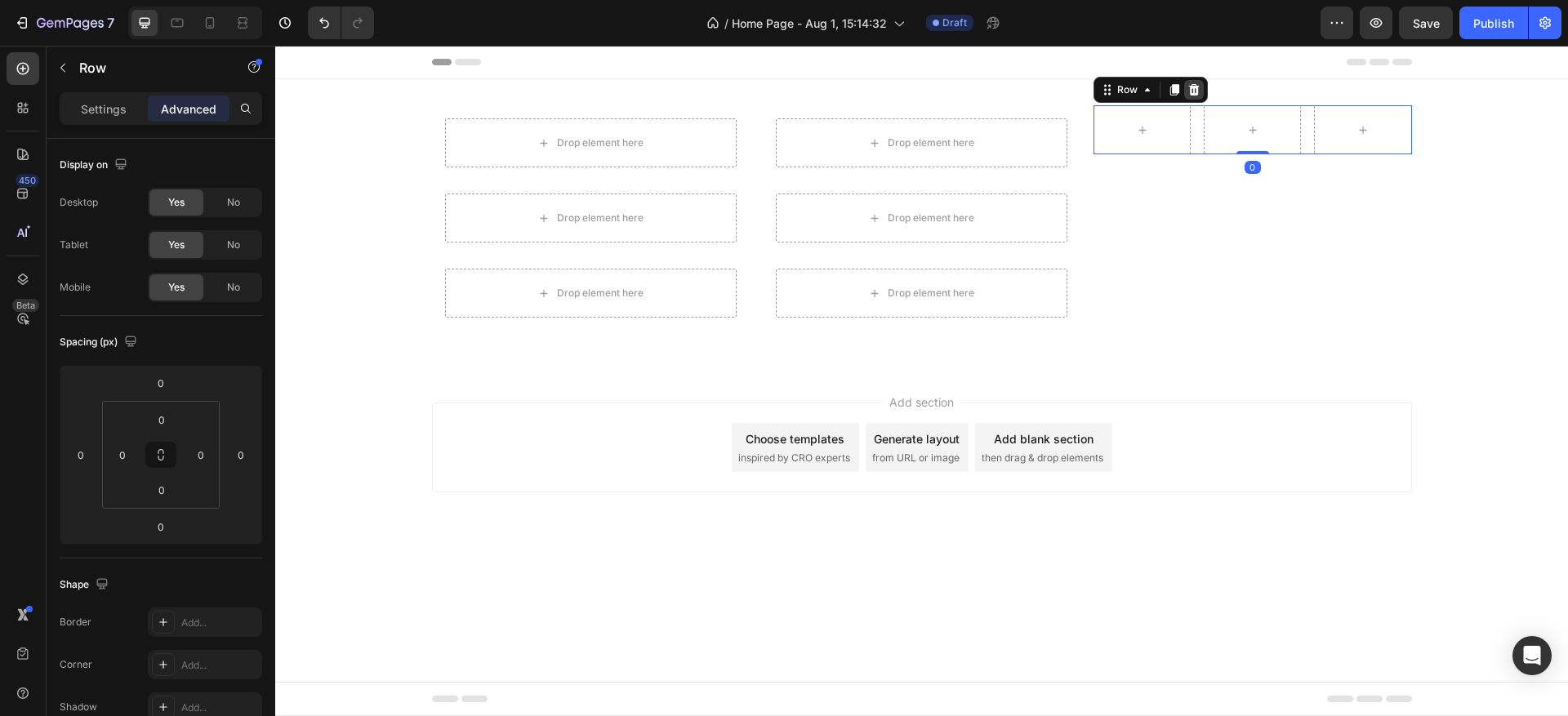 click 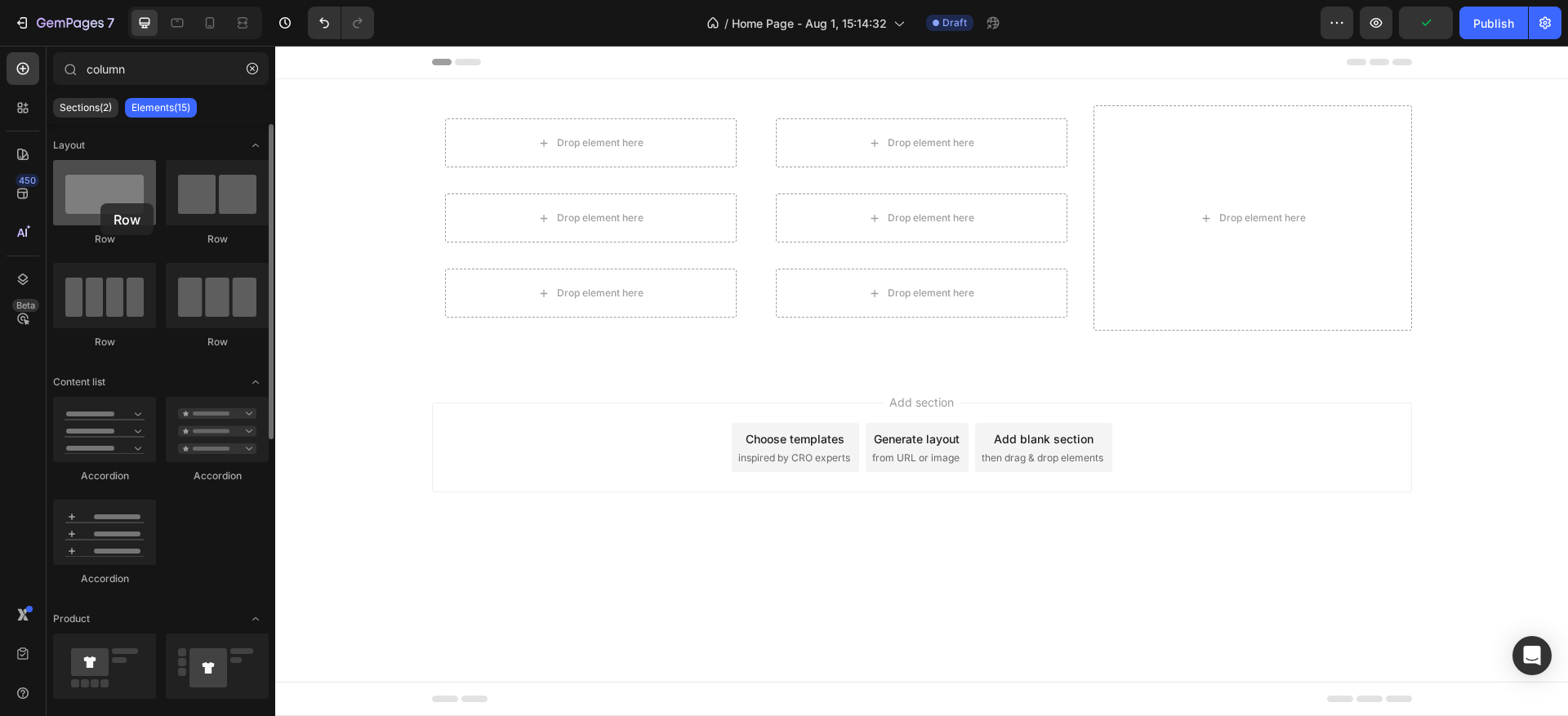 drag, startPoint x: 79, startPoint y: 207, endPoint x: 100, endPoint y: 203, distance: 21.377558 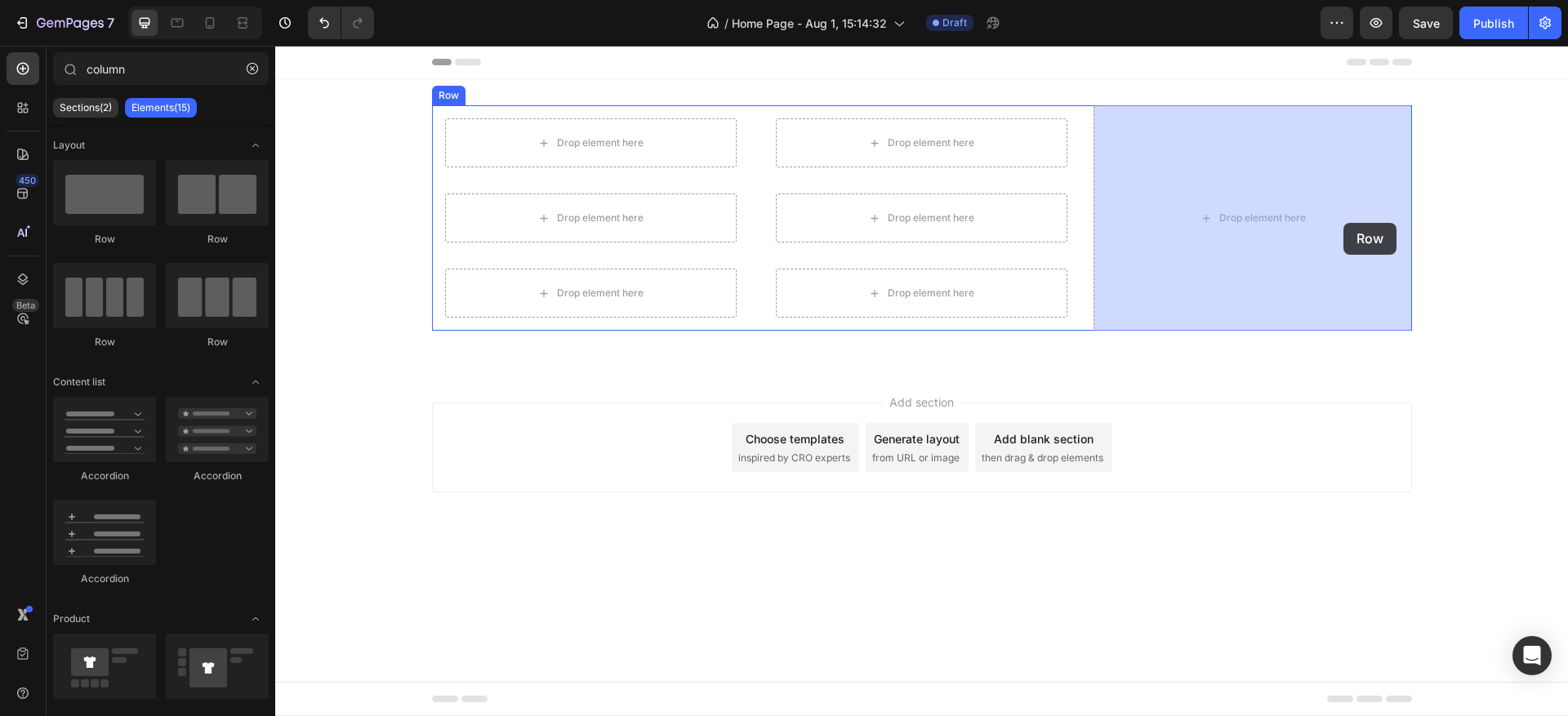 drag, startPoint x: 494, startPoint y: 264, endPoint x: 1357, endPoint y: 223, distance: 863.9734 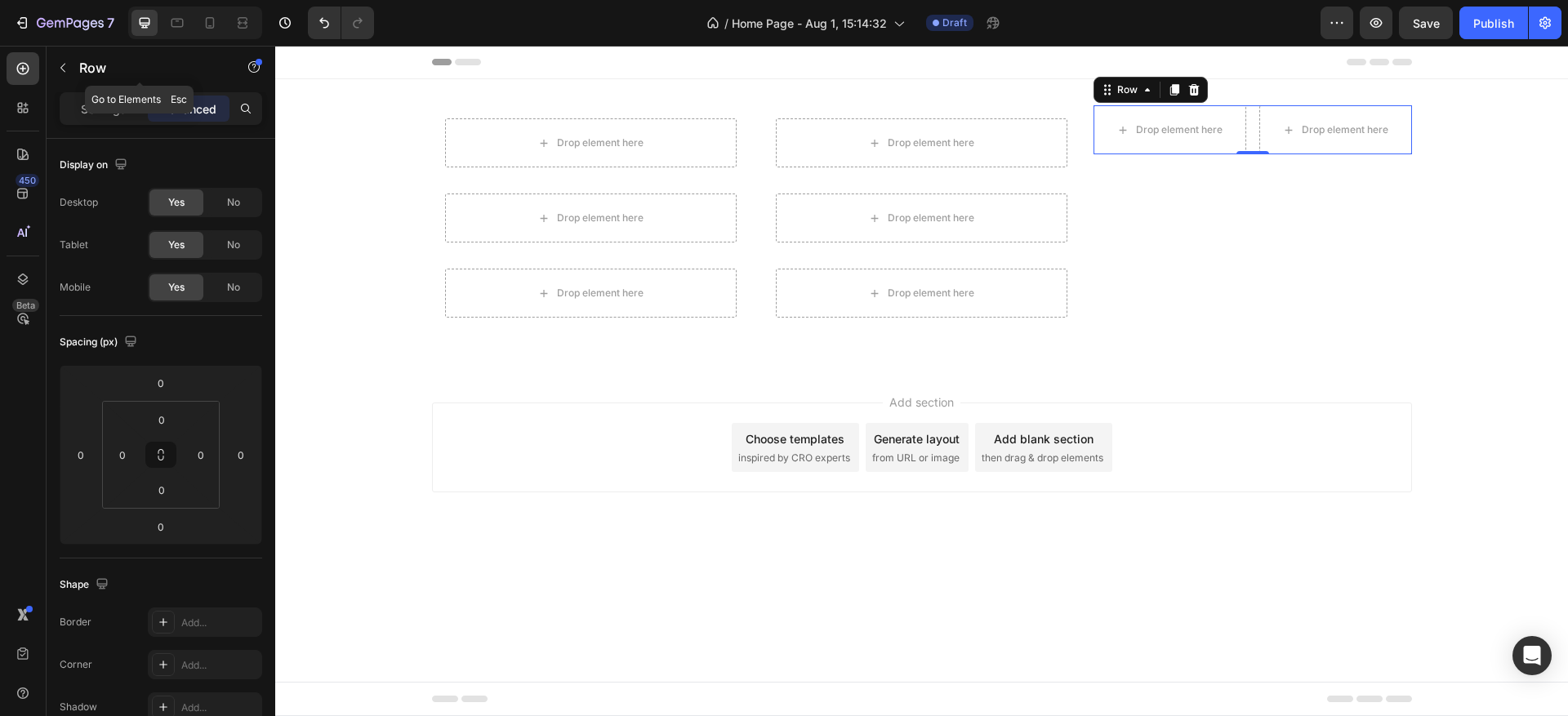 click at bounding box center [63, 68] 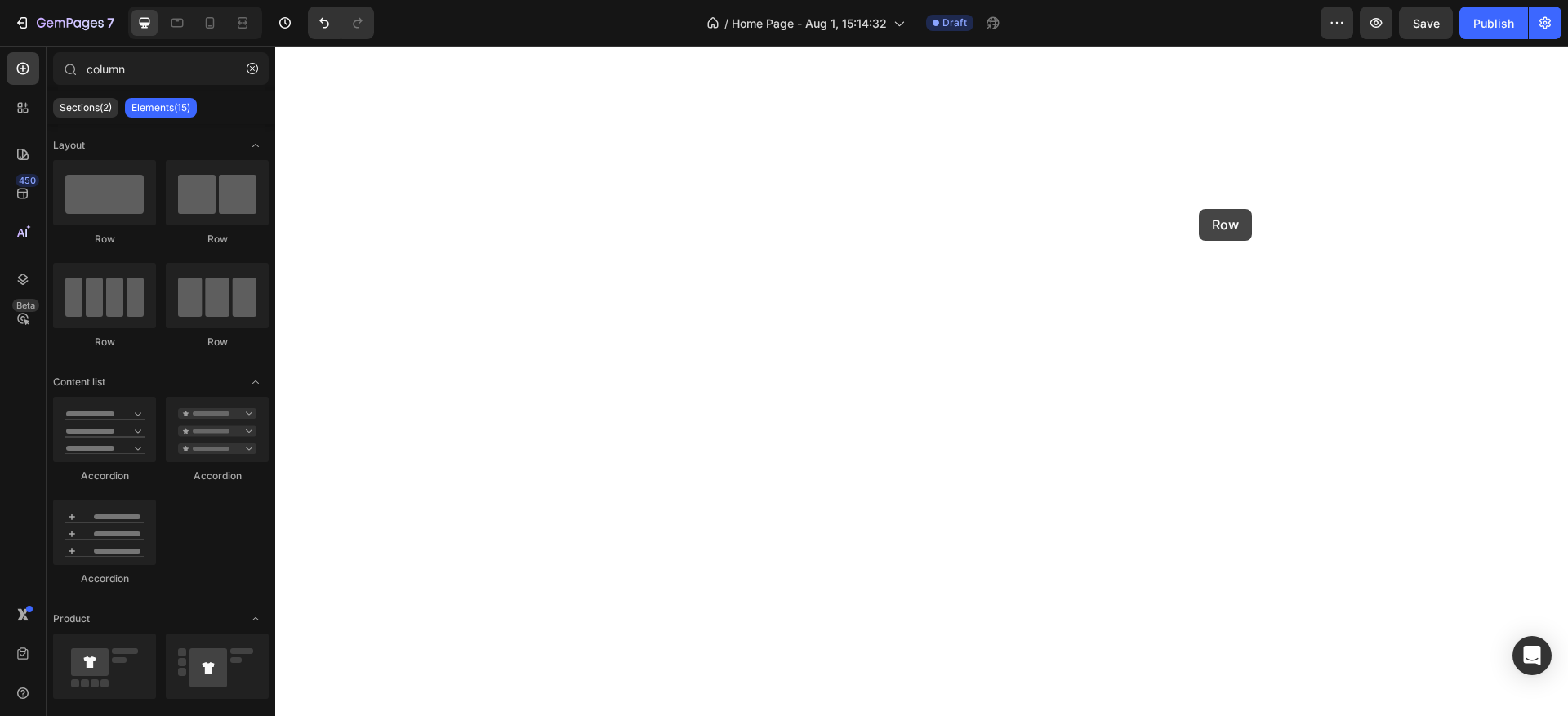 scroll, scrollTop: 0, scrollLeft: 0, axis: both 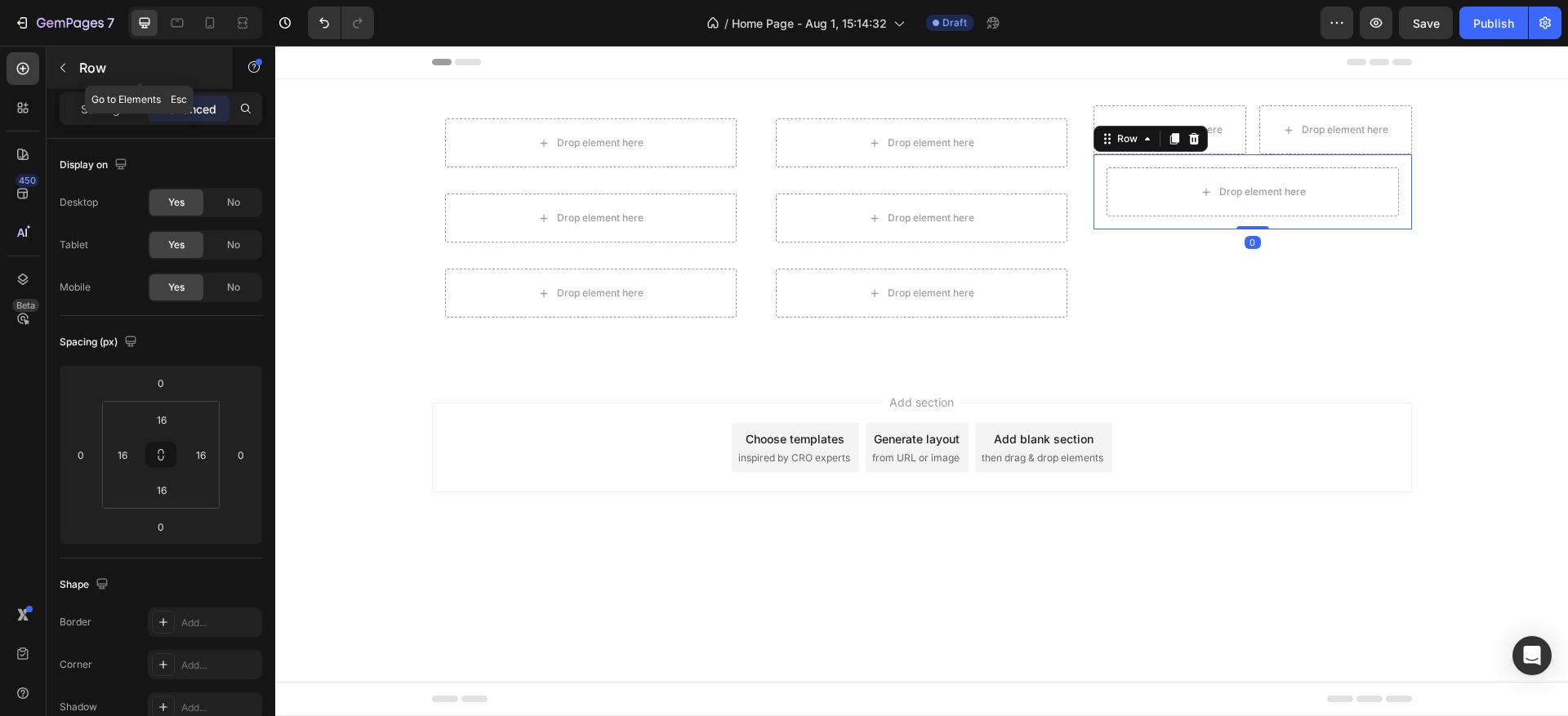 click 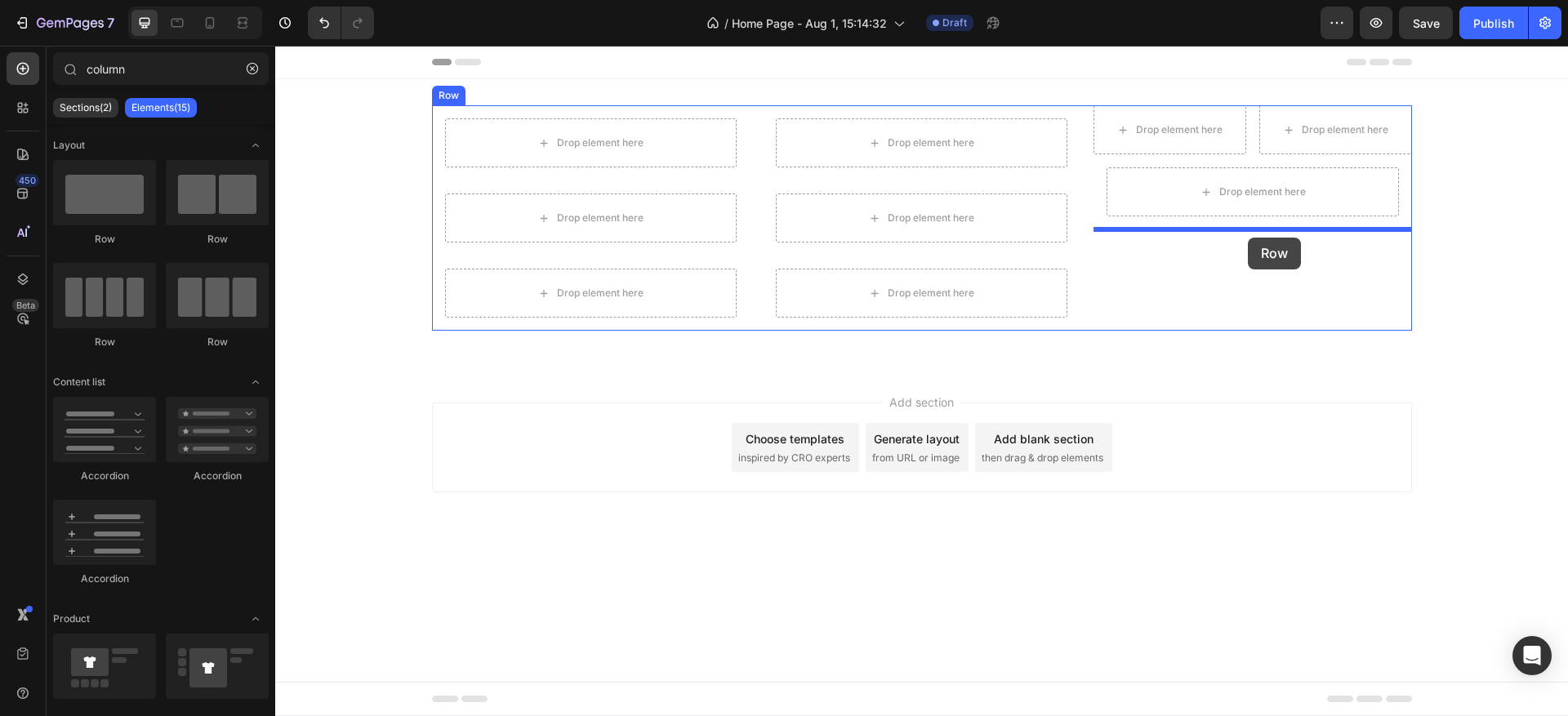 drag, startPoint x: 386, startPoint y: 232, endPoint x: 1248, endPoint y: 238, distance: 862.0209 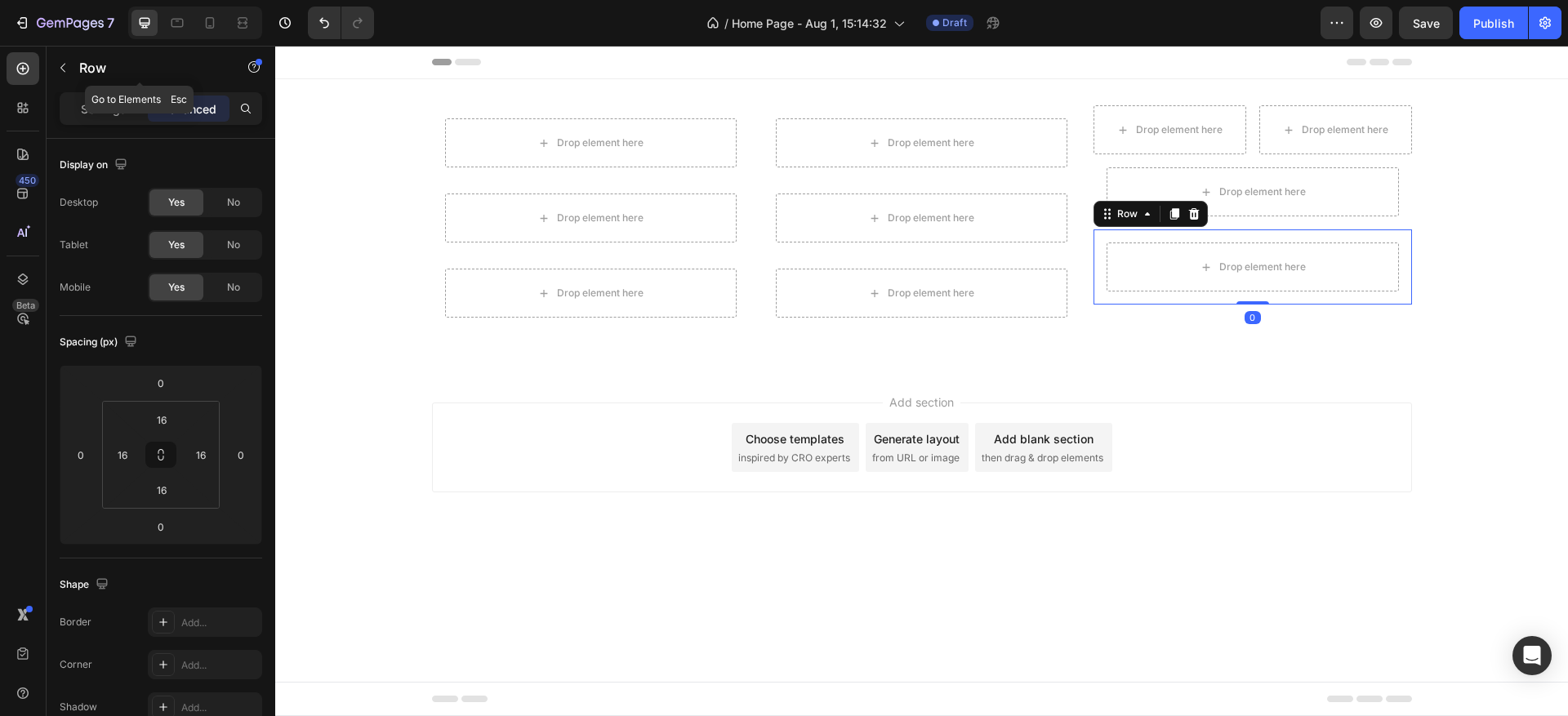 click 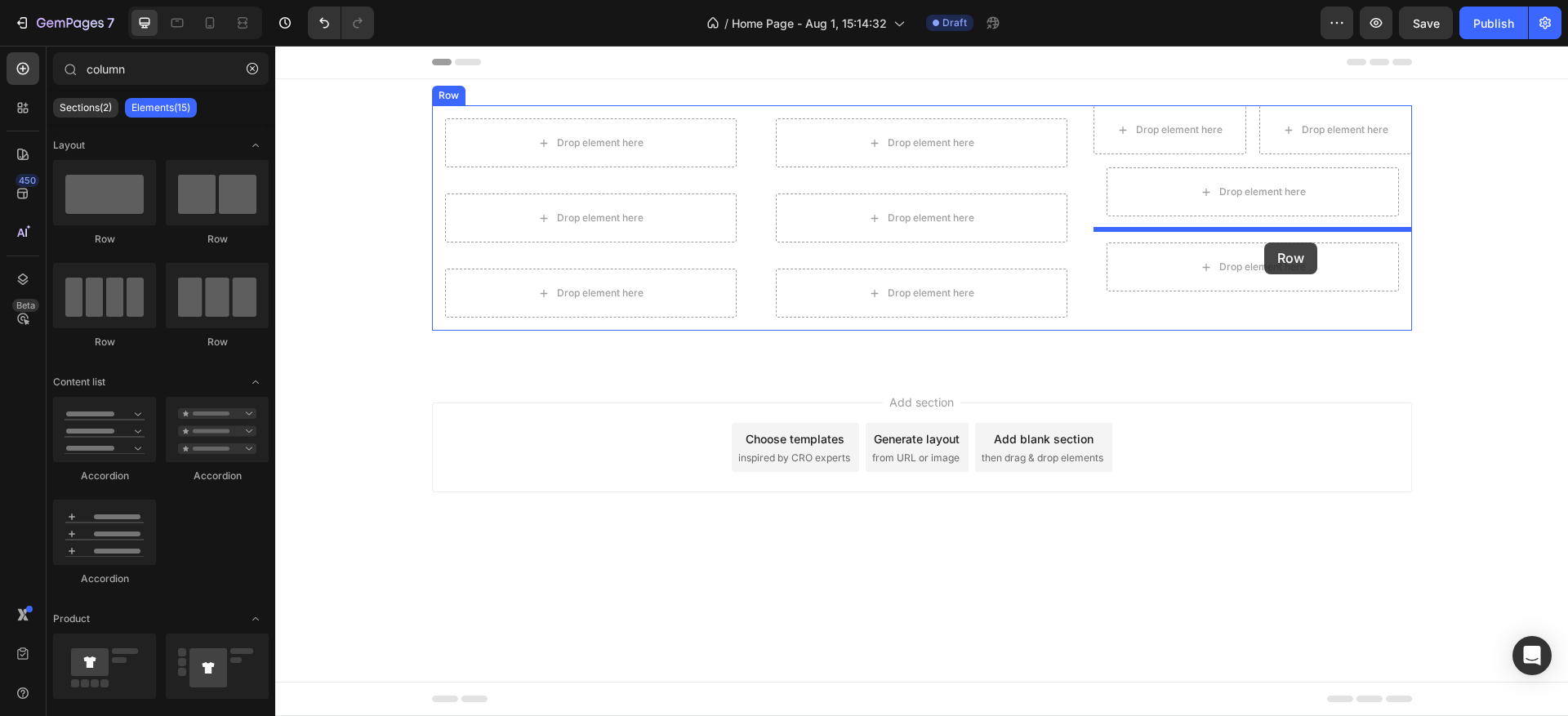 drag, startPoint x: 373, startPoint y: 260, endPoint x: 1264, endPoint y: 242, distance: 891.1818 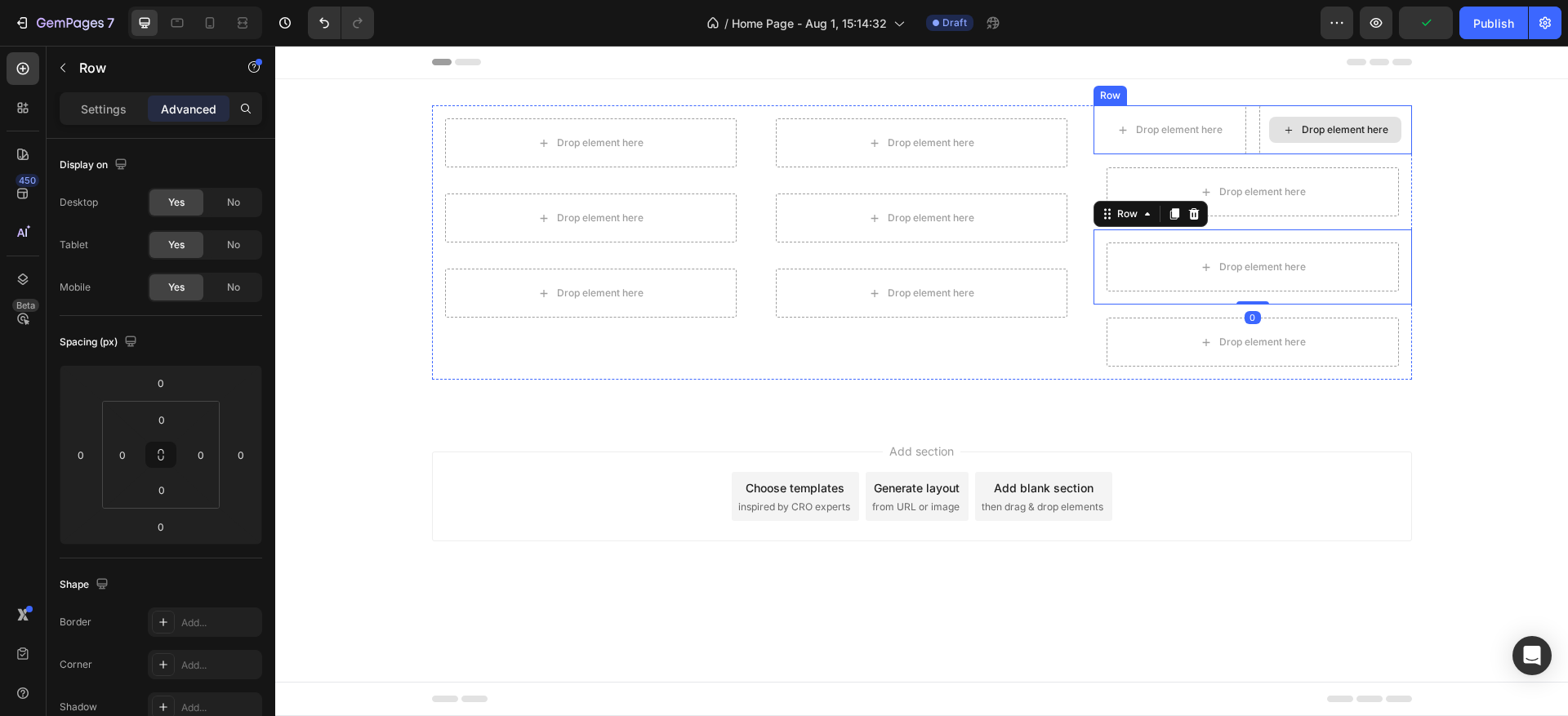 click on "Drop element here" at bounding box center (1335, 130) 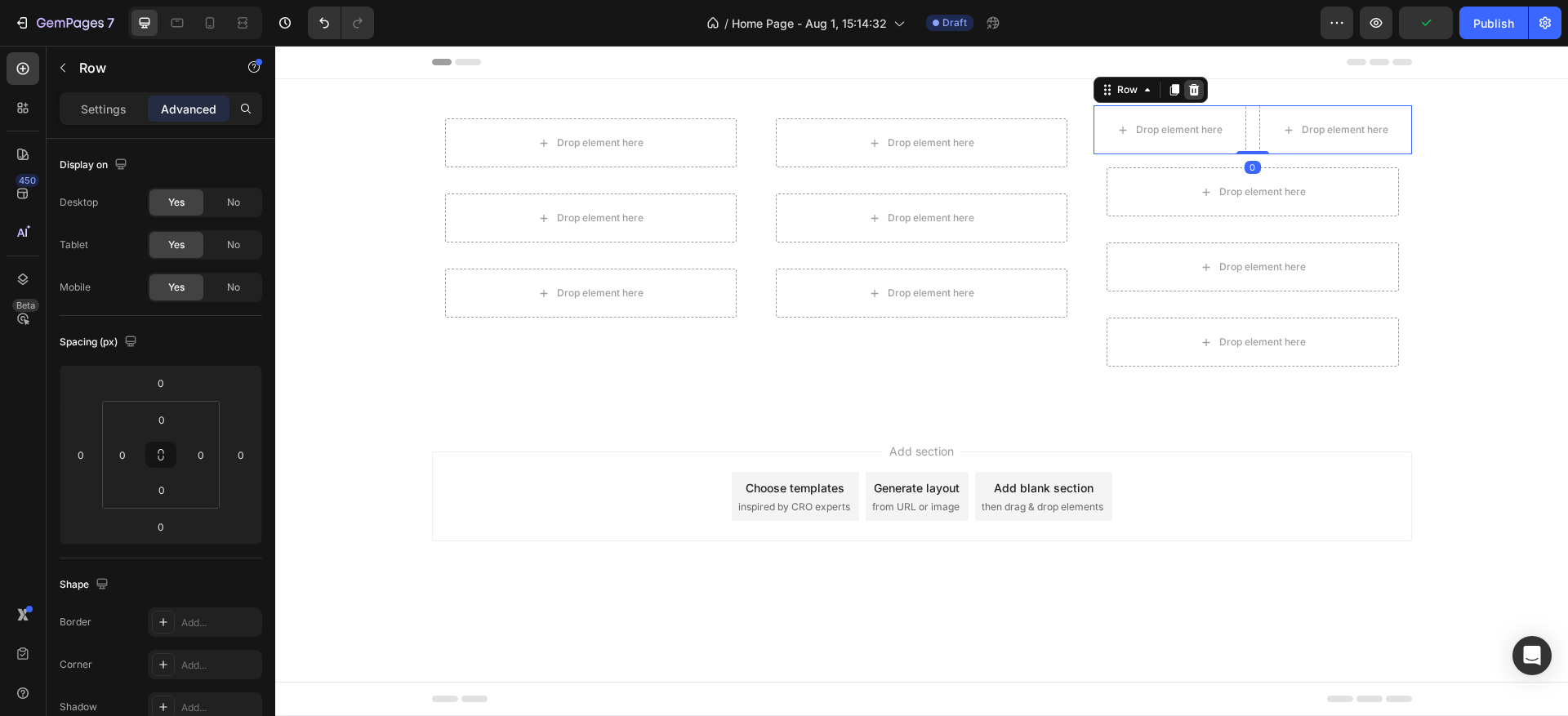 click 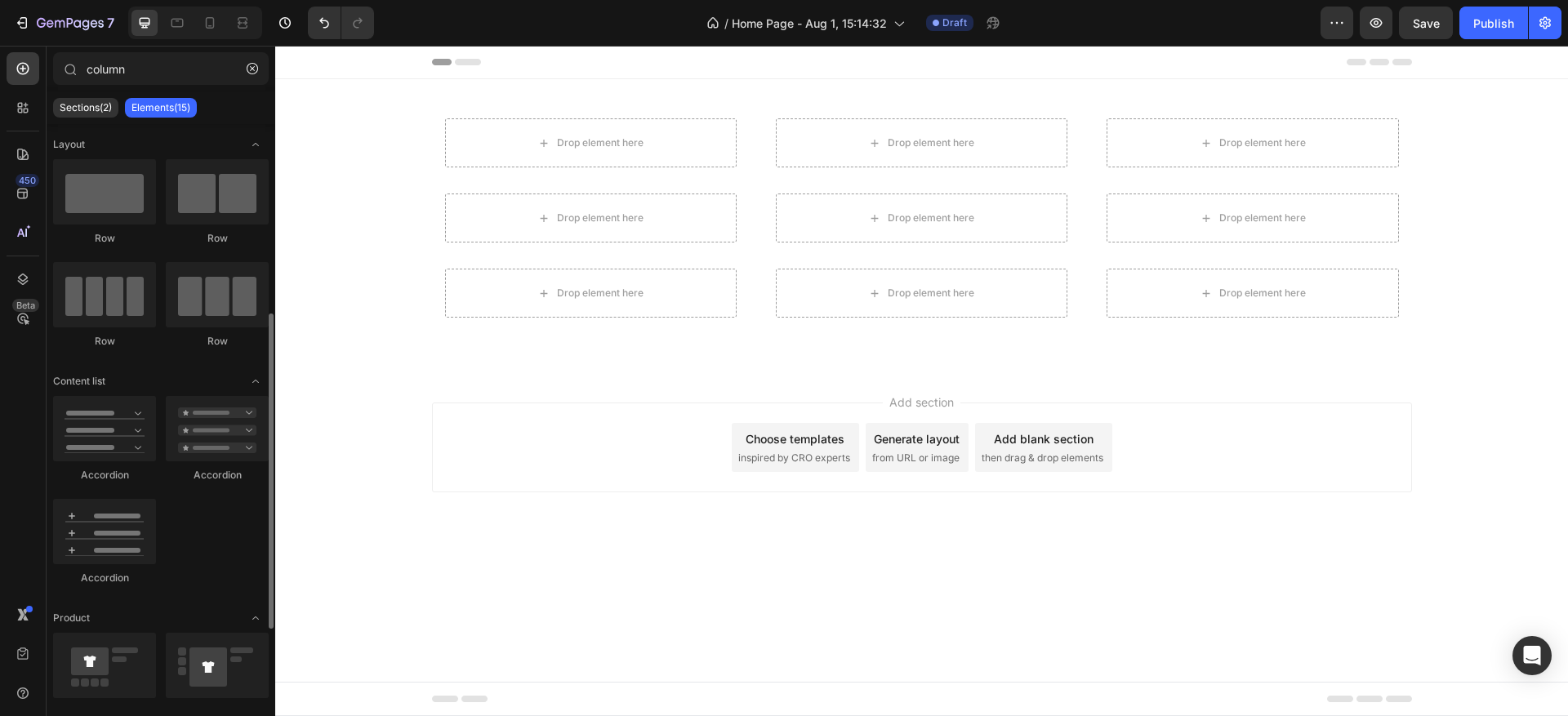 scroll, scrollTop: 0, scrollLeft: 0, axis: both 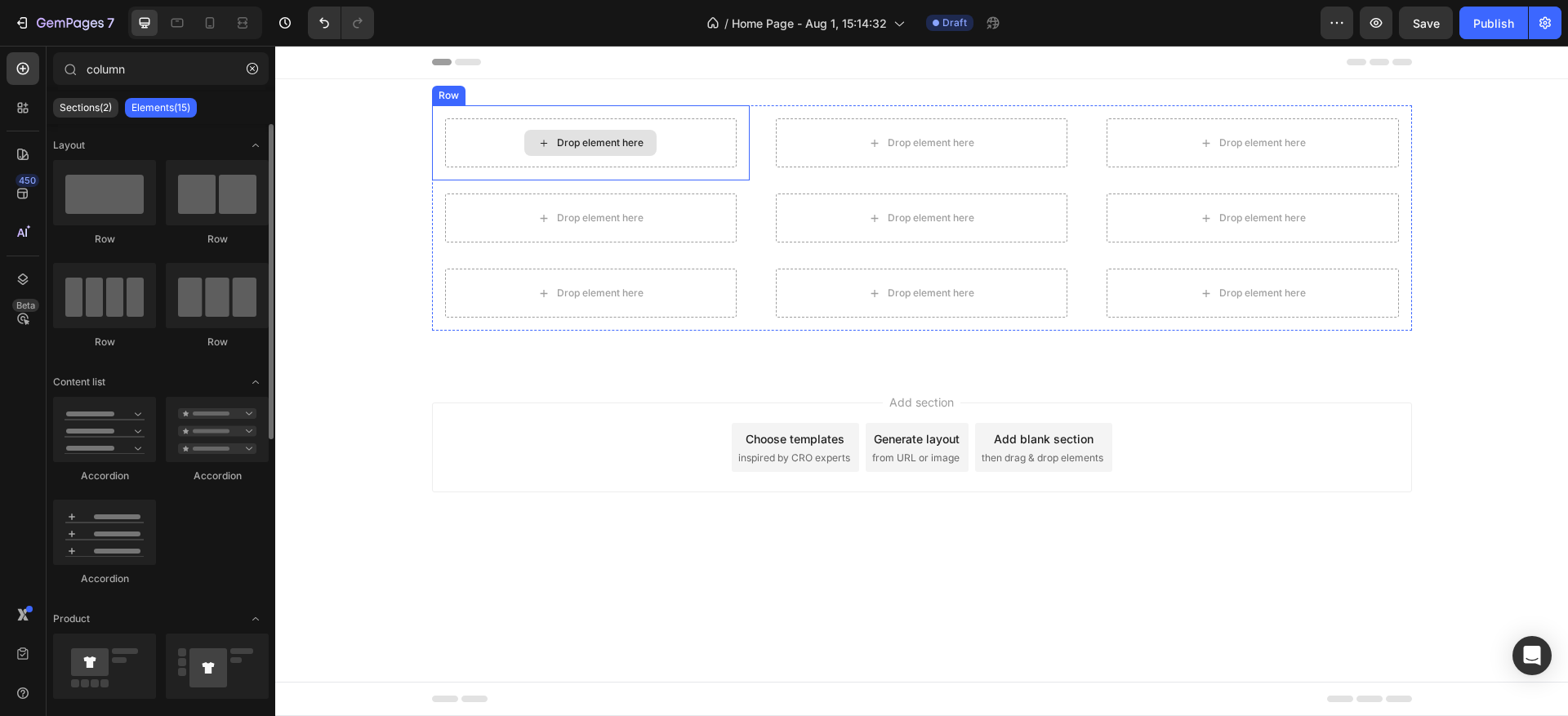 click on "Drop element here" at bounding box center [590, 143] 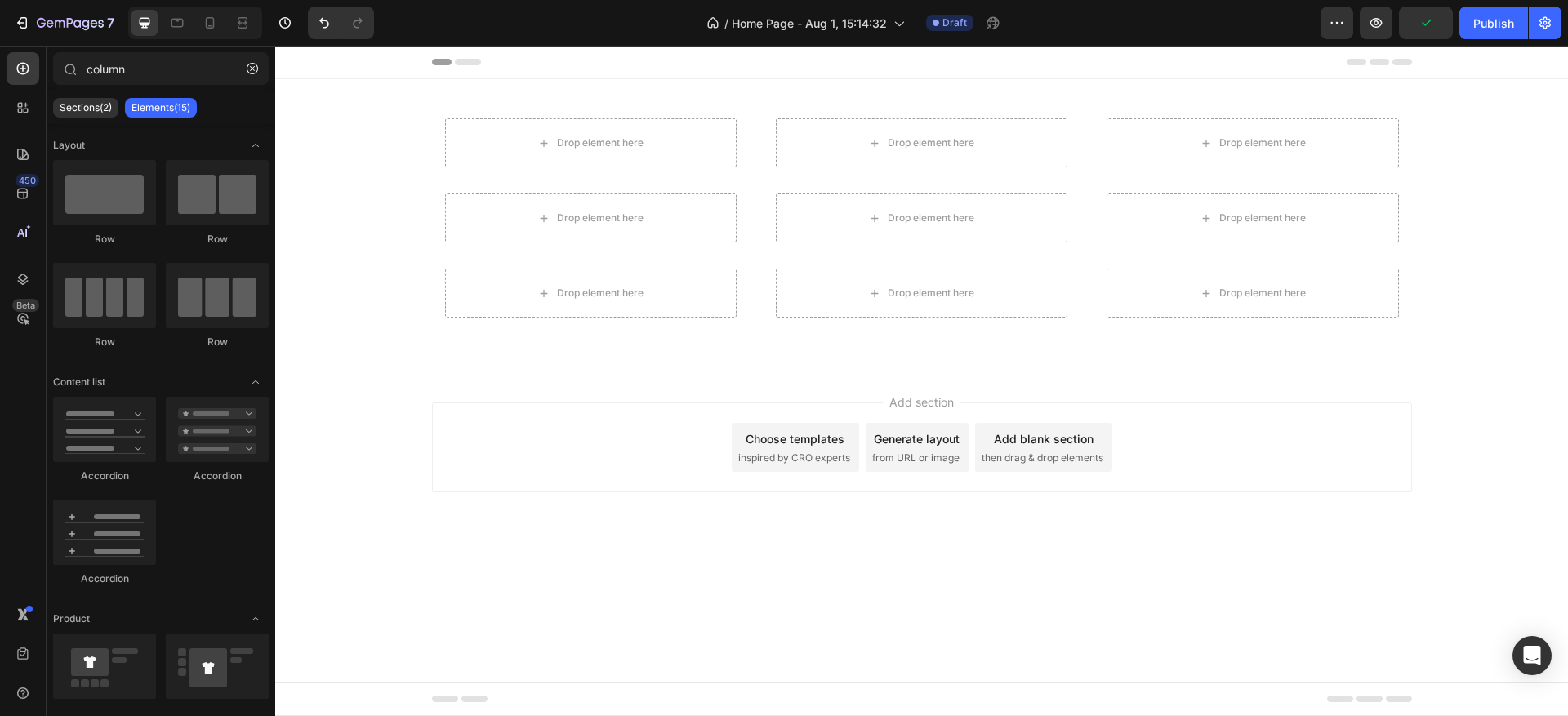 click on "Add section Choose templates inspired by CRO experts Generate layout from URL or image Add blank section then drag & drop elements" at bounding box center (921, 470) 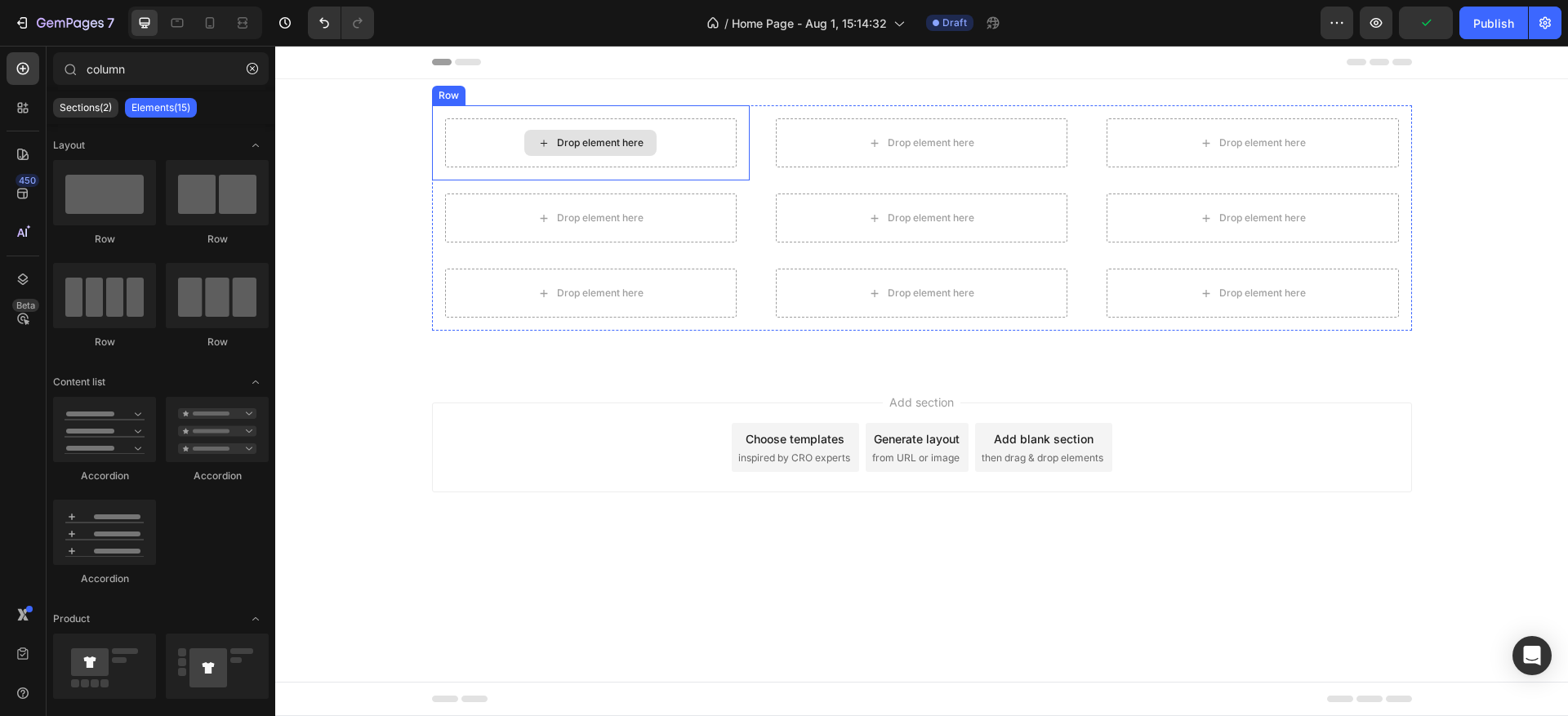 click on "Drop element here" at bounding box center (590, 143) 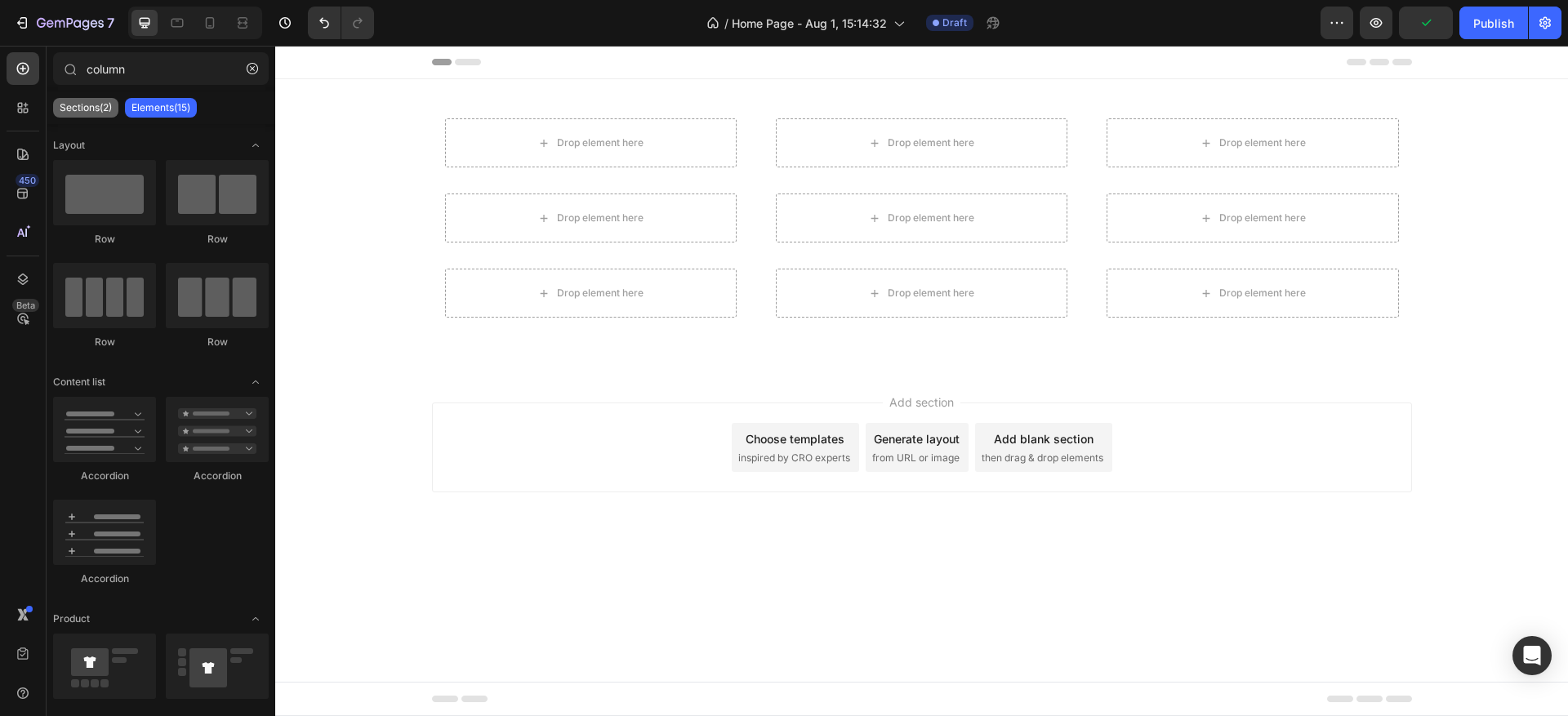 click on "Sections(2)" at bounding box center (86, 108) 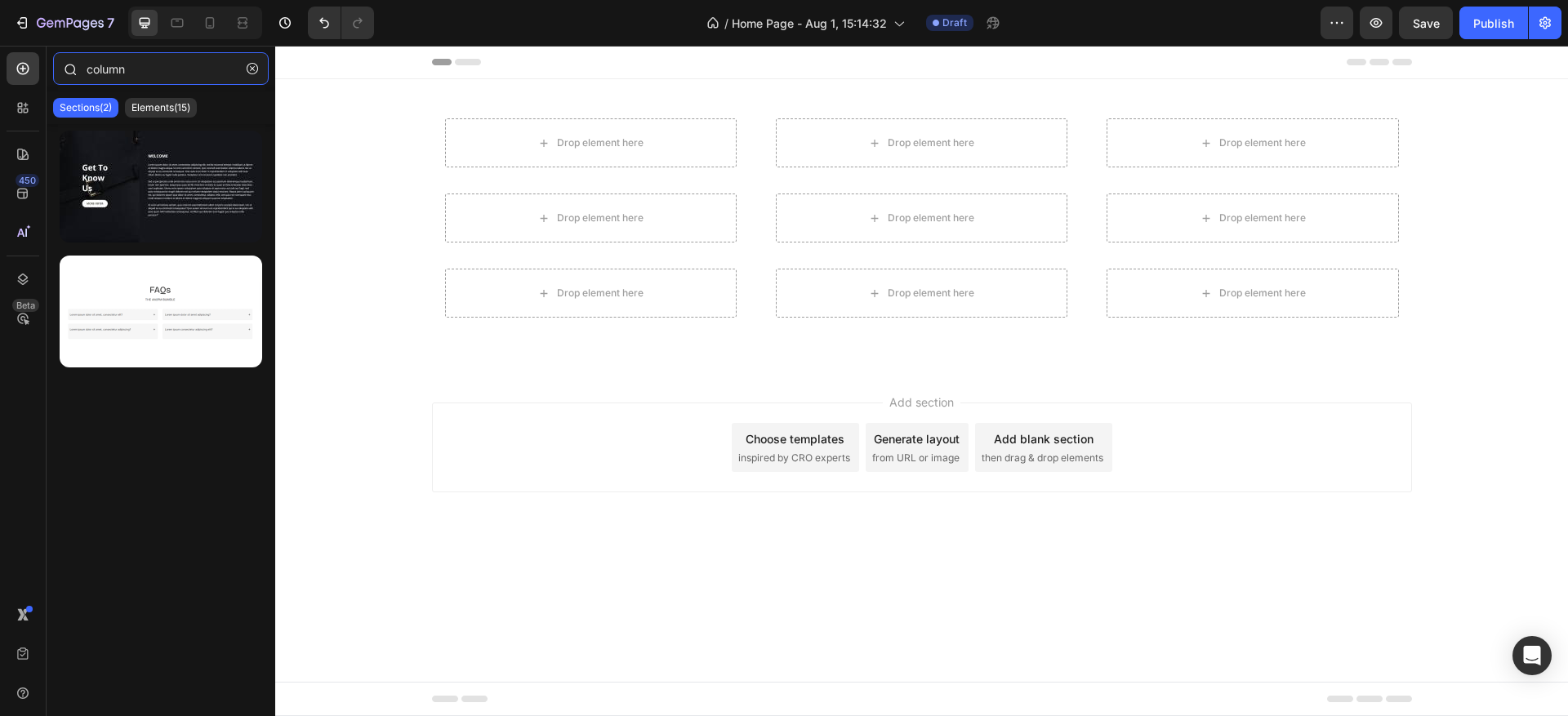 click on "column" at bounding box center [161, 69] 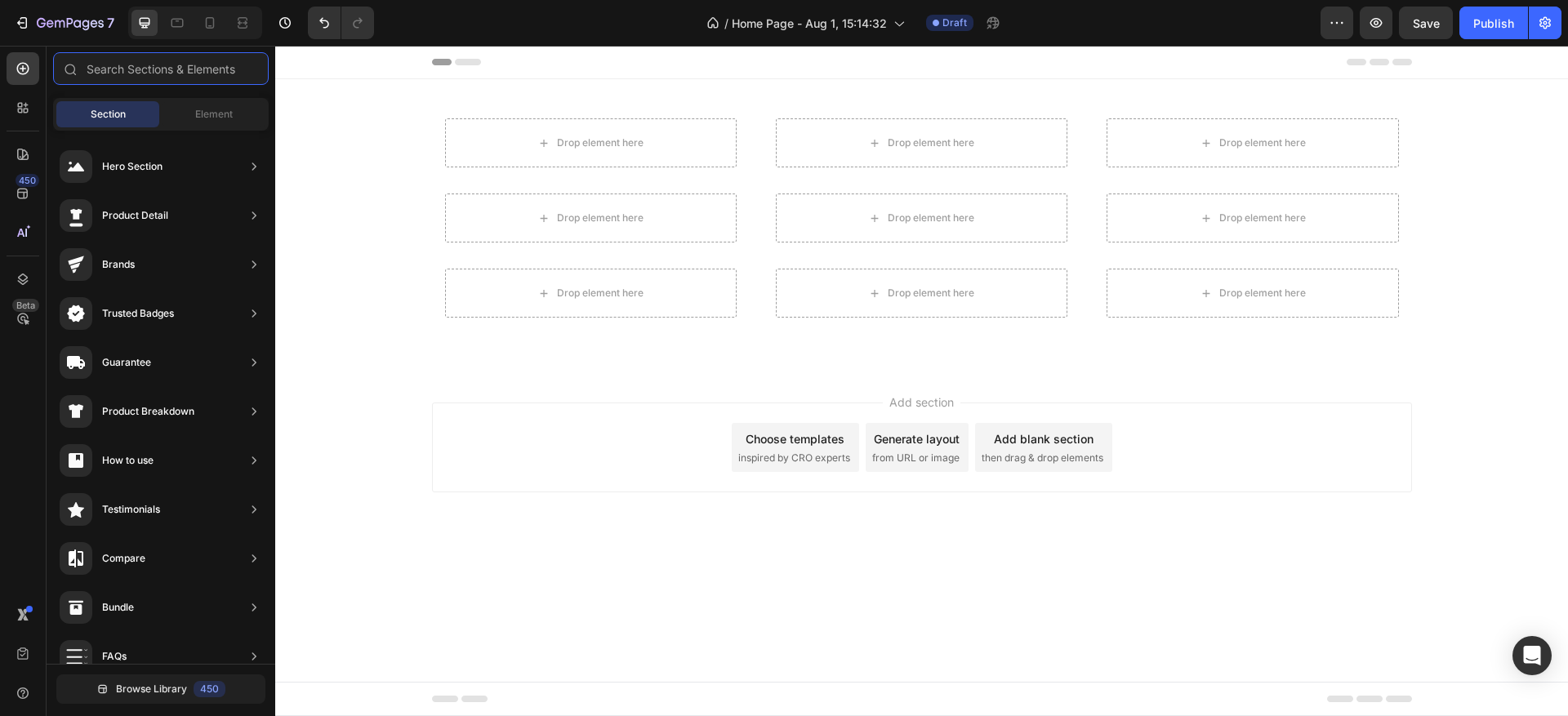 type 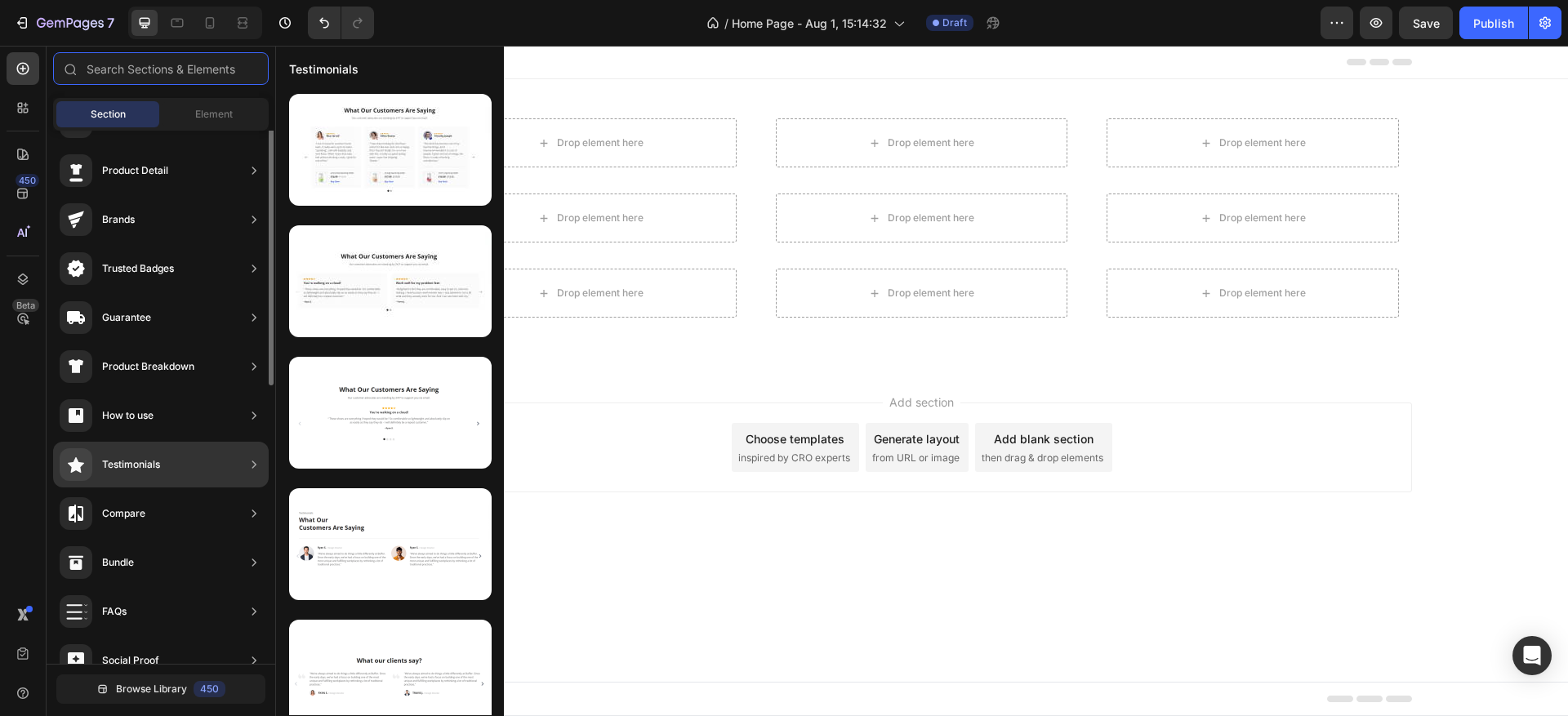 scroll, scrollTop: 0, scrollLeft: 0, axis: both 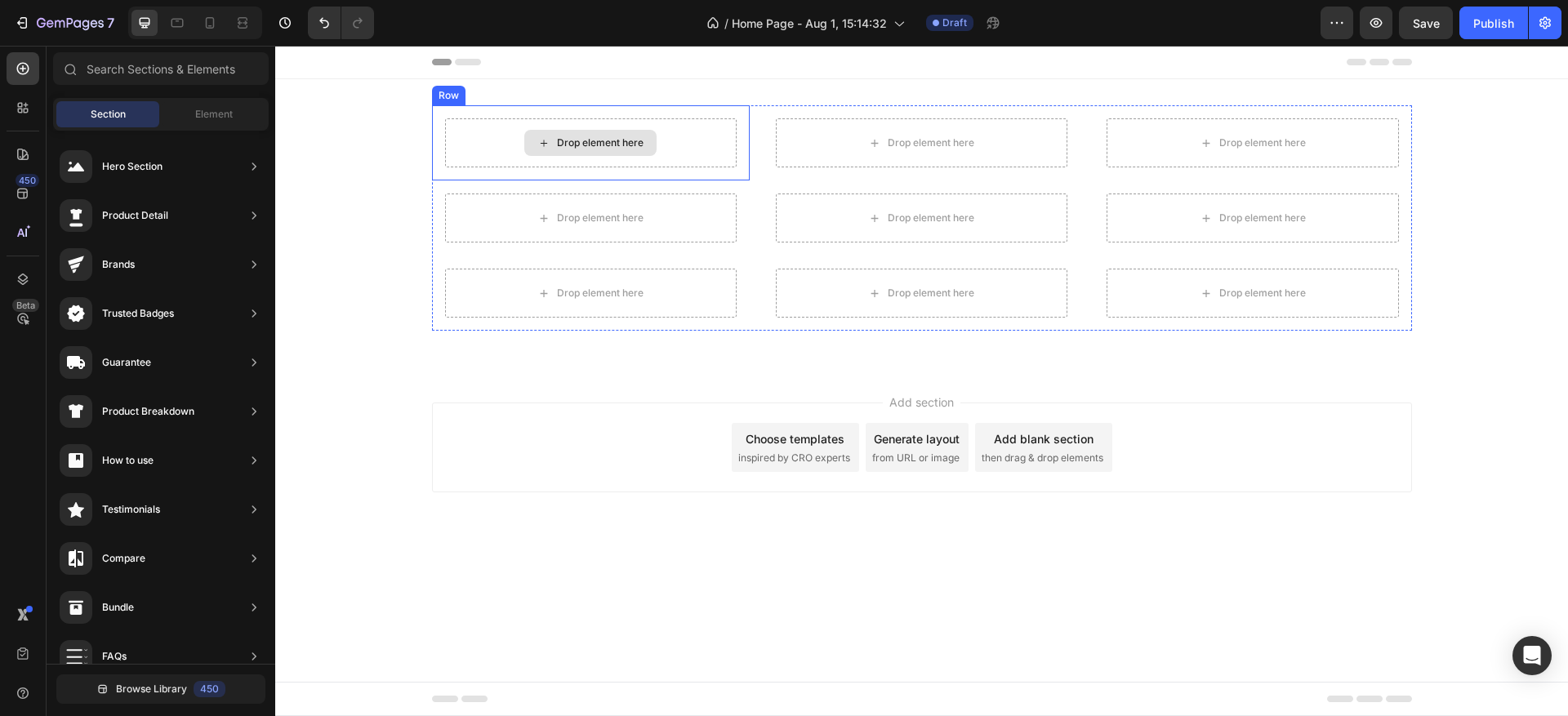 drag, startPoint x: 434, startPoint y: 218, endPoint x: 622, endPoint y: 157, distance: 197.6487 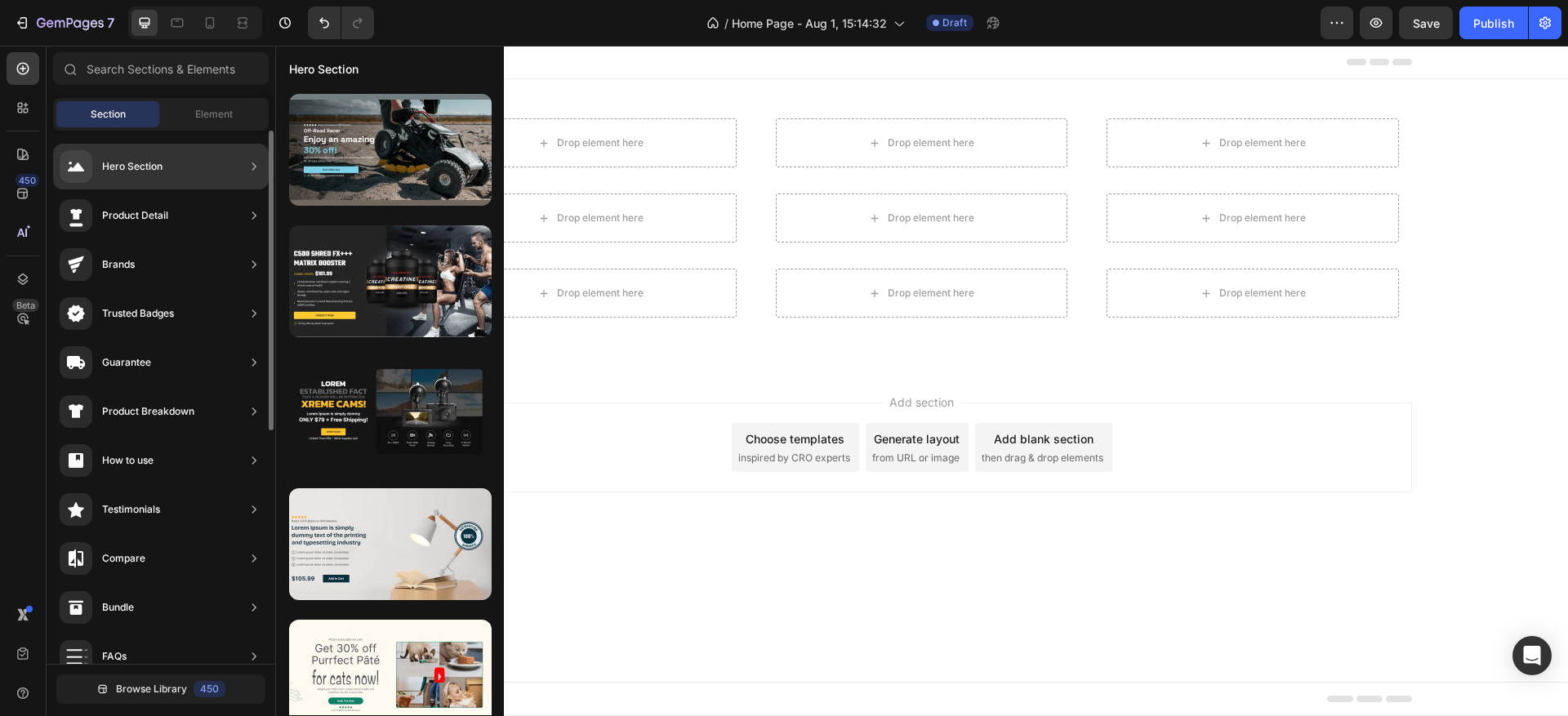 click on "Hero Section" 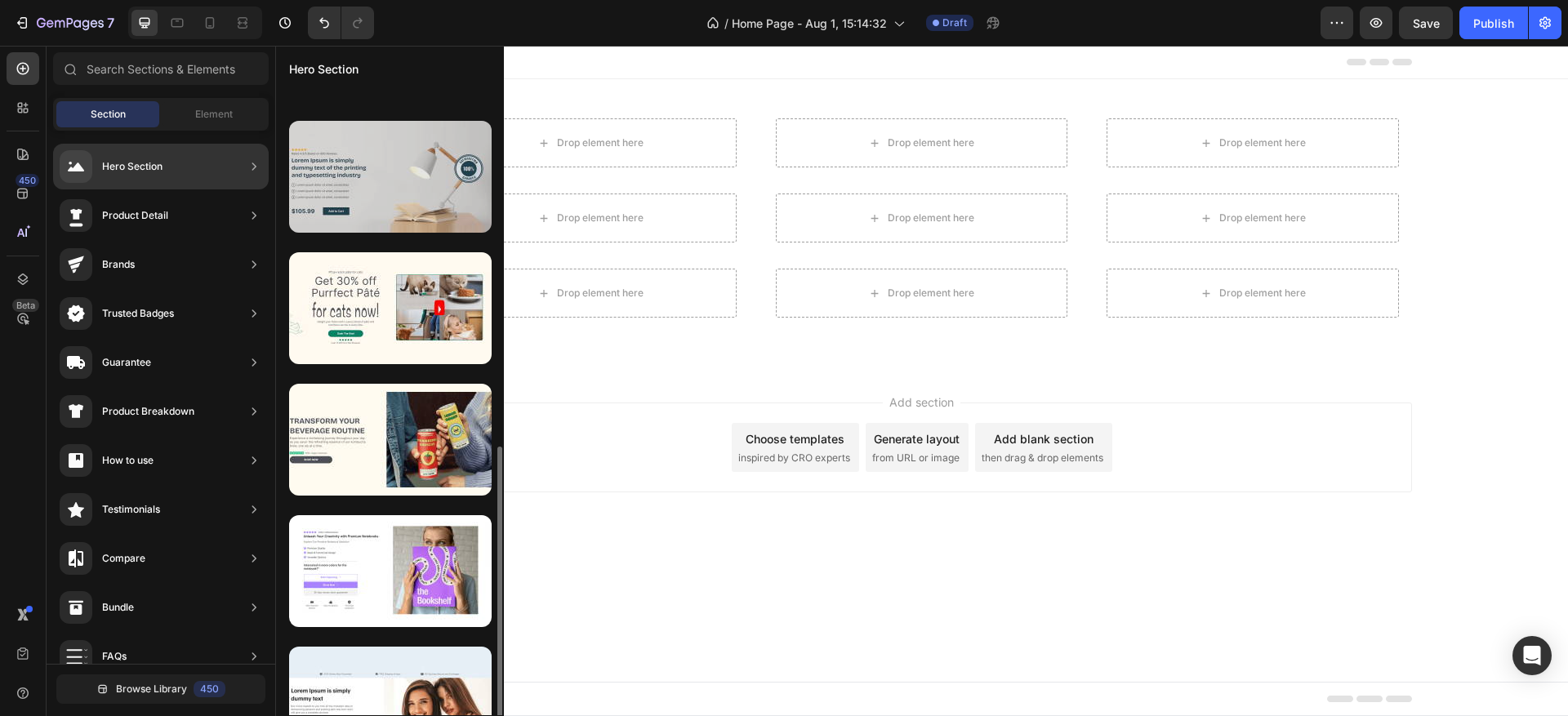 scroll, scrollTop: 490, scrollLeft: 0, axis: vertical 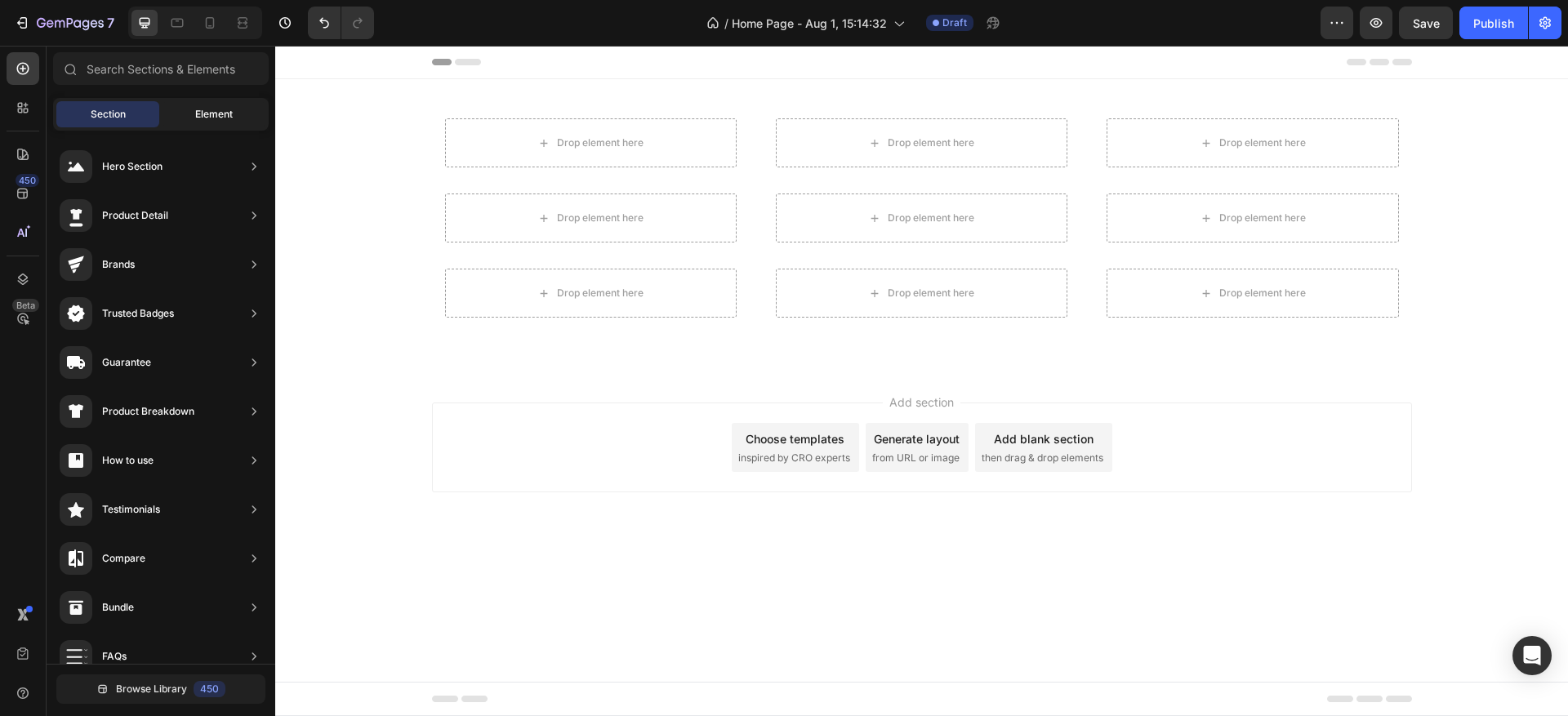 click on "Element" at bounding box center (214, 114) 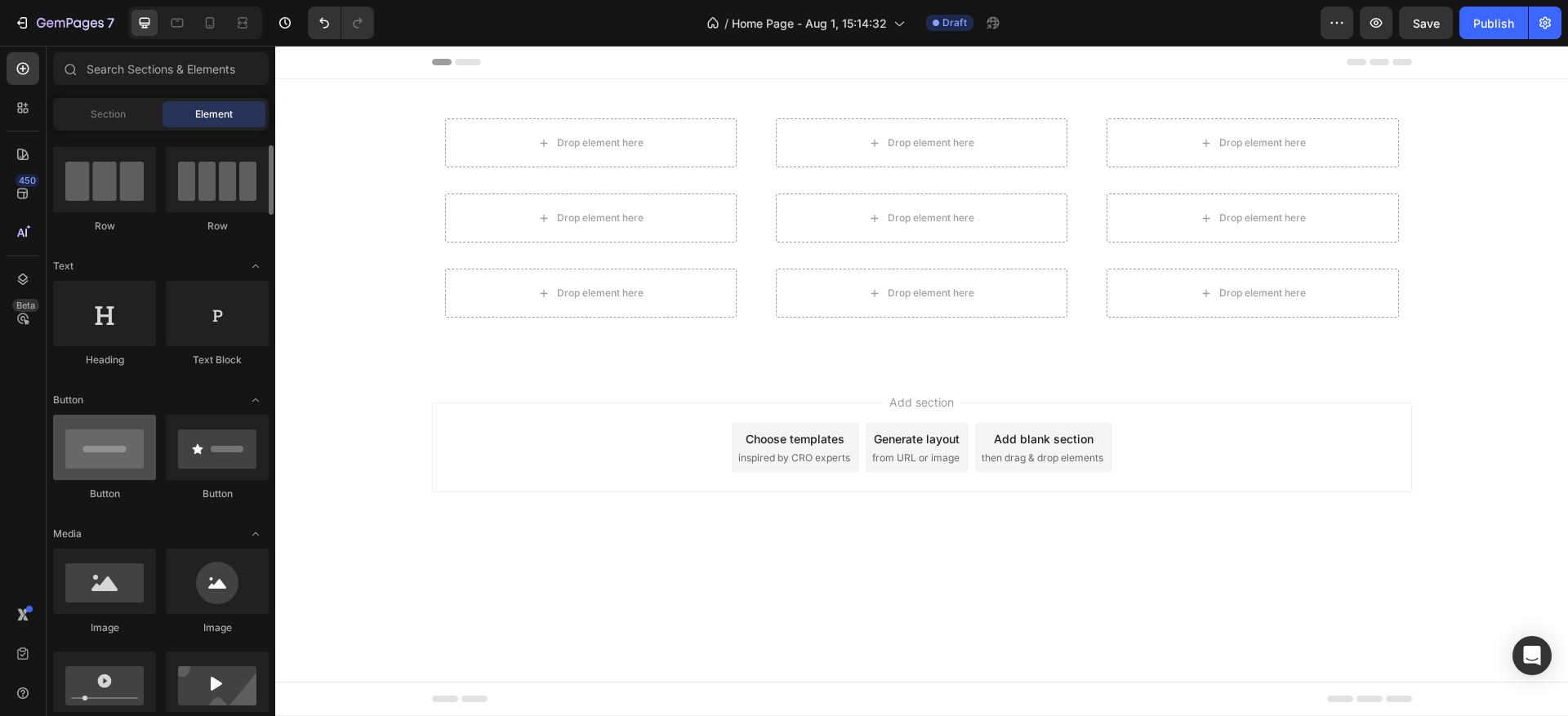 scroll, scrollTop: 245, scrollLeft: 0, axis: vertical 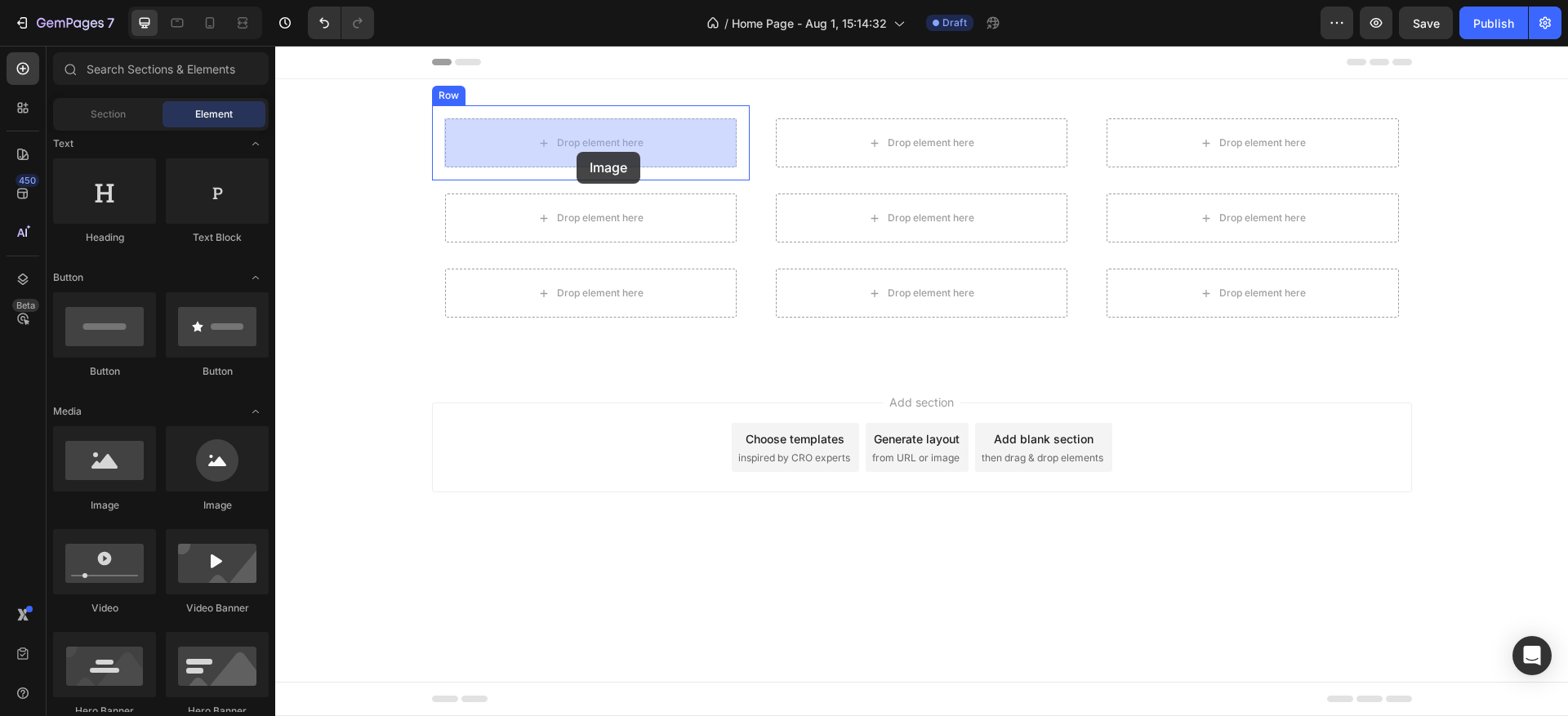 drag, startPoint x: 403, startPoint y: 494, endPoint x: 577, endPoint y: 152, distance: 383.7186 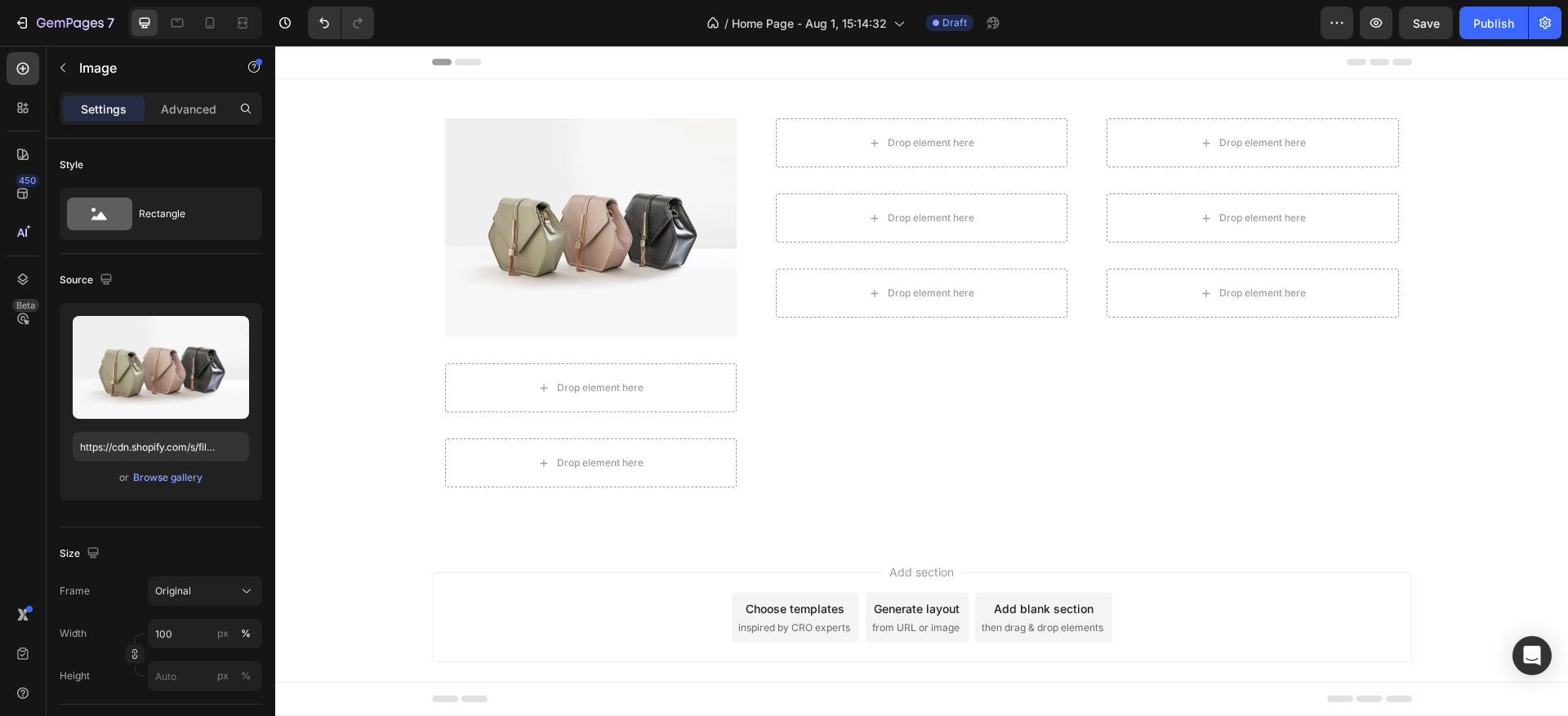 click on "Add section Choose templates inspired by CRO experts Generate layout from URL or image Add blank section then drag & drop elements" at bounding box center [922, 617] 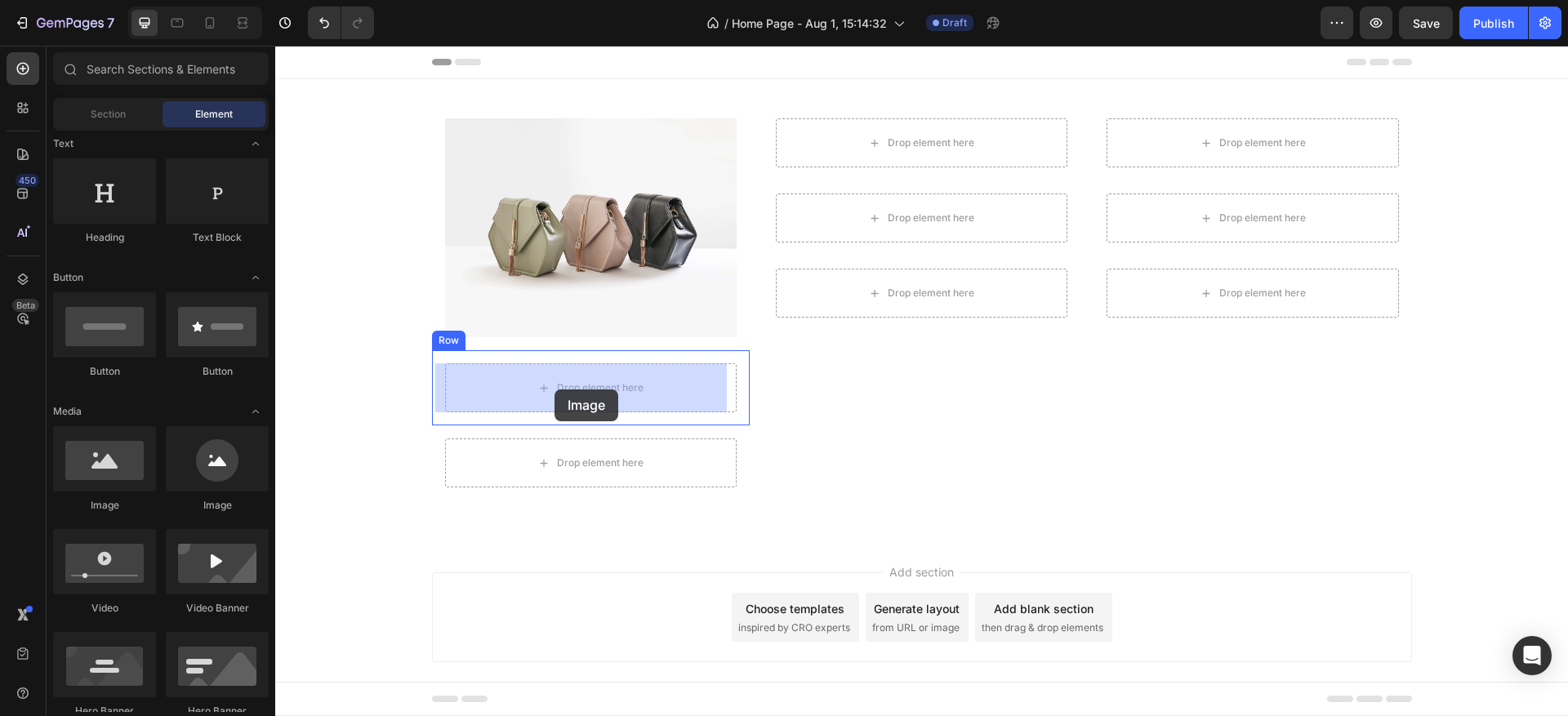 drag, startPoint x: 378, startPoint y: 529, endPoint x: 555, endPoint y: 389, distance: 225.6745 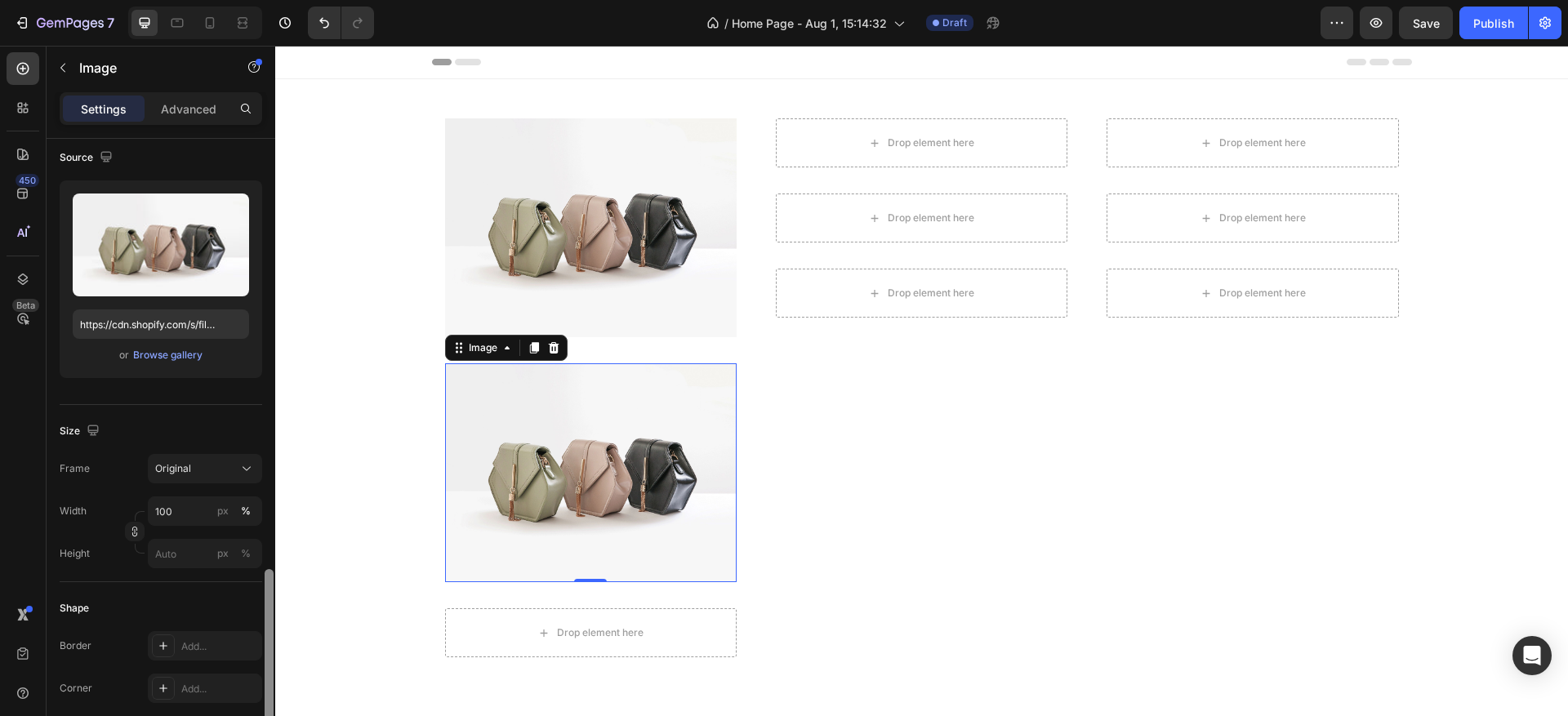 scroll, scrollTop: 0, scrollLeft: 0, axis: both 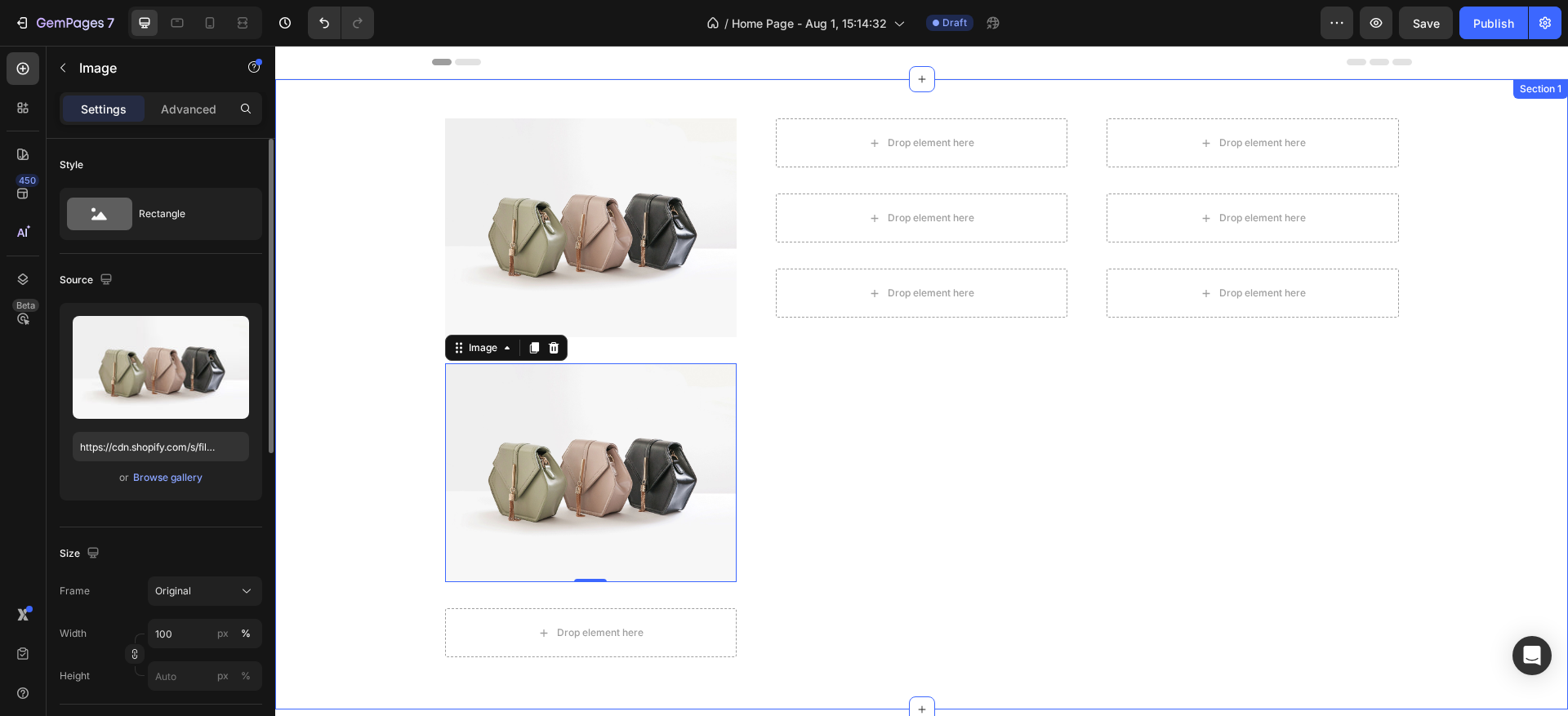 click on "Image Row Image   0 Row
Drop element here Row
Drop element here Row
Drop element here Row
Drop element here Row
Drop element here Row
Drop element here Row
Drop element here Row Row Row" at bounding box center (921, 394) 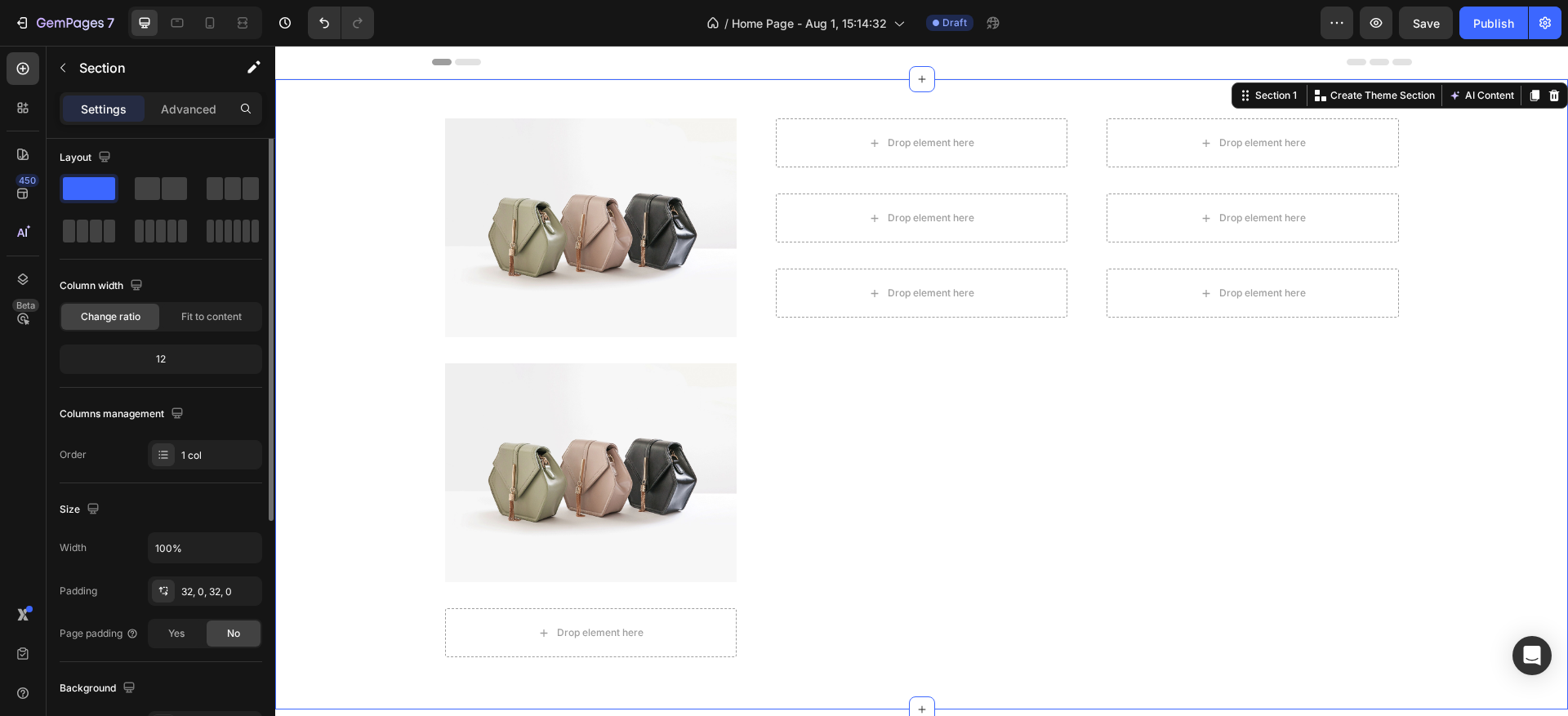scroll, scrollTop: 0, scrollLeft: 0, axis: both 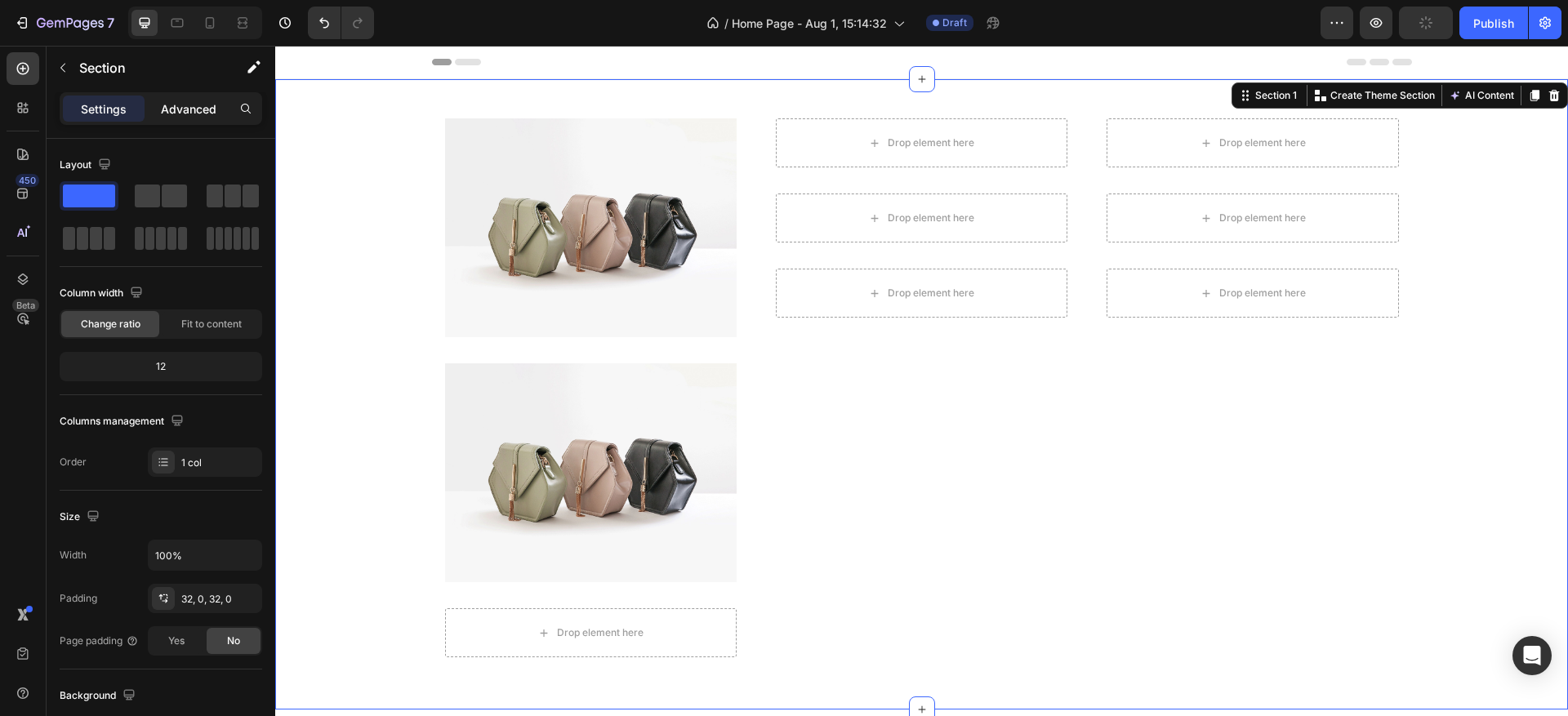 click on "Advanced" 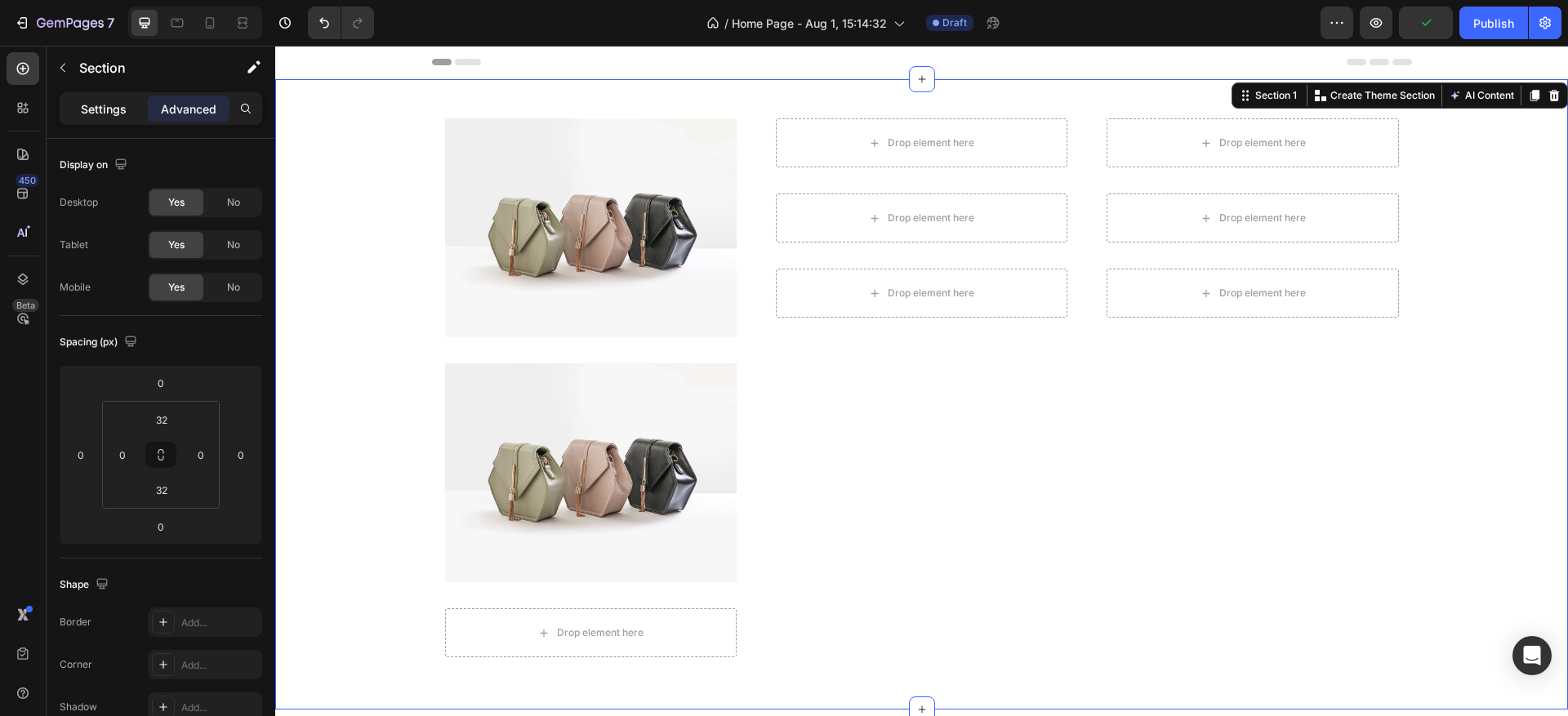 click on "Settings" at bounding box center [104, 109] 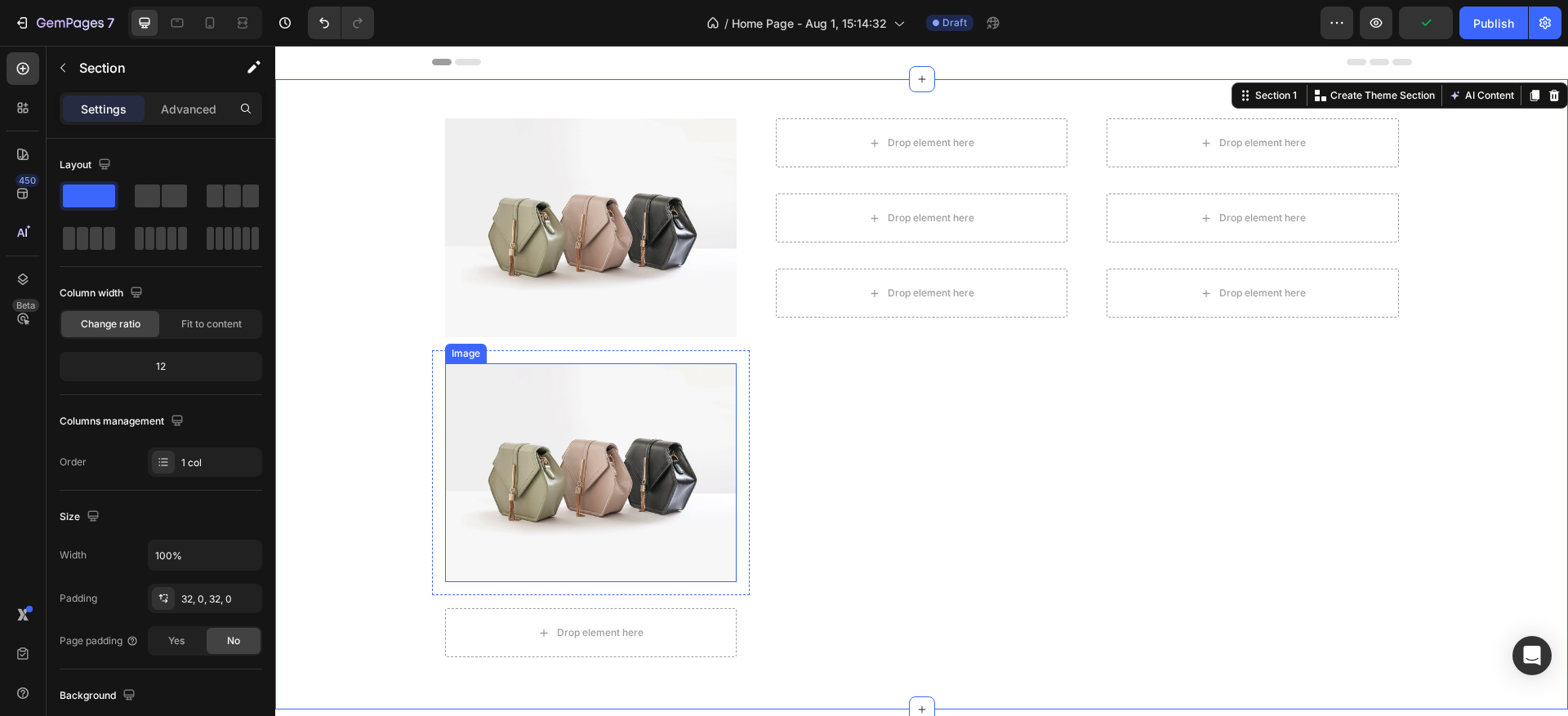 click at bounding box center [590, 473] 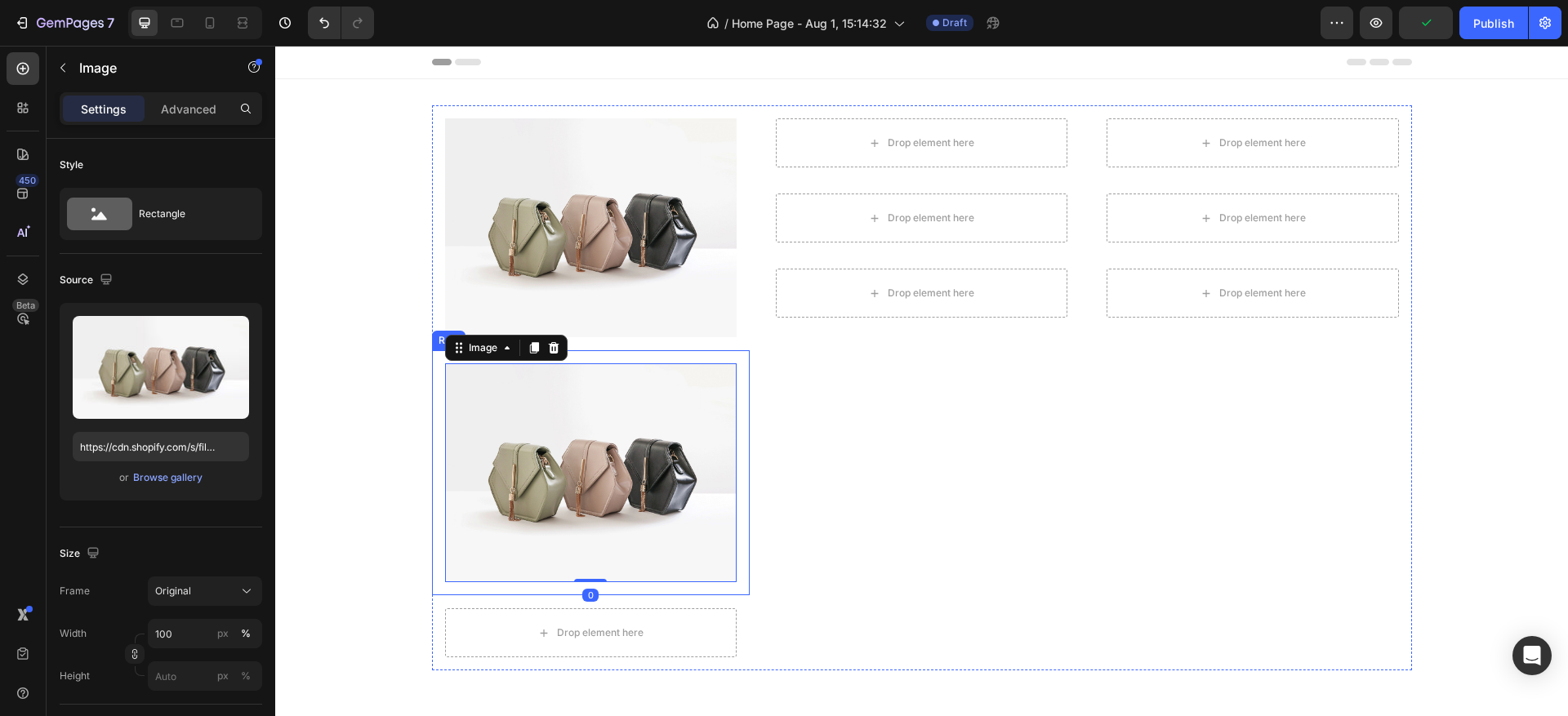click on "Drop element here" at bounding box center [590, 633] 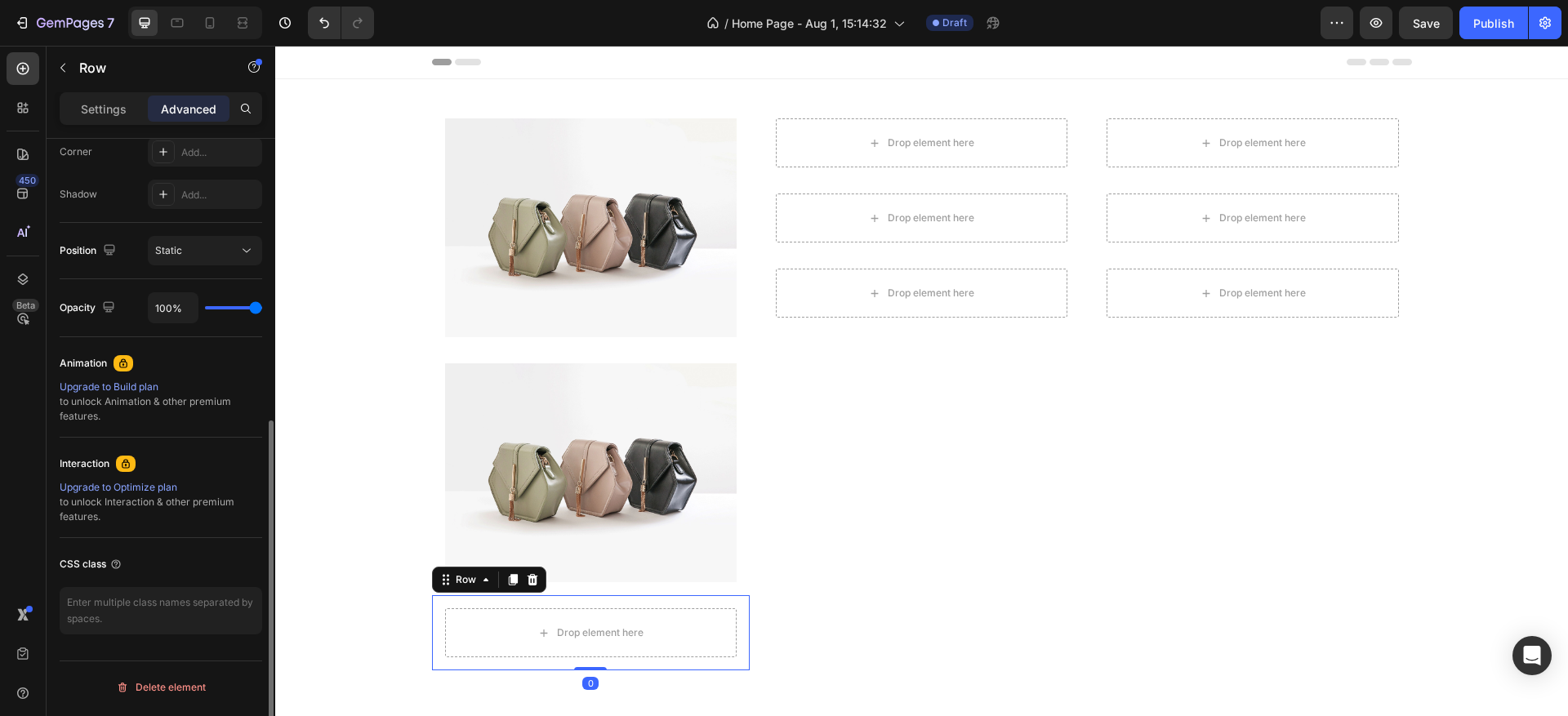 scroll, scrollTop: 0, scrollLeft: 0, axis: both 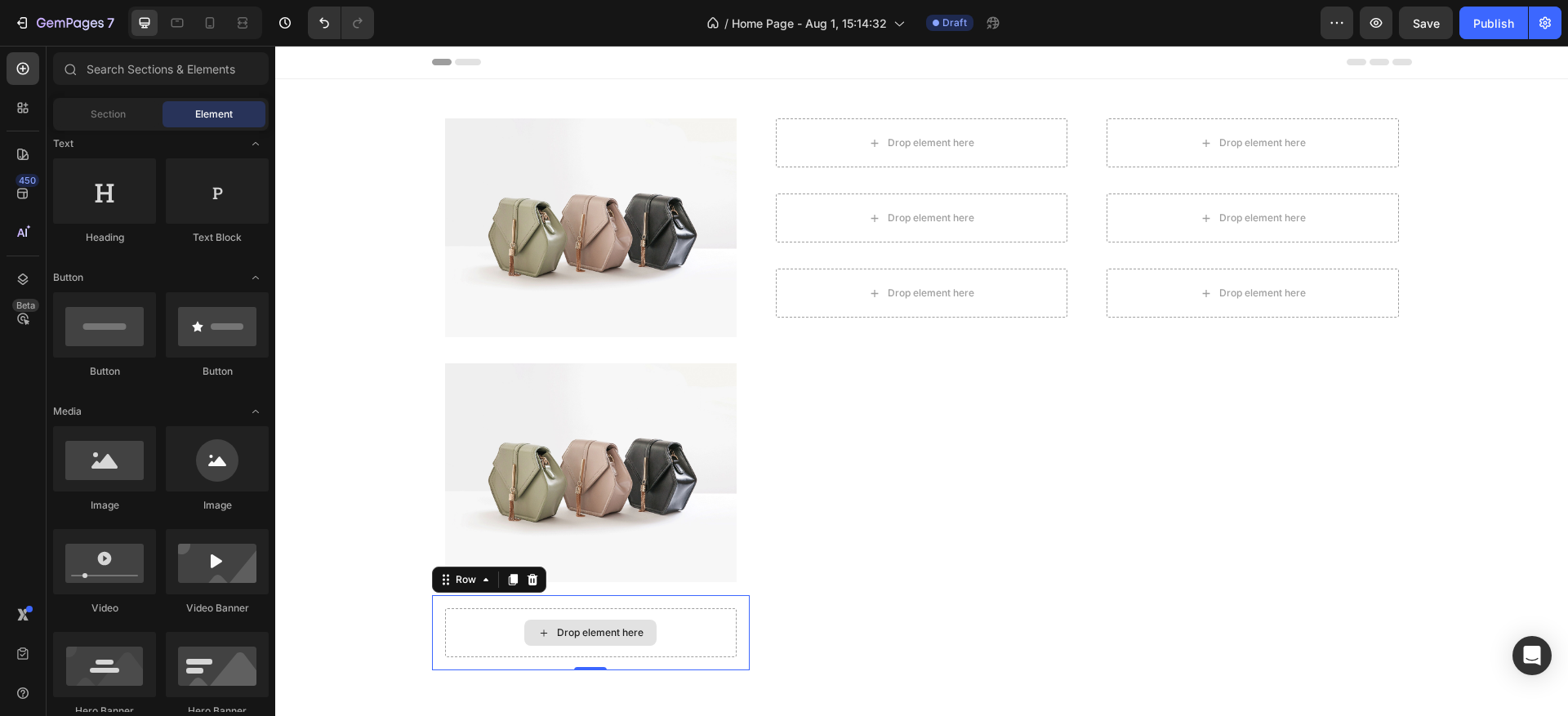 click on "Drop element here" at bounding box center [590, 633] 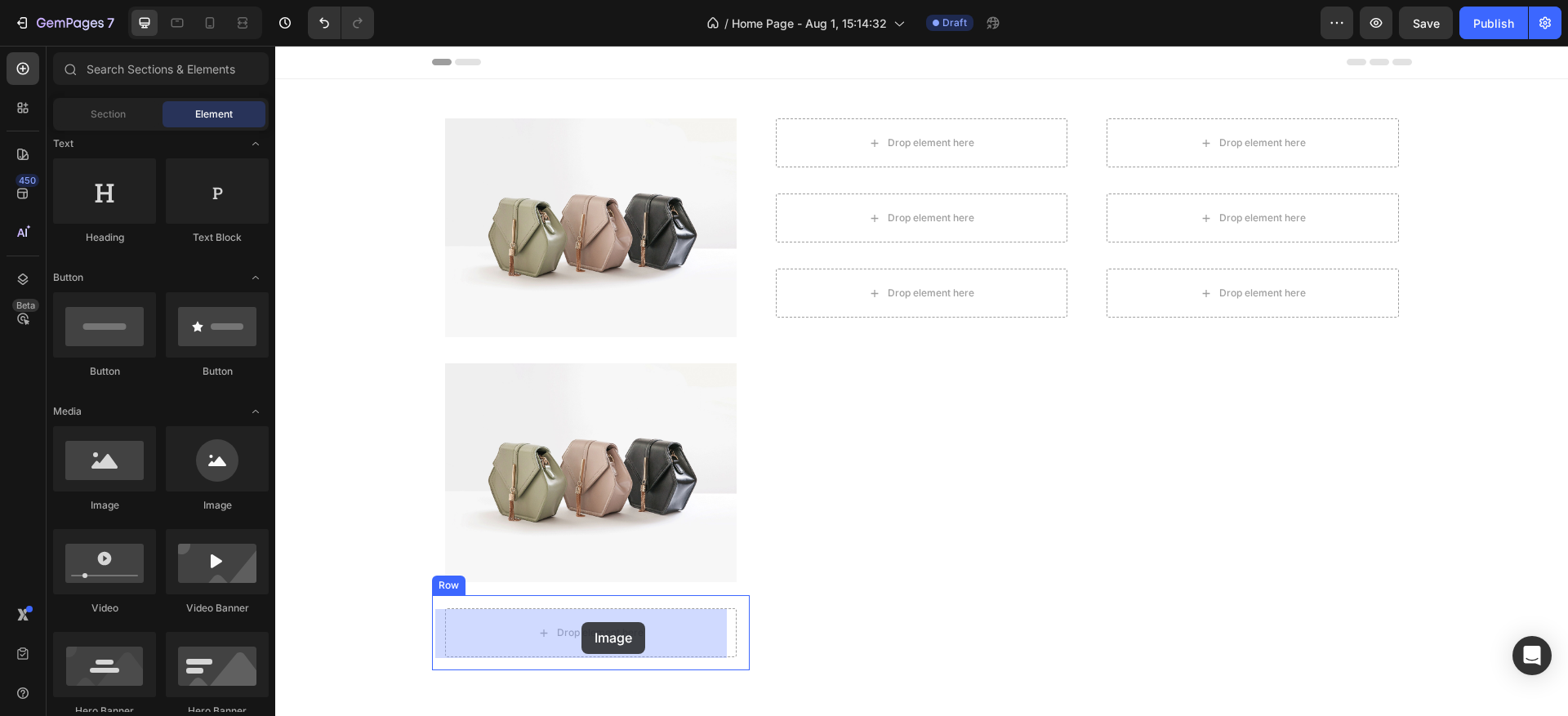 drag, startPoint x: 394, startPoint y: 527, endPoint x: 581, endPoint y: 622, distance: 209.74747 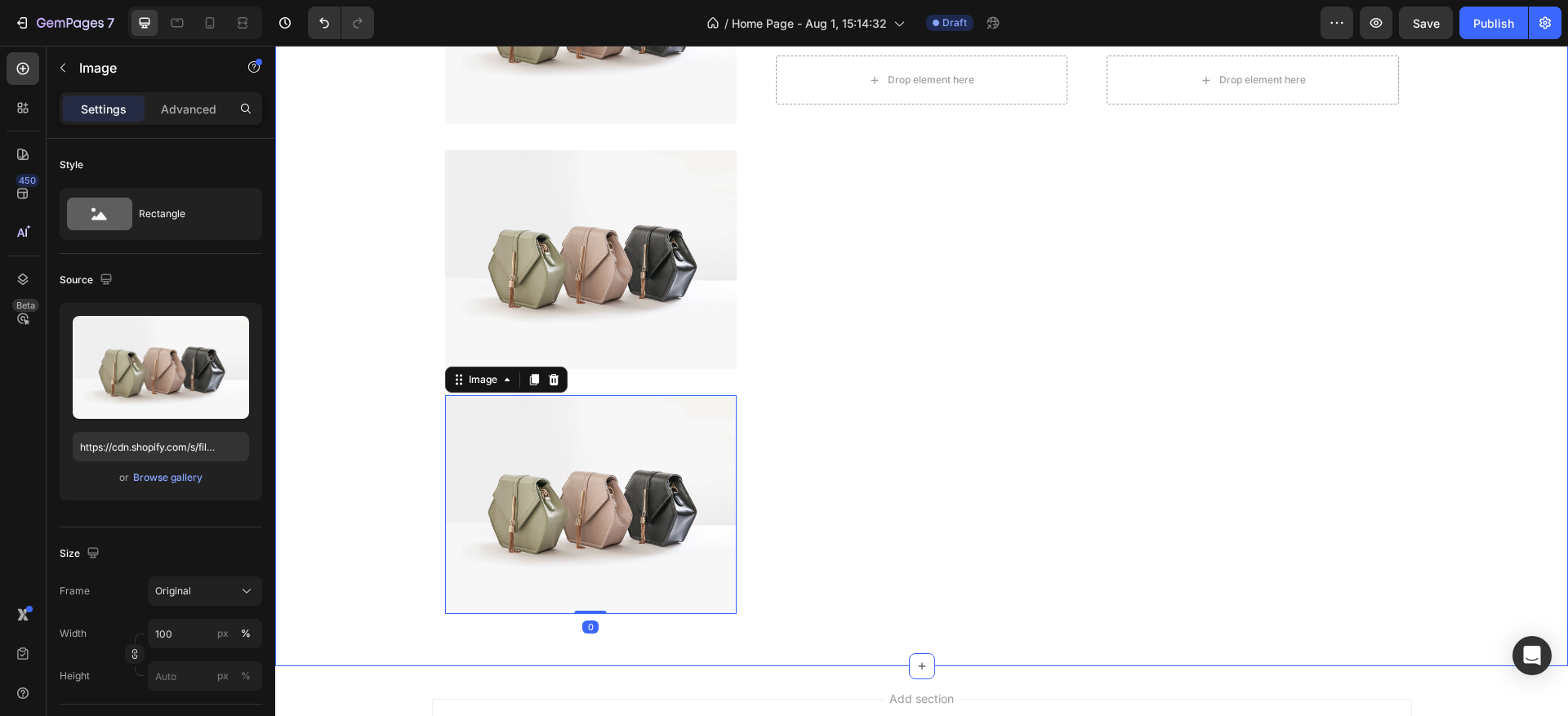 scroll, scrollTop: 154, scrollLeft: 0, axis: vertical 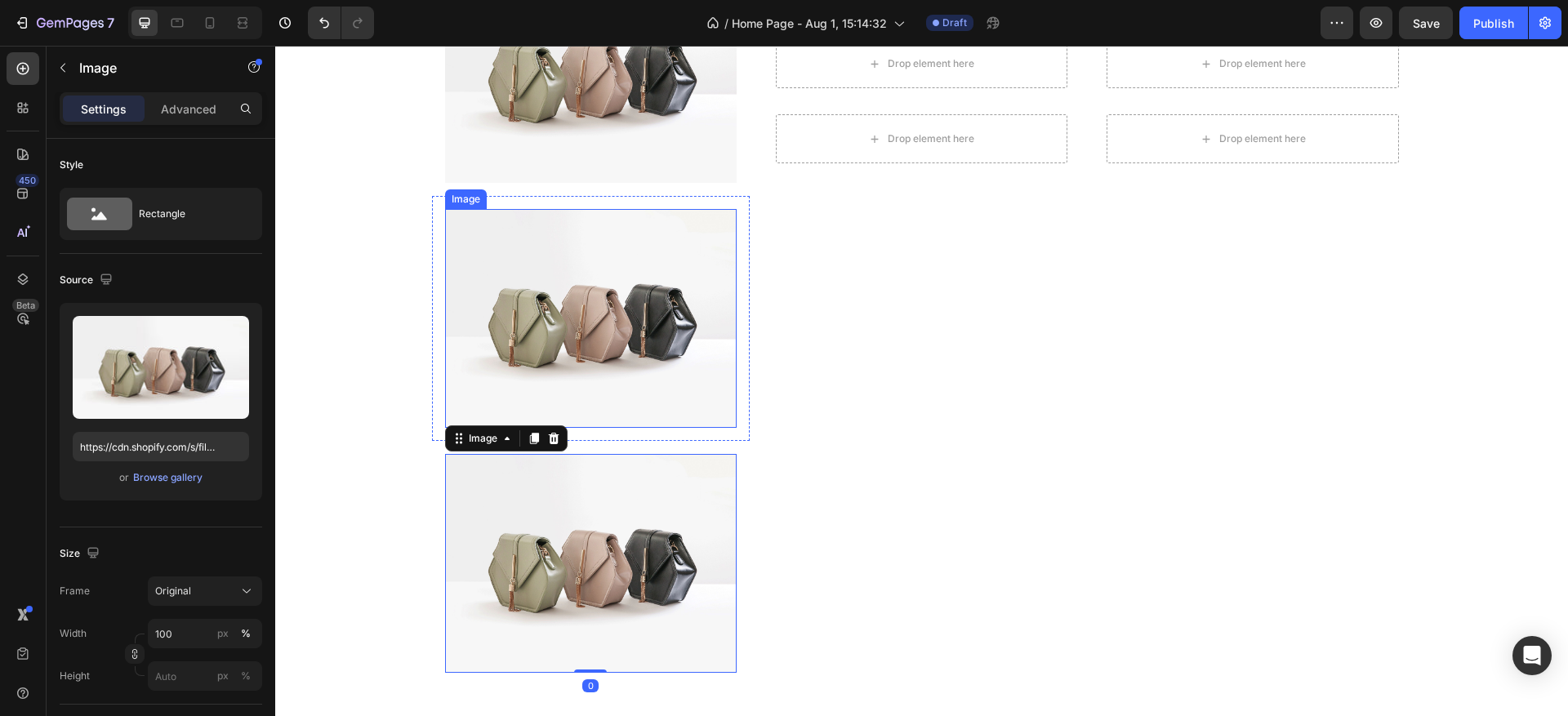 click at bounding box center [590, 318] 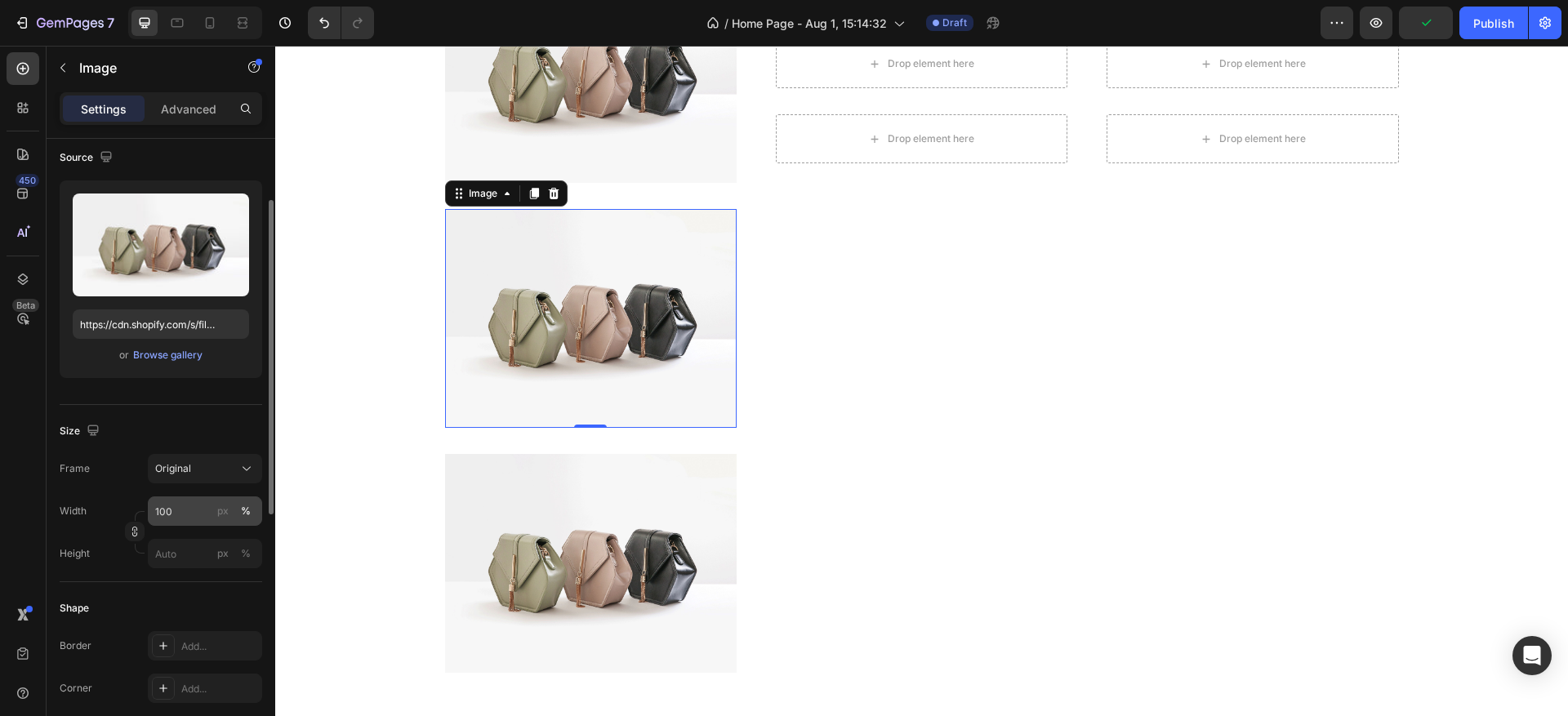 scroll, scrollTop: 0, scrollLeft: 0, axis: both 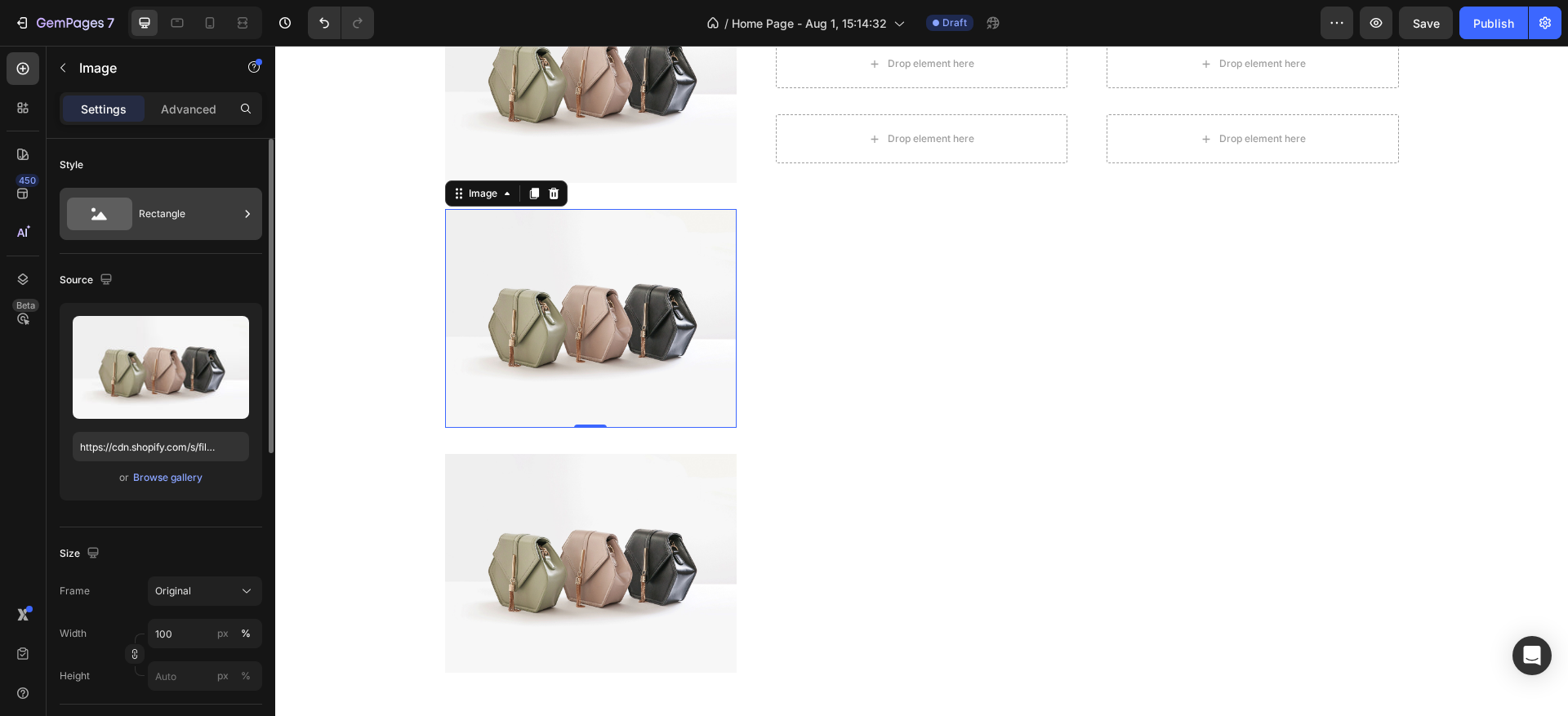 click on "Rectangle" at bounding box center [189, 214] 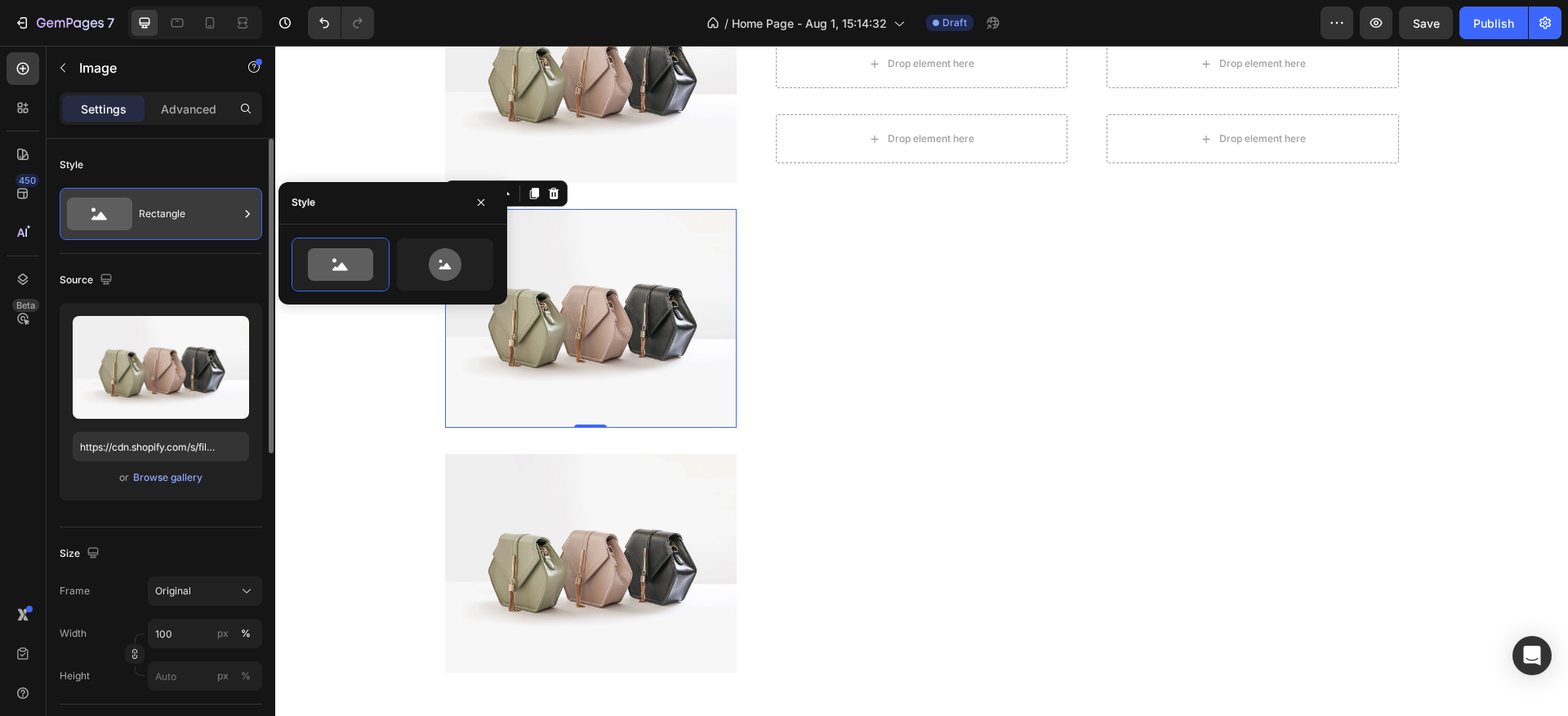 click on "Rectangle" at bounding box center [189, 214] 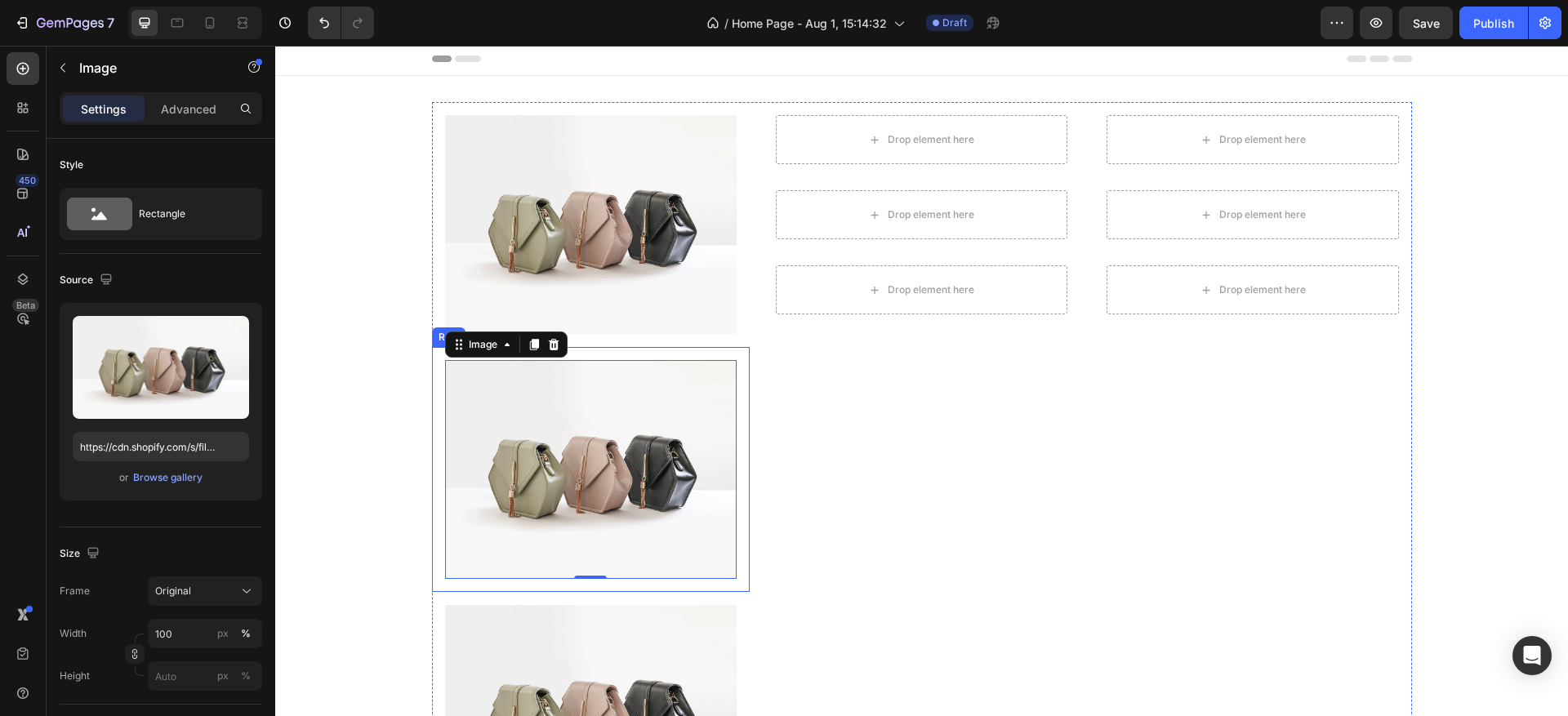 scroll, scrollTop: 0, scrollLeft: 0, axis: both 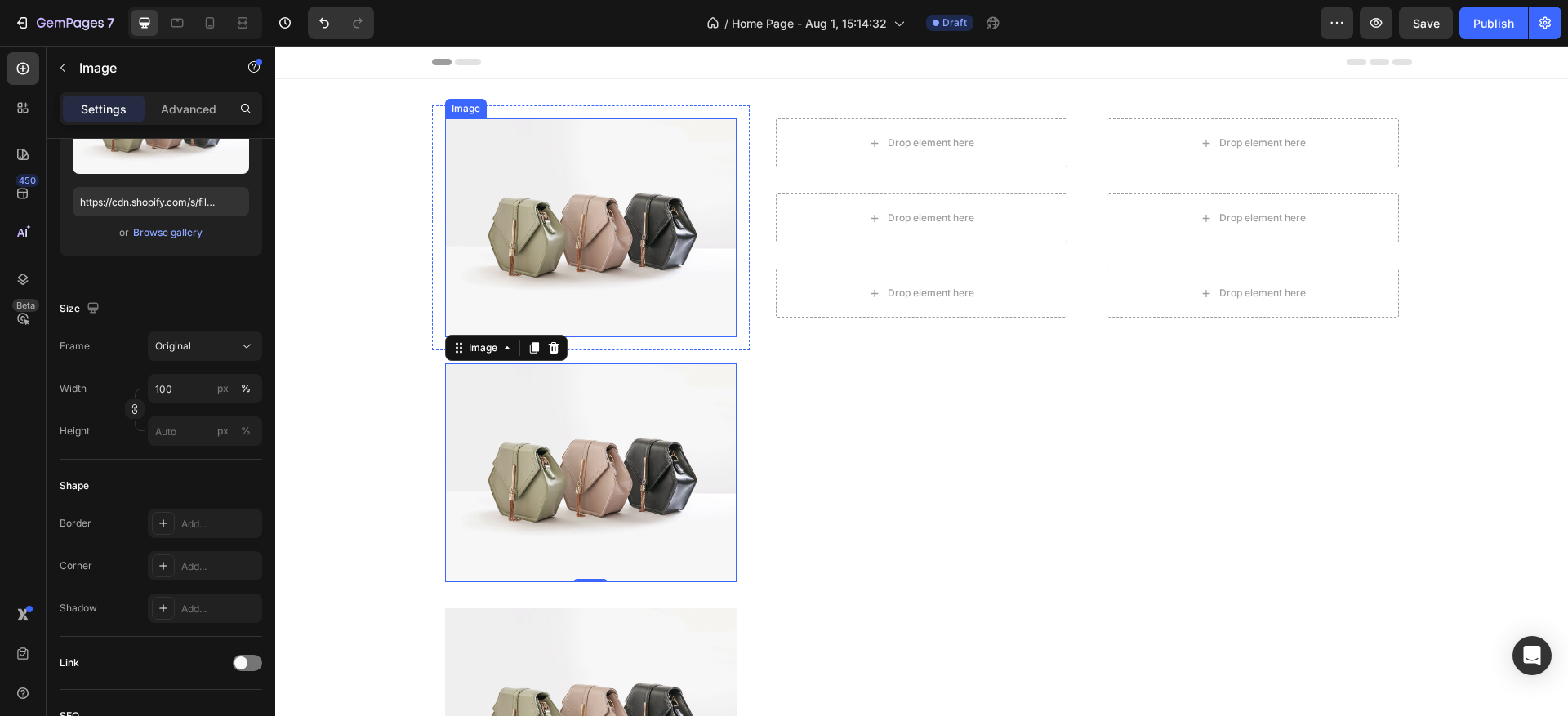 click at bounding box center [590, 228] 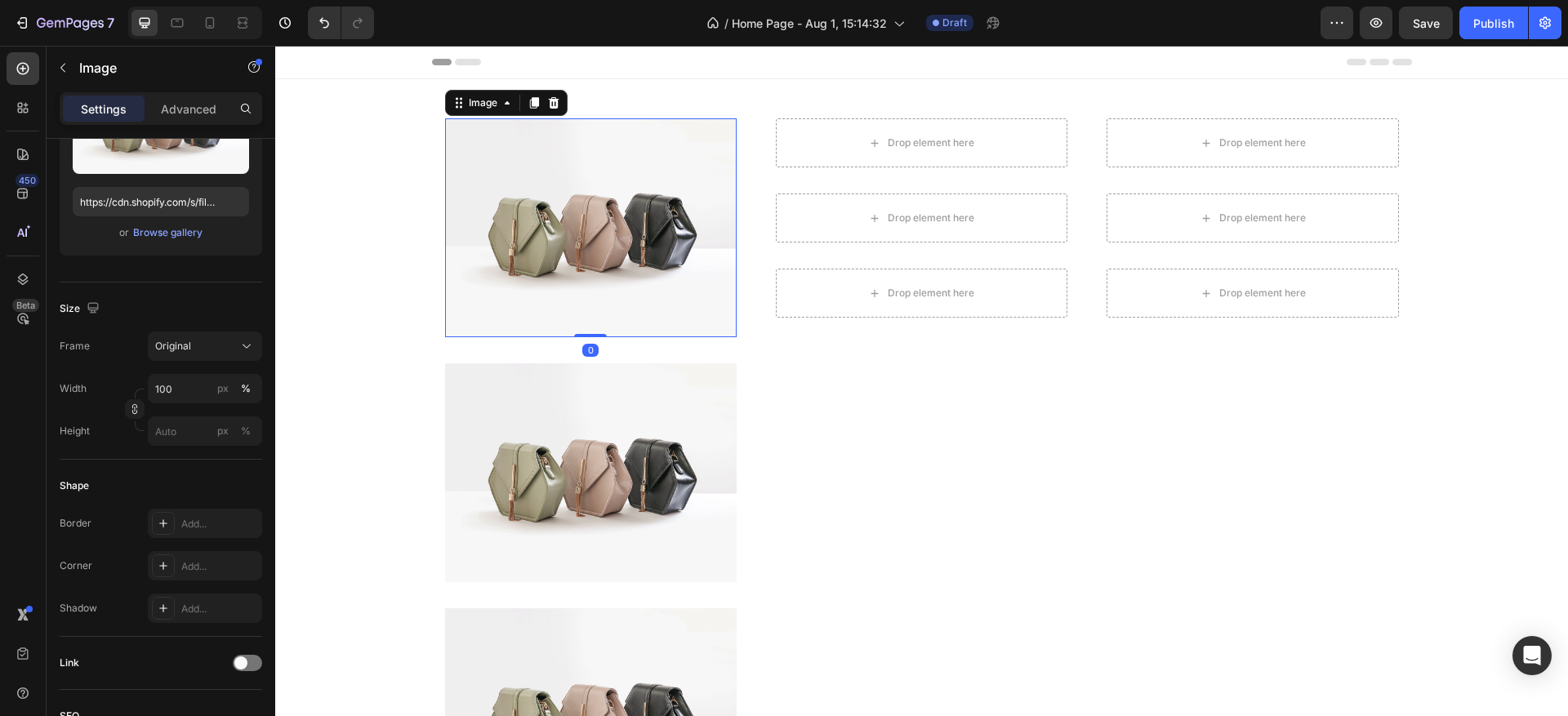 click at bounding box center [590, 228] 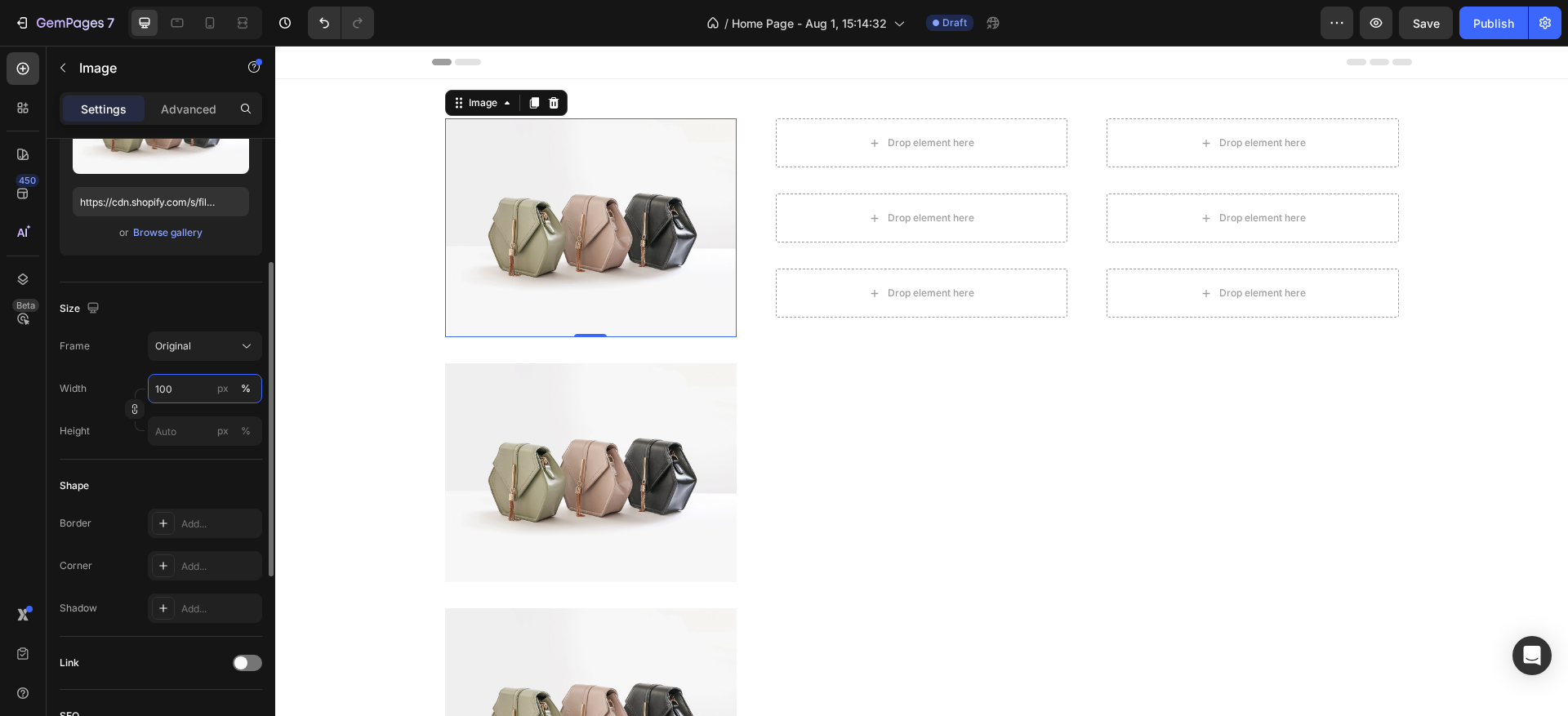 click on "100" at bounding box center [205, 389] 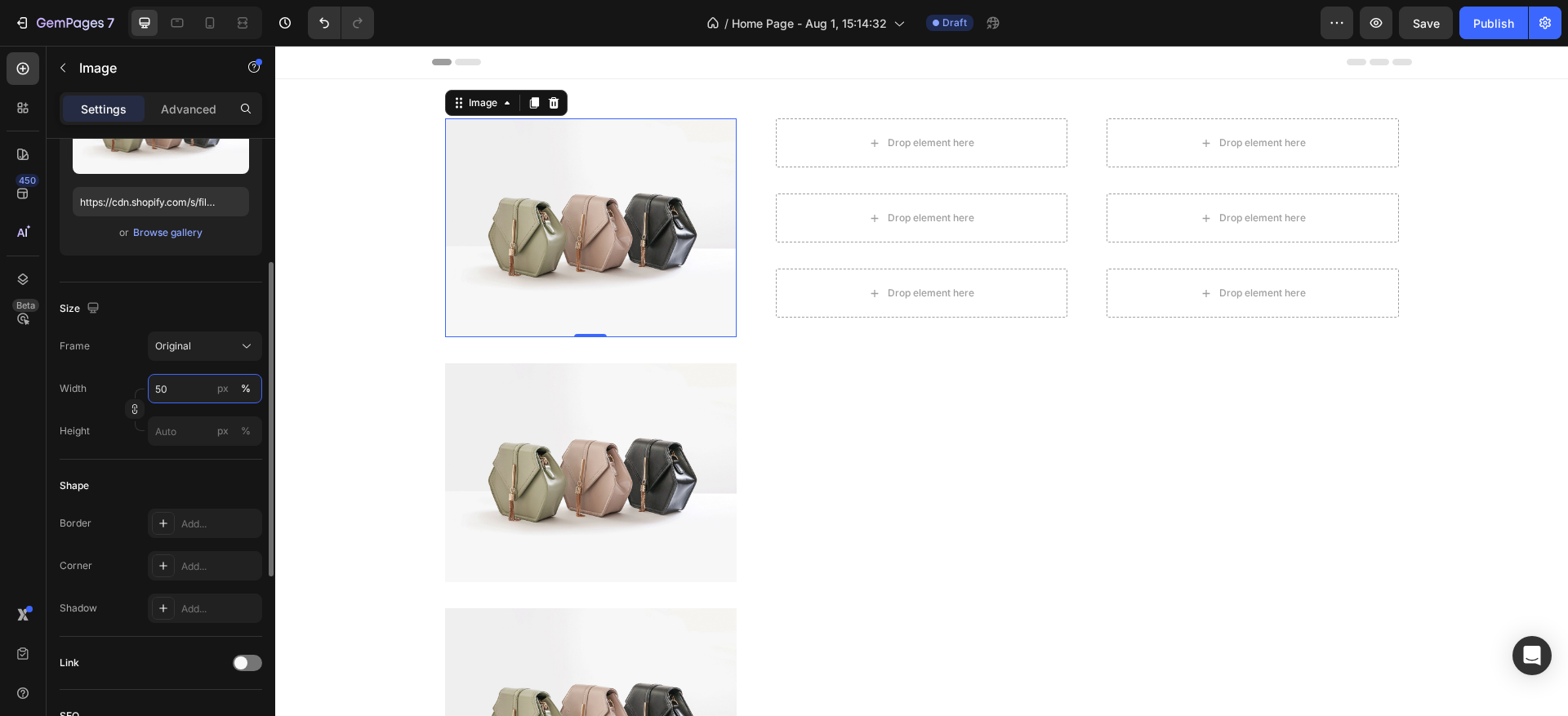 type on "5" 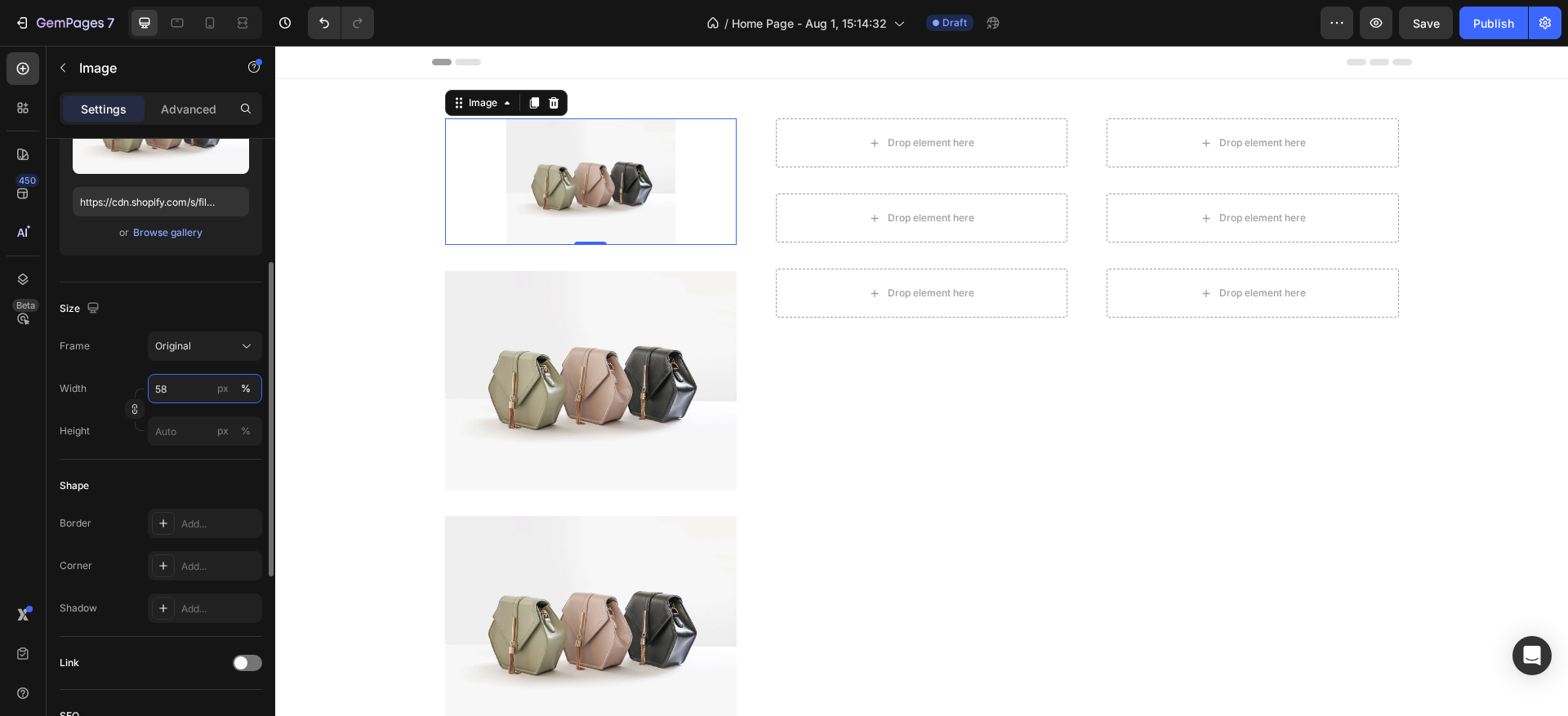 type on "580" 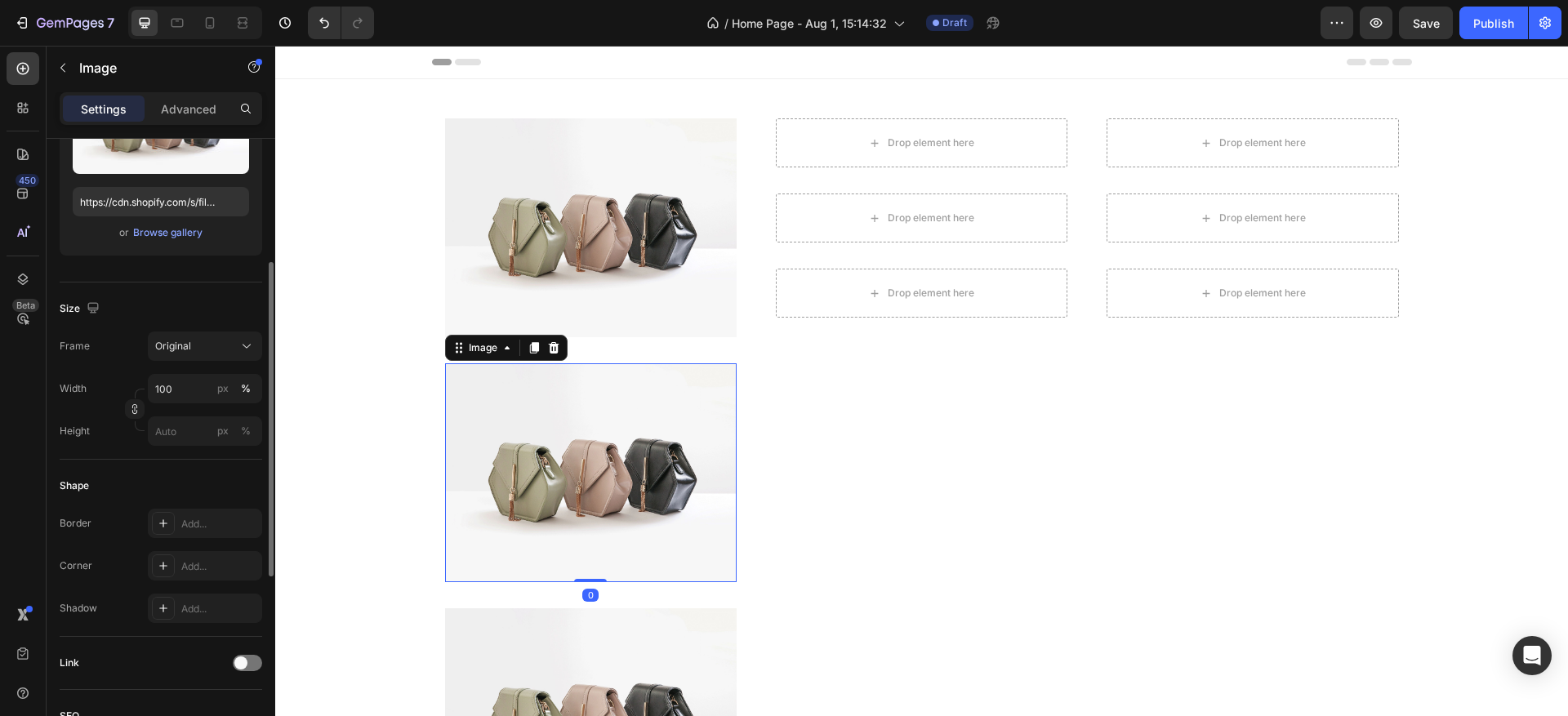 click at bounding box center (590, 473) 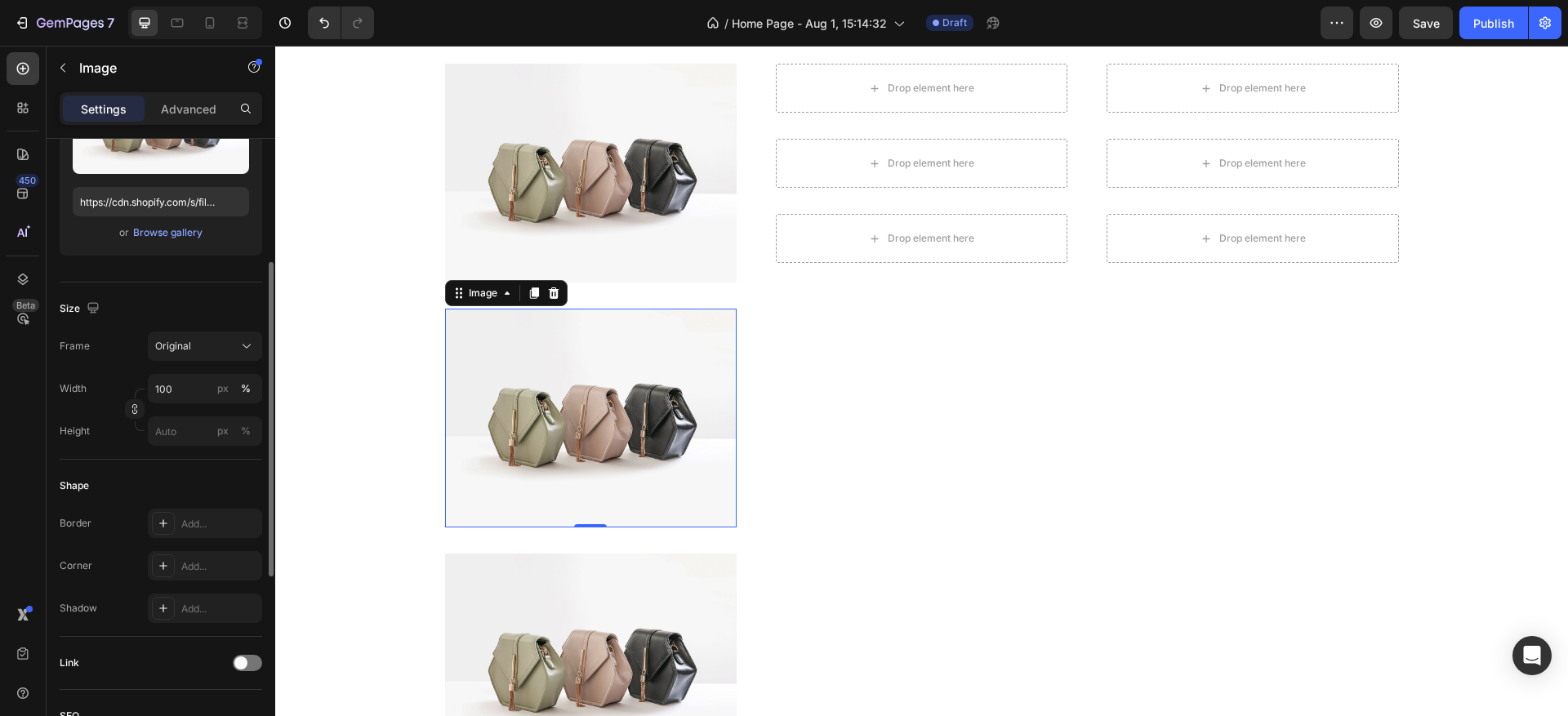 scroll, scrollTop: 245, scrollLeft: 0, axis: vertical 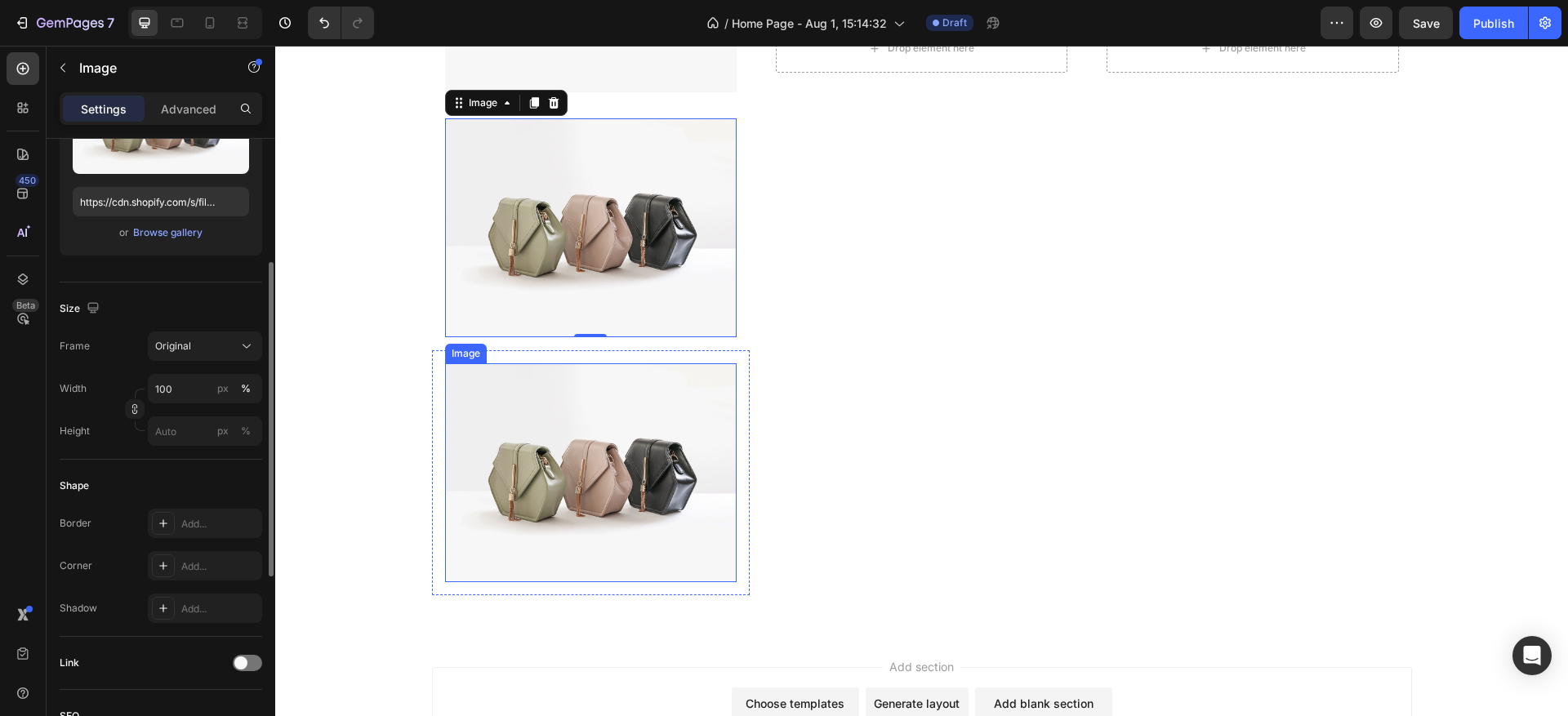click at bounding box center (590, 473) 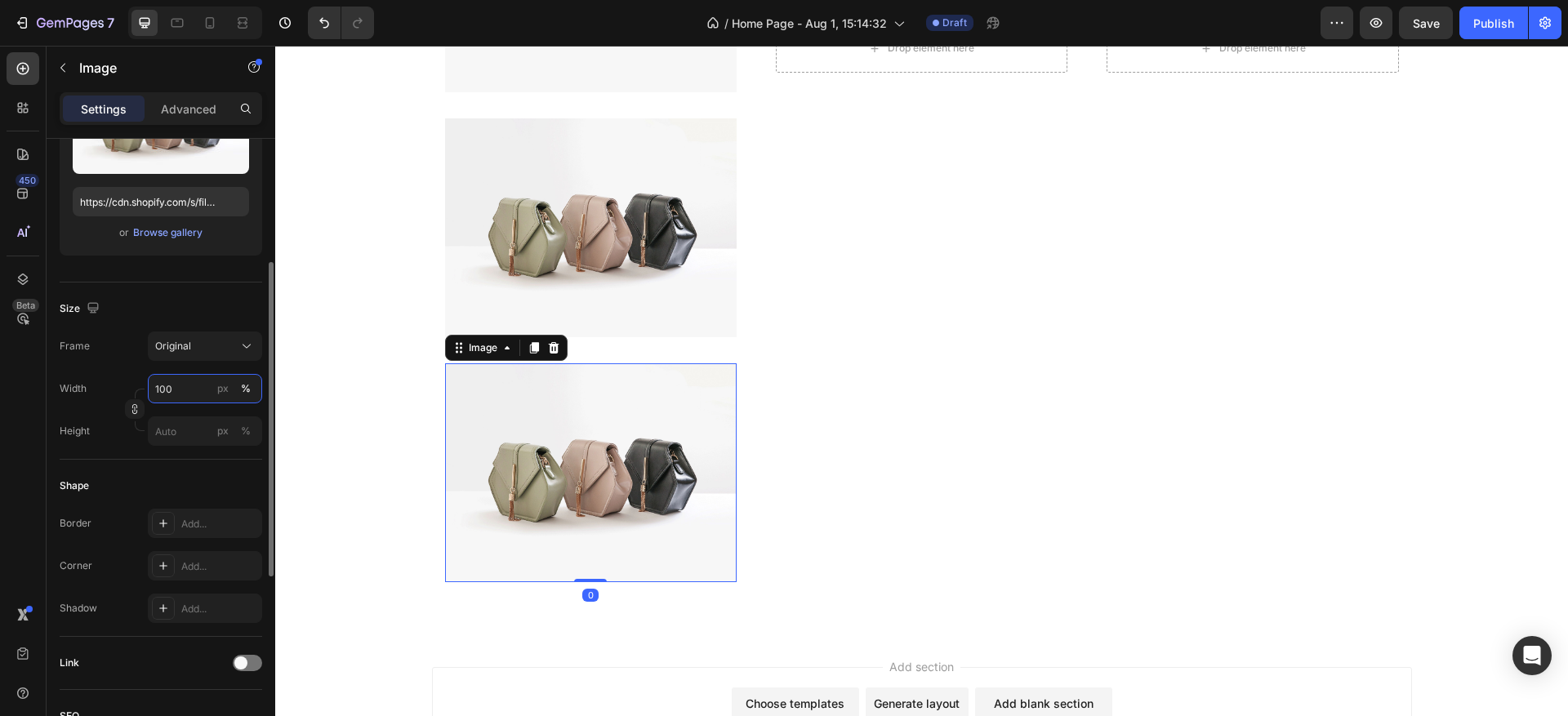 click on "100" at bounding box center (205, 389) 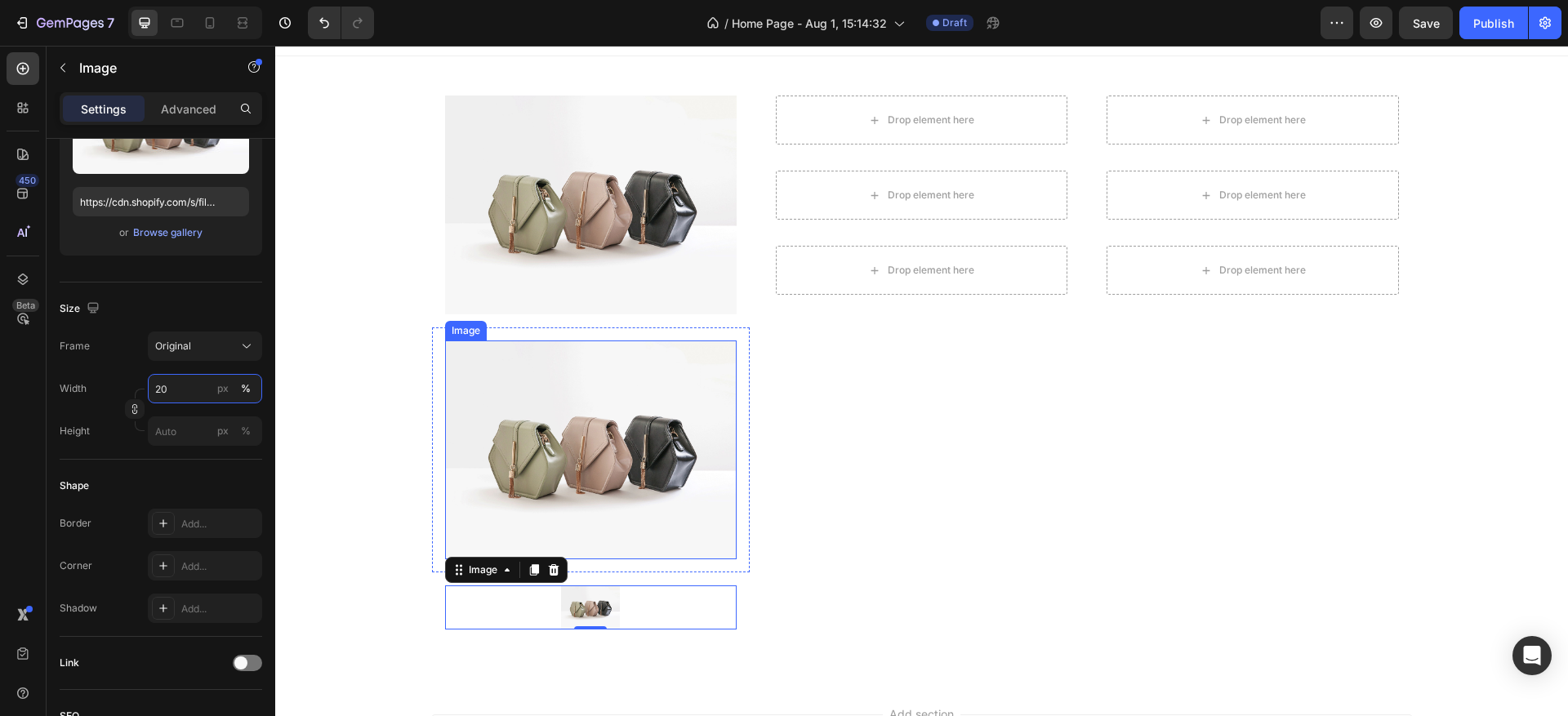 scroll, scrollTop: 0, scrollLeft: 0, axis: both 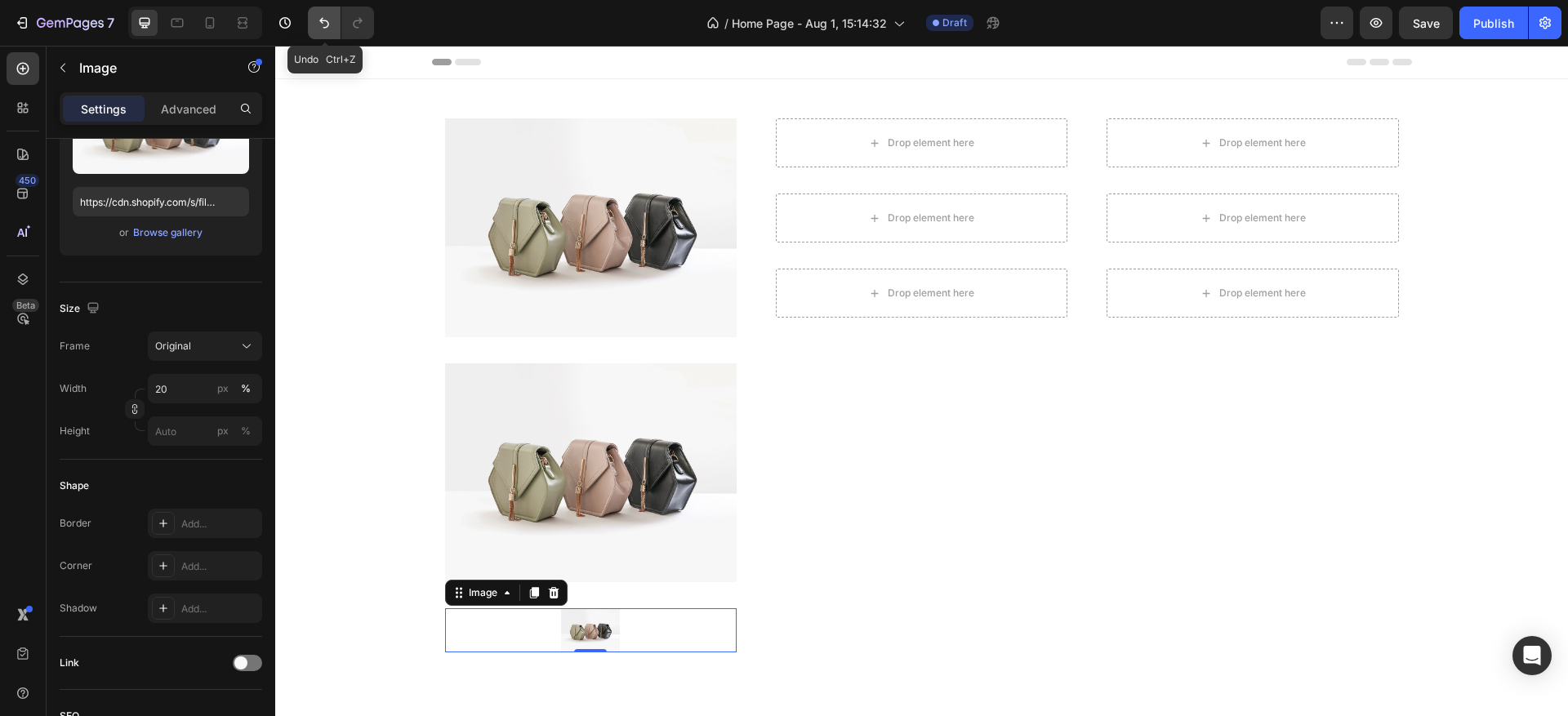 click 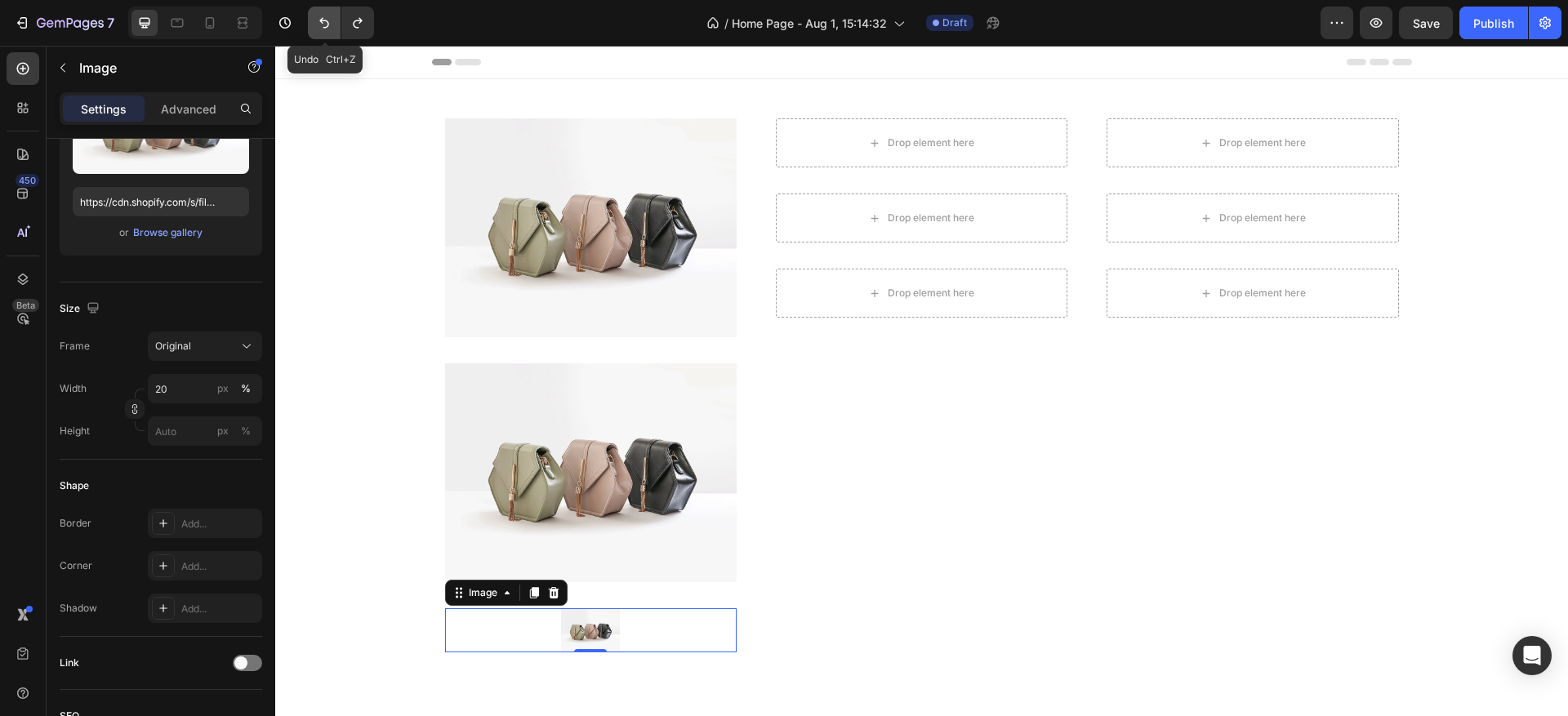 click 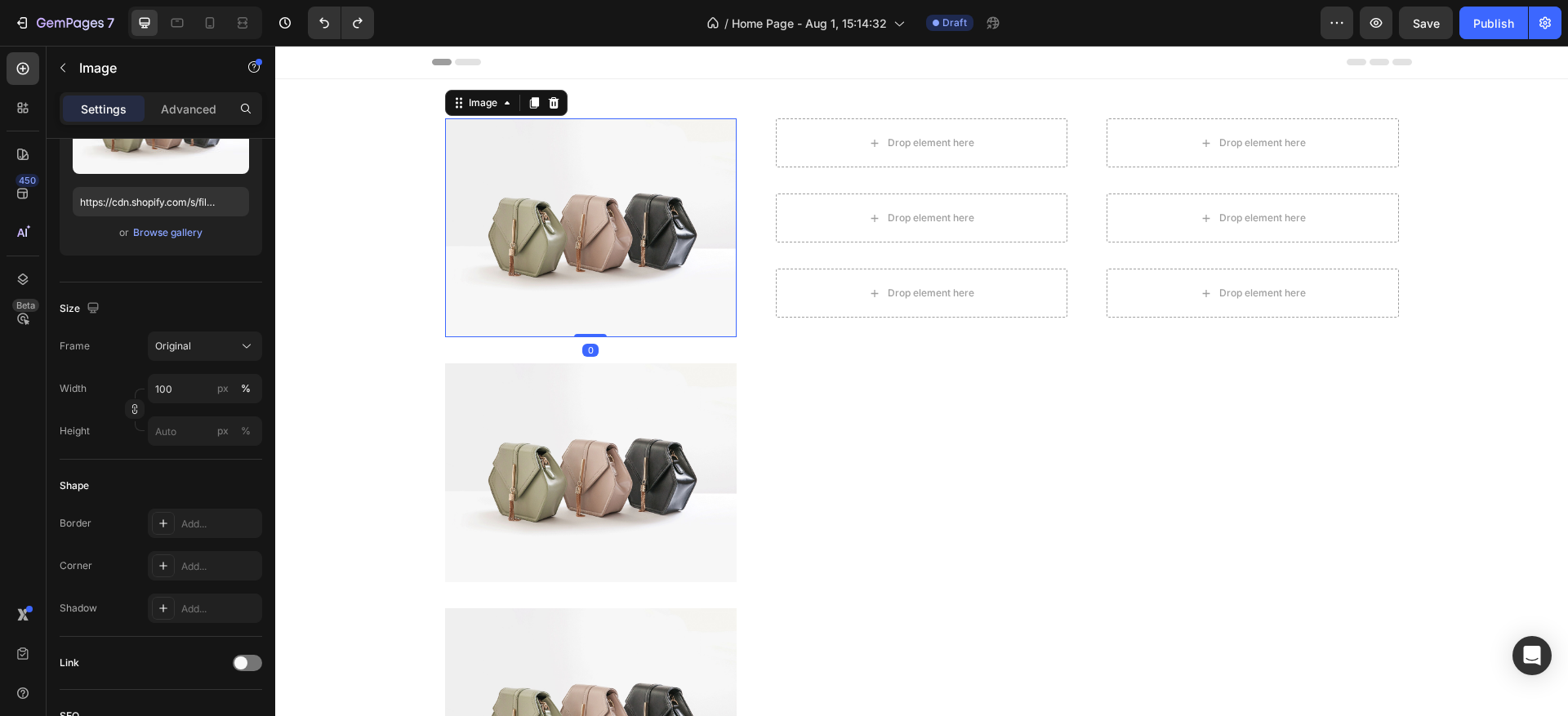click at bounding box center [590, 228] 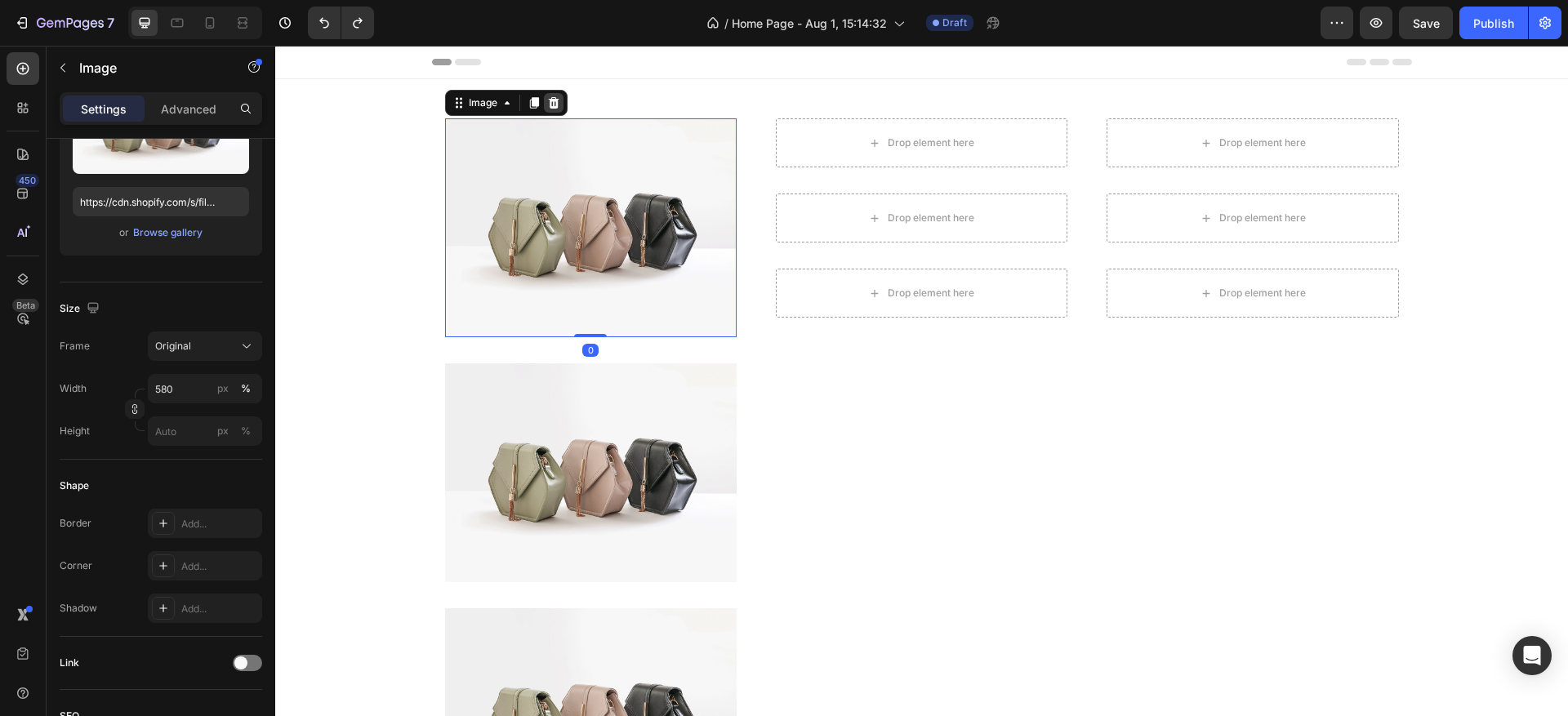 click at bounding box center [554, 103] 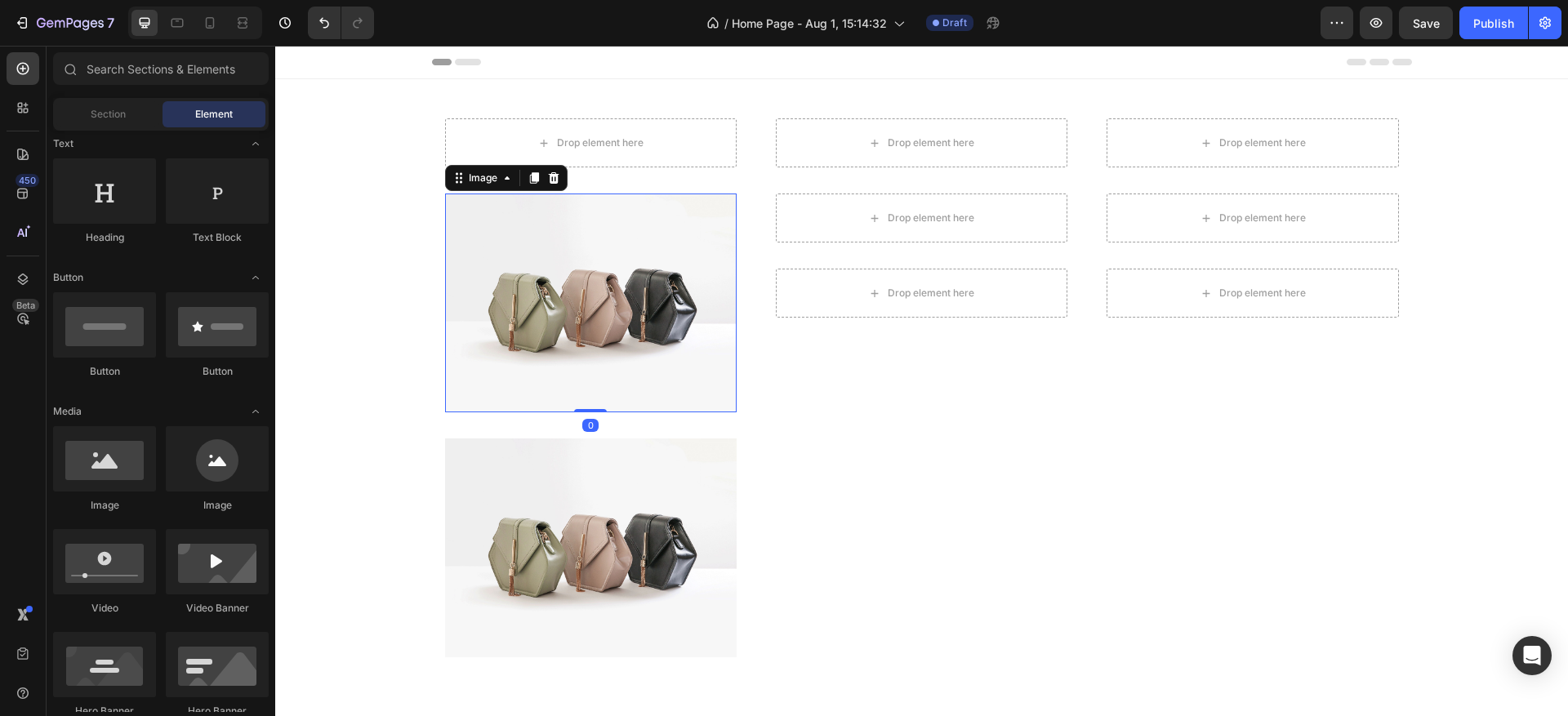 click at bounding box center (590, 303) 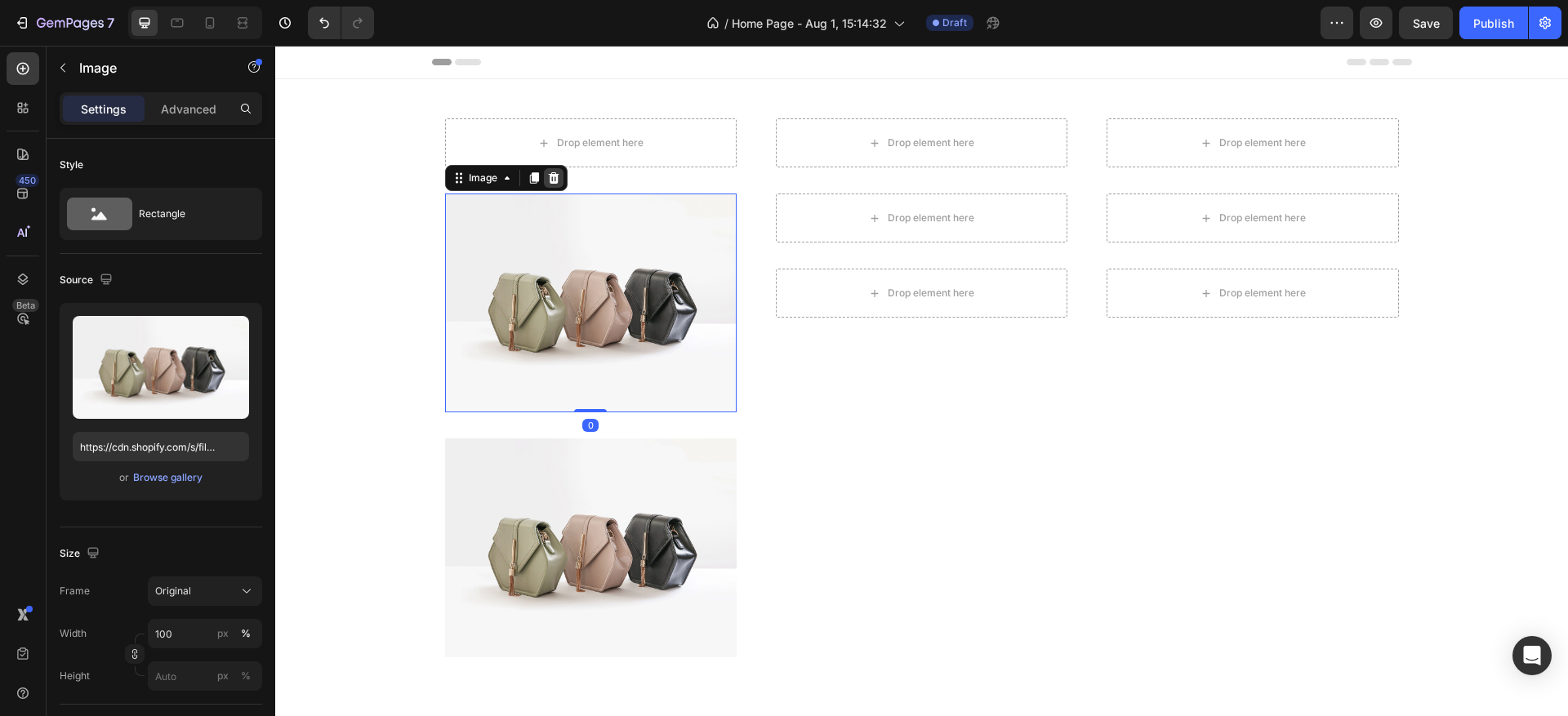 click 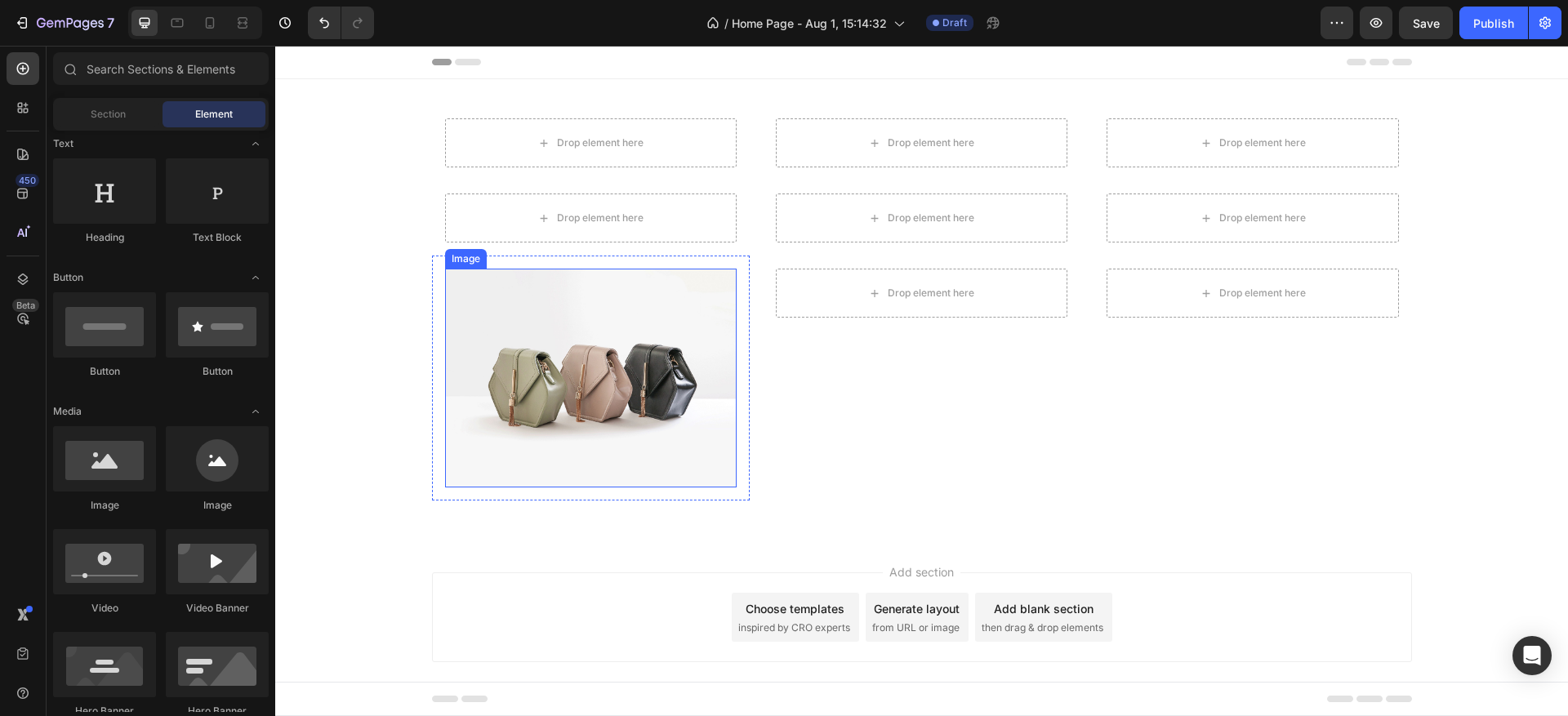 click at bounding box center (590, 378) 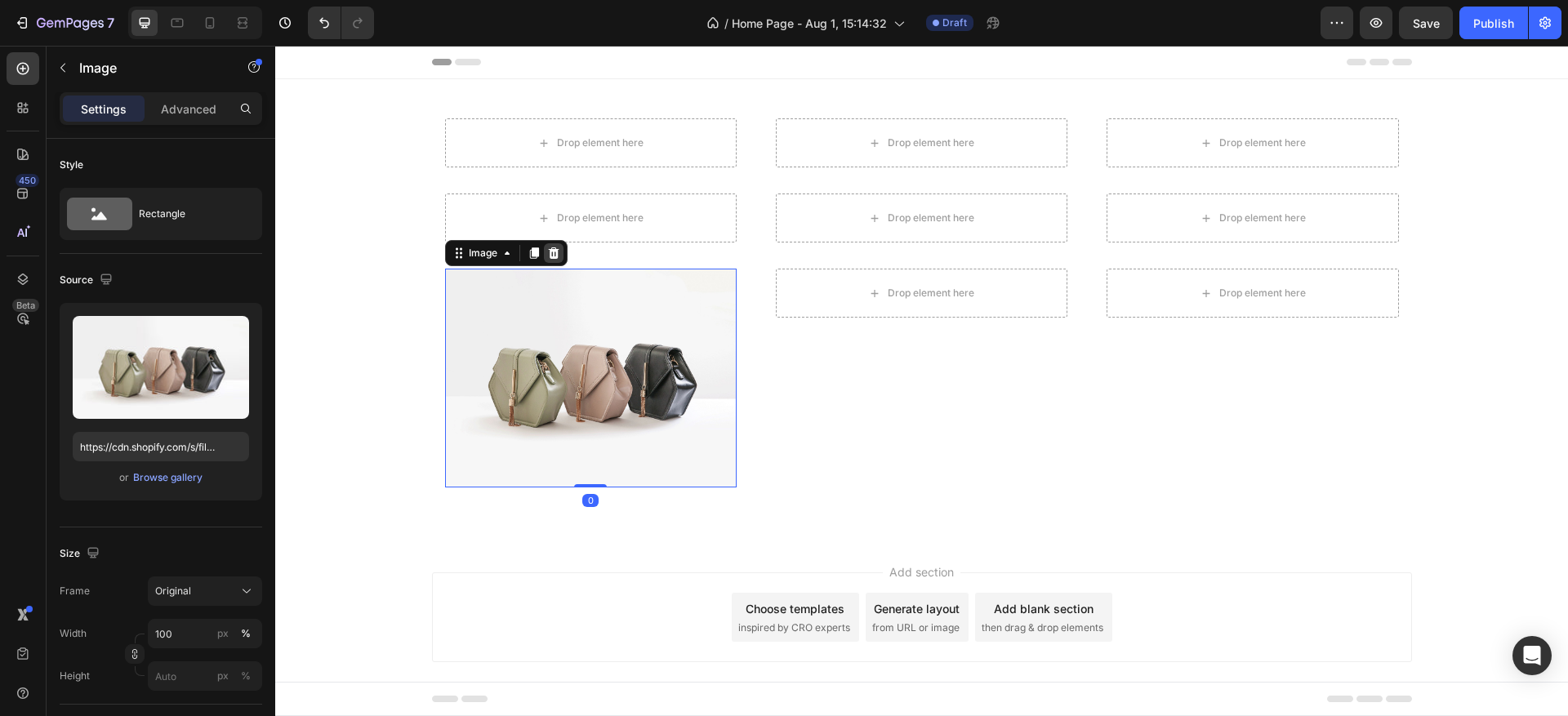 click at bounding box center (554, 253) 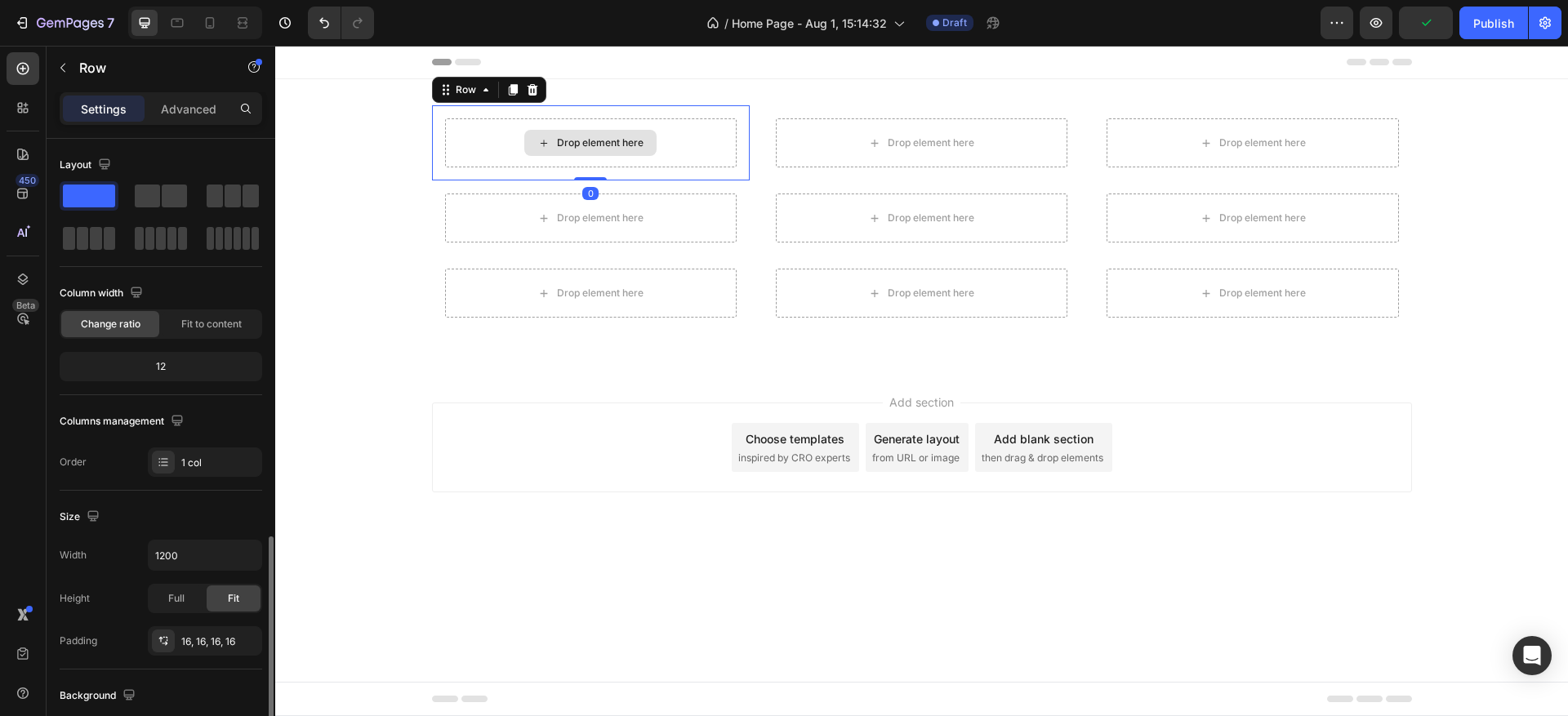 scroll, scrollTop: 245, scrollLeft: 0, axis: vertical 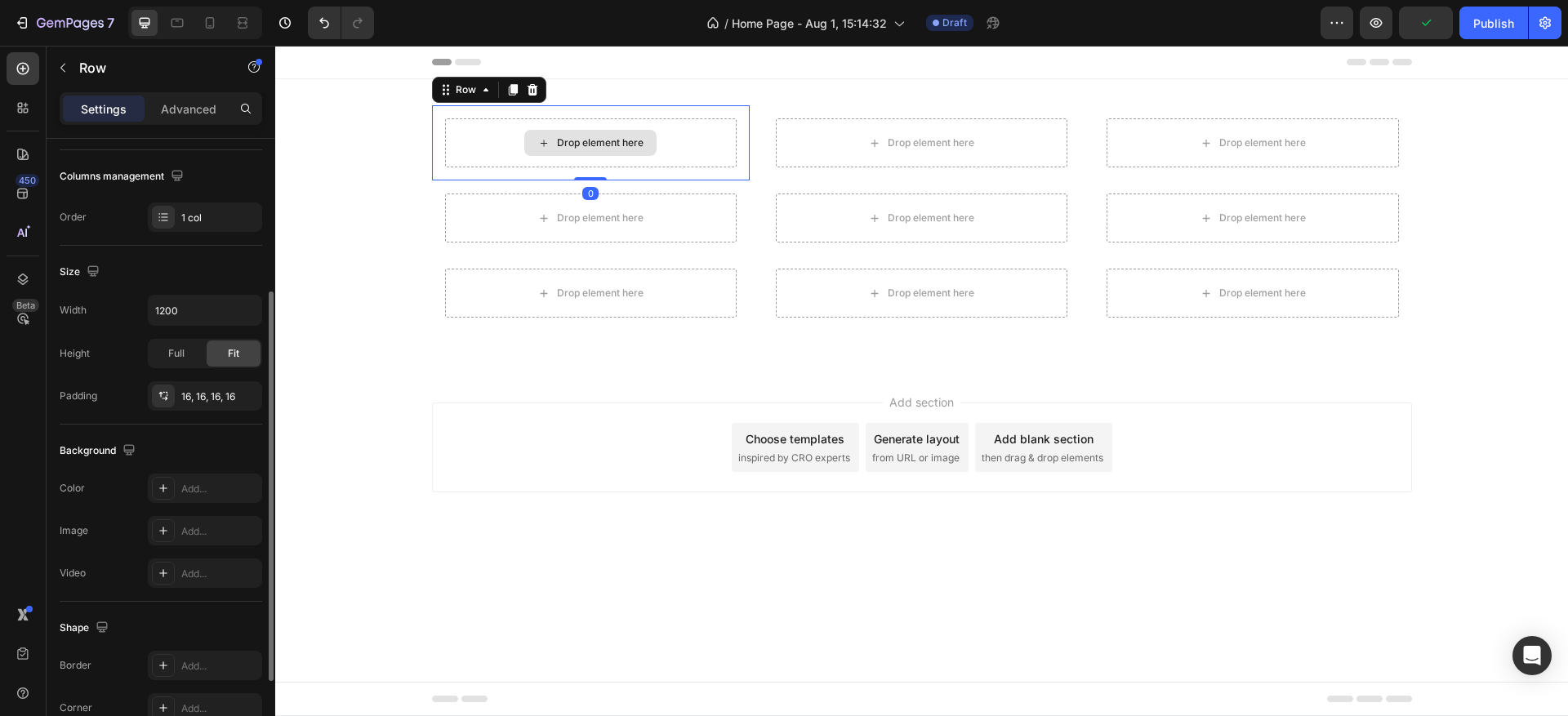 click on "Drop element here" at bounding box center [590, 143] 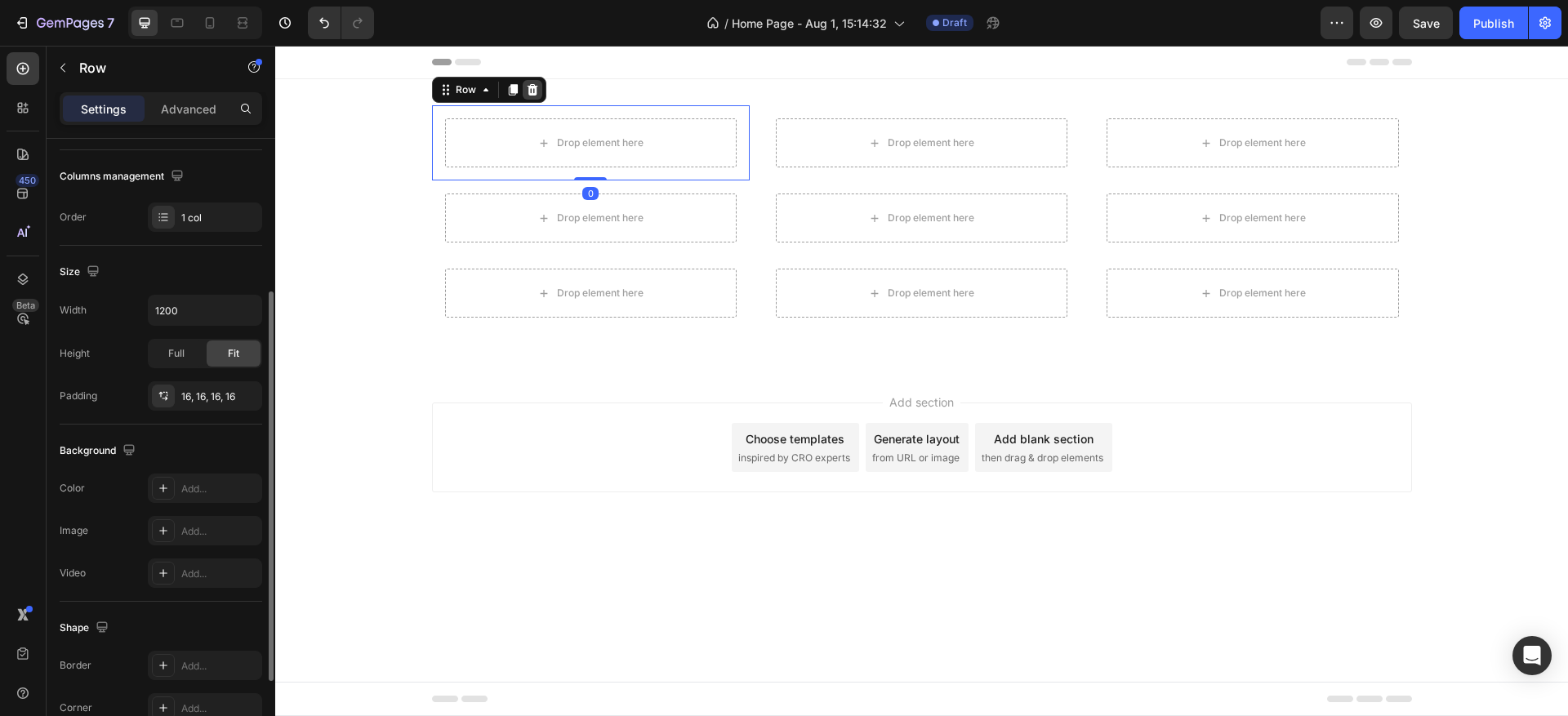 click 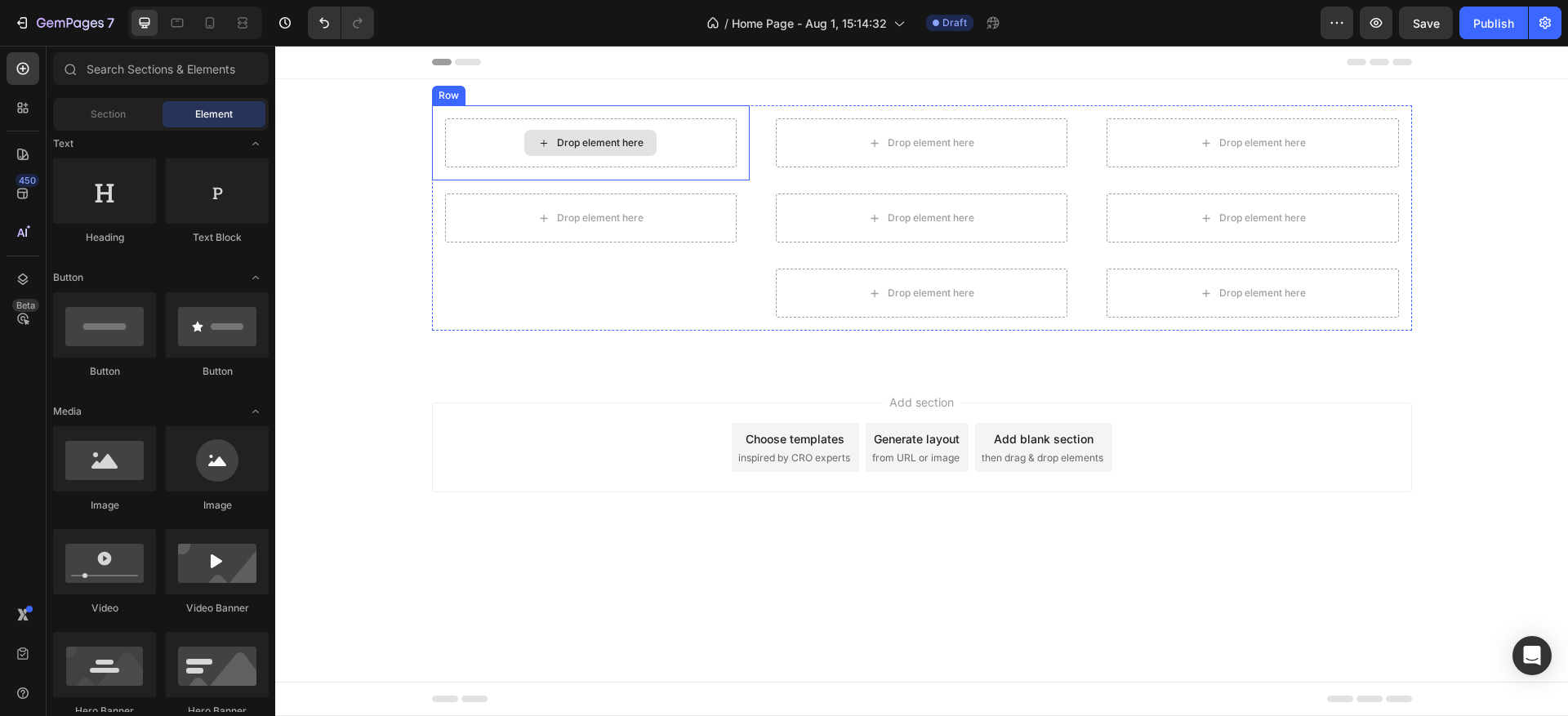 click on "Drop element here" at bounding box center (590, 143) 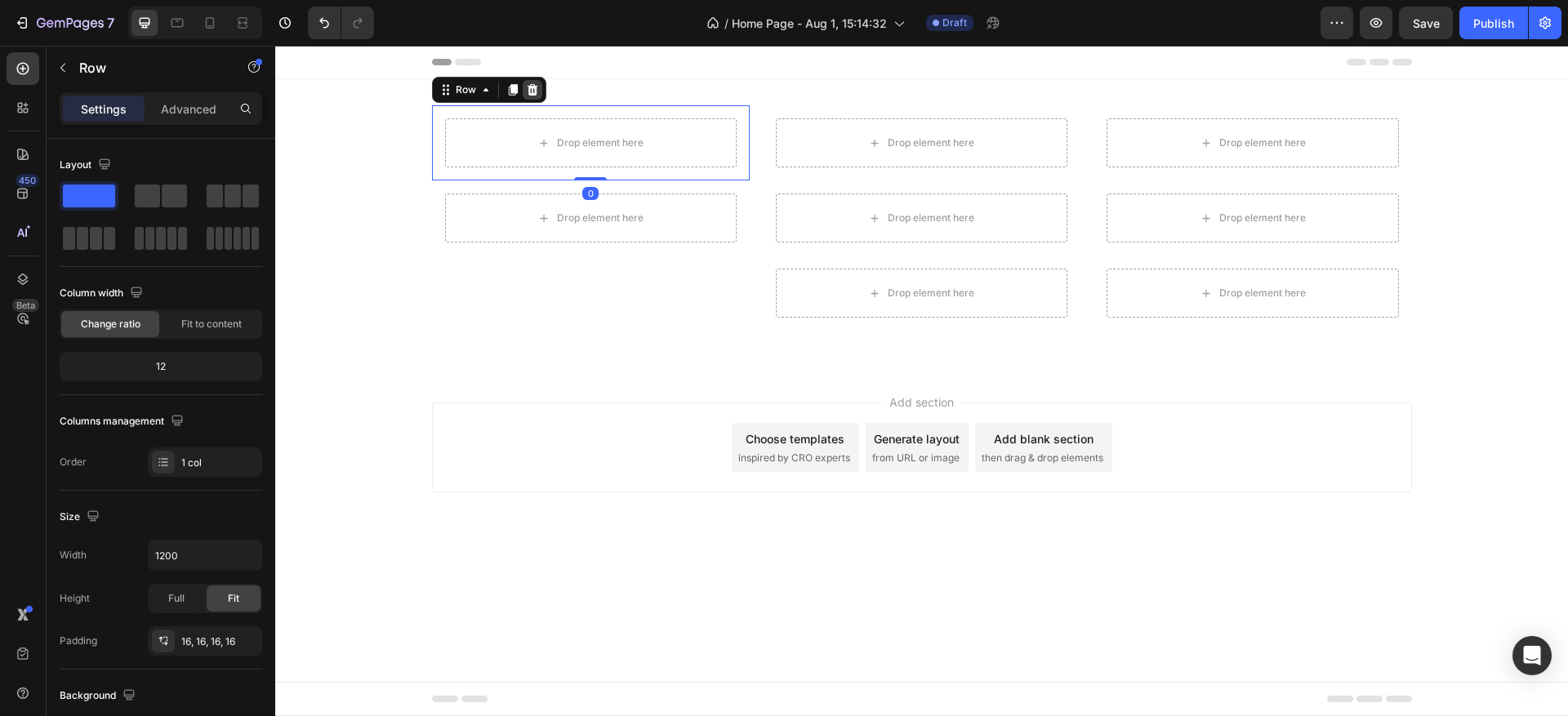 click 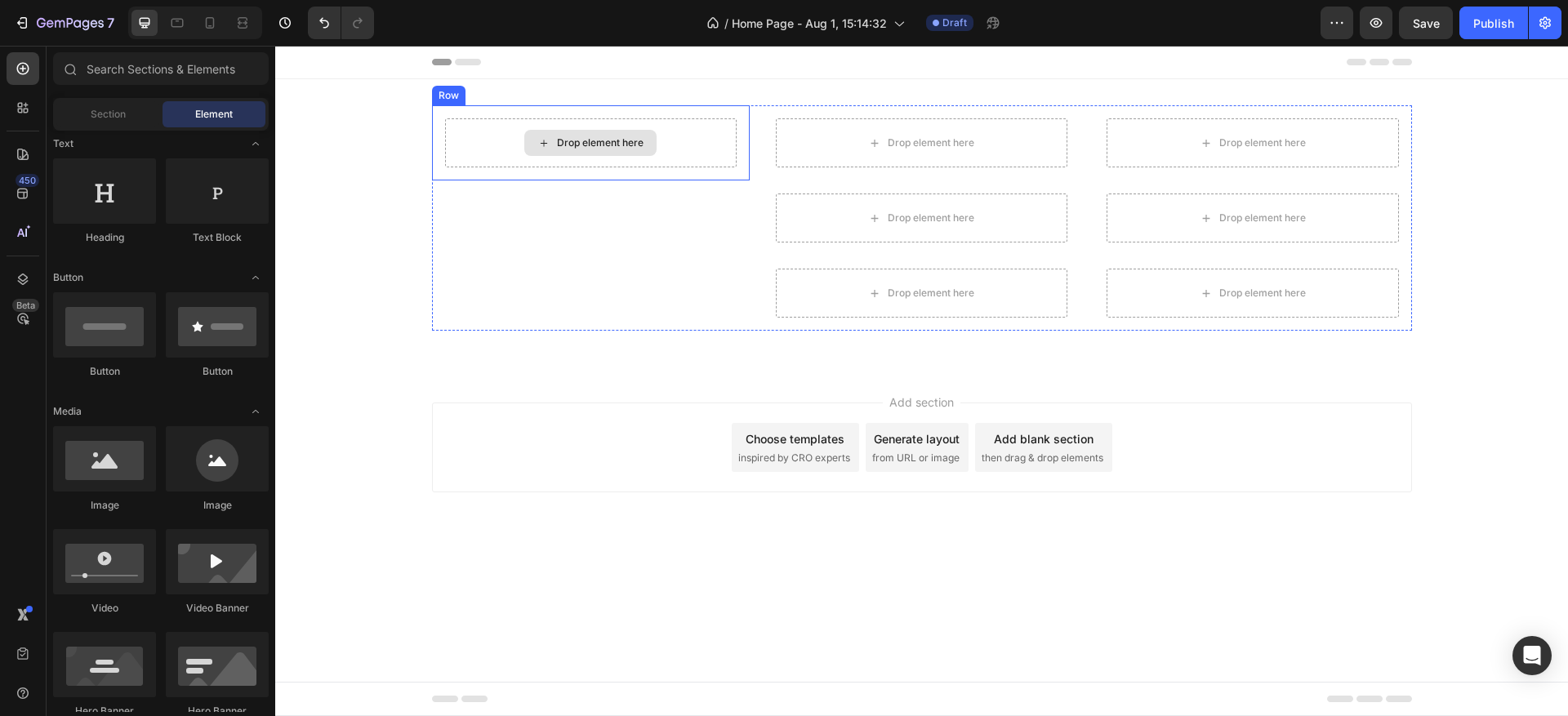 click on "Drop element here" at bounding box center [590, 143] 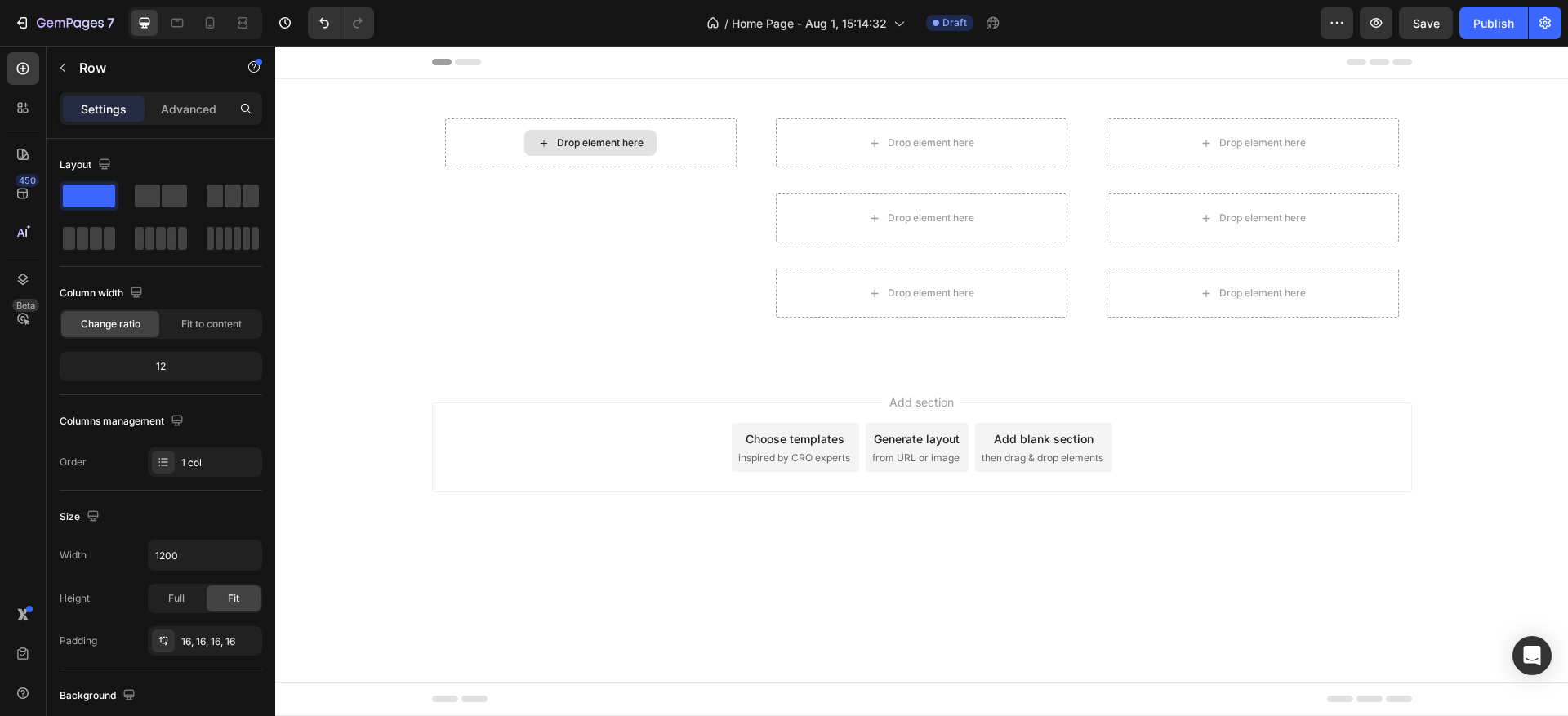 click on "Drop element here" at bounding box center (590, 143) 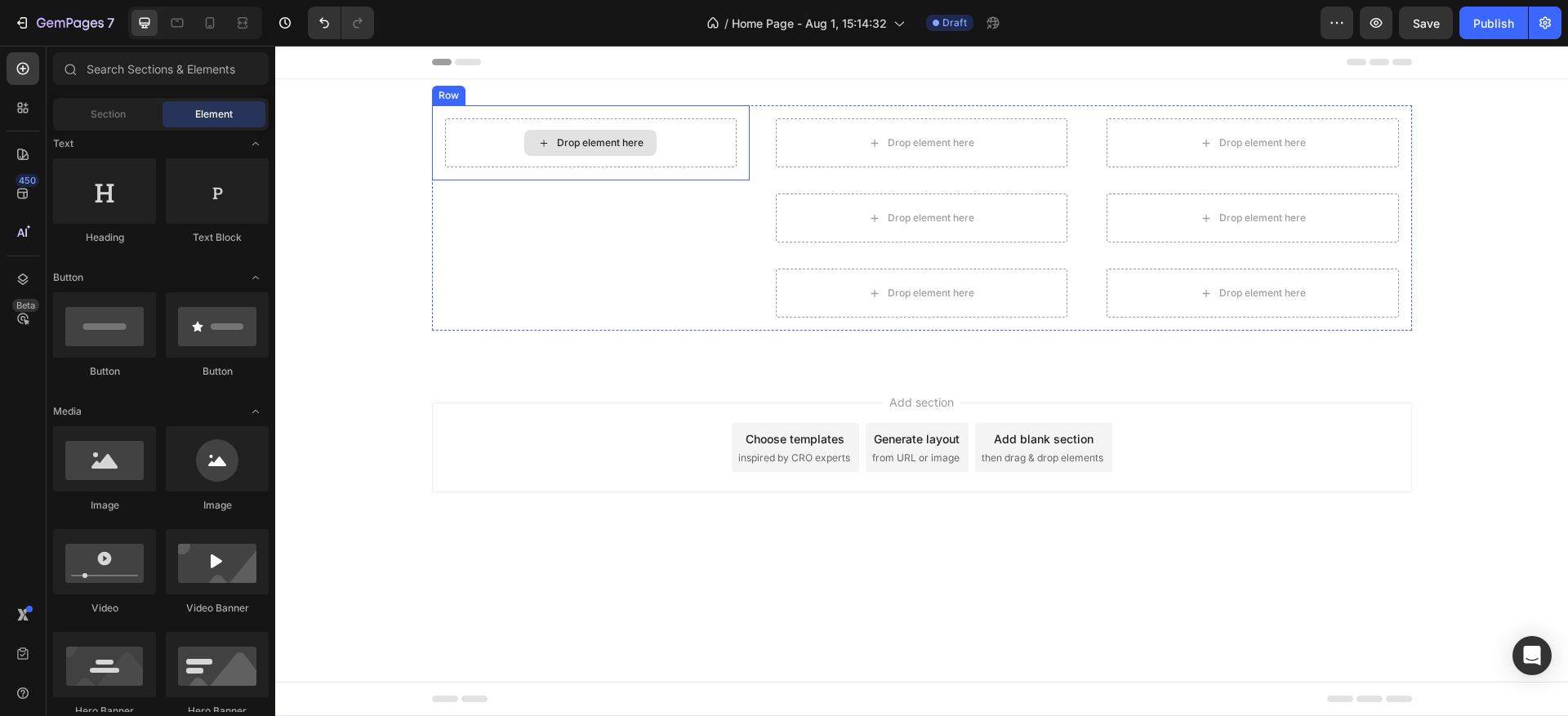 click on "Drop element here" at bounding box center [590, 143] 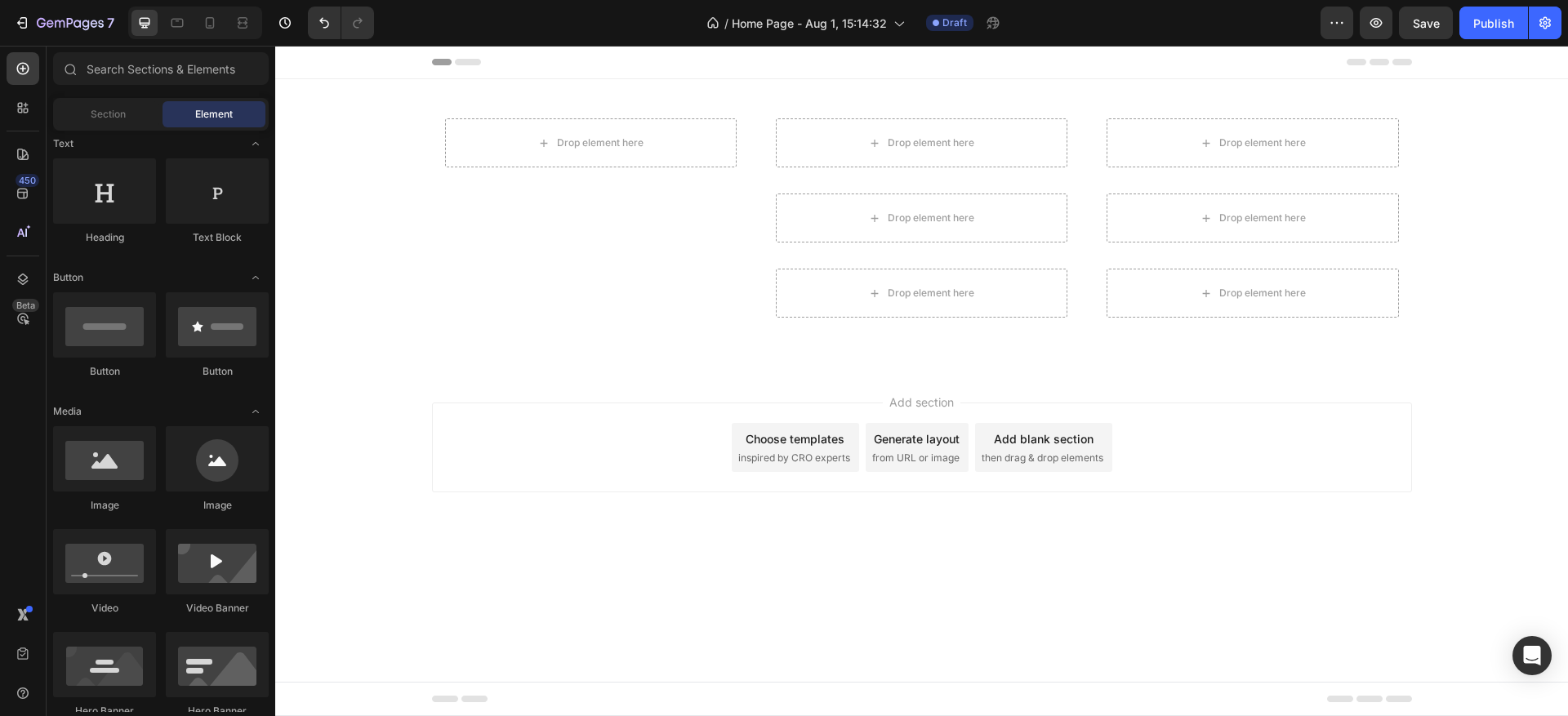 scroll, scrollTop: 0, scrollLeft: 0, axis: both 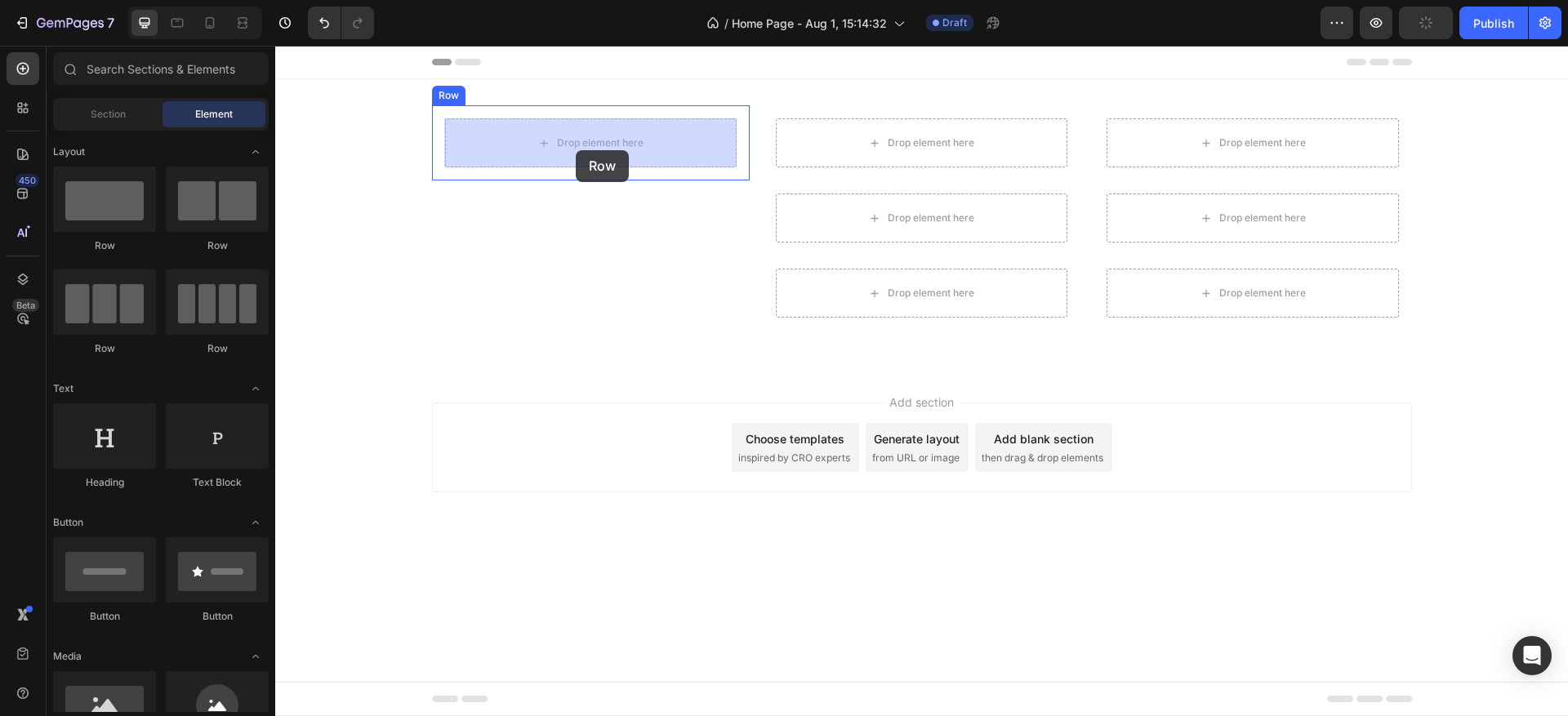 drag, startPoint x: 413, startPoint y: 342, endPoint x: 576, endPoint y: 150, distance: 251.8591 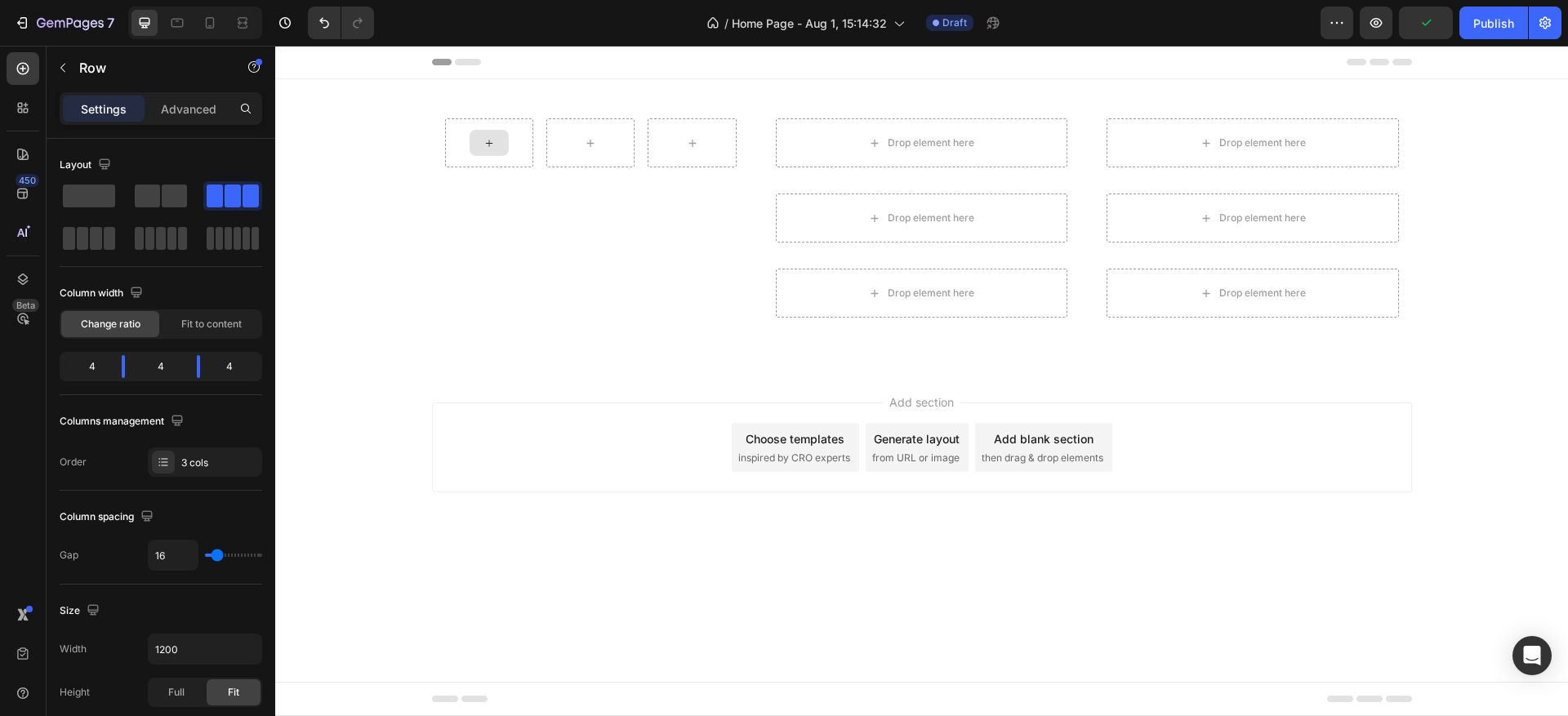 click at bounding box center (489, 143) 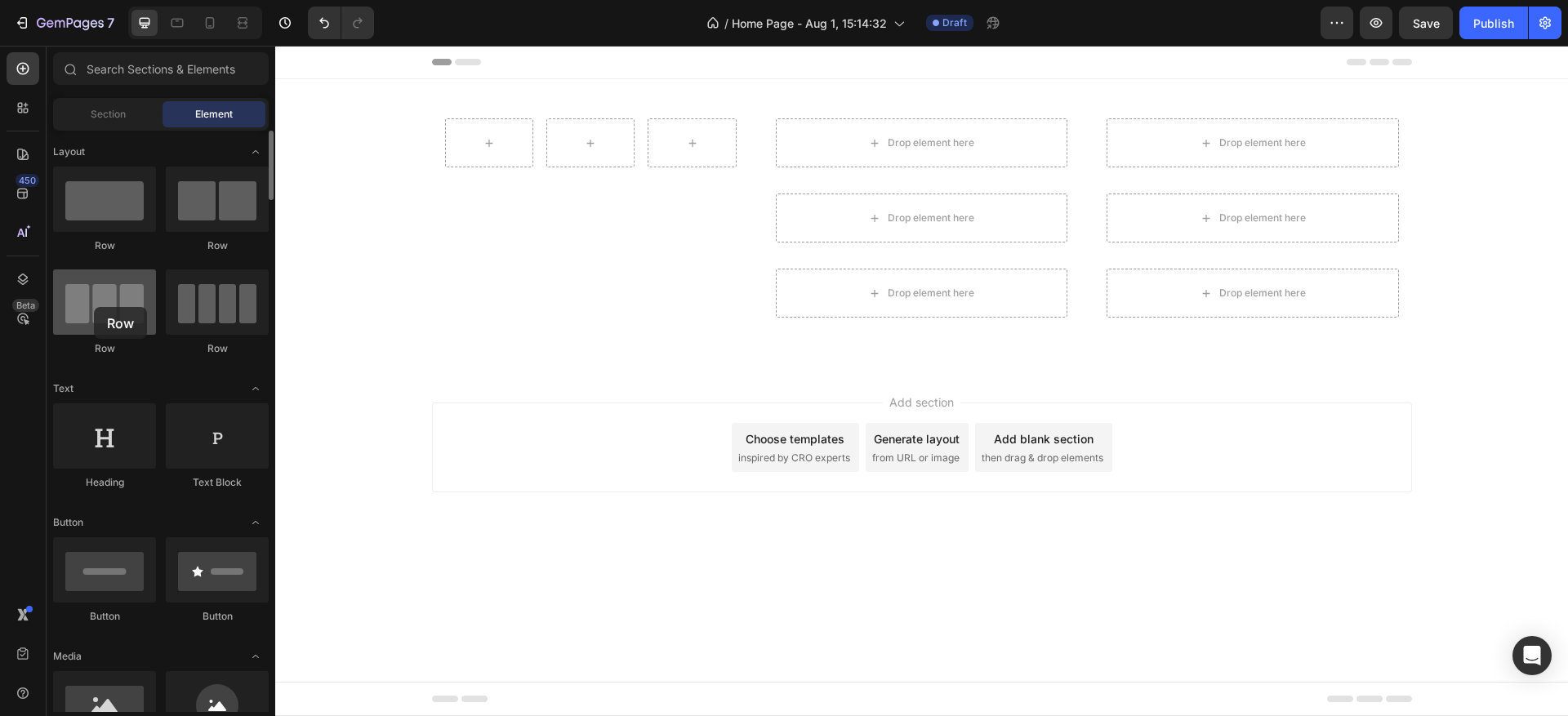 drag, startPoint x: 113, startPoint y: 323, endPoint x: 96, endPoint y: 309, distance: 22.022716 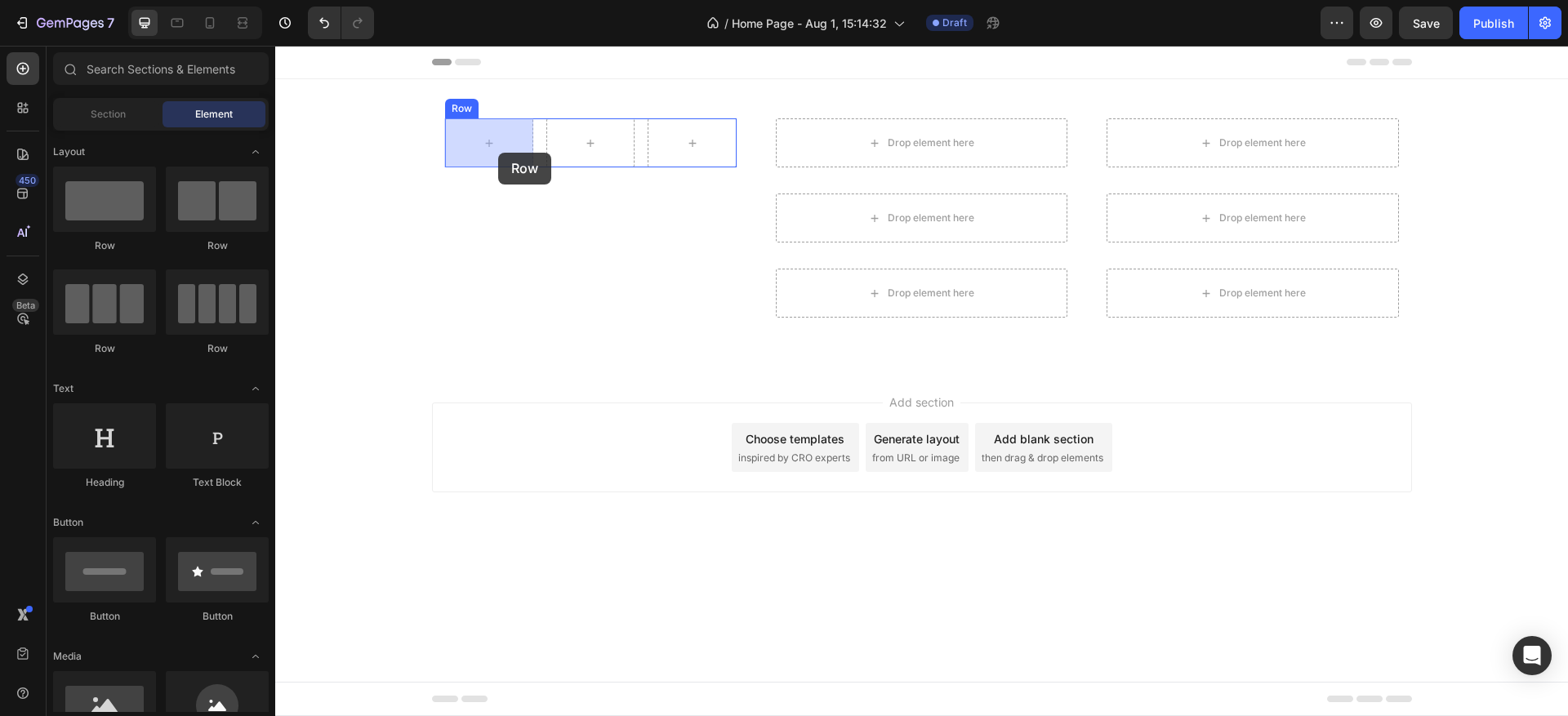 drag, startPoint x: 405, startPoint y: 267, endPoint x: 498, endPoint y: 153, distance: 147.1224 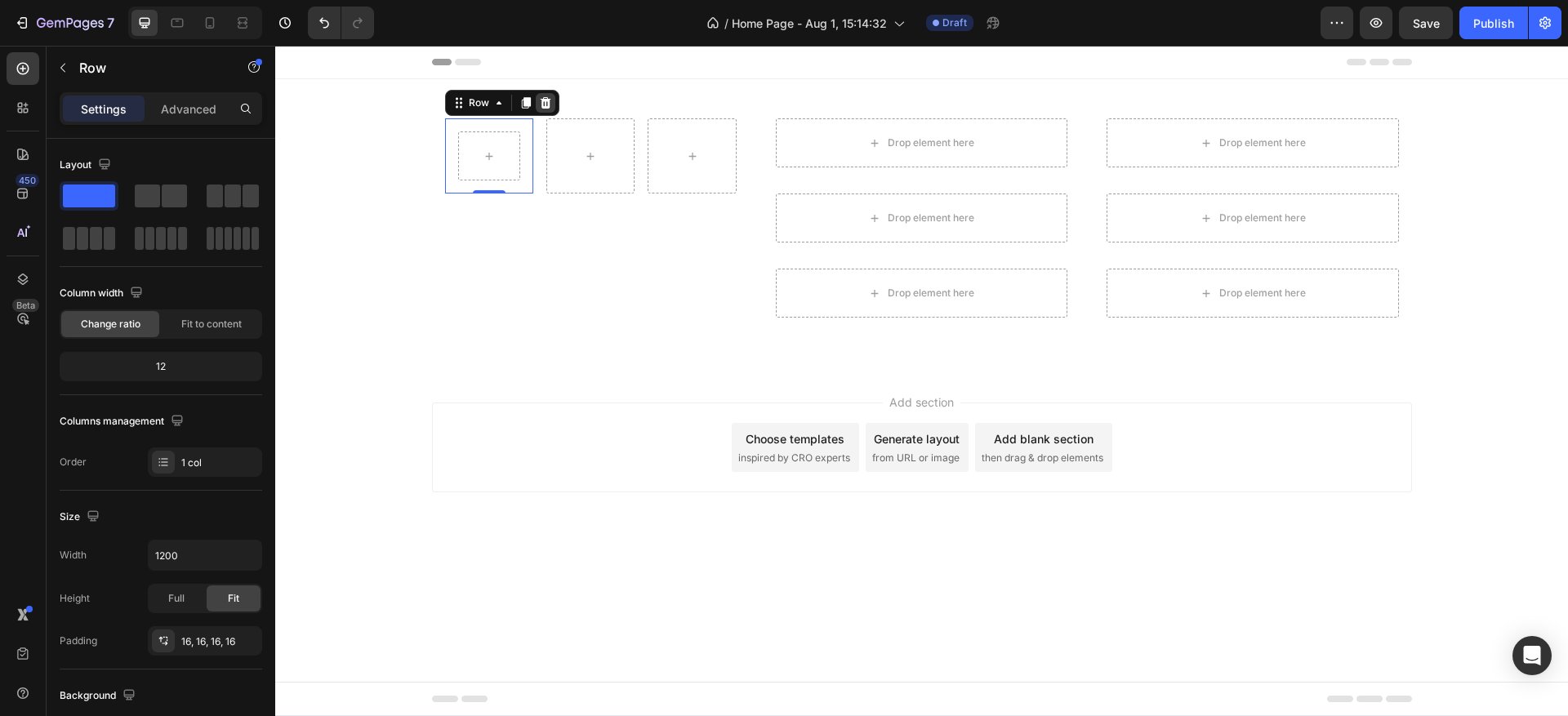 click 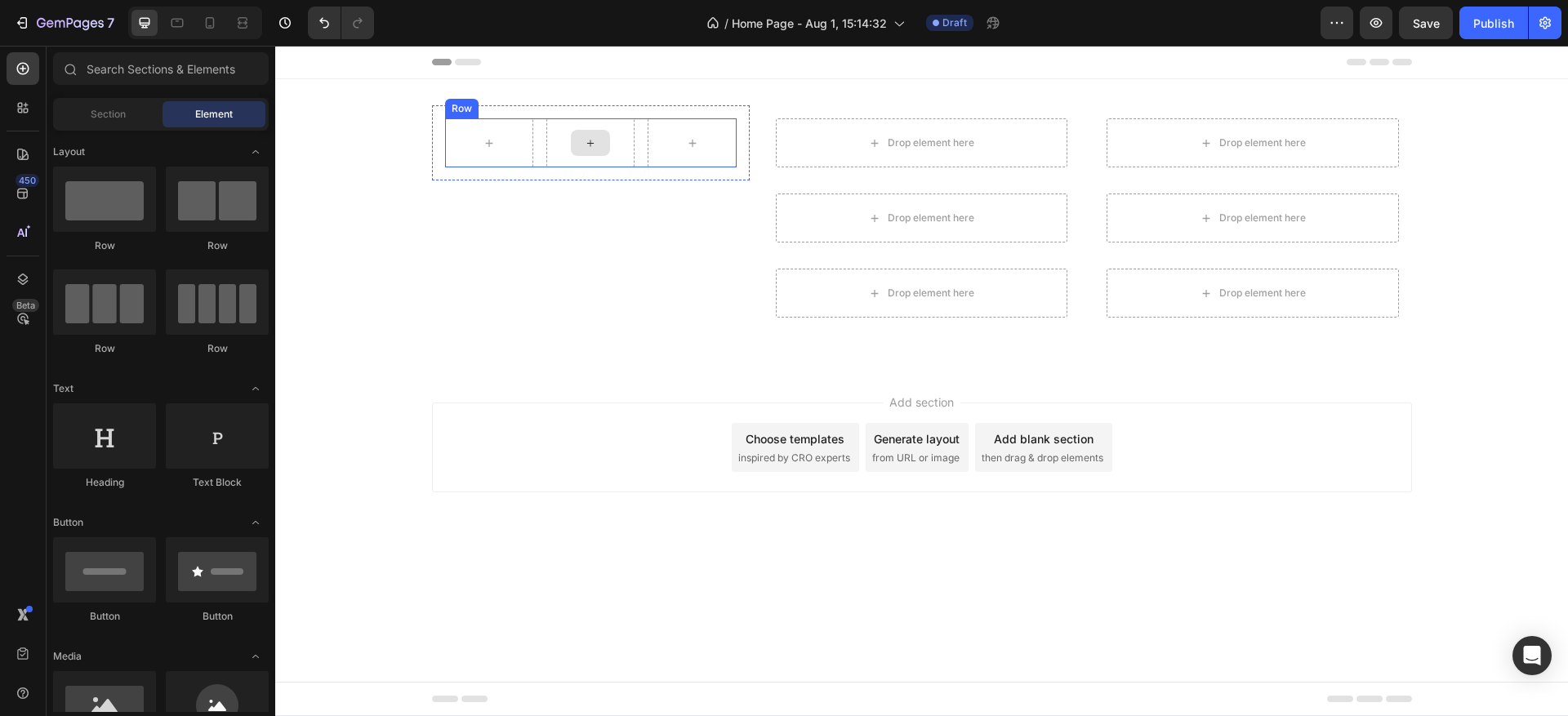 click at bounding box center [590, 143] 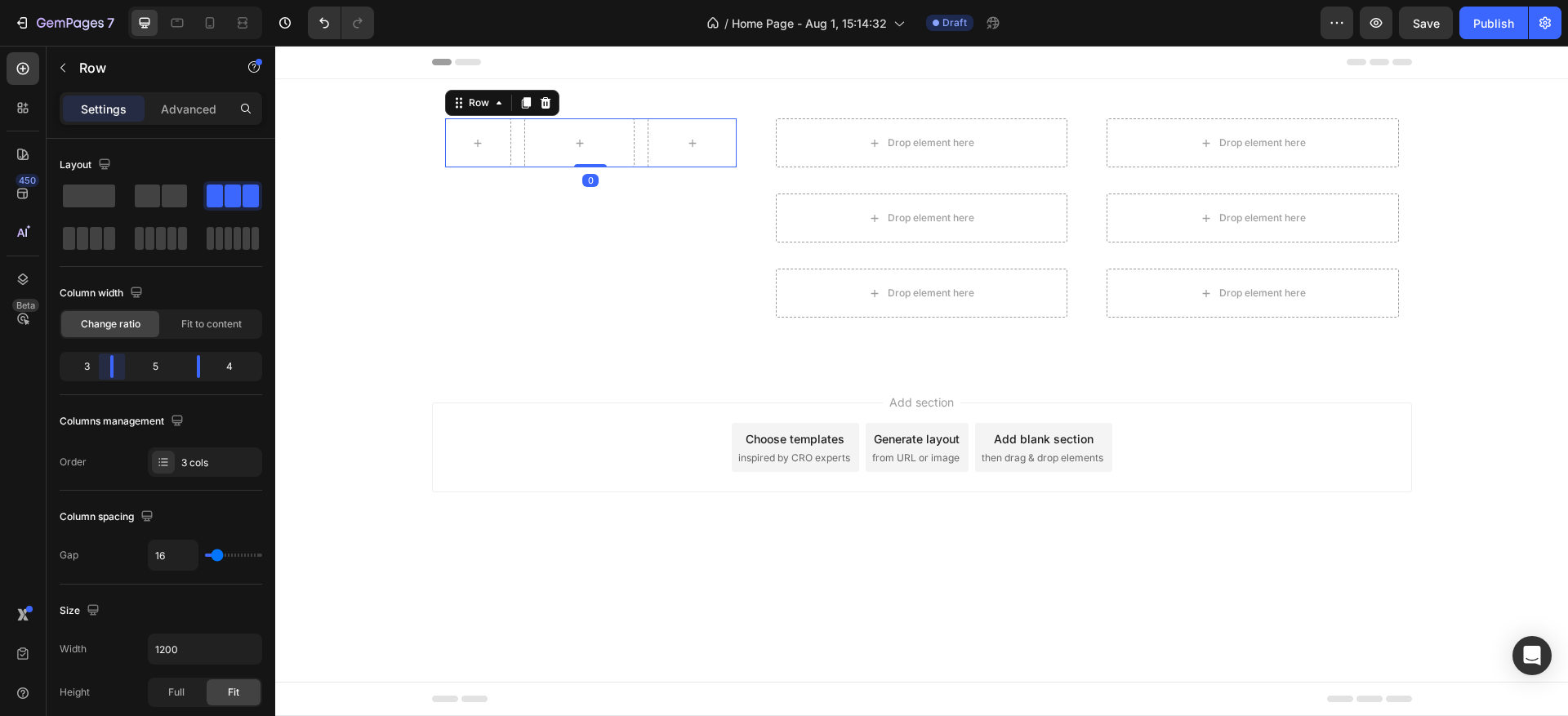 click on "7   /  Home Page - Aug 1, 15:14:32 Draft Preview  Save   Publish  450 Beta Sections(30) Elements(83) Section Element Hero Section Product Detail Brands Trusted Badges Guarantee Product Breakdown How to use Testimonials Compare Bundle FAQs Social Proof Brand Story Product List Collection Blog List Contact Sticky Add to Cart Custom Footer Browse Library 450 Layout
Row
Row
Row
Row Text
Heading
Text Block Button
Button
Button Media
Image
Image" at bounding box center (784, 0) 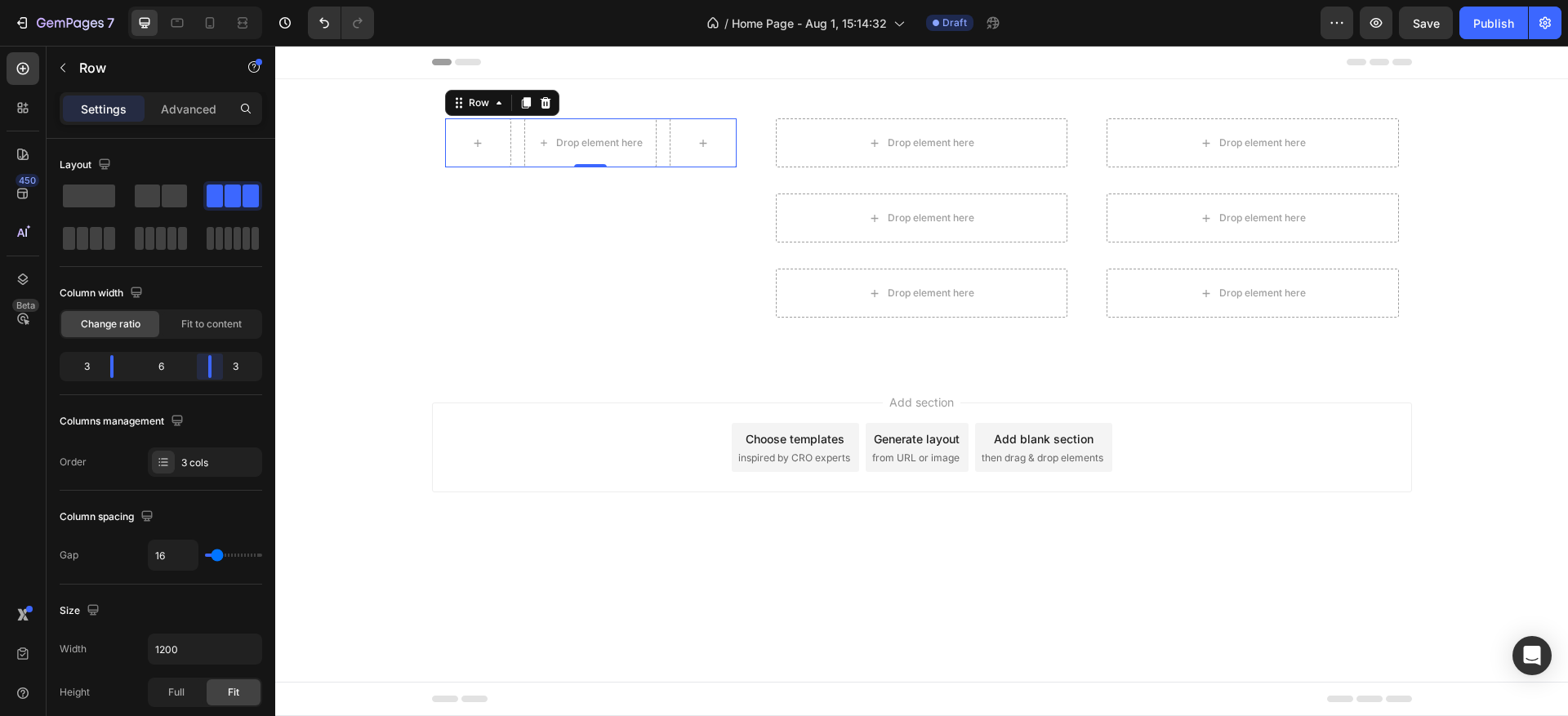 drag, startPoint x: 199, startPoint y: 375, endPoint x: 209, endPoint y: 375, distance: 10 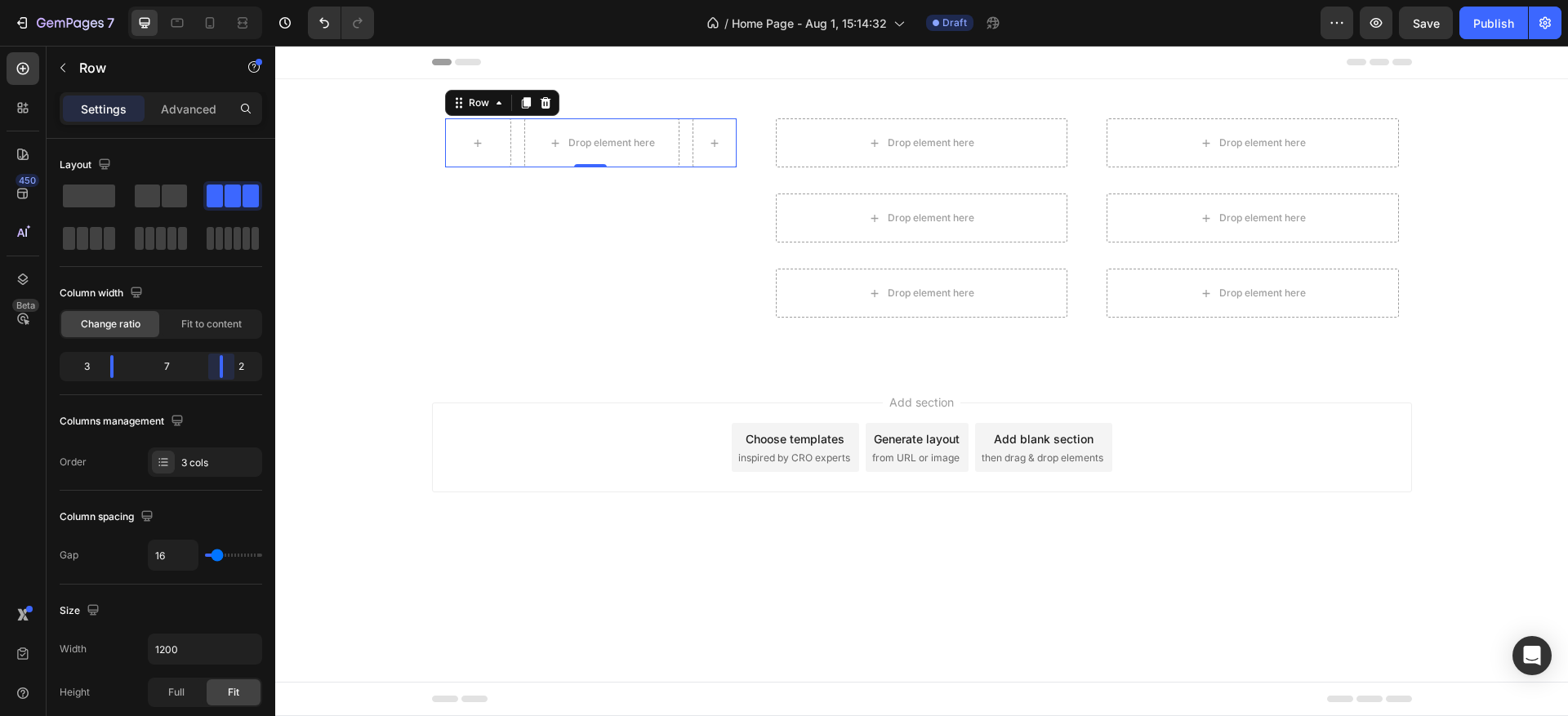 drag, startPoint x: 213, startPoint y: 367, endPoint x: 230, endPoint y: 367, distance: 17 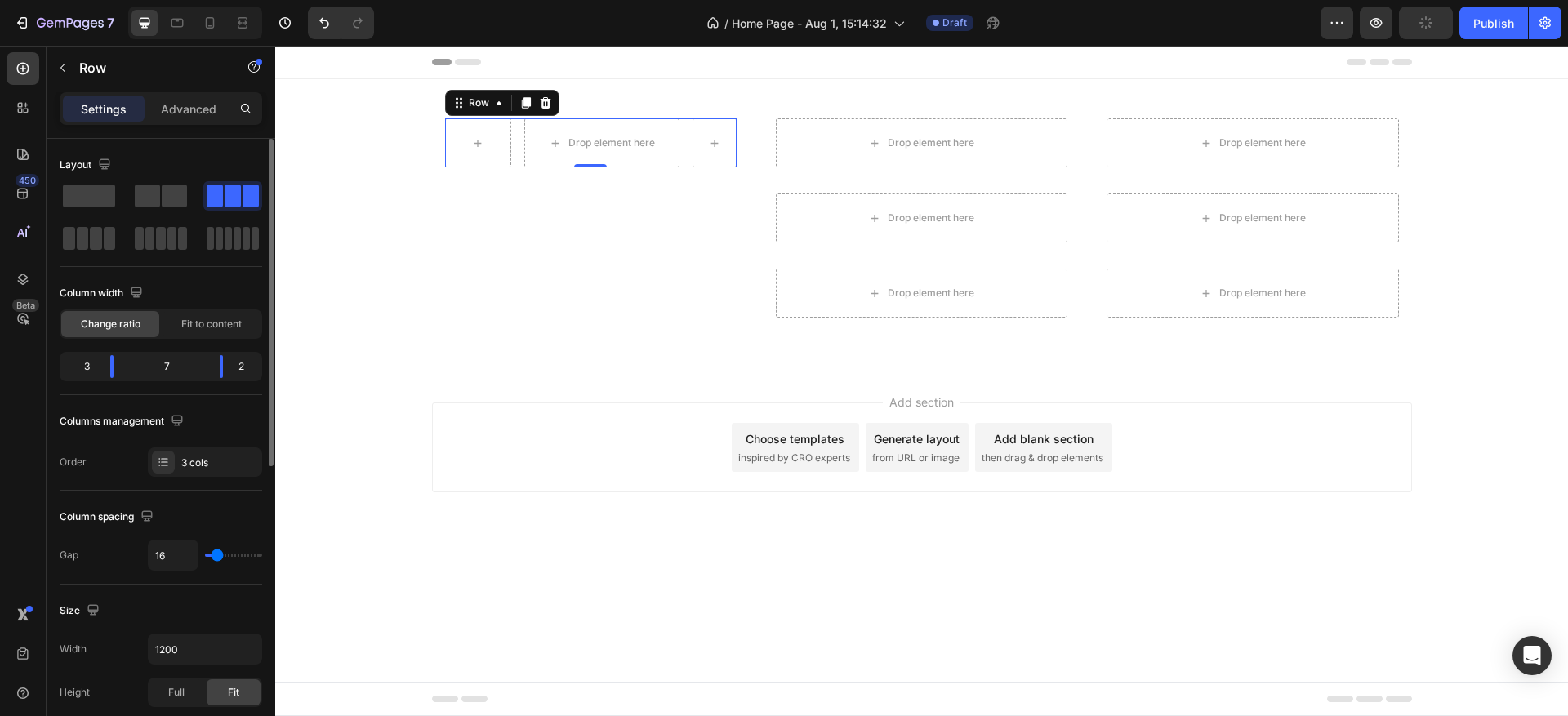 type on "31" 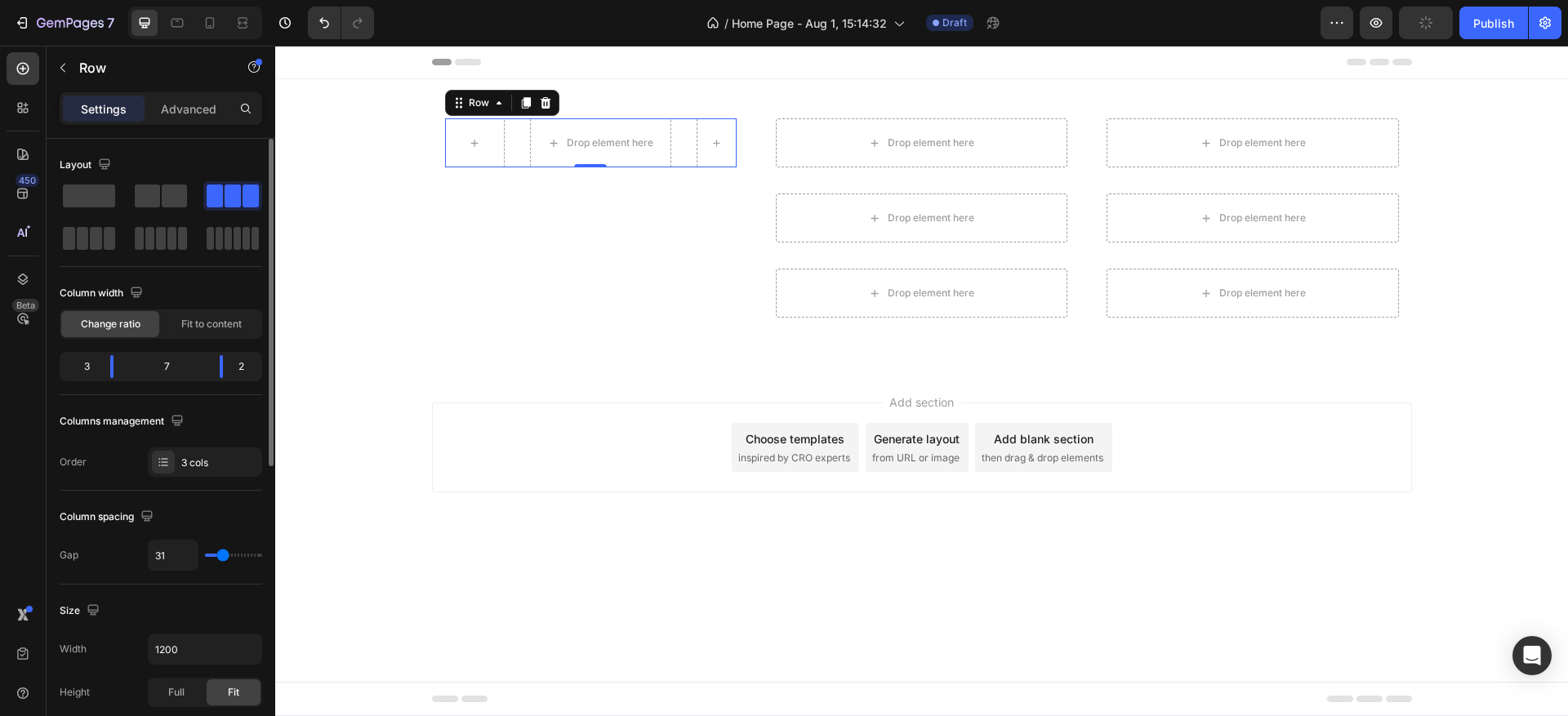 type on "120" 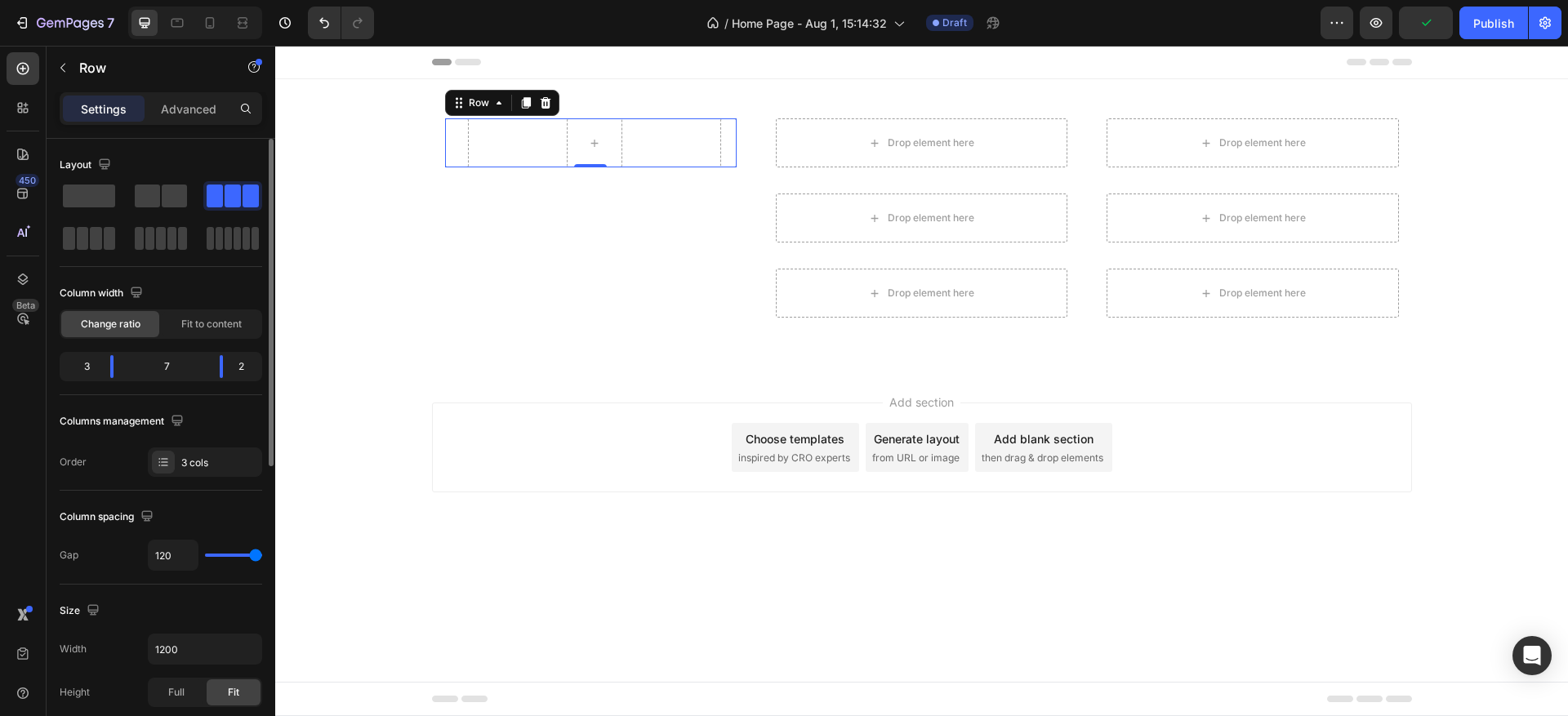 type on "118" 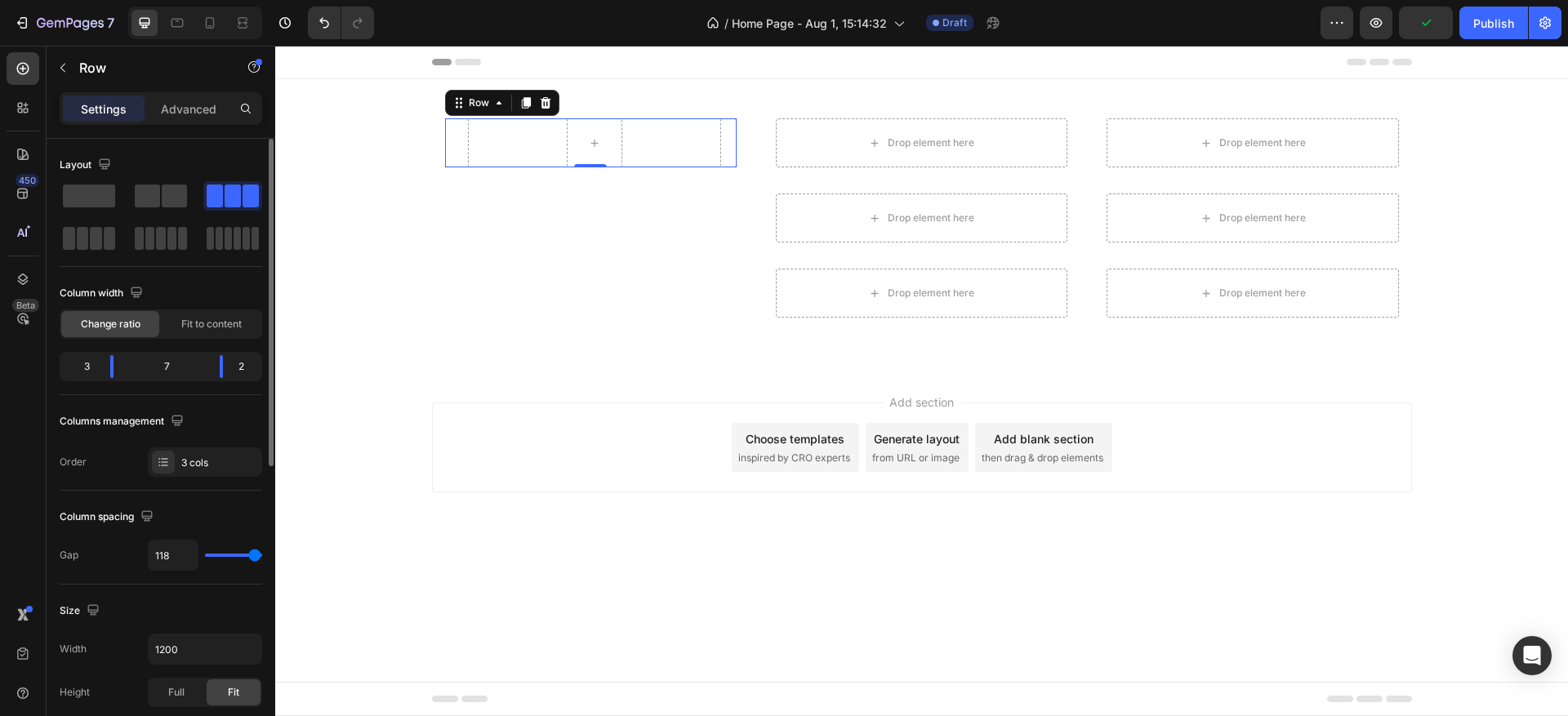 type on "91" 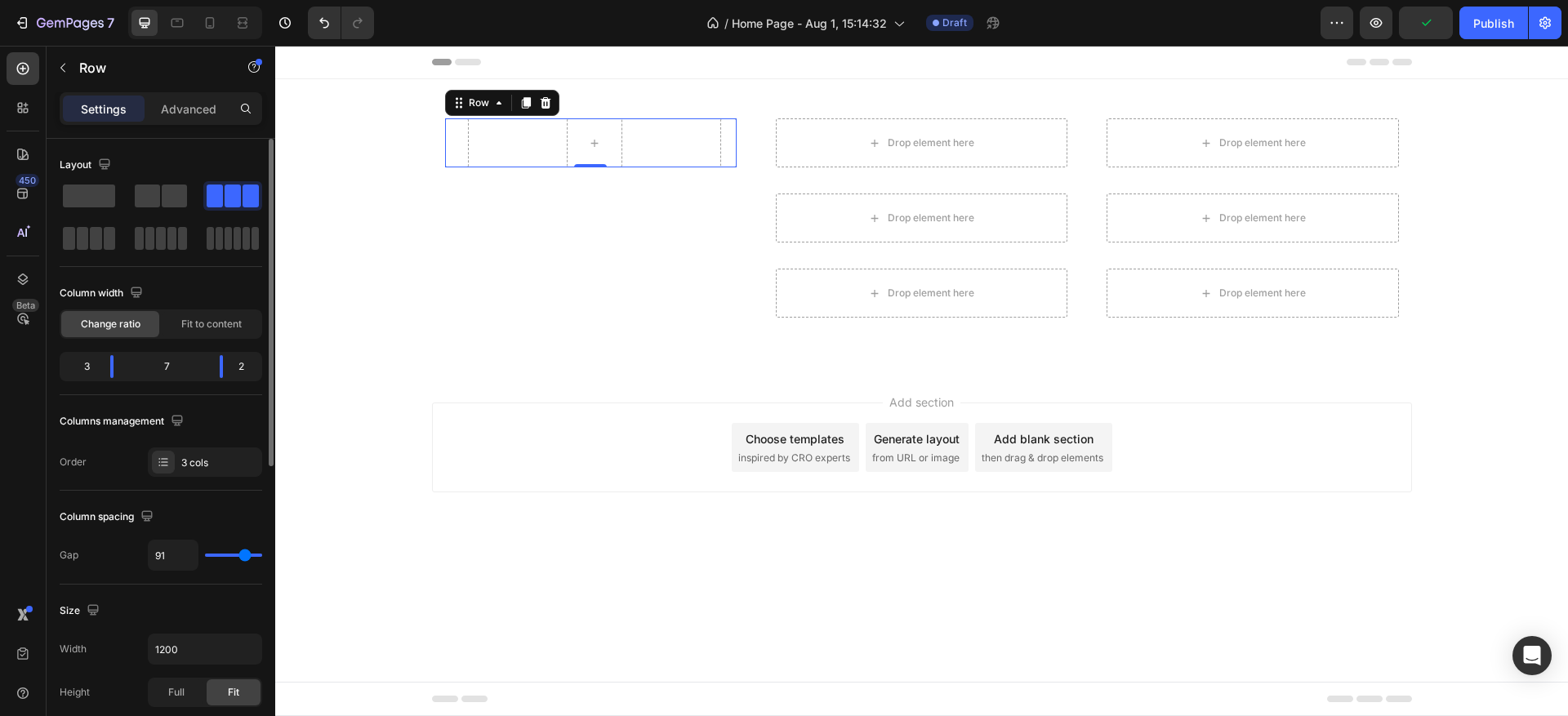 type on "71" 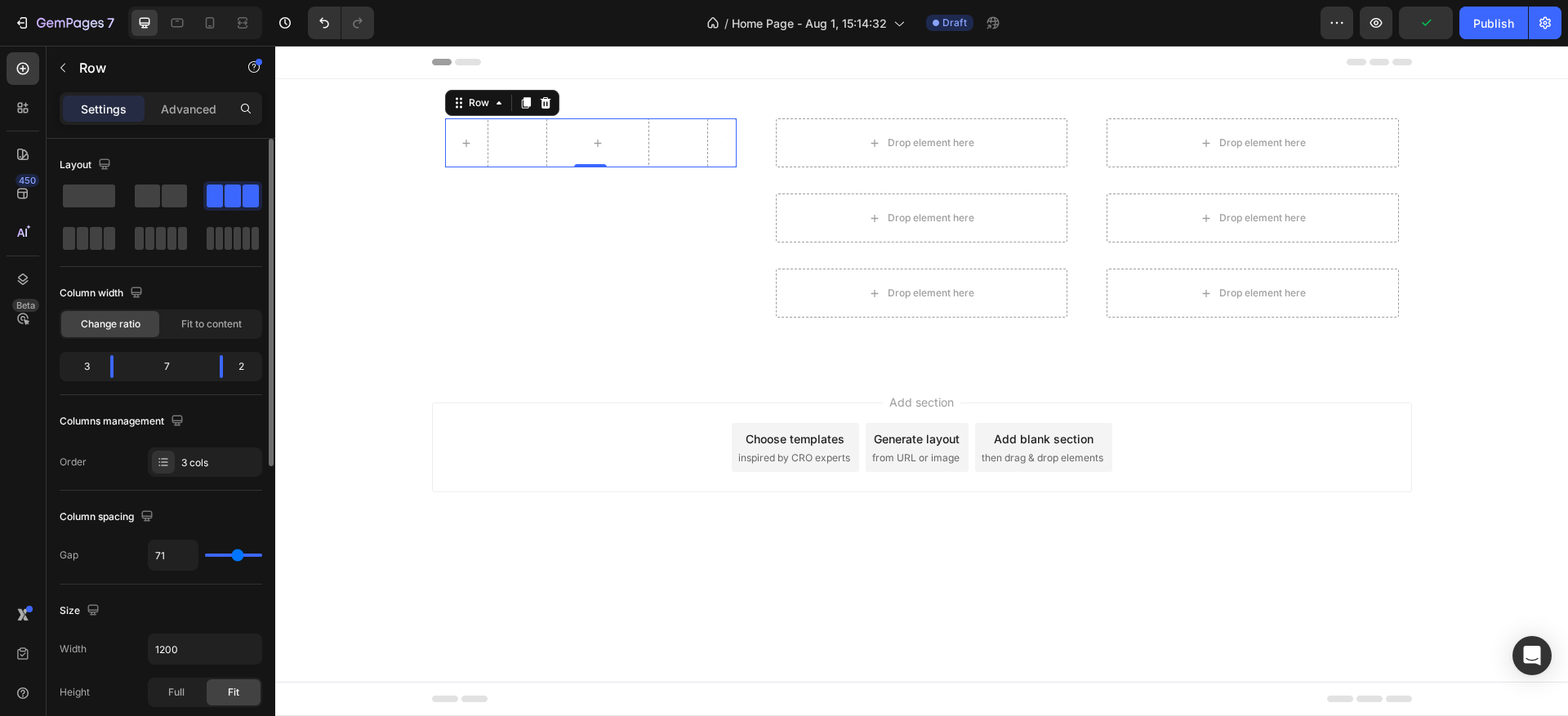 type on "68" 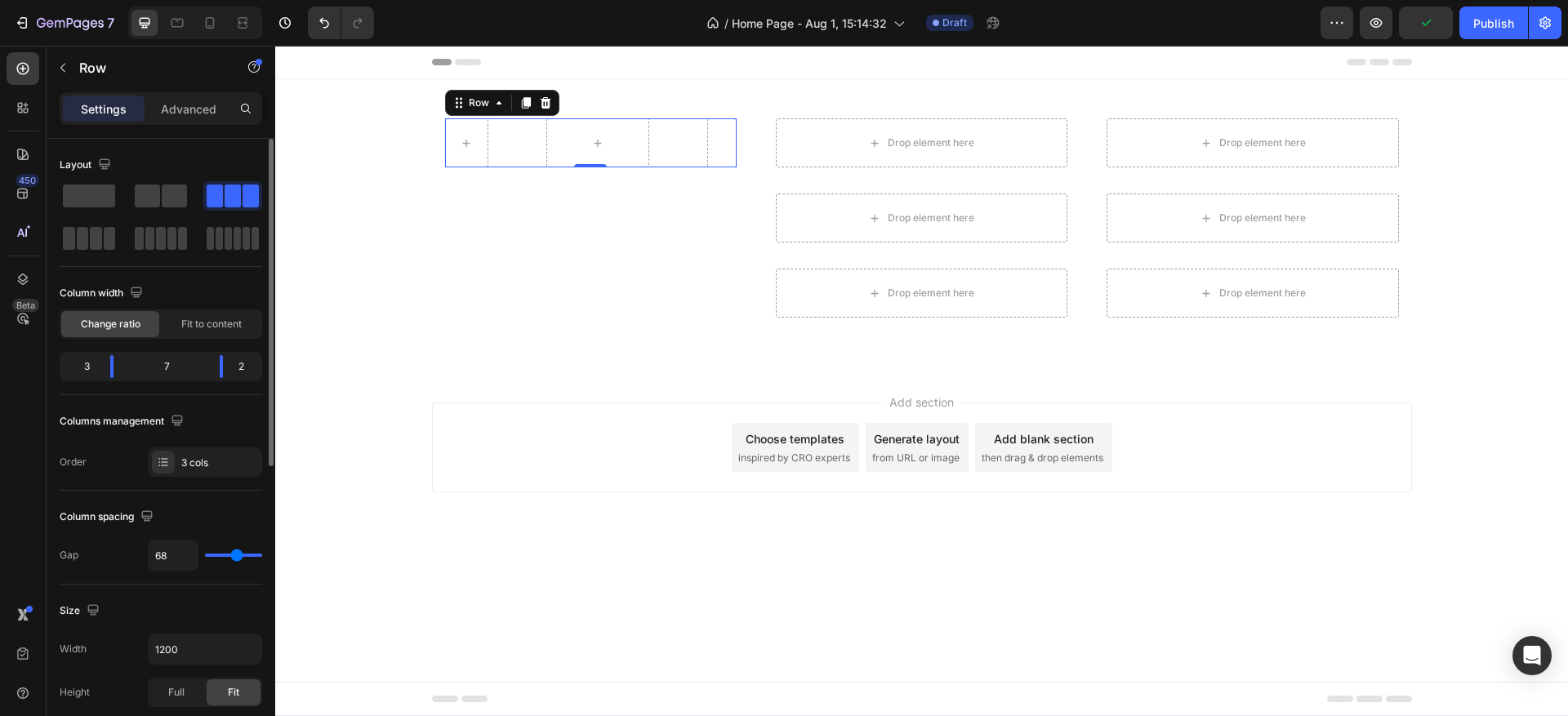 type on "64" 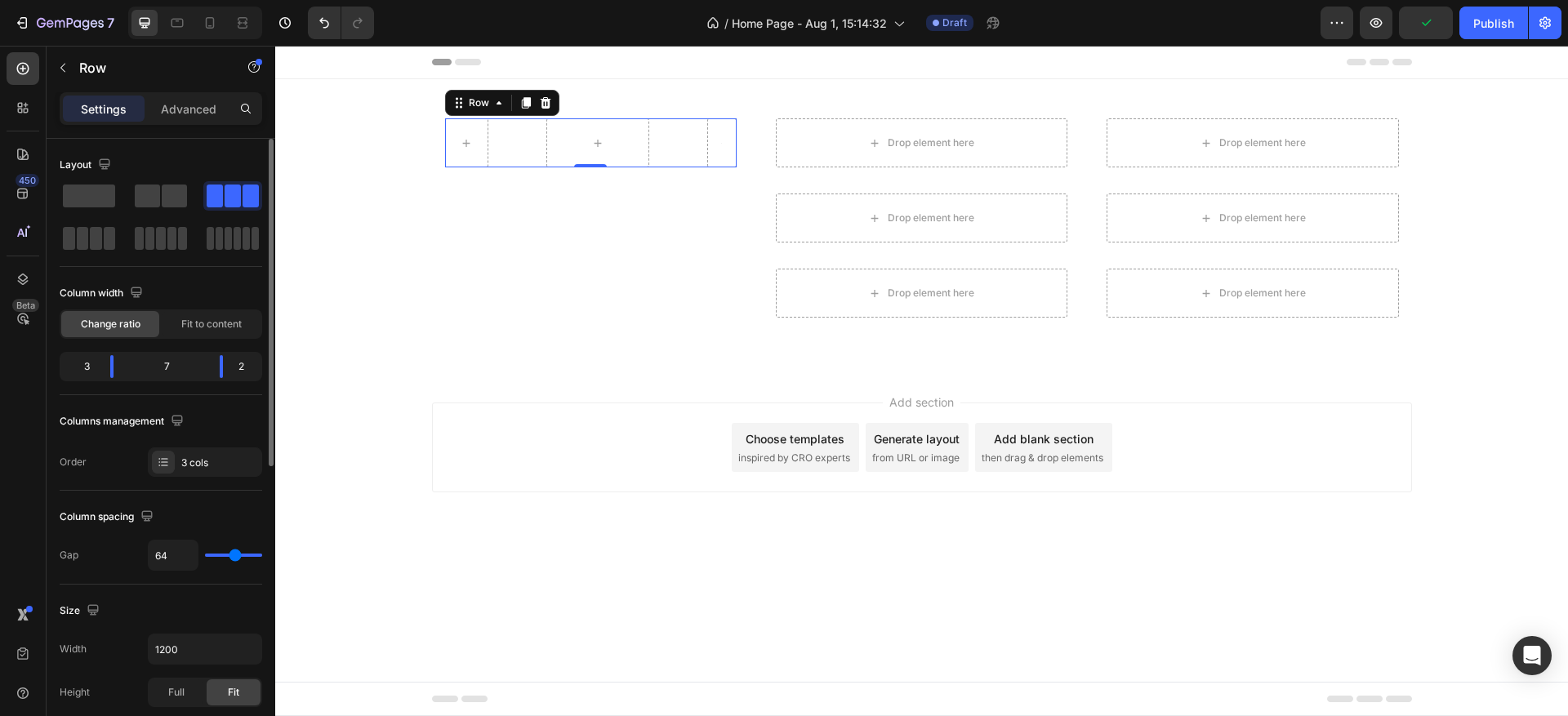 type on "61" 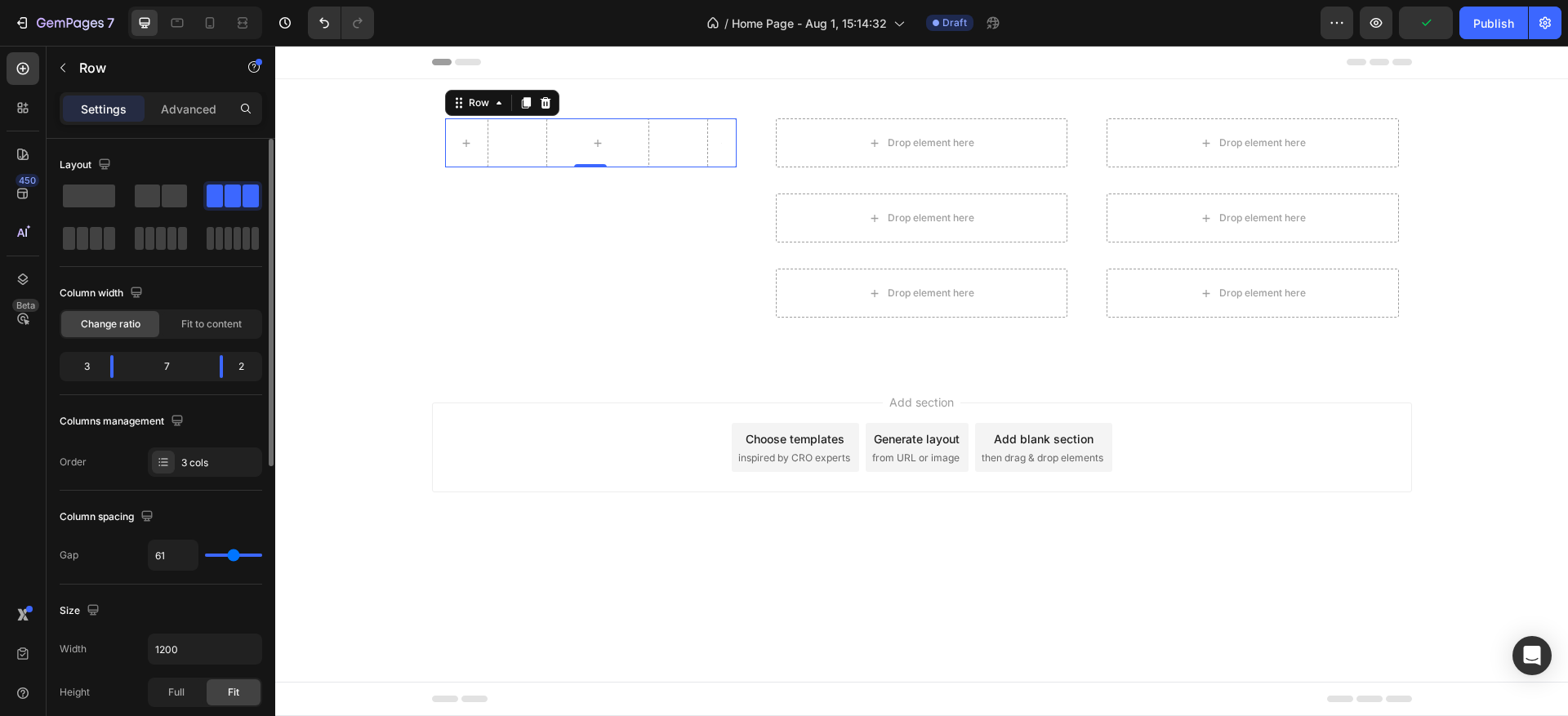 type on "58" 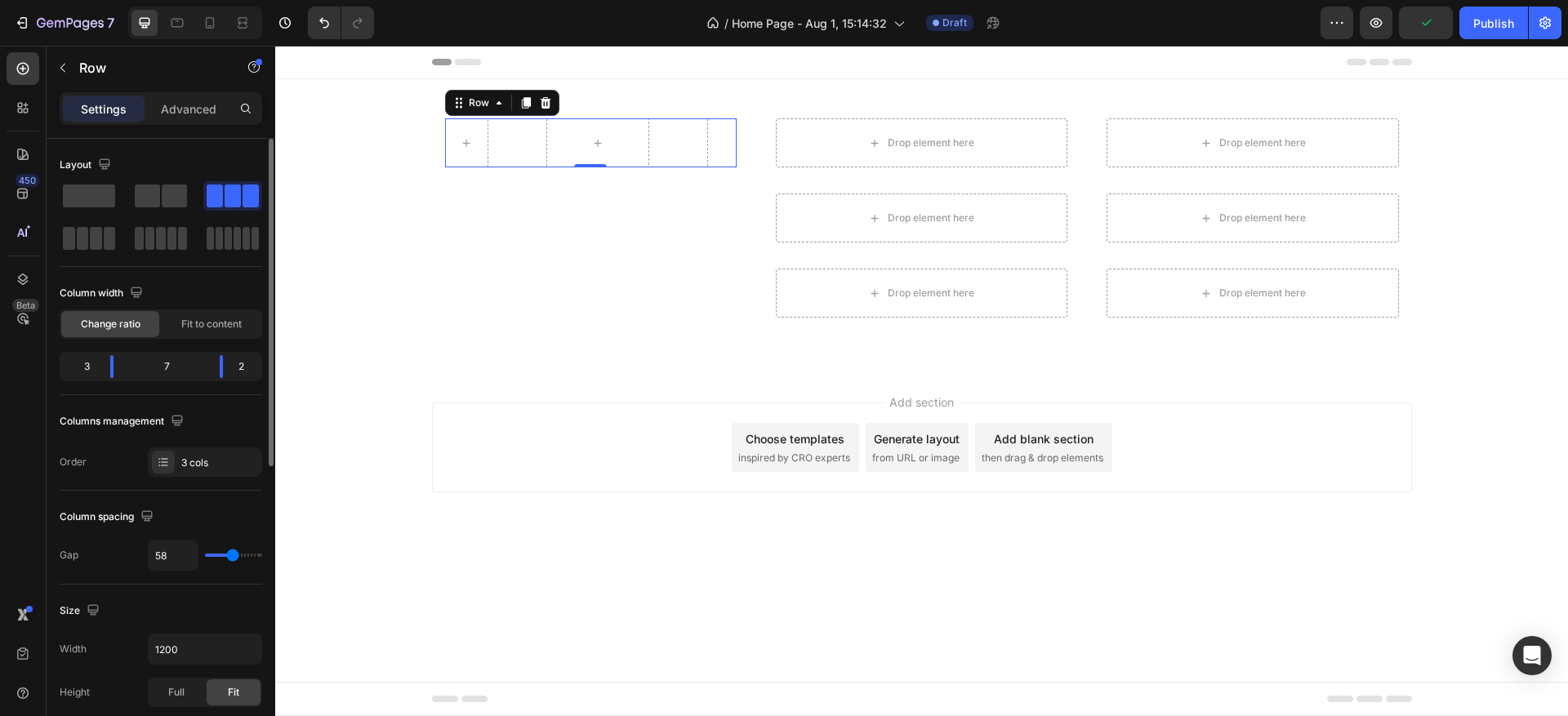 type on "54" 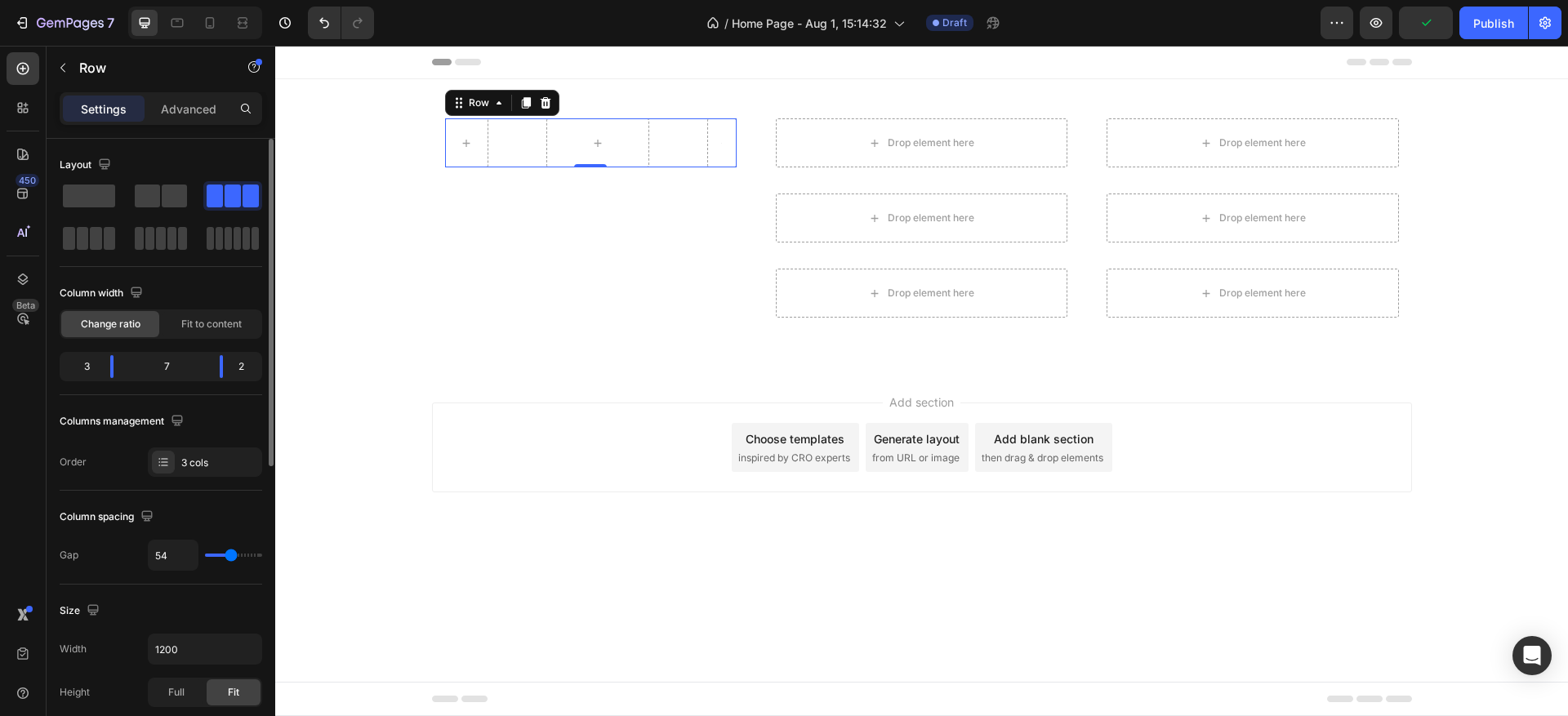 type on "38" 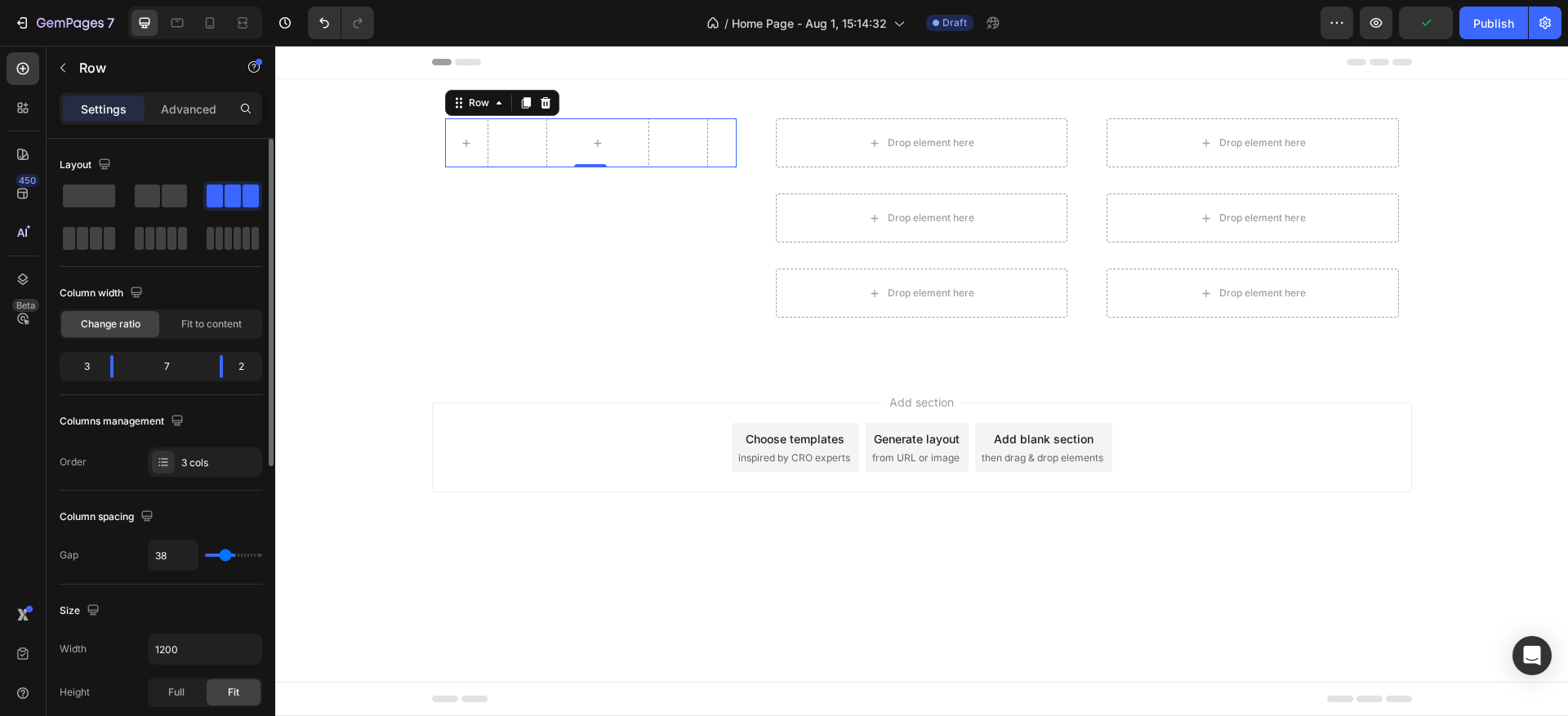 type on "0" 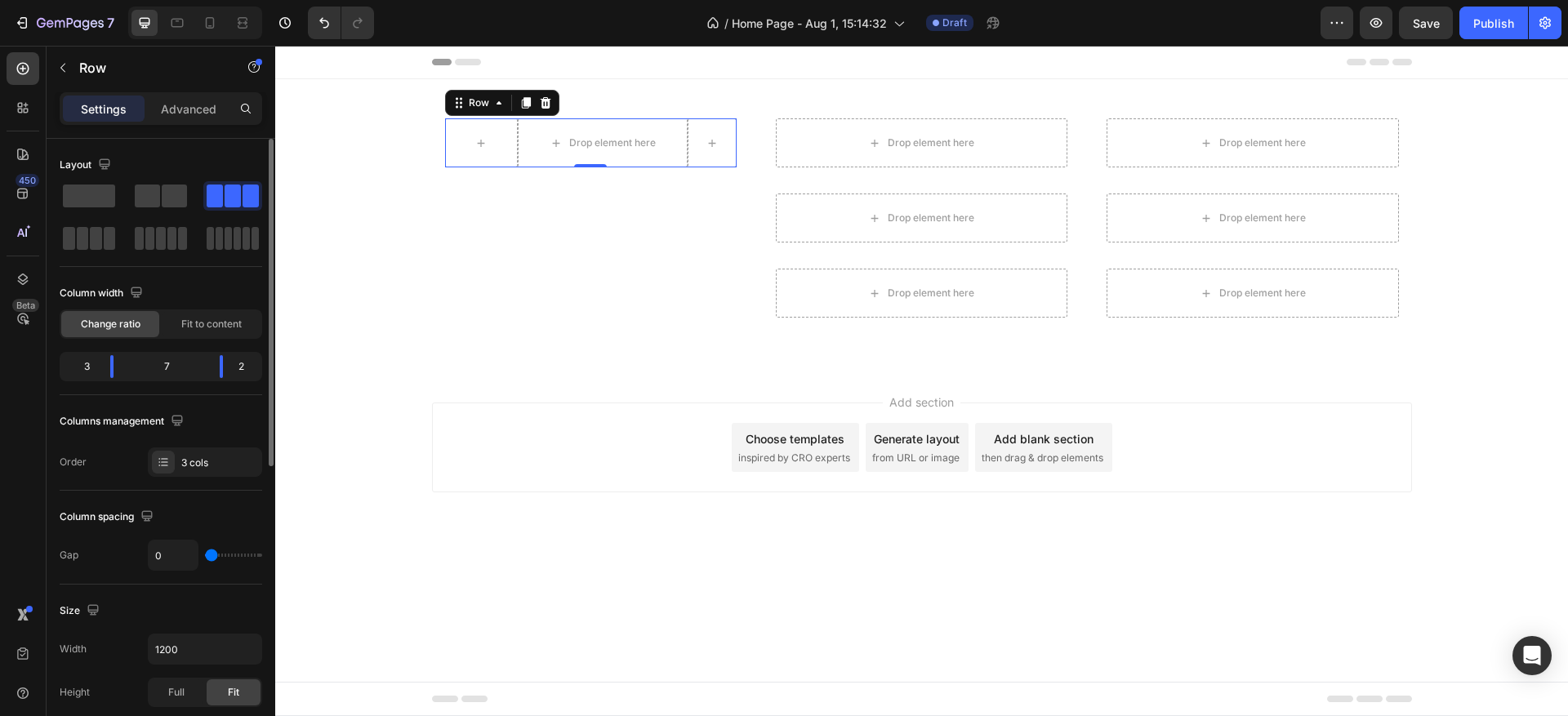 type on "1" 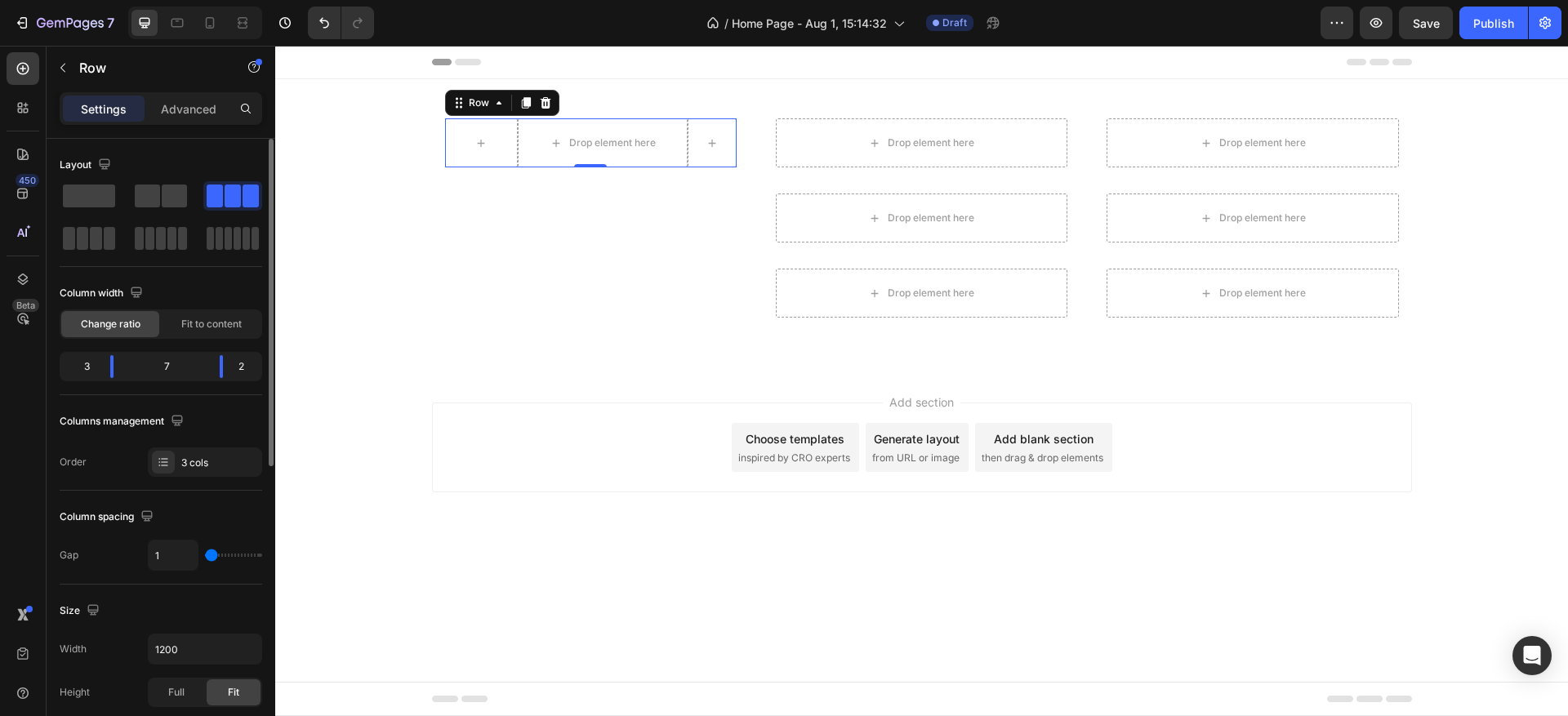 type on "4" 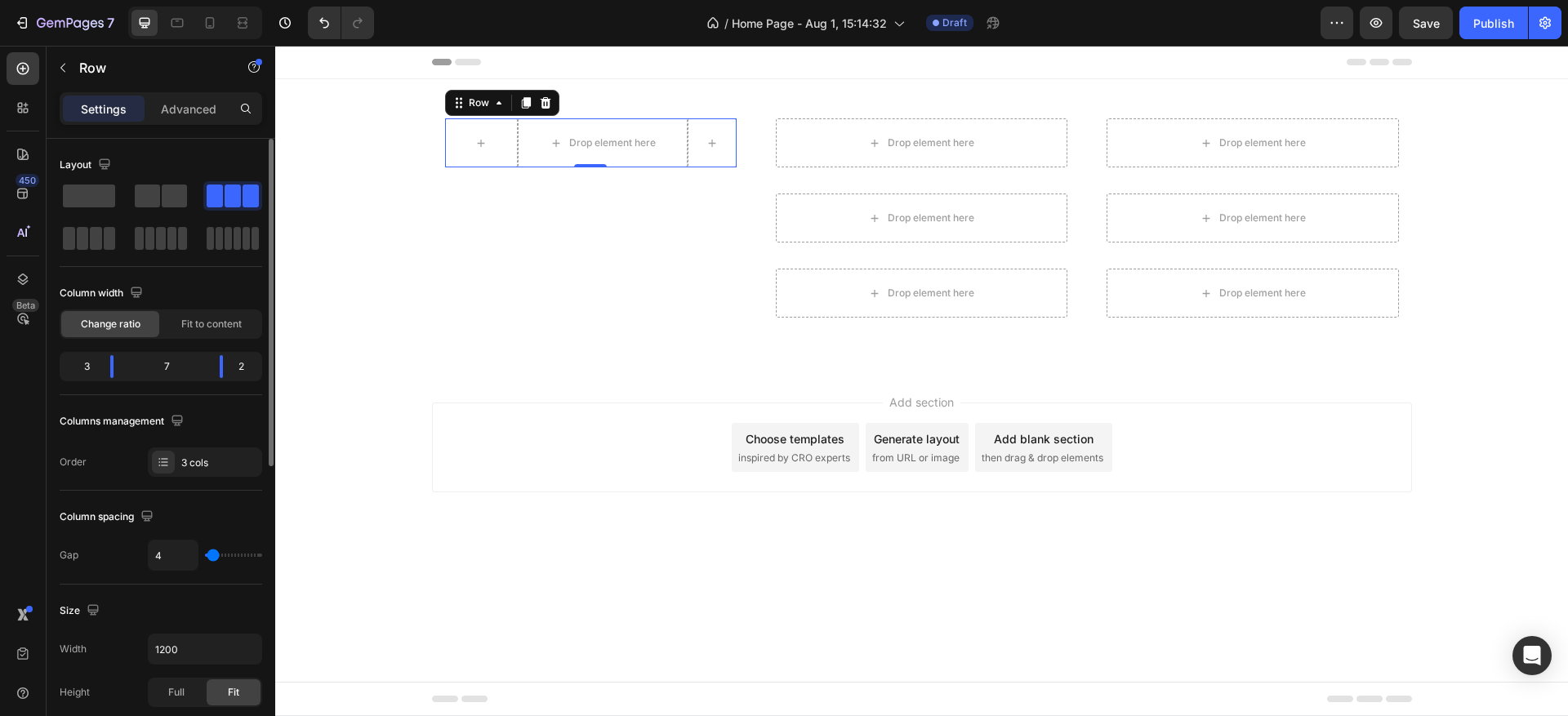 type on "8" 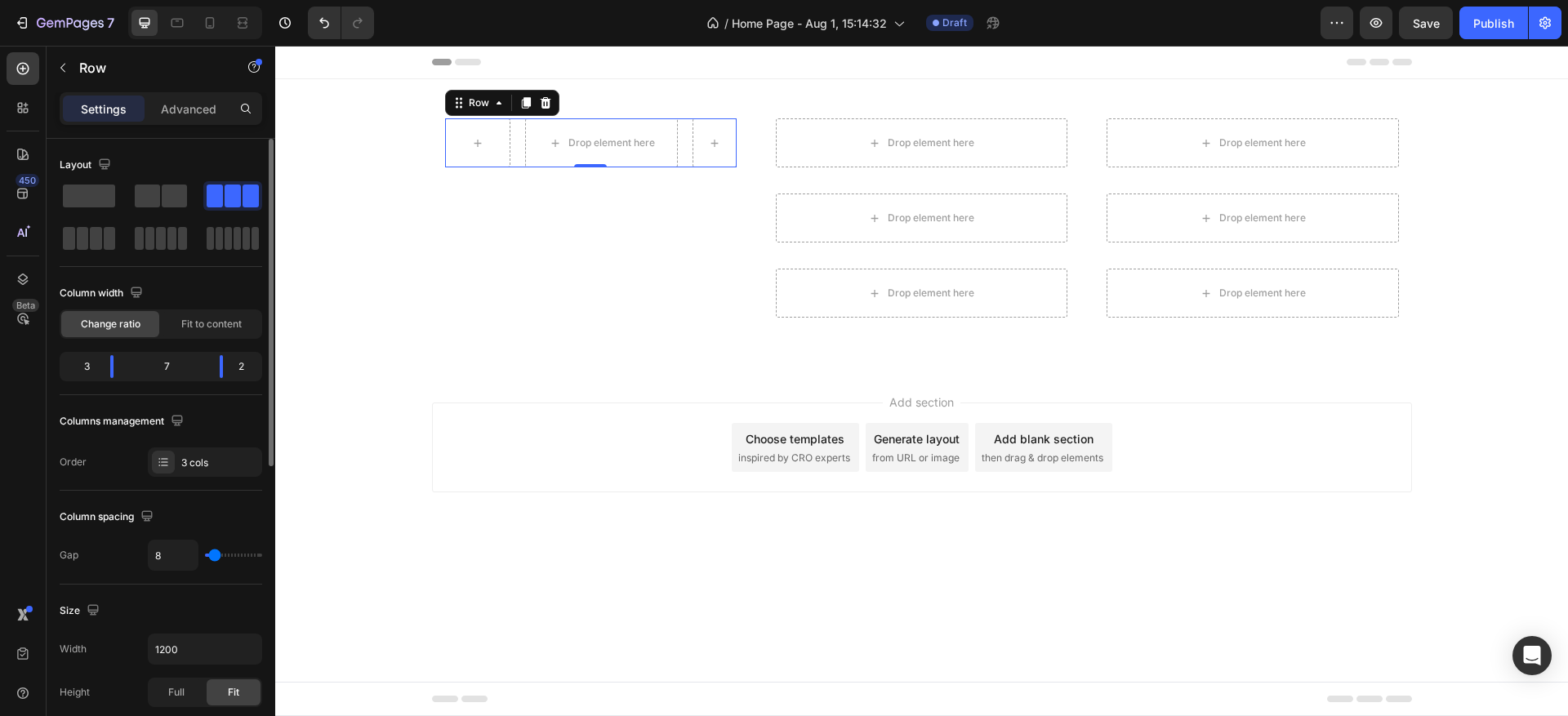 type on "18" 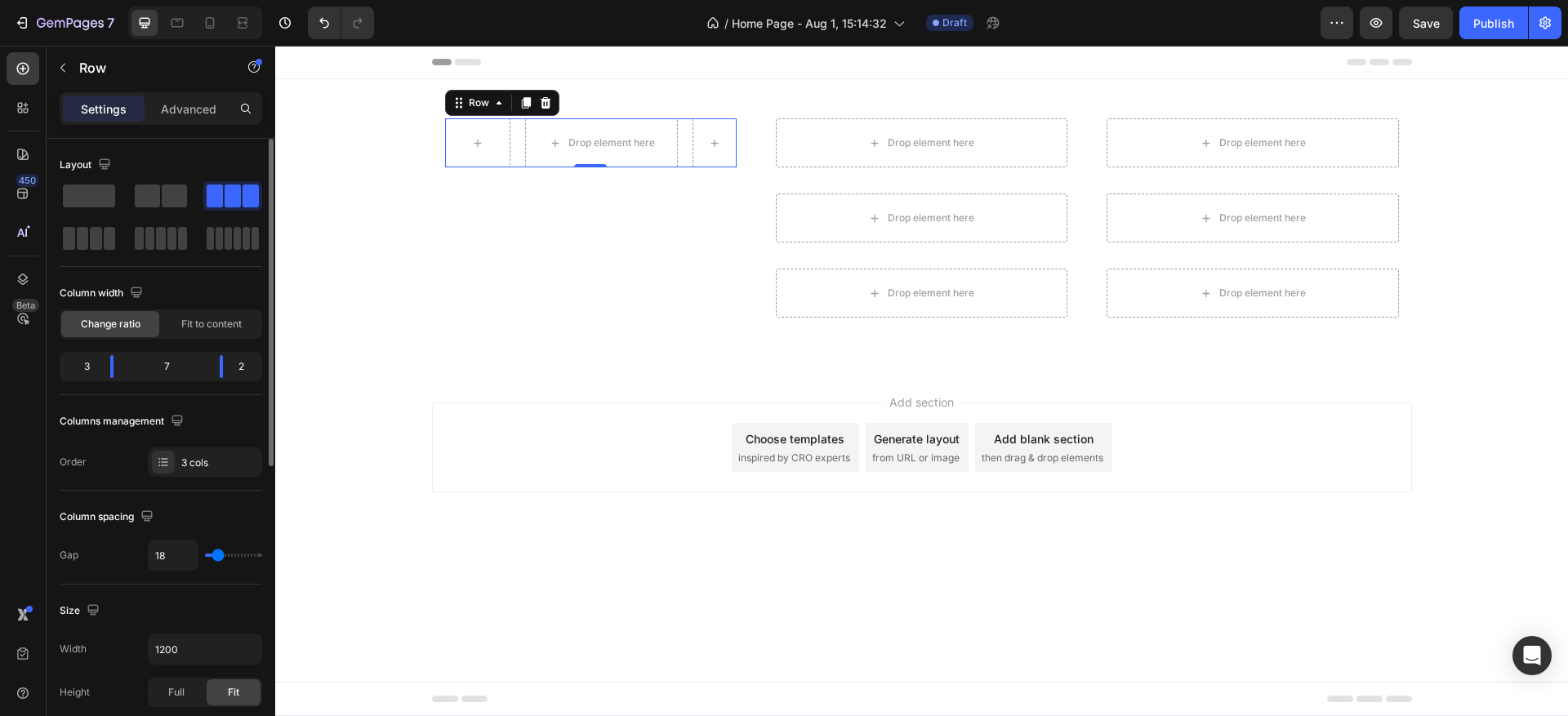 type on "24" 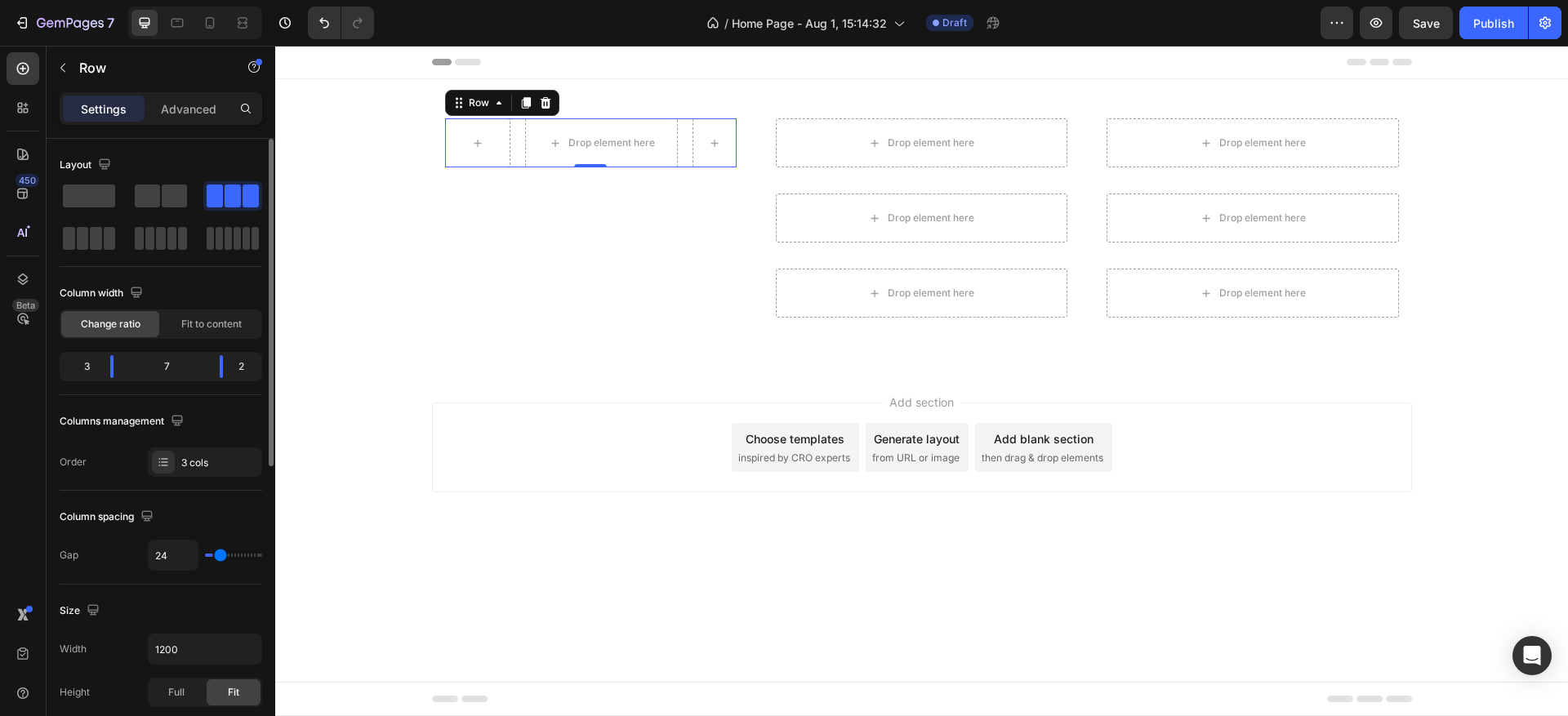 type on "28" 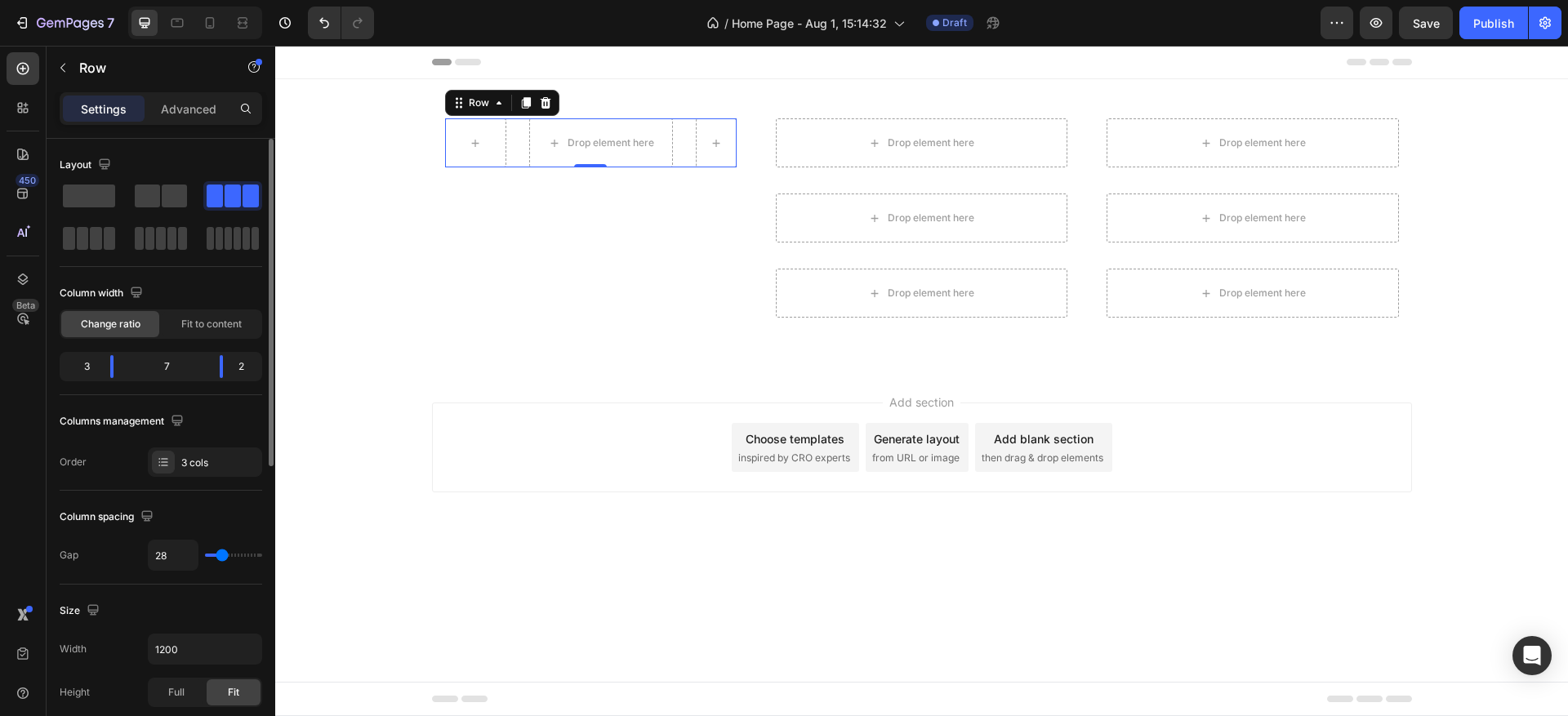 type on "24" 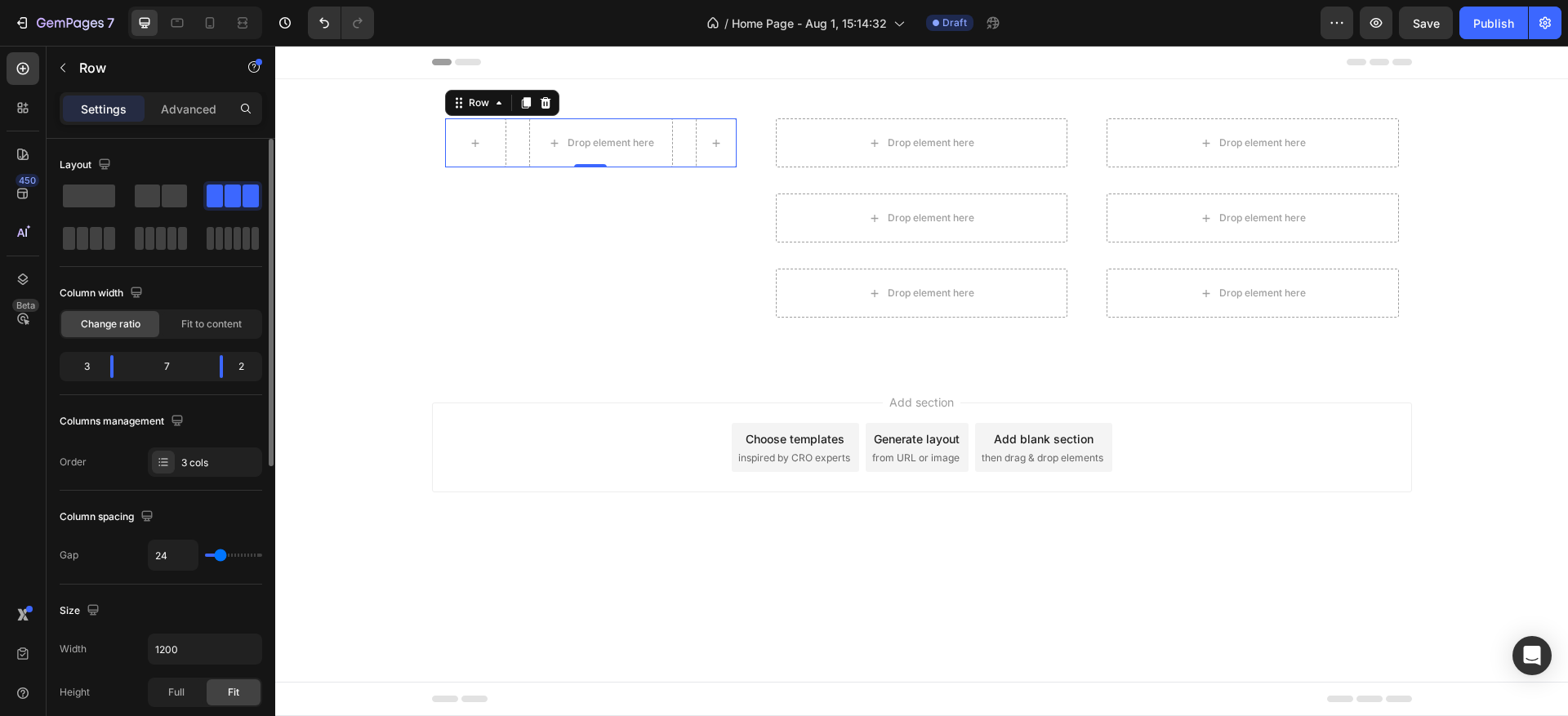 type on "21" 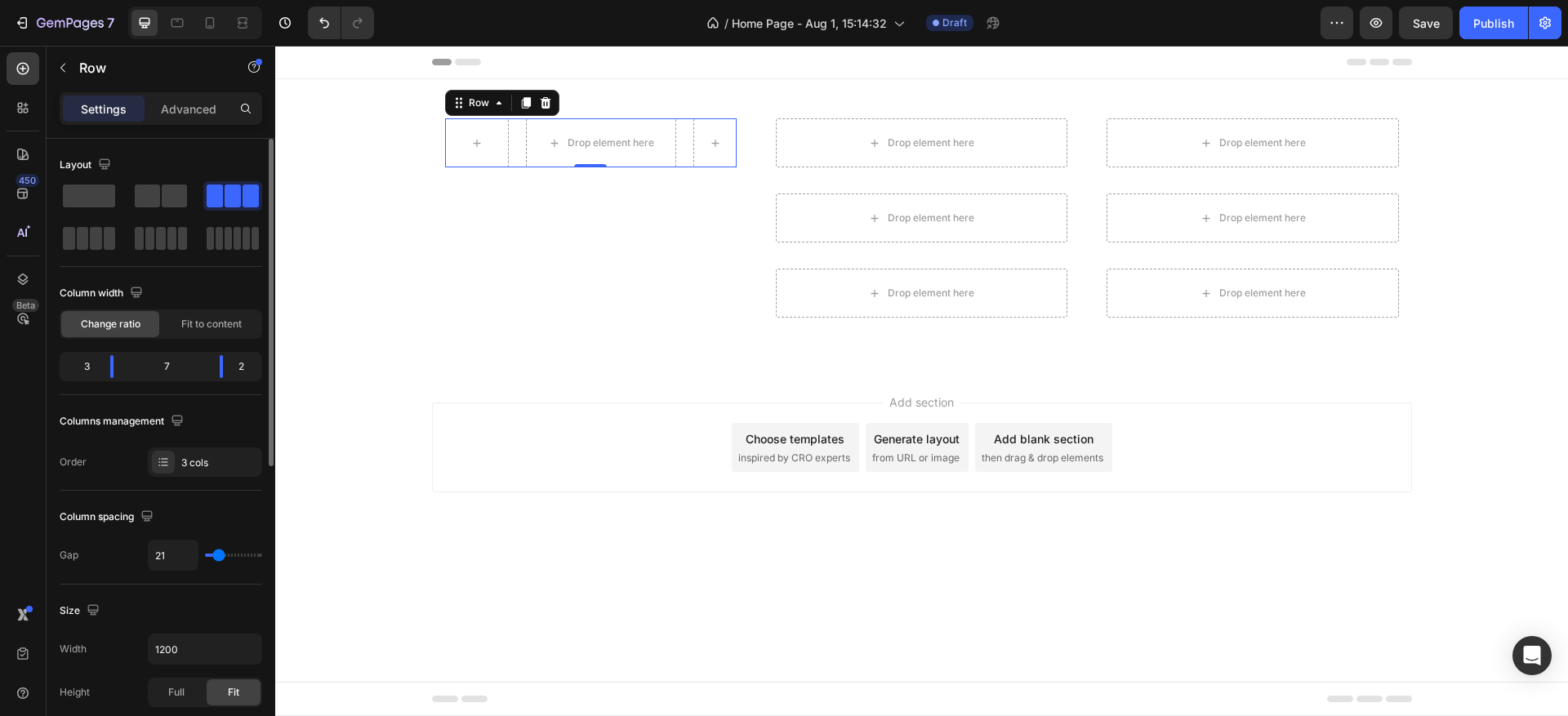 type on "18" 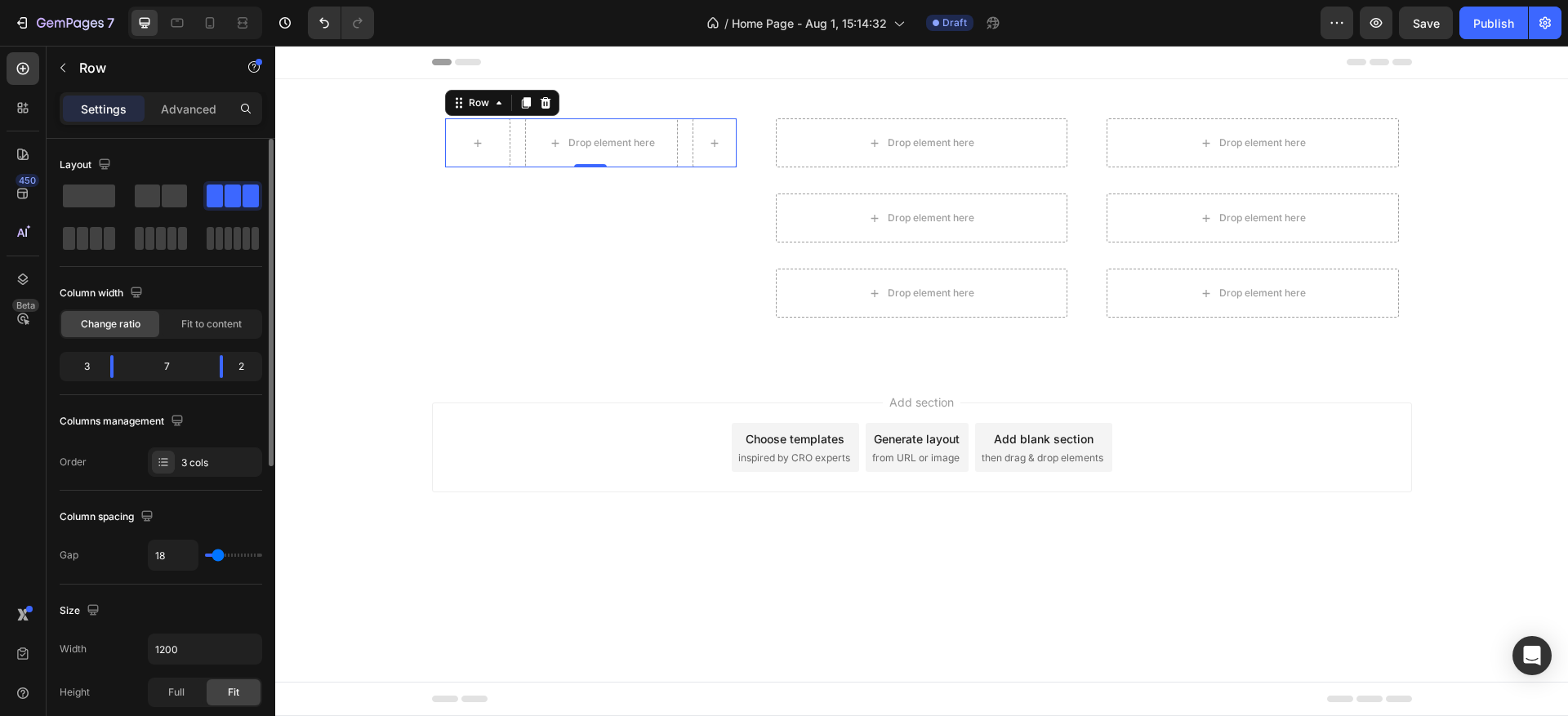 type on "14" 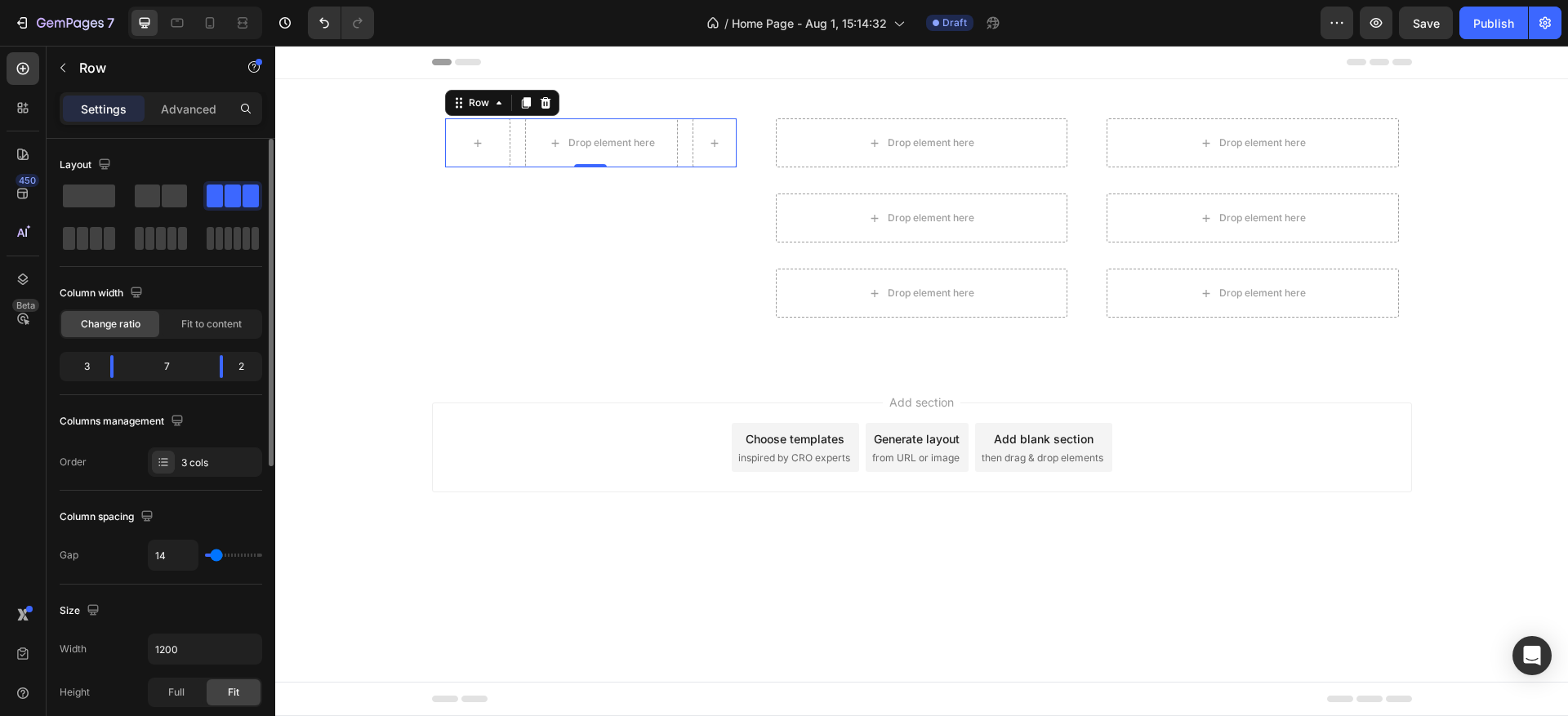 type on "11" 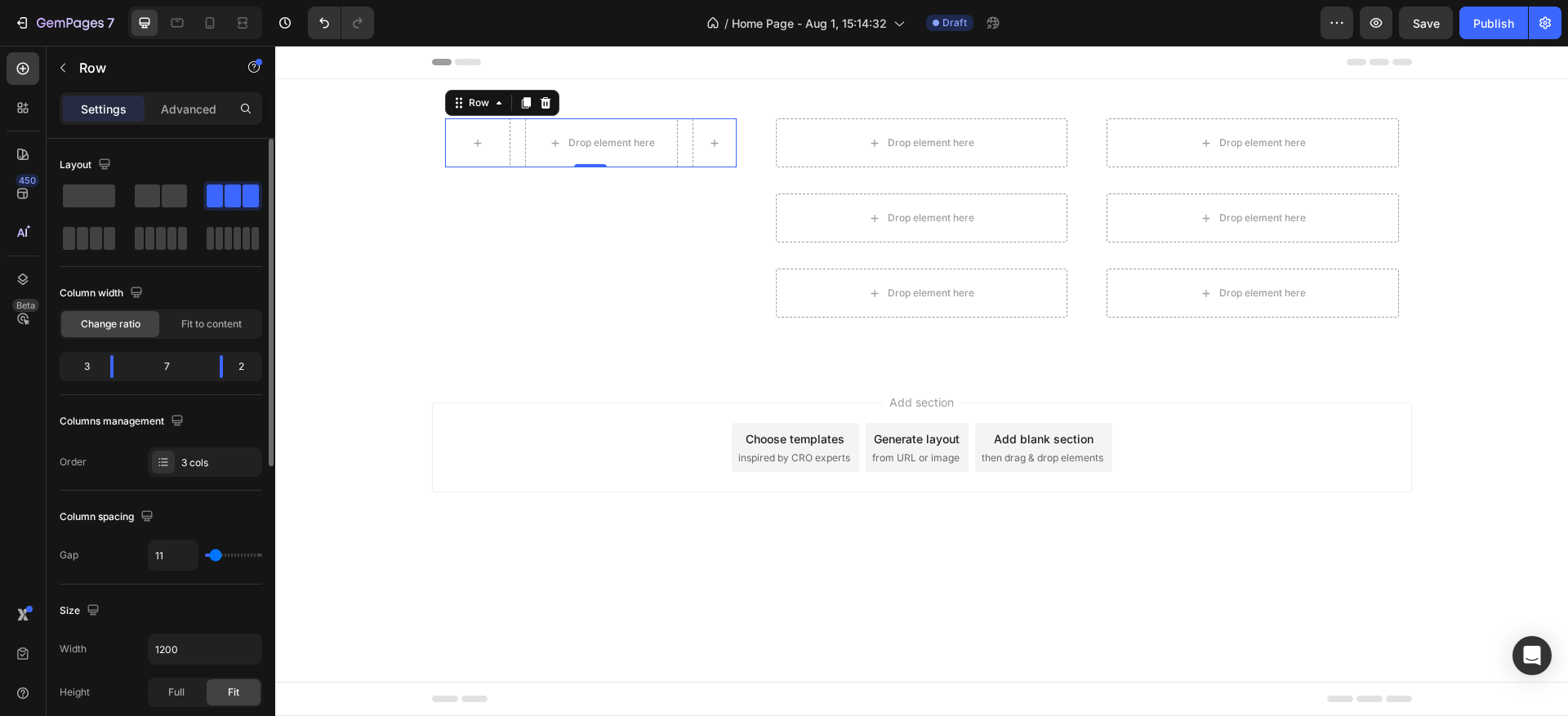 type on "8" 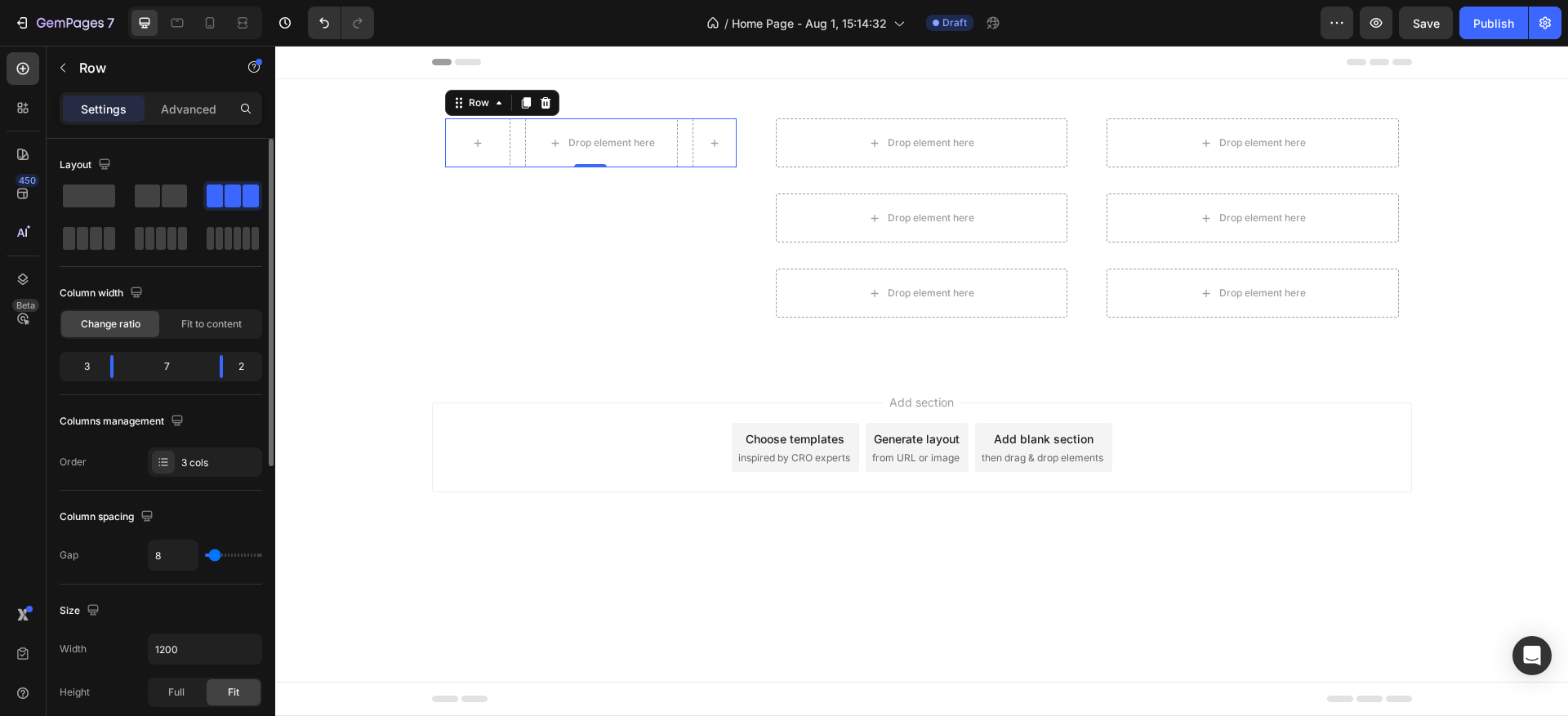 type on "4" 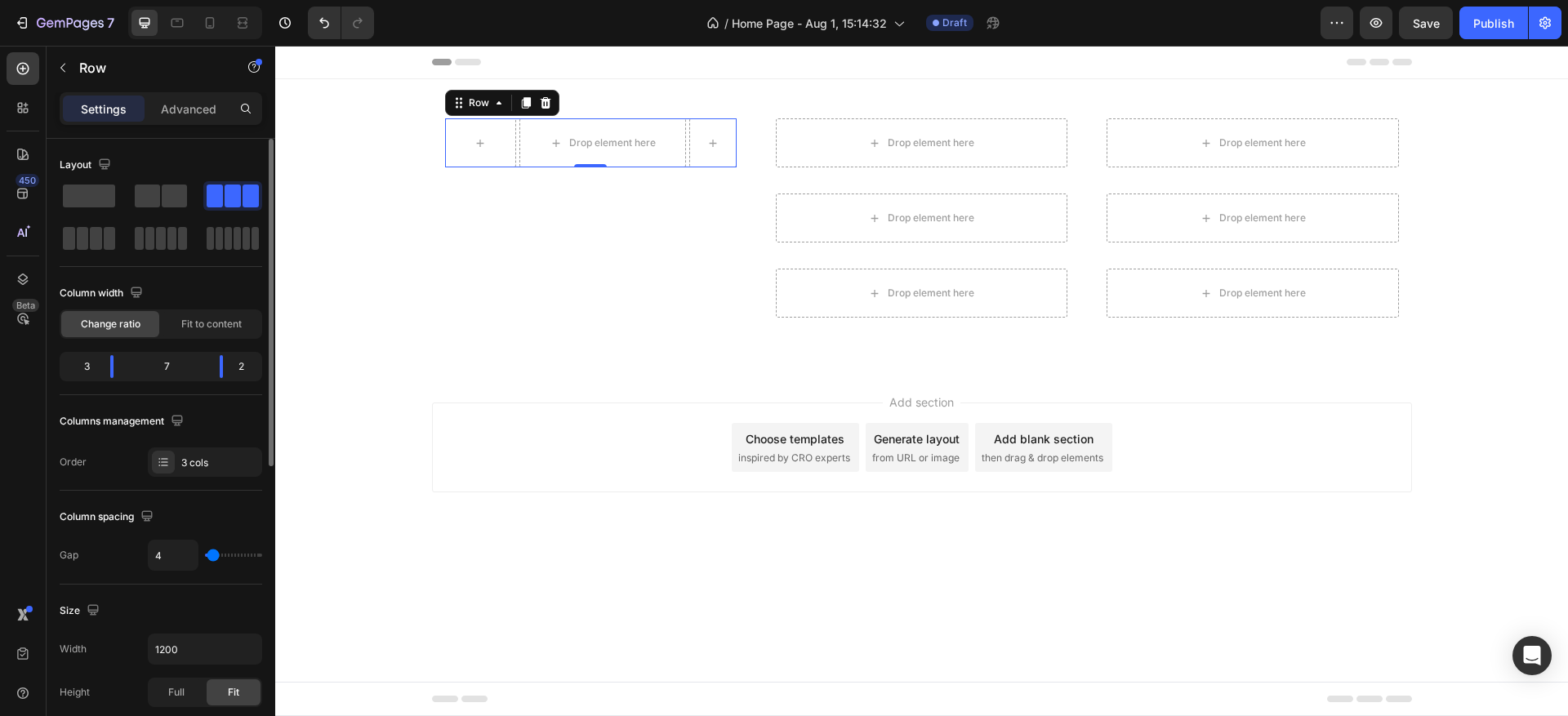 drag, startPoint x: 221, startPoint y: 557, endPoint x: 213, endPoint y: 558, distance: 8.062258 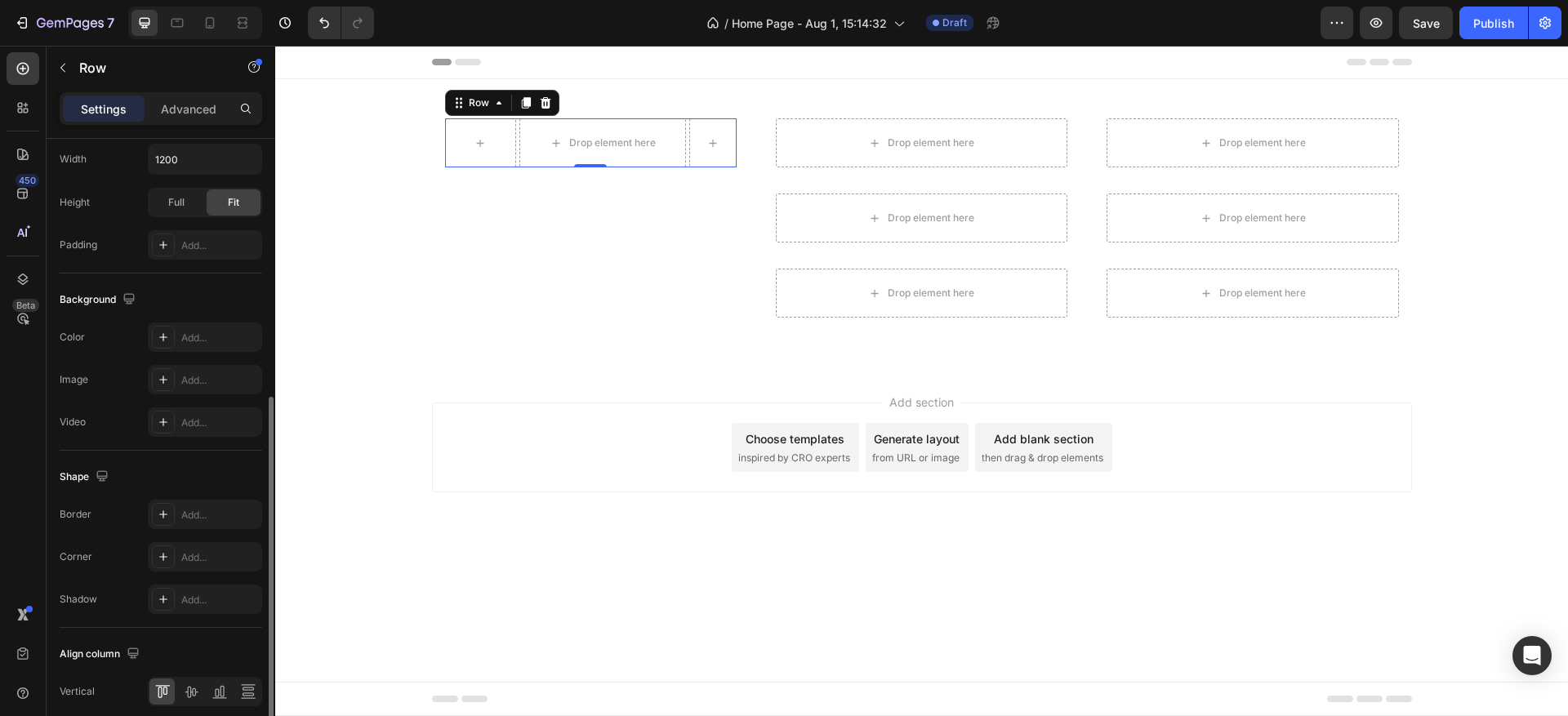 scroll, scrollTop: 563, scrollLeft: 0, axis: vertical 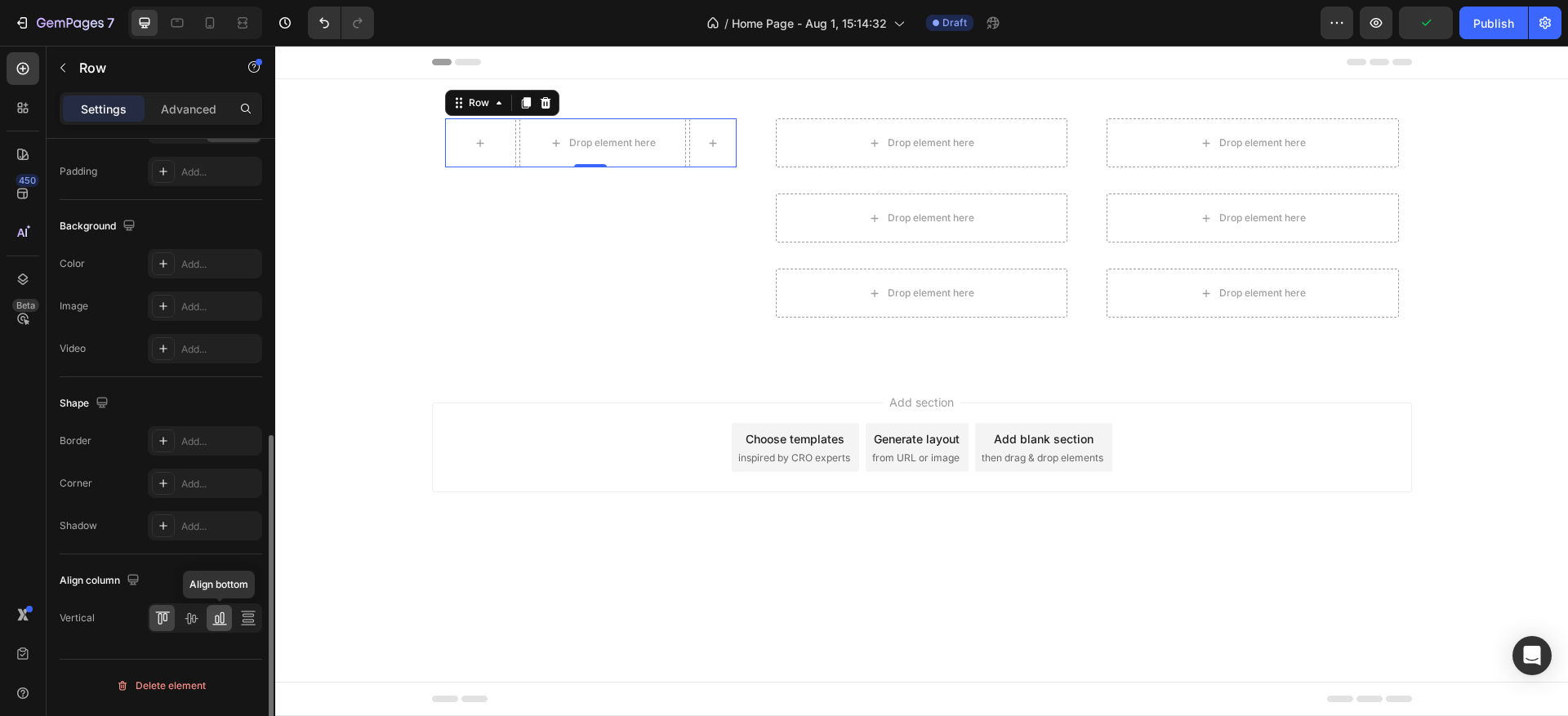 click 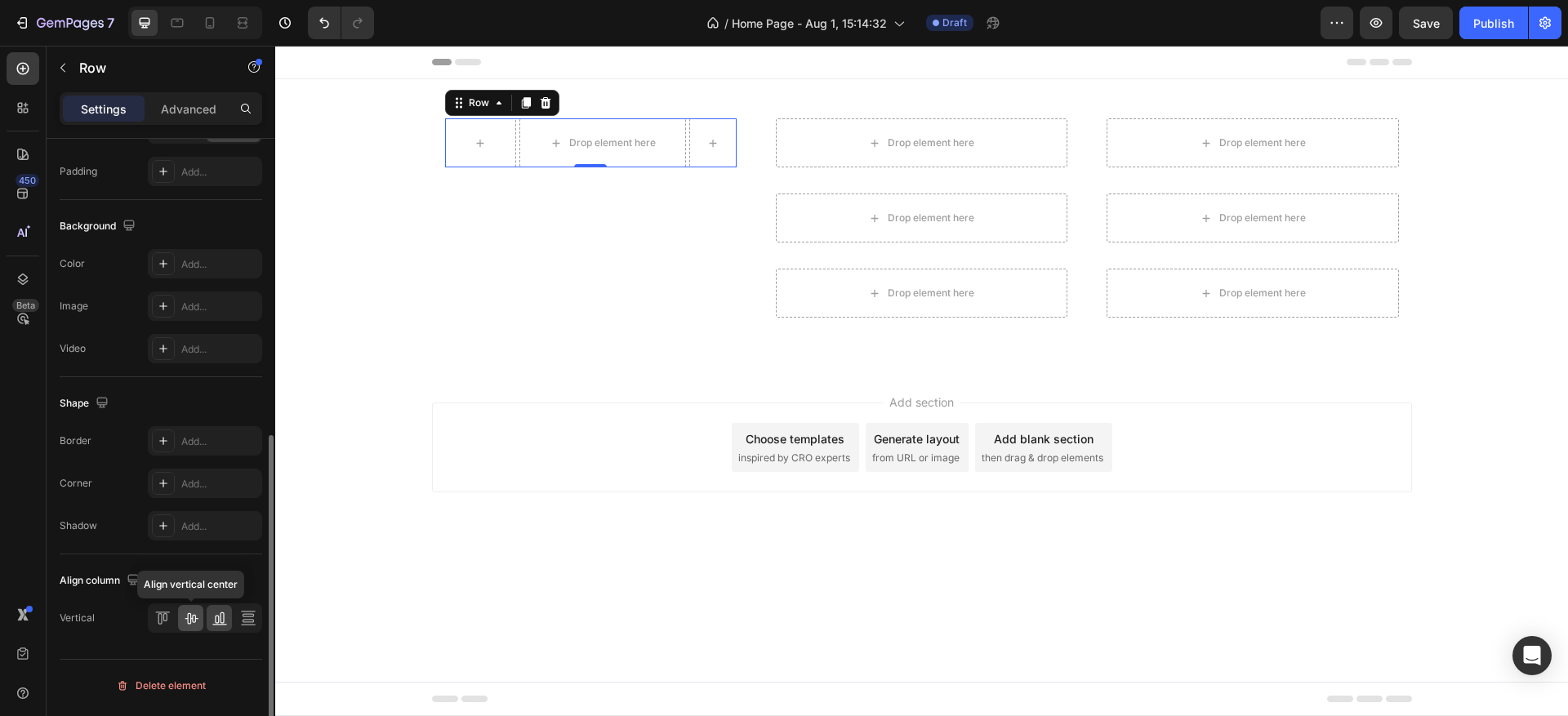 click 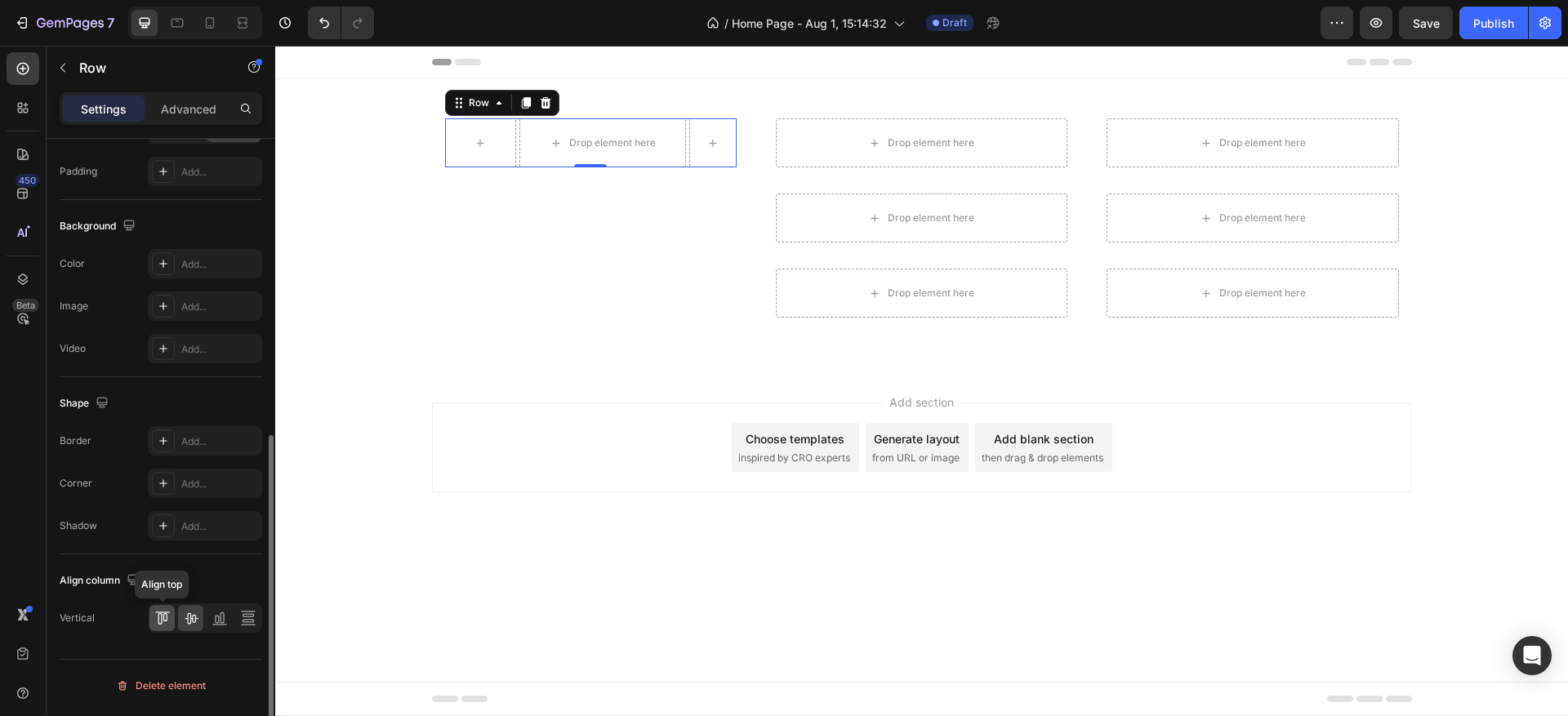 click 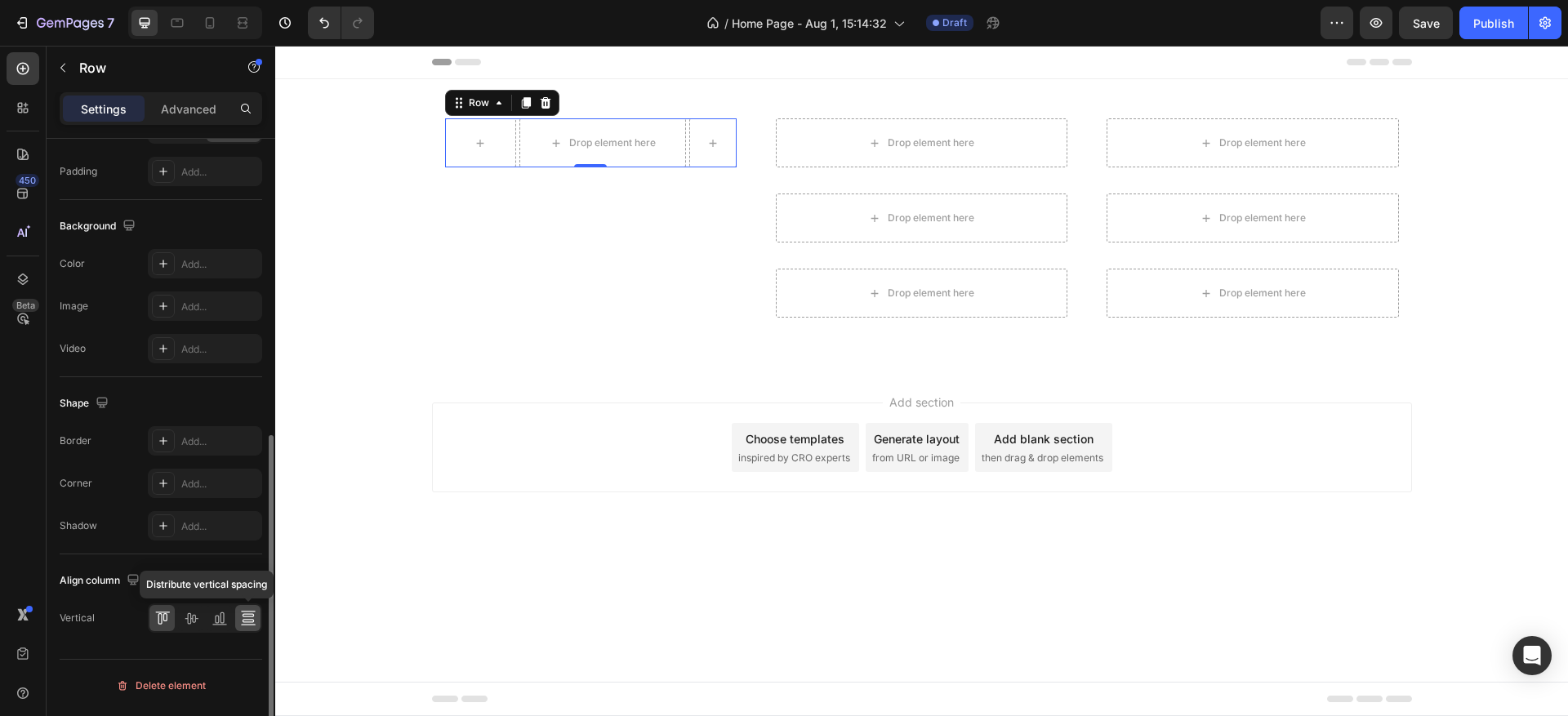 click 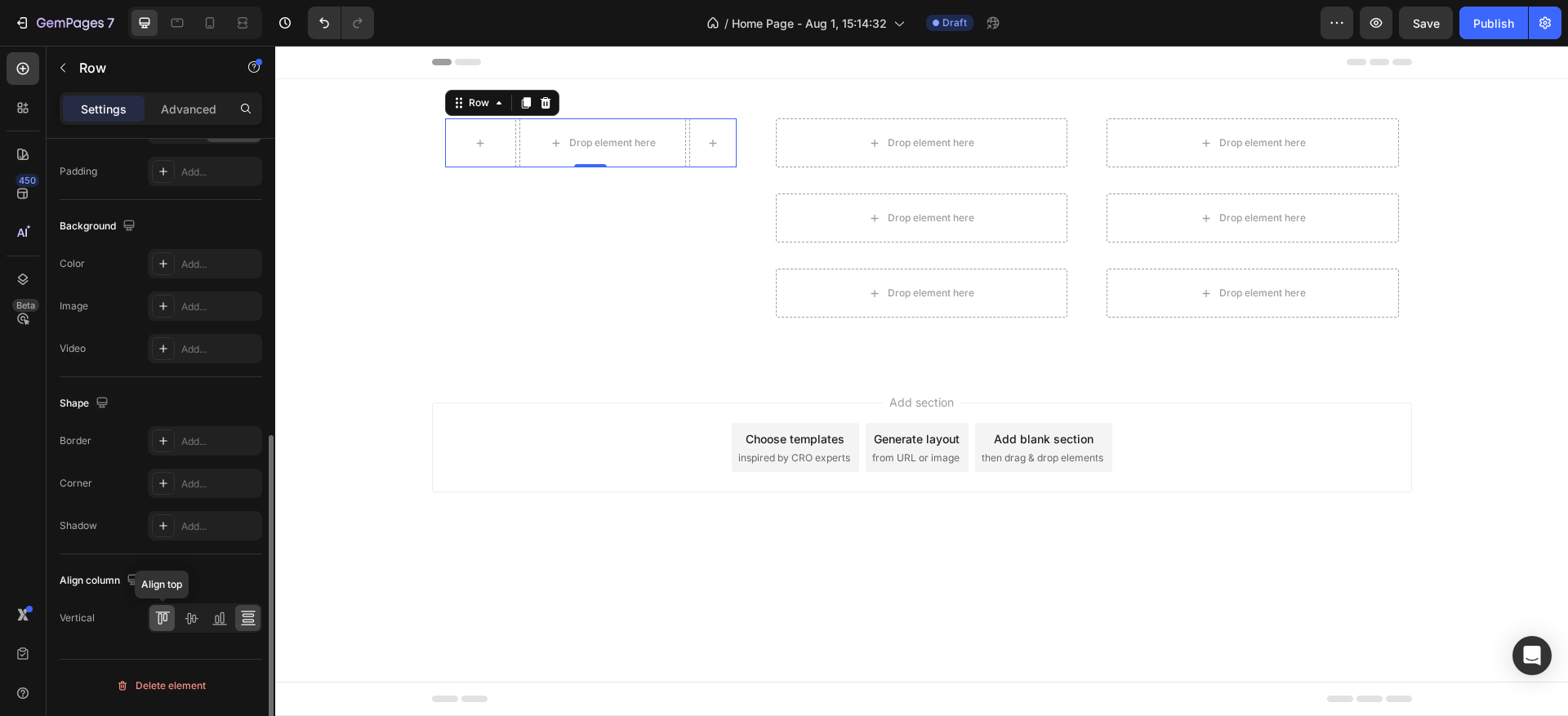 click 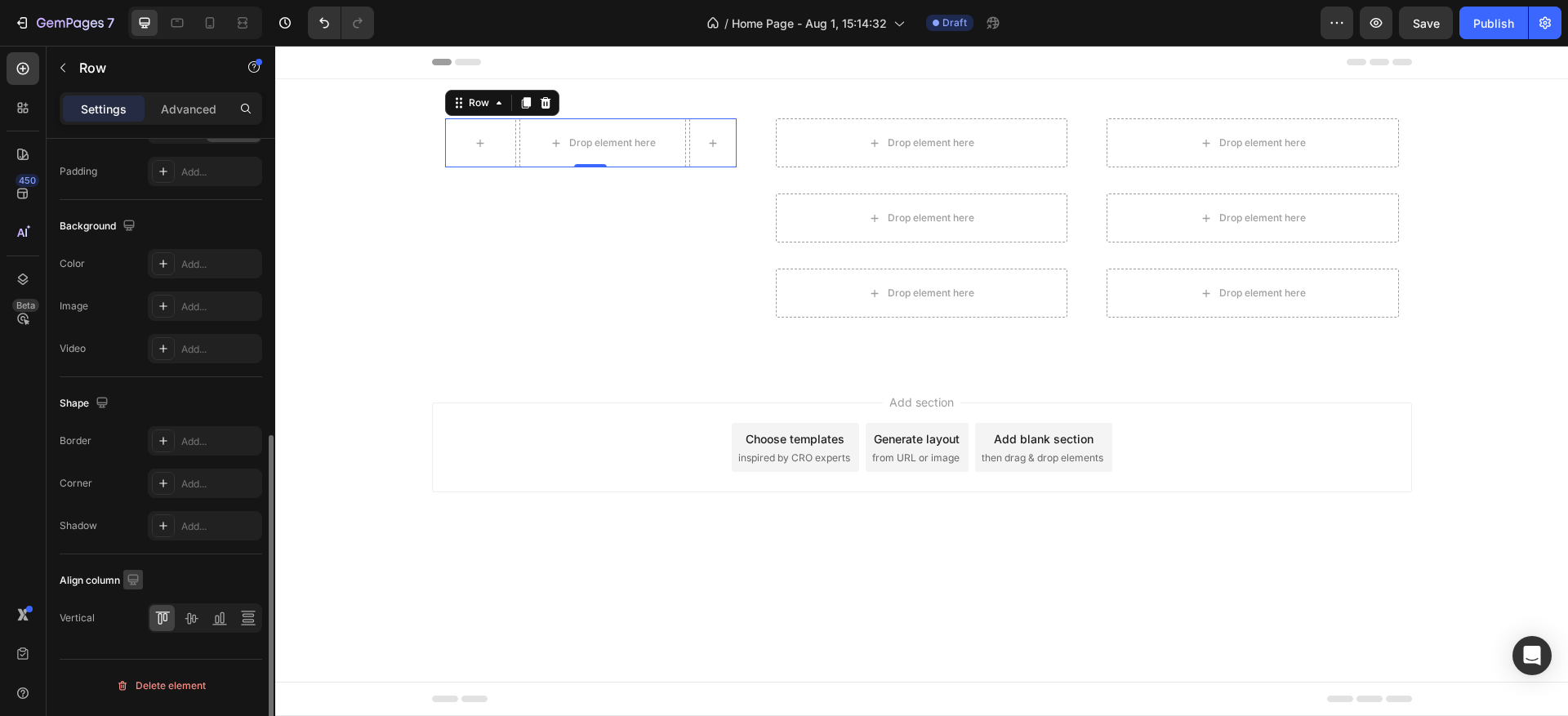 click 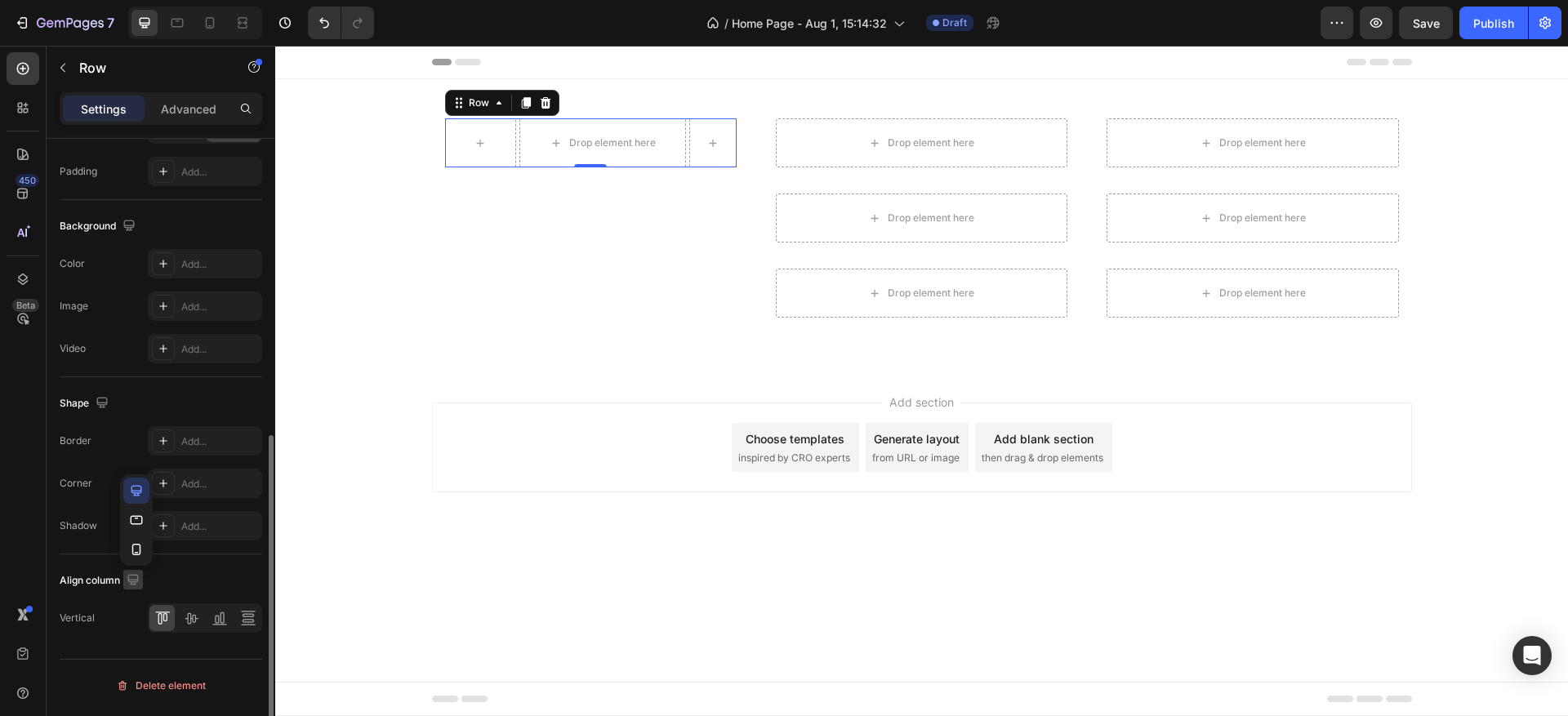 click 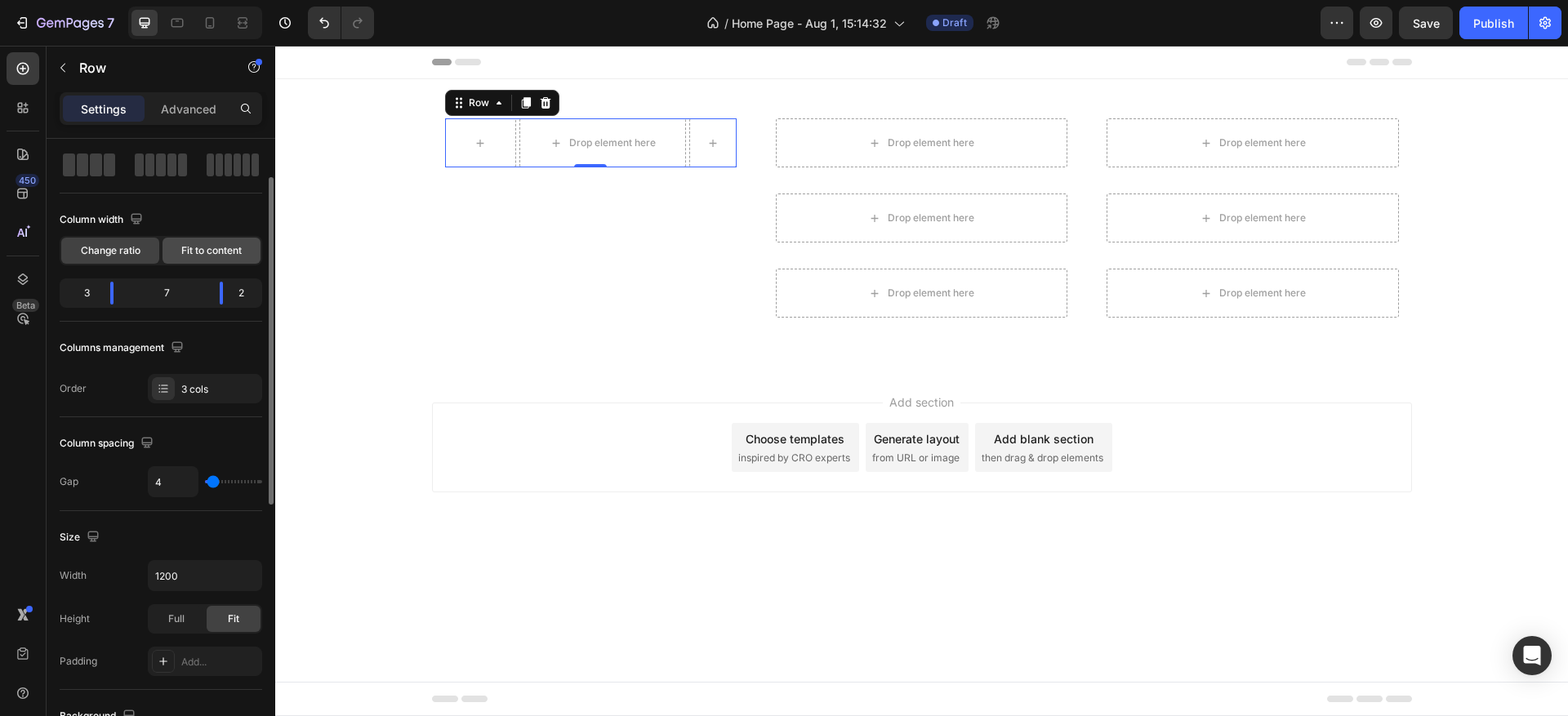 scroll, scrollTop: 0, scrollLeft: 0, axis: both 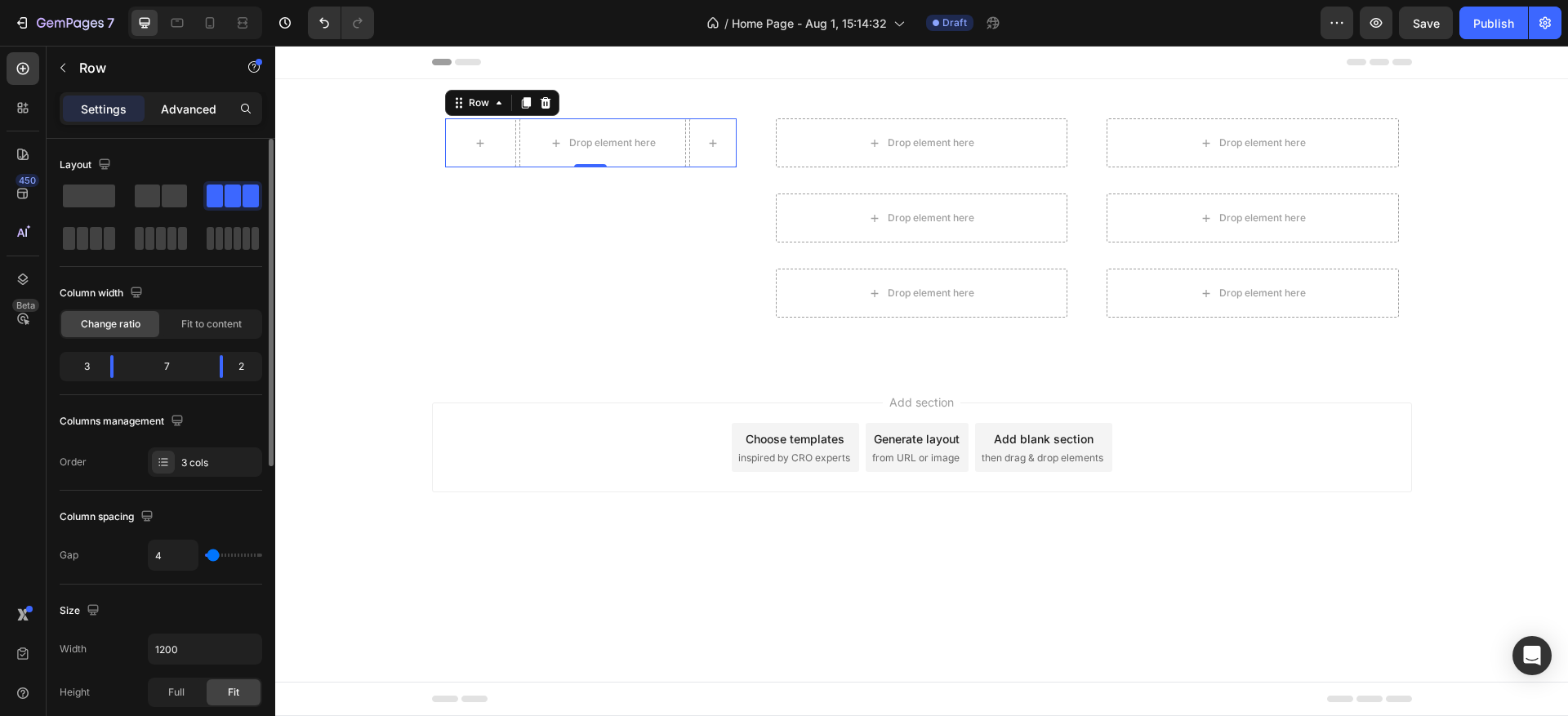 click on "Advanced" 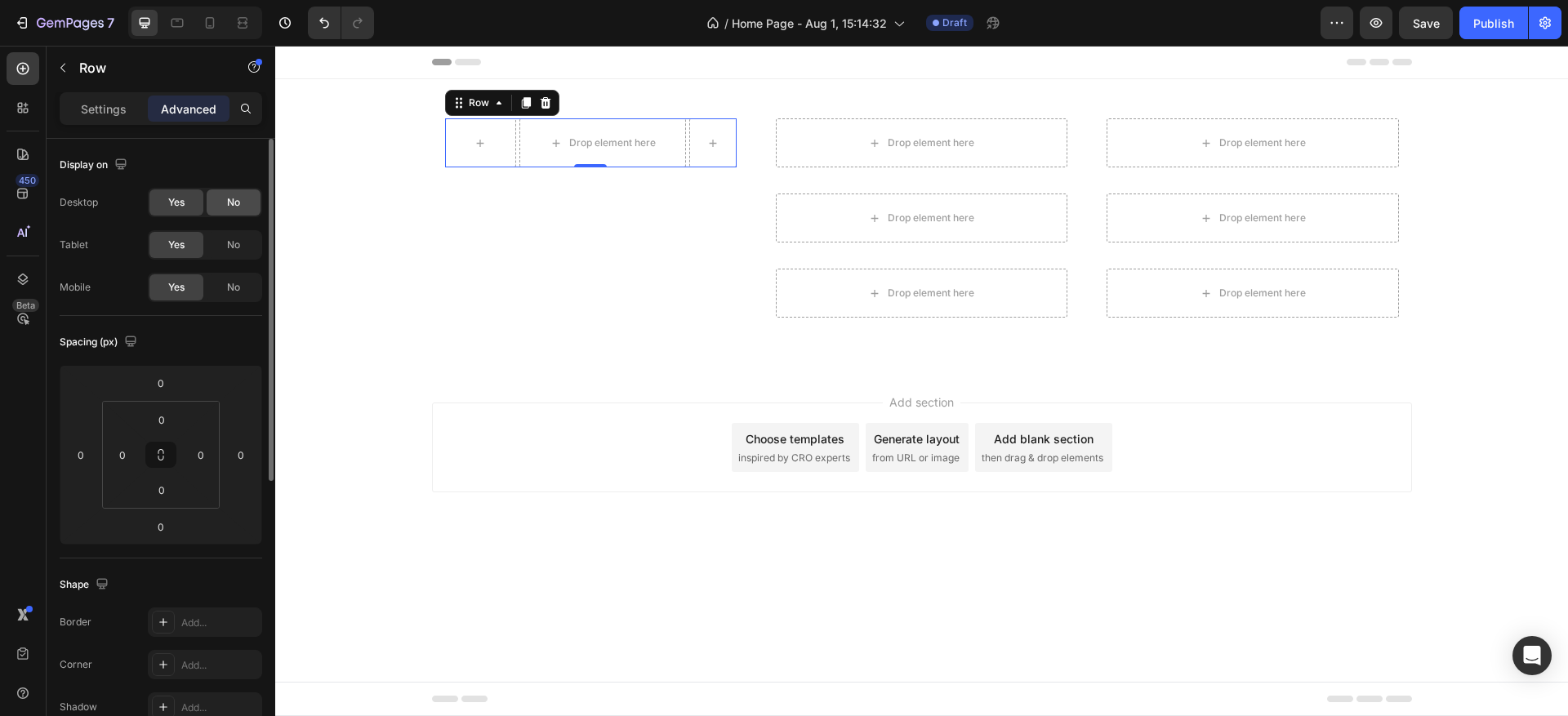 click on "No" 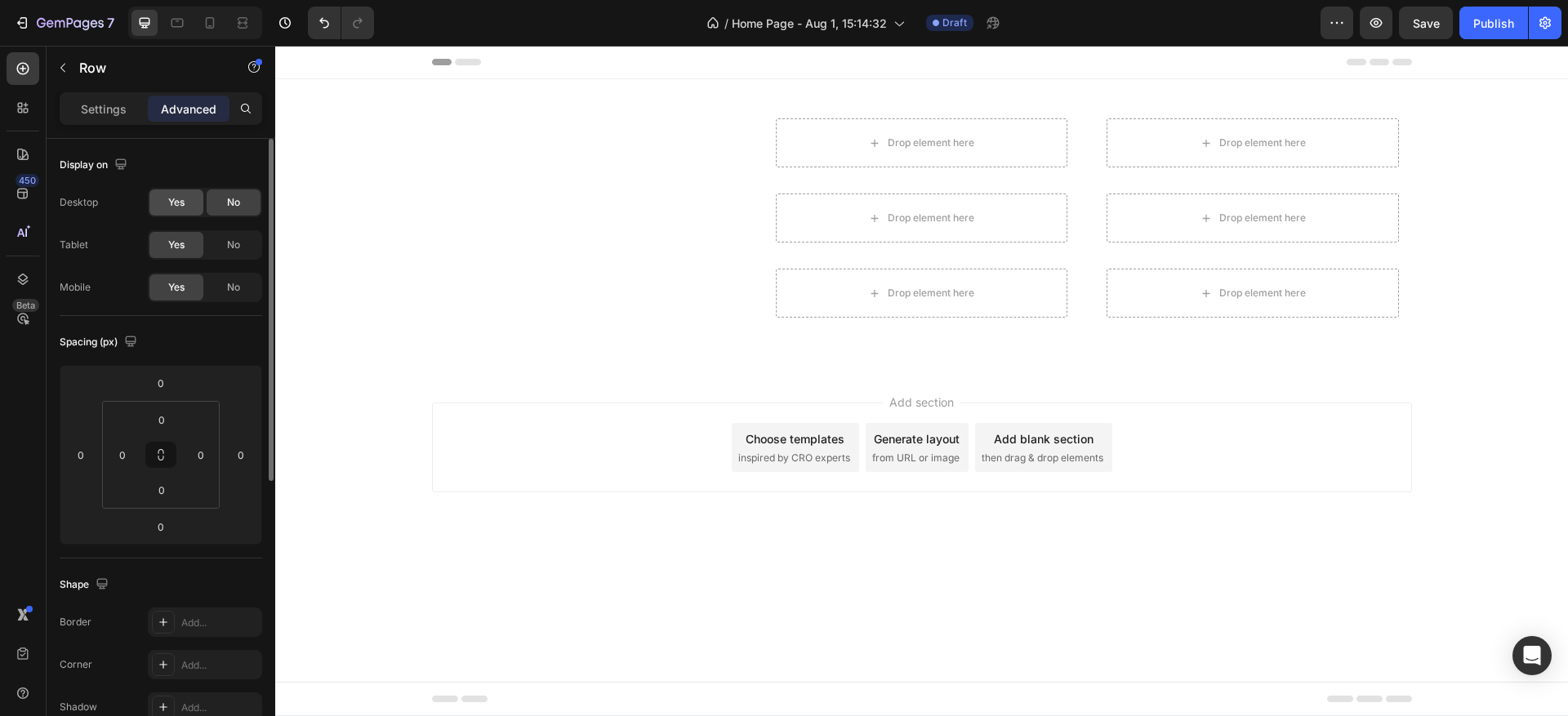 click on "Yes" 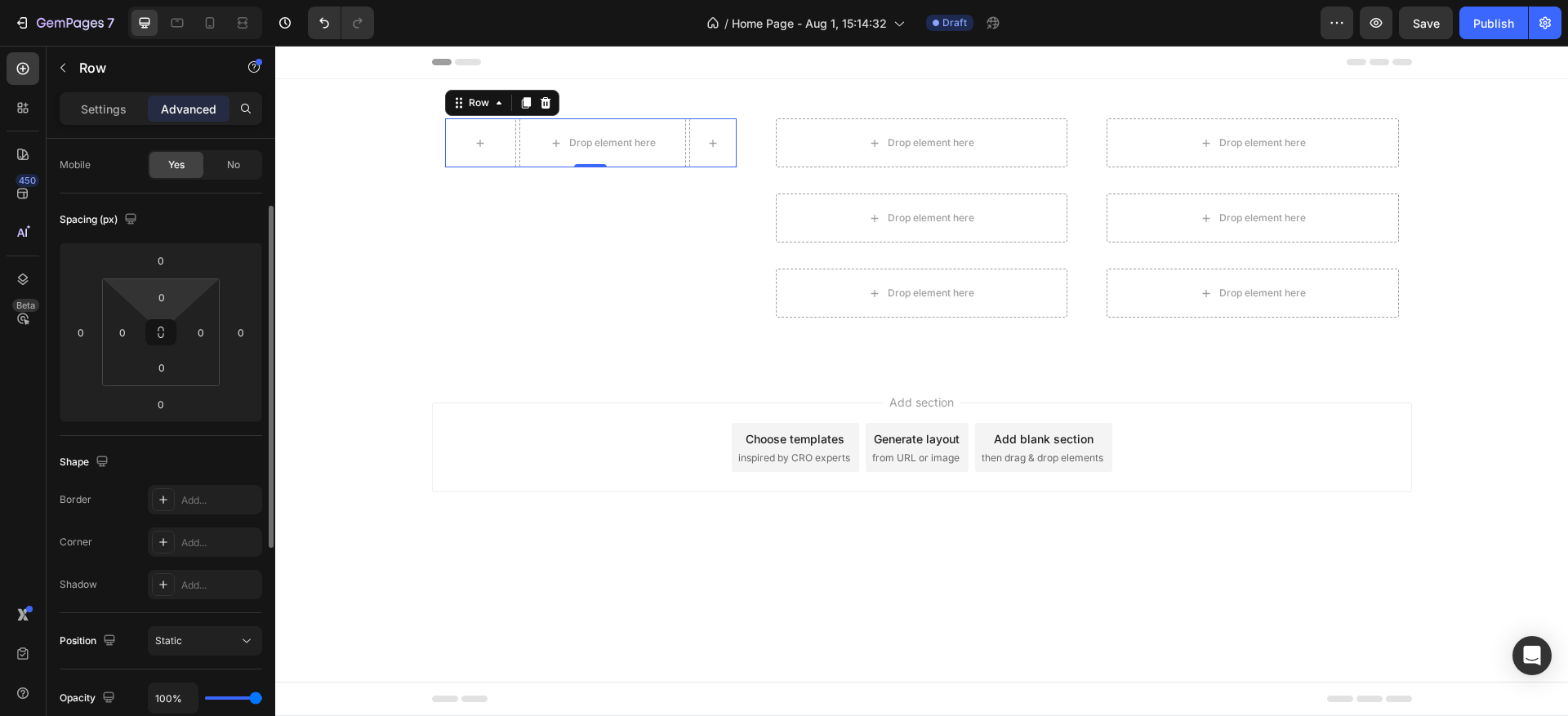 scroll, scrollTop: 245, scrollLeft: 0, axis: vertical 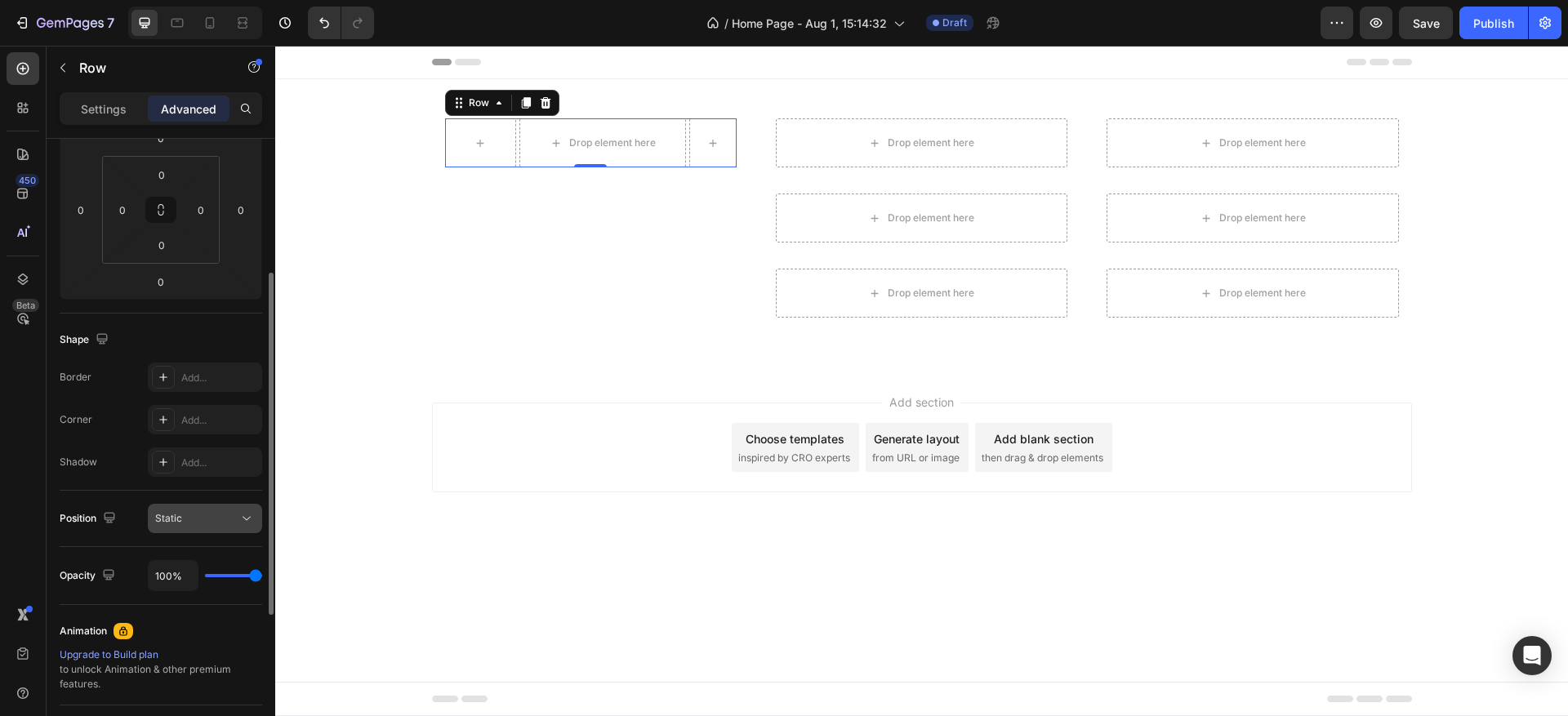 click on "Static" 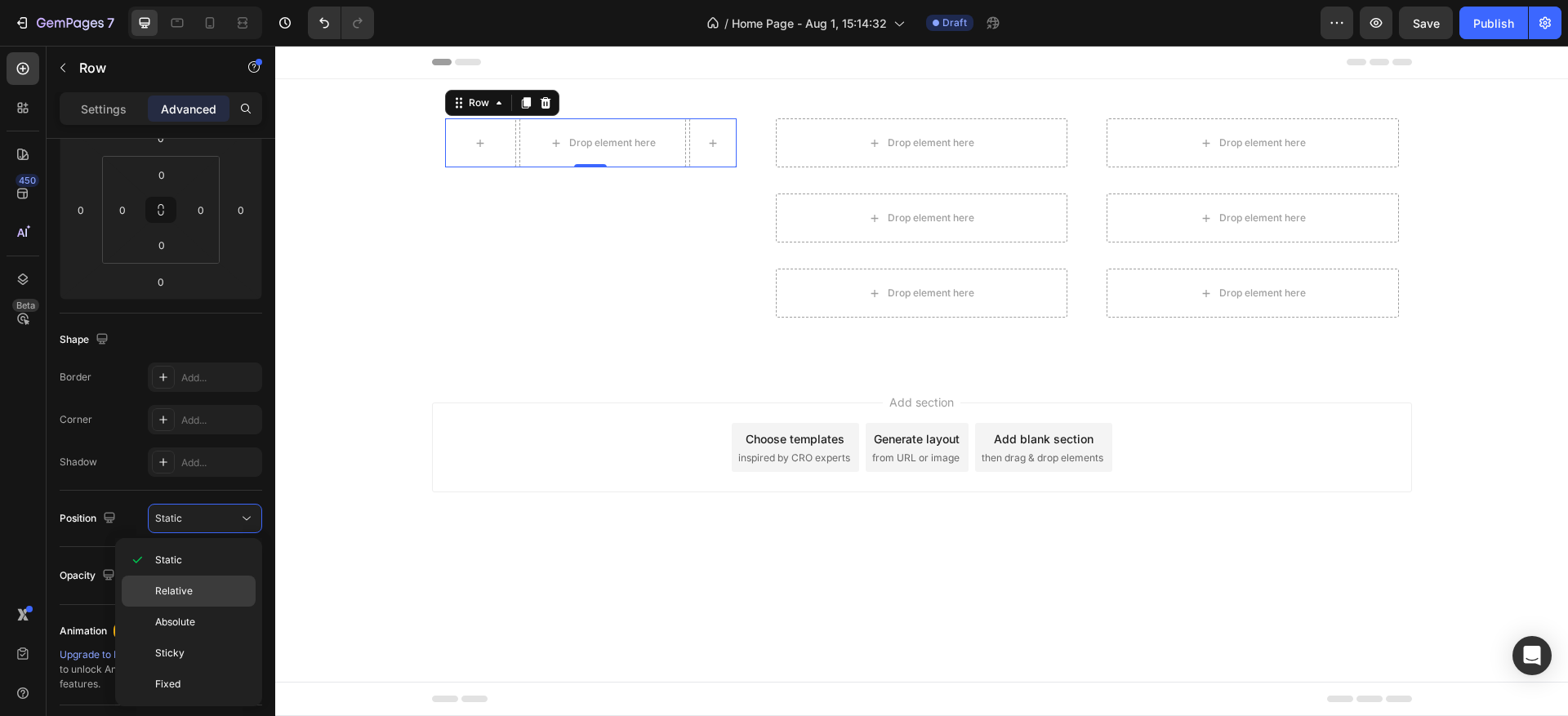 click on "Relative" at bounding box center (202, 591) 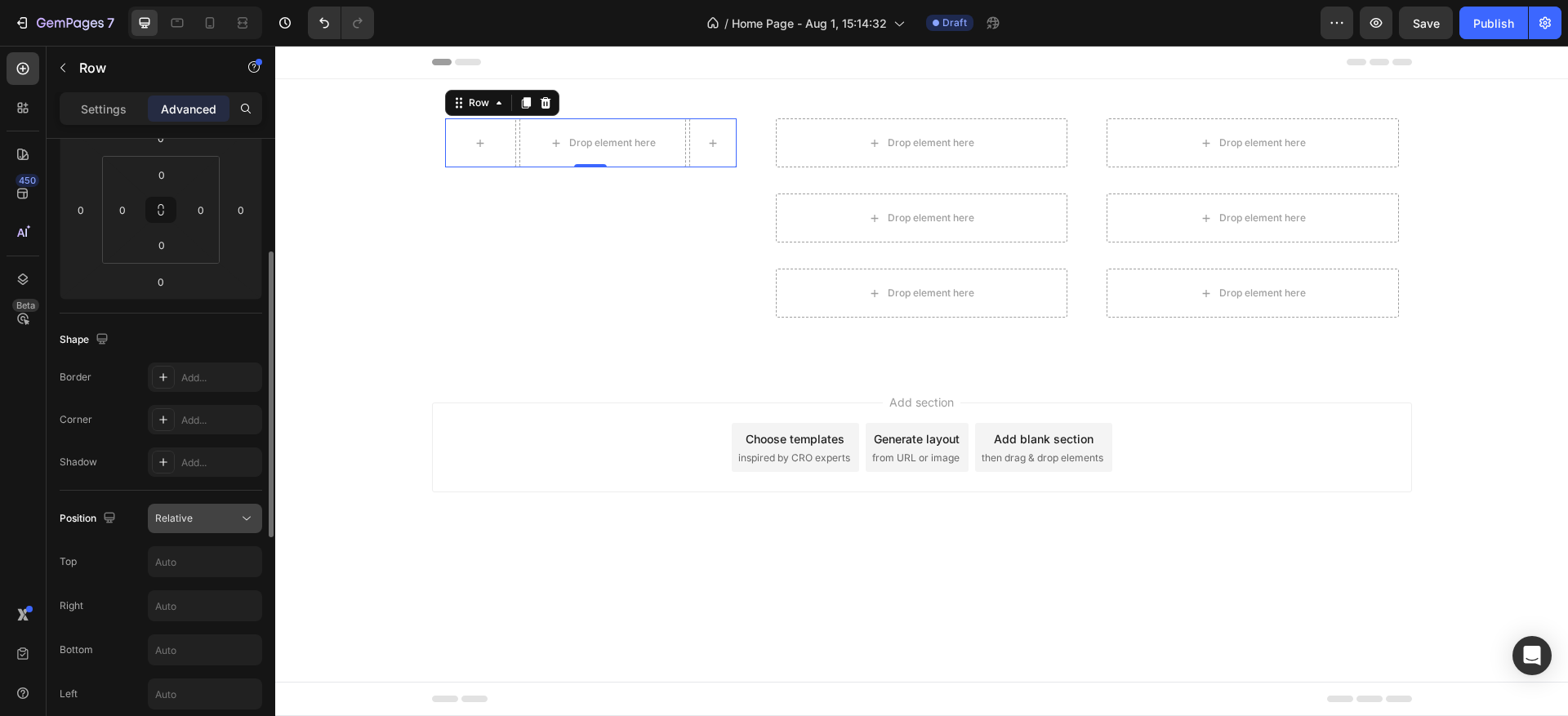 click on "Relative" at bounding box center [197, 518] 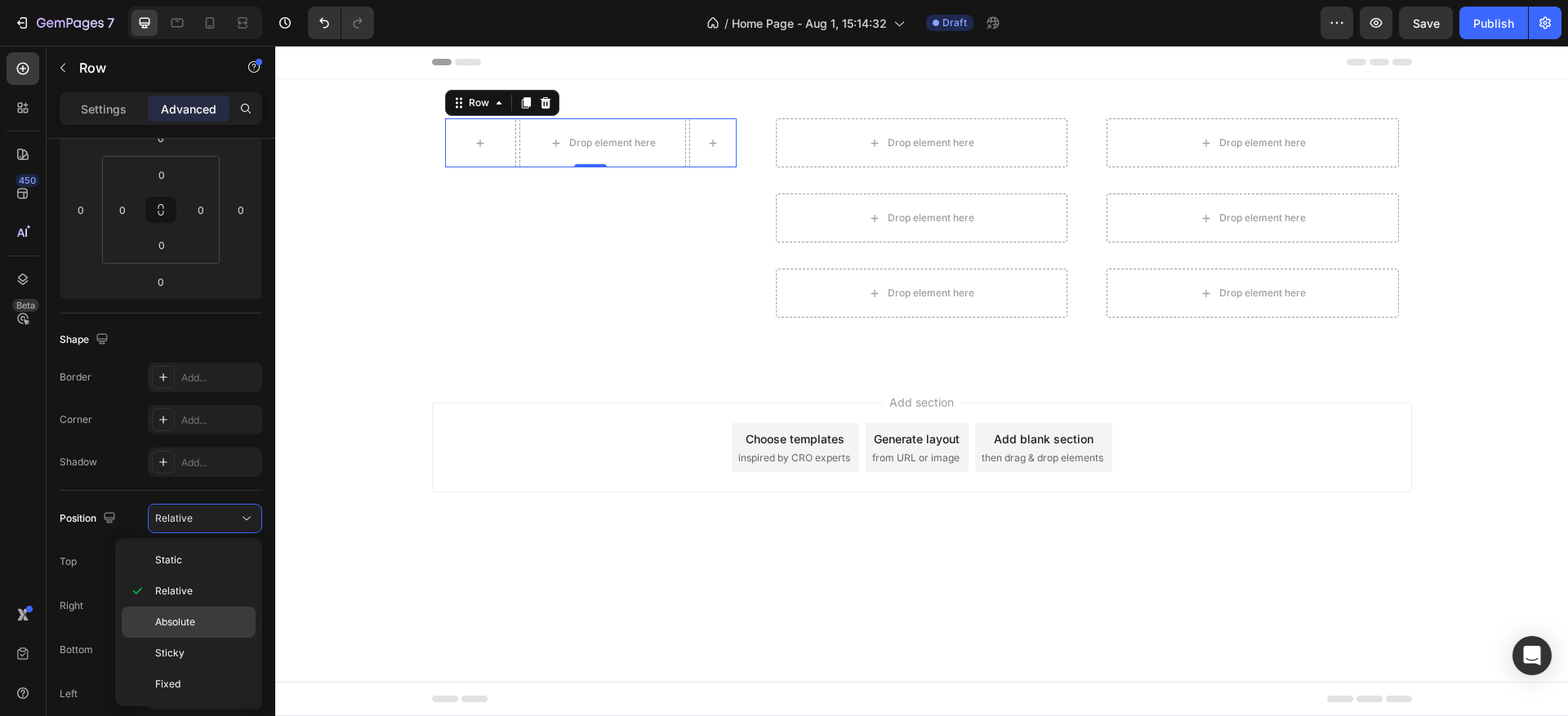 click on "Absolute" 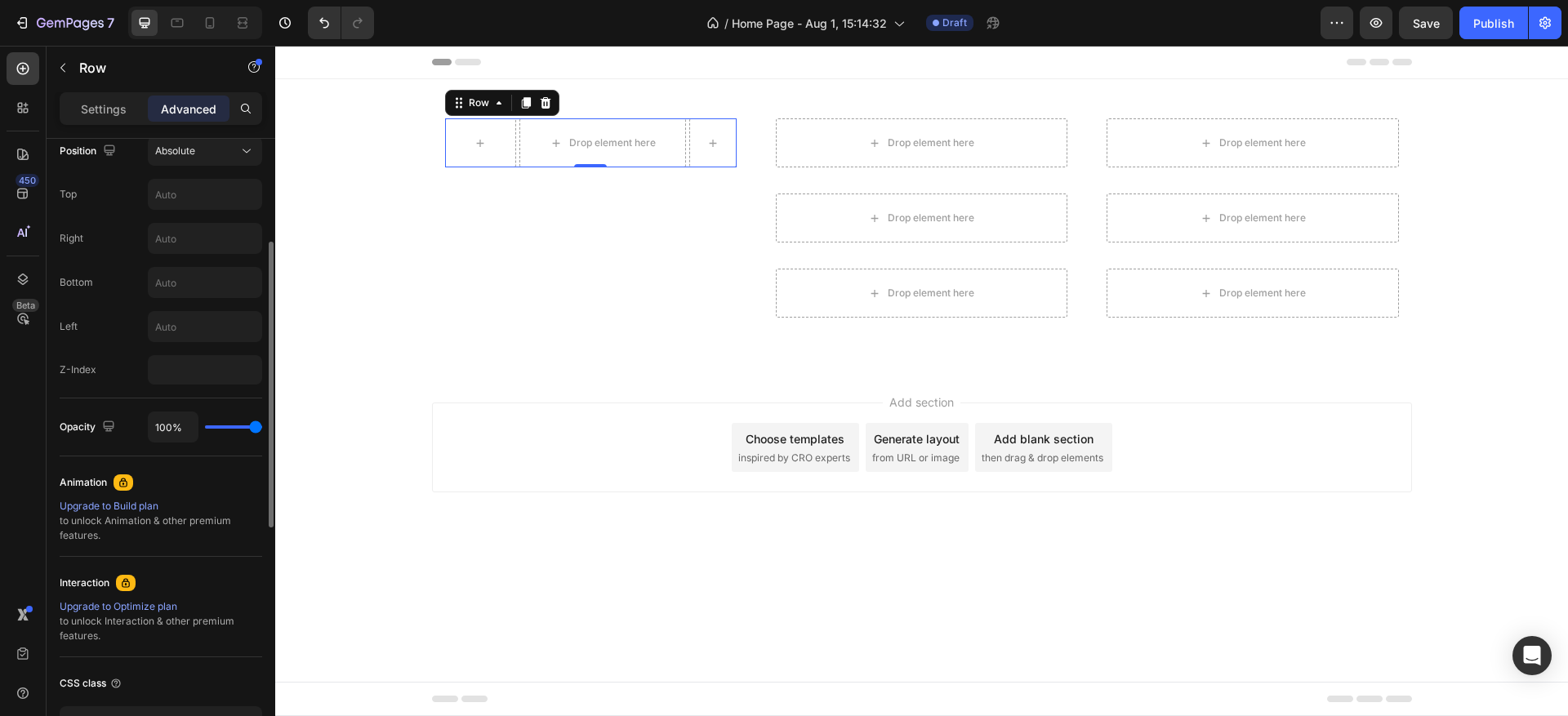 scroll, scrollTop: 490, scrollLeft: 0, axis: vertical 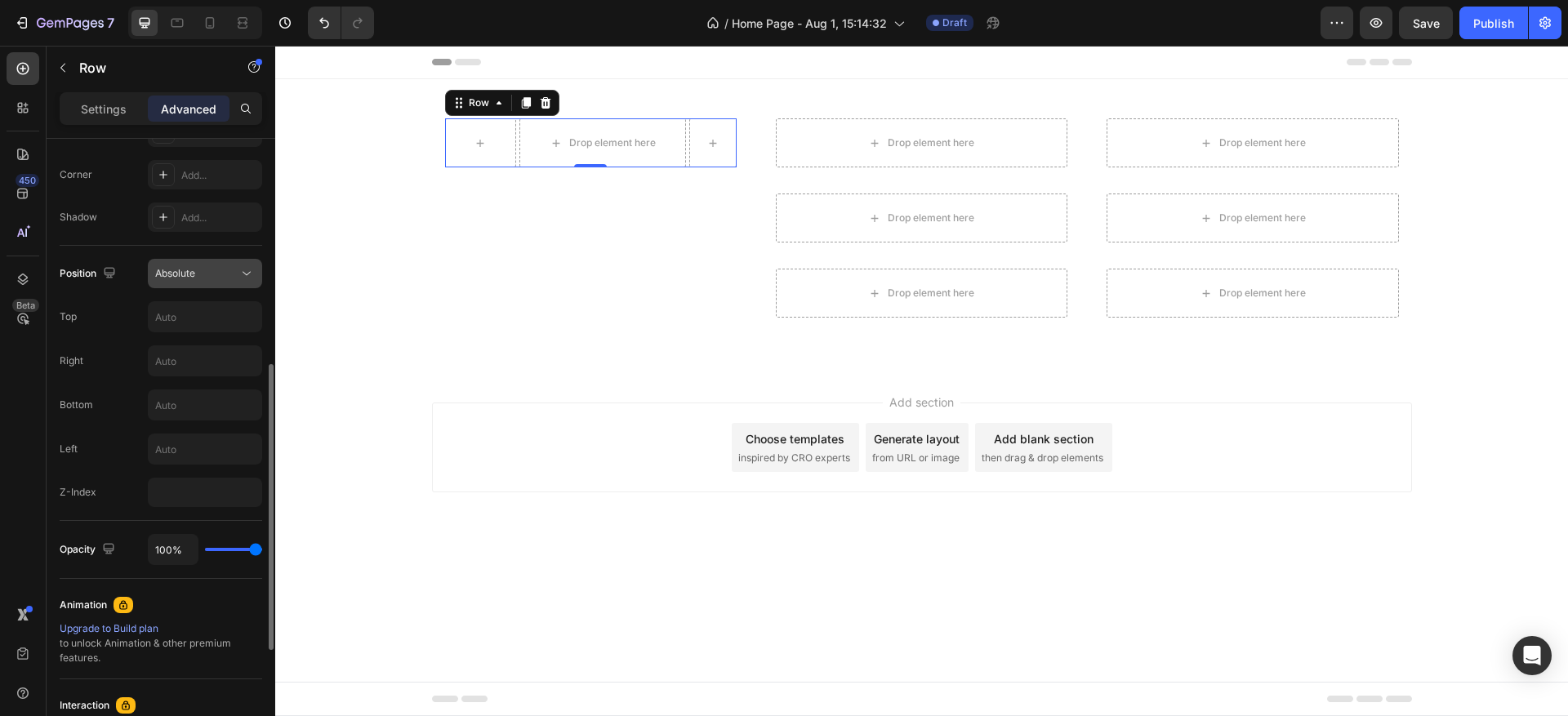 click on "Absolute" at bounding box center (197, 274) 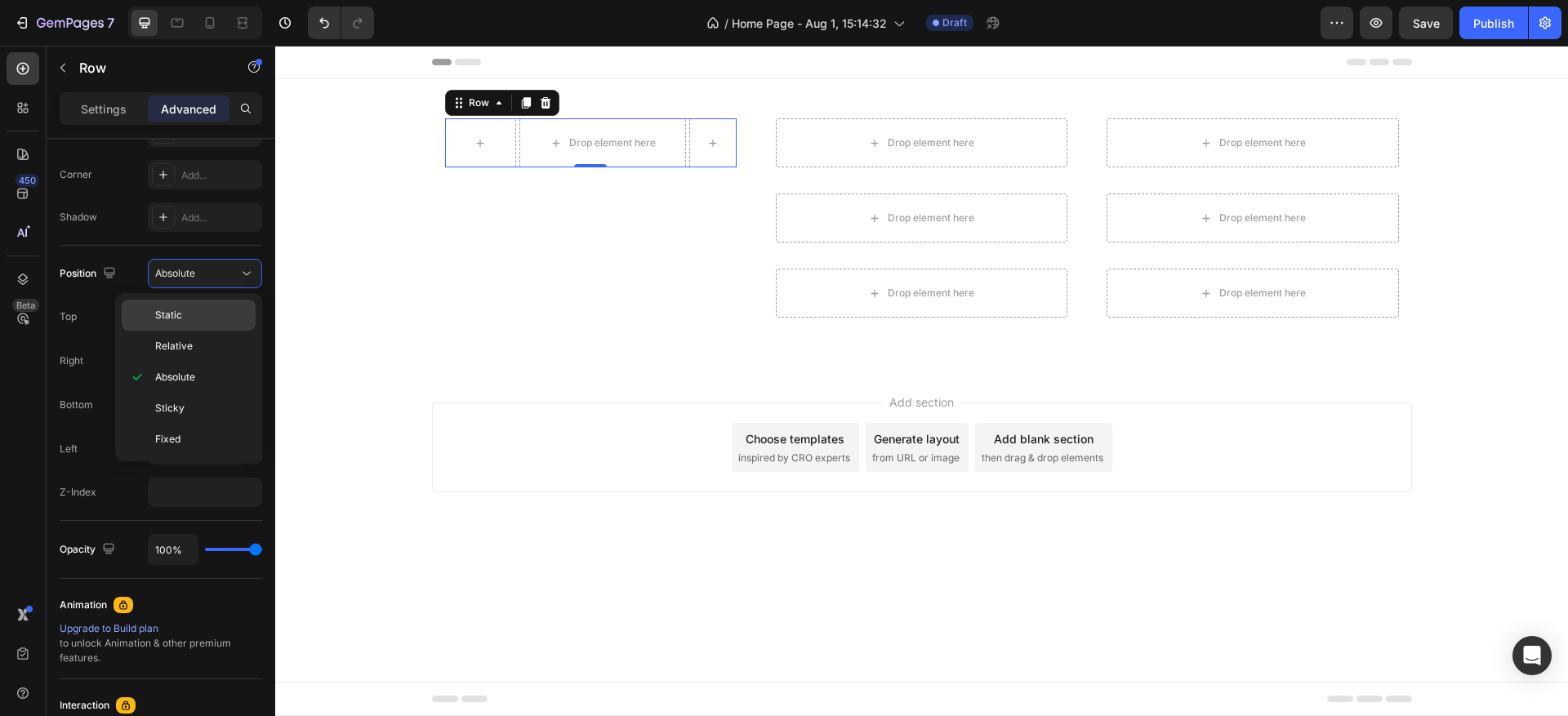 click on "Static" 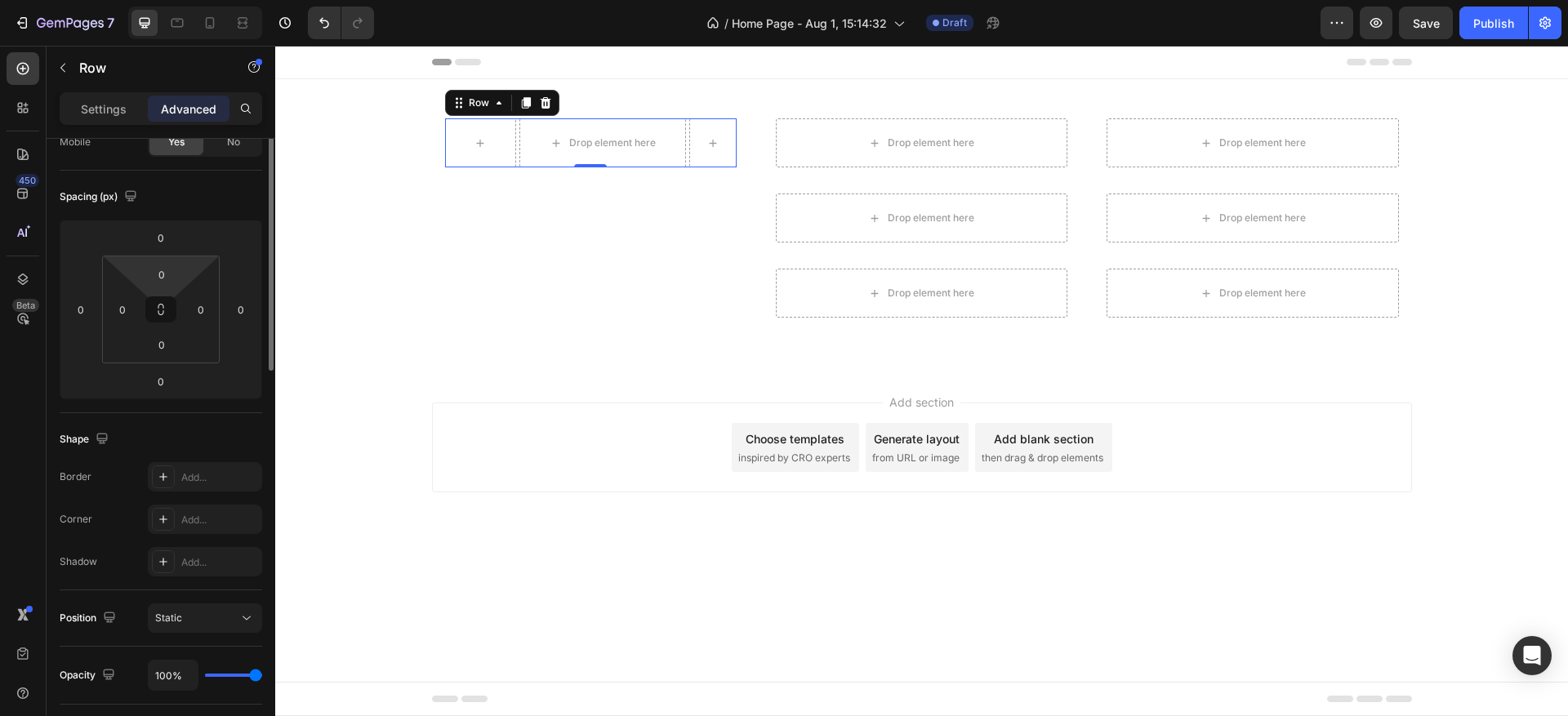 scroll, scrollTop: 0, scrollLeft: 0, axis: both 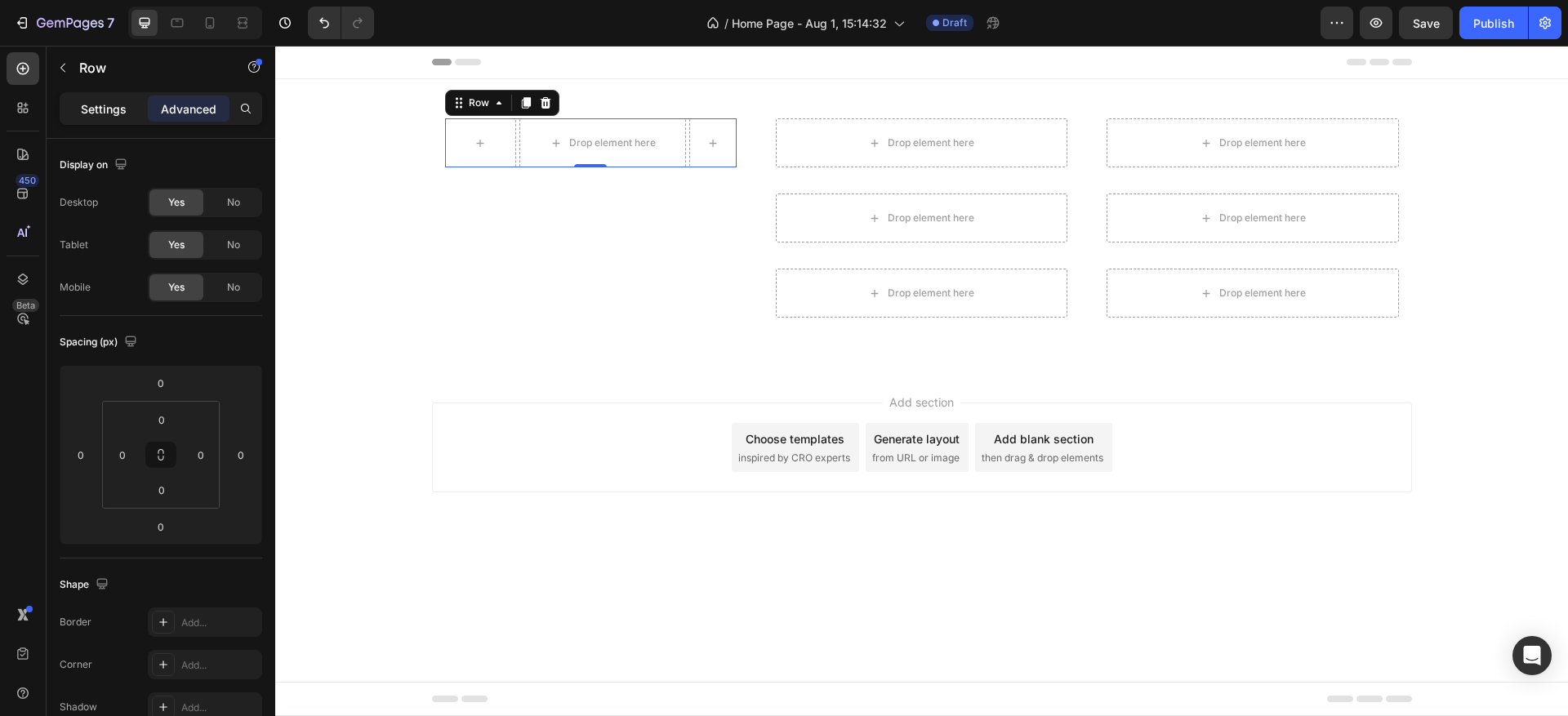 click on "Settings" at bounding box center (104, 109) 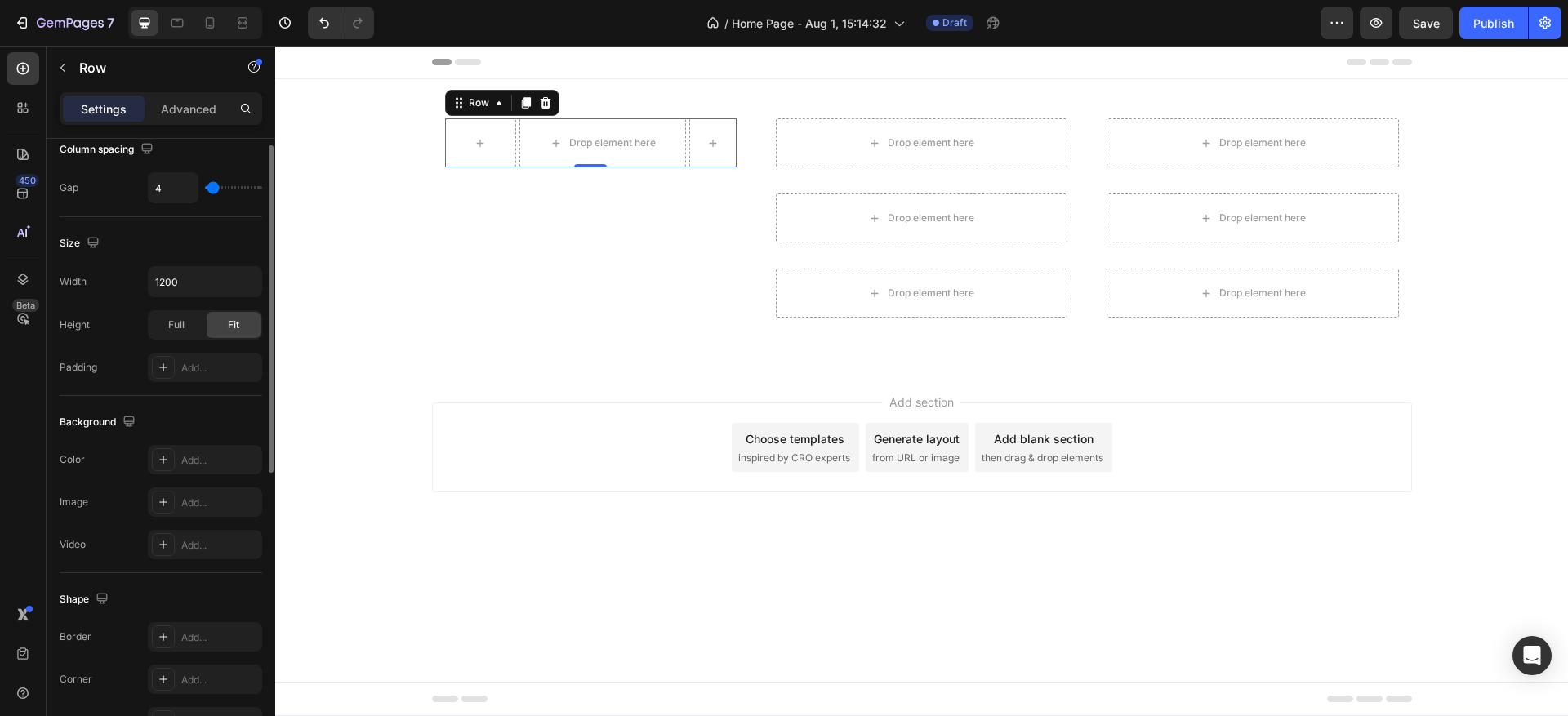 scroll, scrollTop: 245, scrollLeft: 0, axis: vertical 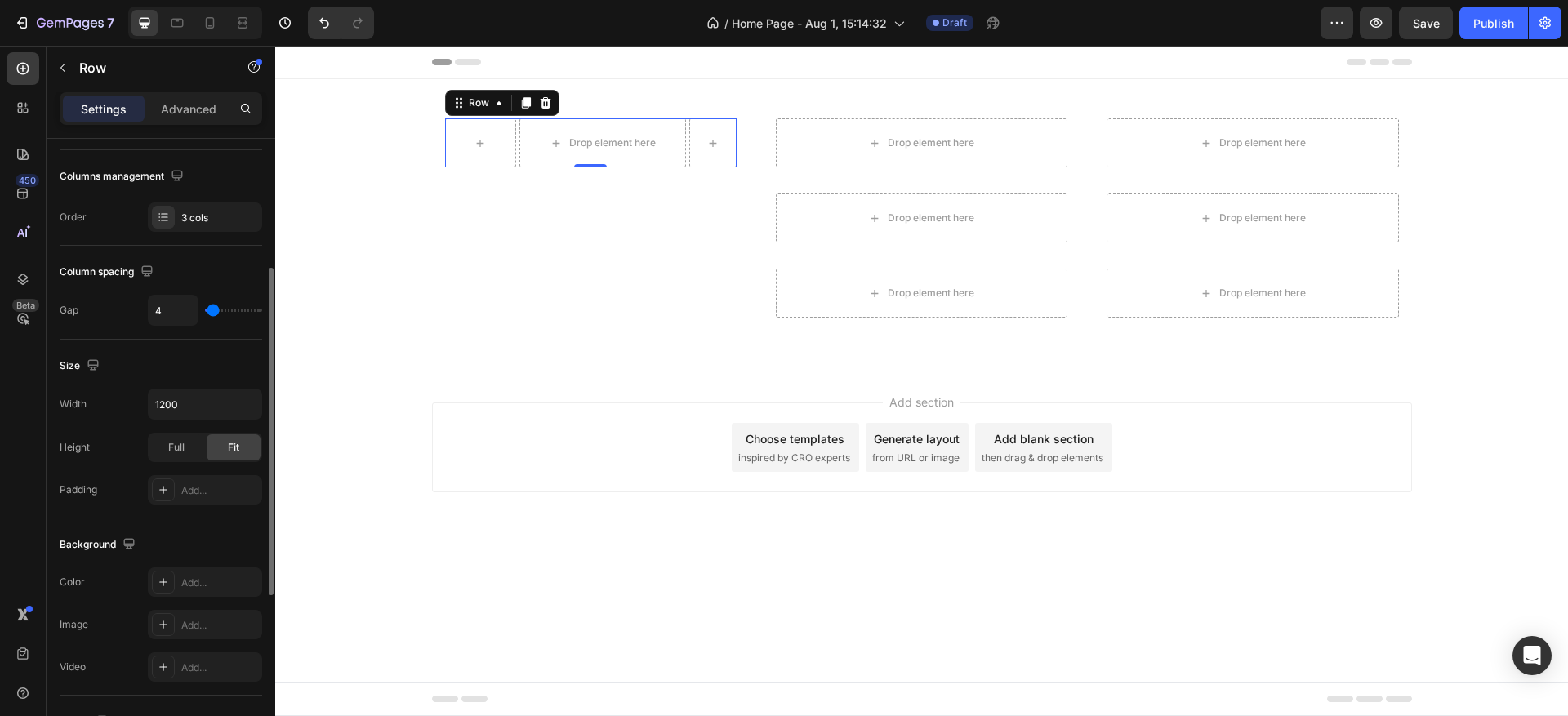 type on "8" 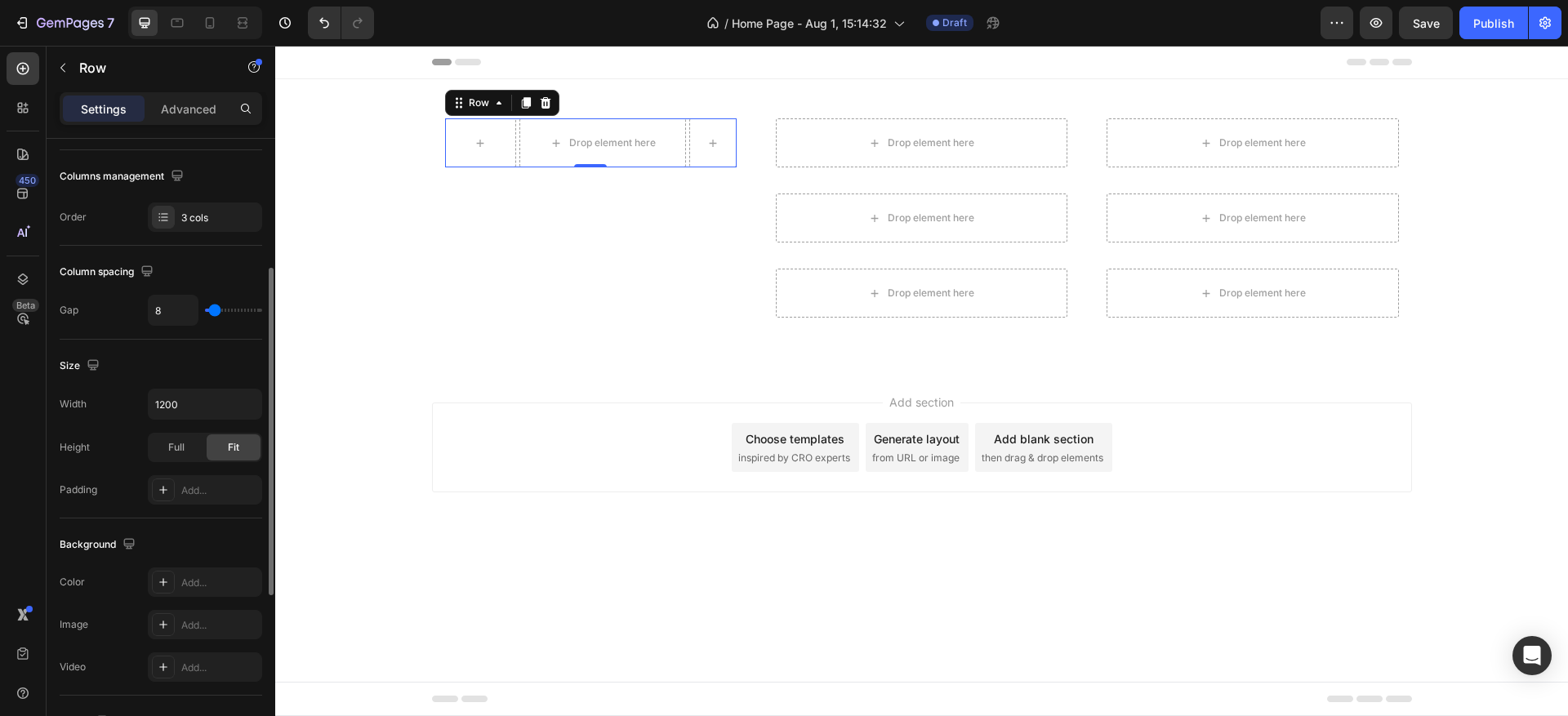 type on "11" 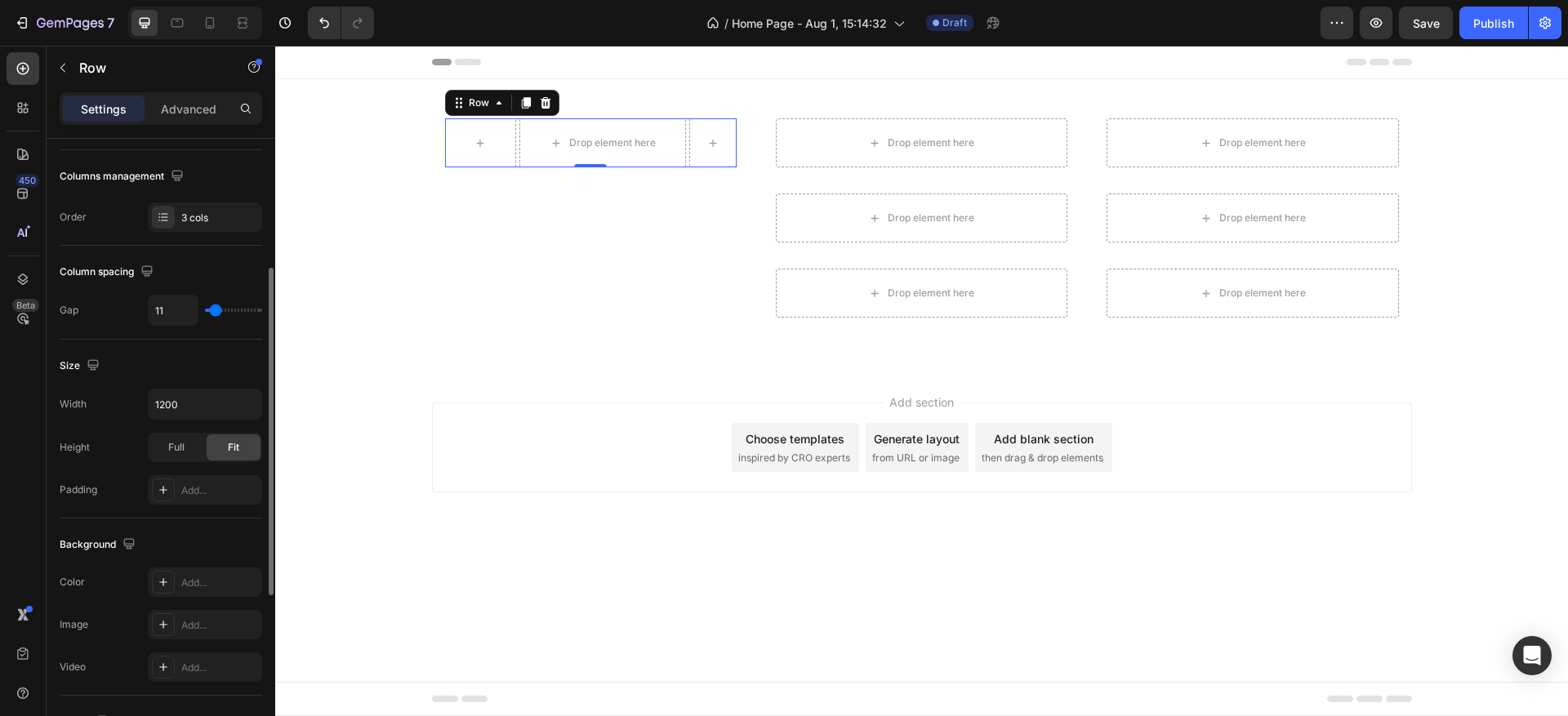 type on "18" 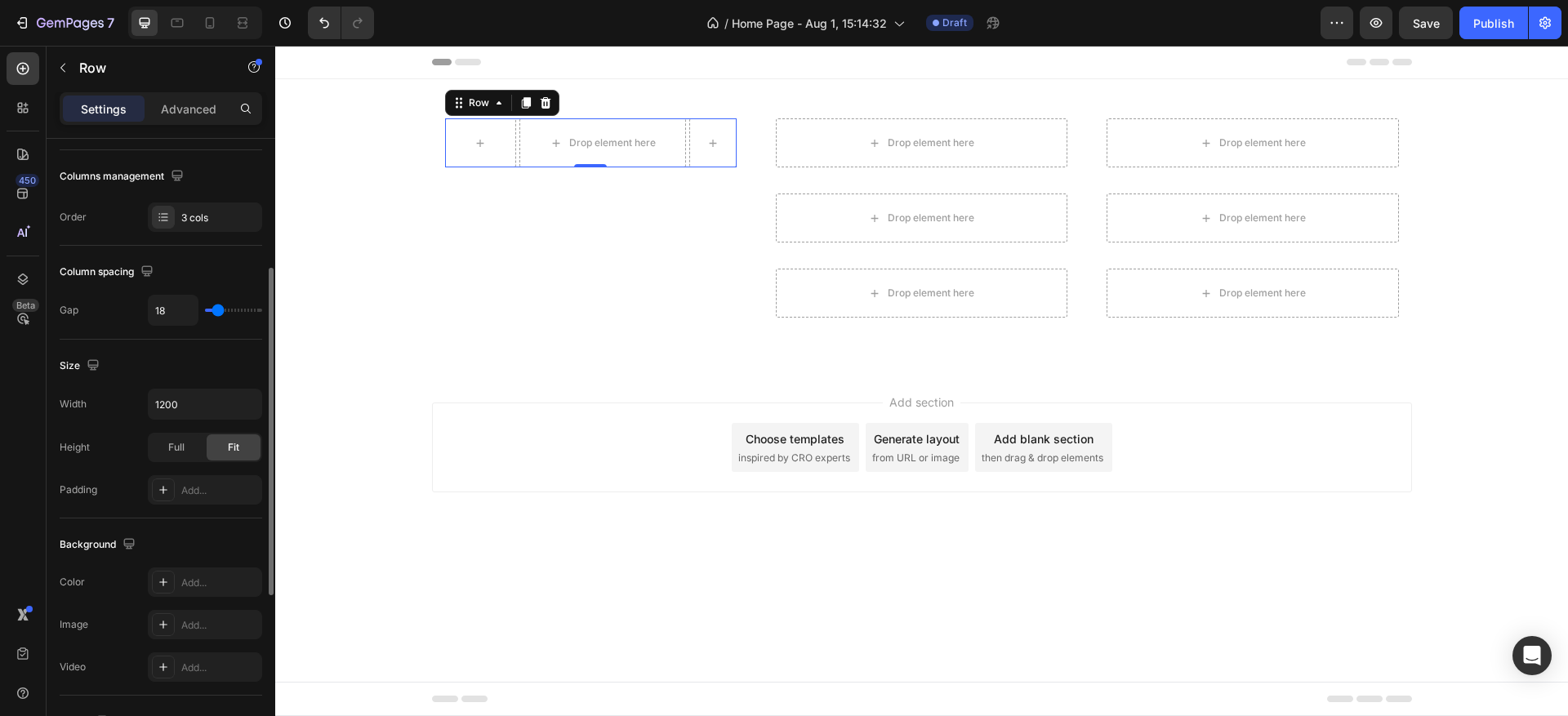 type on "31" 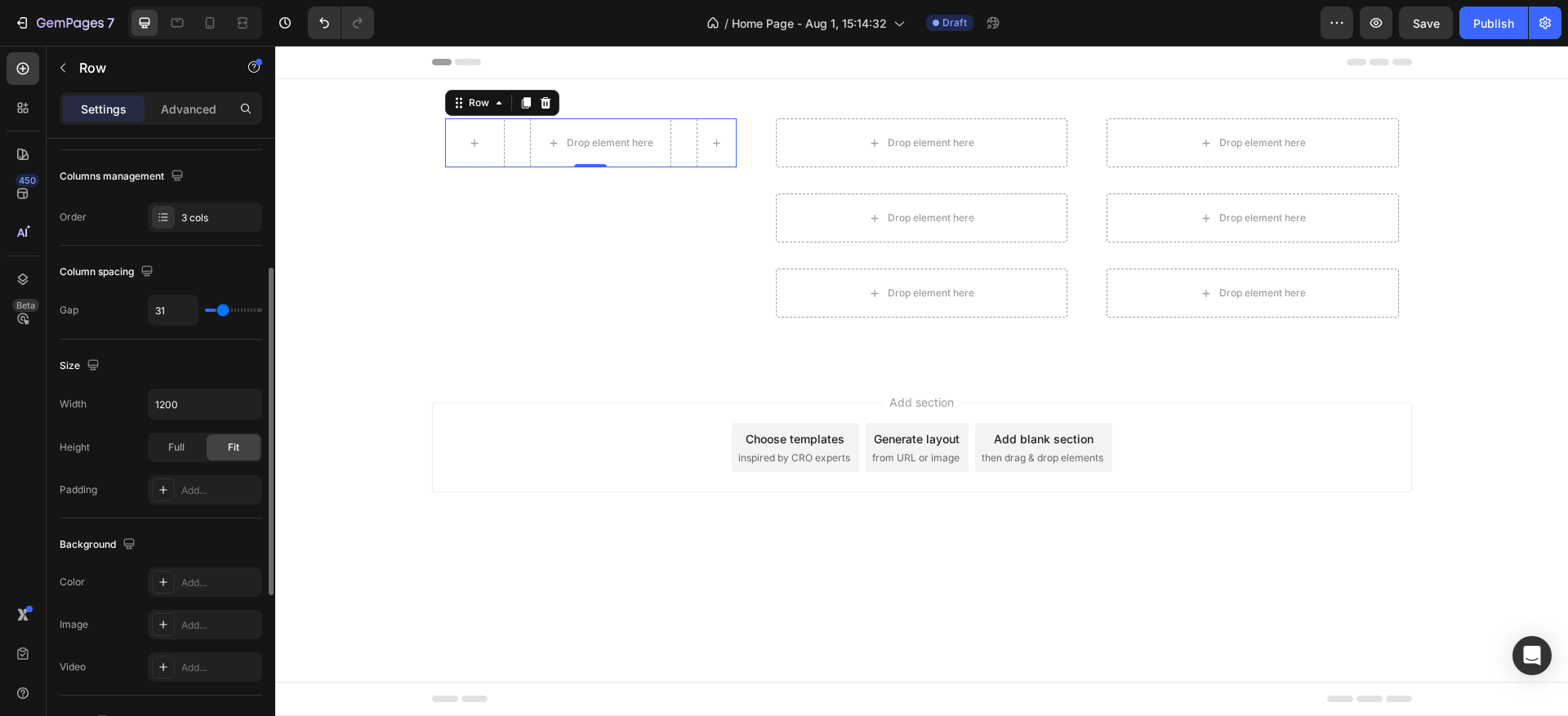 type on "34" 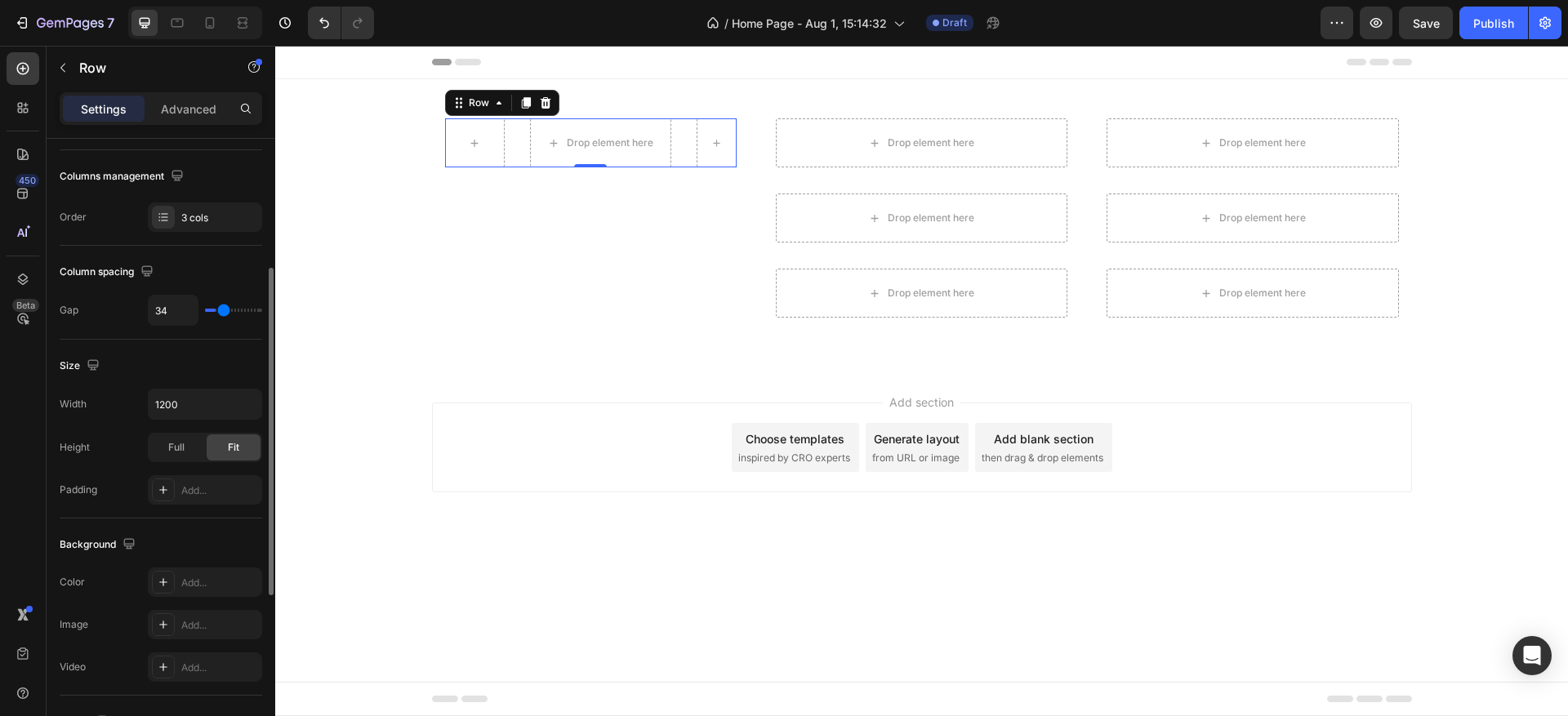 type on "41" 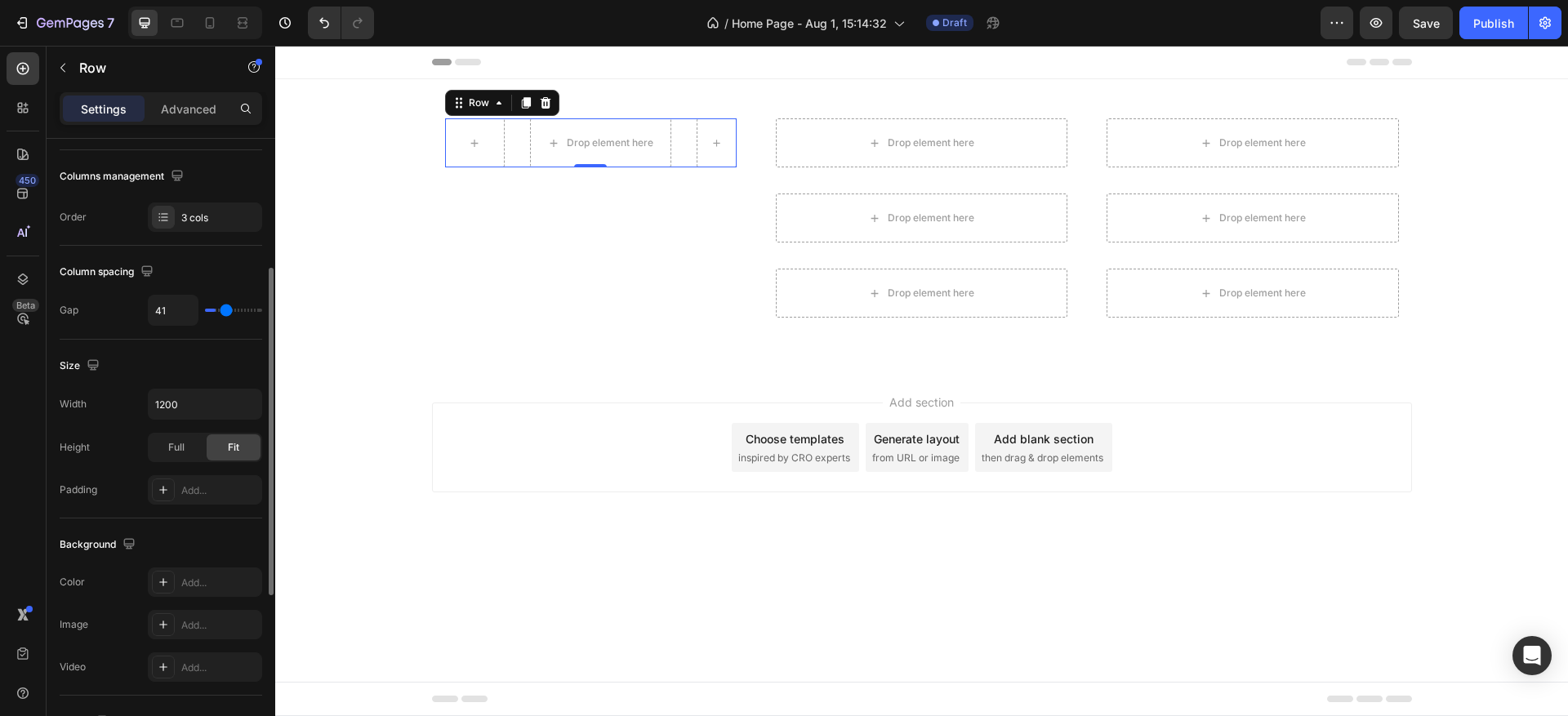 type on "48" 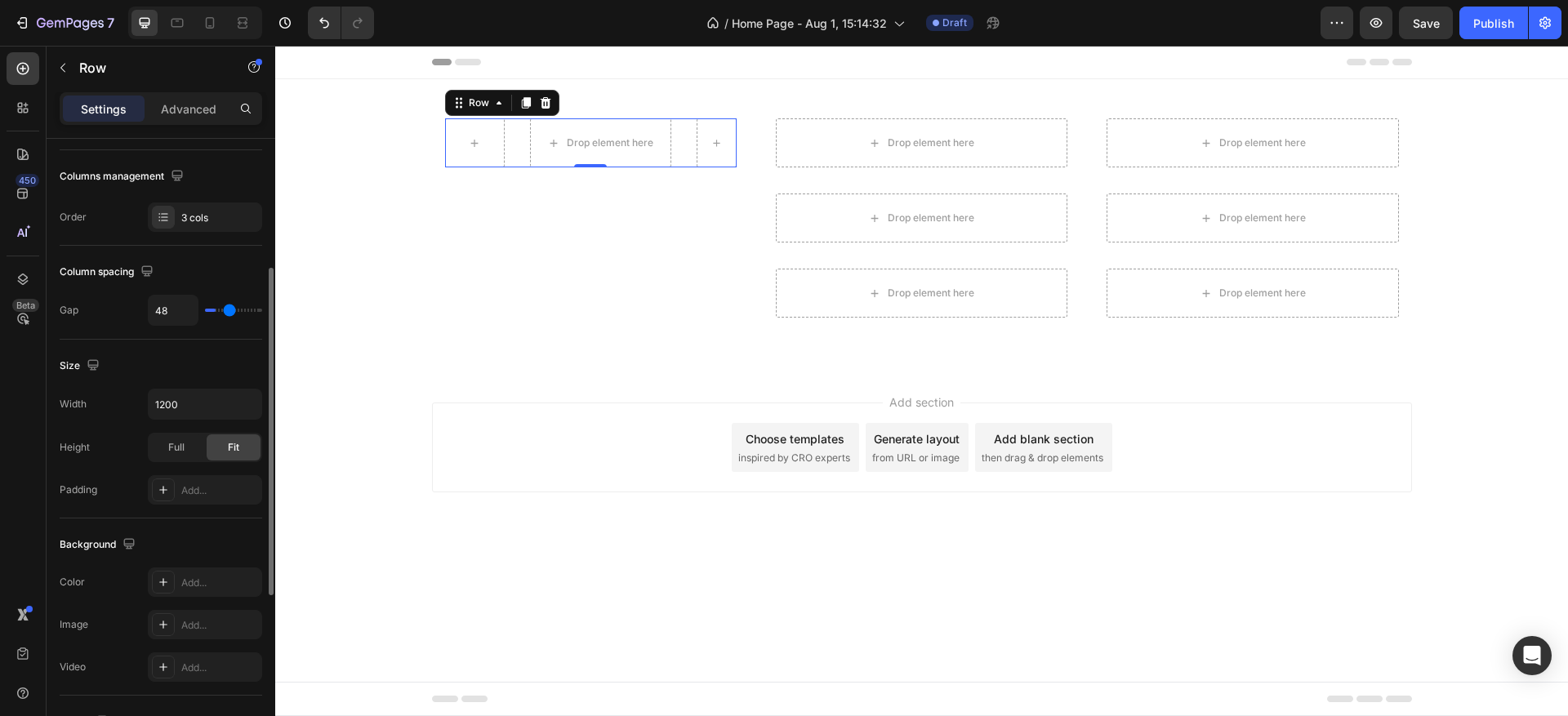type on "51" 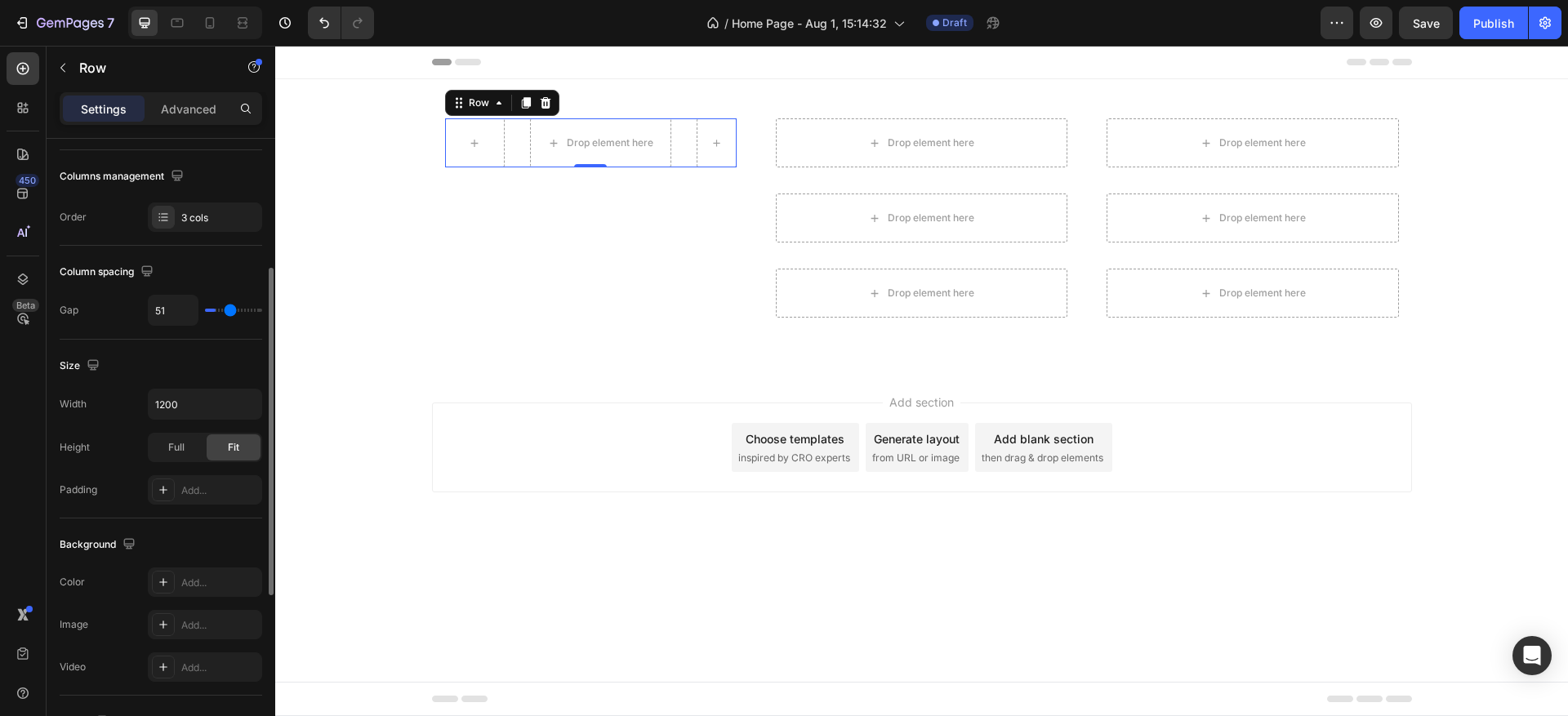 type on "58" 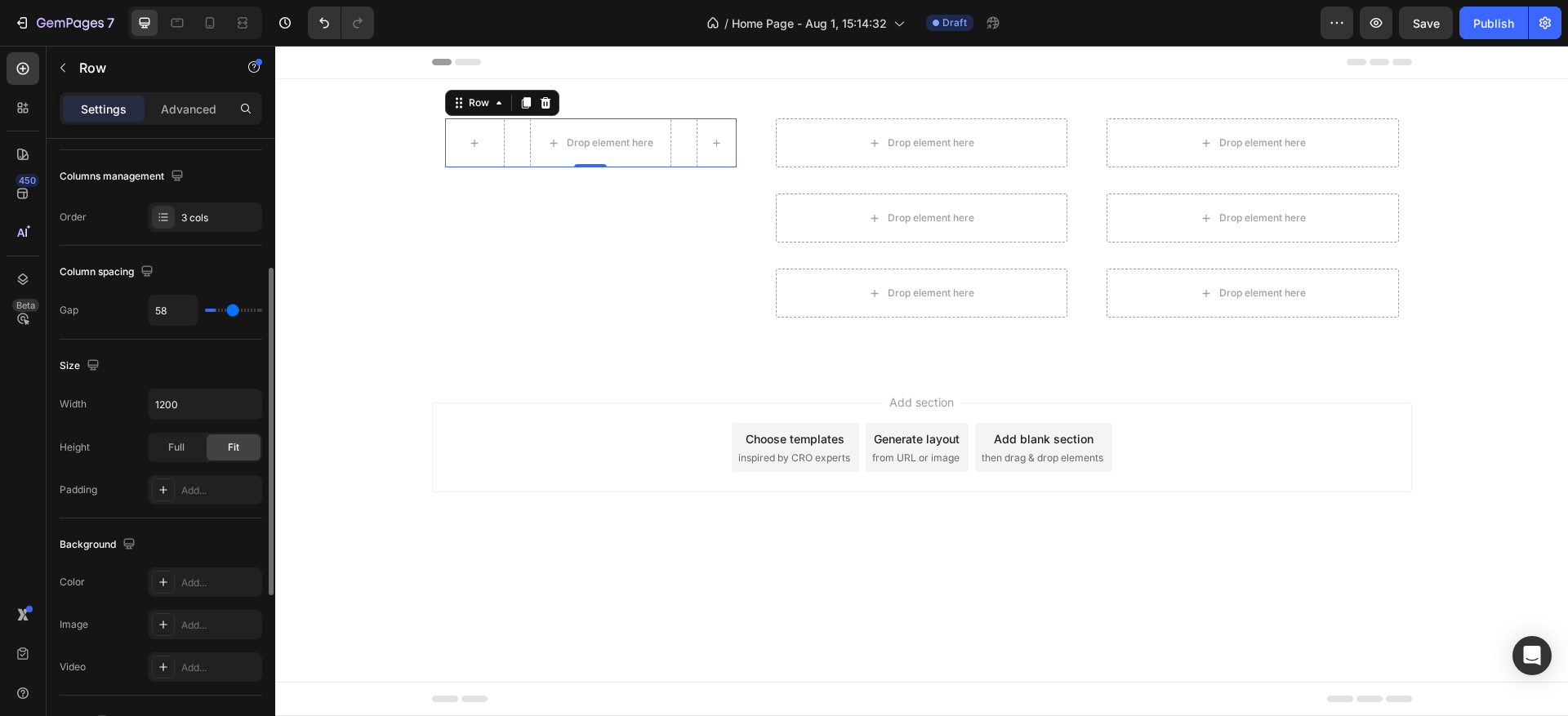type on "61" 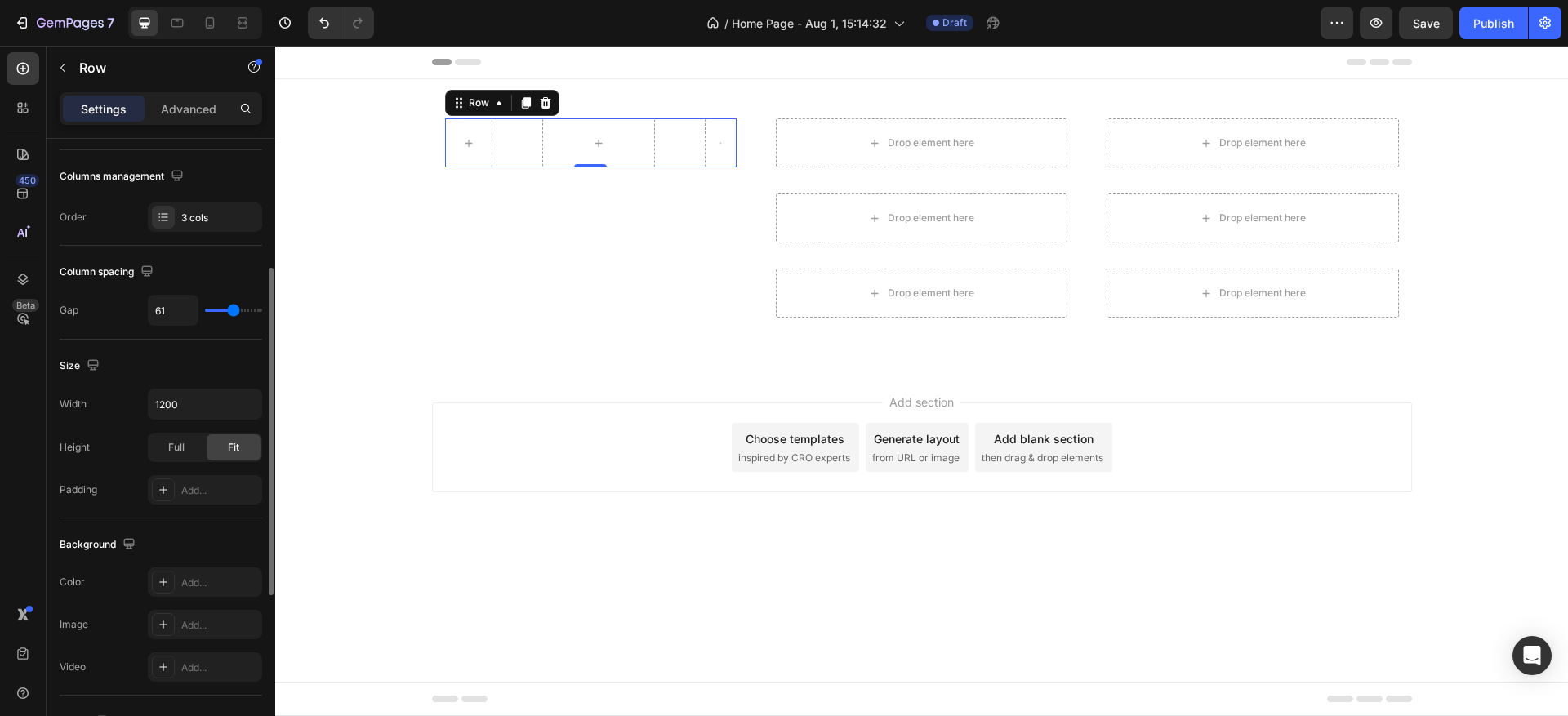 type on "64" 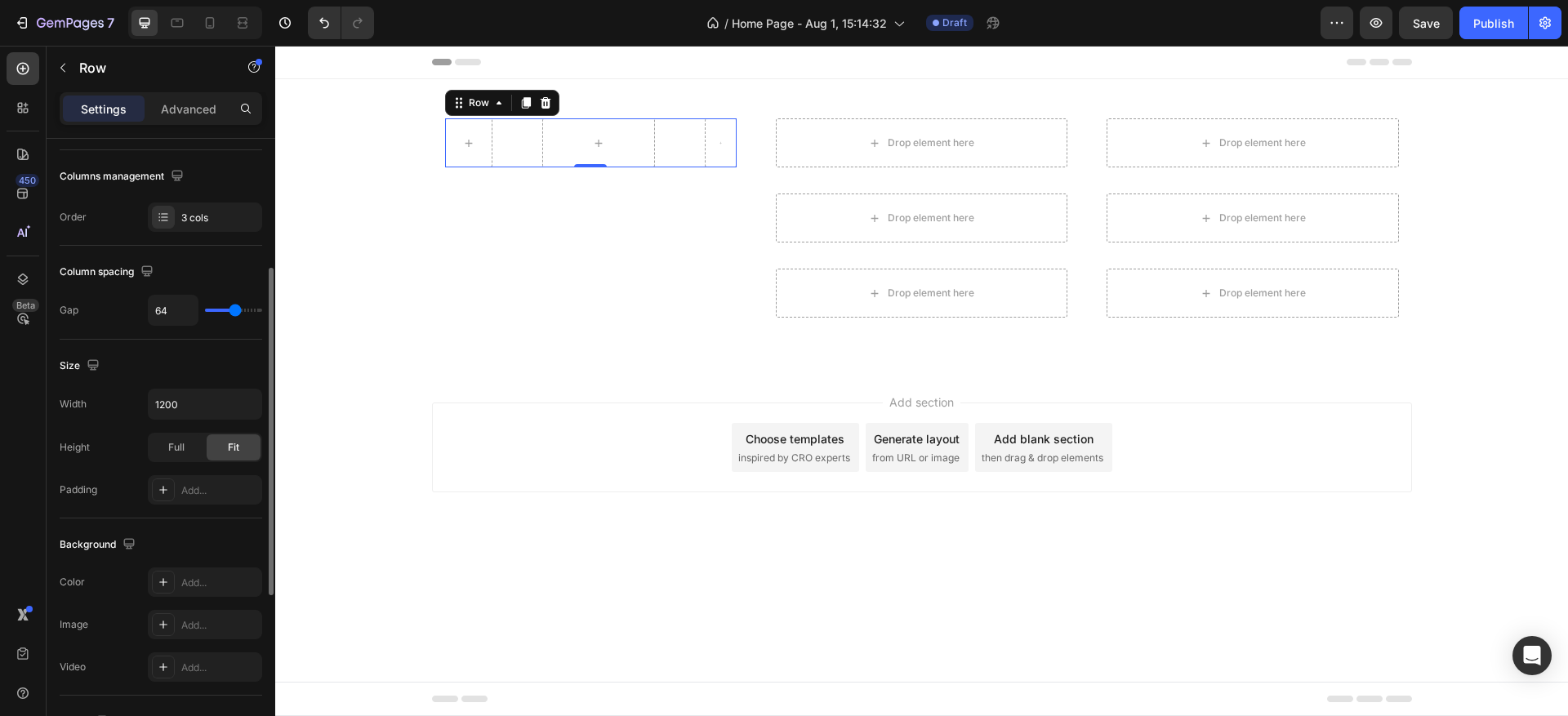type on "84" 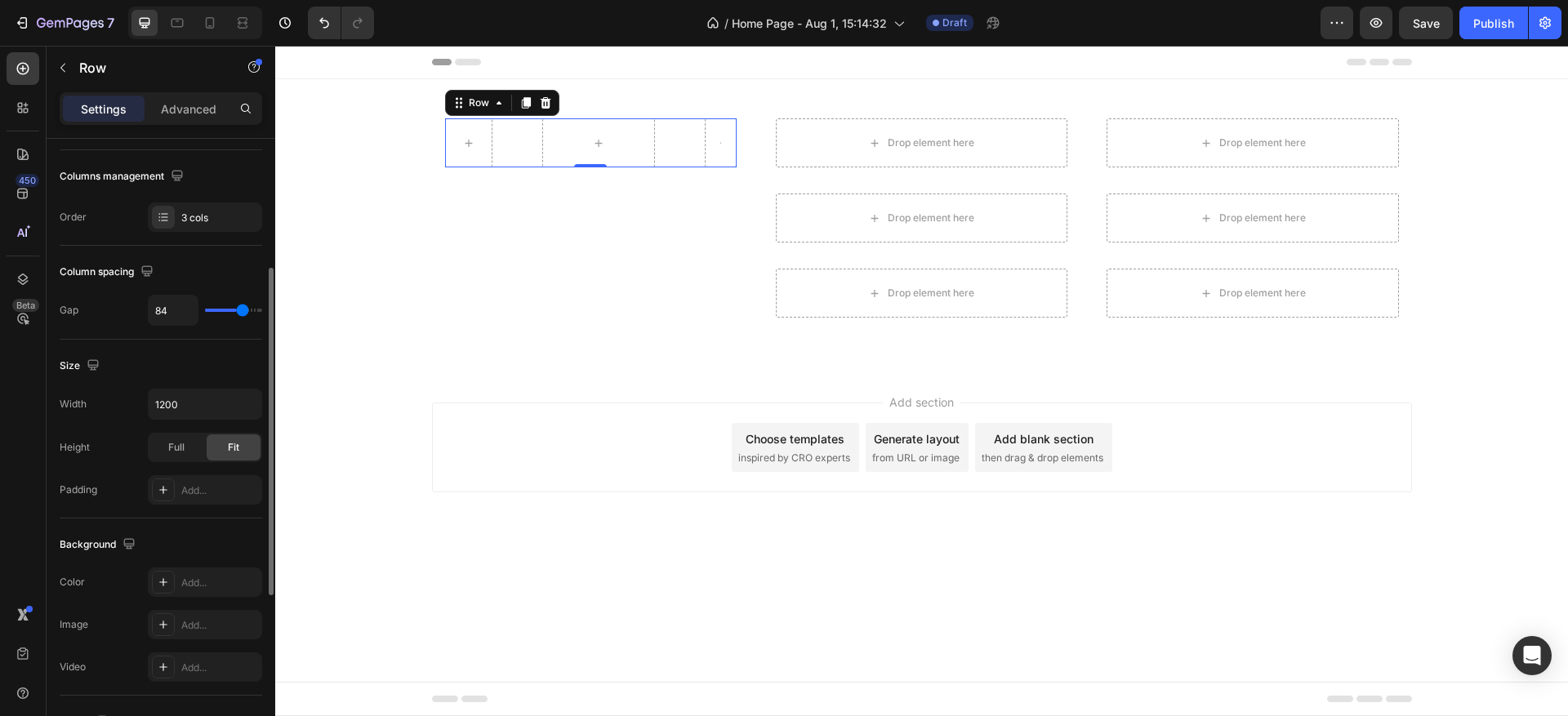 type on "88" 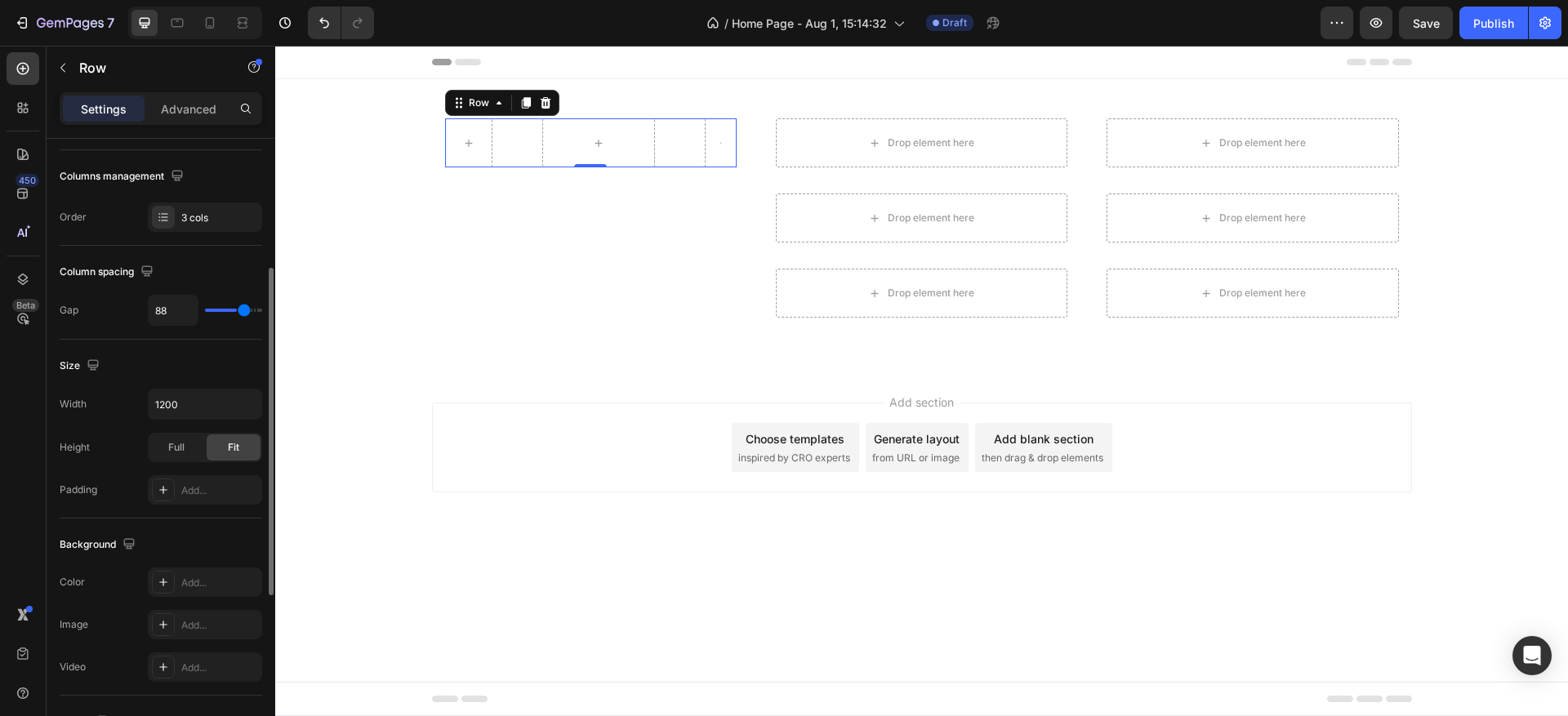 type on "94" 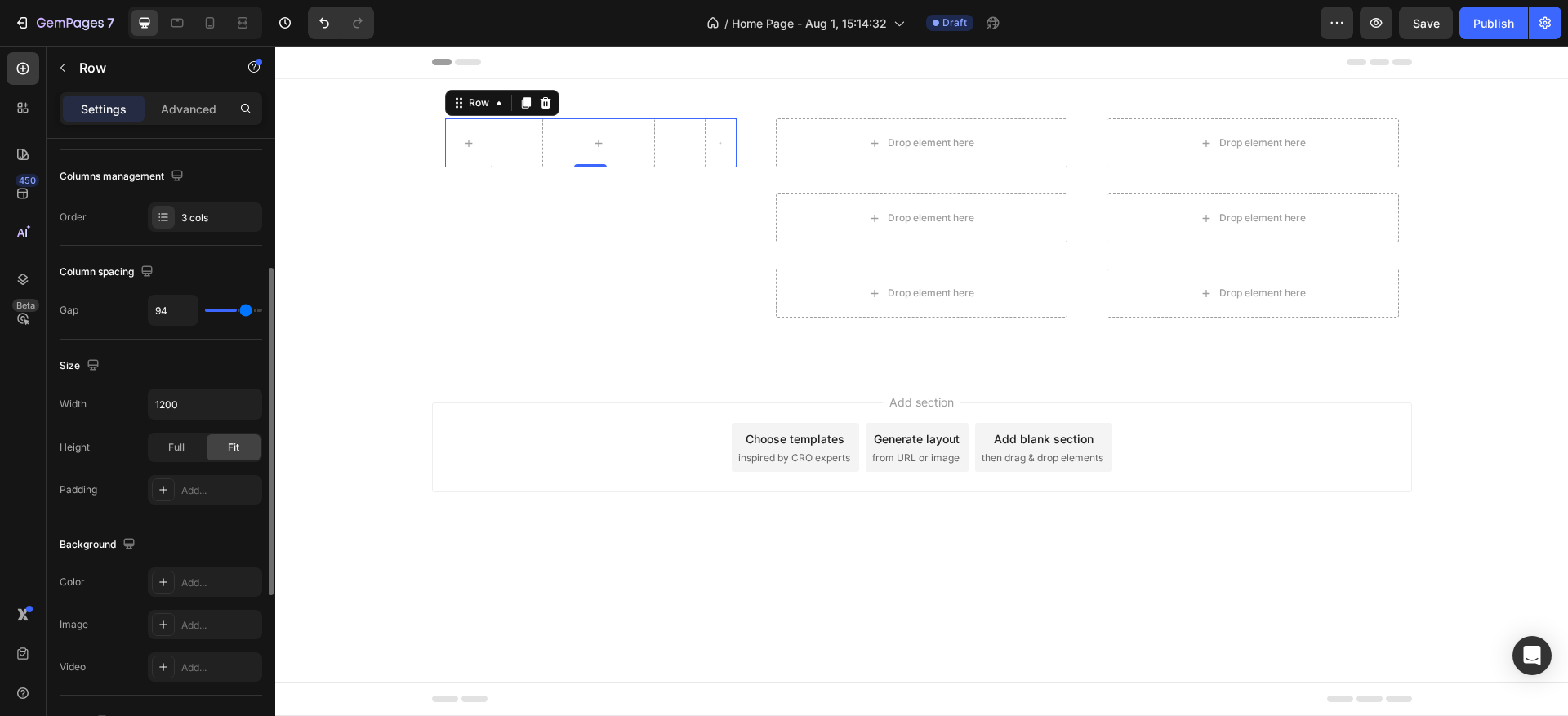 type on "98" 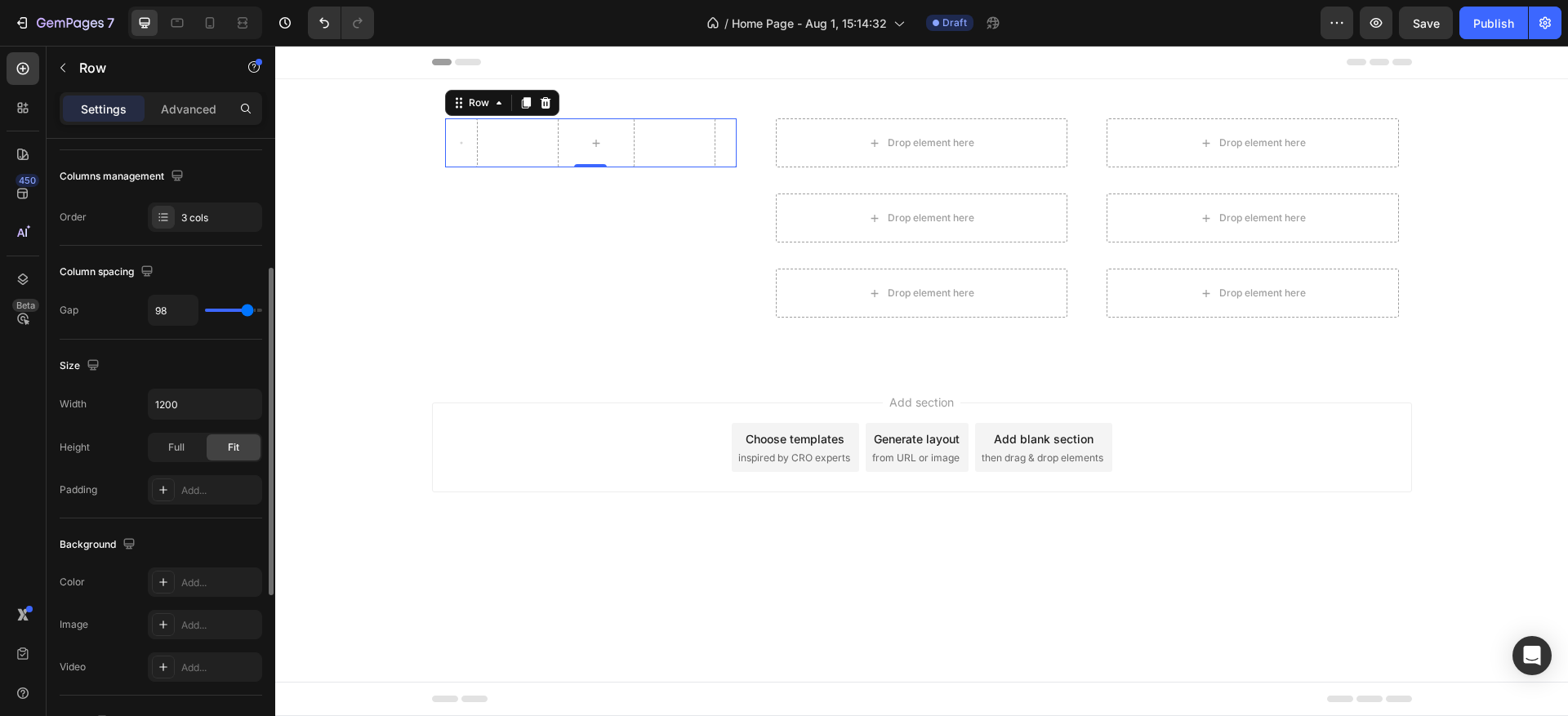 type on "88" 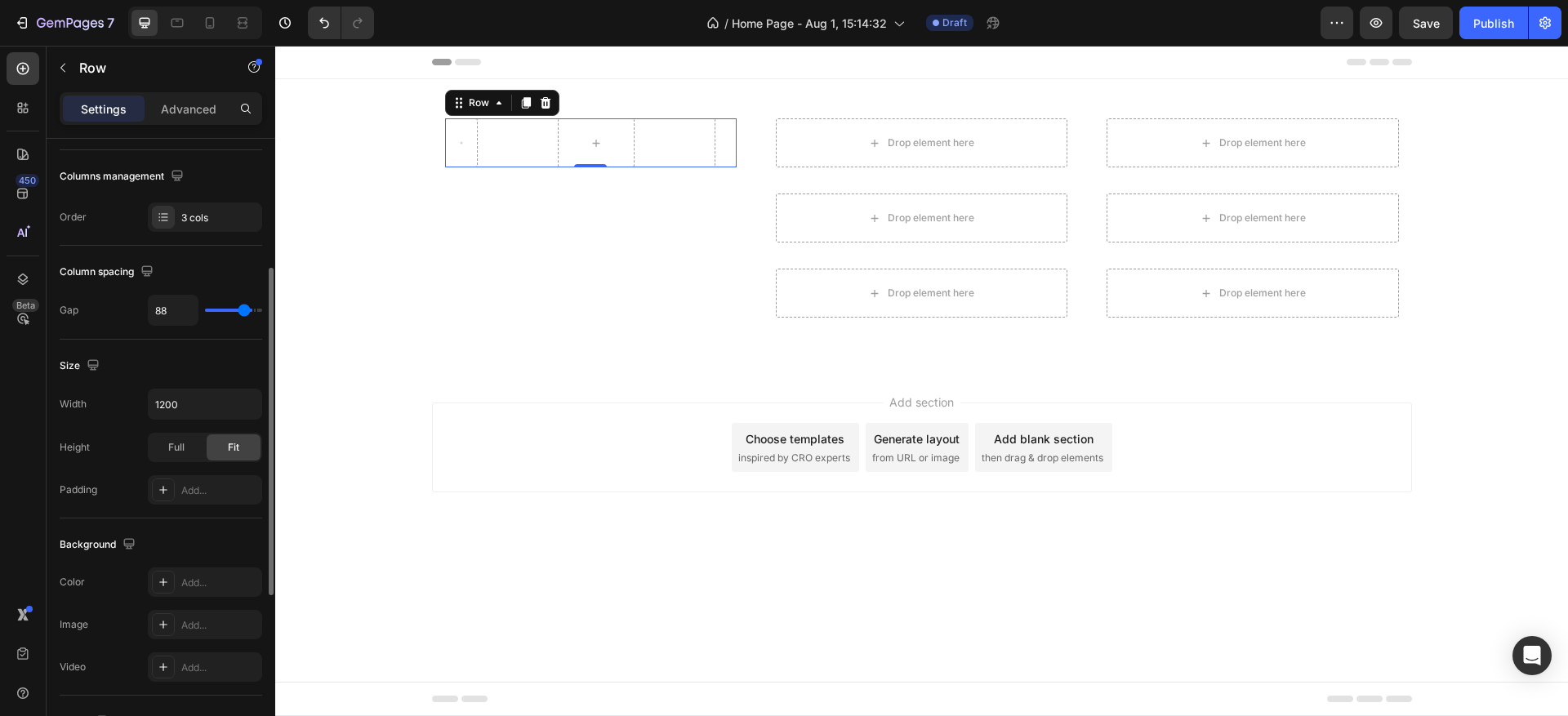 type on "54" 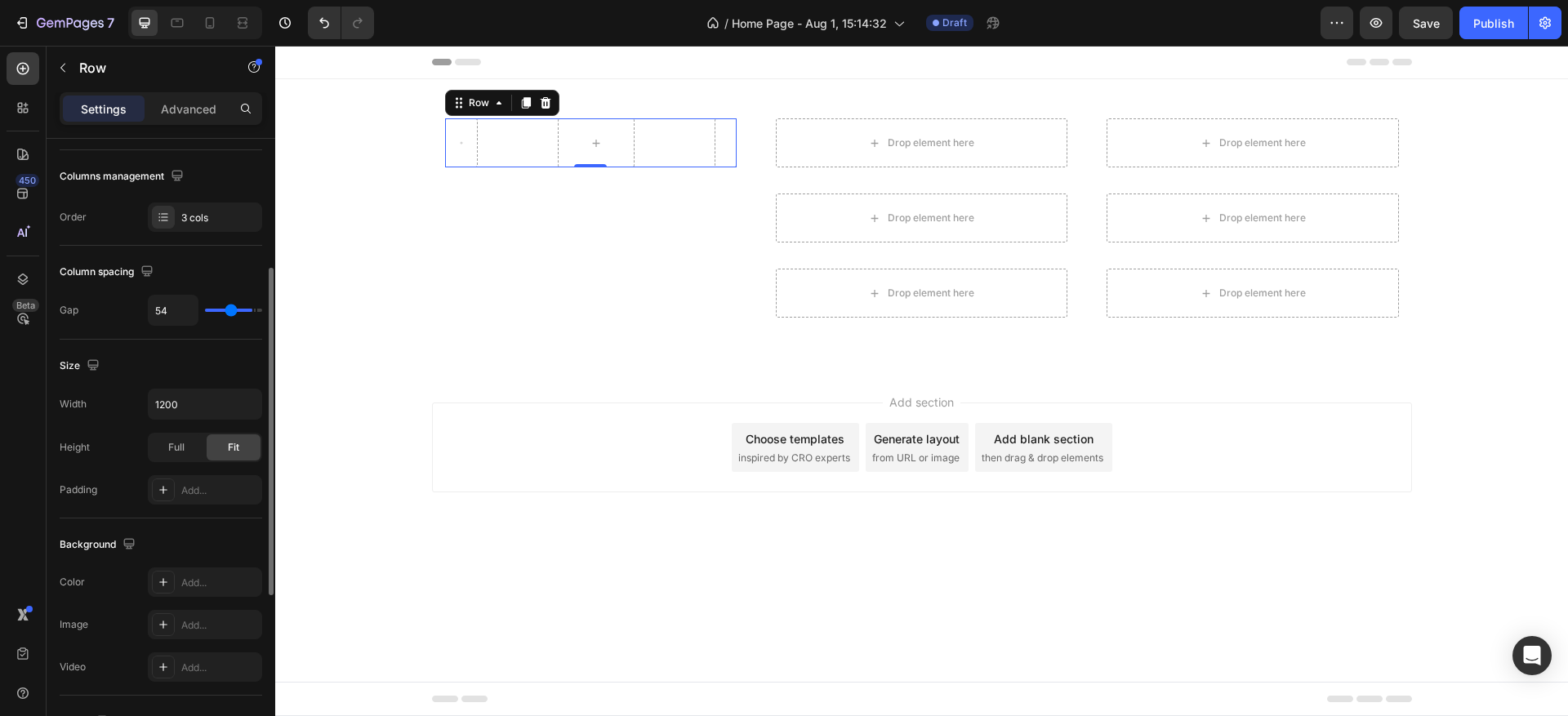 type on "48" 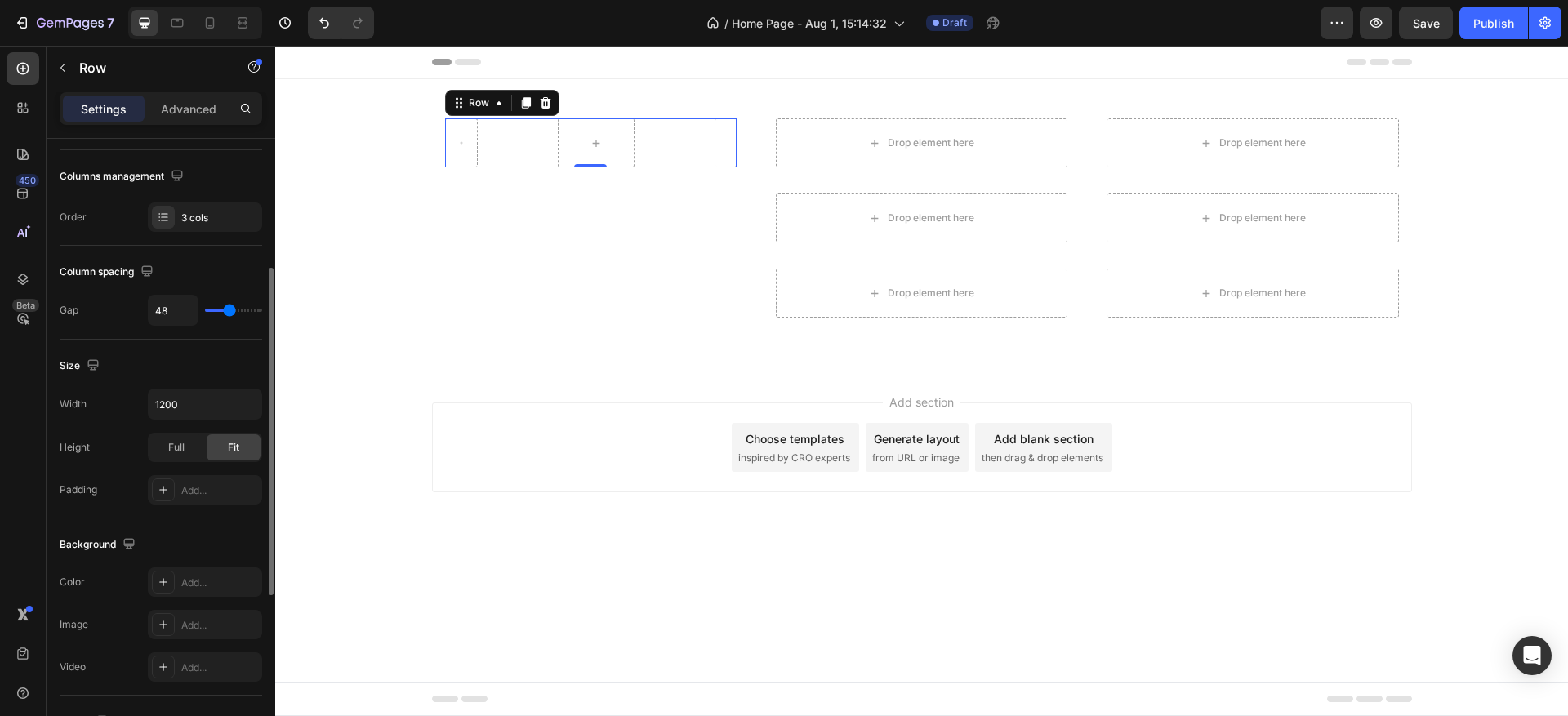 type on "44" 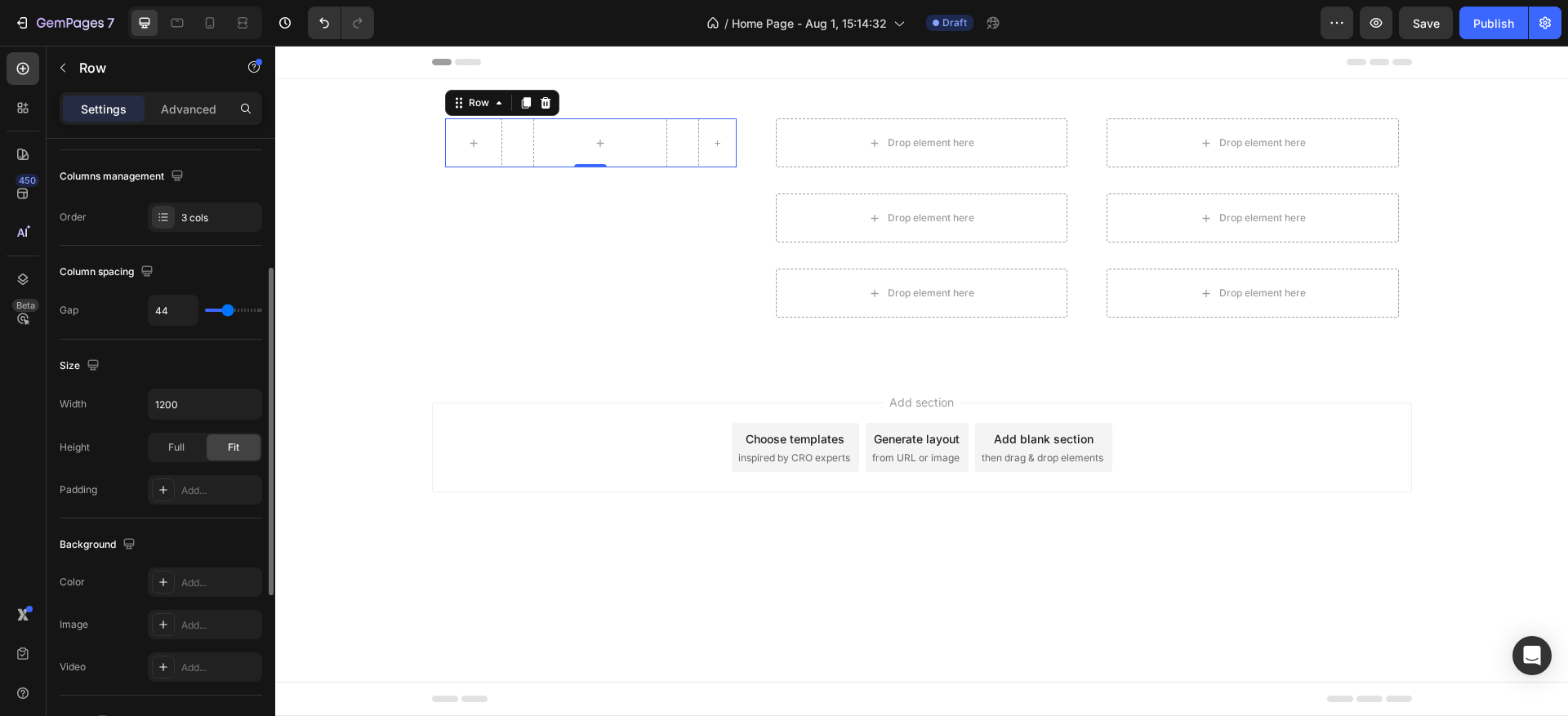 type on "38" 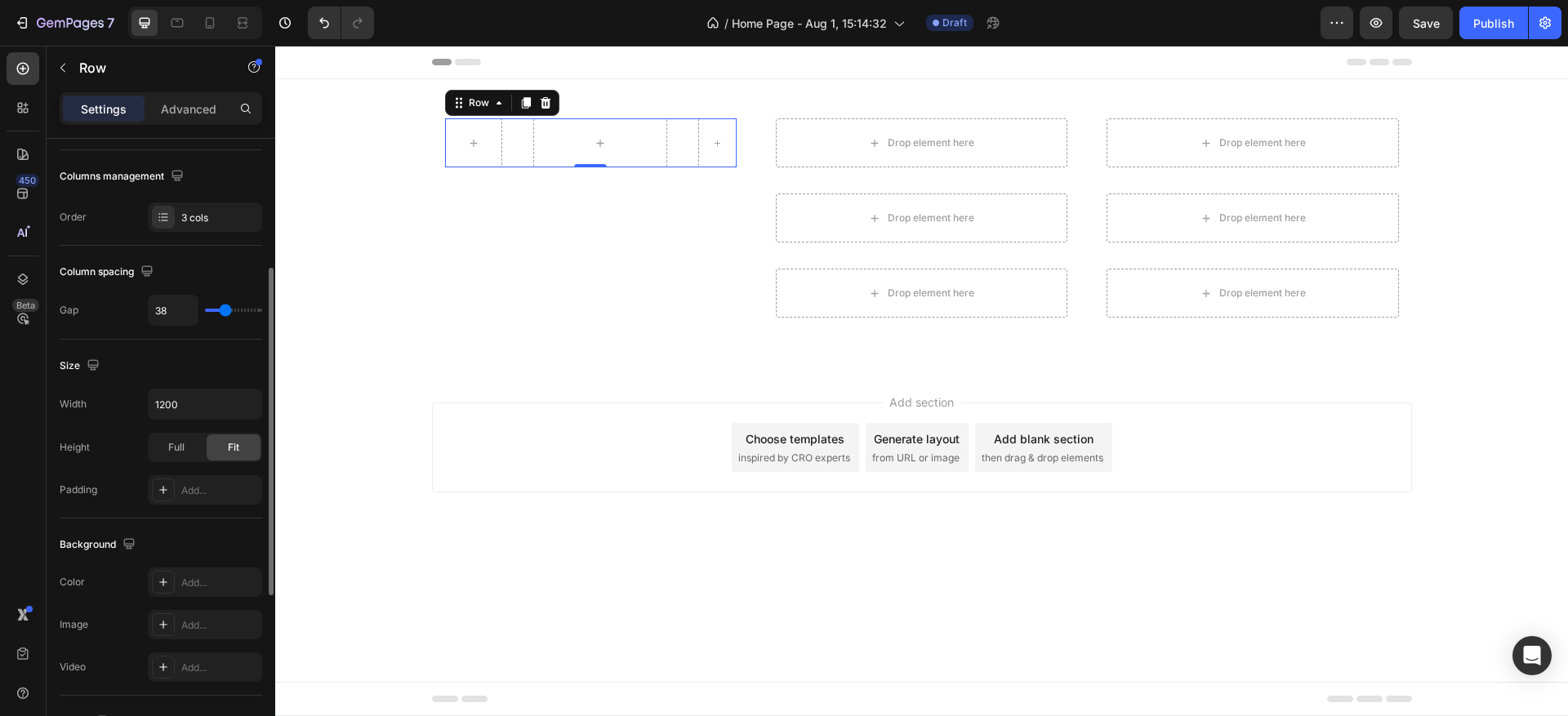 type on "34" 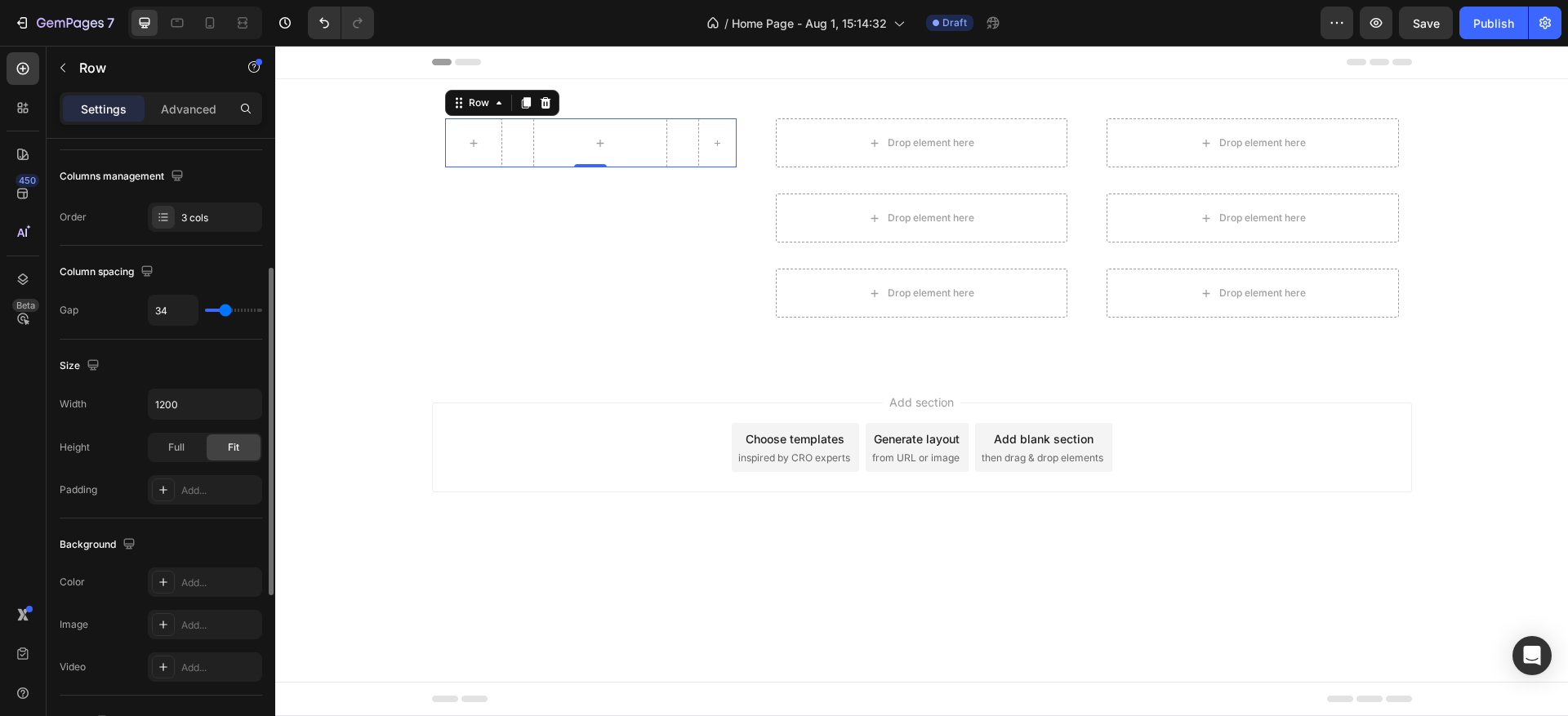 type on "34" 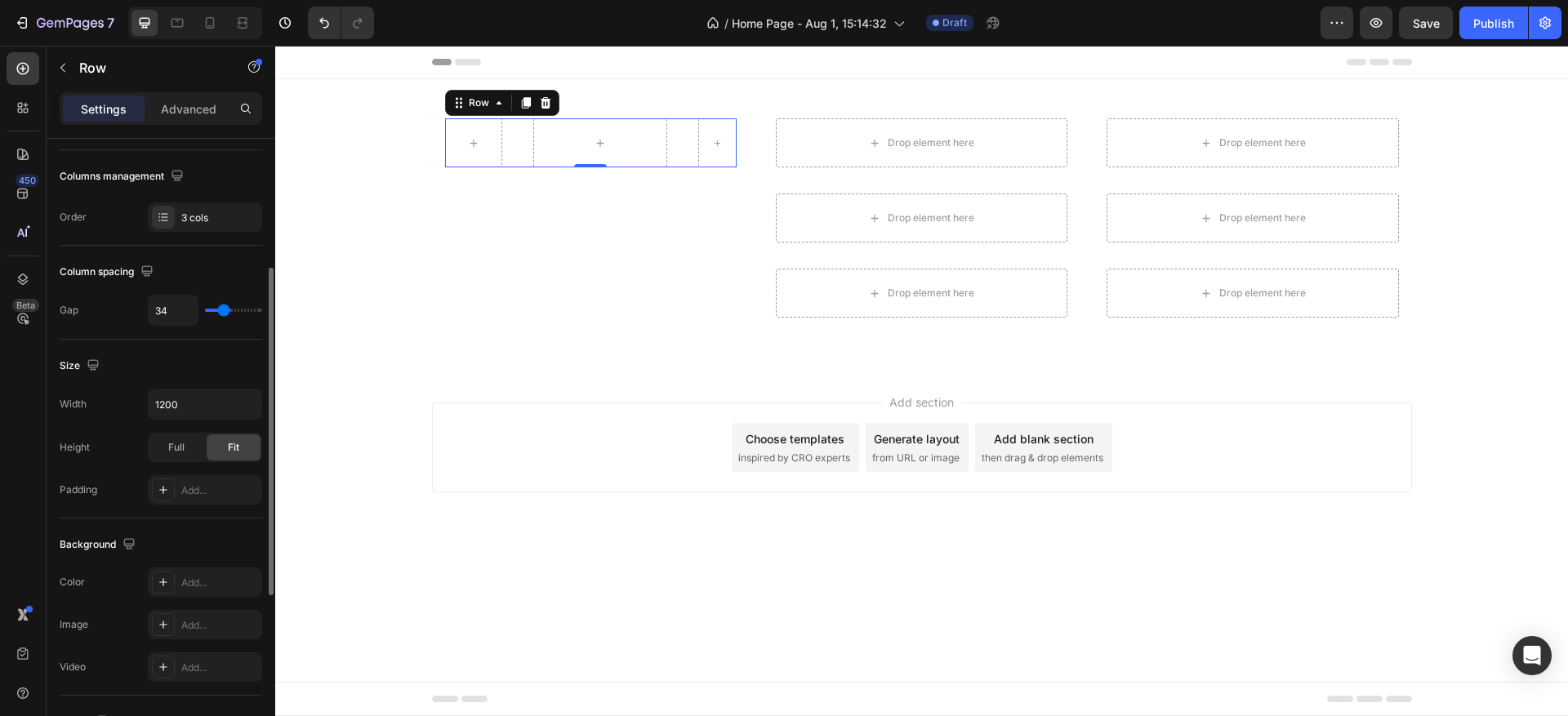 type on "31" 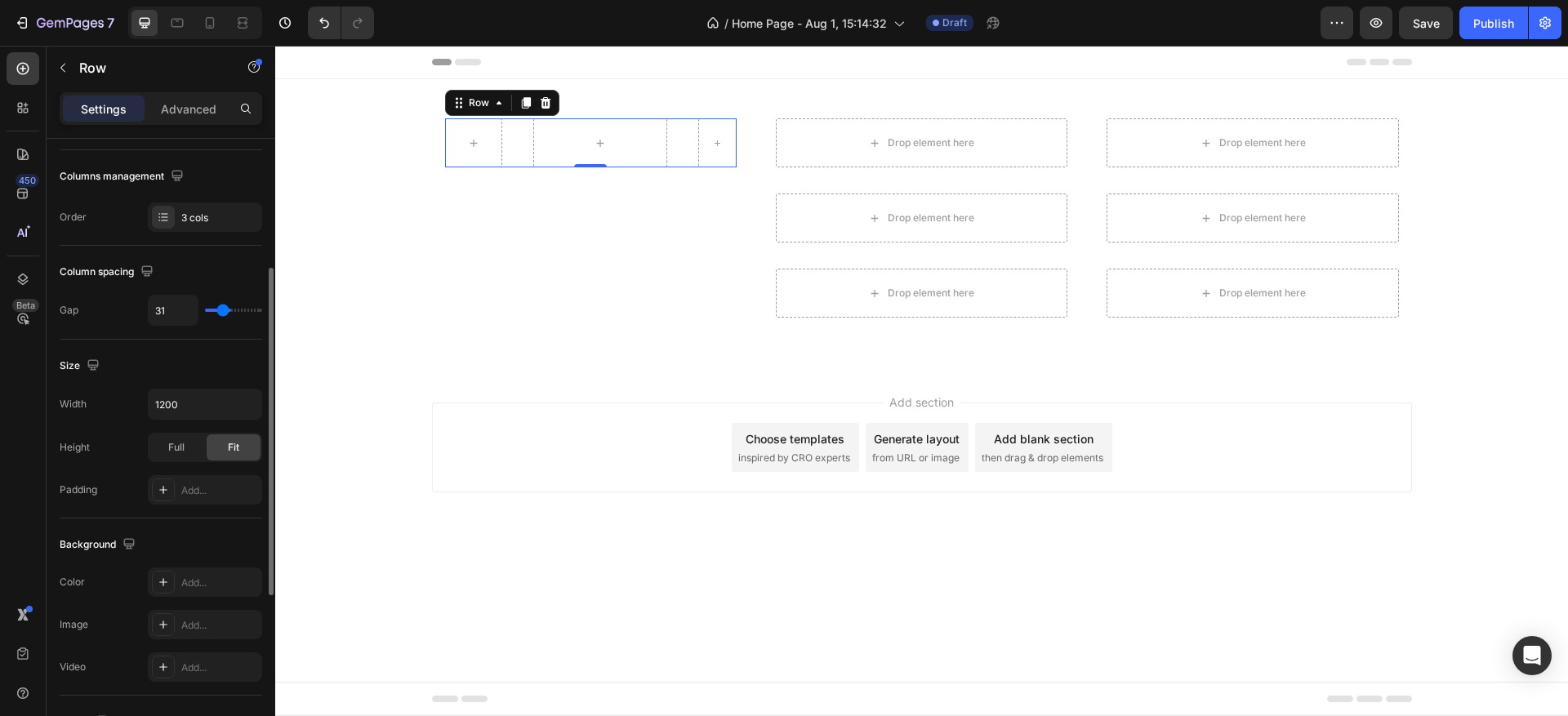type on "28" 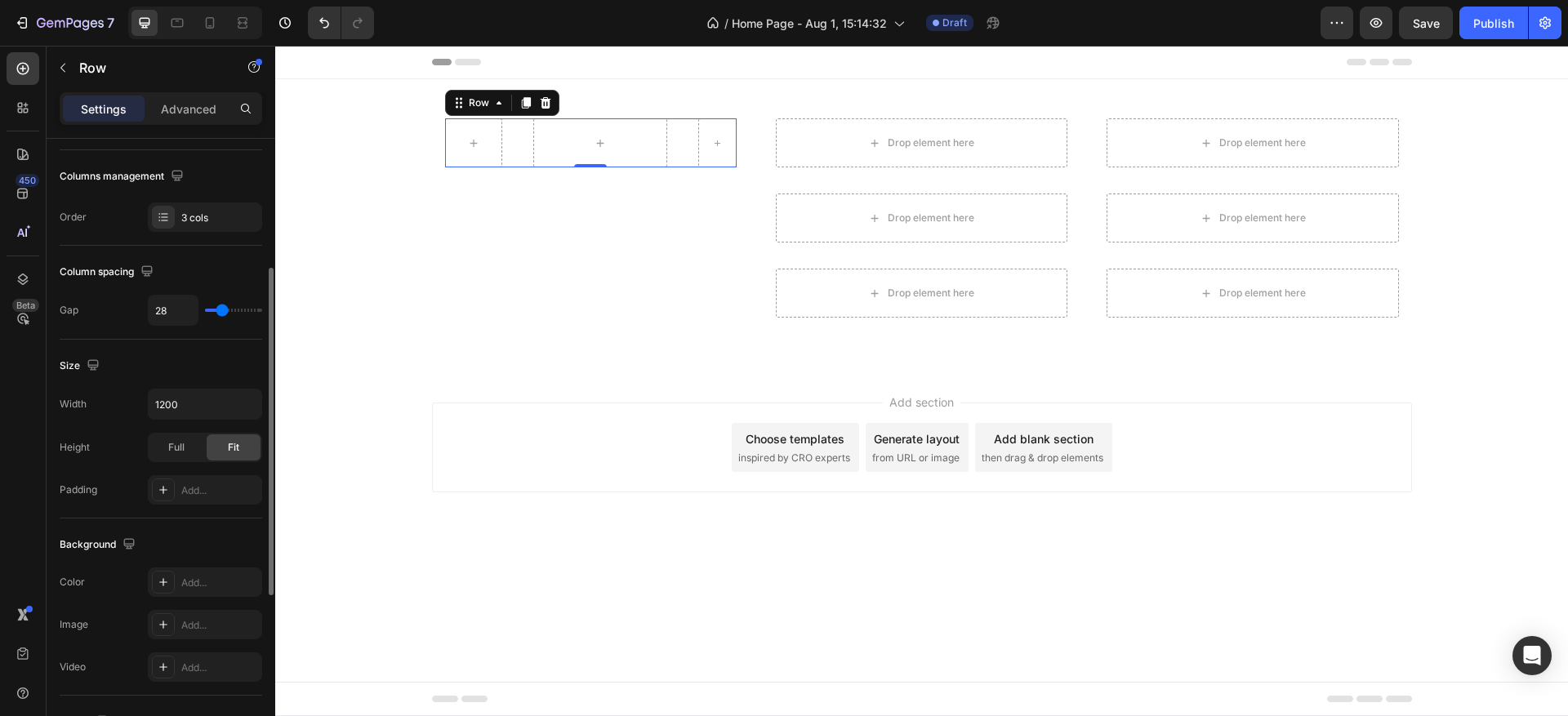 type on "18" 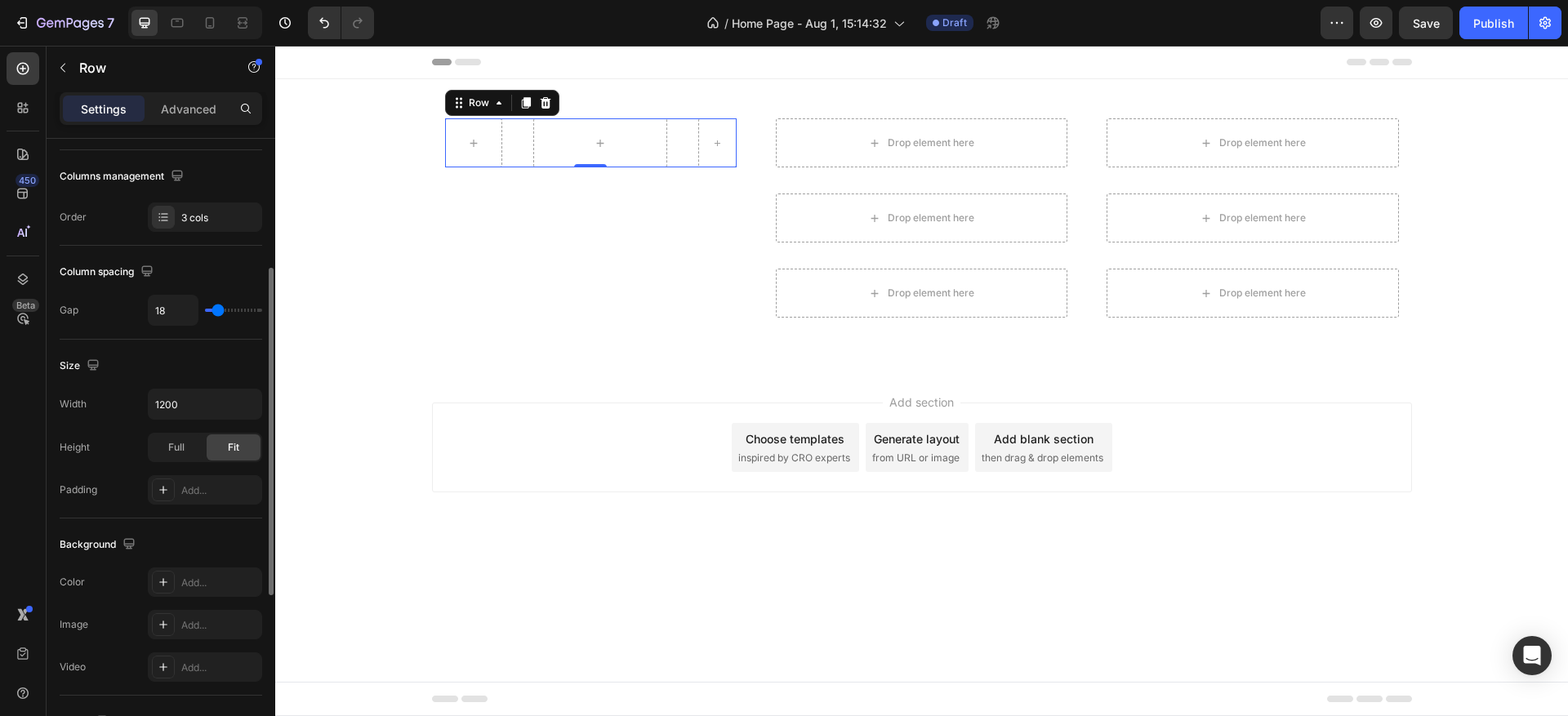 type on "8" 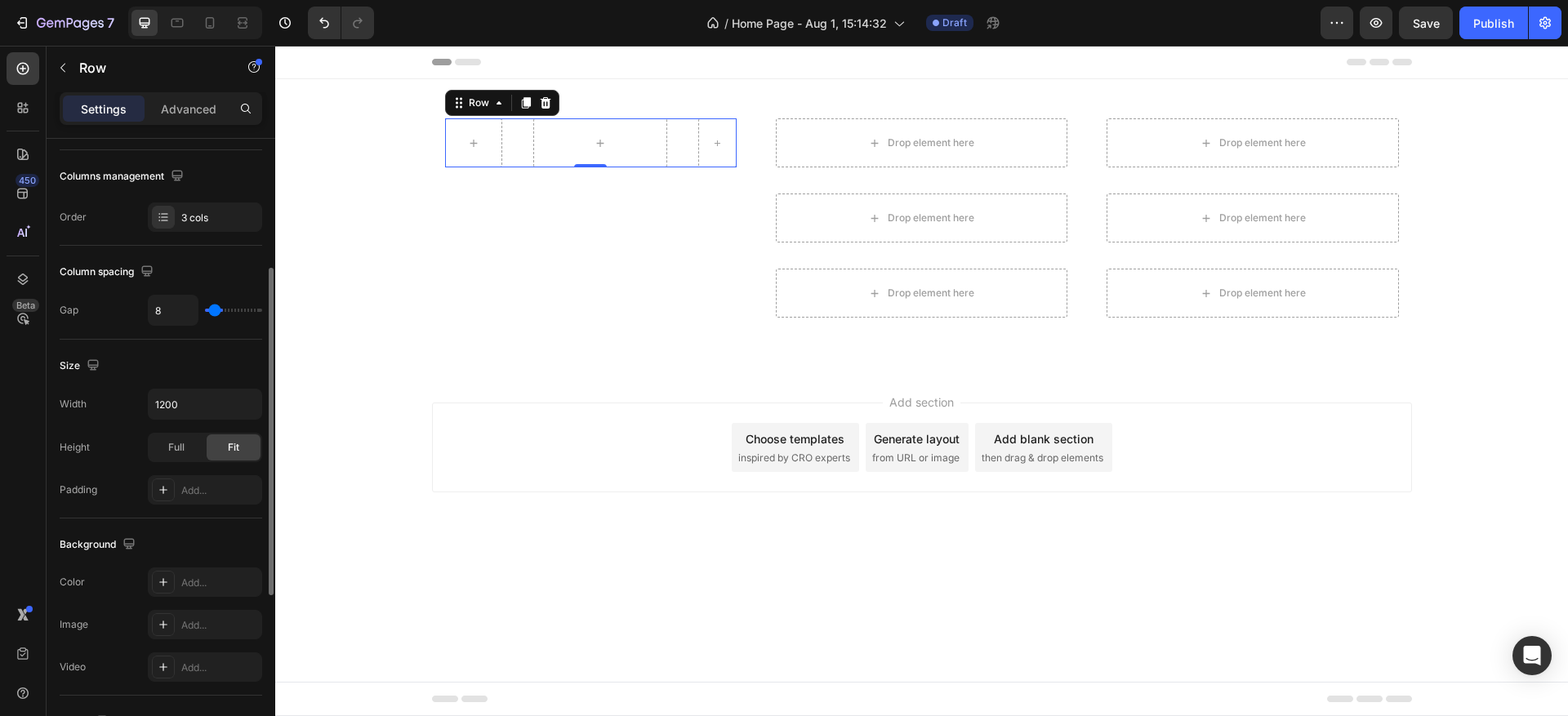 type on "0" 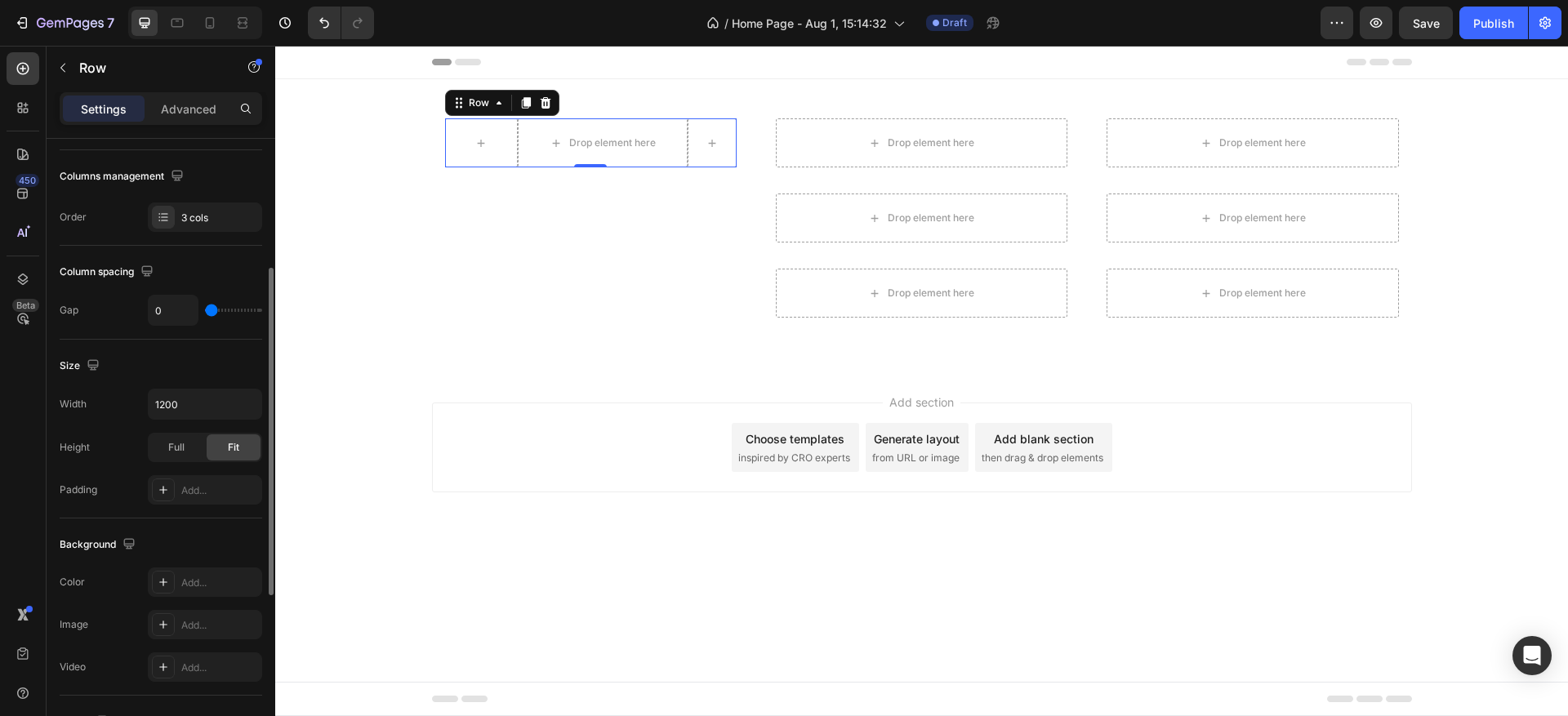type on "1" 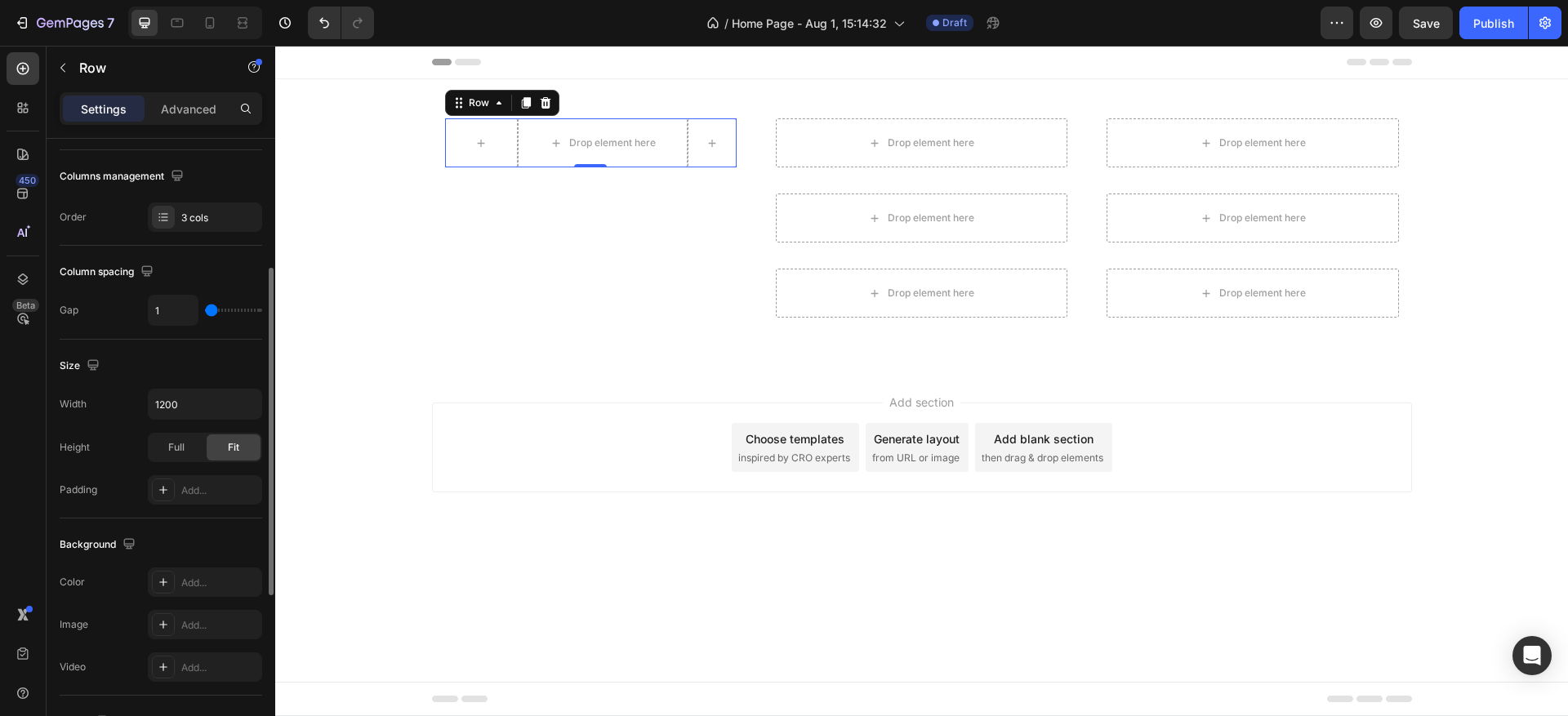 type on "4" 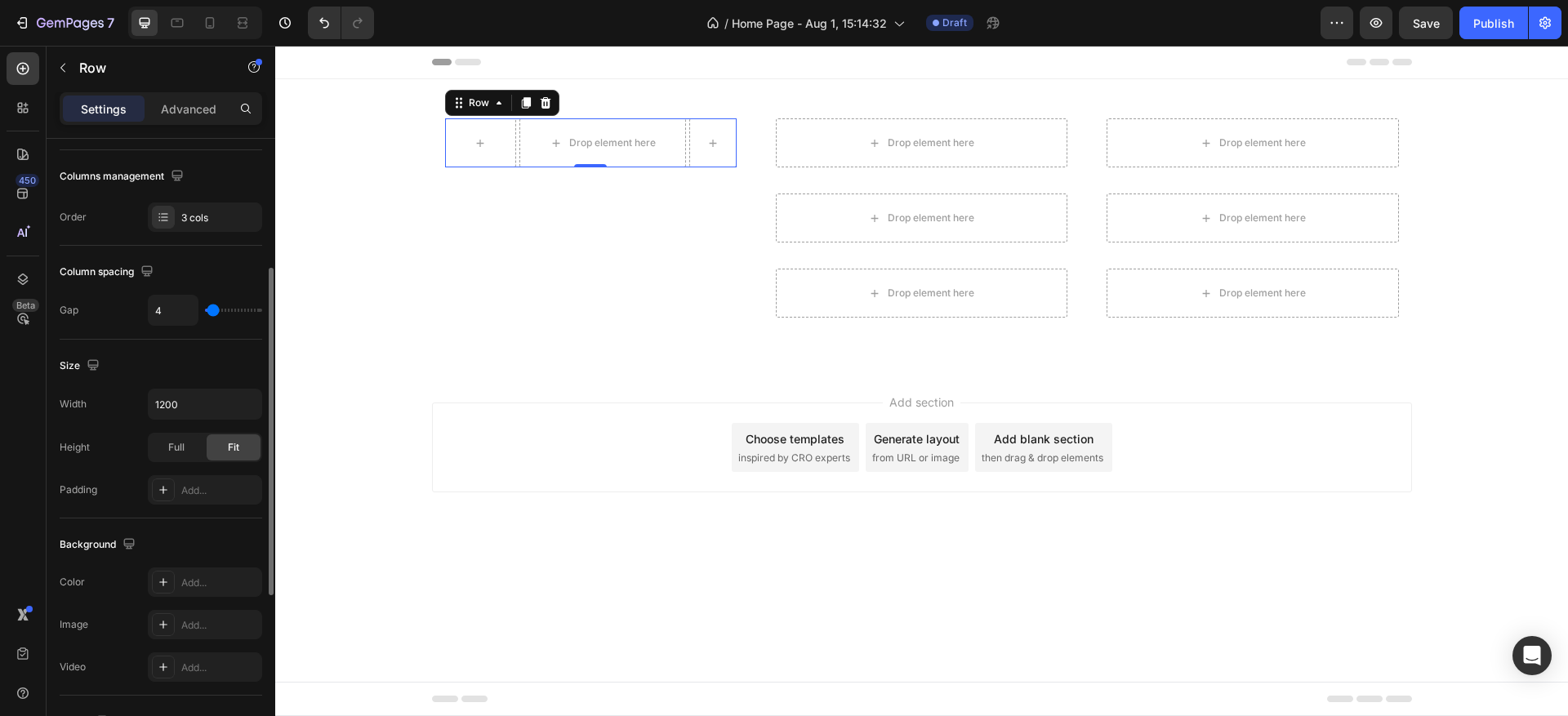 click at bounding box center [234, 310] 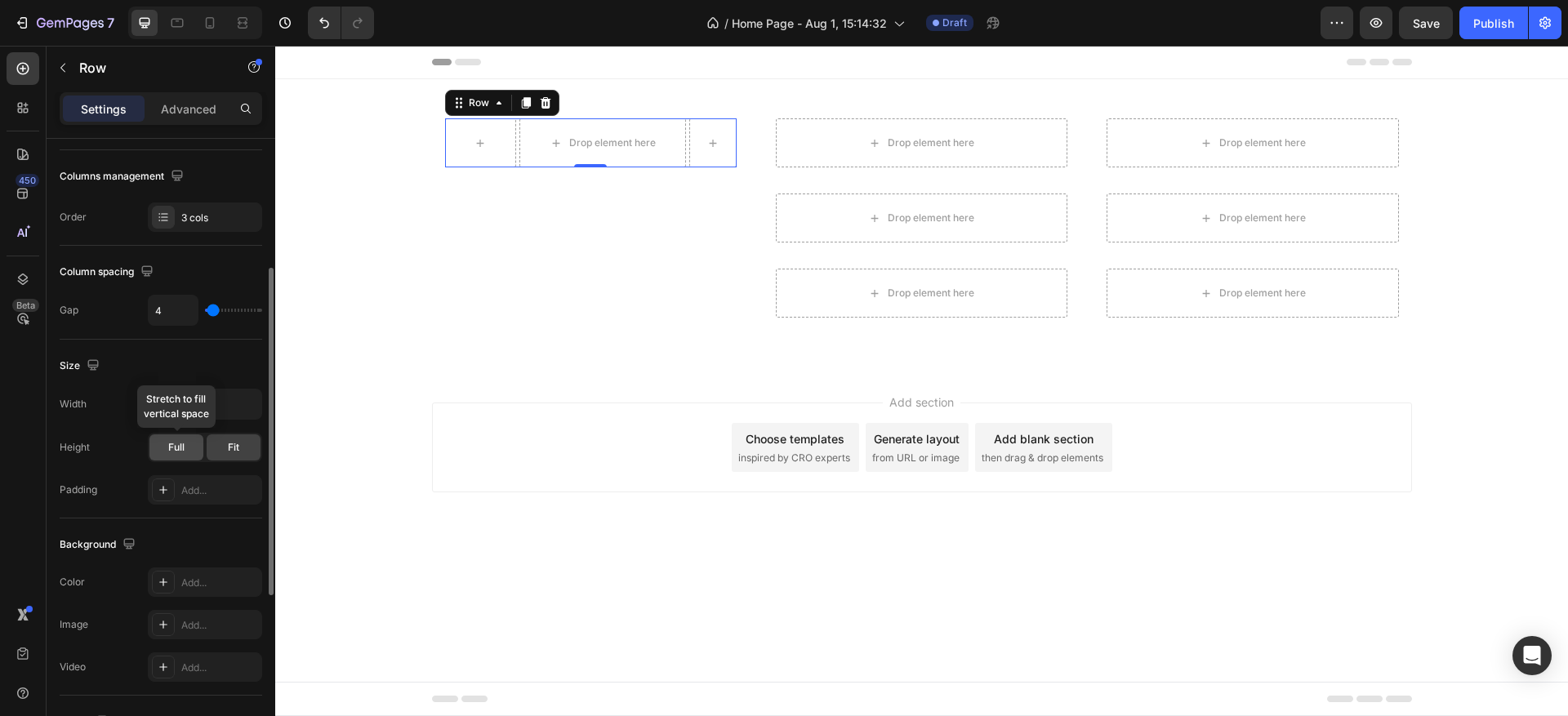 click on "Full" 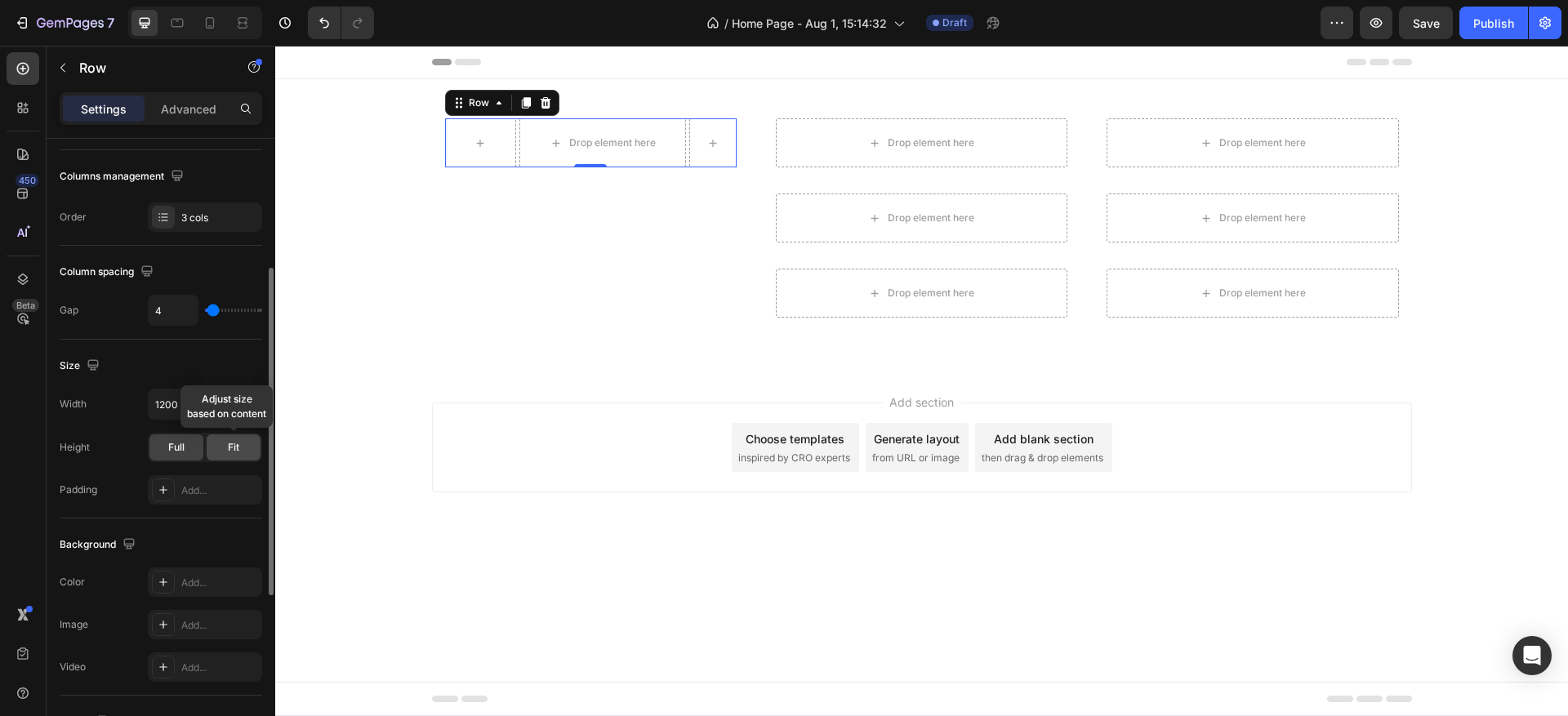 click on "Fit" 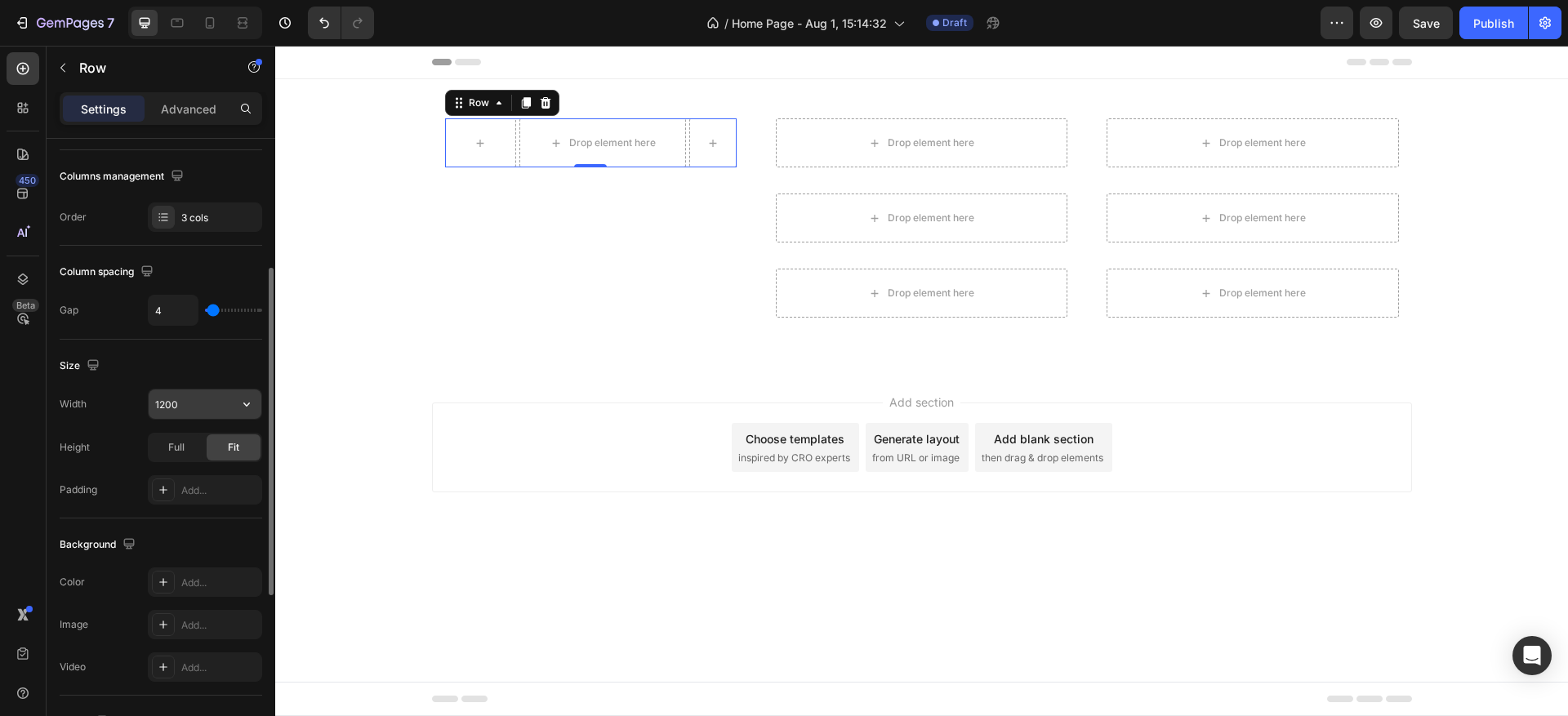 click on "1200" at bounding box center (205, 404) 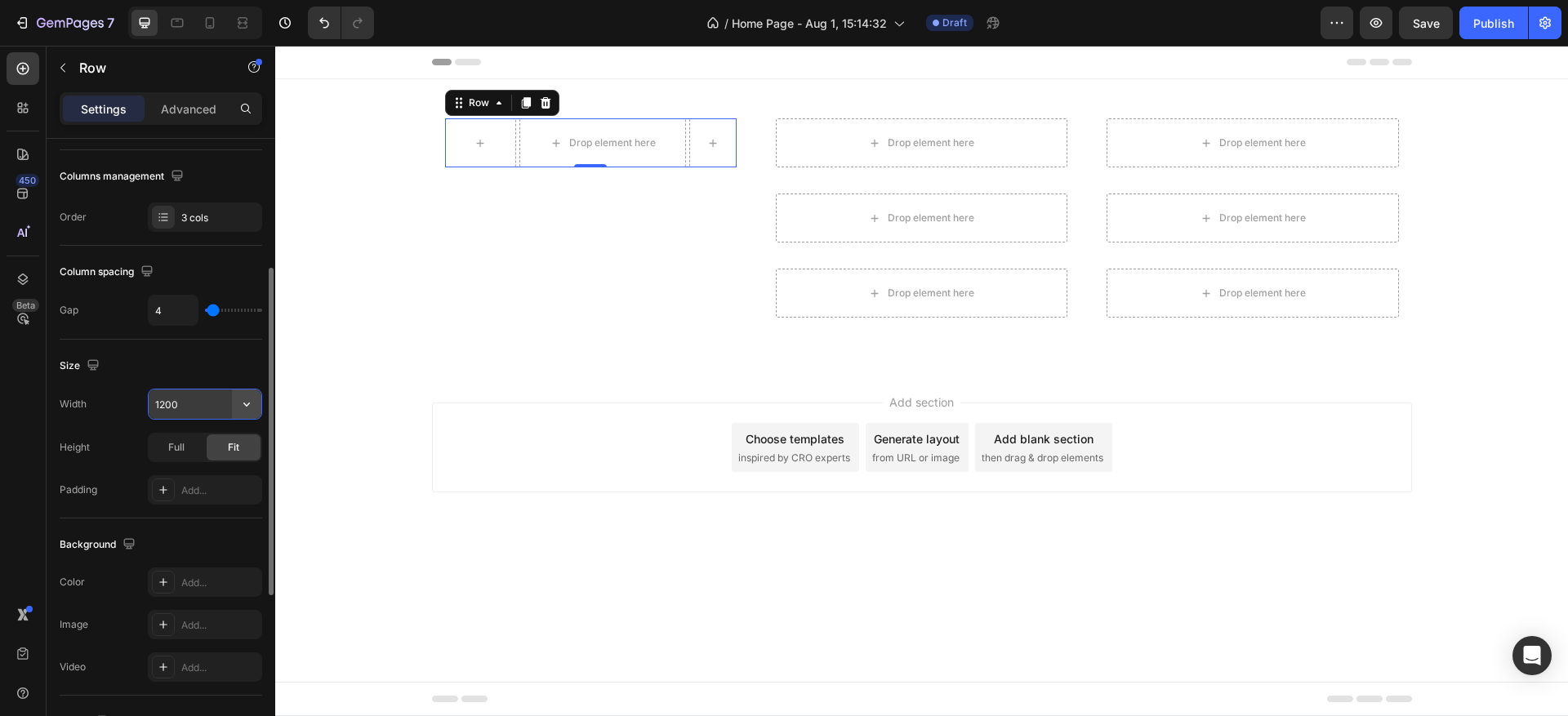 click 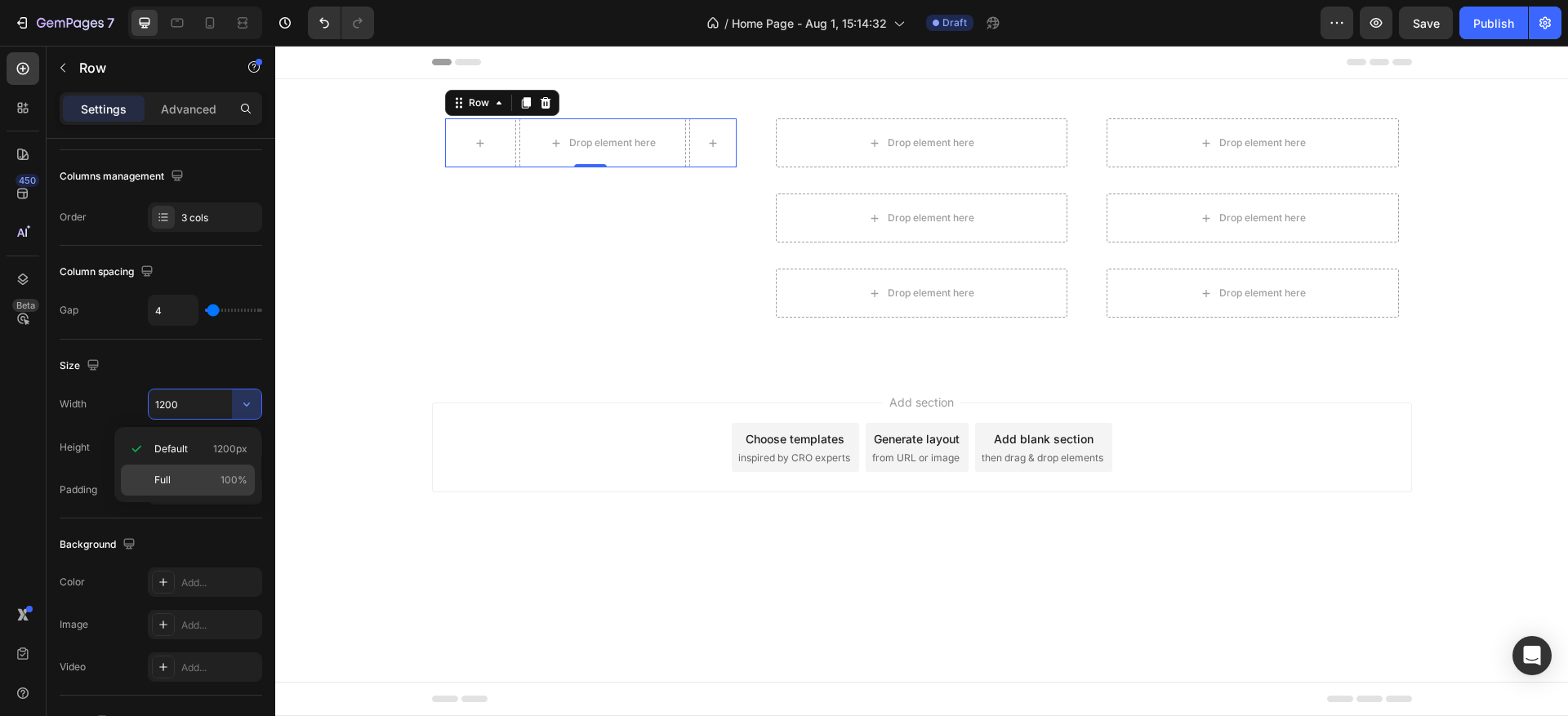 click on "Full 100%" at bounding box center (201, 480) 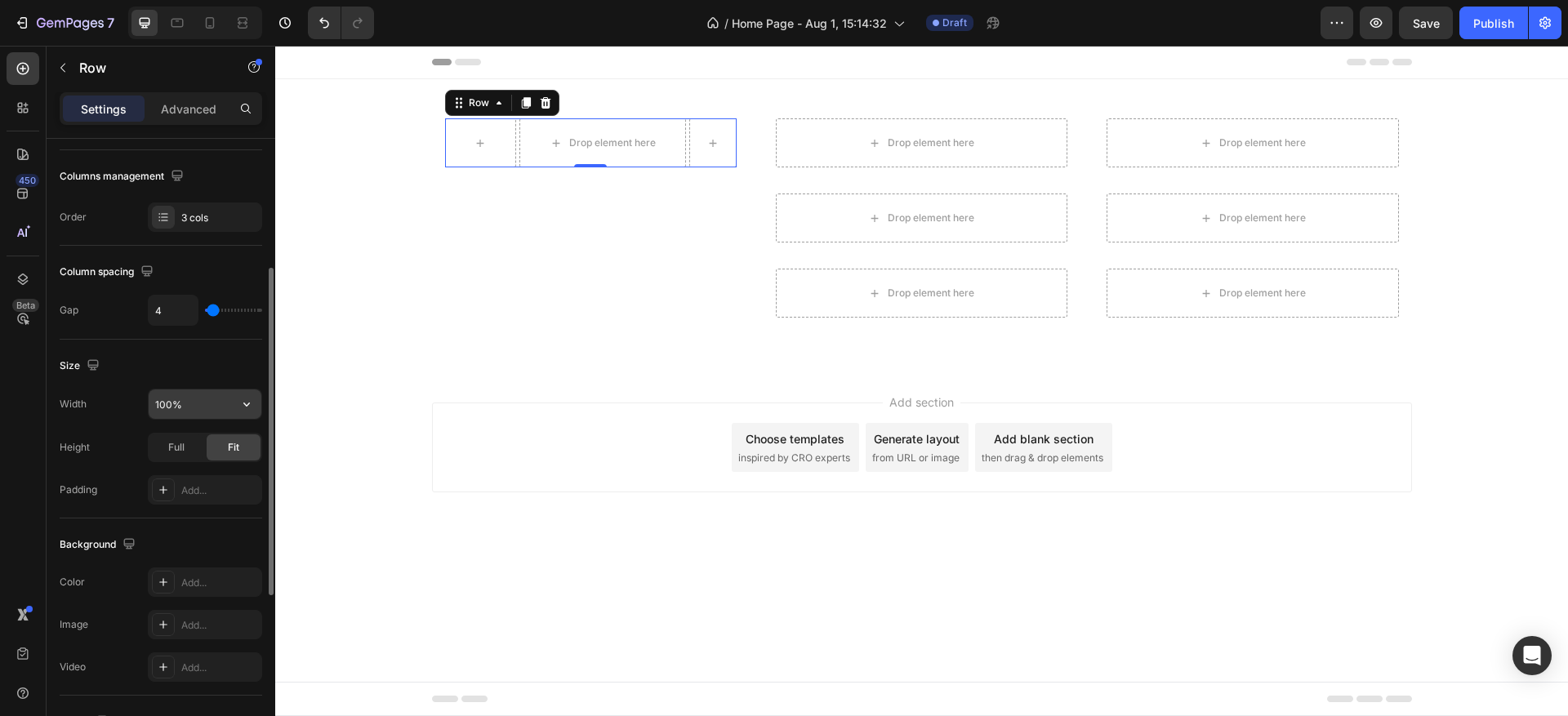 click 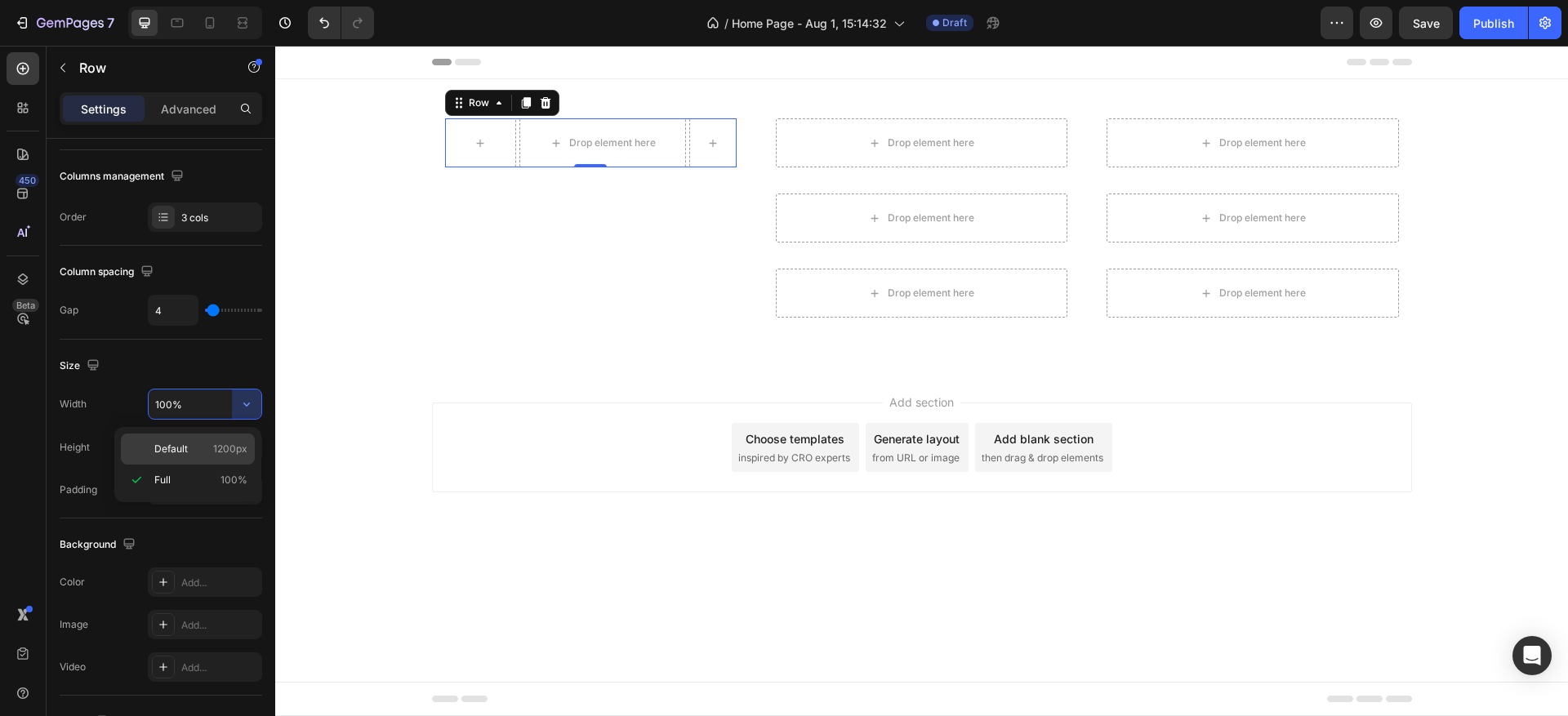 click on "1200px" at bounding box center (230, 449) 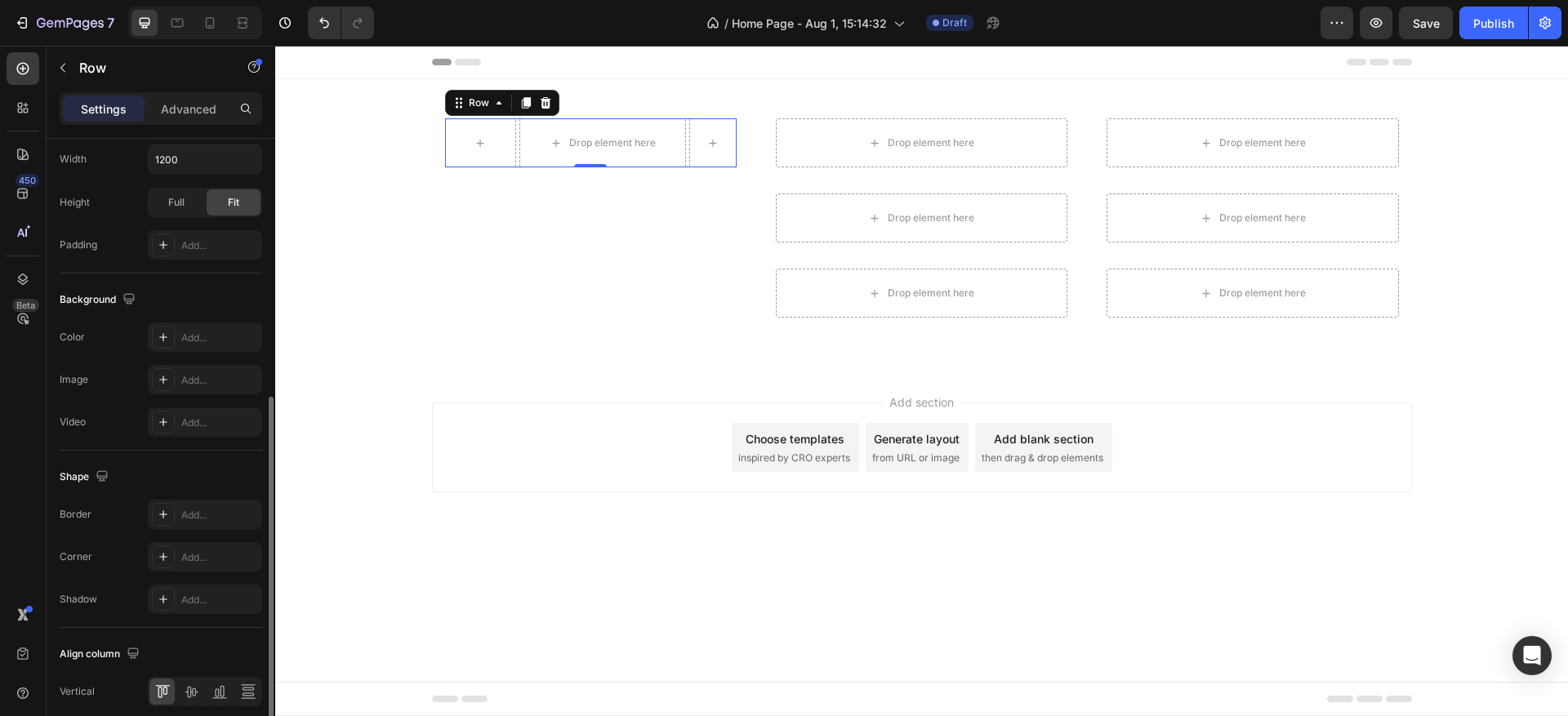 scroll, scrollTop: 563, scrollLeft: 0, axis: vertical 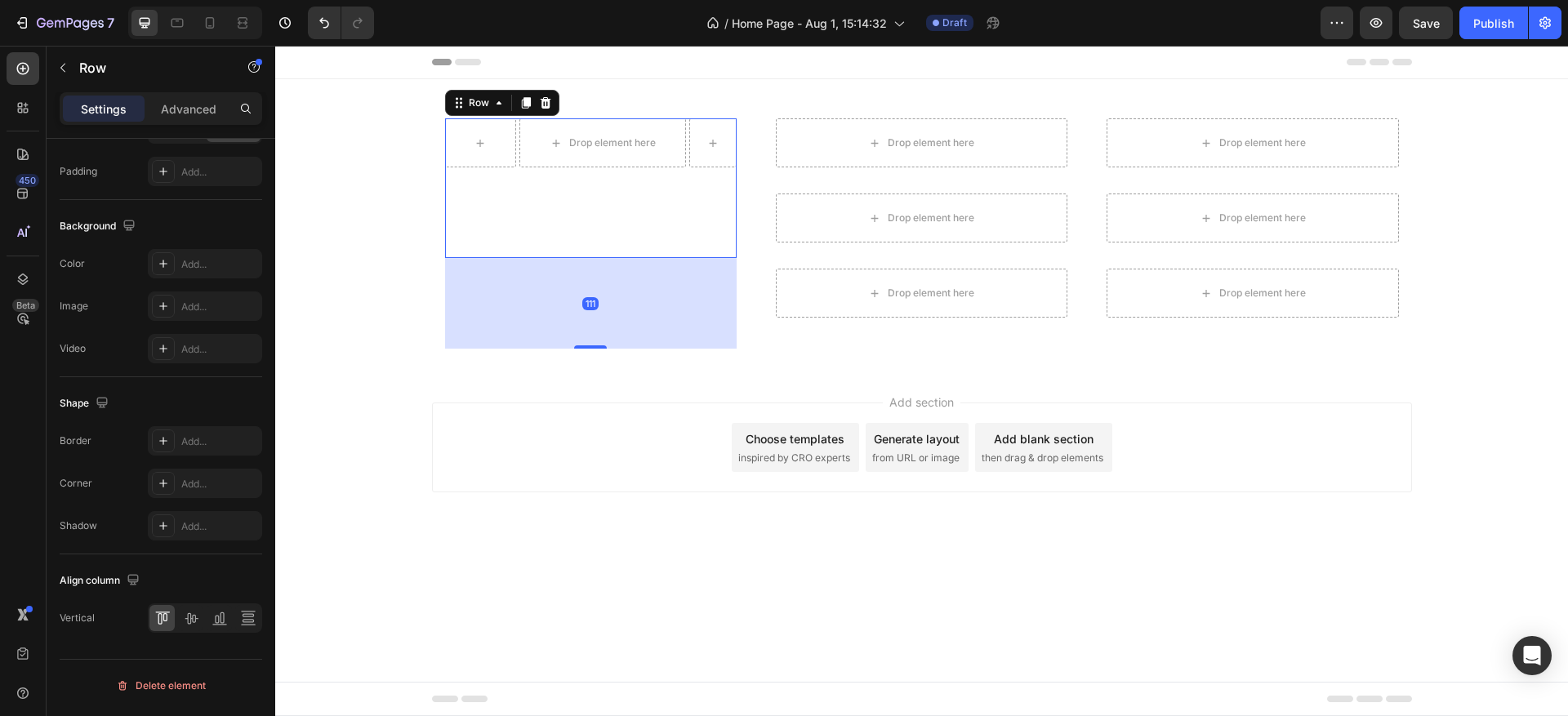 drag, startPoint x: 591, startPoint y: 164, endPoint x: 596, endPoint y: 265, distance: 101.123687 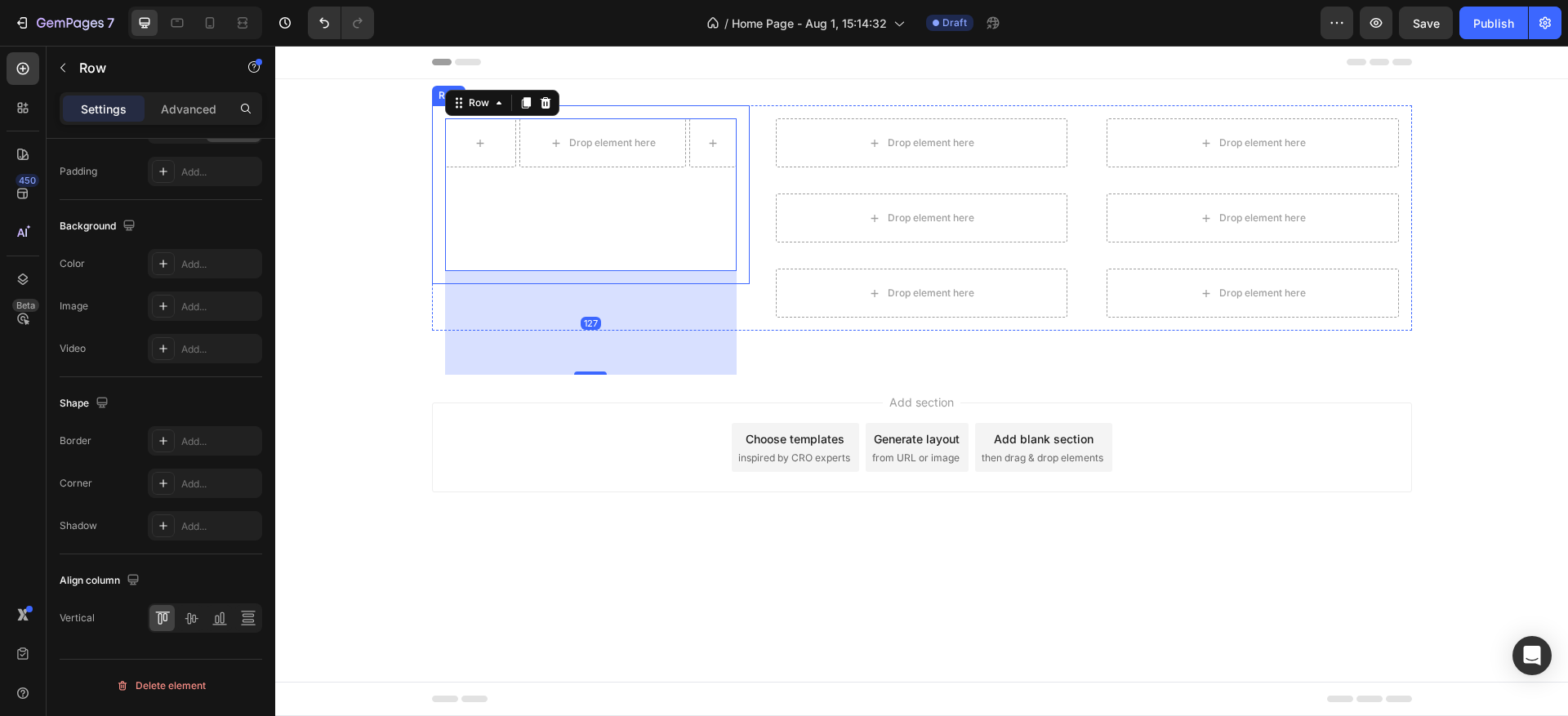scroll, scrollTop: 513, scrollLeft: 0, axis: vertical 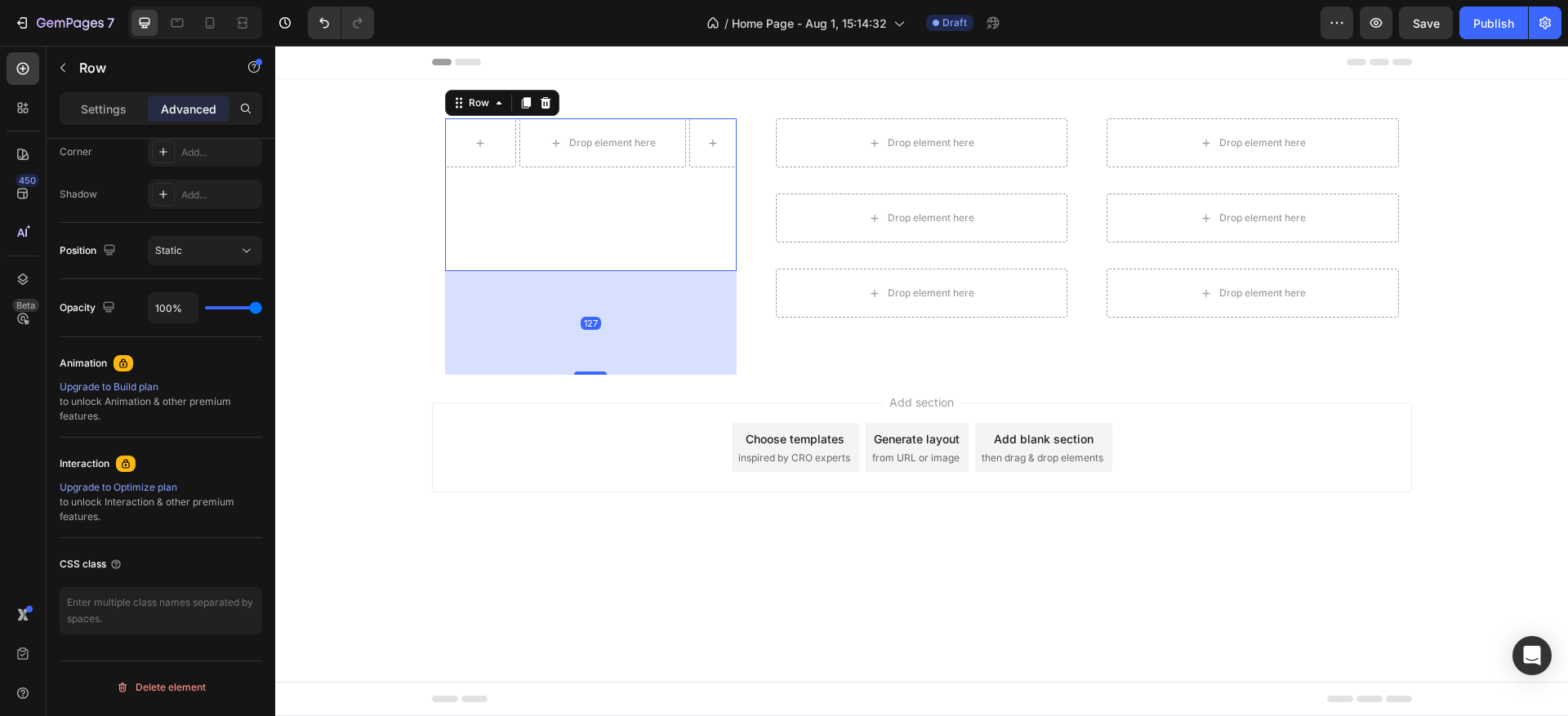 type on "0" 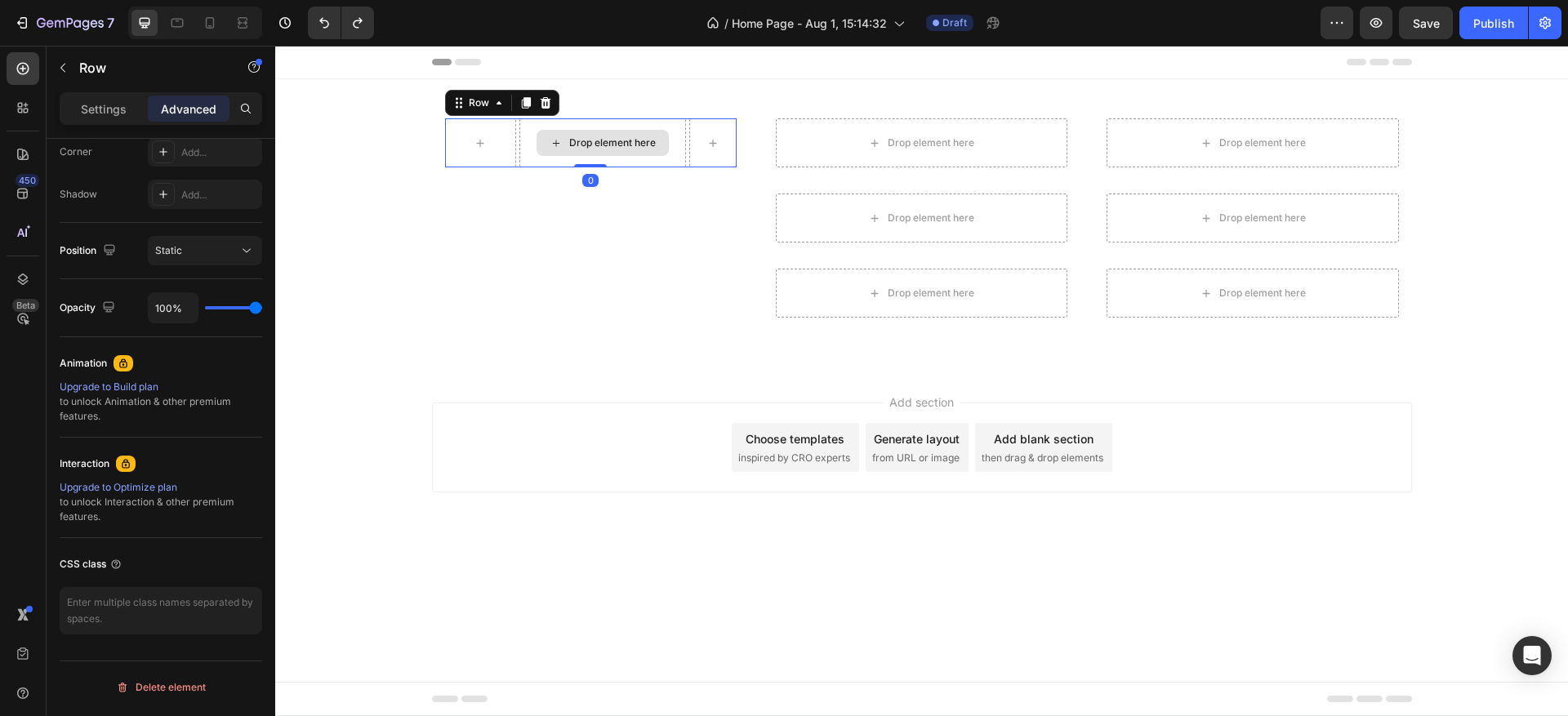 click on "Drop element here" at bounding box center [612, 143] 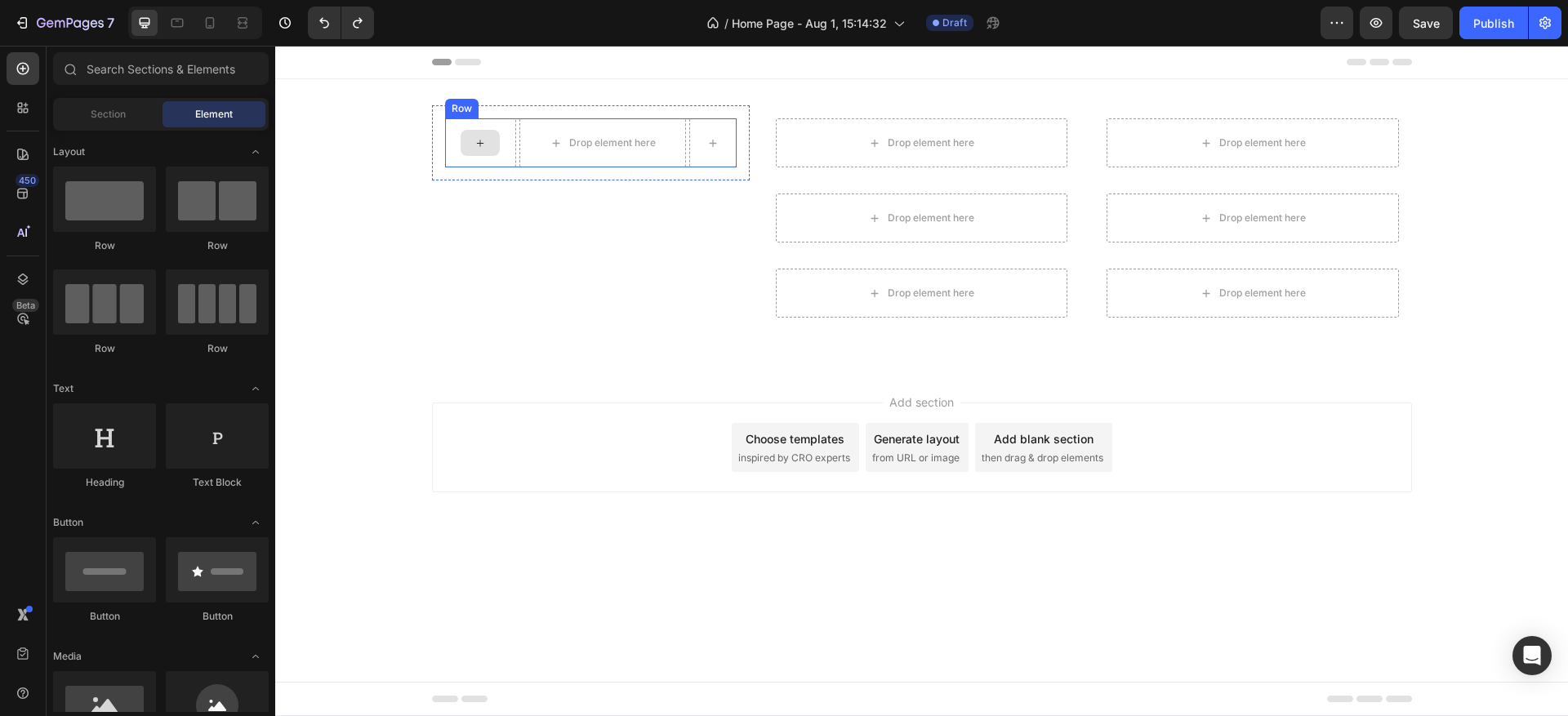 click at bounding box center (480, 143) 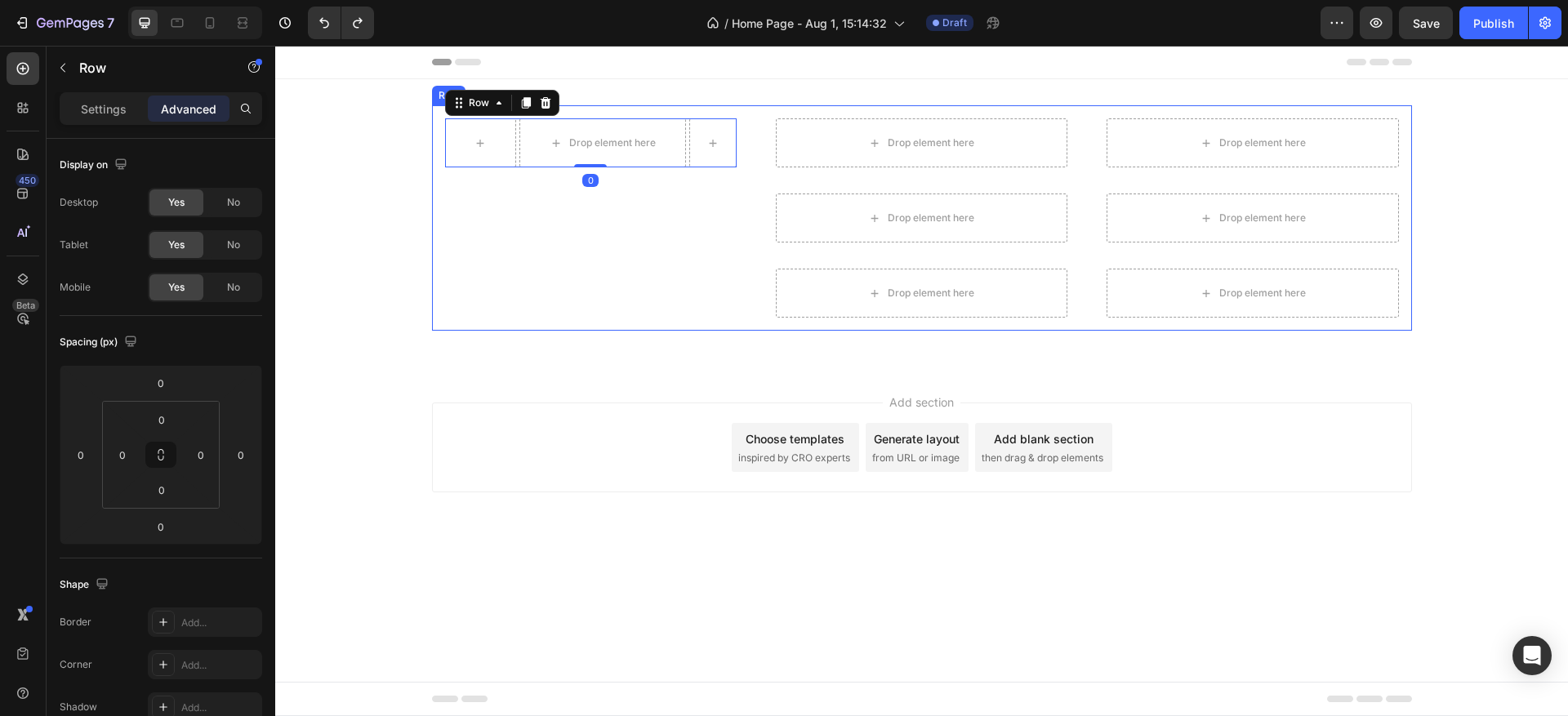click on "Drop element here
Row   0 Row" at bounding box center (590, 218) 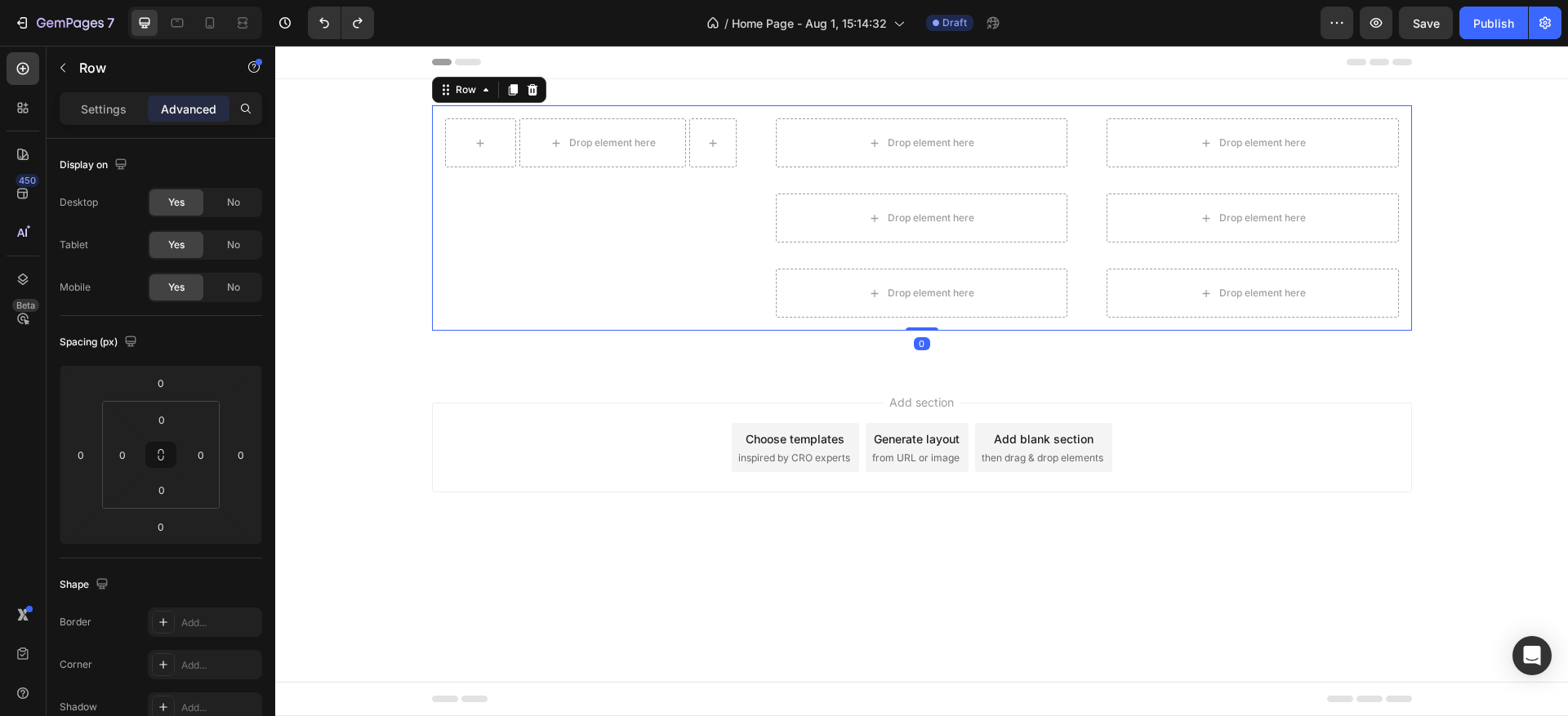 scroll, scrollTop: 513, scrollLeft: 0, axis: vertical 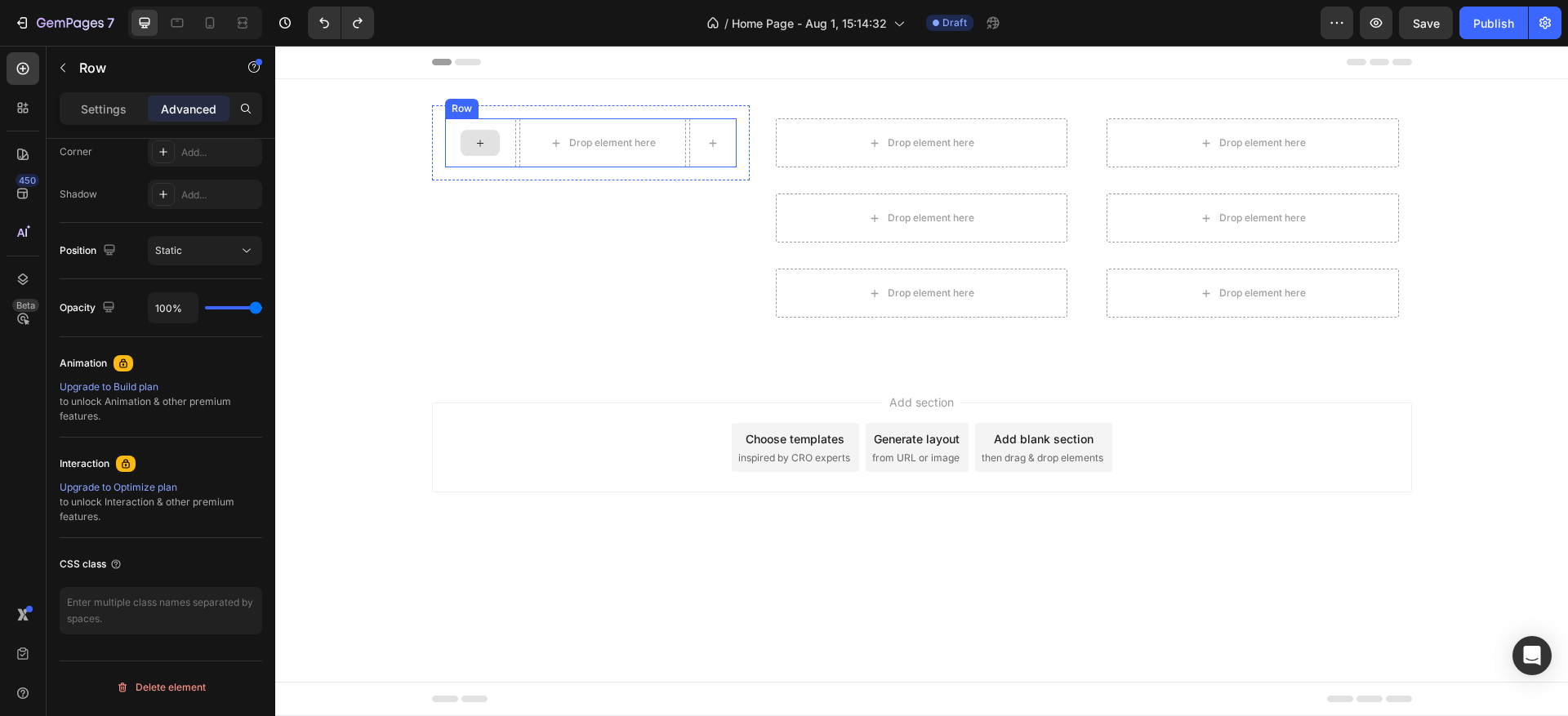 click 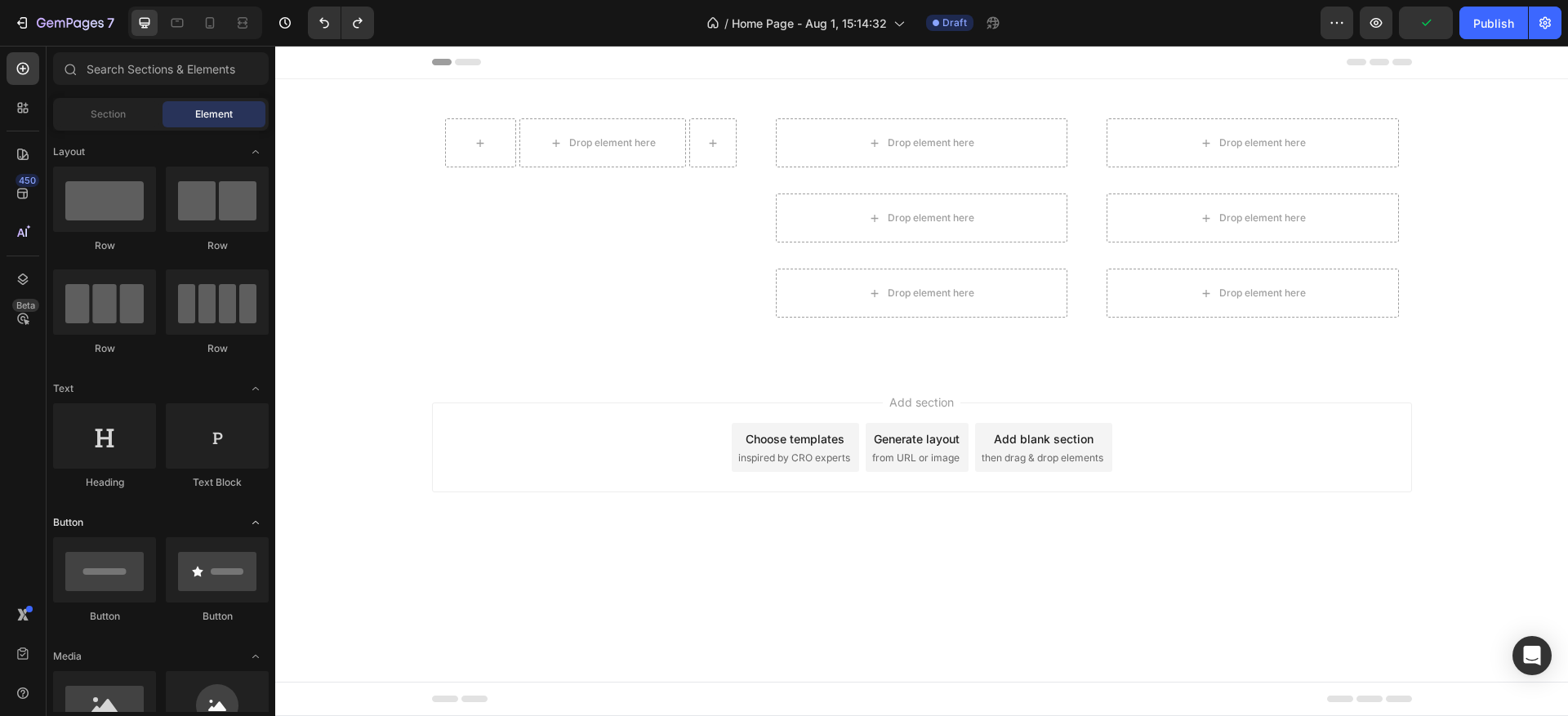 scroll, scrollTop: 245, scrollLeft: 0, axis: vertical 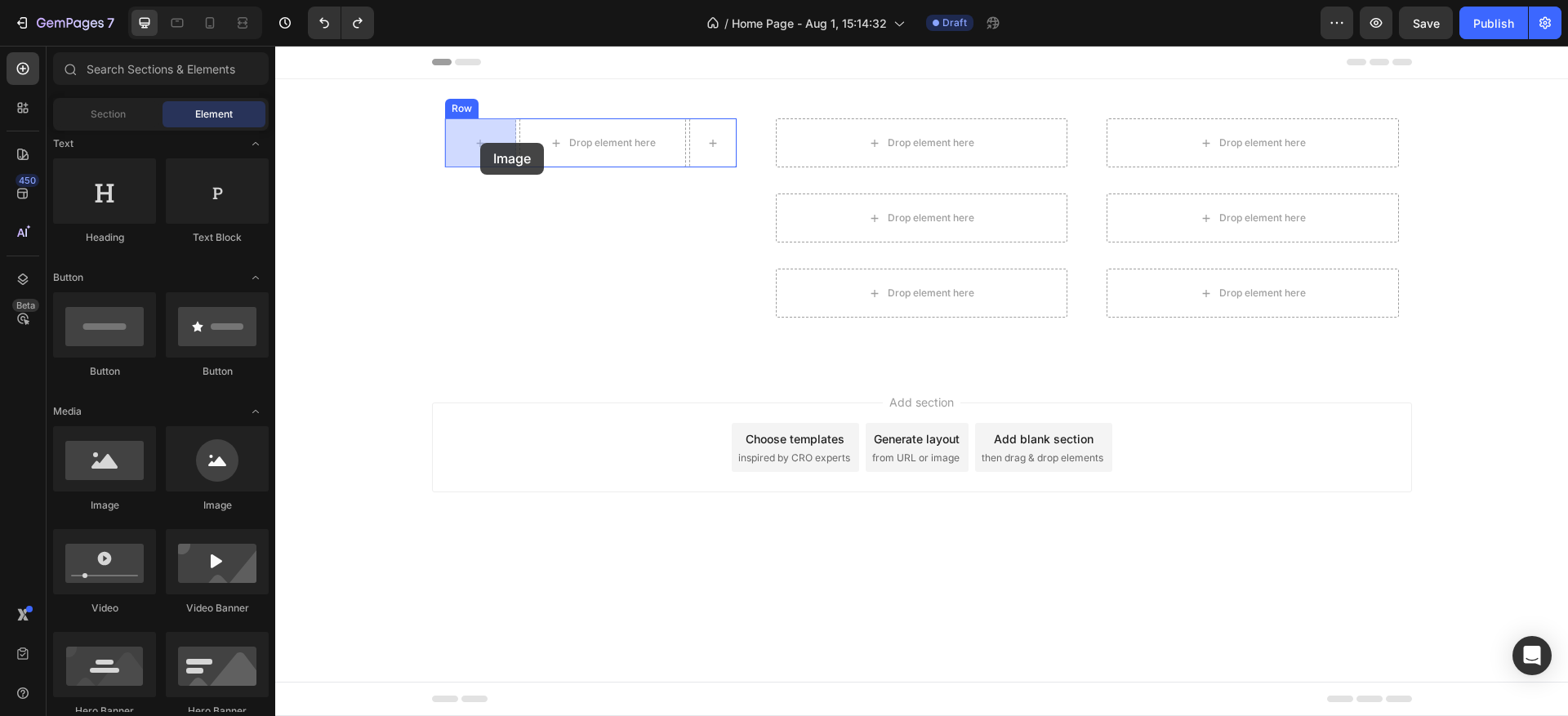 drag, startPoint x: 394, startPoint y: 516, endPoint x: 480, endPoint y: 143, distance: 382.78584 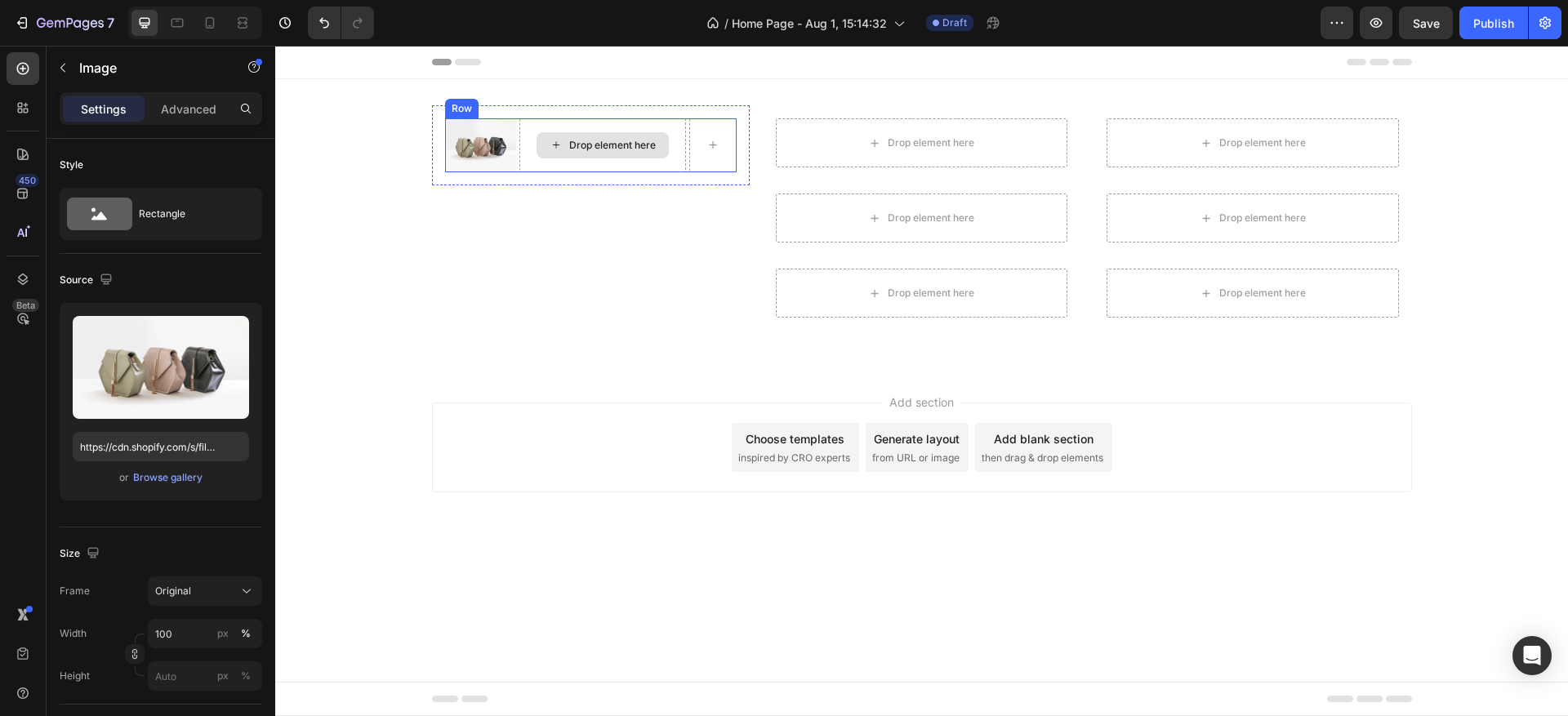 click on "Drop element here" at bounding box center (612, 145) 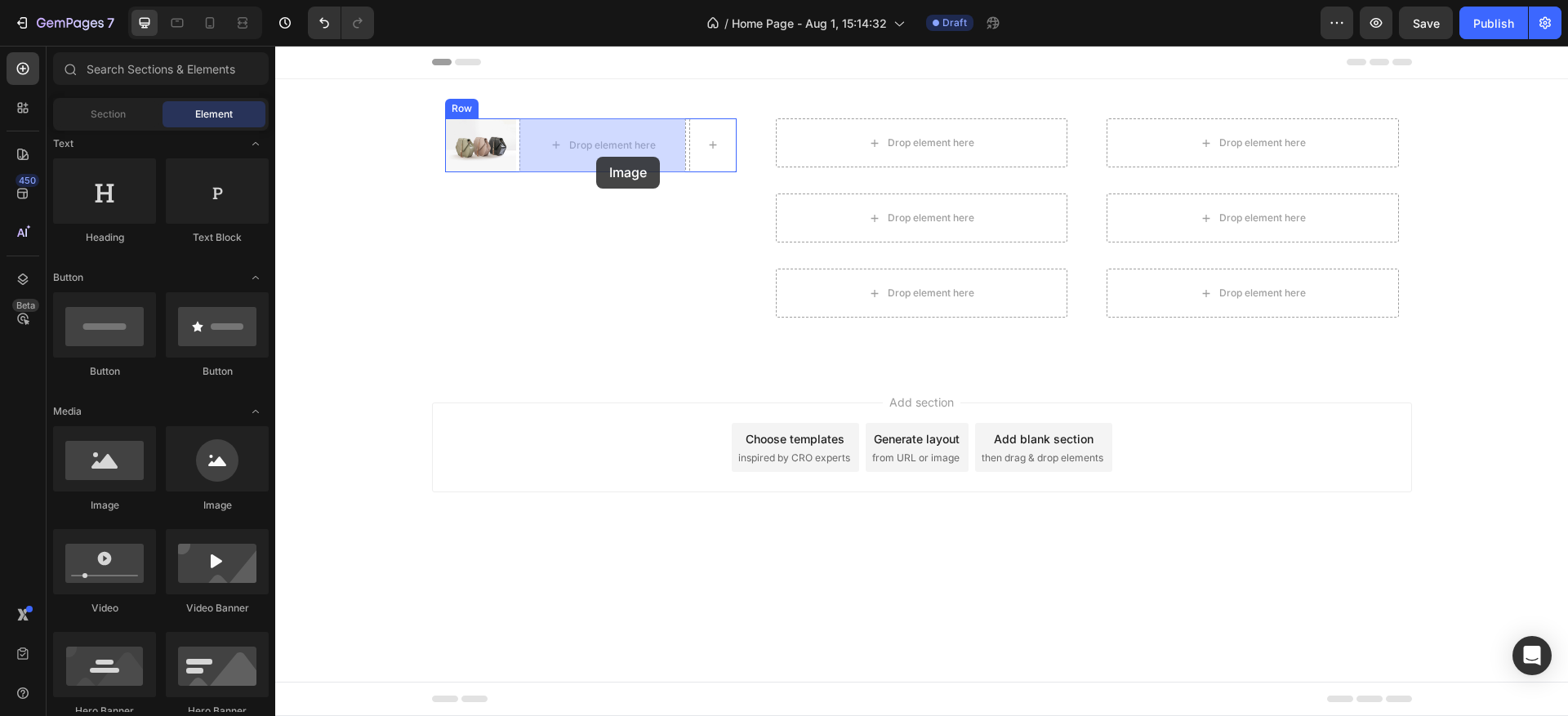 drag, startPoint x: 376, startPoint y: 521, endPoint x: 596, endPoint y: 157, distance: 425.3187 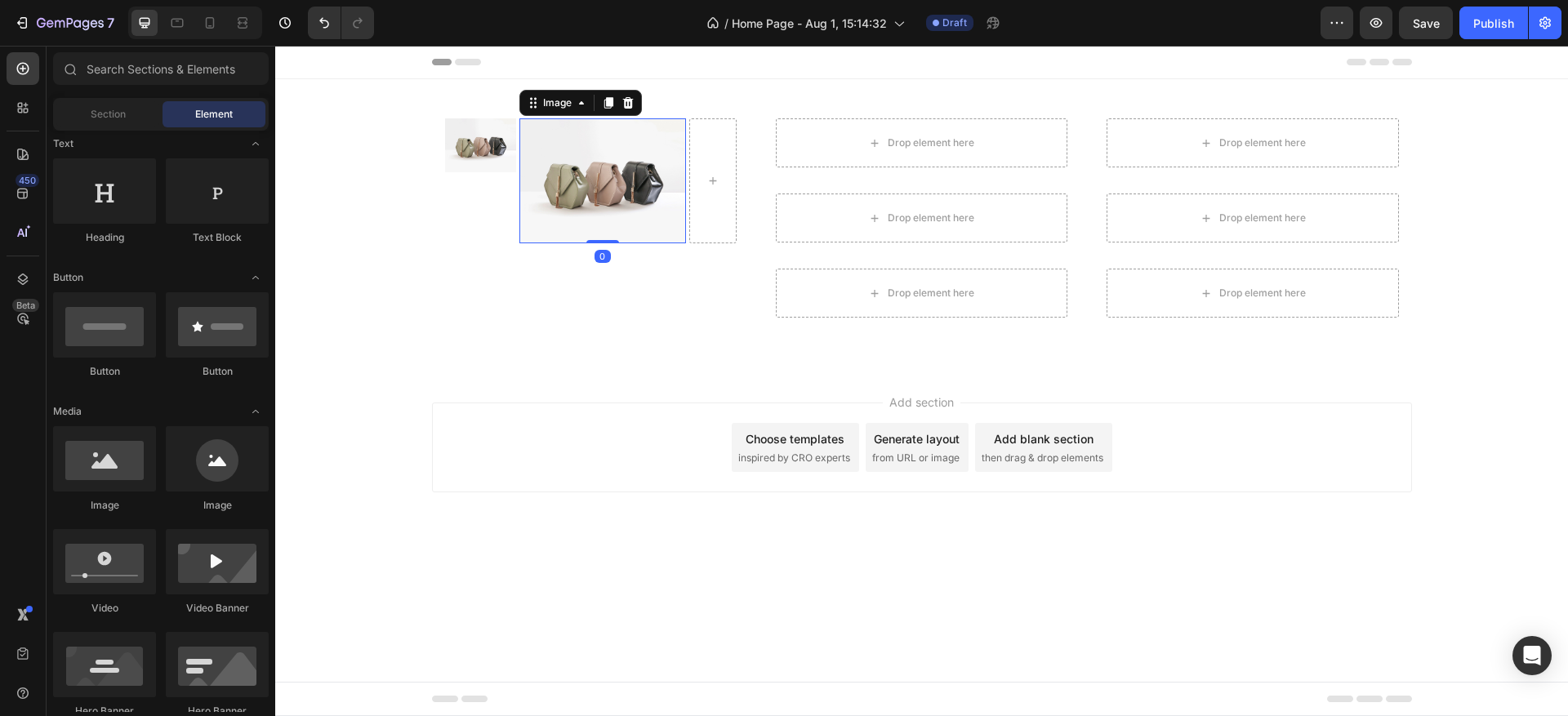 click on "Add section Choose templates inspired by CRO experts Generate layout from URL or image Add blank section then drag & drop elements" at bounding box center (921, 470) 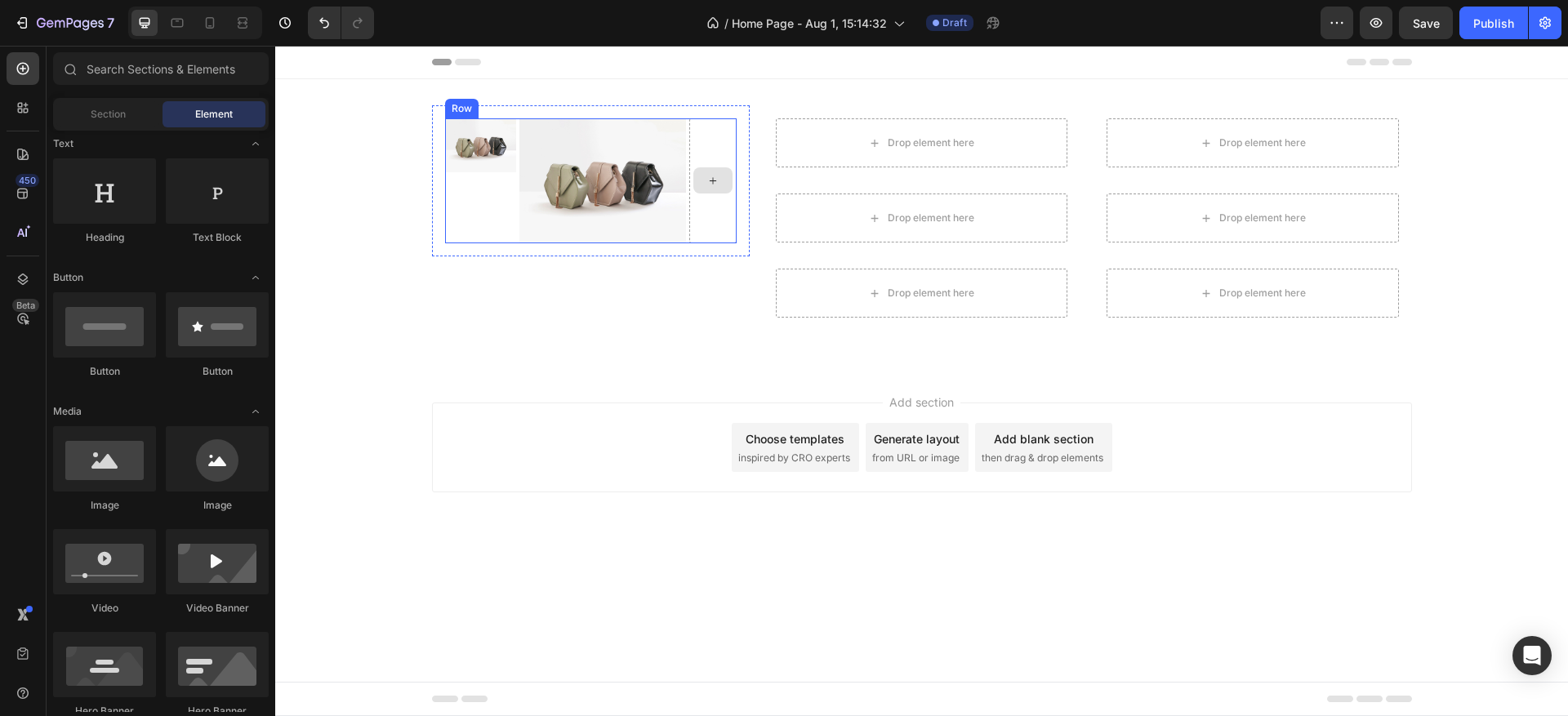 click at bounding box center (713, 180) 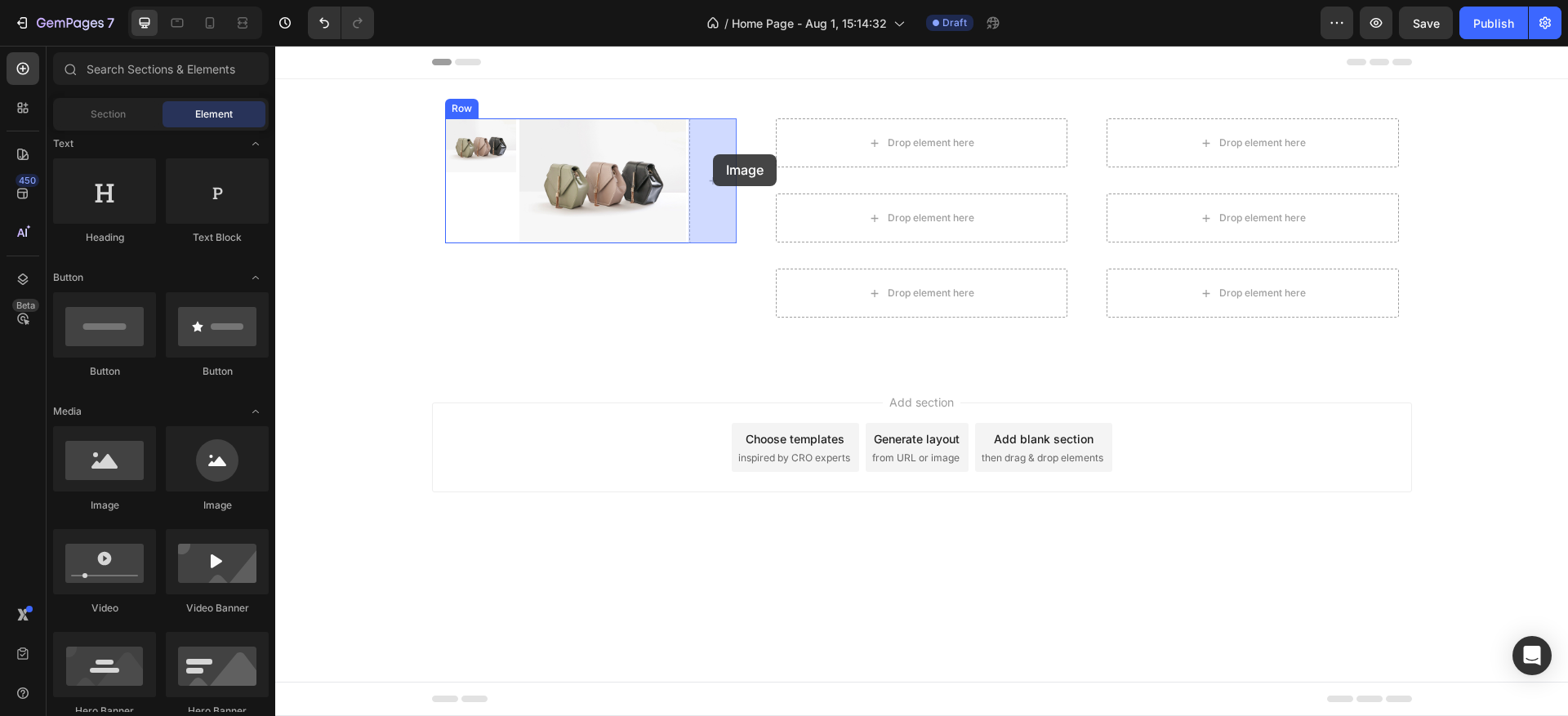drag, startPoint x: 394, startPoint y: 514, endPoint x: 713, endPoint y: 154, distance: 481 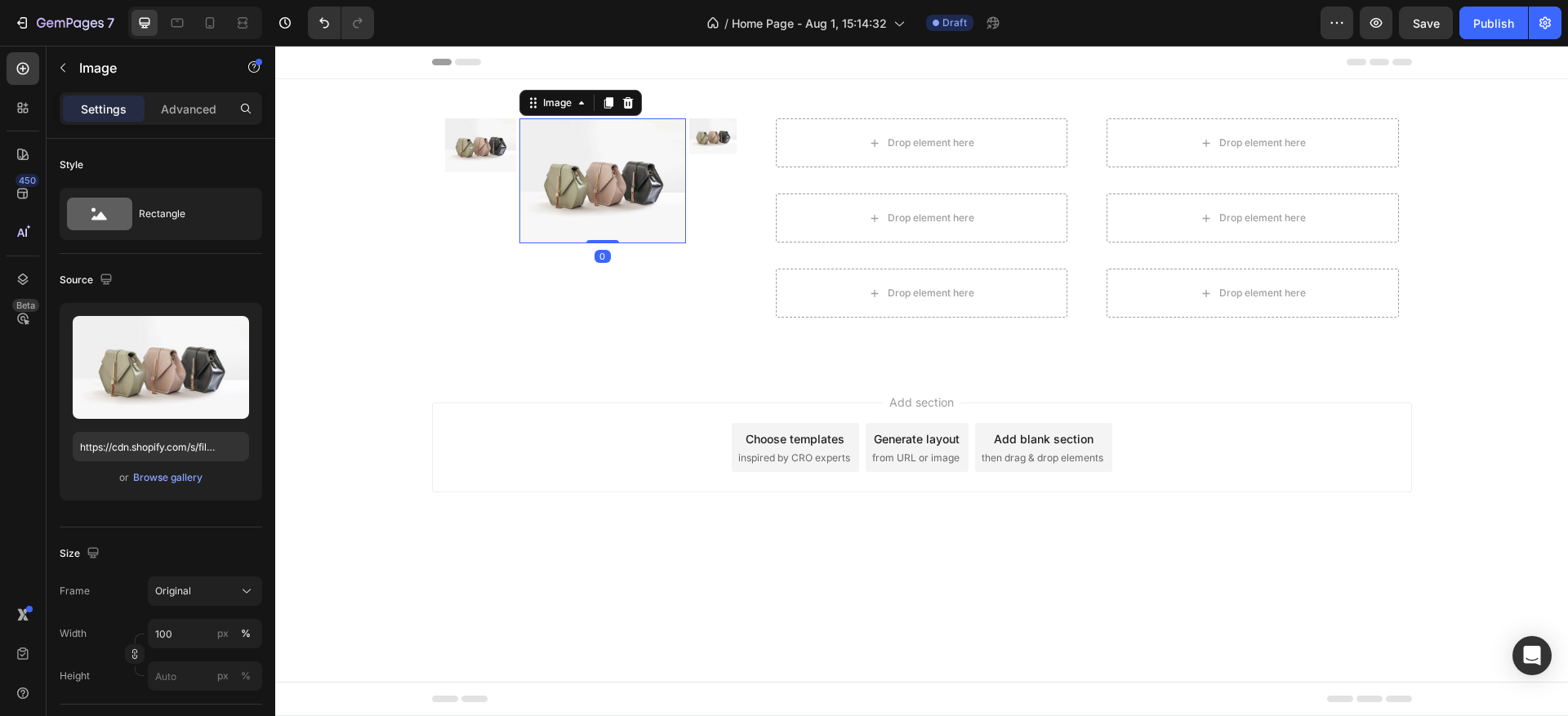 click at bounding box center (603, 180) 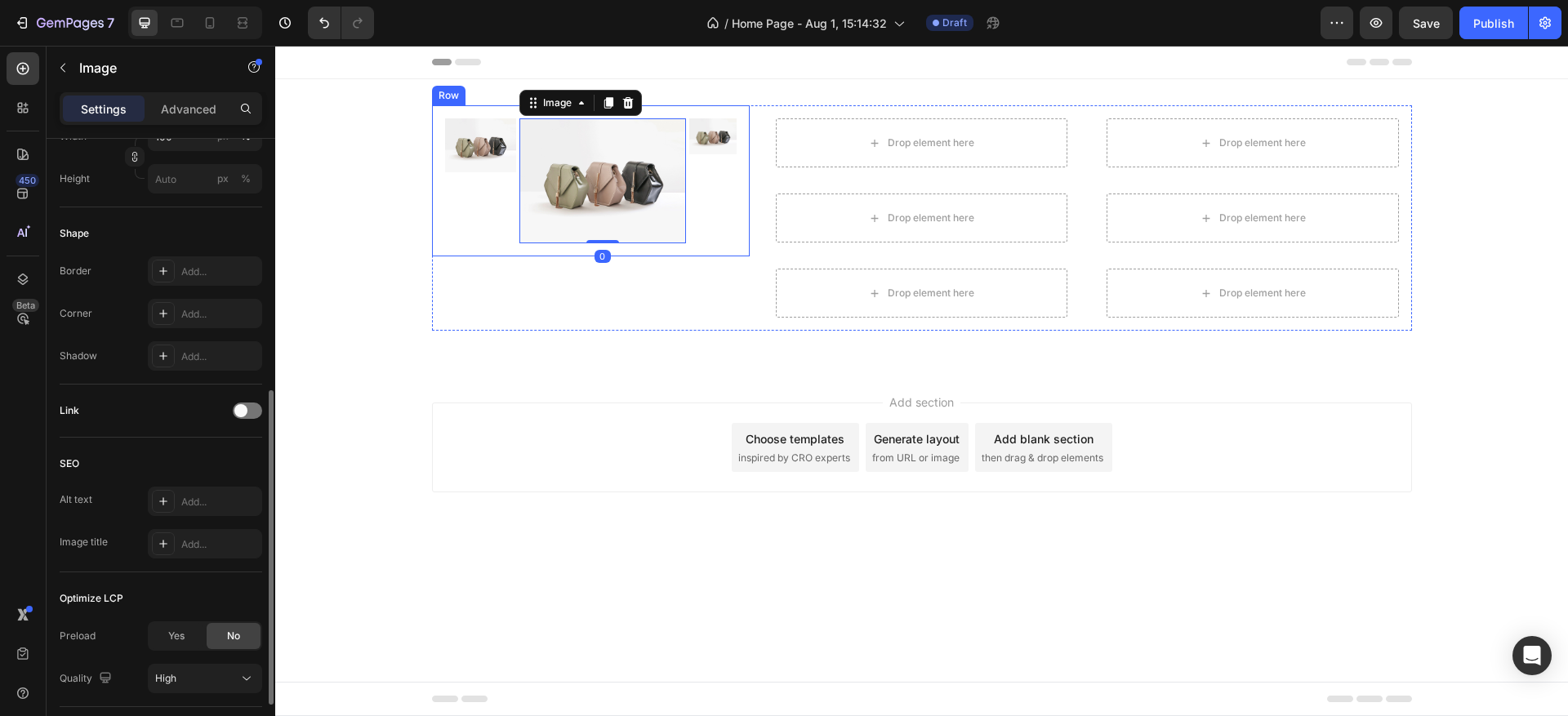 click on "Image" at bounding box center [480, 180] 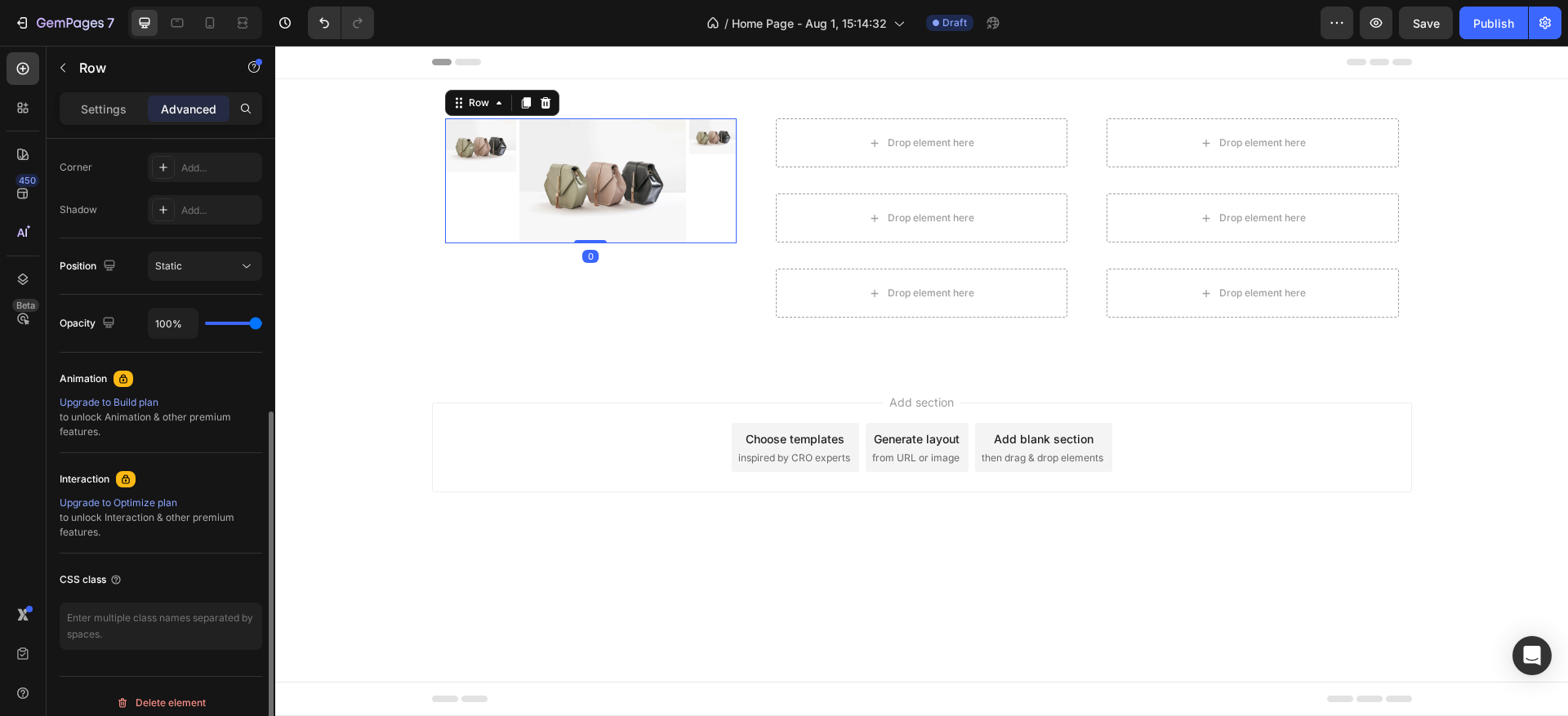 scroll, scrollTop: 0, scrollLeft: 0, axis: both 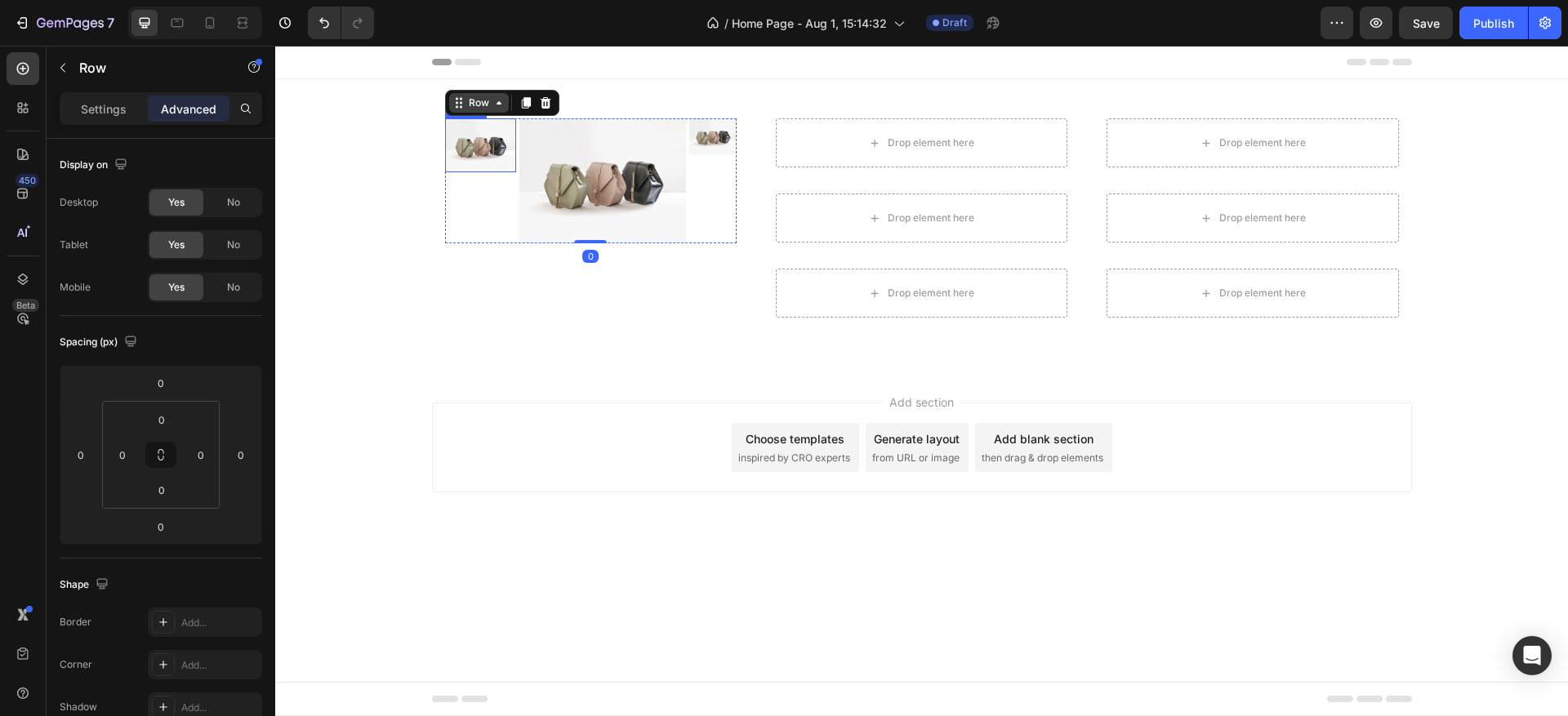 click 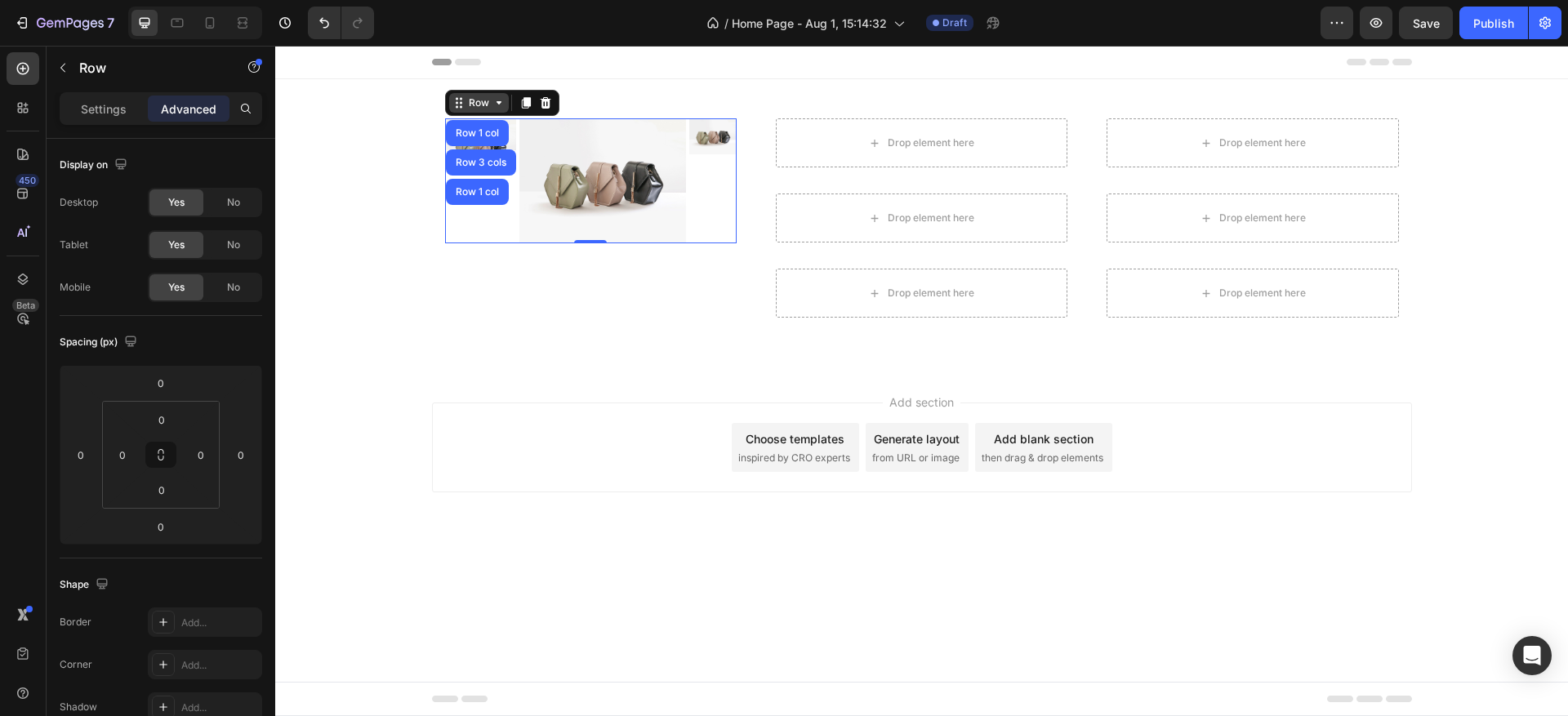 click 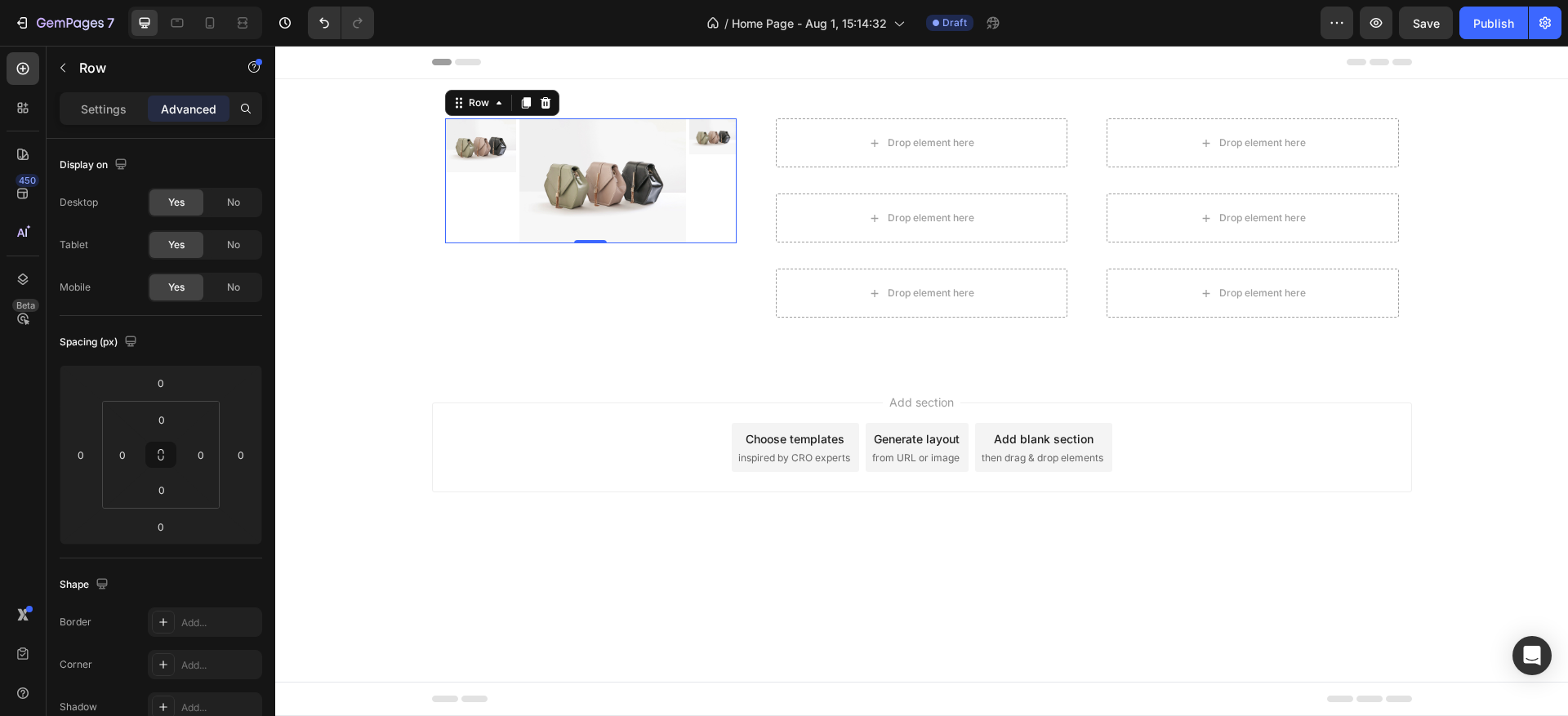 click on "Row" at bounding box center (502, 103) 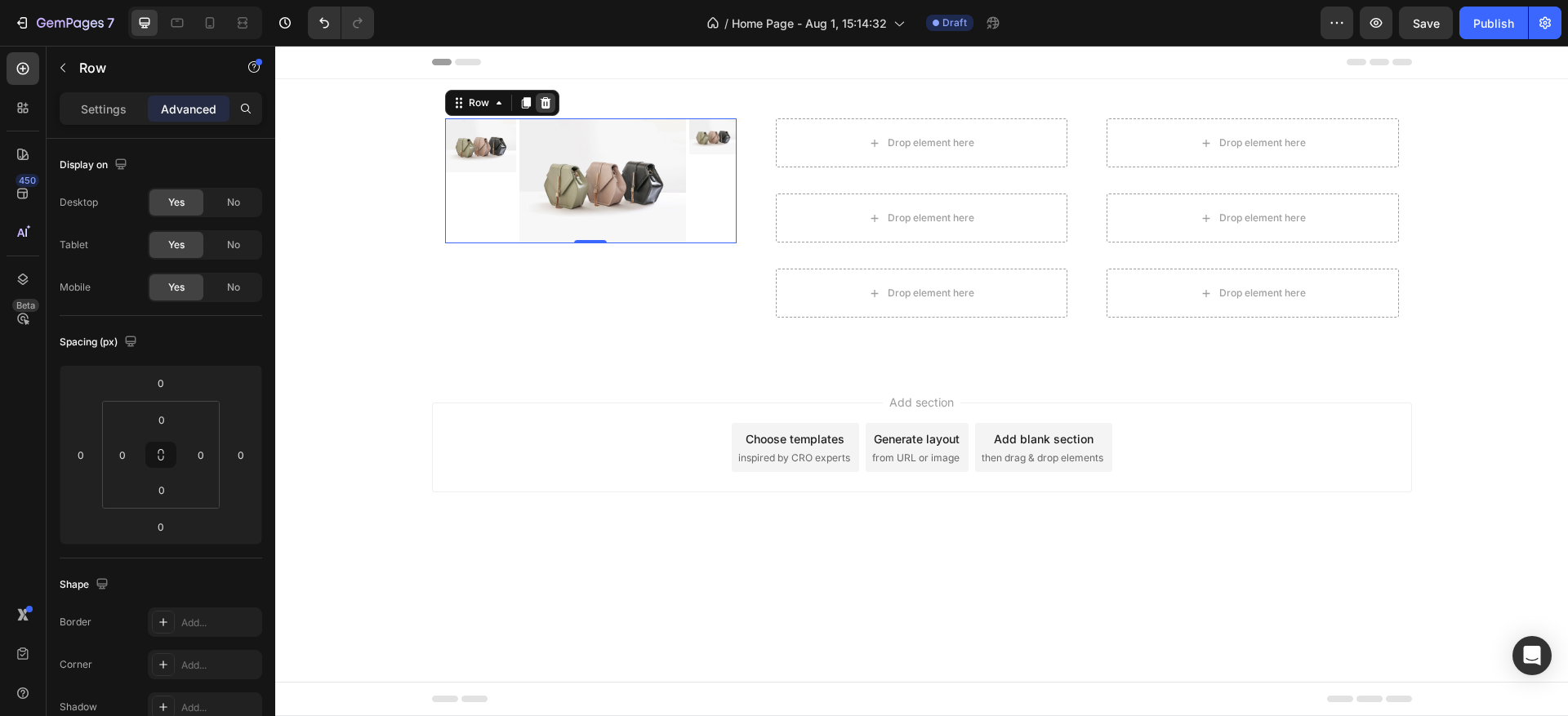 click at bounding box center [546, 103] 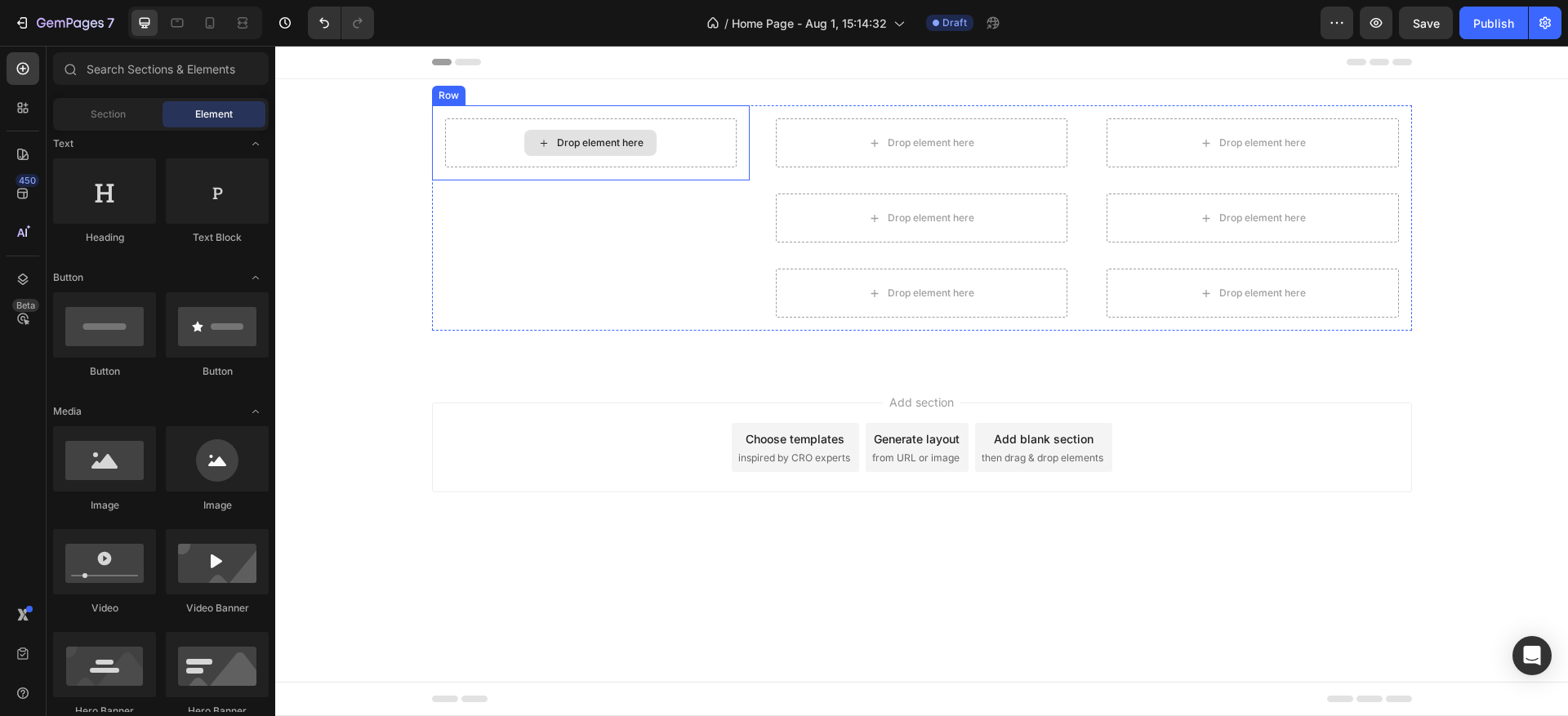 click on "Drop element here" at bounding box center [600, 143] 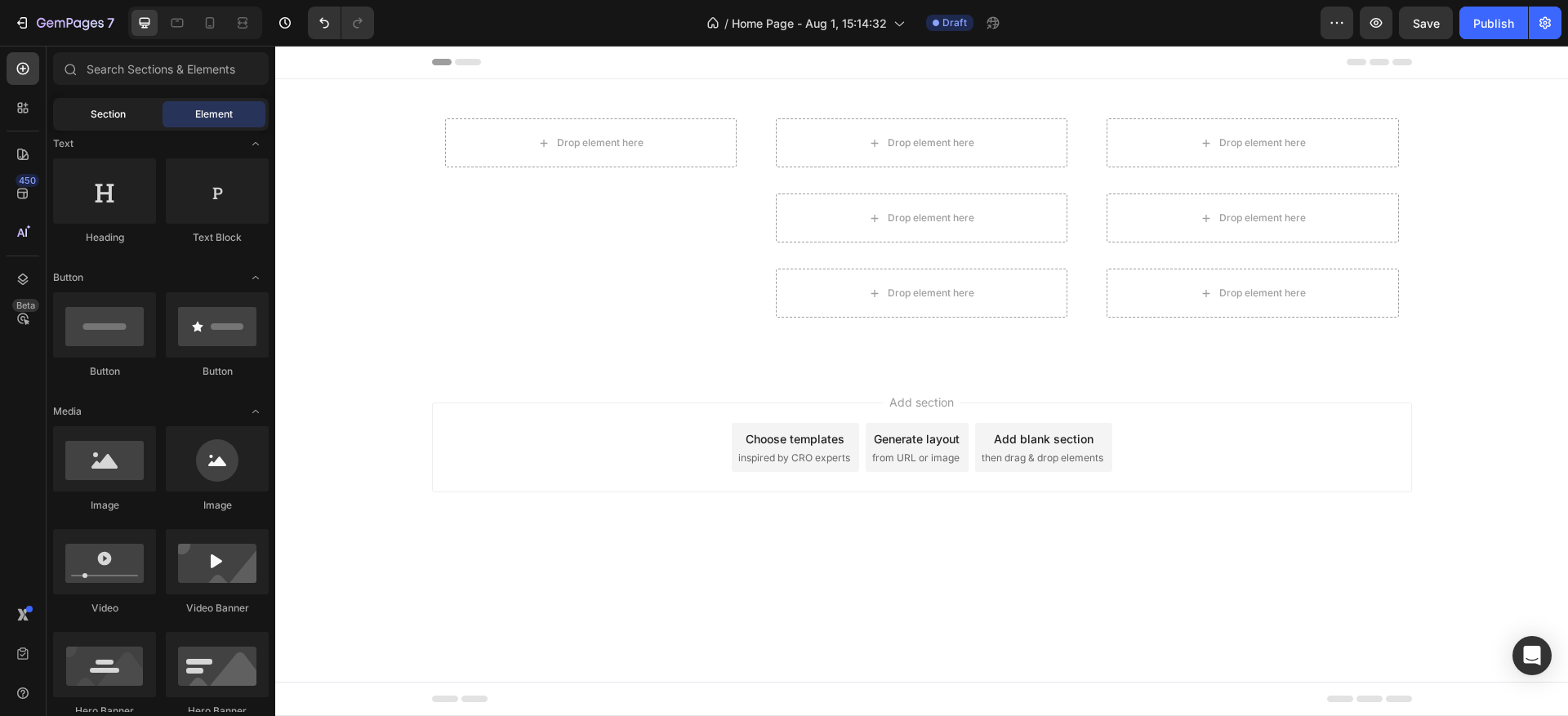 click on "Section" at bounding box center (108, 114) 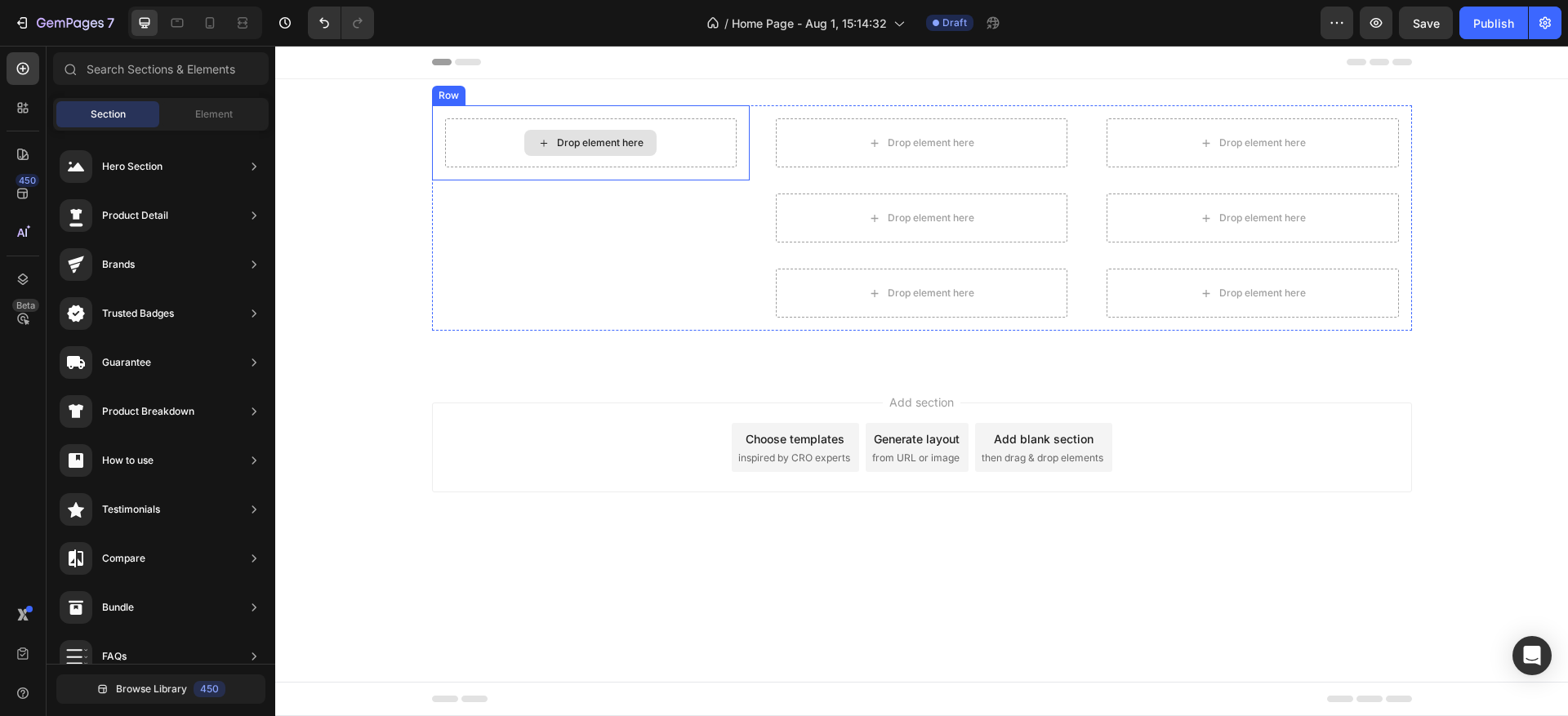 click on "Drop element here" at bounding box center (590, 143) 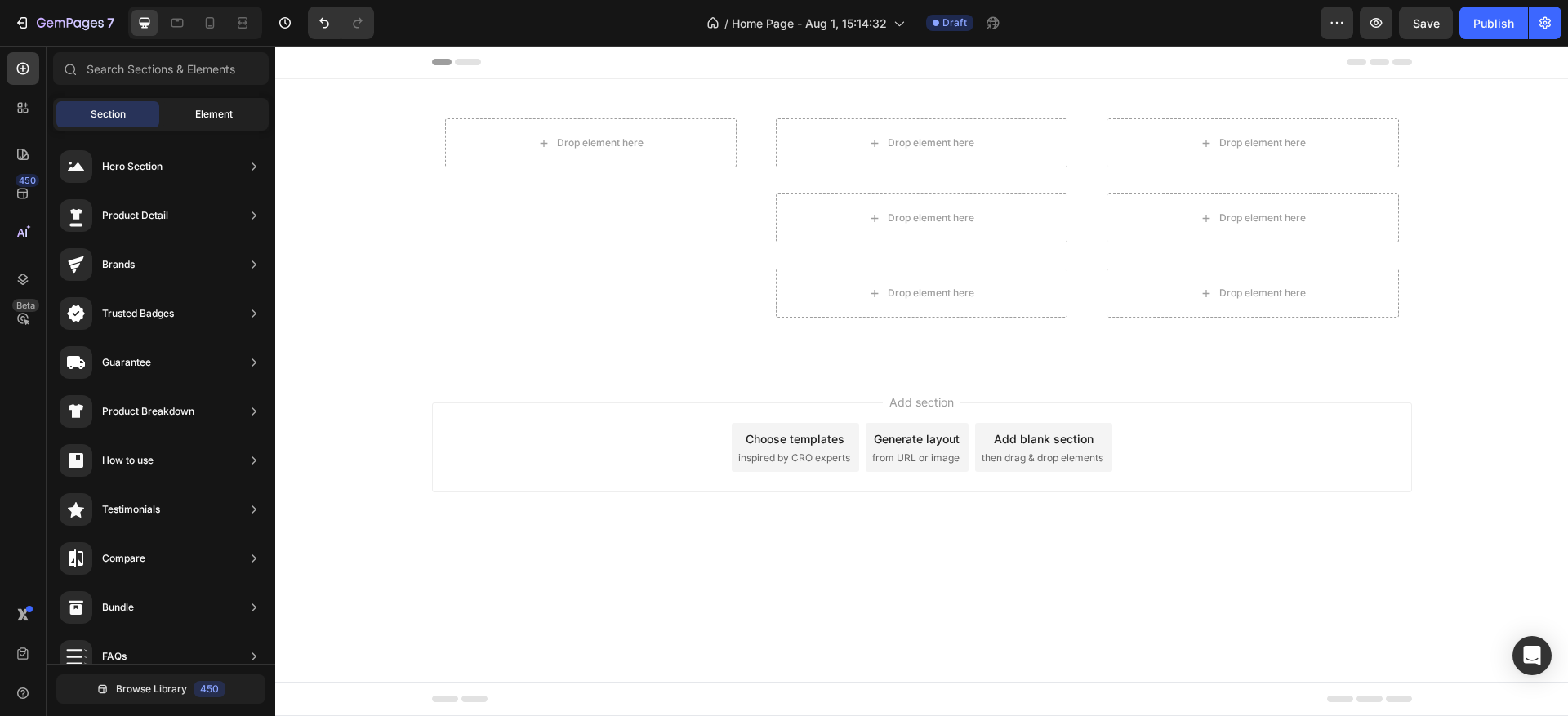 click on "Element" 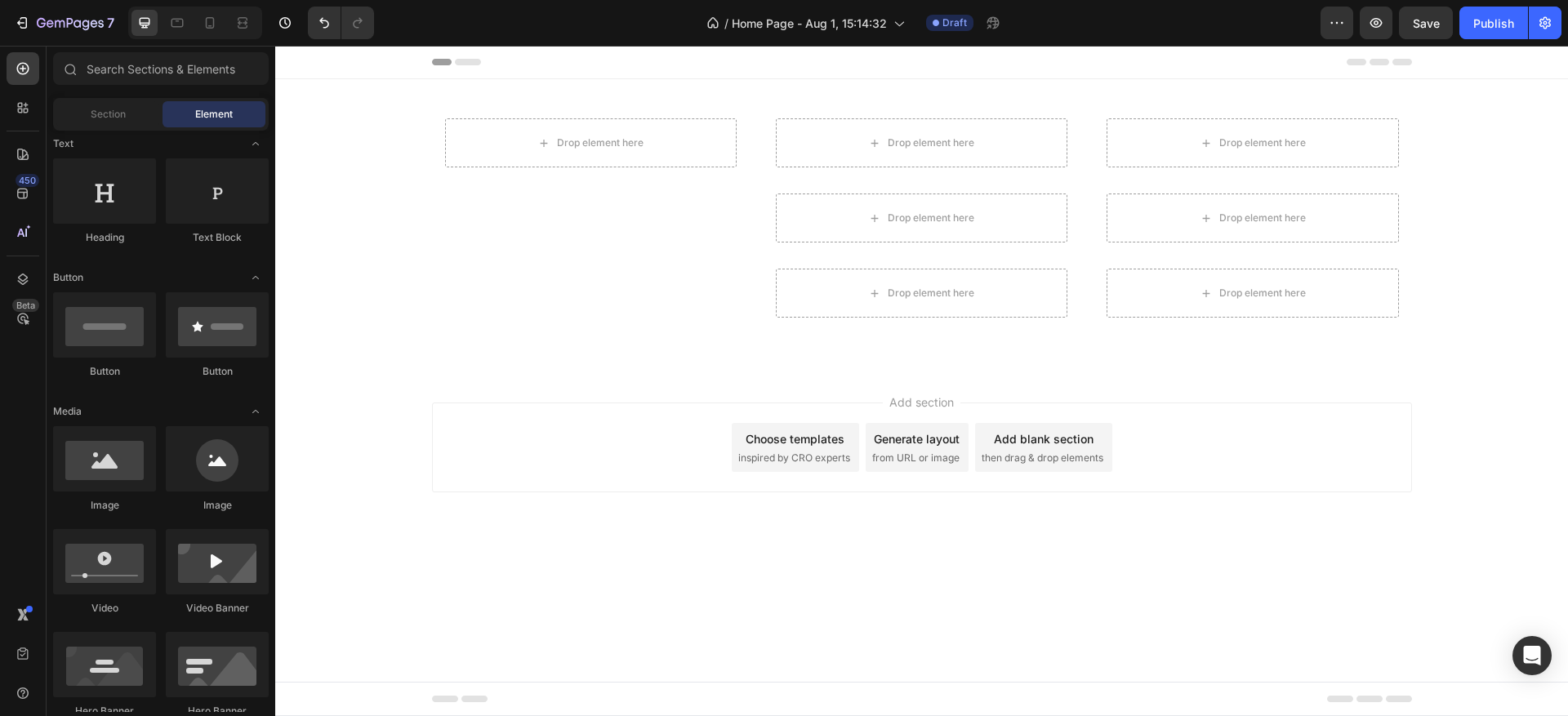 click on "Drop element here Row" at bounding box center [590, 143] 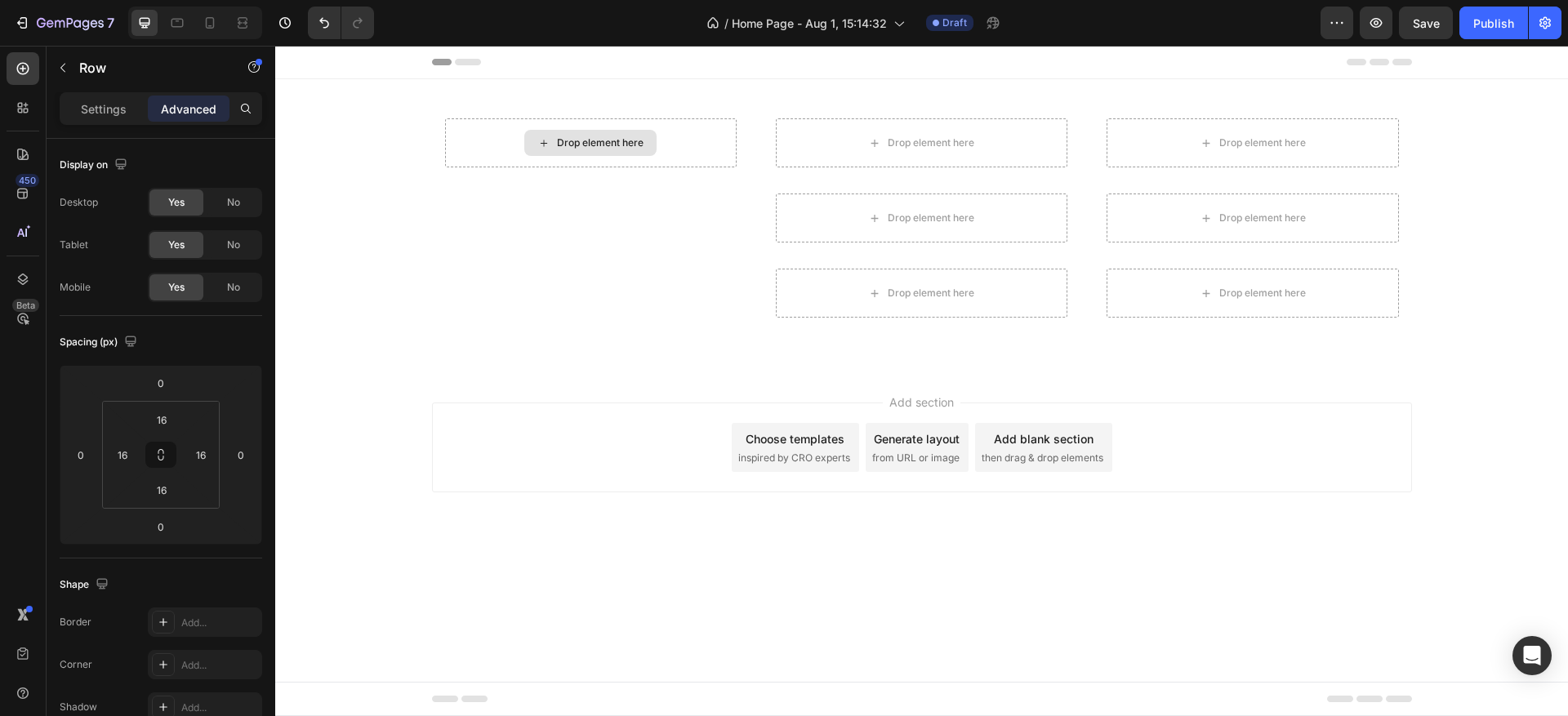 click on "Drop element here" at bounding box center (600, 143) 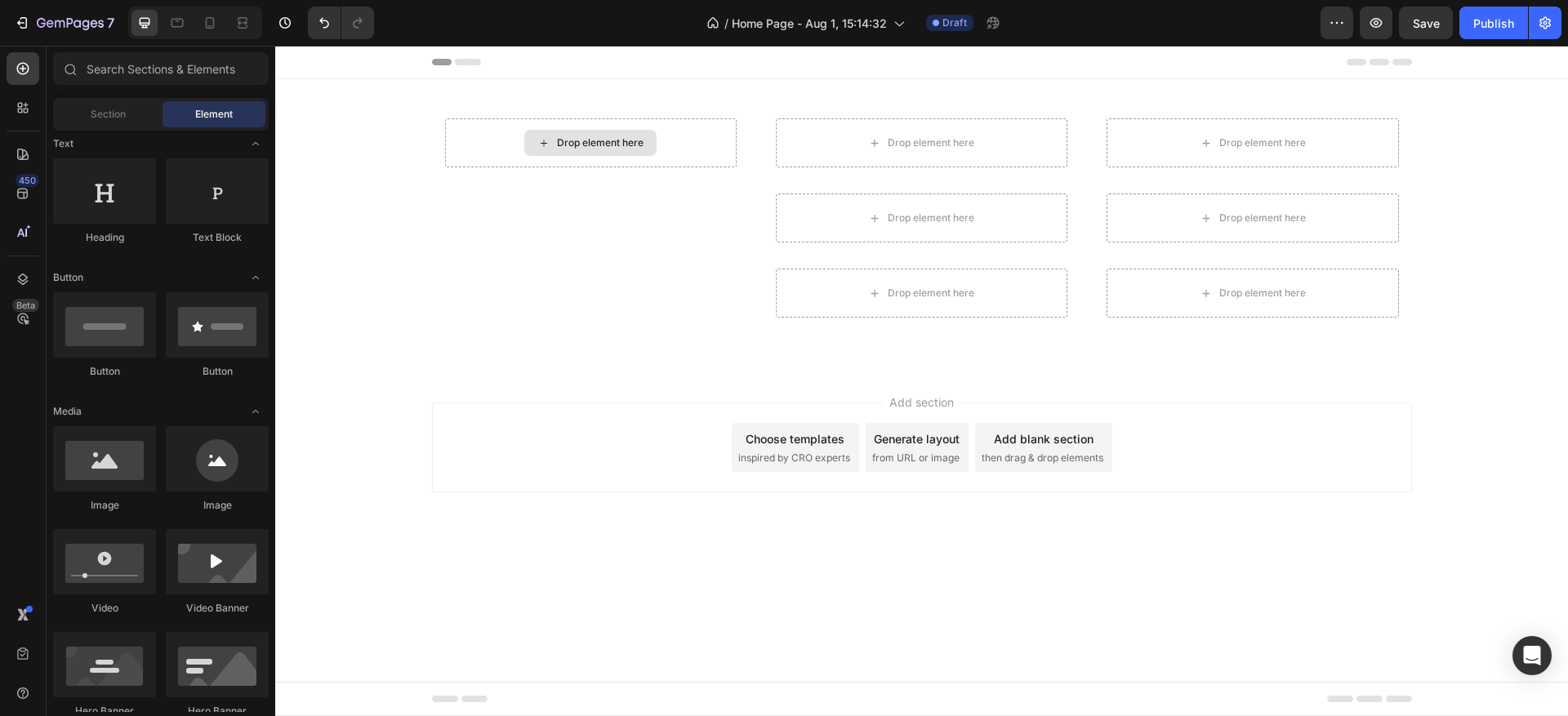 click on "Drop element here" at bounding box center [600, 143] 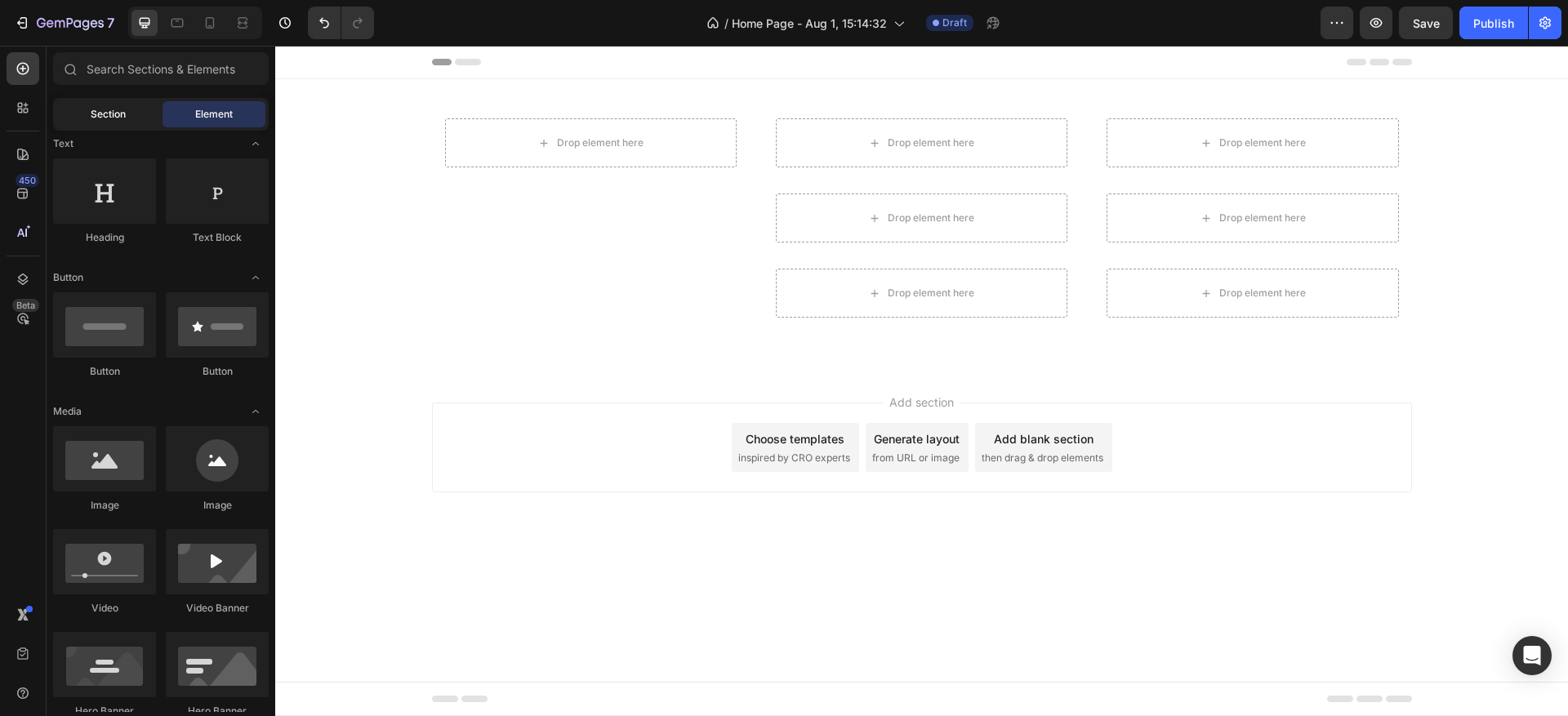 click on "Section" 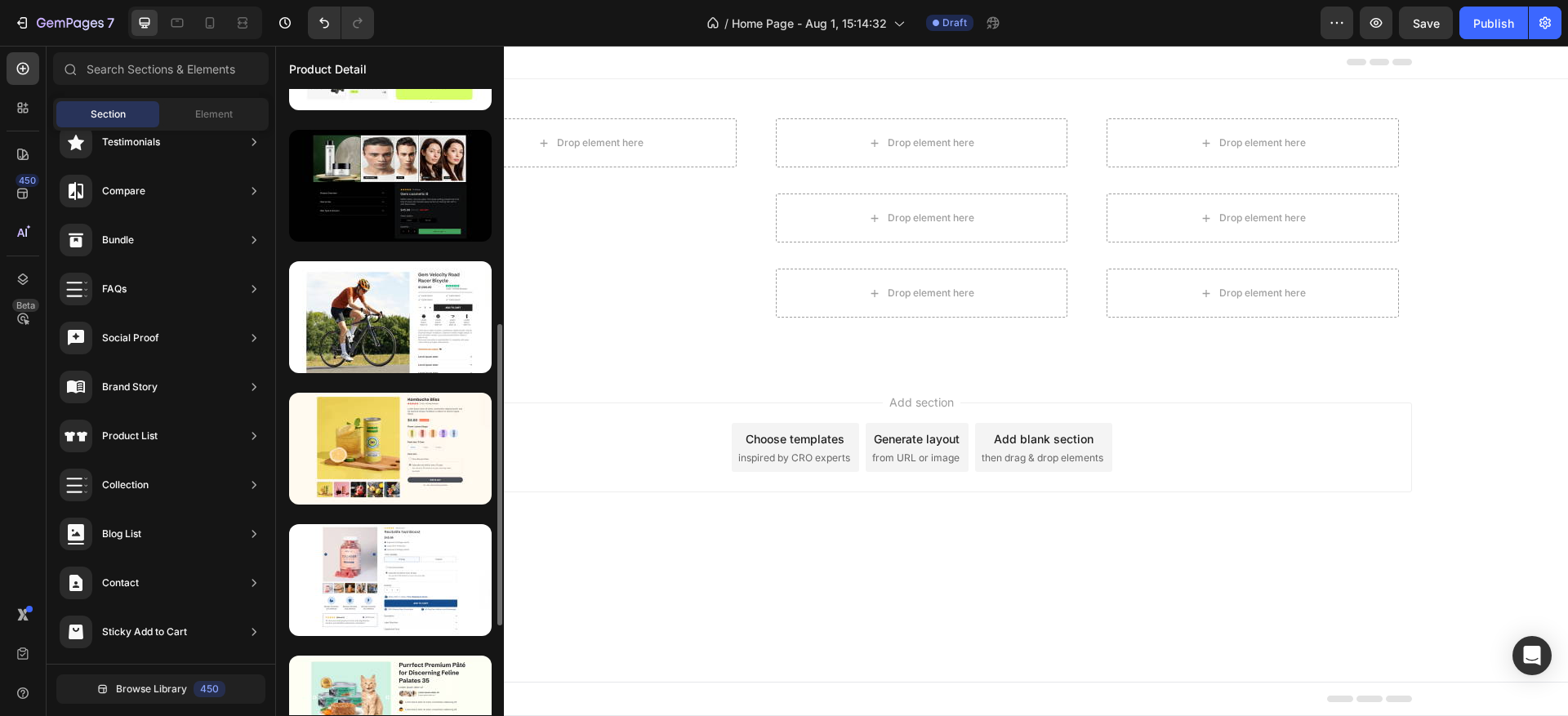 scroll, scrollTop: 412, scrollLeft: 0, axis: vertical 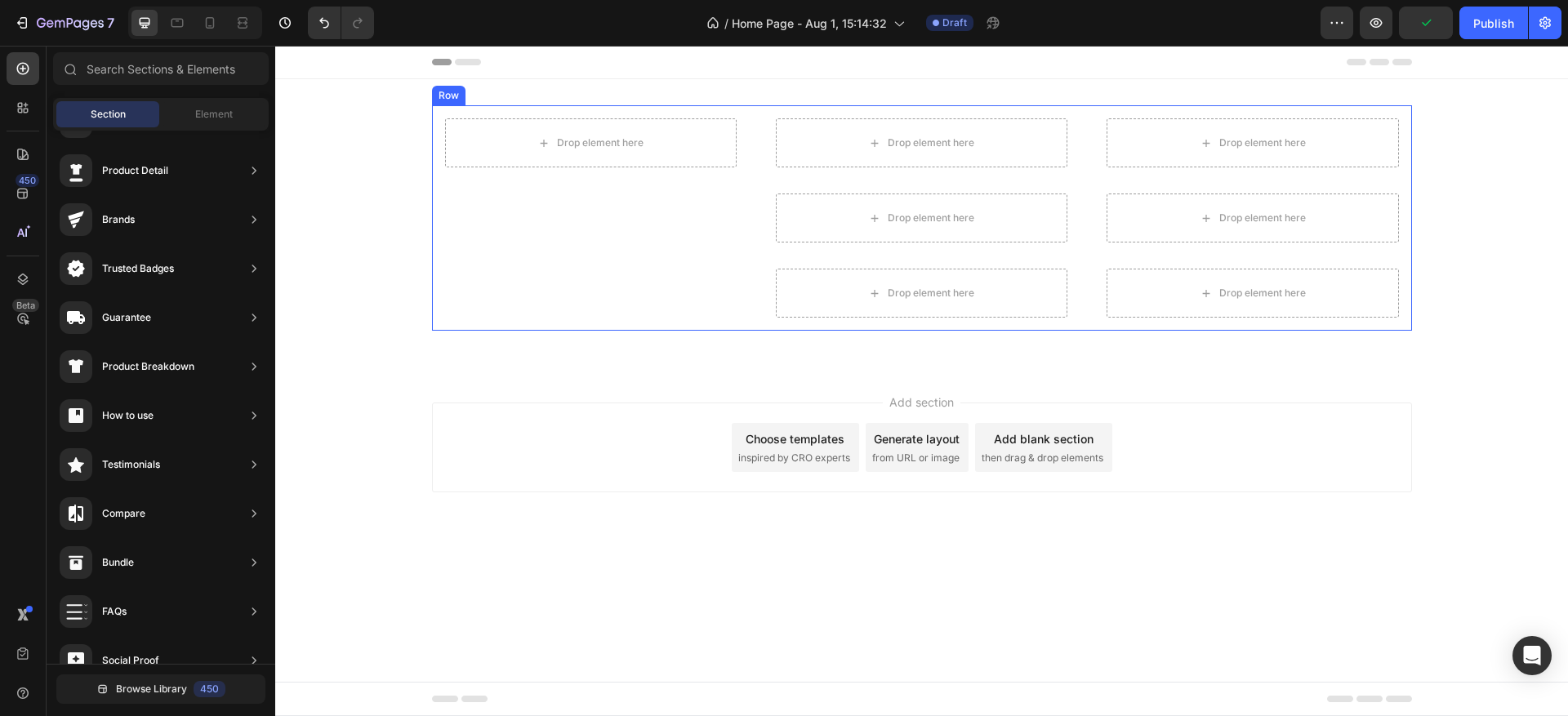 click on "Drop element here" at bounding box center (600, 143) 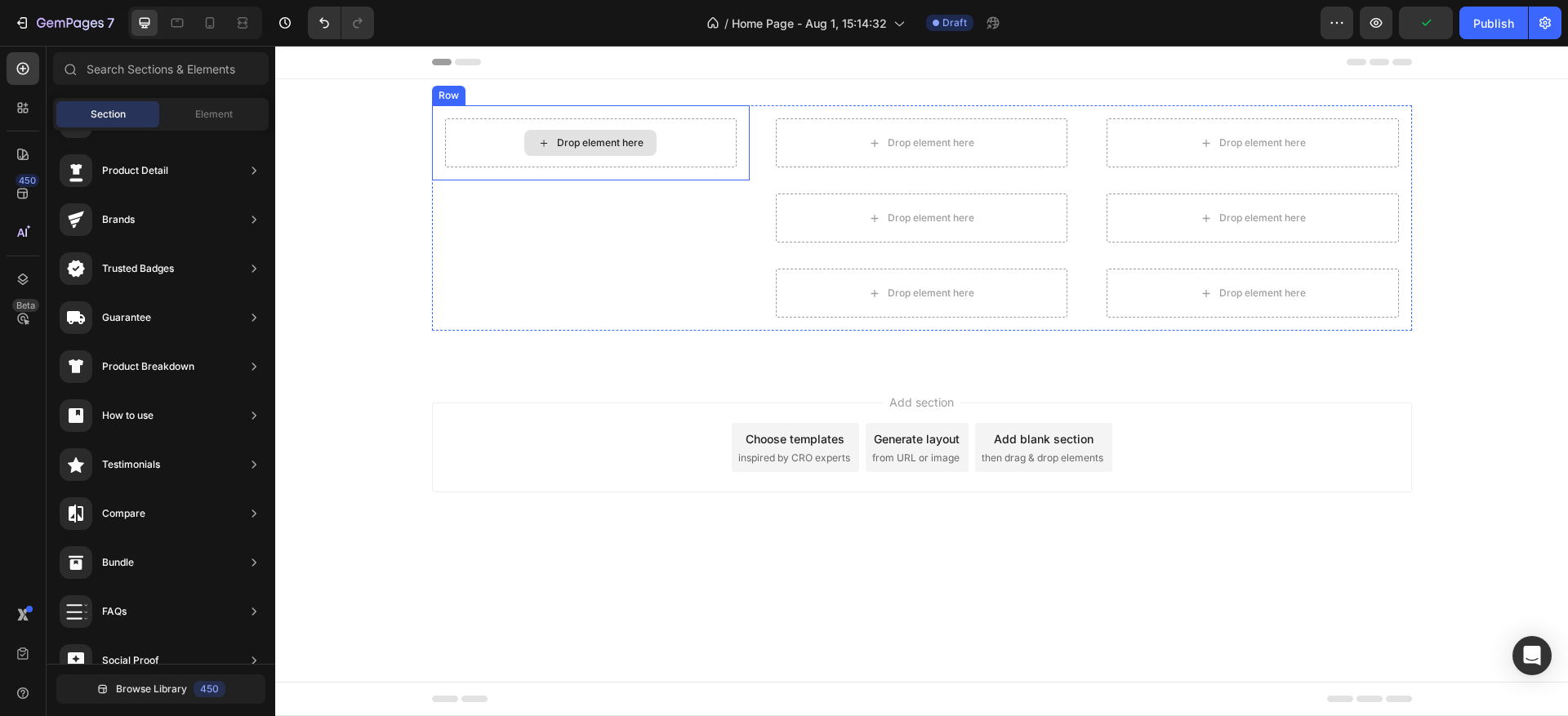 click on "Drop element here" at bounding box center [600, 143] 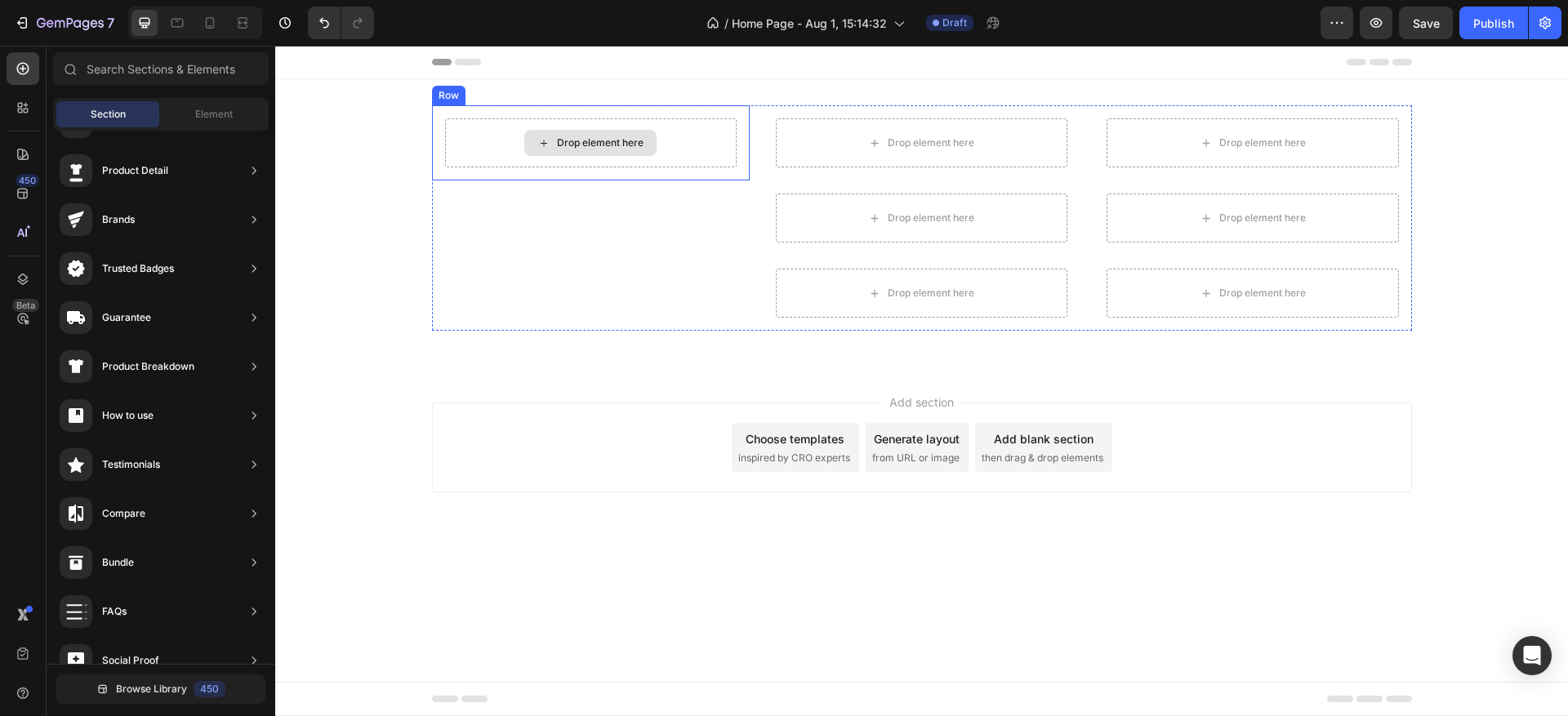 click on "Drop element here" at bounding box center (590, 143) 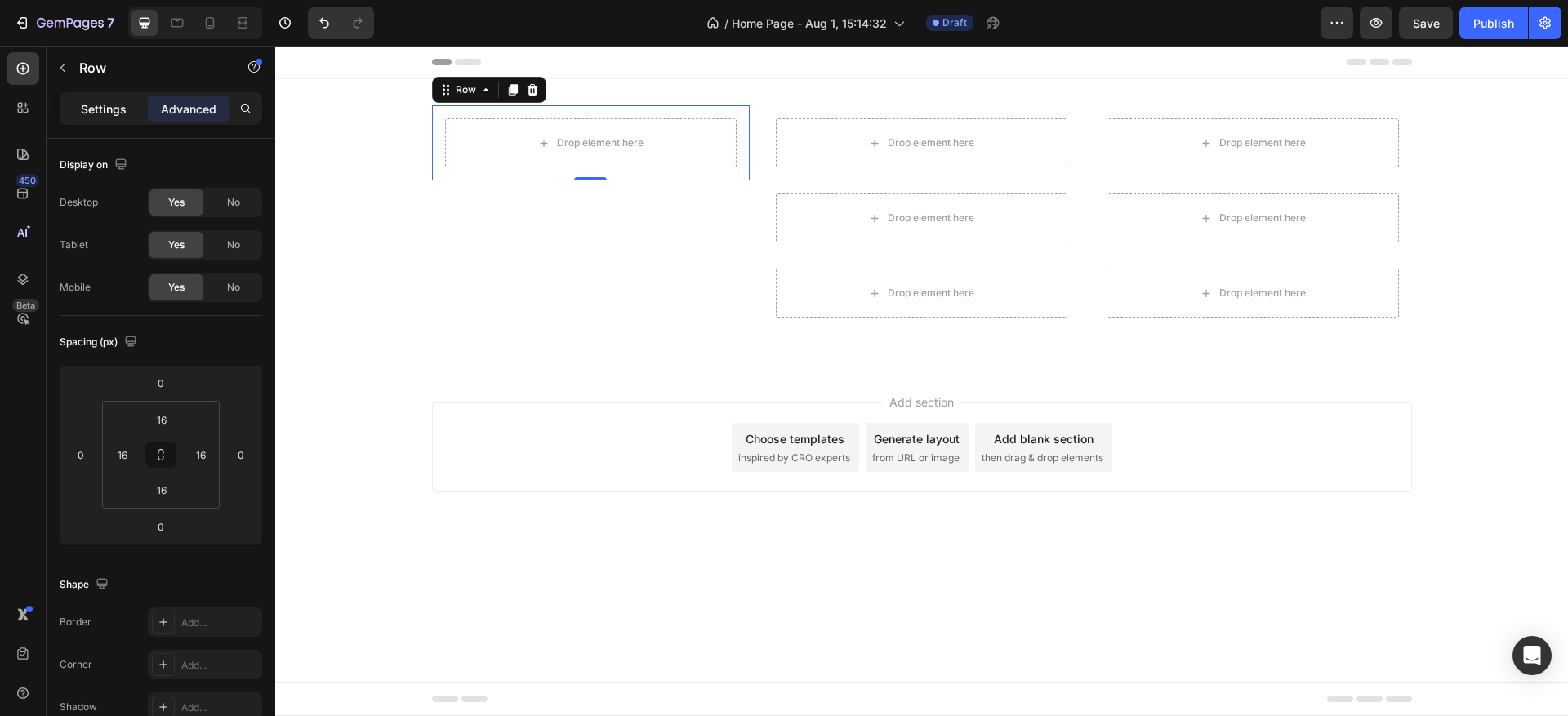 click on "Settings" at bounding box center (104, 109) 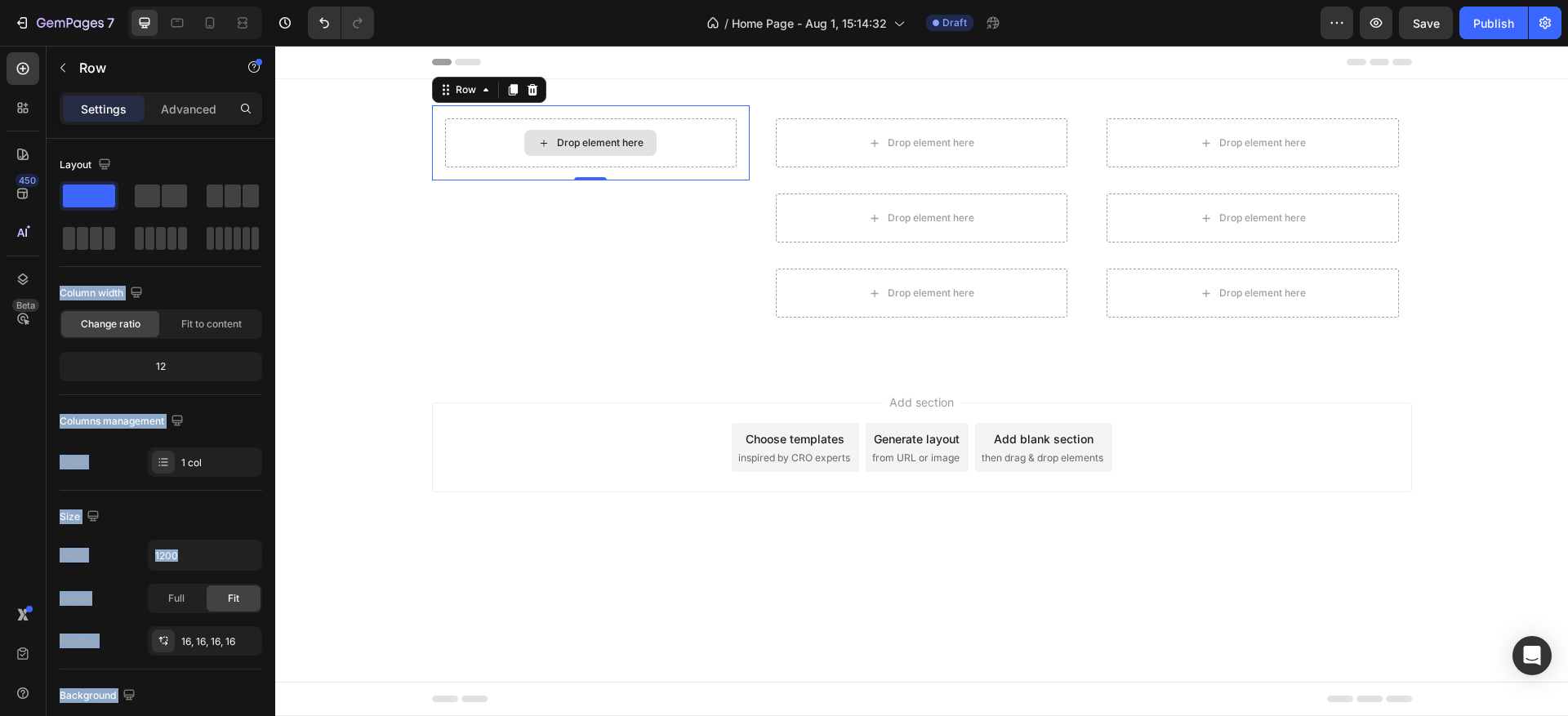 drag, startPoint x: 506, startPoint y: 242, endPoint x: 348, endPoint y: 170, distance: 173.63179 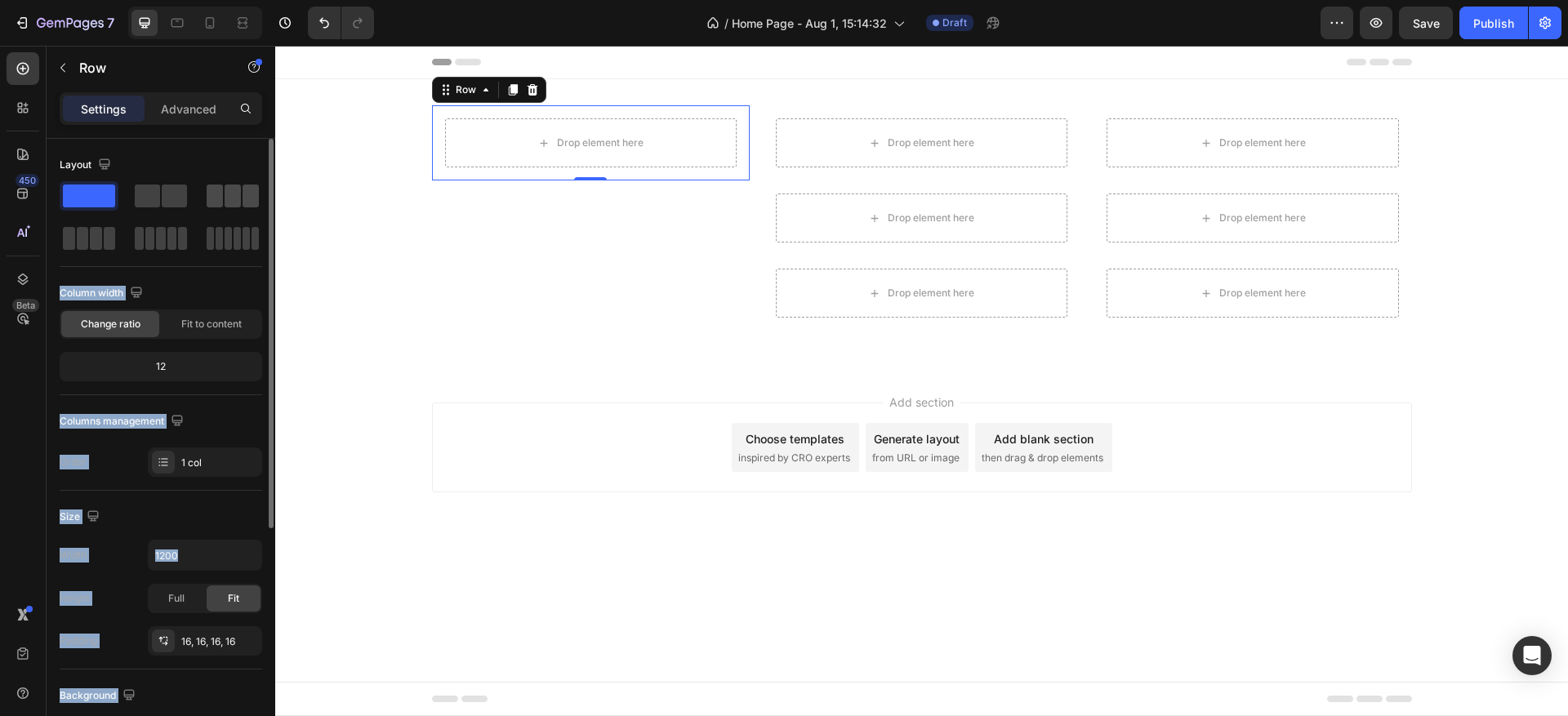 click at bounding box center (233, 196) 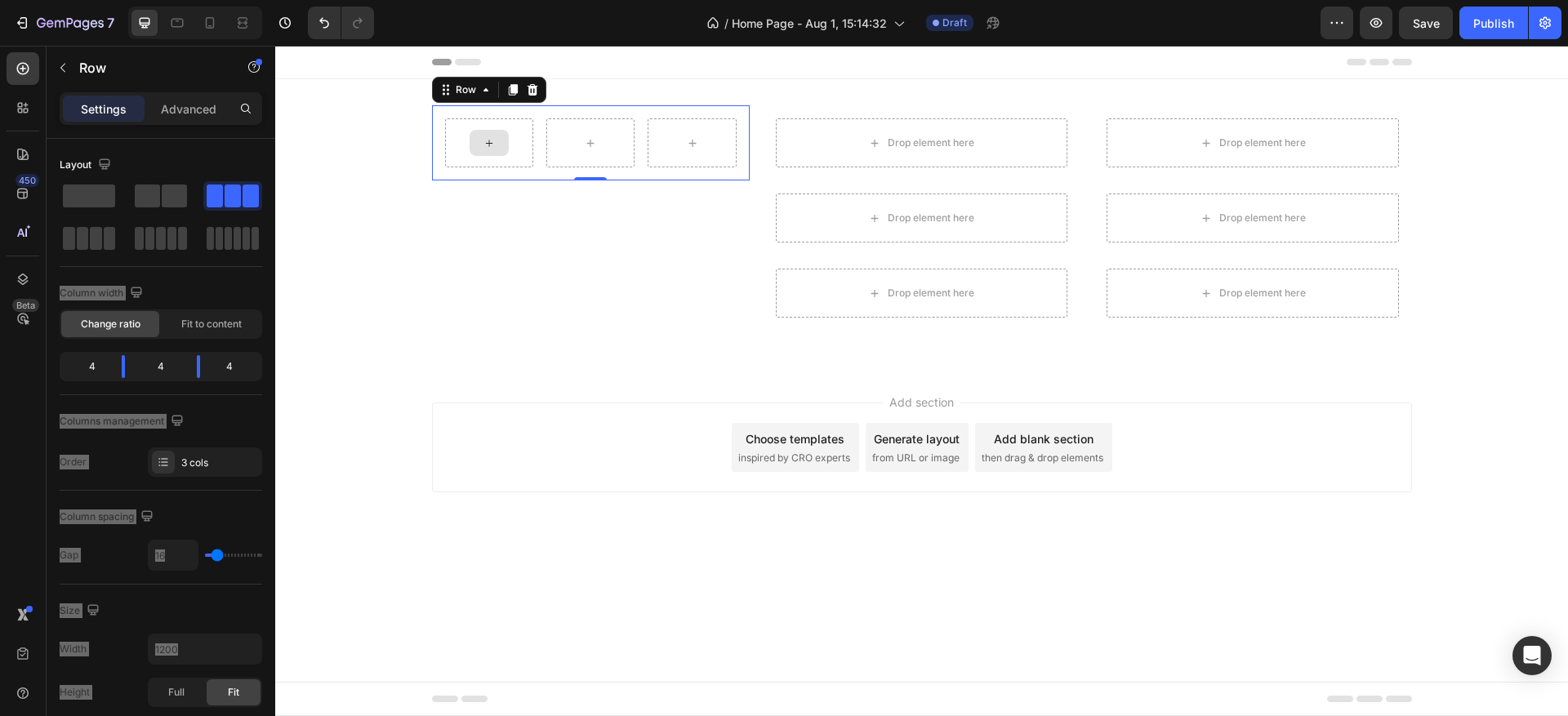 click at bounding box center (489, 143) 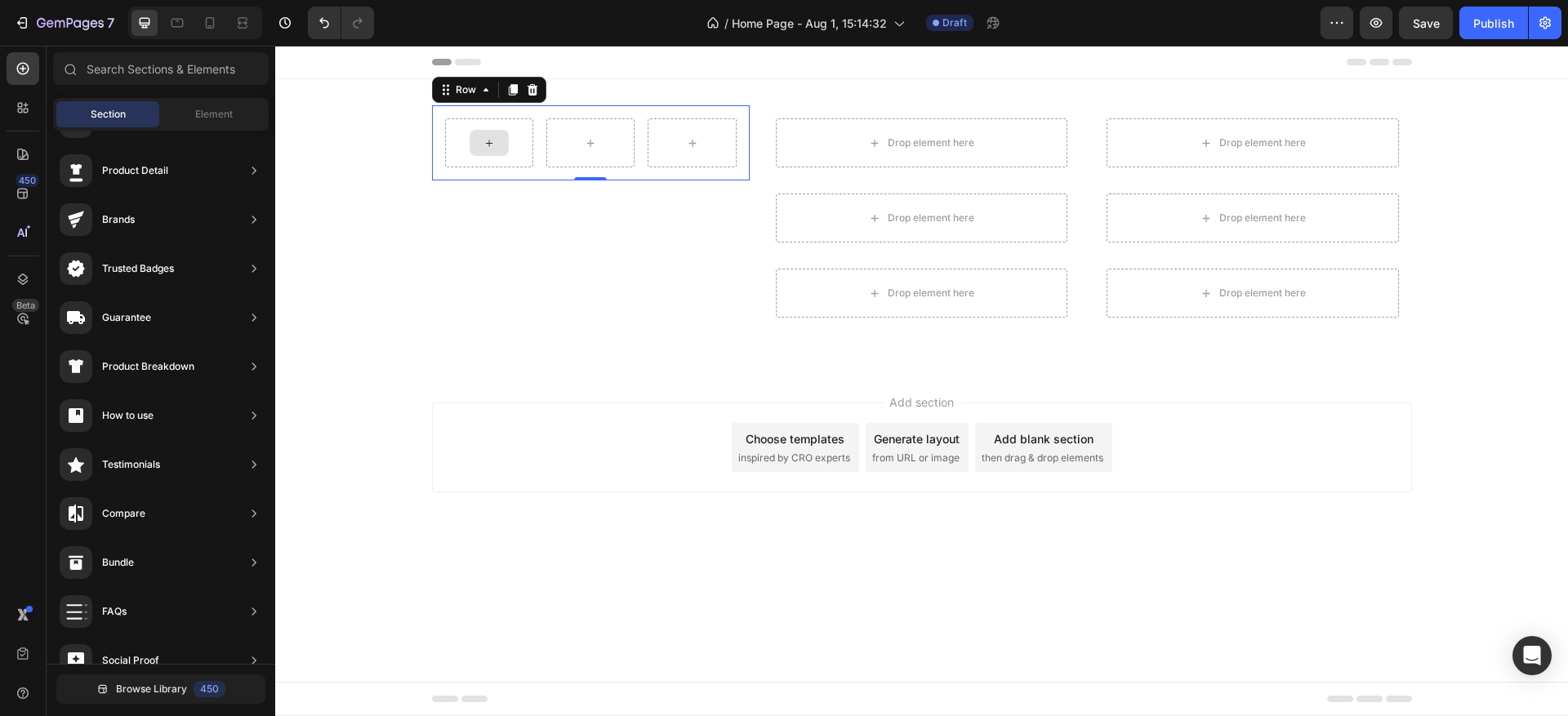 click at bounding box center (489, 143) 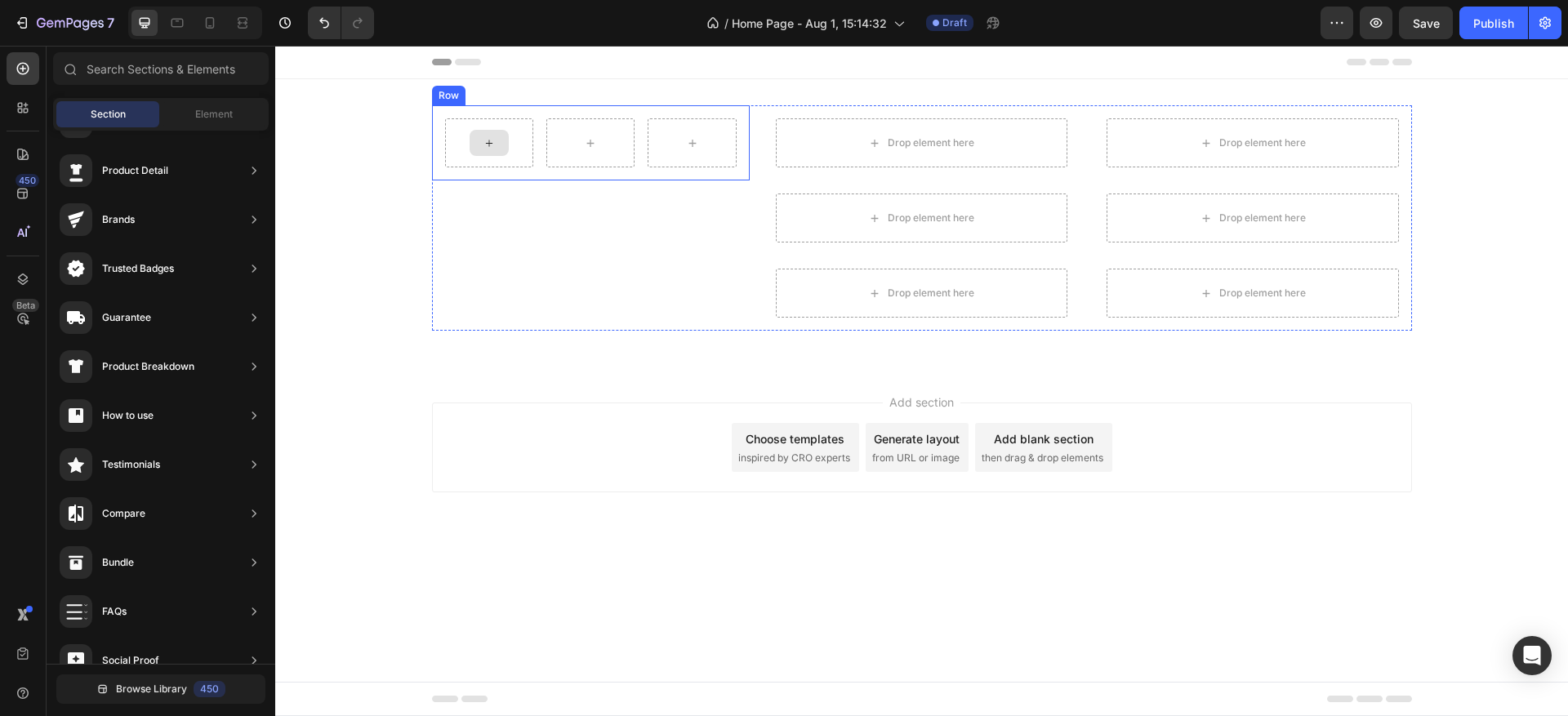 click at bounding box center [489, 143] 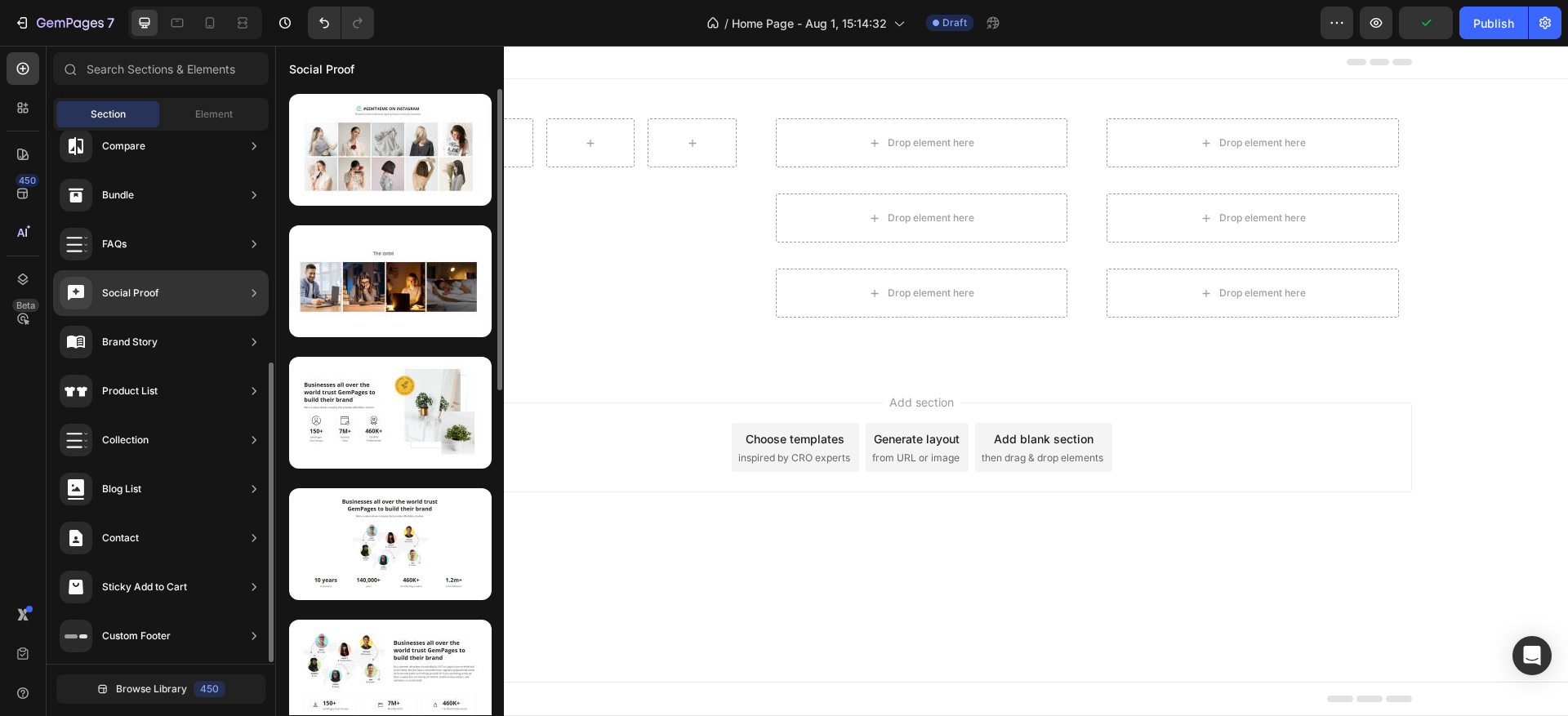 scroll, scrollTop: 0, scrollLeft: 0, axis: both 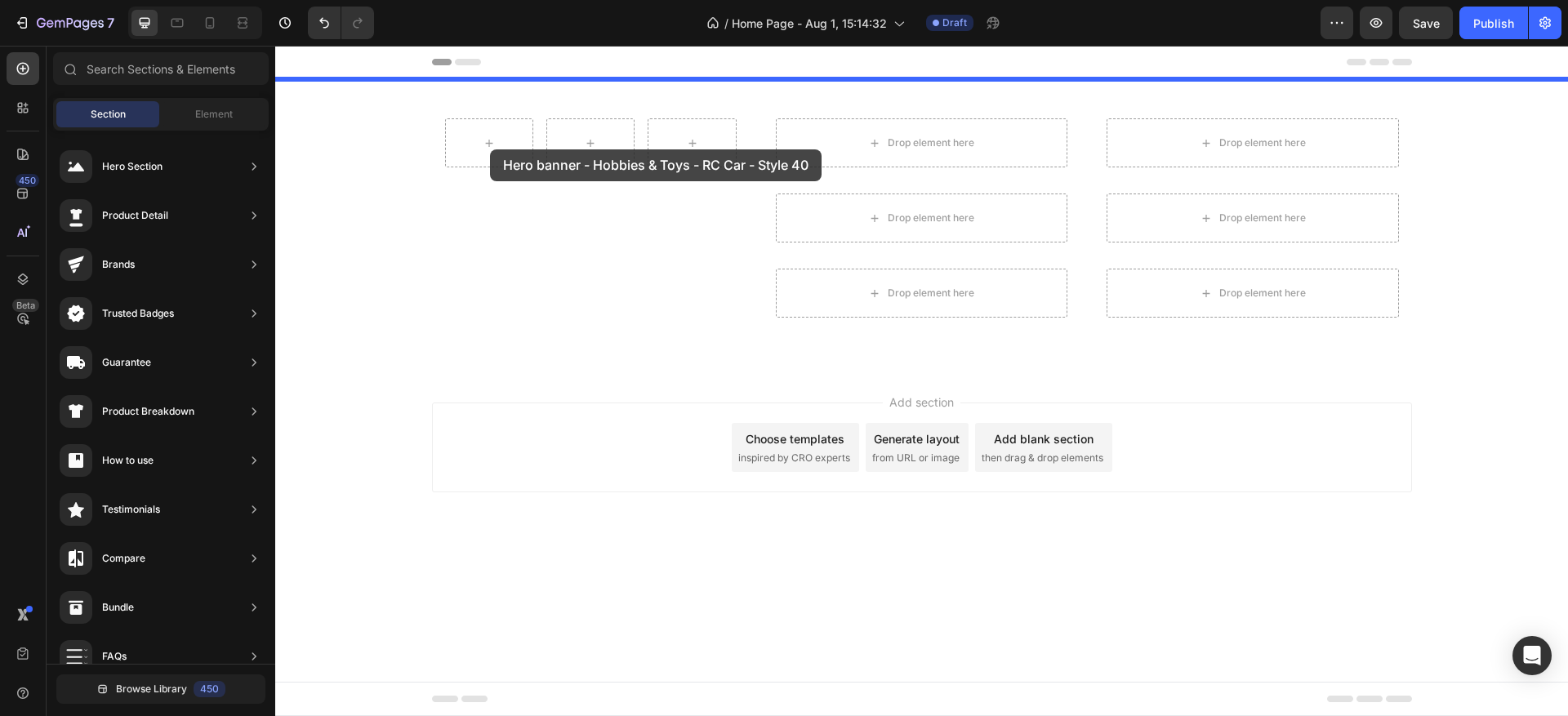 drag, startPoint x: 648, startPoint y: 198, endPoint x: 488, endPoint y: 145, distance: 168.5497 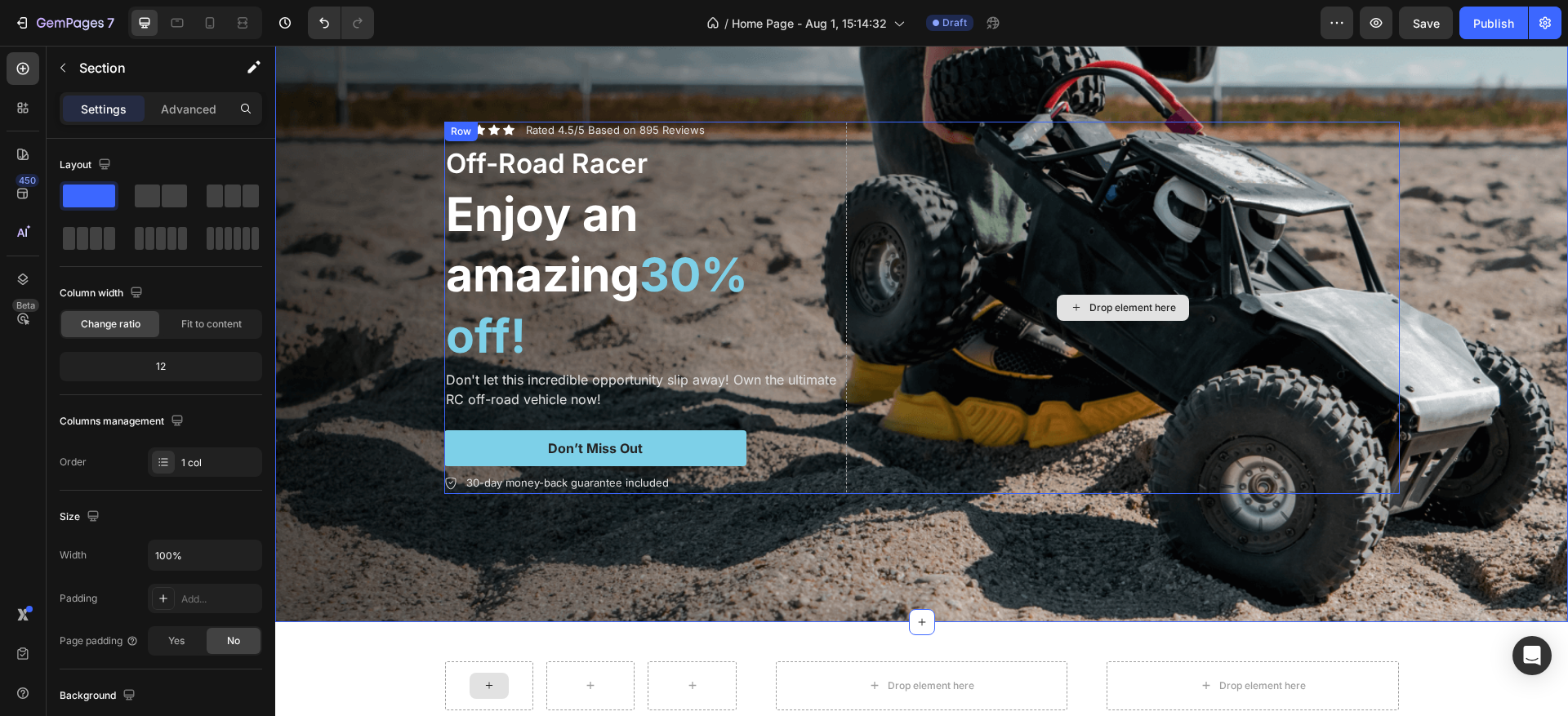 scroll, scrollTop: 0, scrollLeft: 0, axis: both 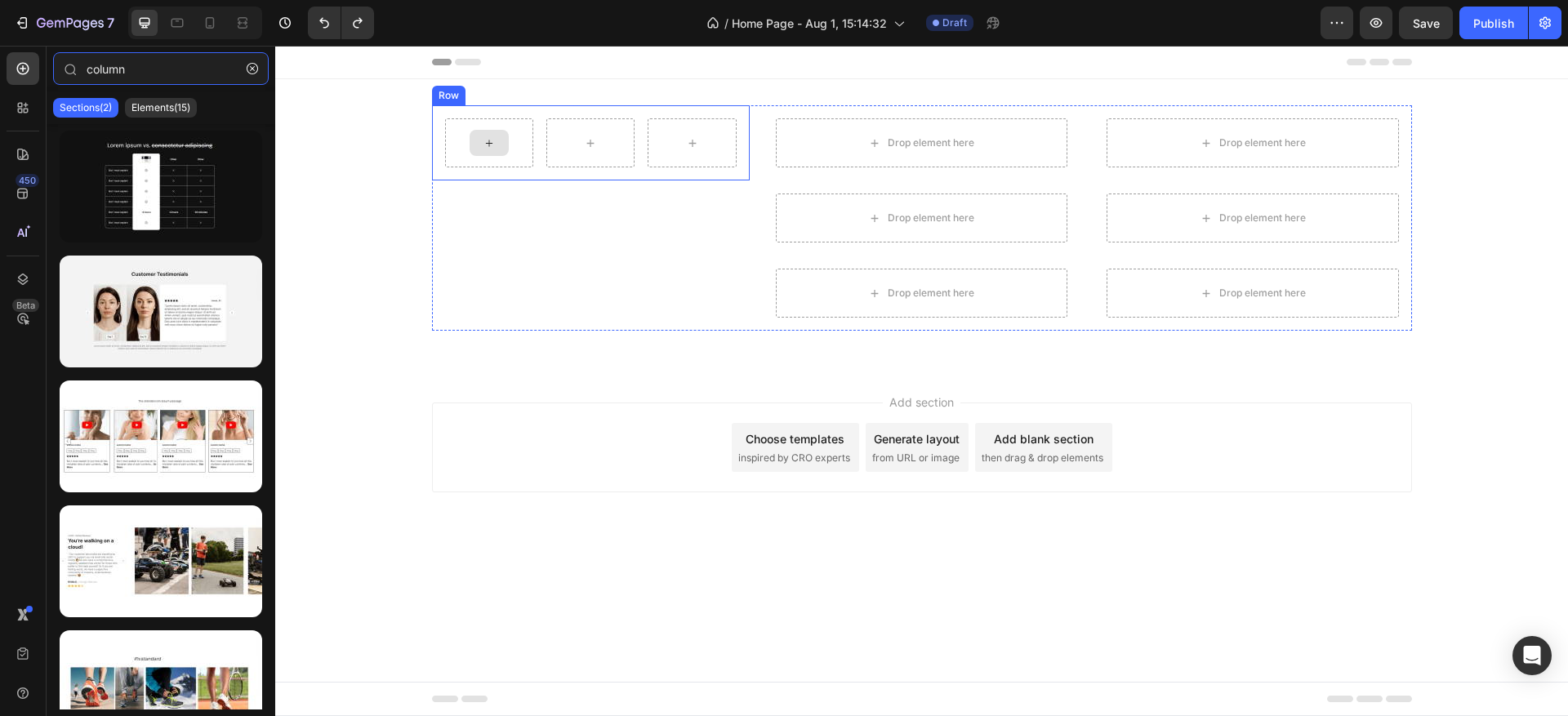 type on "column" 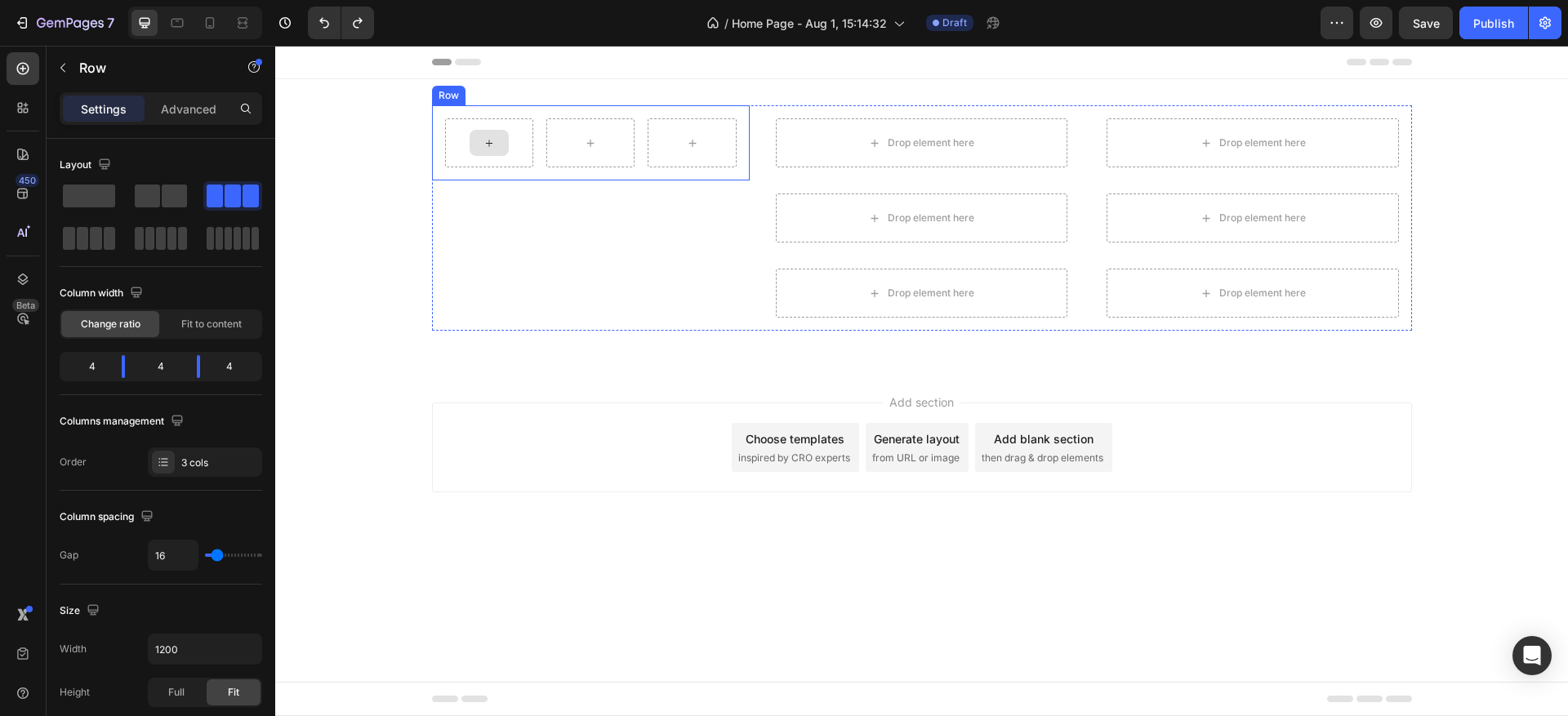 click at bounding box center [489, 143] 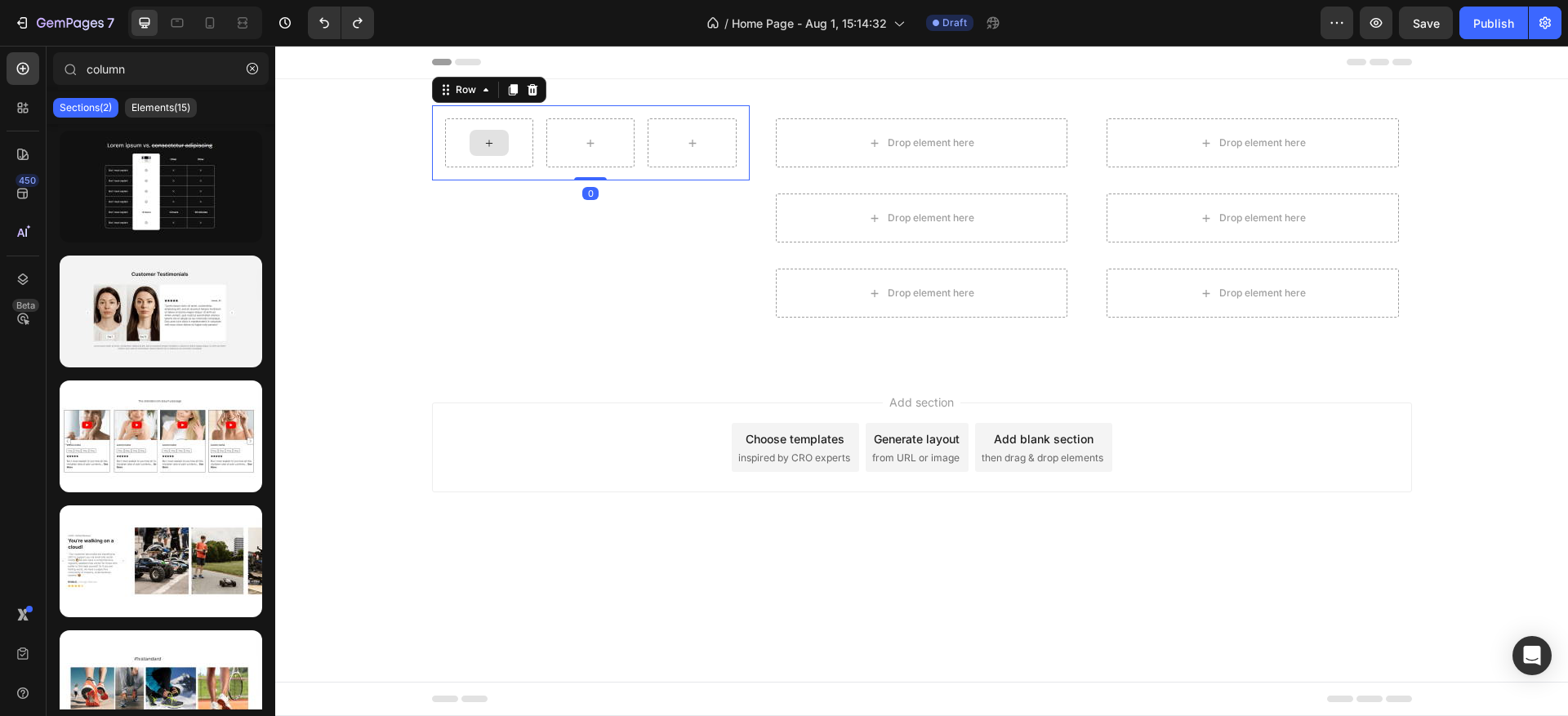 click at bounding box center [489, 143] 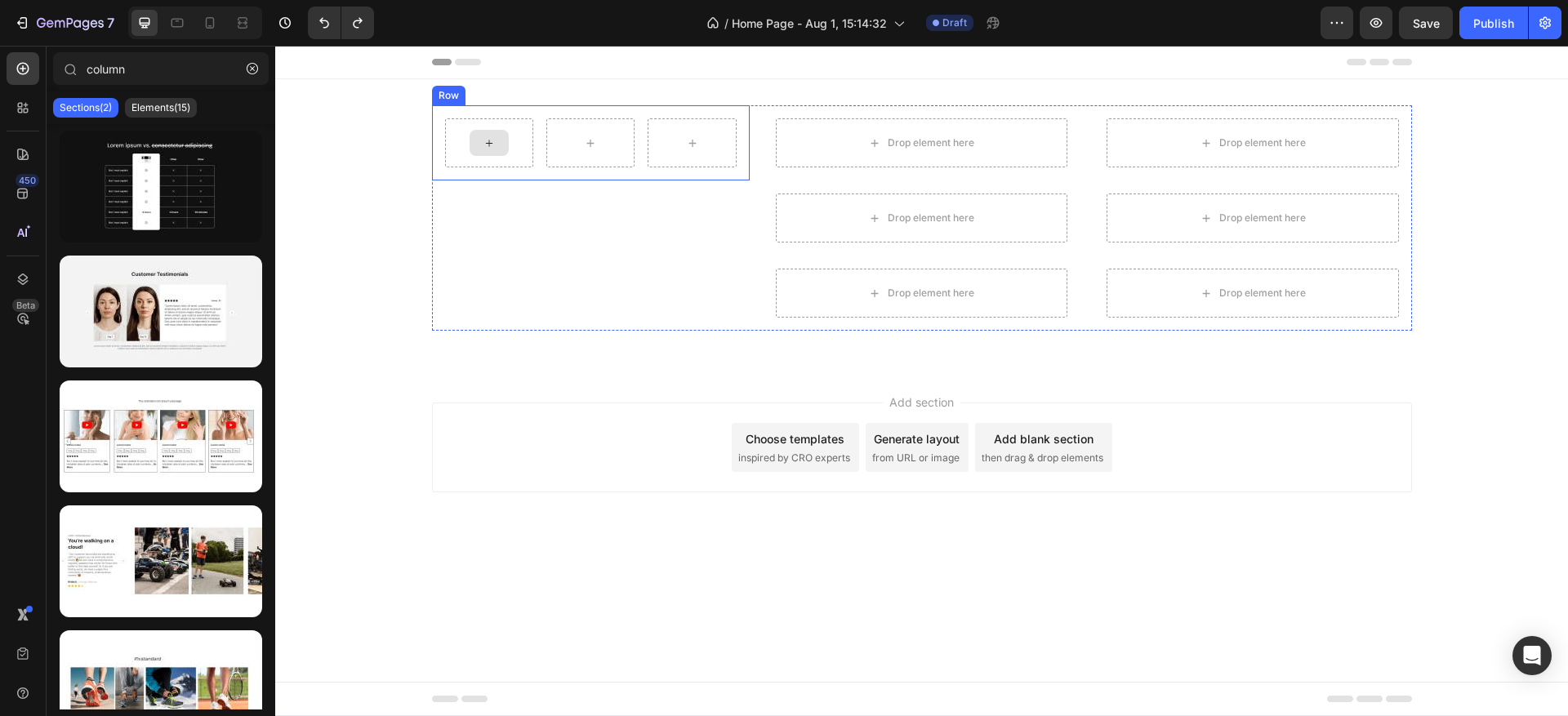 click 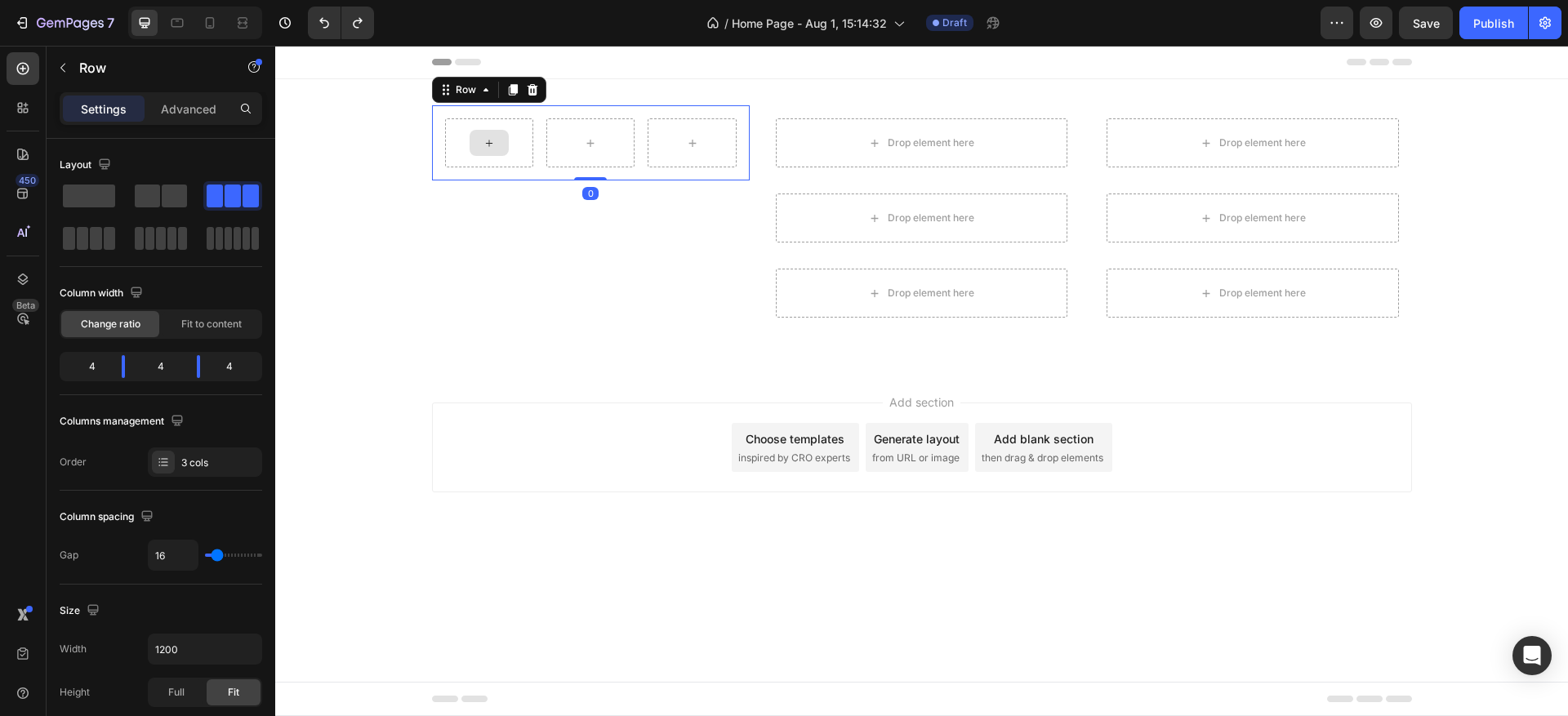 click at bounding box center [489, 143] 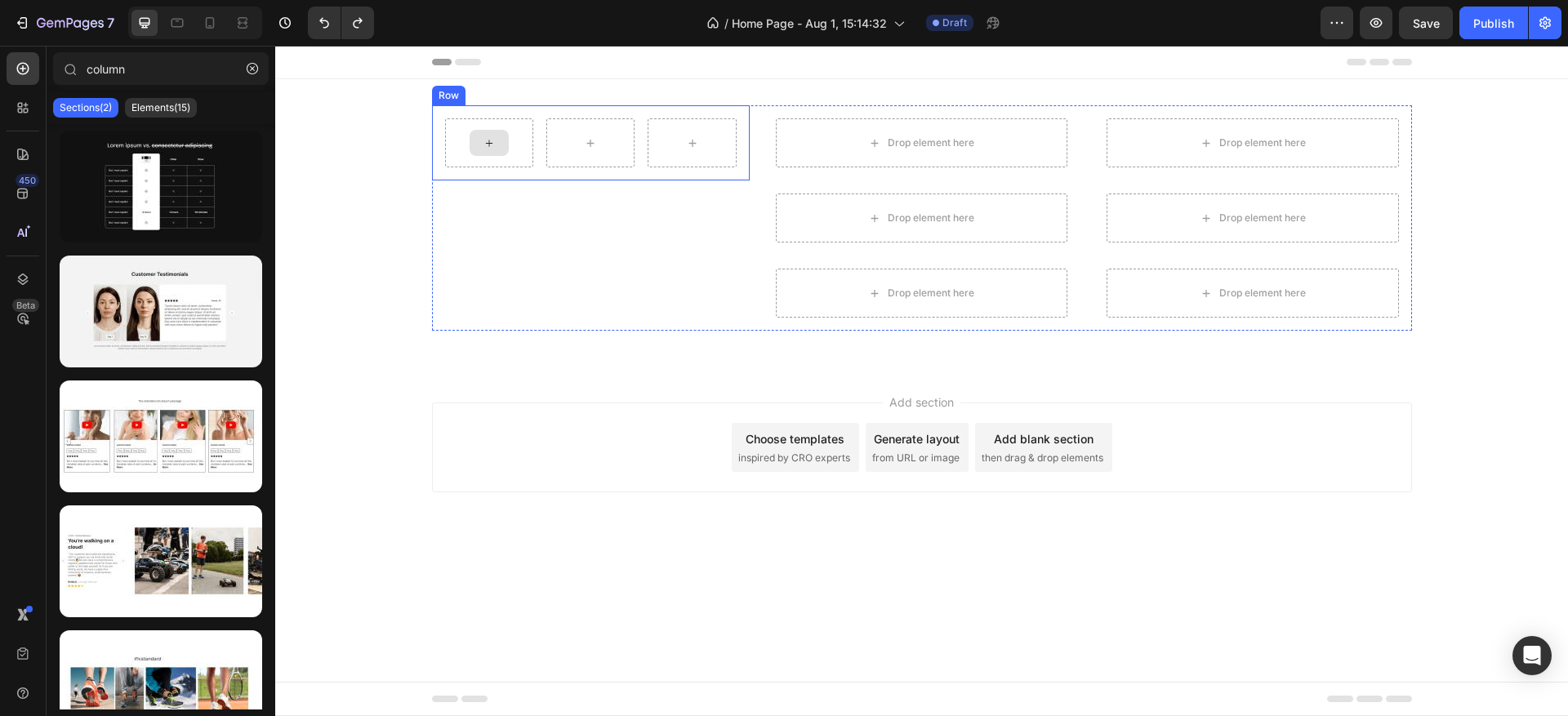 click 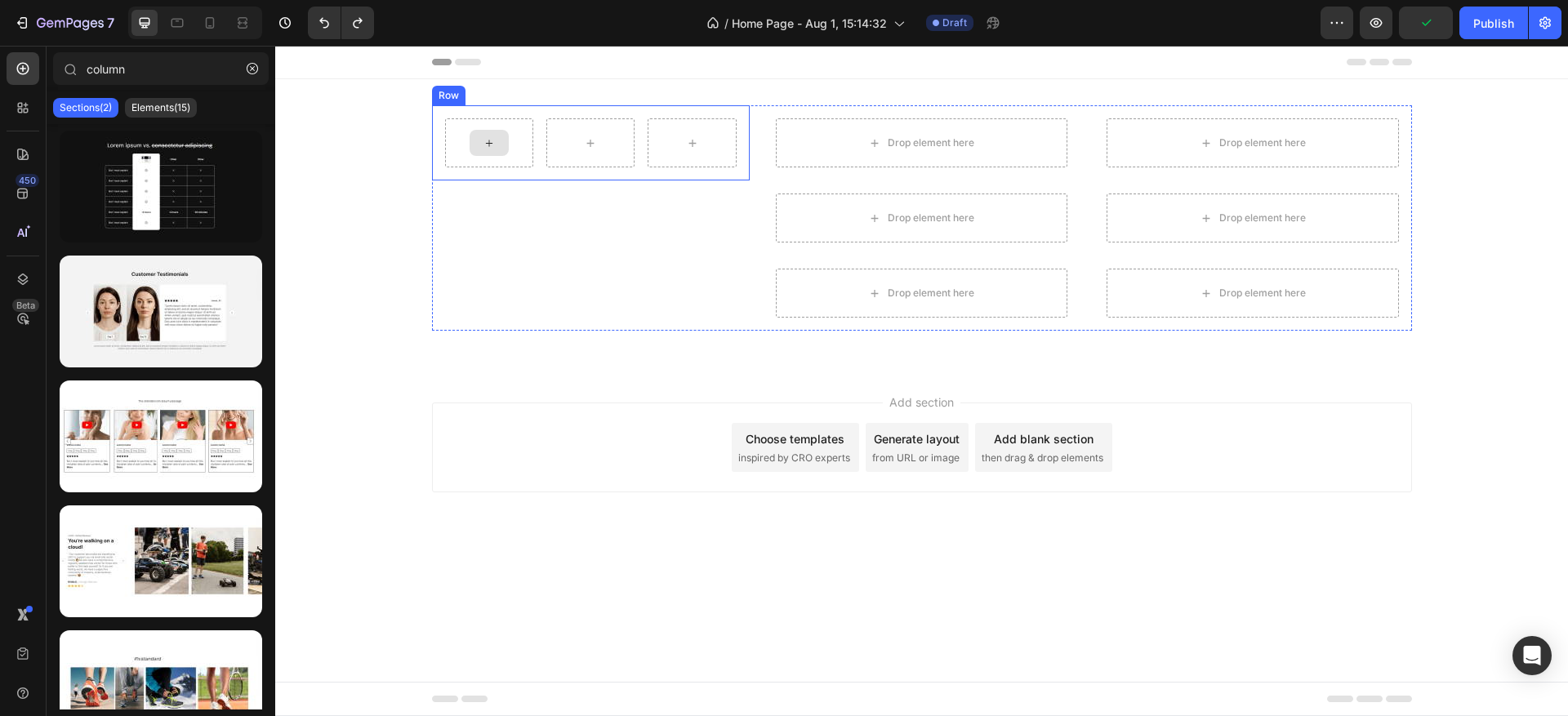click 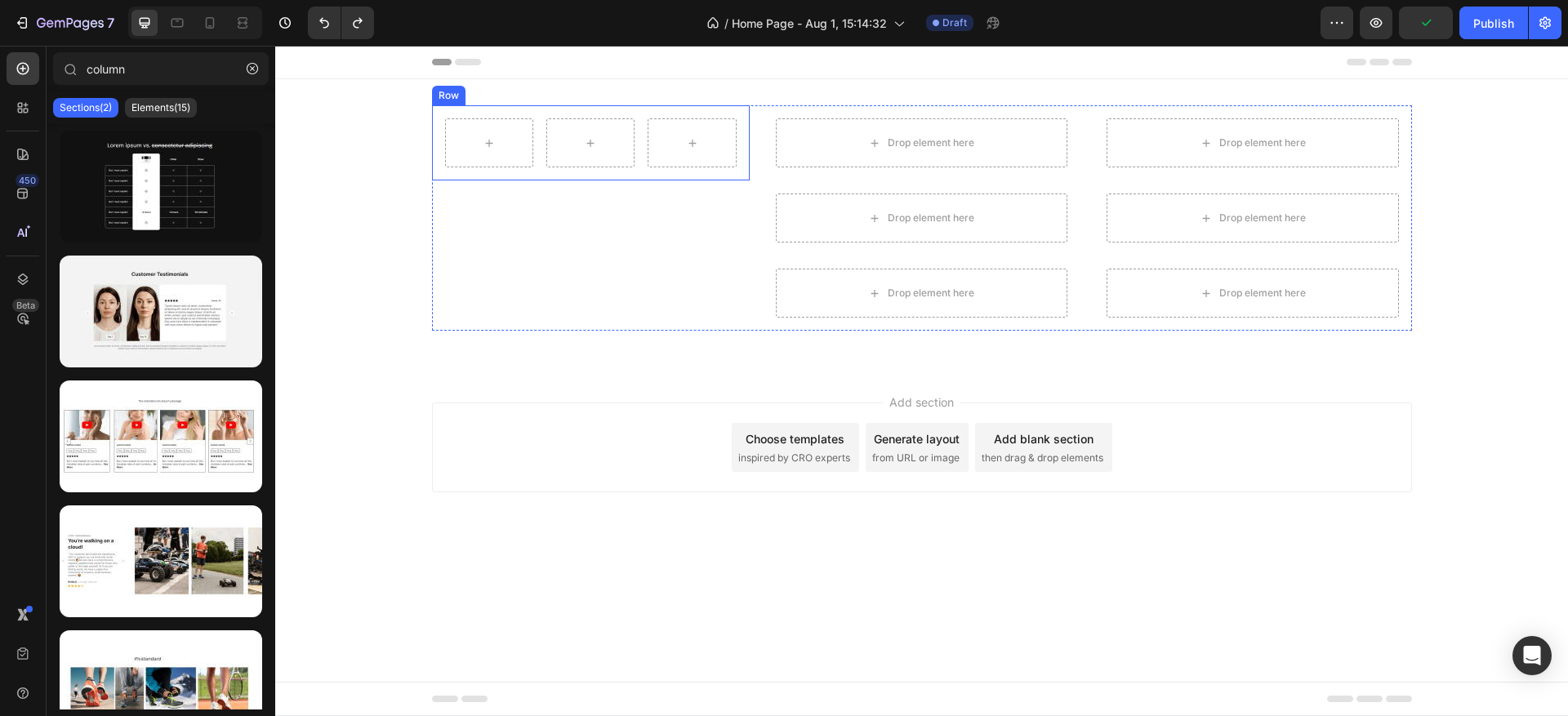 click on "Row" at bounding box center (448, 96) 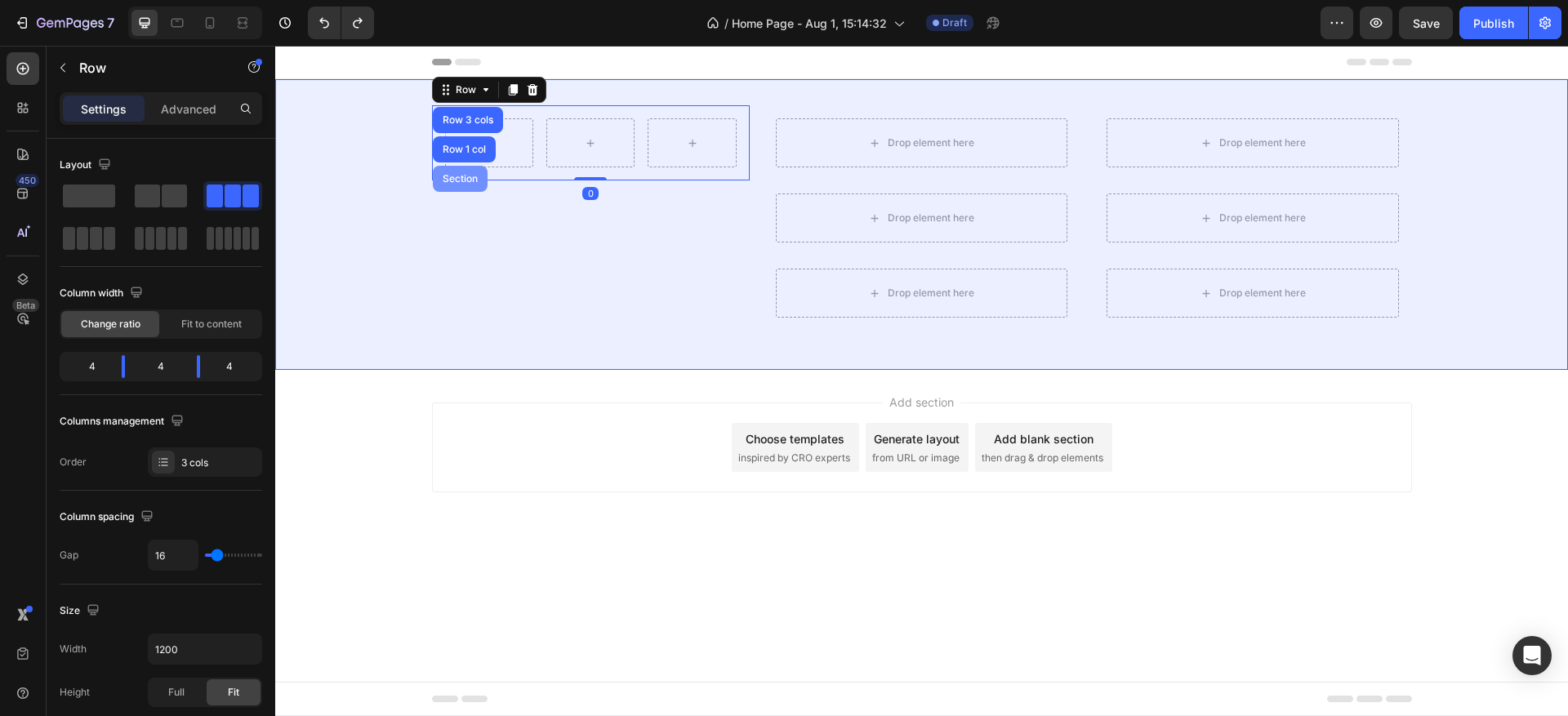 click on "Section" at bounding box center (460, 179) 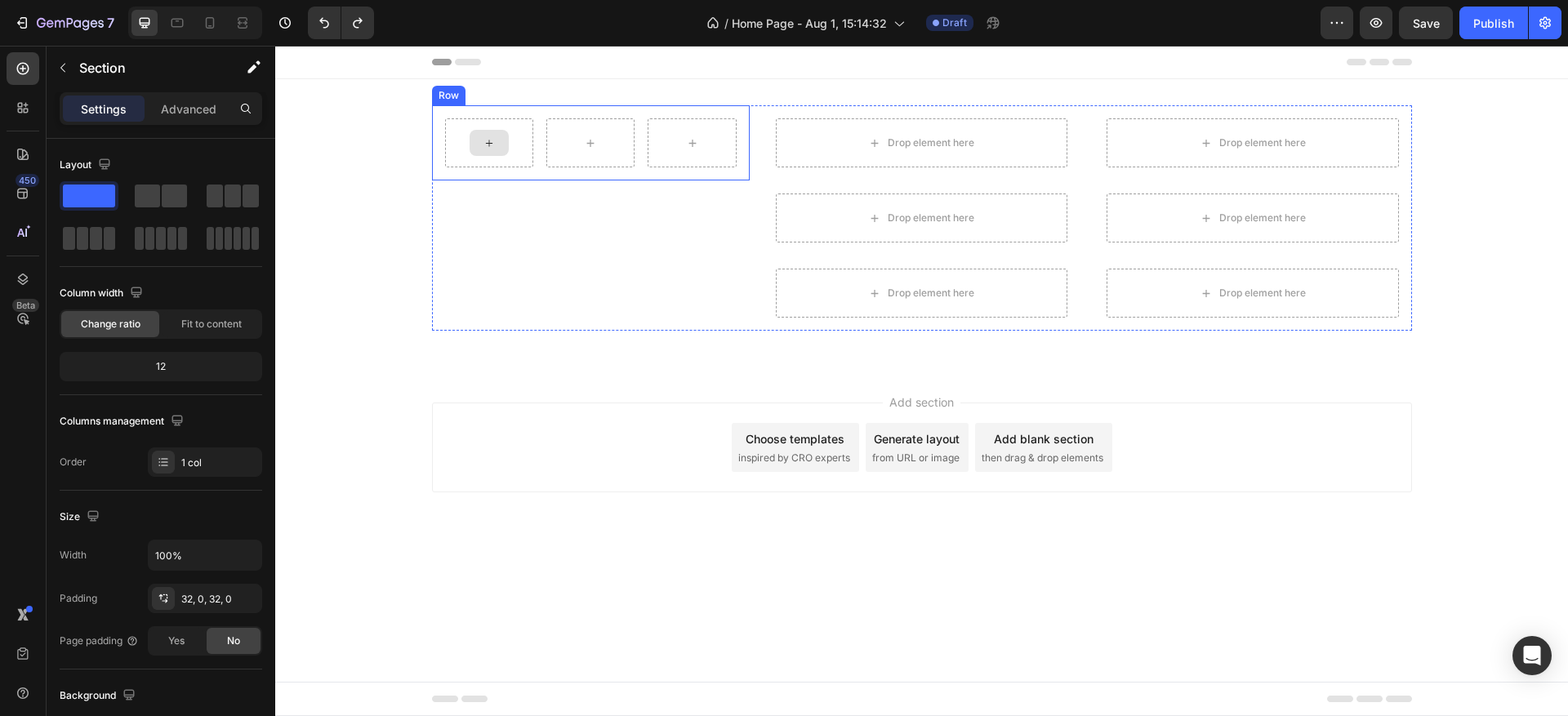 click 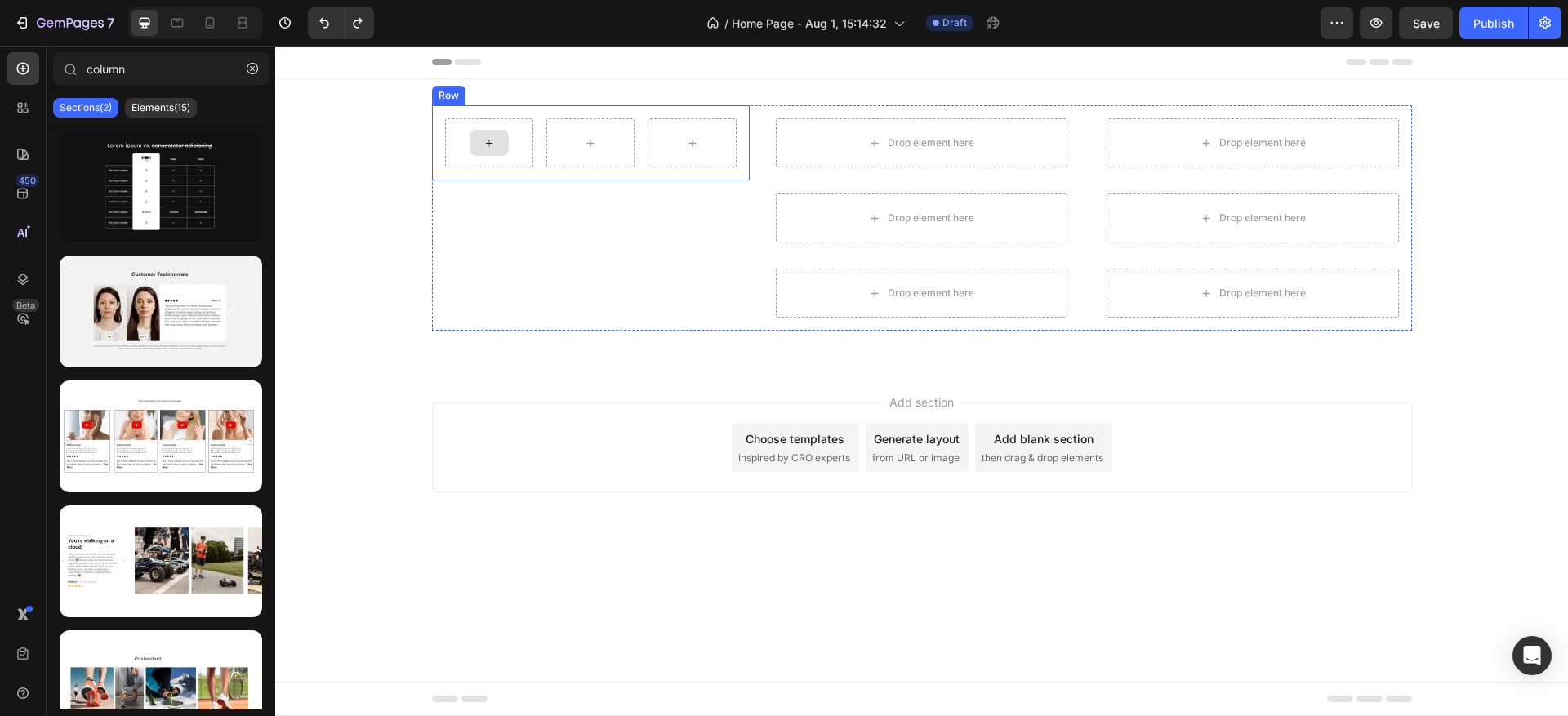 click at bounding box center [489, 143] 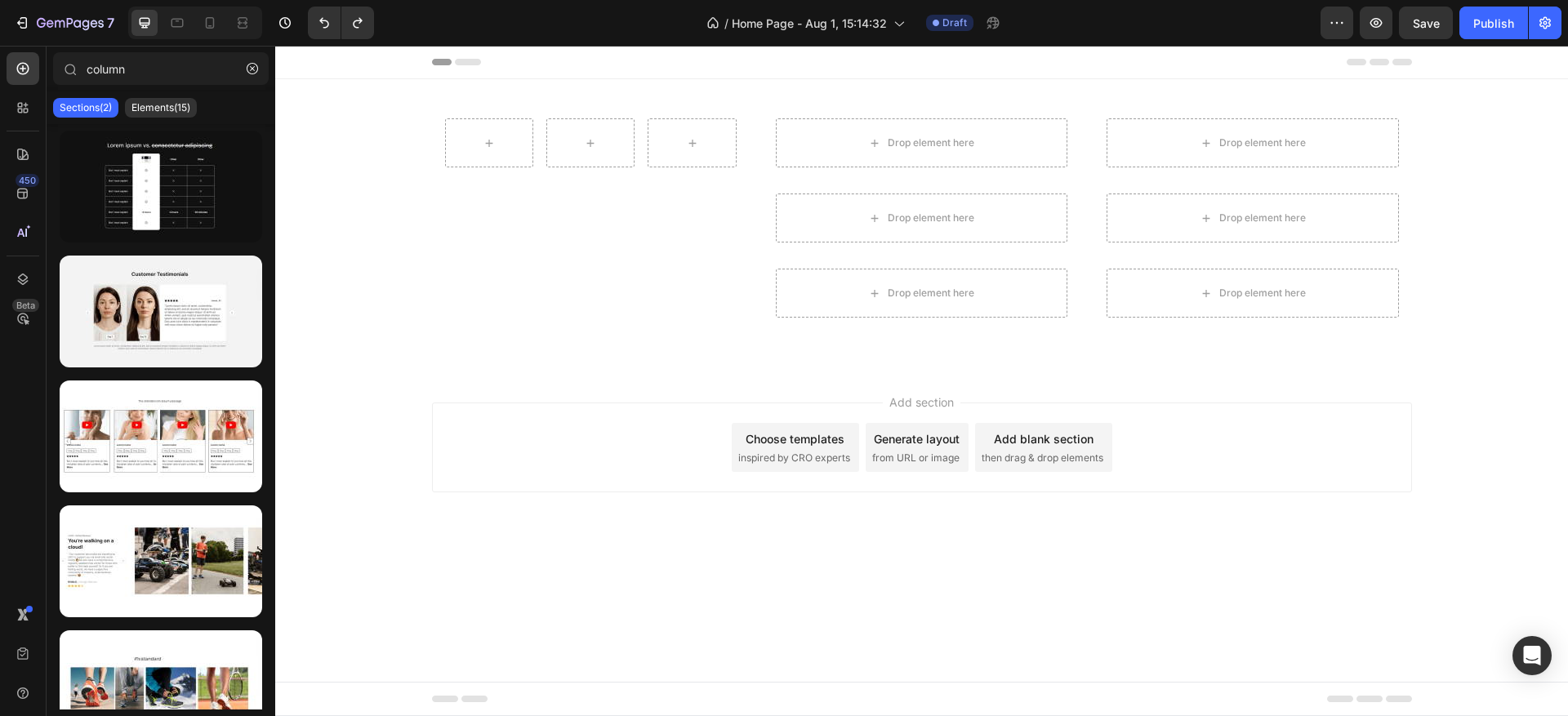 click on "Sections(2)" at bounding box center [86, 108] 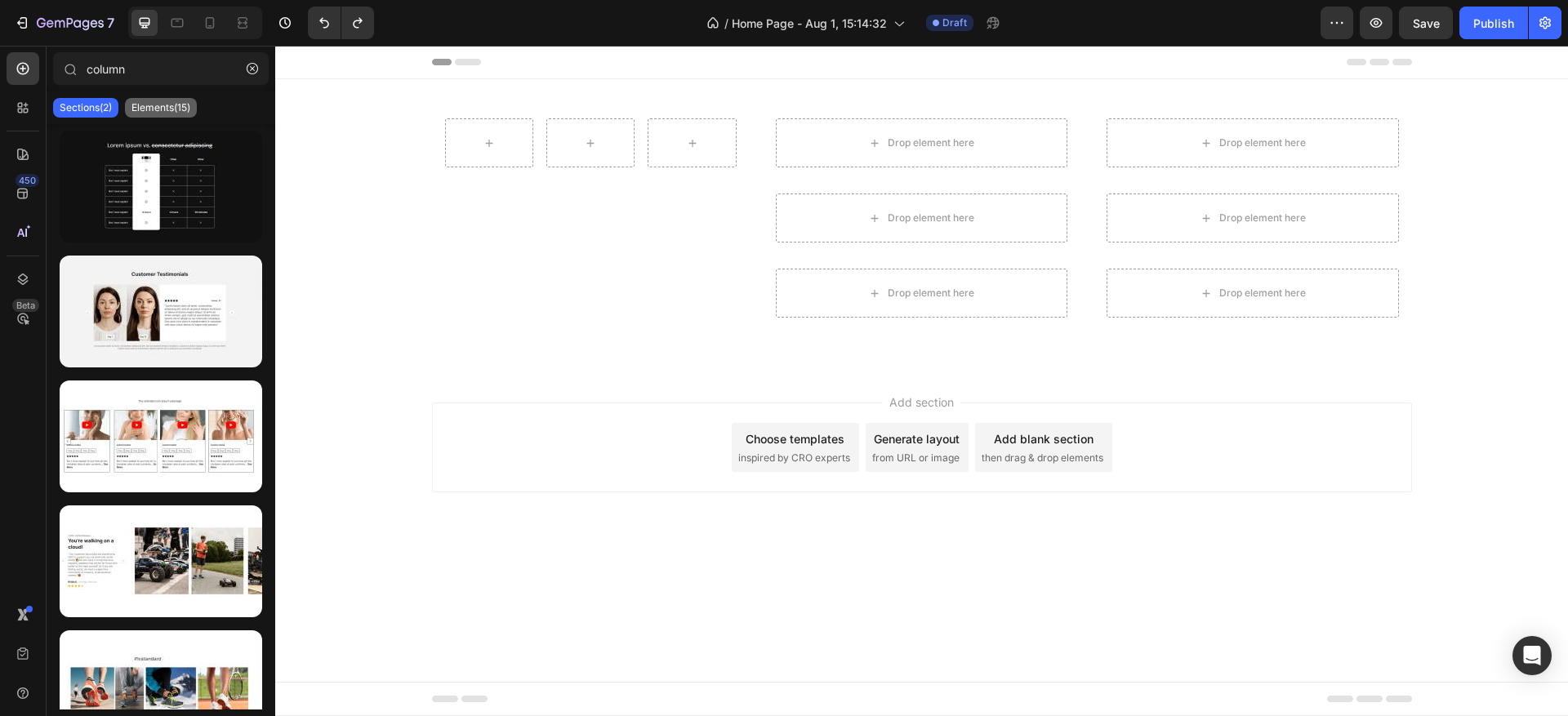 click on "Elements(15)" at bounding box center (161, 108) 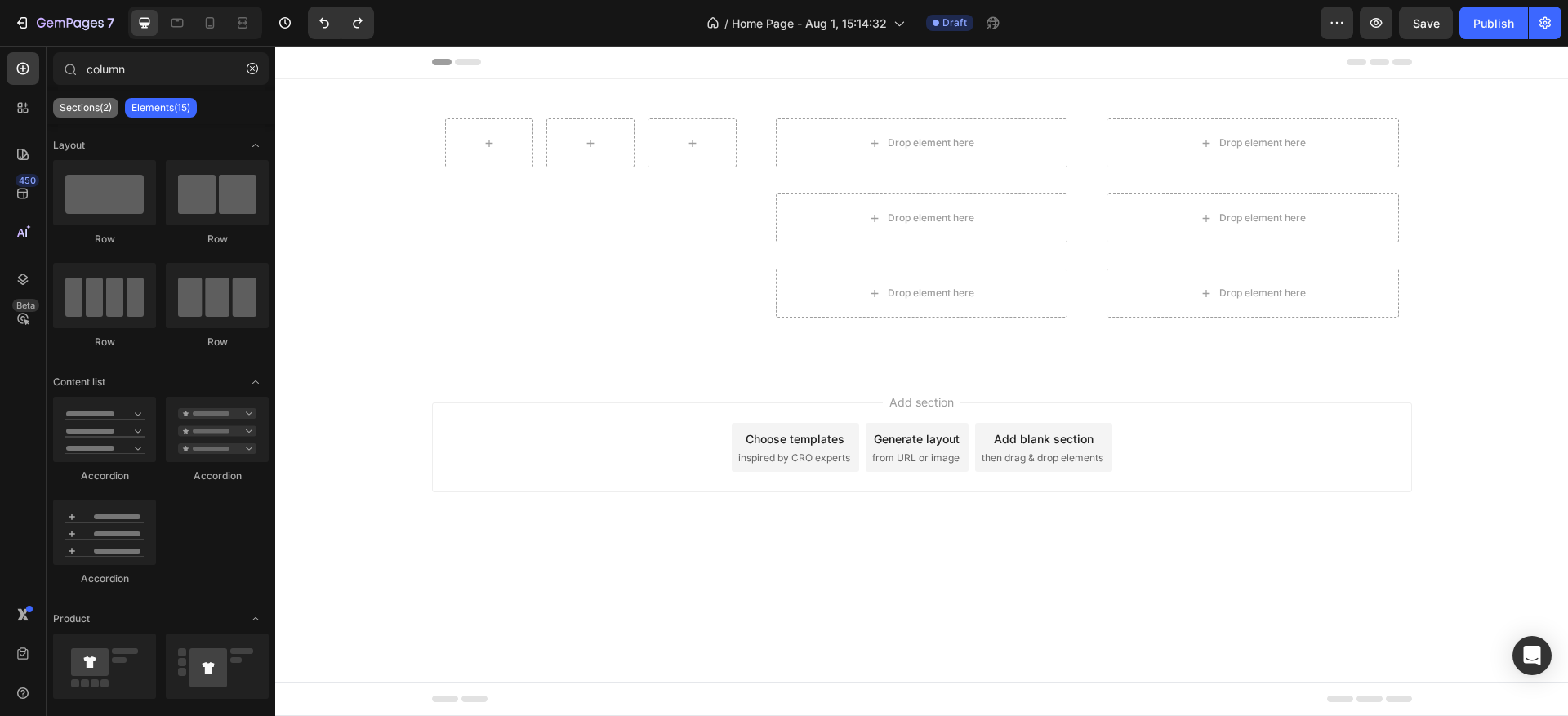 click on "Sections(2)" at bounding box center [86, 108] 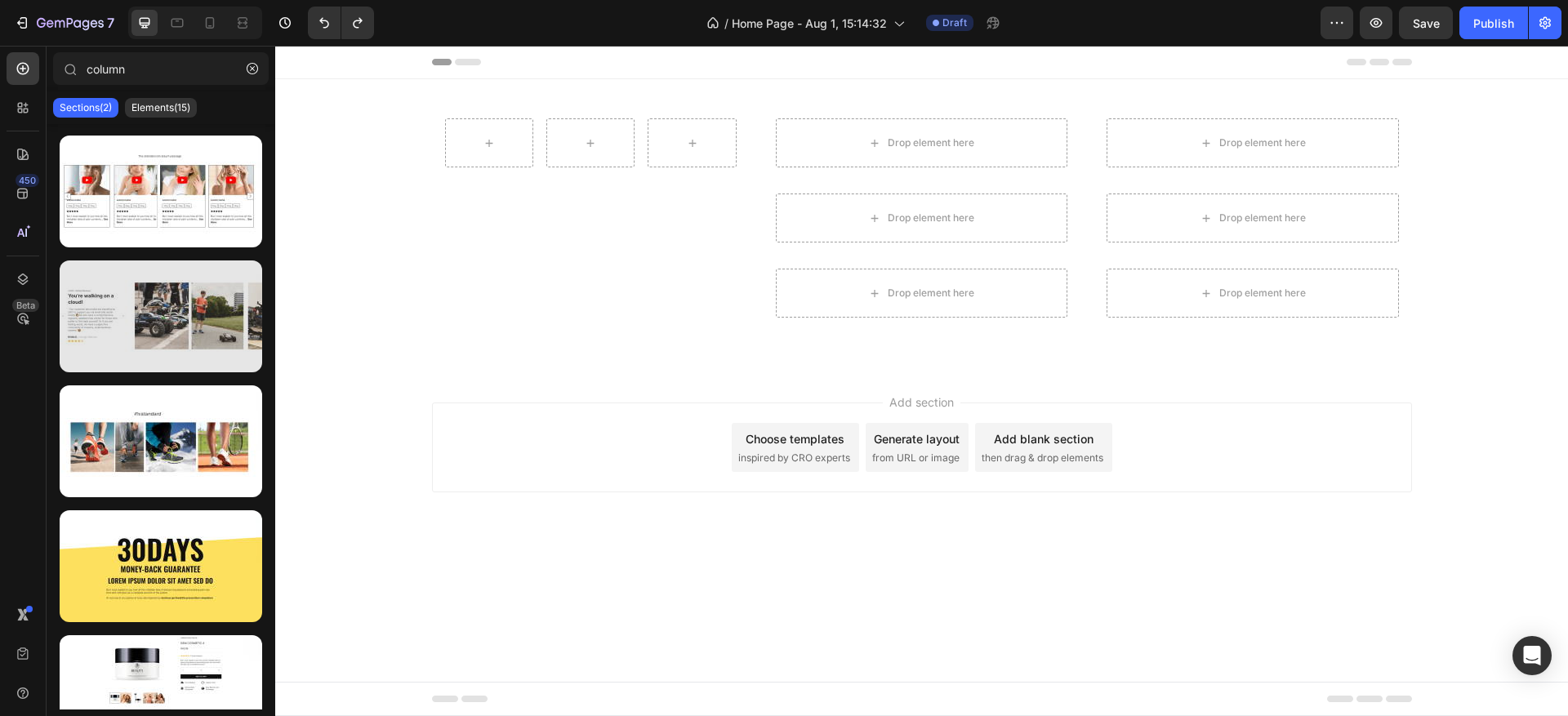 scroll, scrollTop: 367, scrollLeft: 0, axis: vertical 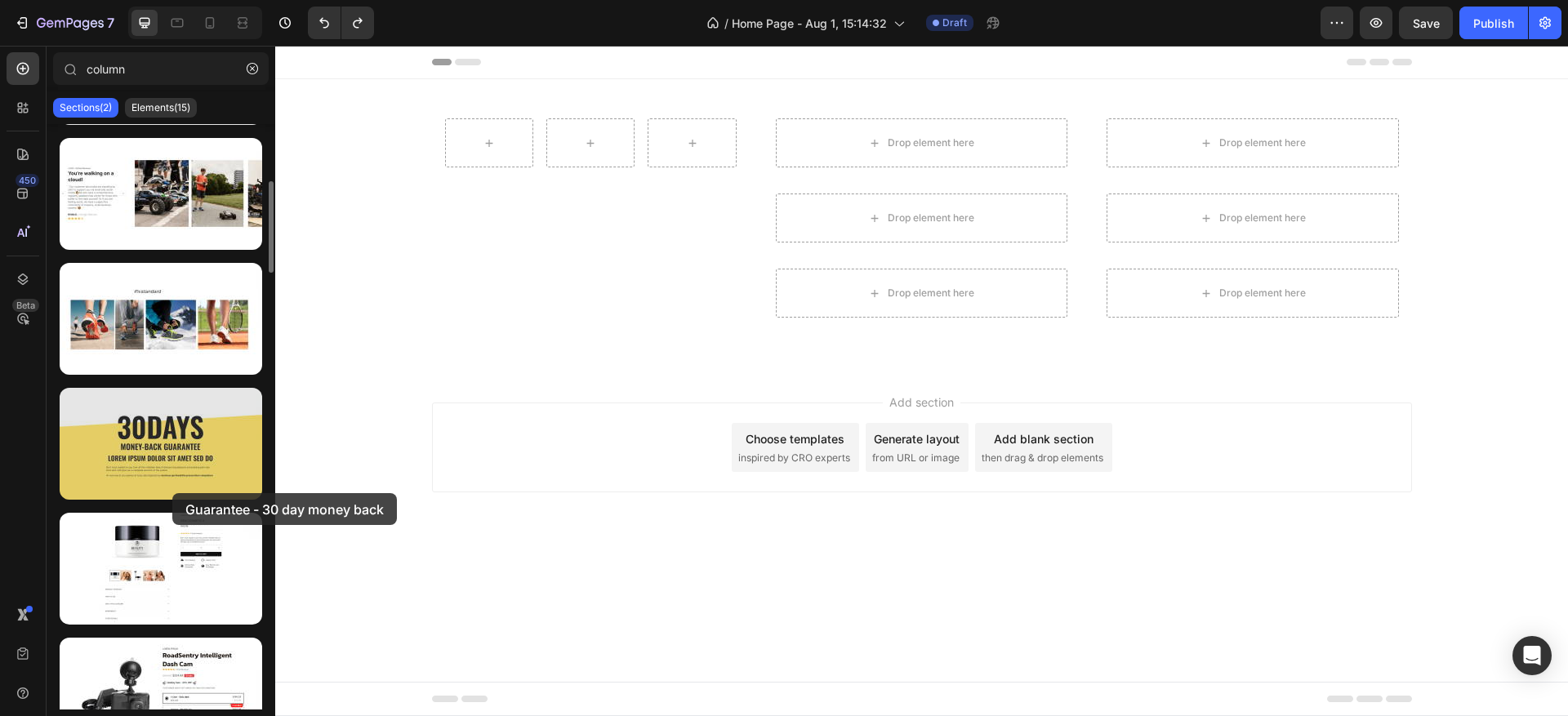 drag, startPoint x: 201, startPoint y: 429, endPoint x: 172, endPoint y: 446, distance: 33.615473 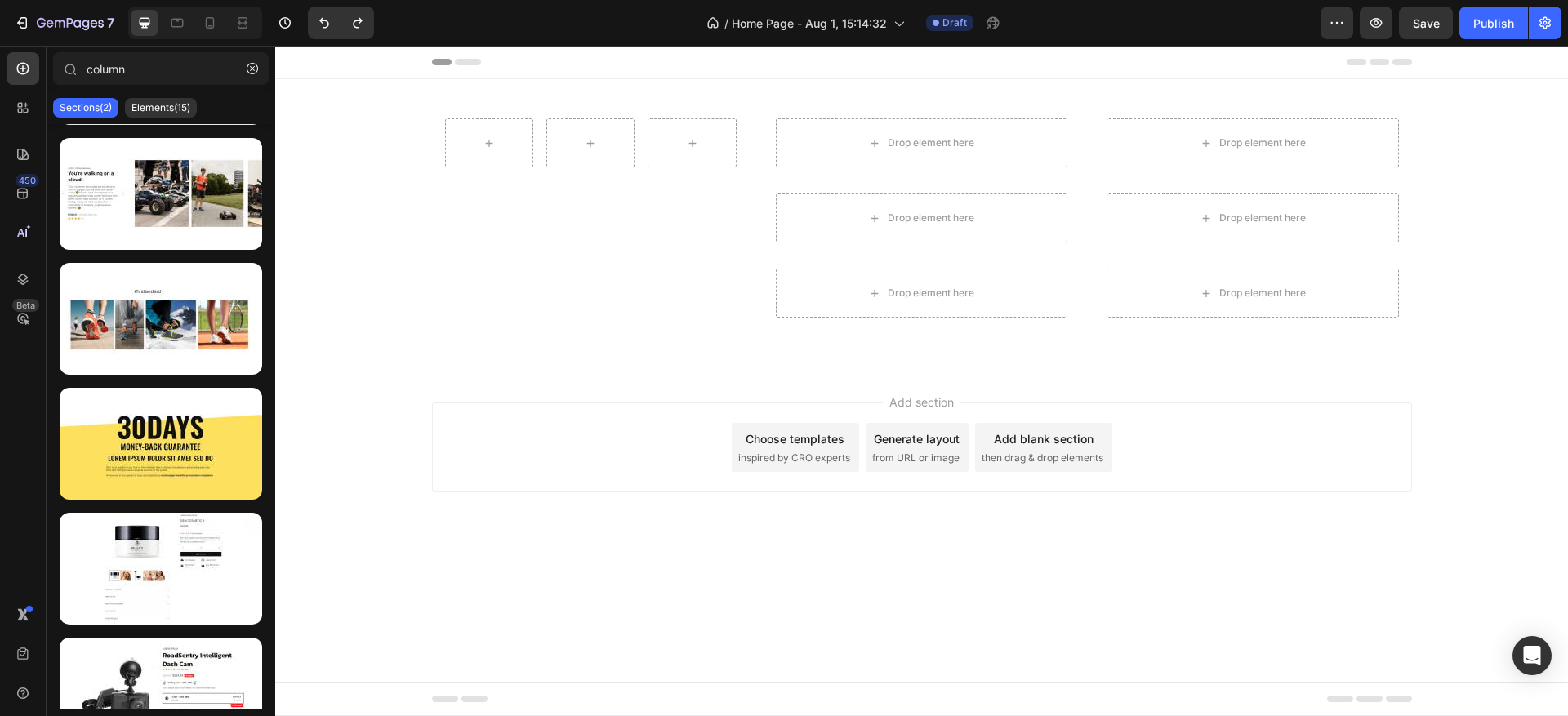 click on "Sections(2)" at bounding box center [86, 108] 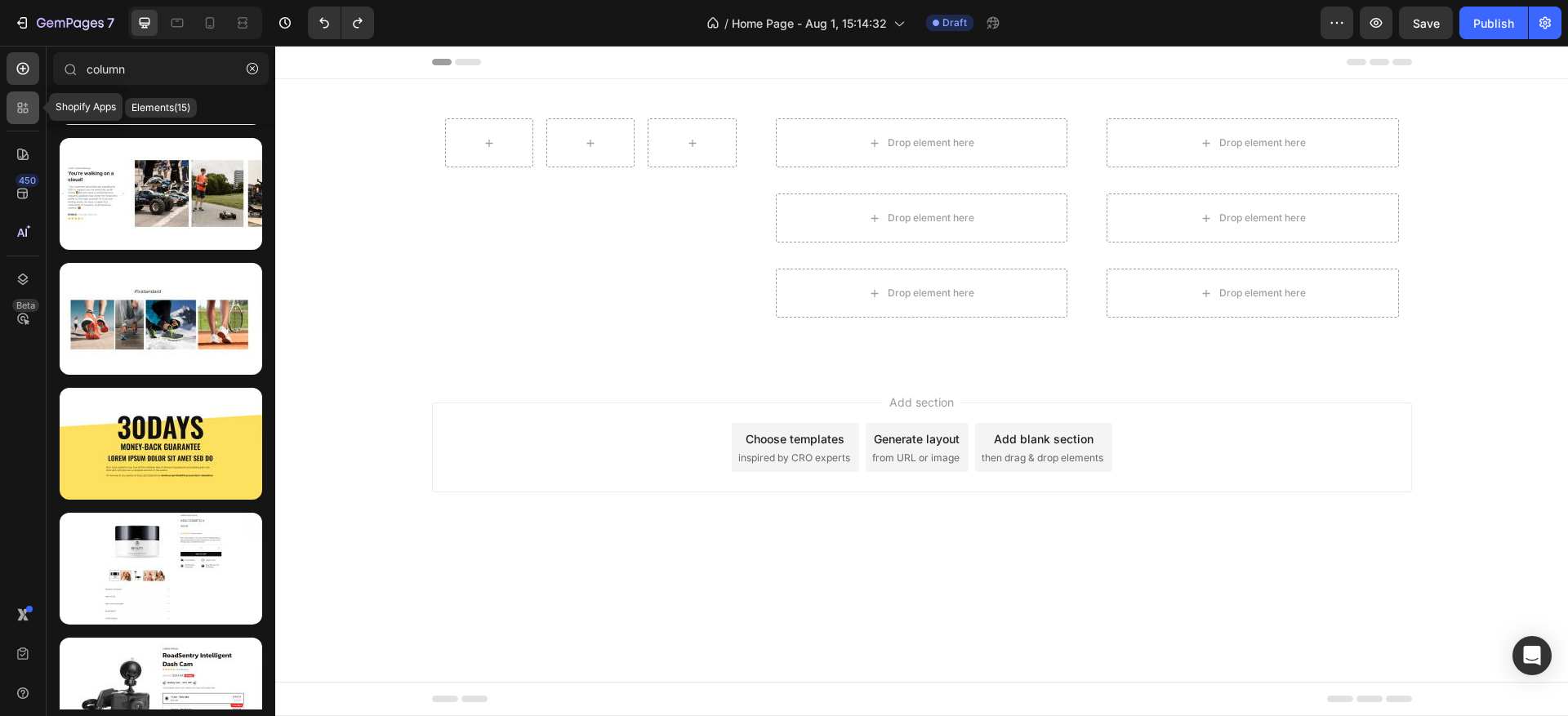 click 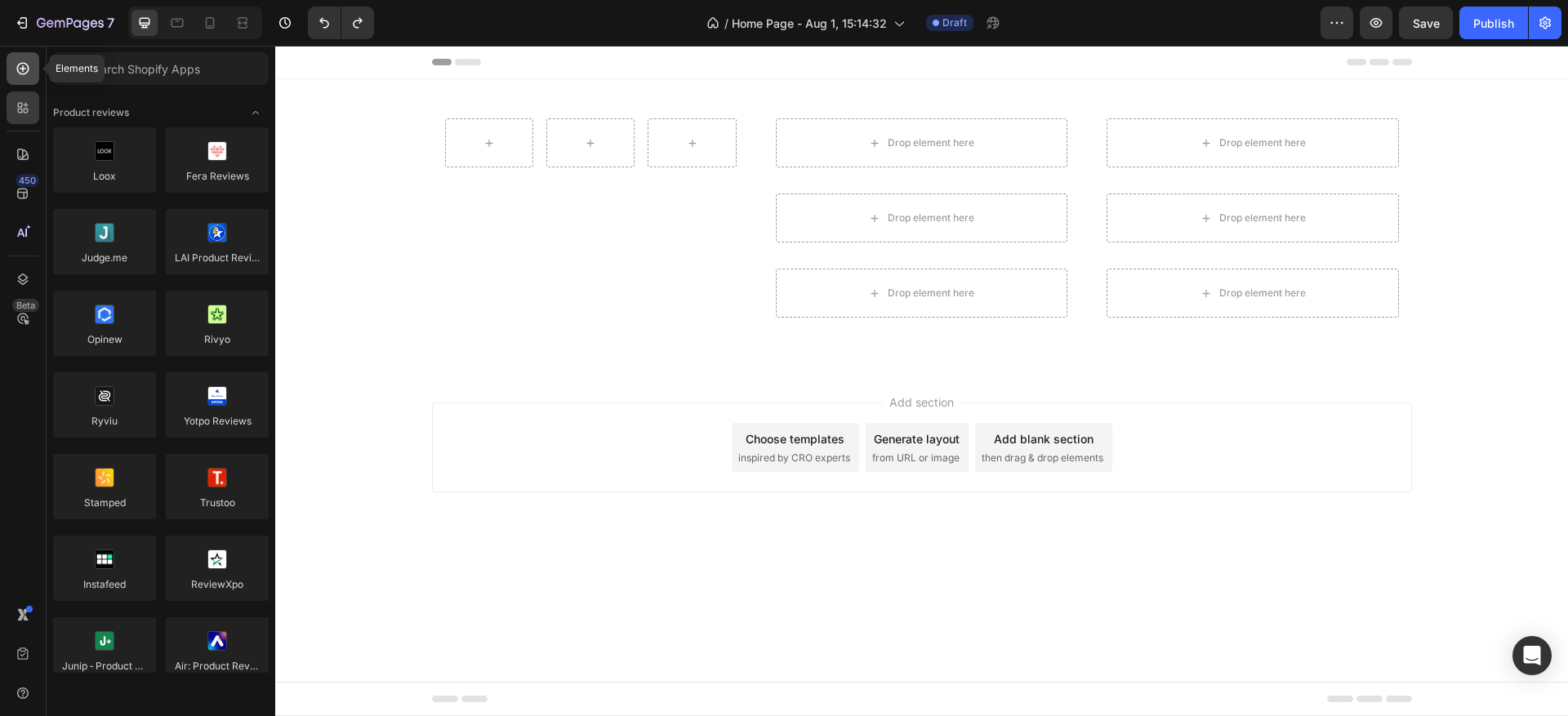click 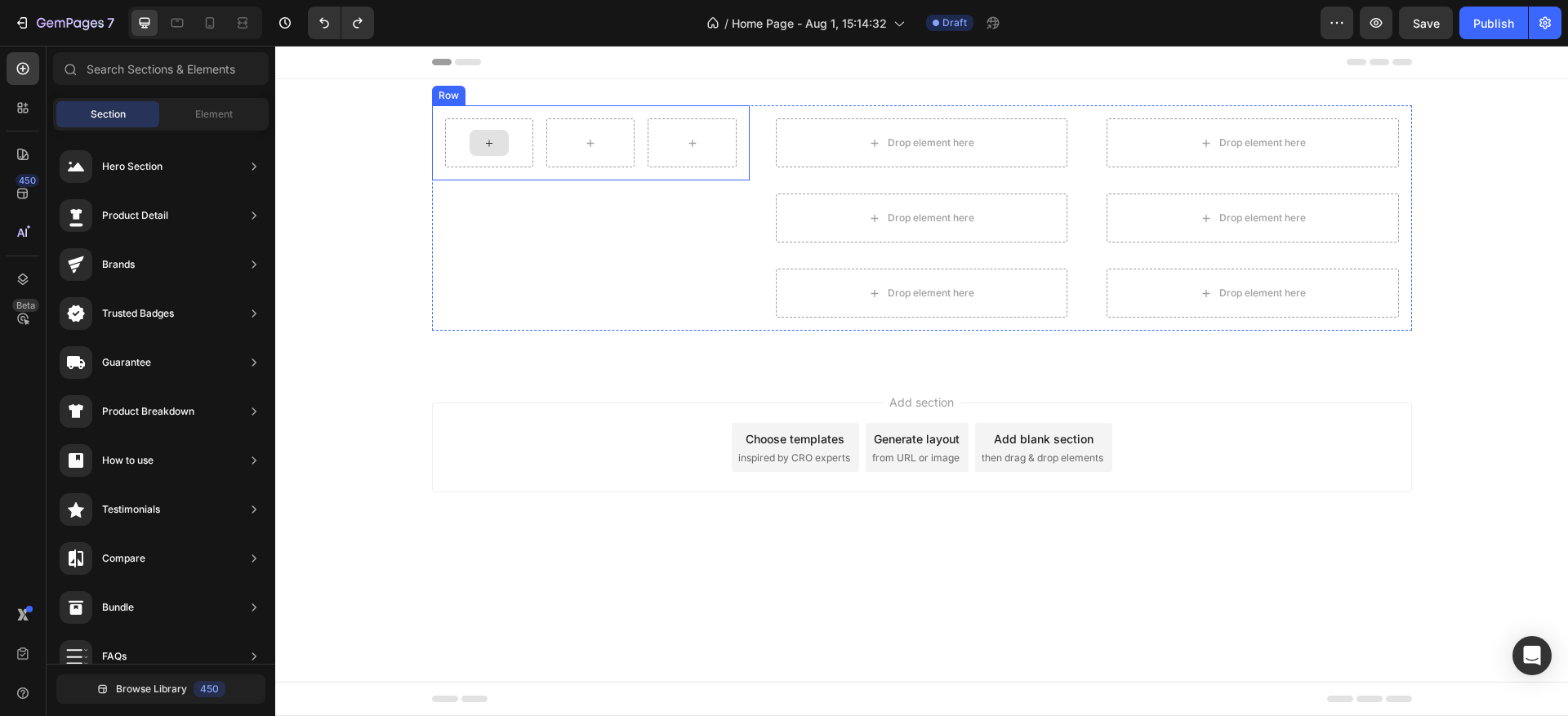 click 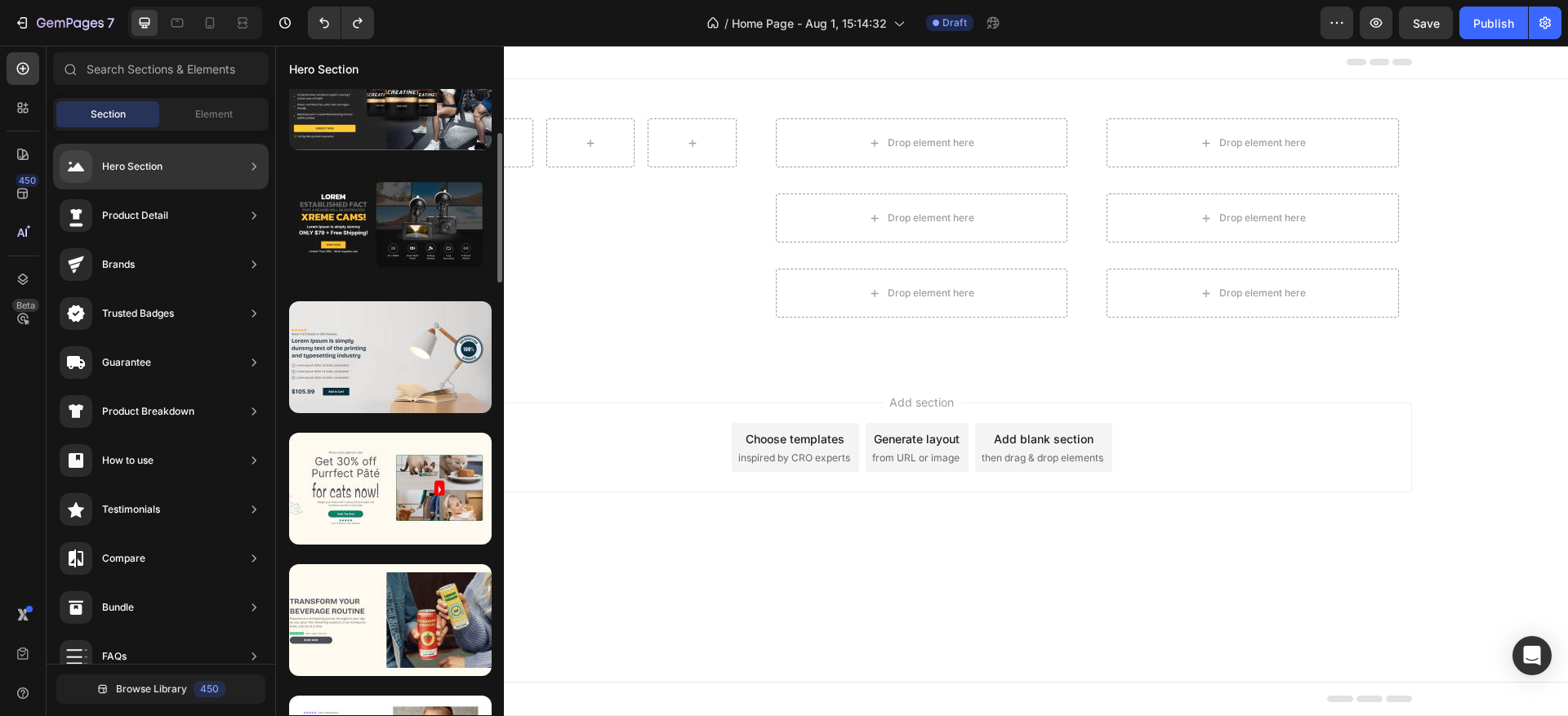 scroll, scrollTop: 0, scrollLeft: 0, axis: both 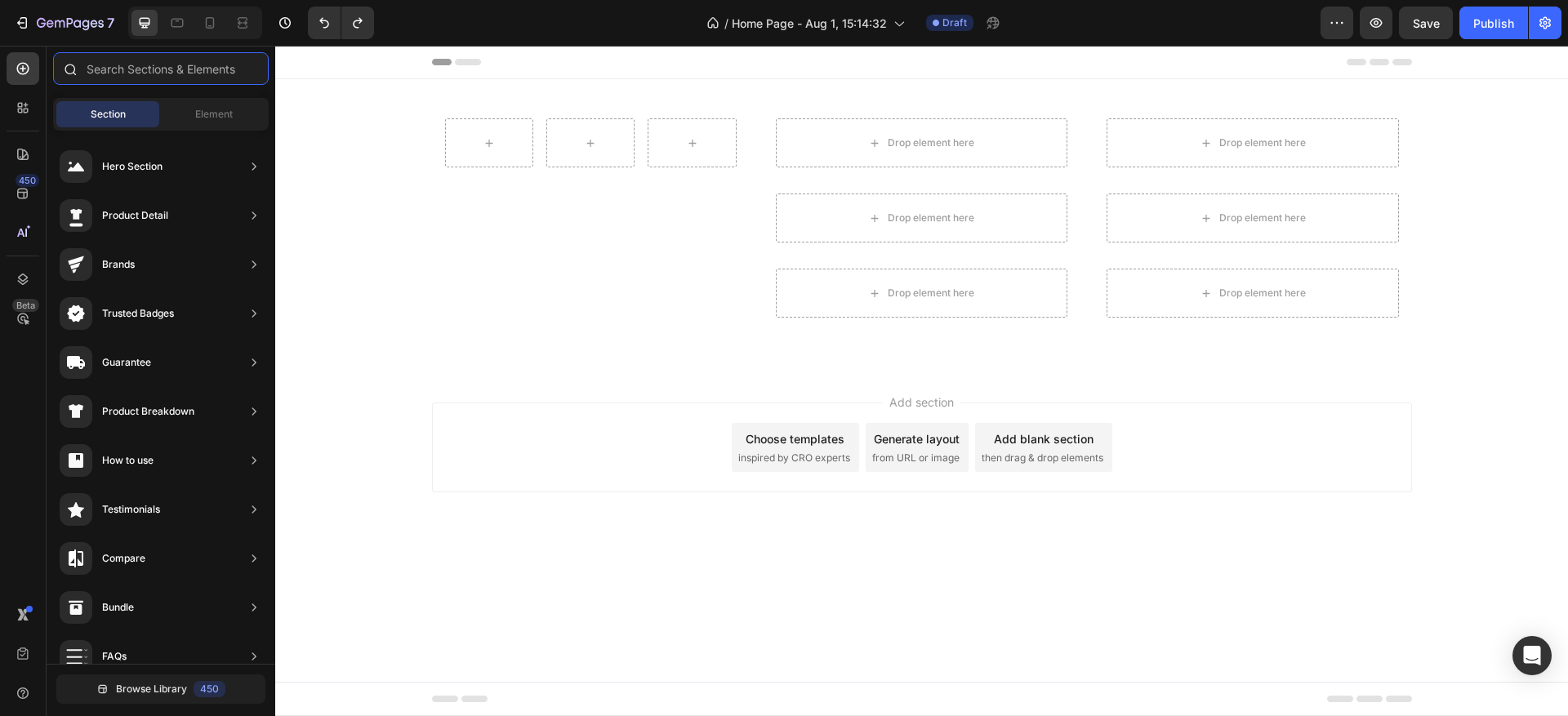 click at bounding box center [161, 69] 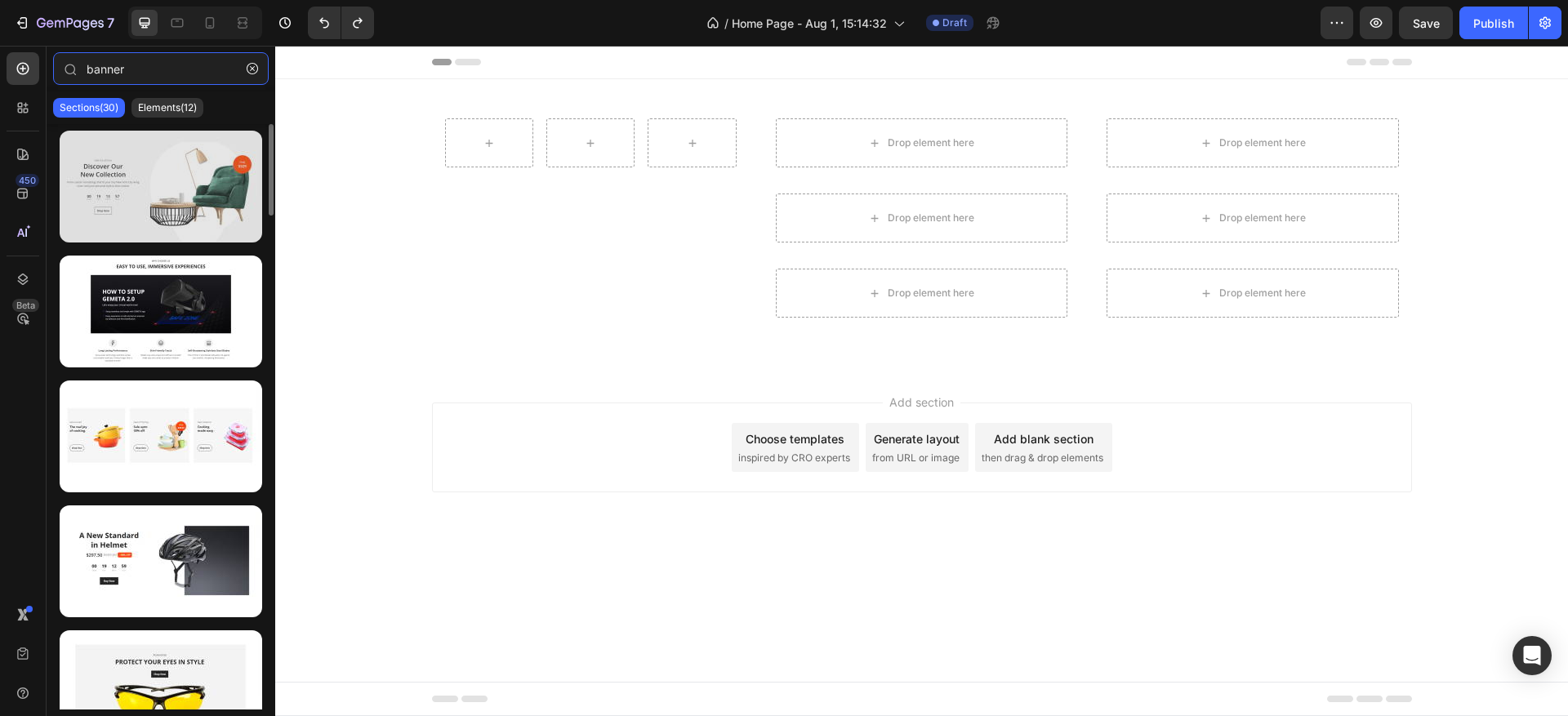 type on "banner" 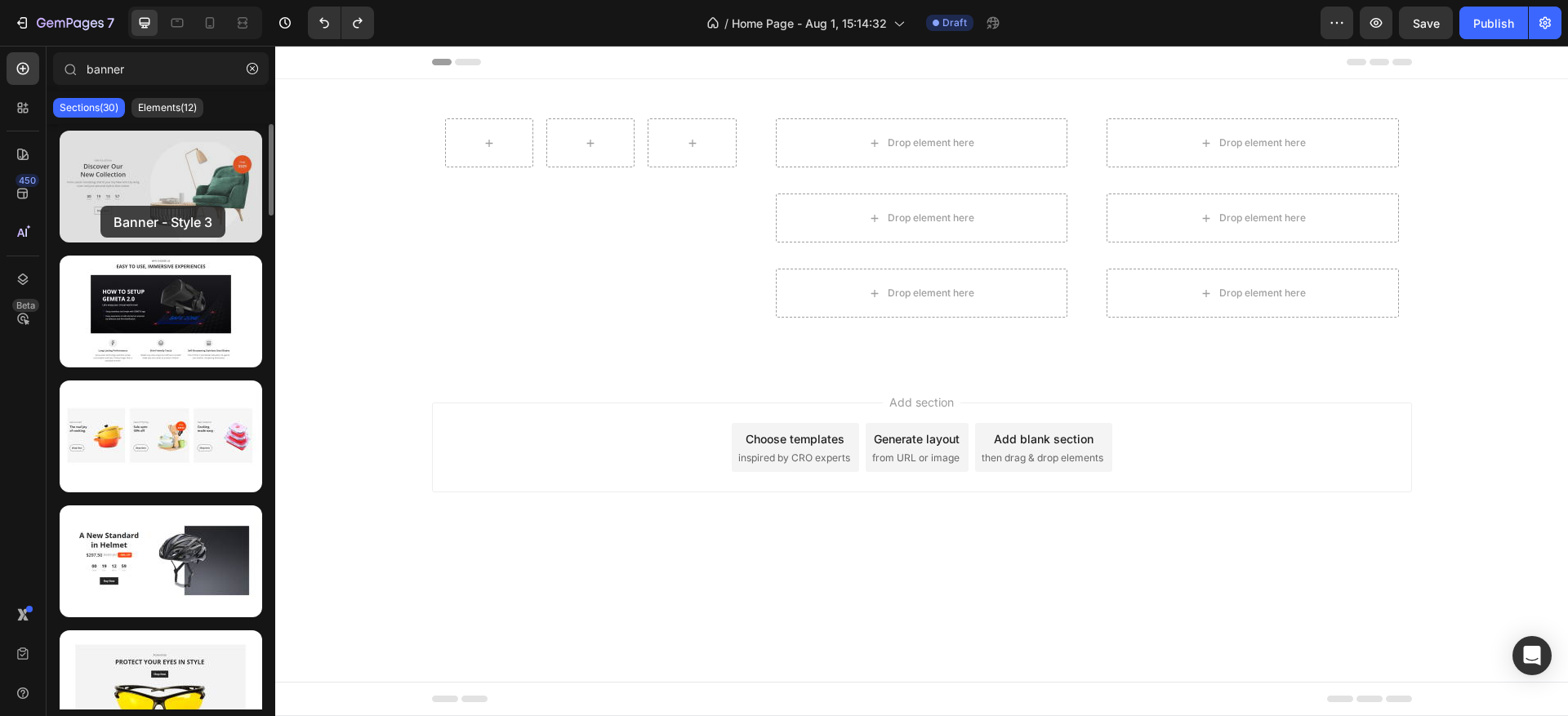 drag, startPoint x: 172, startPoint y: 203, endPoint x: 100, endPoint y: 206, distance: 72.062473 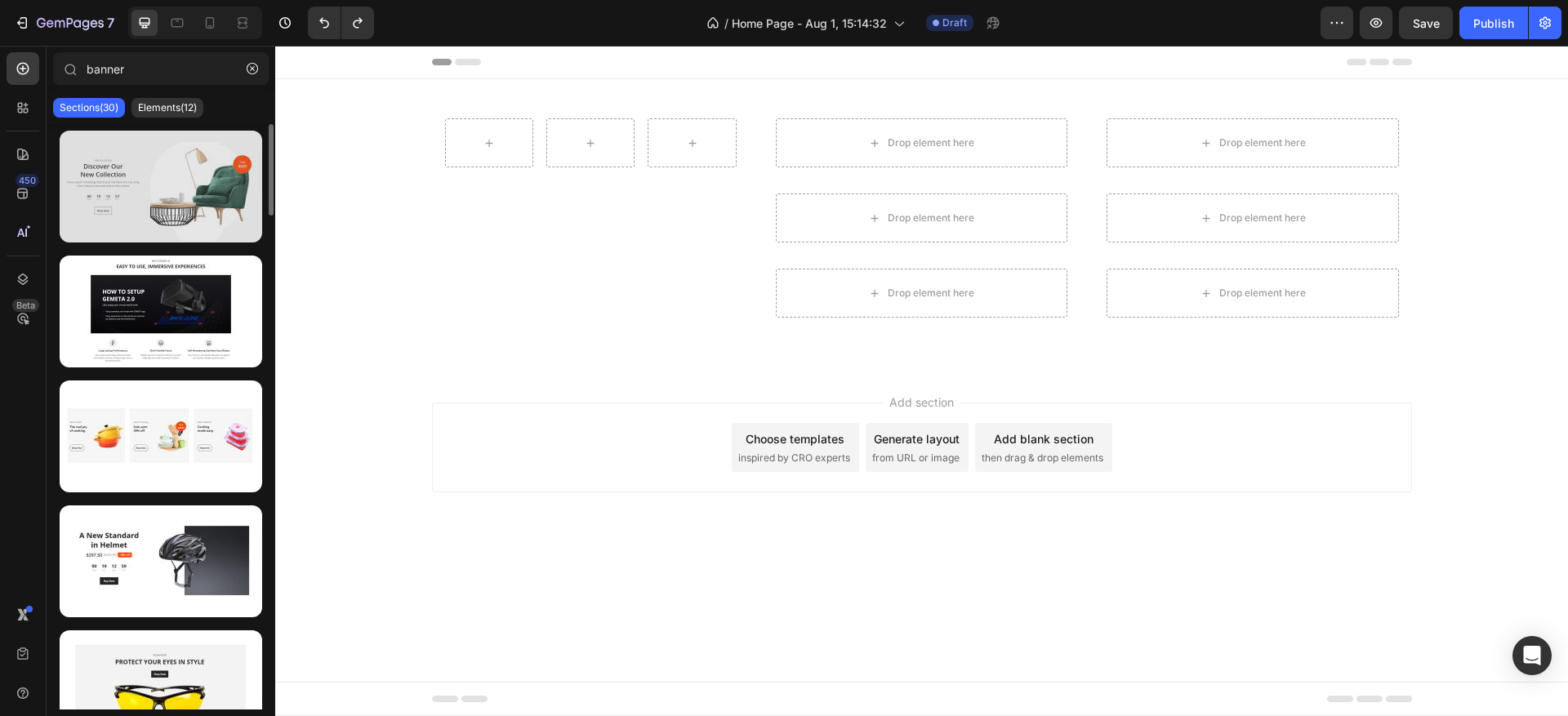 click at bounding box center (161, 186) 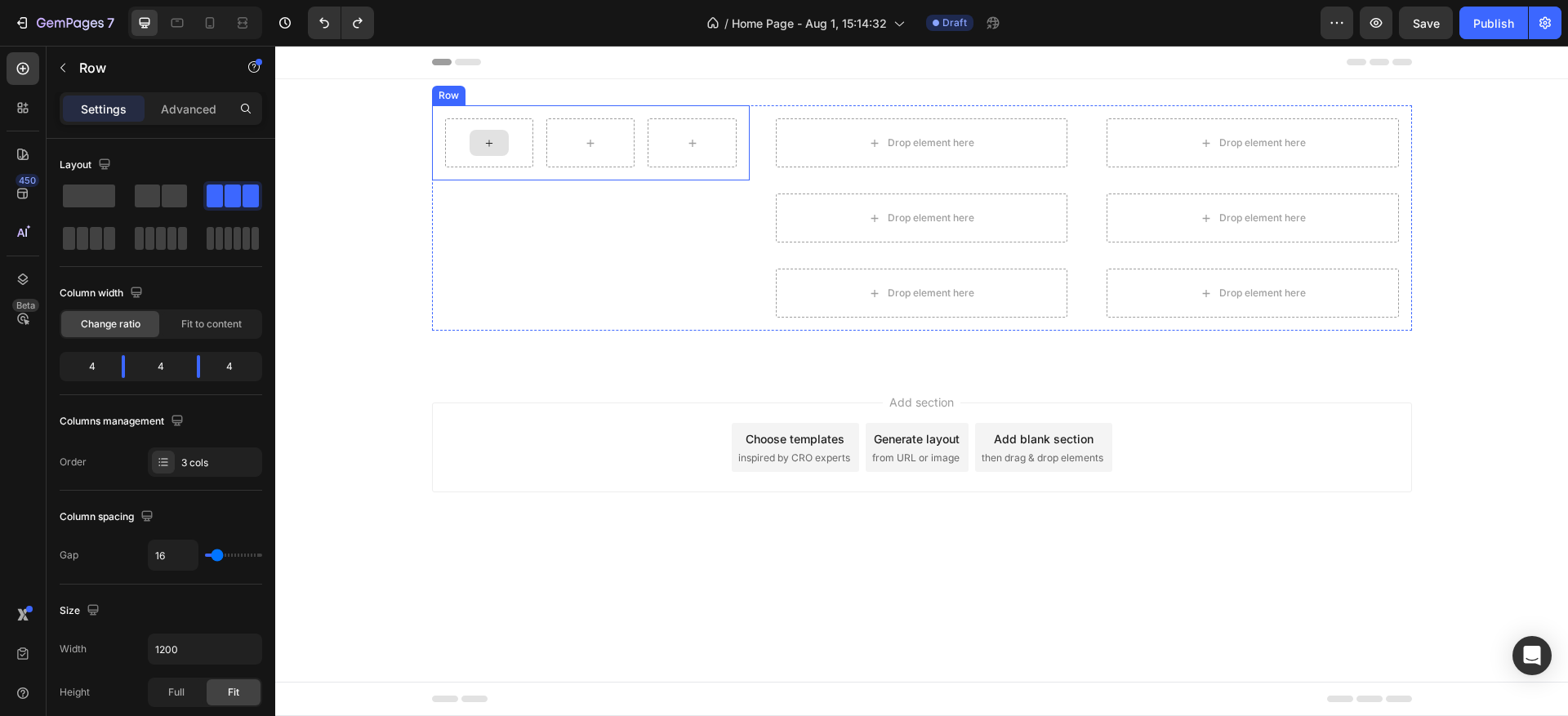 click at bounding box center [489, 143] 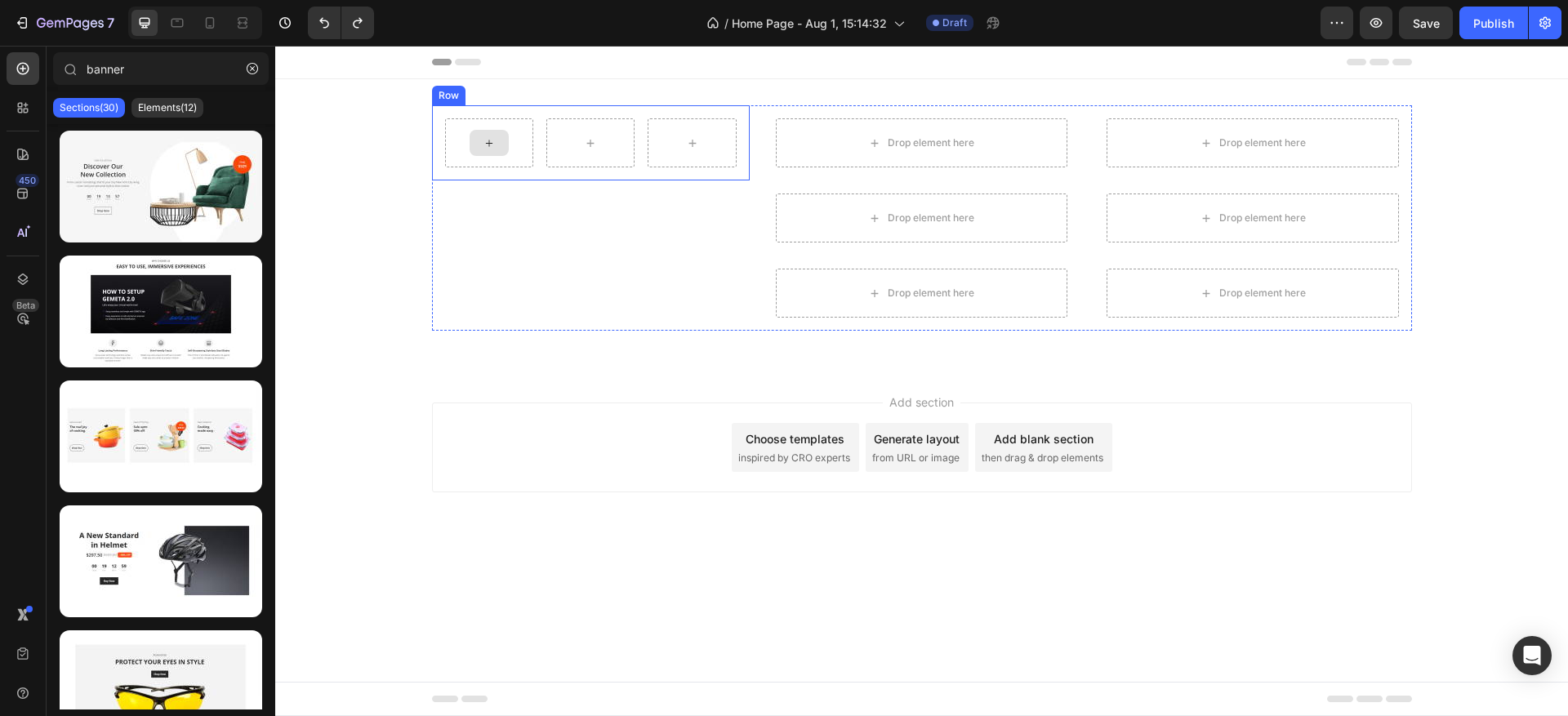 click at bounding box center [489, 143] 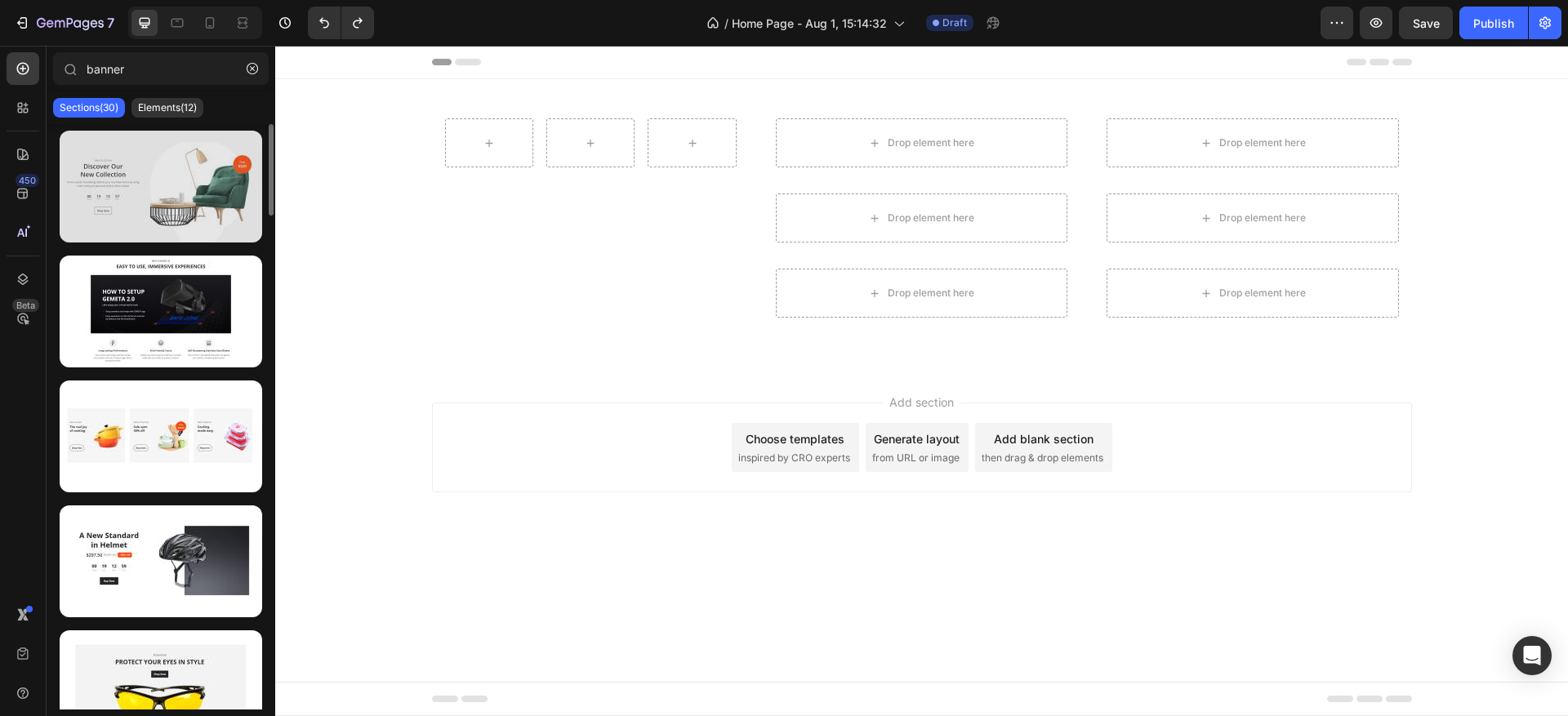 click at bounding box center [161, 186] 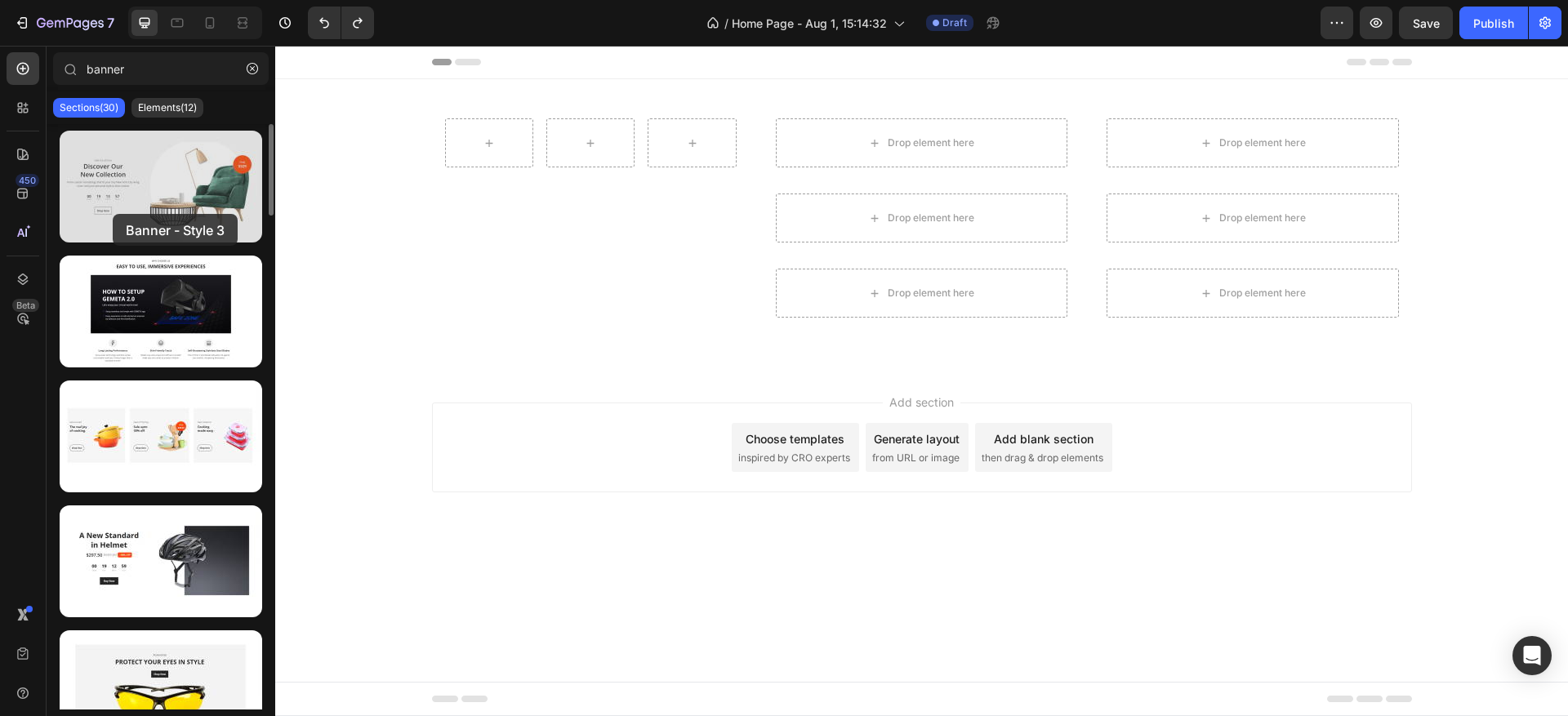 drag, startPoint x: 152, startPoint y: 189, endPoint x: 113, endPoint y: 214, distance: 46.32494 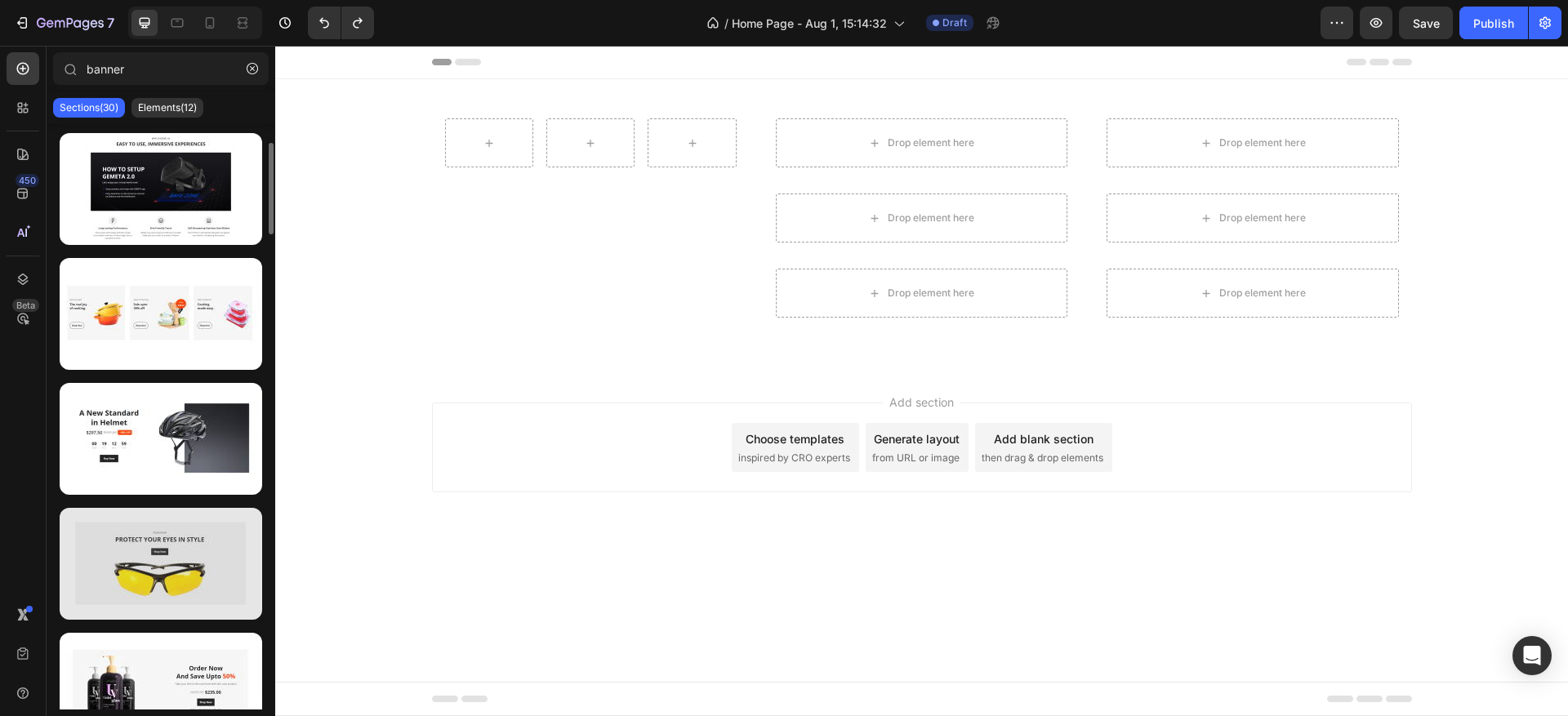 scroll, scrollTop: 0, scrollLeft: 0, axis: both 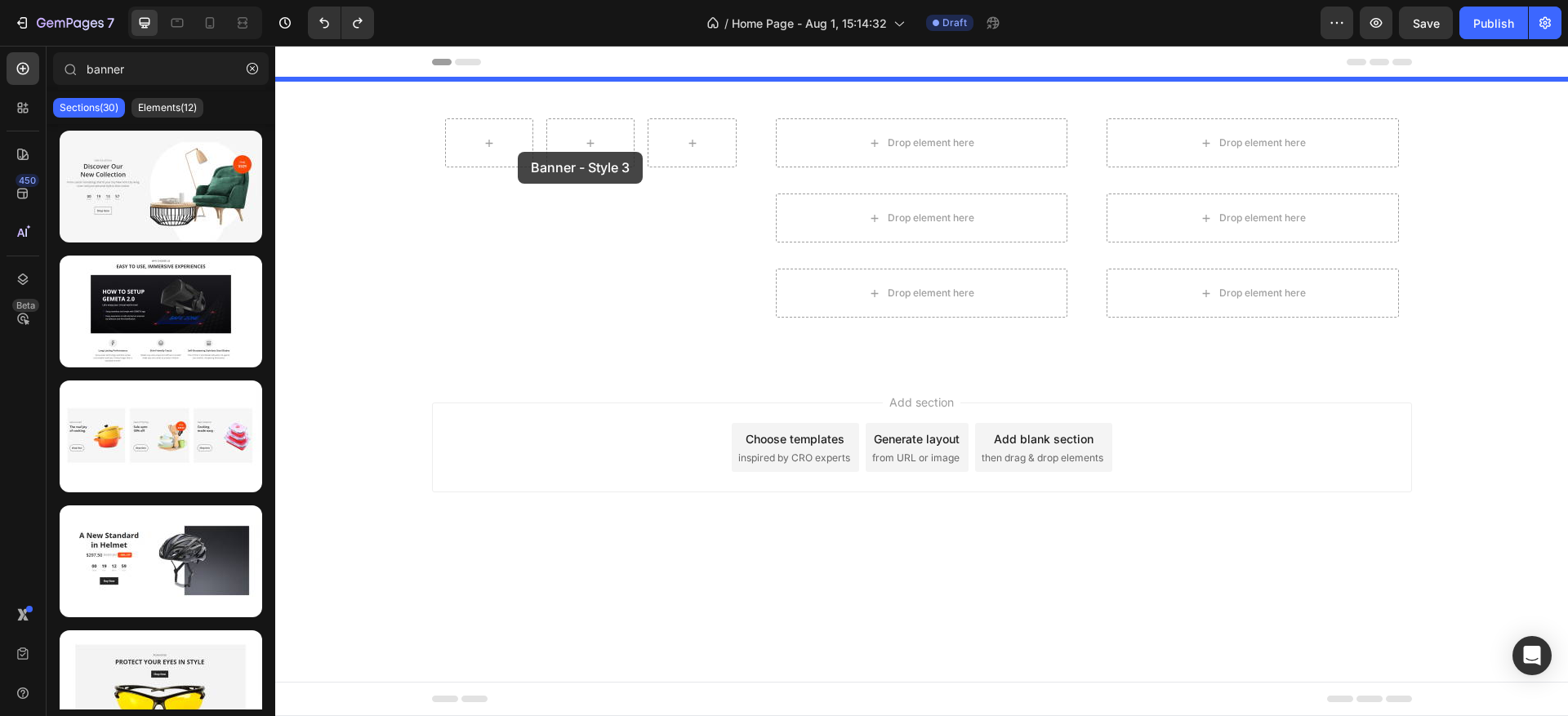drag, startPoint x: 440, startPoint y: 250, endPoint x: 518, endPoint y: 152, distance: 125.25175 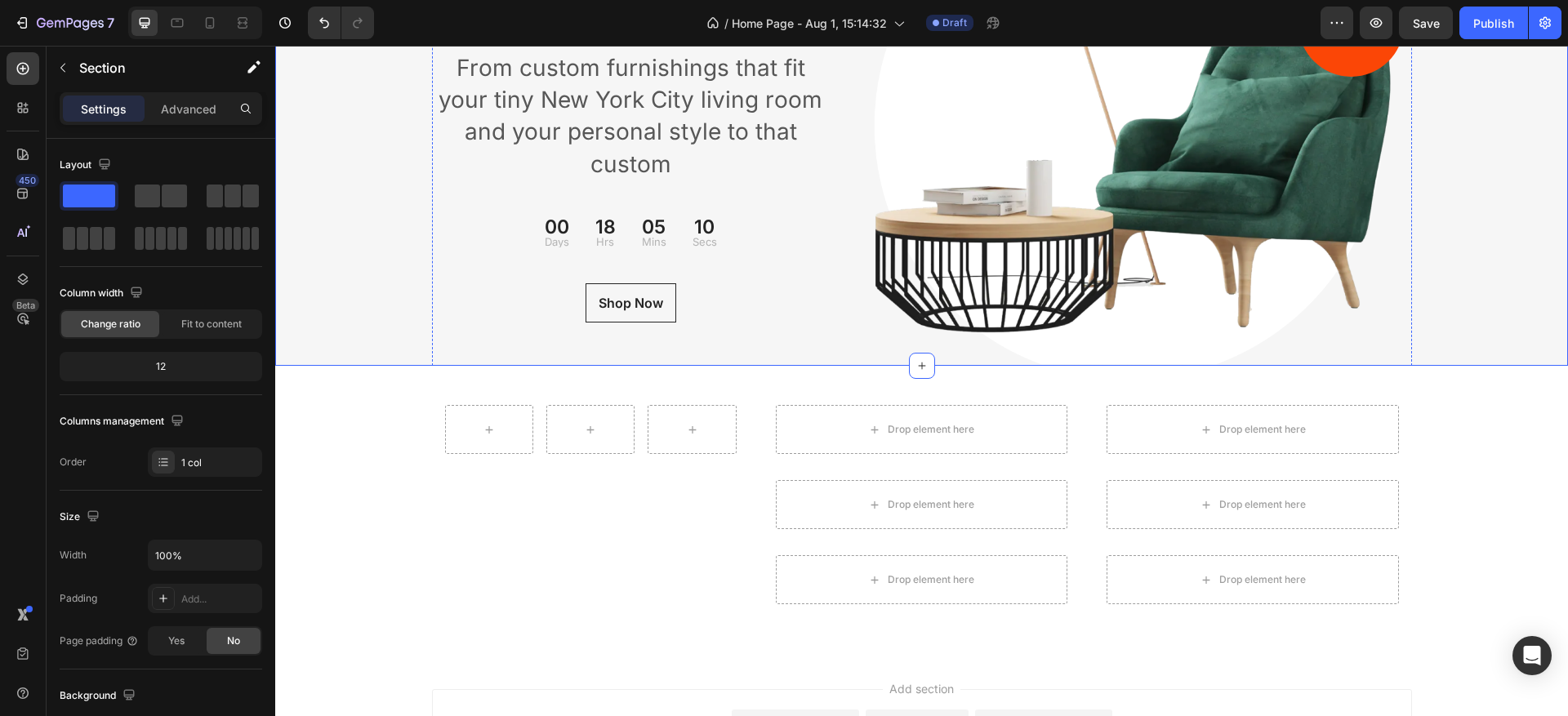 scroll, scrollTop: 245, scrollLeft: 0, axis: vertical 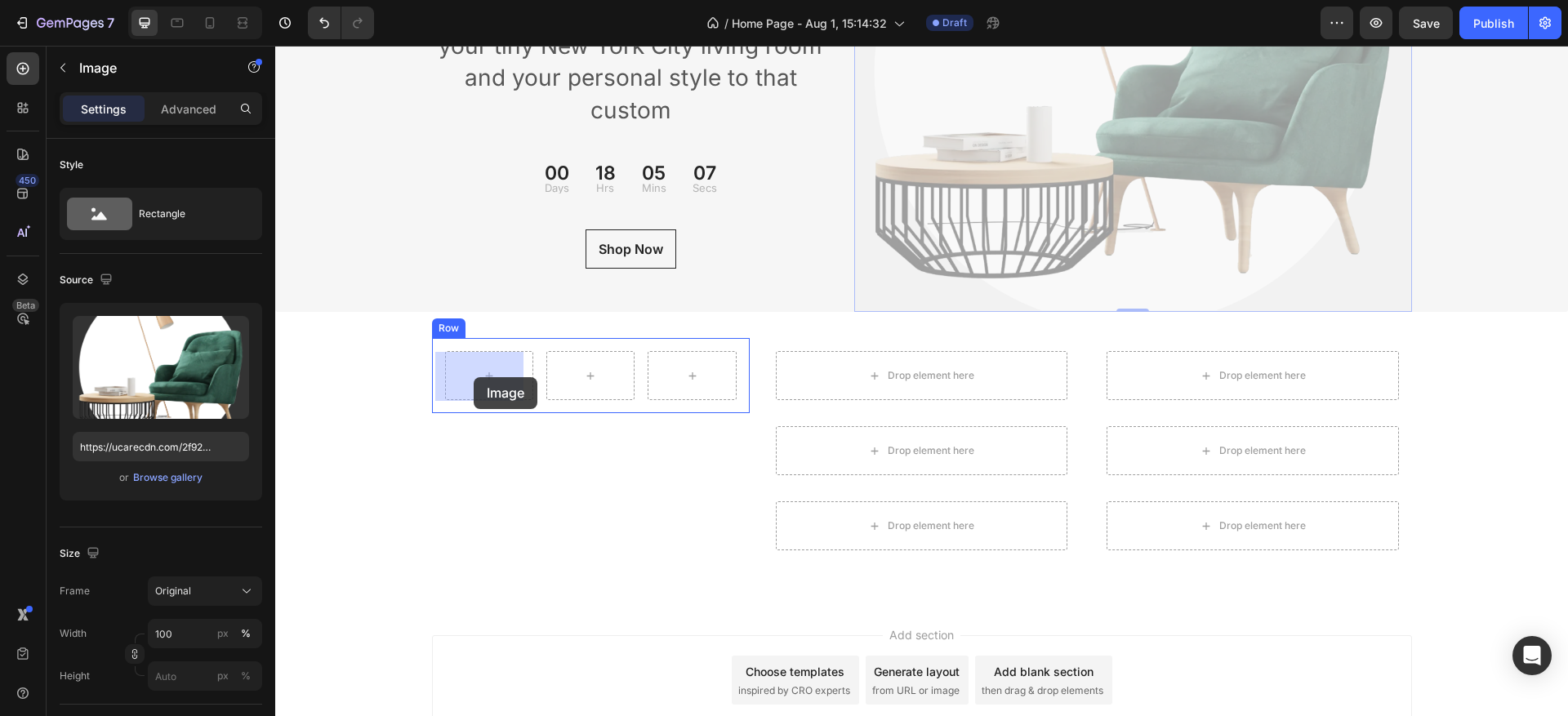 drag, startPoint x: 1214, startPoint y: 182, endPoint x: 476, endPoint y: 380, distance: 764.09947 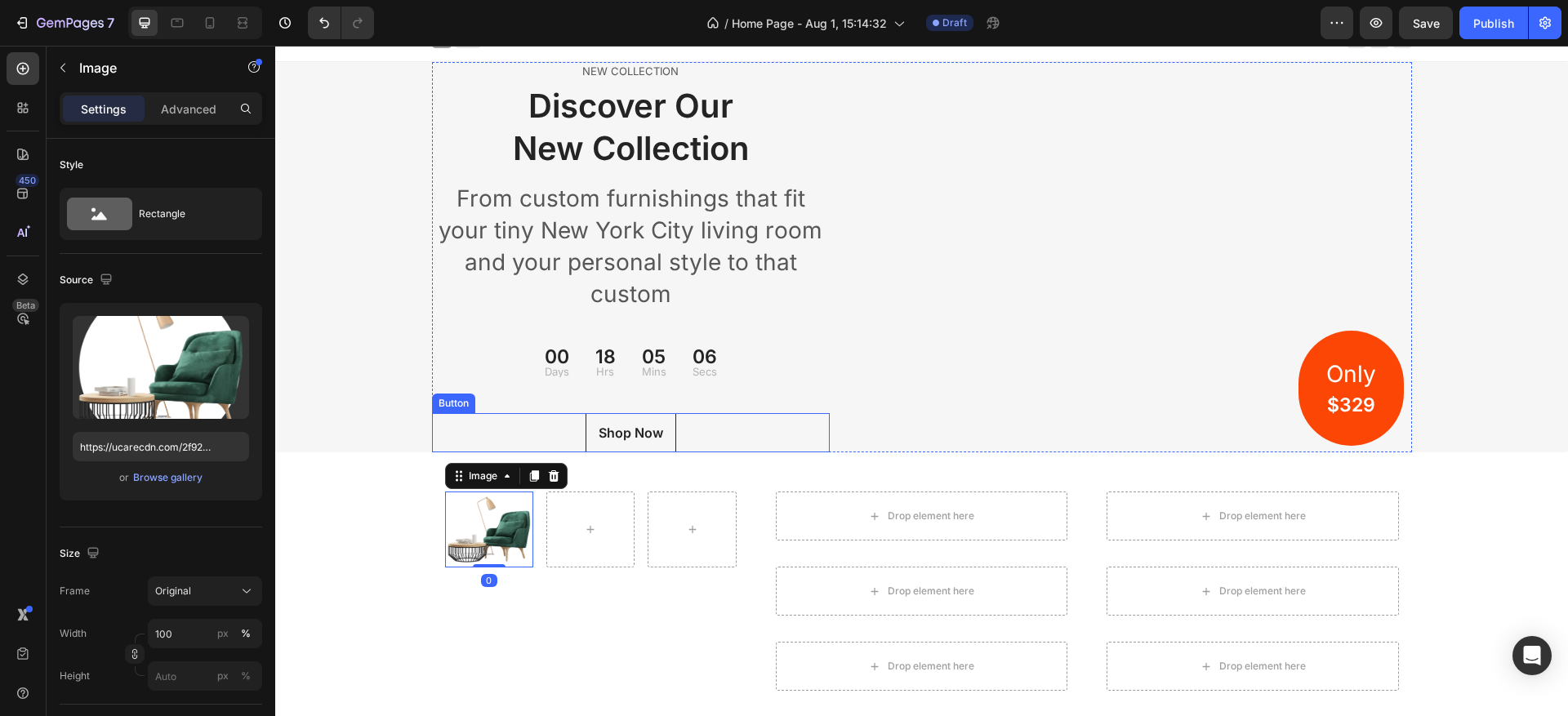 scroll, scrollTop: 0, scrollLeft: 0, axis: both 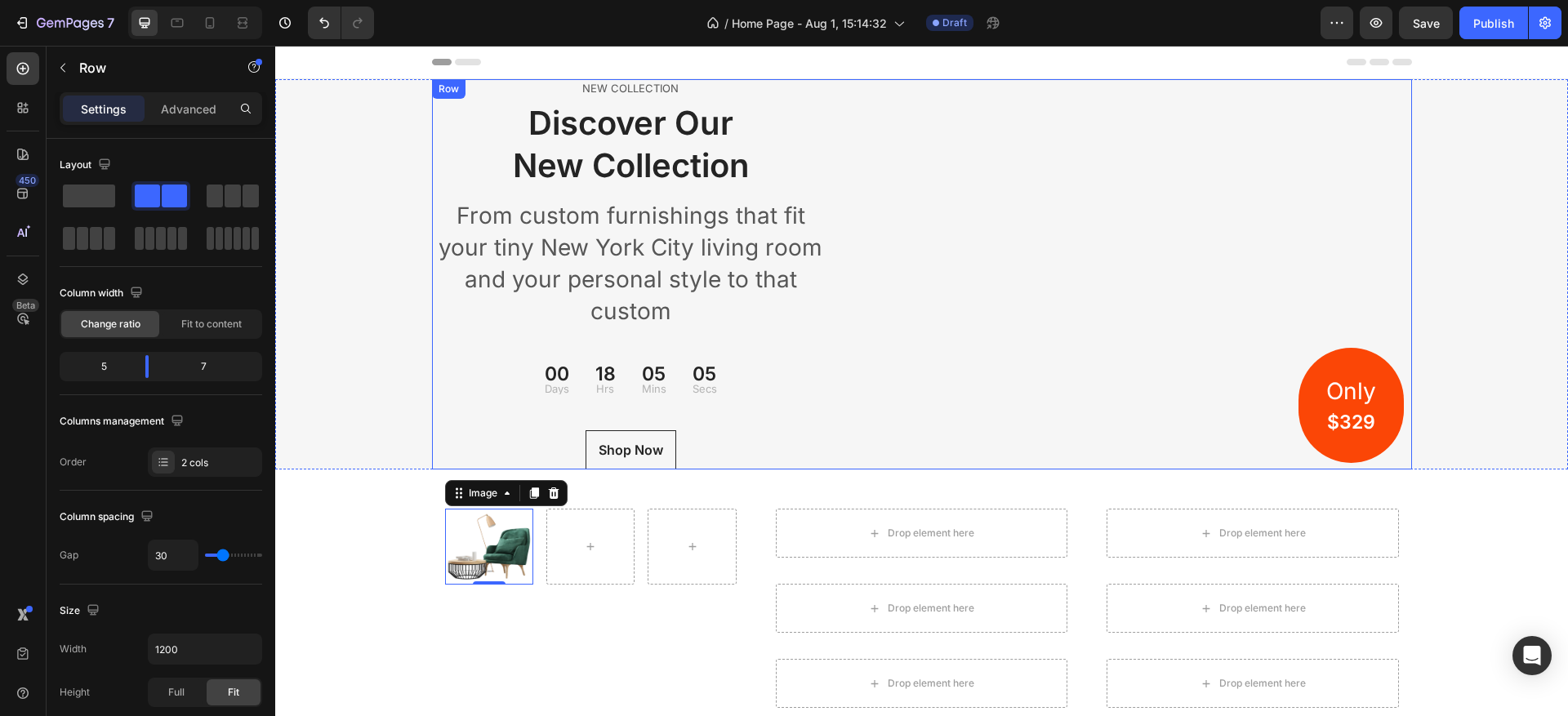 click on "Only Text block $329 Heading Row Image Row Row" at bounding box center [1133, 274] 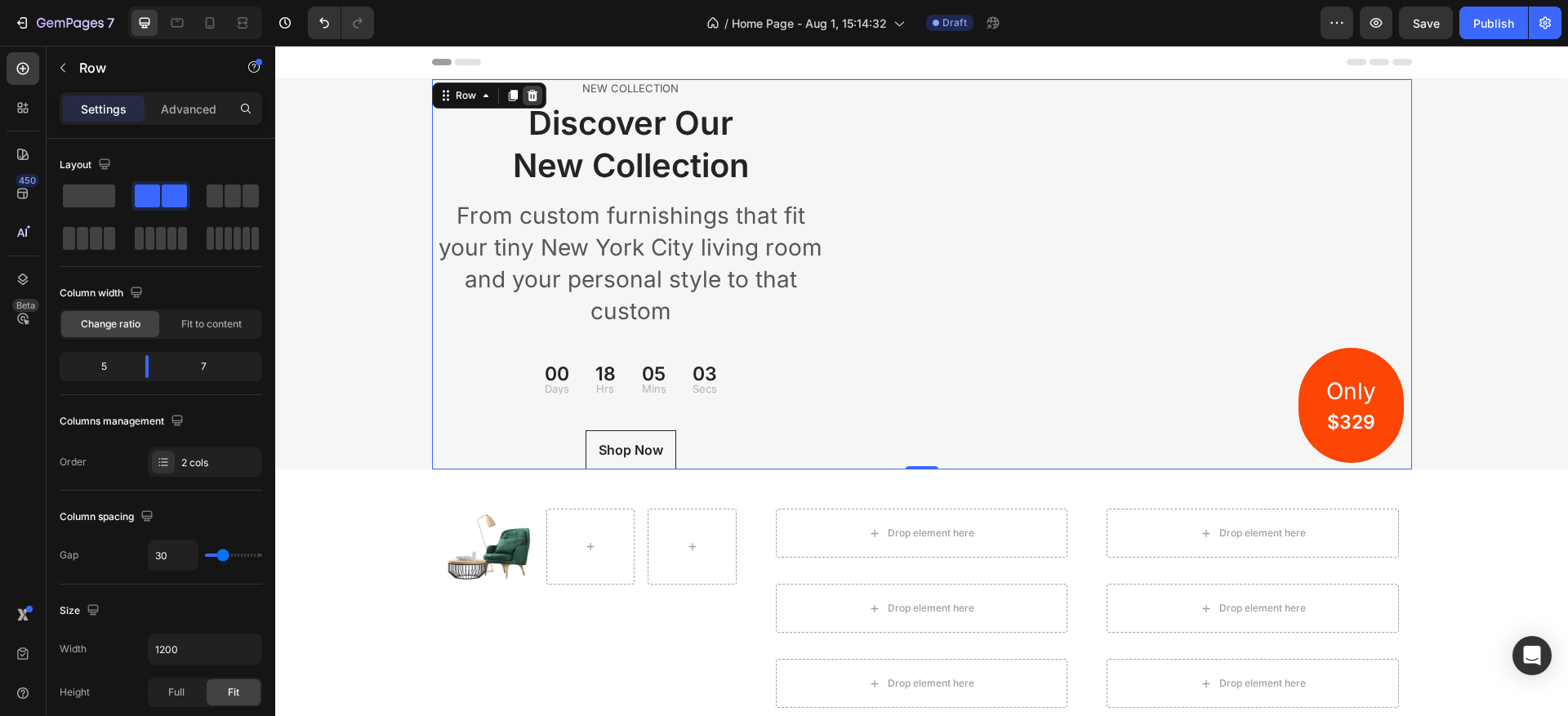 click at bounding box center (532, 96) 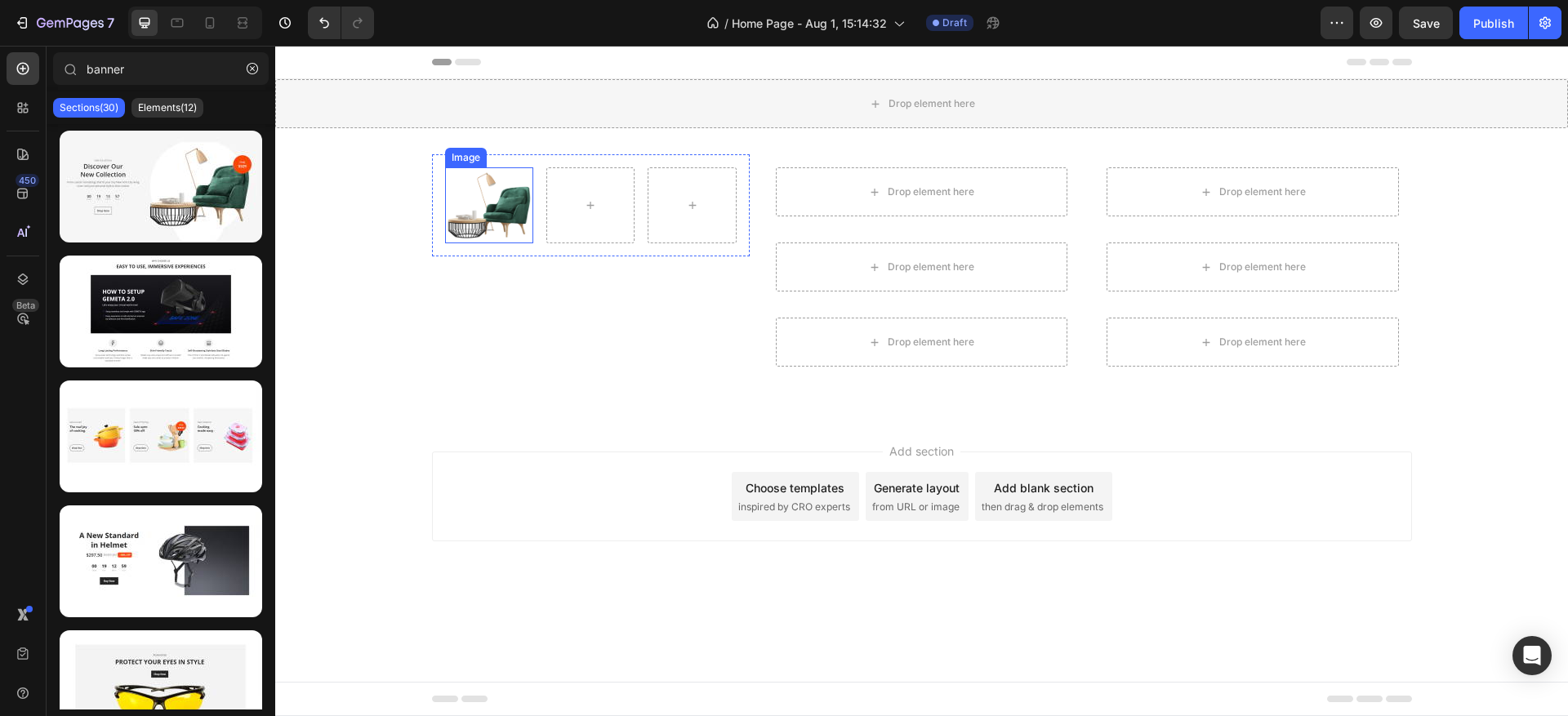 click at bounding box center (489, 205) 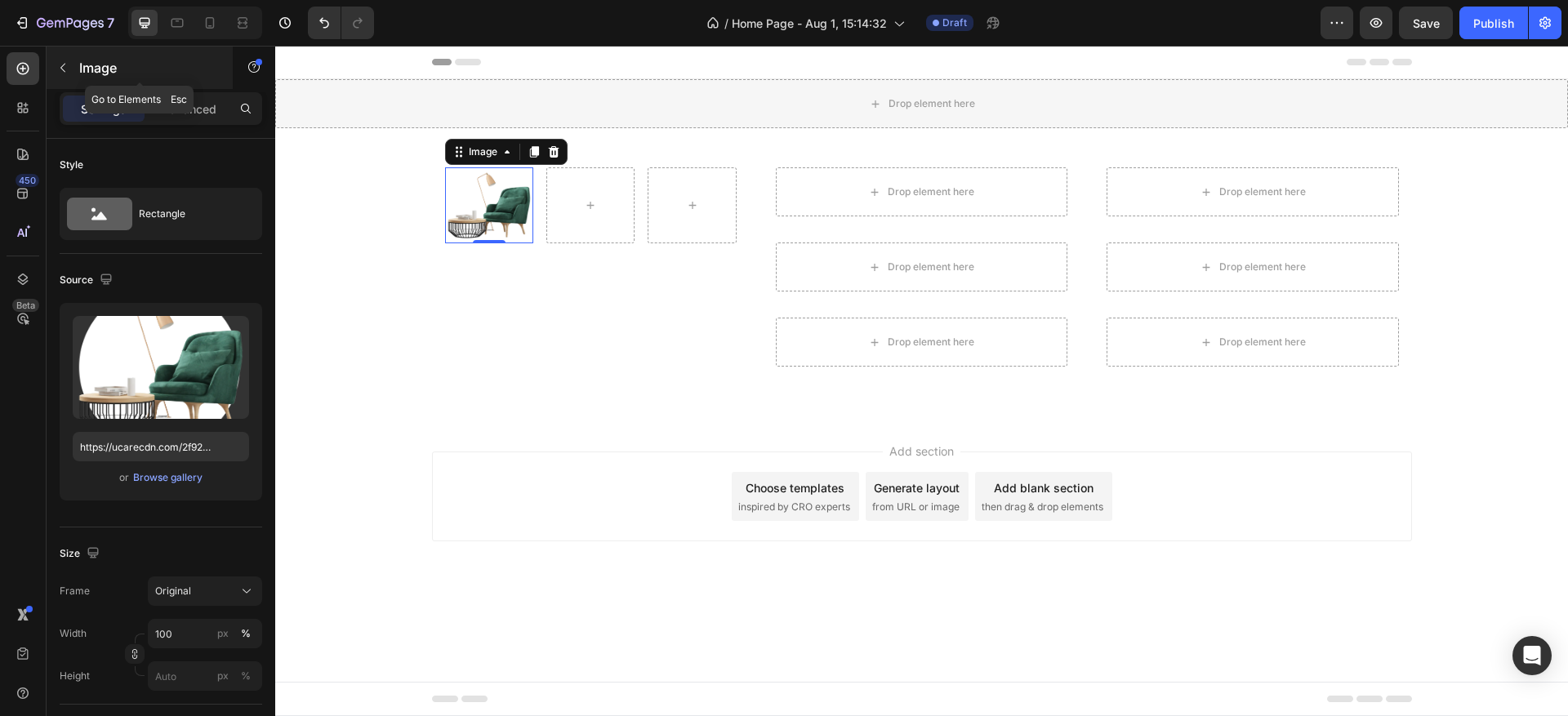 click 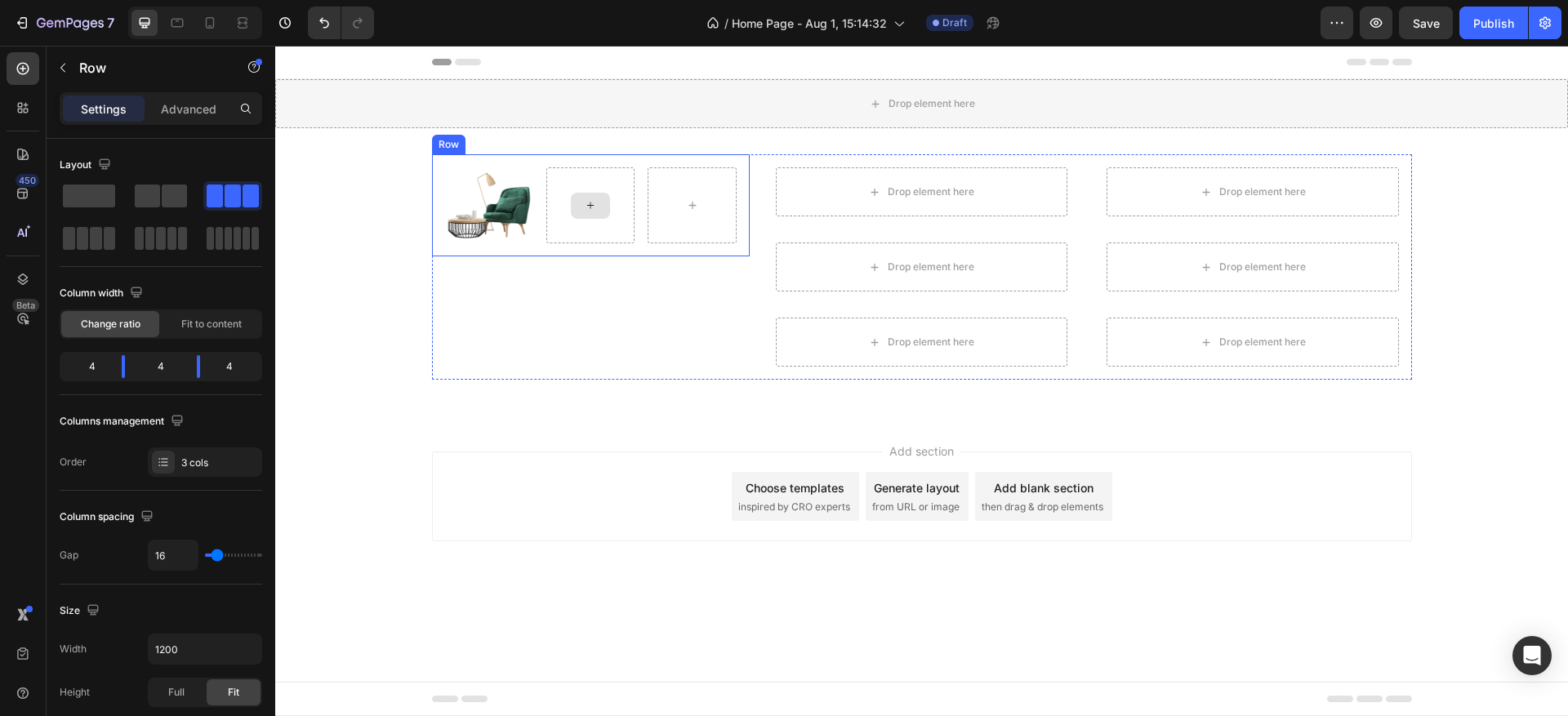 click at bounding box center [590, 205] 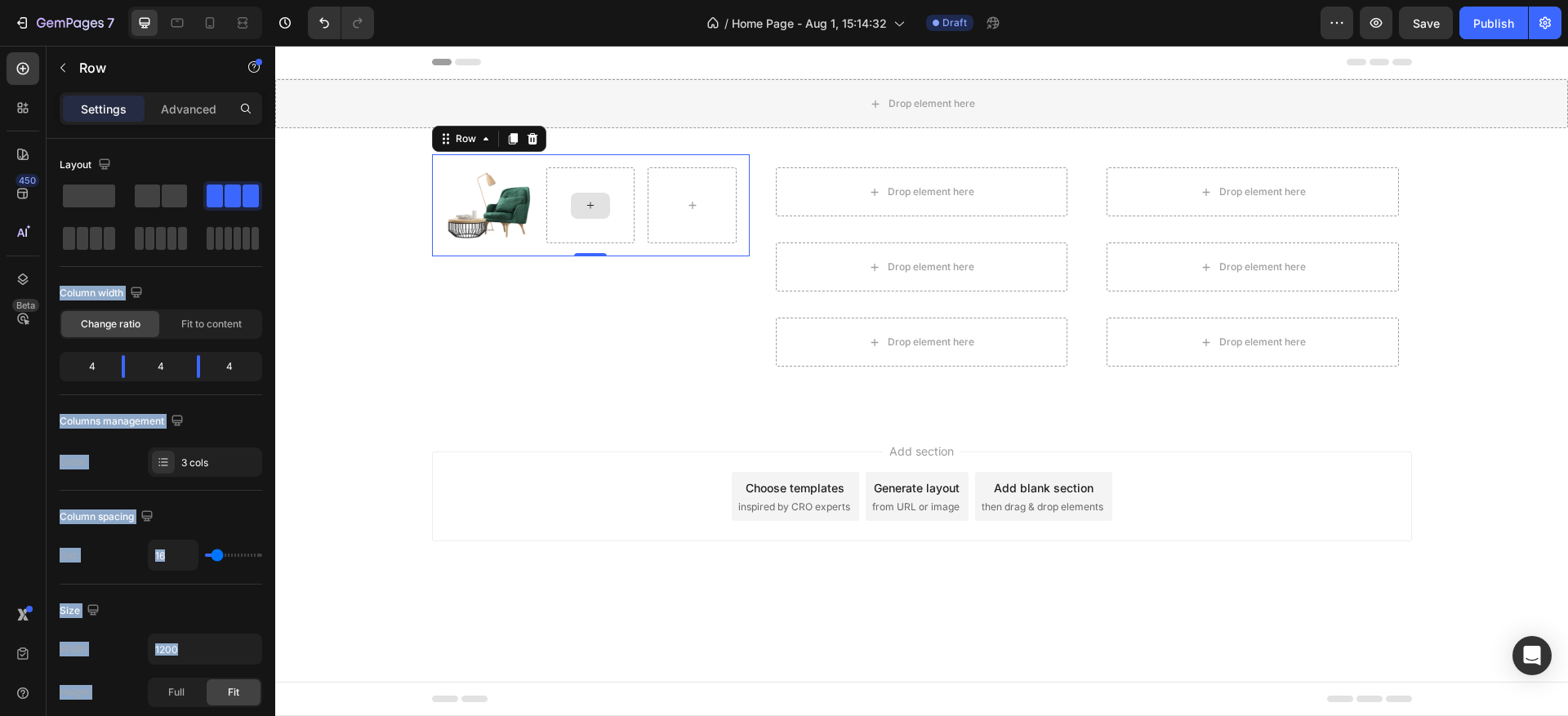 drag, startPoint x: 437, startPoint y: 238, endPoint x: 608, endPoint y: 216, distance: 172.4094 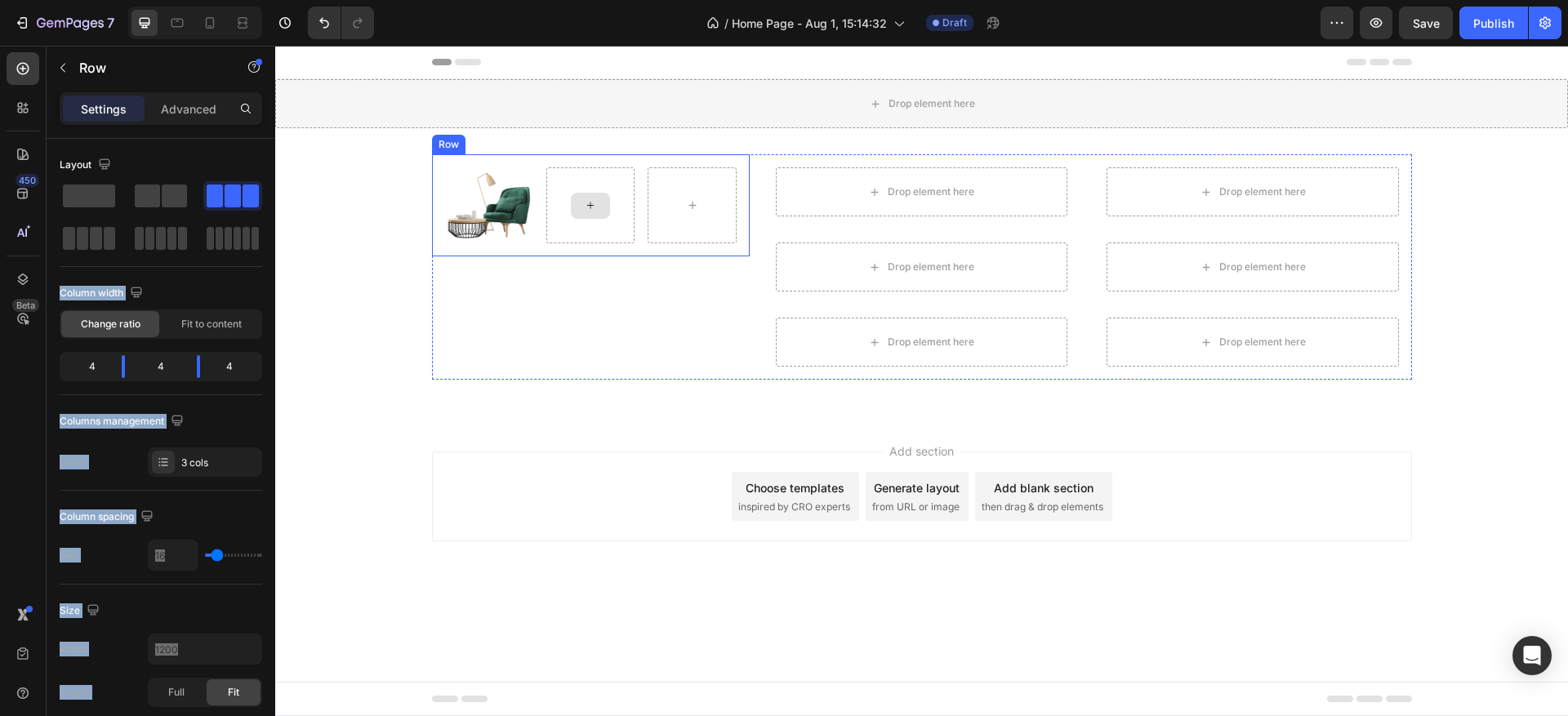 click at bounding box center [590, 206] 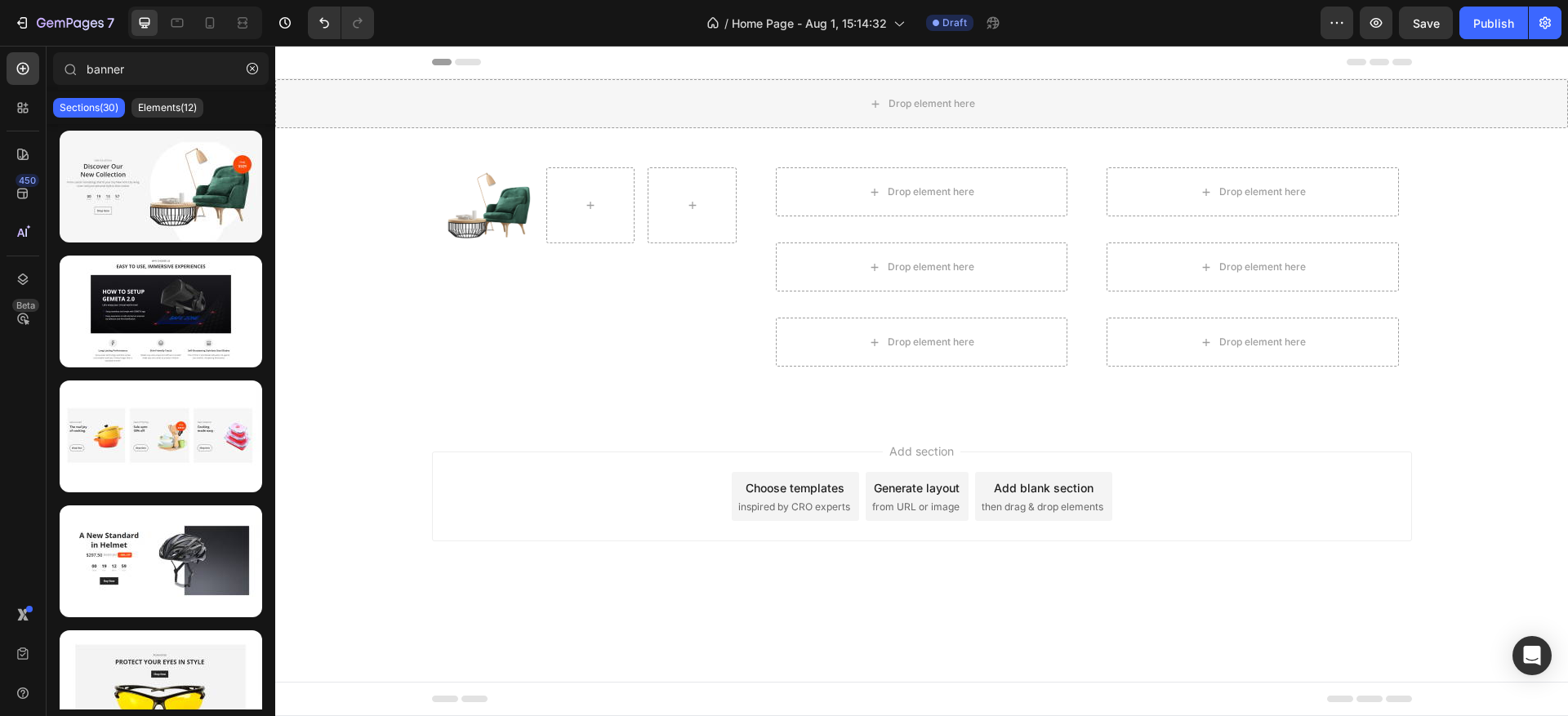 click on "Sections(30)" at bounding box center (89, 108) 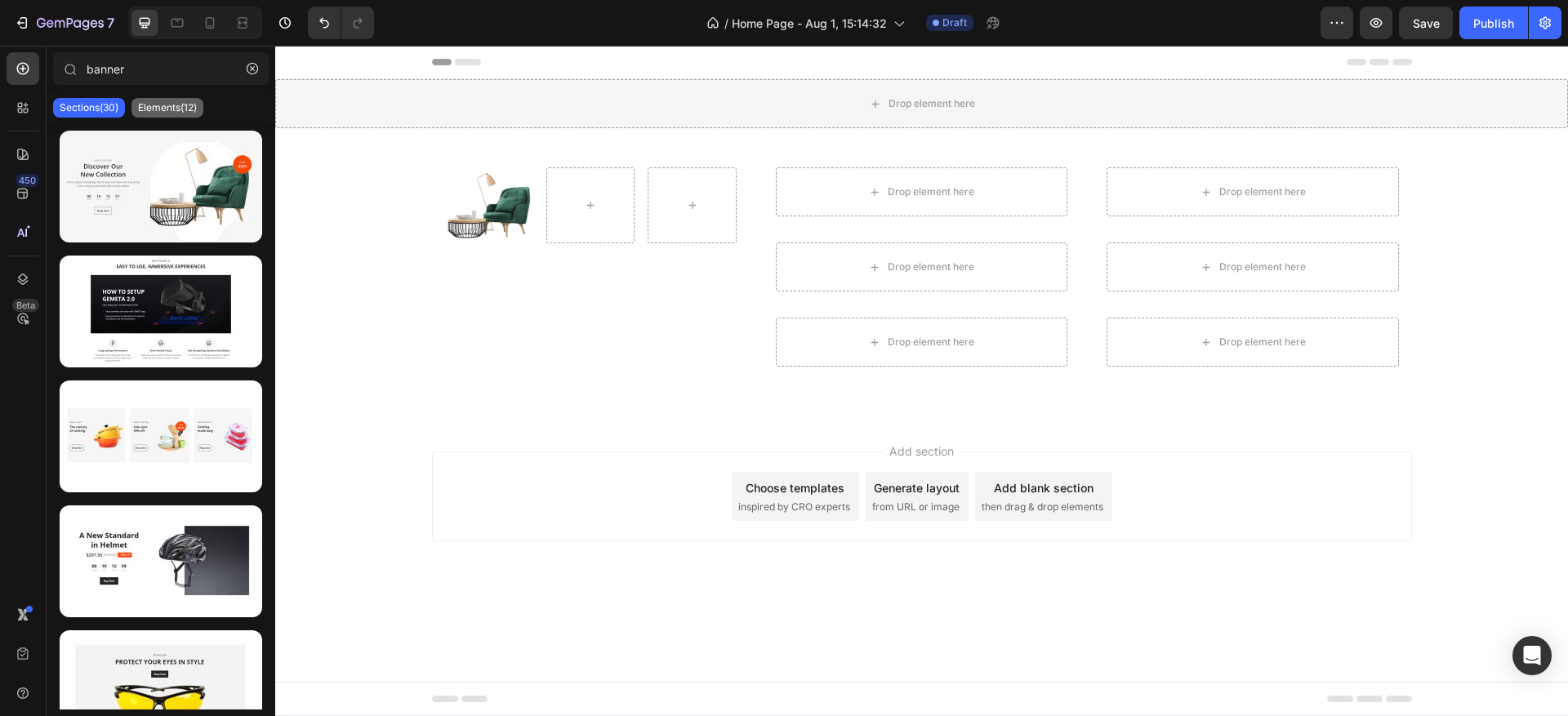 click on "Elements(12)" at bounding box center (167, 108) 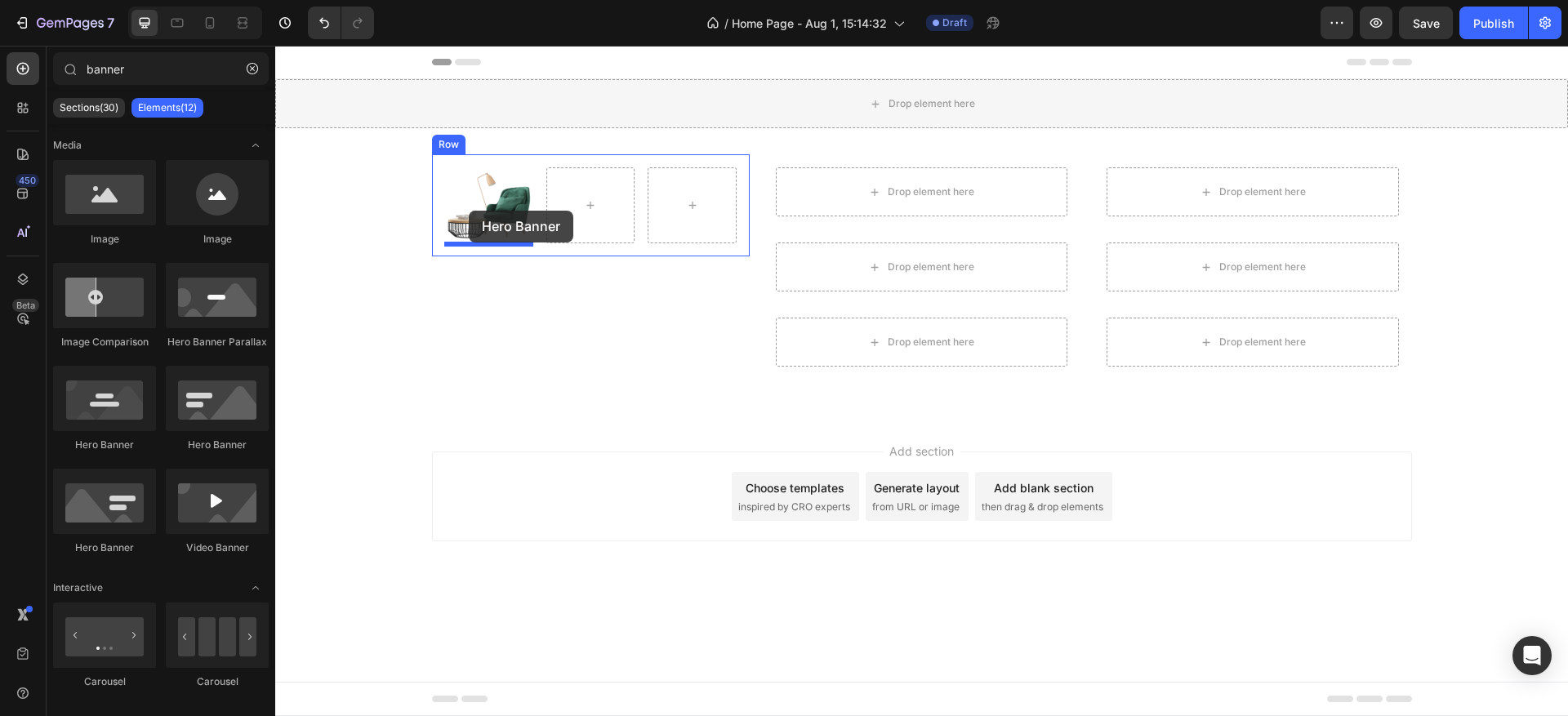 drag, startPoint x: 393, startPoint y: 452, endPoint x: 469, endPoint y: 211, distance: 252.69943 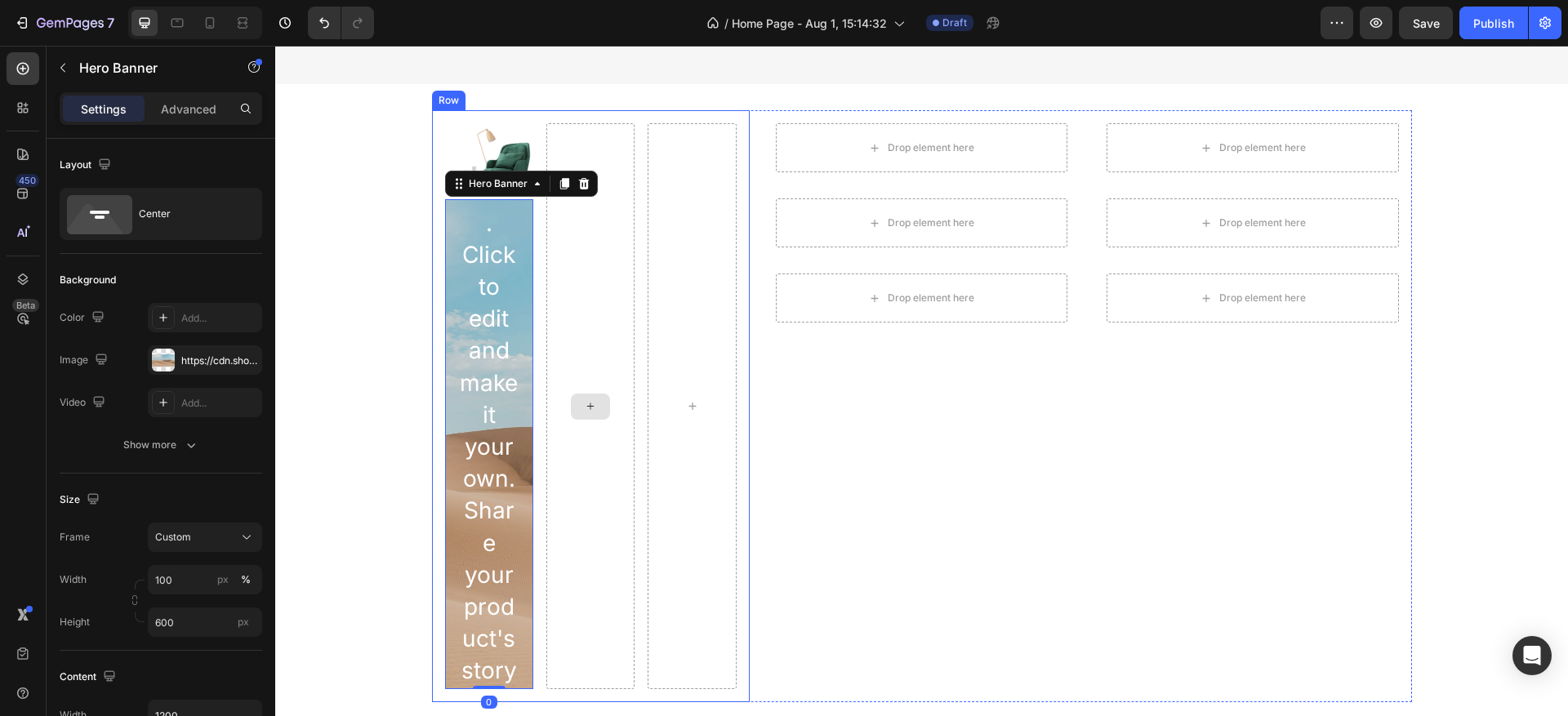 scroll, scrollTop: 0, scrollLeft: 0, axis: both 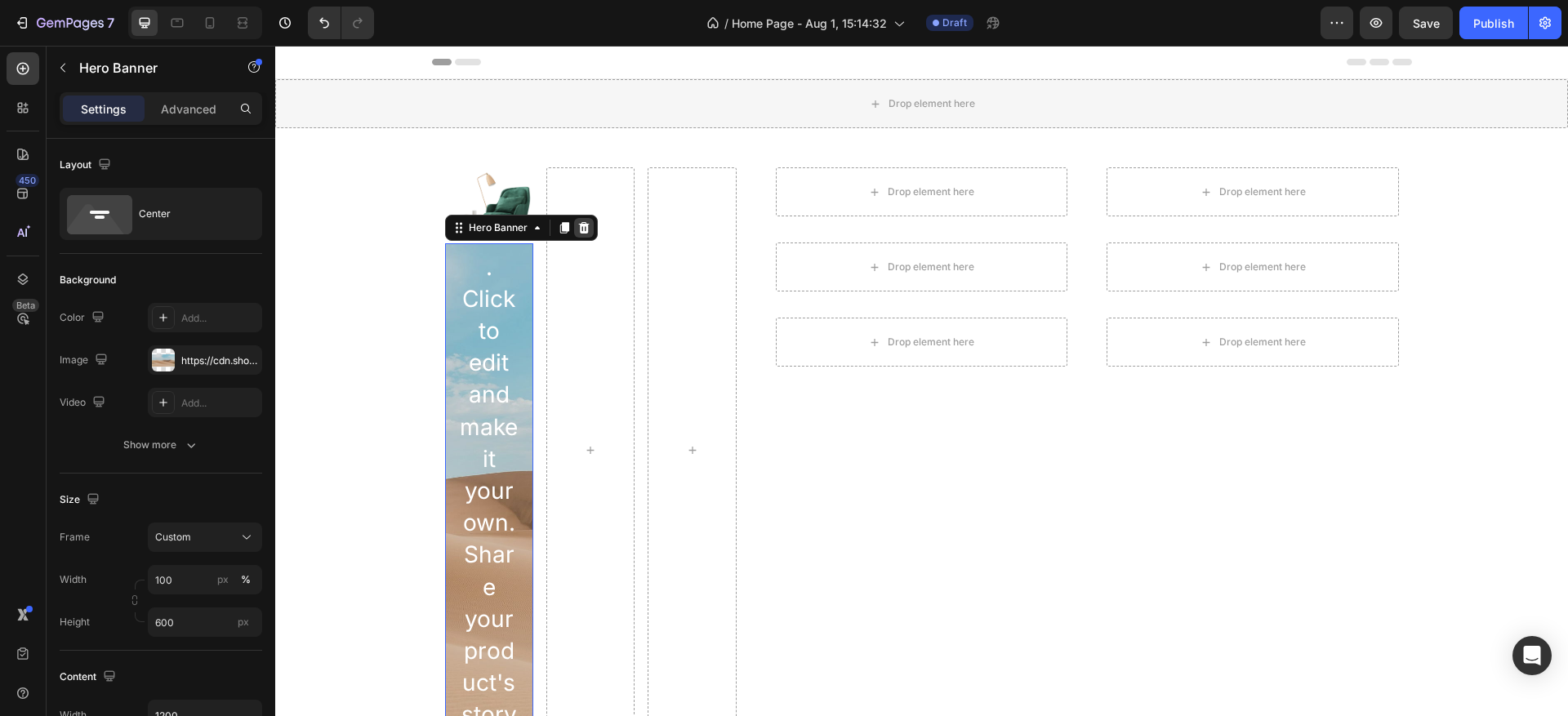 click 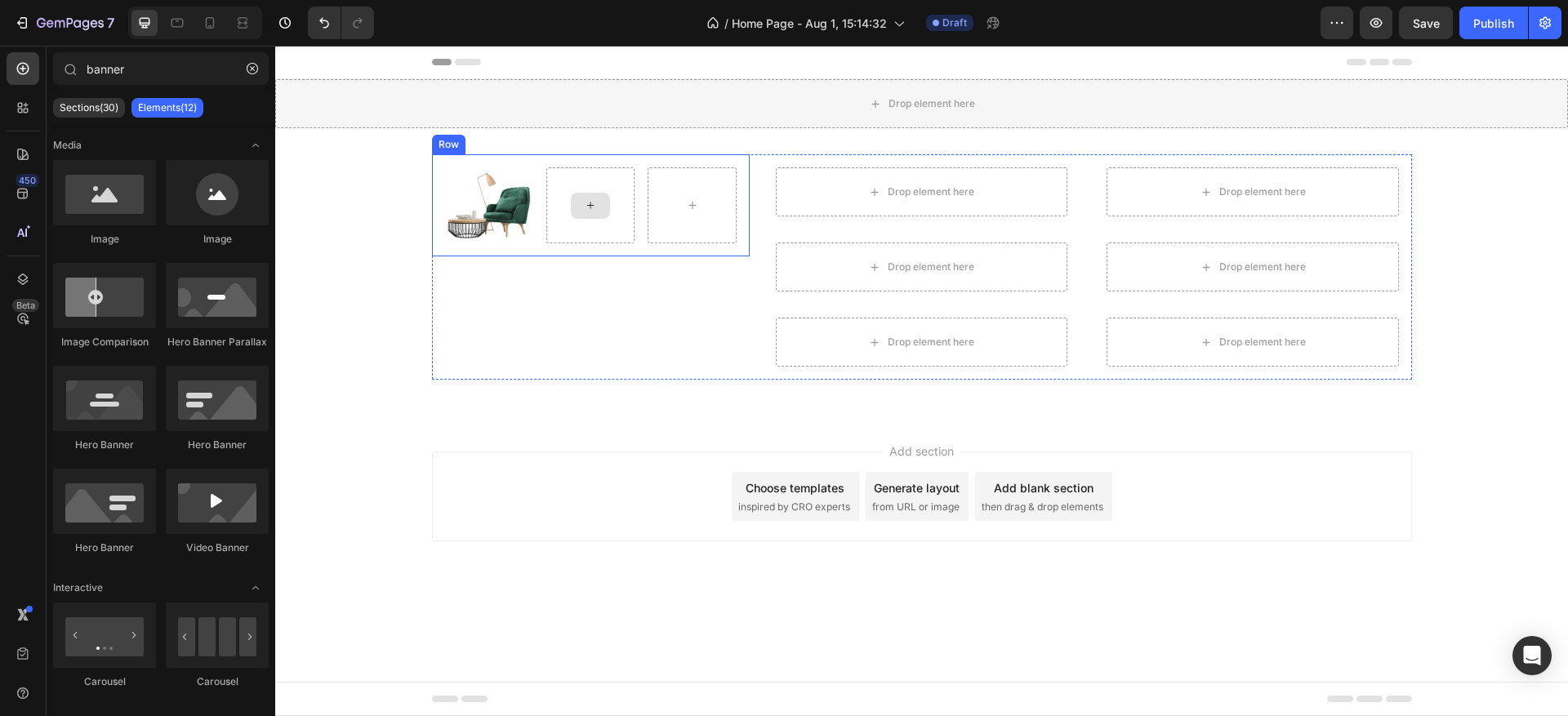 click at bounding box center (590, 206) 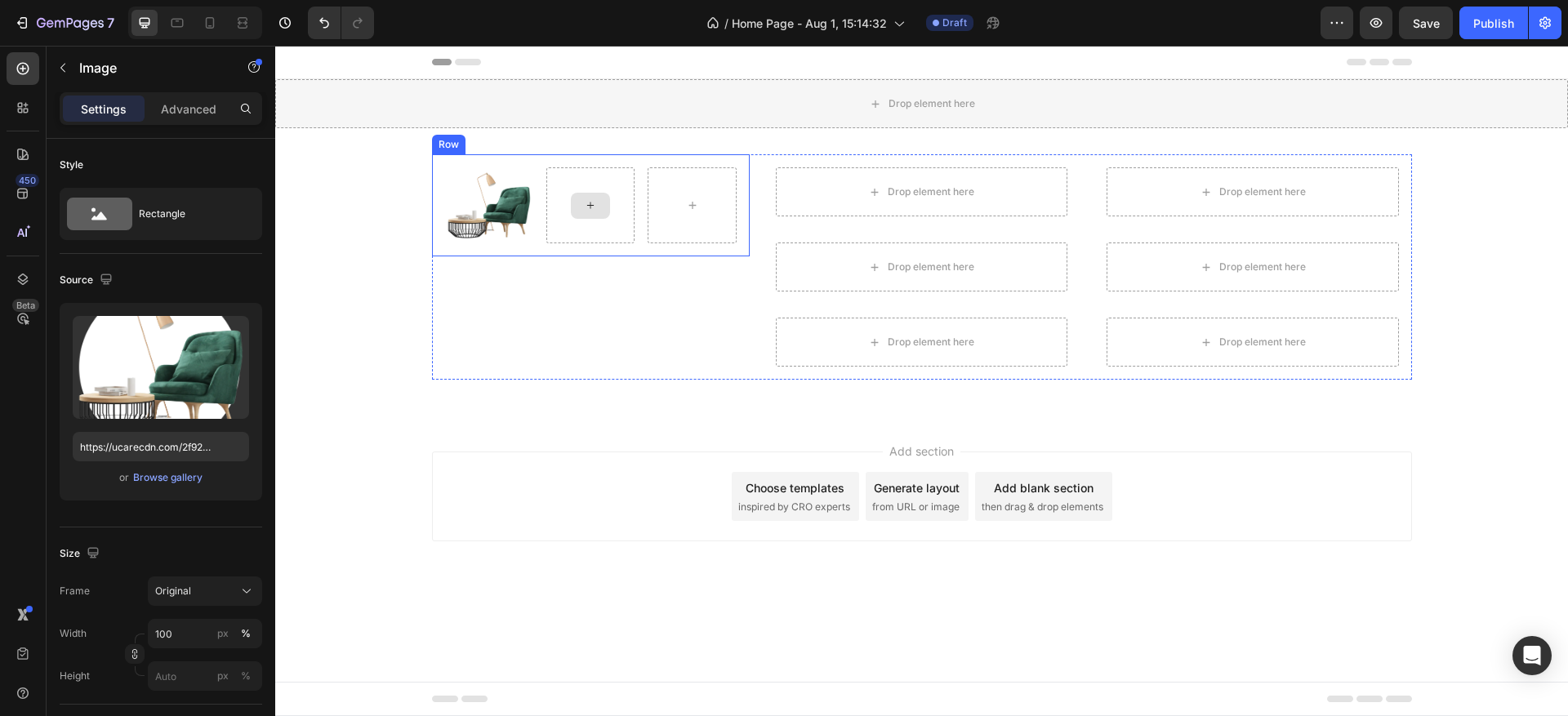 click at bounding box center [489, 205] 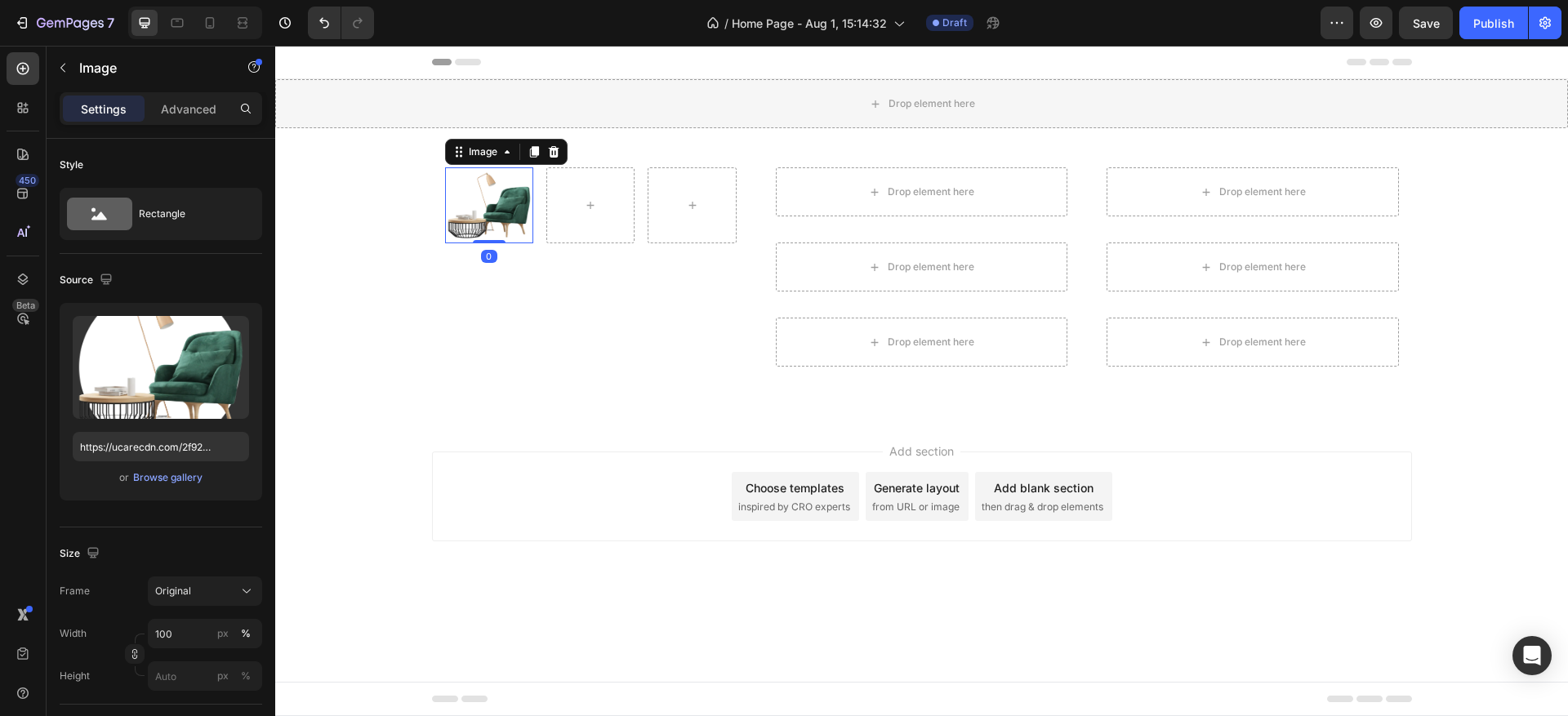 click on "Image" at bounding box center [506, 152] 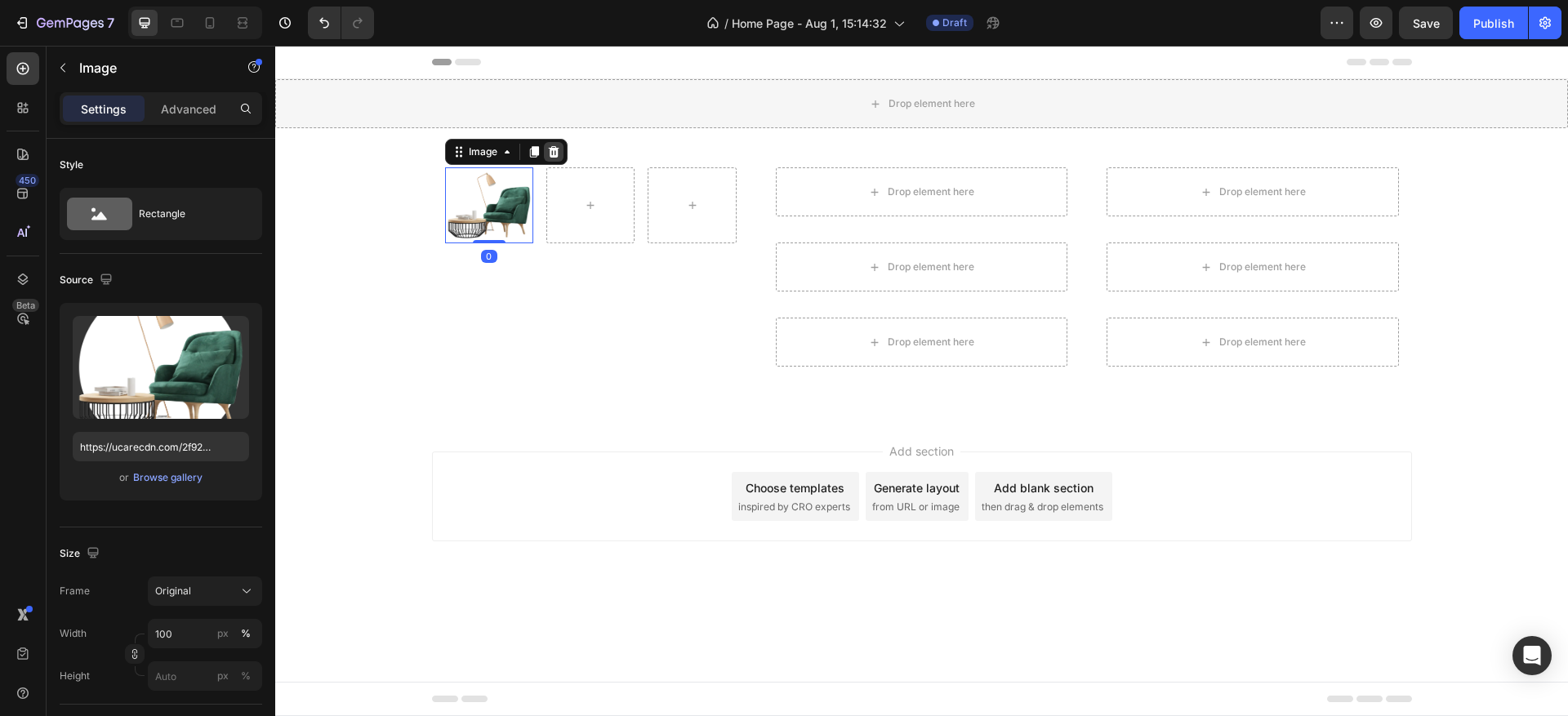 click 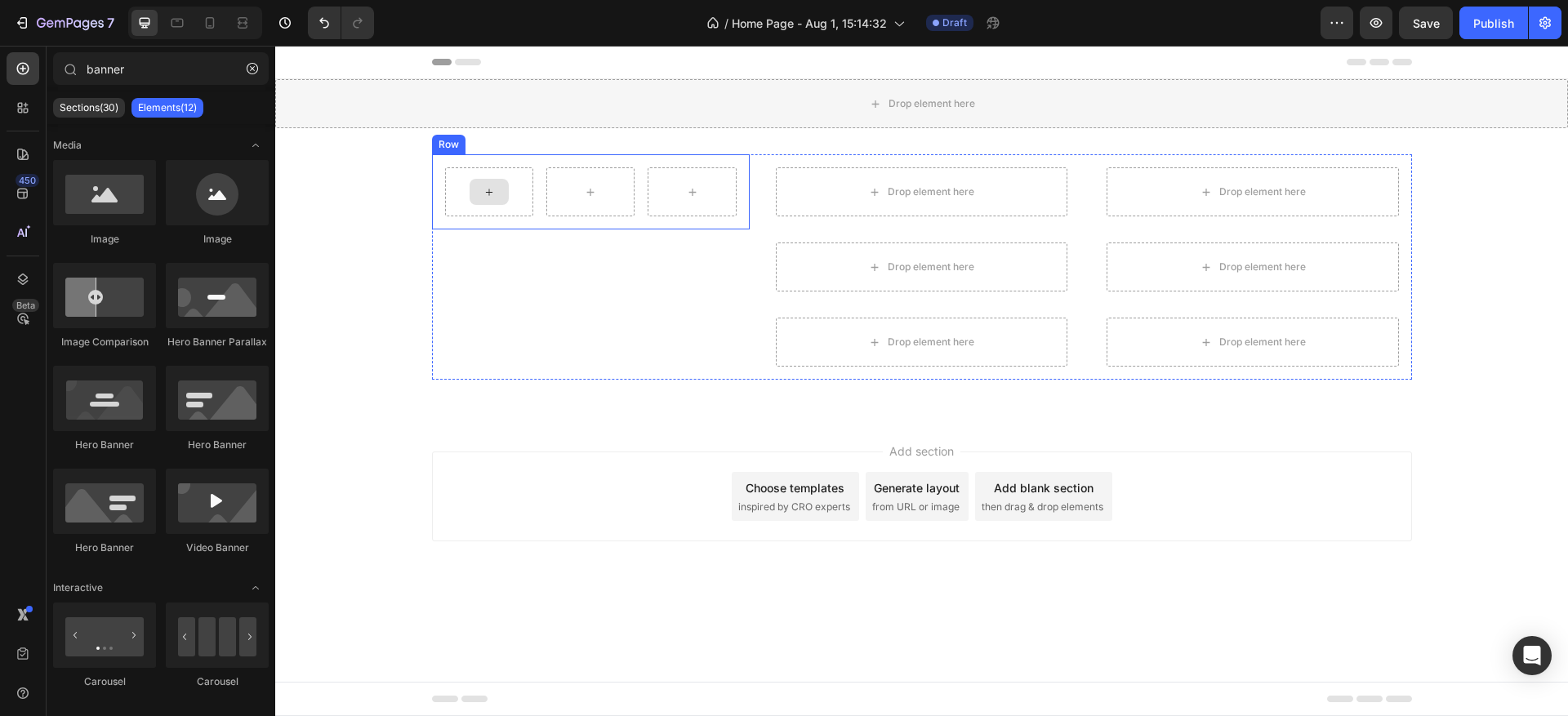 click at bounding box center [489, 192] 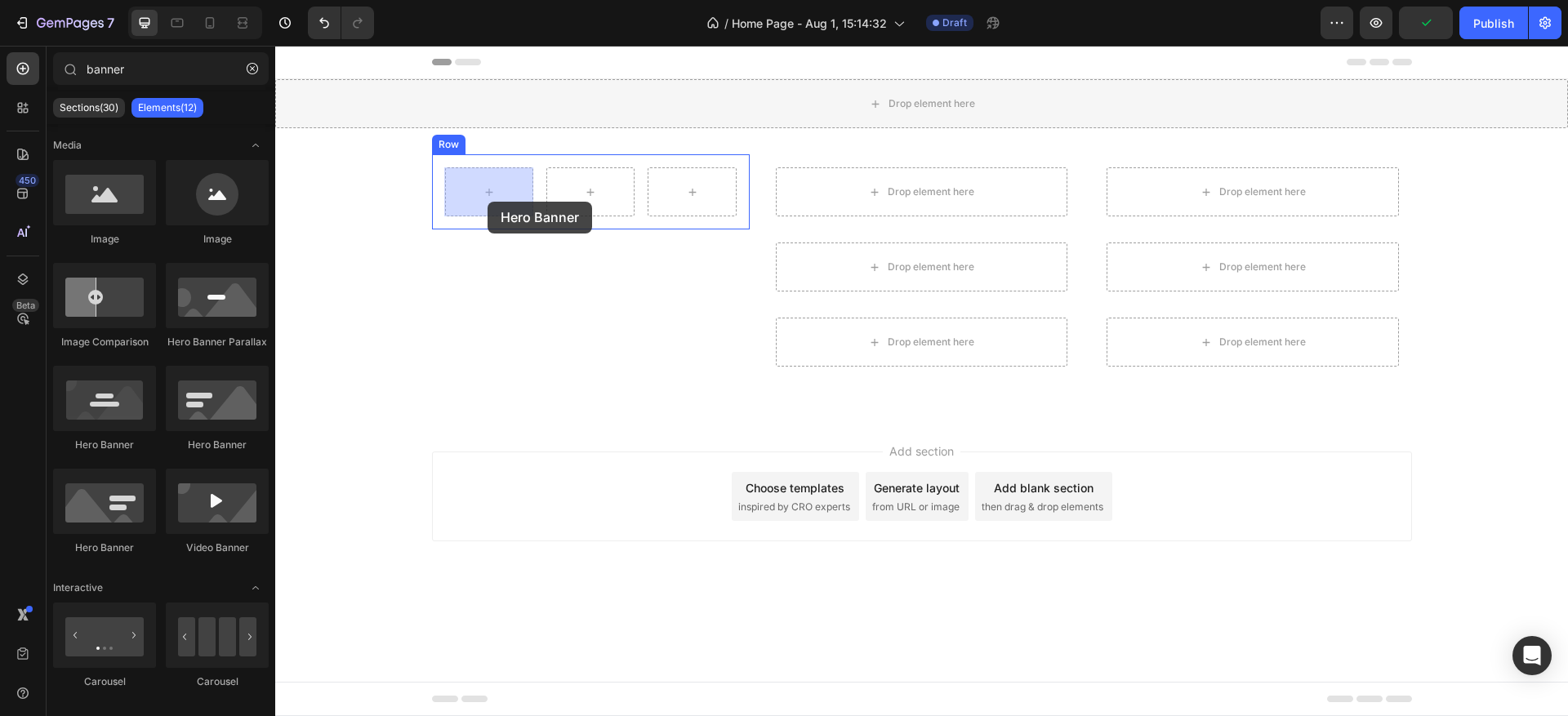 drag, startPoint x: 386, startPoint y: 473, endPoint x: 488, endPoint y: 202, distance: 289.56 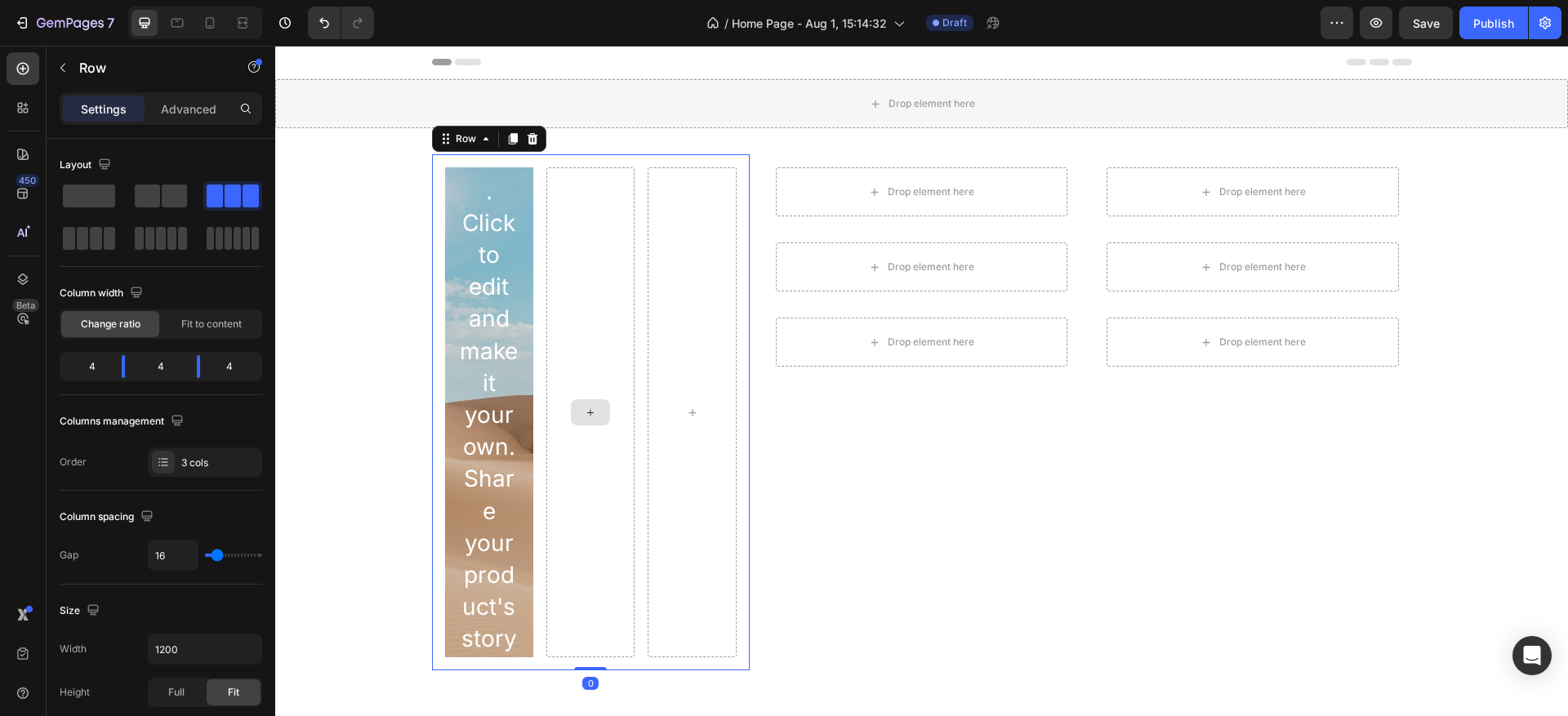 click at bounding box center [590, 412] 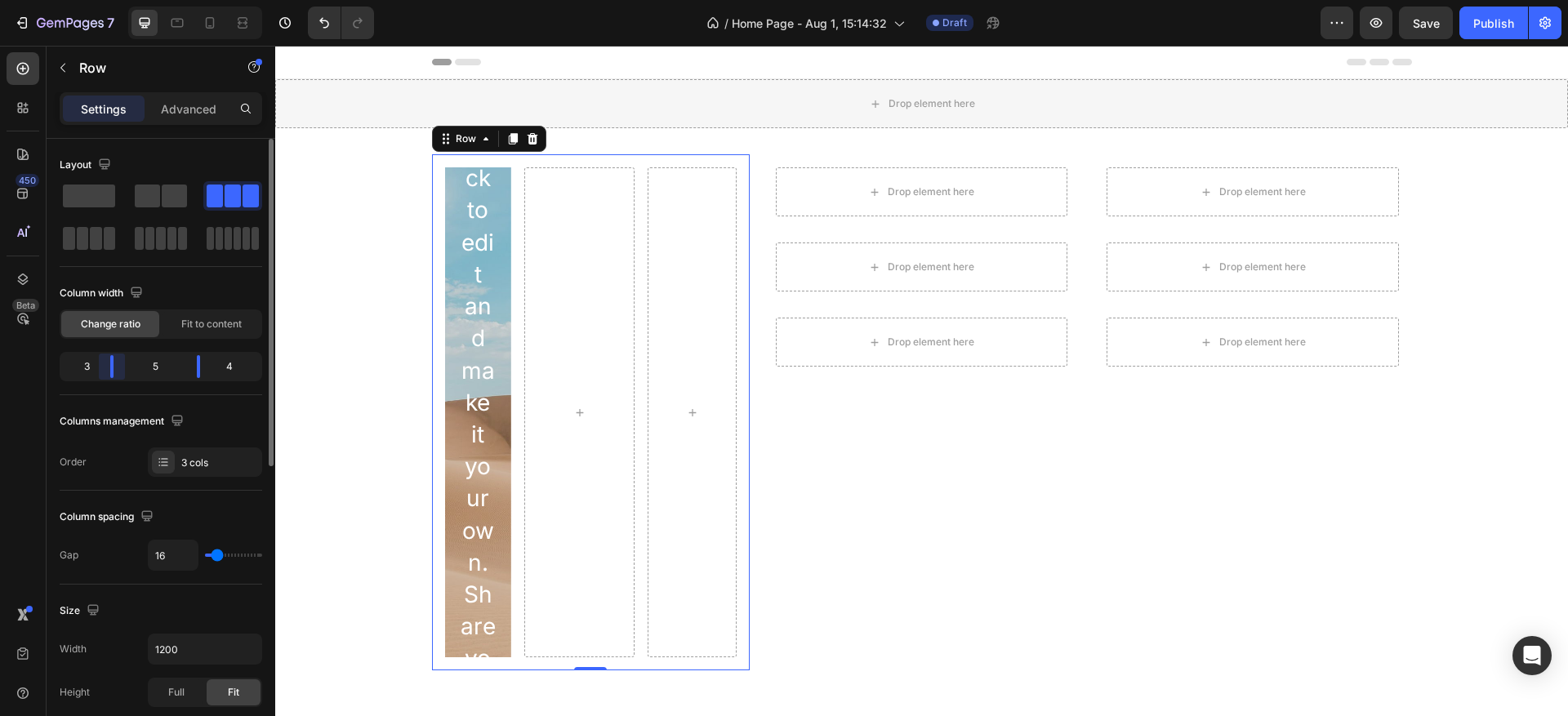 drag, startPoint x: 118, startPoint y: 376, endPoint x: 165, endPoint y: 375, distance: 47.01064 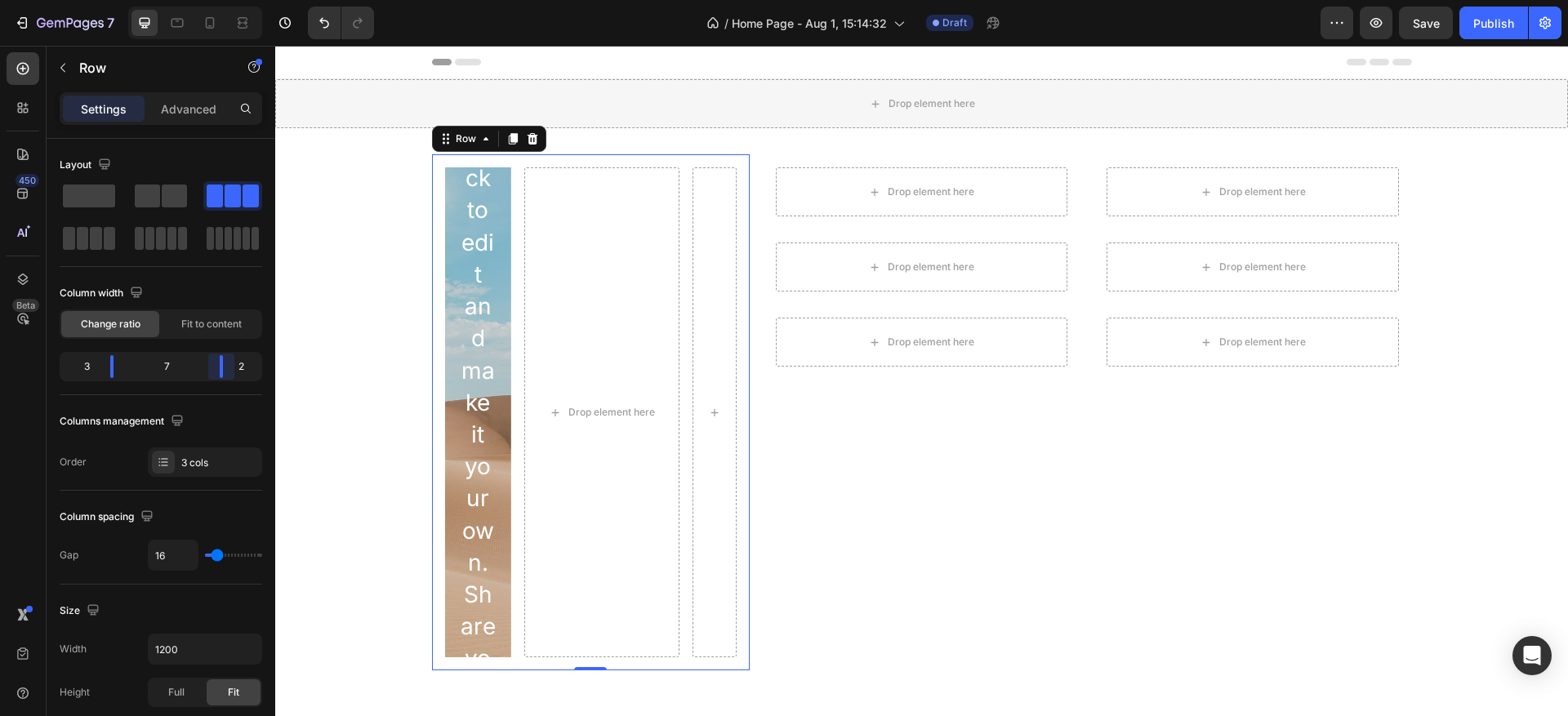 drag, startPoint x: 204, startPoint y: 372, endPoint x: 223, endPoint y: 373, distance: 19.026298 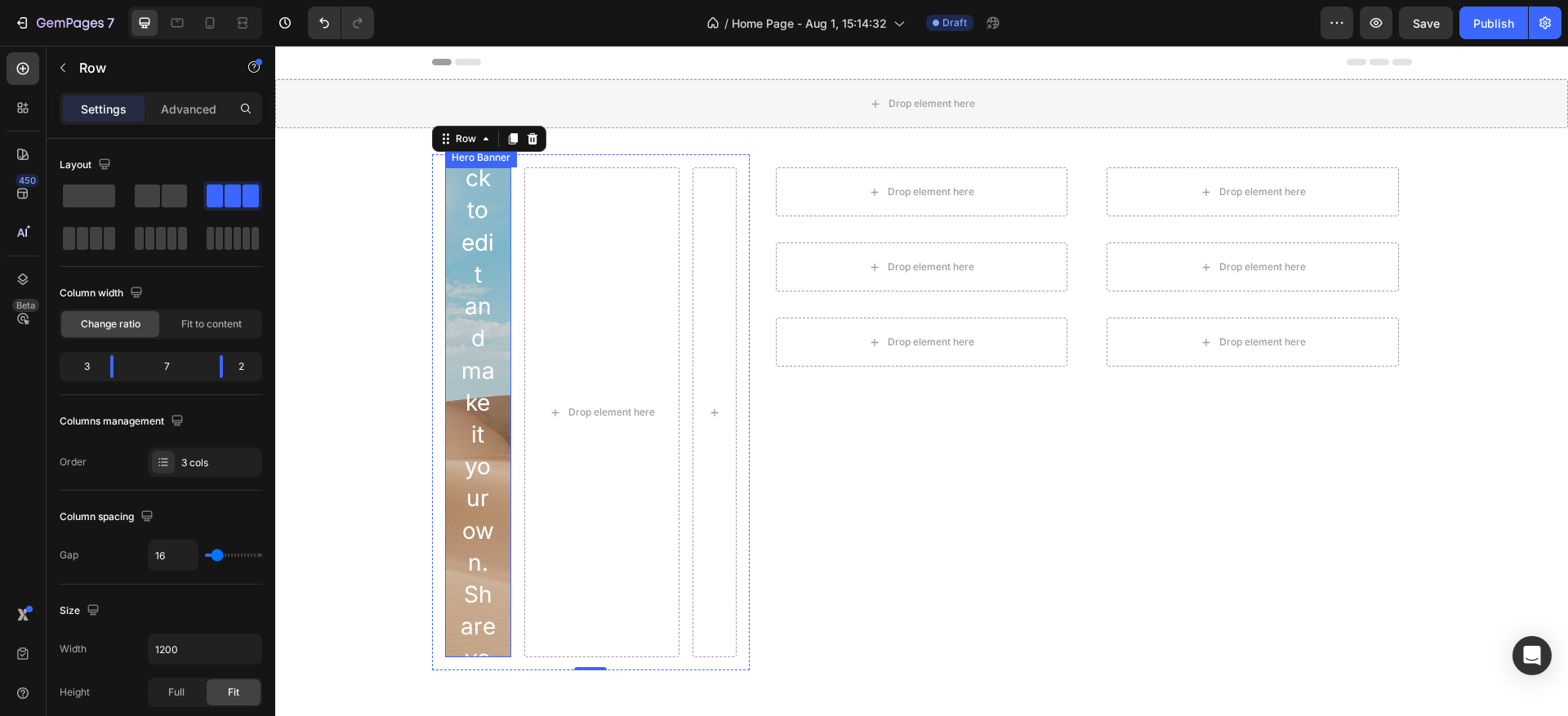 click on "Drop element here" at bounding box center [602, 412] 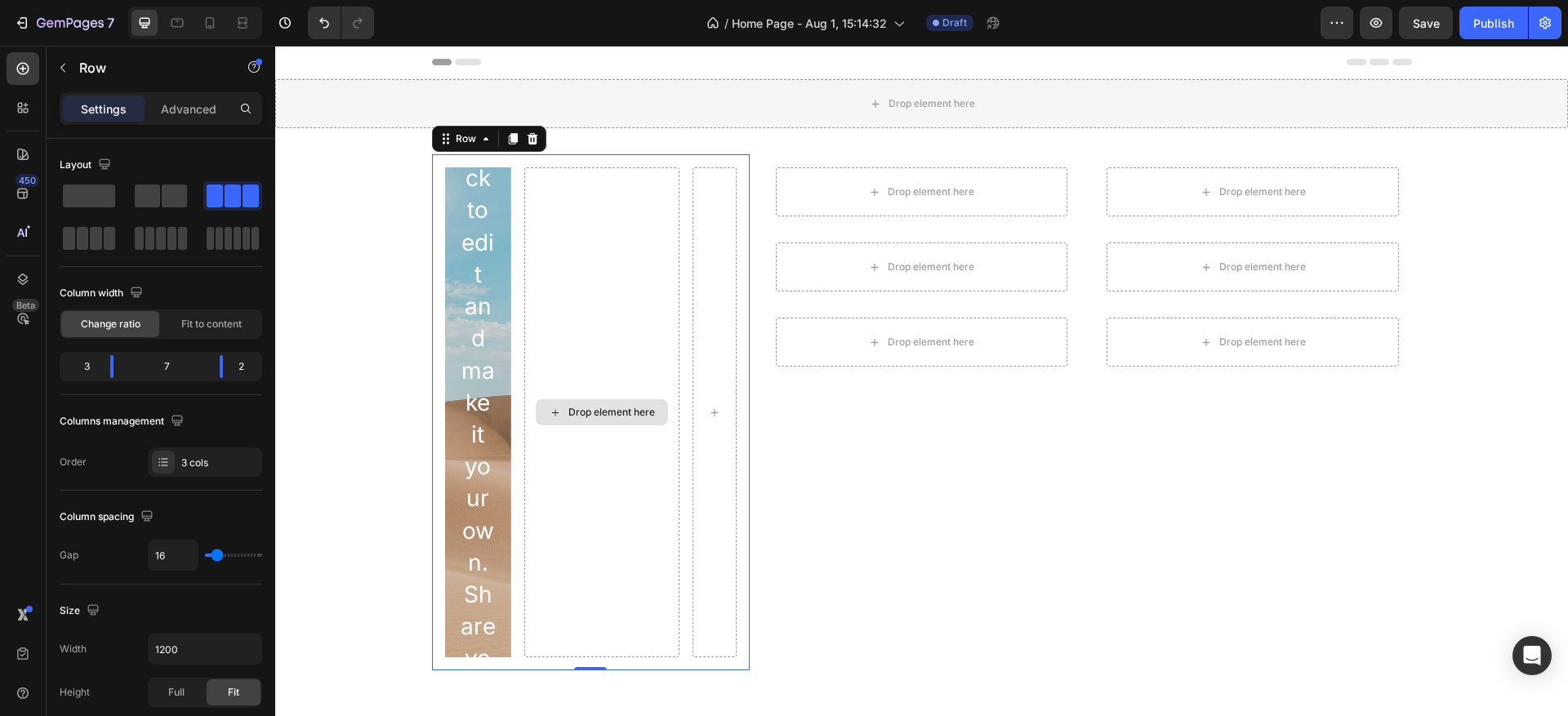 click on "Drop element here" at bounding box center (602, 412) 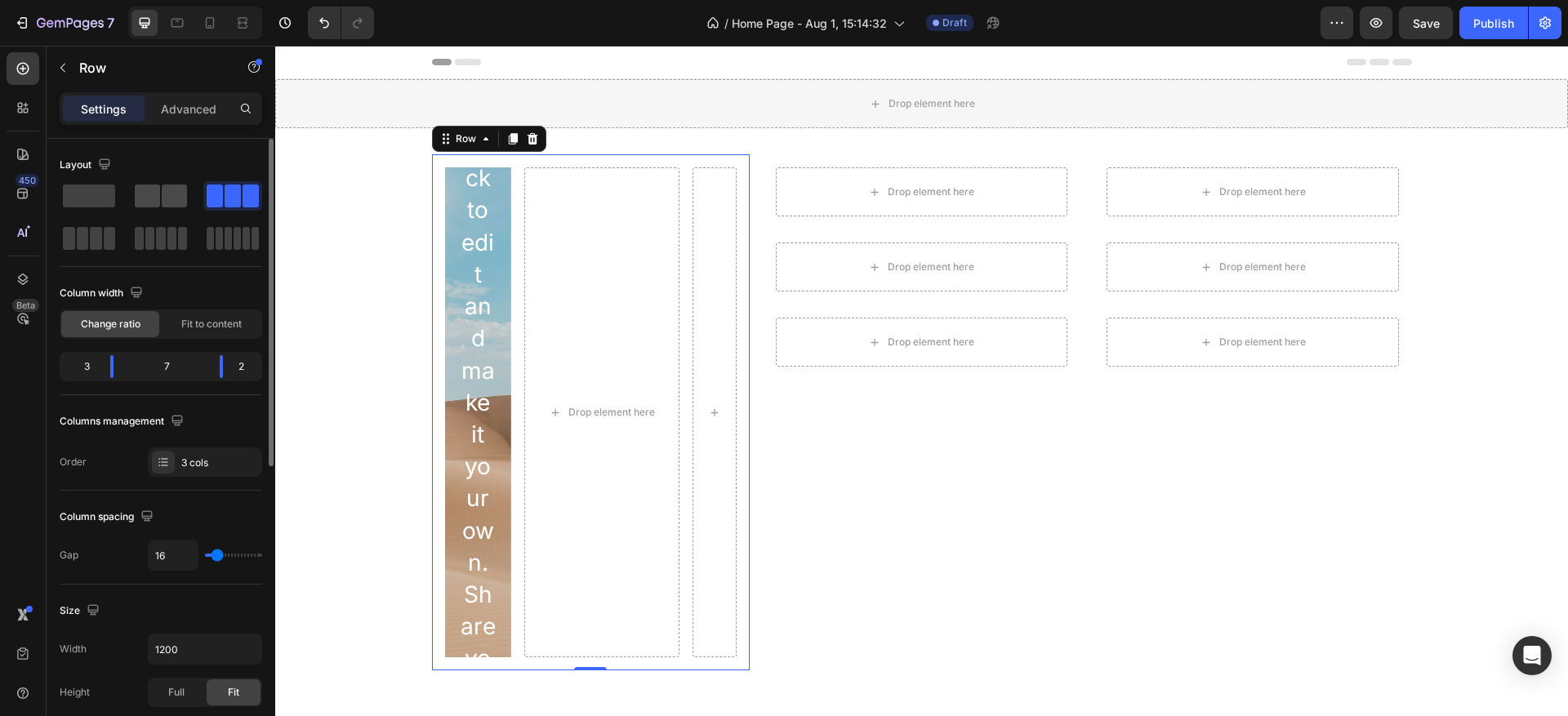 click 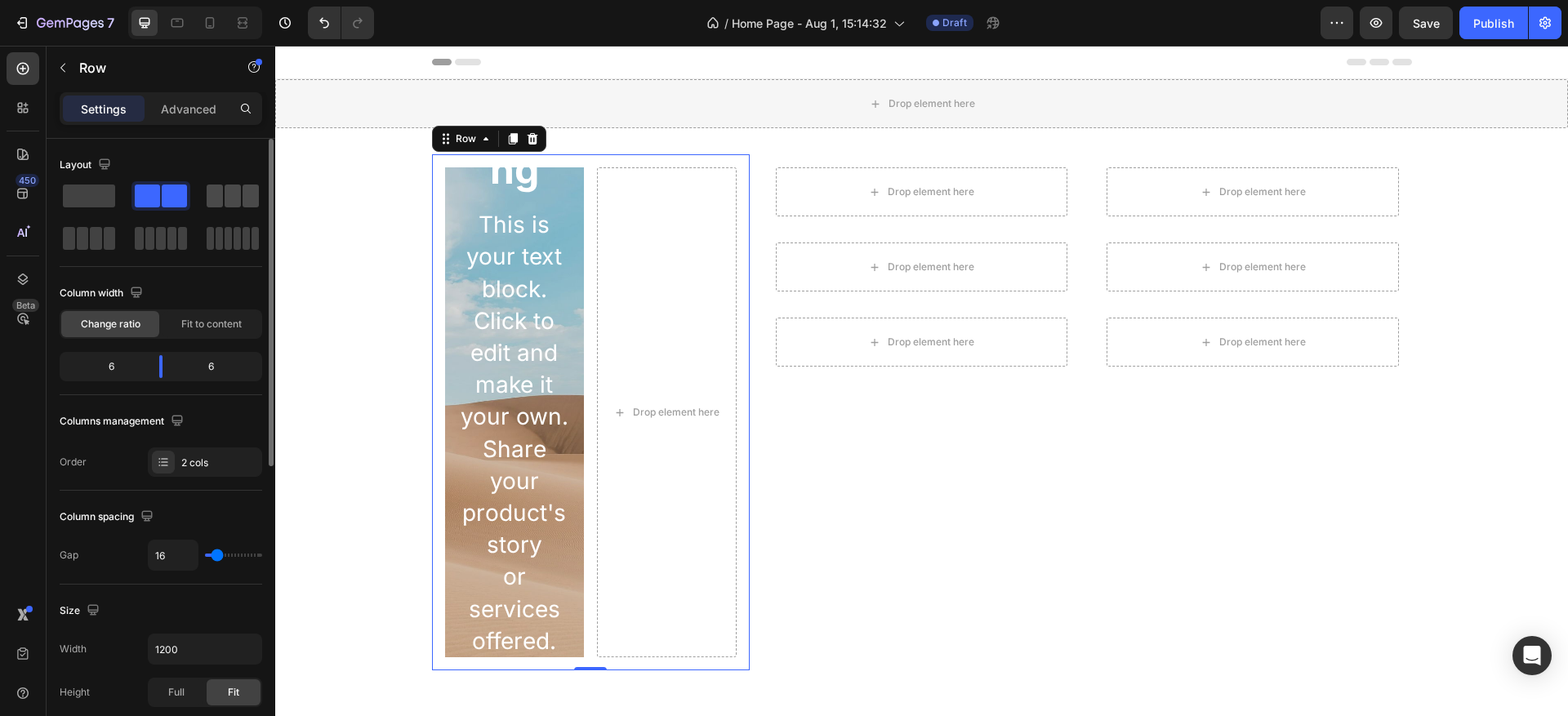 click 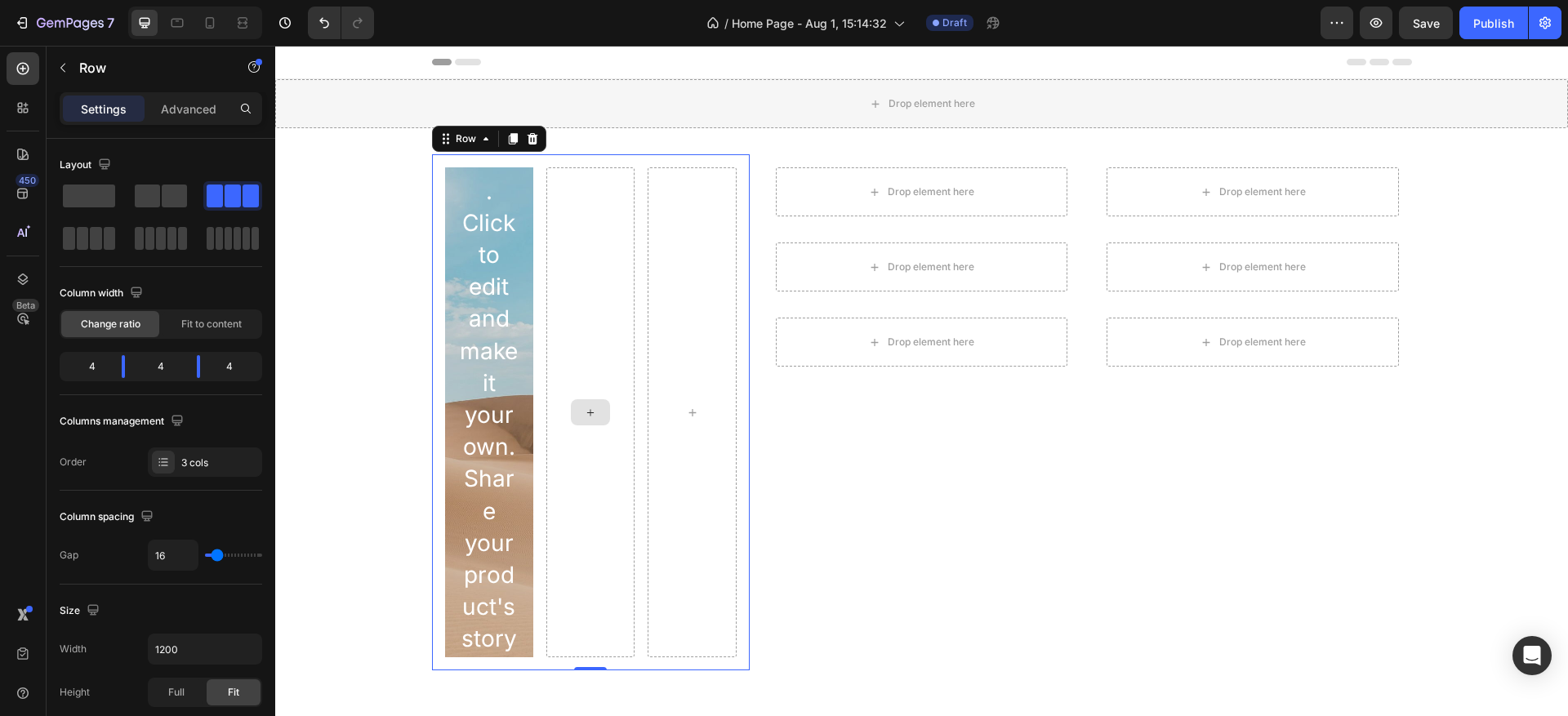 click at bounding box center (590, 412) 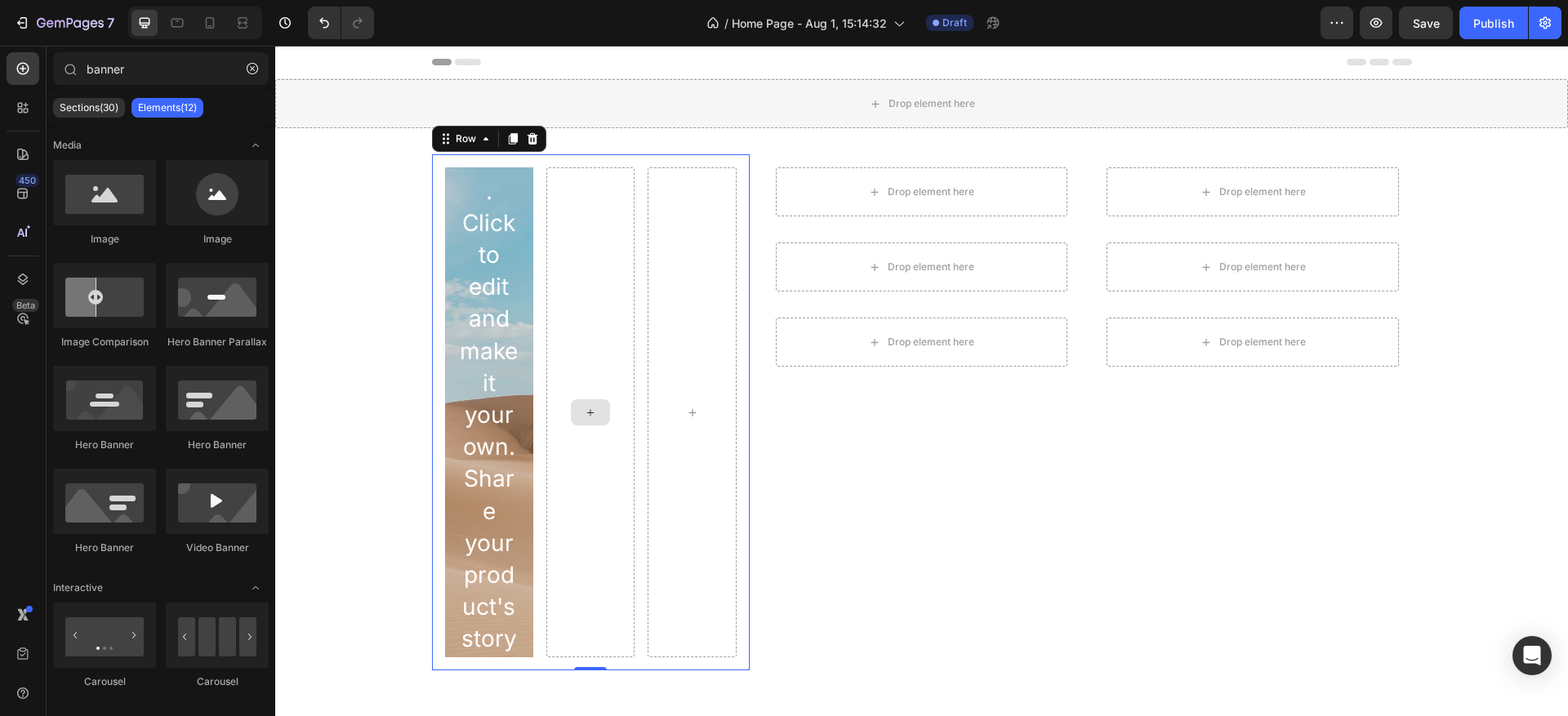 click at bounding box center [590, 412] 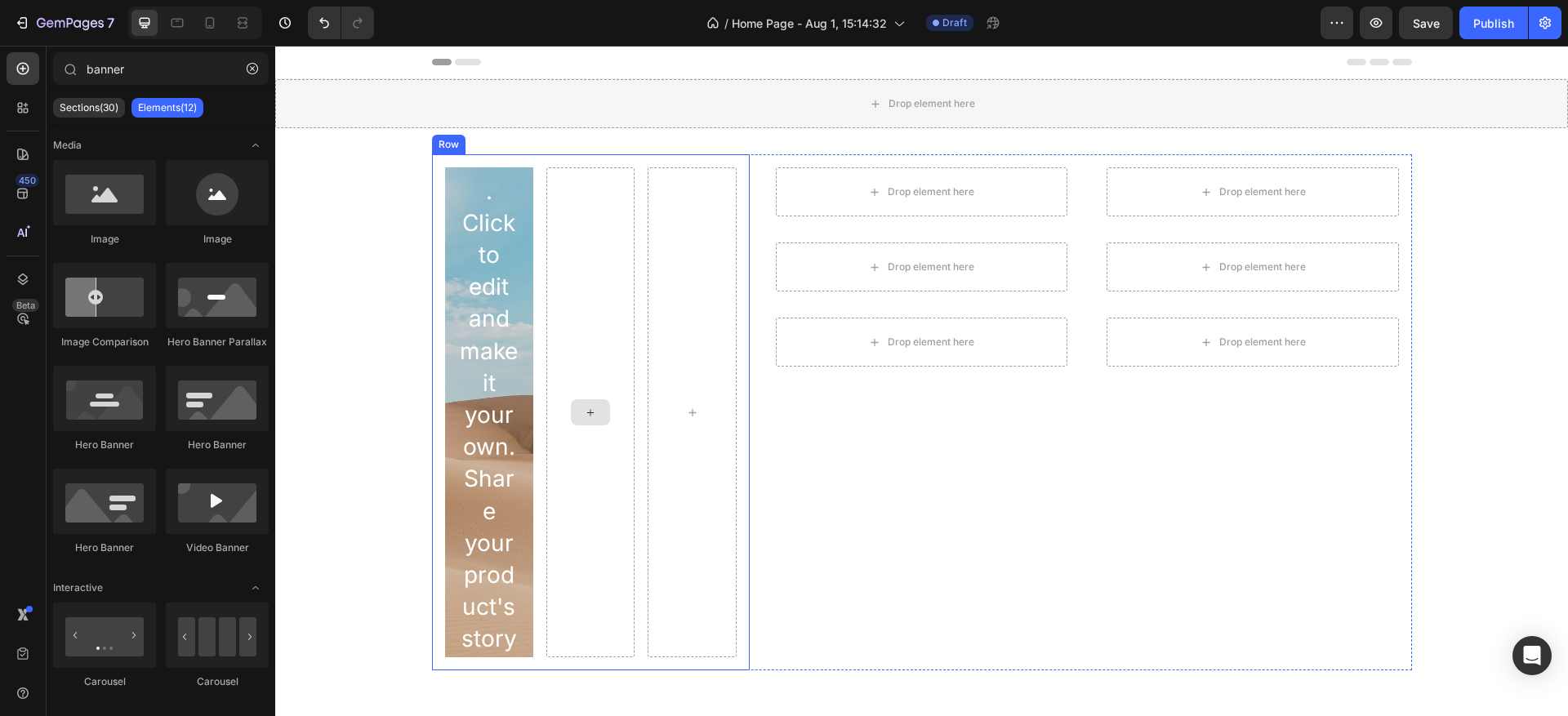 click at bounding box center [590, 412] 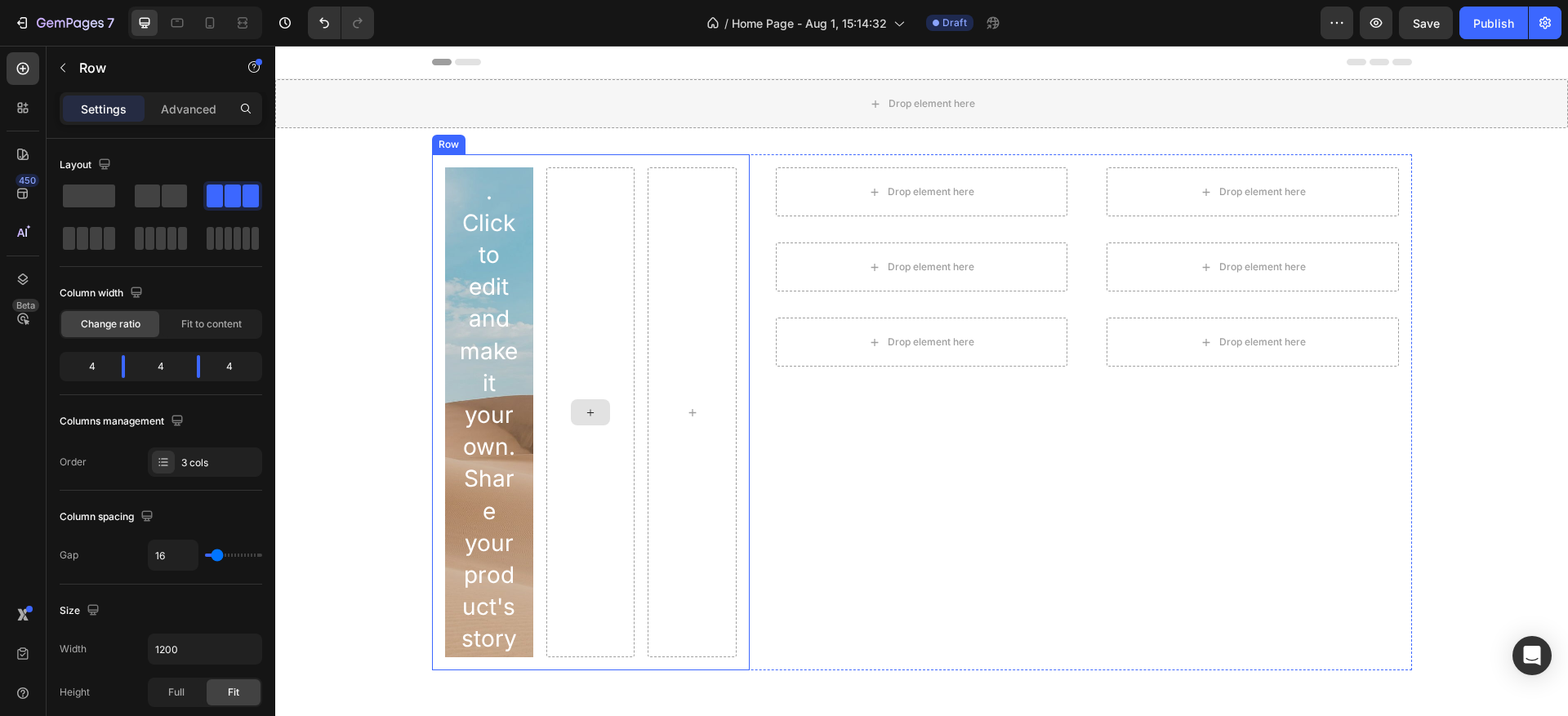 click at bounding box center (590, 412) 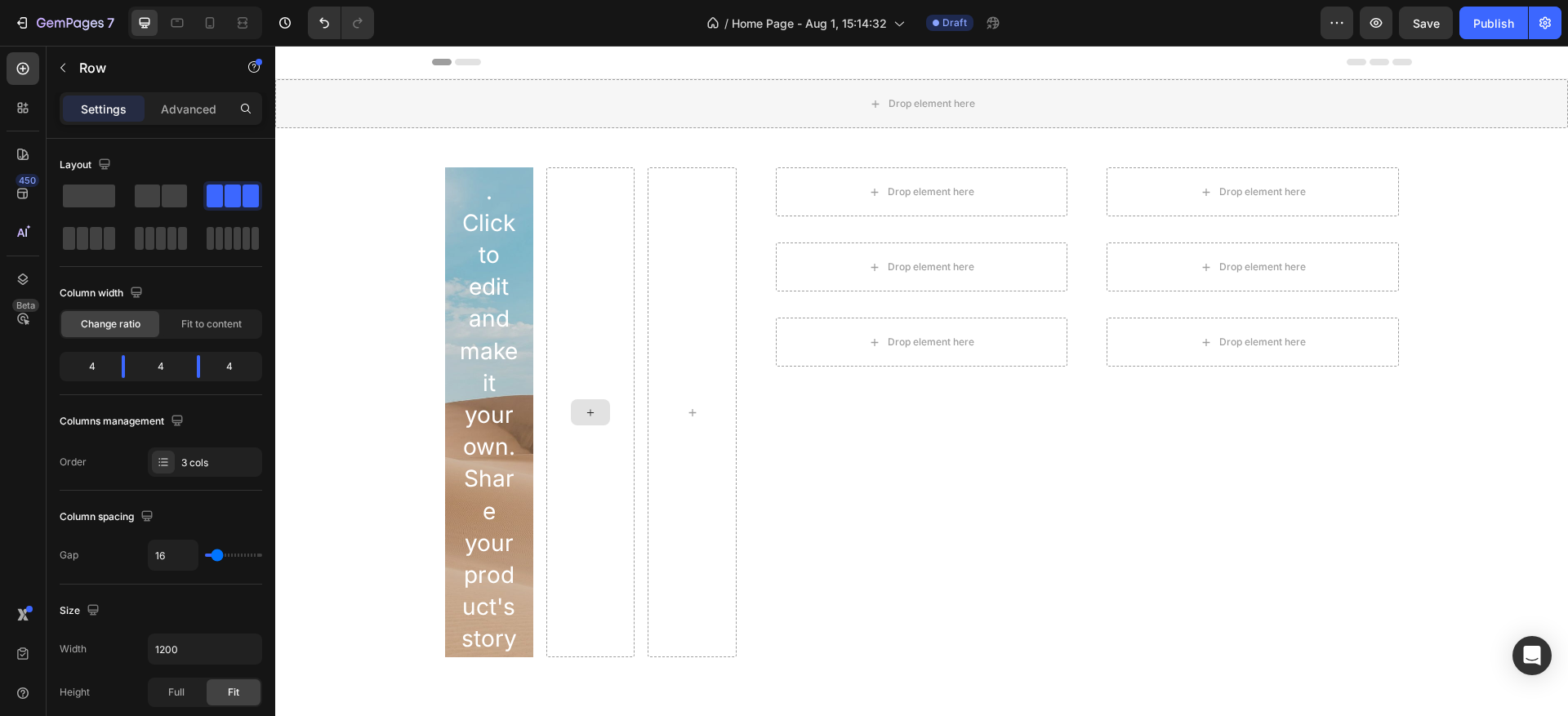 click 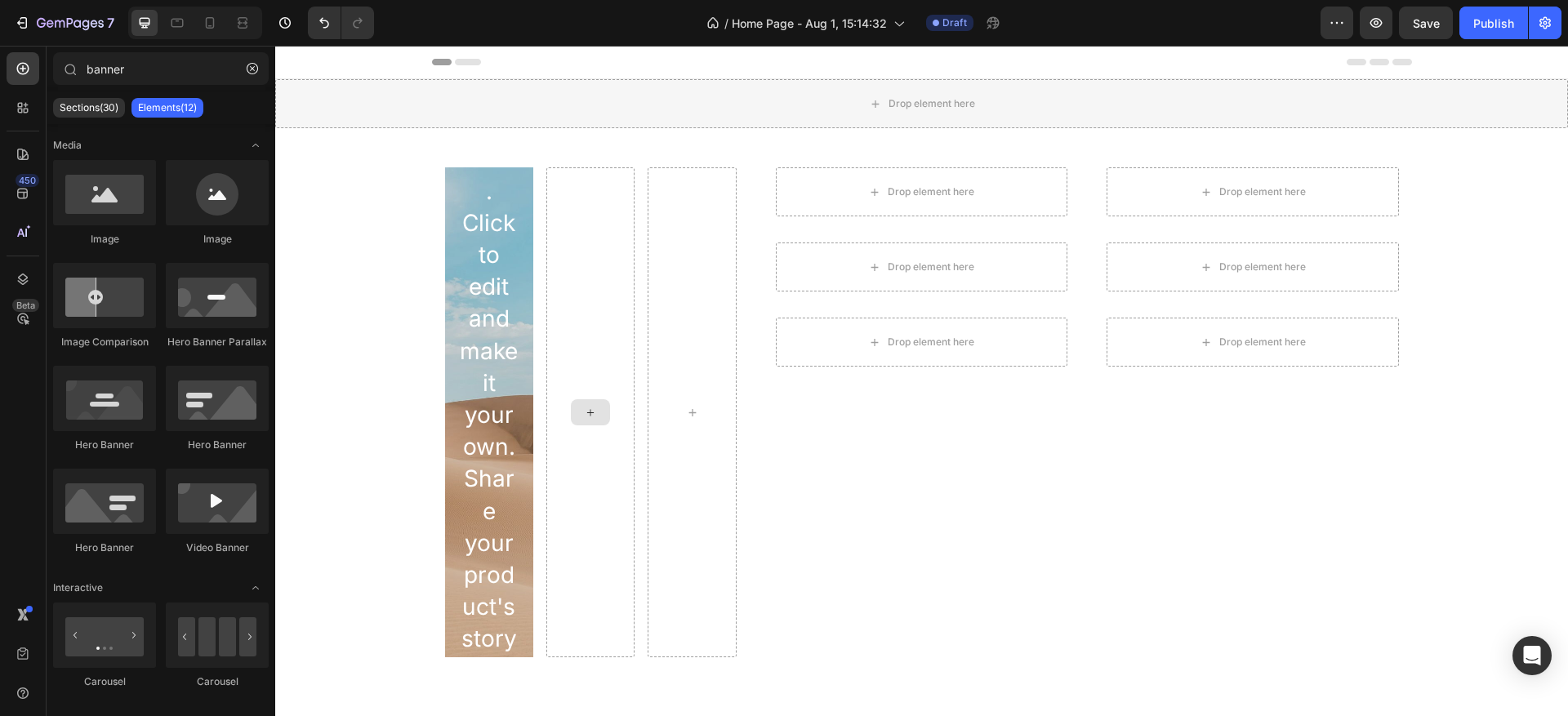 click 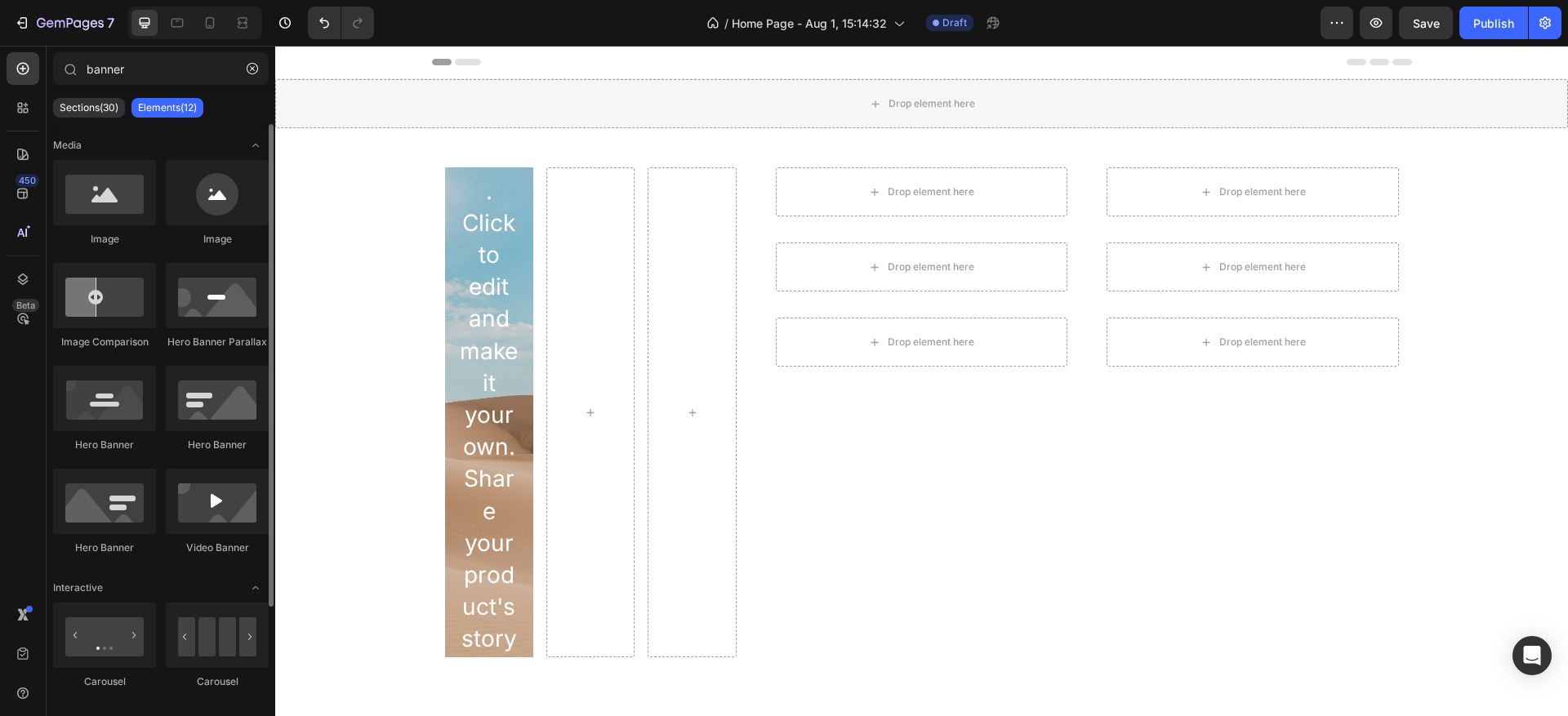 scroll, scrollTop: 120, scrollLeft: 0, axis: vertical 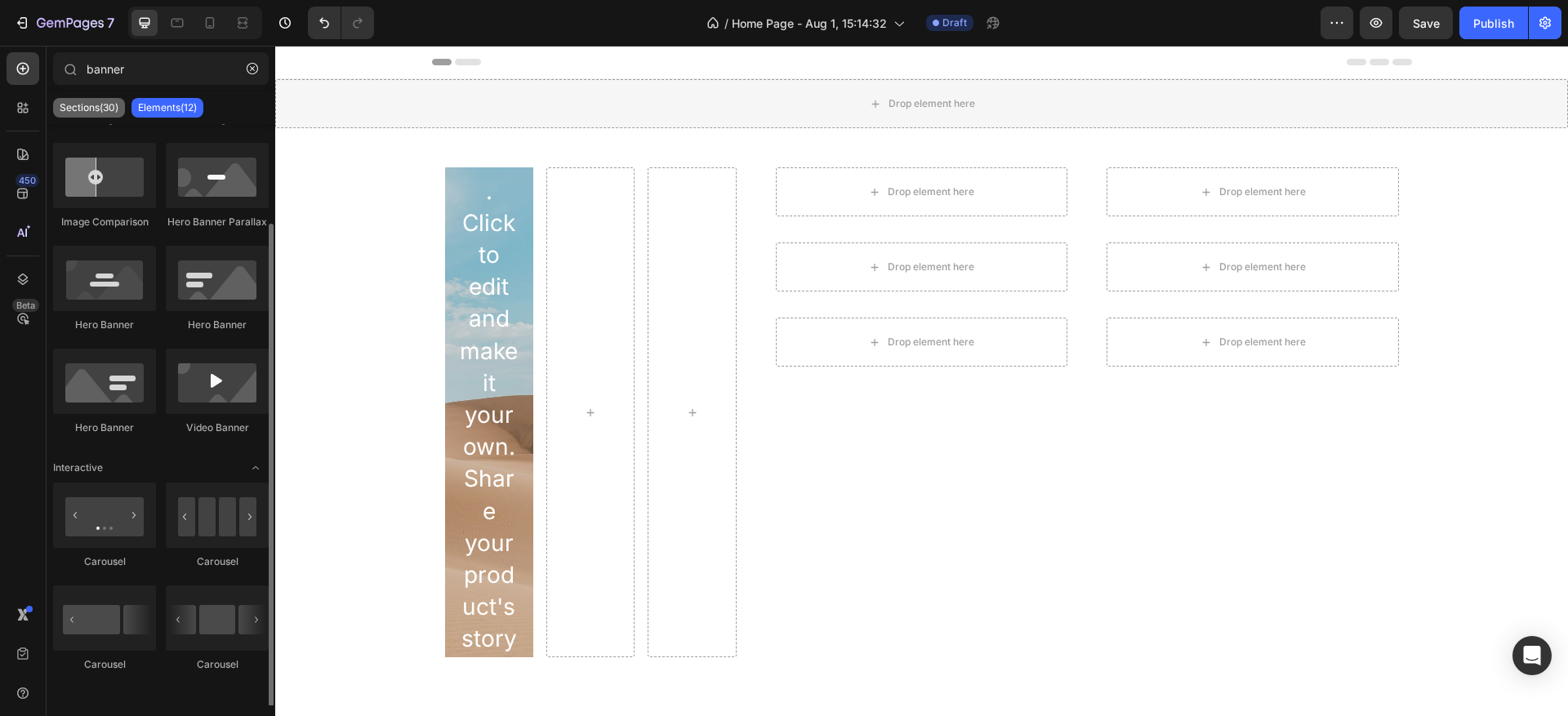 click on "Sections(30)" 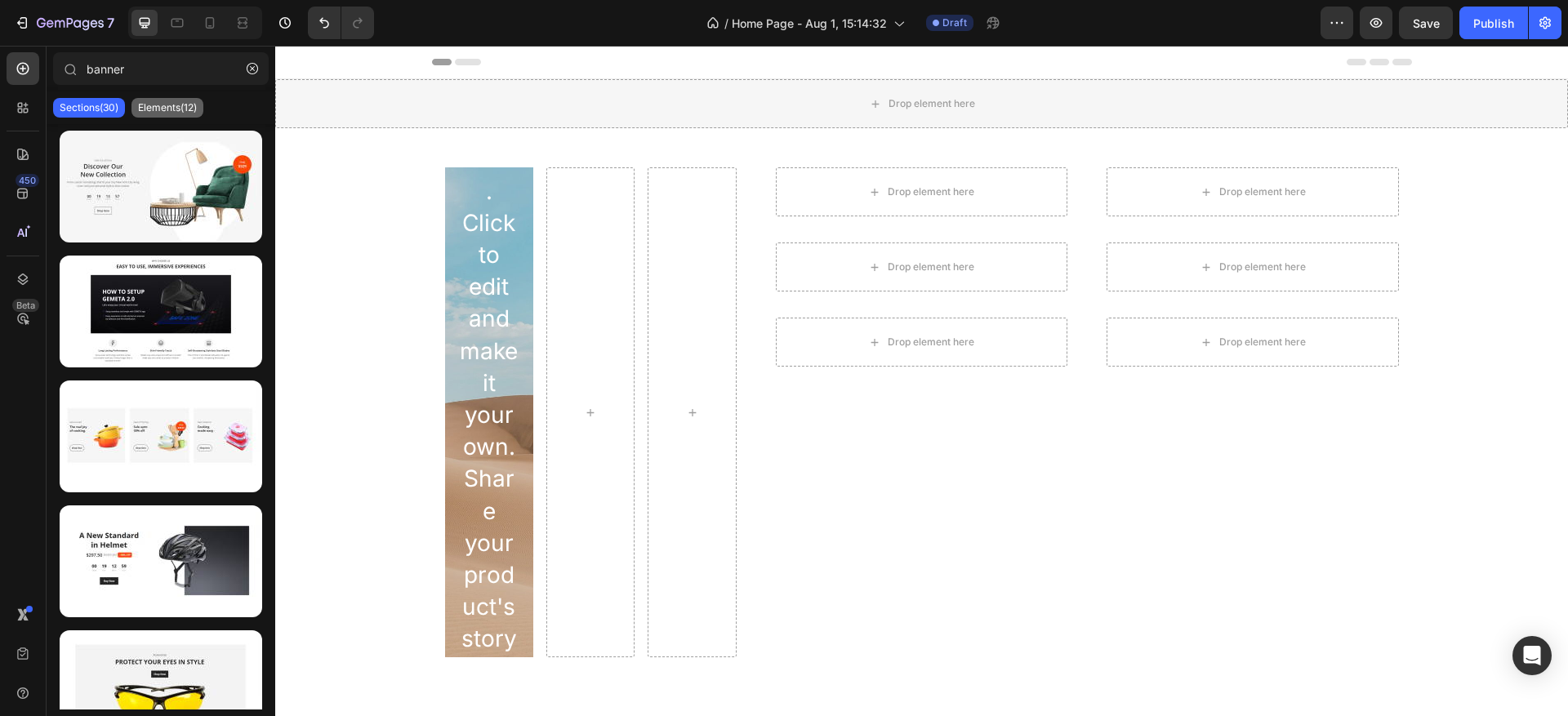 click on "Elements(12)" at bounding box center [167, 108] 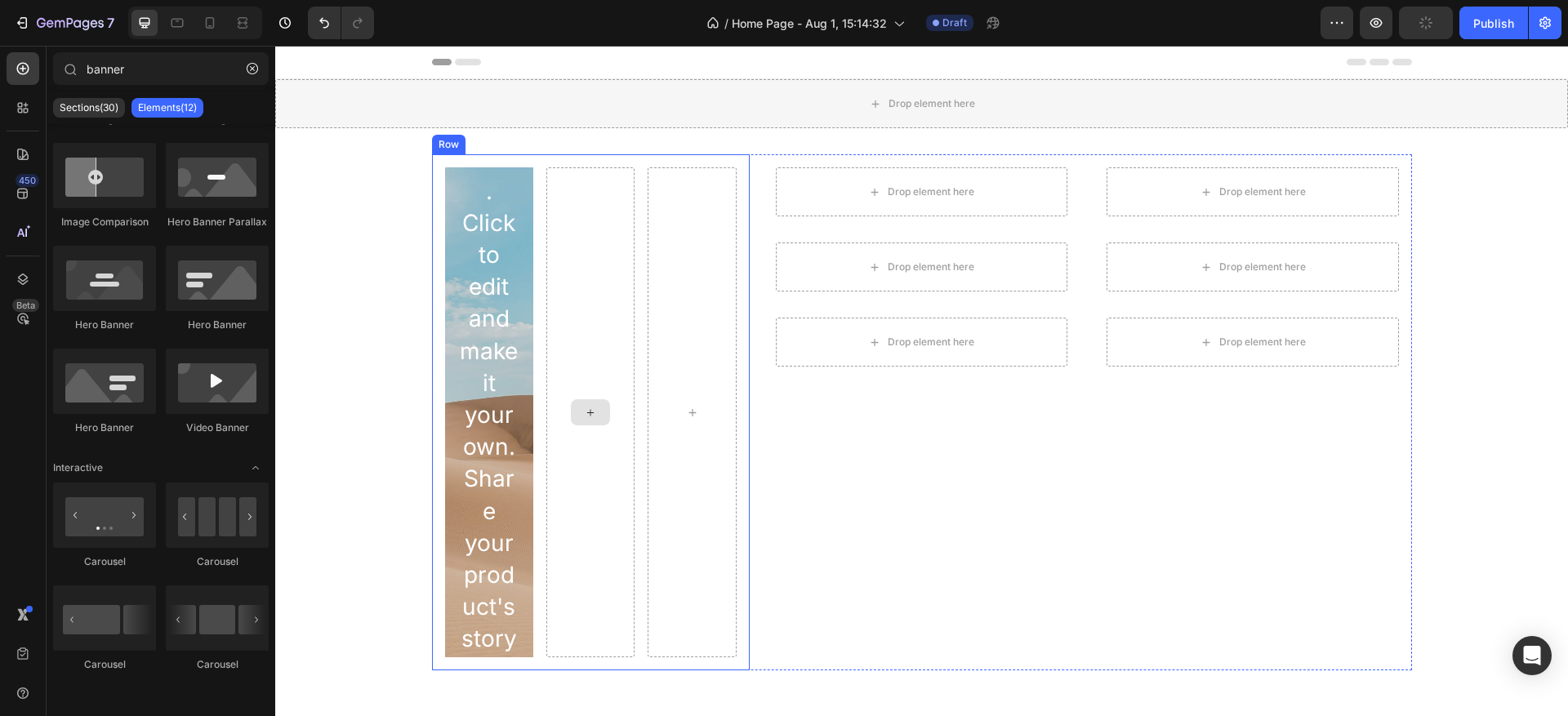 click at bounding box center [590, 412] 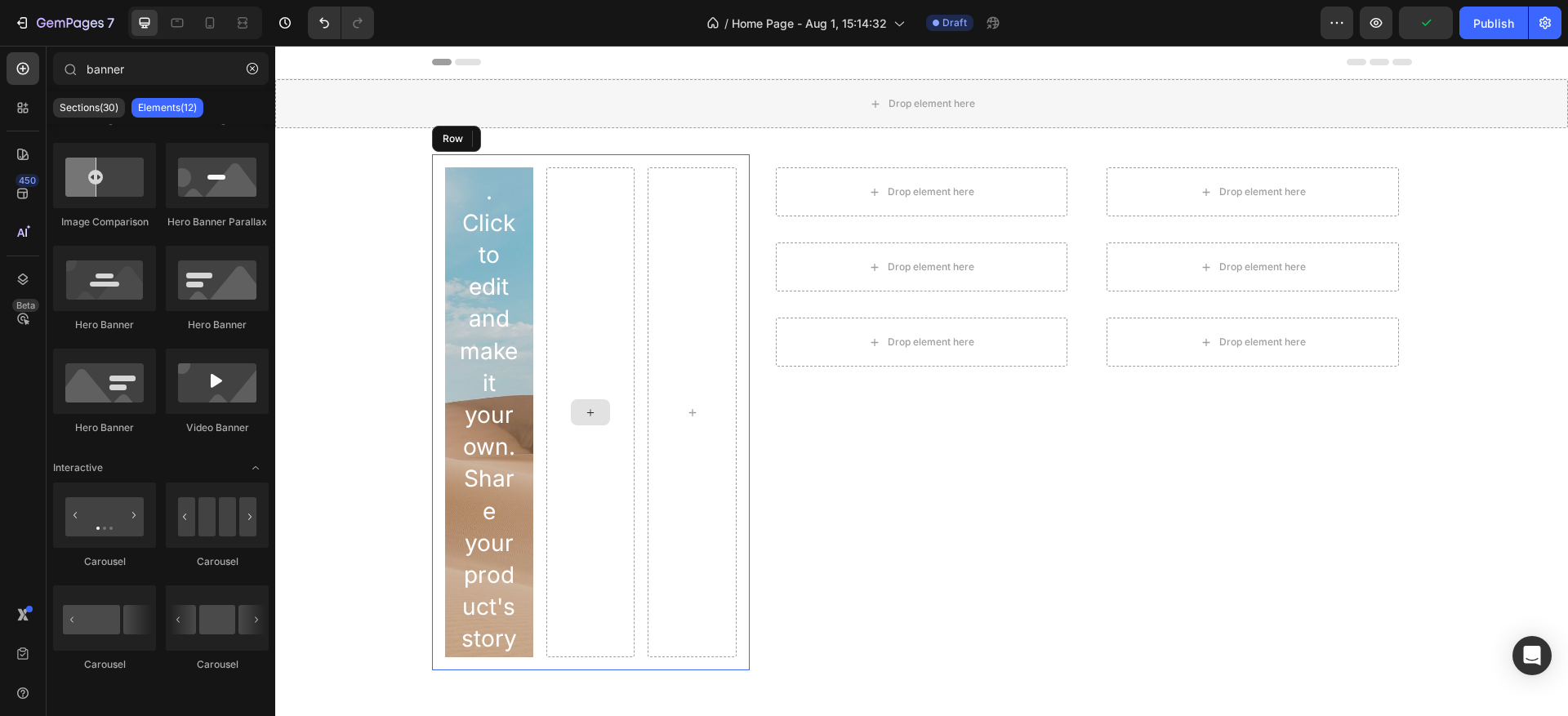 click at bounding box center [590, 412] 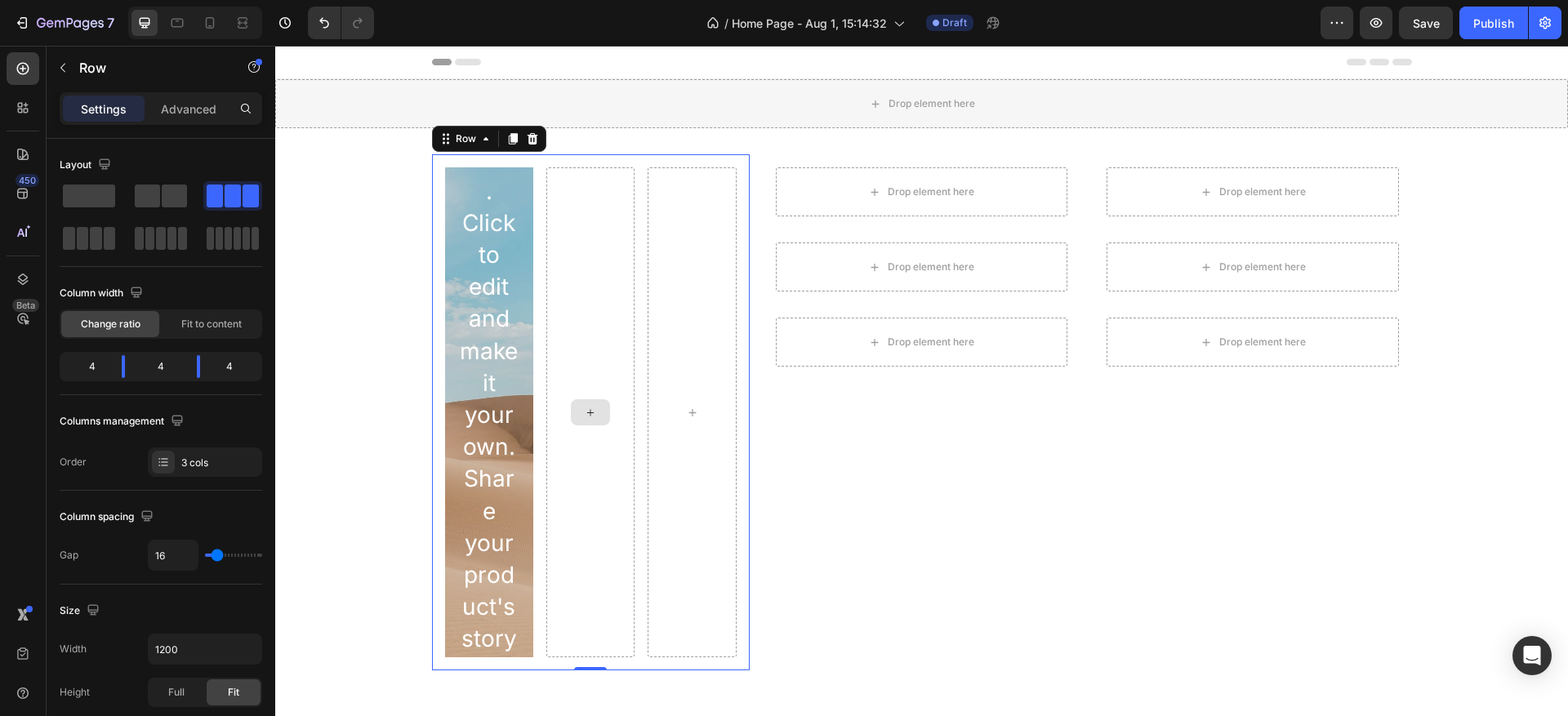 click at bounding box center [590, 412] 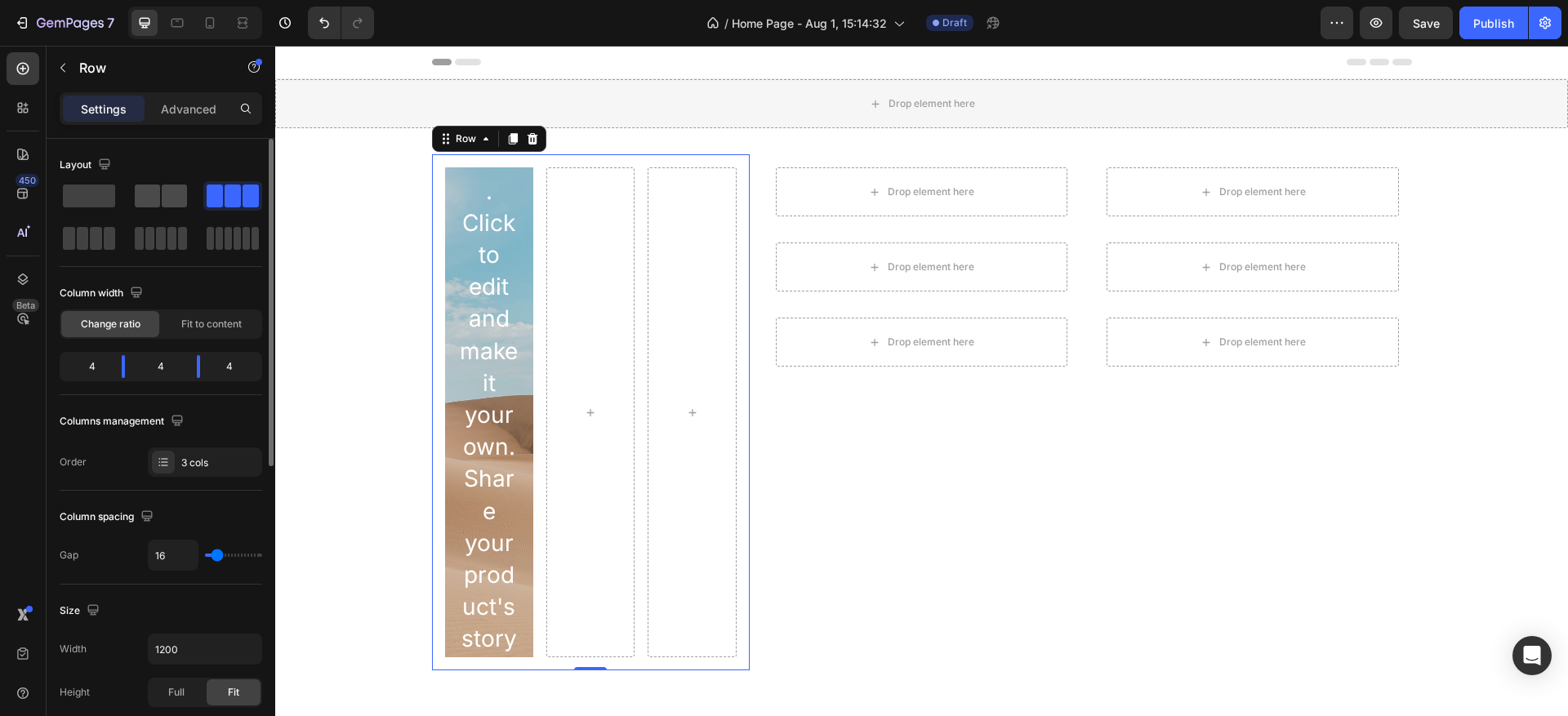 drag, startPoint x: 167, startPoint y: 196, endPoint x: 181, endPoint y: 204, distance: 16.124515 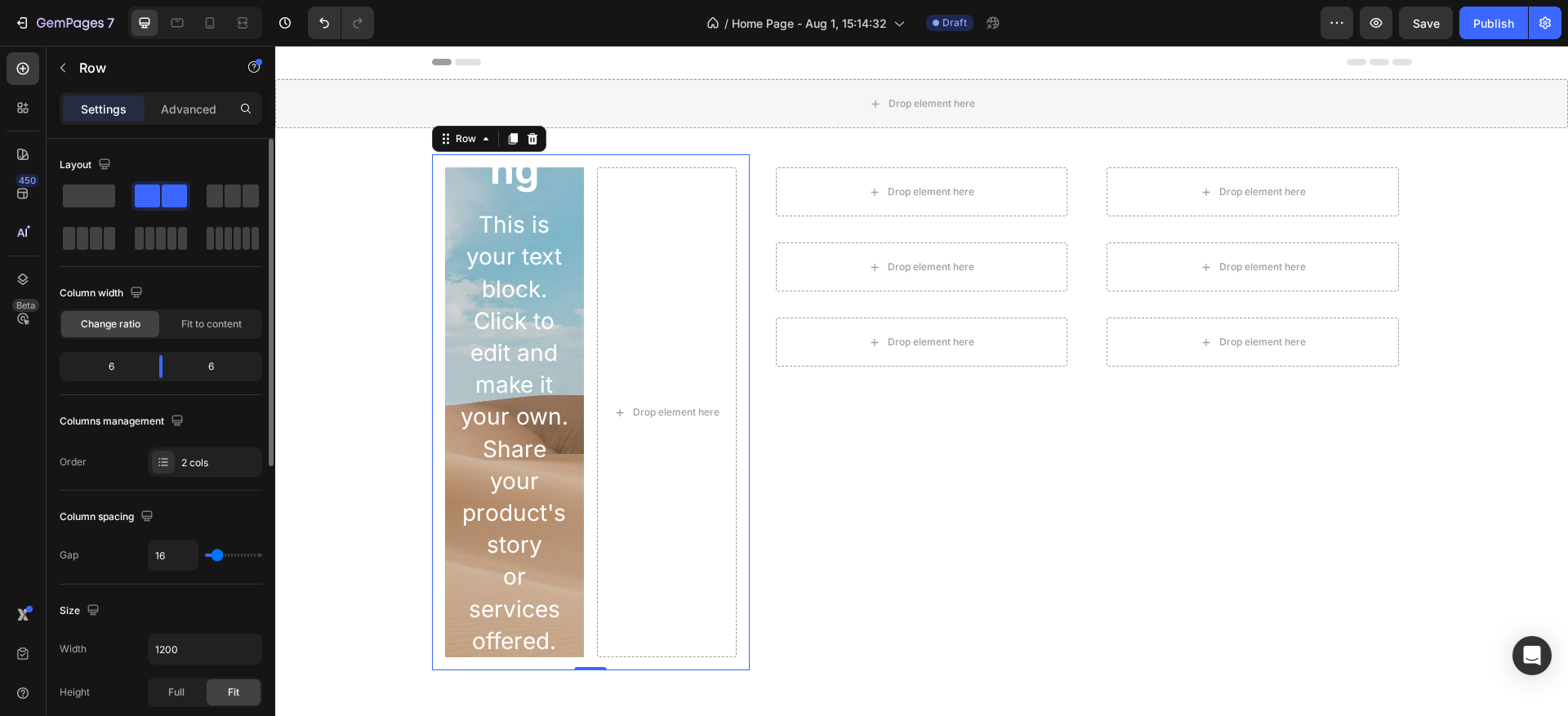 click 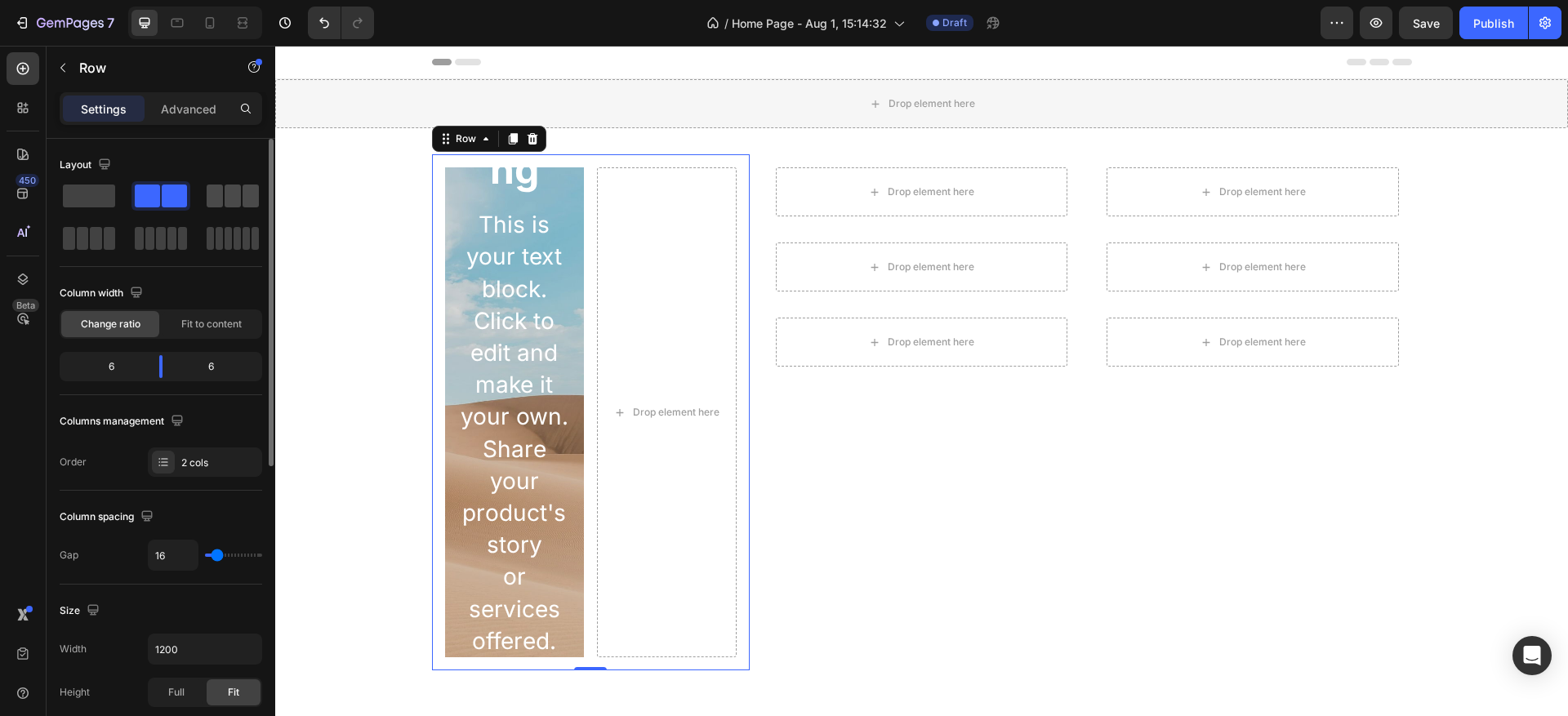 click 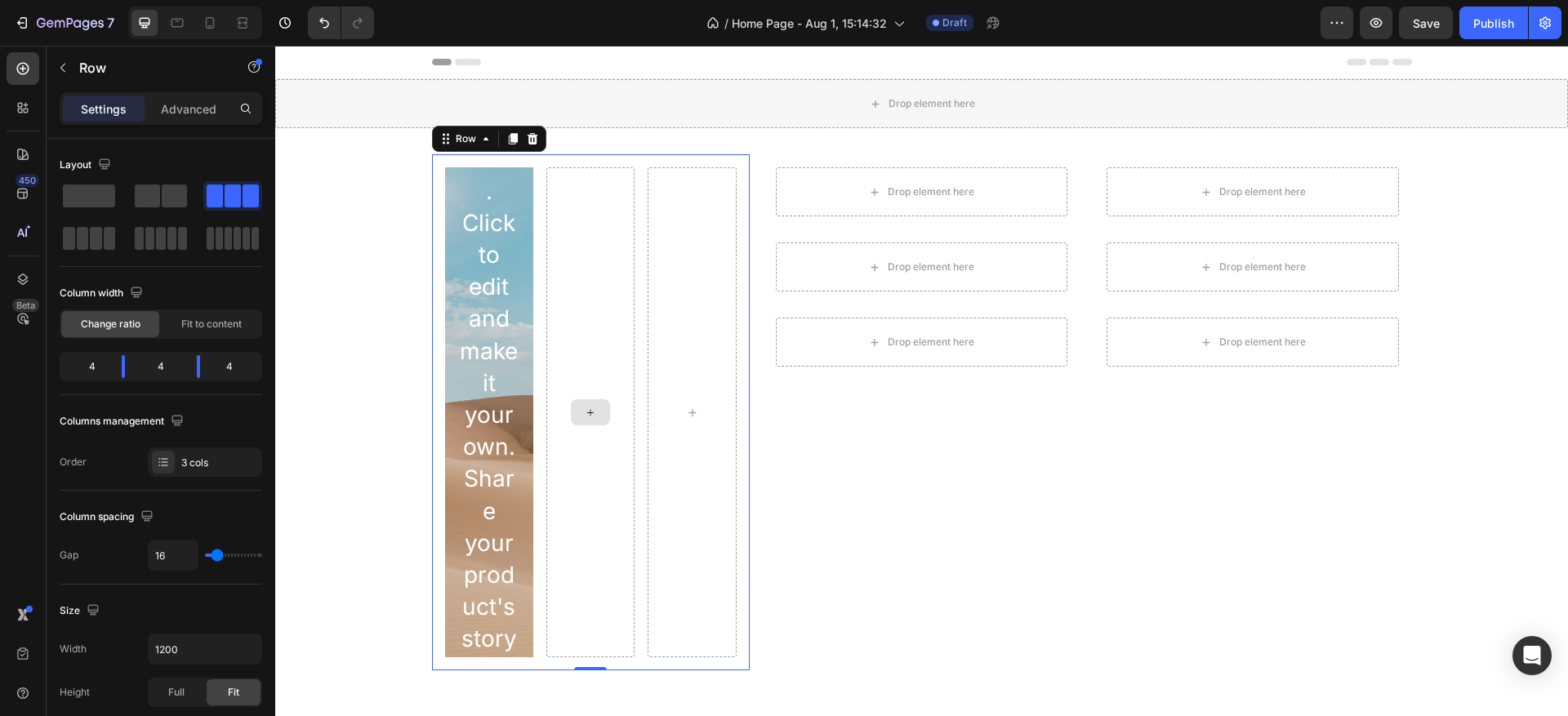 click at bounding box center [590, 412] 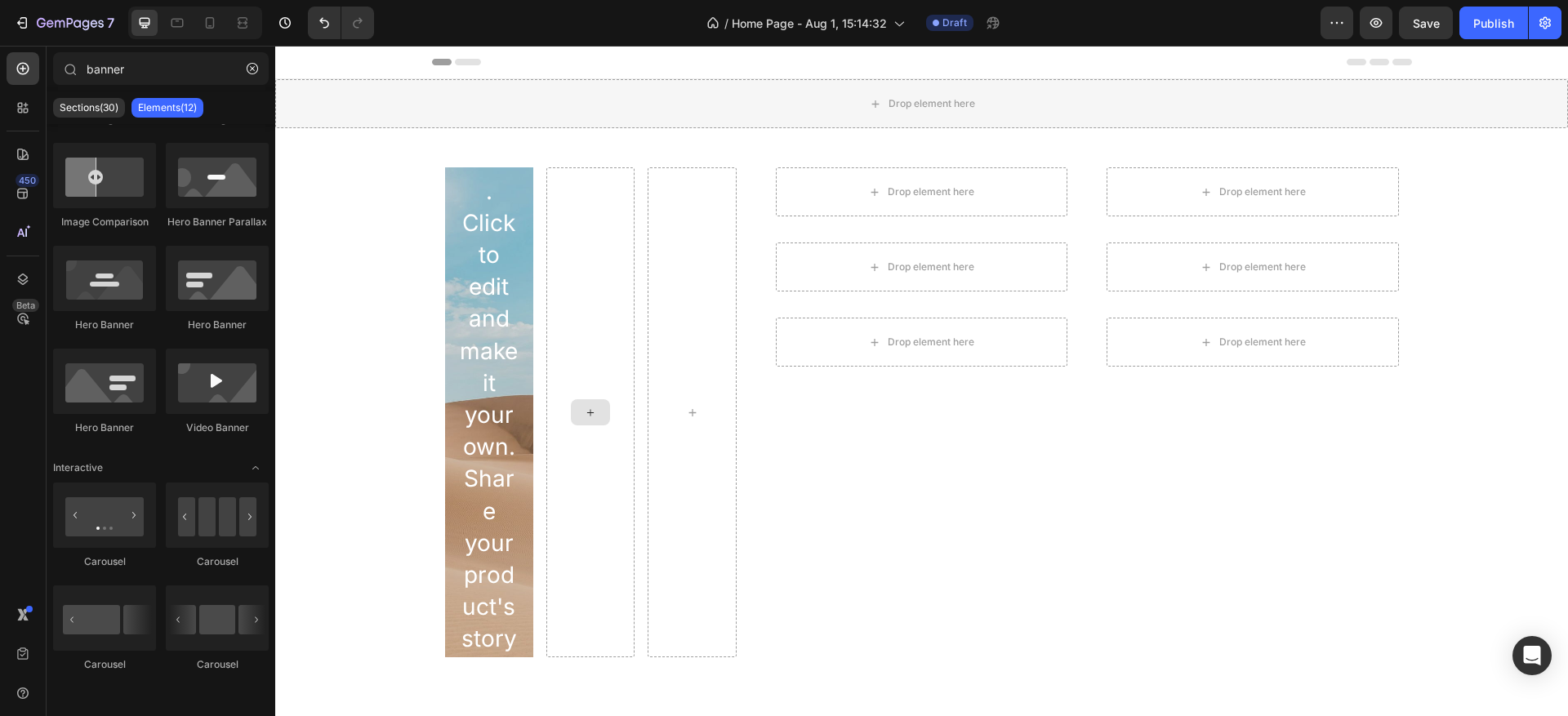 click at bounding box center (590, 412) 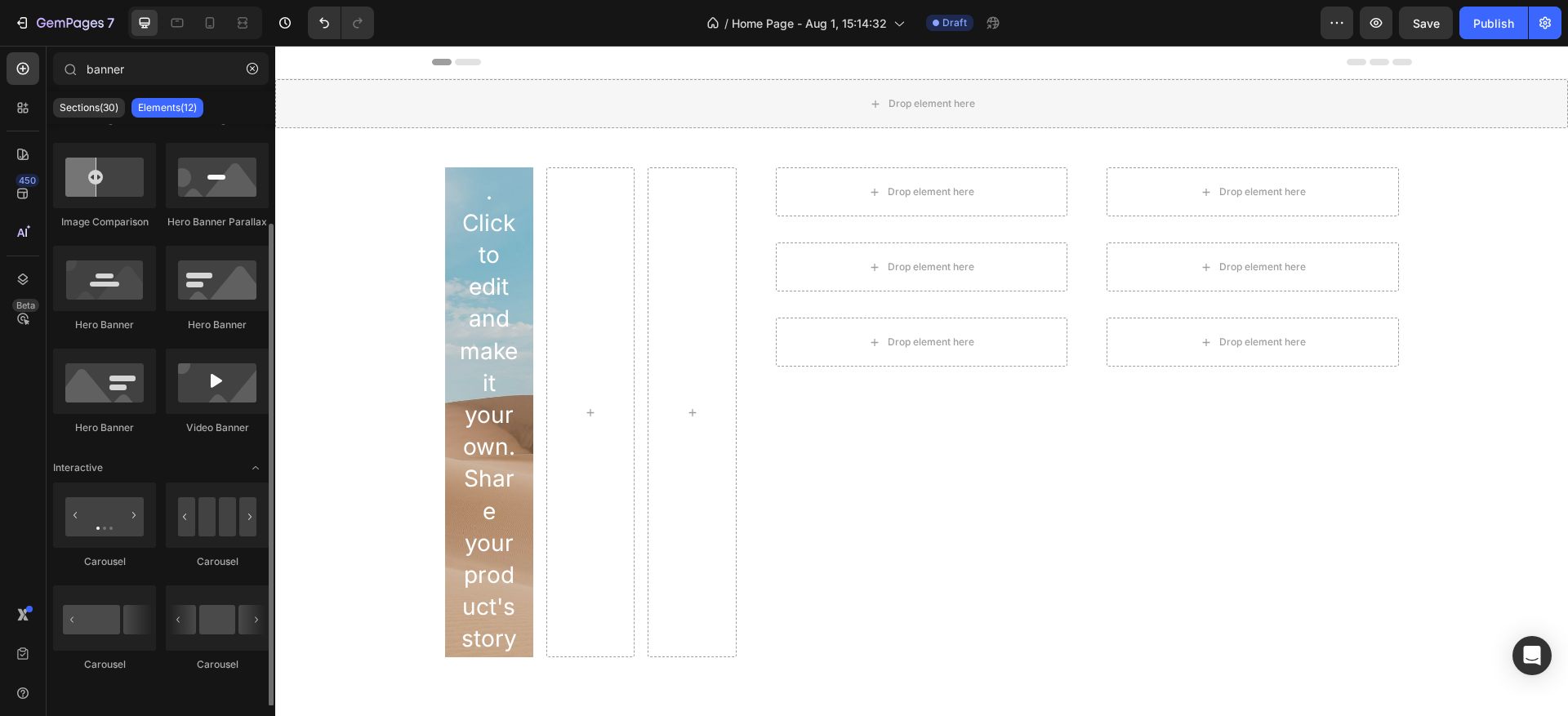 scroll, scrollTop: 0, scrollLeft: 0, axis: both 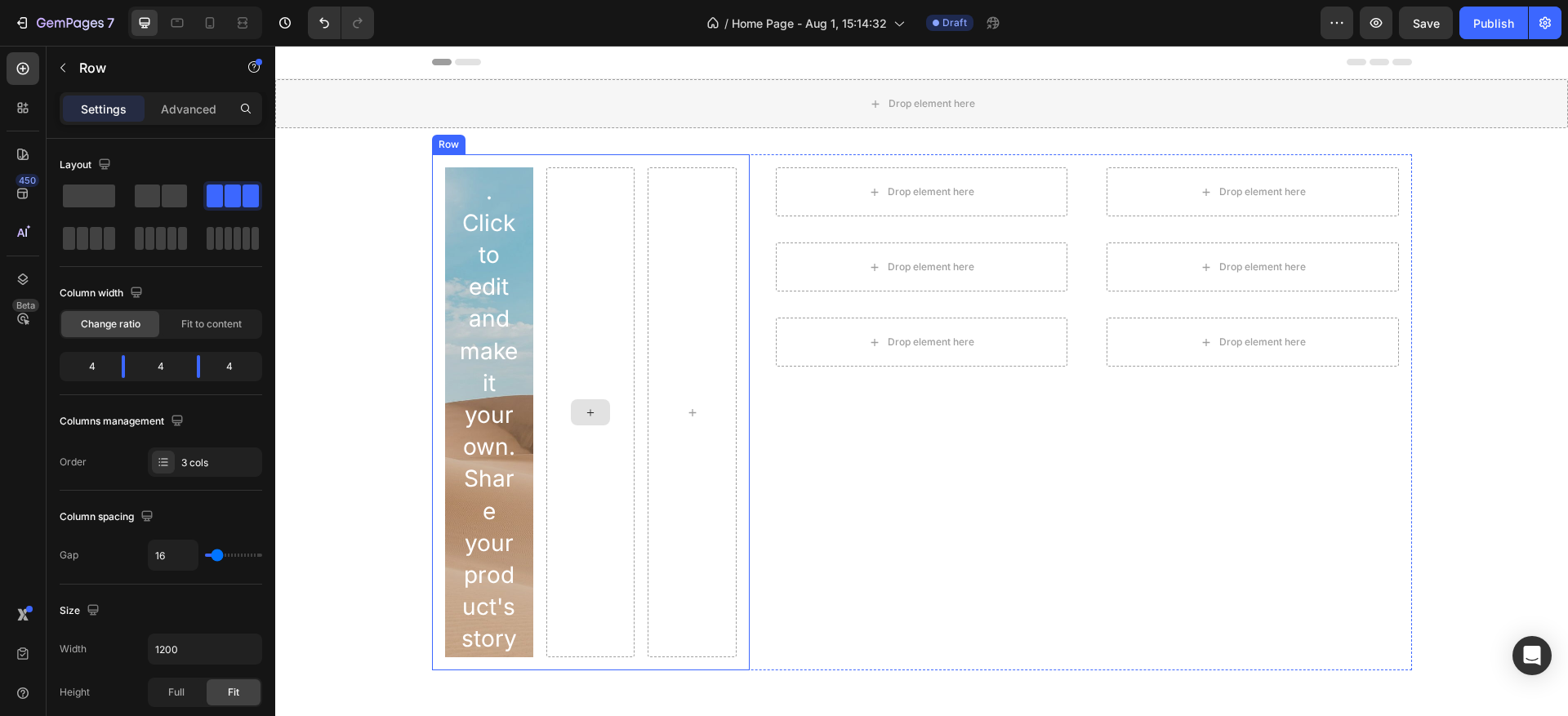 click at bounding box center [590, 412] 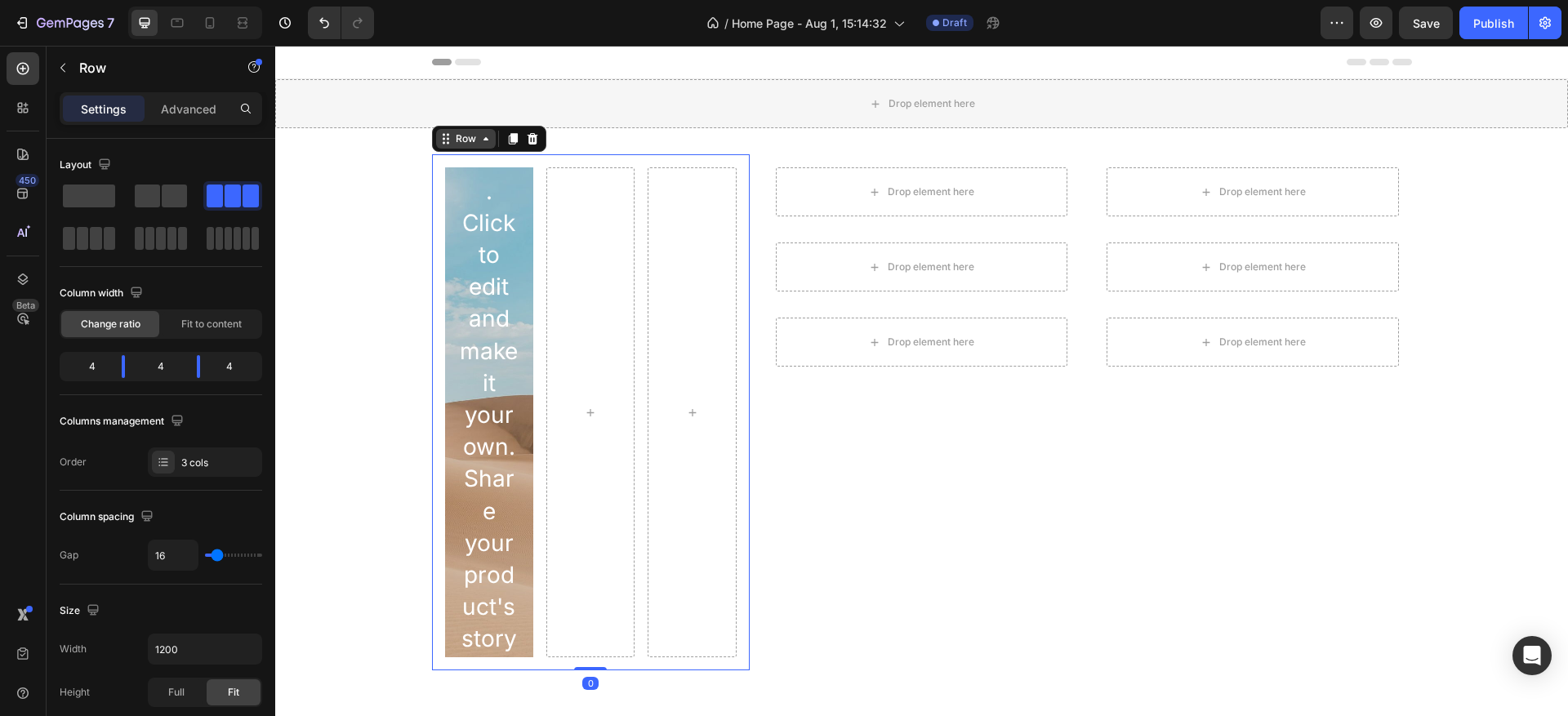 click 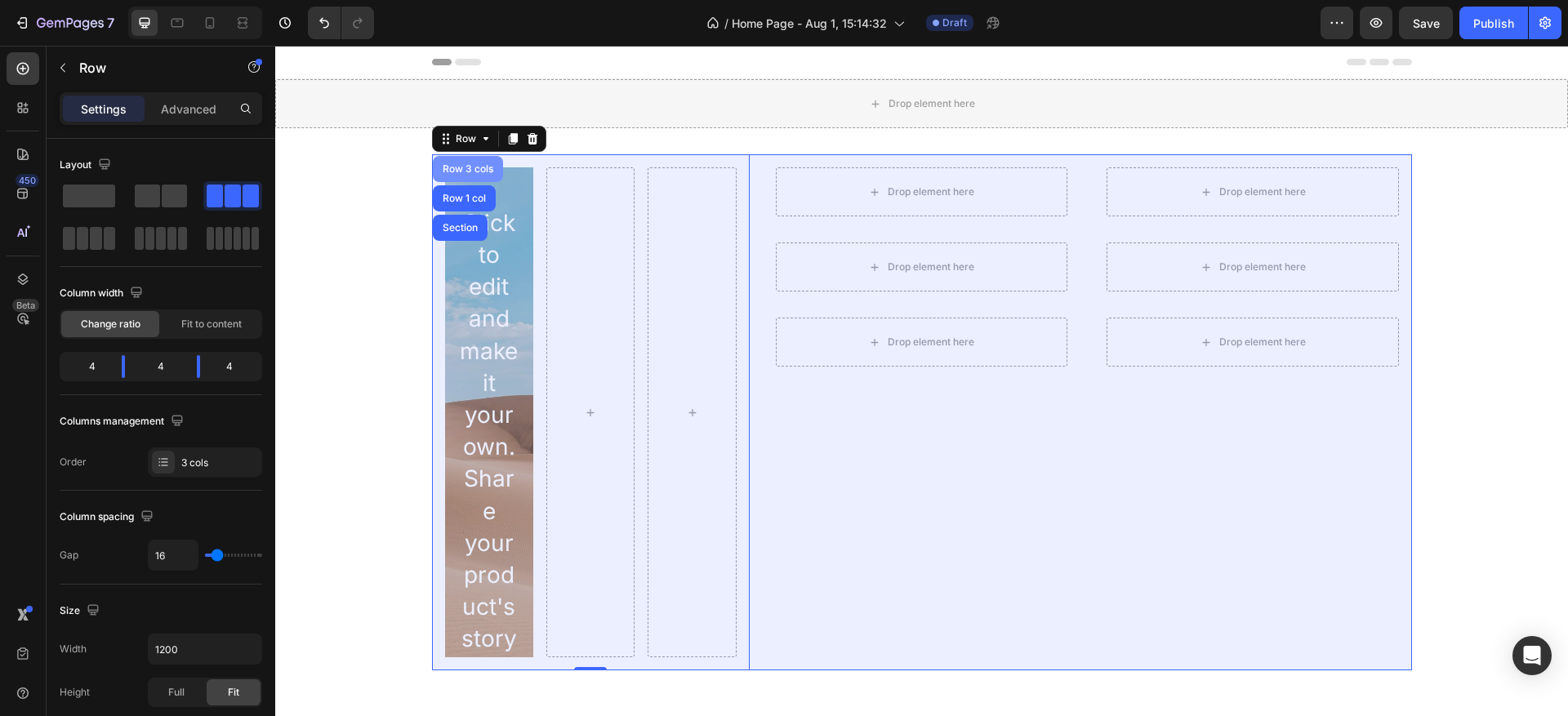 click on "Row 3 cols" at bounding box center [468, 169] 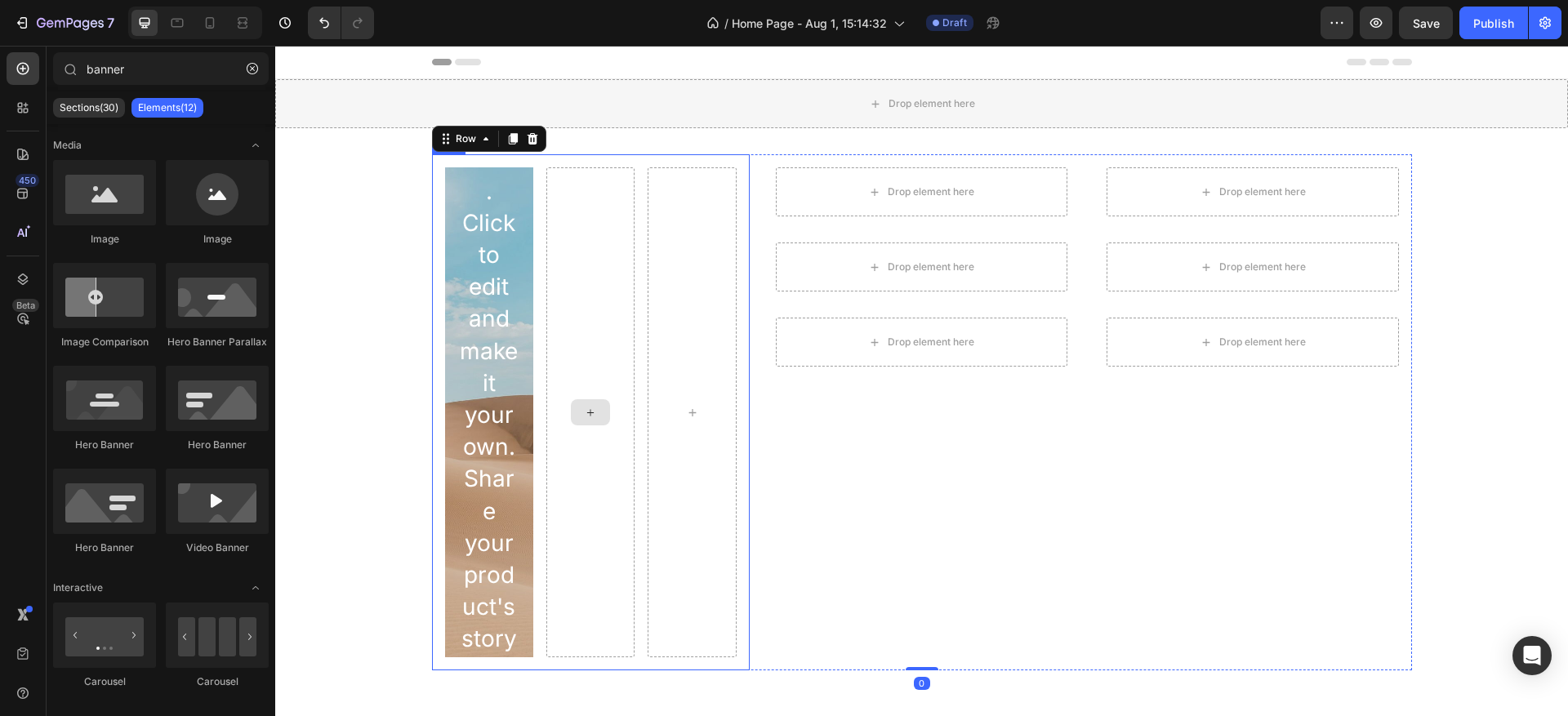 click at bounding box center (590, 412) 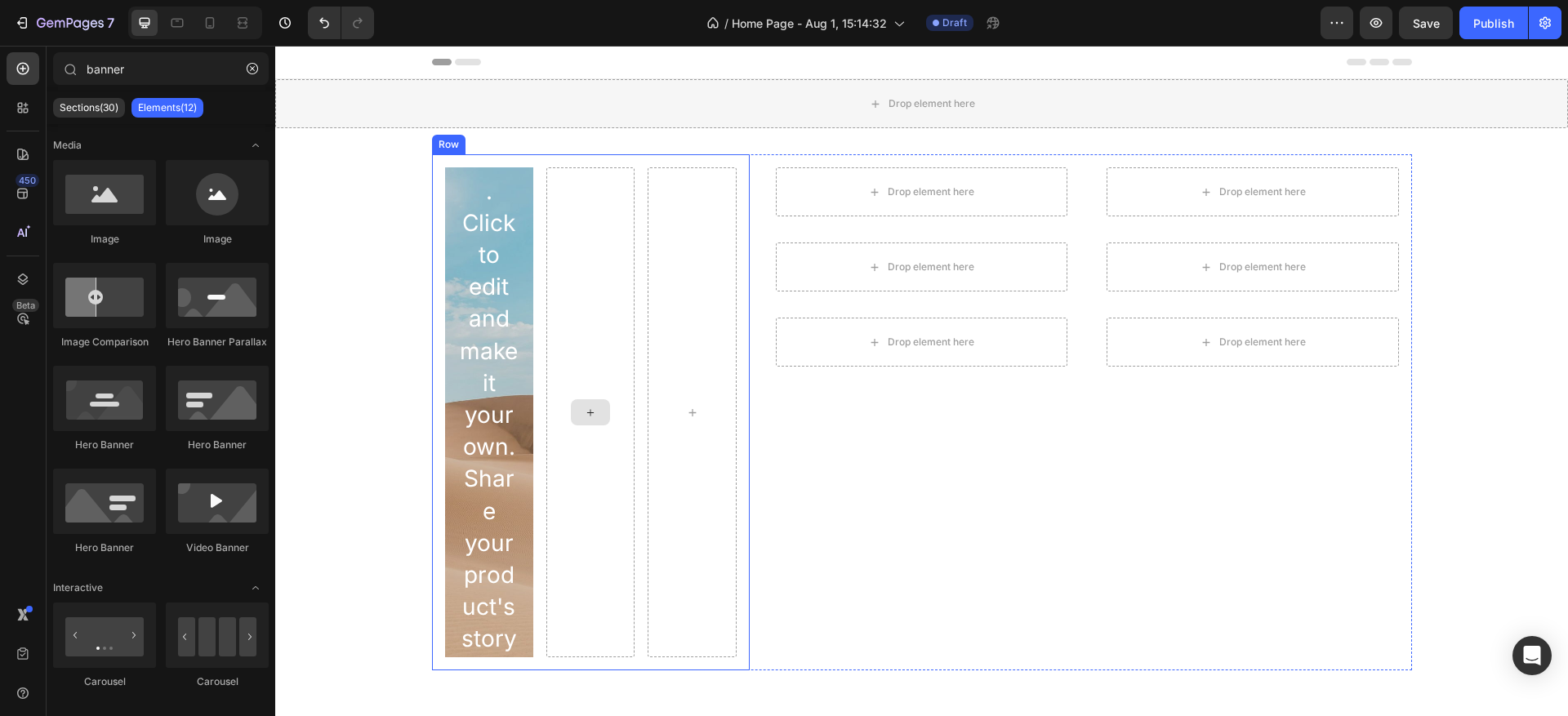 click 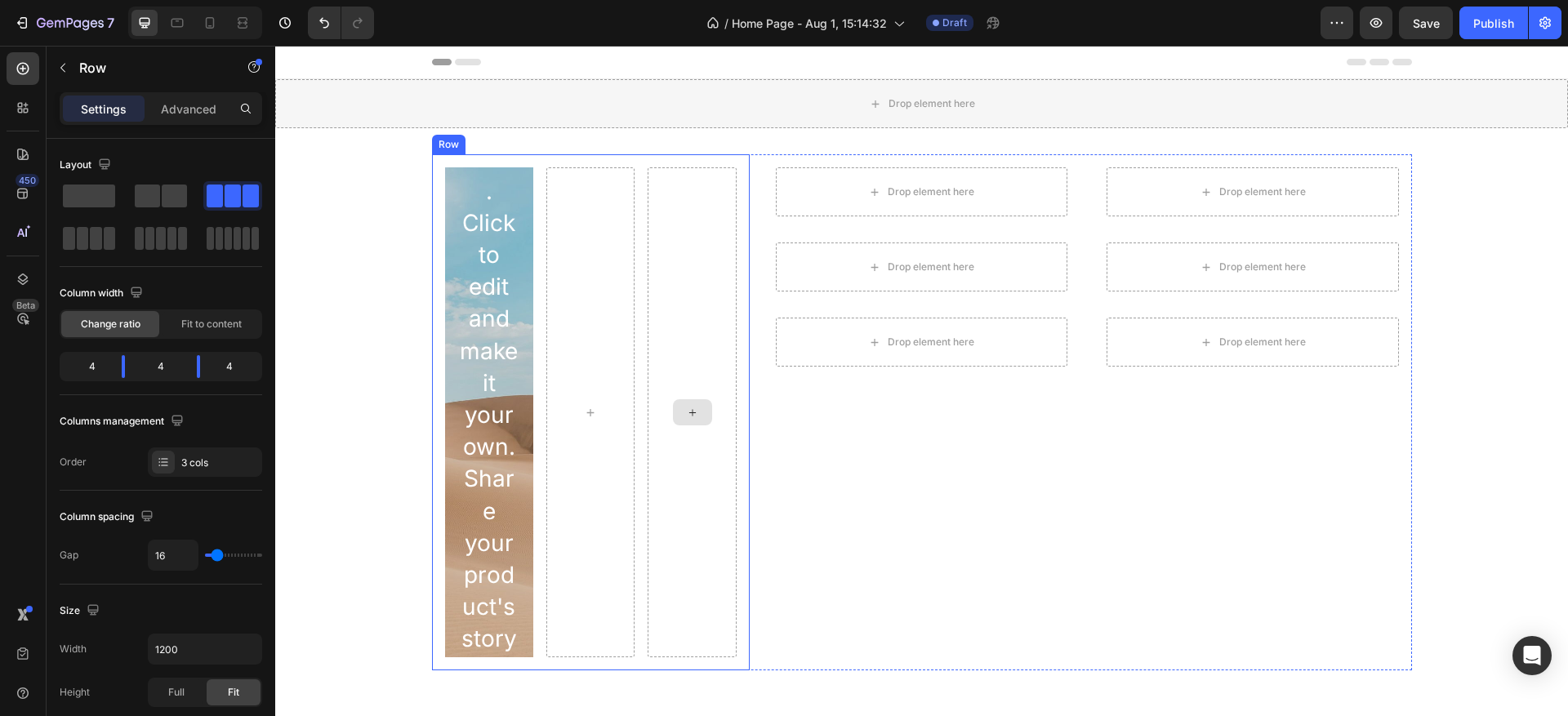 click at bounding box center [692, 412] 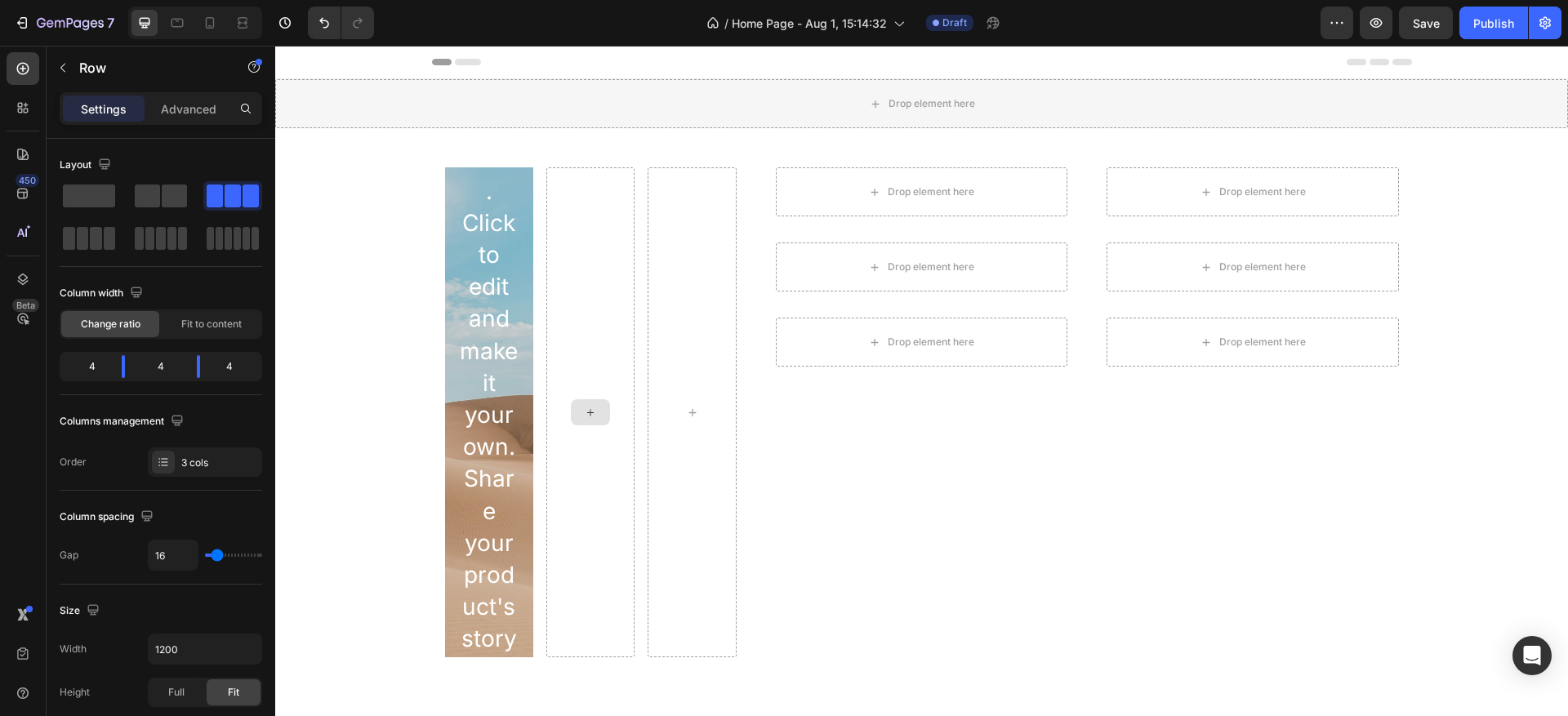 click at bounding box center (590, 412) 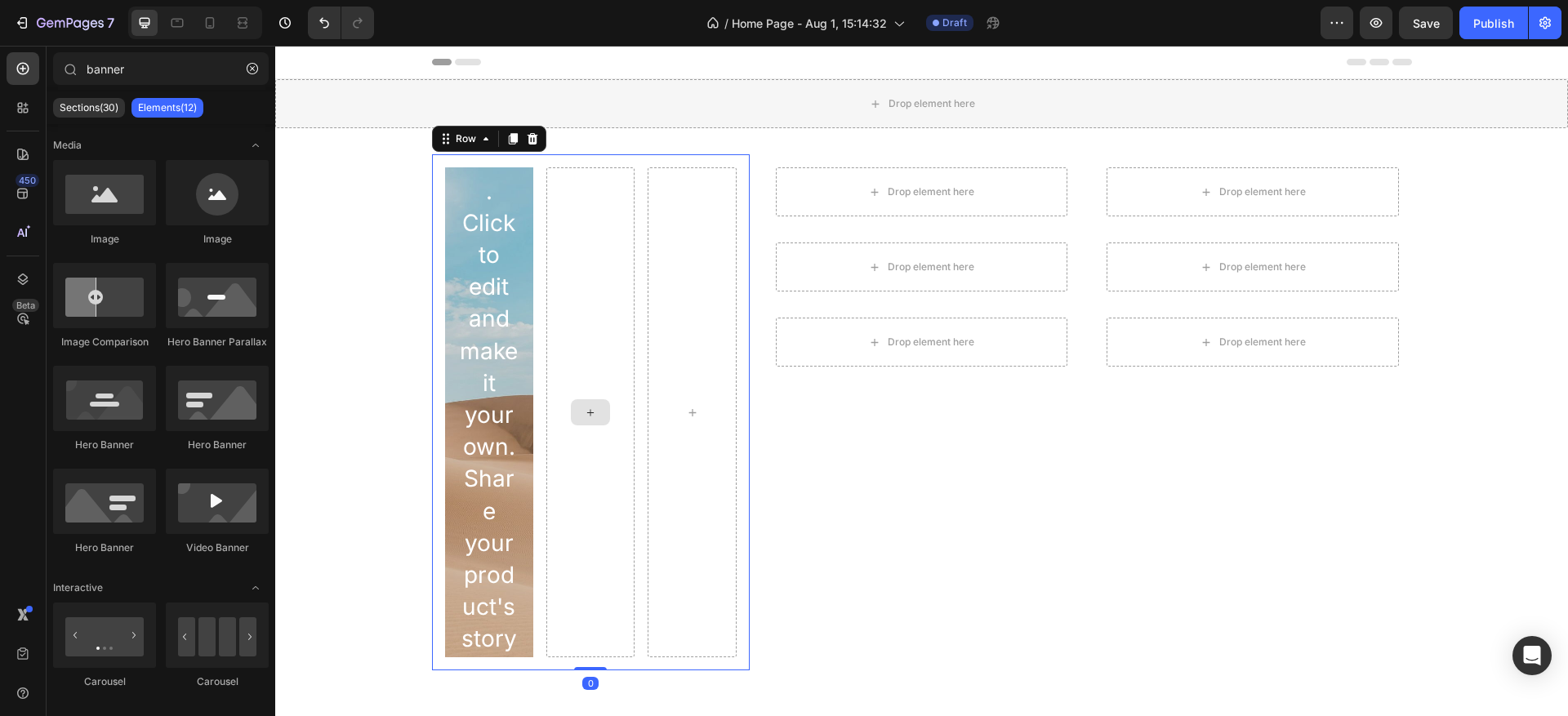 click at bounding box center [590, 412] 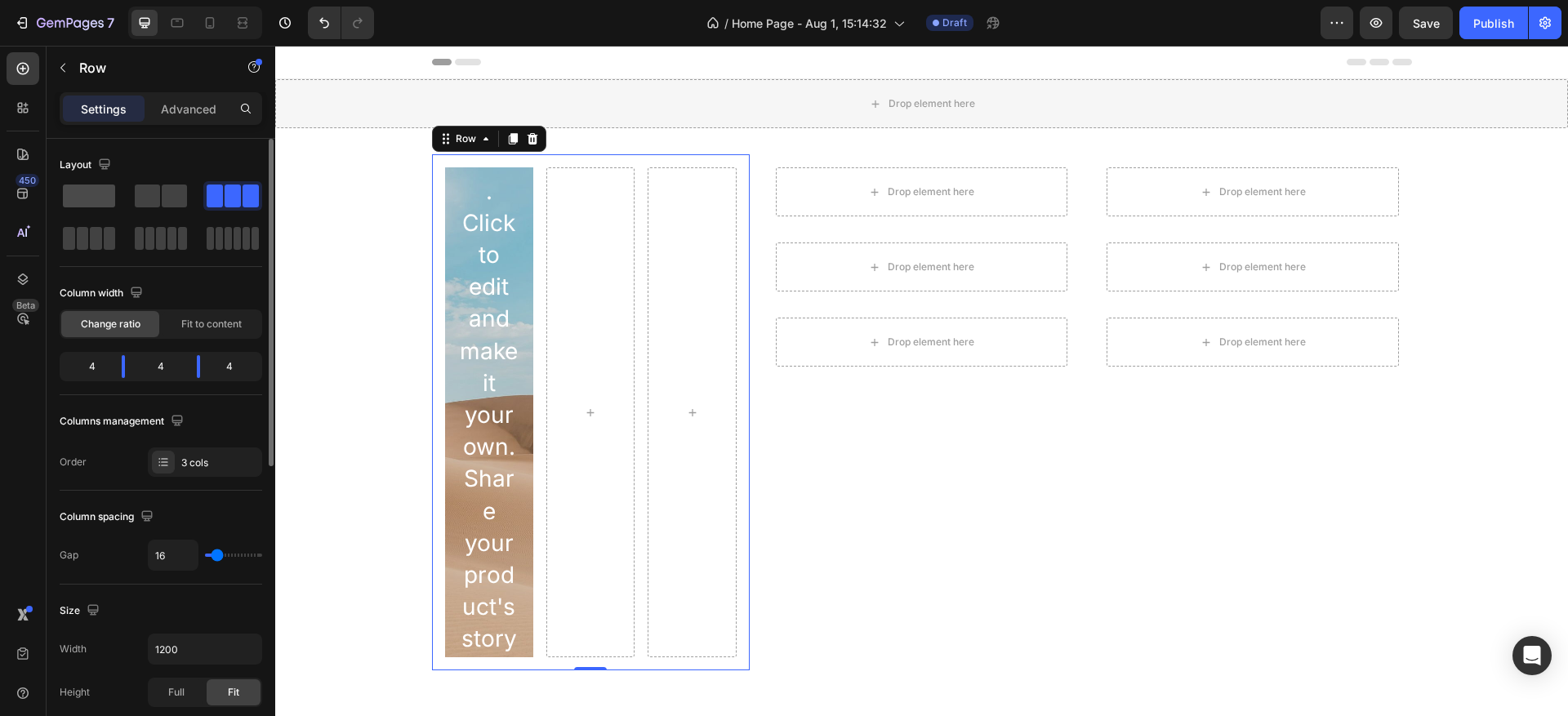 click 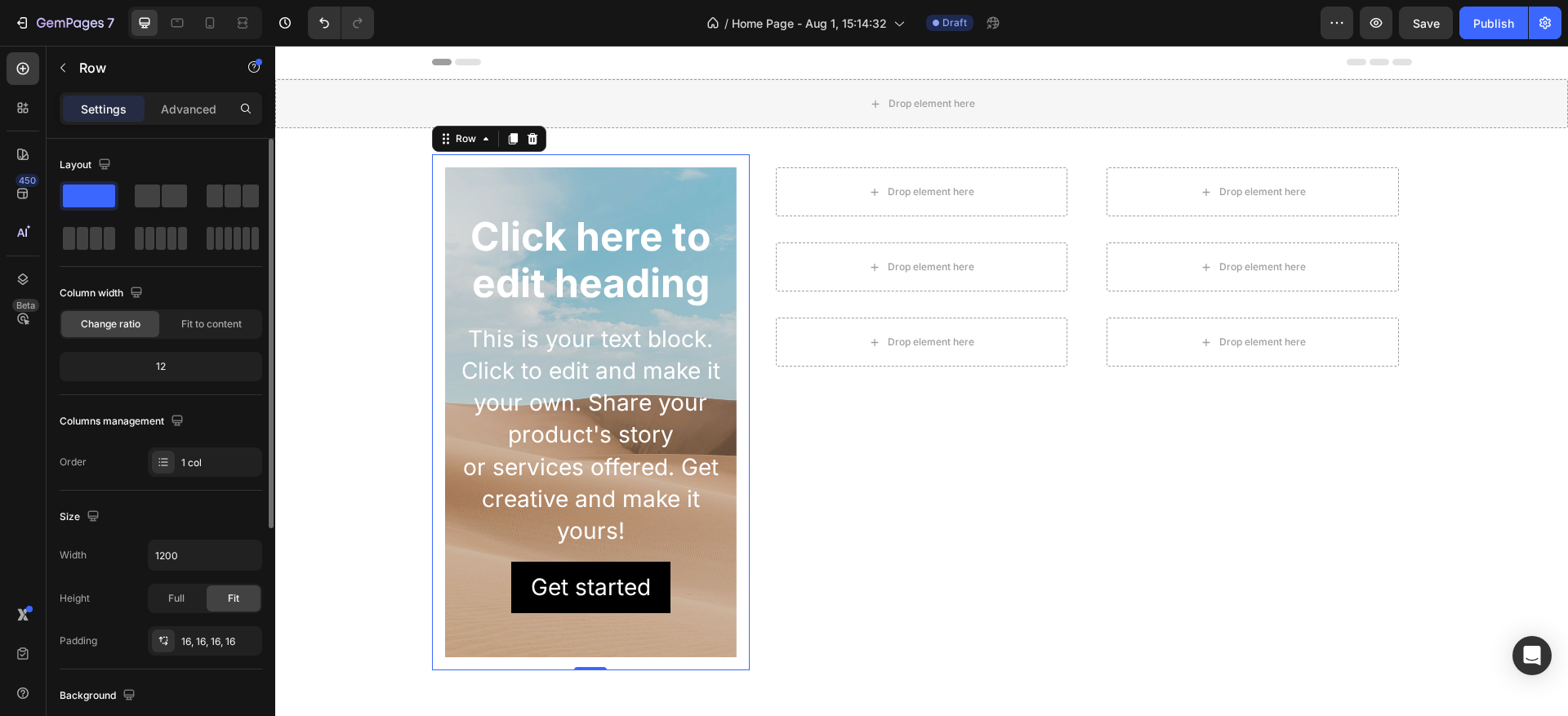 click 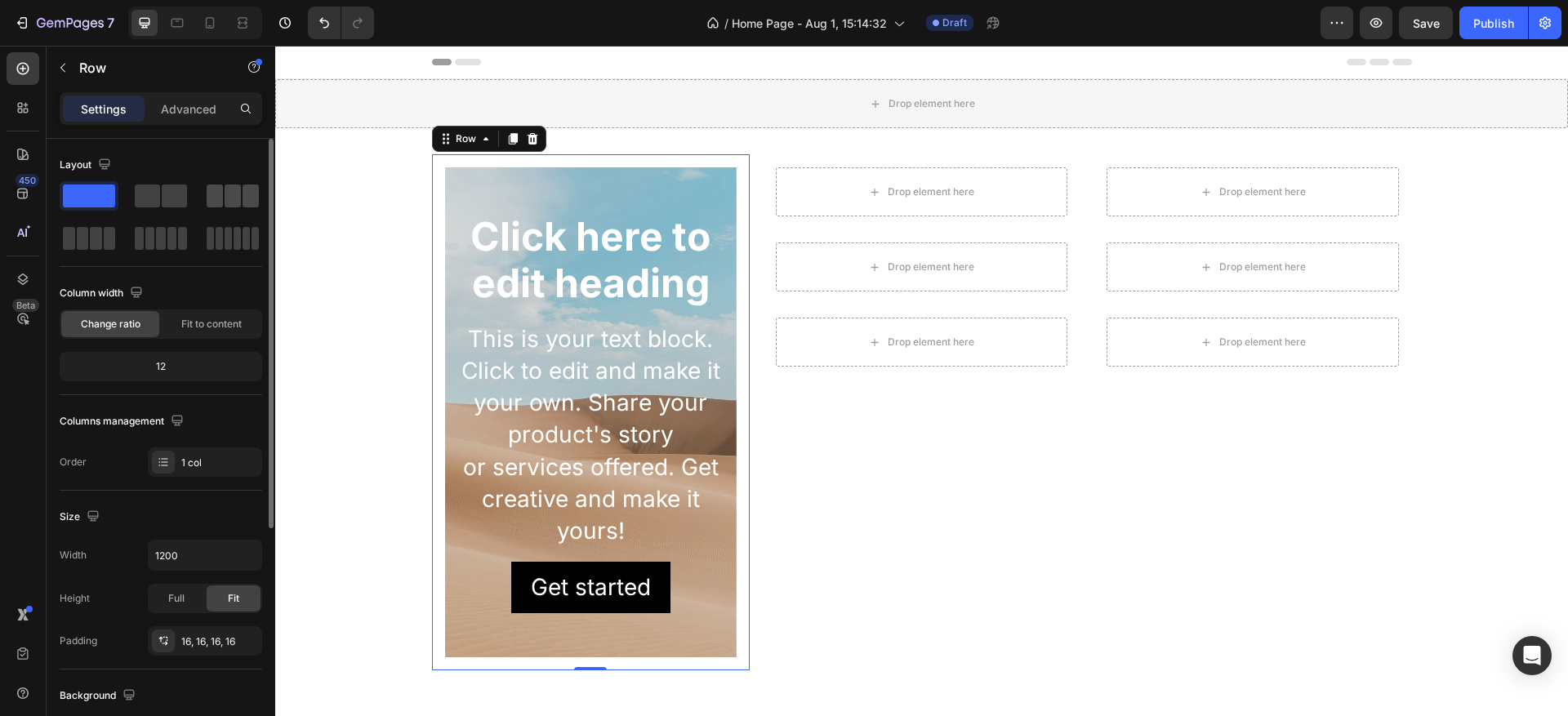 click 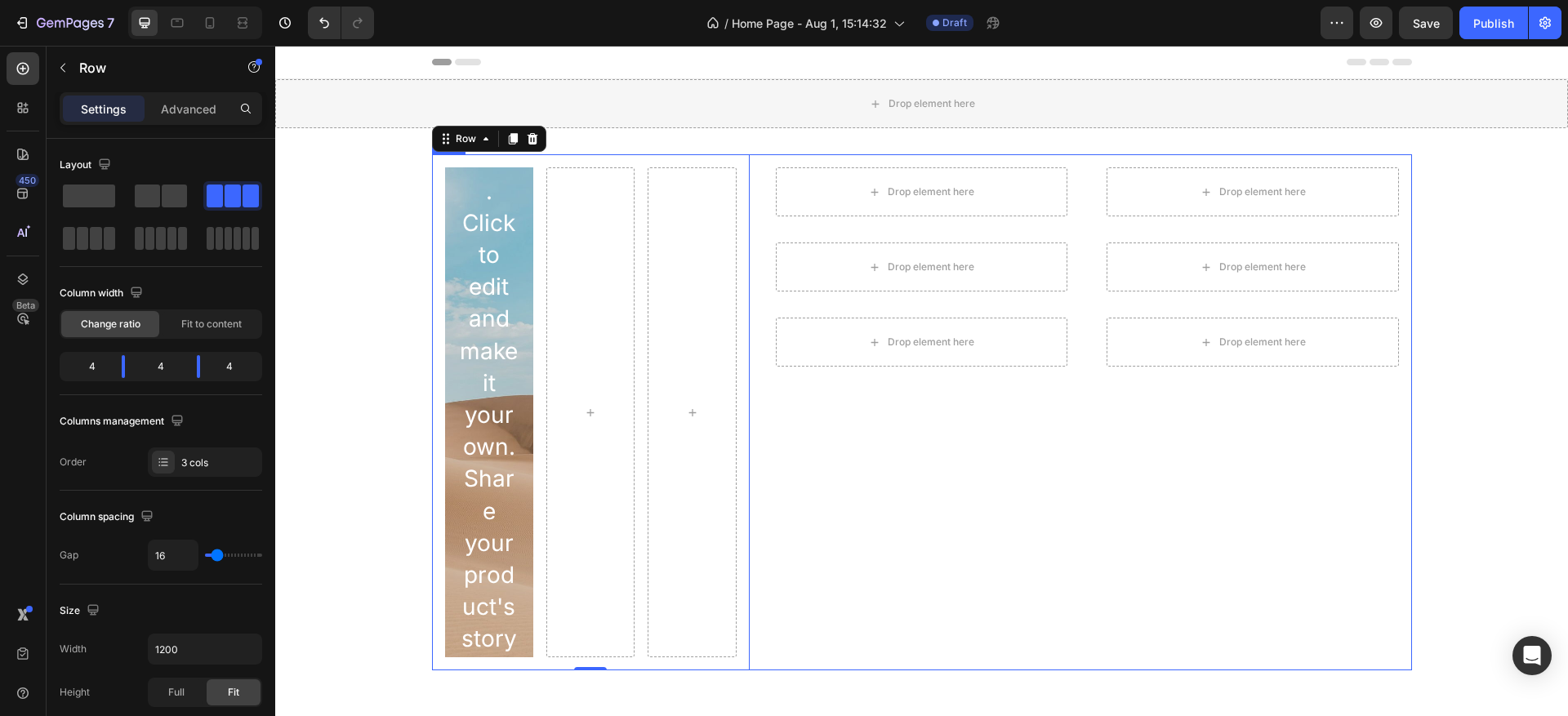 click on "Drop element here Row
Drop element here Row
Drop element here Row" at bounding box center (921, 412) 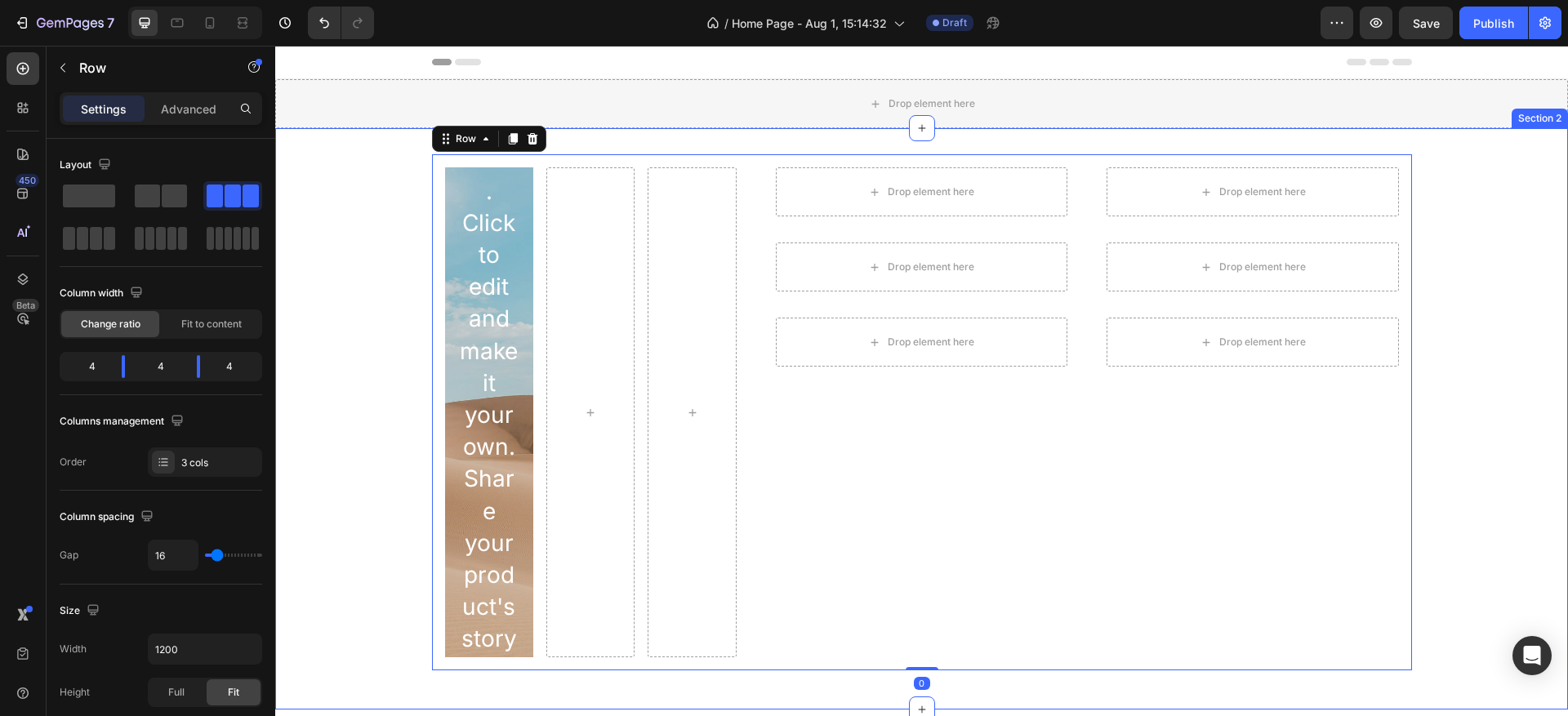 click on "Click here to edit heading Heading This is your text block. Click to edit and make it your own. Share your product's story                   or services offered. Get creative and make it yours! Text Block Get started Button Hero Banner
Row
Drop element here Row
Drop element here Row
Drop element here Row
Drop element here Row
Drop element here Row
Drop element here Row Row   0 Row" at bounding box center [921, 419] 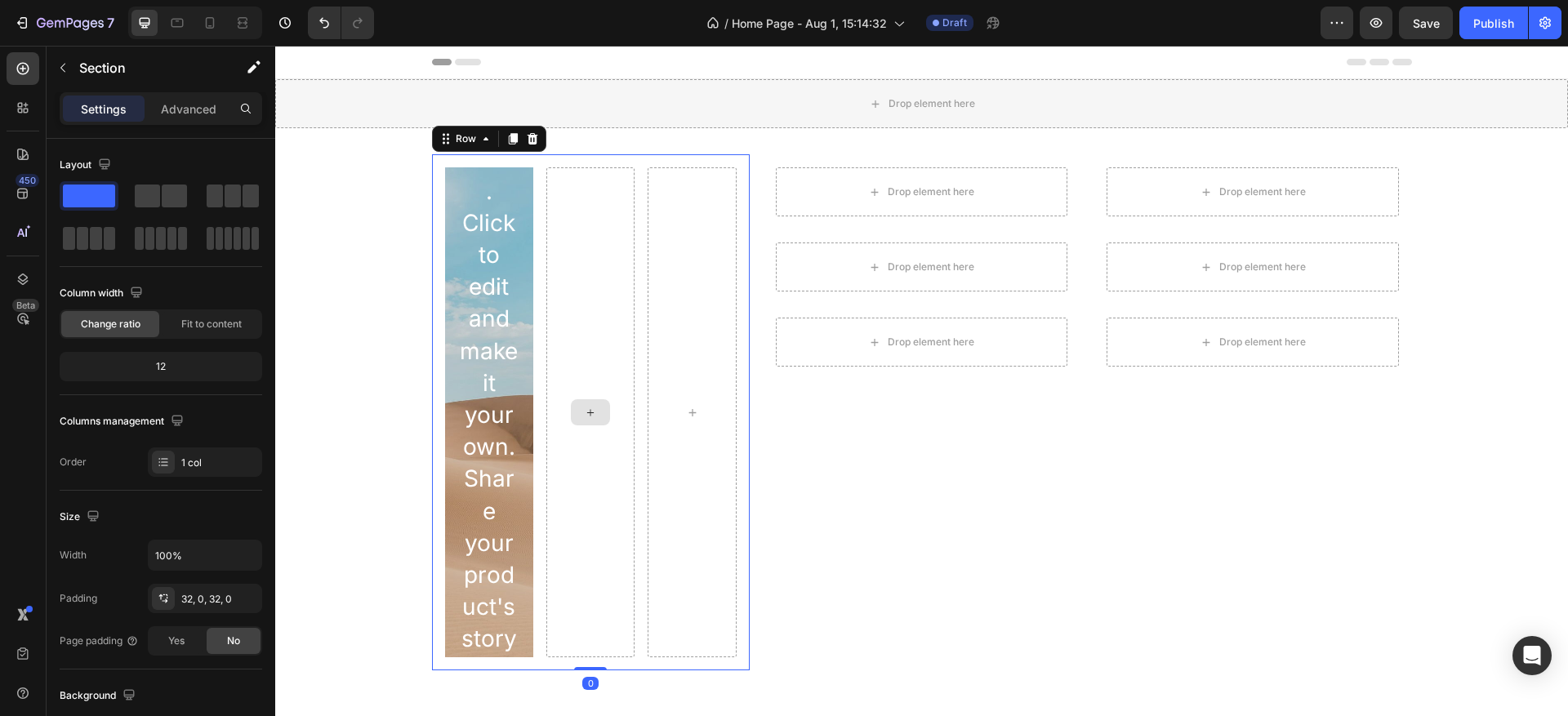 click at bounding box center (590, 412) 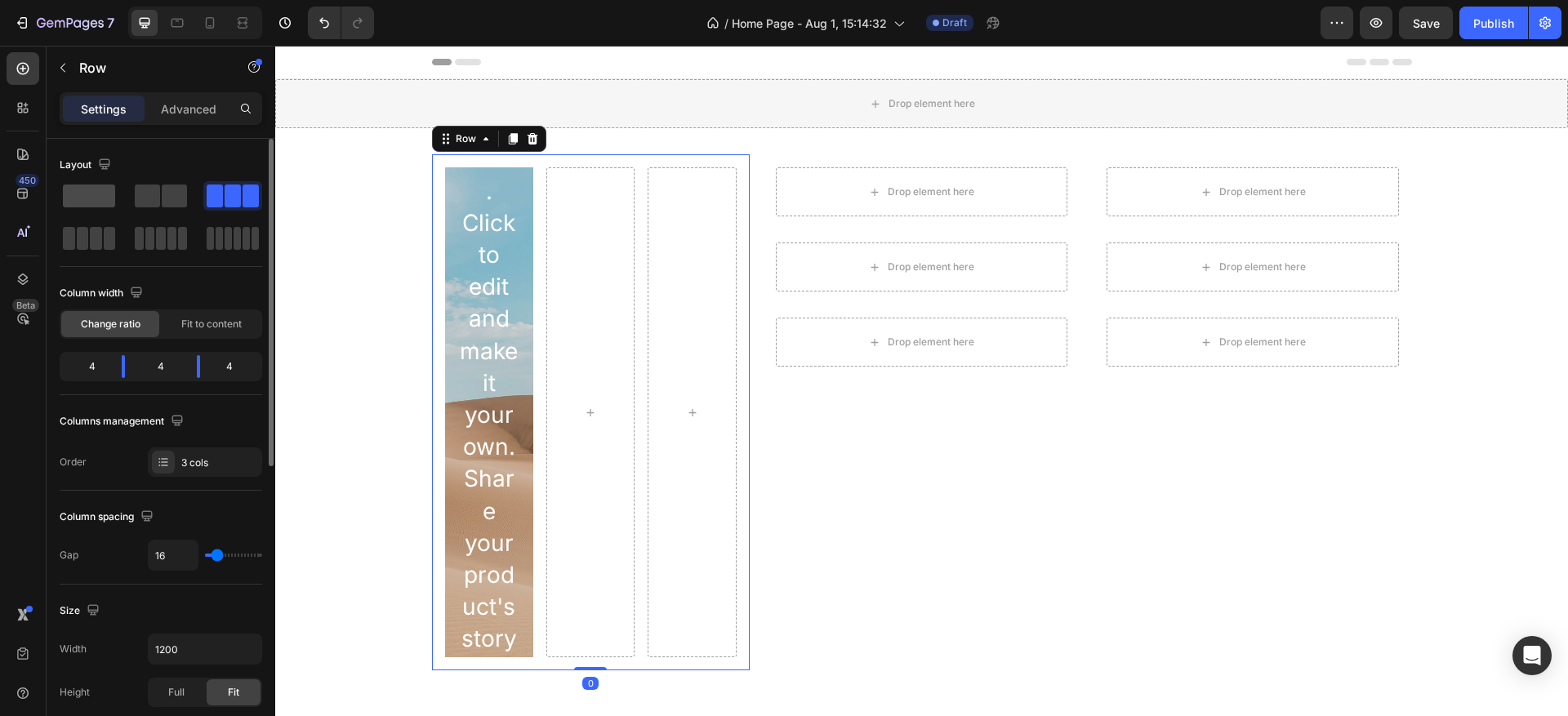 click 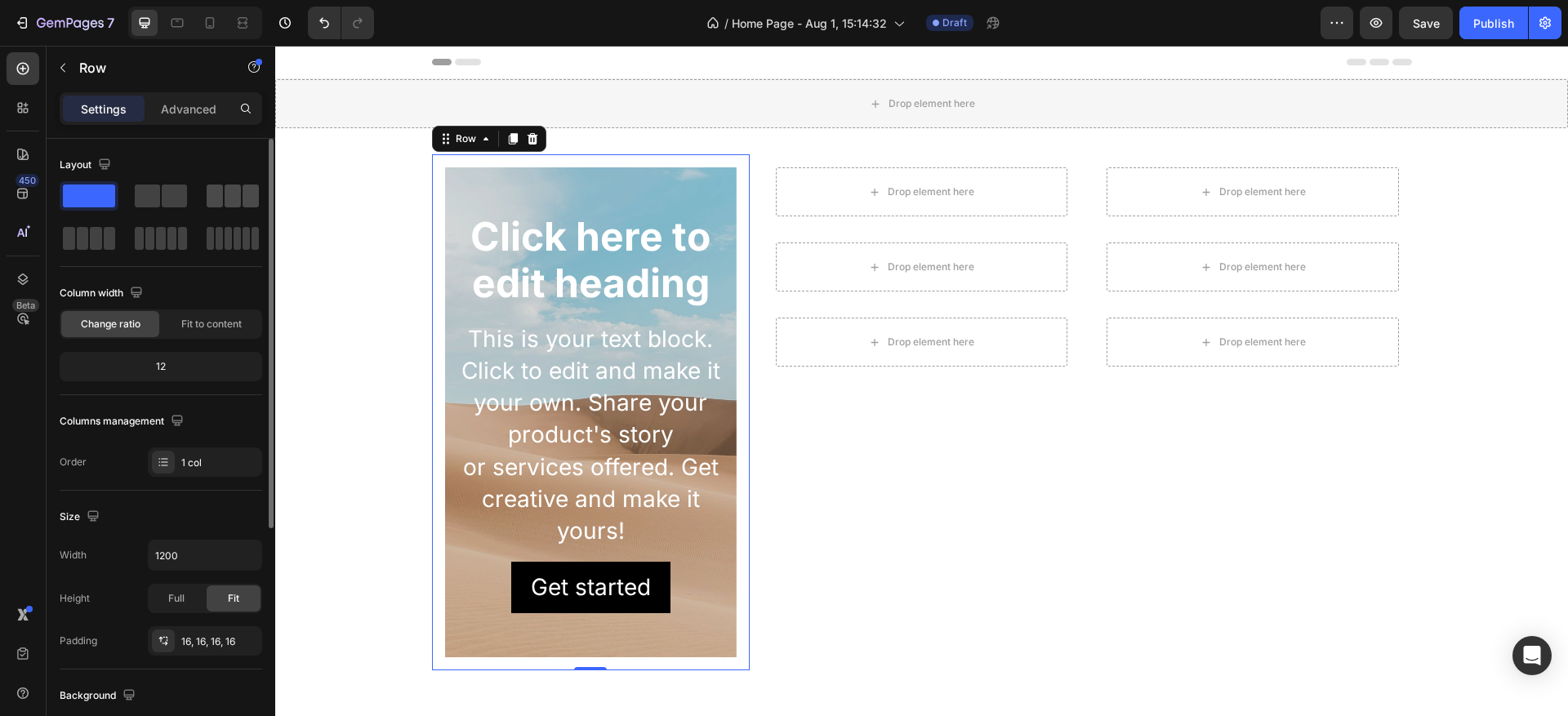click 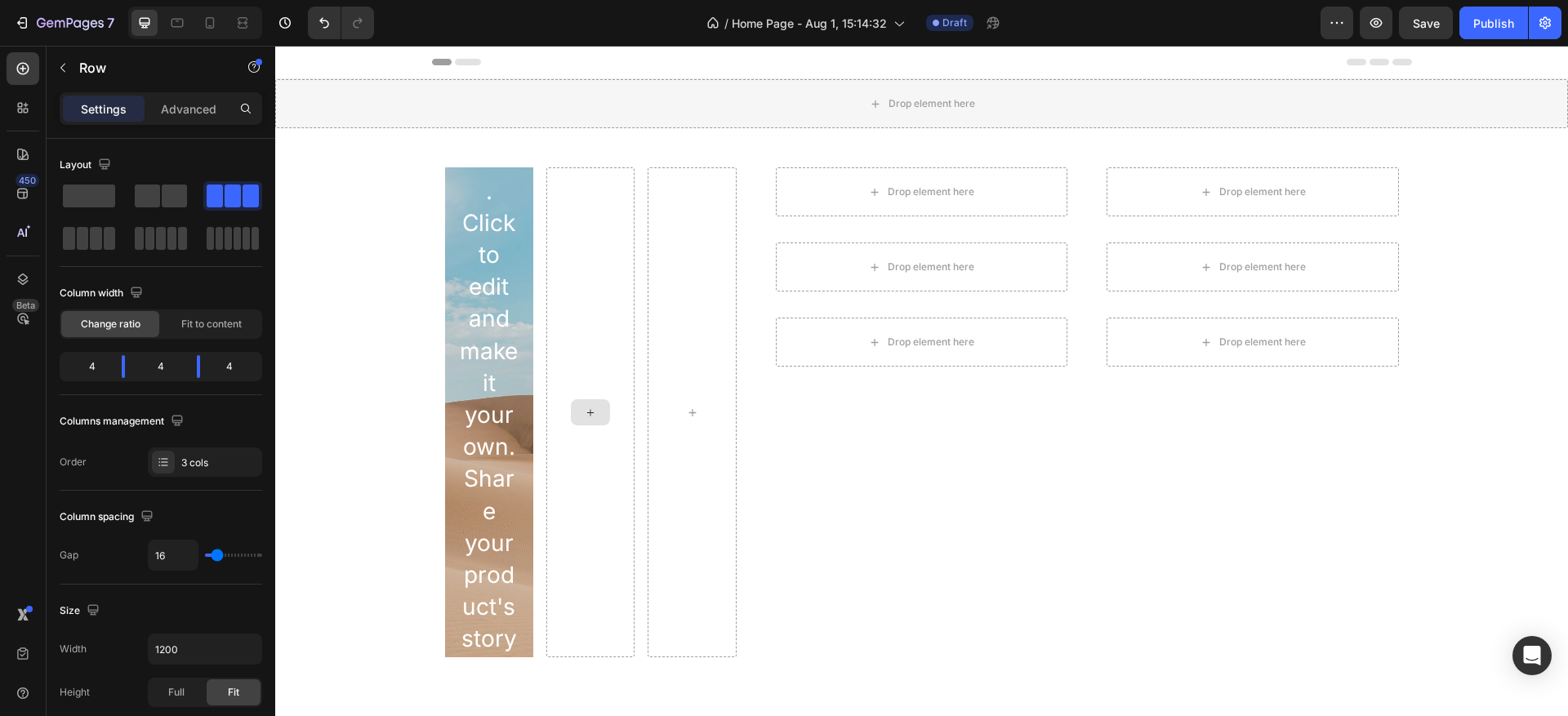 click at bounding box center [590, 412] 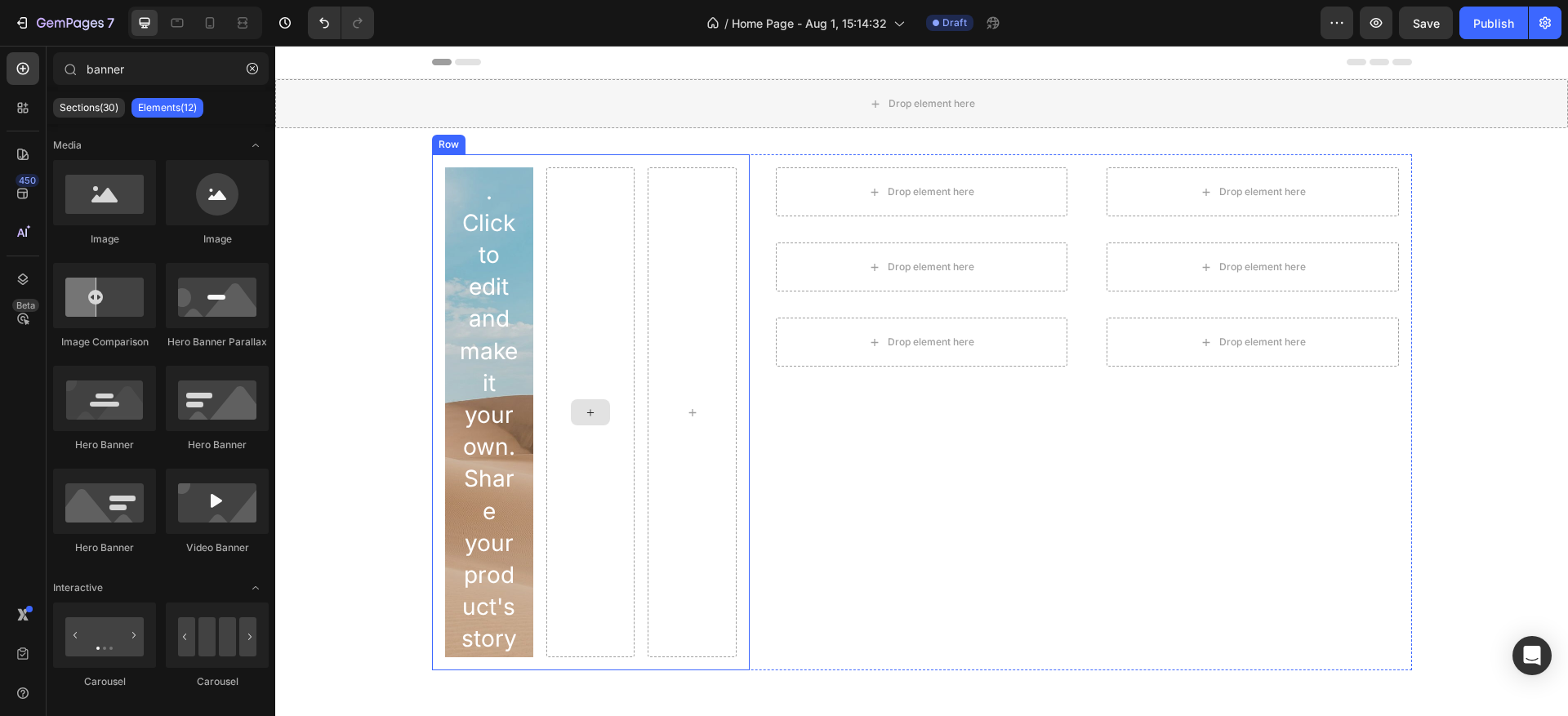 click 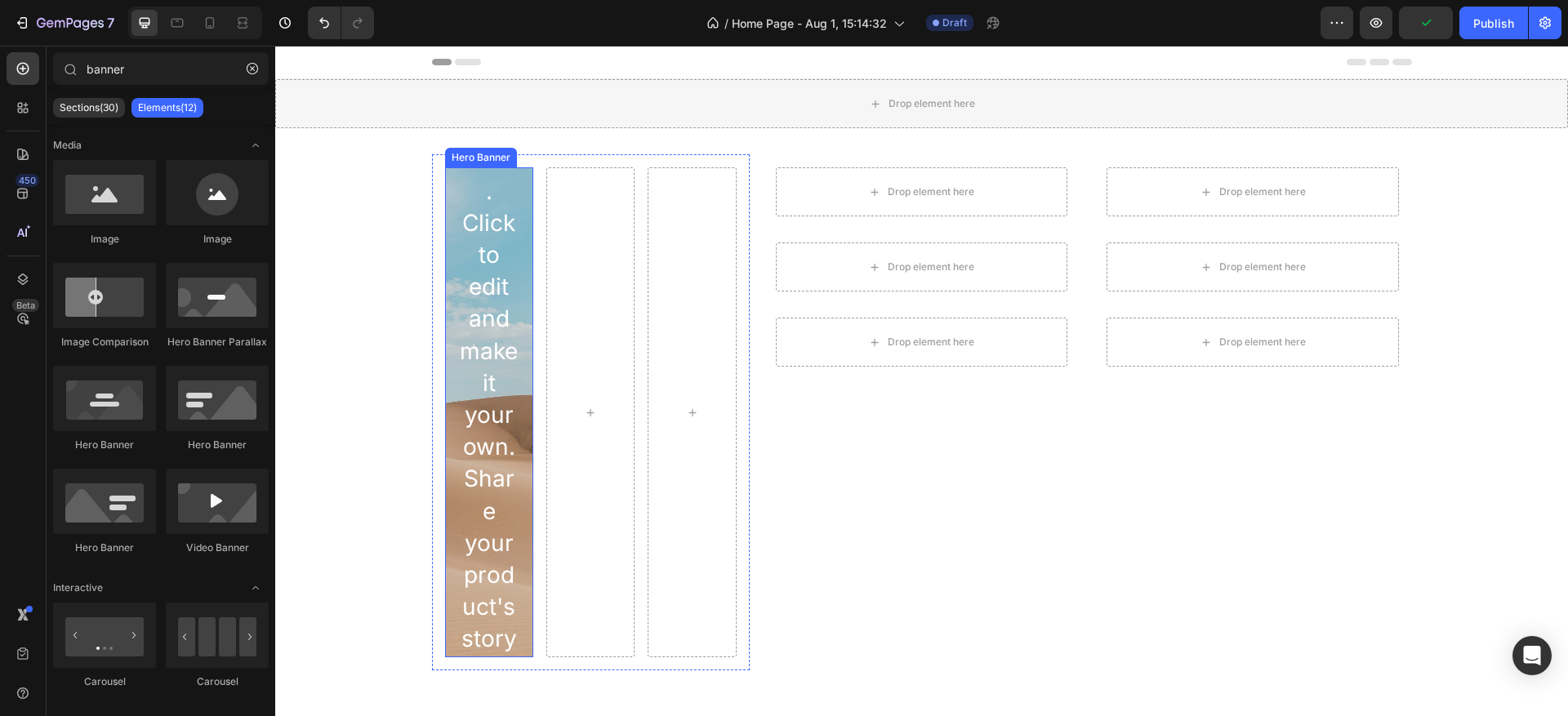 click on "Click here to edit heading Heading This is your text block. Click to edit and make it your own. Share your product's story                   or services offered. Get creative and make it yours! Text Block Get started Button" at bounding box center [489, 412] 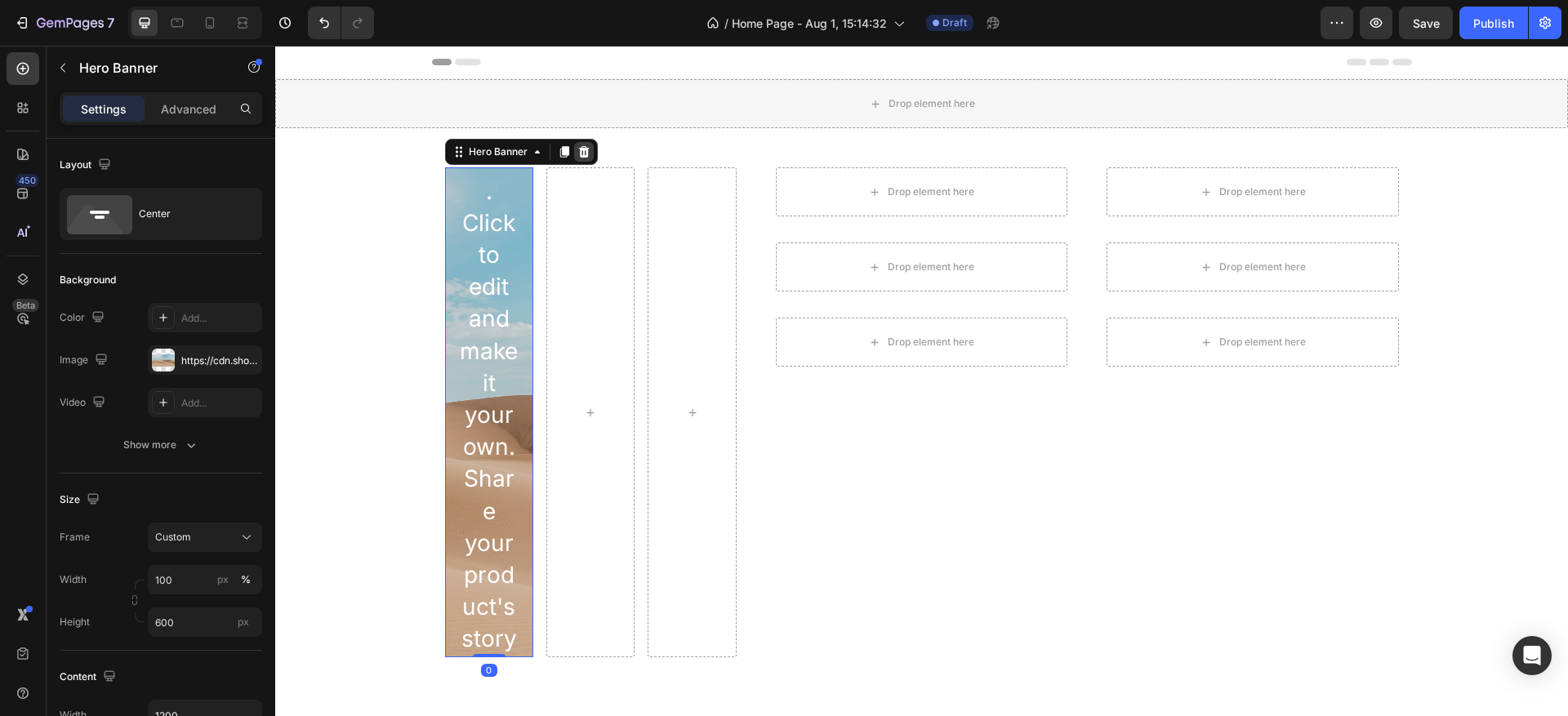 click 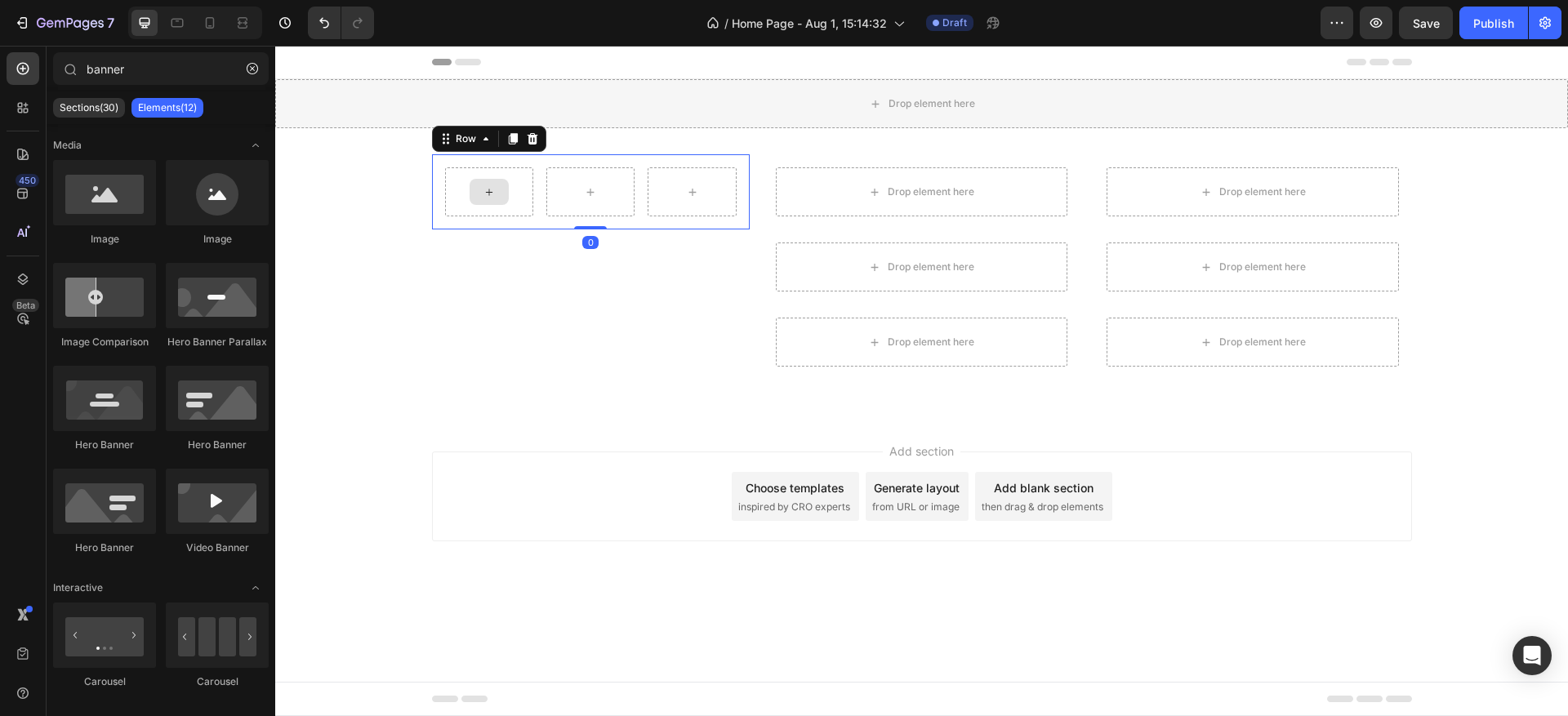 click at bounding box center (489, 192) 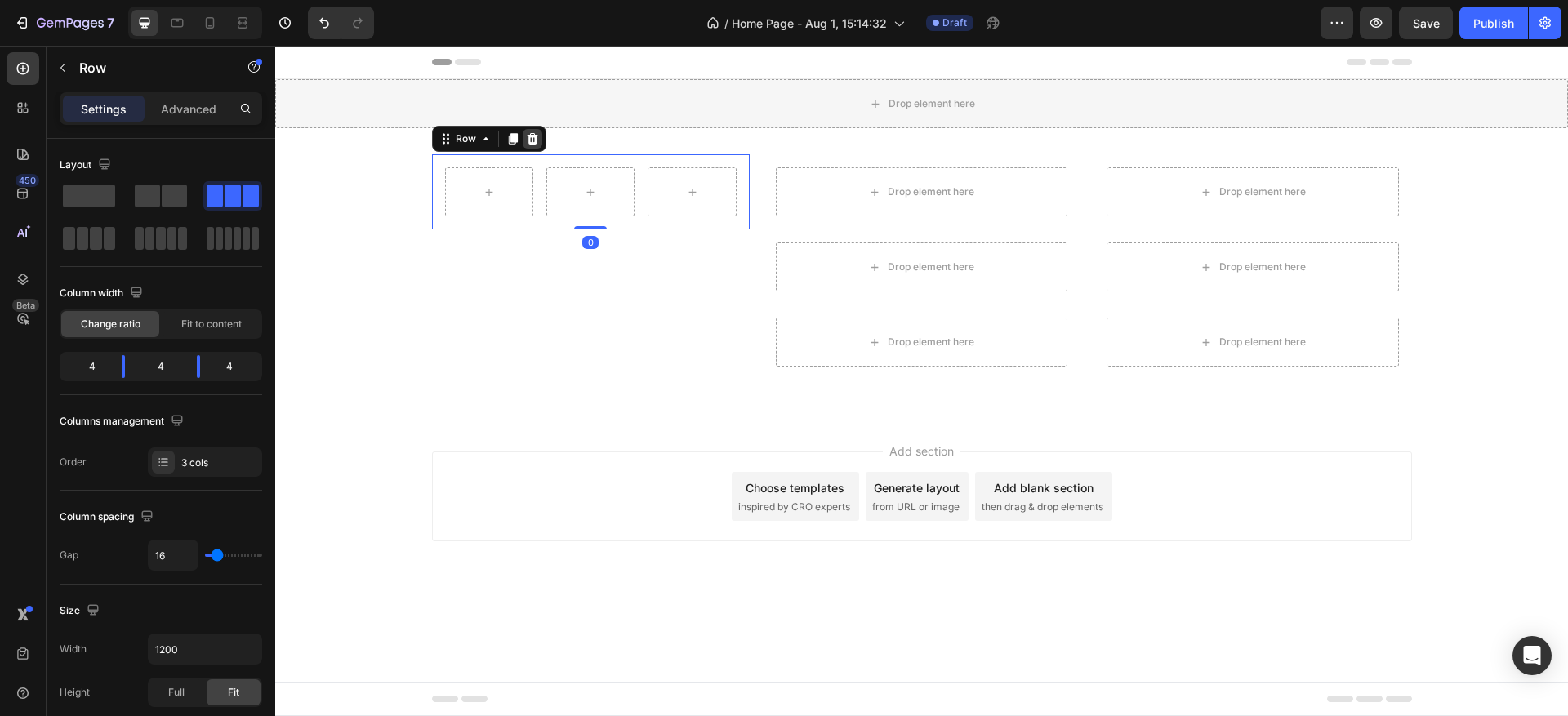 click 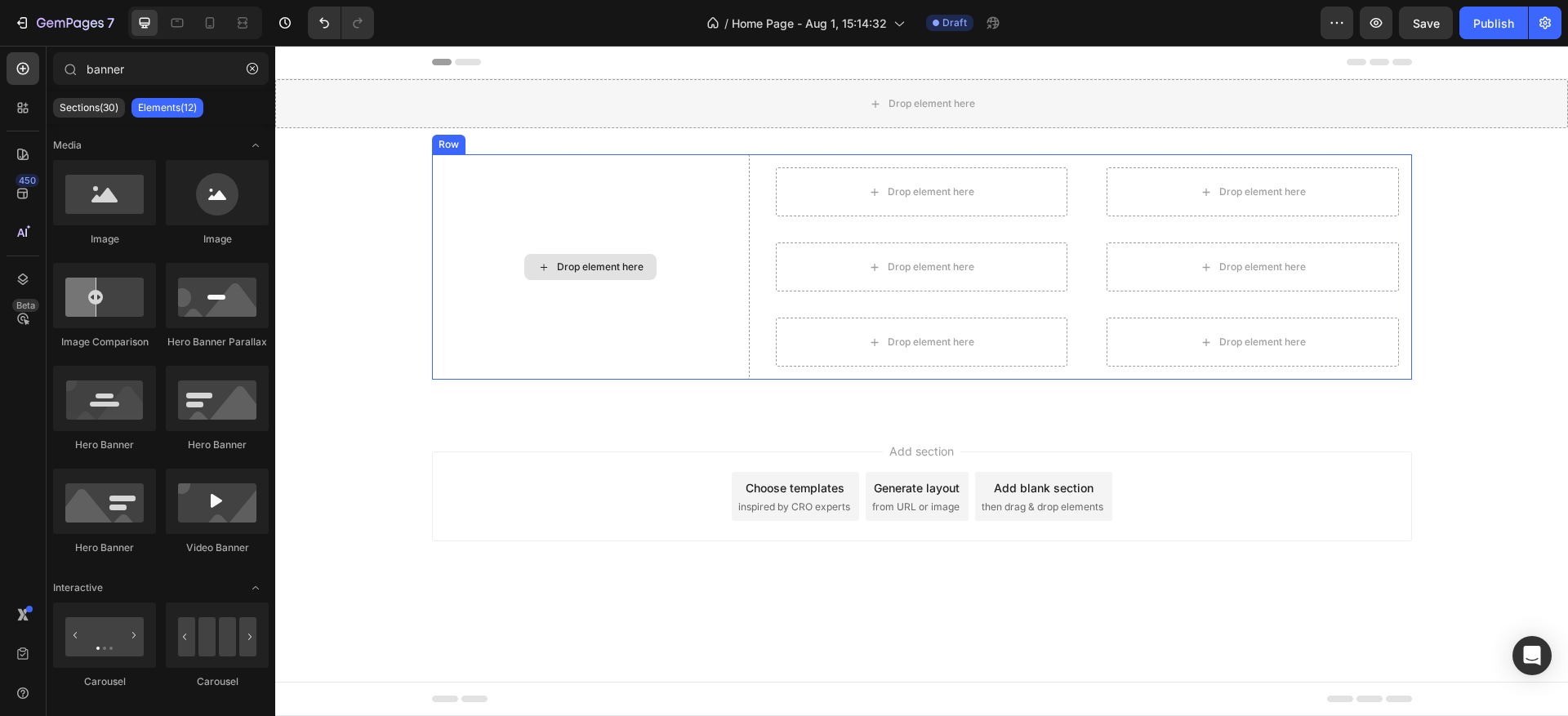click on "Drop element here" at bounding box center (600, 267) 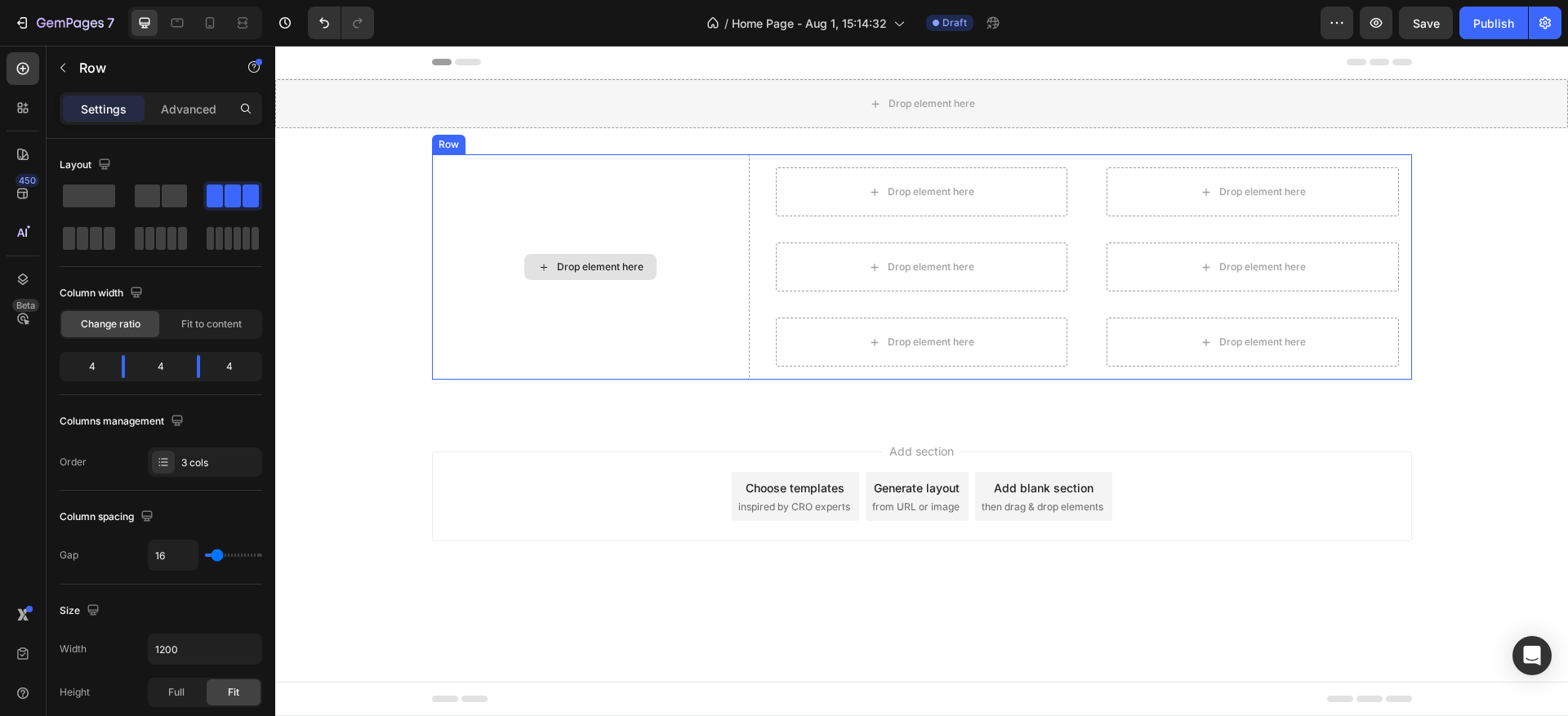 click on "Drop element here" at bounding box center [590, 267] 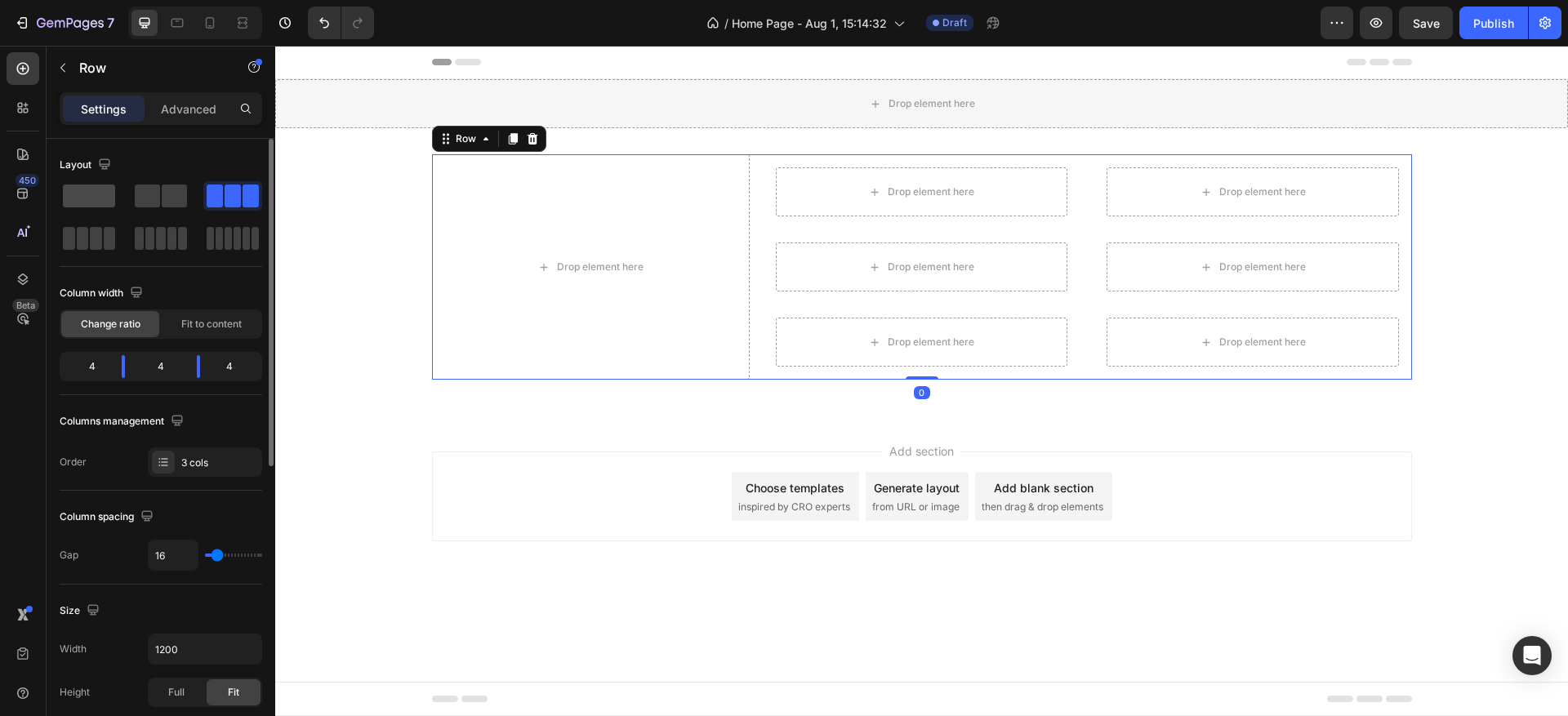 click 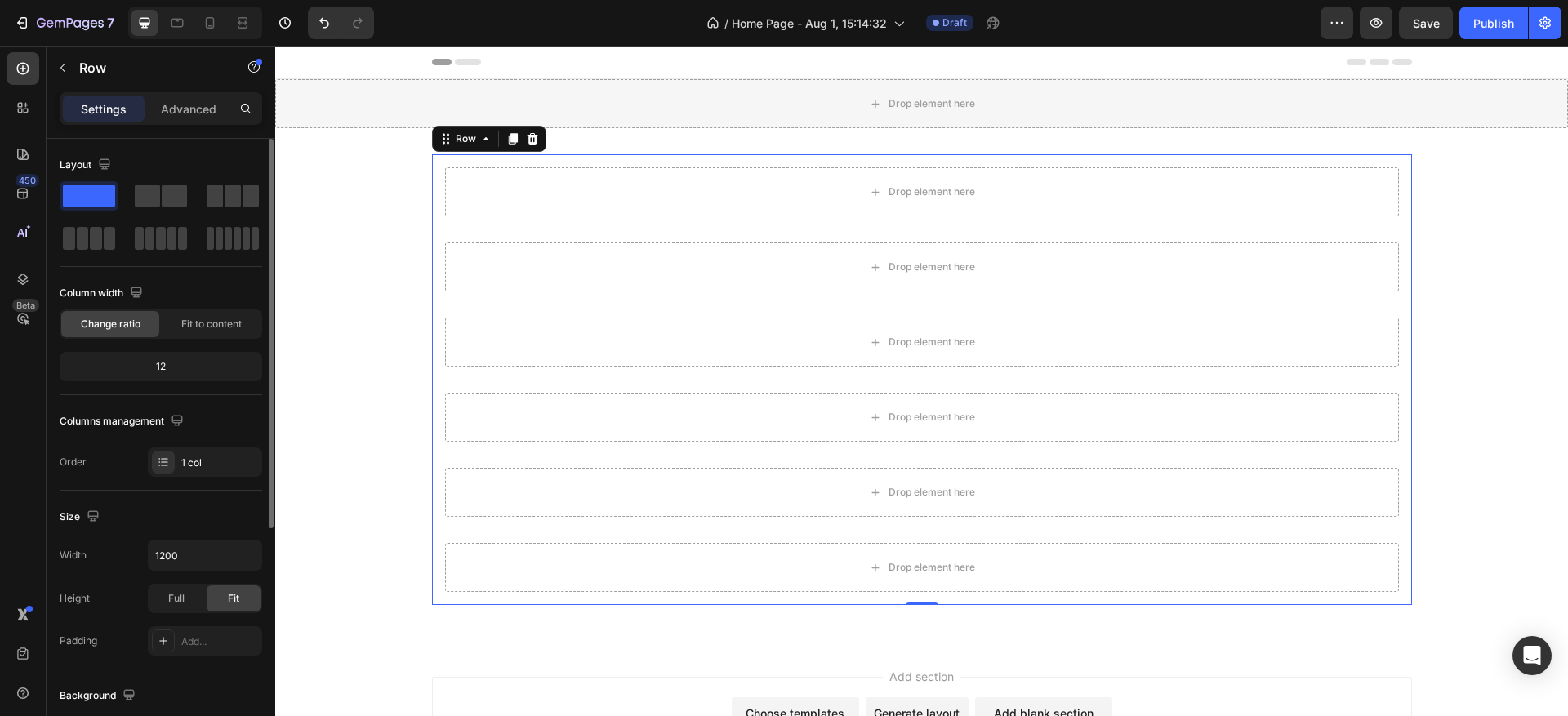 drag, startPoint x: 89, startPoint y: 193, endPoint x: 176, endPoint y: 216, distance: 89.98889 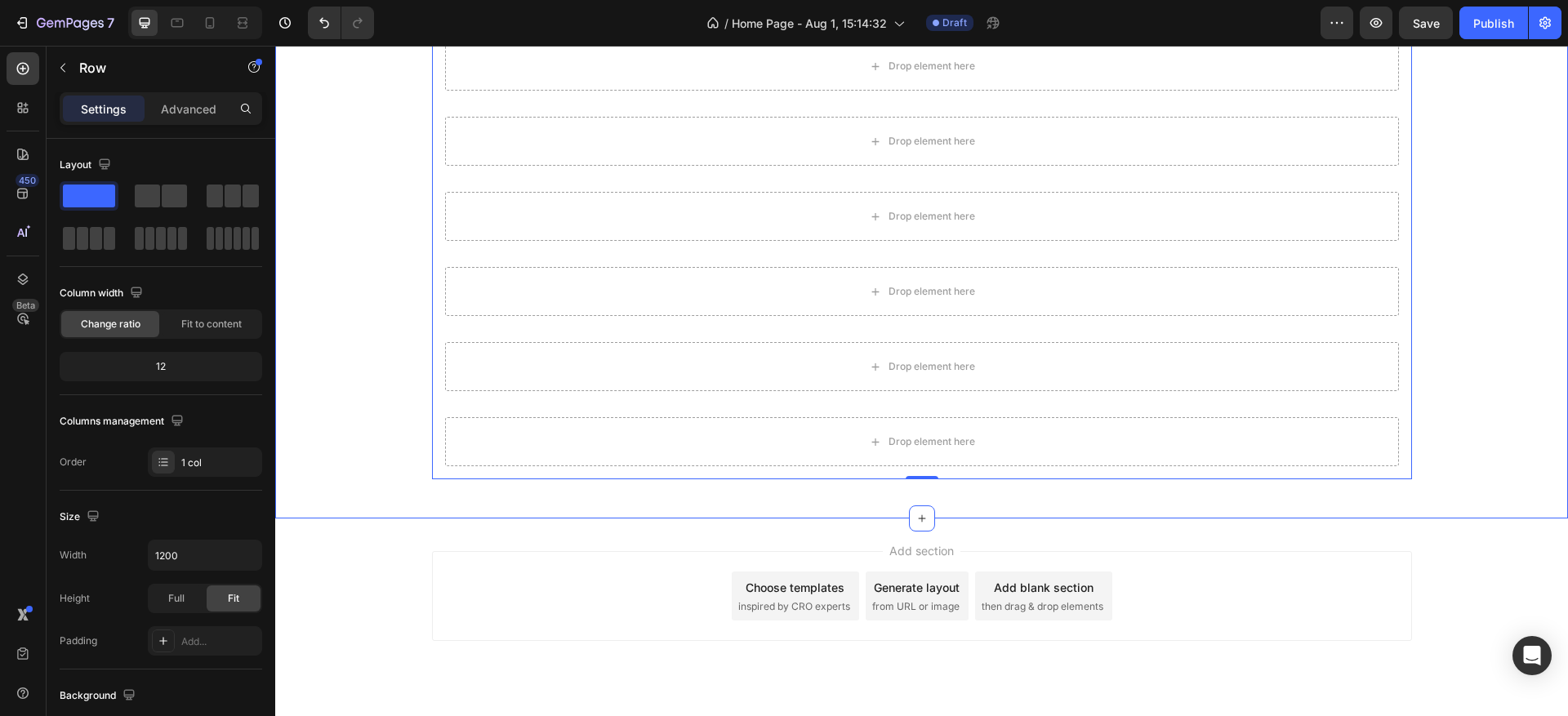 scroll, scrollTop: 0, scrollLeft: 0, axis: both 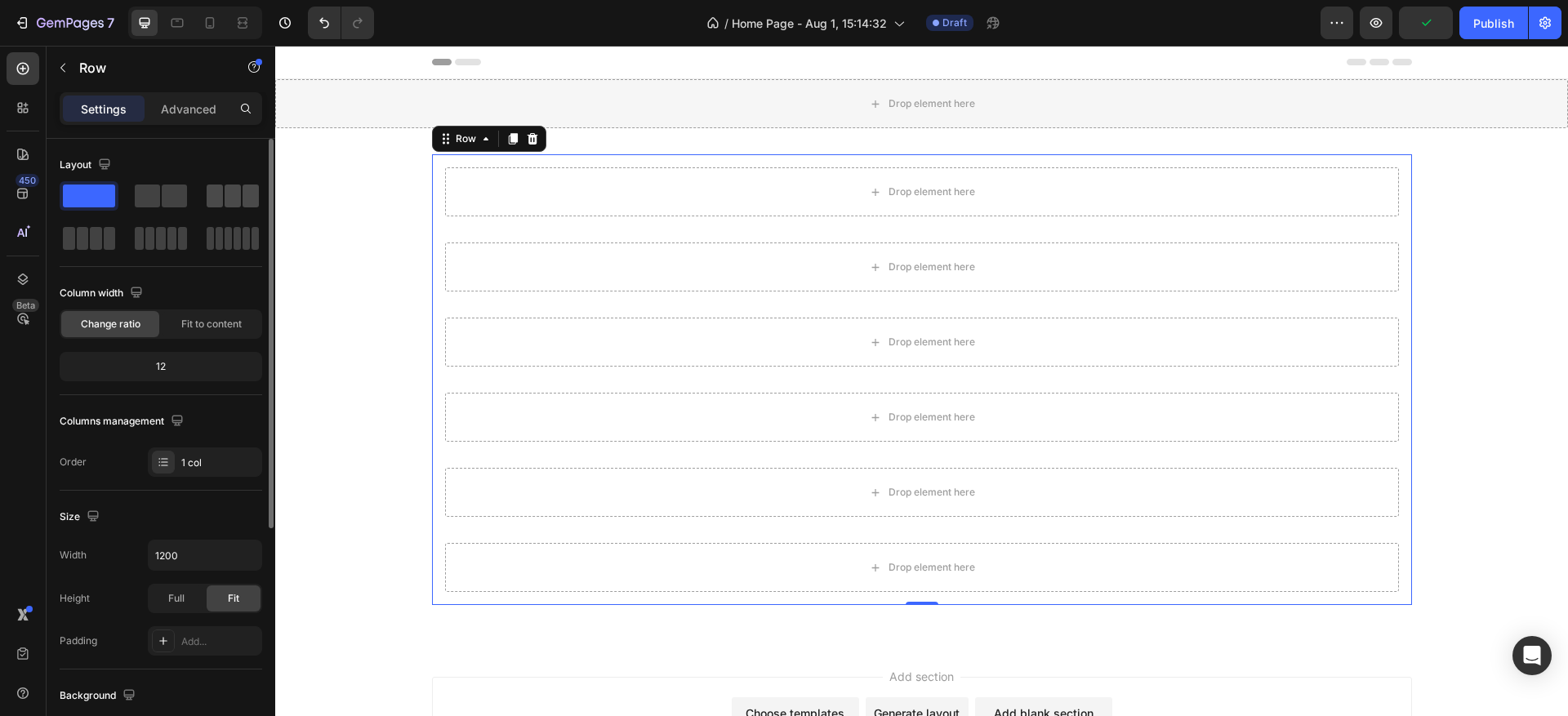 click 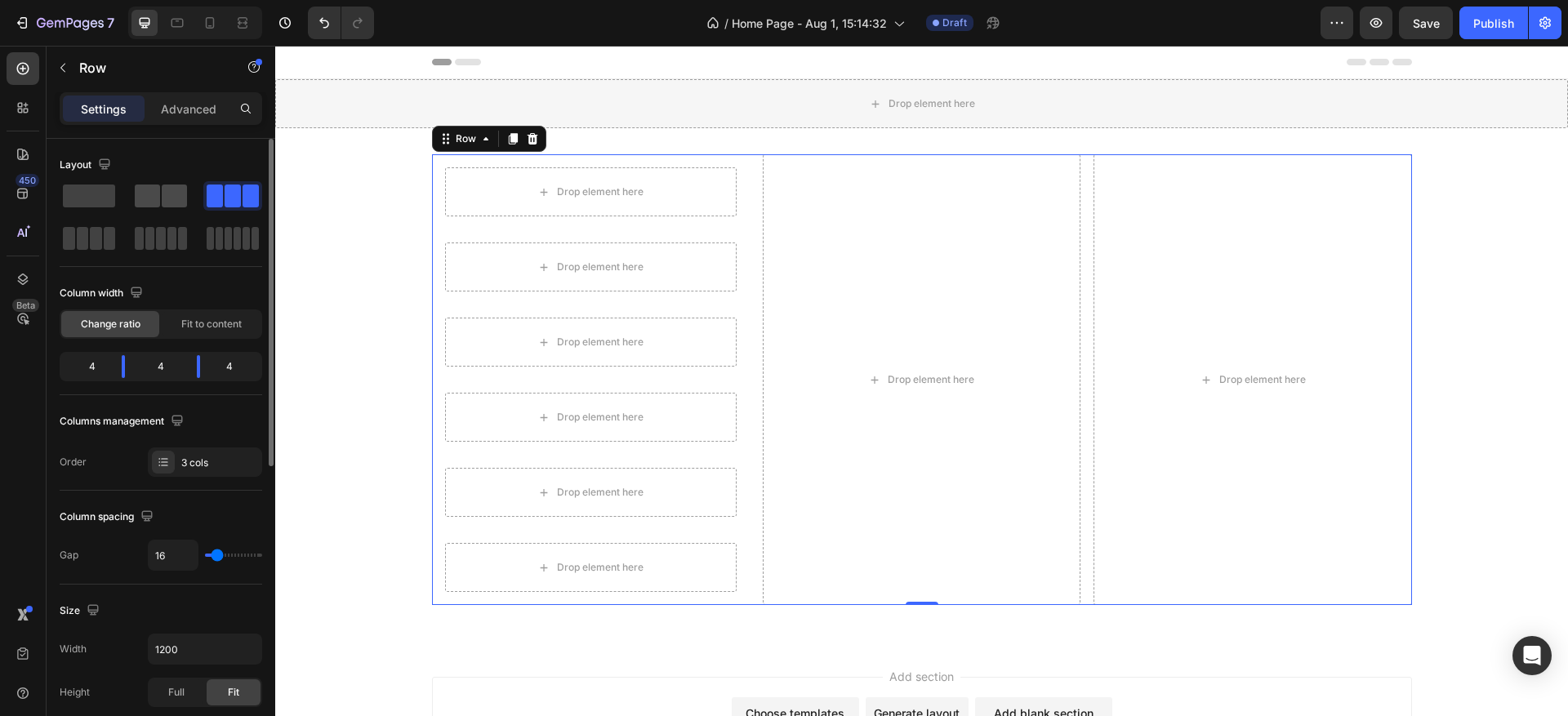 click 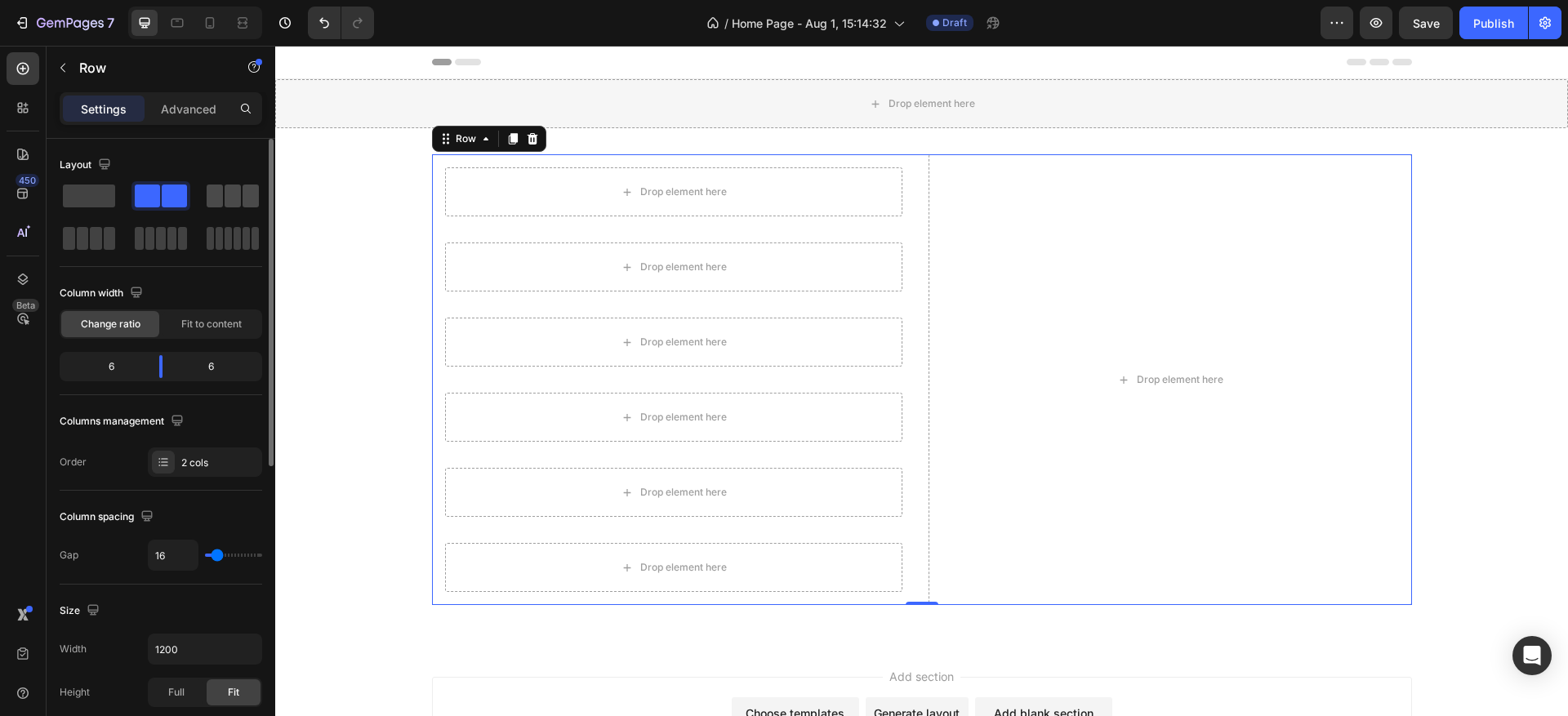click 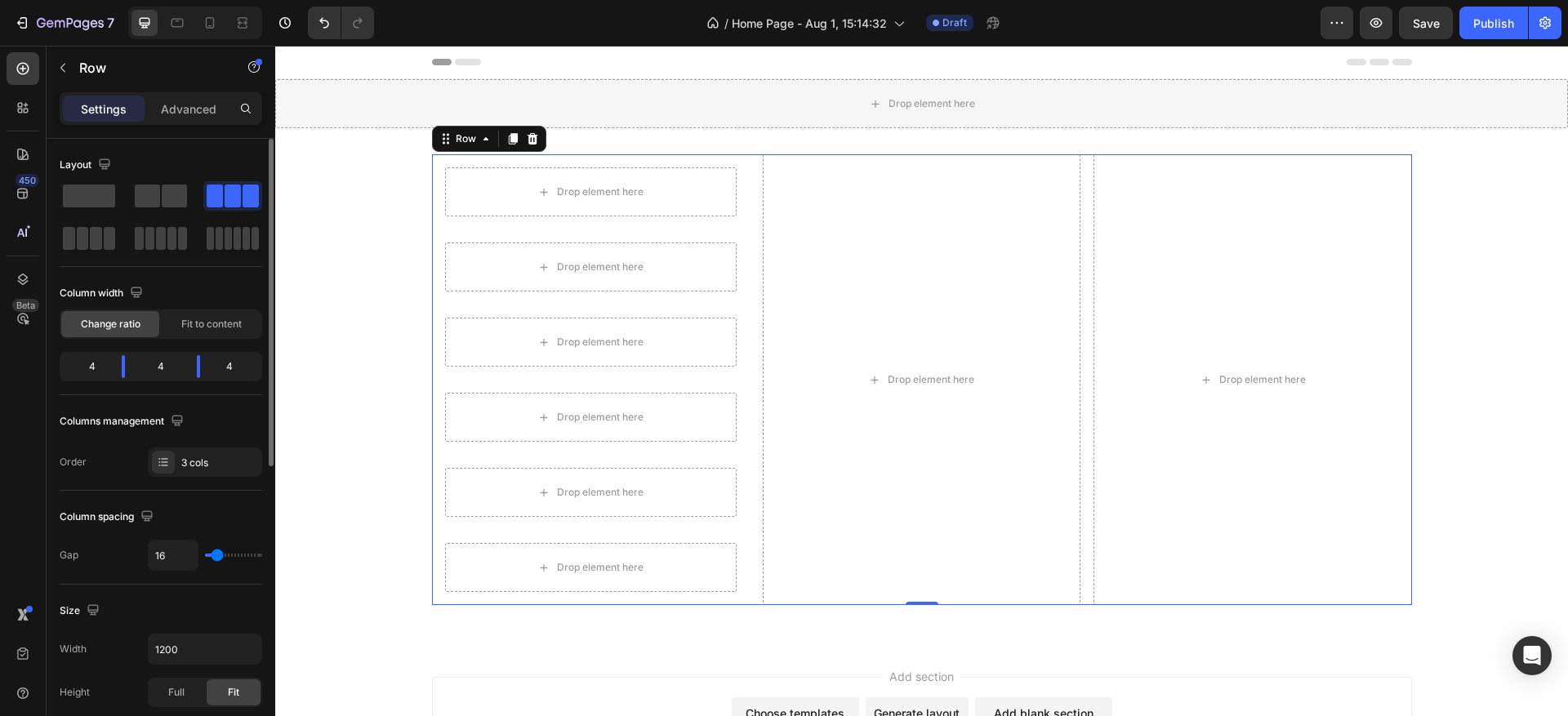 click 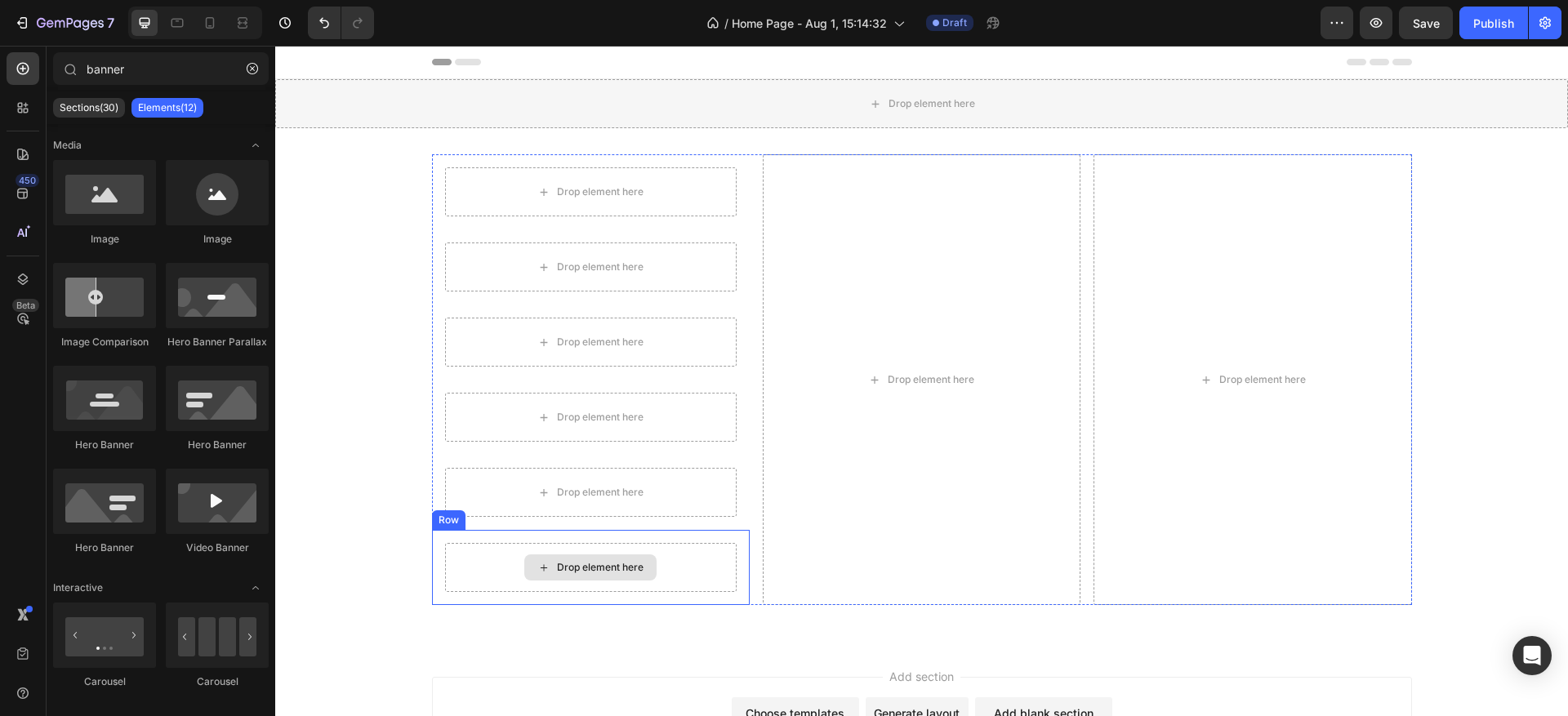 click on "Drop element here" at bounding box center [590, 567] 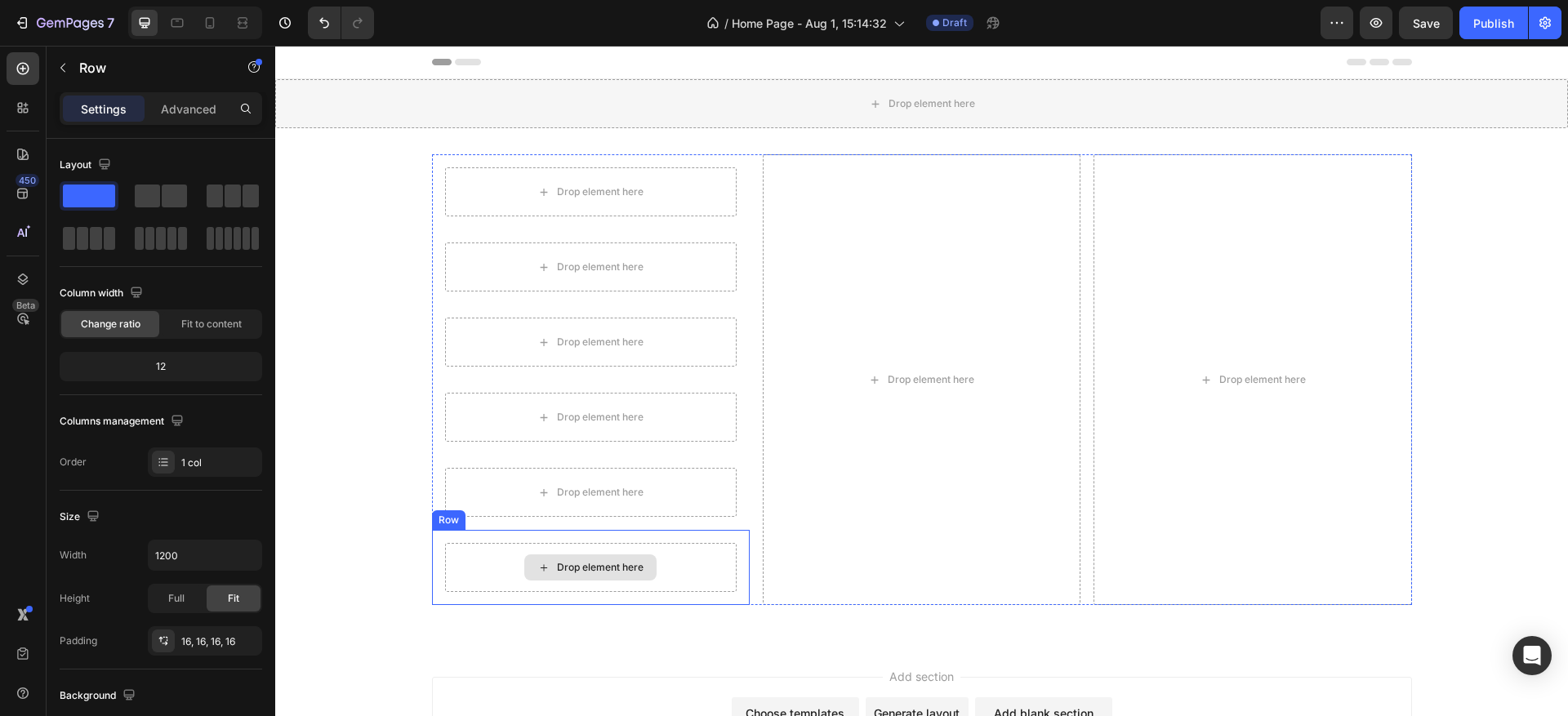 click on "Drop element here" at bounding box center [590, 567] 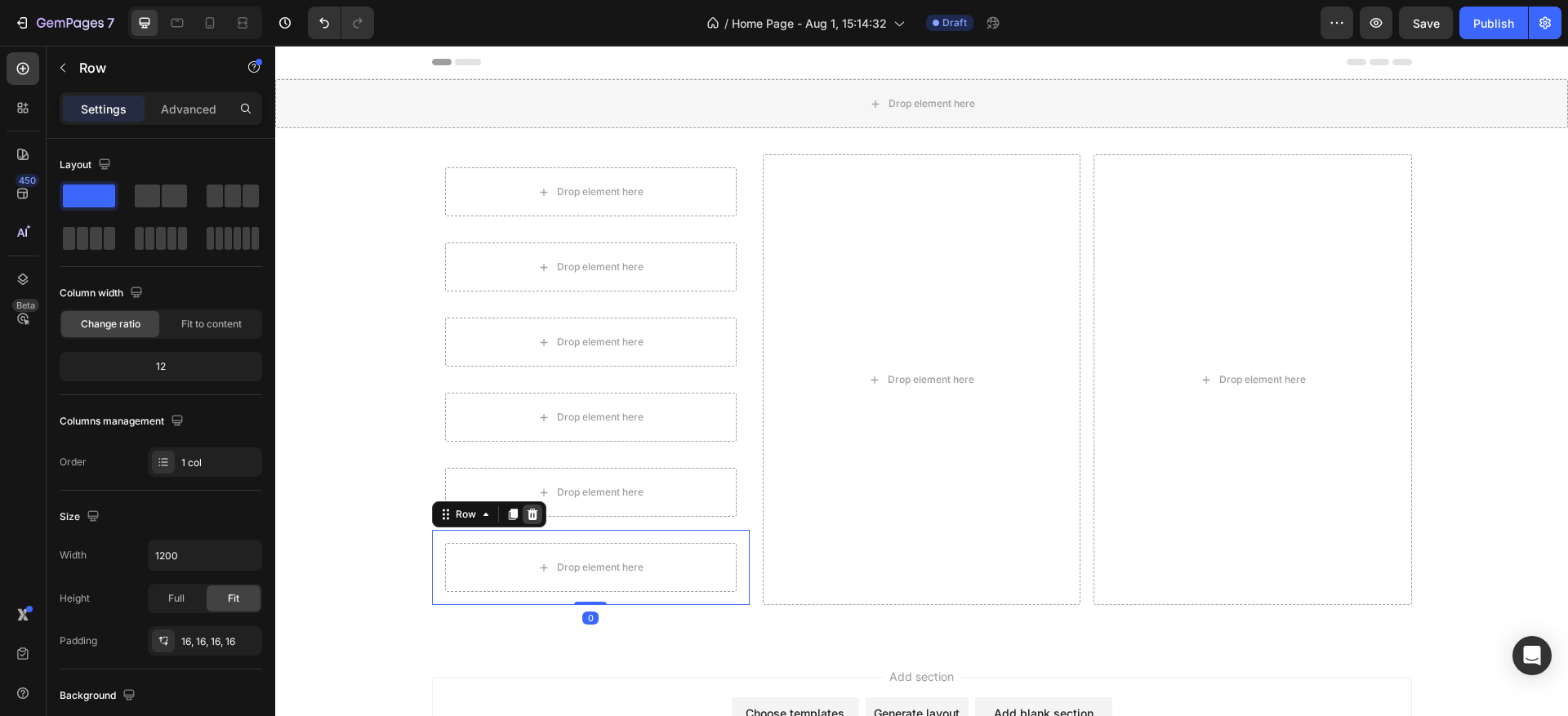 click at bounding box center [532, 514] 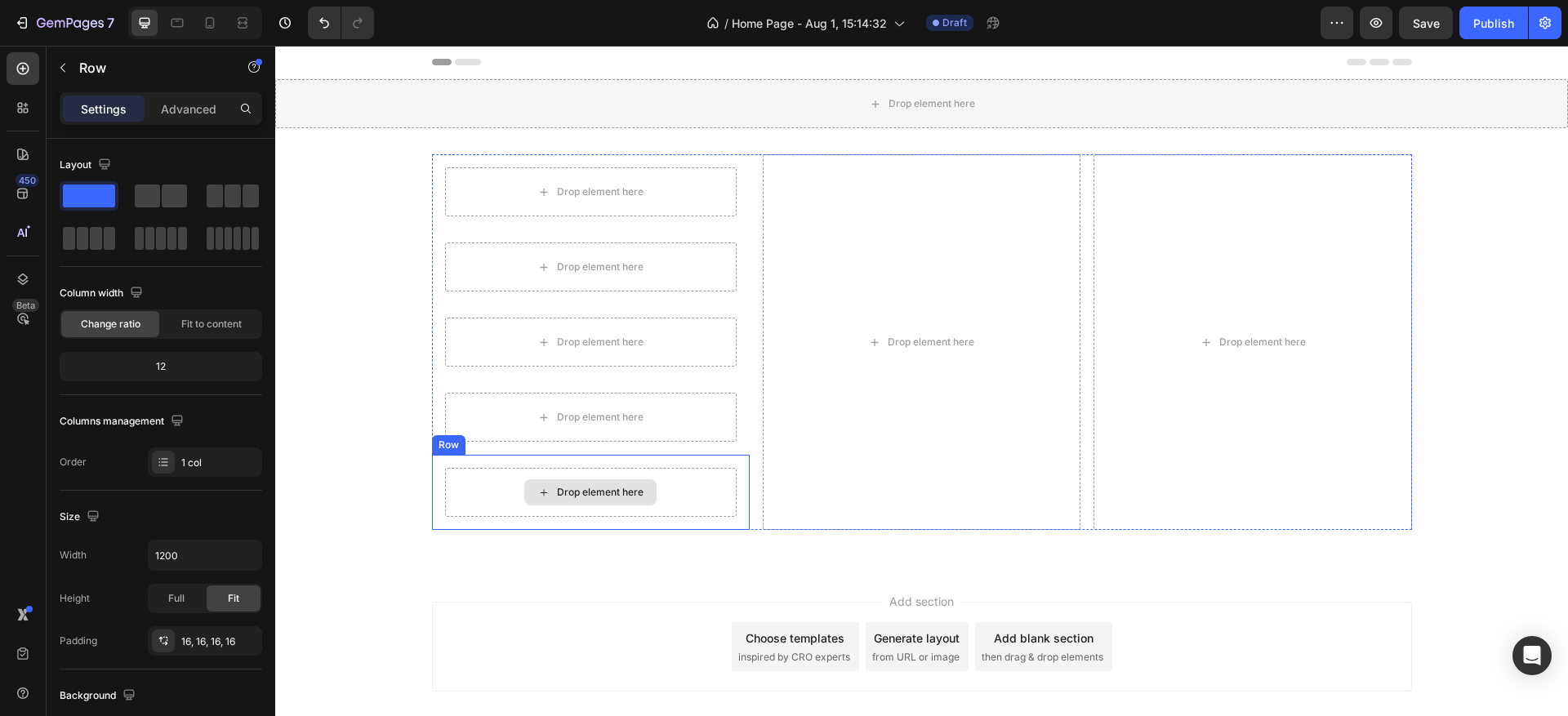 click on "Drop element here" at bounding box center [590, 492] 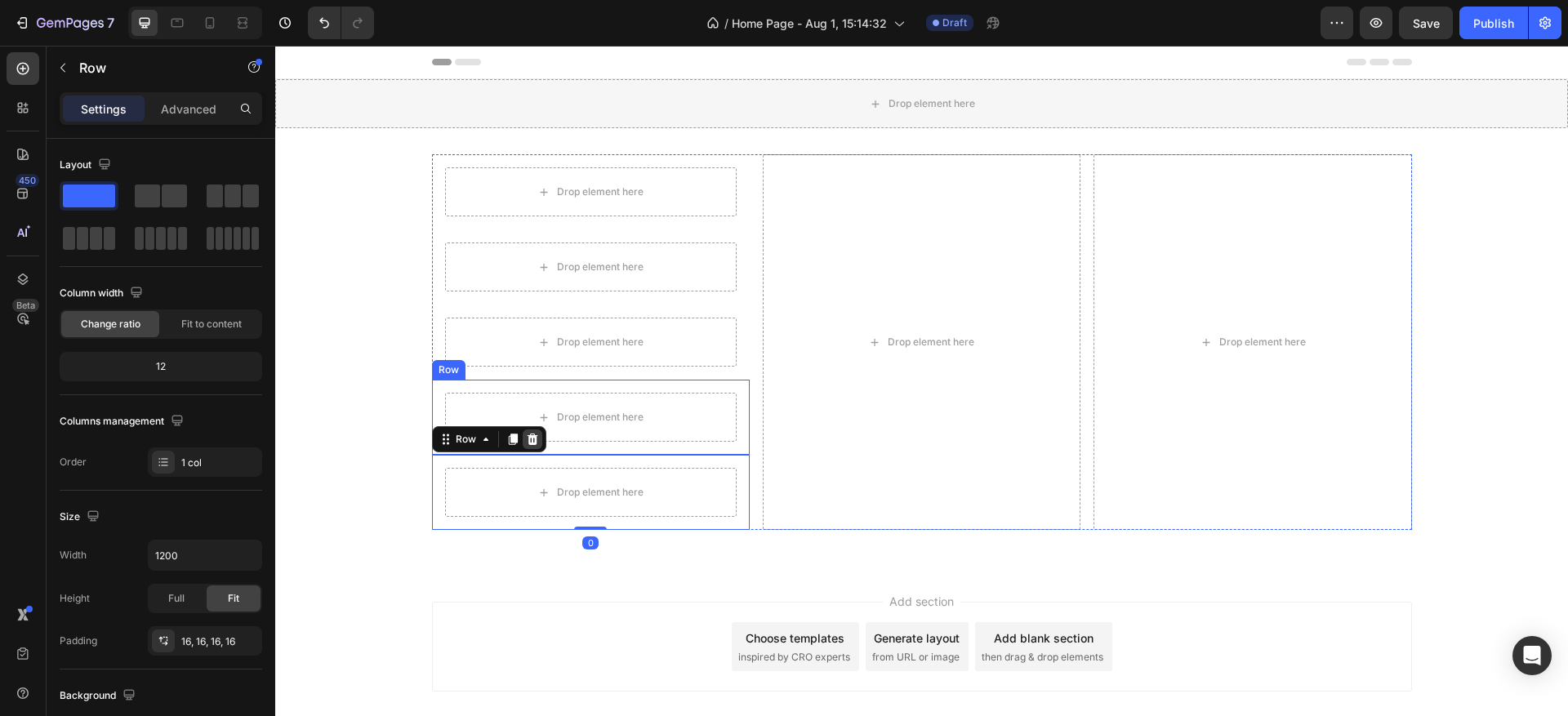 click 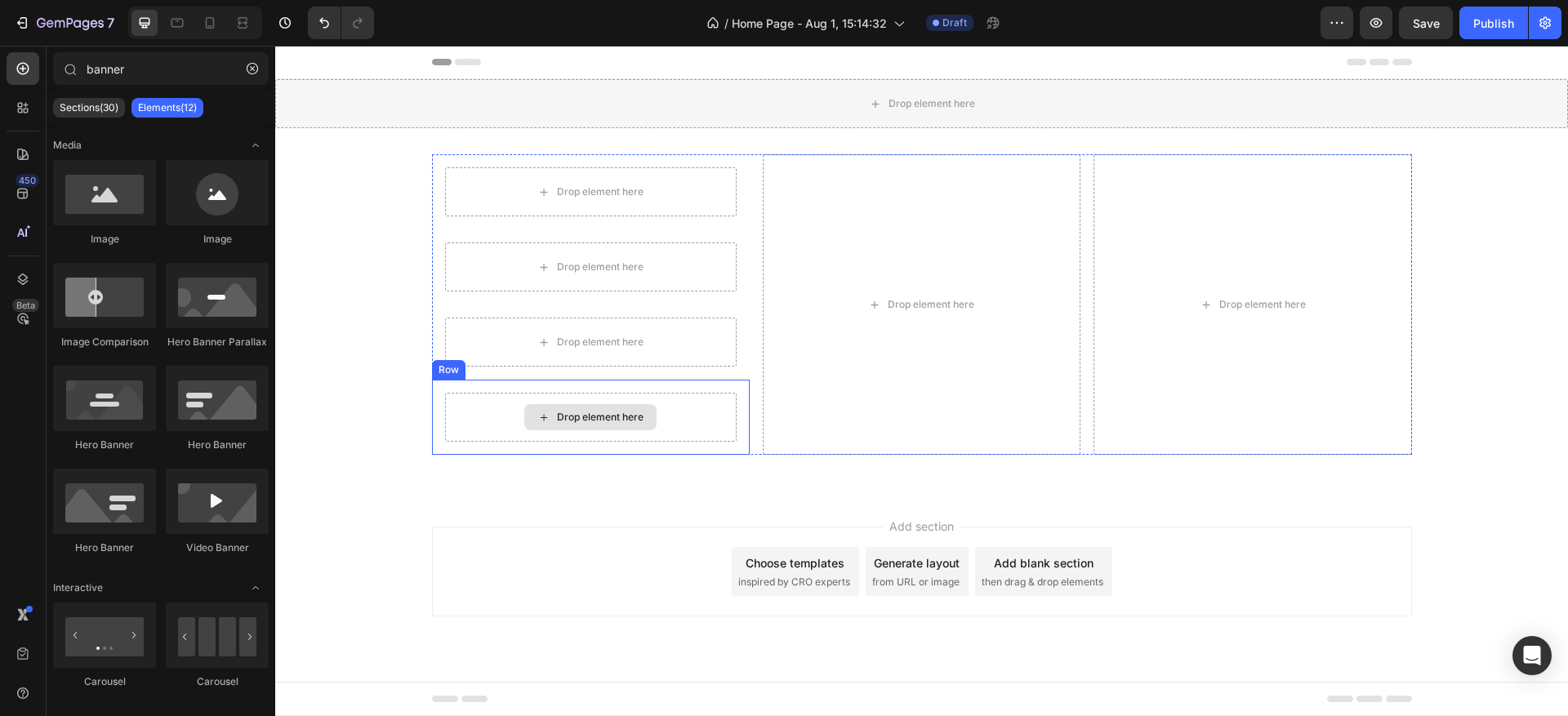 click on "Drop element here" at bounding box center [590, 417] 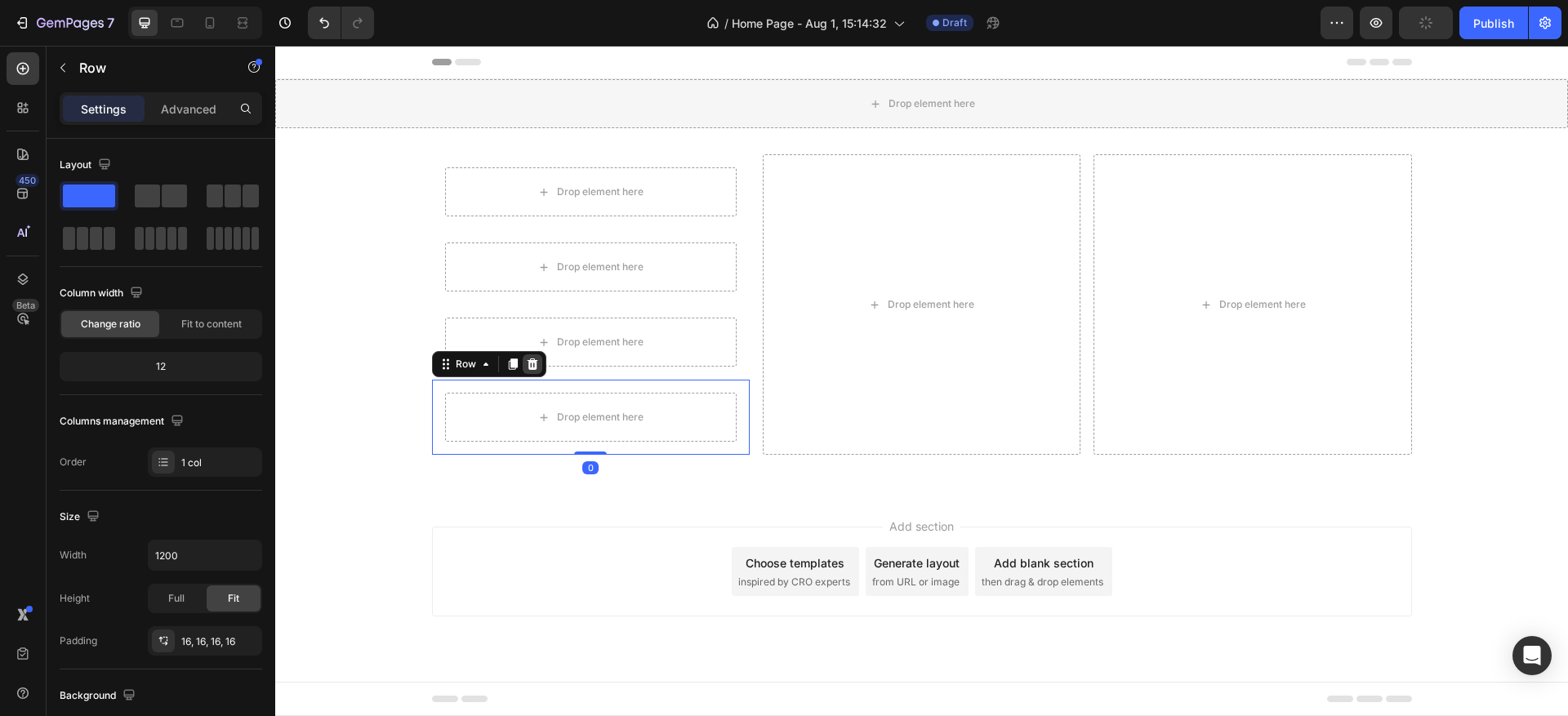 click 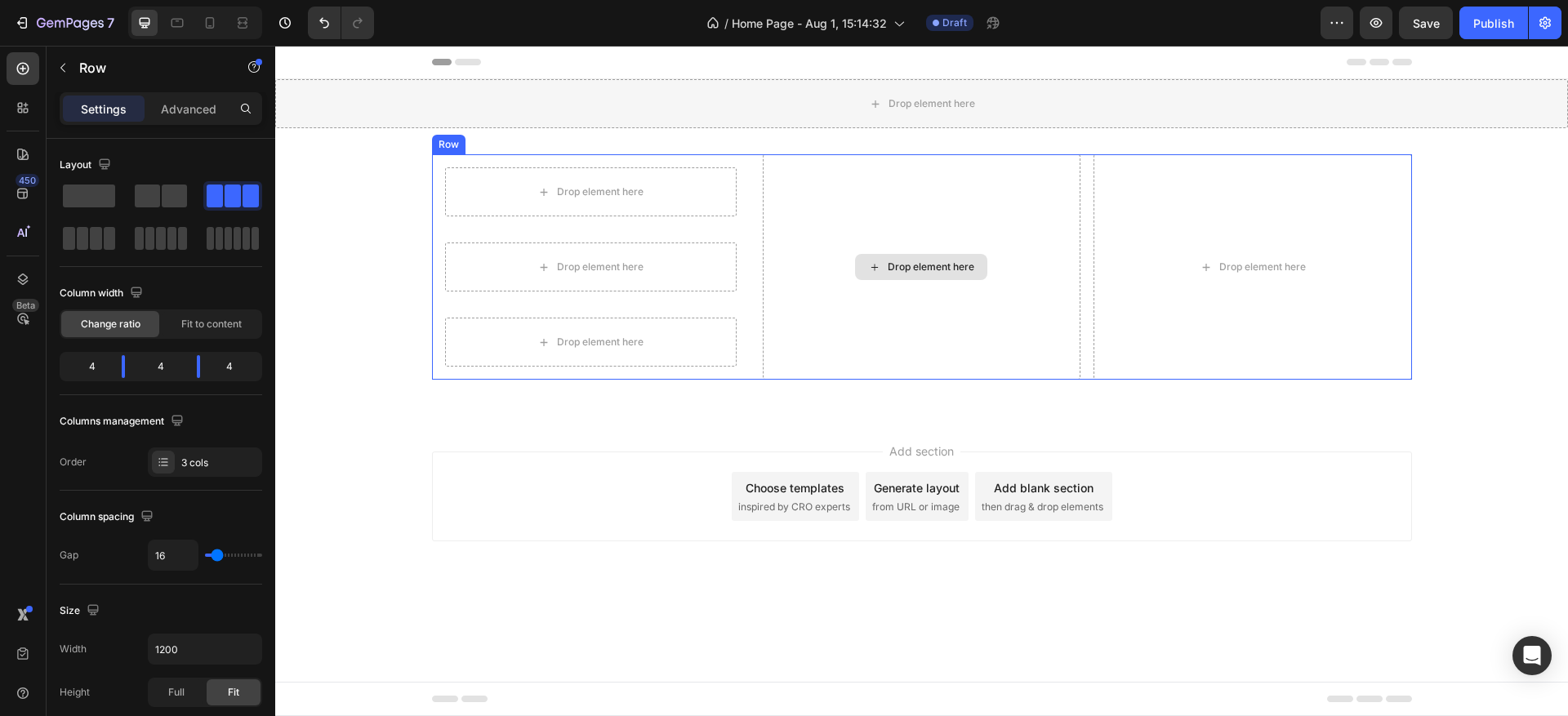 click on "Drop element here" at bounding box center (921, 267) 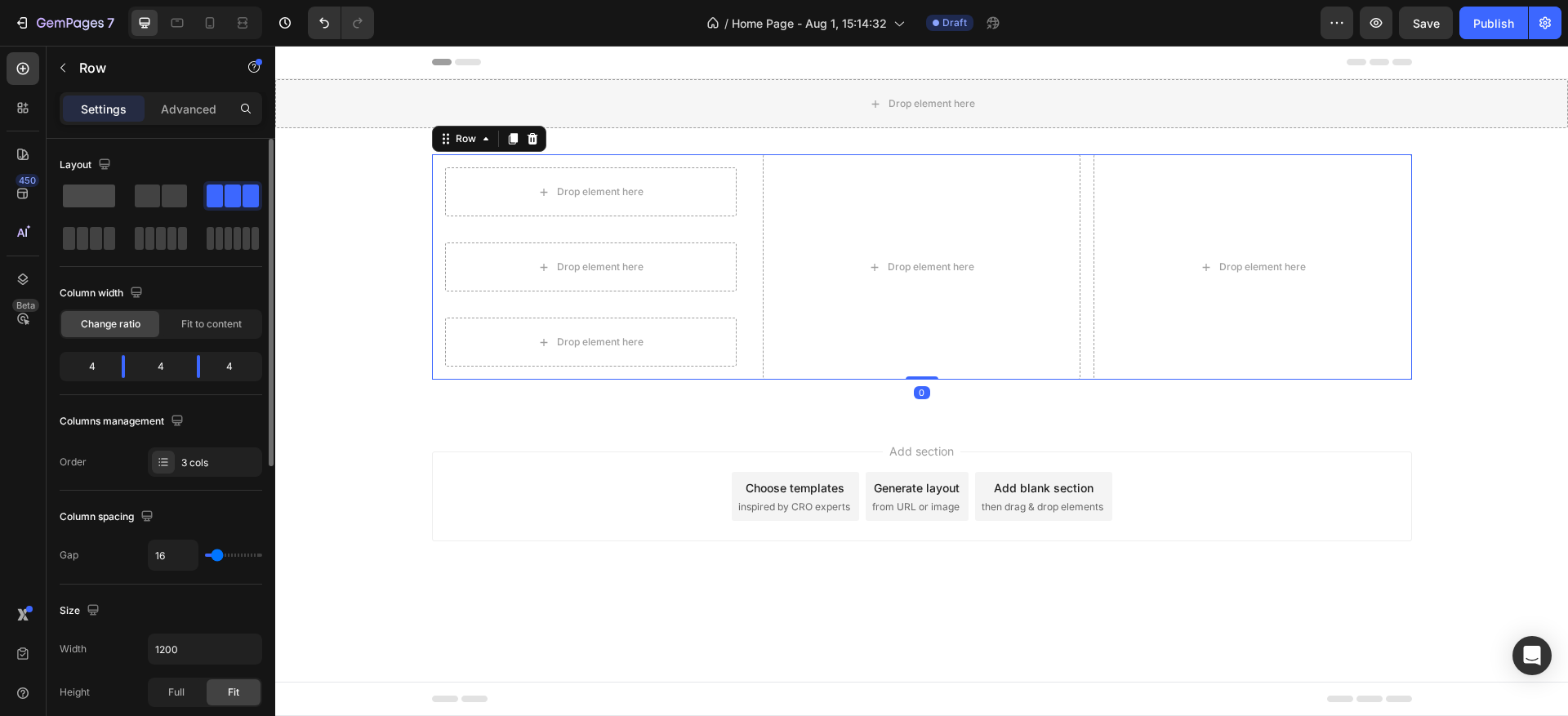 click 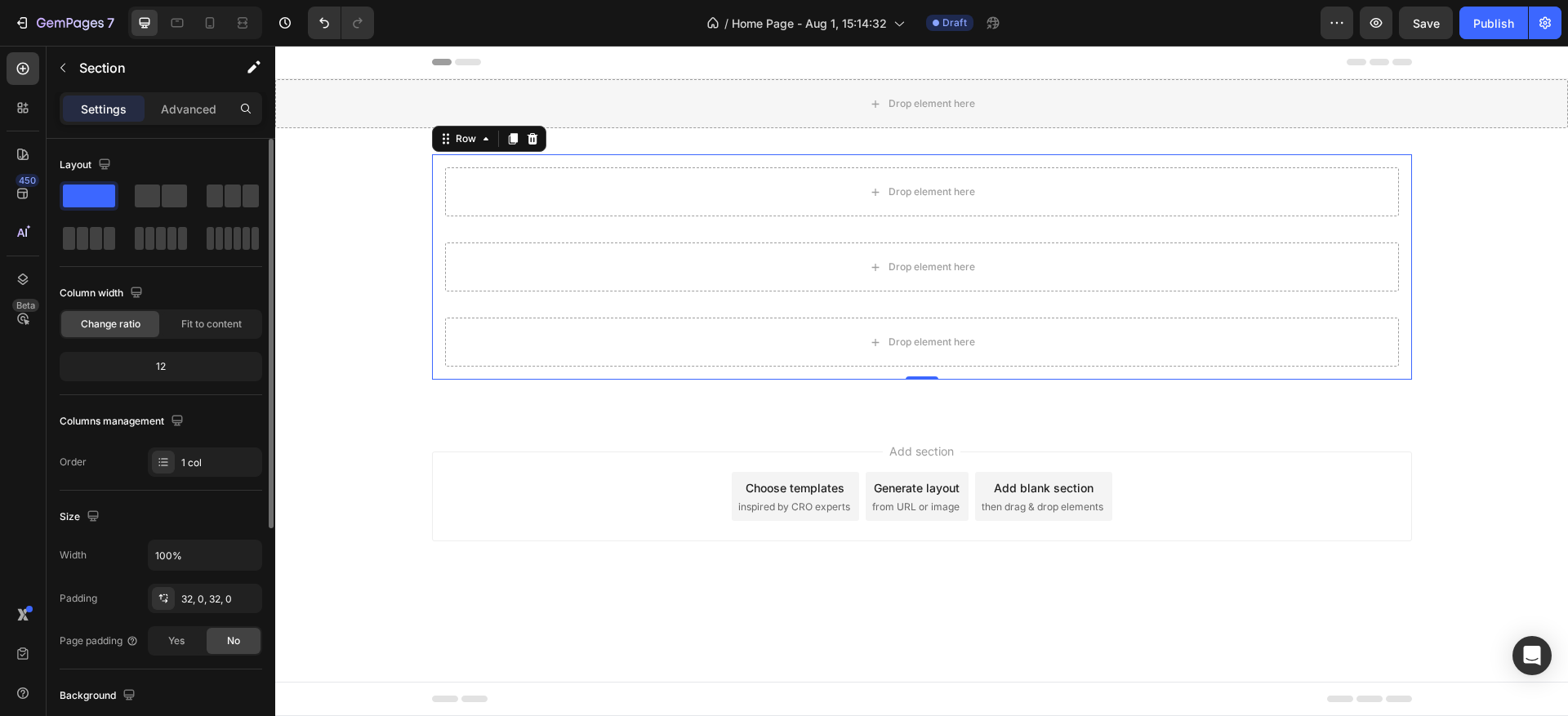 click on "Drop element here Row
Drop element here Row
Drop element here Row Row   0 Row" at bounding box center [921, 274] 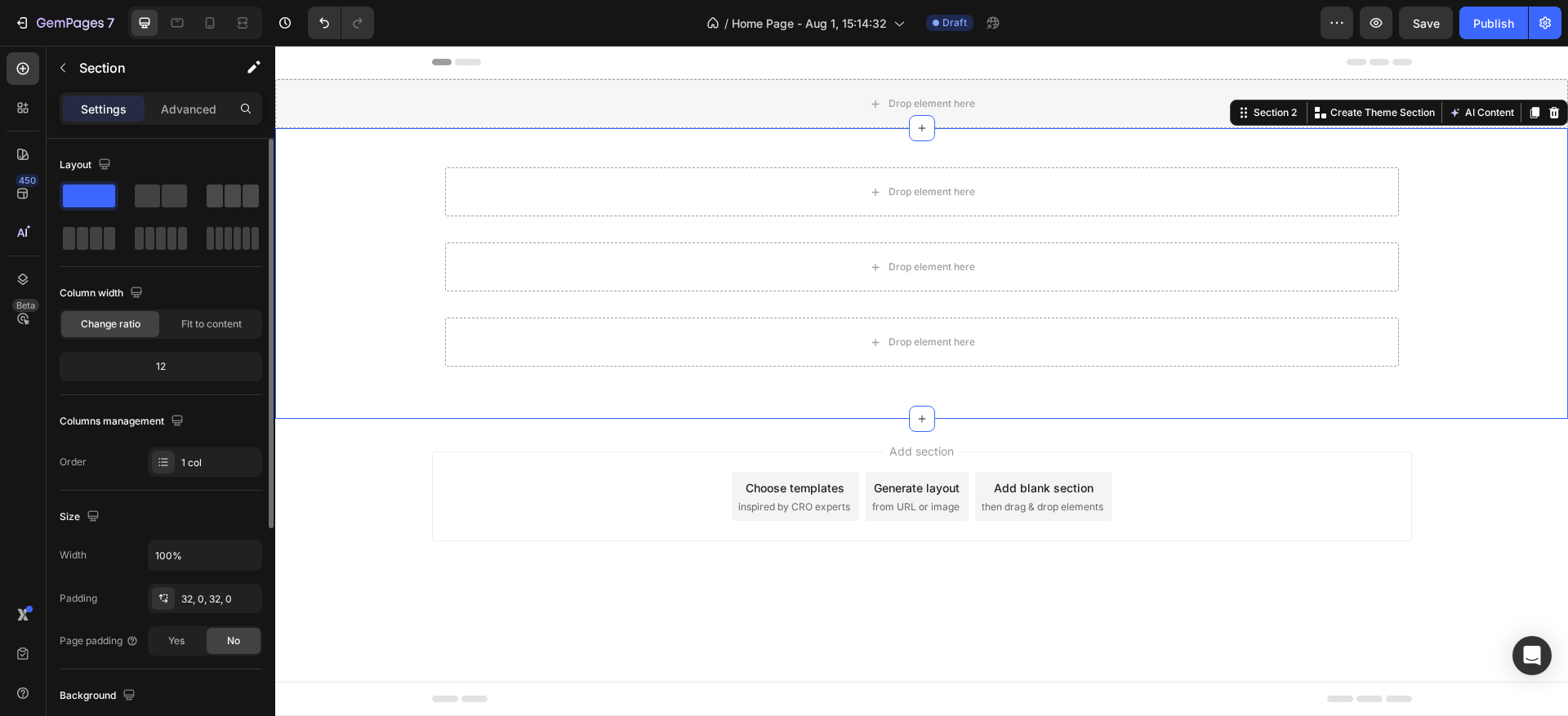 click 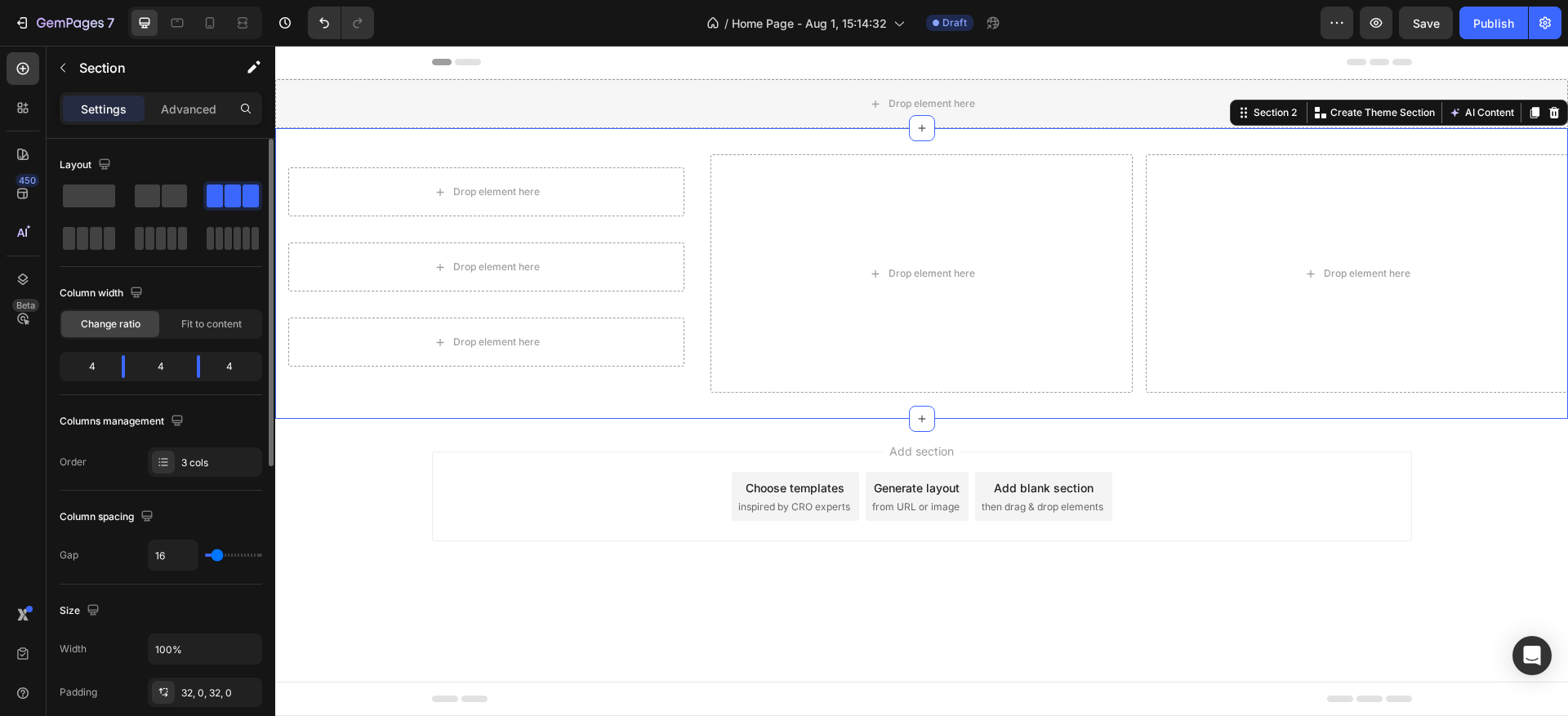 click 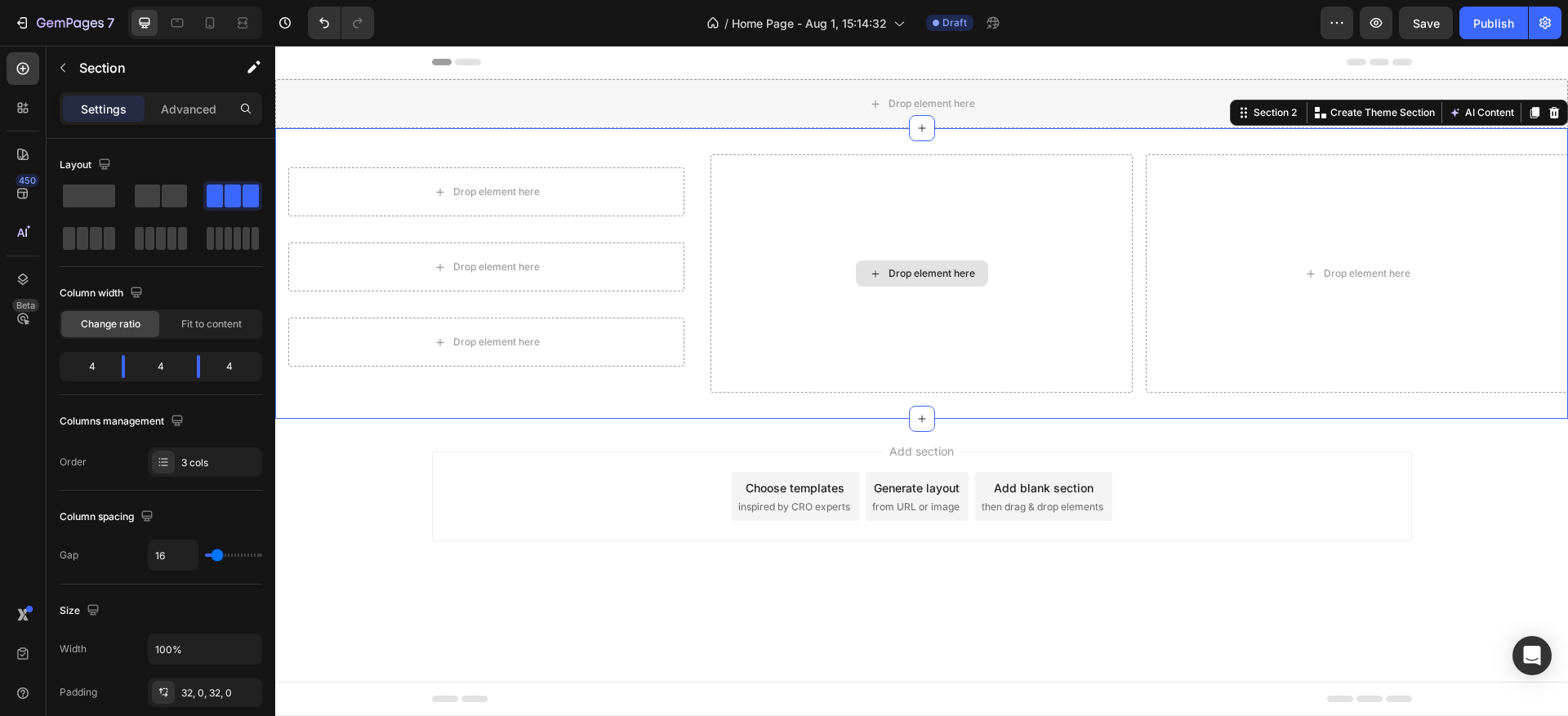 click on "Drop element here" at bounding box center [921, 274] 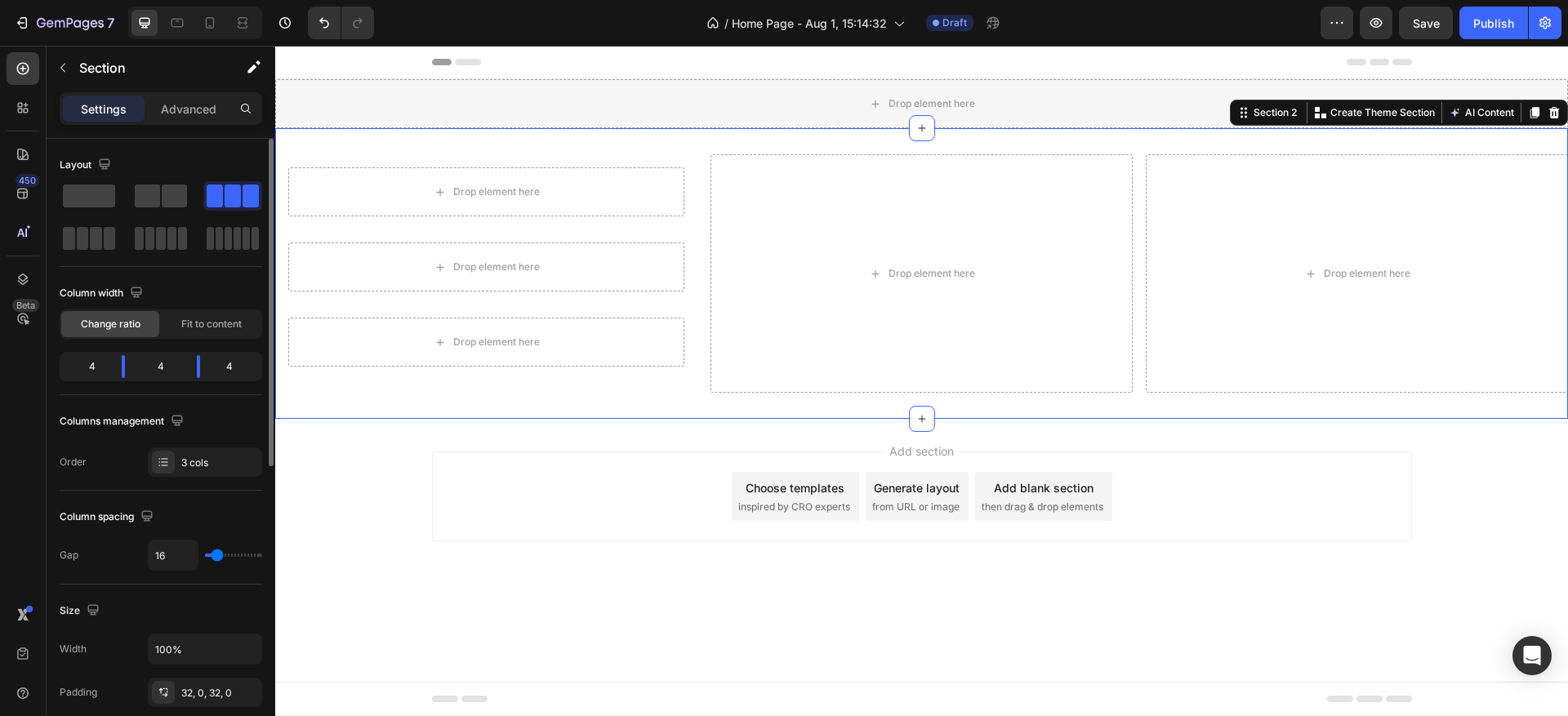 click 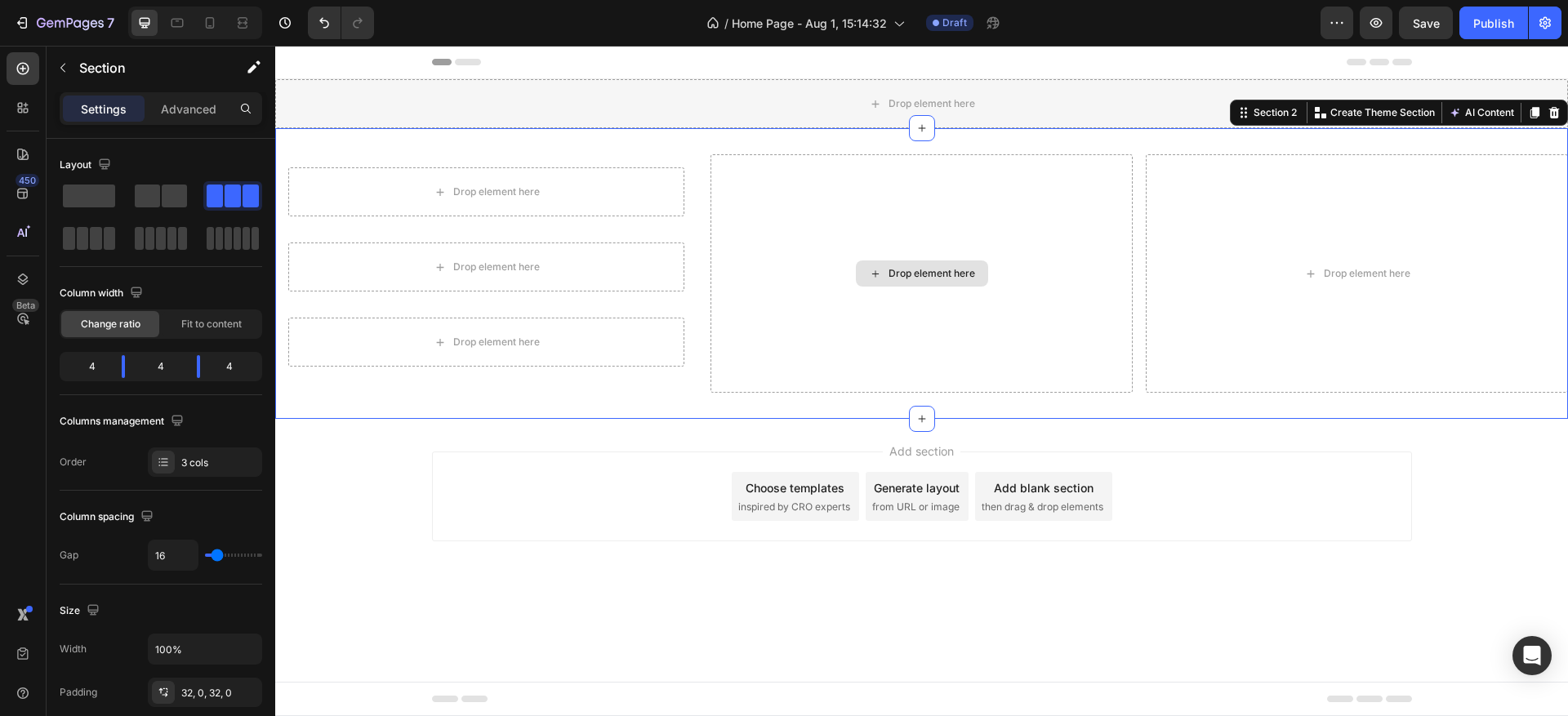 click on "Drop element here" at bounding box center [921, 274] 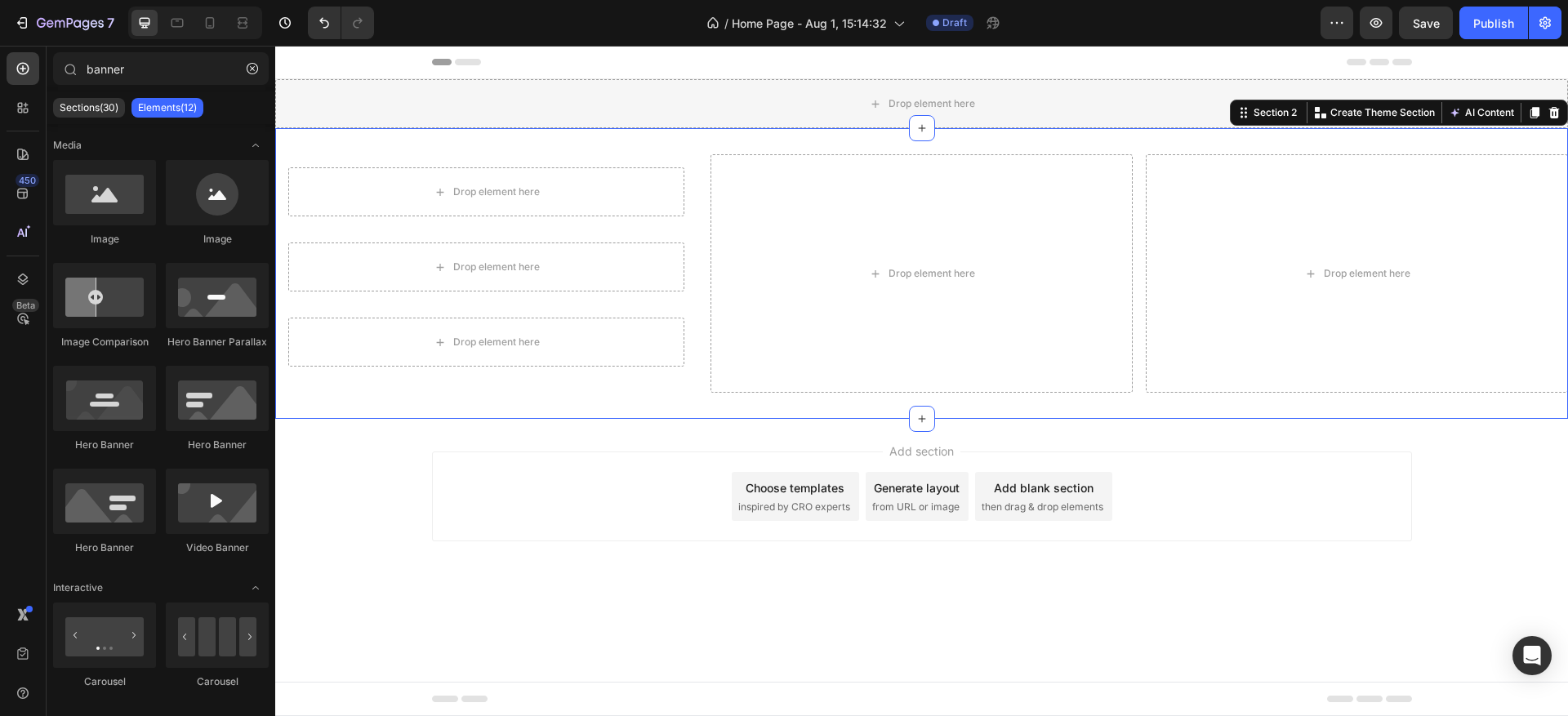 click on "Add section Choose templates inspired by CRO experts Generate layout from URL or image Add blank section then drag & drop elements" at bounding box center (921, 519) 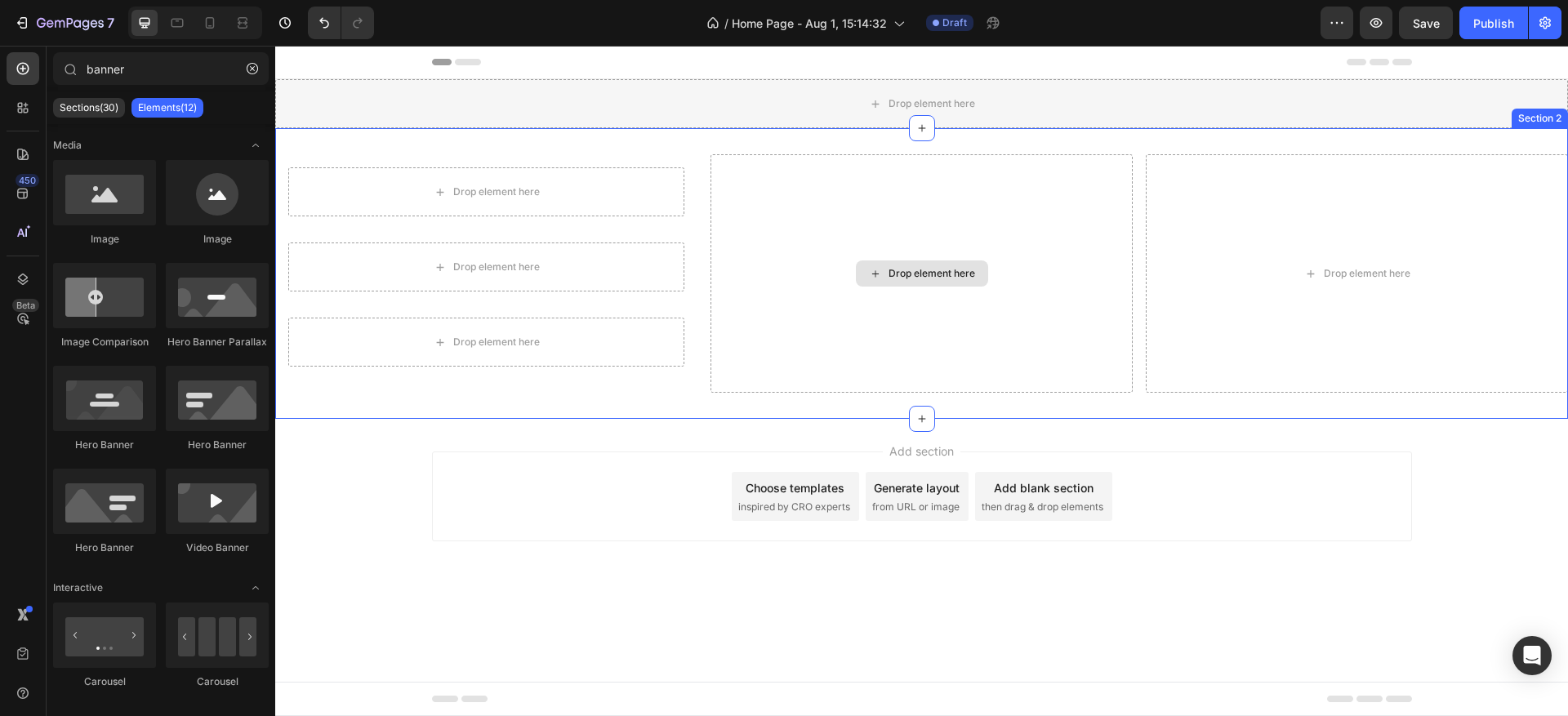 click on "Drop element here" at bounding box center [932, 274] 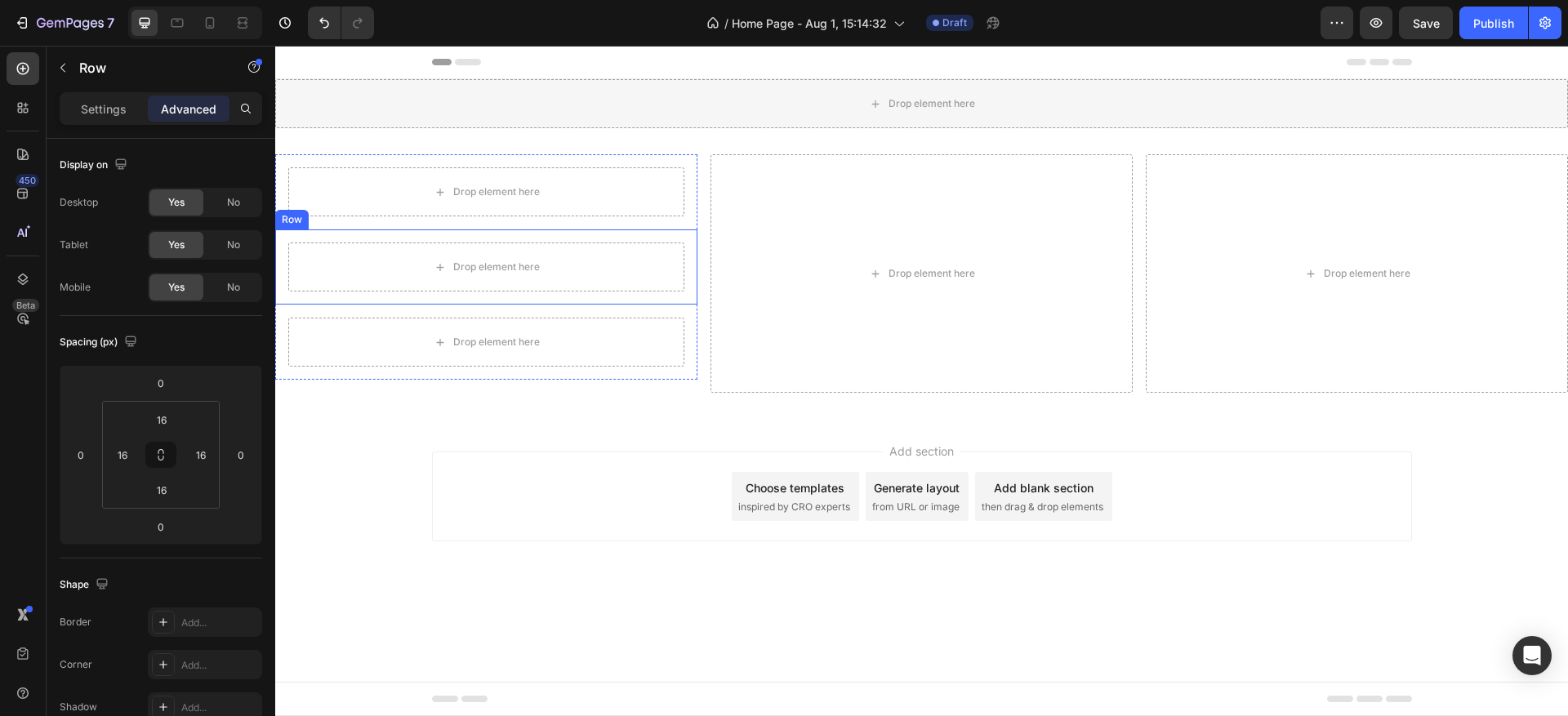 click on "Drop element here Row" at bounding box center (486, 267) 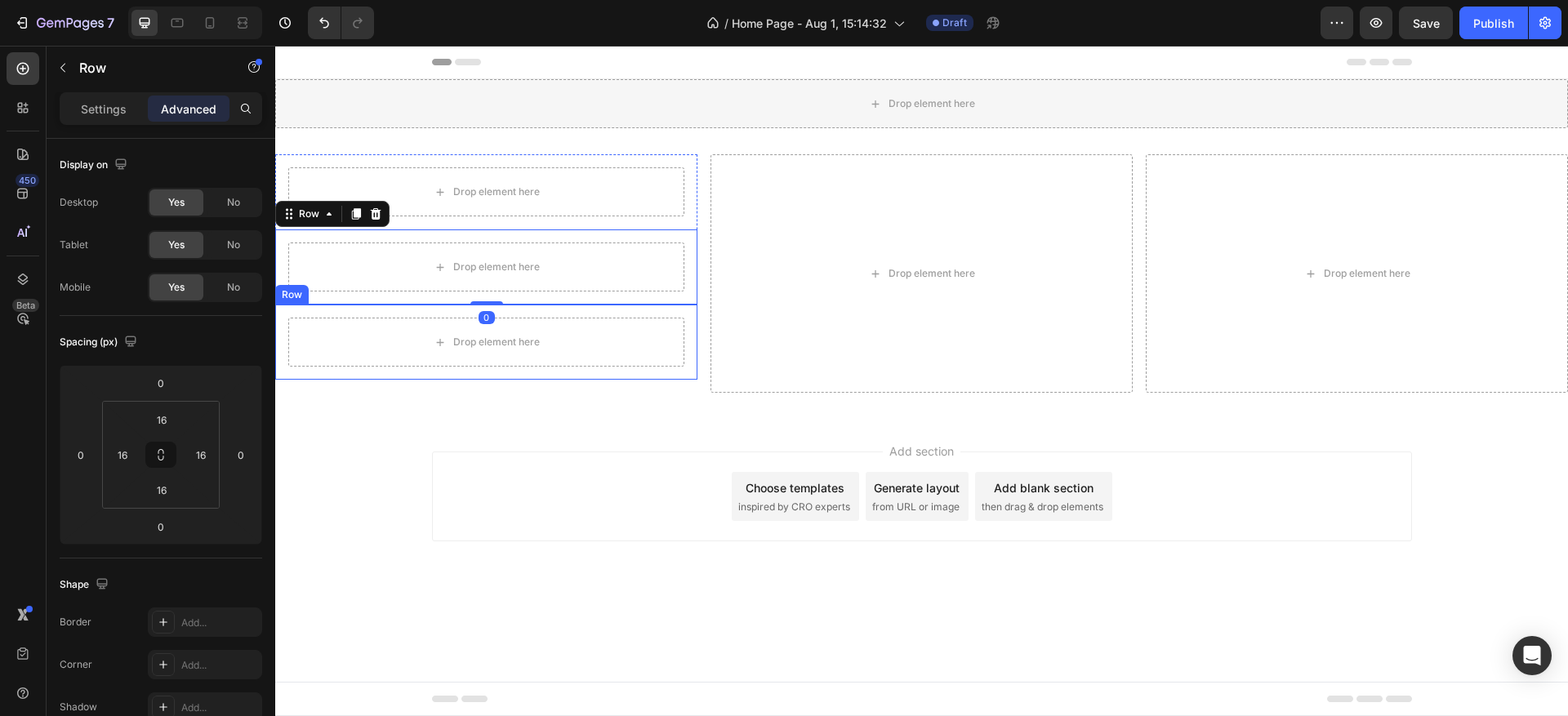 click on "Drop element here Row" at bounding box center [486, 342] 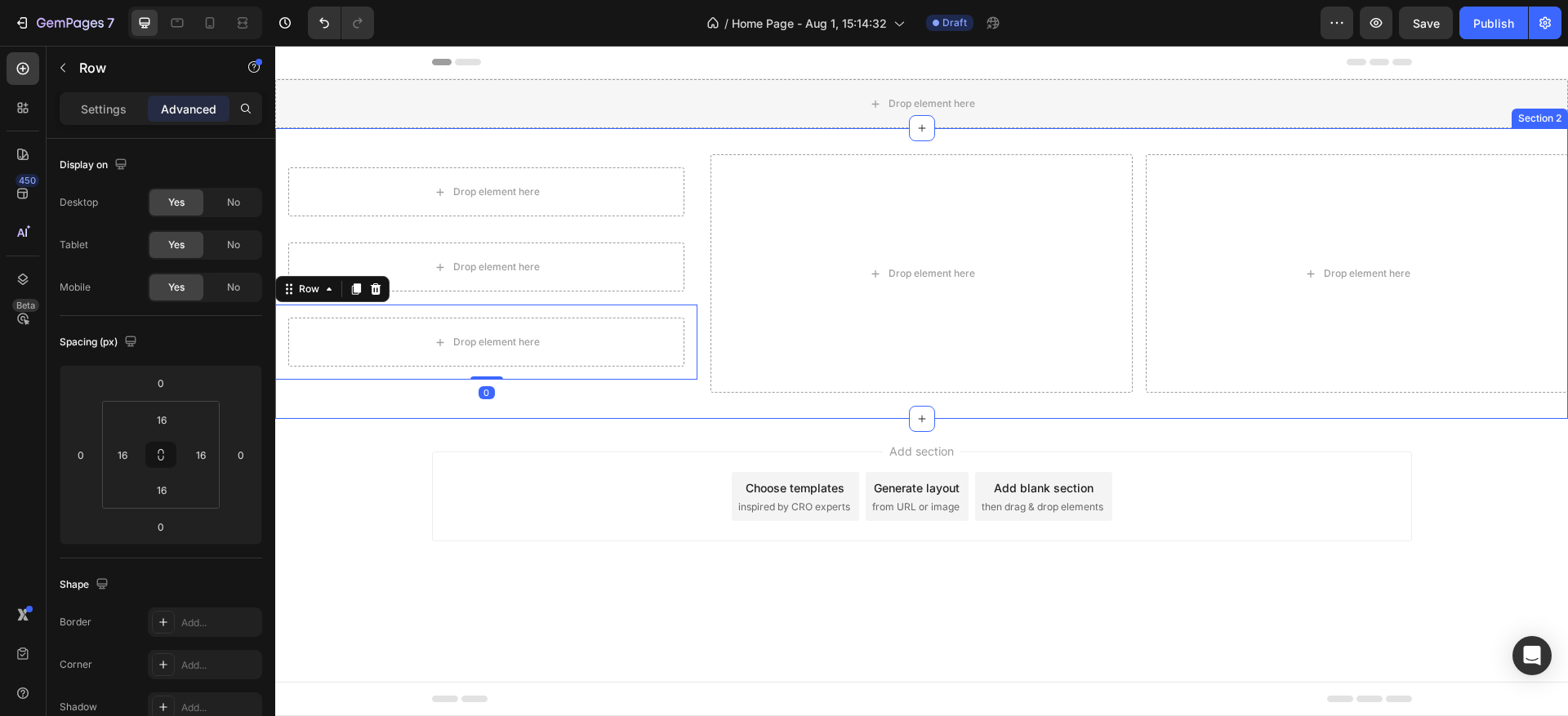 click on "Drop element here" at bounding box center [486, 192] 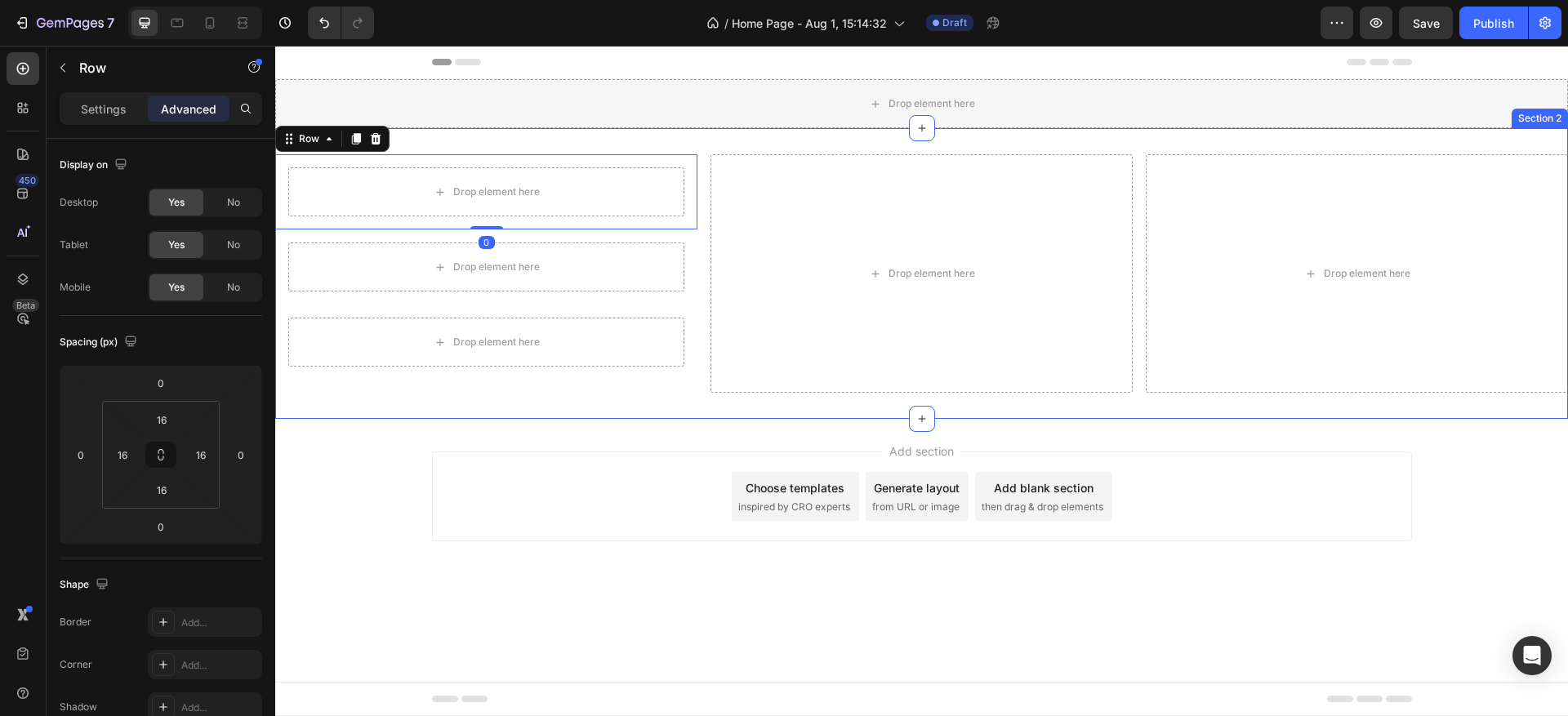 click on "Drop element here Row   0
Drop element here Row
Drop element here Row Row Row
Drop element here
Drop element here Section 2" at bounding box center (921, 274) 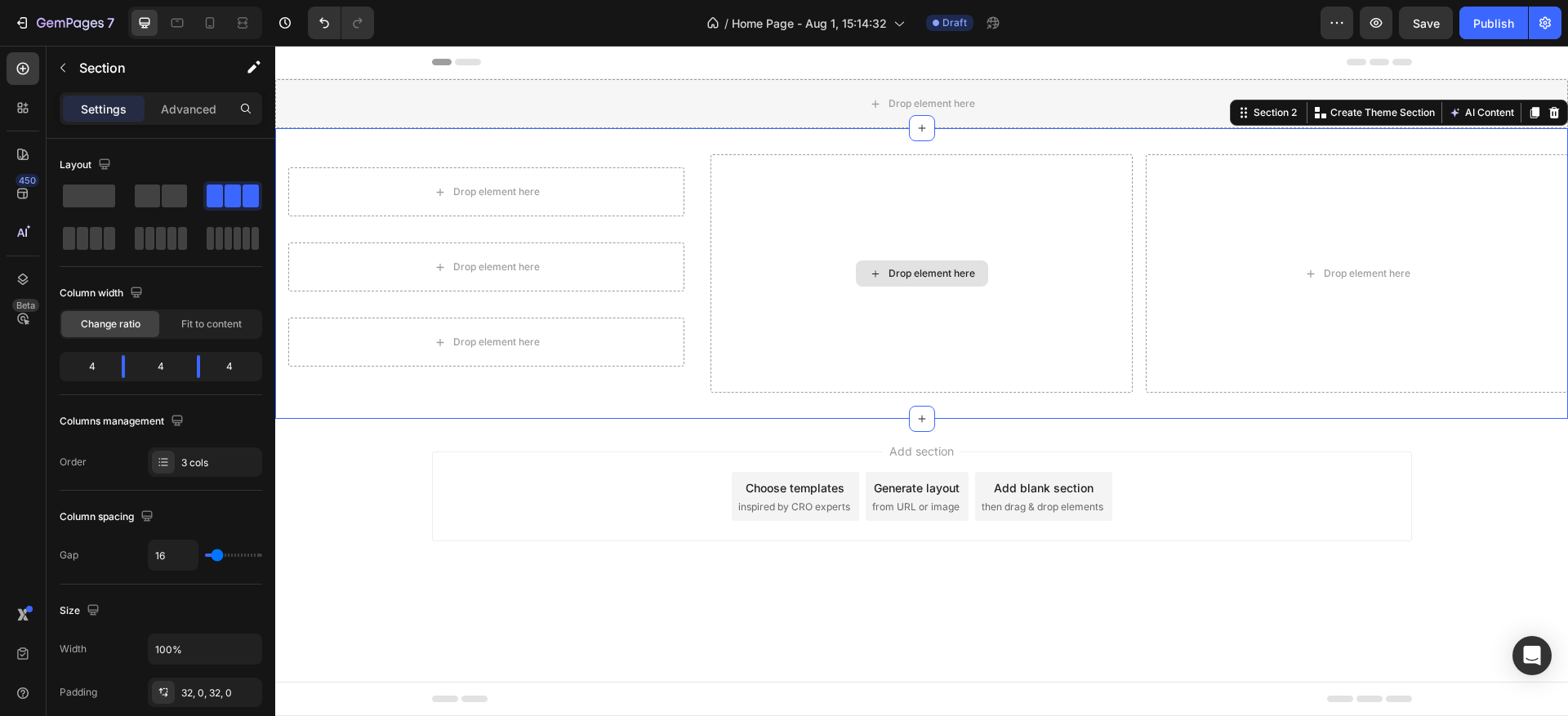 click on "Drop element here" at bounding box center [921, 274] 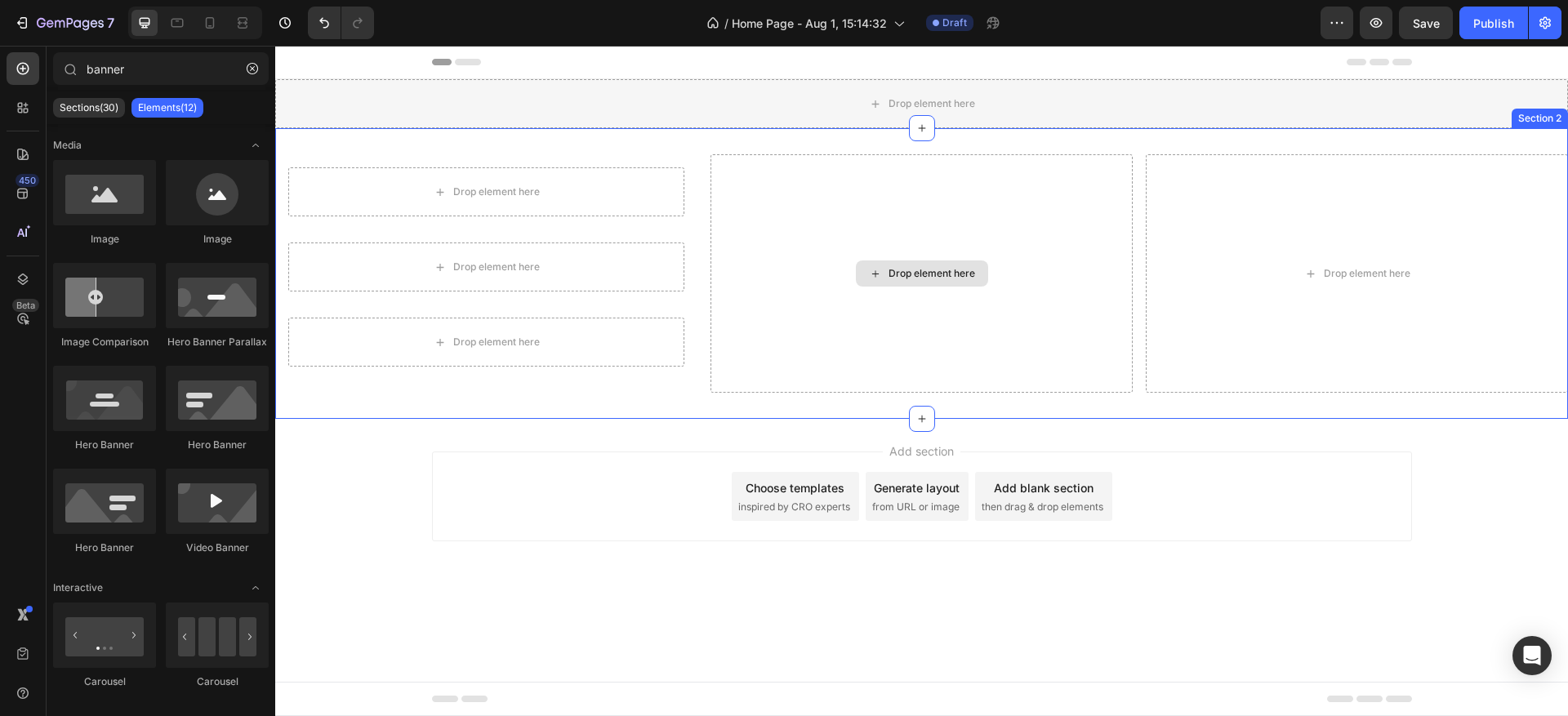 click on "Drop element here Row" at bounding box center (486, 192) 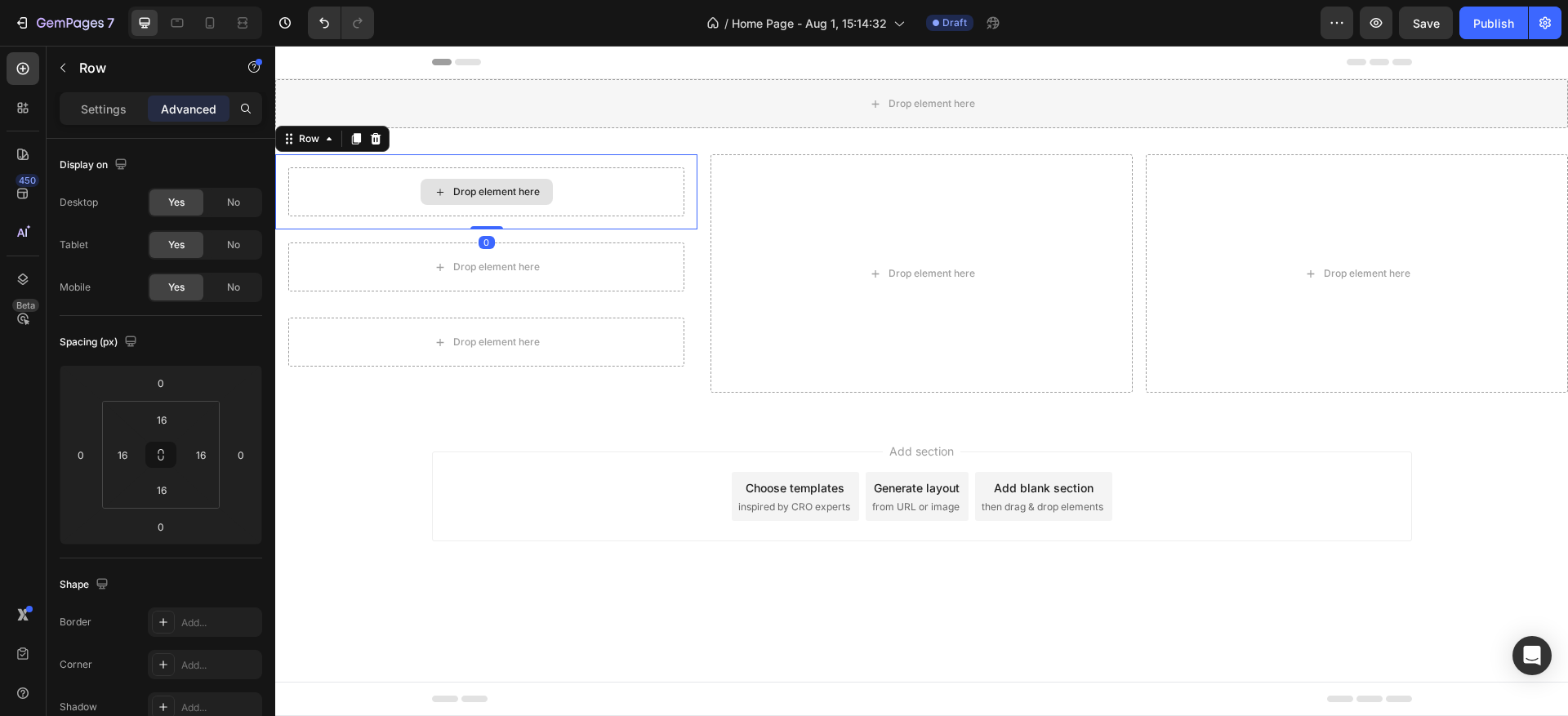 click on "Drop element here Row" at bounding box center [486, 267] 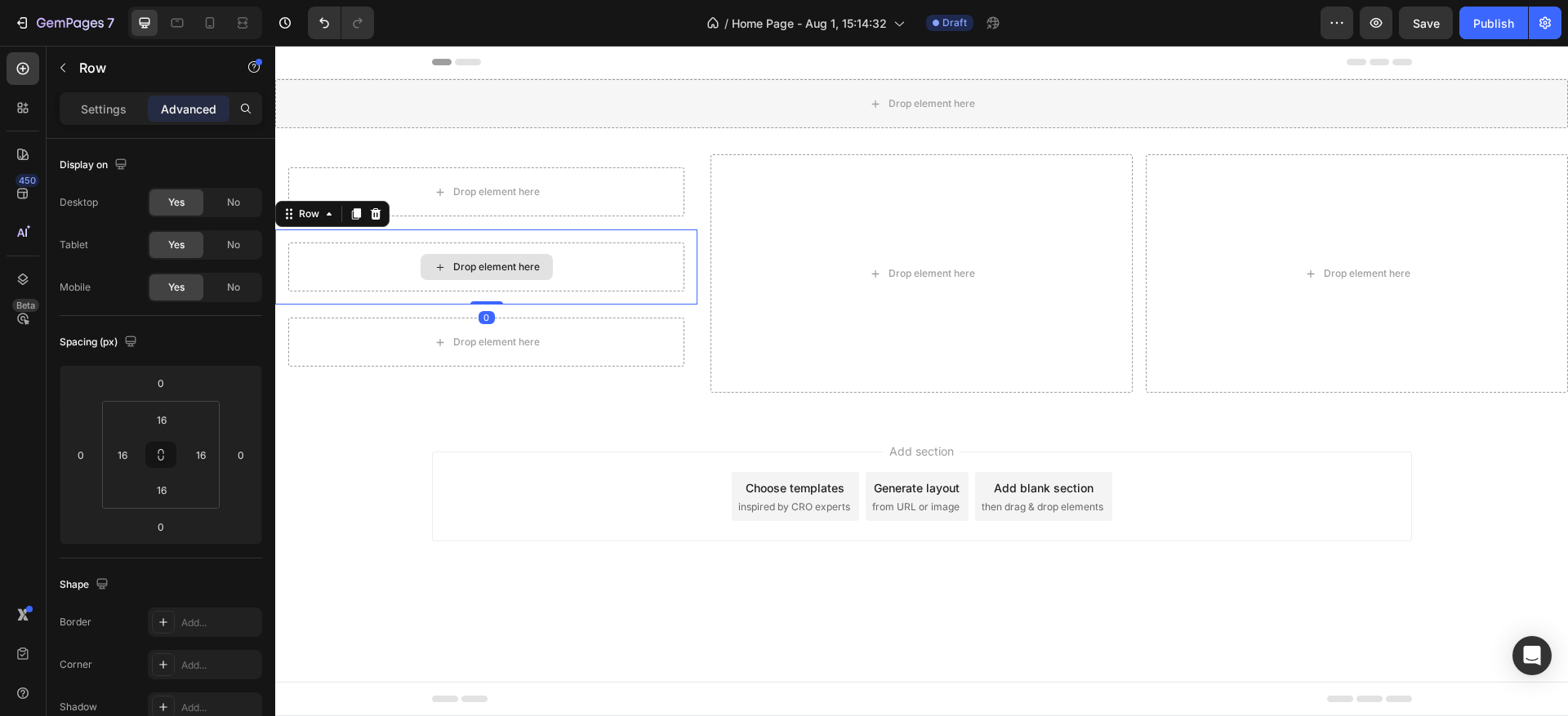click on "Drop element here Row" at bounding box center (486, 192) 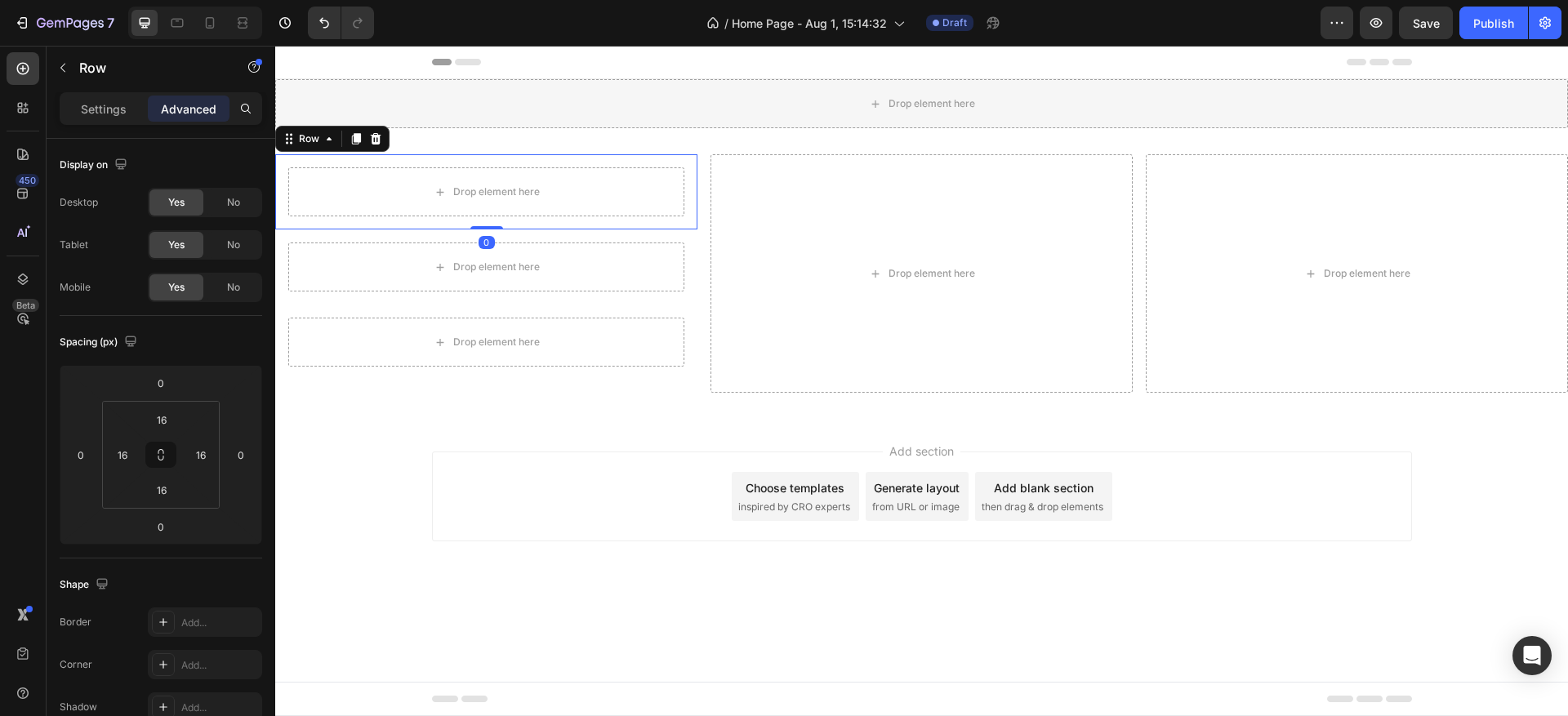 click on "Row" at bounding box center [332, 139] 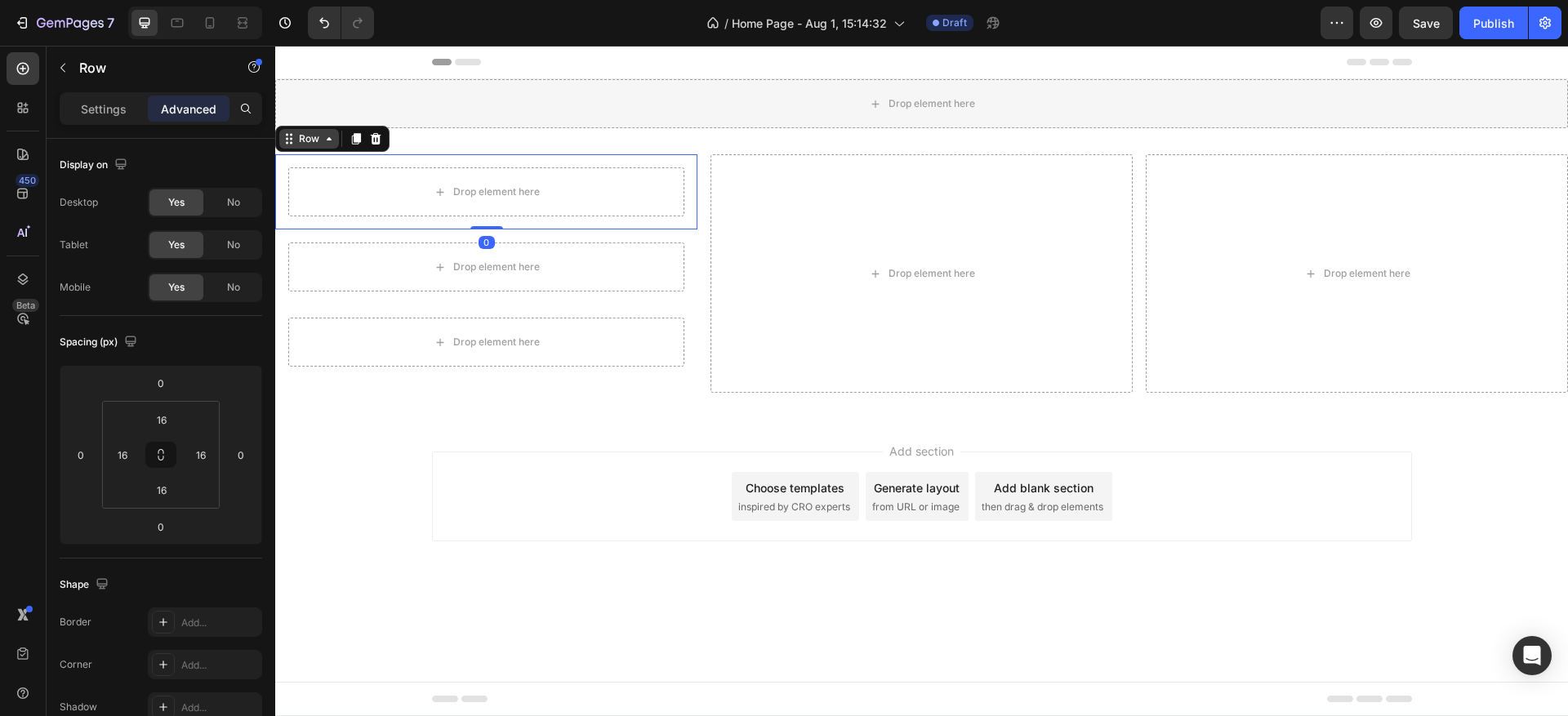 click on "Row" at bounding box center [309, 139] 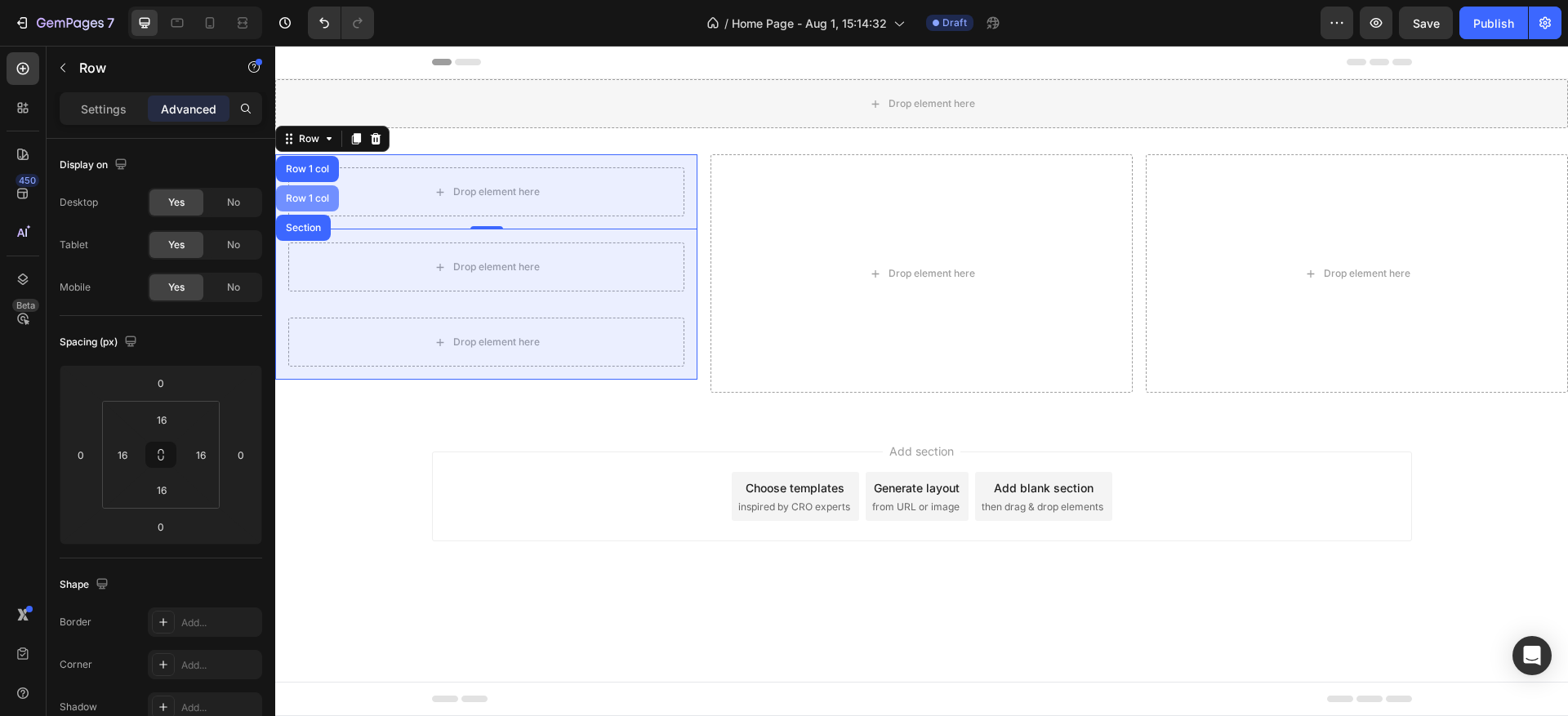 click on "Row 1 col" at bounding box center (307, 198) 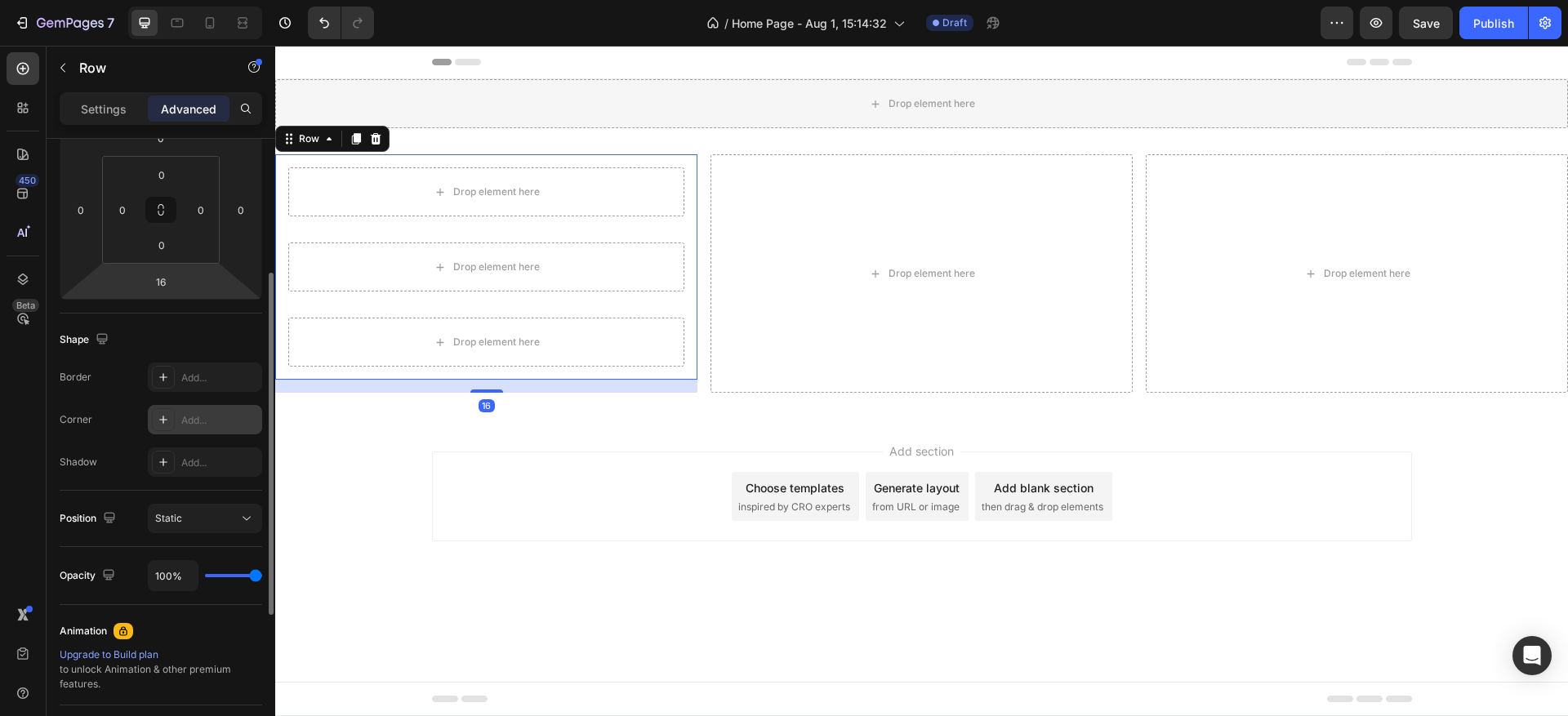 scroll, scrollTop: 0, scrollLeft: 0, axis: both 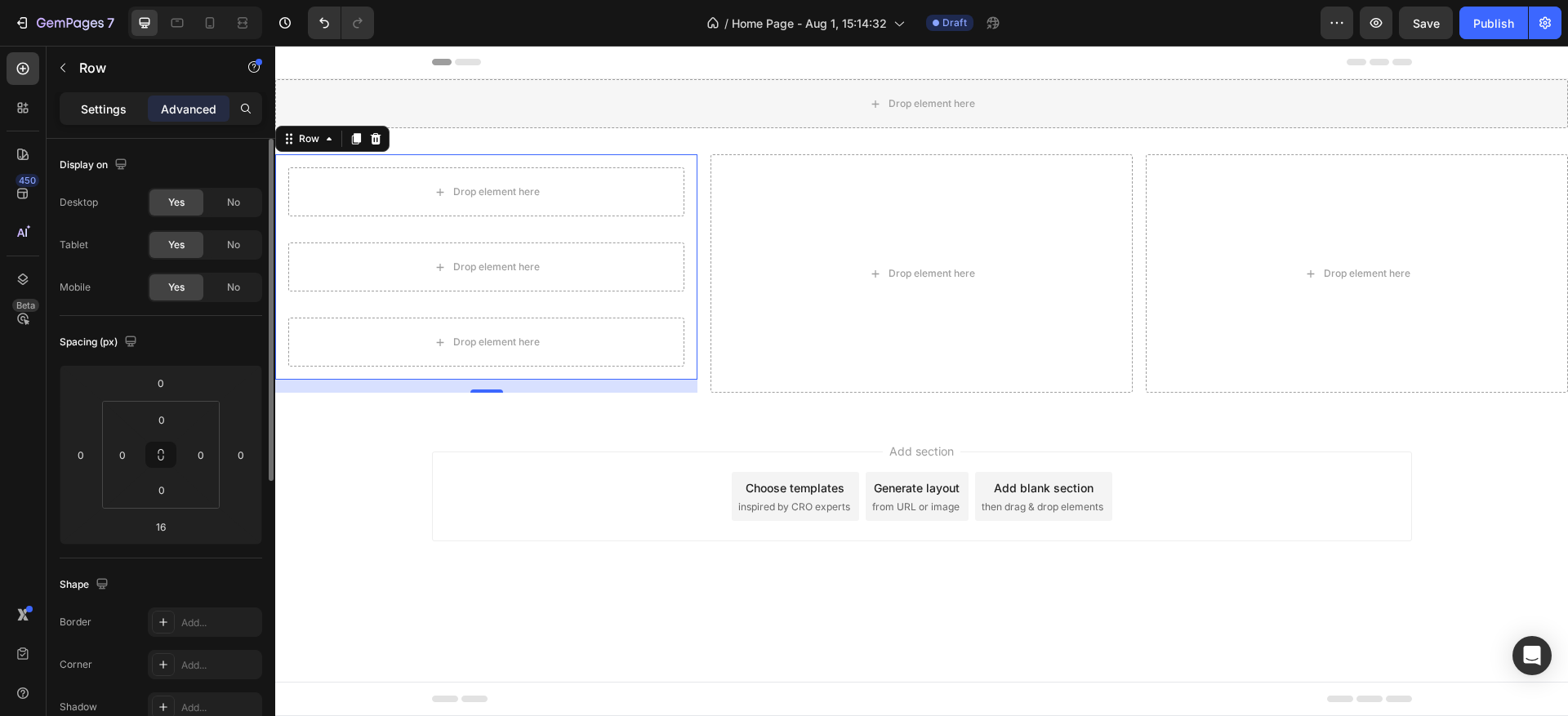 click on "Settings" at bounding box center [104, 109] 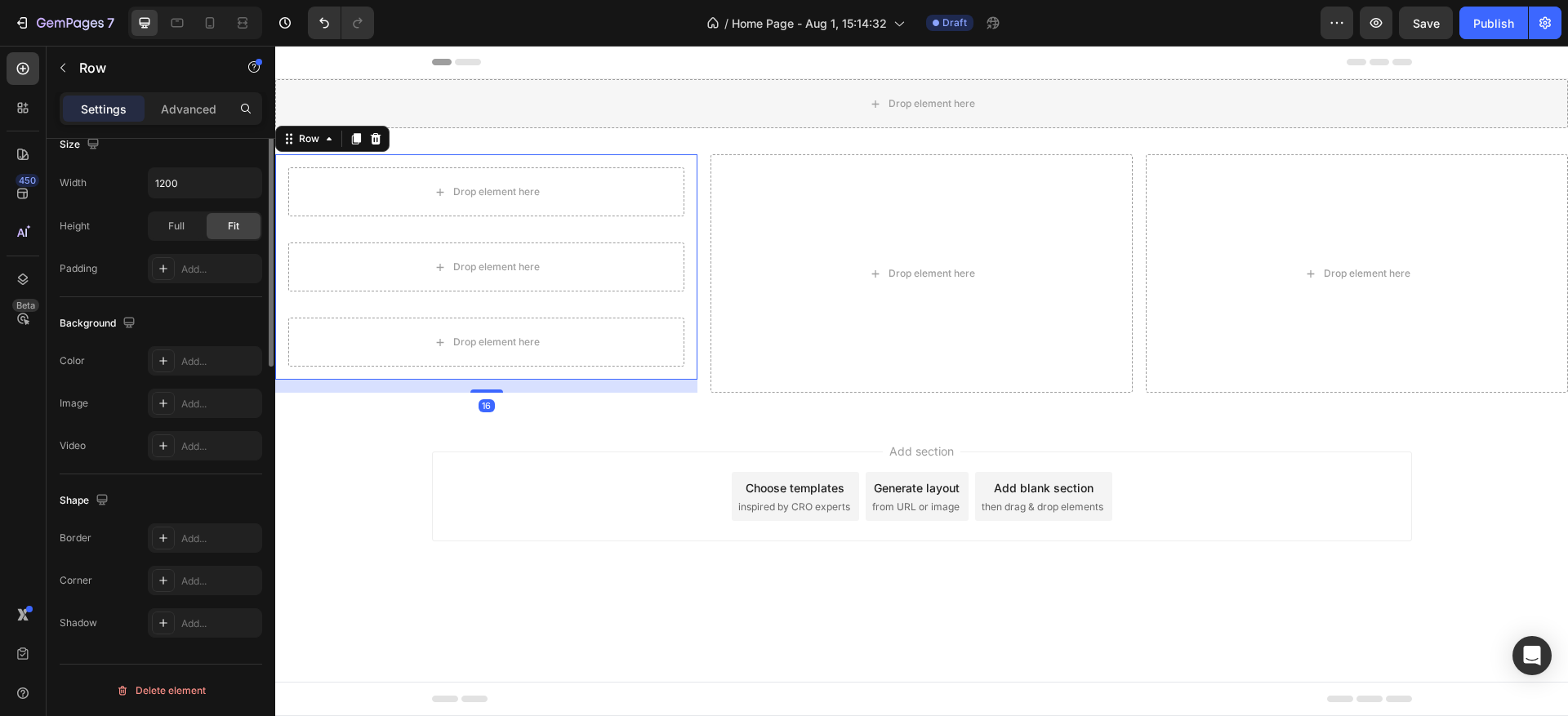 scroll, scrollTop: 0, scrollLeft: 0, axis: both 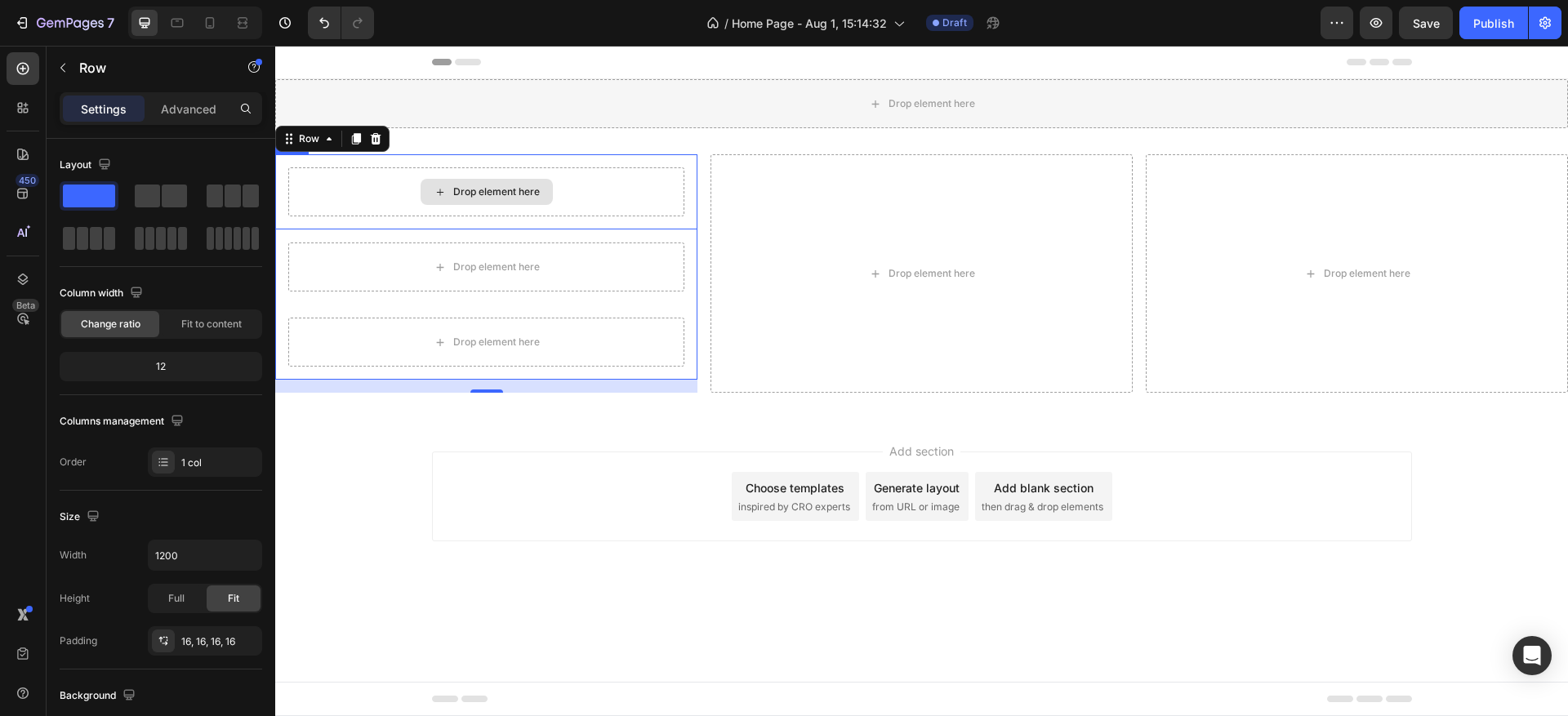 click on "Drop element here" at bounding box center [486, 192] 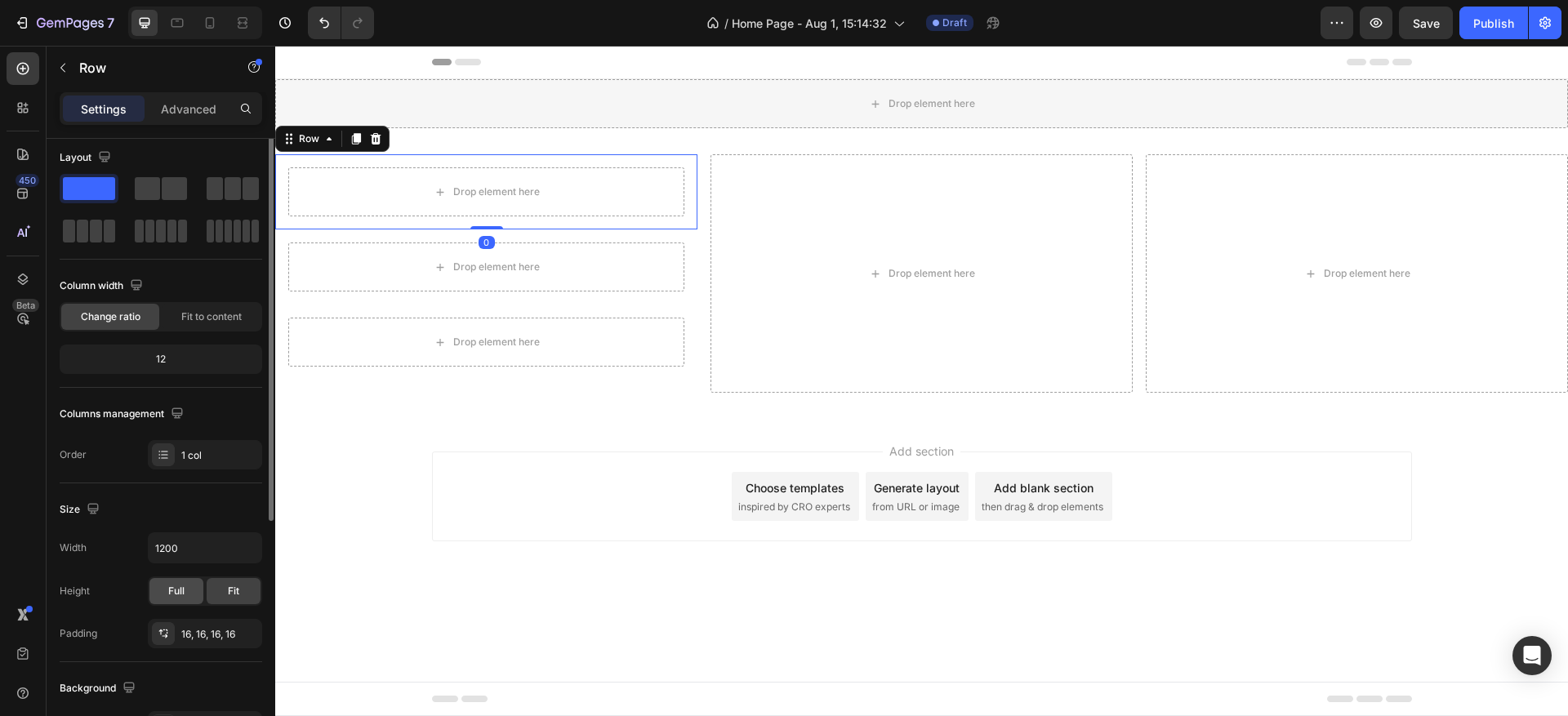 scroll, scrollTop: 0, scrollLeft: 0, axis: both 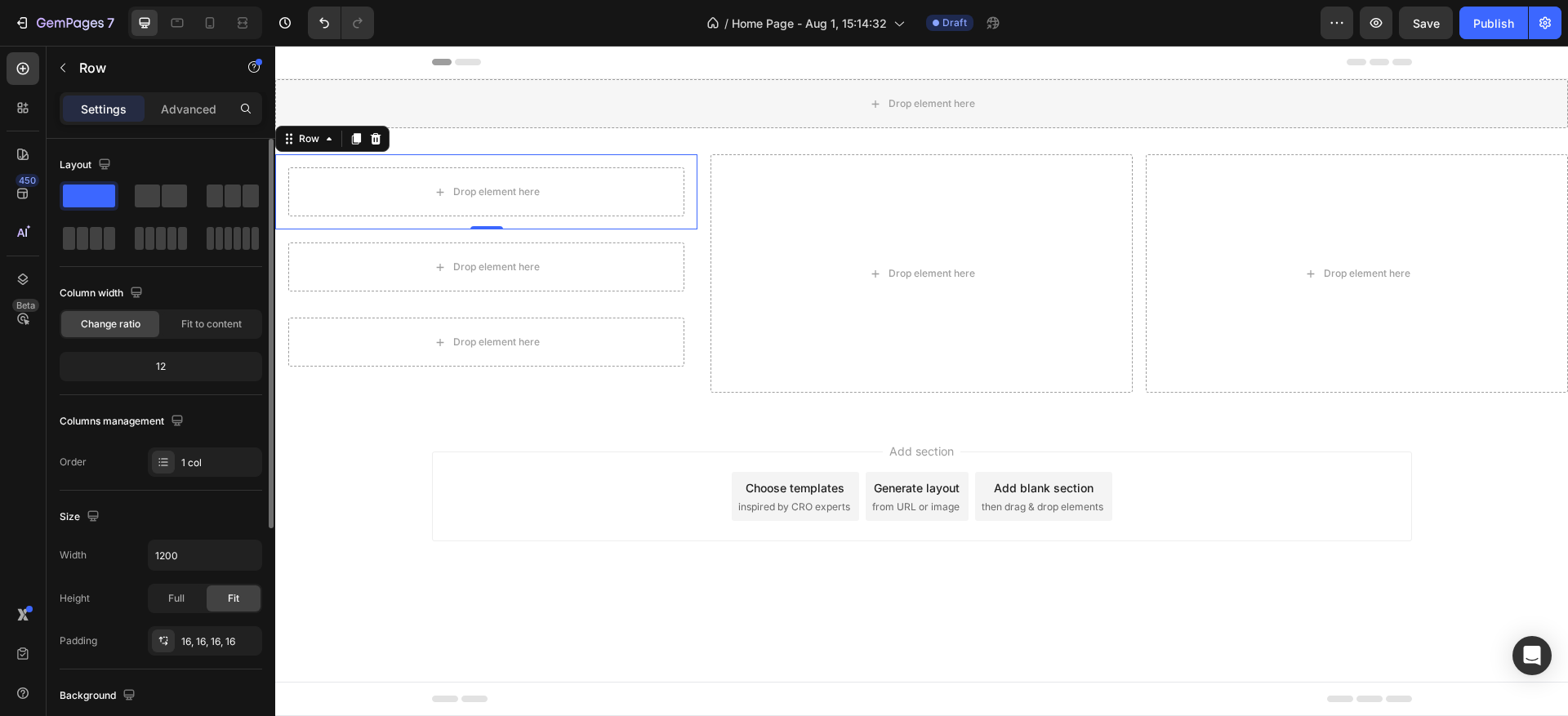 click on "12" 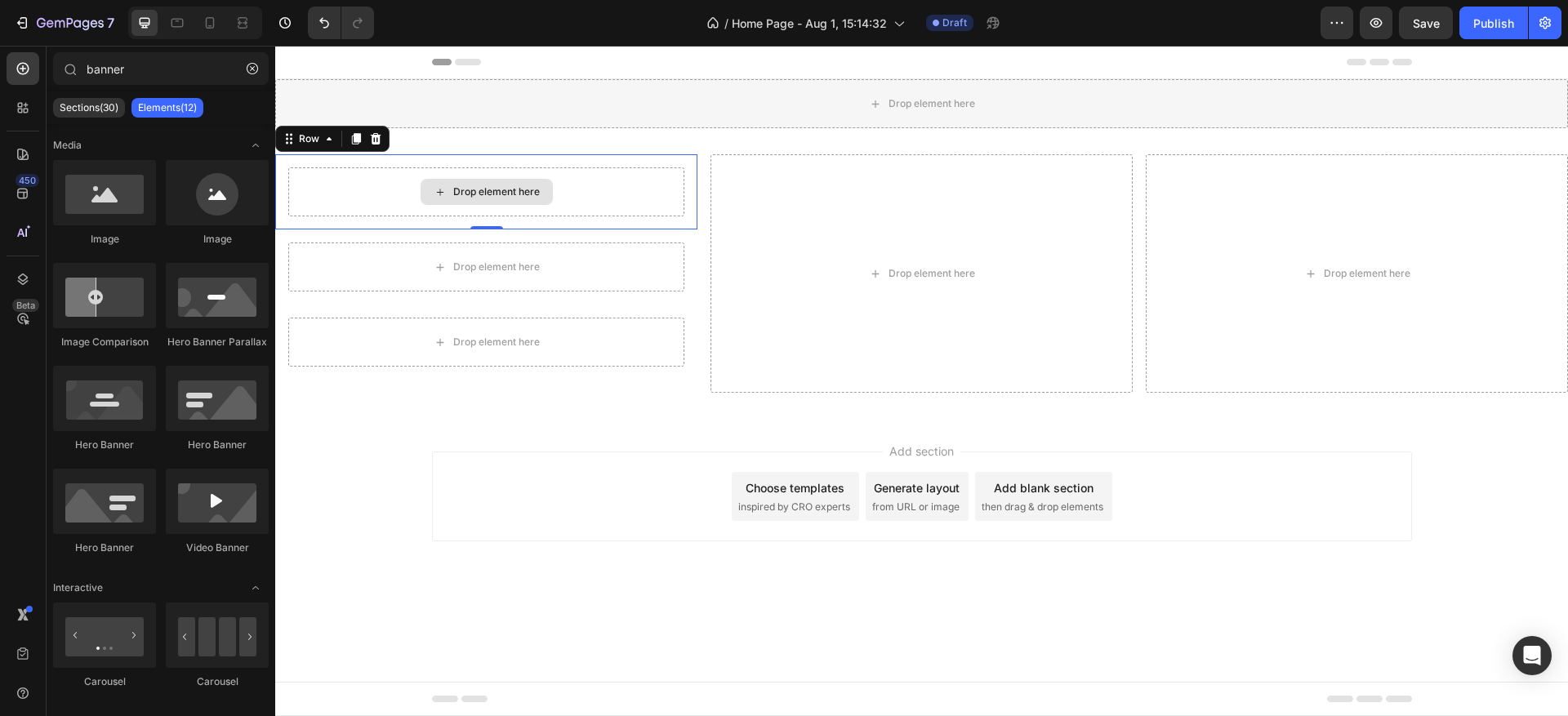 click on "Drop element here" at bounding box center (497, 192) 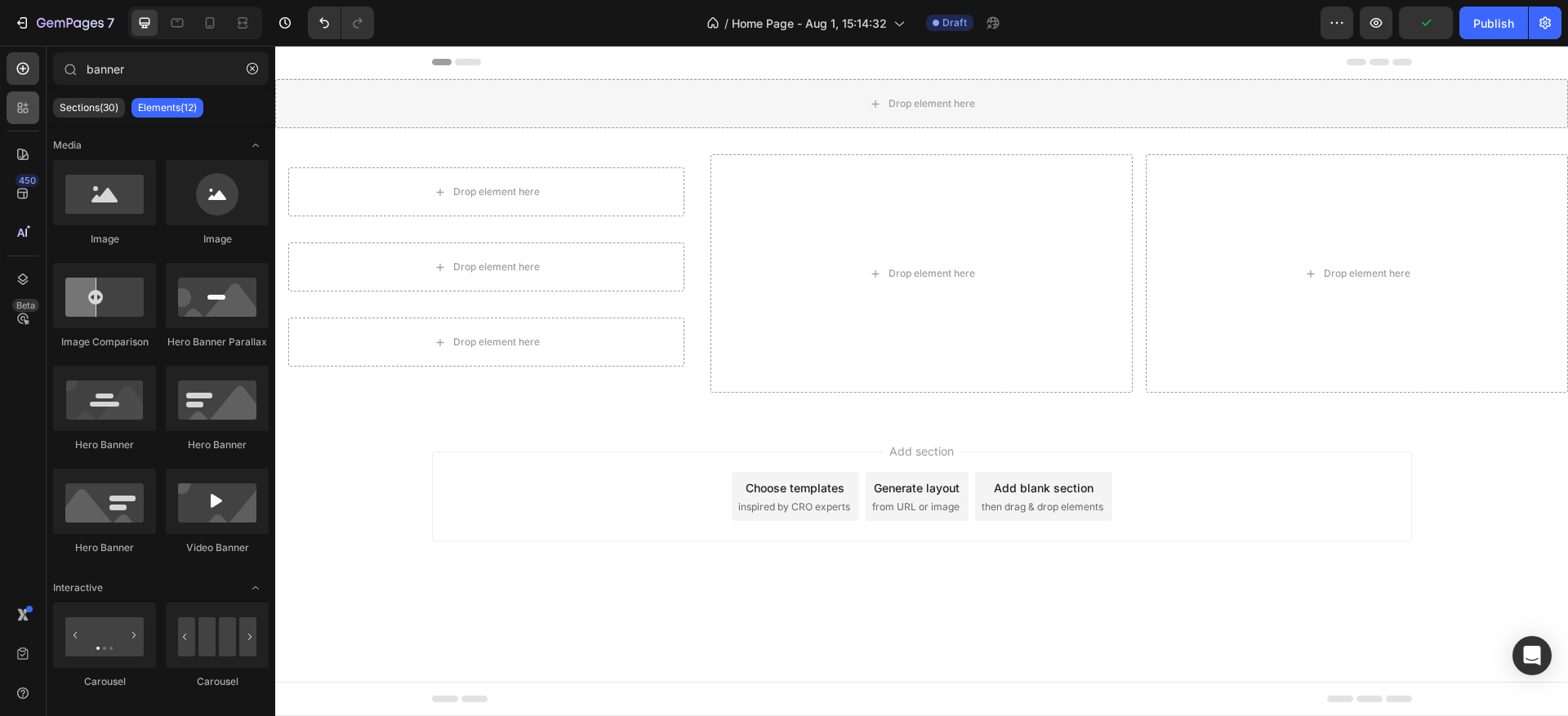 click 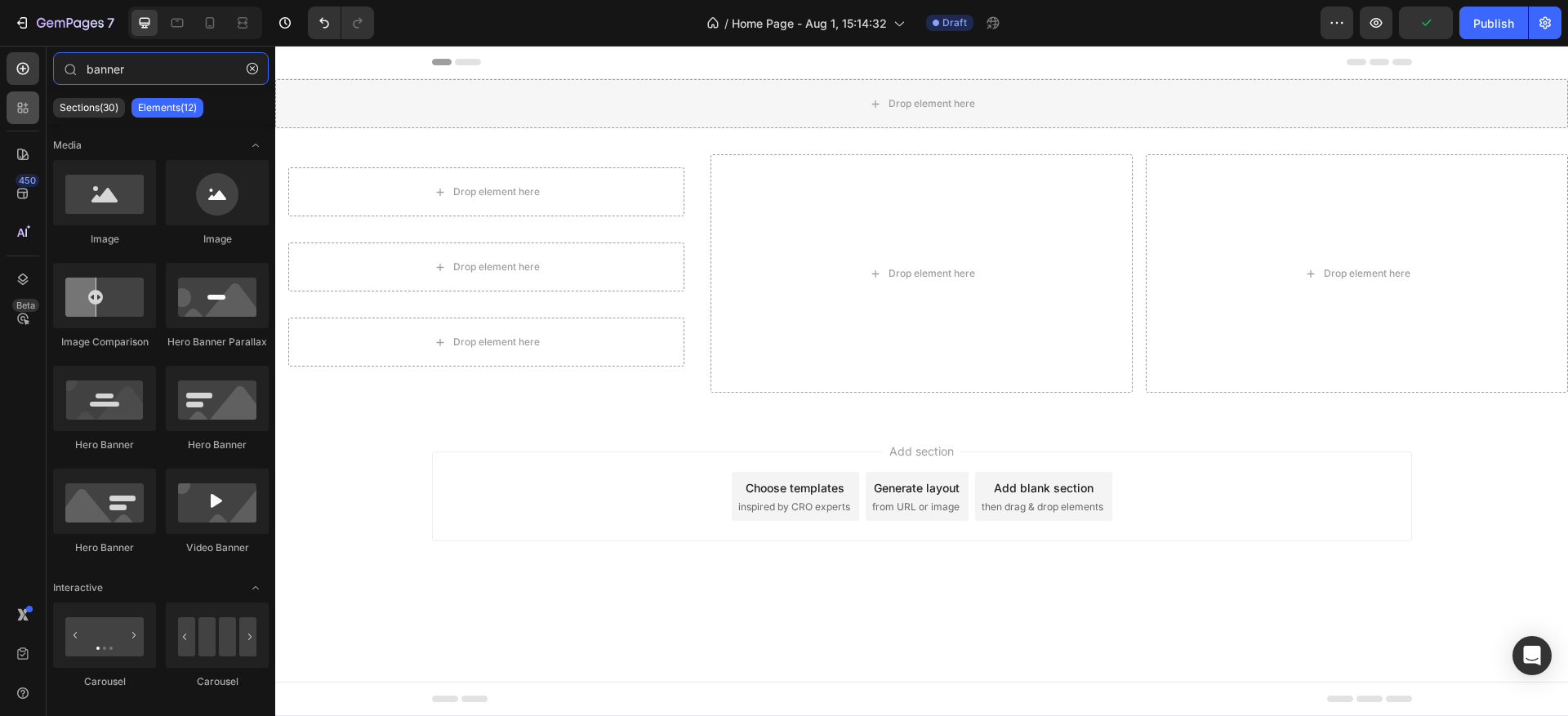 type 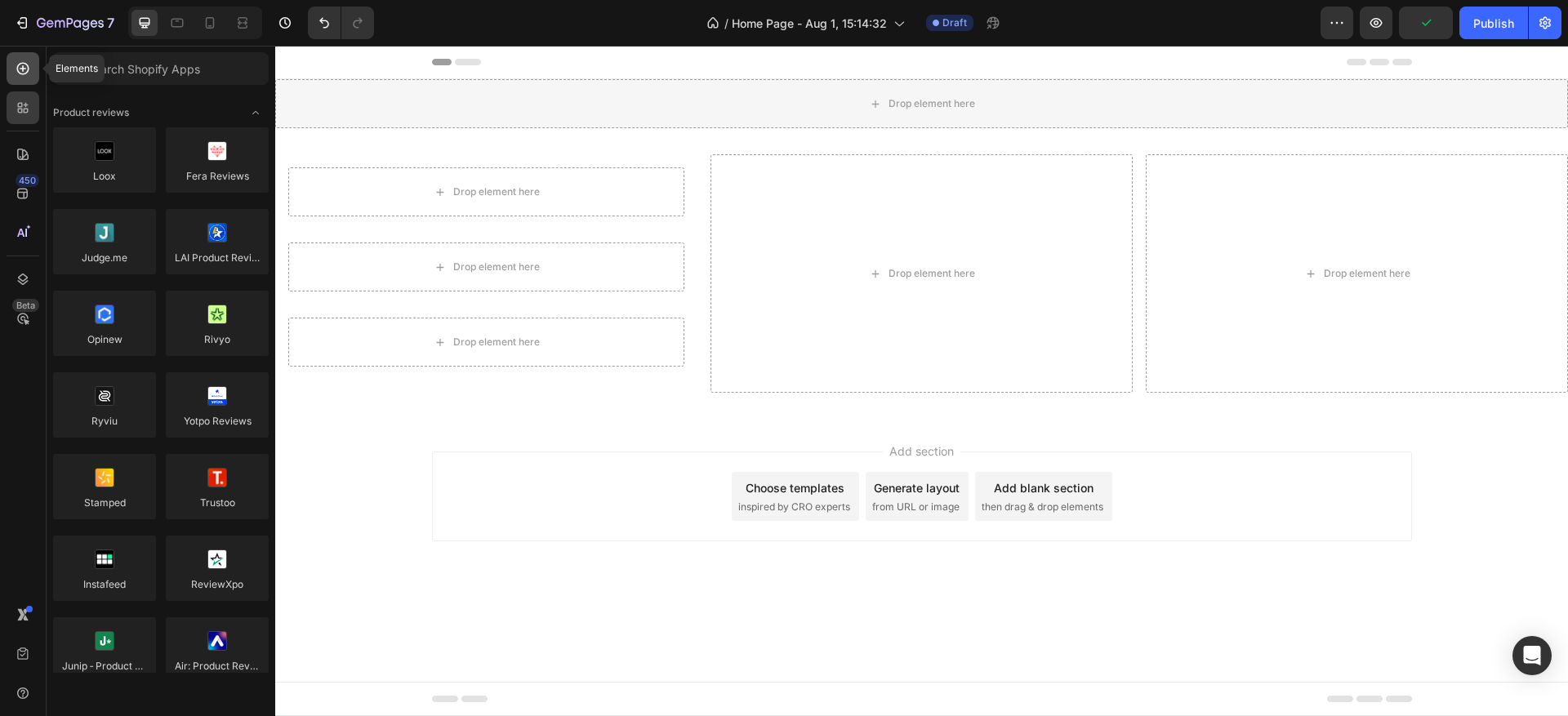 click 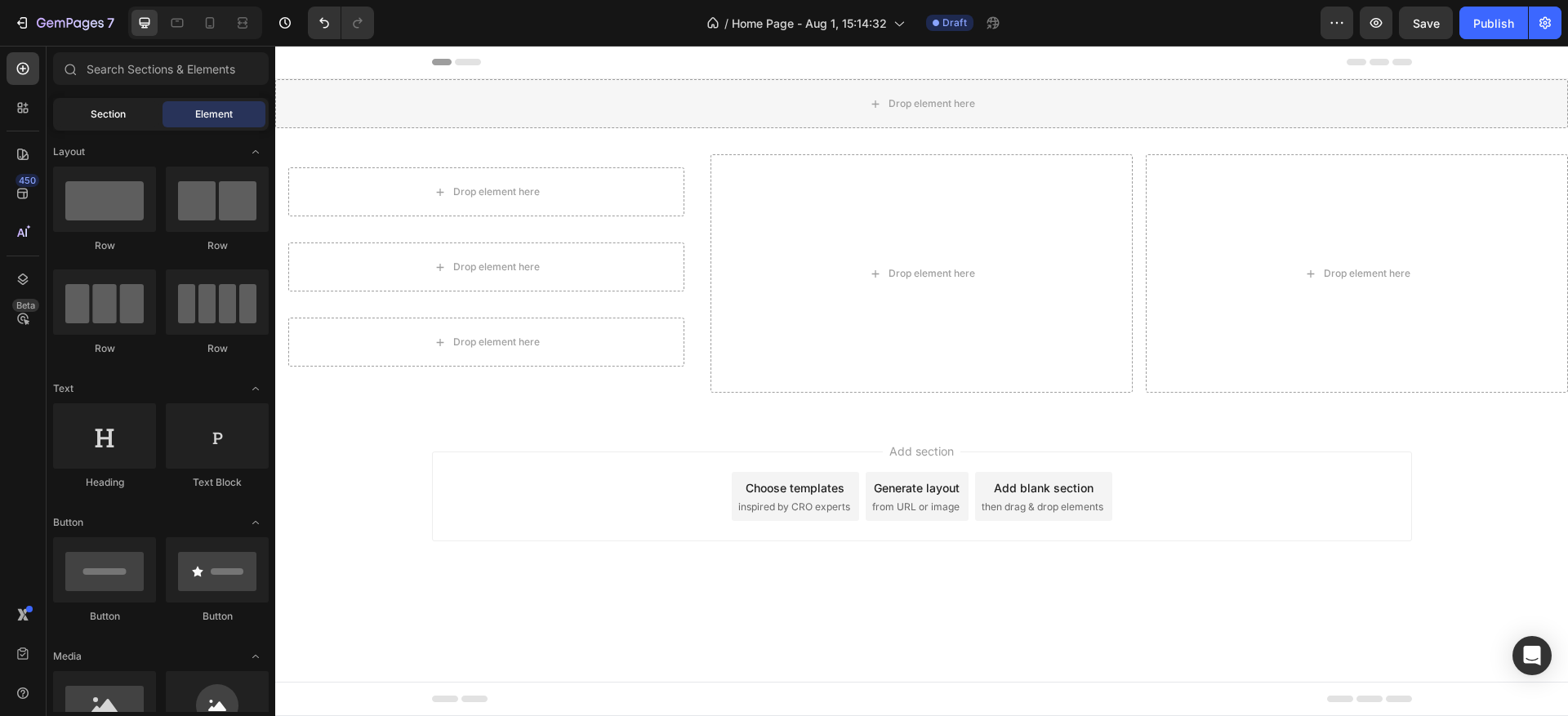 click on "Section" 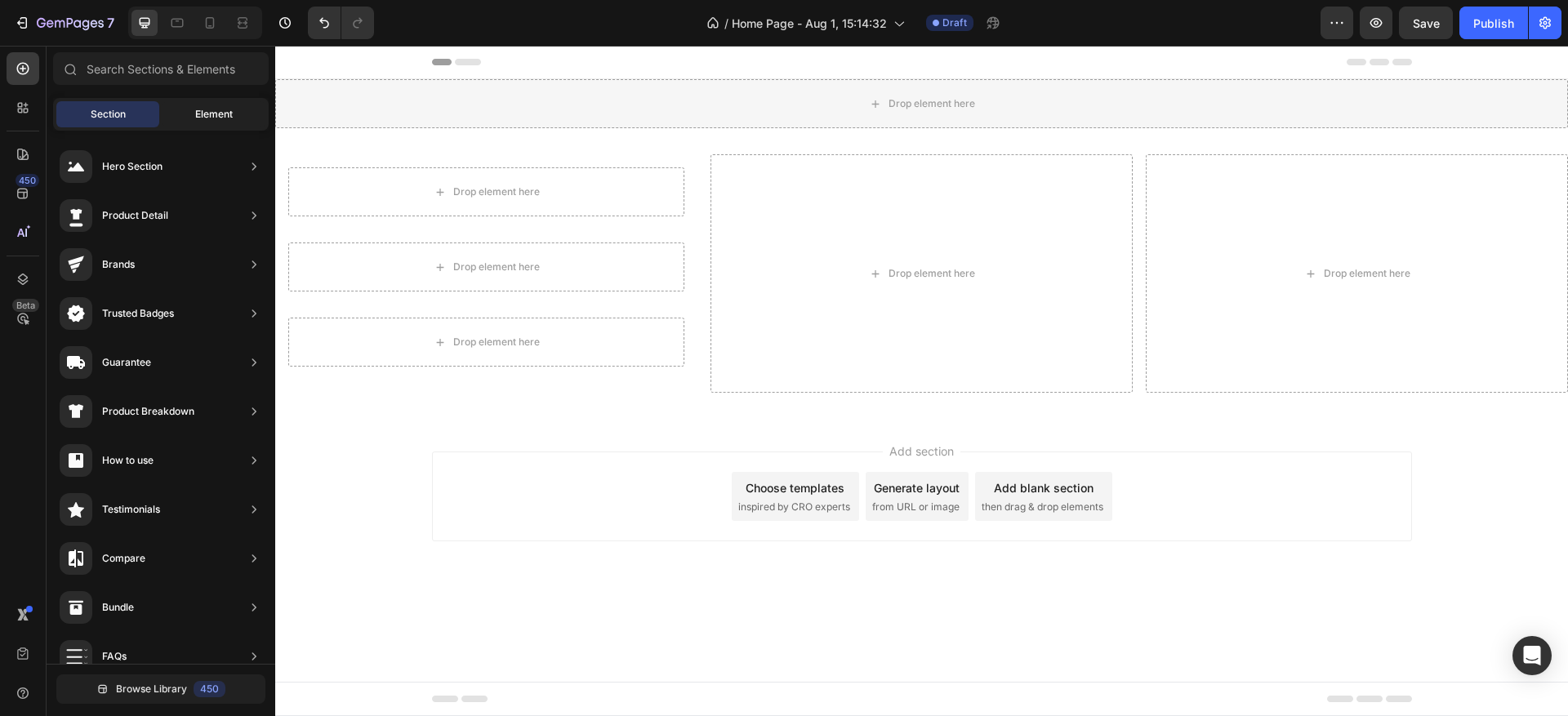 click on "Element" at bounding box center [214, 114] 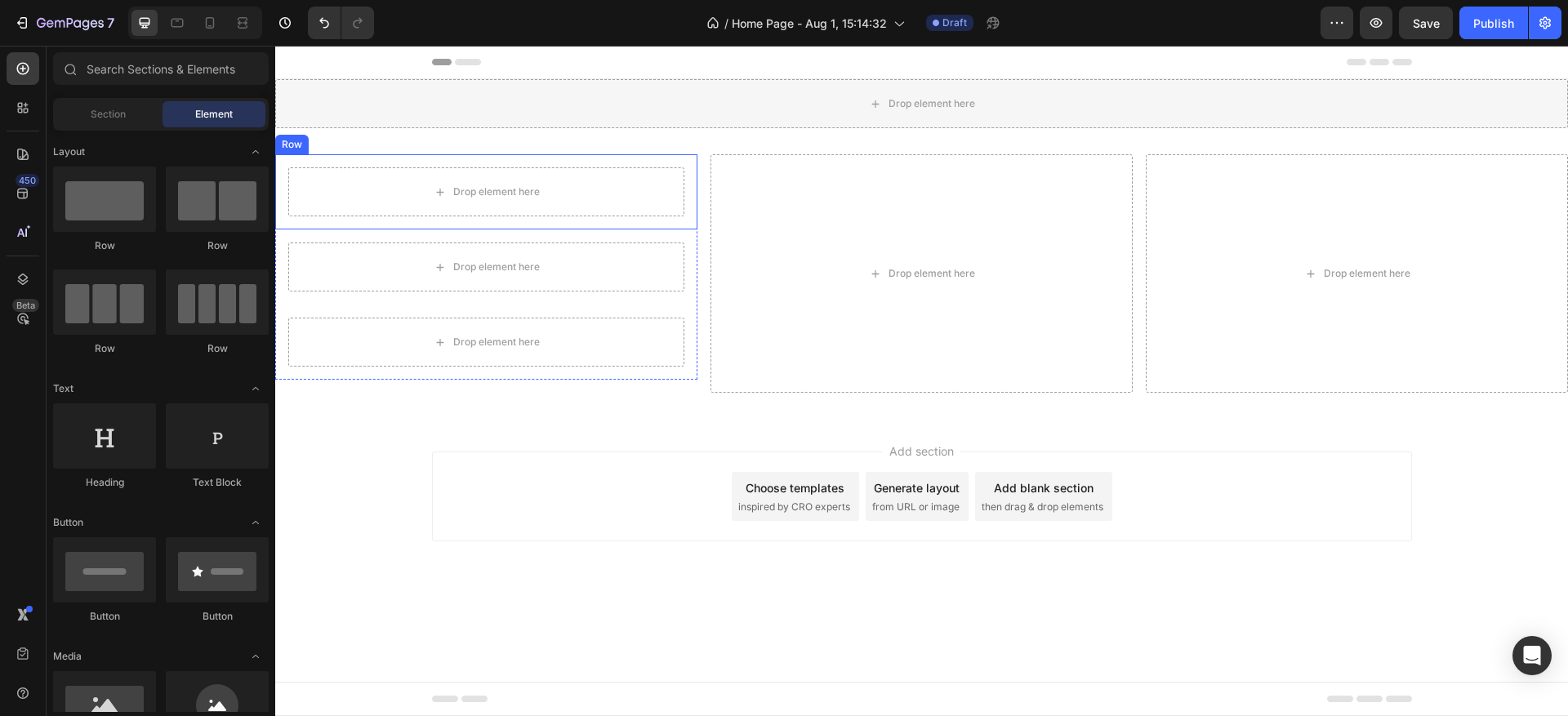 click on "Drop element here Row" at bounding box center (486, 192) 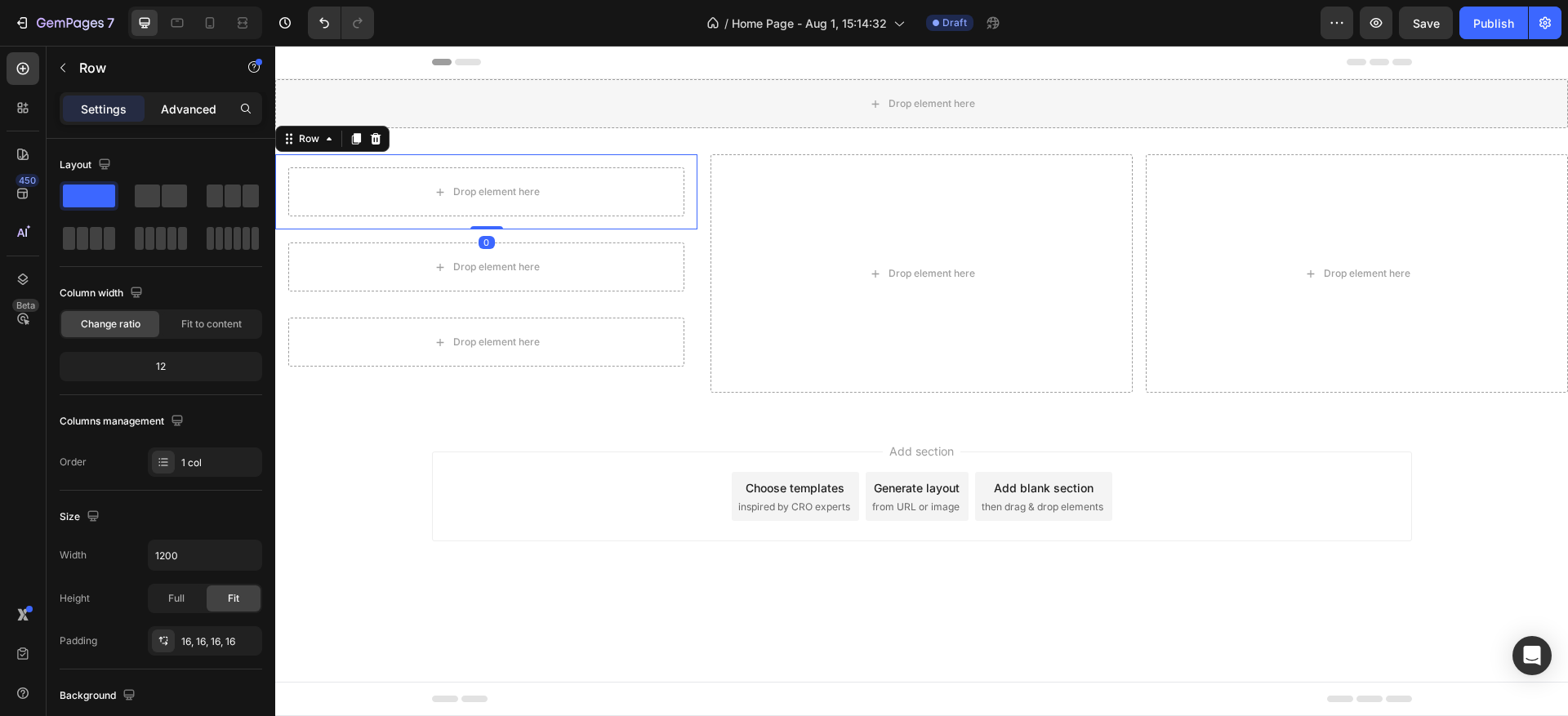 click on "Advanced" at bounding box center (189, 109) 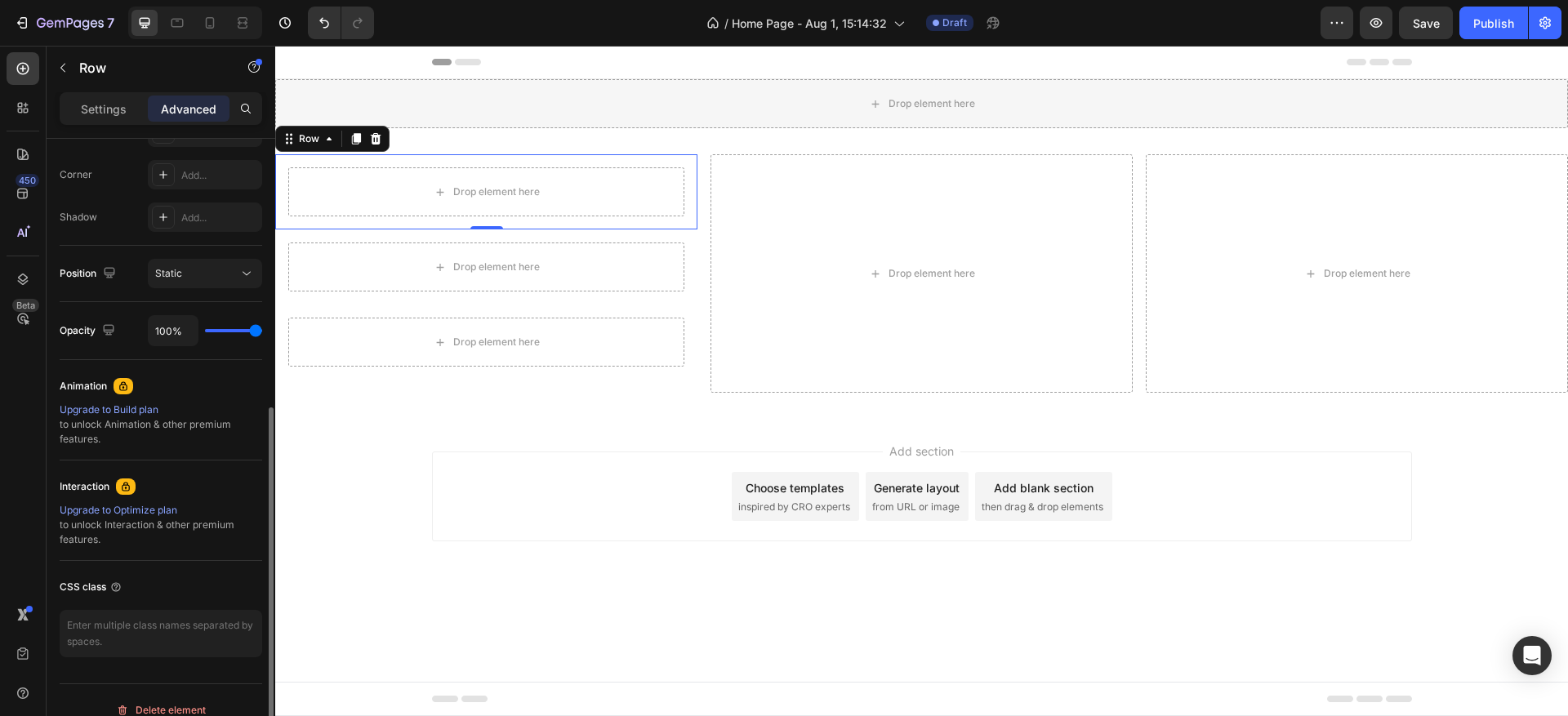 scroll, scrollTop: 0, scrollLeft: 0, axis: both 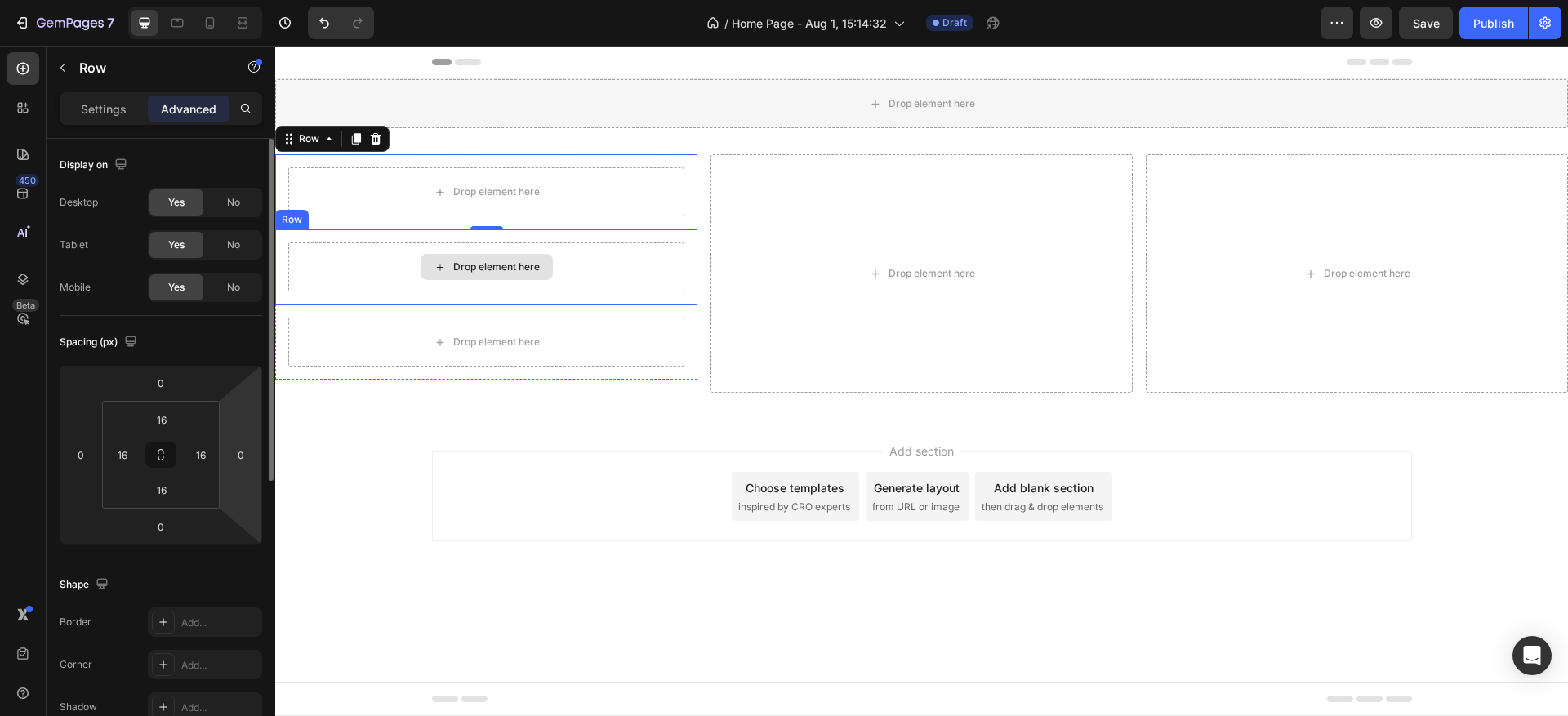 click on "Drop element here" at bounding box center (486, 267) 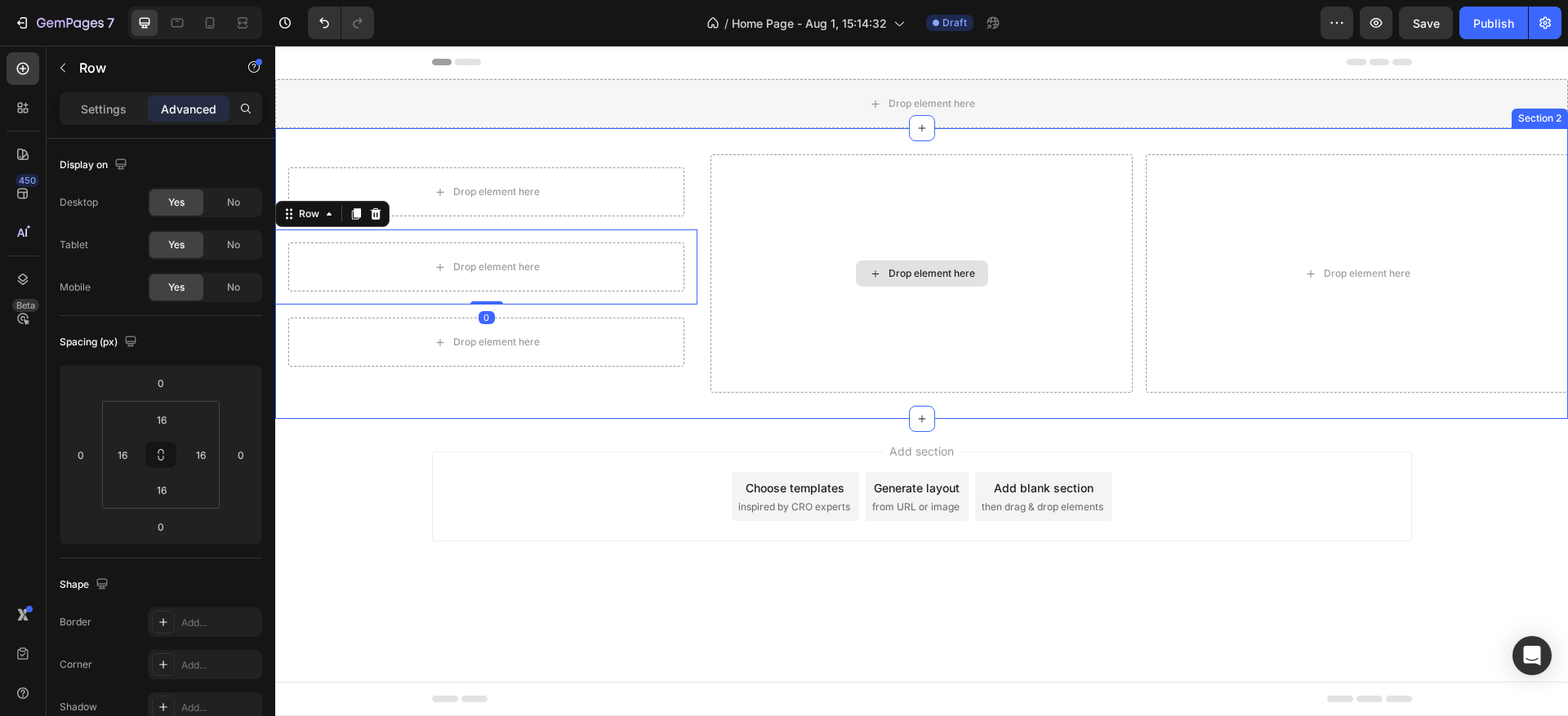 click on "Drop element here" at bounding box center [921, 274] 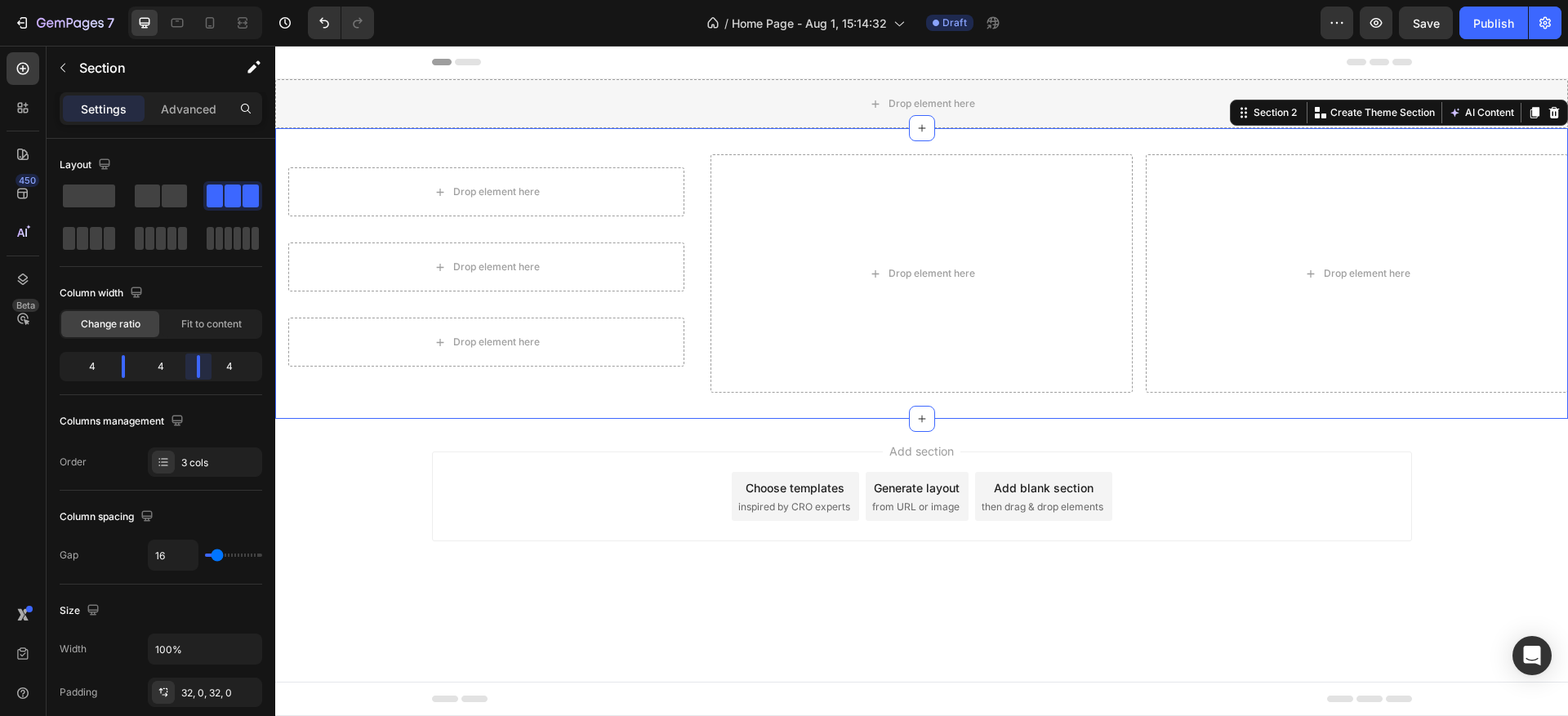 drag, startPoint x: 187, startPoint y: 368, endPoint x: 198, endPoint y: 367, distance: 11.045361 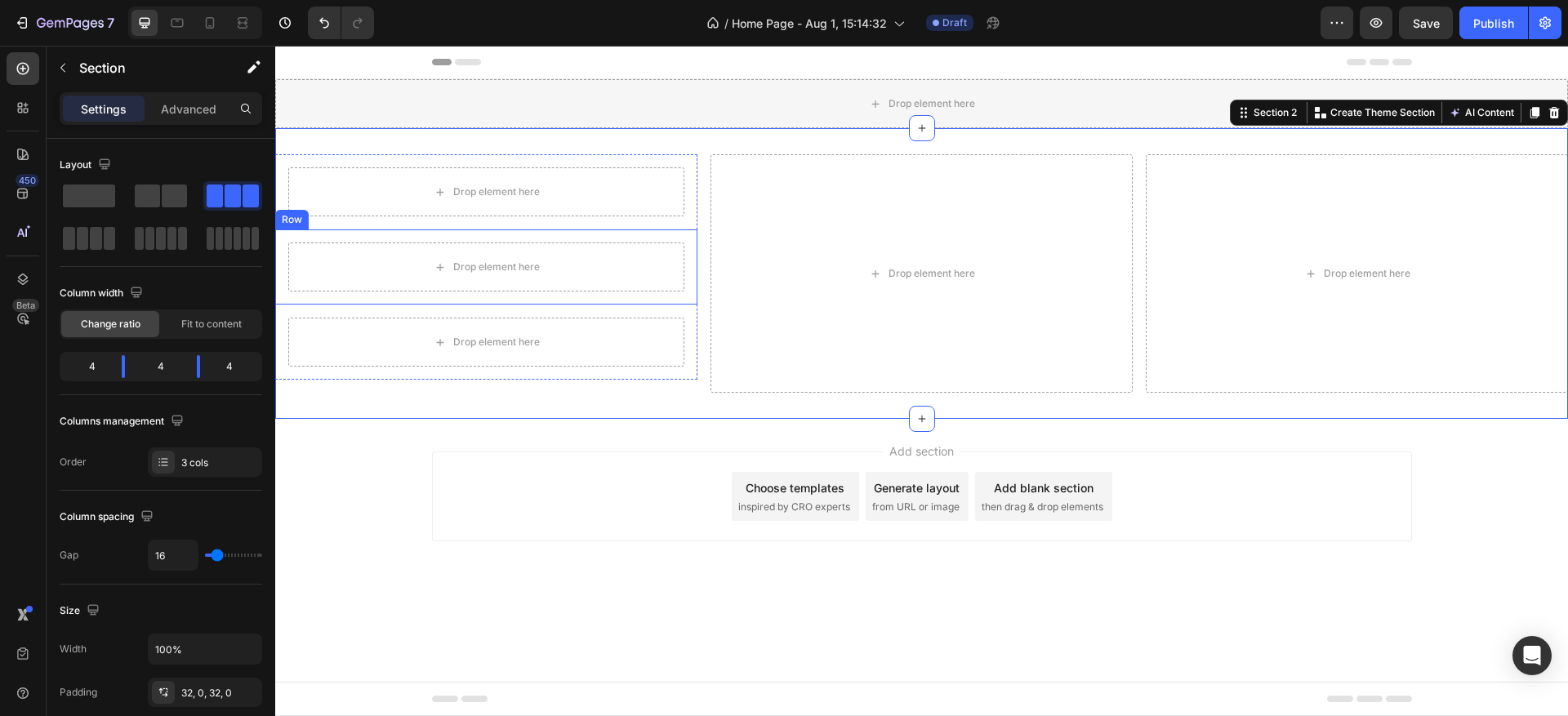 click on "Drop element here" at bounding box center [486, 267] 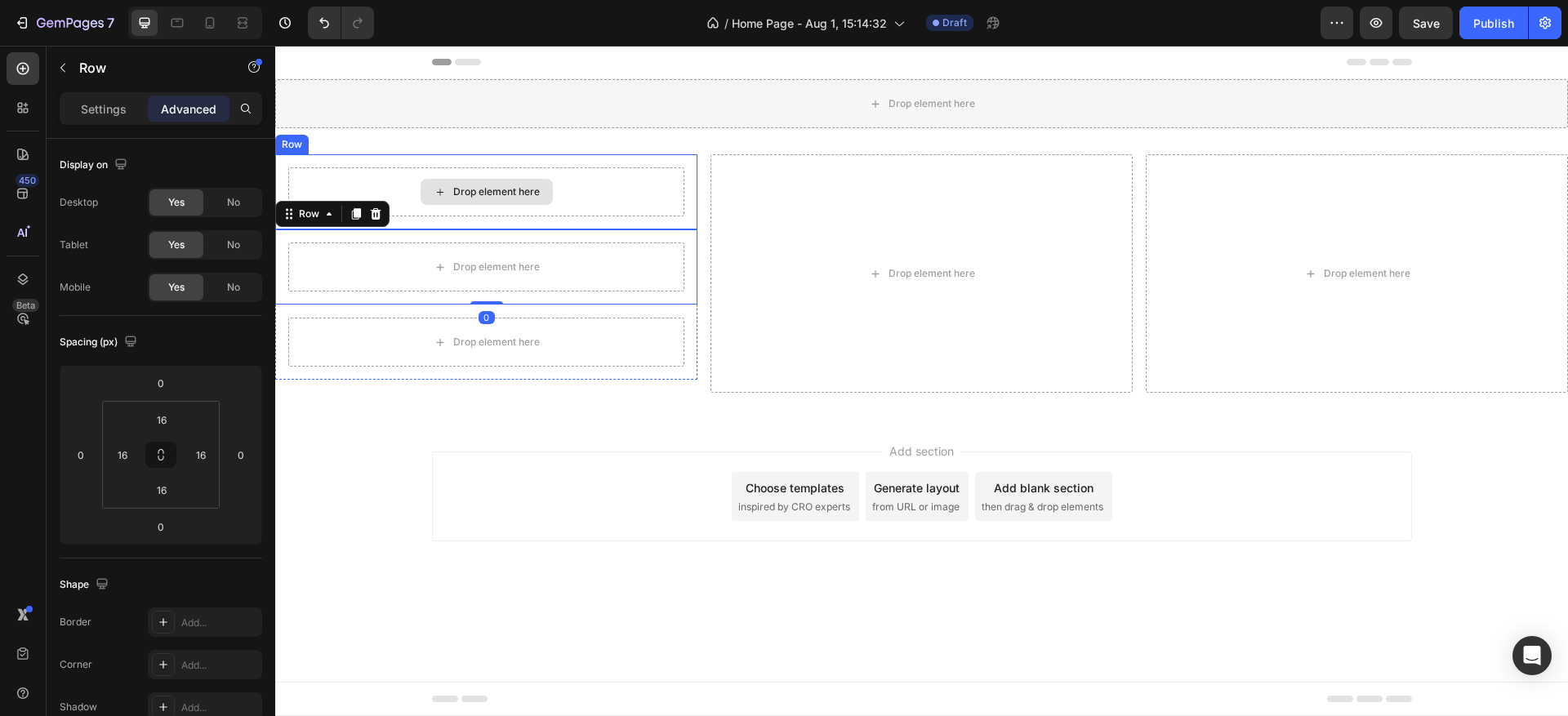 click on "Drop element here" at bounding box center (486, 192) 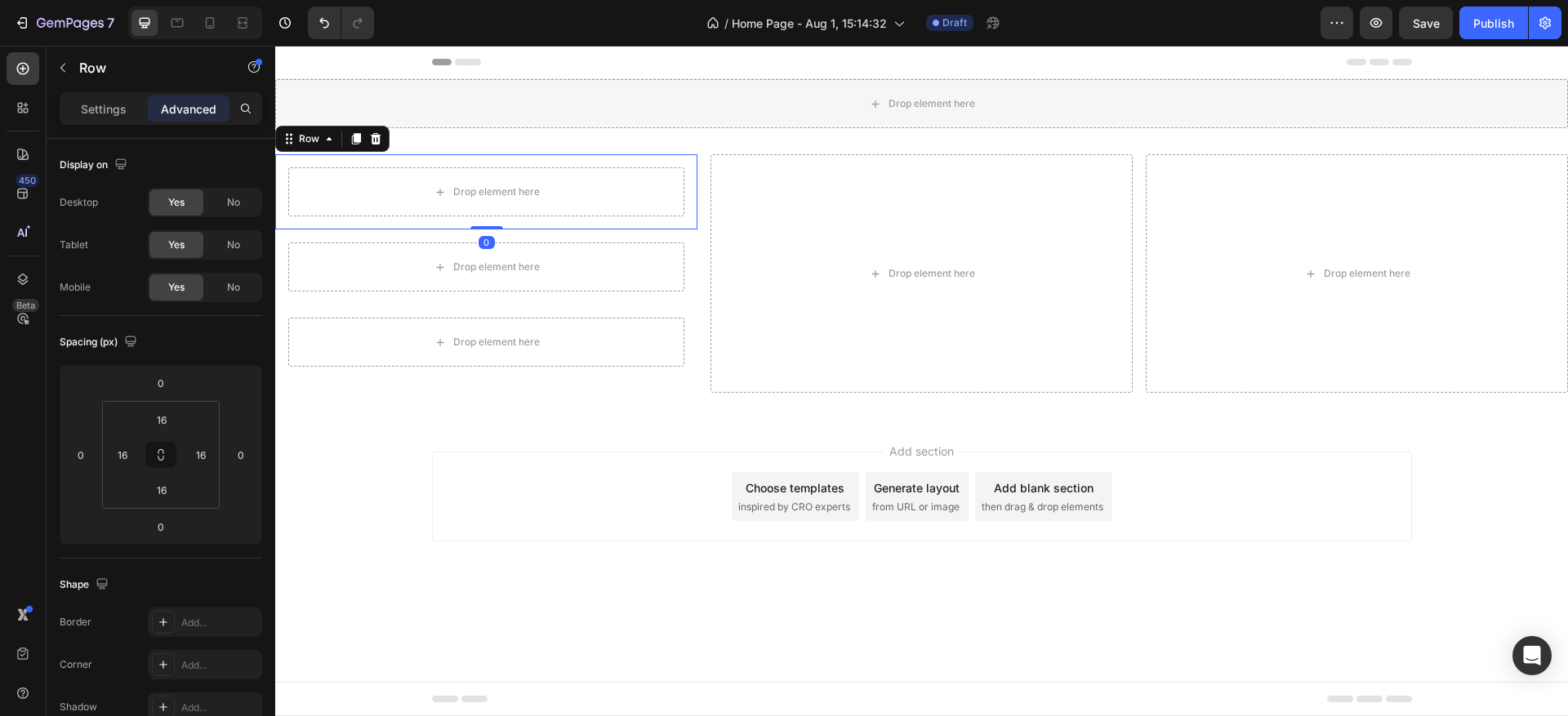 click on "Drop element here Row   0" at bounding box center (486, 192) 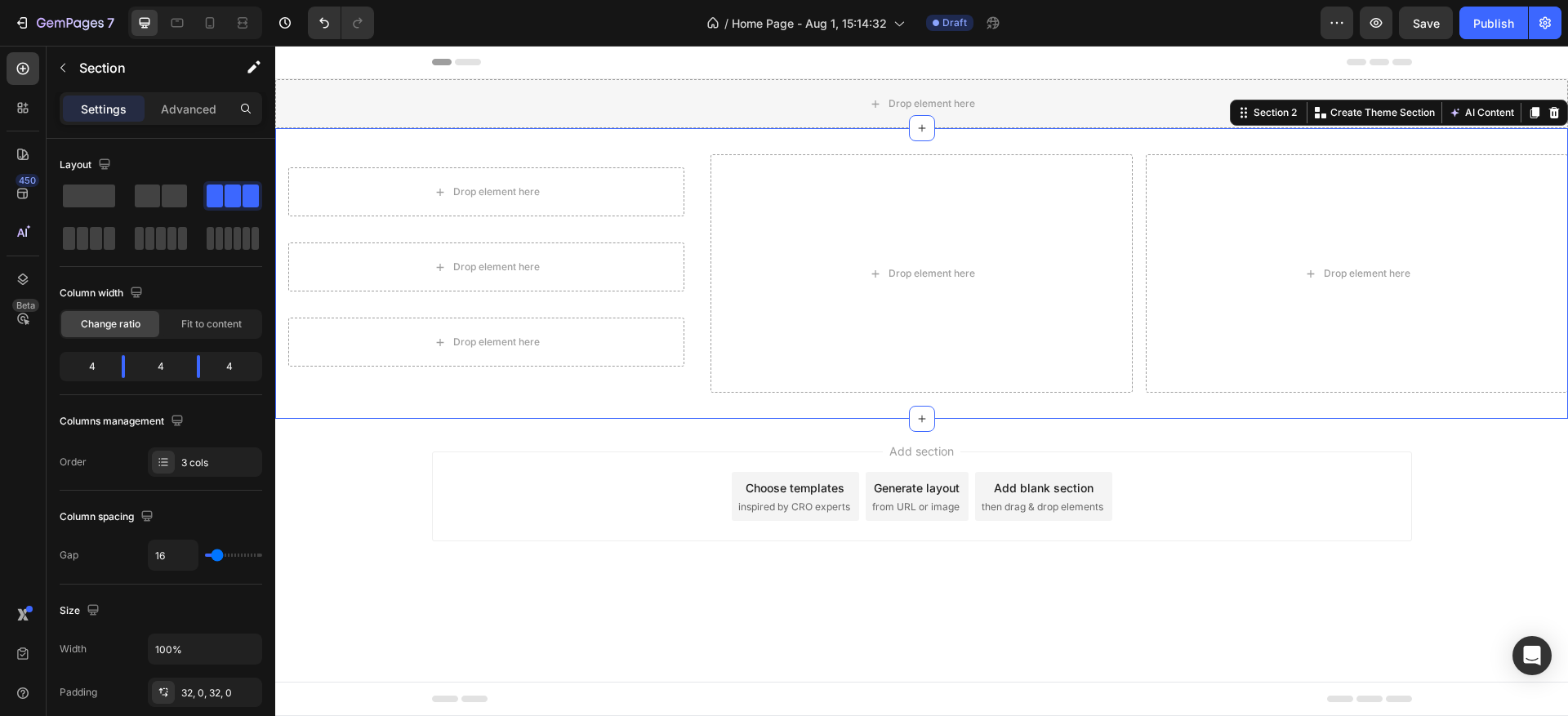 click on "Drop element here Row
Drop element here Row
Drop element here Row Row Row
Drop element here
Drop element here Section 2   You can create reusable sections Create Theme Section AI Content Write with GemAI What would you like to describe here? Tone and Voice Persuasive Product Sample Product Show more Generate" at bounding box center (921, 274) 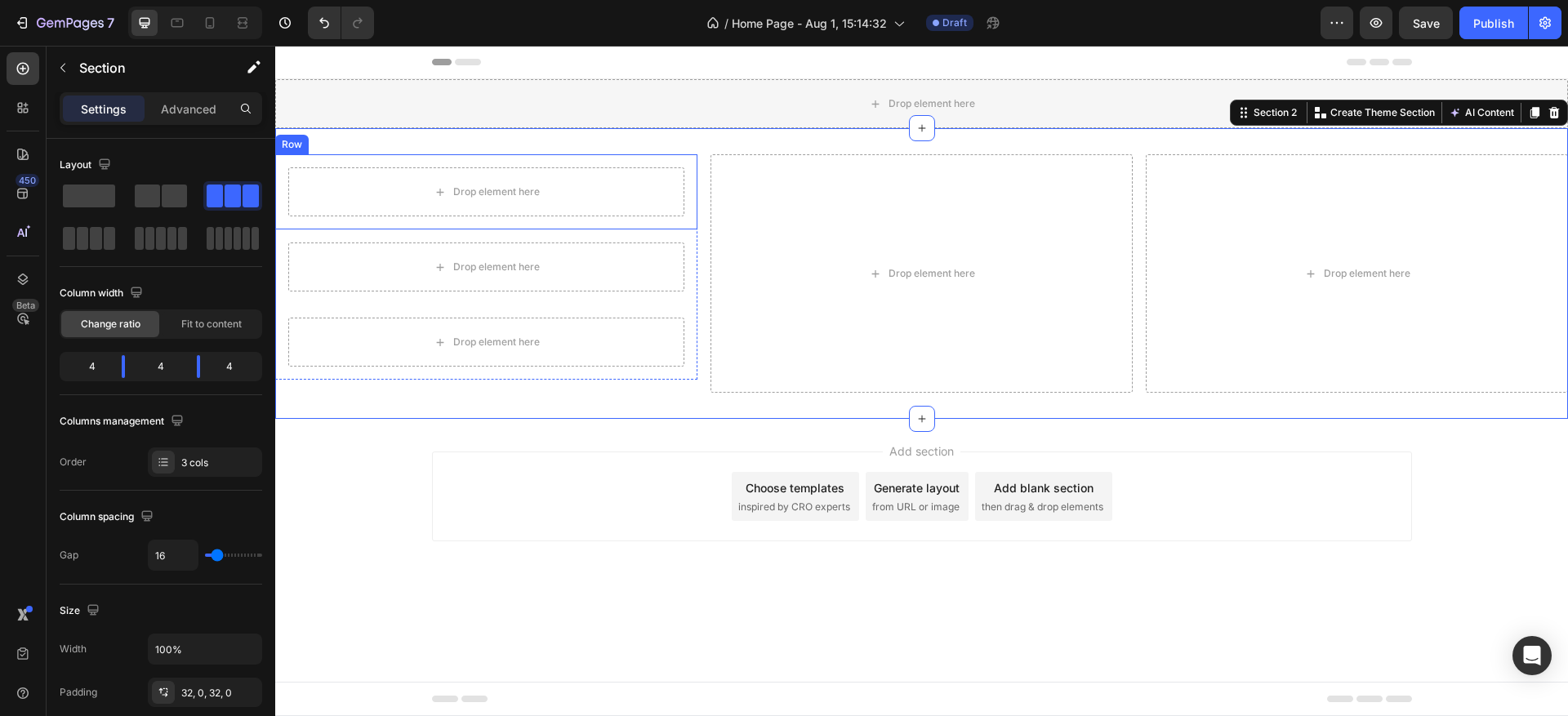 click on "Drop element here Row
Drop element here Row
Drop element here Row" at bounding box center [486, 267] 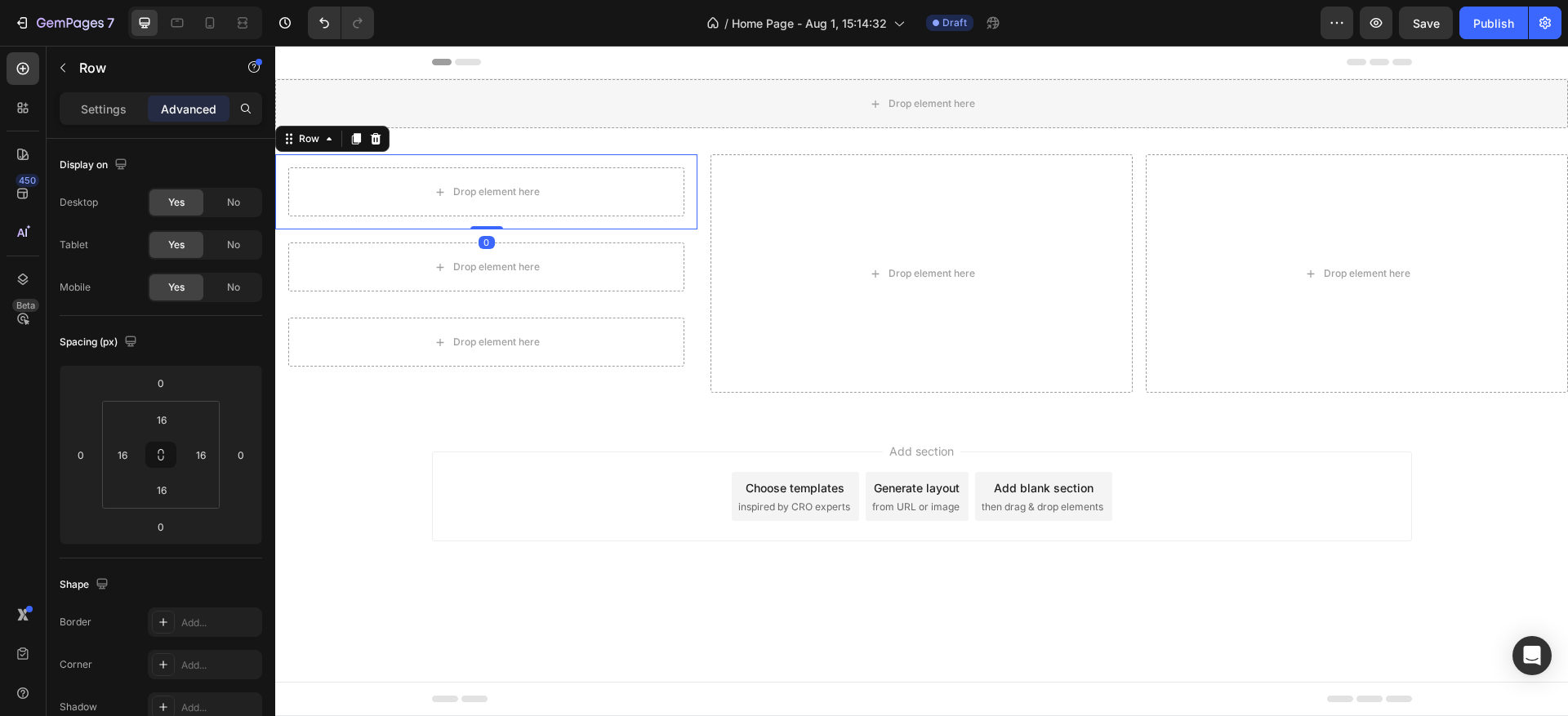 click 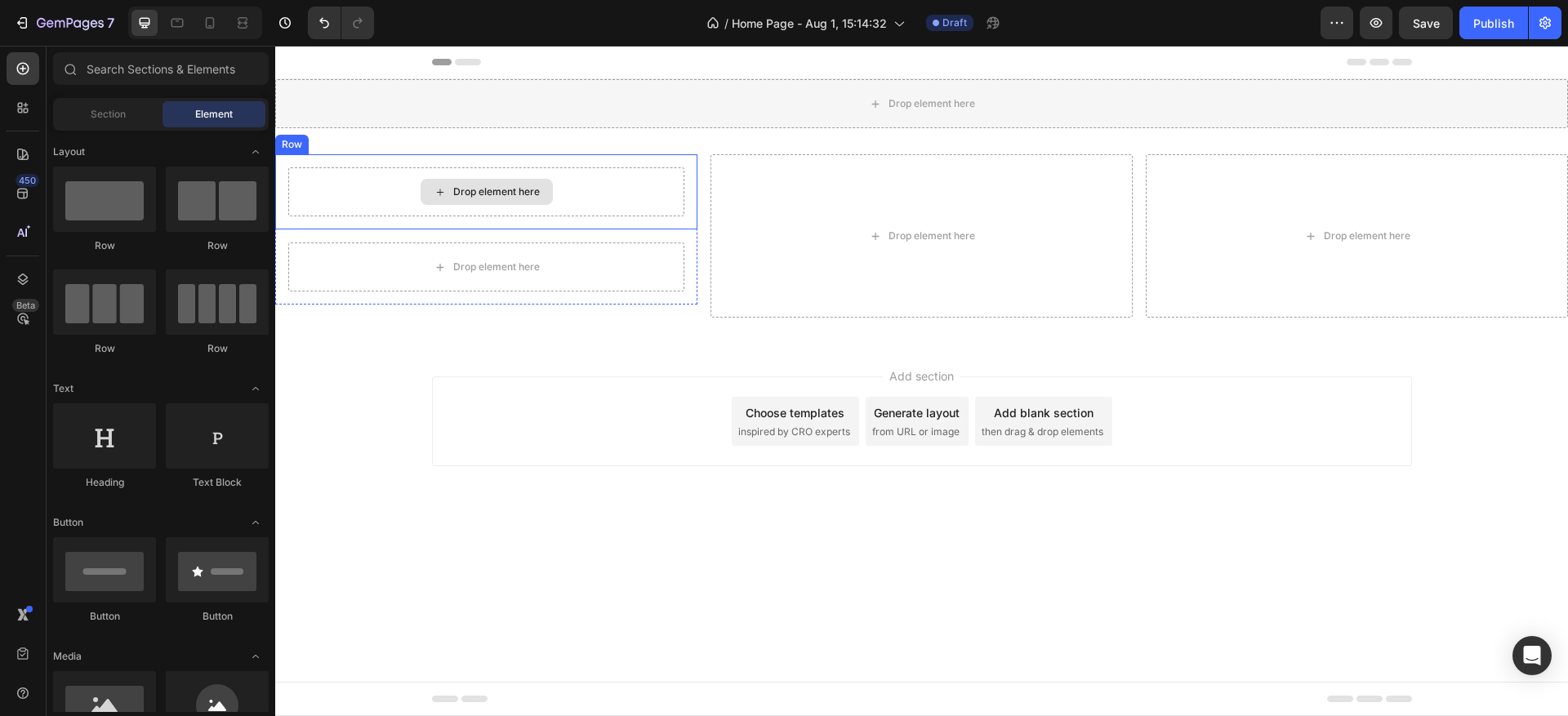 click on "Drop element here" at bounding box center (487, 192) 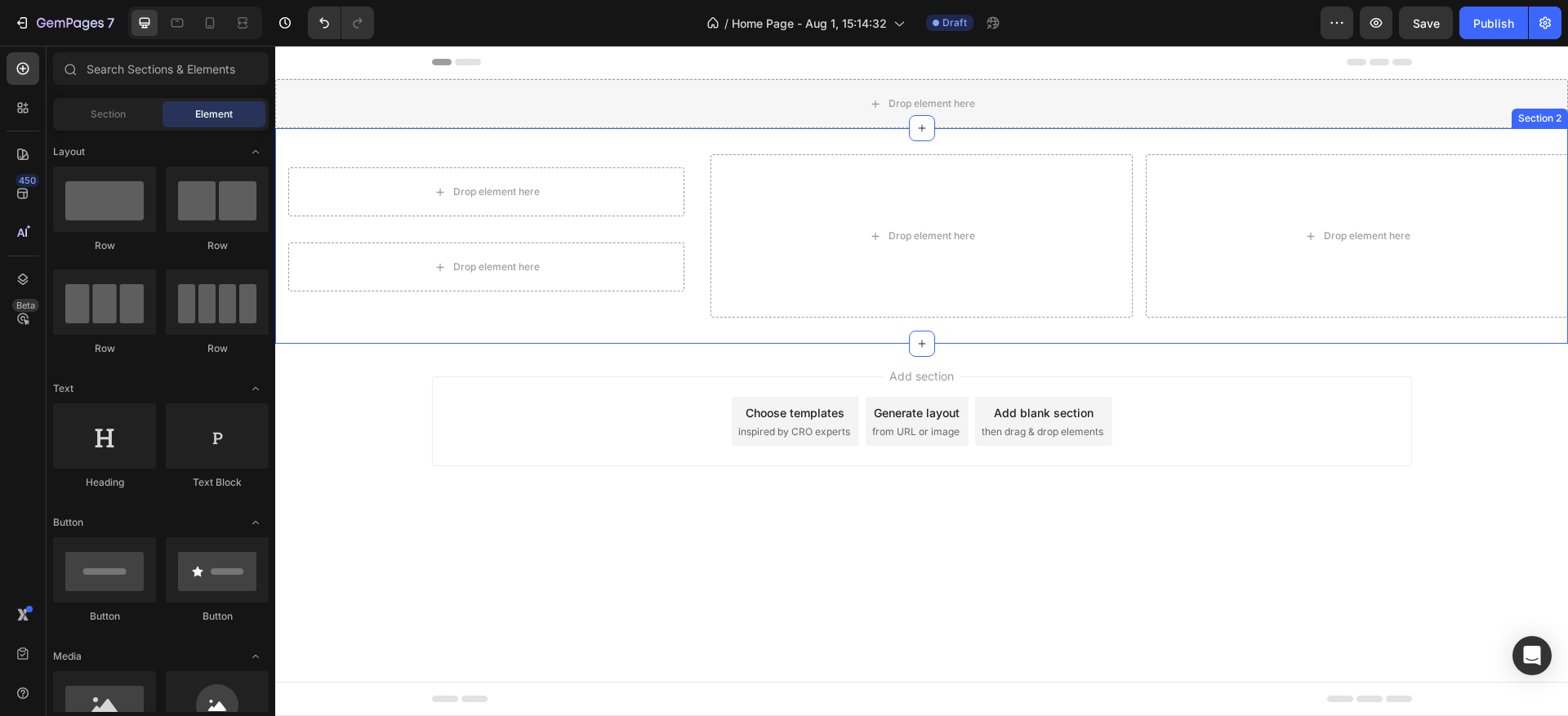 click on "Drop element here" at bounding box center [486, 192] 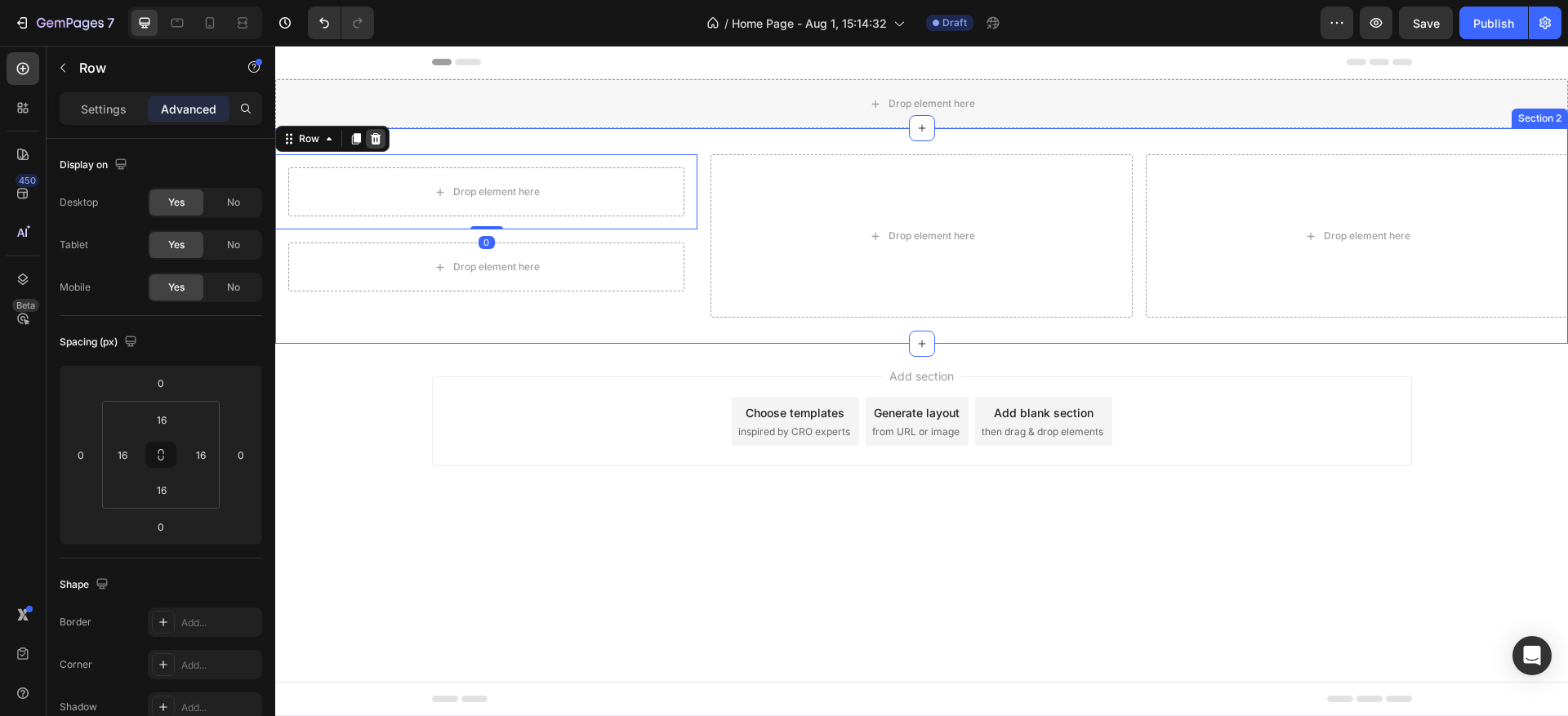 click at bounding box center (376, 139) 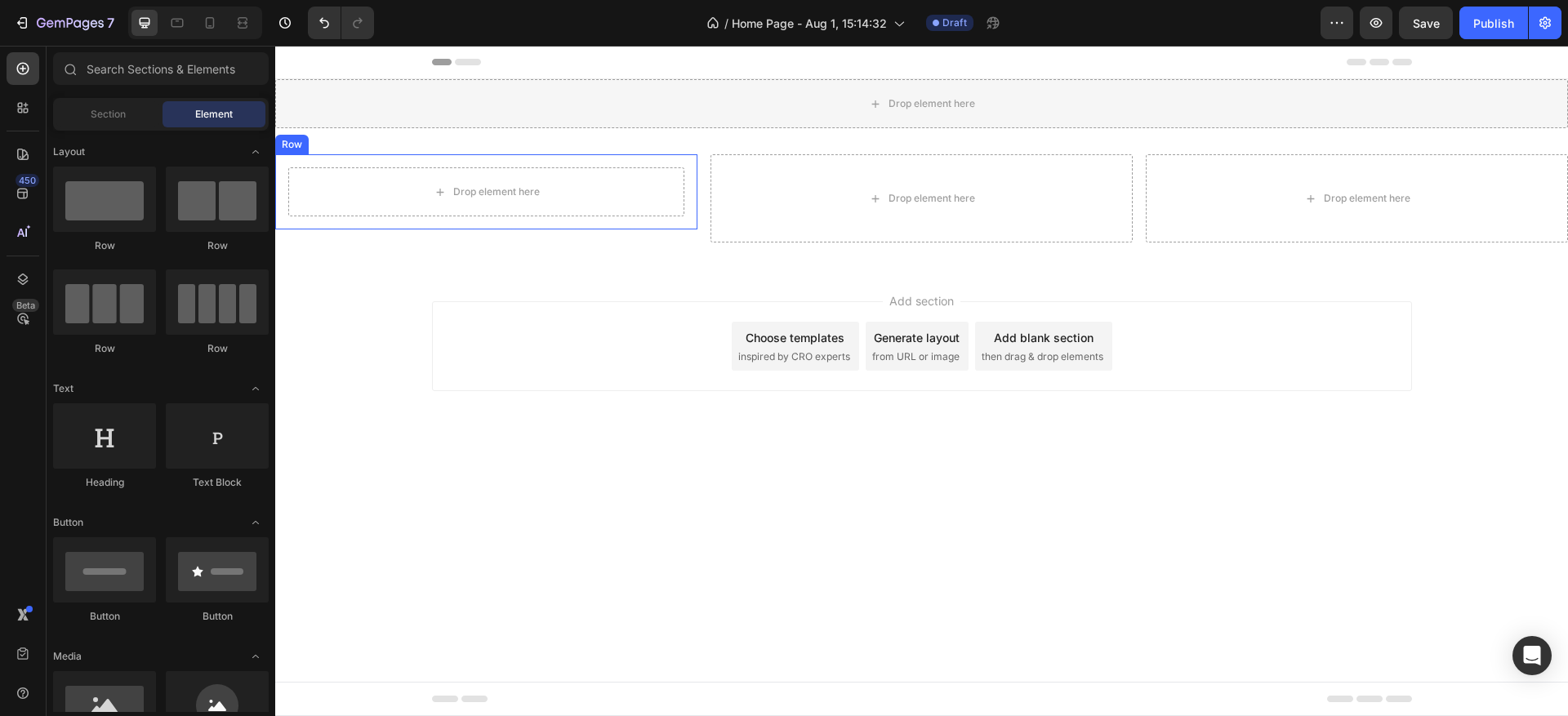 click on "Drop element here" at bounding box center [486, 192] 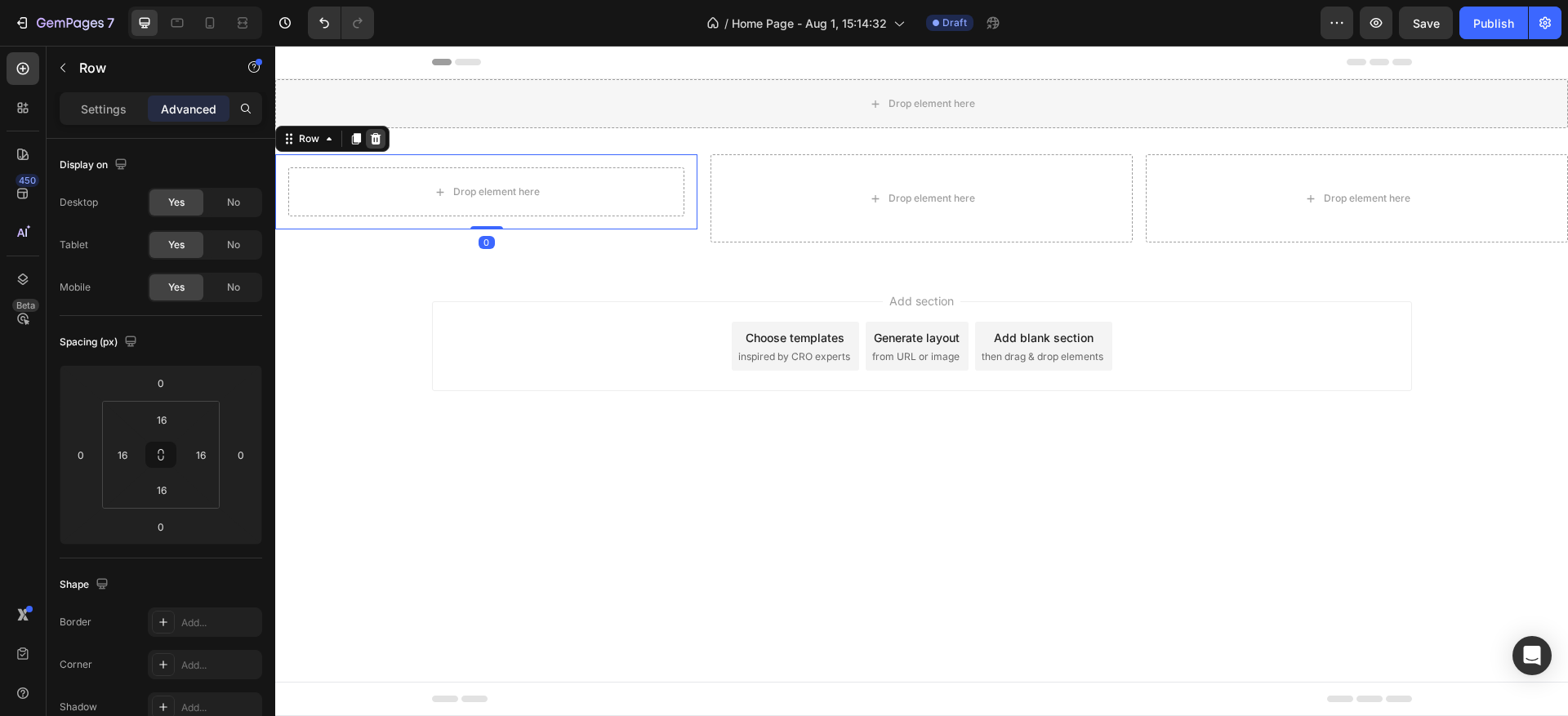 click 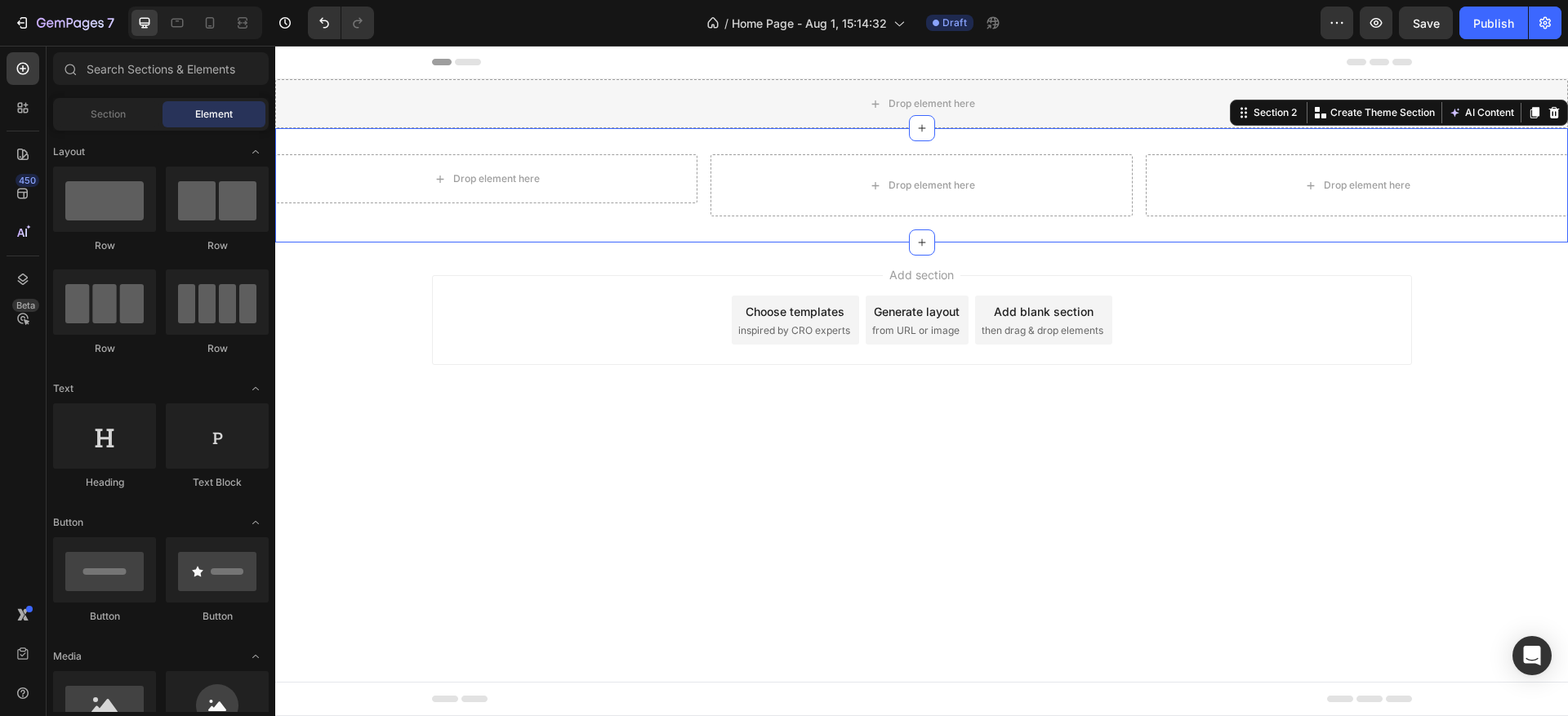 click on "Drop element here Row Row
Drop element here
Drop element here Section 2   You can create reusable sections Create Theme Section AI Content Write with GemAI What would you like to describe here? Tone and Voice Persuasive Product Sample Product Show more Generate" at bounding box center (921, 185) 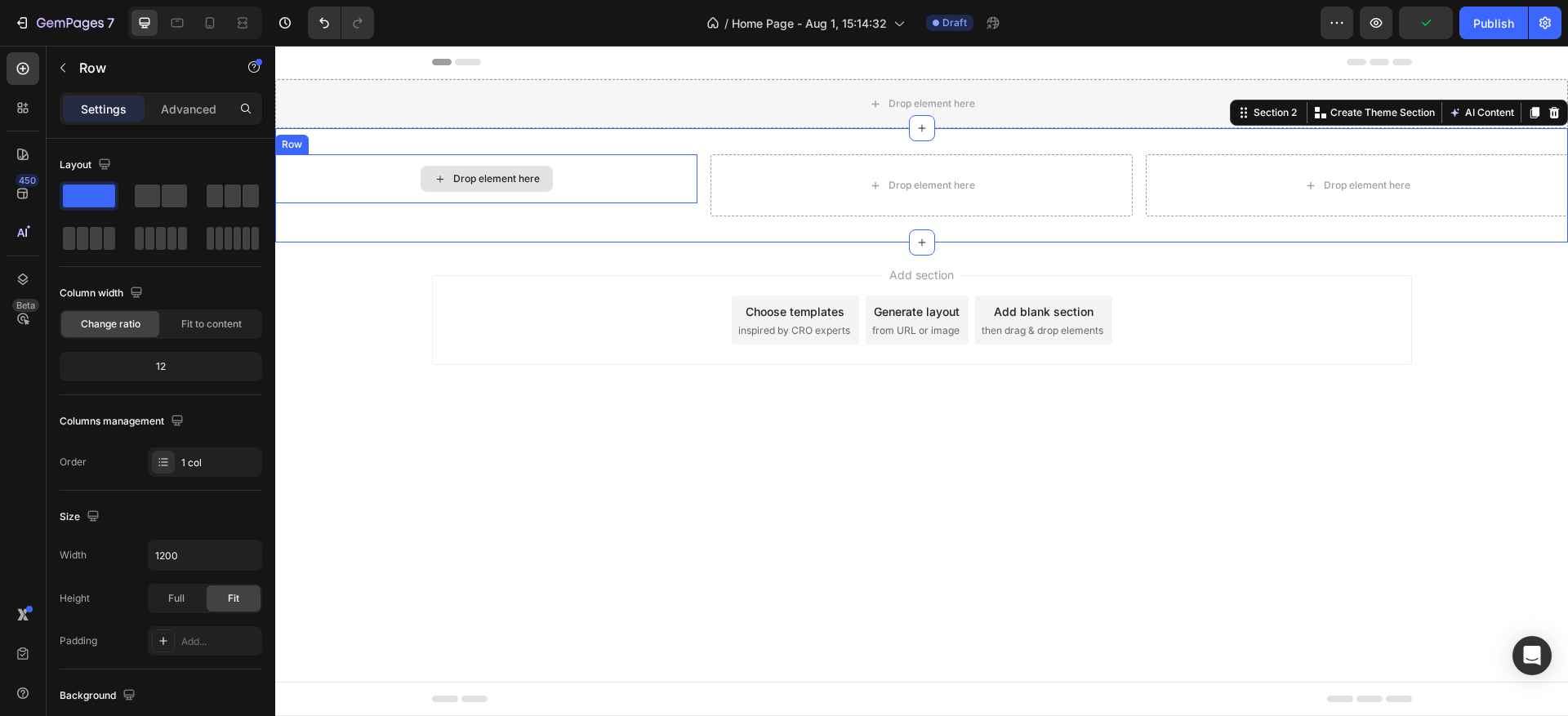 click on "Drop element here" at bounding box center [486, 179] 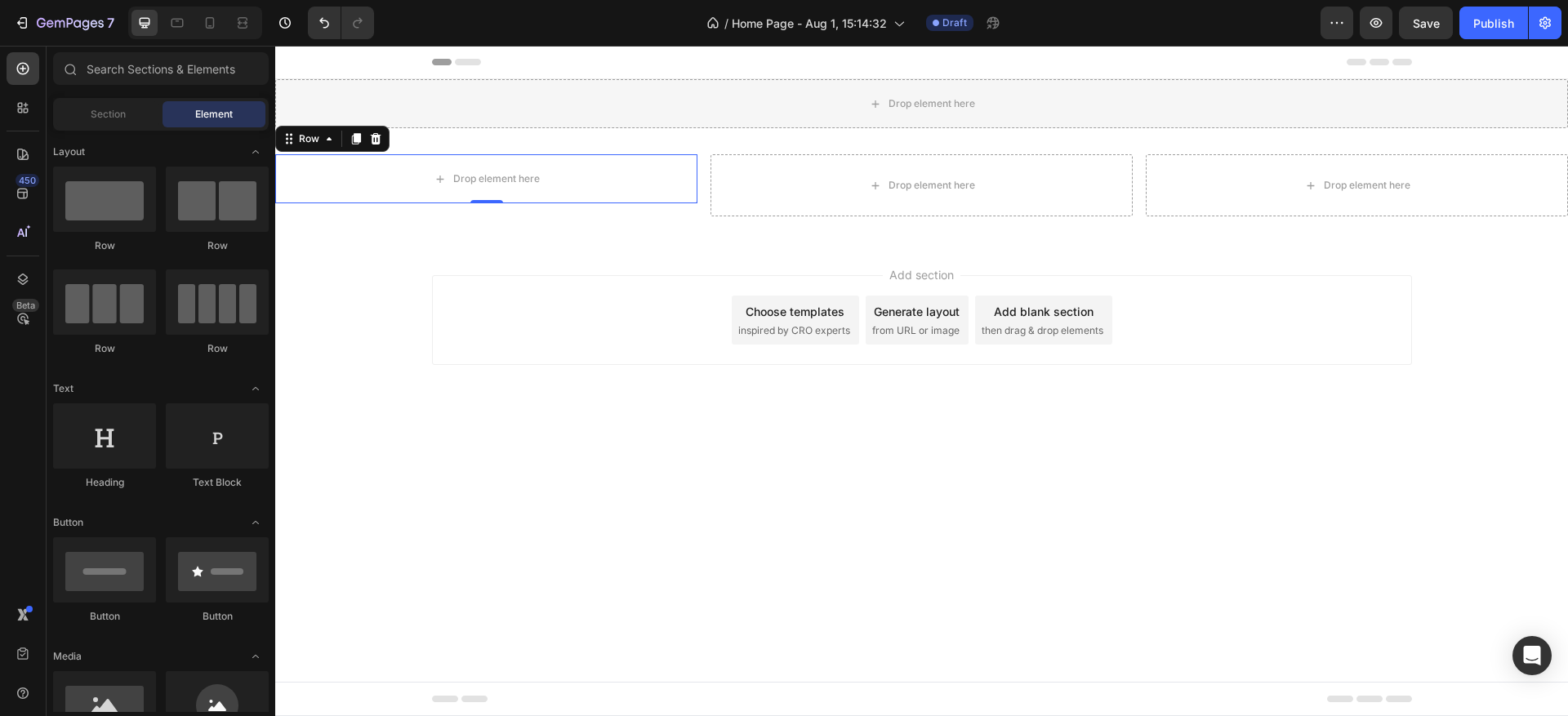click on "Add section Choose templates inspired by CRO experts Generate layout from URL or image Add blank section then drag & drop elements" at bounding box center [921, 343] 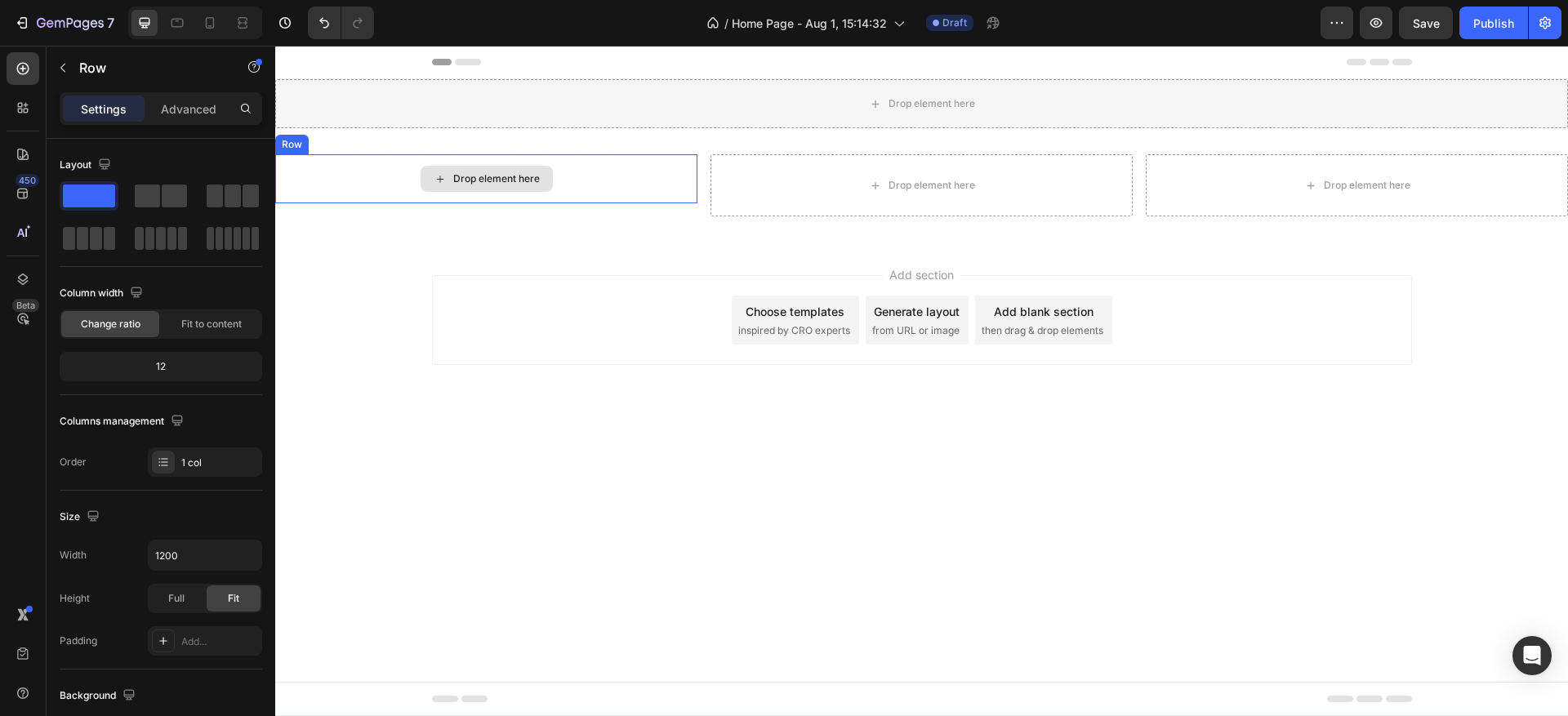 click on "Drop element here" at bounding box center [486, 179] 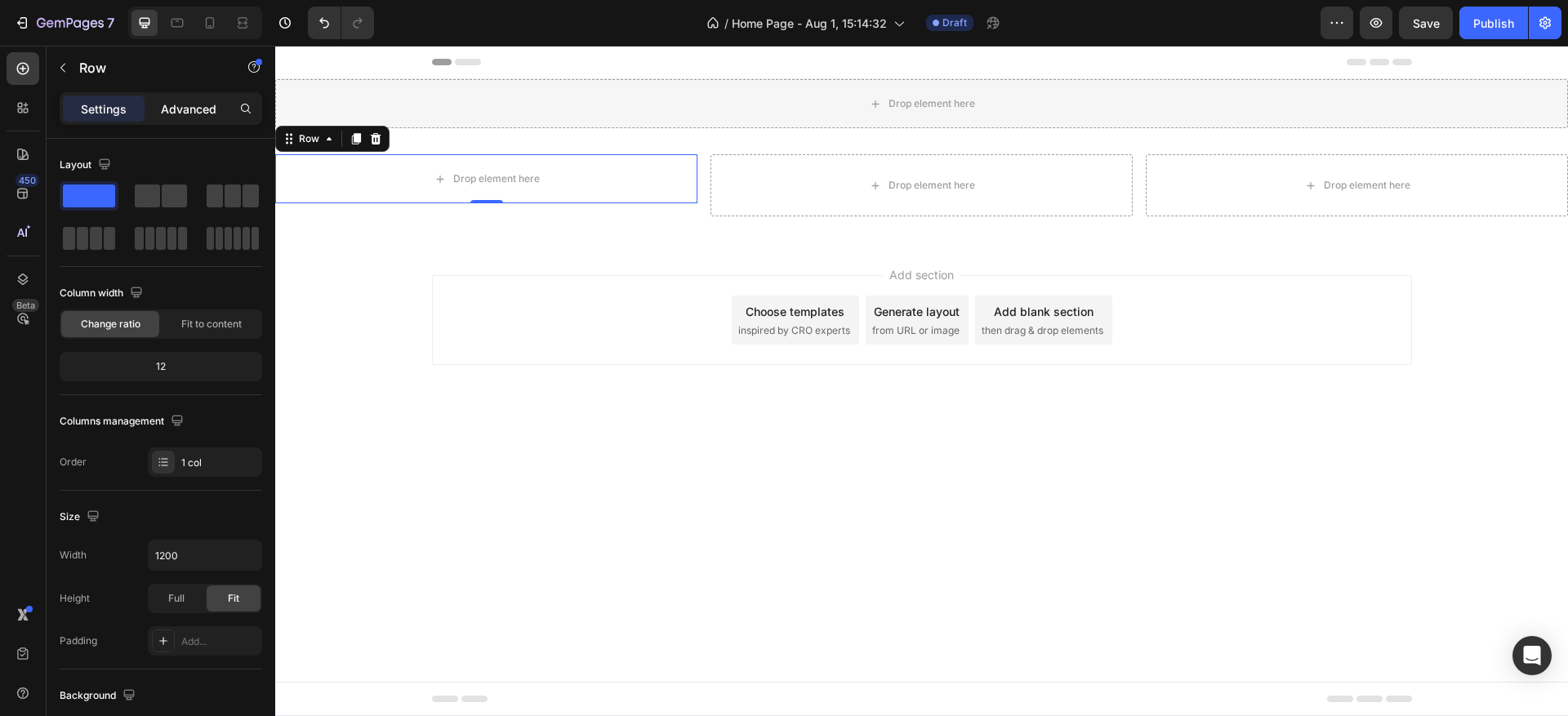 click on "Advanced" 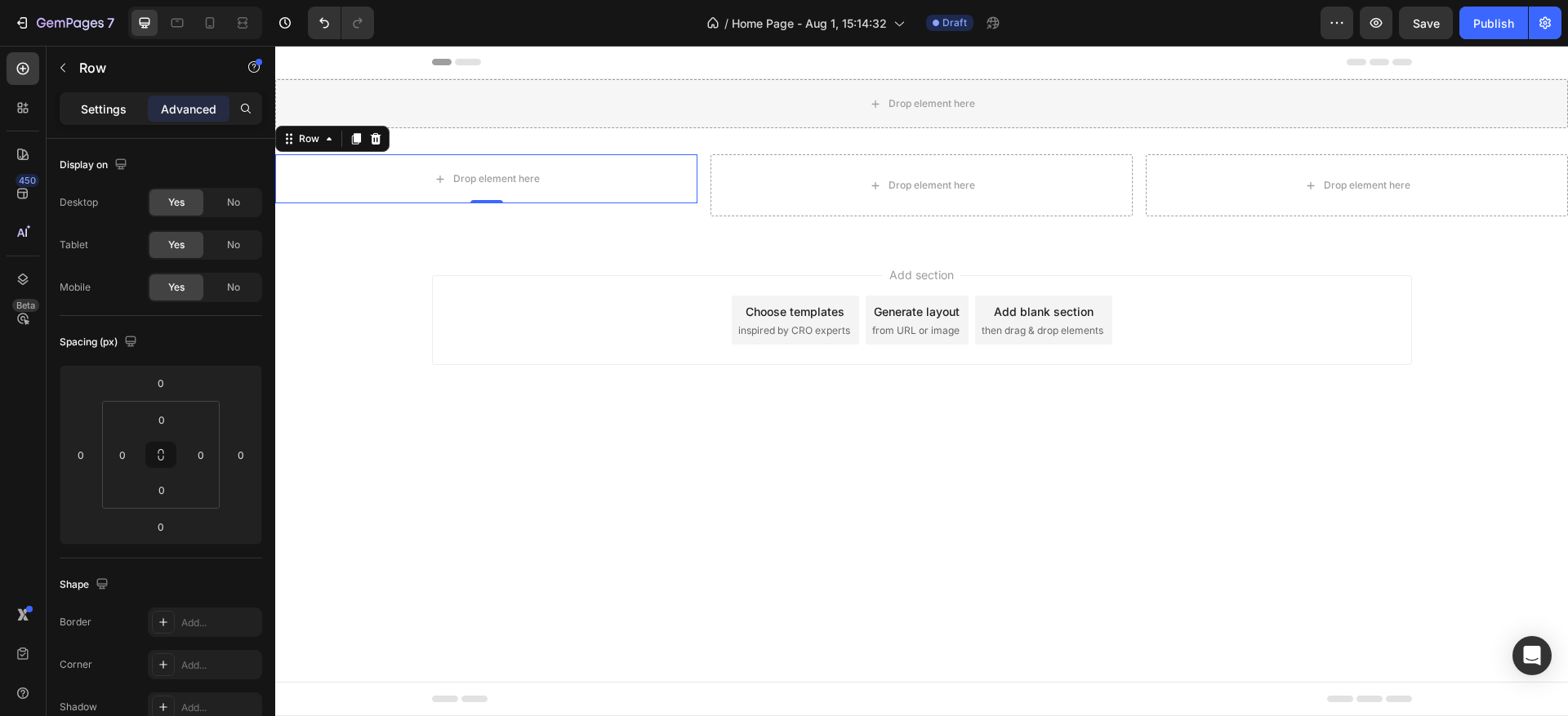 click on "Settings" at bounding box center (104, 109) 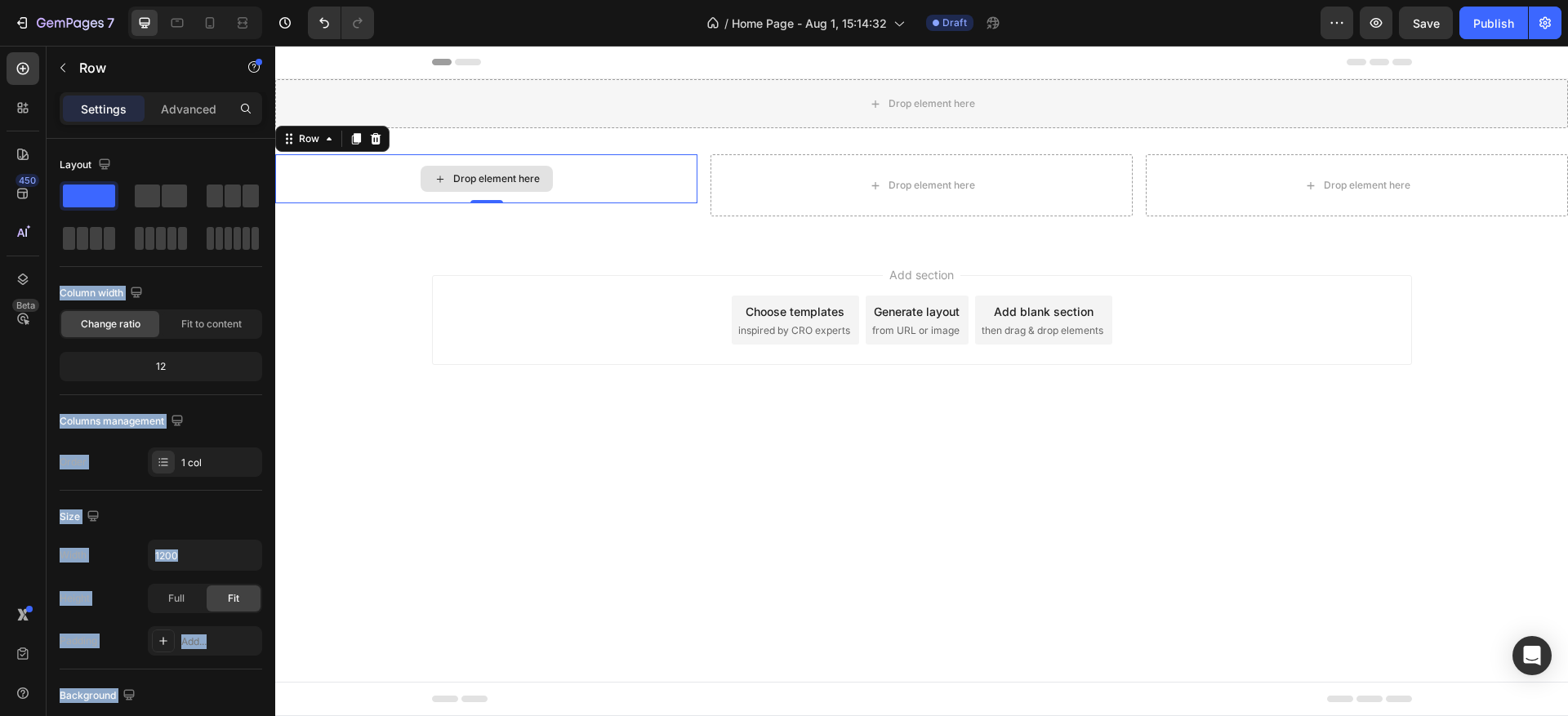 drag, startPoint x: 508, startPoint y: 244, endPoint x: 375, endPoint y: 172, distance: 151.23822 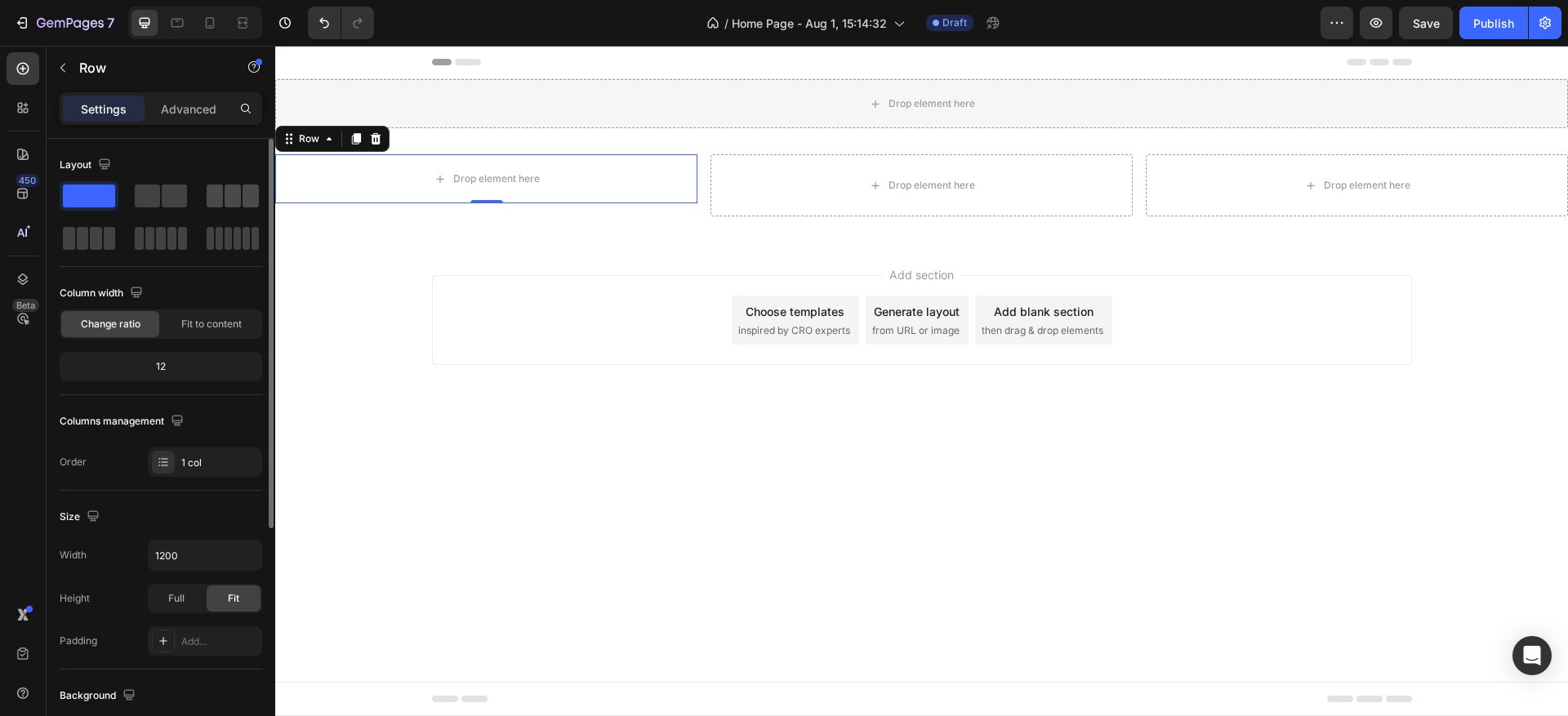 click 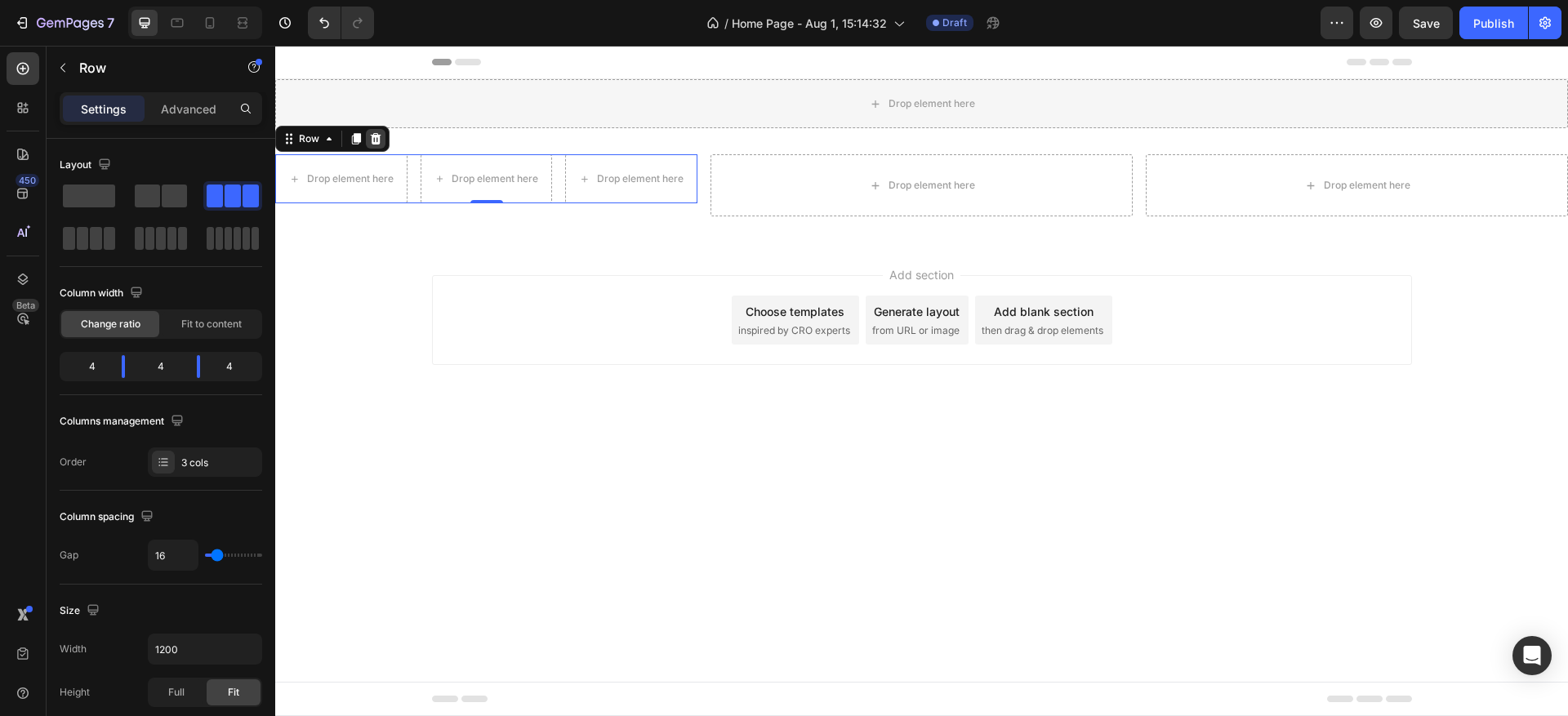 click at bounding box center [376, 139] 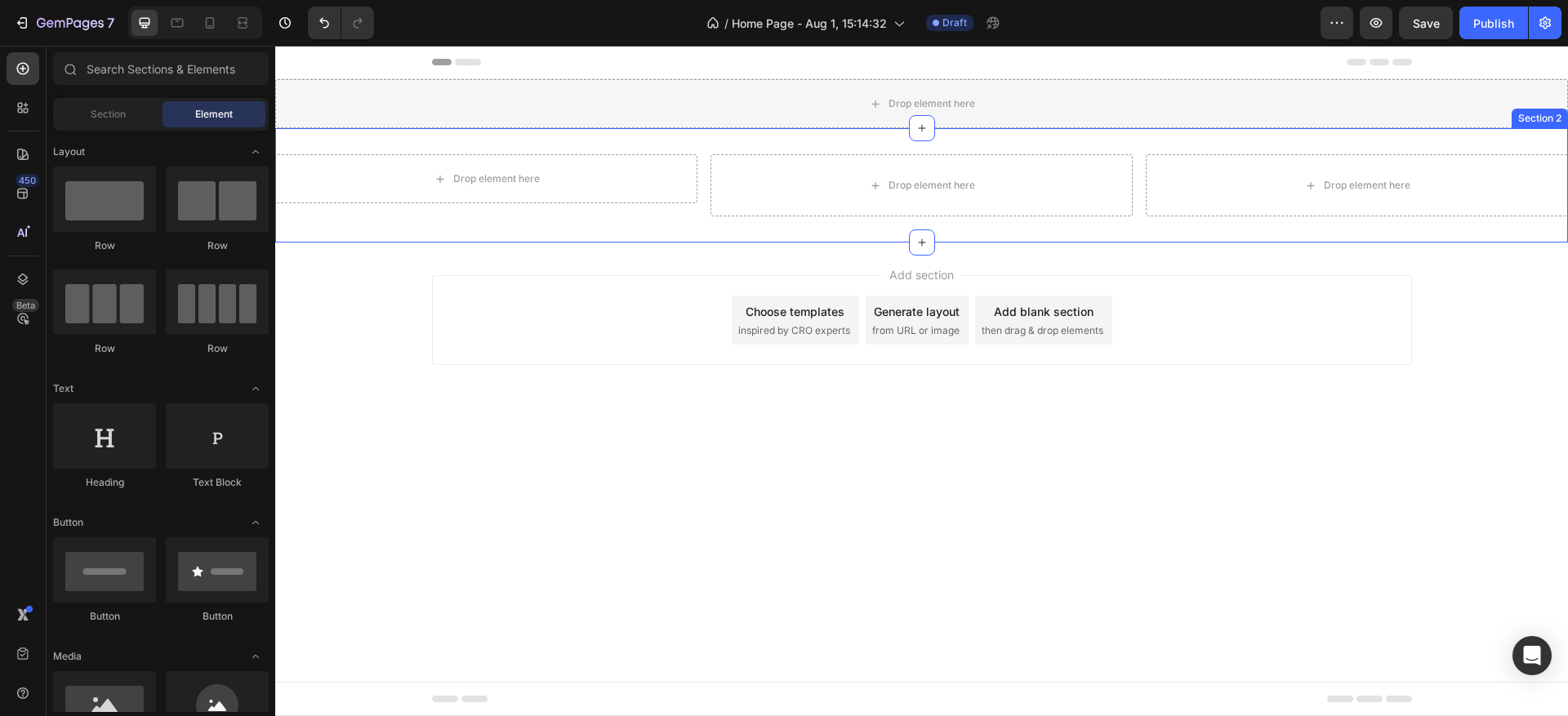 click on "Drop element here Row
Drop element here
Drop element here Section 2" at bounding box center [921, 185] 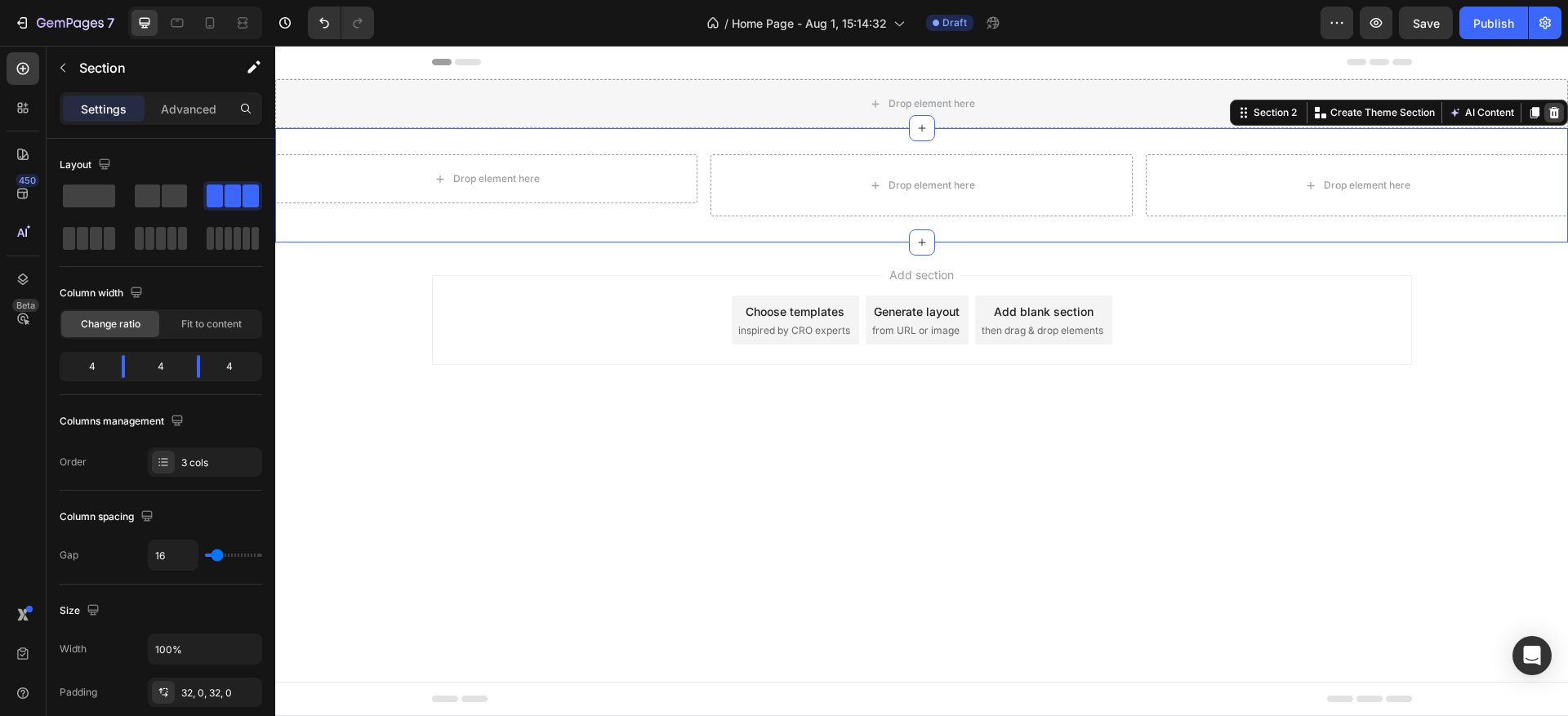 click 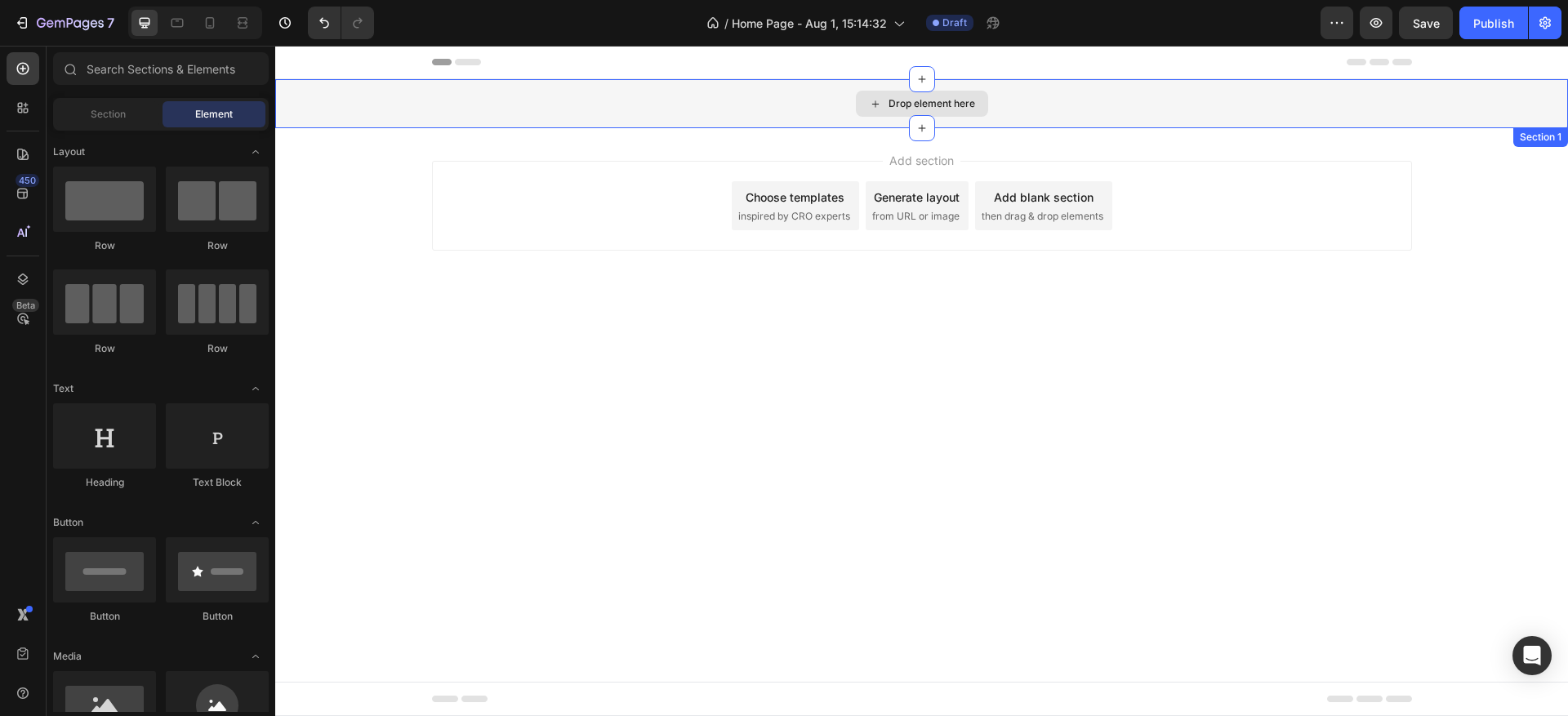 click on "Drop element here" at bounding box center [932, 104] 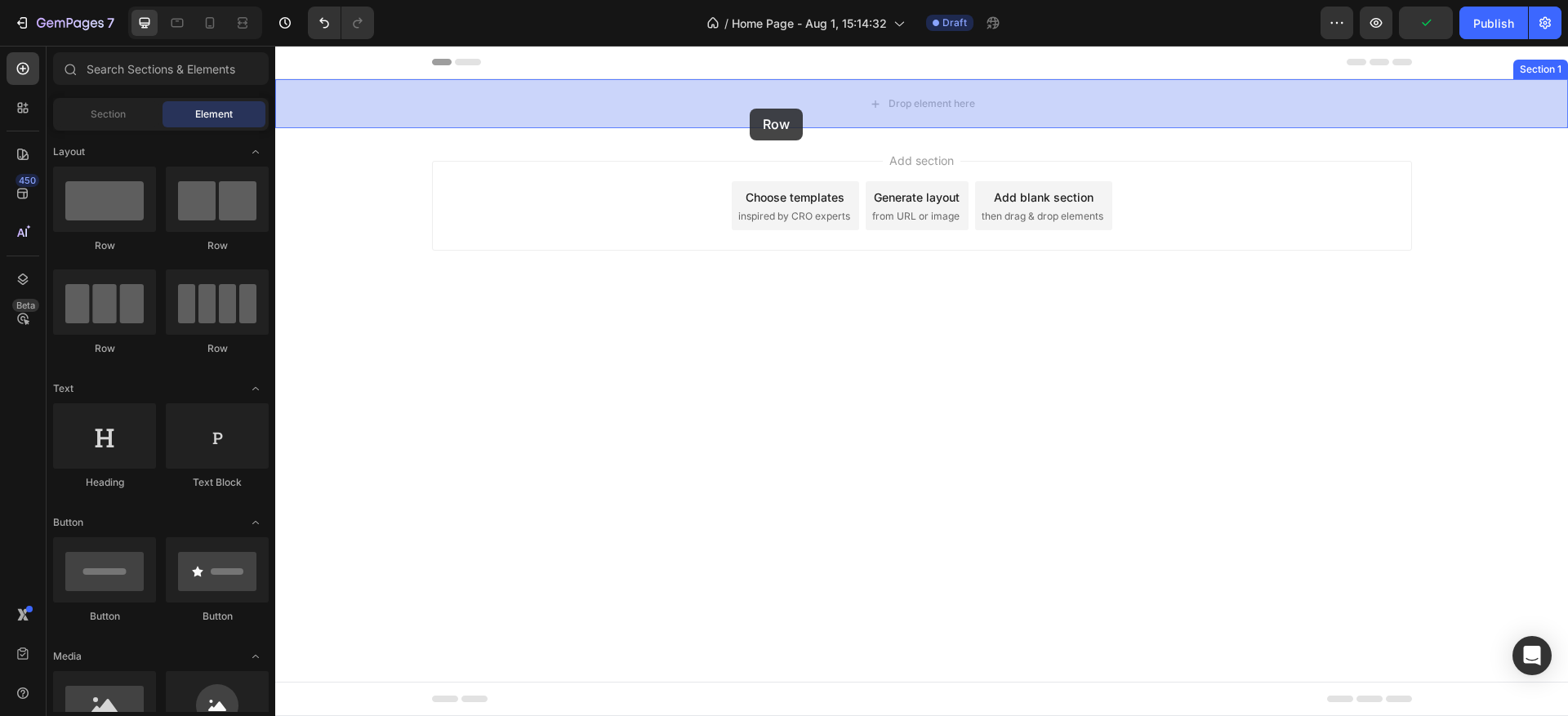drag, startPoint x: 400, startPoint y: 269, endPoint x: 760, endPoint y: 88, distance: 402.94044 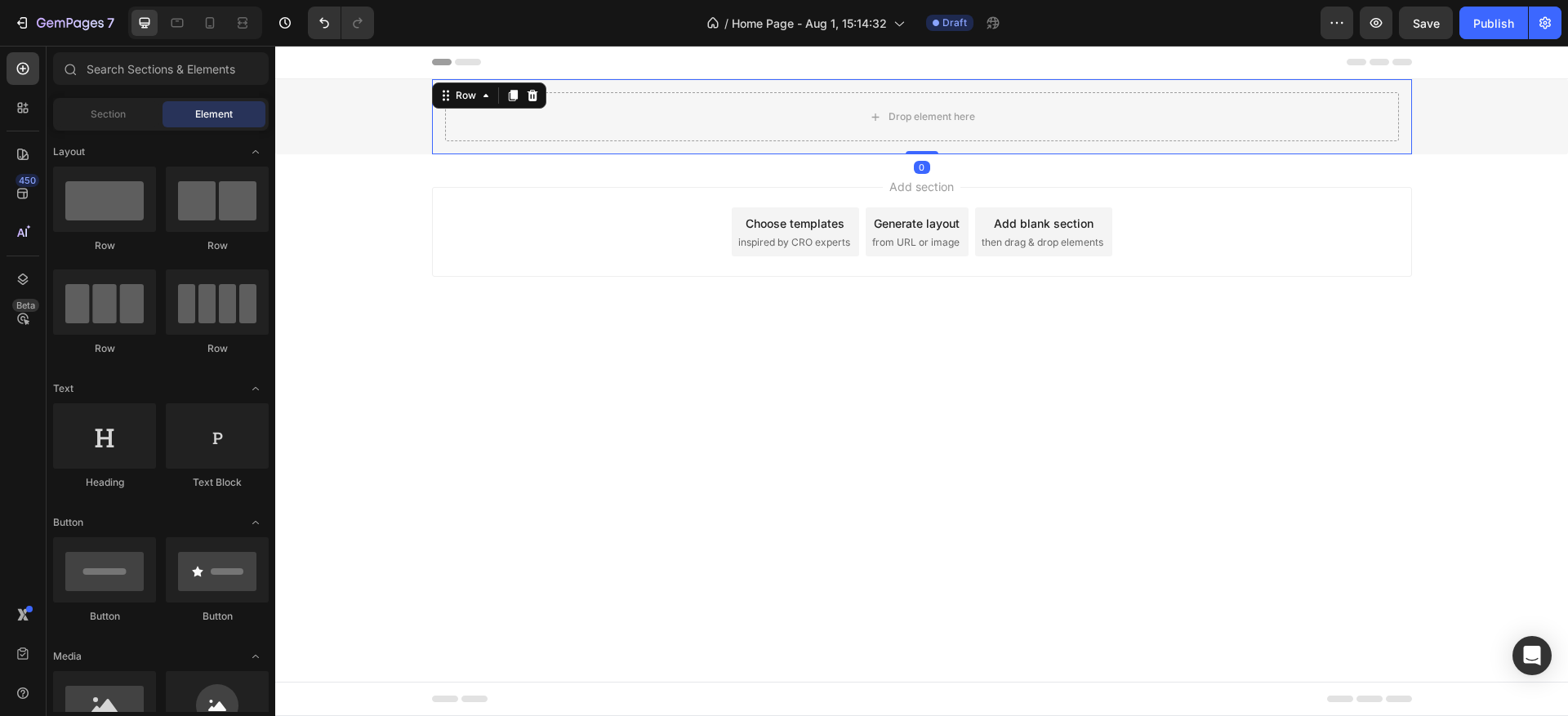 click on "Add section Choose templates inspired by CRO experts Generate layout from URL or image Add blank section then drag & drop elements" at bounding box center (921, 255) 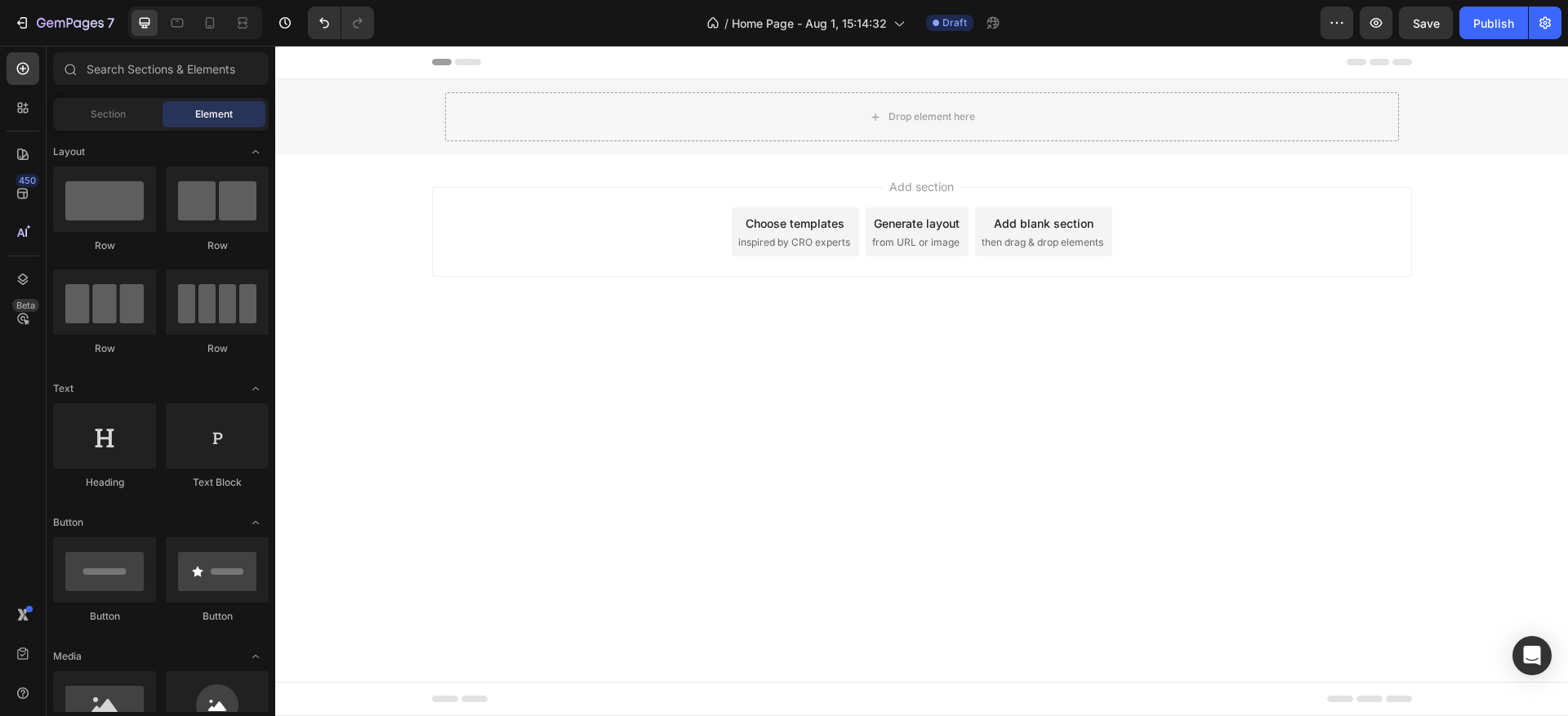 click on "Add section Choose templates inspired by CRO experts Generate layout from URL or image Add blank section then drag & drop elements" at bounding box center [921, 255] 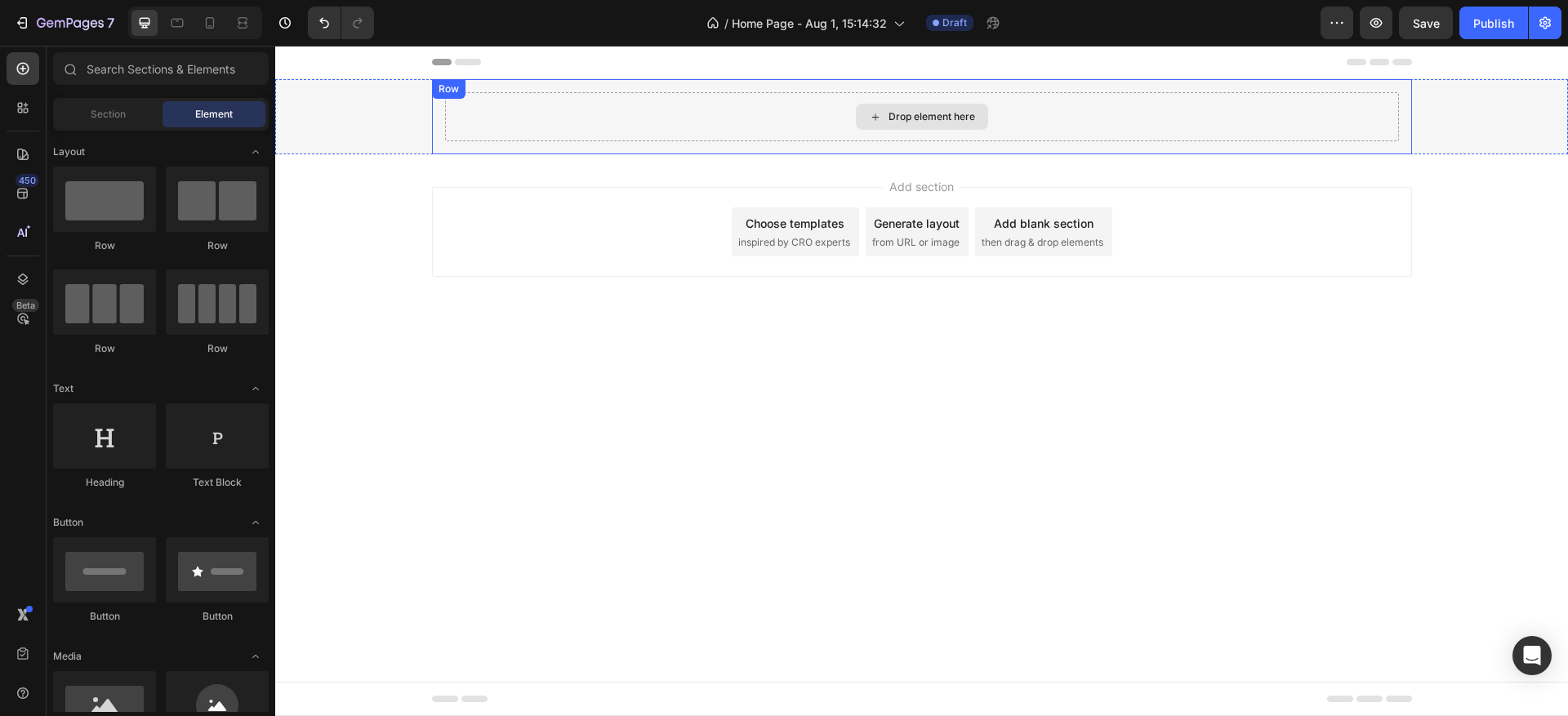click on "Drop element here" at bounding box center [932, 117] 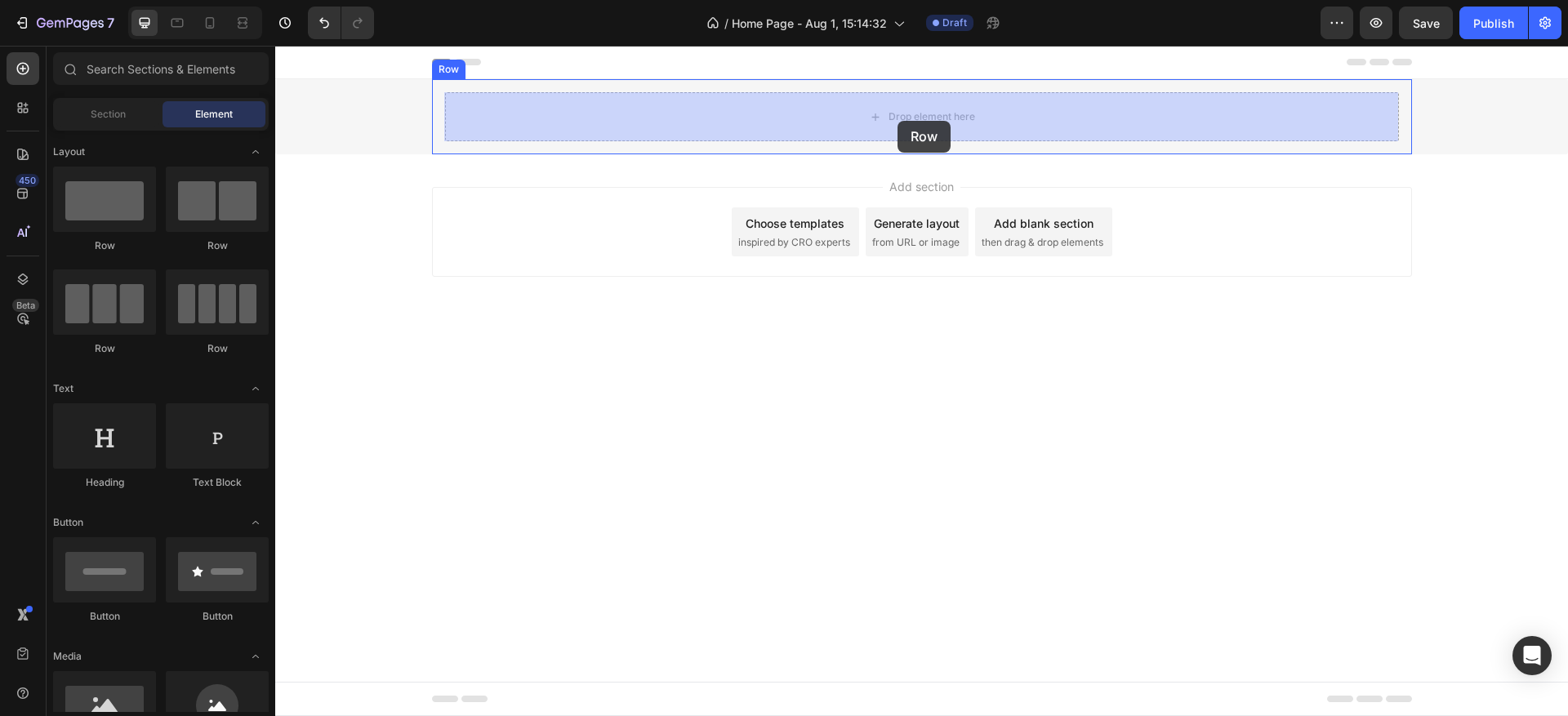drag, startPoint x: 363, startPoint y: 262, endPoint x: 898, endPoint y: 121, distance: 553.2685 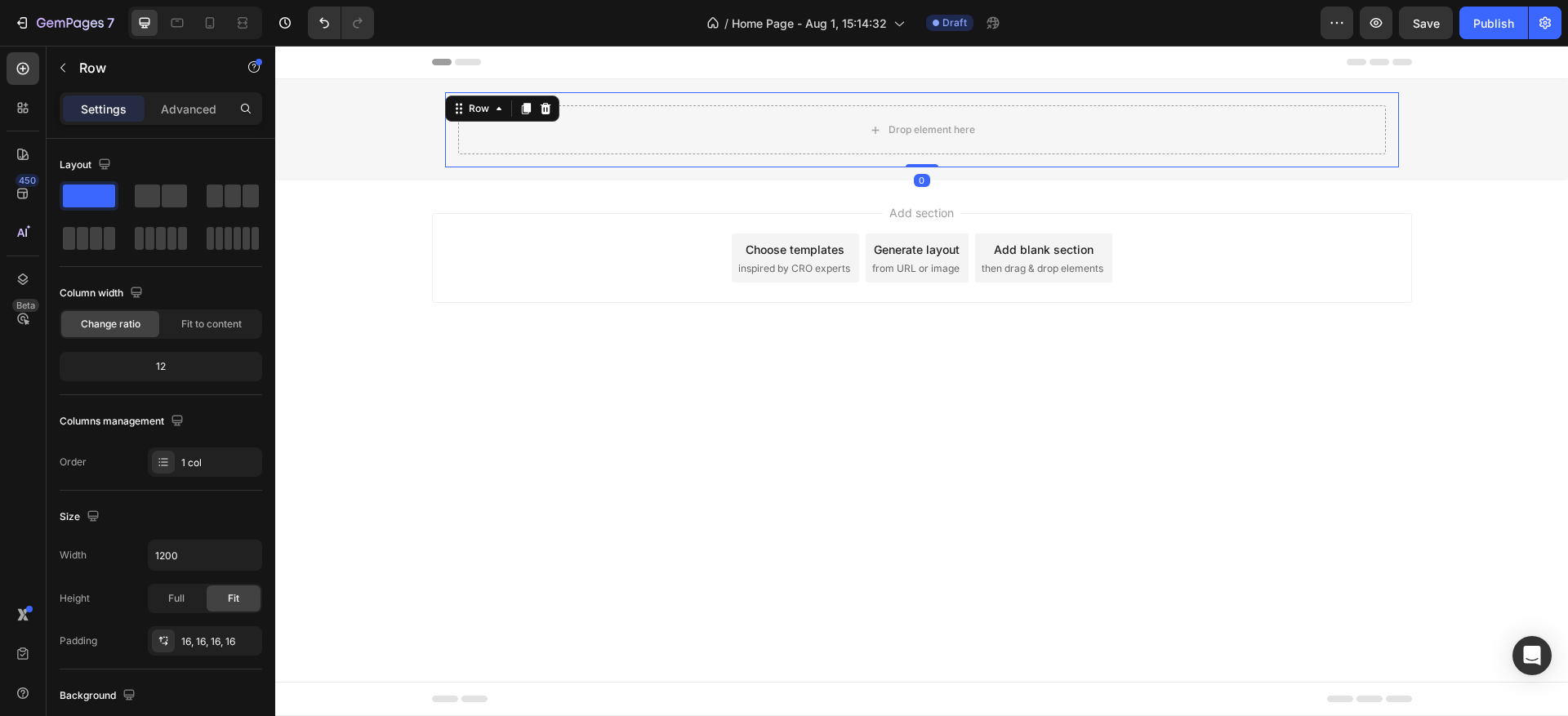 click on "Add section Choose templates inspired by CRO experts Generate layout from URL or image Add blank section then drag & drop elements" at bounding box center (922, 258) 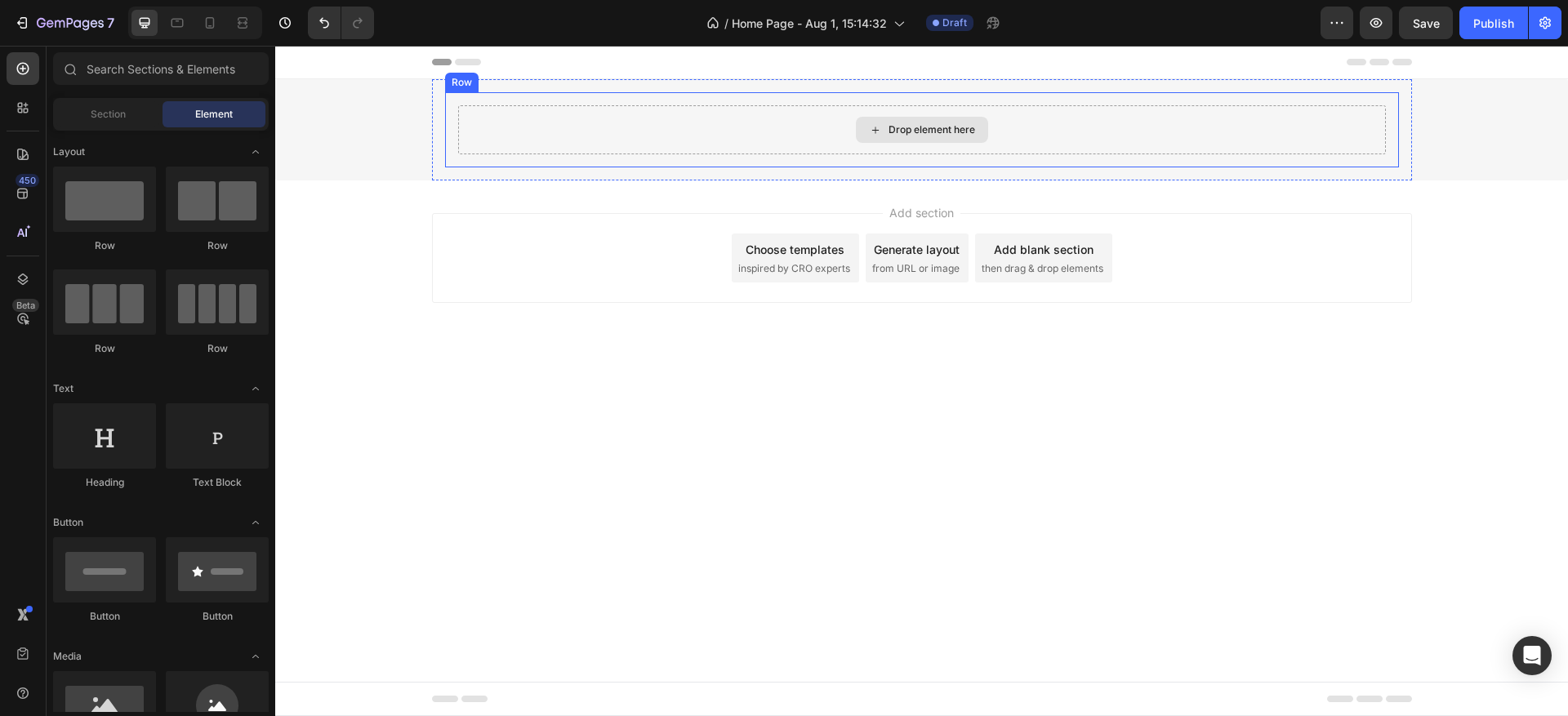 click on "Drop element here" at bounding box center [932, 130] 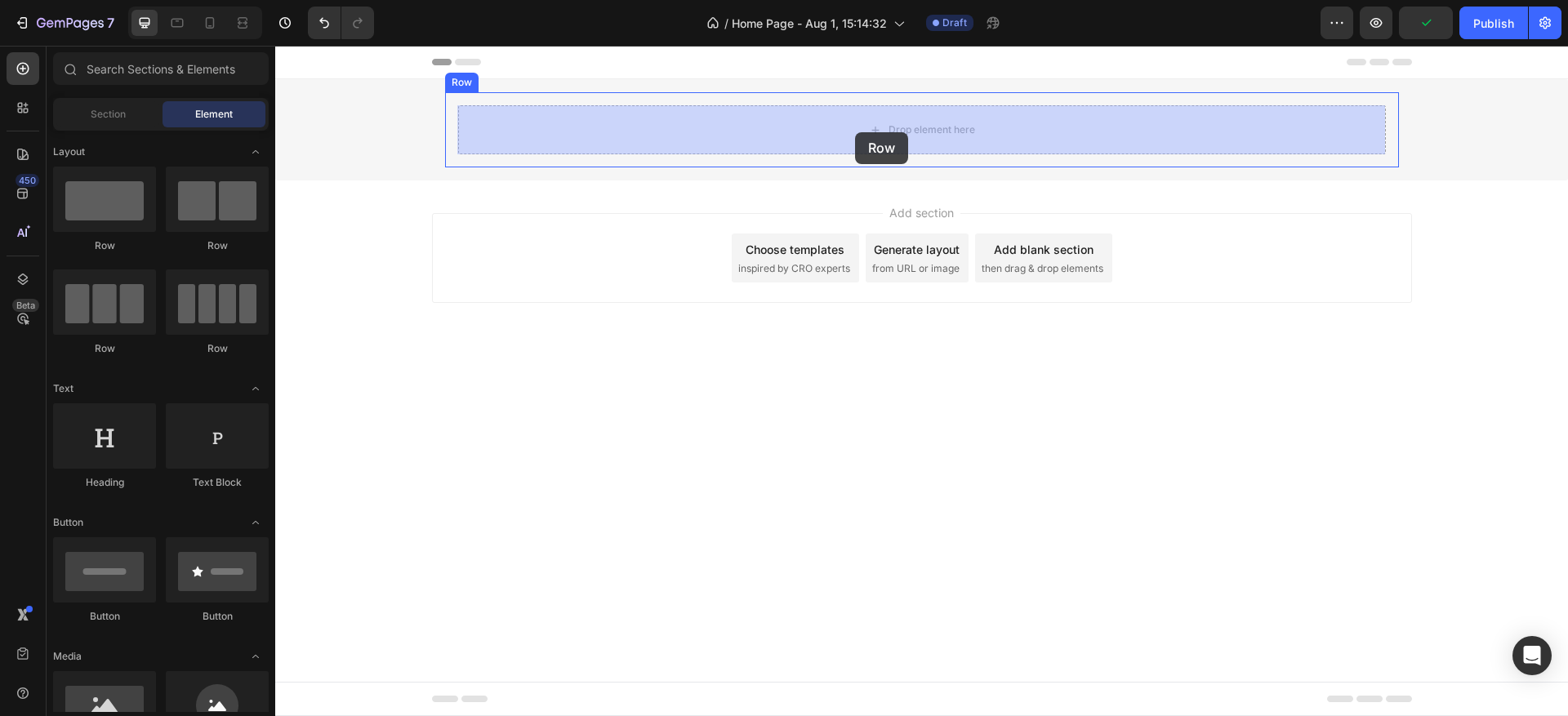 drag, startPoint x: 385, startPoint y: 262, endPoint x: 855, endPoint y: 132, distance: 487.64741 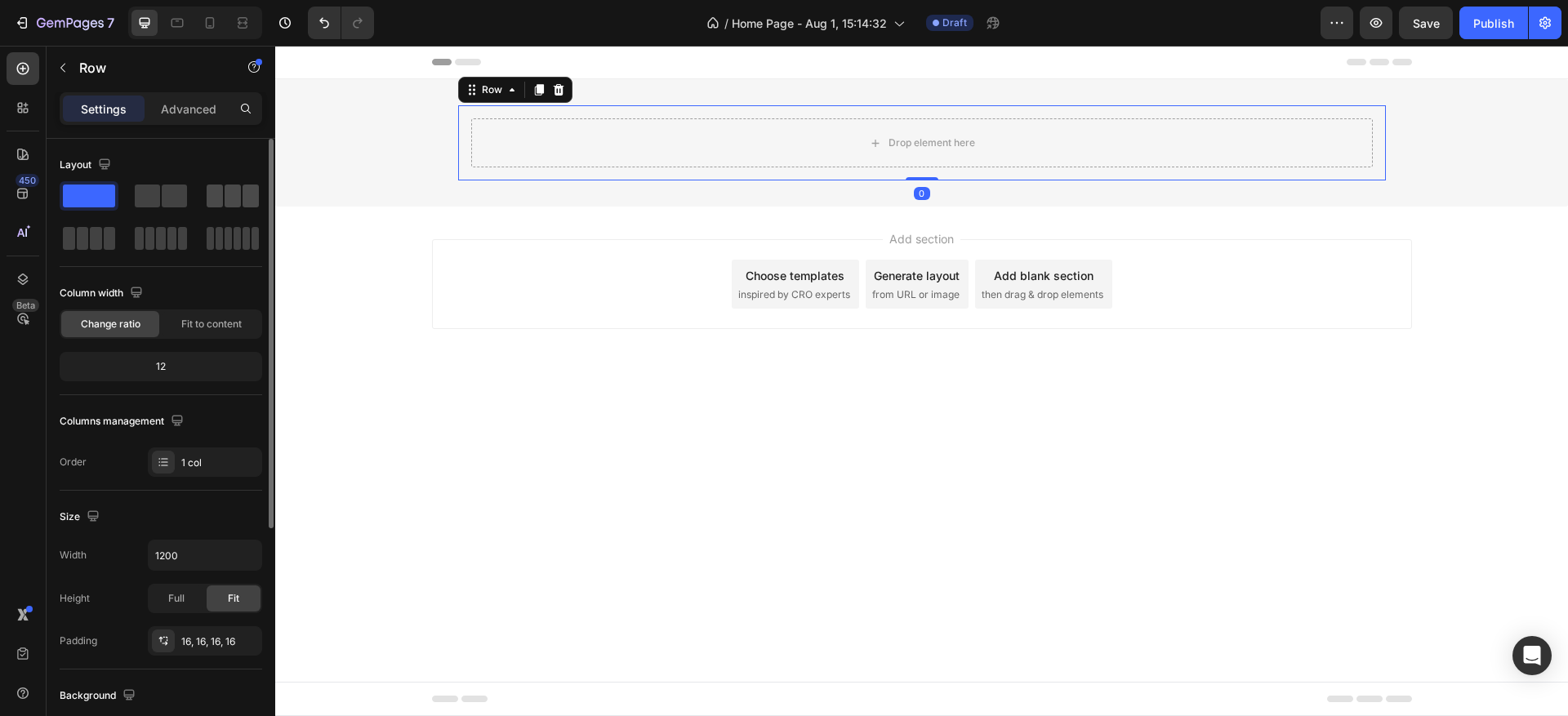 drag, startPoint x: 228, startPoint y: 193, endPoint x: 56, endPoint y: 188, distance: 172.07266 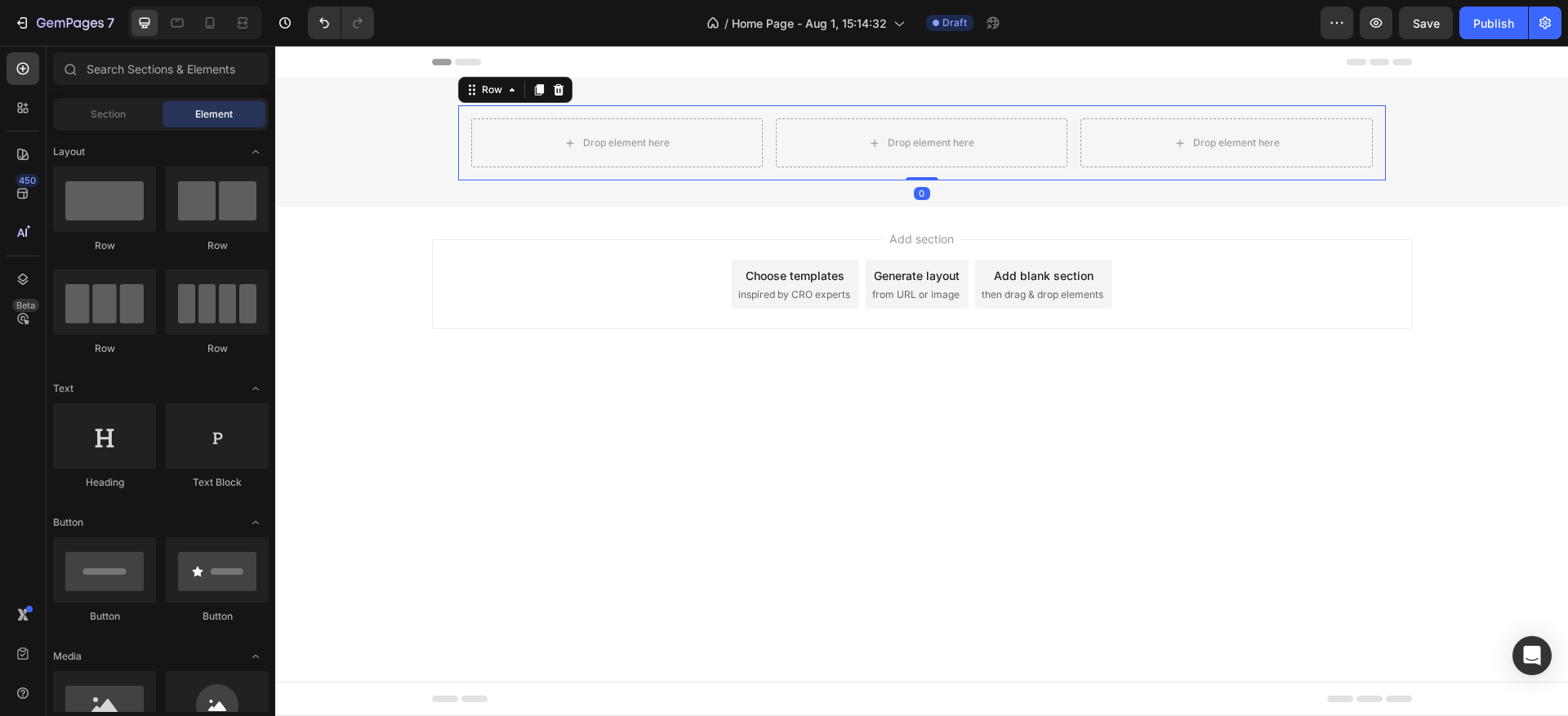 click on "Add section Choose templates inspired by CRO experts Generate layout from URL or image Add blank section then drag & drop elements" at bounding box center (921, 307) 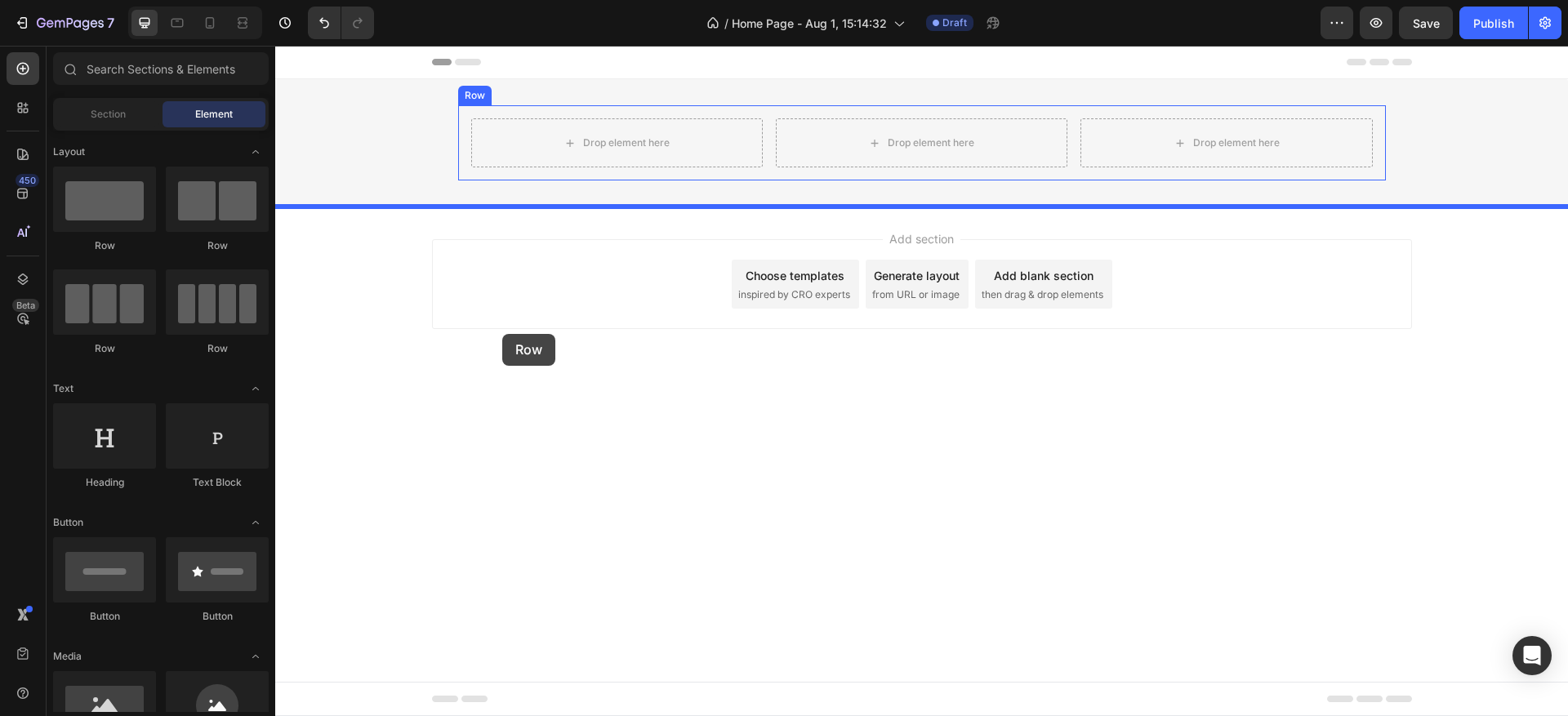 drag, startPoint x: 384, startPoint y: 354, endPoint x: 507, endPoint y: 322, distance: 127.09445 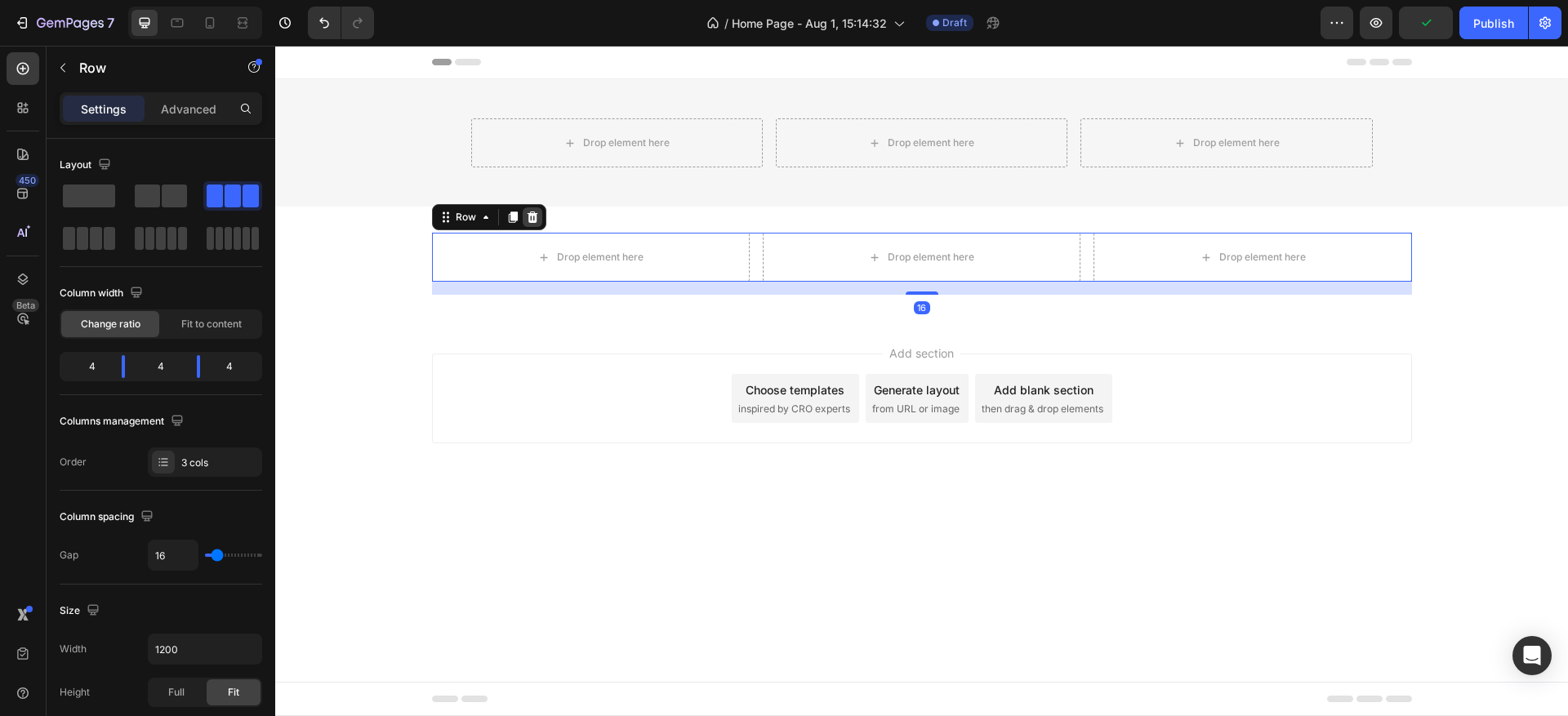 click at bounding box center [532, 217] 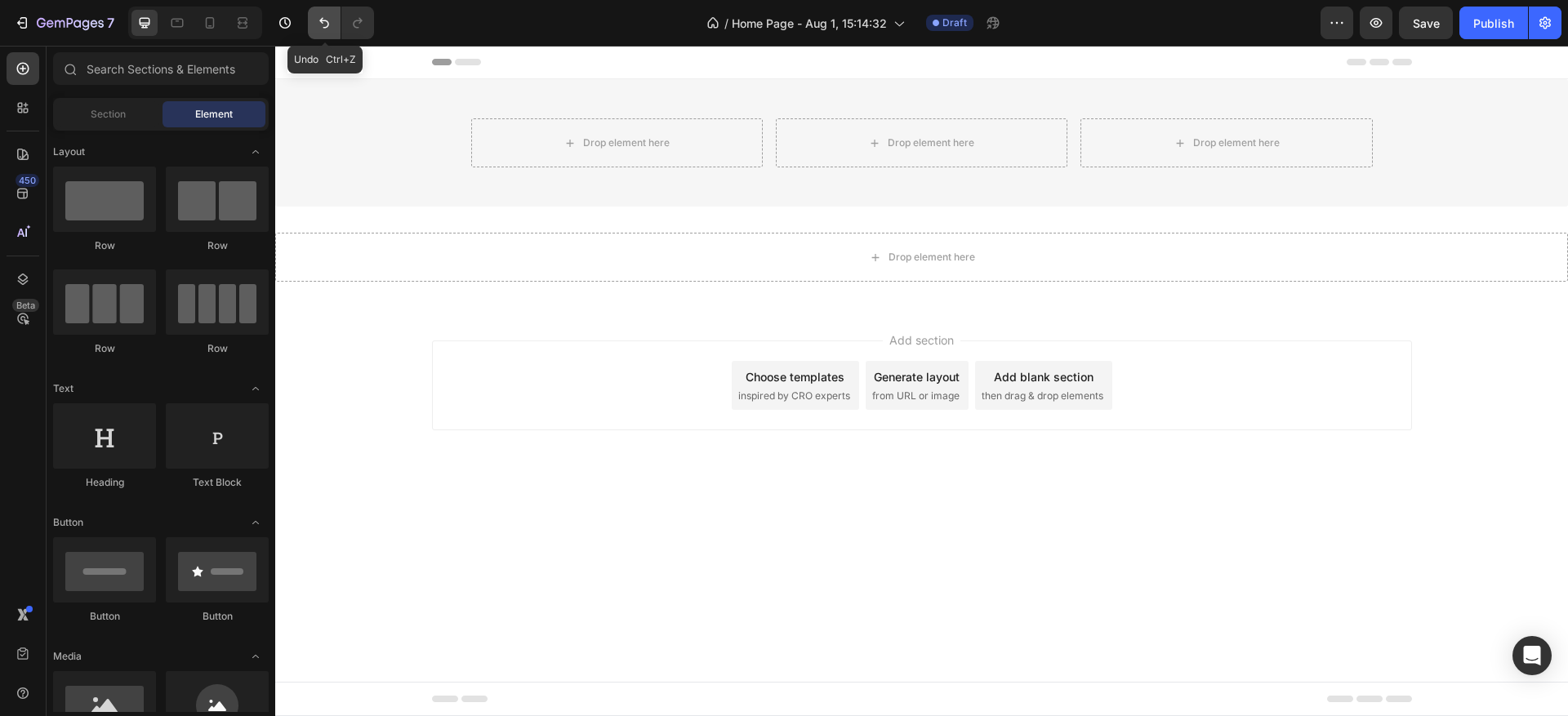 click 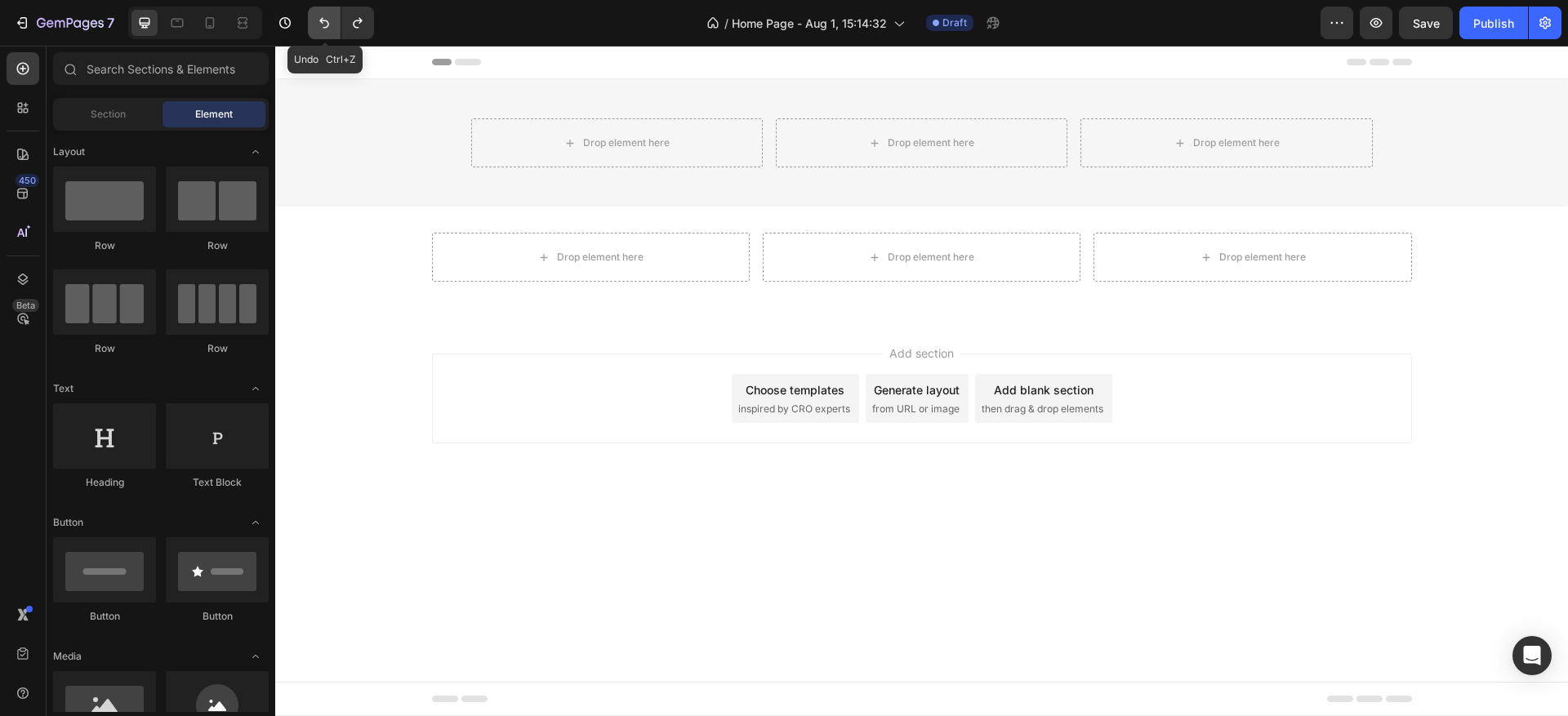 click 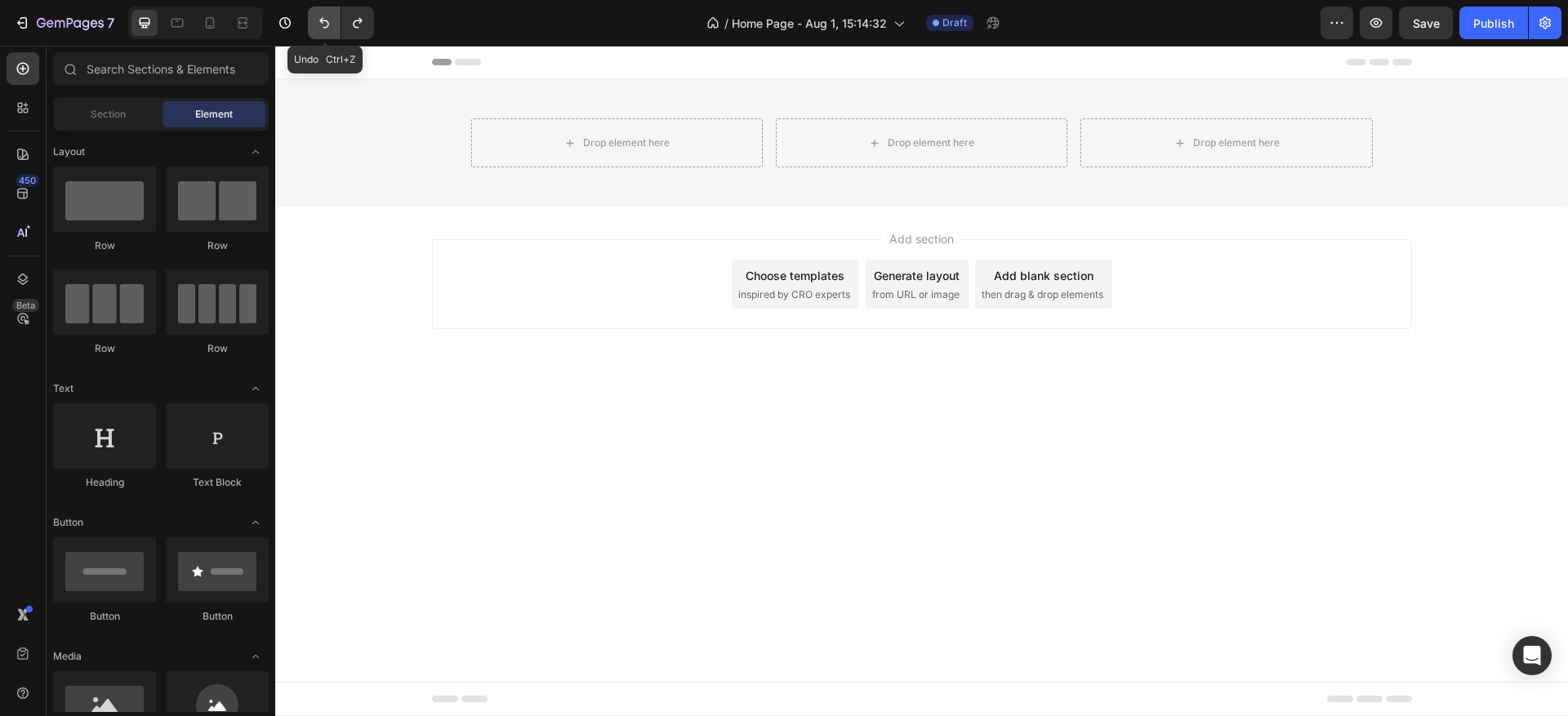 click 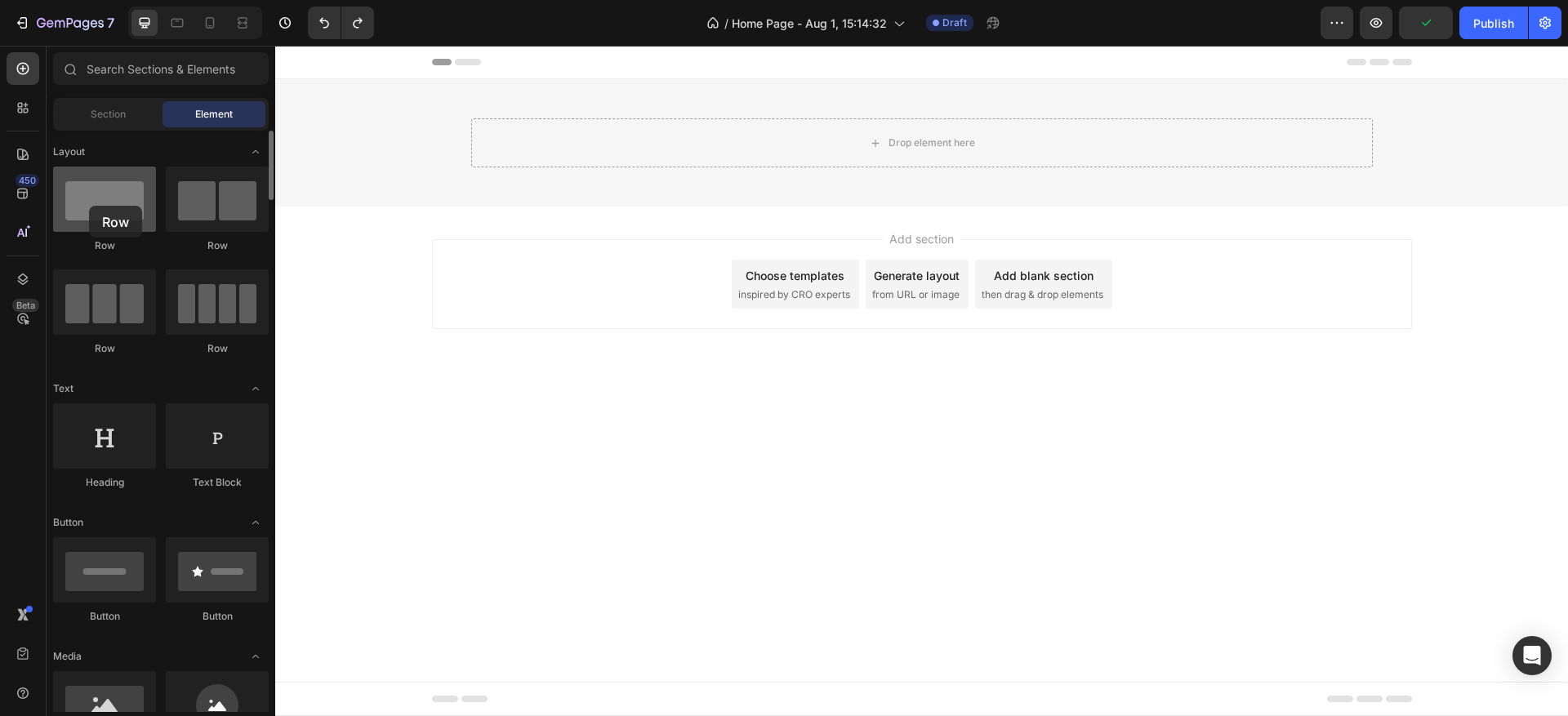 drag, startPoint x: 104, startPoint y: 216, endPoint x: 89, endPoint y: 206, distance: 18.027756 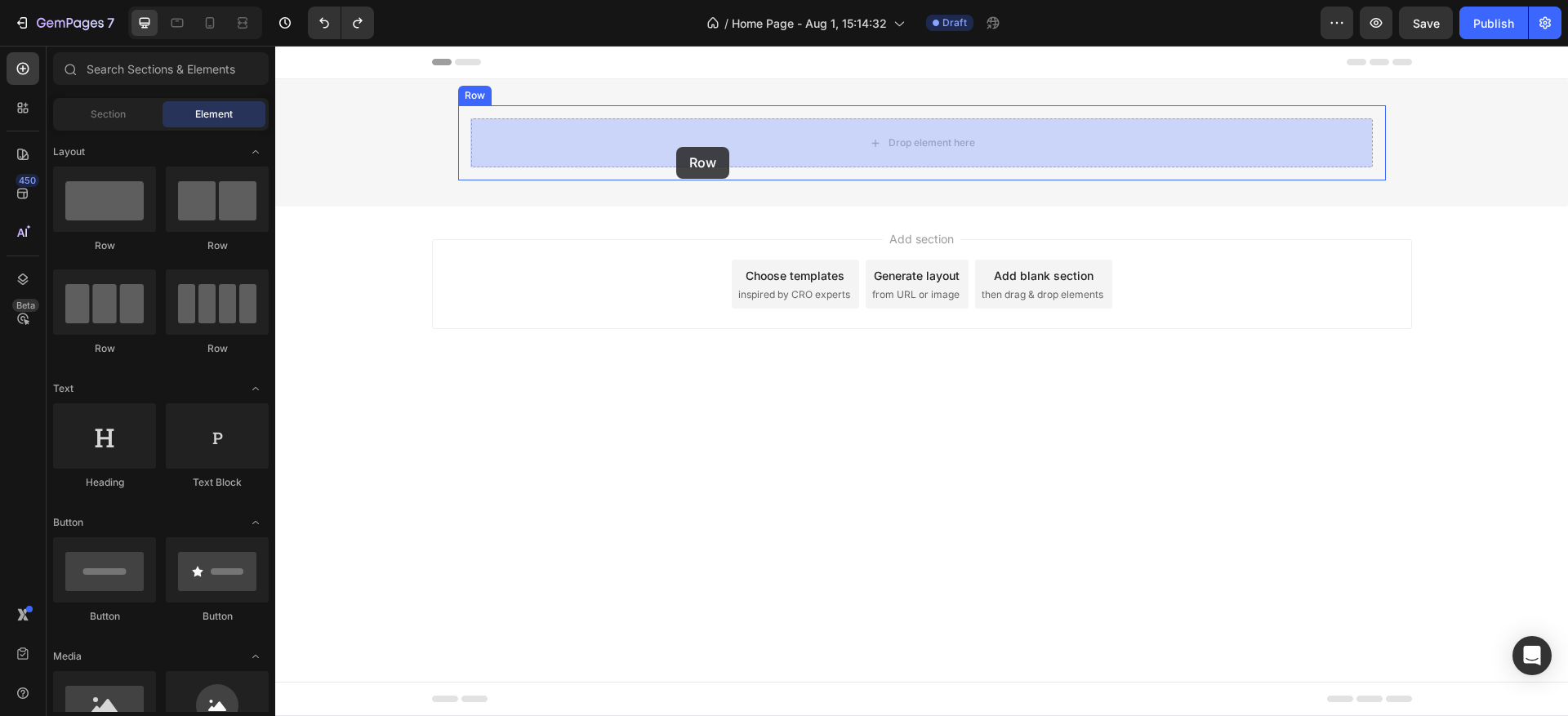 drag, startPoint x: 391, startPoint y: 354, endPoint x: 676, endPoint y: 147, distance: 352.24139 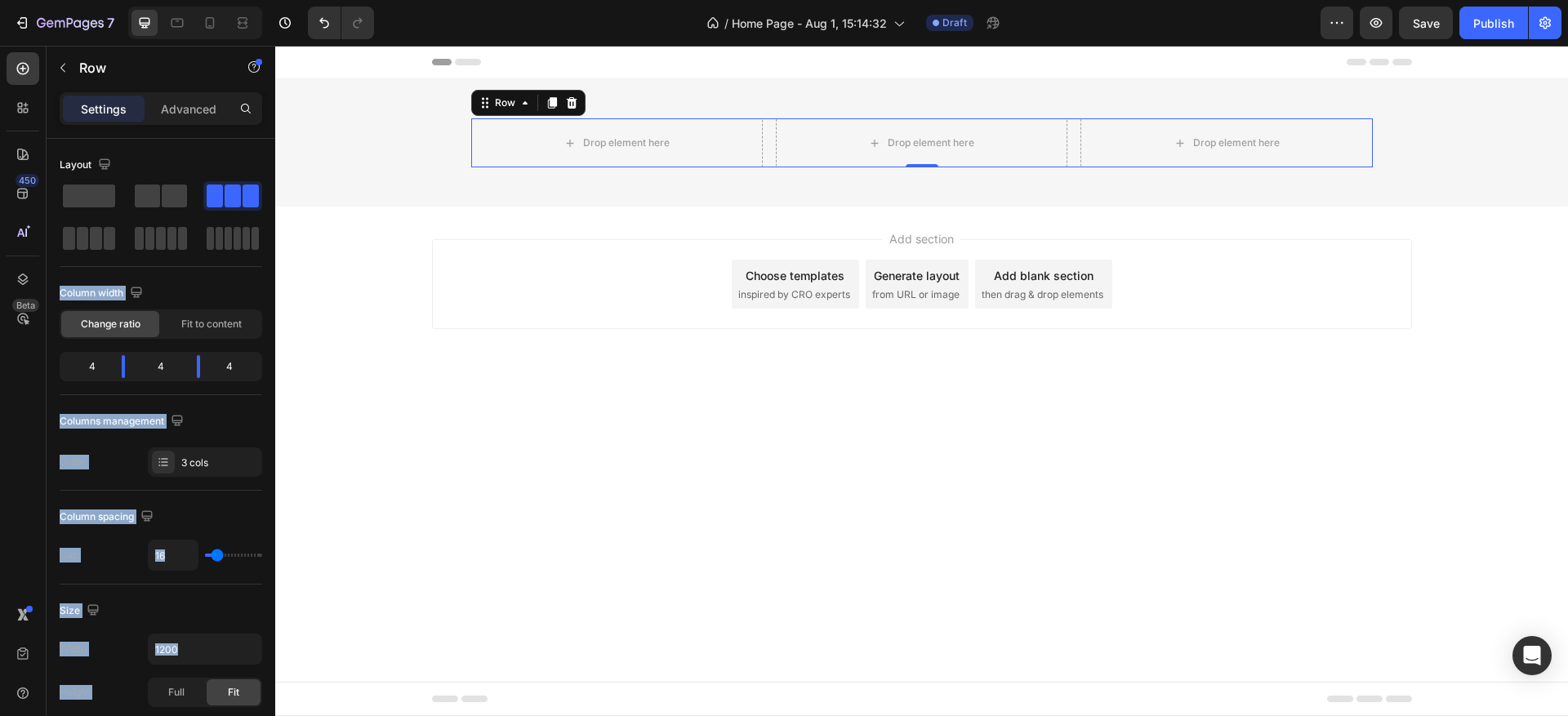 drag, startPoint x: 369, startPoint y: 240, endPoint x: 490, endPoint y: 442, distance: 235.46762 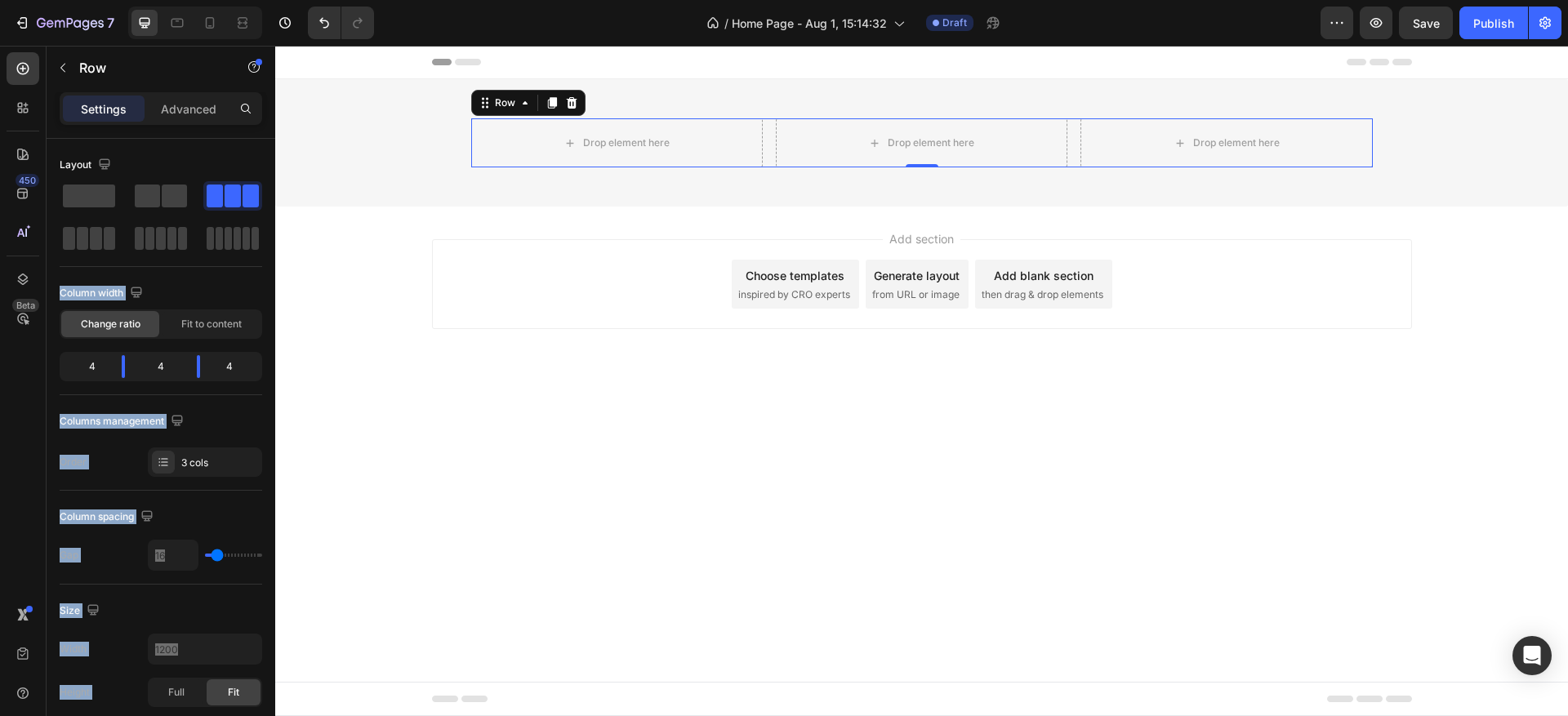 click on "Header
Drop element here
Drop element here
Drop element here Row   0 Row Row Row Section 1 Root Start with Sections from sidebar Add sections Add elements Start with Generating from URL or image Add section Choose templates inspired by CRO experts Generate layout from URL or image Add blank section then drag & drop elements Footer" at bounding box center (921, 380) 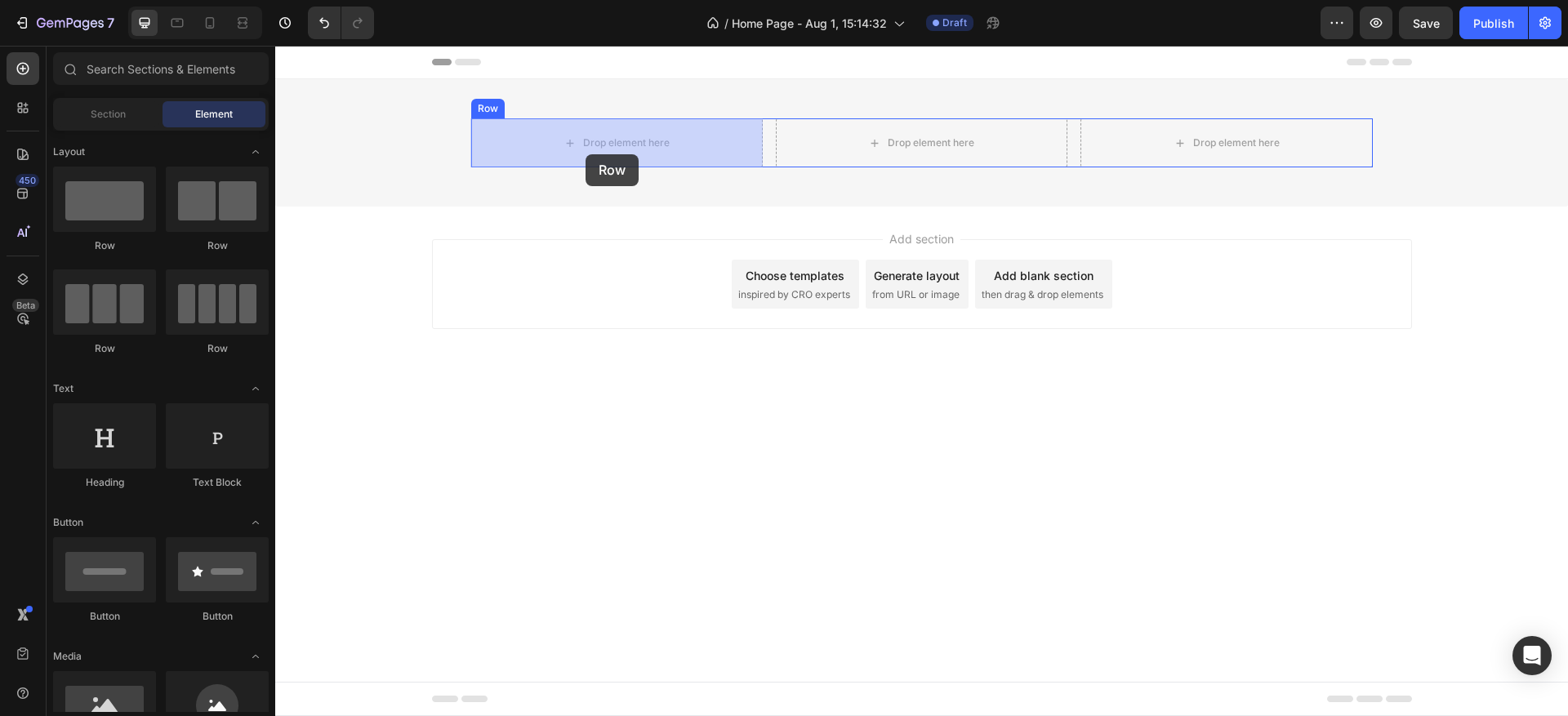 drag, startPoint x: 381, startPoint y: 264, endPoint x: 586, endPoint y: 154, distance: 232.6478 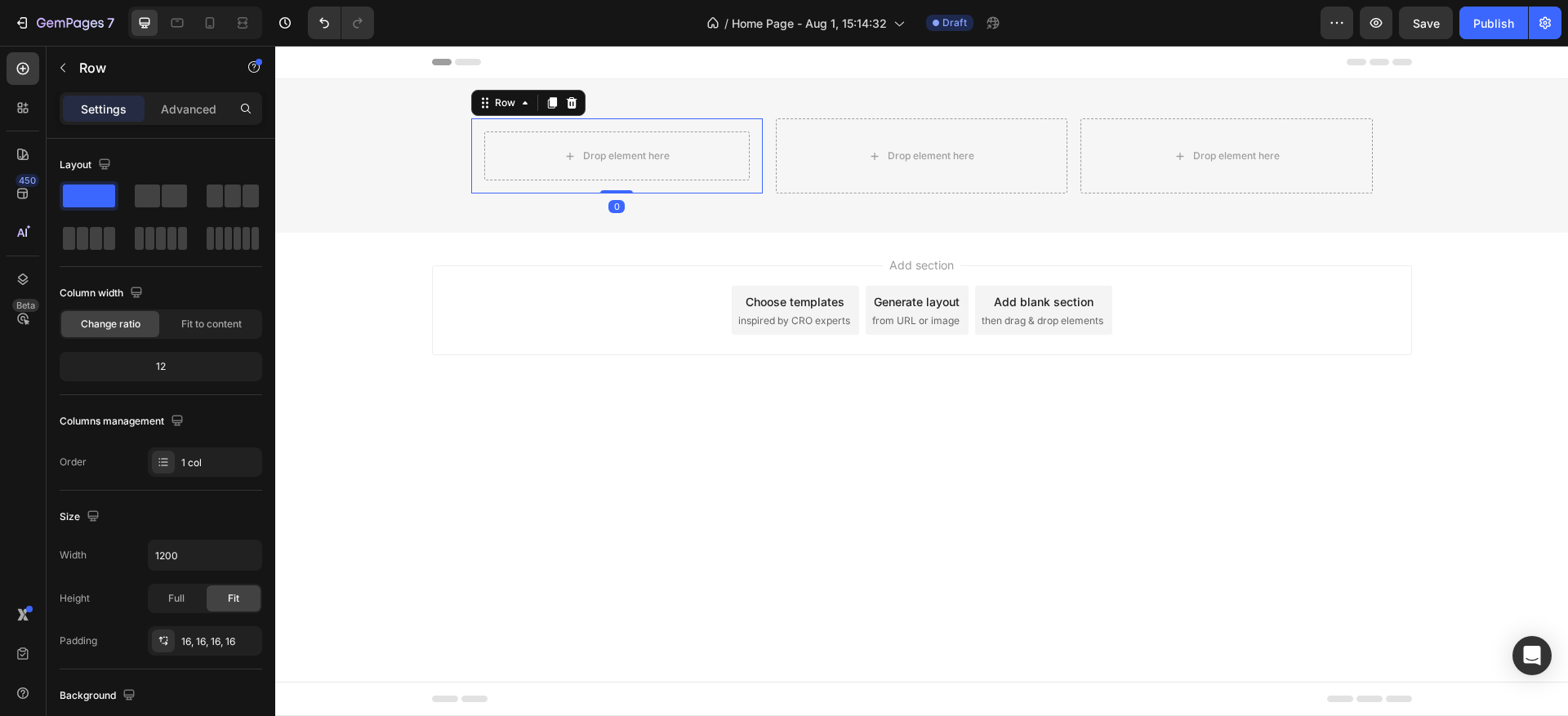 click on "Add section Choose templates inspired by CRO experts Generate layout from URL or image Add blank section then drag & drop elements" at bounding box center (921, 333) 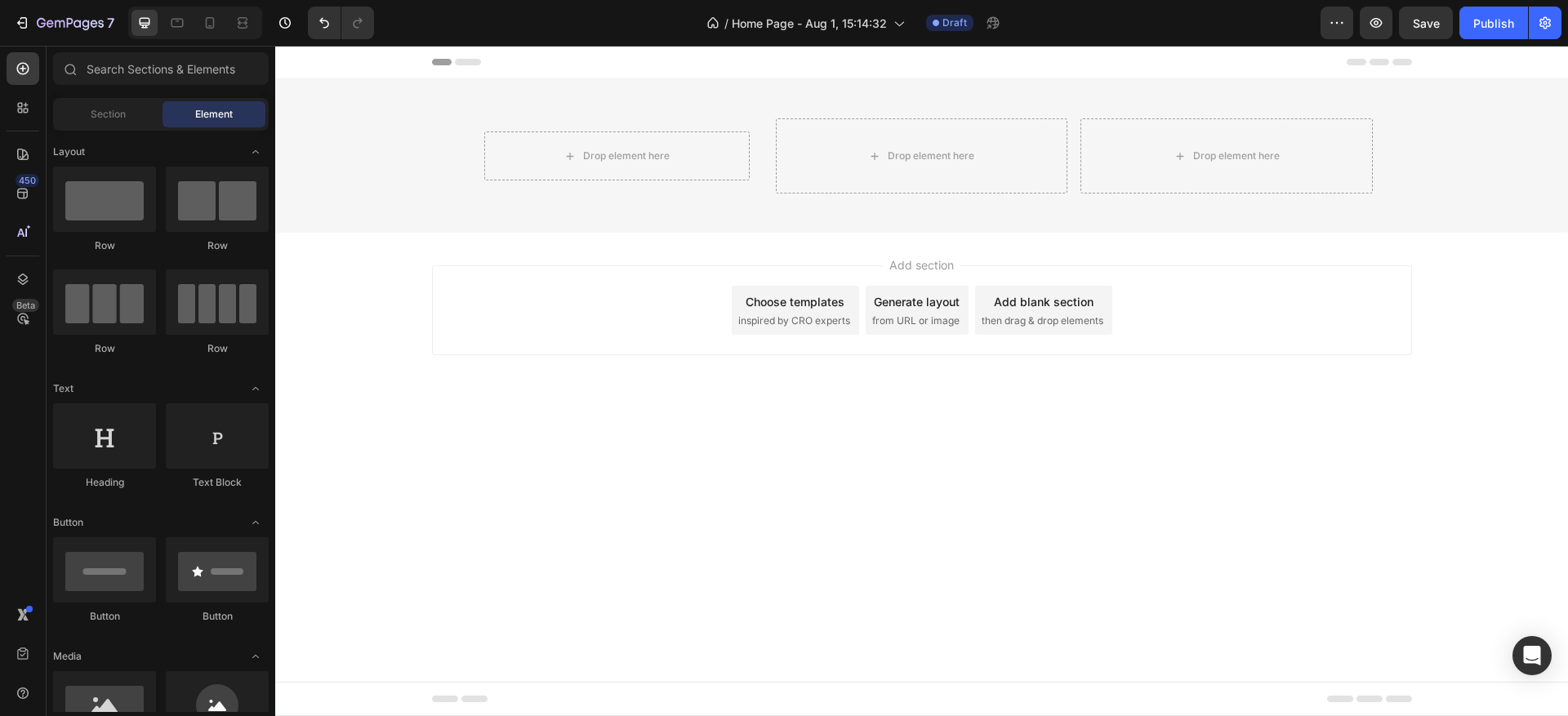 click on "Add section Choose templates inspired by CRO experts Generate layout from URL or image Add blank section then drag & drop elements" at bounding box center (921, 333) 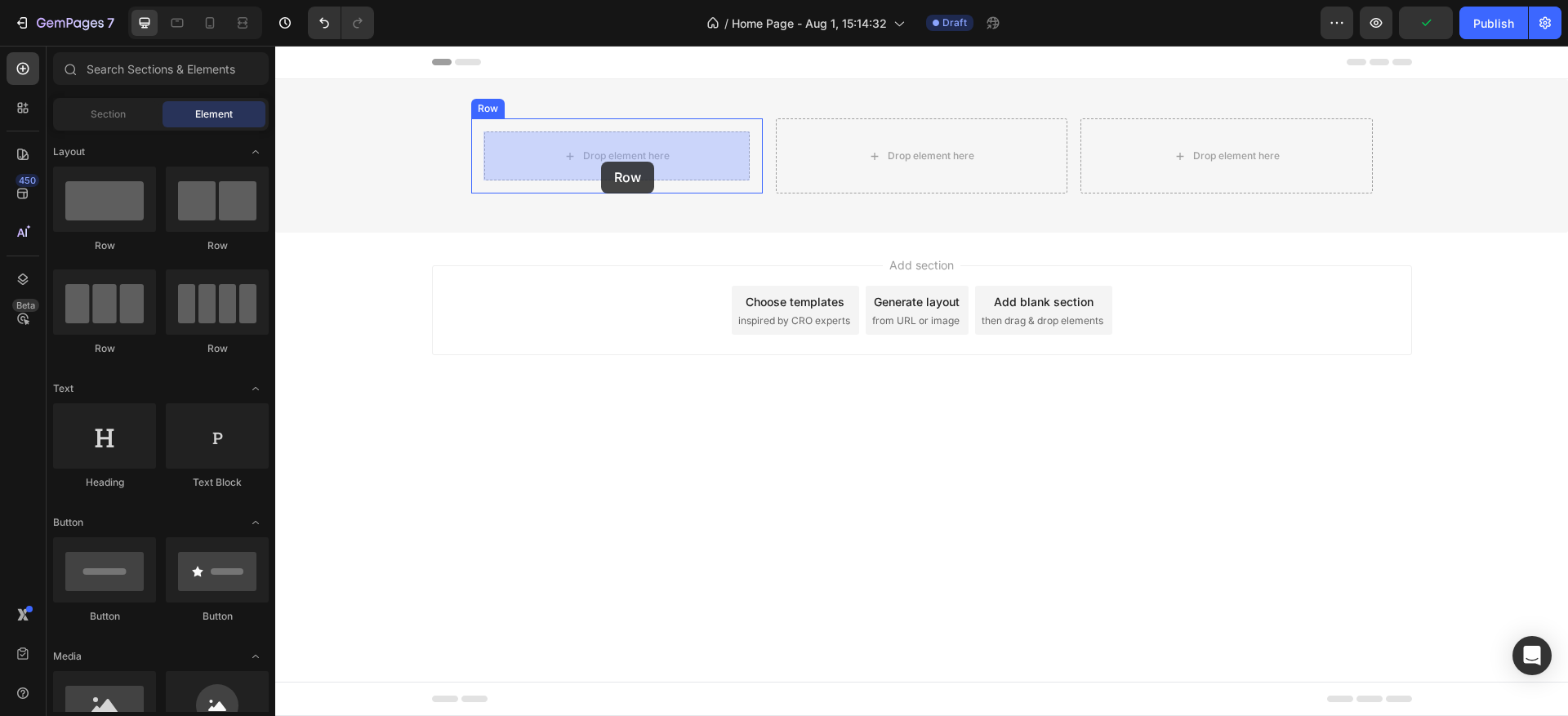 drag, startPoint x: 381, startPoint y: 360, endPoint x: 601, endPoint y: 162, distance: 295.97973 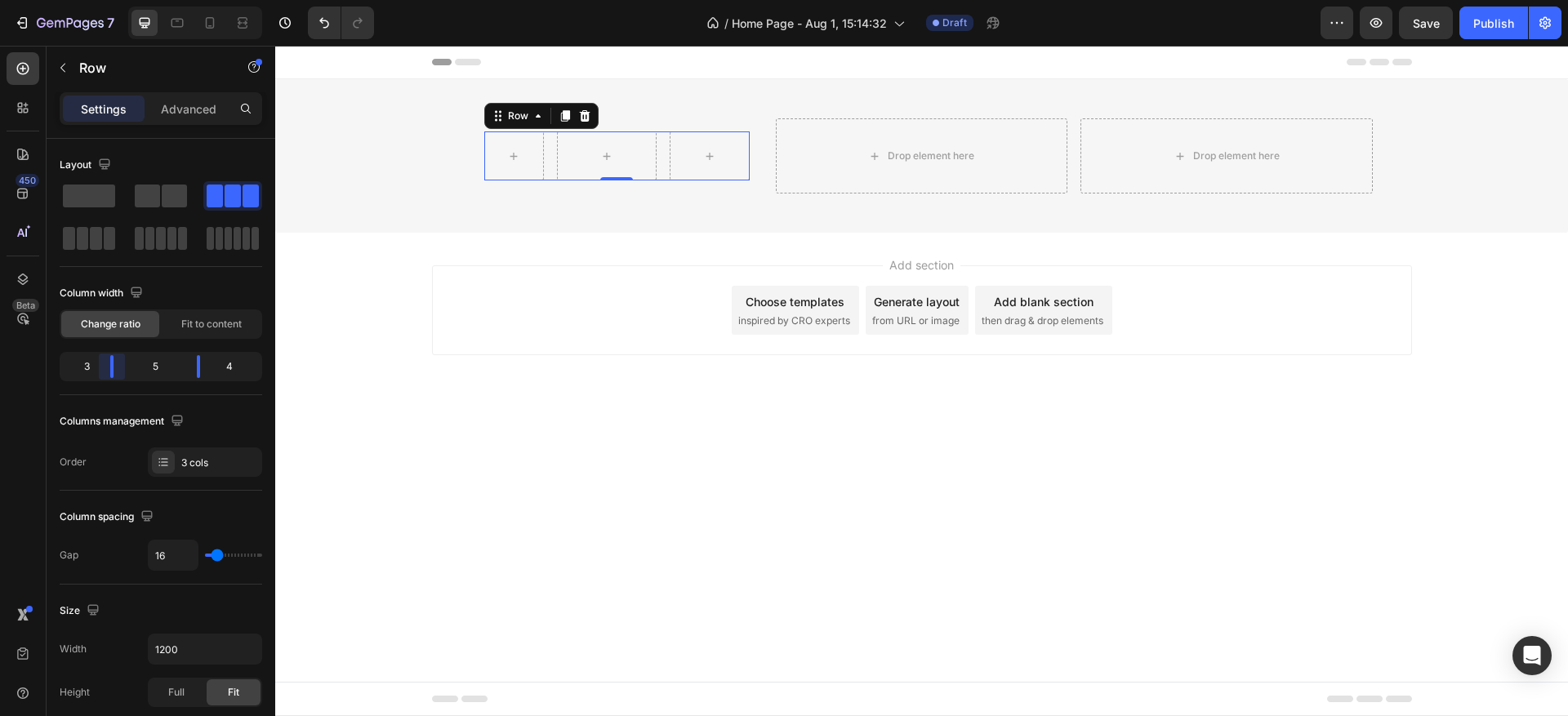drag, startPoint x: 123, startPoint y: 372, endPoint x: 109, endPoint y: 373, distance: 14.035669 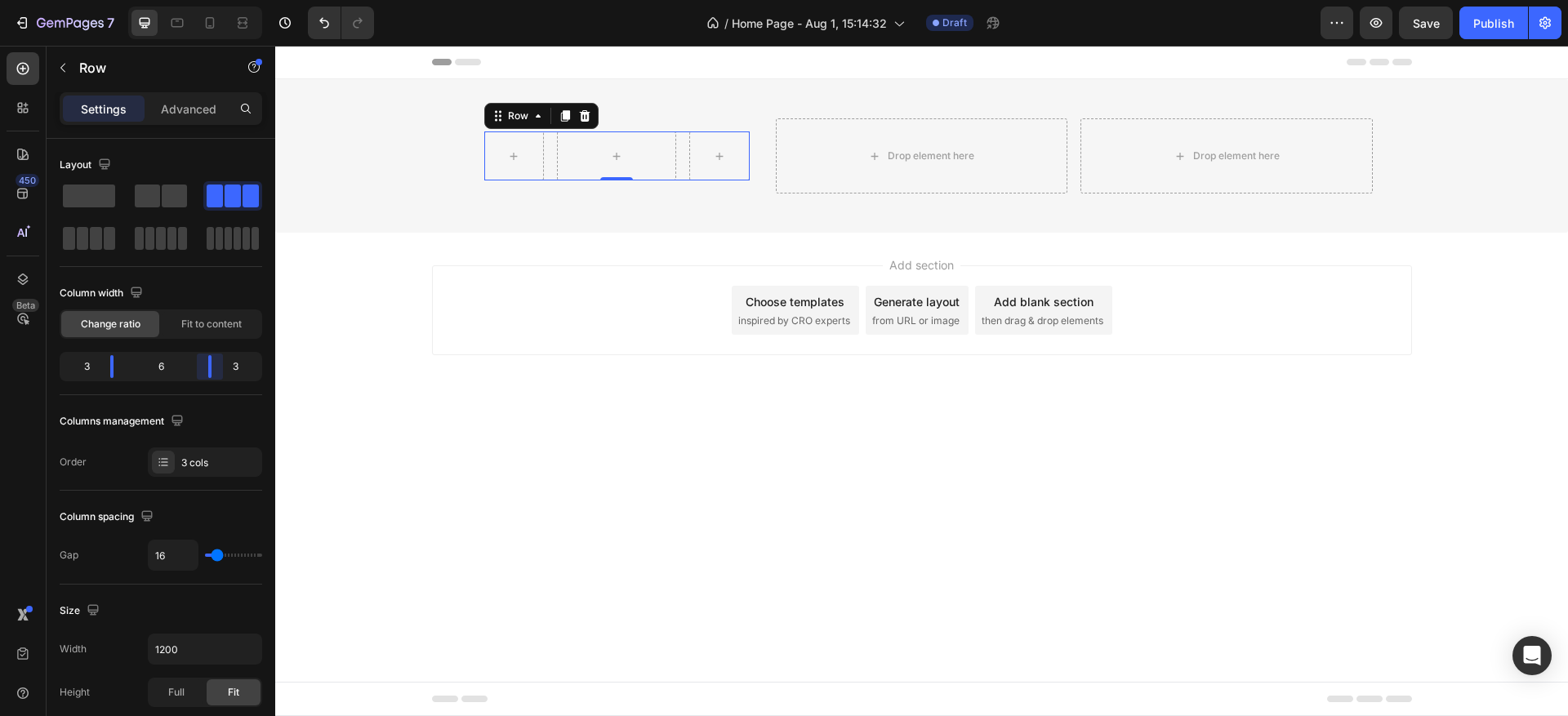 drag, startPoint x: 203, startPoint y: 368, endPoint x: 78, endPoint y: 314, distance: 136.16534 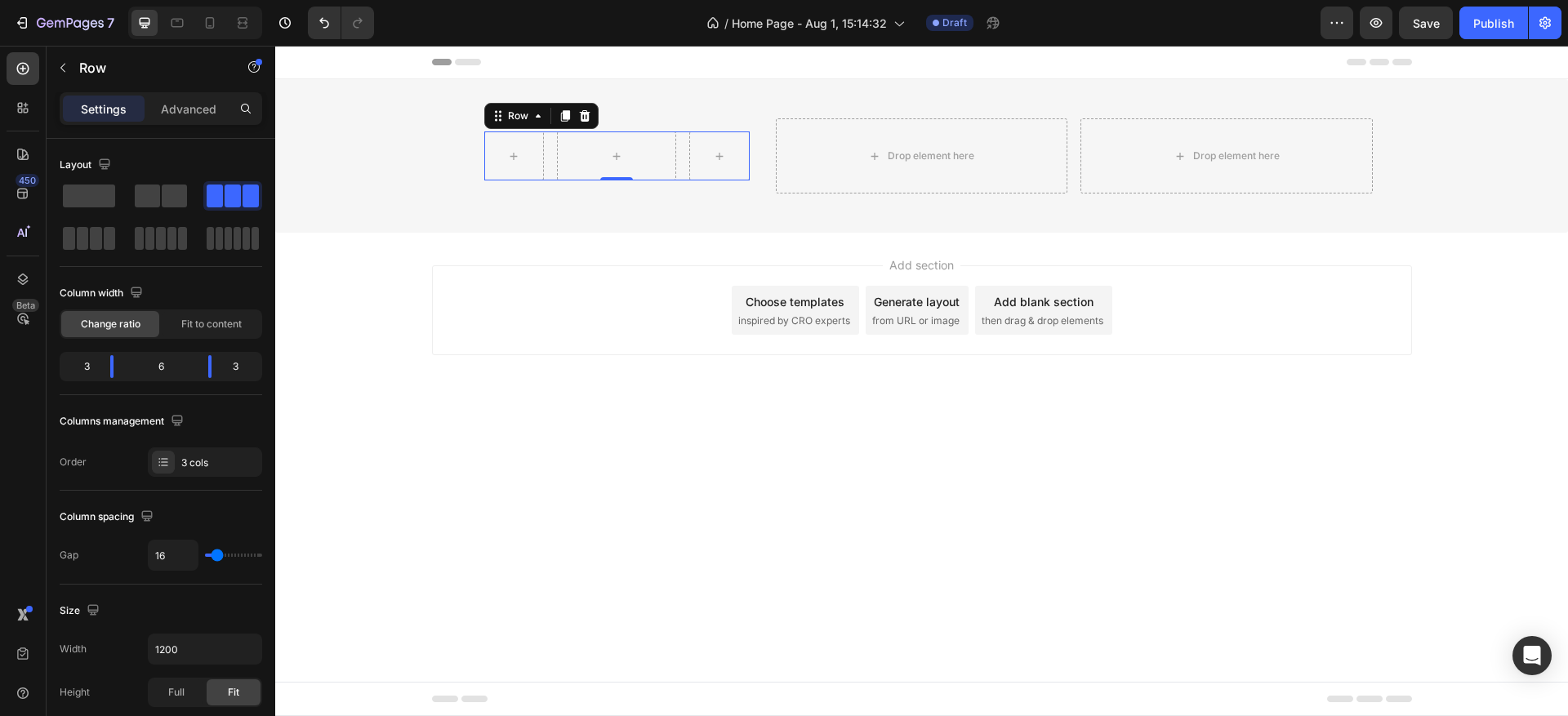 click on "Add section Choose templates inspired by CRO experts Generate layout from URL or image Add blank section then drag & drop elements" at bounding box center [921, 333] 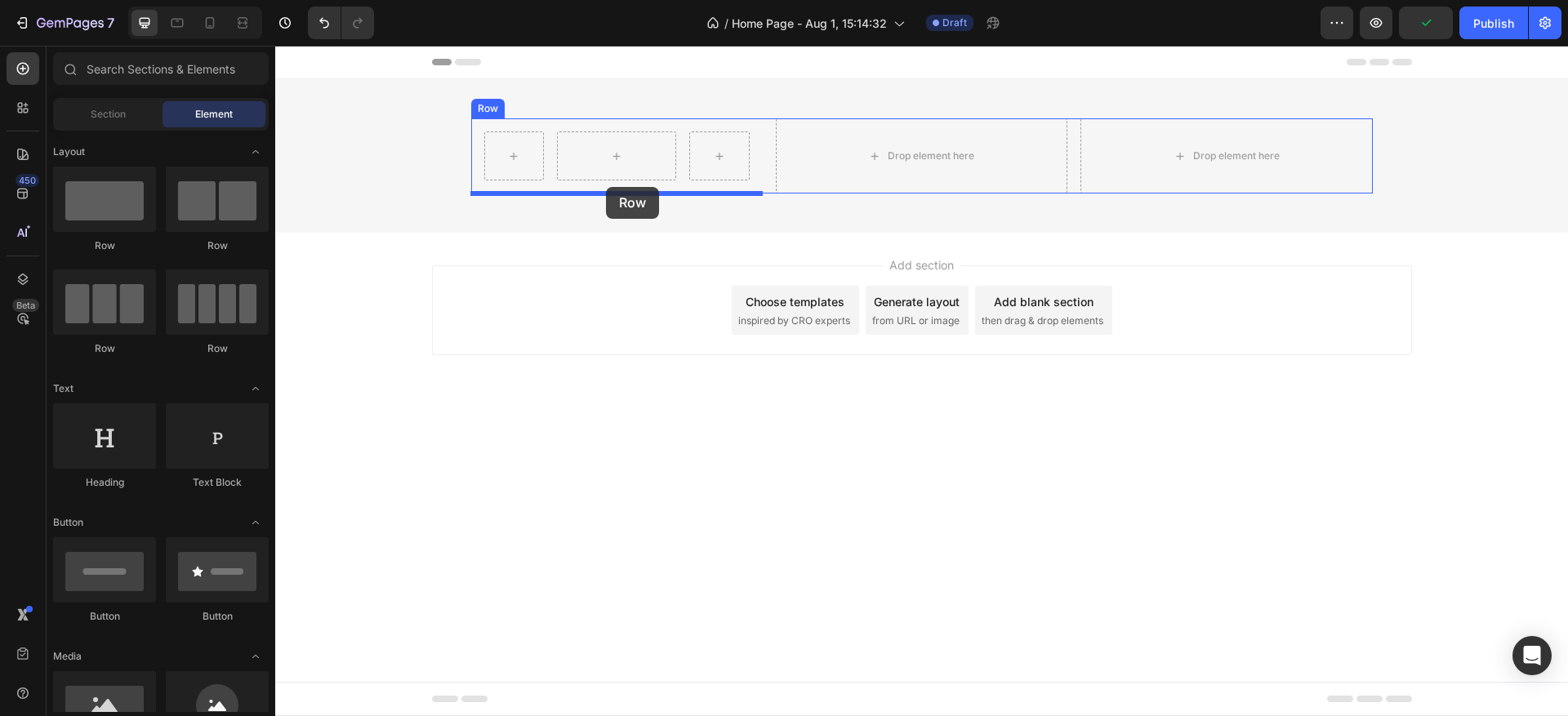 drag, startPoint x: 395, startPoint y: 365, endPoint x: 606, endPoint y: 187, distance: 276.05253 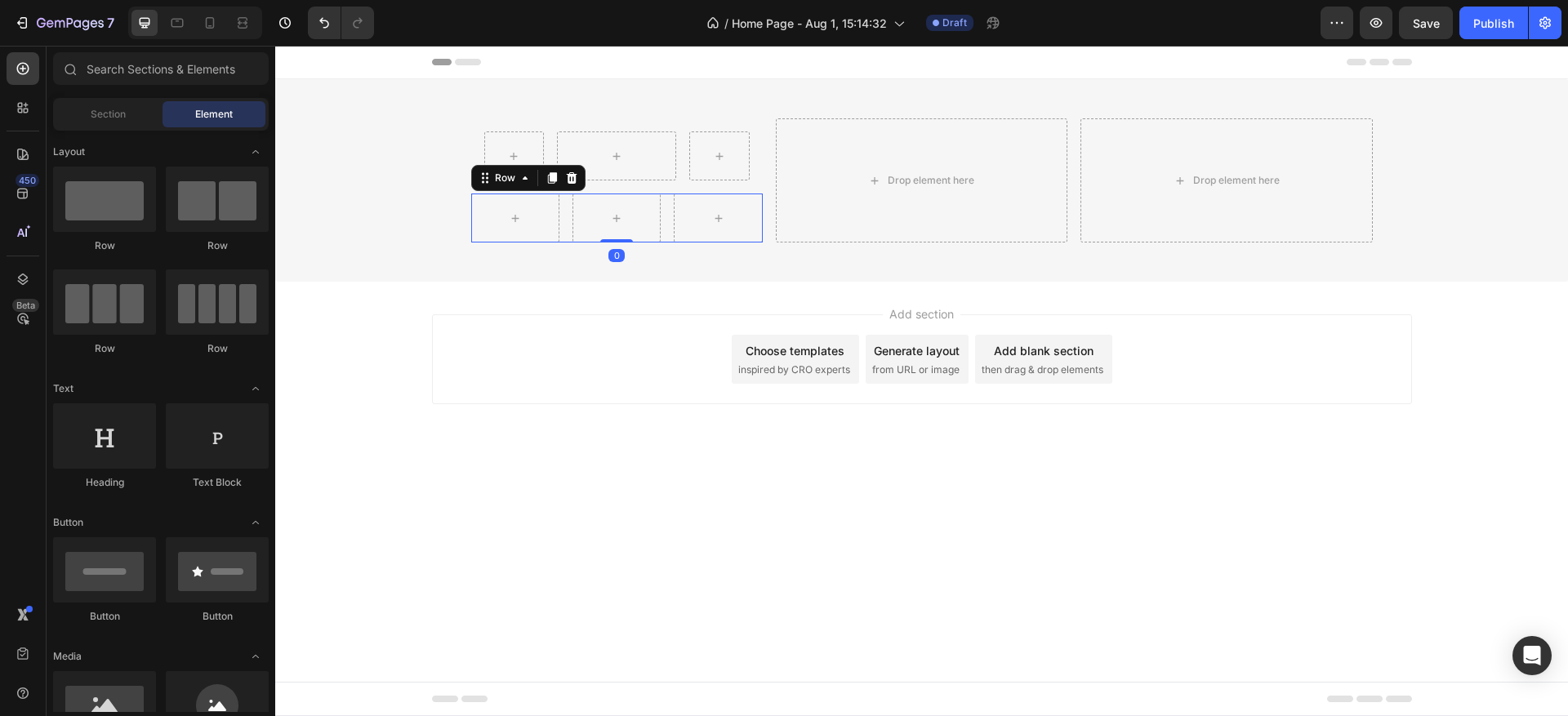 click on "Add section Choose templates inspired by CRO experts Generate layout from URL or image Add blank section then drag & drop elements" at bounding box center [922, 359] 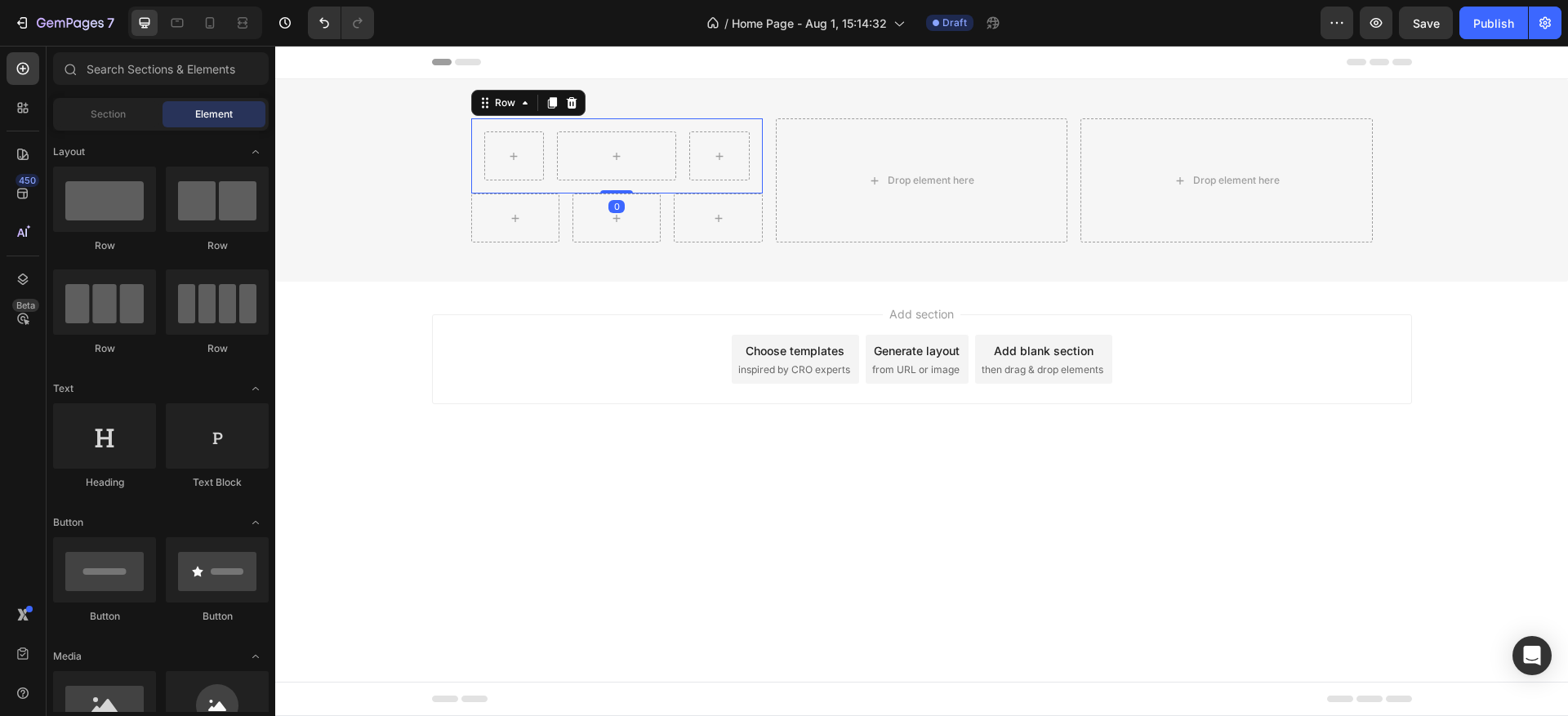 click on "Row Row   0" at bounding box center (617, 156) 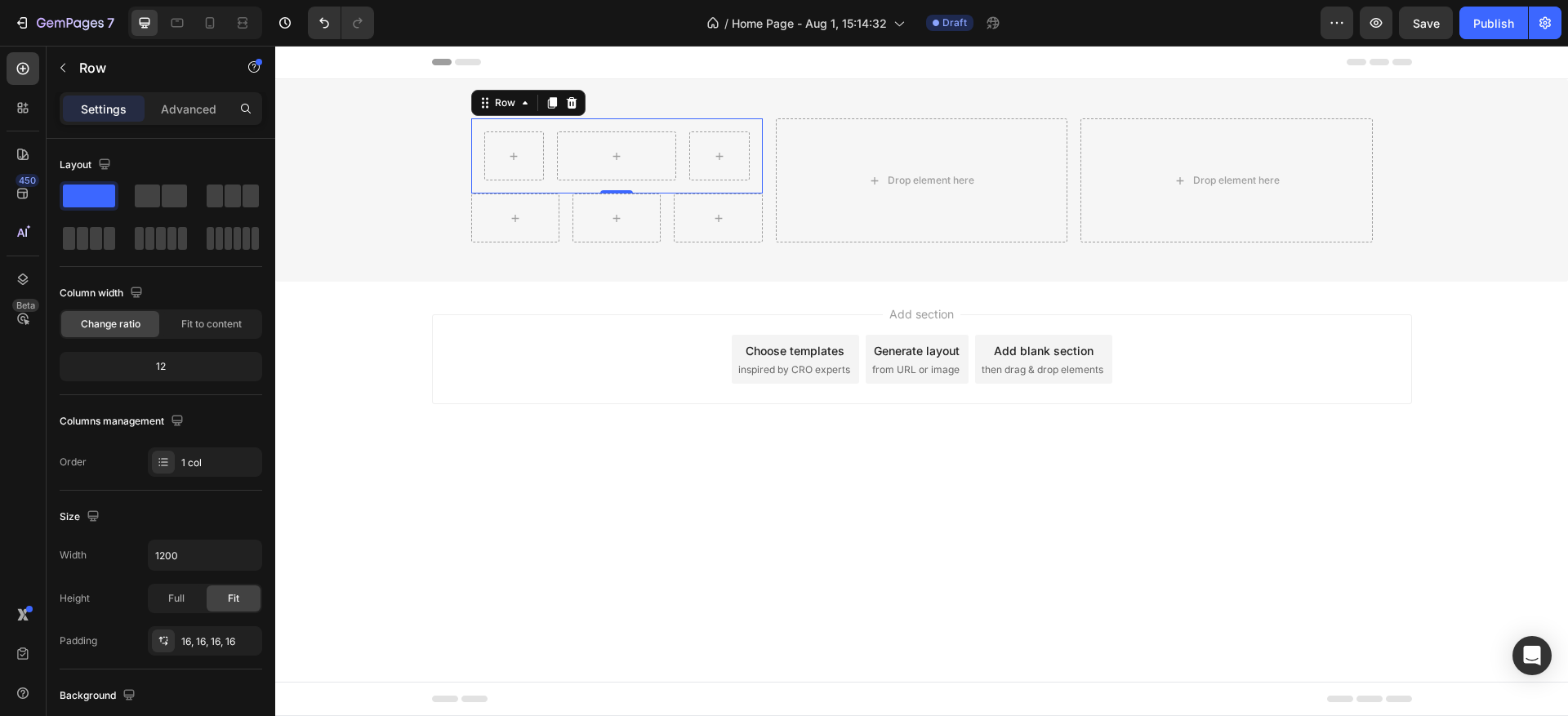 drag, startPoint x: 598, startPoint y: 362, endPoint x: 613, endPoint y: 331, distance: 34.438351 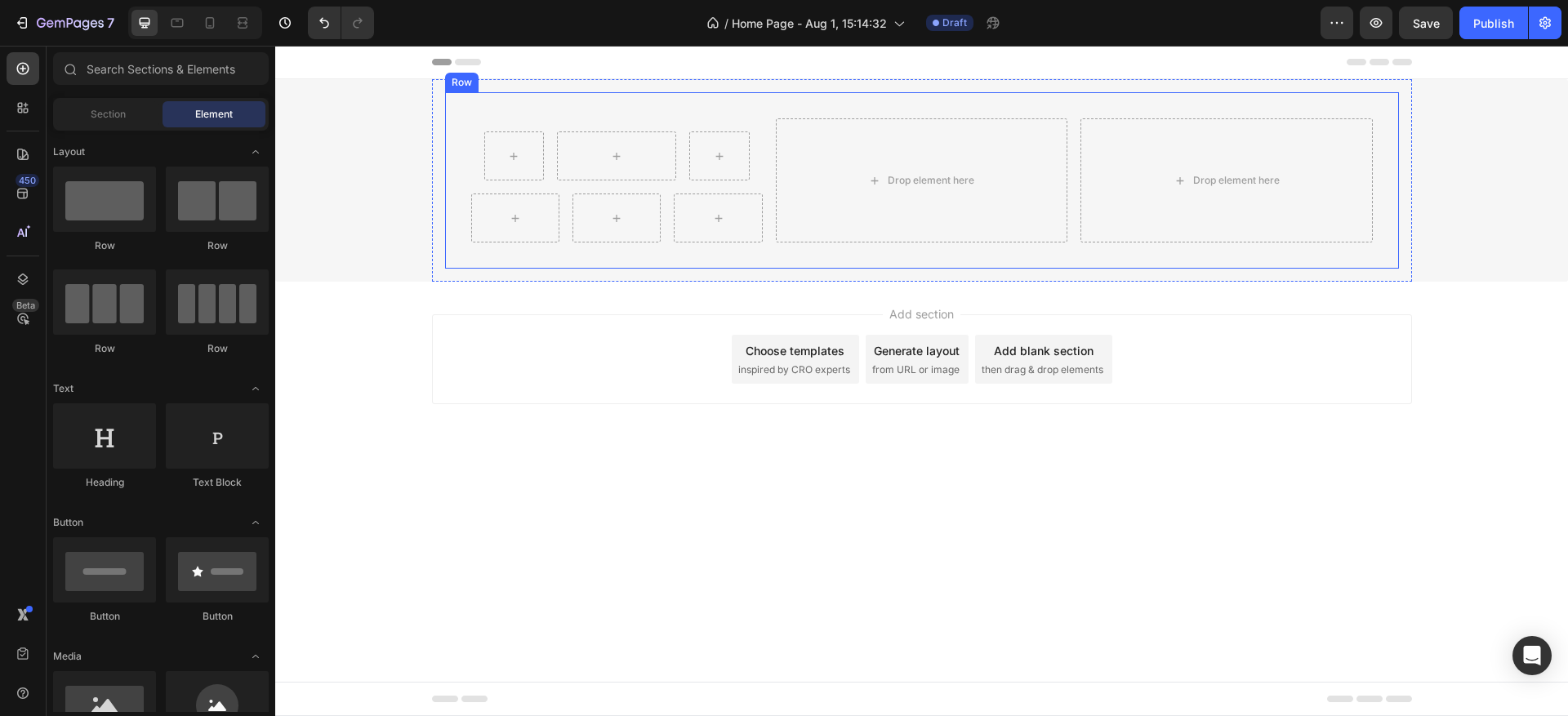 click at bounding box center [617, 218] 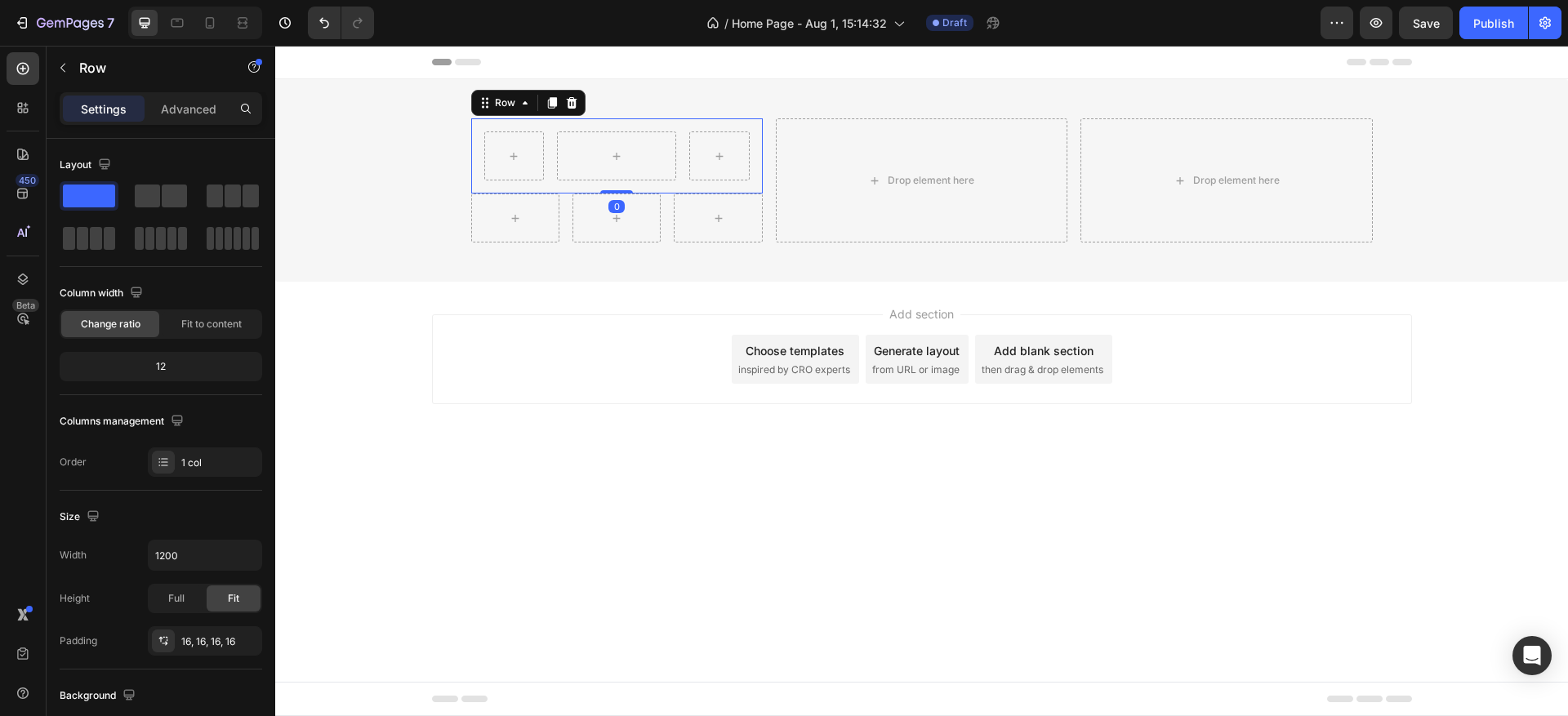 click on "Row Row   0" at bounding box center [617, 156] 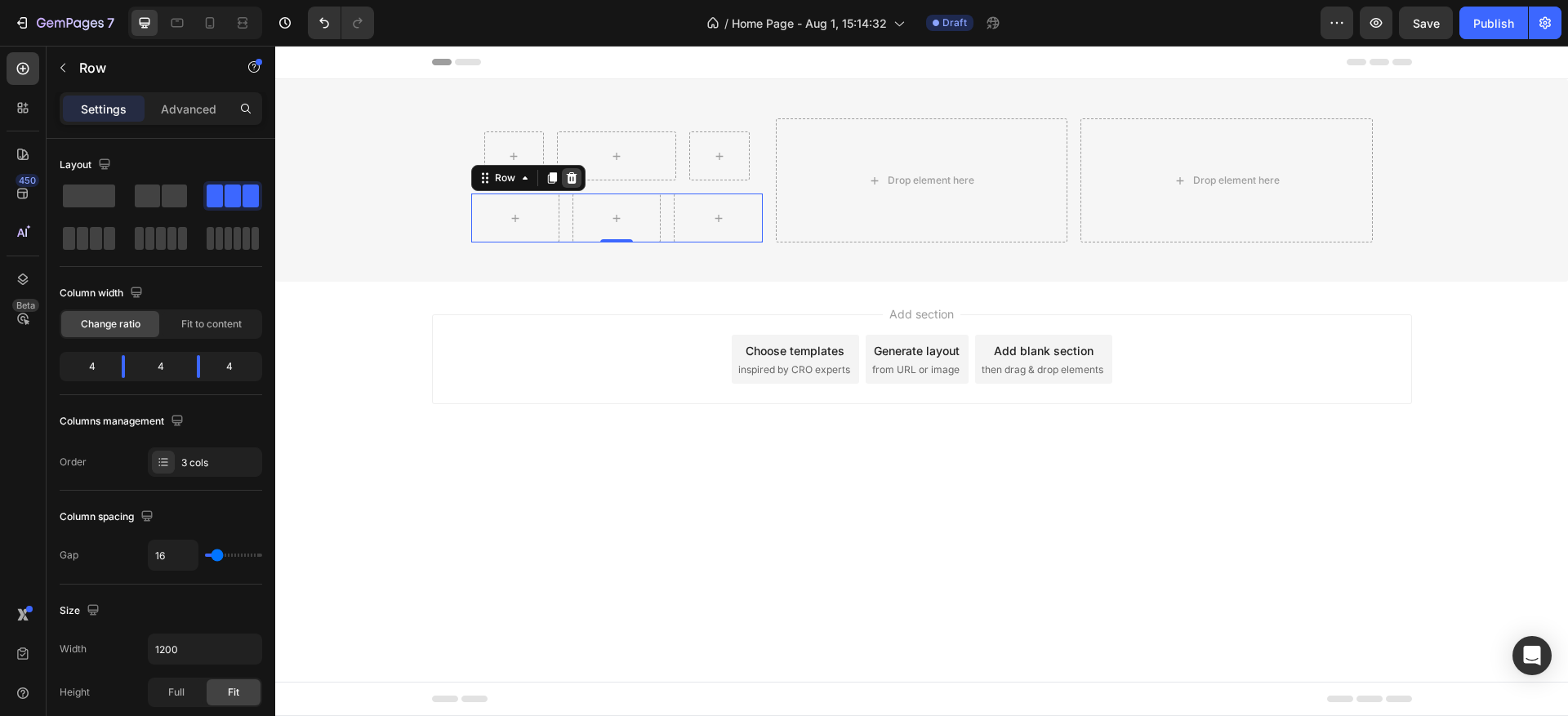 click 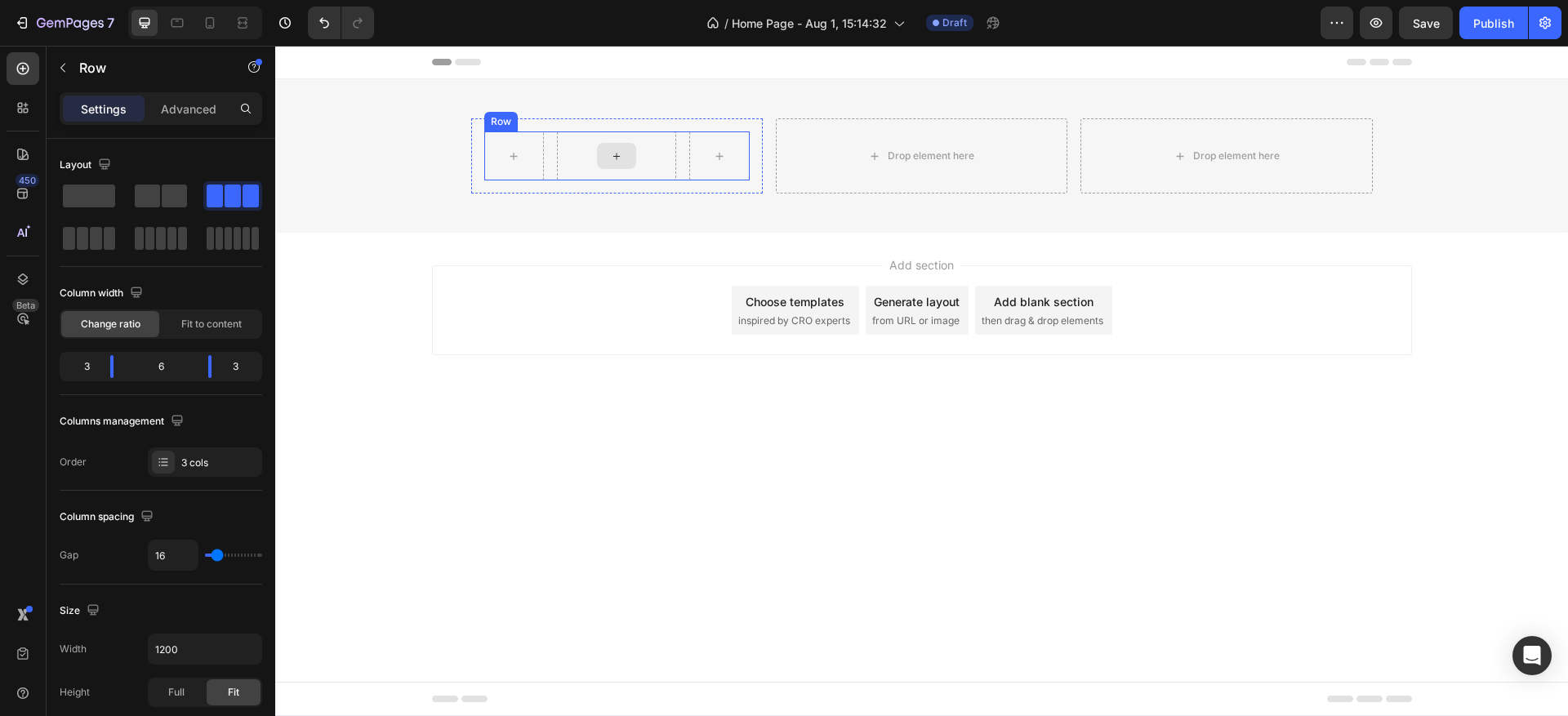 click at bounding box center [617, 156] 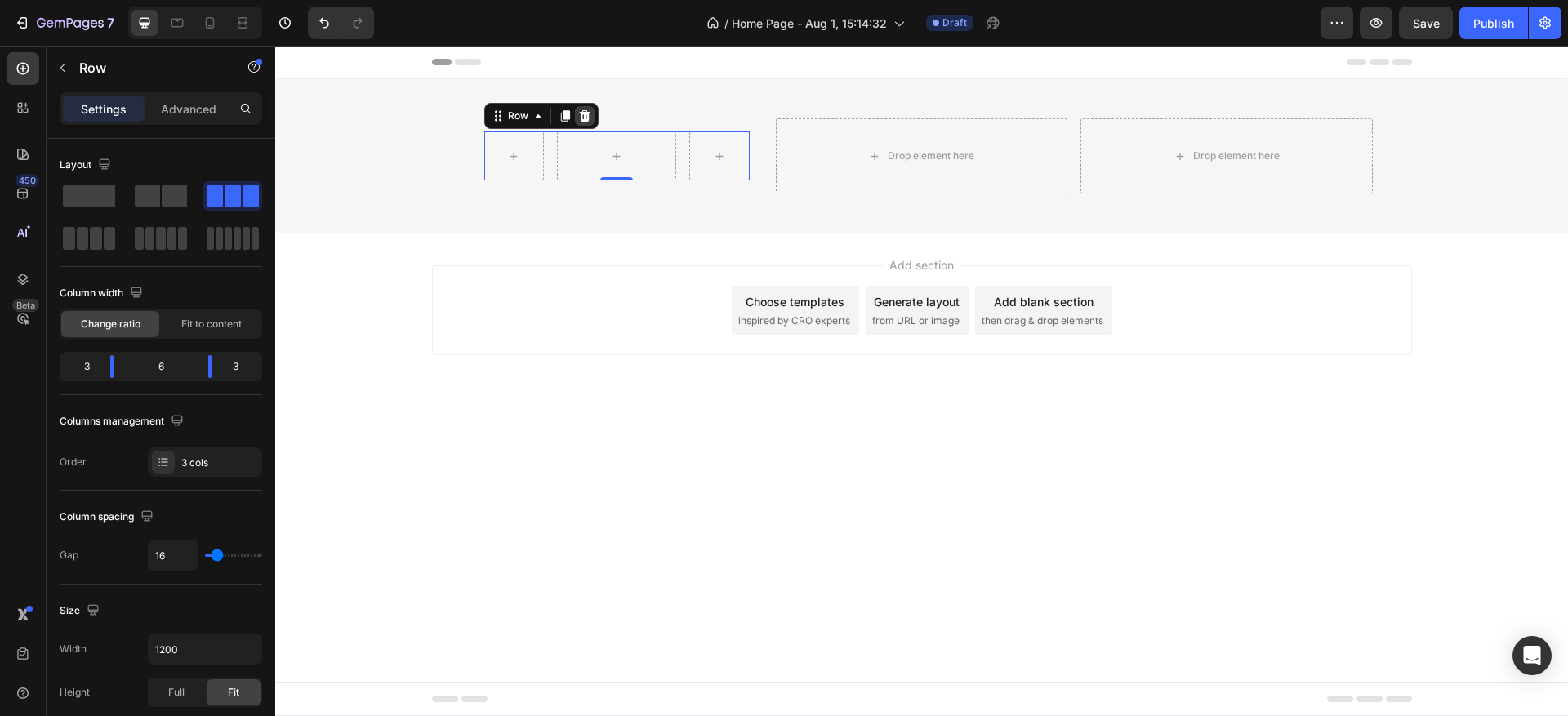 click 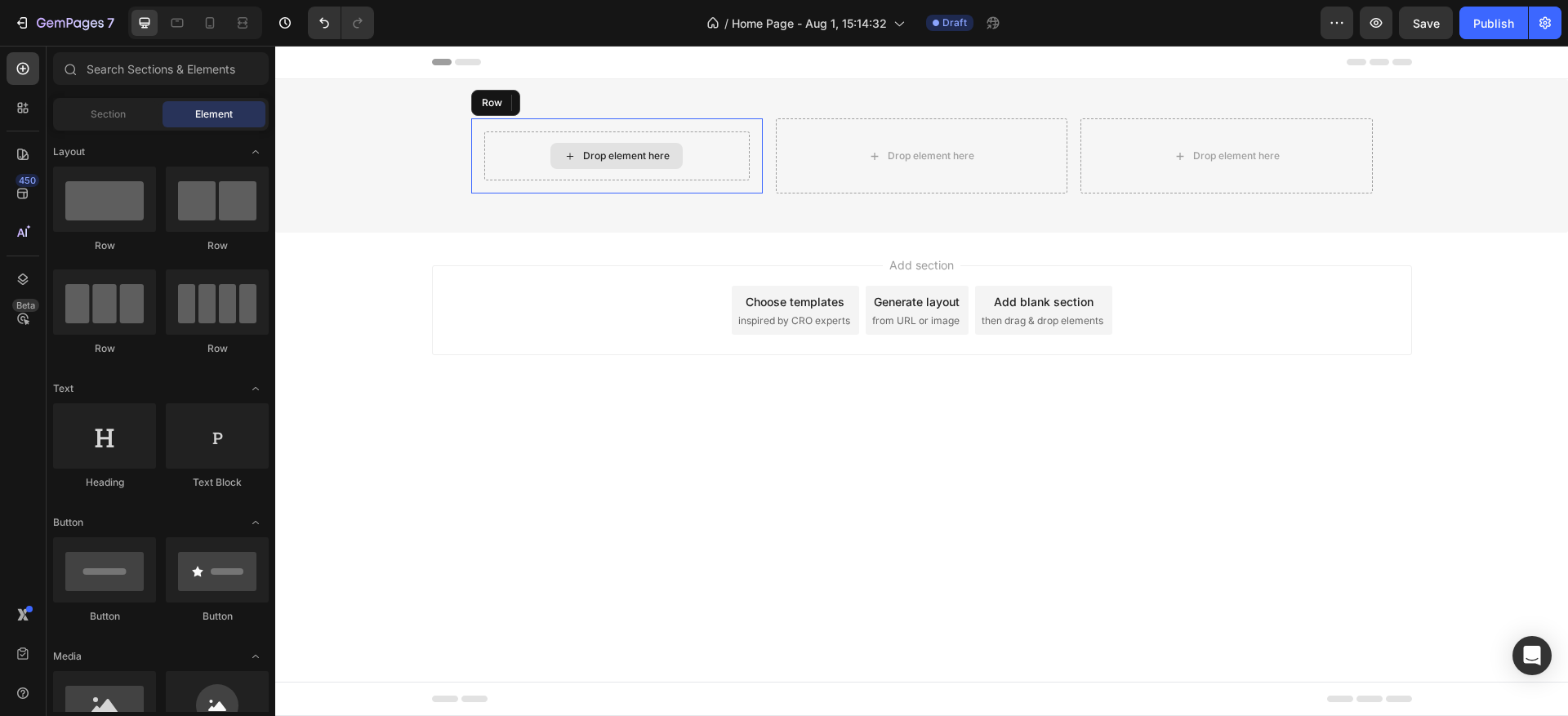click on "Drop element here" at bounding box center [617, 156] 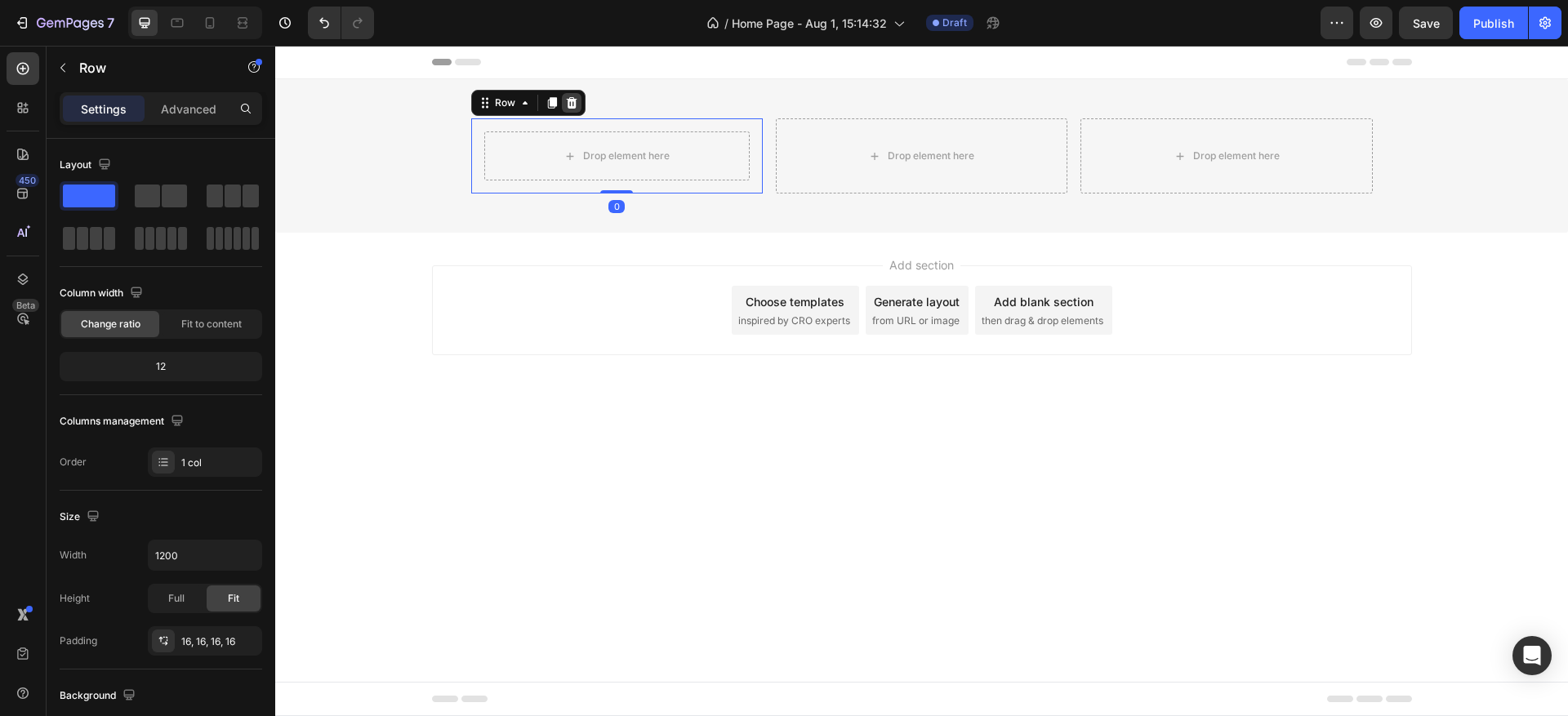 click 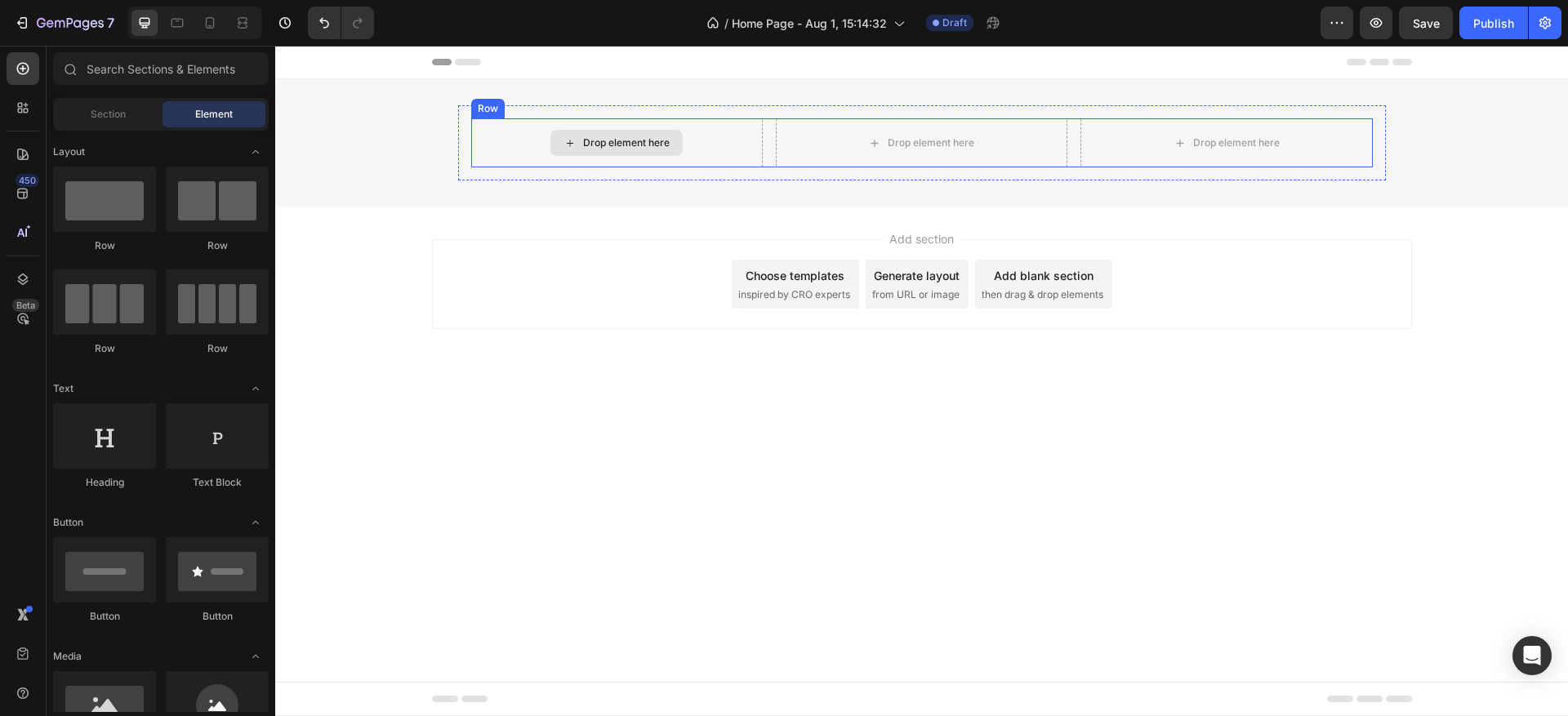 click on "Drop element here" at bounding box center (617, 143) 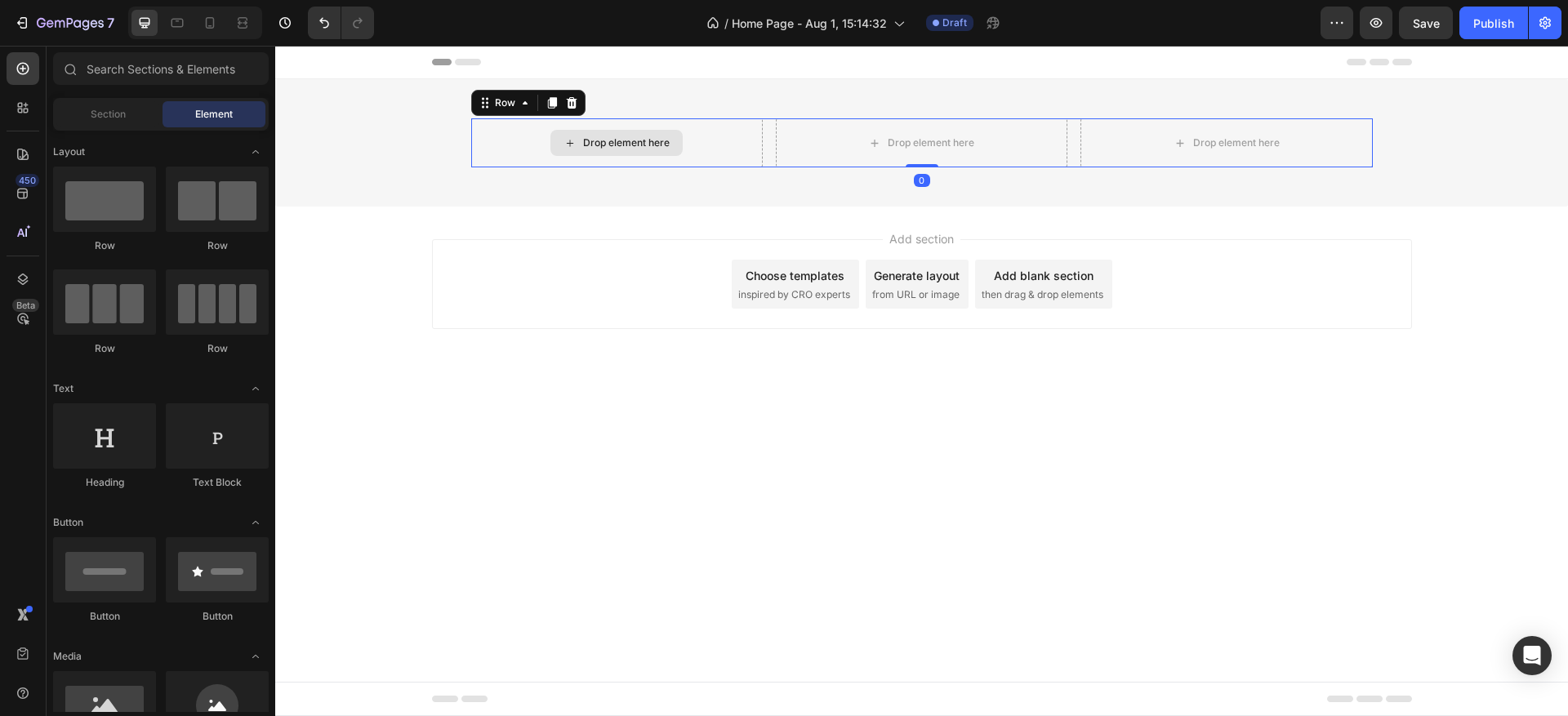 click on "Drop element here" at bounding box center [617, 143] 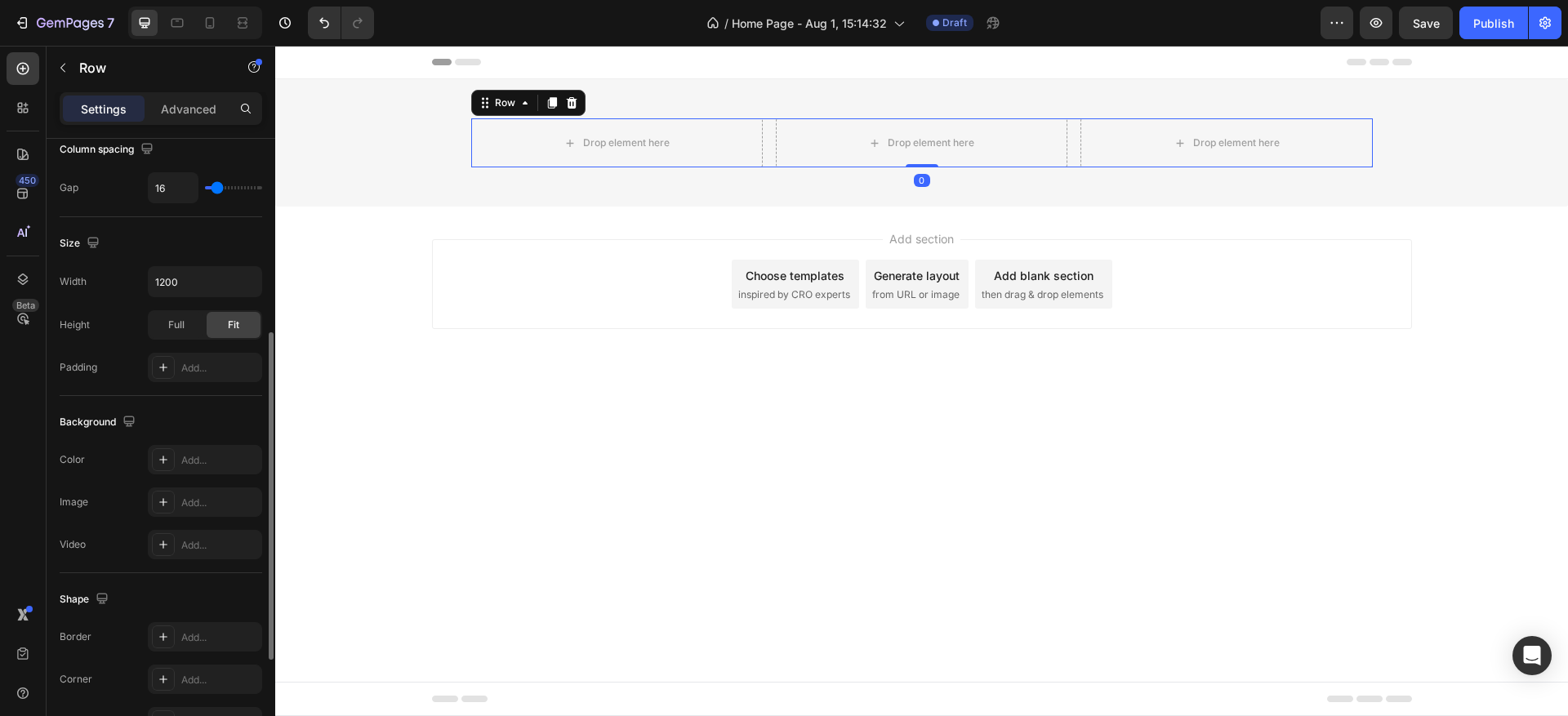 scroll, scrollTop: 122, scrollLeft: 0, axis: vertical 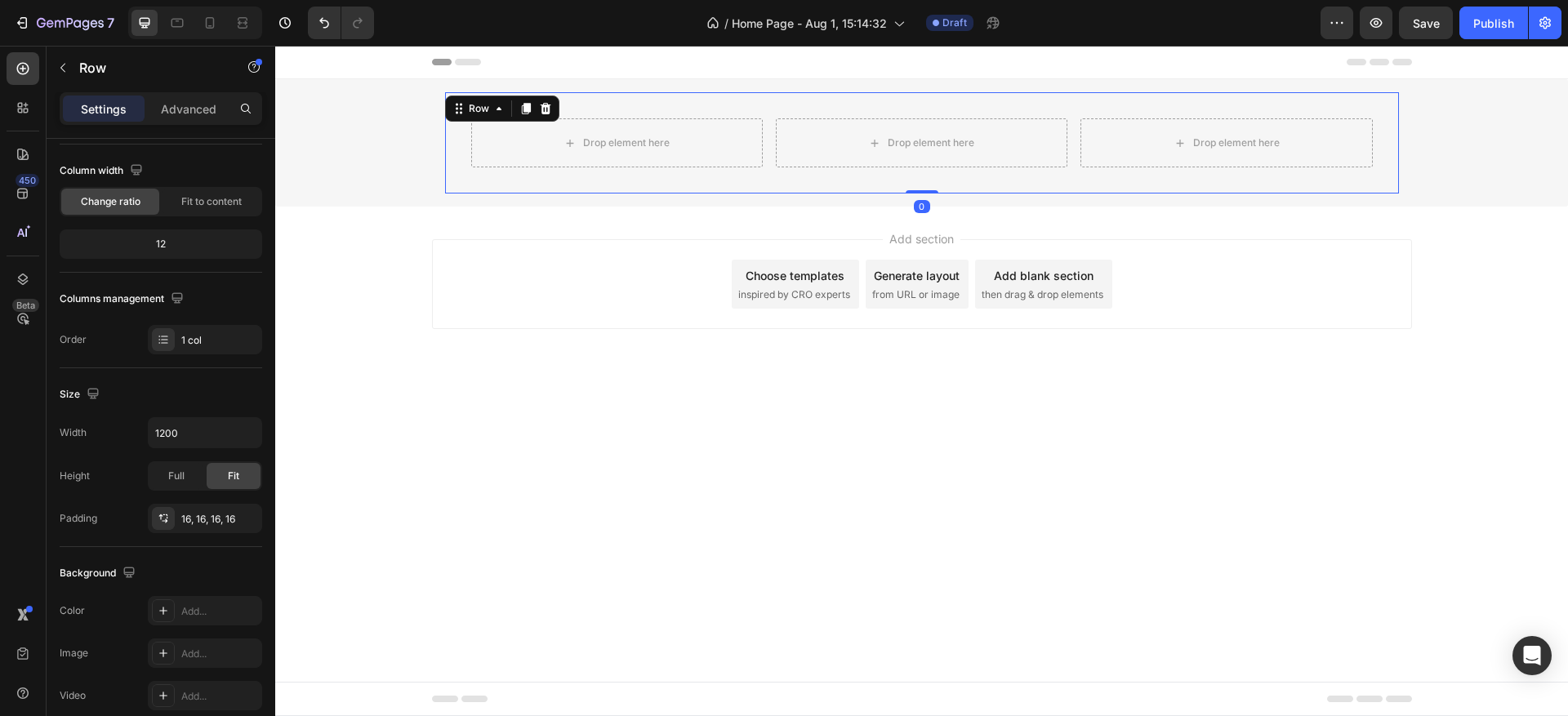 click on "Drop element here
Drop element here
Drop element here Row Row Row   0" at bounding box center (922, 143) 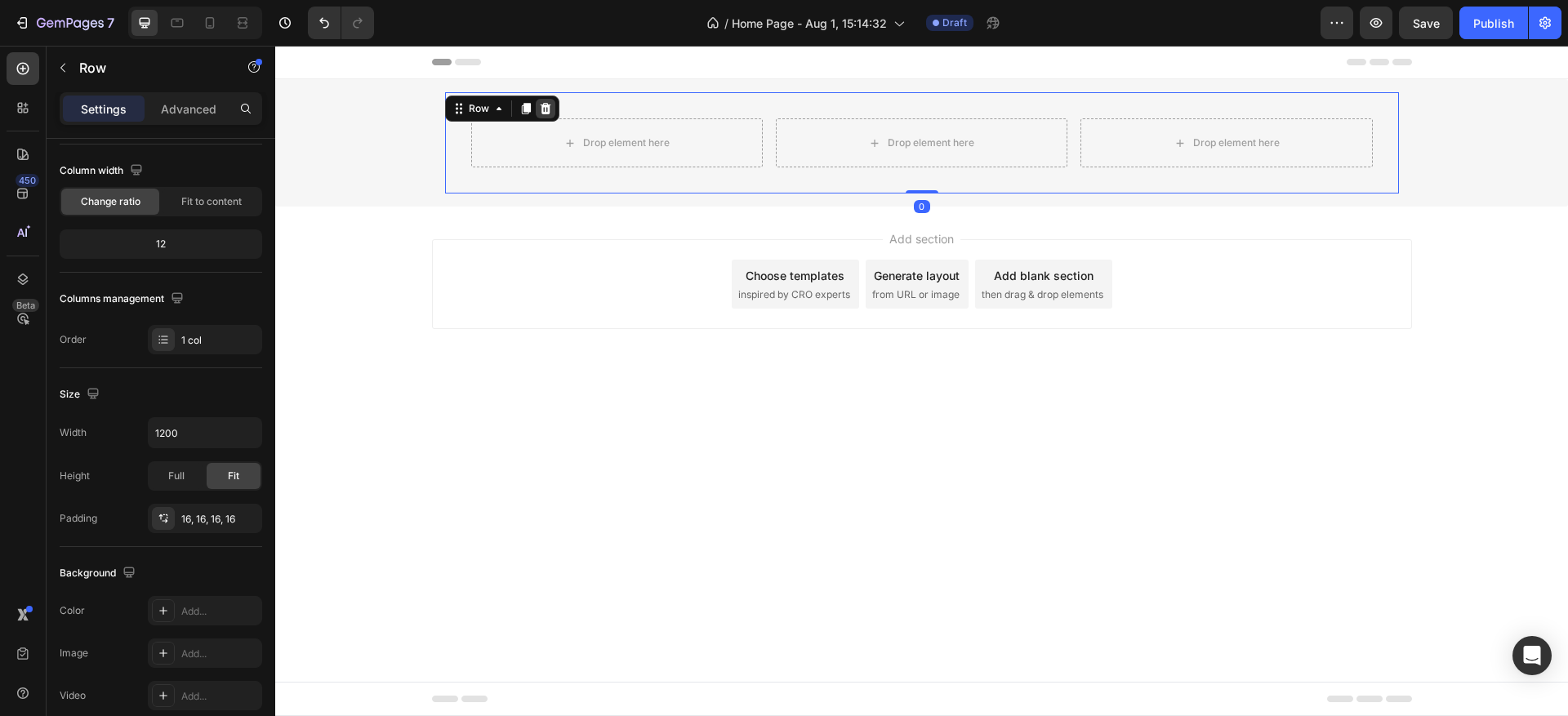 click 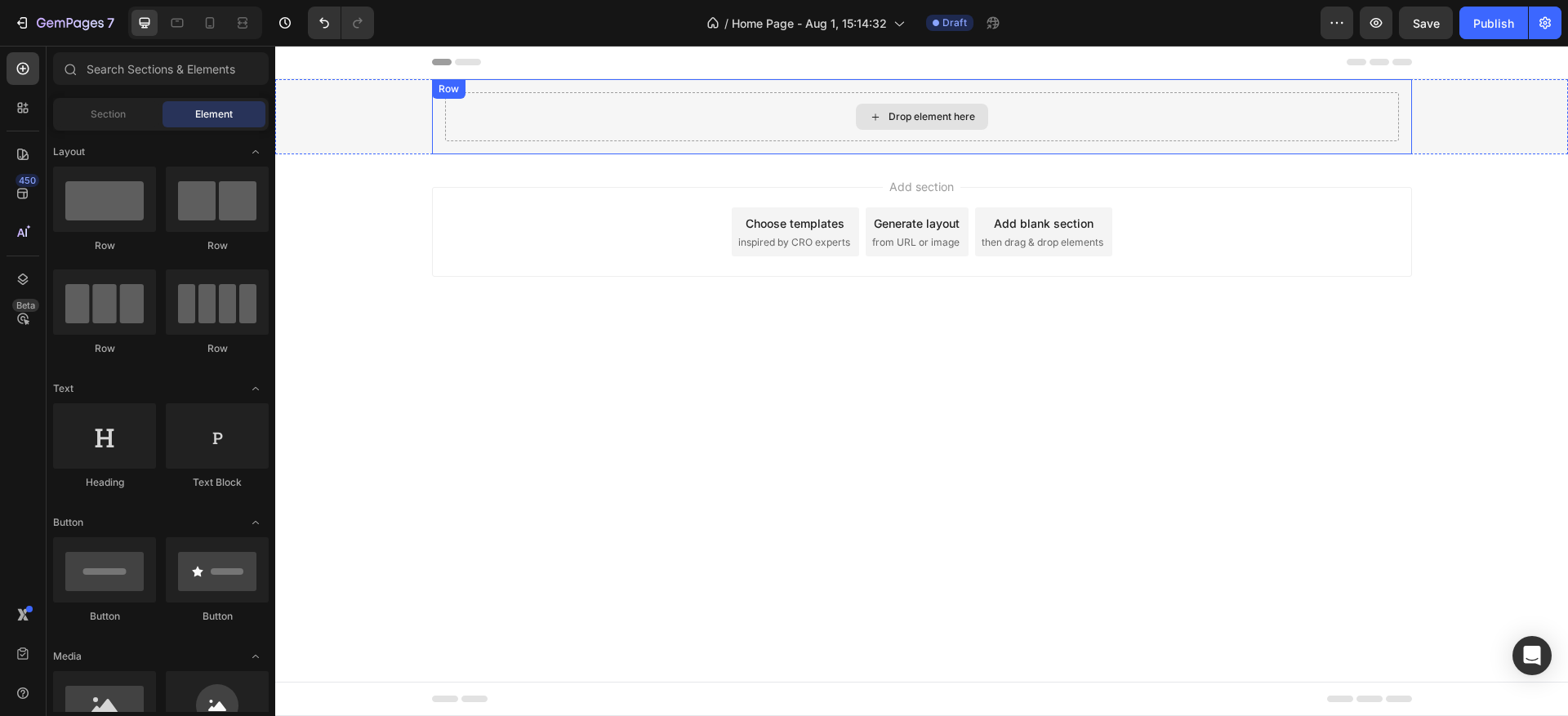 click on "Drop element here" at bounding box center (922, 117) 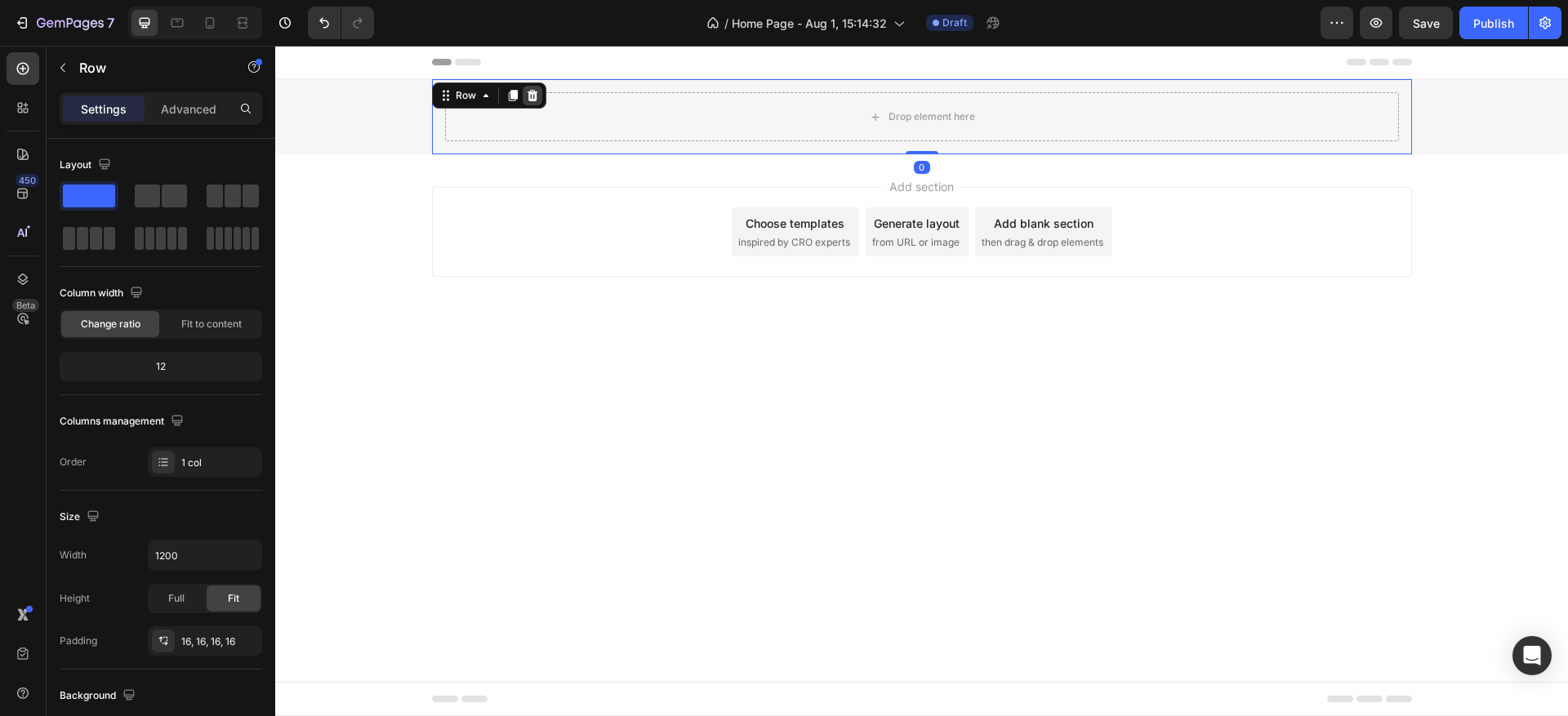 click 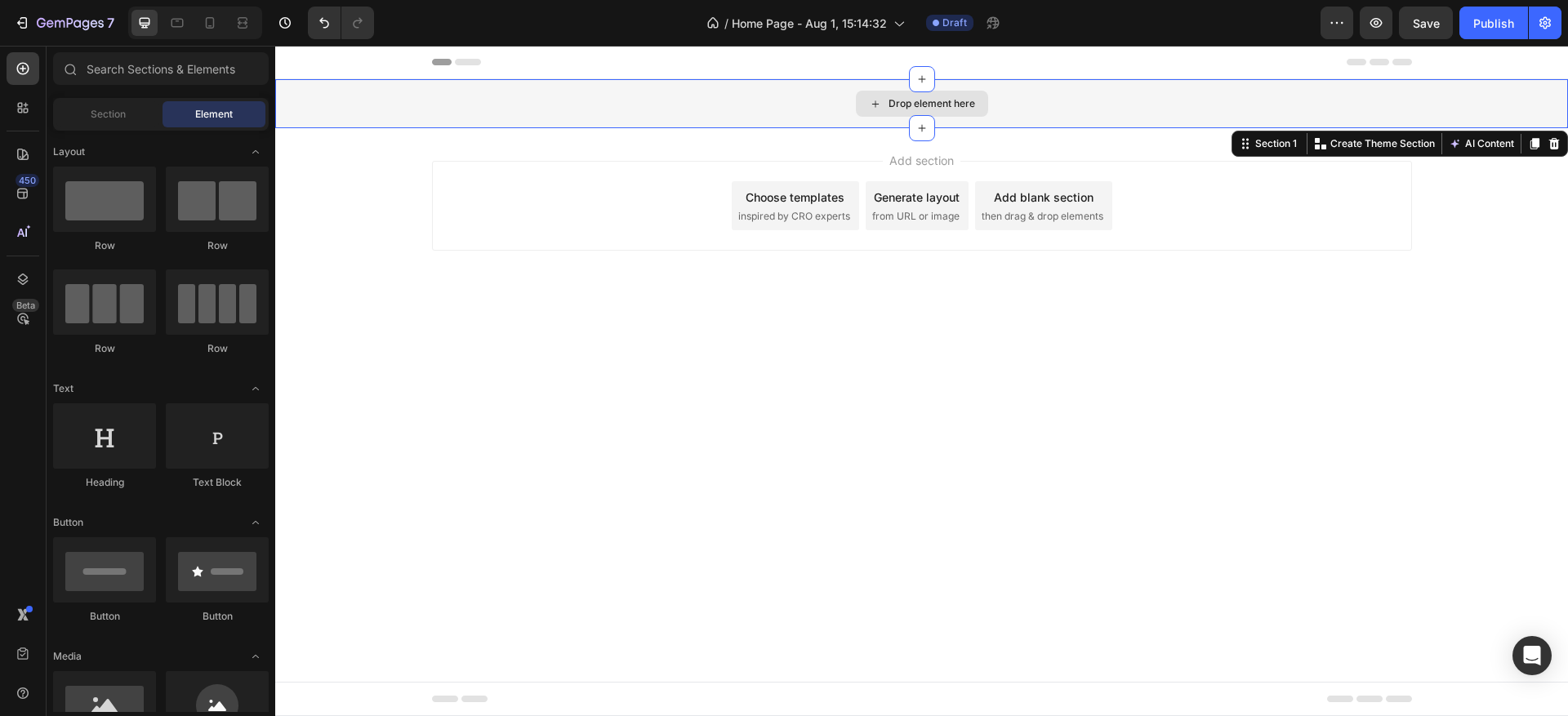 click on "Drop element here" at bounding box center [921, 104] 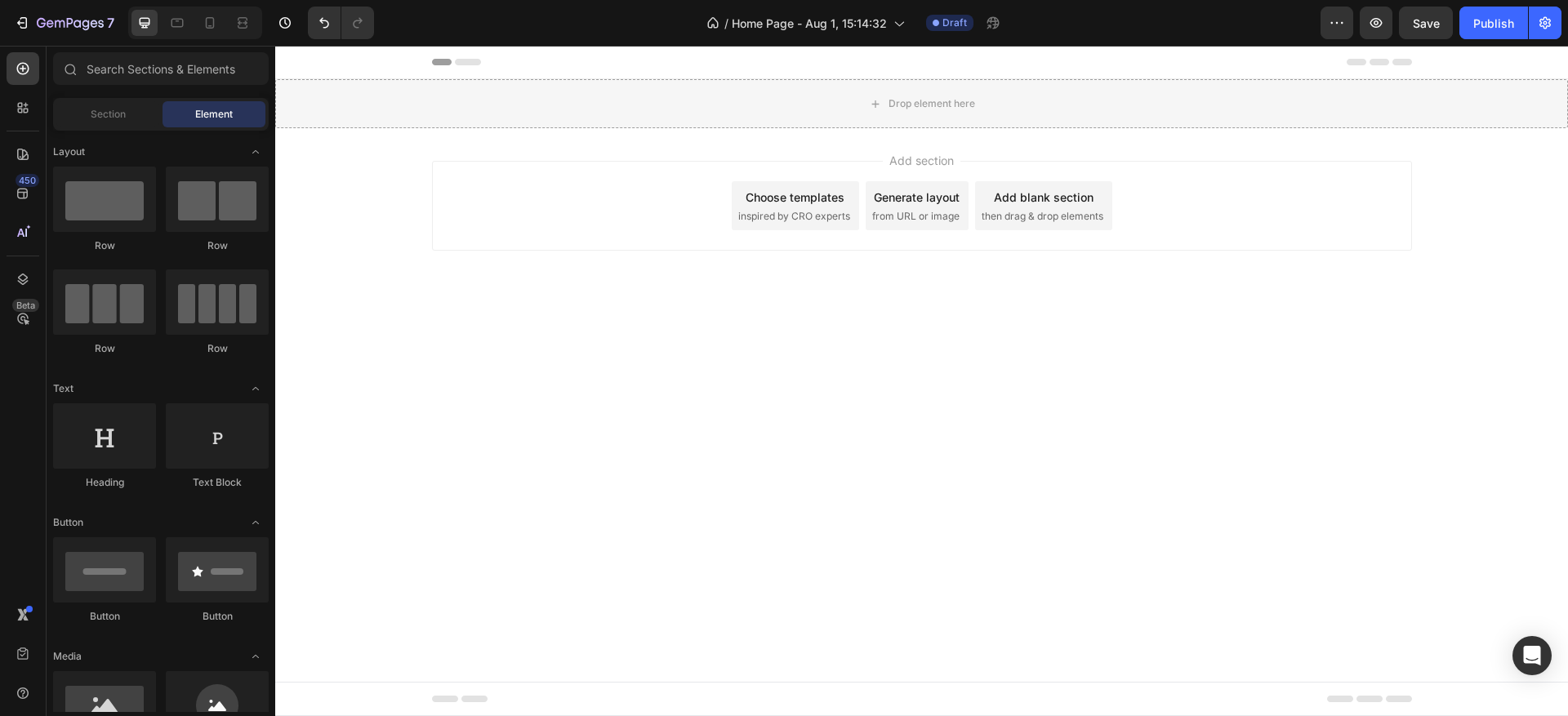 click on "Add section Choose templates inspired by CRO experts Generate layout from URL or image Add blank section then drag & drop elements" at bounding box center [921, 229] 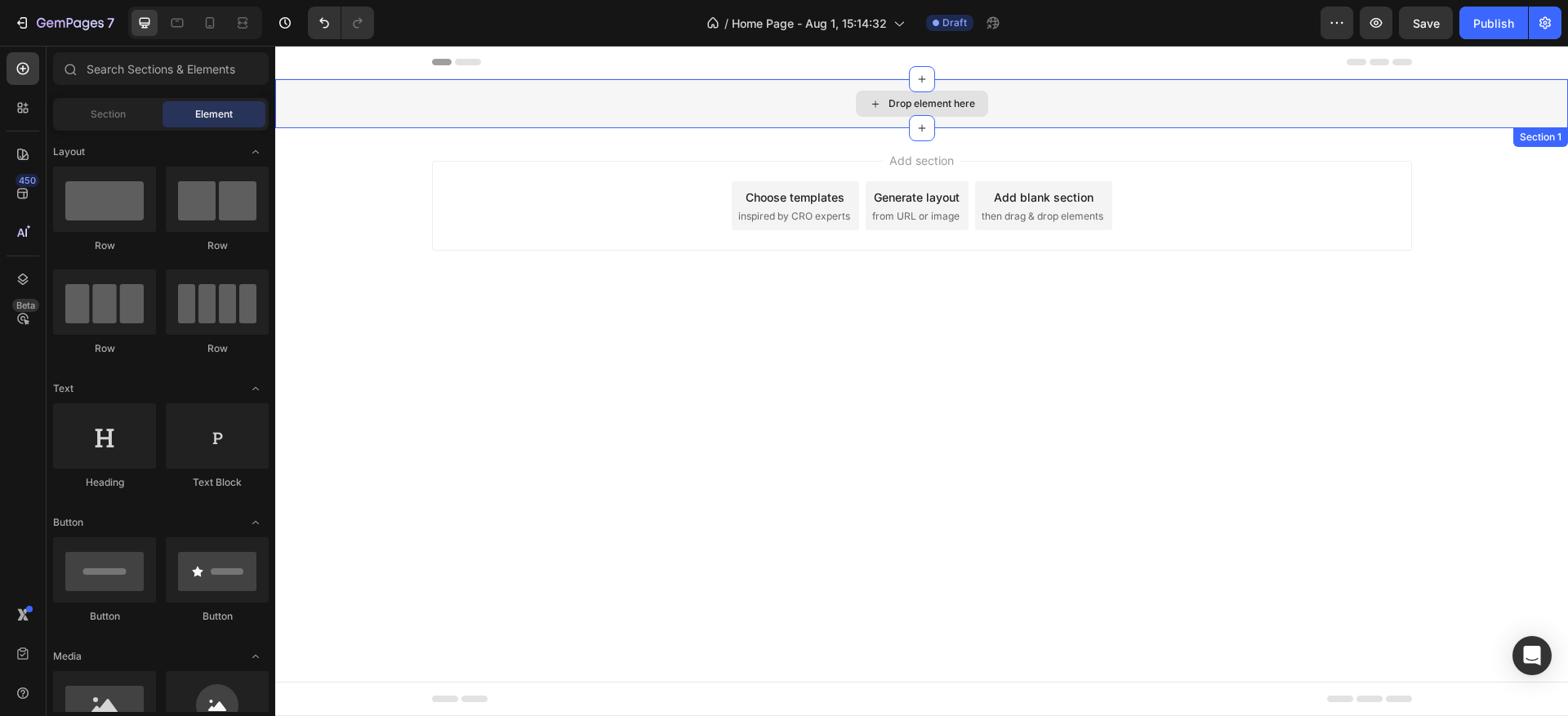 click on "Drop element here" at bounding box center [922, 104] 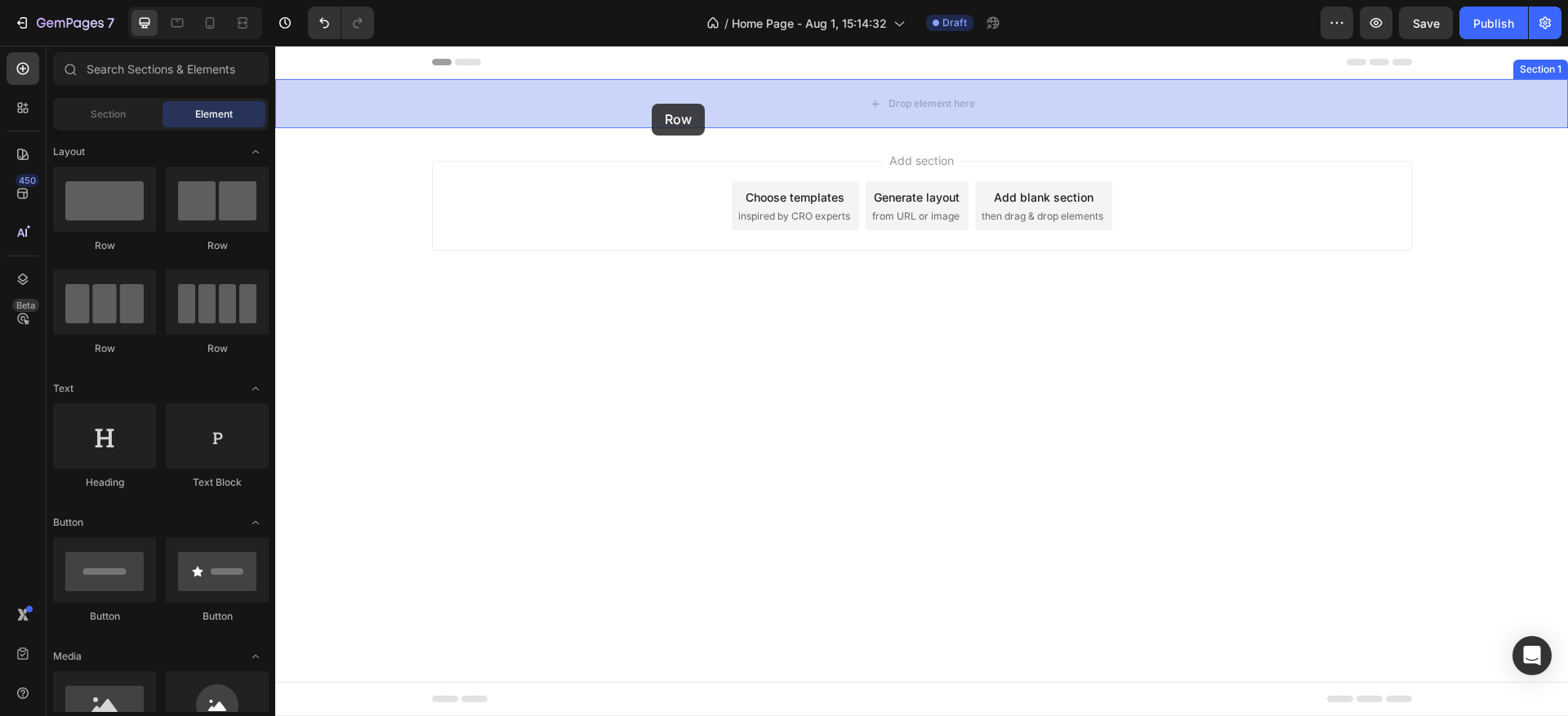 drag, startPoint x: 390, startPoint y: 265, endPoint x: 652, endPoint y: 104, distance: 307.51423 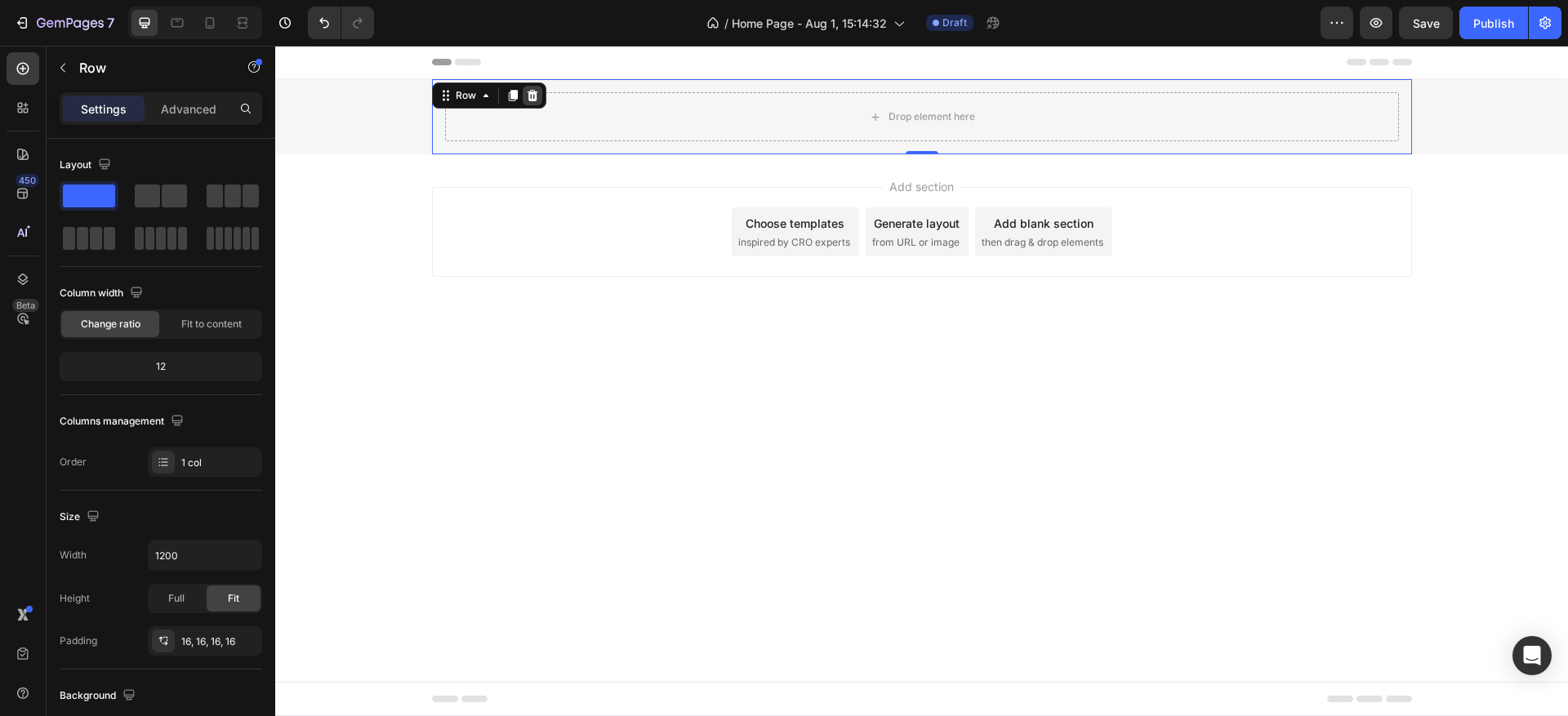 click 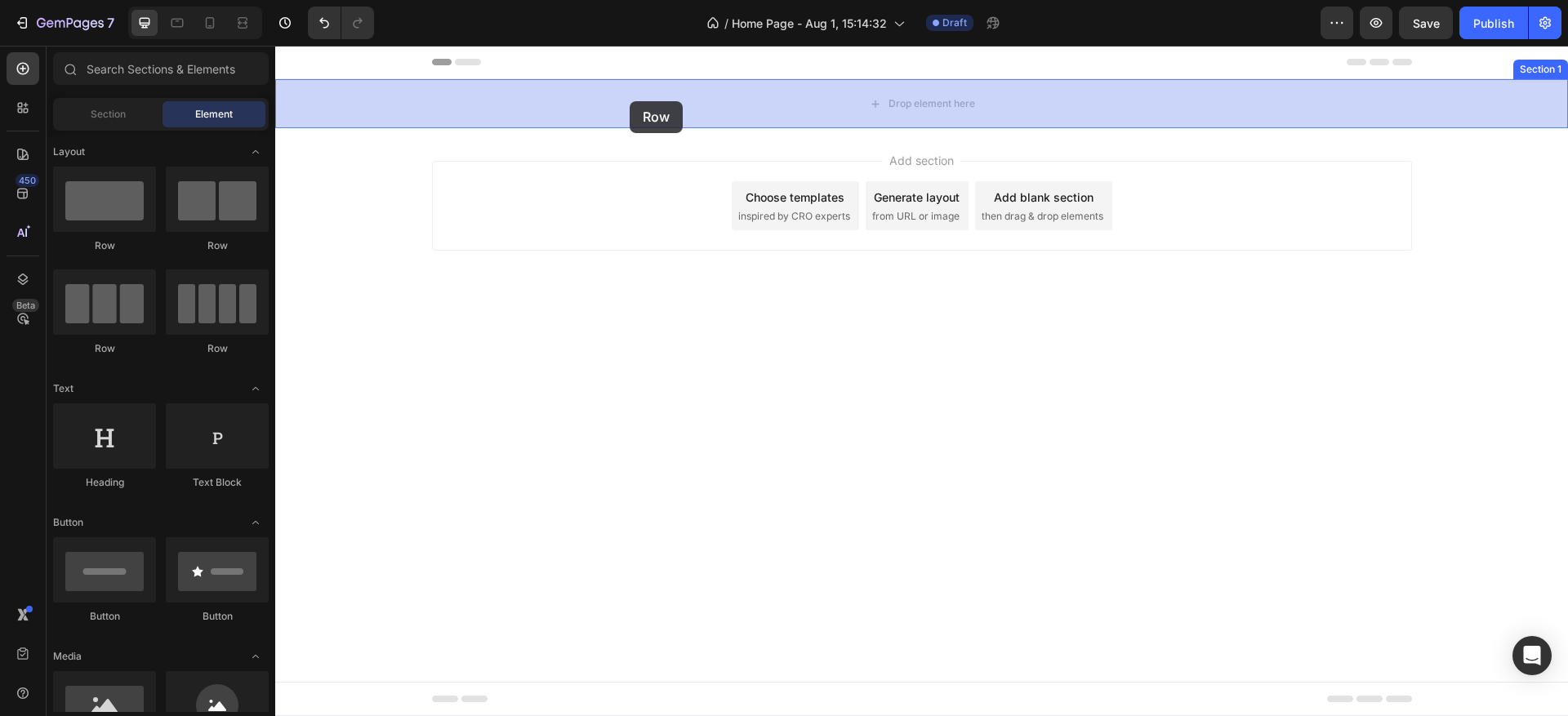 drag, startPoint x: 376, startPoint y: 362, endPoint x: 630, endPoint y: 101, distance: 364.19363 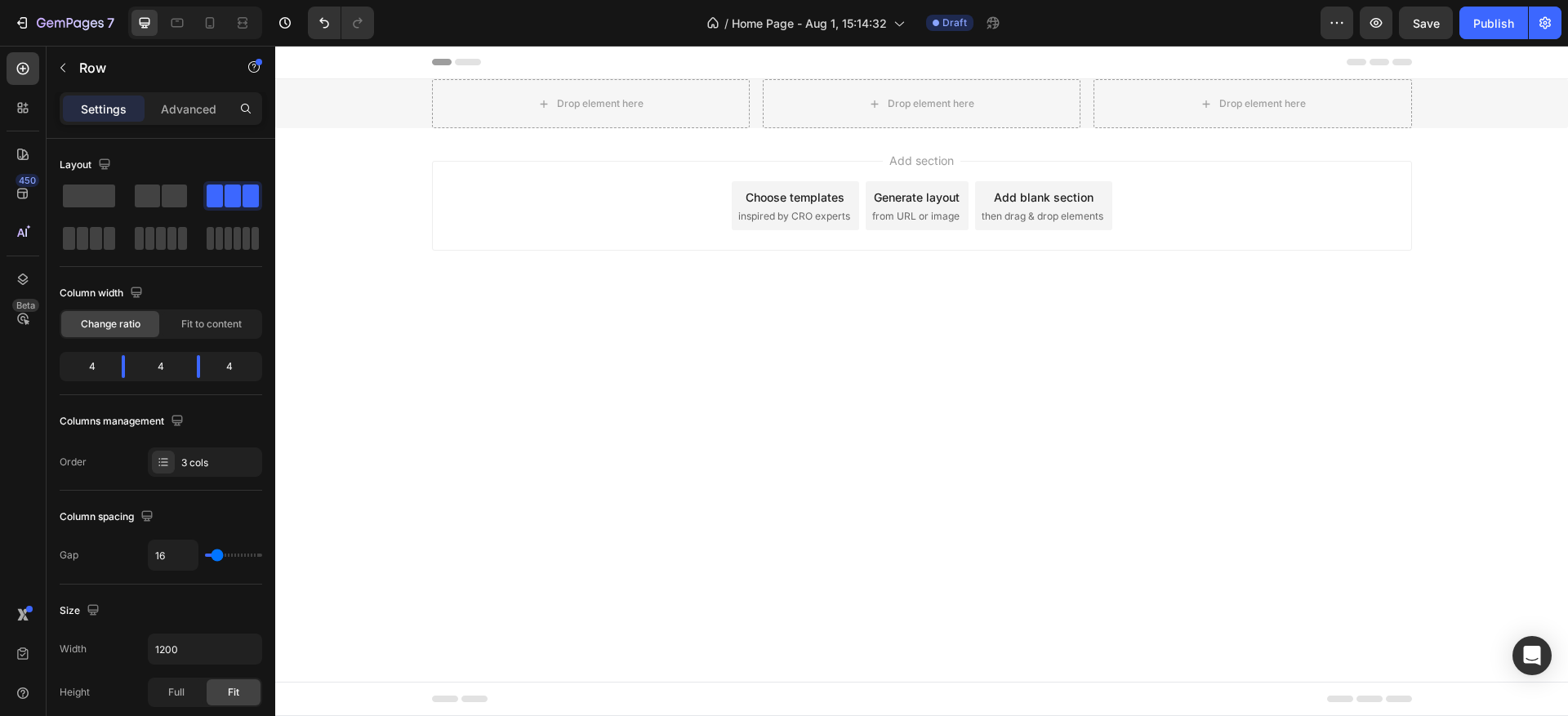 click on "Add section Choose templates inspired by CRO experts Generate layout from URL or image Add blank section then drag & drop elements" at bounding box center (921, 229) 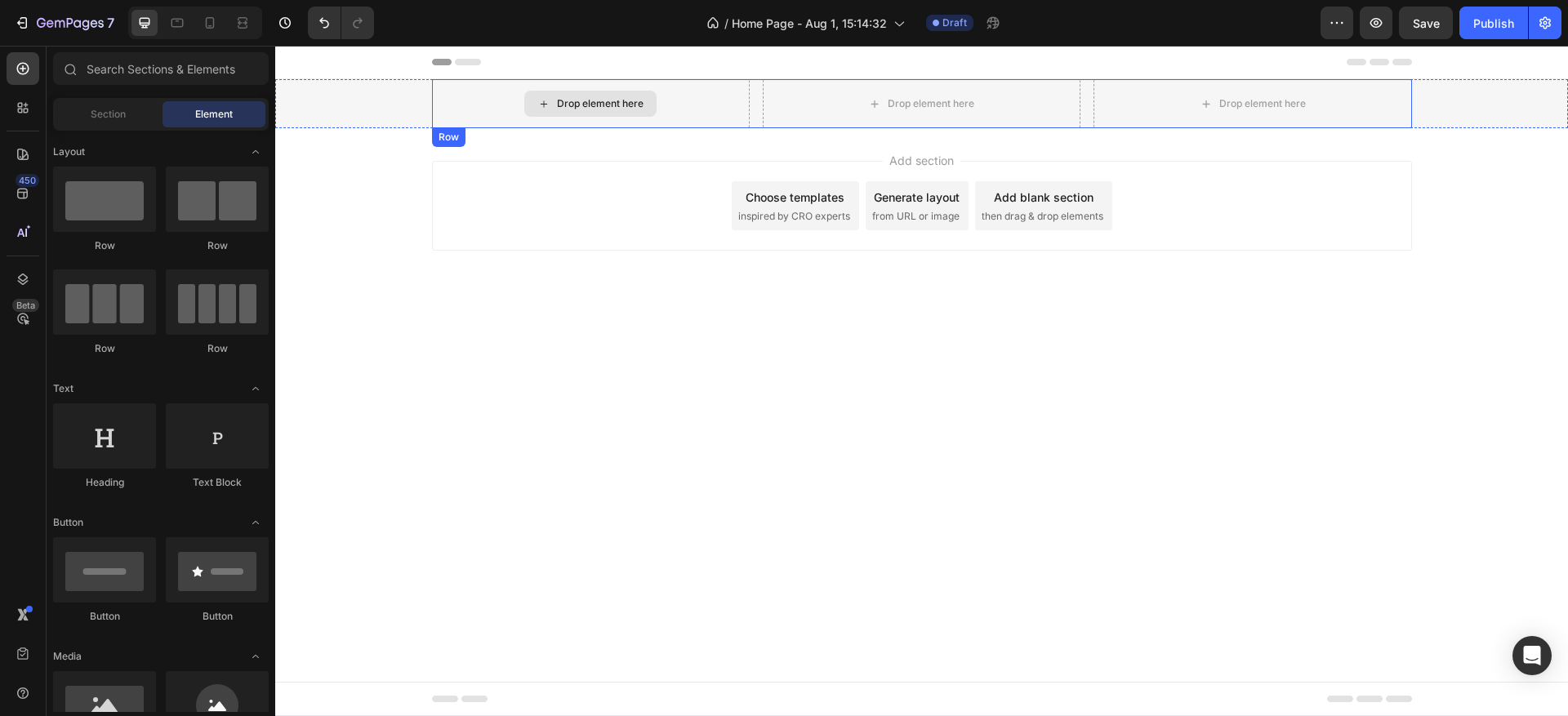 click on "Drop element here" at bounding box center (600, 104) 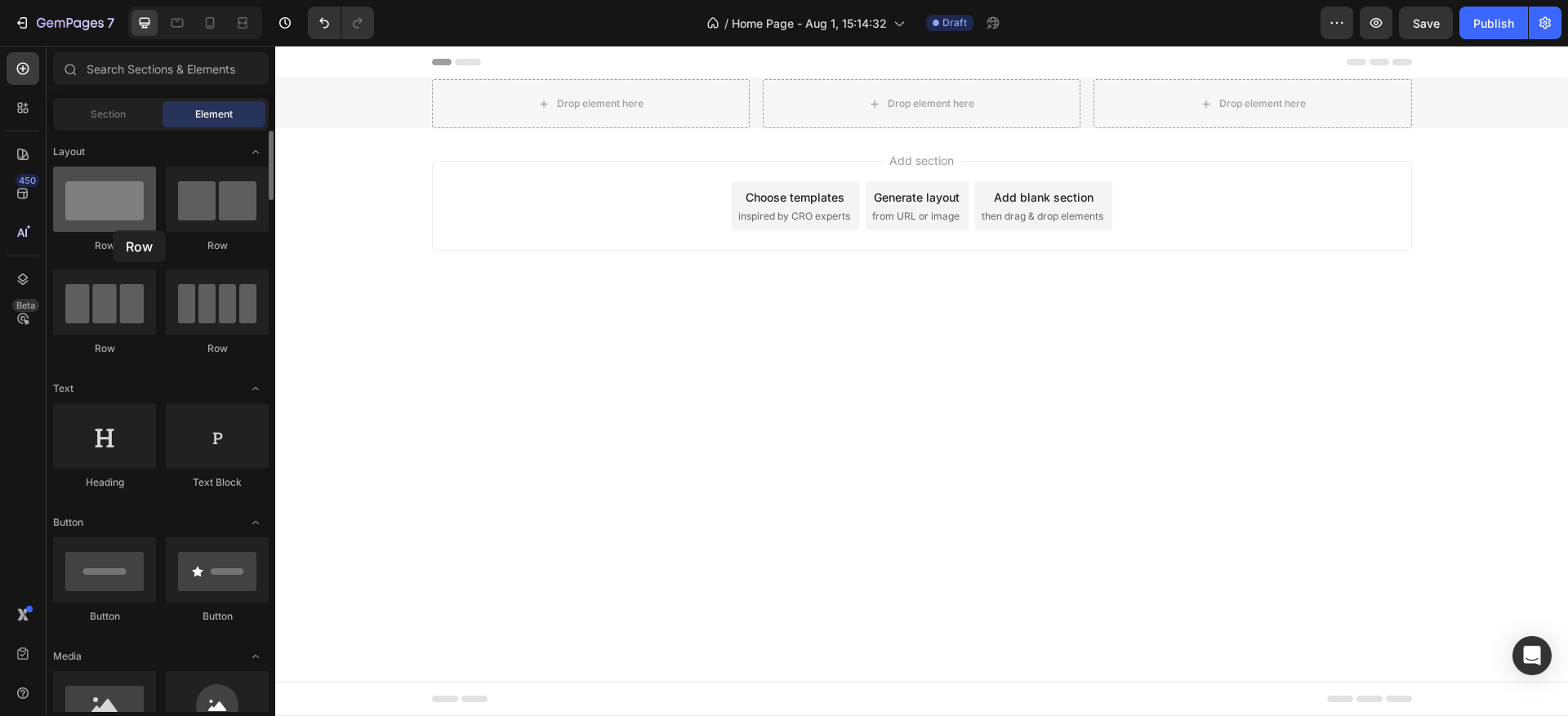 click at bounding box center (105, 199) 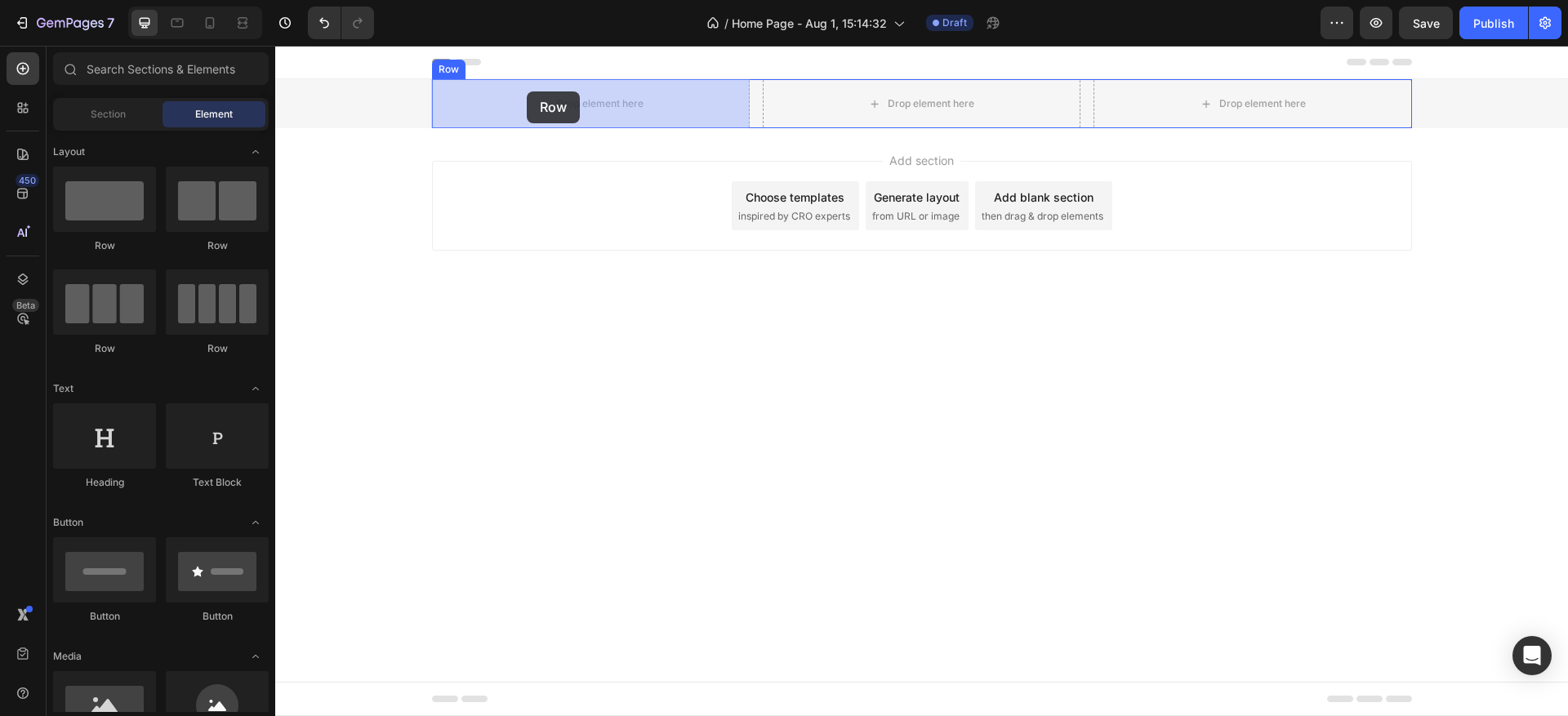drag, startPoint x: 384, startPoint y: 353, endPoint x: 527, endPoint y: 91, distance: 298.48451 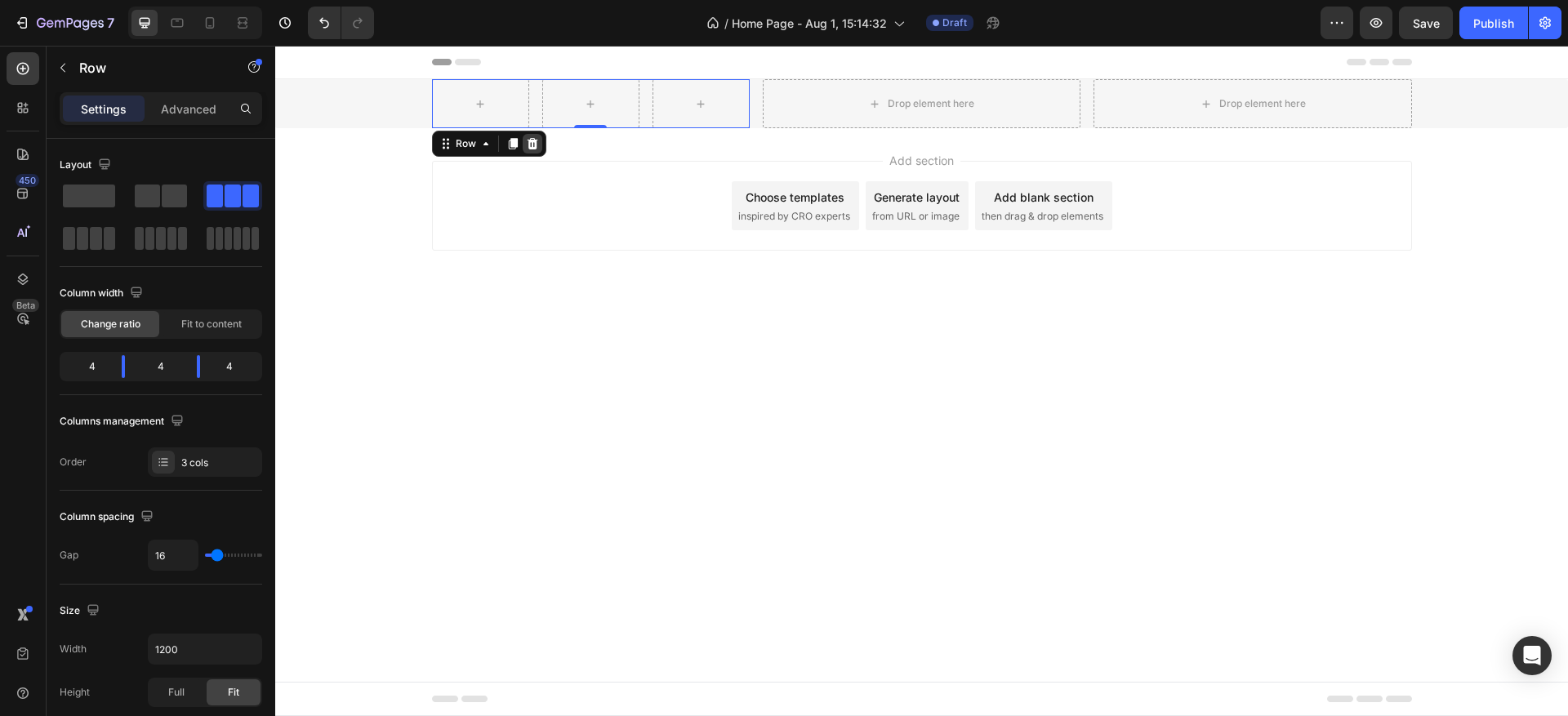 click 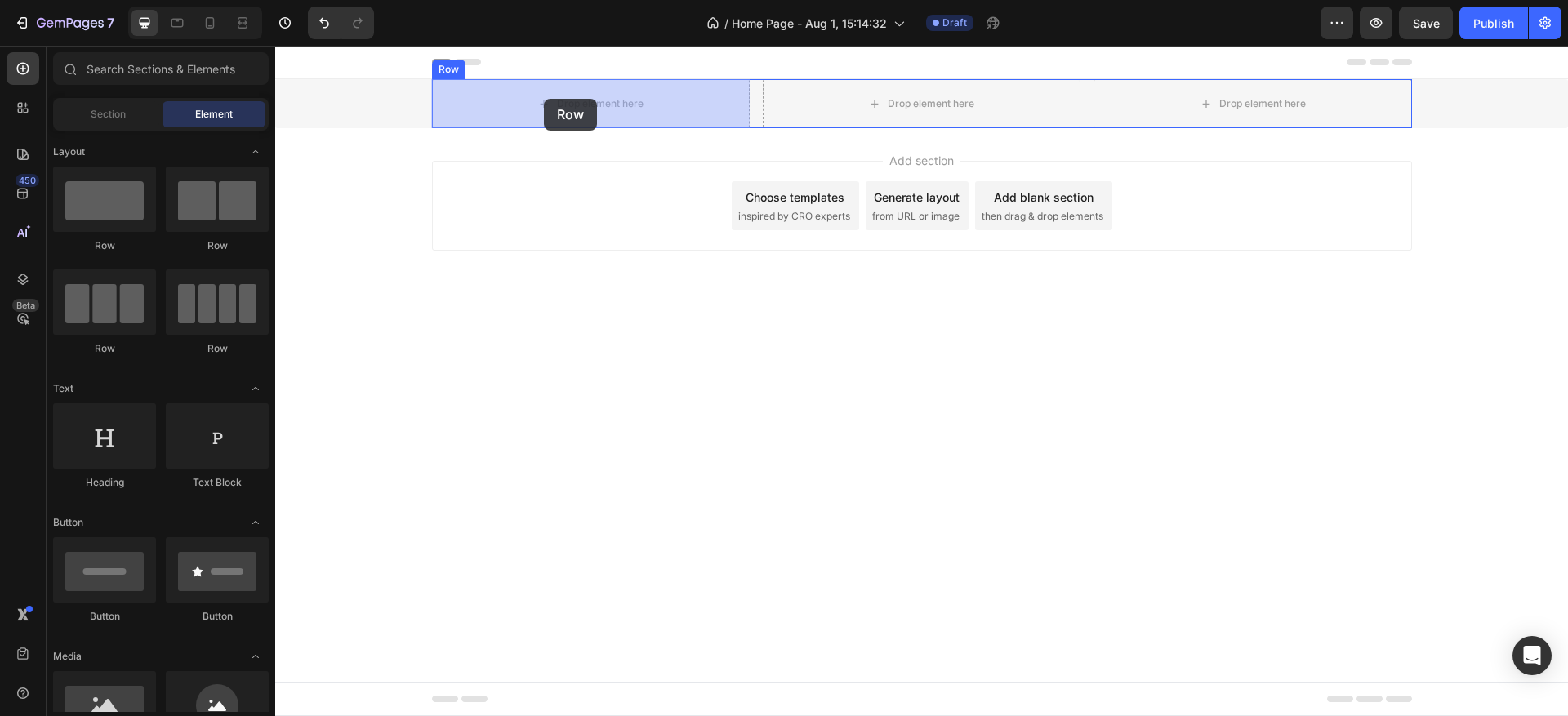 drag, startPoint x: 378, startPoint y: 267, endPoint x: 503, endPoint y: 120, distance: 192.96114 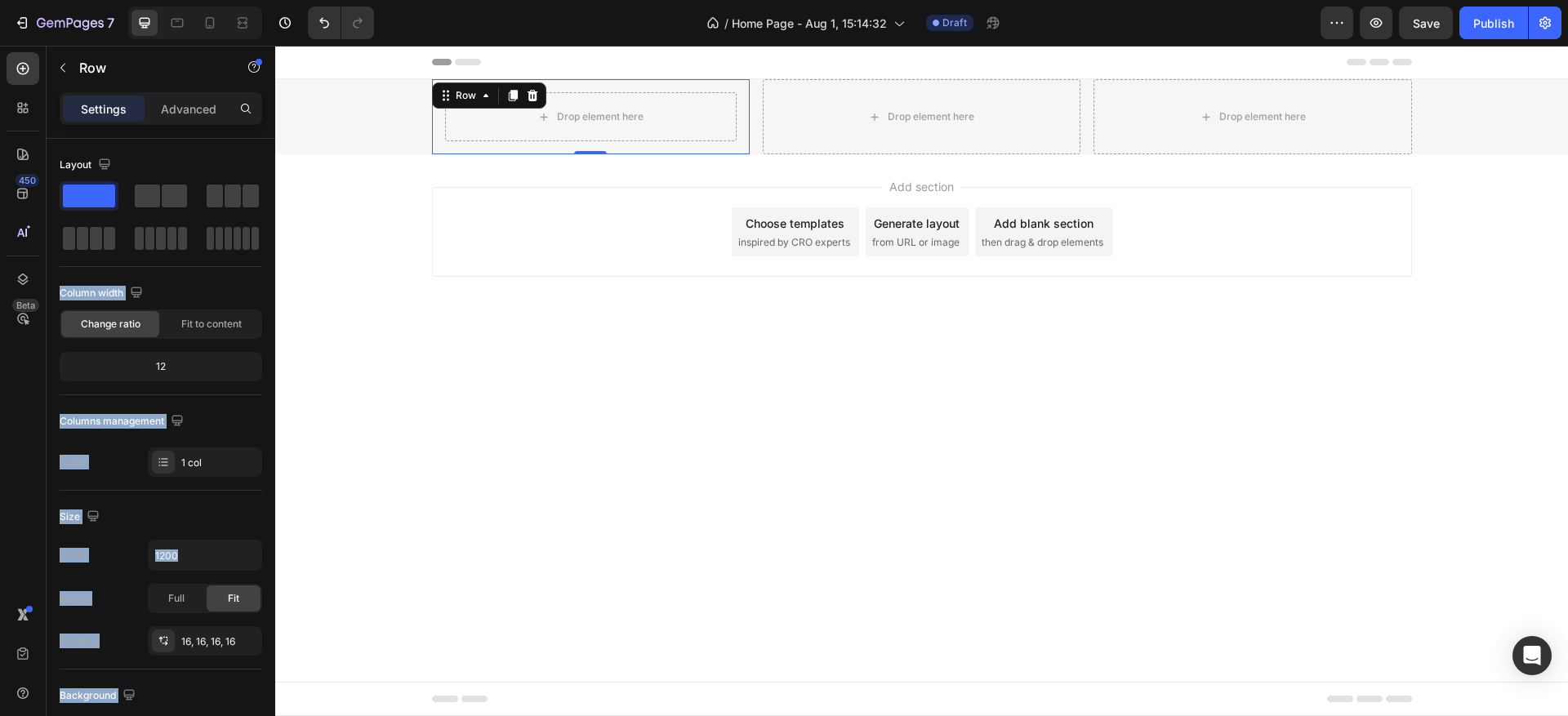 drag, startPoint x: 356, startPoint y: 247, endPoint x: 500, endPoint y: 260, distance: 144.58561 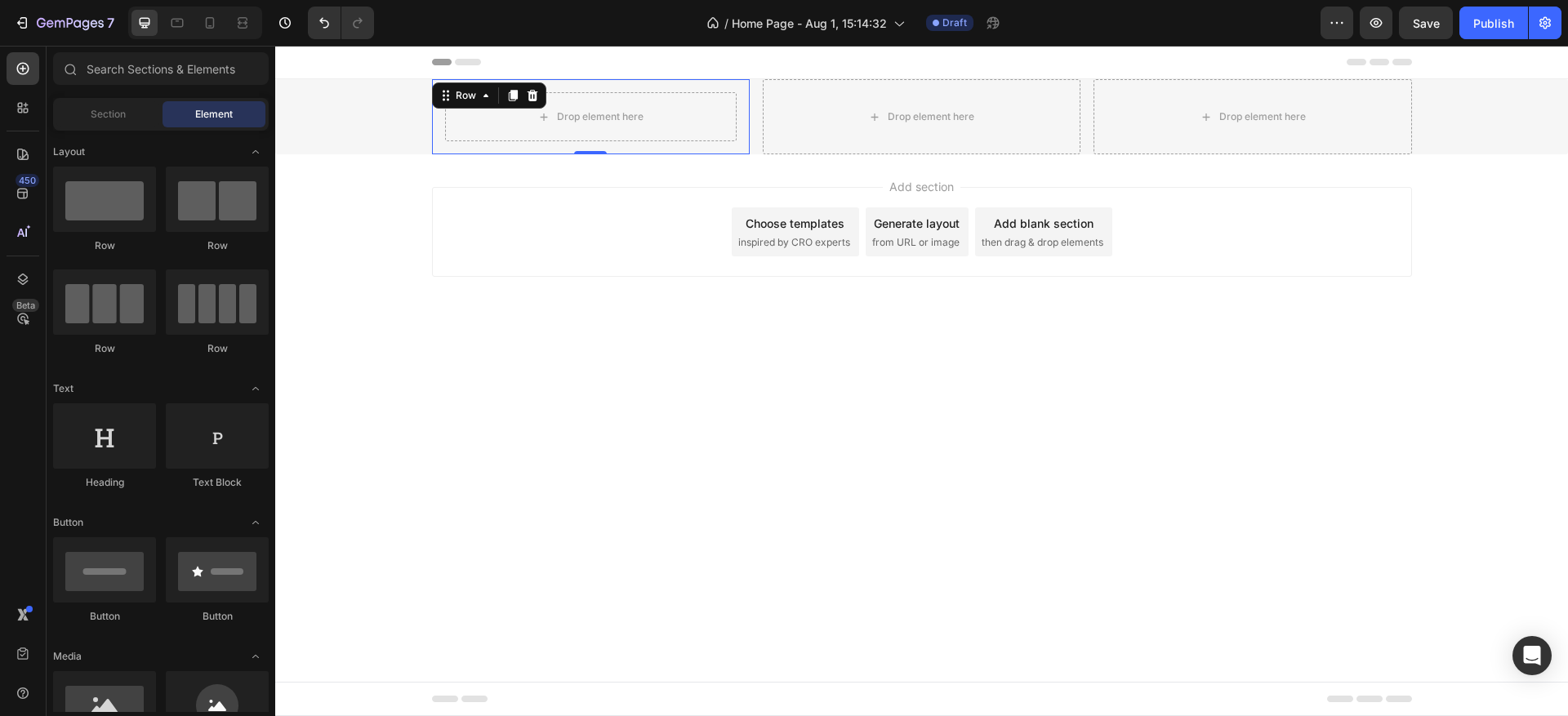 click on "Add section Choose templates inspired by CRO experts Generate layout from URL or image Add blank section then drag & drop elements" at bounding box center (921, 255) 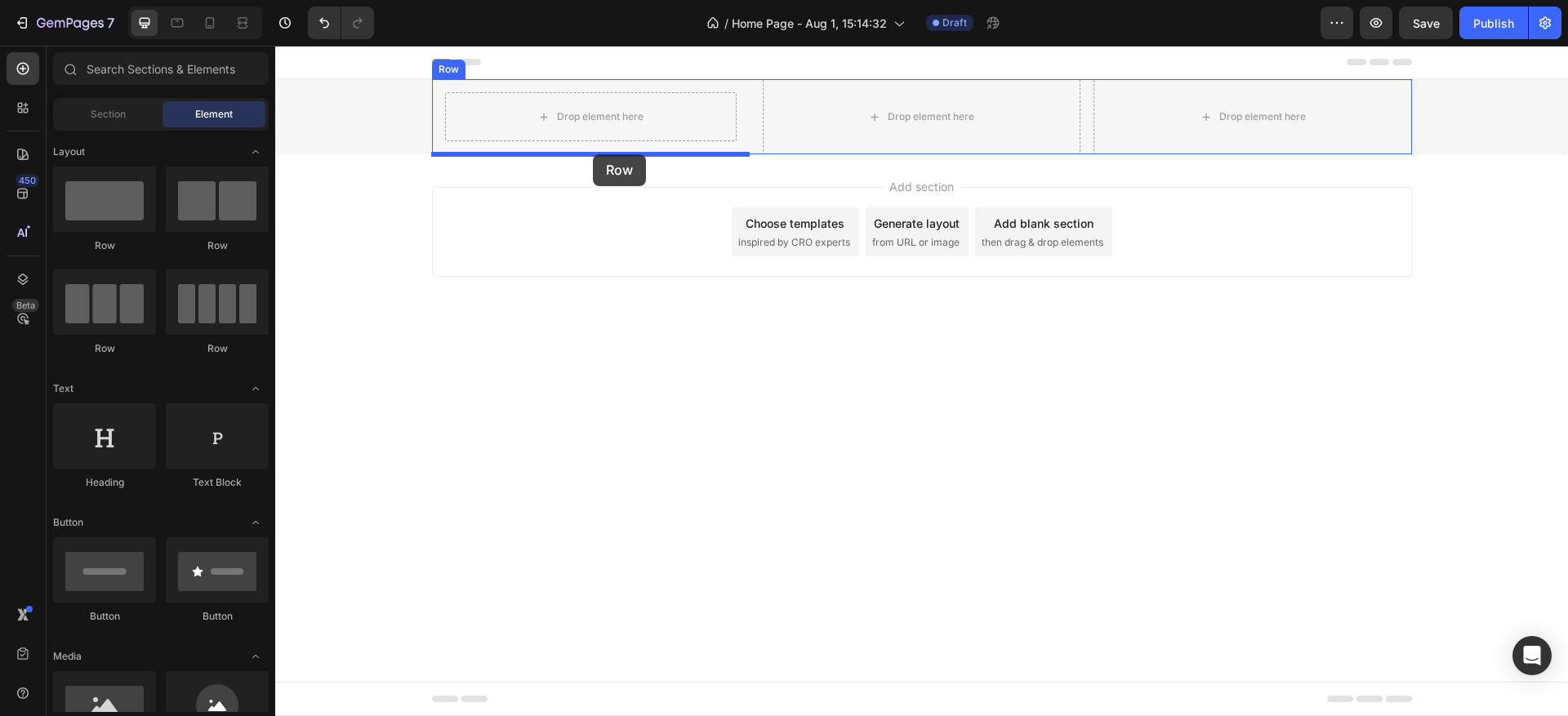 drag, startPoint x: 368, startPoint y: 247, endPoint x: 593, endPoint y: 154, distance: 243.46252 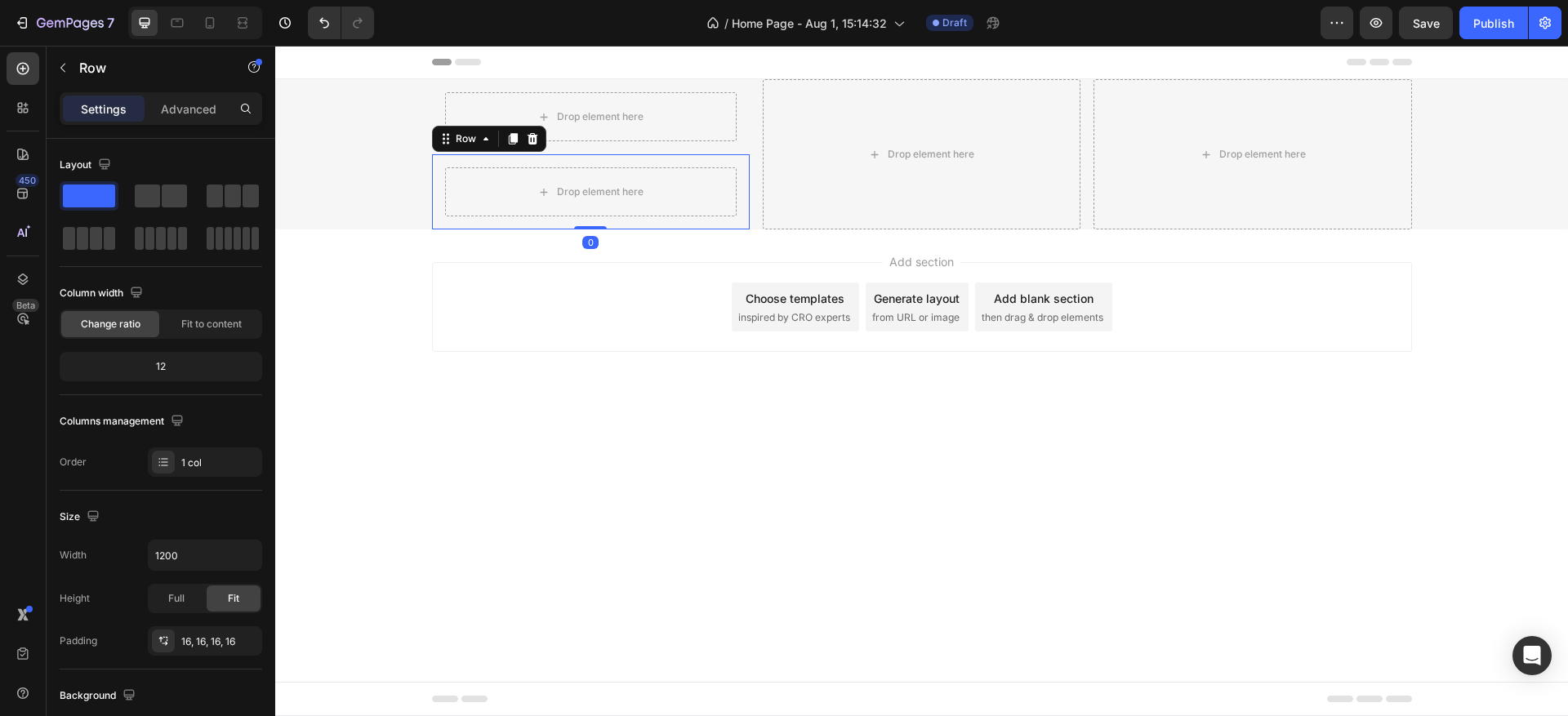click on "Add section Choose templates inspired by CRO experts Generate layout from URL or image Add blank section then drag & drop elements" at bounding box center [922, 307] 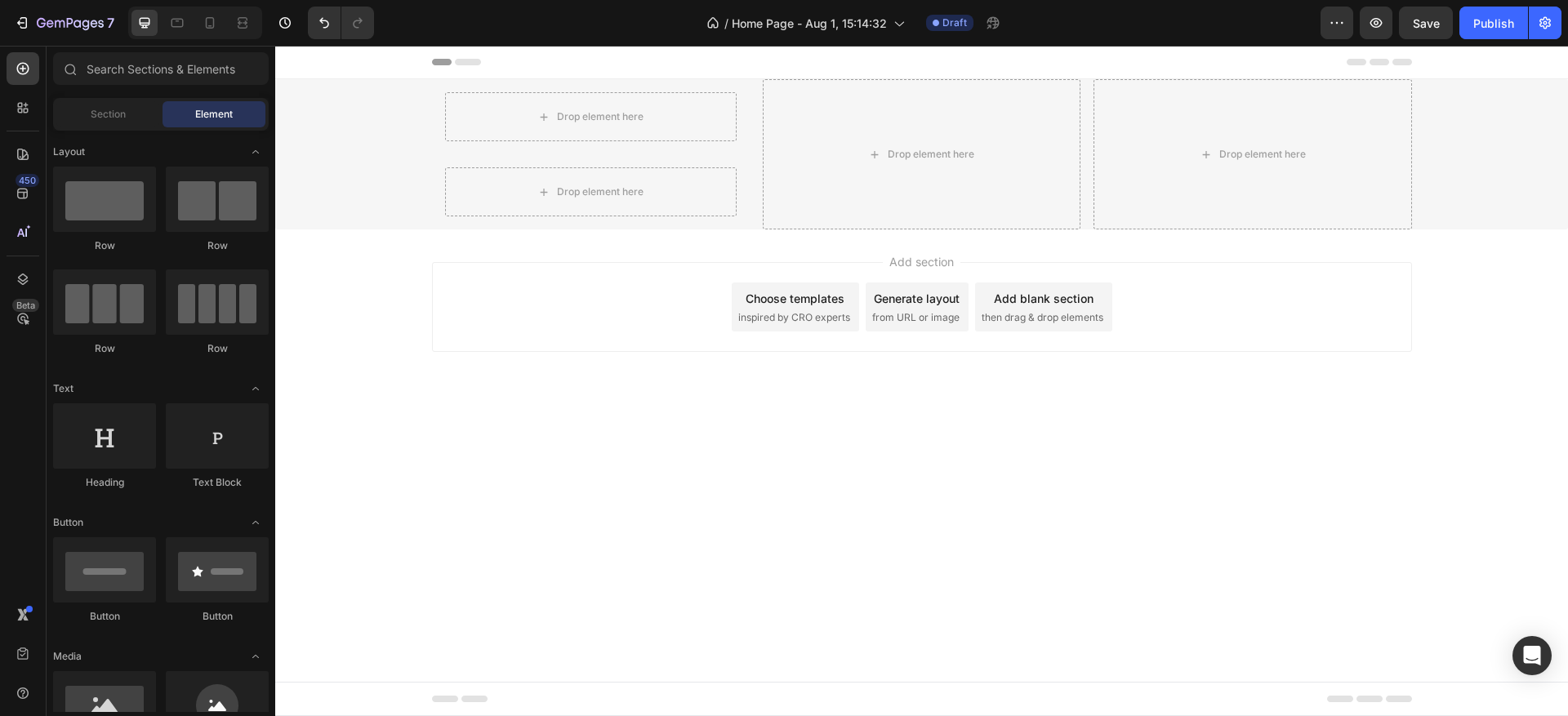 click on "Header
Drop element here Row
Drop element here Row
Drop element here
Drop element here Row Section 1 Root Start with Sections from sidebar Add sections Add elements Start with Generating from URL or image Add section Choose templates inspired by CRO experts Generate layout from URL or image Add blank section then drag & drop elements Footer" at bounding box center [921, 380] 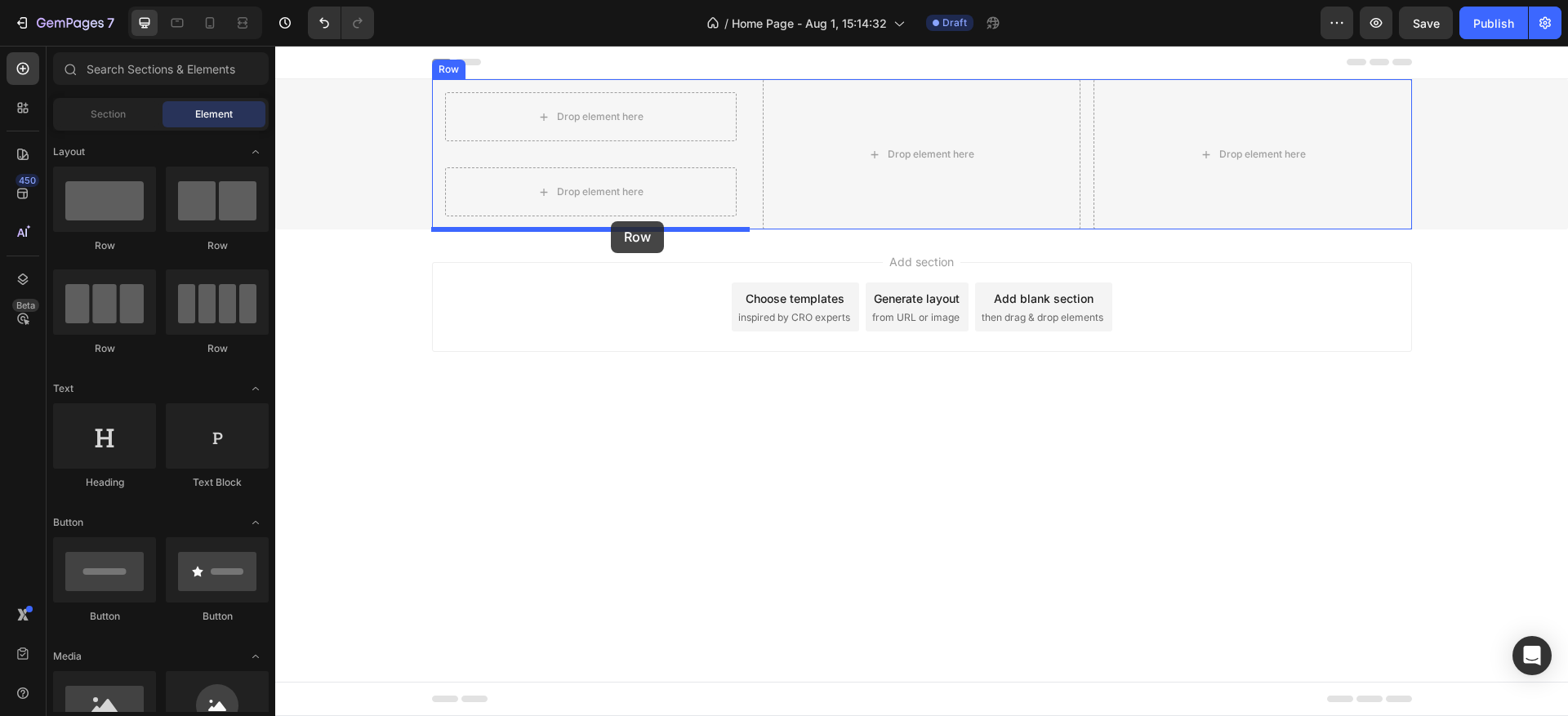 drag, startPoint x: 405, startPoint y: 256, endPoint x: 611, endPoint y: 221, distance: 208.95215 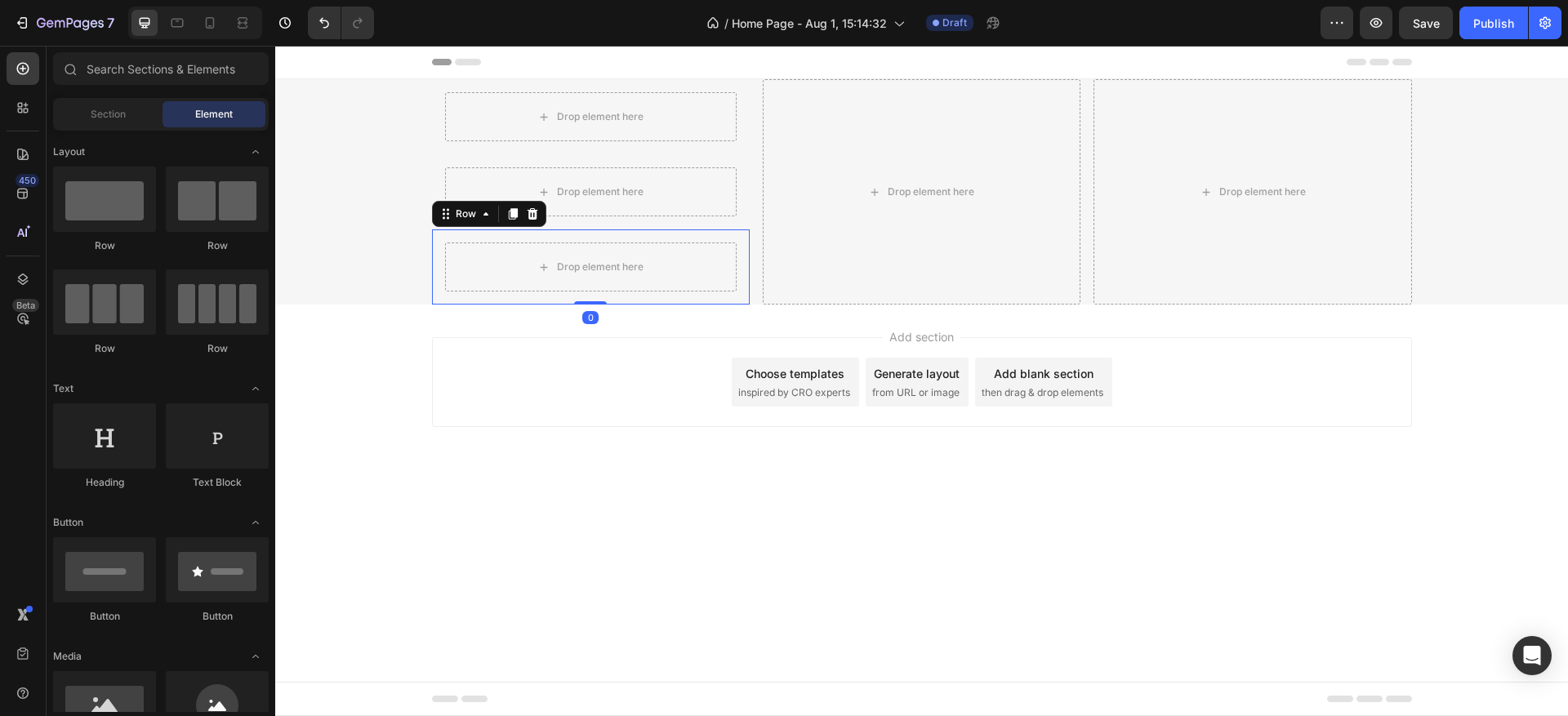 click on "Add section Choose templates inspired by CRO experts Generate layout from URL or image Add blank section then drag & drop elements" at bounding box center (922, 382) 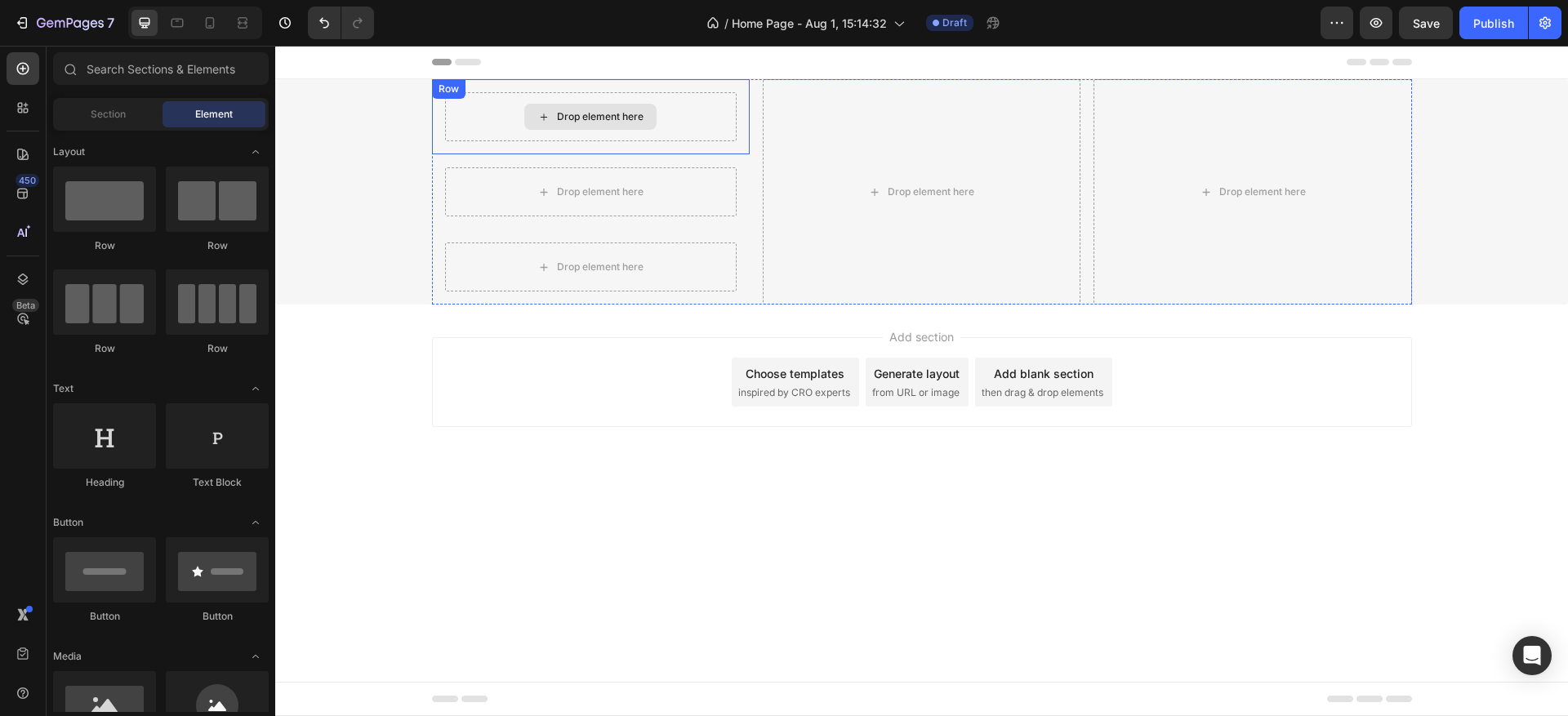 click on "Drop element here" at bounding box center [600, 117] 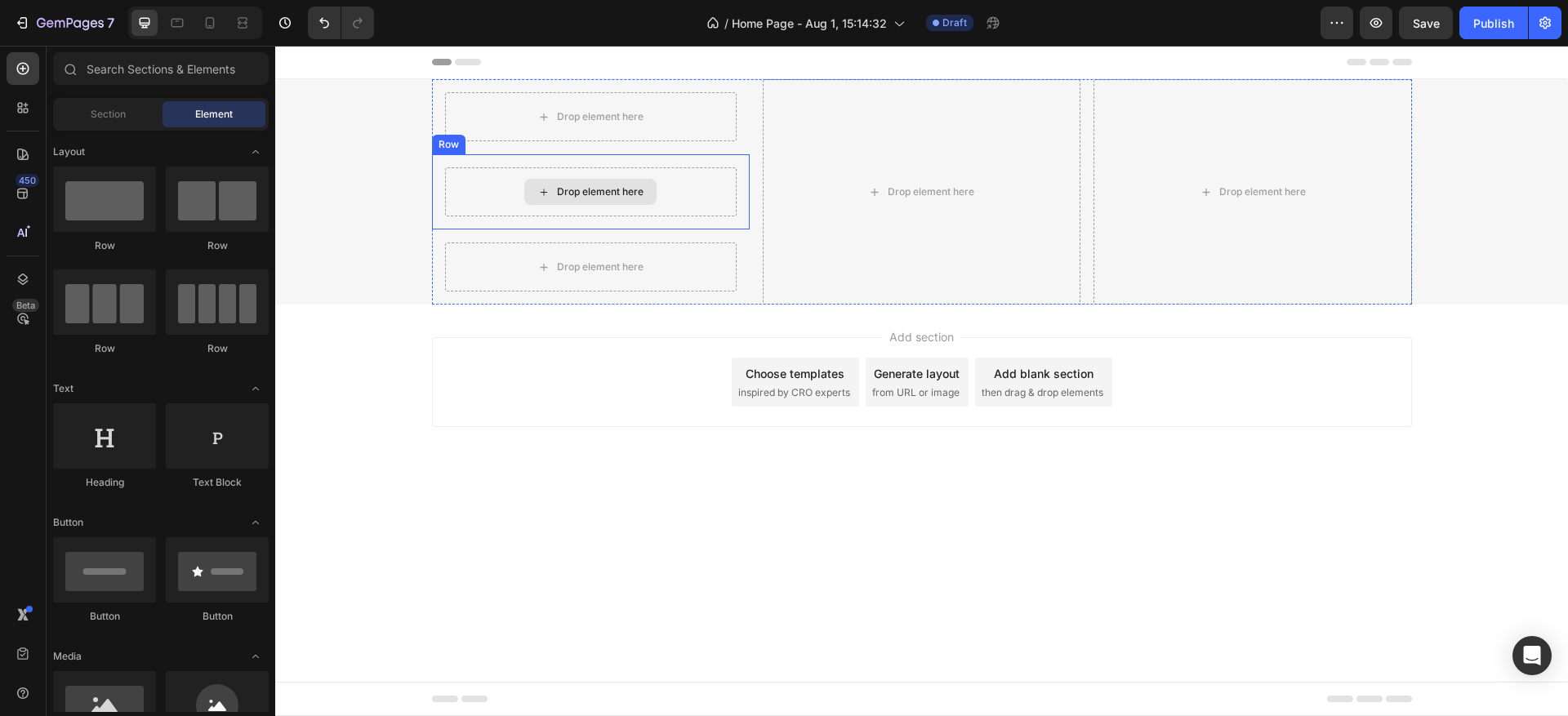 click on "Drop element here" at bounding box center [590, 192] 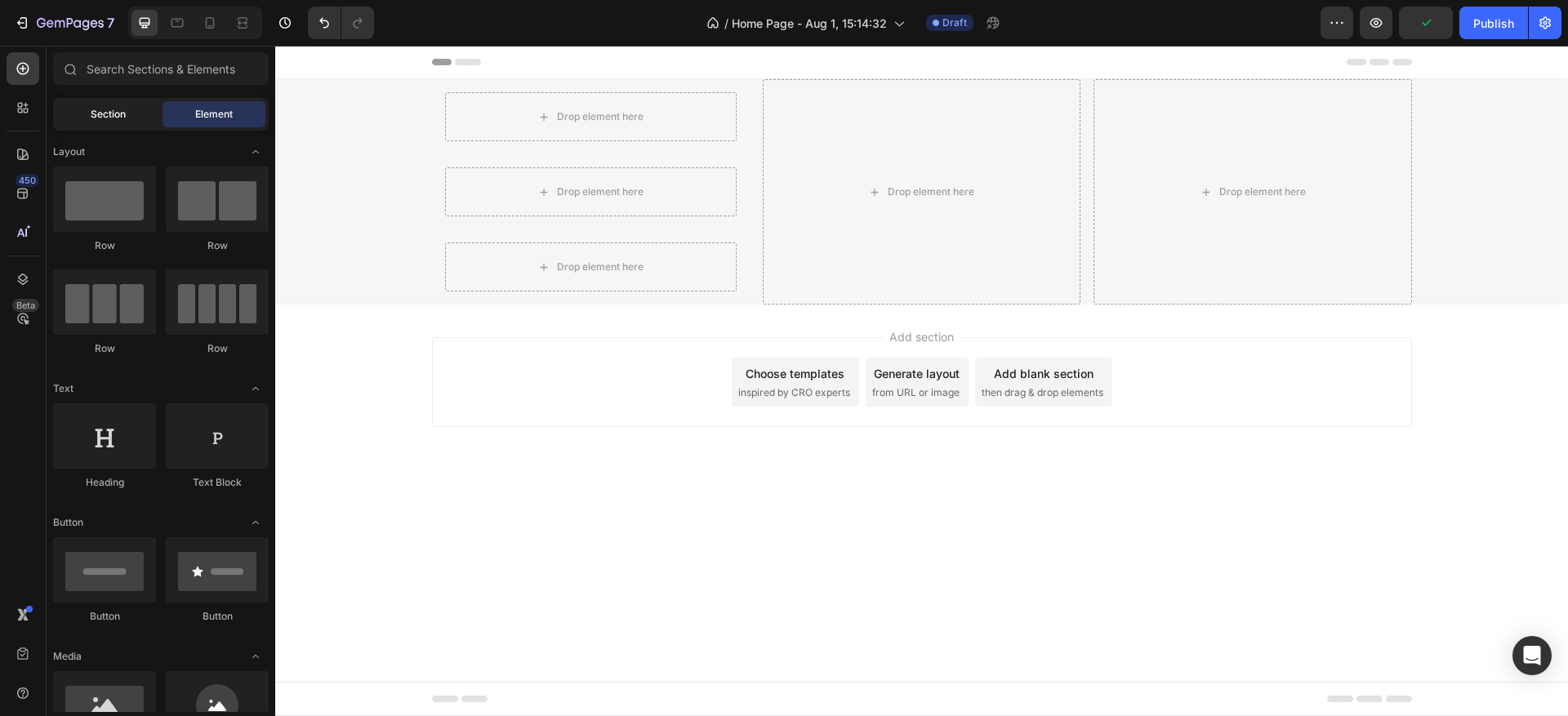 click on "Section" at bounding box center (108, 114) 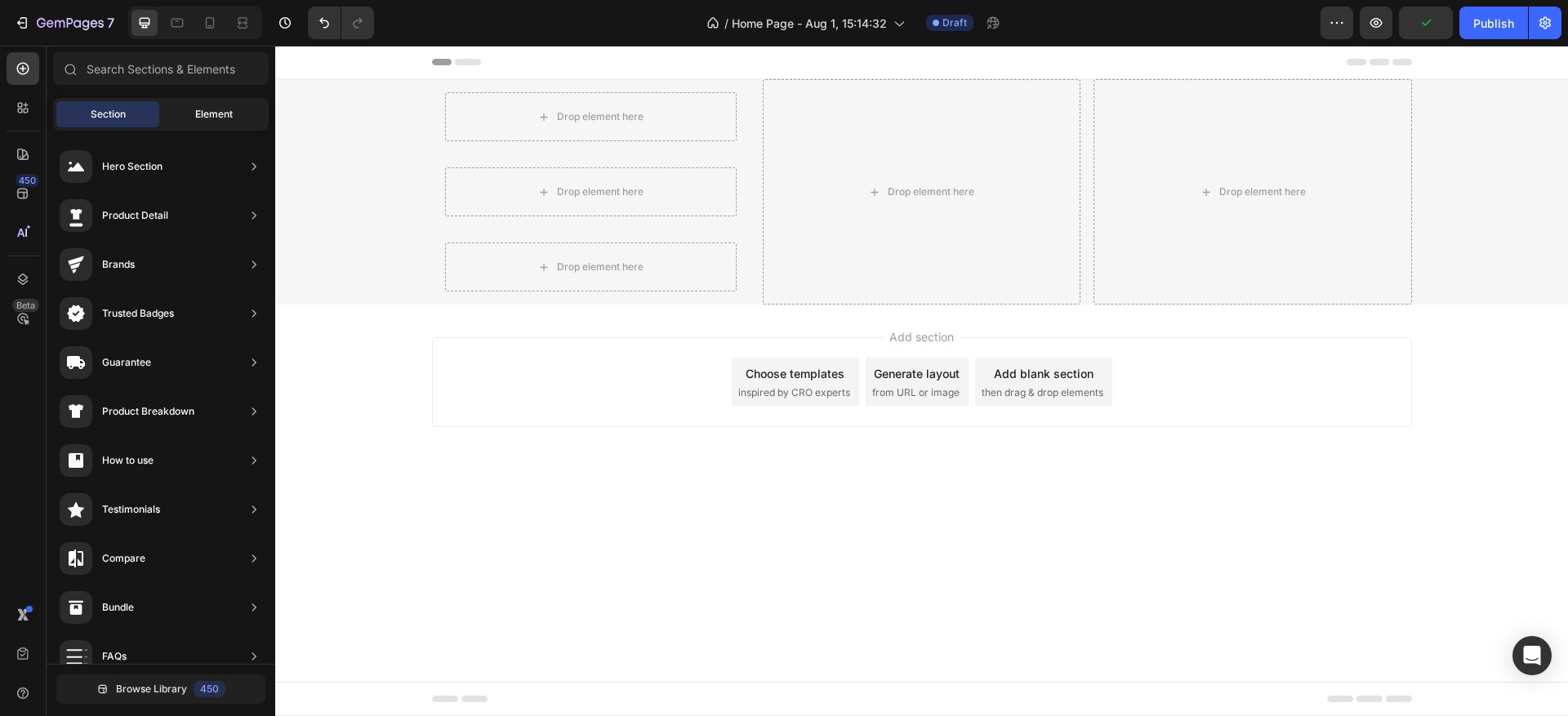 click on "Element" at bounding box center (214, 114) 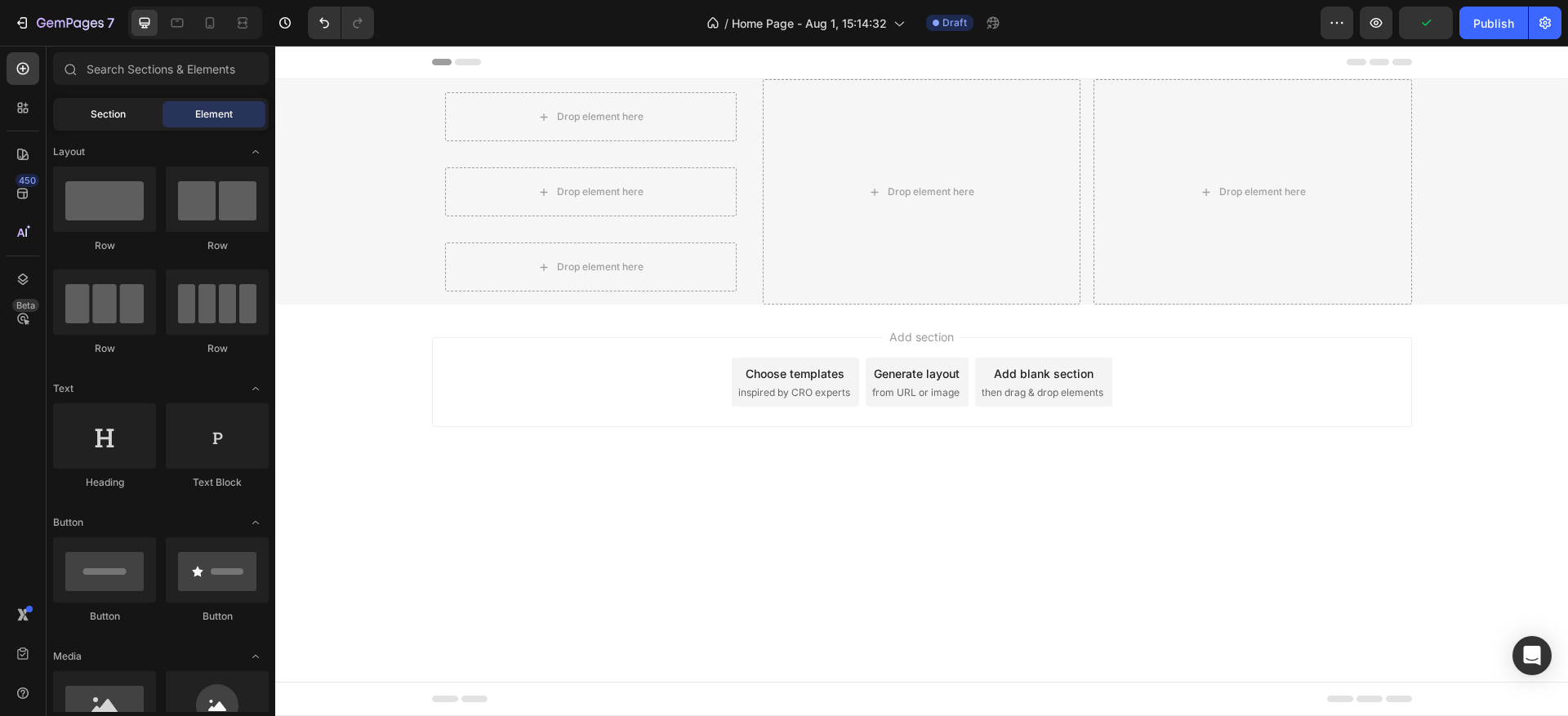 click on "Section" 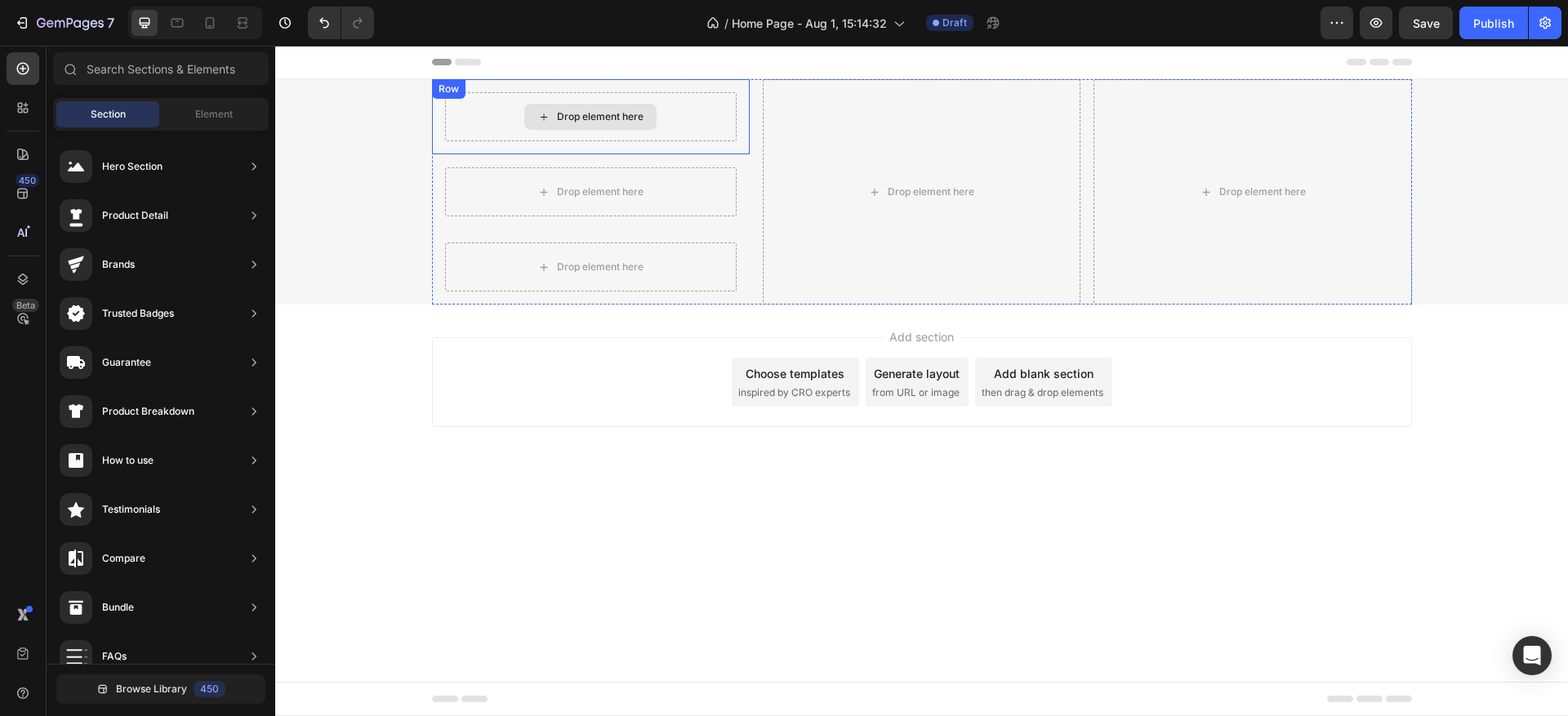 click on "Drop element here" at bounding box center [590, 117] 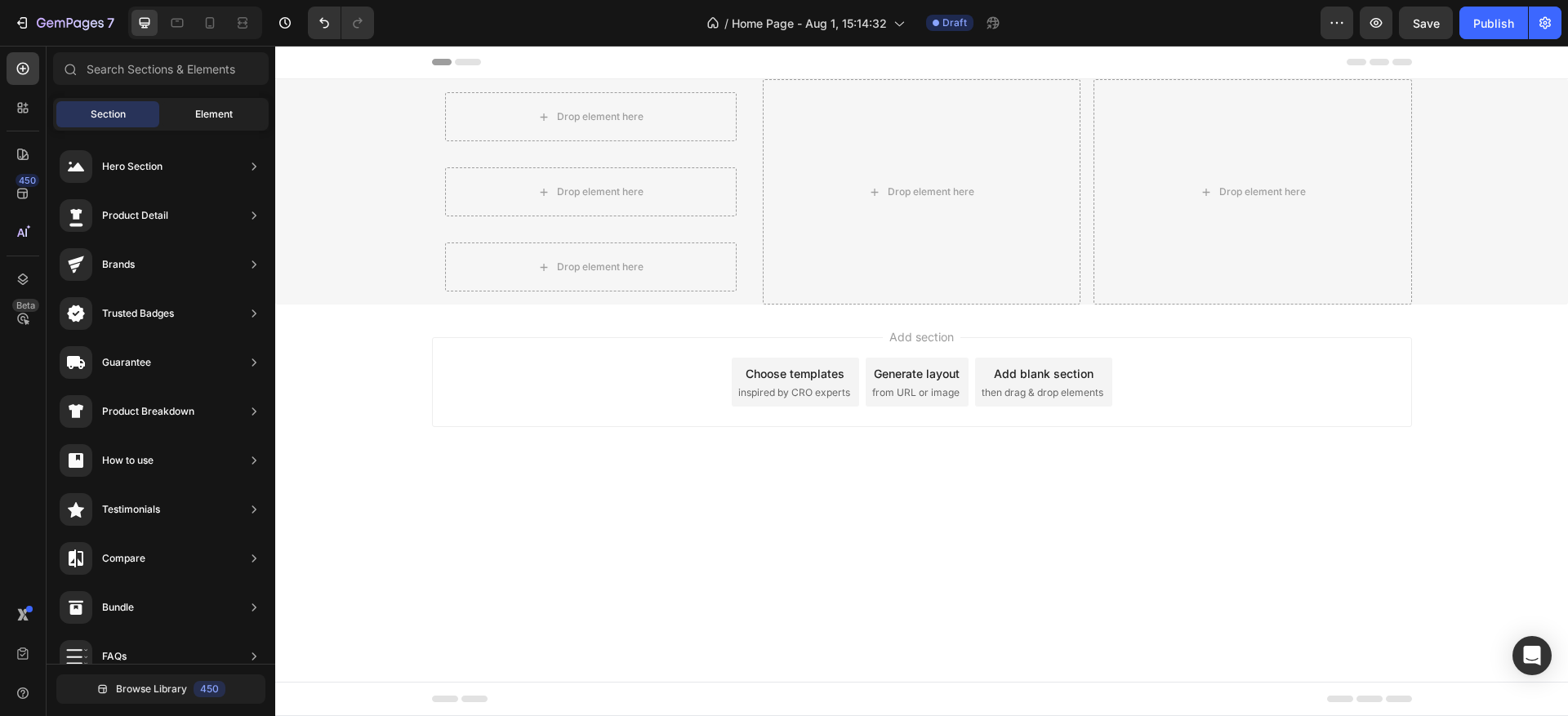 click on "Element" 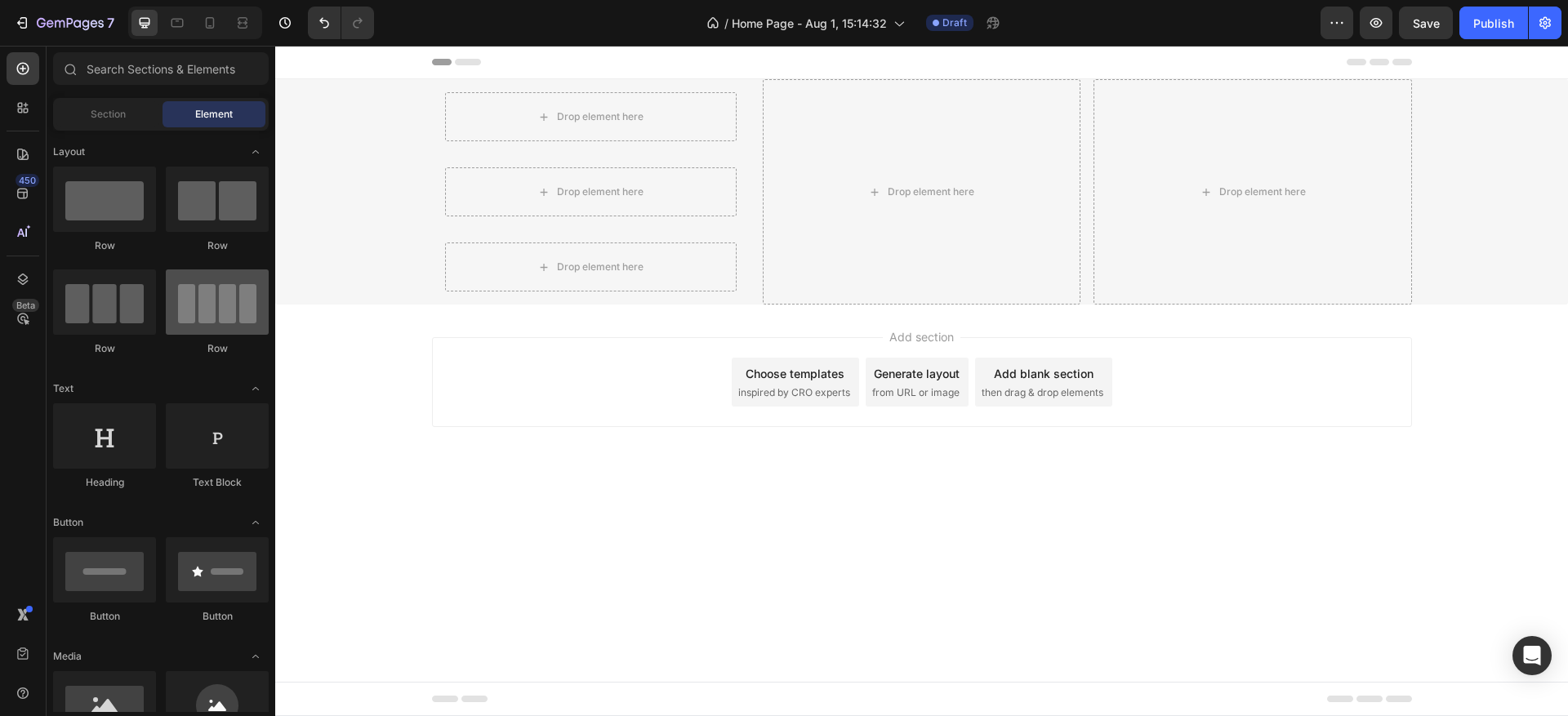 scroll, scrollTop: 245, scrollLeft: 0, axis: vertical 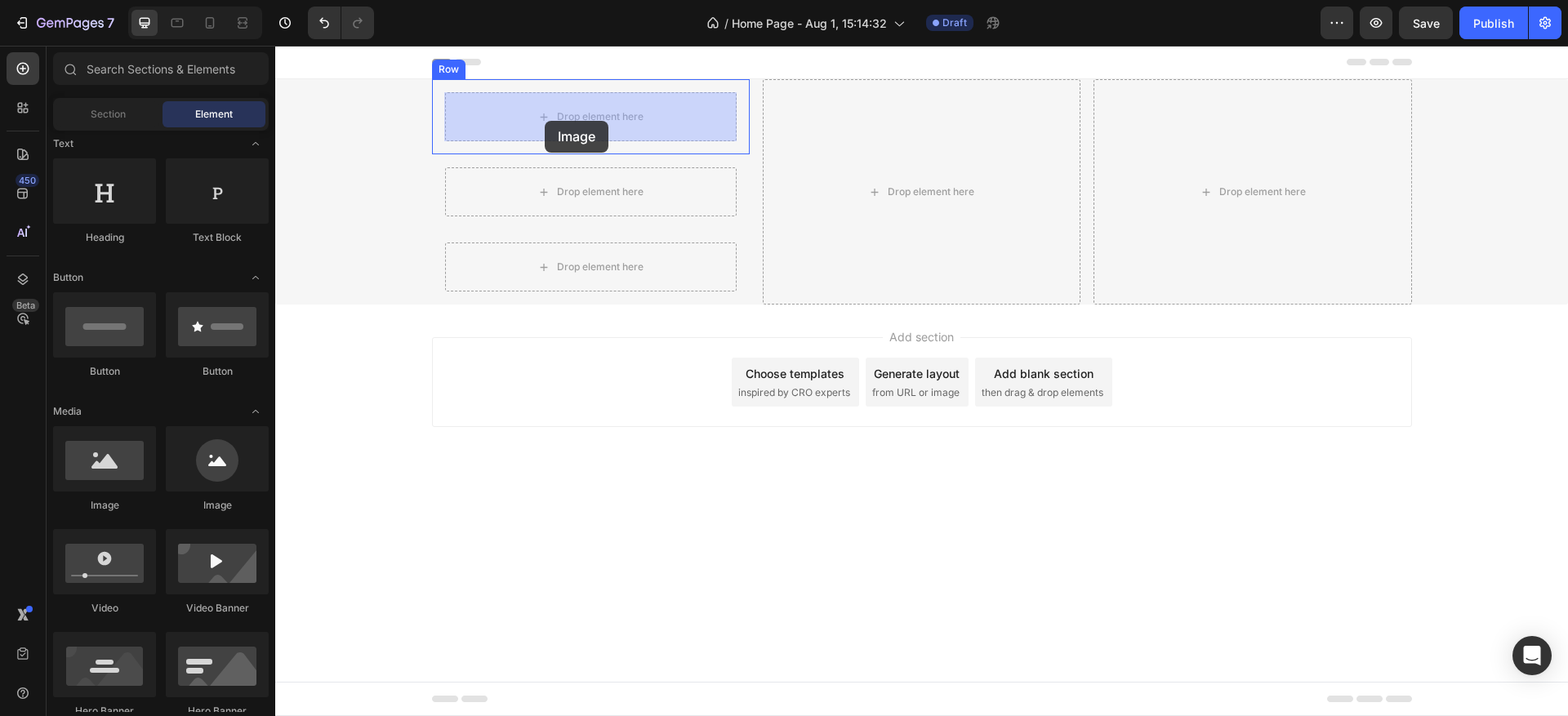 drag, startPoint x: 400, startPoint y: 516, endPoint x: 545, endPoint y: 121, distance: 420.7731 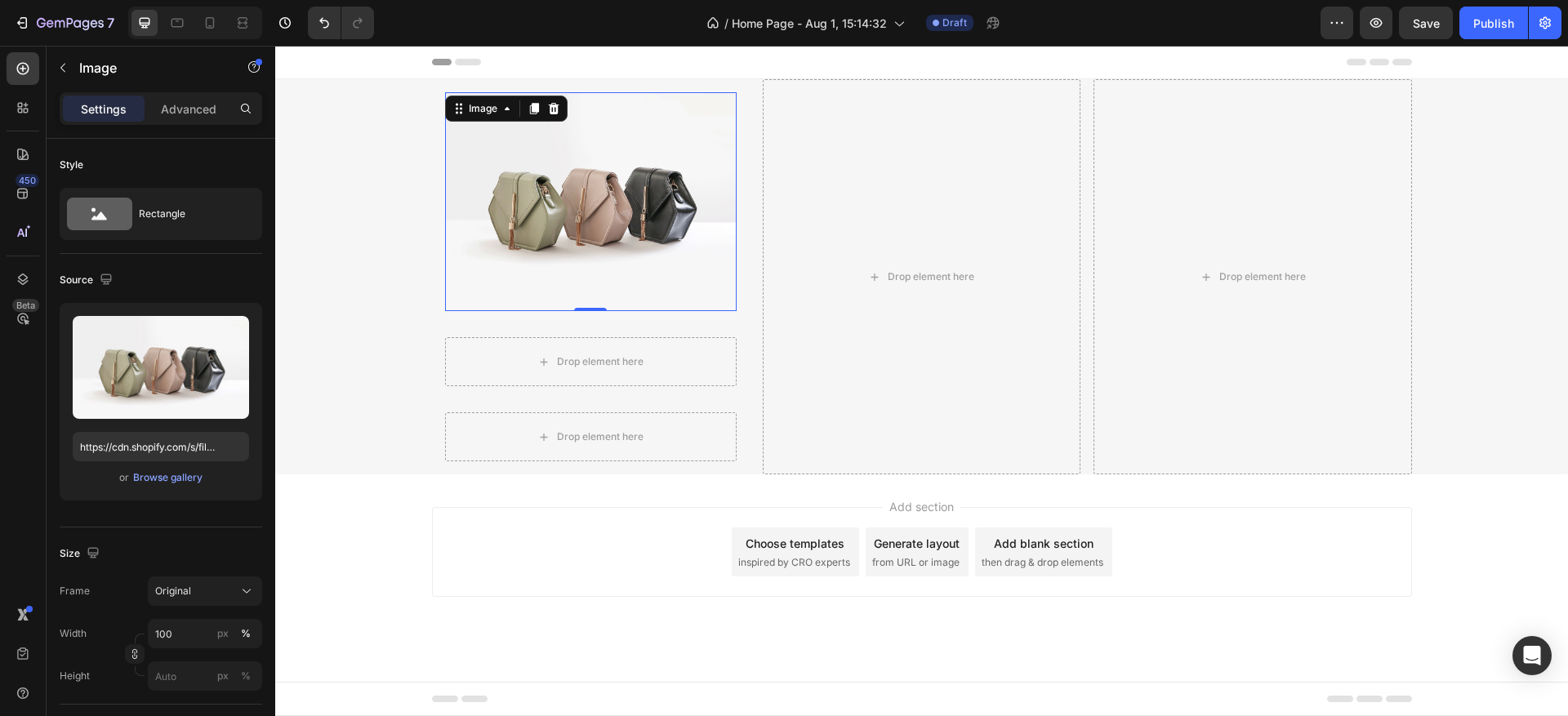 click at bounding box center (590, 202) 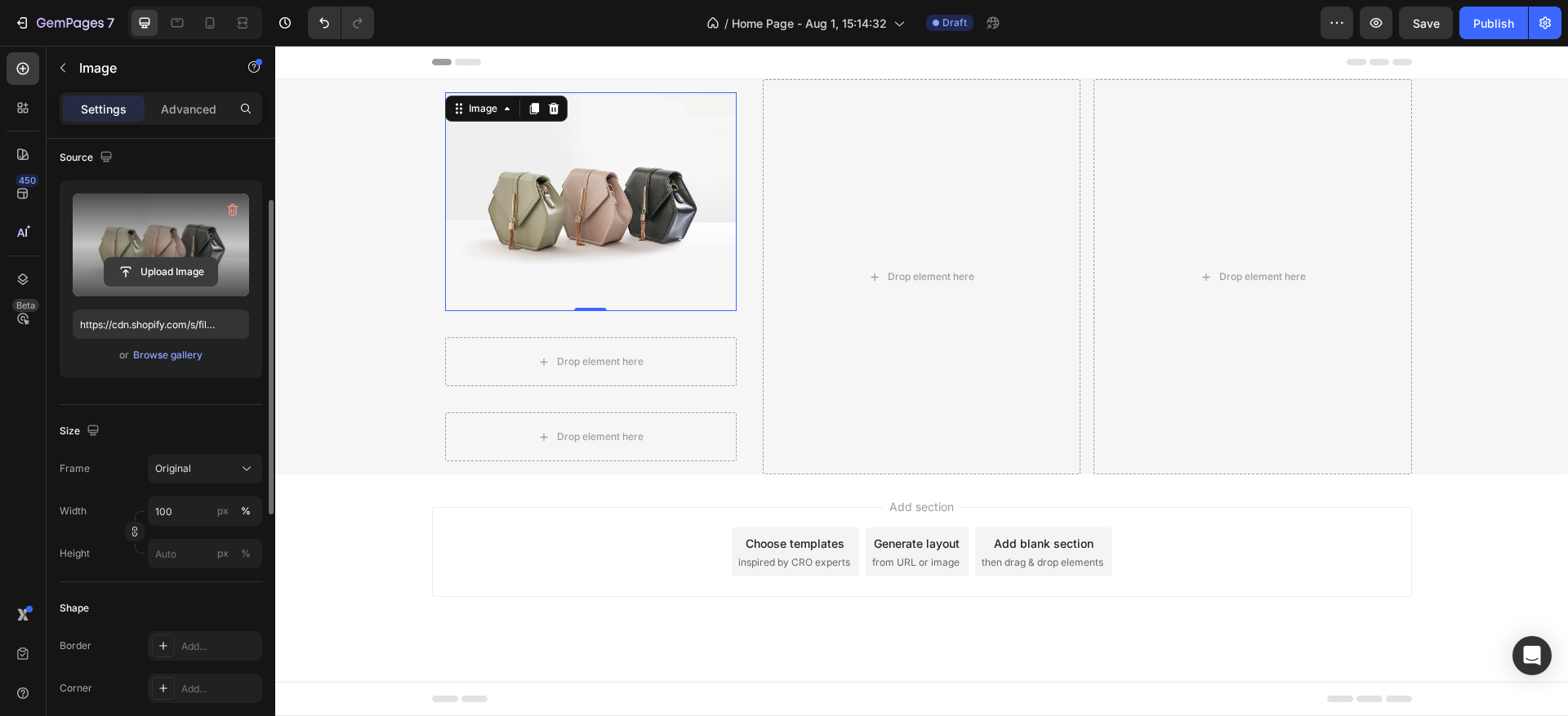scroll, scrollTop: 245, scrollLeft: 0, axis: vertical 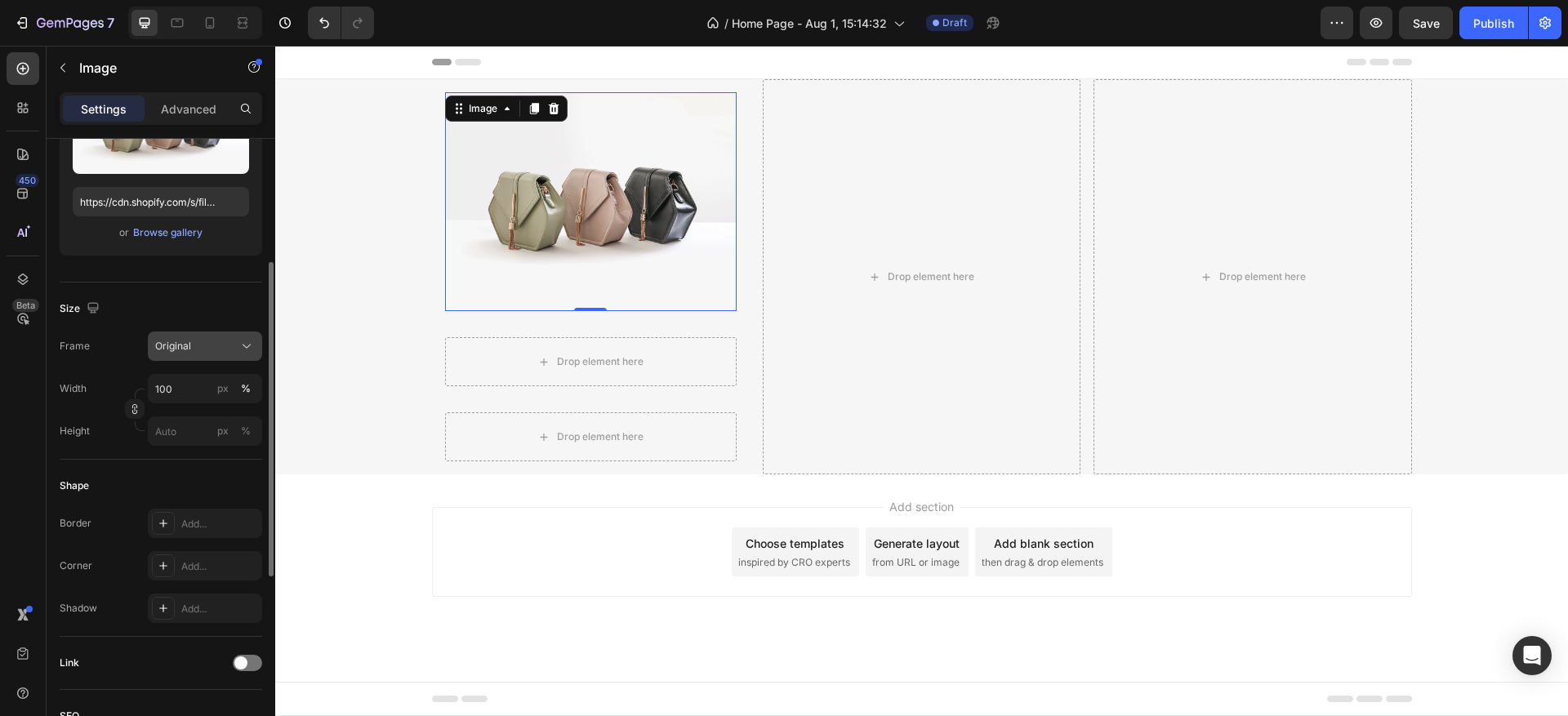 click on "Original" 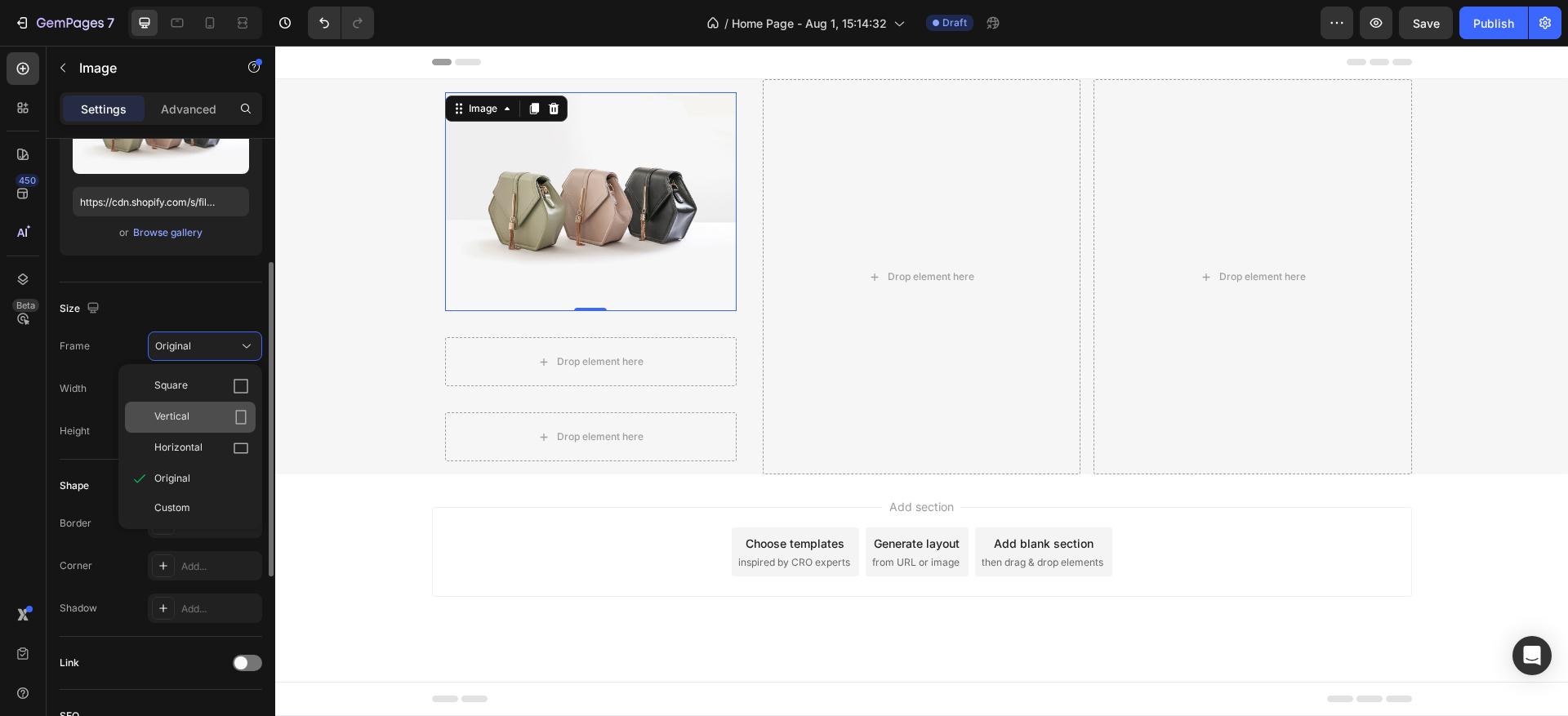click 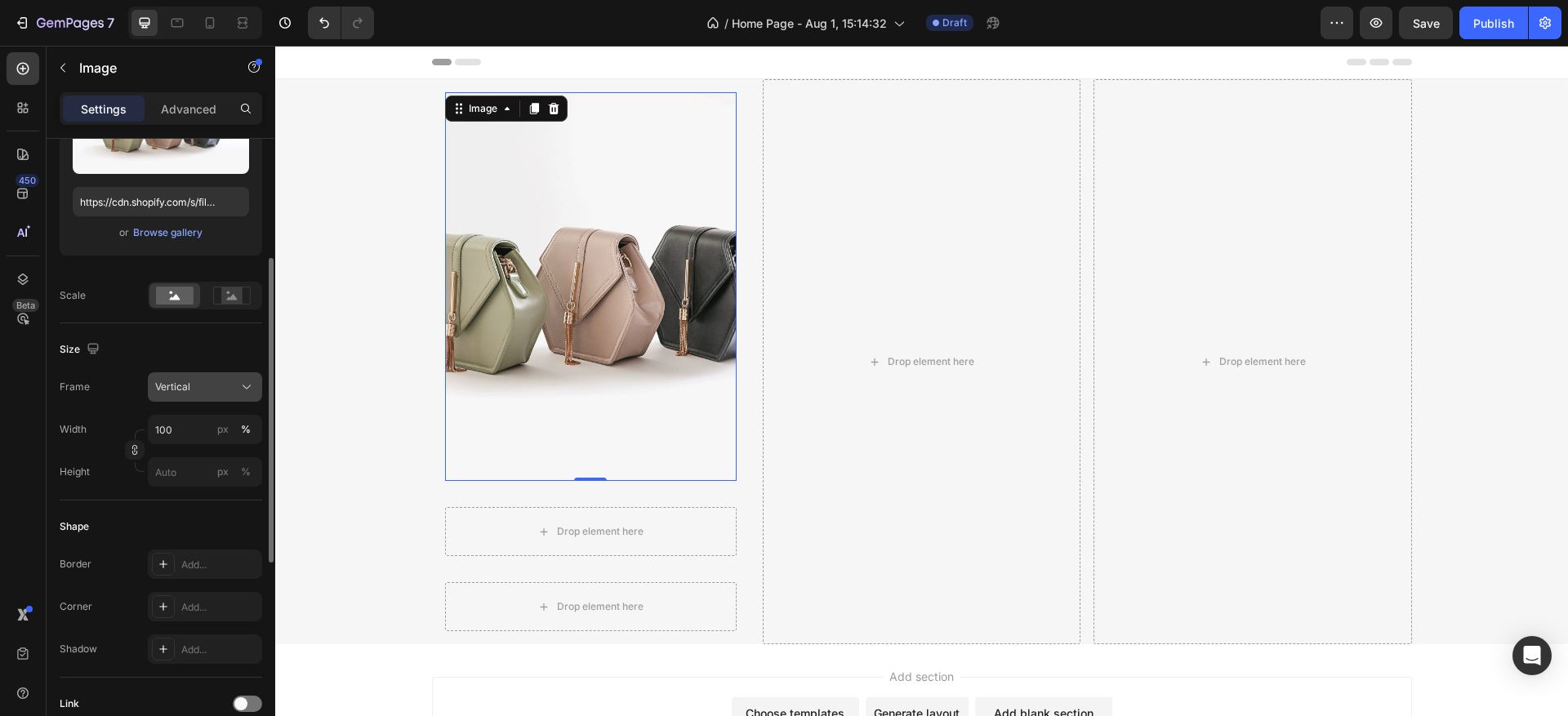 click on "Vertical" 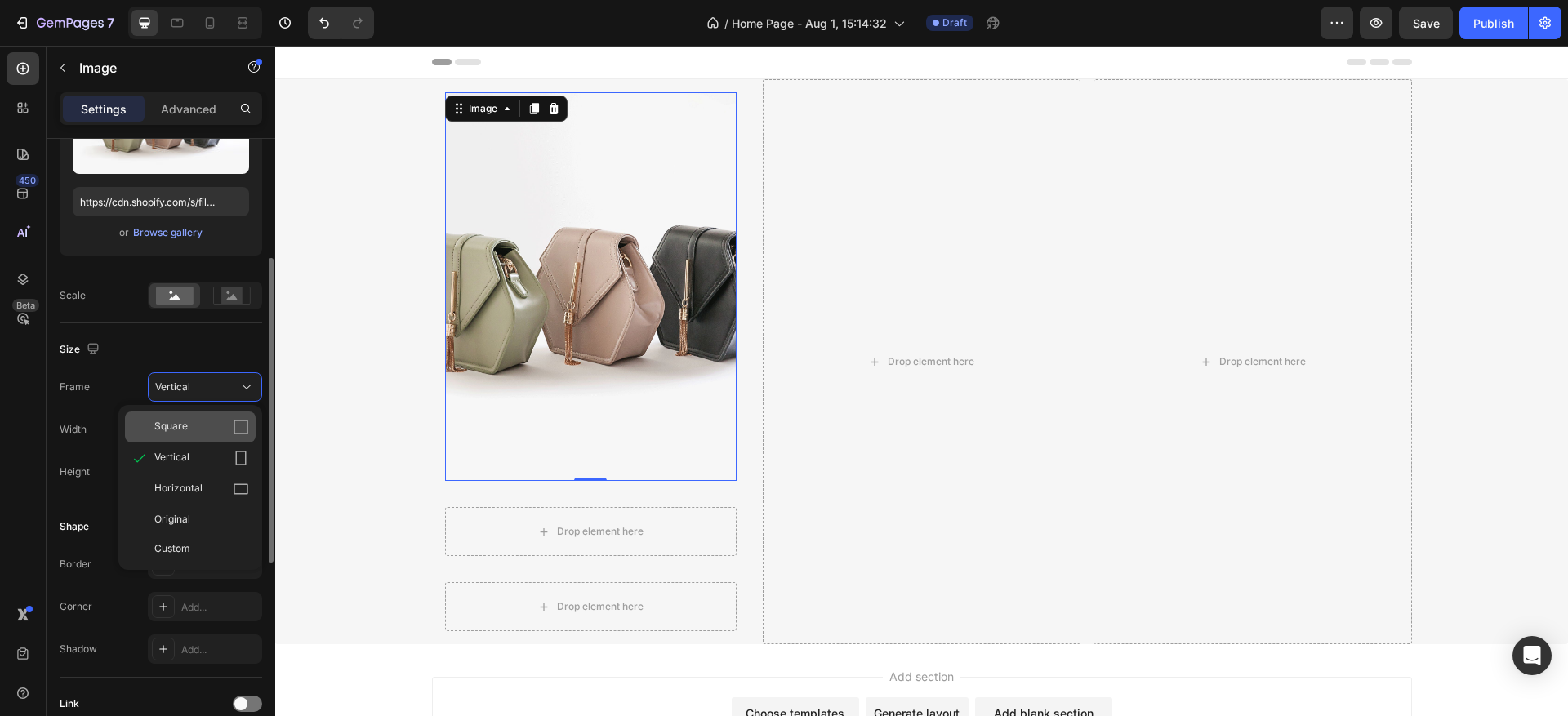 click on "Square" 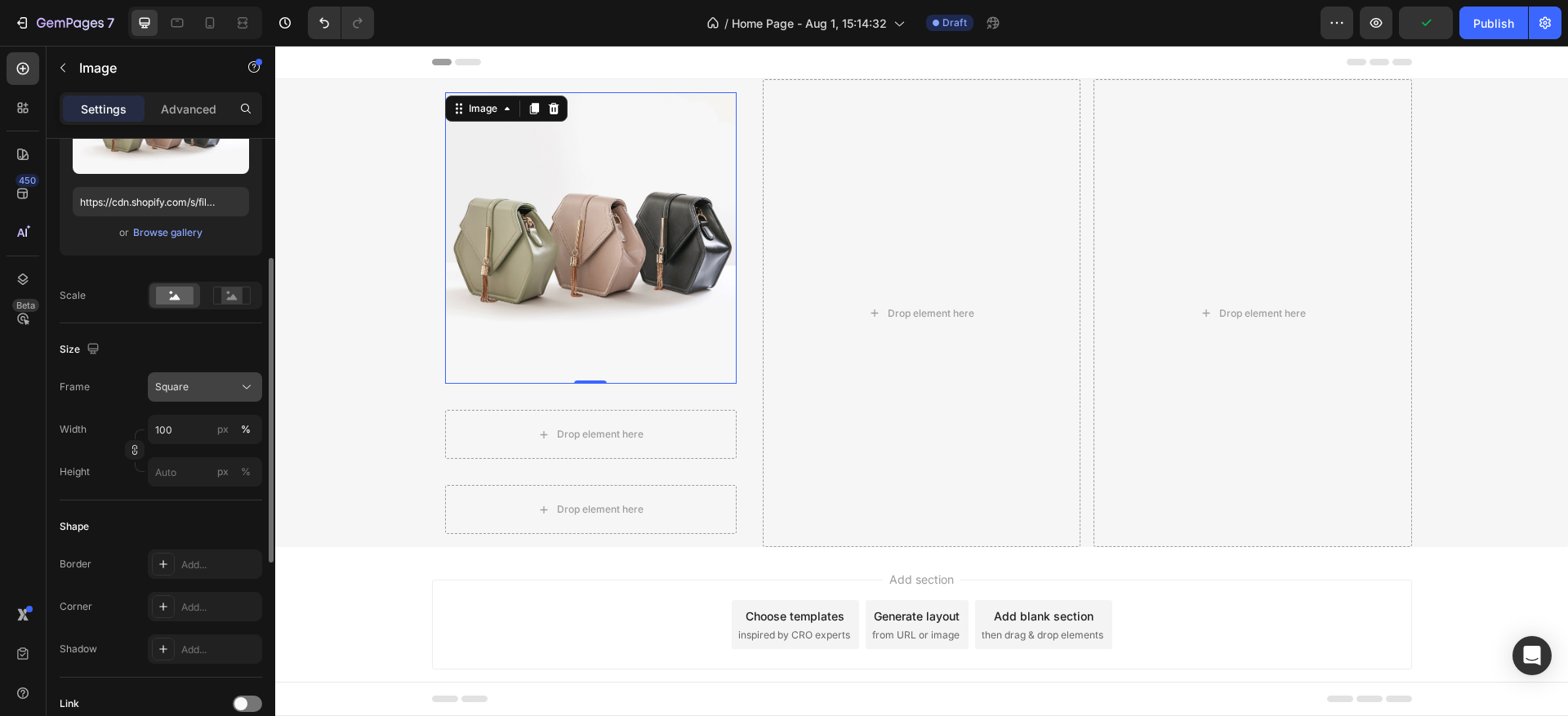 click on "Square" at bounding box center (205, 387) 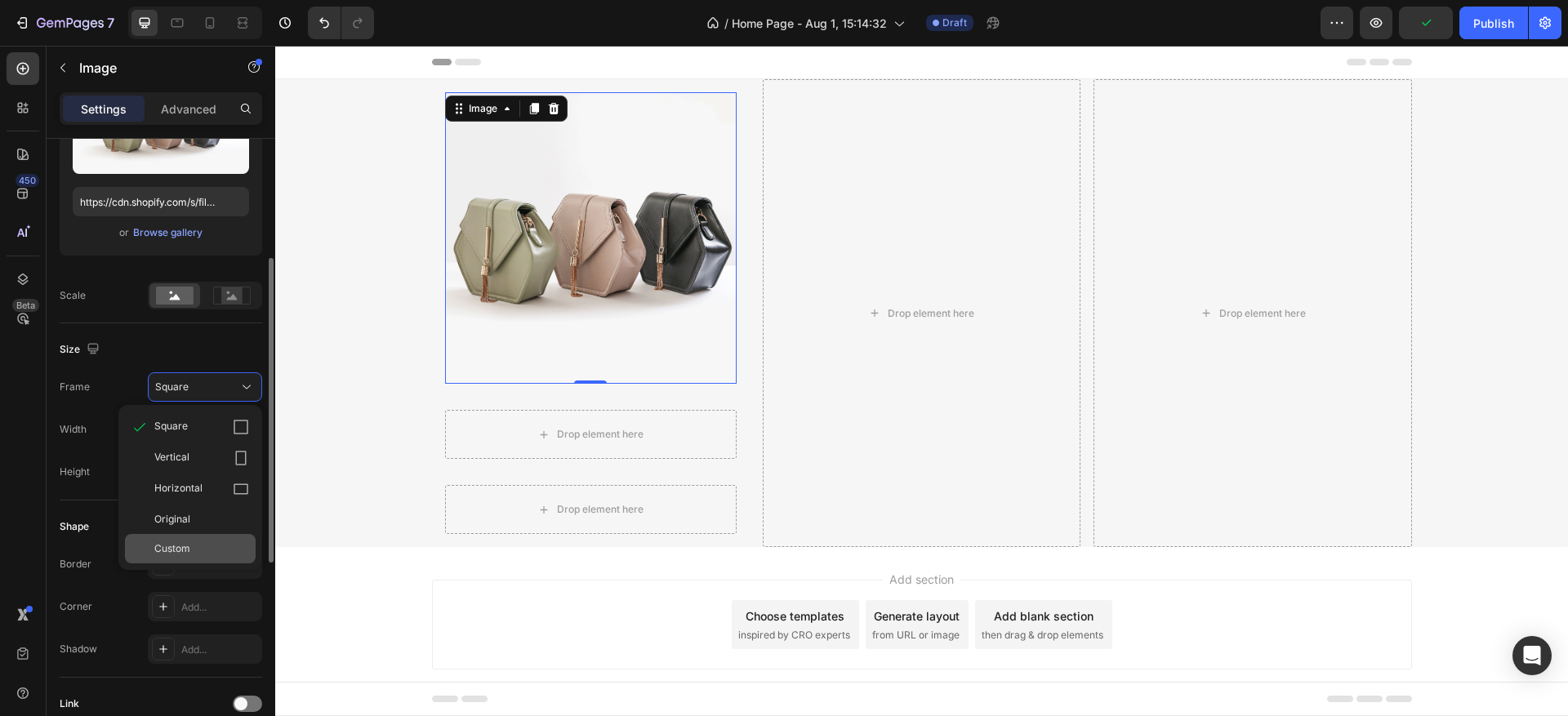 click on "Custom" at bounding box center [202, 549] 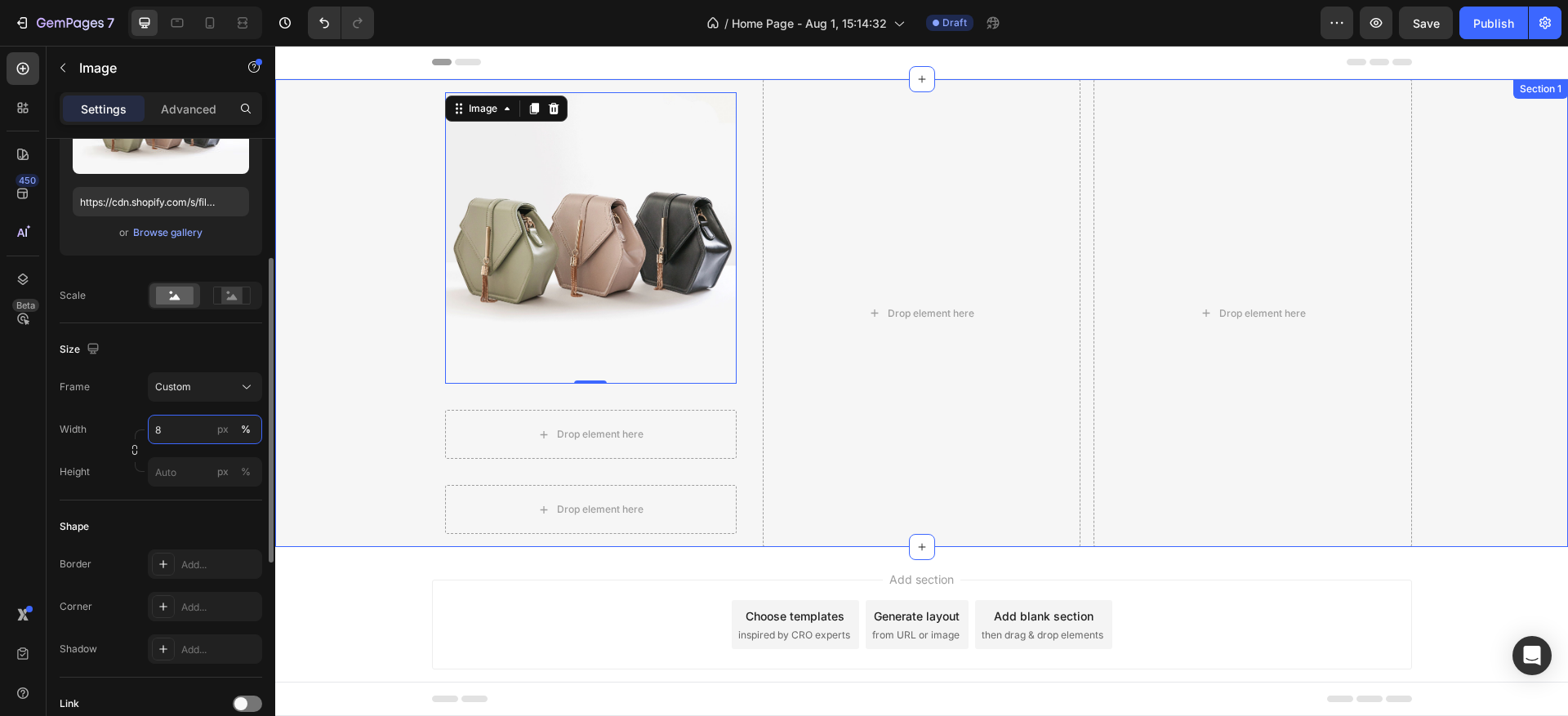 type on "80" 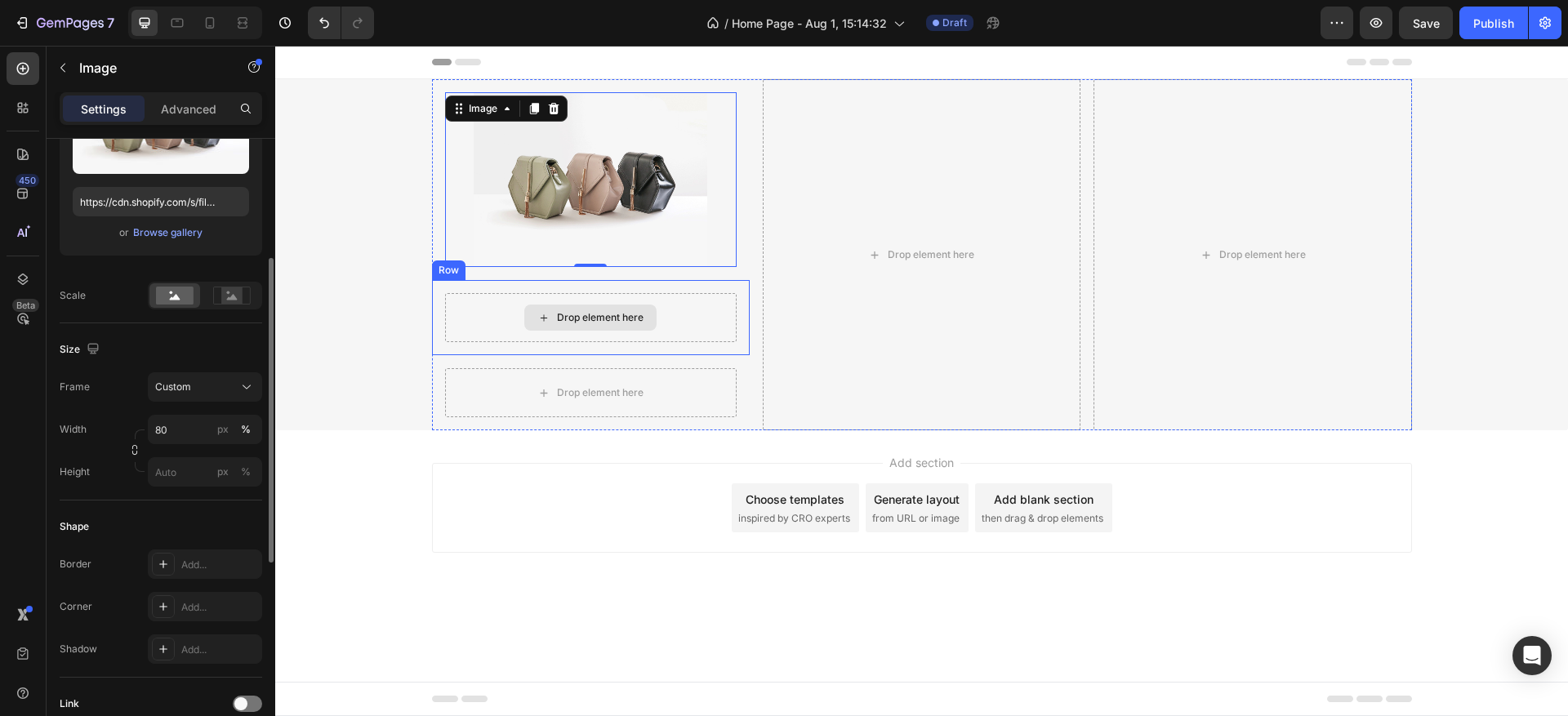 click on "Drop element here" at bounding box center (600, 318) 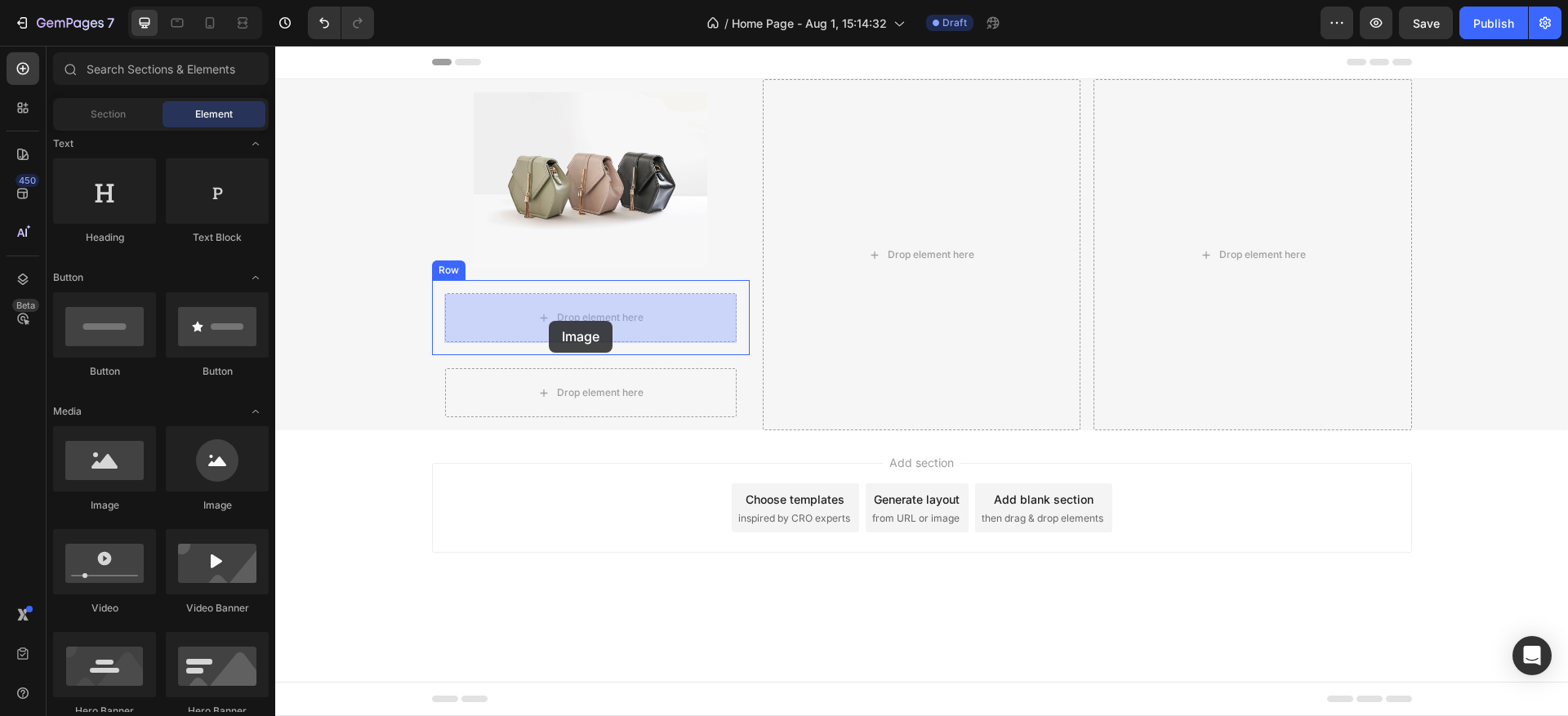 drag, startPoint x: 394, startPoint y: 531, endPoint x: 550, endPoint y: 318, distance: 264.01704 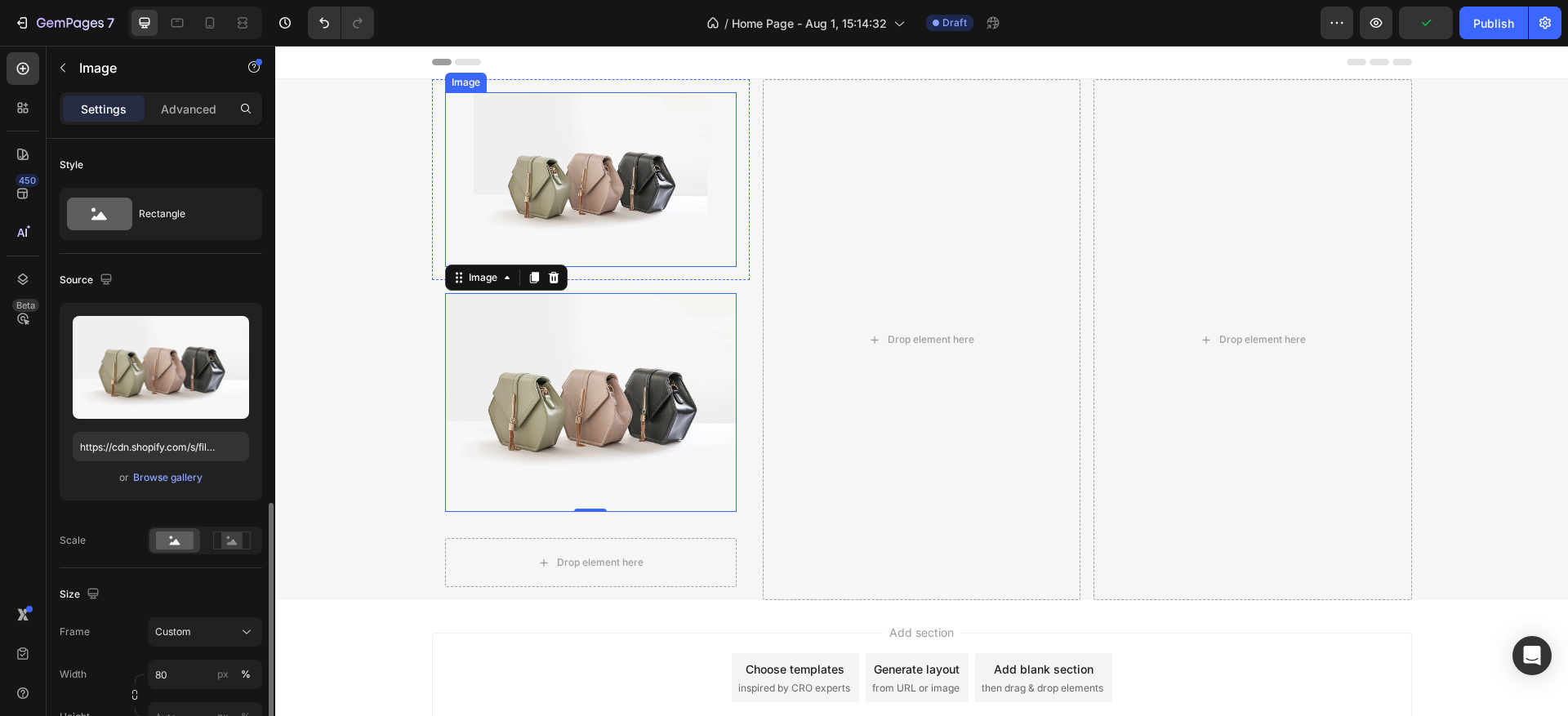 click at bounding box center [590, 180] 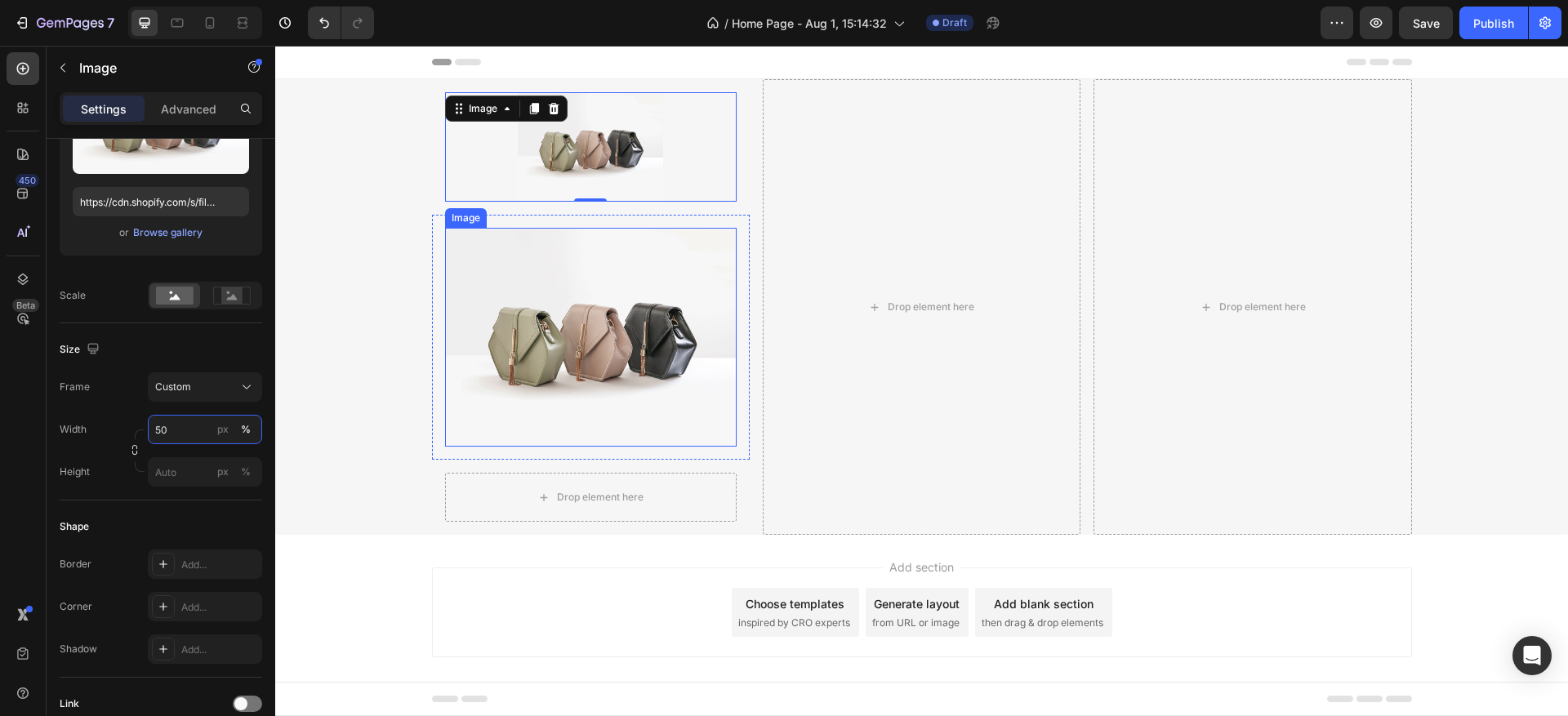 type on "50" 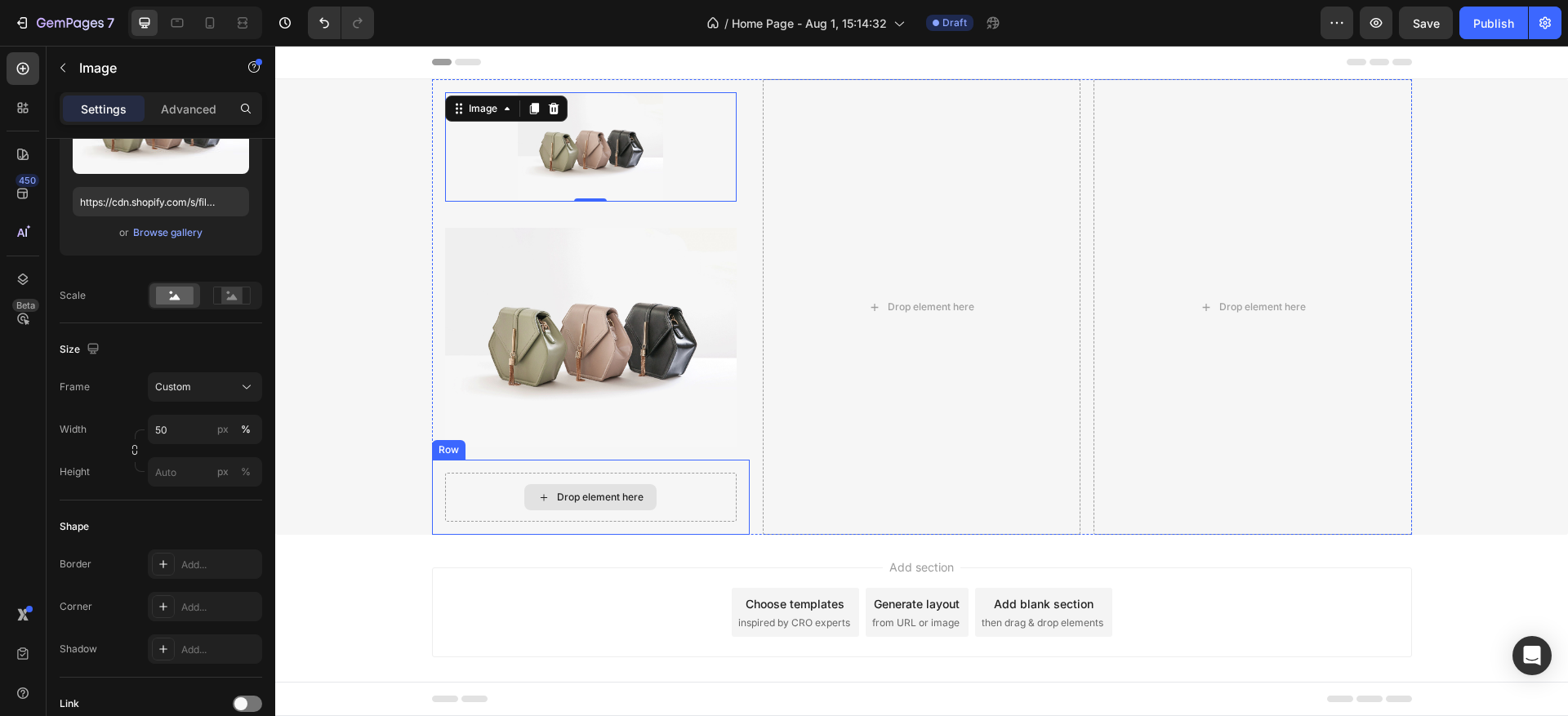click at bounding box center (590, 337) 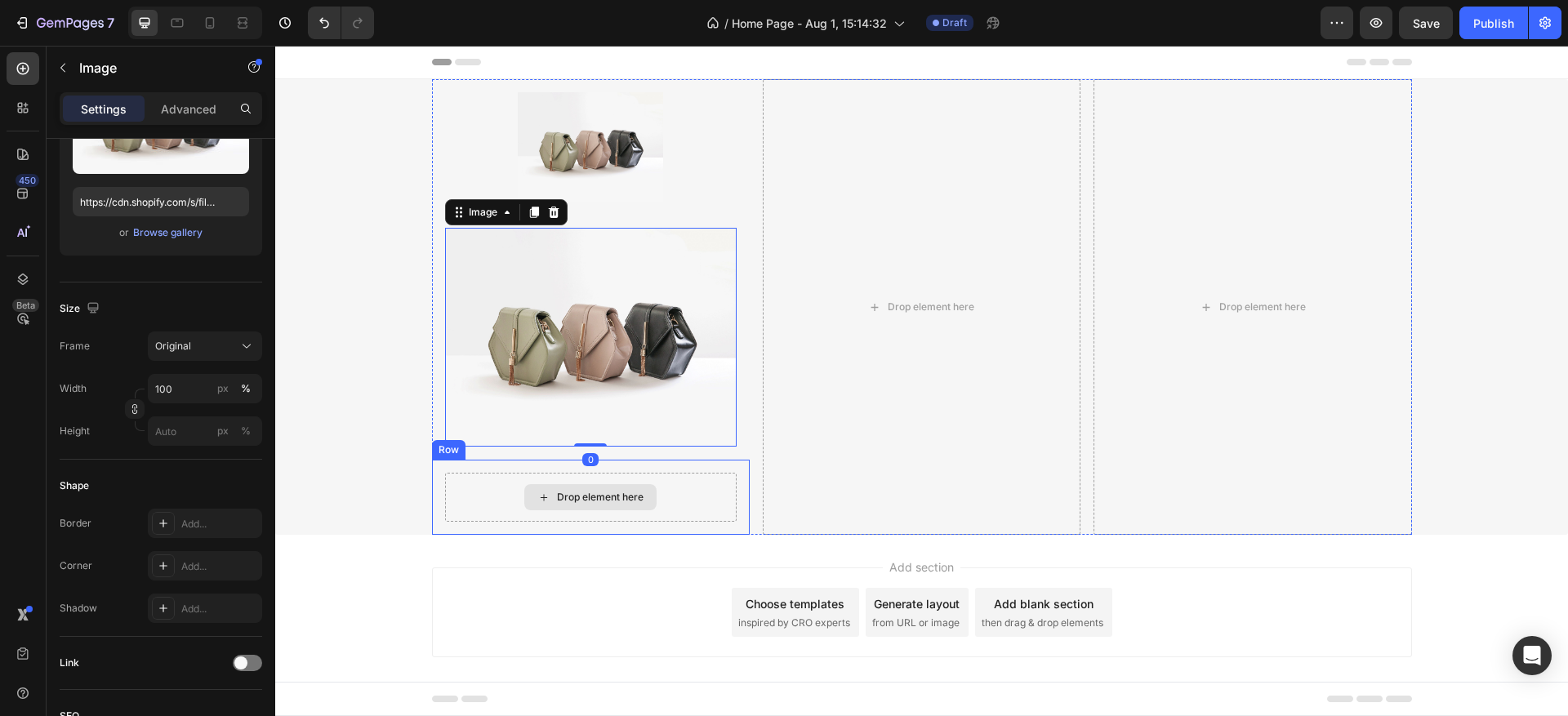 click on "Drop element here" at bounding box center [590, 497] 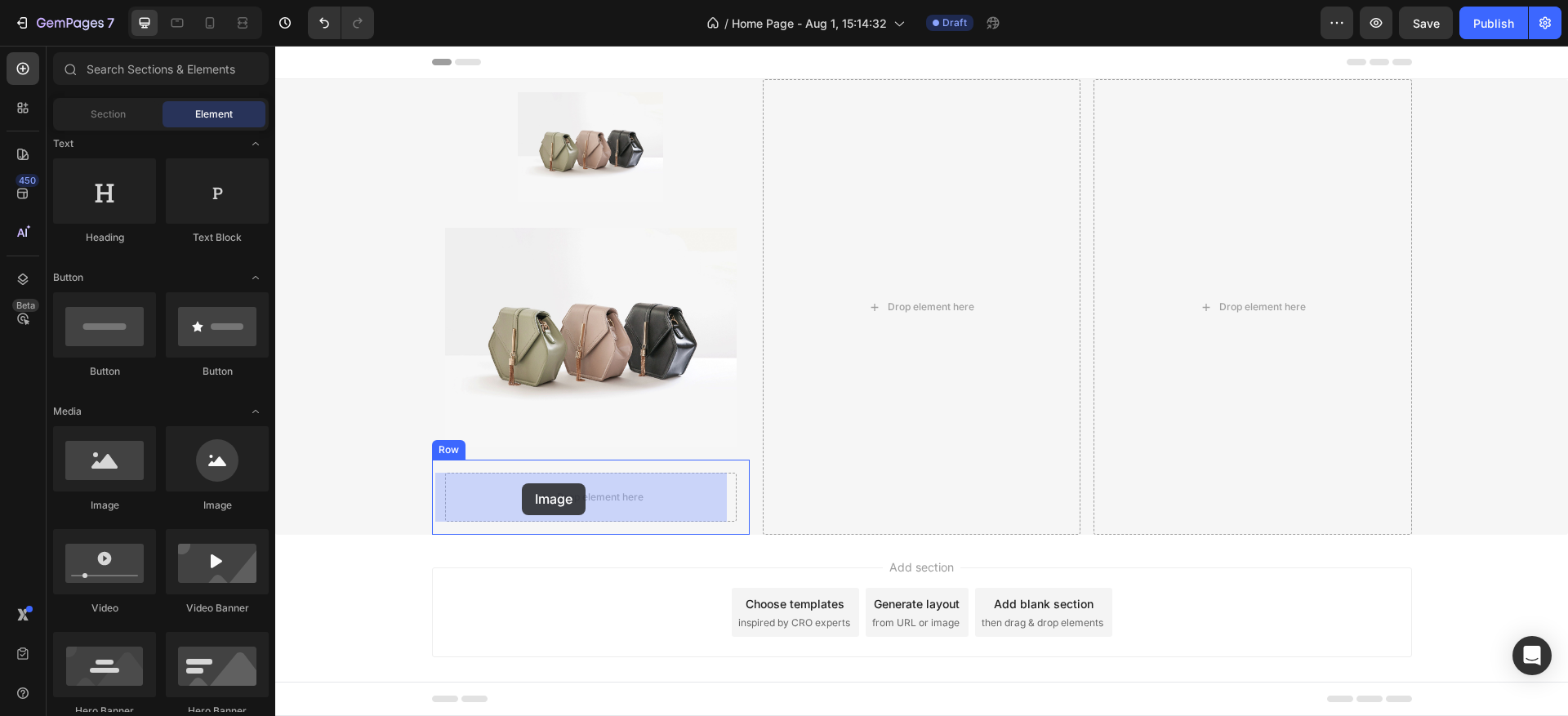 drag, startPoint x: 430, startPoint y: 516, endPoint x: 522, endPoint y: 486, distance: 96.767763 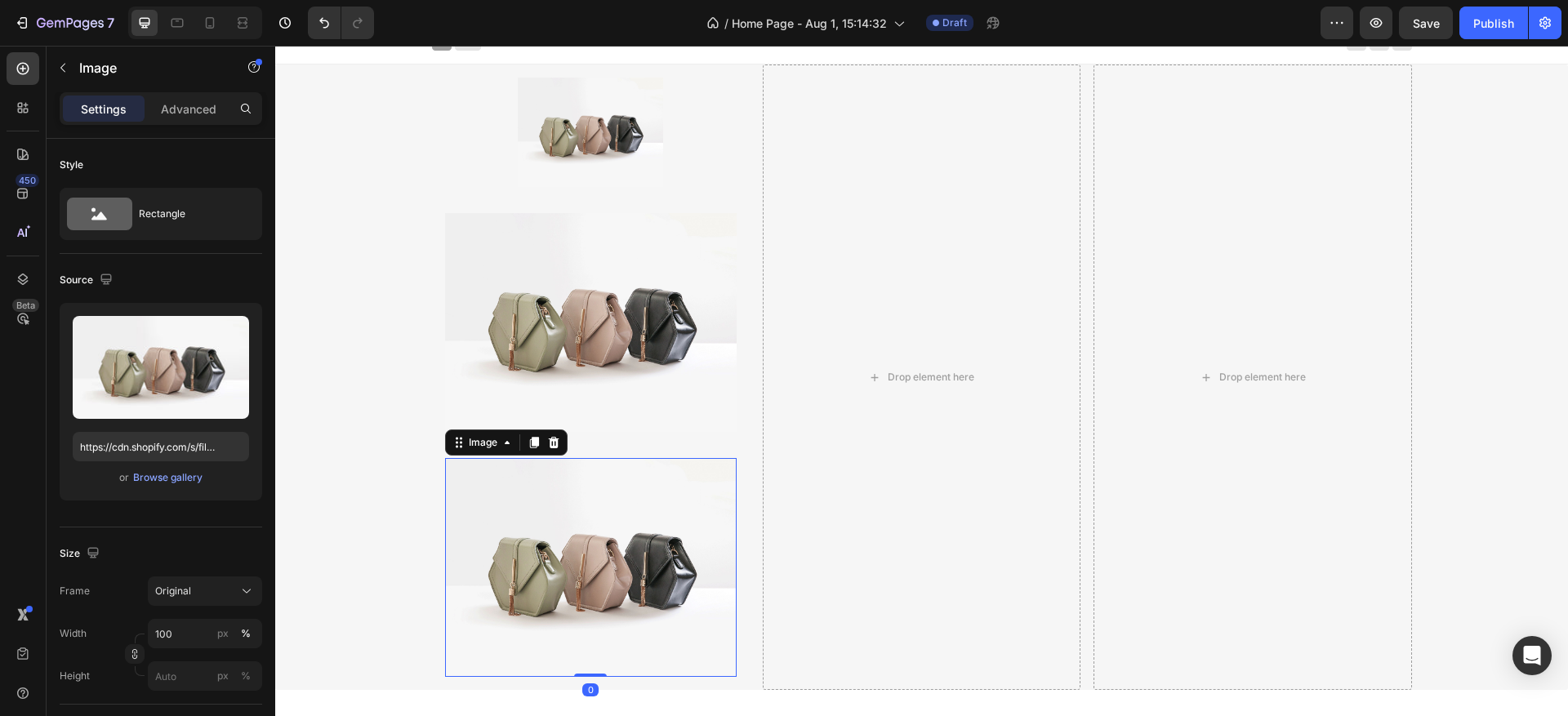scroll, scrollTop: 0, scrollLeft: 0, axis: both 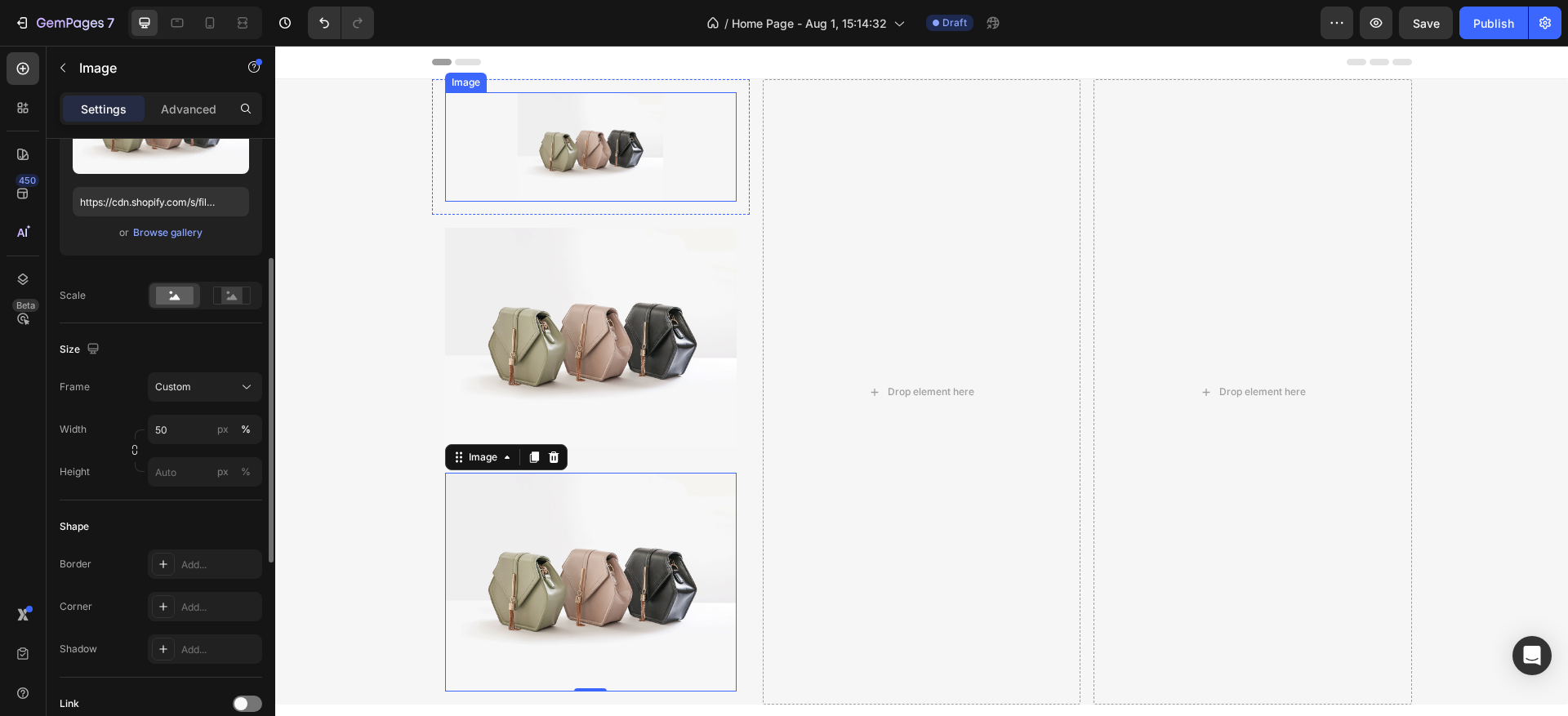 click at bounding box center [590, 147] 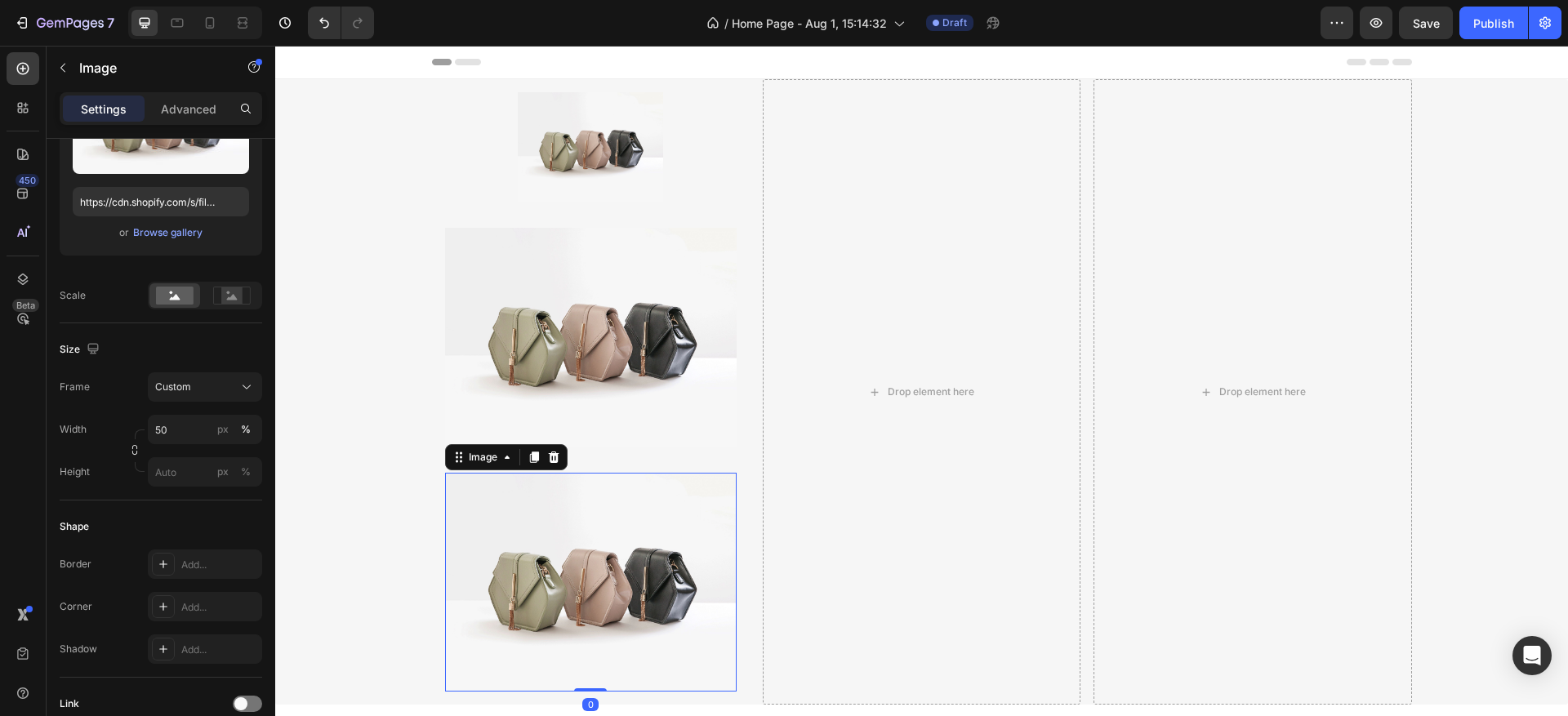 click at bounding box center (590, 582) 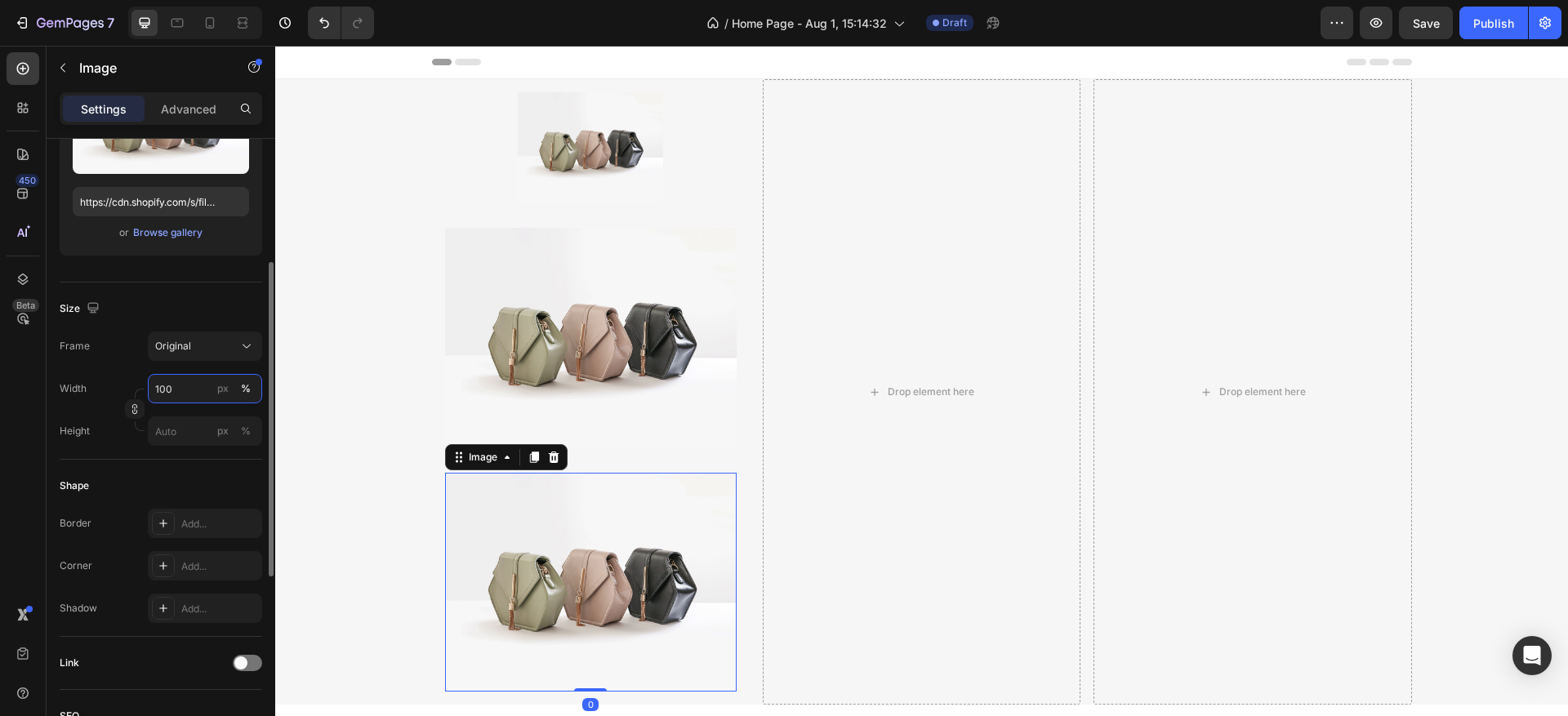 click on "100" at bounding box center (205, 389) 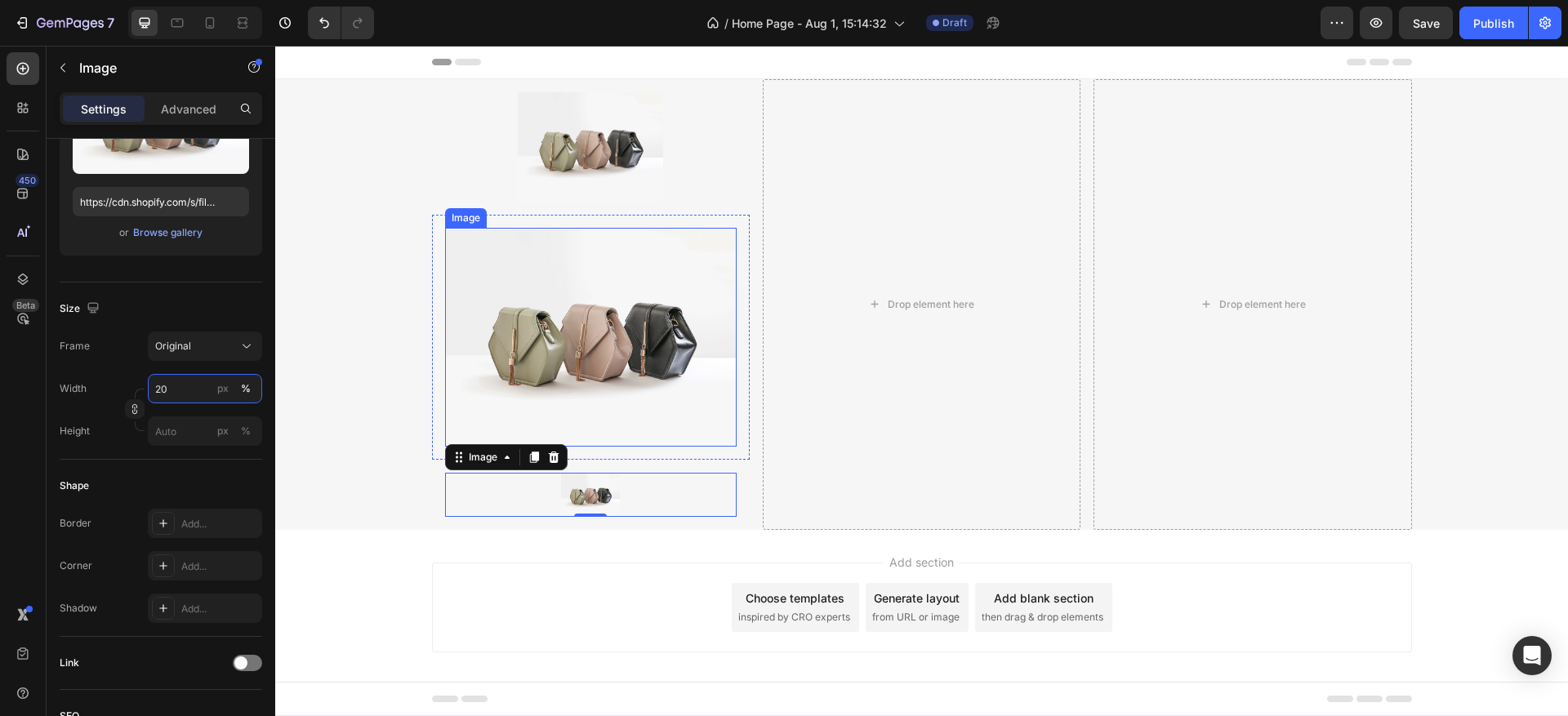 type on "2" 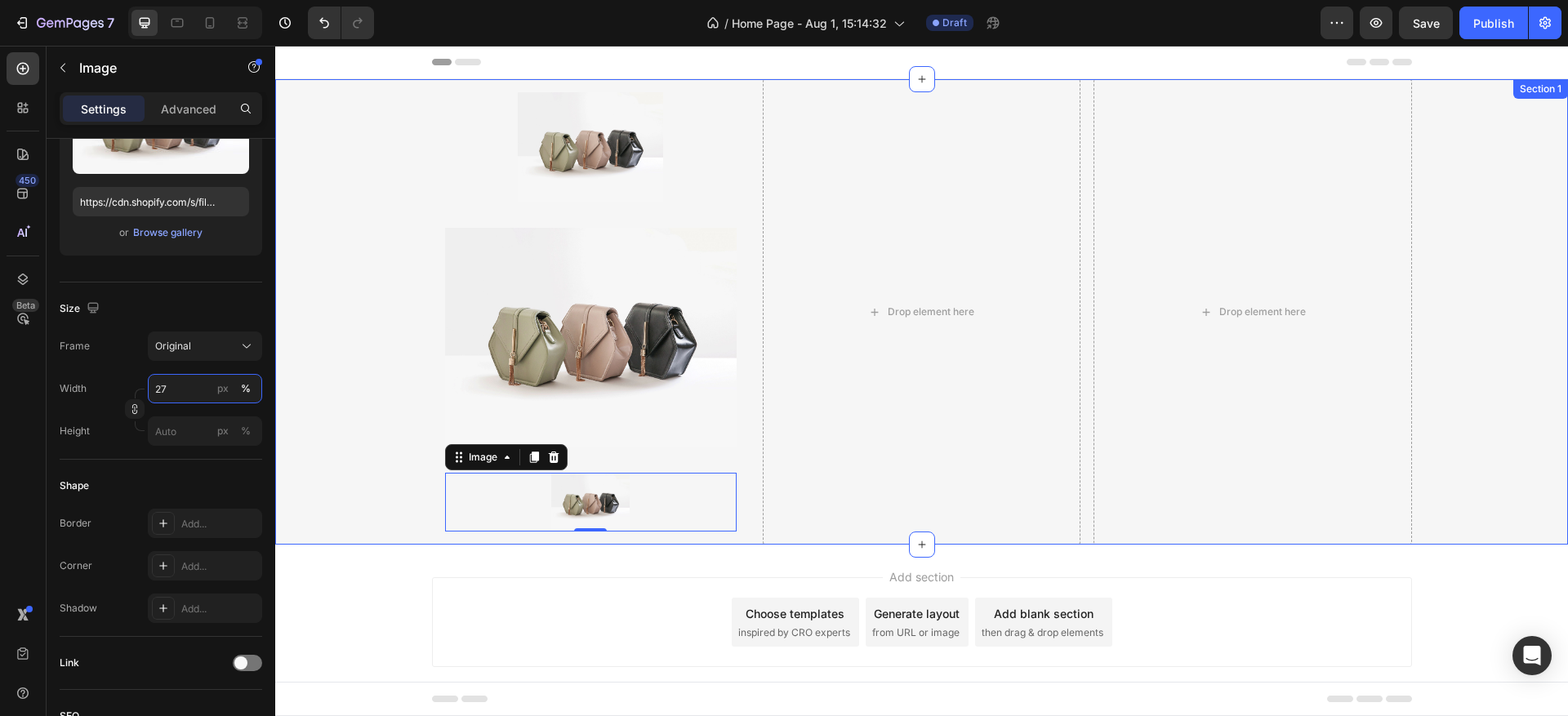 type on "2" 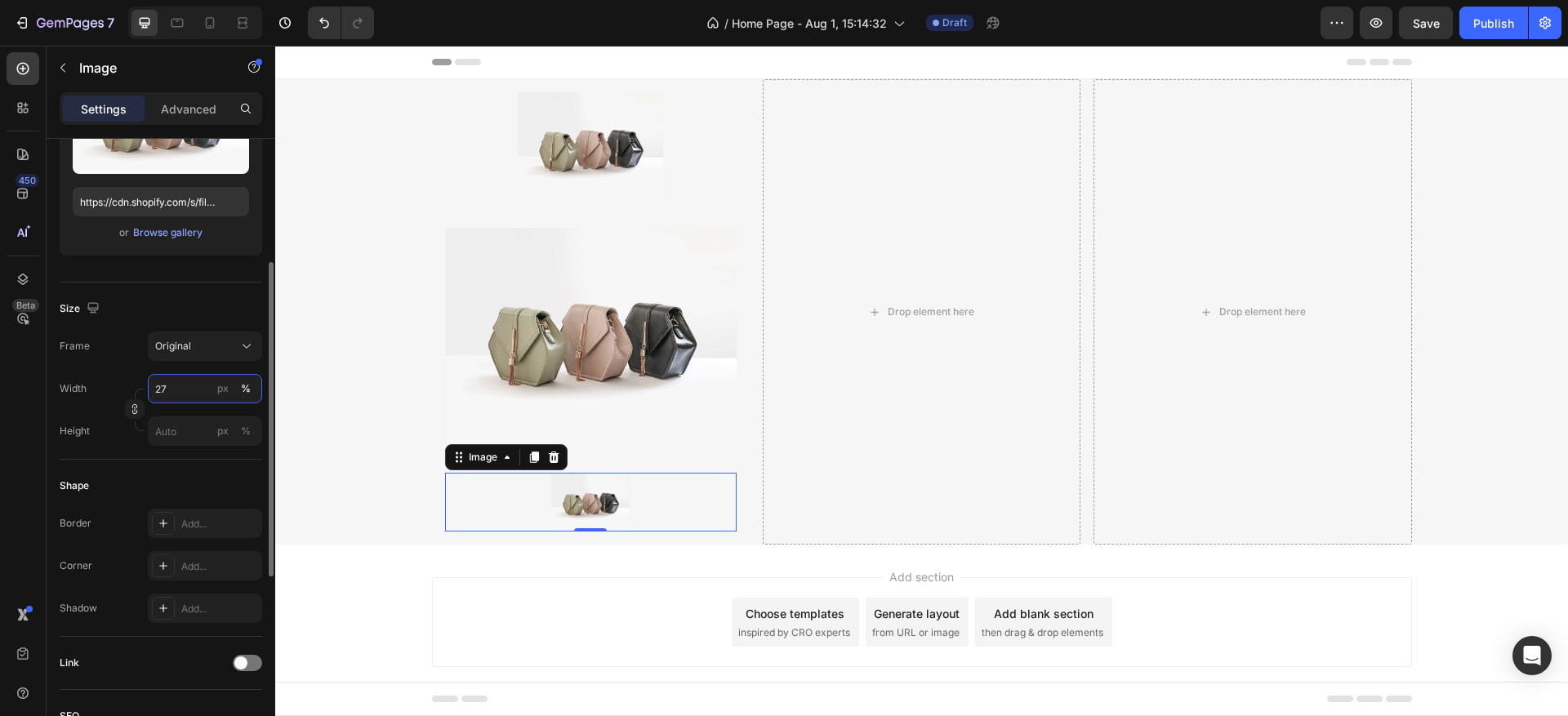 type on "2" 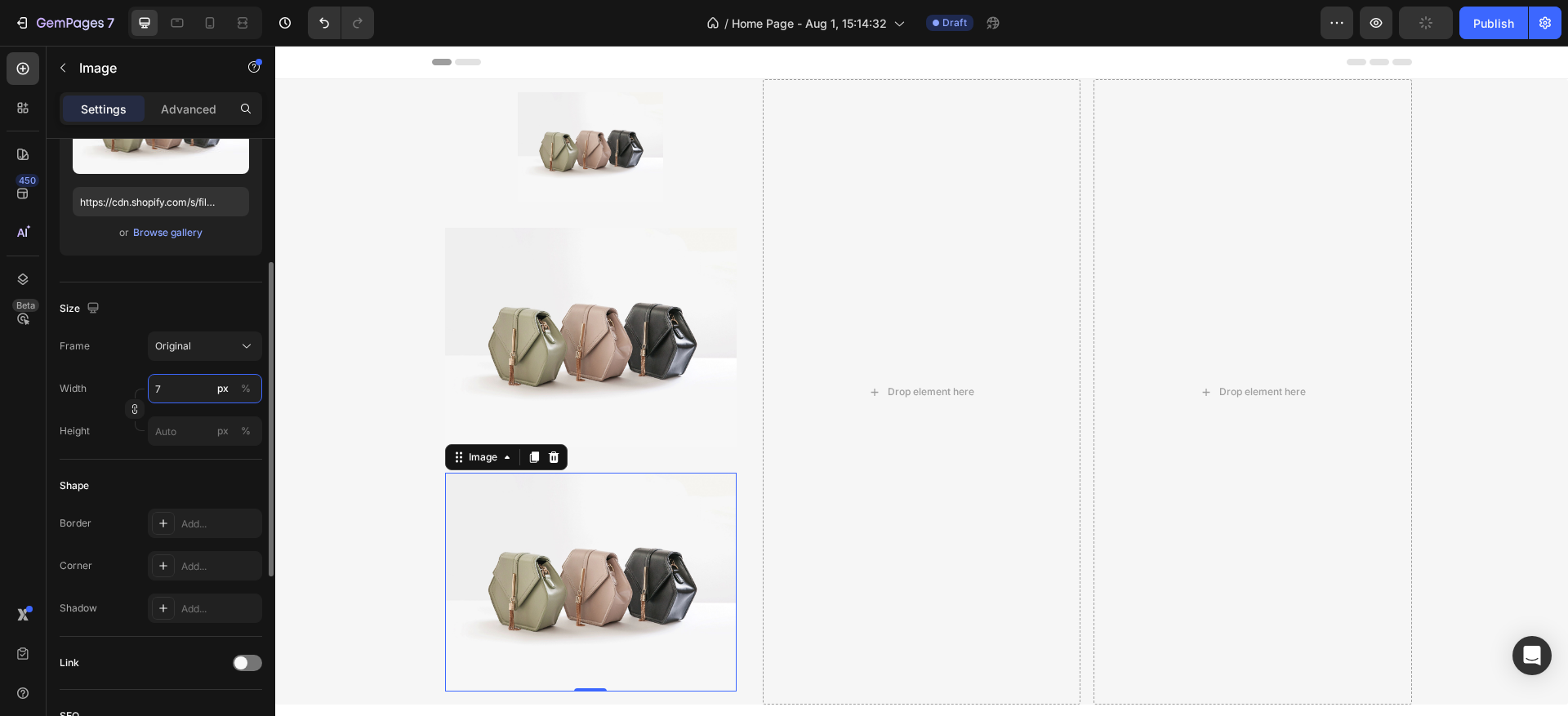 type on "70" 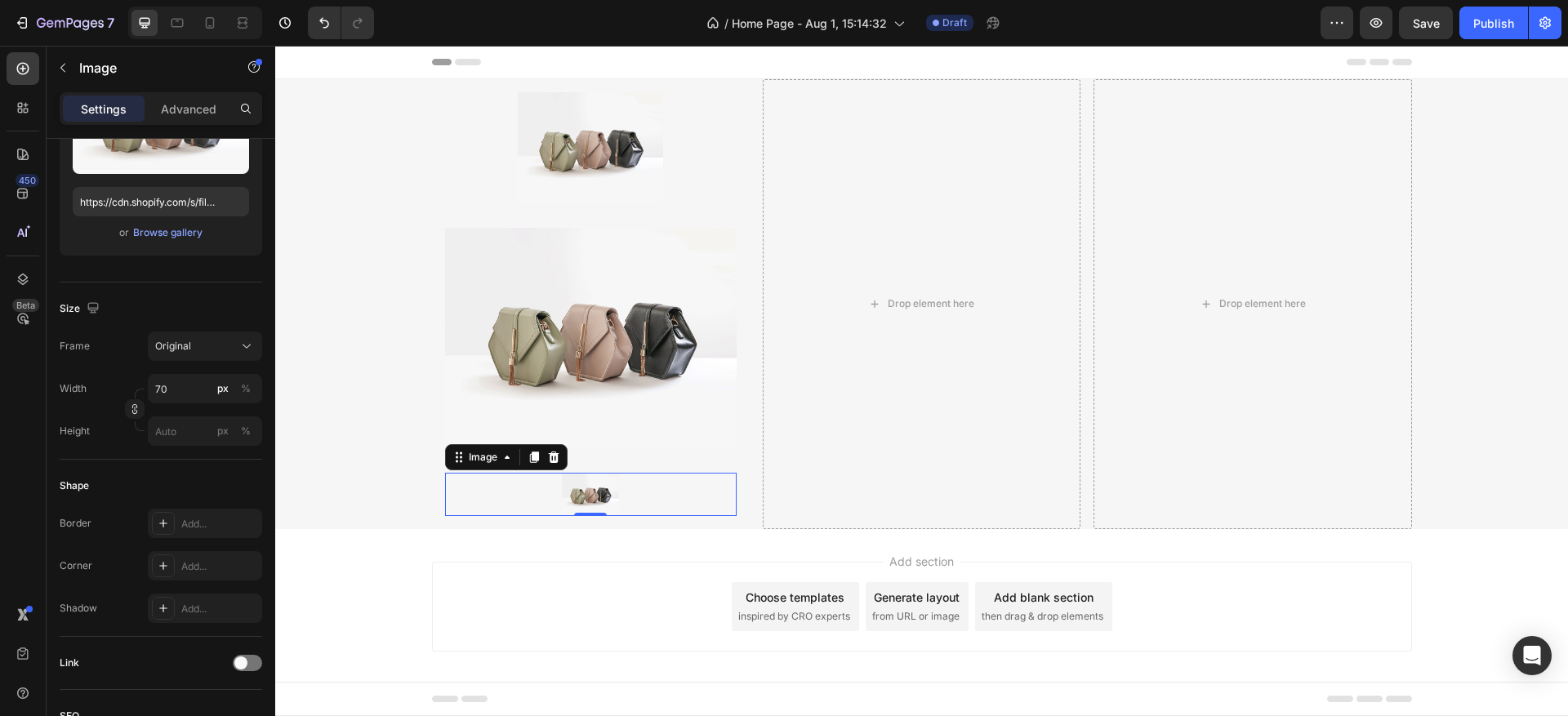 click on "Add section Choose templates inspired by CRO experts Generate layout from URL or image Add blank section then drag & drop elements" at bounding box center [922, 607] 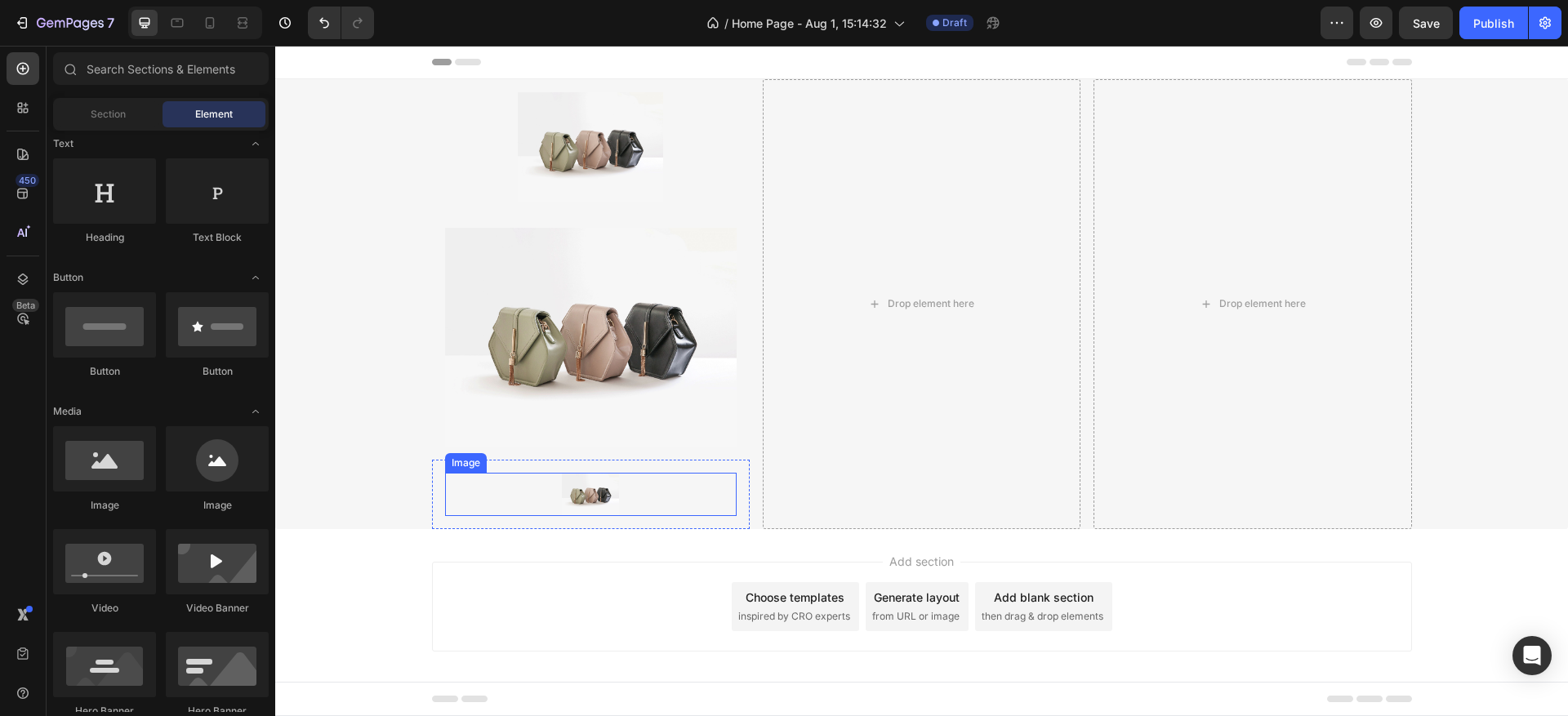 click at bounding box center (590, 494) 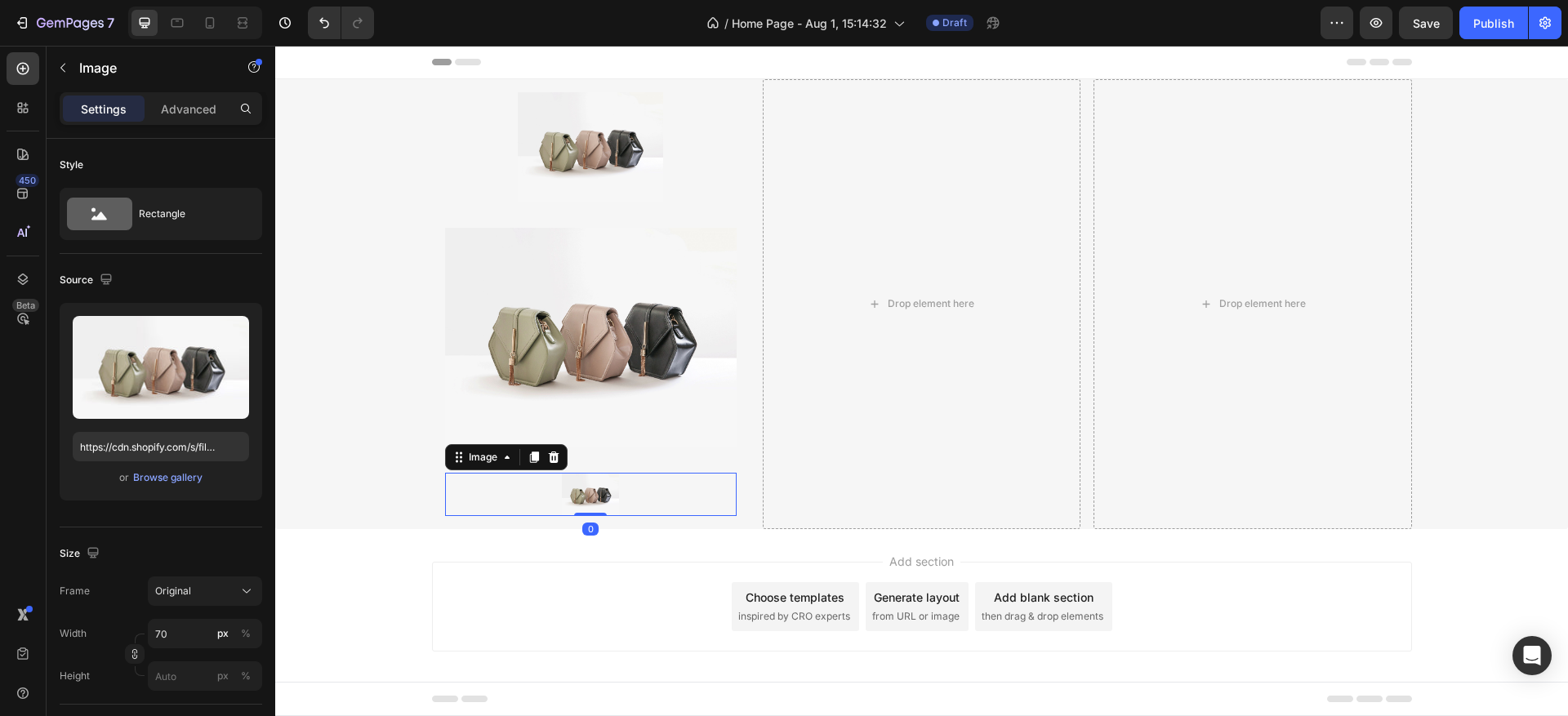 click at bounding box center [590, 494] 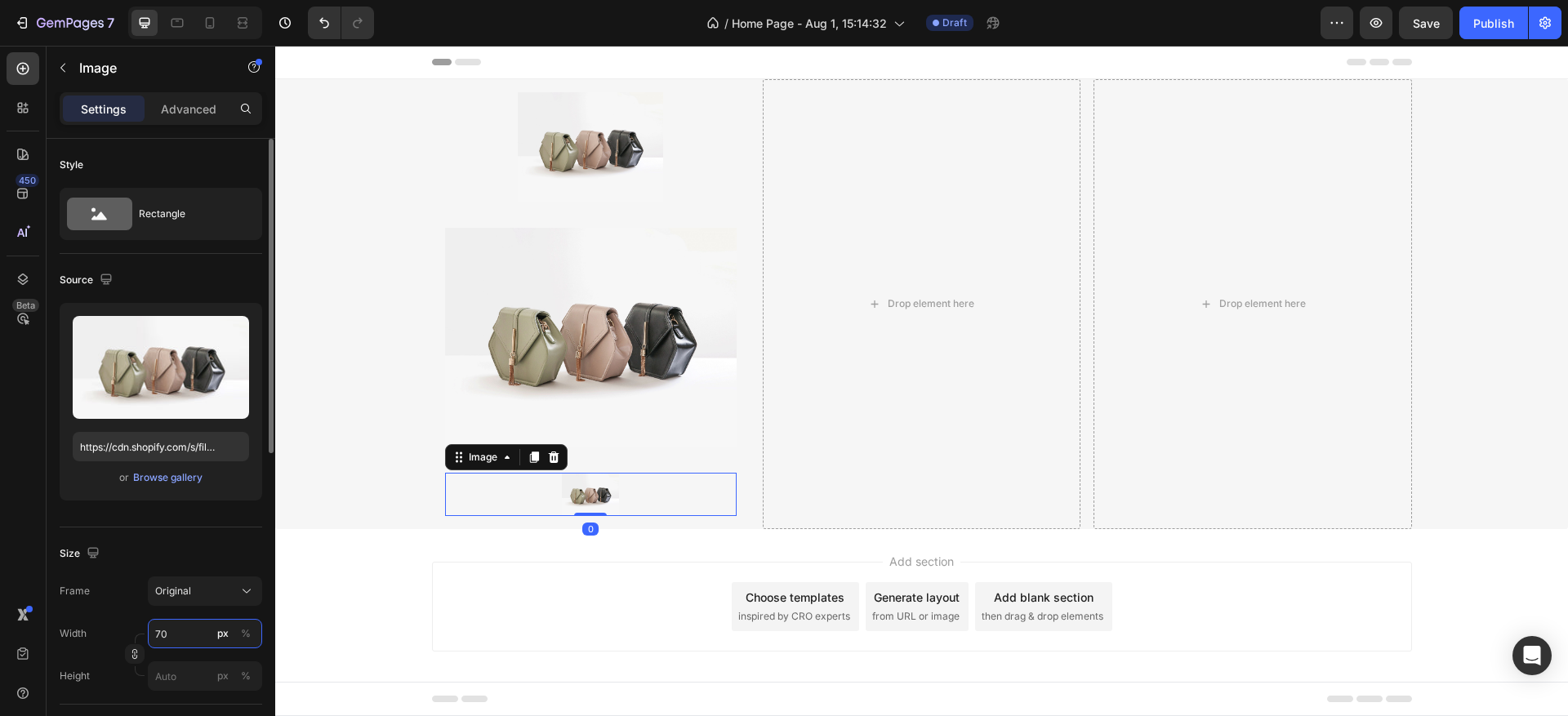 click on "70" at bounding box center [205, 634] 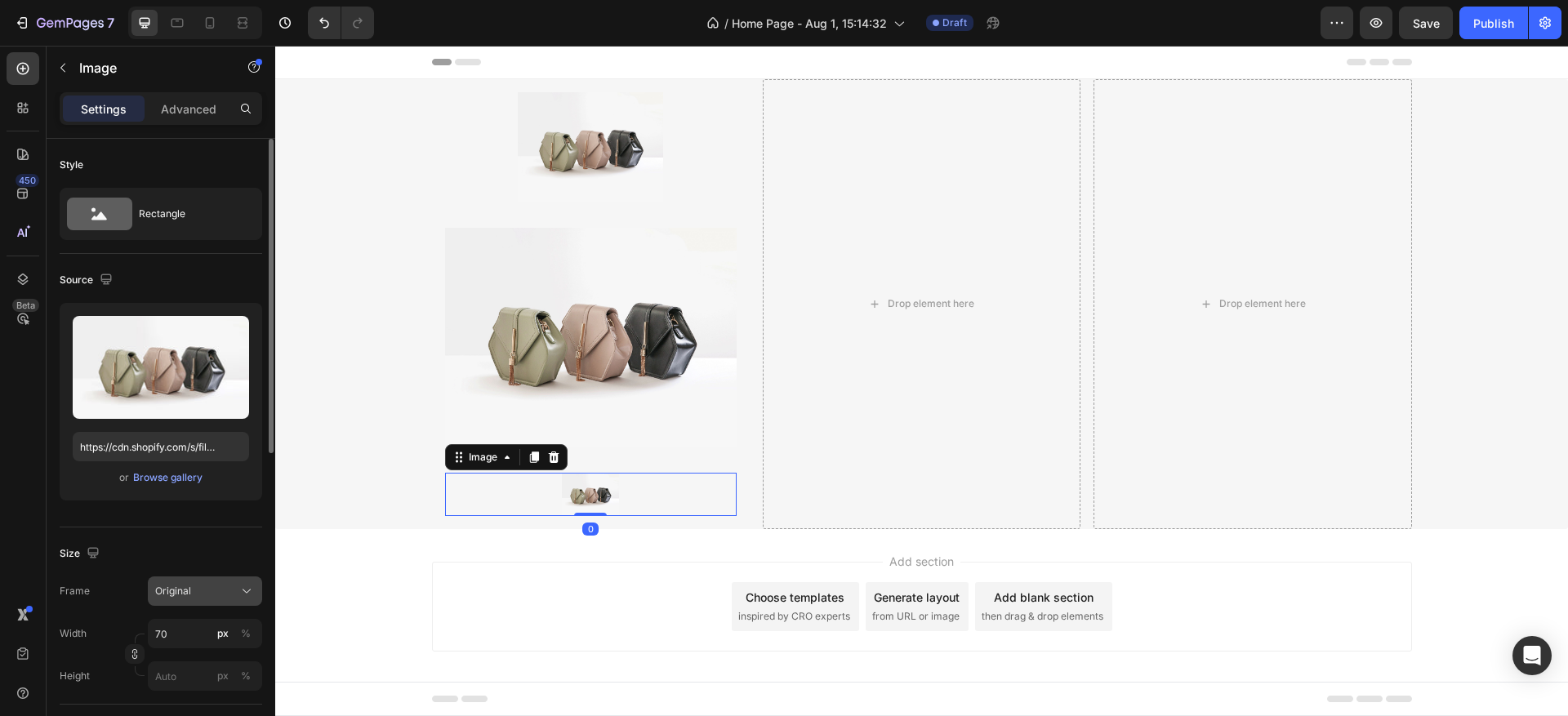 click on "Original" 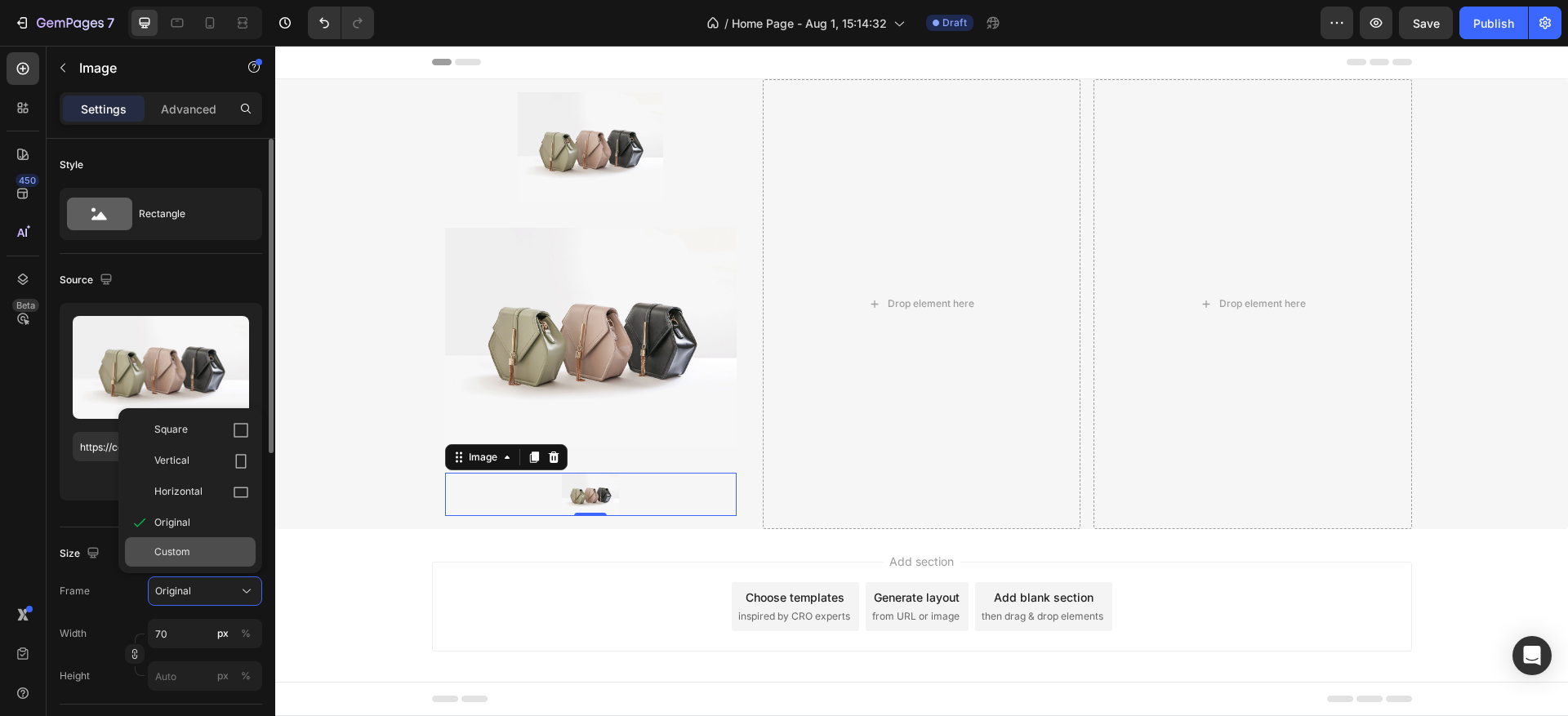 click on "Custom" at bounding box center [202, 552] 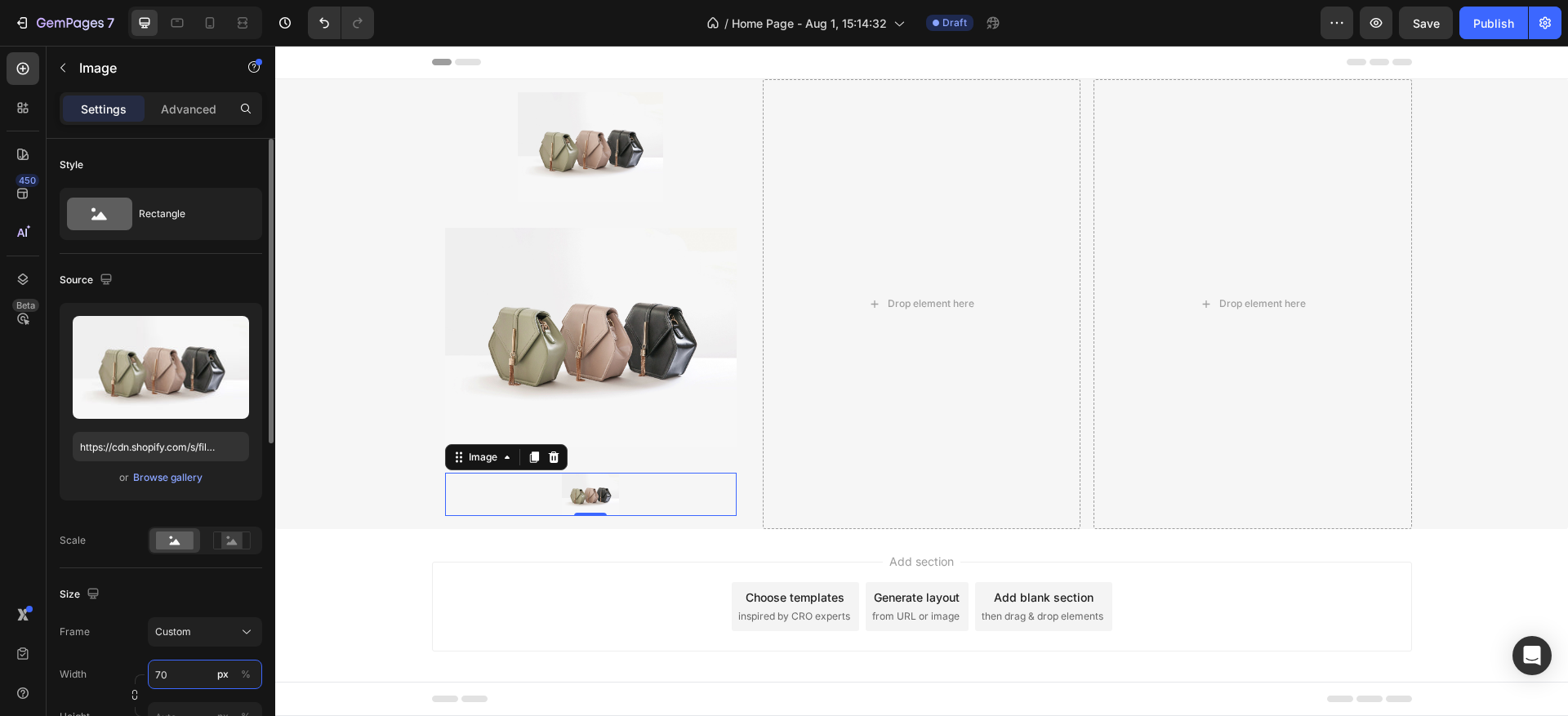 scroll, scrollTop: 122, scrollLeft: 0, axis: vertical 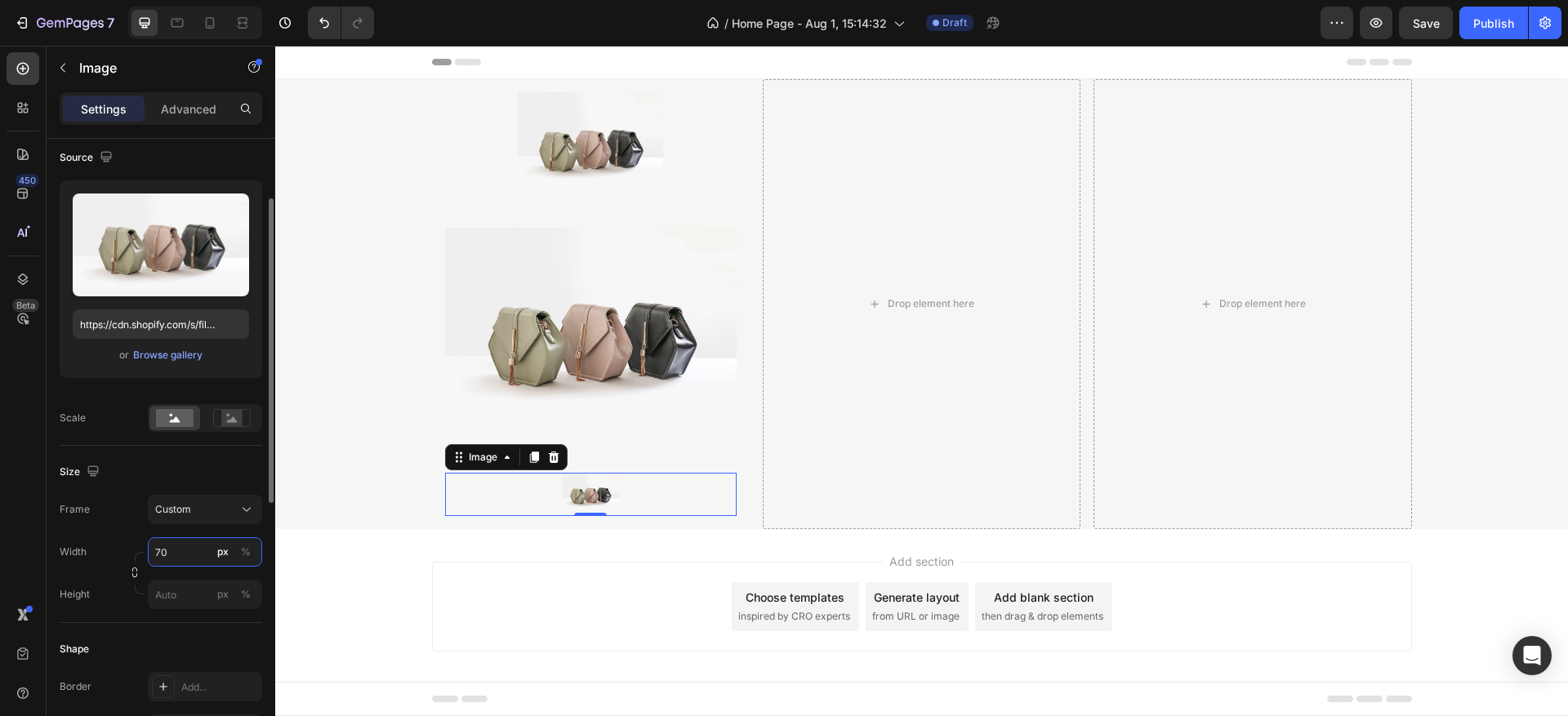 click on "70" at bounding box center [205, 552] 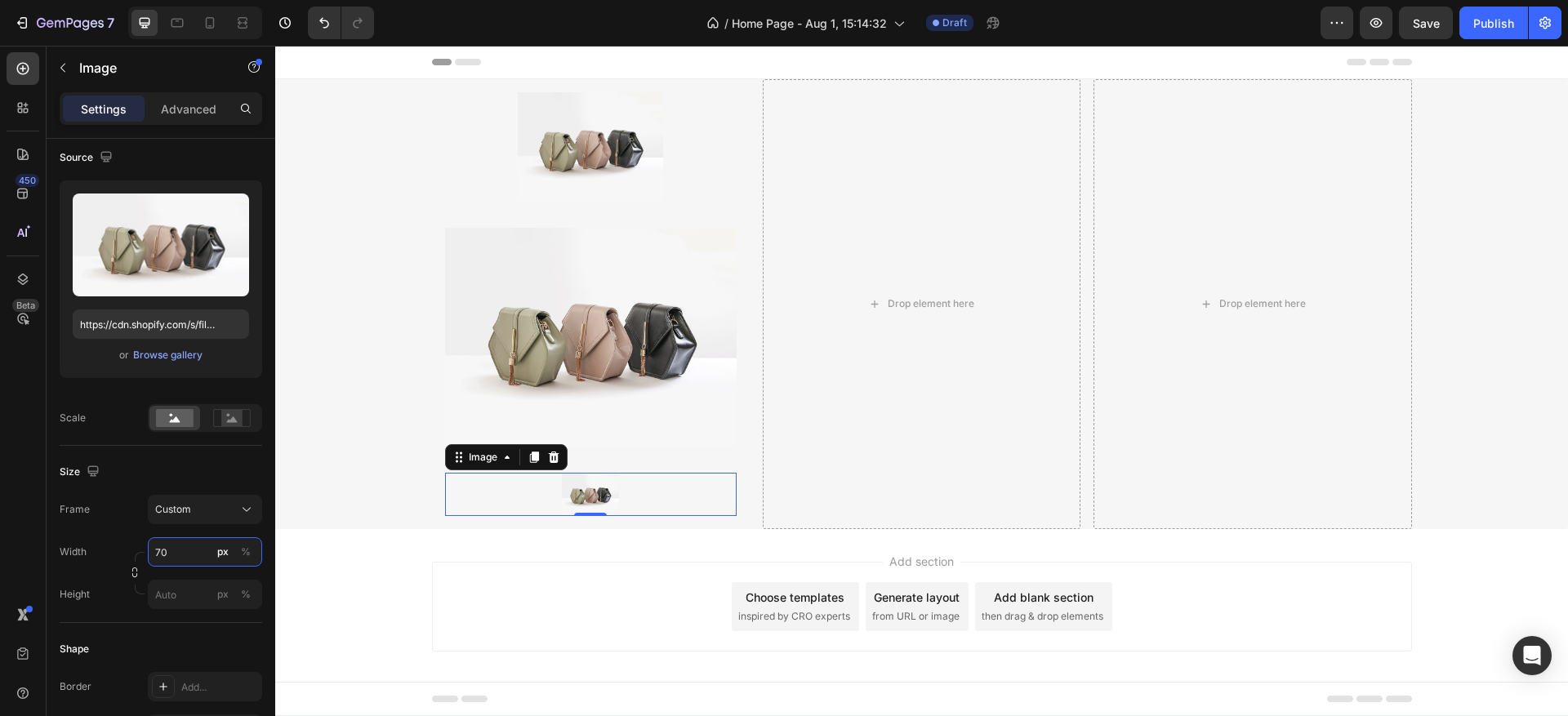 click on "70" at bounding box center [205, 552] 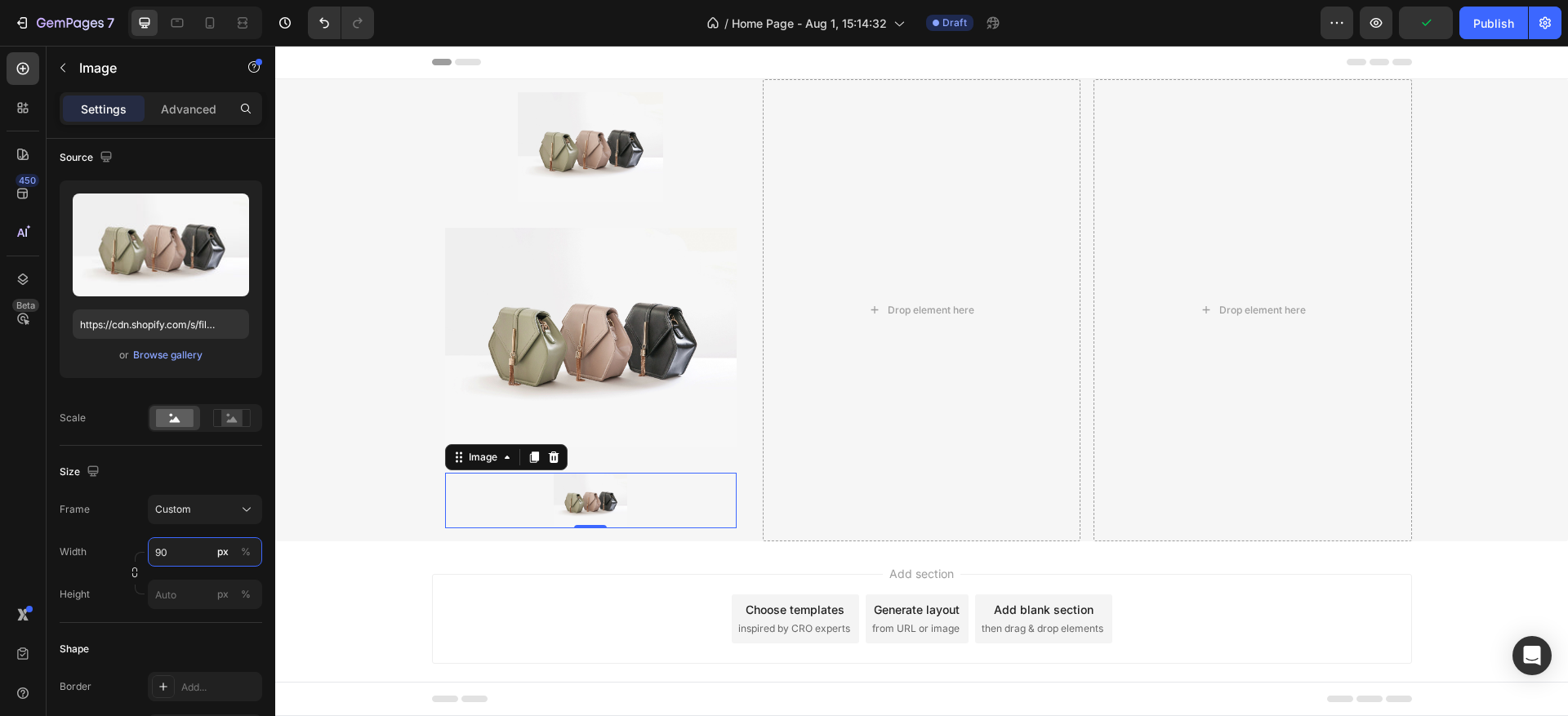 type on "9" 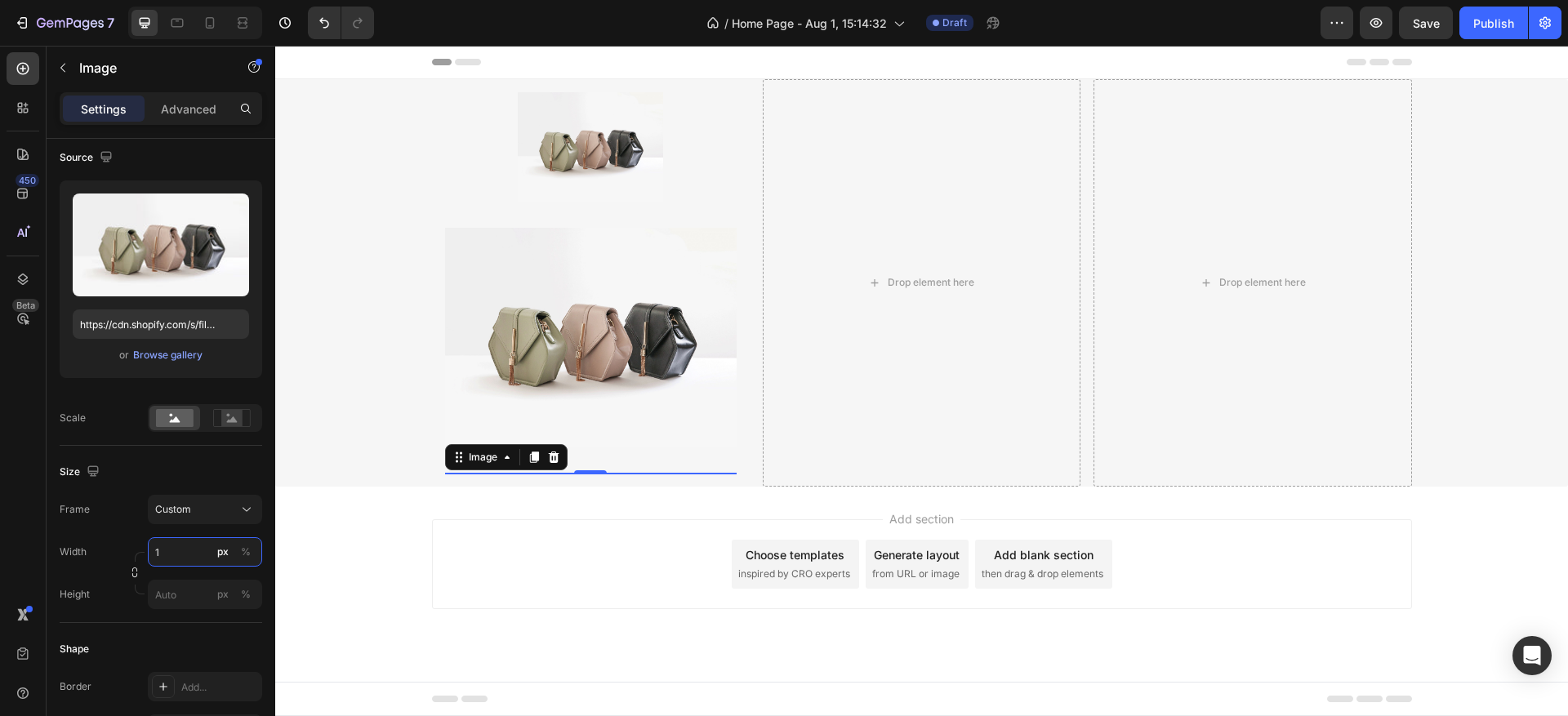 click on "1" at bounding box center [205, 552] 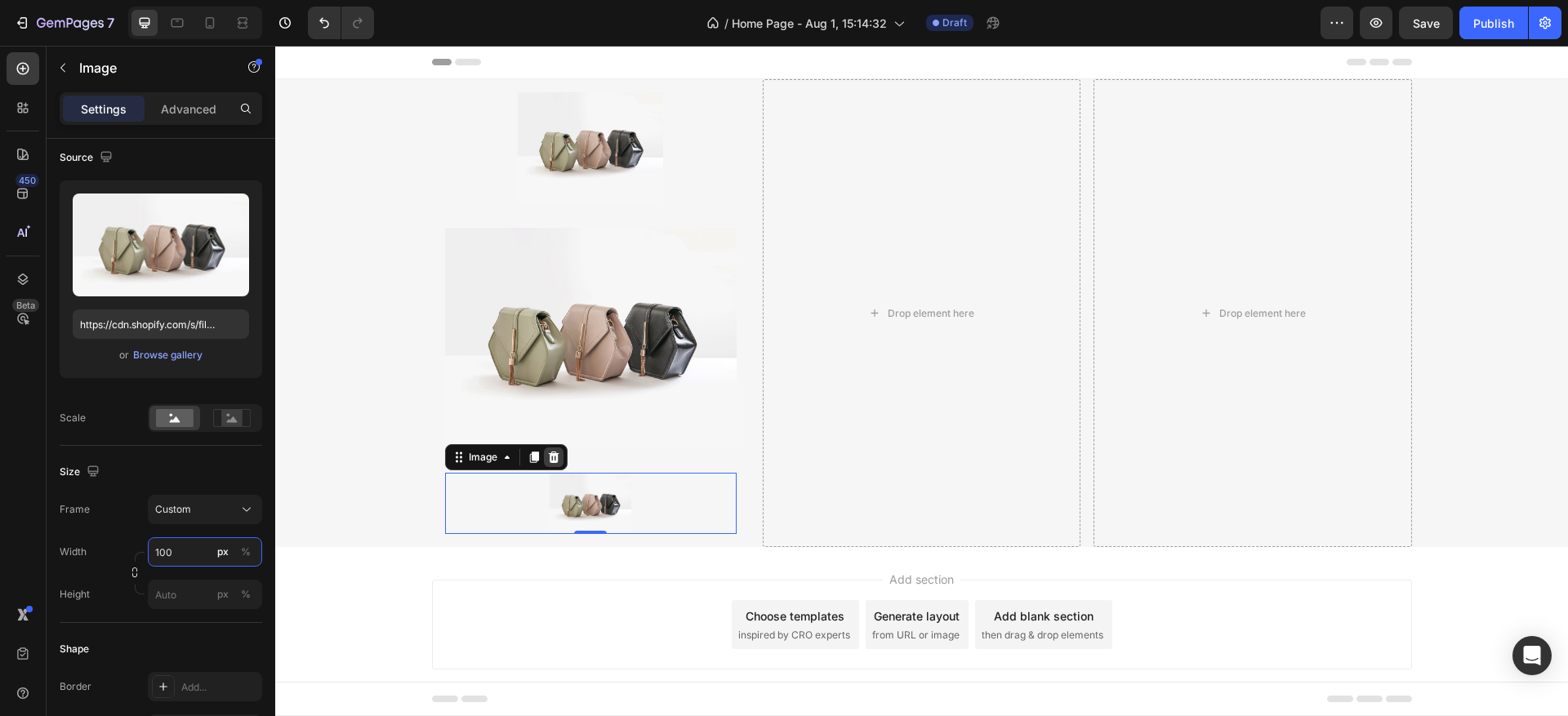 type on "100" 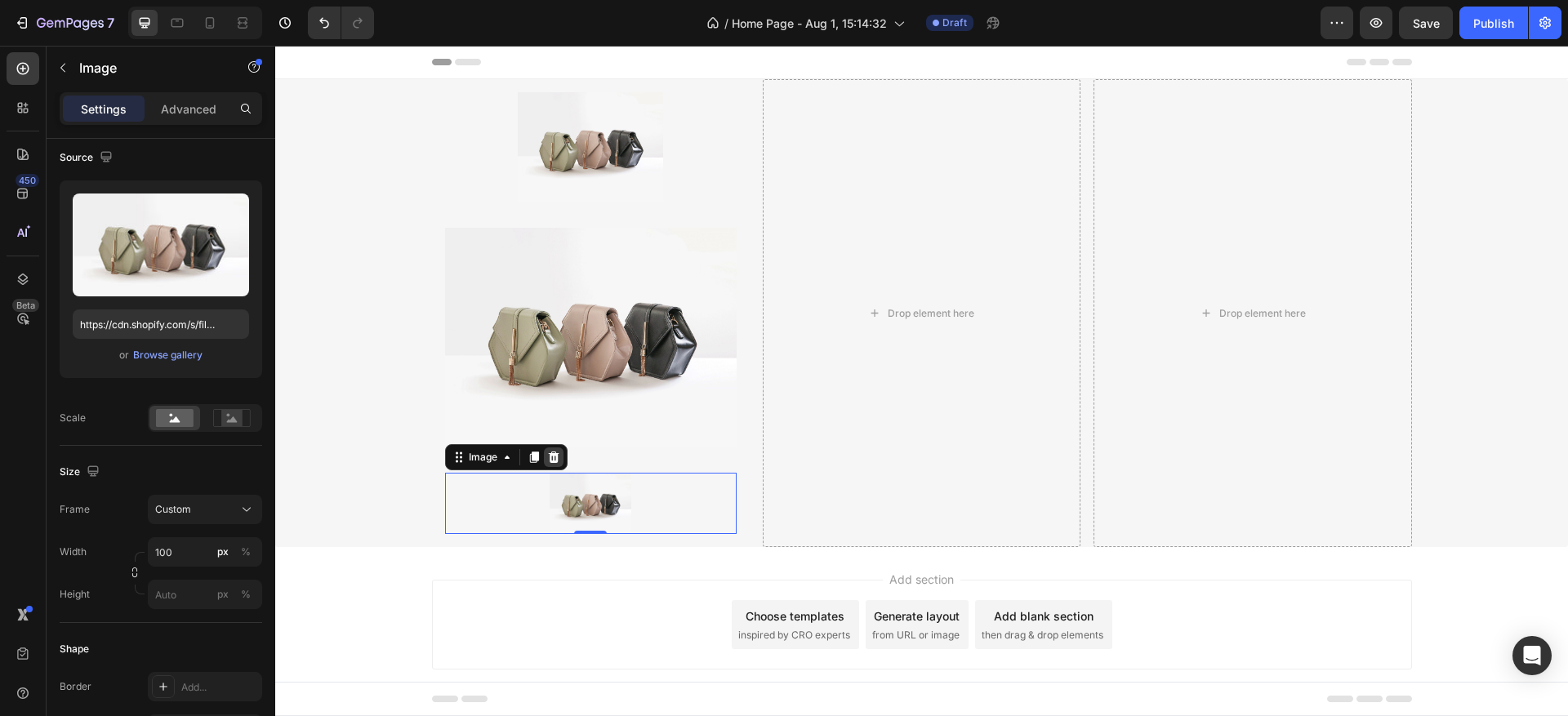 click at bounding box center [554, 457] 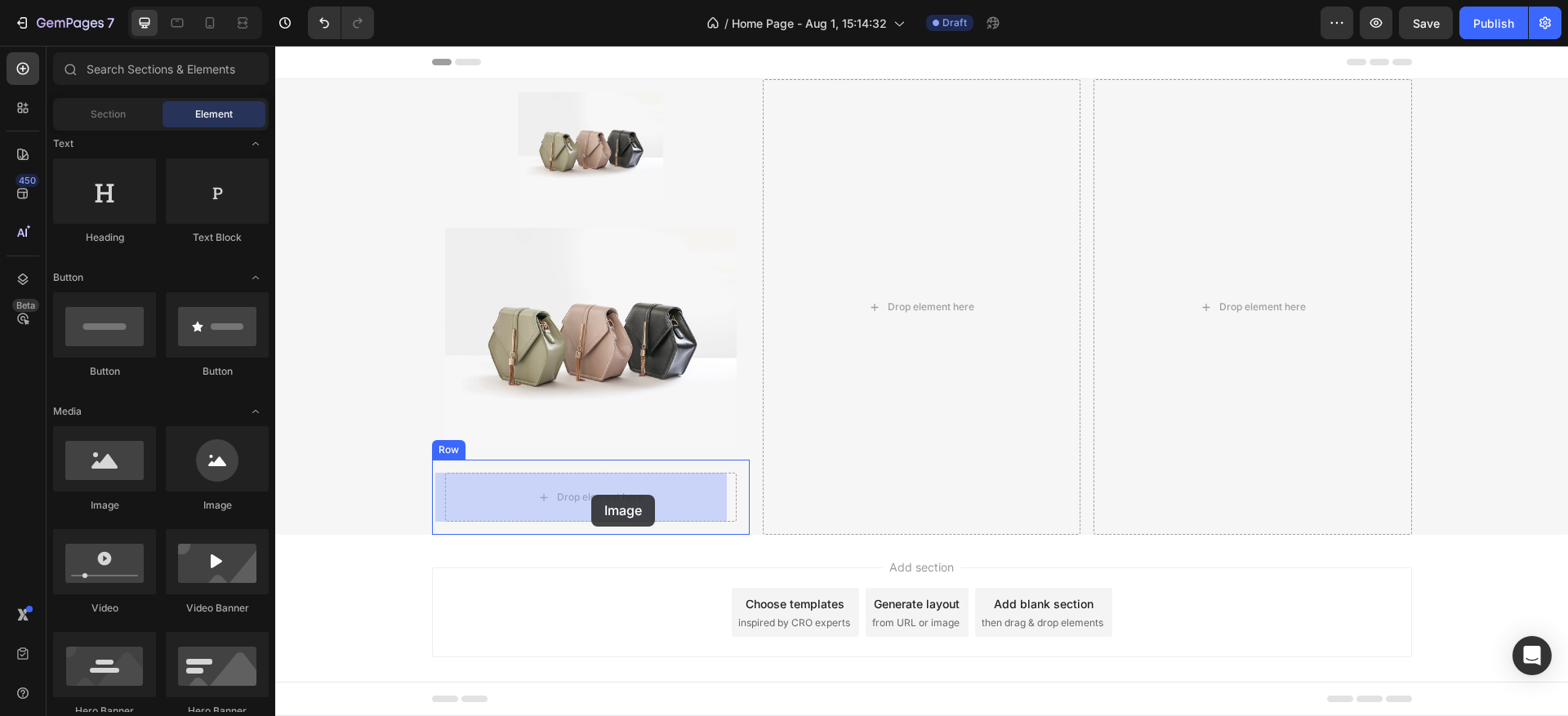 drag, startPoint x: 381, startPoint y: 505, endPoint x: 591, endPoint y: 495, distance: 210.23796 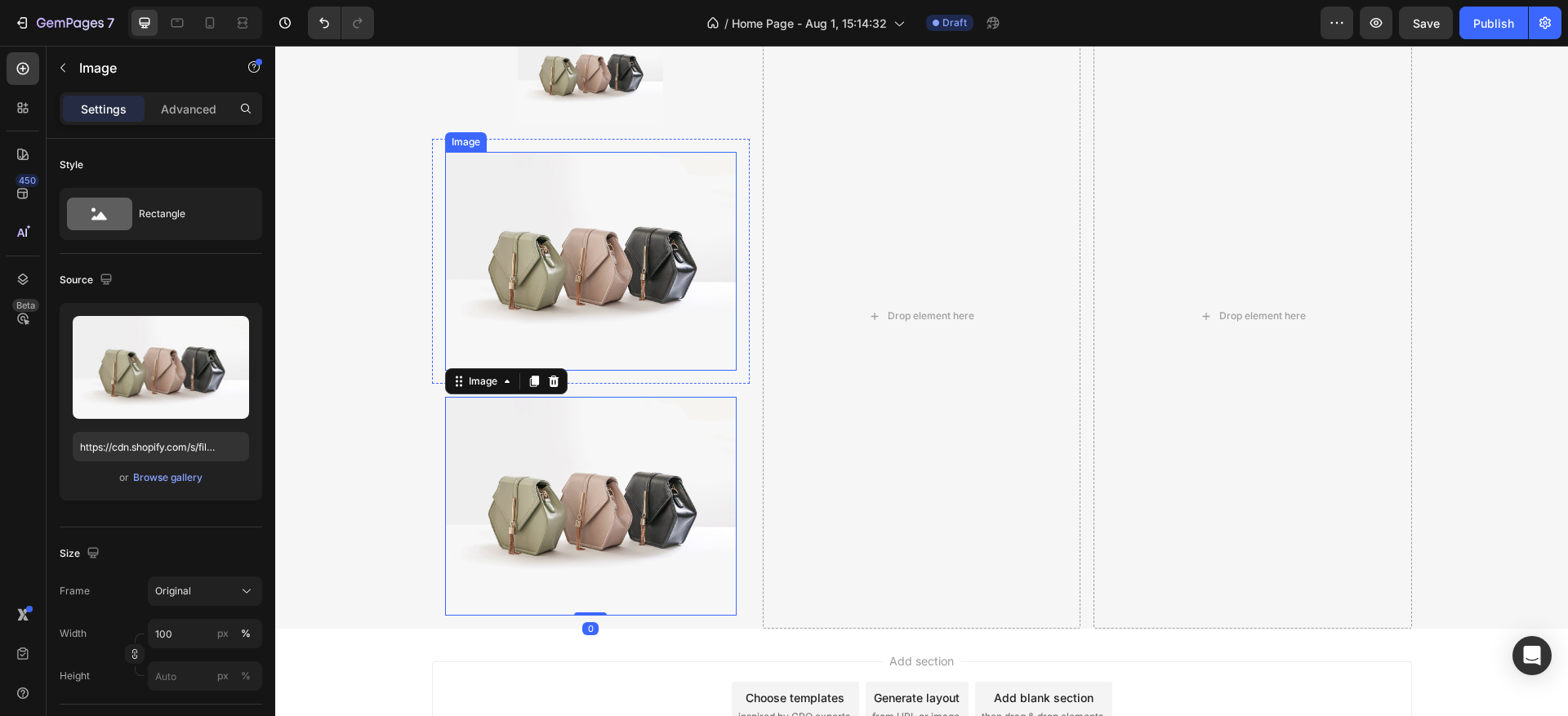 scroll, scrollTop: 0, scrollLeft: 0, axis: both 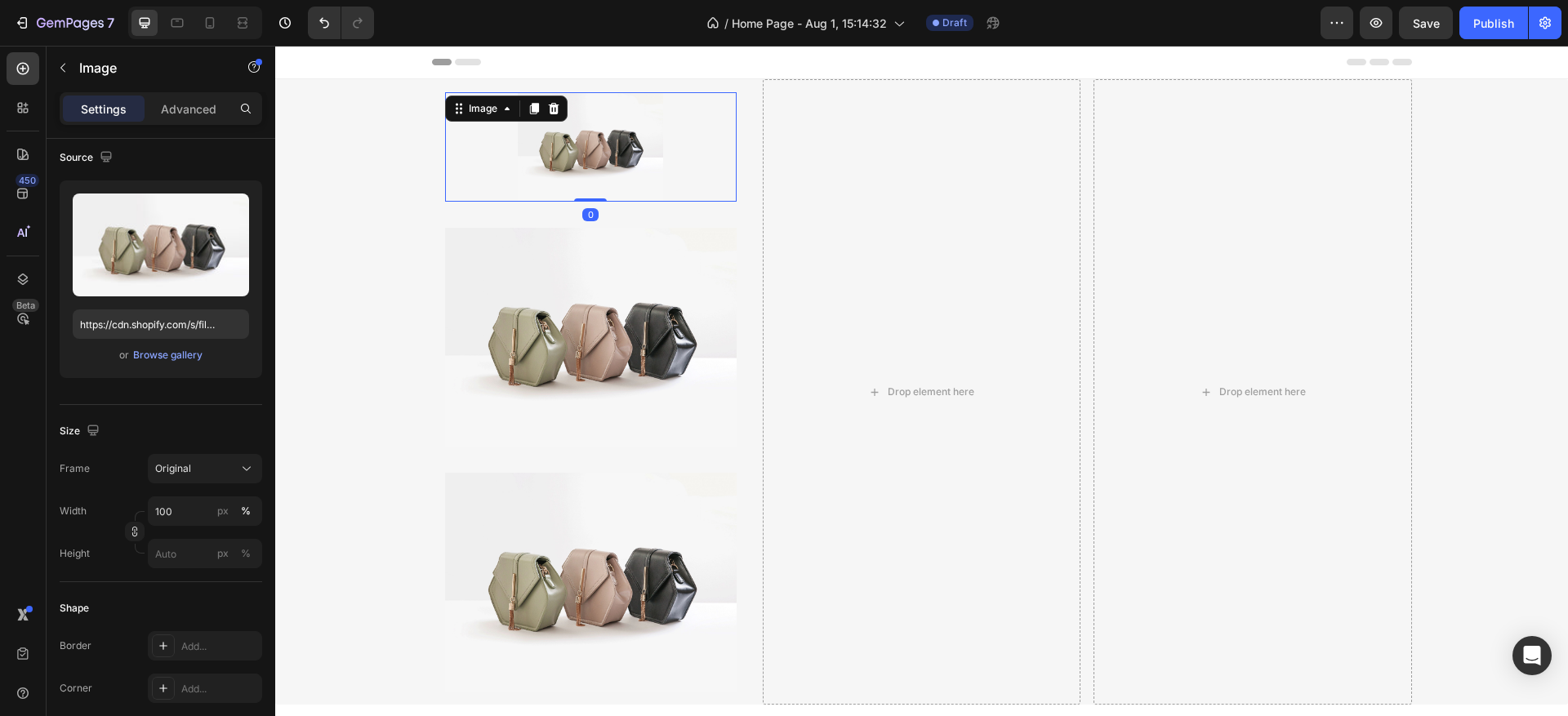 click at bounding box center [590, 147] 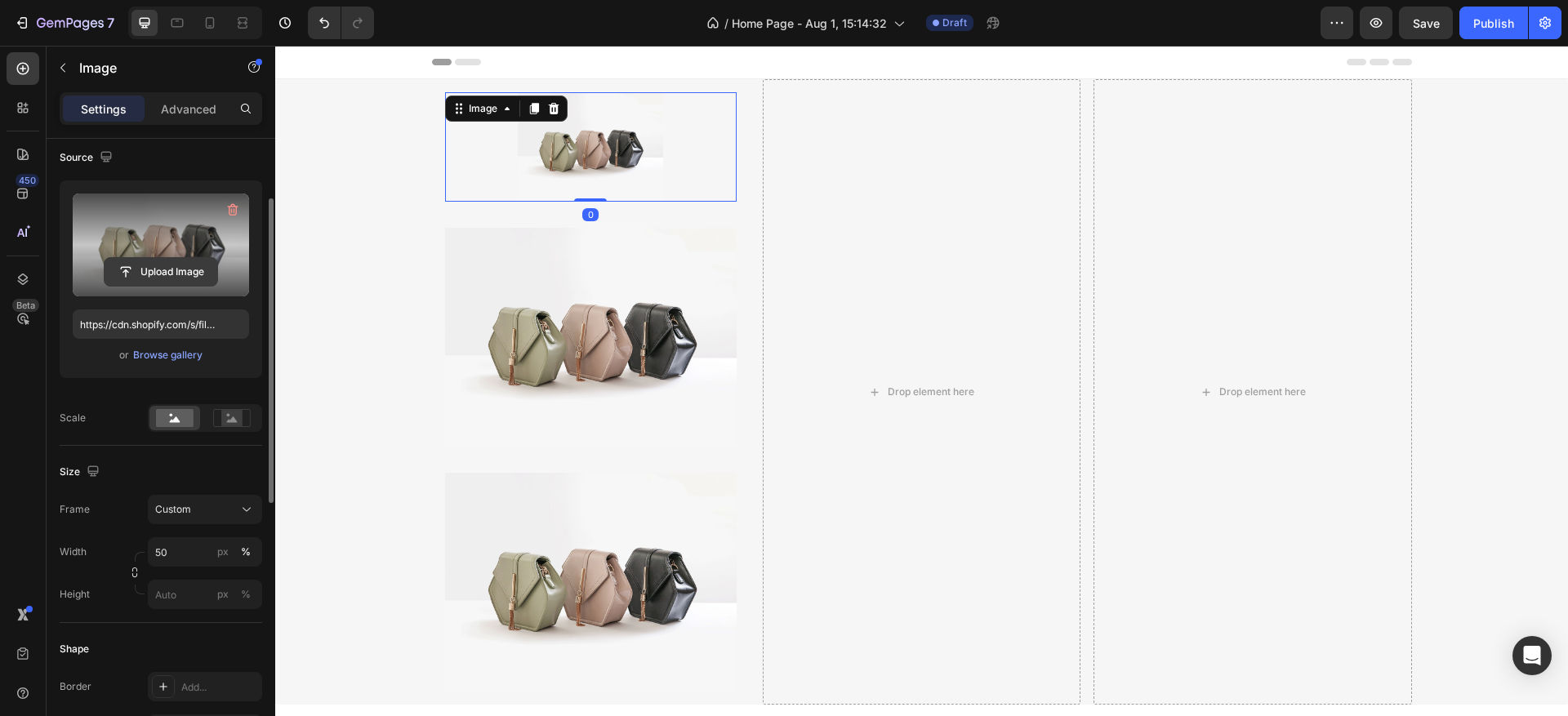 click 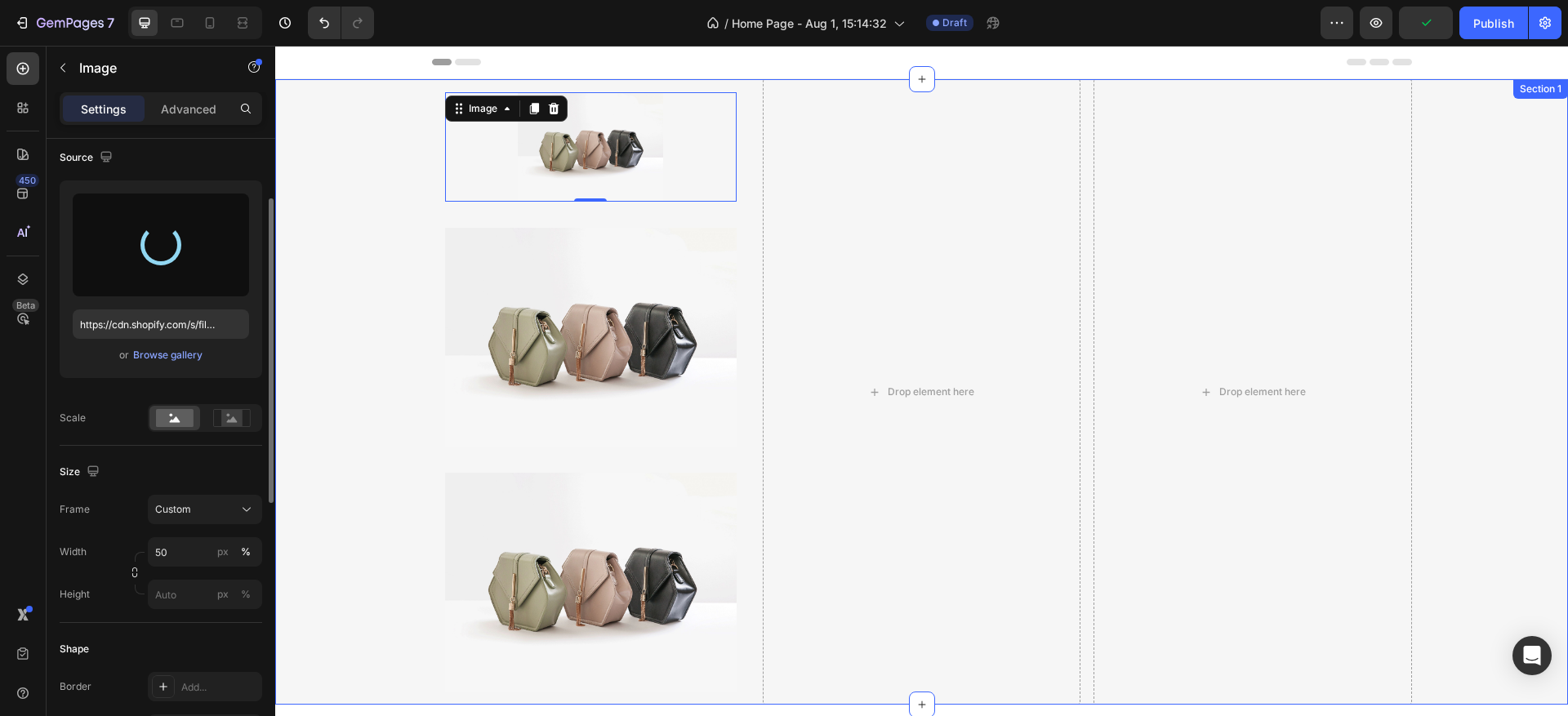 type on "https://cdn.shopify.com/s/files/1/0940/5228/6833/files/gempages_578064226770224069-a61a1b00-0d1c-46c4-9247-070219b1a962.jpg" 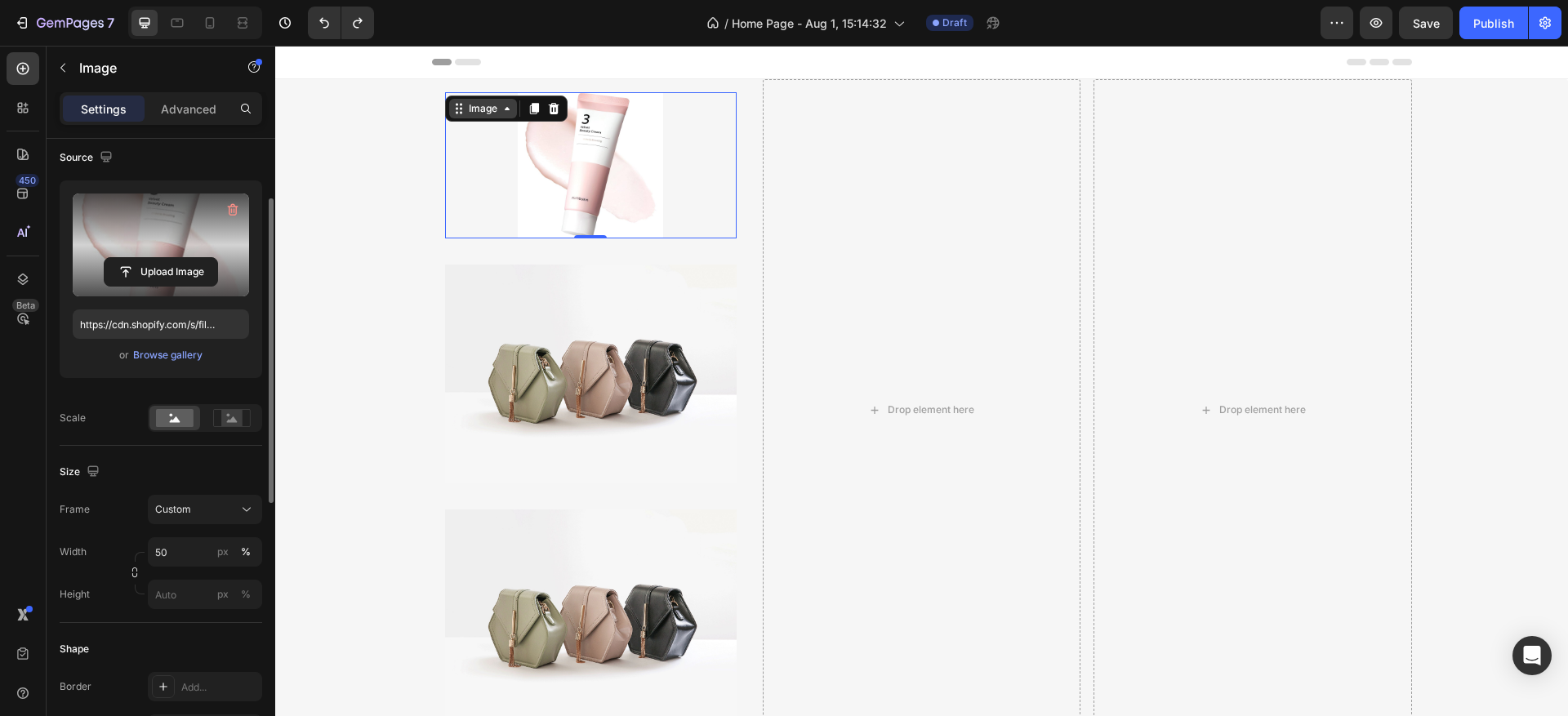 click on "Image" at bounding box center [483, 109] 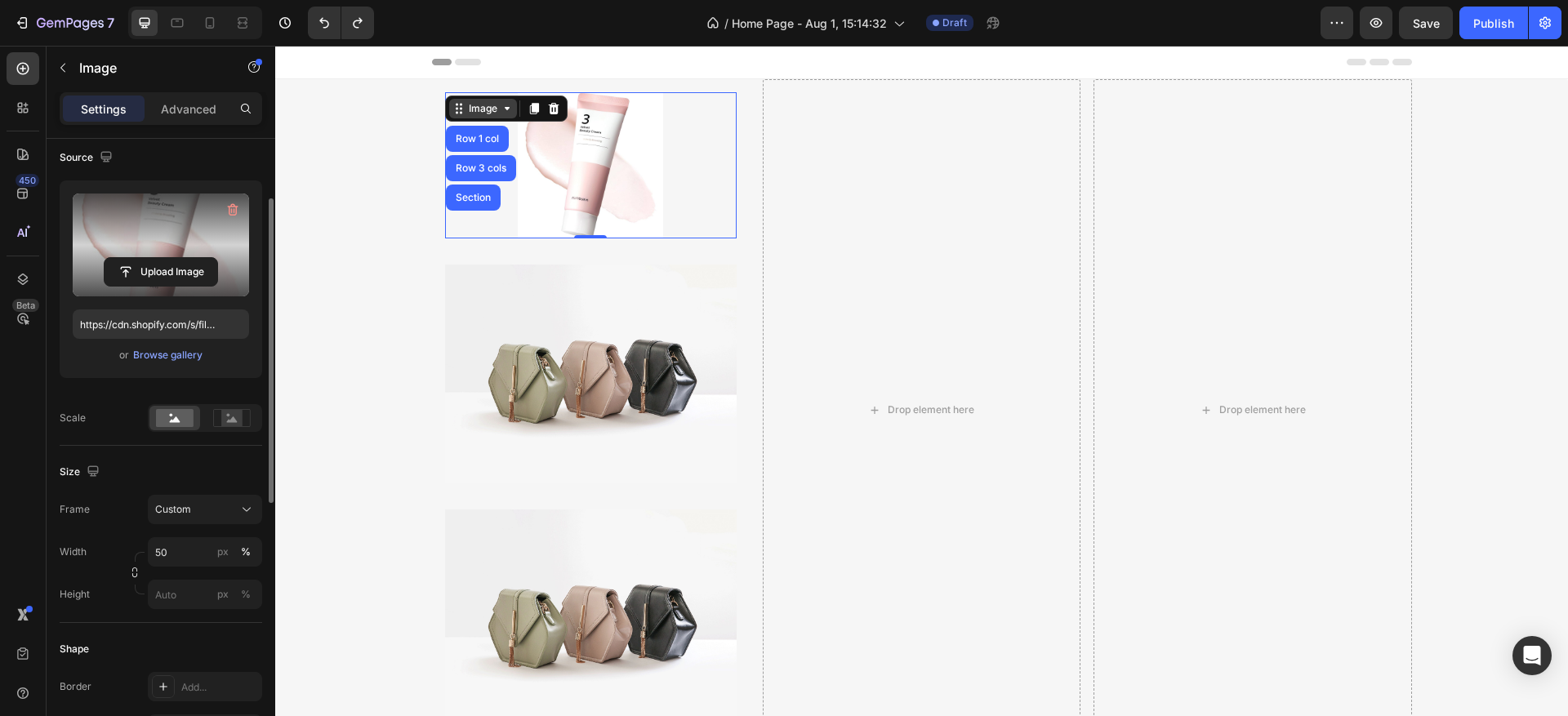 click on "Image" at bounding box center [483, 109] 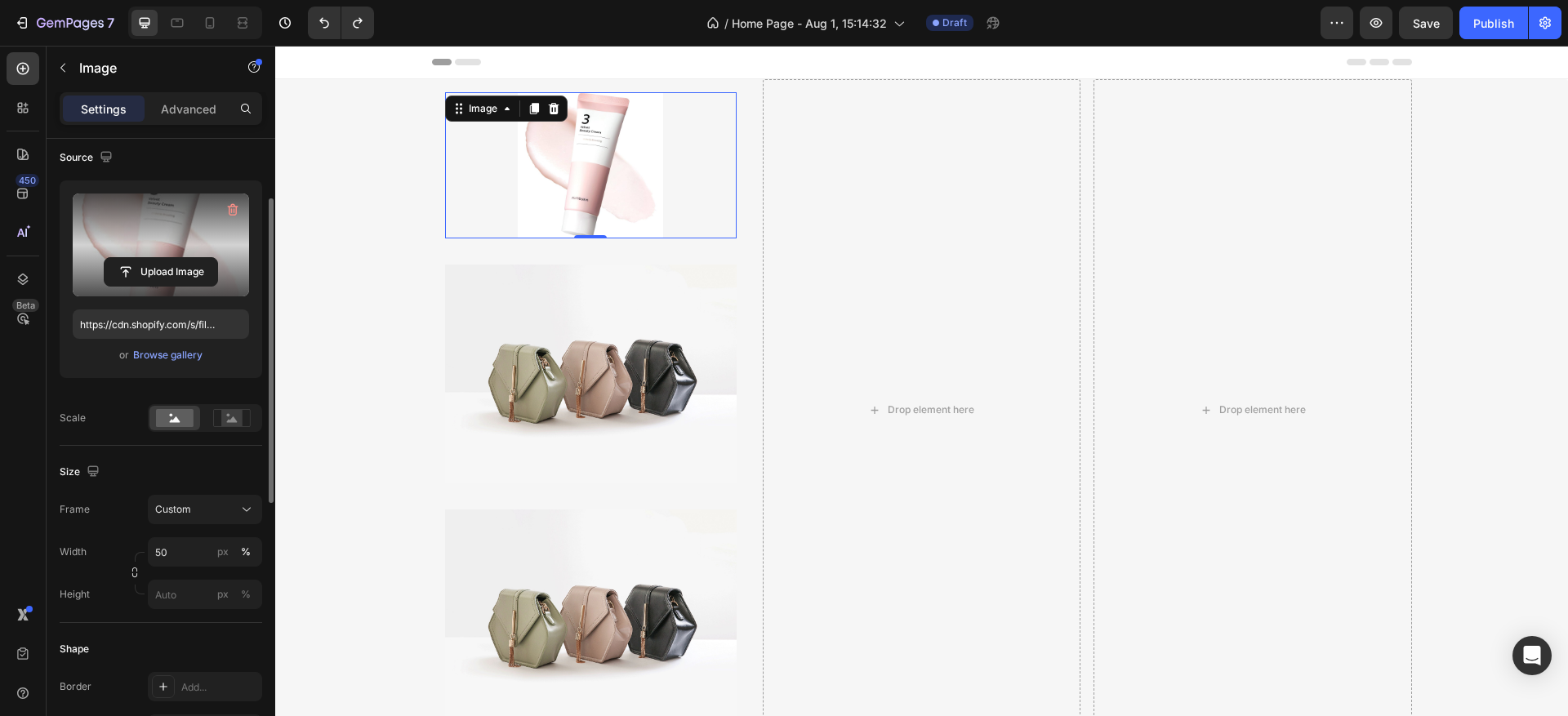 click at bounding box center (590, 165) 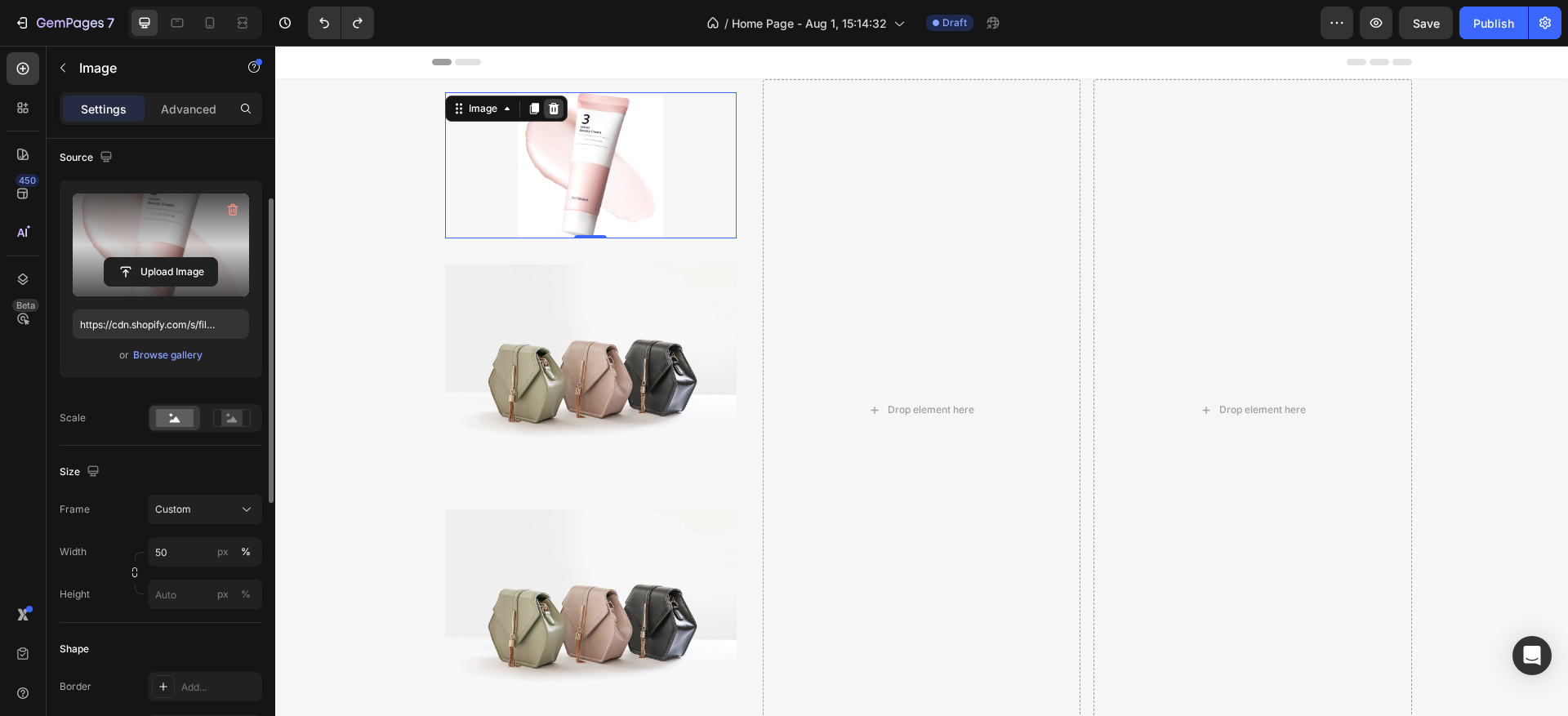 click at bounding box center (554, 109) 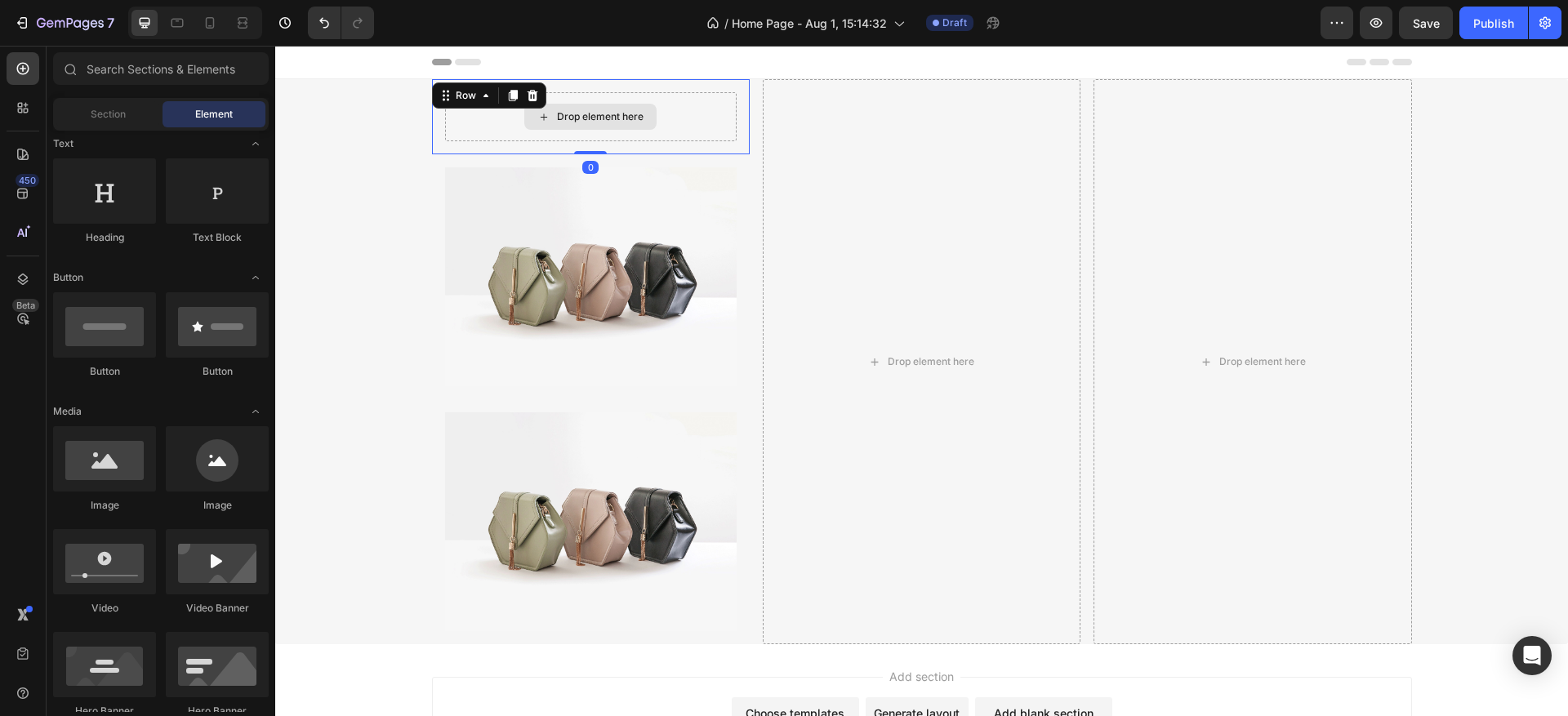 click on "Drop element here" at bounding box center [590, 117] 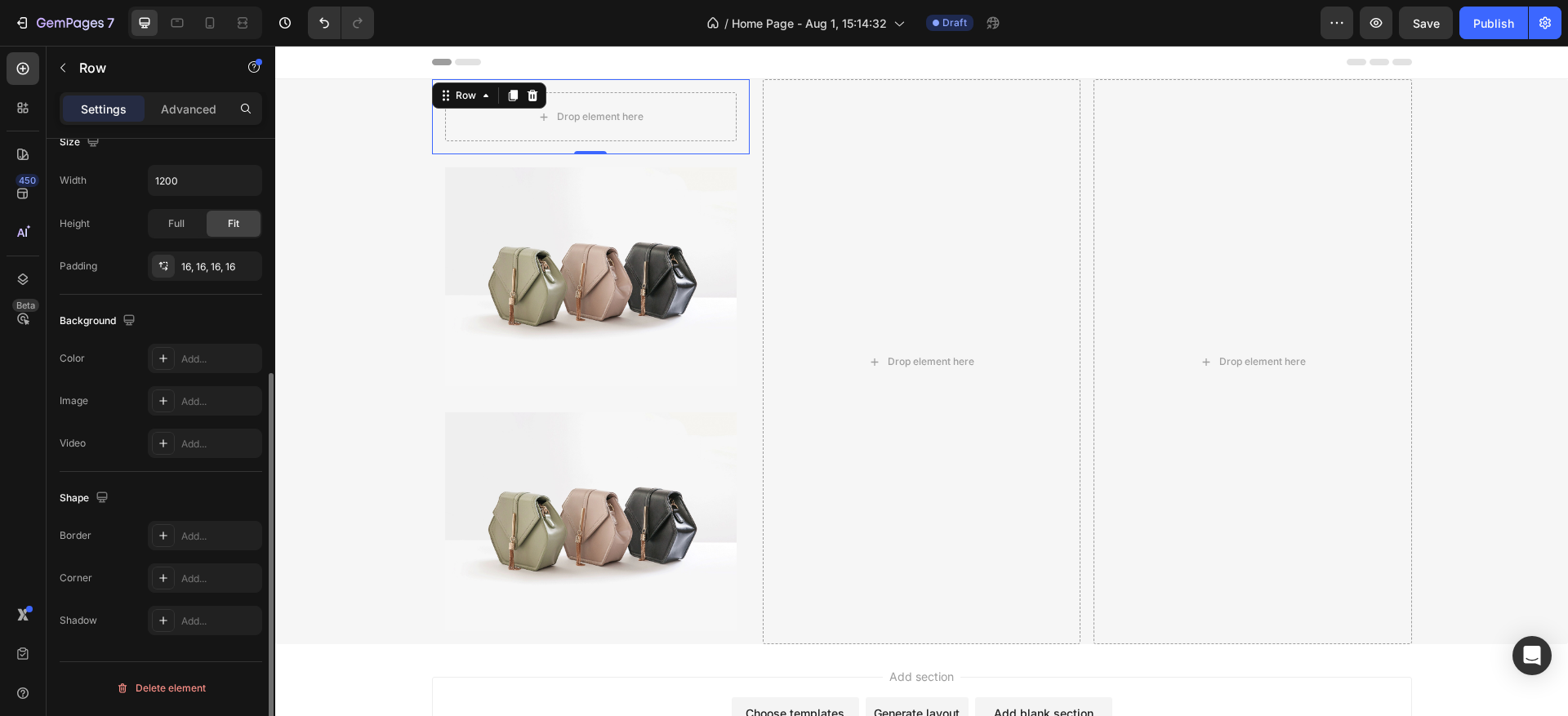 scroll, scrollTop: 0, scrollLeft: 0, axis: both 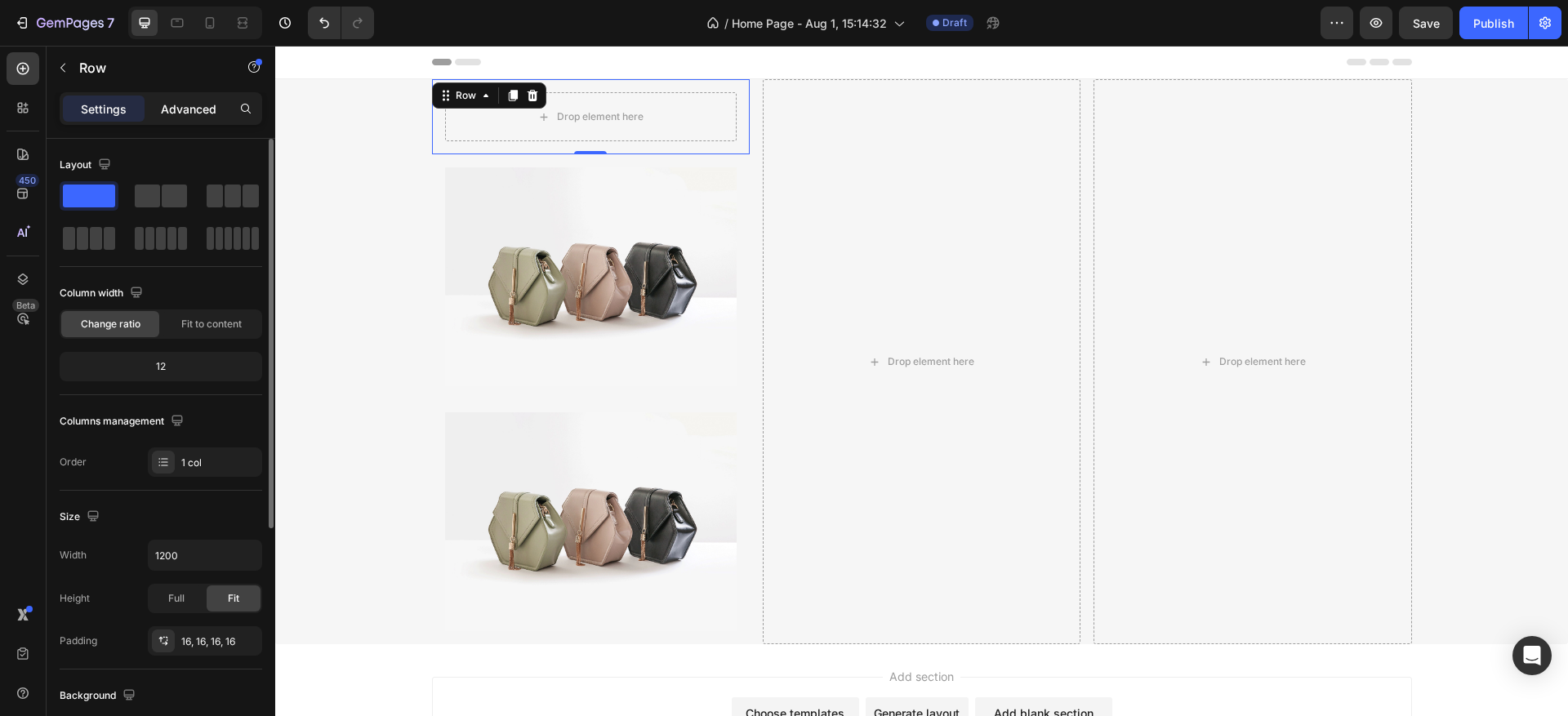 click on "Advanced" at bounding box center (189, 109) 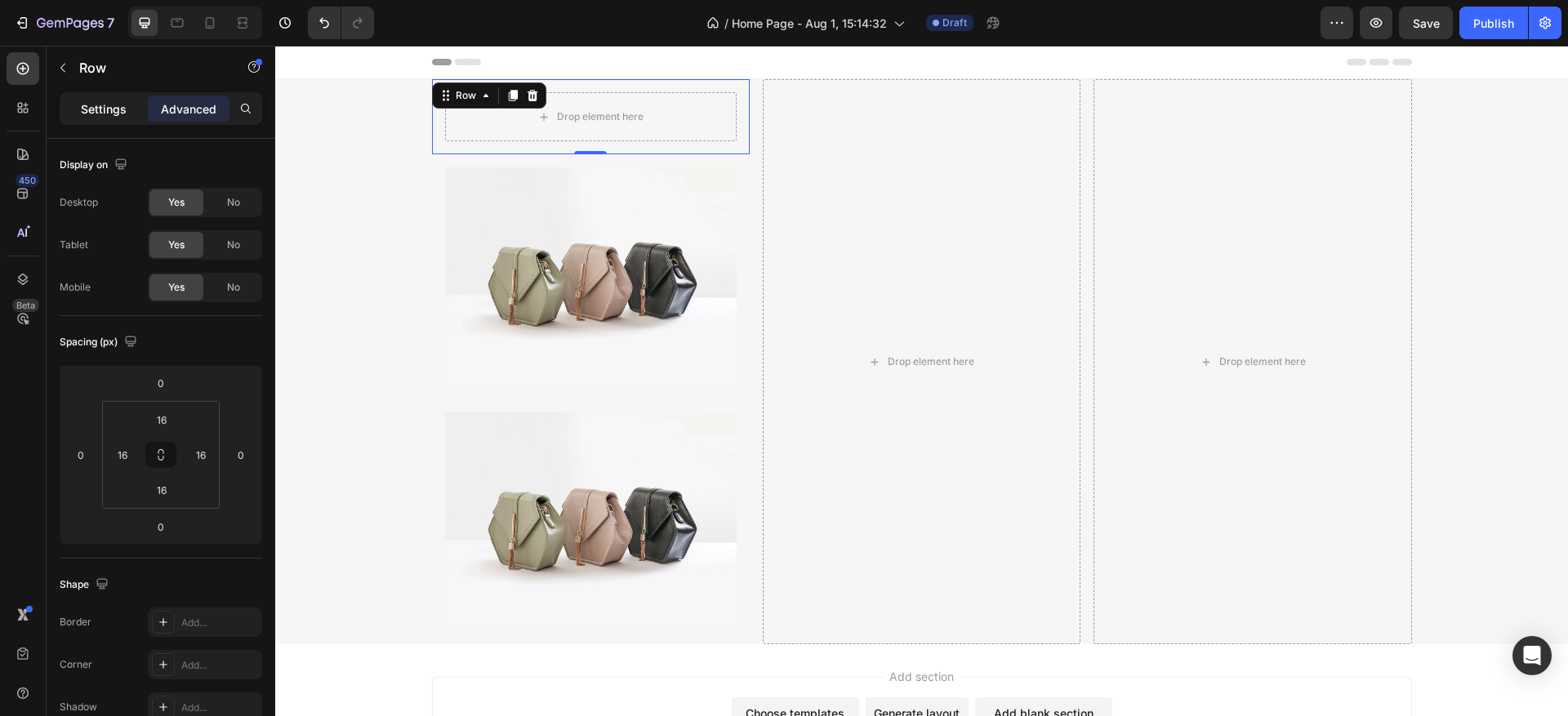 click on "Settings" at bounding box center [104, 109] 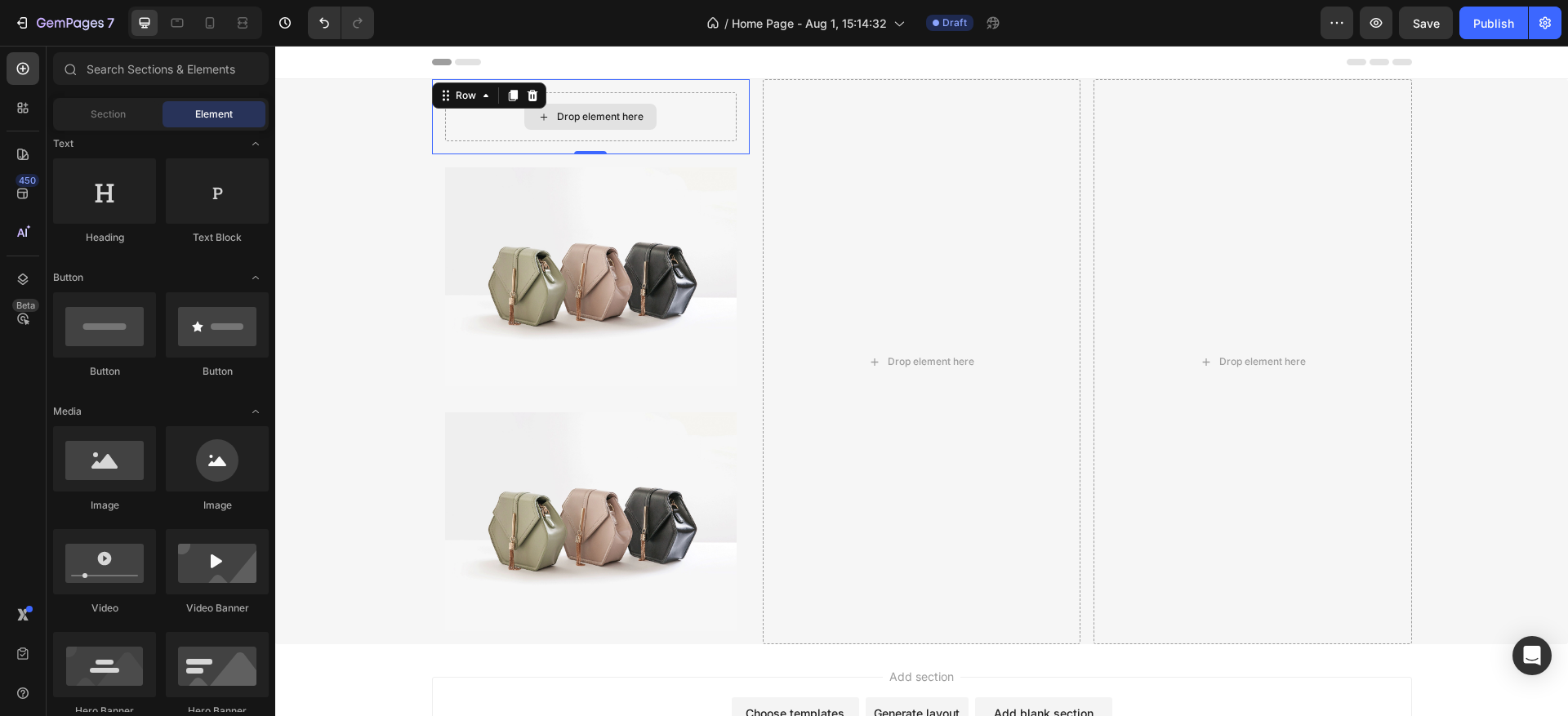 click on "Drop element here" at bounding box center (590, 117) 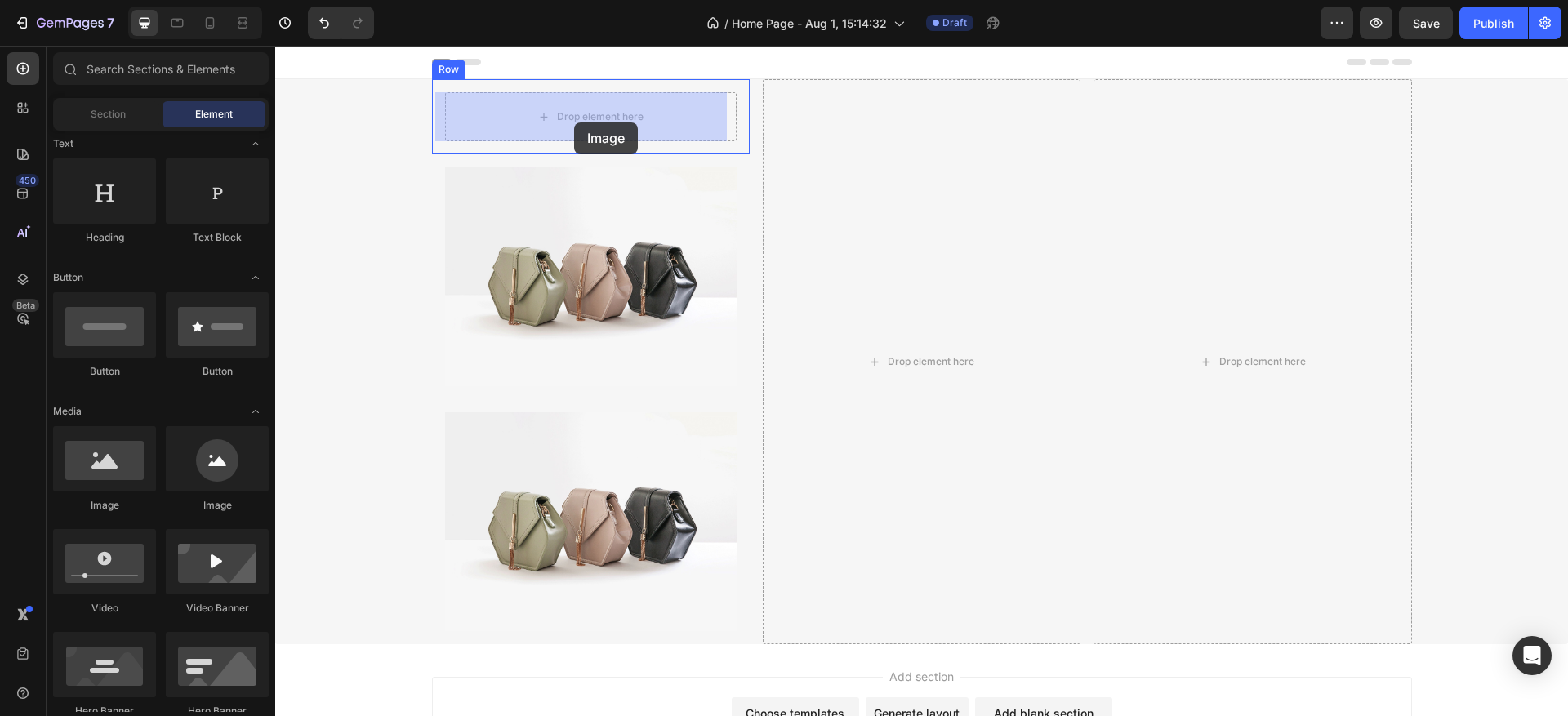 drag, startPoint x: 395, startPoint y: 538, endPoint x: 574, endPoint y: 122, distance: 452.8764 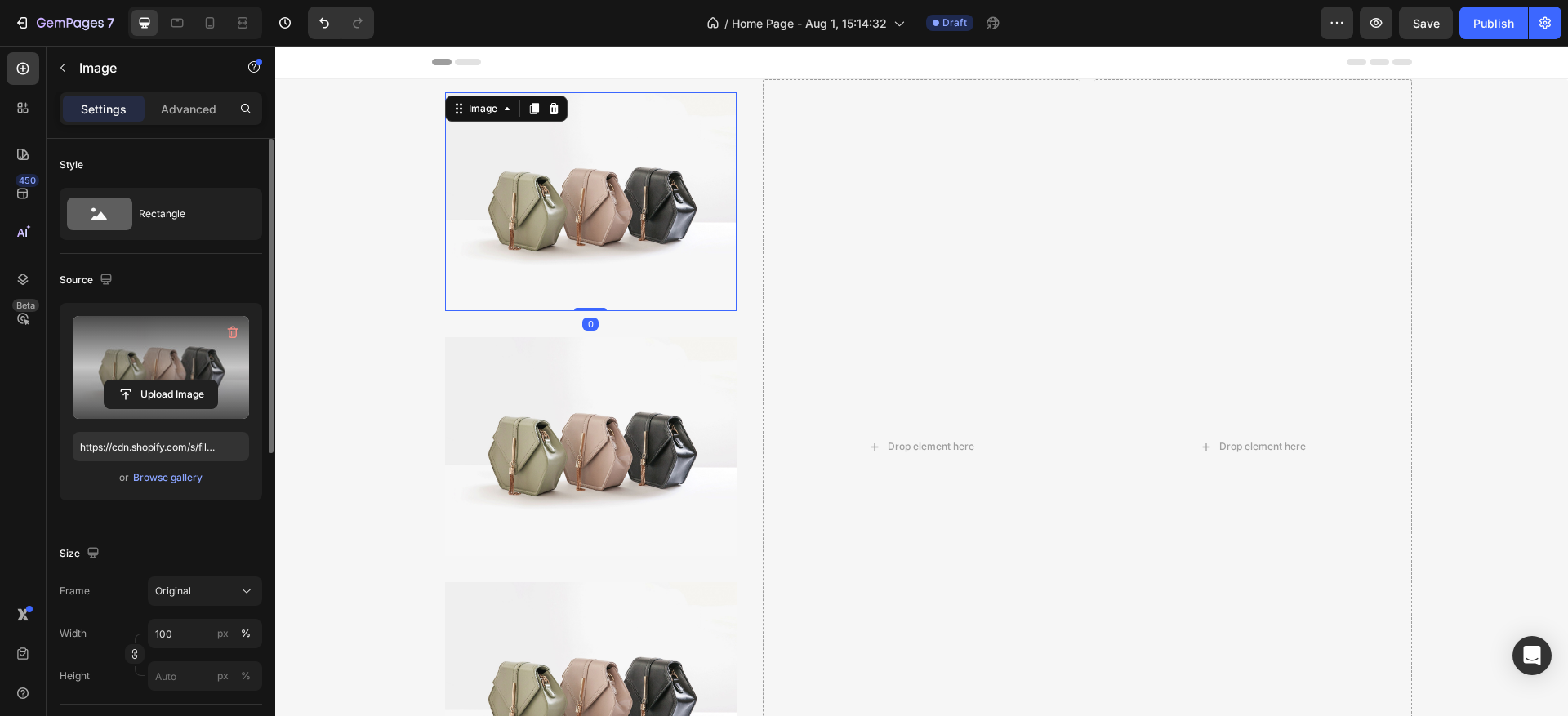 click at bounding box center (161, 367) 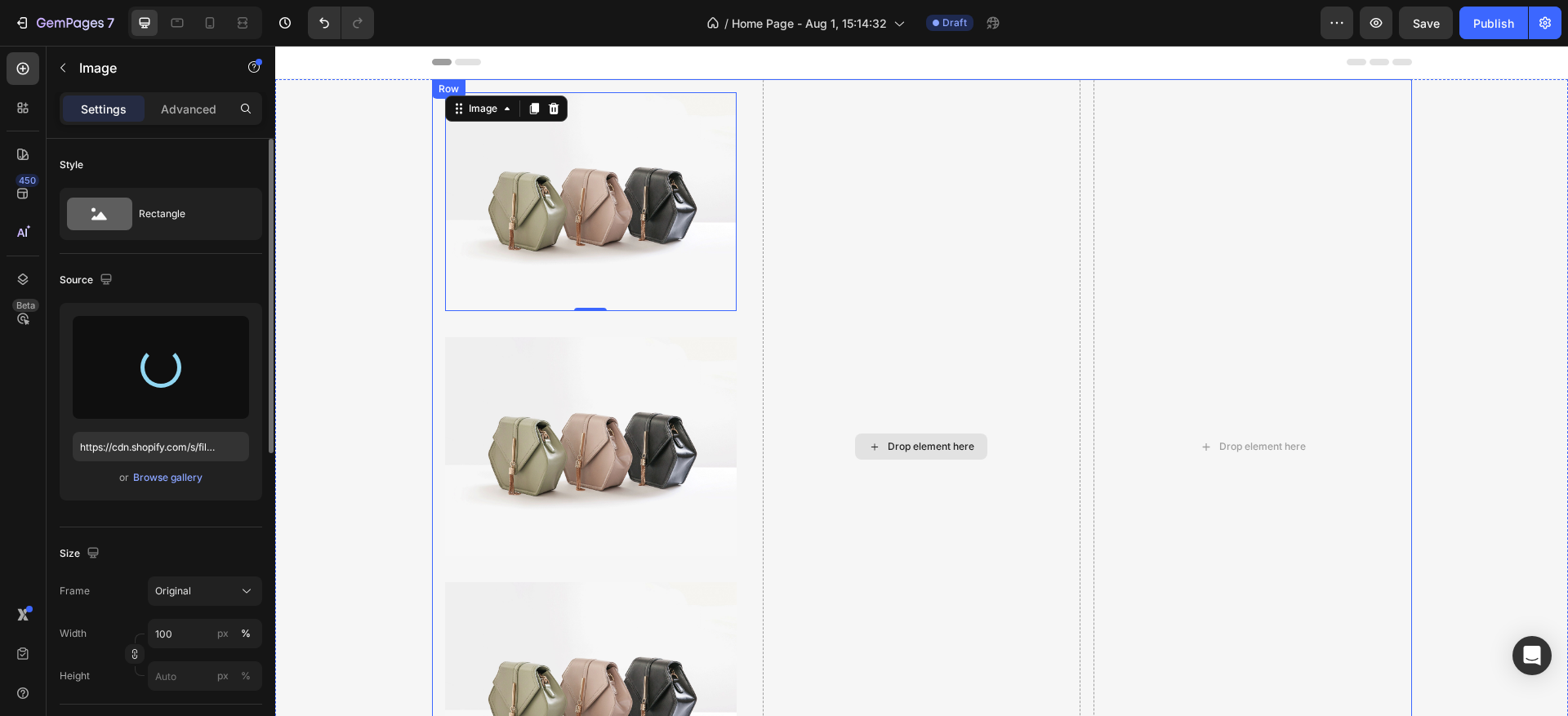 type on "https://cdn.shopify.com/s/files/1/0940/5228/6833/files/gempages_578064226770224069-69bbc77f-15ed-48bb-a13e-44aebbe47034.png" 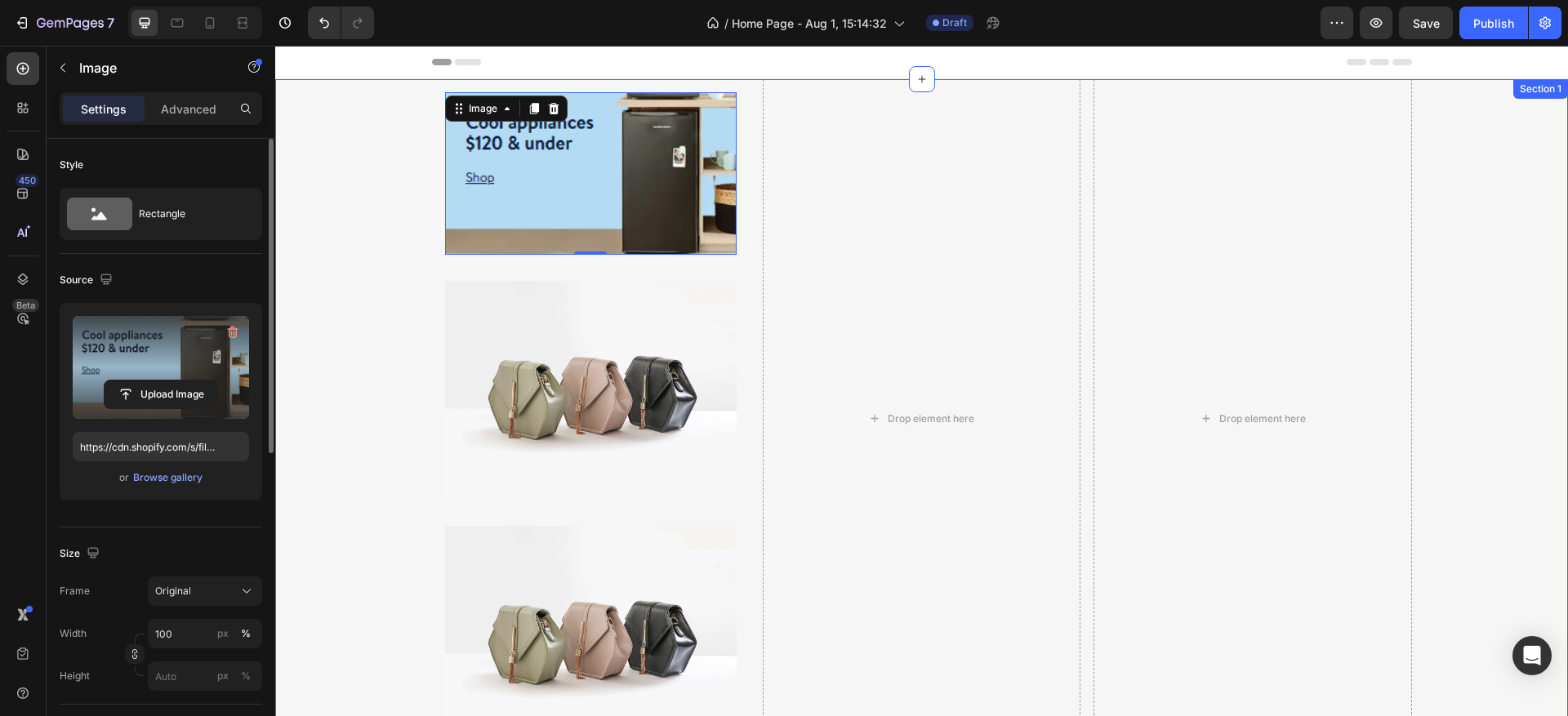 click on "Image   0 Row Image Row Image Row
Drop element here
Drop element here Row" at bounding box center [921, 418] 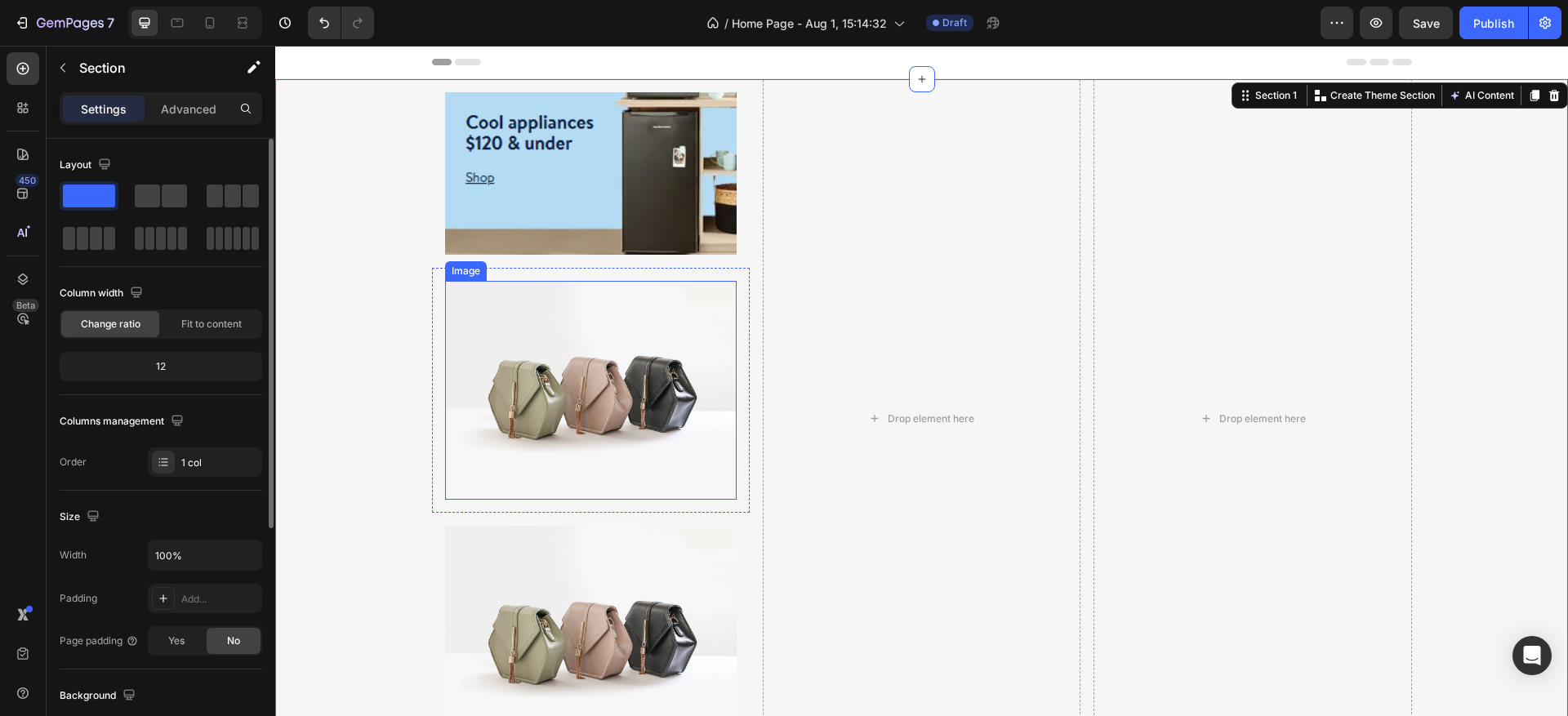 click at bounding box center [590, 390] 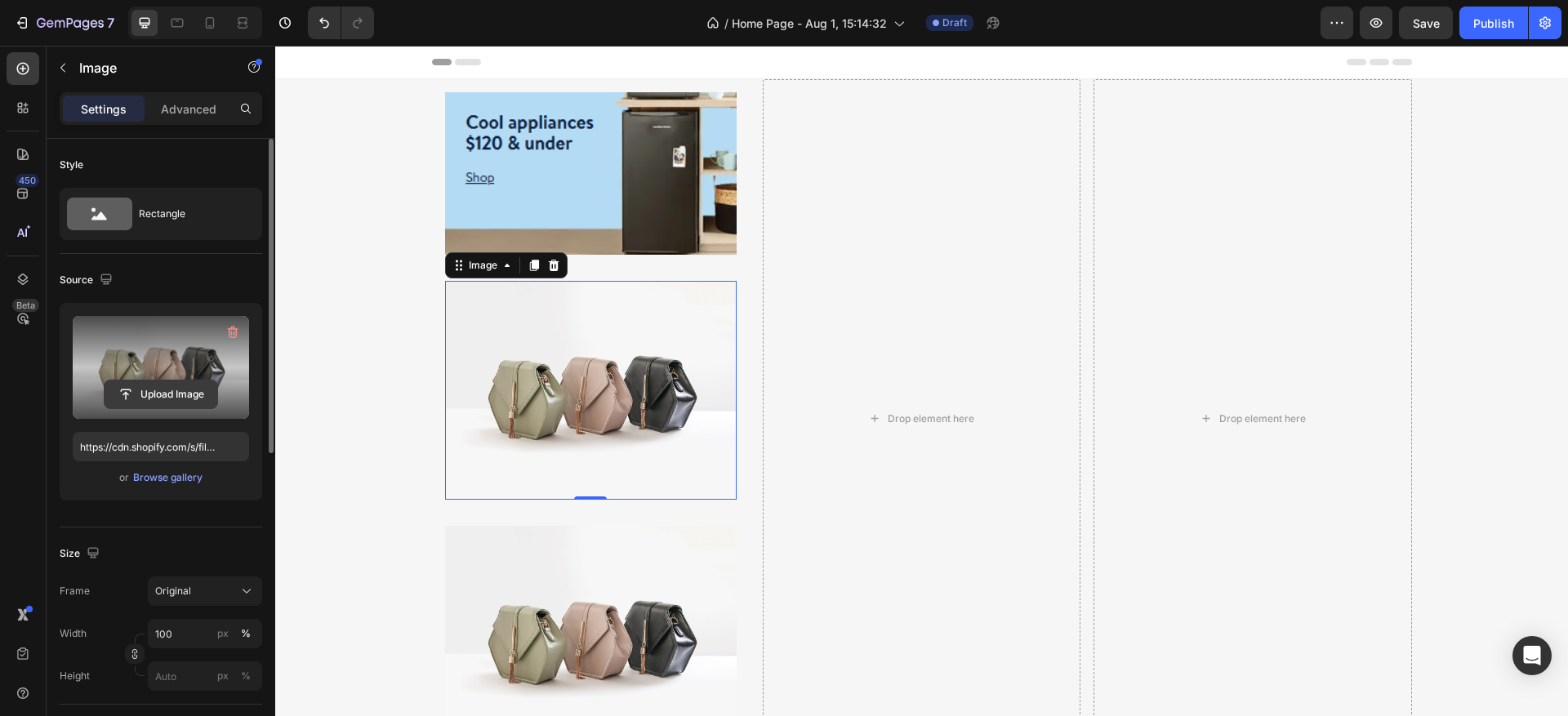 click 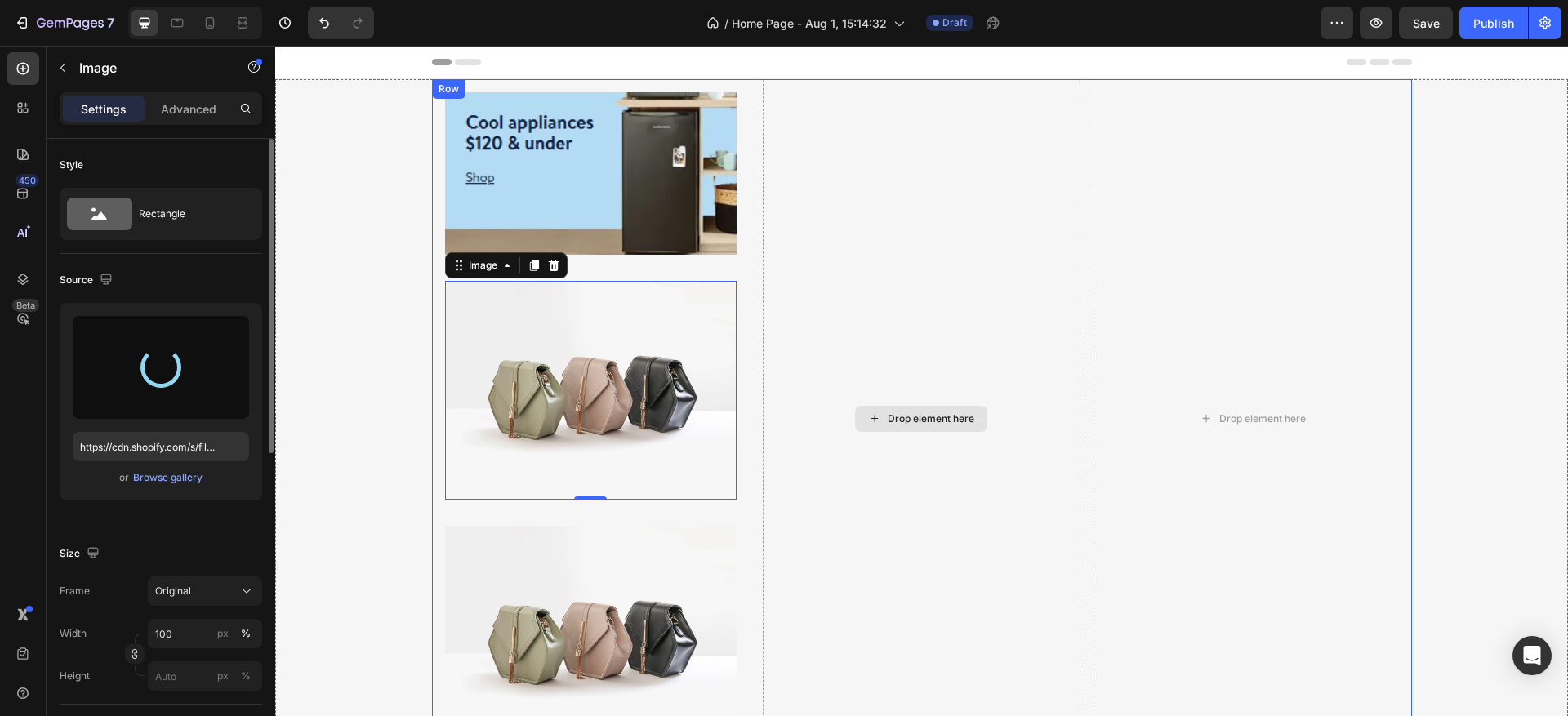 type on "https://cdn.shopify.com/s/files/1/0940/5228/6833/files/gempages_578064226770224069-7fd5dbe2-d58b-450e-9d13-91d796c8c1fb.png" 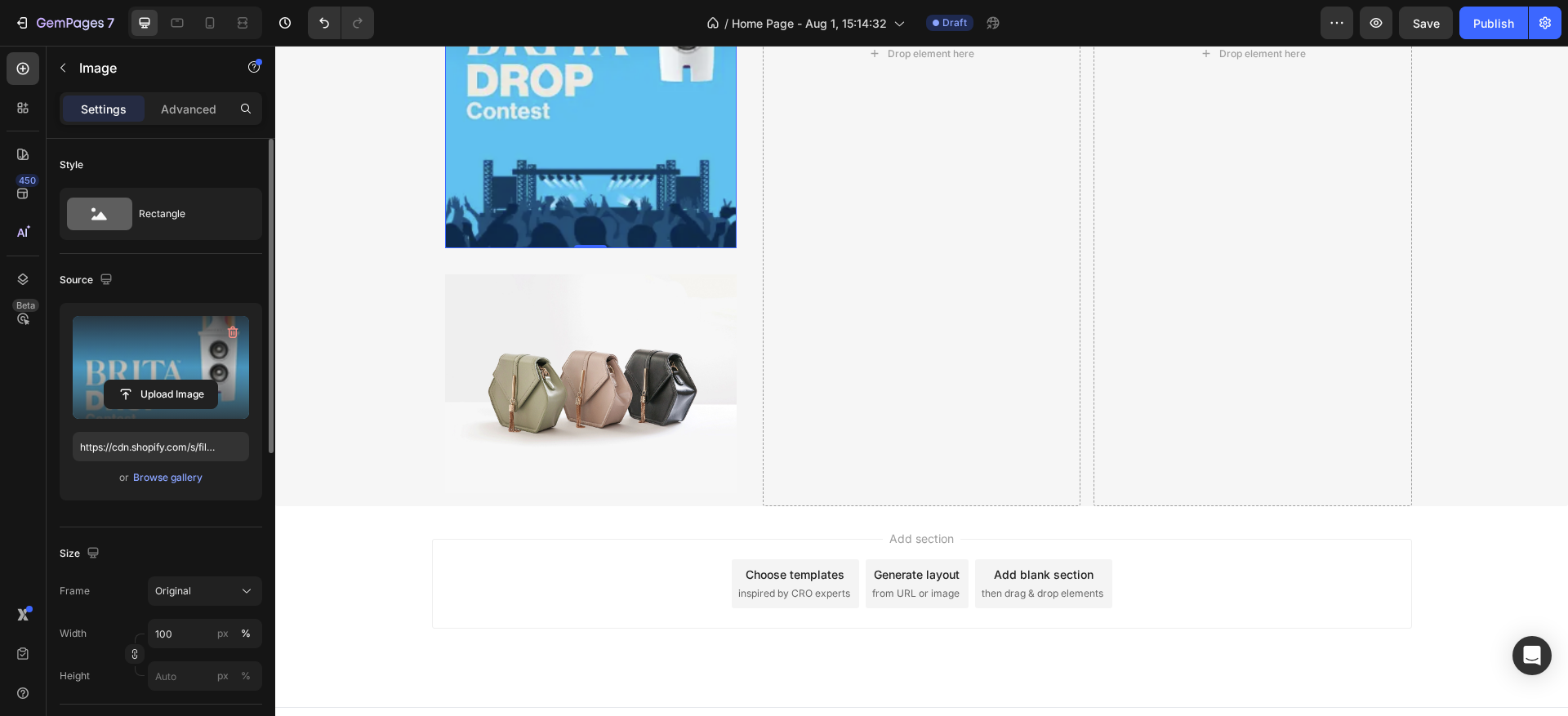 scroll, scrollTop: 490, scrollLeft: 0, axis: vertical 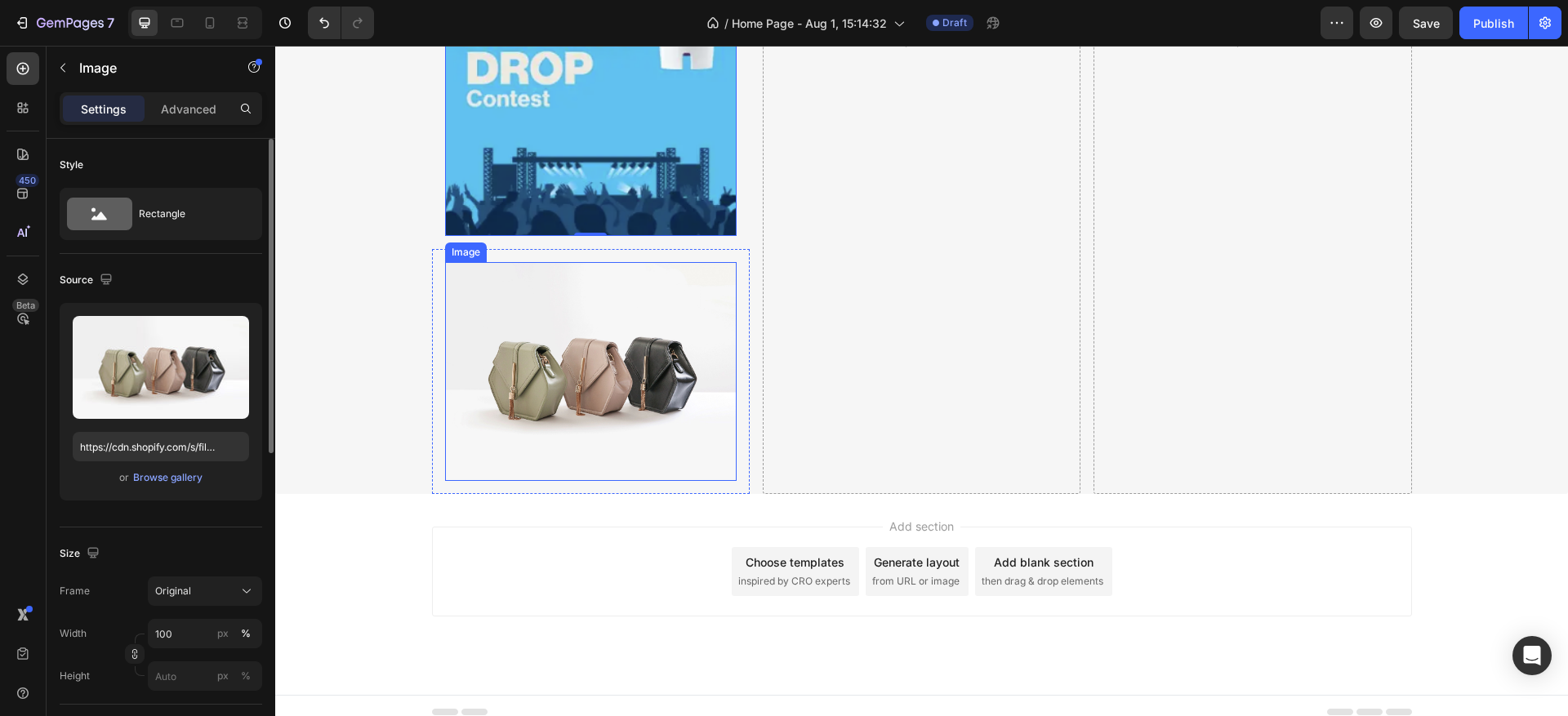 click at bounding box center (590, 371) 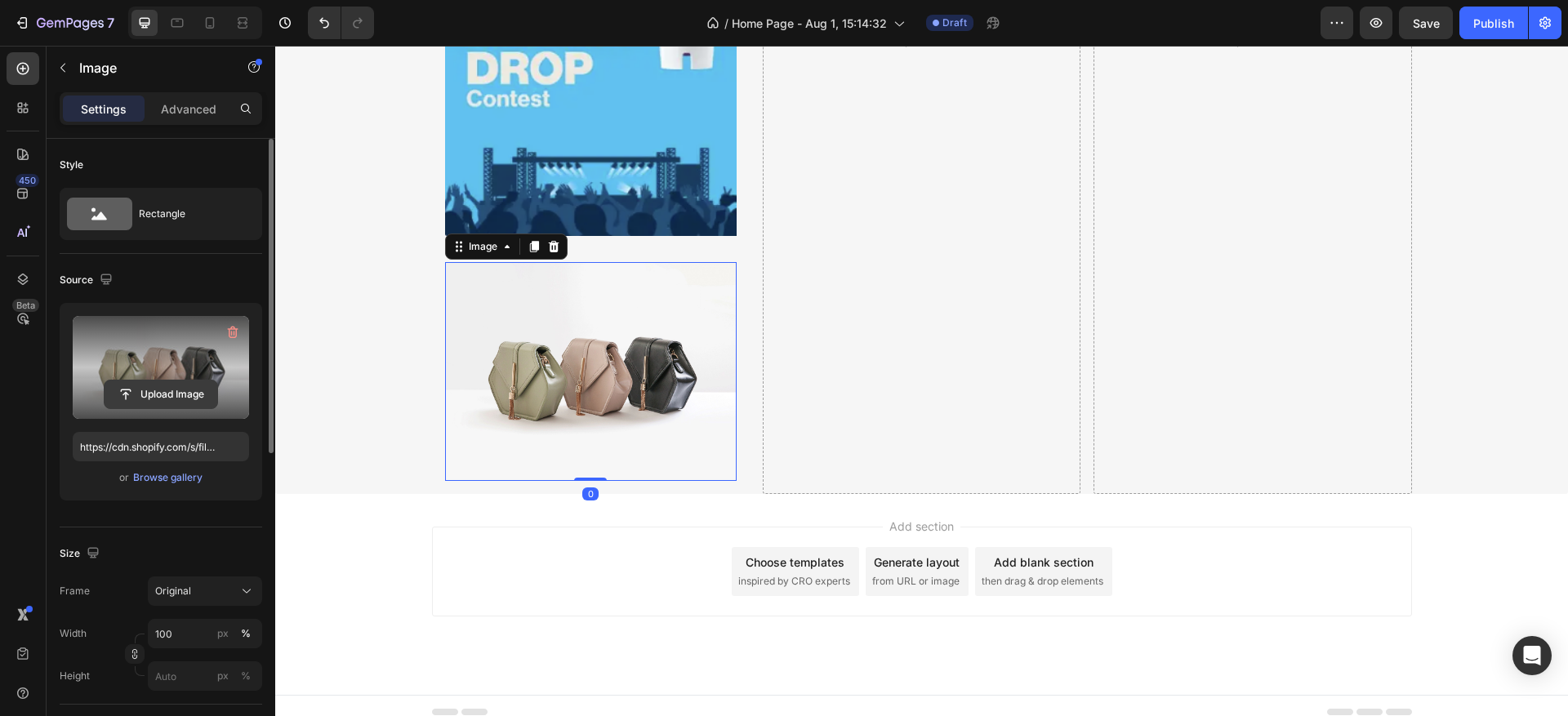 click 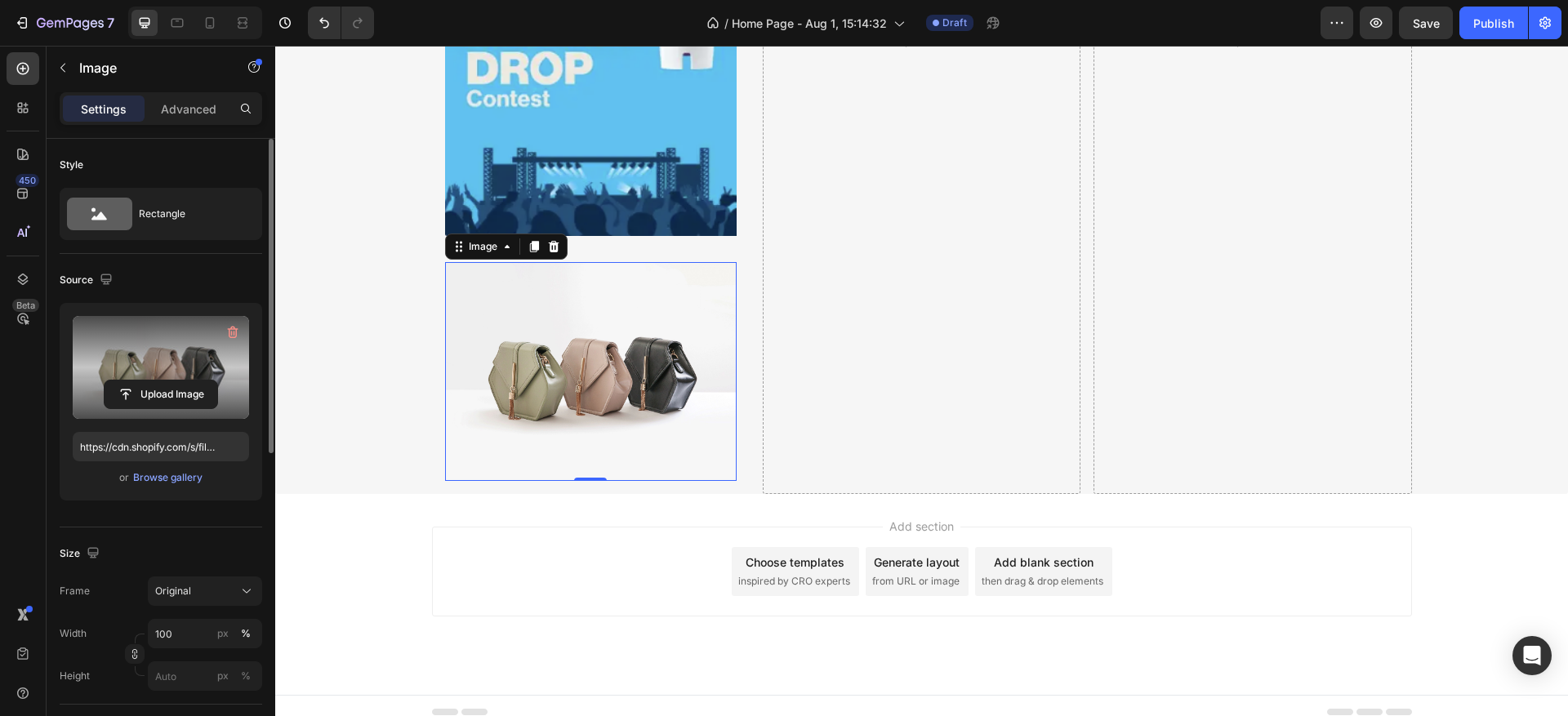 click at bounding box center [161, 367] 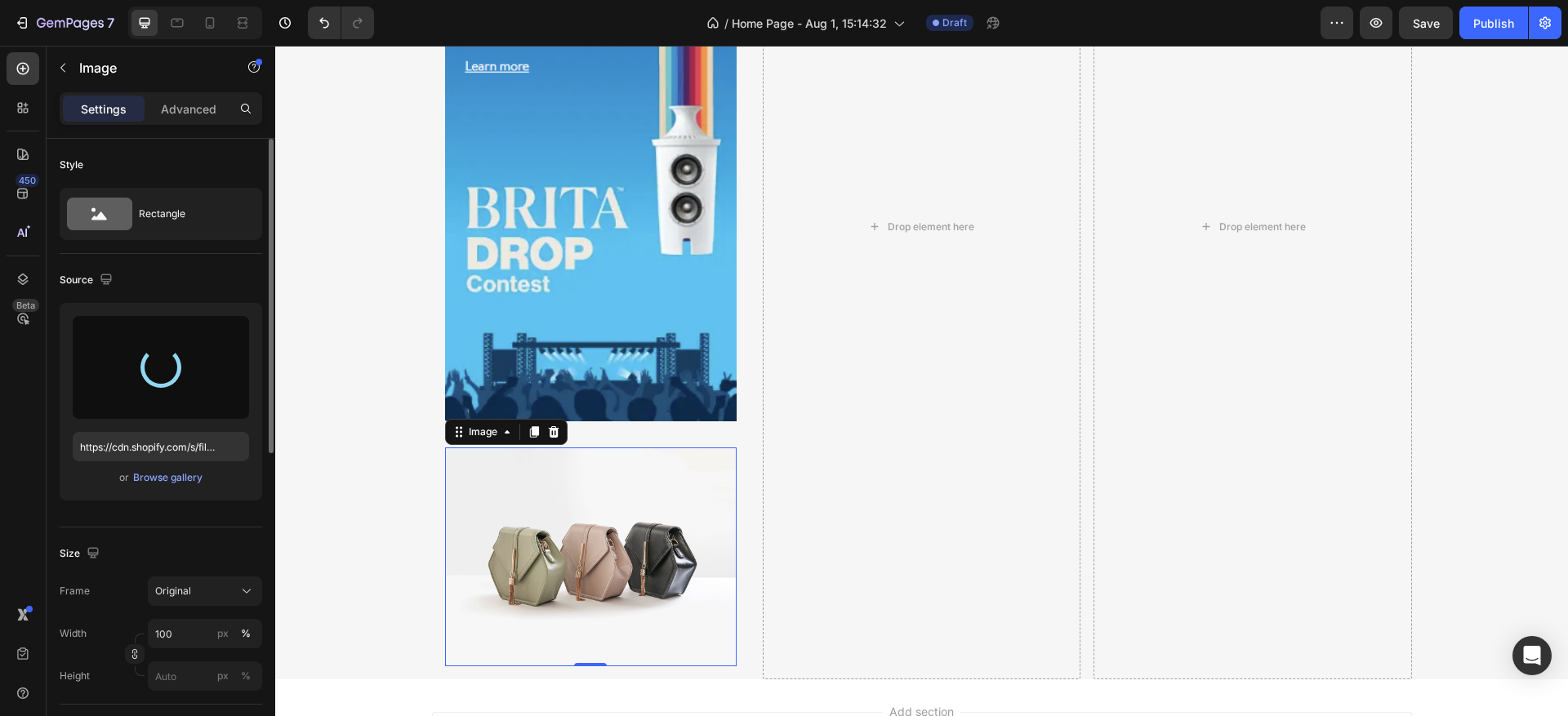 type on "https://cdn.shopify.com/s/files/1/0940/5228/6833/files/gempages_578064226770224069-227cdead-c980-4255-861d-2624c9572a90.png" 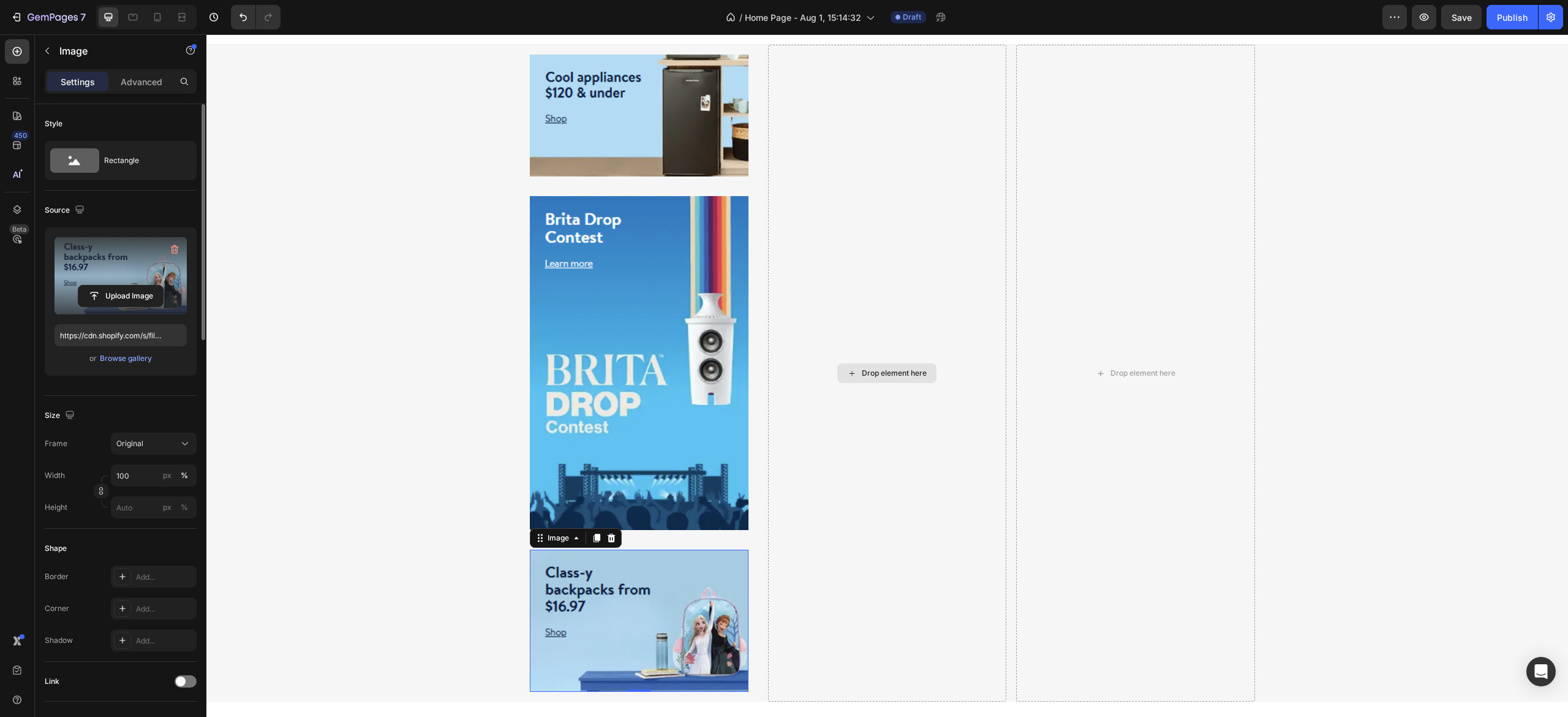 scroll, scrollTop: 0, scrollLeft: 0, axis: both 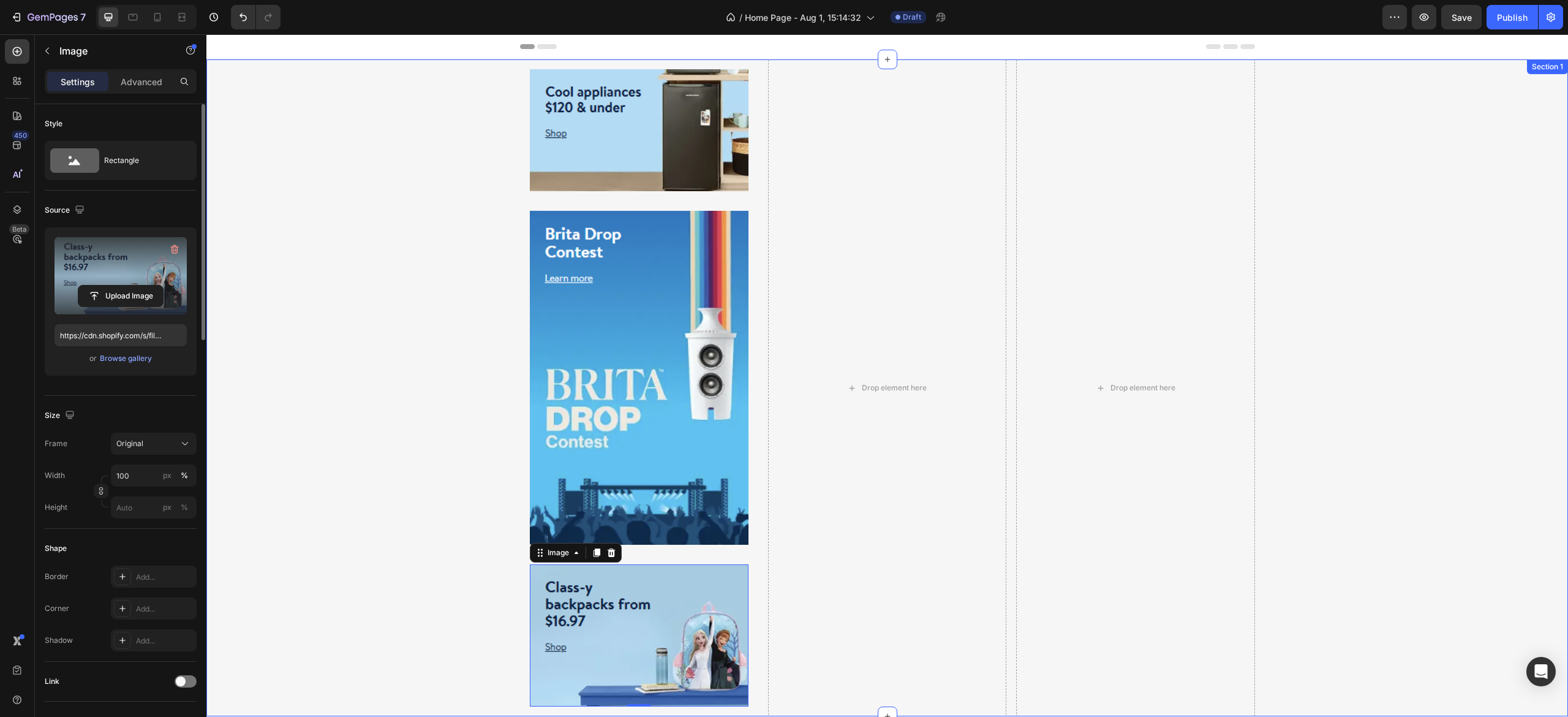 click on "Image Row Image Row Image   0 Row
Drop element here
Drop element here Row" at bounding box center (887, 388) 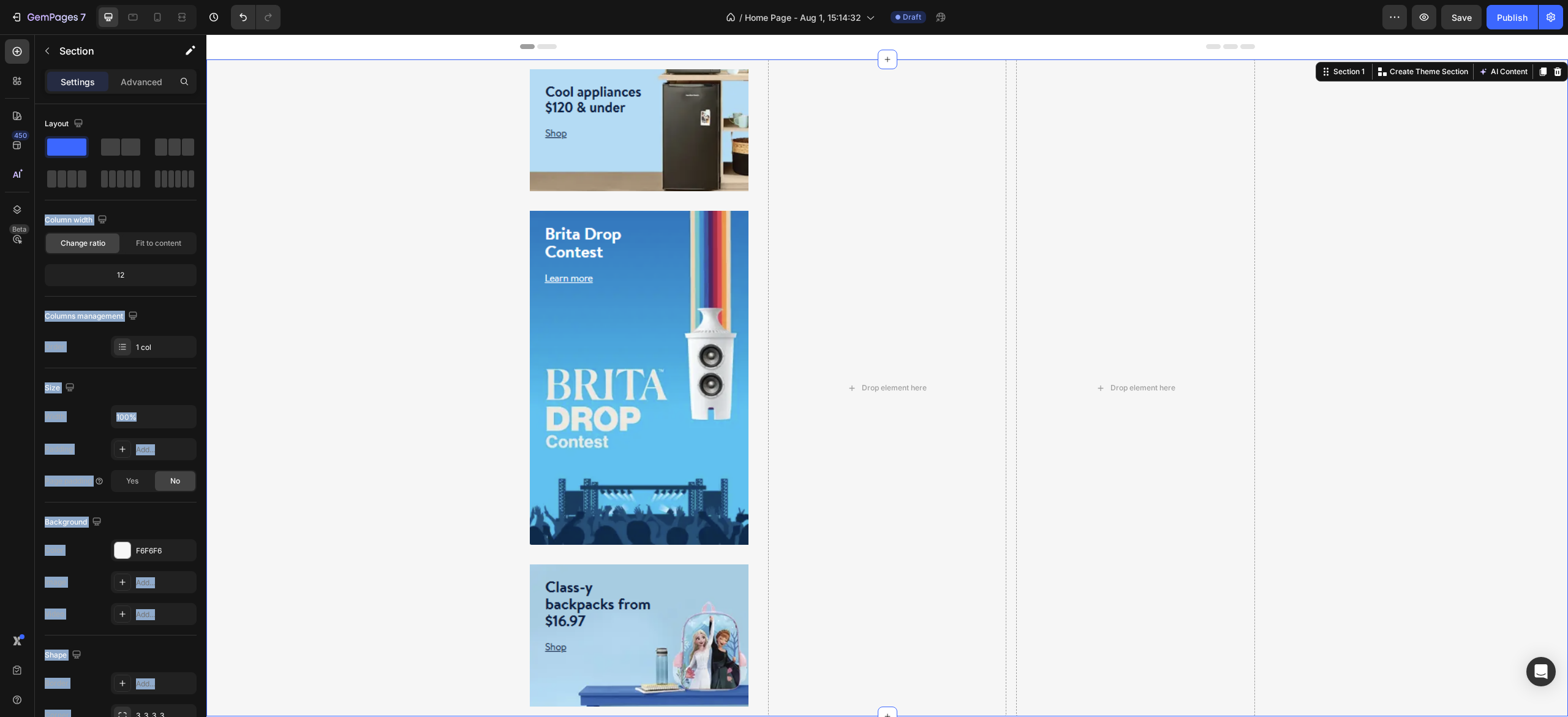 drag, startPoint x: 275, startPoint y: 186, endPoint x: 379, endPoint y: 260, distance: 127.64012 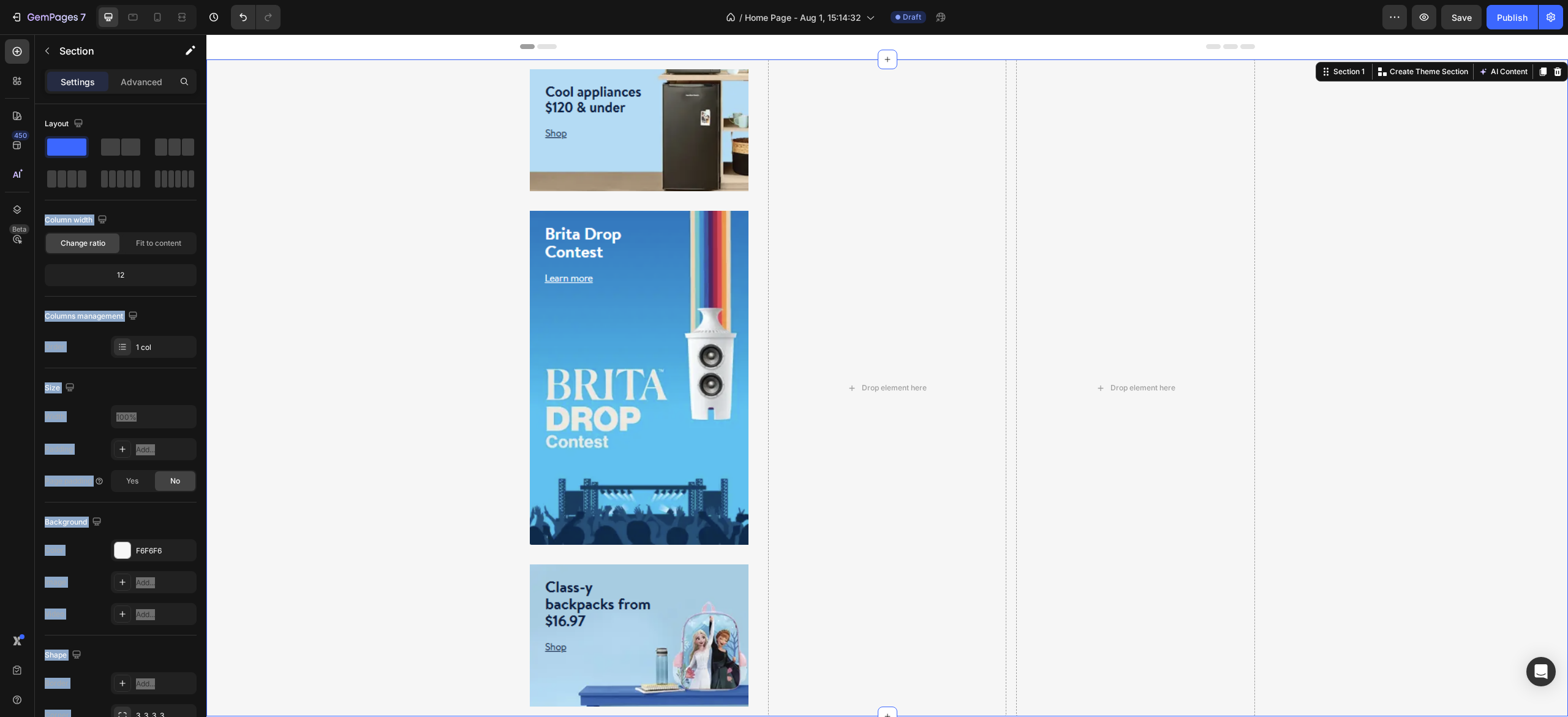 click on "Image Row Image Row Image Row
Drop element here
Drop element here Row" at bounding box center (887, 388) 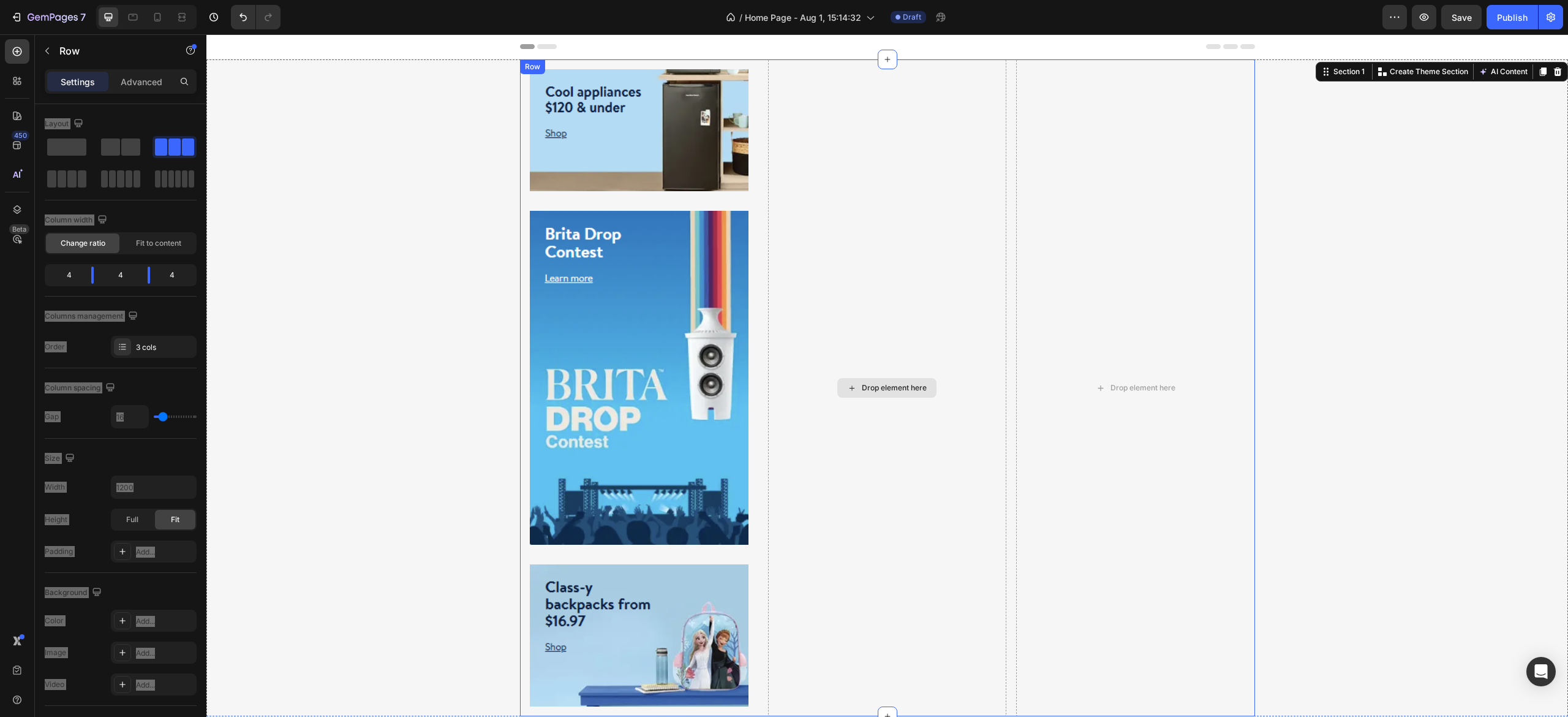 click on "Drop element here" at bounding box center (887, 388) 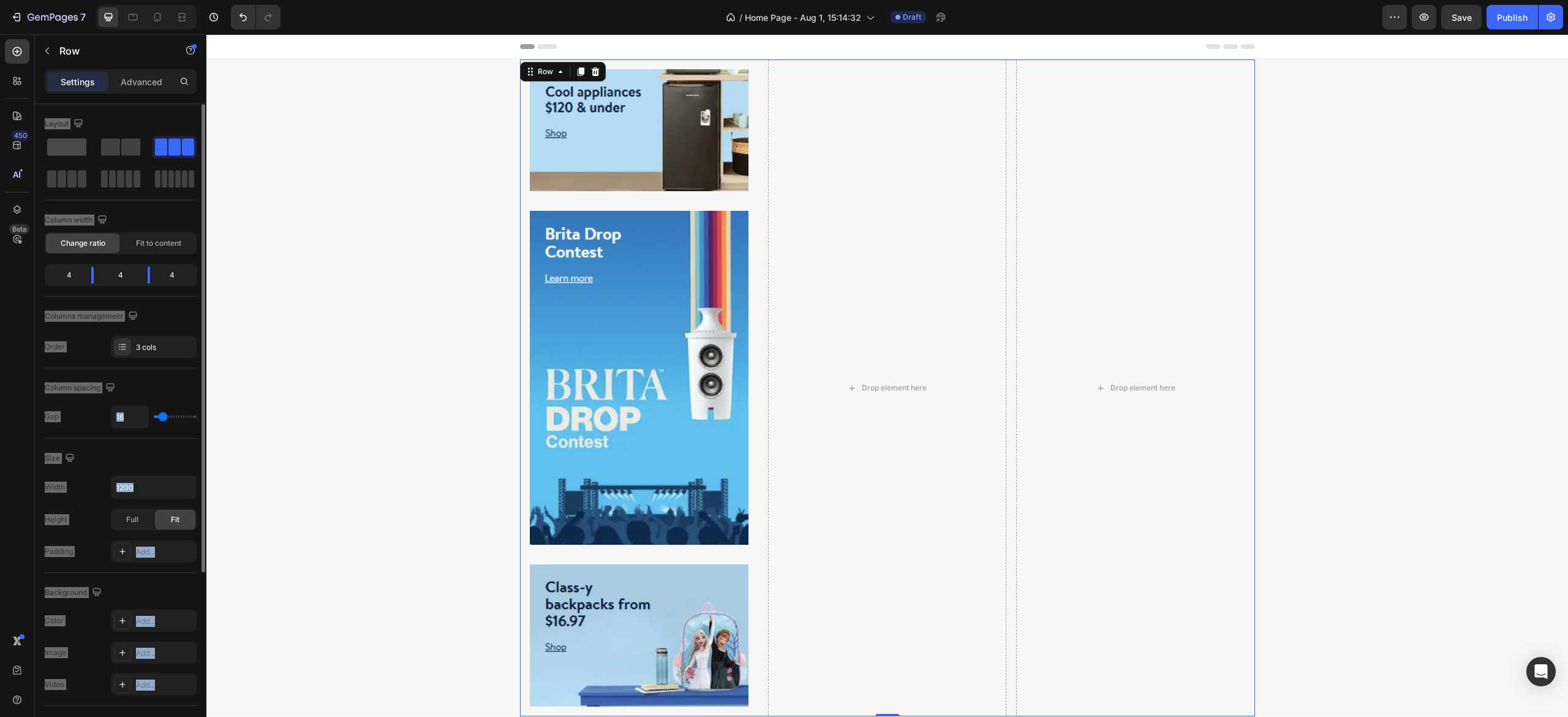 click 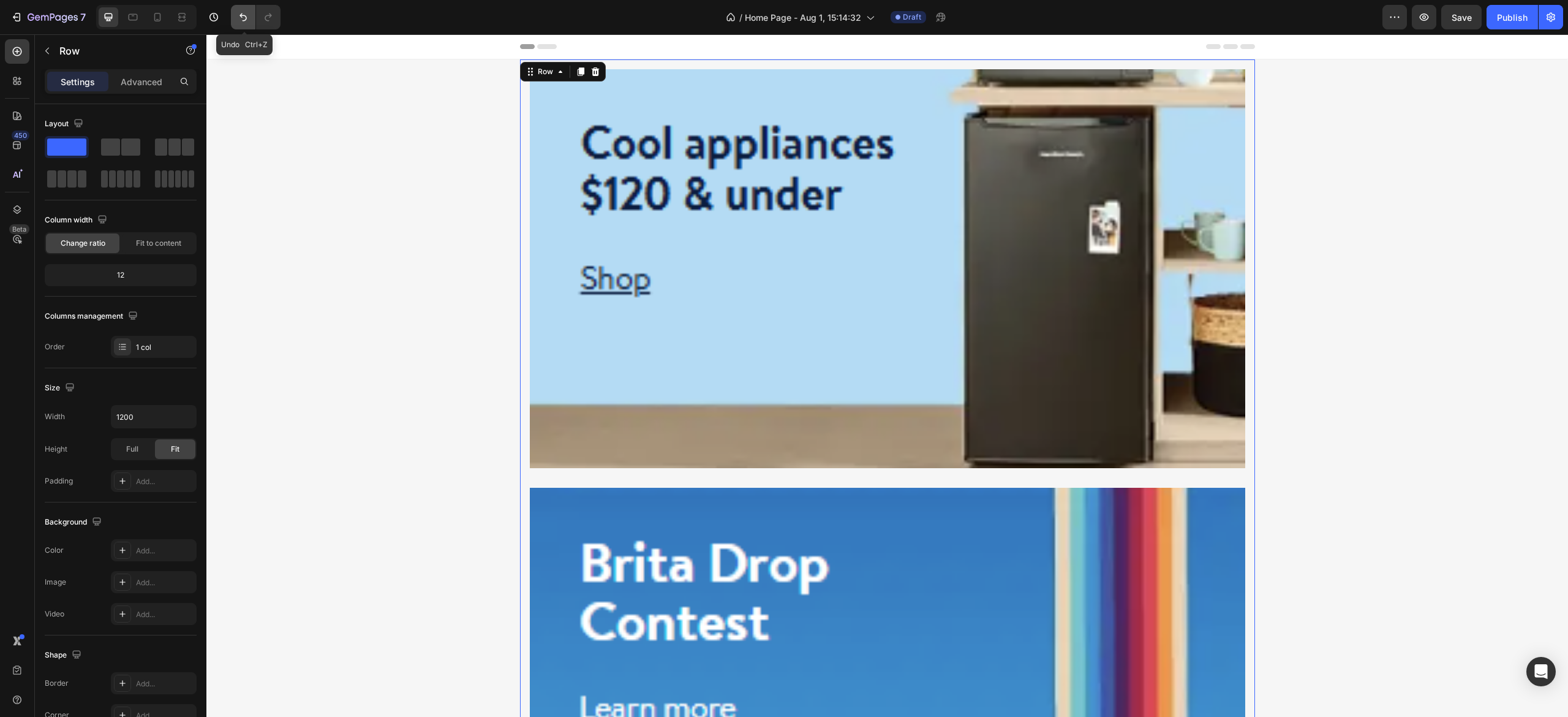 click 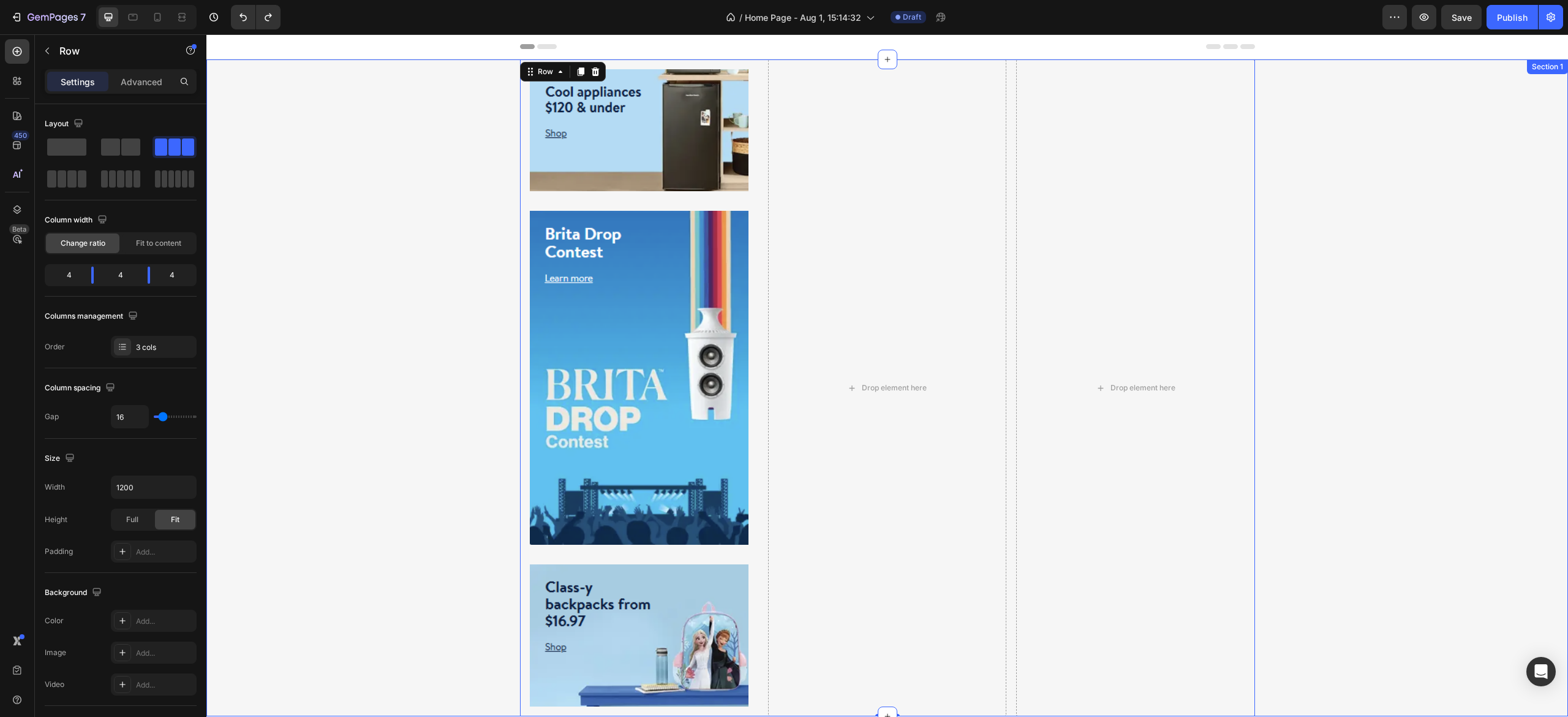 click on "Image Row Image Row Image Row
Drop element here
Drop element here Row   0" at bounding box center [887, 388] 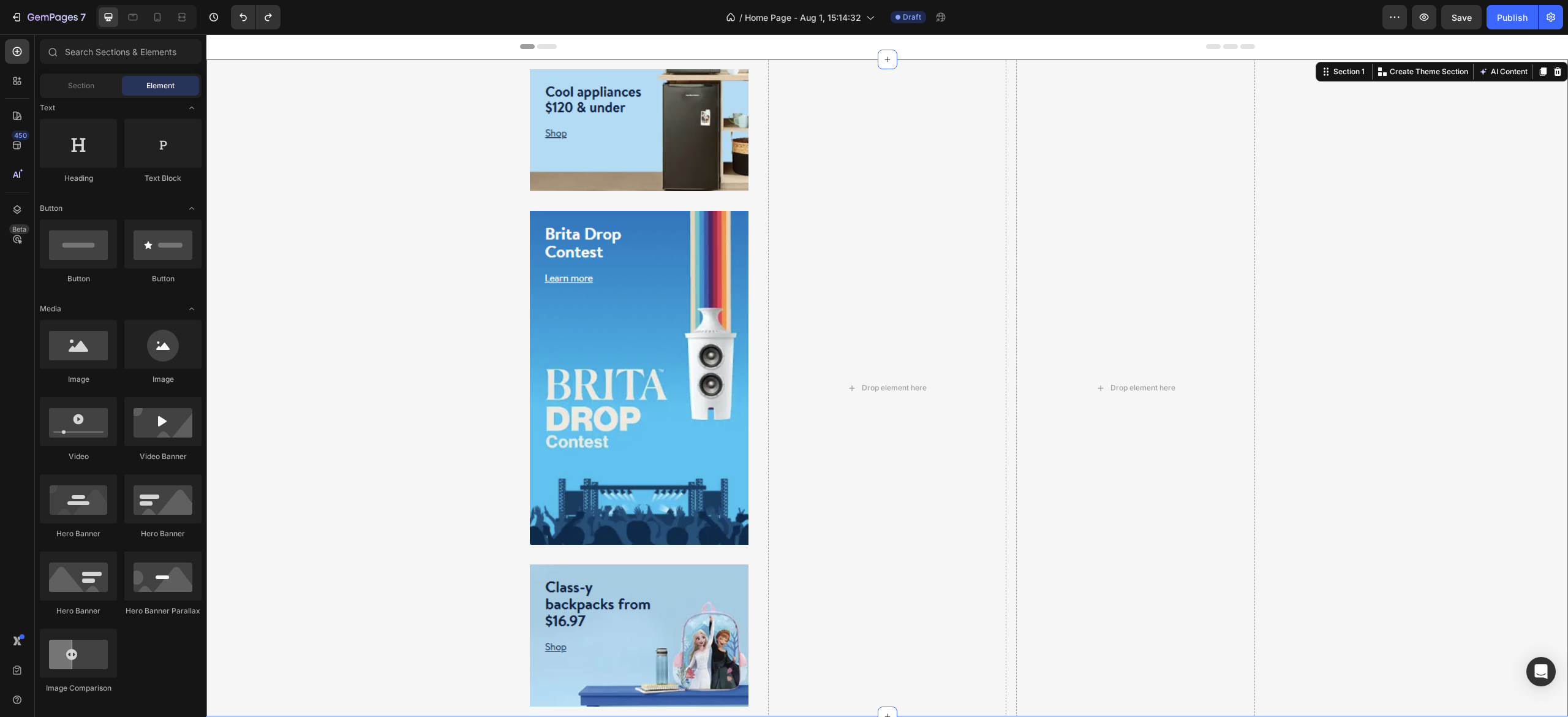 click on "Header" at bounding box center (888, 47) 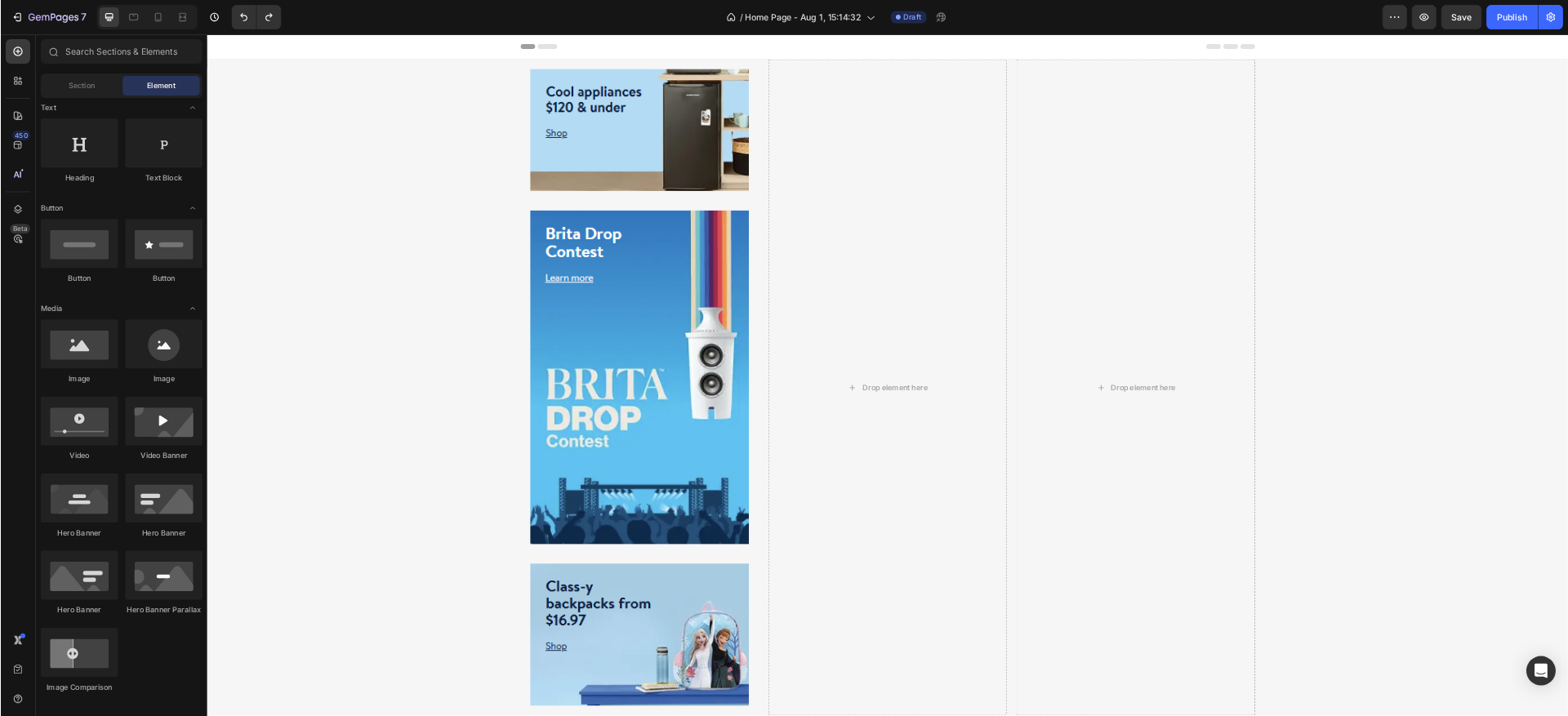 scroll, scrollTop: 0, scrollLeft: 0, axis: both 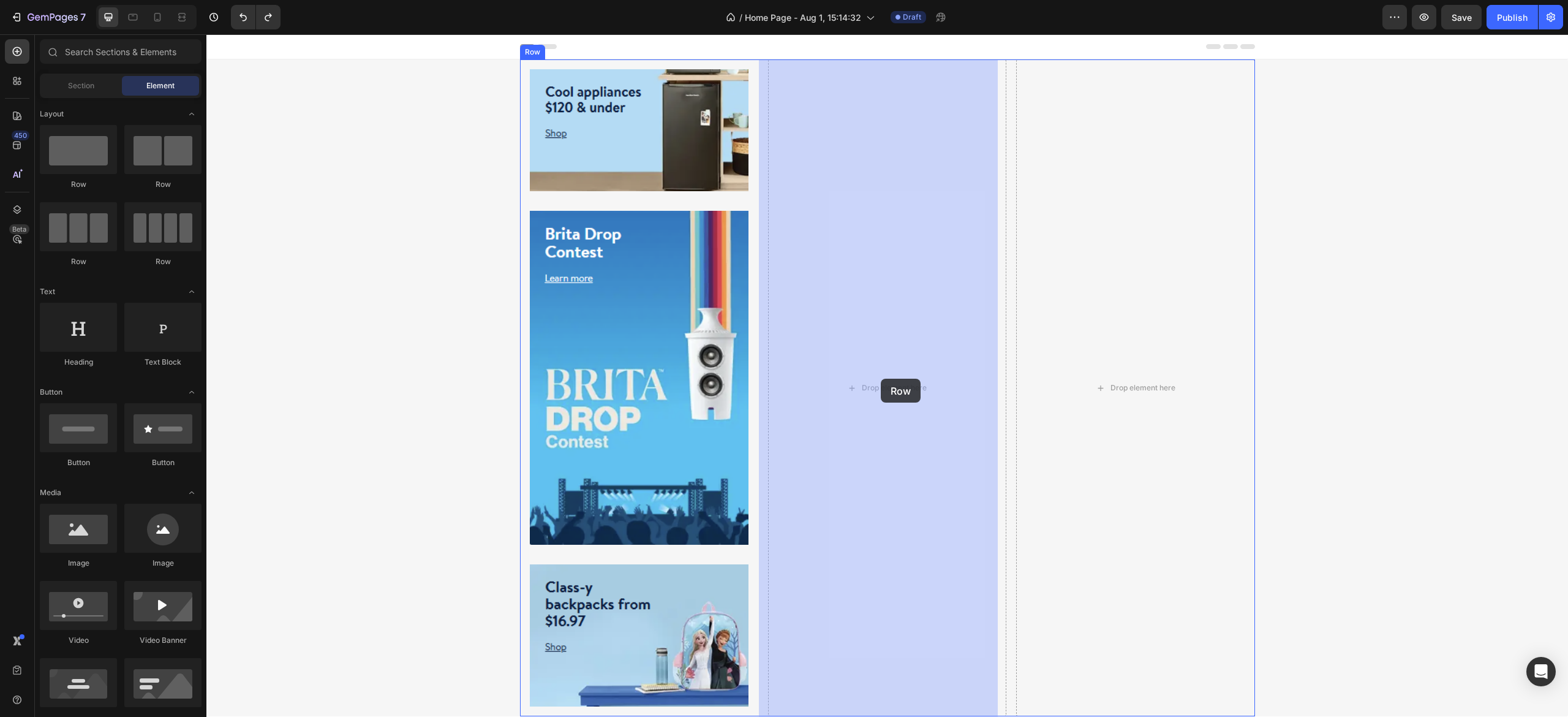 drag, startPoint x: 280, startPoint y: 200, endPoint x: 881, endPoint y: 379, distance: 627.0901 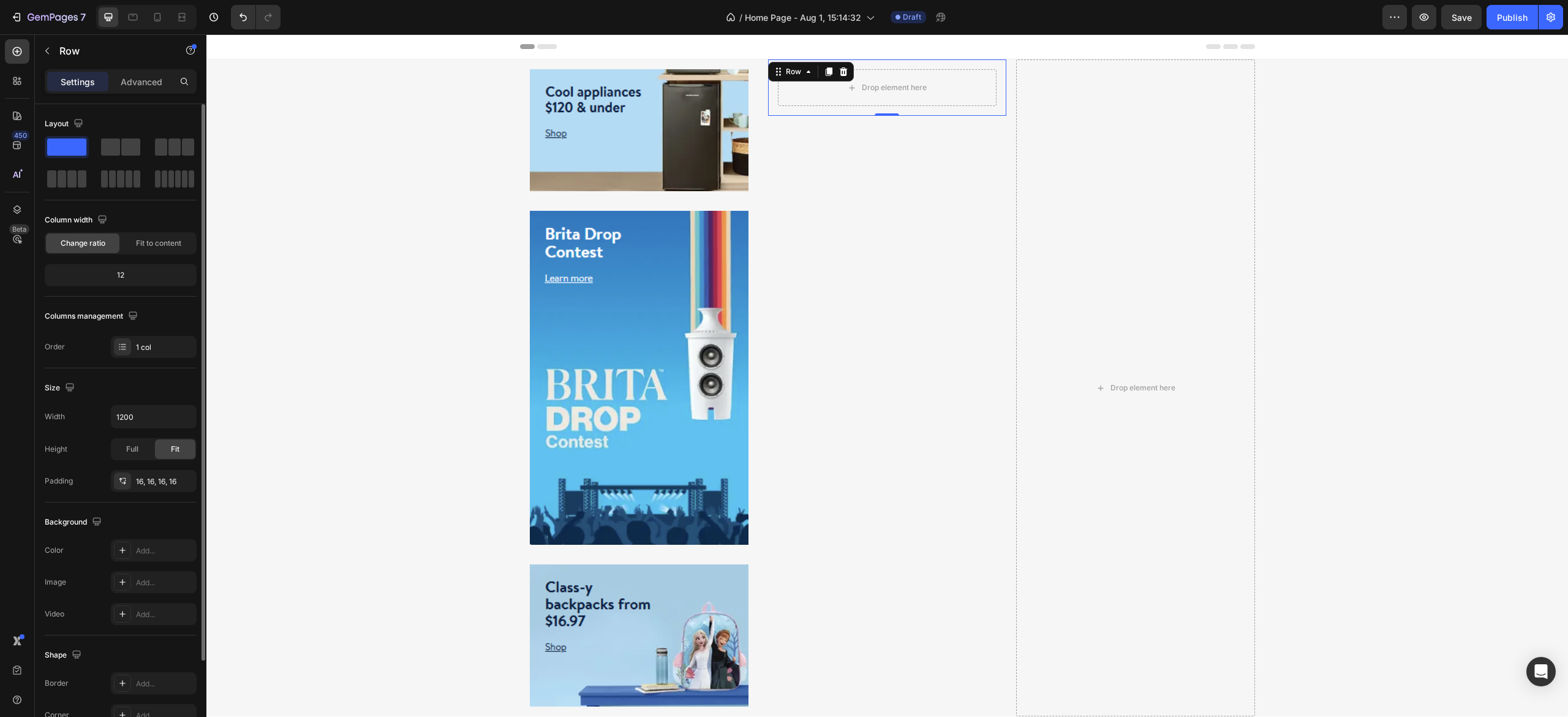 drag, startPoint x: 66, startPoint y: 151, endPoint x: 77, endPoint y: 151, distance: 11 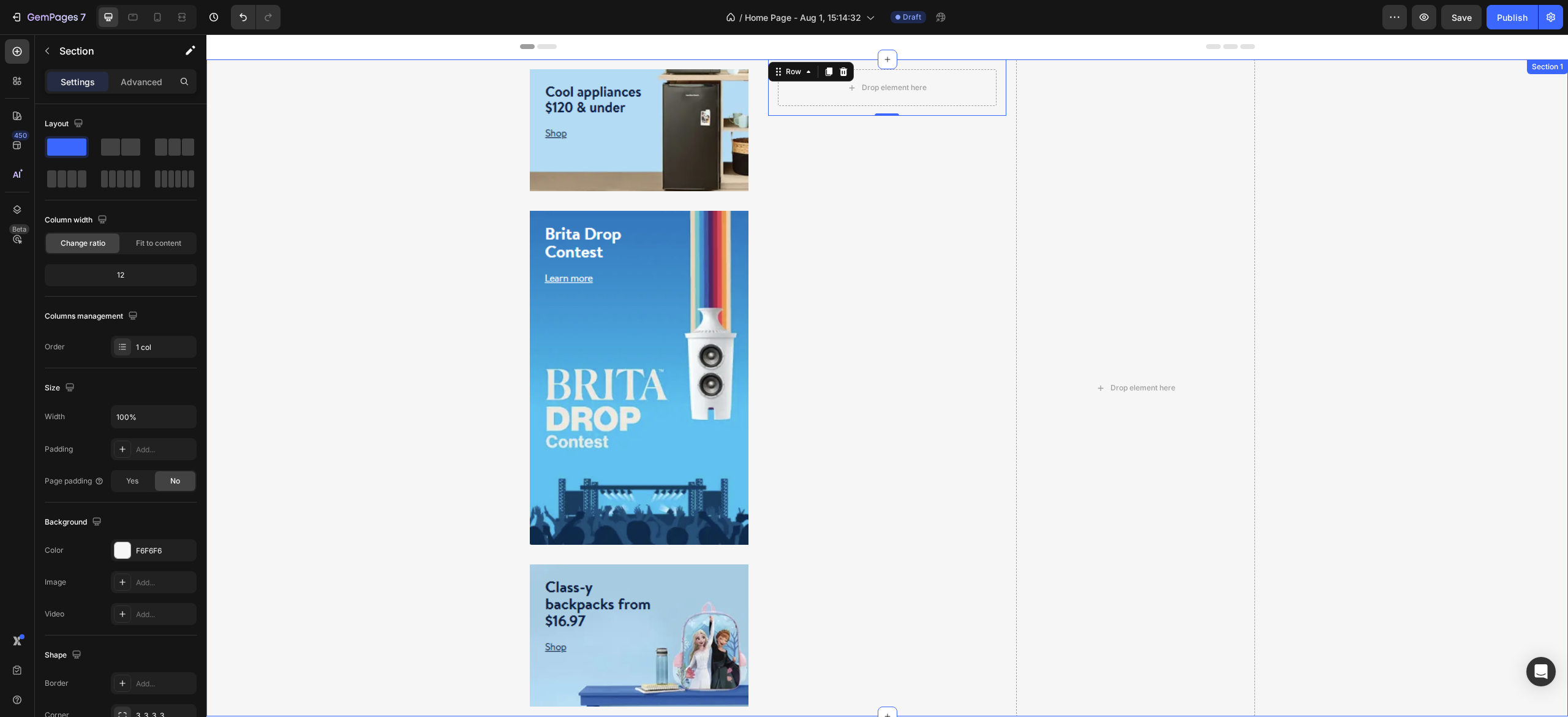 click on "Image Row Image Row Image Row
Drop element here Row   0
Drop element here Row" at bounding box center (887, 388) 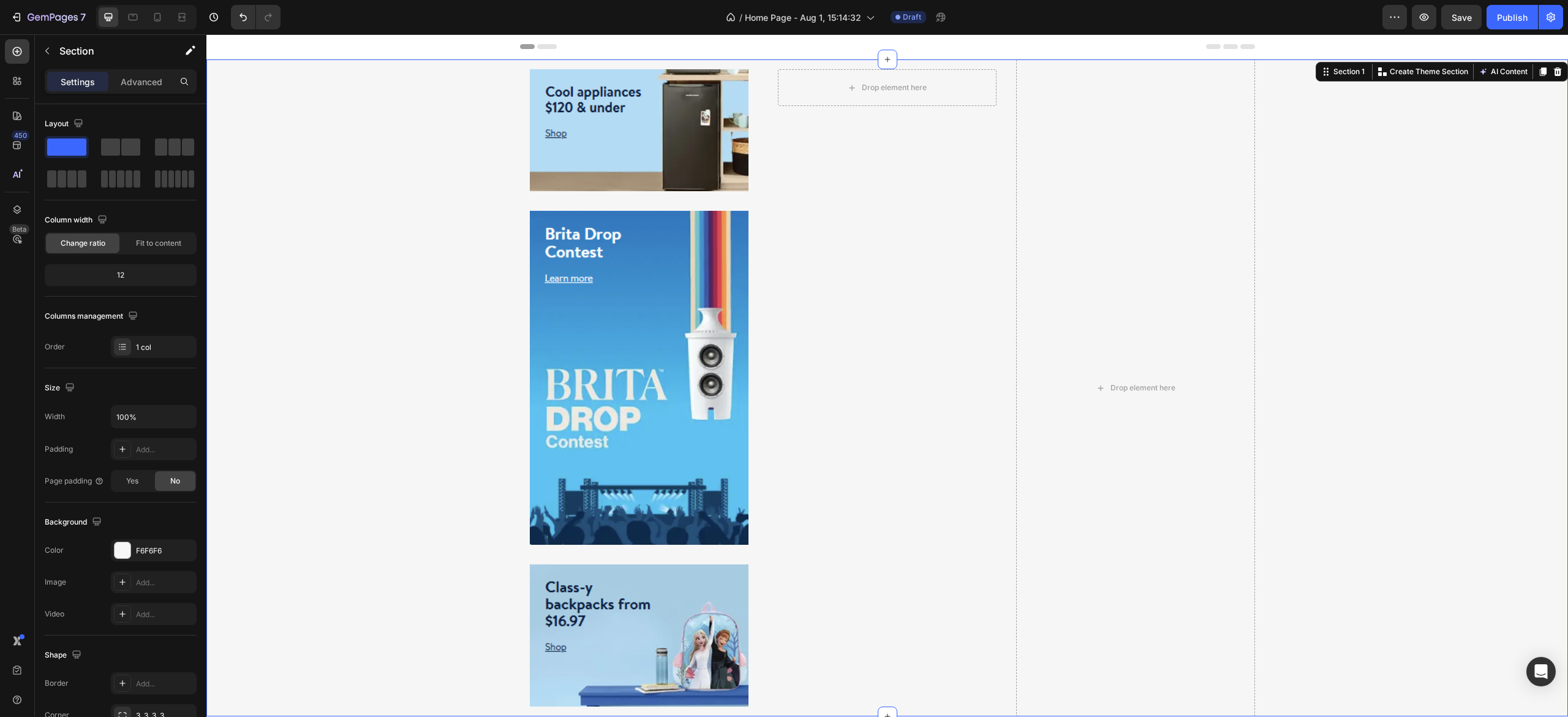 click on "Header" at bounding box center (887, 47) 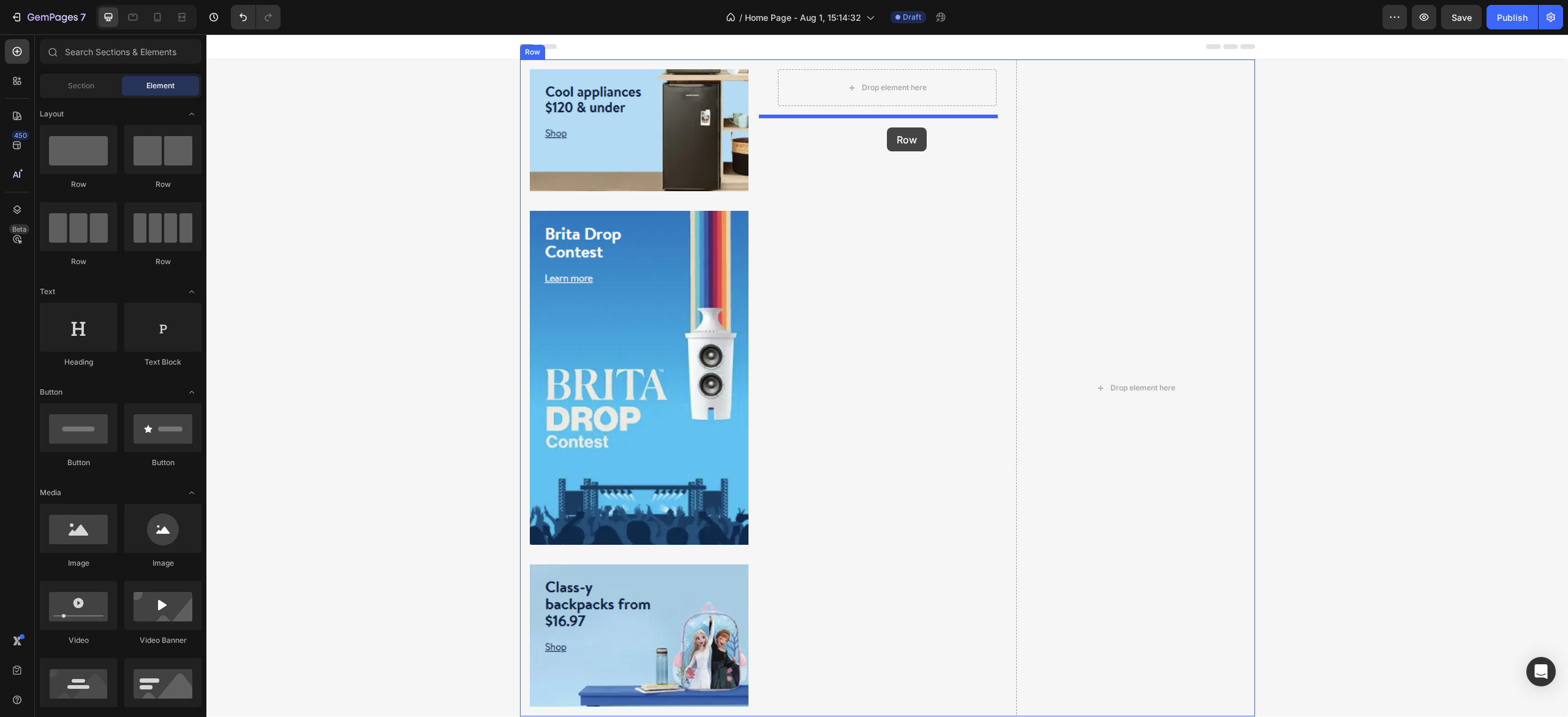 drag, startPoint x: 288, startPoint y: 180, endPoint x: 887, endPoint y: 127, distance: 601.3402 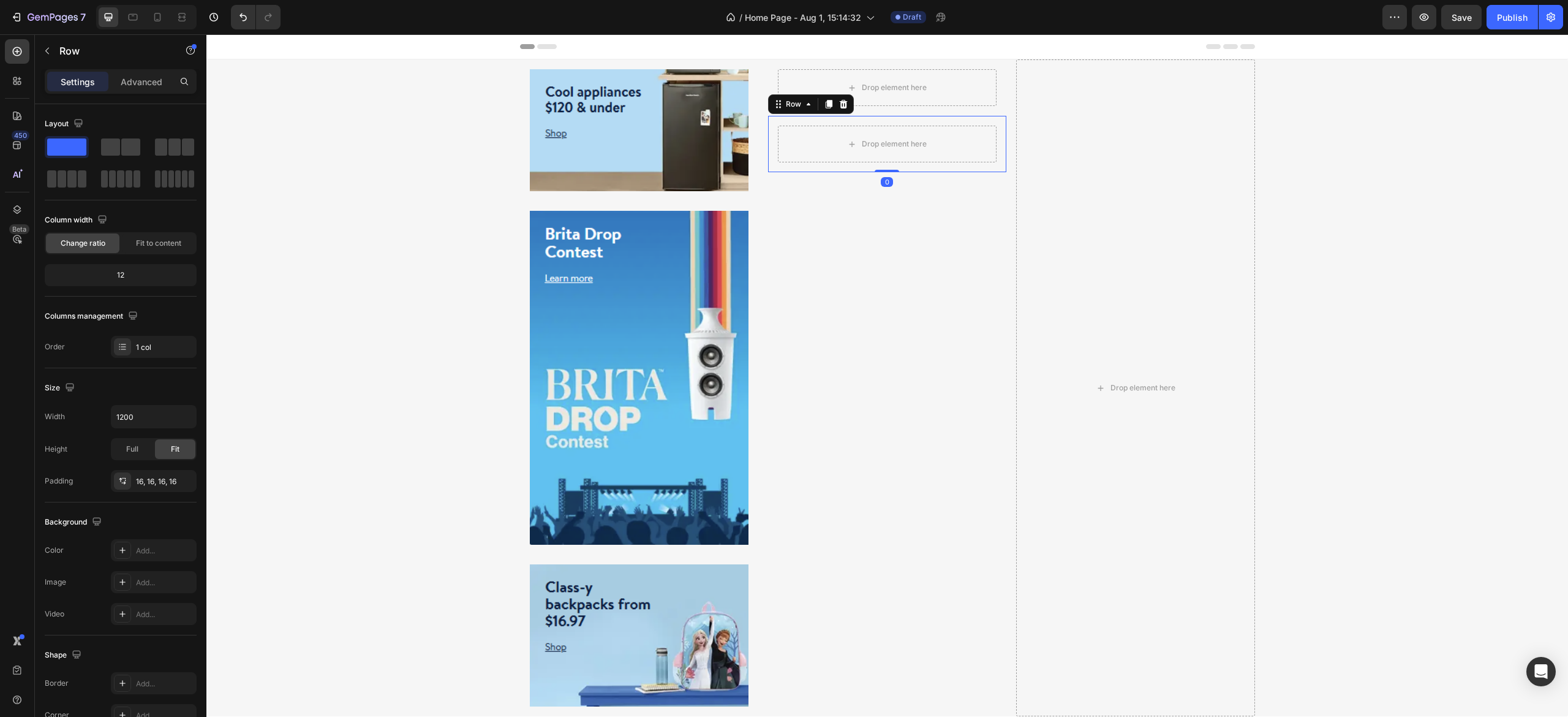 click on "/  Home Page - [DATE] [TIME] Draft" 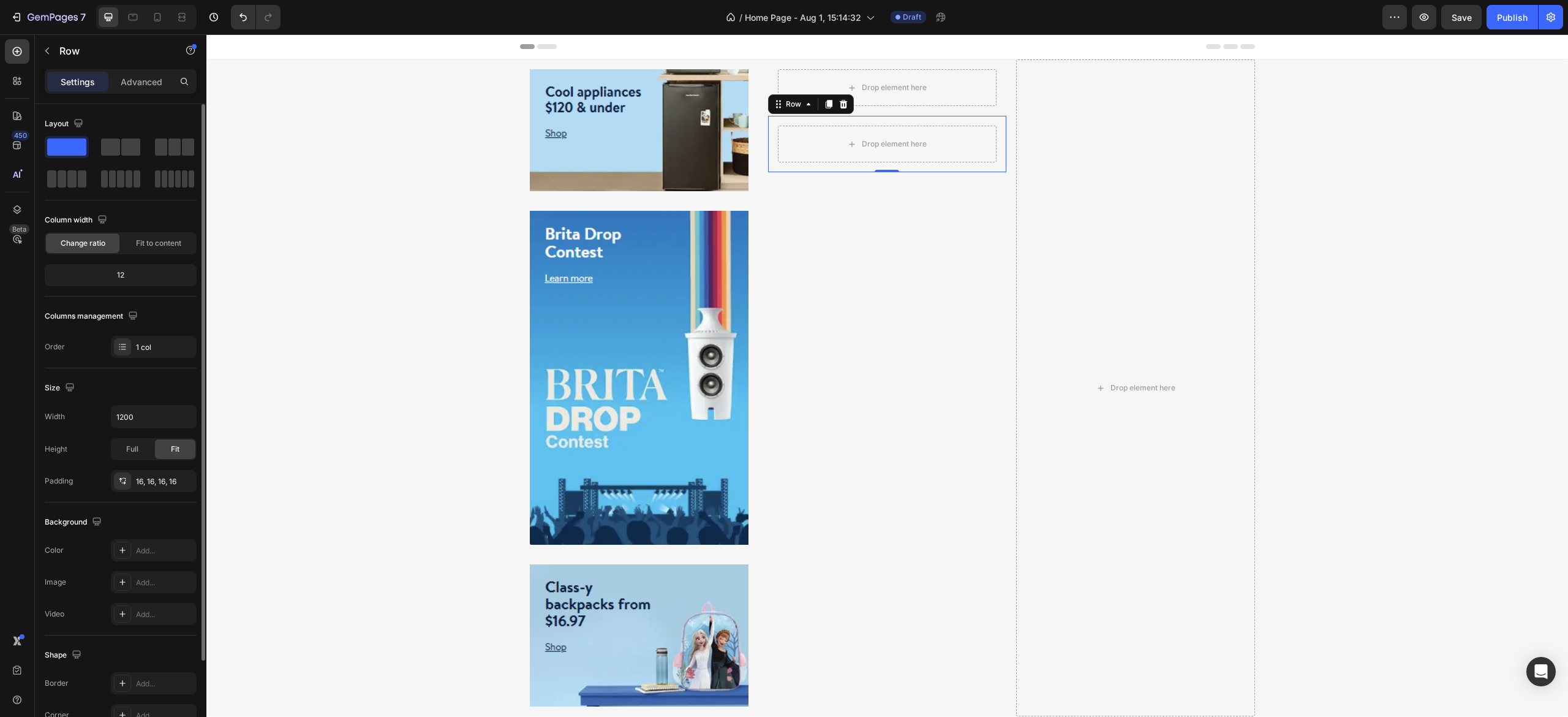 click on "Layout" at bounding box center [121, 124] 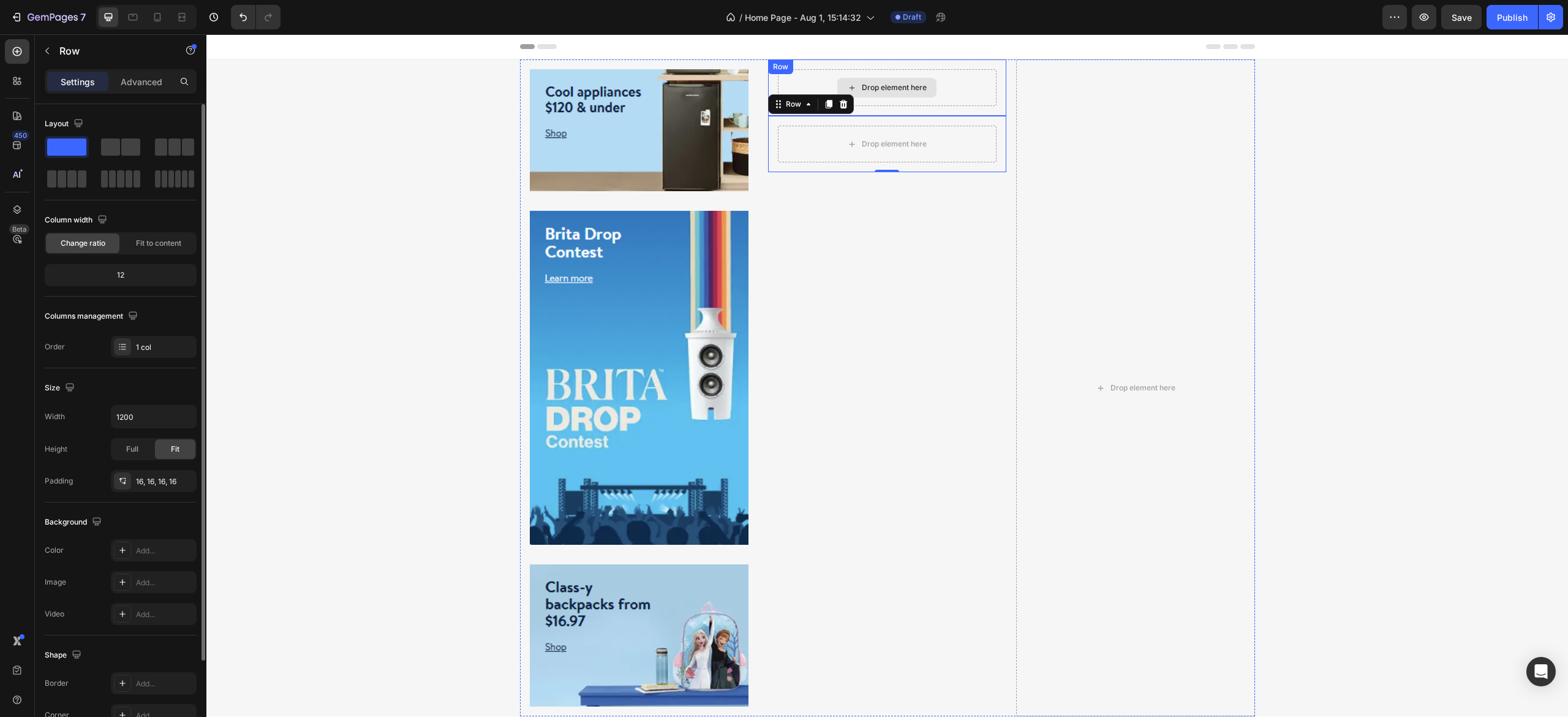click on "Drop element here" at bounding box center [887, 88] 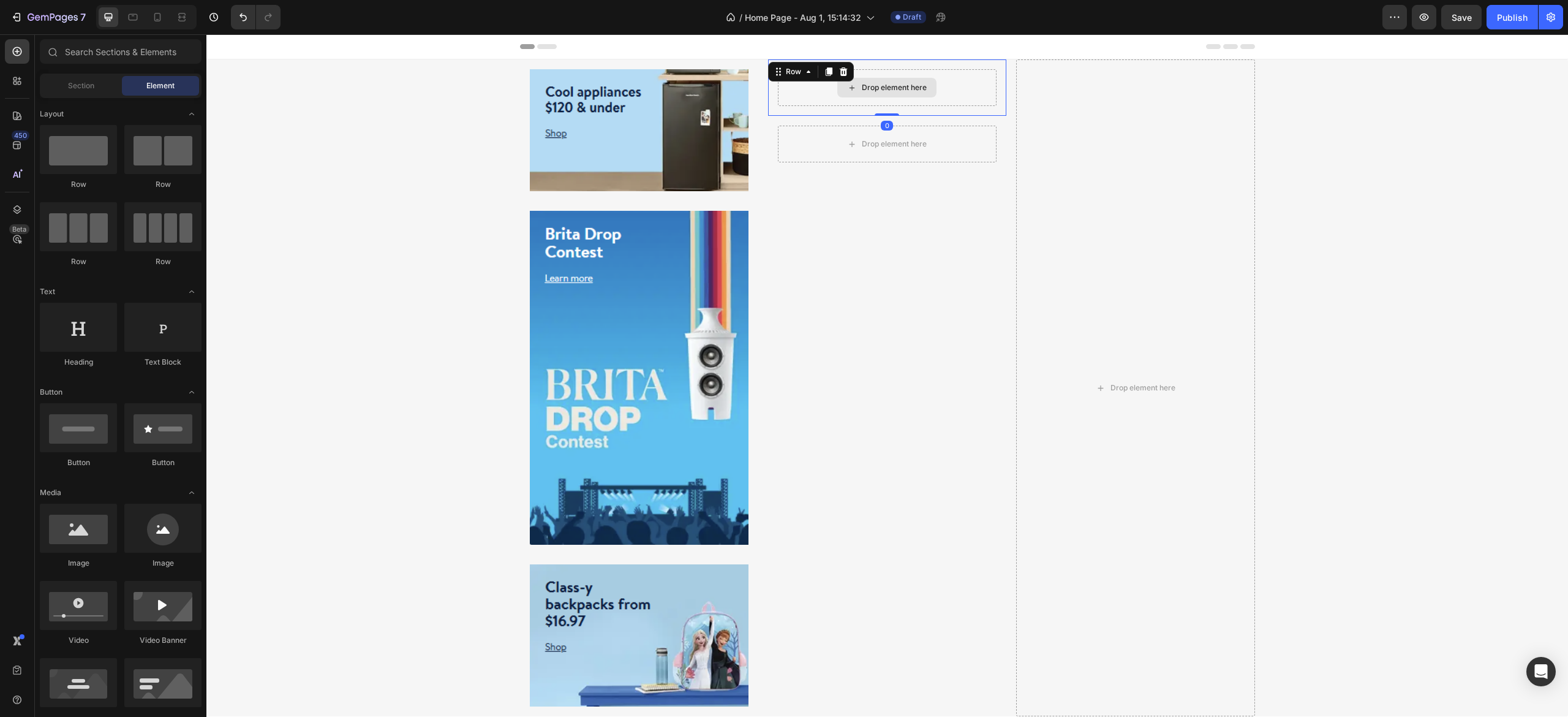 click on "Header" at bounding box center (888, 47) 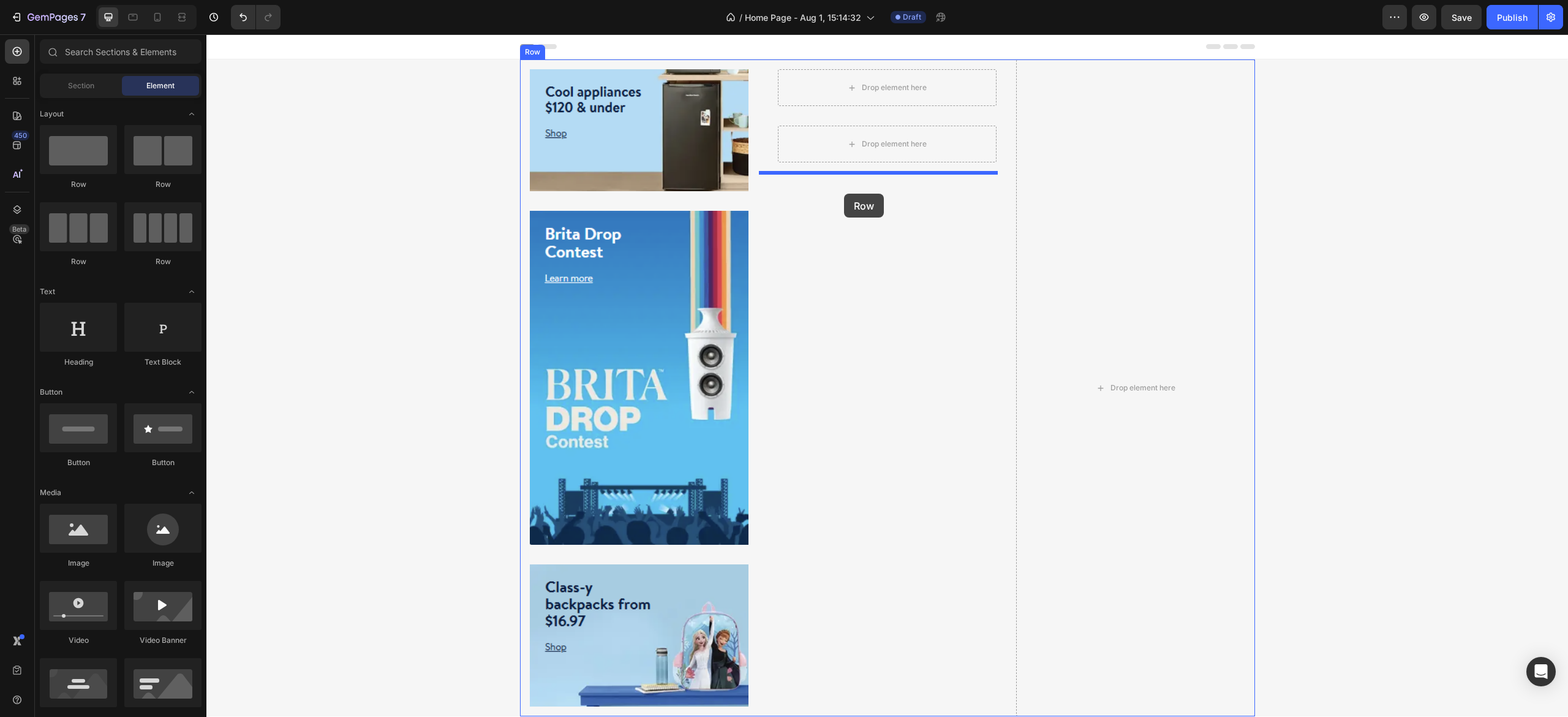 drag, startPoint x: 303, startPoint y: 203, endPoint x: 844, endPoint y: 194, distance: 541.07486 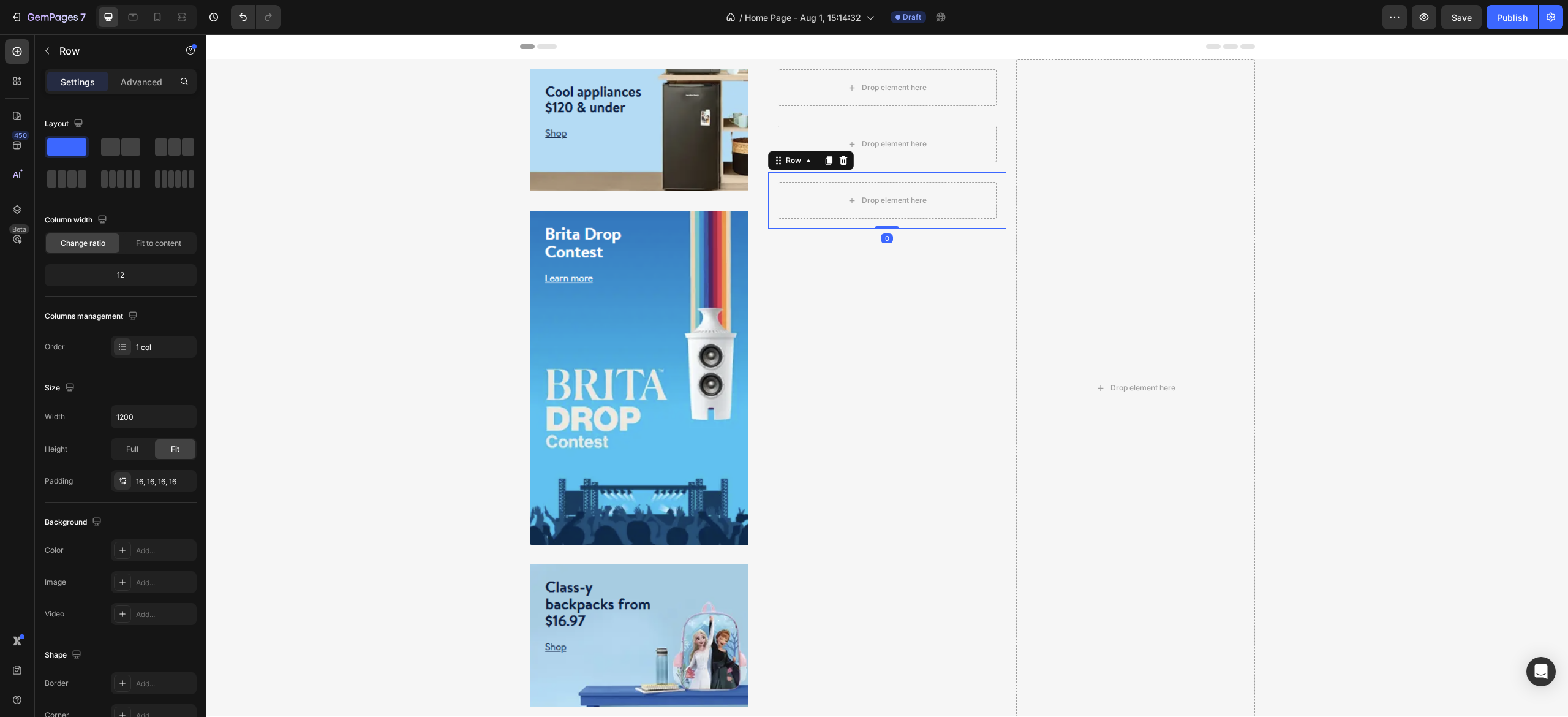 click on "7   /  Home Page - Aug 1, 15:14:32 Draft Preview  Save   Publish" 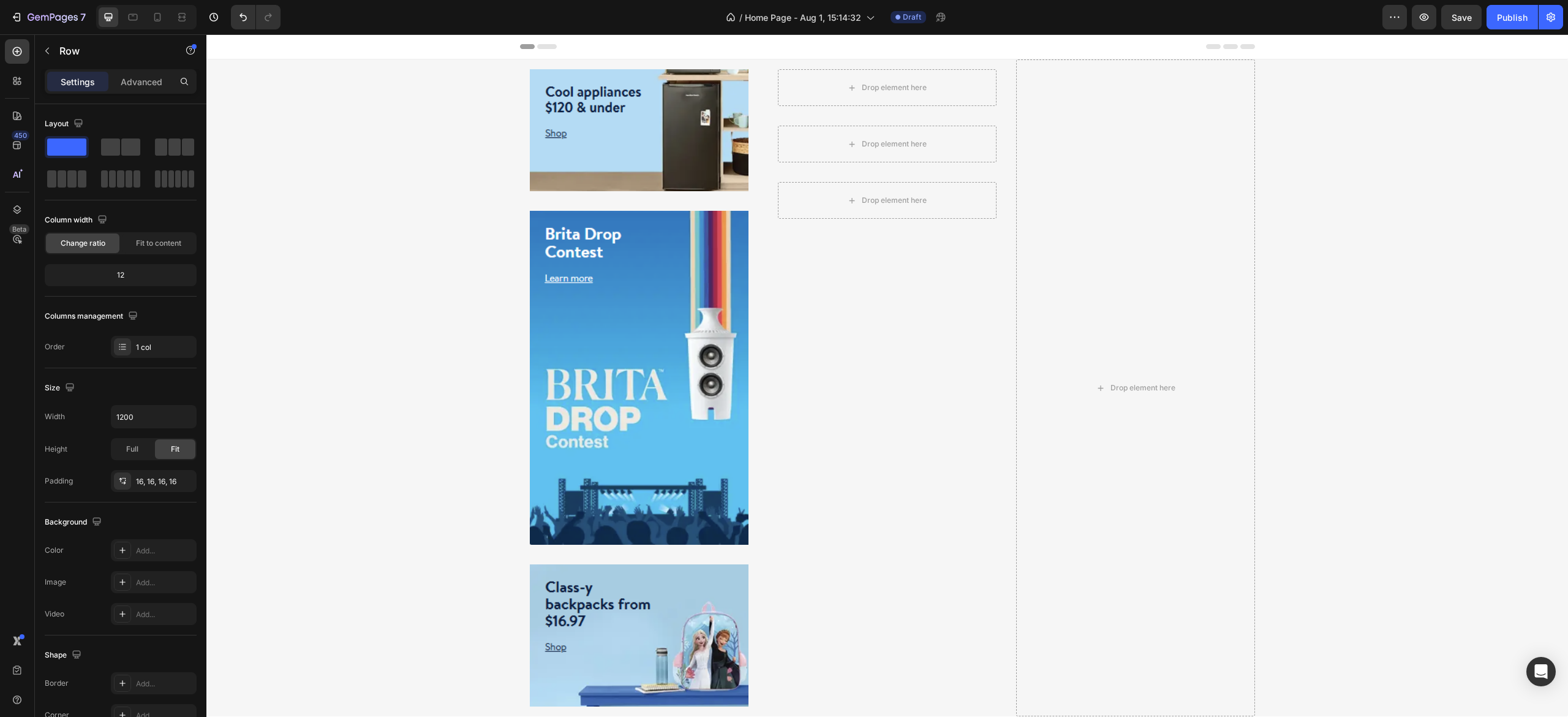click on "Header" at bounding box center [888, 47] 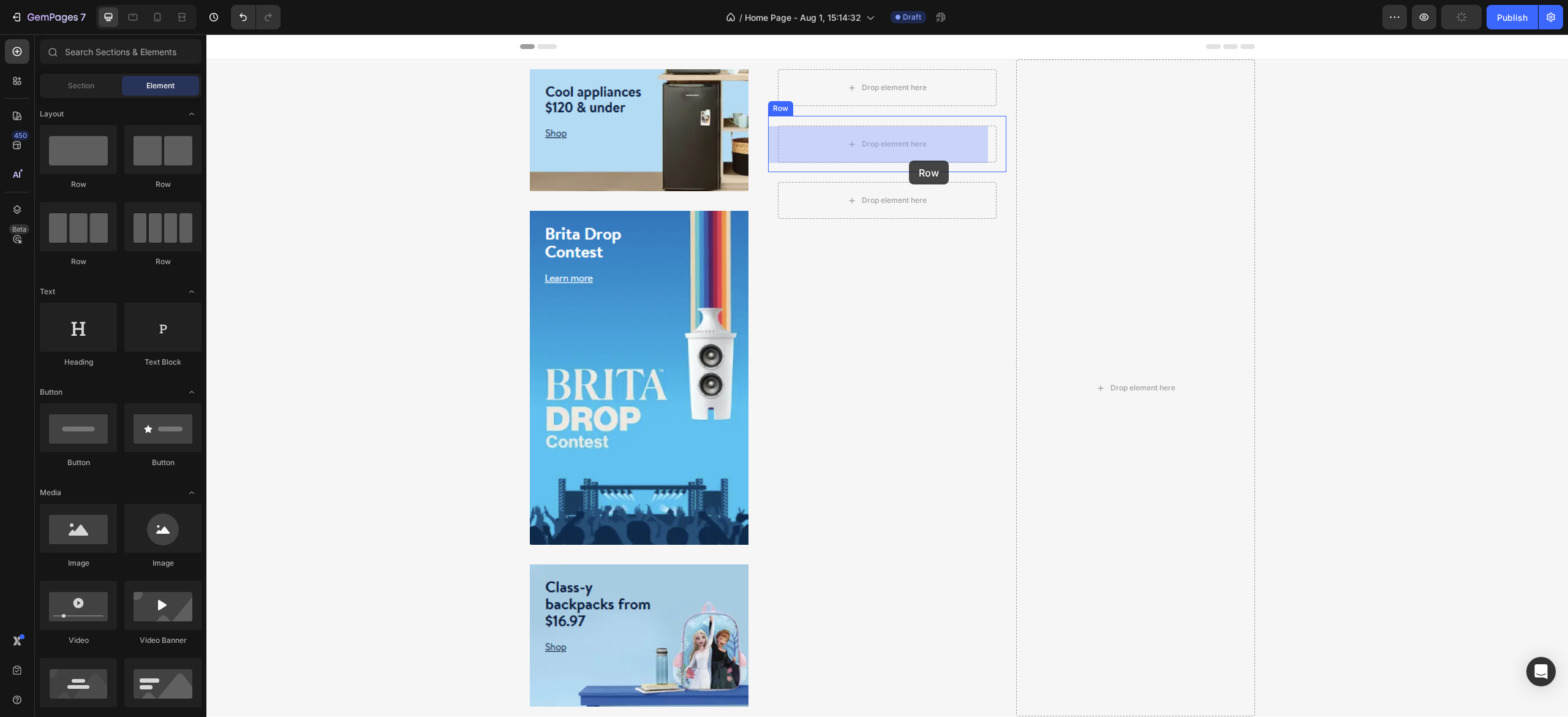 drag, startPoint x: 366, startPoint y: 195, endPoint x: 909, endPoint y: 161, distance: 544.063 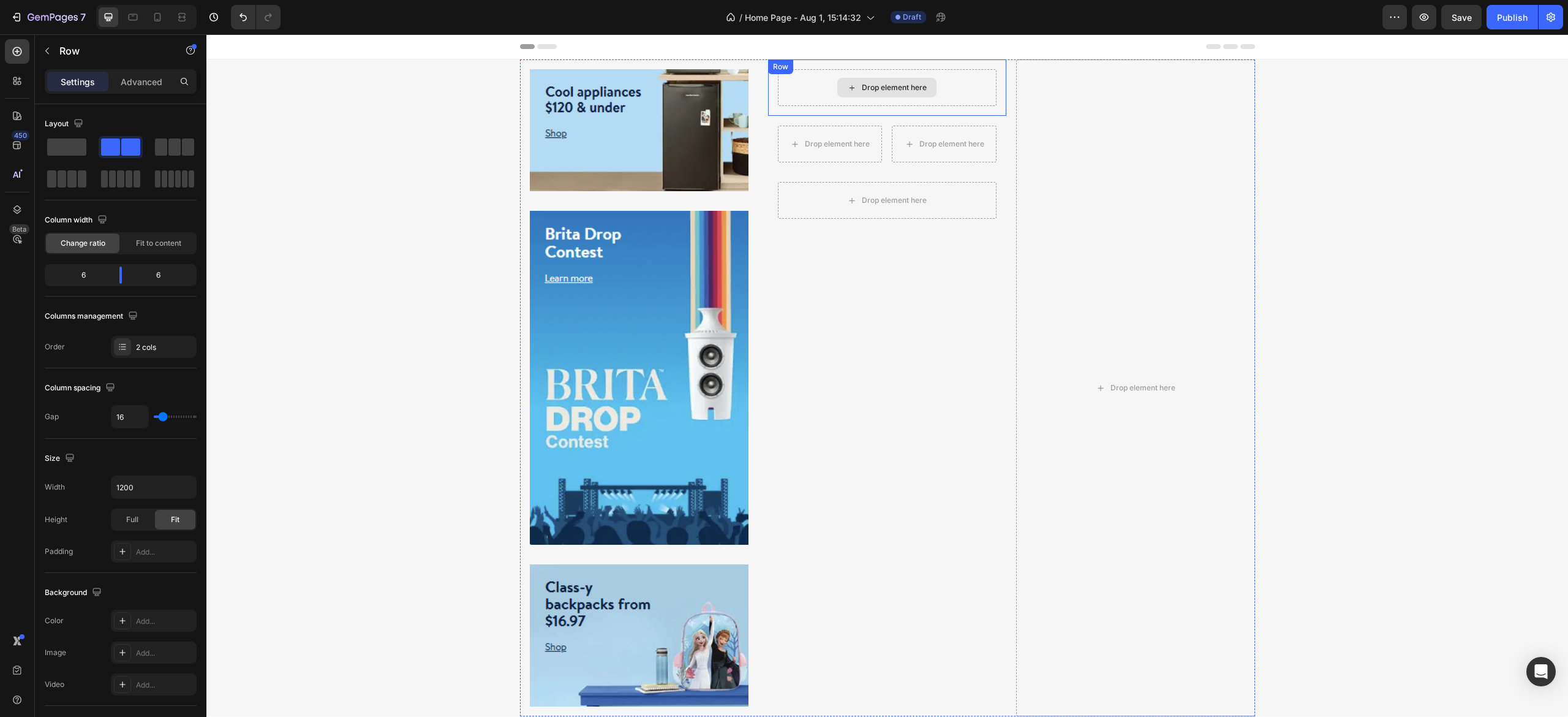 click on "Drop element here" at bounding box center [894, 88] 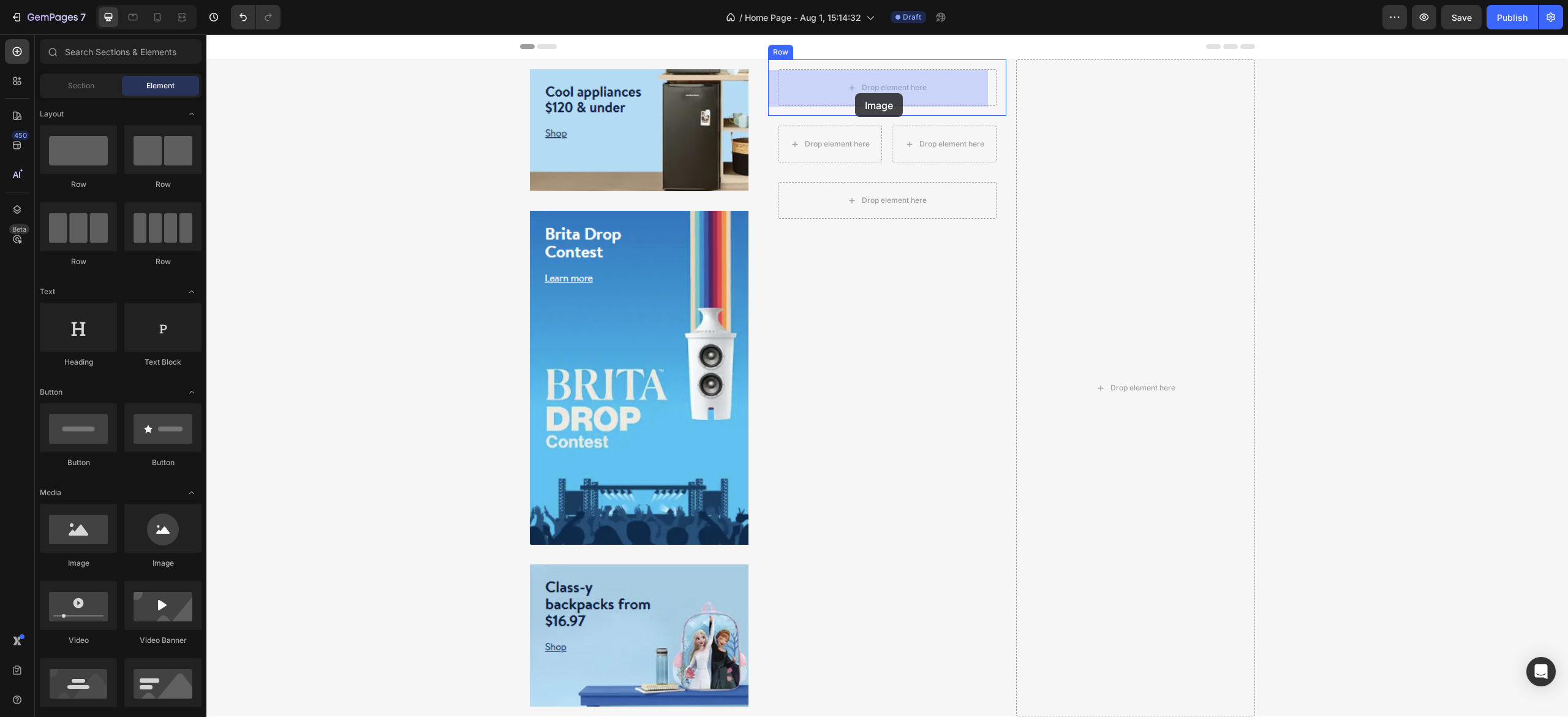 drag, startPoint x: 284, startPoint y: 580, endPoint x: 855, endPoint y: 93, distance: 750.4732 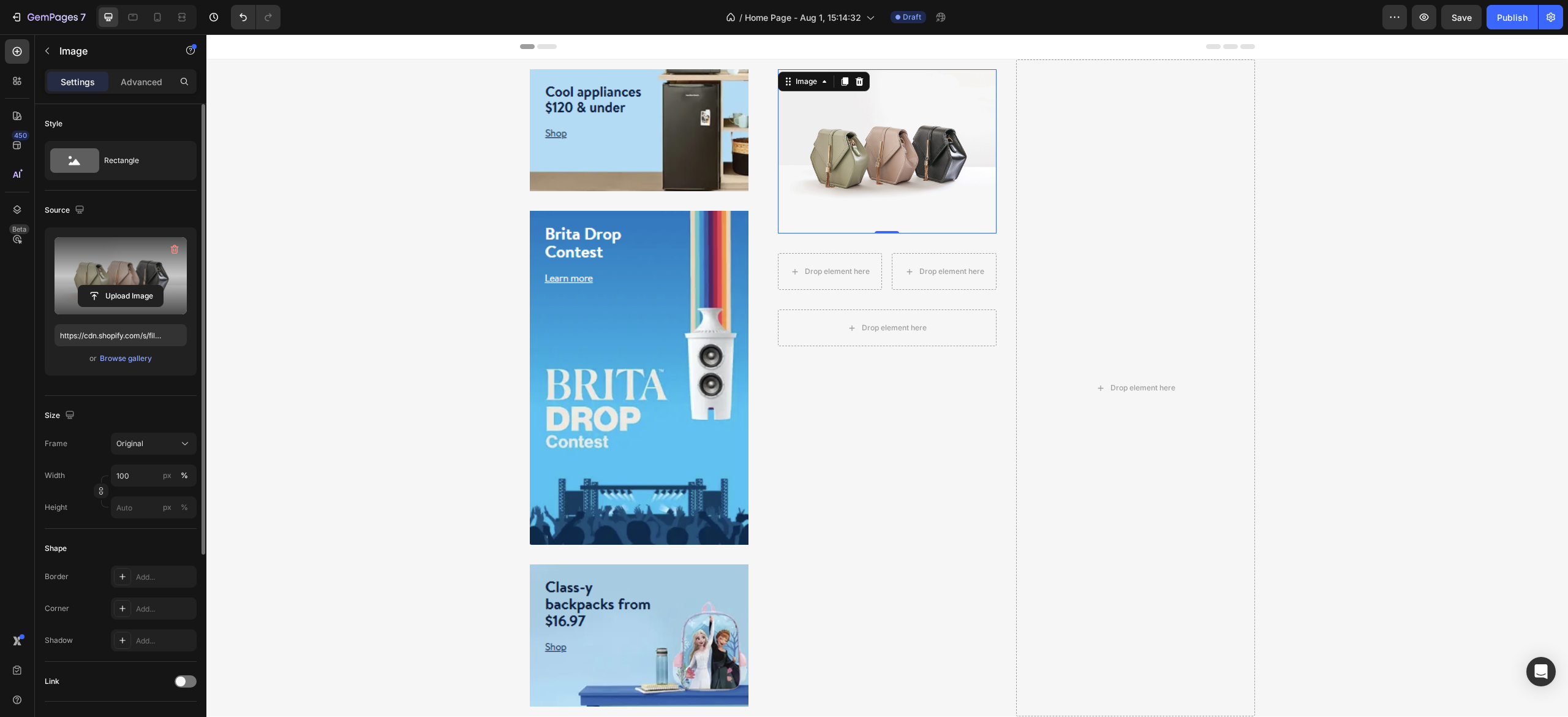 click at bounding box center (121, 276) 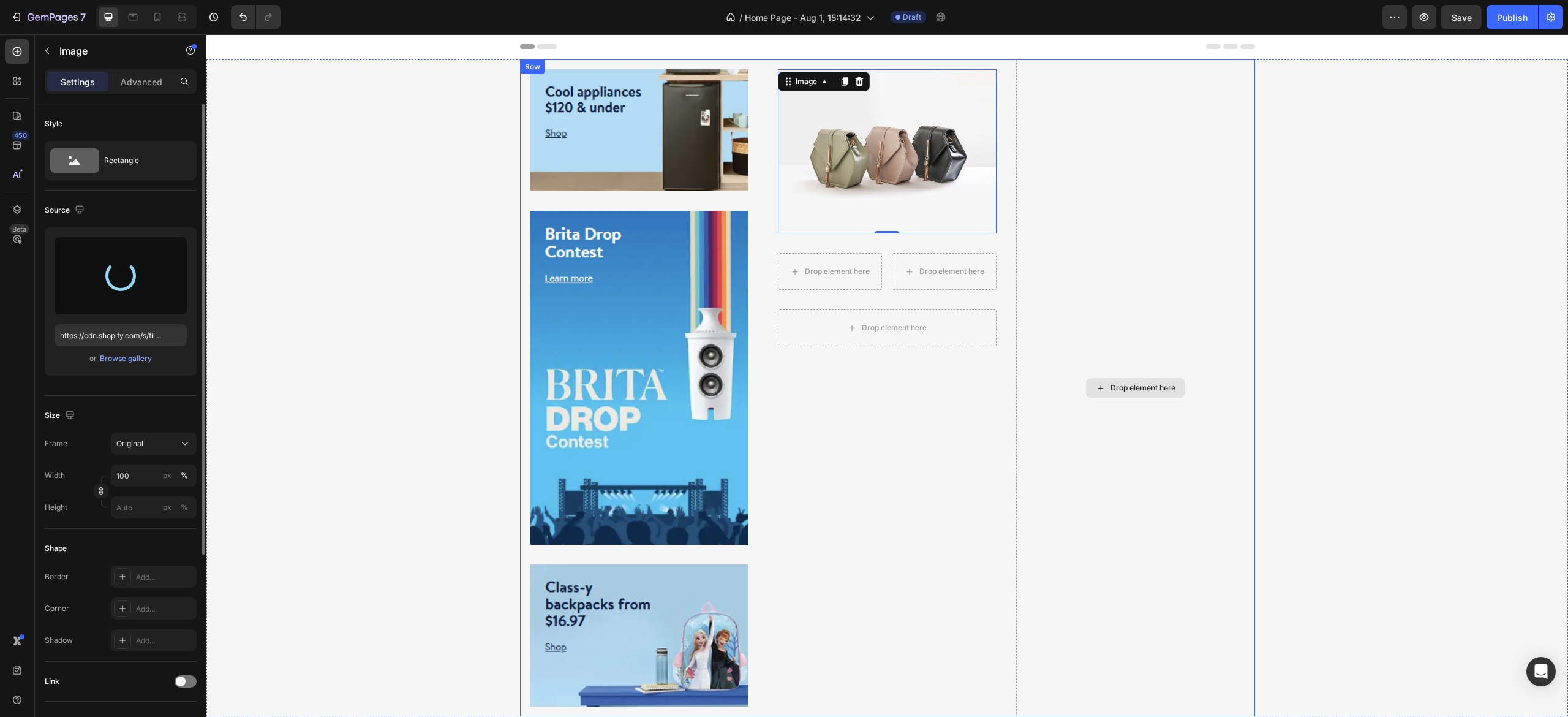 type on "https://cdn.shopify.com/s/files/1/0940/5228/6833/files/gempages_578064226770224069-3d407368-364e-4e6c-a672-831ab94bf328.png" 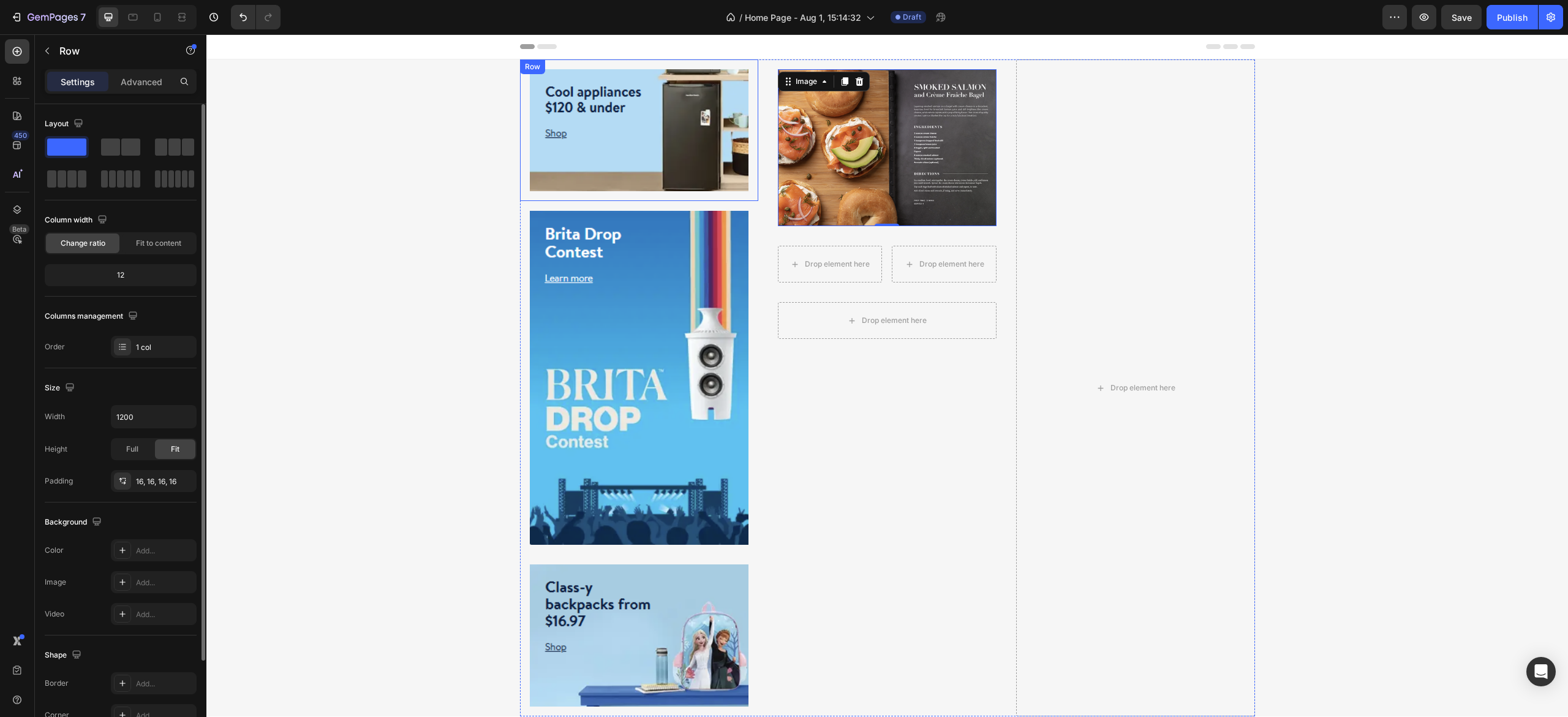 click on "Image Row" at bounding box center [639, 130] 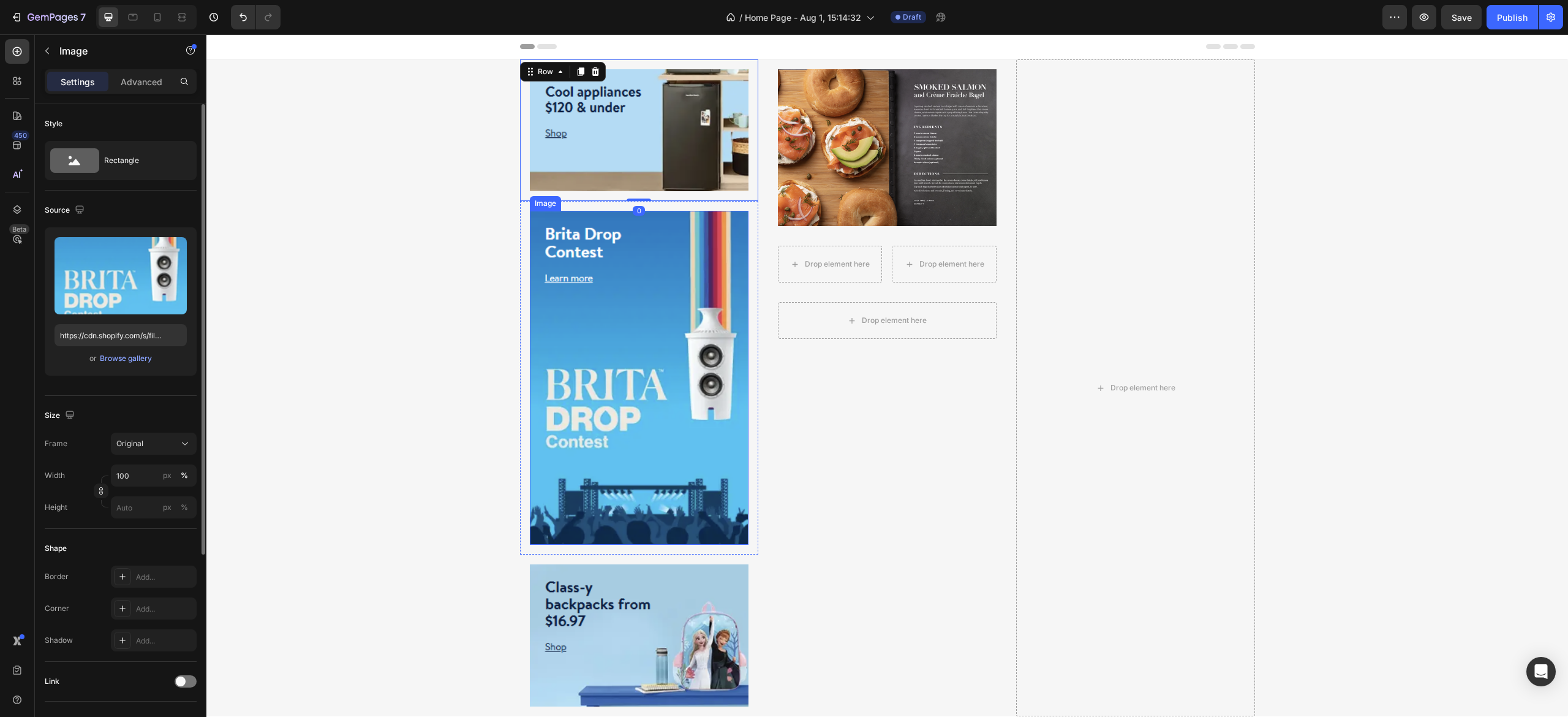 click at bounding box center (639, 377) 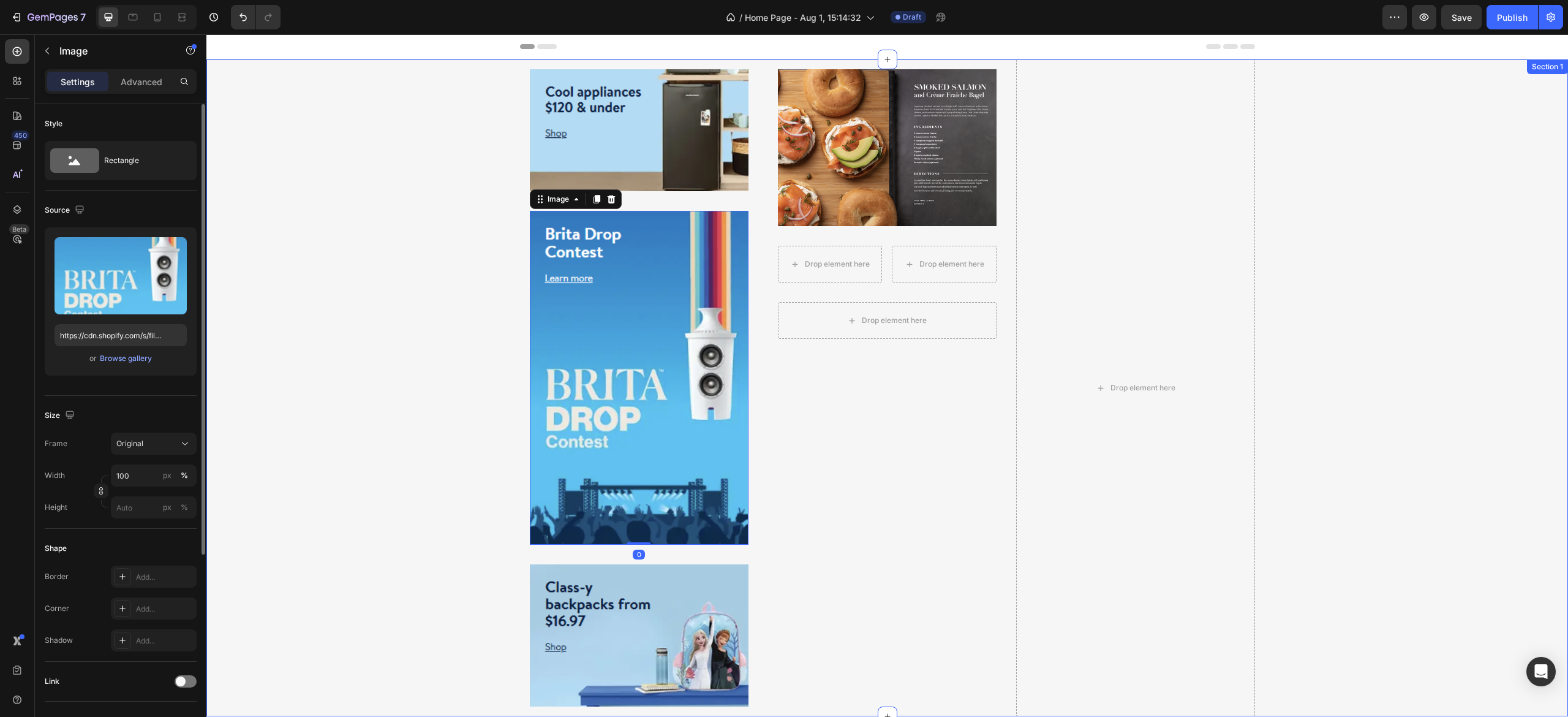 click on "Image Row Image   0 Row Image Row Image Row
Drop element here
Drop element here Row Row
Drop element here Row
Drop element here Row" at bounding box center (887, 388) 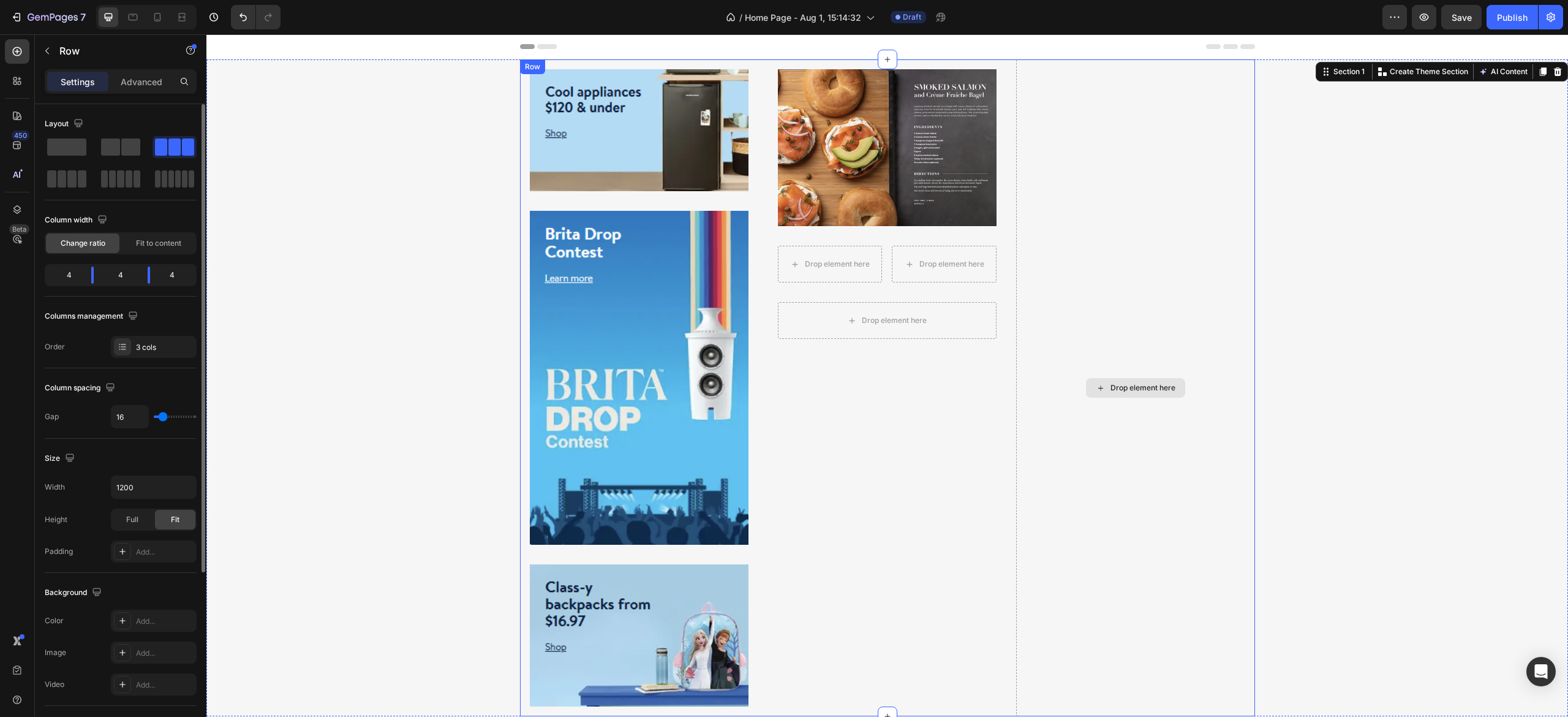 click on "Image Row
Drop element here
Drop element here Row Row
Drop element here Row" at bounding box center (887, 388) 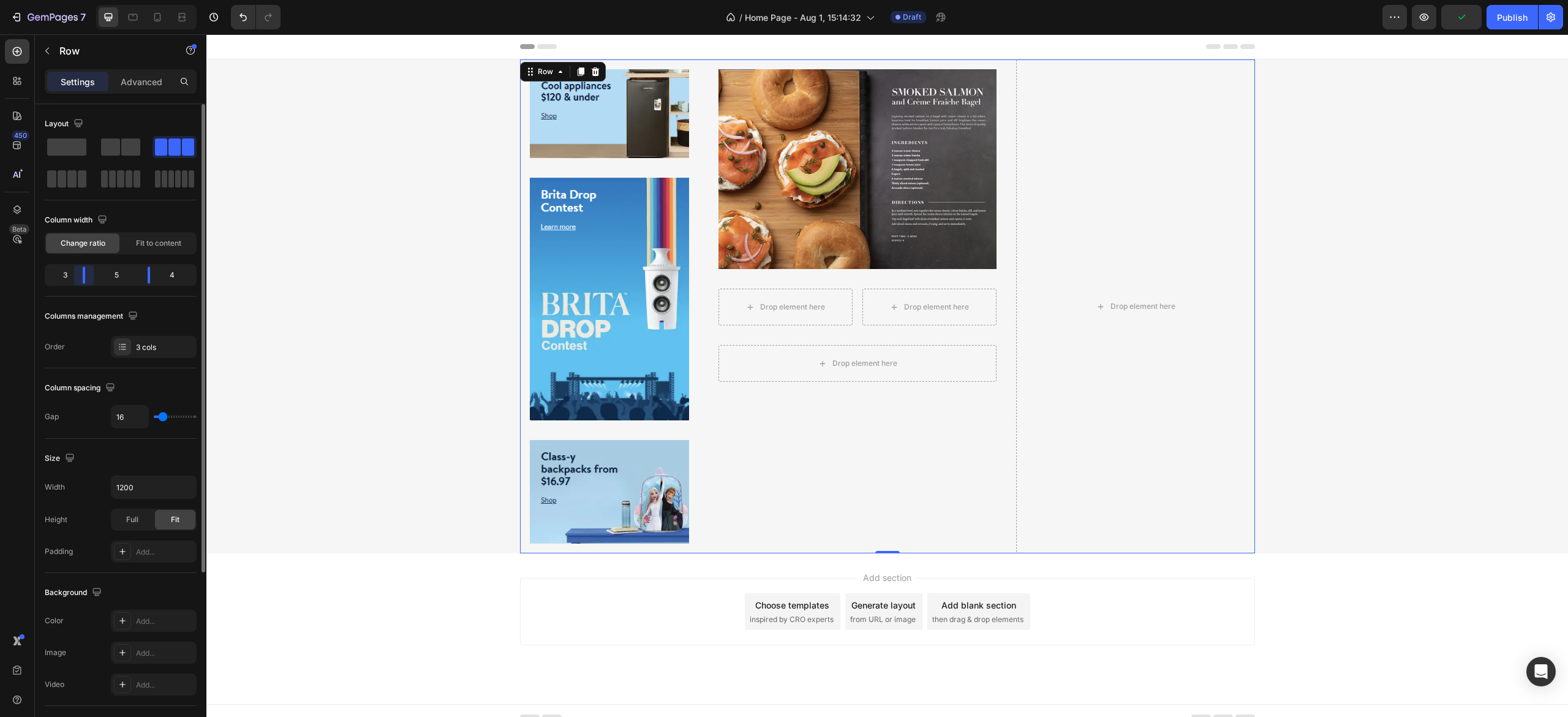 click on "7   /  Home Page - Aug 1, 15:14:32 Draft Preview  Publish  450 Beta Sections(30) Elements(83) Section Element Hero Section Product Detail Brands Trusted Badges Guarantee Product Breakdown How to use Testimonials Compare Bundle FAQs Social Proof Brand Story Product List Collection Blog List Contact Sticky Add to Cart Custom Footer Browse Library 450 Layout
Row
Row
Row
Row Text
Heading
Text Block Button
Button
Button Media
Image
Image" at bounding box center (784, 0) 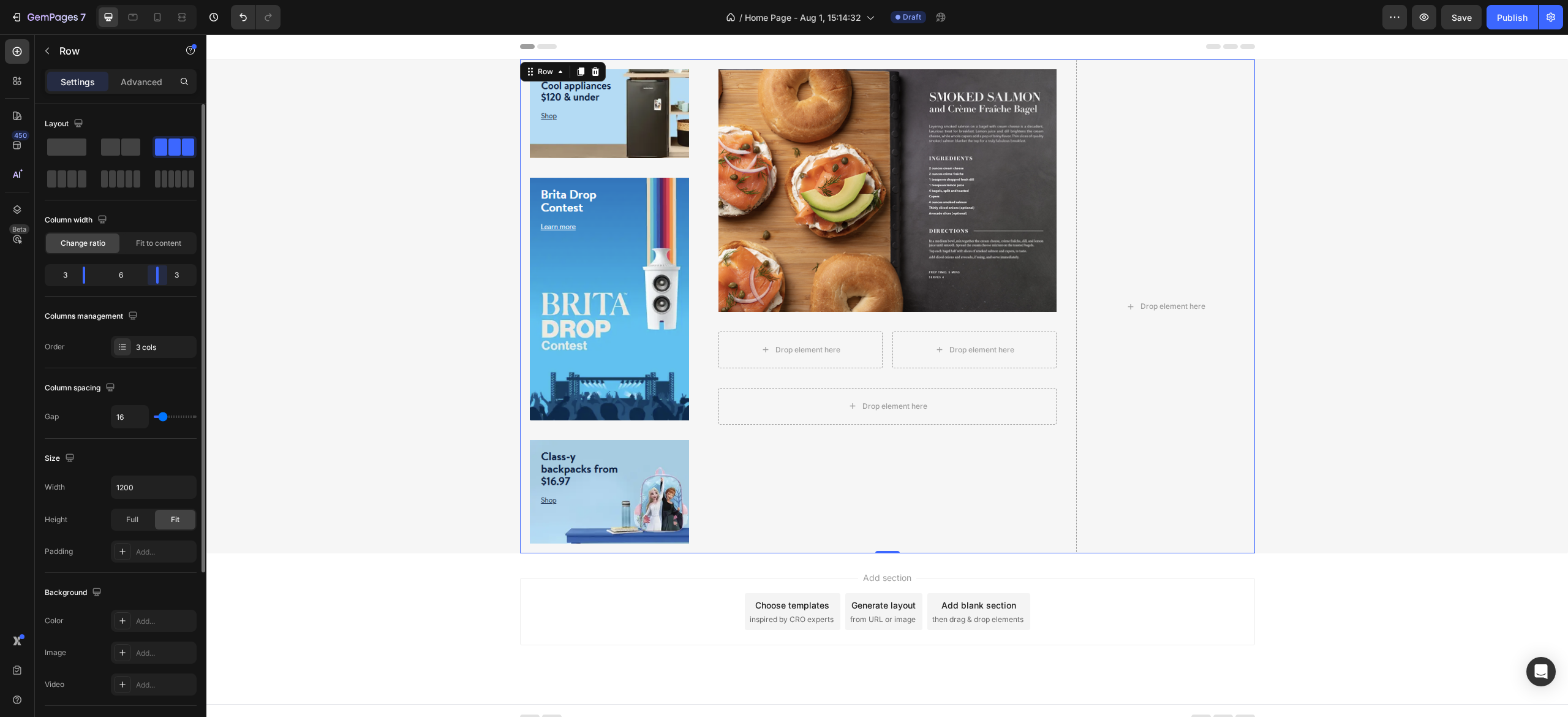 click on "7   /  Home Page - Aug 1, 15:14:32 Draft Preview  Save   Publish  450 Beta Sections(30) Elements(83) Section Element Hero Section Product Detail Brands Trusted Badges Guarantee Product Breakdown How to use Testimonials Compare Bundle FAQs Social Proof Brand Story Product List Collection Blog List Contact Sticky Add to Cart Custom Footer Browse Library 450 Layout
Row
Row
Row
Row Text
Heading
Text Block Button
Button
Button Media
Image
Image" at bounding box center [784, 0] 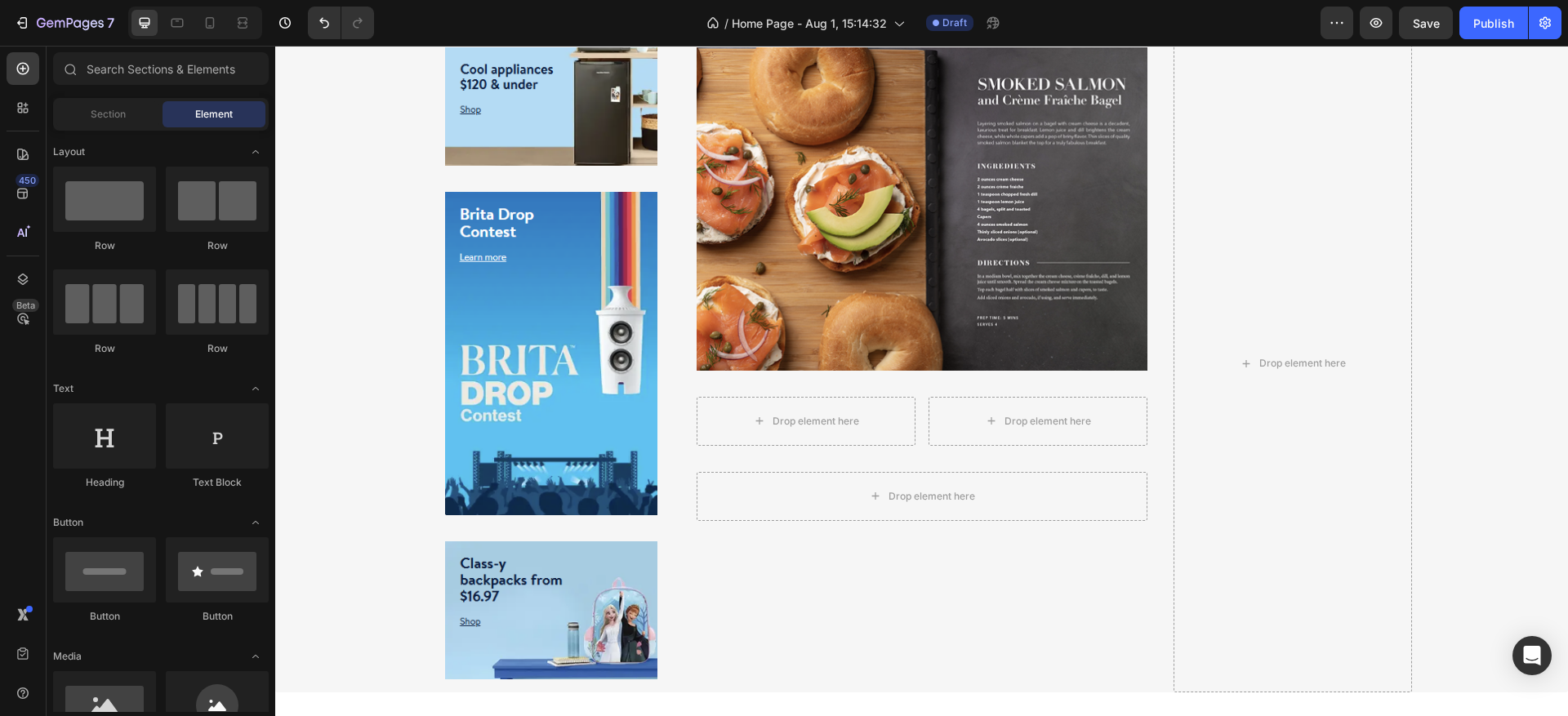 scroll, scrollTop: 33, scrollLeft: 0, axis: vertical 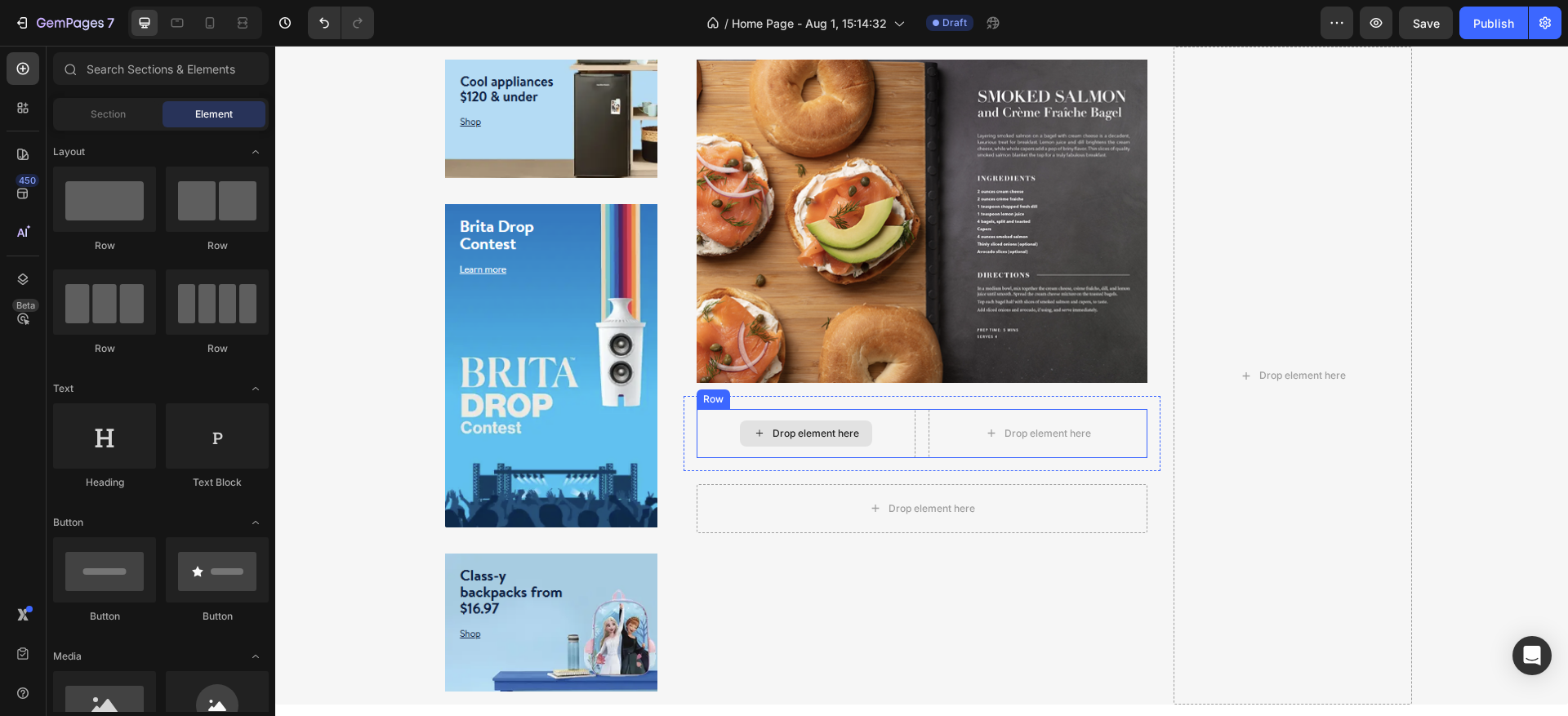 click on "Drop element here" at bounding box center [816, 434] 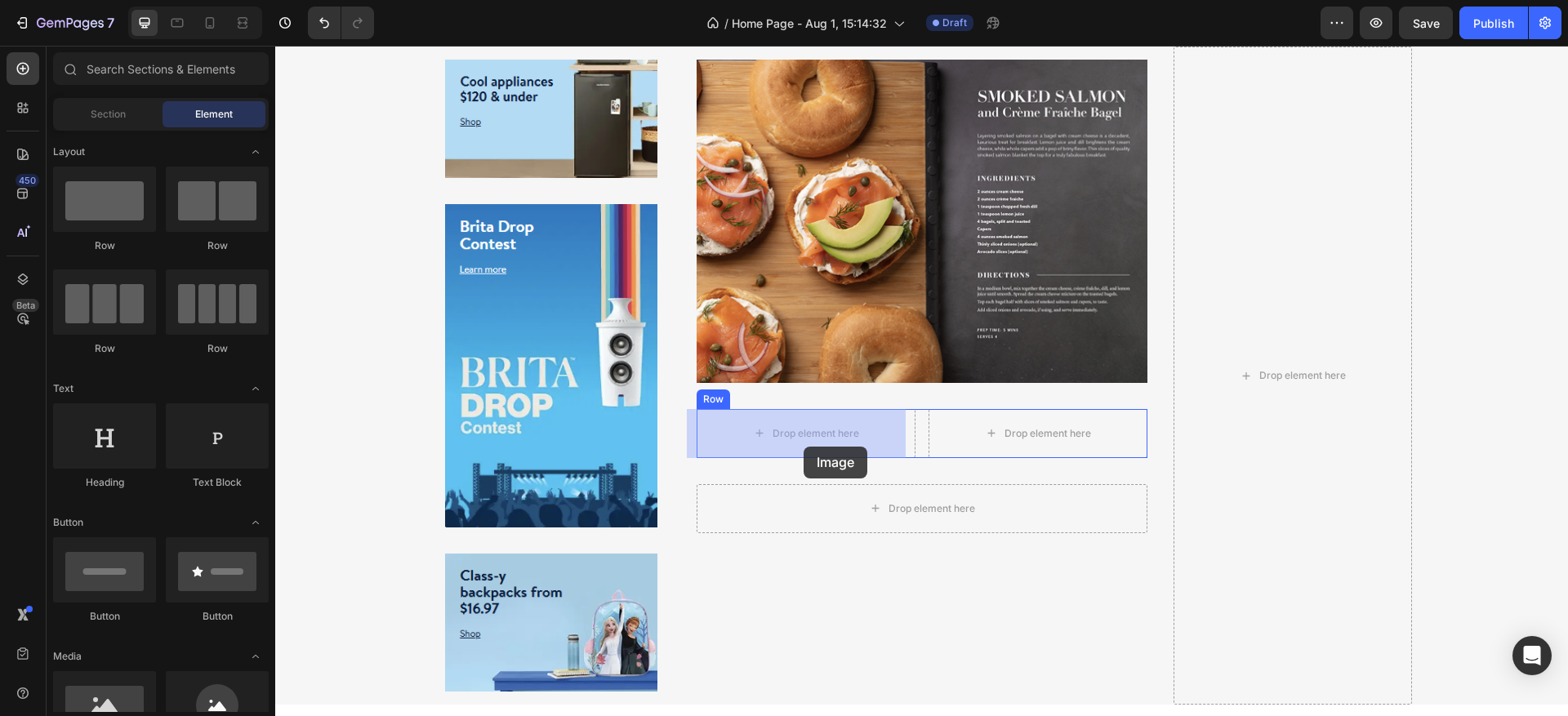 drag, startPoint x: 389, startPoint y: 754, endPoint x: 804, endPoint y: 447, distance: 516.2112 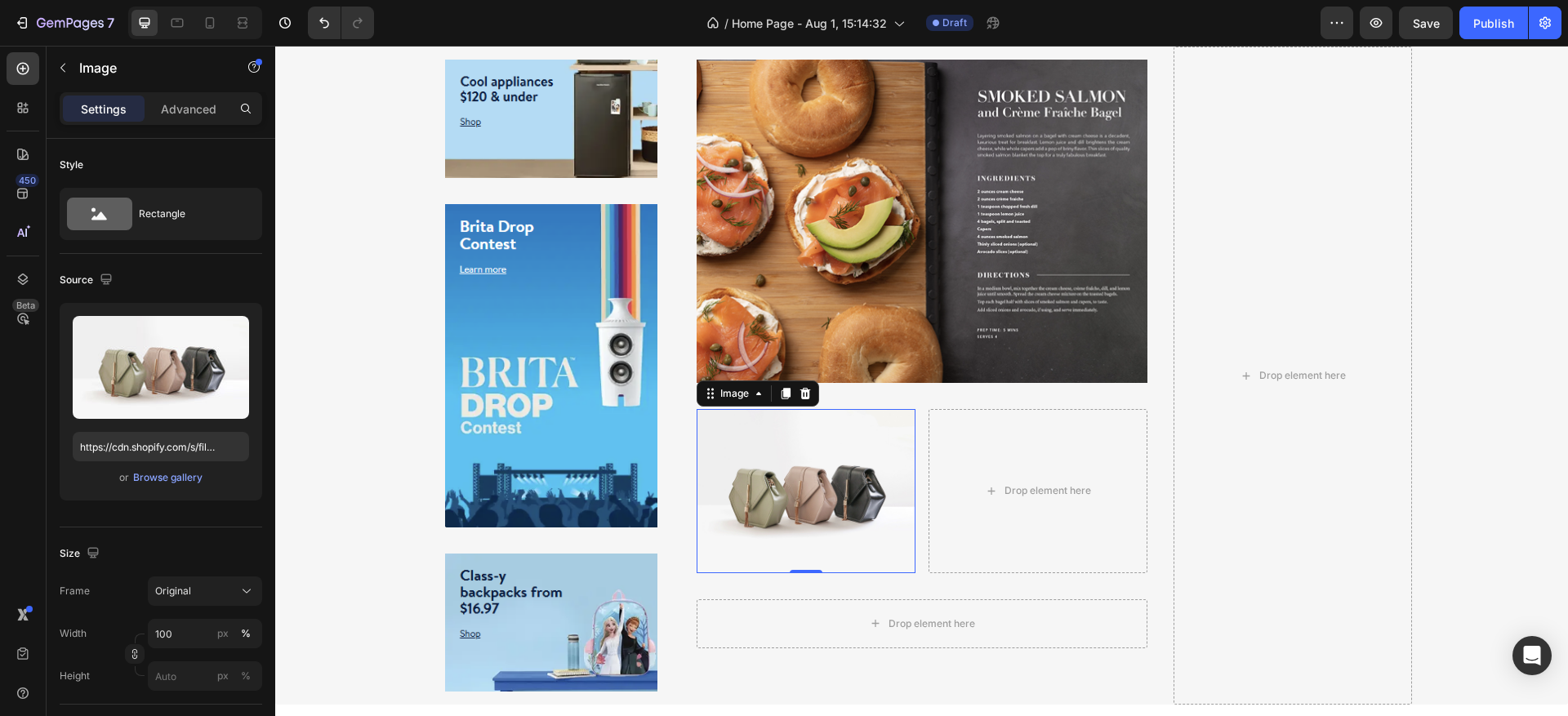 click at bounding box center (806, 491) 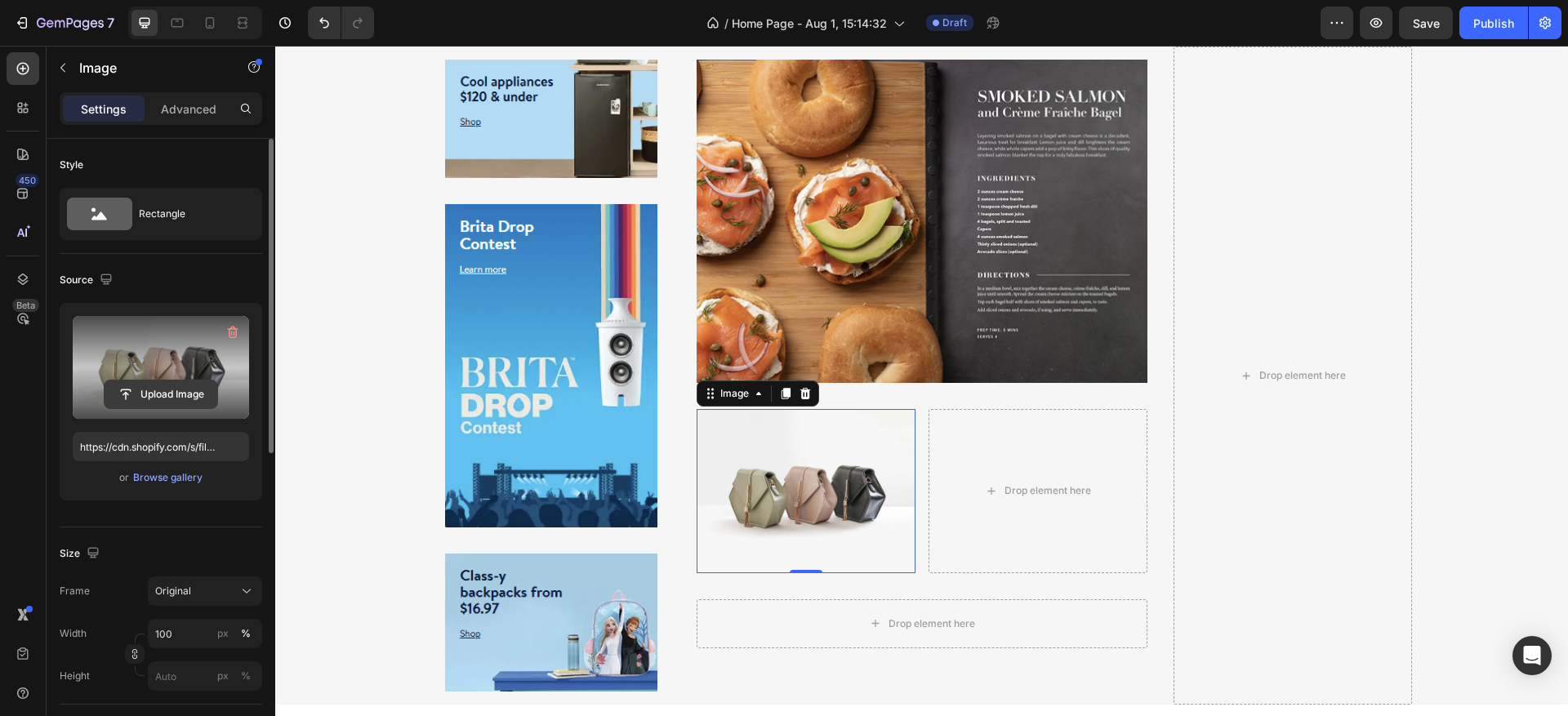 click 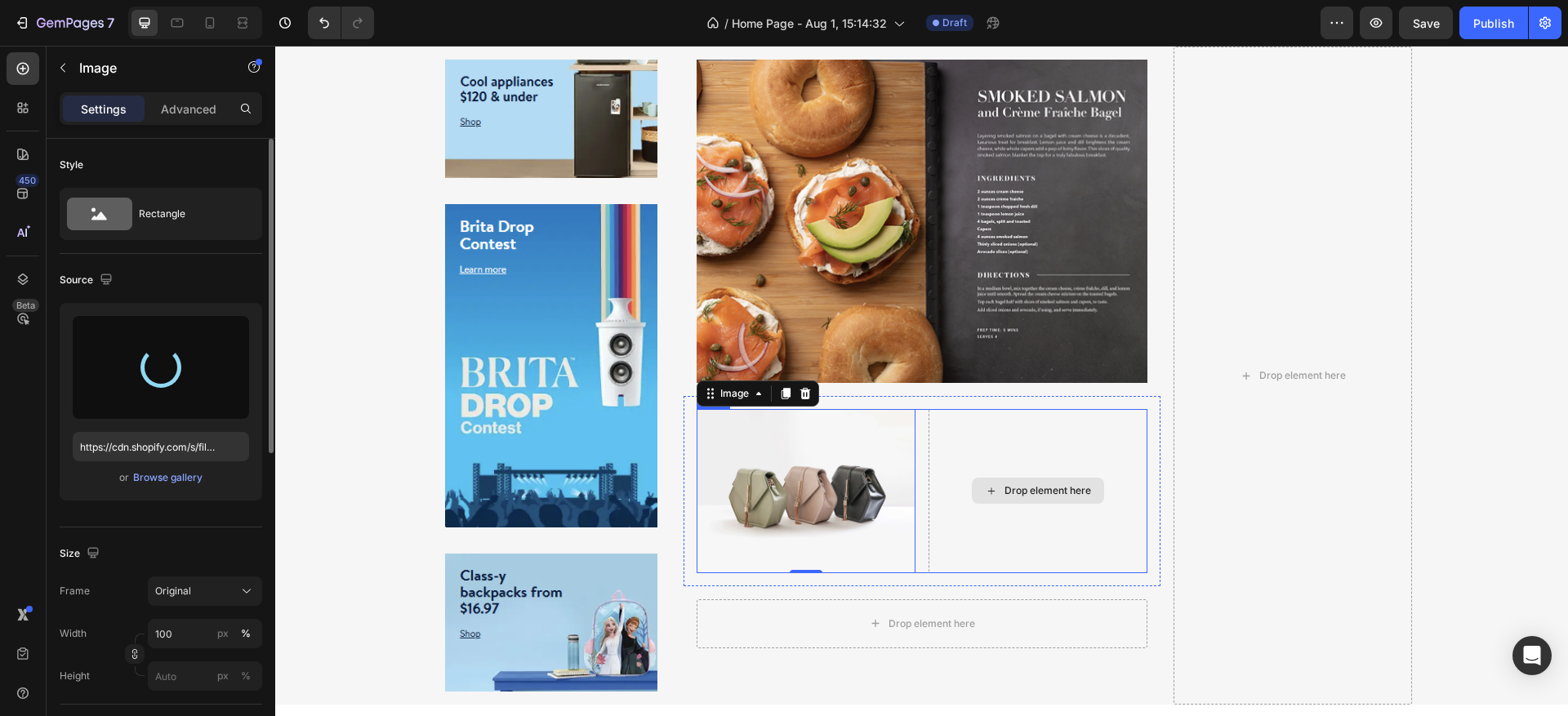 type on "https://cdn.shopify.com/s/files/1/0940/5228/6833/files/gempages_578064226770224069-a6510e93-500e-4113-8acc-624680c26209.png" 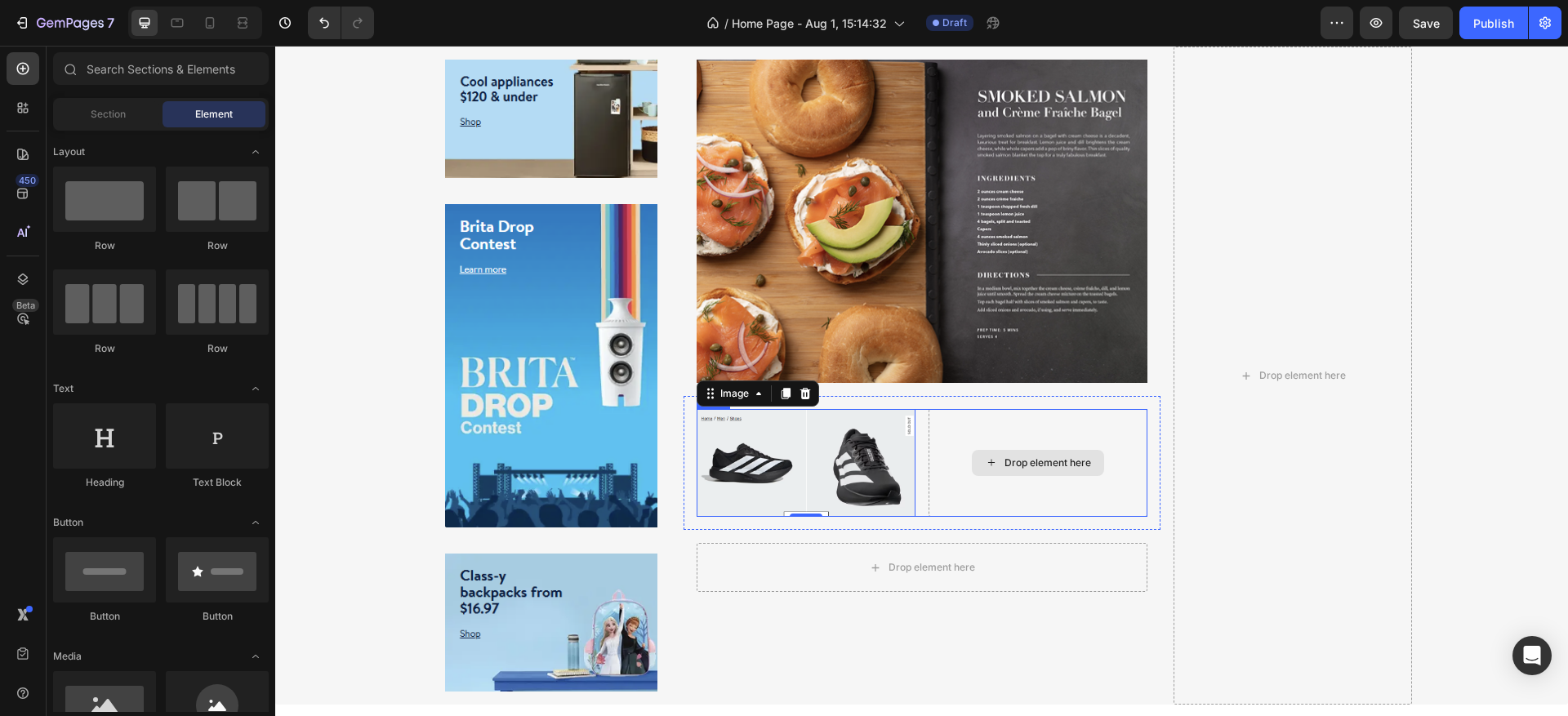click on "Drop element here" at bounding box center (1038, 463) 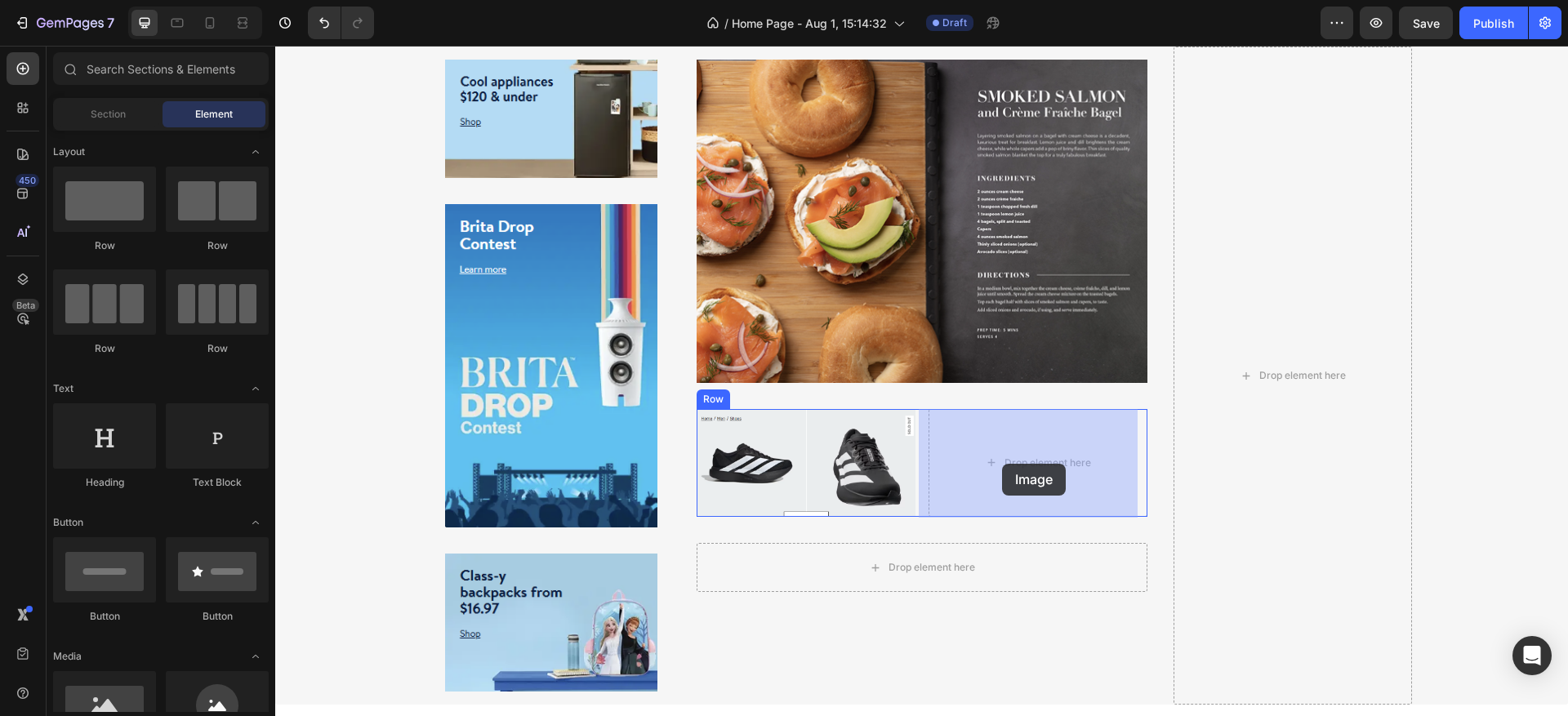 drag, startPoint x: 396, startPoint y: 744, endPoint x: 1002, endPoint y: 464, distance: 667.56 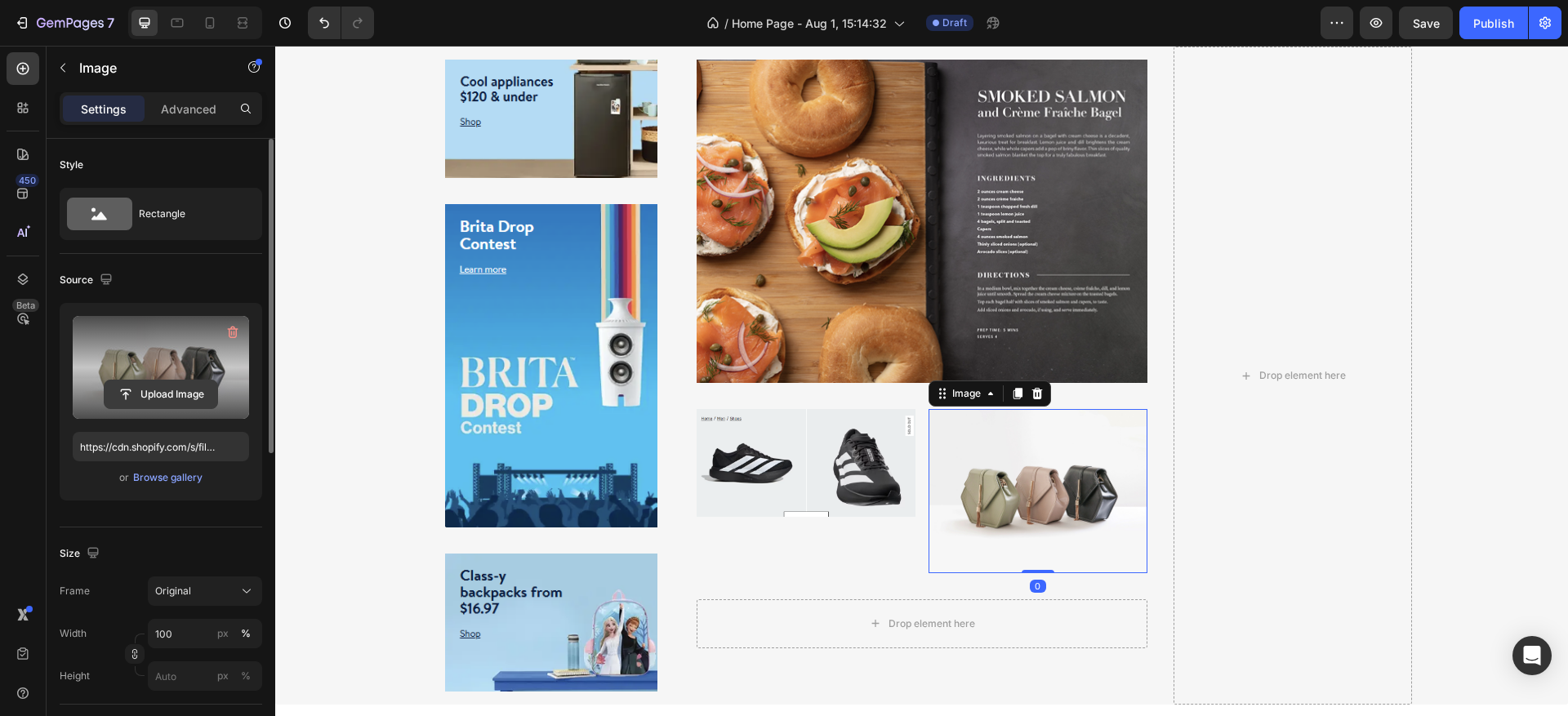 click 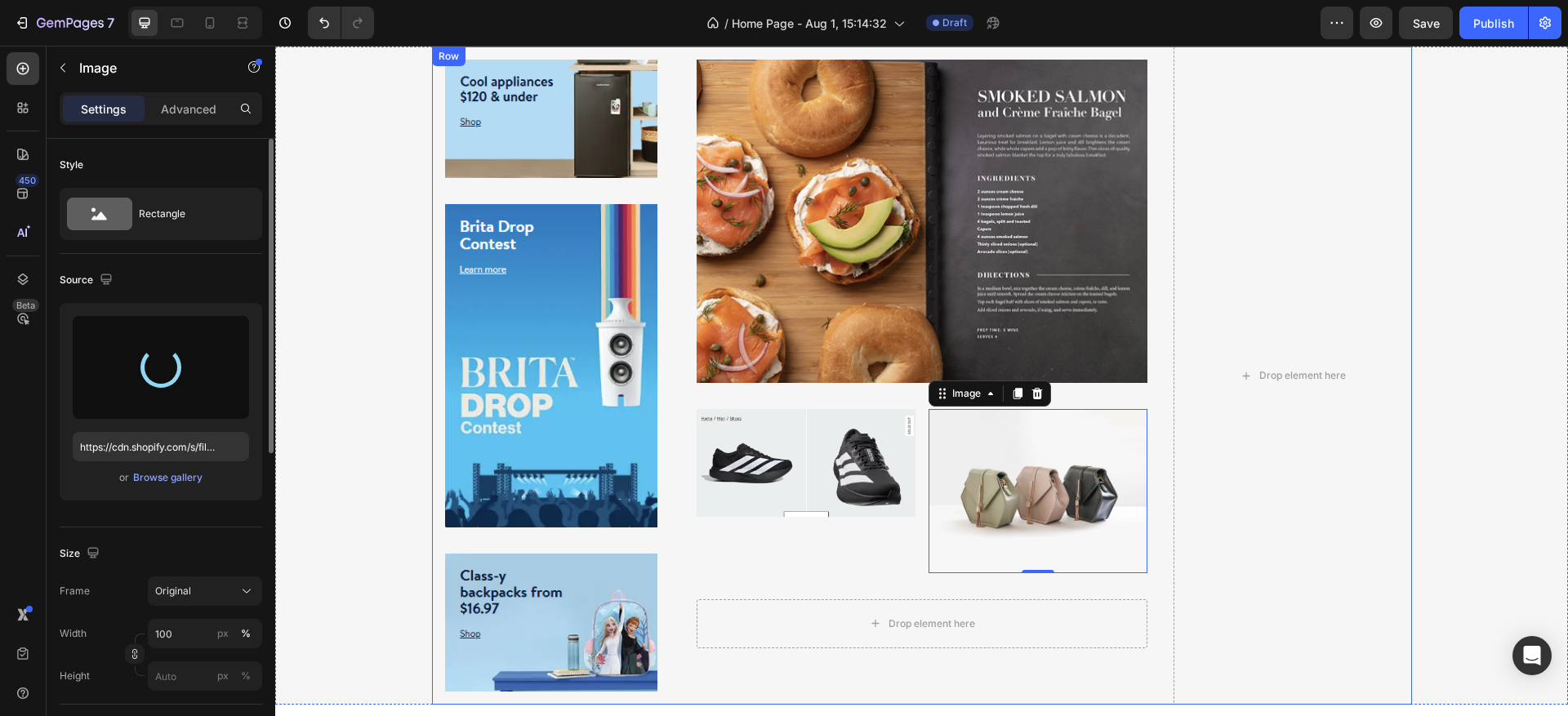 type on "https://cdn.shopify.com/s/files/1/0940/5228/6833/files/gempages_578064226770224069-eb7d7959-5620-4a84-b44c-cef3d160fd49.png" 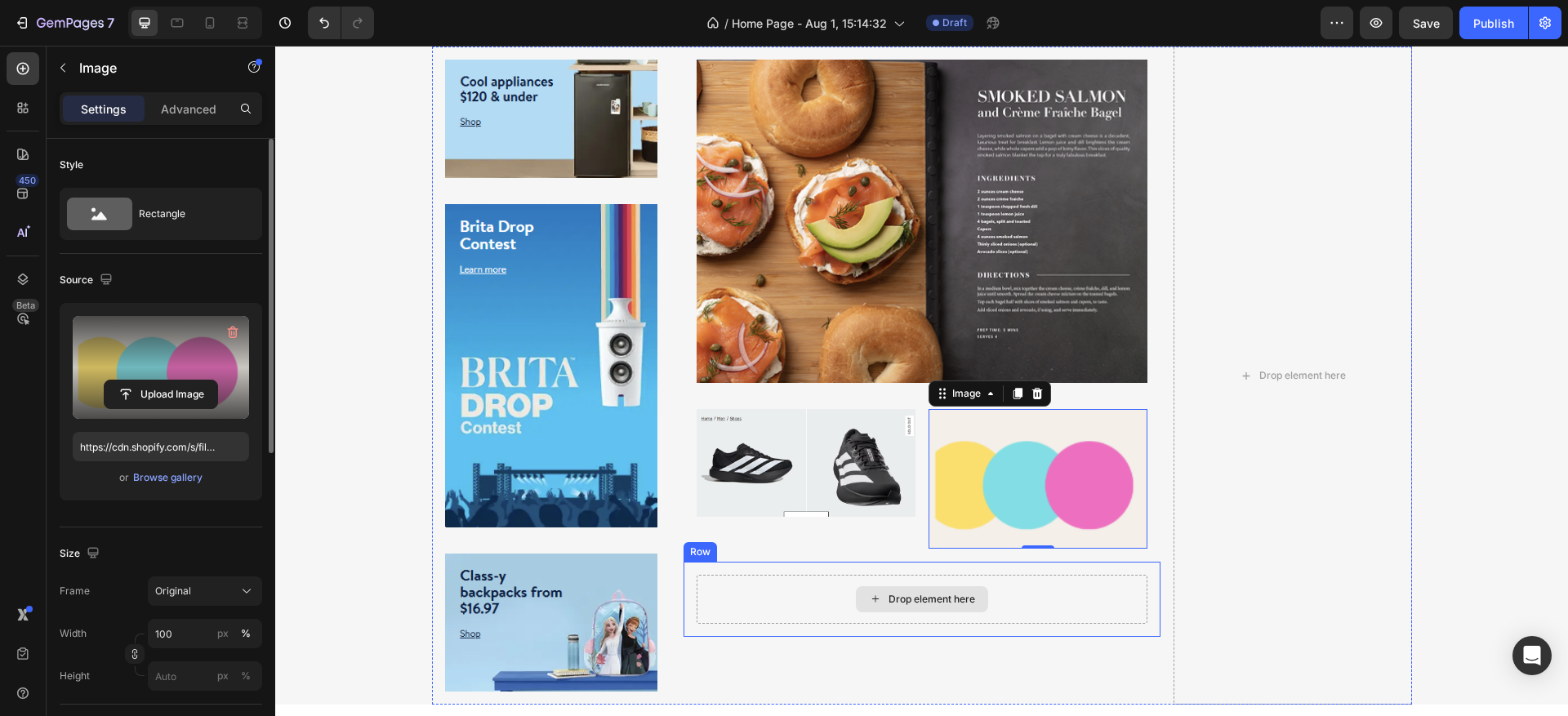 click on "Drop element here" at bounding box center (922, 599) 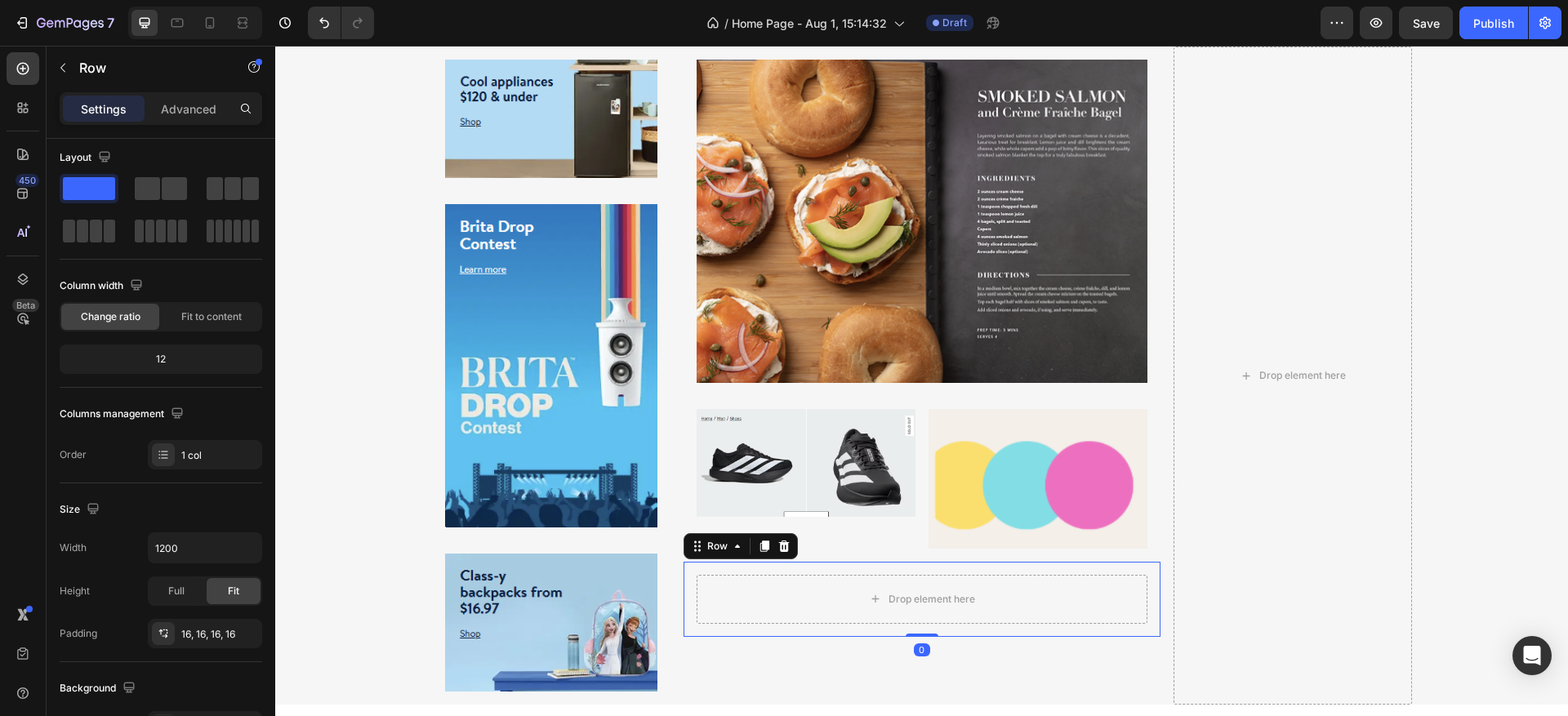 scroll, scrollTop: 0, scrollLeft: 0, axis: both 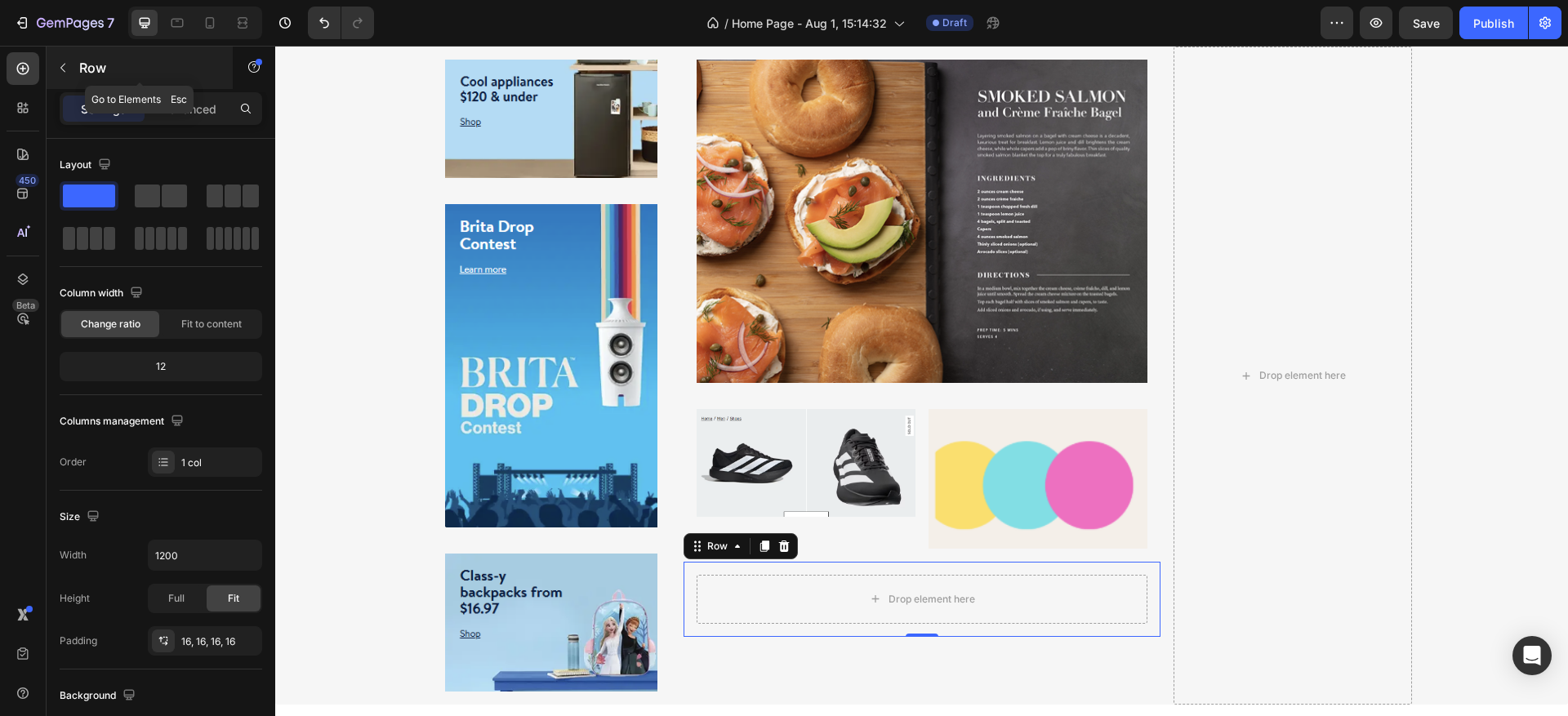 click at bounding box center [63, 68] 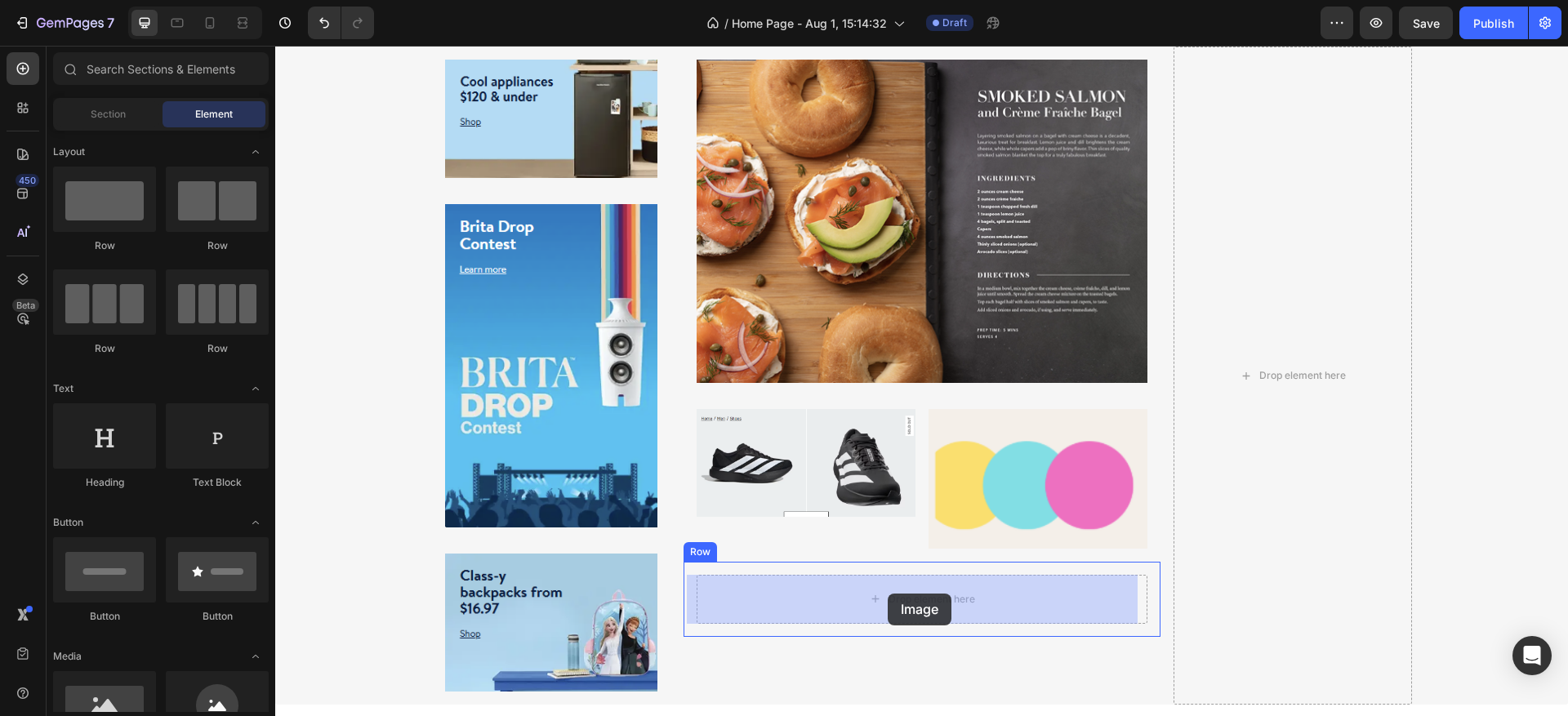drag, startPoint x: 384, startPoint y: 749, endPoint x: 888, endPoint y: 594, distance: 527.296 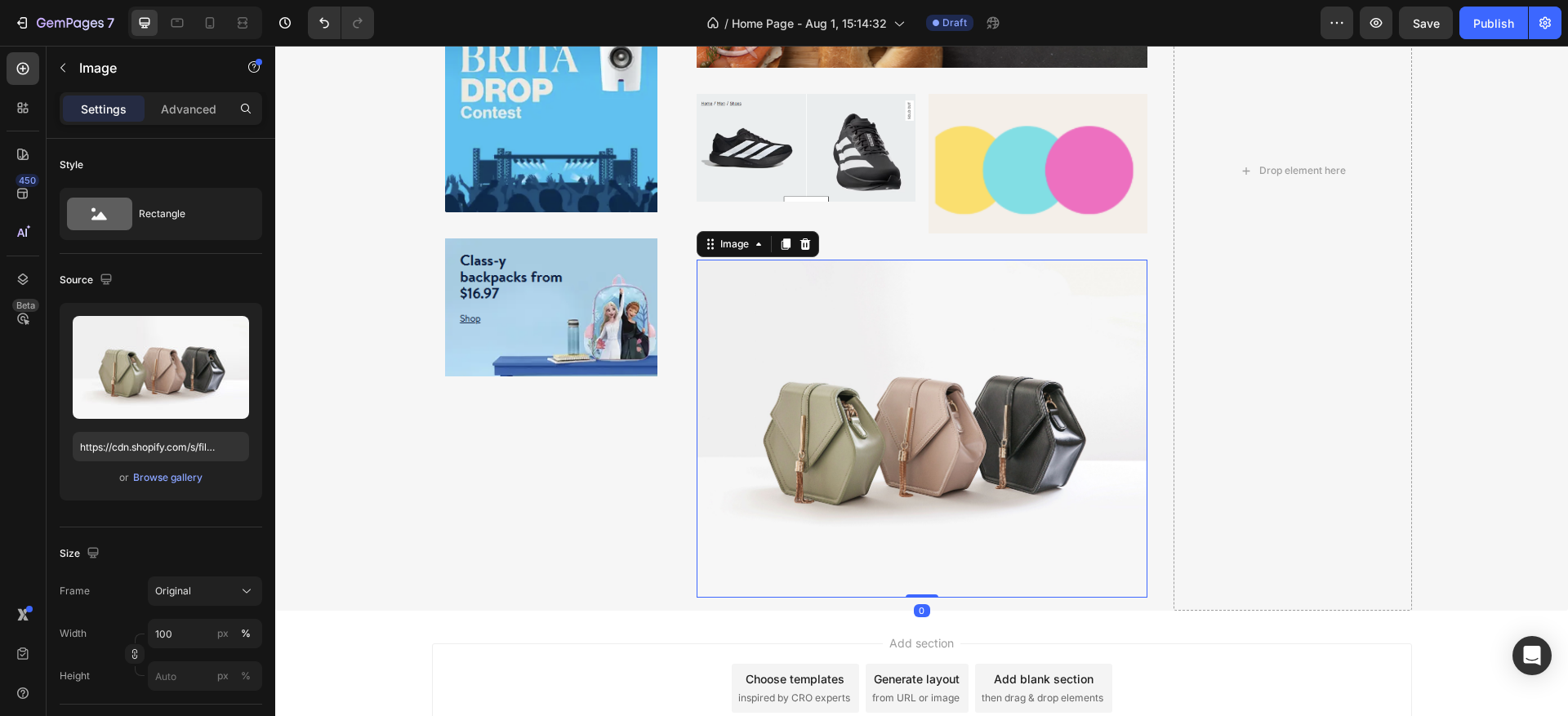 scroll, scrollTop: 400, scrollLeft: 0, axis: vertical 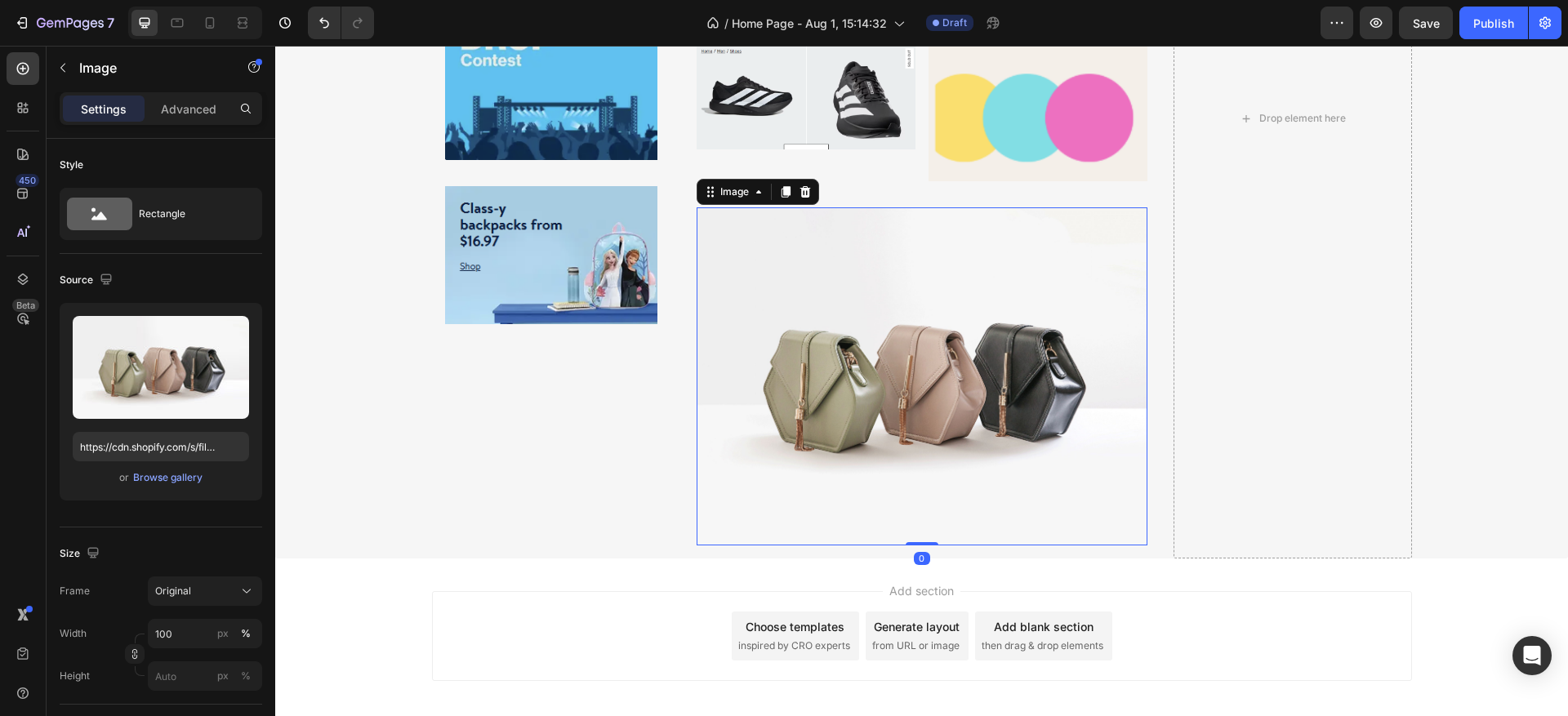 click at bounding box center (922, 376) 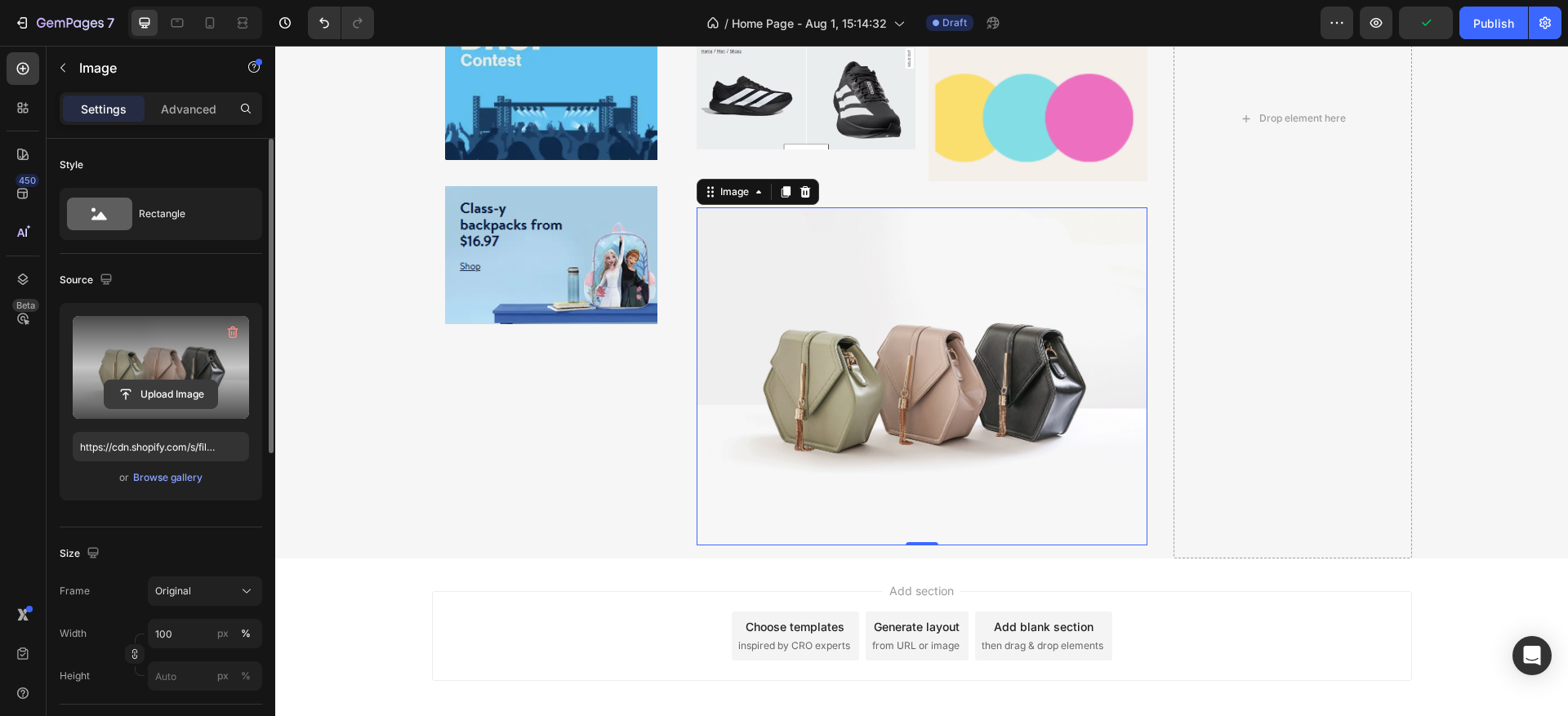 click 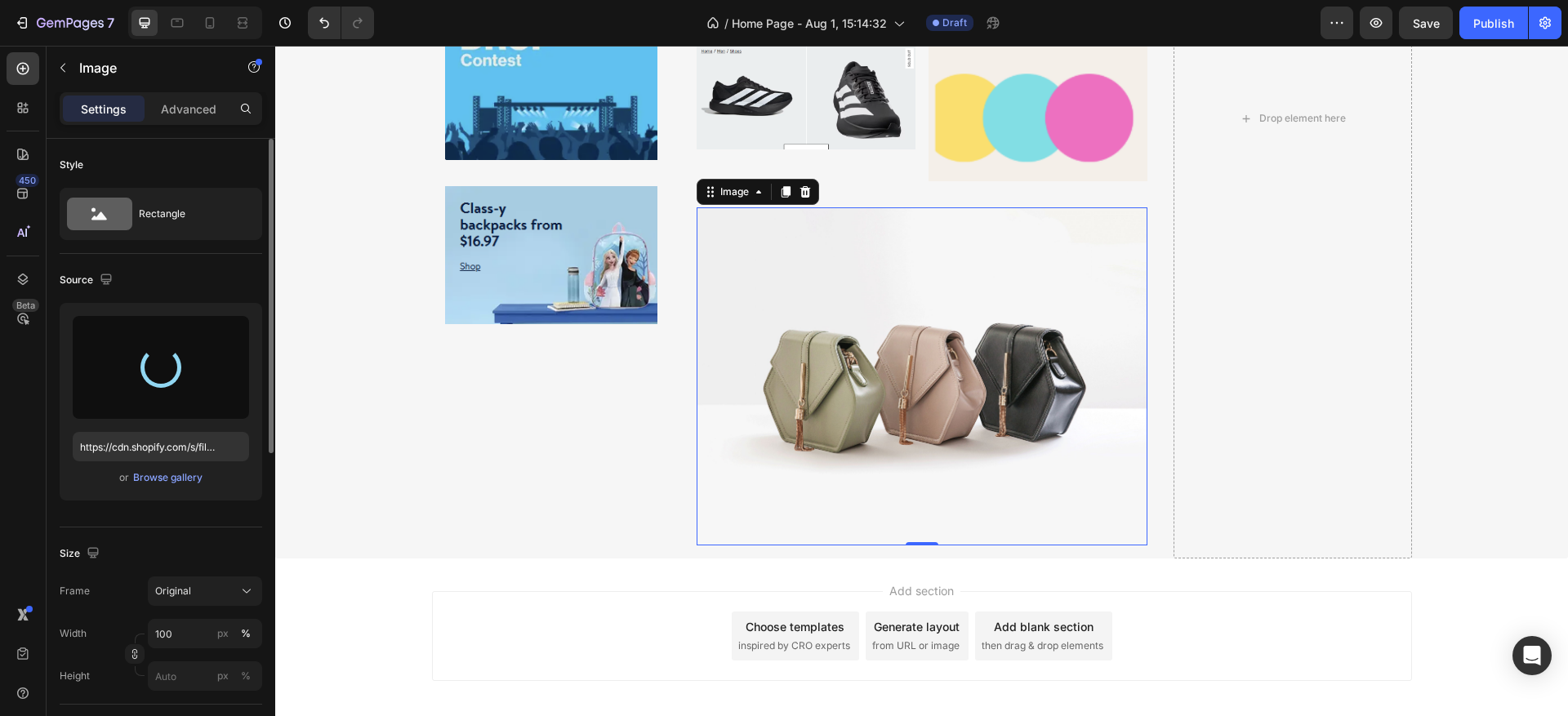 type on "https://cdn.shopify.com/s/files/1/0940/5228/6833/files/gempages_578064226770224069-69bbc77f-15ed-48bb-a13e-44aebbe47034.png" 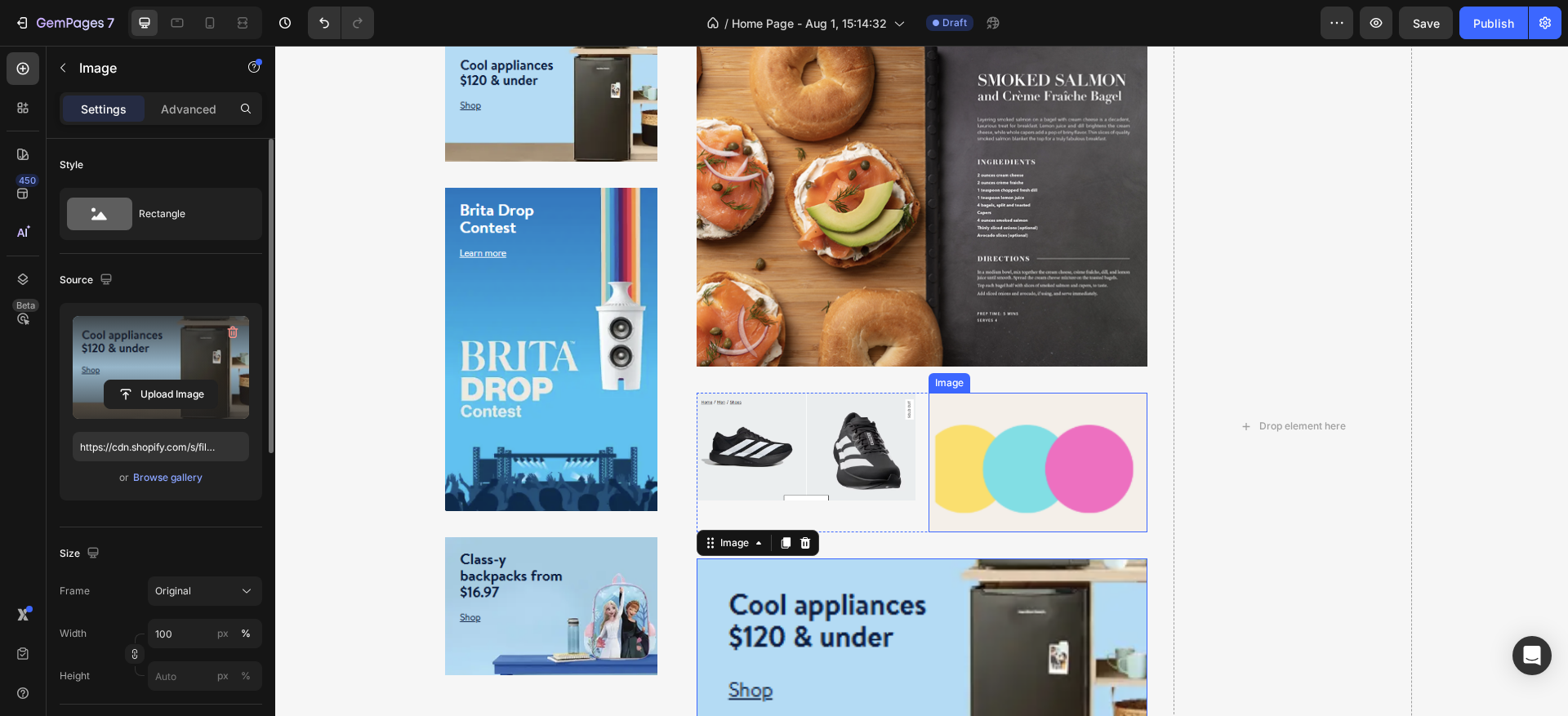 scroll, scrollTop: 245, scrollLeft: 0, axis: vertical 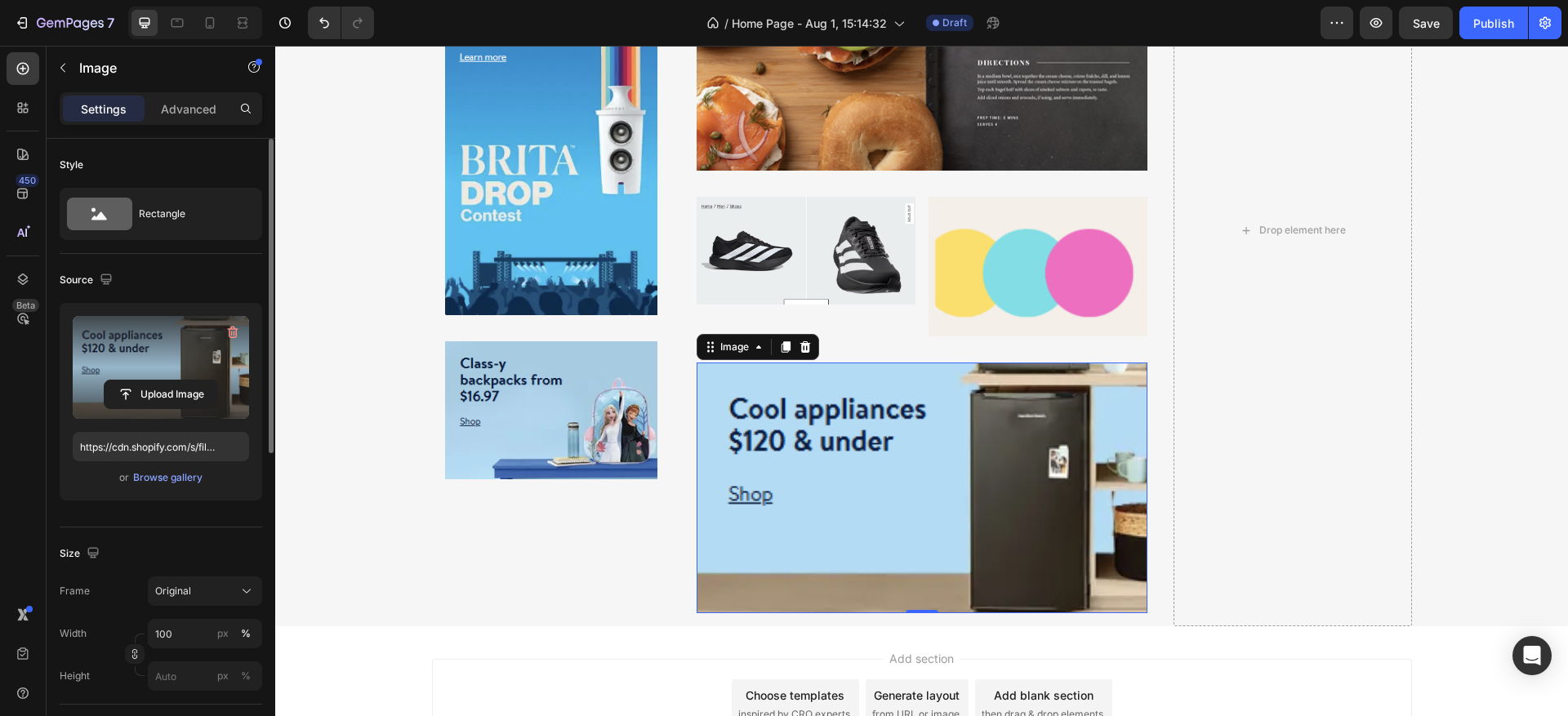 click at bounding box center [922, 488] 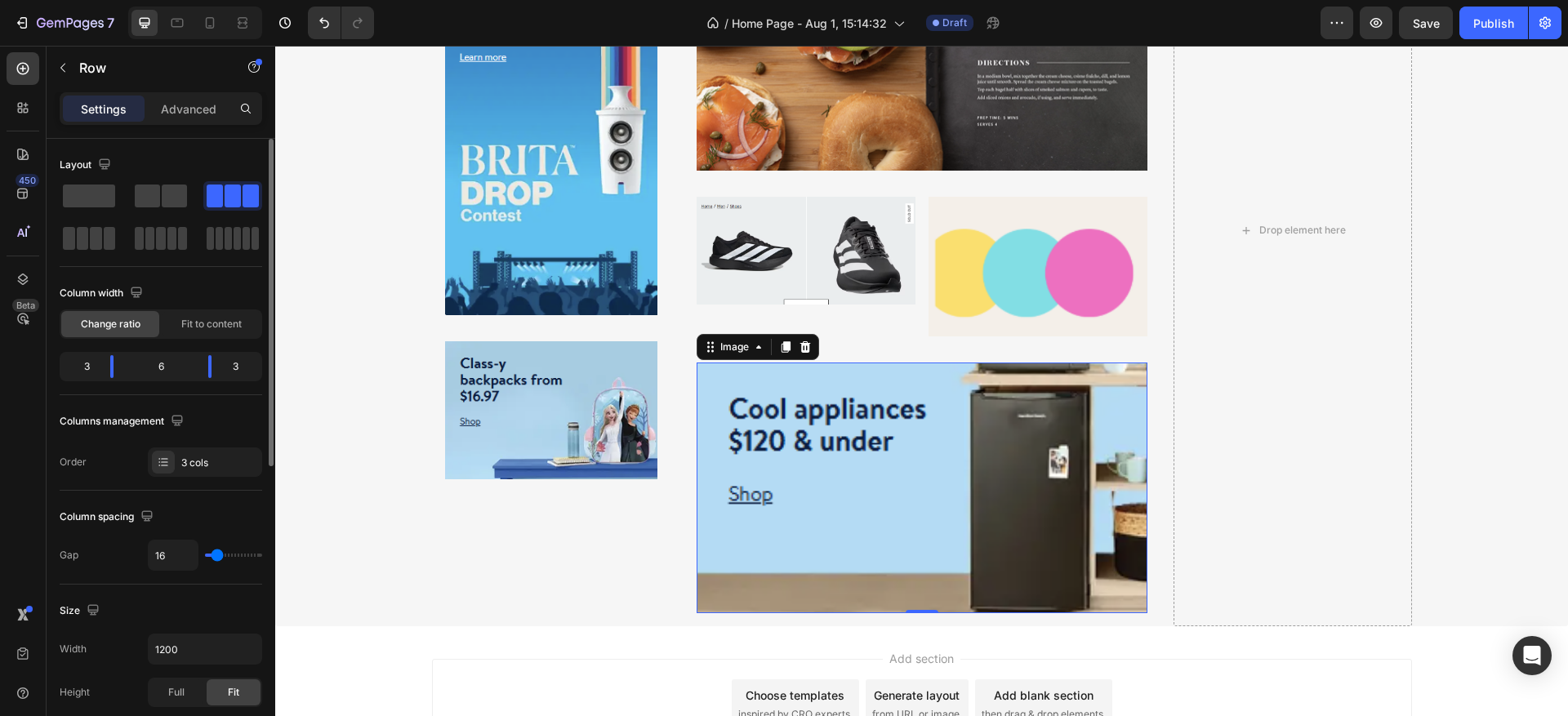 click on "Image Row Image Row Image Row" at bounding box center [551, 230] 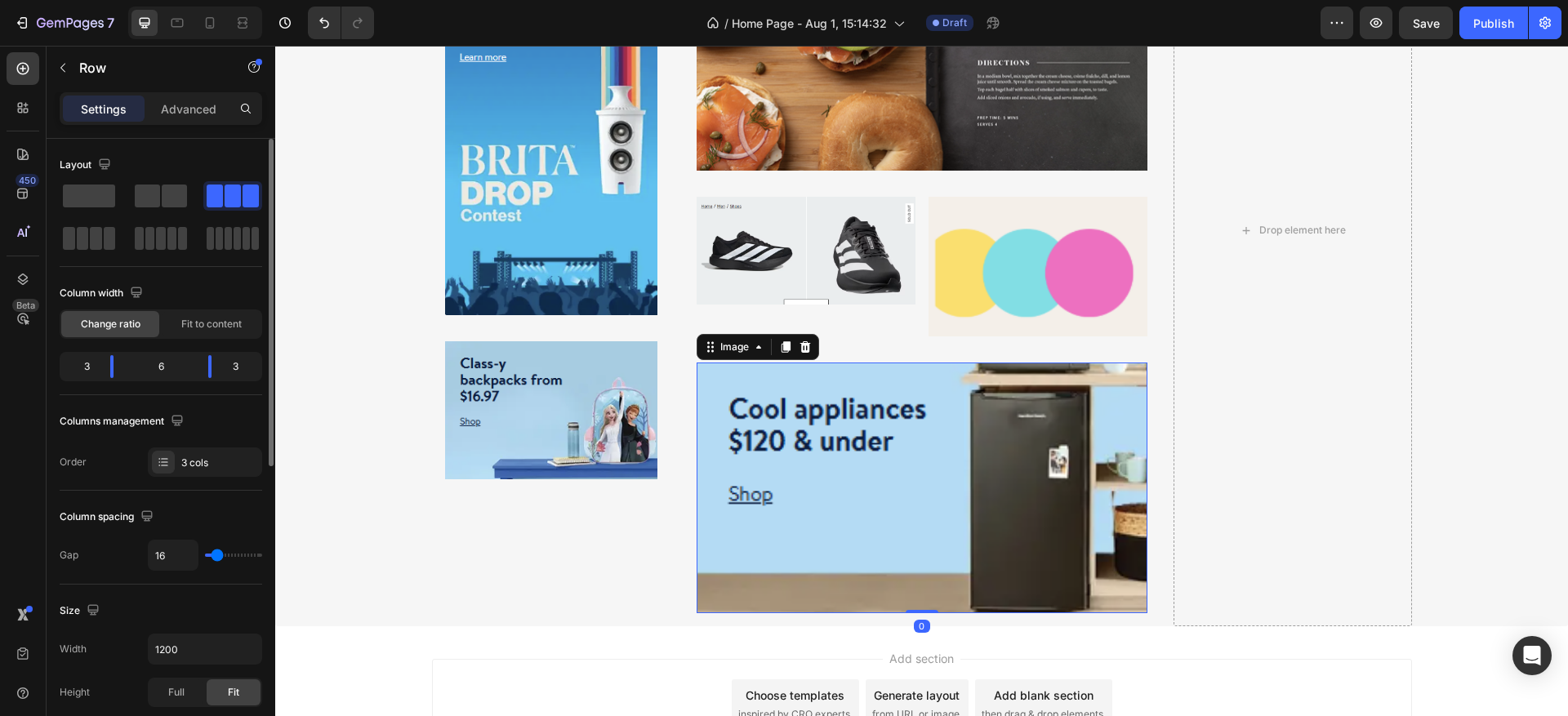 click at bounding box center (922, 488) 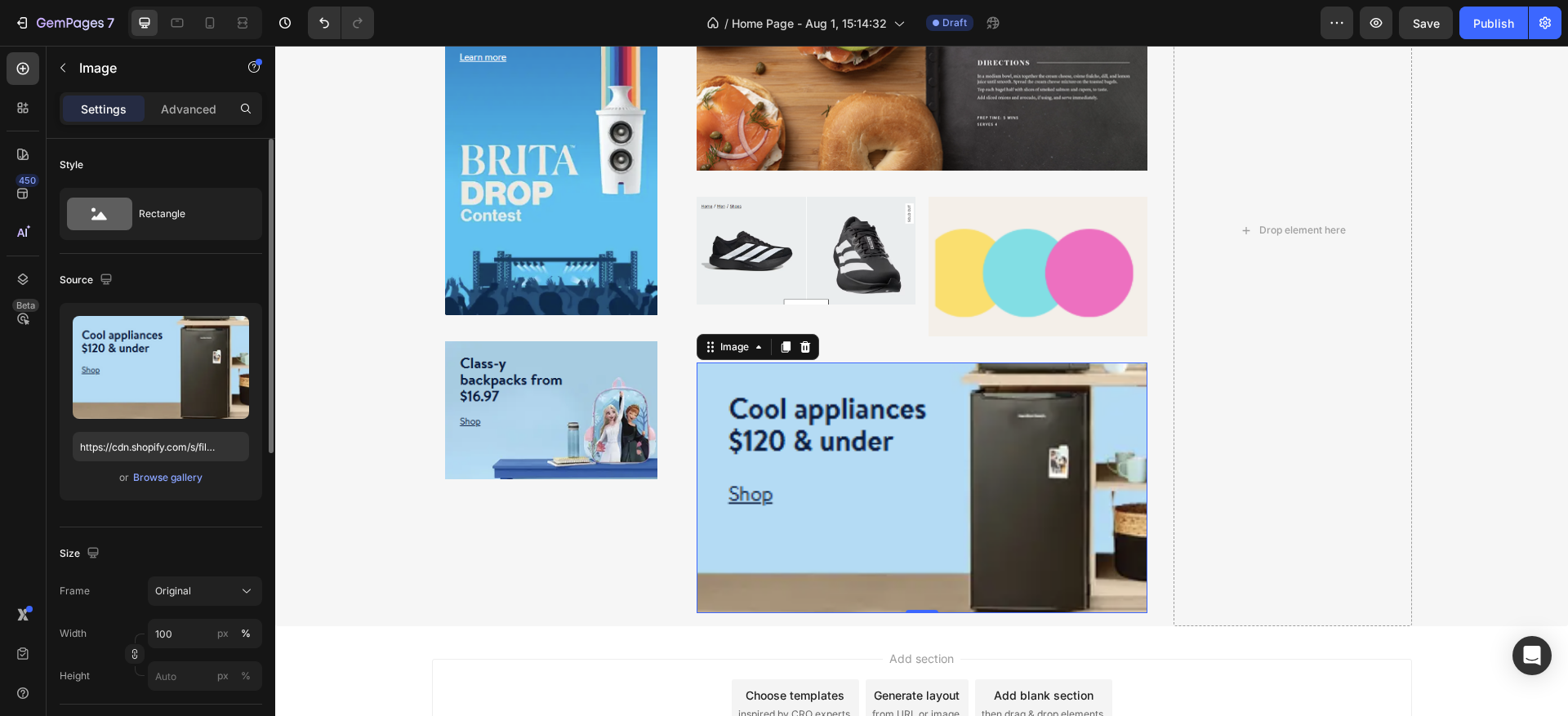 scroll, scrollTop: 122, scrollLeft: 0, axis: vertical 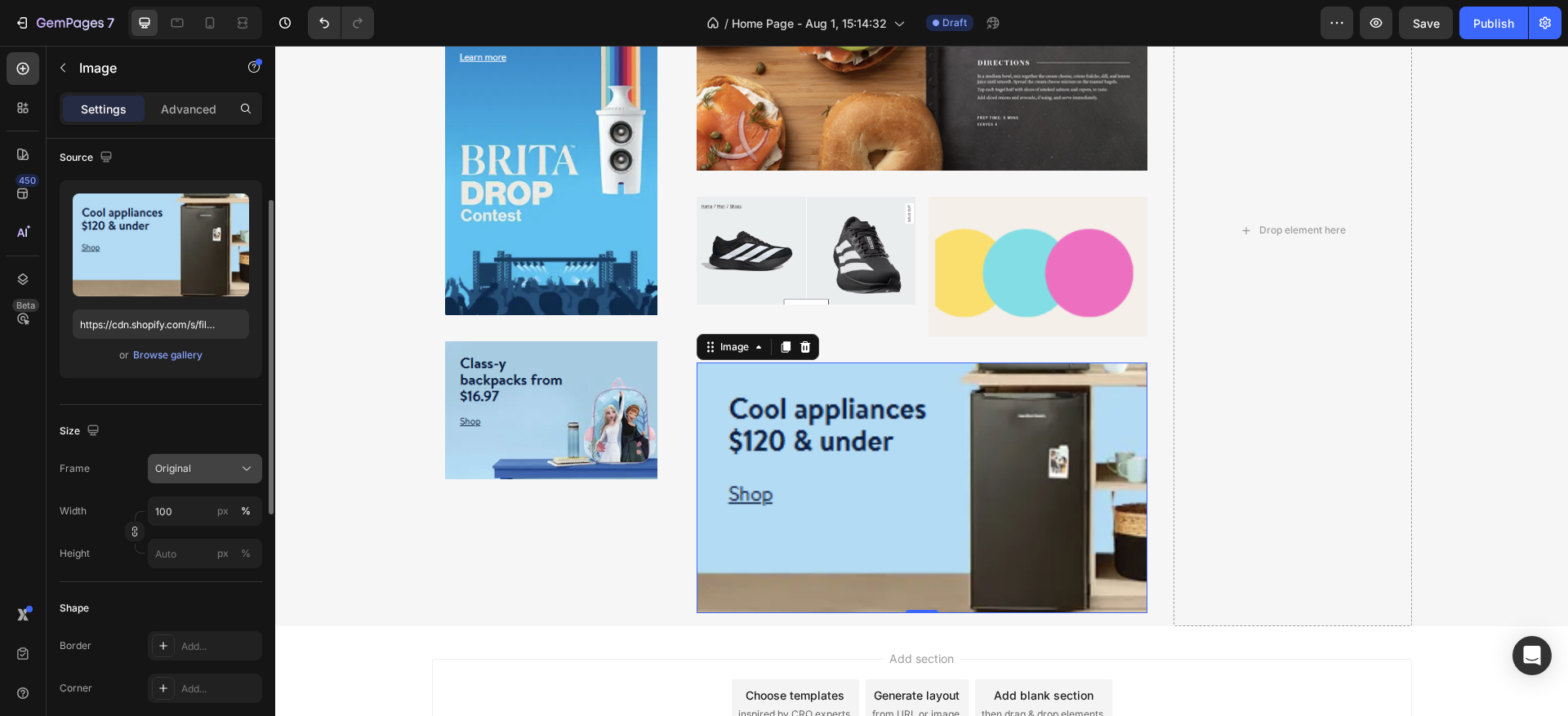 click on "Original" 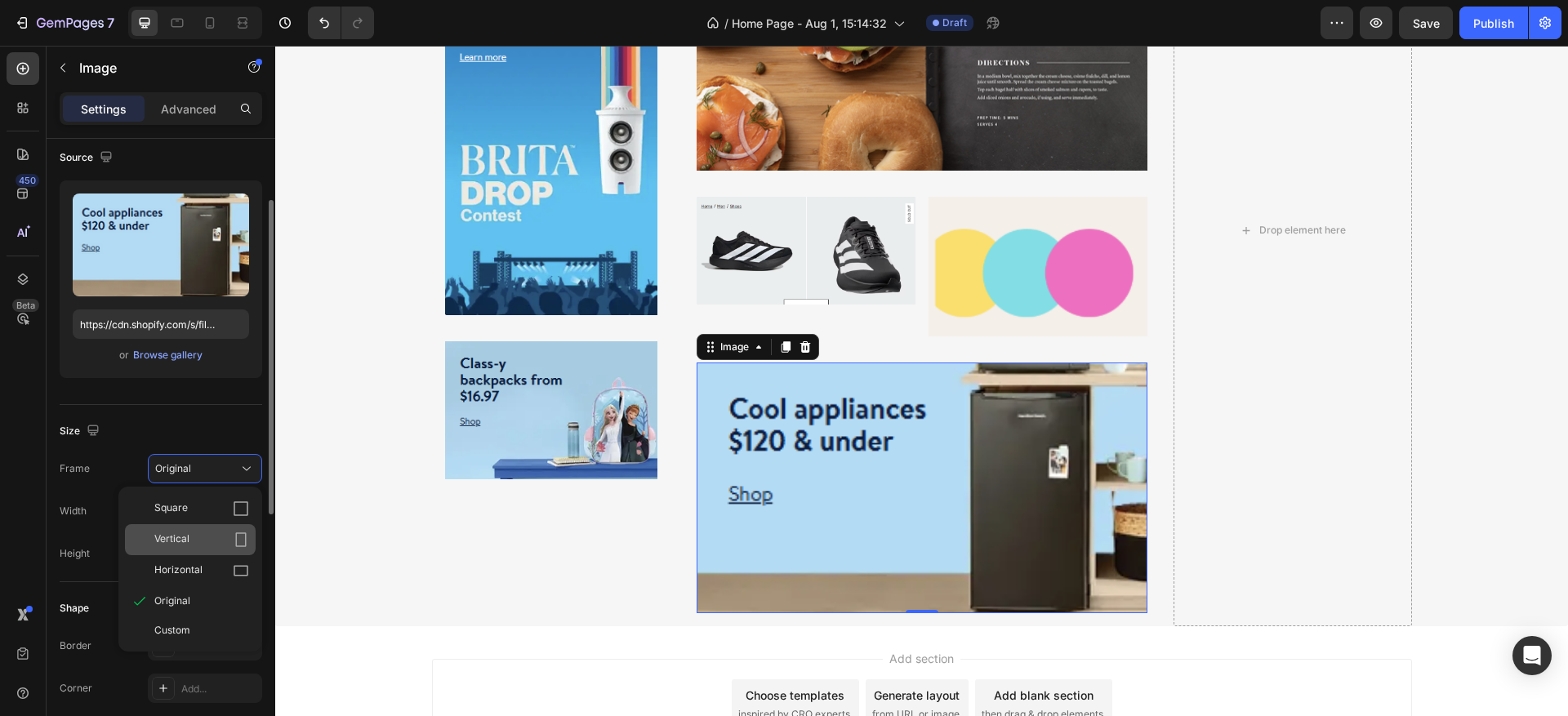 click on "Vertical" 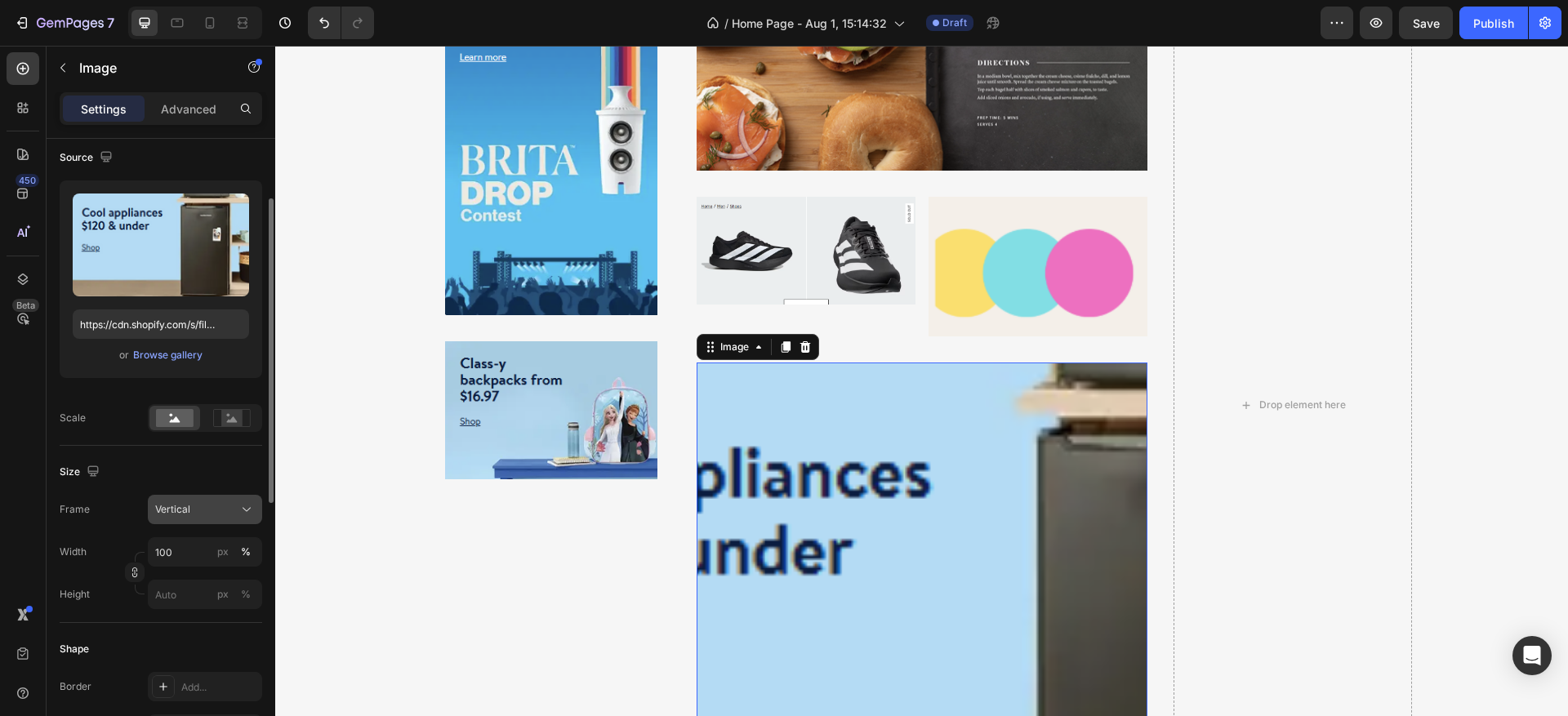 click on "Vertical" 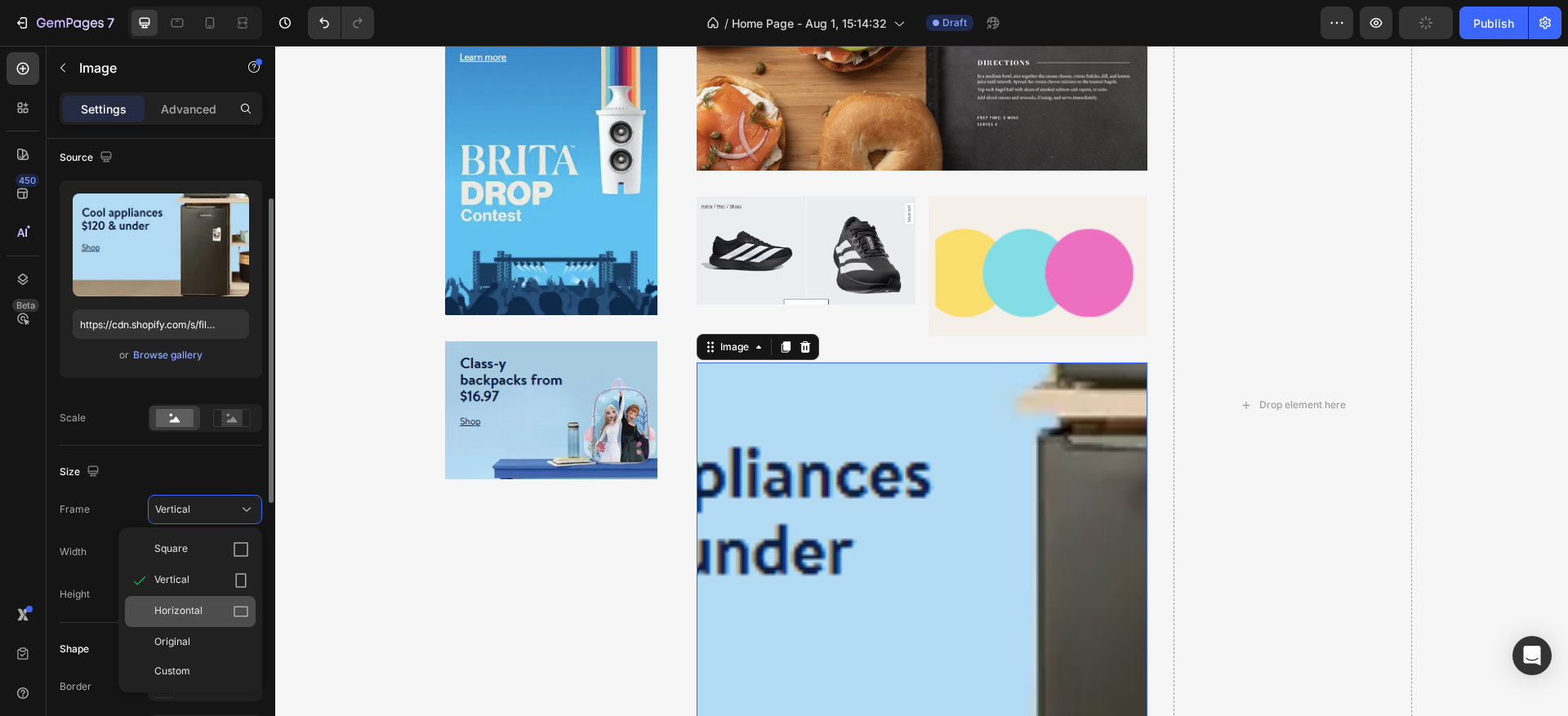click on "Horizontal" 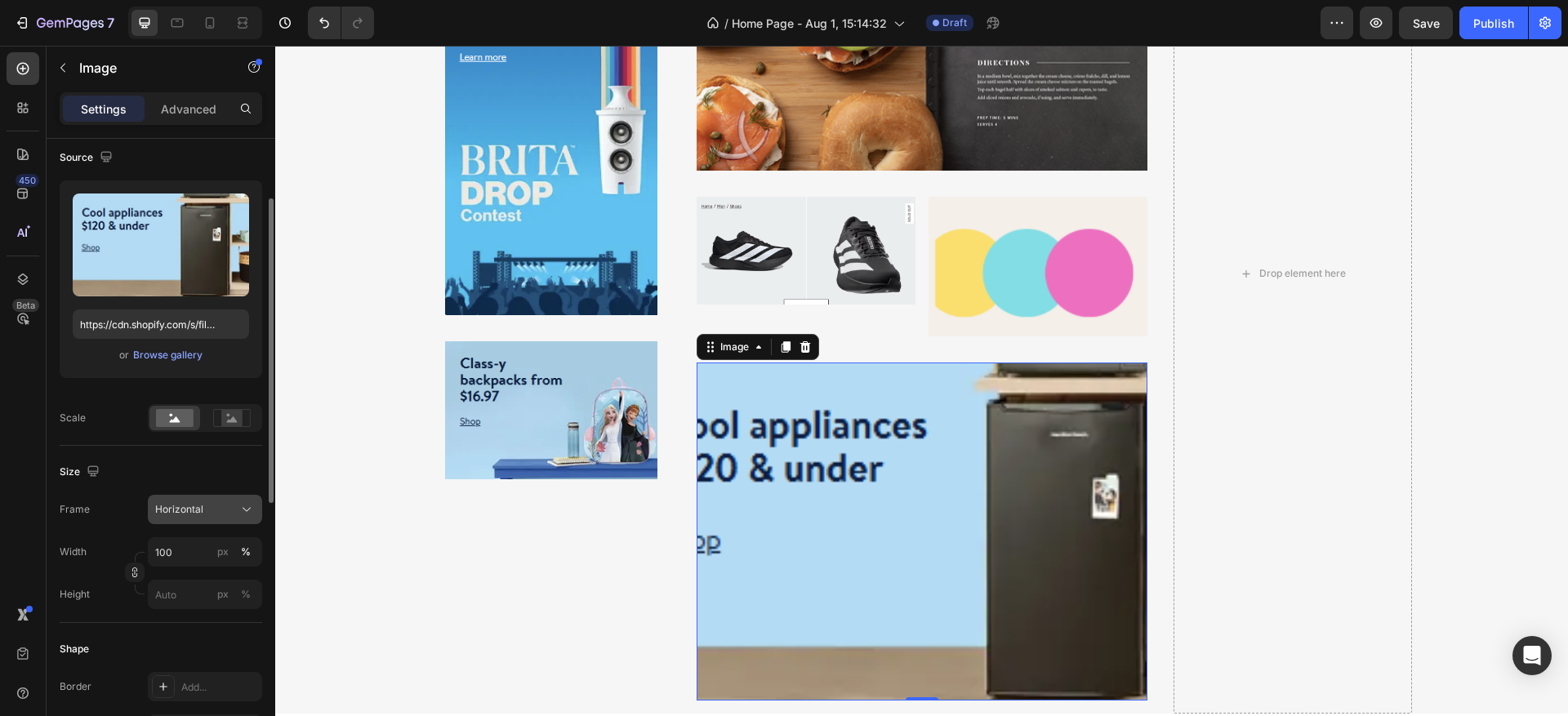 click on "Horizontal" 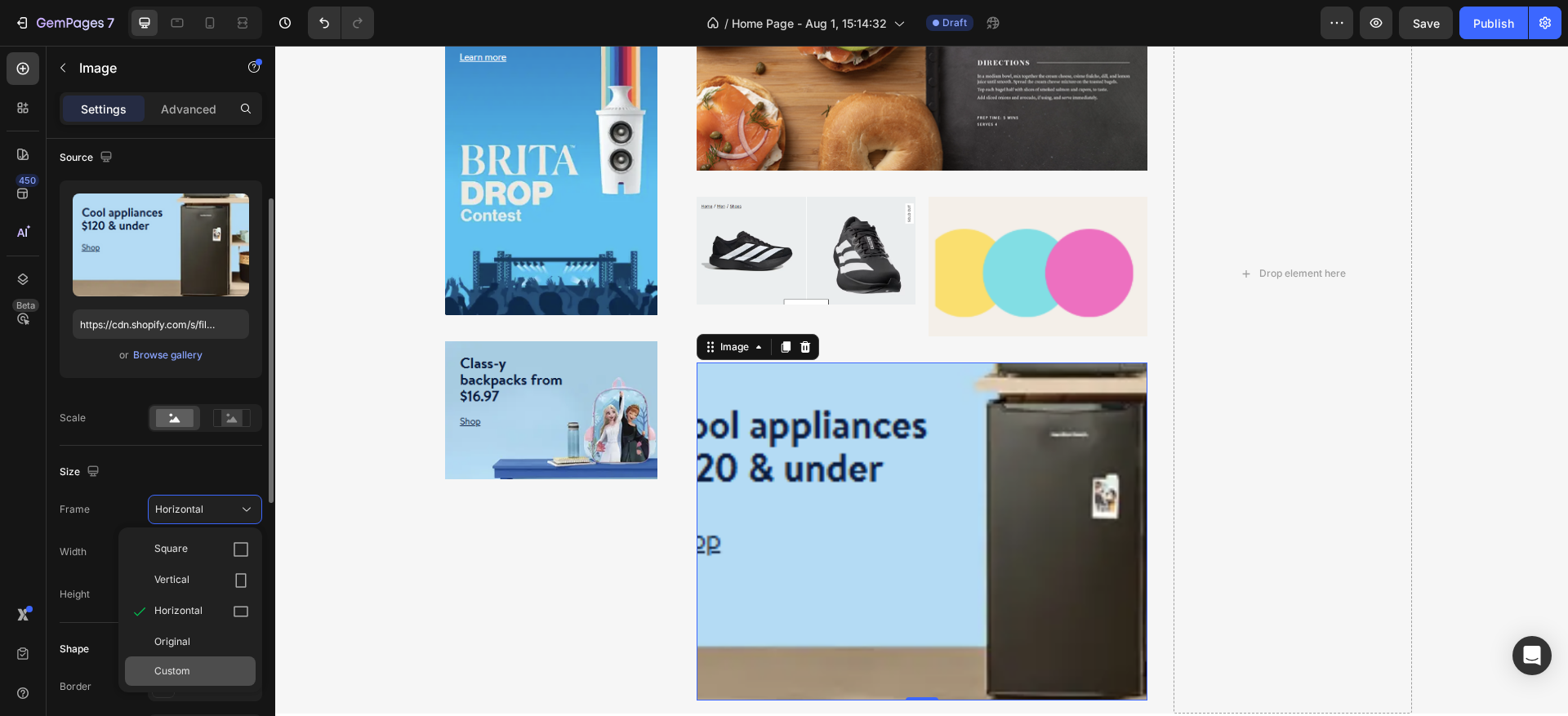 click on "Custom" at bounding box center (202, 671) 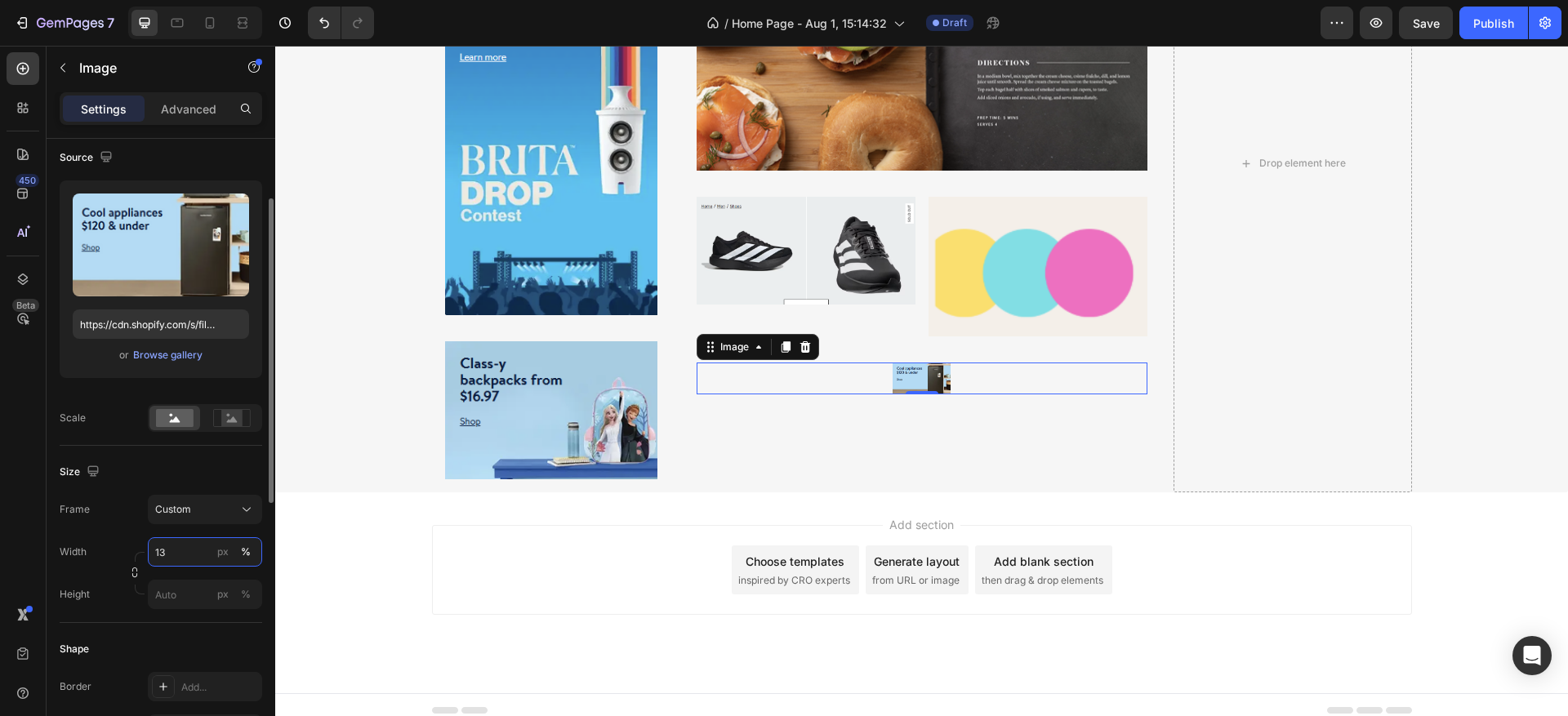 type on "1" 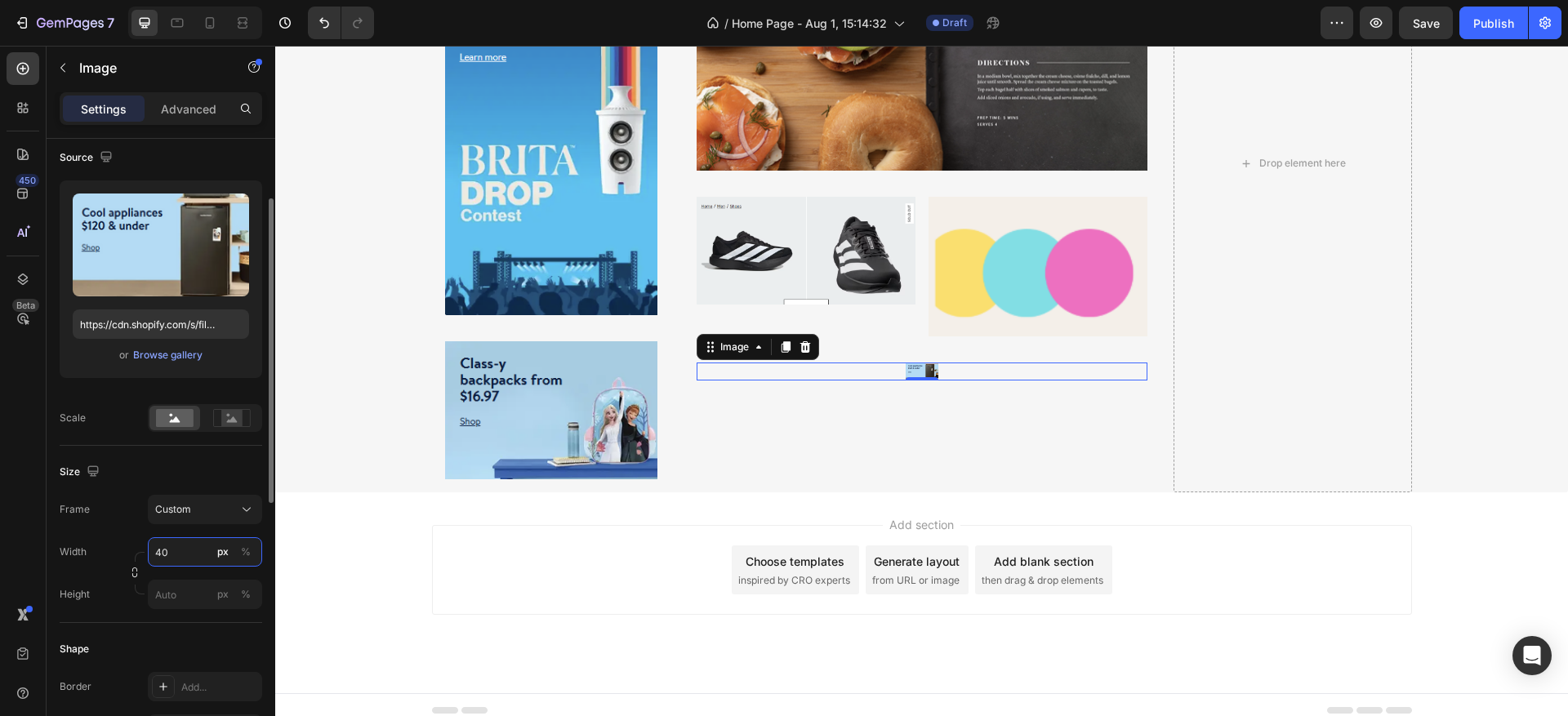 type on "4" 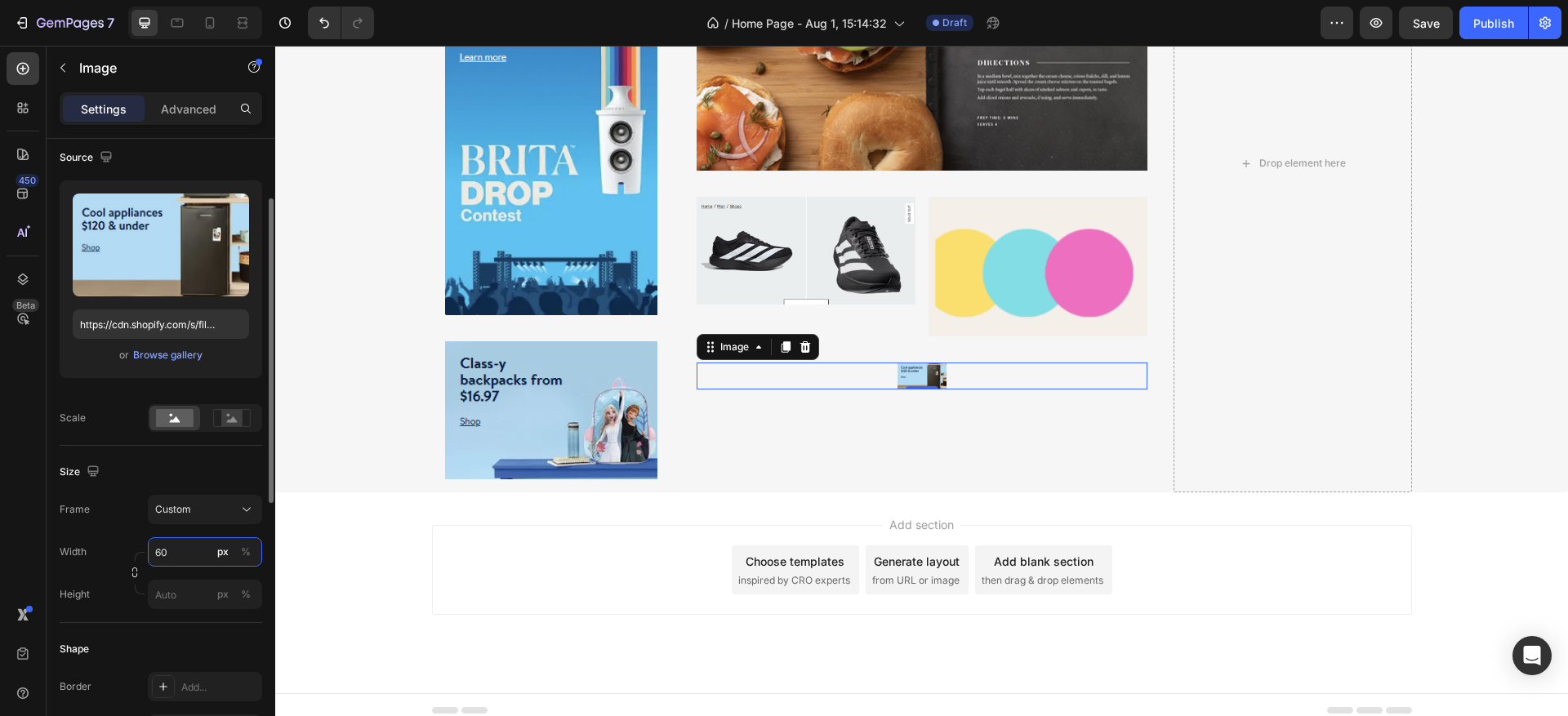 type on "6" 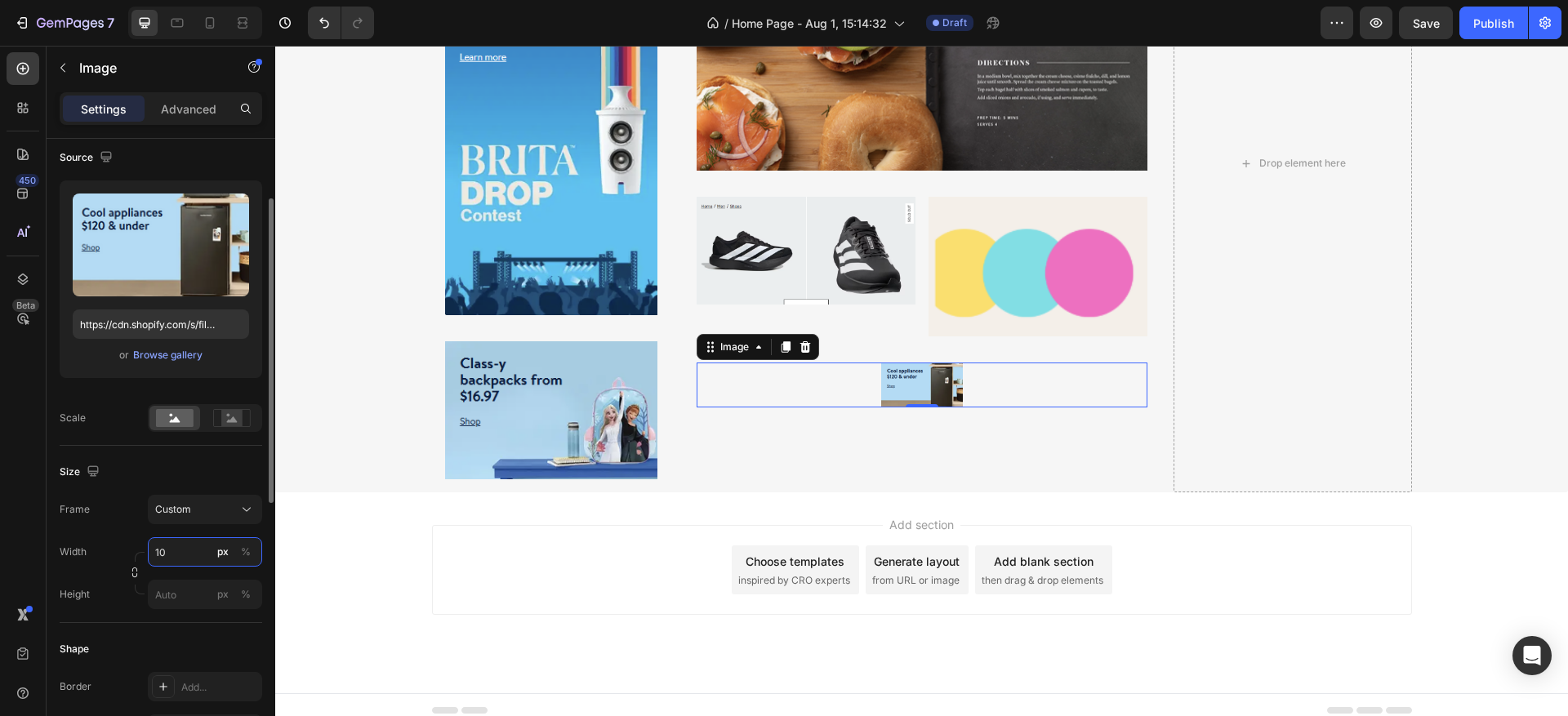 type on "1" 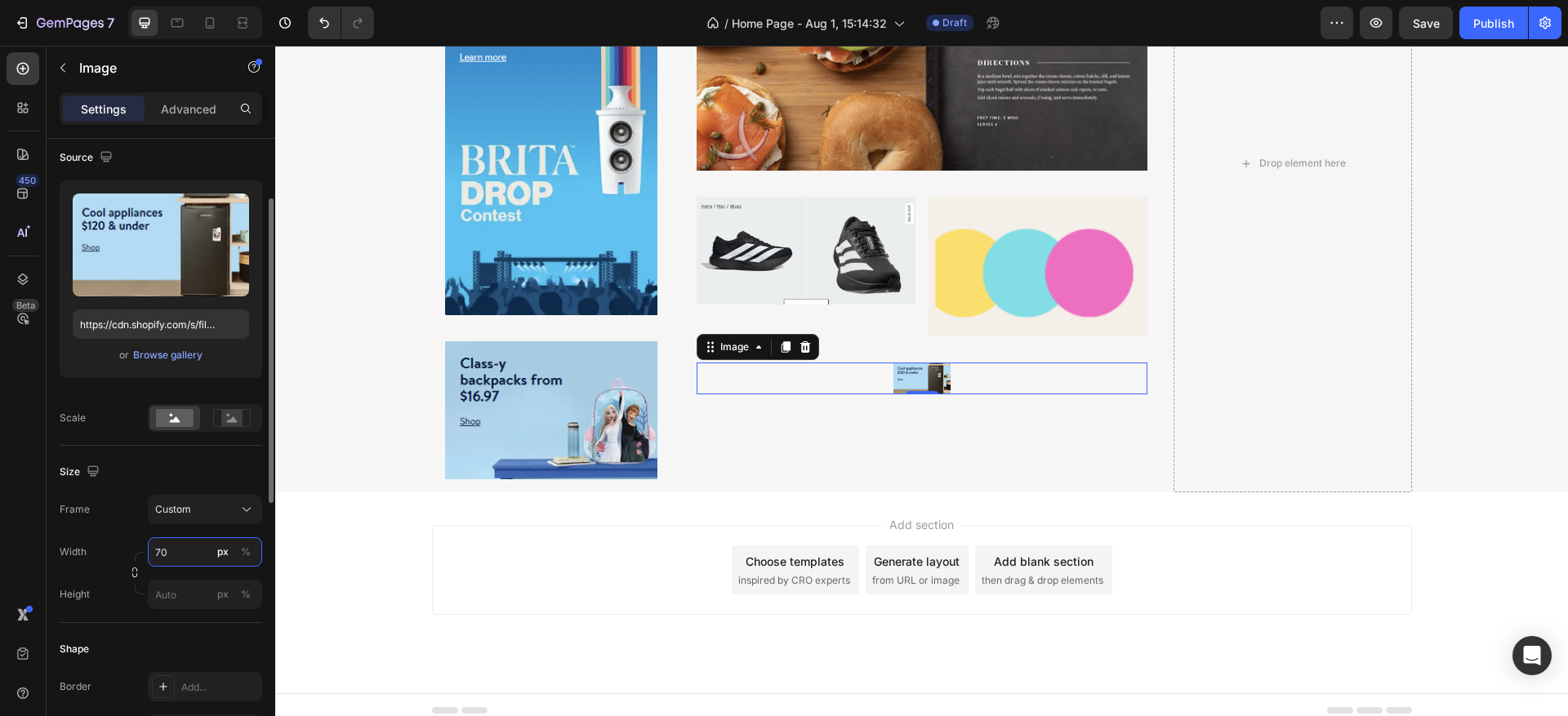 type on "7" 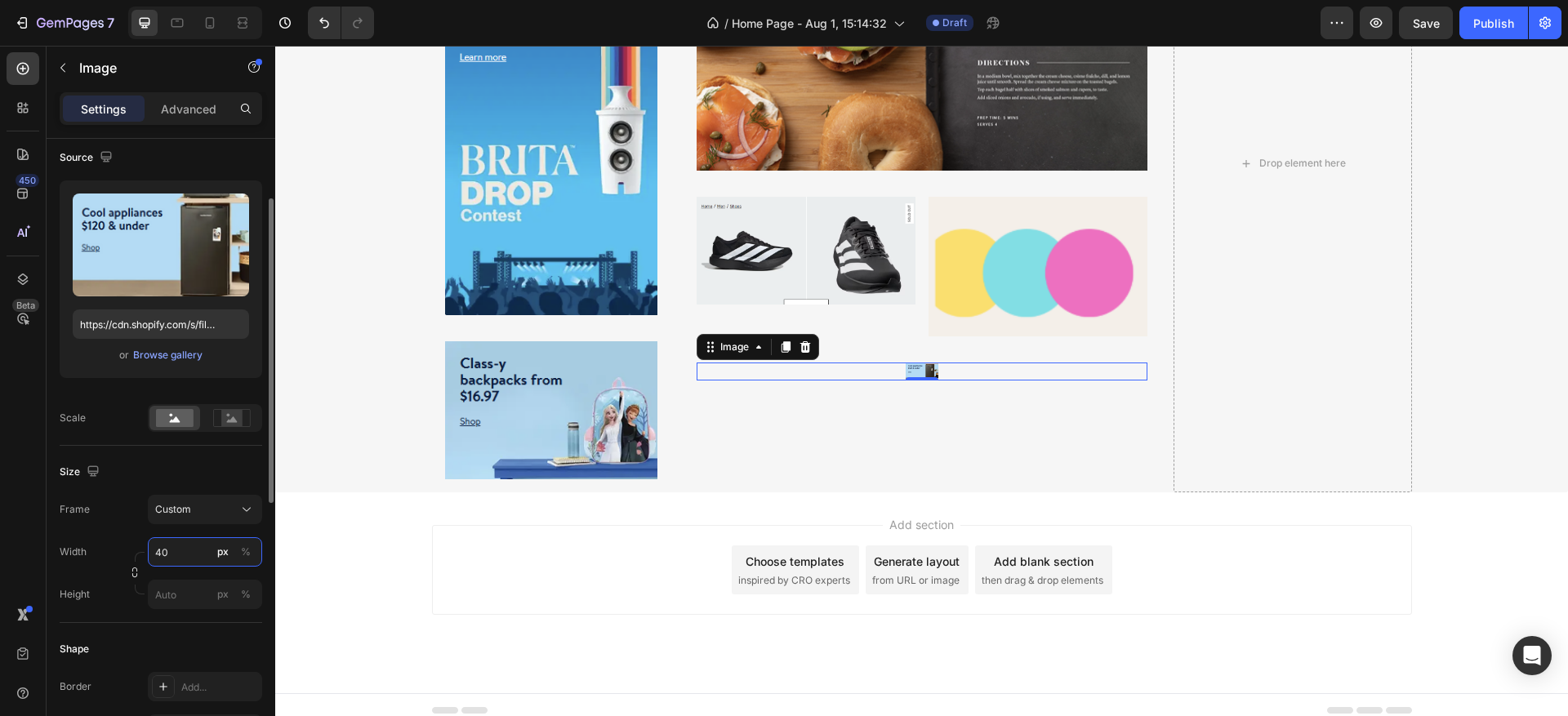 type on "4" 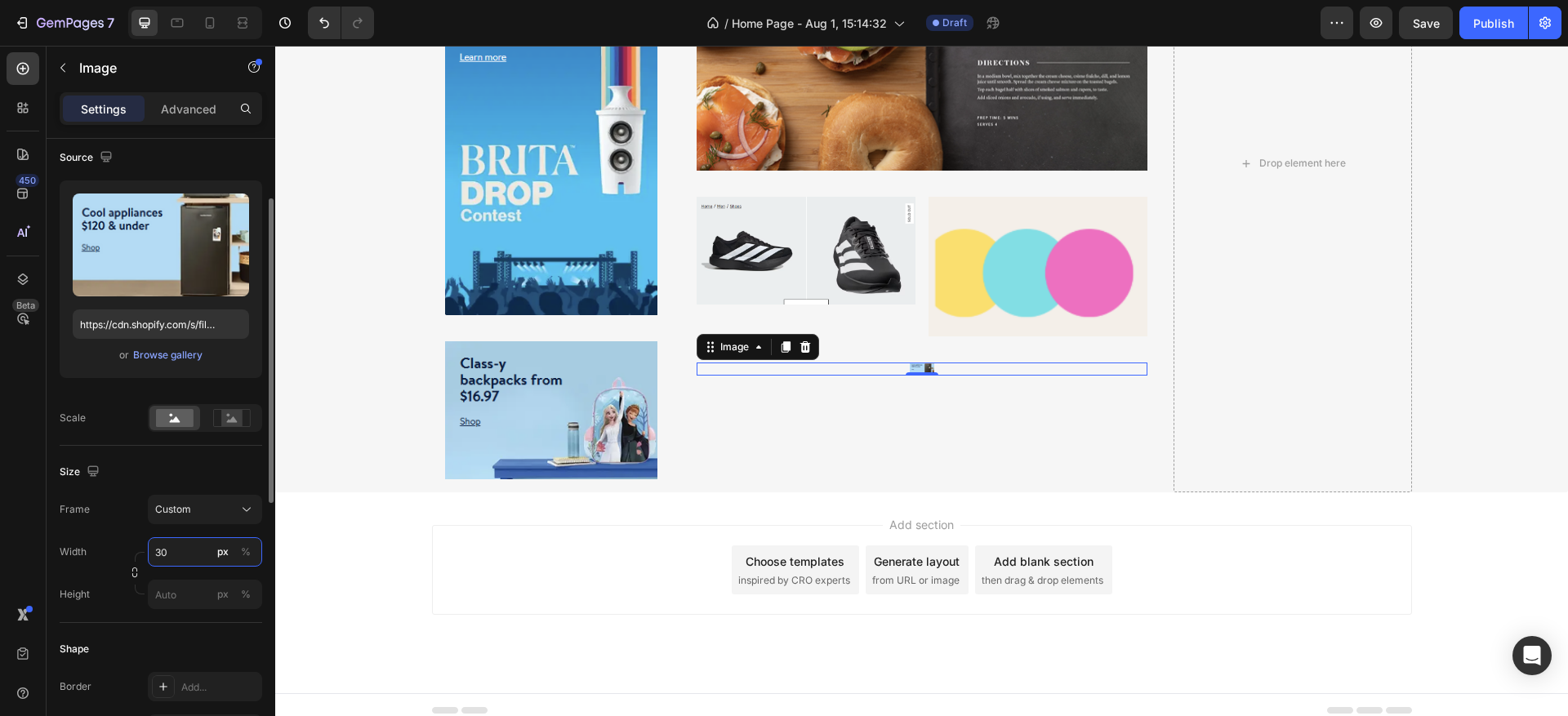 type on "3" 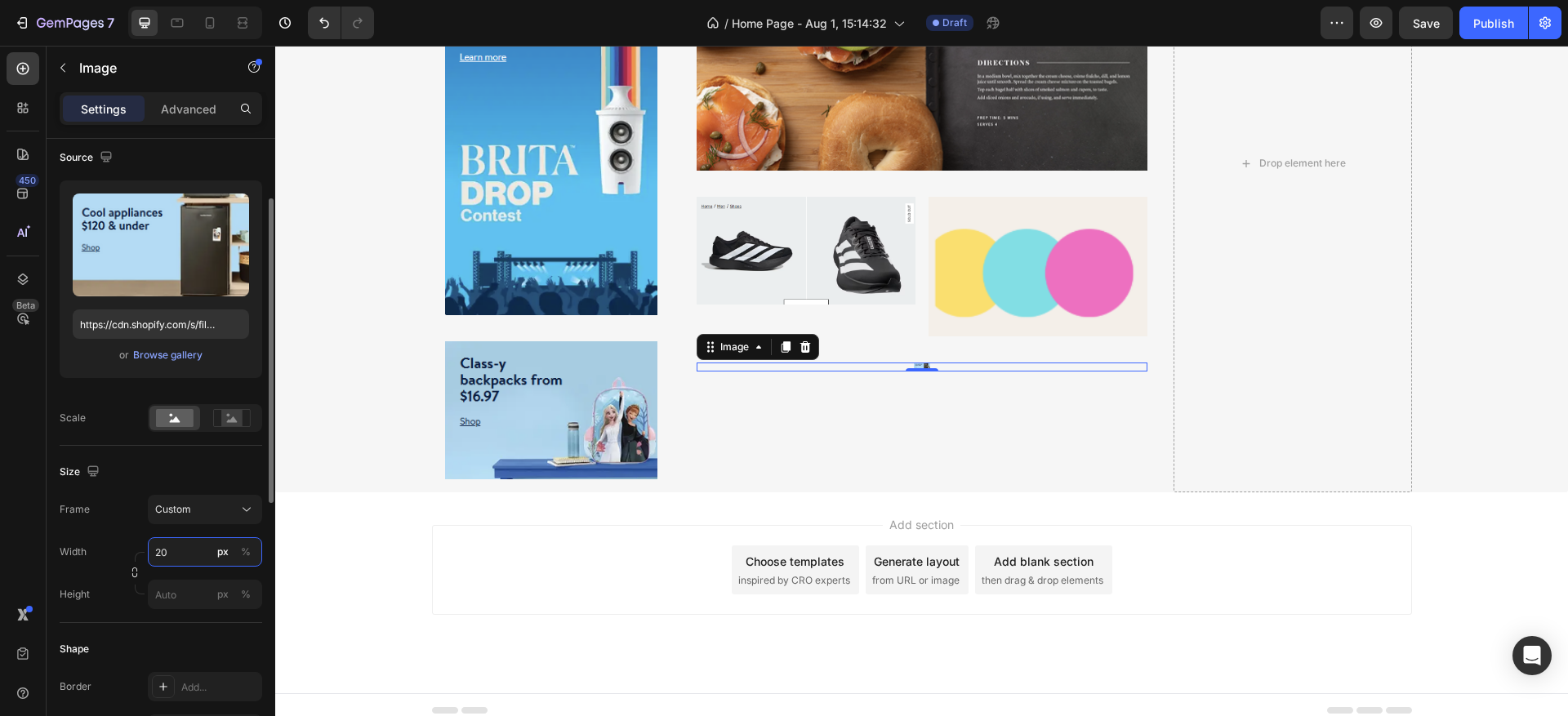 type on "2" 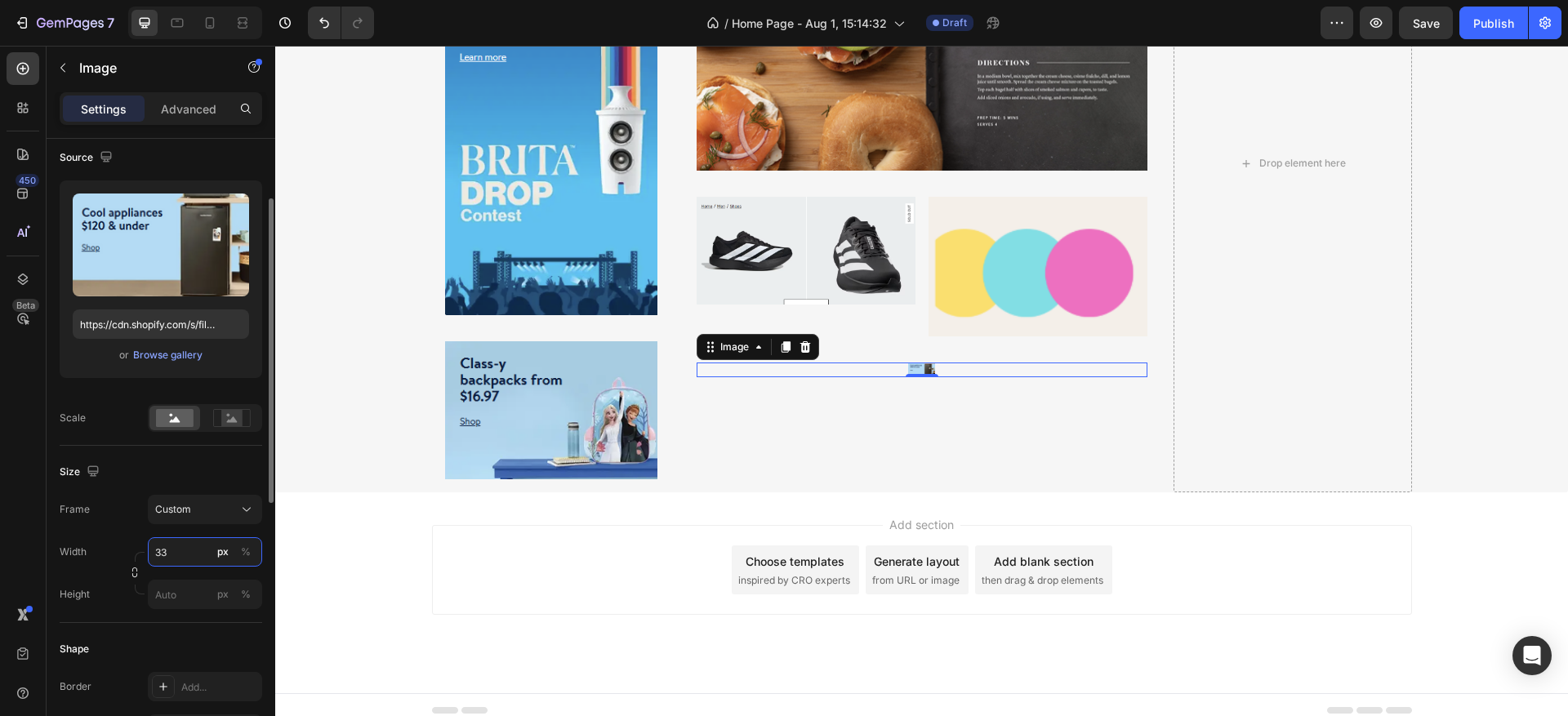 type on "3" 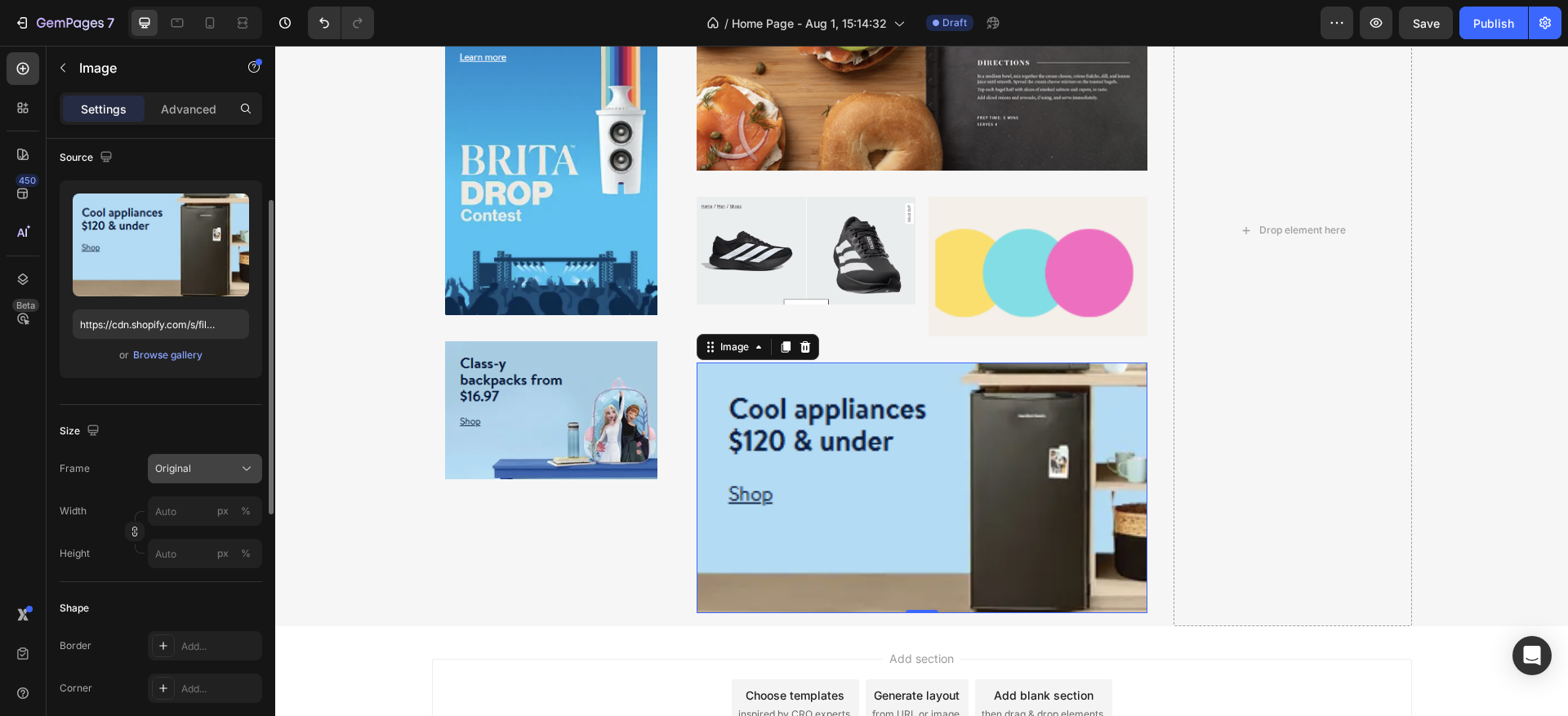 click on "Frame Original Width px % Height px %" 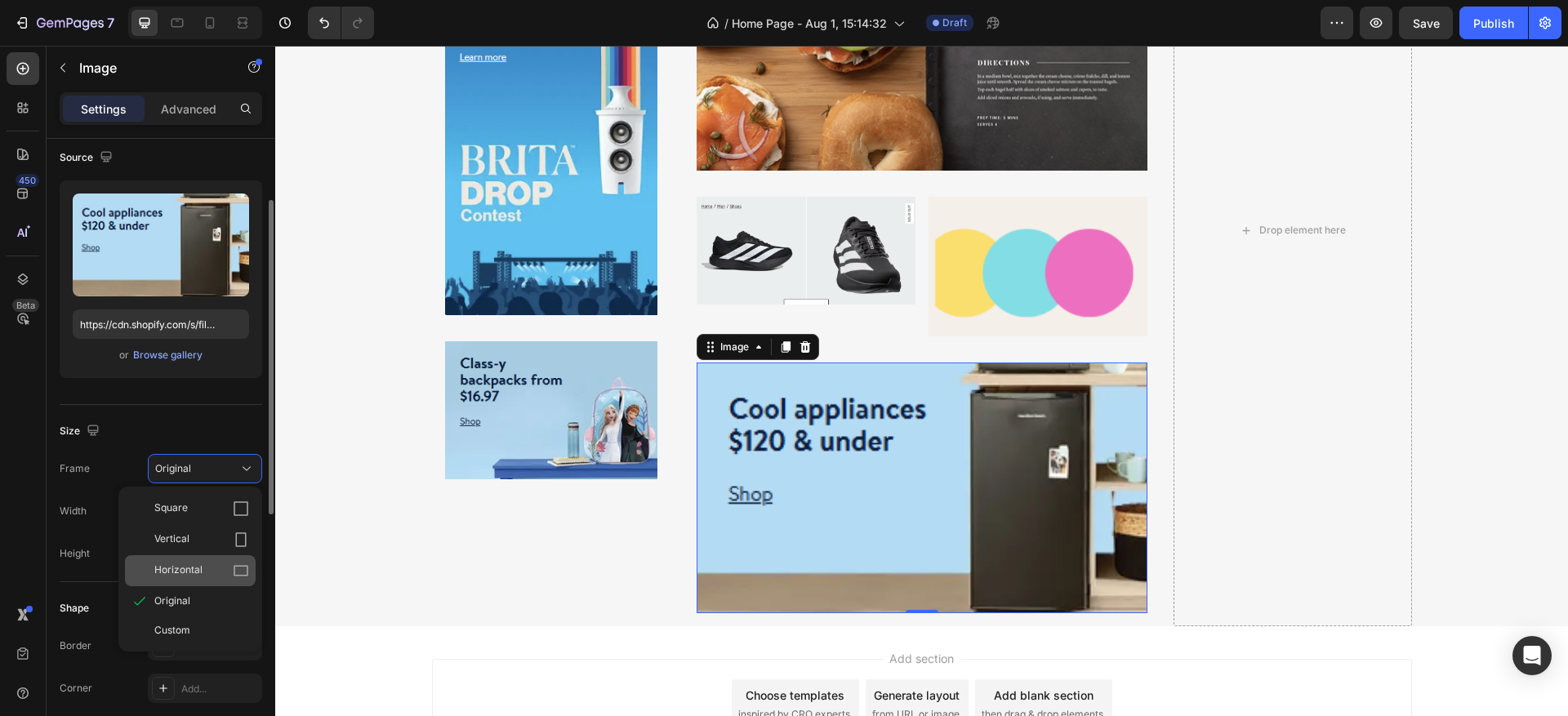 click 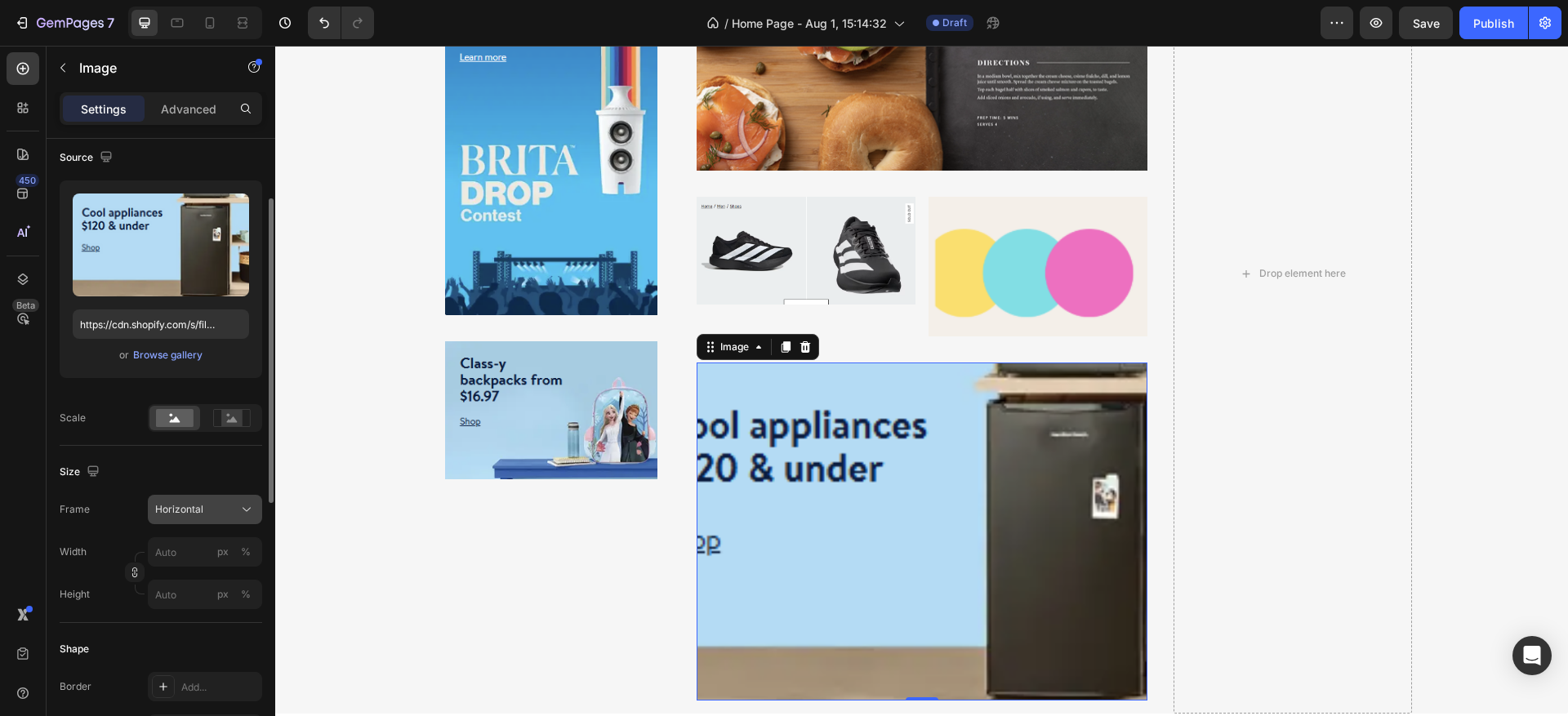 click on "Horizontal" at bounding box center (205, 509) 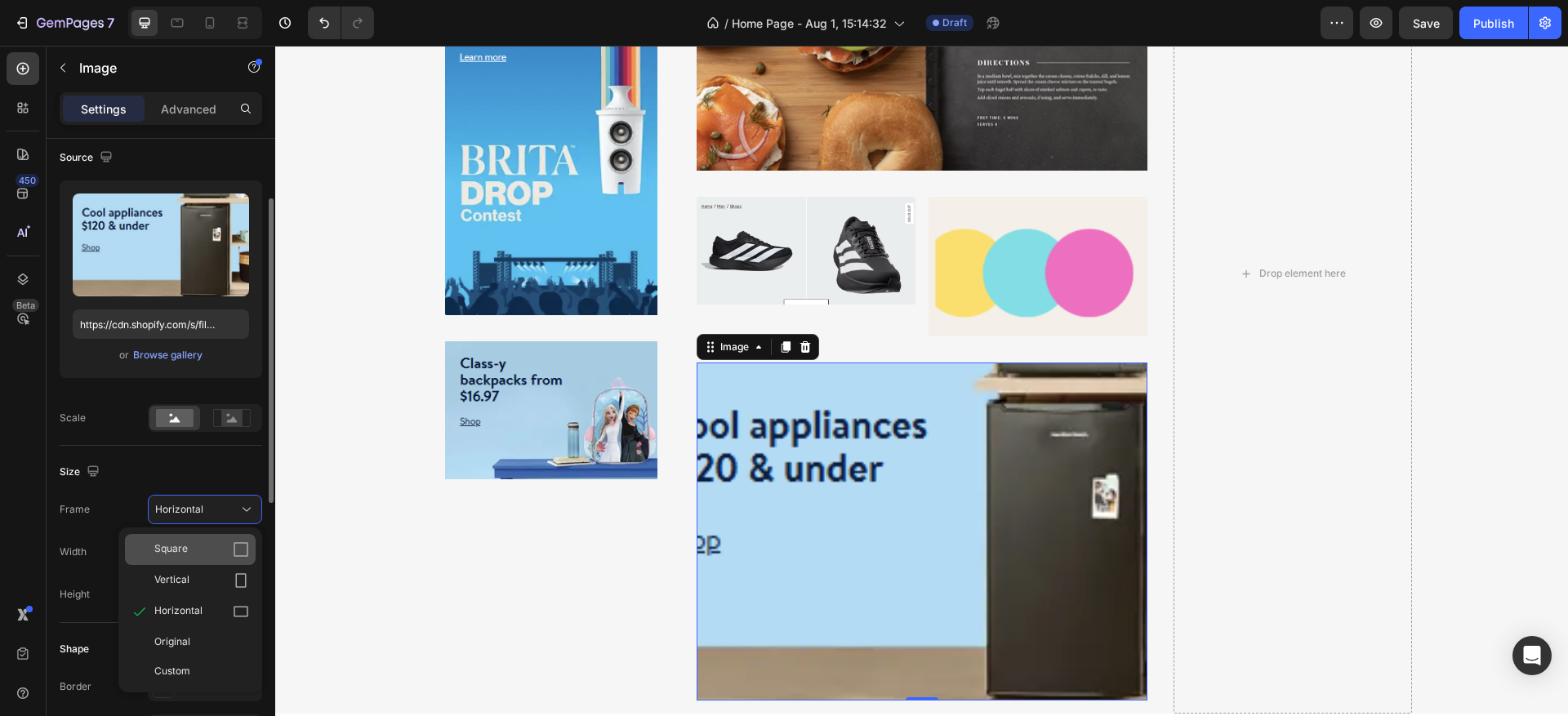 click on "Square" at bounding box center [202, 549] 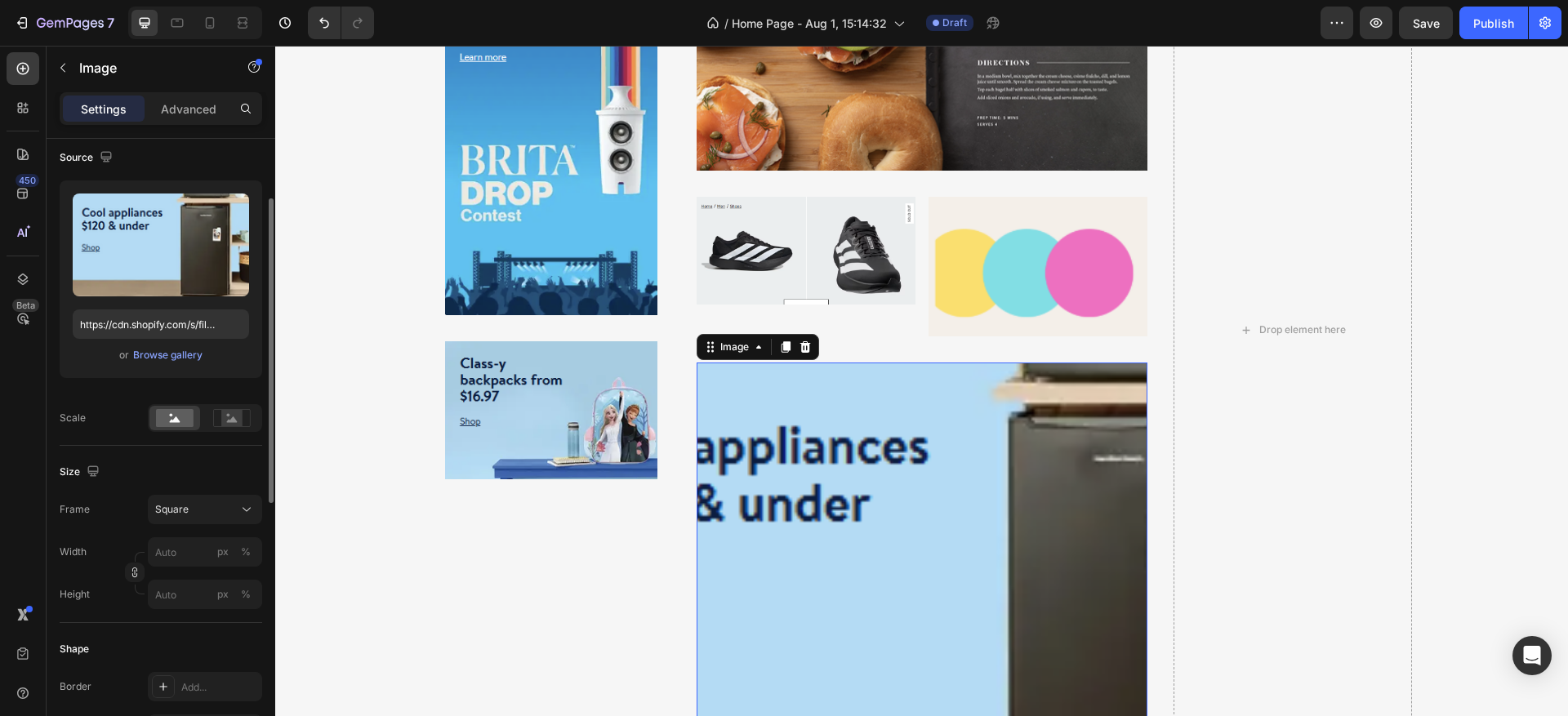 click on "Size Frame Square Width px % Height px %" 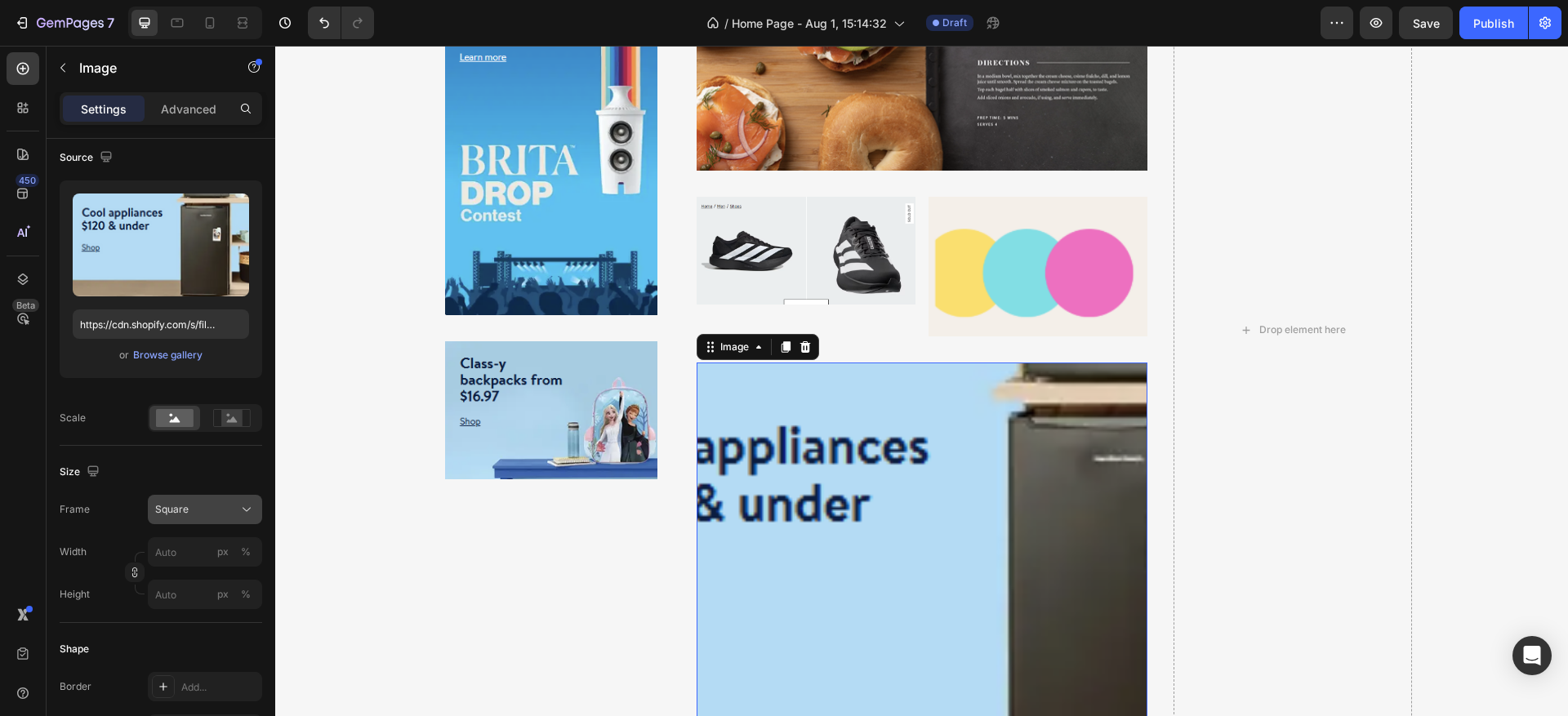 click 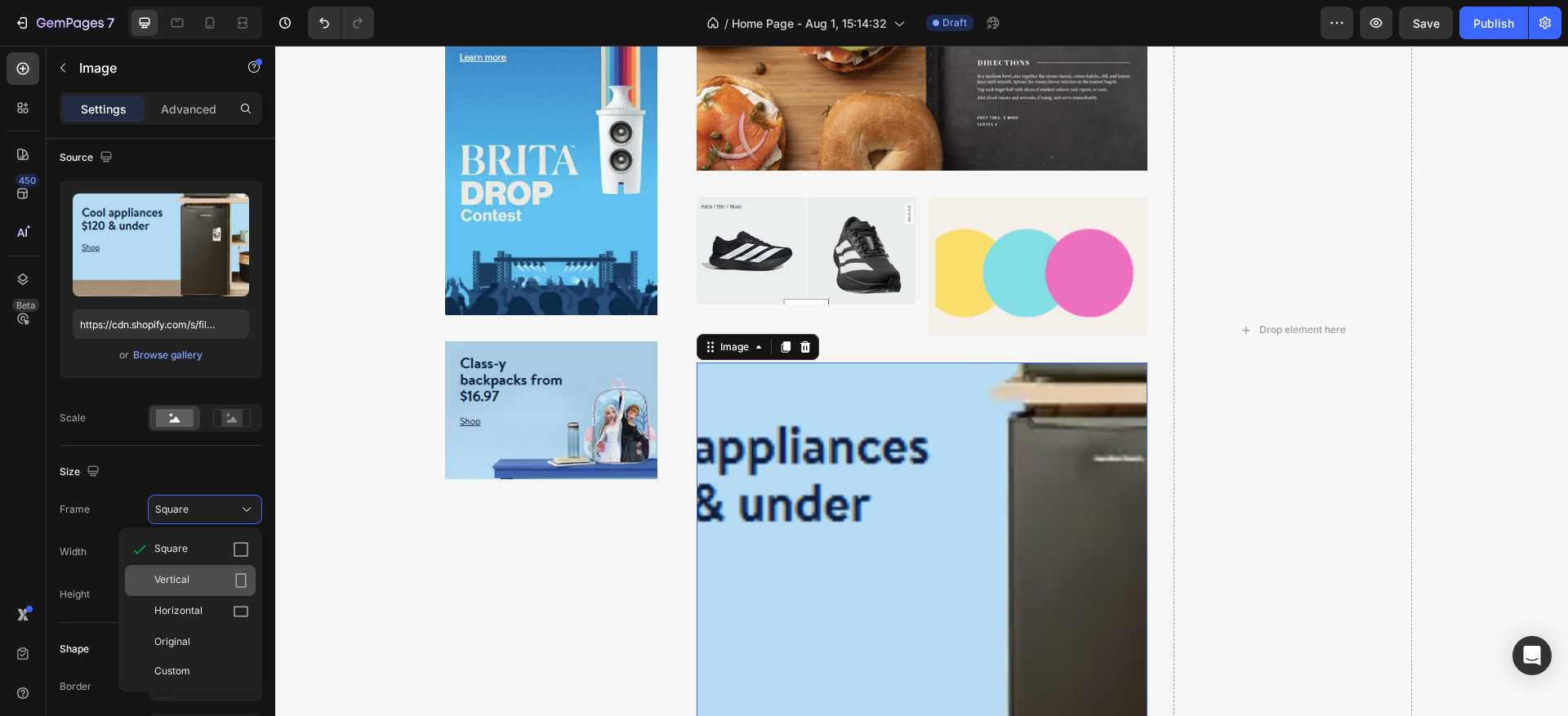 click on "Vertical" 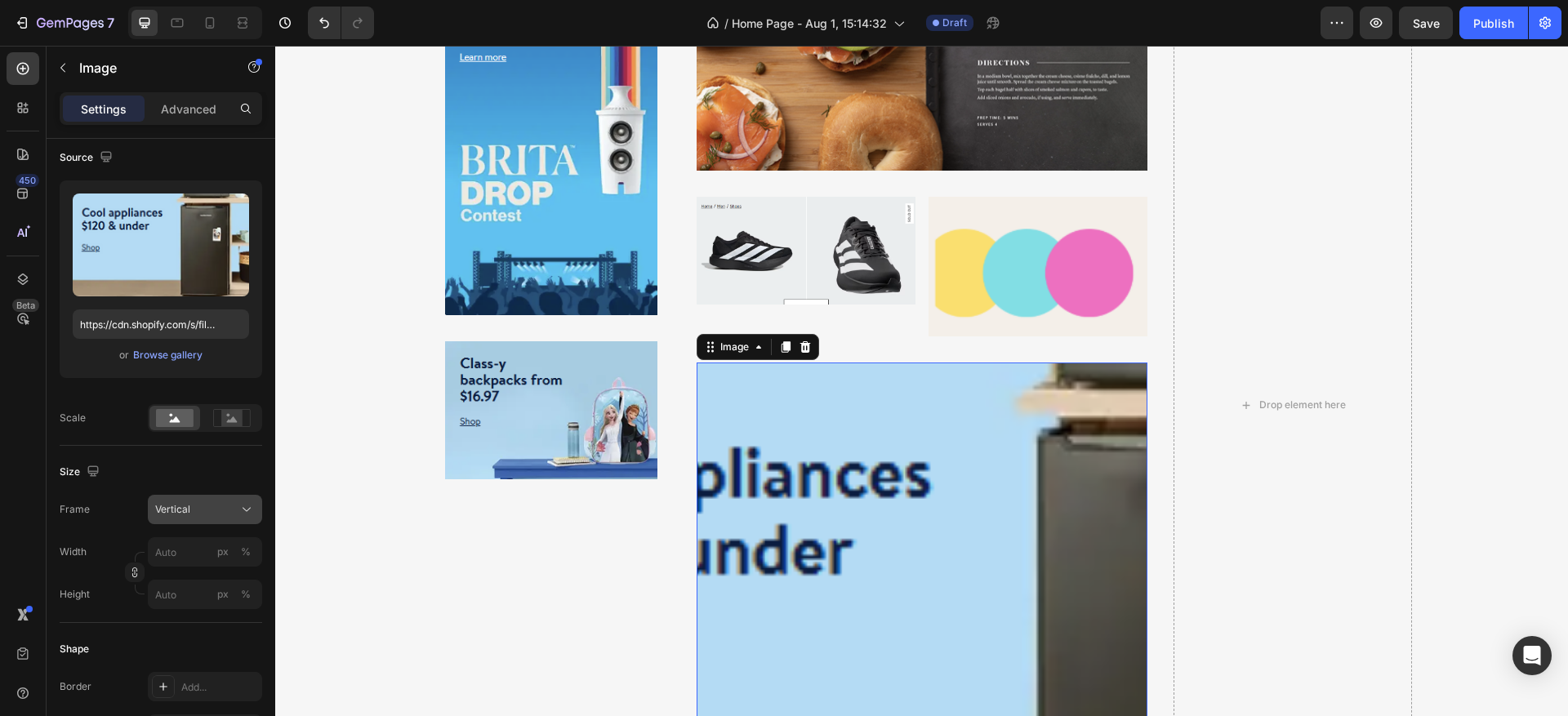 click on "Vertical" 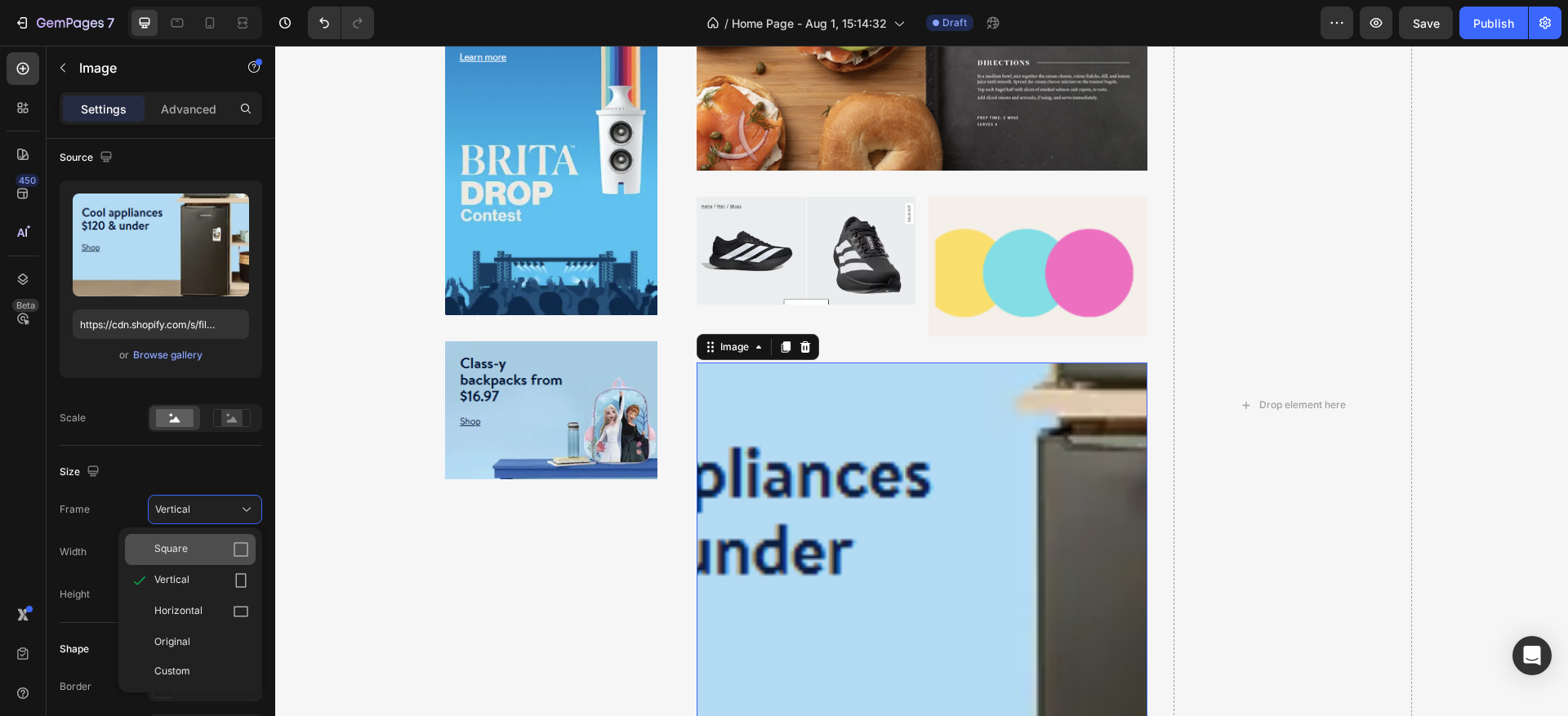 click on "Square" at bounding box center (202, 549) 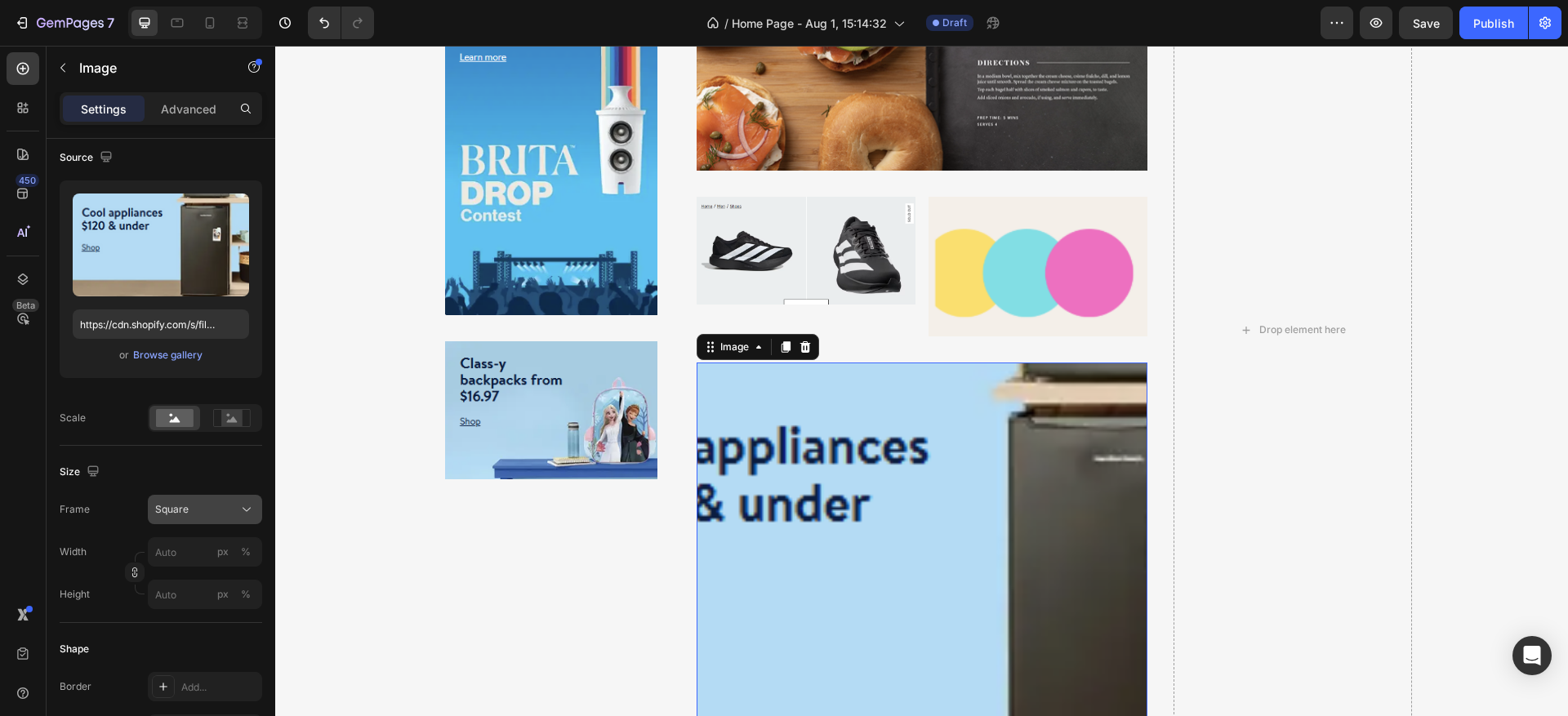 click on "Square" at bounding box center [205, 509] 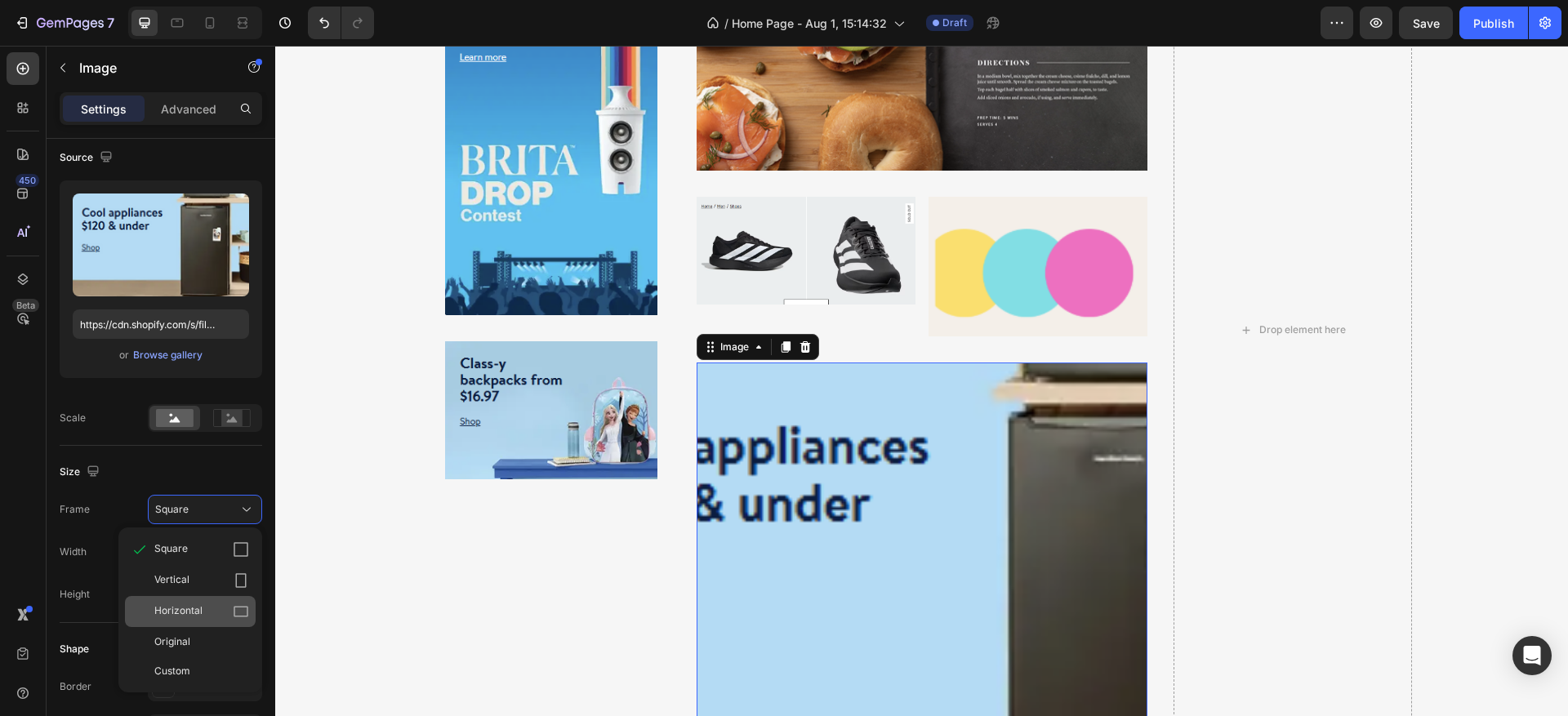 click on "Horizontal" at bounding box center [202, 611] 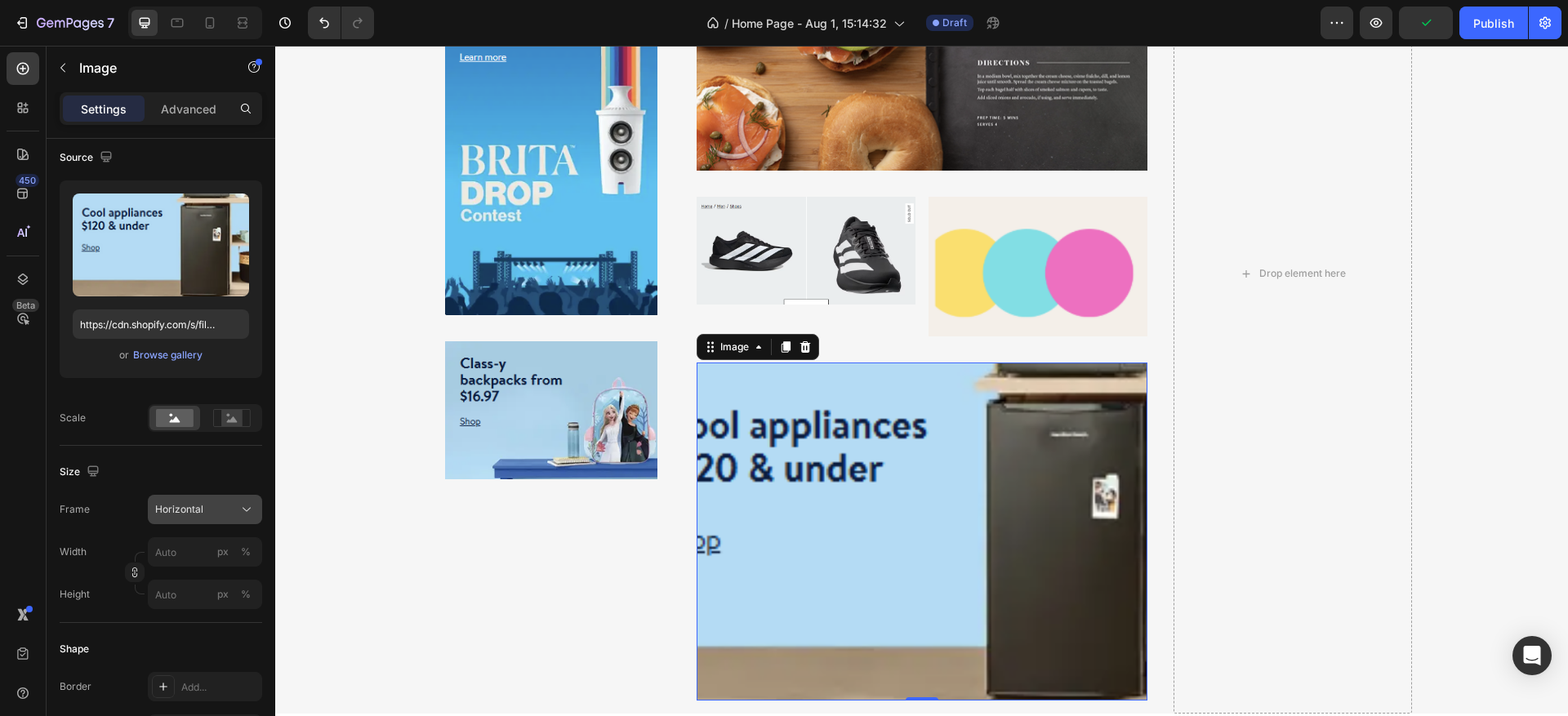 click on "Horizontal" at bounding box center (205, 509) 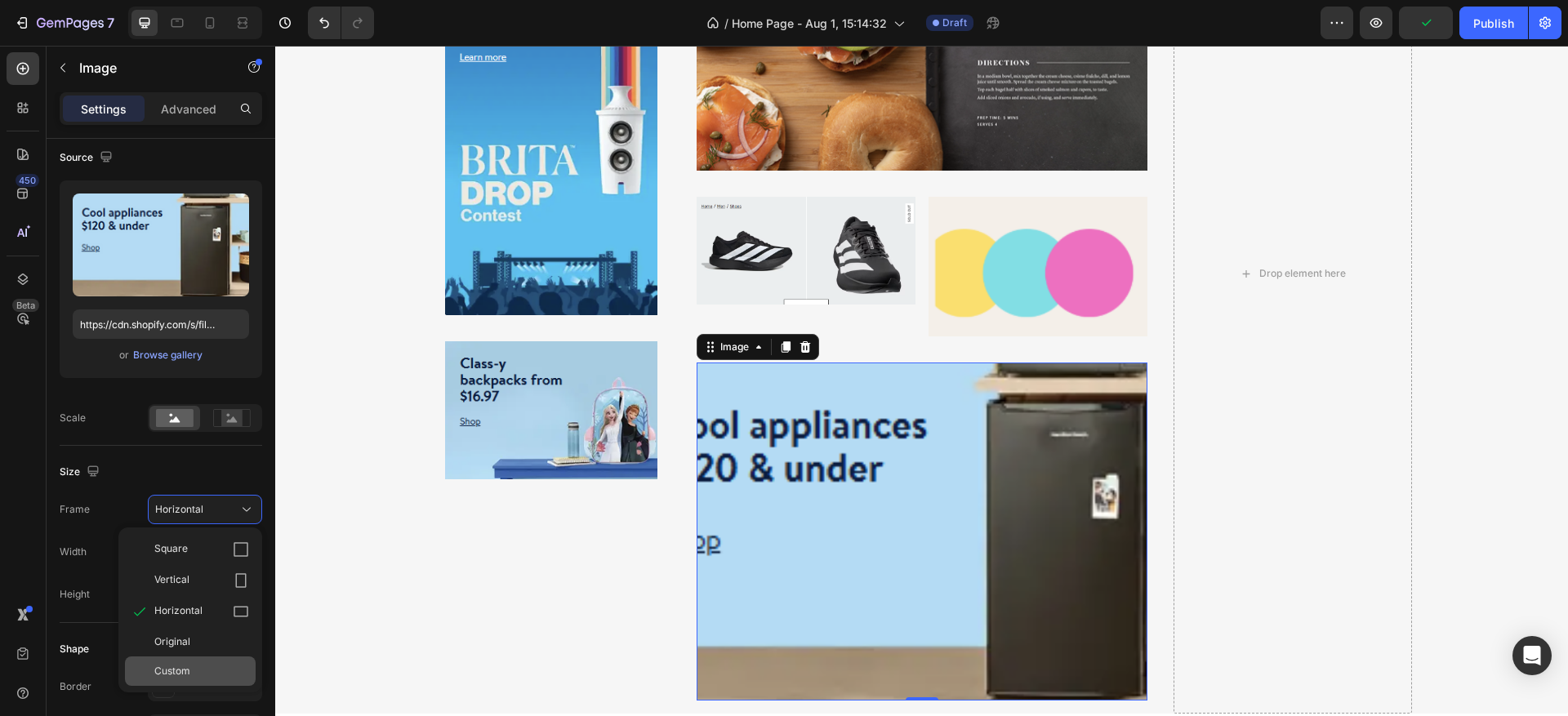 click on "Custom" at bounding box center (202, 671) 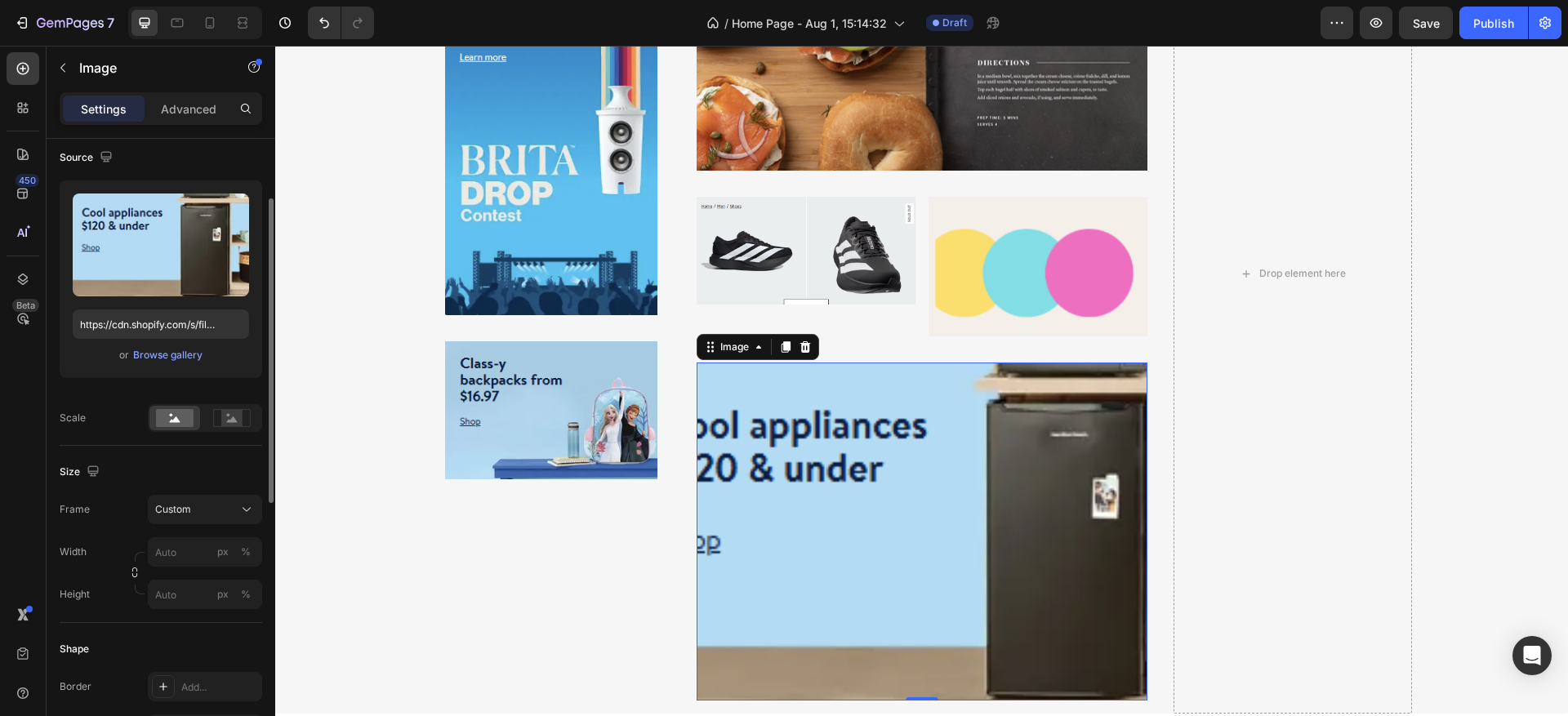 click 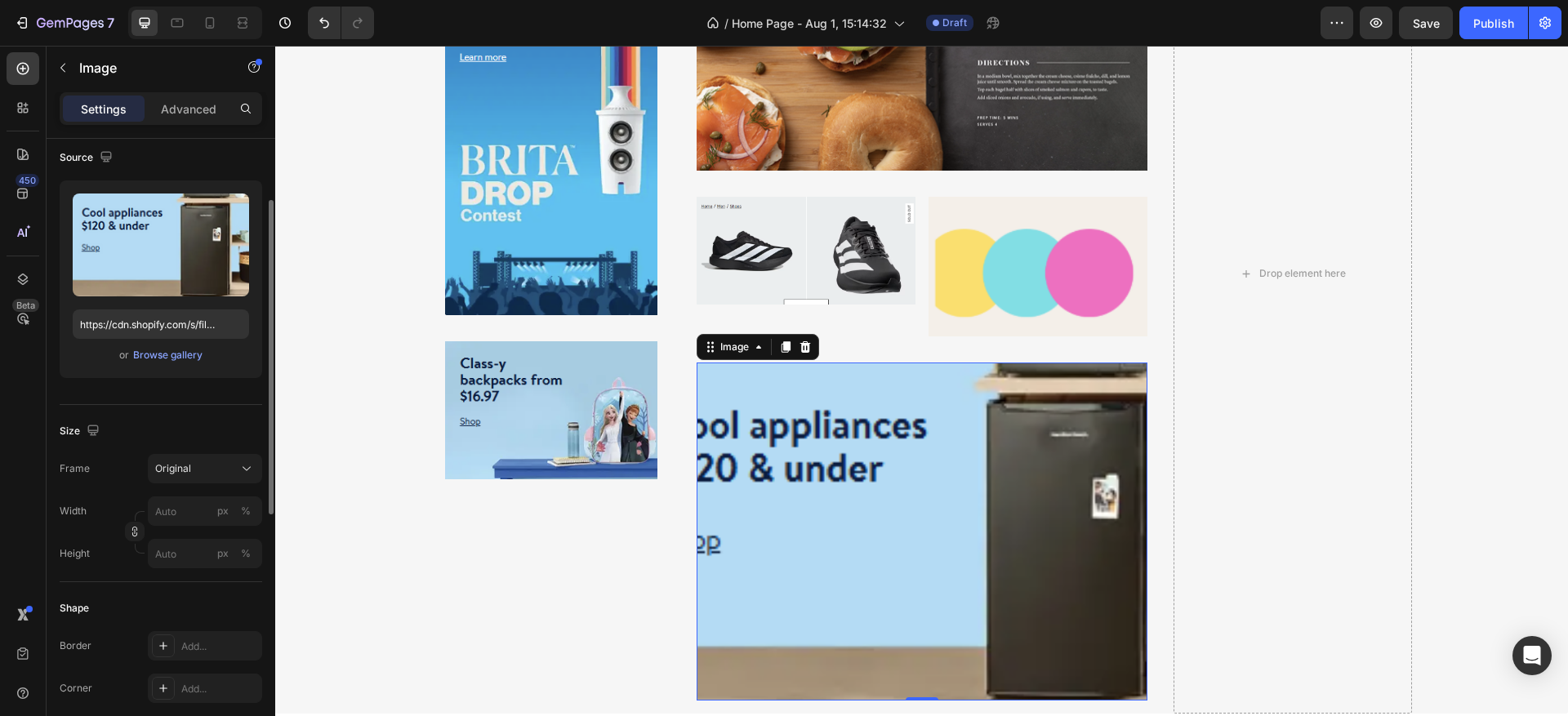 click on "Size Frame Original Width px % Height px %" 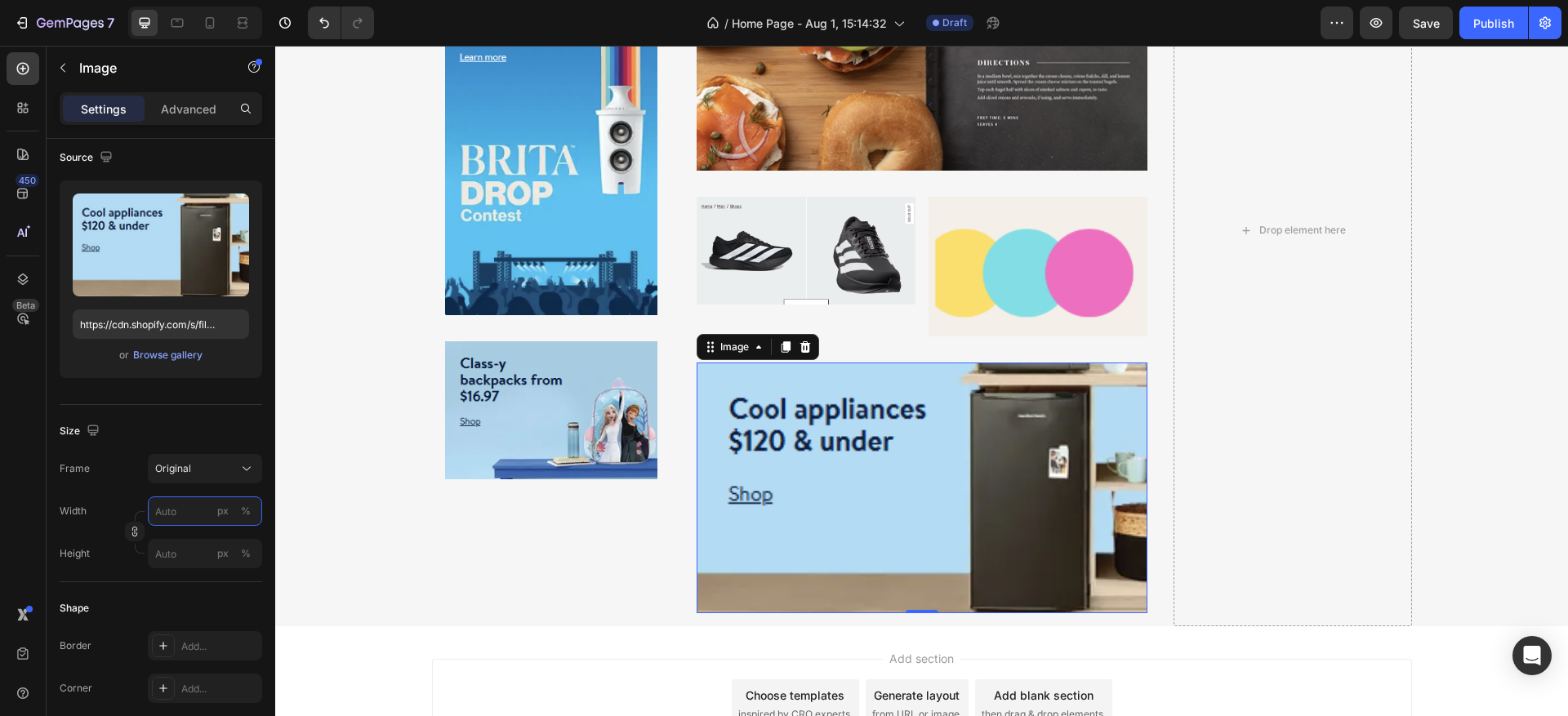 click on "px %" at bounding box center (205, 511) 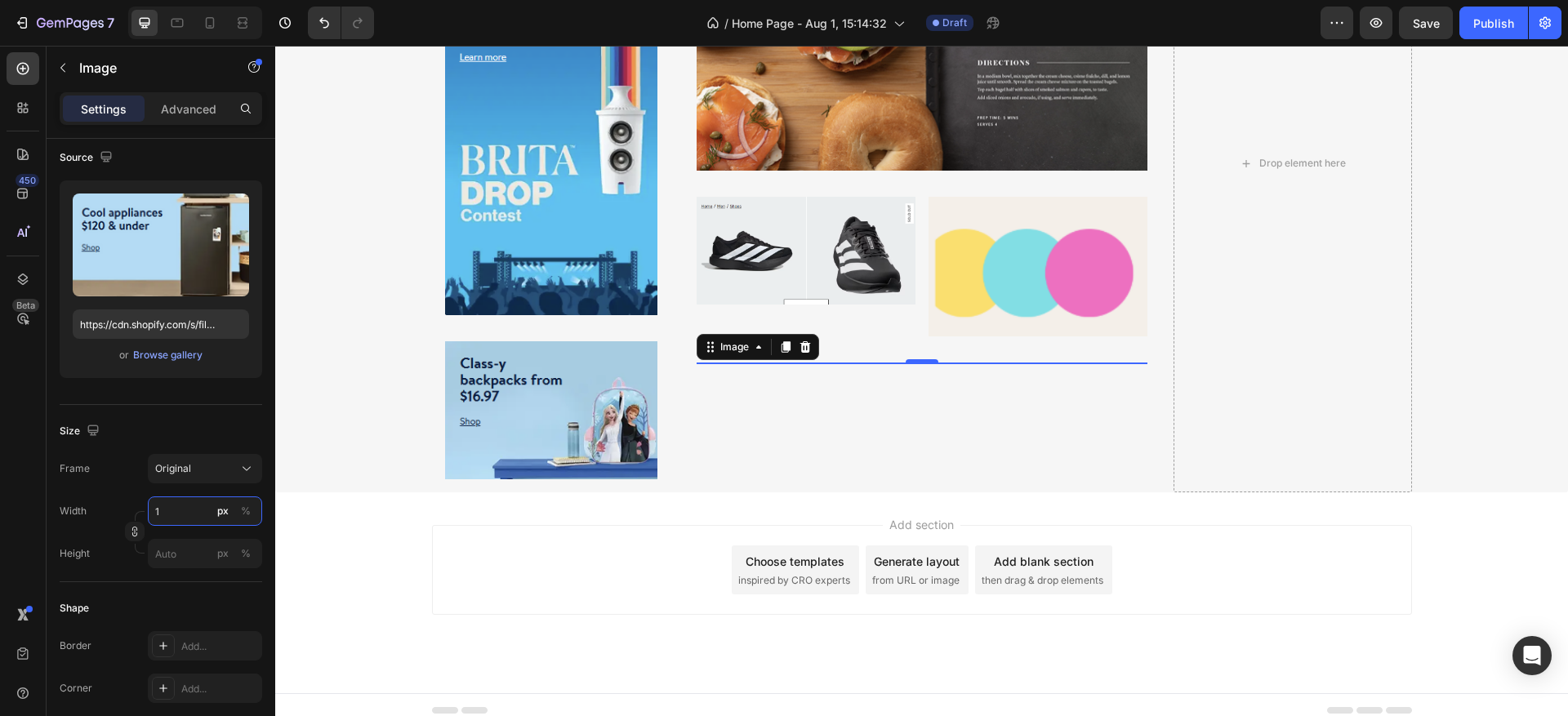 click on "1" at bounding box center [205, 511] 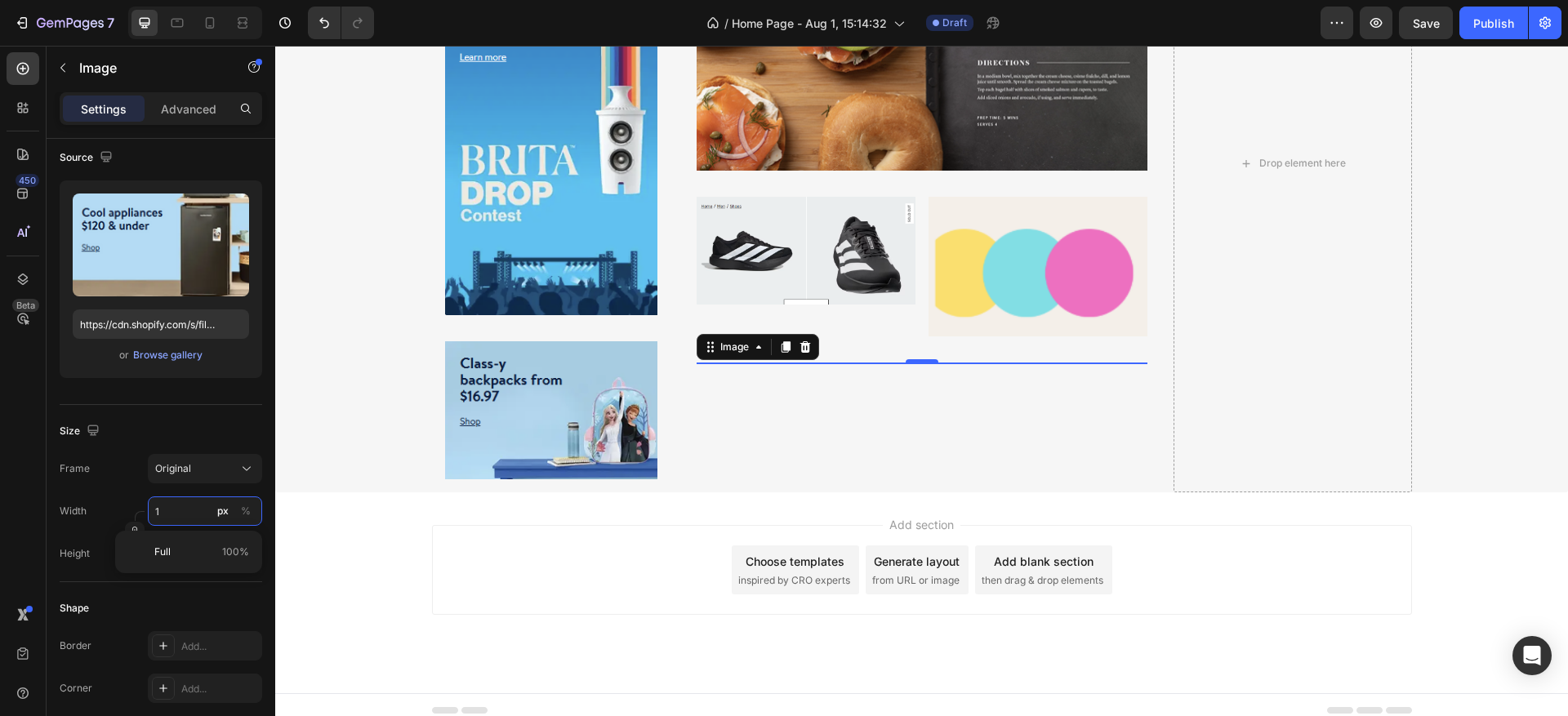 click on "1" at bounding box center (205, 511) 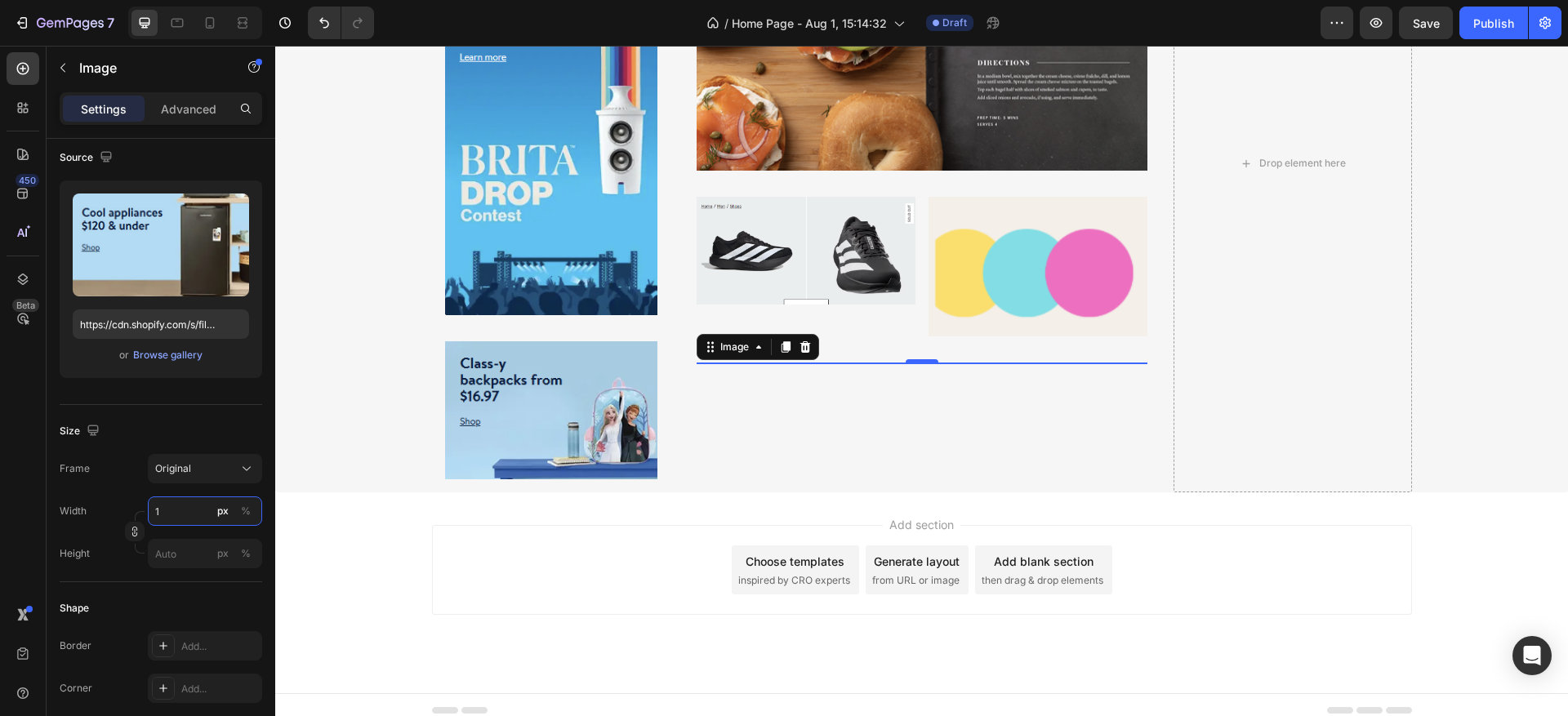 click on "1" at bounding box center [205, 511] 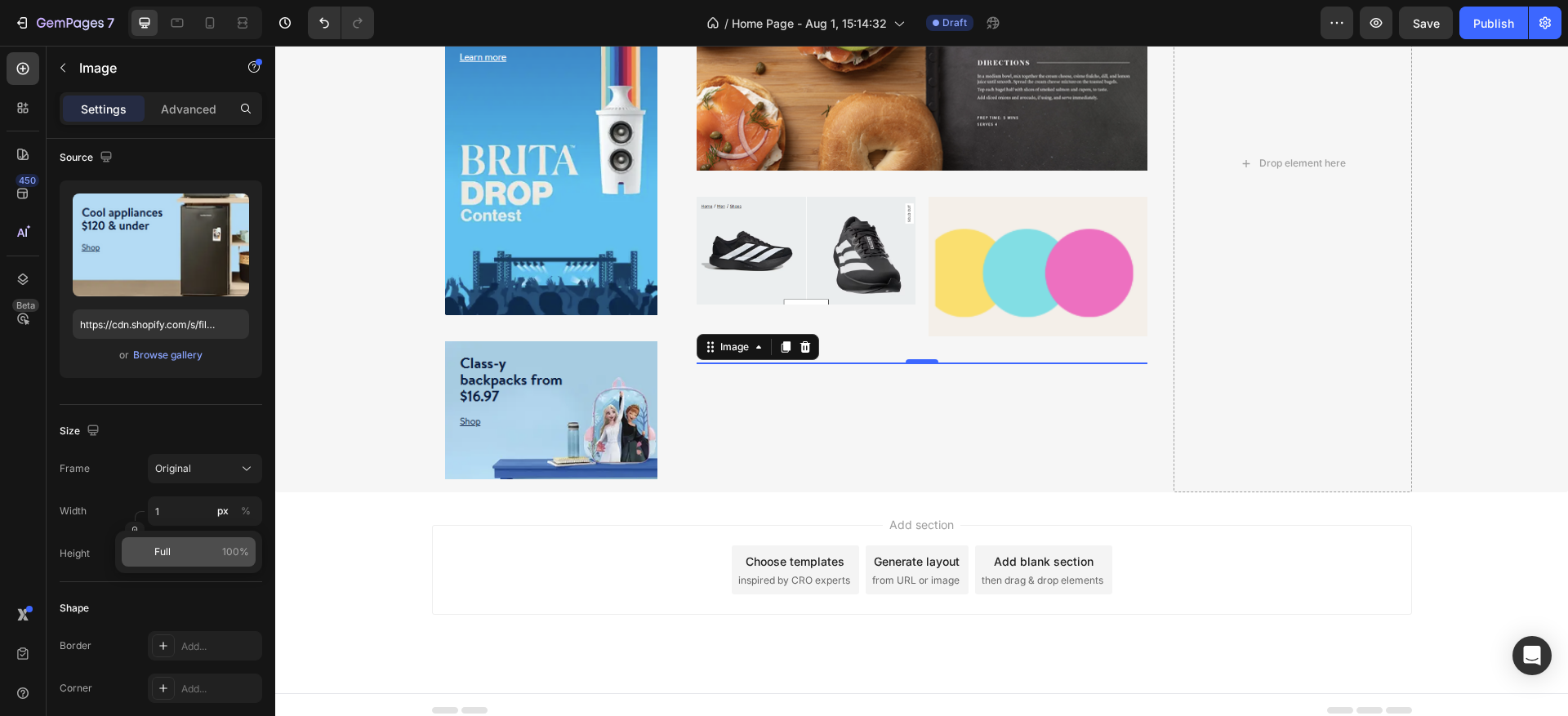 click on "Full 100%" 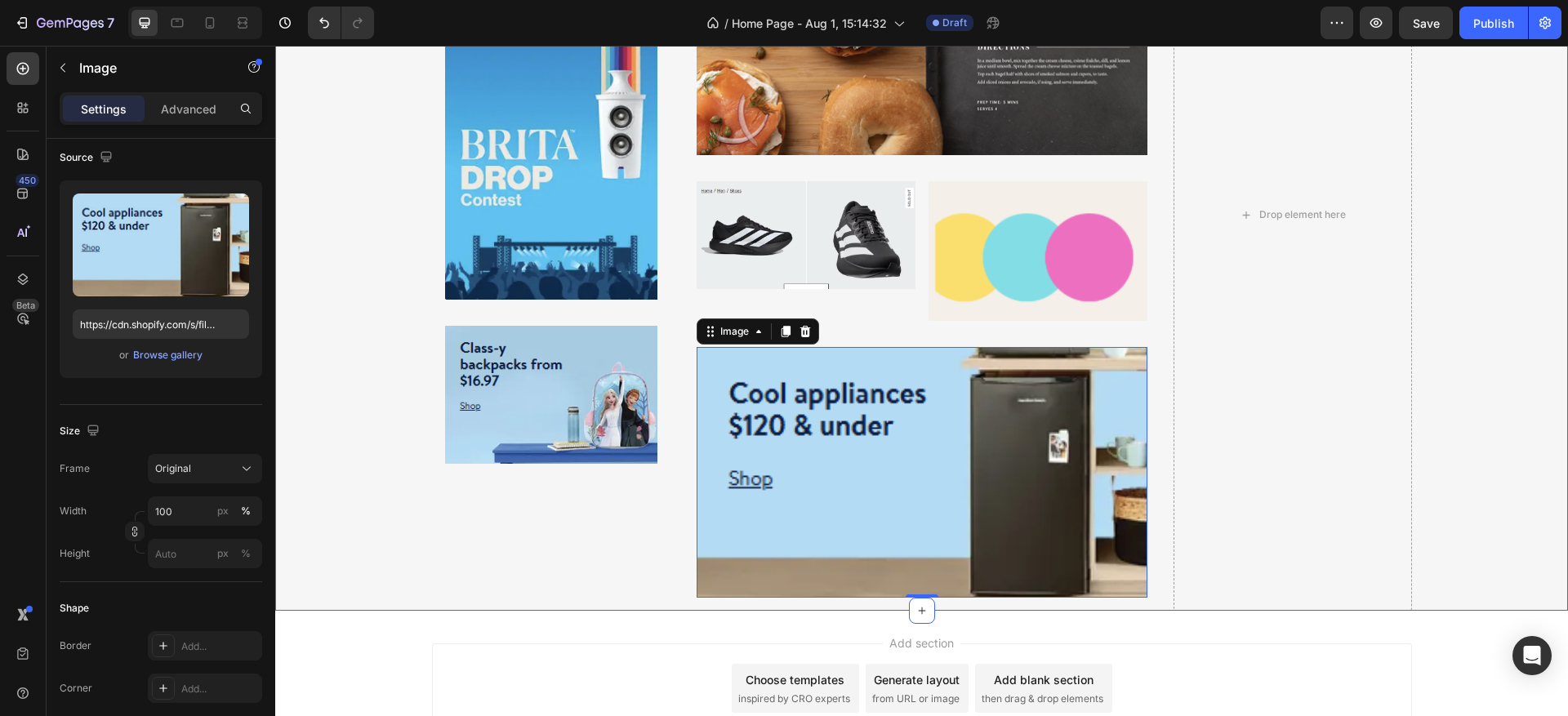 scroll, scrollTop: 367, scrollLeft: 0, axis: vertical 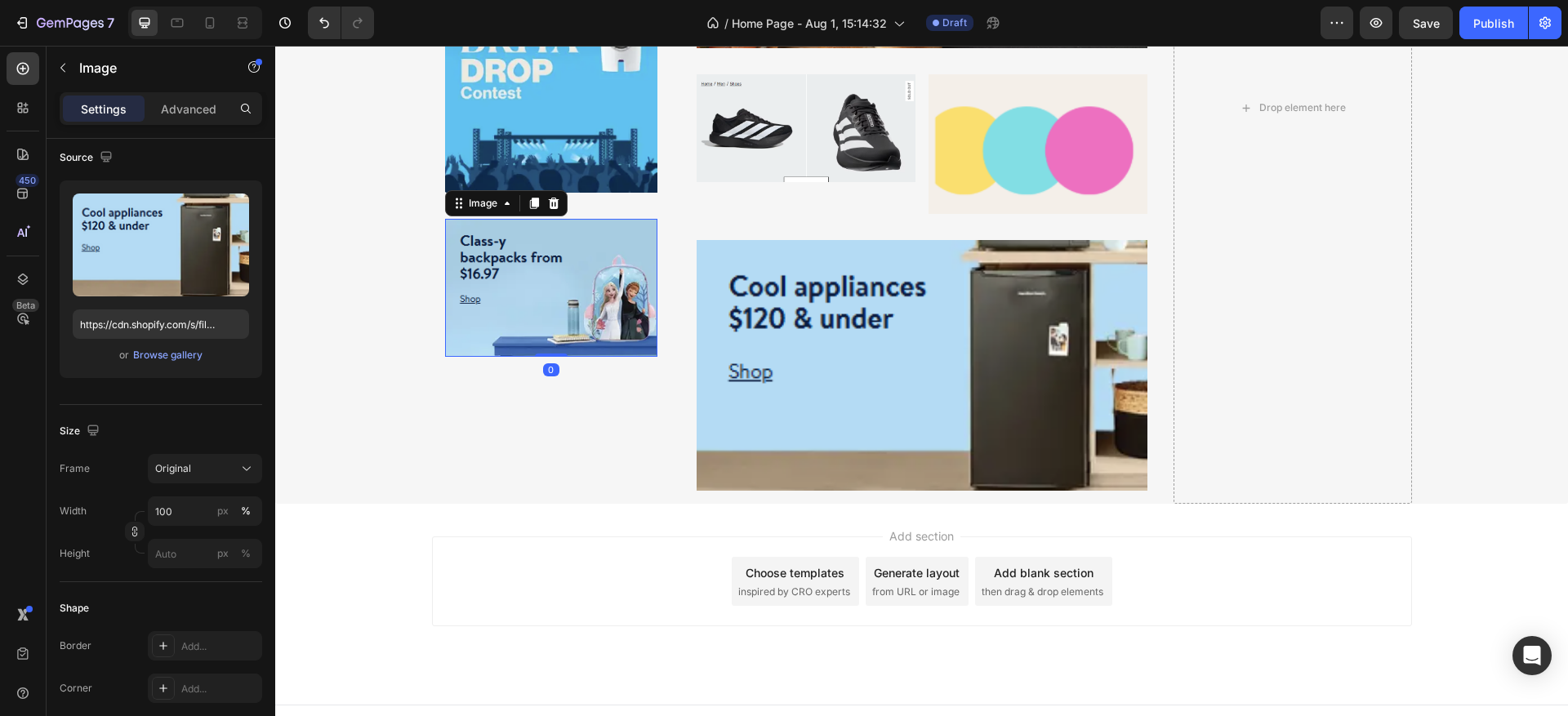 click at bounding box center (551, 287) 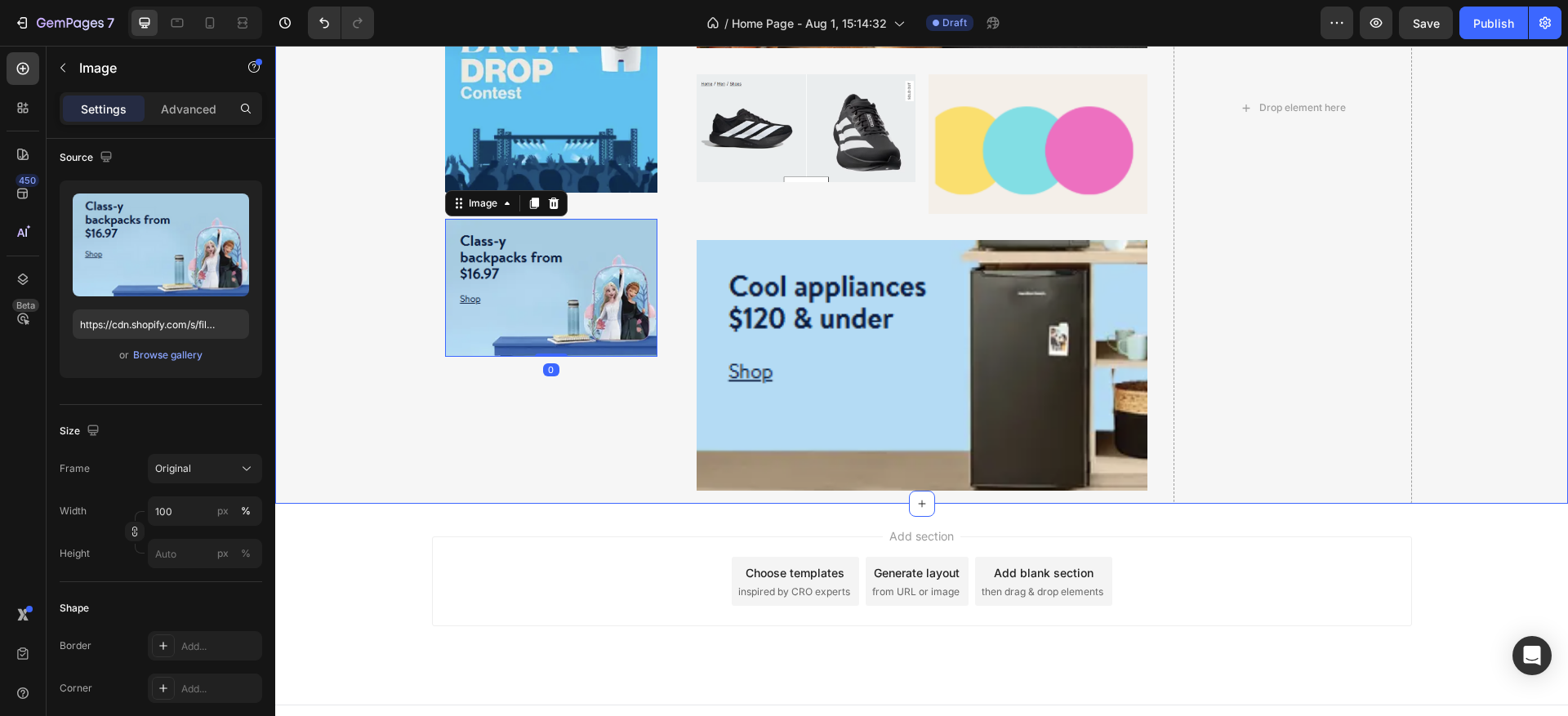 click on "Image Row Image Row Image   0 Row Image Row Image Image Row Row Image Row
Drop element here Row" at bounding box center (921, 108) 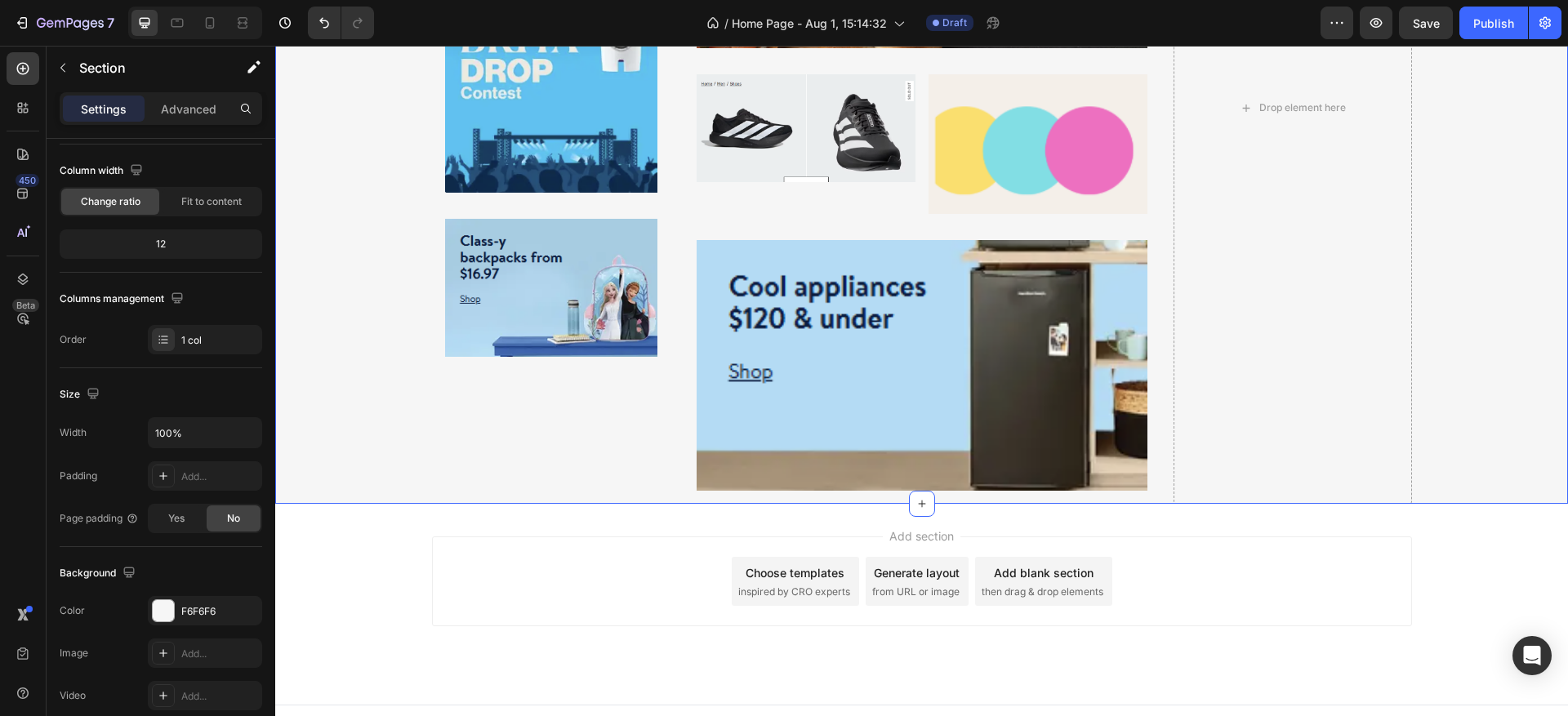 scroll, scrollTop: 0, scrollLeft: 0, axis: both 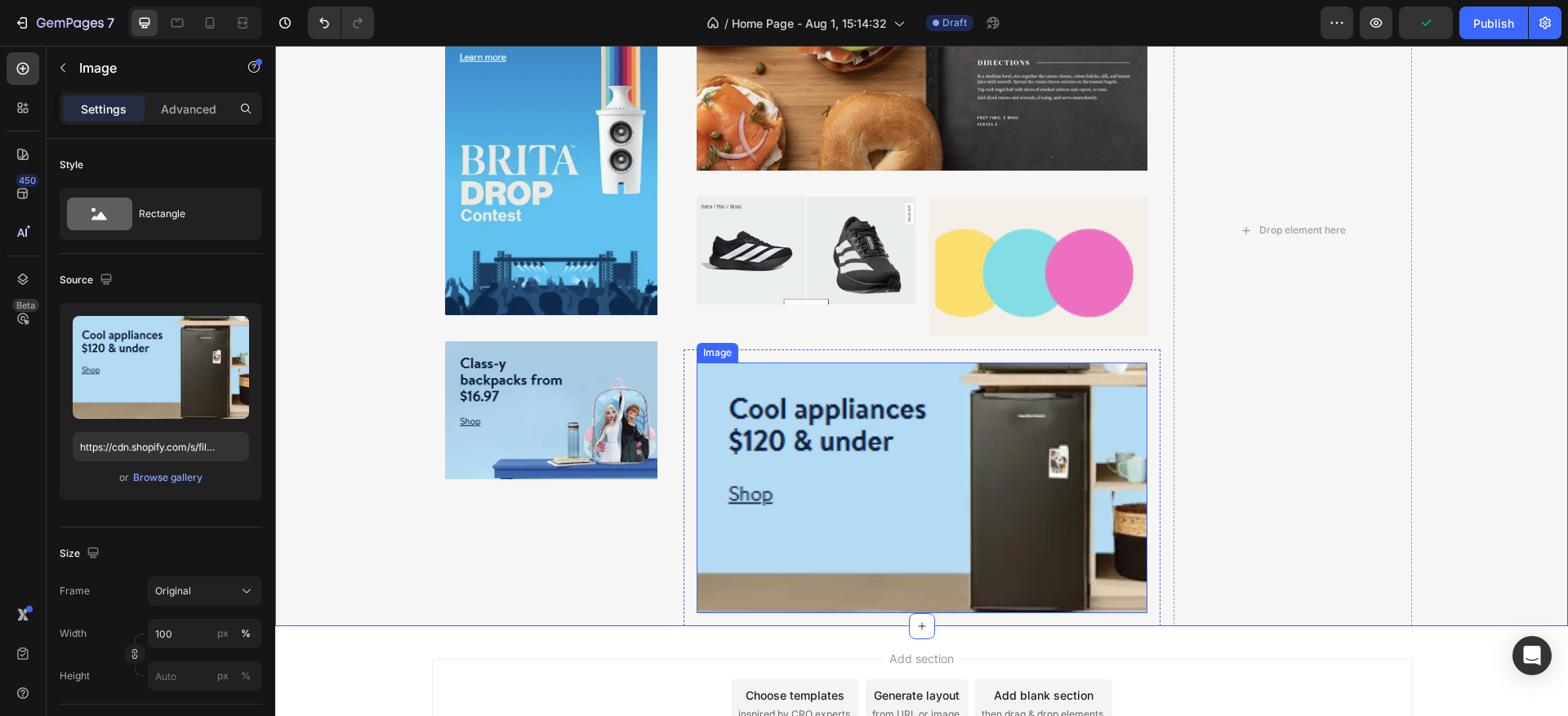 click at bounding box center (922, 488) 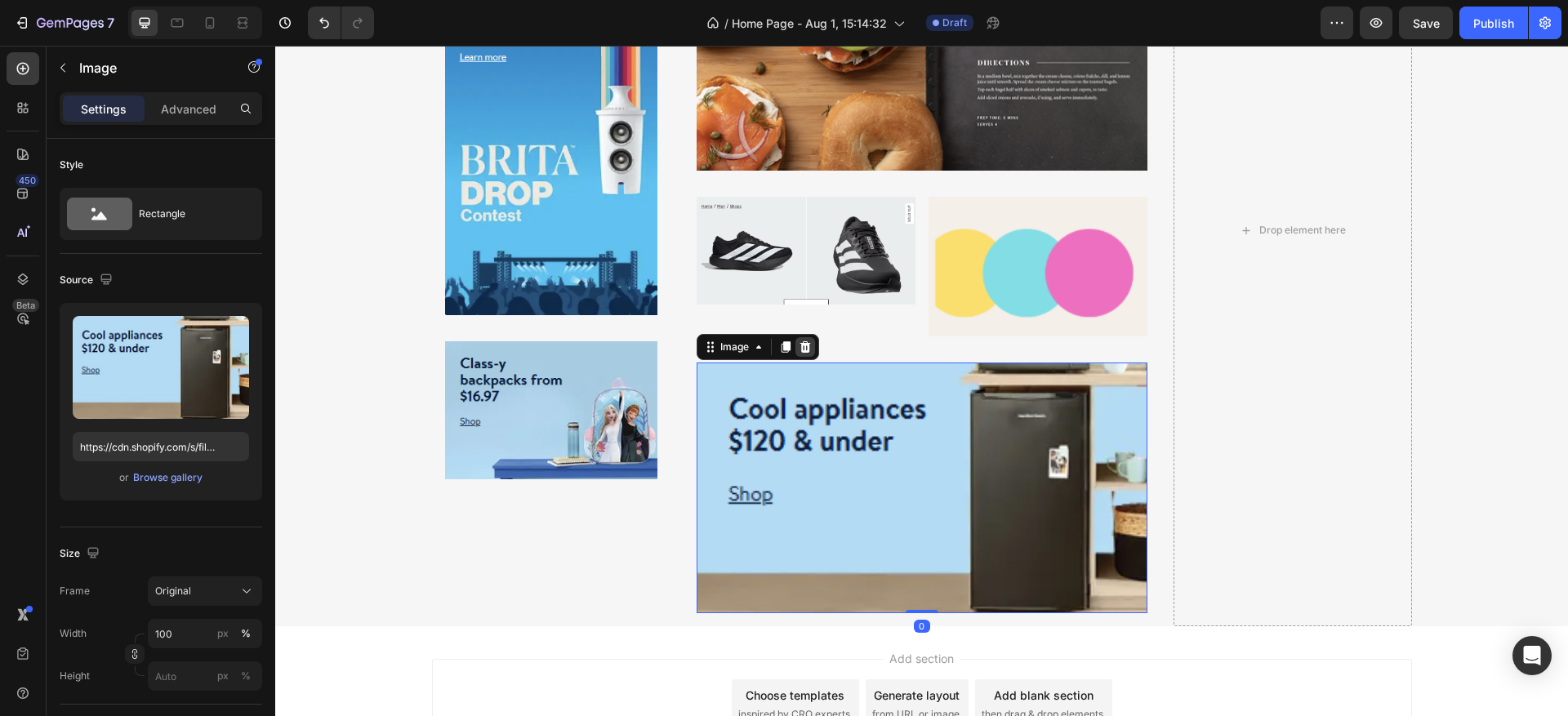 click at bounding box center (805, 347) 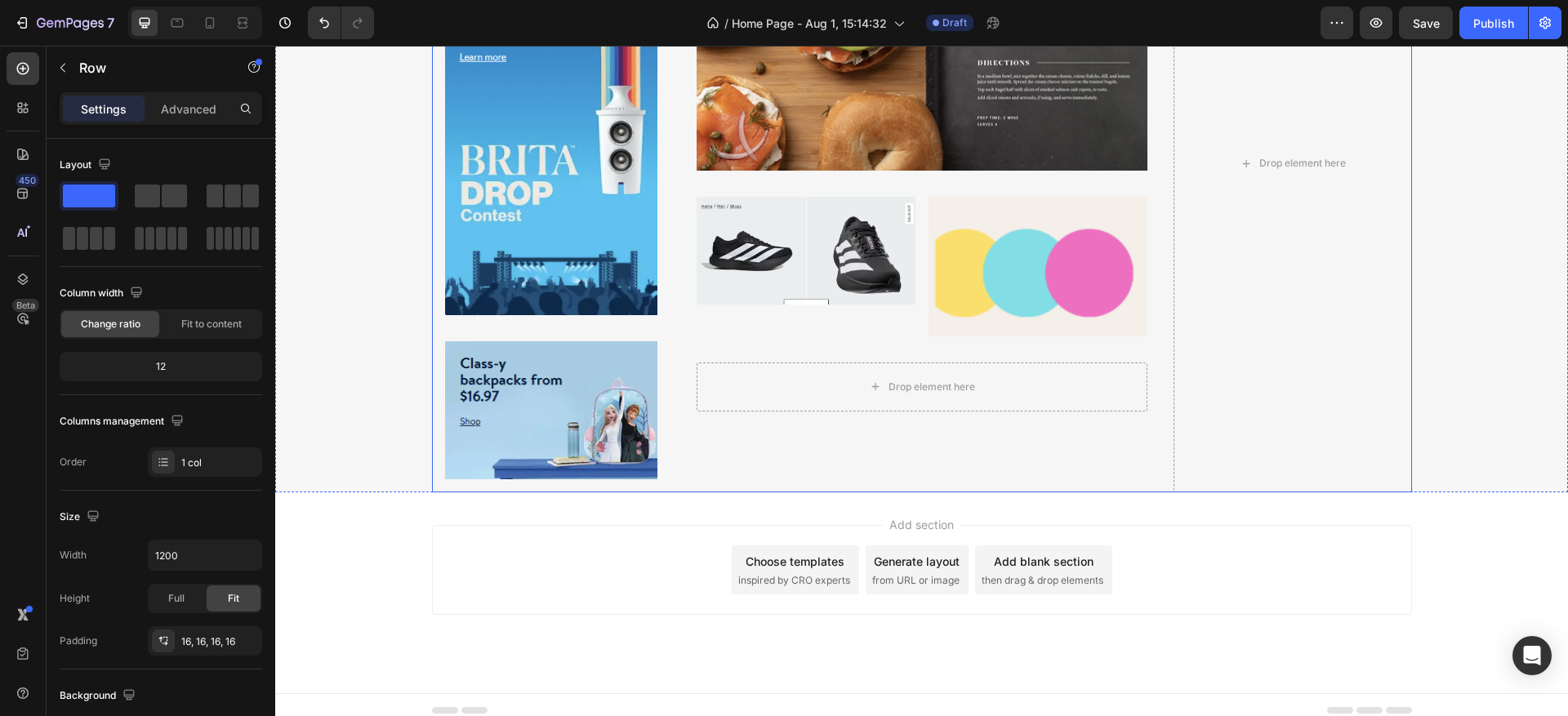 click on "Drop element here" at bounding box center [922, 387] 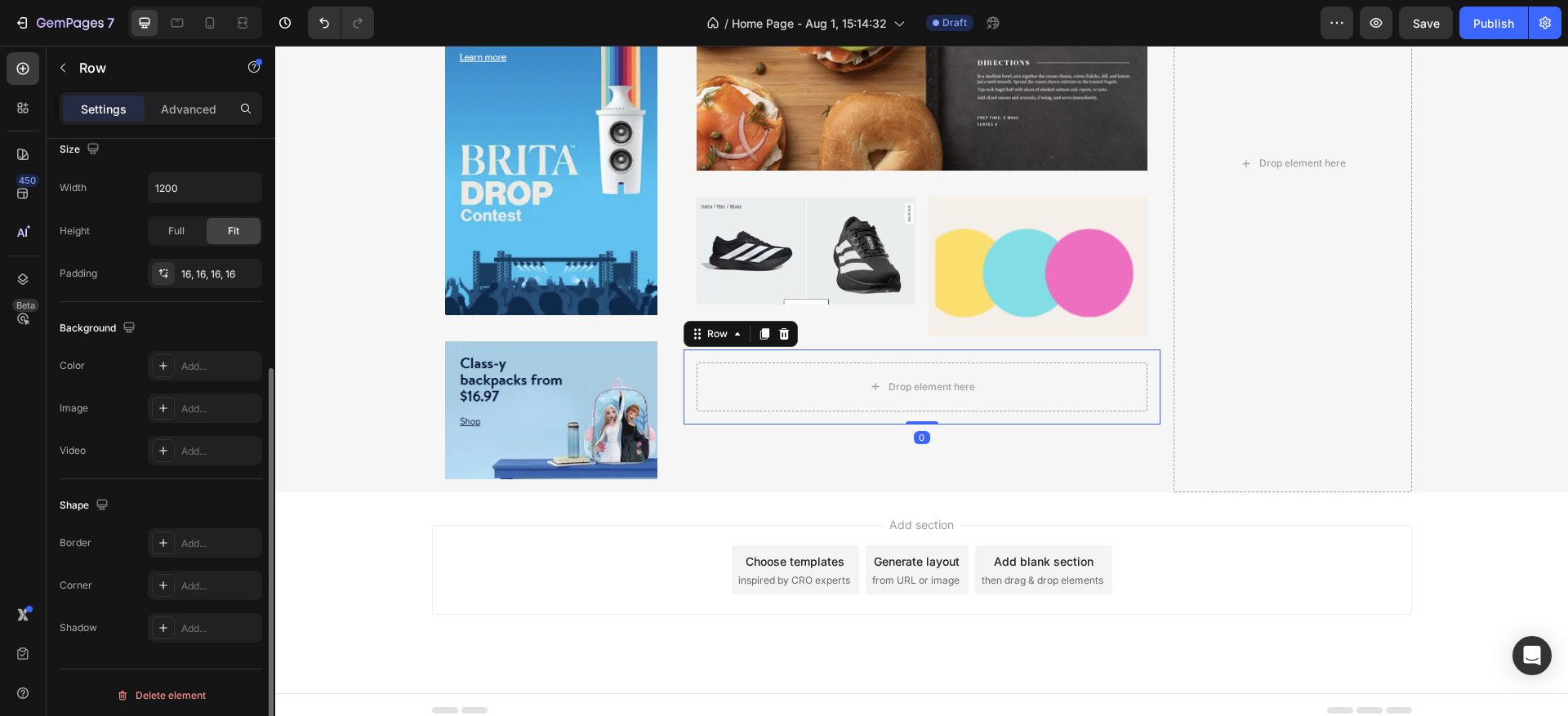 scroll, scrollTop: 0, scrollLeft: 0, axis: both 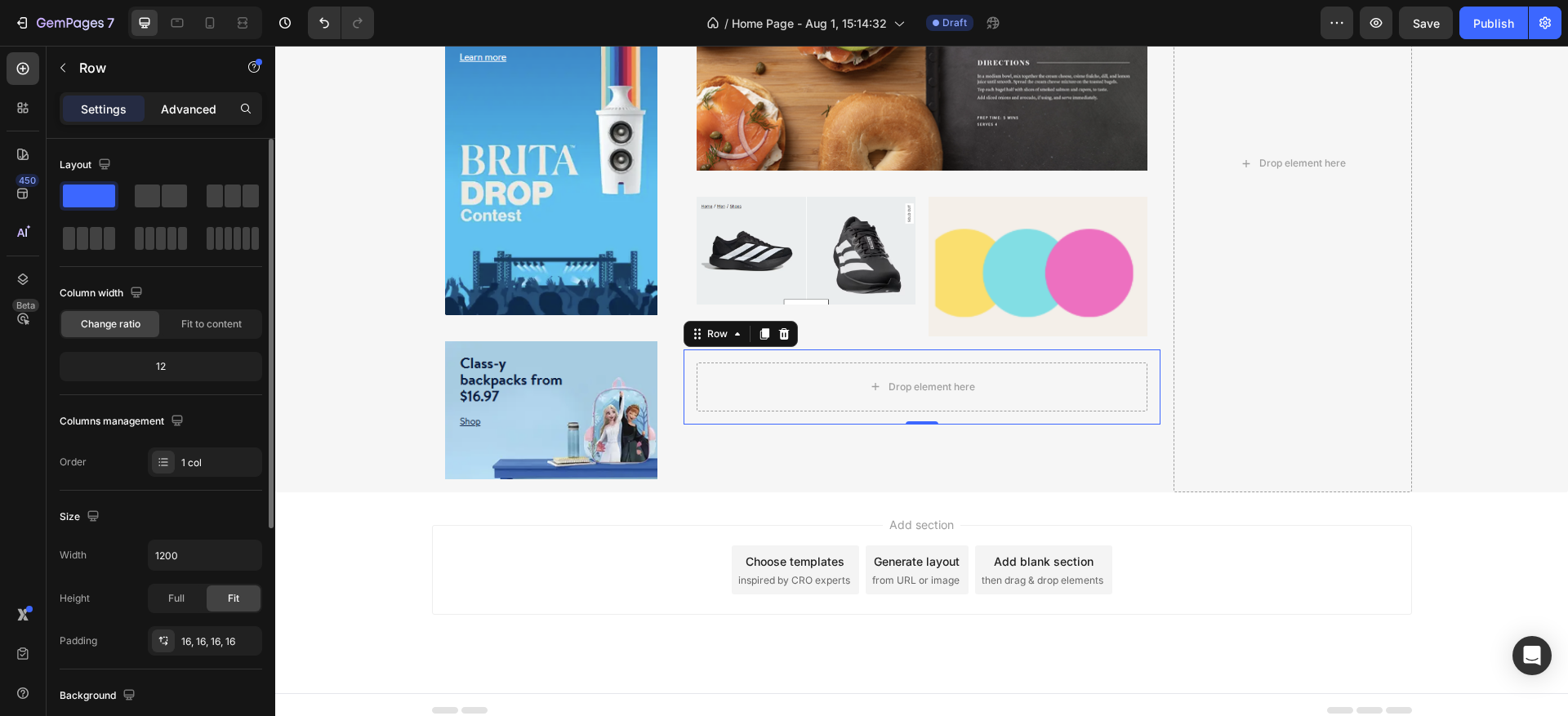 click on "Advanced" 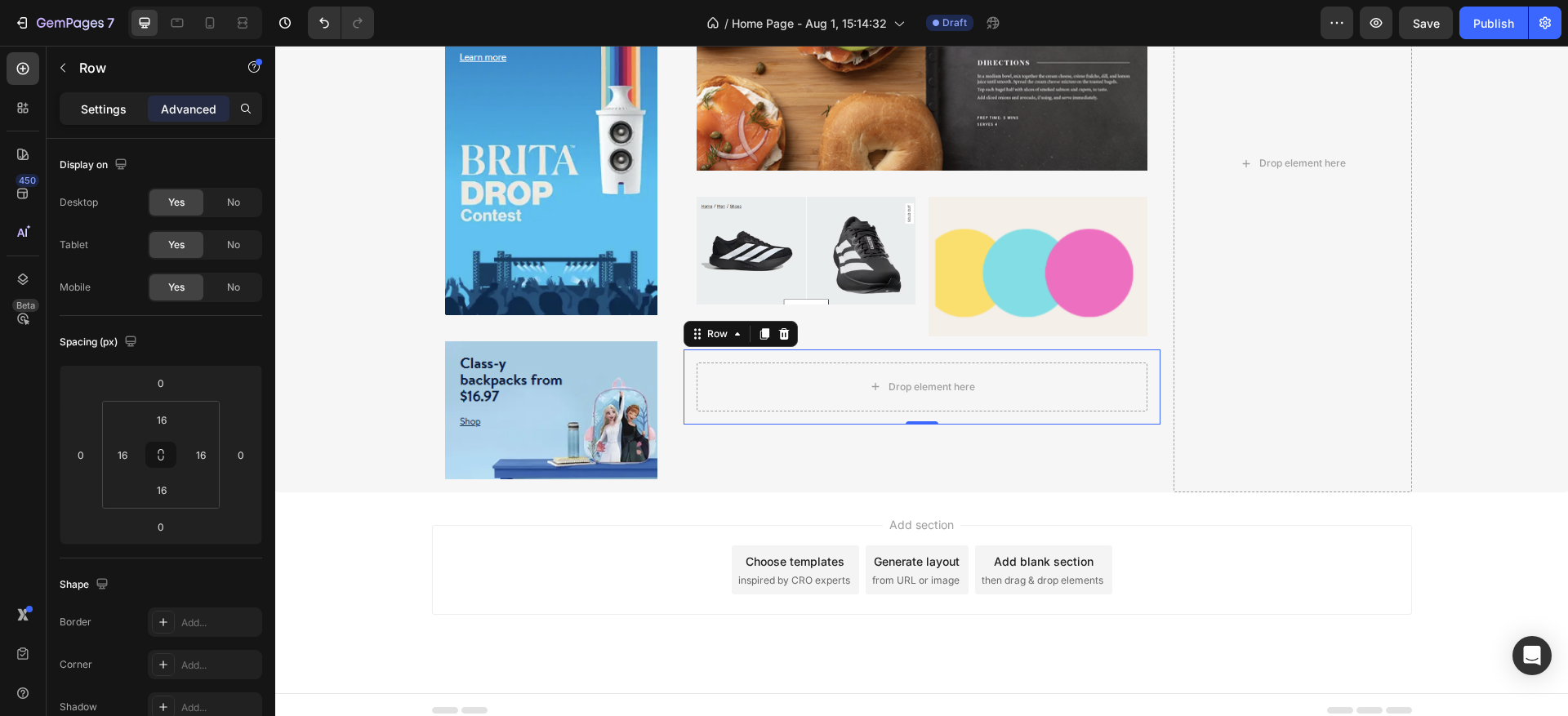 click on "Settings" 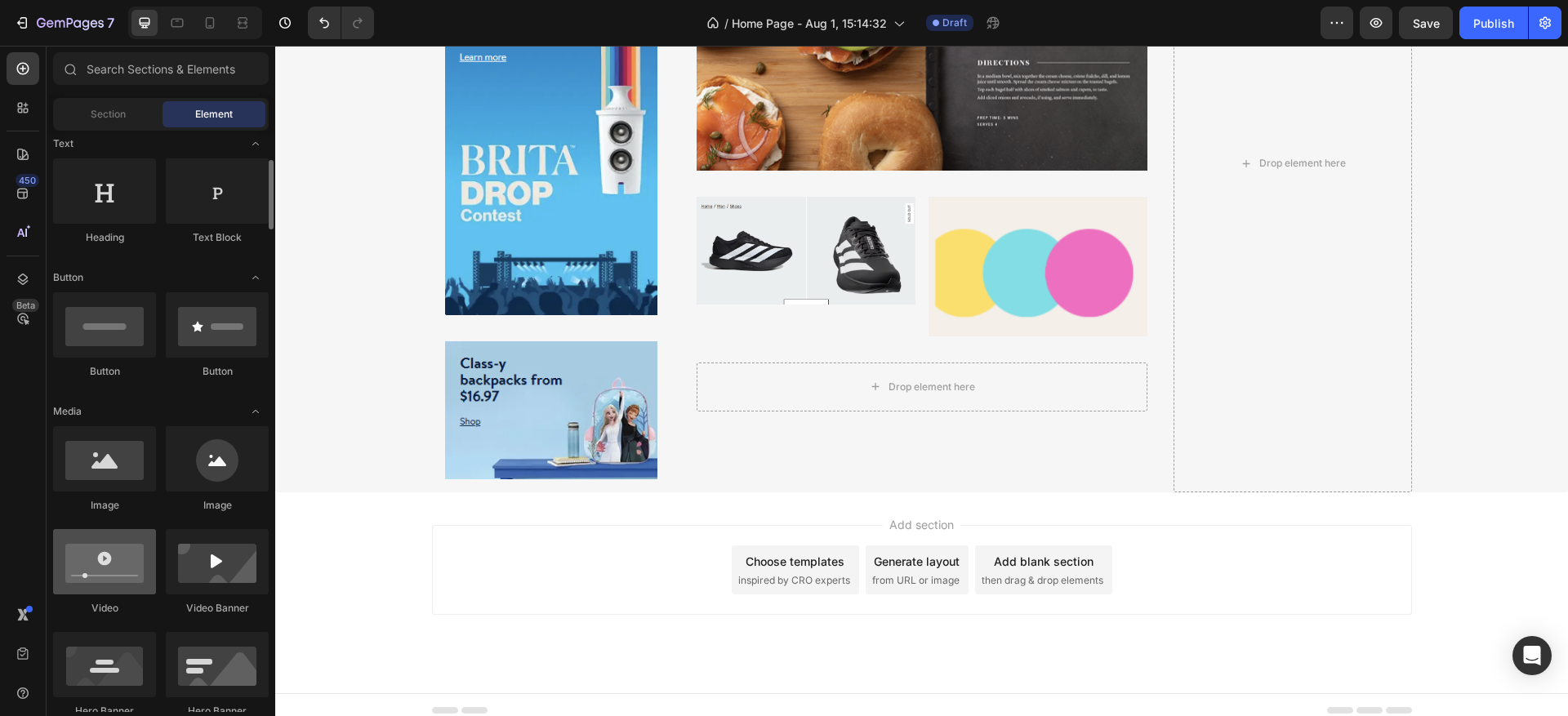 scroll, scrollTop: 122, scrollLeft: 0, axis: vertical 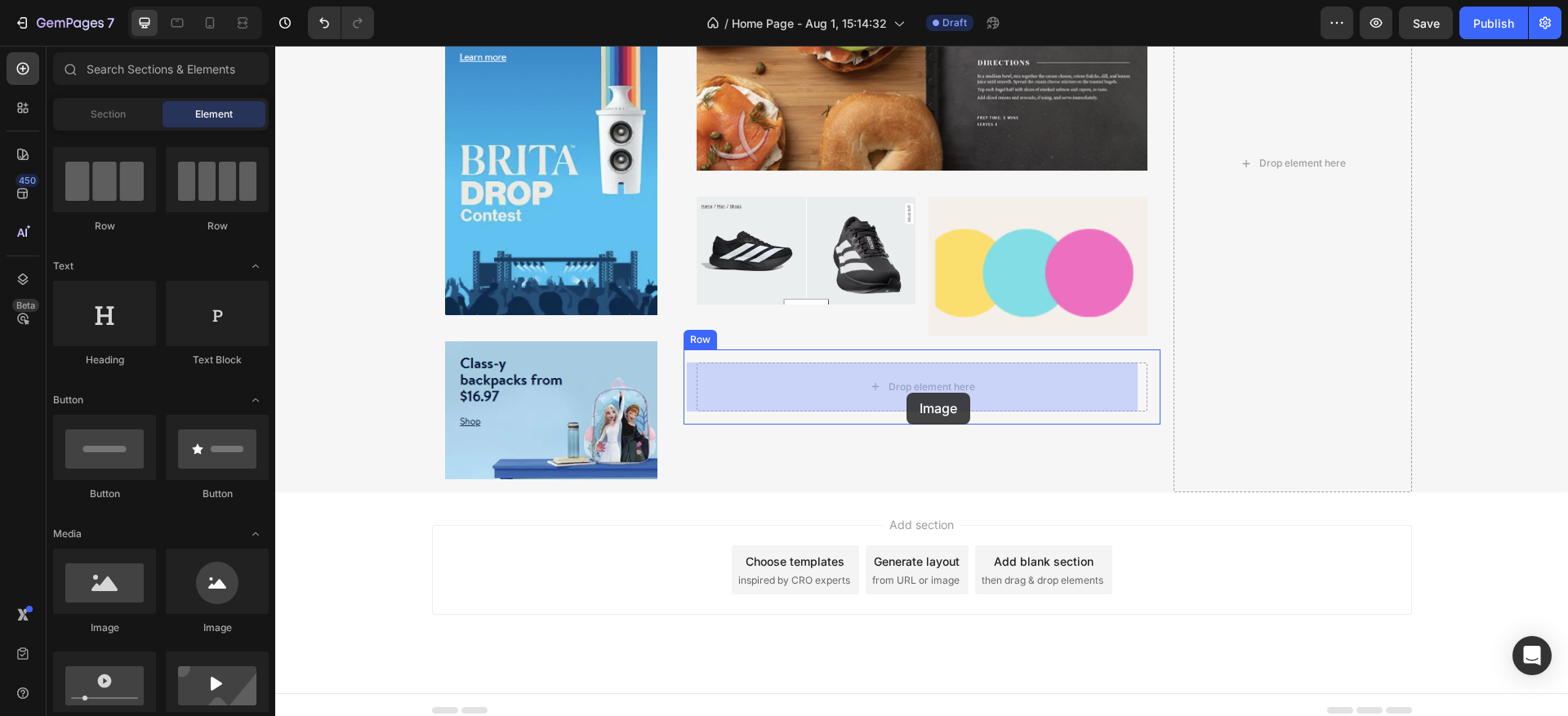 drag, startPoint x: 396, startPoint y: 641, endPoint x: 906, endPoint y: 393, distance: 567.1014 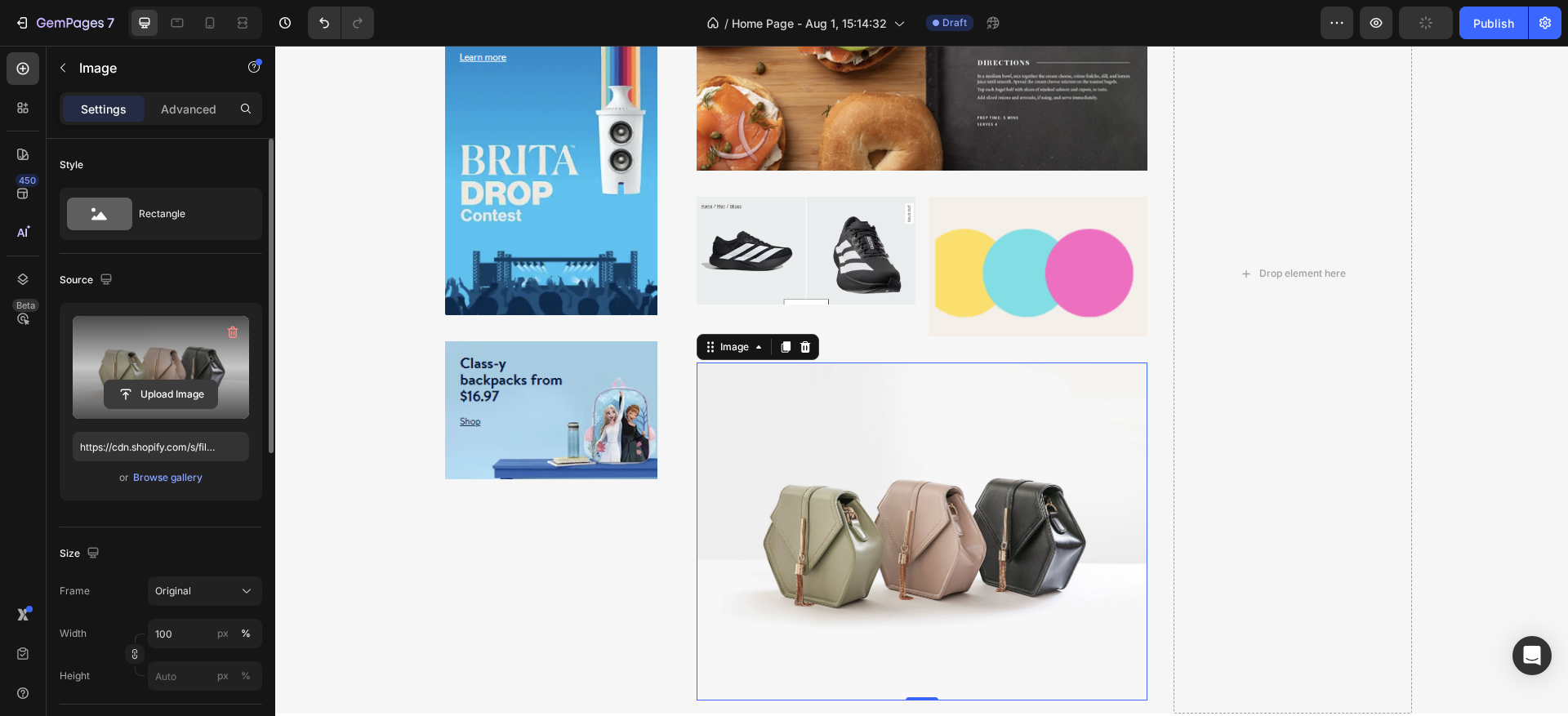 click 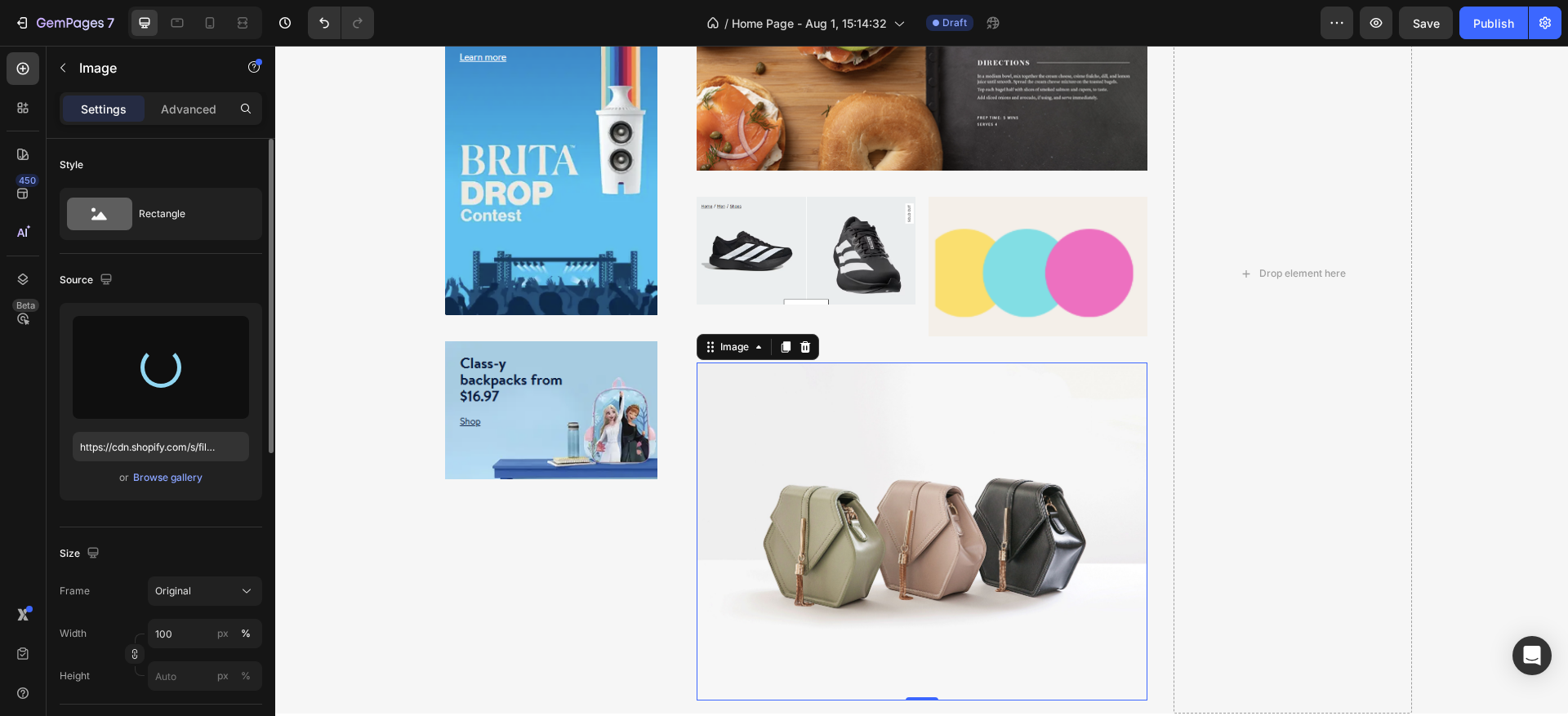 type on "https://cdn.shopify.com/s/files/1/0940/5228/6833/files/gempages_578064226770224069-b0cf4805-ea74-45ca-9613-72edcbcb922e.png" 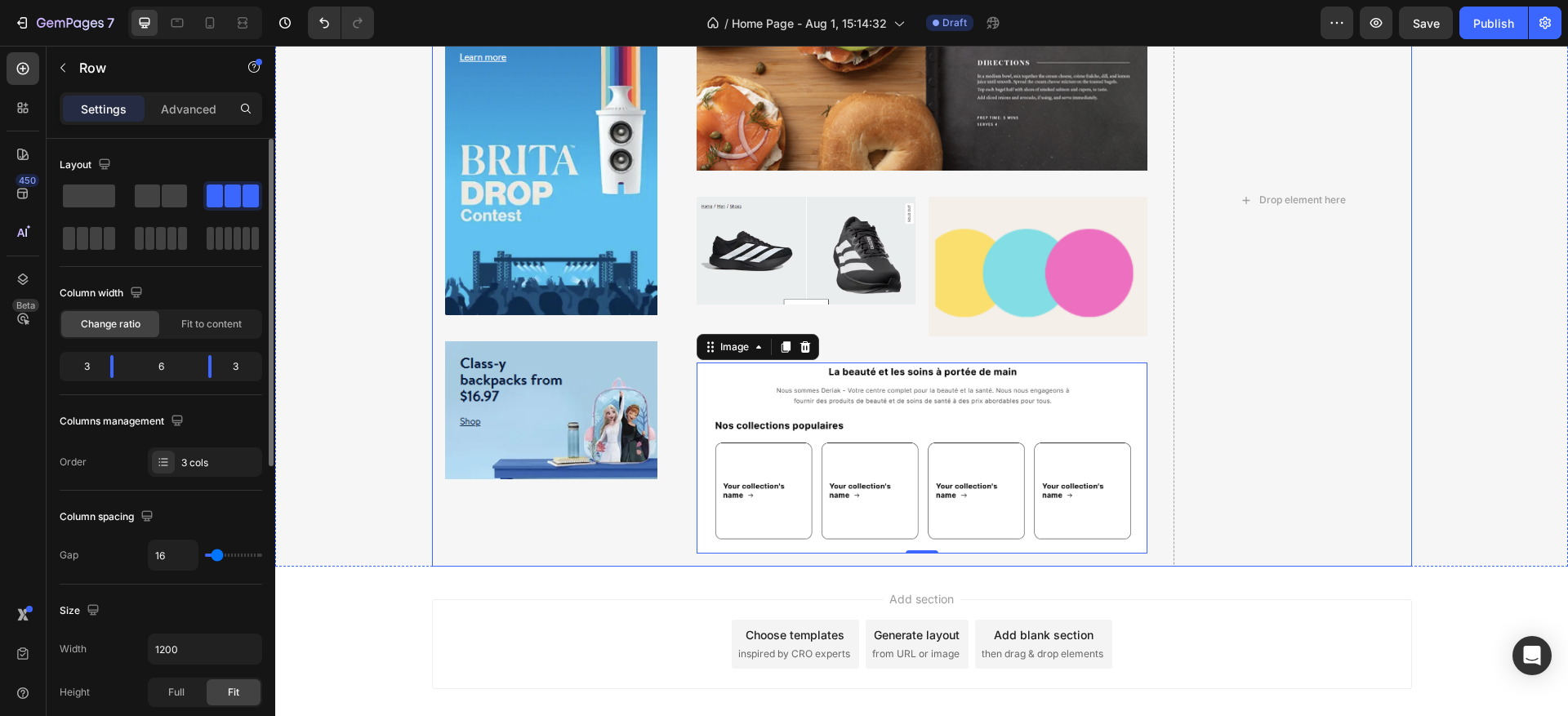 click on "Image Row Image Row Image Row" at bounding box center [551, 200] 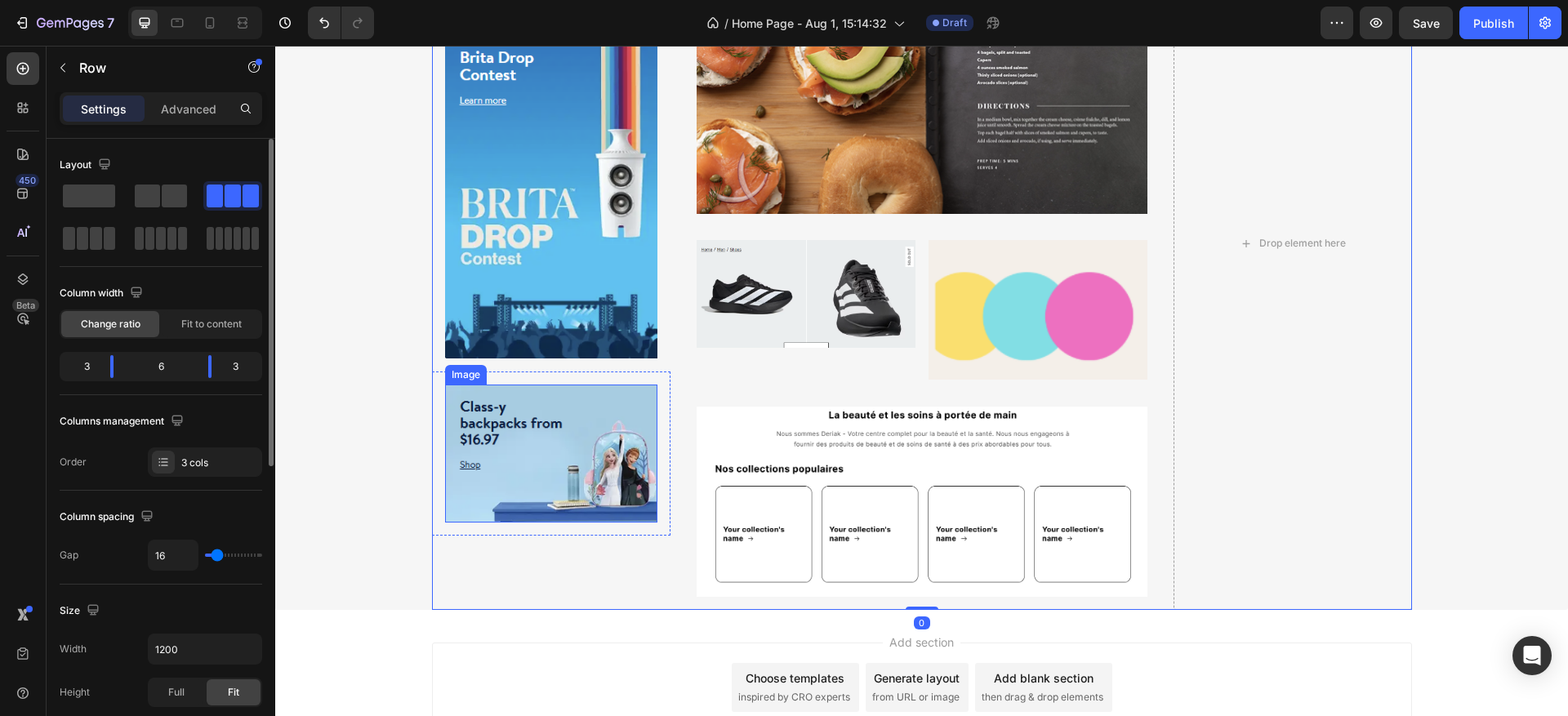 scroll, scrollTop: 0, scrollLeft: 0, axis: both 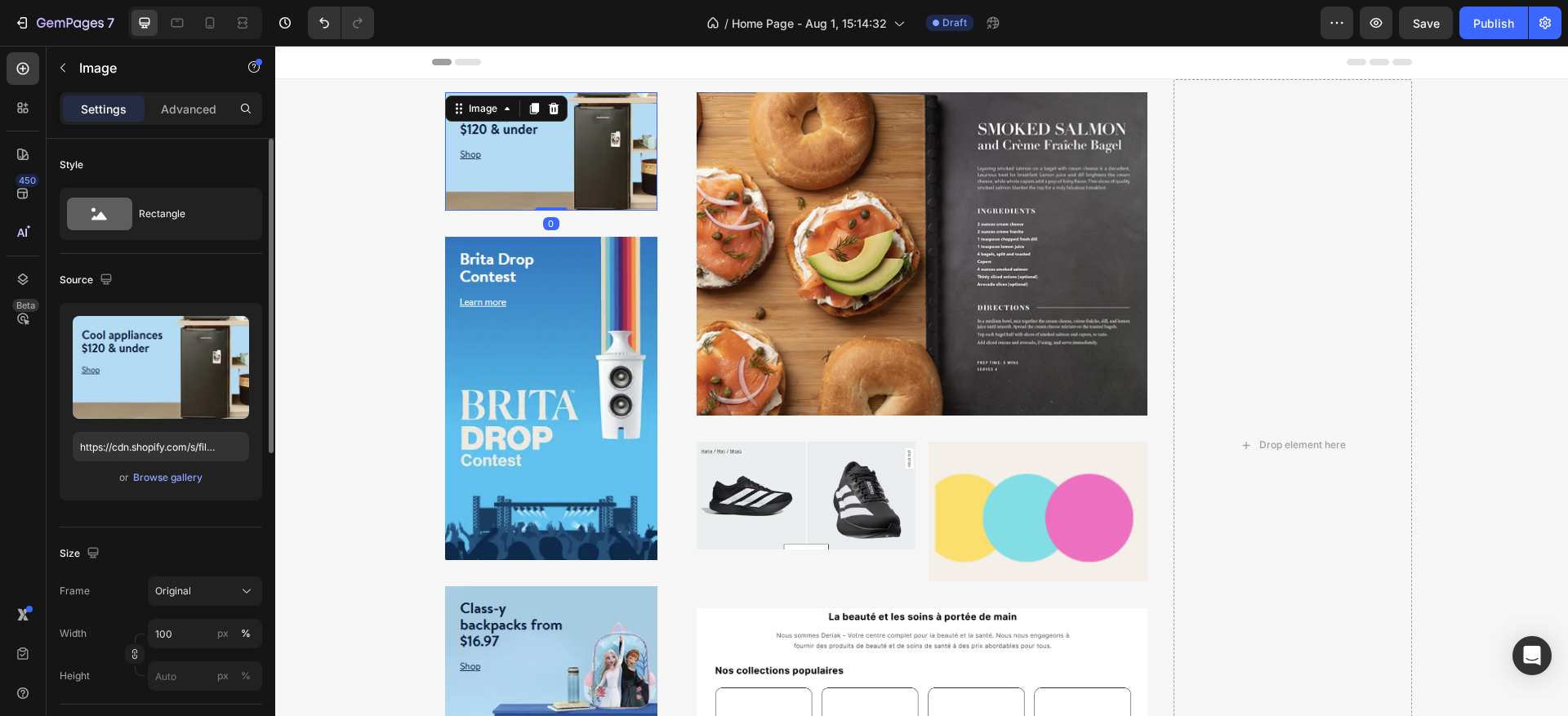 click at bounding box center (551, 151) 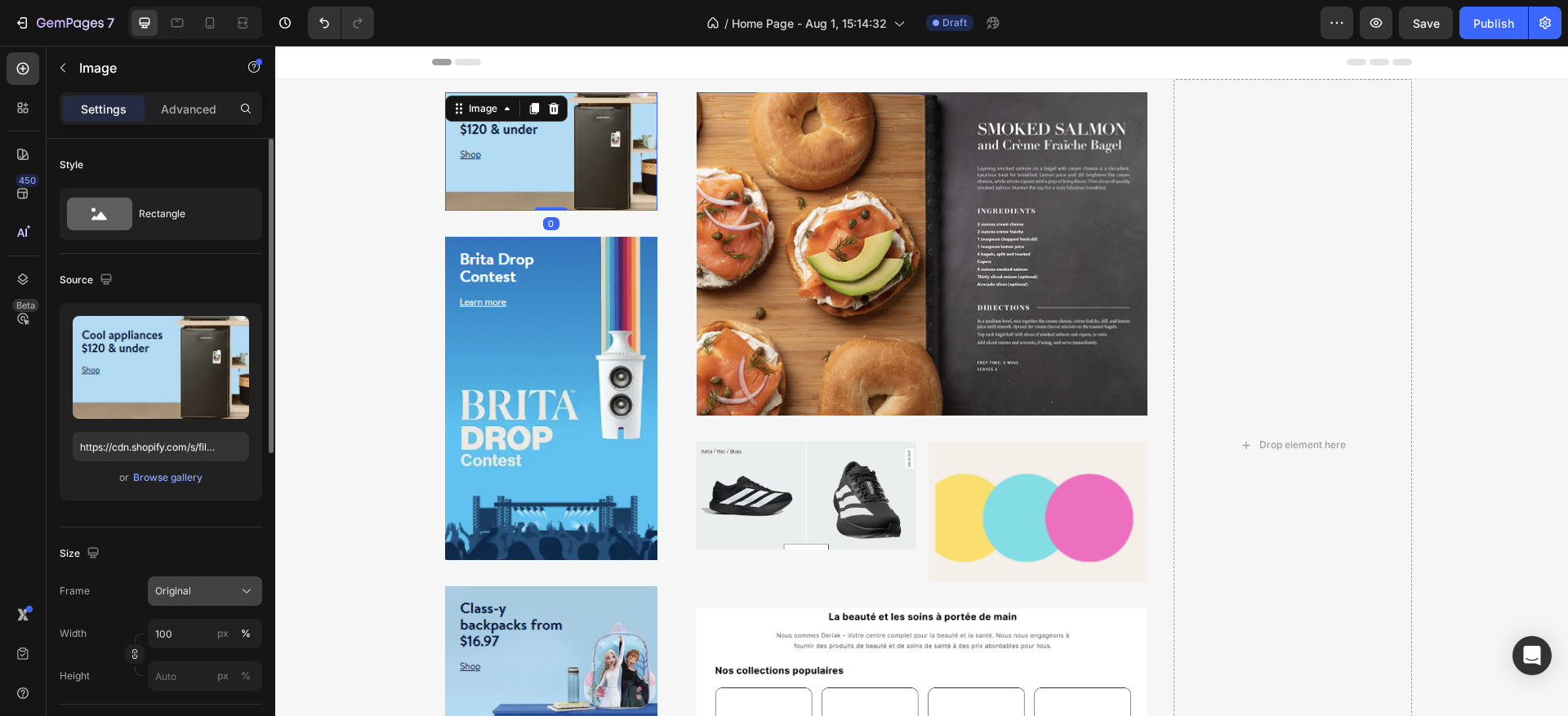 scroll, scrollTop: 122, scrollLeft: 0, axis: vertical 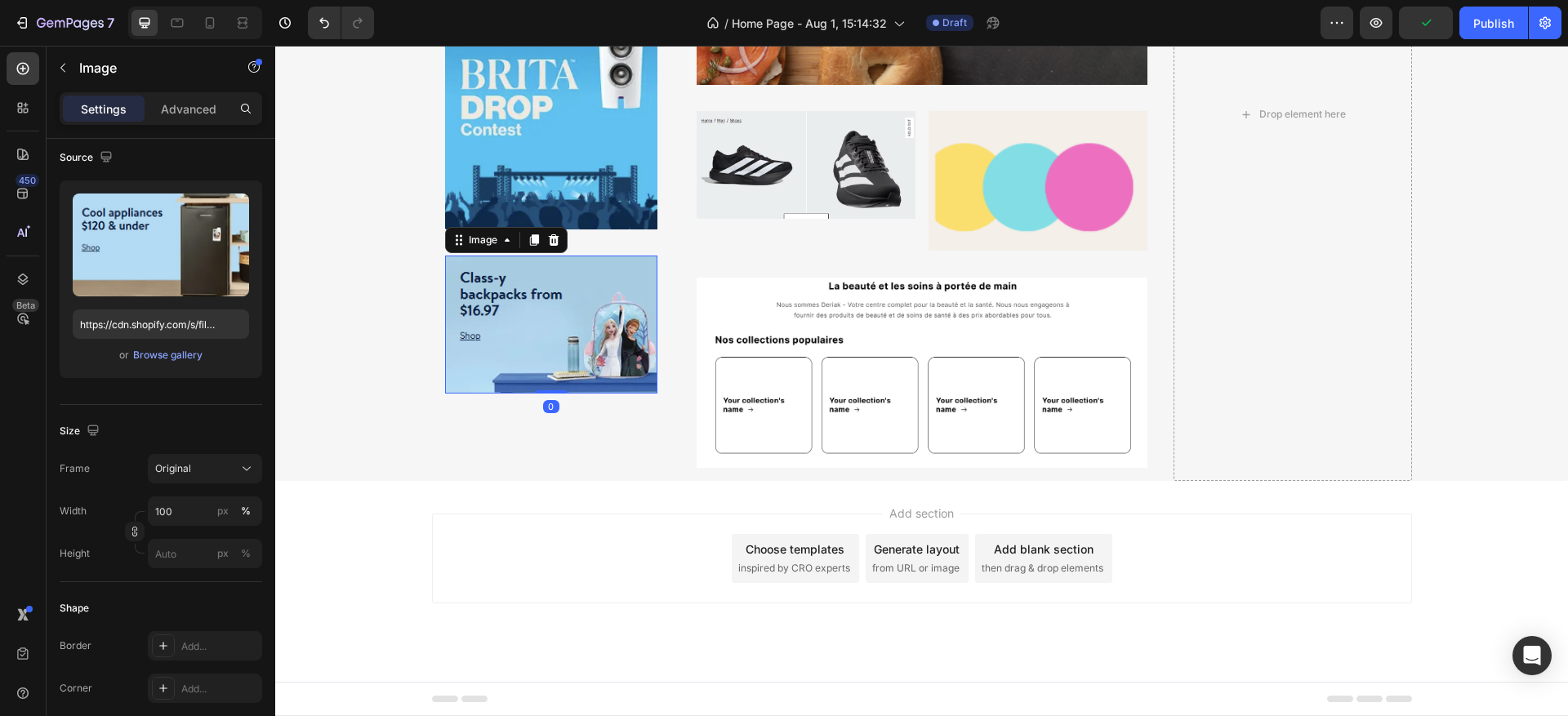 click at bounding box center [551, 324] 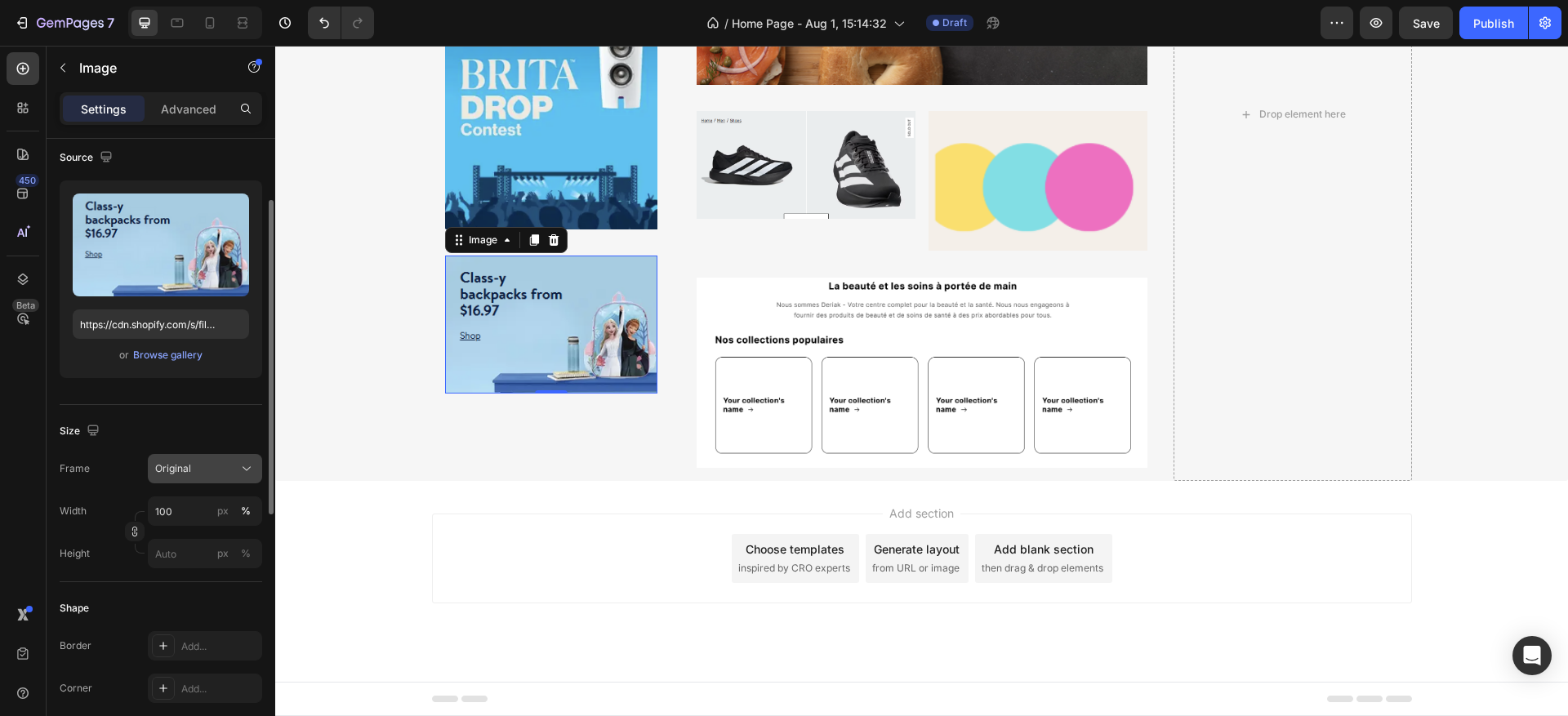 scroll, scrollTop: 245, scrollLeft: 0, axis: vertical 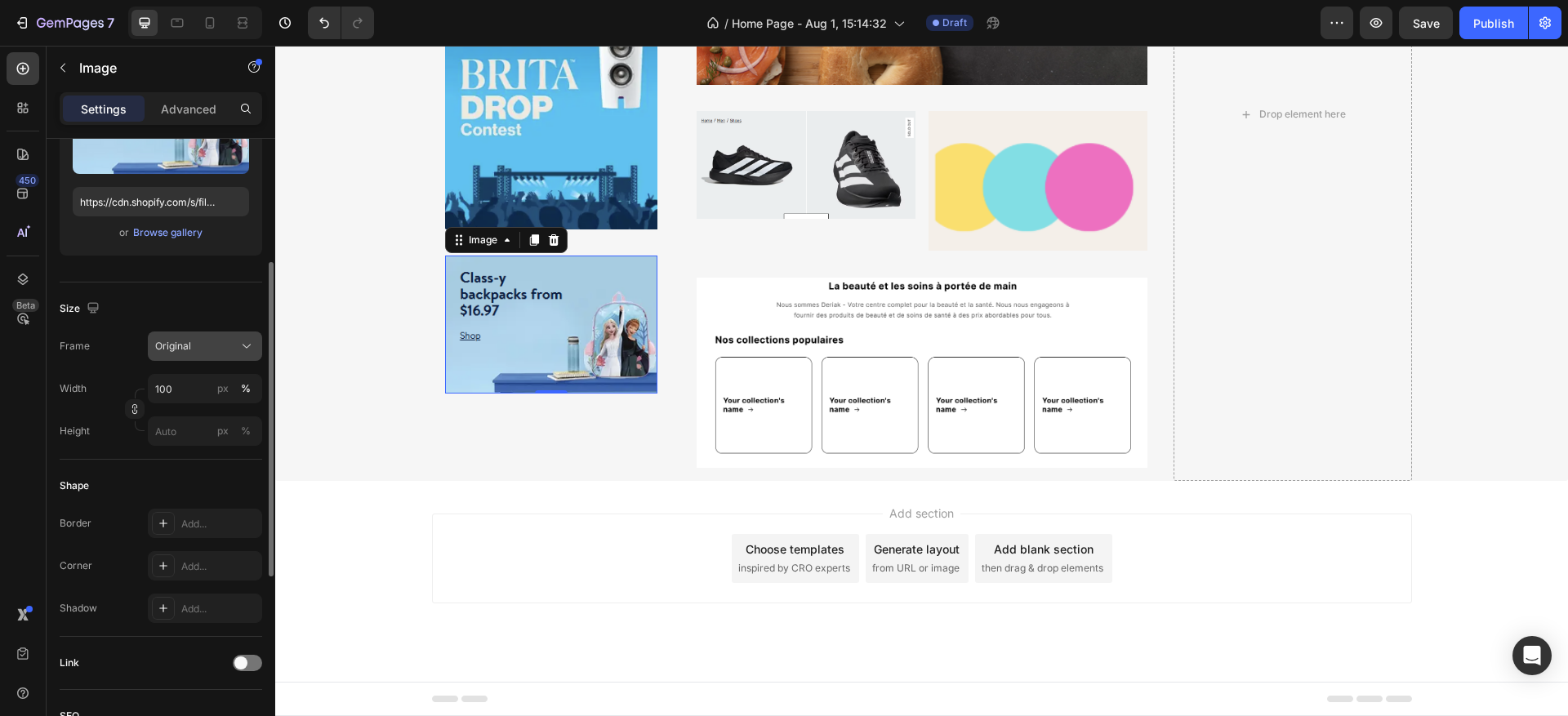 click on "Original" 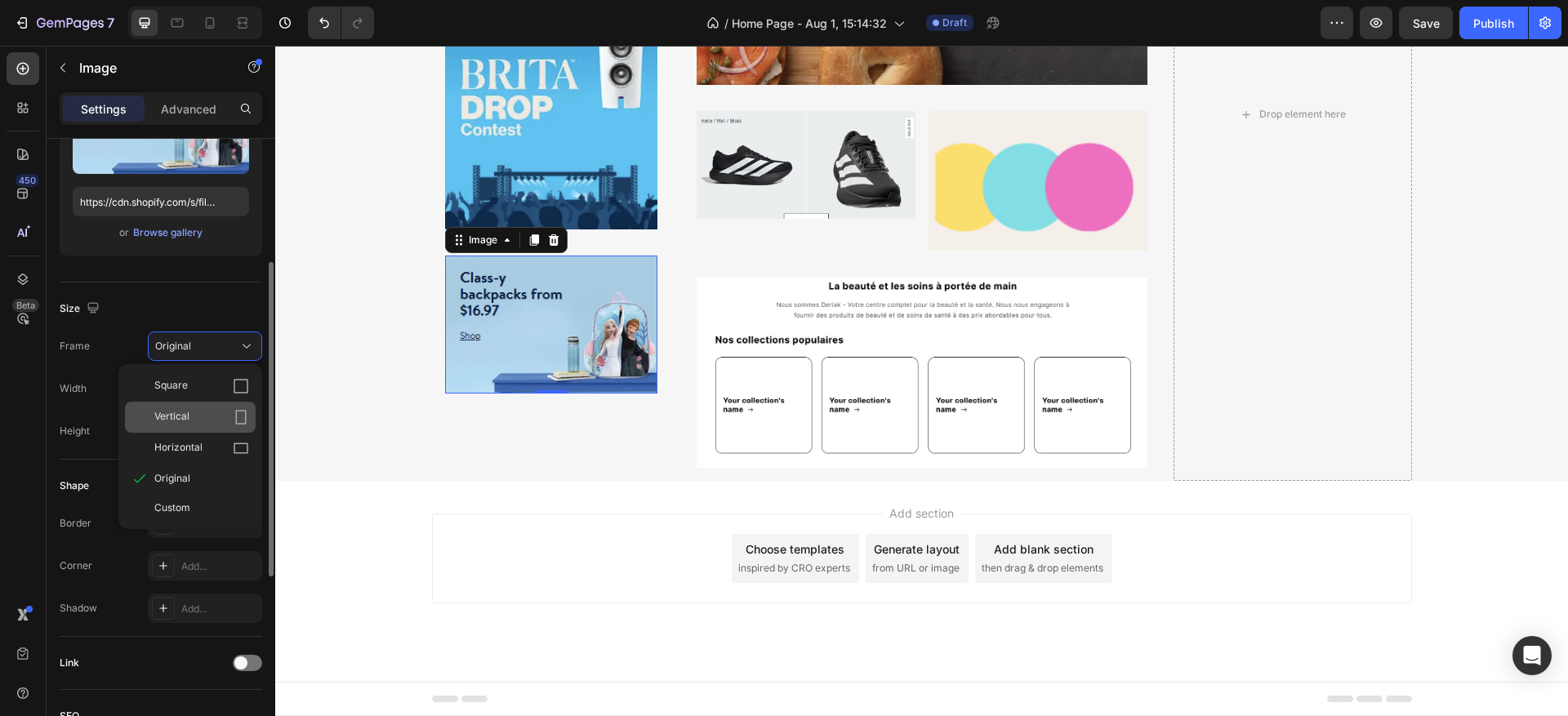 click on "Vertical" at bounding box center (202, 417) 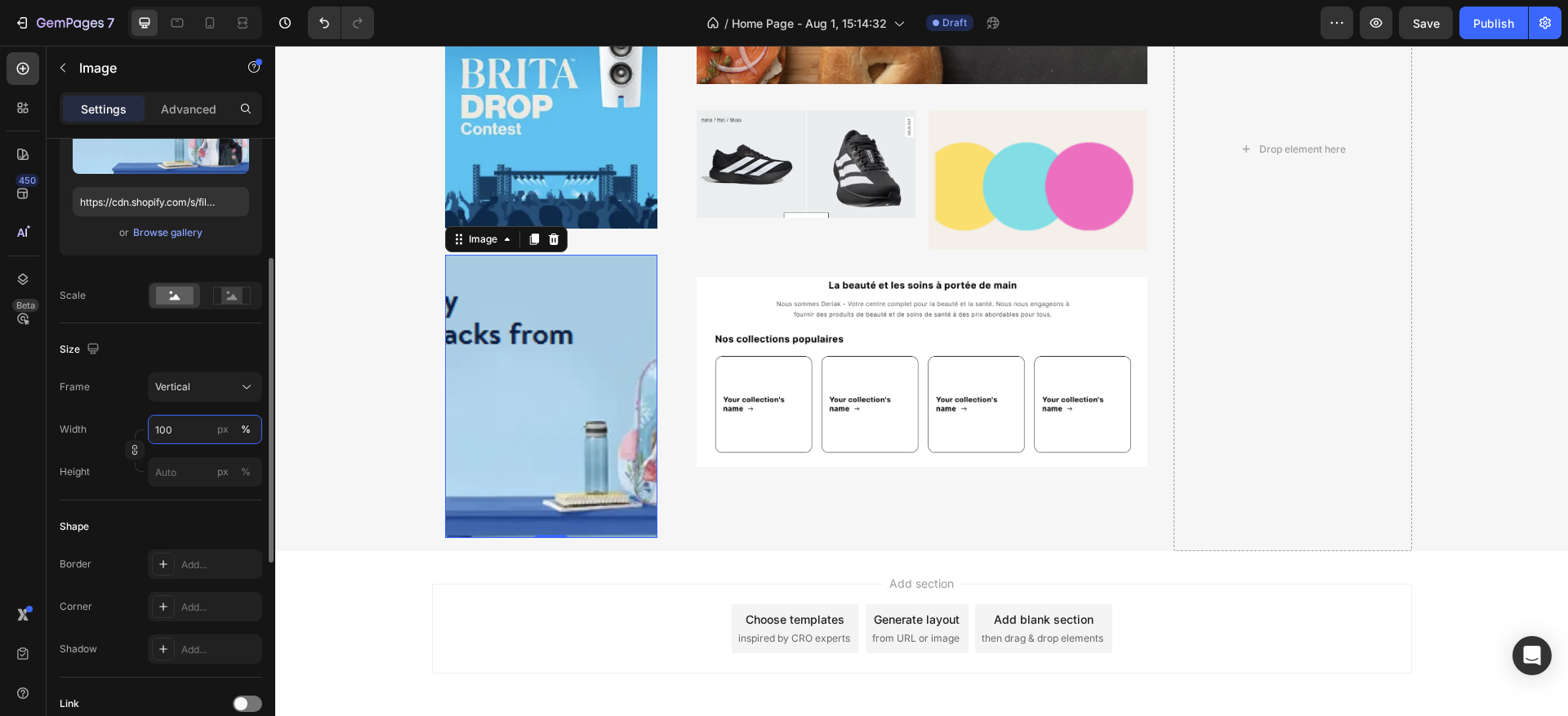 click on "100" at bounding box center [205, 429] 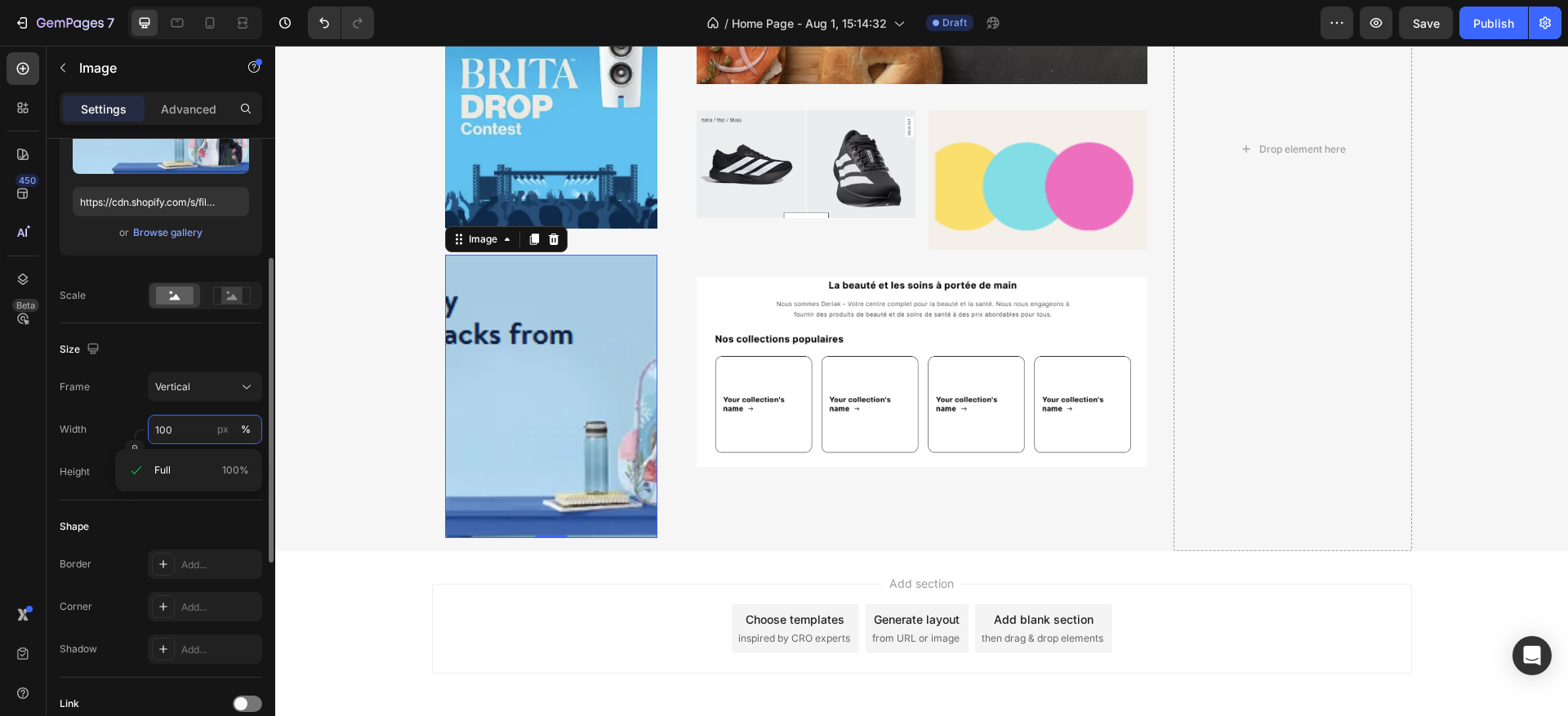 type on "1" 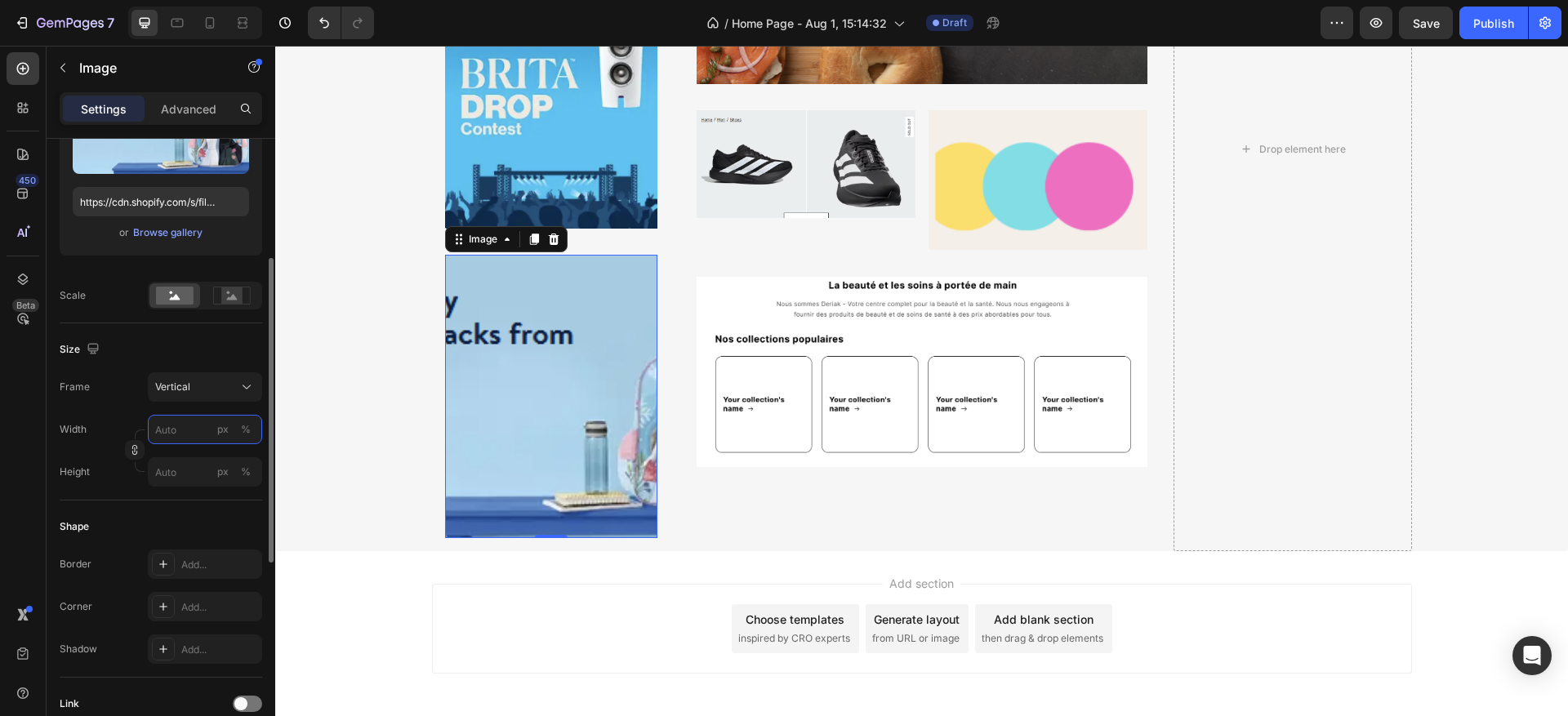 type on "2" 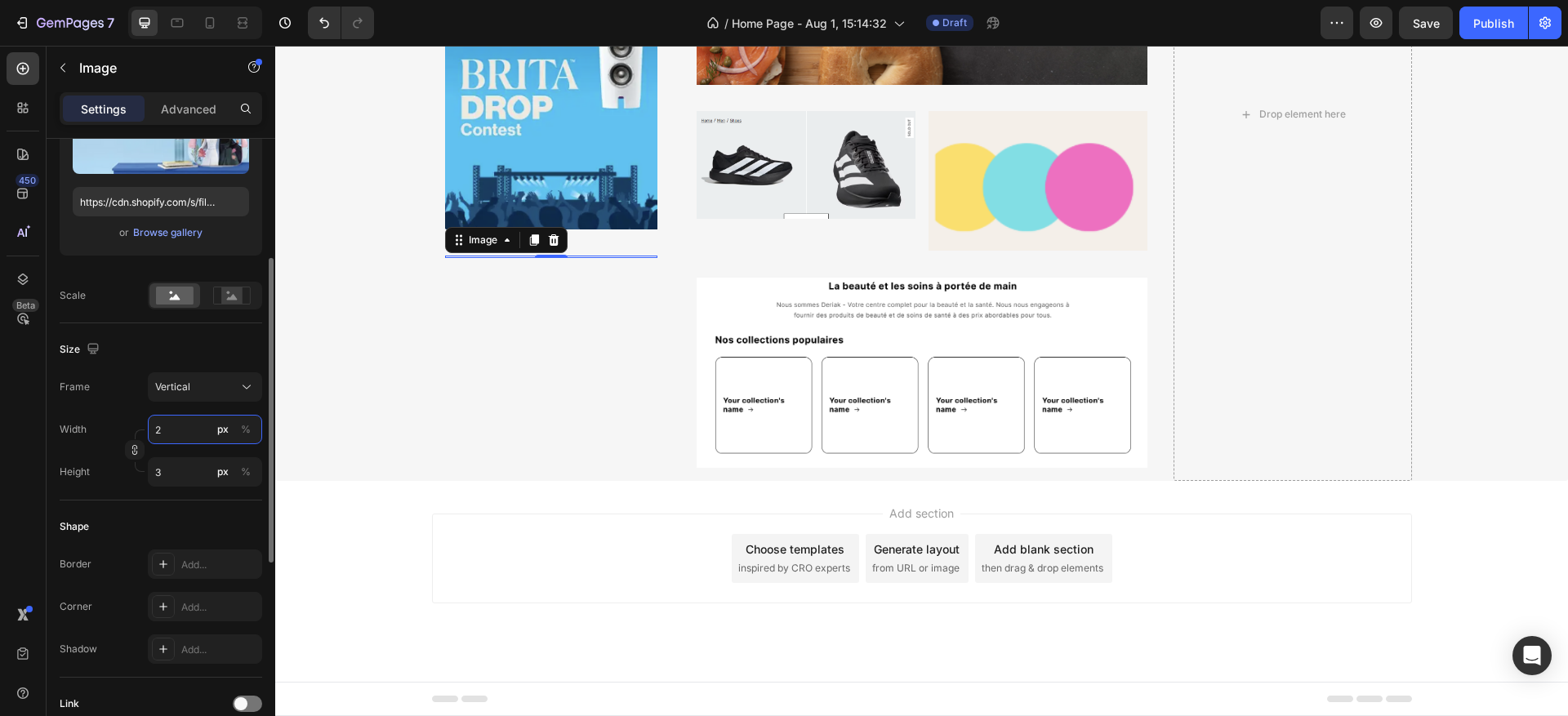 type on "20" 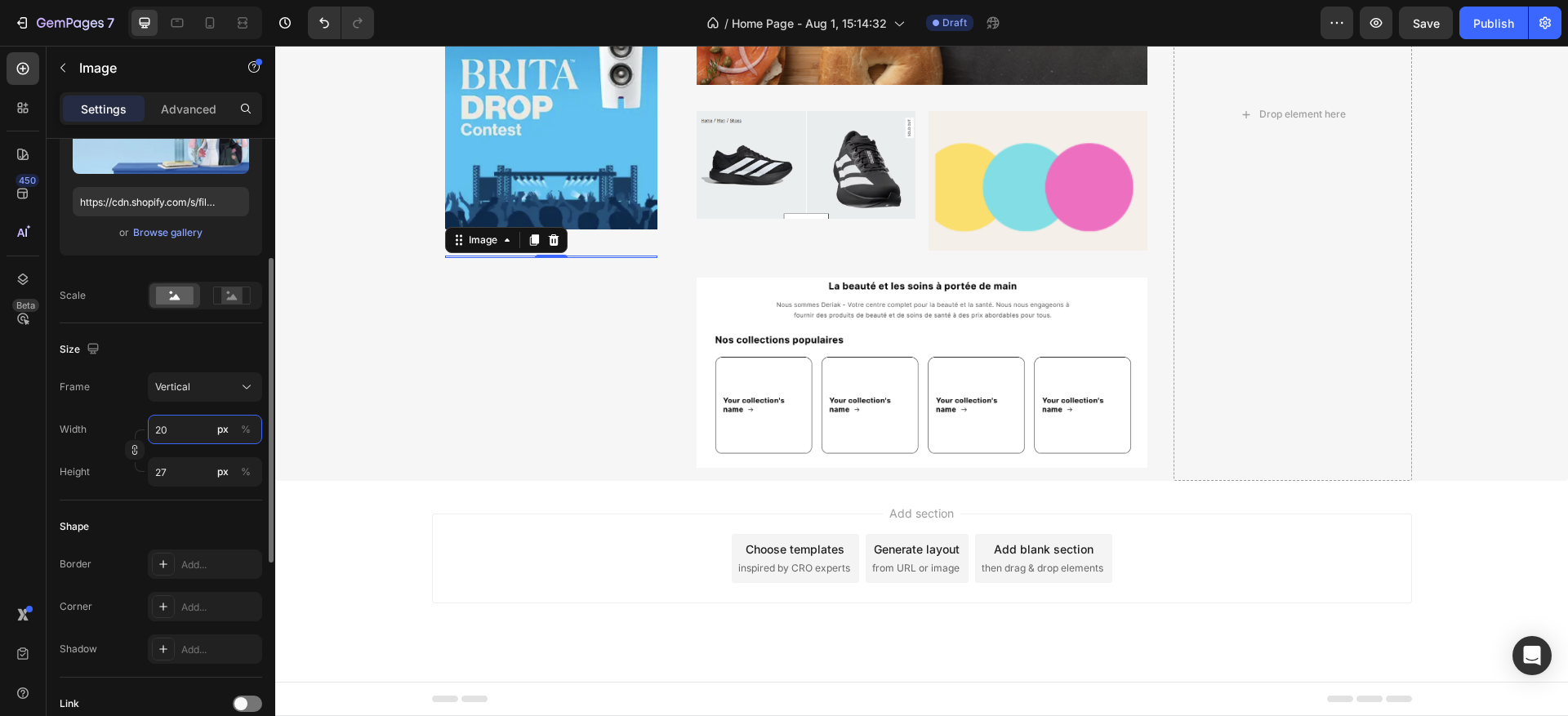 type on "200" 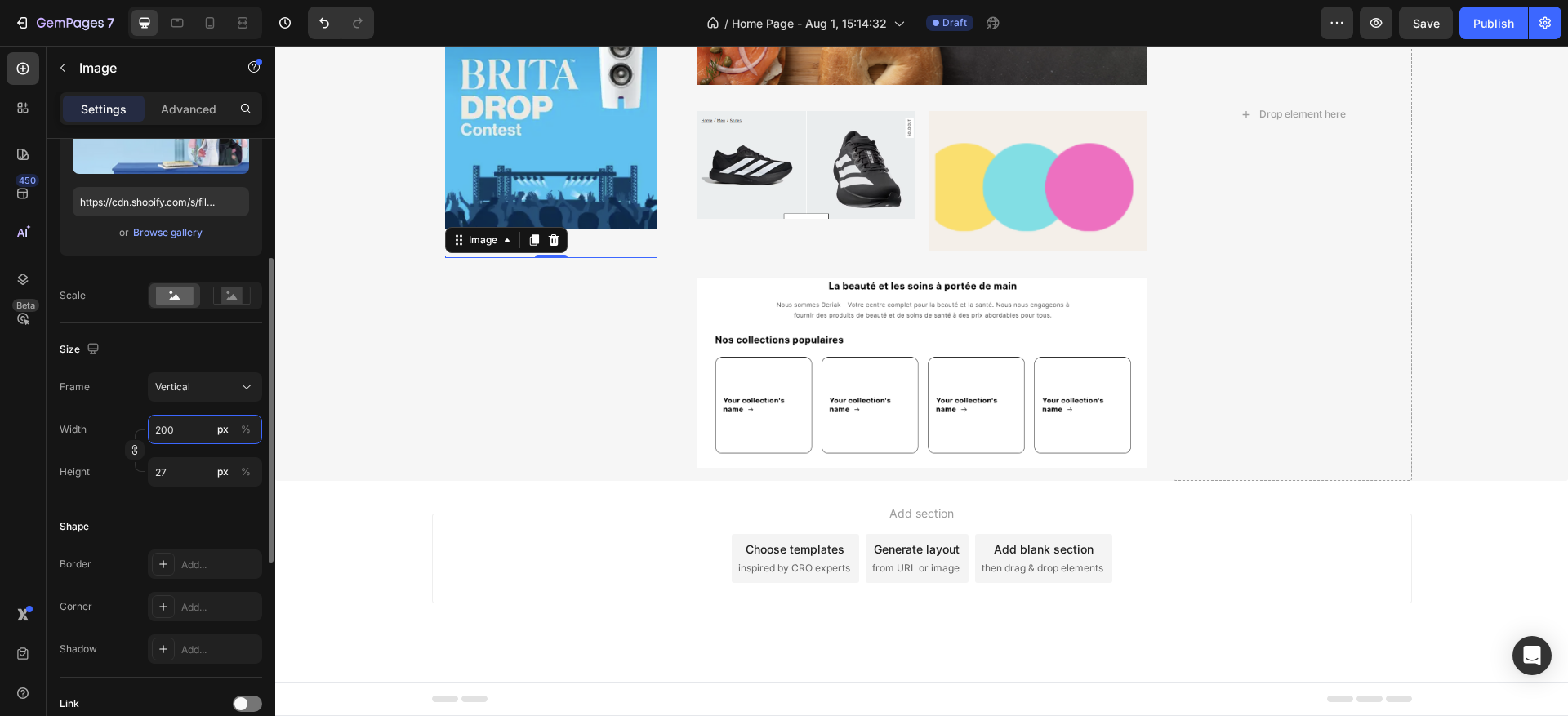 type on "267" 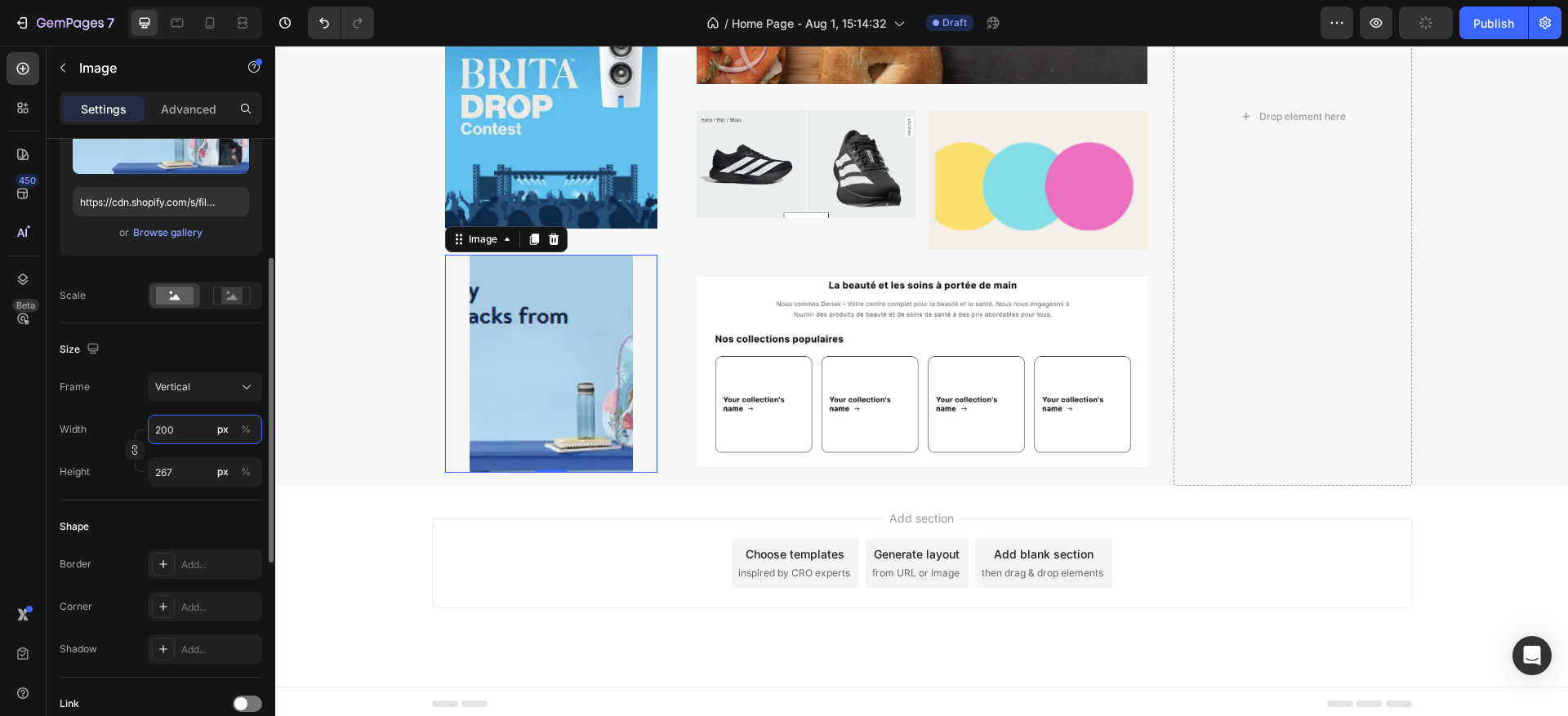 type on "20" 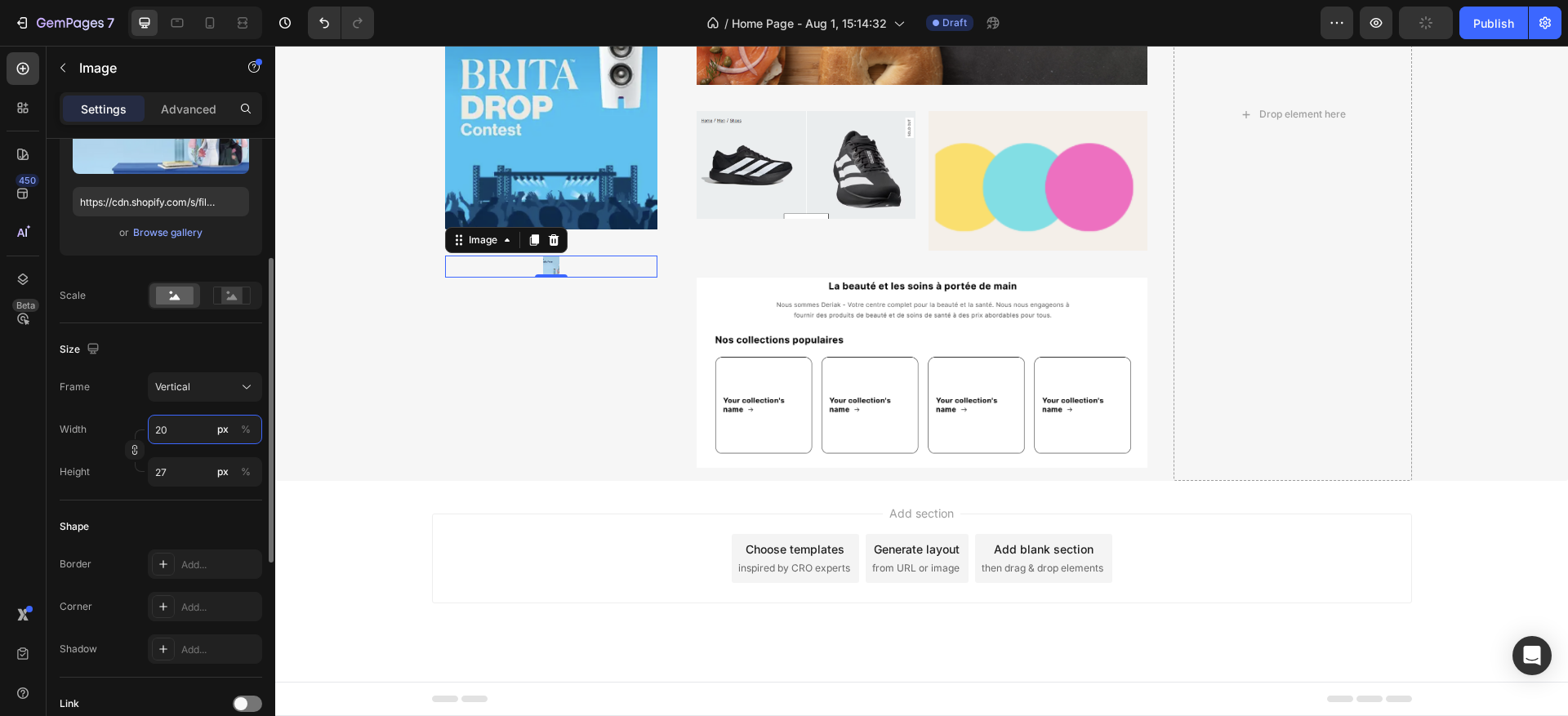 type on "2" 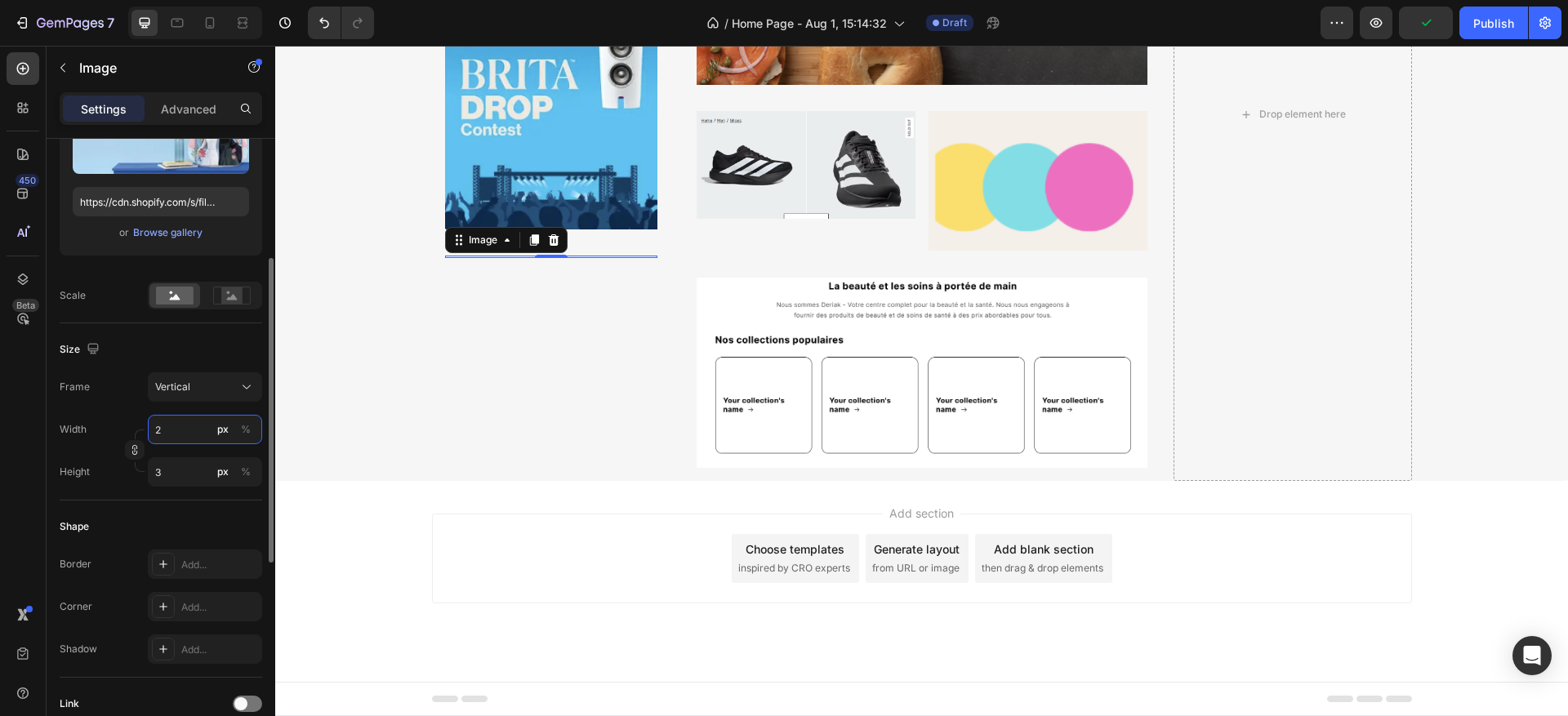 type 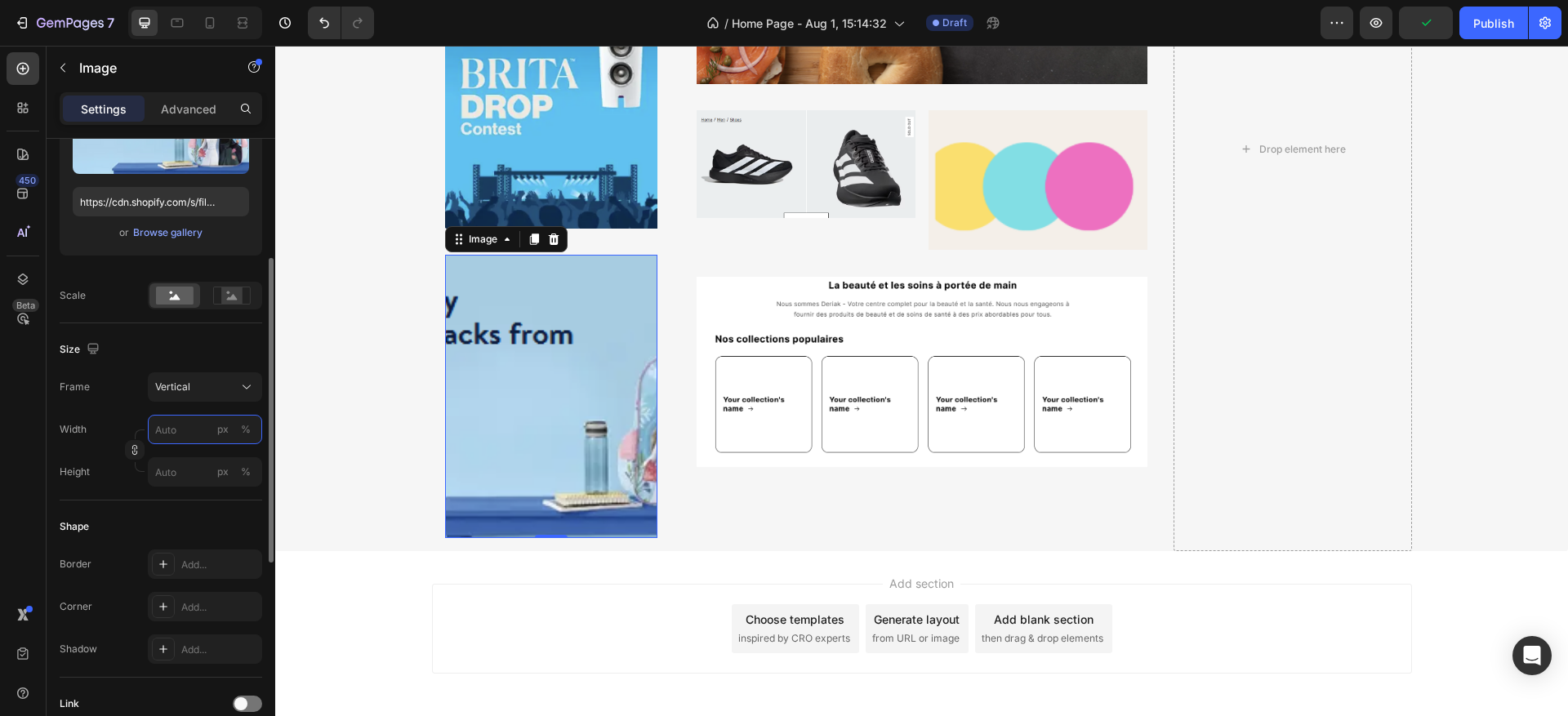type on "2" 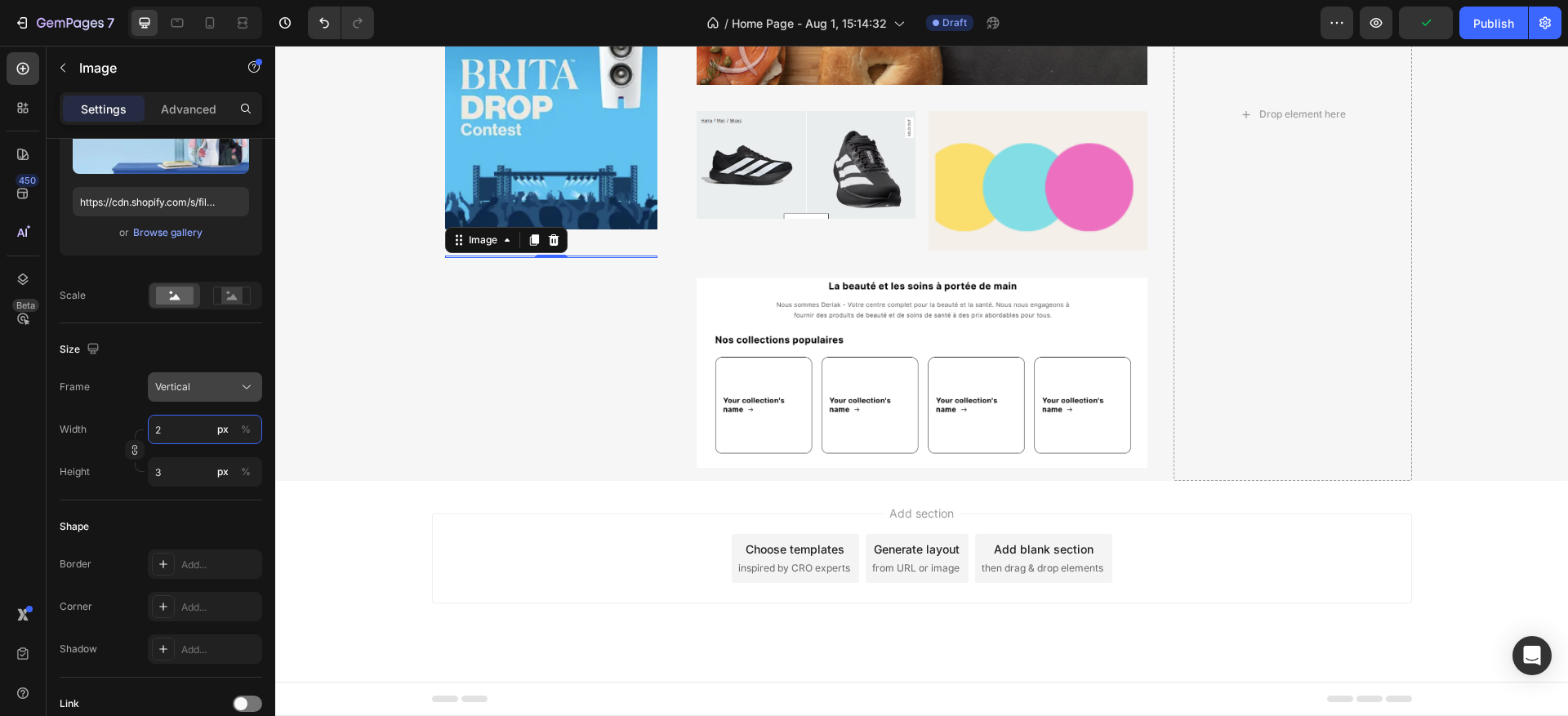 type on "2" 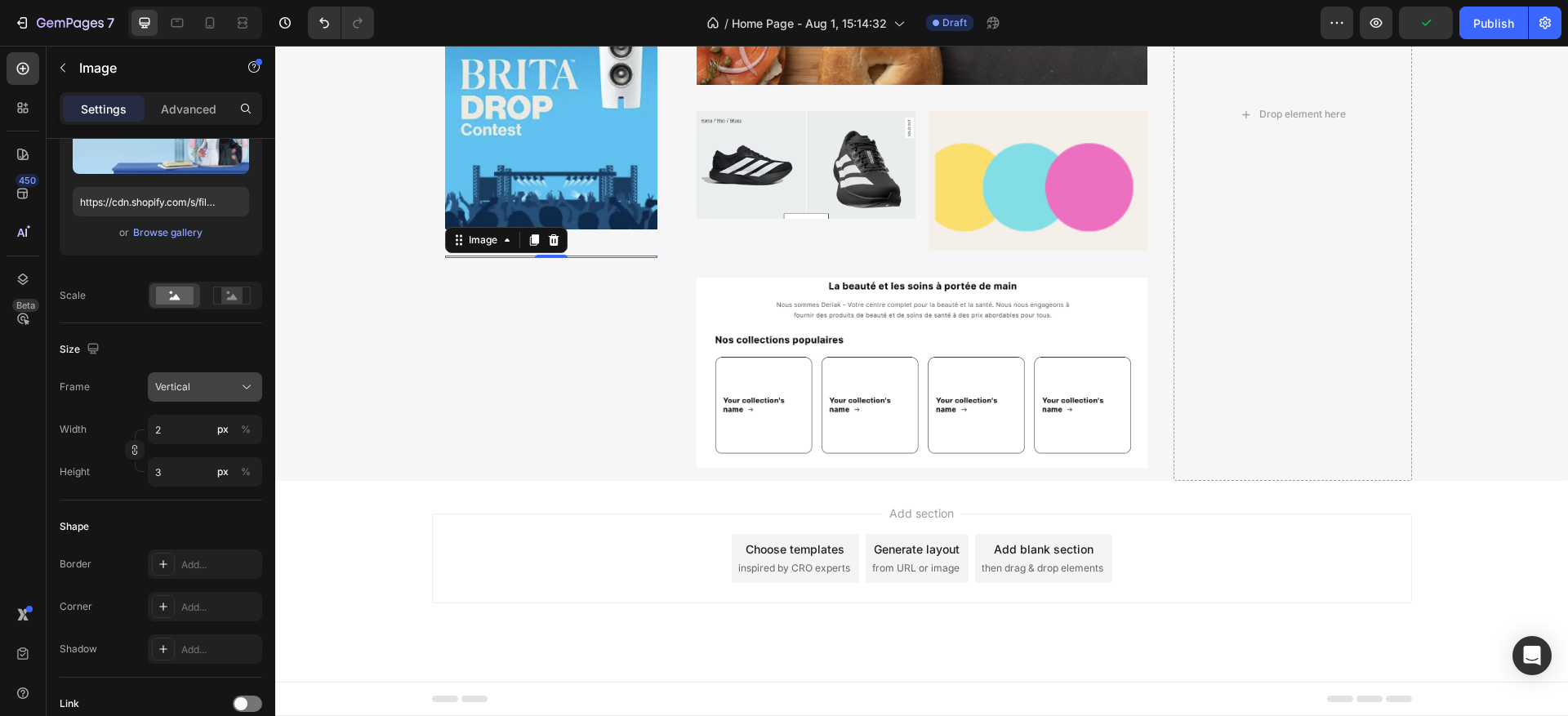 click on "Vertical" at bounding box center [205, 387] 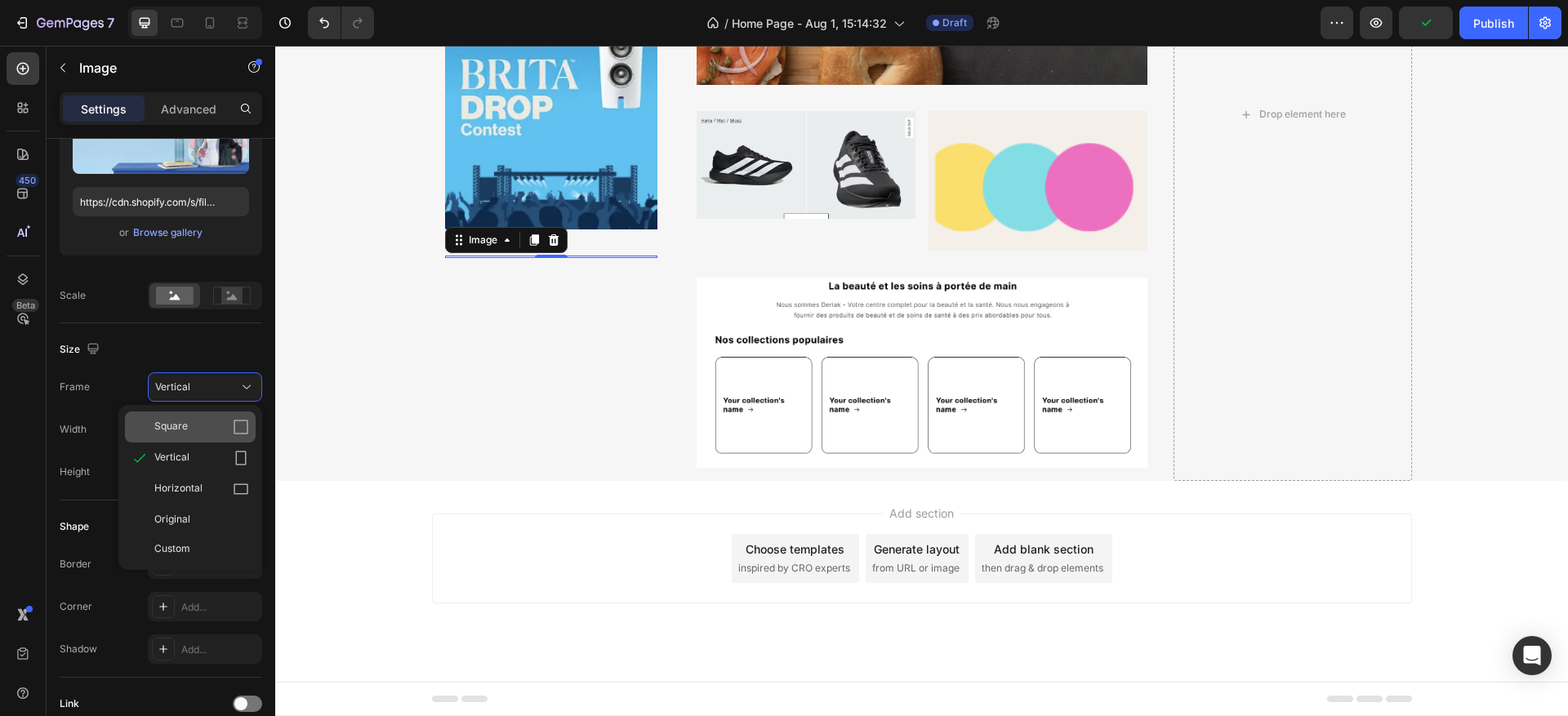 click on "Square" at bounding box center [202, 427] 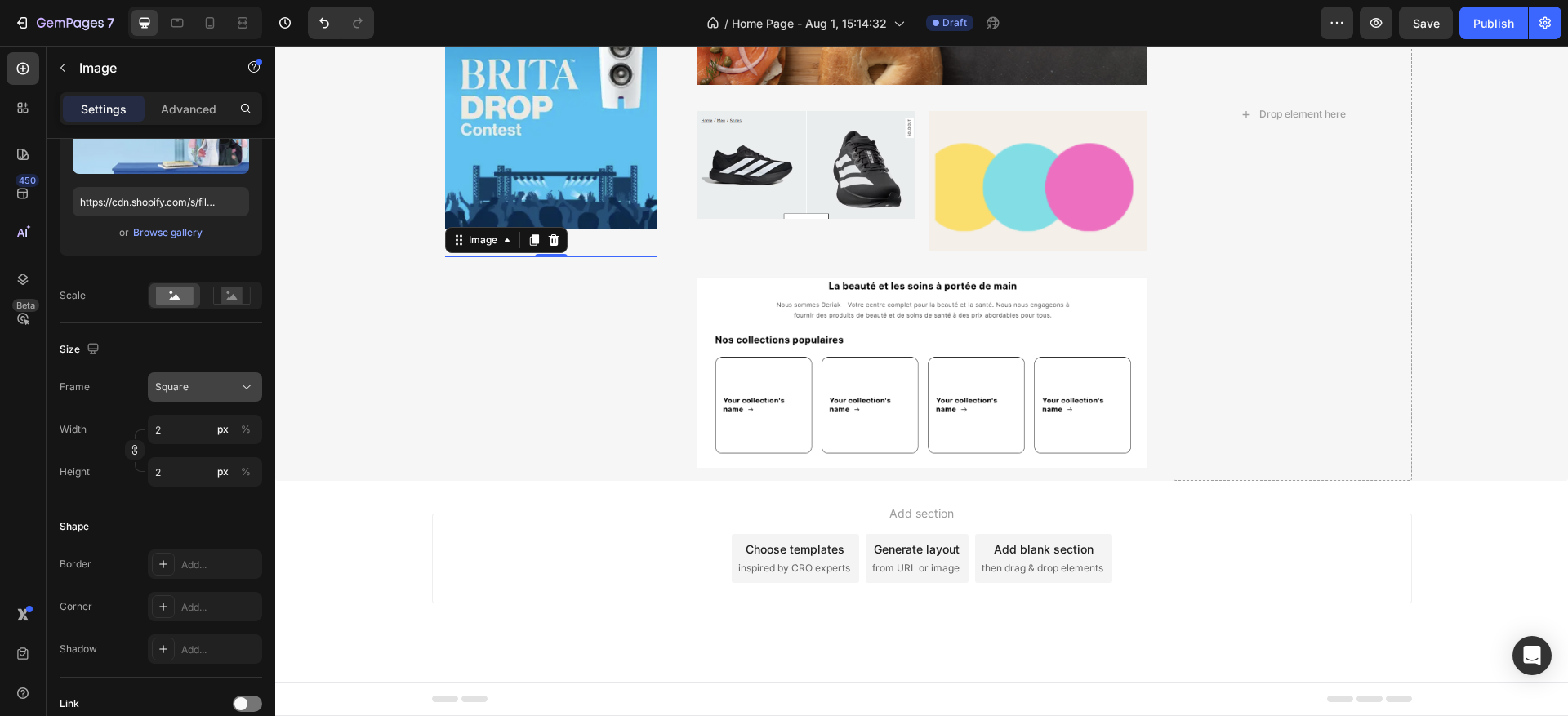click on "Square" 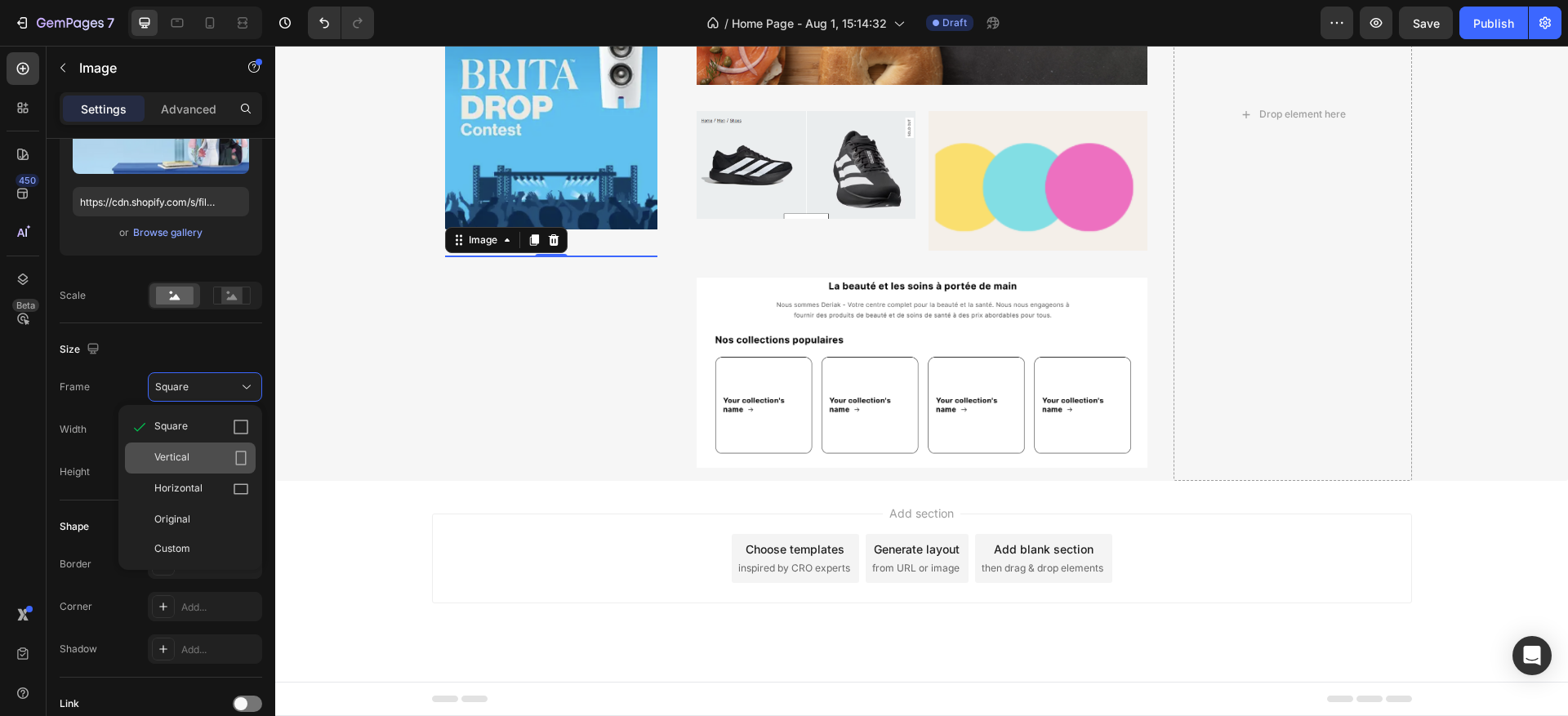 click on "Vertical" at bounding box center (202, 458) 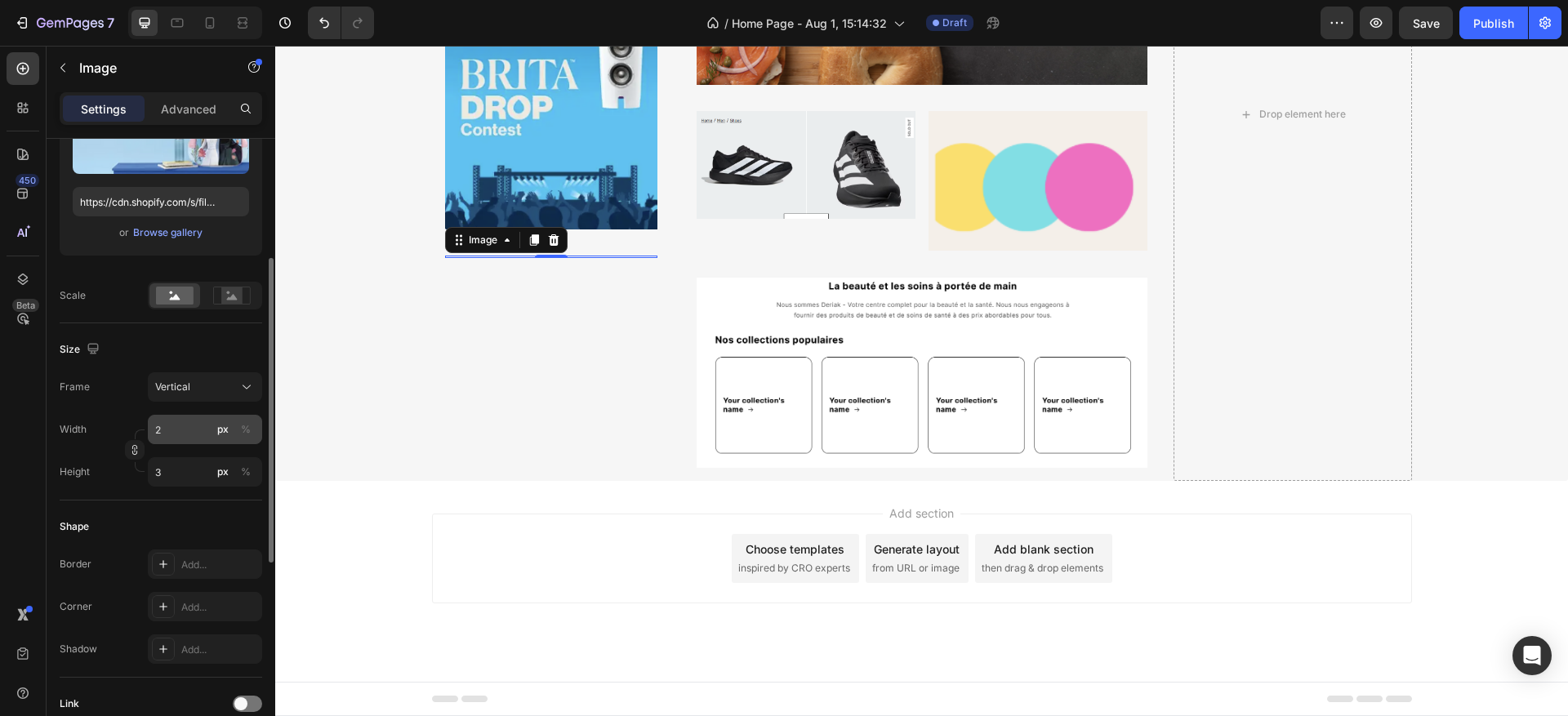 click on "px" 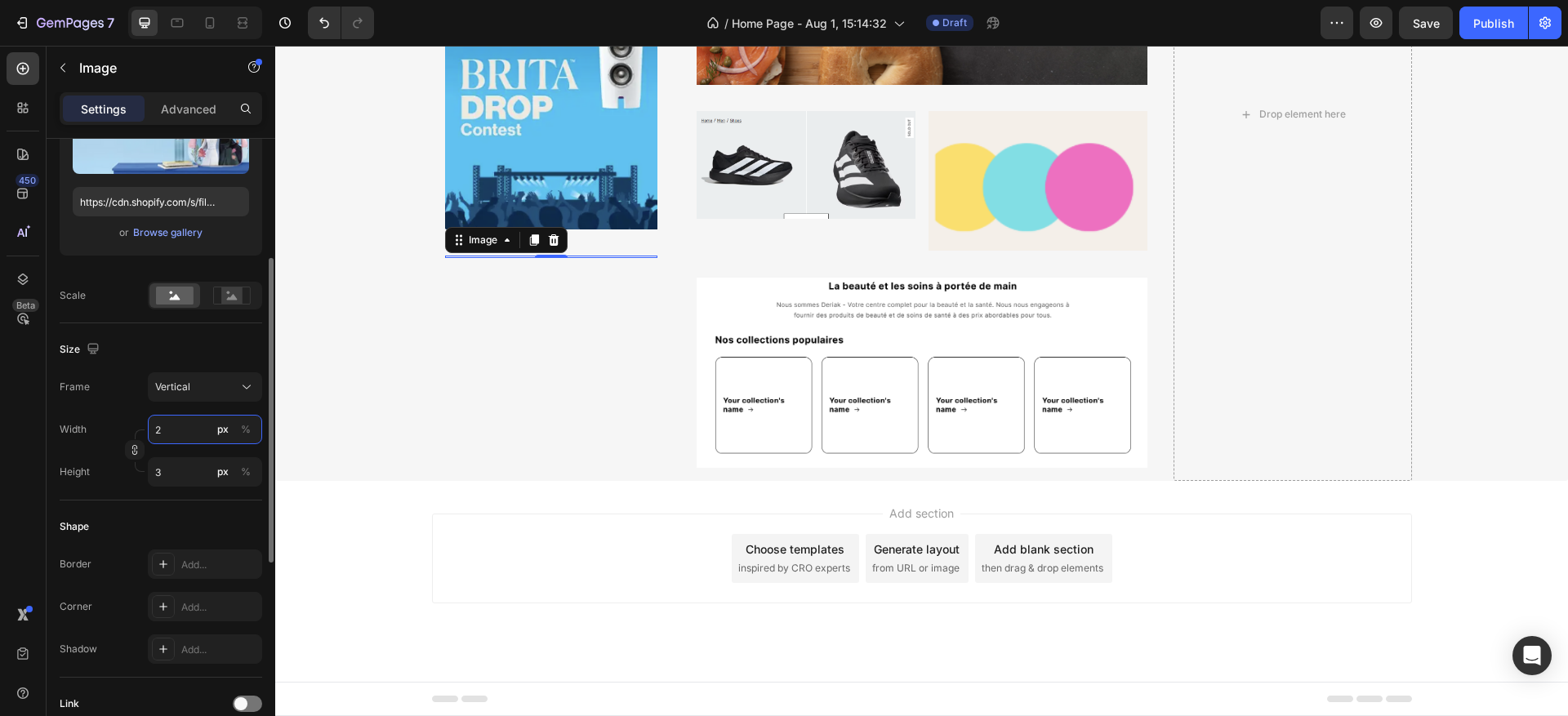 click on "2" at bounding box center (205, 429) 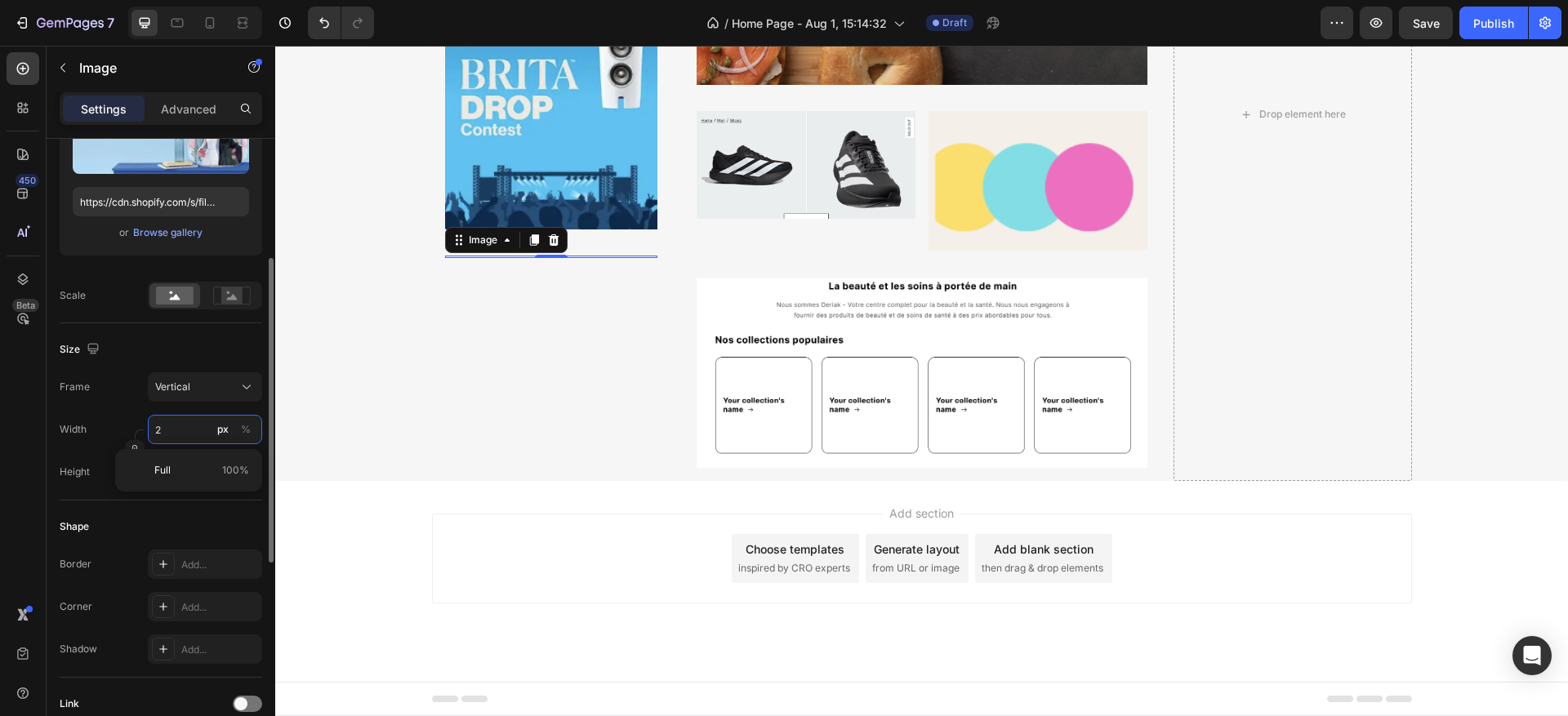 type on "20" 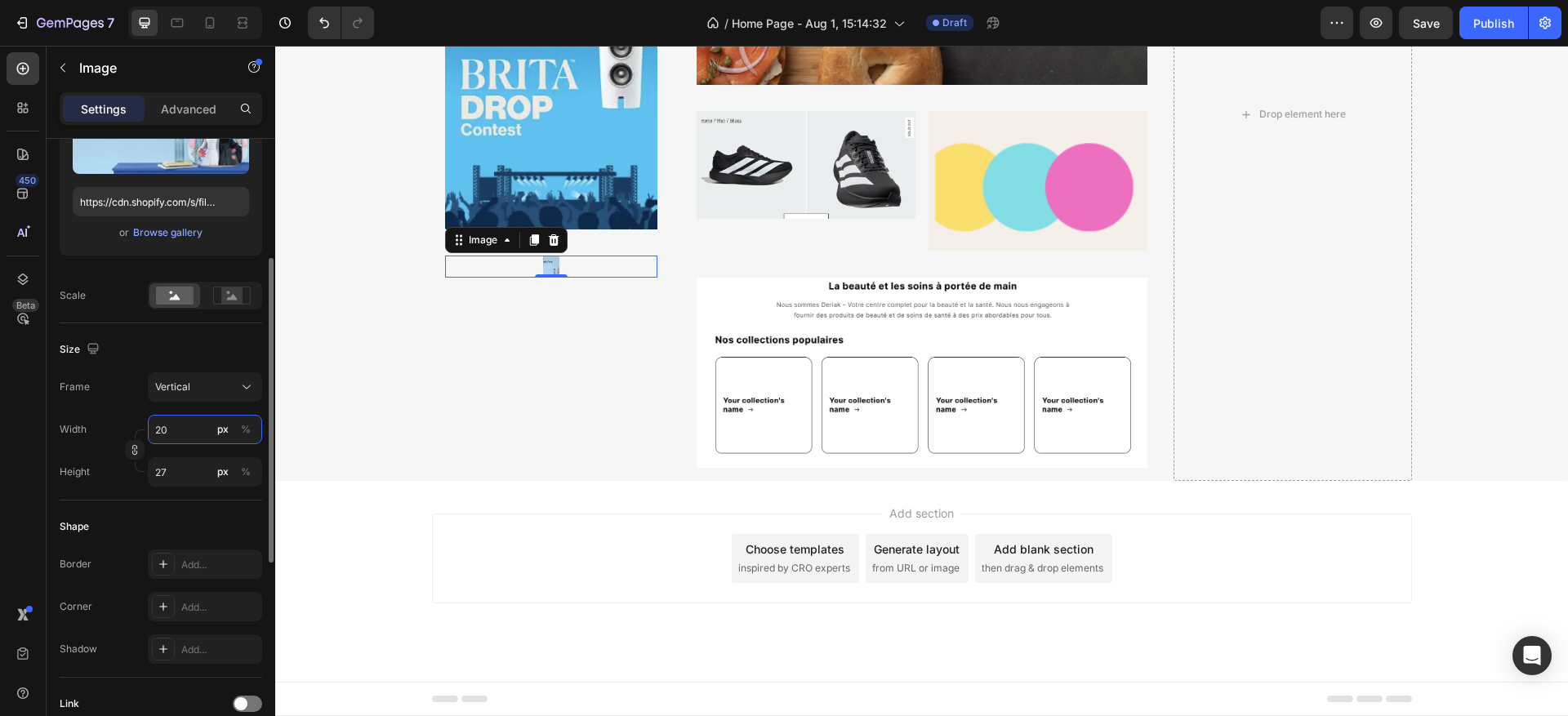 type on "200" 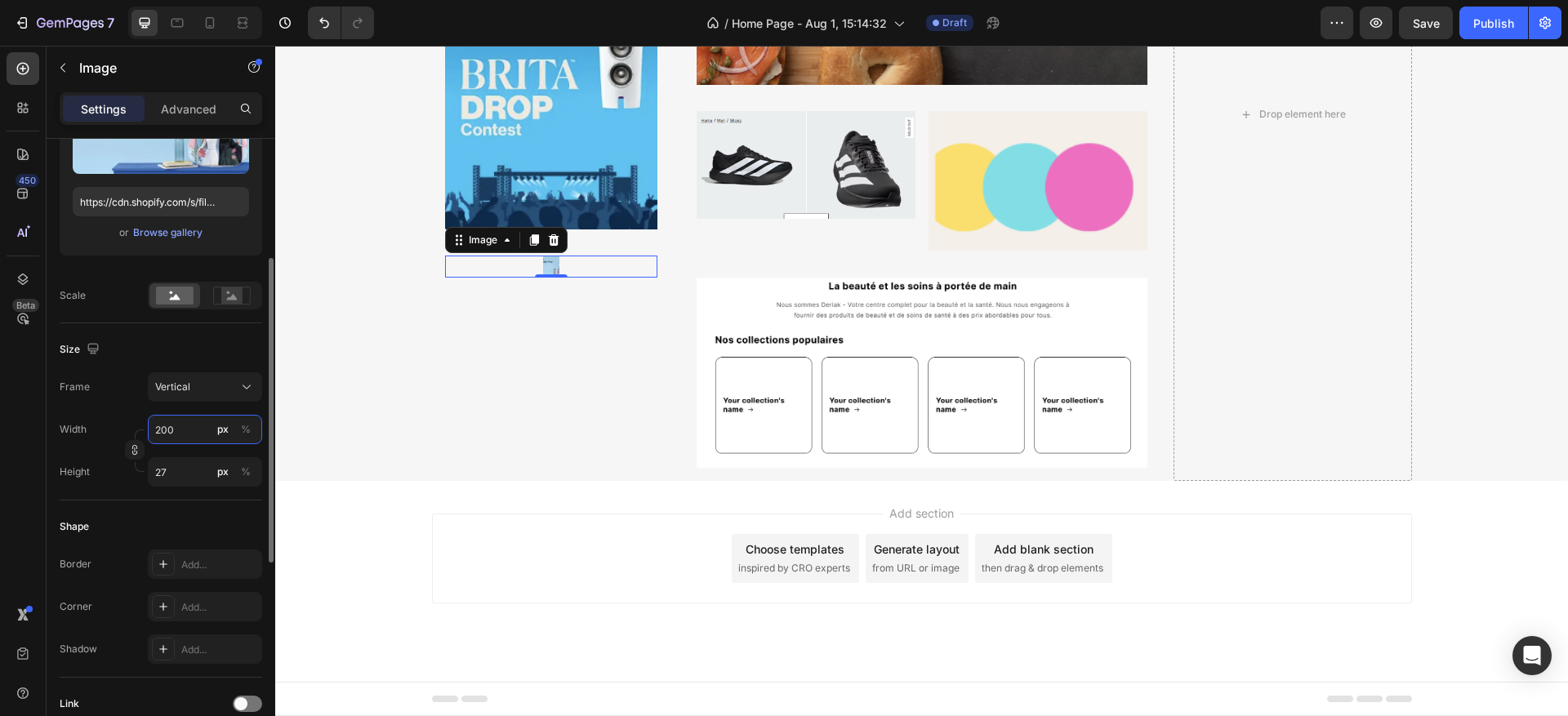 type on "267" 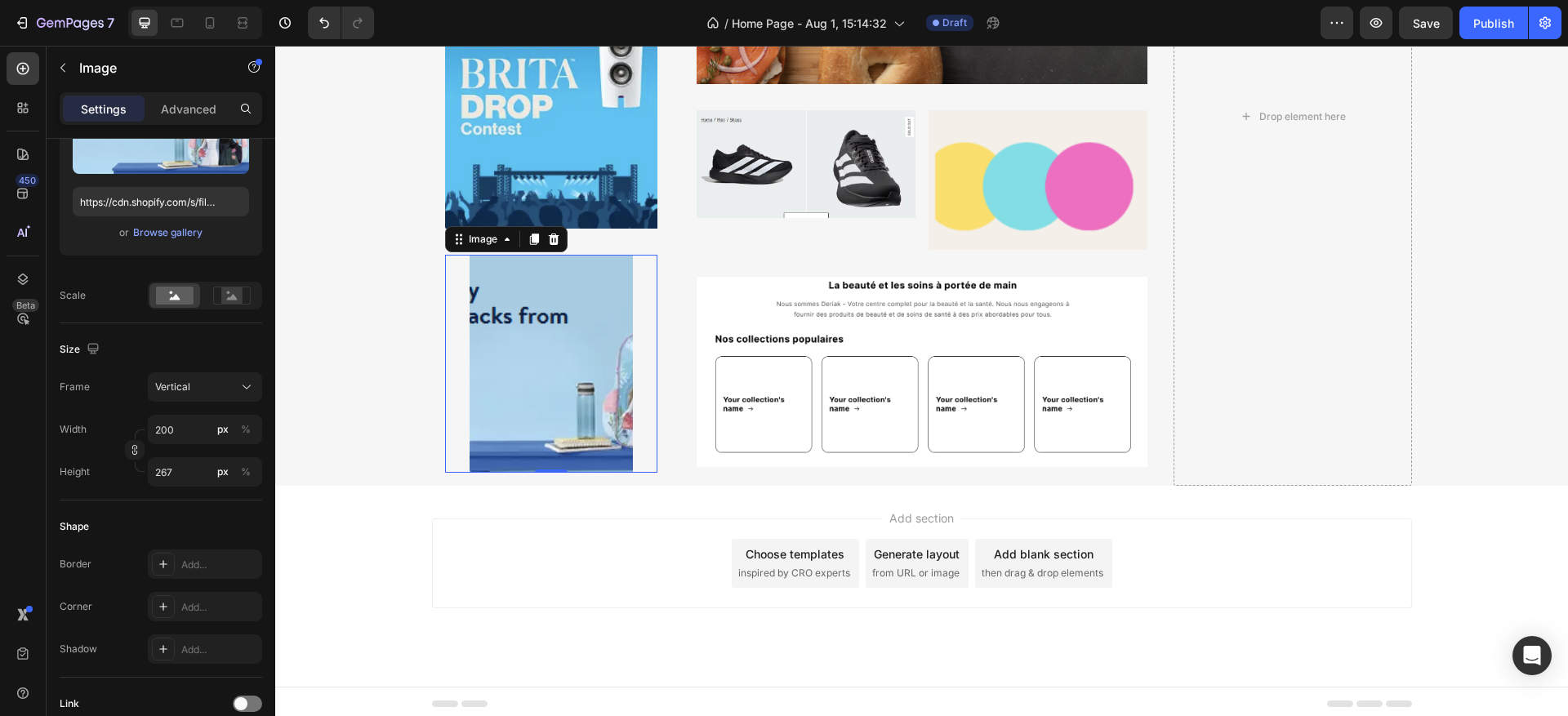 click on "Add section Choose templates inspired by CRO experts Generate layout from URL or image Add blank section then drag & drop elements" at bounding box center [922, 563] 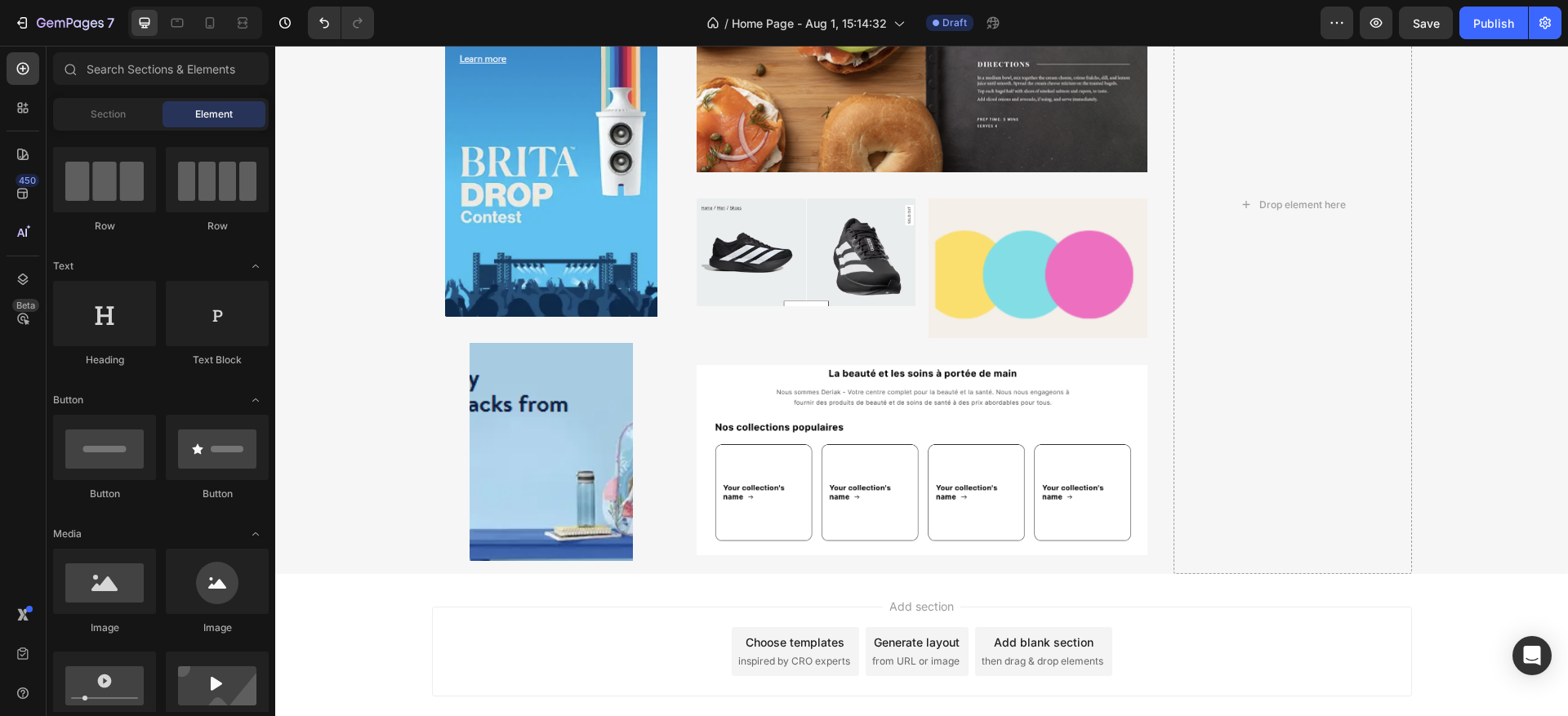 scroll, scrollTop: 245, scrollLeft: 0, axis: vertical 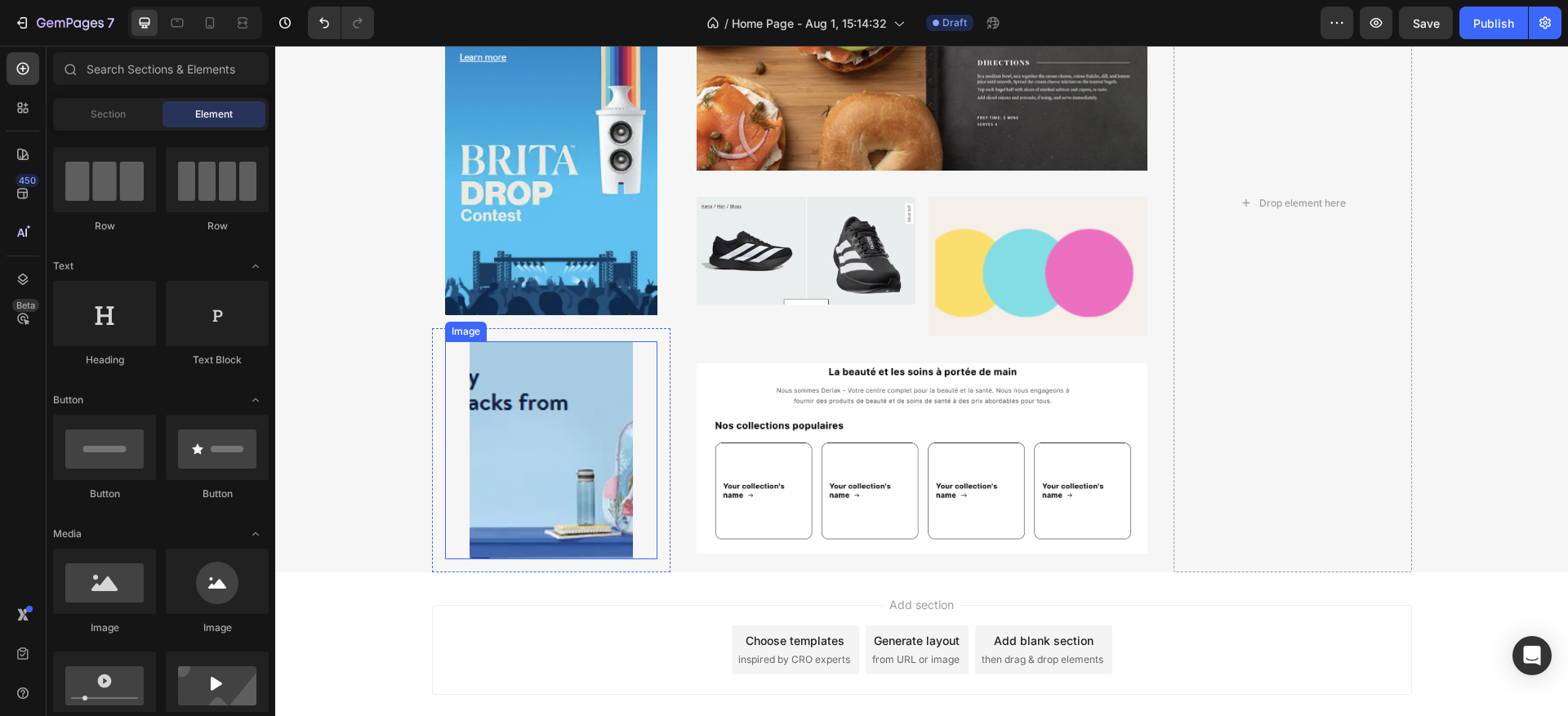 click at bounding box center [551, 450] 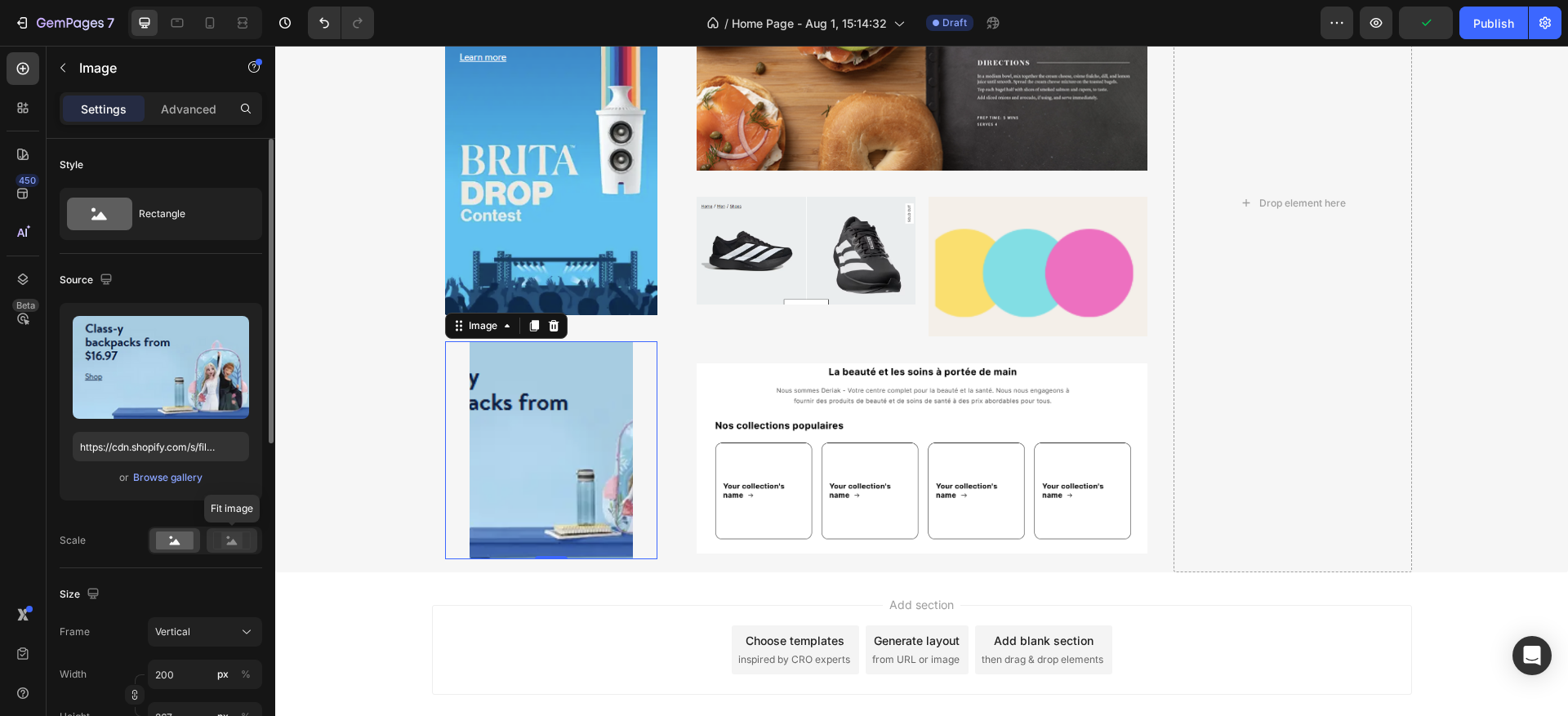 click 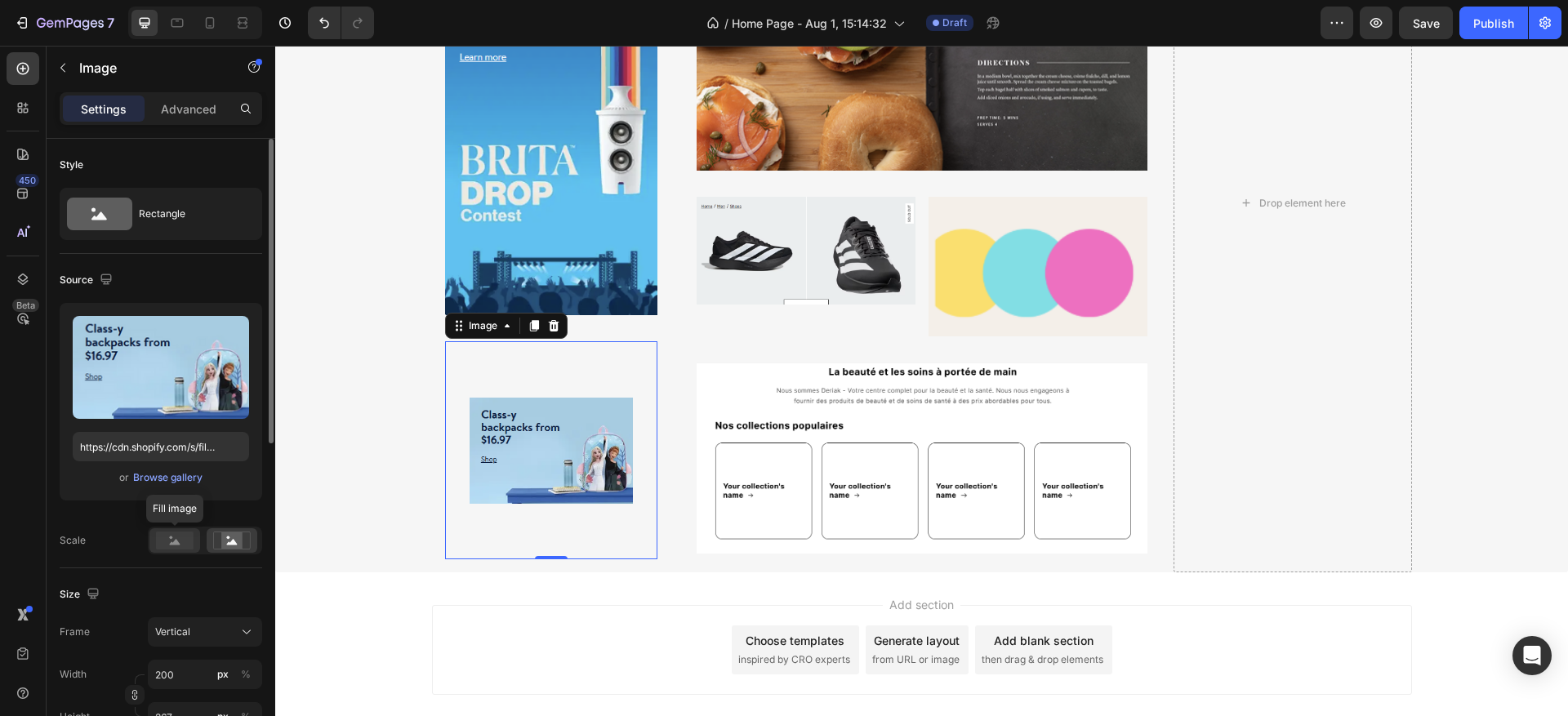 click 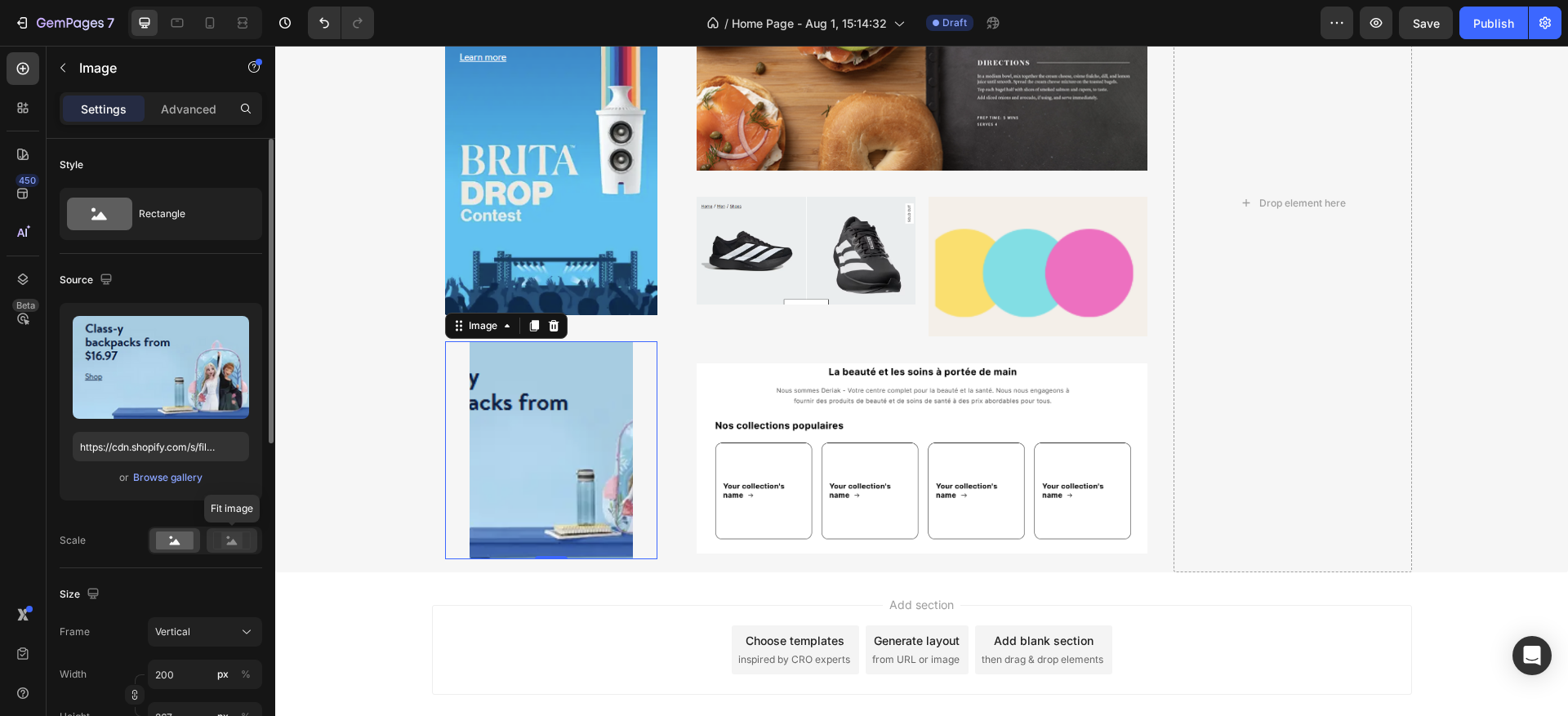 click 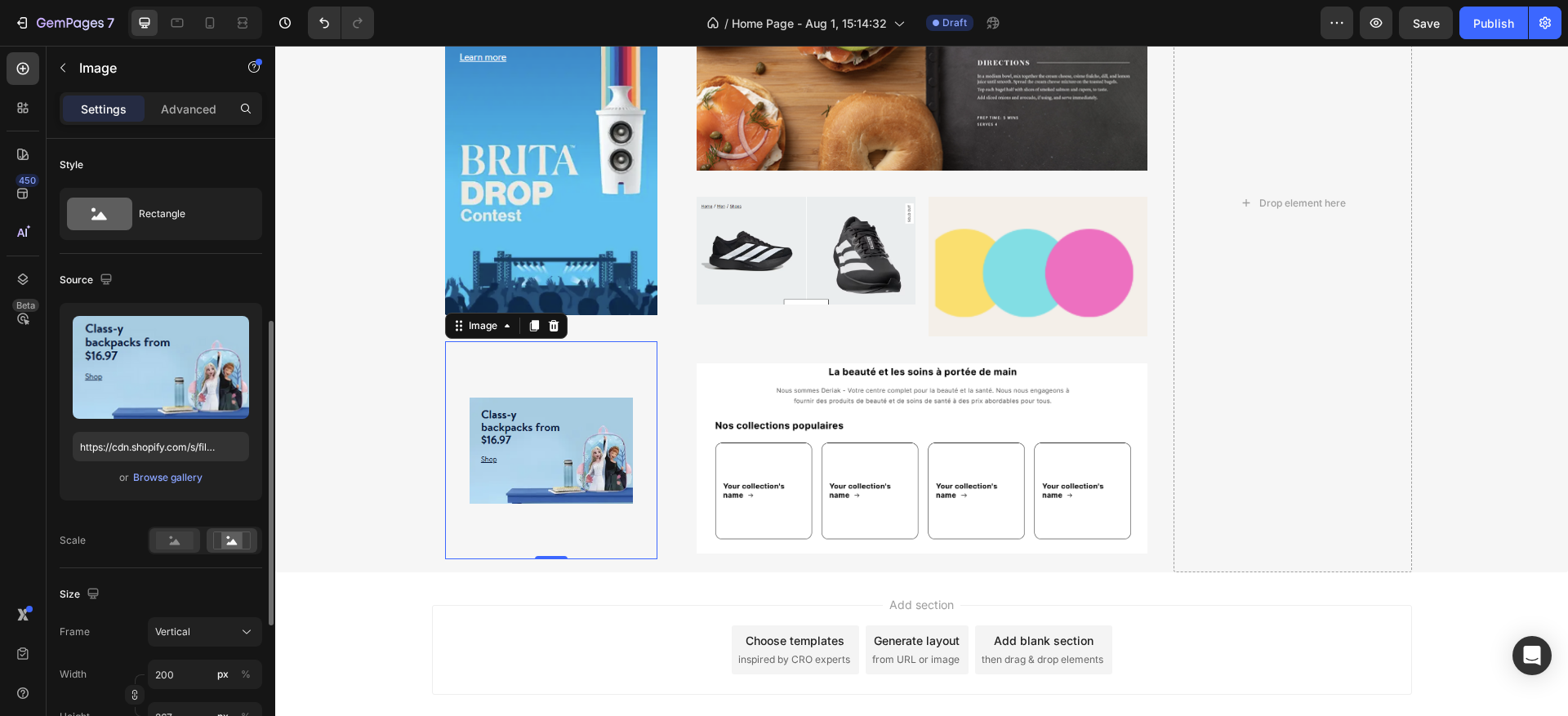 scroll, scrollTop: 245, scrollLeft: 0, axis: vertical 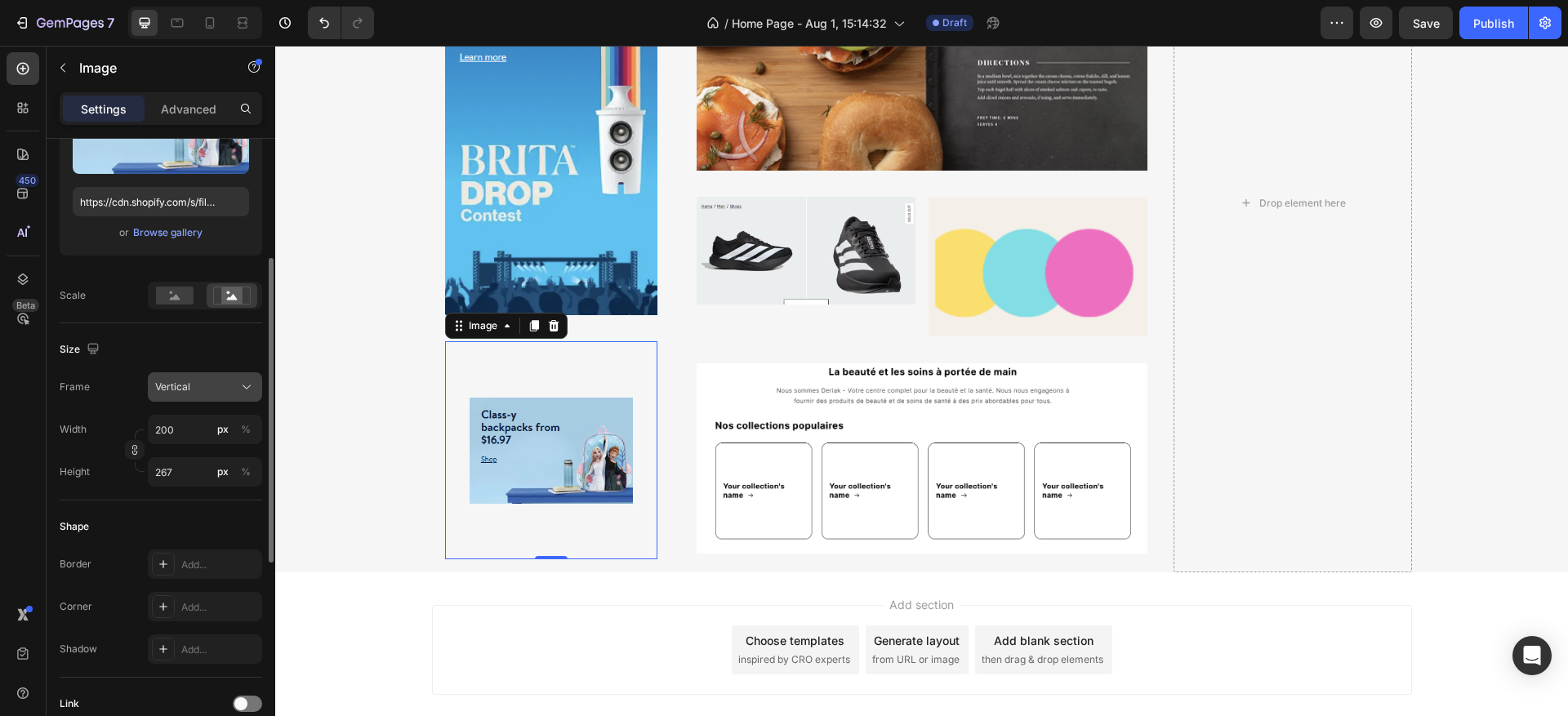 click on "Vertical" 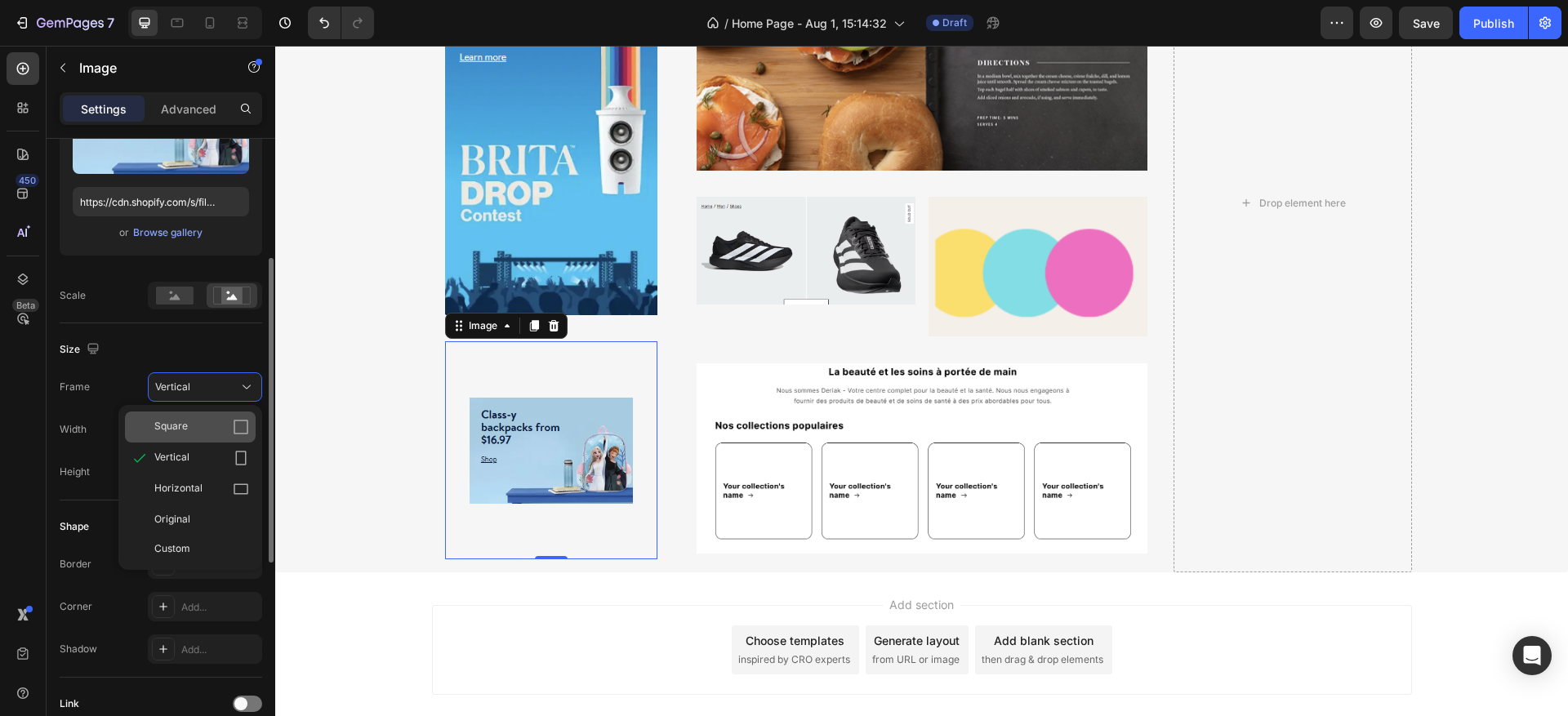 click on "Square" at bounding box center (202, 427) 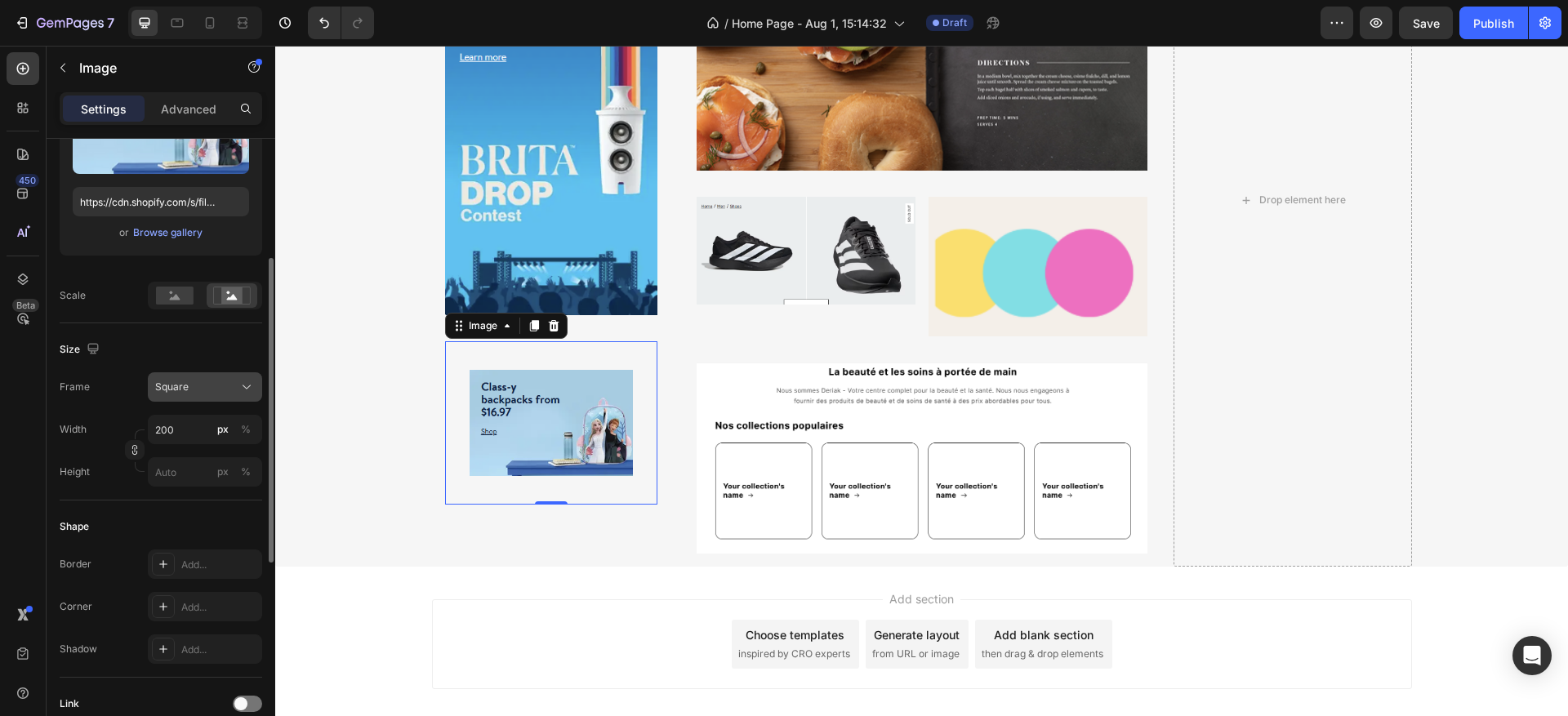 click on "Square" 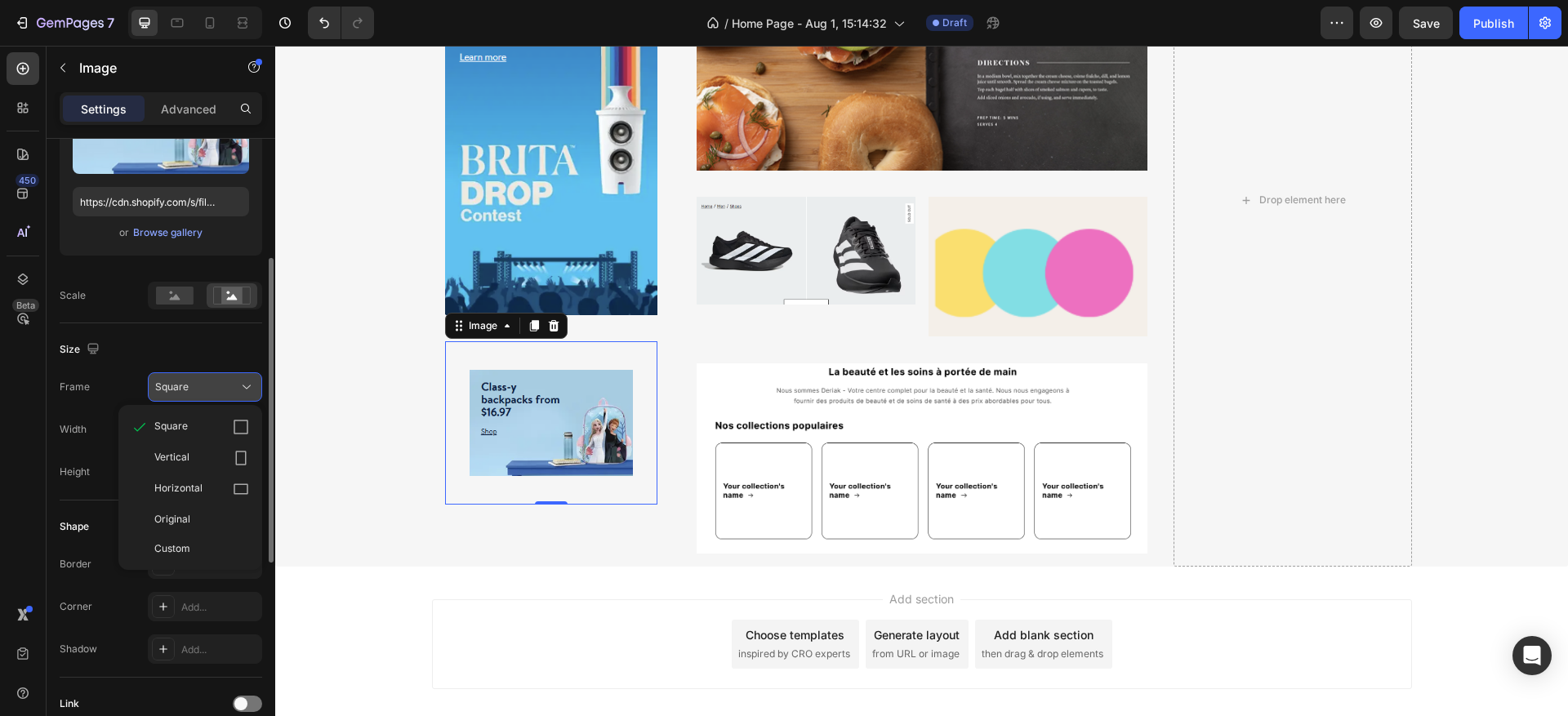 click on "Square" 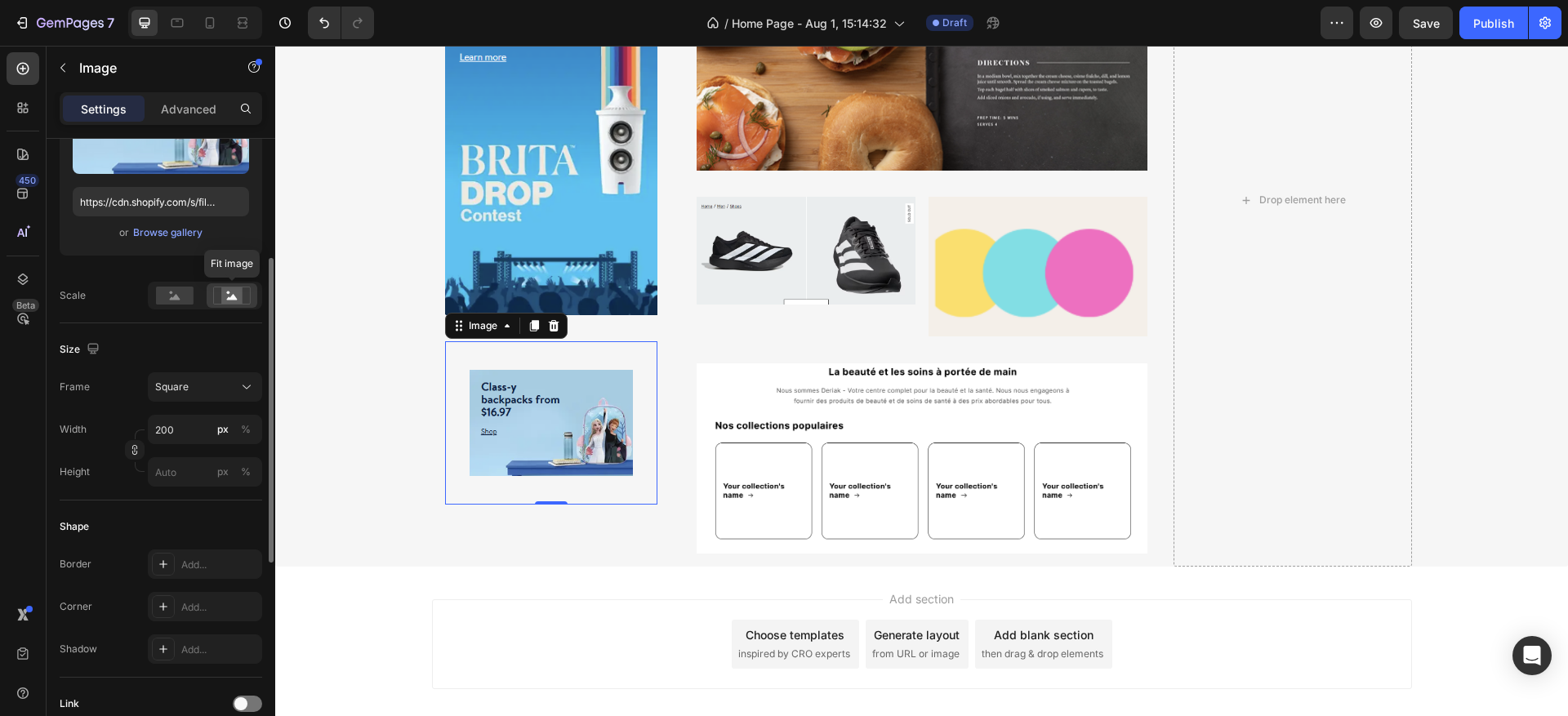 click 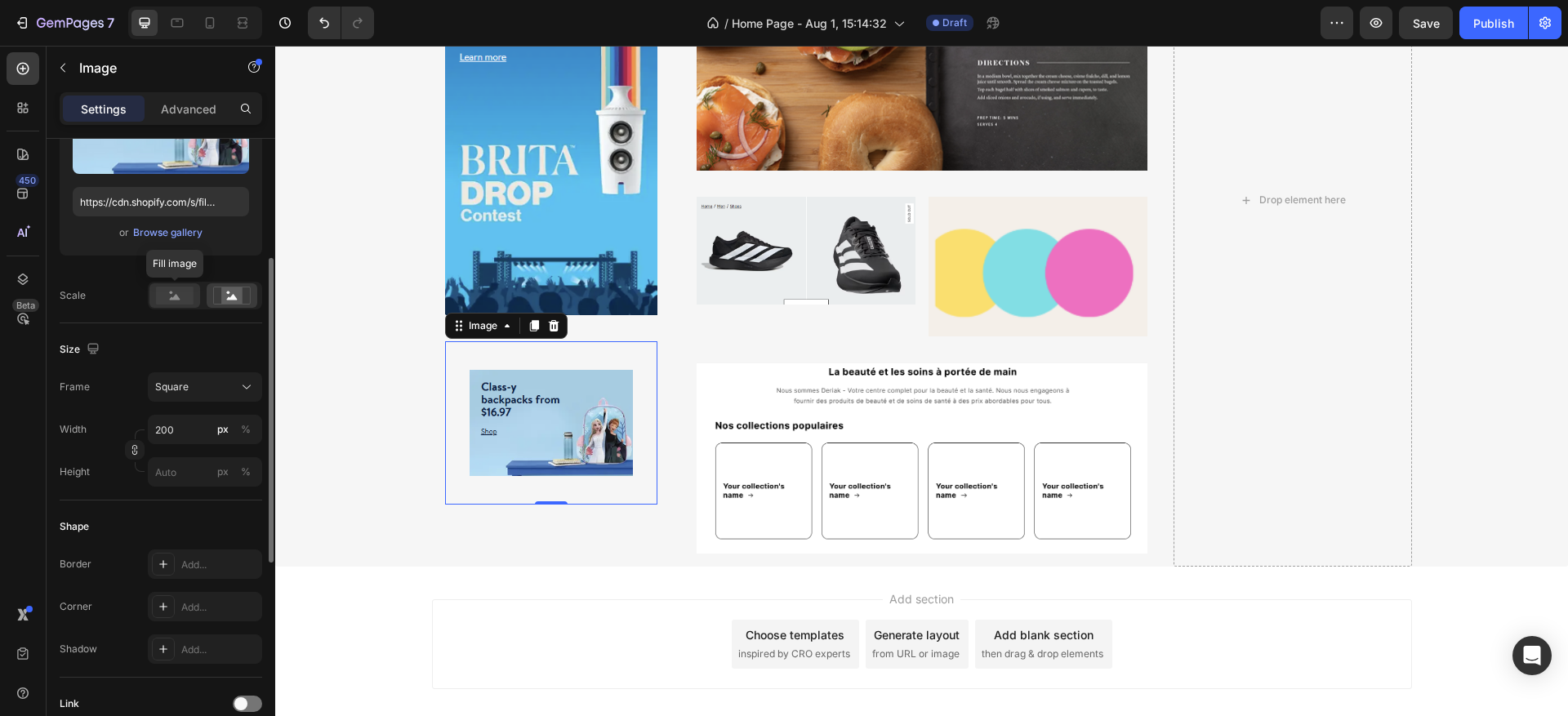 click 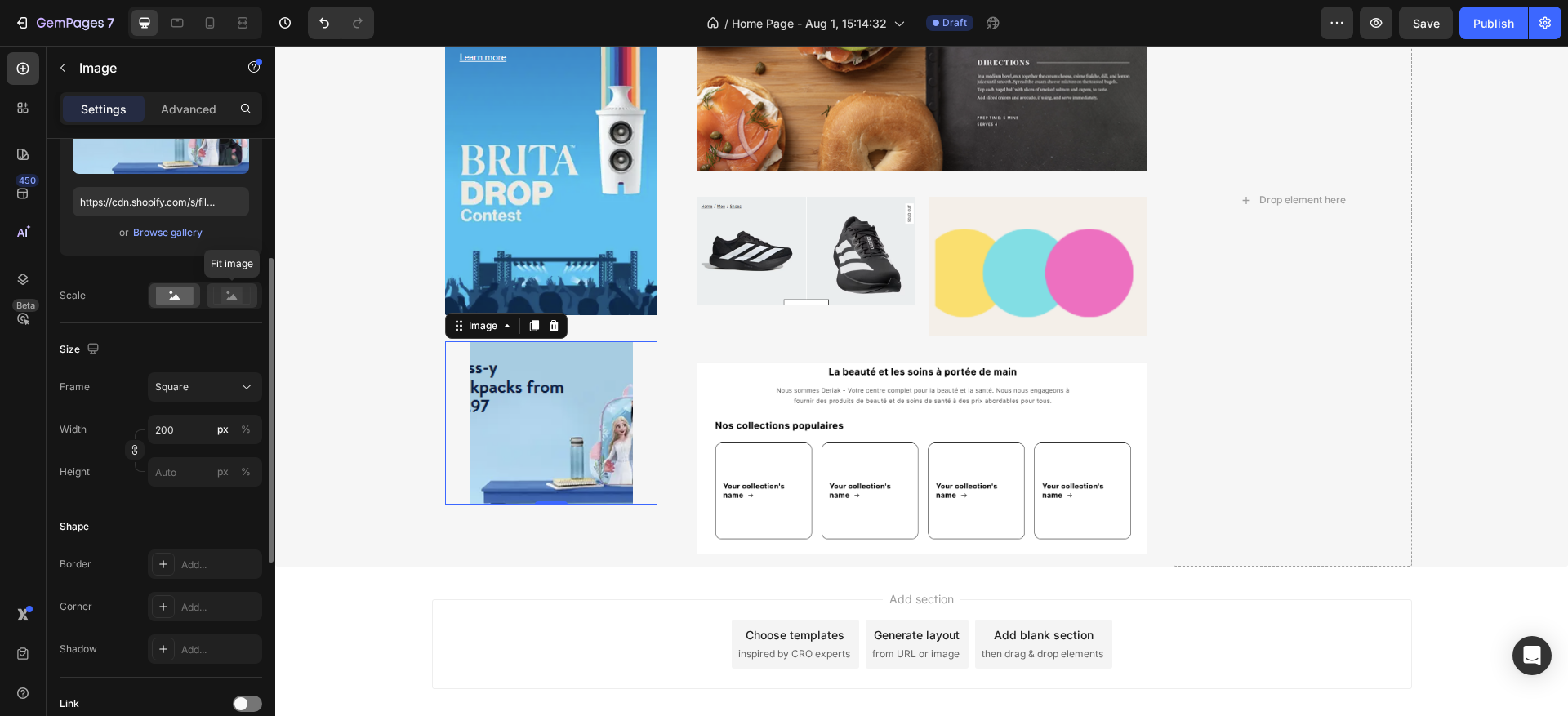 click 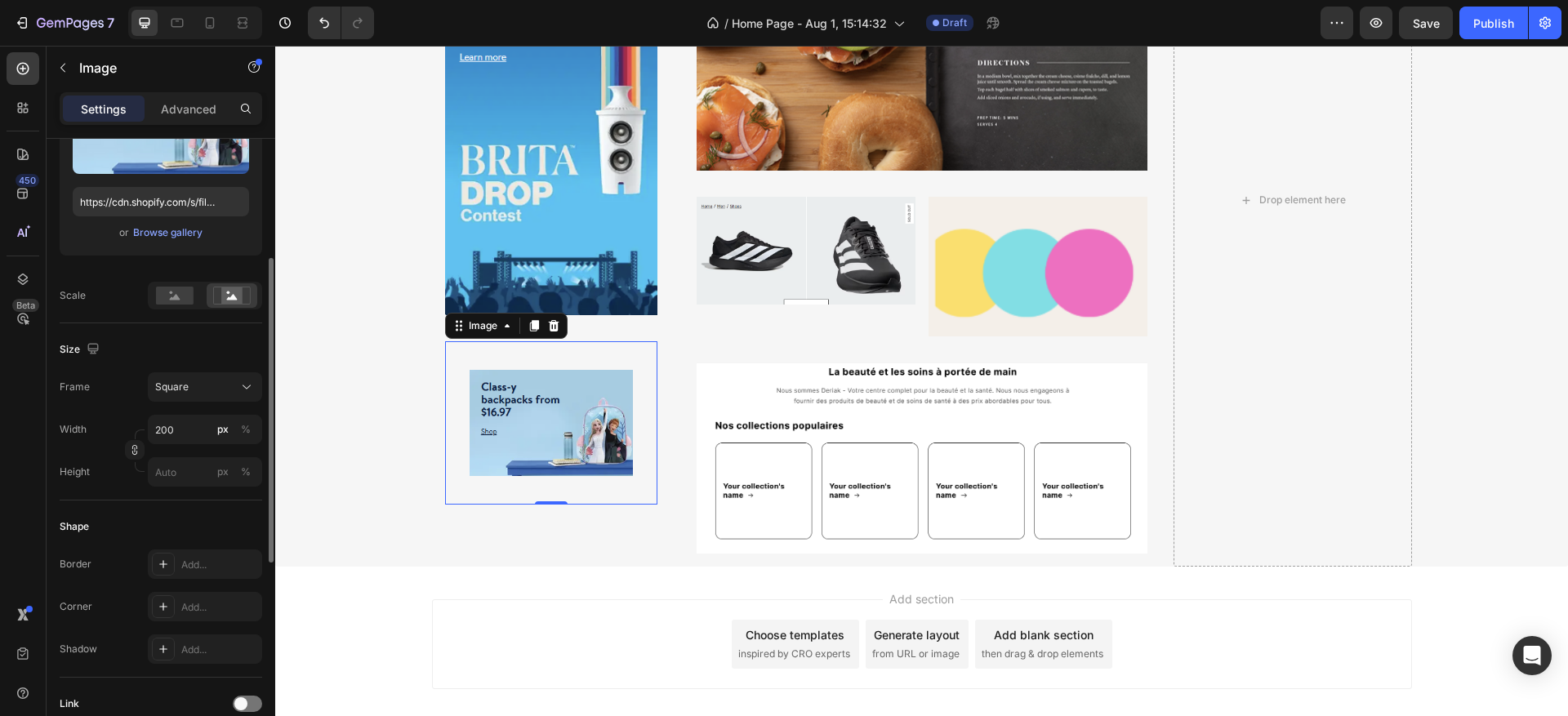 click on "Frame Square Width 200 px % Height px %" 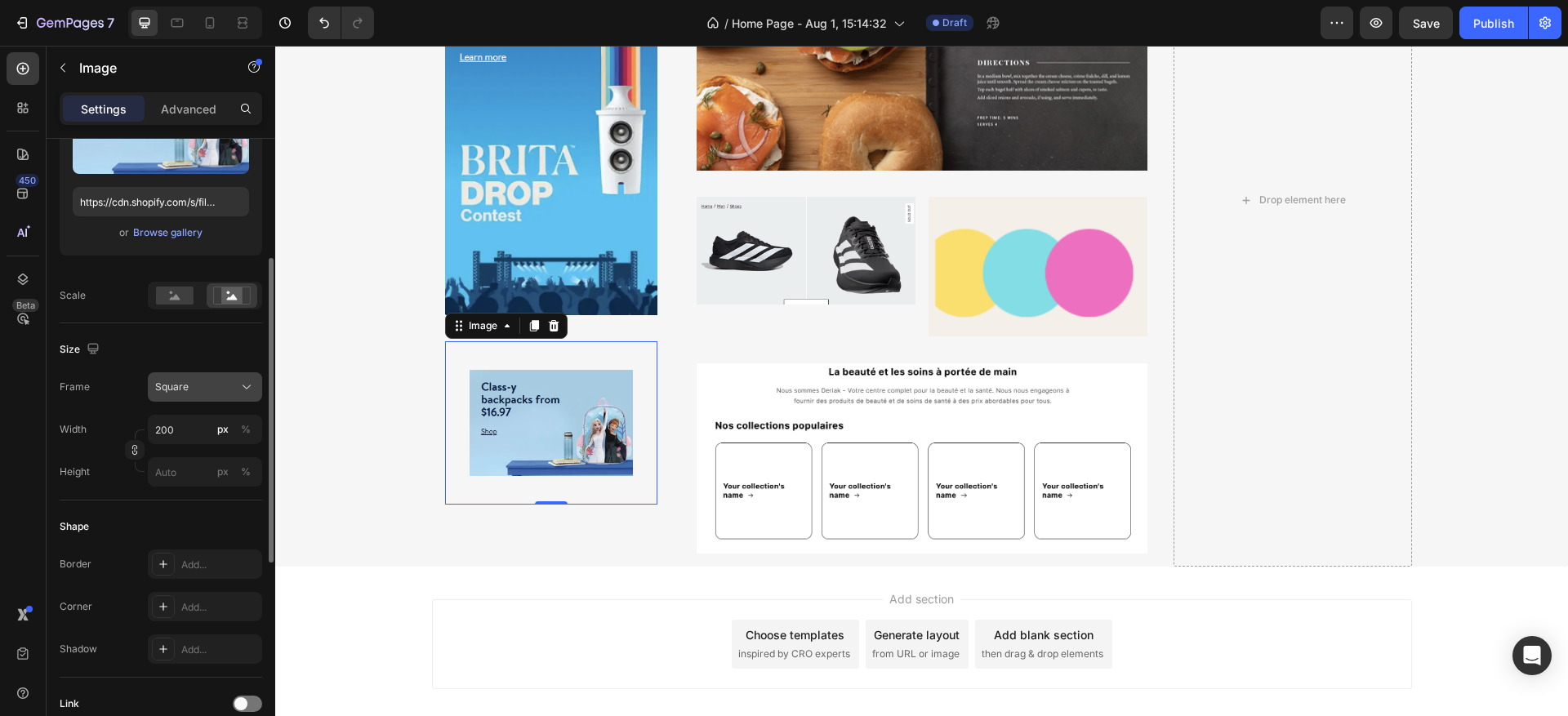 click on "Square" 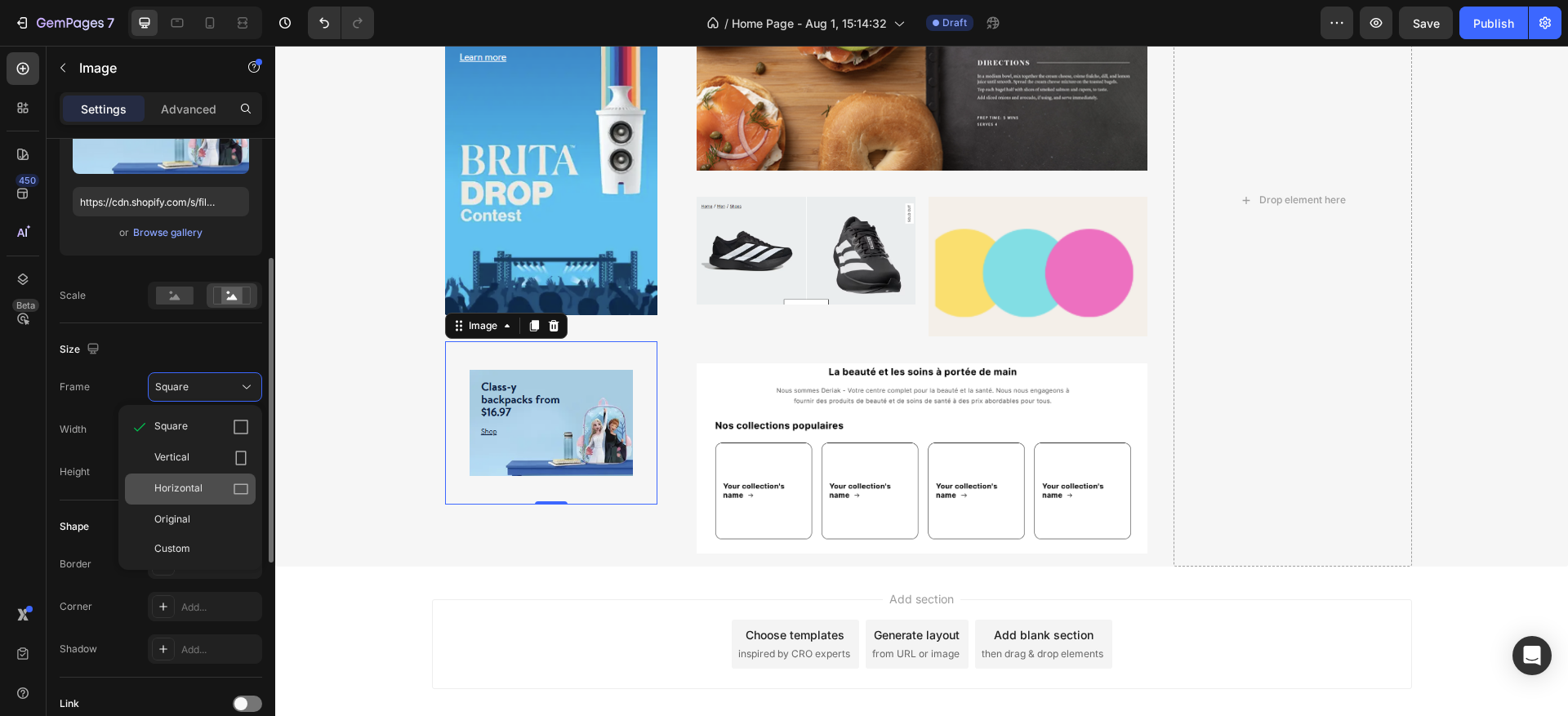 click on "Horizontal" 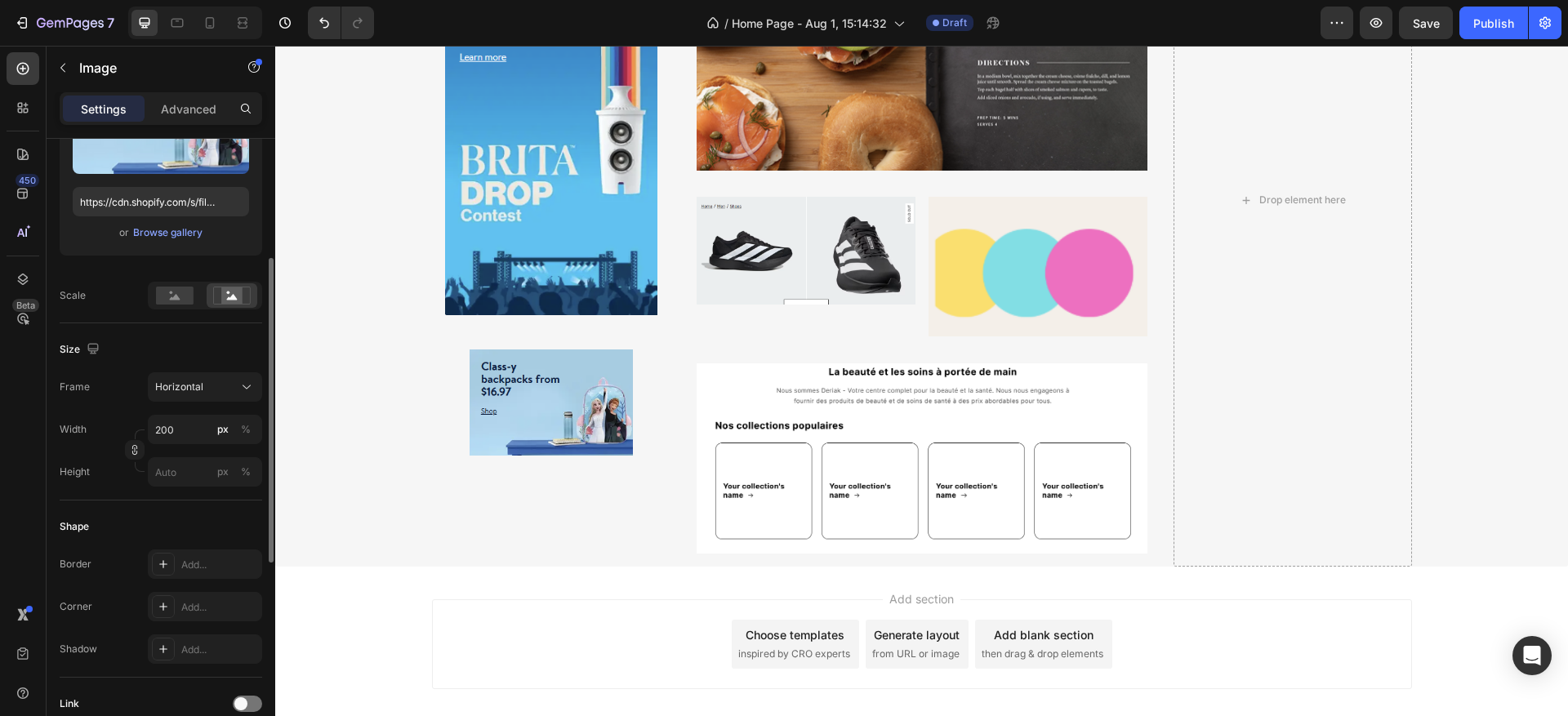 click on "Add section Choose templates inspired by CRO experts Generate layout from URL or image Add blank section then drag & drop elements" at bounding box center [922, 644] 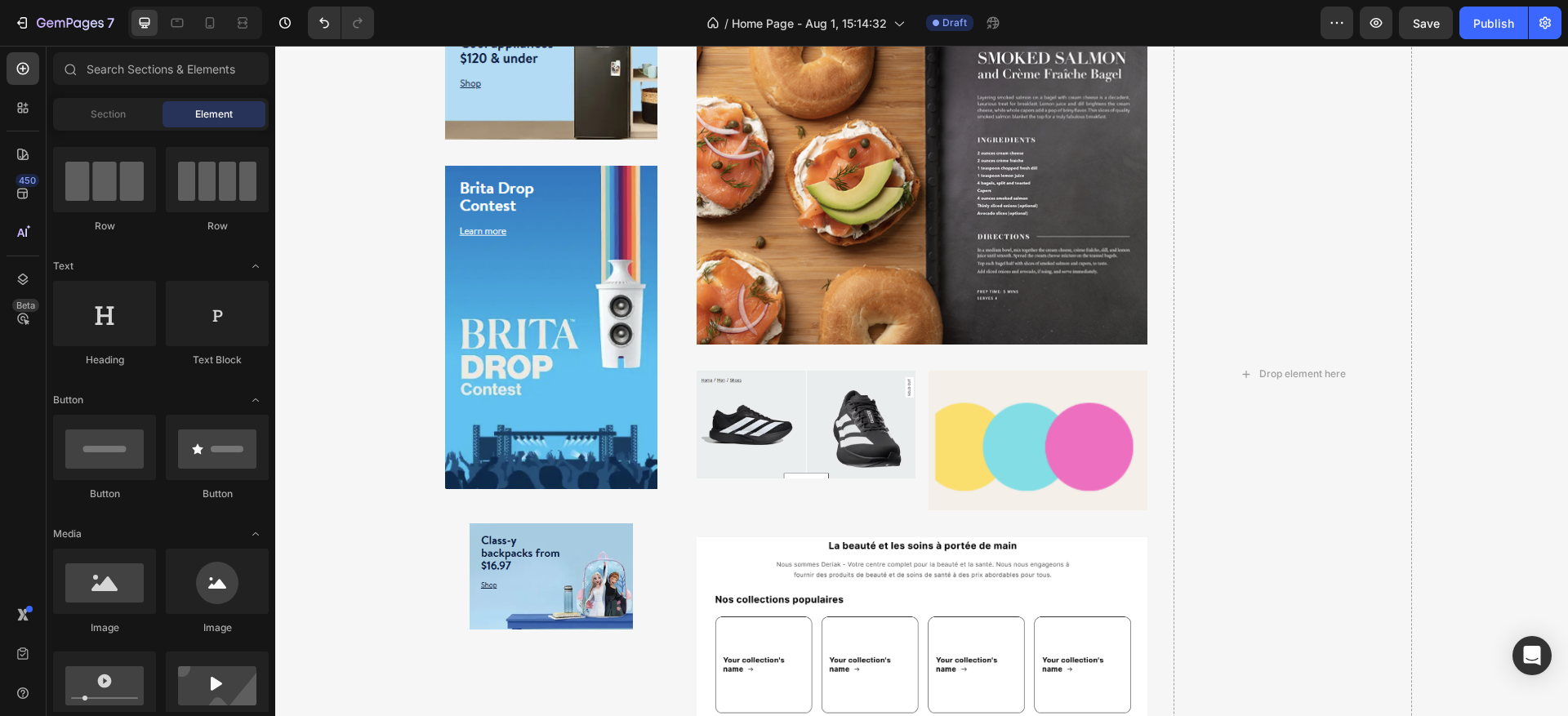 scroll, scrollTop: 331, scrollLeft: 0, axis: vertical 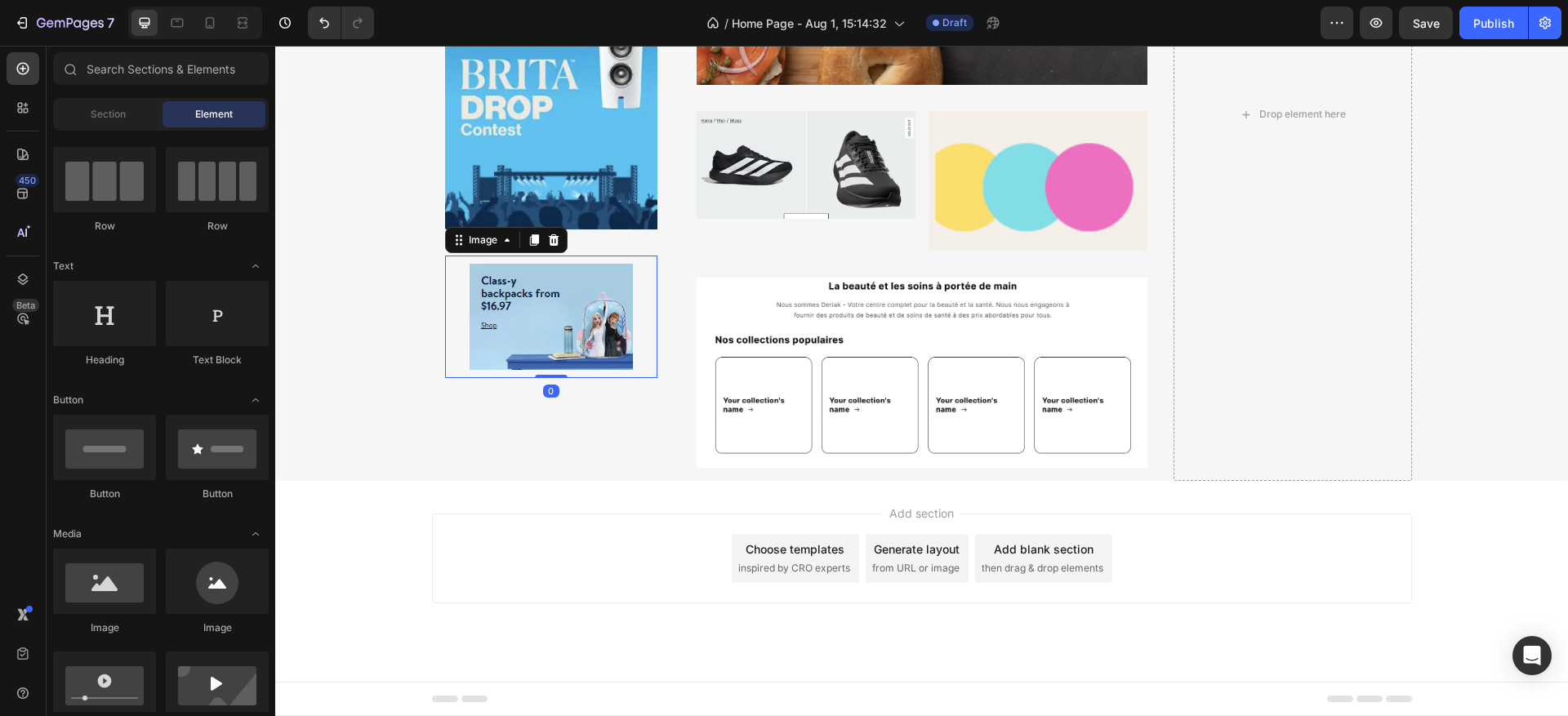 click at bounding box center [551, 317] 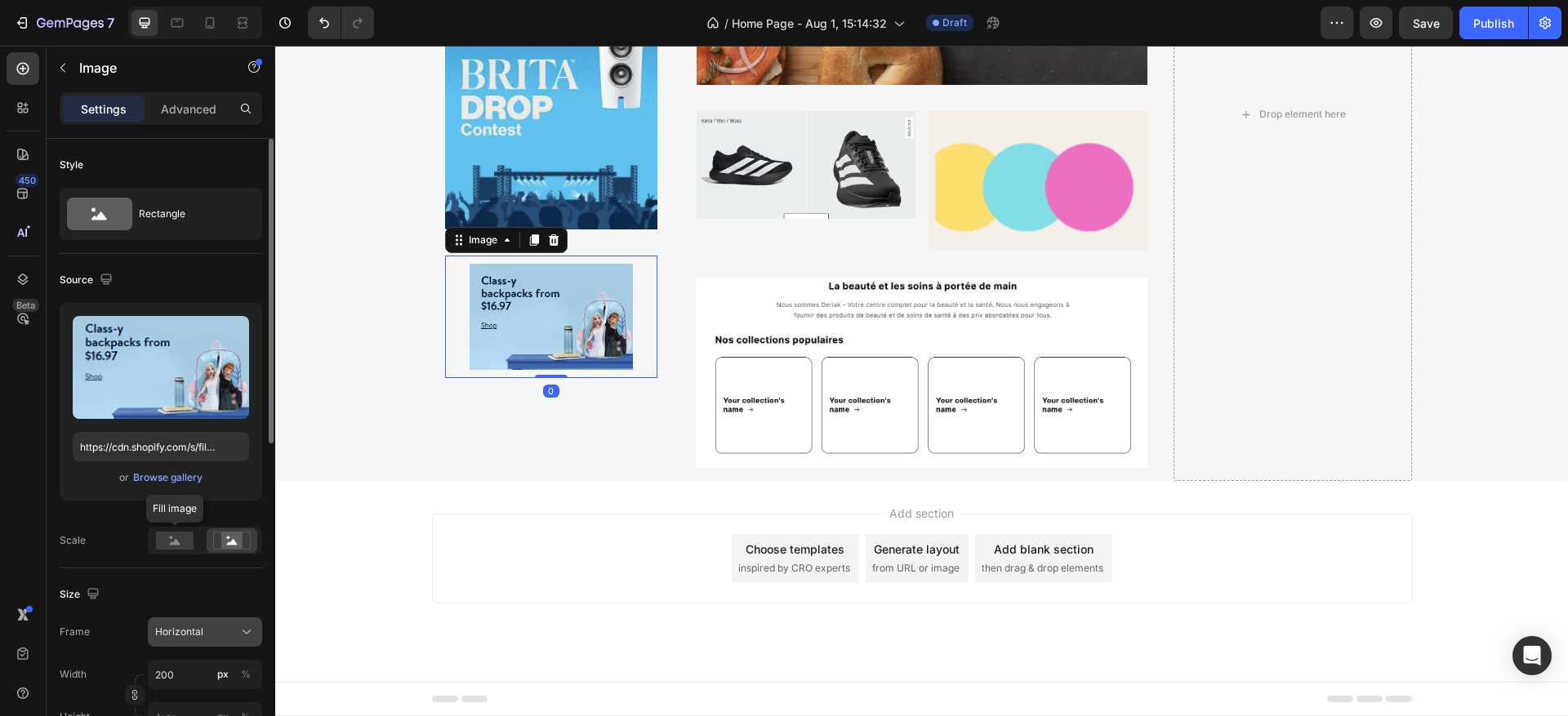 scroll, scrollTop: 122, scrollLeft: 0, axis: vertical 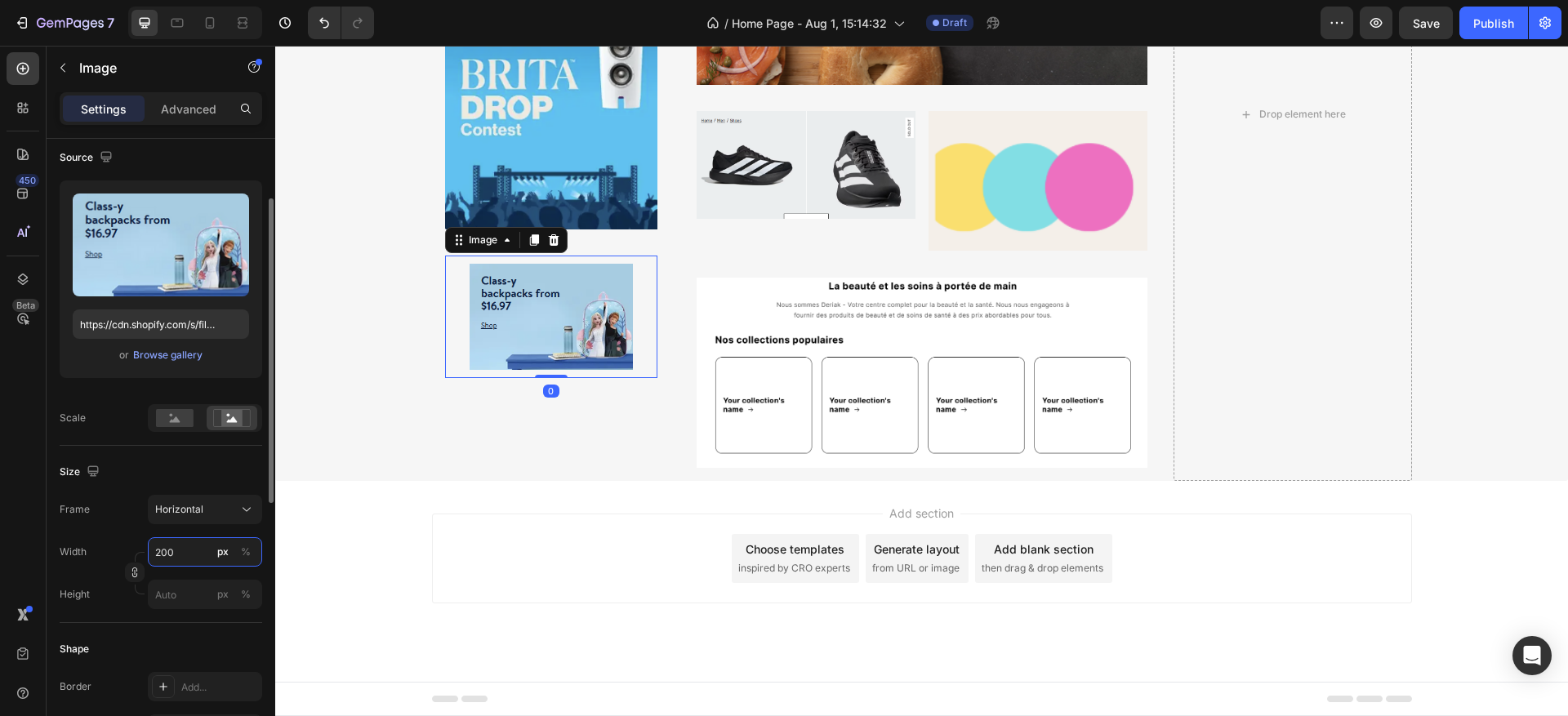 click on "200" at bounding box center [205, 552] 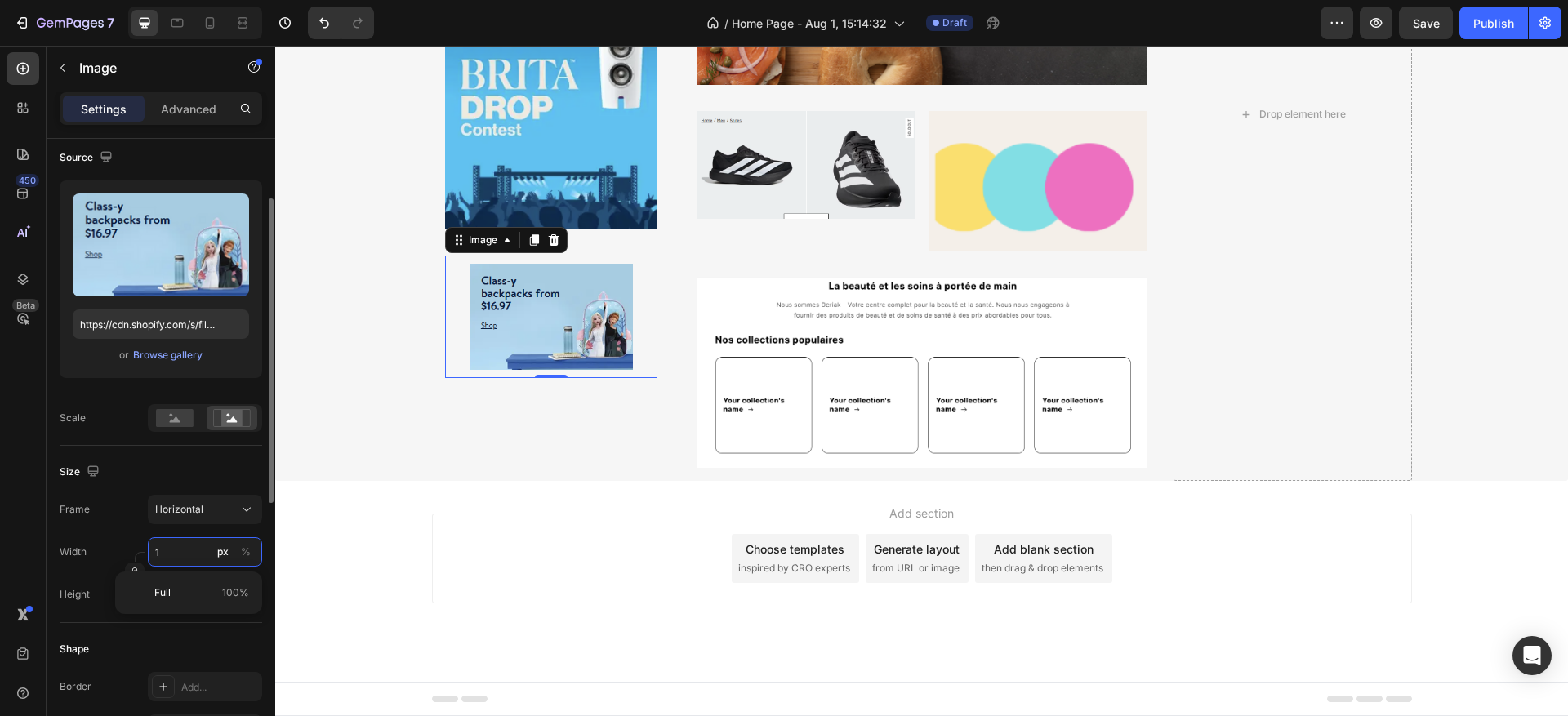 type on "10" 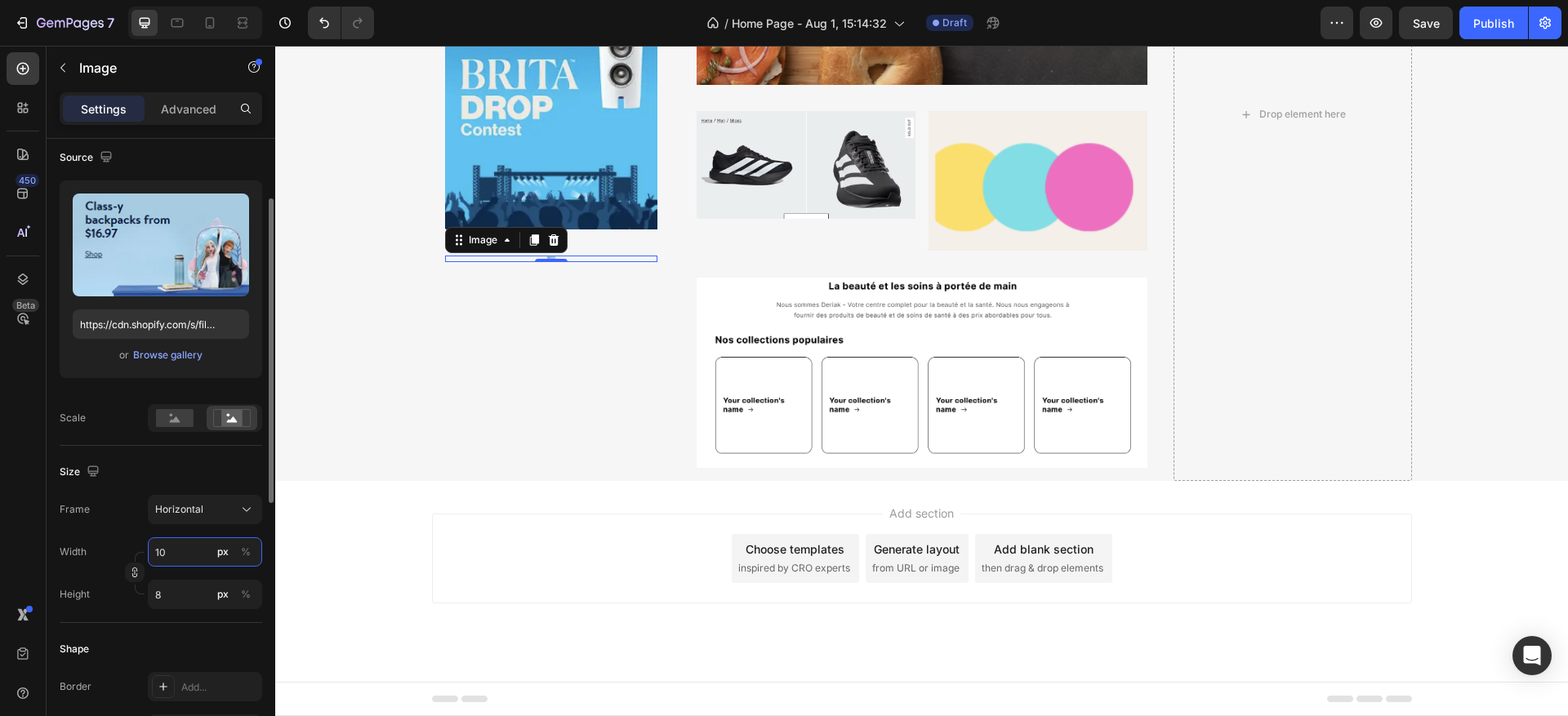 type on "100" 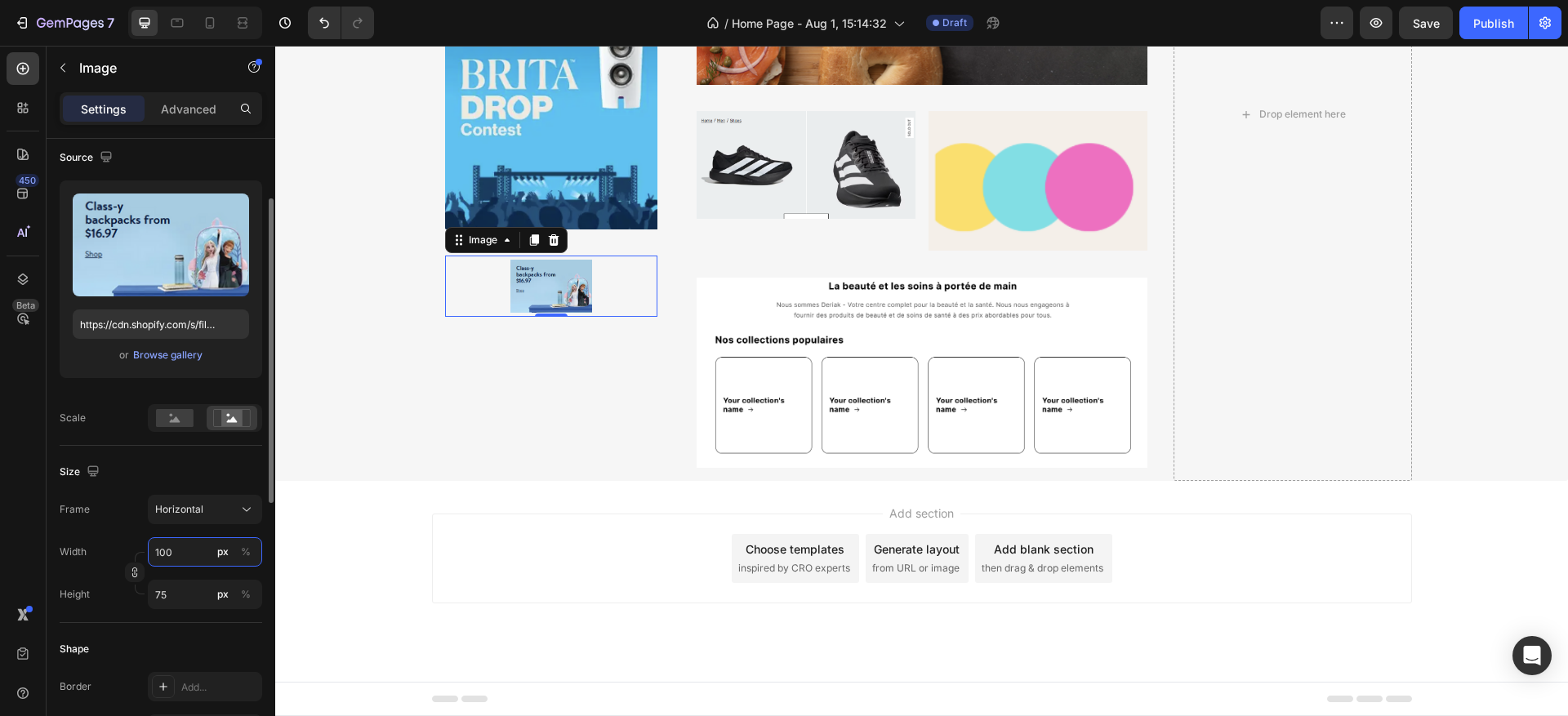 type on "1000" 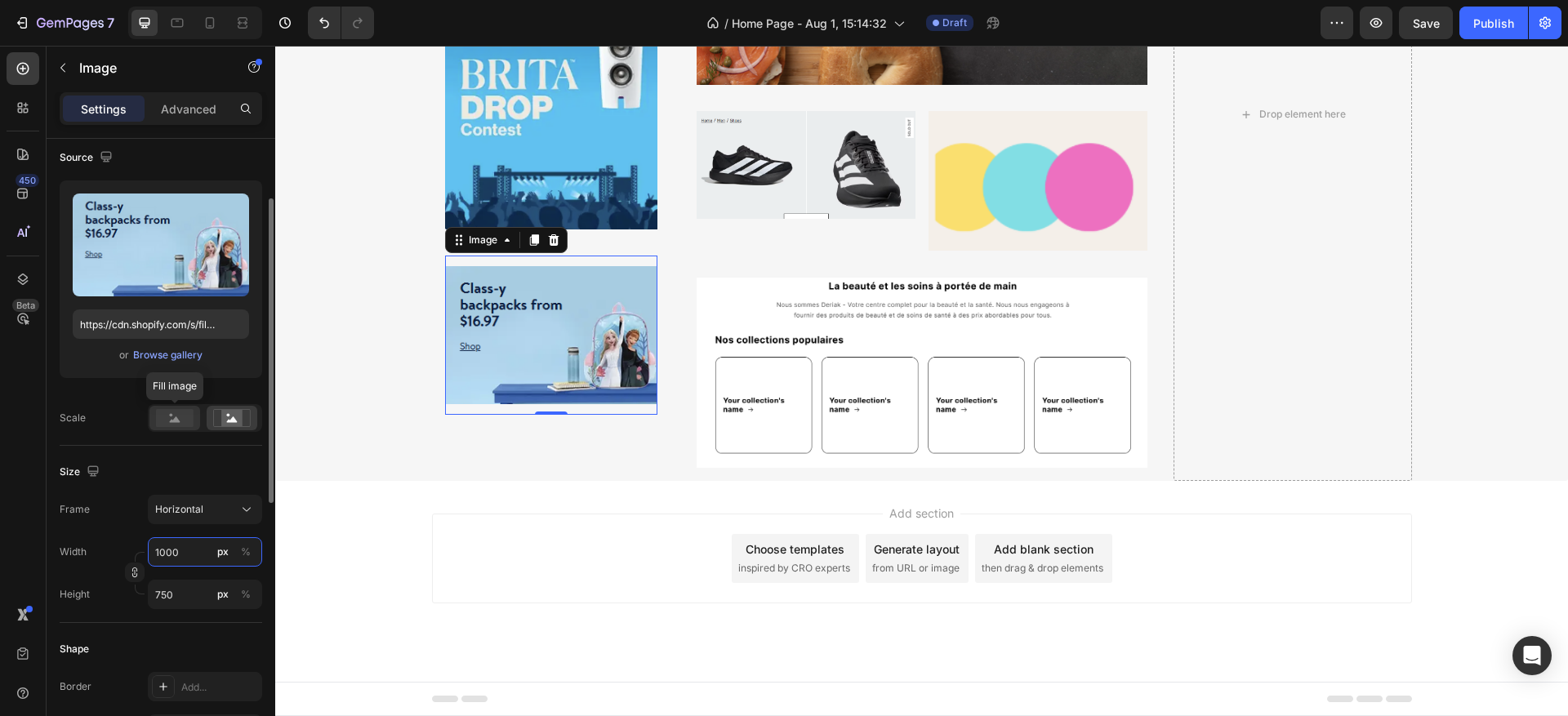 type on "1000" 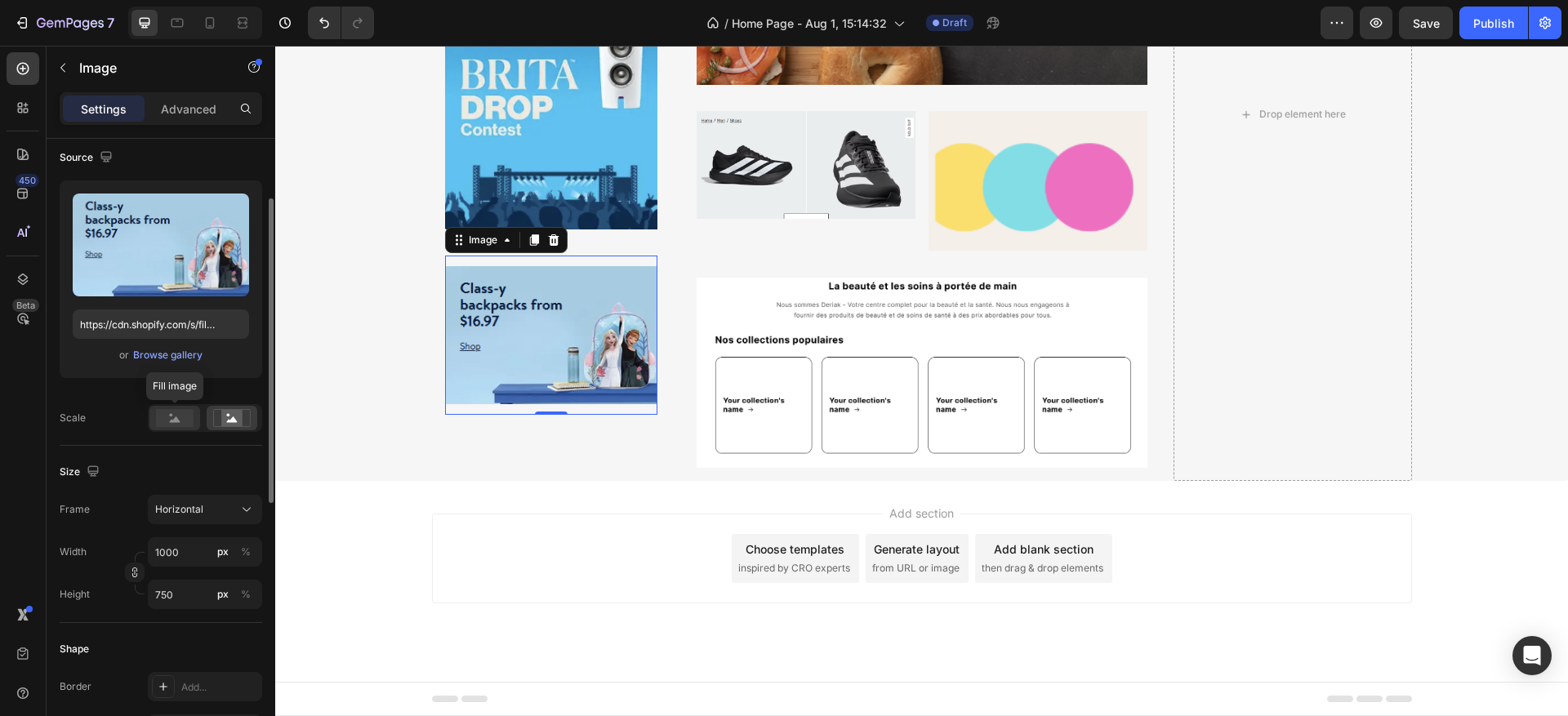click 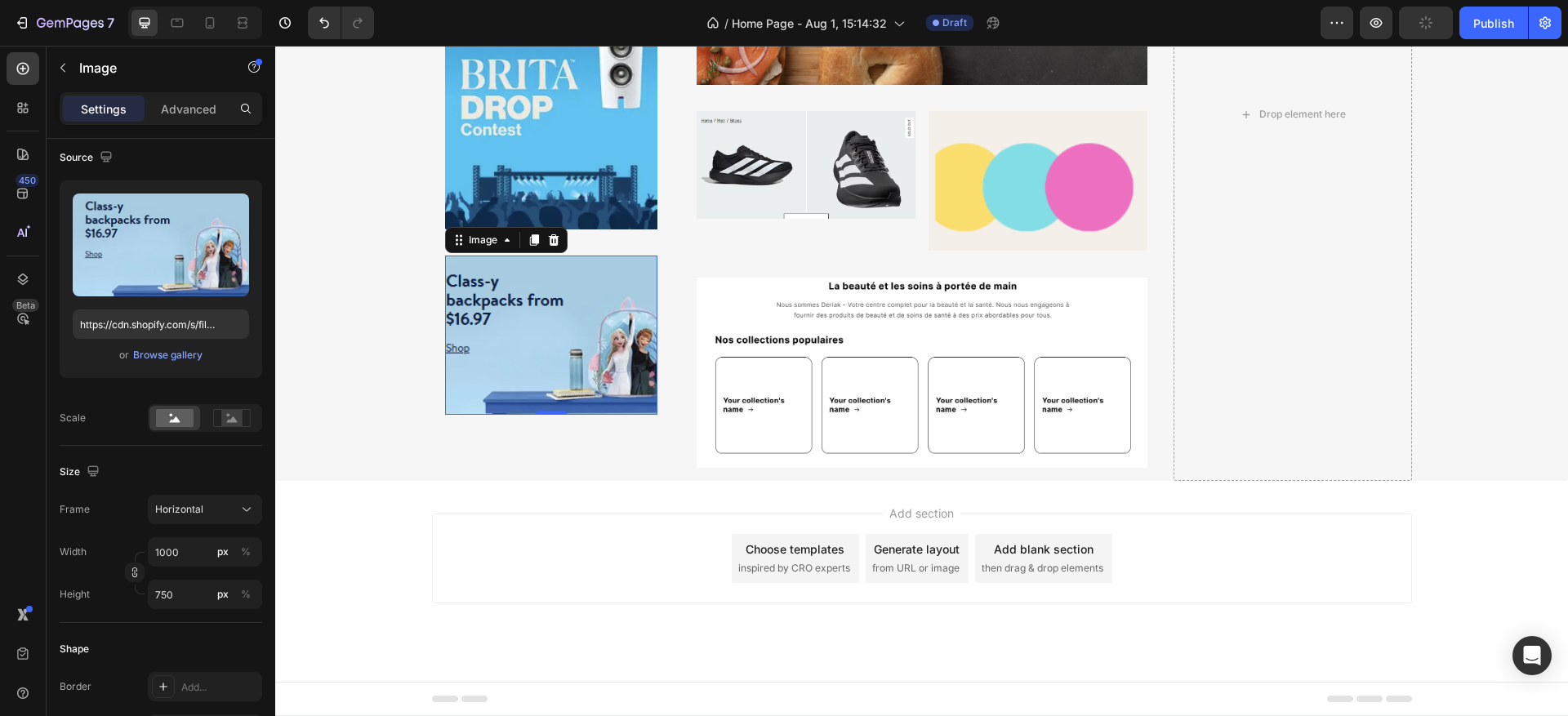 click on "Add section Choose templates inspired by CRO experts Generate layout from URL or image Add blank section then drag & drop elements" at bounding box center (922, 558) 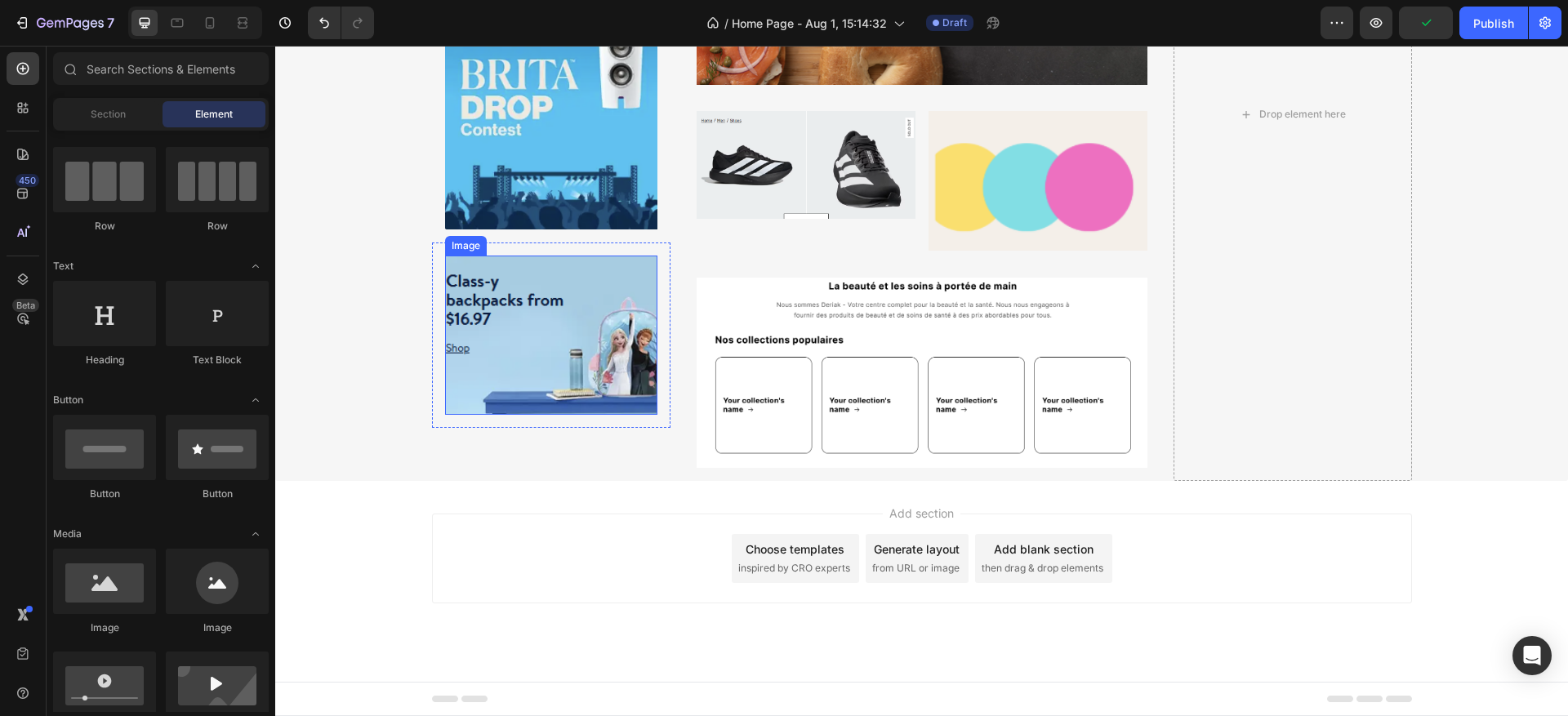 click at bounding box center [551, 335] 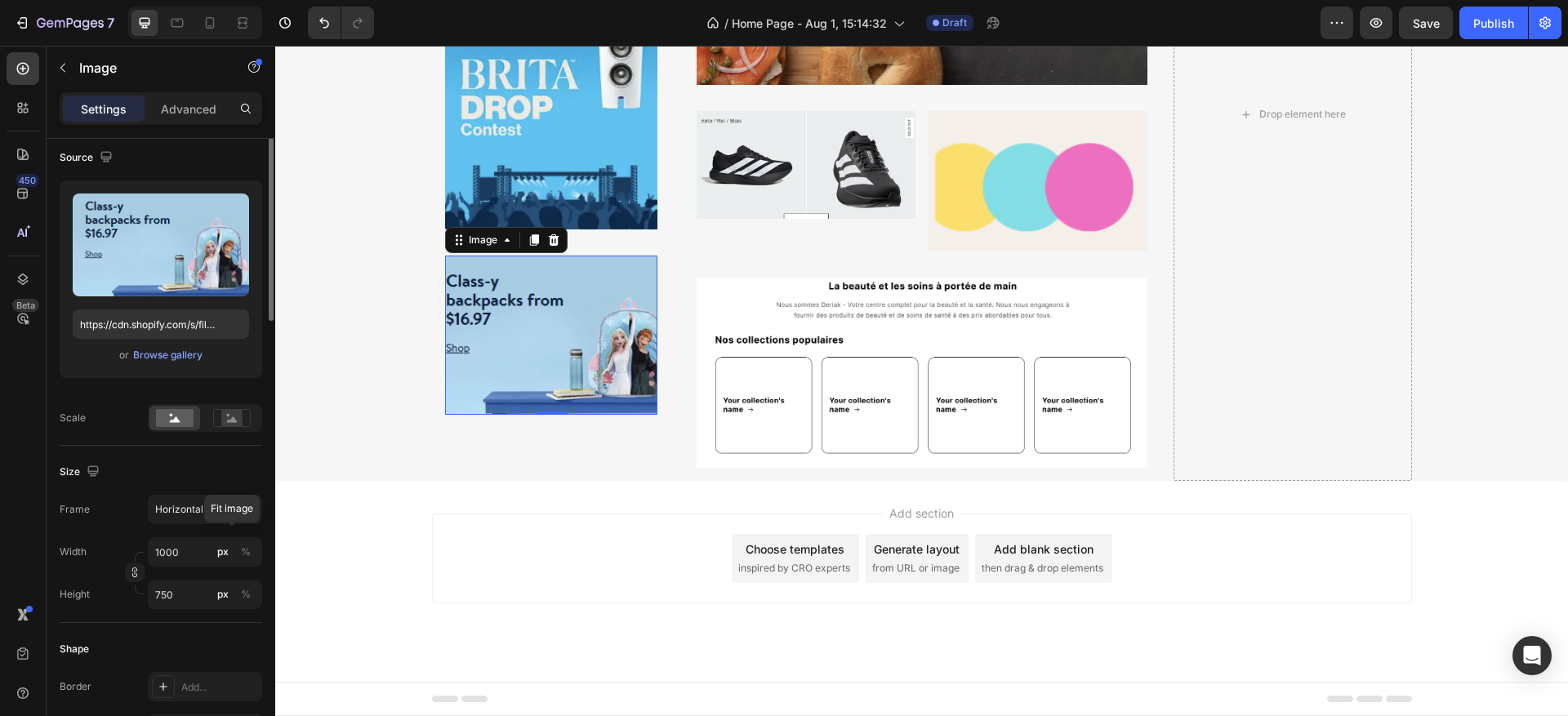 scroll, scrollTop: 0, scrollLeft: 0, axis: both 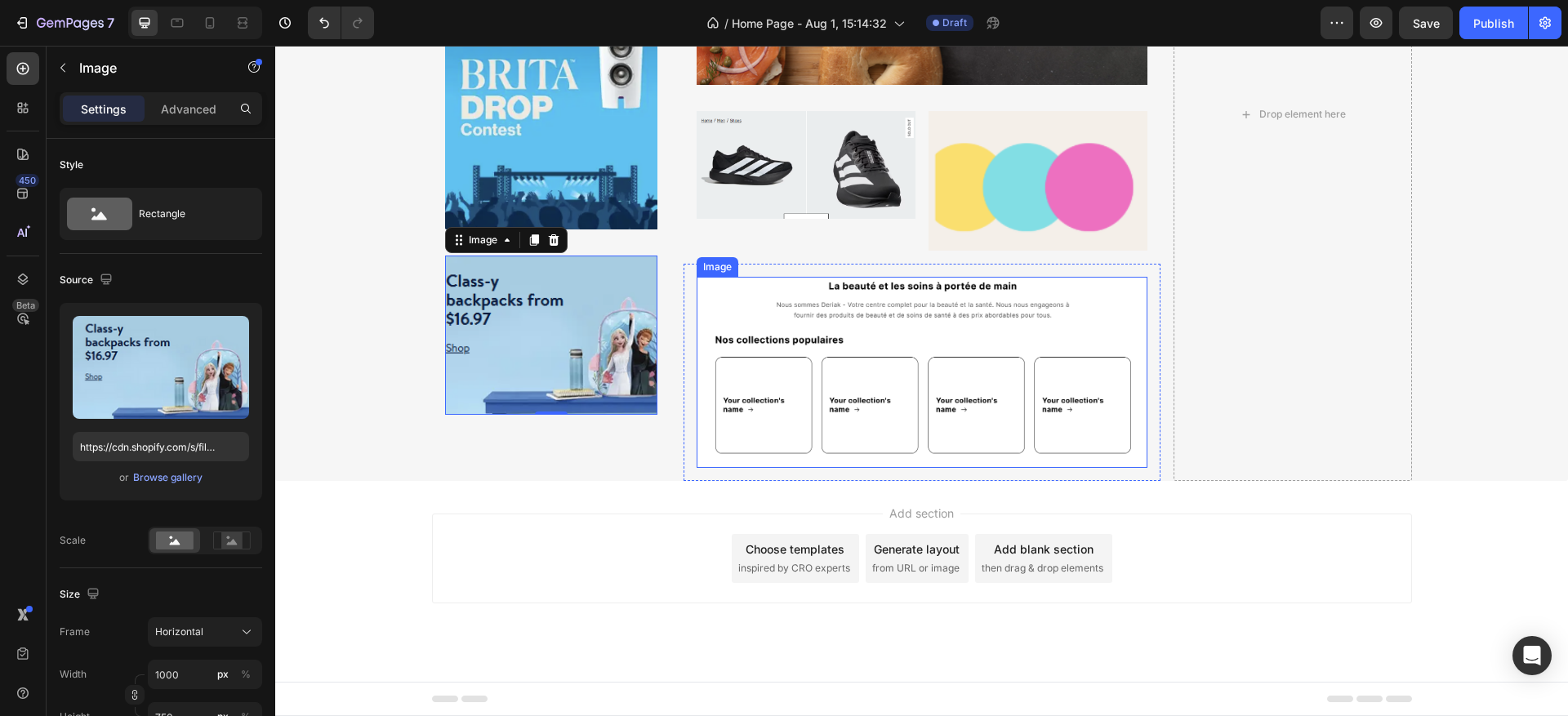 click at bounding box center (922, 372) 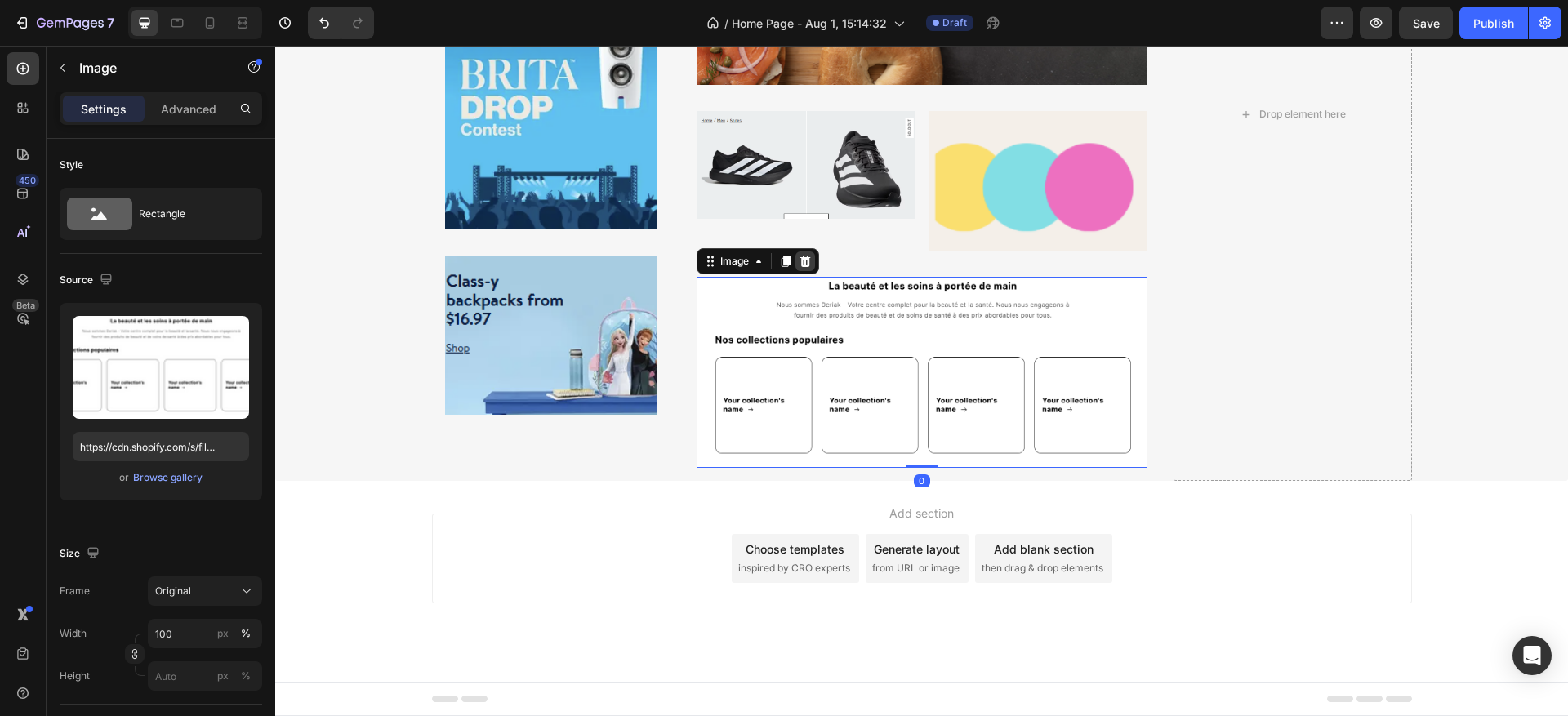click at bounding box center [805, 261] 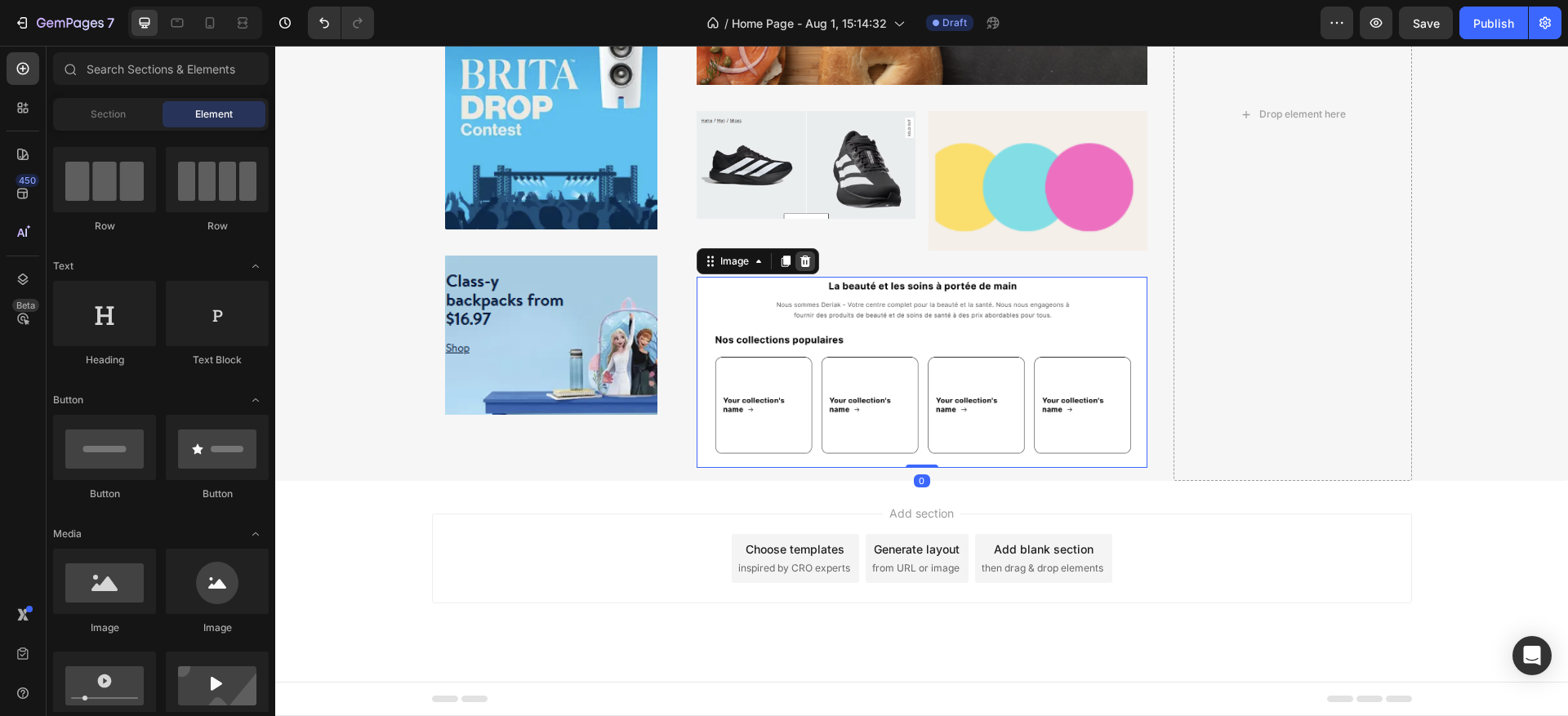 scroll, scrollTop: 279, scrollLeft: 0, axis: vertical 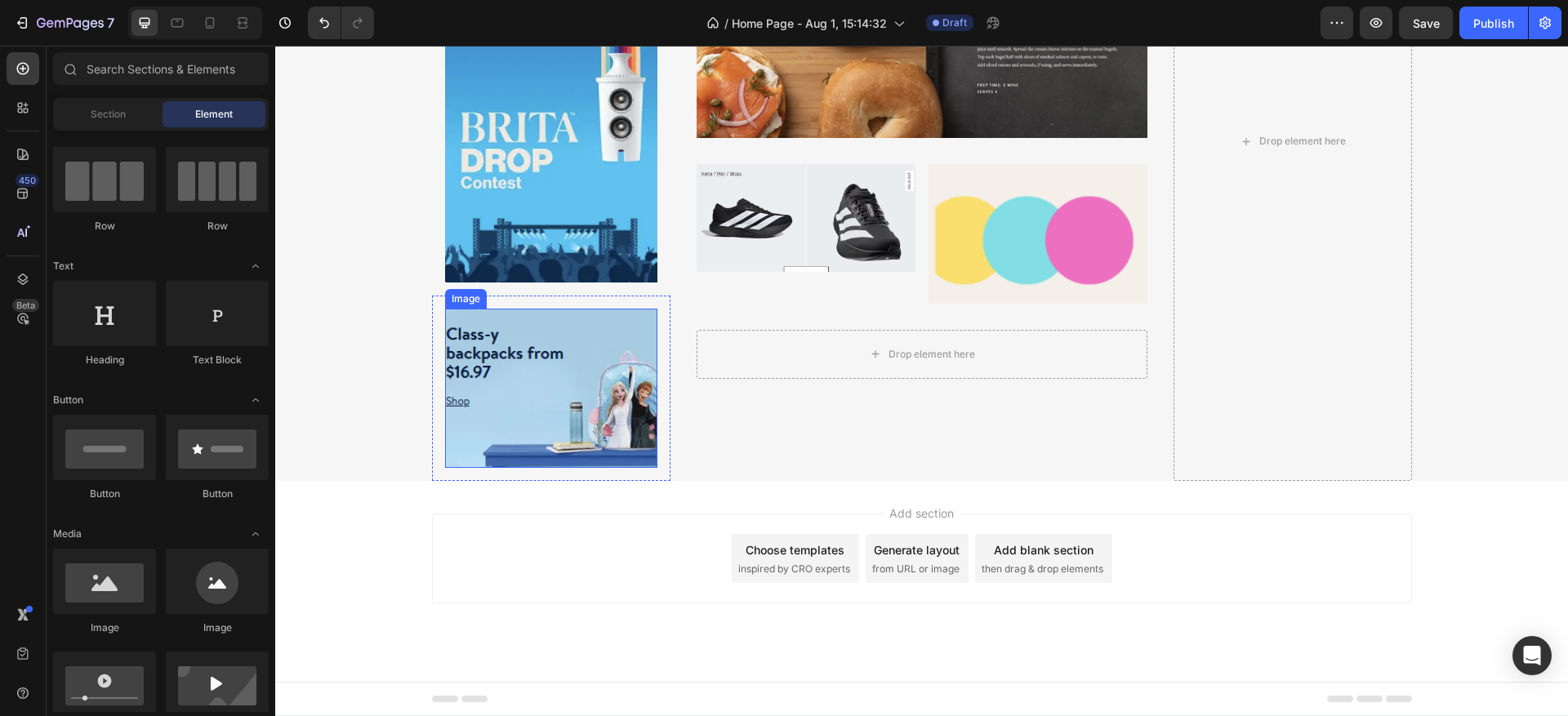 click at bounding box center [551, 388] 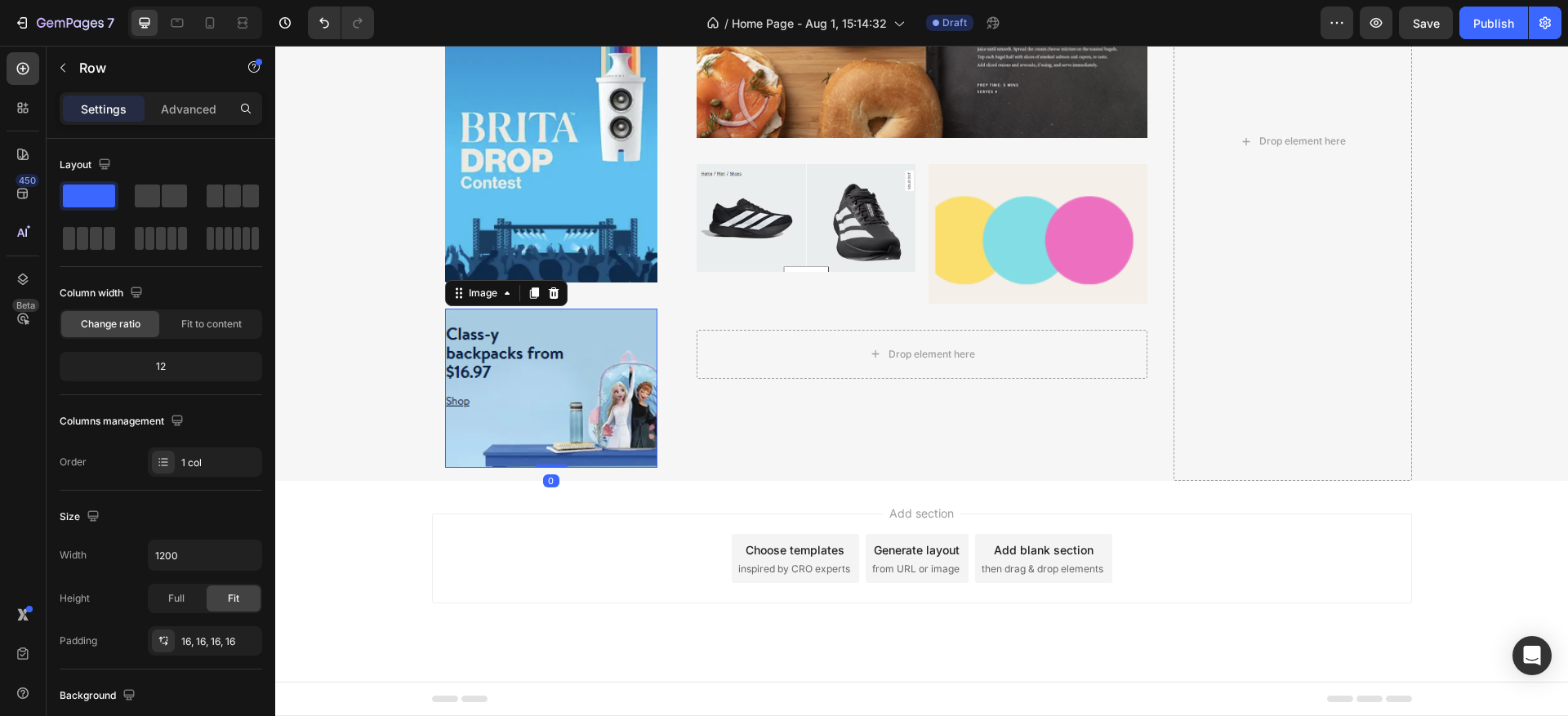 click on "Image   0 Row" at bounding box center [551, 388] 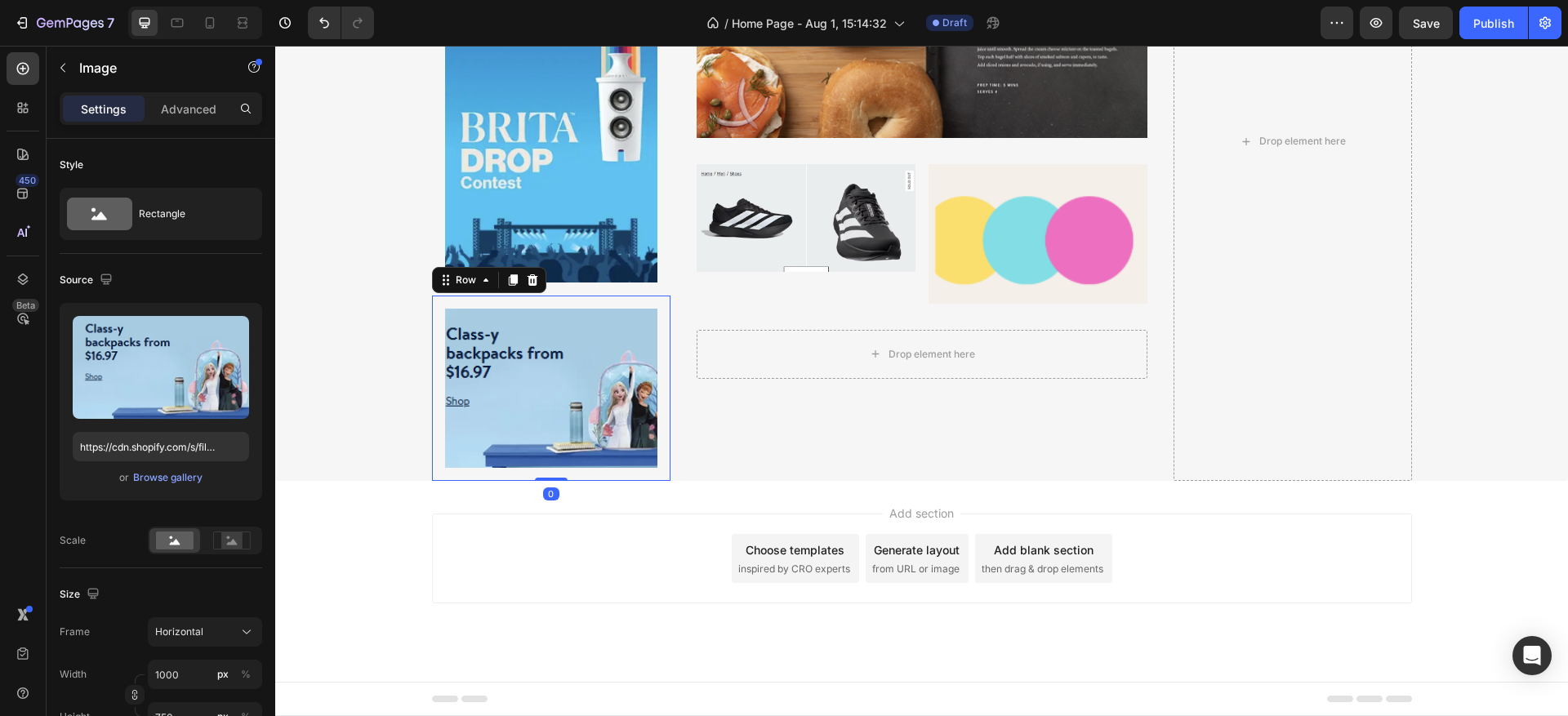 click at bounding box center [551, 388] 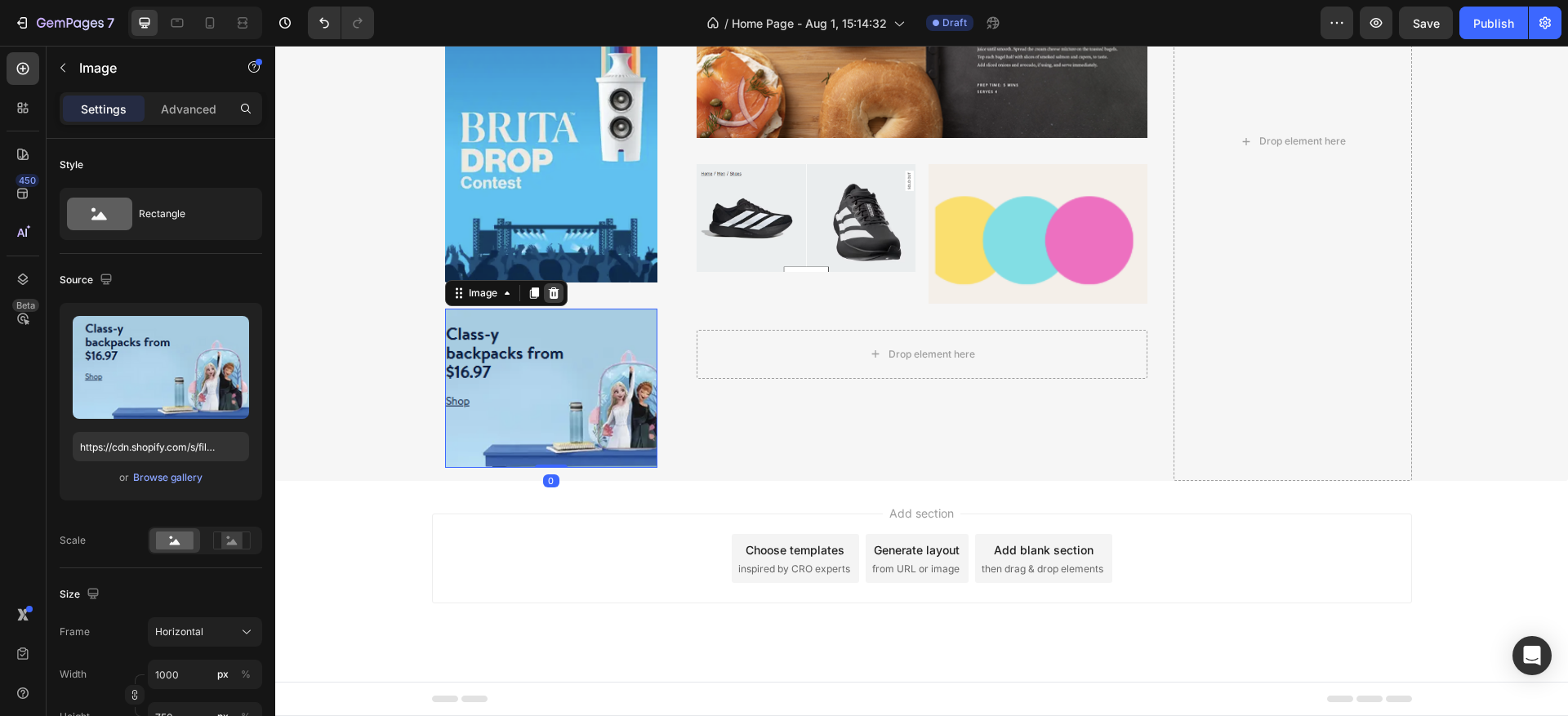 click 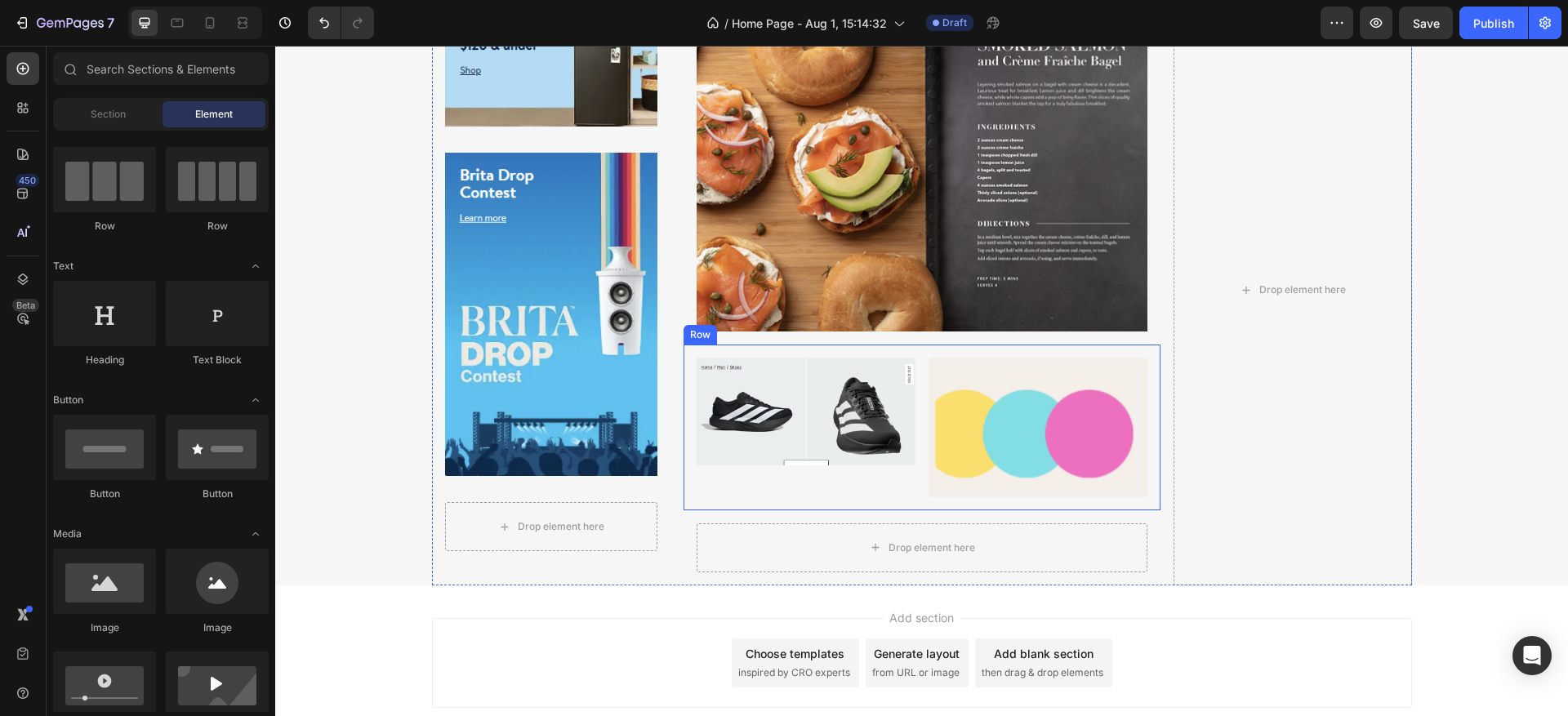 scroll, scrollTop: 122, scrollLeft: 0, axis: vertical 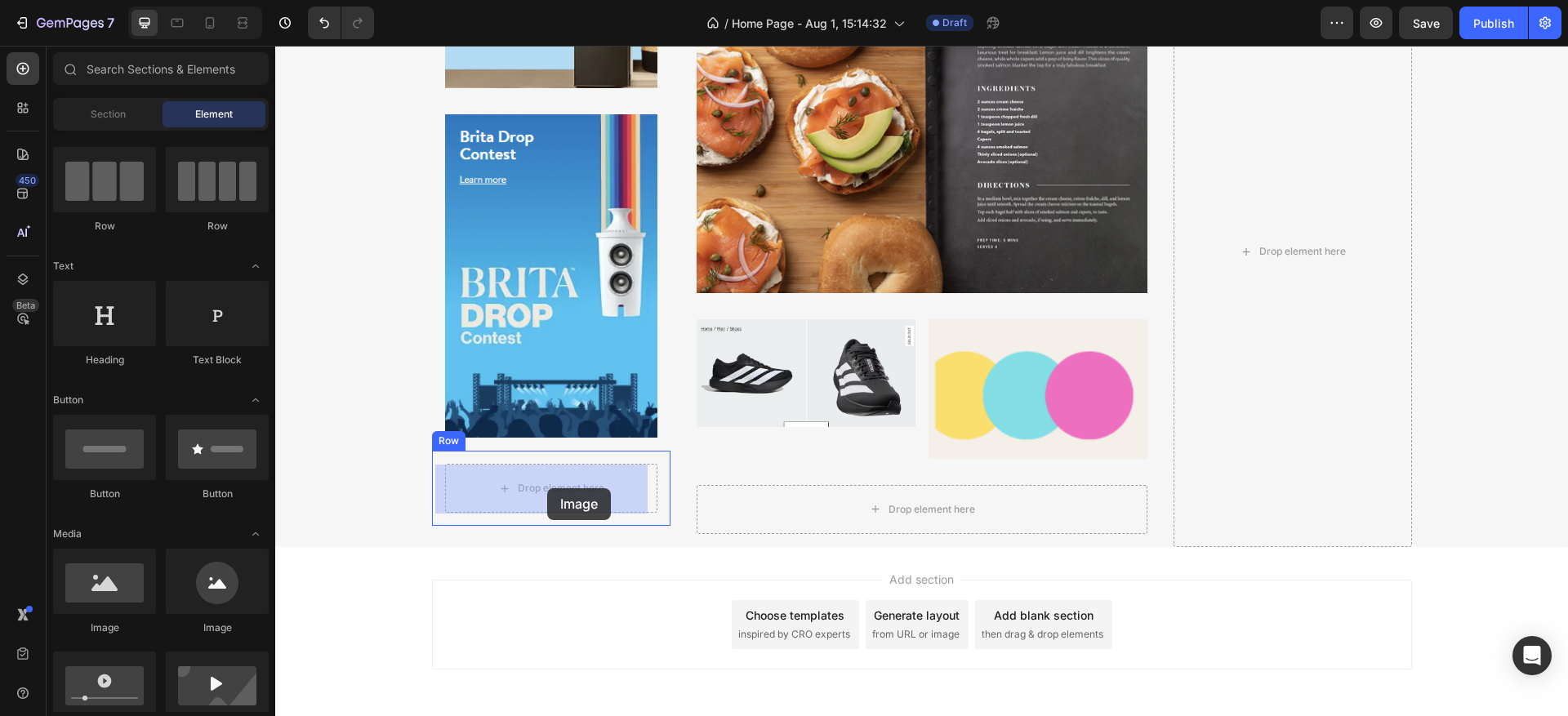 drag, startPoint x: 386, startPoint y: 661, endPoint x: 547, endPoint y: 488, distance: 236.326 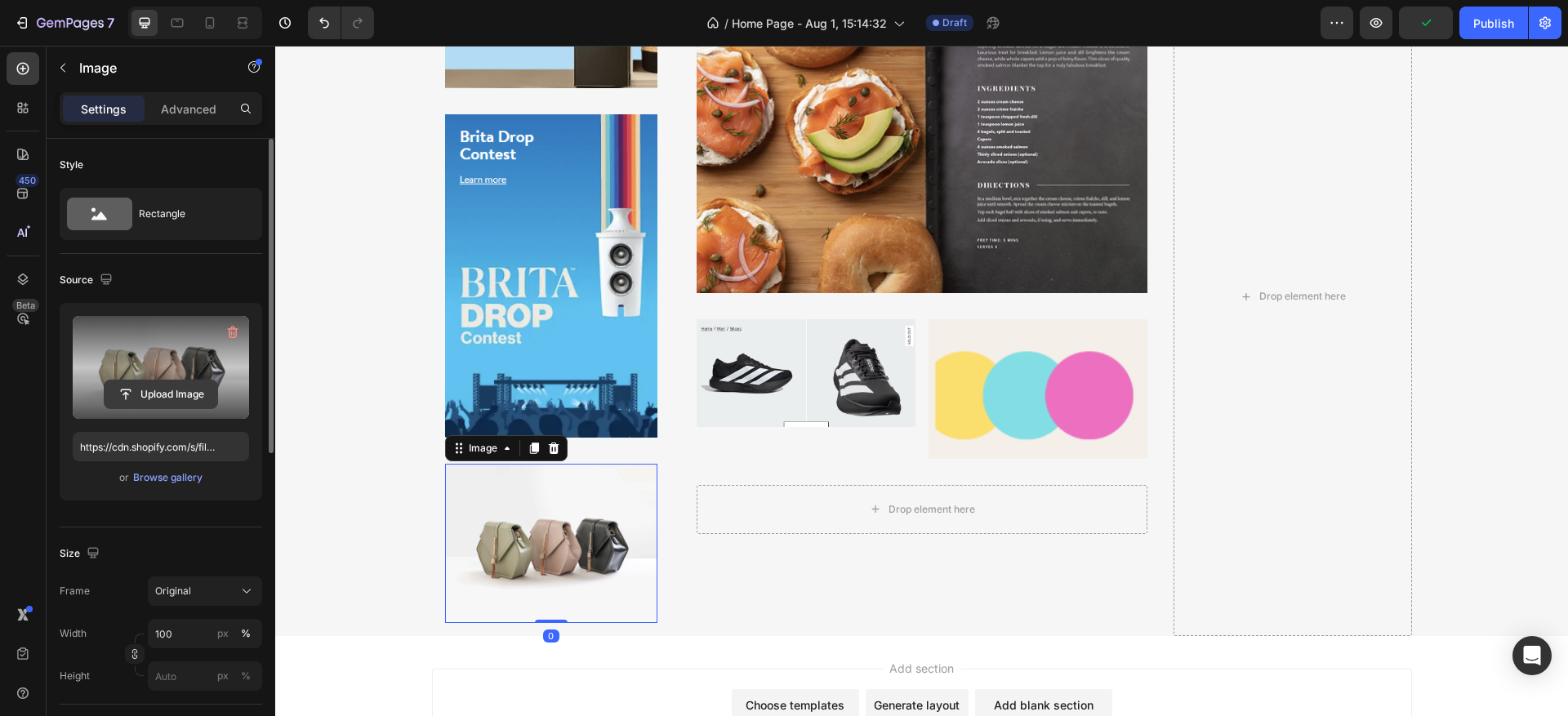 click 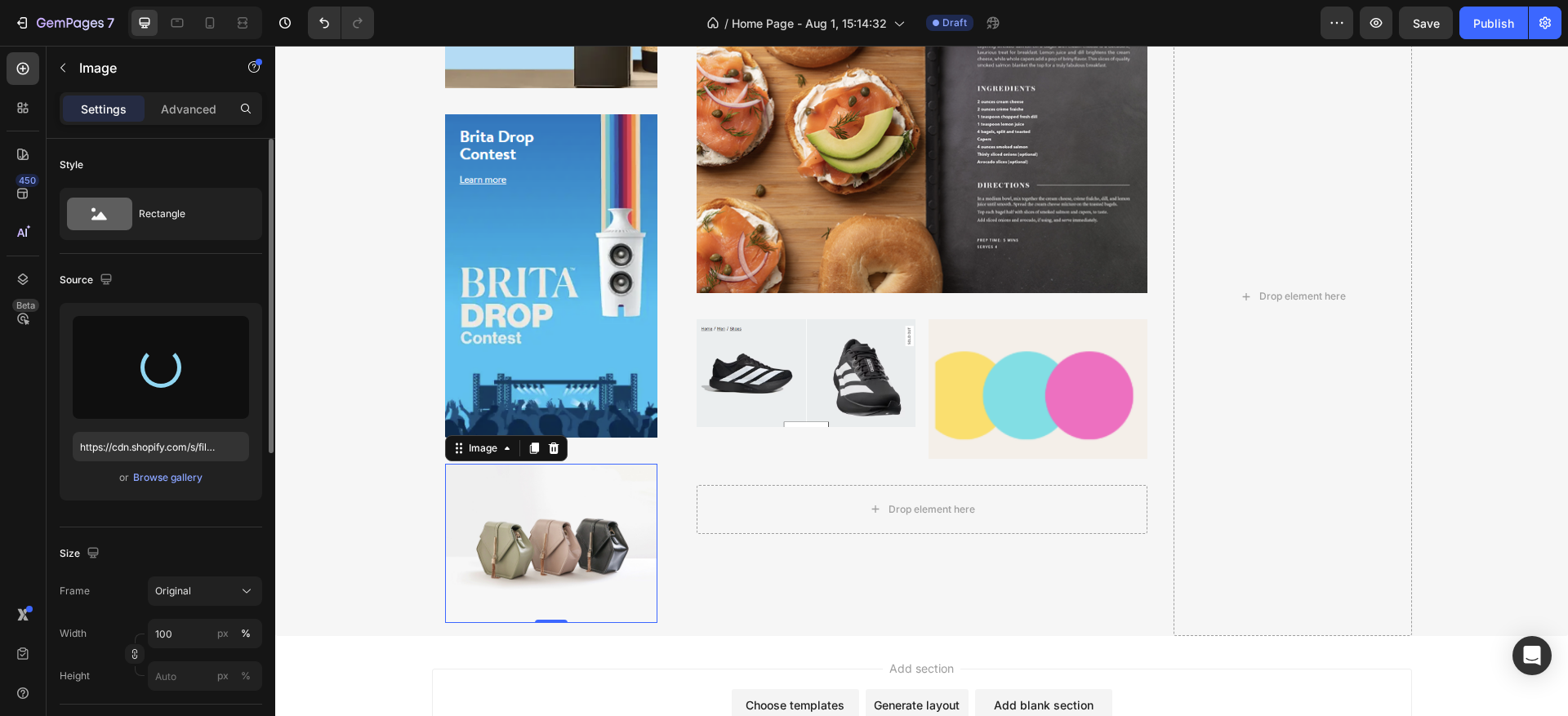 type on "https://cdn.shopify.com/s/files/1/0940/5228/6833/files/gempages_578064226770224069-227cdead-c980-4255-861d-2624c9572a90.png" 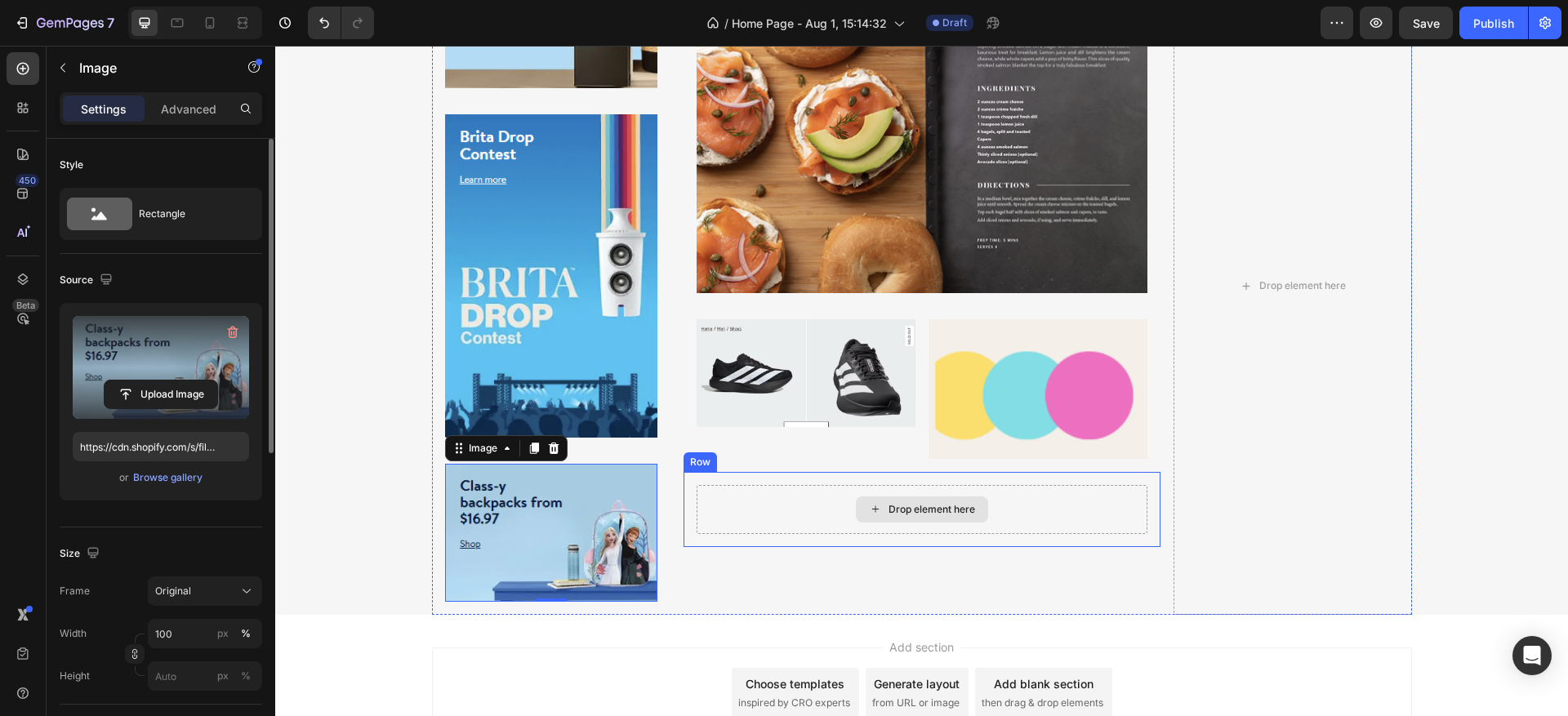 click on "Drop element here" at bounding box center (922, 509) 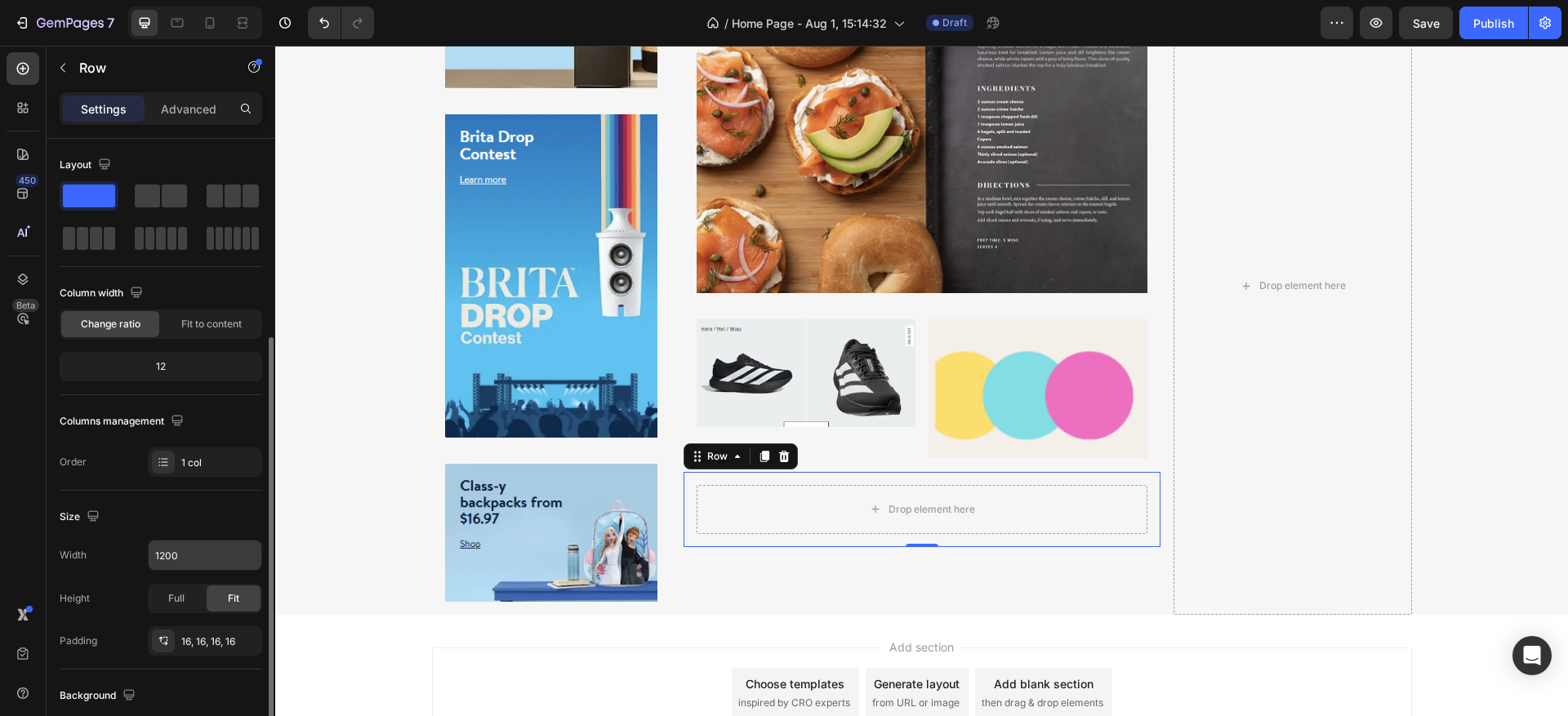 scroll, scrollTop: 245, scrollLeft: 0, axis: vertical 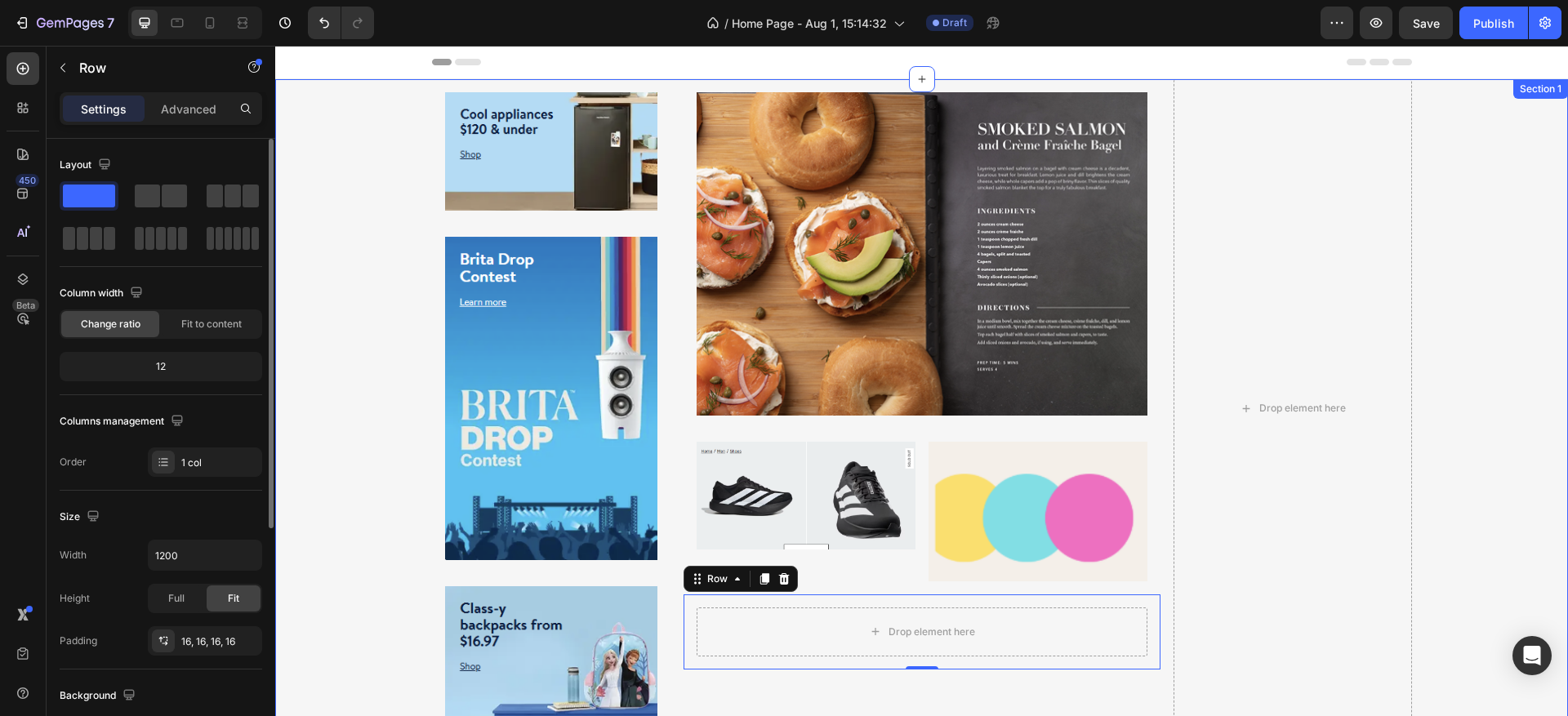 click on "Image Row Image Row Image Row Image Row Image Image Row Row
Drop element here Row   0
Drop element here Row" at bounding box center (921, 408) 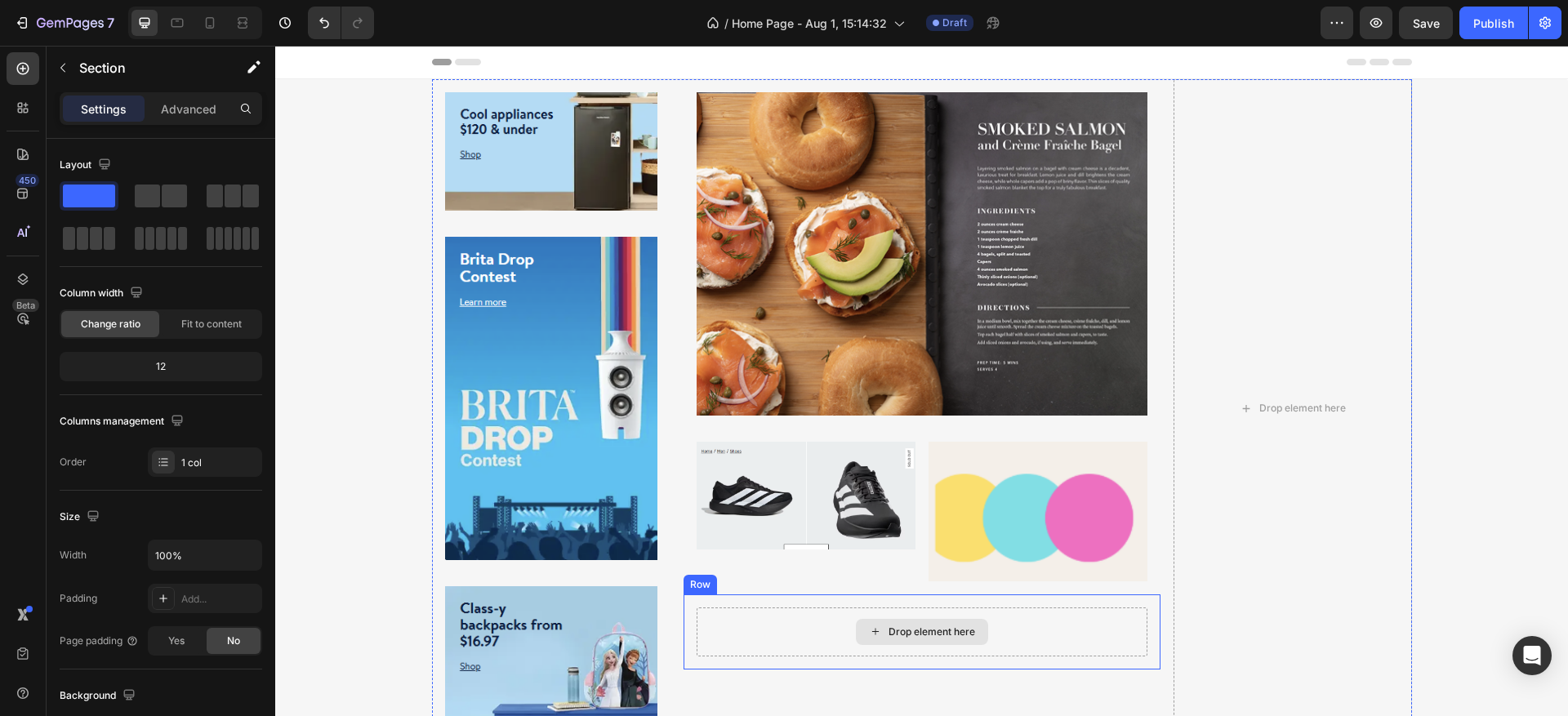 click on "Drop element here" at bounding box center [922, 632] 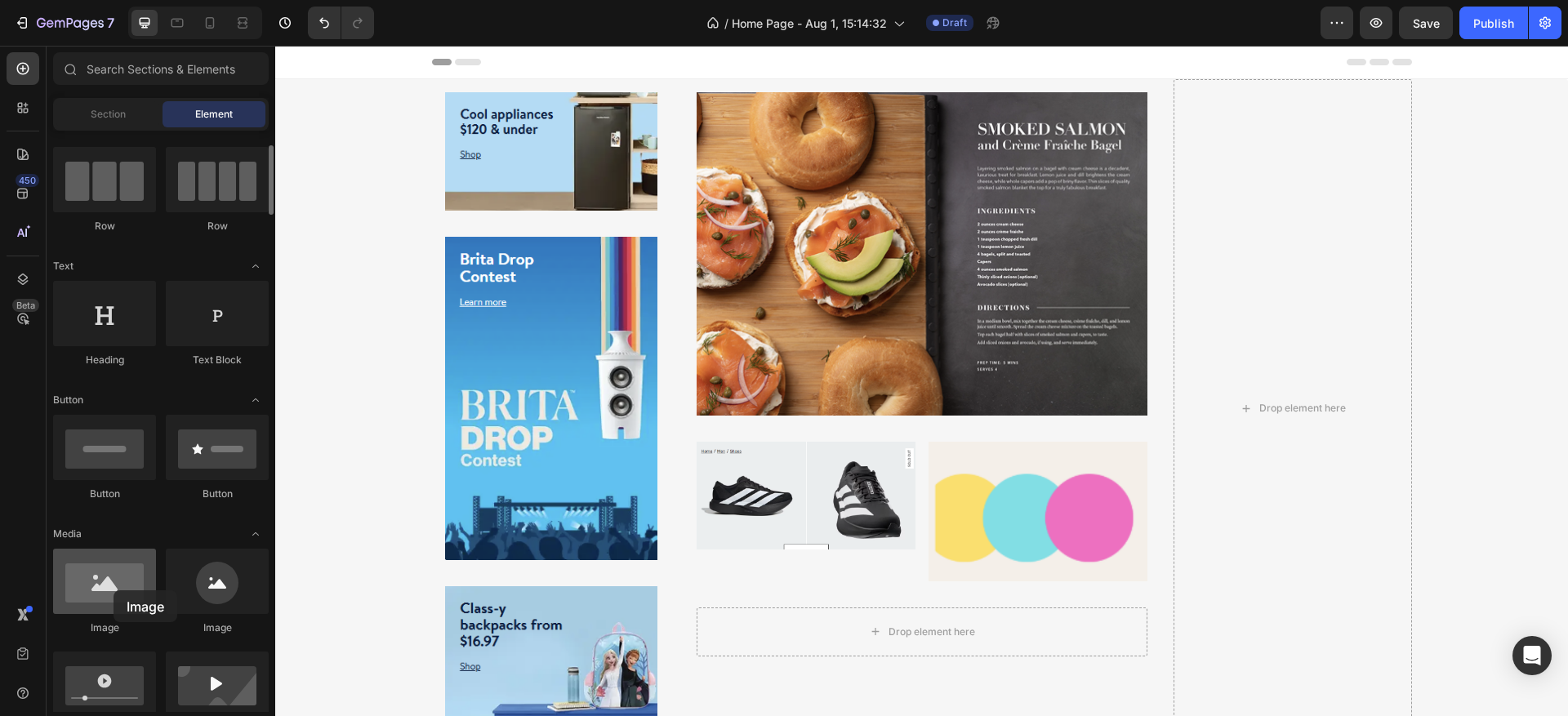 click at bounding box center [105, 581] 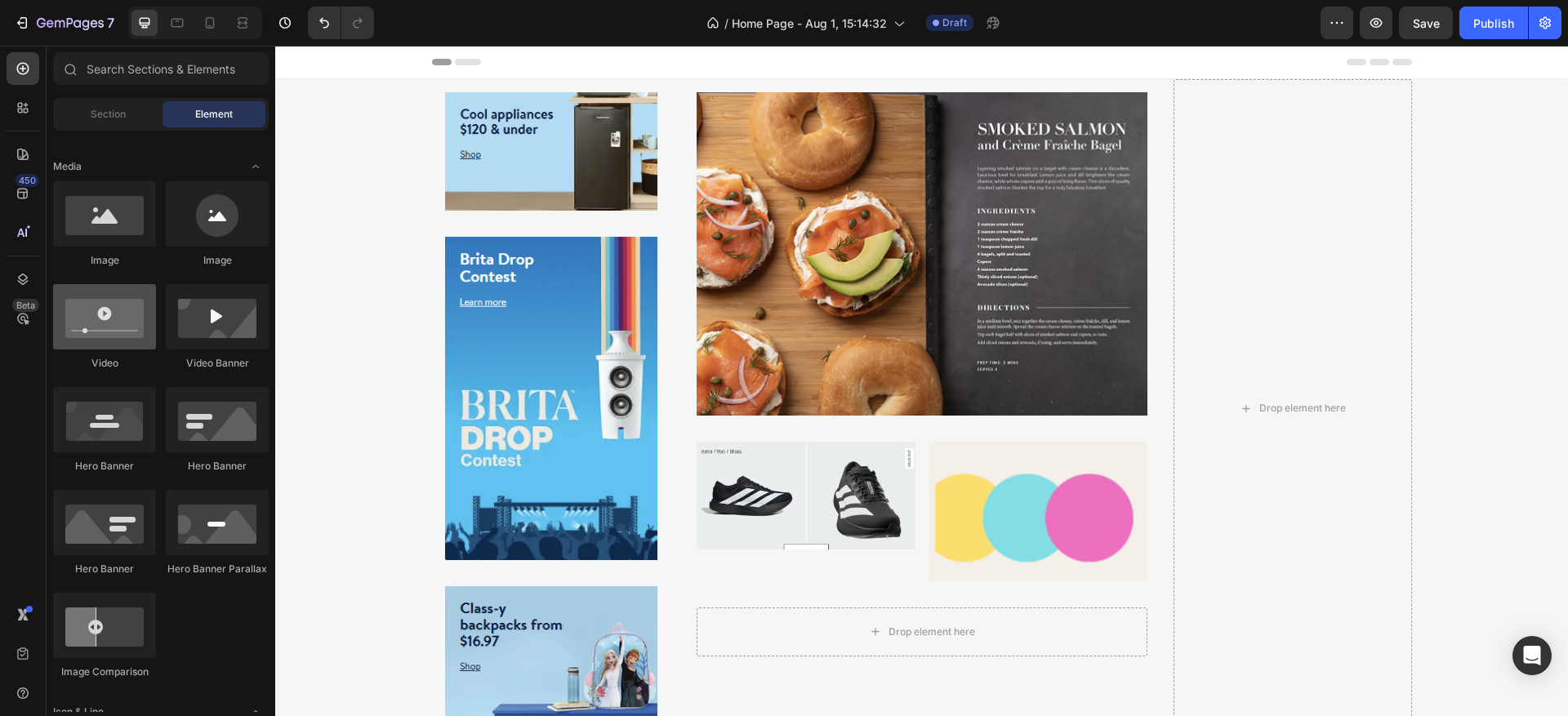 scroll, scrollTop: 367, scrollLeft: 0, axis: vertical 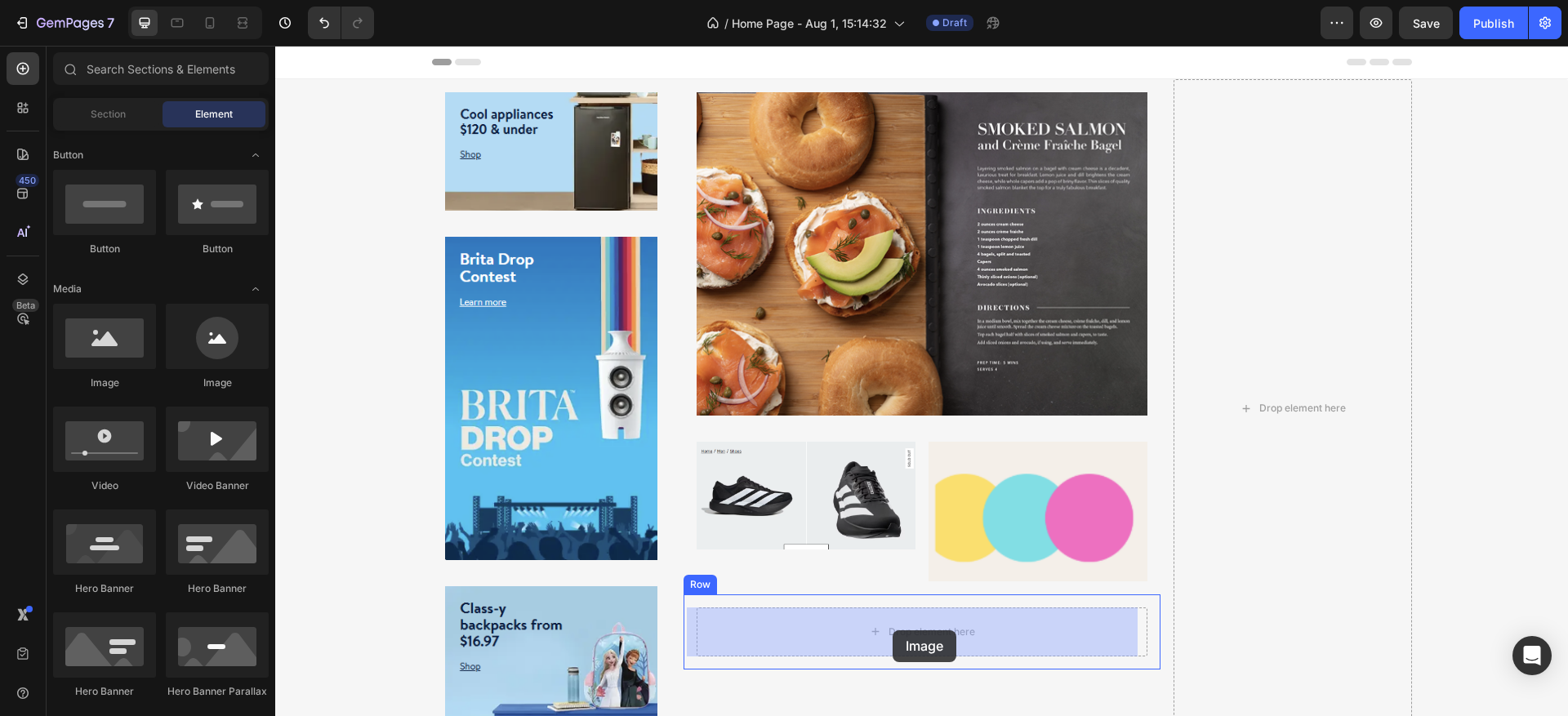 drag, startPoint x: 388, startPoint y: 389, endPoint x: 893, endPoint y: 630, distance: 559.55875 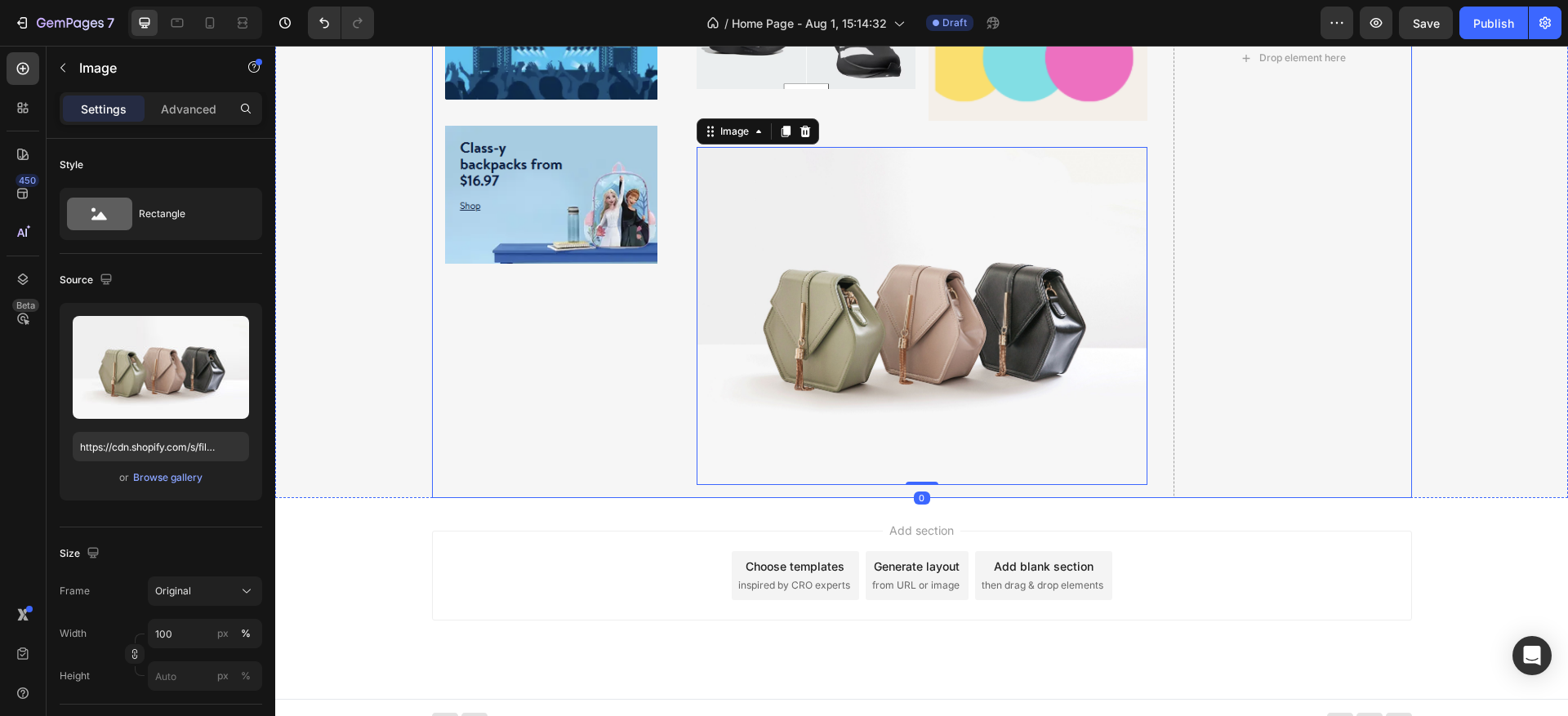scroll, scrollTop: 478, scrollLeft: 0, axis: vertical 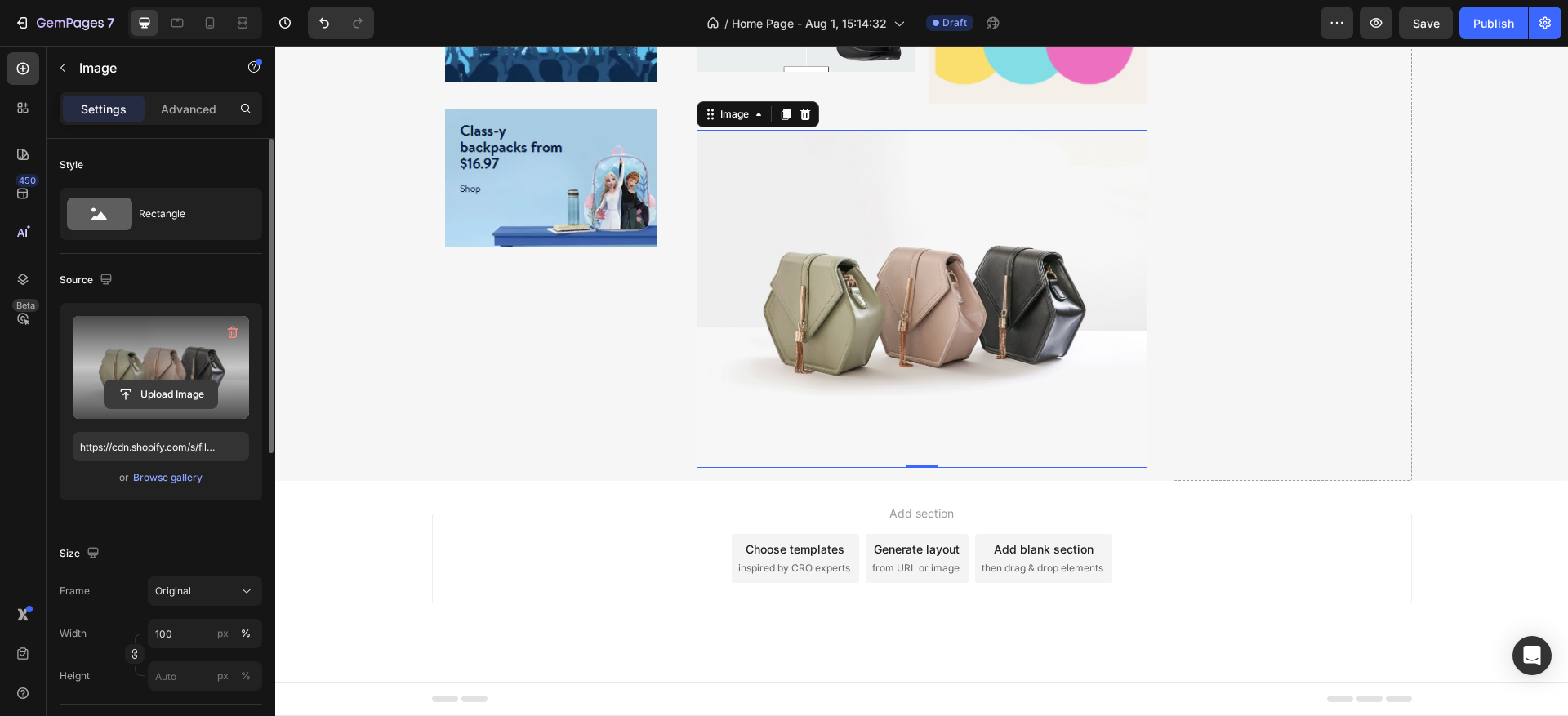 click 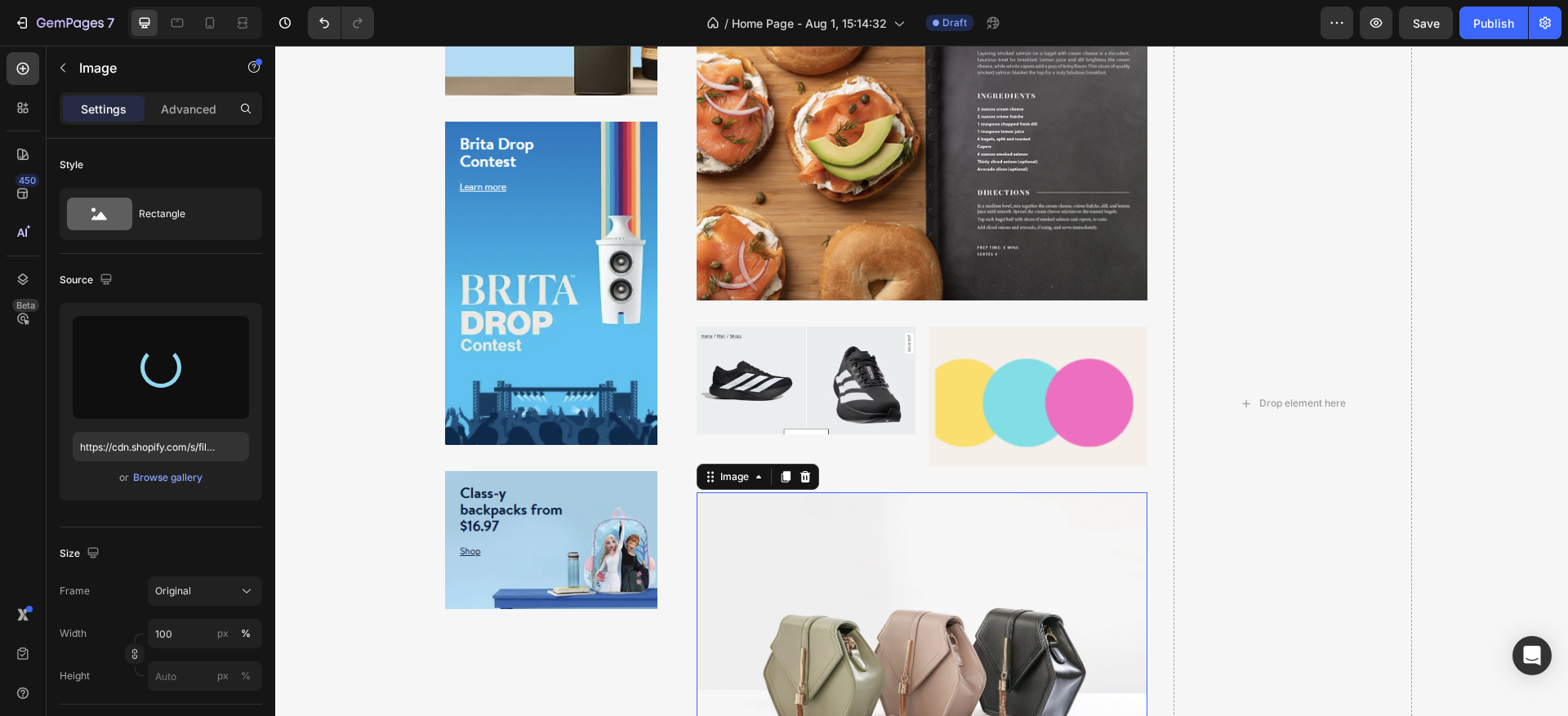 scroll, scrollTop: 233, scrollLeft: 0, axis: vertical 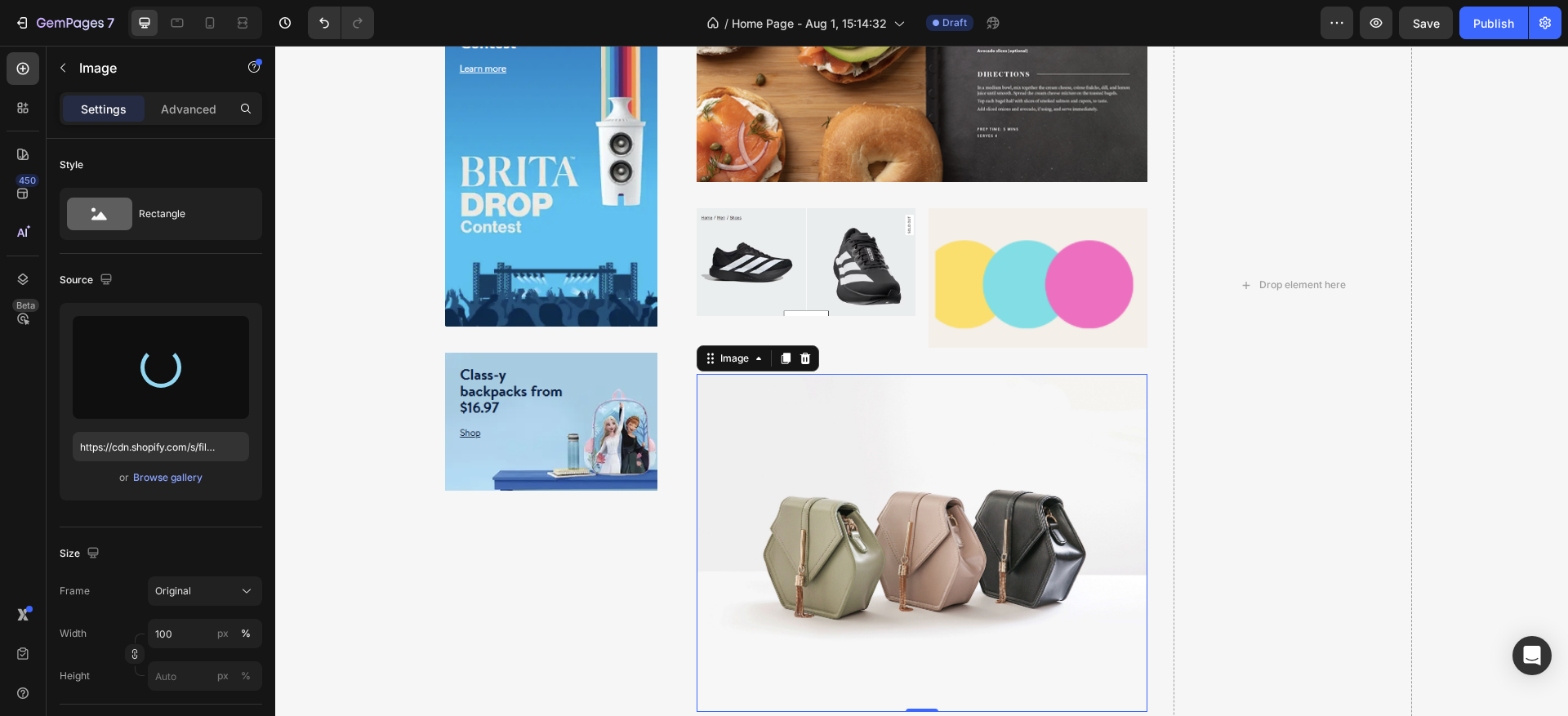 type on "https://cdn.shopify.com/s/files/1/0940/5228/6833/files/gempages_578064226770224069-4d8da31e-de43-4bb0-8c61-97cc302b7362.png" 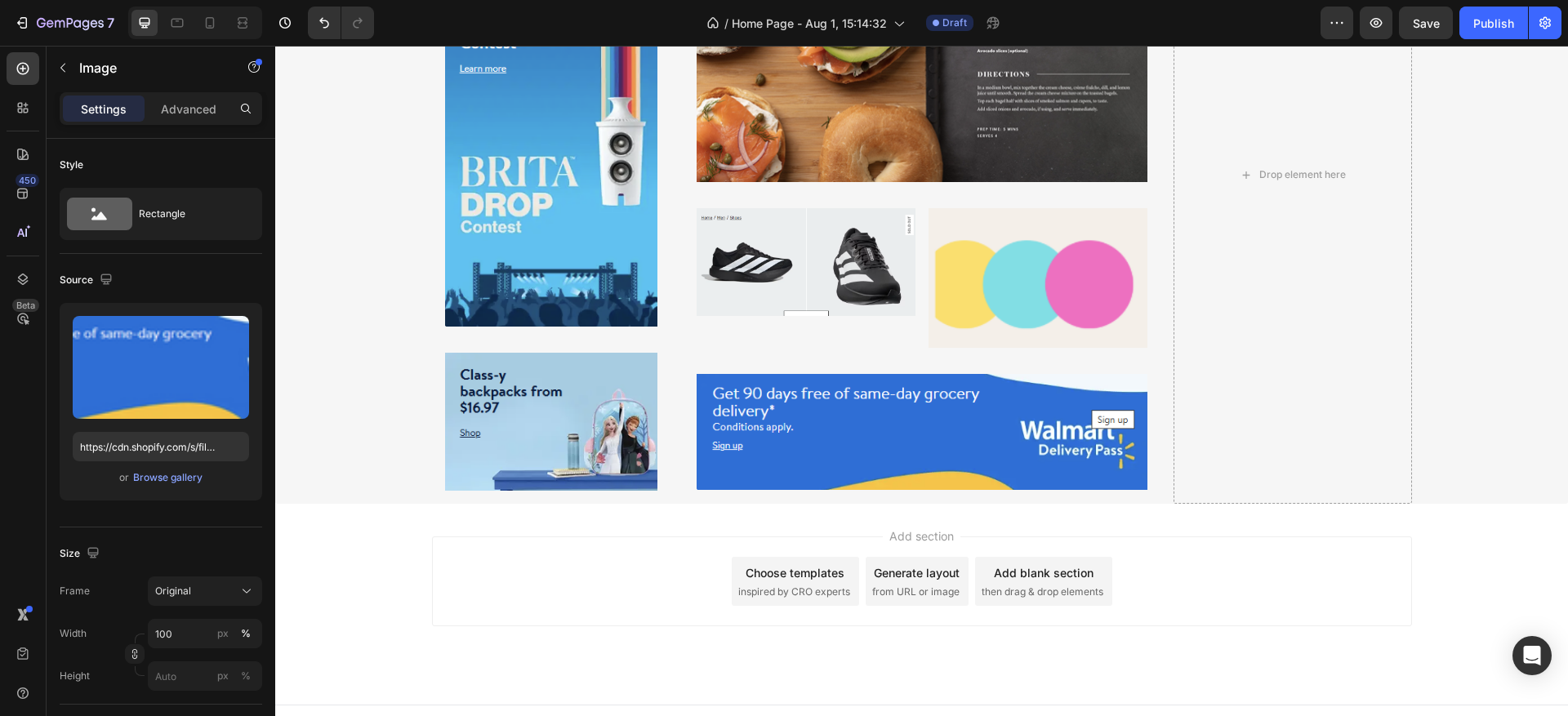 click on "Add section Choose templates inspired by CRO experts Generate layout from URL or image Add blank section then drag & drop elements" at bounding box center [921, 604] 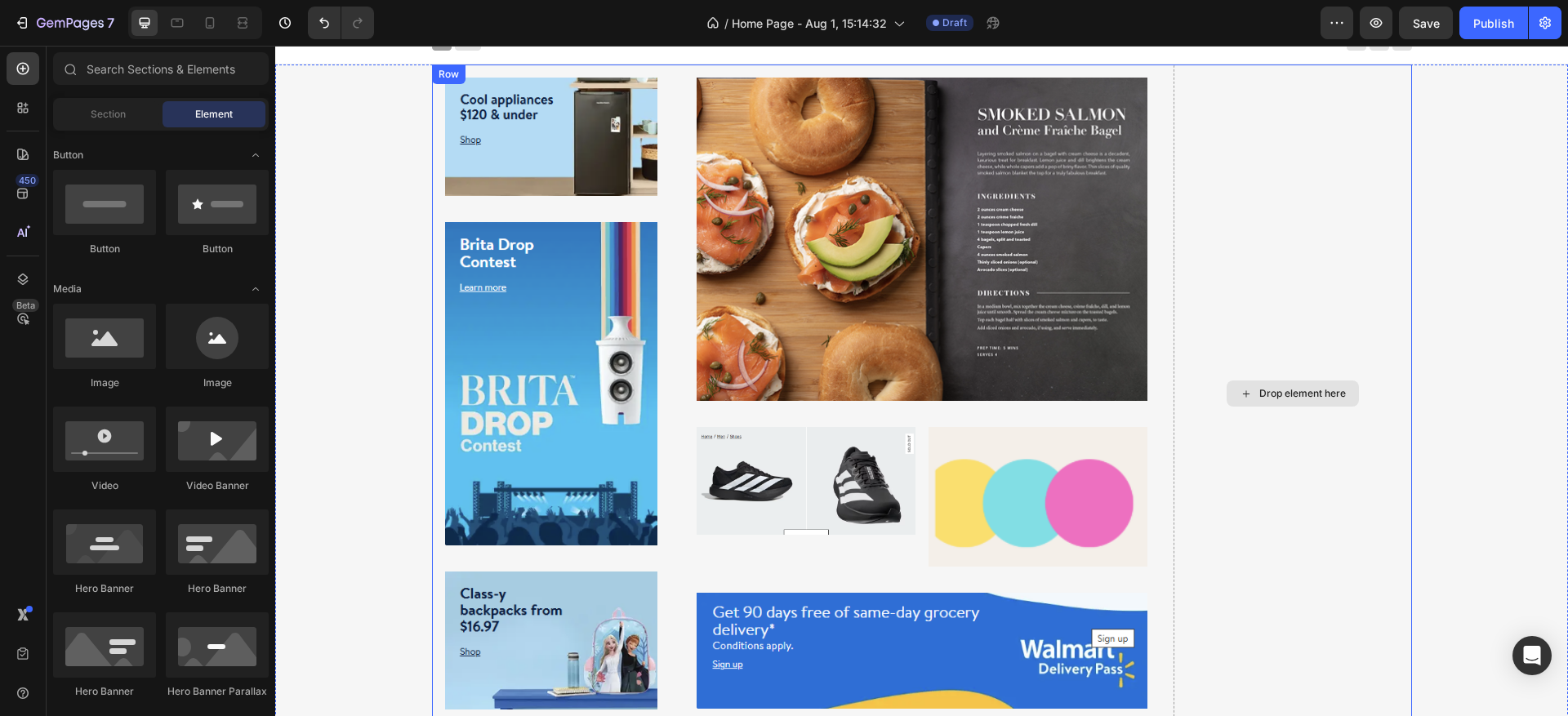 scroll, scrollTop: 0, scrollLeft: 0, axis: both 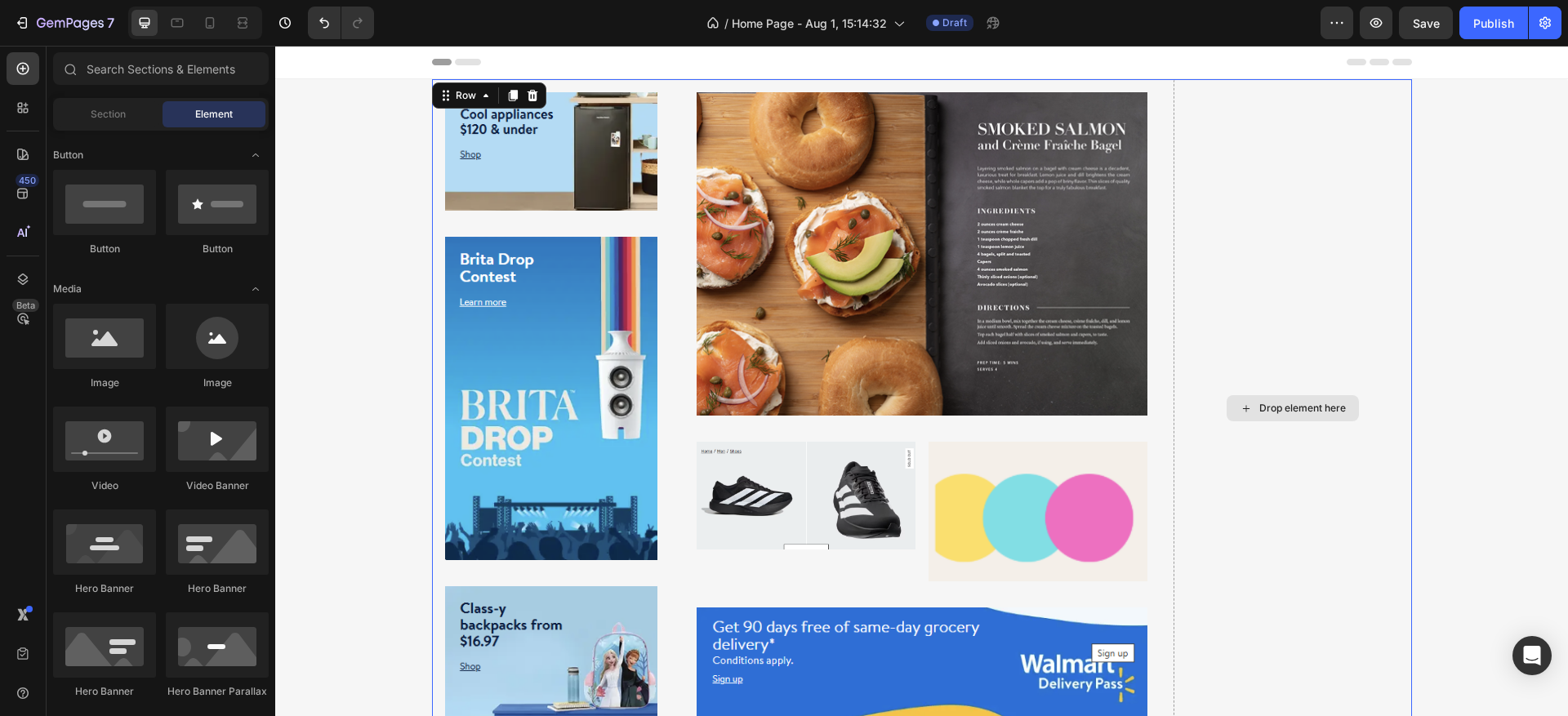 click on "Drop element here" at bounding box center (1293, 408) 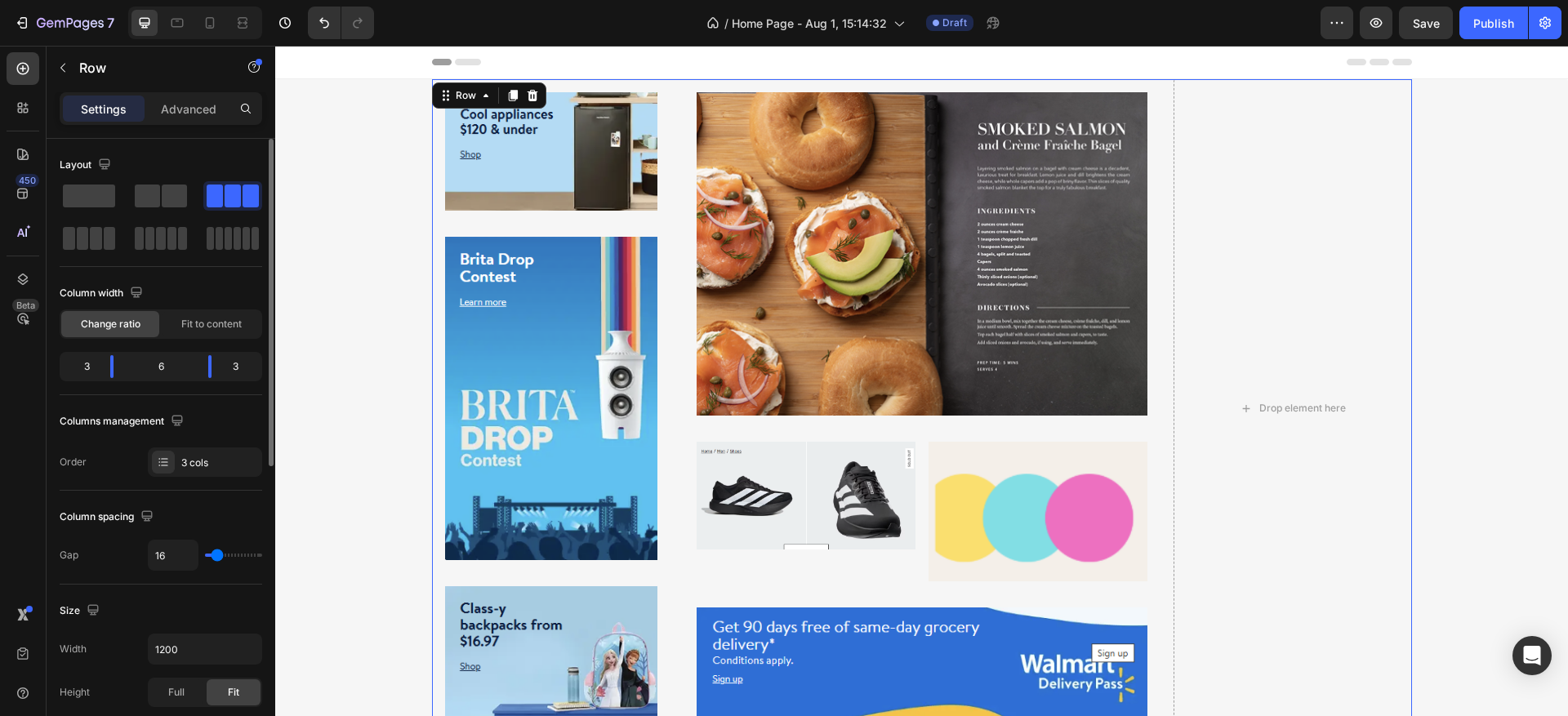 drag, startPoint x: 99, startPoint y: 191, endPoint x: 128, endPoint y: 196, distance: 29.427878 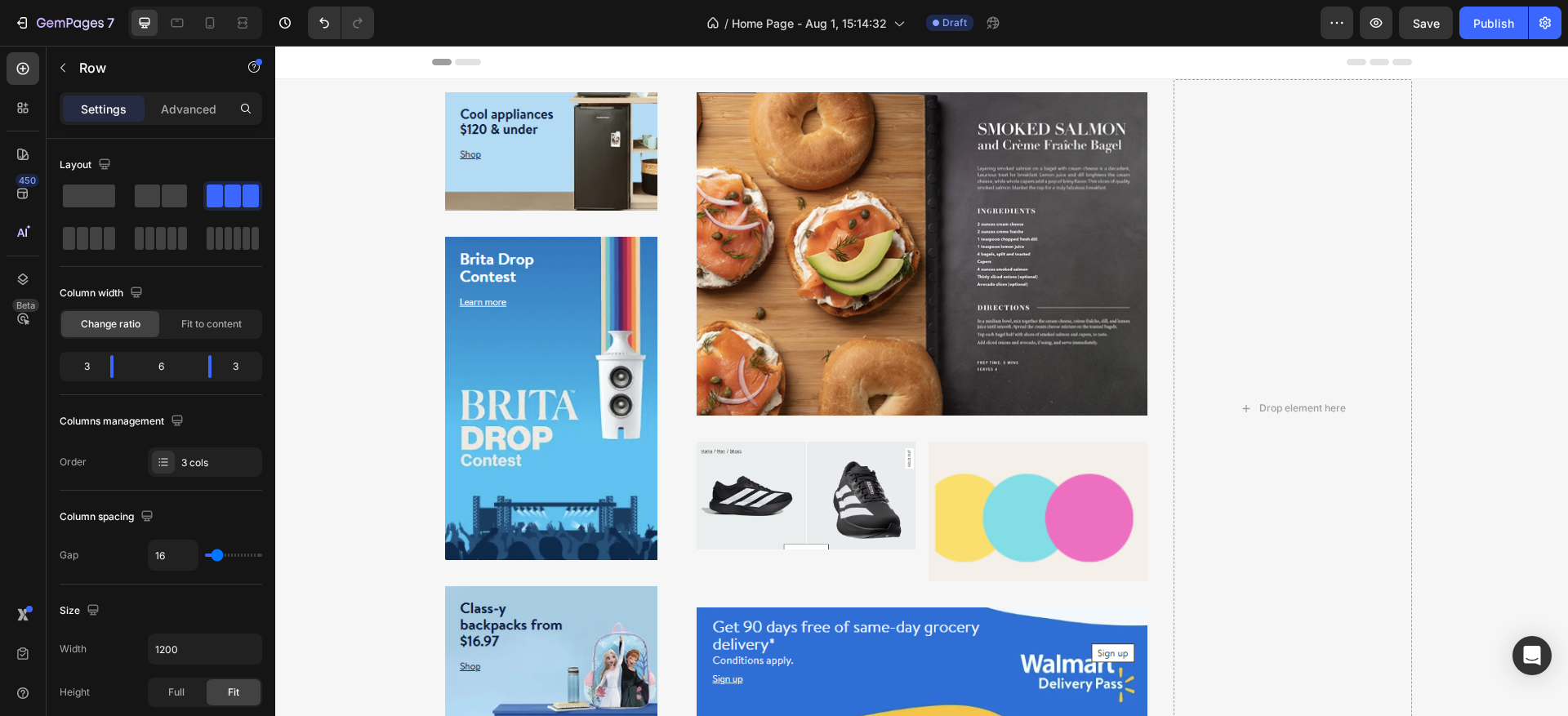 click on "Header" at bounding box center [921, 62] 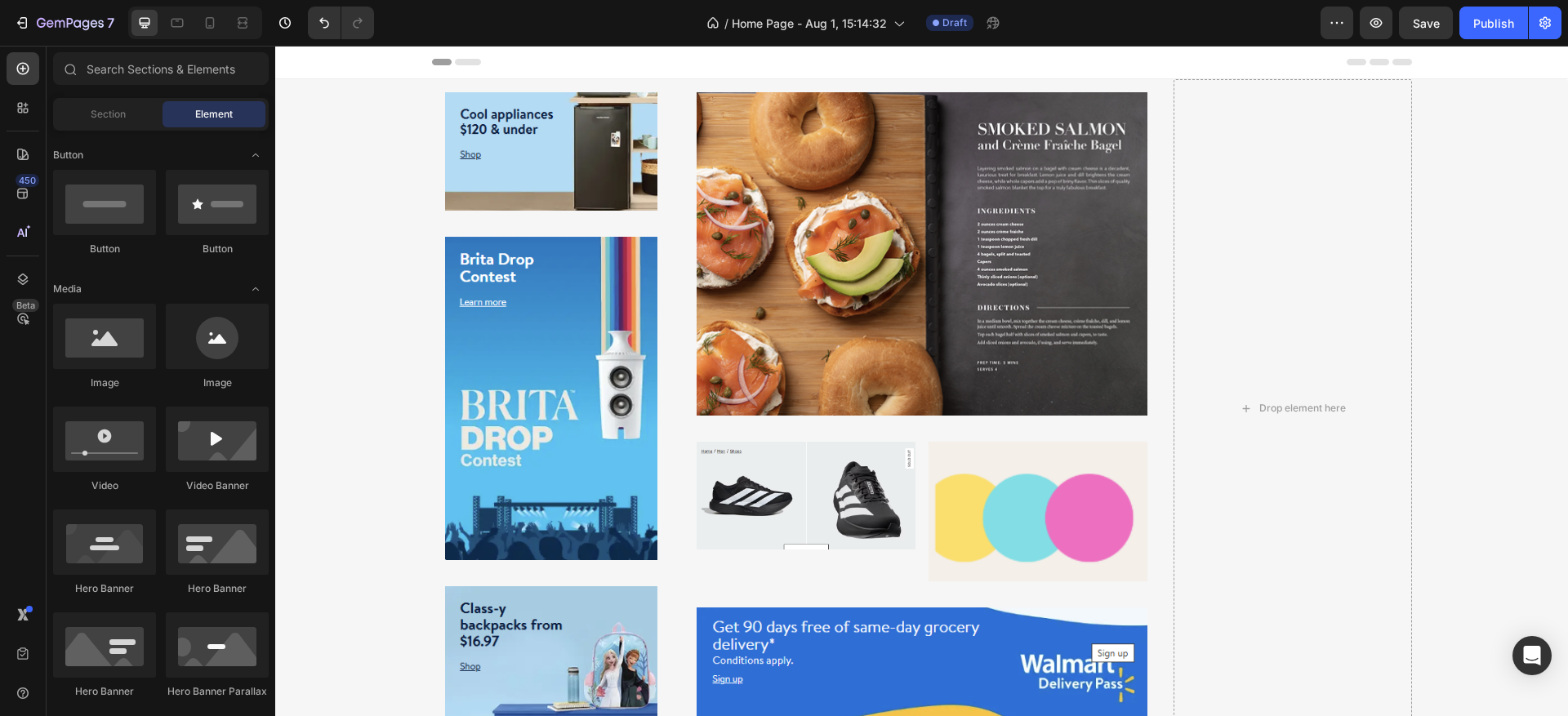 scroll, scrollTop: 0, scrollLeft: 0, axis: both 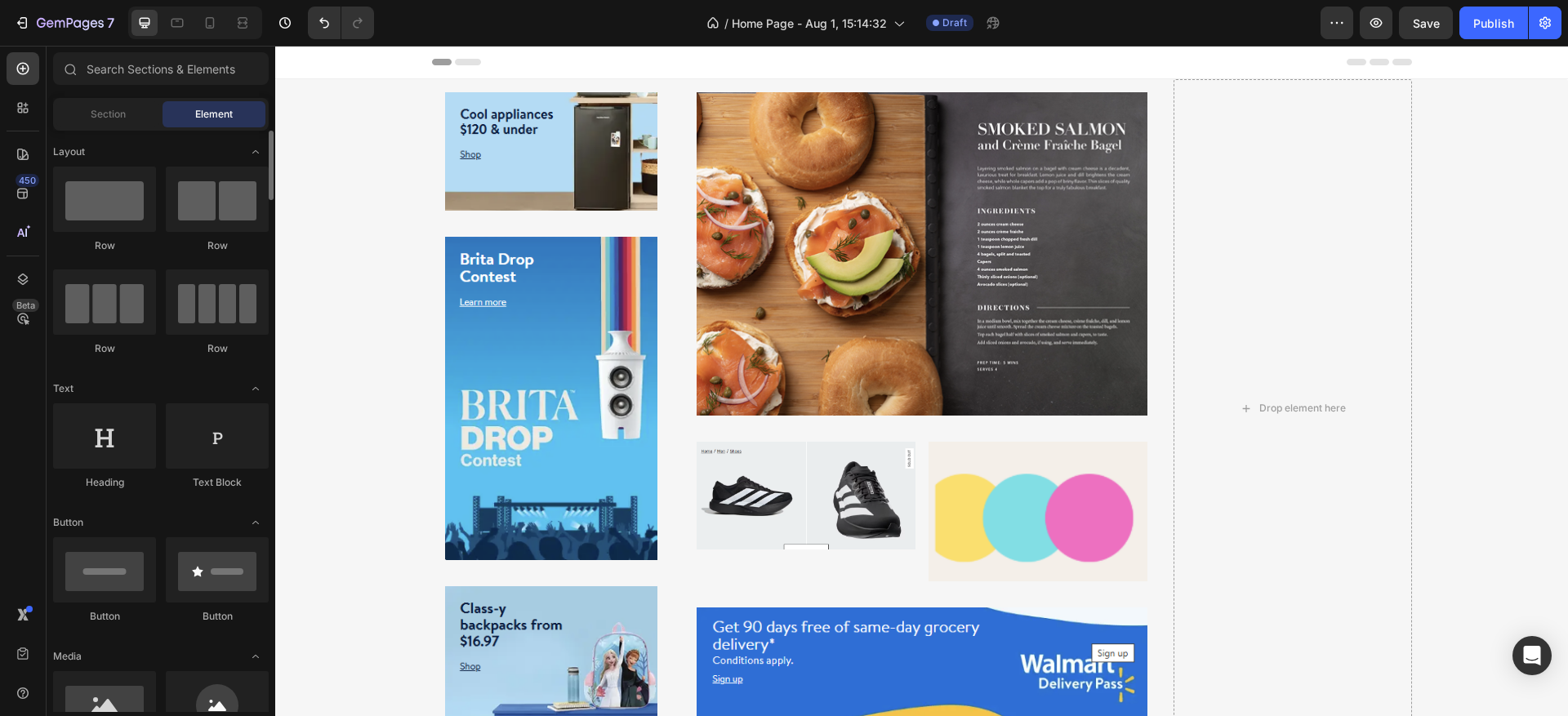 click on "Layout
Row
Row
Row
Row Text
Heading
Text Block Button
Button
Button Media
Image
Image
Video
Video Banner
Hero Banner" at bounding box center (161, 2550) 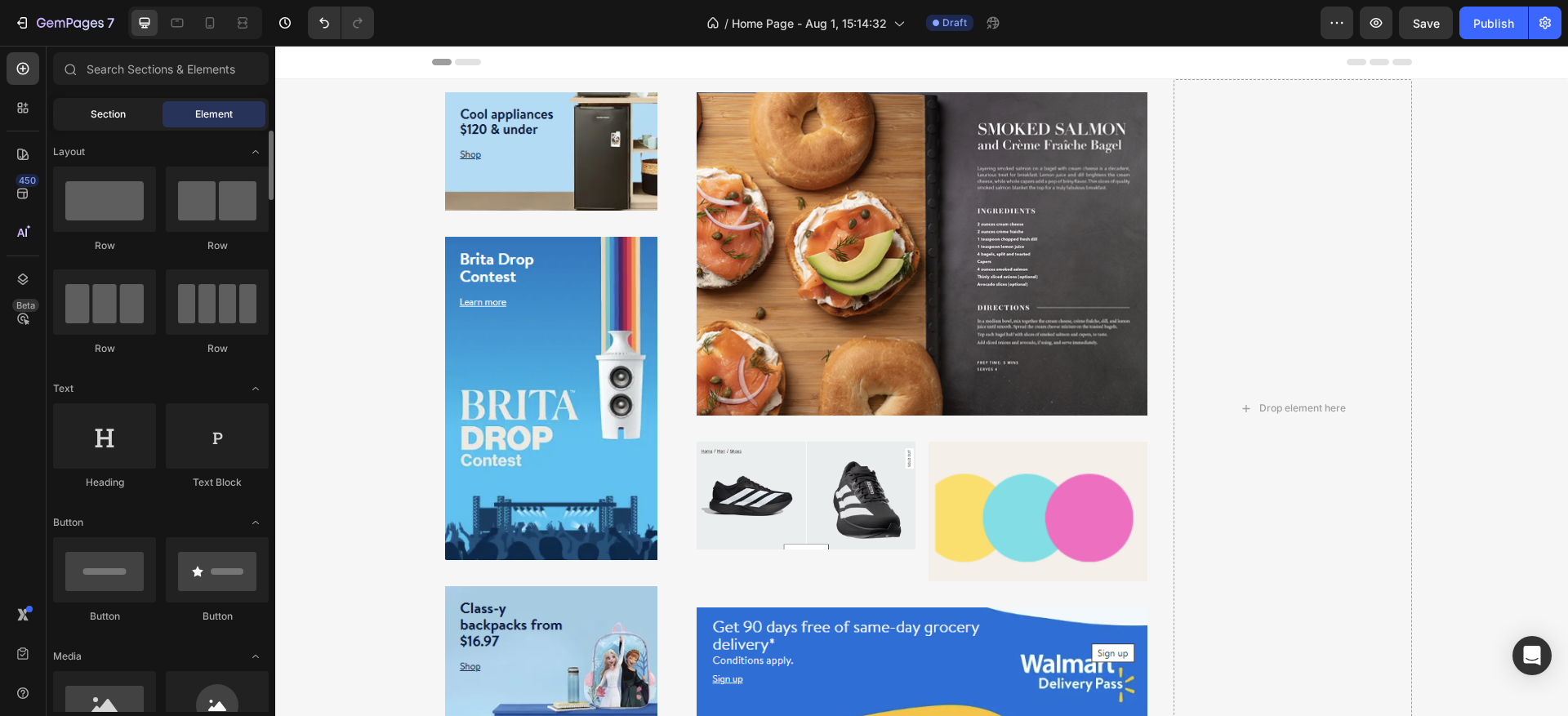 click on "Section" at bounding box center [108, 114] 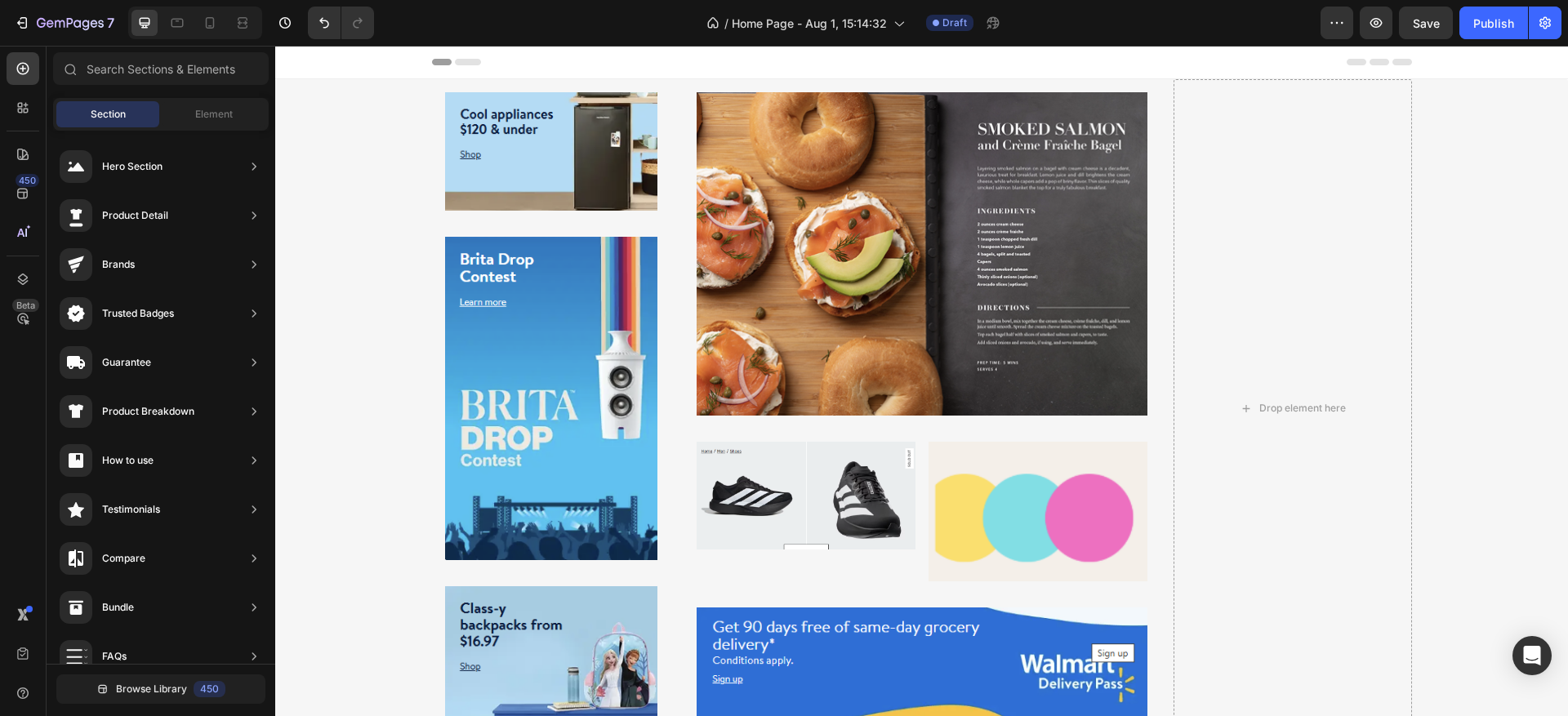 click on "Sections(30) Elements(83) Section Element Hero Section Product Detail Brands Trusted Badges Guarantee Product Breakdown How to use Testimonials Compare Bundle FAQs Social Proof Brand Story Product List Collection Blog List Contact Sticky Add to Cart Custom Footer Browse Library 450 Layout
Row
Row
Row
Row Text
Heading
Text Block Button
Button
Button Media
Image
Image
Video" at bounding box center [161, 383] 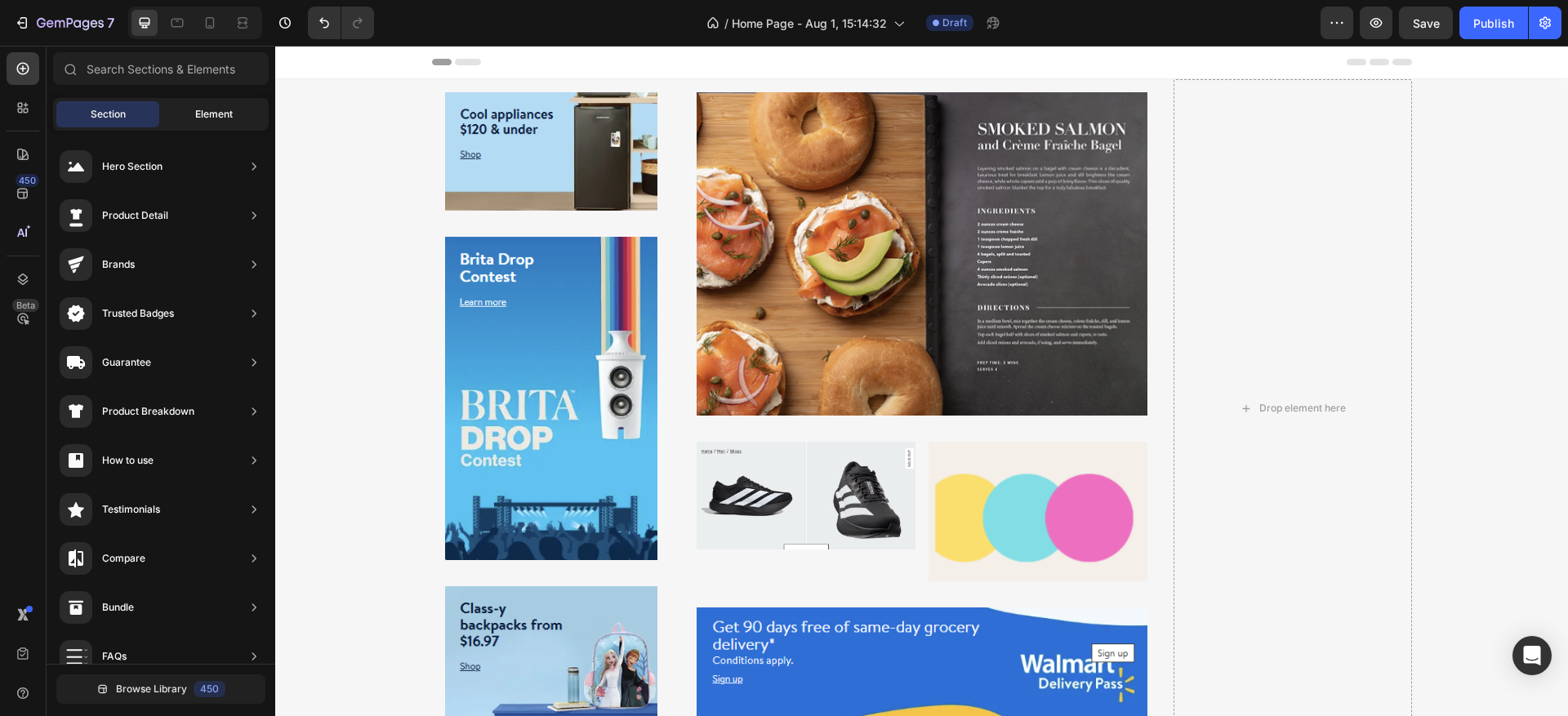 click on "Element" at bounding box center [214, 114] 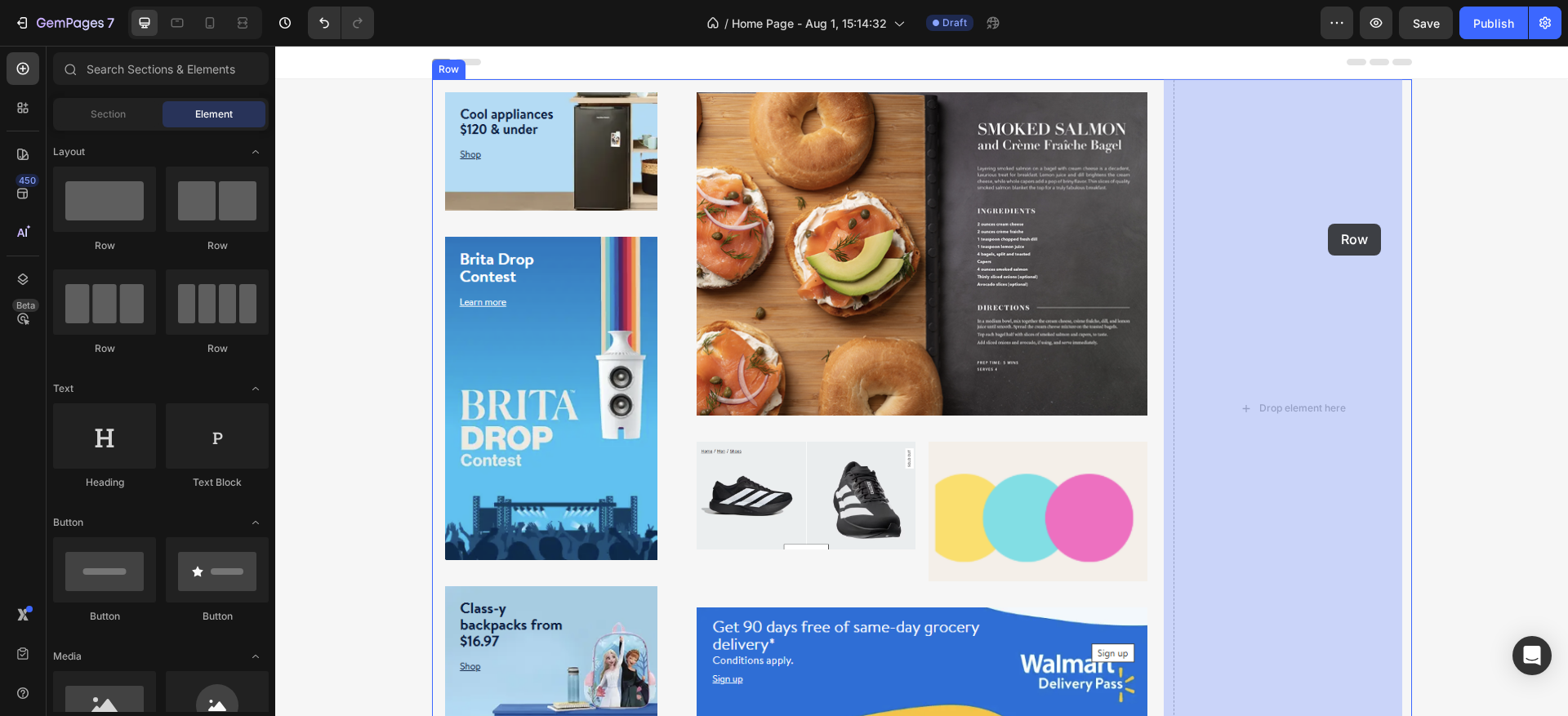 drag, startPoint x: 403, startPoint y: 259, endPoint x: 1328, endPoint y: 224, distance: 925.6619 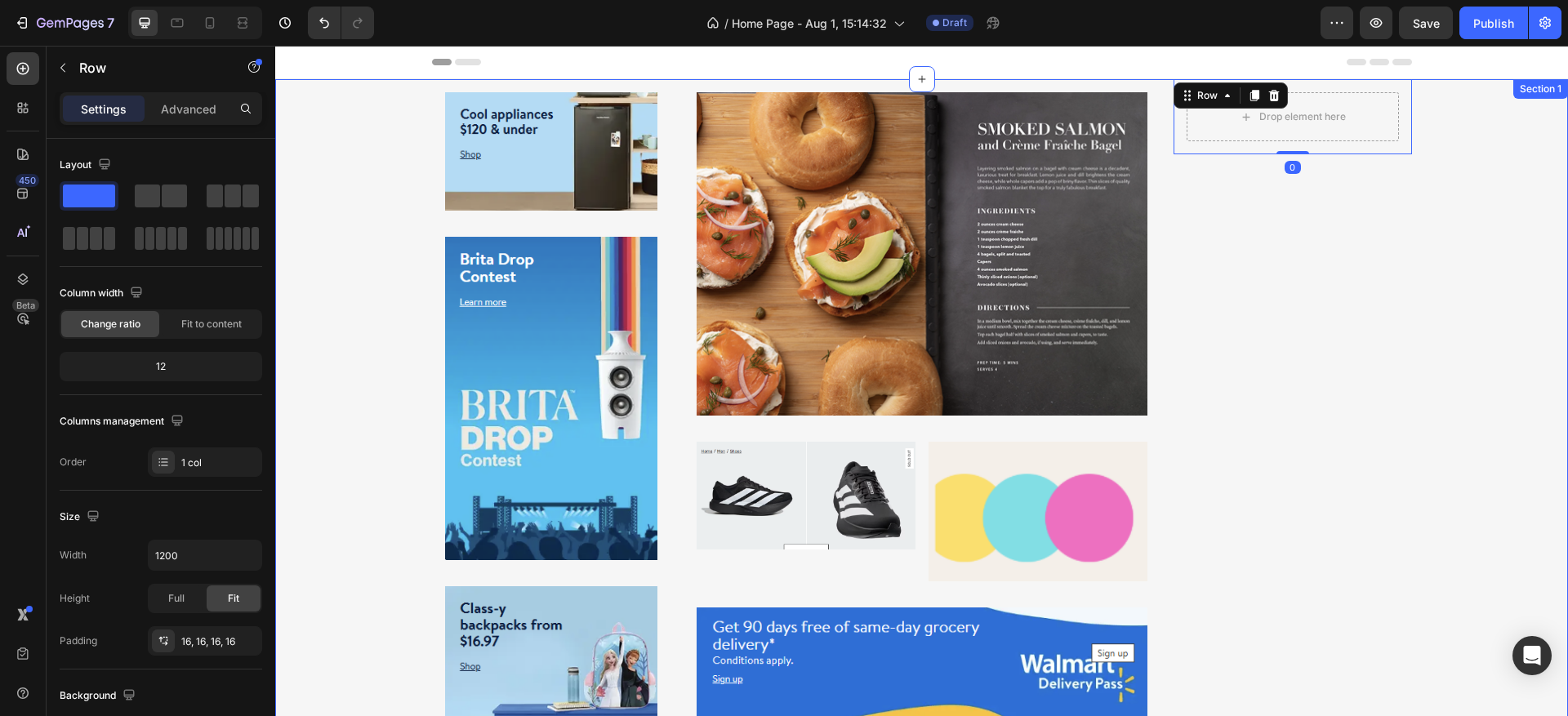 click on "Image Row Image Row Image Row Image Row Image Image Row Row Image Row
Drop element here Row   0 Row" at bounding box center (921, 408) 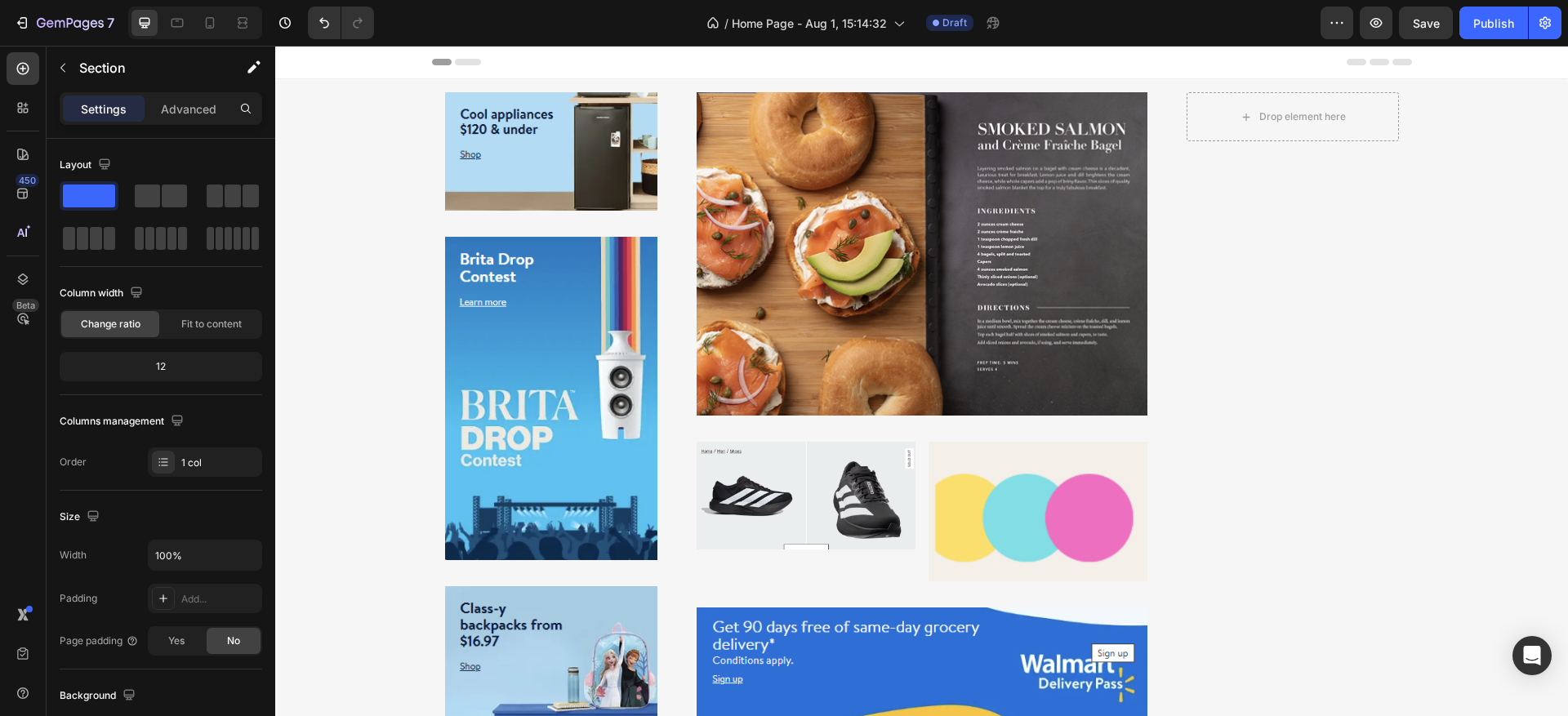 click on "Header" at bounding box center [921, 62] 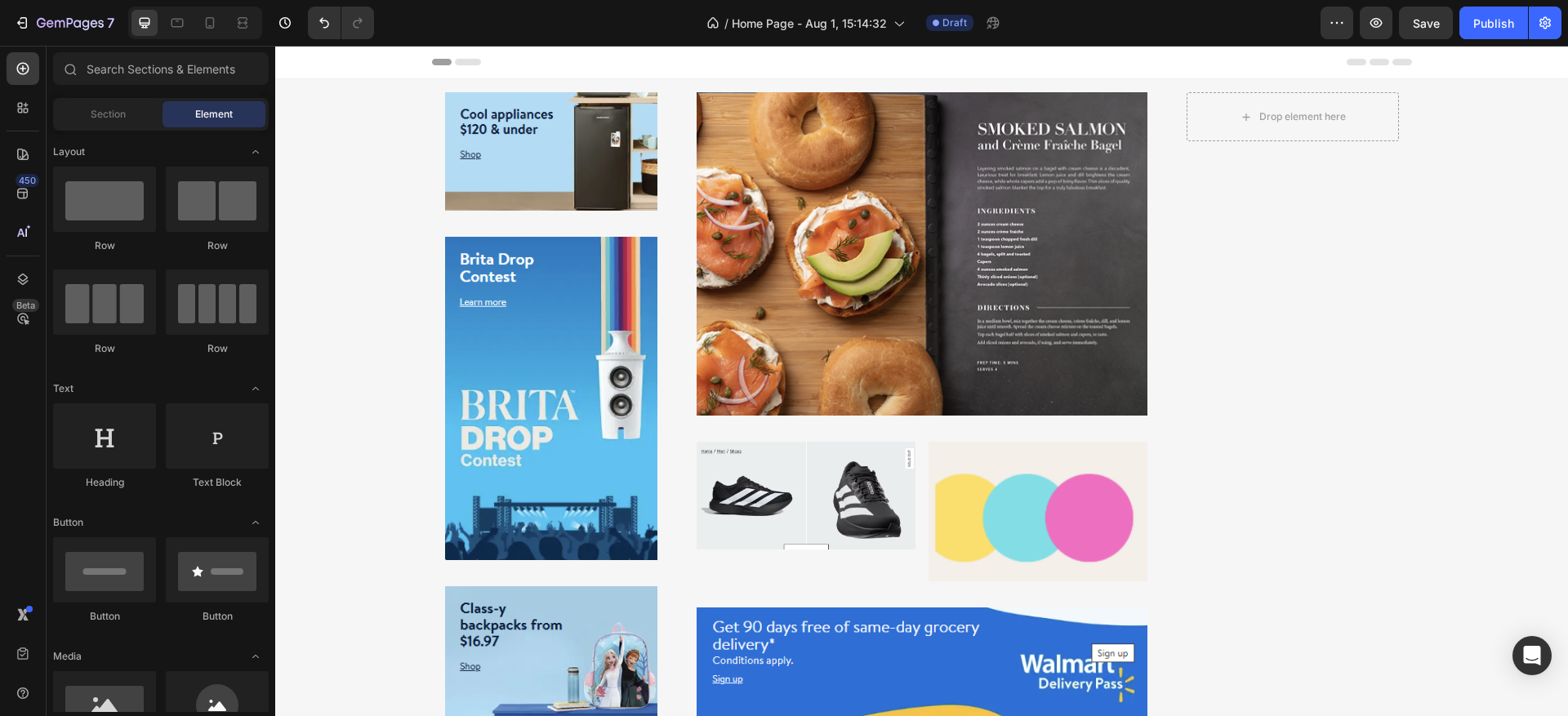 click on "Image Row Image Row Image Row Image Row Image Image Row Row Image Row
Drop element here Row Row" at bounding box center (921, 408) 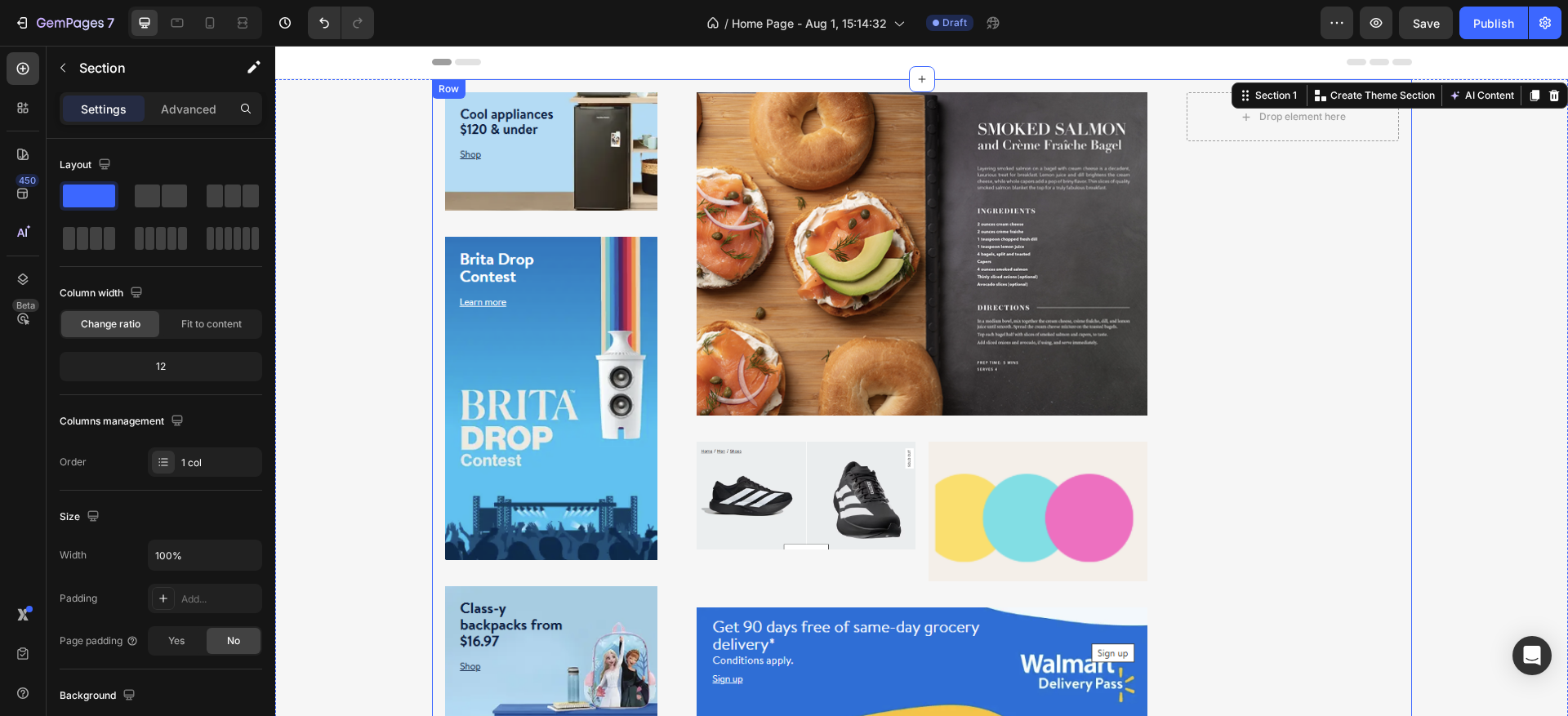 click on "Image Row Image Row Image Row Image Row Image Image Row Row Image Row
Drop element here Row Row" at bounding box center [921, 408] 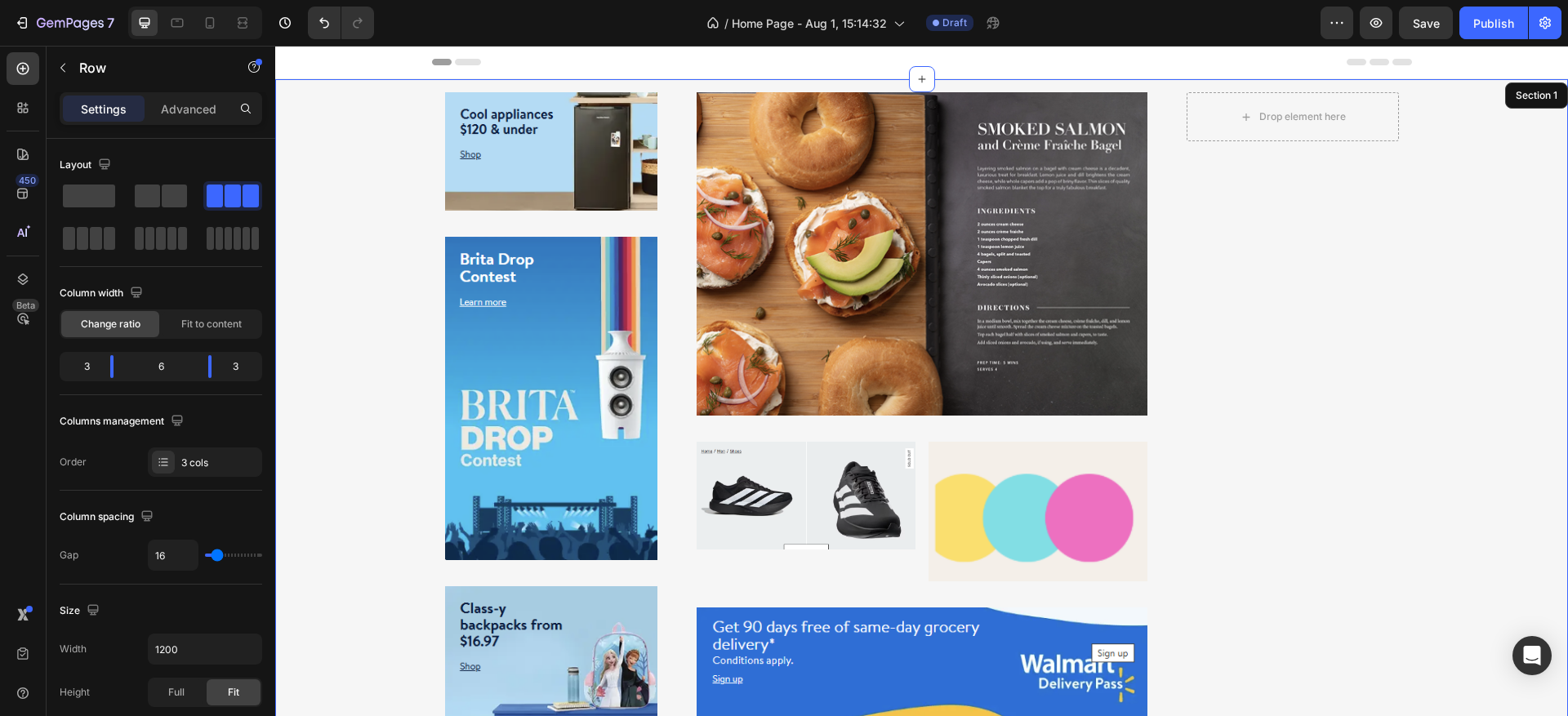 click on "Image Row Image Row Image Row Image Row Image Image Row Row Image Row
Drop element here Row Row   0" at bounding box center [921, 408] 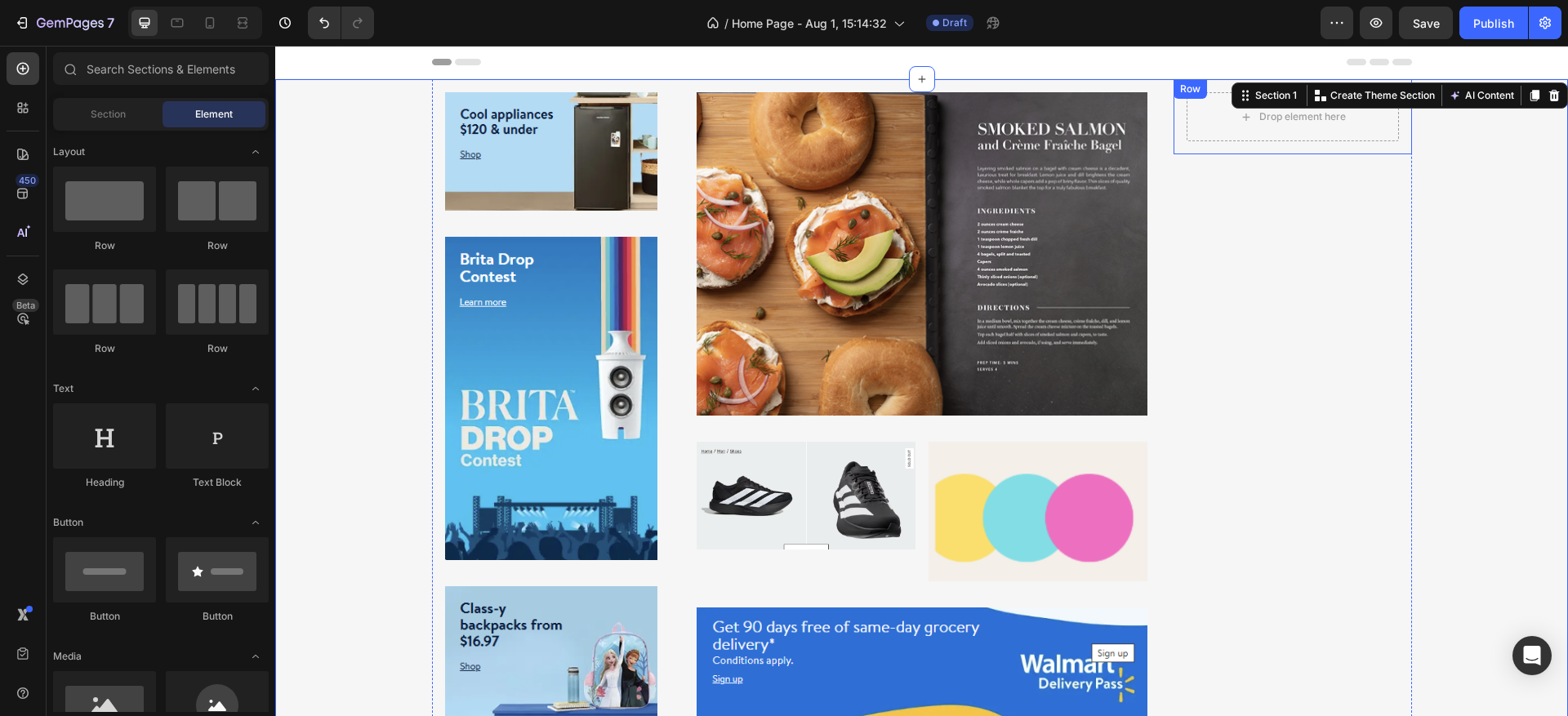 click on "Header" at bounding box center (922, 62) 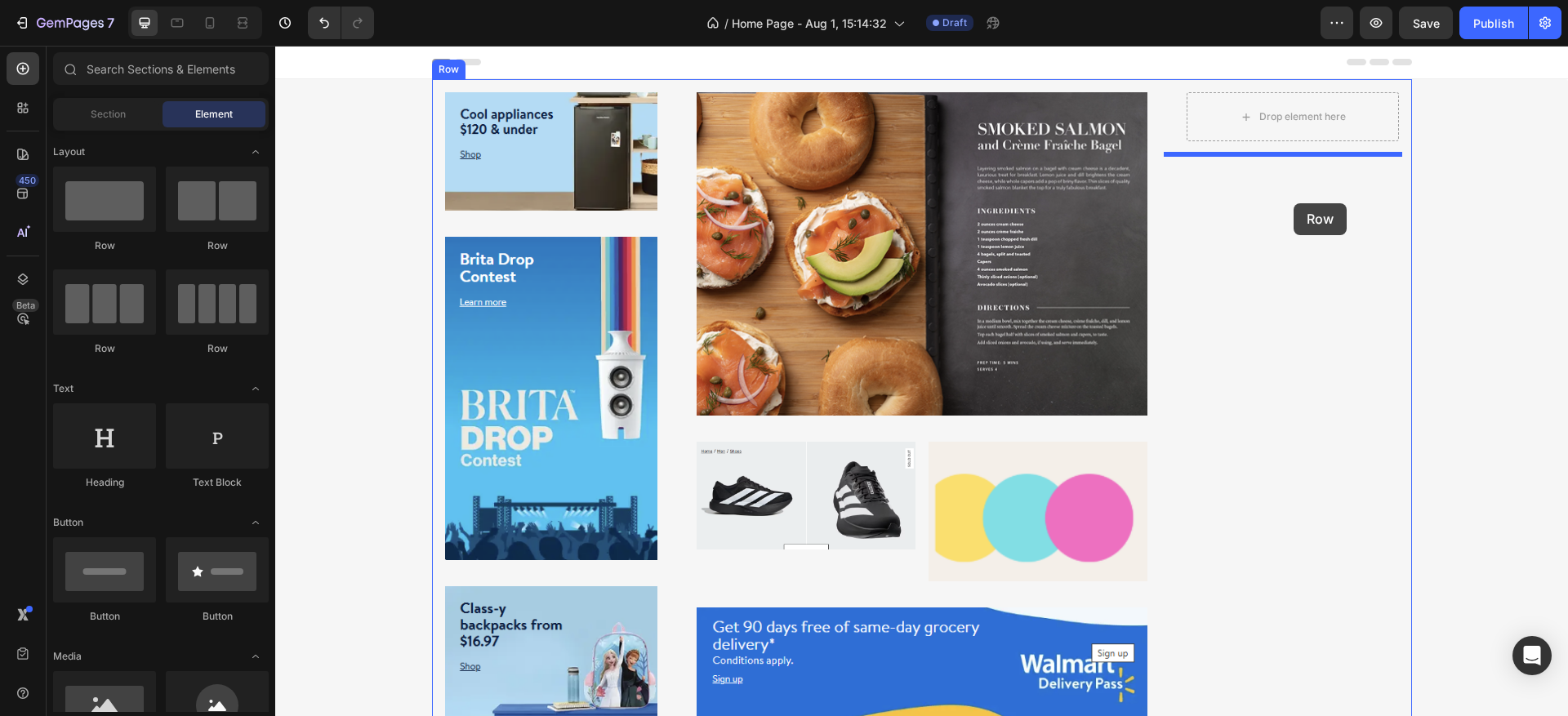 drag, startPoint x: 372, startPoint y: 256, endPoint x: 1294, endPoint y: 203, distance: 923.5221 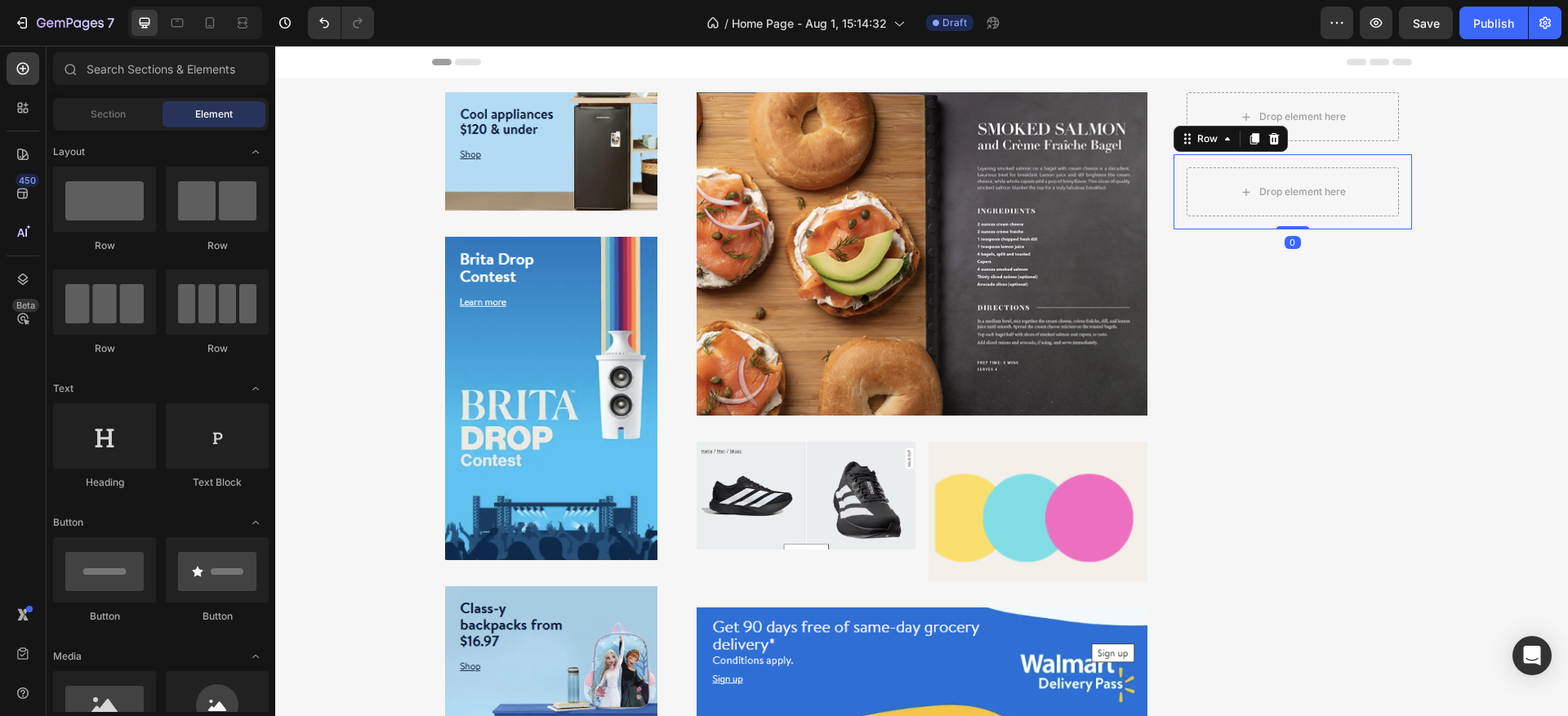 click on "Header" at bounding box center [921, 62] 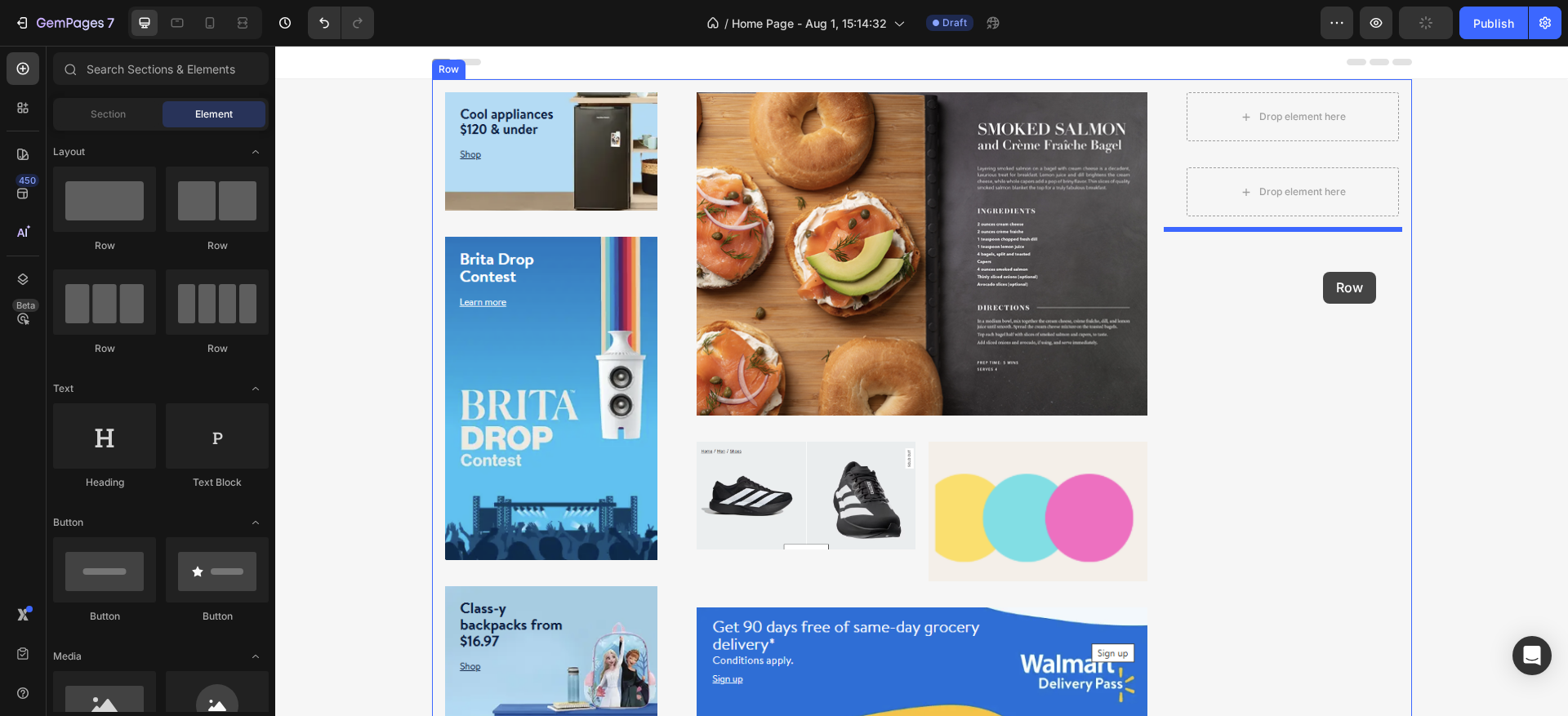 drag, startPoint x: 362, startPoint y: 254, endPoint x: 1323, endPoint y: 272, distance: 961.1686 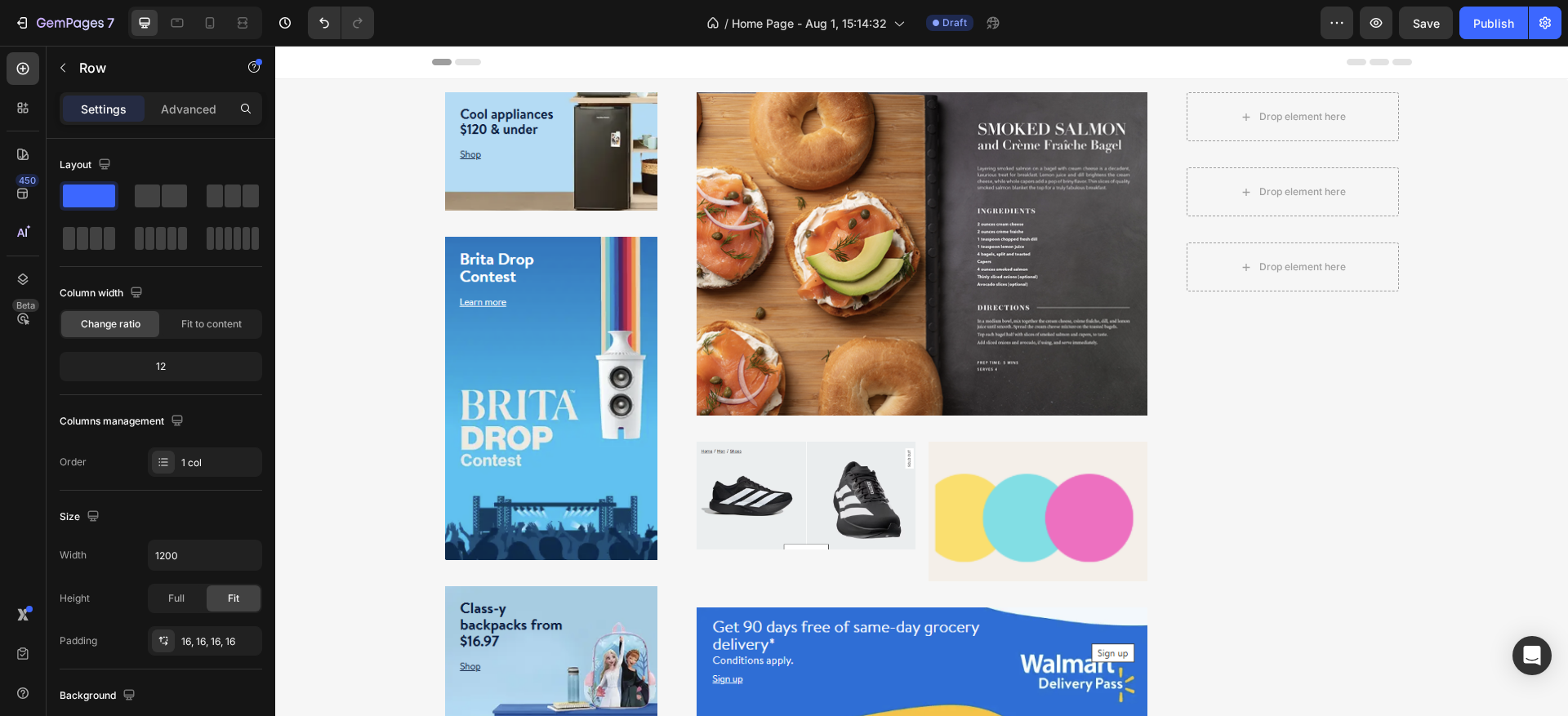 click on "Header" at bounding box center (921, 62) 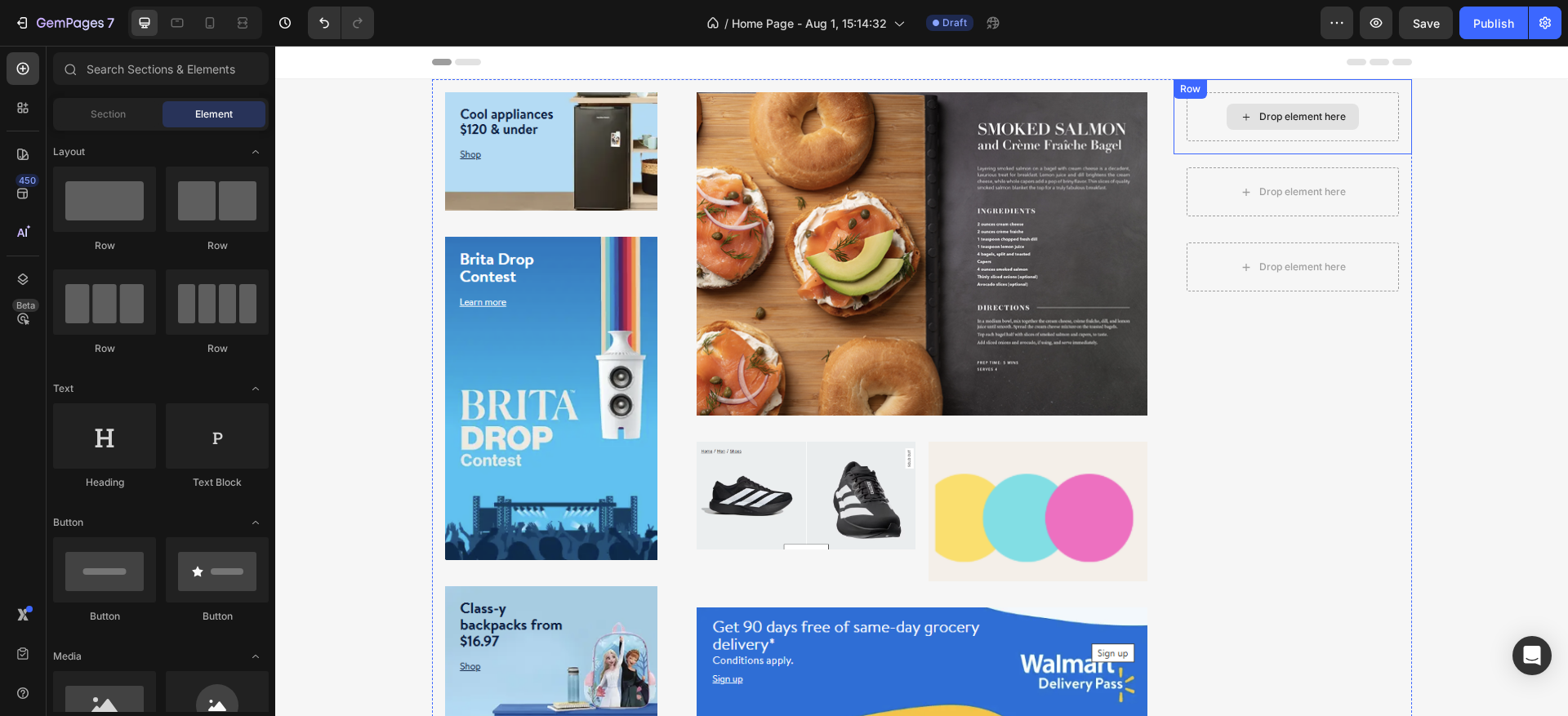 click on "Drop element here" at bounding box center [1293, 117] 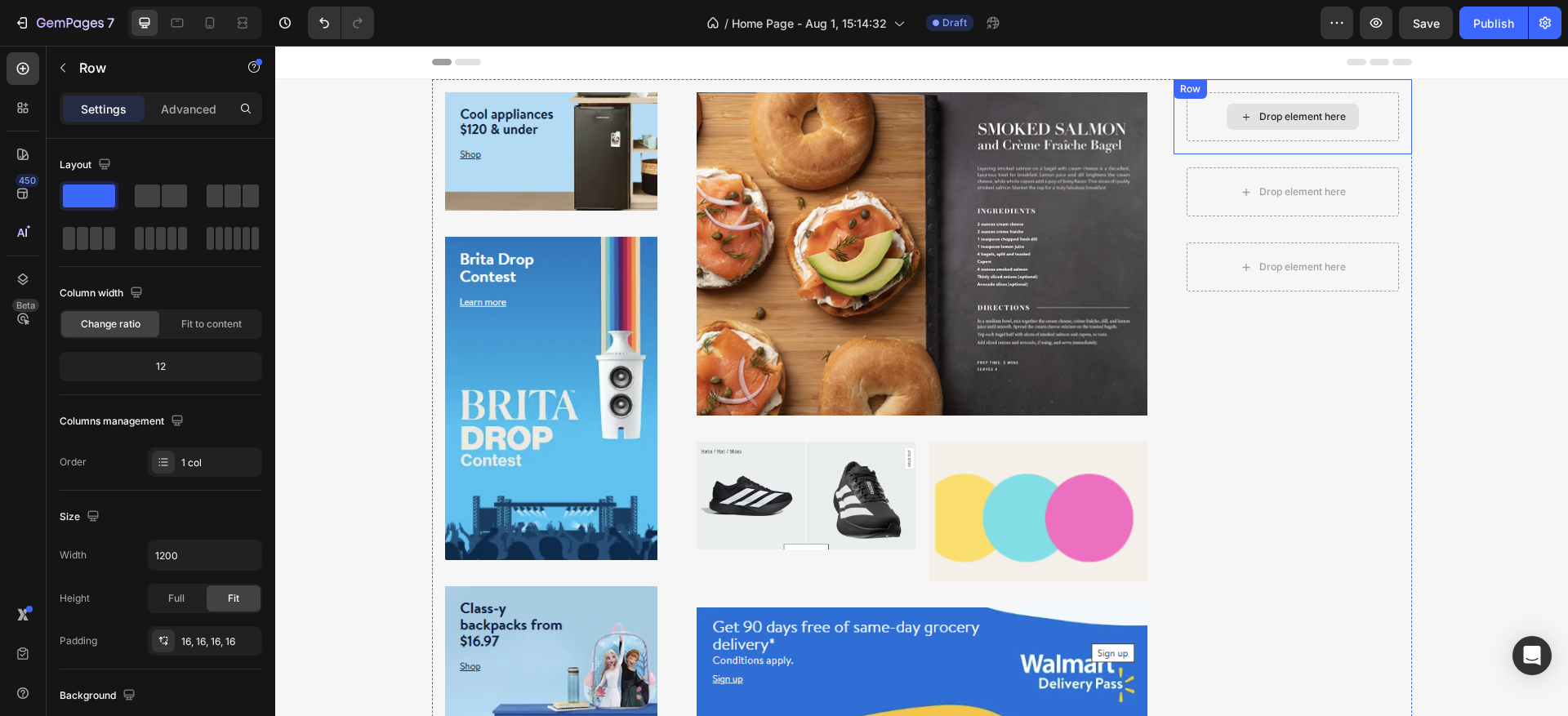 click on "Drop element here" at bounding box center (1293, 117) 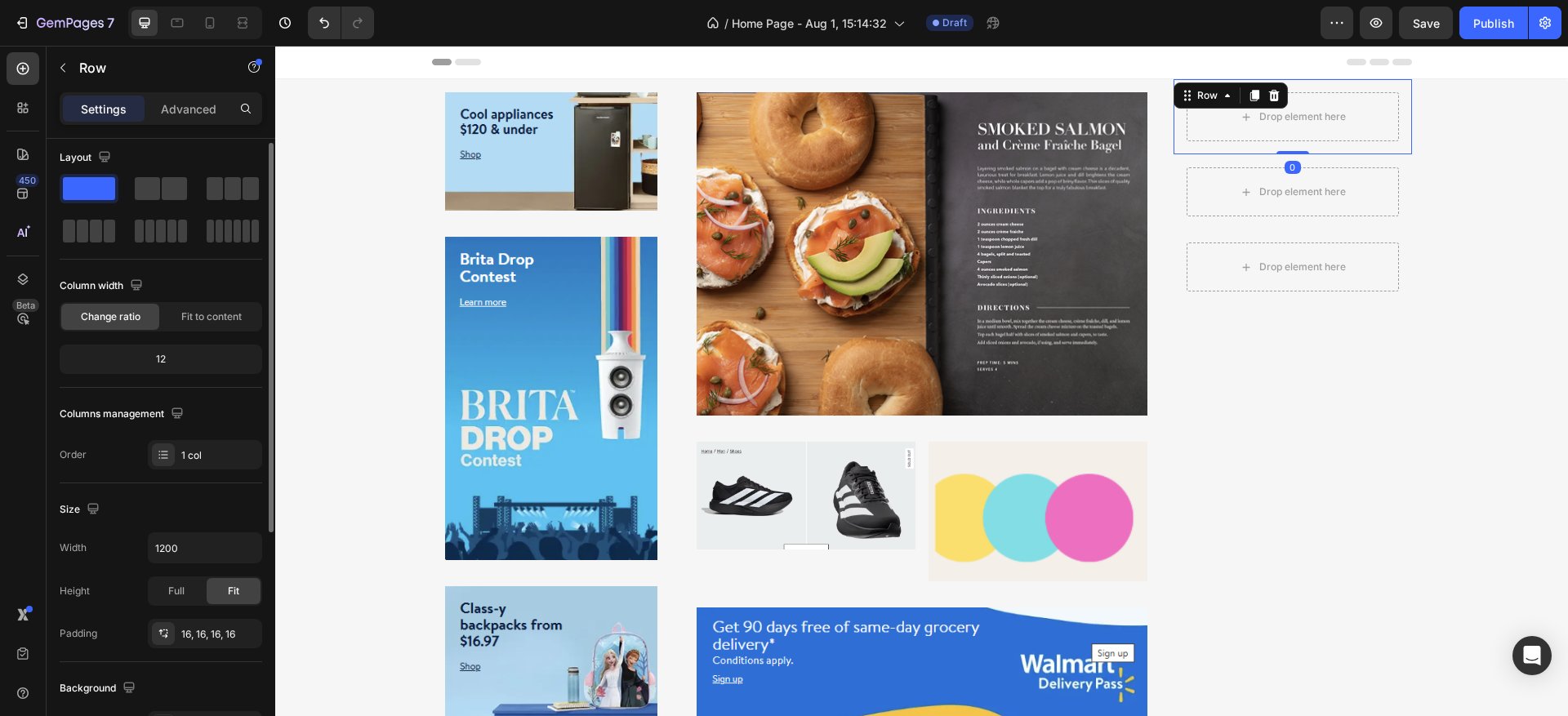 scroll, scrollTop: 0, scrollLeft: 0, axis: both 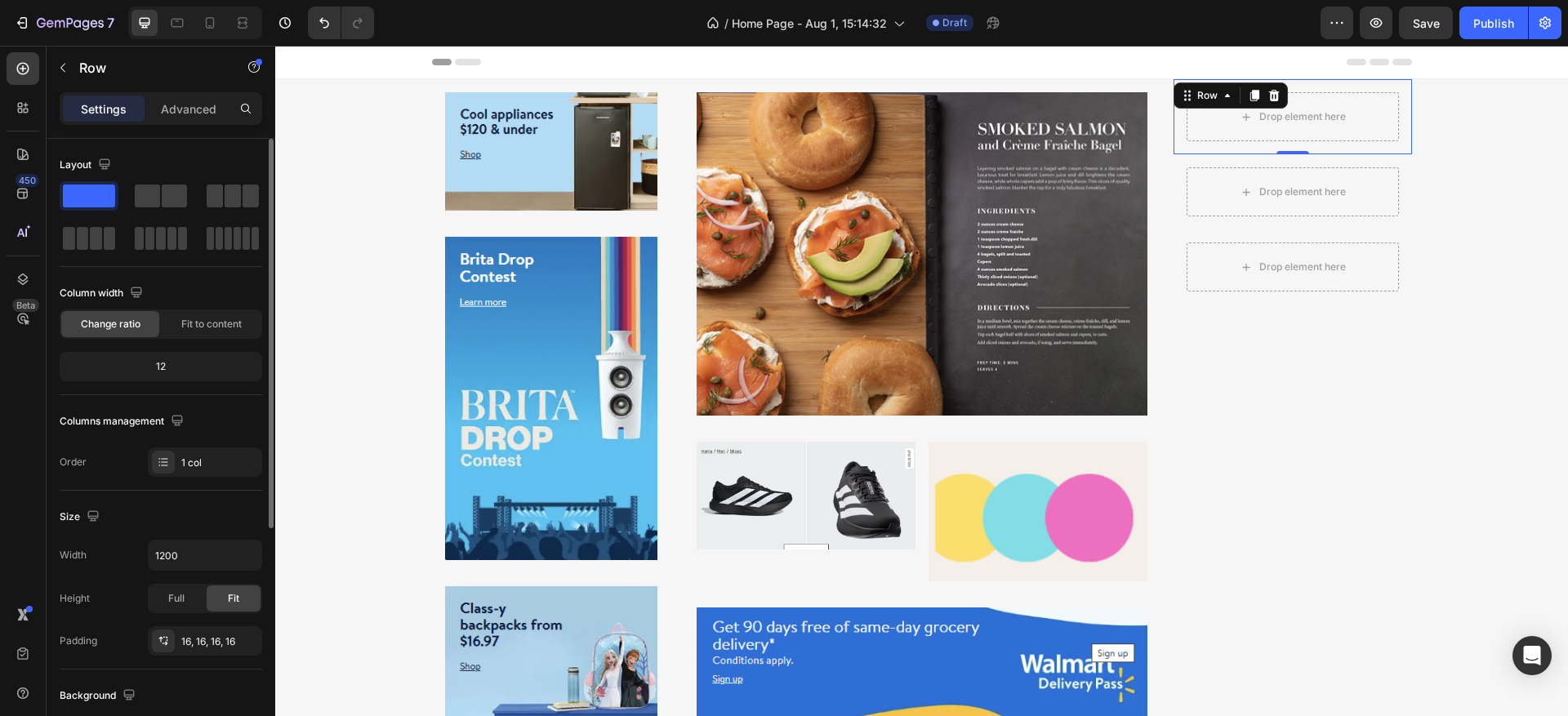 click on "Settings" 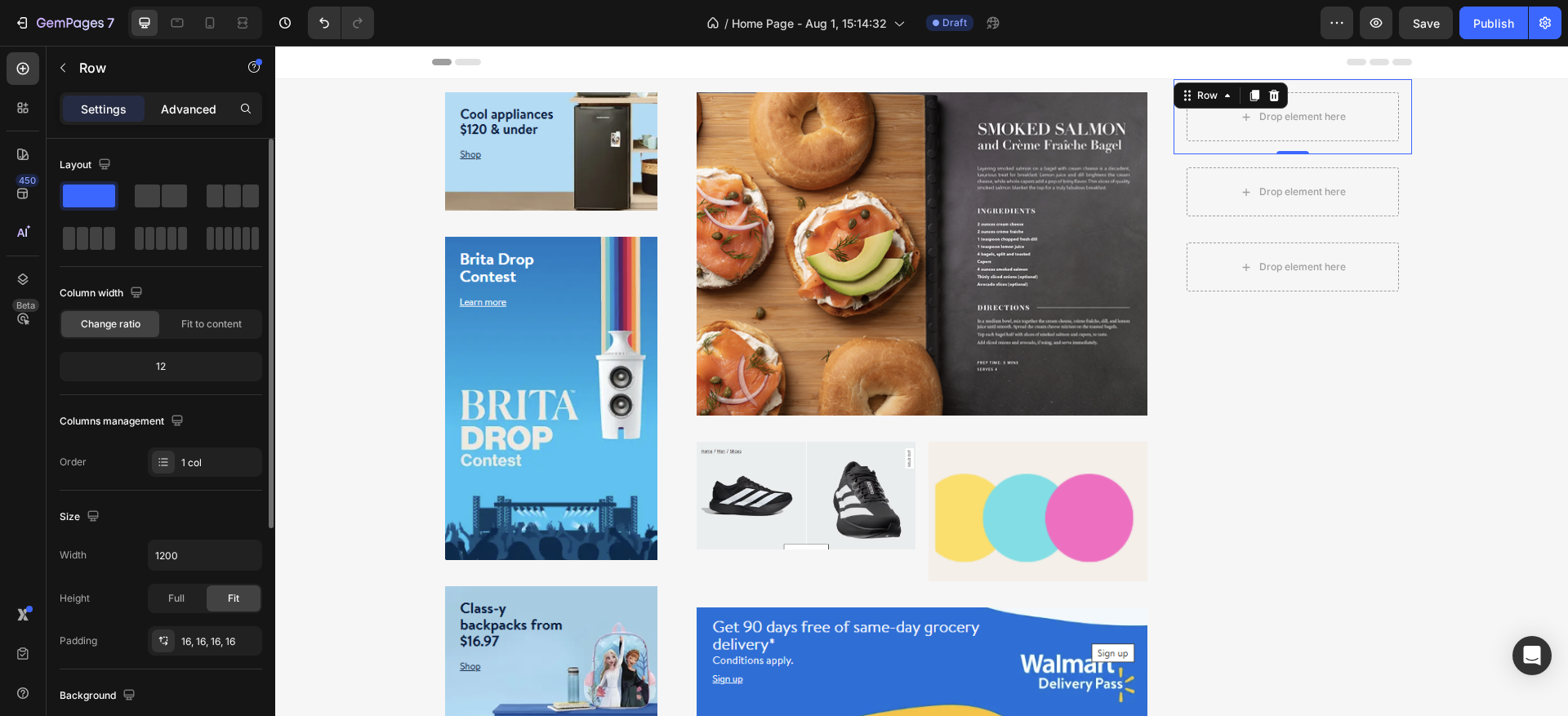 click on "Advanced" at bounding box center (189, 109) 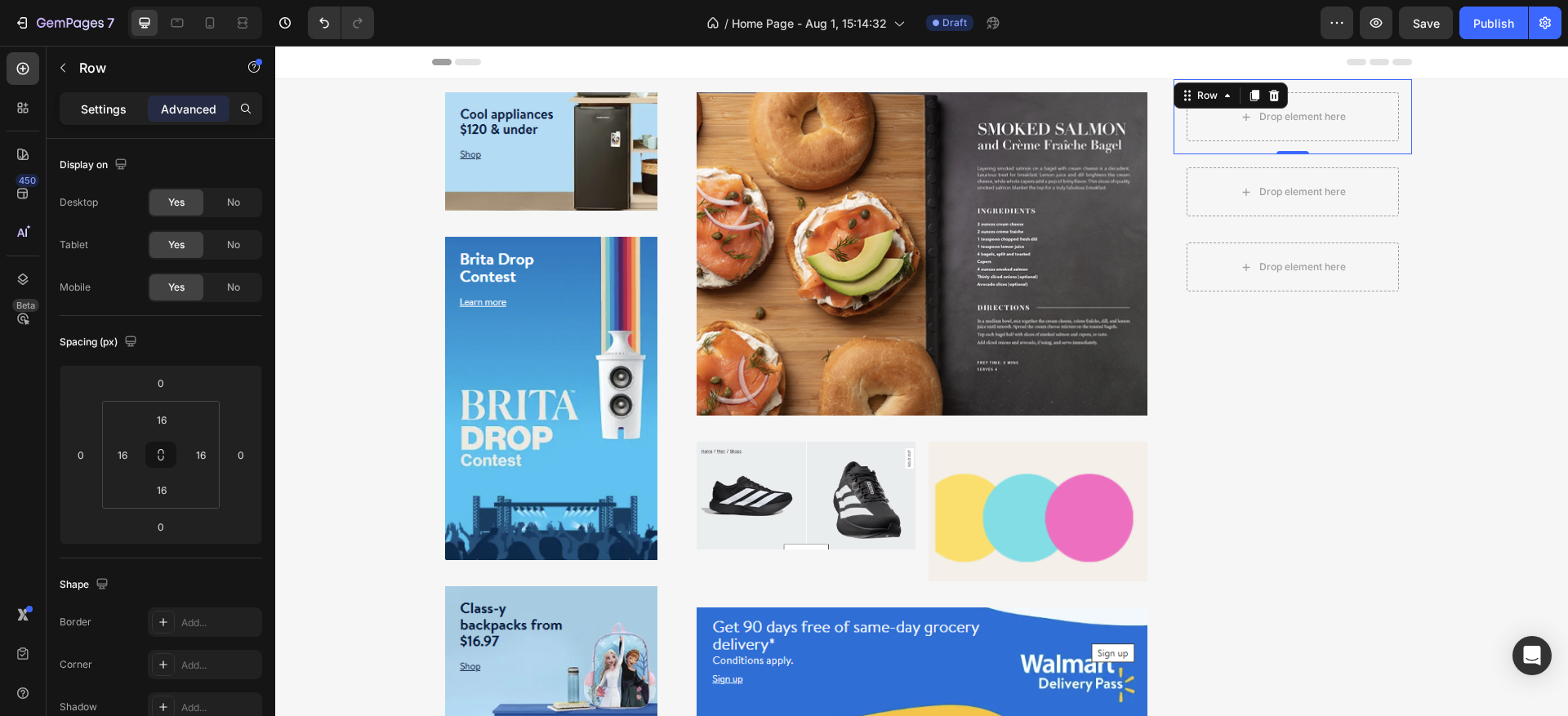 click on "Settings" at bounding box center [104, 109] 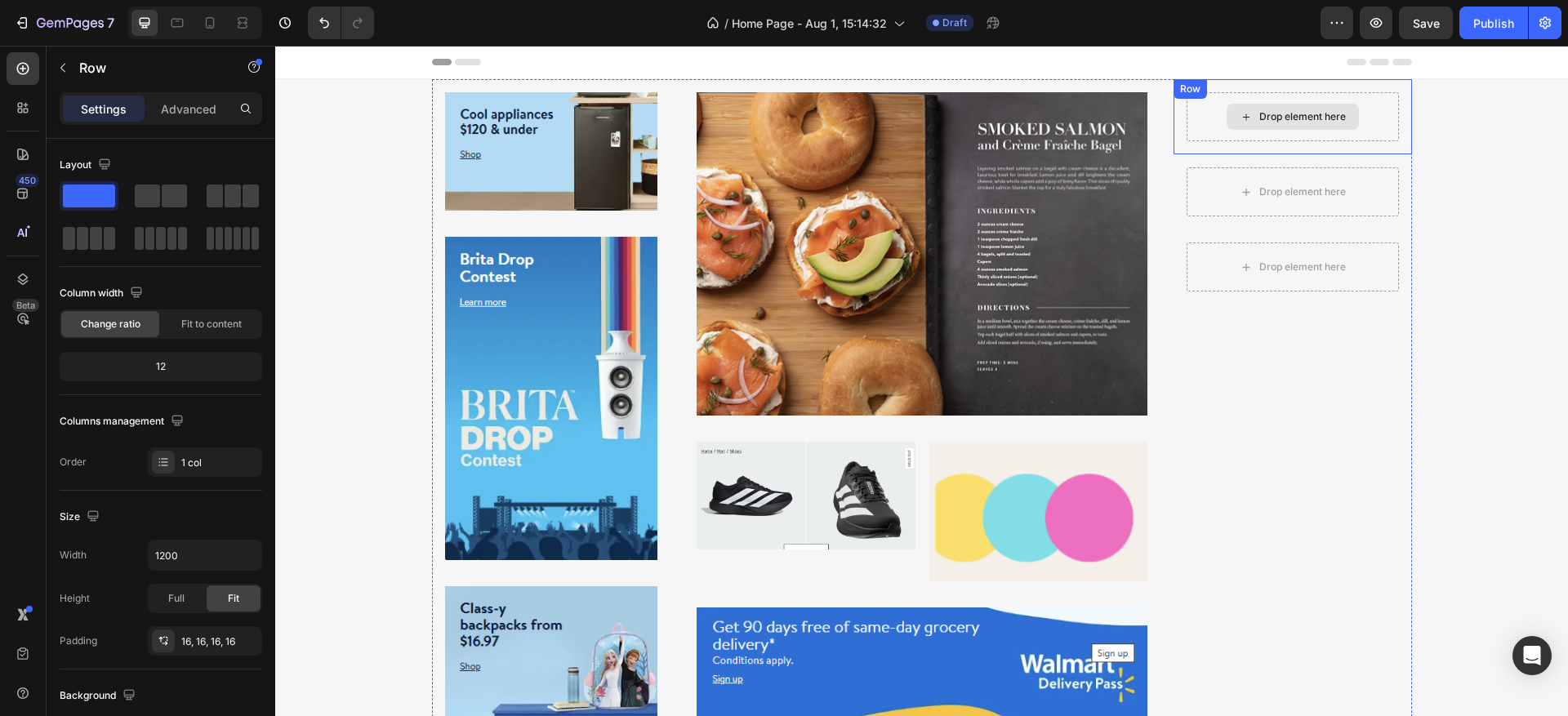 click on "Drop element here" at bounding box center [1303, 117] 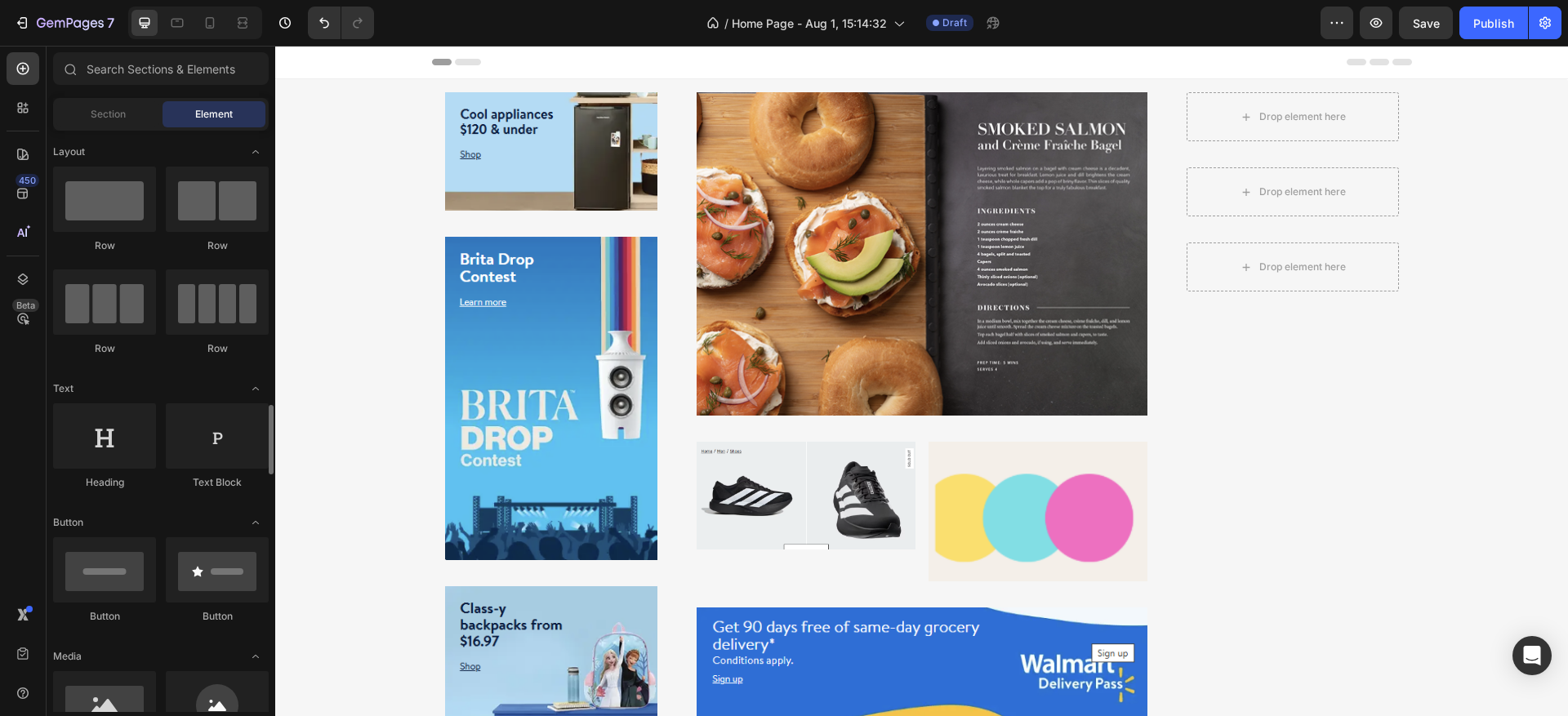 scroll, scrollTop: 245, scrollLeft: 0, axis: vertical 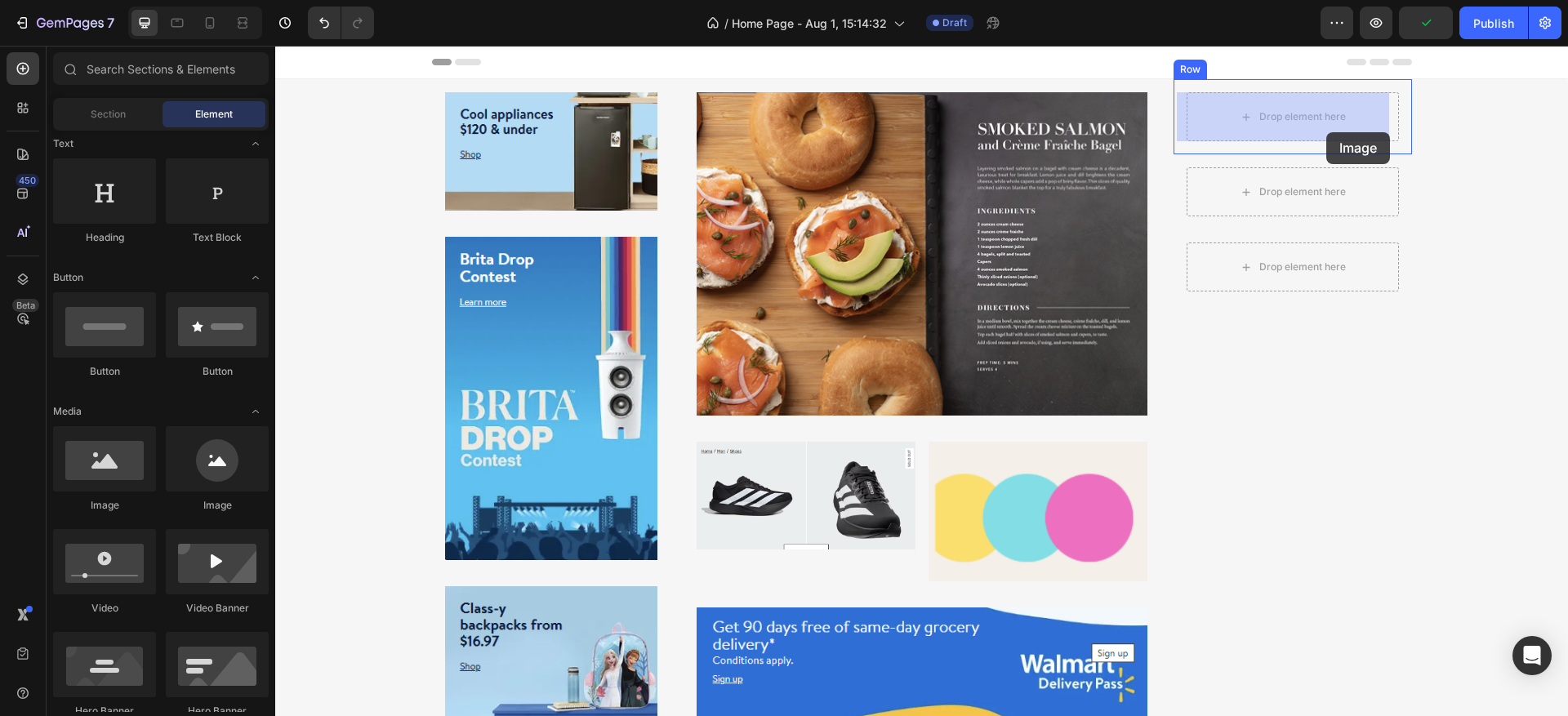 drag, startPoint x: 383, startPoint y: 516, endPoint x: 1325, endPoint y: 130, distance: 1018.0177 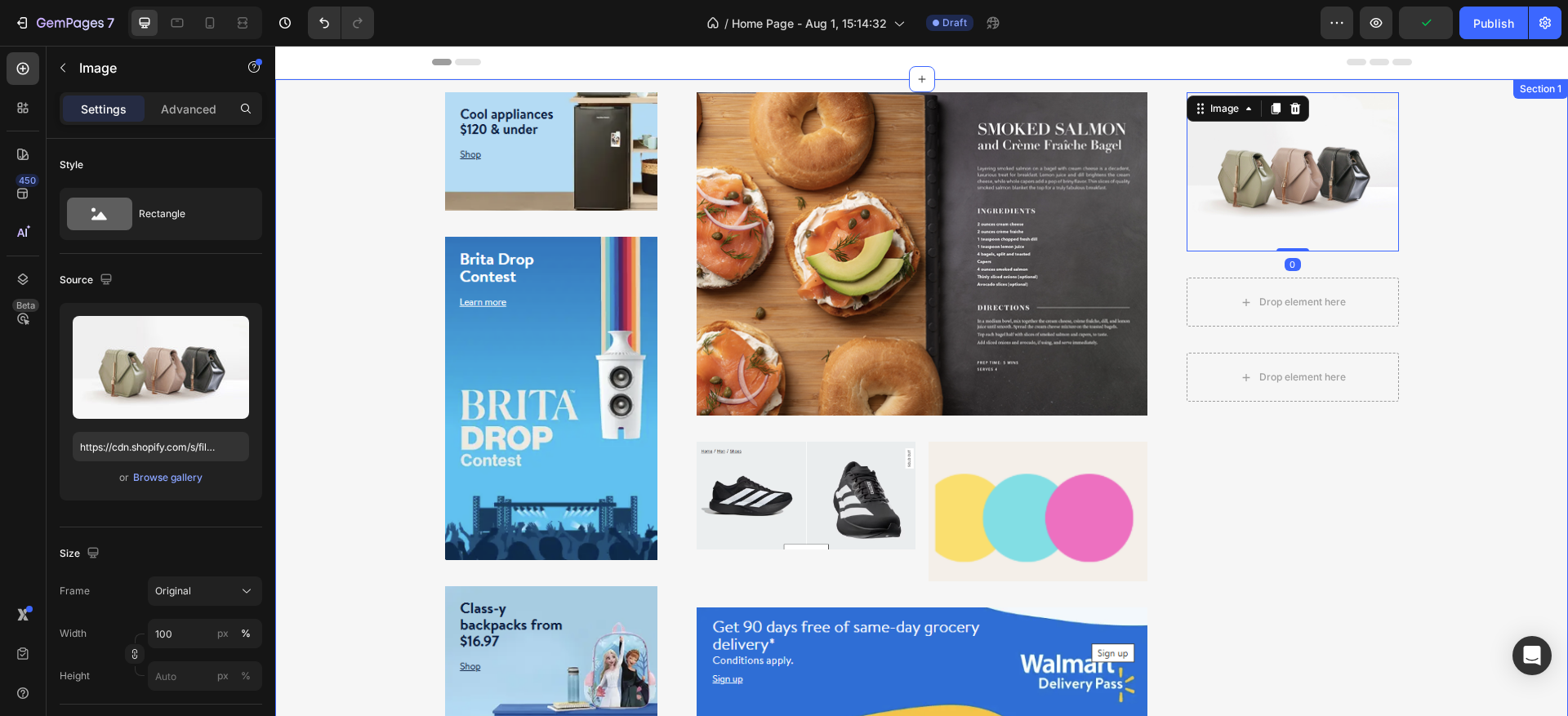 click on "Image Row Image Row Image Row Image Row Image Image Row Row Image Row Image   0 Row
Drop element here Row
Drop element here Row Row" at bounding box center (921, 408) 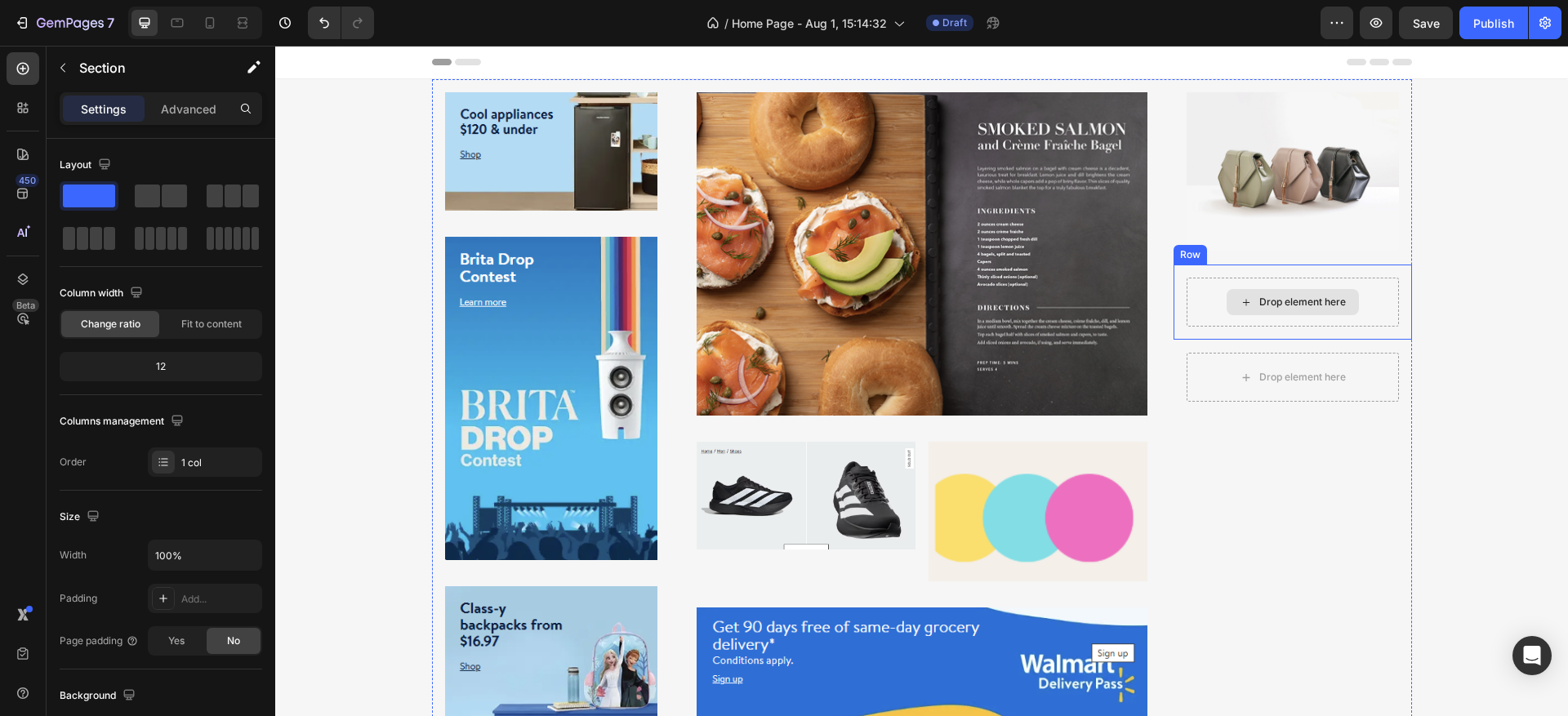 click on "Drop element here" at bounding box center (1303, 302) 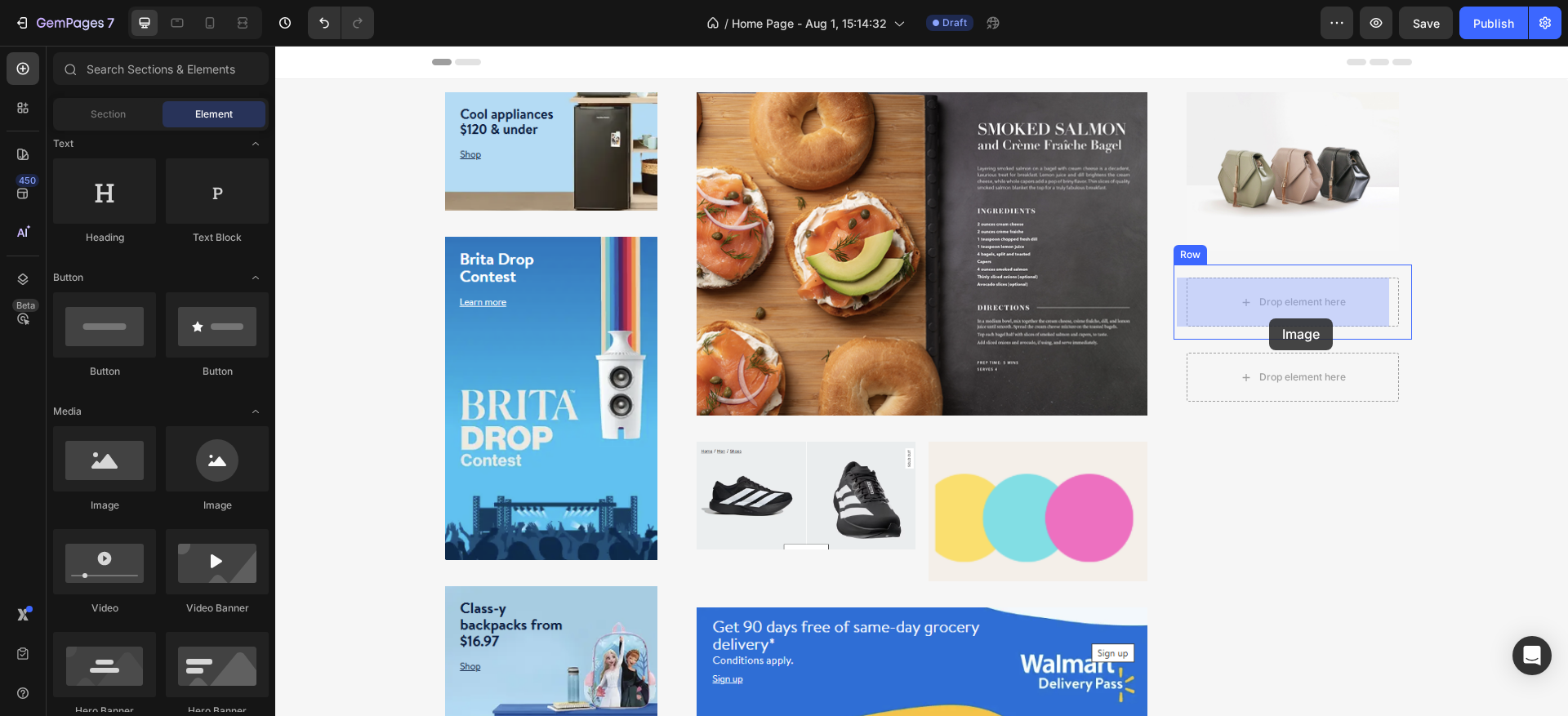 drag, startPoint x: 390, startPoint y: 528, endPoint x: 1269, endPoint y: 318, distance: 903.7372 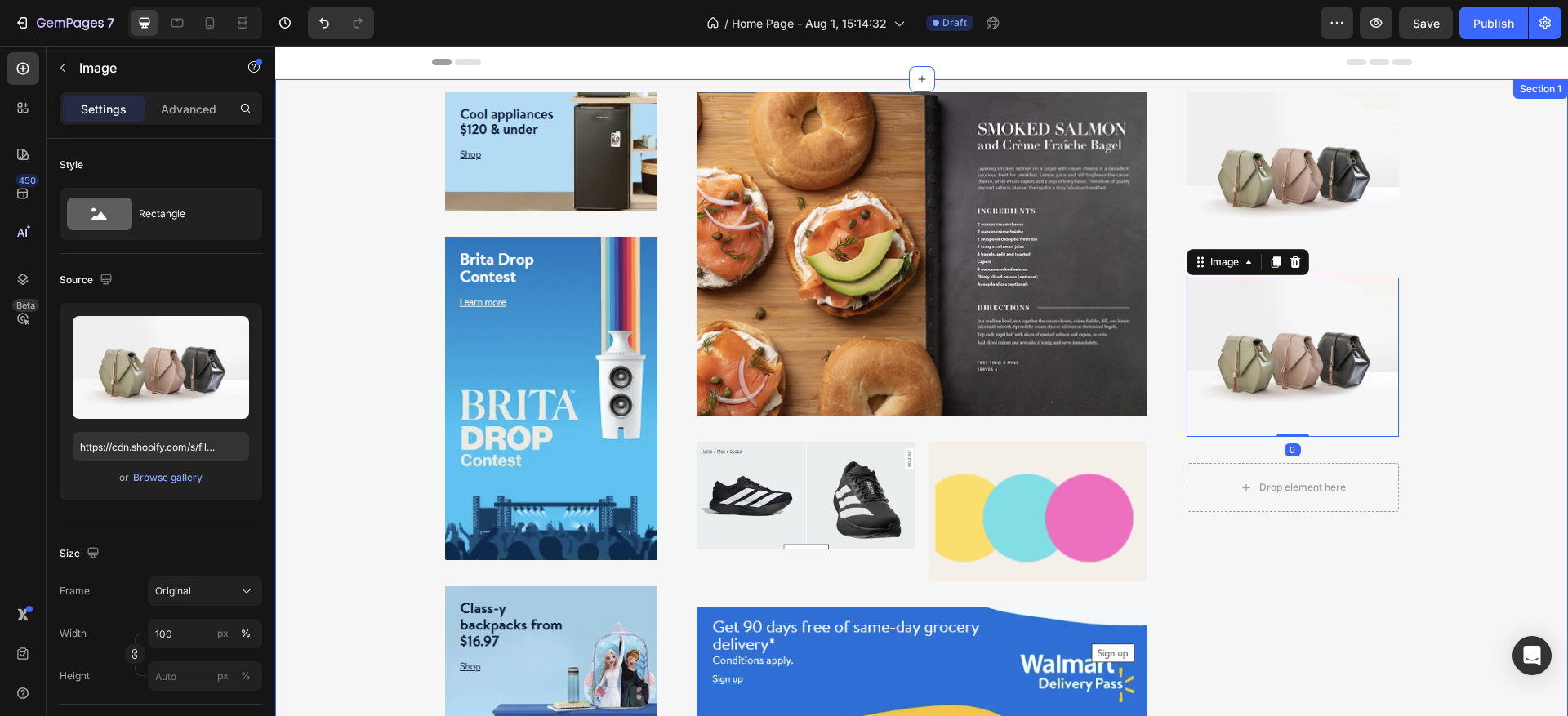 click on "Image Row Image Row Image Row Image Row Image Image Row Row Image Row Image Row Image   0 Row
Drop element here Row Row" at bounding box center (921, 408) 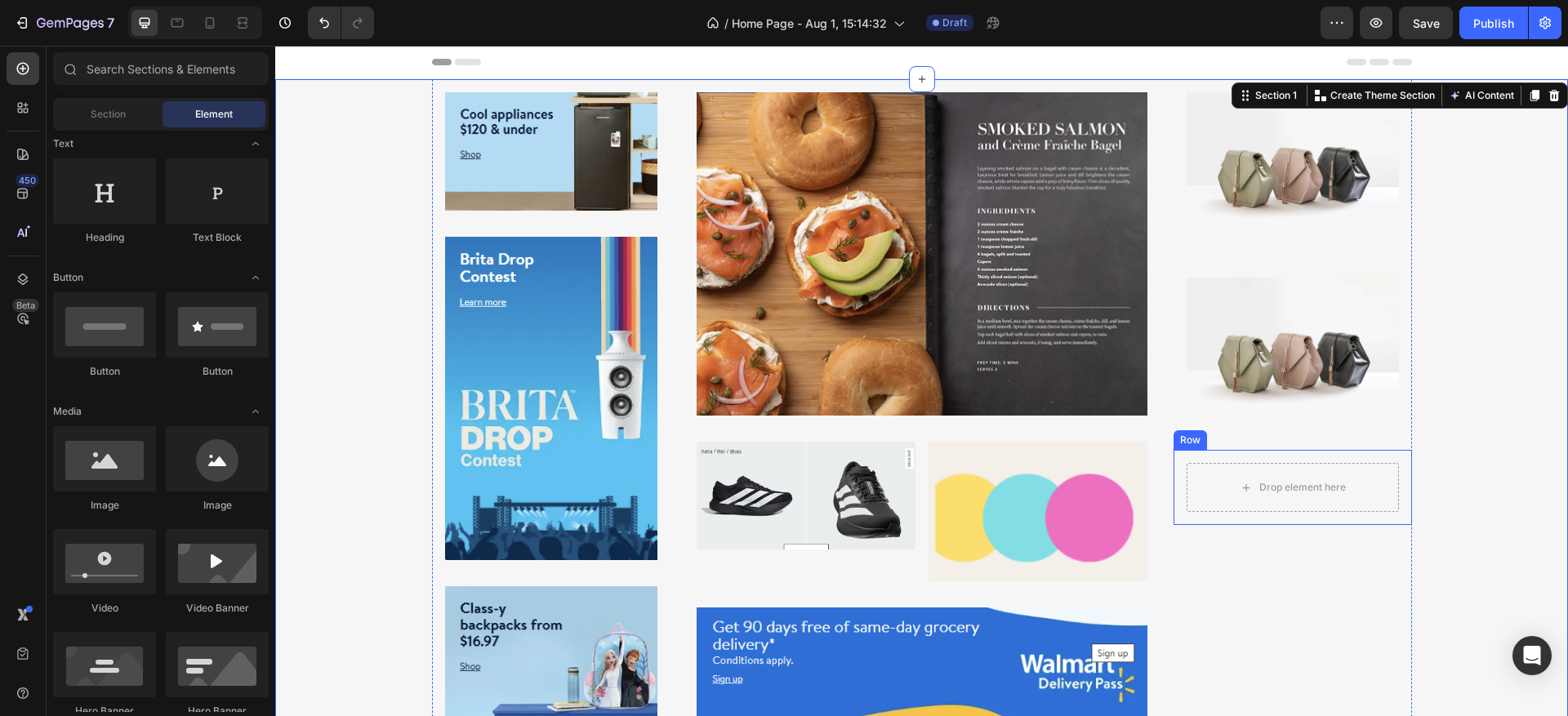 click on "Drop element here" at bounding box center (1303, 487) 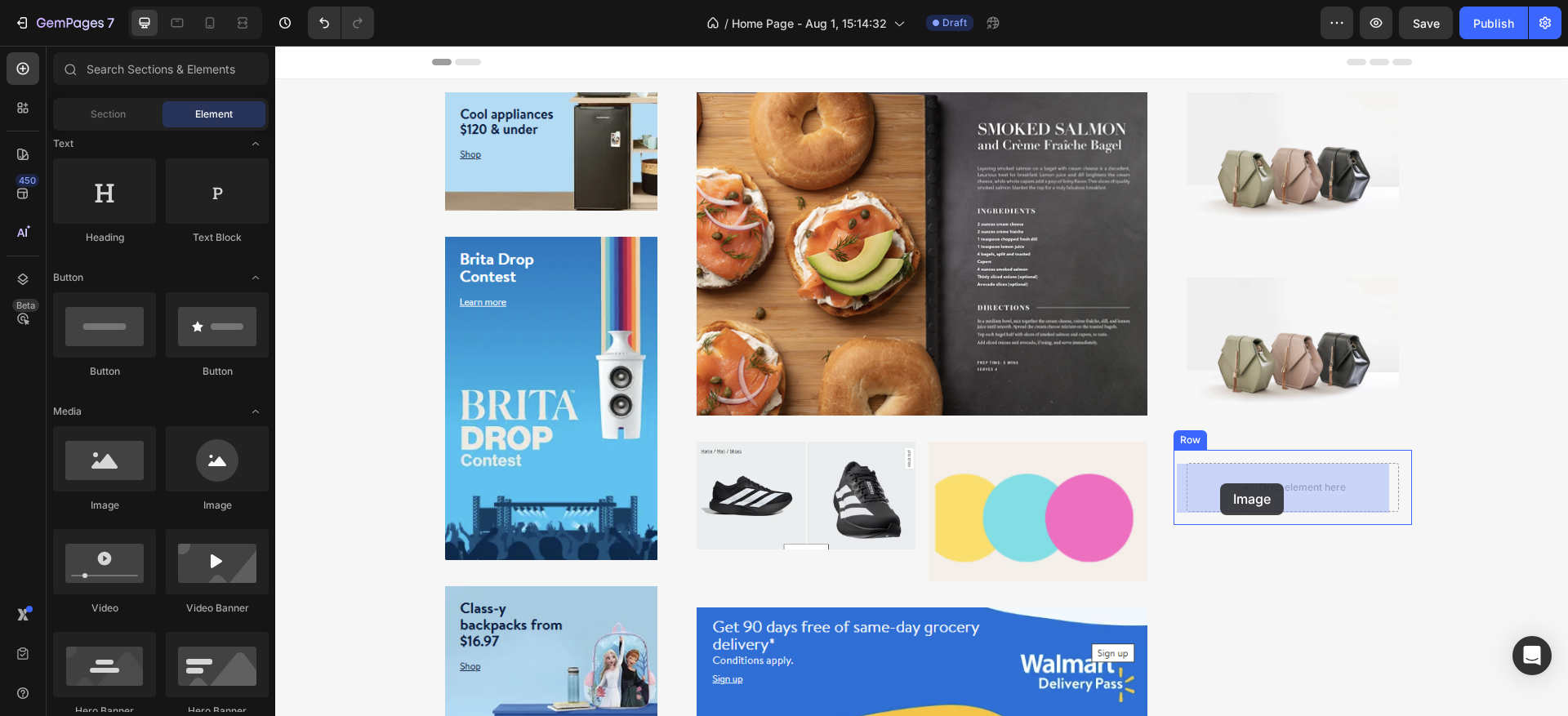 drag, startPoint x: 371, startPoint y: 518, endPoint x: 1220, endPoint y: 483, distance: 849.7211 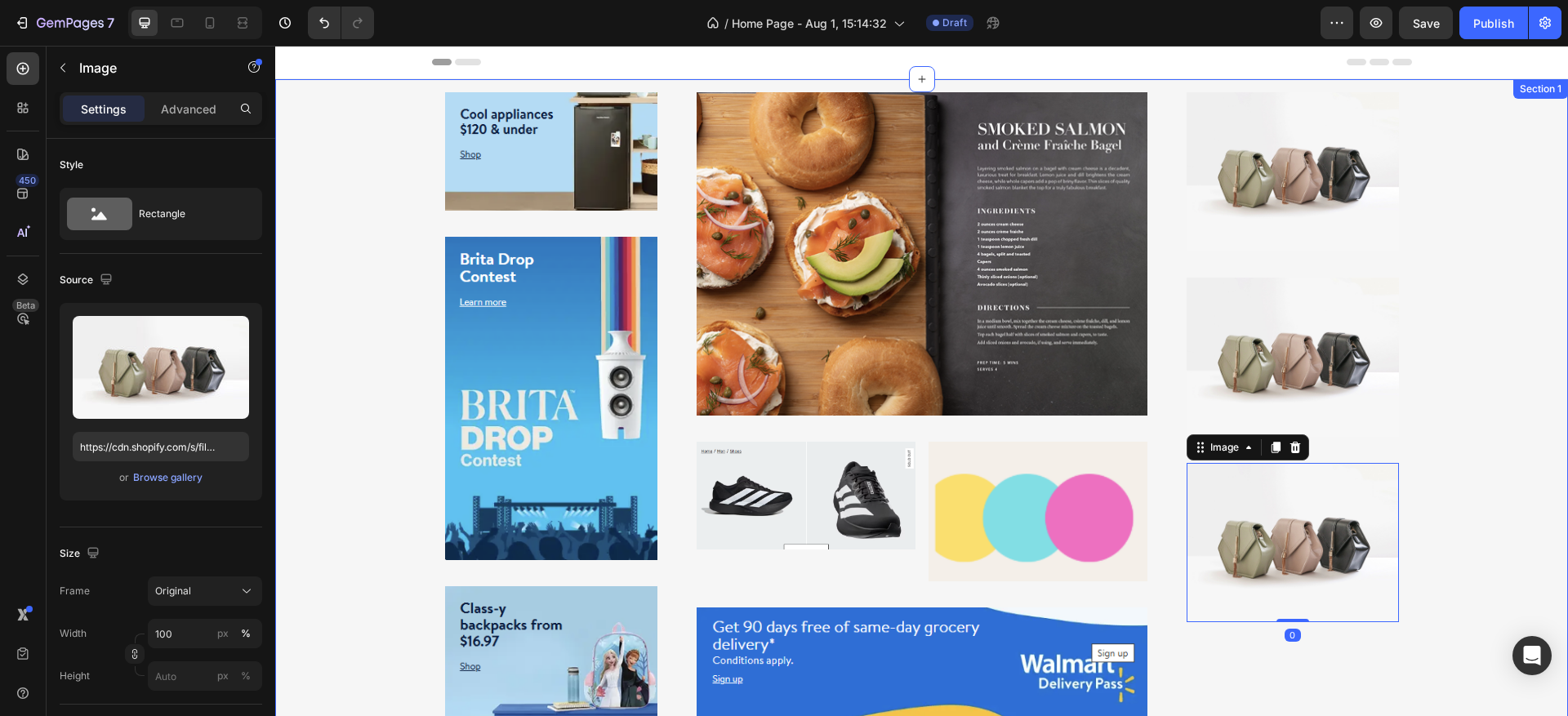 click on "Image Row Image Row Image Row Image Row Image Image Row Row Image Row Image Row Image Row Image   0 Row Row" at bounding box center (921, 408) 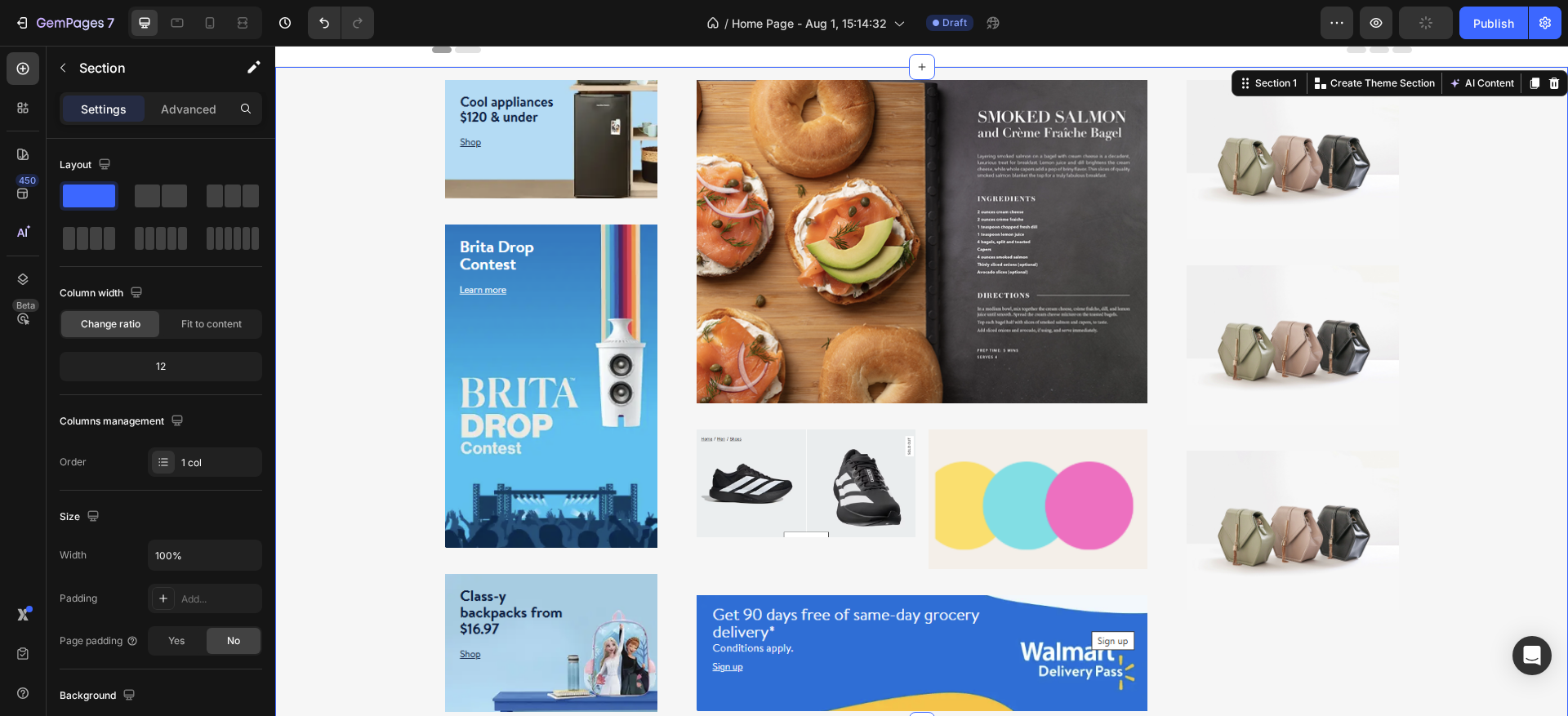 scroll, scrollTop: 0, scrollLeft: 0, axis: both 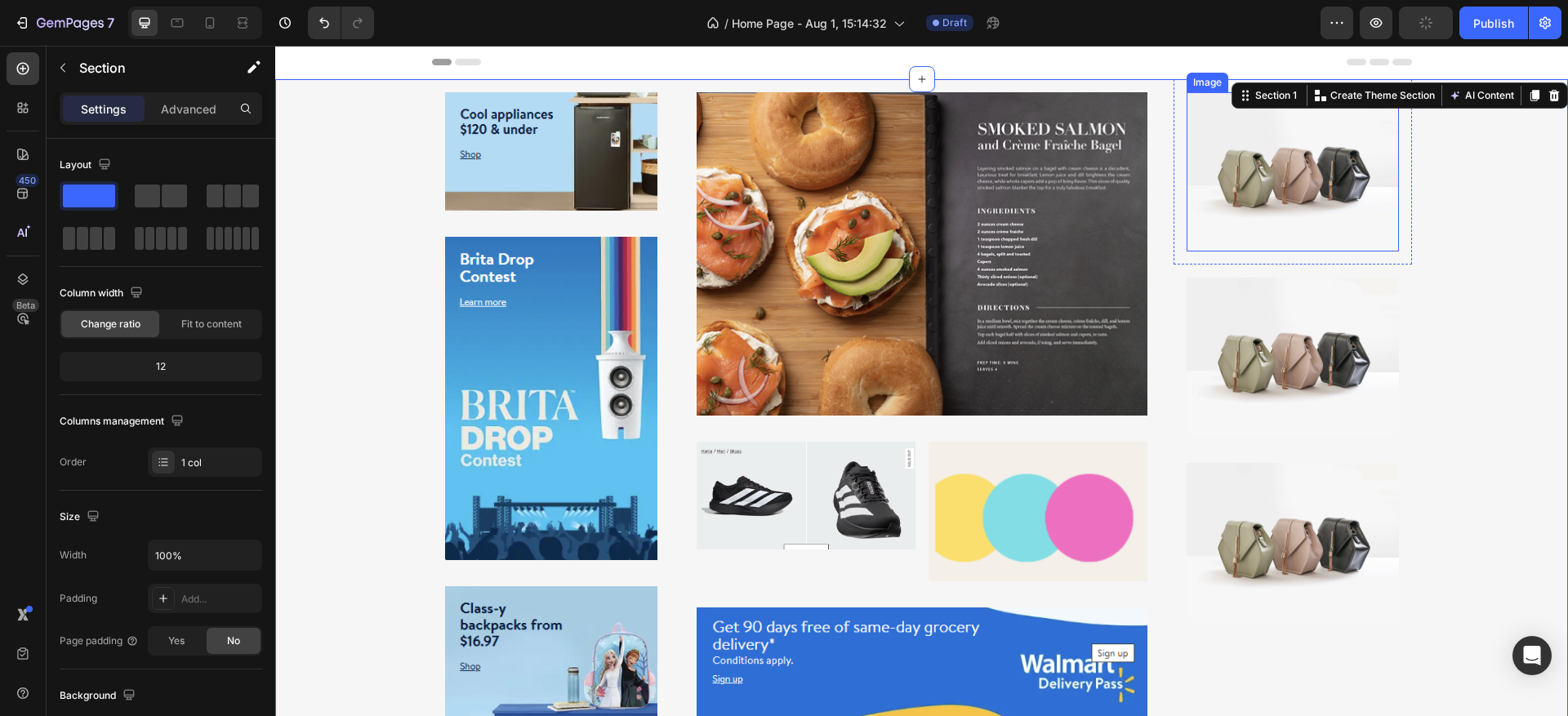 click at bounding box center [1293, 171] 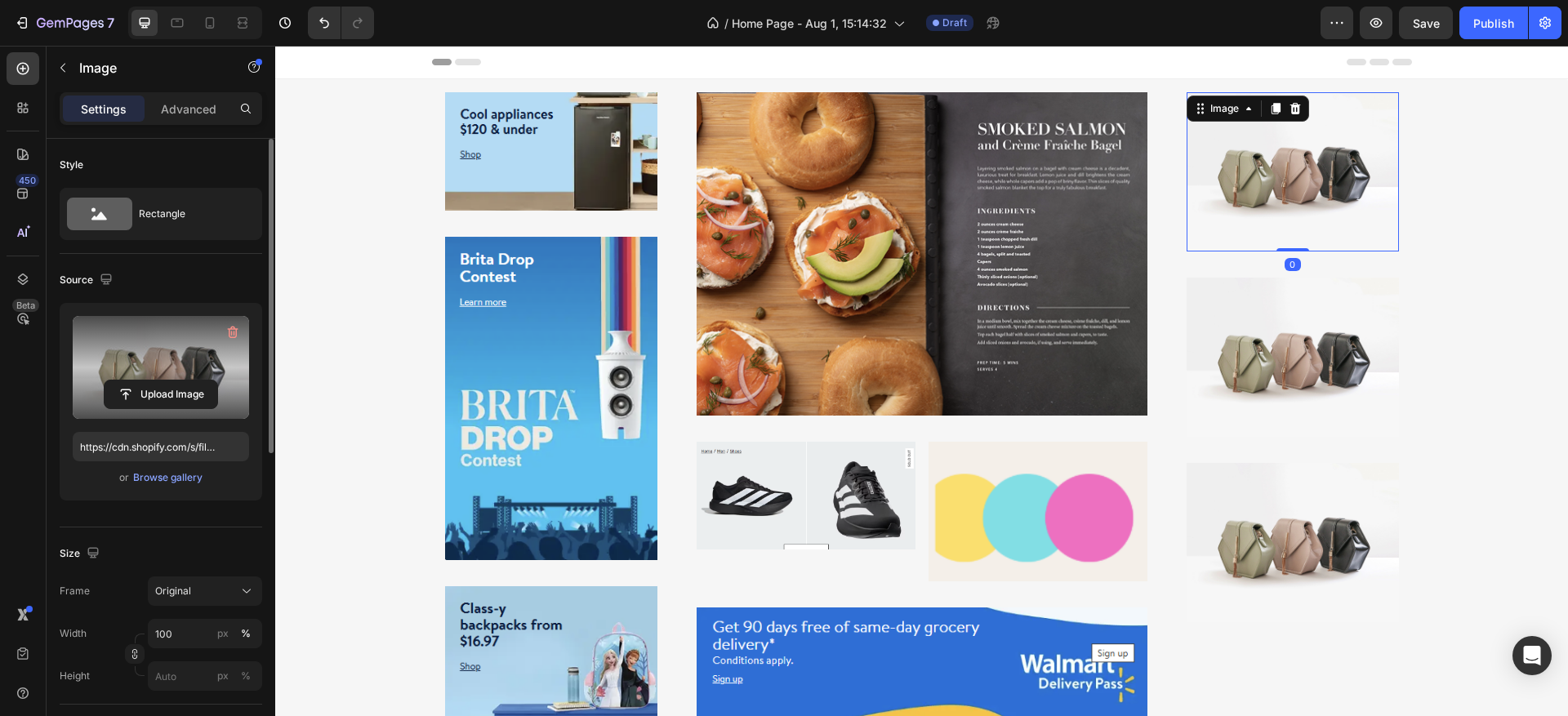 click at bounding box center (161, 367) 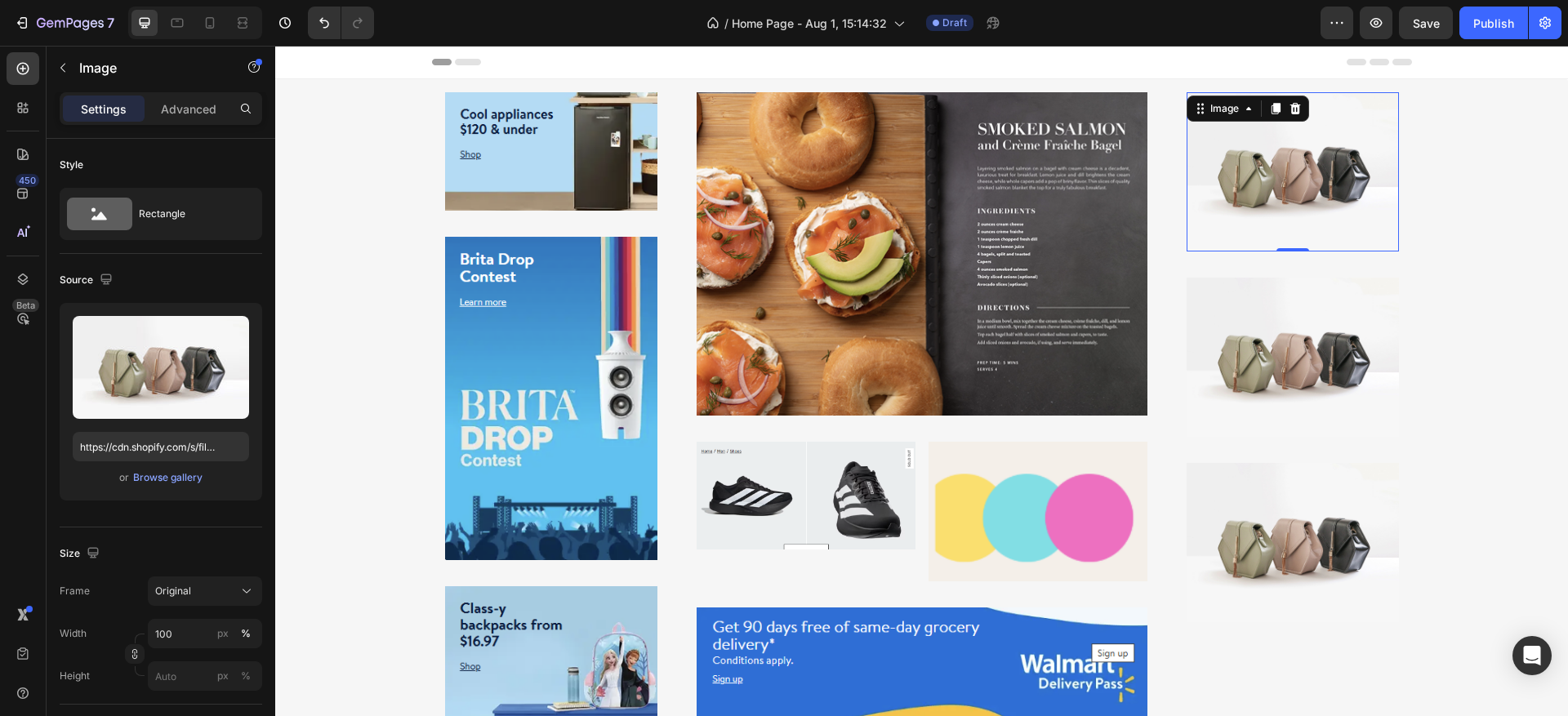 type on "https://cdn.shopify.com/s/files/1/0940/5228/6833/files/gempages_578064226770224069-227cdead-c980-4255-861d-2624c9572a90.png" 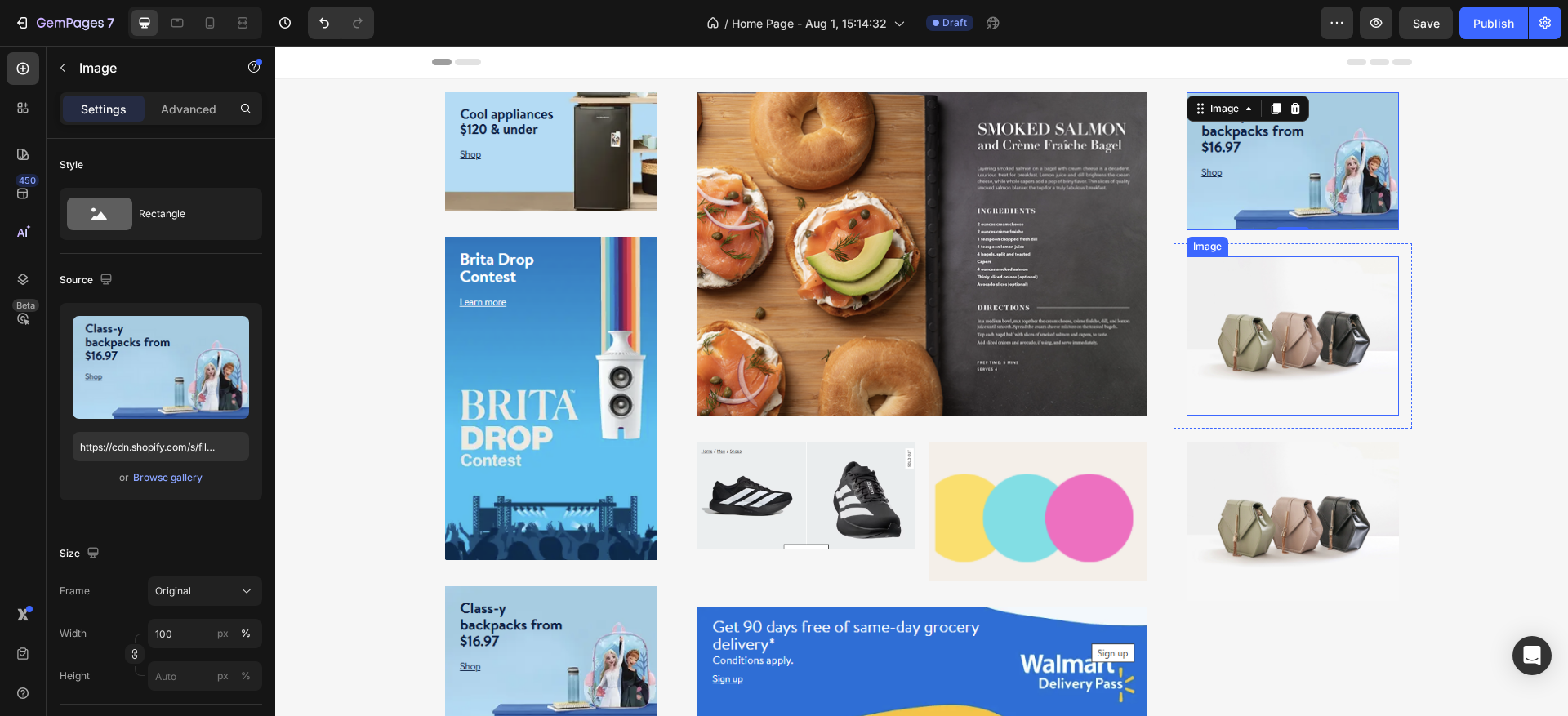 click at bounding box center (1293, 336) 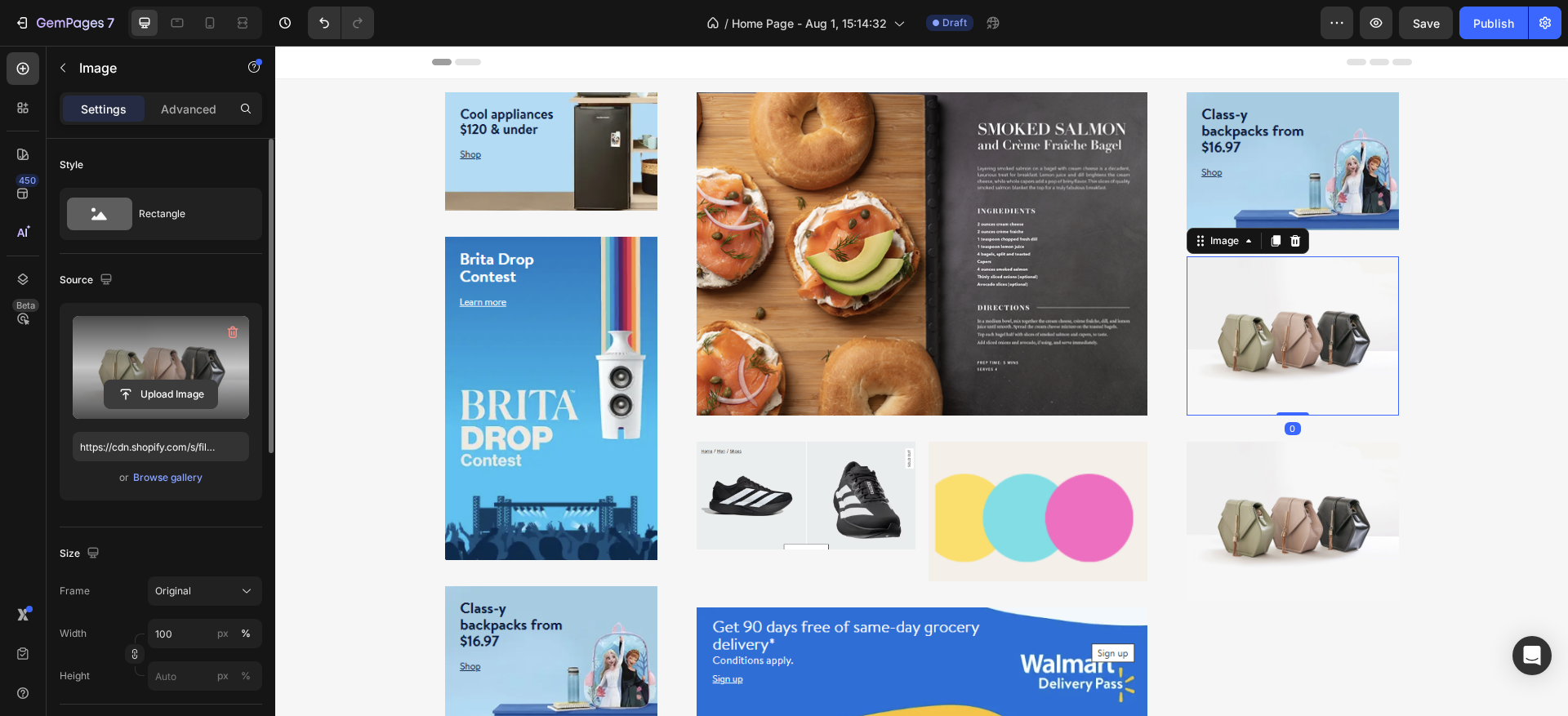 click 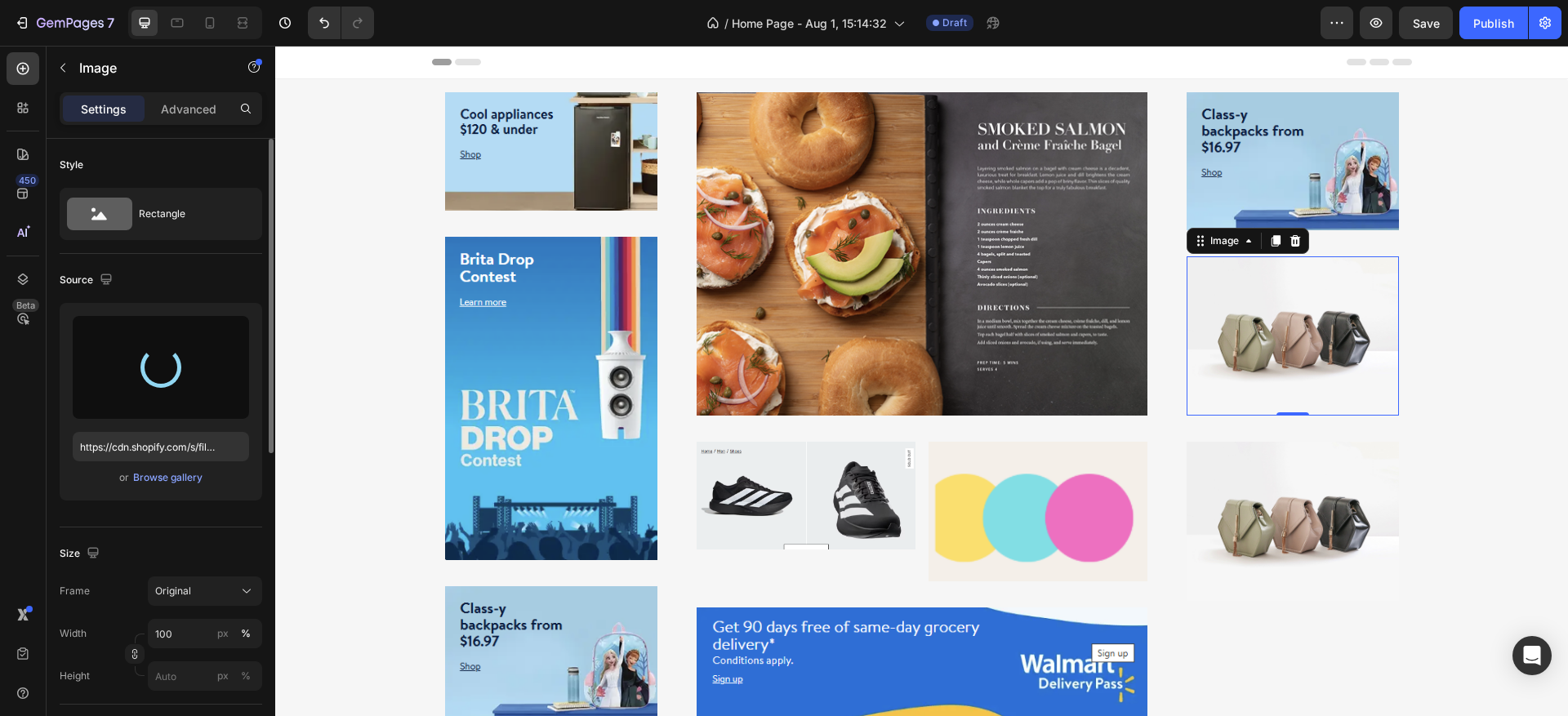 type on "https://cdn.shopify.com/s/files/1/0940/5228/6833/files/gempages_578064226770224069-69bbc77f-15ed-48bb-a13e-44aebbe47034.png" 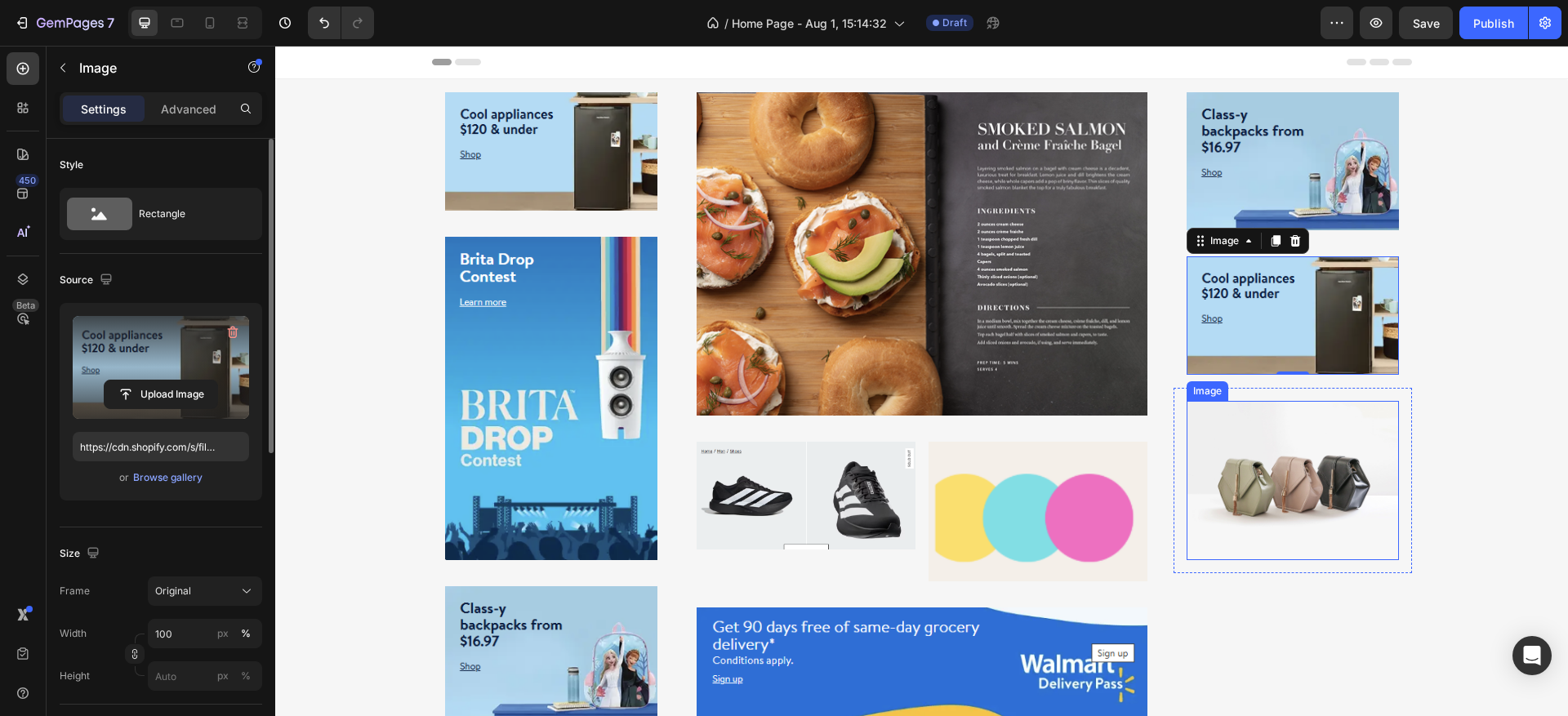 click at bounding box center [1293, 480] 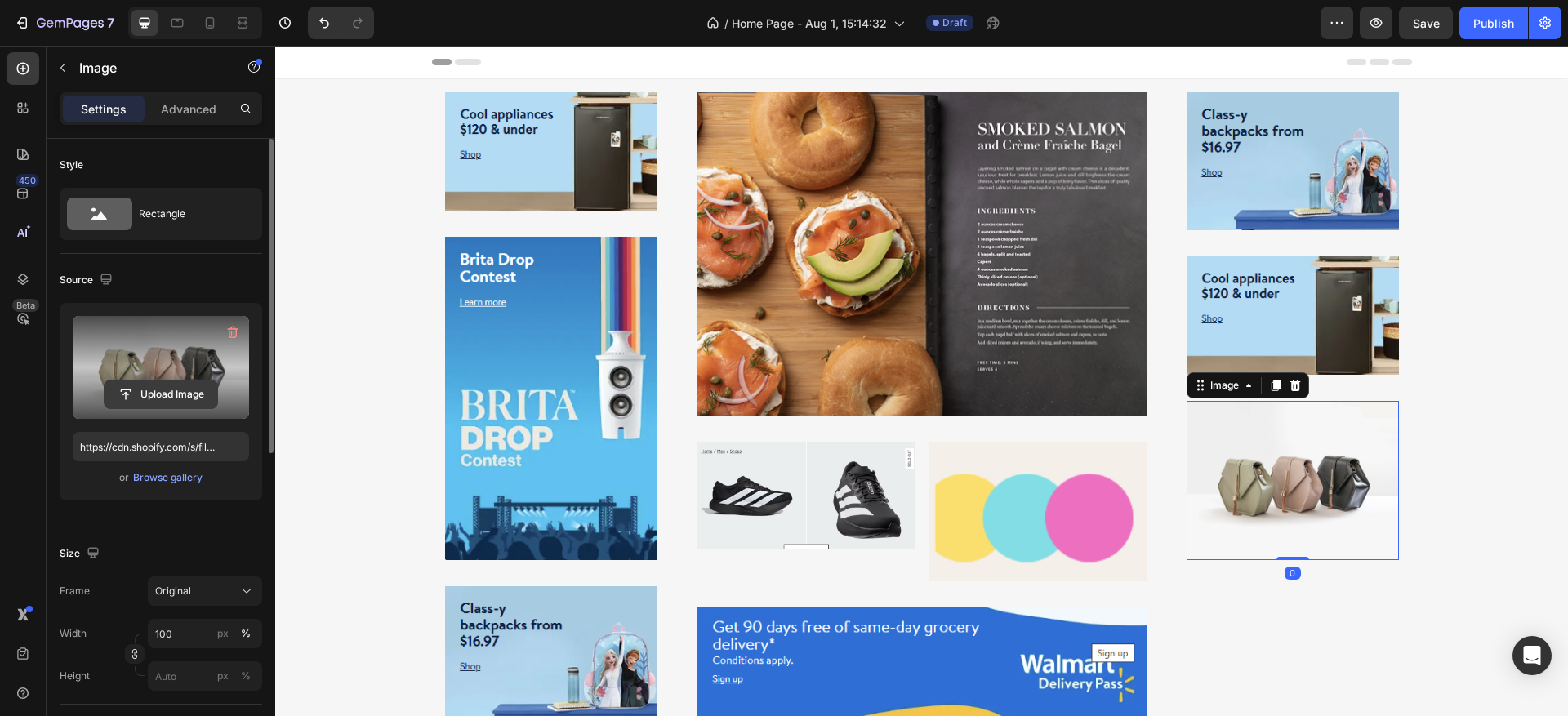 click 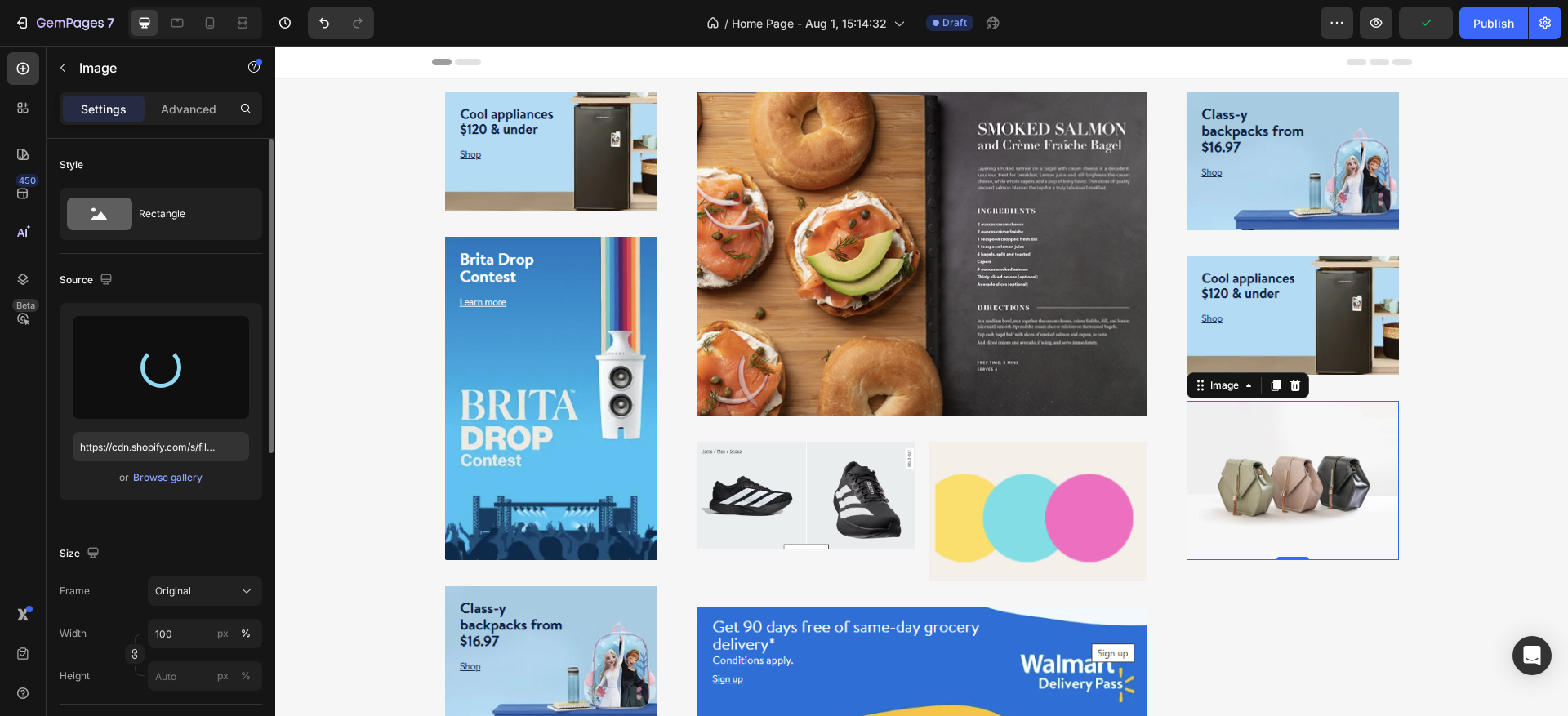type on "https://cdn.shopify.com/s/files/1/0940/5228/6833/files/gempages_578064226770224069-7fd5dbe2-d58b-450e-9d13-91d796c8c1fb.png" 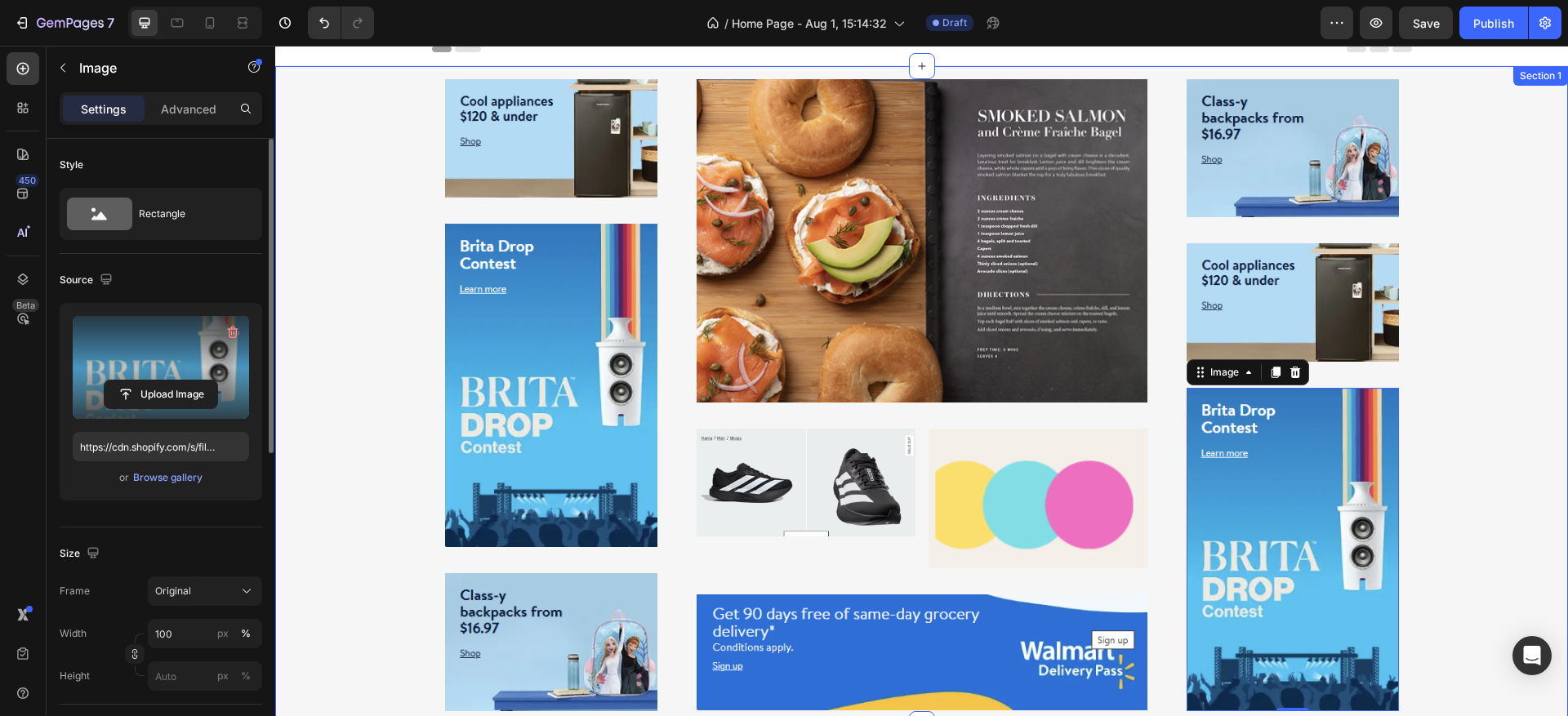 scroll, scrollTop: 0, scrollLeft: 0, axis: both 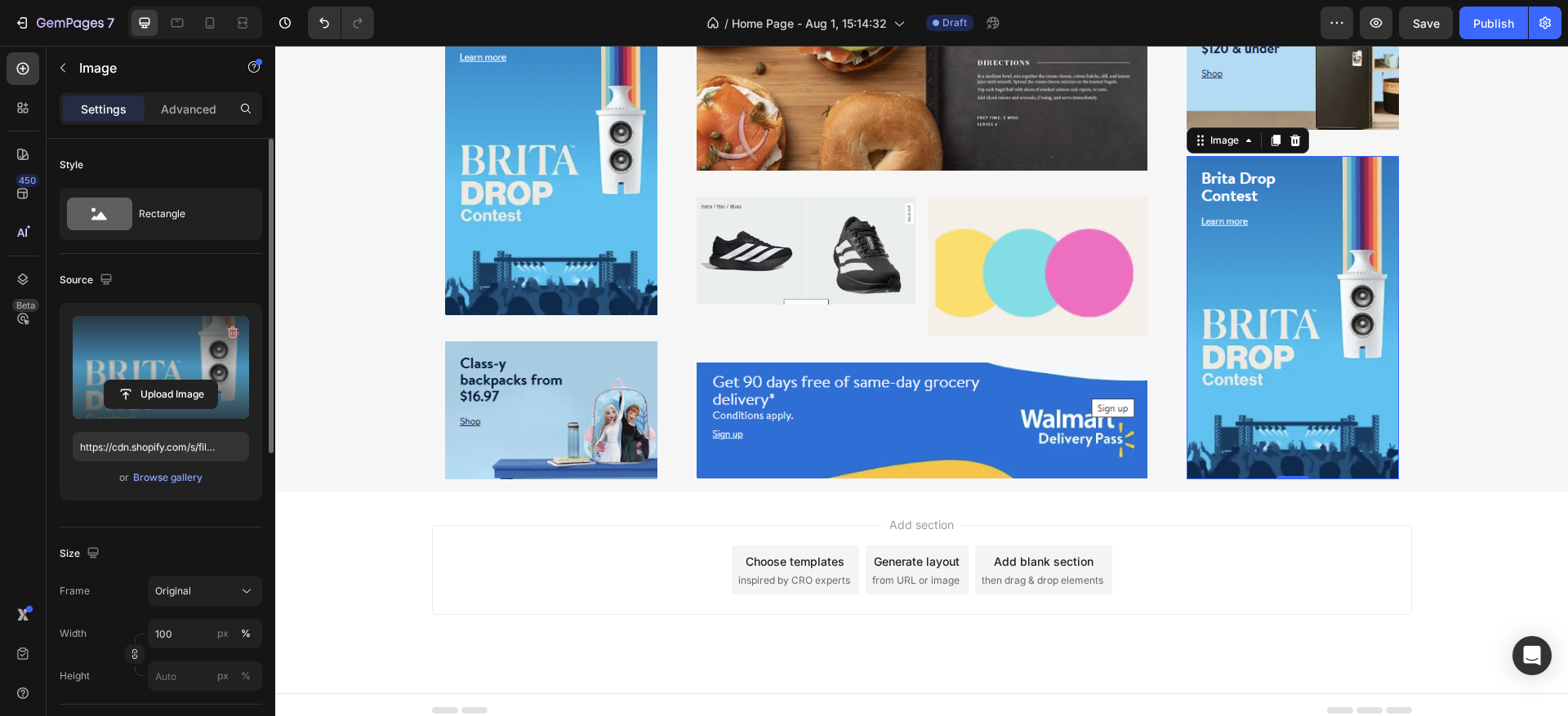 click on "Add section Choose templates inspired by CRO experts Generate layout from URL or image Add blank section then drag & drop elements" at bounding box center (922, 570) 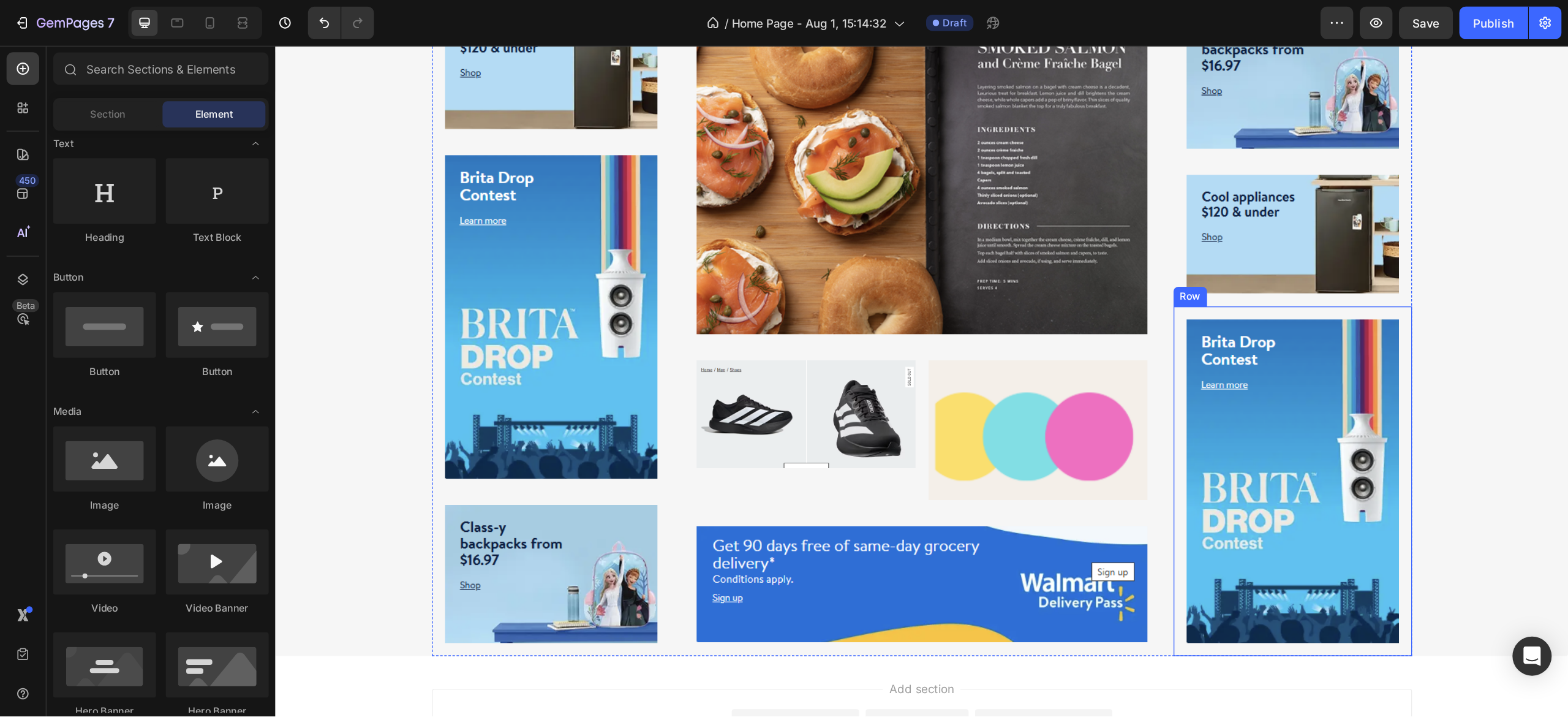 scroll, scrollTop: 0, scrollLeft: 0, axis: both 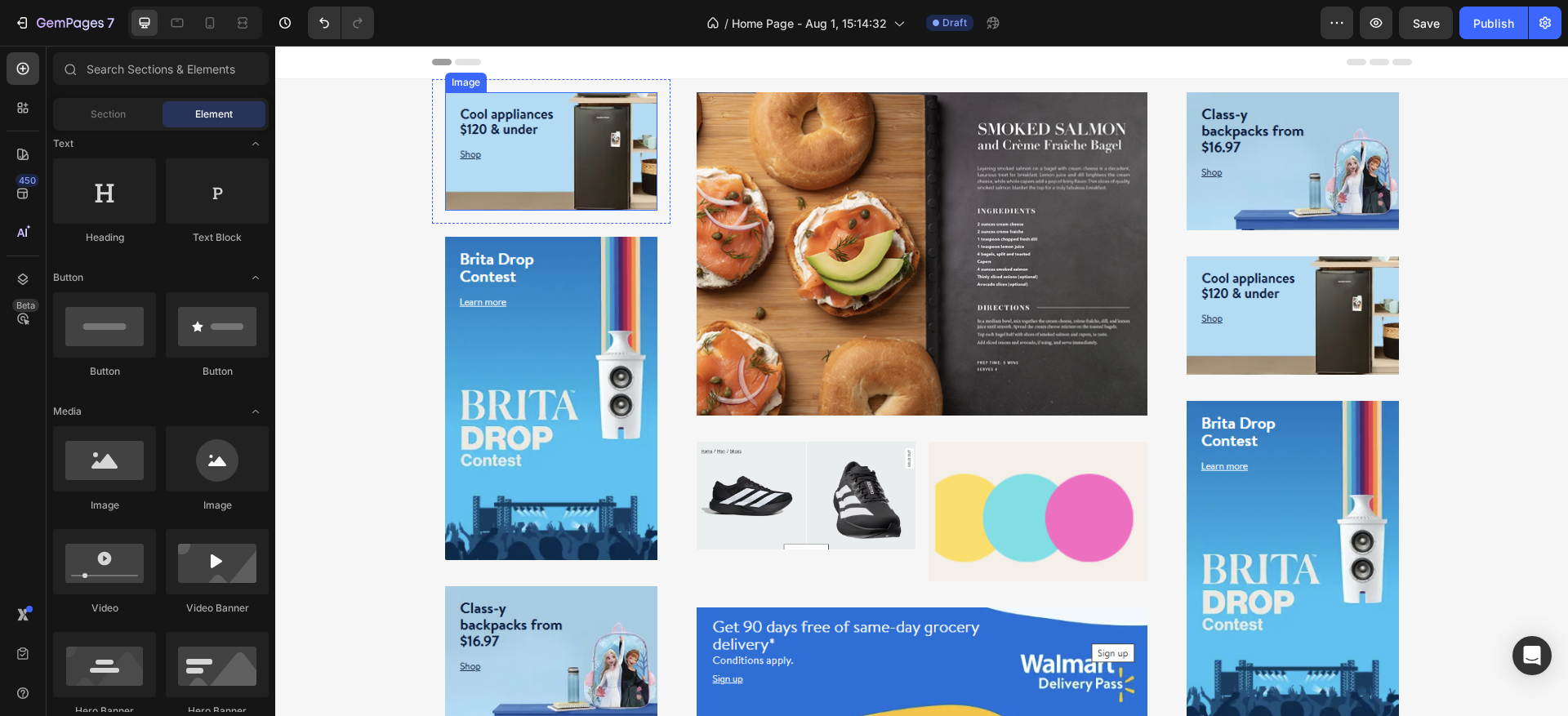 click at bounding box center (551, 151) 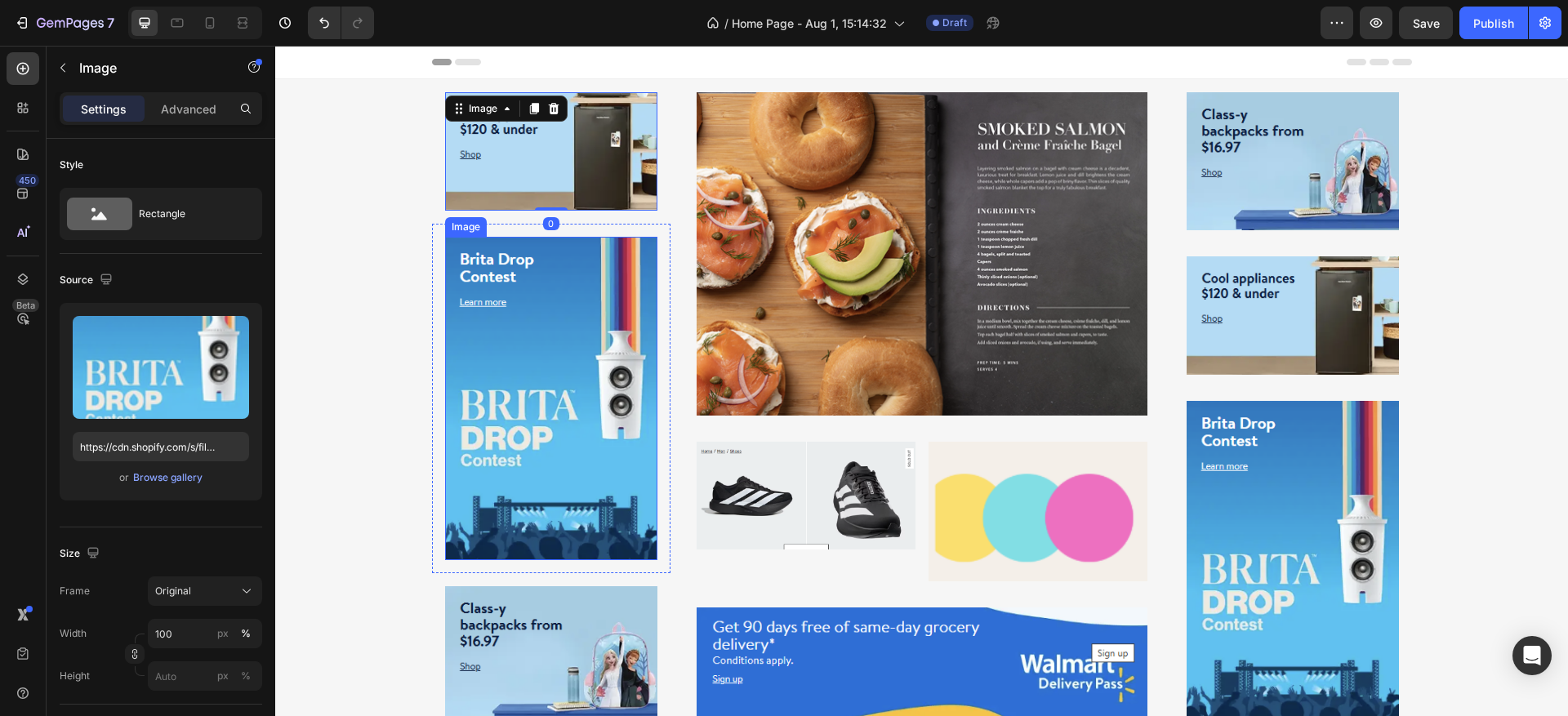 click at bounding box center (551, 398) 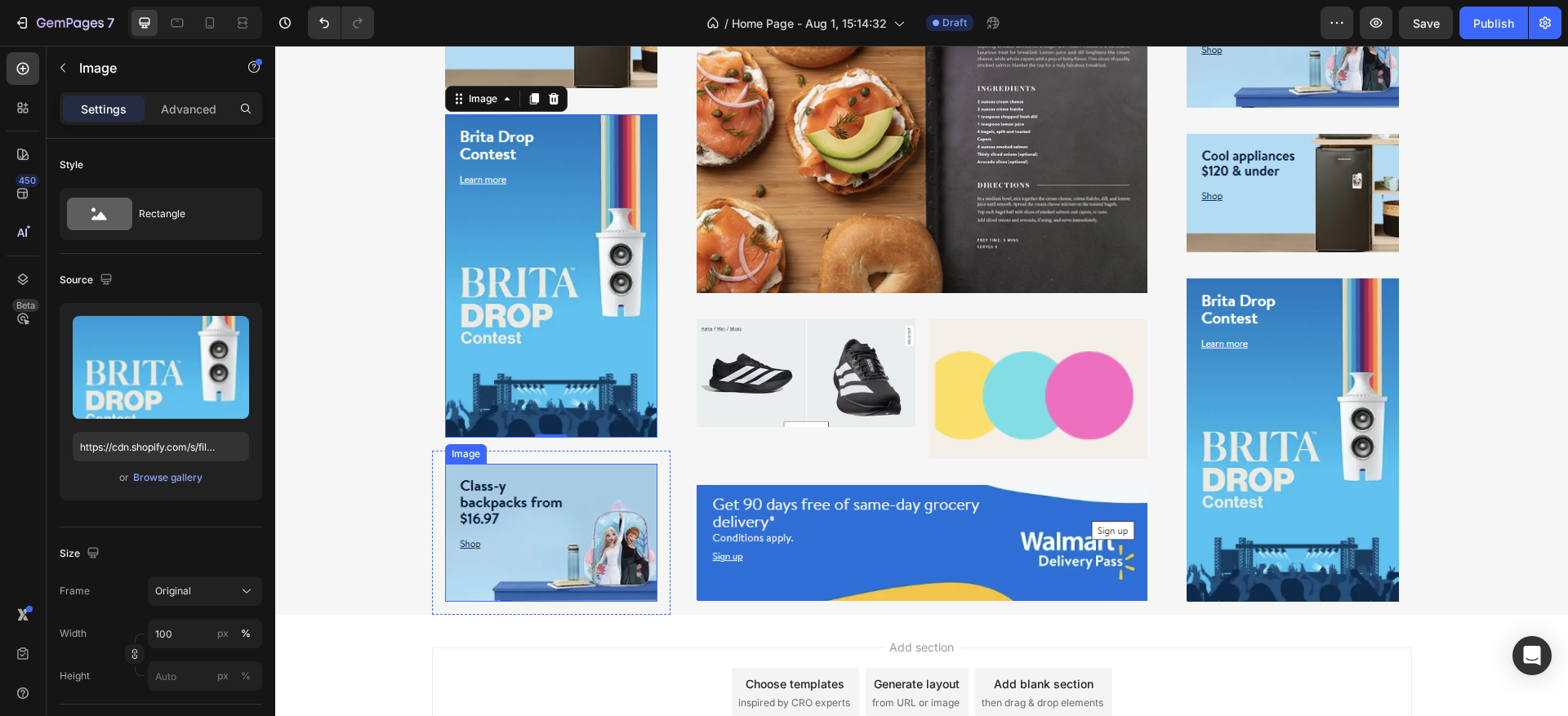 scroll, scrollTop: 0, scrollLeft: 0, axis: both 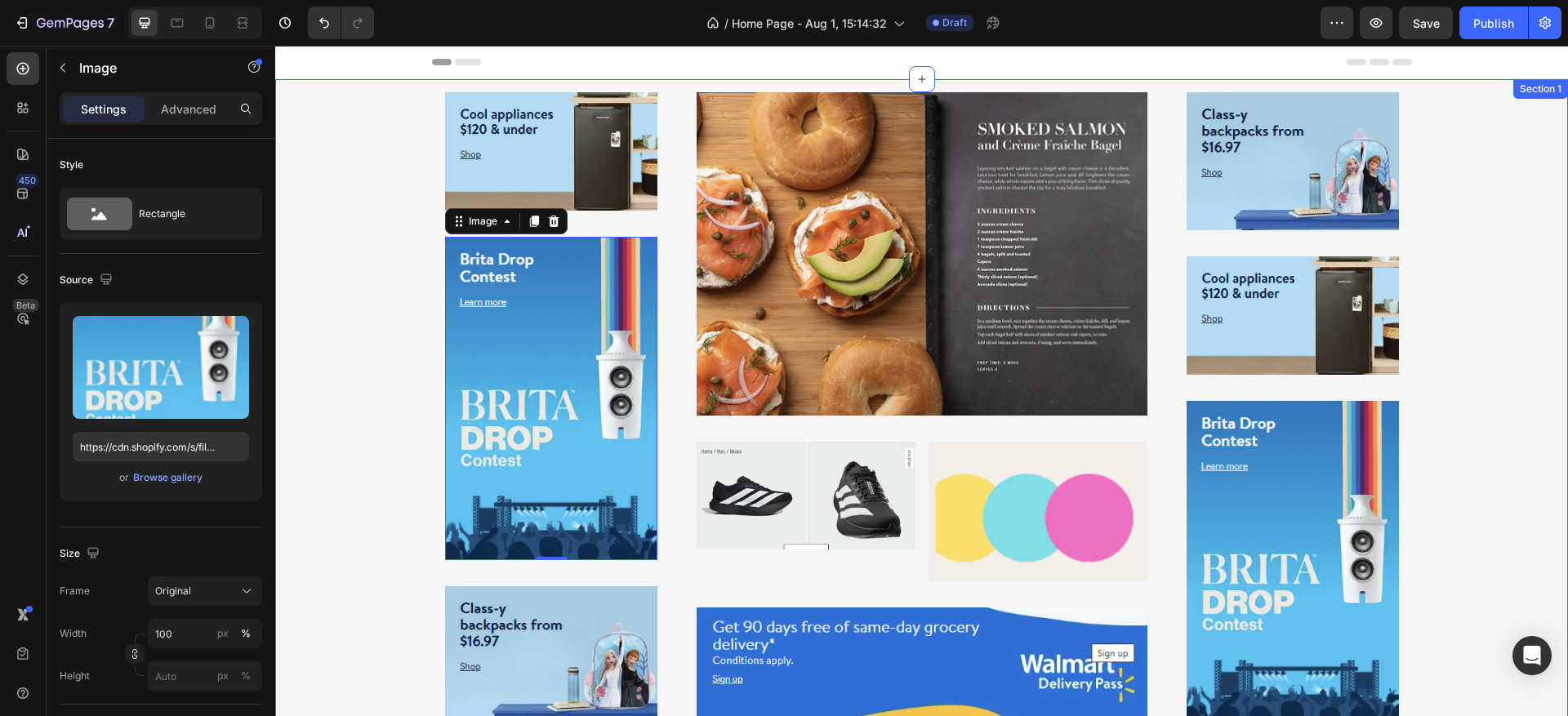 click on "Image Row Image   0 Row Image Row Image Row Image Image Row Row Image Row Image Row Image Row Image Row Row" at bounding box center [921, 408] 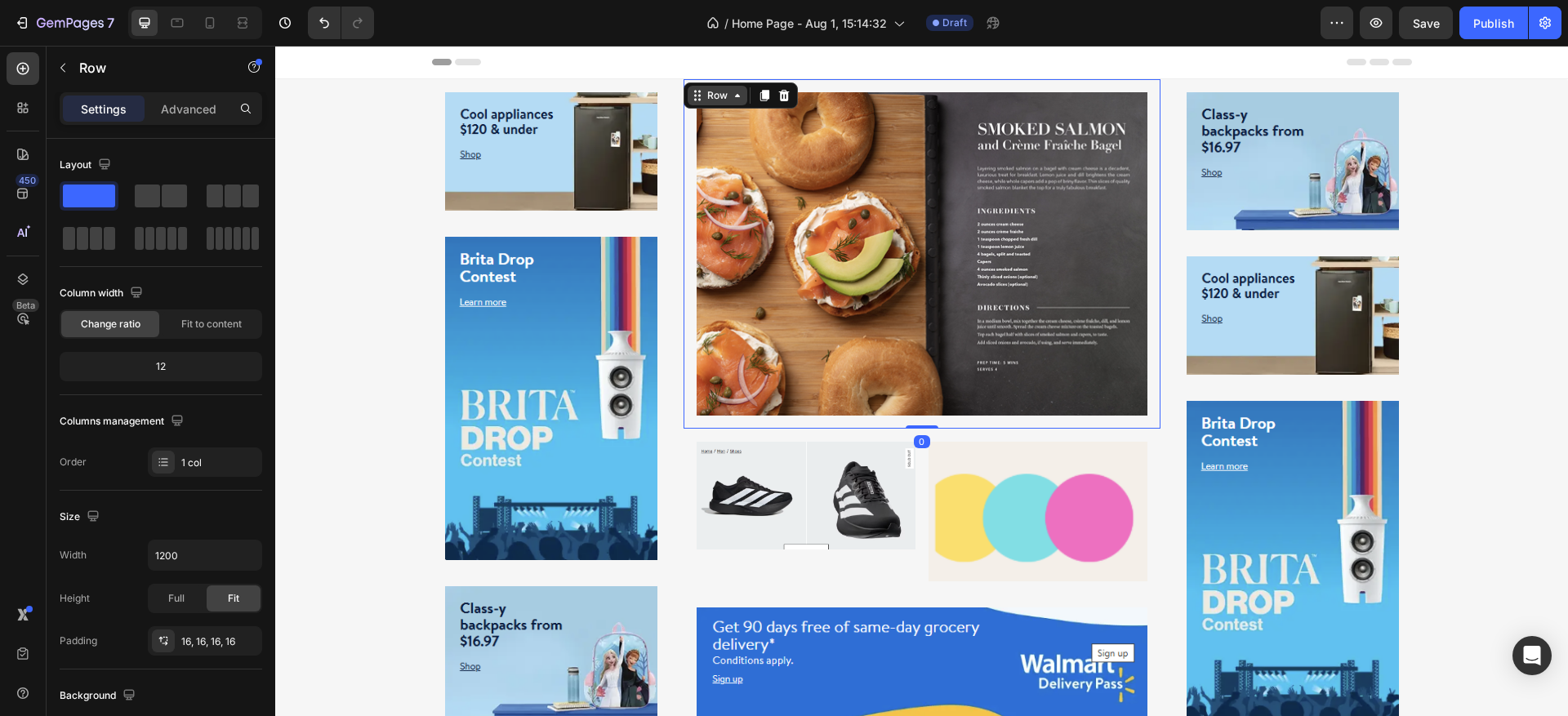 click on "Row" at bounding box center (717, 96) 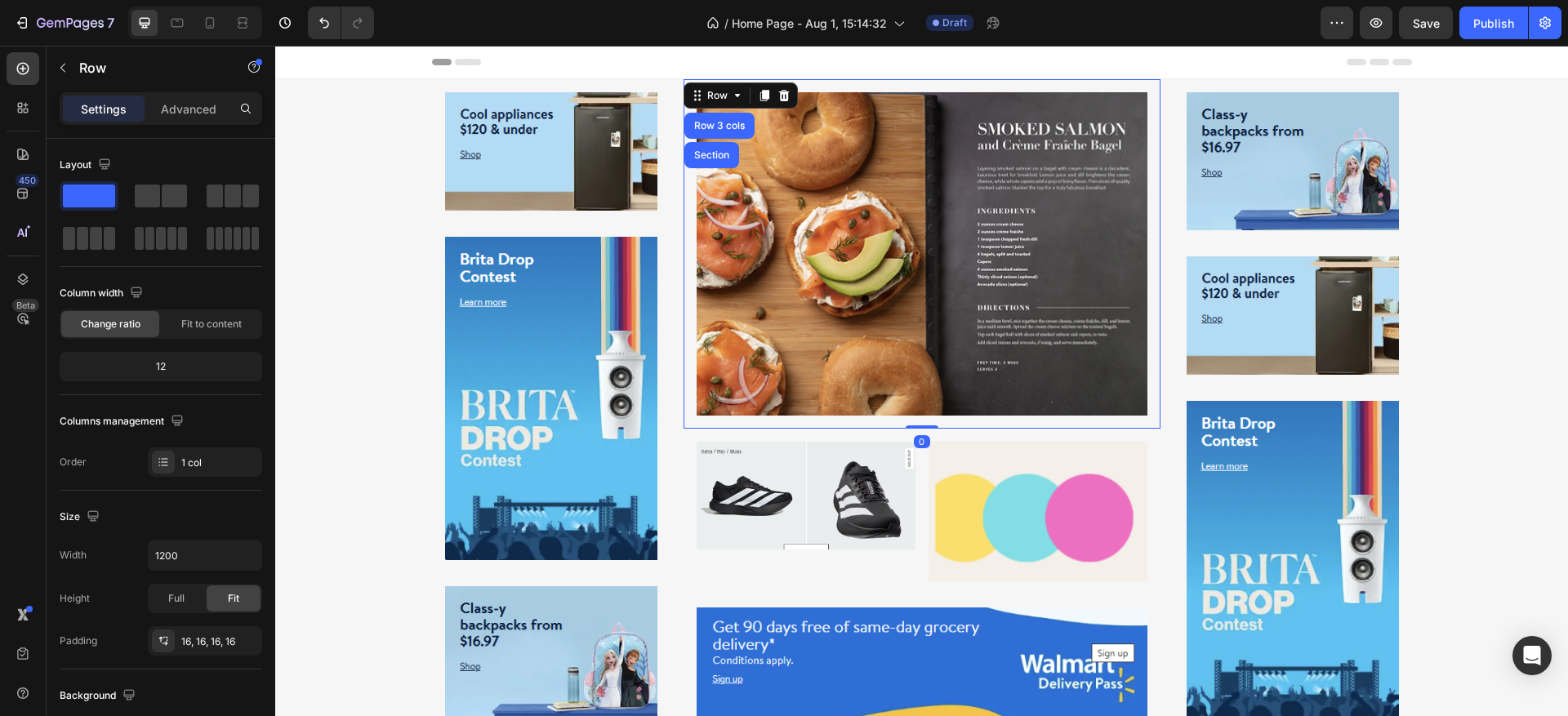 click on "Header" at bounding box center (922, 62) 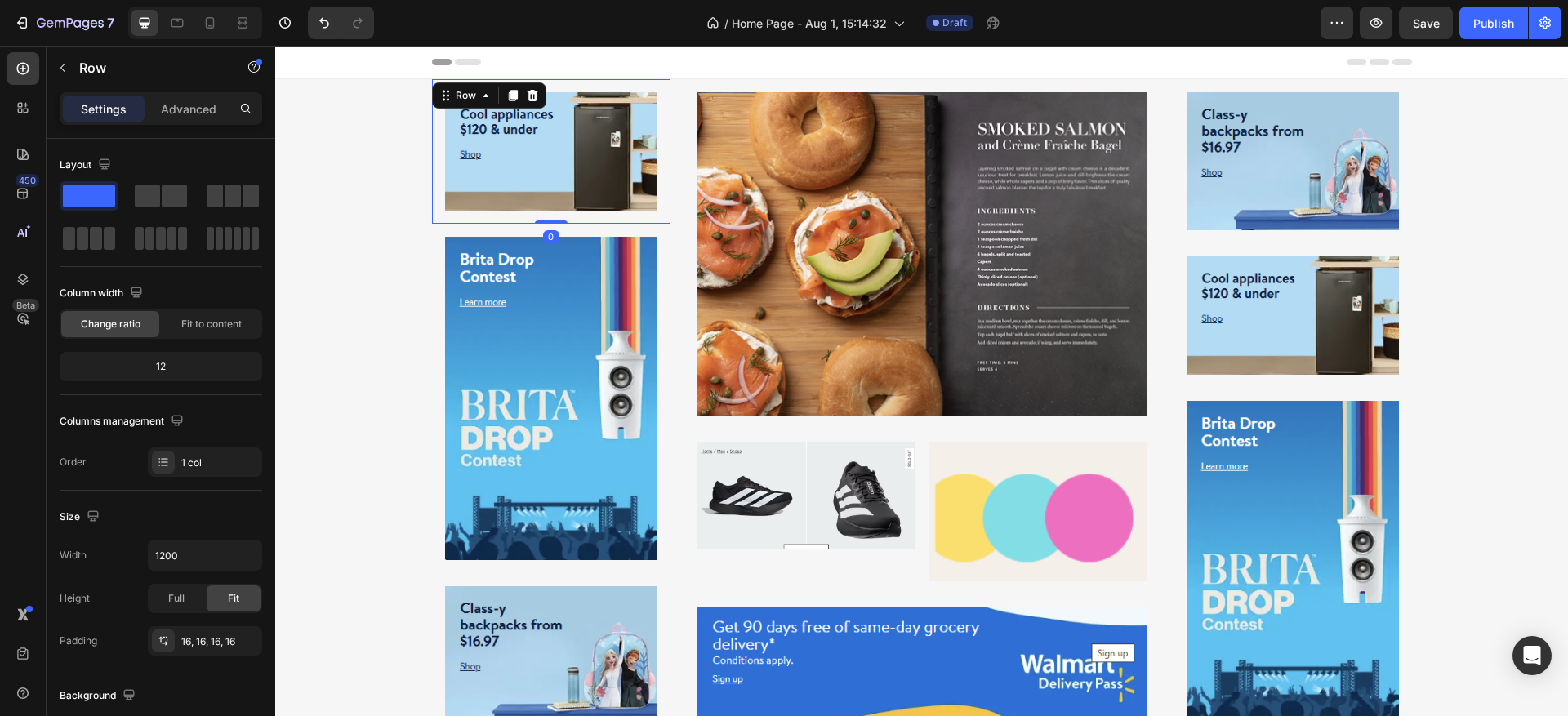 click on "Image Row   0" at bounding box center [551, 151] 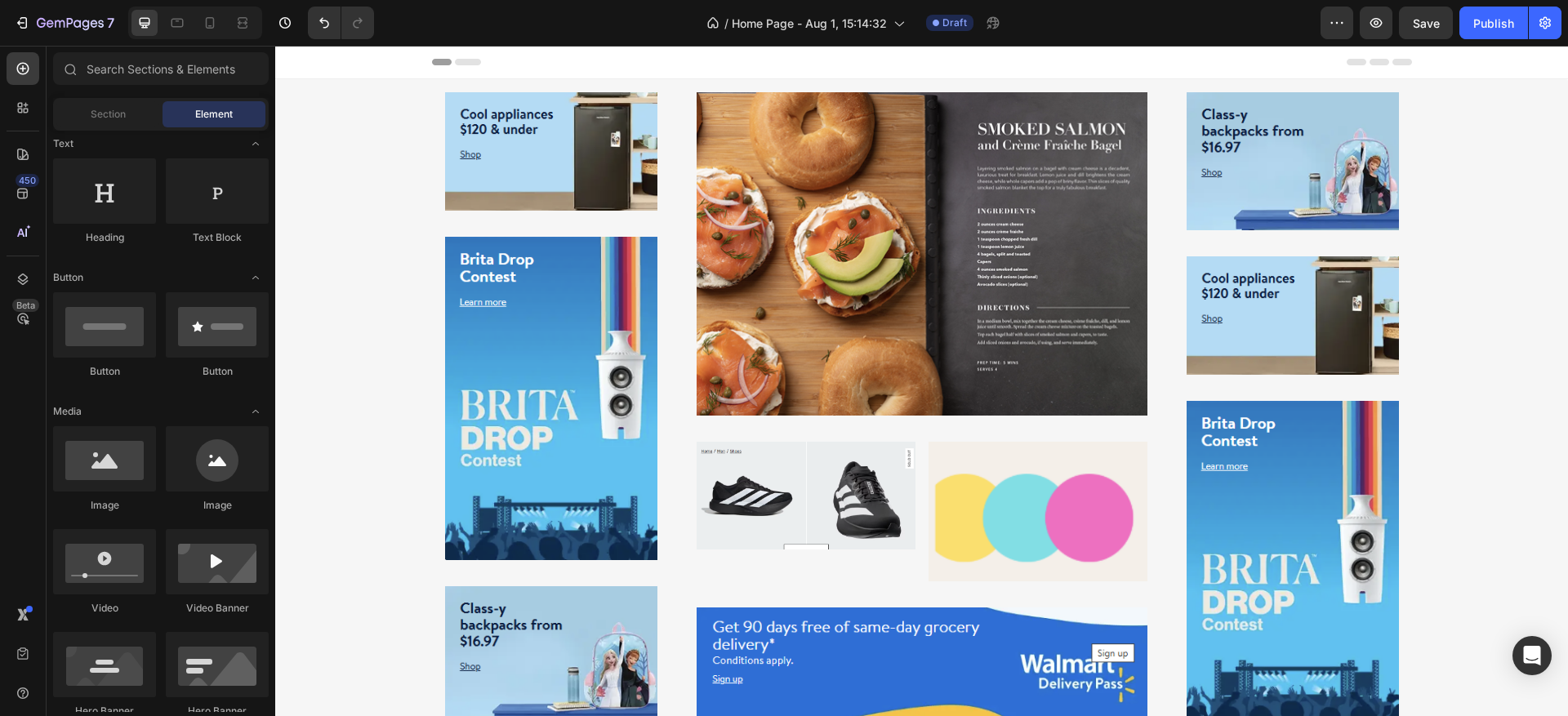 click on "Header" at bounding box center [922, 62] 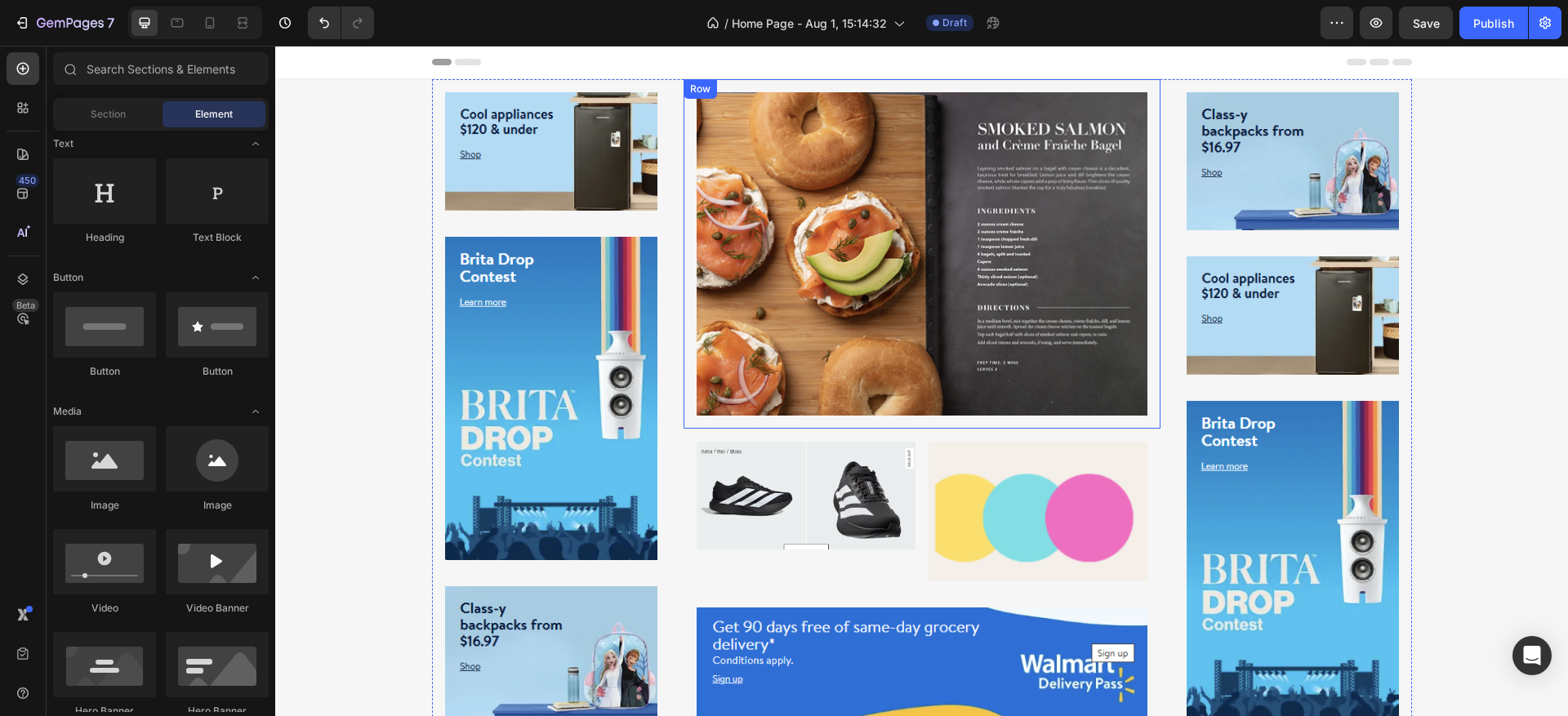 click on "Image Row" at bounding box center (922, 254) 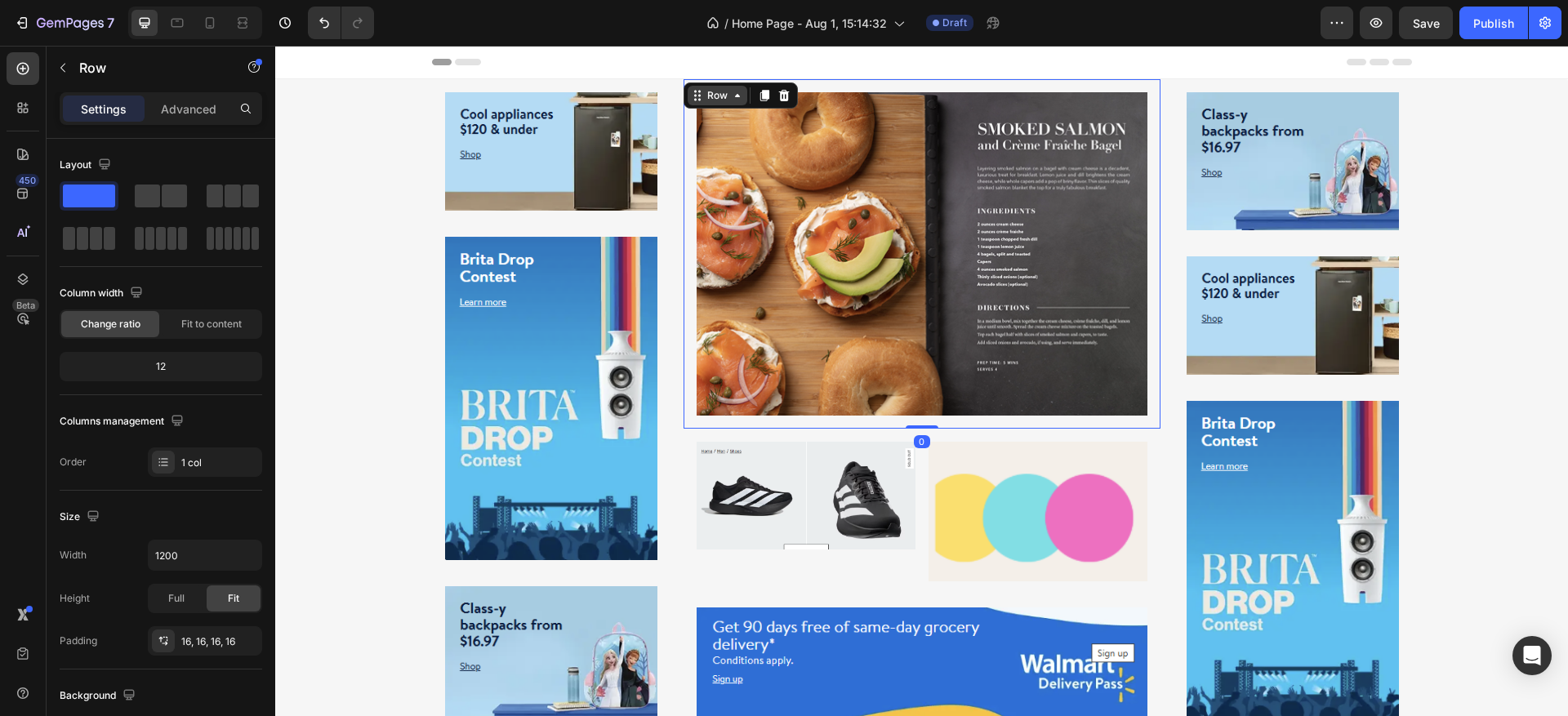 click on "Row" at bounding box center (717, 96) 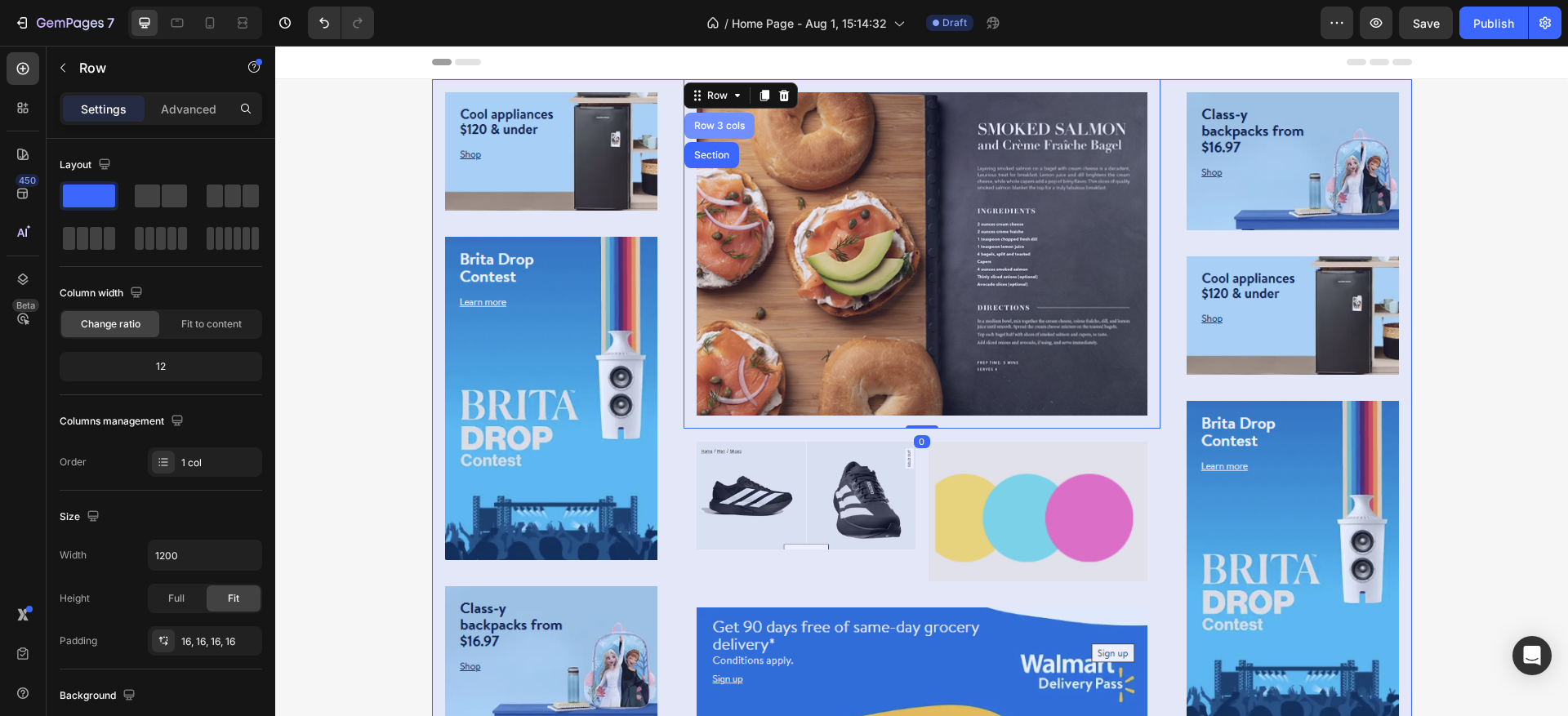click on "Row 3 cols" at bounding box center [719, 126] 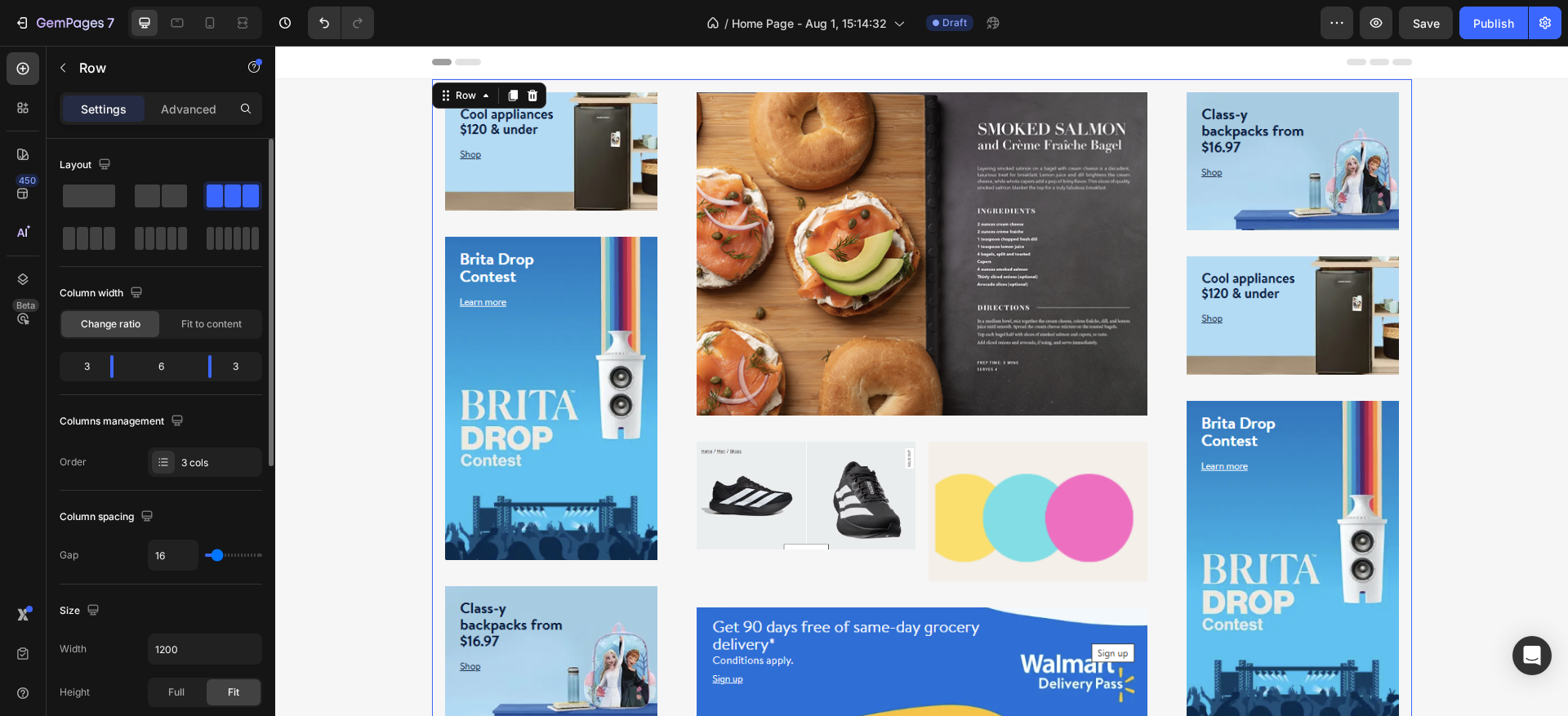 type on "24" 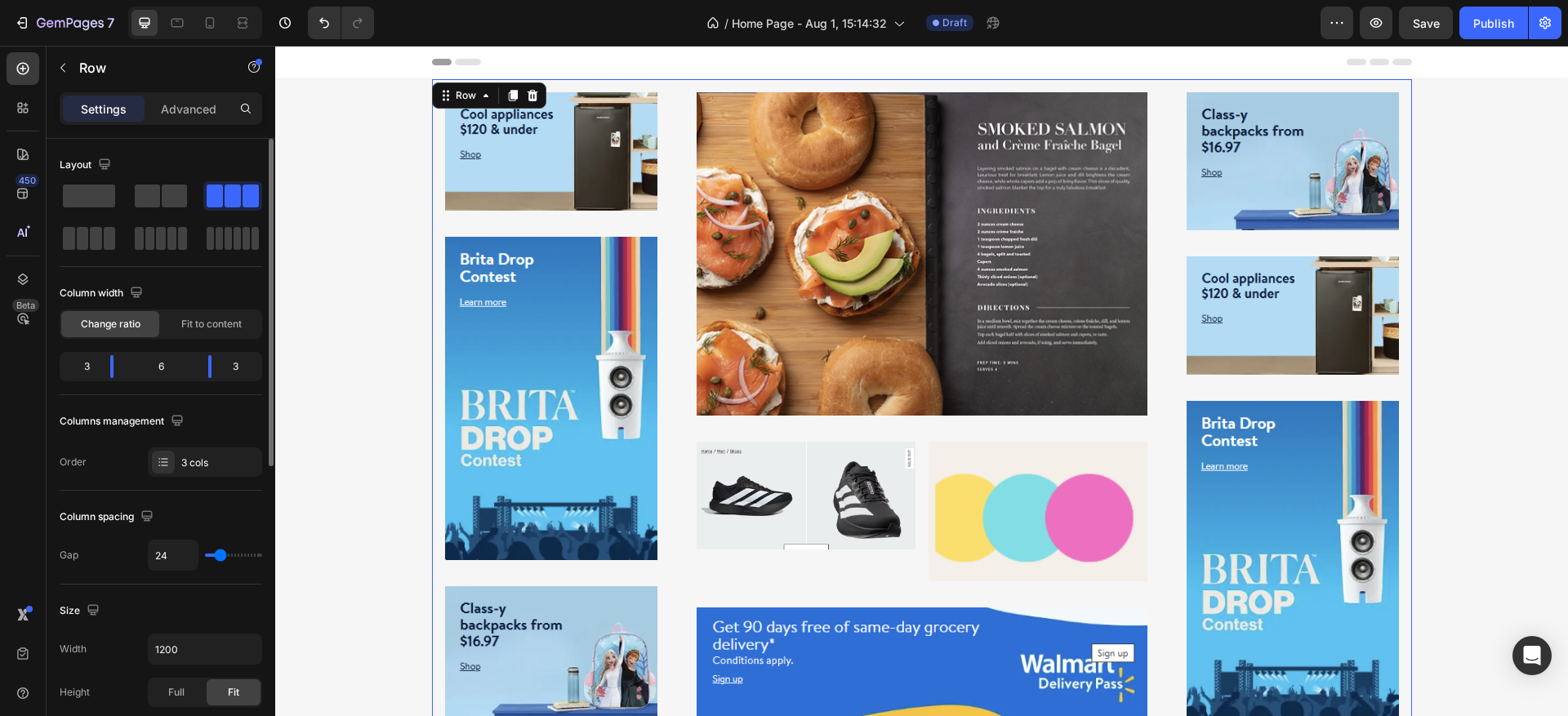 type on "21" 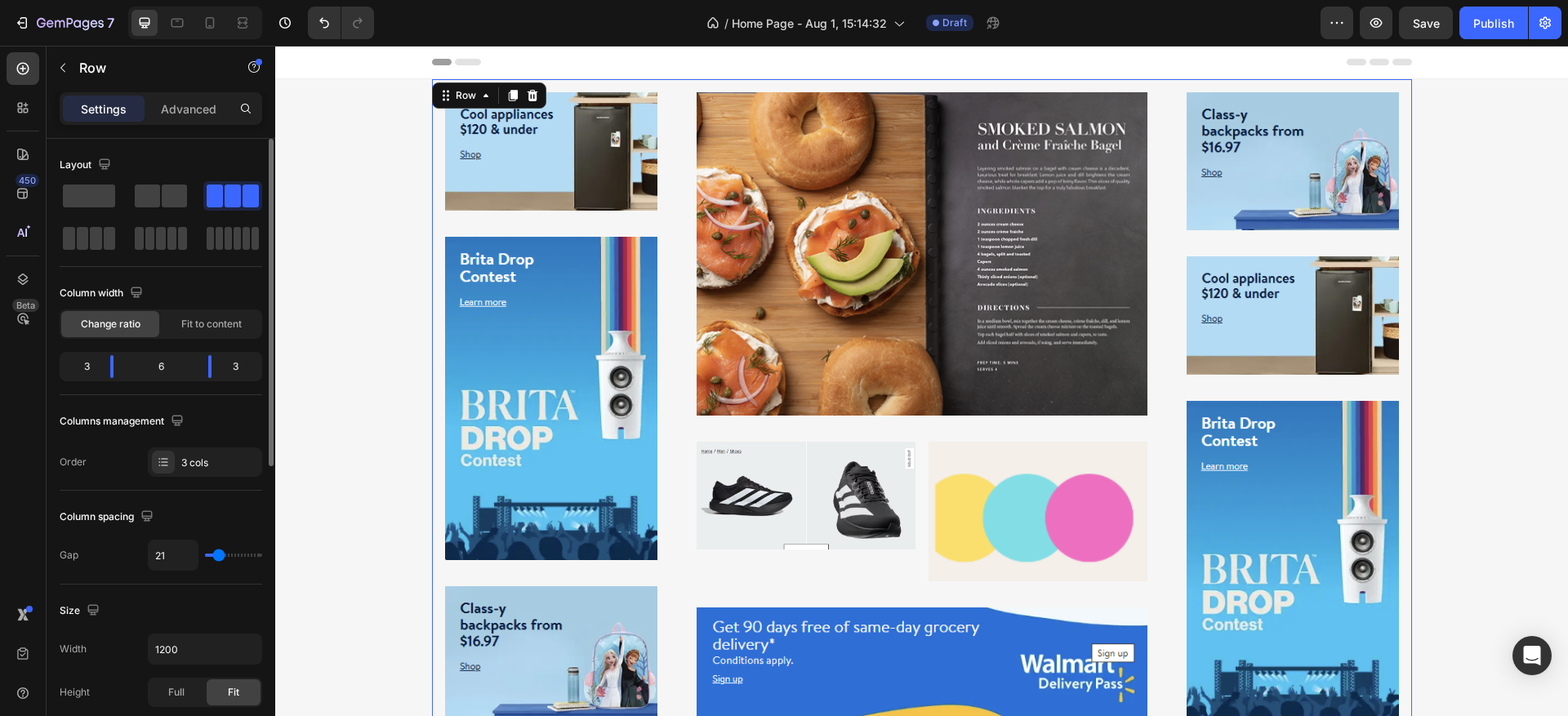 type on "14" 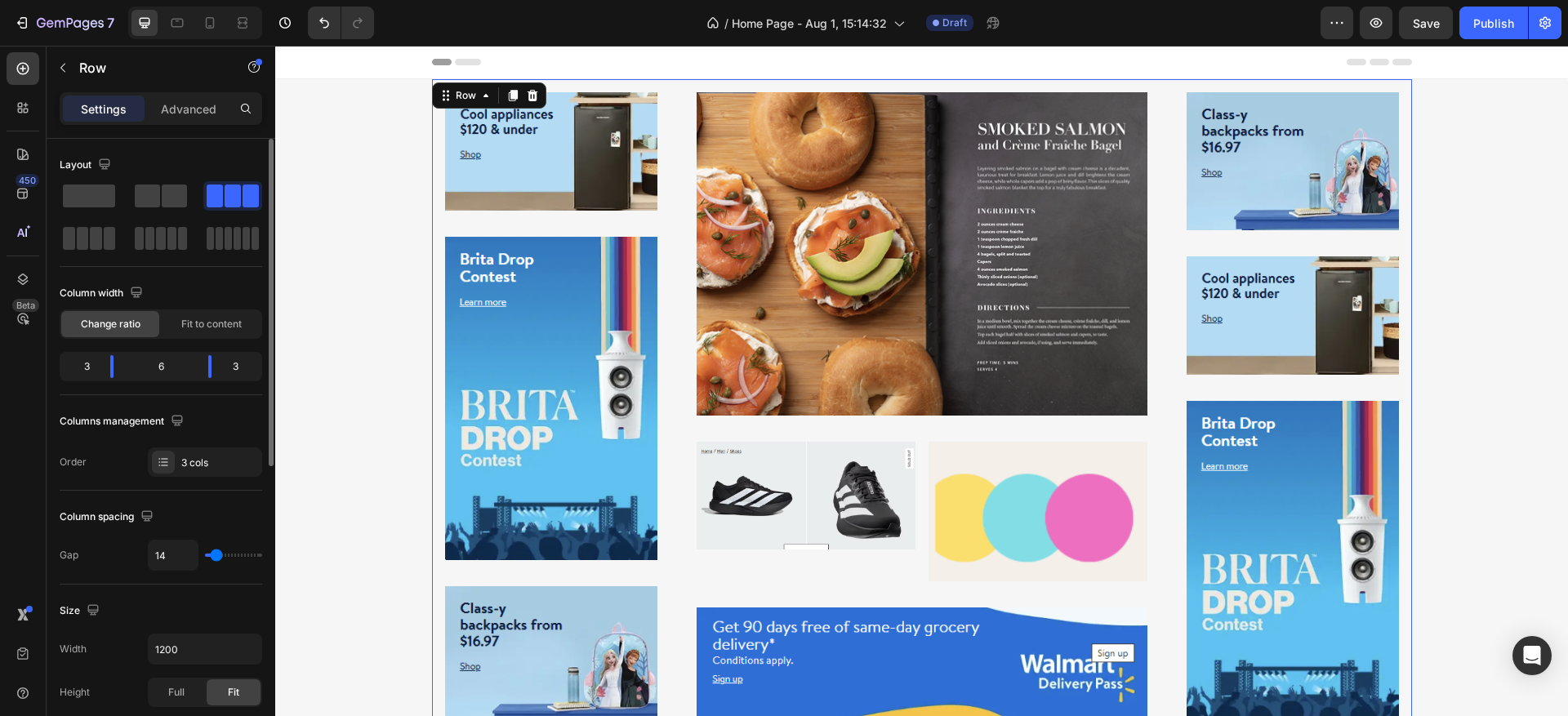 type on "8" 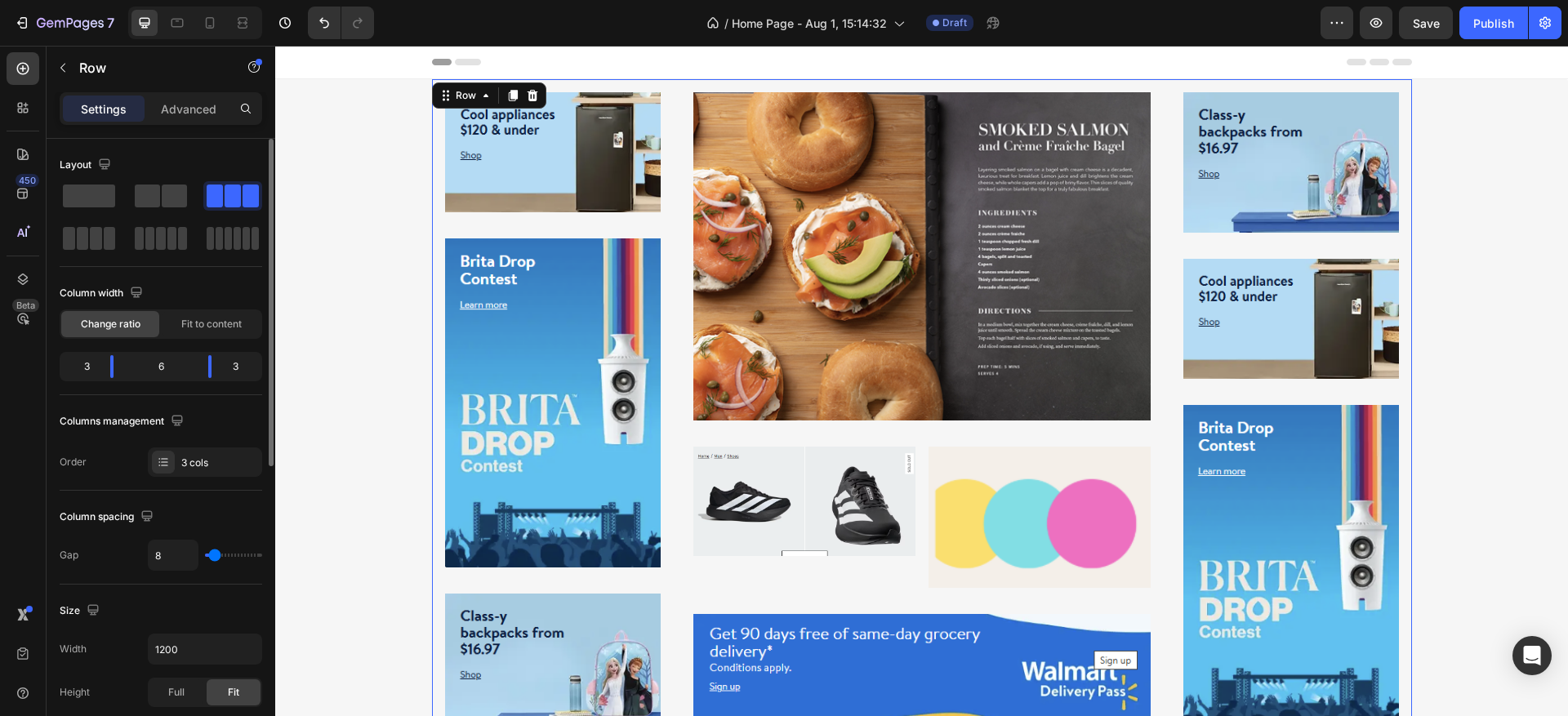 type on "4" 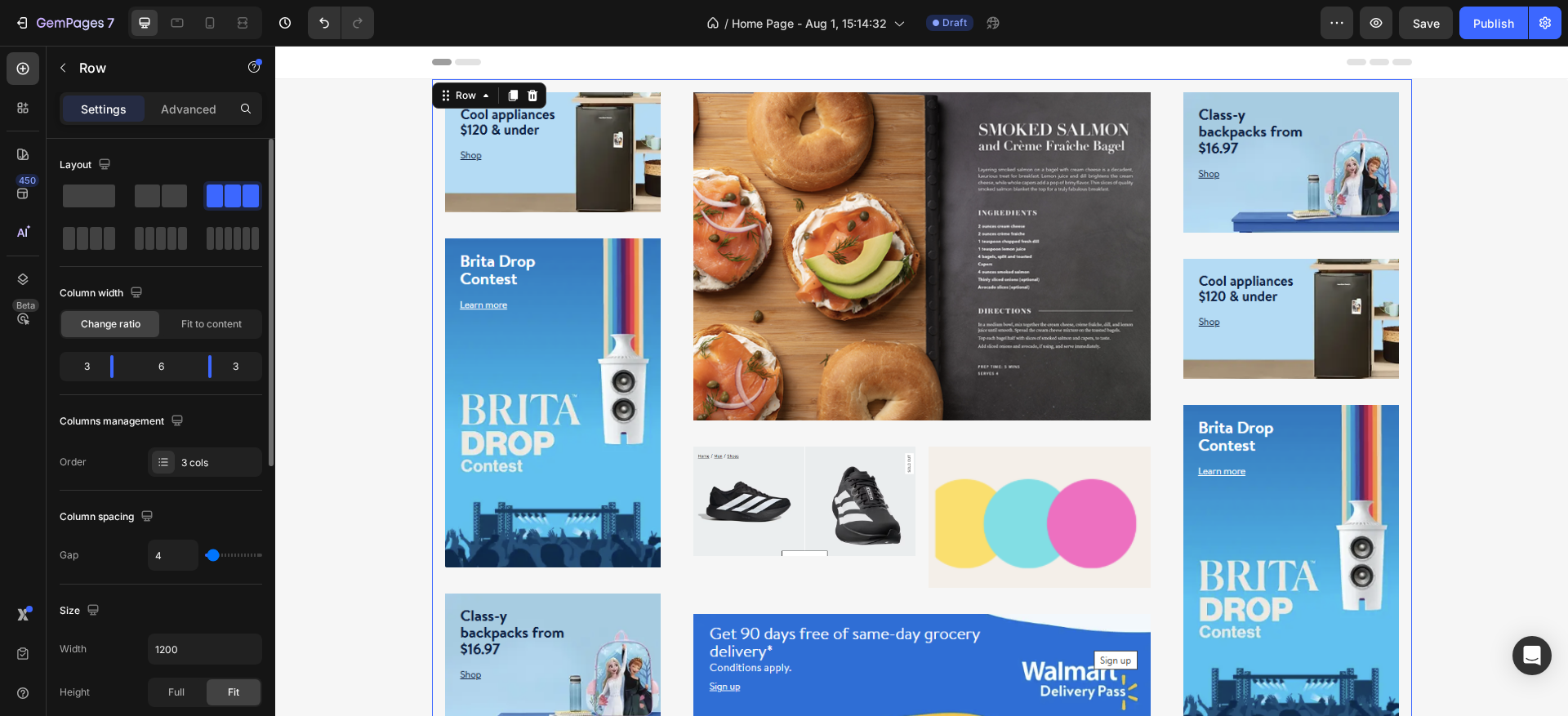 type on "0" 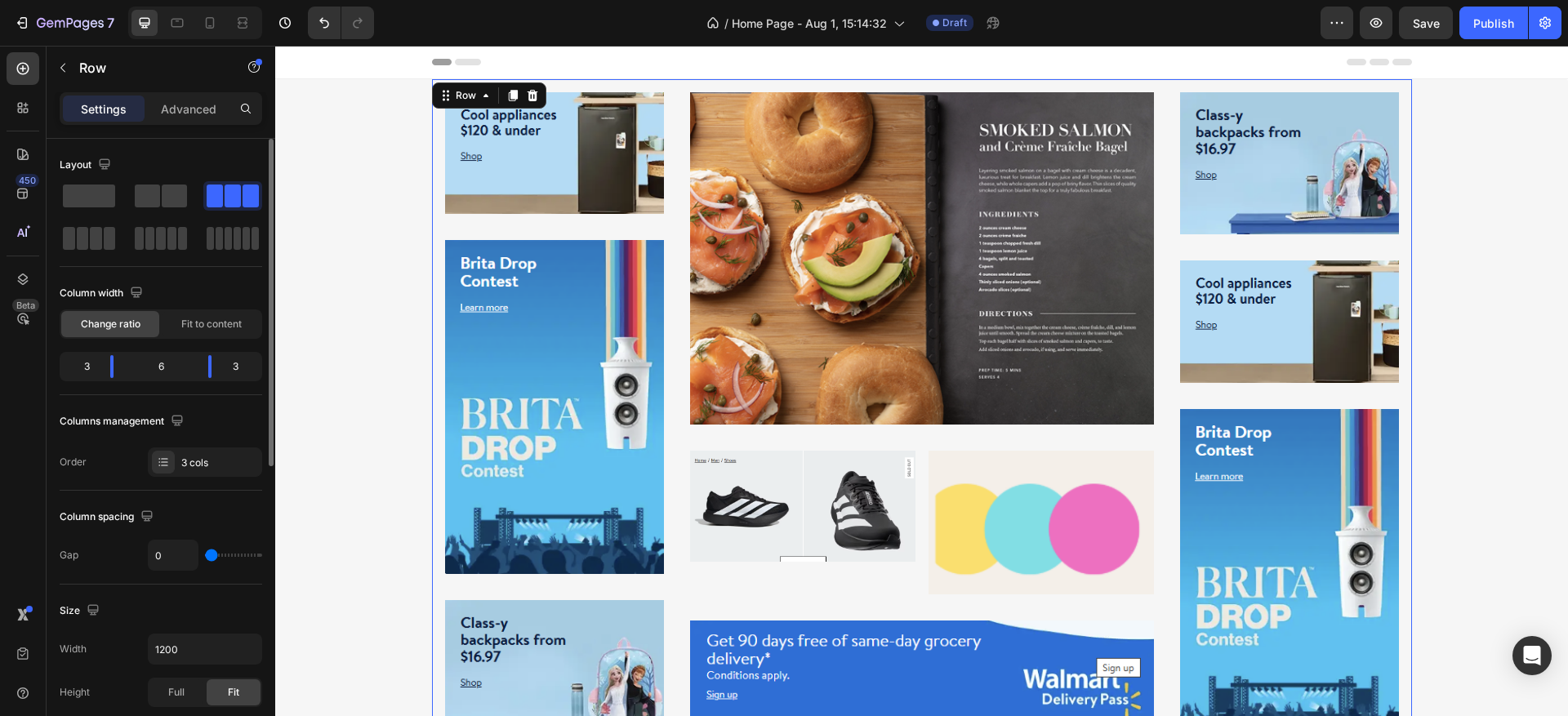 type on "21" 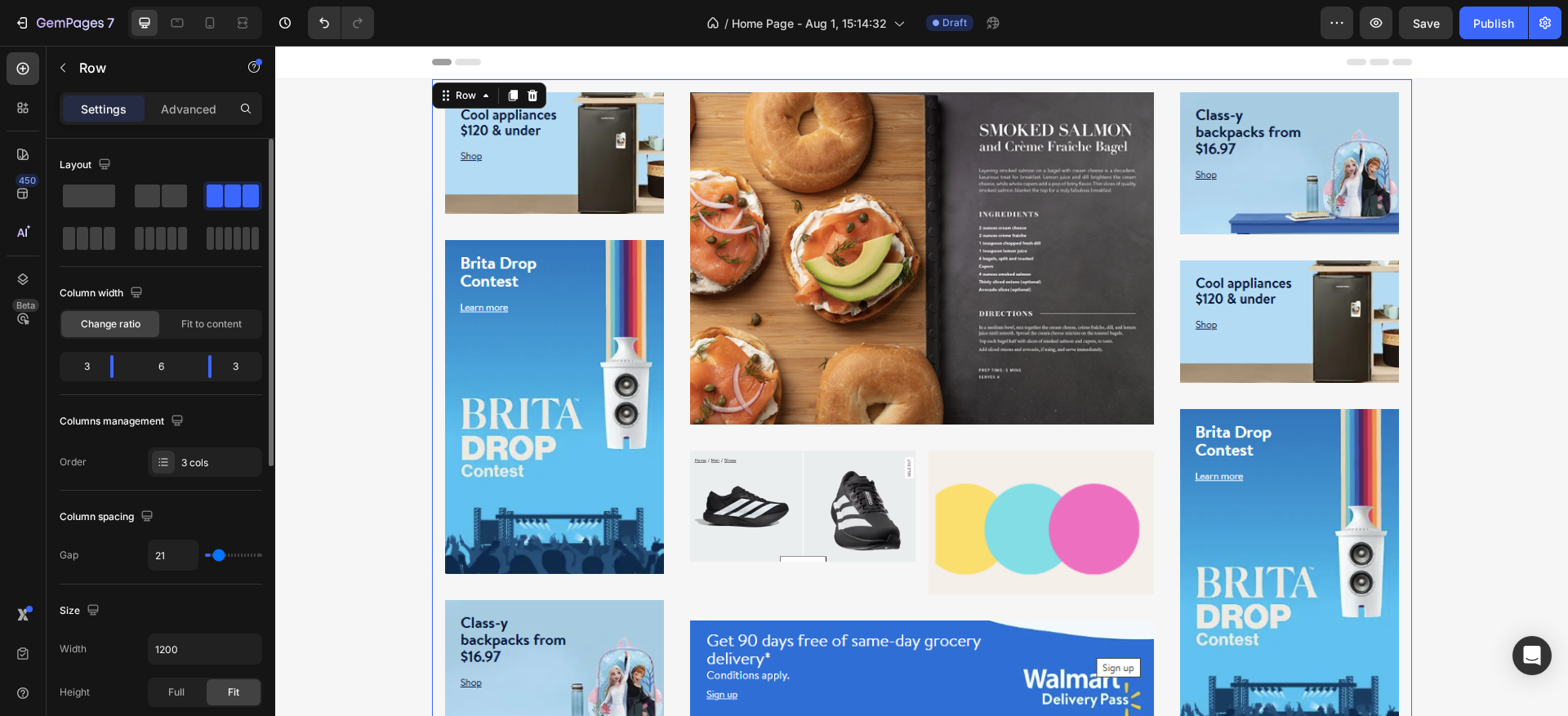 type on "34" 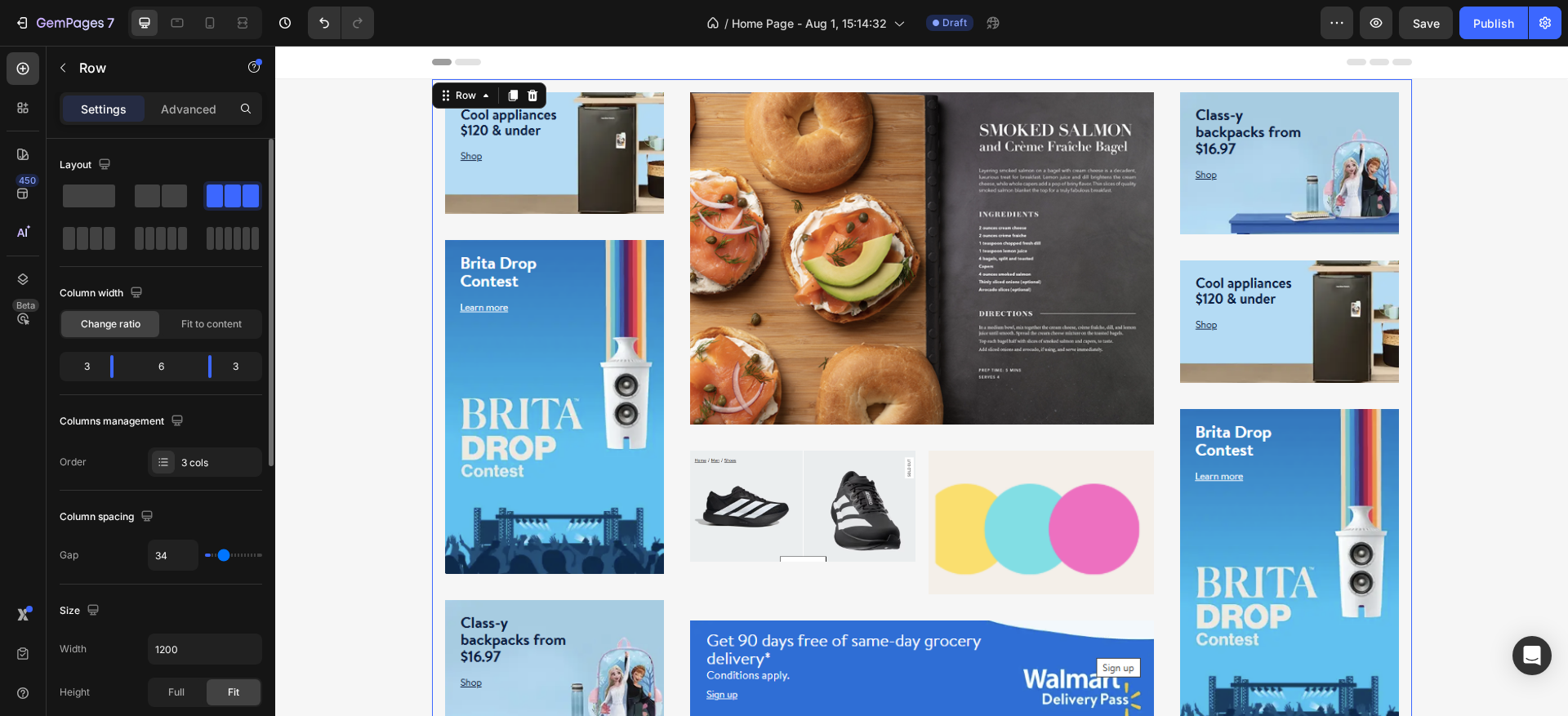 type on "44" 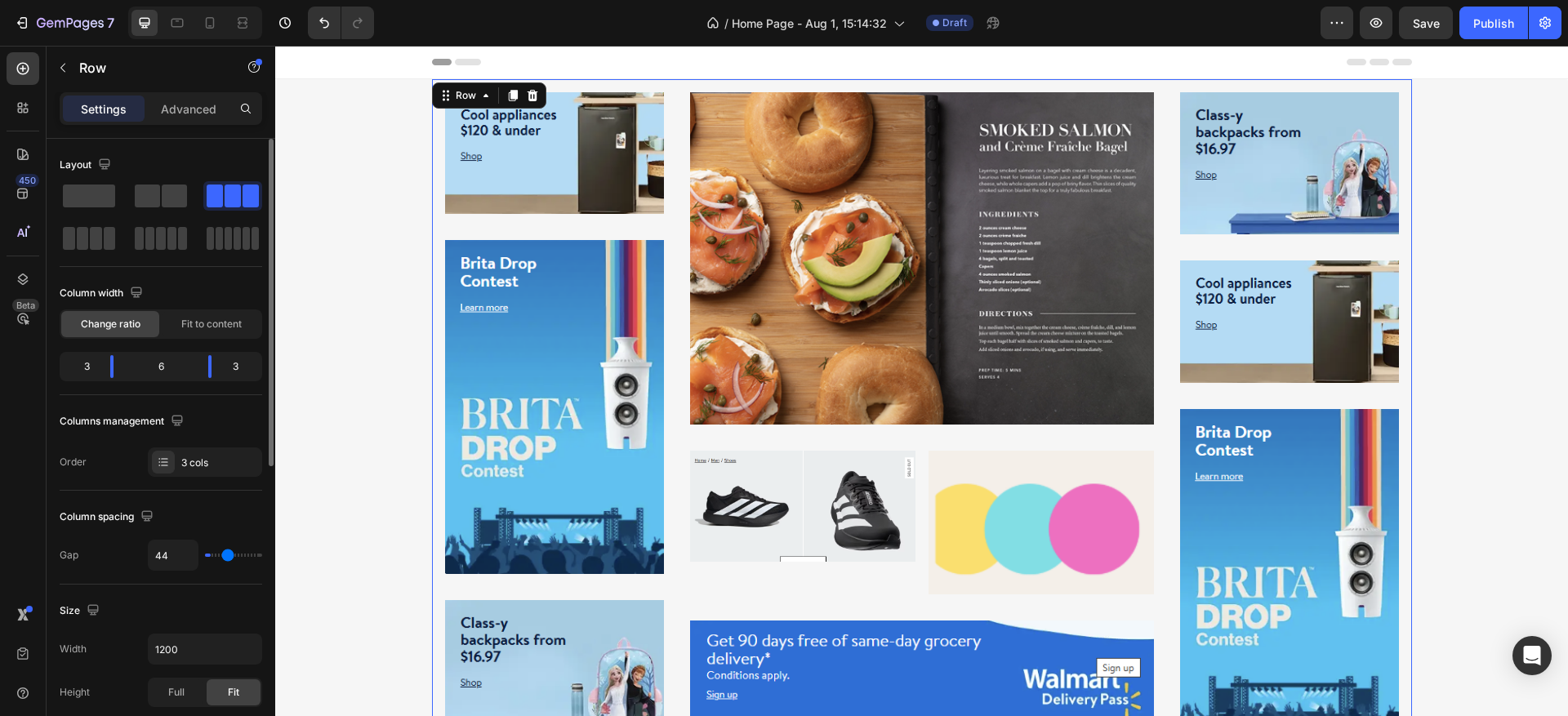 type on "54" 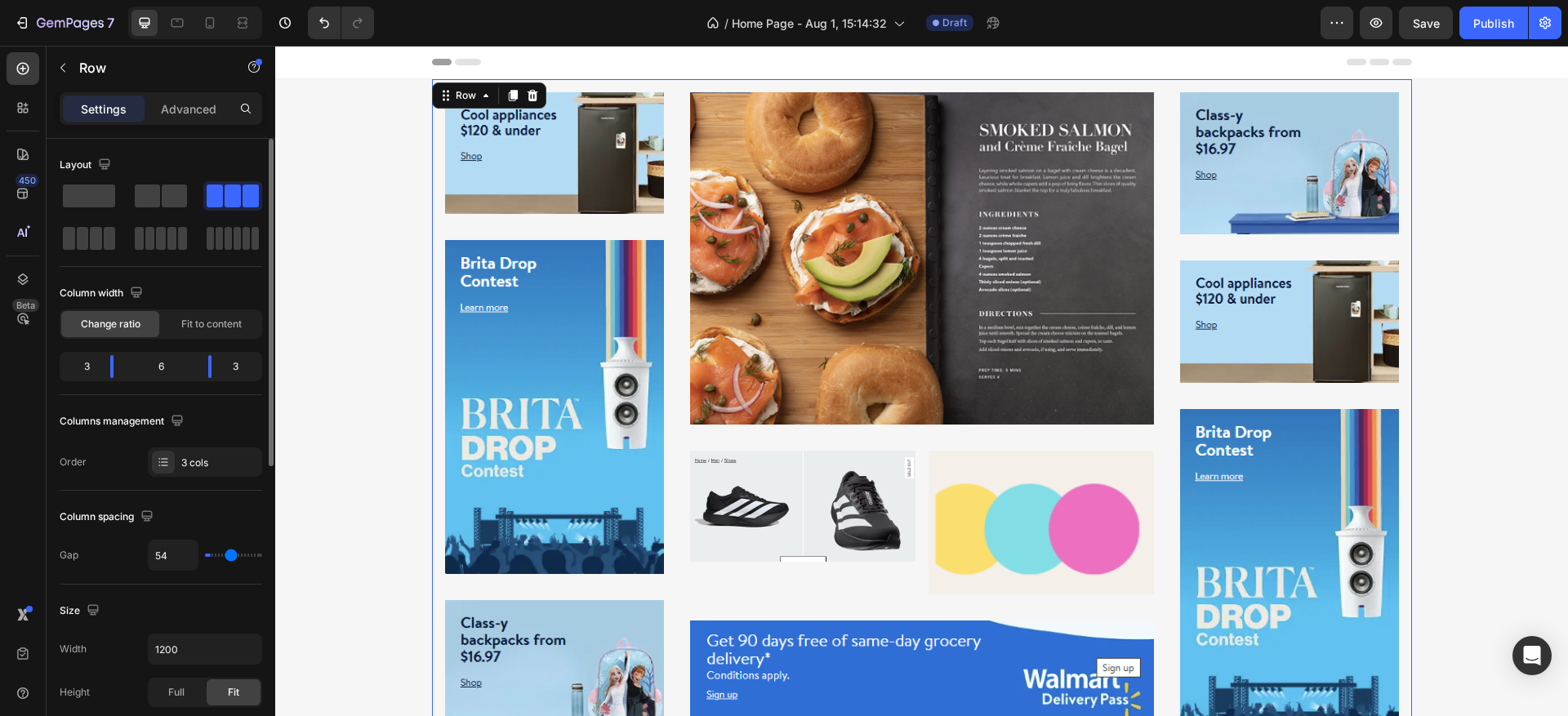 type on "88" 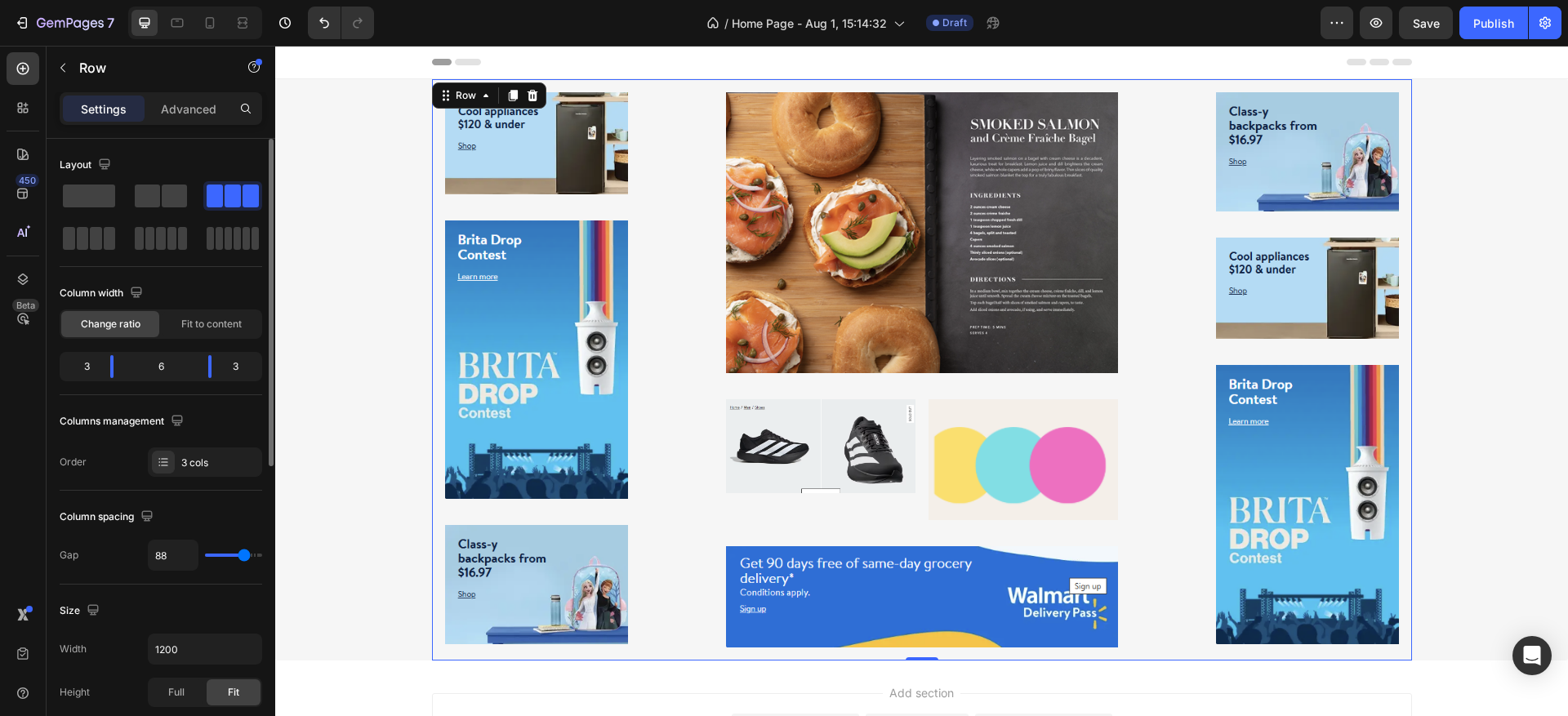 type on "120" 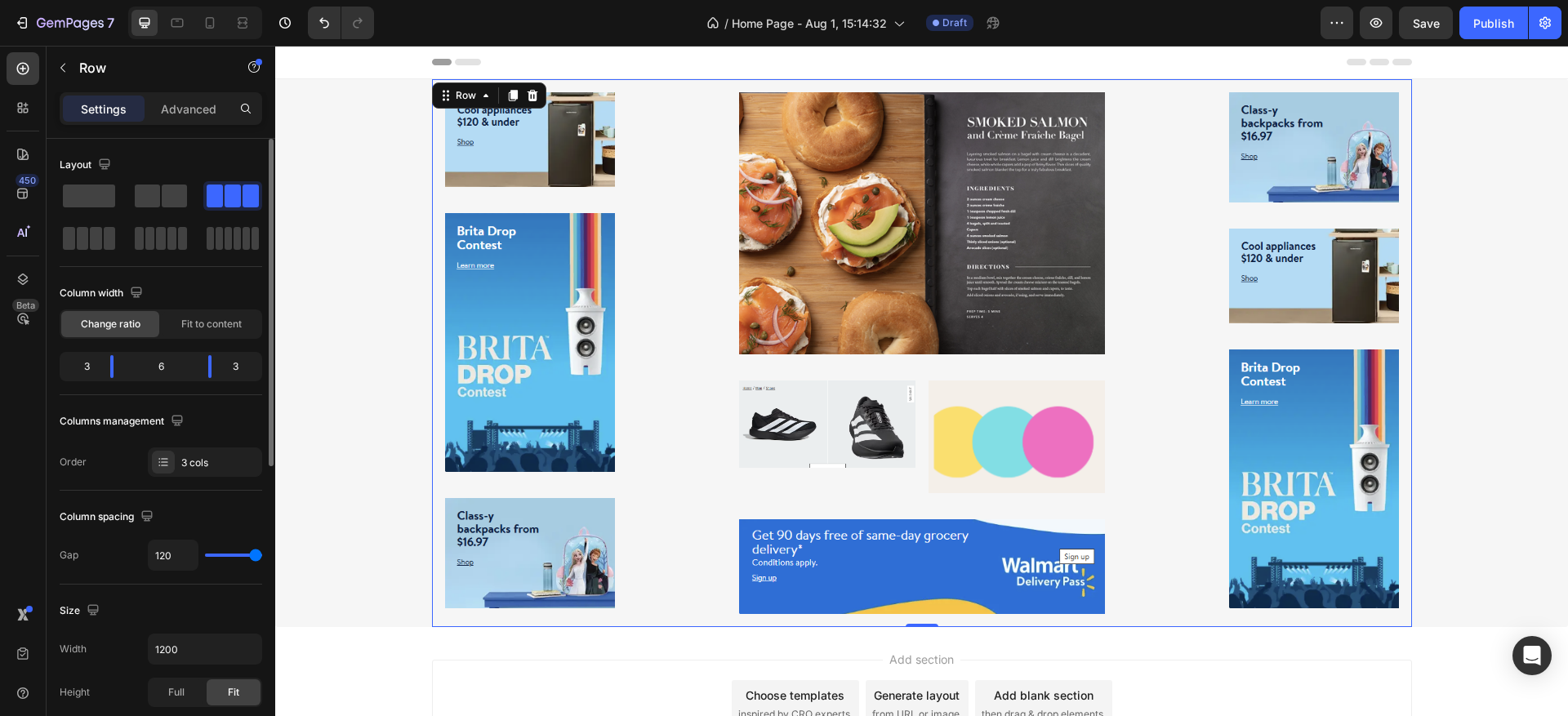 type on "101" 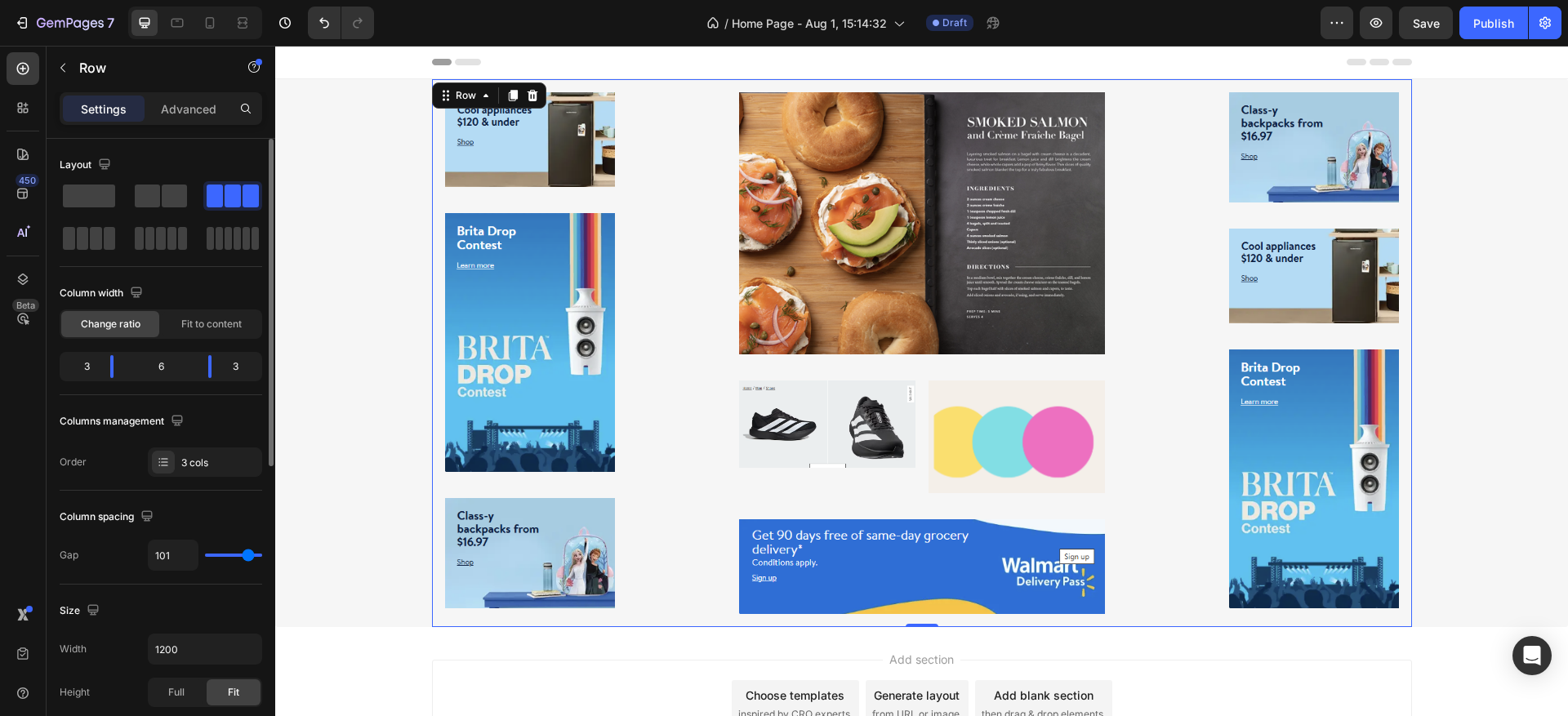 type on "0" 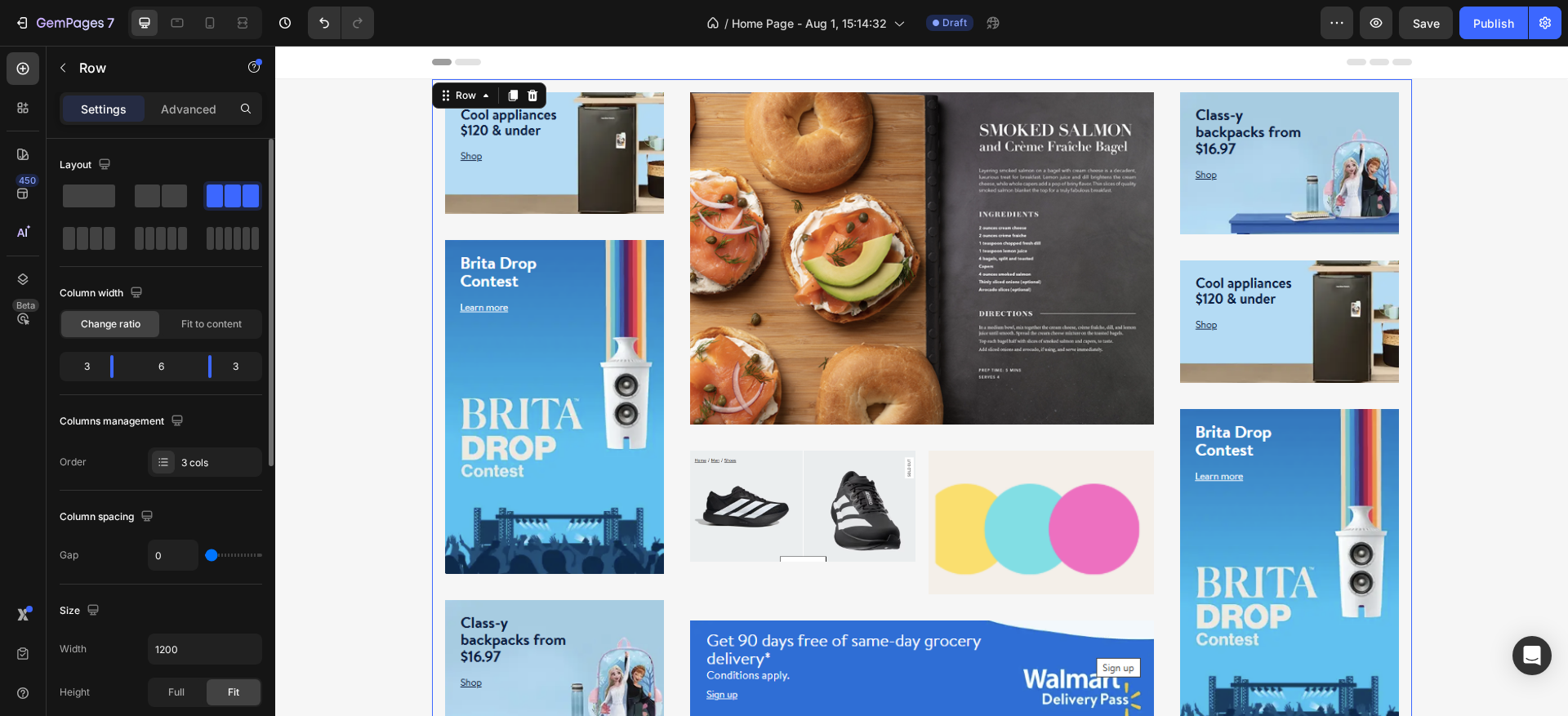 drag, startPoint x: 221, startPoint y: 559, endPoint x: 0, endPoint y: 571, distance: 221.32555 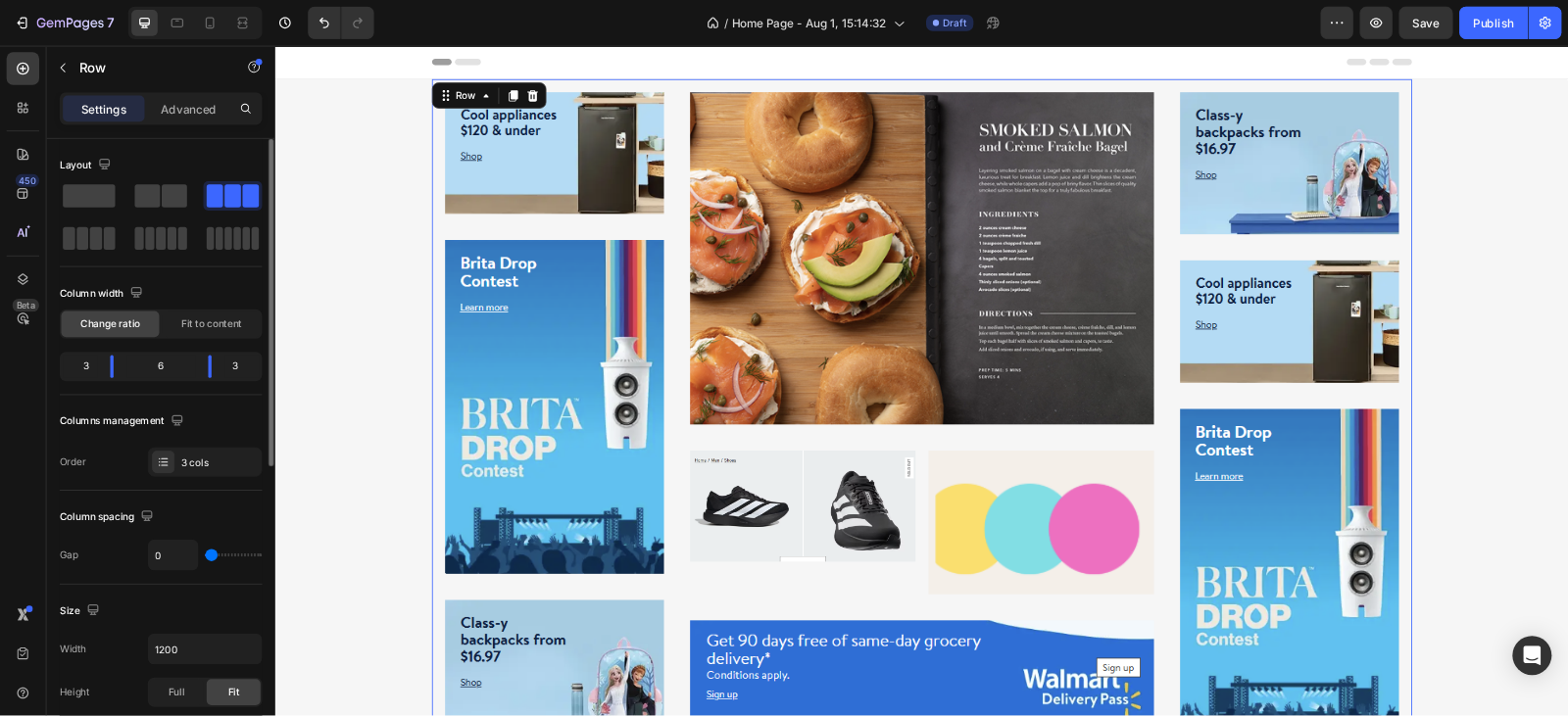 scroll, scrollTop: 147, scrollLeft: 0, axis: vertical 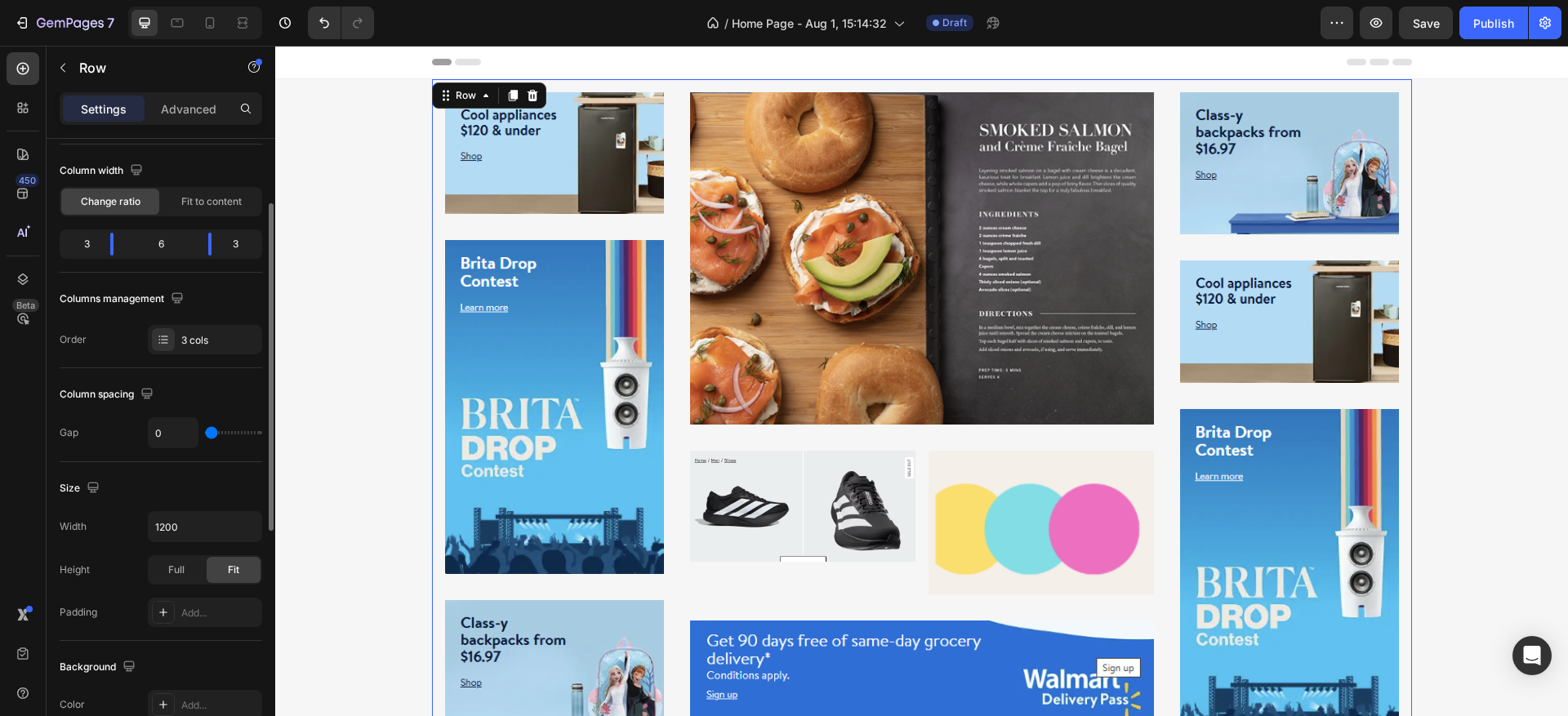 type on "1" 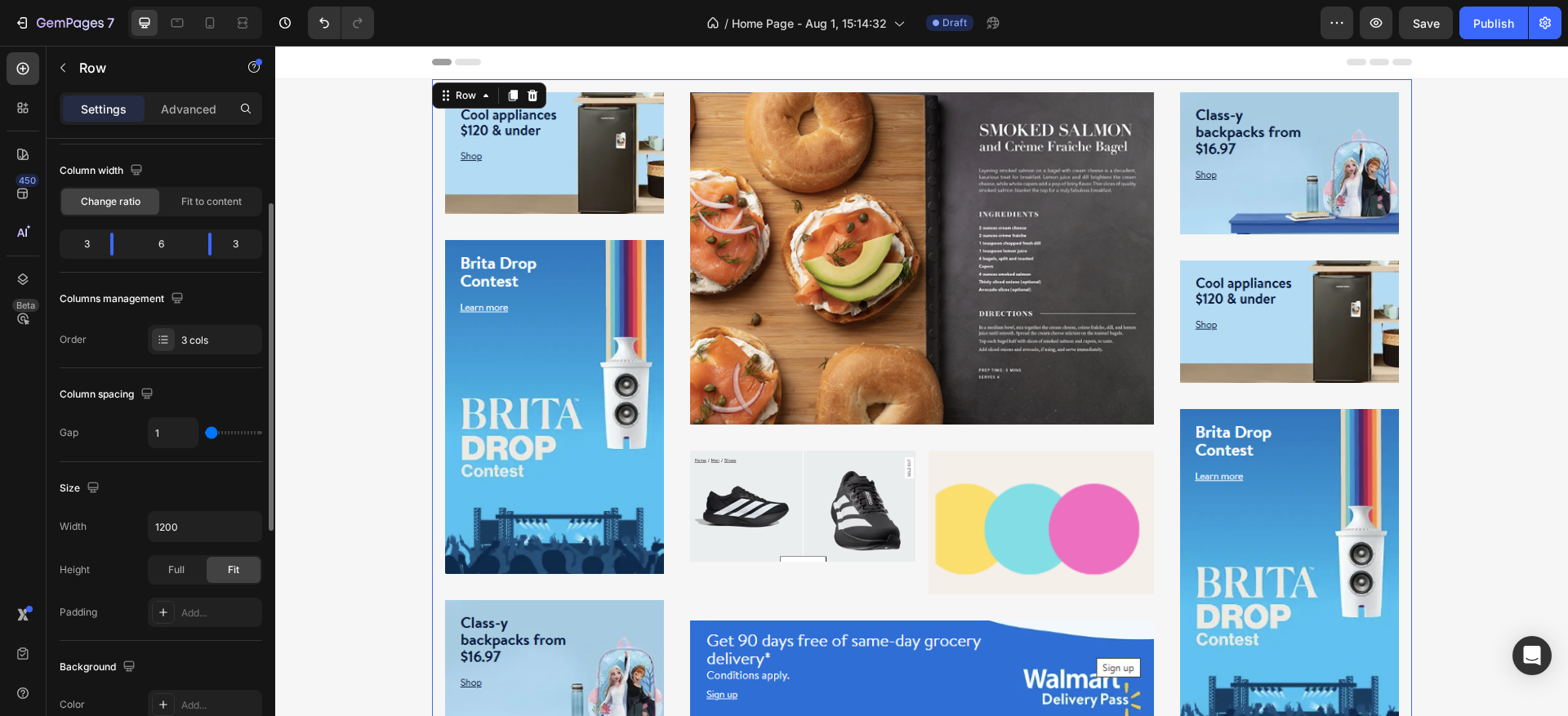 type on "4" 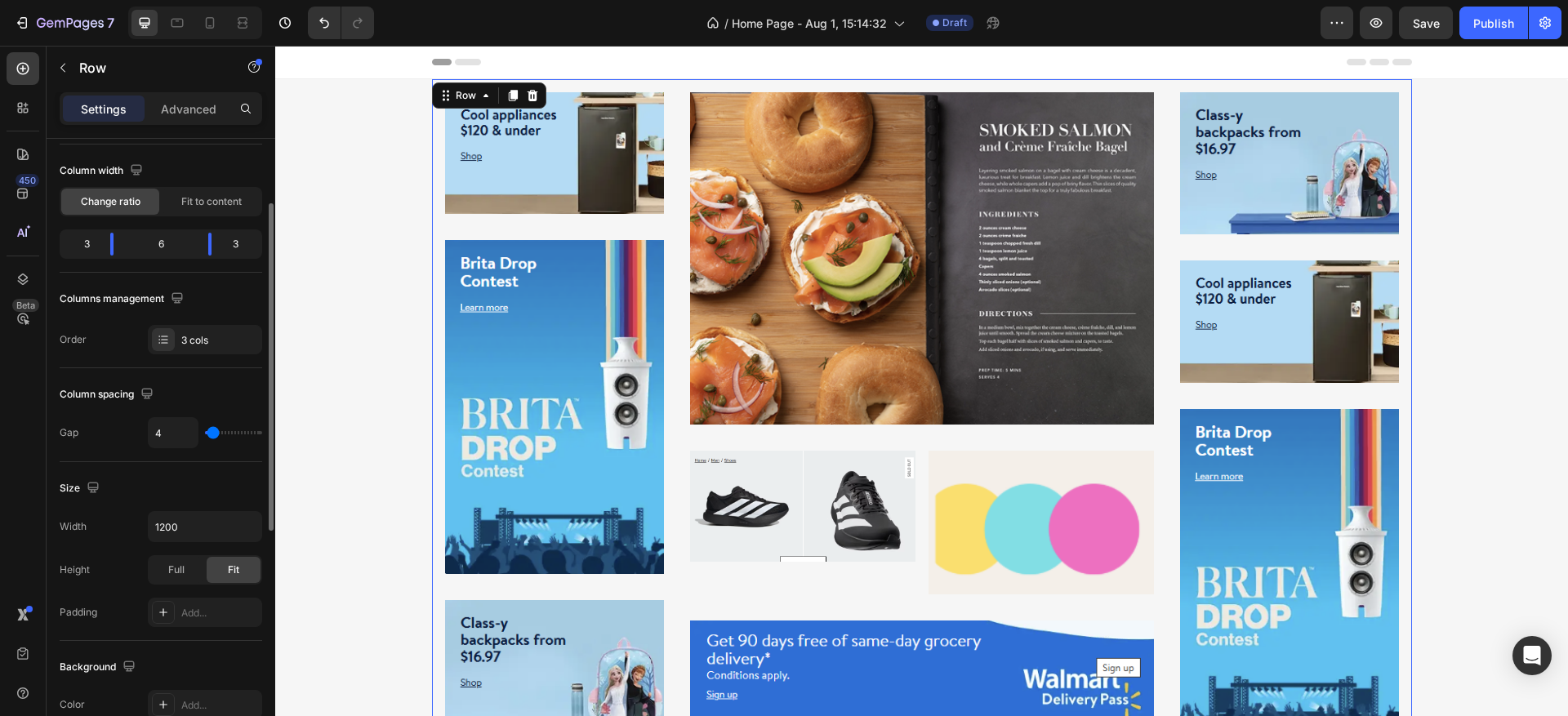 type on "18" 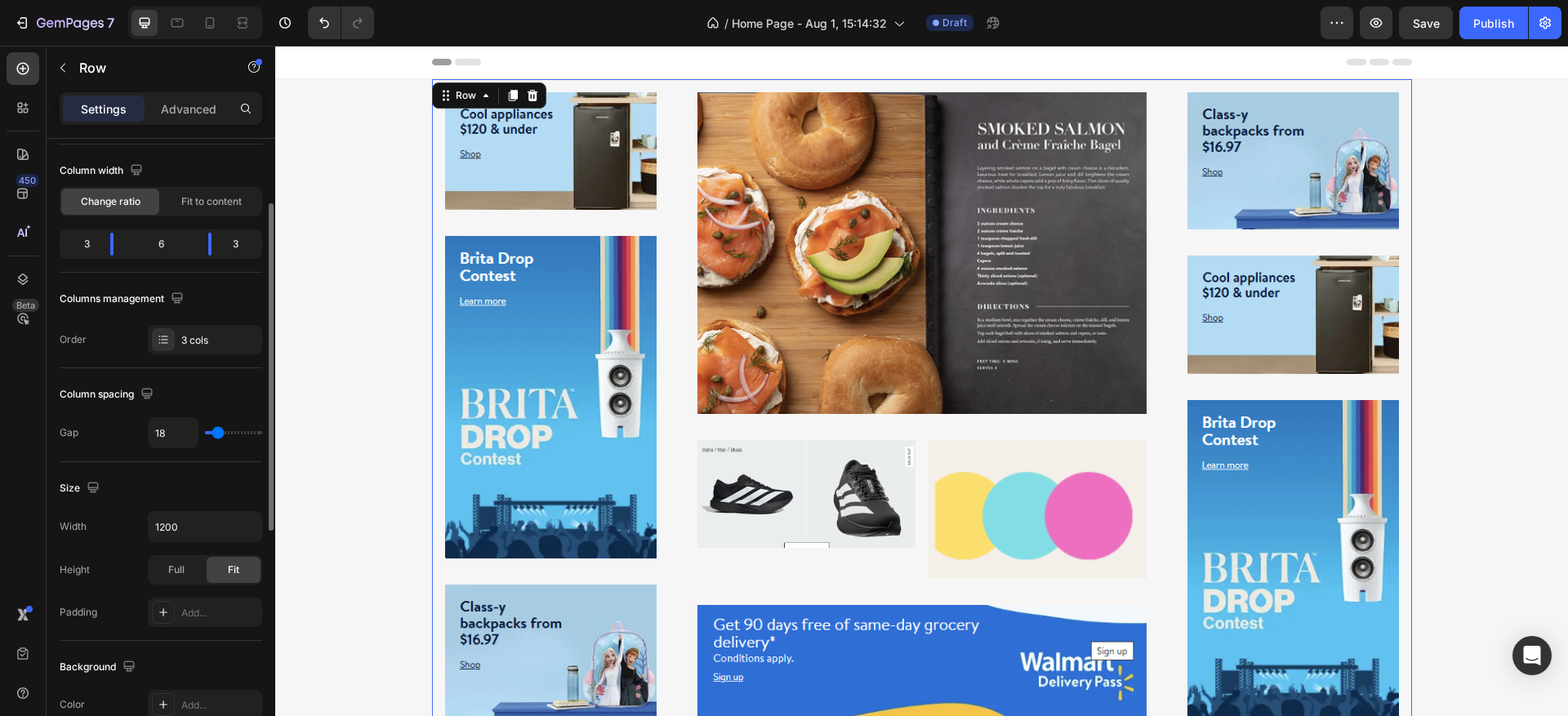 type on "24" 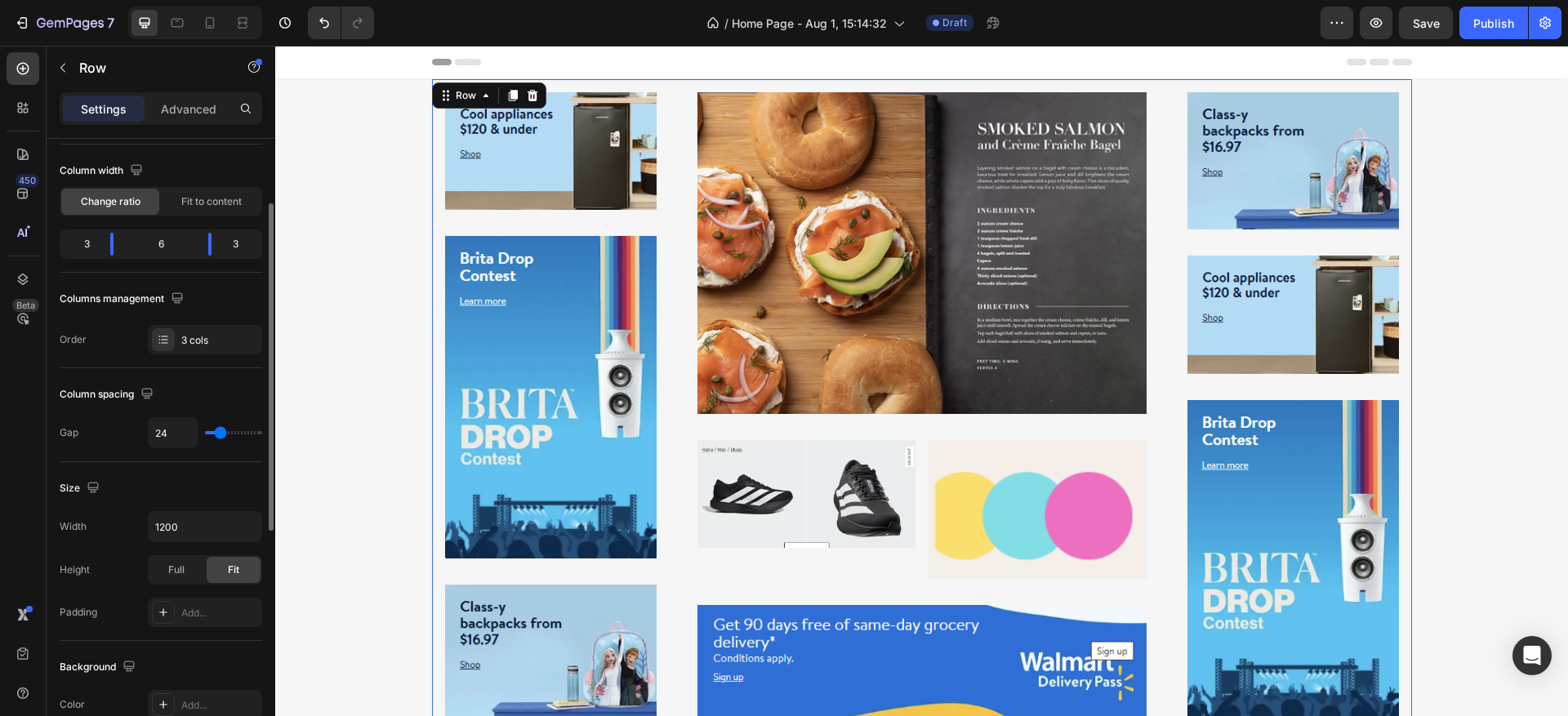 type on "28" 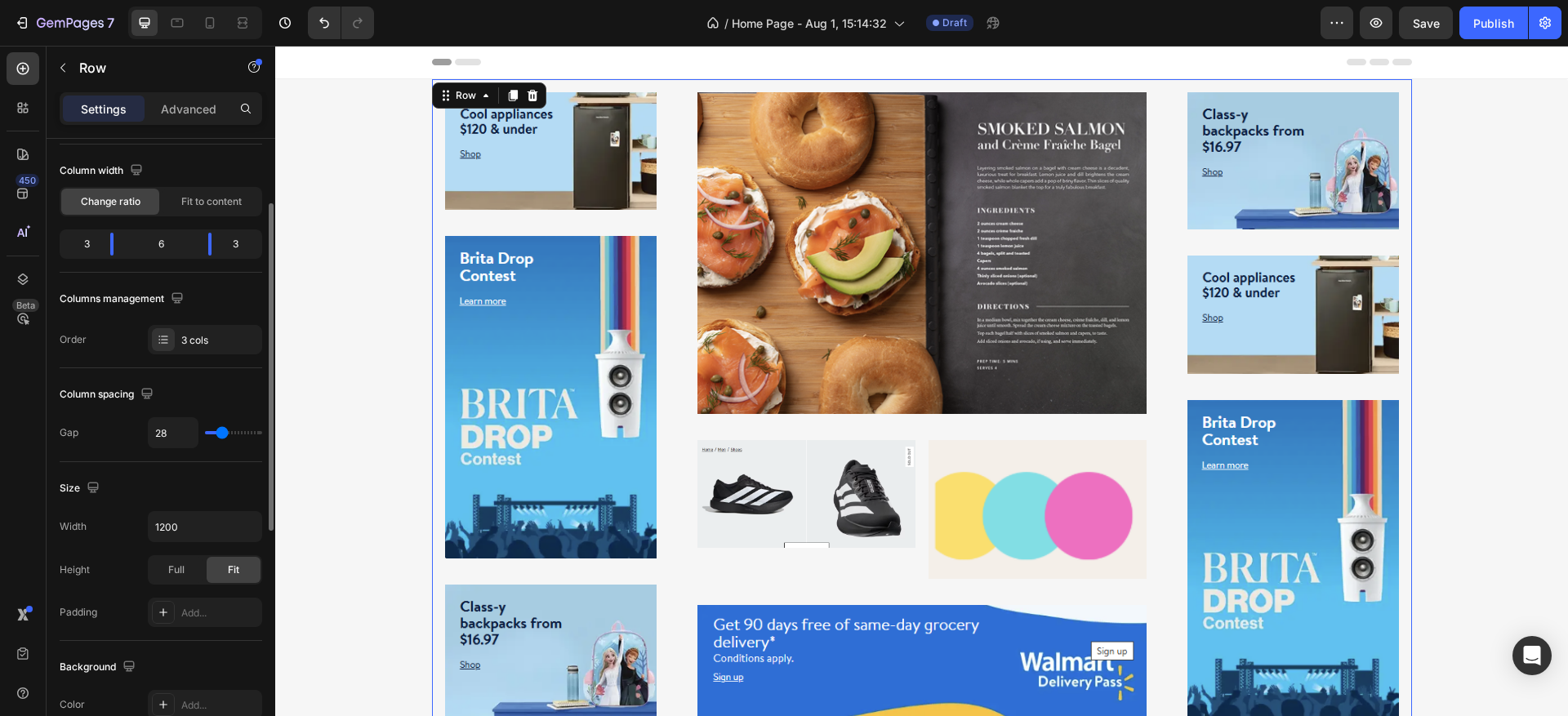 type on "31" 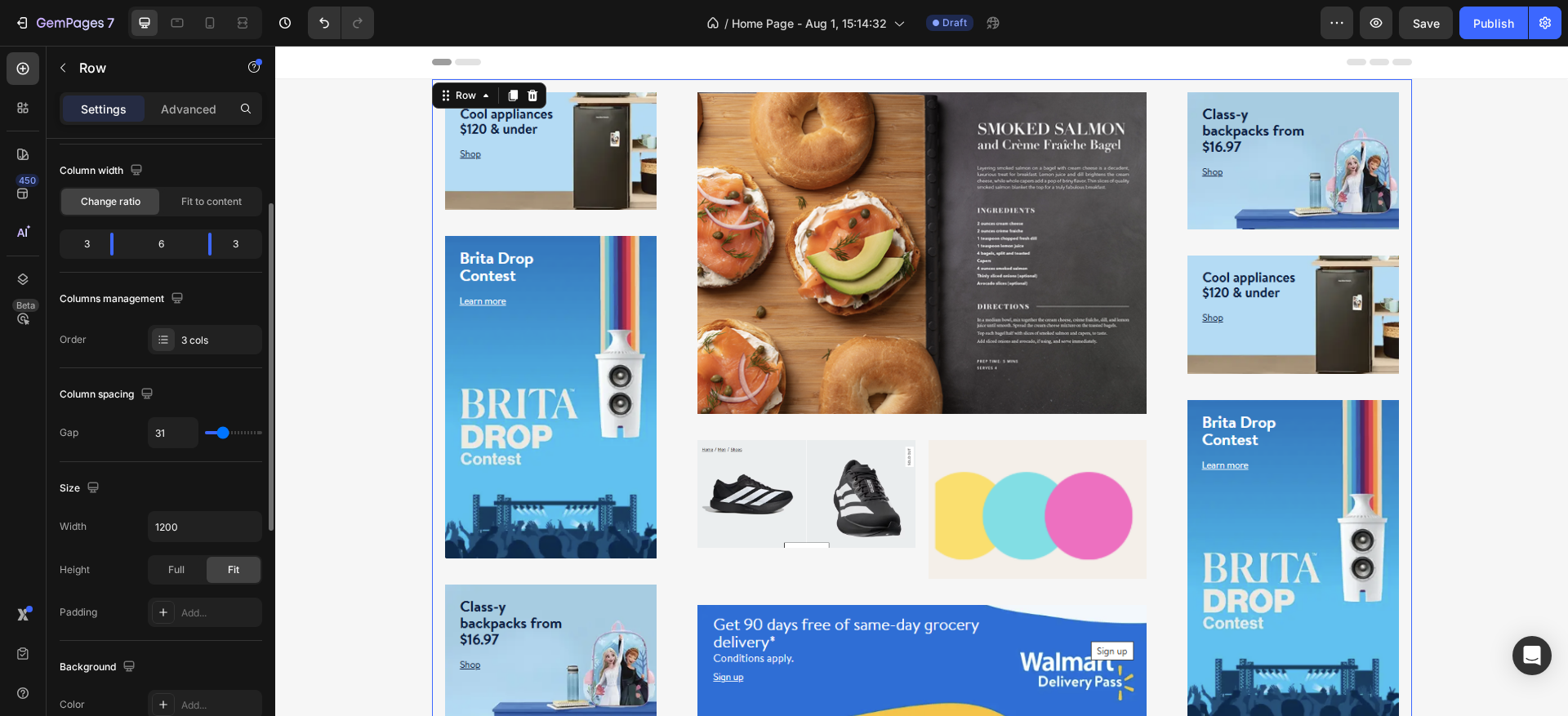 type on "44" 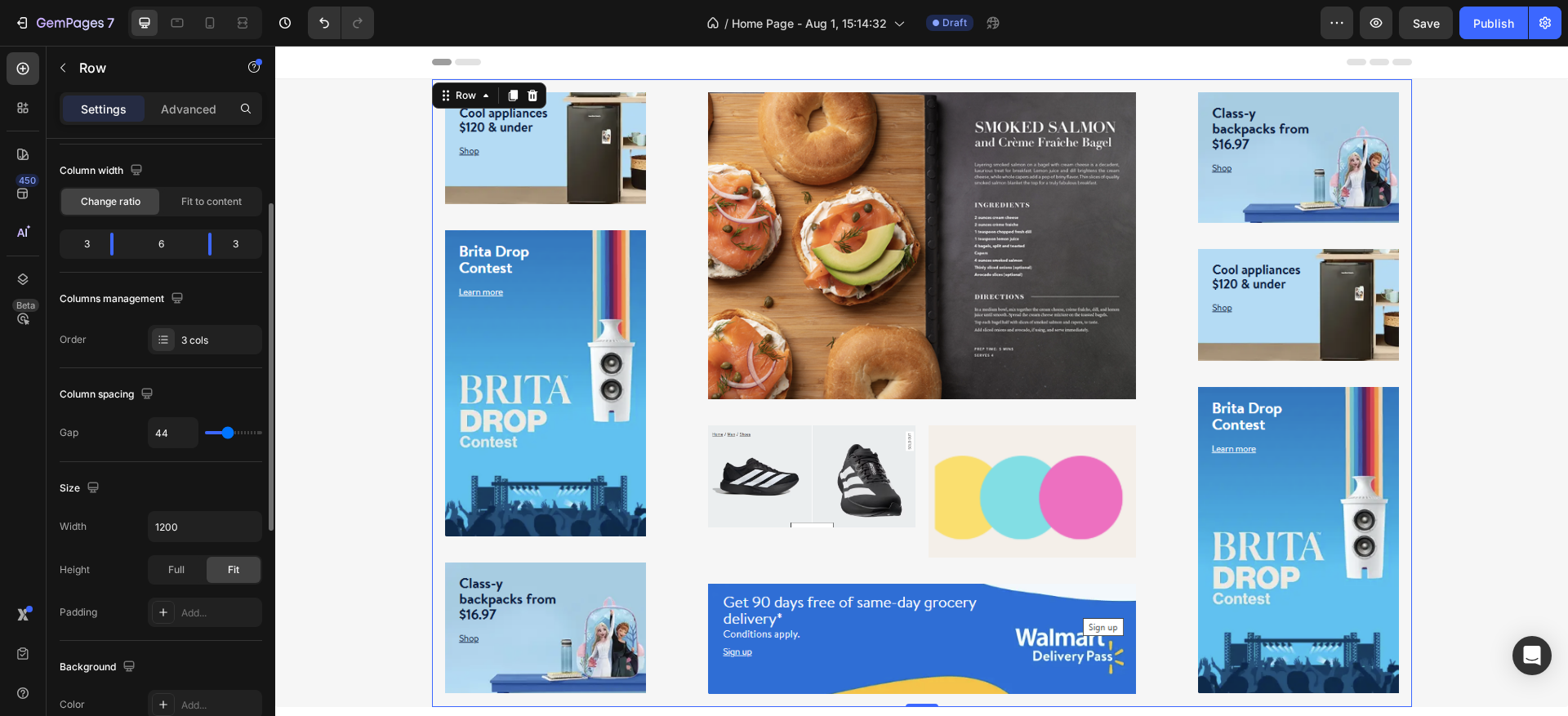 type on "58" 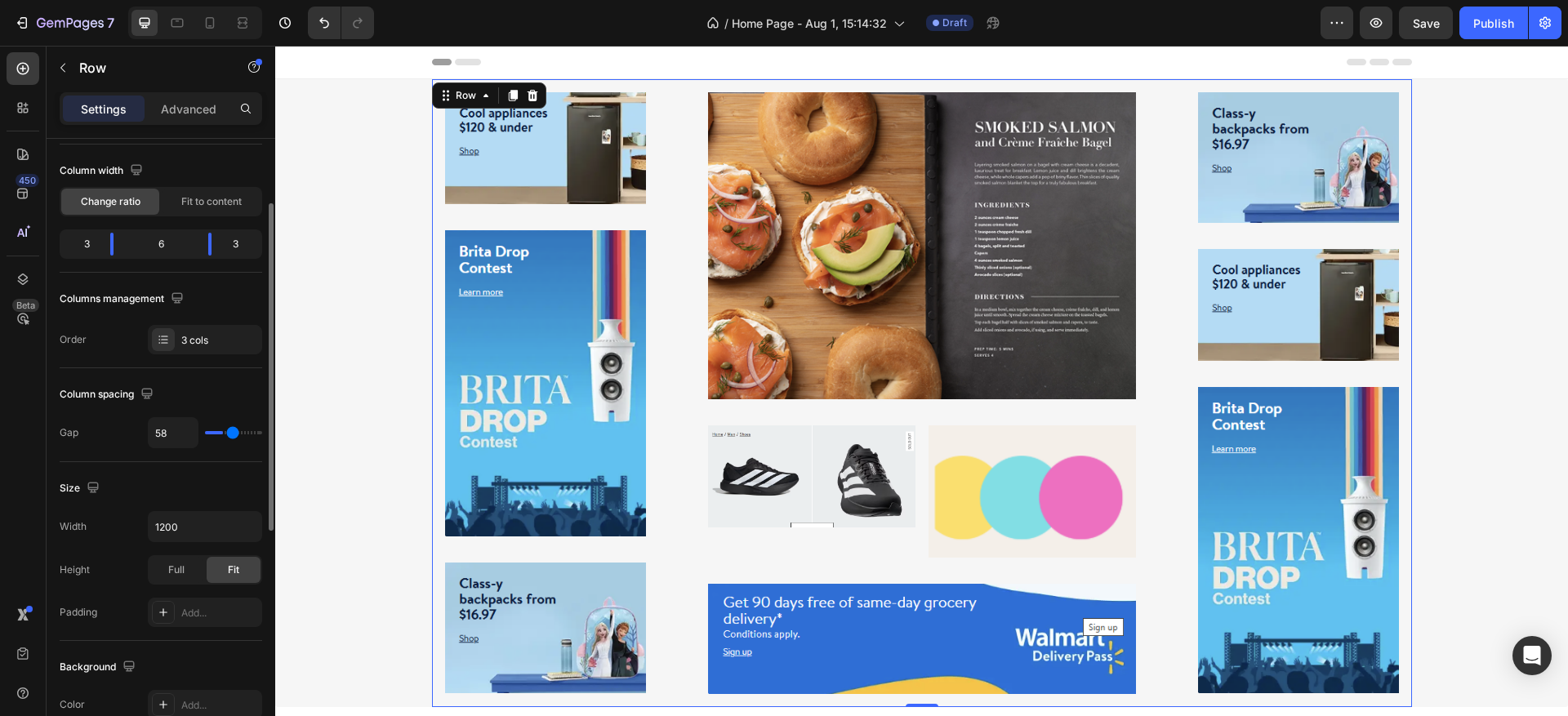 type on "64" 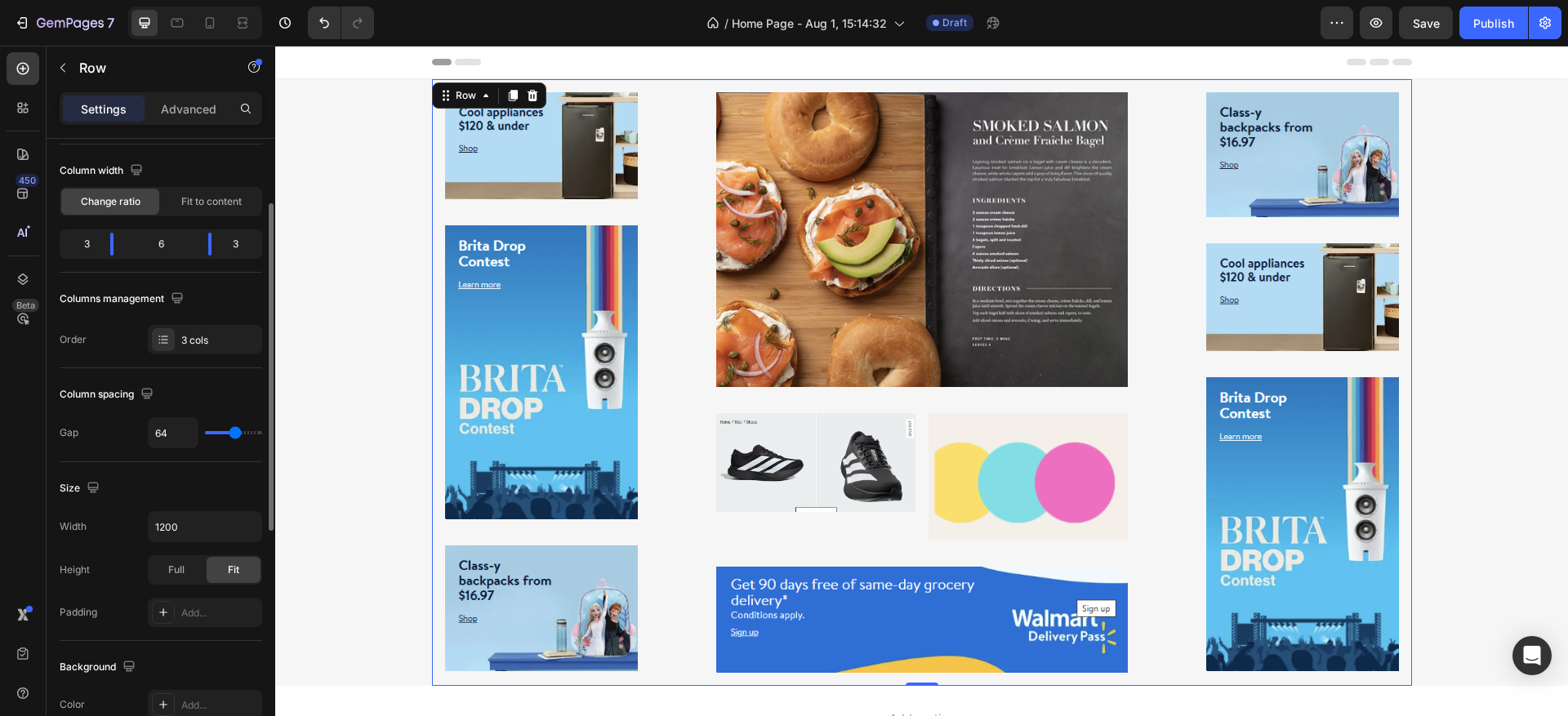 type on "81" 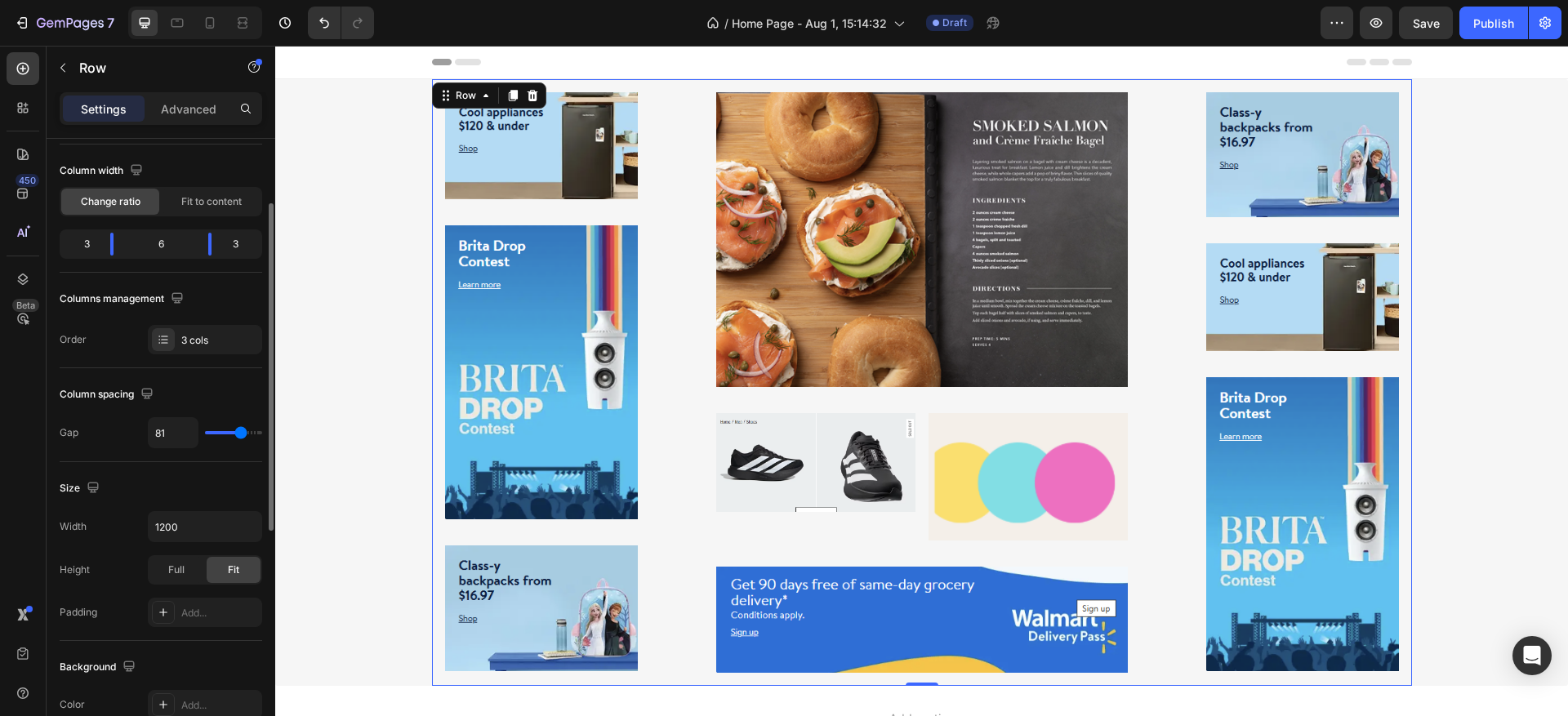 type on "120" 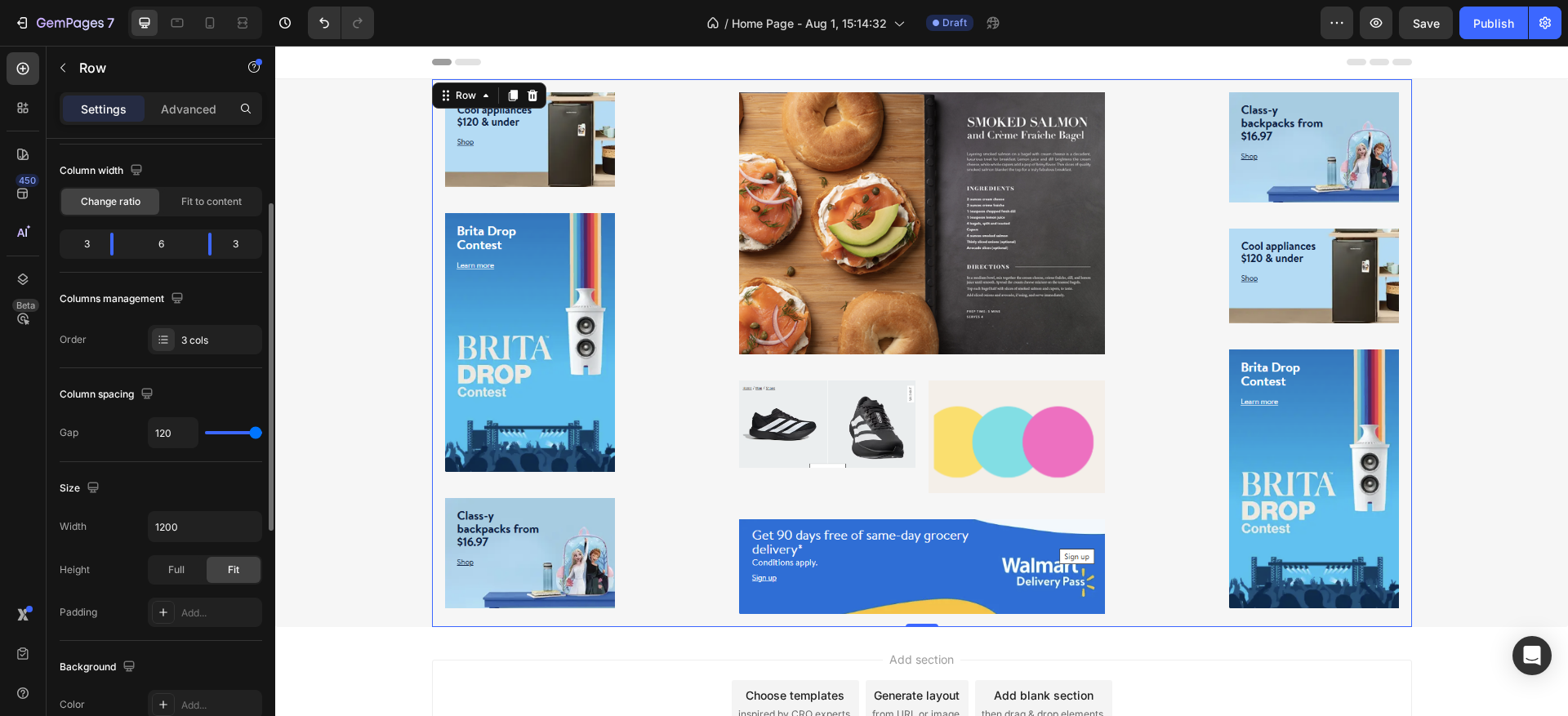 type on "118" 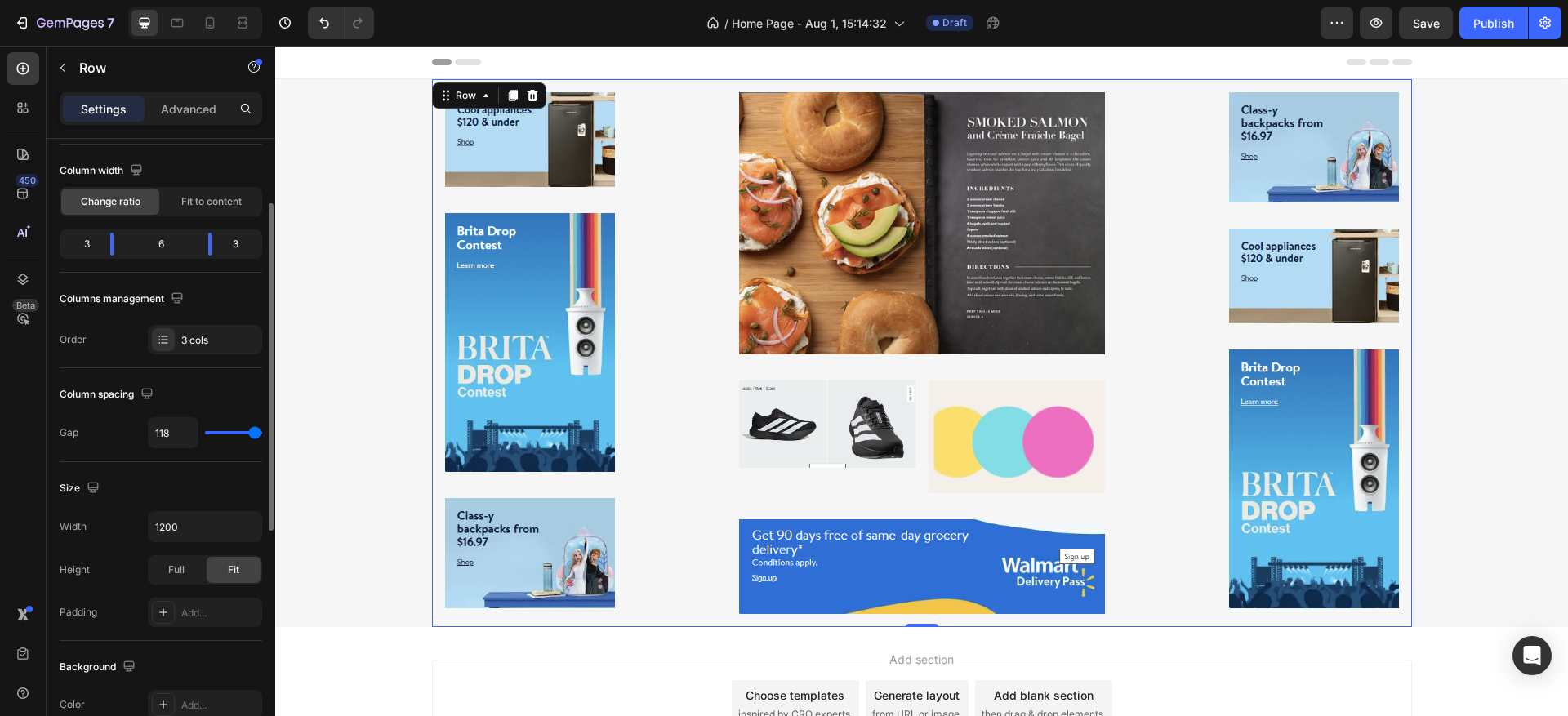 type on "0" 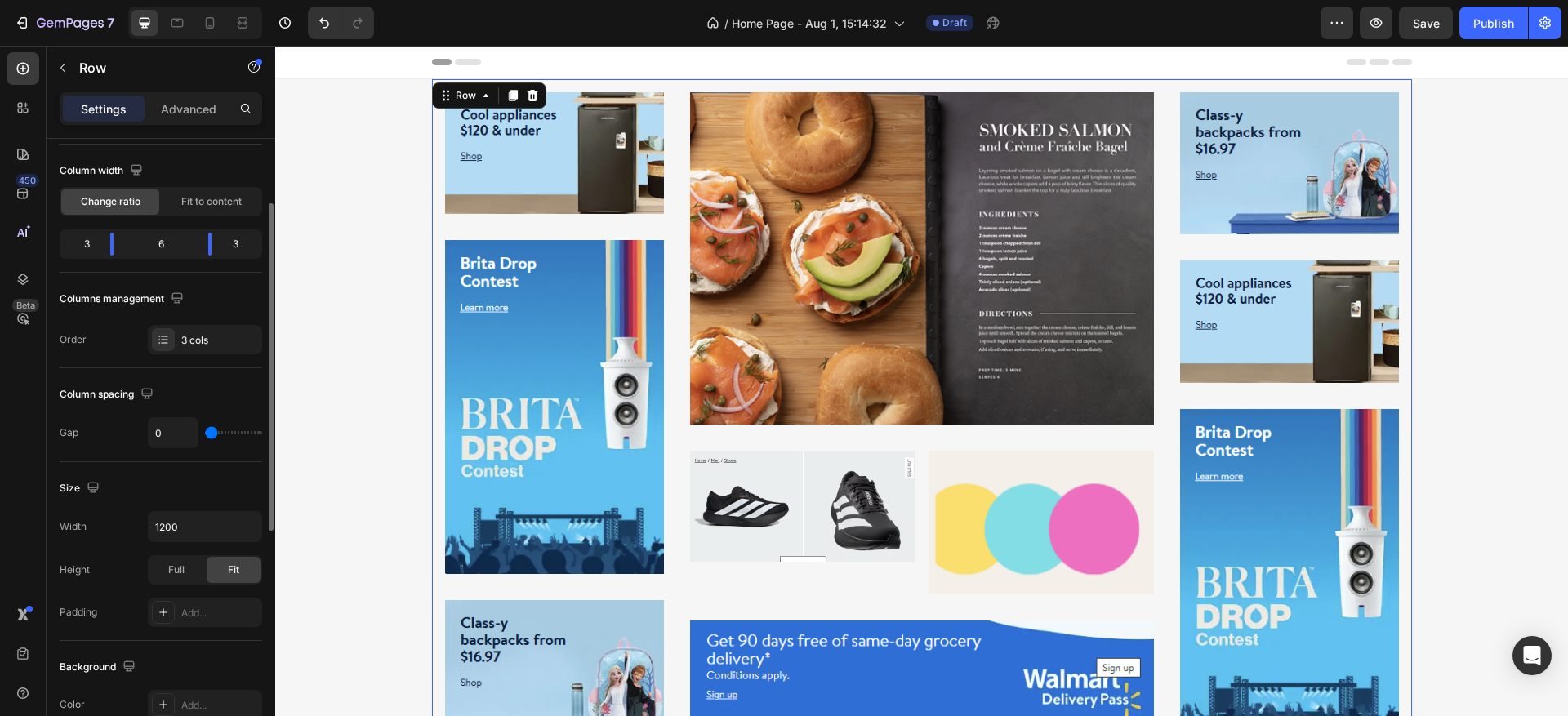 type on "38" 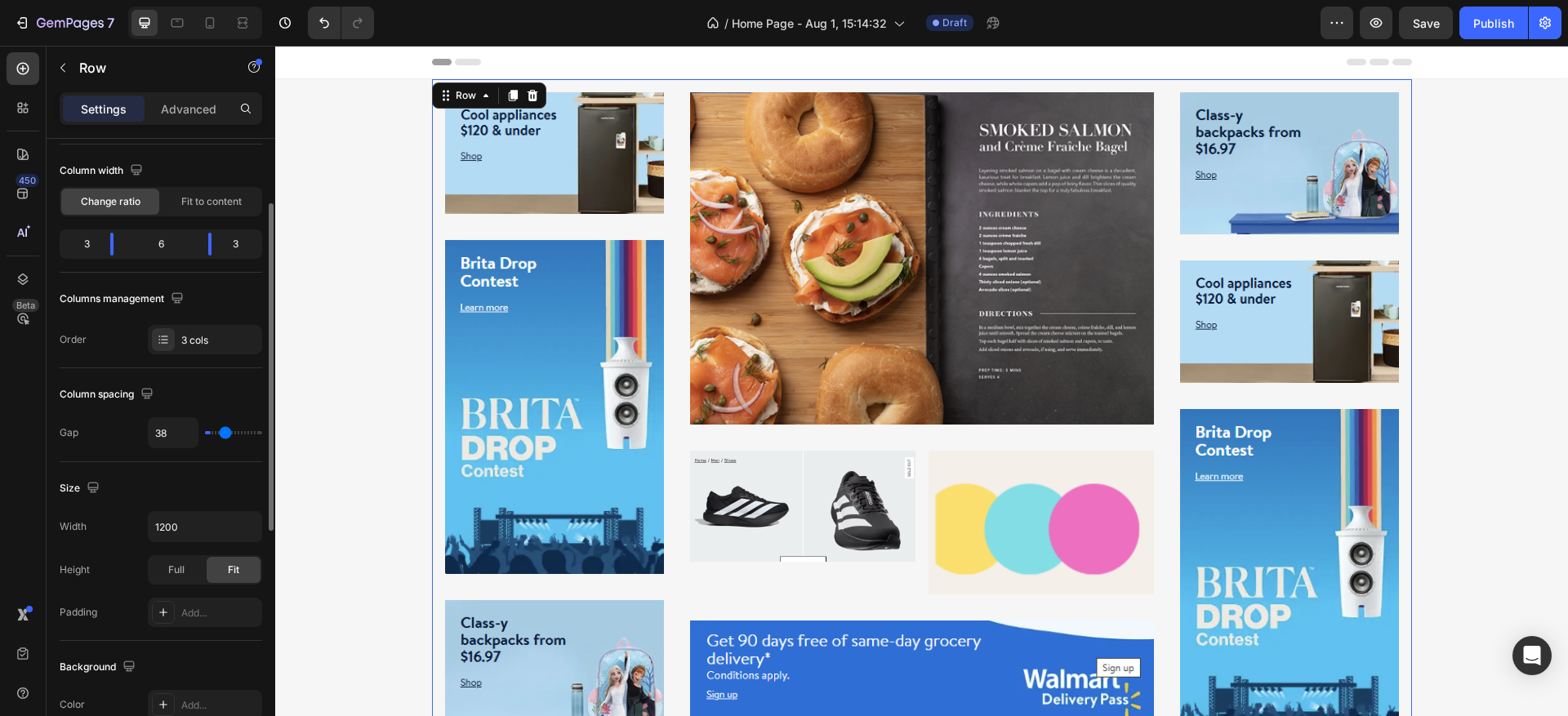 type on "120" 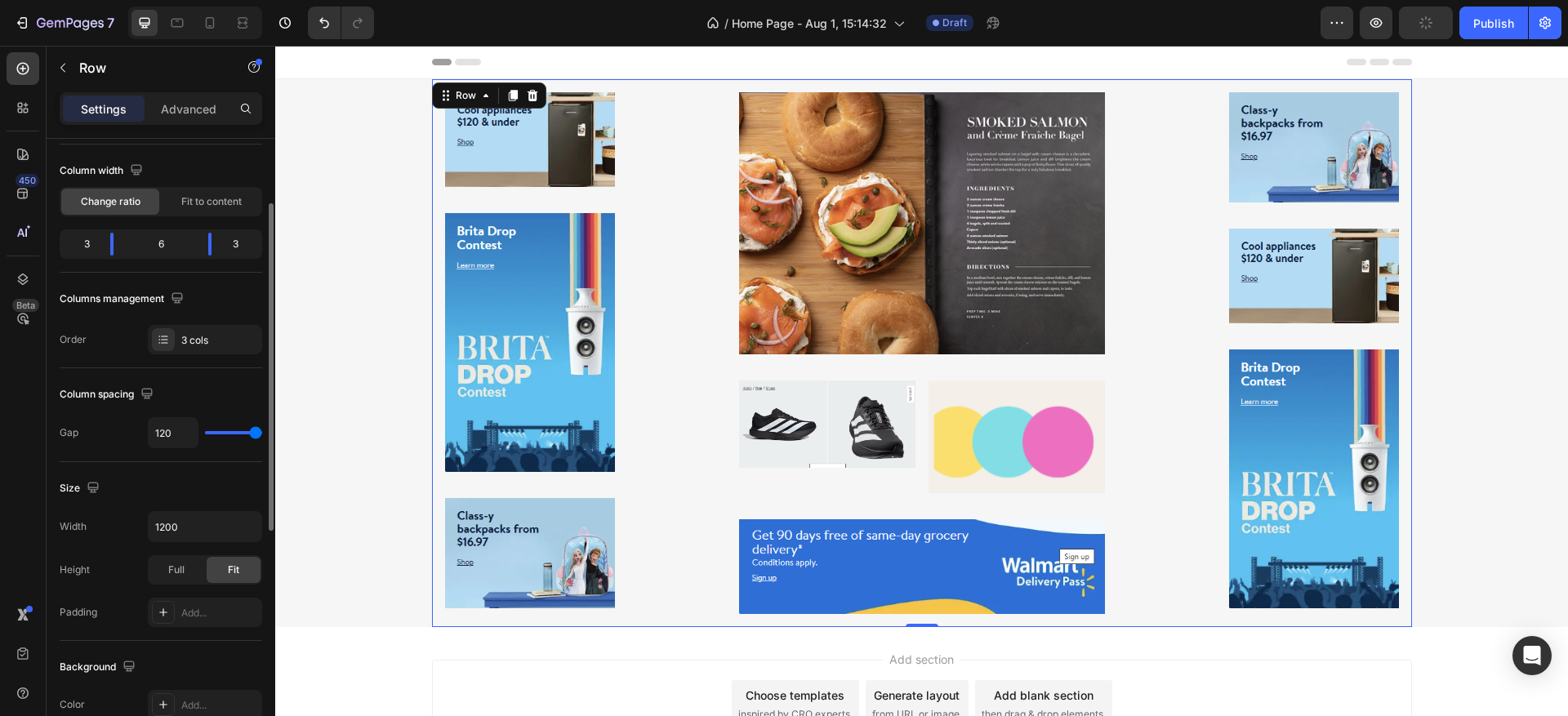 type on "0" 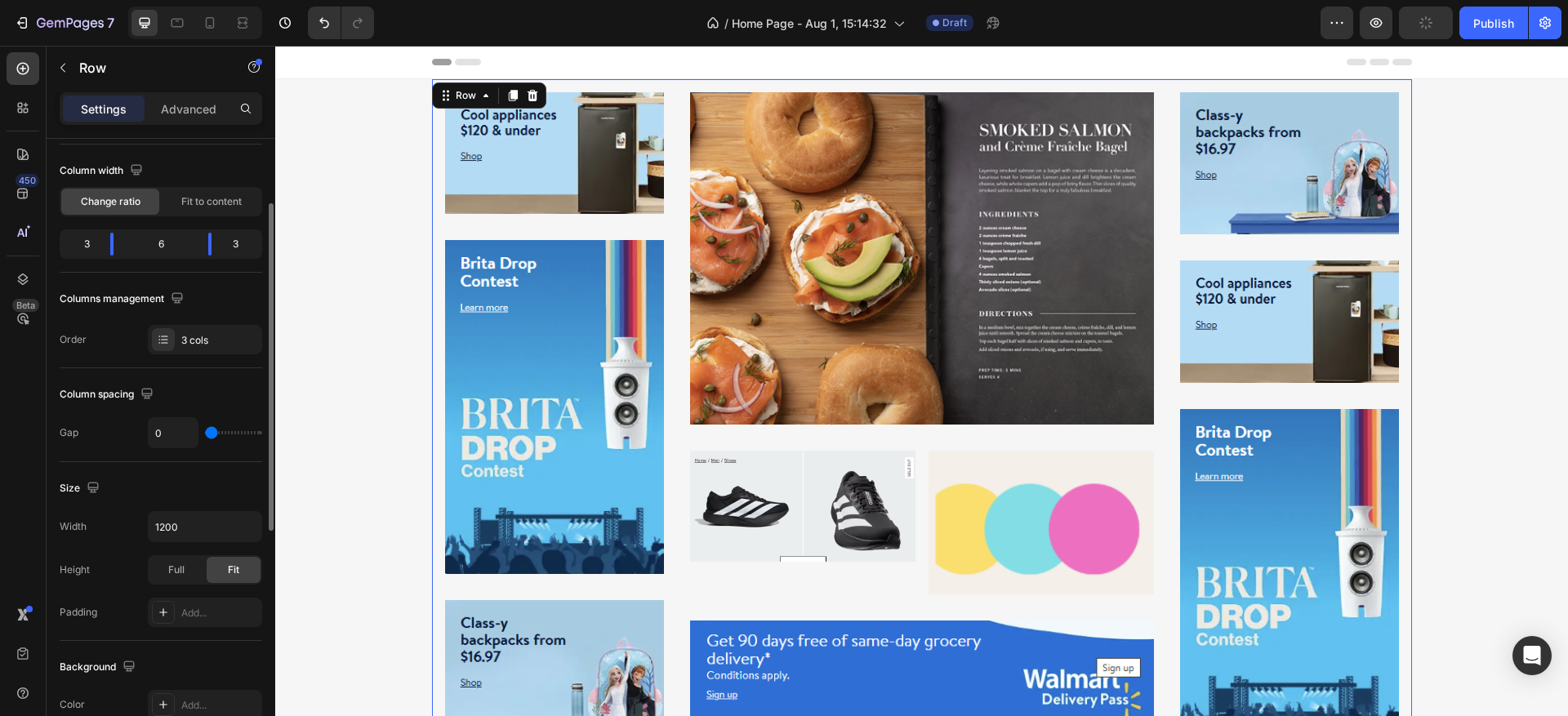 type on "120" 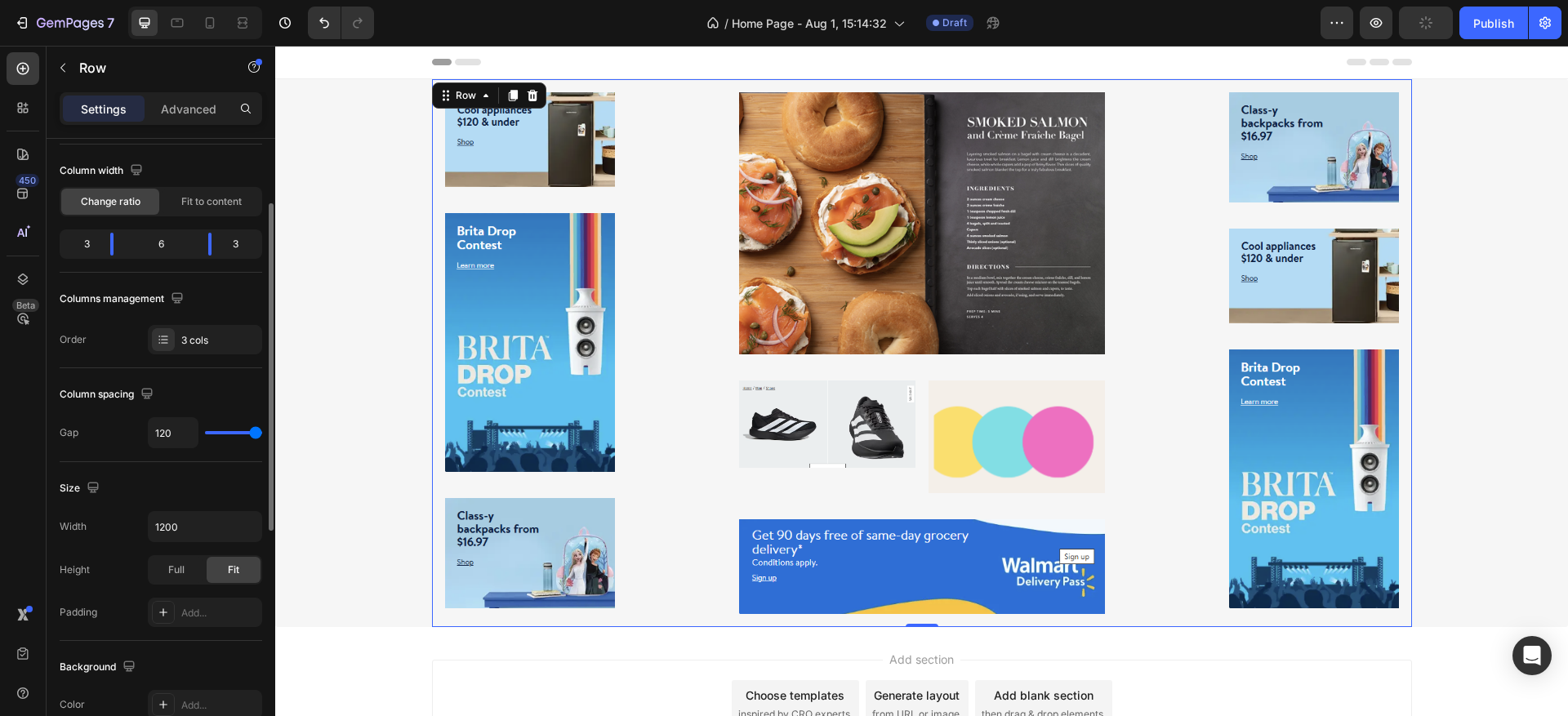 type on "51" 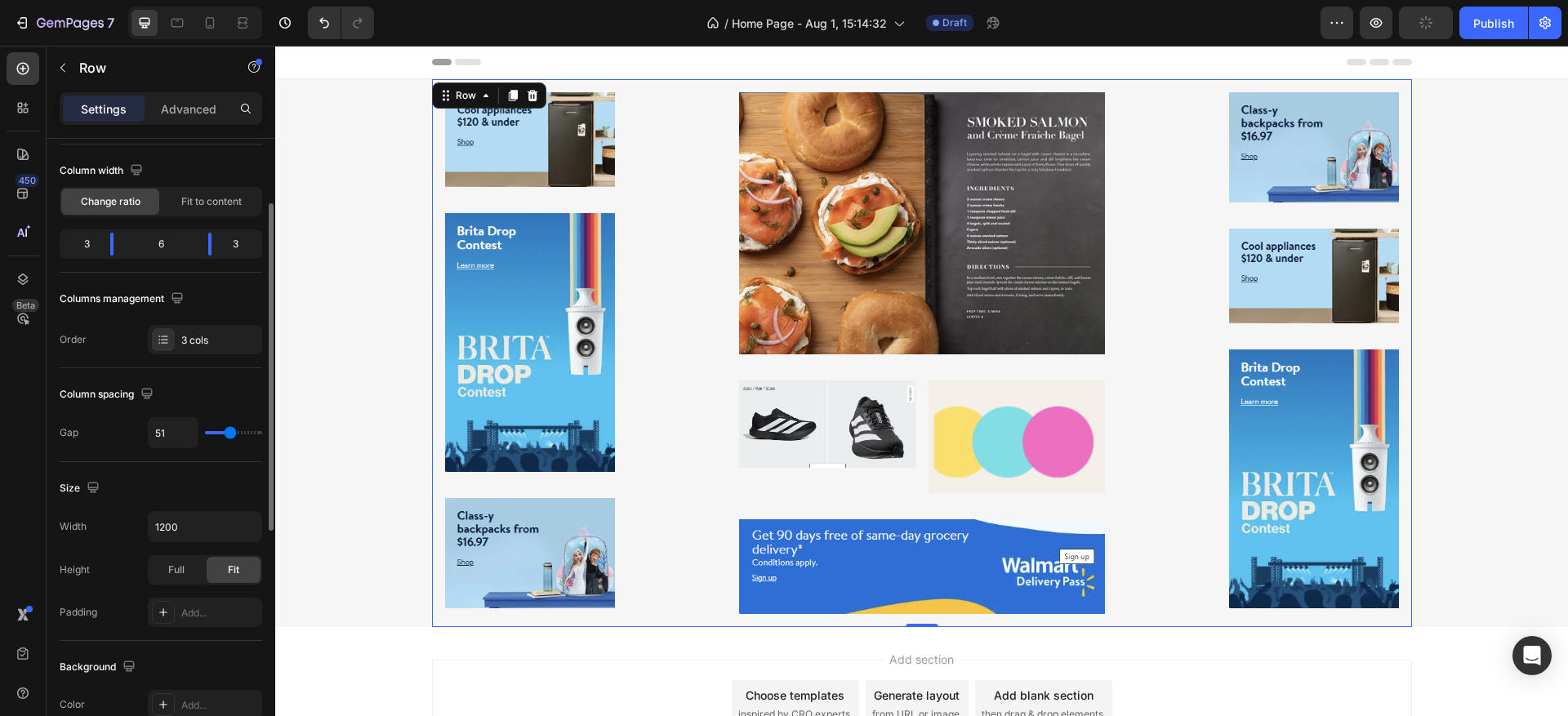 type on "41" 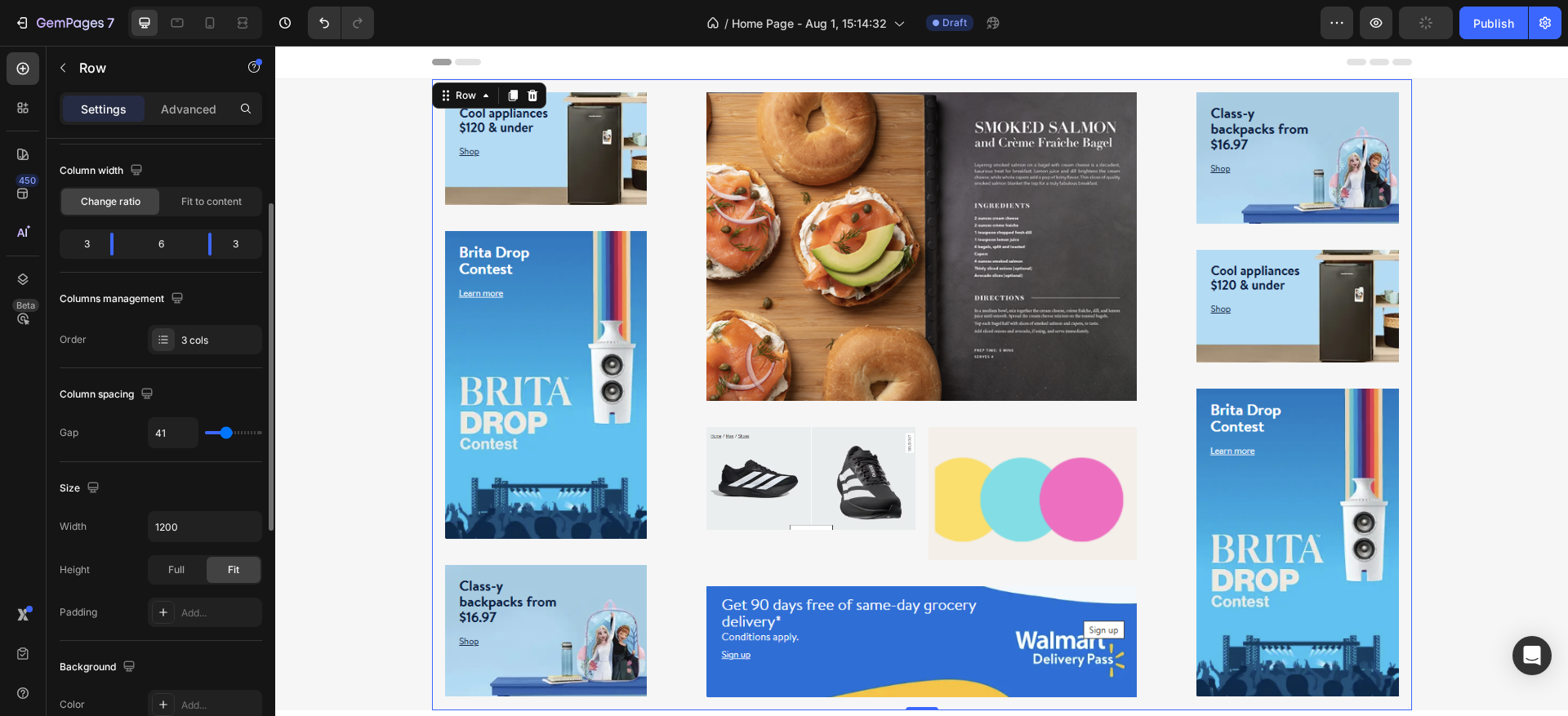 type on "0" 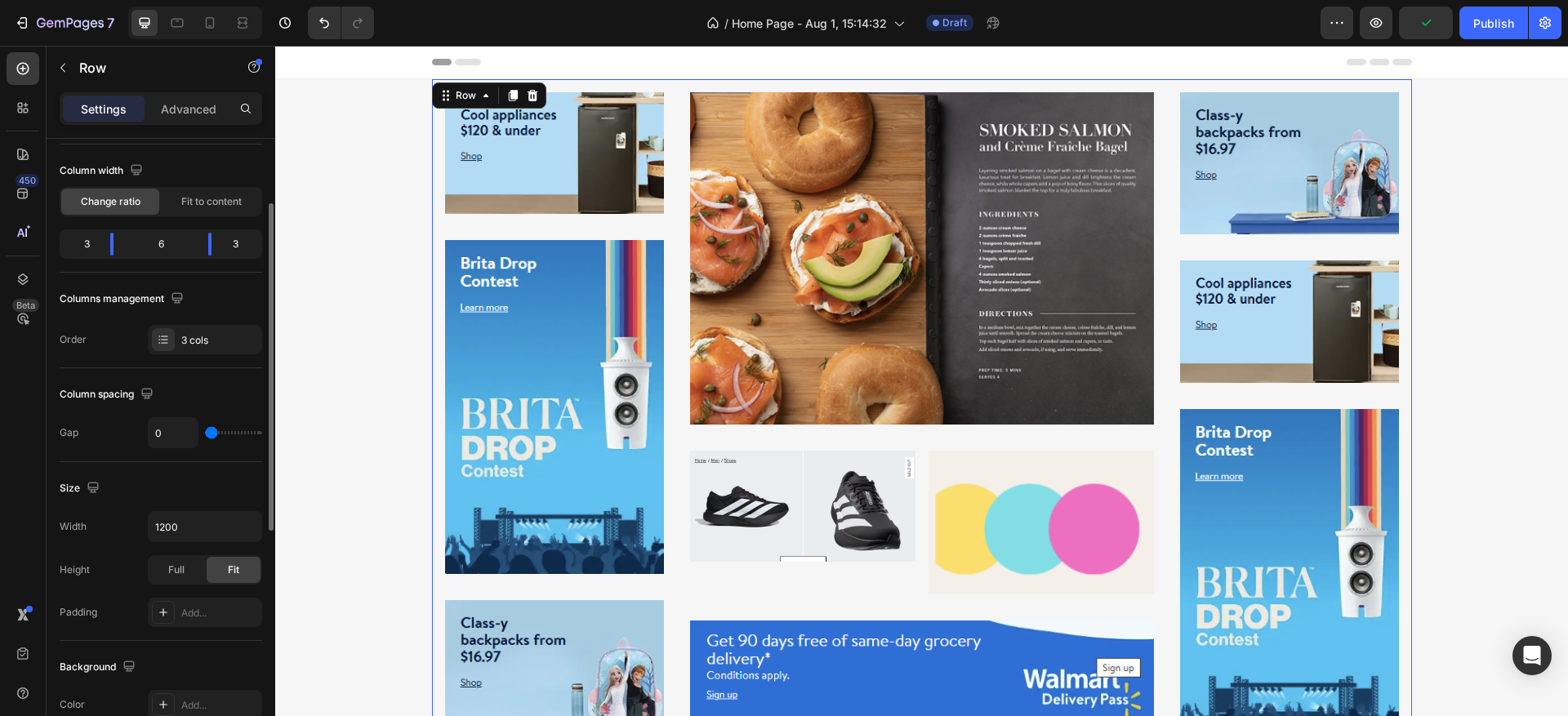 drag, startPoint x: 209, startPoint y: 437, endPoint x: 37, endPoint y: 422, distance: 172.65283 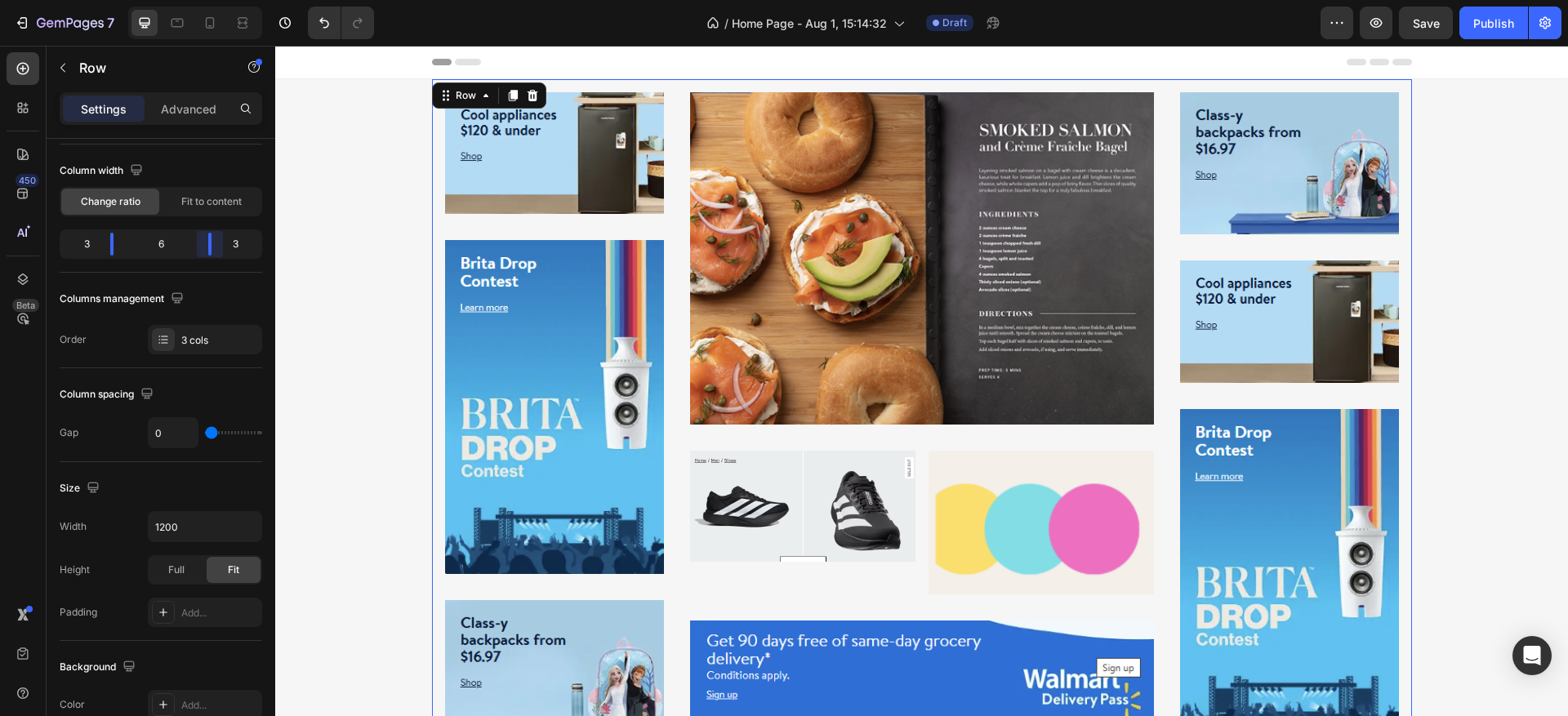 drag, startPoint x: 212, startPoint y: 246, endPoint x: 219, endPoint y: 272, distance: 26.92582 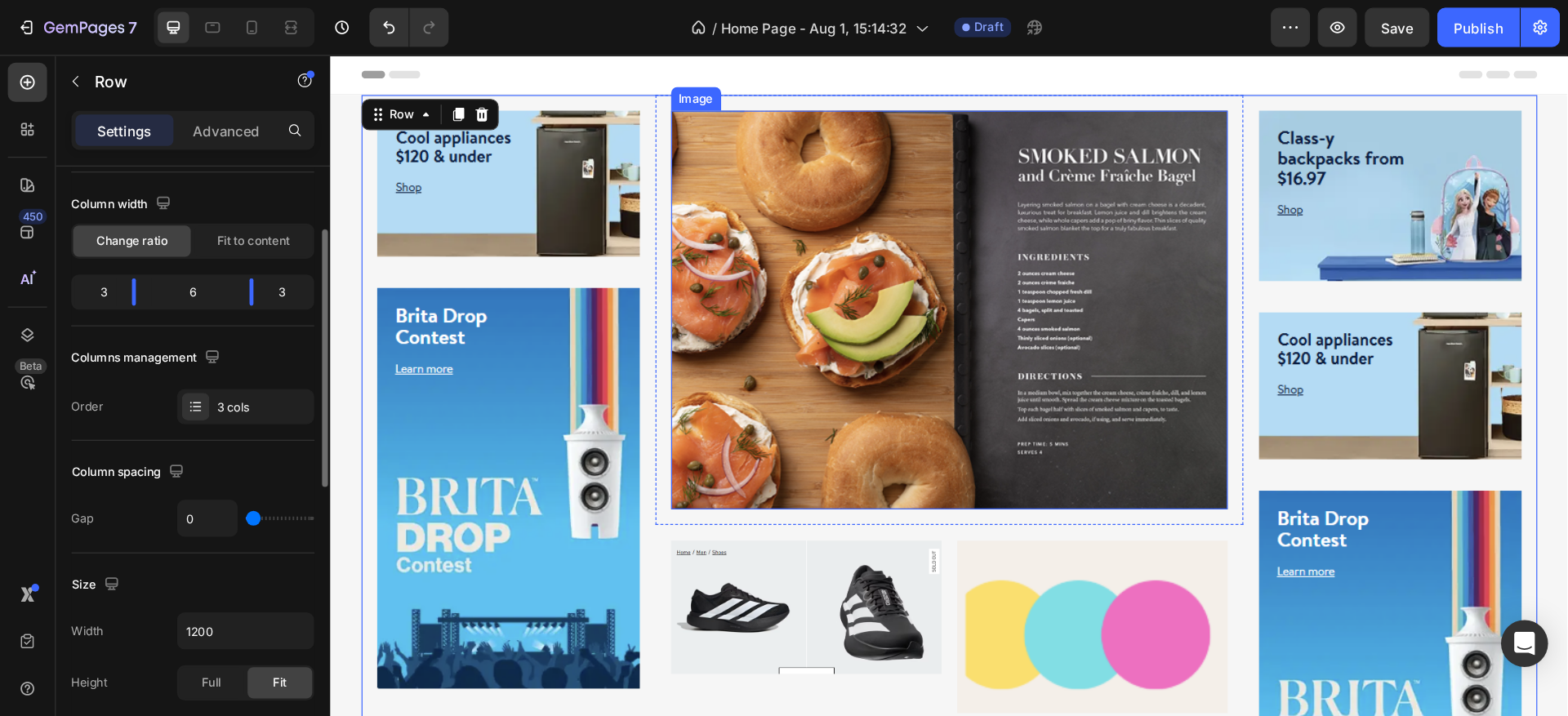 scroll, scrollTop: 122, scrollLeft: 0, axis: vertical 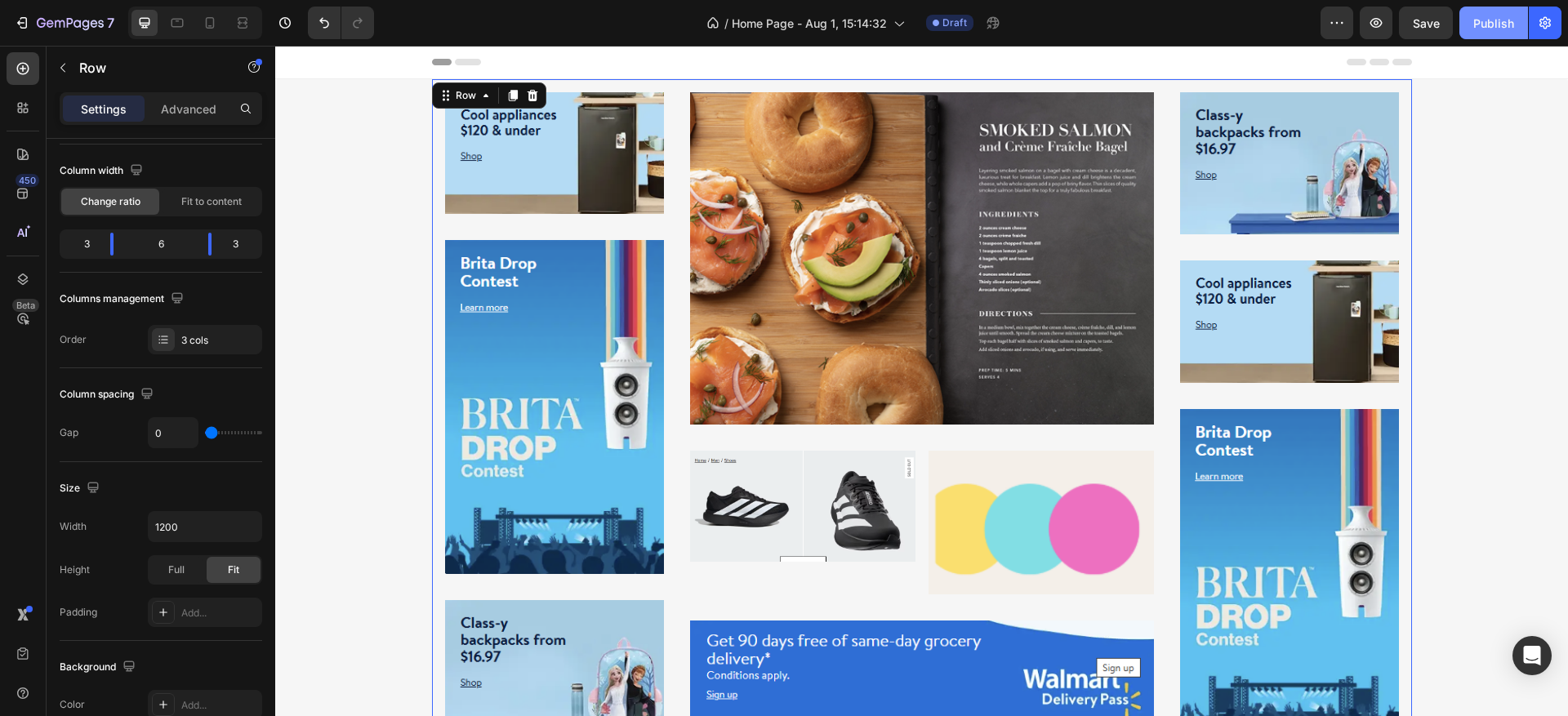 click on "Publish" 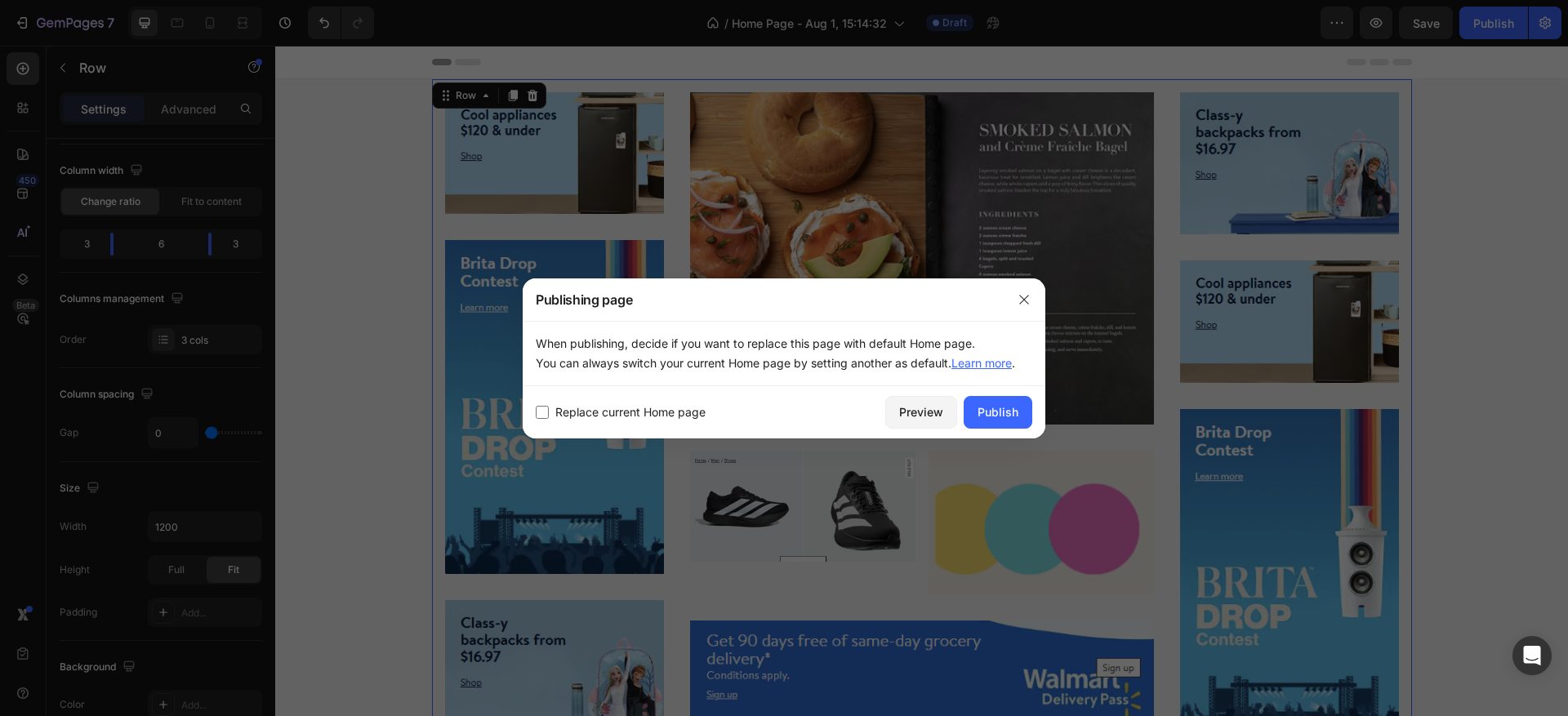 click on "Replace current Home page" at bounding box center [630, 412] 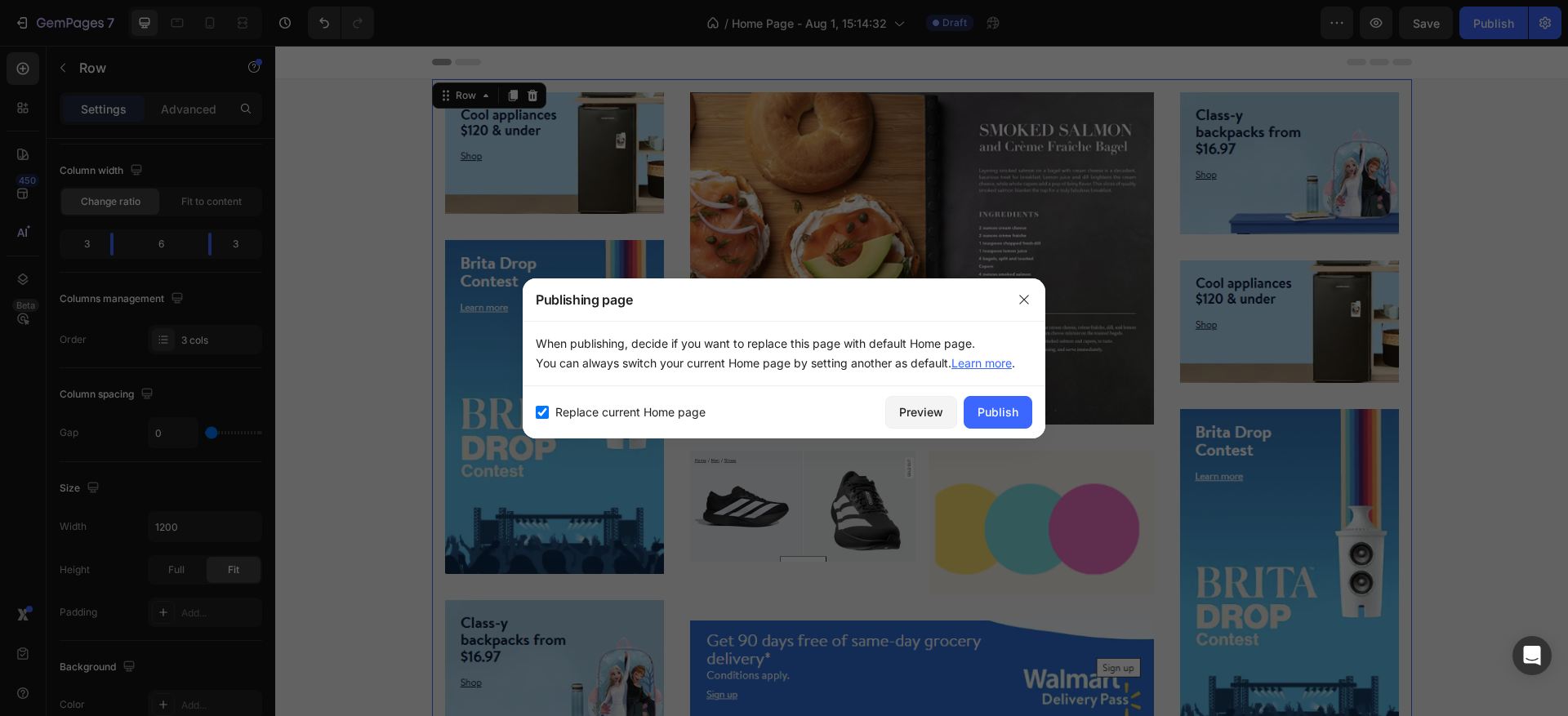 checkbox on "true" 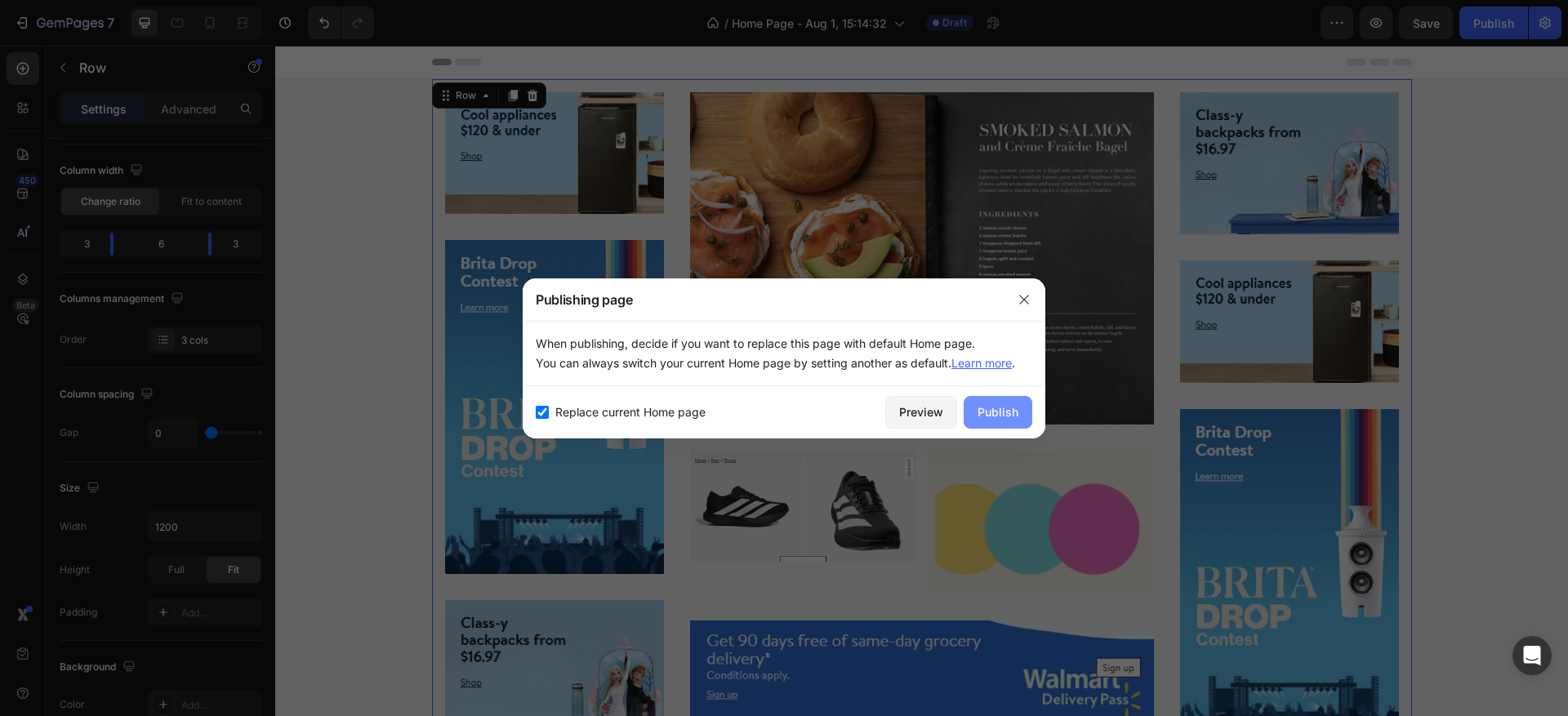 click on "Publish" at bounding box center (998, 411) 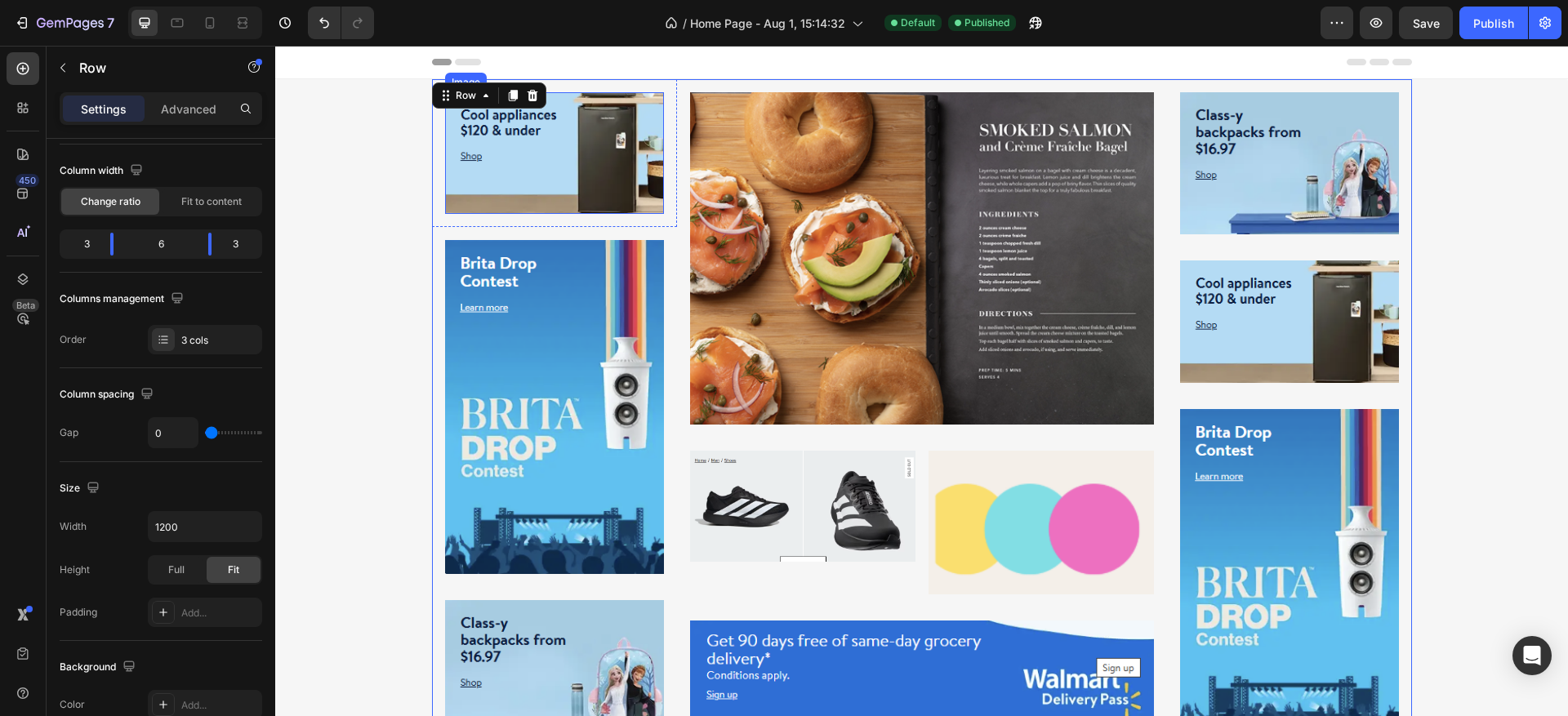 click at bounding box center (555, 153) 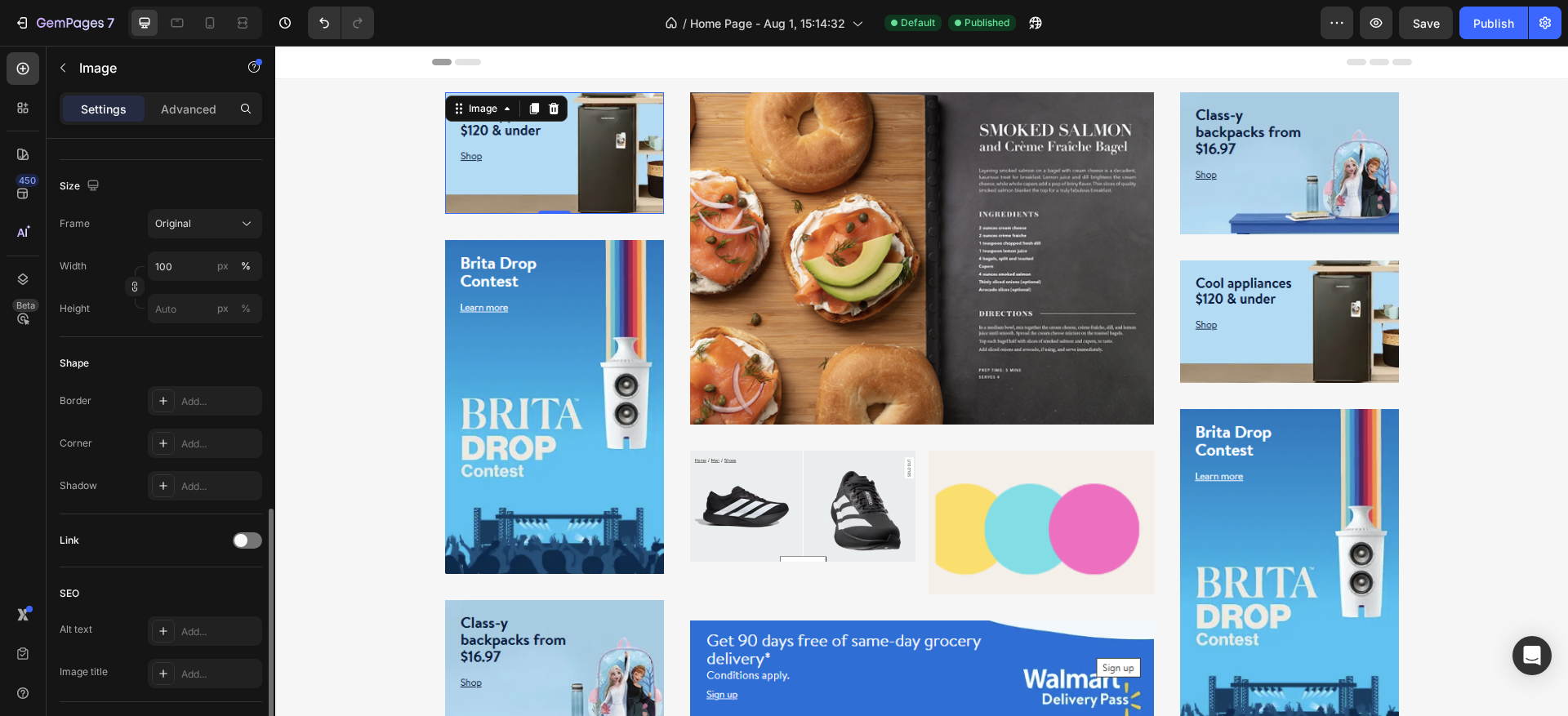 scroll, scrollTop: 490, scrollLeft: 0, axis: vertical 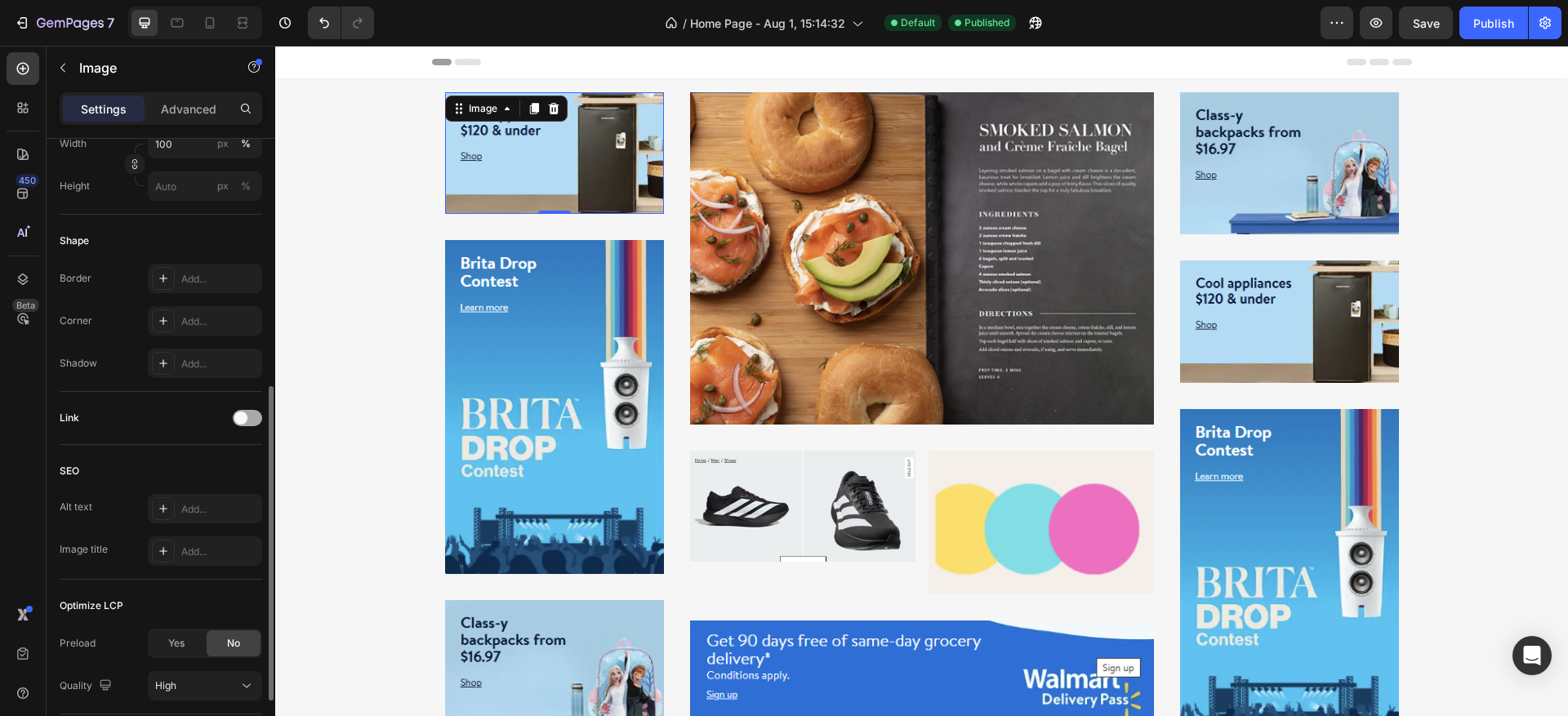click at bounding box center (247, 418) 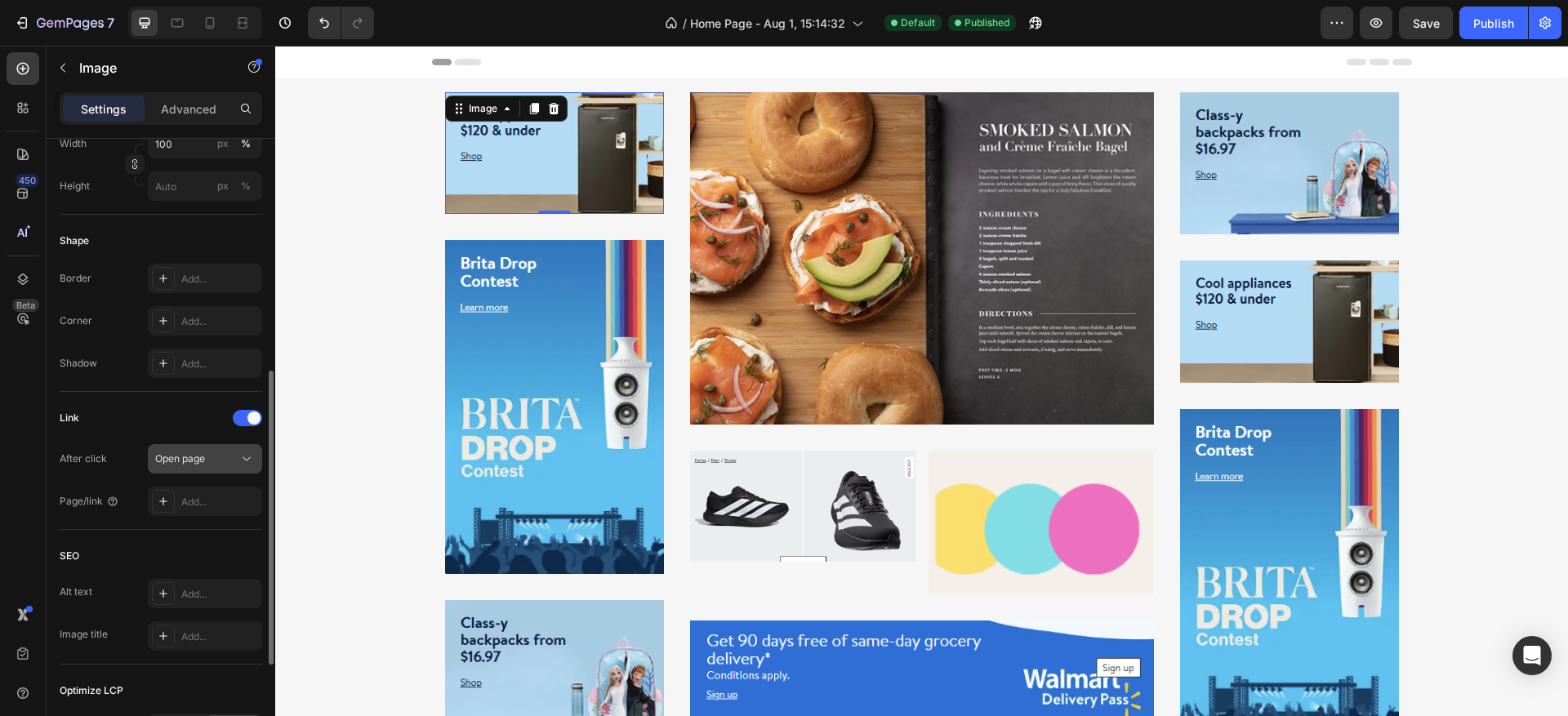 click on "Open page" at bounding box center [197, 459] 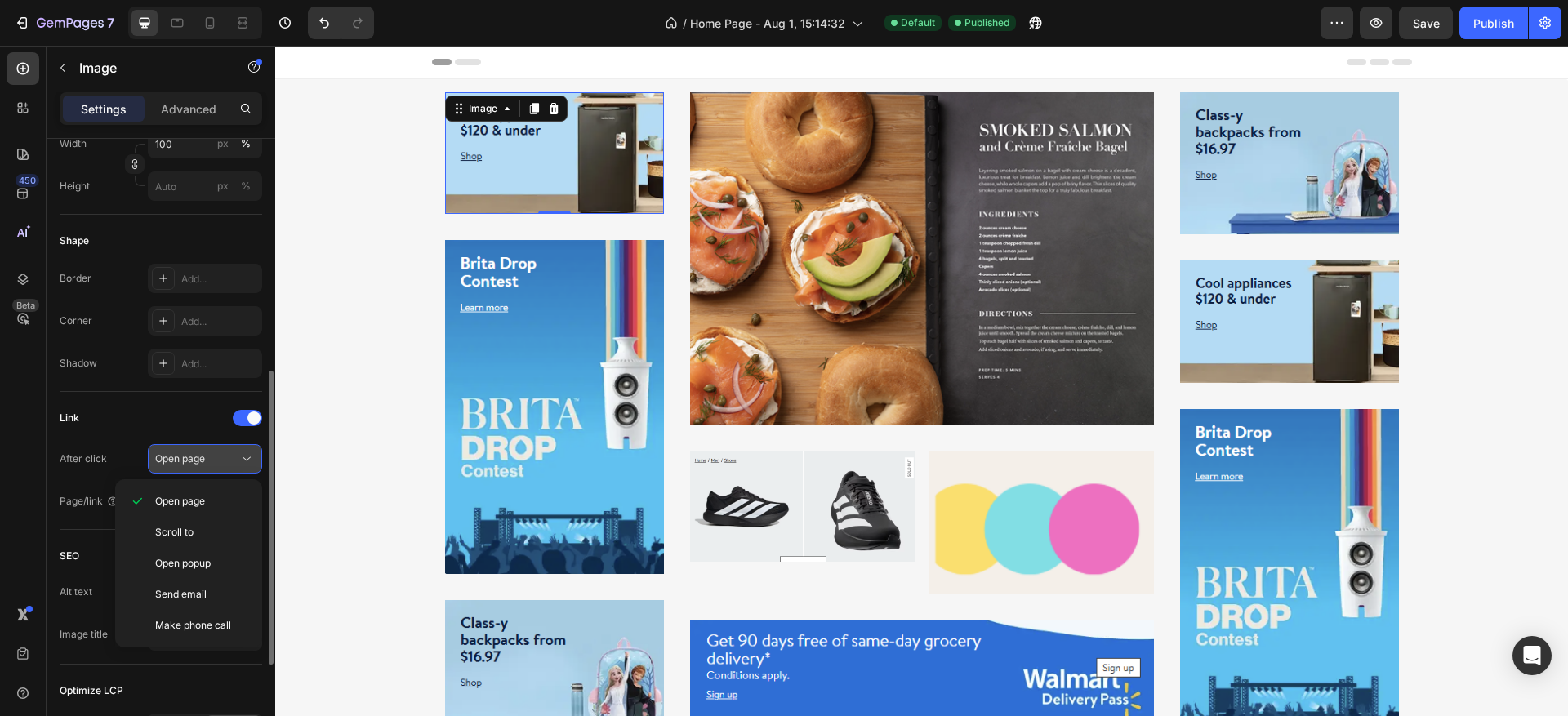 click on "Open page" at bounding box center [197, 459] 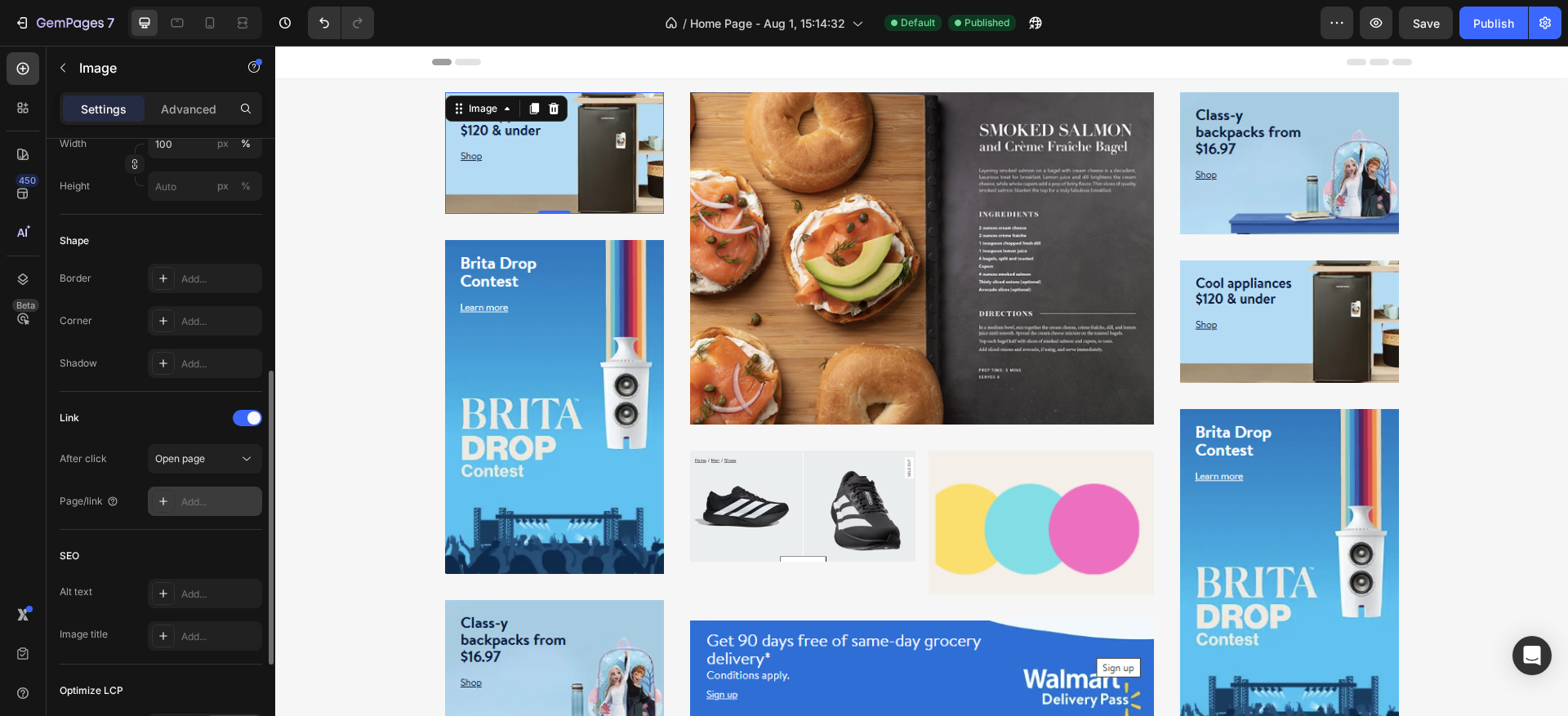 click on "Add..." at bounding box center [220, 502] 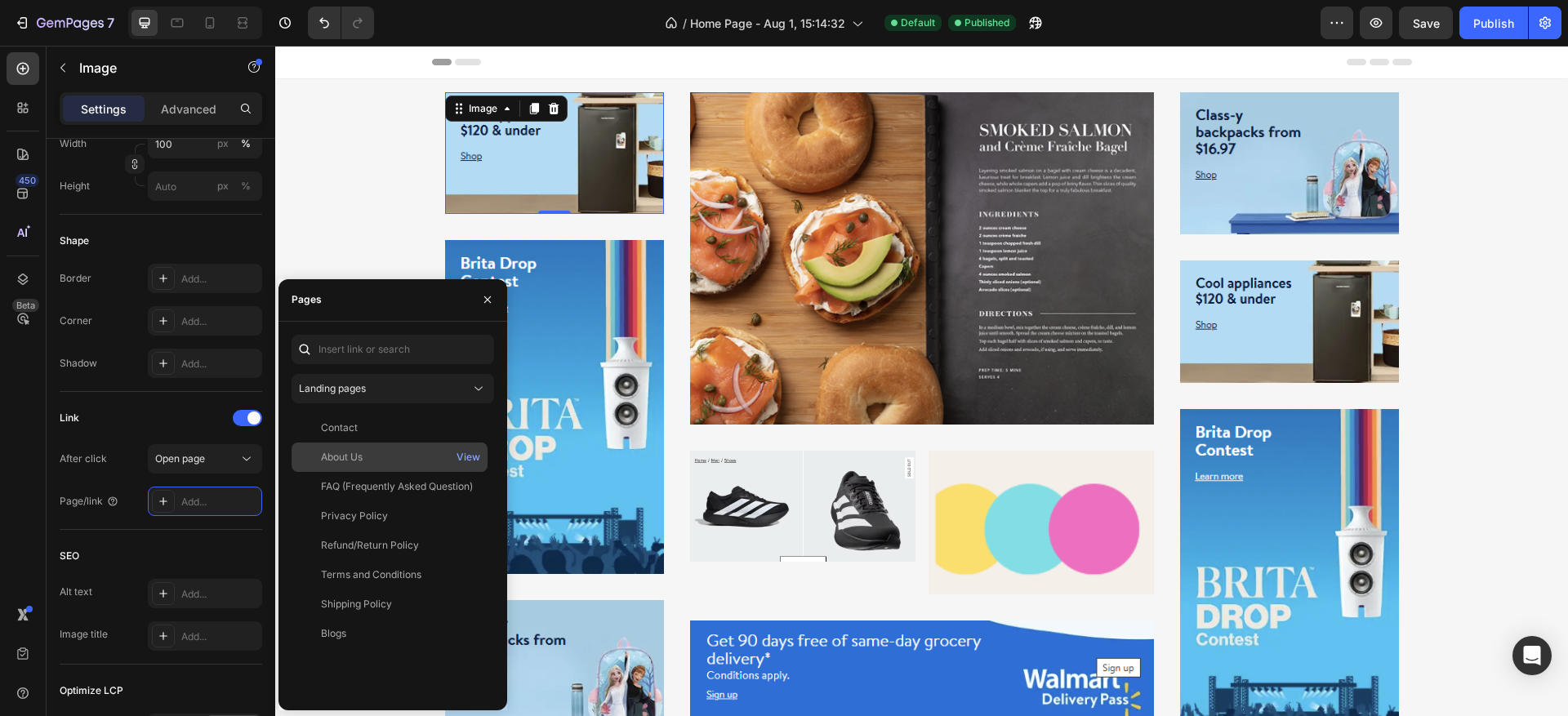 click on "About Us   View" 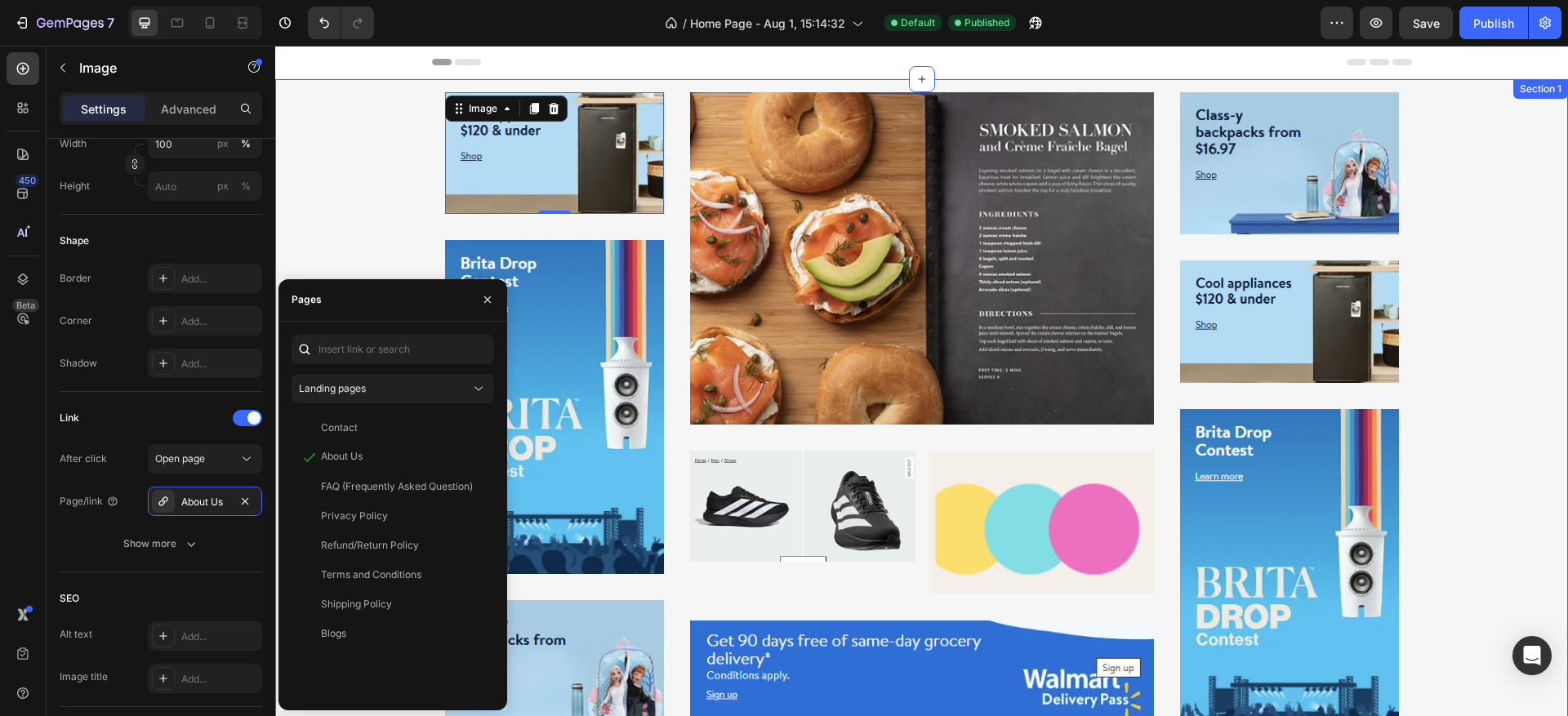 click on "Image   0 Row Image Row Image Row Image Row Image Image Row Row Image Row Image Row Image Row Image Row Row" at bounding box center (921, 417) 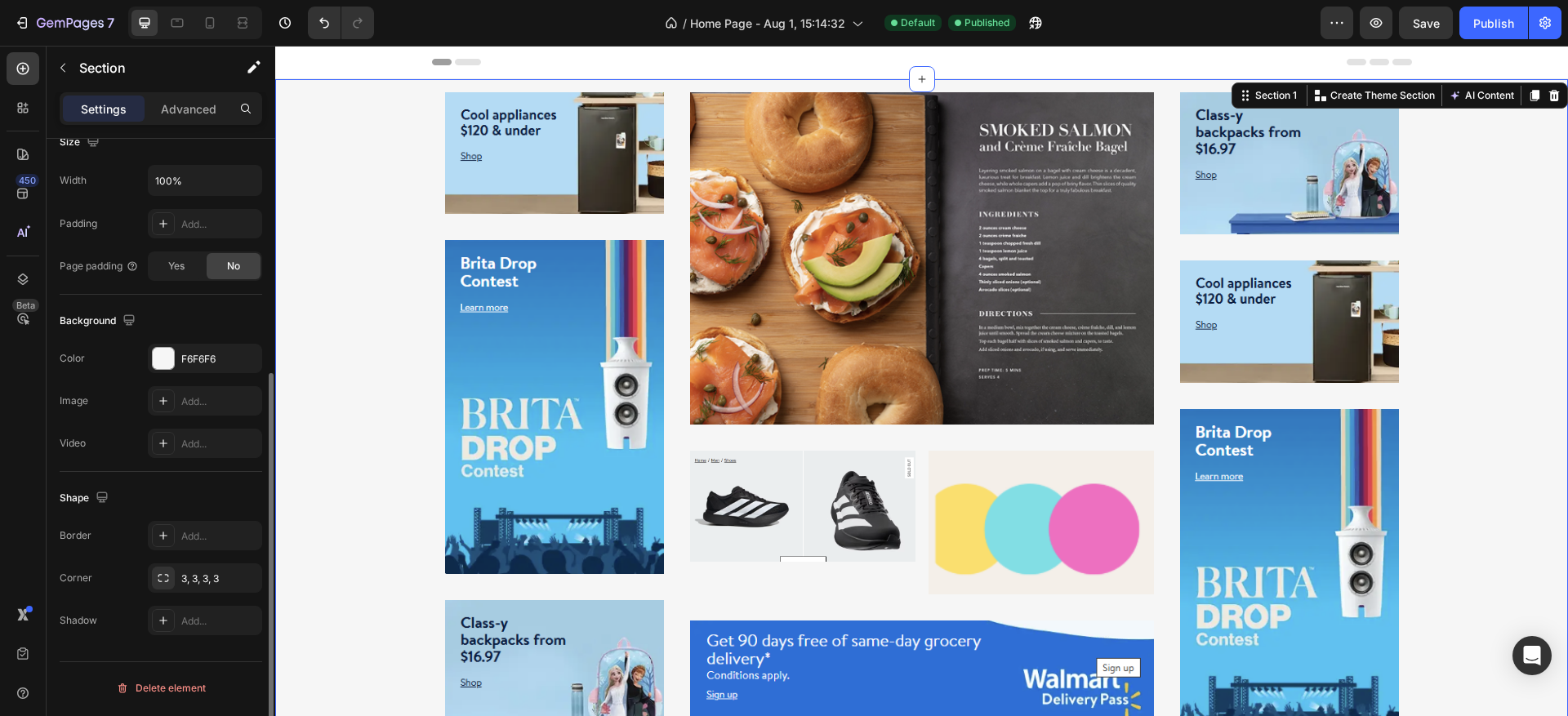 scroll, scrollTop: 0, scrollLeft: 0, axis: both 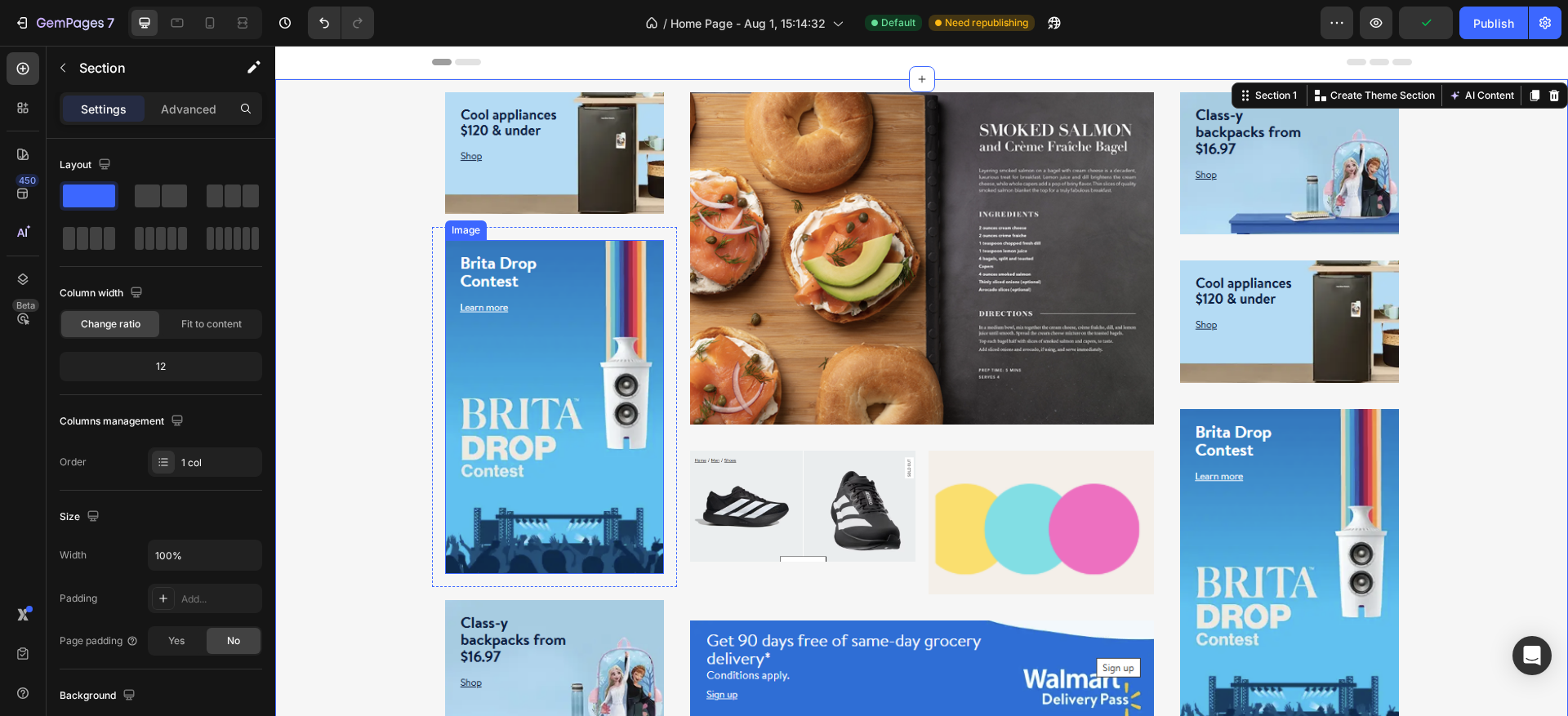 click at bounding box center [555, 407] 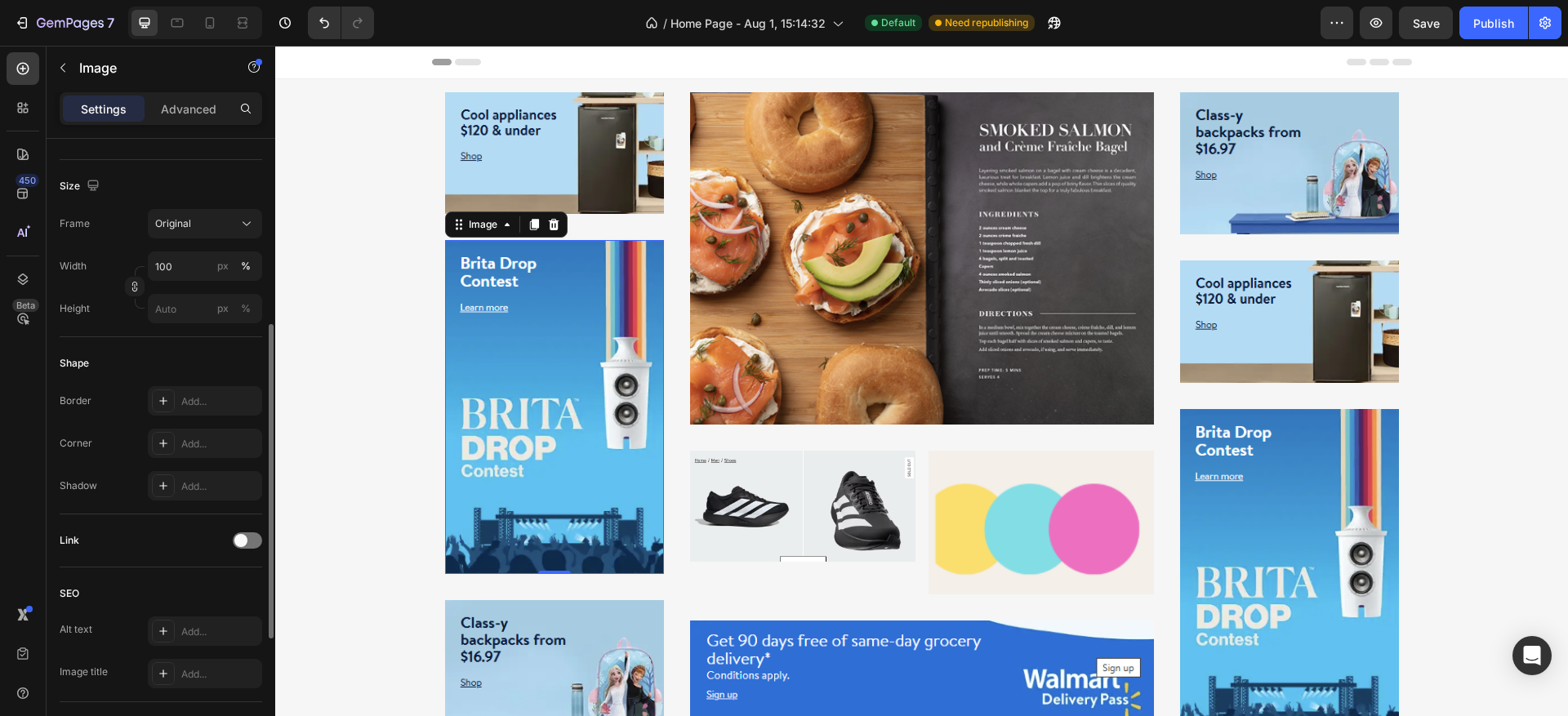 scroll, scrollTop: 612, scrollLeft: 0, axis: vertical 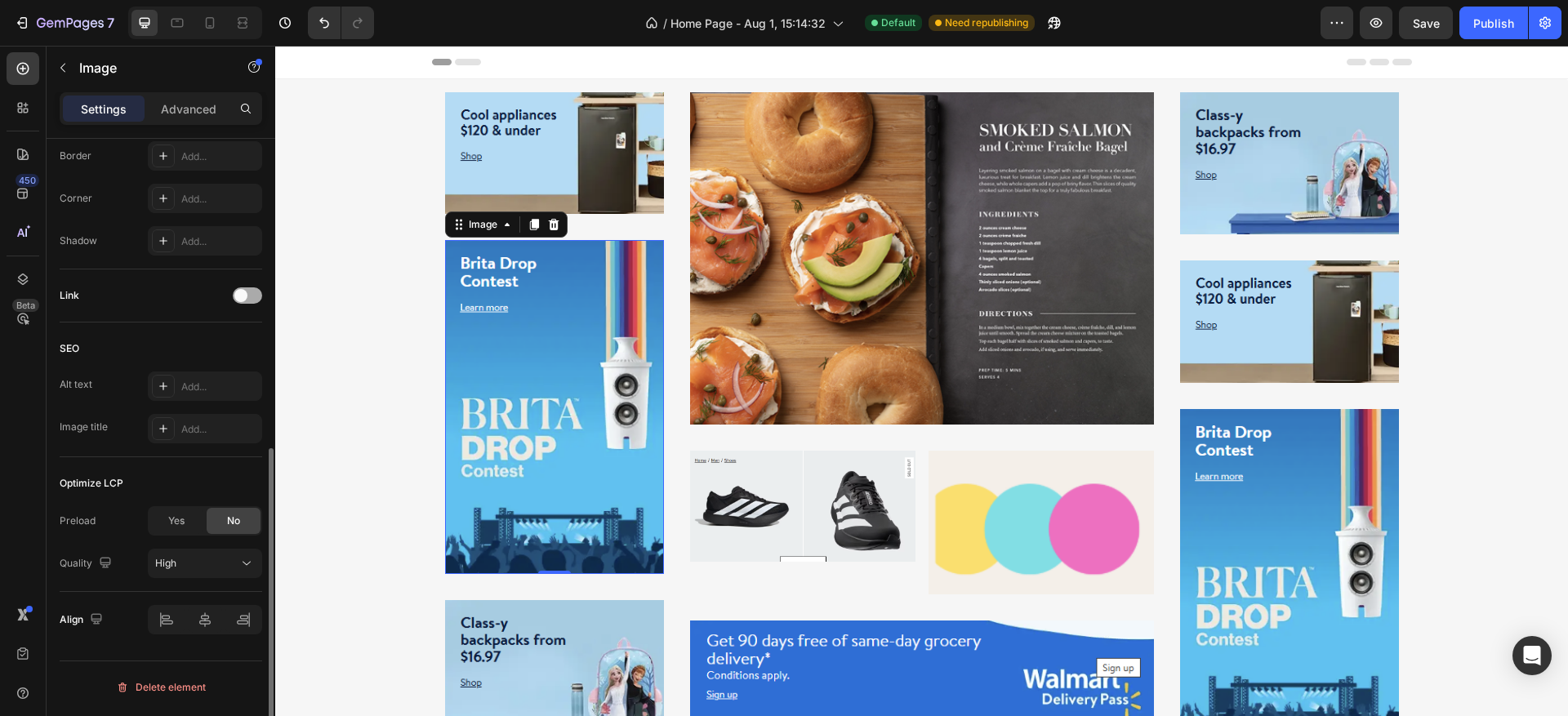 click at bounding box center [241, 296] 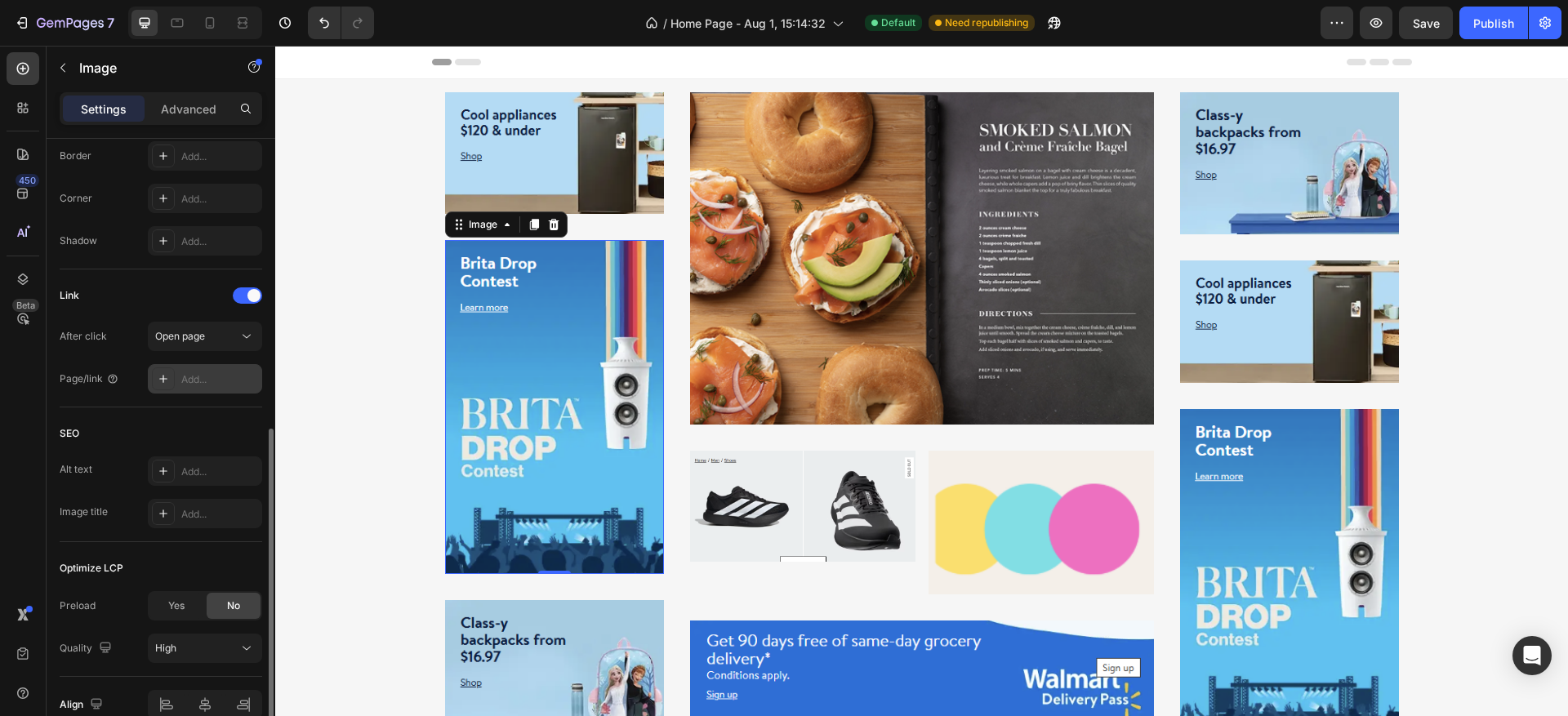 click on "Add..." at bounding box center [220, 380] 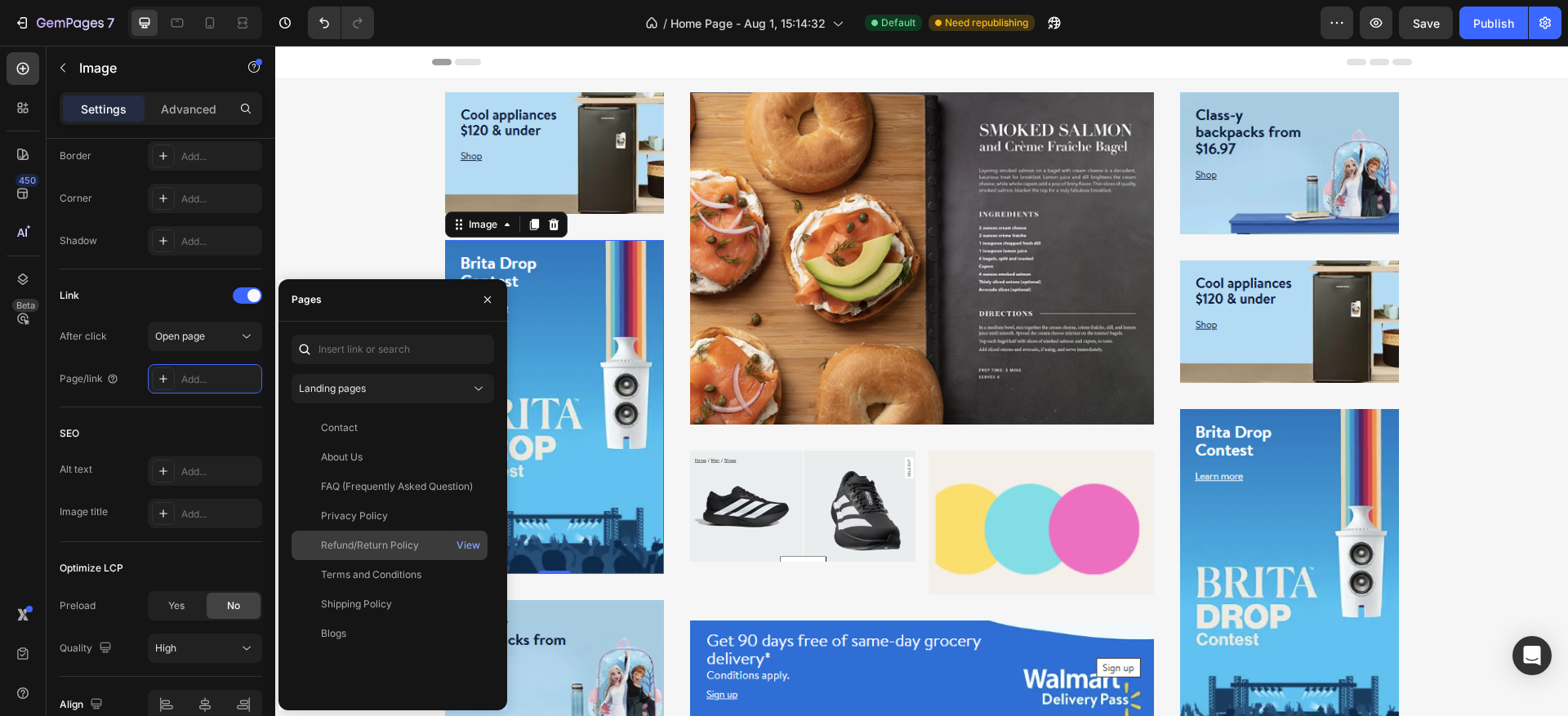 click on "Refund/Return Policy   View" 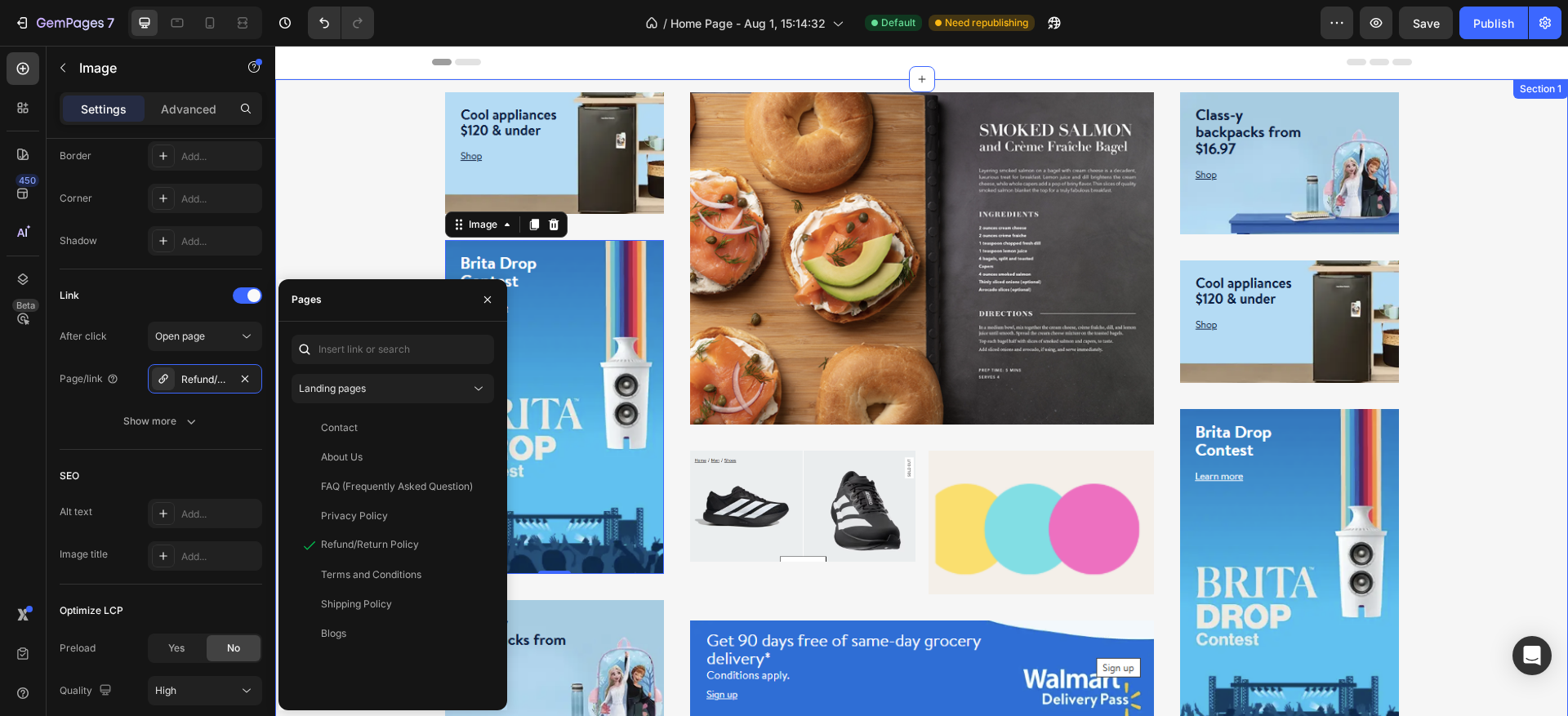 click on "Image Row Image   0 Row Image Row Image Row Image Image Row Row Image Row Image Row Image Row Image Row Row" at bounding box center (921, 417) 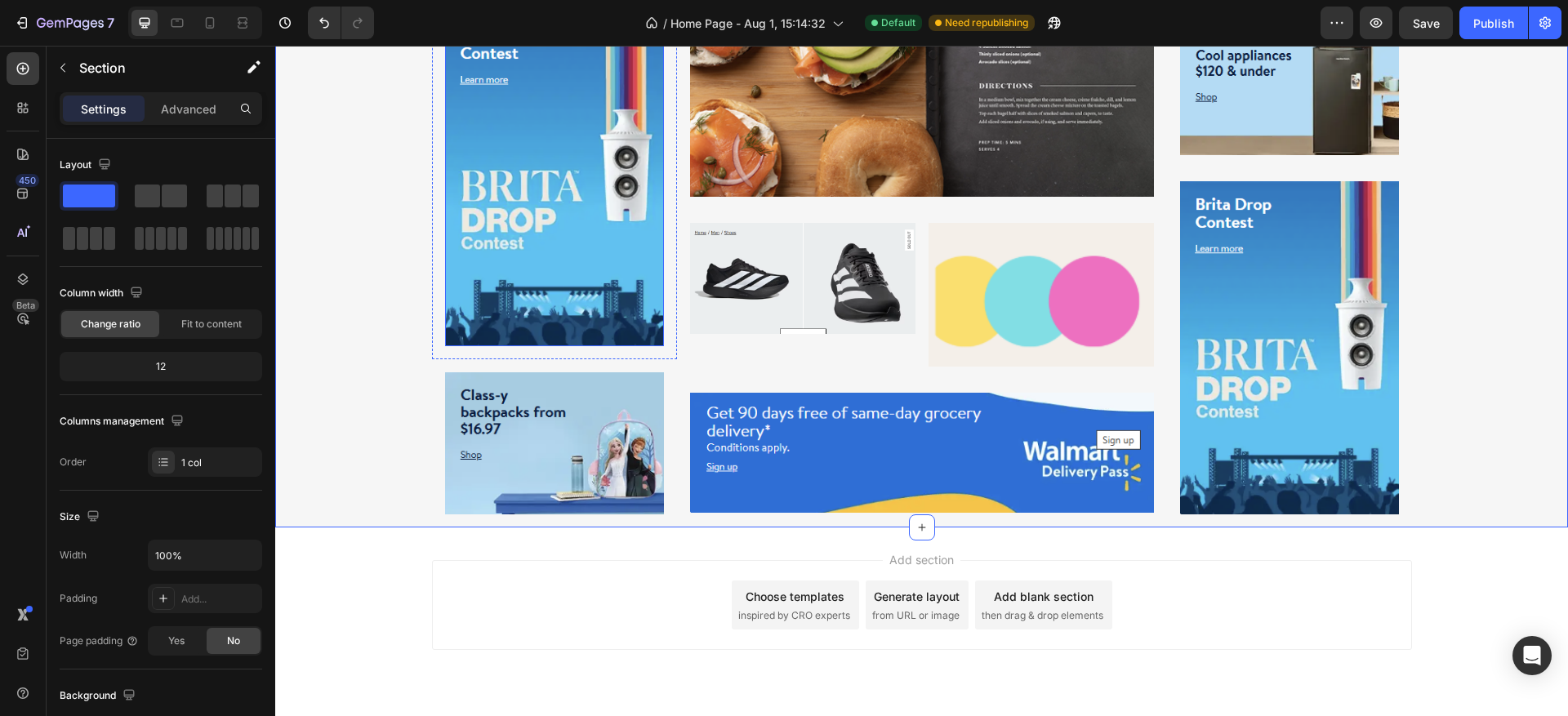 scroll, scrollTop: 245, scrollLeft: 0, axis: vertical 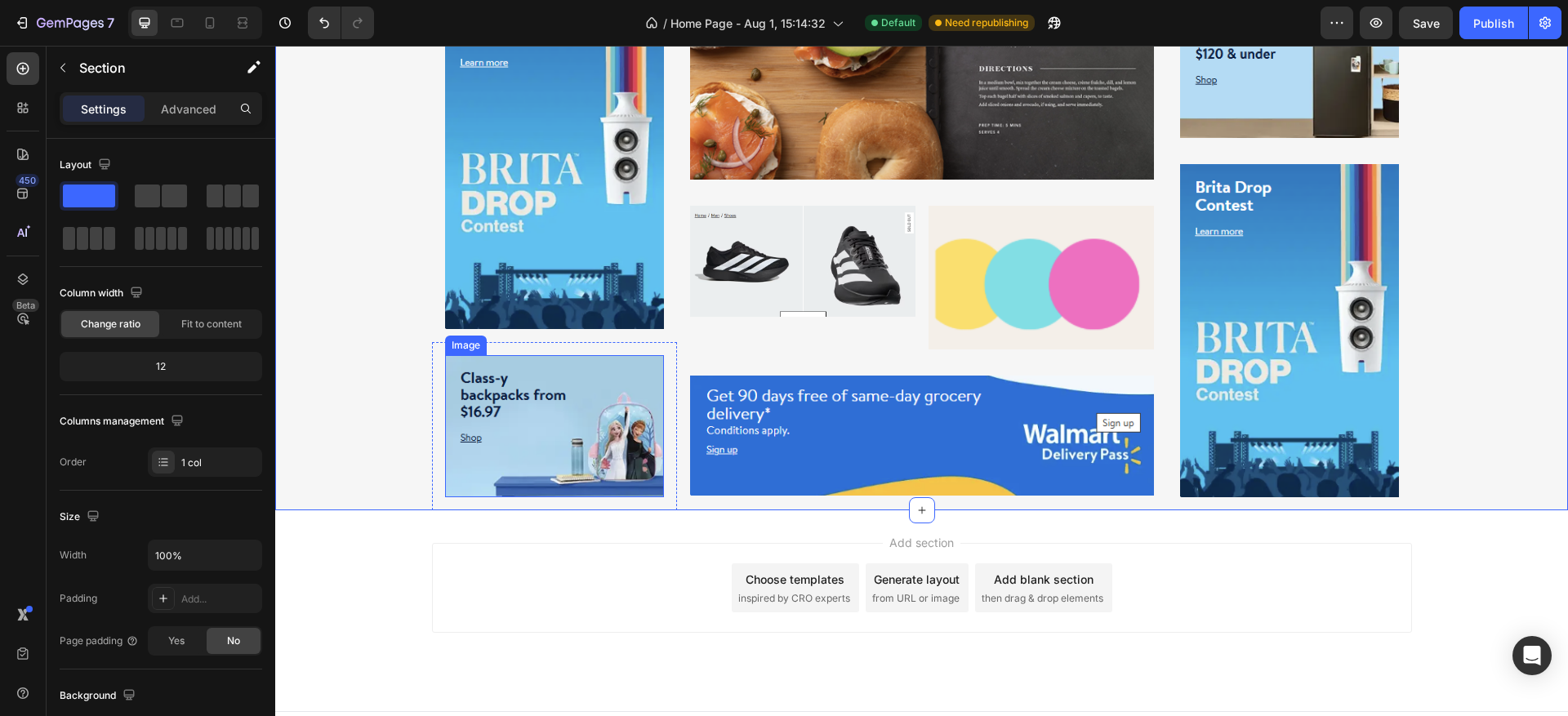 click at bounding box center (555, 426) 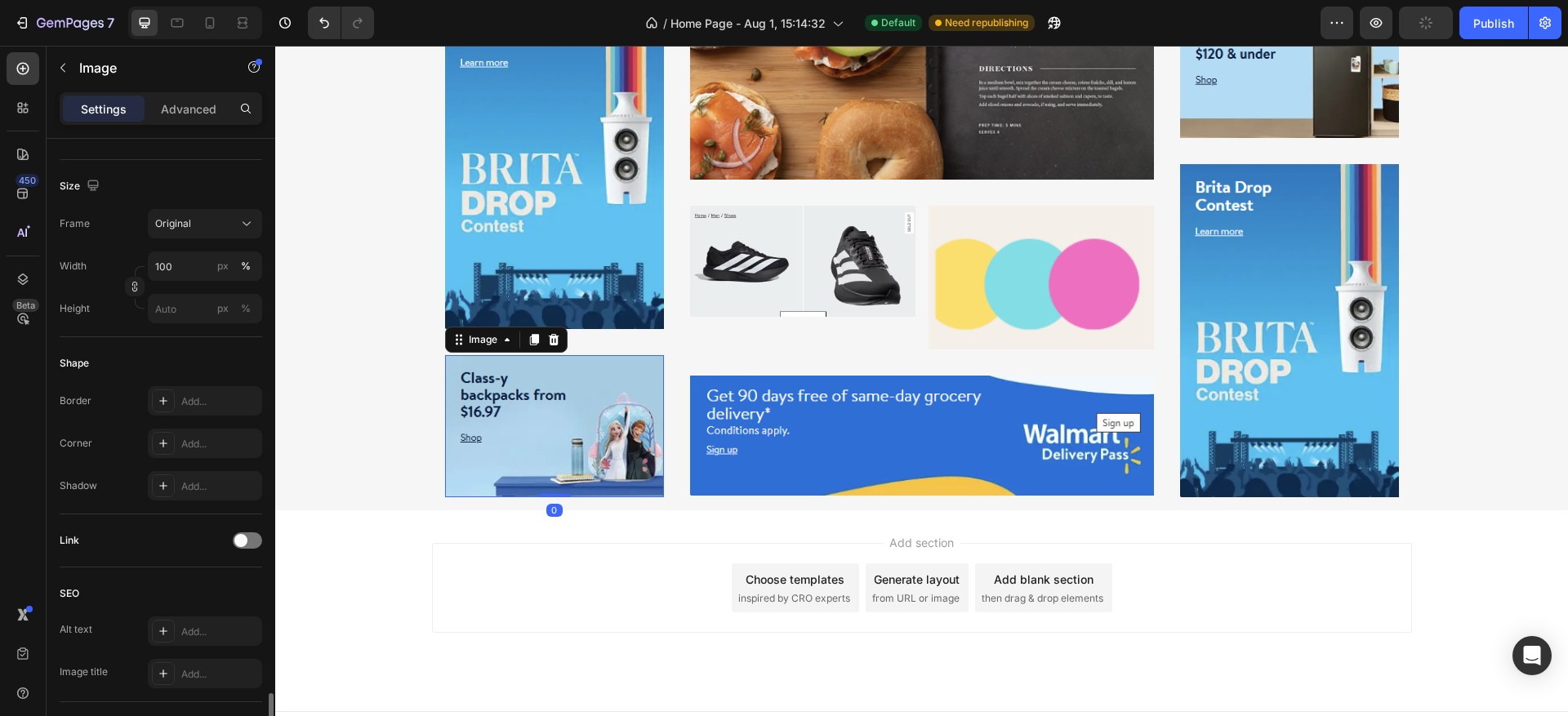 scroll, scrollTop: 612, scrollLeft: 0, axis: vertical 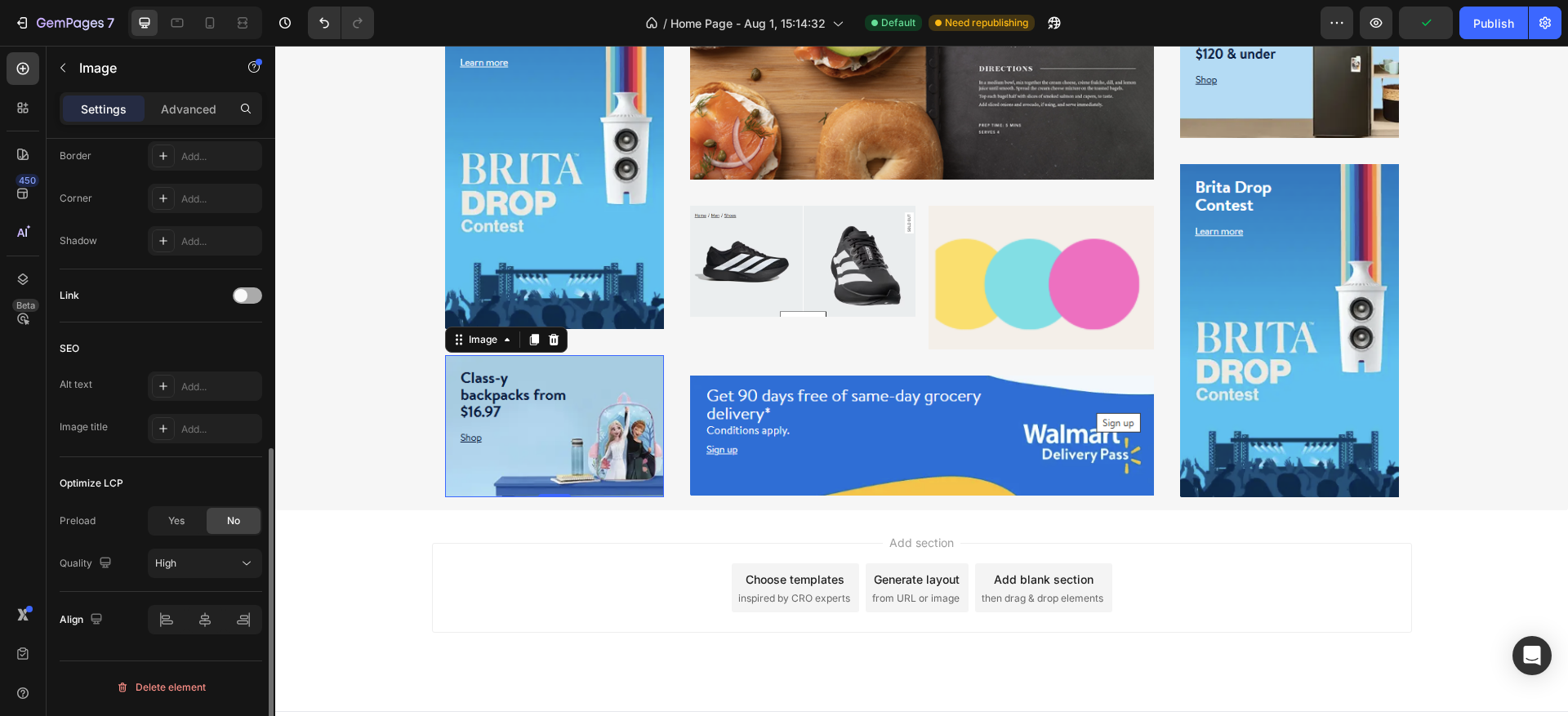 click at bounding box center (247, 296) 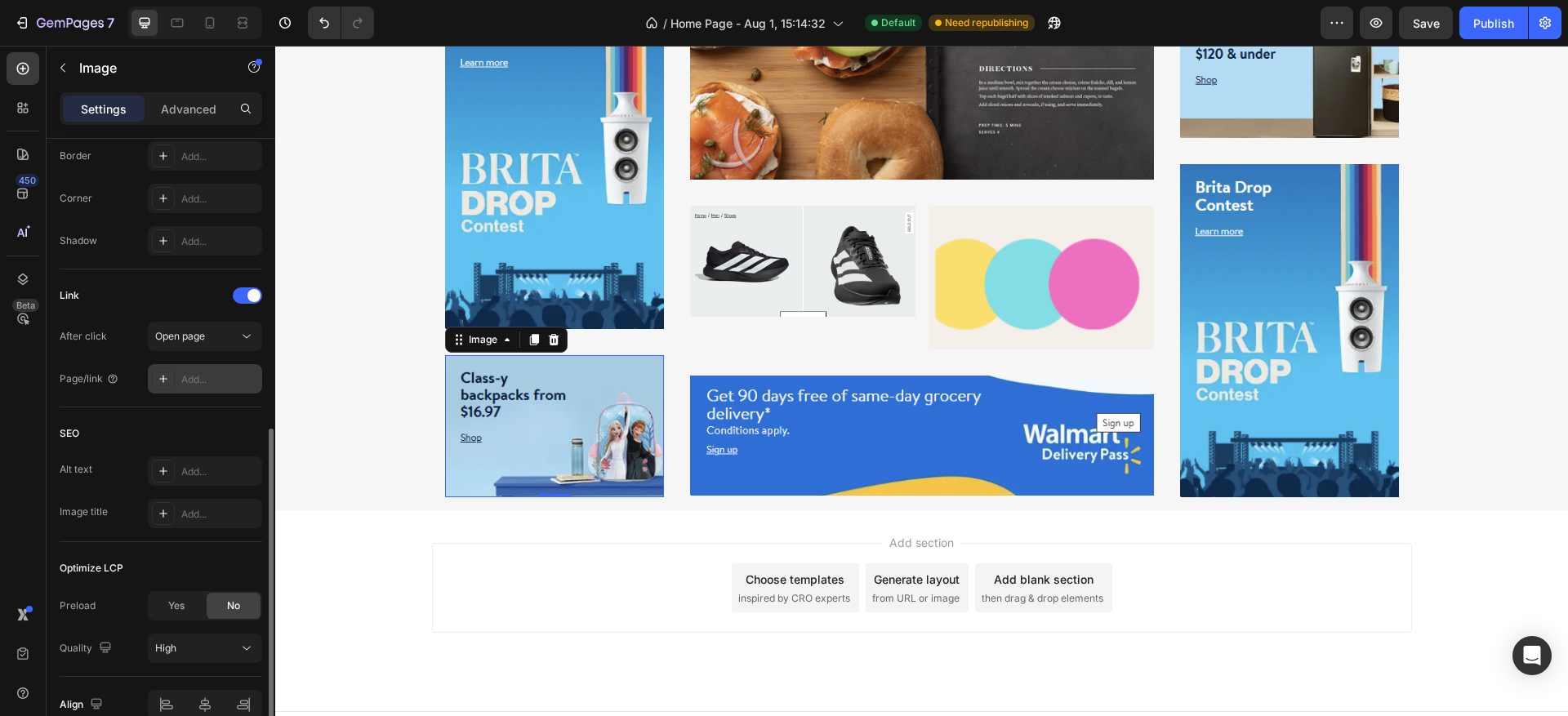 click on "Add..." at bounding box center [220, 380] 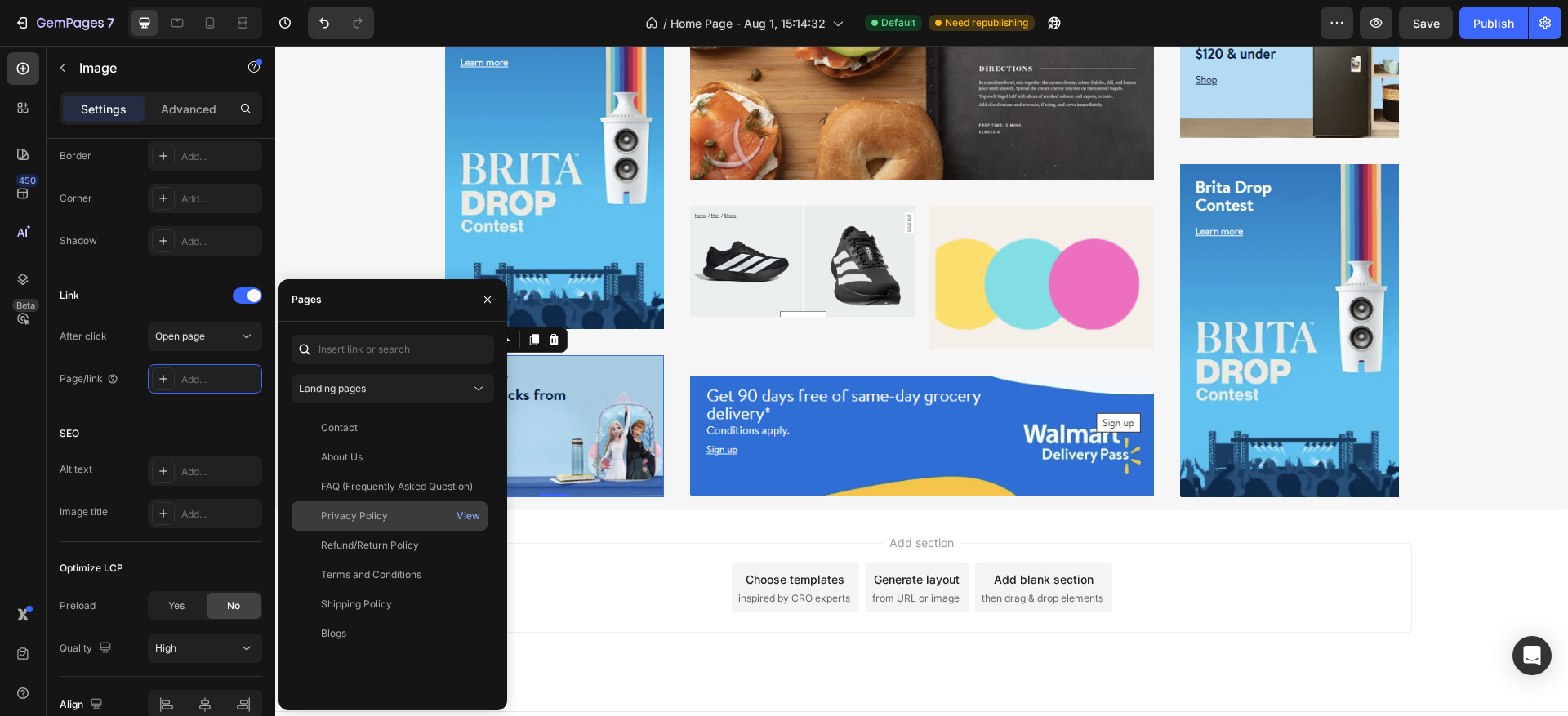 click on "Privacy Policy   View" 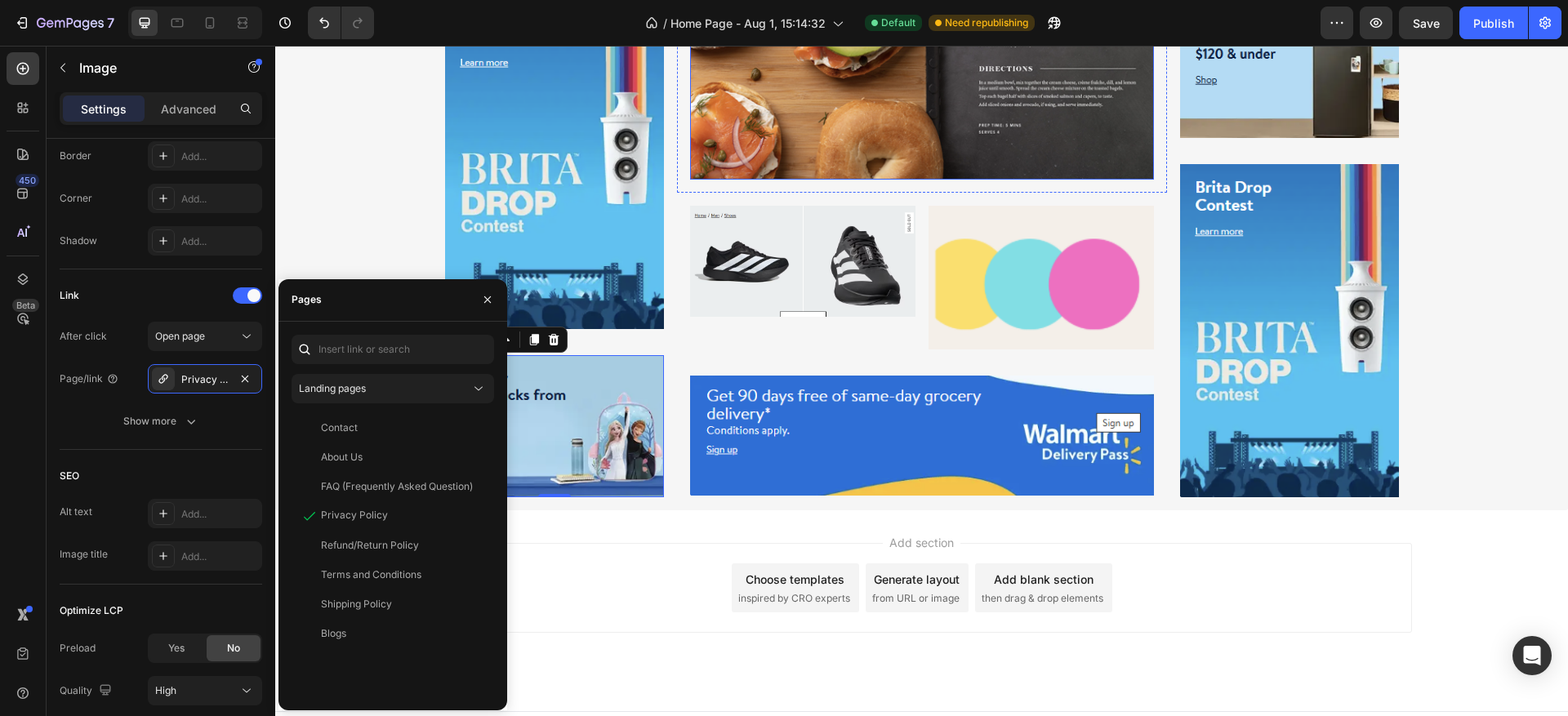 click at bounding box center (922, 13) 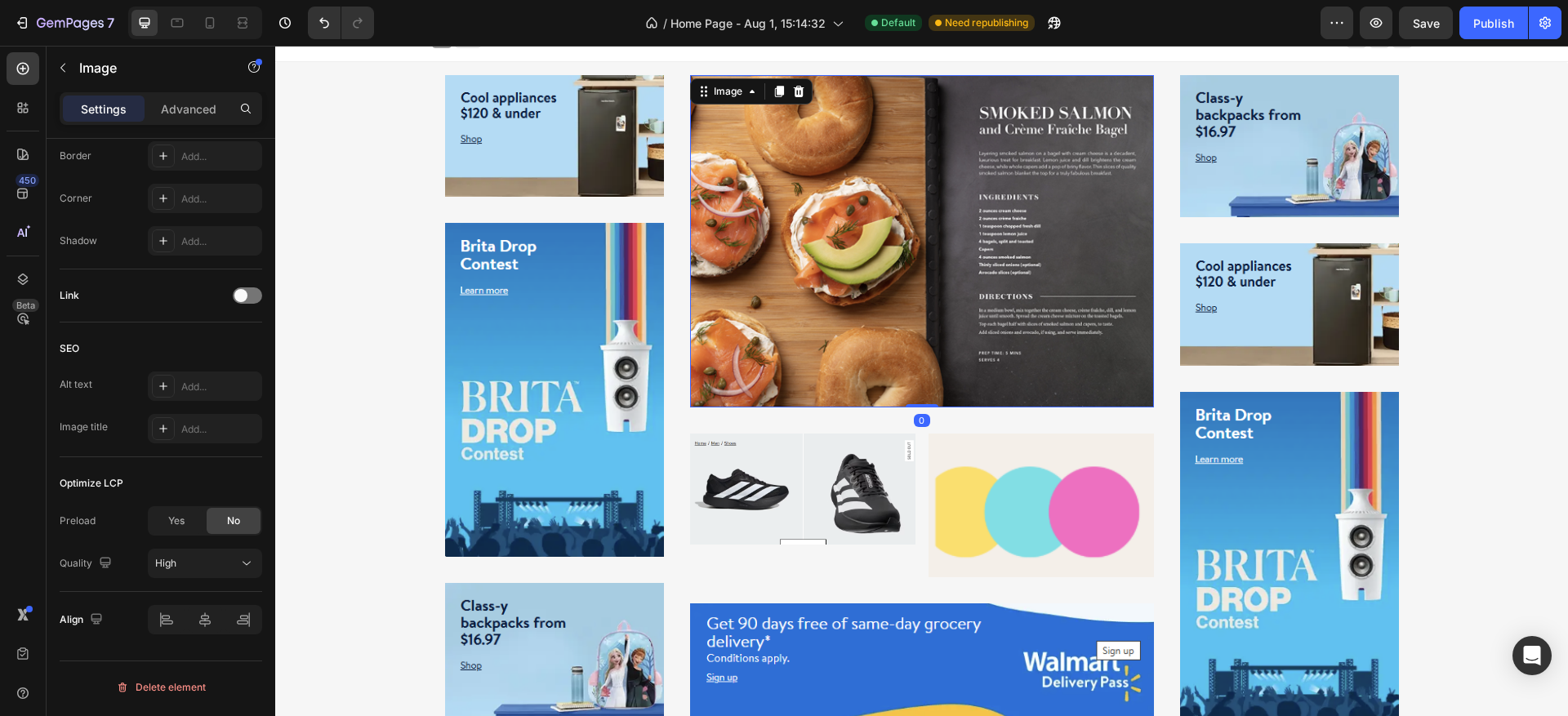 scroll, scrollTop: 0, scrollLeft: 0, axis: both 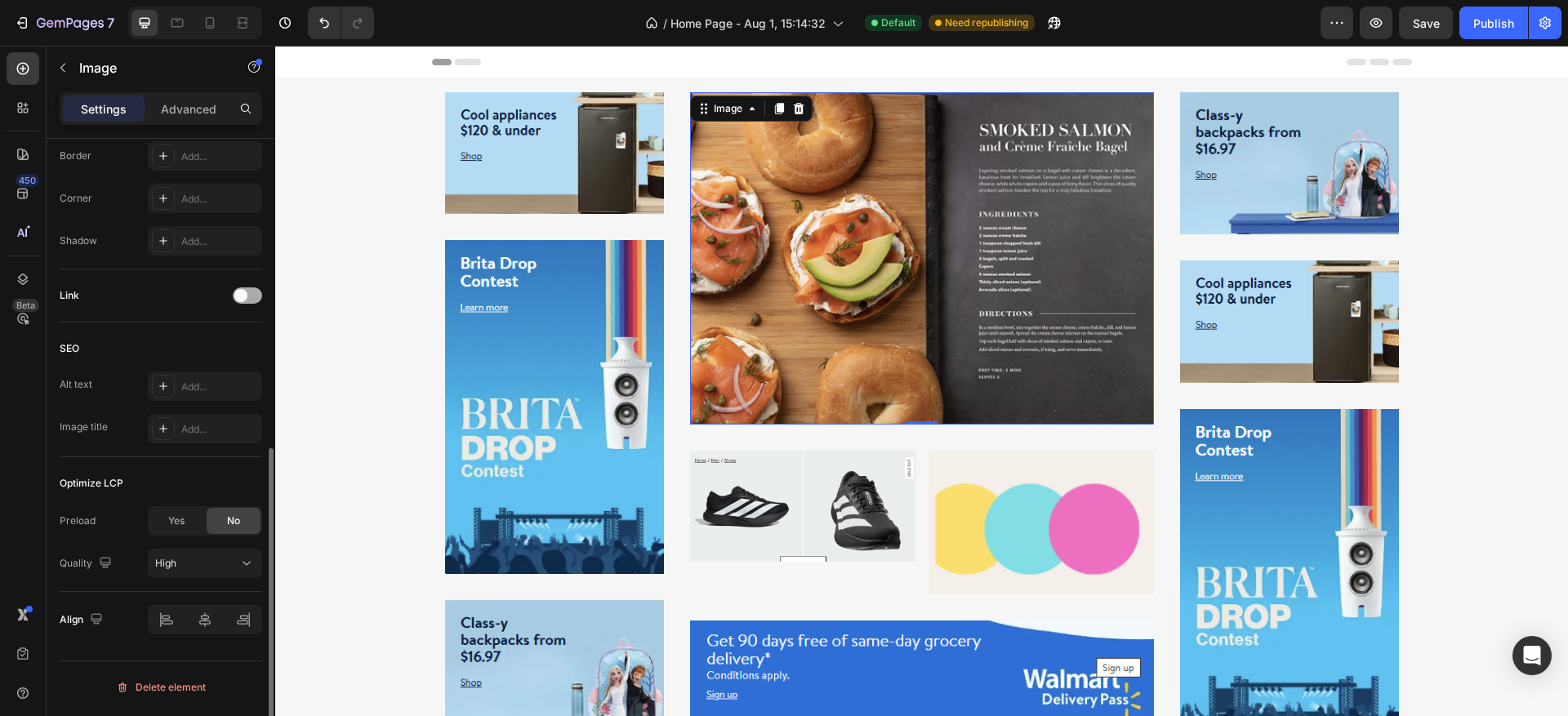 click at bounding box center [241, 296] 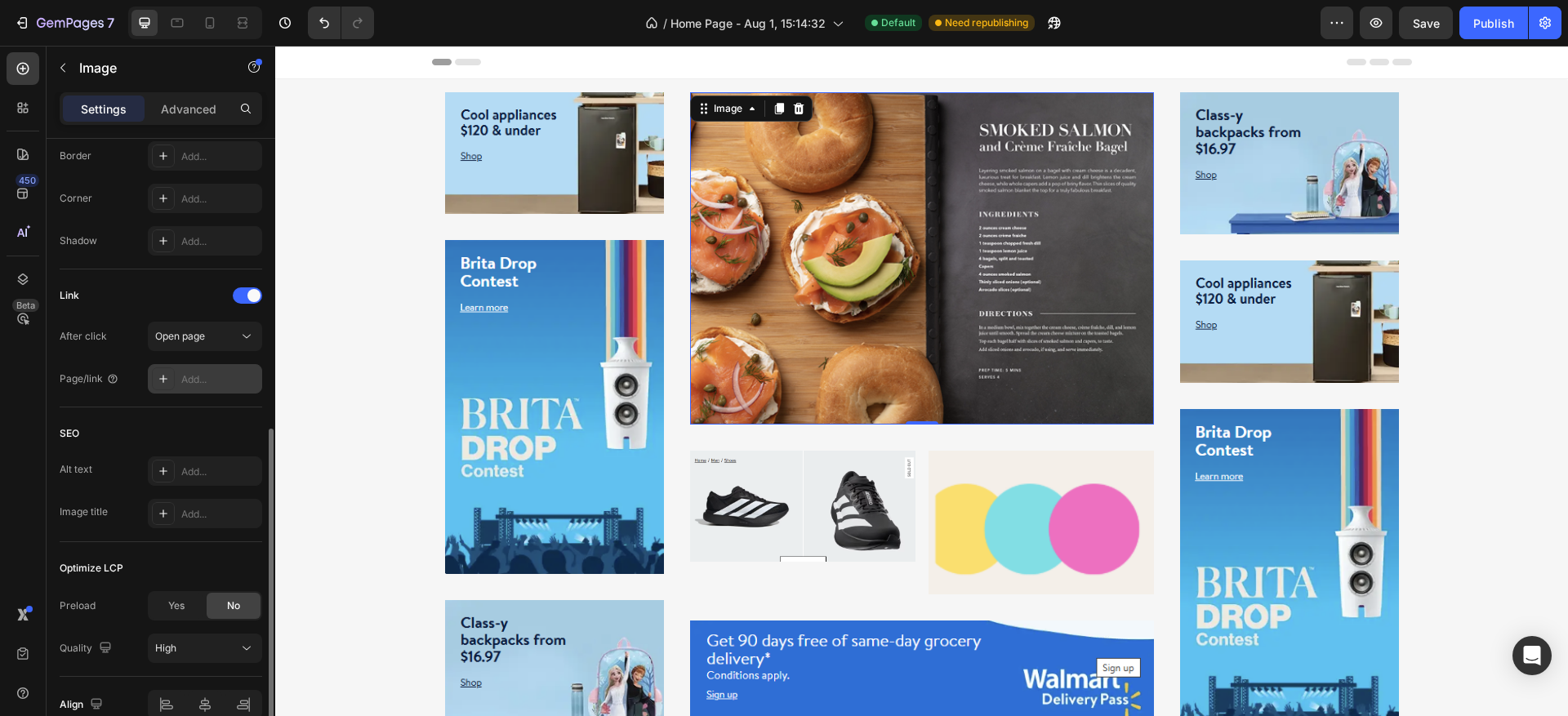 click on "Add..." at bounding box center [220, 380] 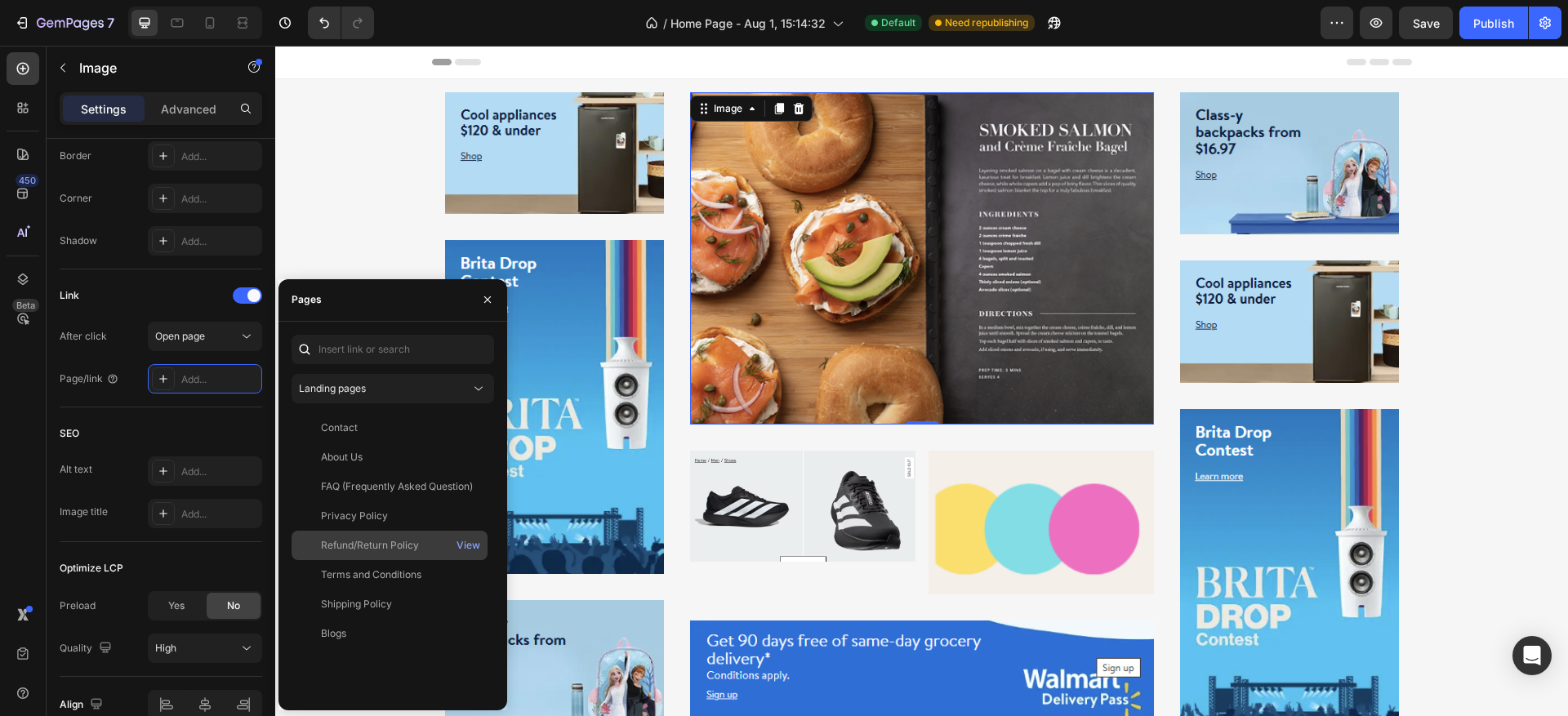 click on "Refund/Return Policy" 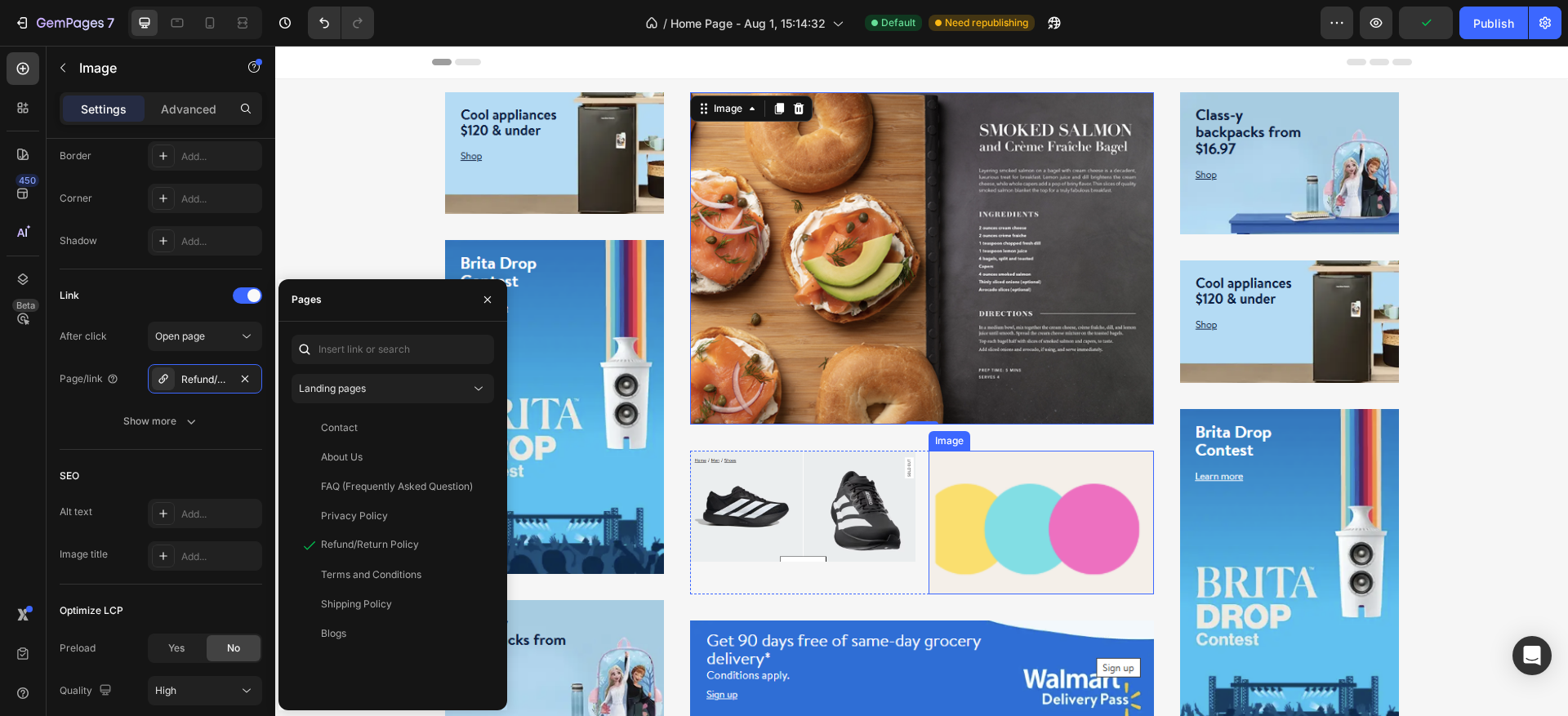 click at bounding box center (1041, 523) 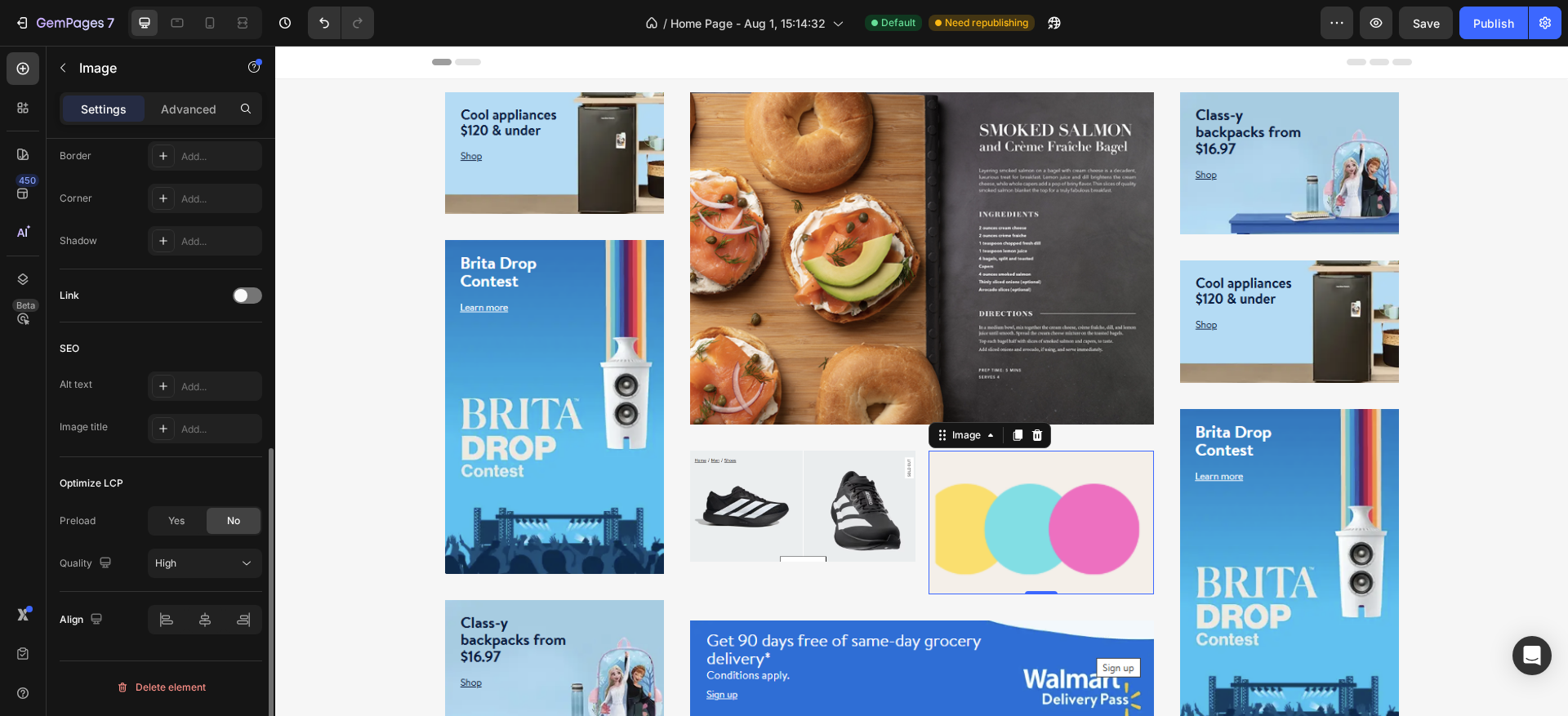 click on "Link" at bounding box center (161, 296) 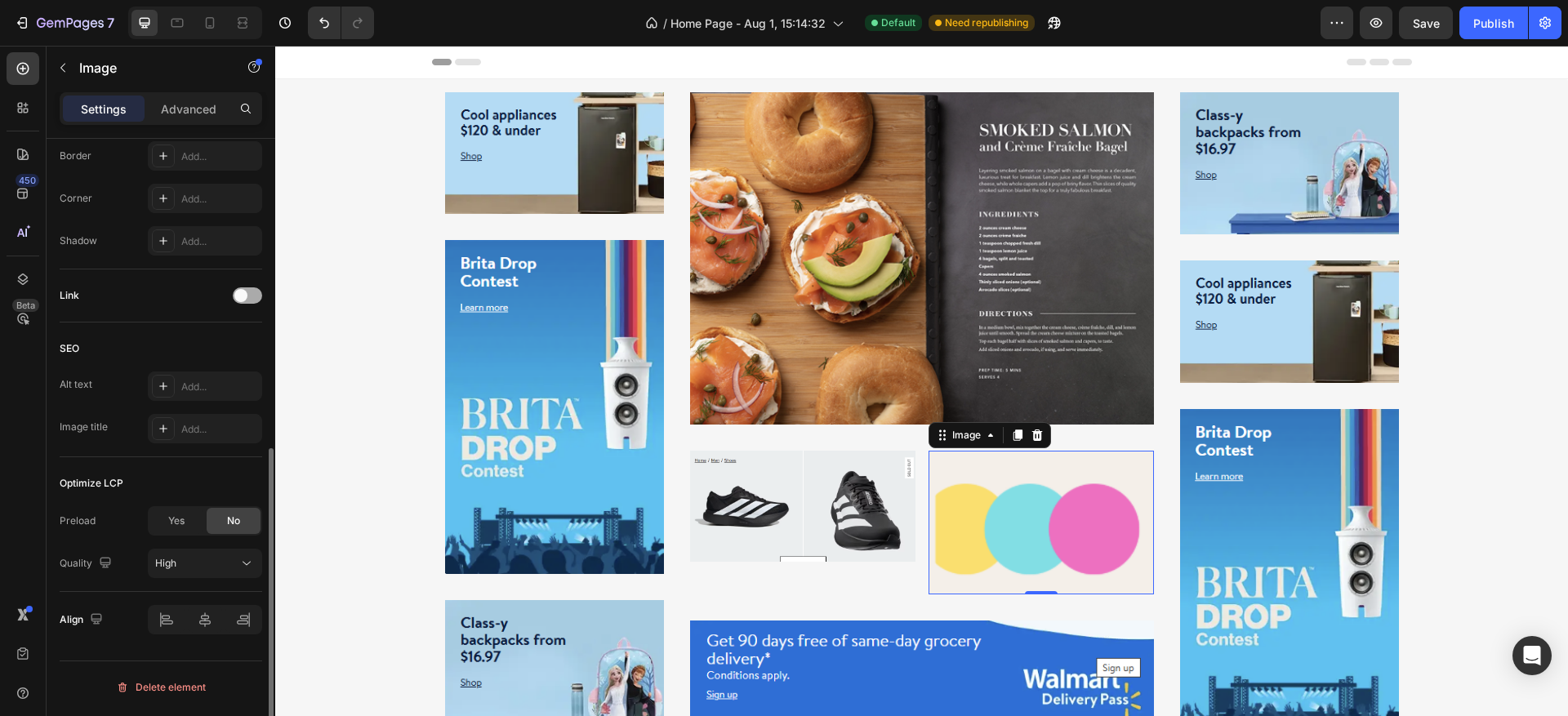 click at bounding box center [241, 296] 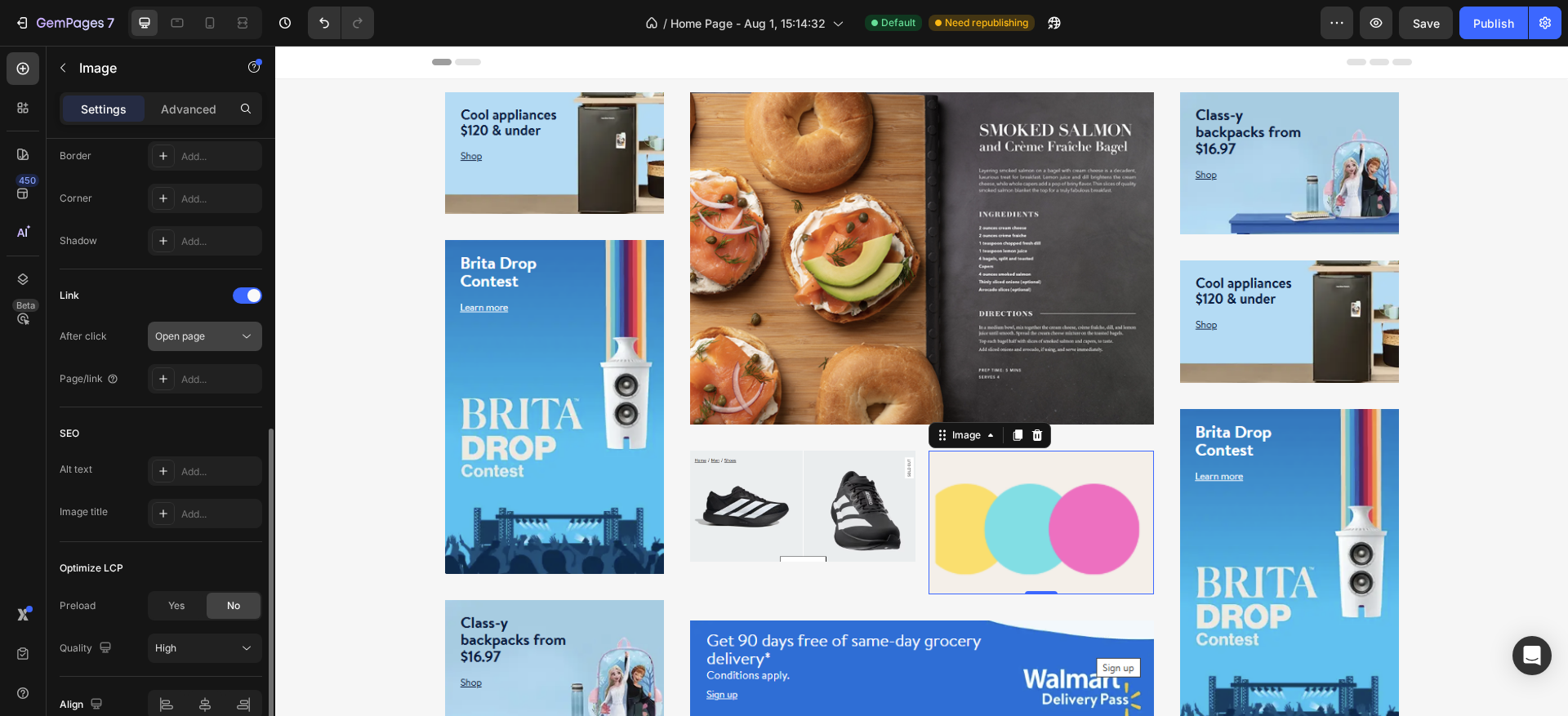 click on "Open page" at bounding box center (180, 336) 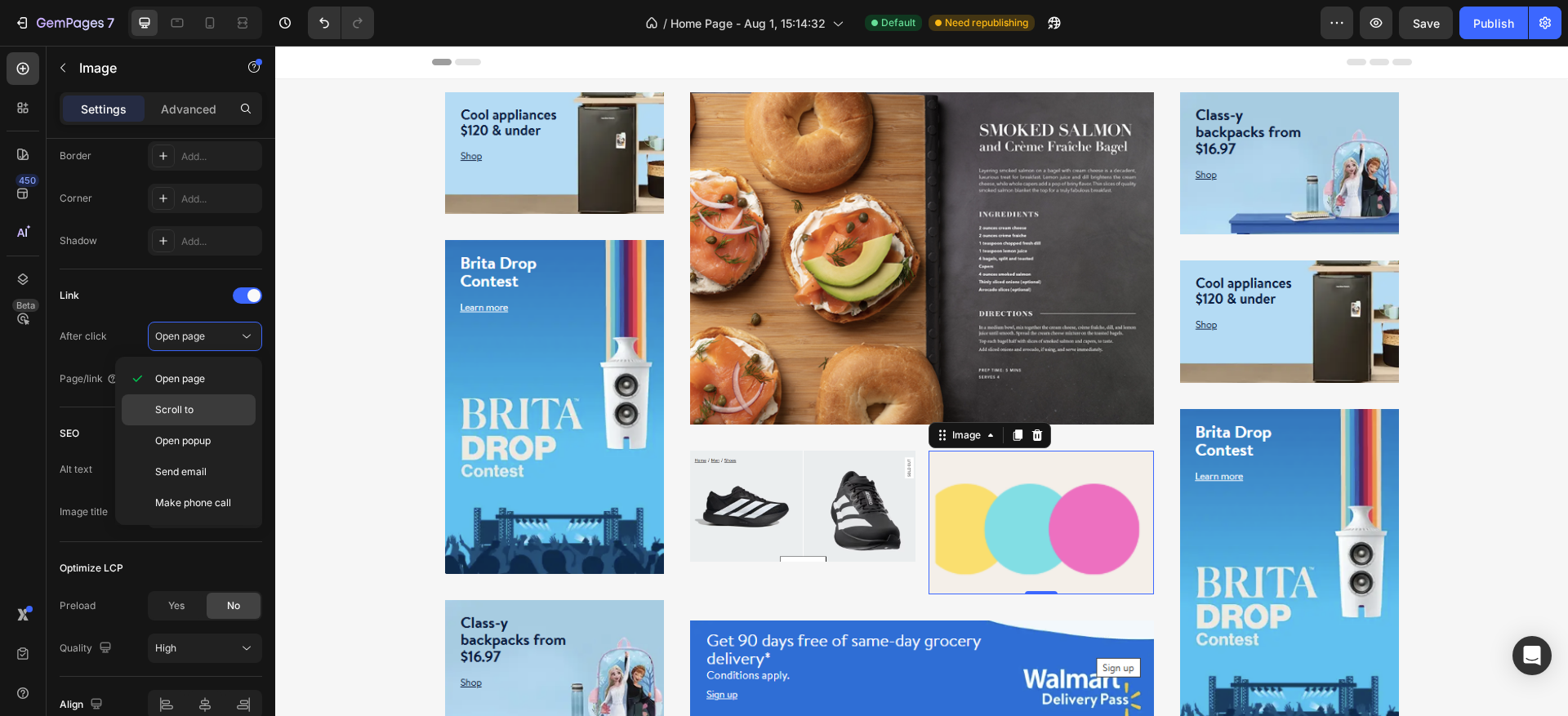 click on "Scroll to" at bounding box center (202, 410) 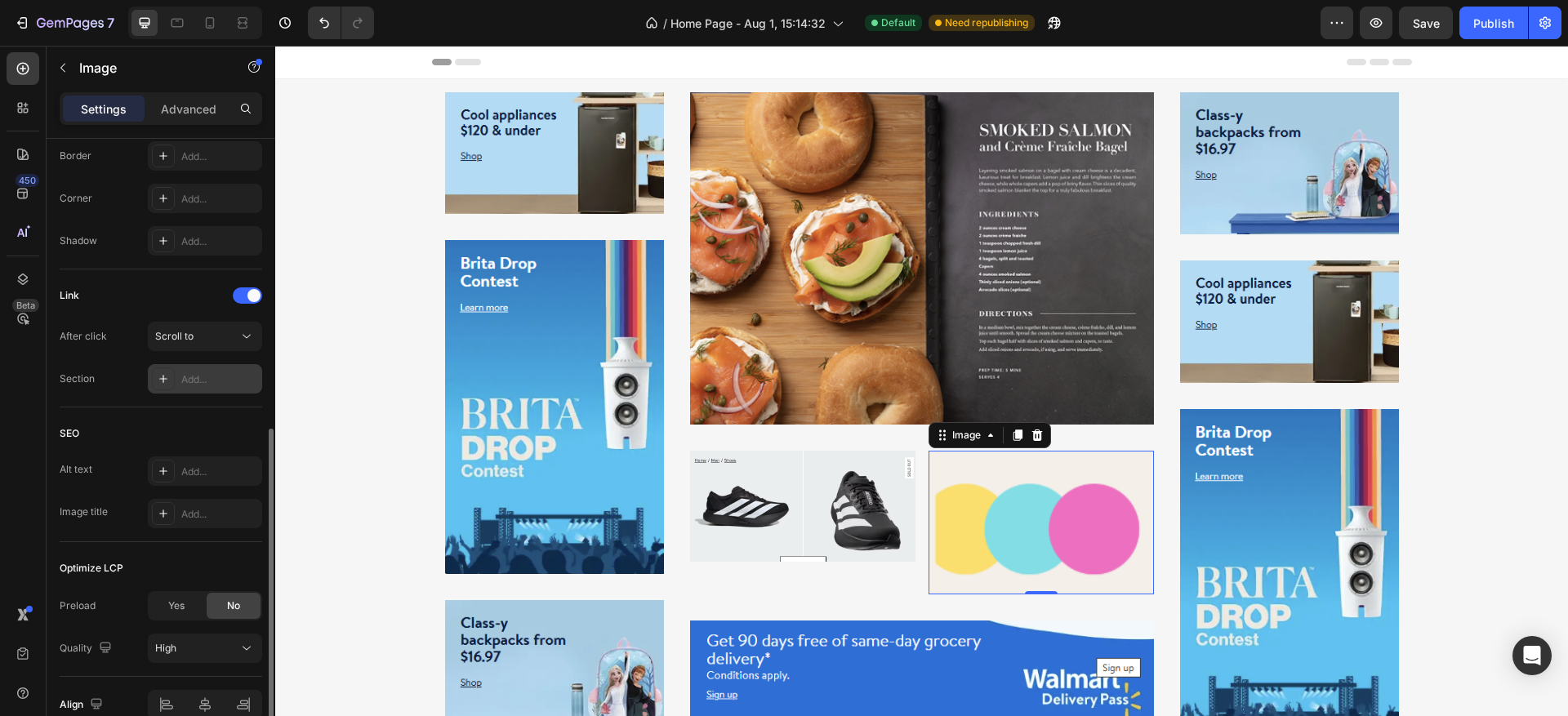 click on "Add..." at bounding box center (220, 380) 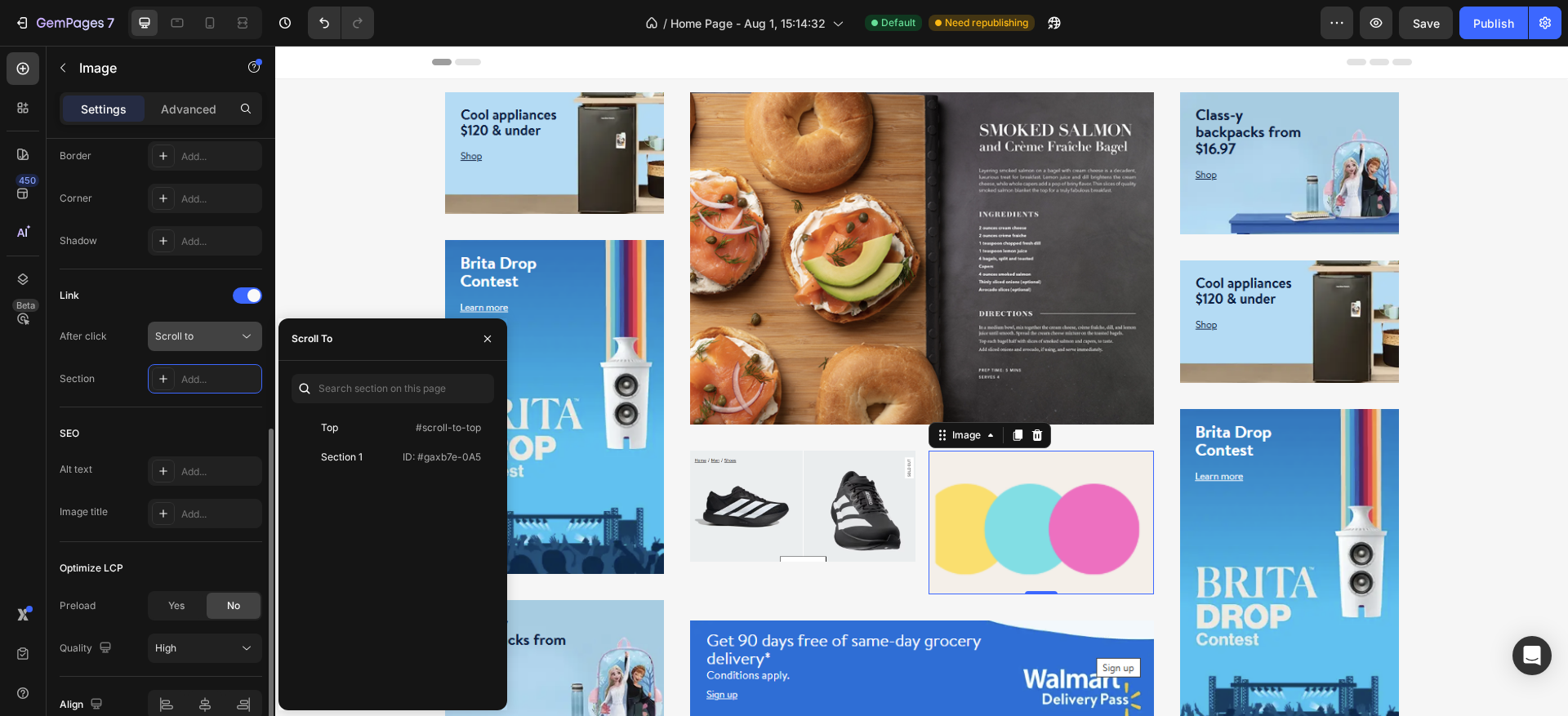 click on "Scroll to" 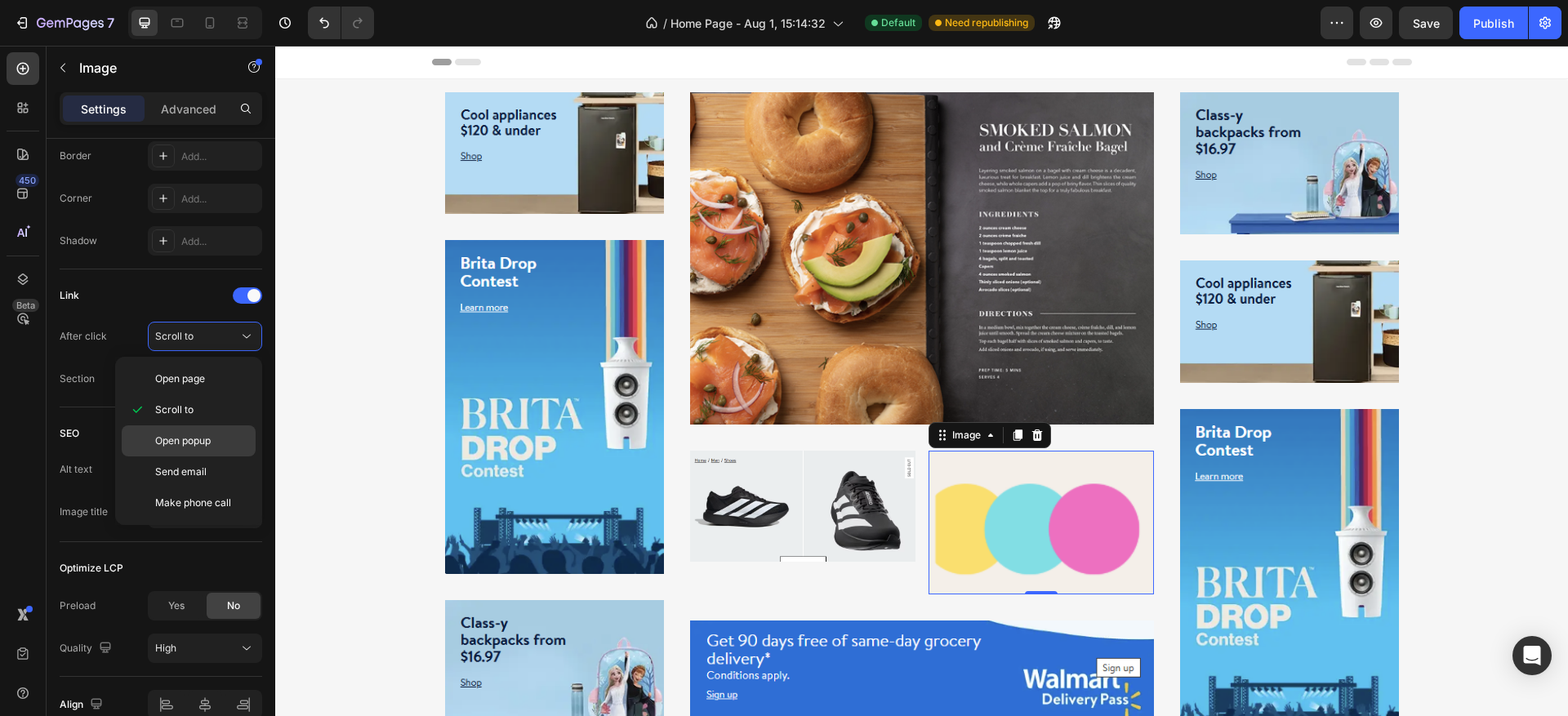 click on "Open popup" at bounding box center [202, 441] 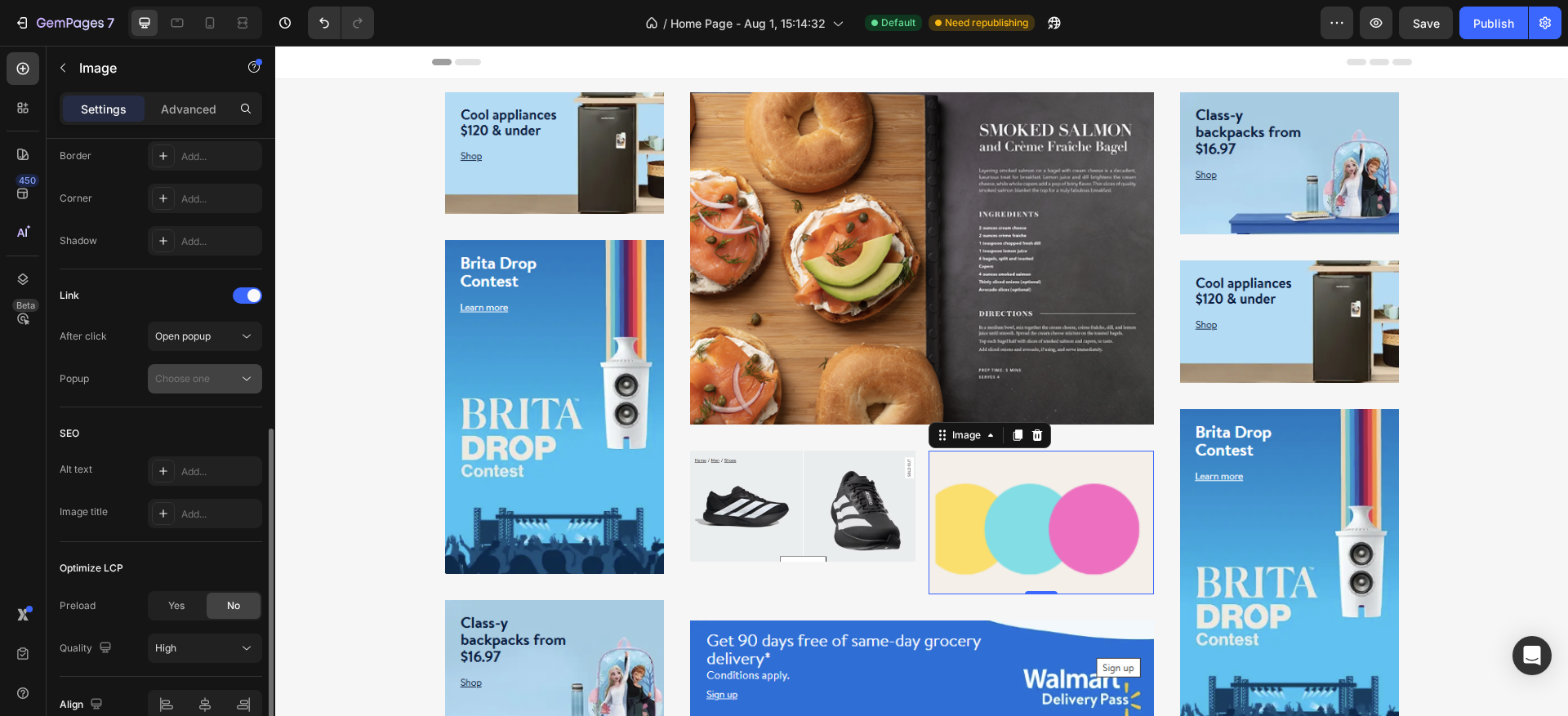 click on "Choose one" at bounding box center [197, 379] 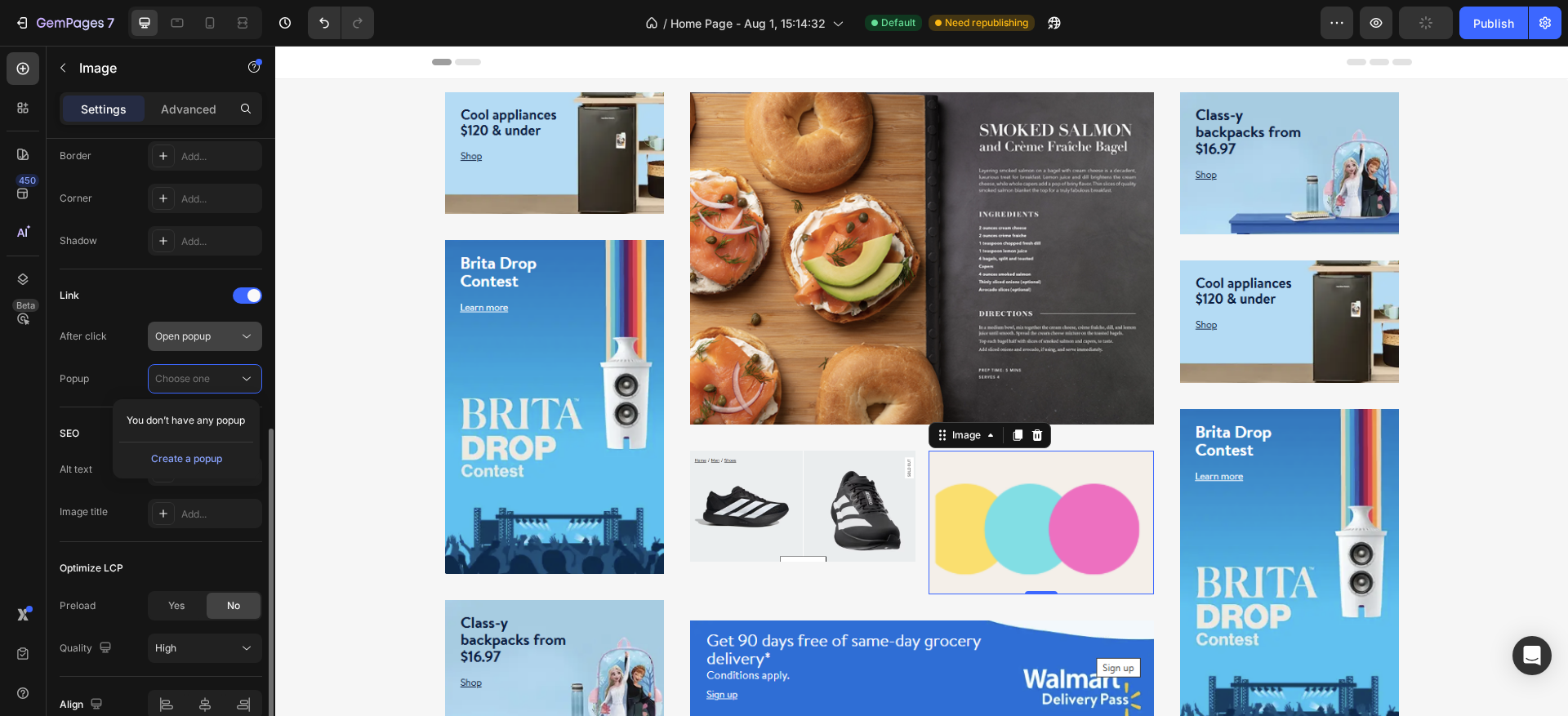 click on "Open popup" at bounding box center (197, 336) 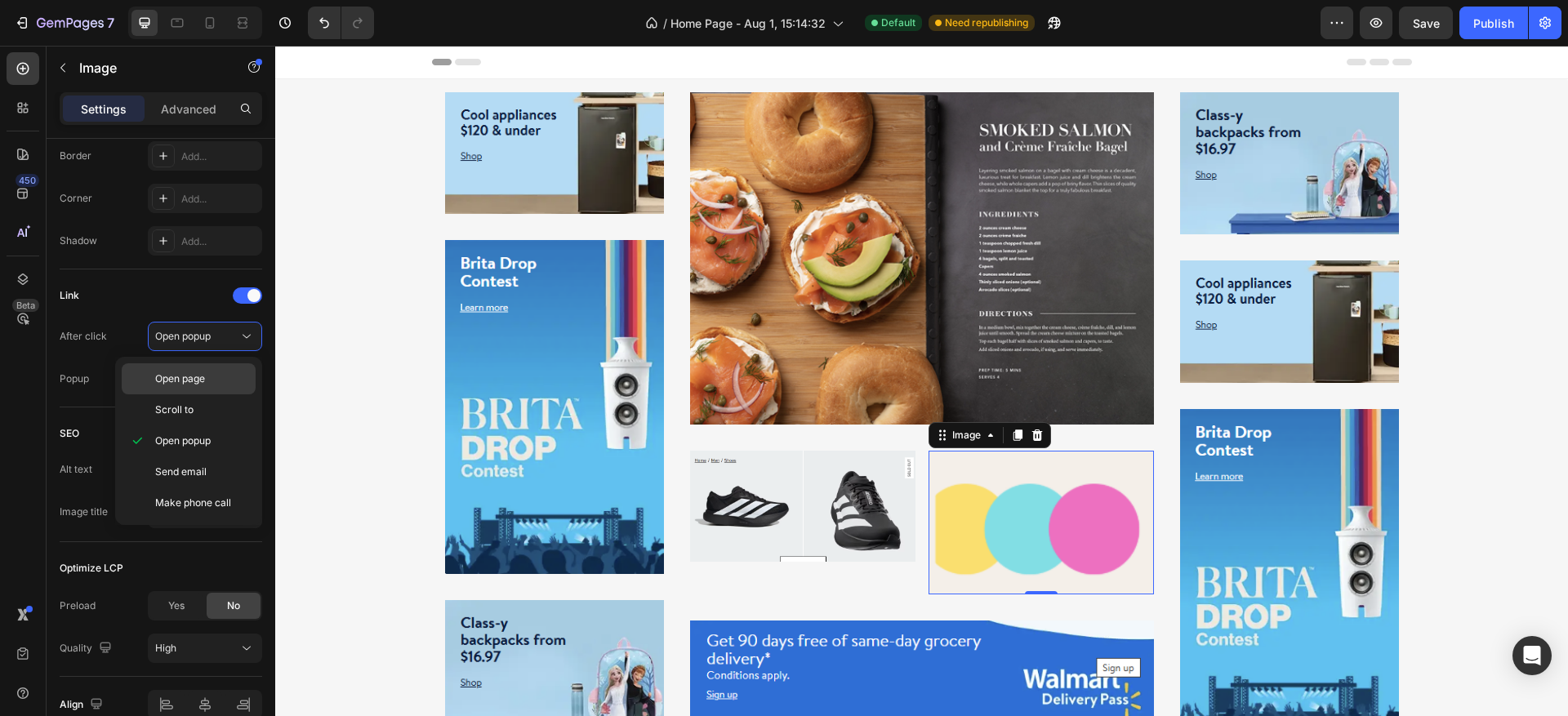 click on "Open page" at bounding box center (202, 379) 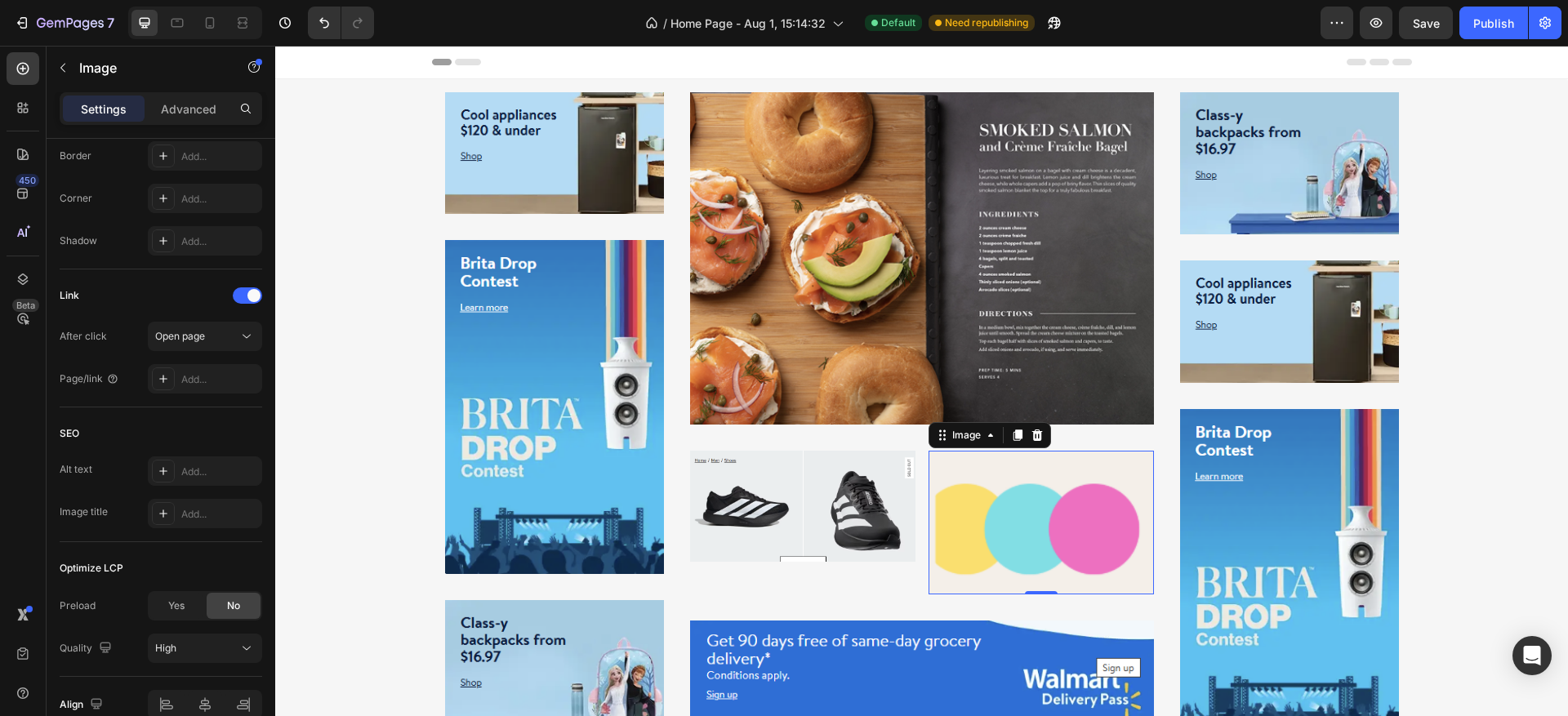 click on "Add..." at bounding box center (220, 380) 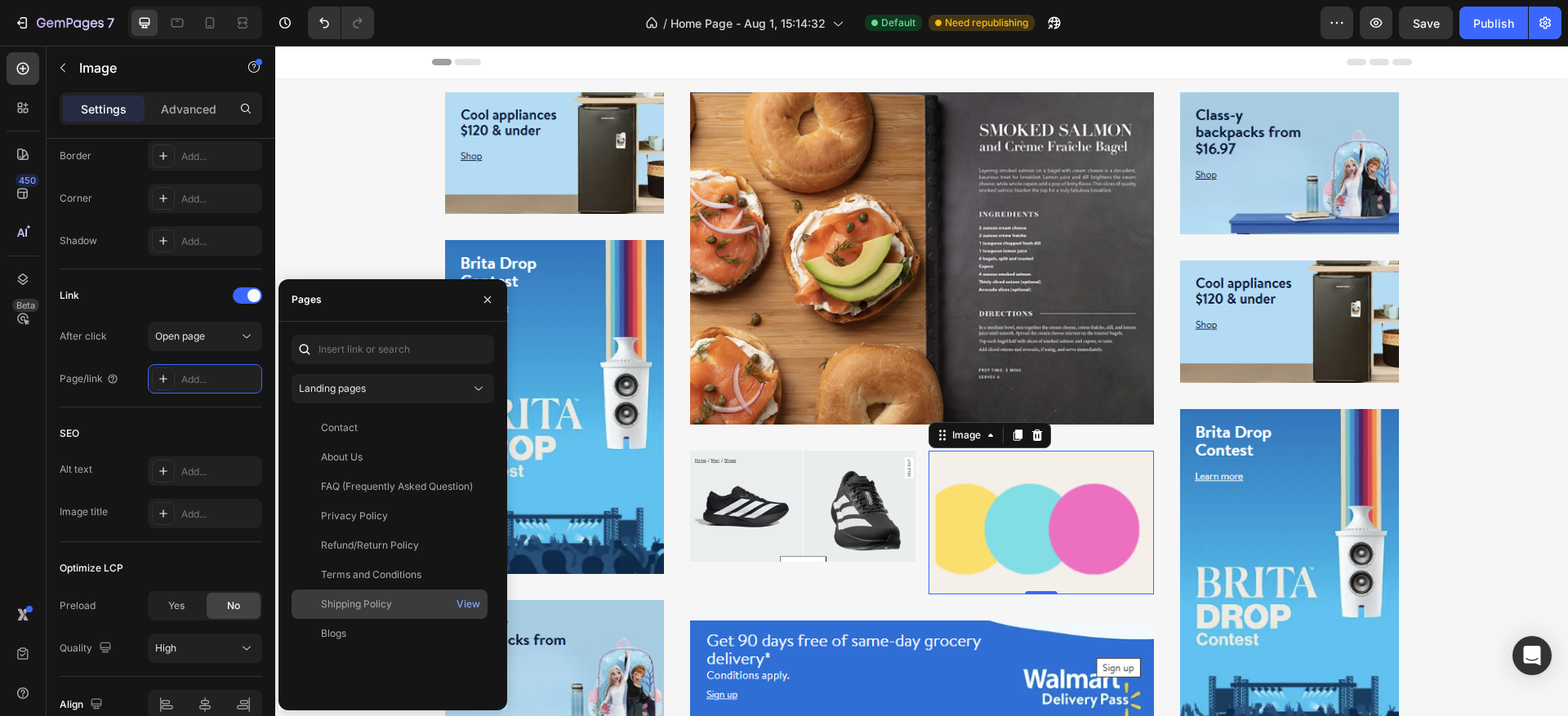 click on "Shipping Policy" at bounding box center (390, 604) 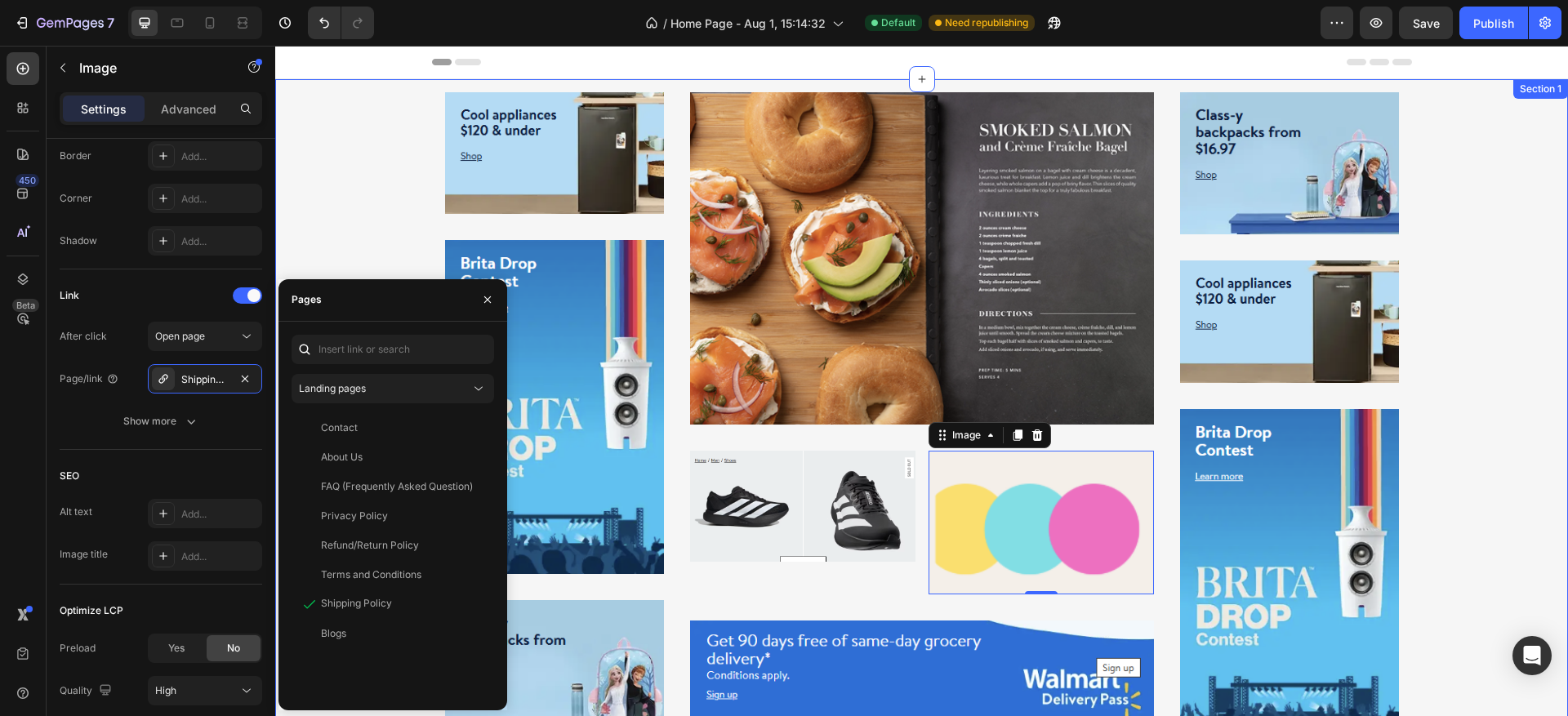 click on "Image Row Image Row Image Row Image Row Image Image   0 Row Row Image Row Image Row Image Row Image Row Row" at bounding box center [921, 417] 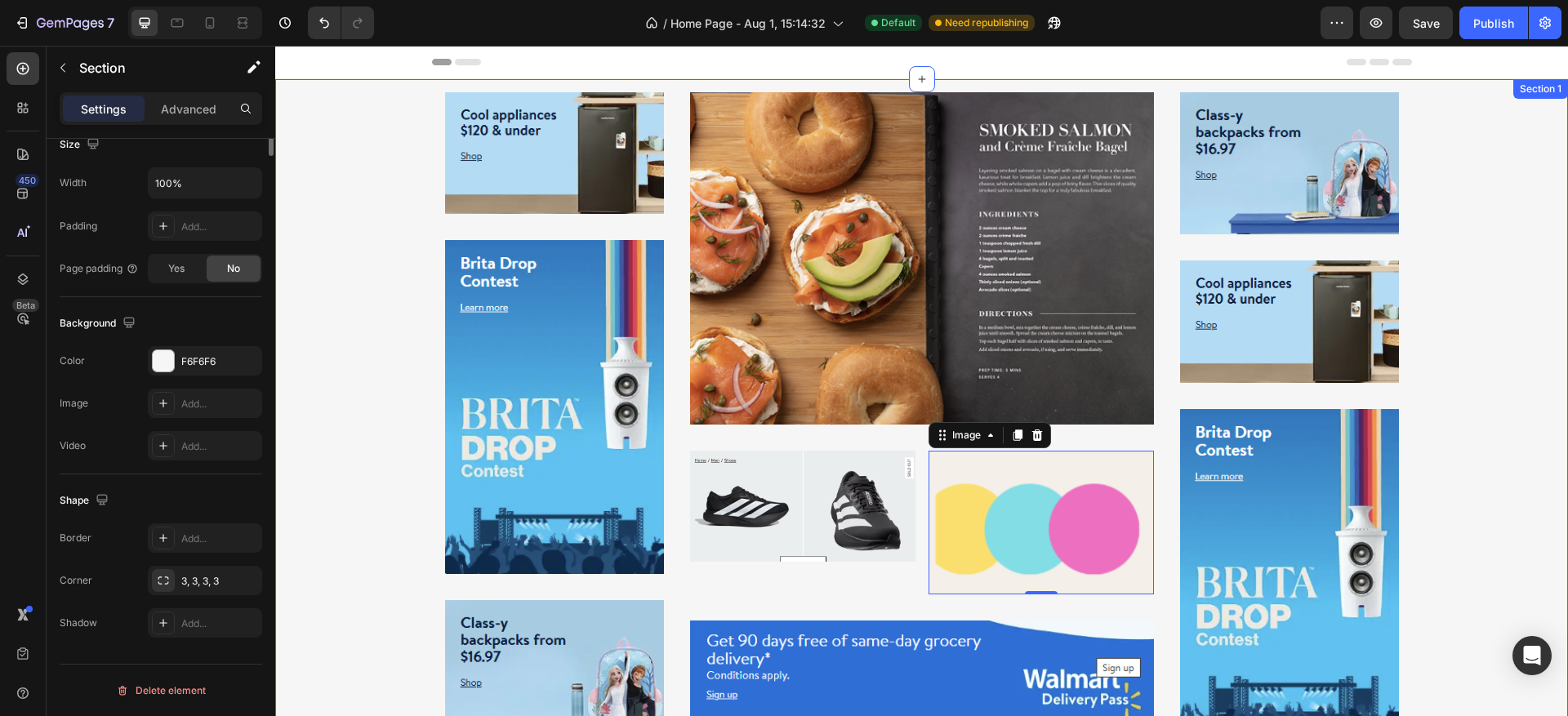 scroll, scrollTop: 0, scrollLeft: 0, axis: both 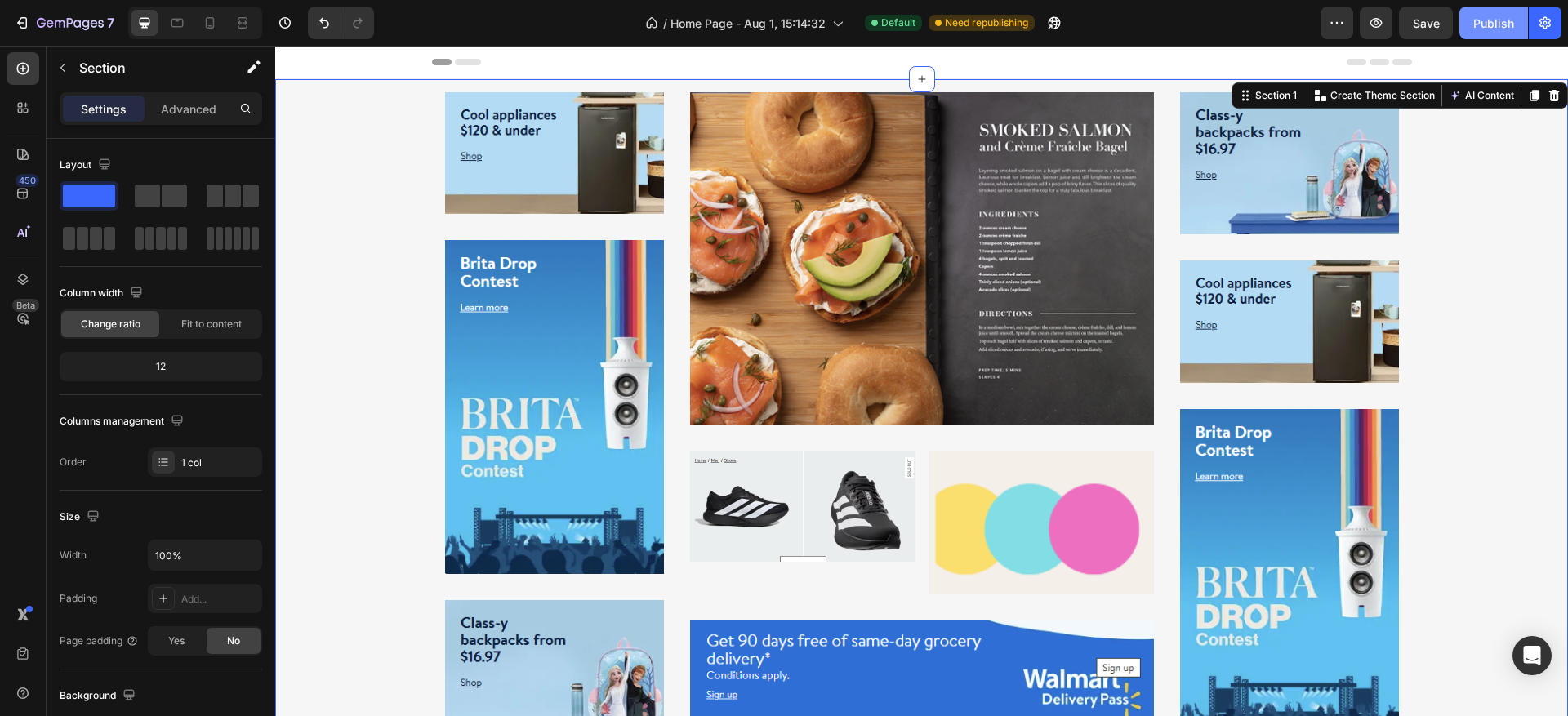 click on "Publish" at bounding box center [1494, 23] 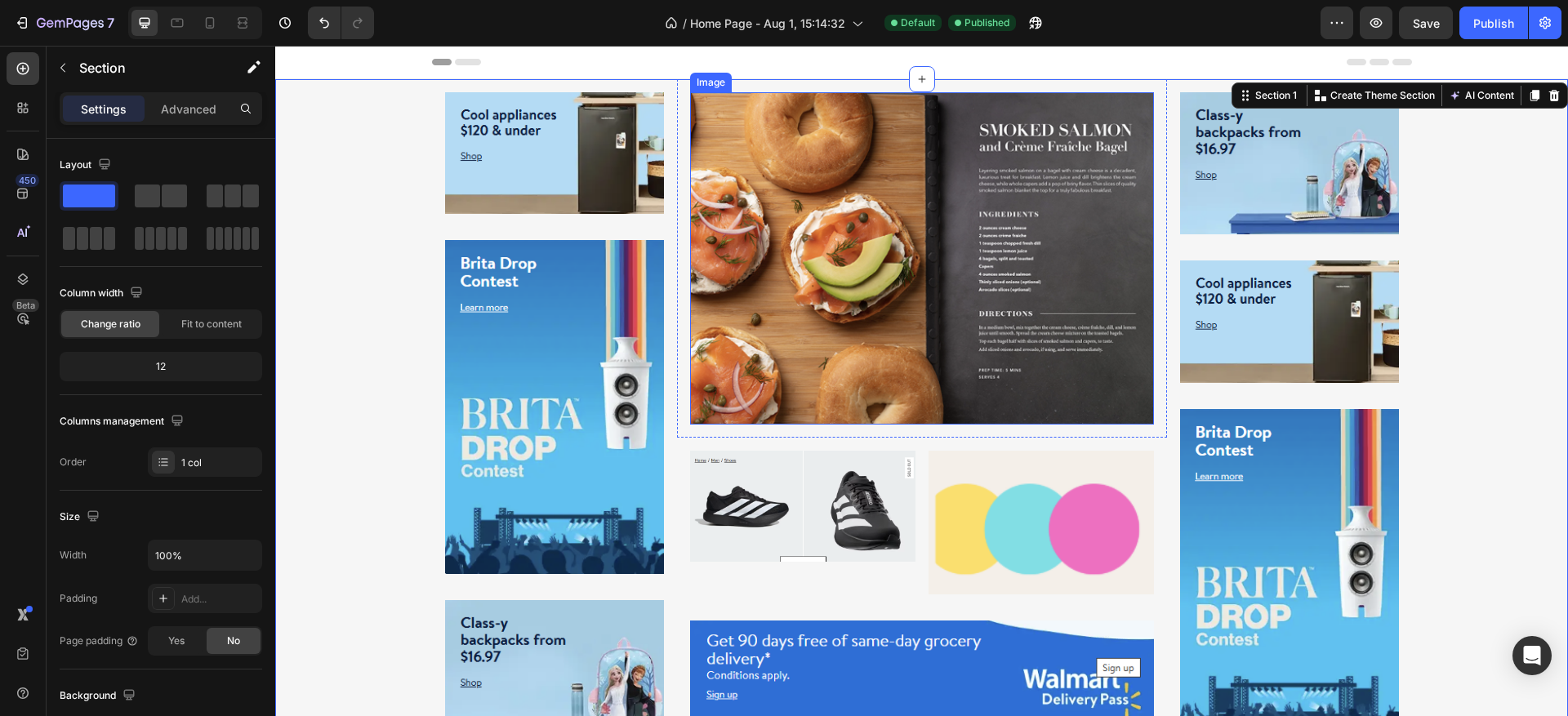 click at bounding box center [922, 258] 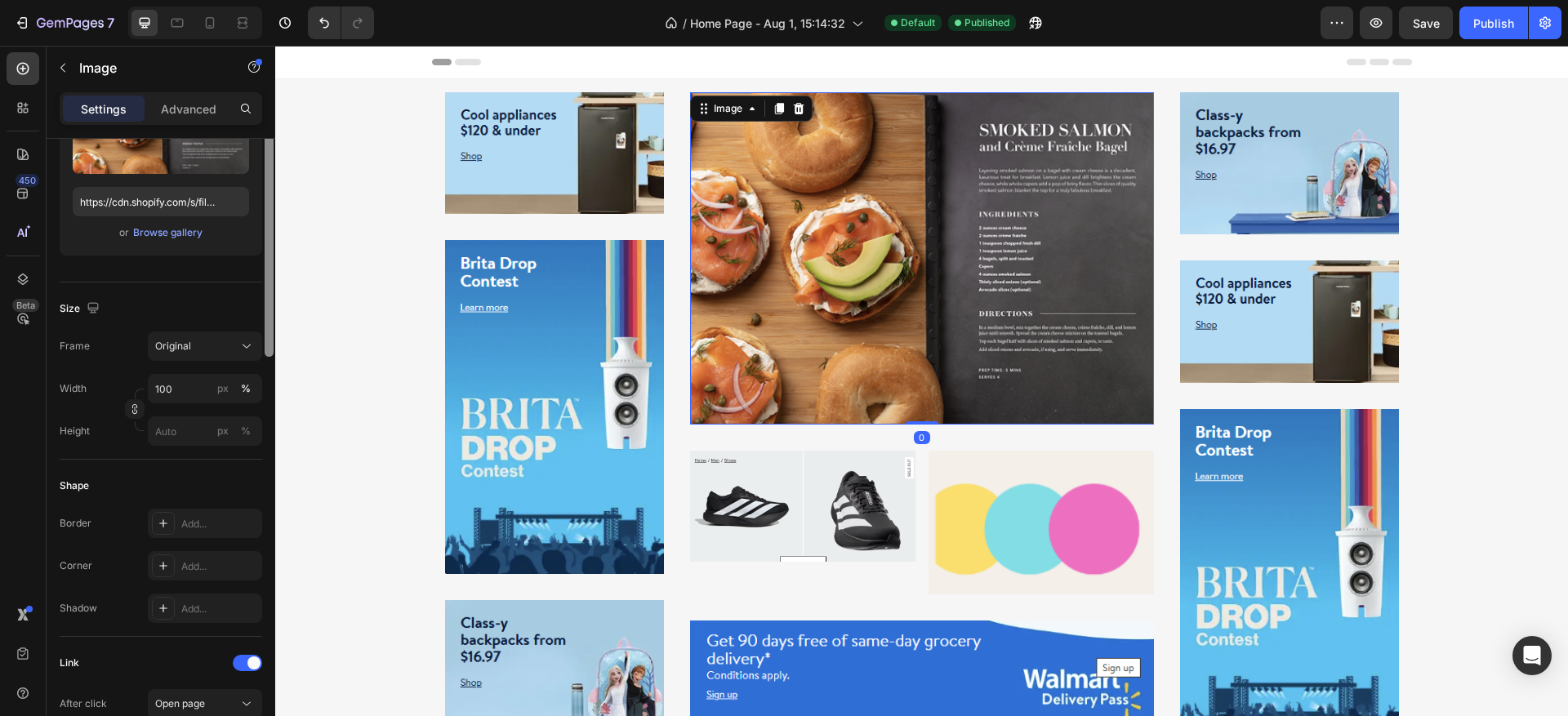 scroll, scrollTop: 122, scrollLeft: 0, axis: vertical 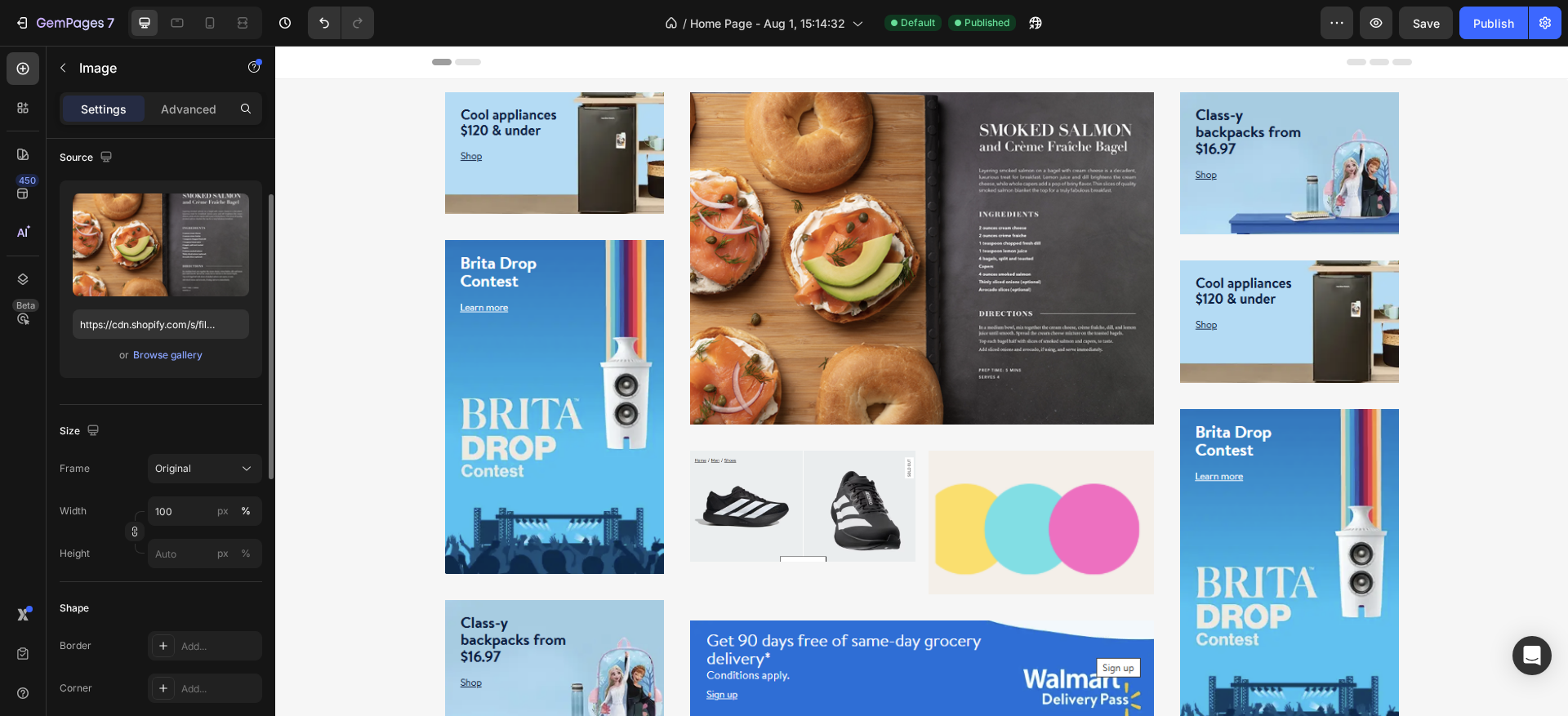 click on "Header" at bounding box center [922, 62] 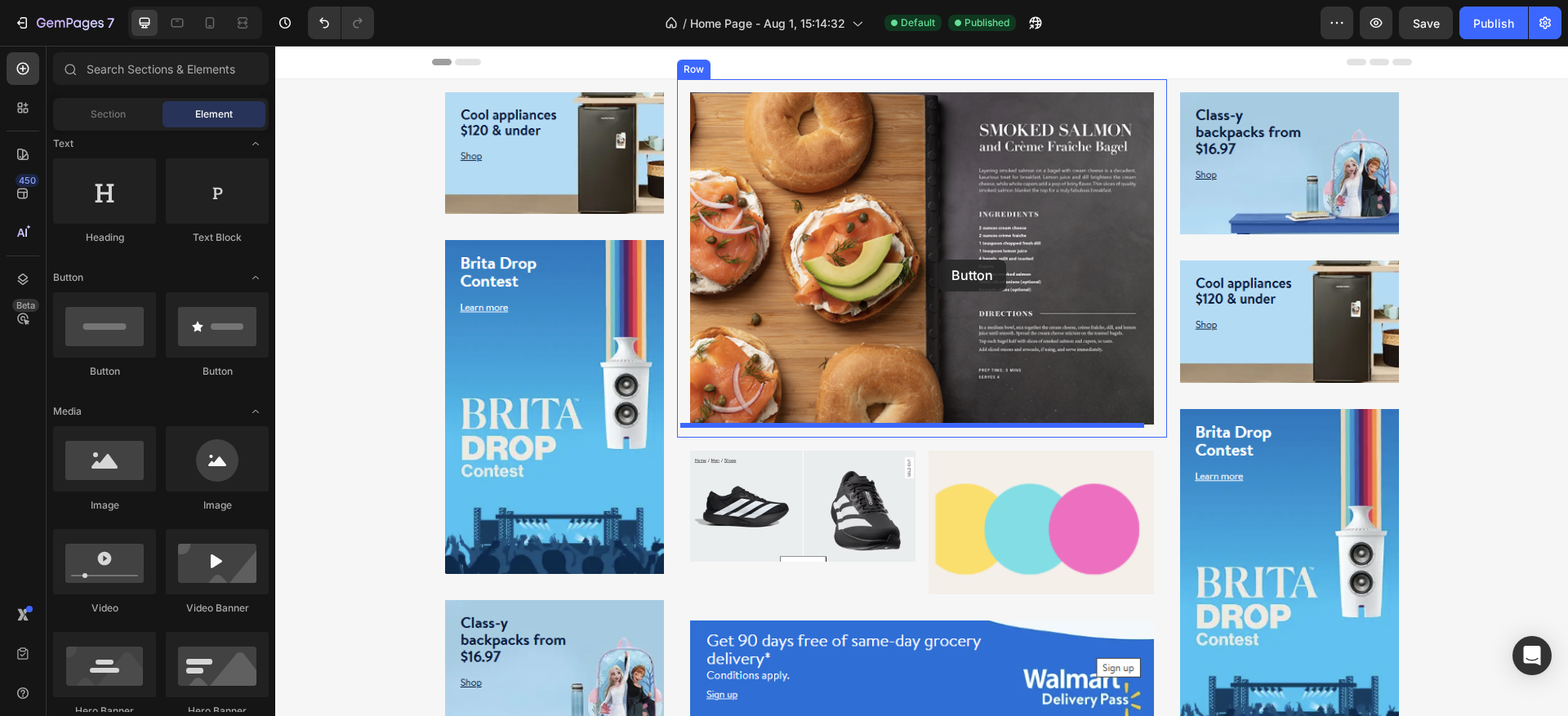 drag, startPoint x: 393, startPoint y: 386, endPoint x: 937, endPoint y: 260, distance: 558.40129 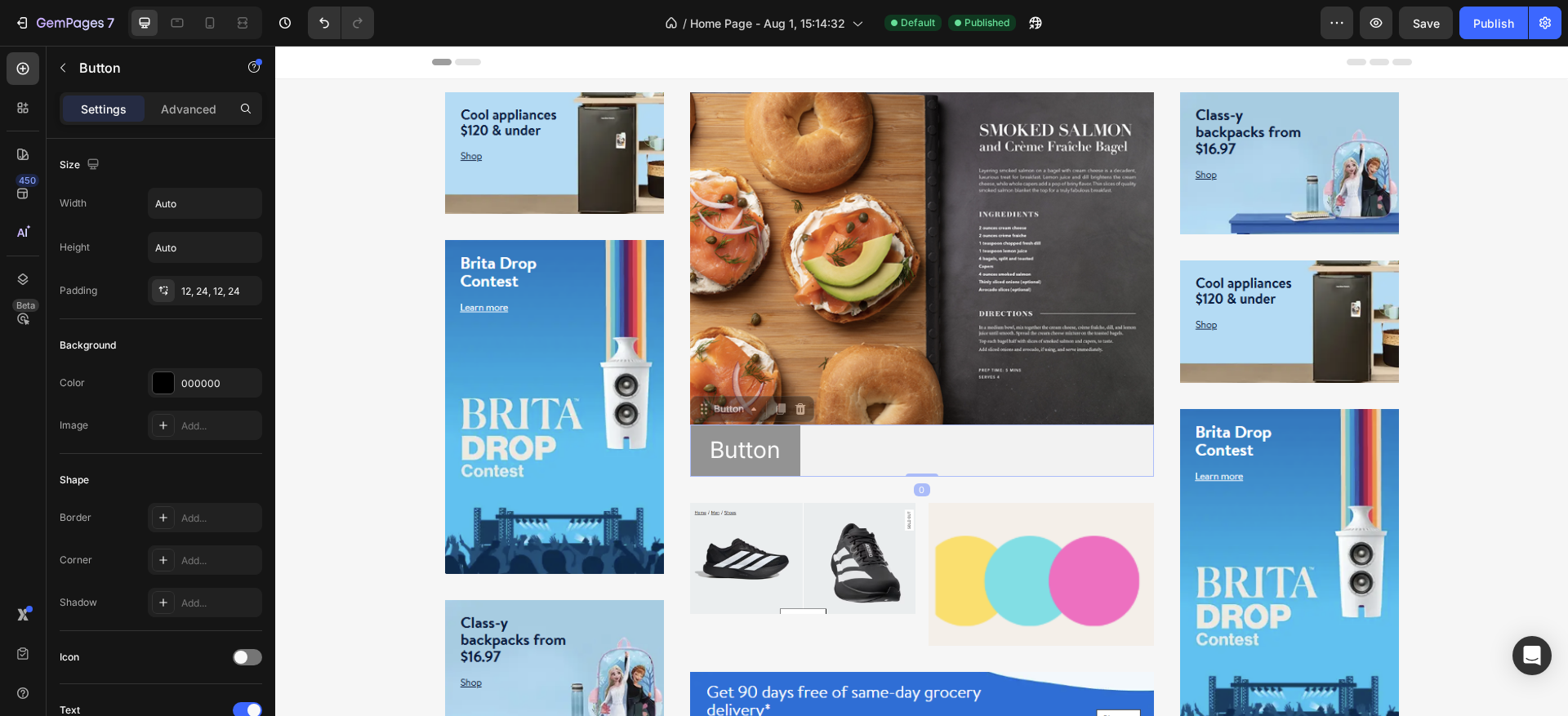 drag, startPoint x: 777, startPoint y: 449, endPoint x: 823, endPoint y: 343, distance: 115.55085 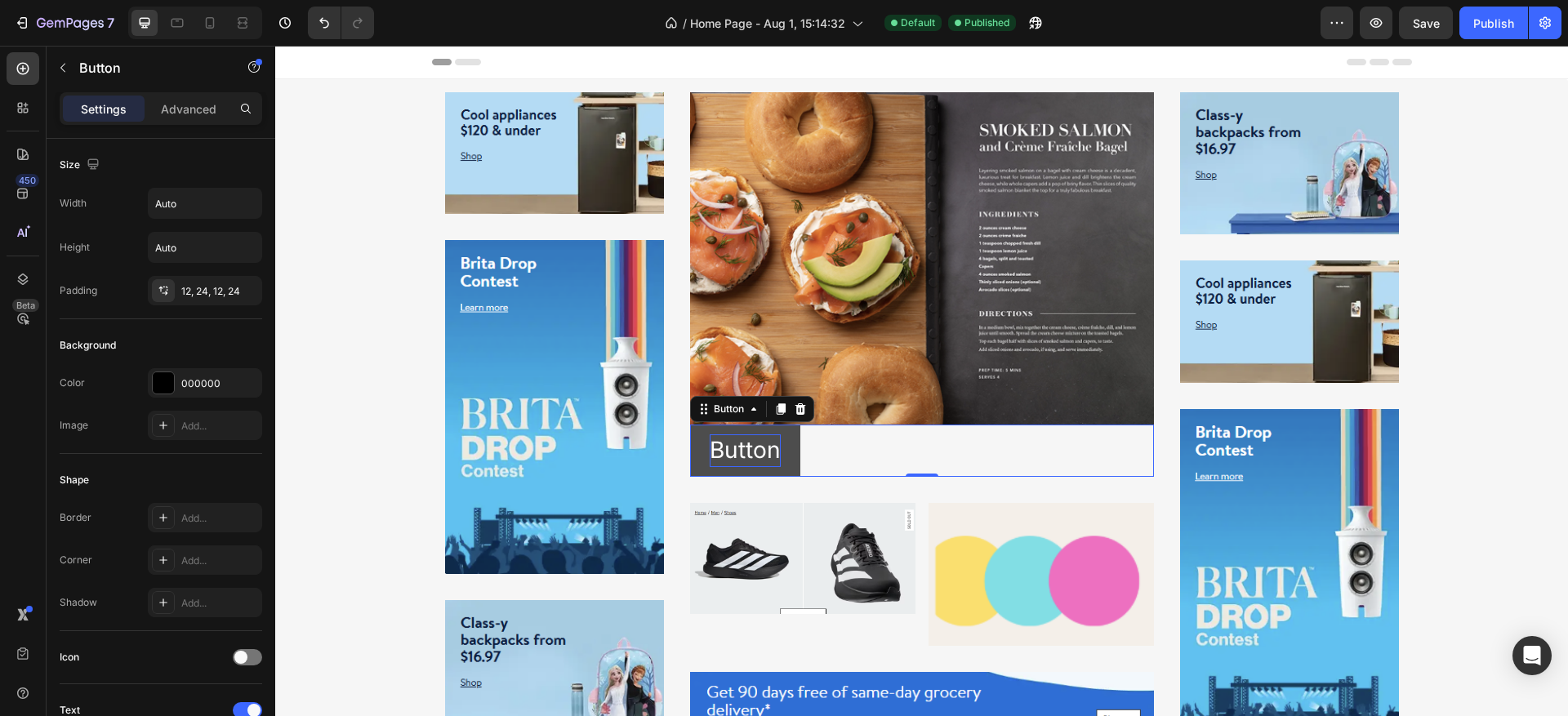 click on "Button" at bounding box center [745, 450] 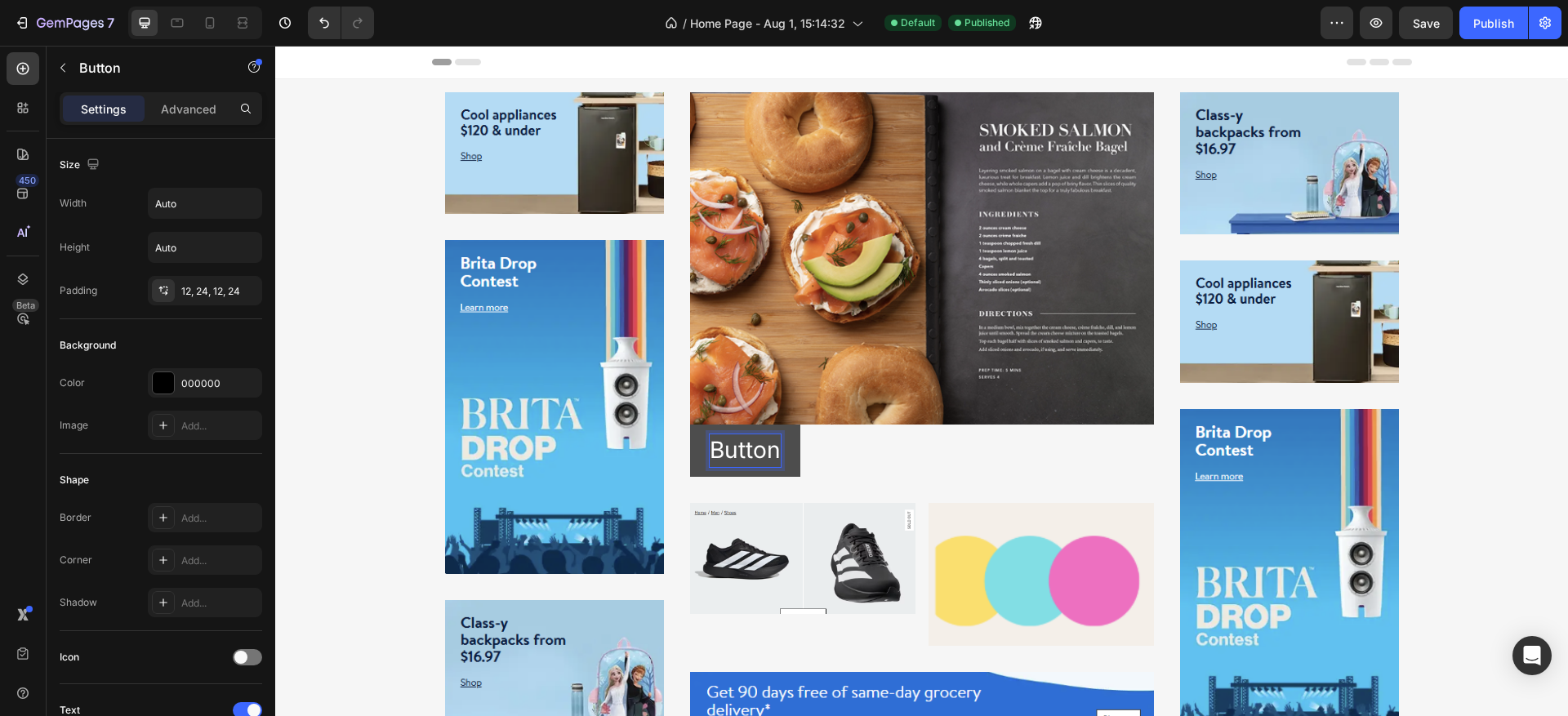 click on "Button" at bounding box center [745, 450] 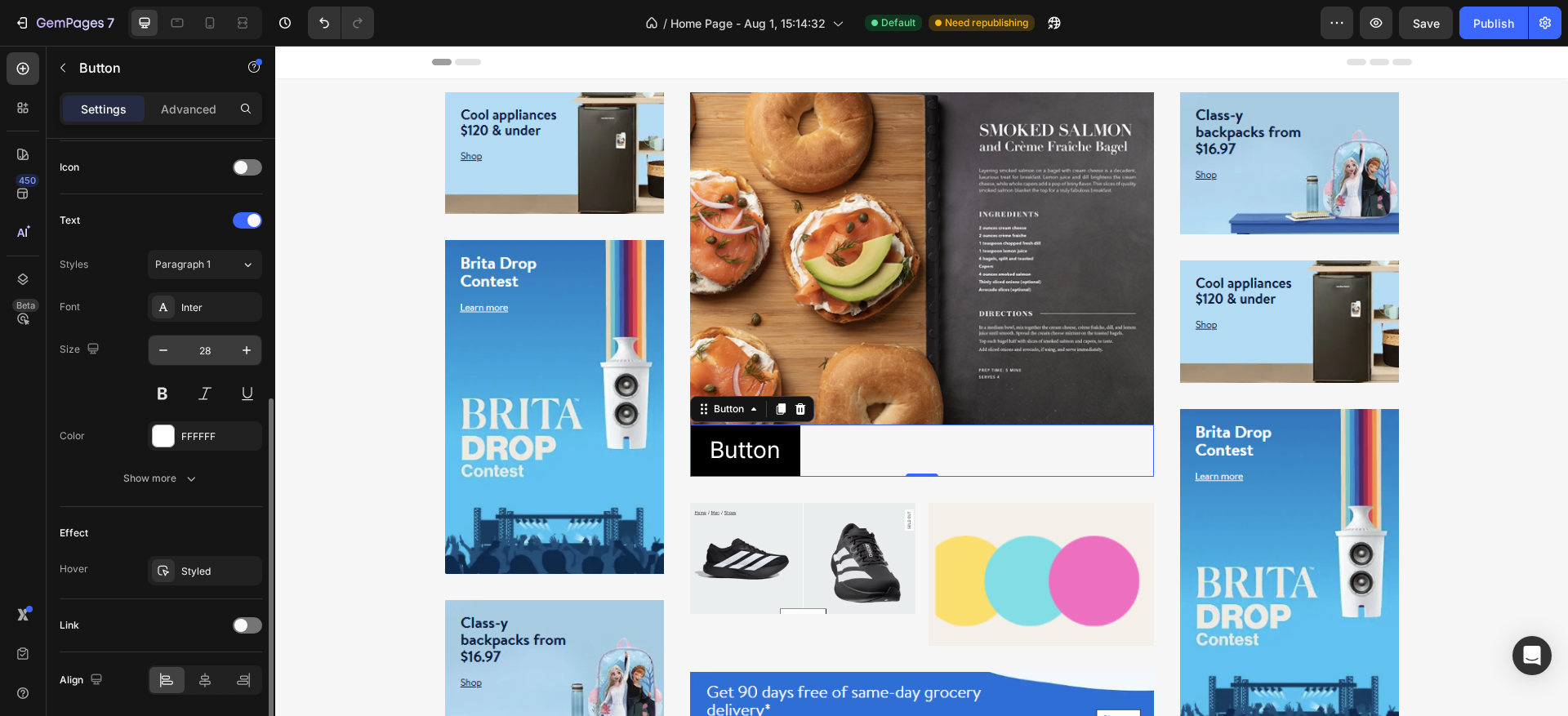 scroll, scrollTop: 552, scrollLeft: 0, axis: vertical 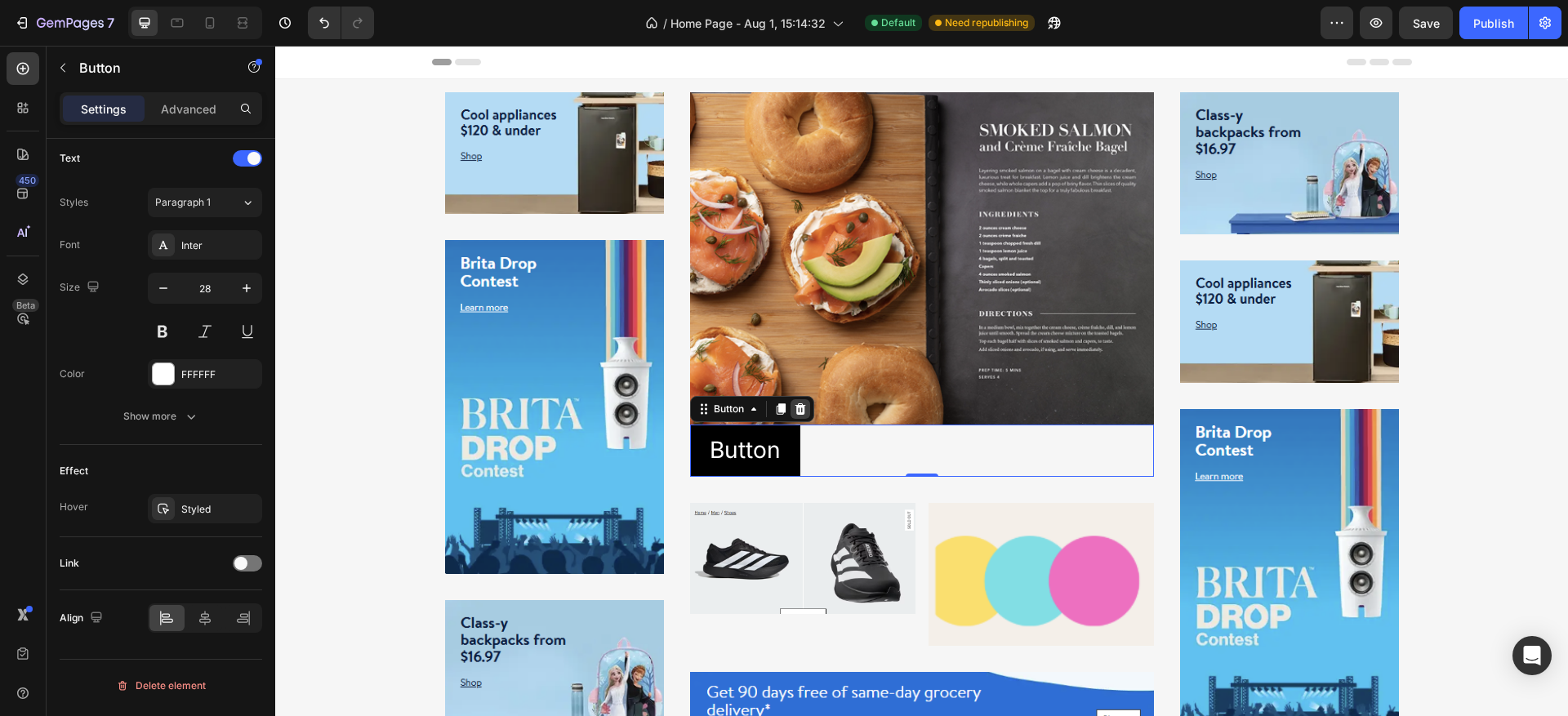 click 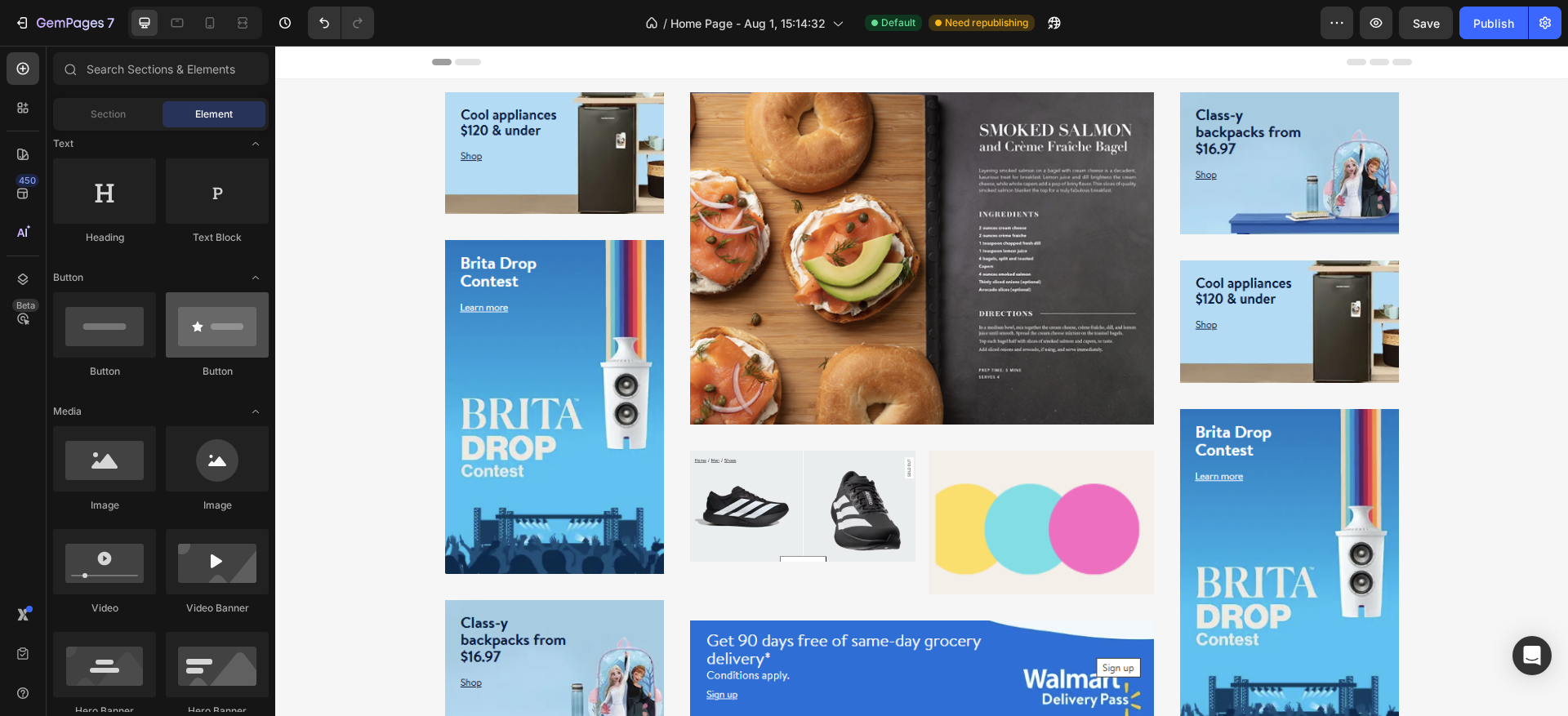 click at bounding box center (217, 325) 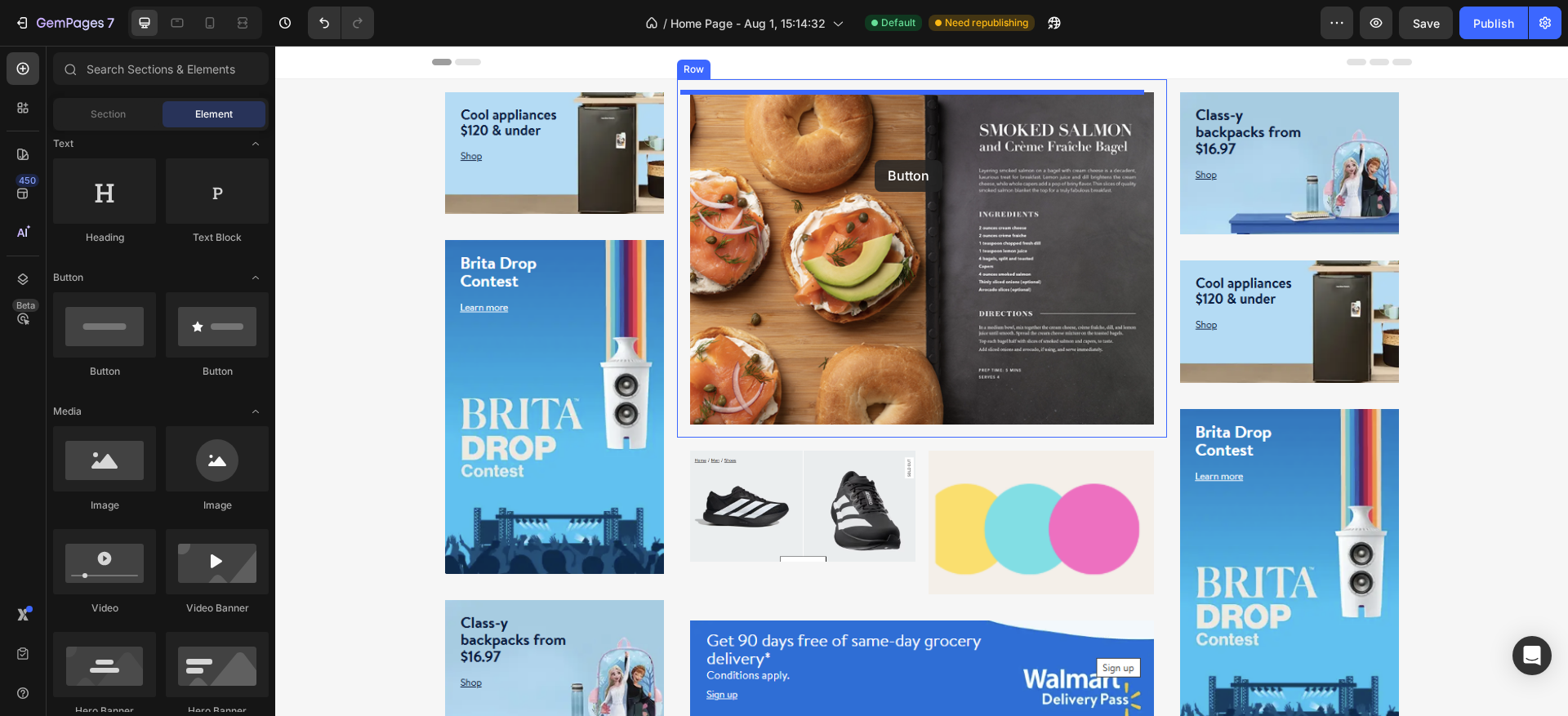 drag, startPoint x: 504, startPoint y: 374, endPoint x: 875, endPoint y: 160, distance: 428.29546 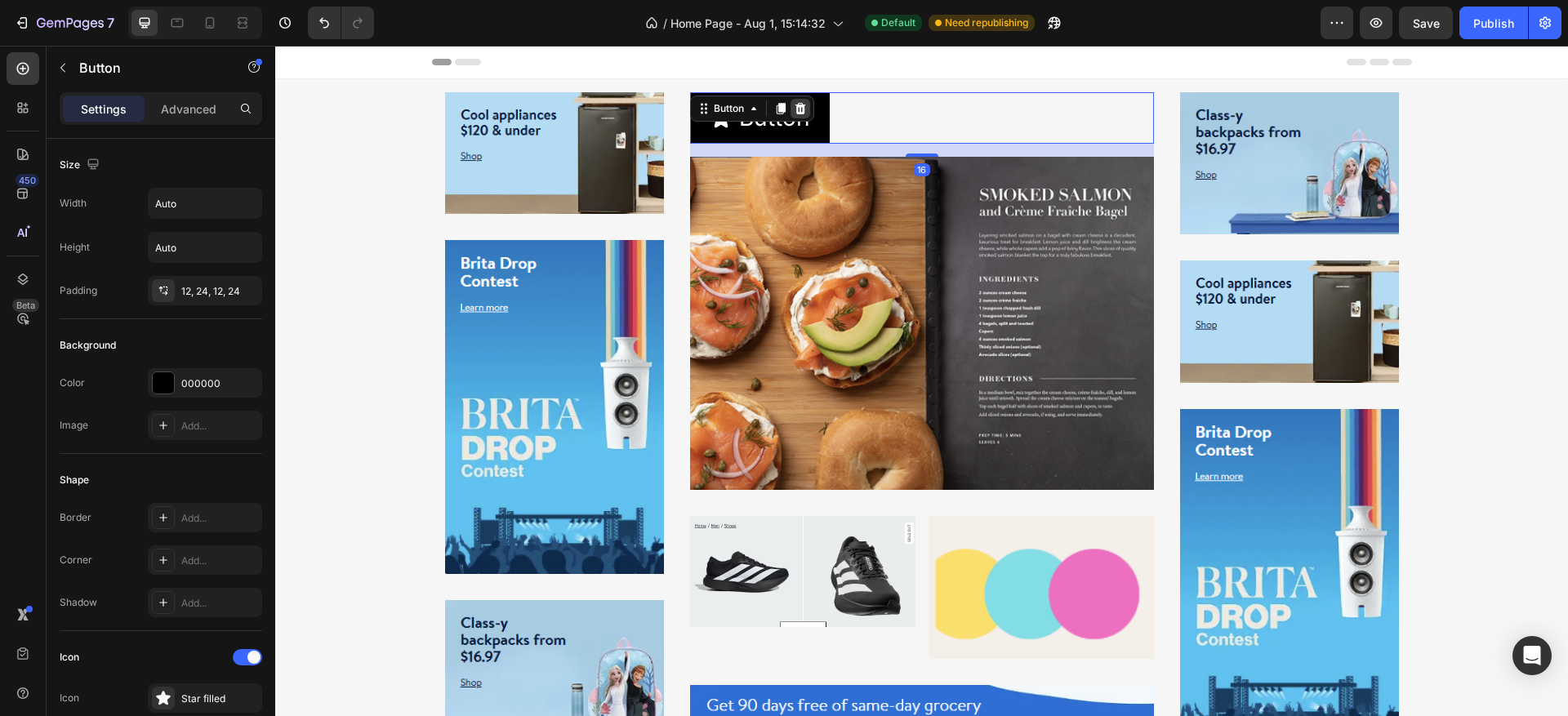click 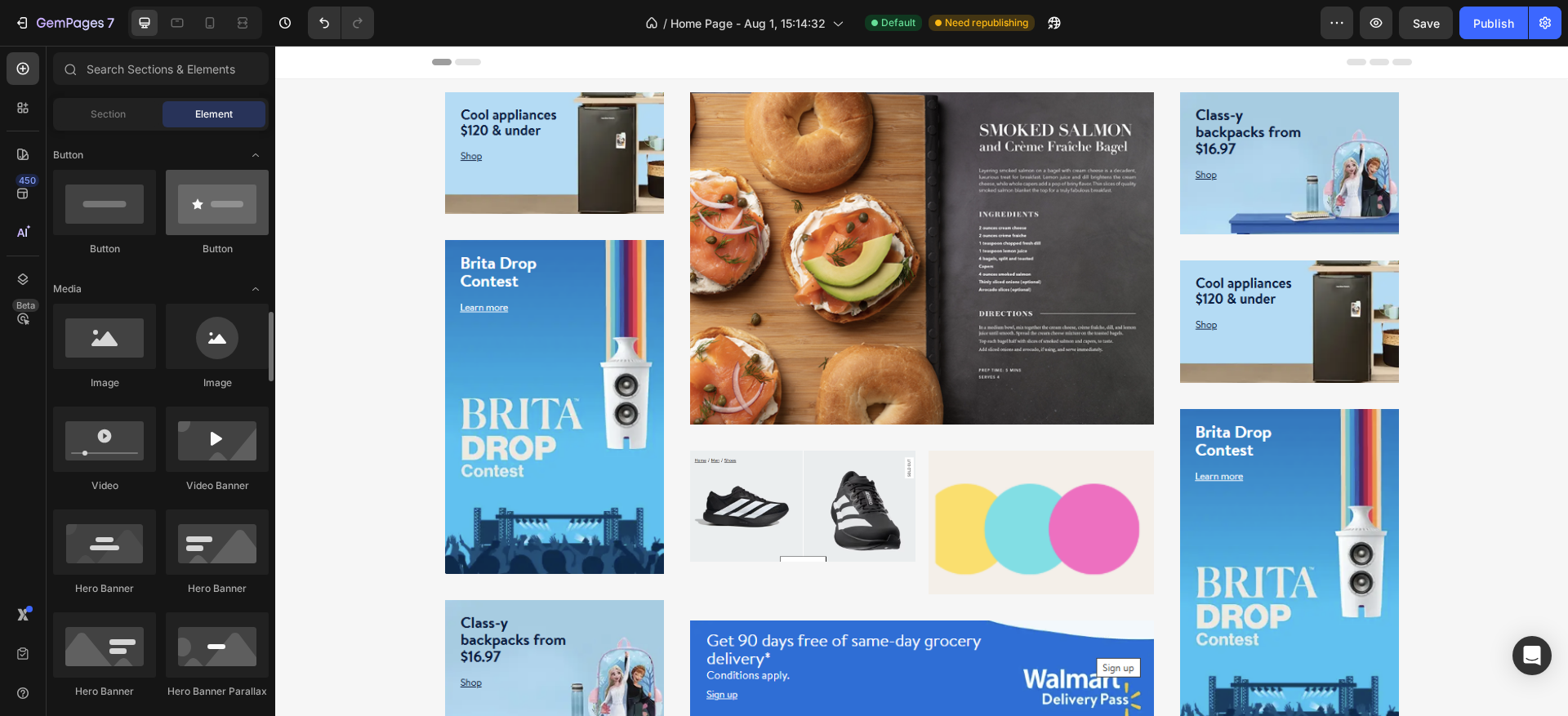scroll, scrollTop: 490, scrollLeft: 0, axis: vertical 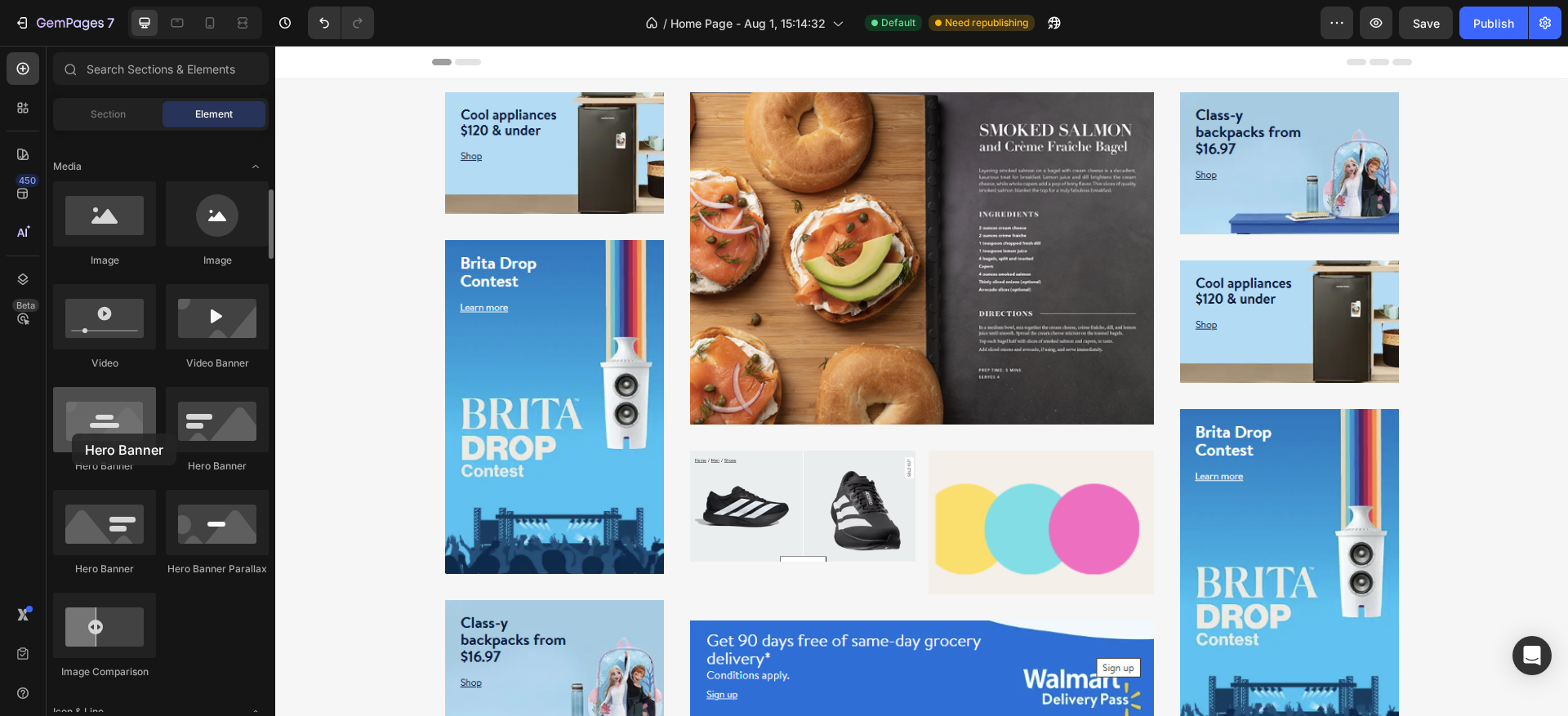 drag, startPoint x: 108, startPoint y: 442, endPoint x: 77, endPoint y: 434, distance: 32.015621 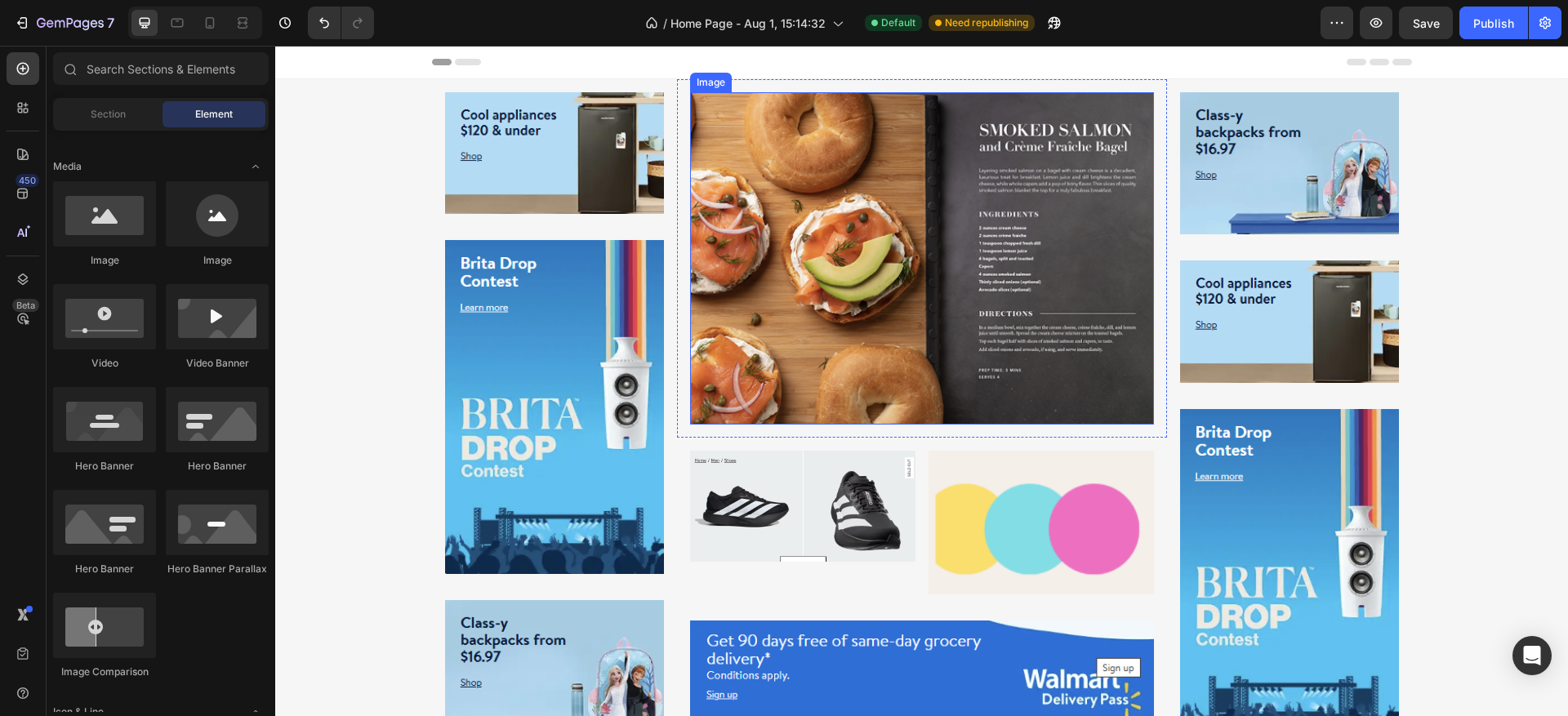 click at bounding box center (922, 258) 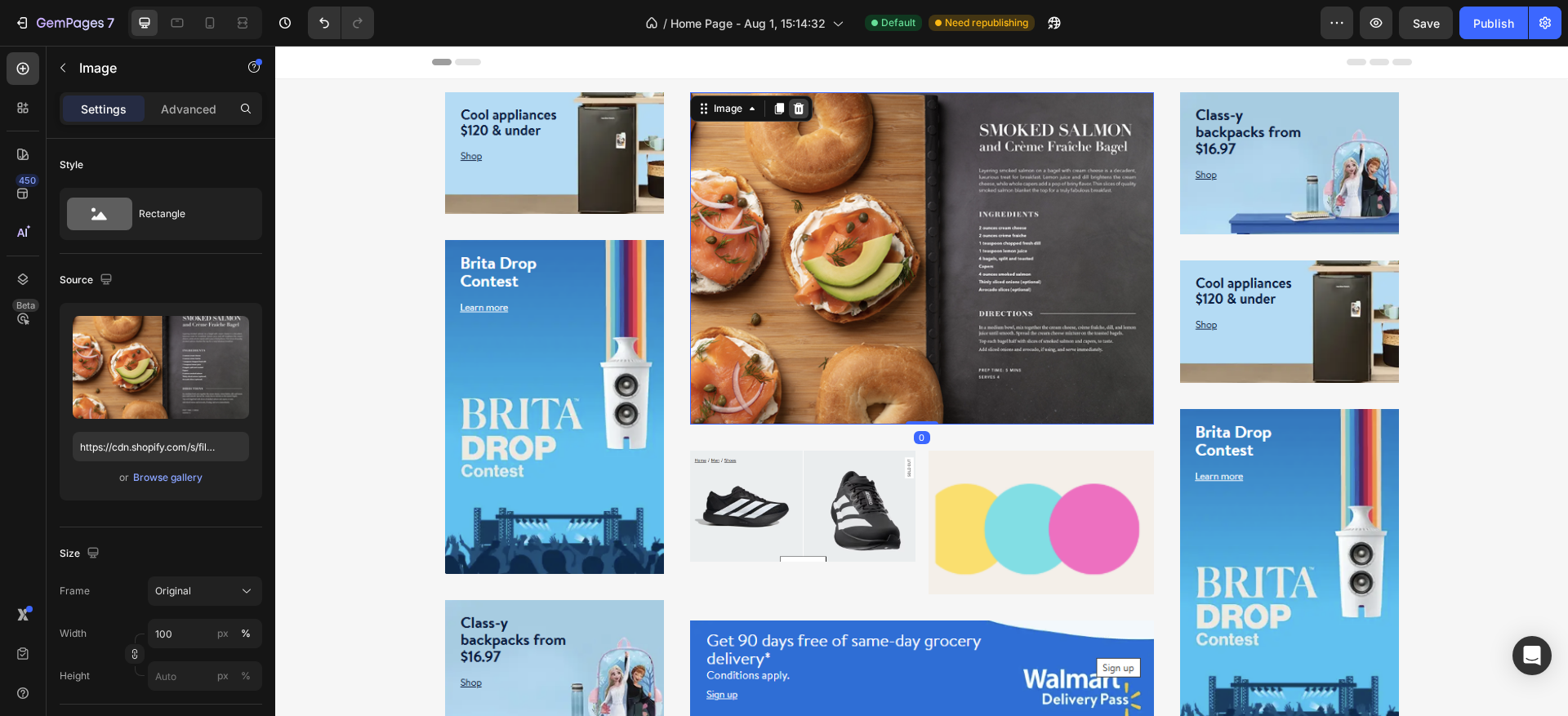 click 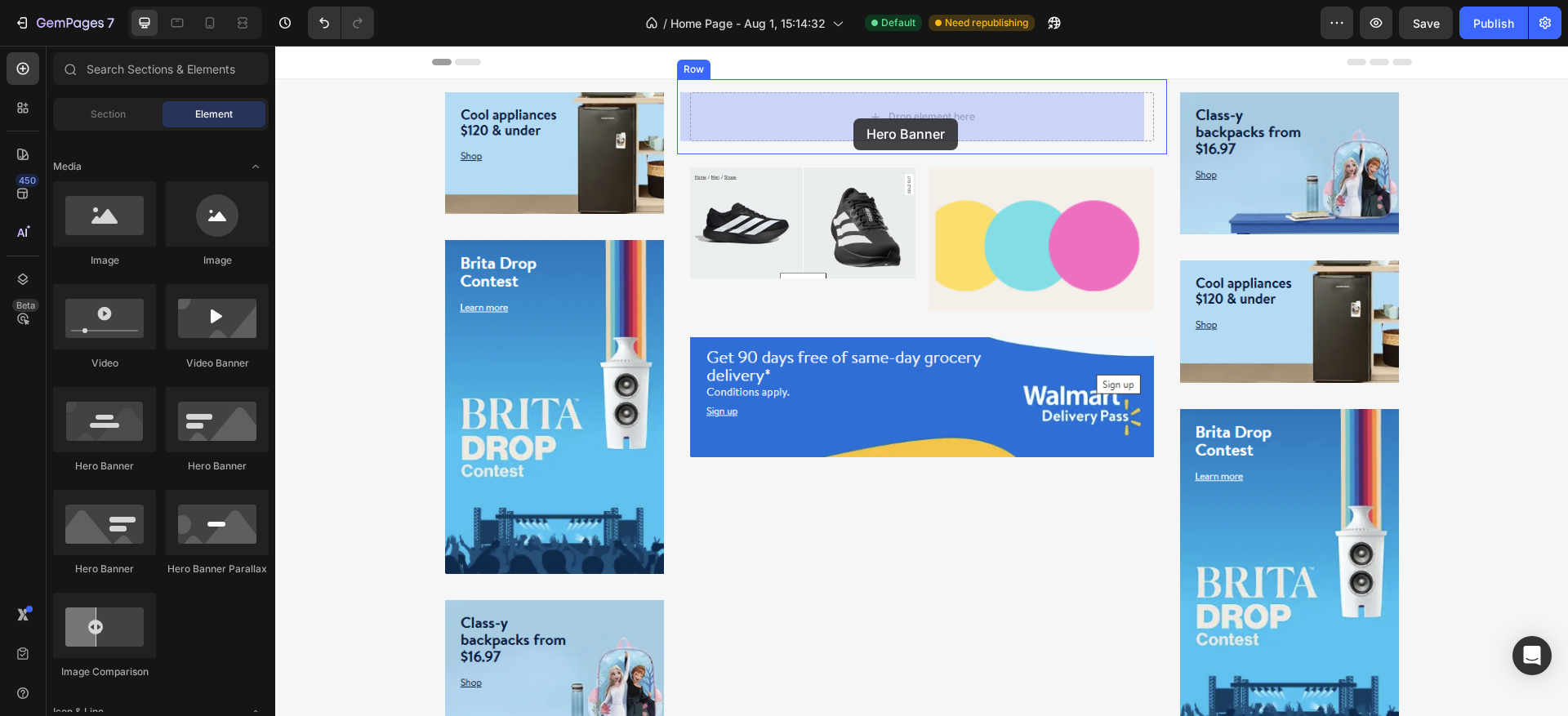 drag, startPoint x: 390, startPoint y: 478, endPoint x: 853, endPoint y: 118, distance: 586.489 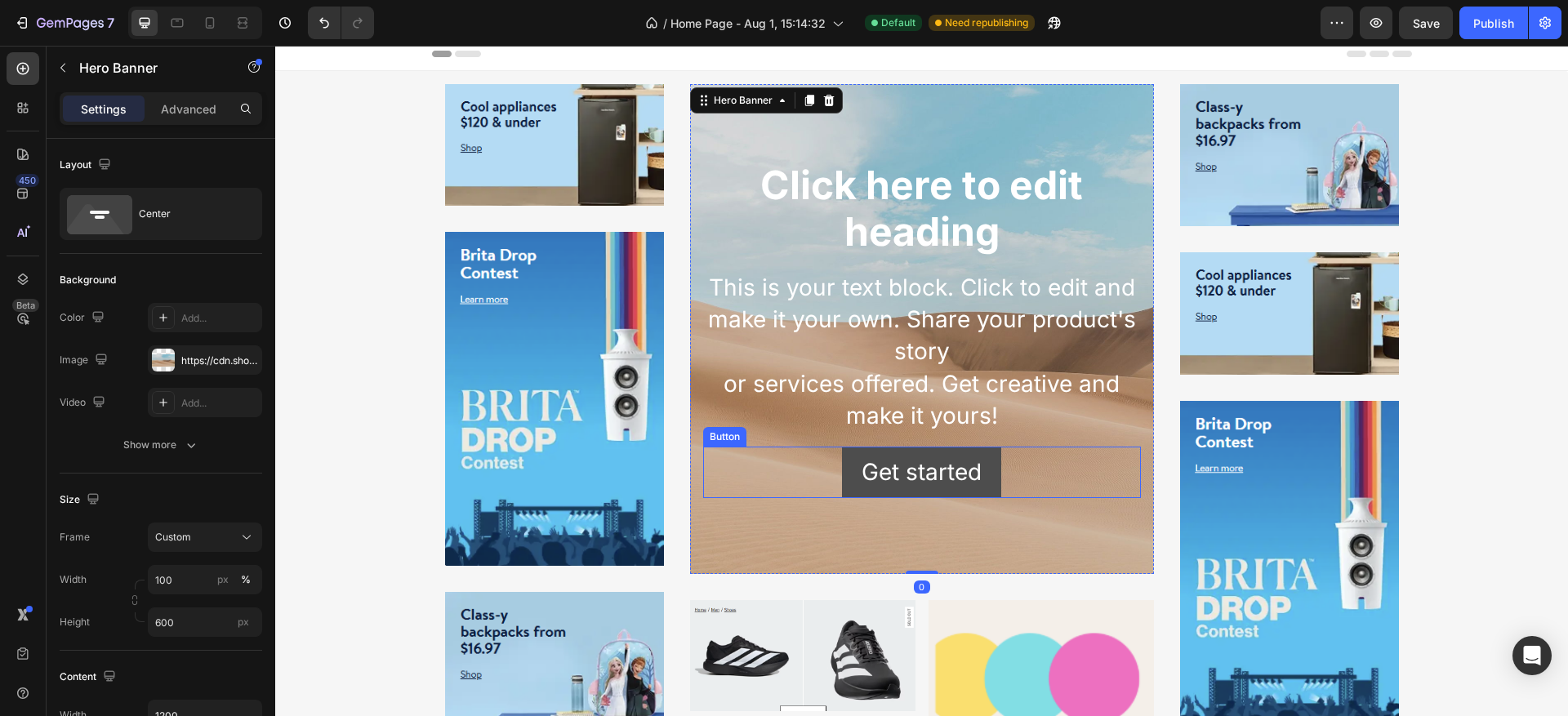 scroll, scrollTop: 0, scrollLeft: 0, axis: both 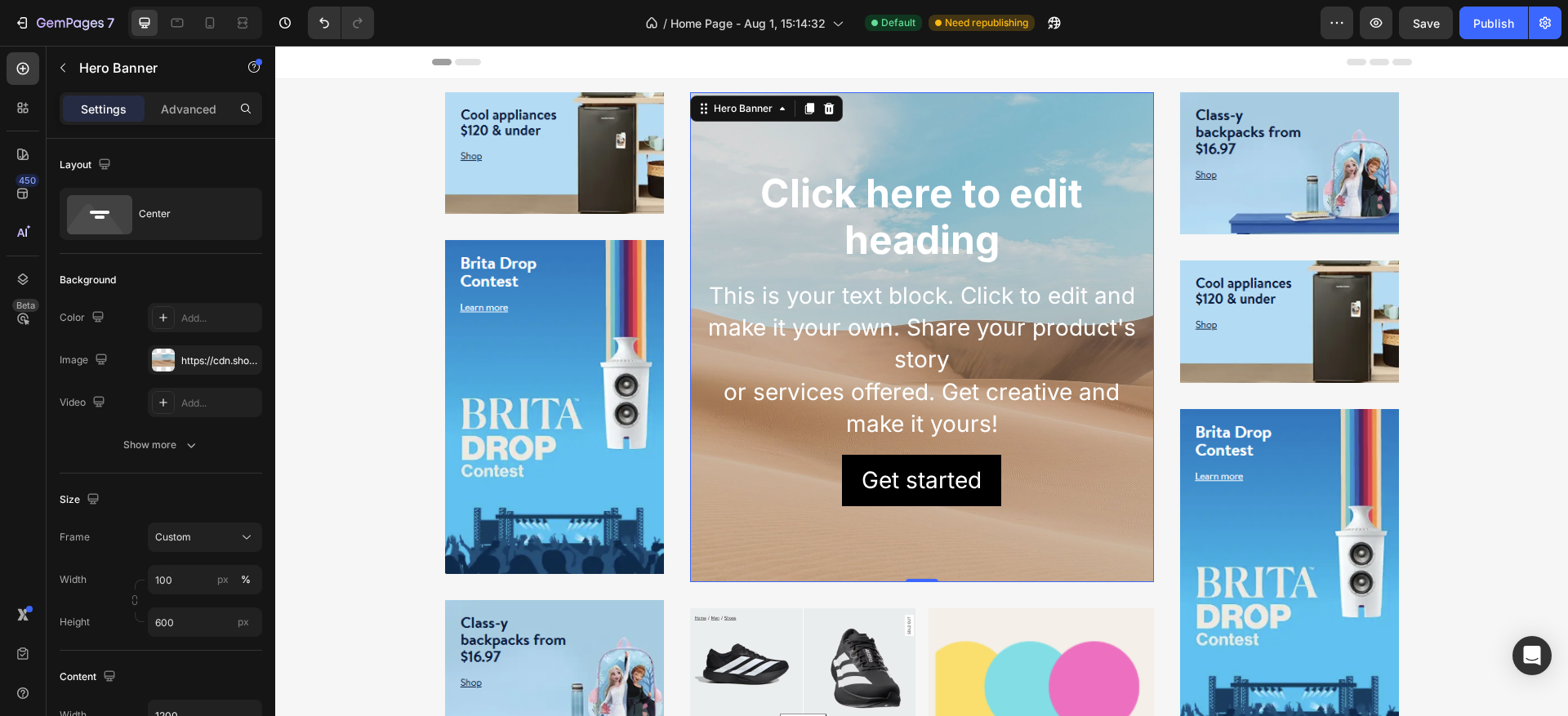 click at bounding box center (922, 337) 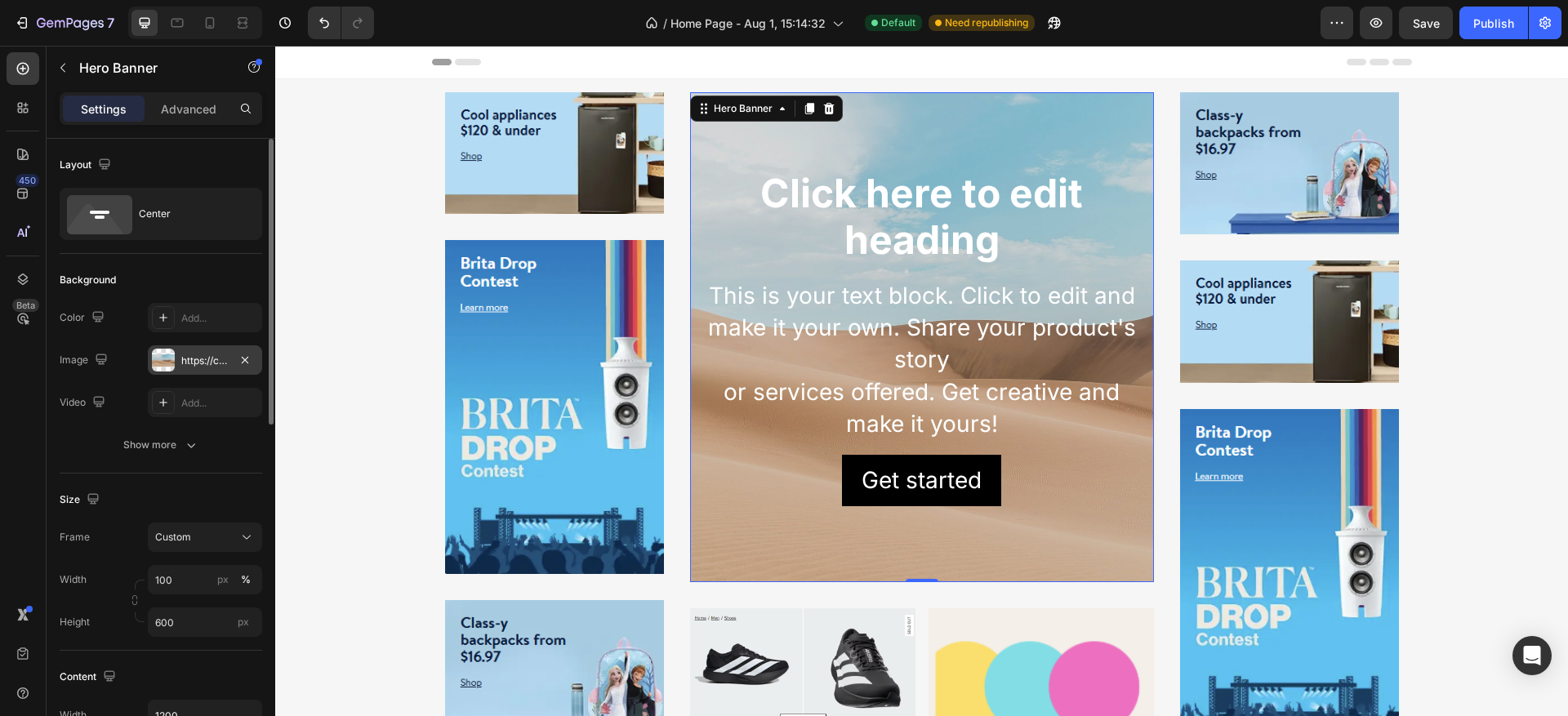 click on "https://cdn.shopify.com/s/files/1/2005/9307/files/background_settings.jpg" at bounding box center (205, 361) 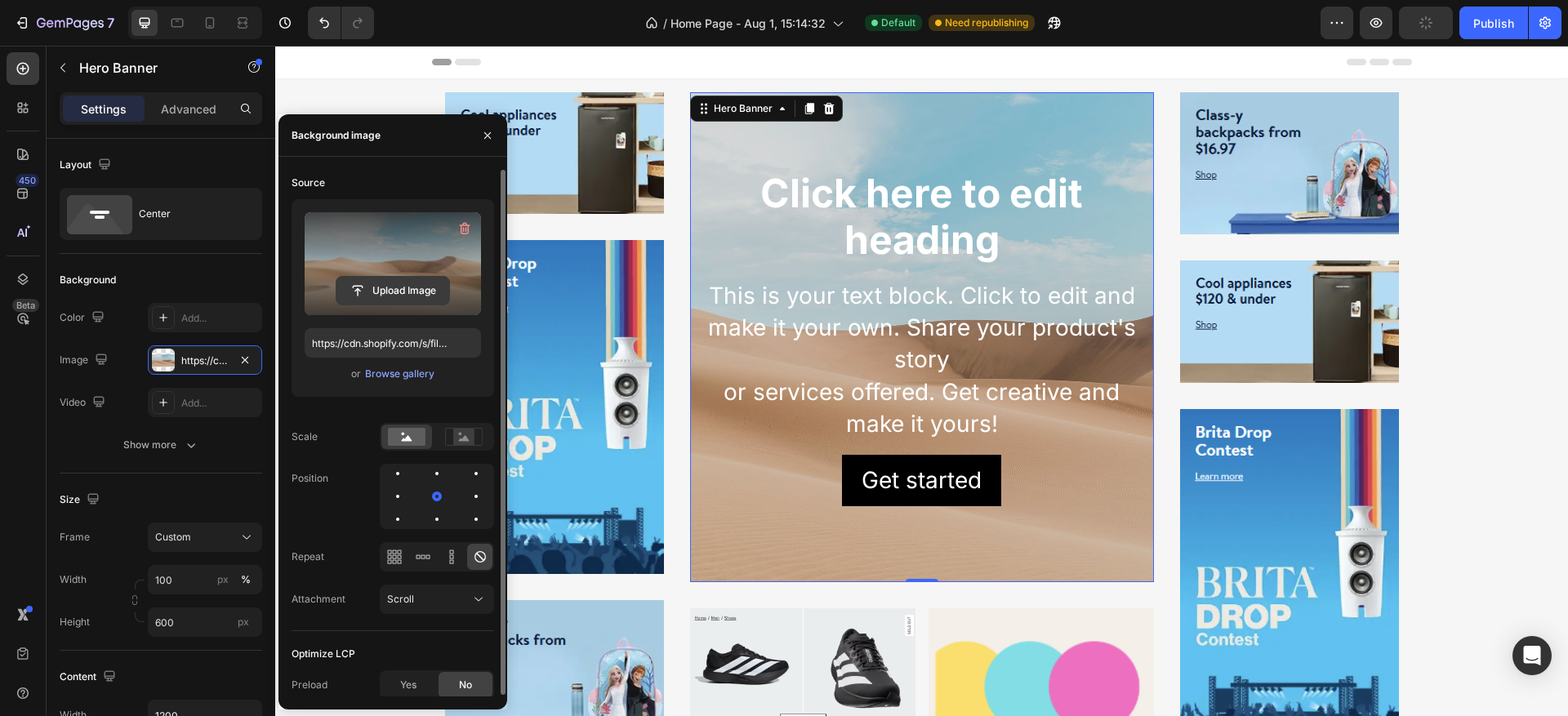 click 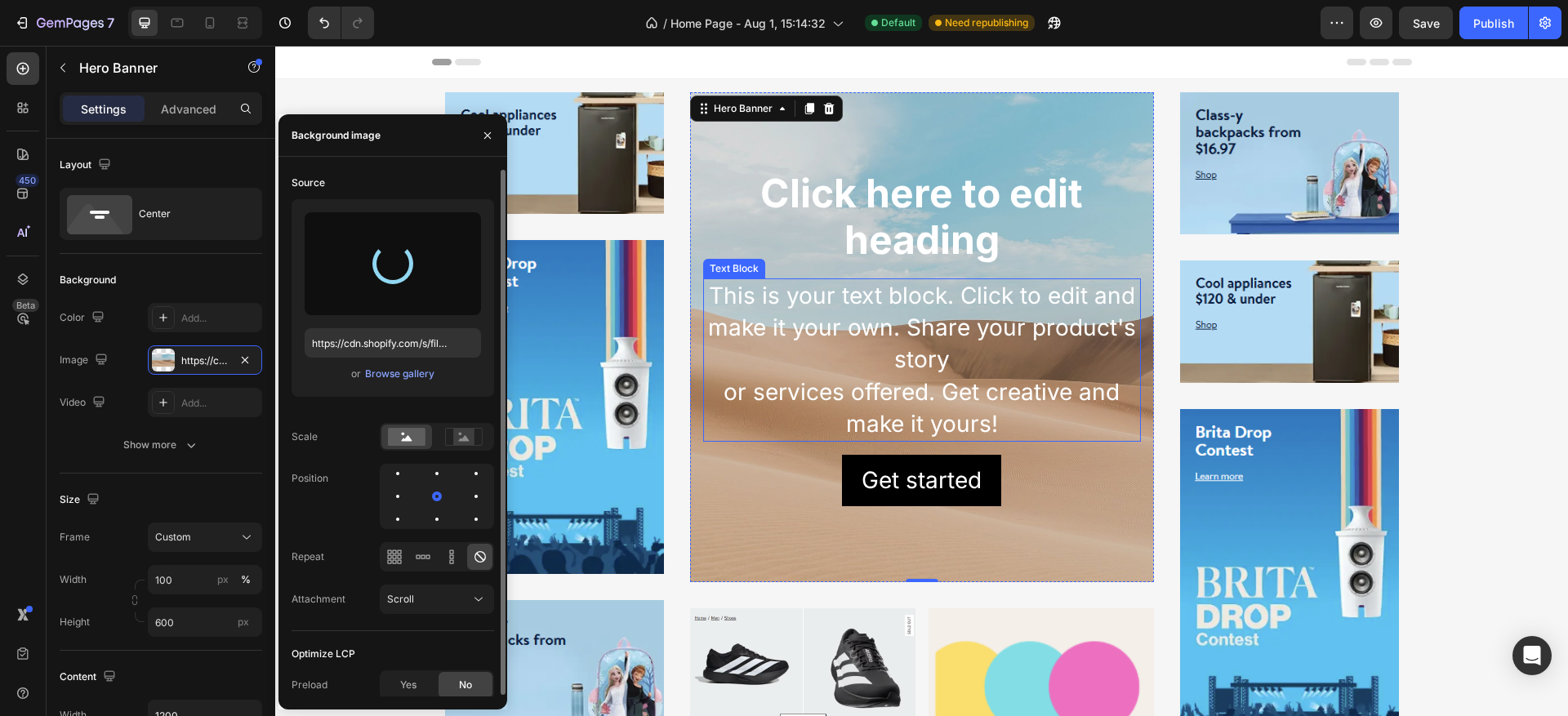 type on "https://cdn.shopify.com/s/files/1/0940/5228/6833/files/gempages_578064226770224069-3d407368-364e-4e6c-a672-831ab94bf328.png" 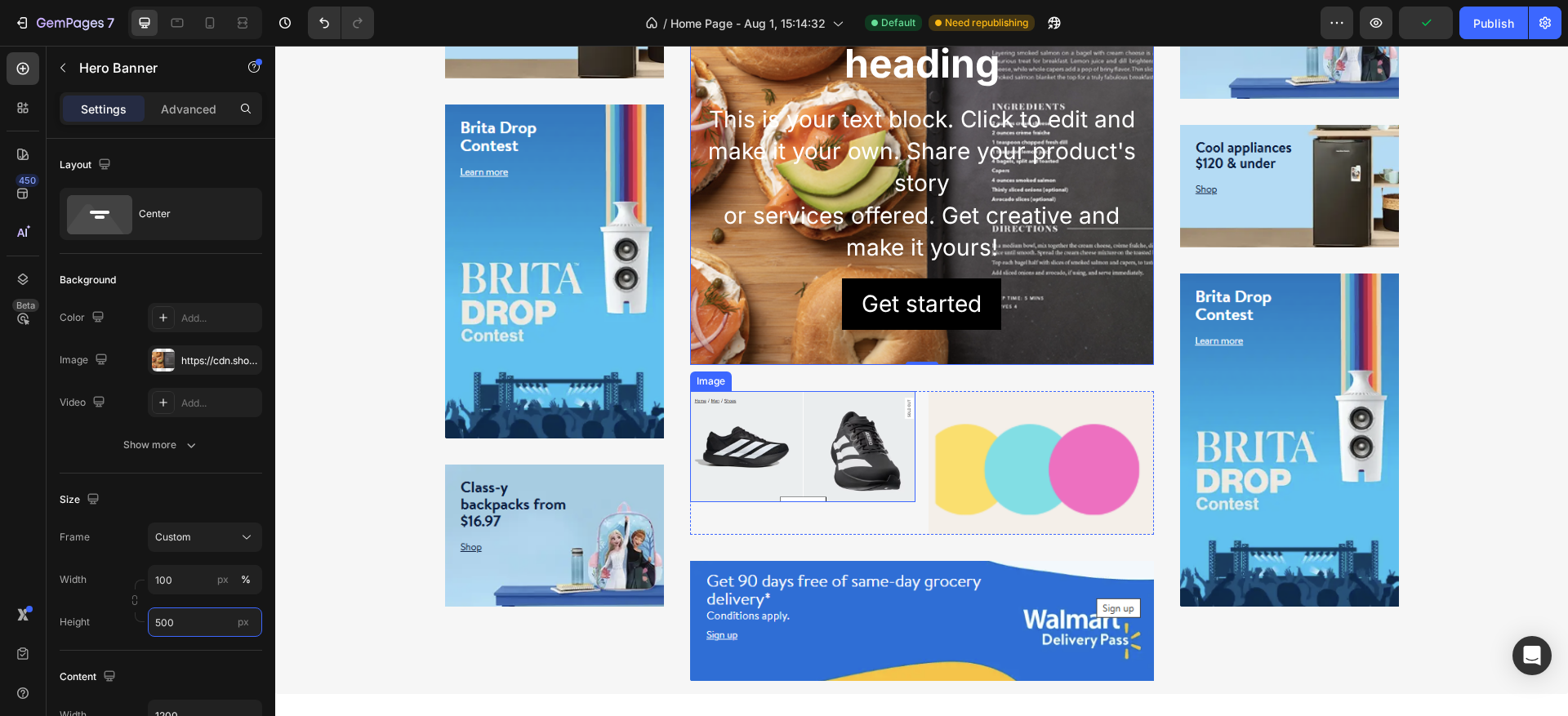 scroll, scrollTop: 122, scrollLeft: 0, axis: vertical 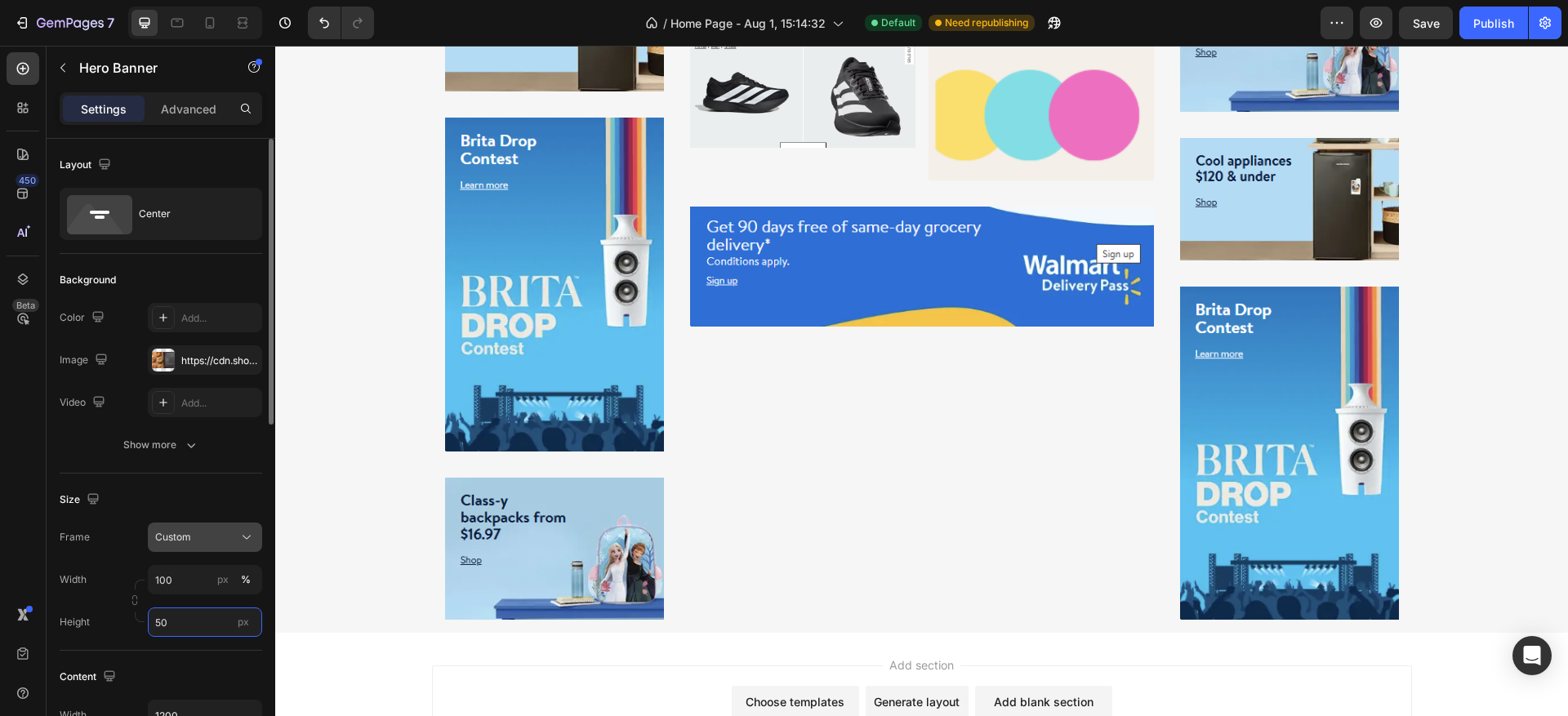 type on "5" 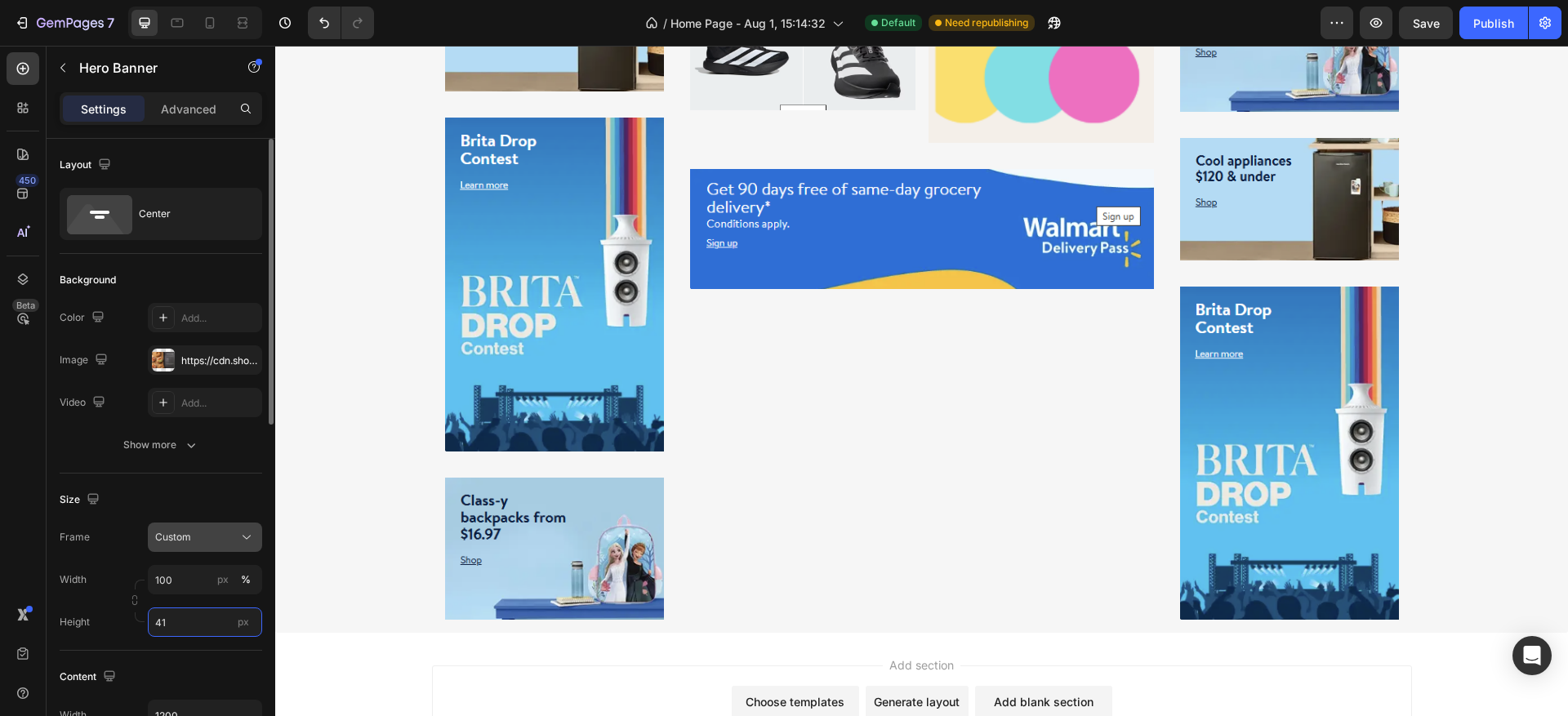 type on "410" 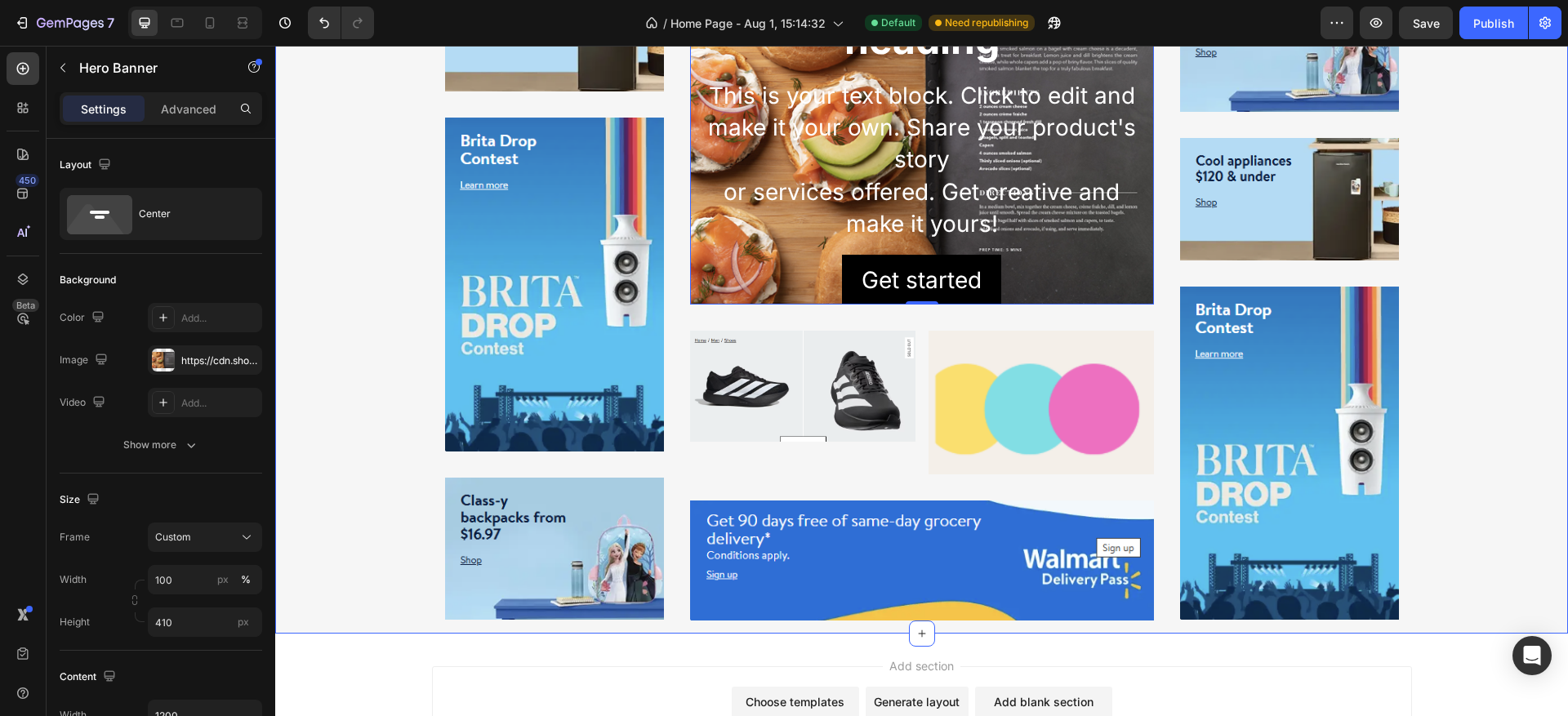 click on "Image Row Image Row Image Row Click here to edit heading Heading This is your text block. Click to edit and make it your own. Share your product's story                   or services offered. Get creative and make it yours! Text Block Get started Button Hero Banner   0 Row Image Image Row Row Image Row Image Row Image Row Image Row Row" at bounding box center (921, 295) 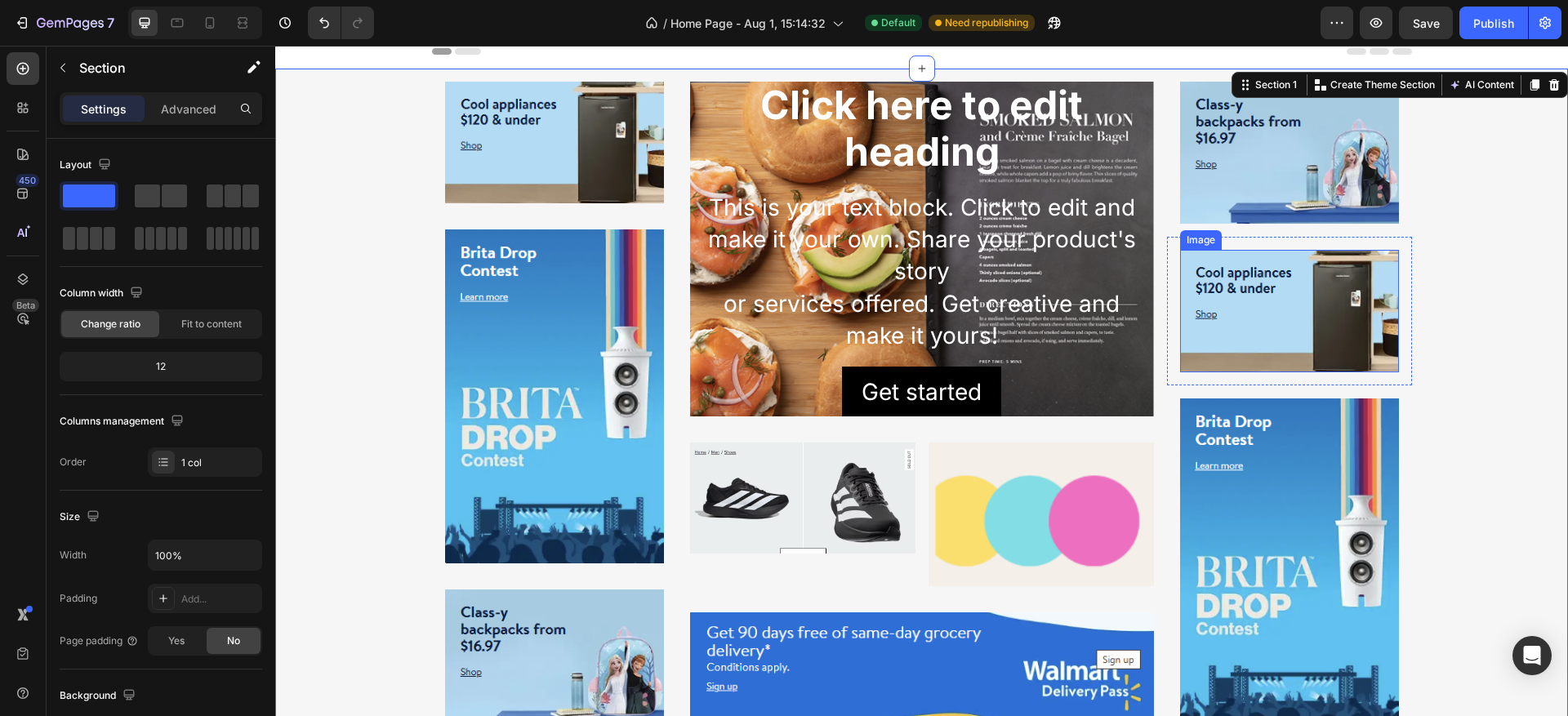 scroll, scrollTop: 0, scrollLeft: 0, axis: both 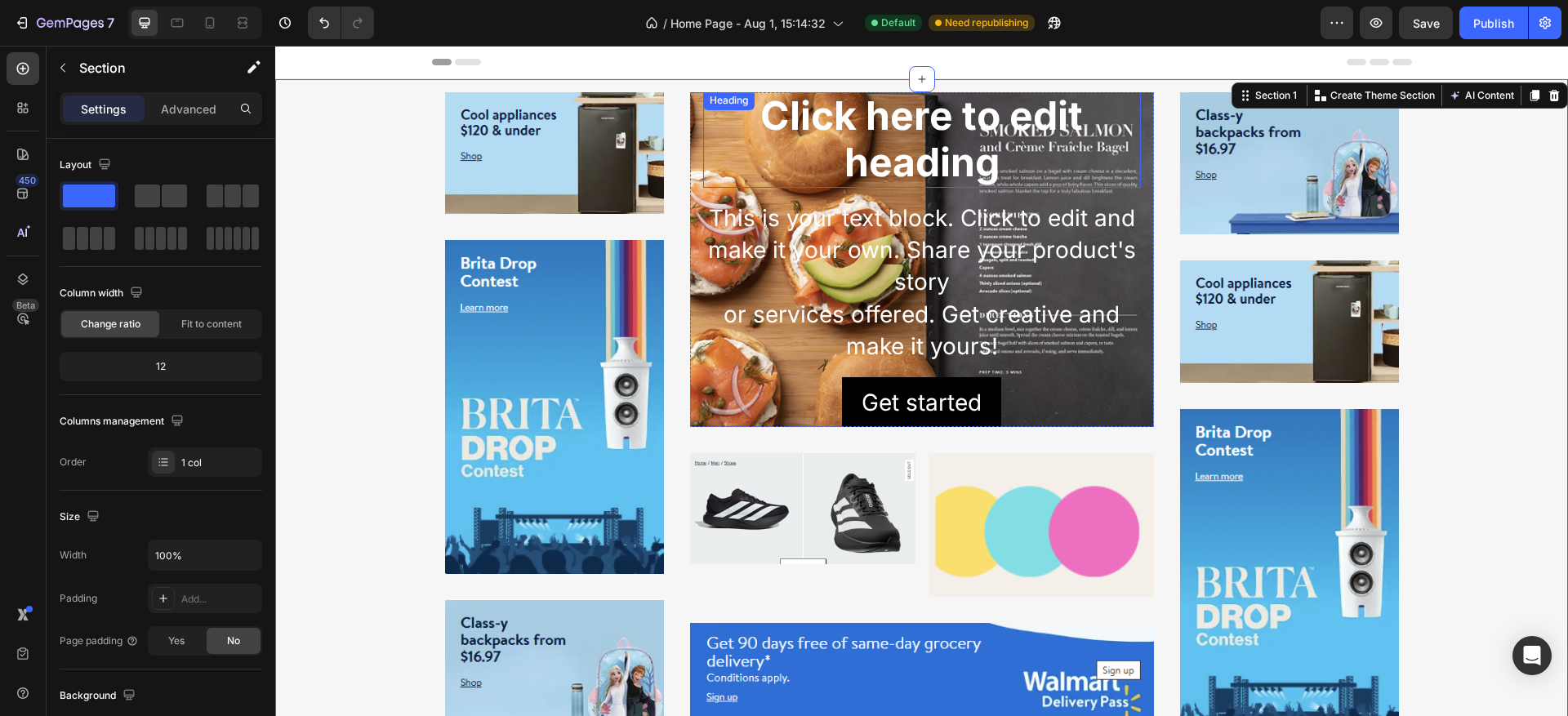 click on "Click here to edit heading" at bounding box center (922, 139) 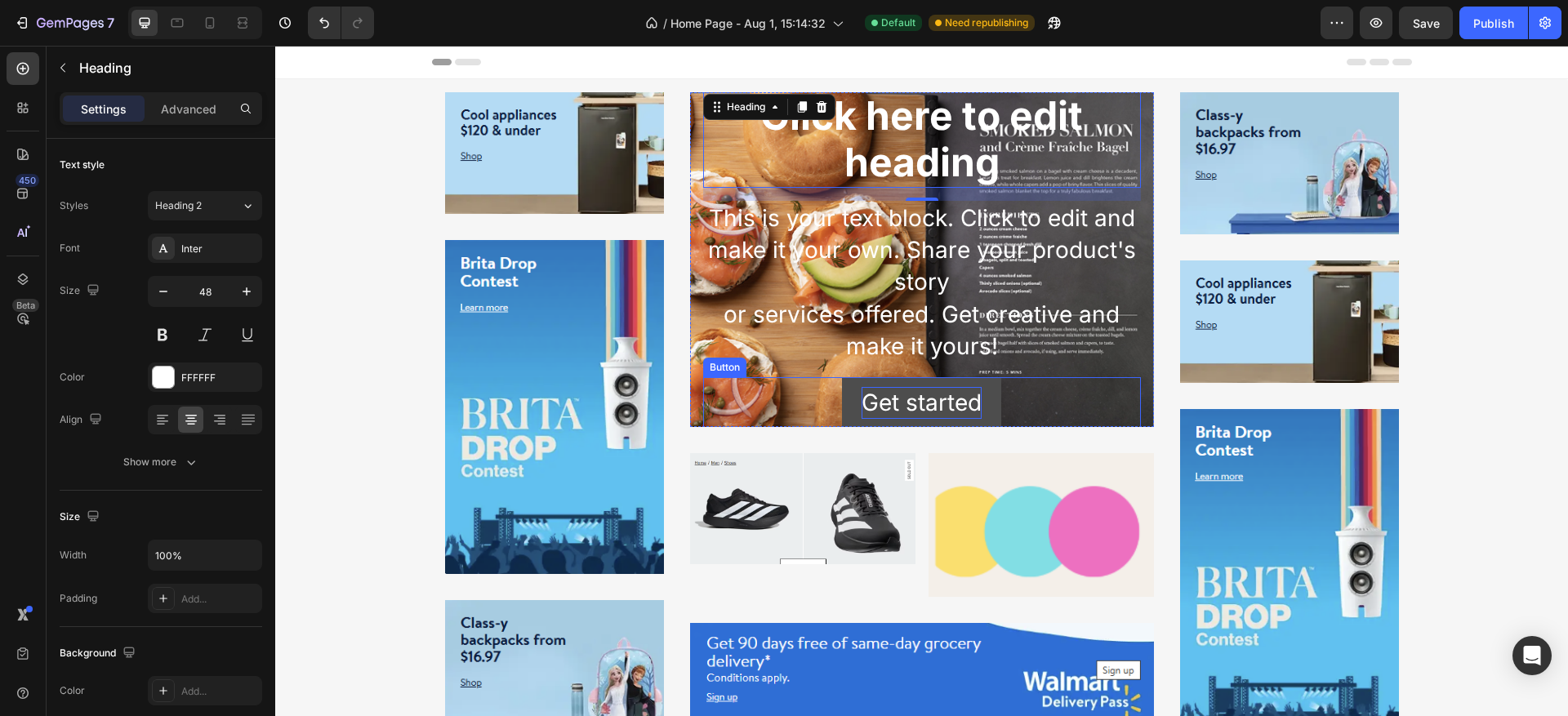 click on "Get started" at bounding box center (921, 402) 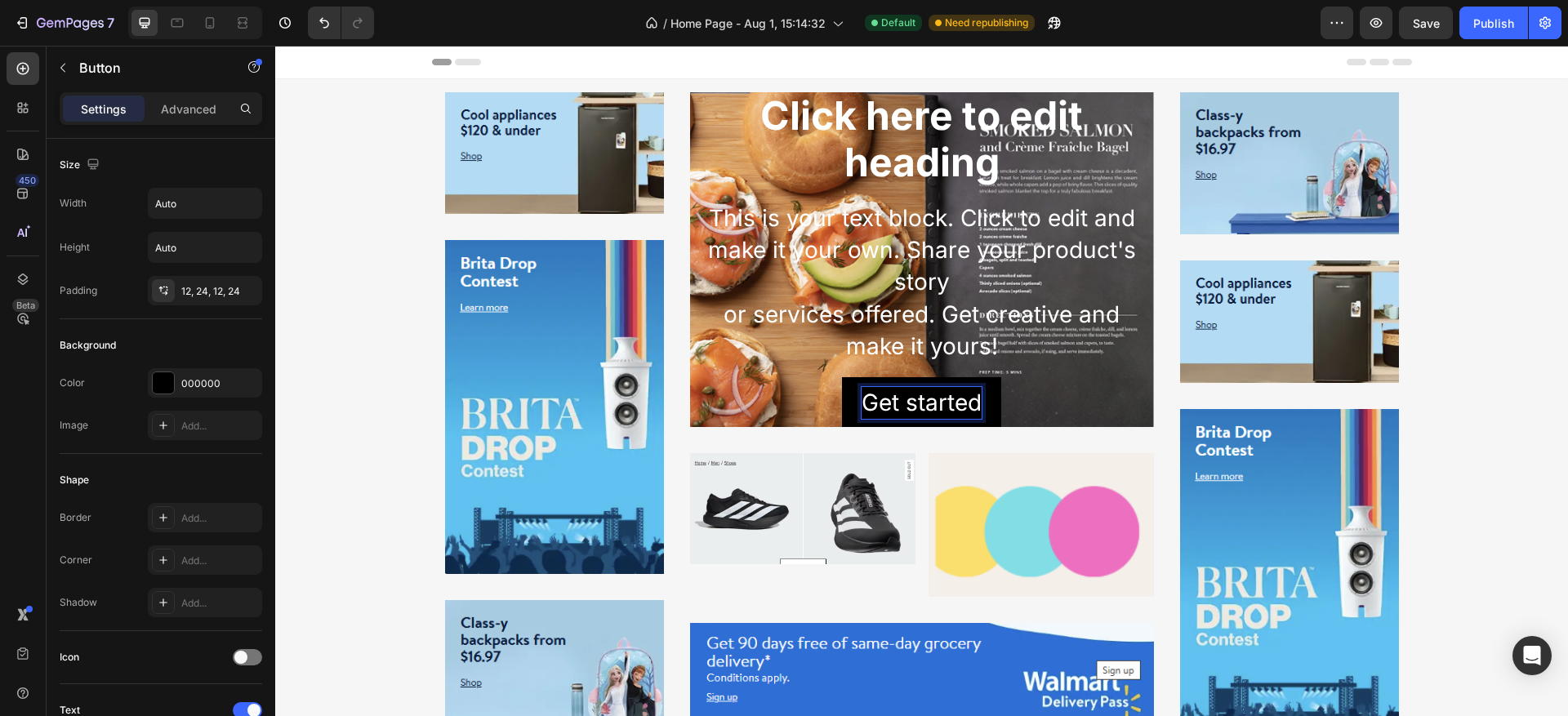 drag, startPoint x: 929, startPoint y: 398, endPoint x: 964, endPoint y: 282, distance: 121.16518 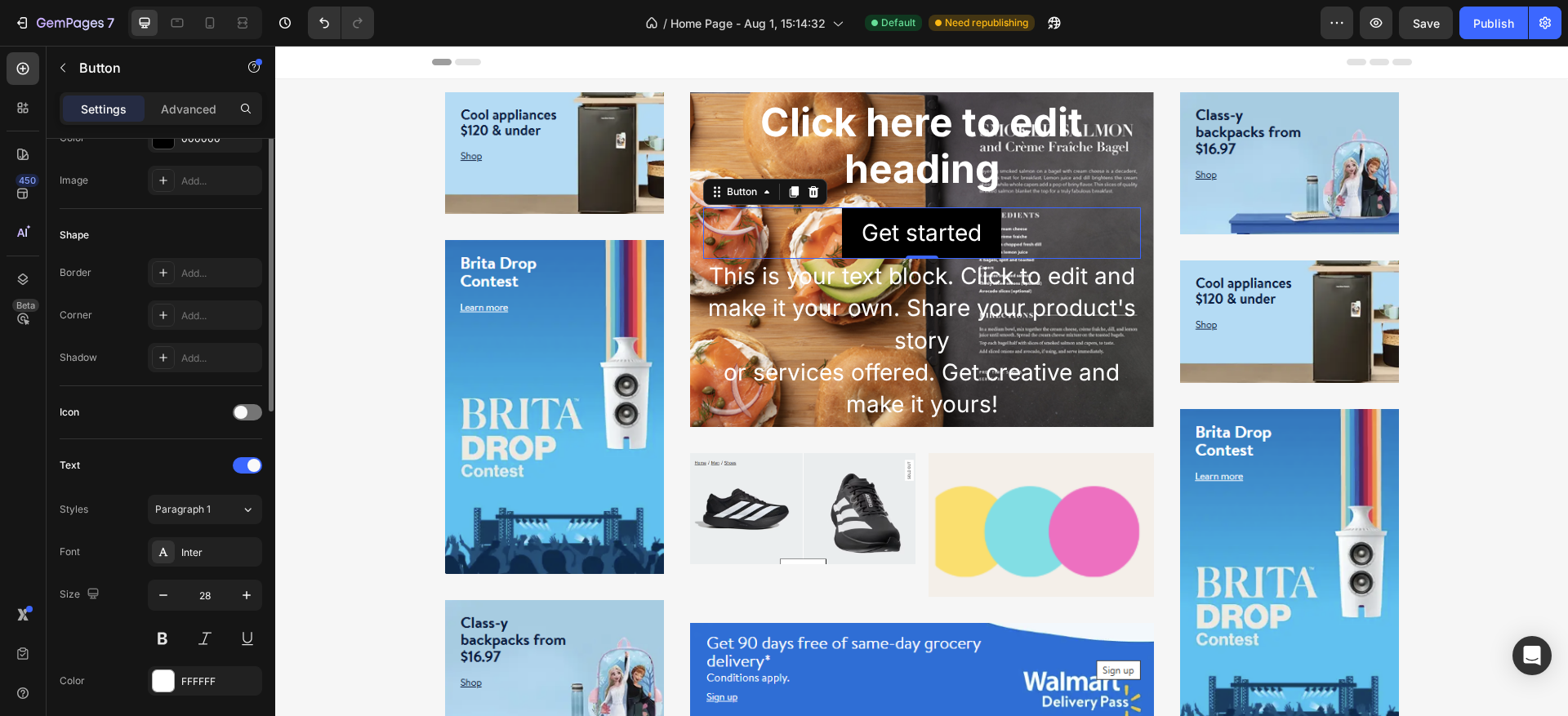 scroll, scrollTop: 0, scrollLeft: 0, axis: both 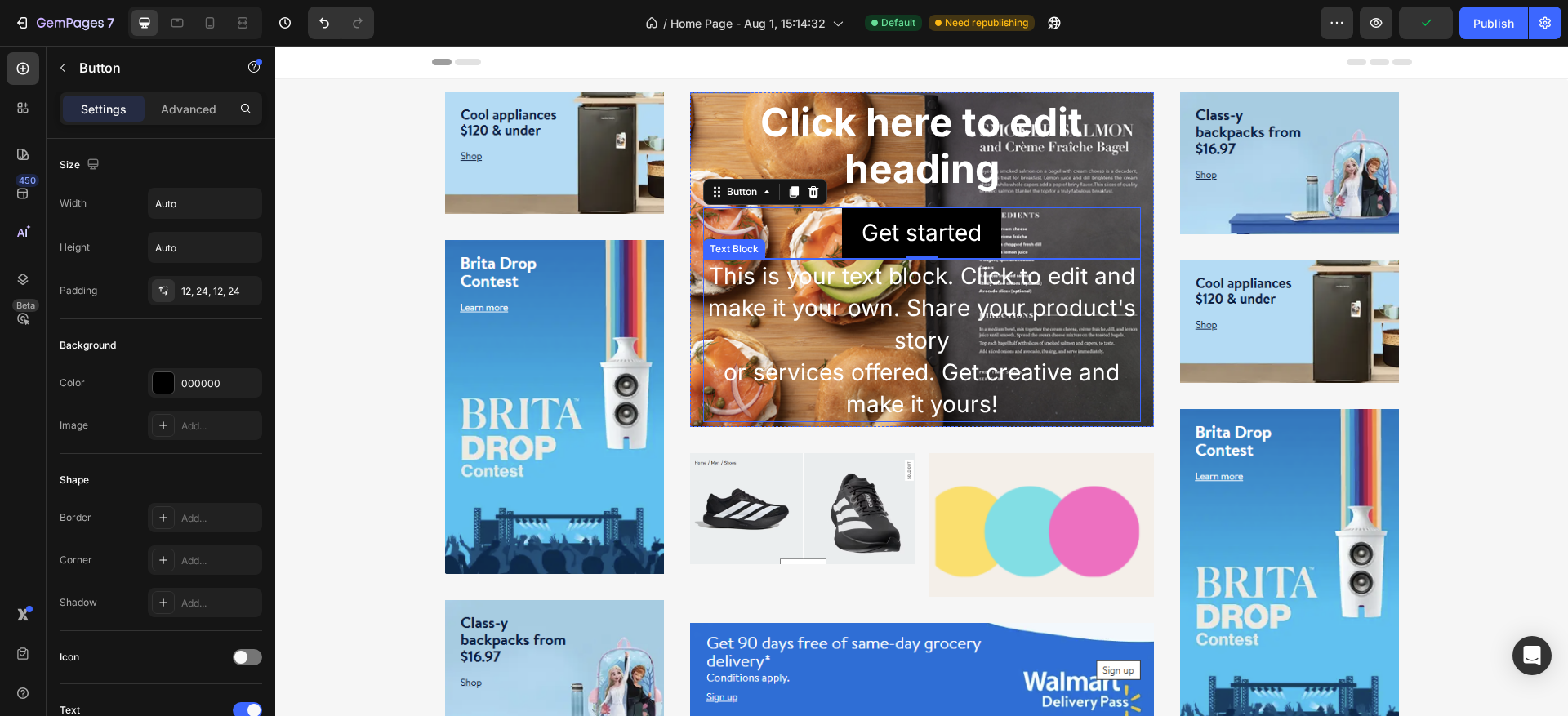 click on "This is your text block. Click to edit and make it your own. Share your product's story                   or services offered. Get creative and make it yours!" at bounding box center [922, 340] 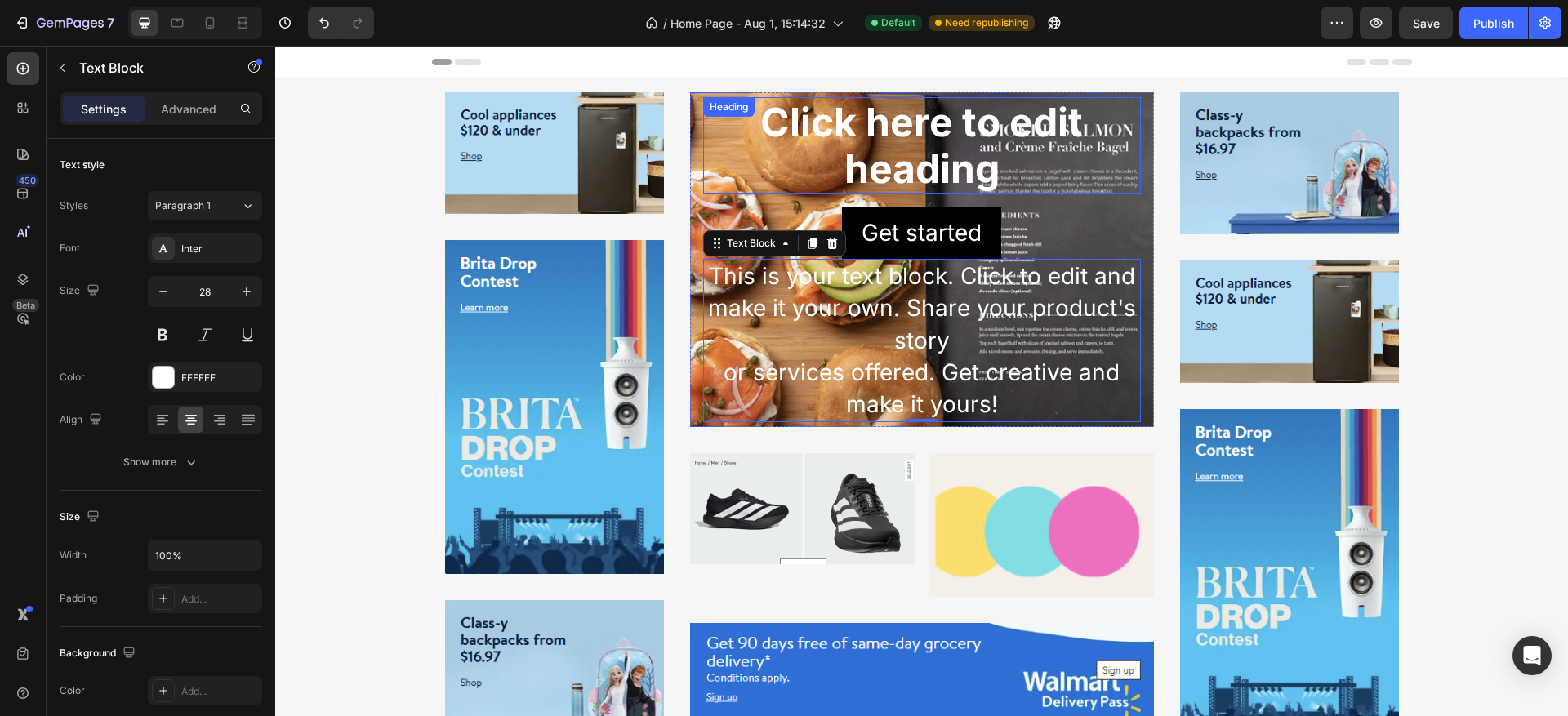 click on "Click here to edit heading" at bounding box center (922, 145) 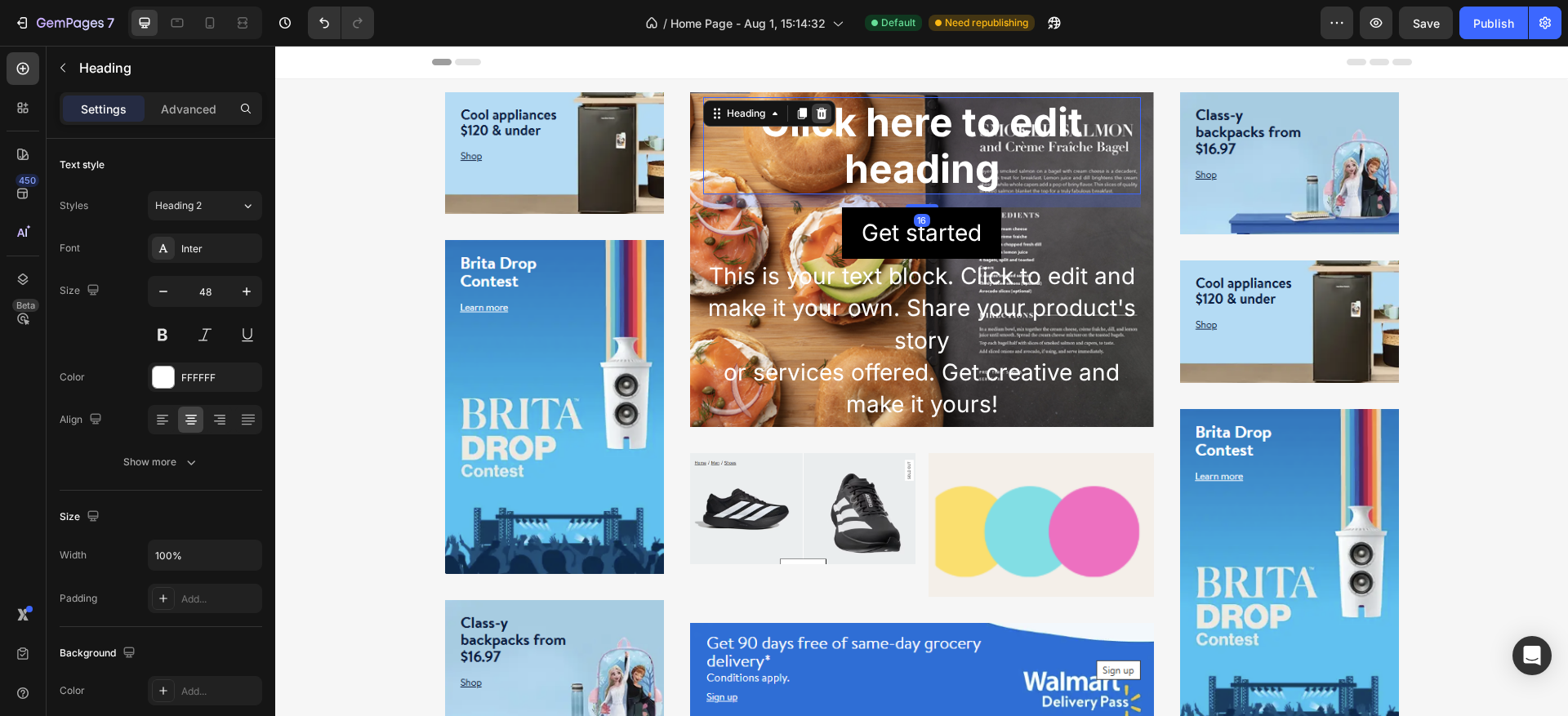 click 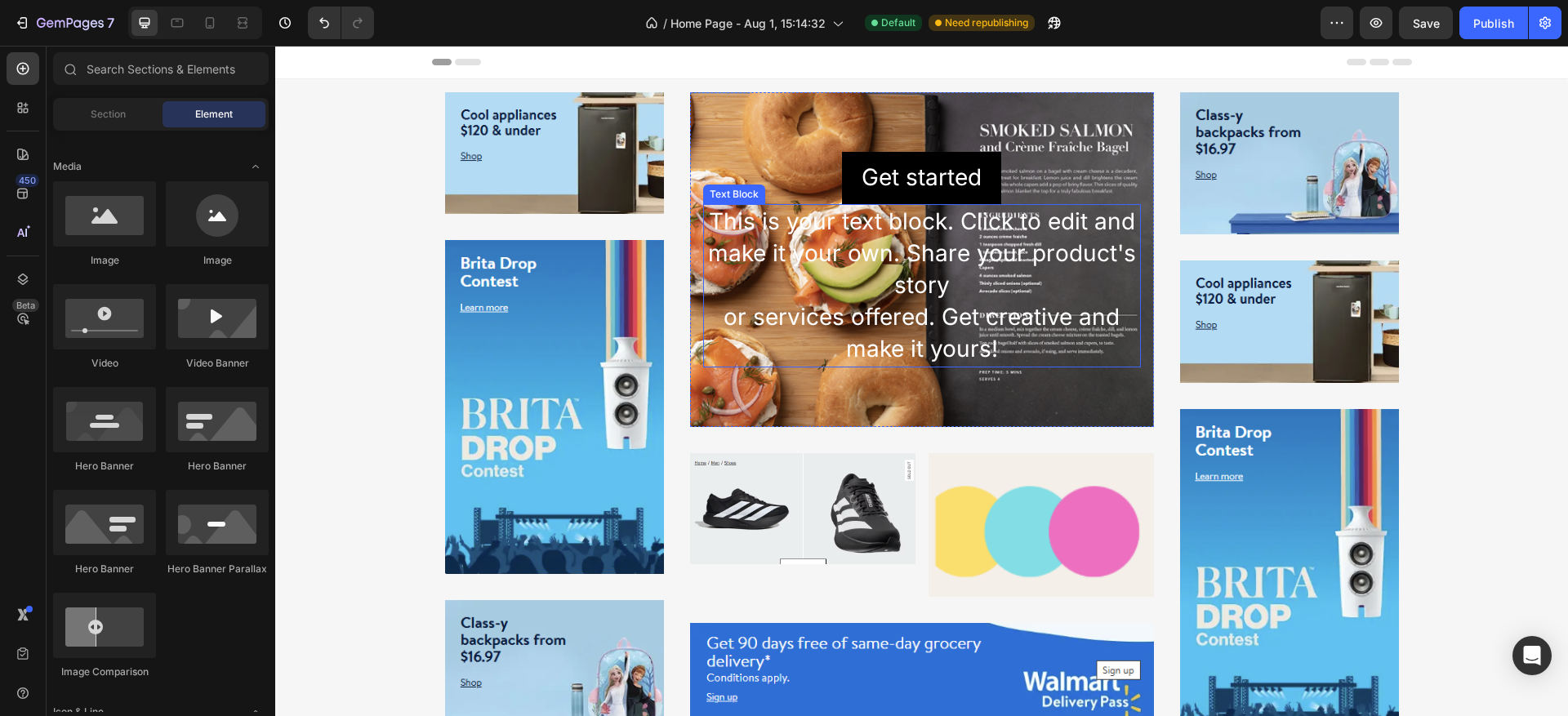click on "This is your text block. Click to edit and make it your own. Share your product's story                   or services offered. Get creative and make it yours!" at bounding box center [922, 286] 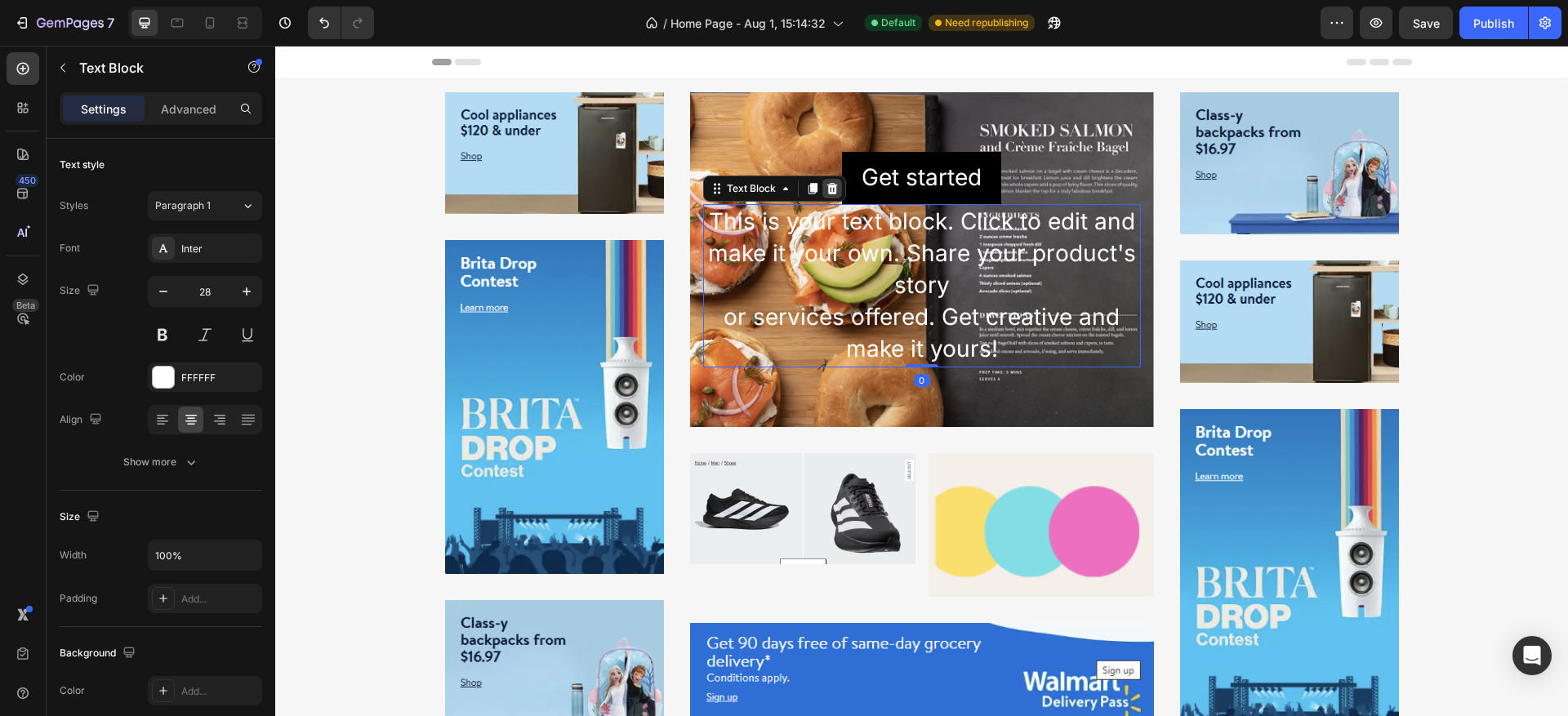 click at bounding box center [832, 189] 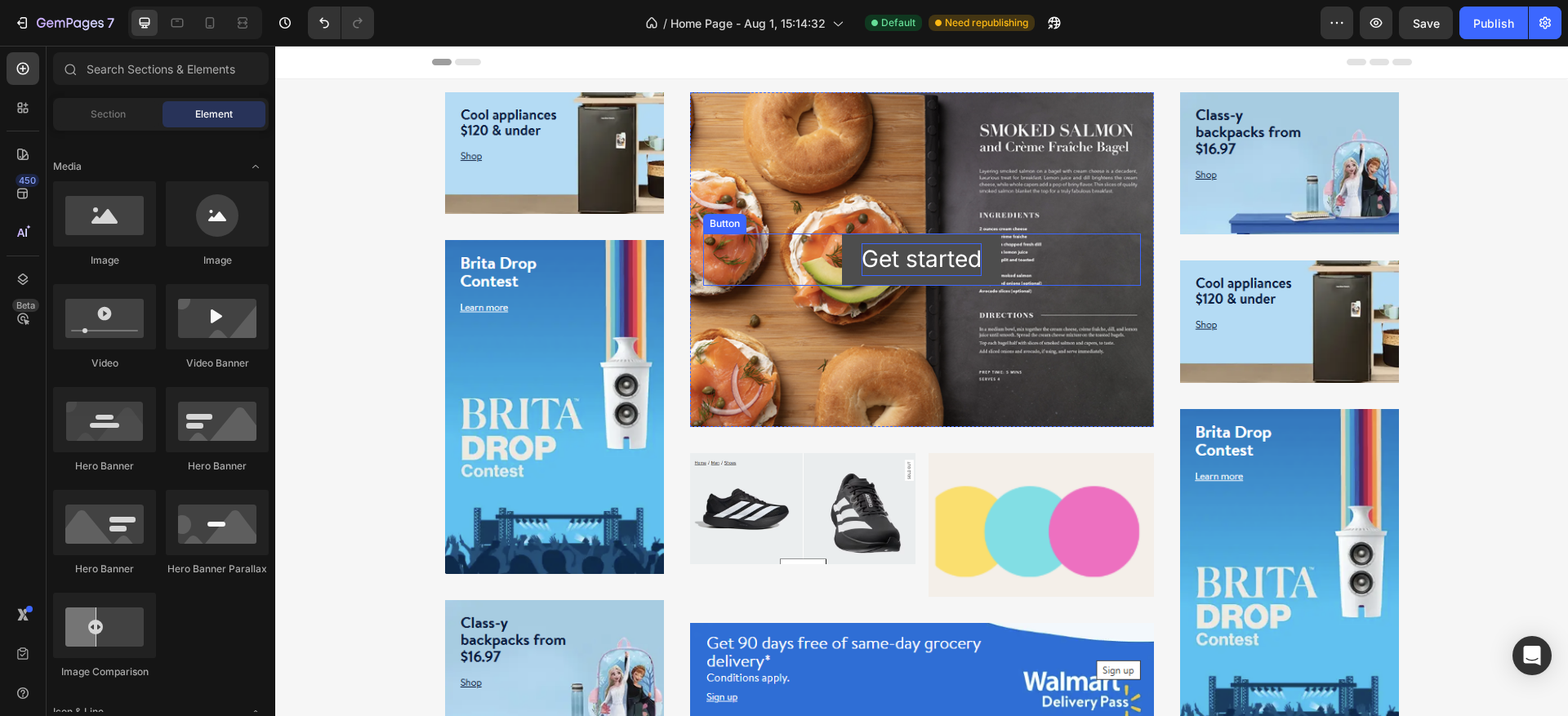 click on "Get started" at bounding box center [921, 259] 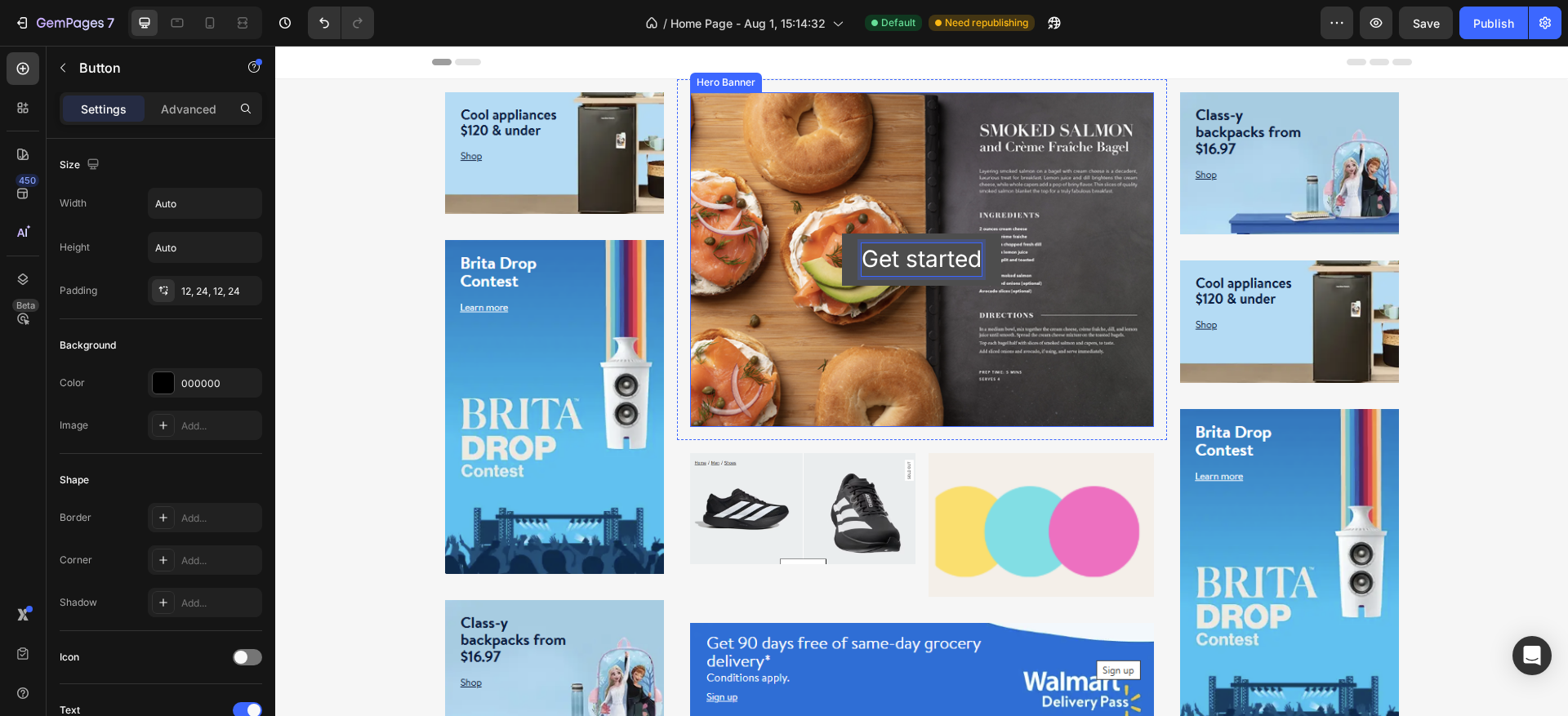 drag, startPoint x: 905, startPoint y: 252, endPoint x: 909, endPoint y: 349, distance: 97.08244 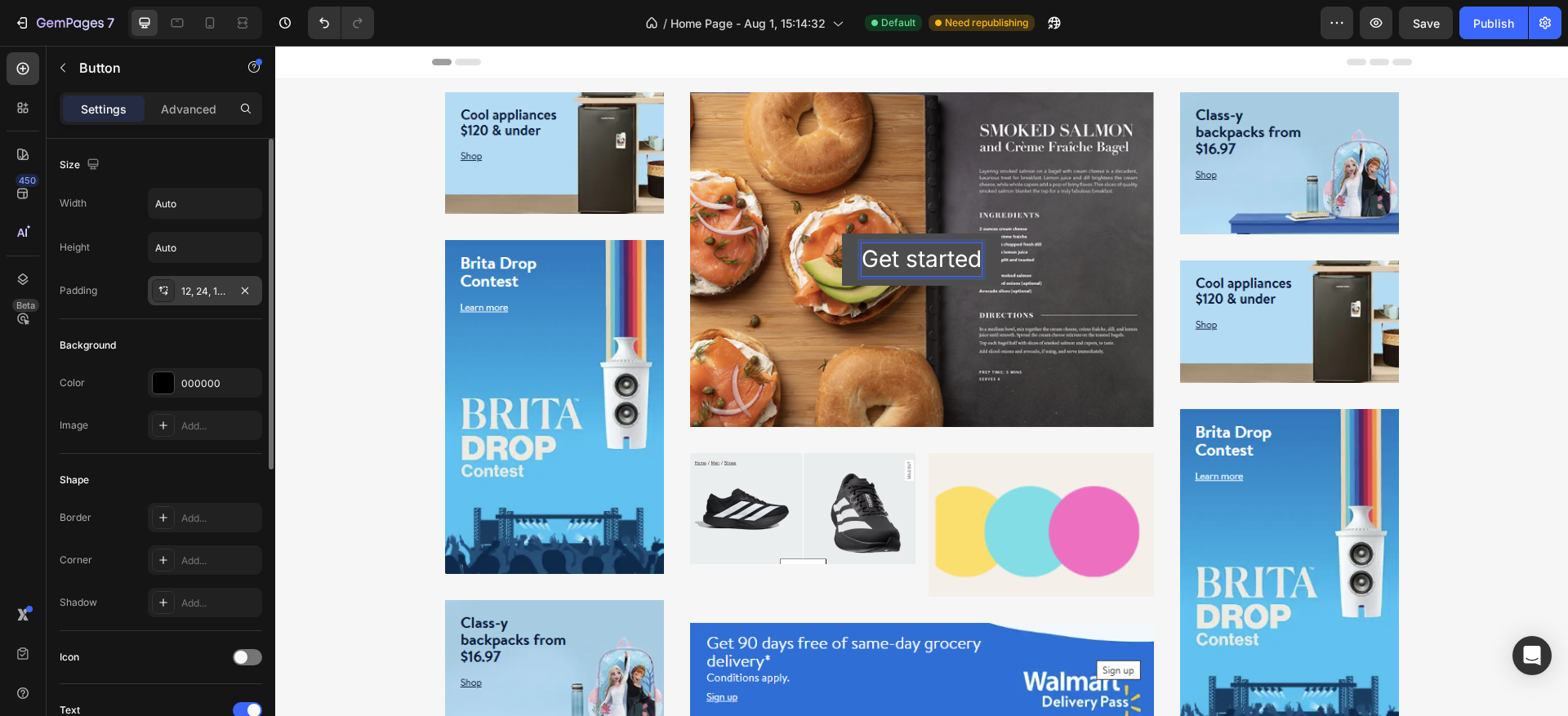 click on "12, 24, 12, 24" at bounding box center (205, 291) 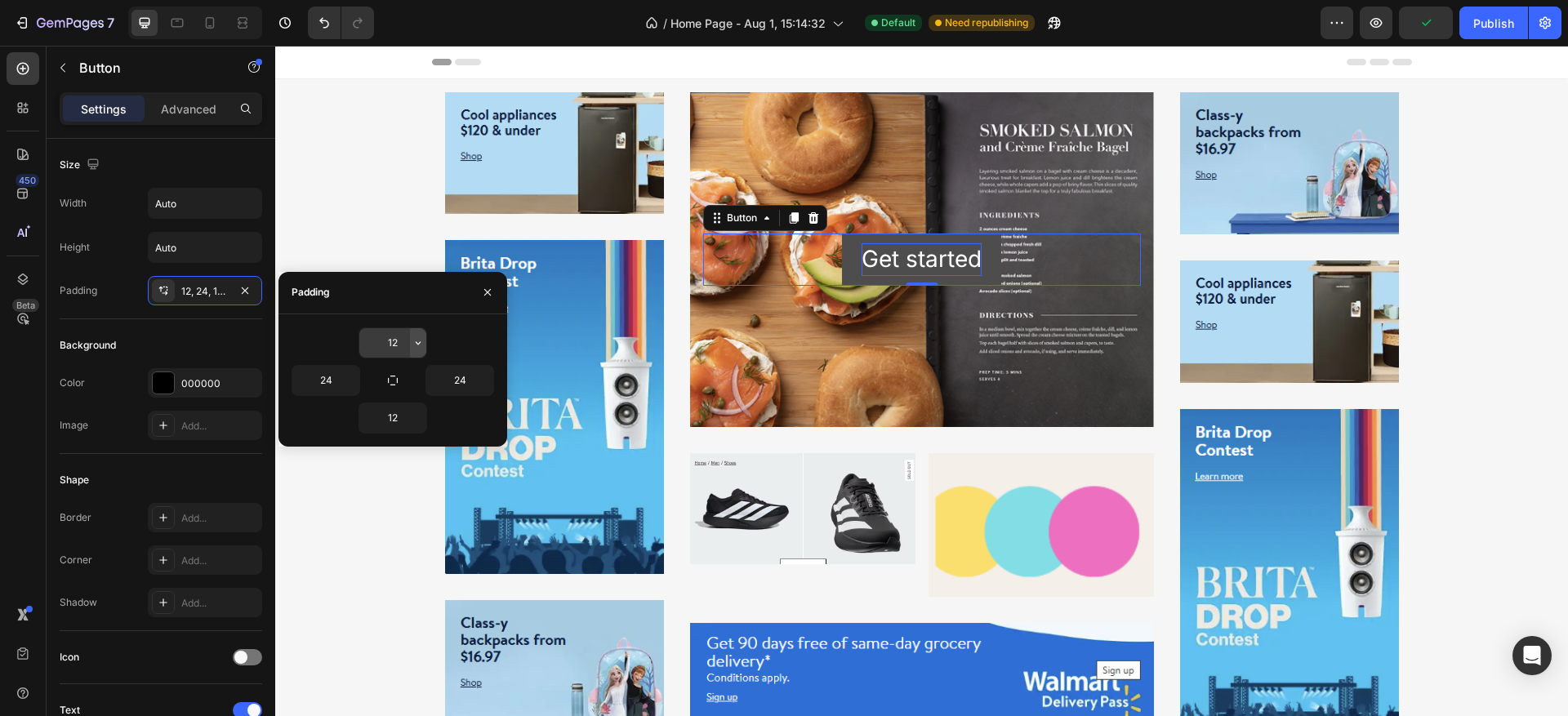 click 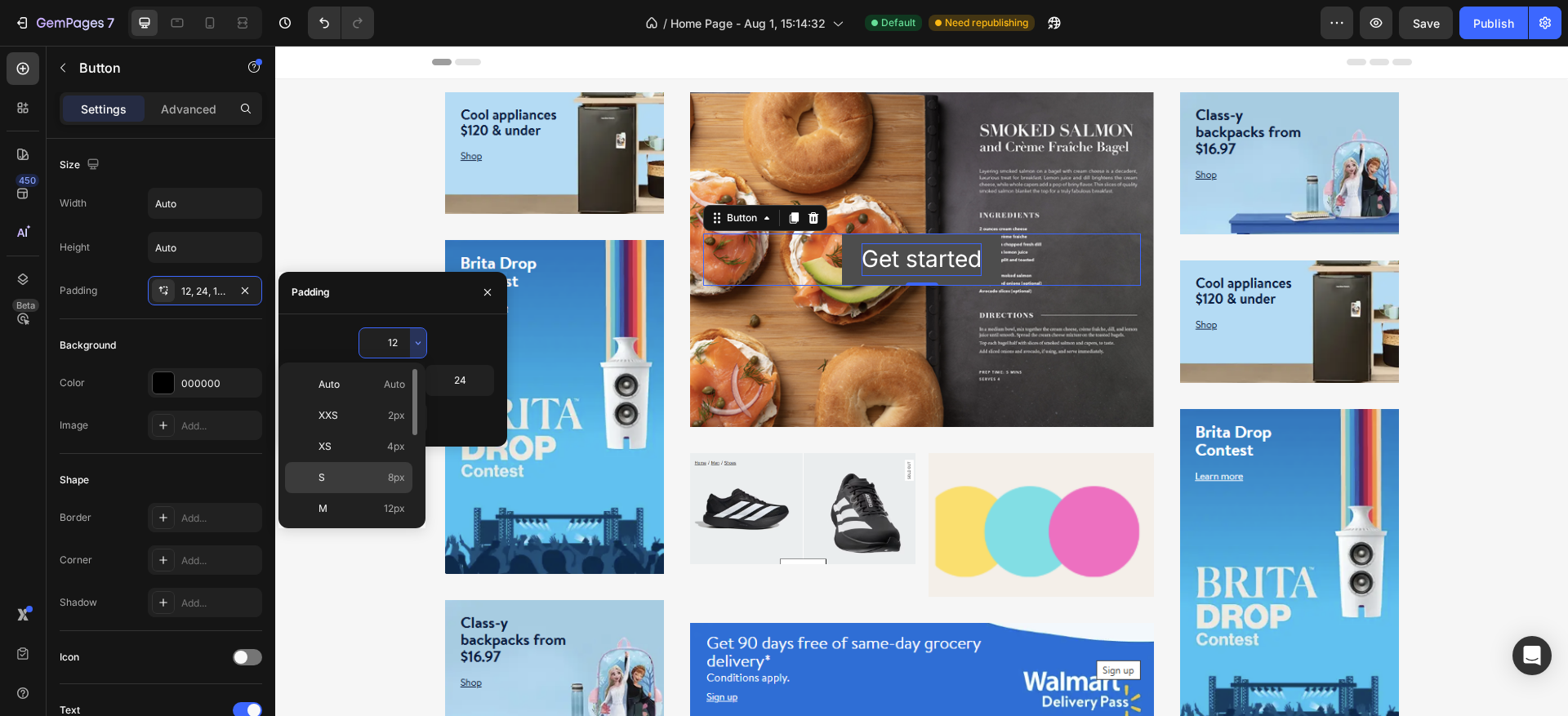 click on "S 8px" at bounding box center (362, 478) 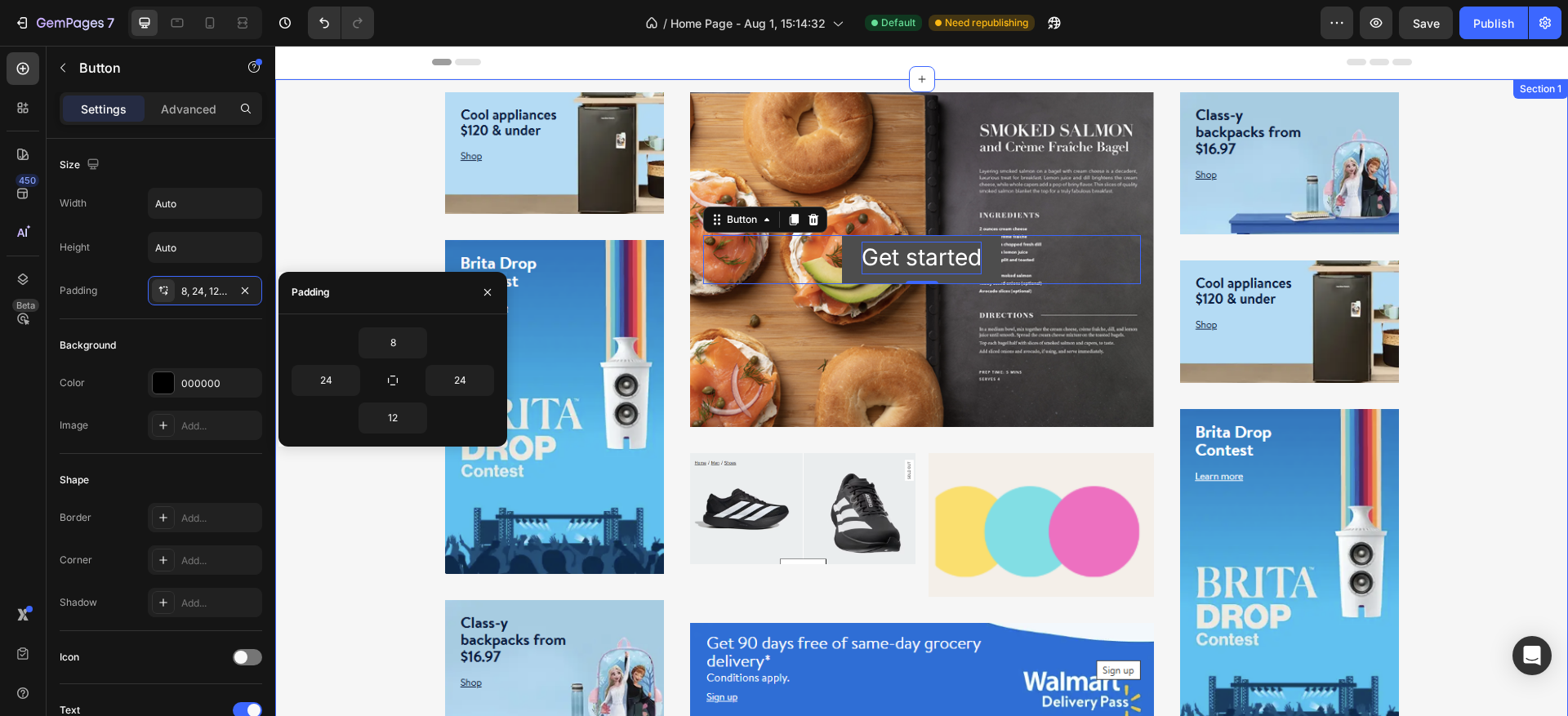 click on "Image Row Image Row Image Row Get started Button   0 Hero Banner Row Image Image Row Row Image Row Image Row Image Row Image Row Row" at bounding box center [921, 417] 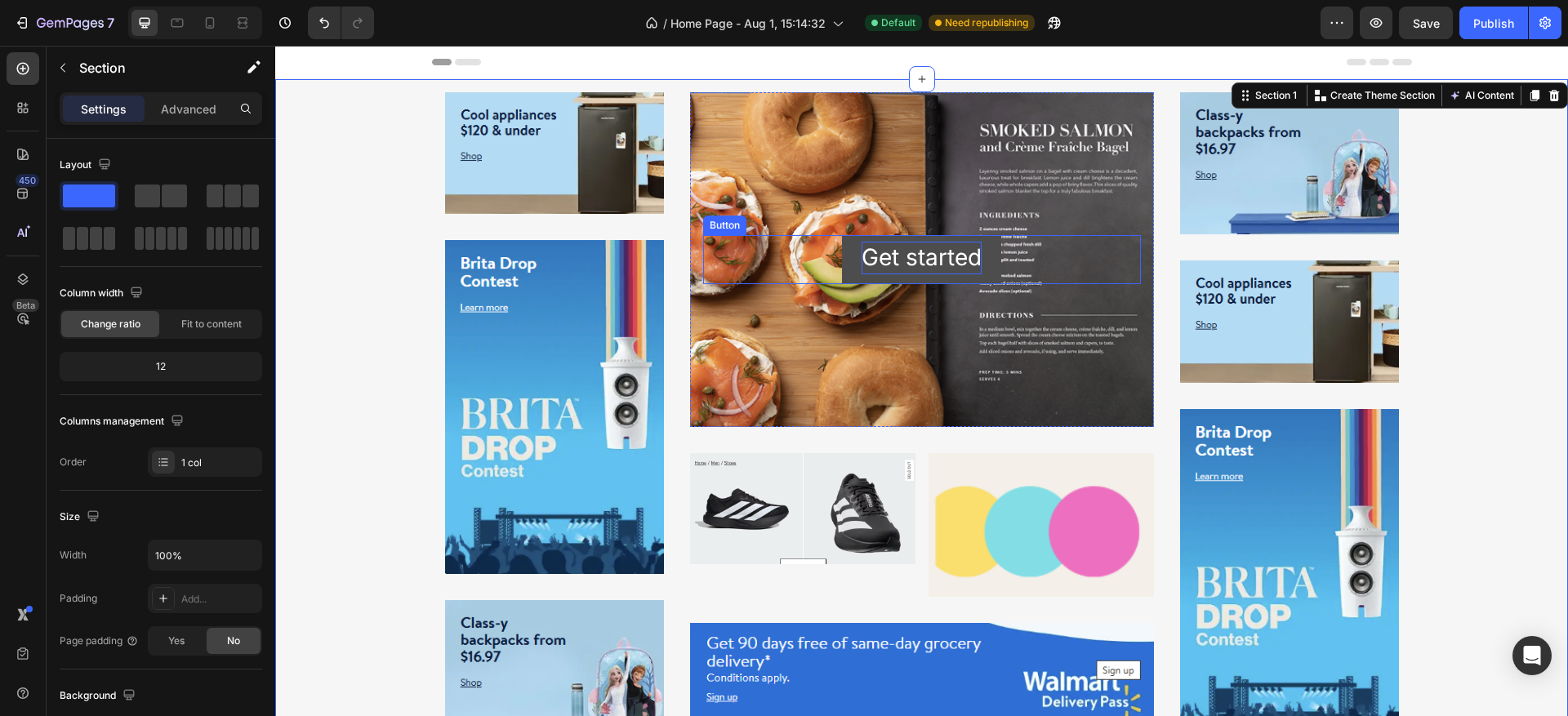 click on "Get started" at bounding box center (921, 257) 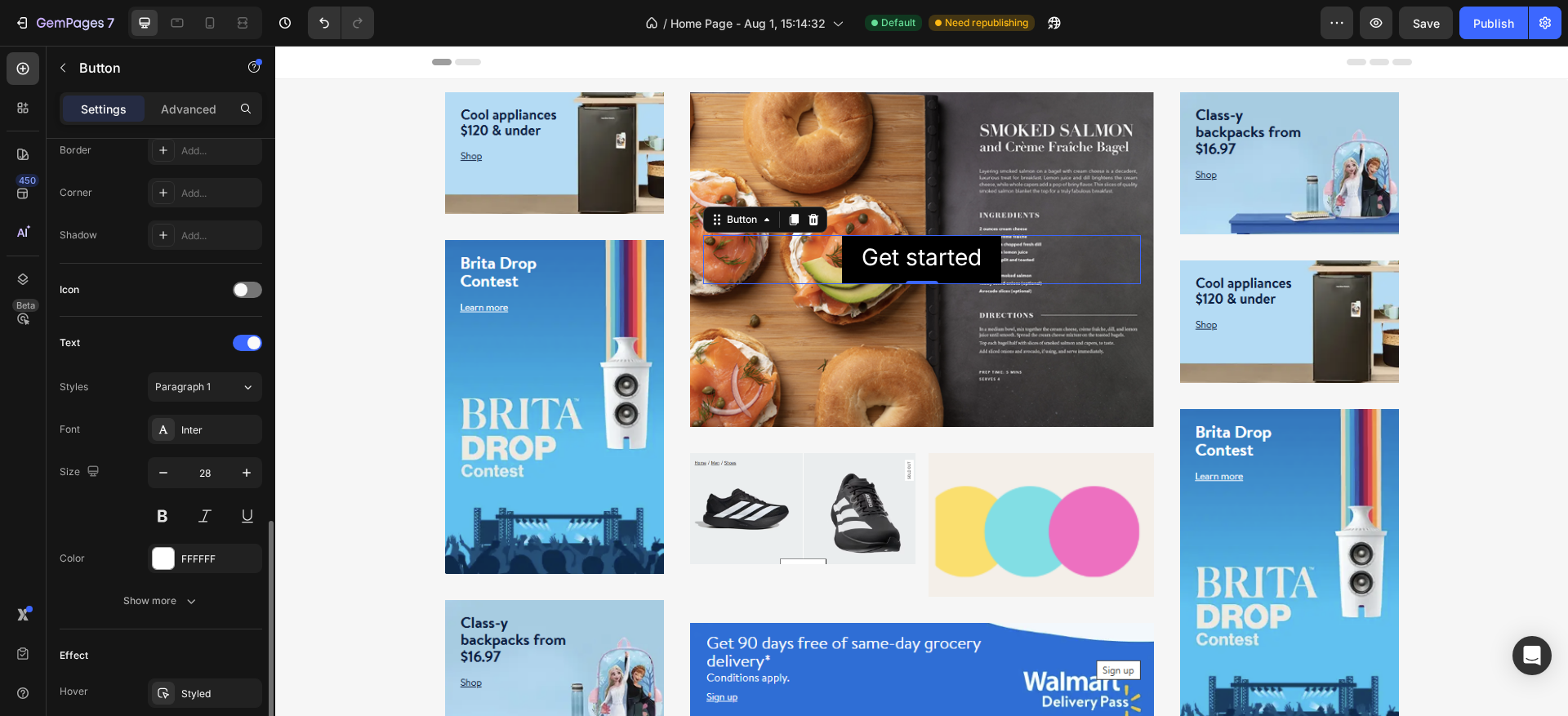 scroll, scrollTop: 490, scrollLeft: 0, axis: vertical 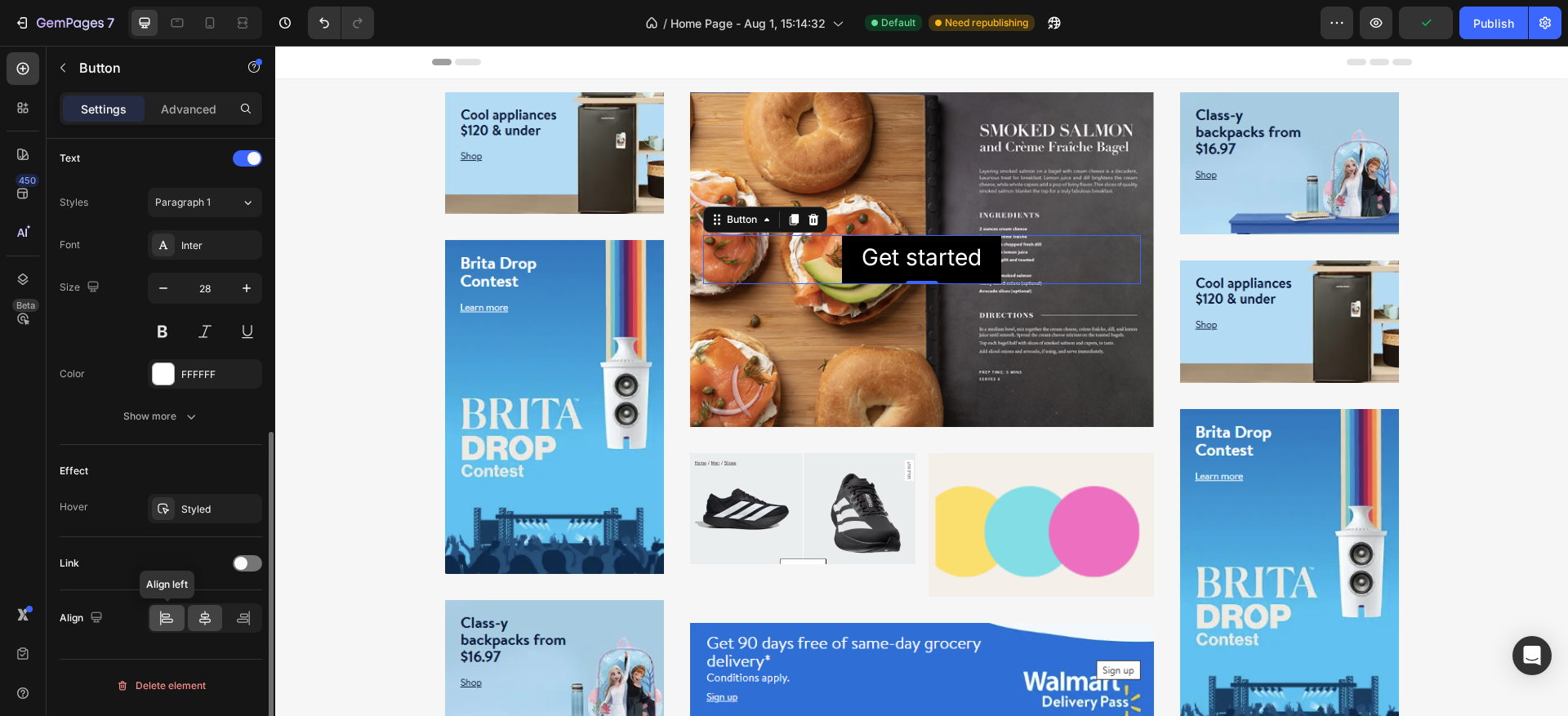 click 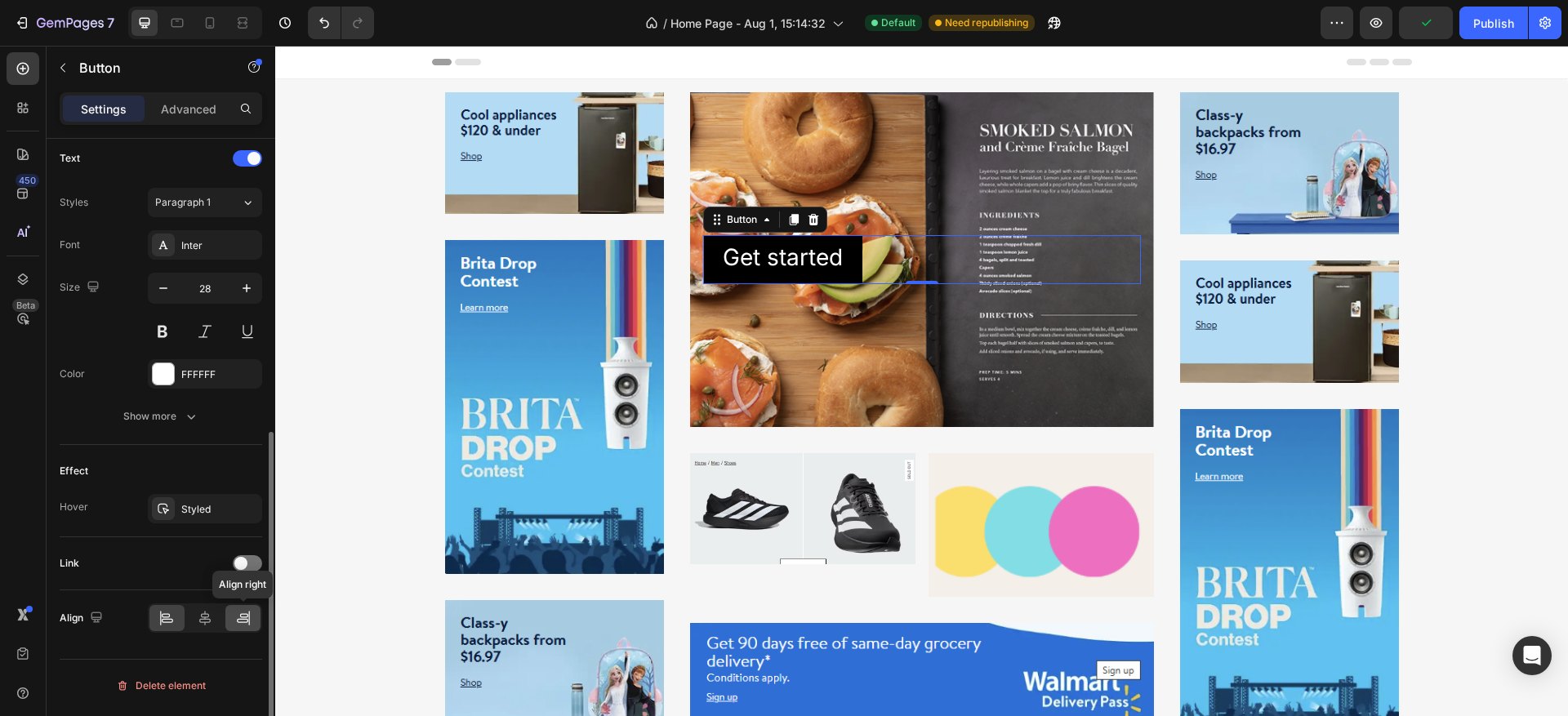 click 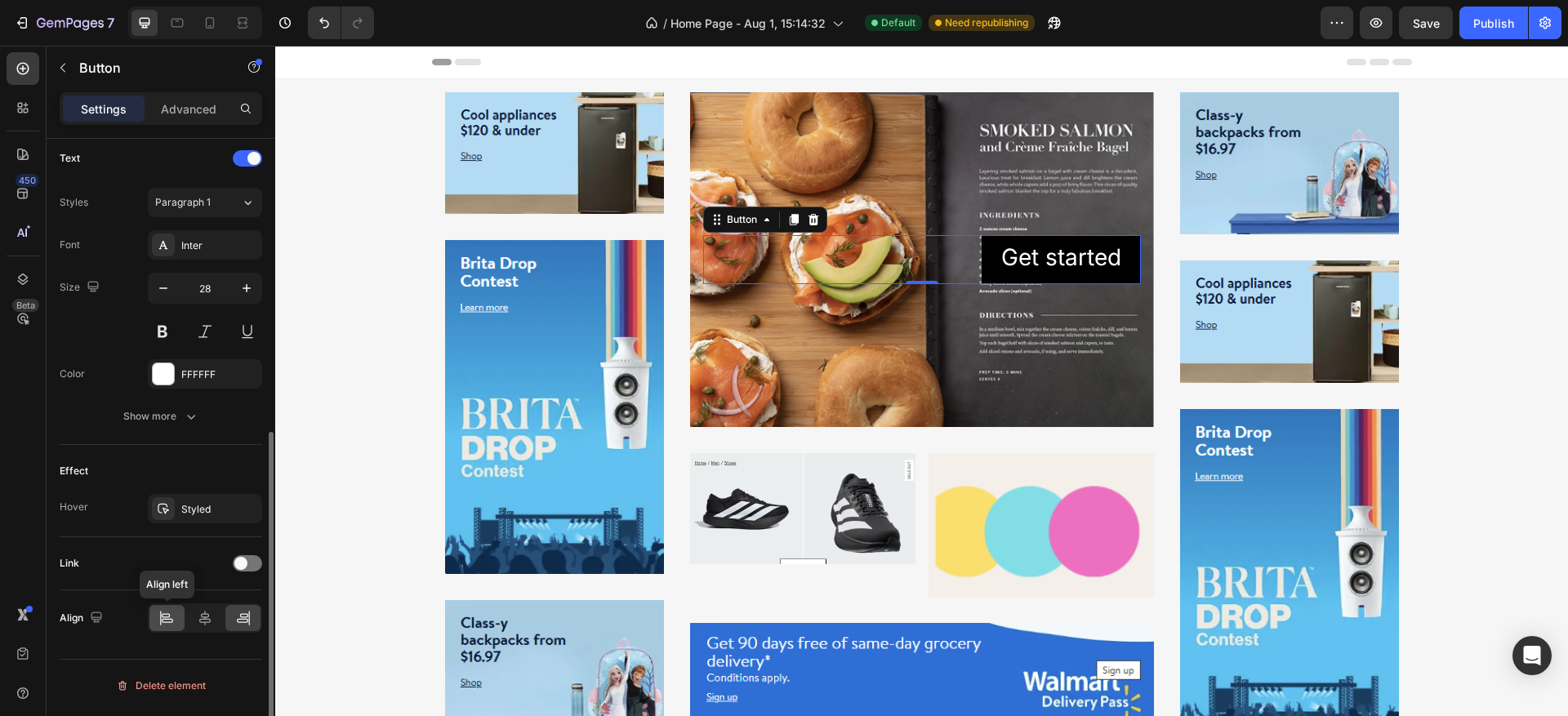 click 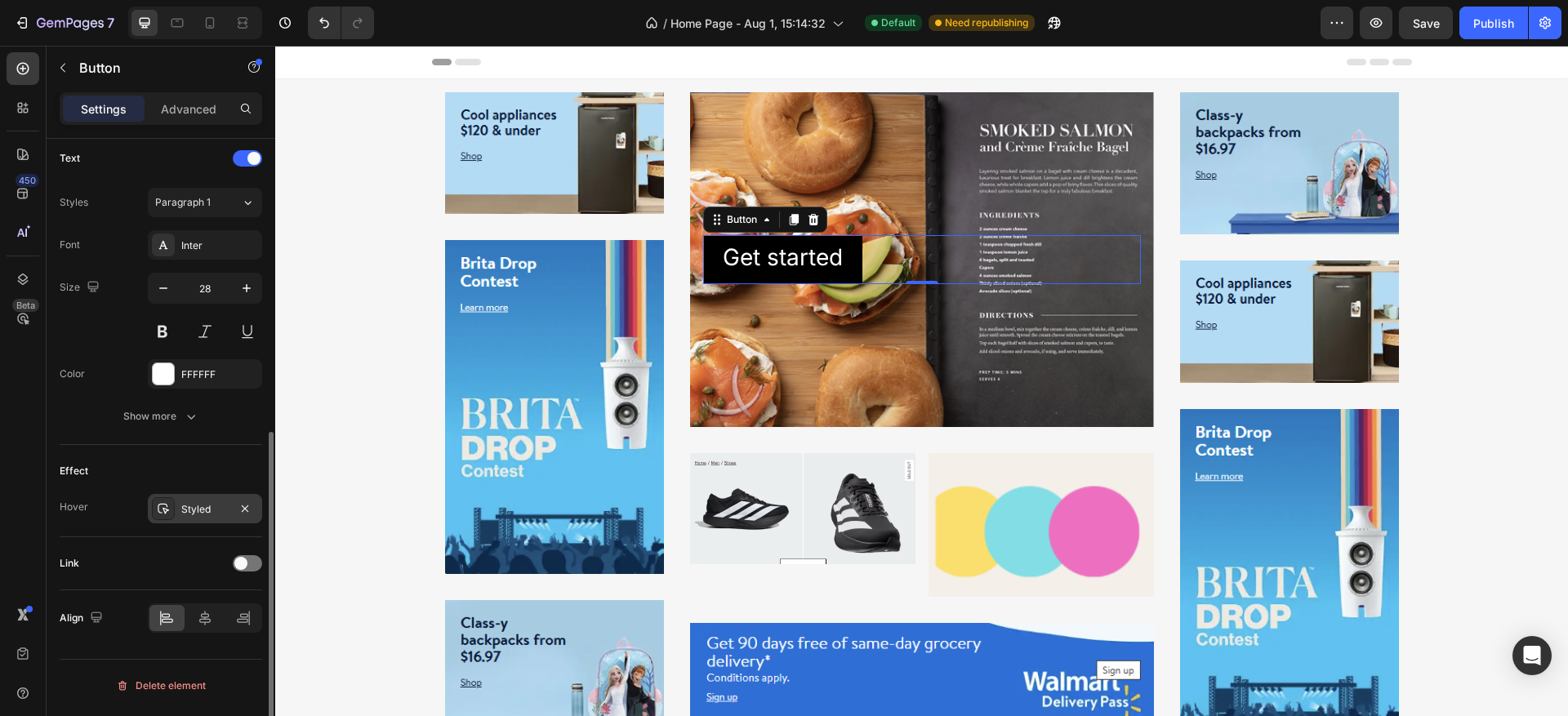 click on "Styled" at bounding box center (205, 509) 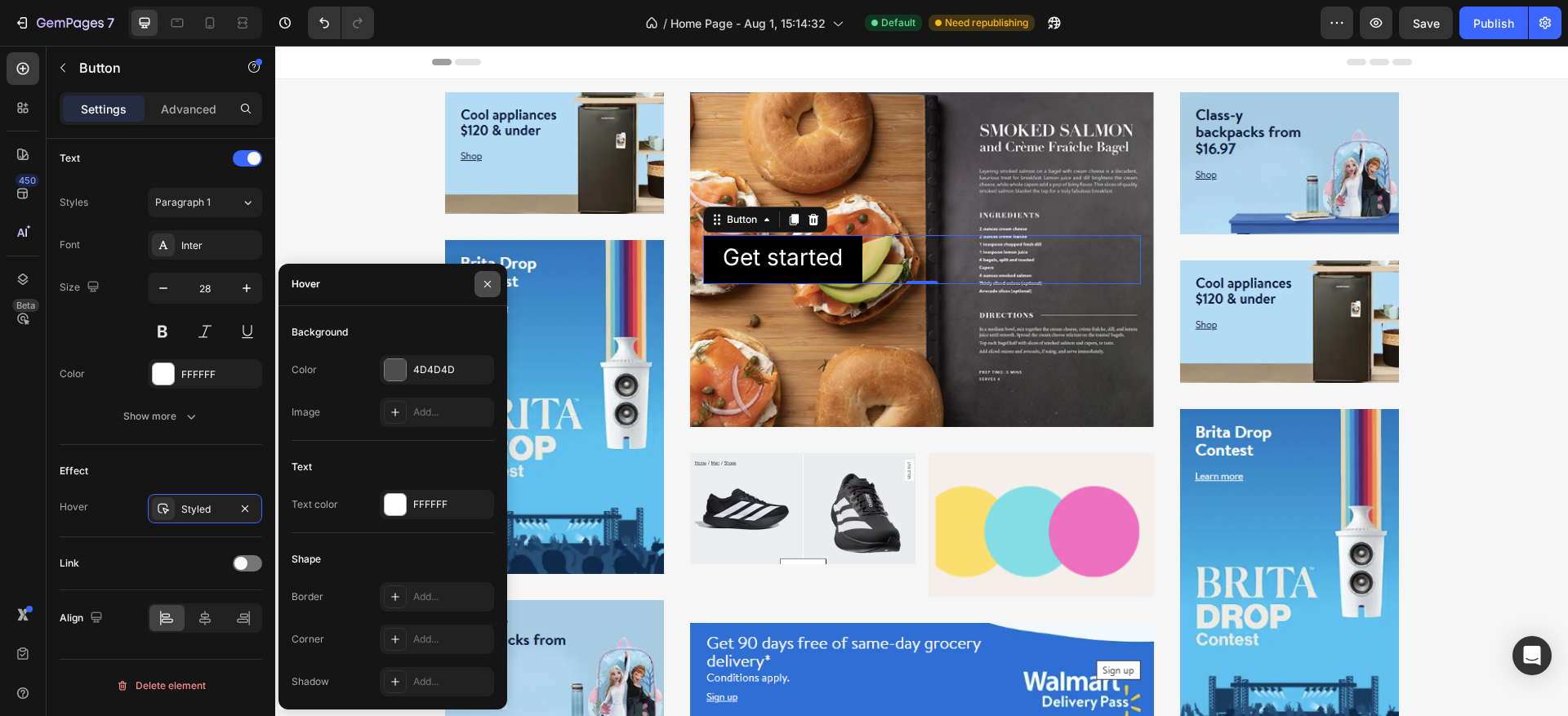 click 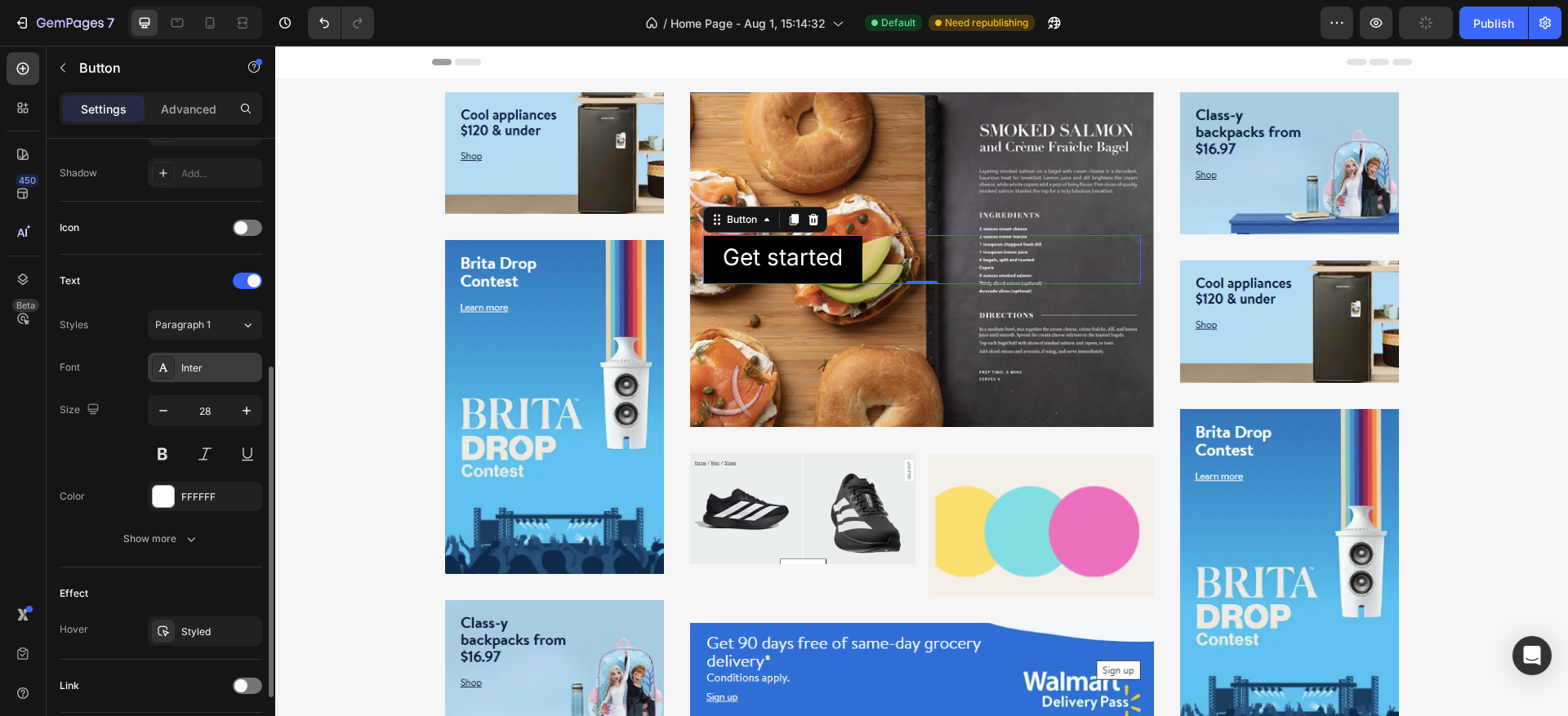 scroll, scrollTop: 307, scrollLeft: 0, axis: vertical 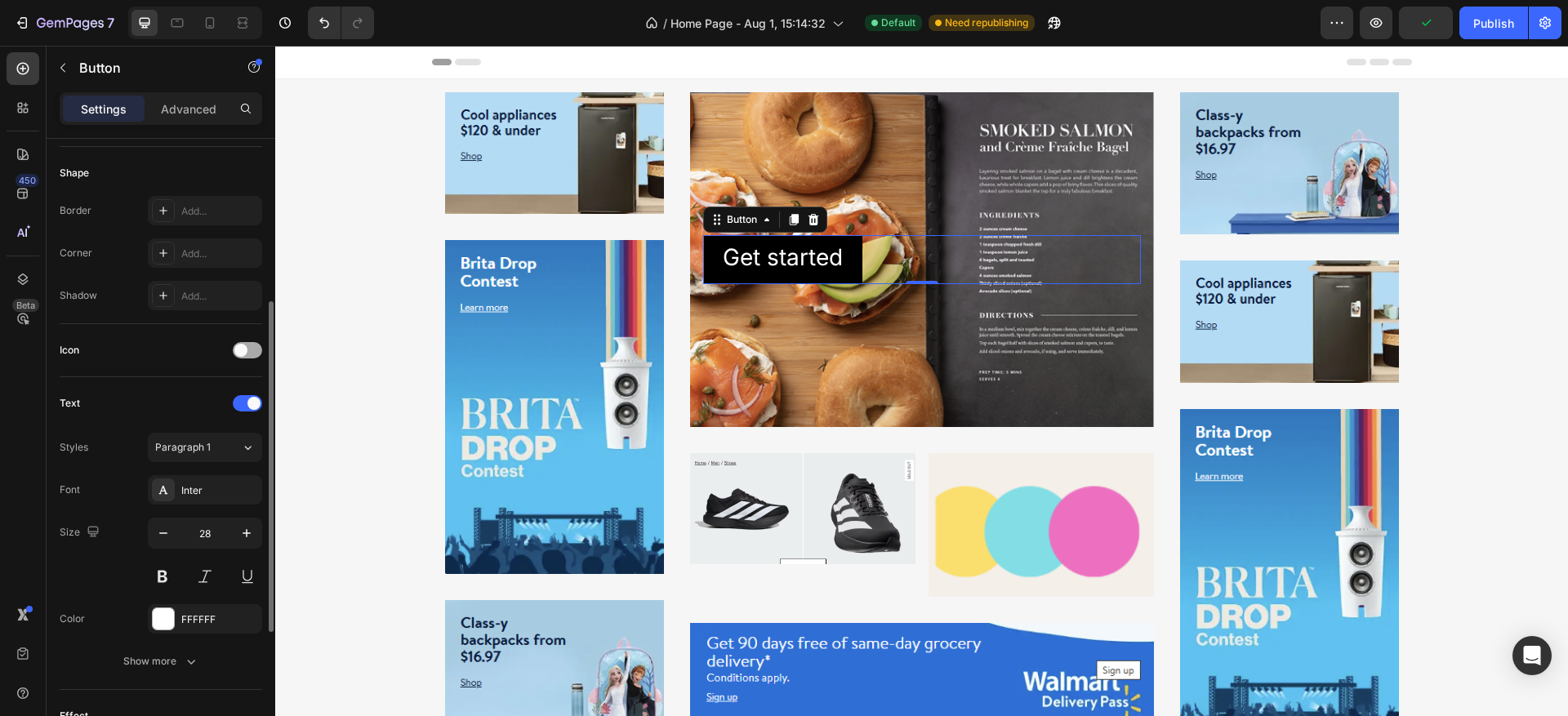 click at bounding box center (247, 350) 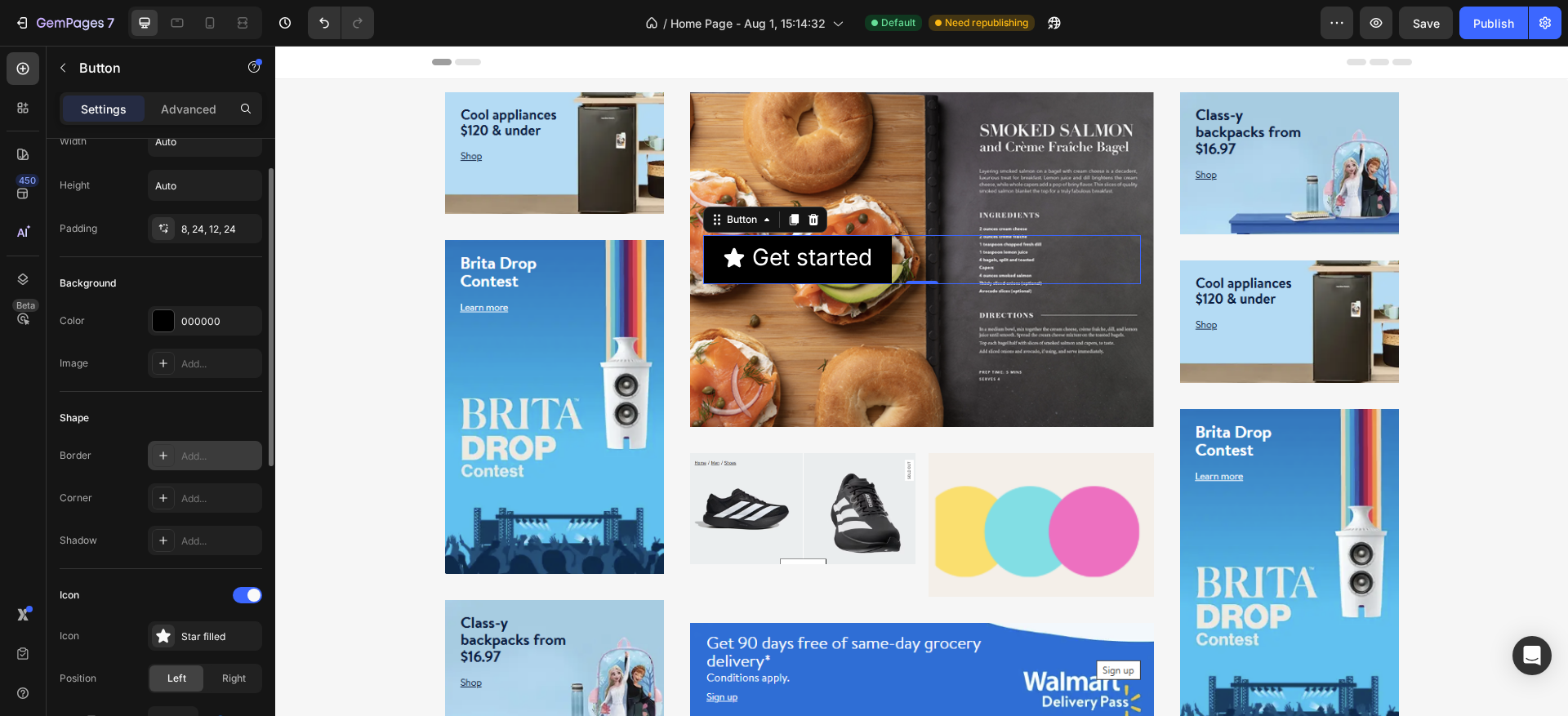 scroll, scrollTop: 0, scrollLeft: 0, axis: both 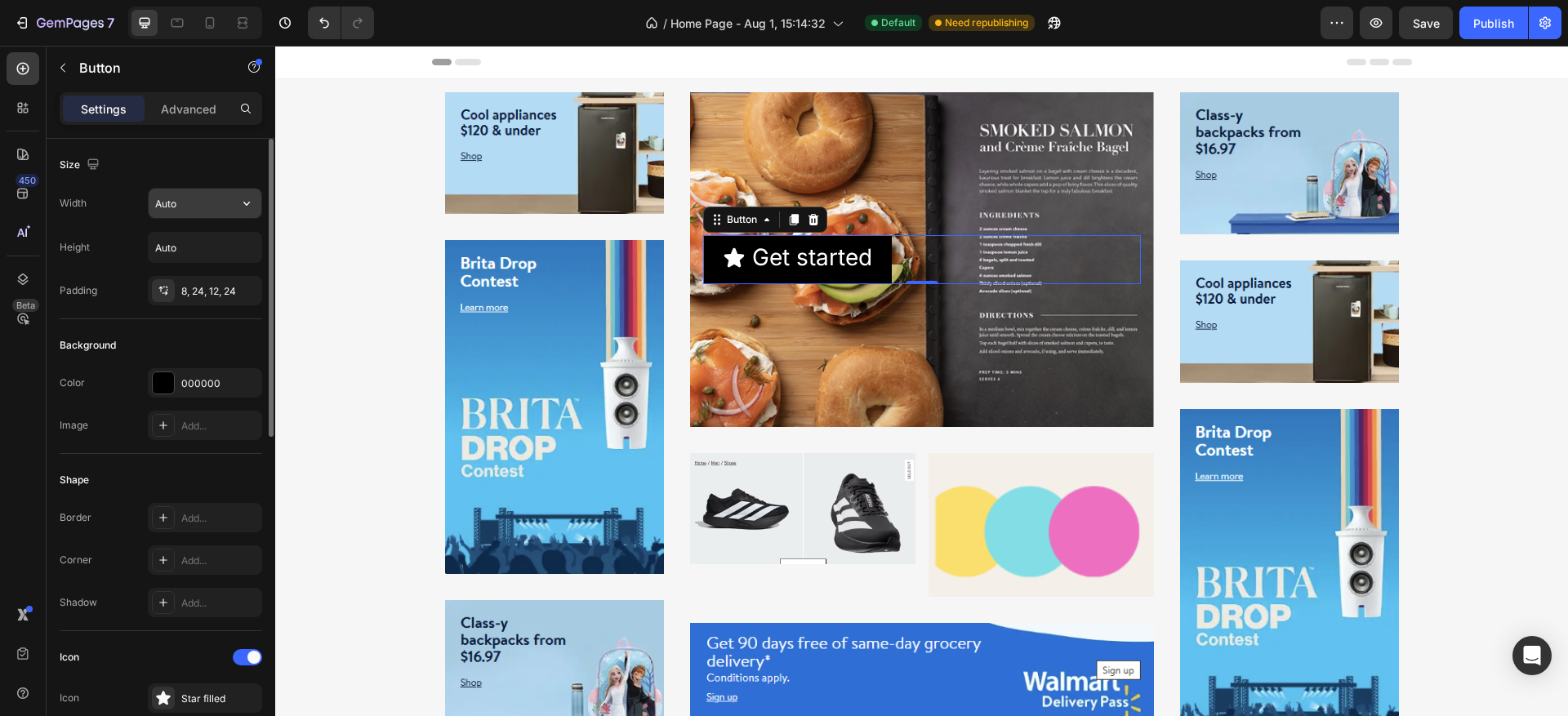 click on "Auto" at bounding box center [205, 203] 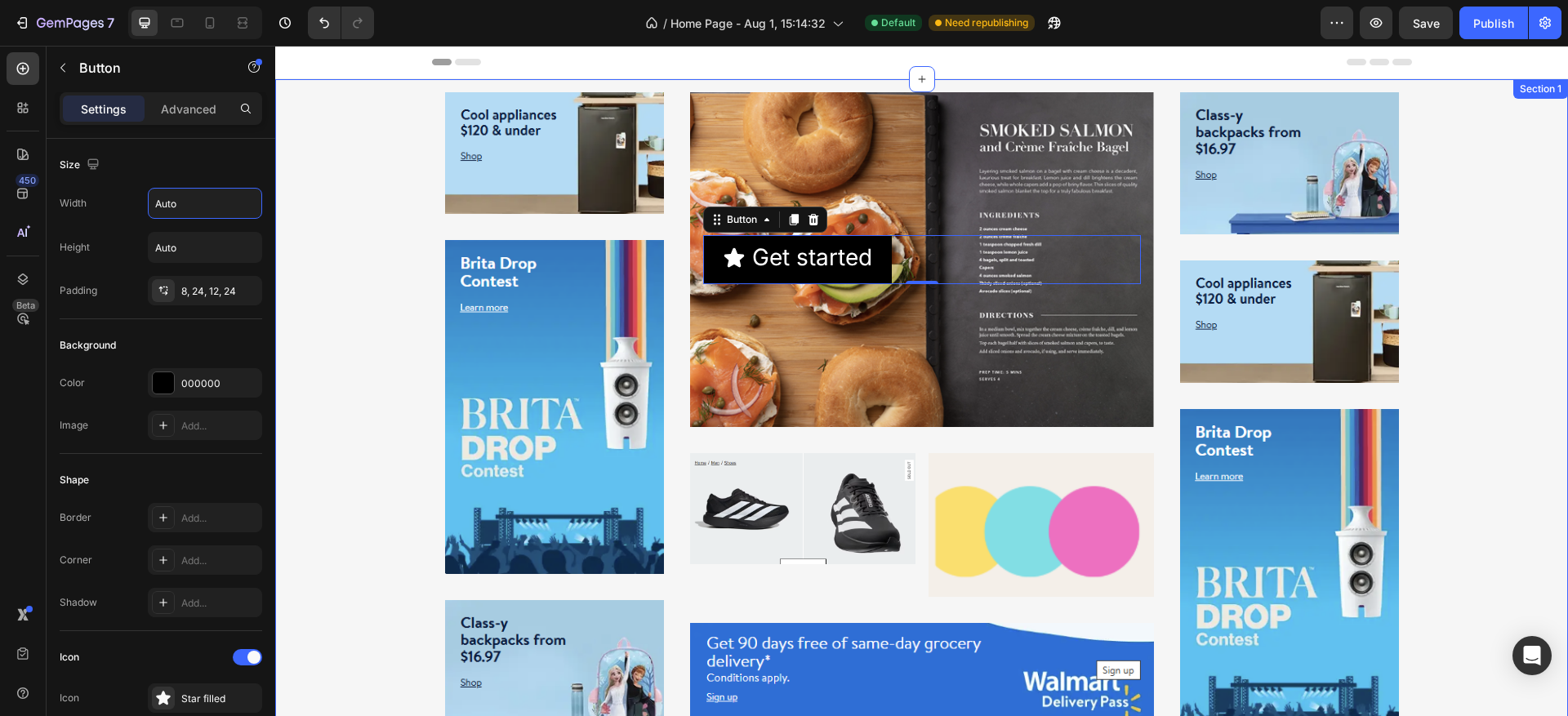 click on "Image Row Image Row Image Row
Get started Button   0 Hero Banner Row Image Image Row Row Image Row Image Row Image Row Image Row Row" at bounding box center (921, 417) 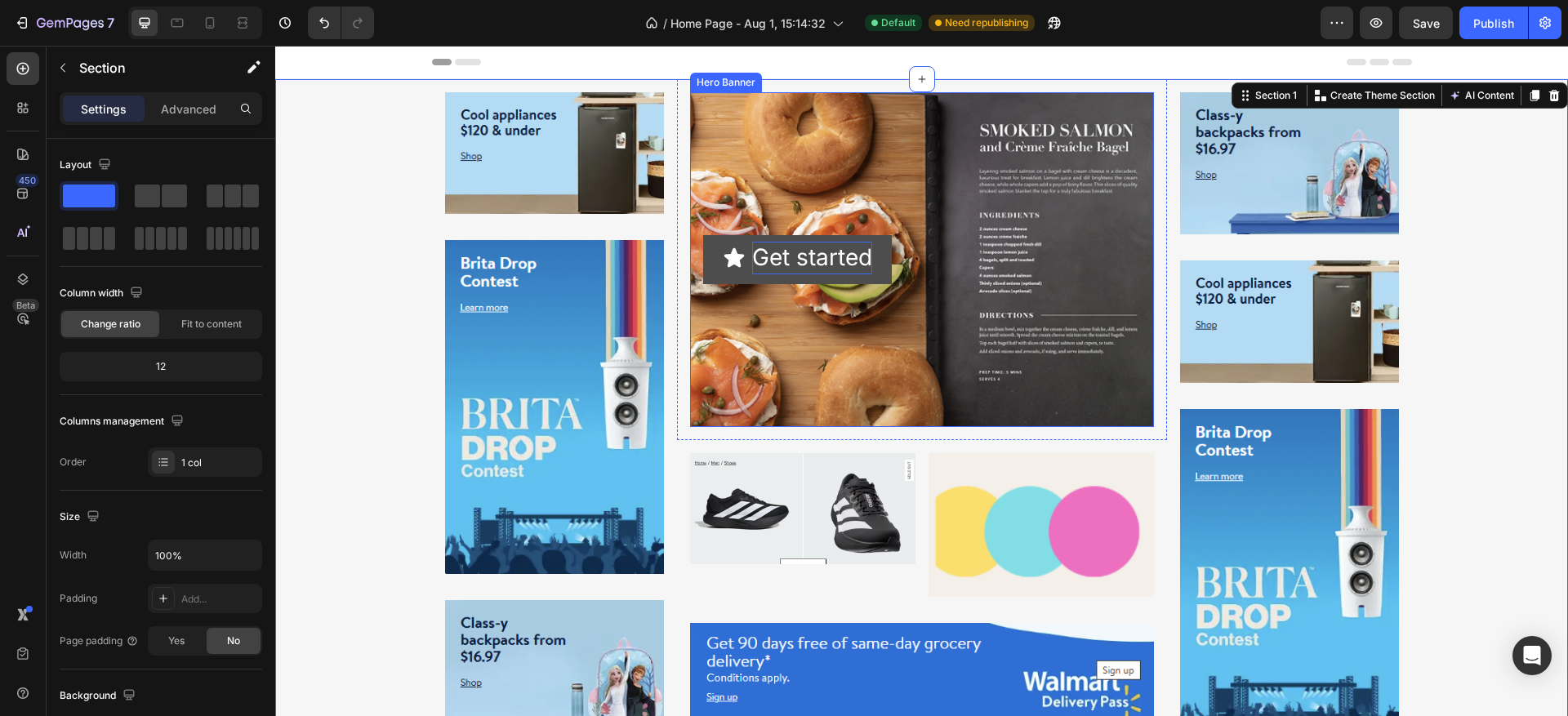 click on "Get started" at bounding box center (812, 257) 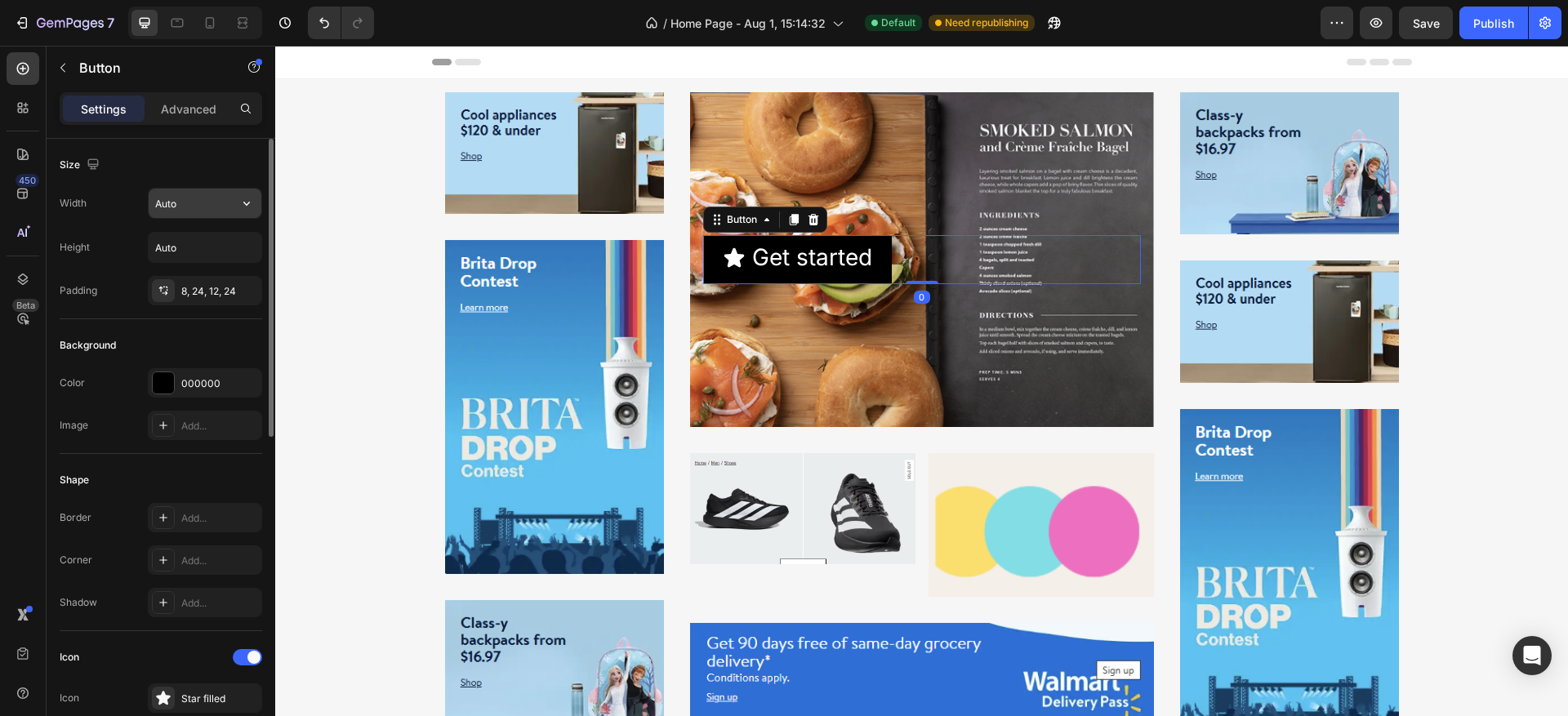 click 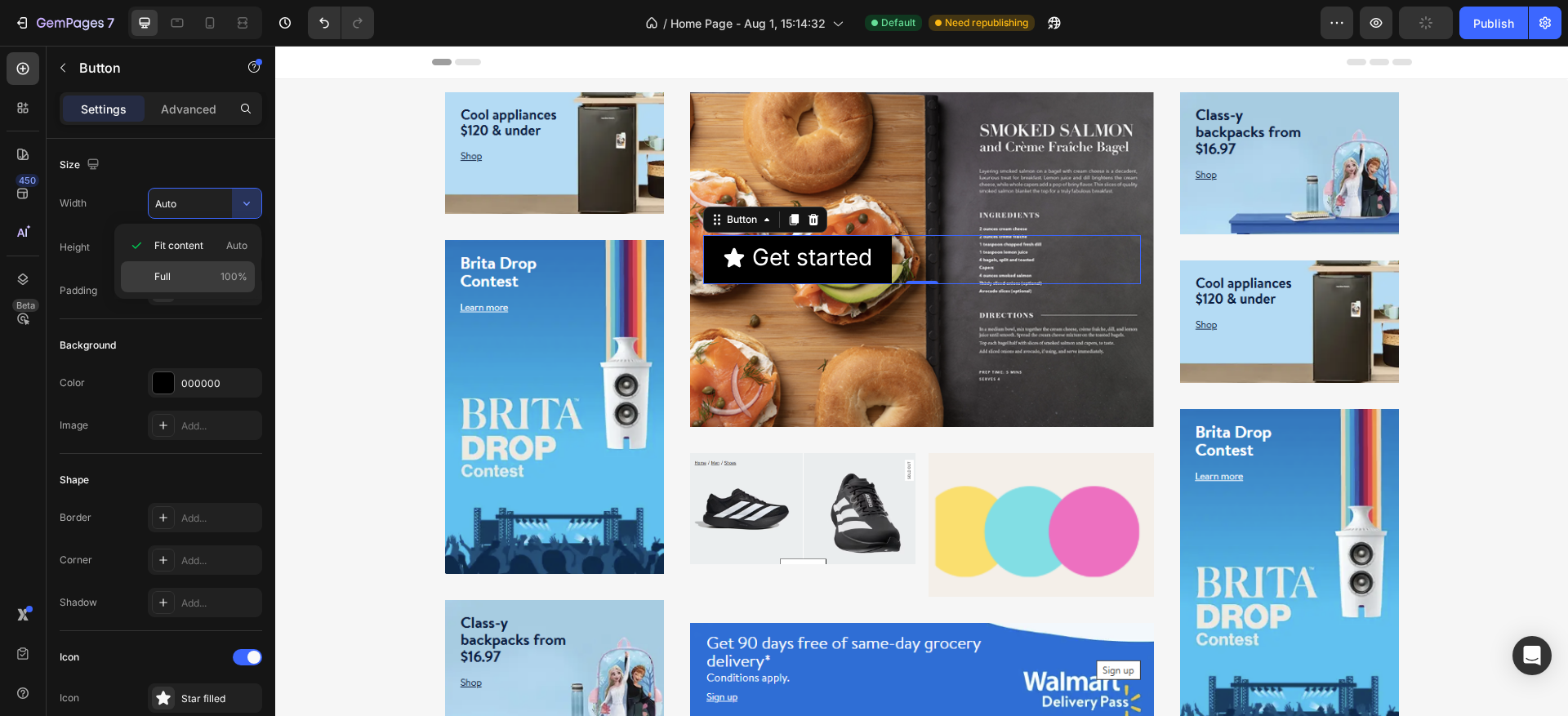 click on "Full 100%" at bounding box center [201, 277] 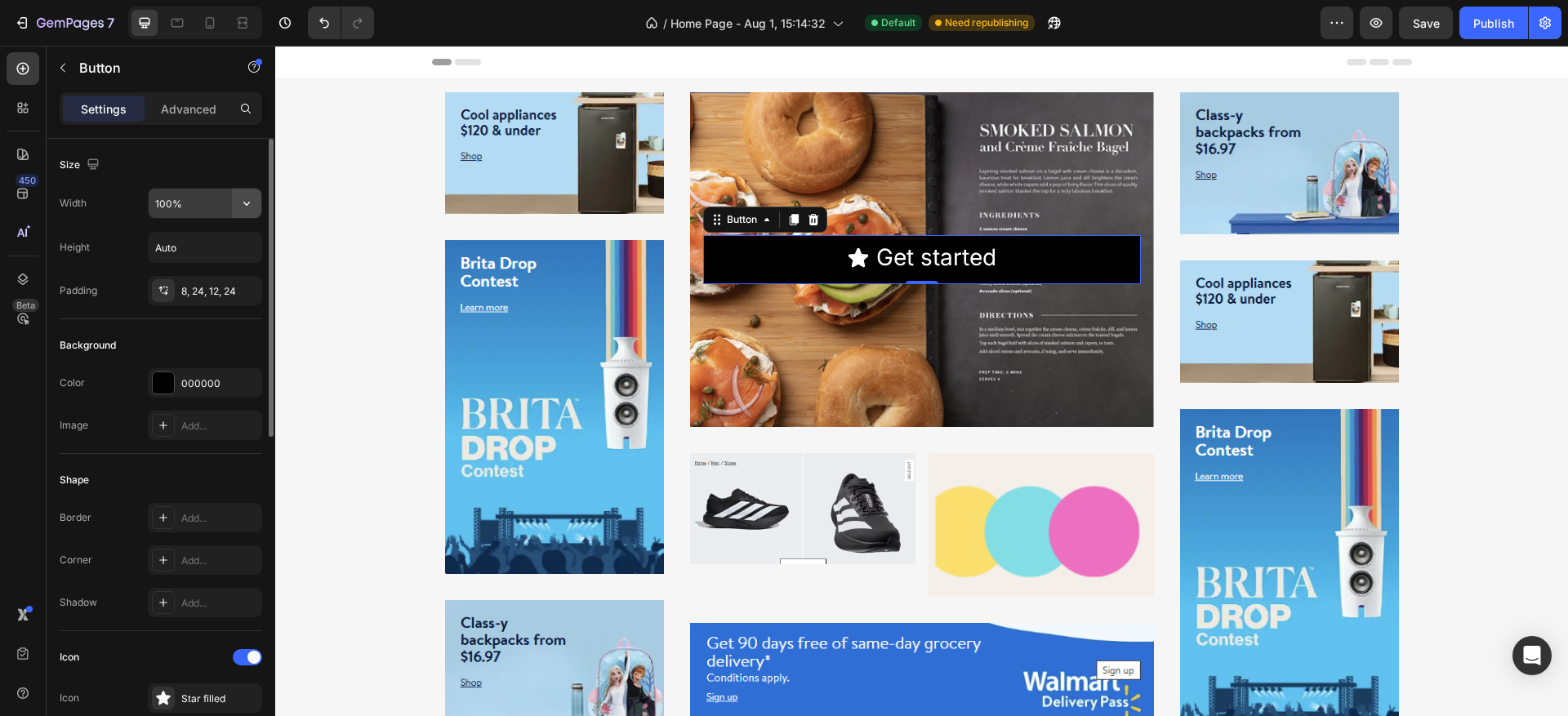 click 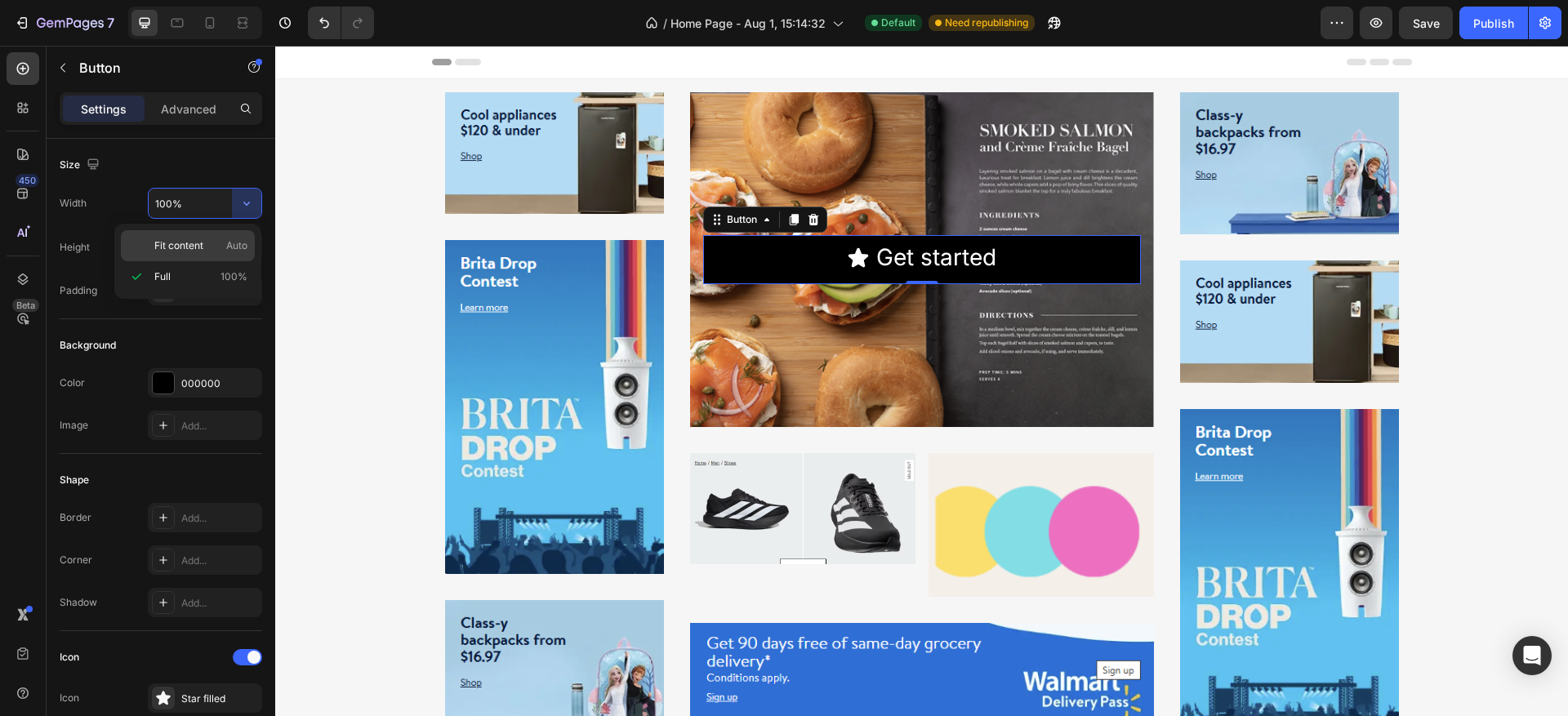 click on "Fit content Auto" at bounding box center [201, 246] 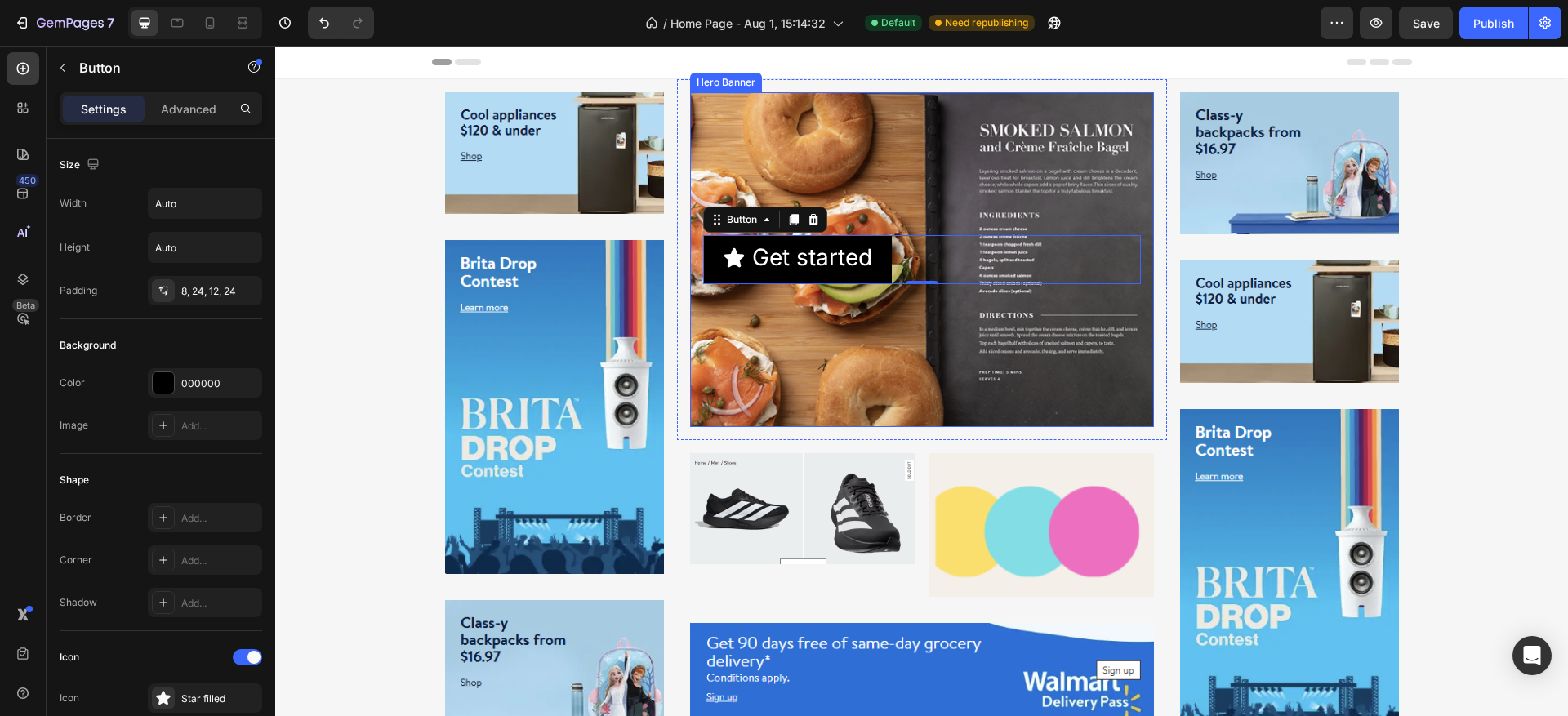 click at bounding box center [922, 260] 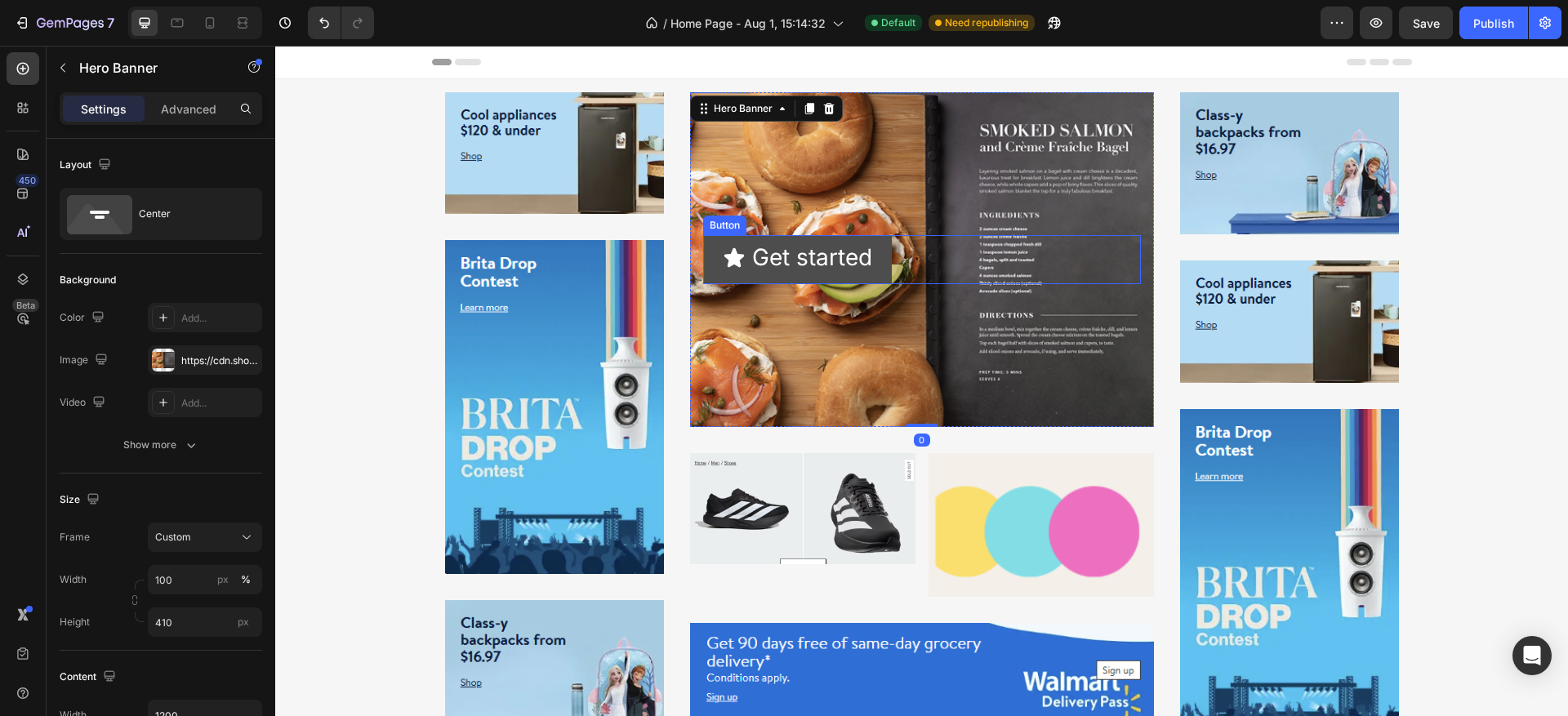 click on "Get started" at bounding box center [797, 259] 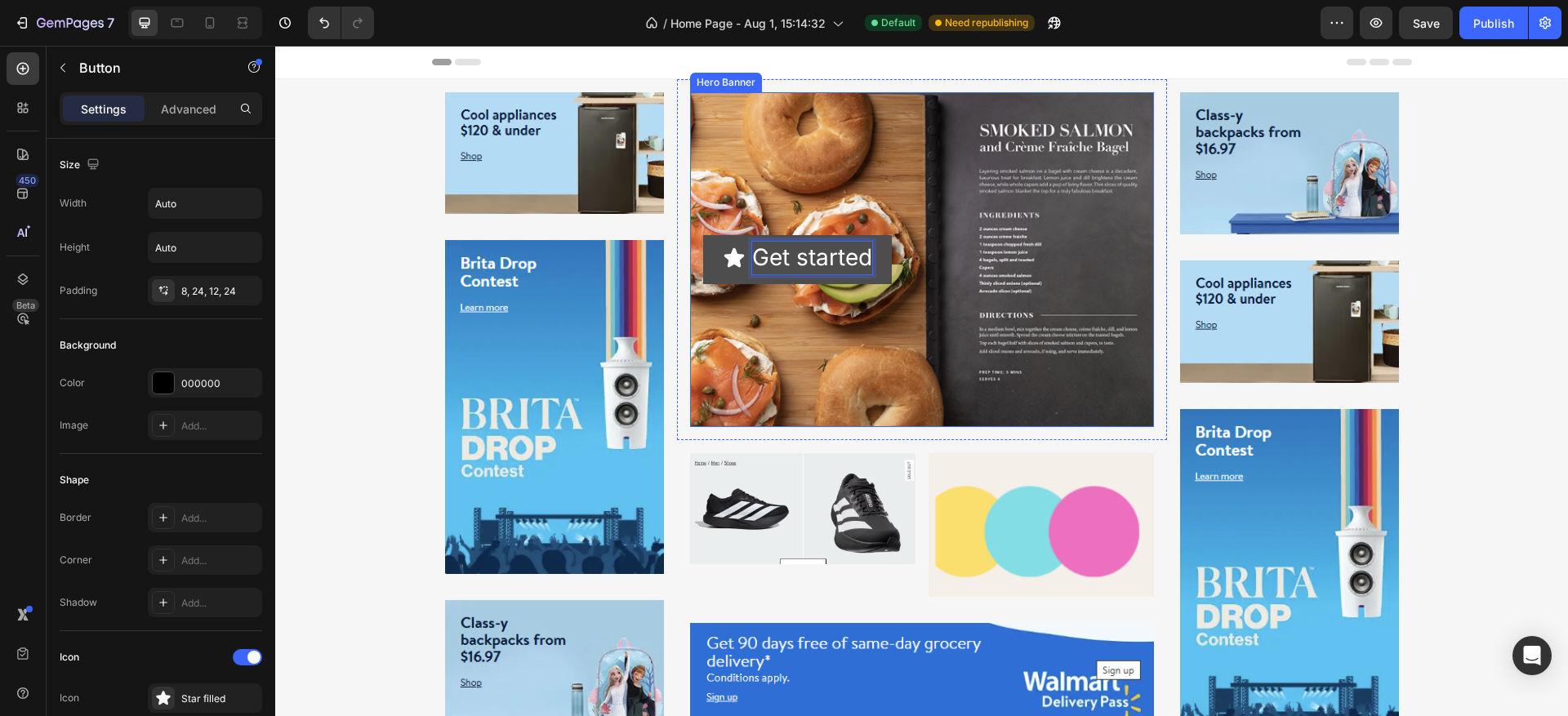 drag, startPoint x: 809, startPoint y: 263, endPoint x: 807, endPoint y: 346, distance: 83.024093 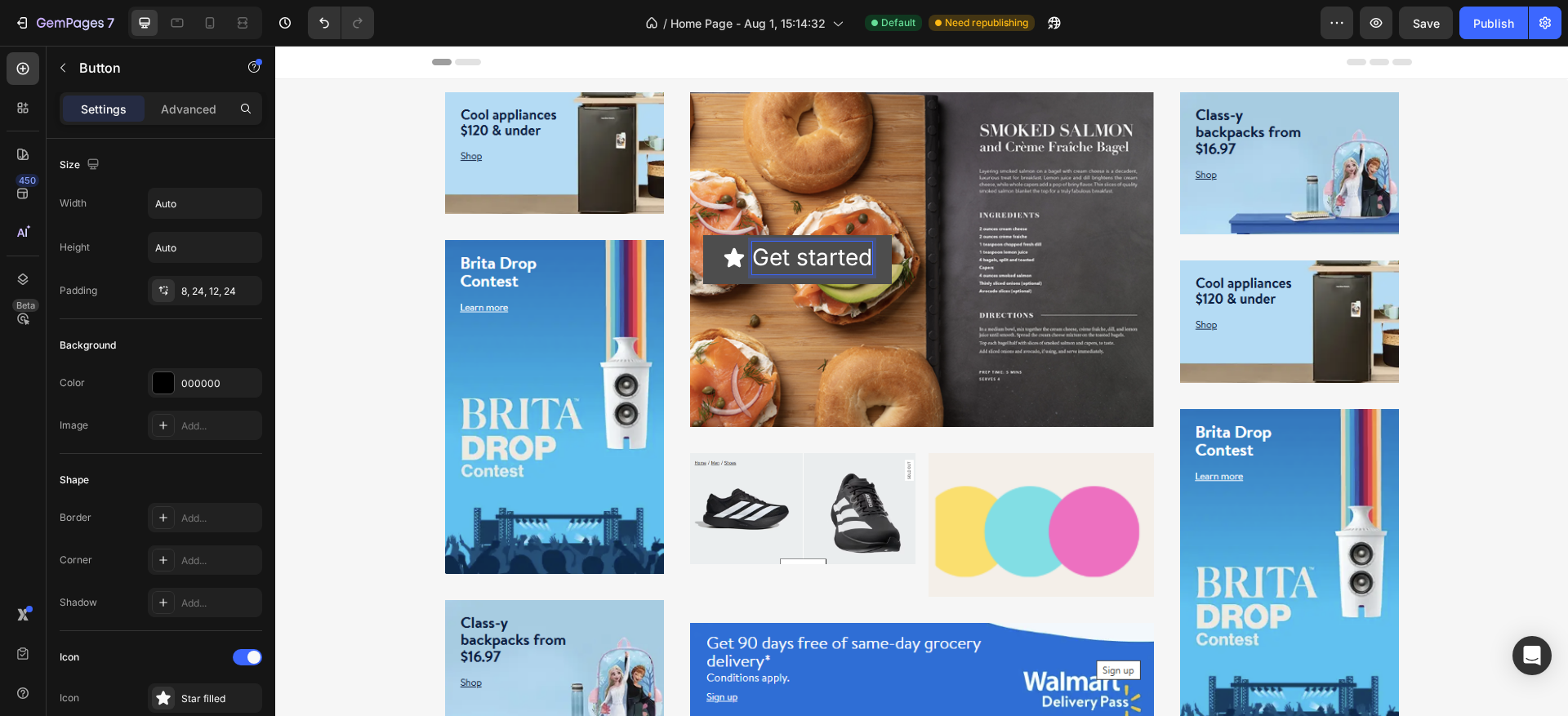 click on "Get started" at bounding box center (812, 257) 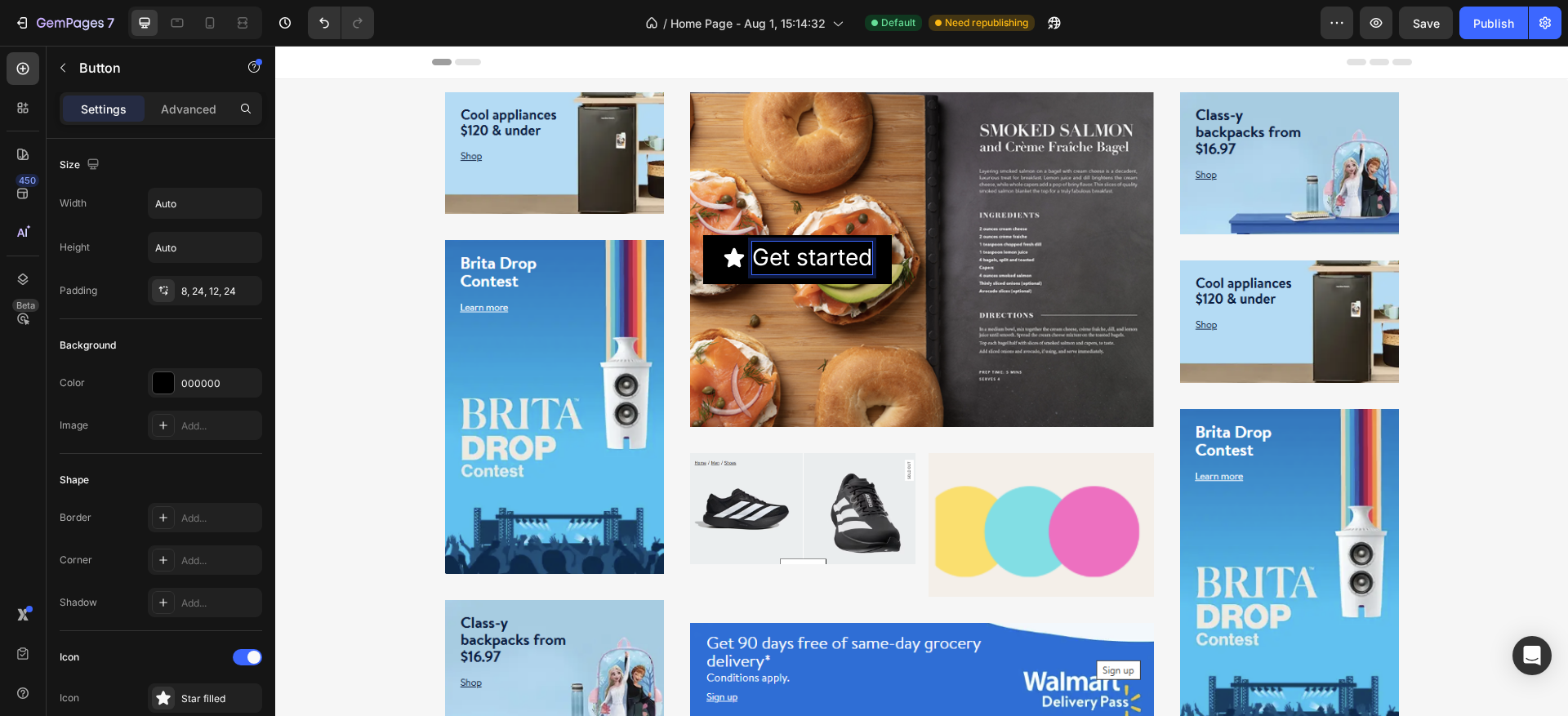 click on "Get started Button   0" at bounding box center (922, 259) 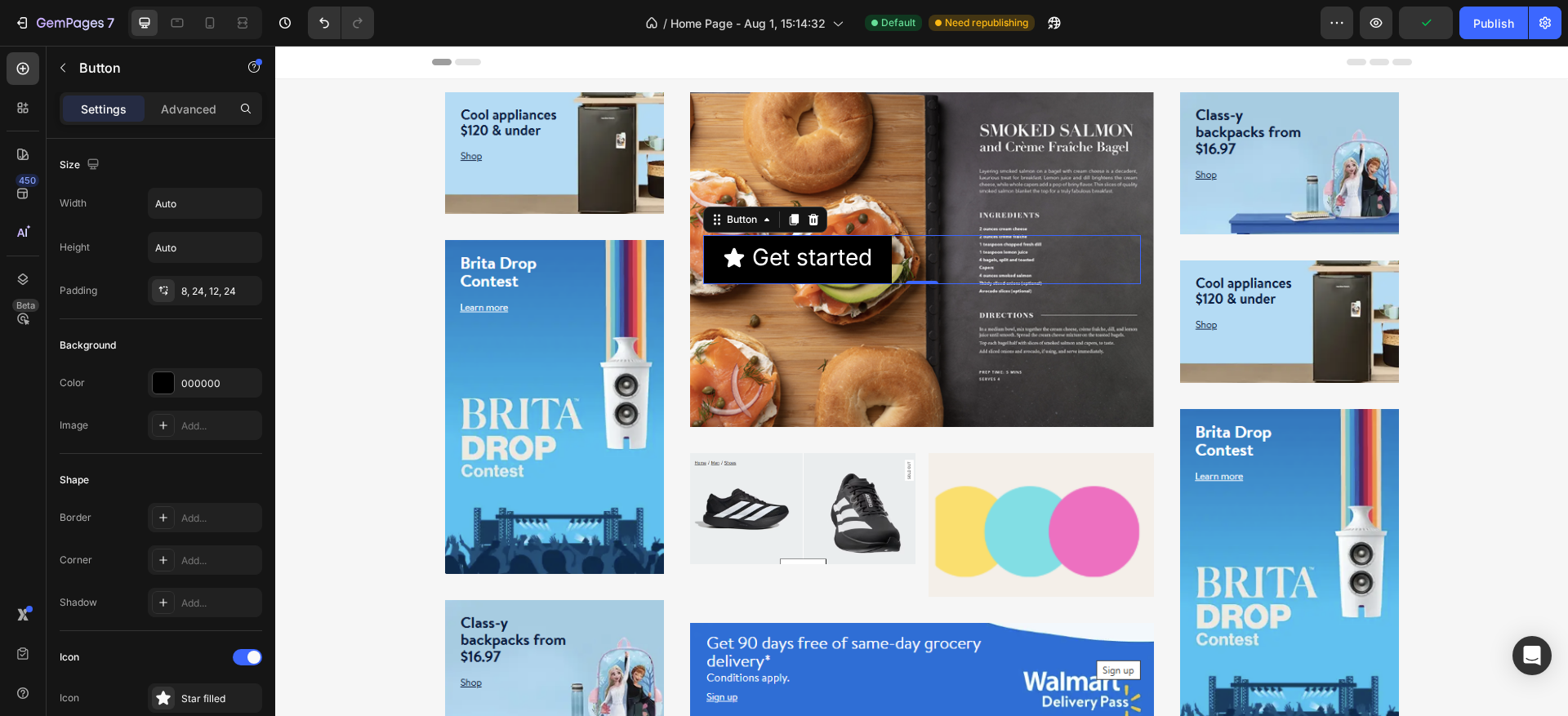 click on "Get started Button   0" at bounding box center [922, 259] 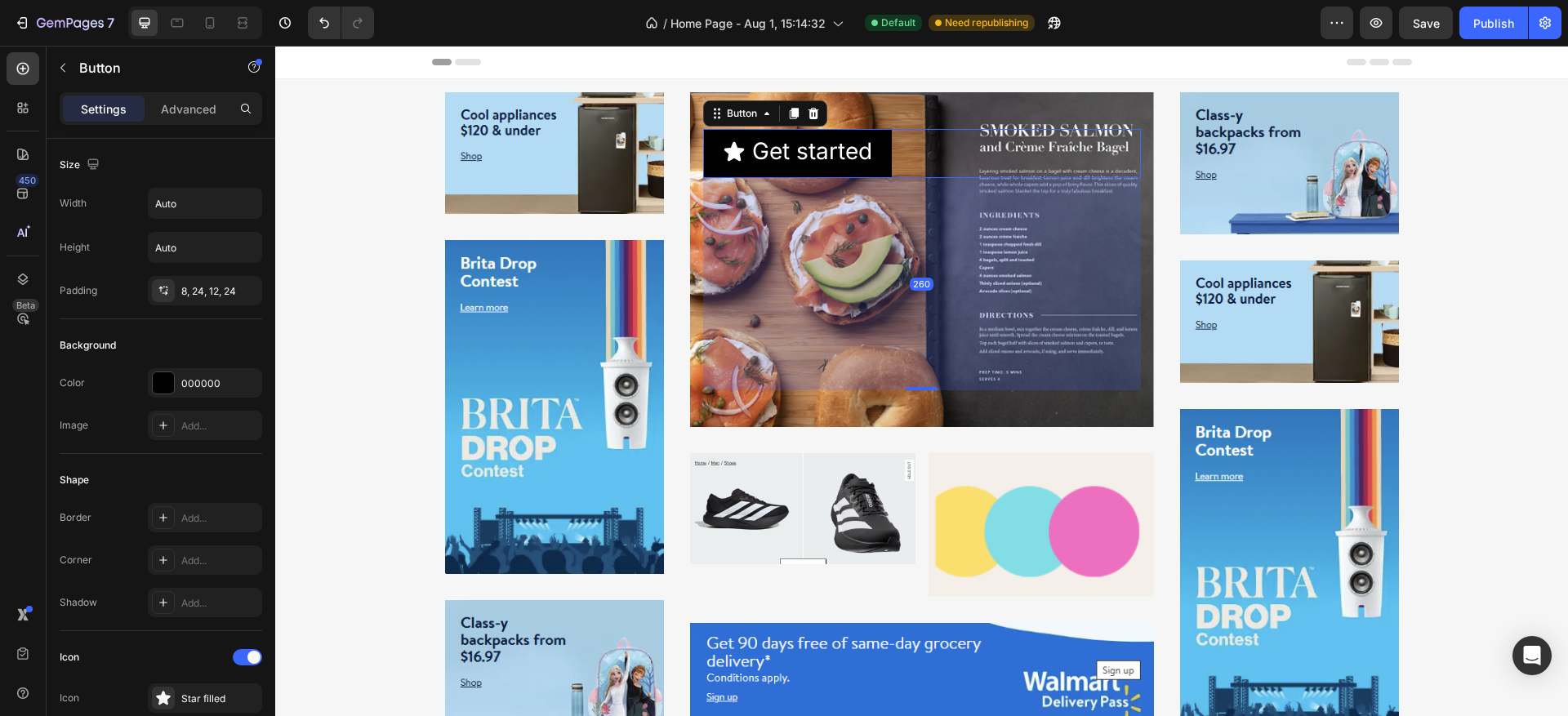 drag, startPoint x: 912, startPoint y: 282, endPoint x: 892, endPoint y: 495, distance: 213.93691 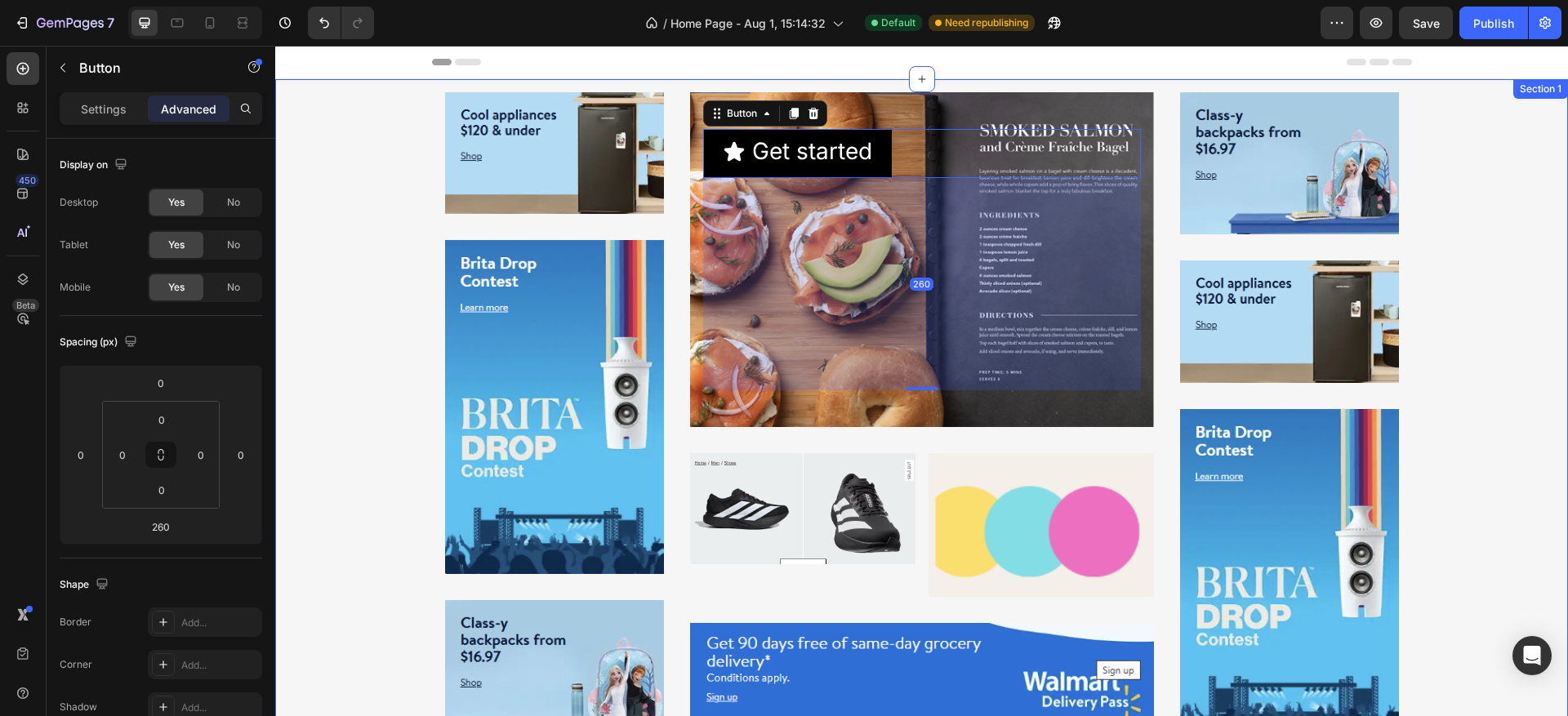 click on "Image Row Image Row Image Row
Get started Button   260 Hero Banner Row Image Image Row Row Image Row Image Row Image Row Image Row Row" at bounding box center (921, 417) 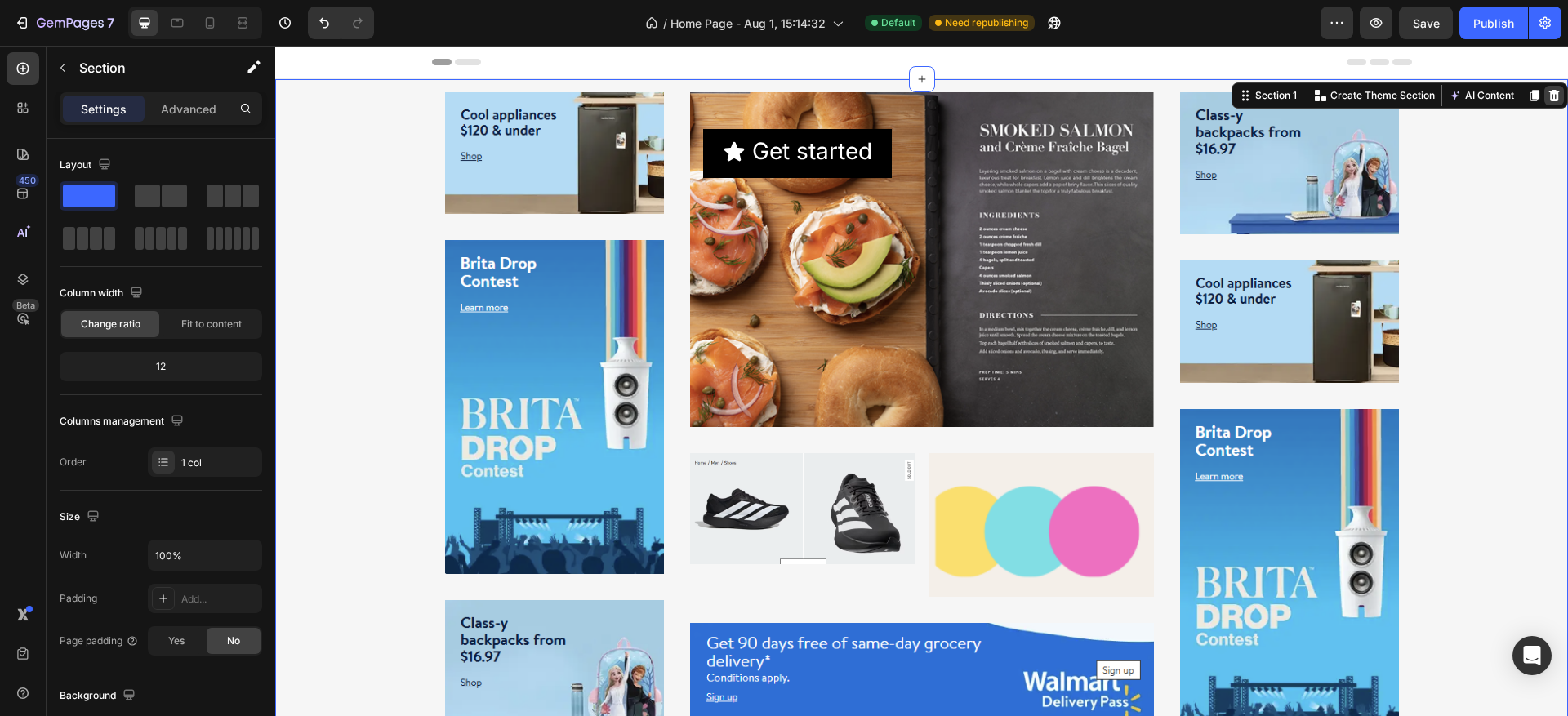 click 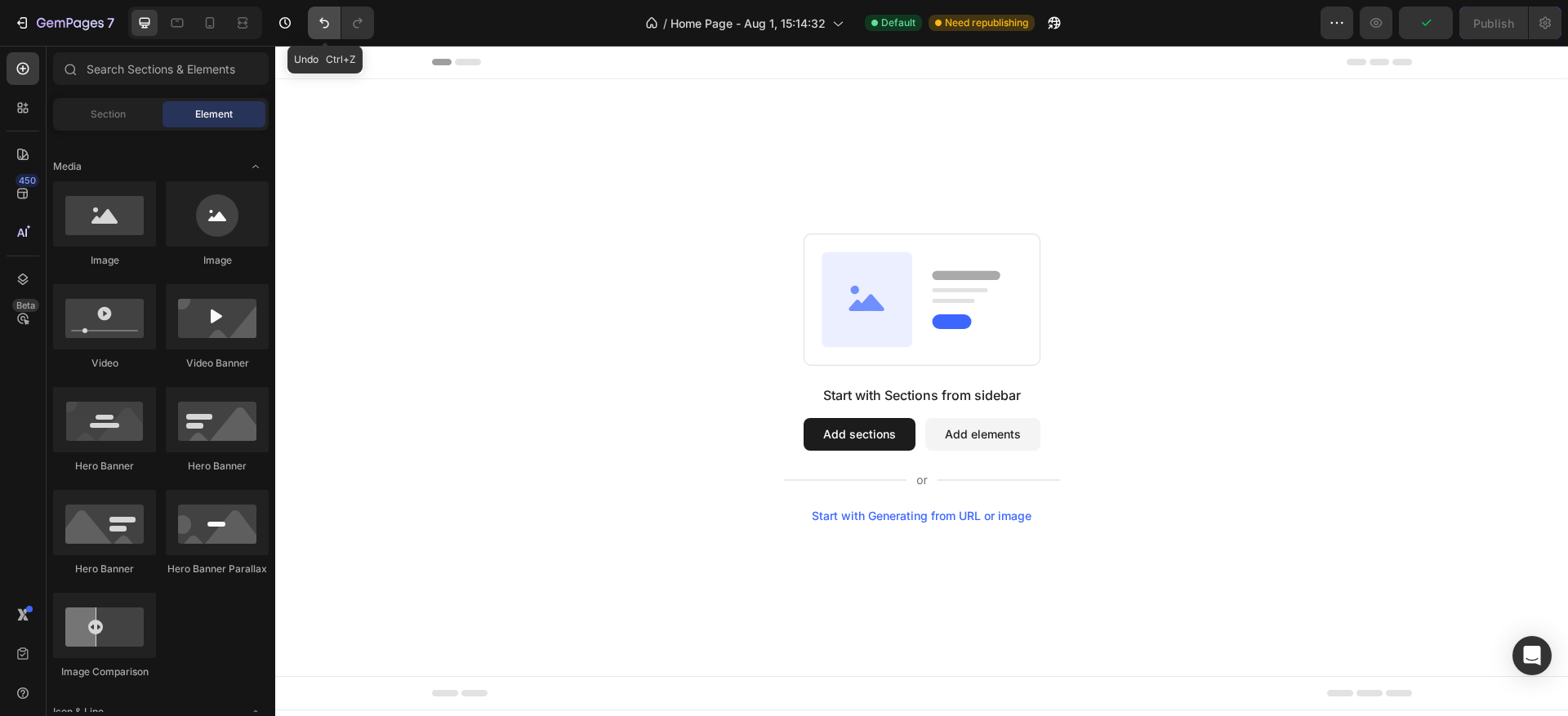 click 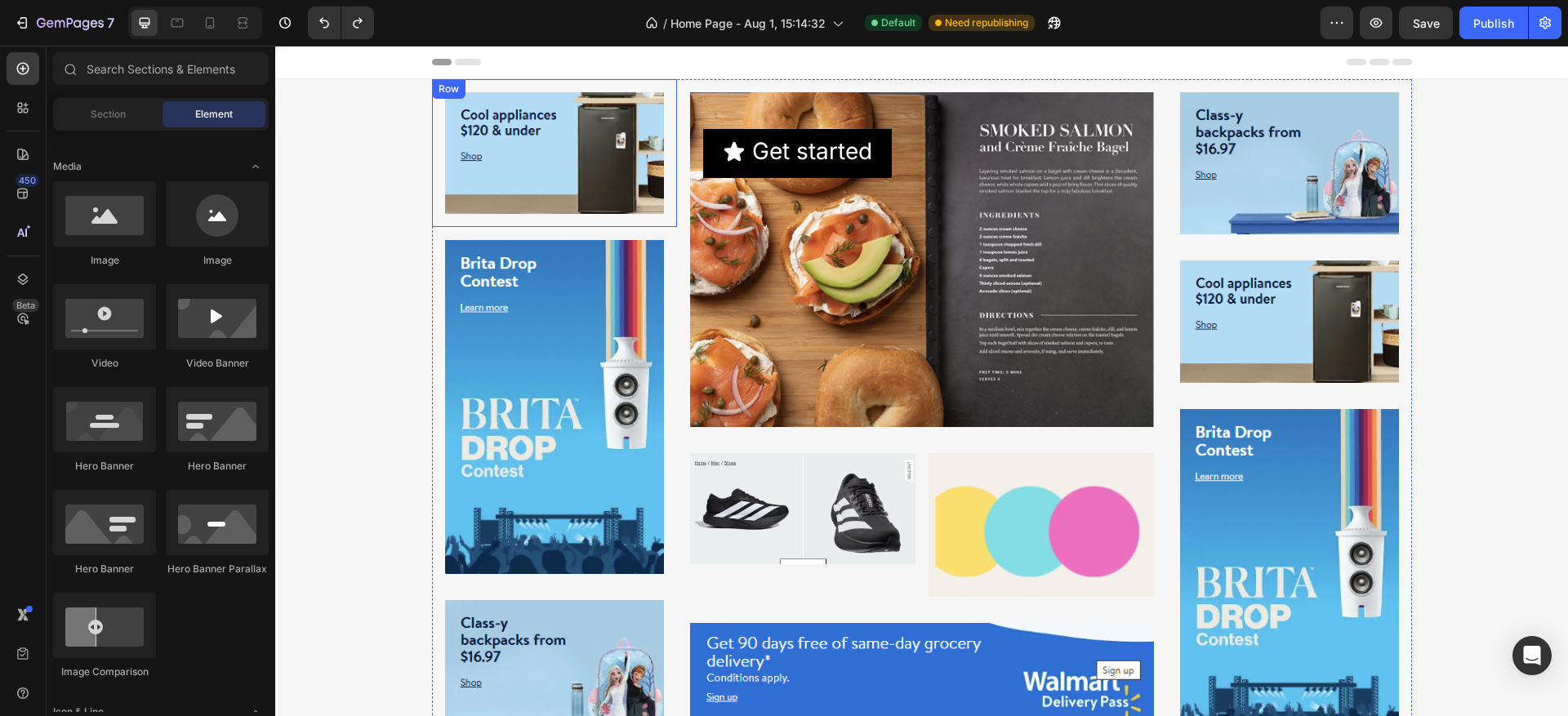 click on "Image Row Image Row Image Row
Get started Button Hero Banner Row Image Image Row Row Image Row Image Row Image Row Image Row Row" at bounding box center [921, 417] 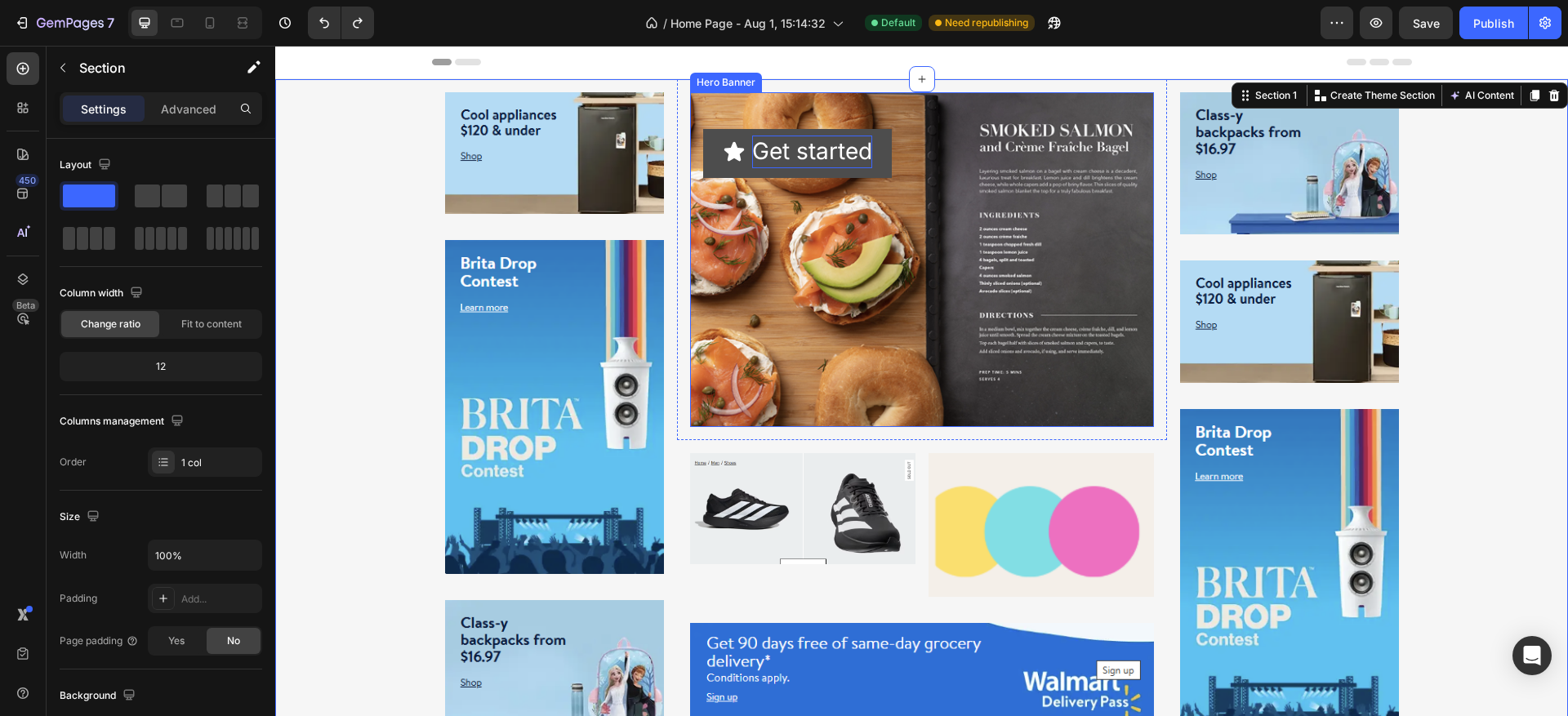 click on "Get started" at bounding box center (812, 151) 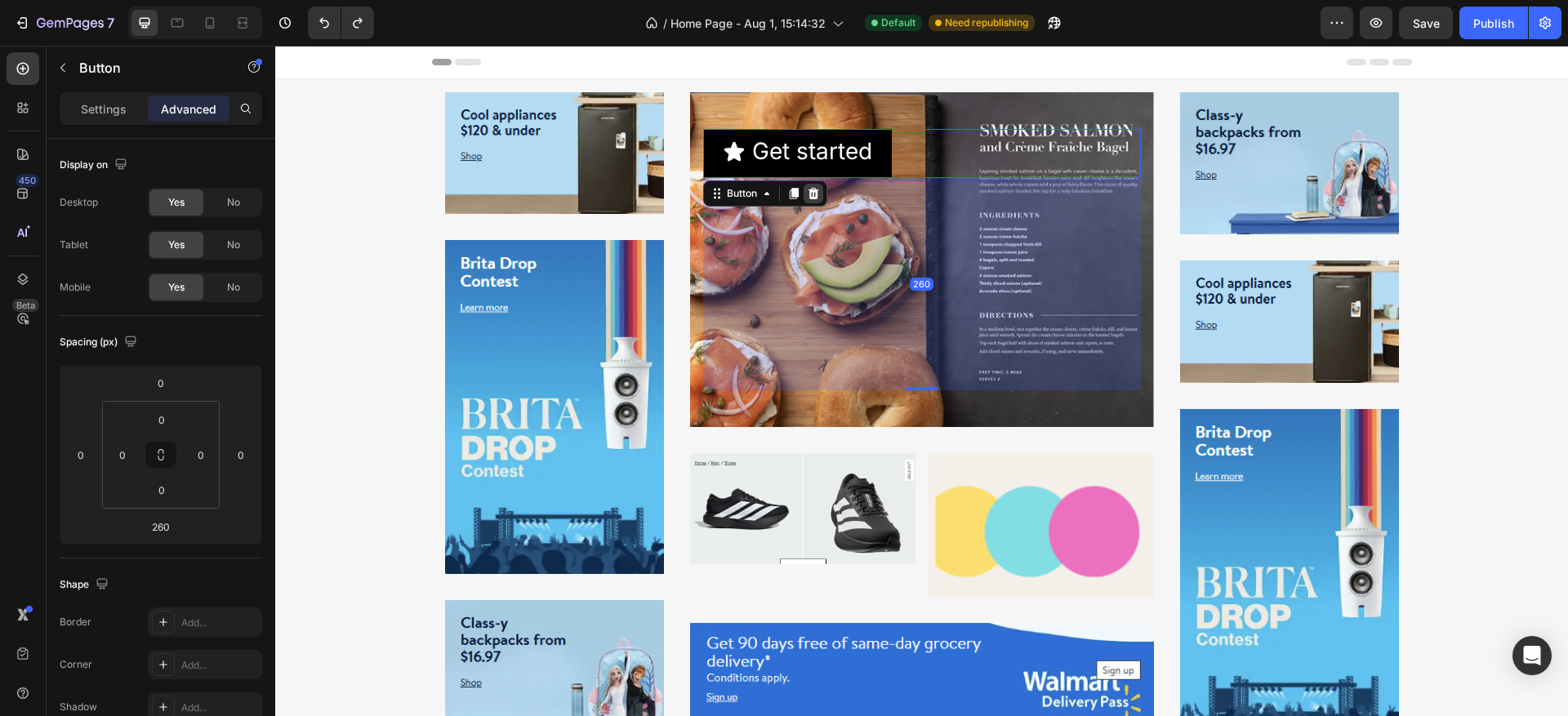 click 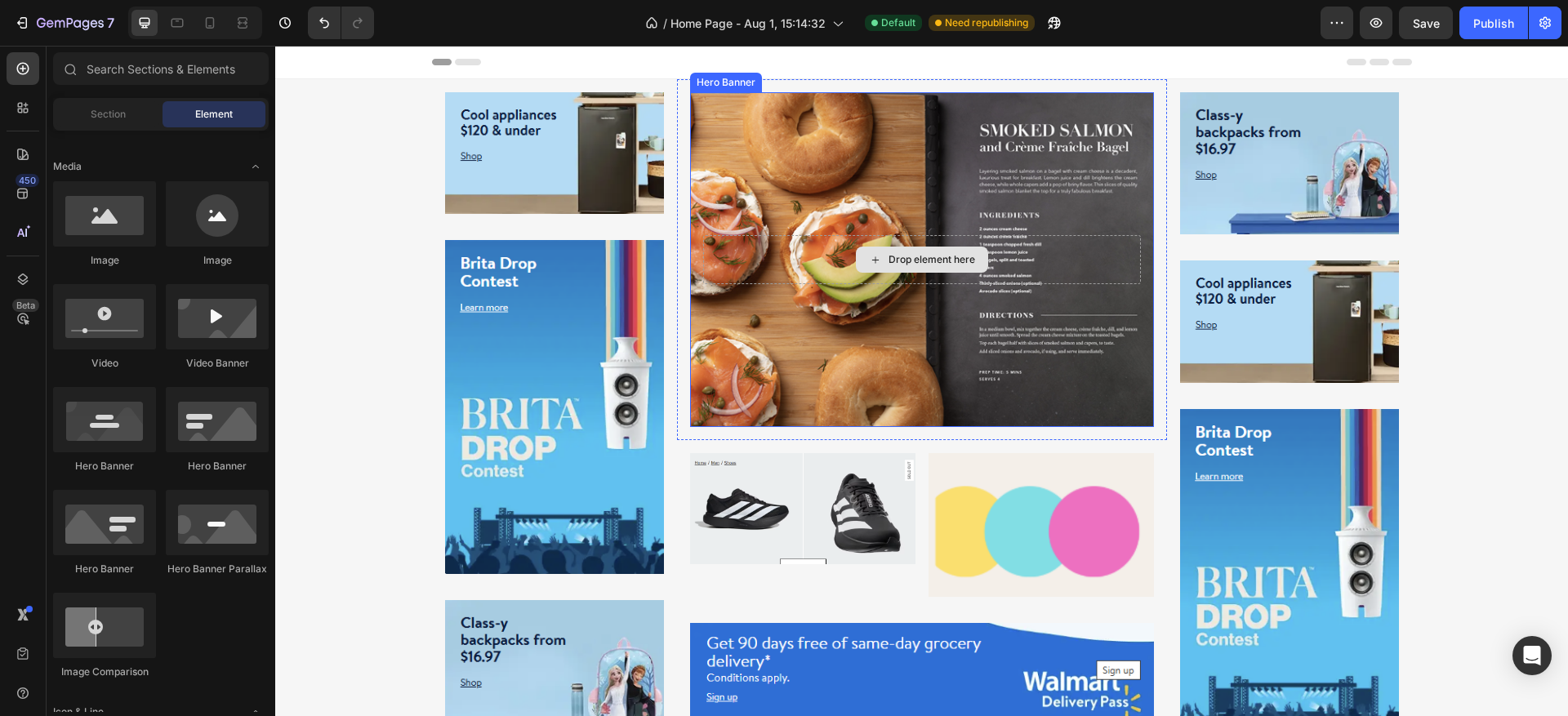 click on "Drop element here" at bounding box center (932, 260) 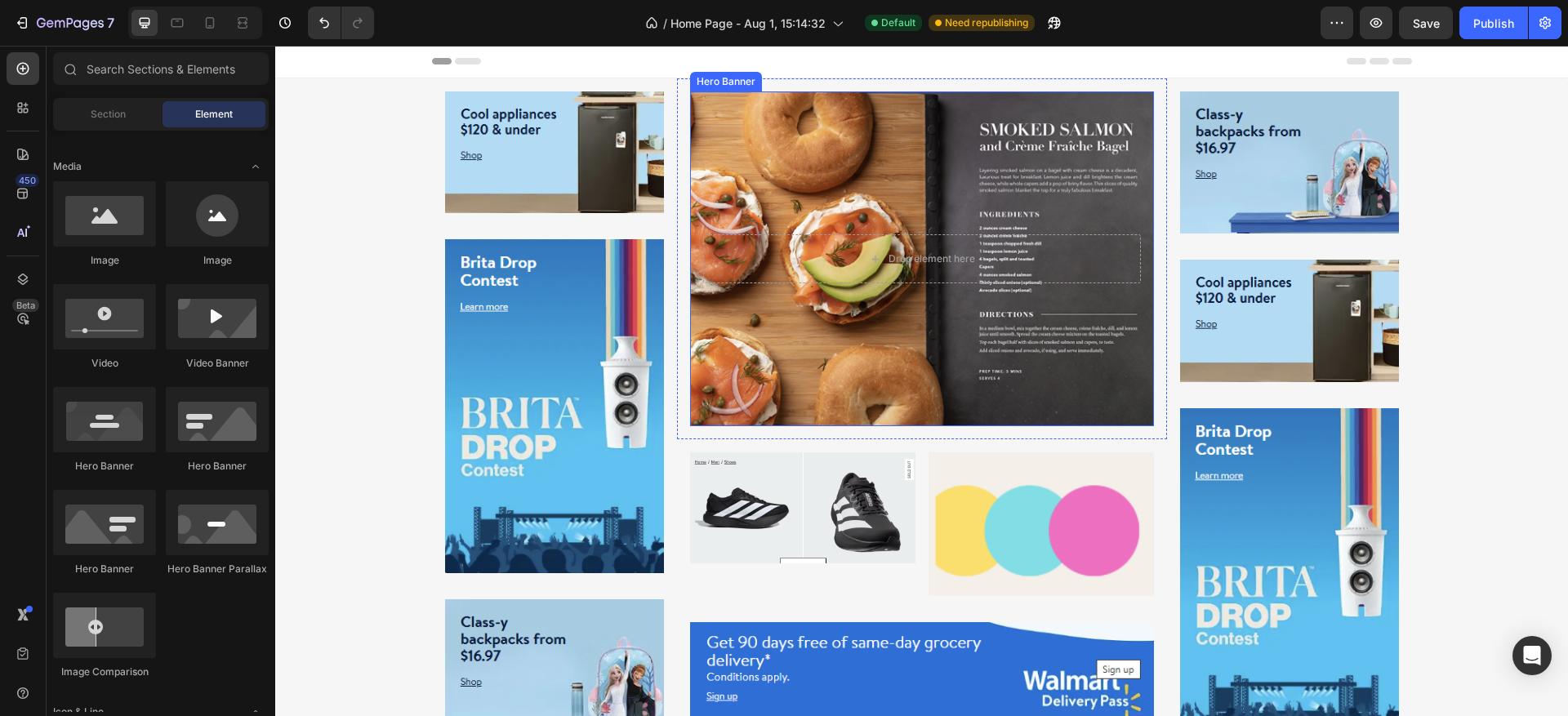 scroll, scrollTop: 0, scrollLeft: 0, axis: both 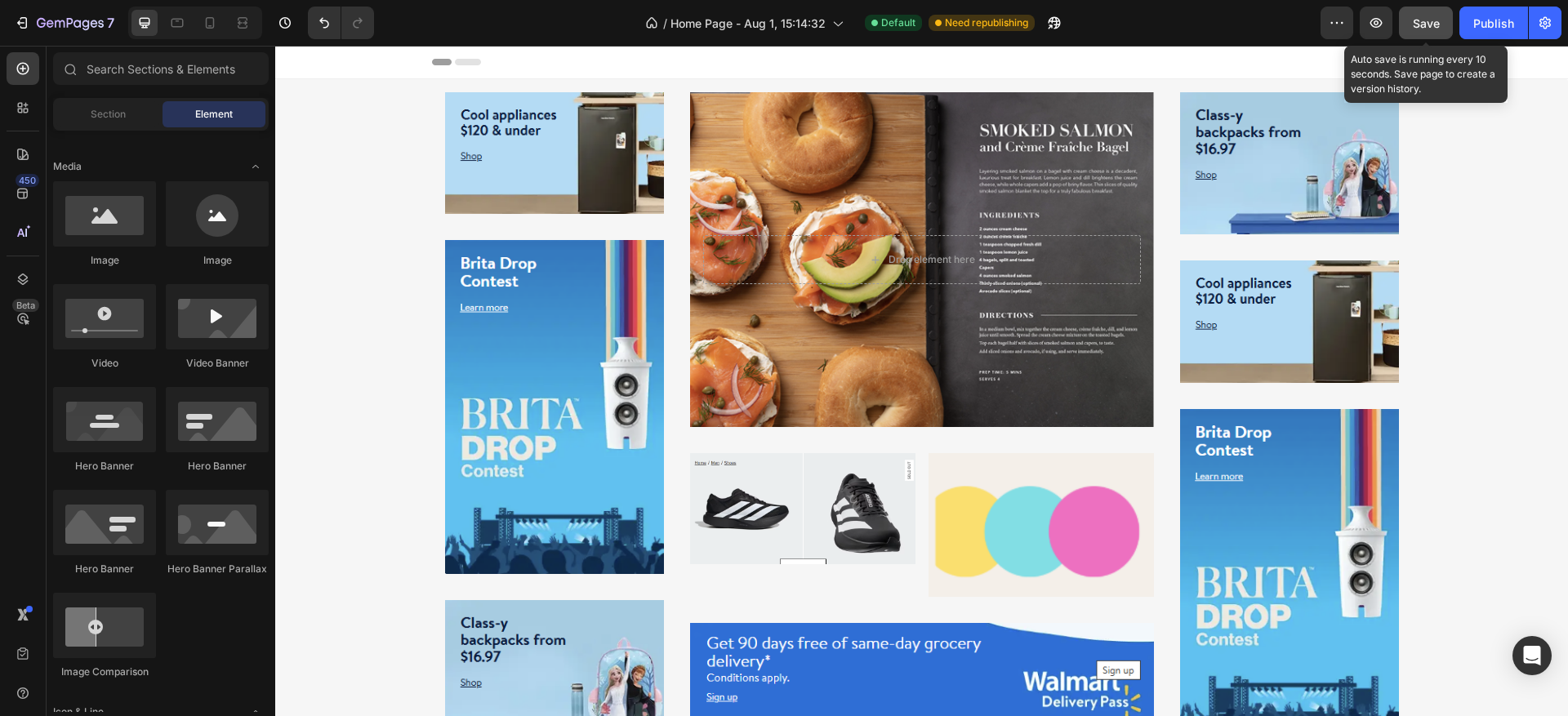 click on "Save" at bounding box center [1426, 23] 